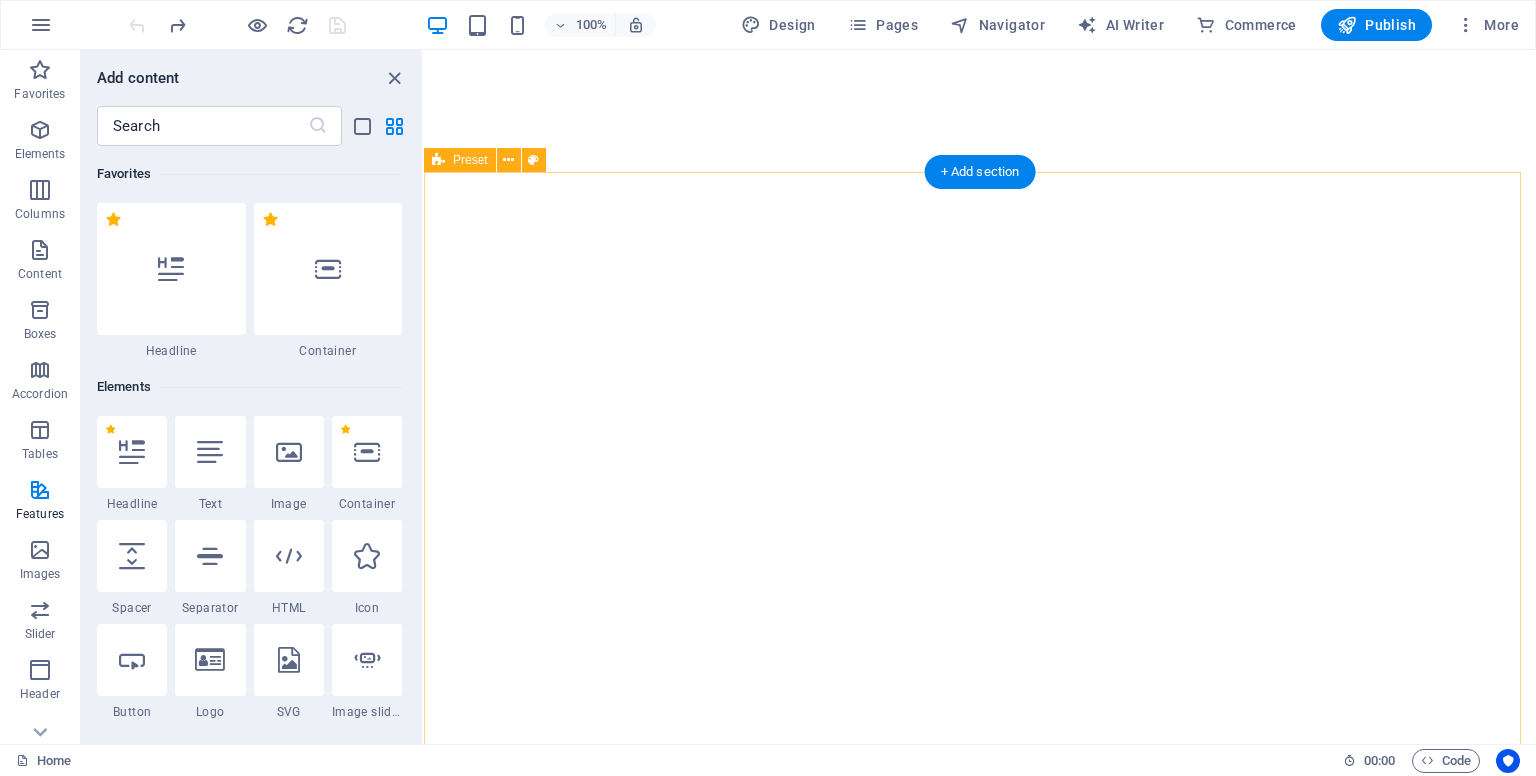 scroll, scrollTop: 0, scrollLeft: 0, axis: both 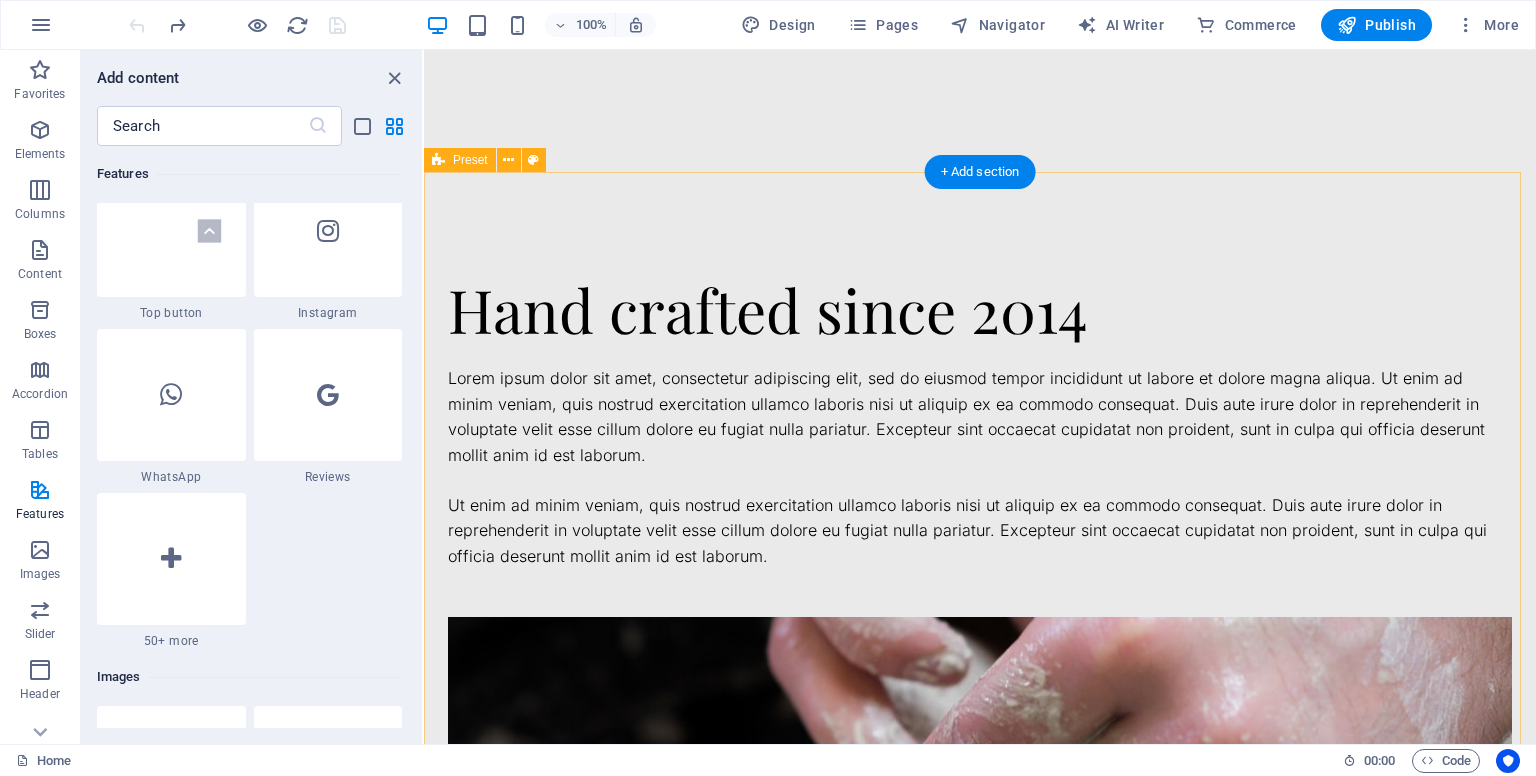 click on "Hand crafted since 2014 Lorem ipsum dolor sit amet, consectetur adipiscing elit, sed do eiusmod tempor incididunt ut labore et dolore magna aliqua. Ut enim ad minim veniam, quis nostrud exercitation ullamco laboris nisi ut aliquip ex ea commodo consequat. Duis aute irure dolor in reprehenderit in voluptate velit esse cillum dolore eu fugiat nulla pariatur. Excepteur sint occaecat cupidatat non proident, sunt in culpa qui officia deserunt mollit anim id est laborum. Ut enim ad minim veniam, quis nostrud exercitation ullamco laboris nisi ut aliquip ex ea commodo consequat. Duis aute irure dolor in reprehenderit in voluptate velit esse cillum dolore eu fugiat nulla pariatur. Excepteur sint occaecat cupidatat non proident, sunt in culpa qui officia deserunt mollit anim id est laborum. Drop content here or  Add elements  Paste clipboard" at bounding box center (980, 842) 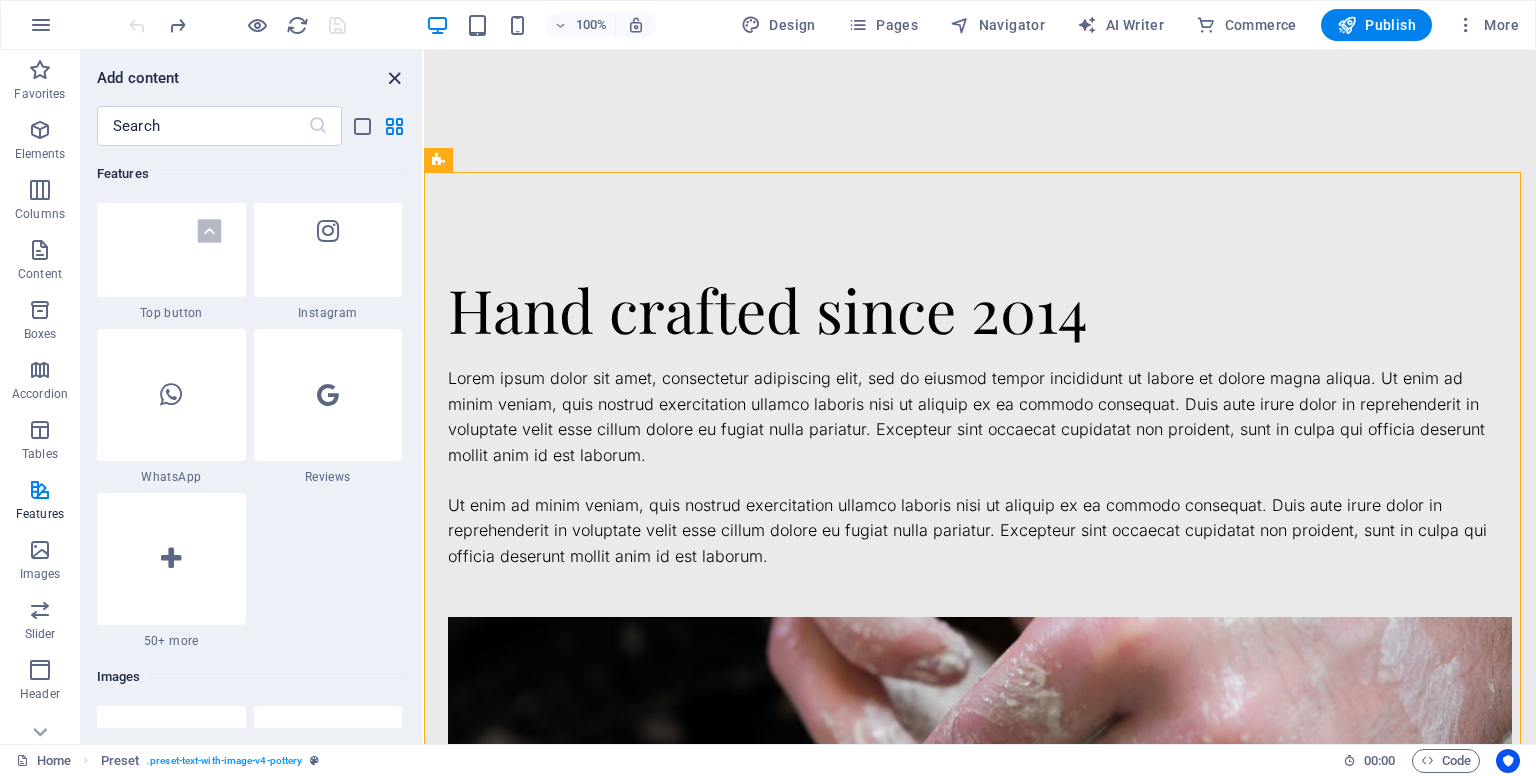 click at bounding box center [394, 78] 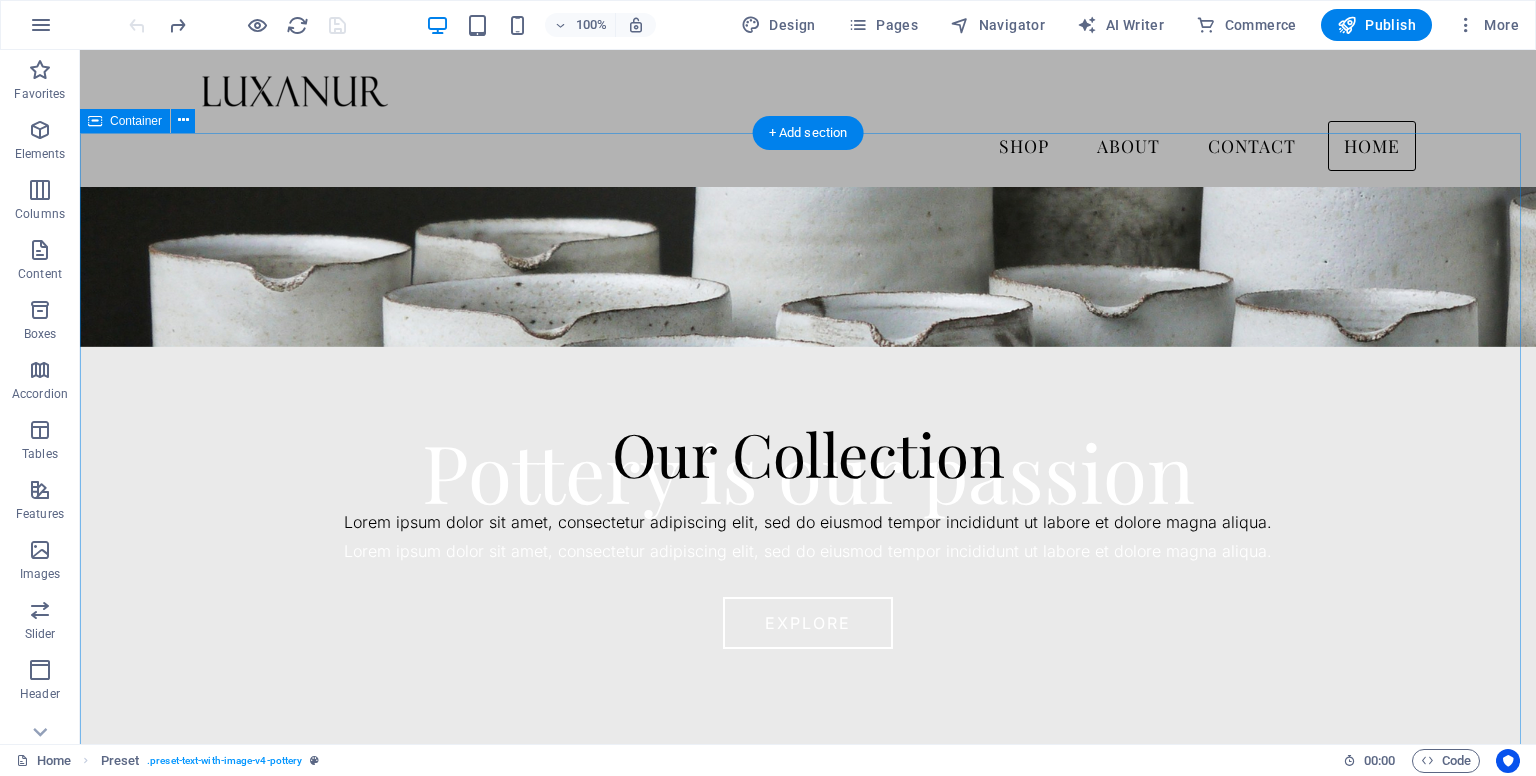 scroll, scrollTop: 0, scrollLeft: 0, axis: both 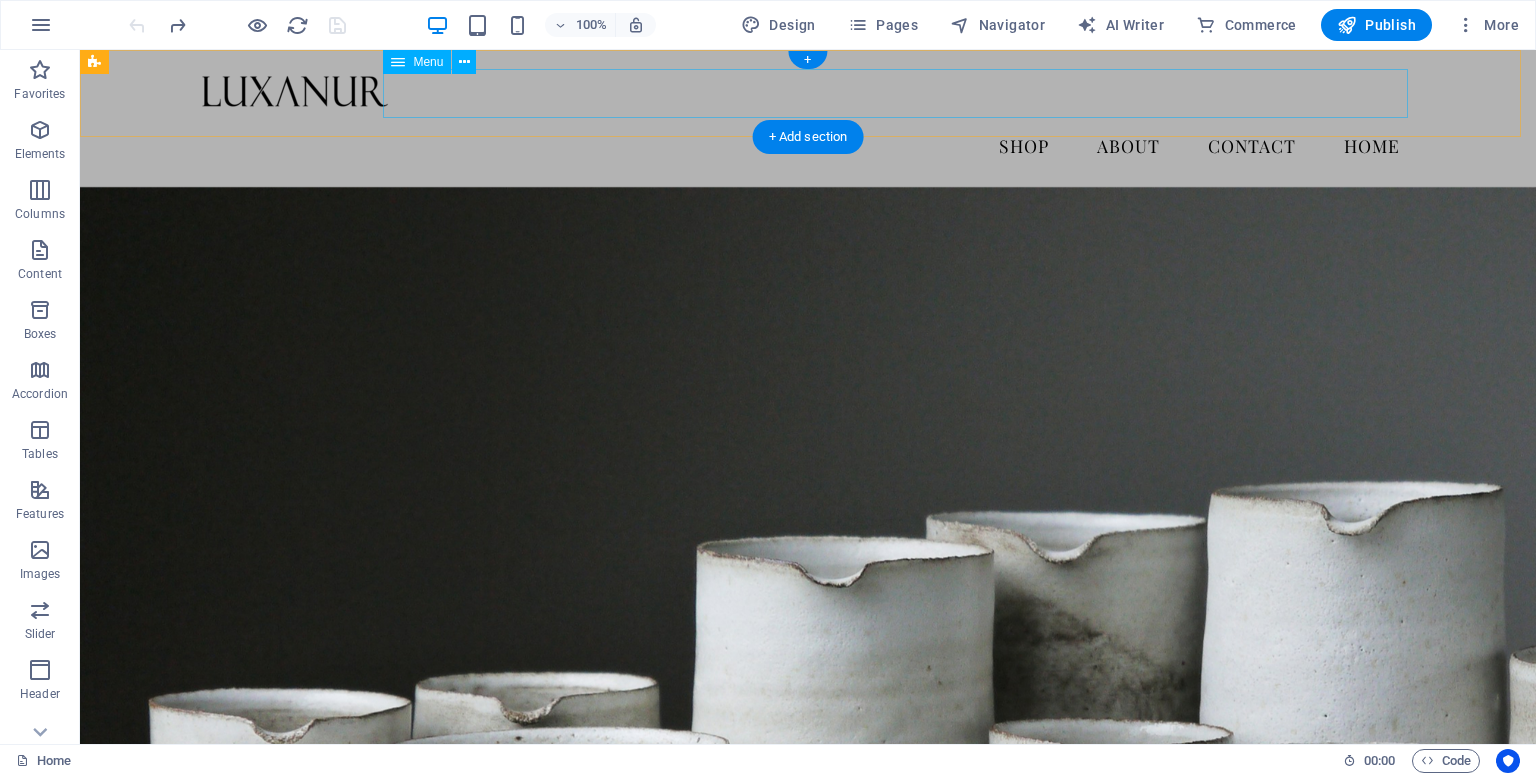click on "Shop About Contact Home" at bounding box center [808, 146] 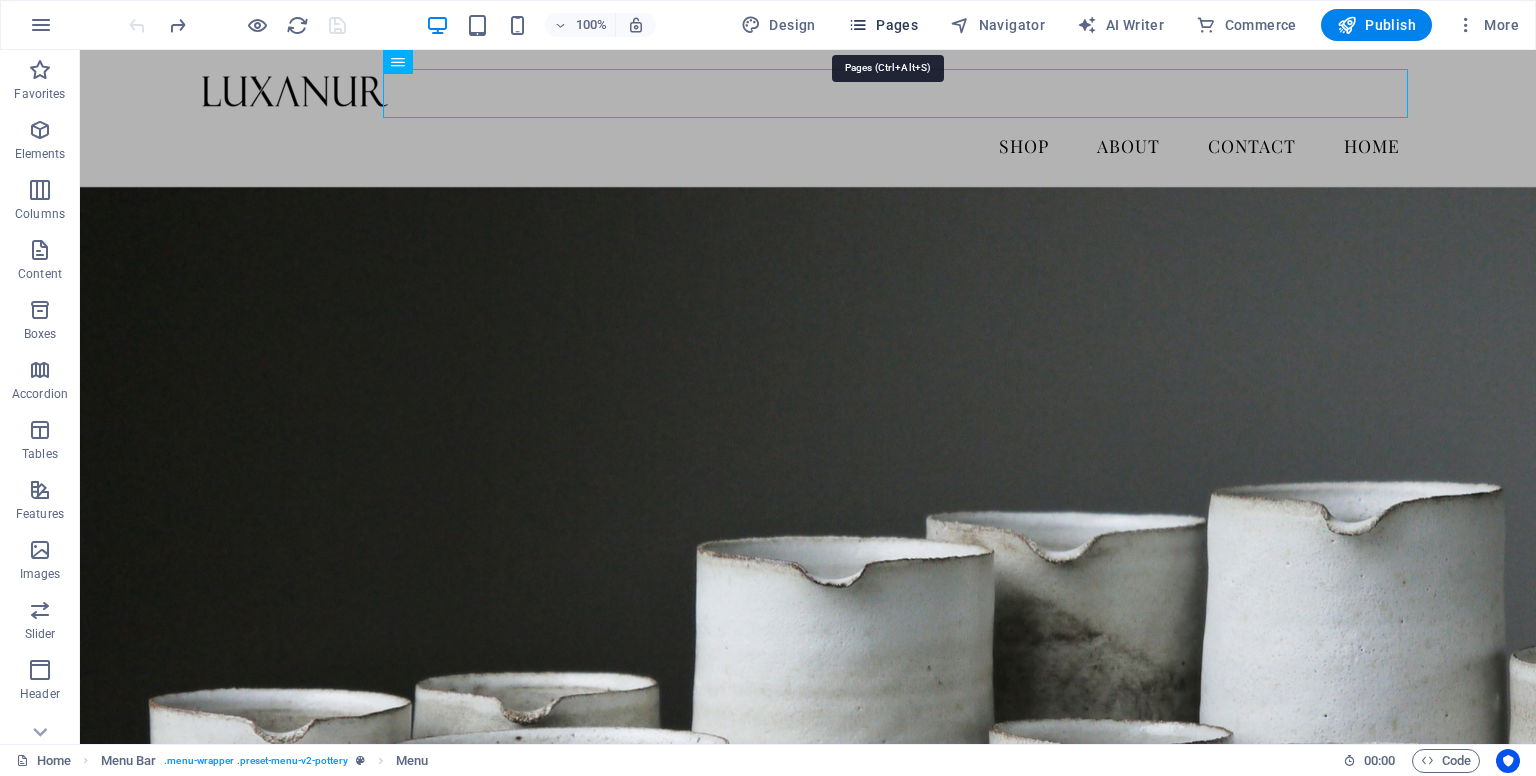 click on "Pages" at bounding box center [883, 25] 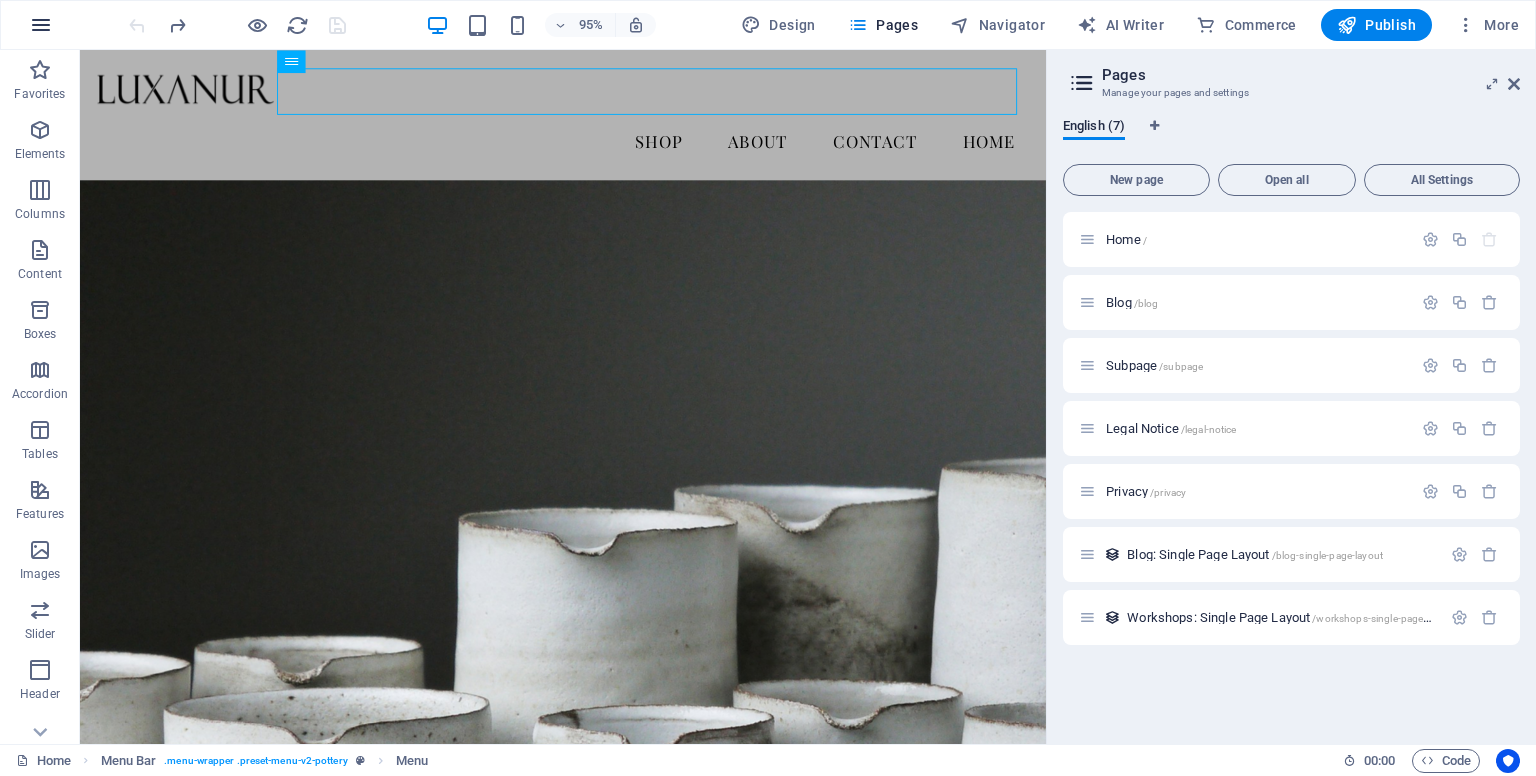 click at bounding box center (41, 25) 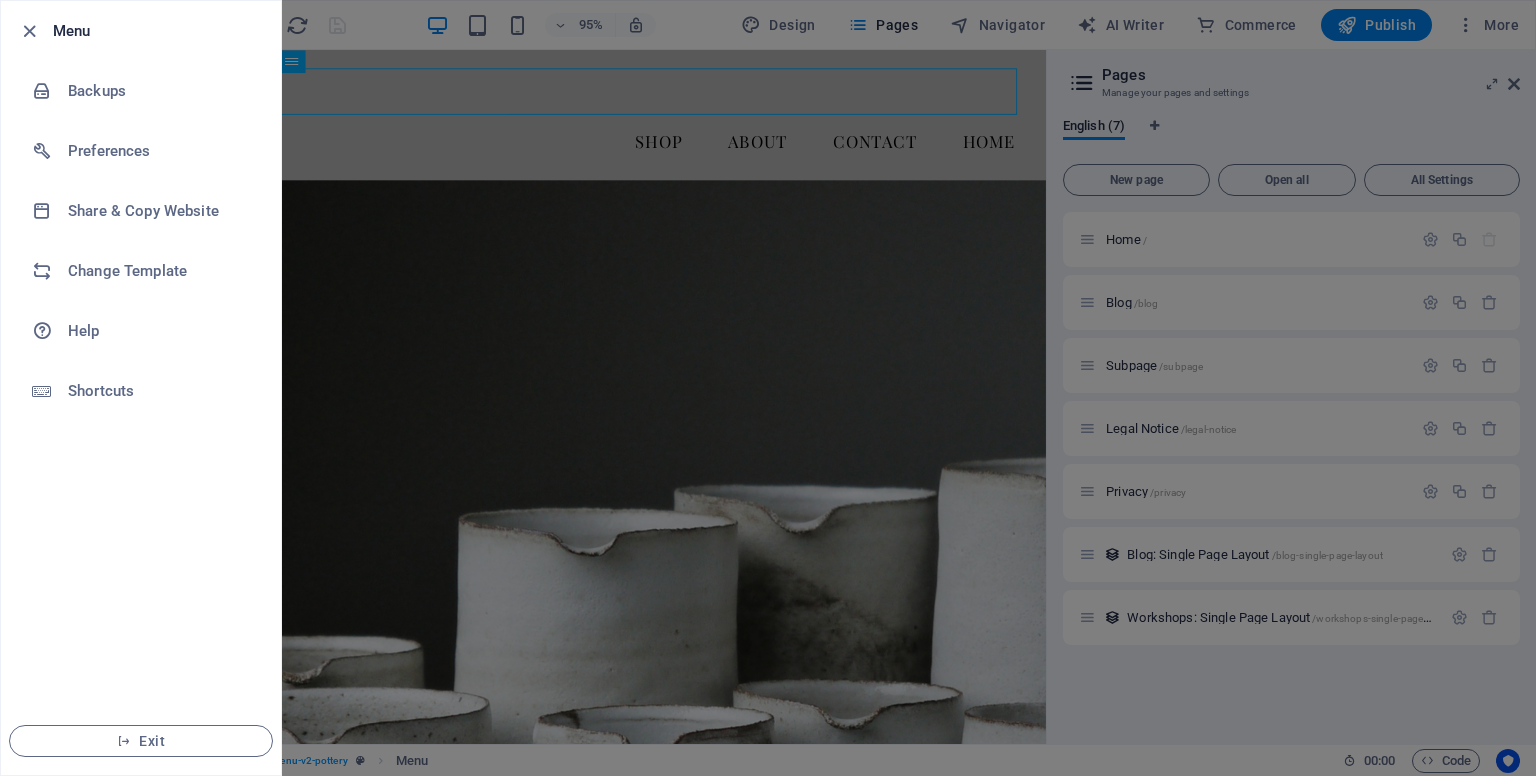 click at bounding box center (768, 388) 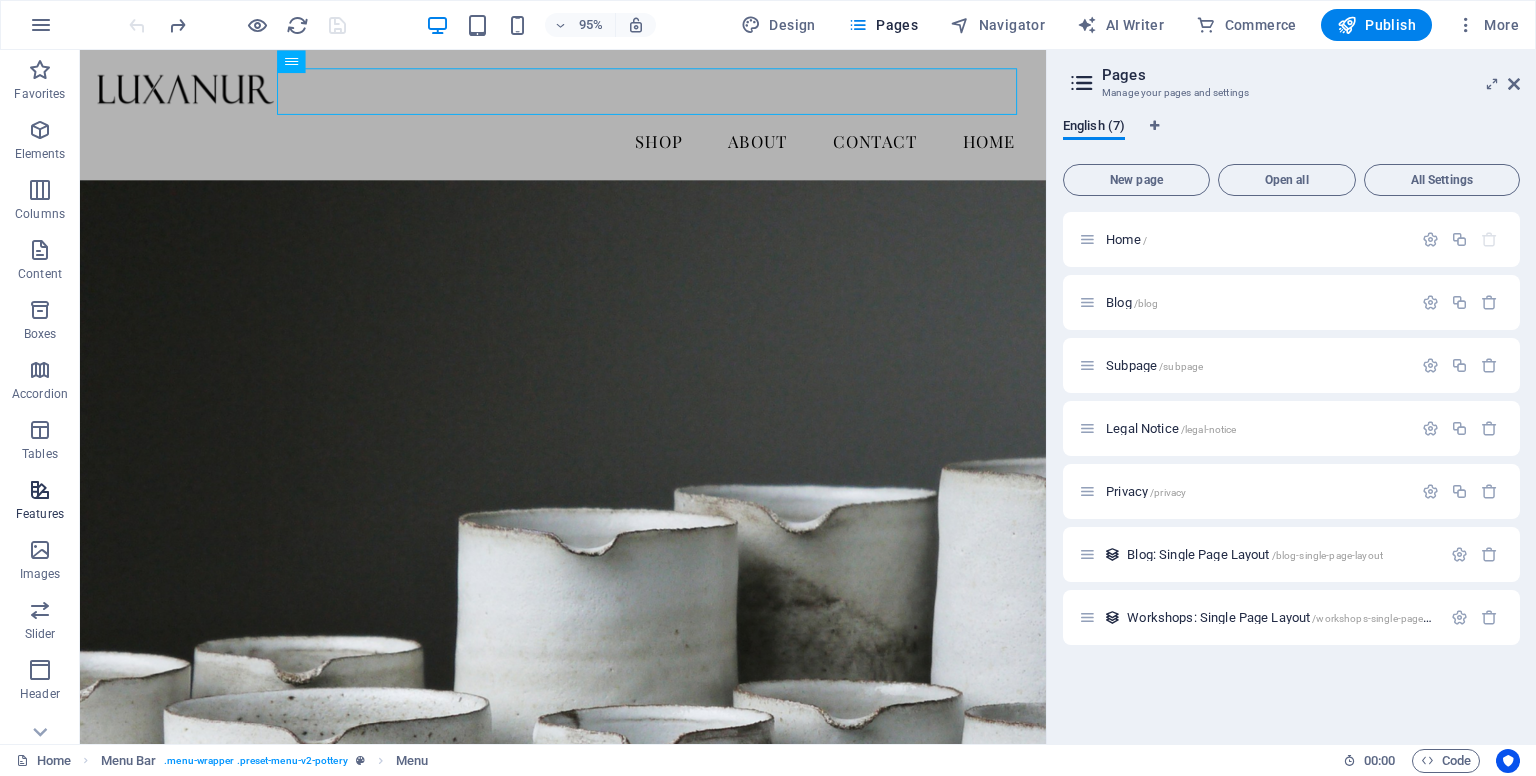 click at bounding box center (40, 490) 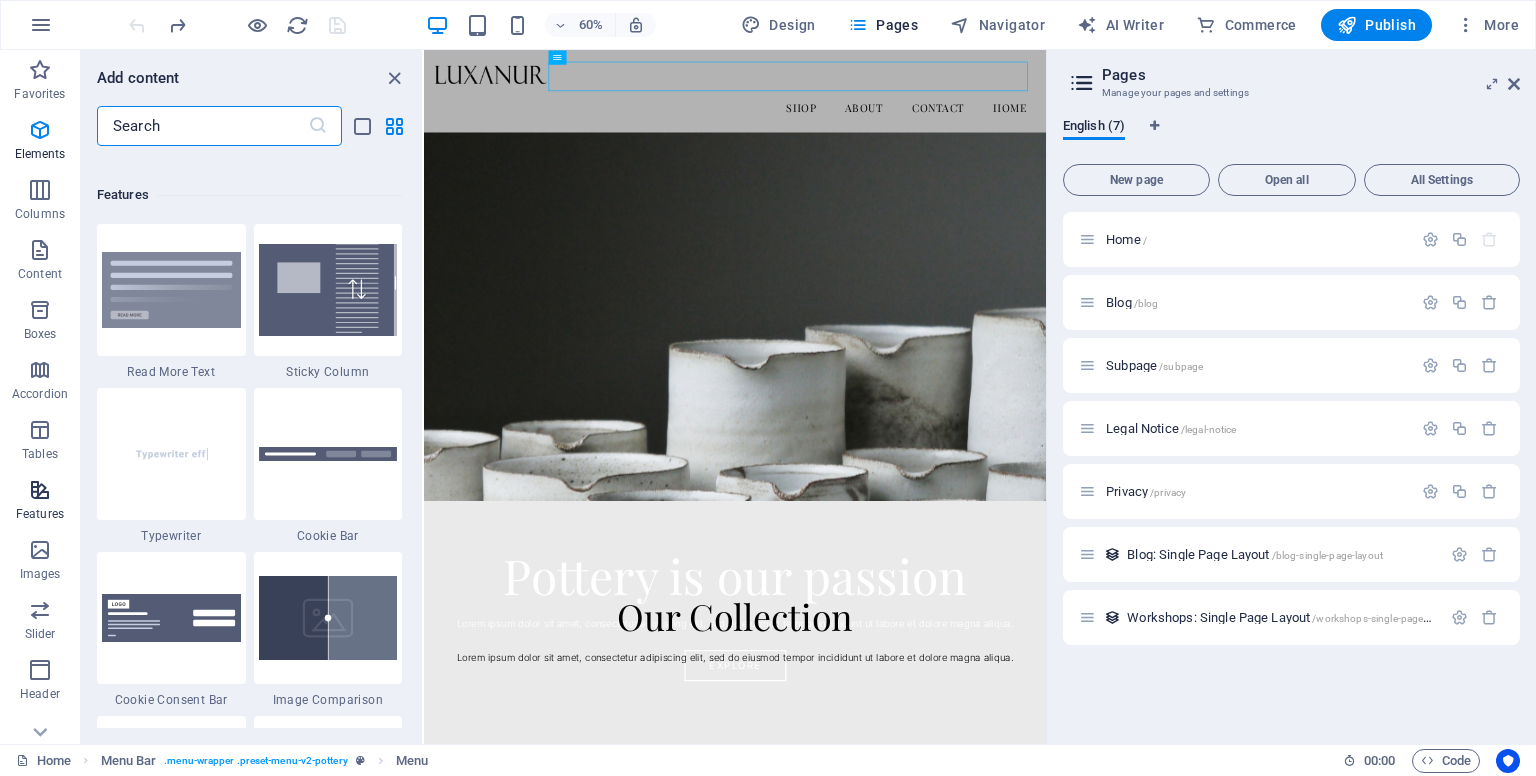 scroll, scrollTop: 7795, scrollLeft: 0, axis: vertical 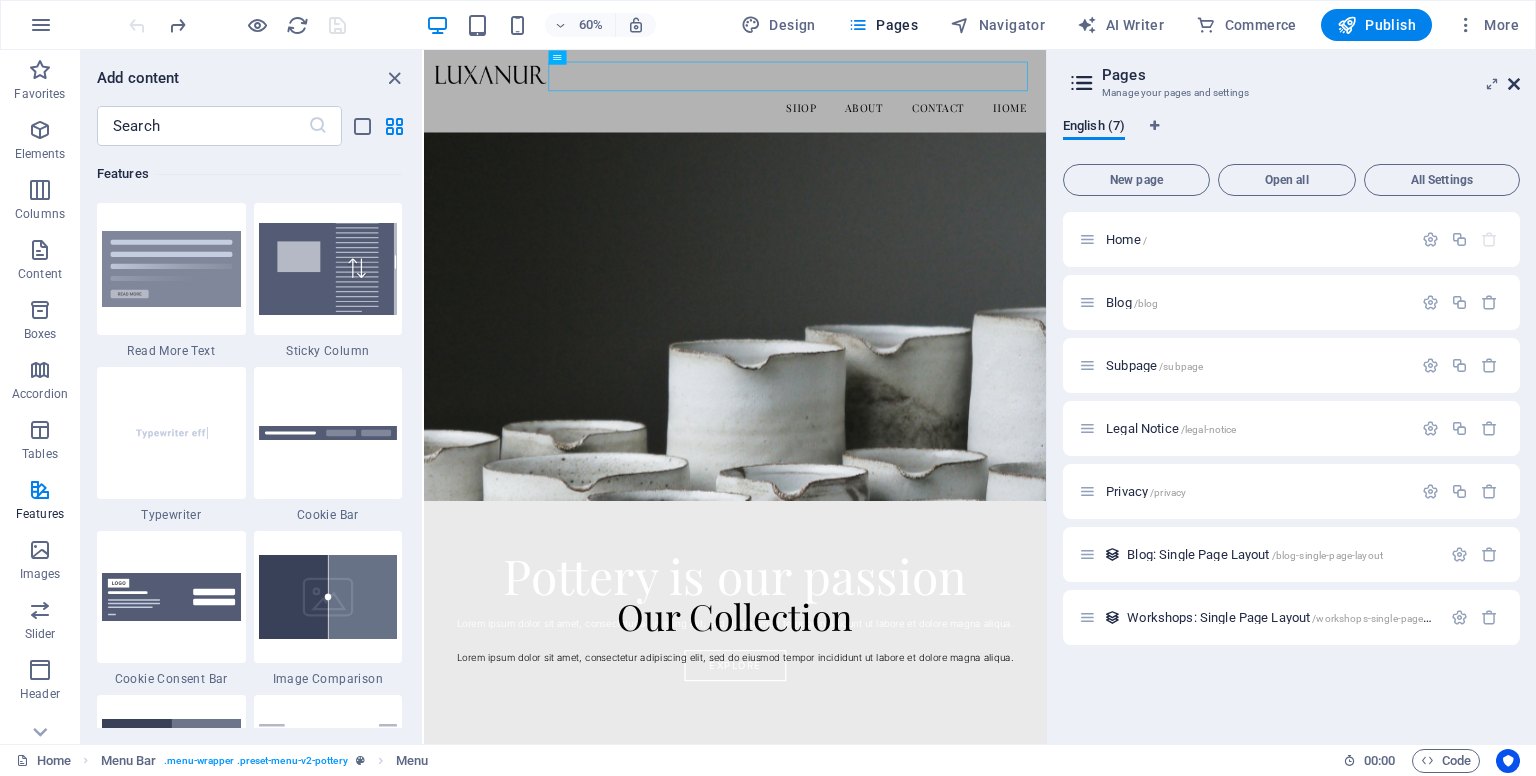 click at bounding box center (1514, 84) 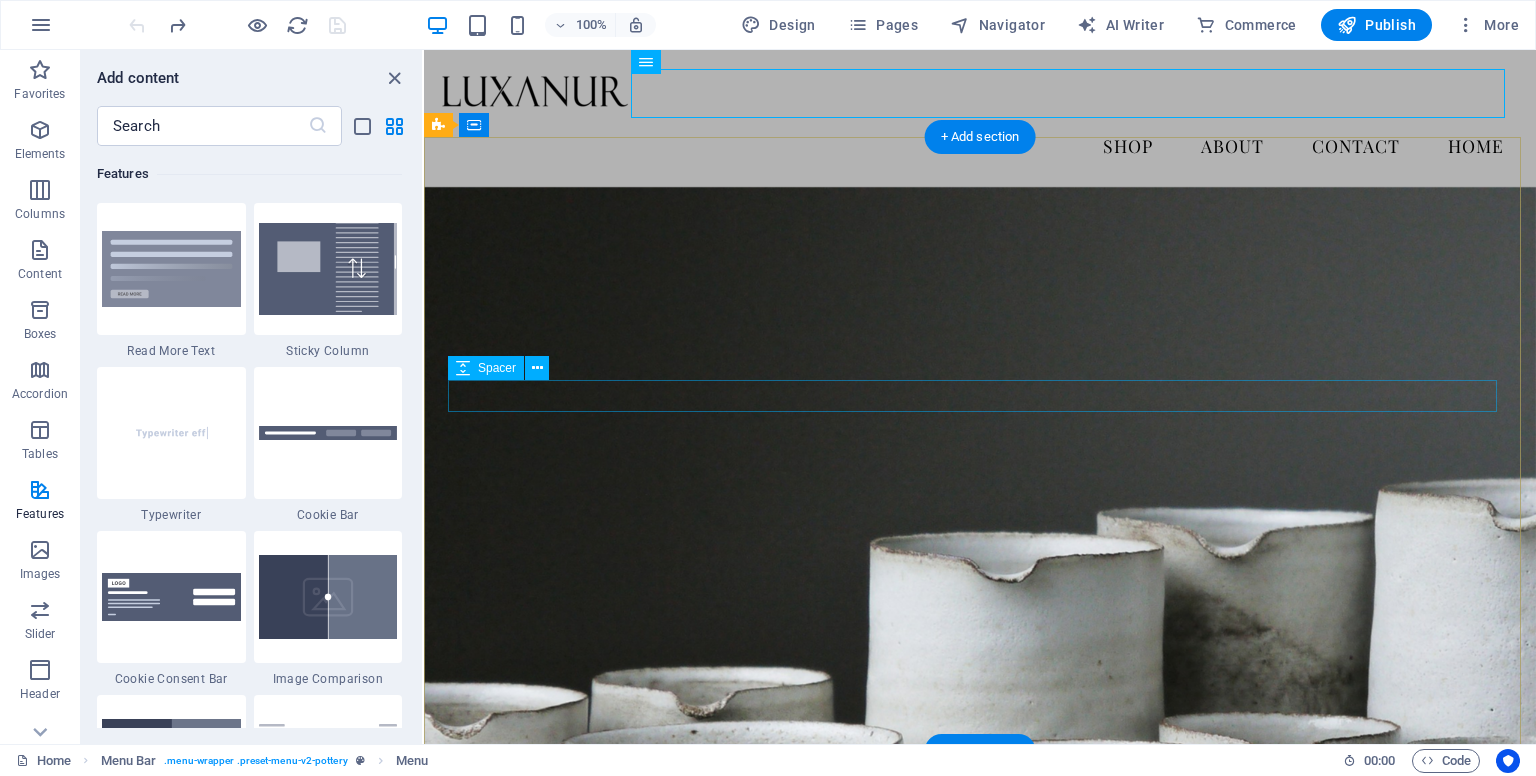 click at bounding box center [980, 1034] 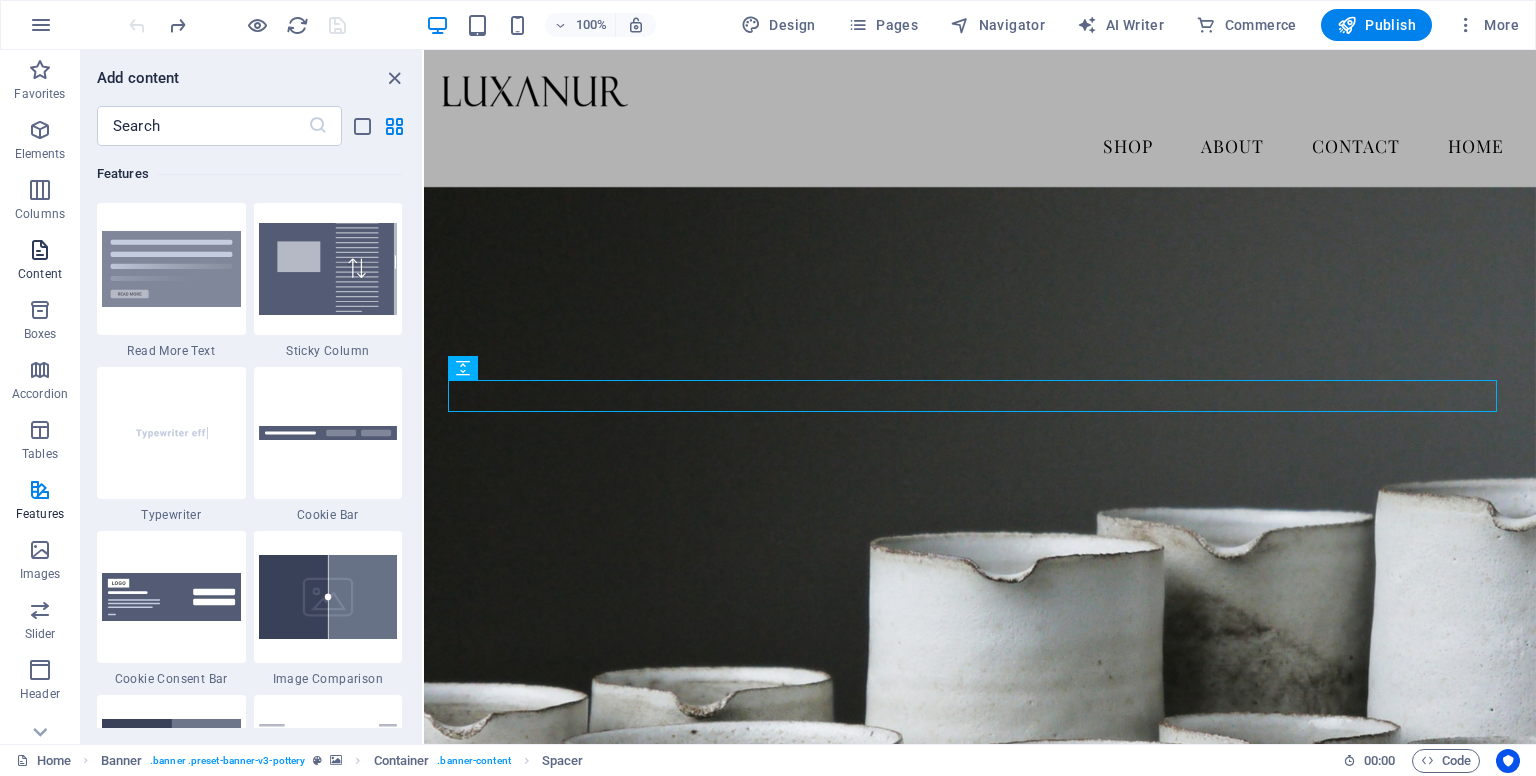 click at bounding box center [40, 250] 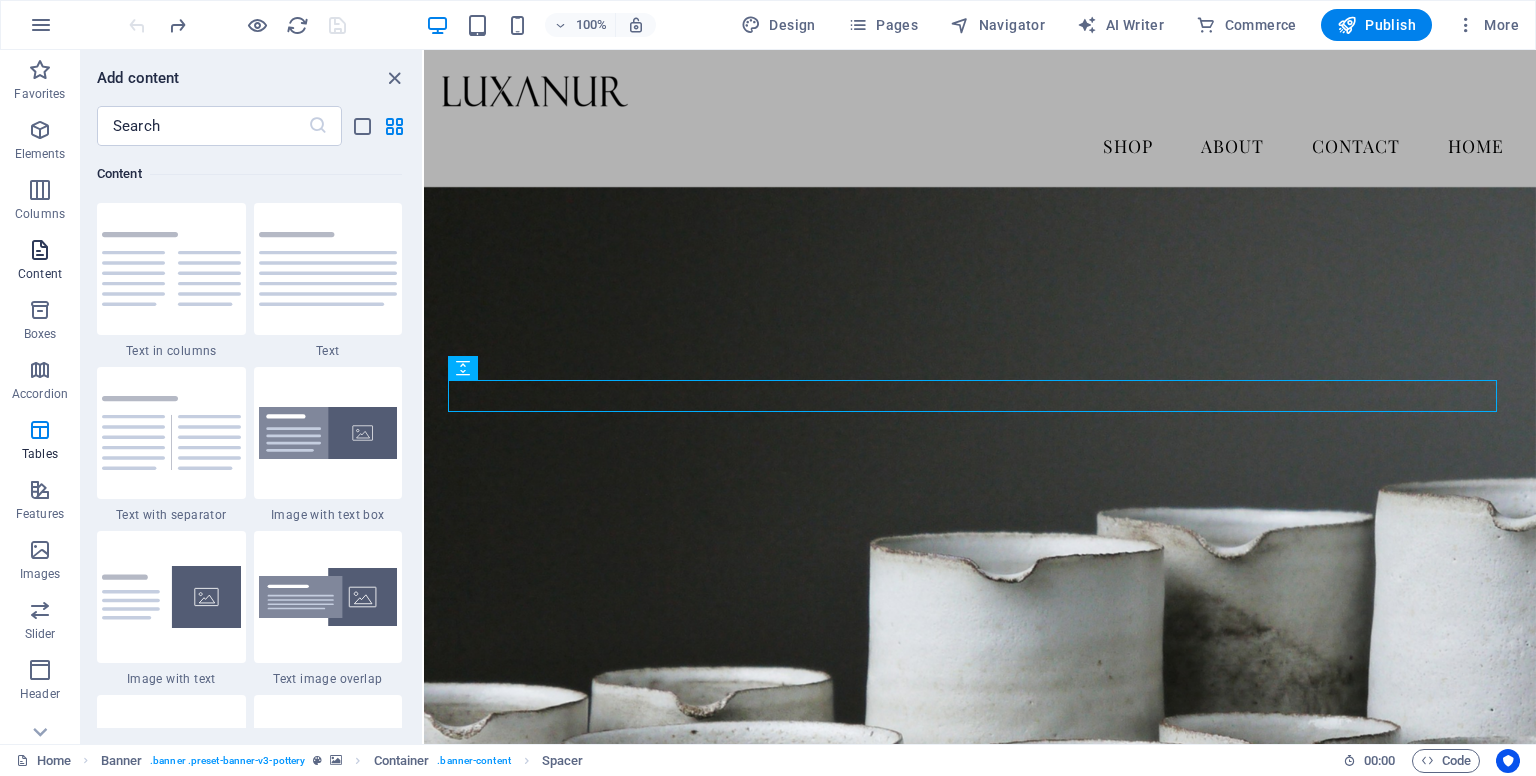 scroll, scrollTop: 3499, scrollLeft: 0, axis: vertical 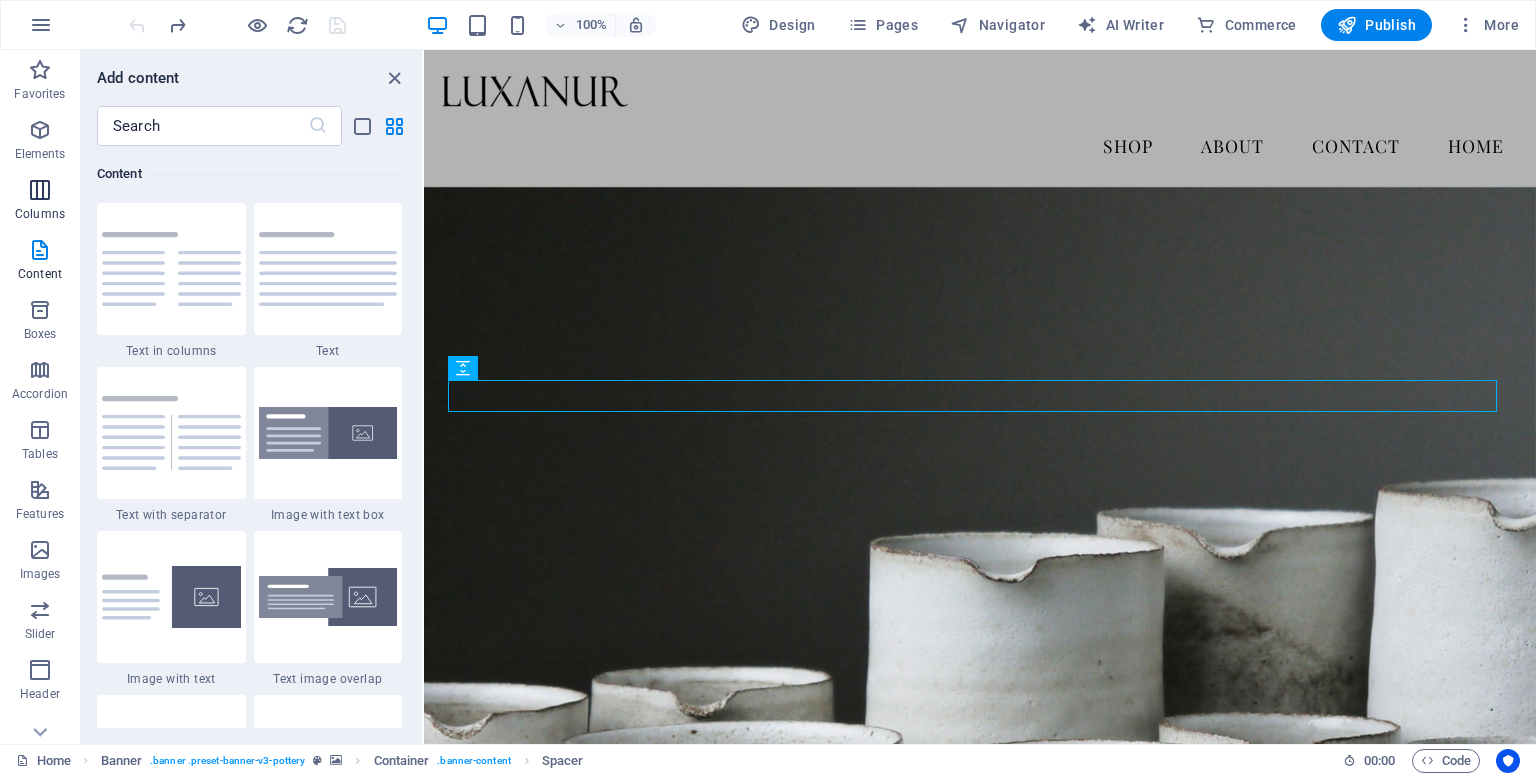 click at bounding box center (40, 190) 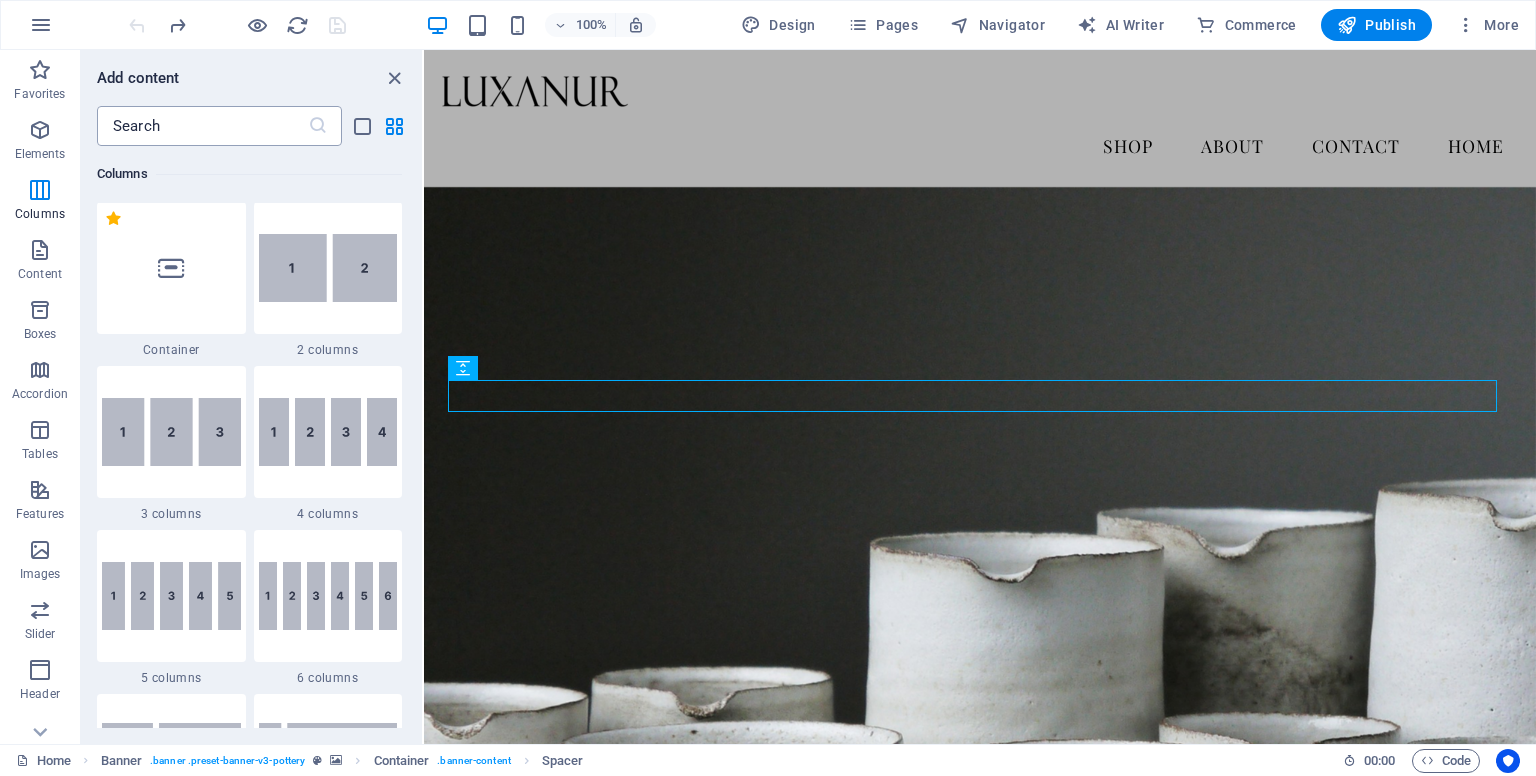 scroll, scrollTop: 990, scrollLeft: 0, axis: vertical 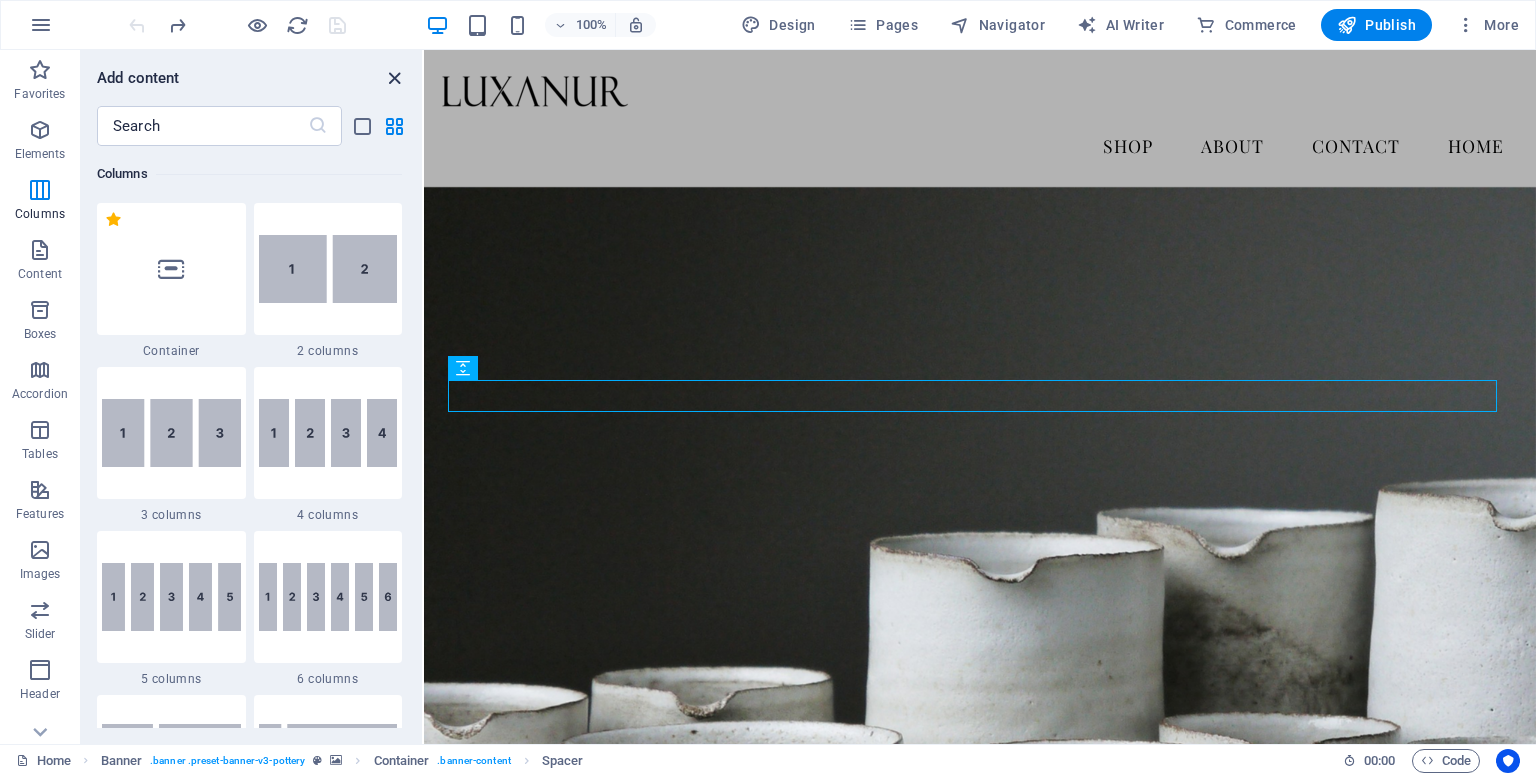 click at bounding box center (394, 78) 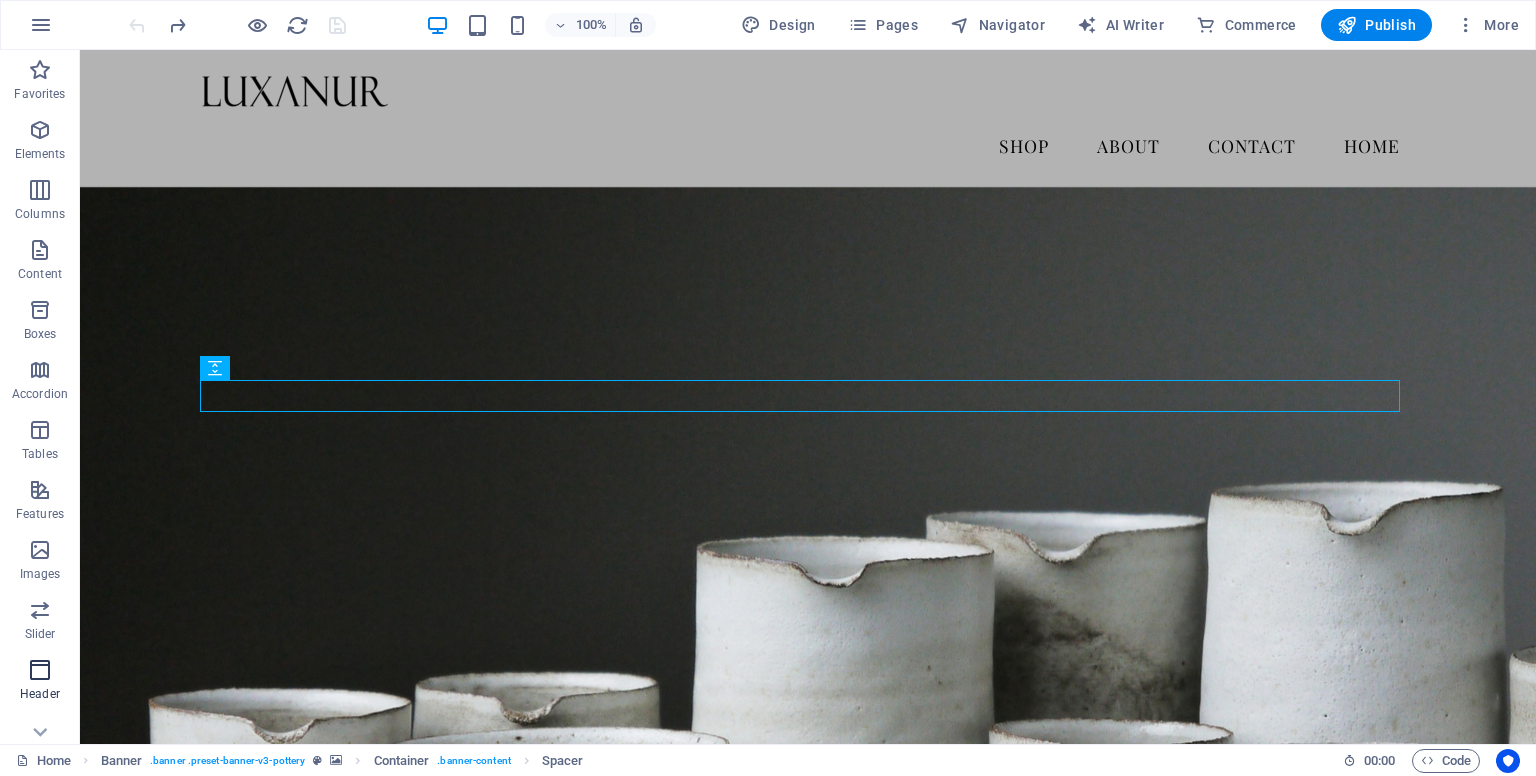click at bounding box center (40, 670) 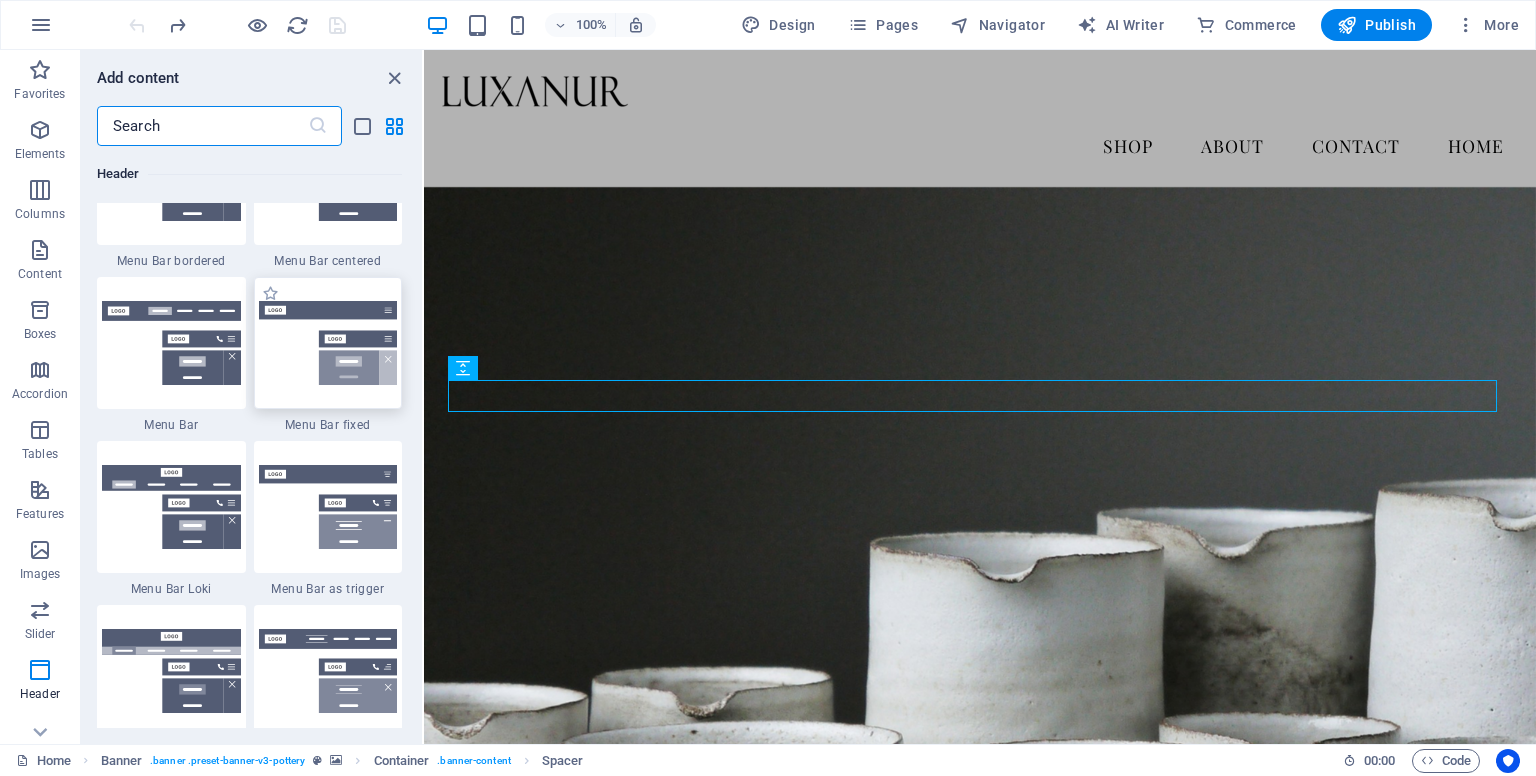 scroll, scrollTop: 12042, scrollLeft: 0, axis: vertical 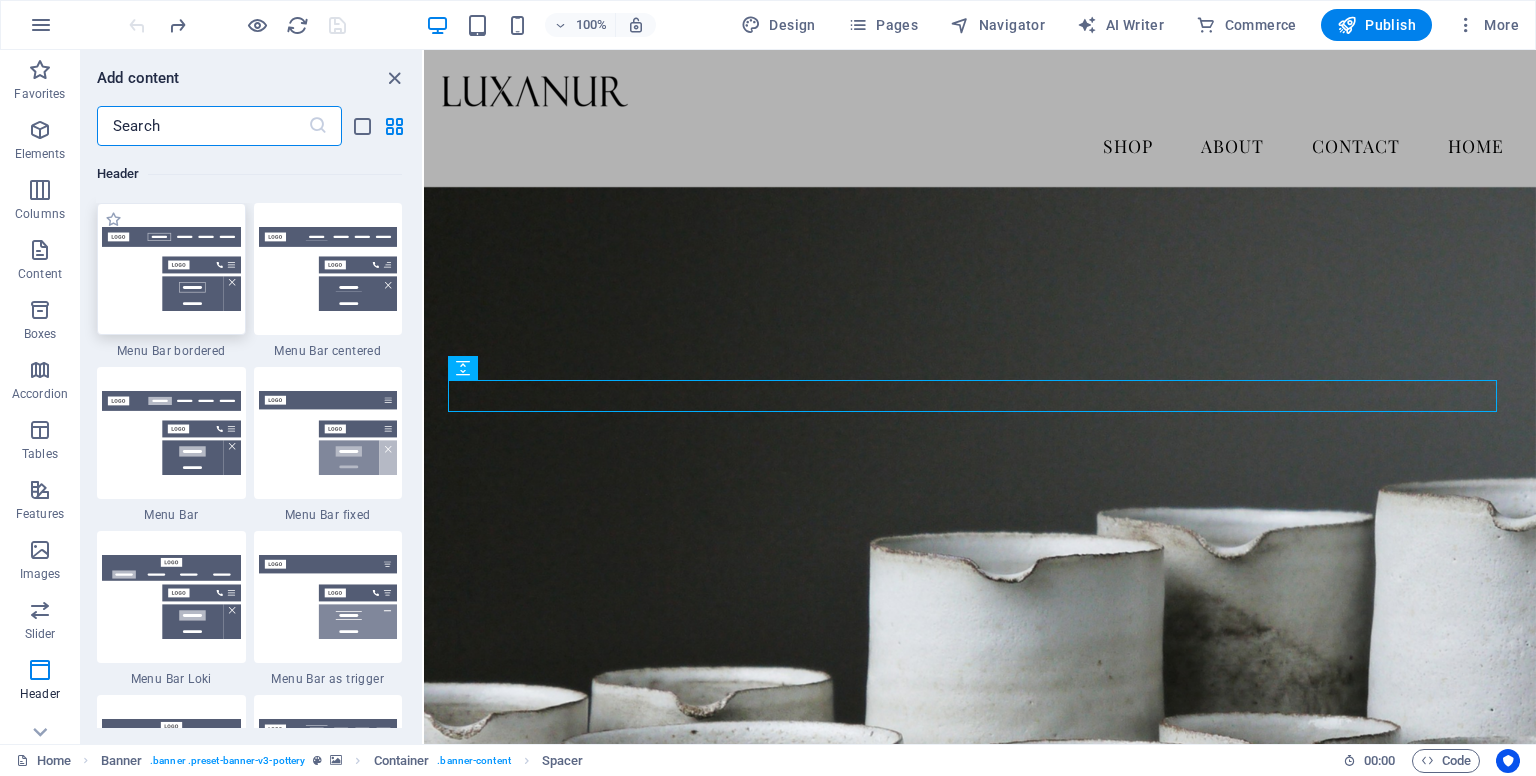 click at bounding box center [171, 269] 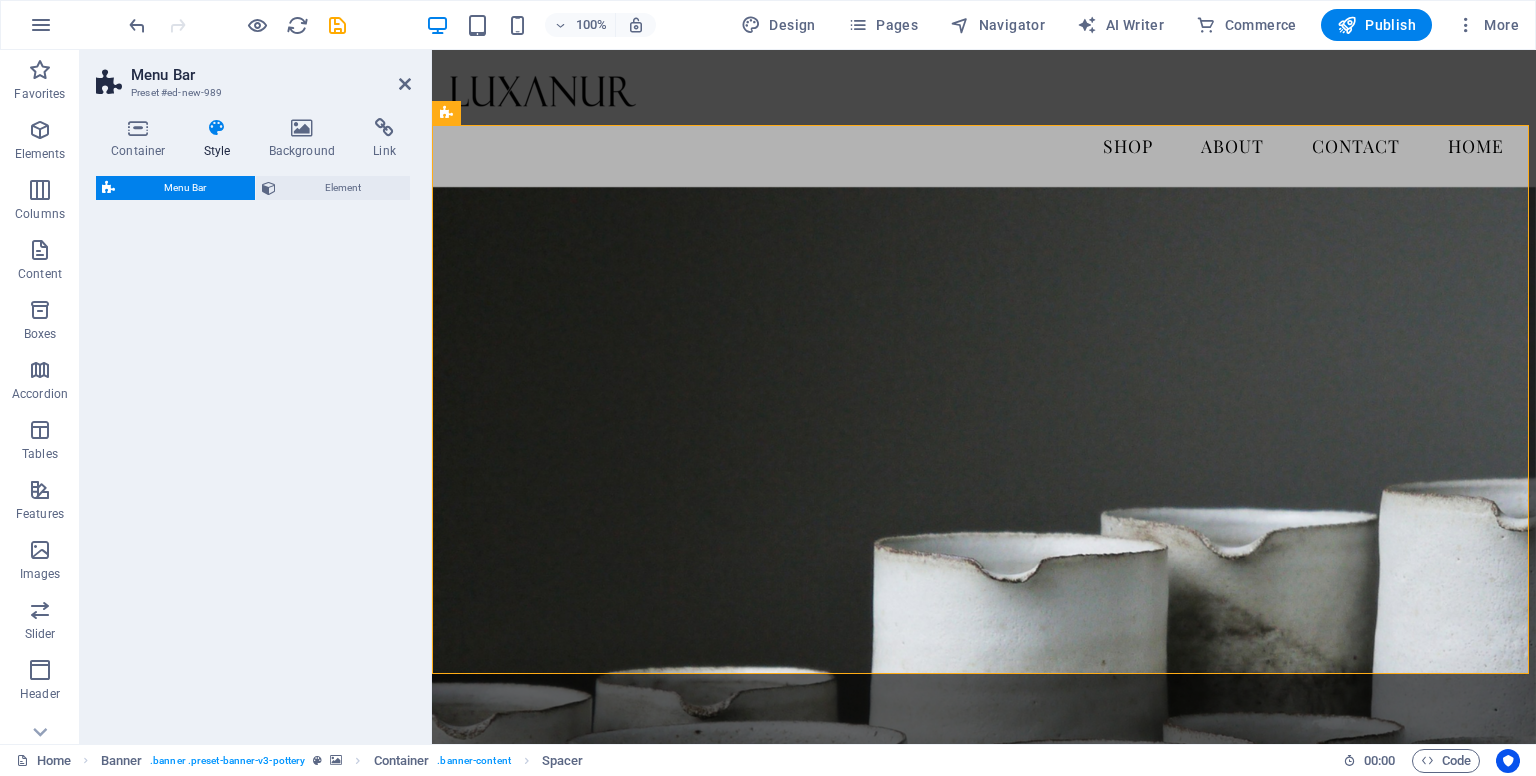 select on "rem" 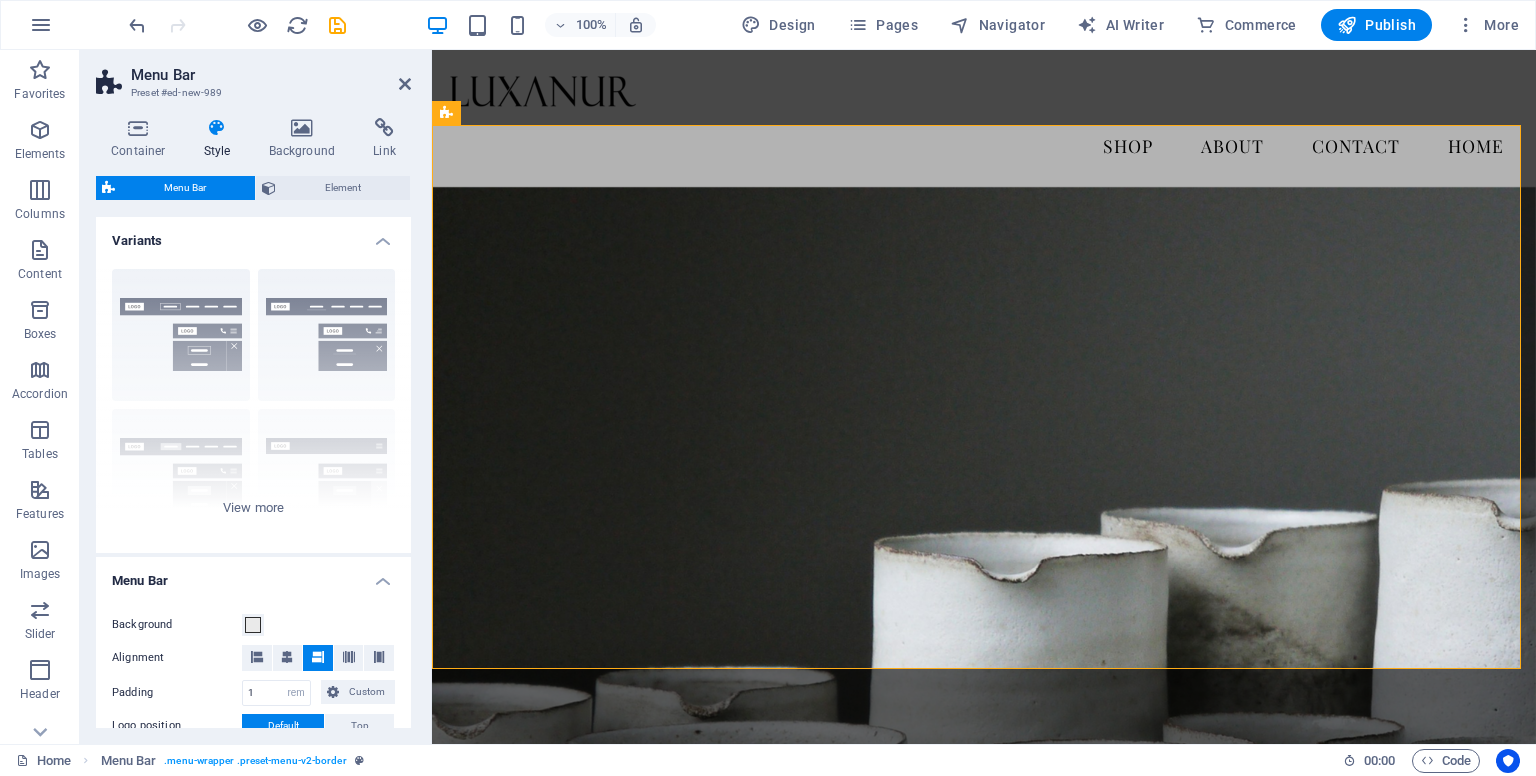 scroll, scrollTop: 626, scrollLeft: 0, axis: vertical 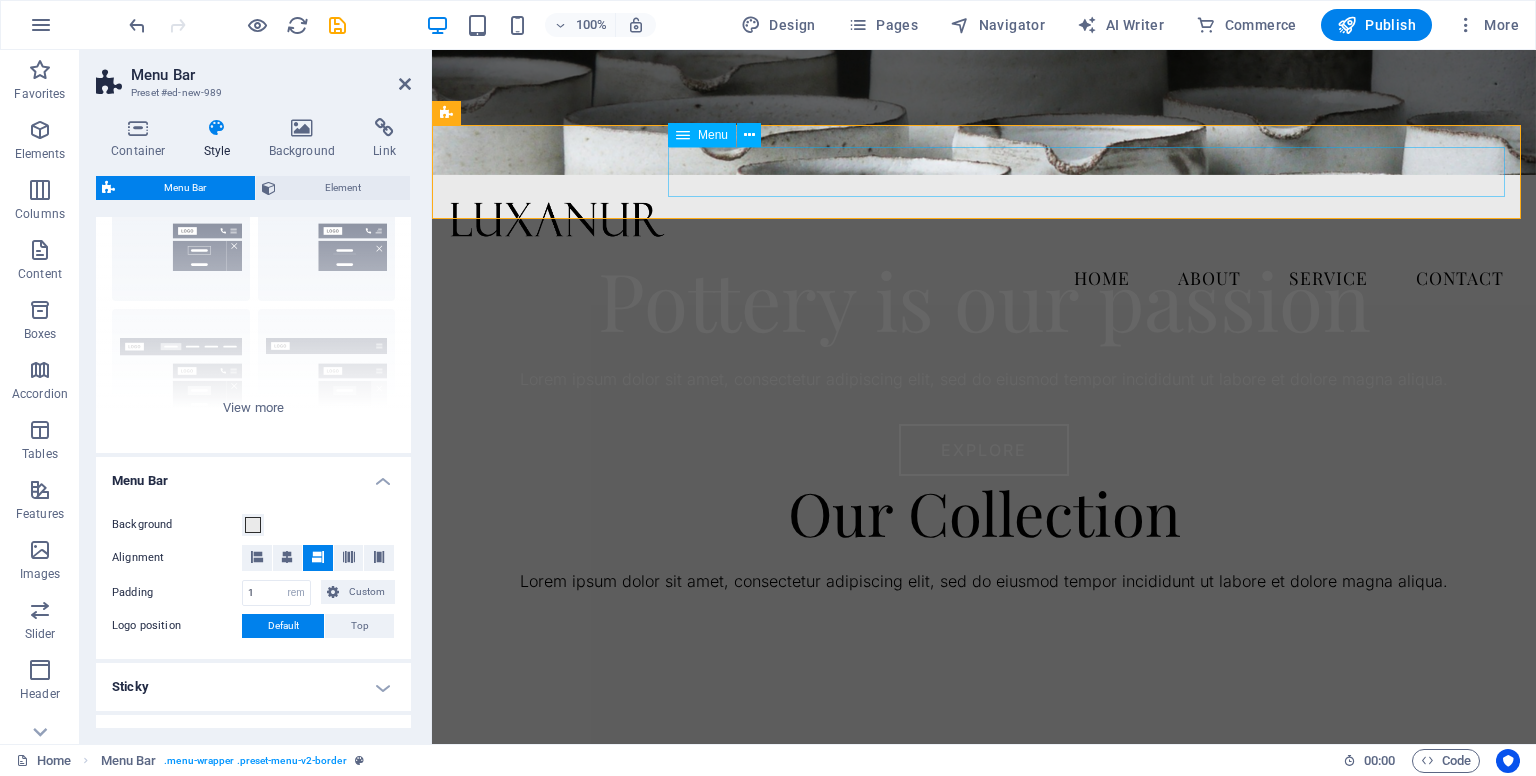click on "Home About Service Contact" at bounding box center (984, 278) 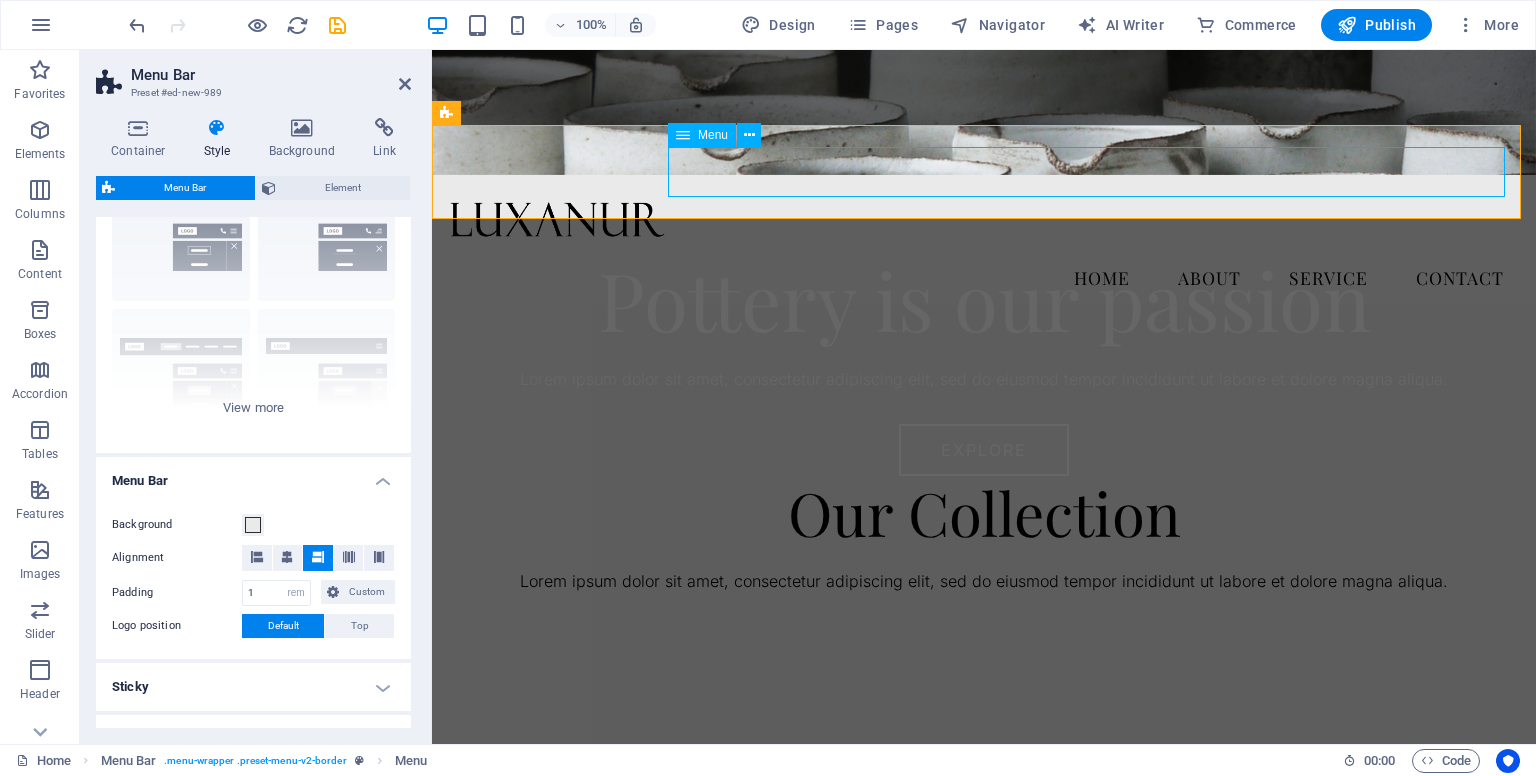 click on "Home About Service Contact" at bounding box center (984, 278) 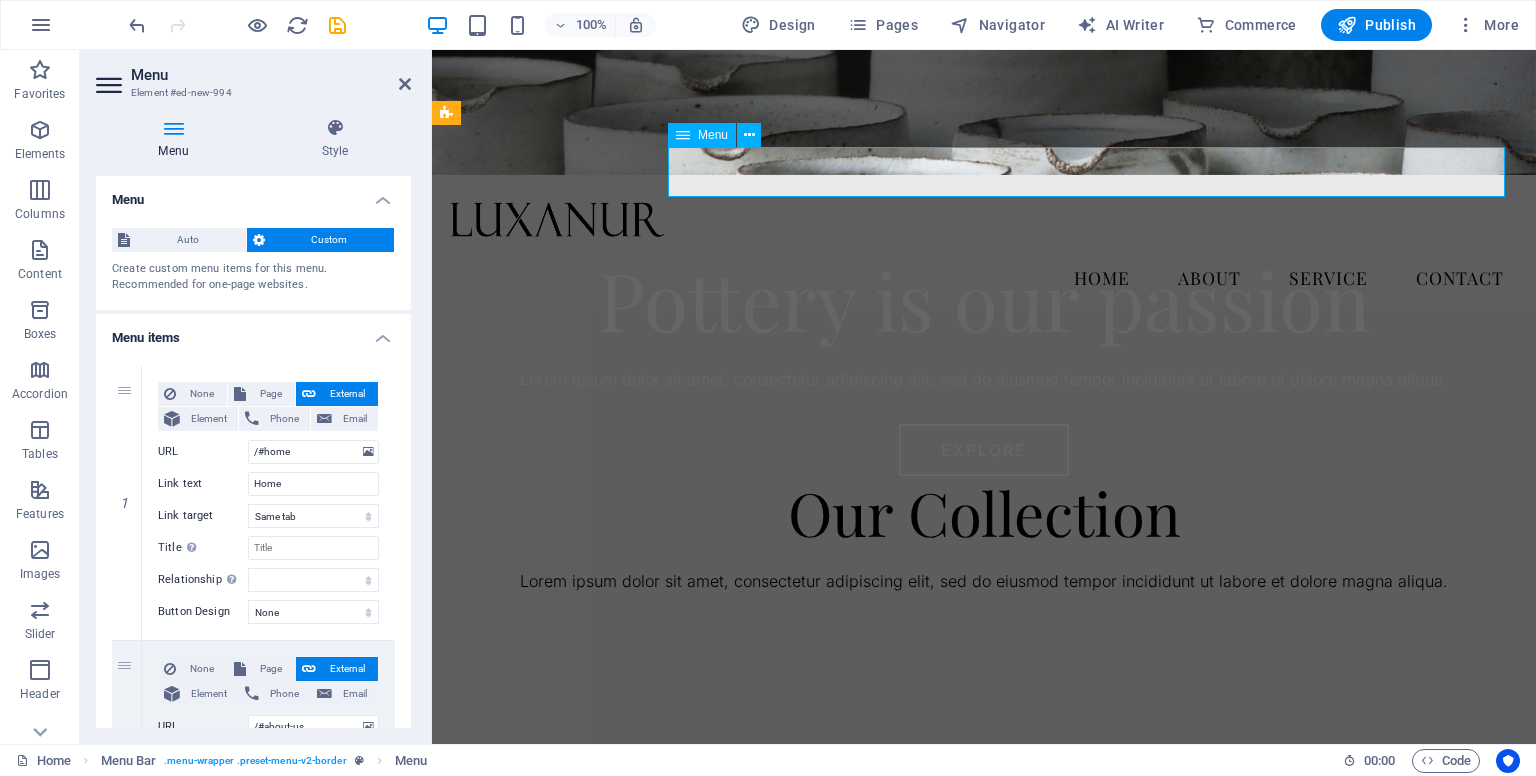 click on "Home About Service Contact" at bounding box center (984, 278) 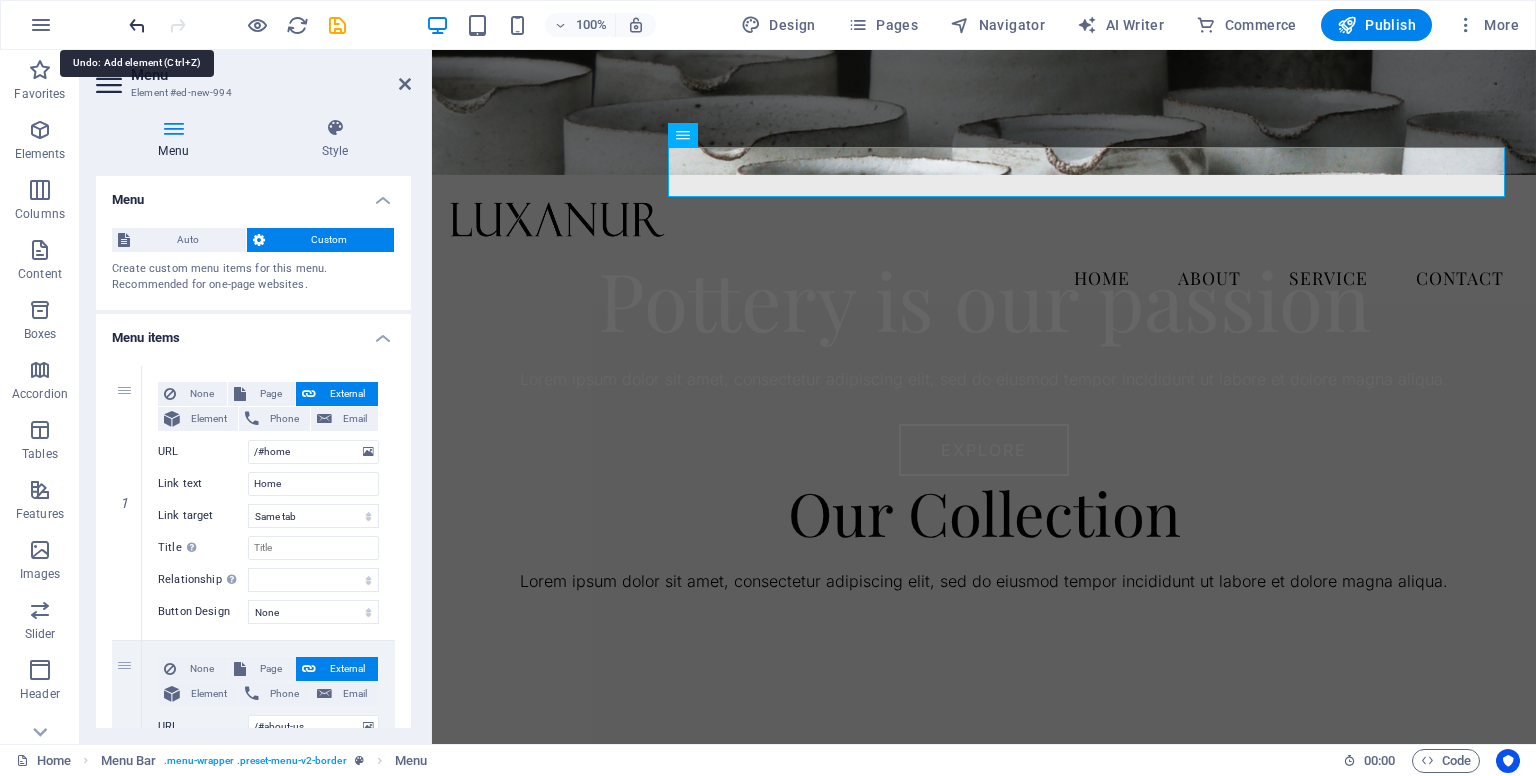 click at bounding box center (137, 25) 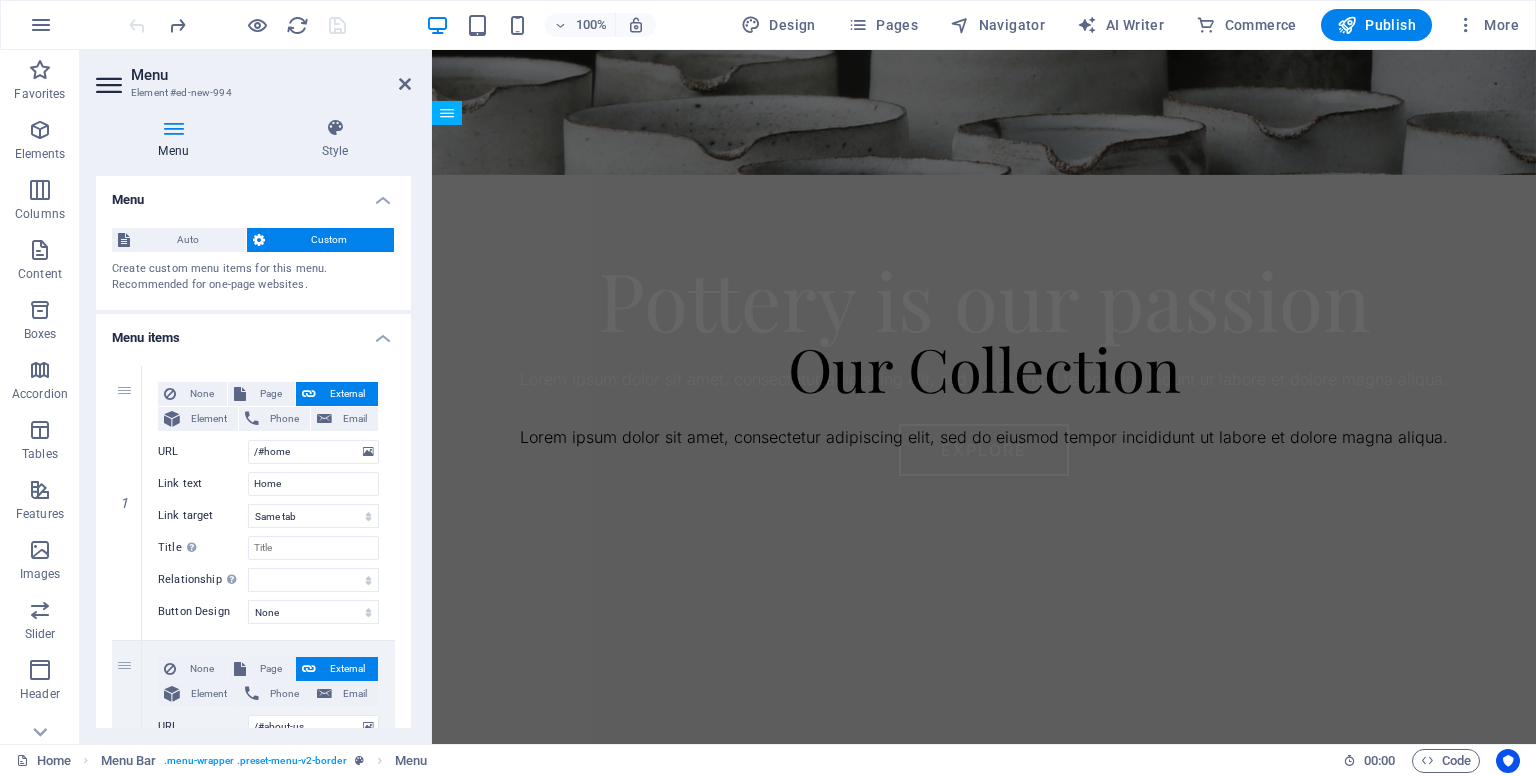 click at bounding box center [237, 25] 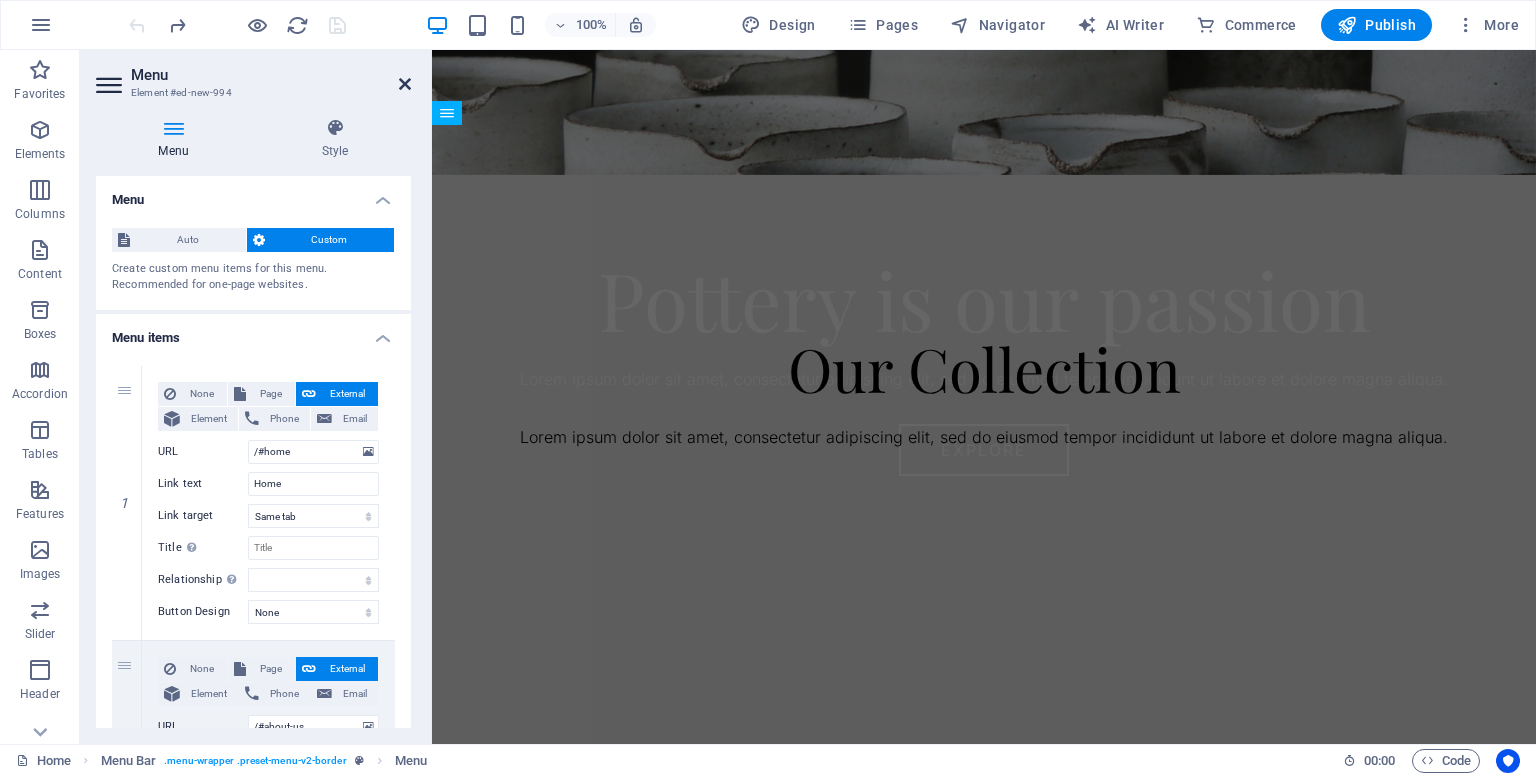 click at bounding box center [405, 84] 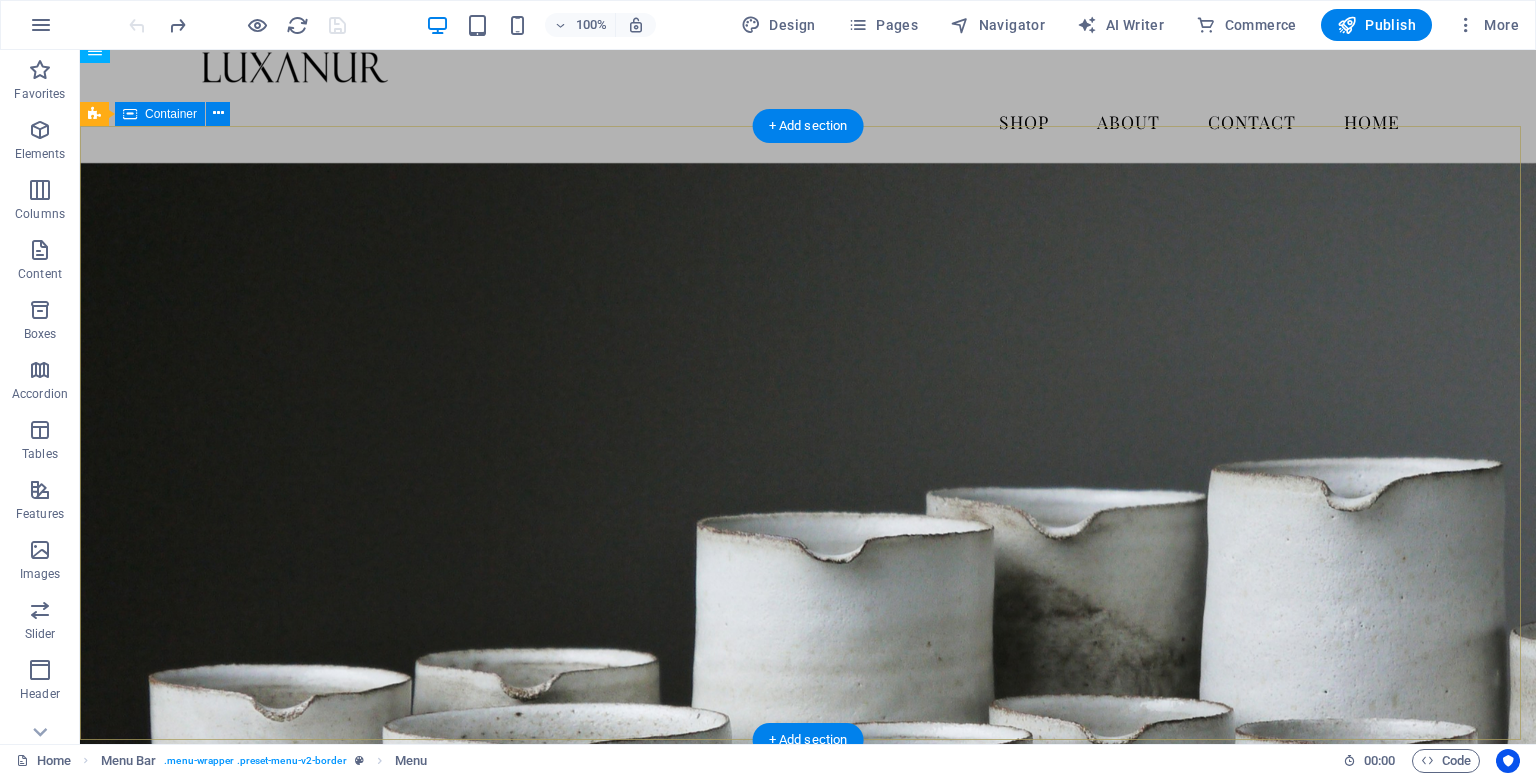 scroll, scrollTop: 0, scrollLeft: 0, axis: both 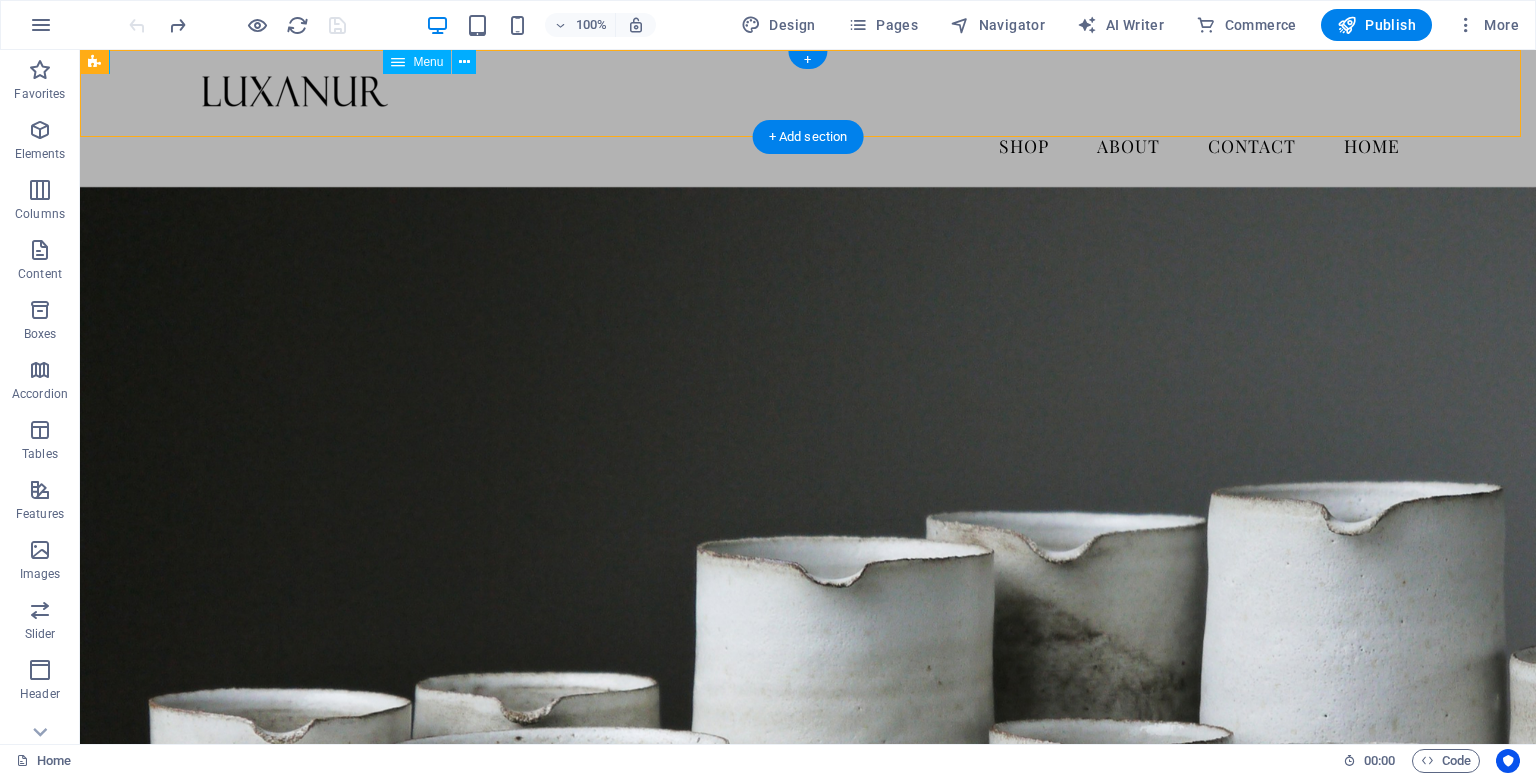 click on "Shop About Contact Home" at bounding box center [808, 146] 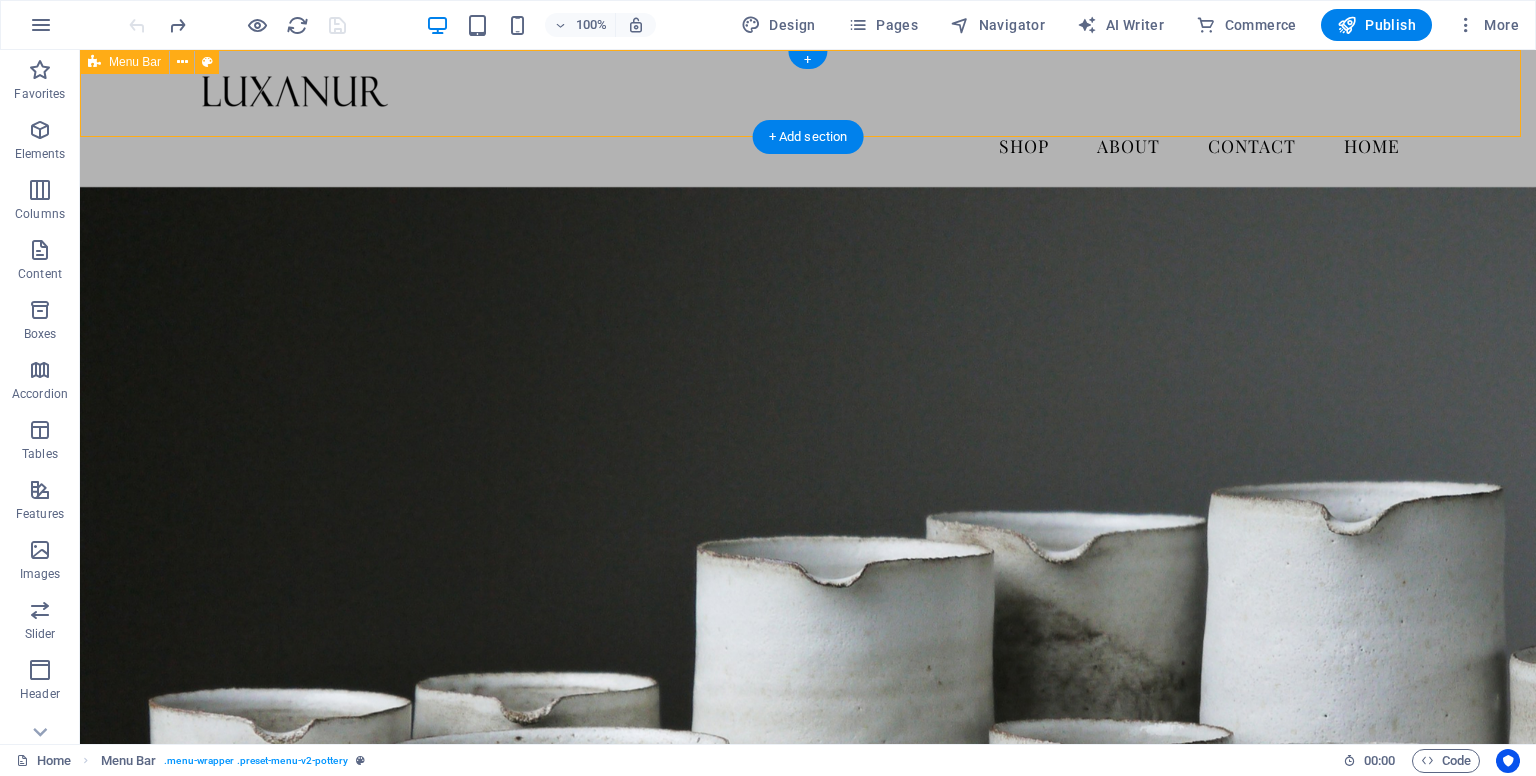 click on "Shop About Contact Home" at bounding box center (808, 118) 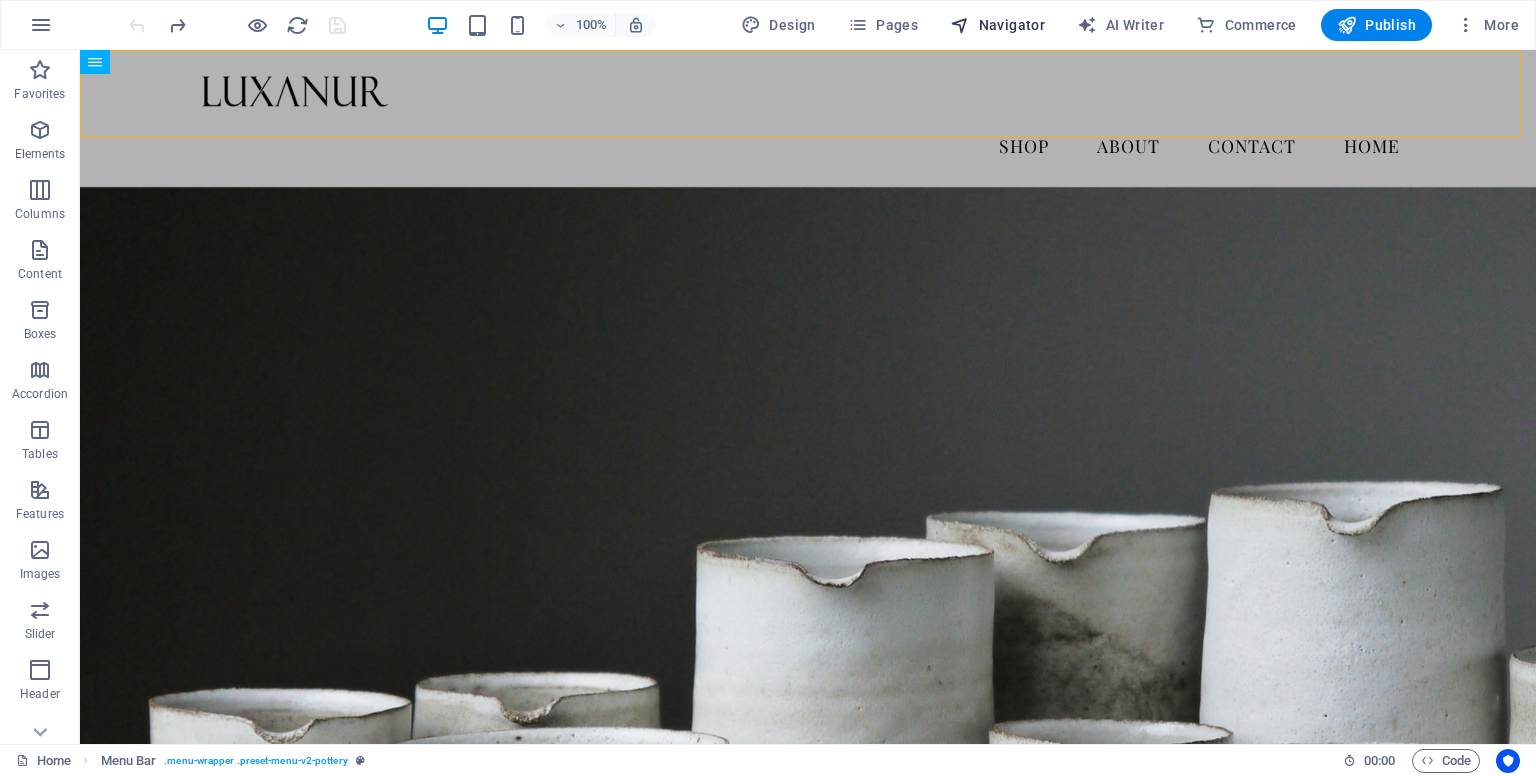 click on "Navigator" at bounding box center (997, 25) 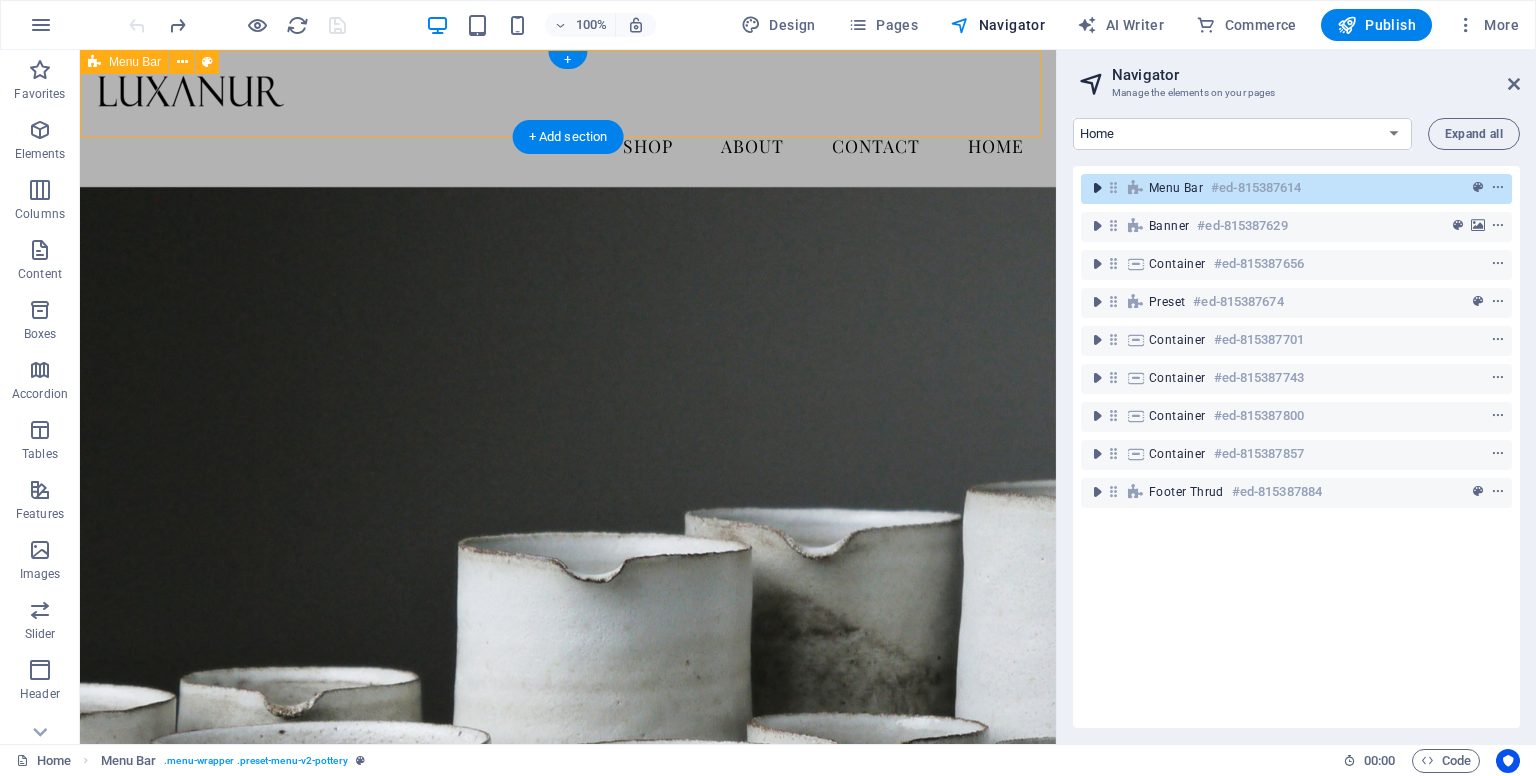 click at bounding box center (1097, 188) 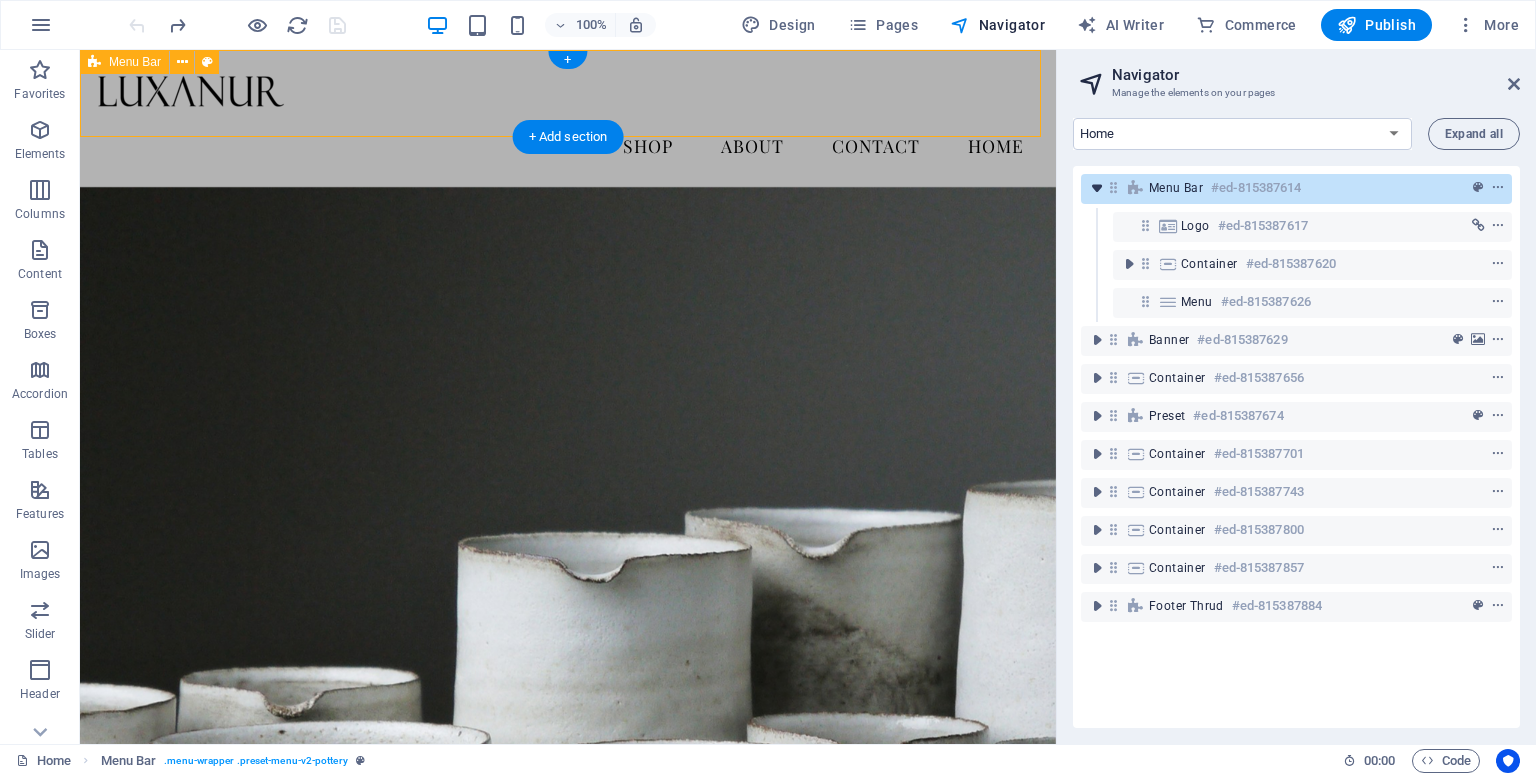 click at bounding box center [1097, 188] 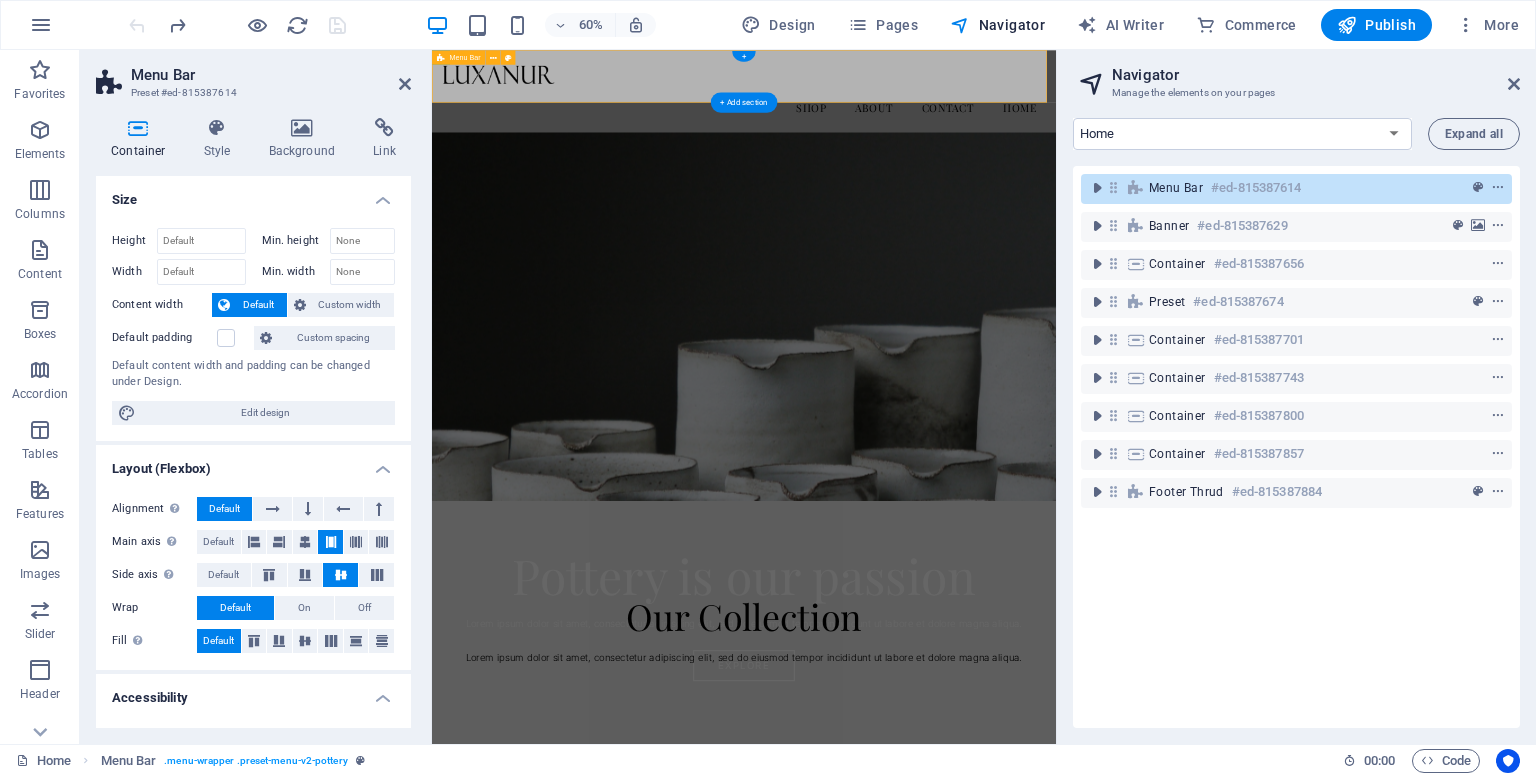 click at bounding box center [1113, 187] 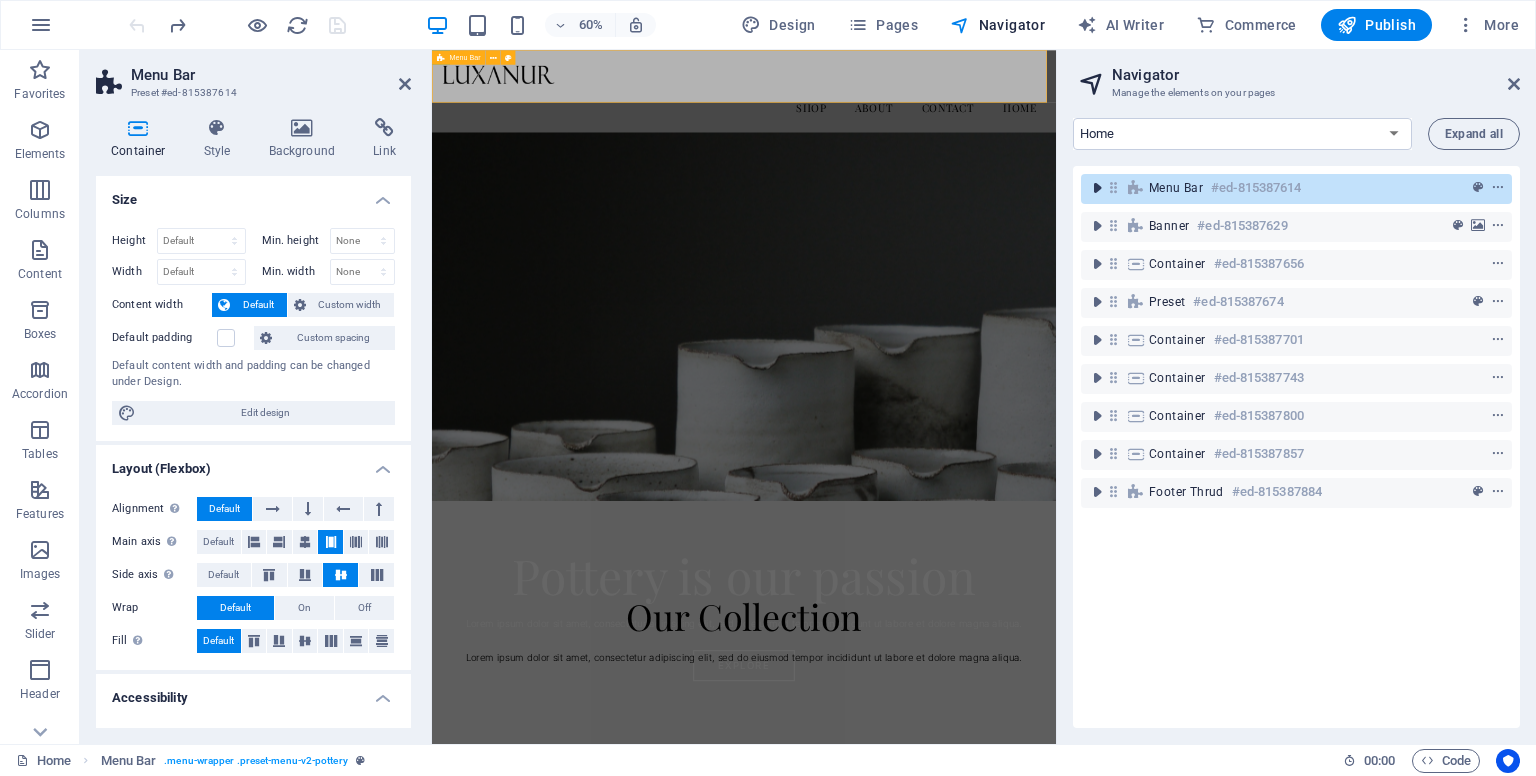 click at bounding box center [1097, 188] 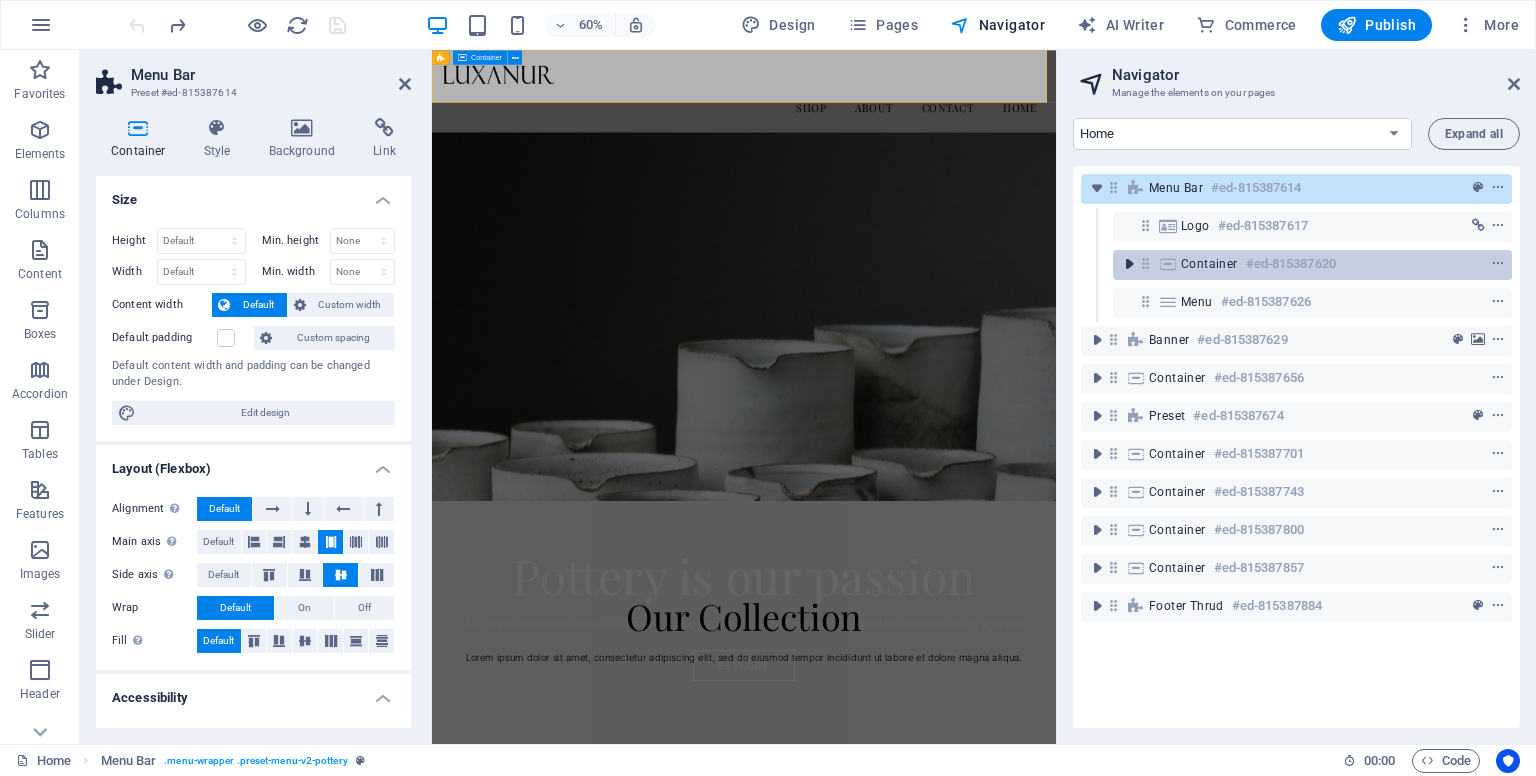 click at bounding box center [1129, 264] 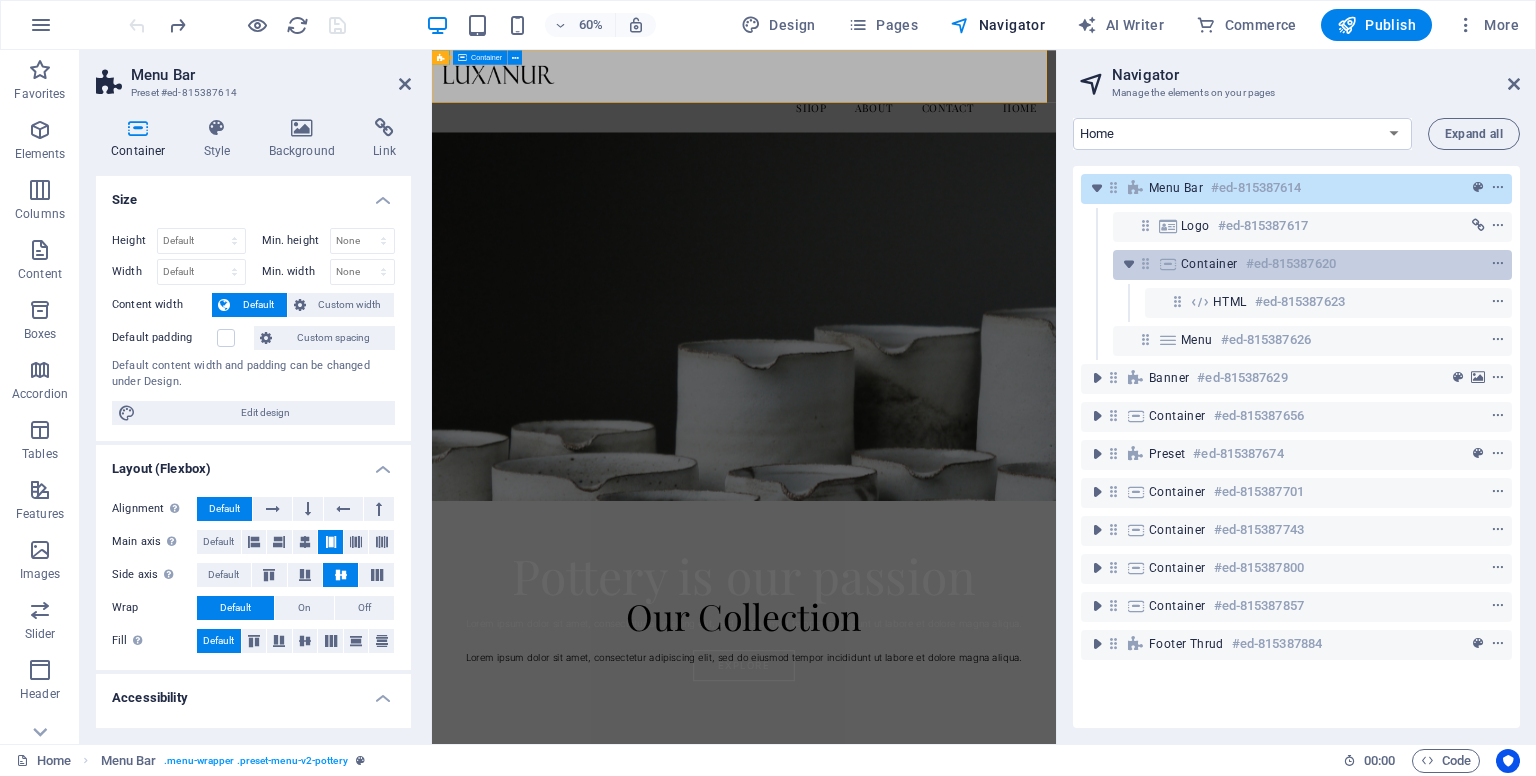 click on "Container #ed-815387620" at bounding box center [1312, 265] 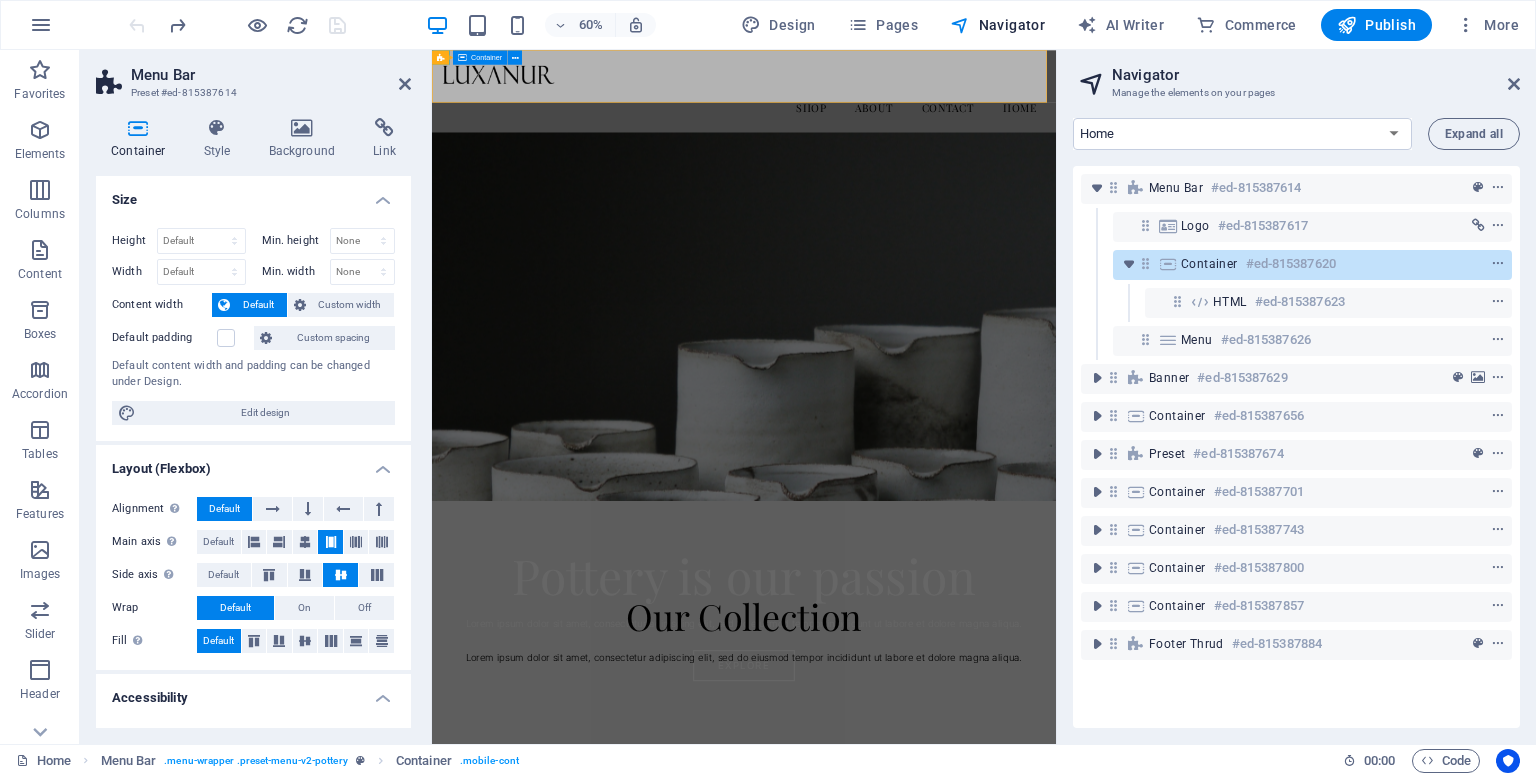 click on "Container #ed-815387620" at bounding box center [1312, 265] 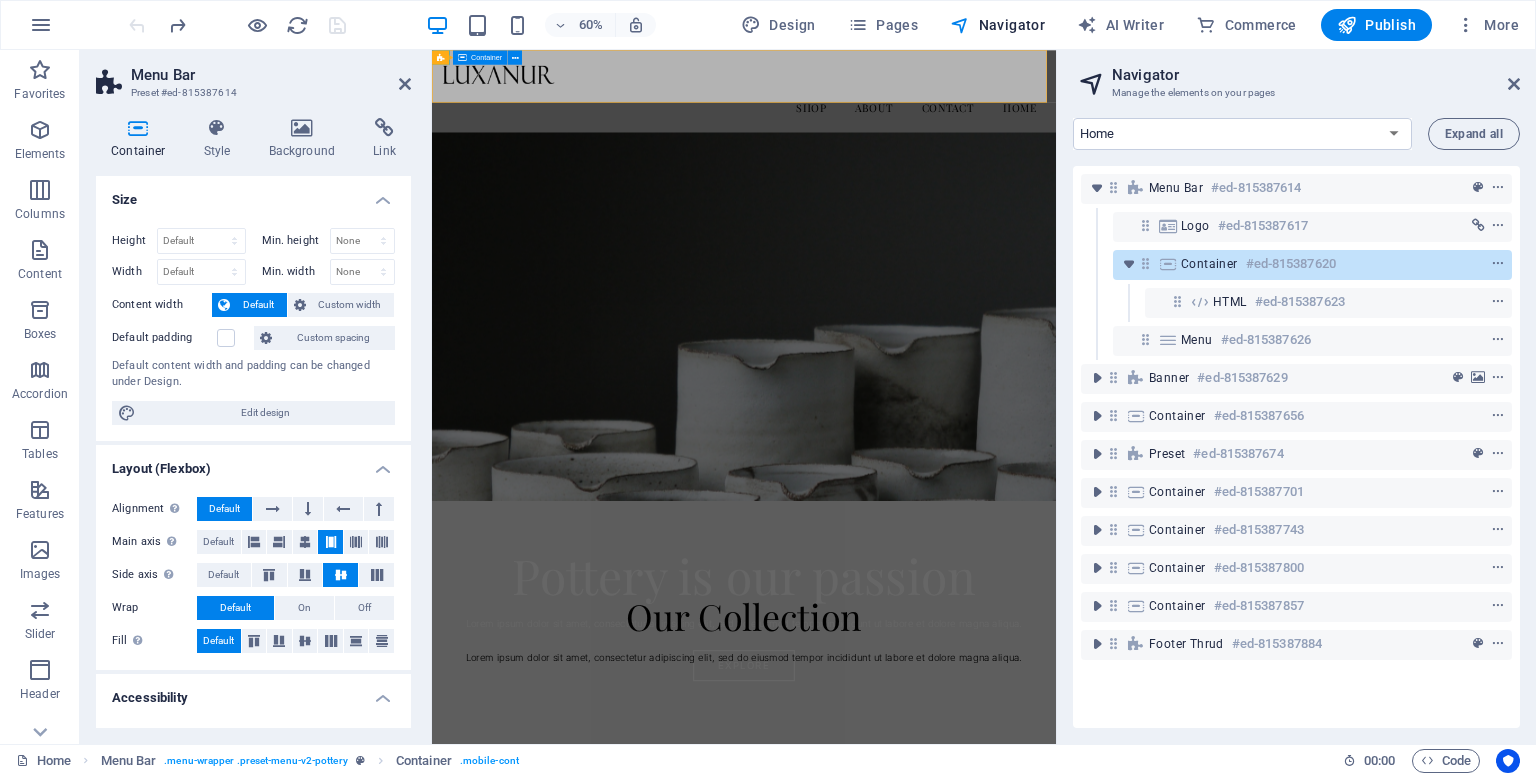 click on "Container #ed-815387620" at bounding box center [1312, 265] 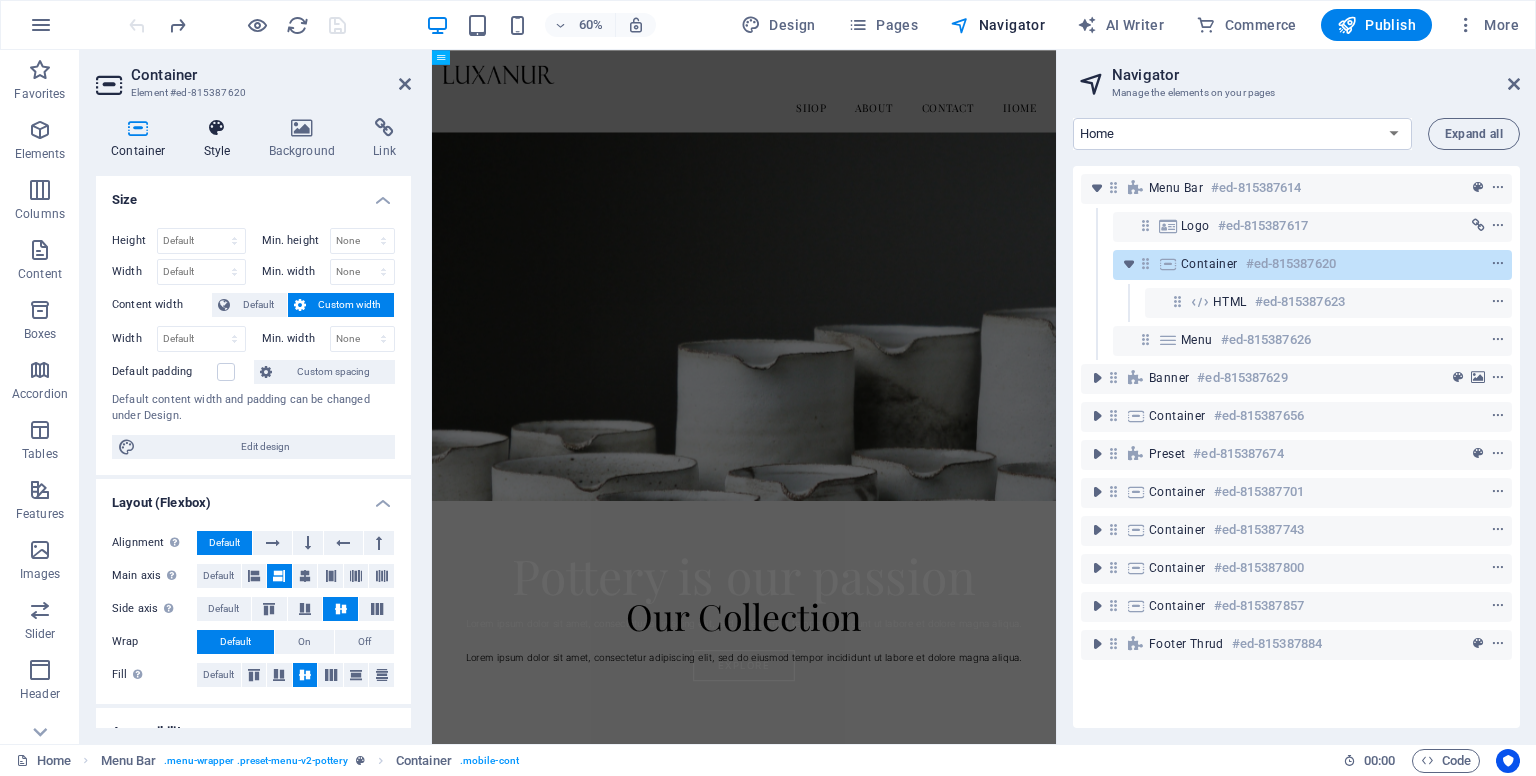 click on "Style" at bounding box center [221, 139] 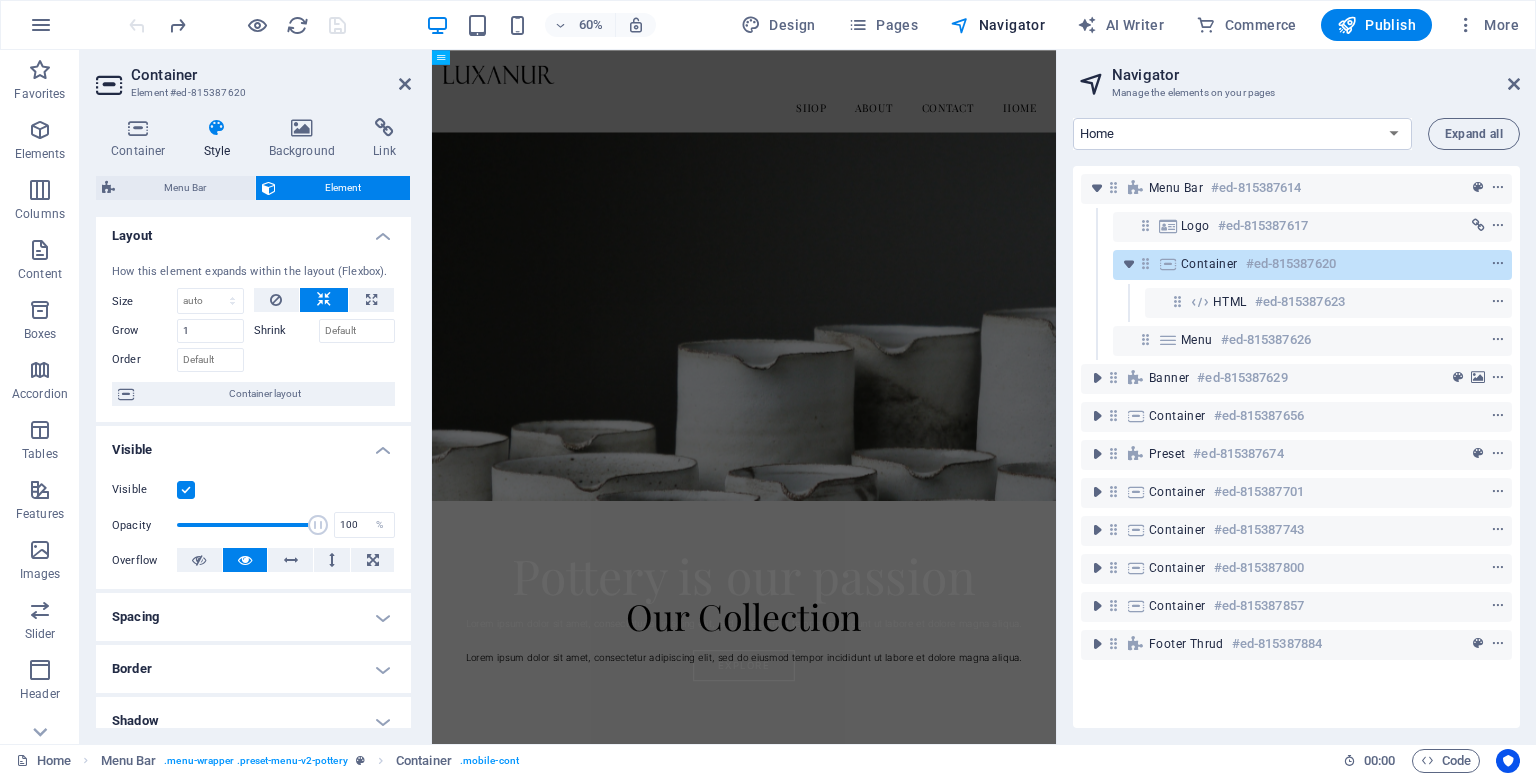 scroll, scrollTop: 0, scrollLeft: 0, axis: both 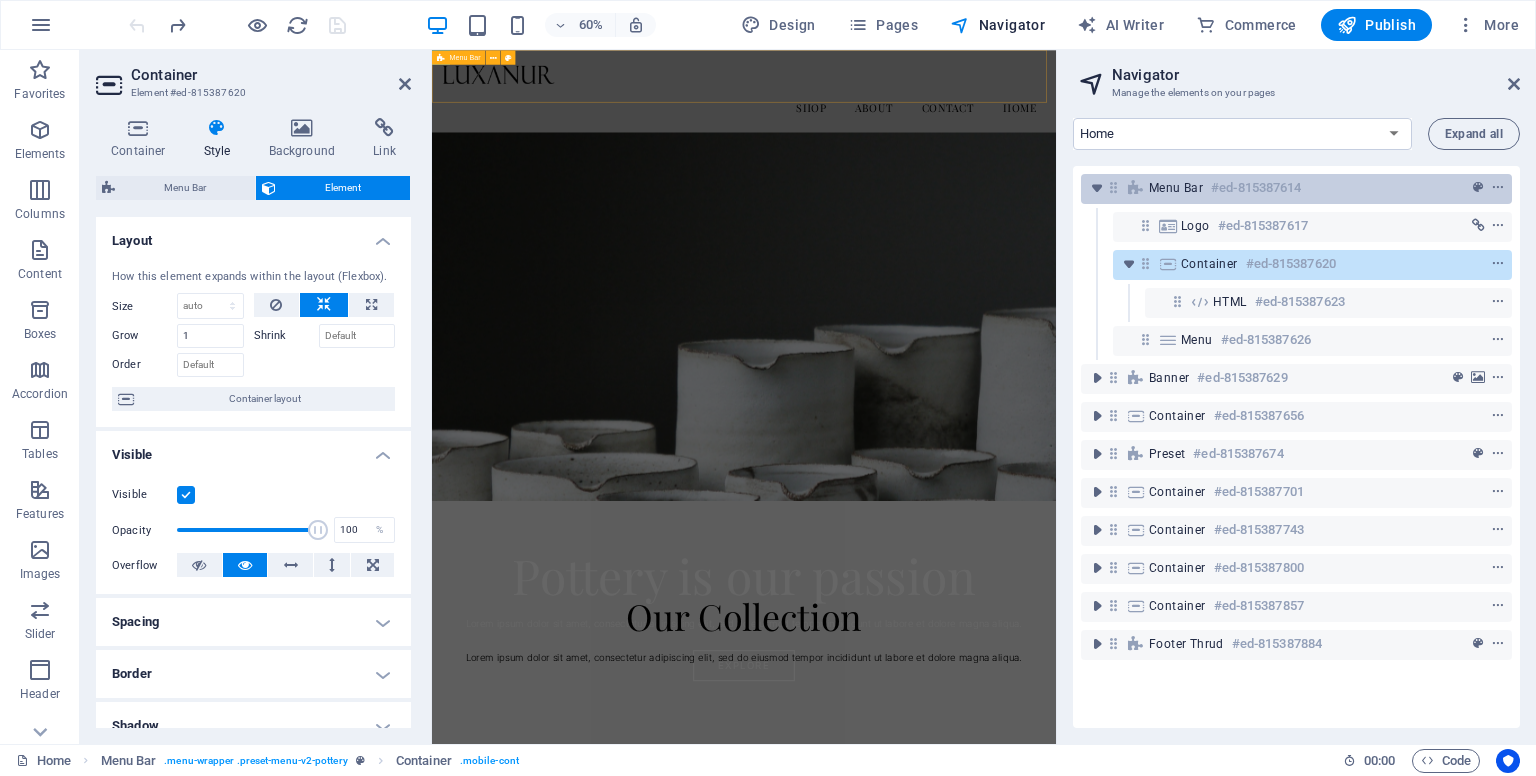 click on "Menu Bar #ed-815387614" at bounding box center [1280, 188] 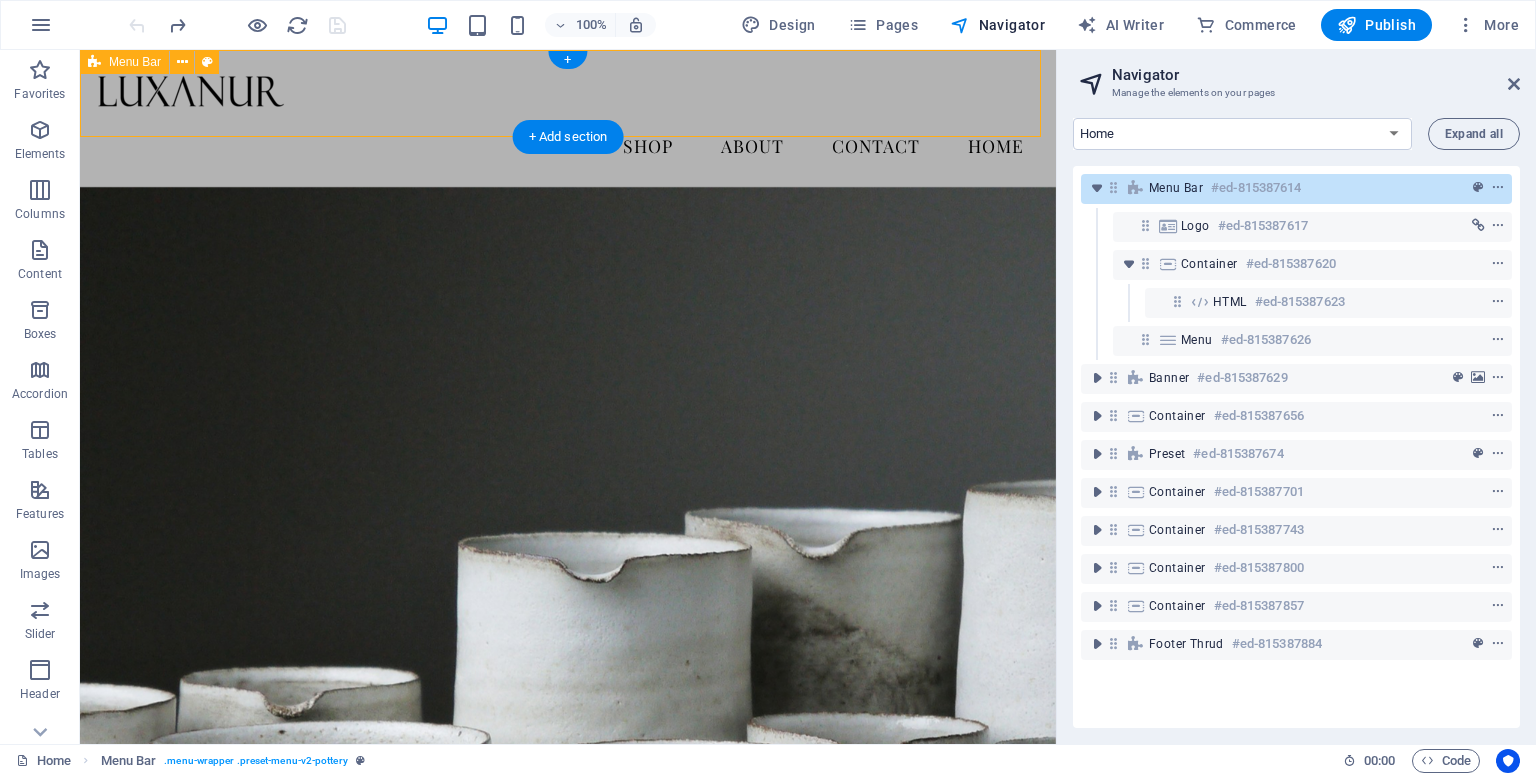 click on "Menu Bar" at bounding box center (1176, 188) 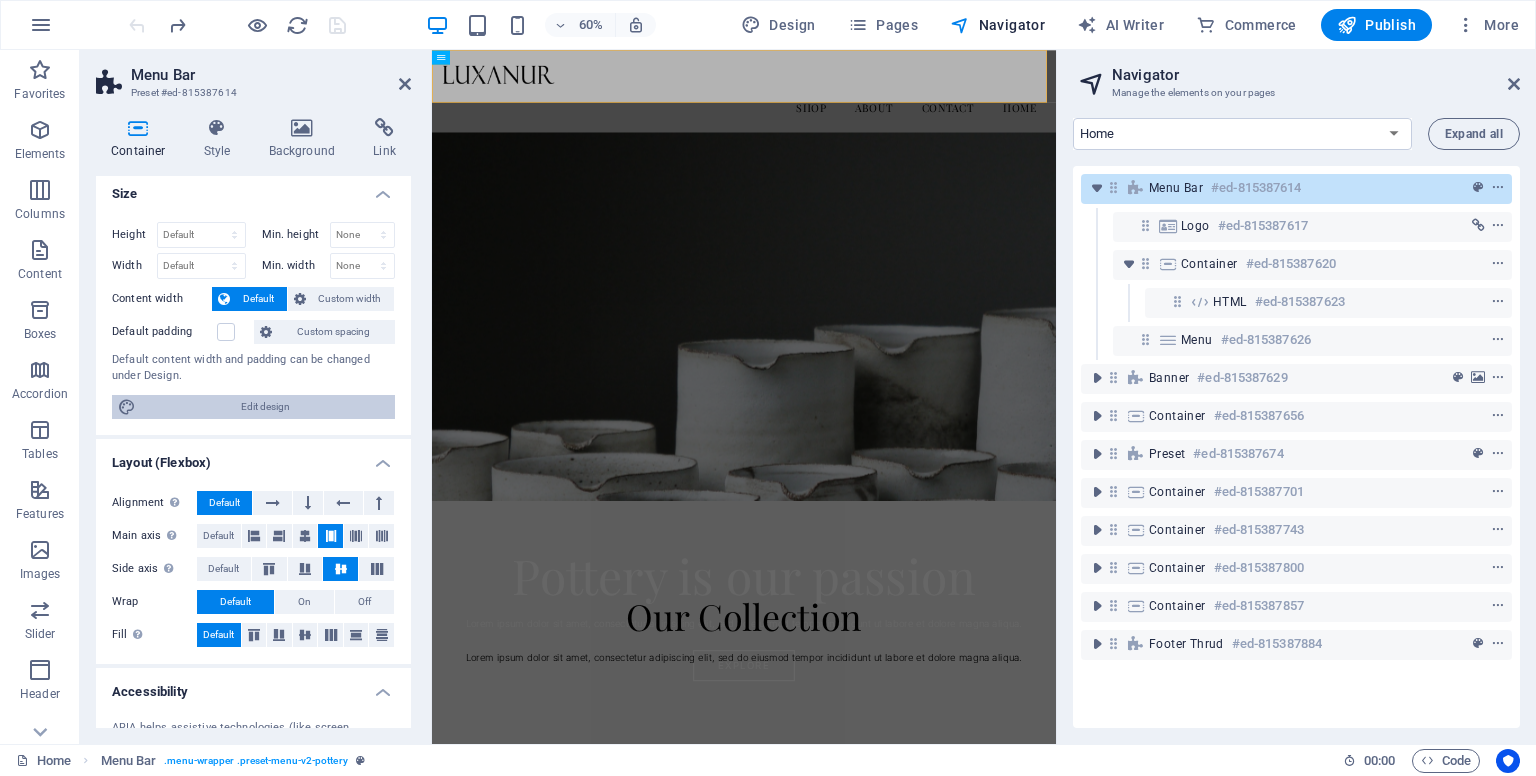 scroll, scrollTop: 0, scrollLeft: 0, axis: both 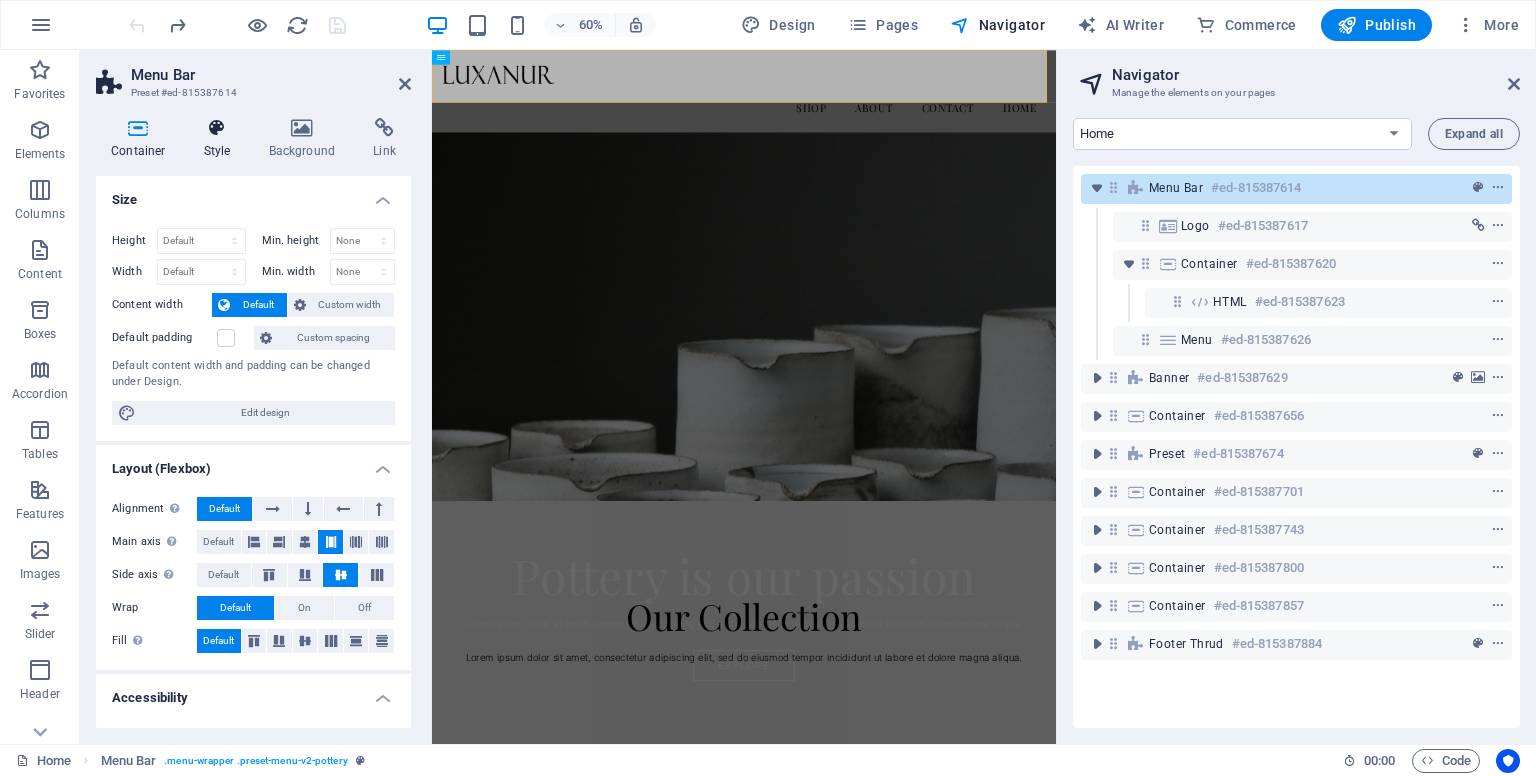 click on "Style" at bounding box center (221, 139) 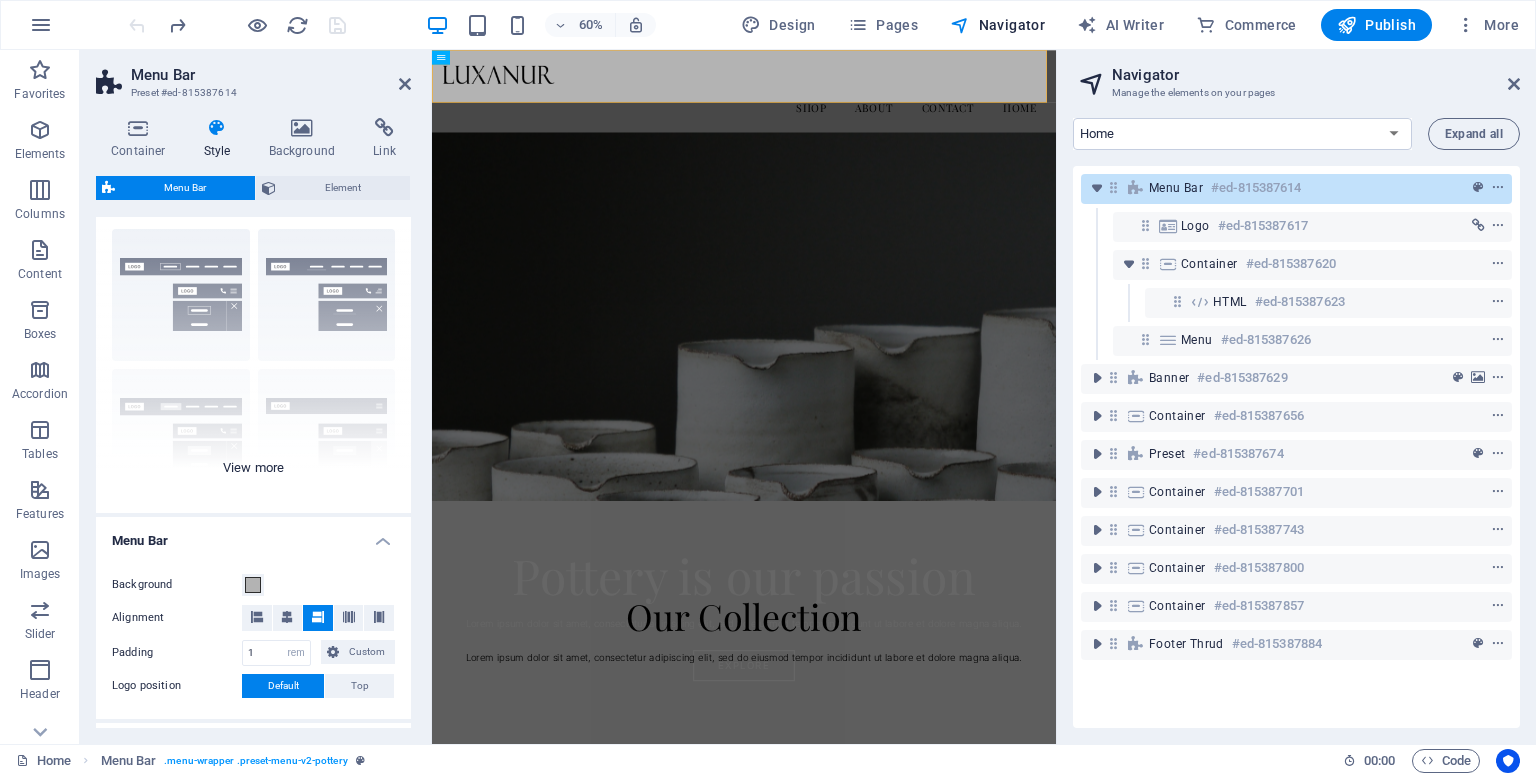 scroll, scrollTop: 200, scrollLeft: 0, axis: vertical 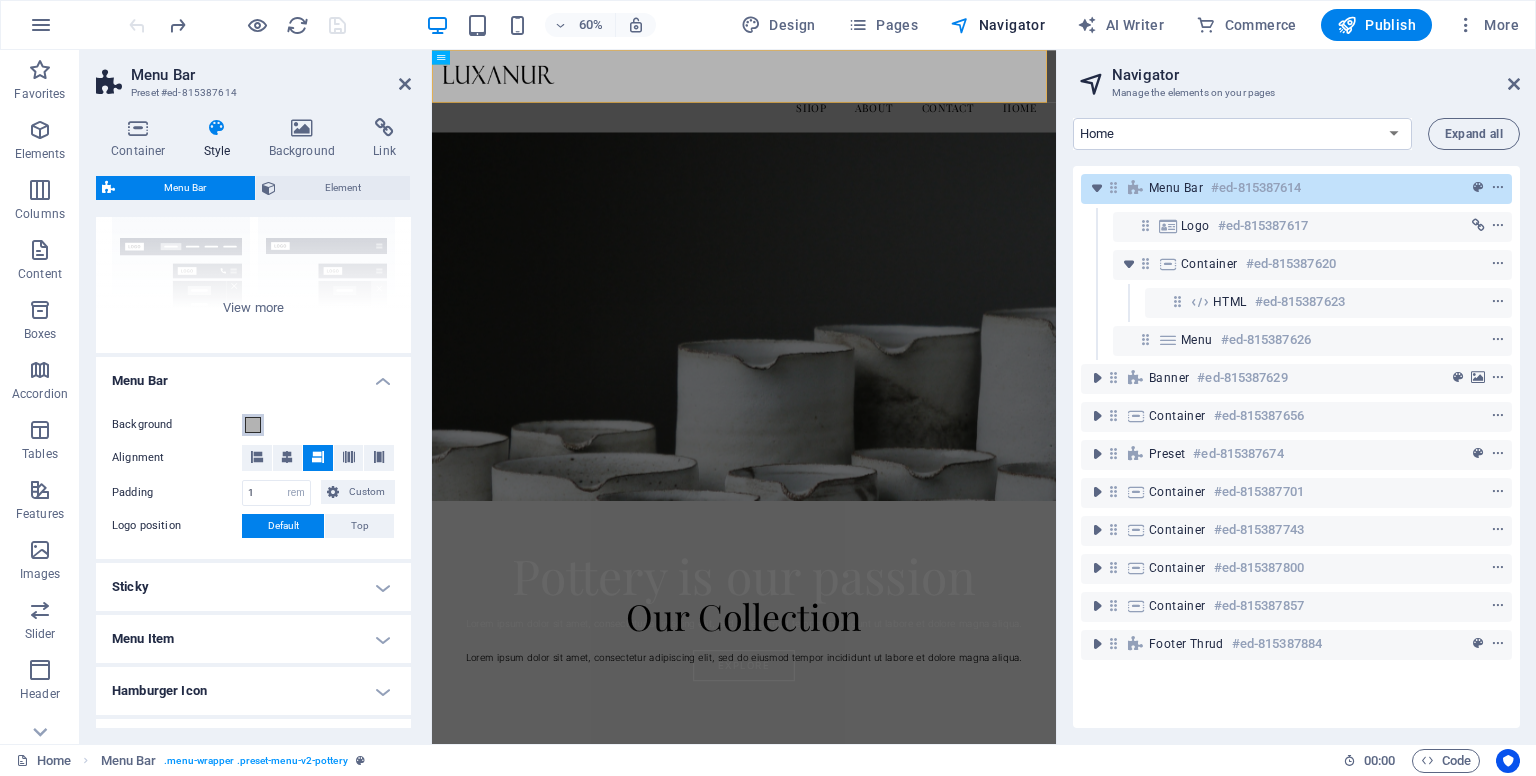click at bounding box center (253, 425) 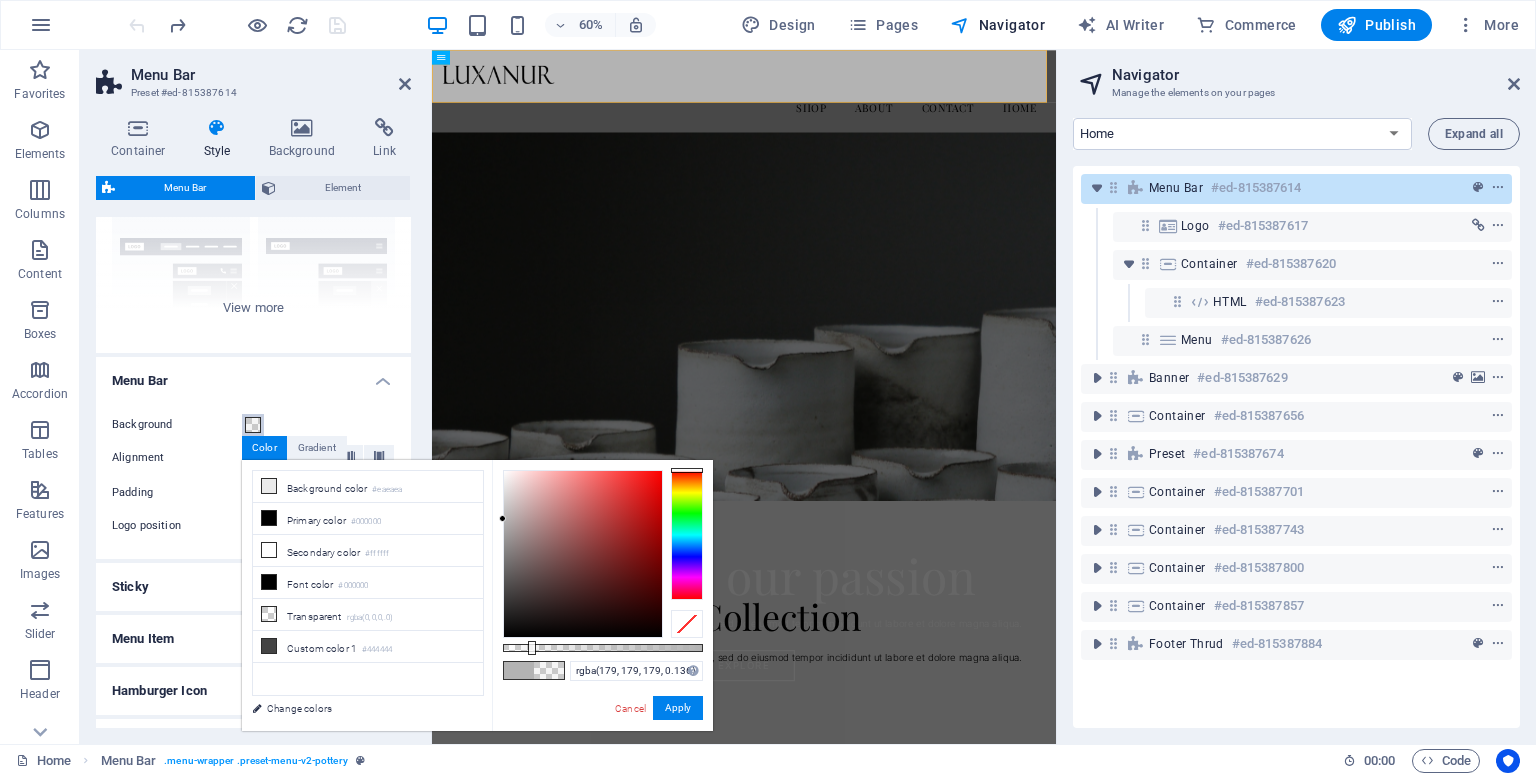 click at bounding box center [603, 648] 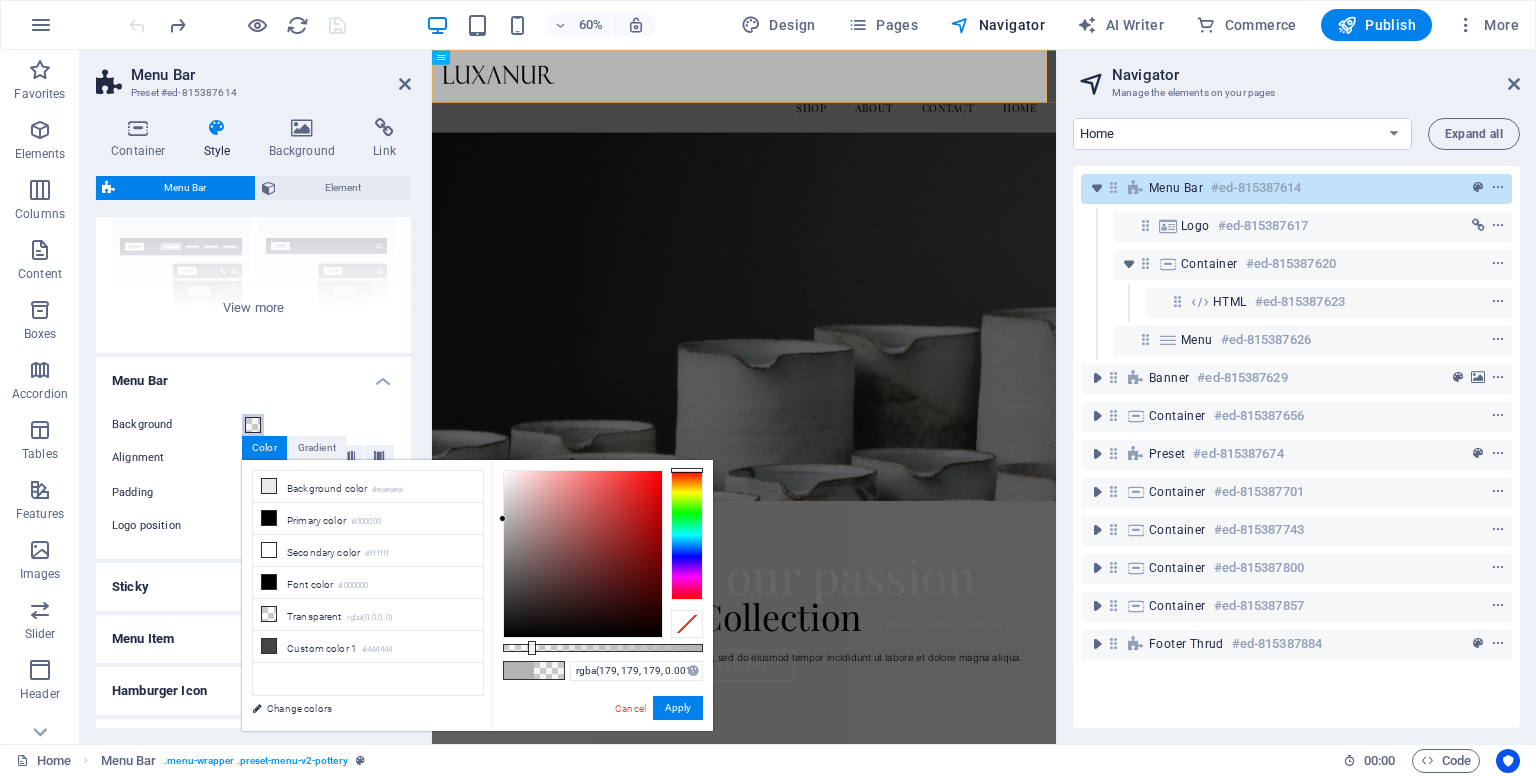 type on "rgba(179, 179, 179, 0)" 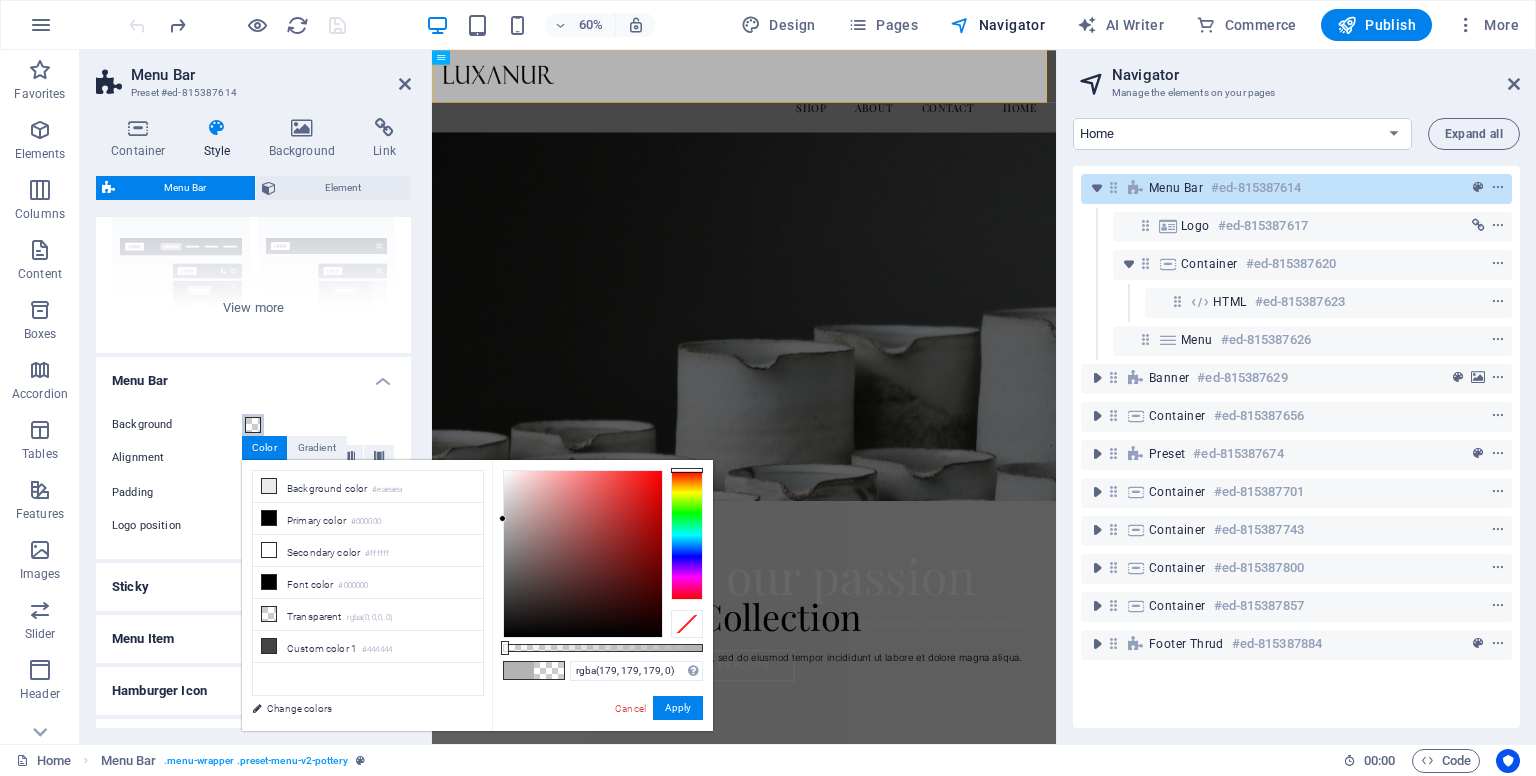 drag, startPoint x: 520, startPoint y: 649, endPoint x: 395, endPoint y: 675, distance: 127.67537 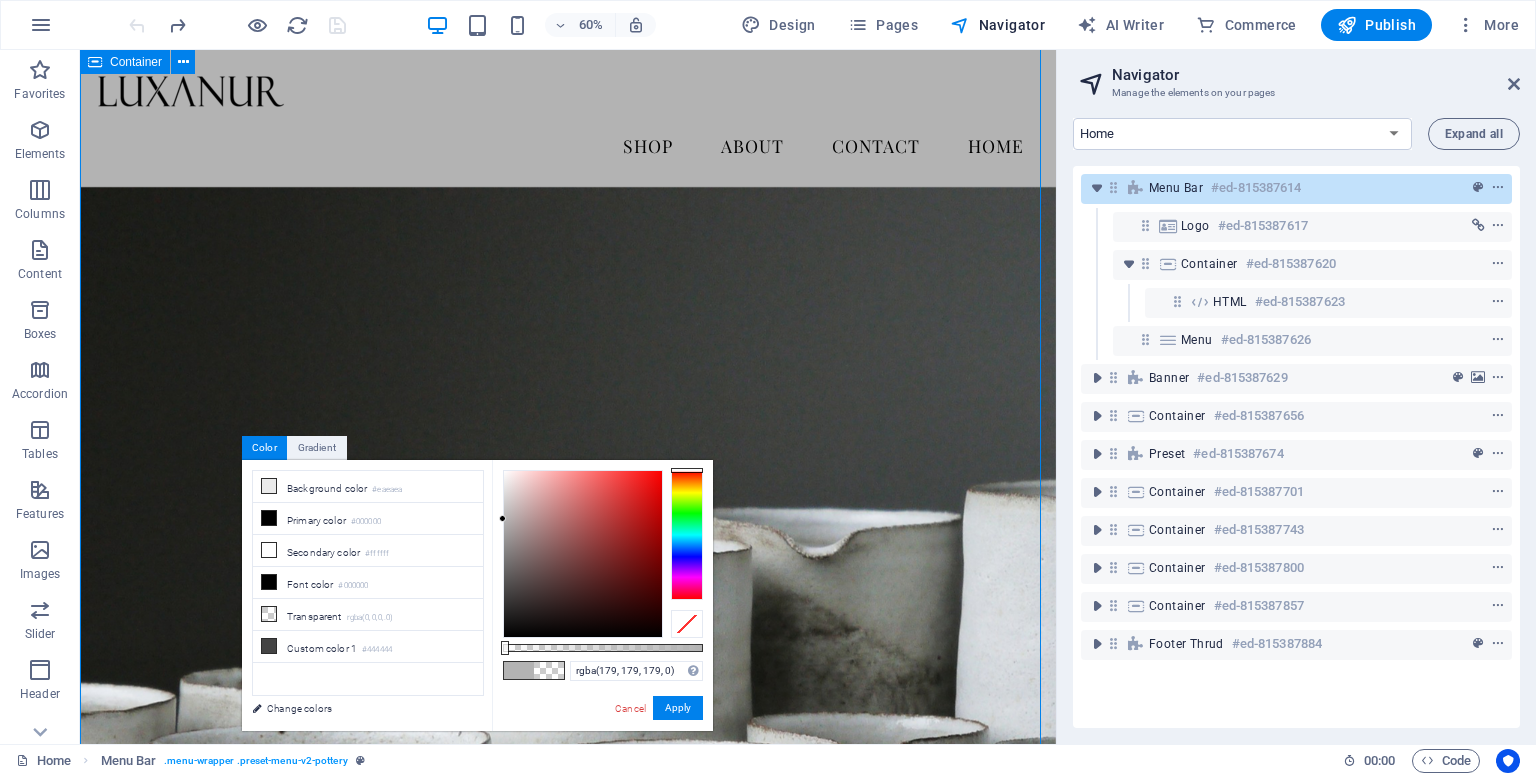 click on "Our Collection Lorem ipsum dolor sit amet, consectetur adipiscing elit, sed do eiusmod tempor incididunt ut labore et dolore magna aliqua." at bounding box center [568, 1199] 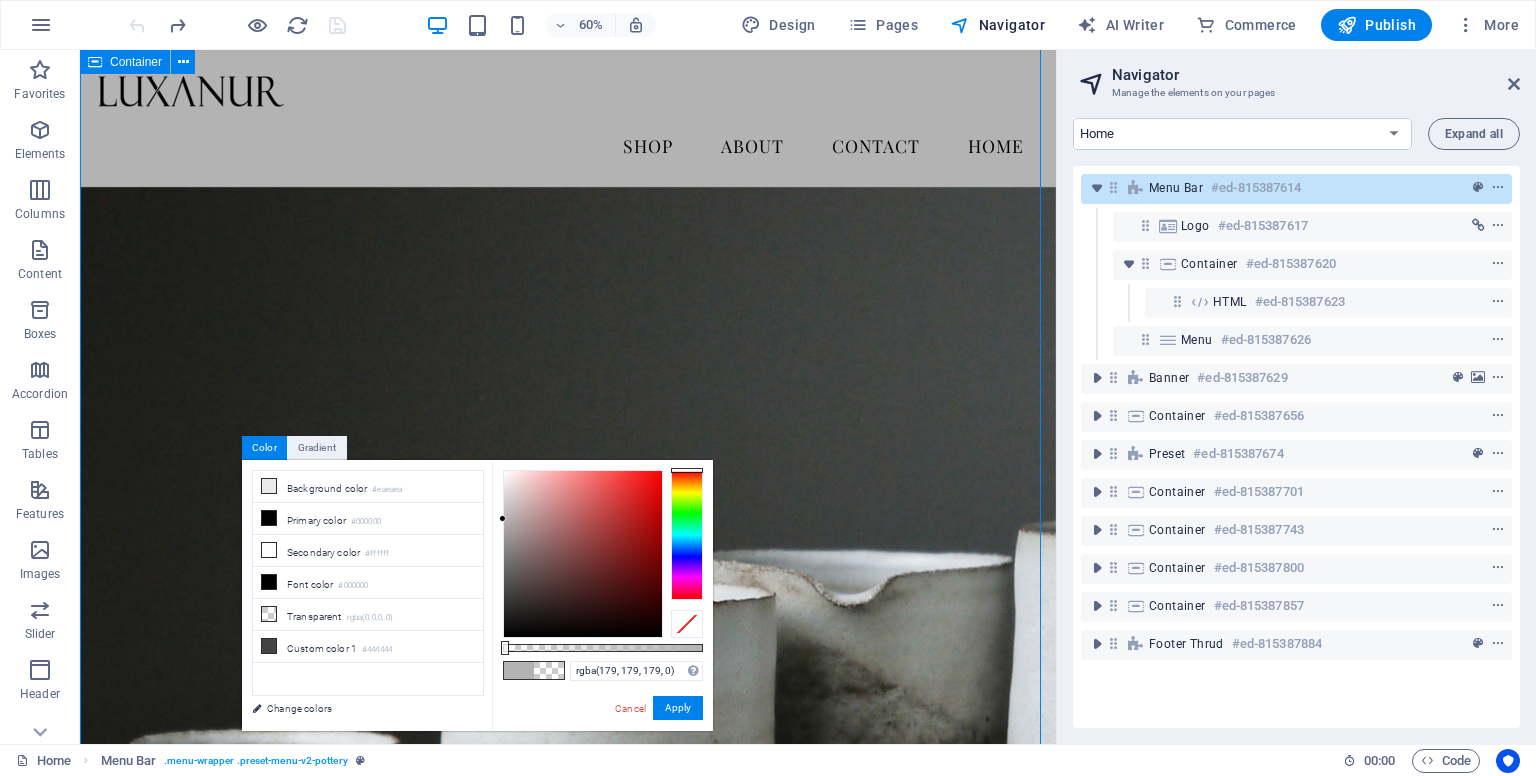 scroll, scrollTop: 764, scrollLeft: 0, axis: vertical 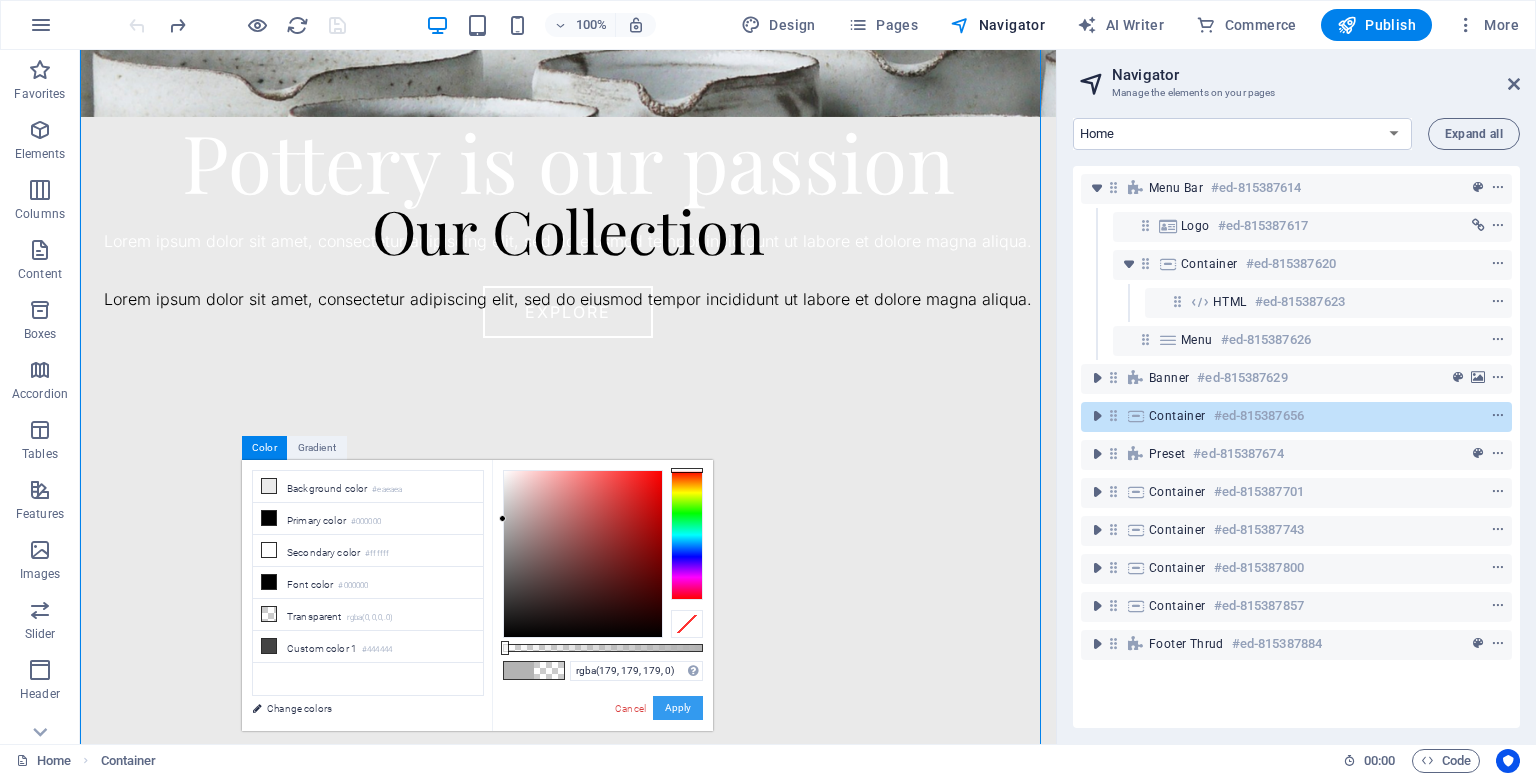 drag, startPoint x: 661, startPoint y: 701, endPoint x: 581, endPoint y: 649, distance: 95.41489 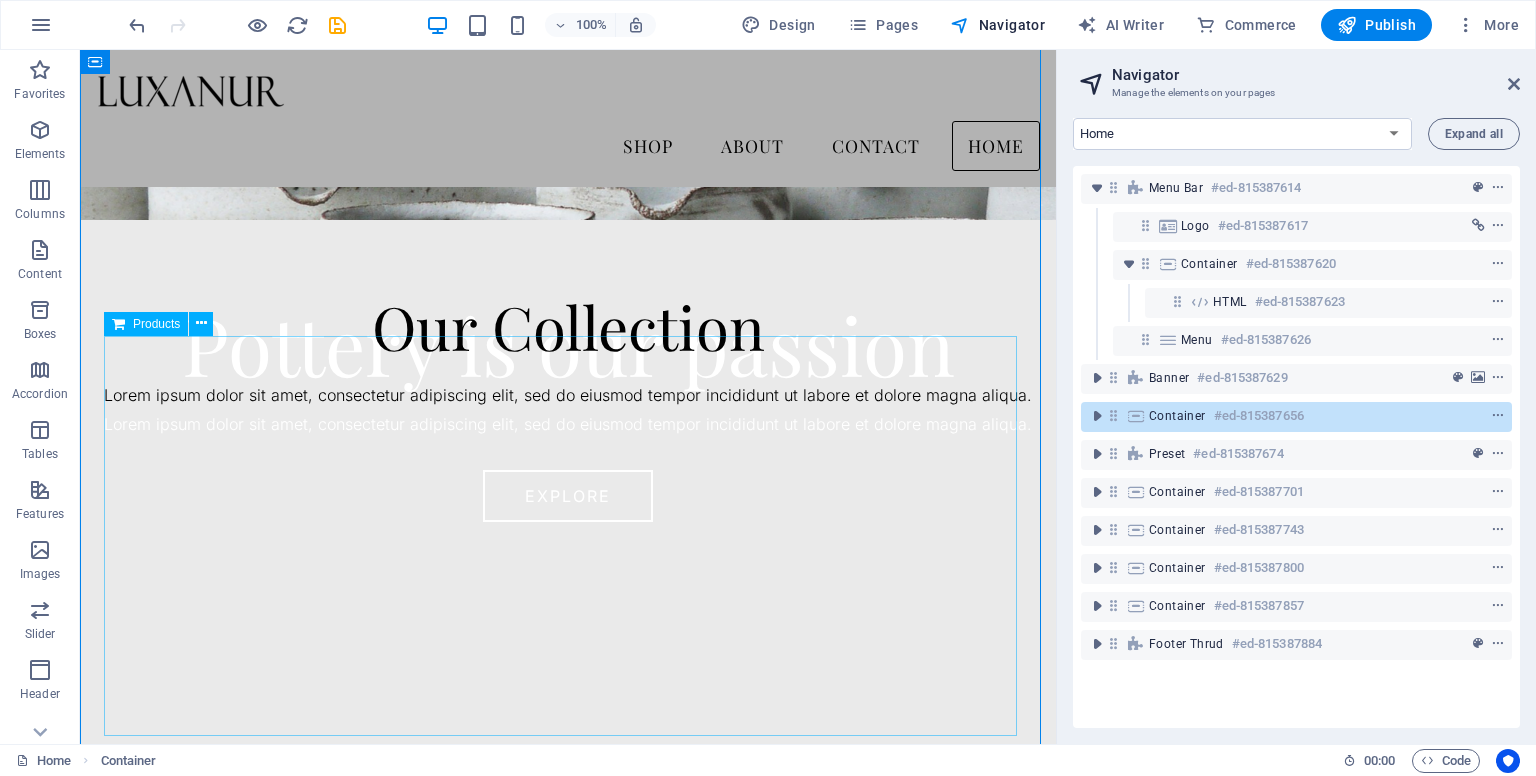 scroll, scrollTop: 0, scrollLeft: 0, axis: both 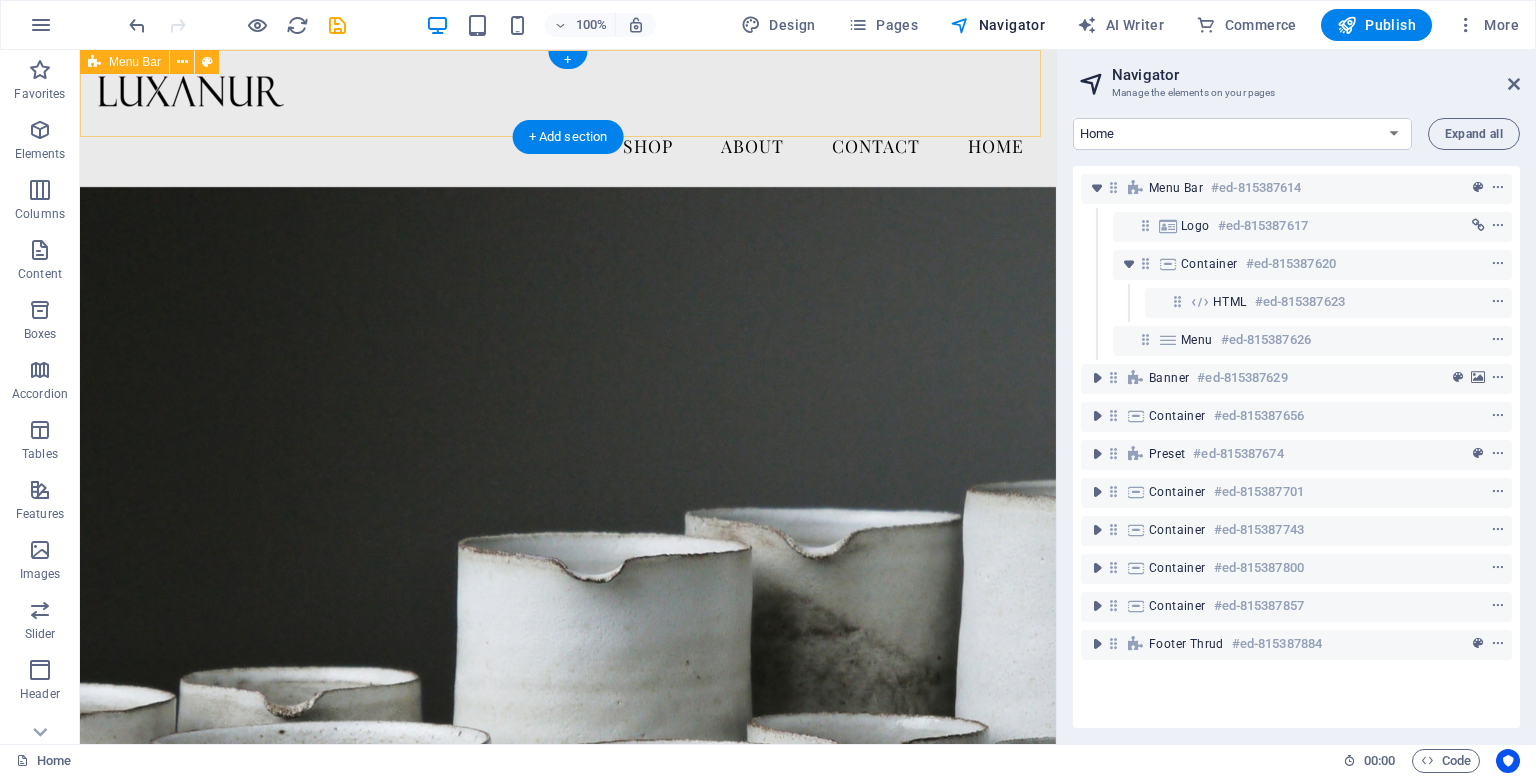 click on "Shop About Contact Home" at bounding box center [568, 118] 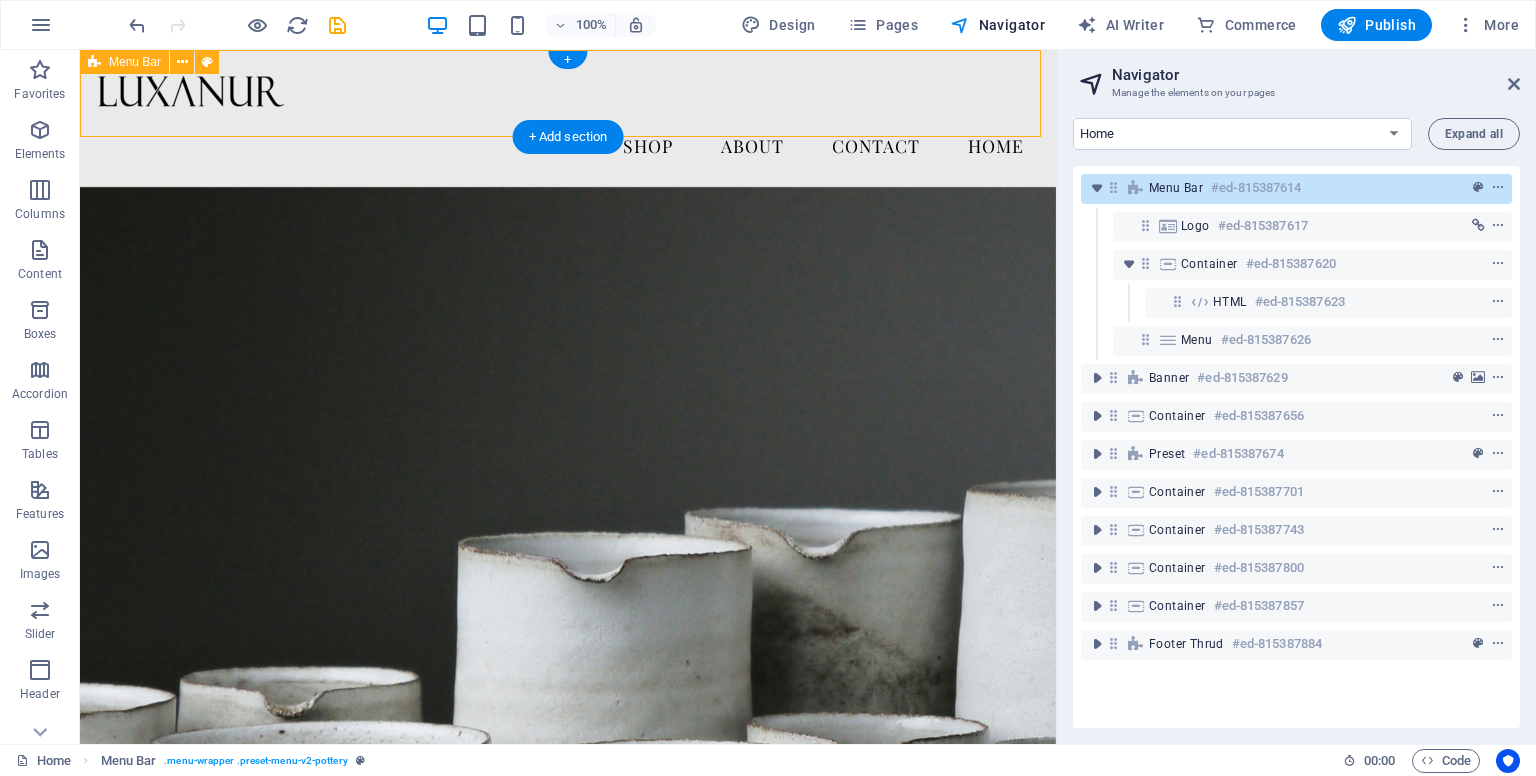 click on "Menu Bar" at bounding box center (1176, 188) 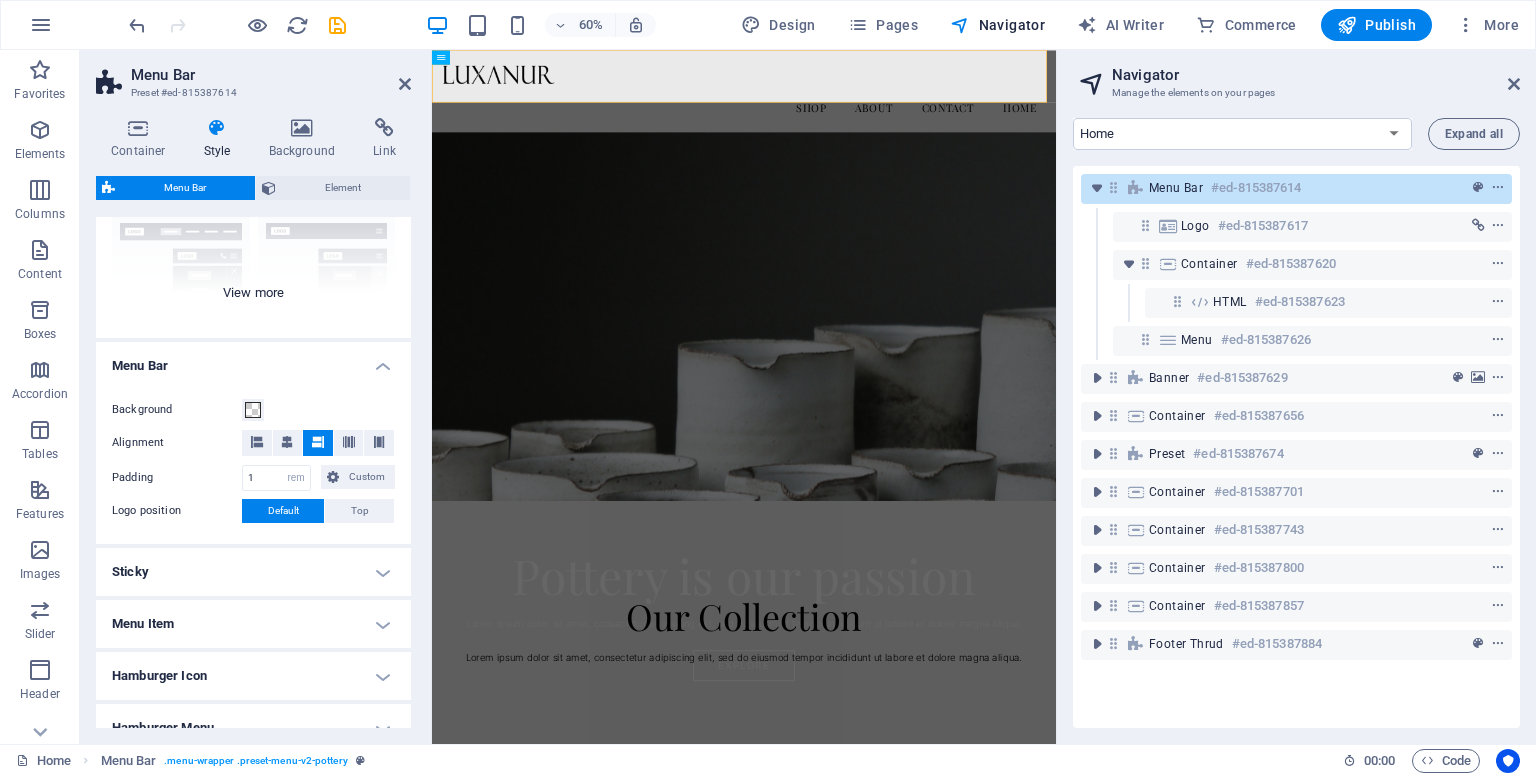 scroll, scrollTop: 300, scrollLeft: 0, axis: vertical 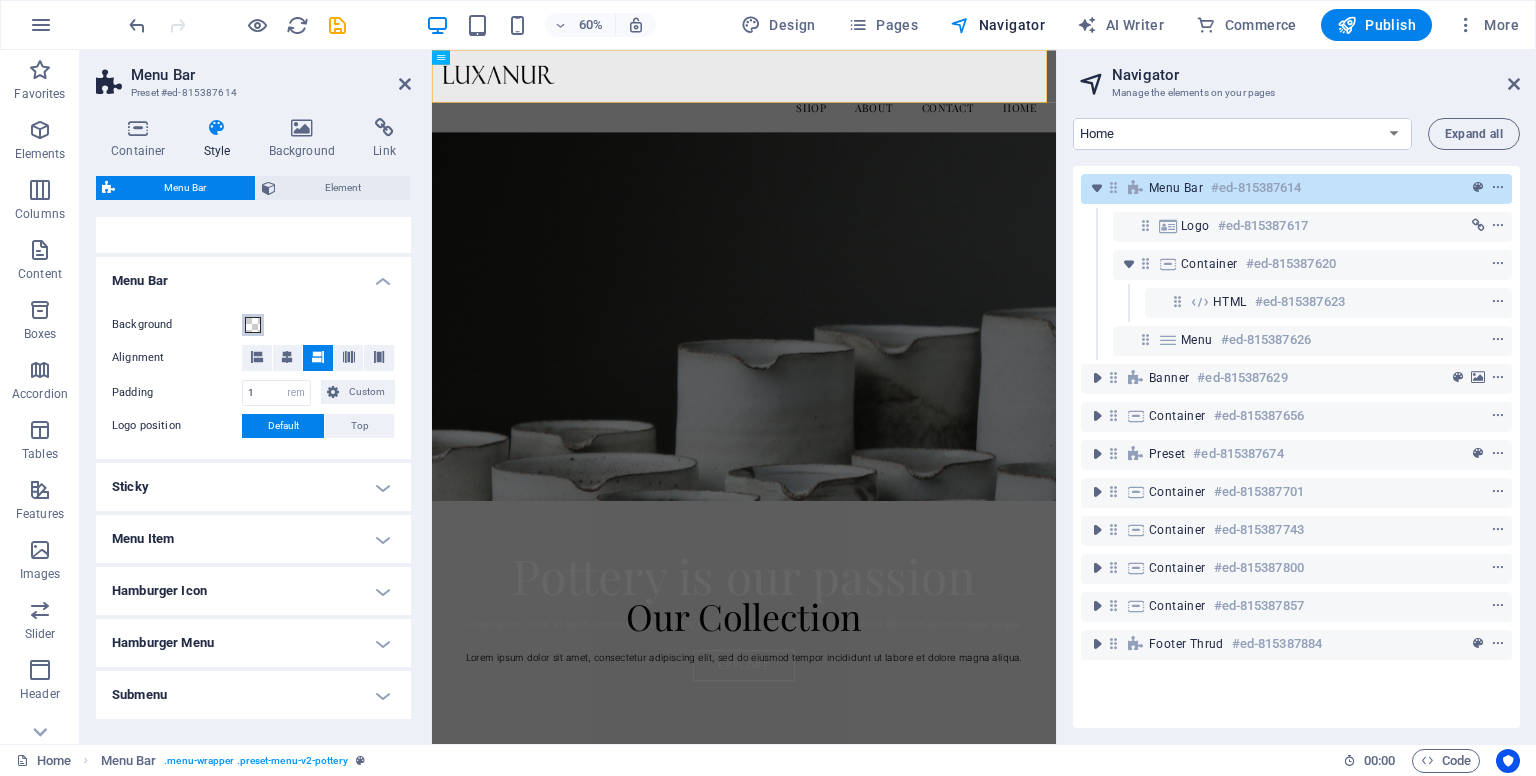 click on "Background" at bounding box center (253, 325) 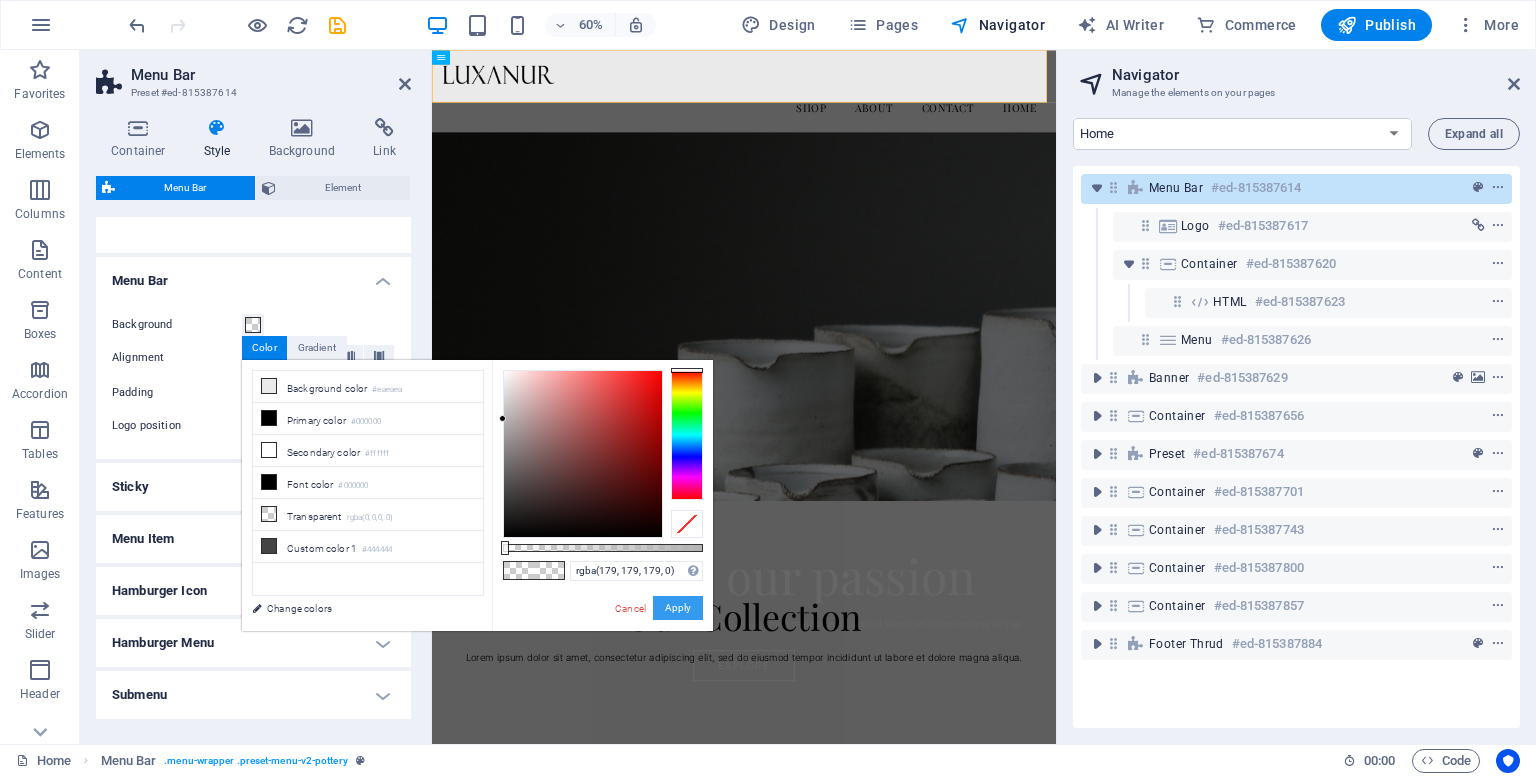 click on "Apply" at bounding box center [678, 608] 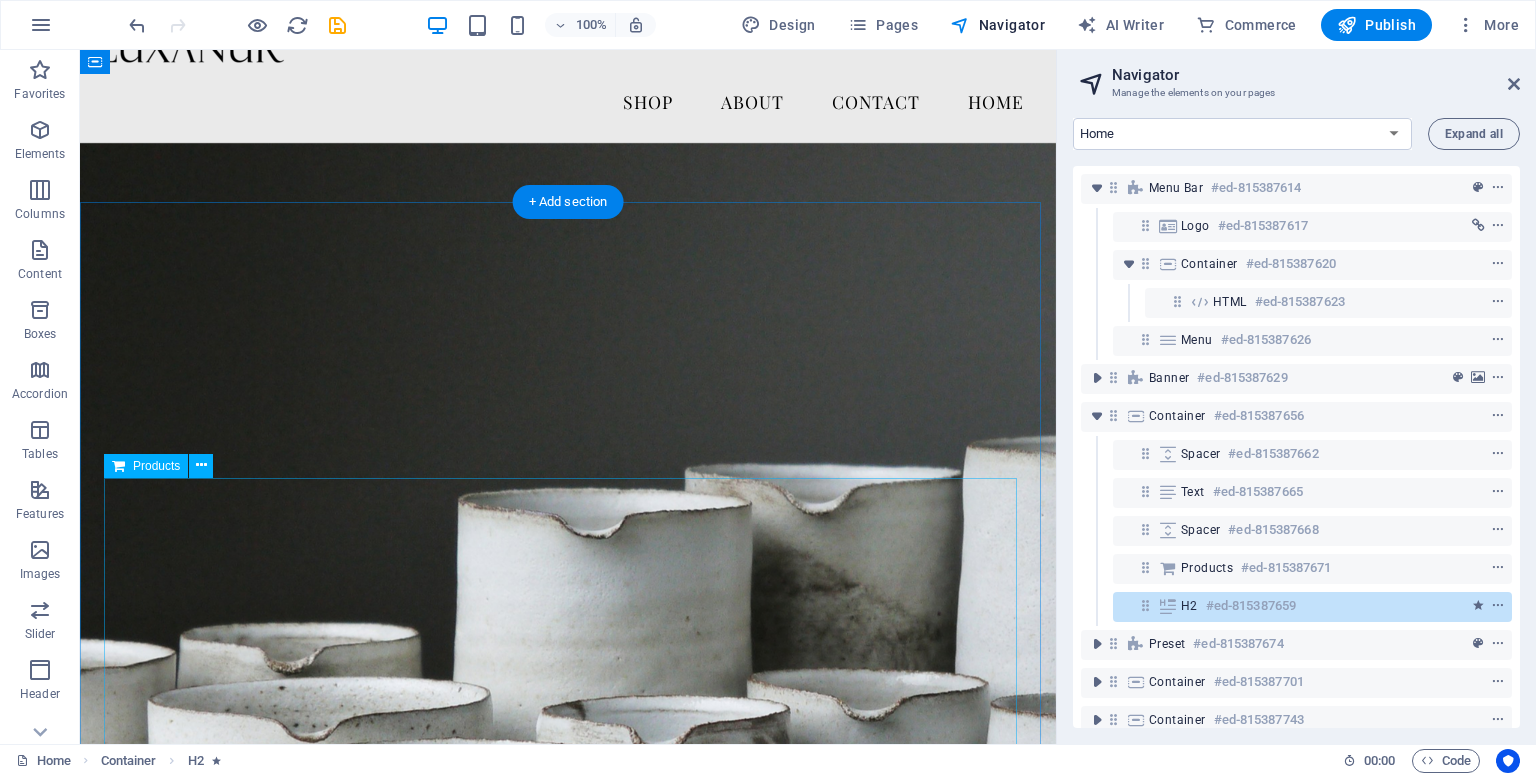 scroll, scrollTop: 0, scrollLeft: 0, axis: both 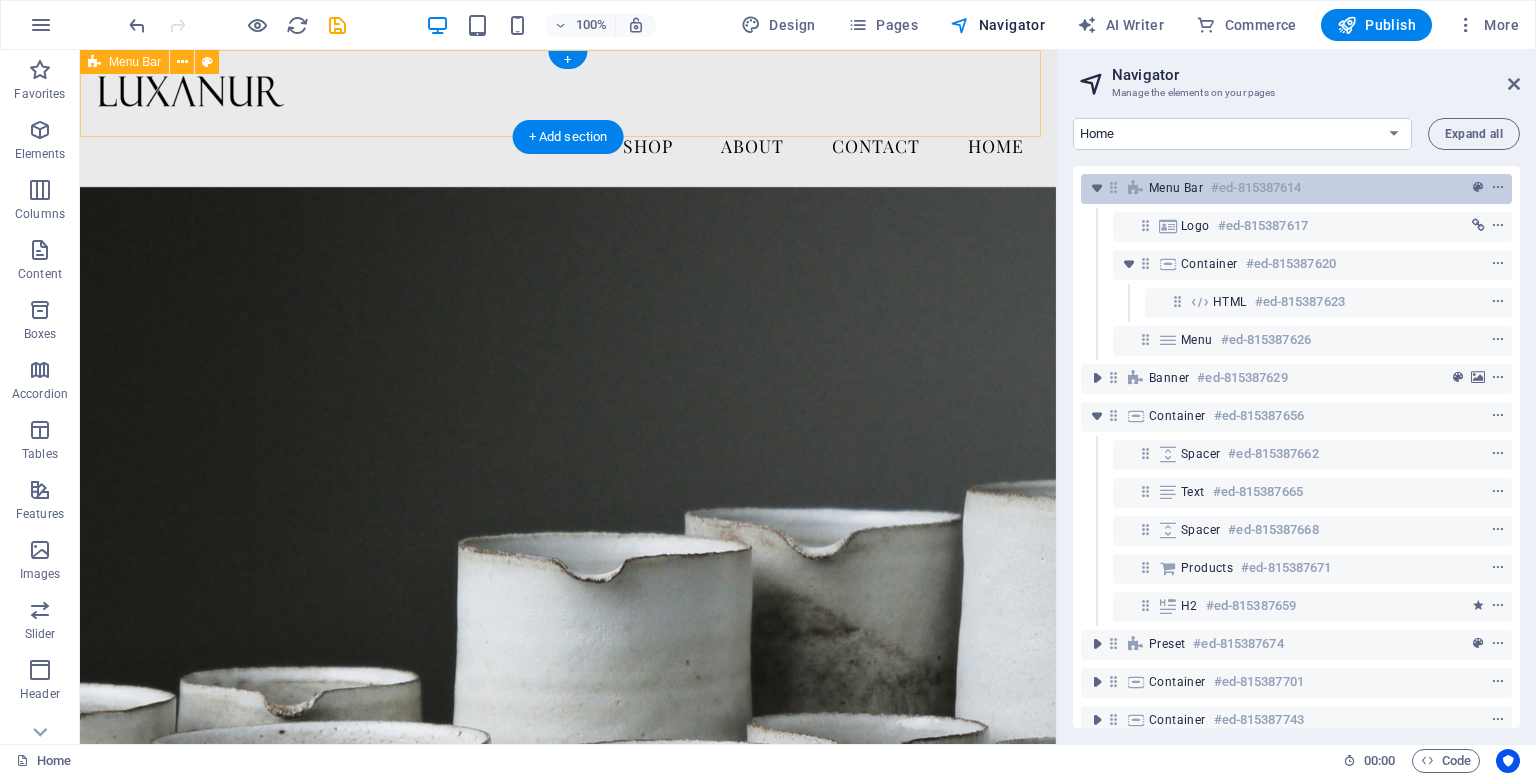click on "Menu Bar" at bounding box center [1176, 188] 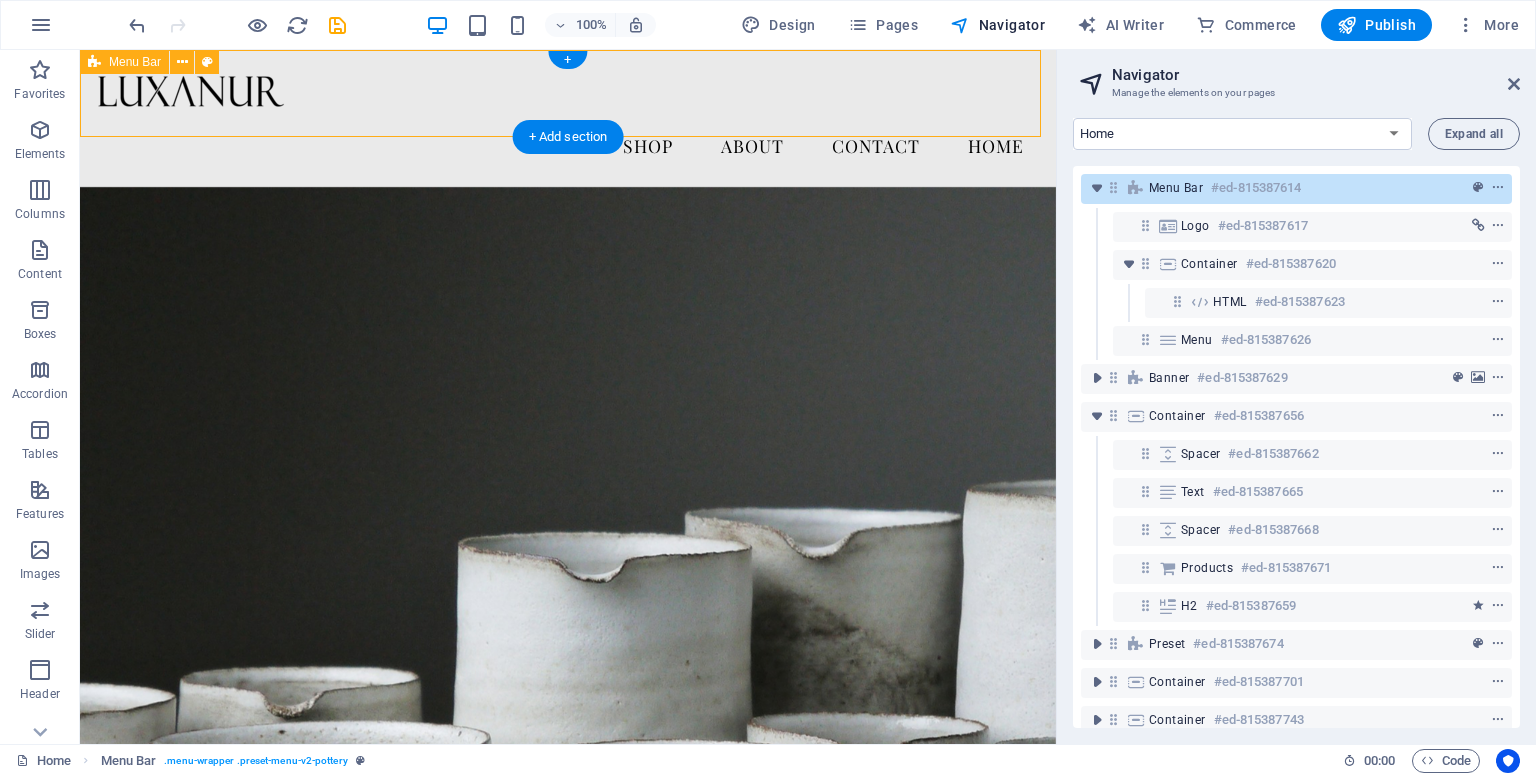 click on "Menu Bar" at bounding box center (1176, 188) 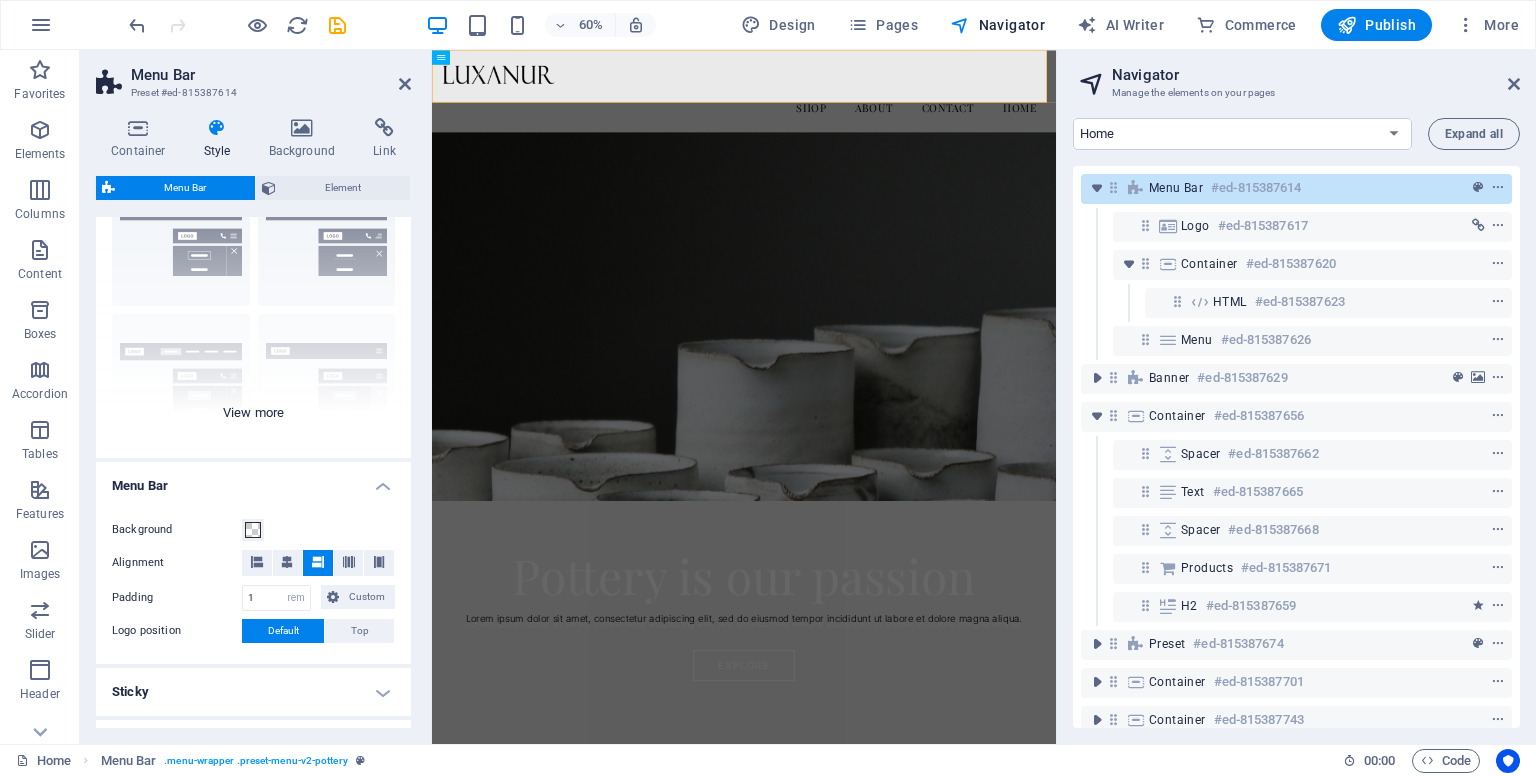 scroll, scrollTop: 100, scrollLeft: 0, axis: vertical 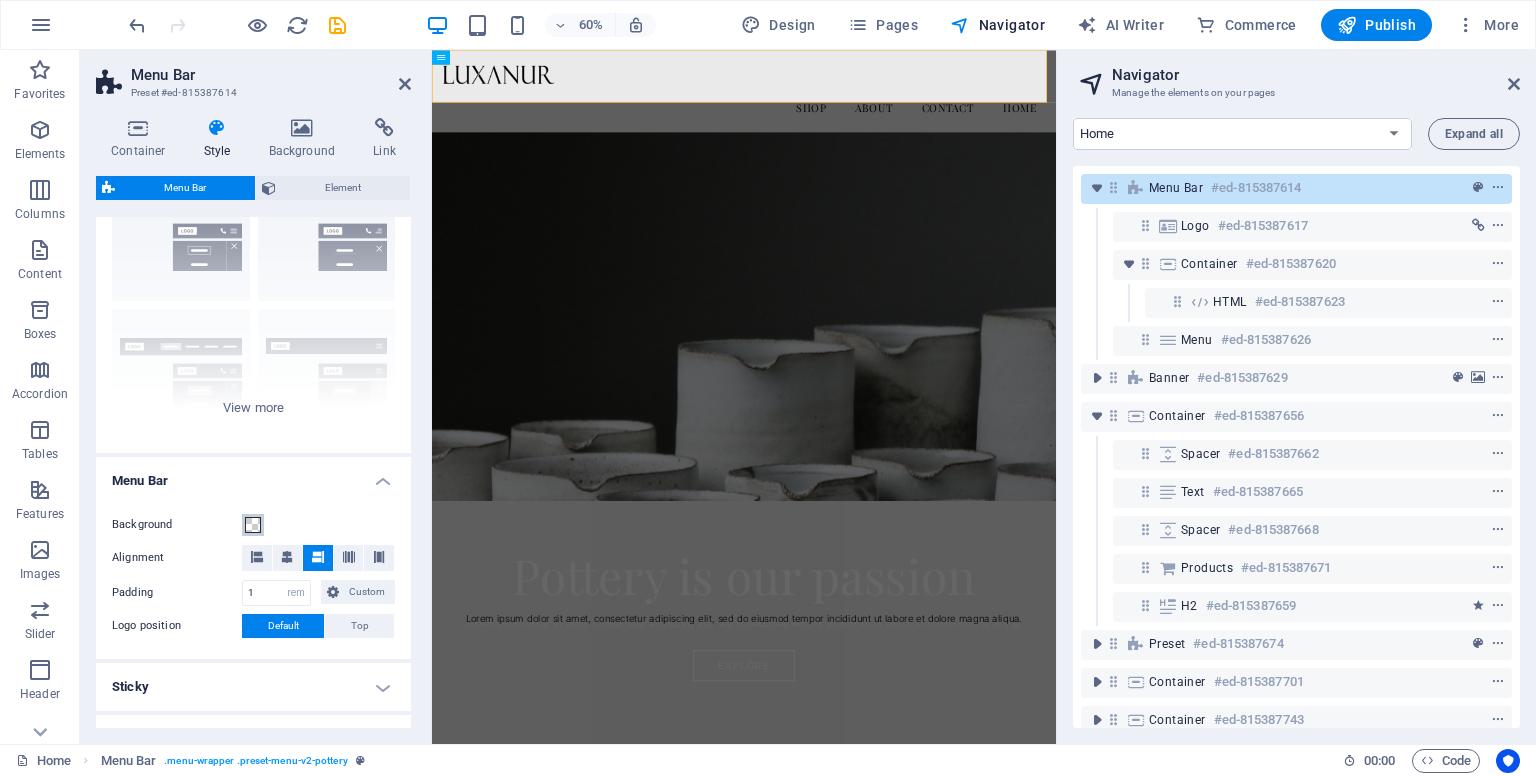 click at bounding box center (253, 525) 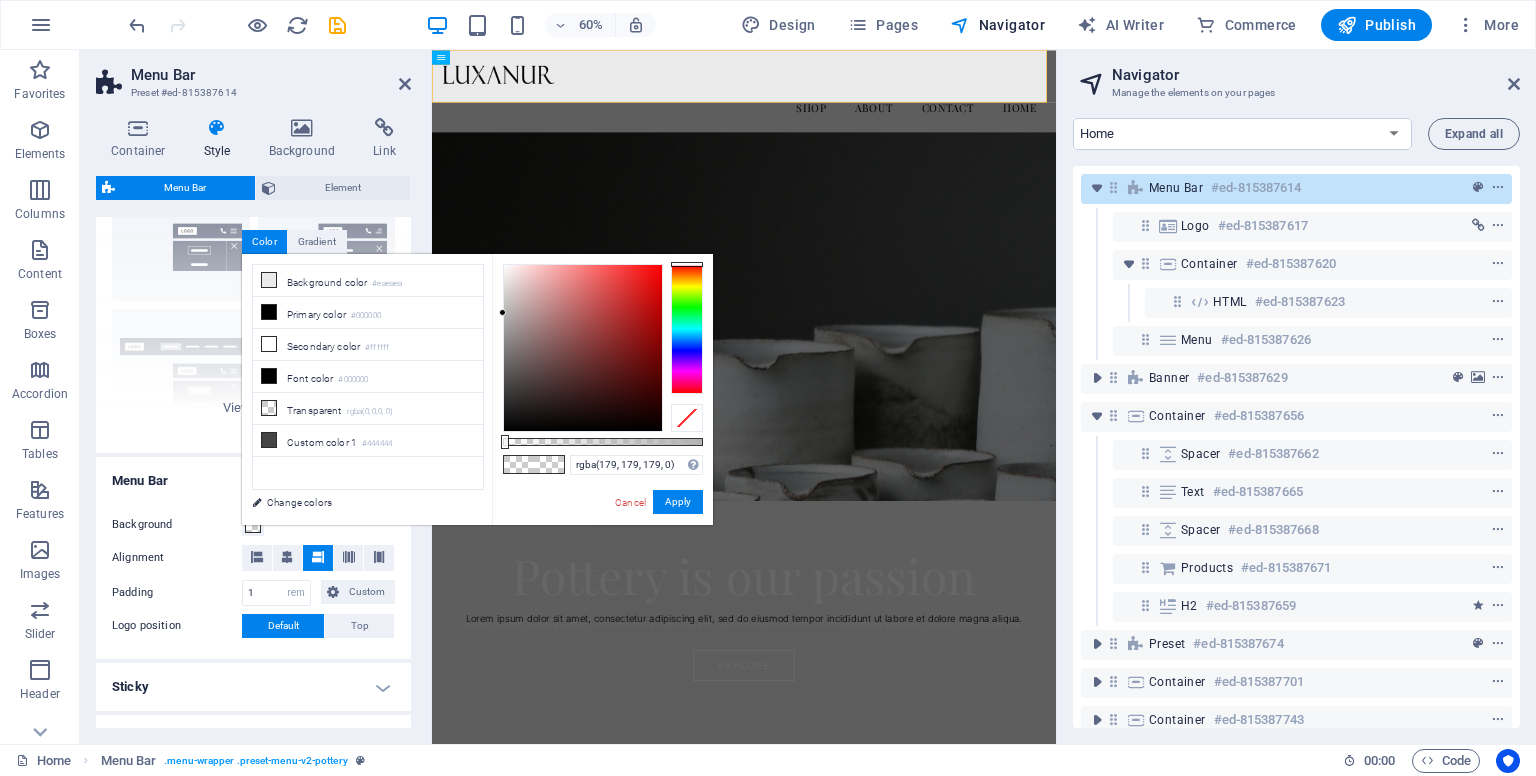 drag, startPoint x: 546, startPoint y: 465, endPoint x: 498, endPoint y: 479, distance: 50 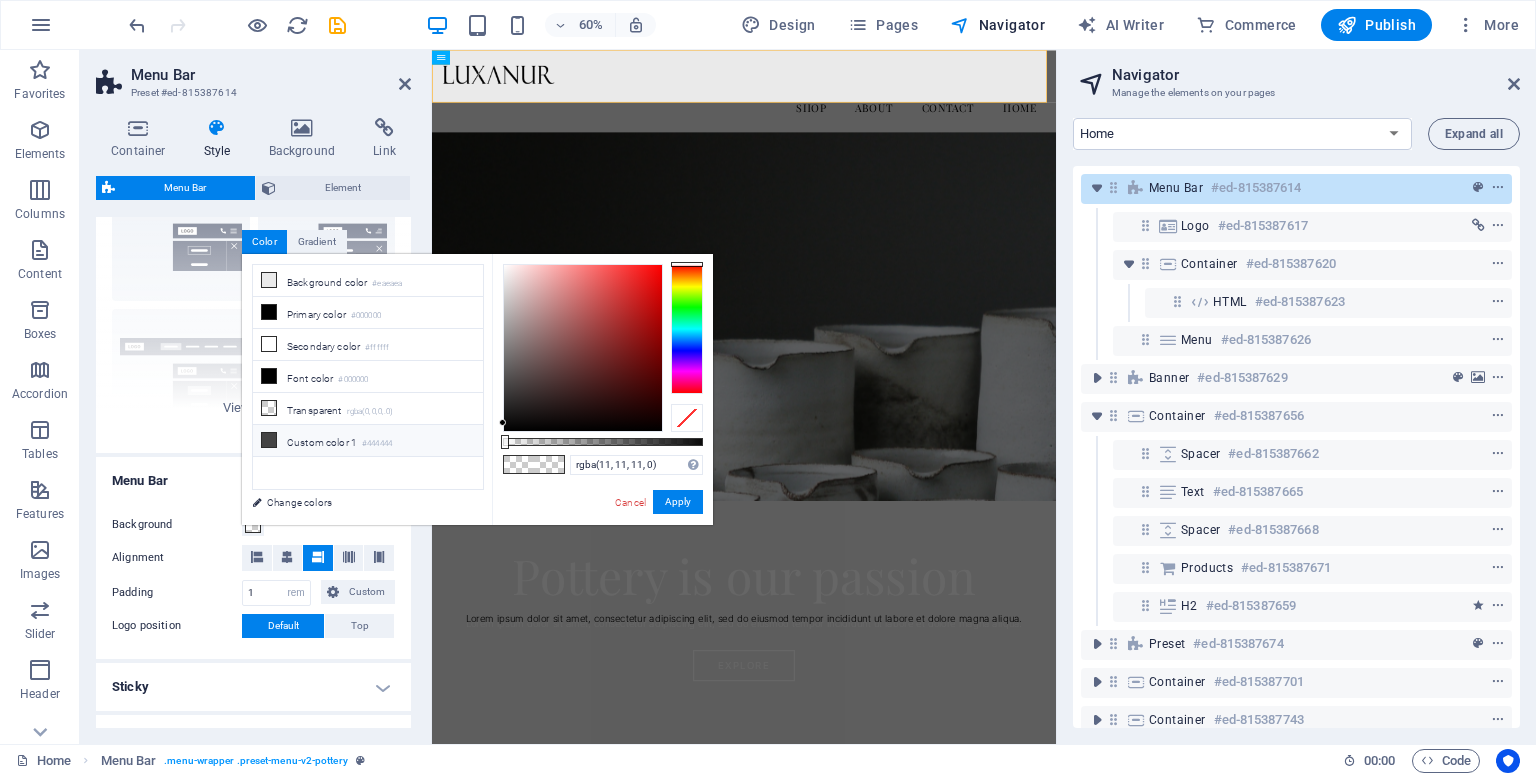 drag, startPoint x: 508, startPoint y: 322, endPoint x: 478, endPoint y: 423, distance: 105.36128 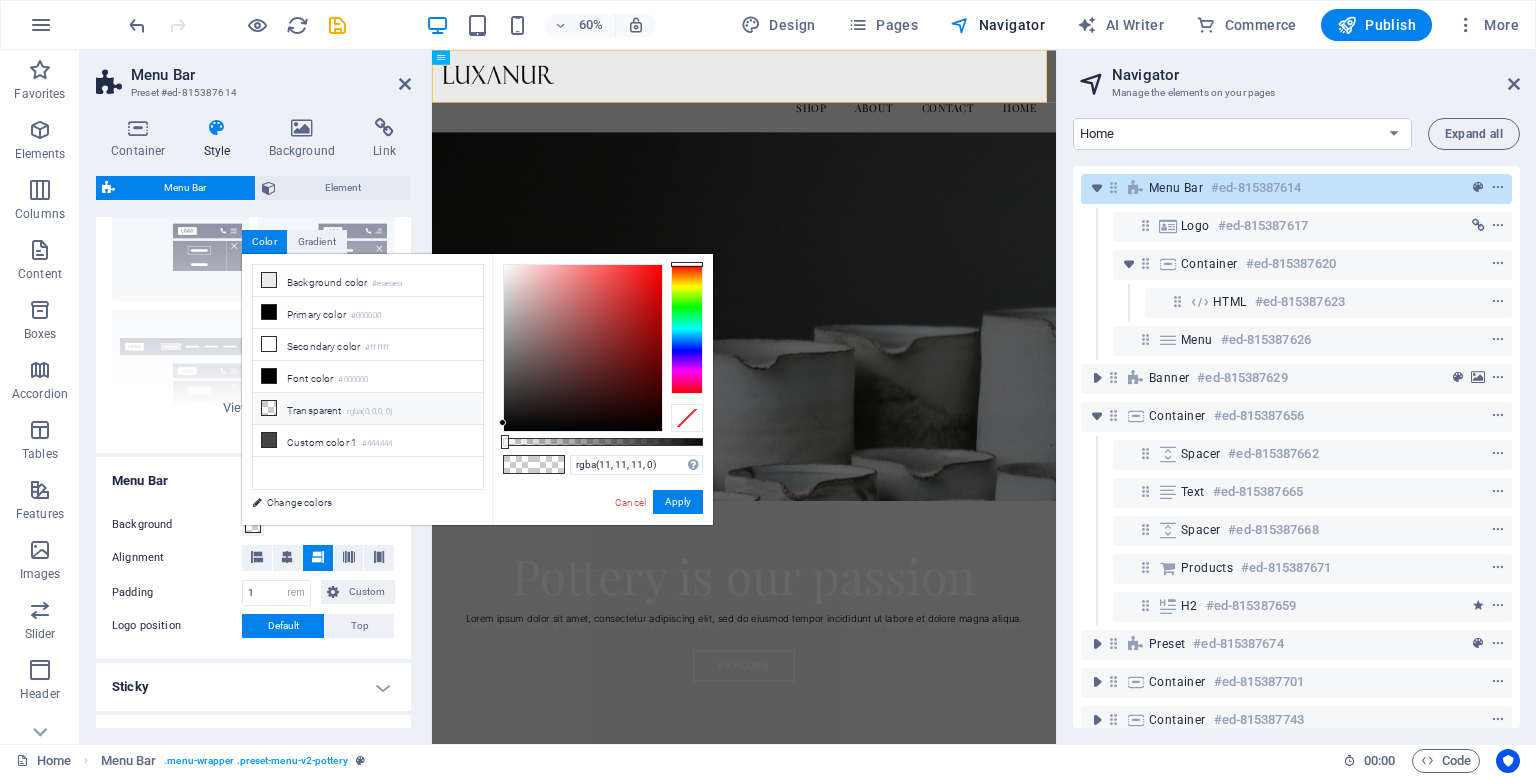 click on "Transparent
rgba(0,0,0,.0)" at bounding box center [368, 409] 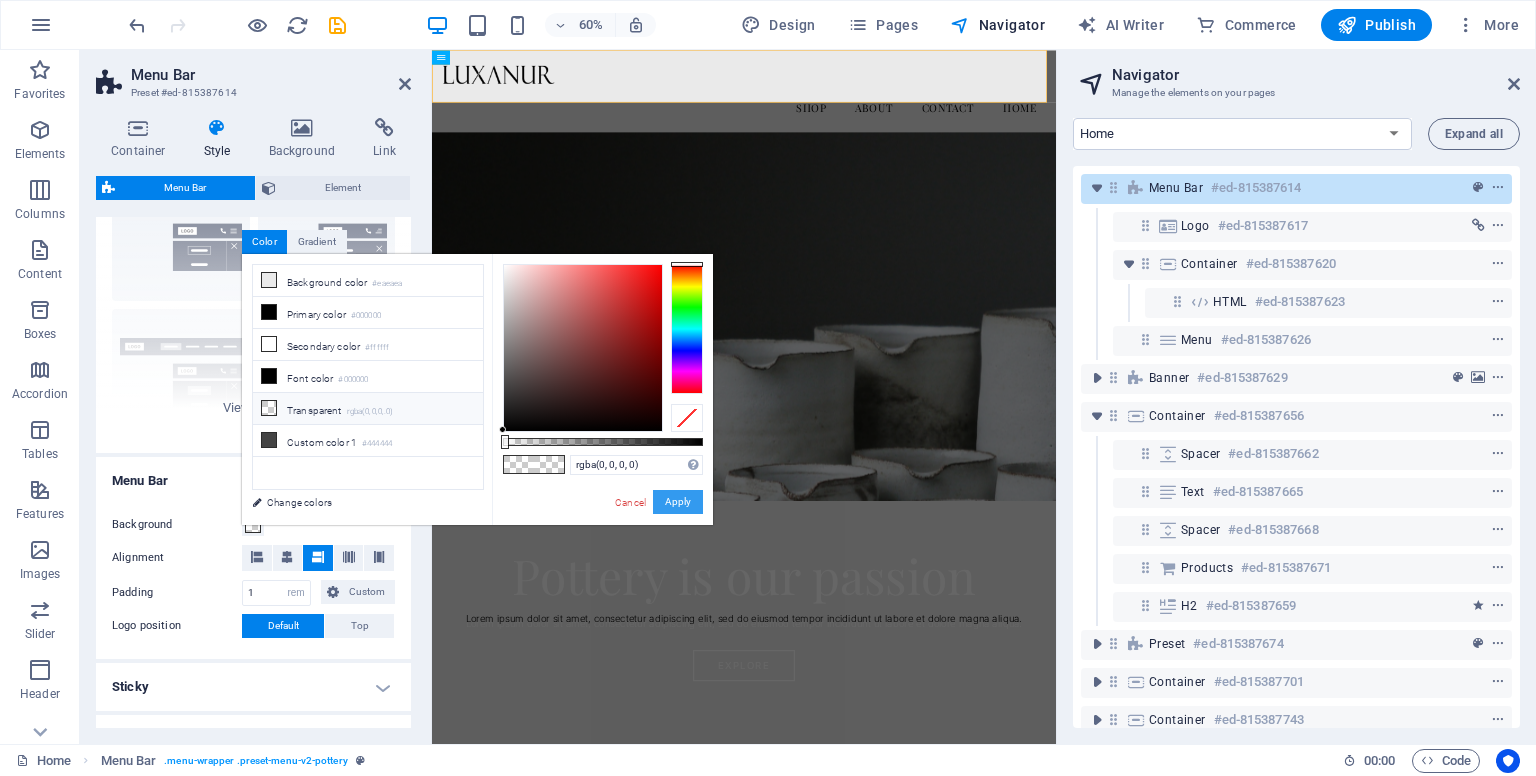 click on "Apply" at bounding box center [678, 502] 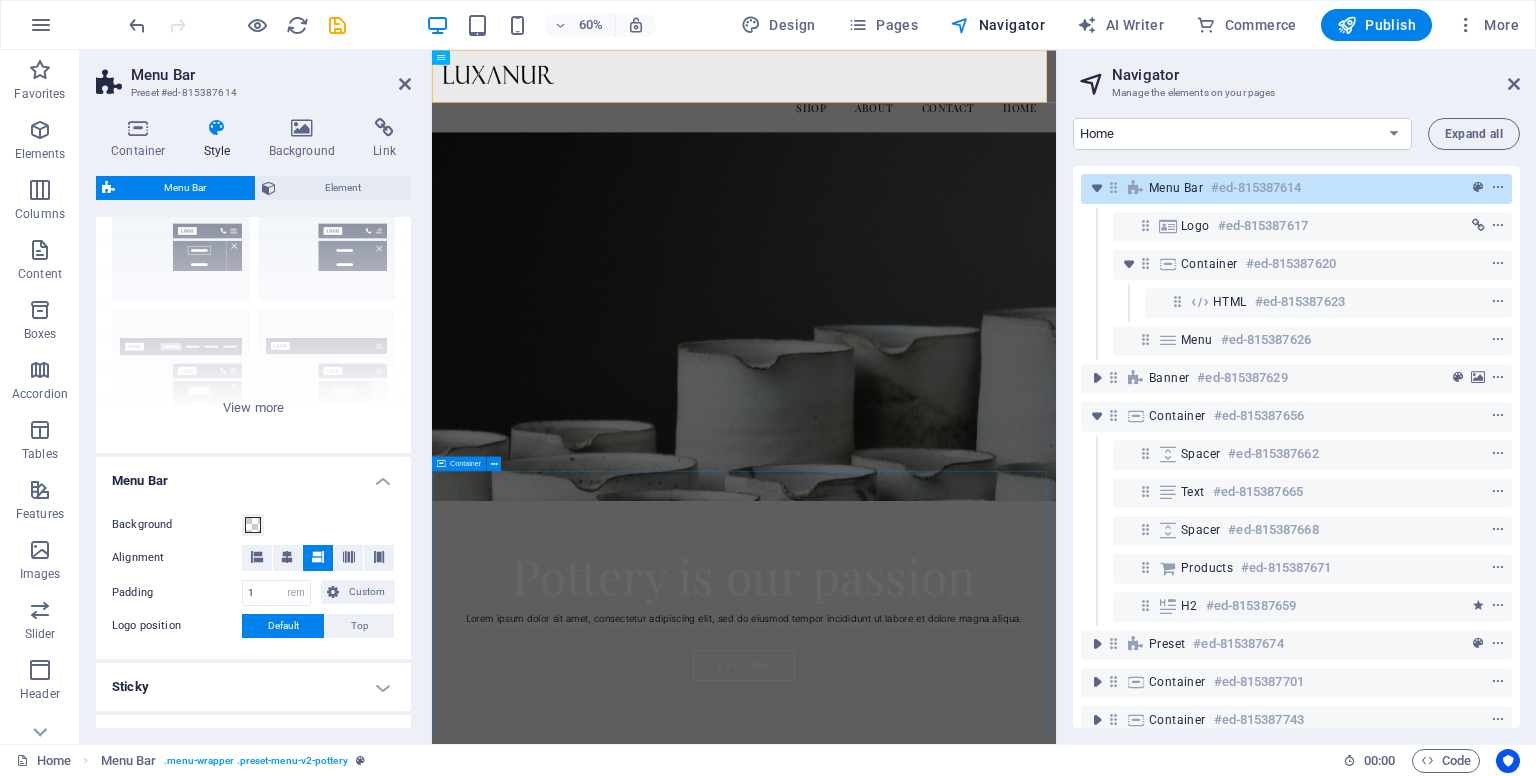 click on "Lorem ipsum dolor sit amet, consectetur adipiscing elit, sed do eiusmod tempor incididunt ut labore et dolore magna aliqua. Our Collection" at bounding box center (952, 1199) 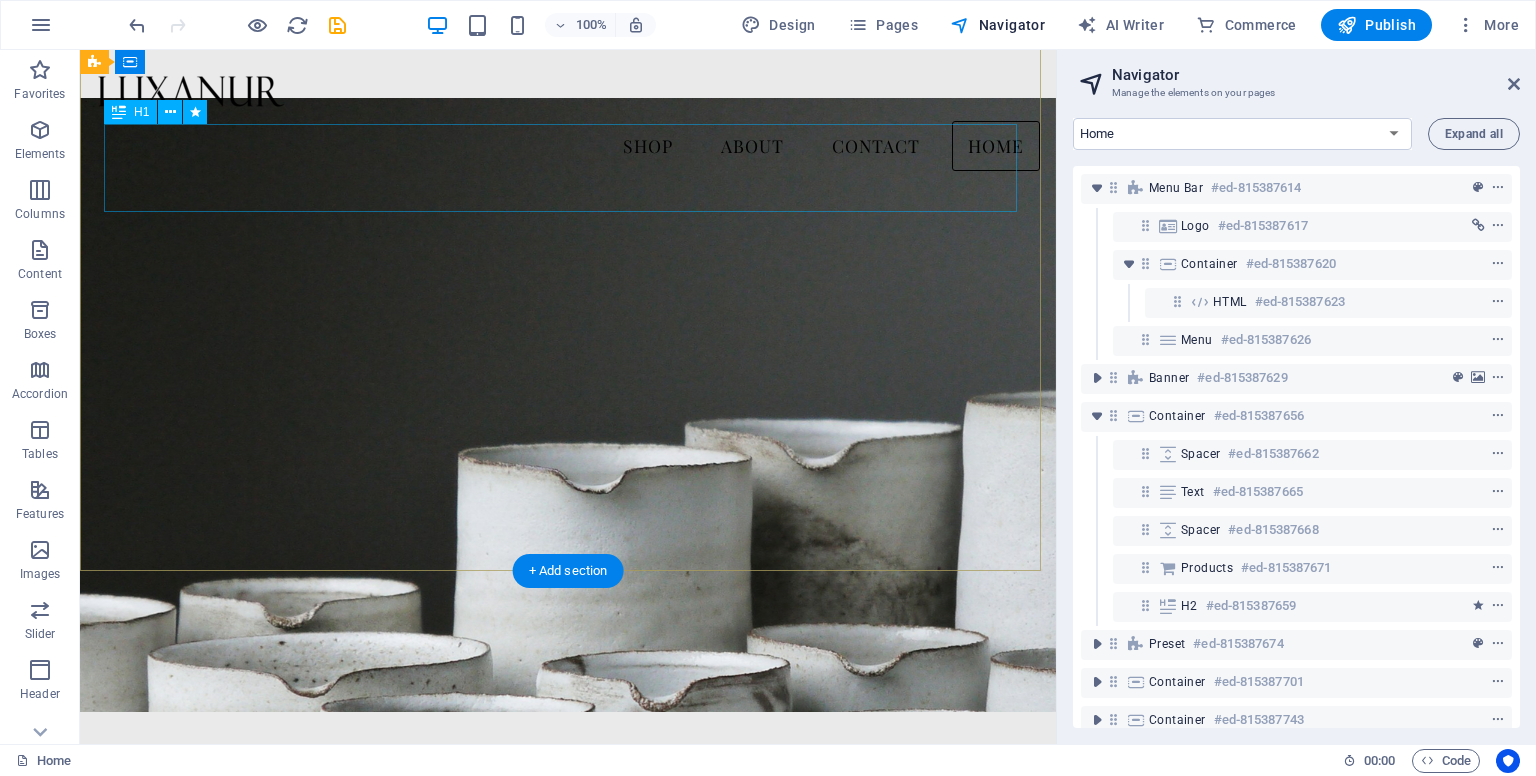 scroll, scrollTop: 0, scrollLeft: 0, axis: both 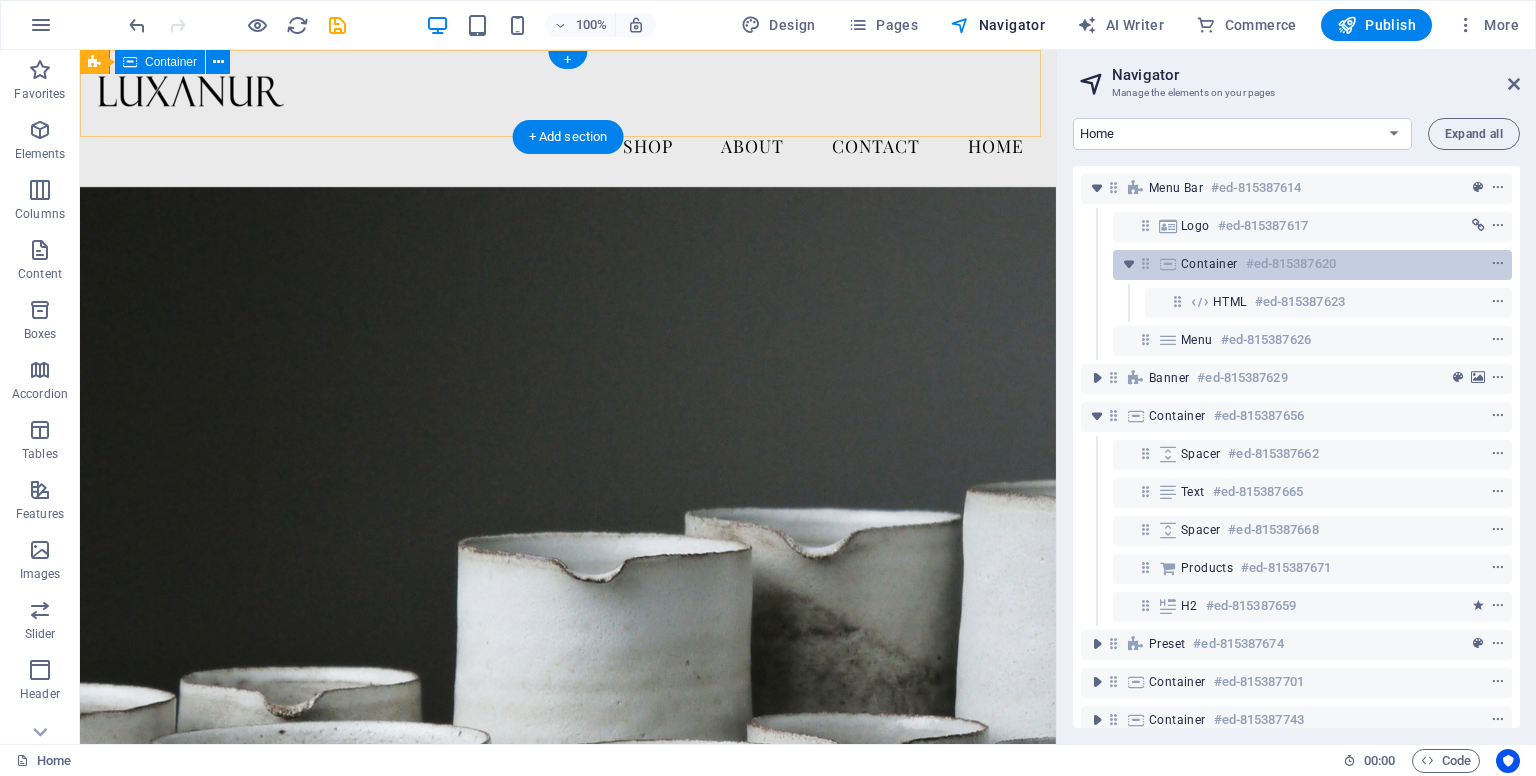 click on "Container #ed-815387620" at bounding box center [1312, 265] 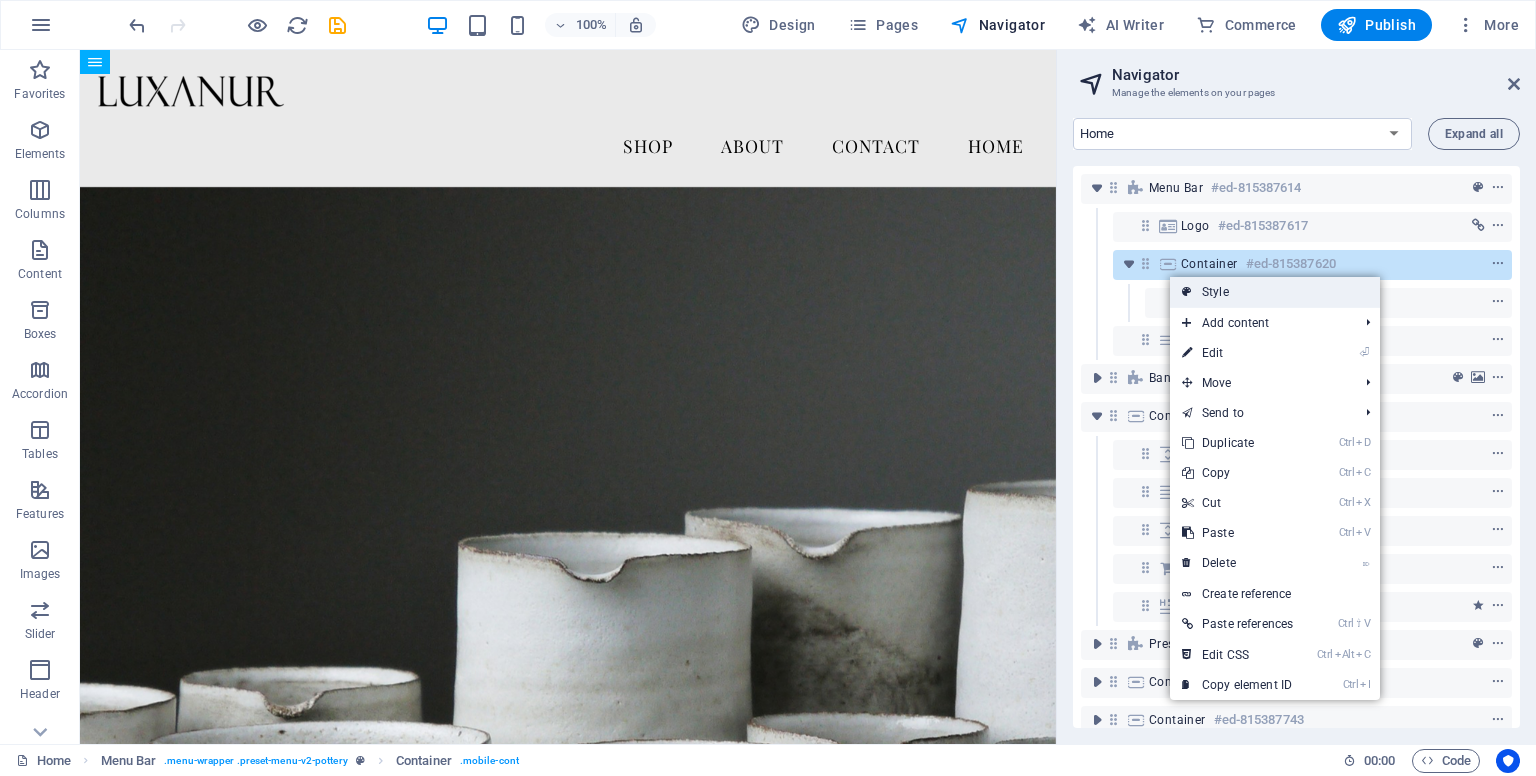 click on "Style" at bounding box center (1275, 292) 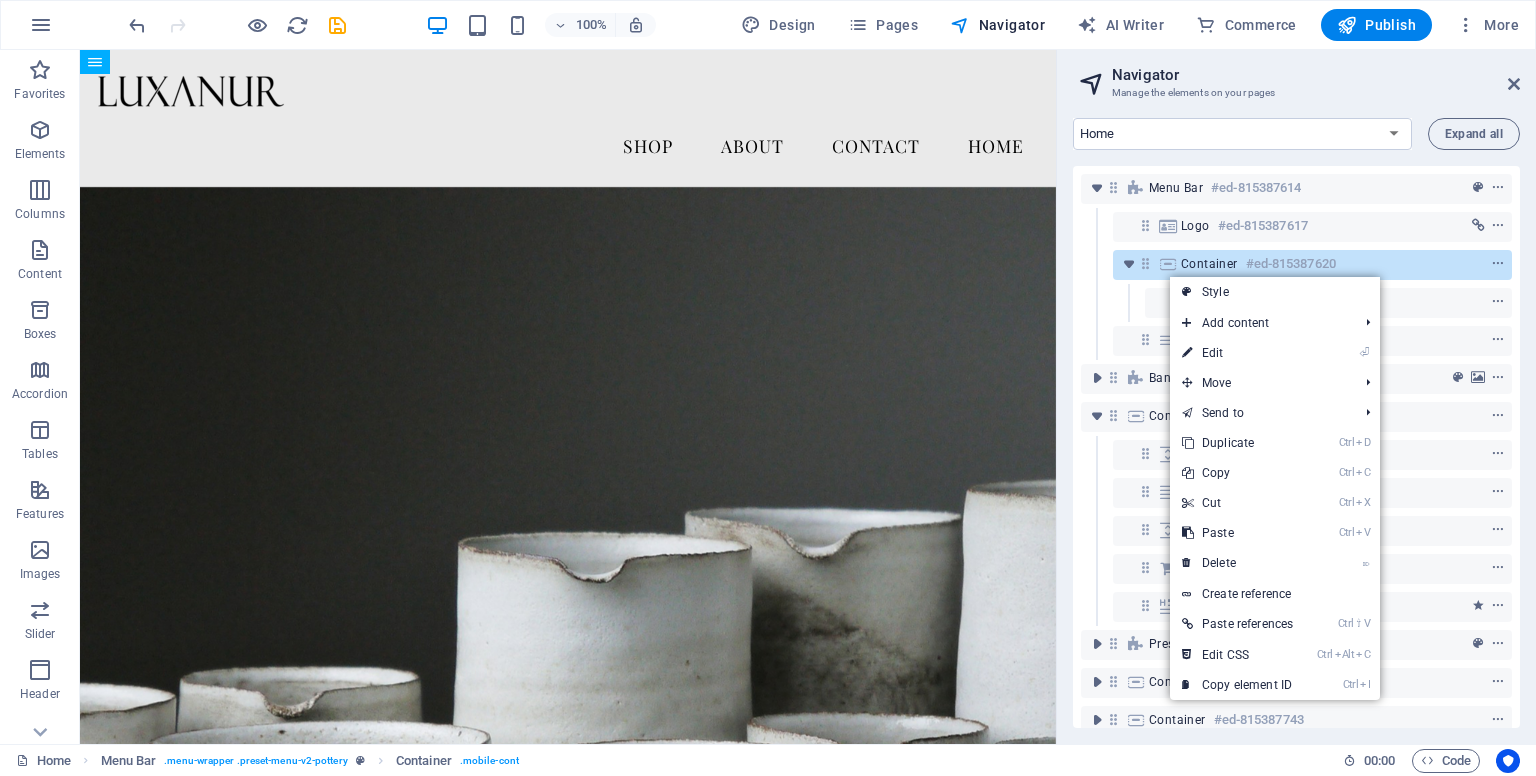 select on "rem" 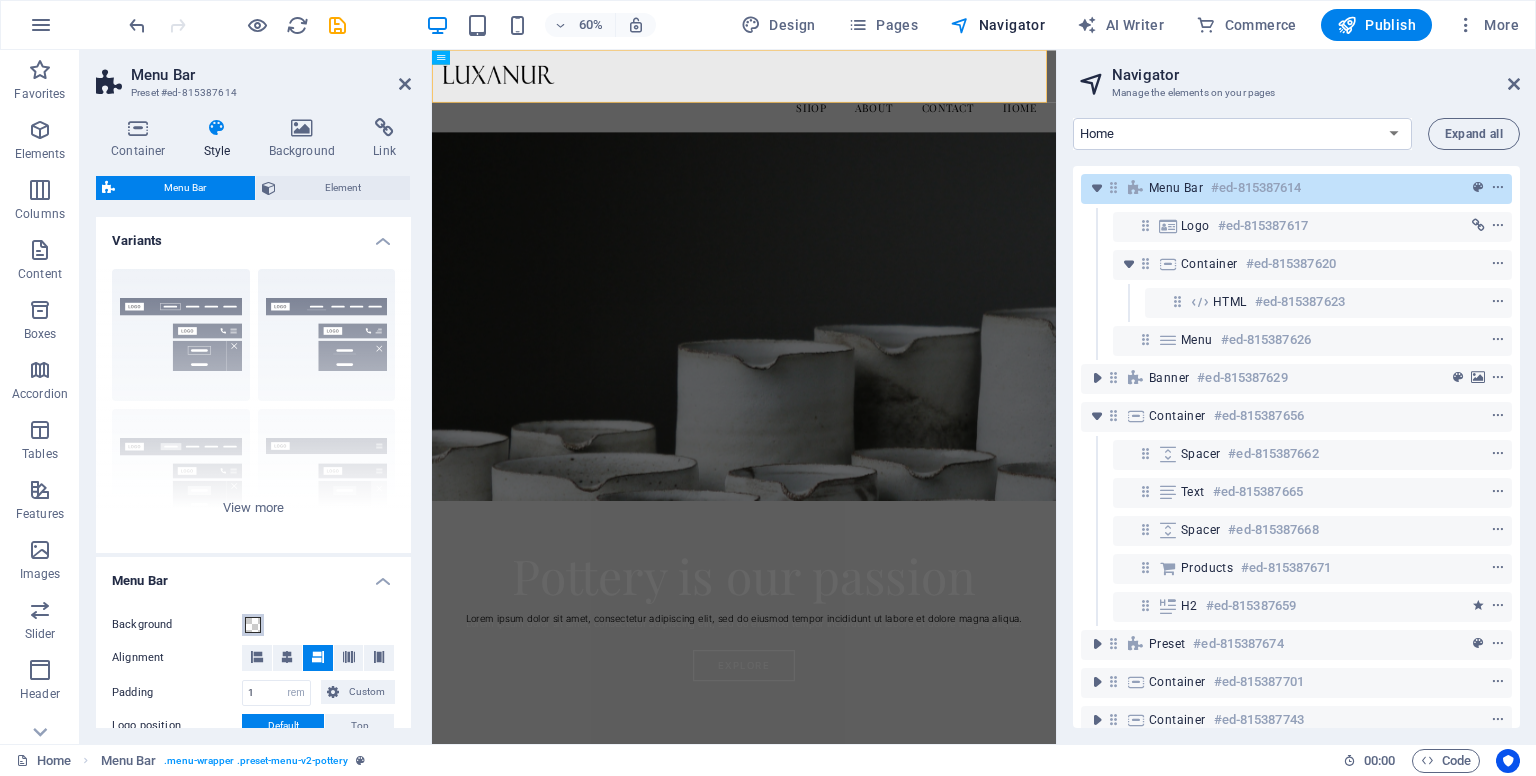 click on "Background" at bounding box center (253, 625) 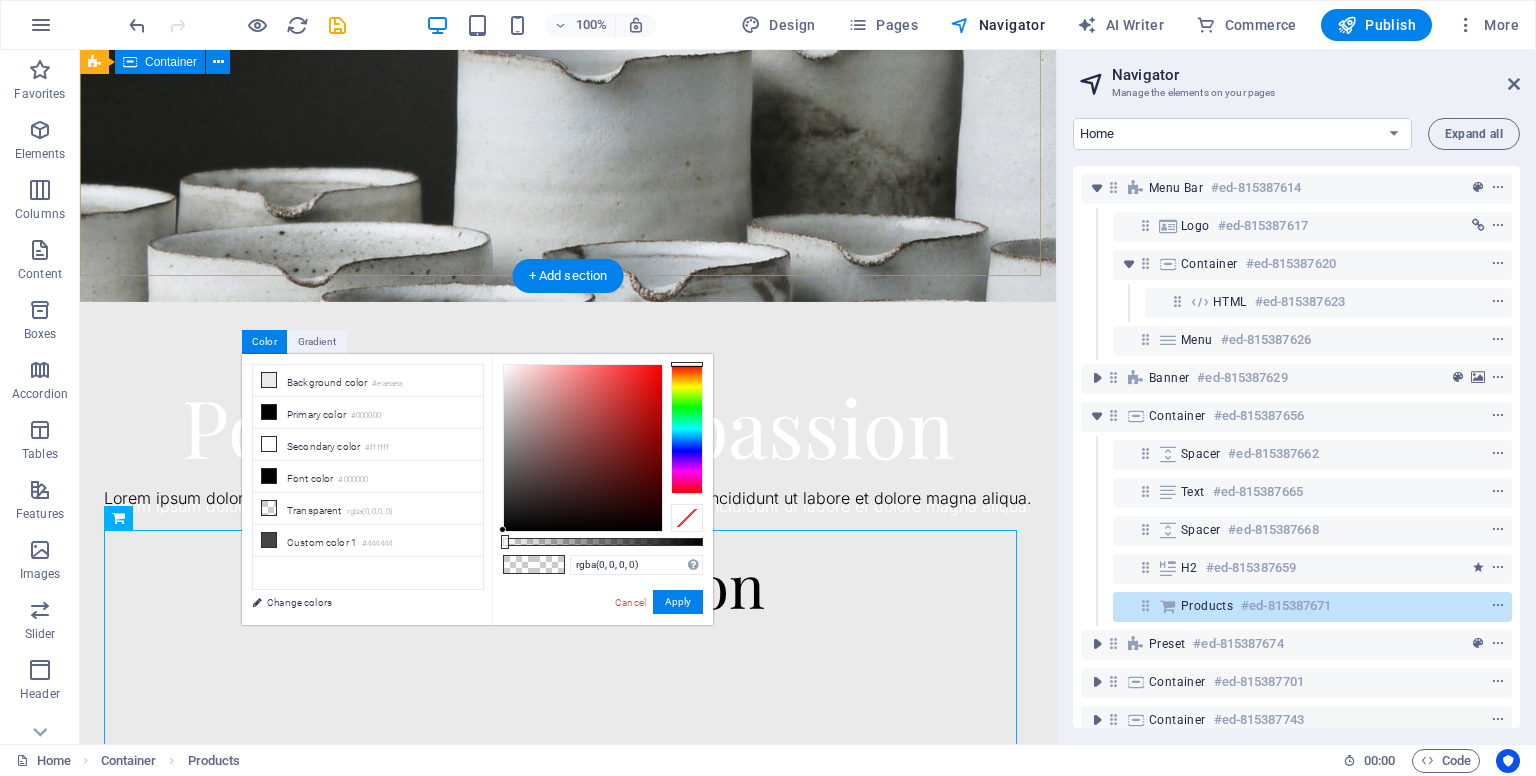 scroll, scrollTop: 529, scrollLeft: 0, axis: vertical 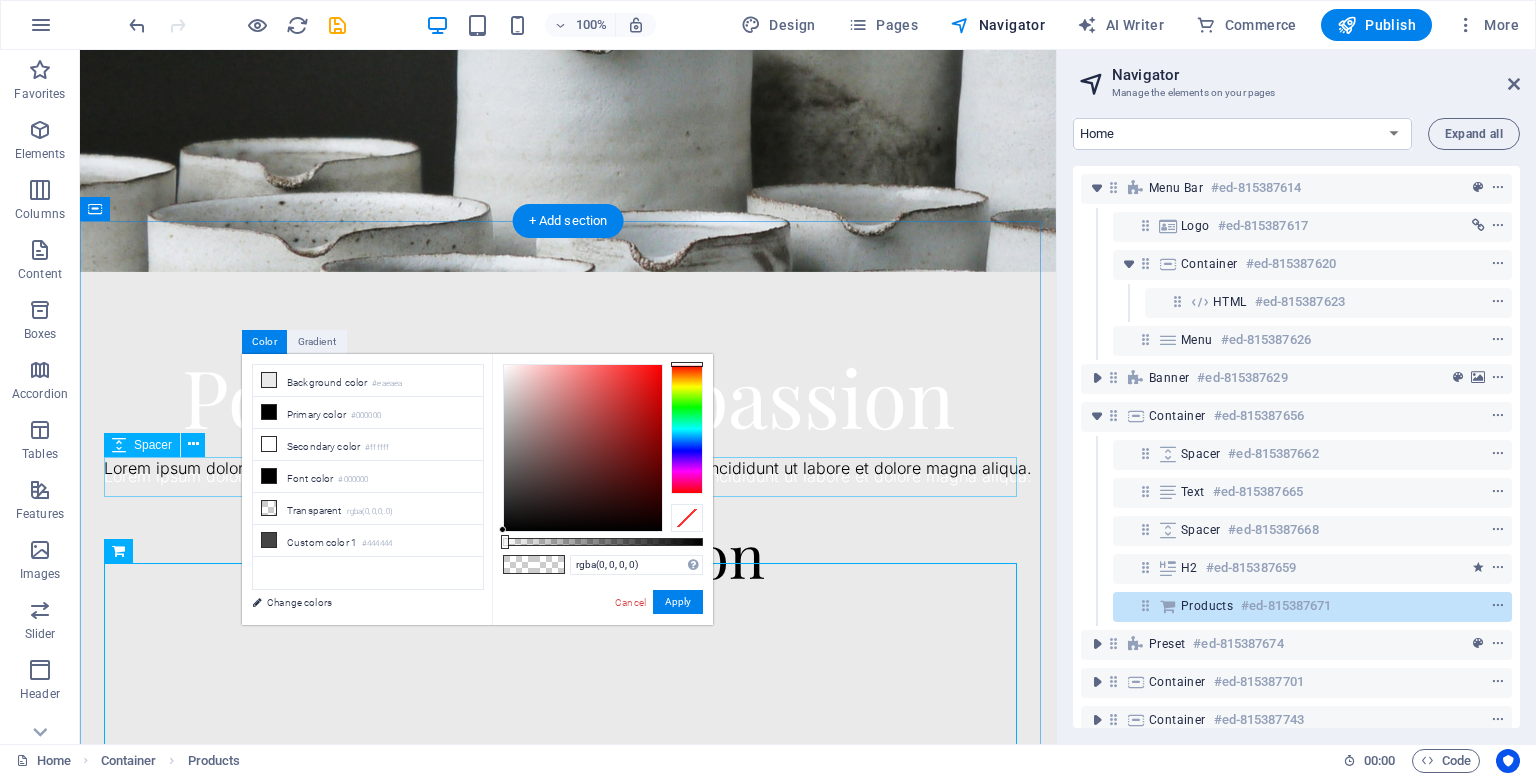 click at bounding box center (568, 501) 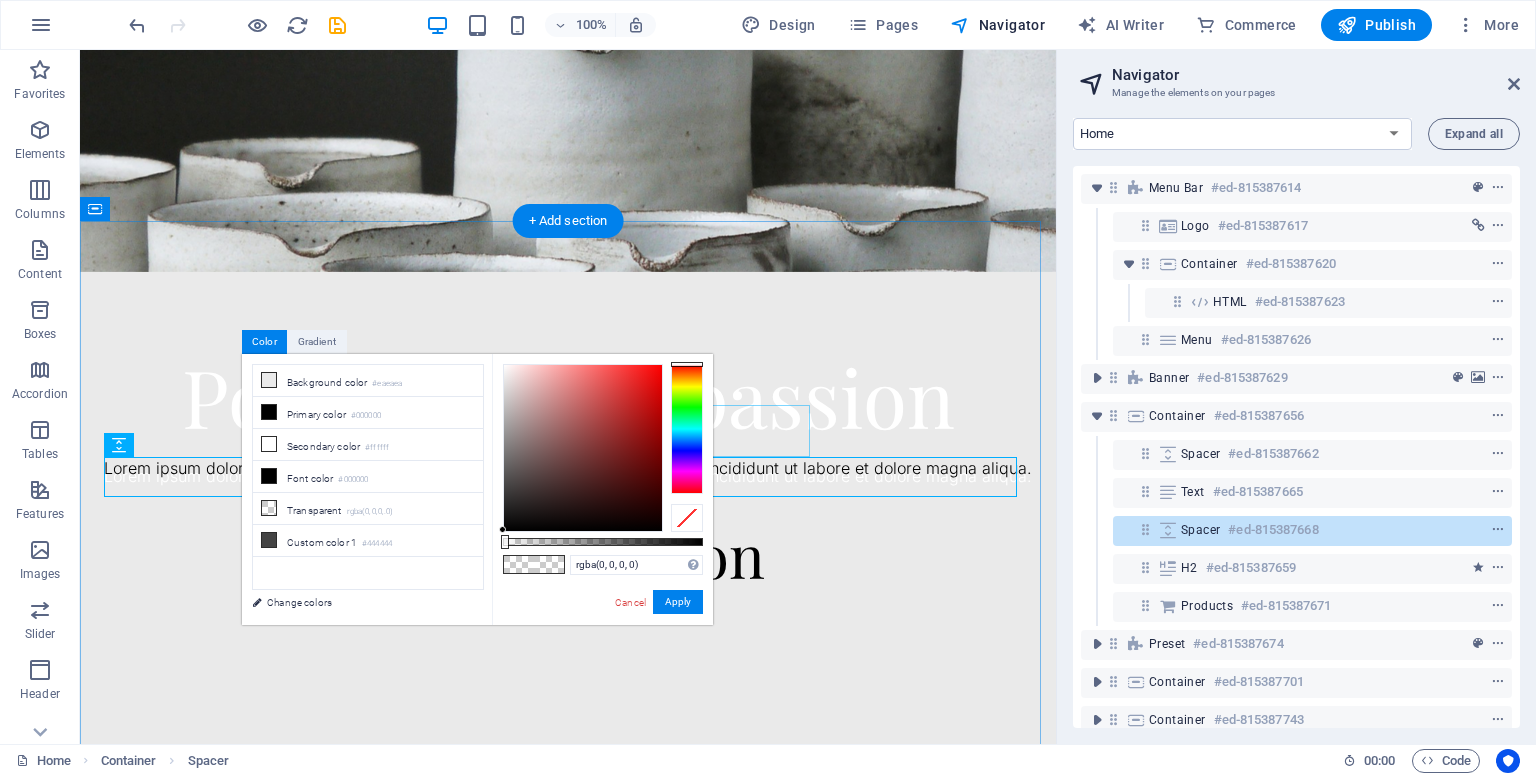 click on "Lorem ipsum dolor sit amet, consectetur adipiscing elit, sed do eiusmod tempor incididunt ut labore et dolore magna aliqua." at bounding box center (568, 469) 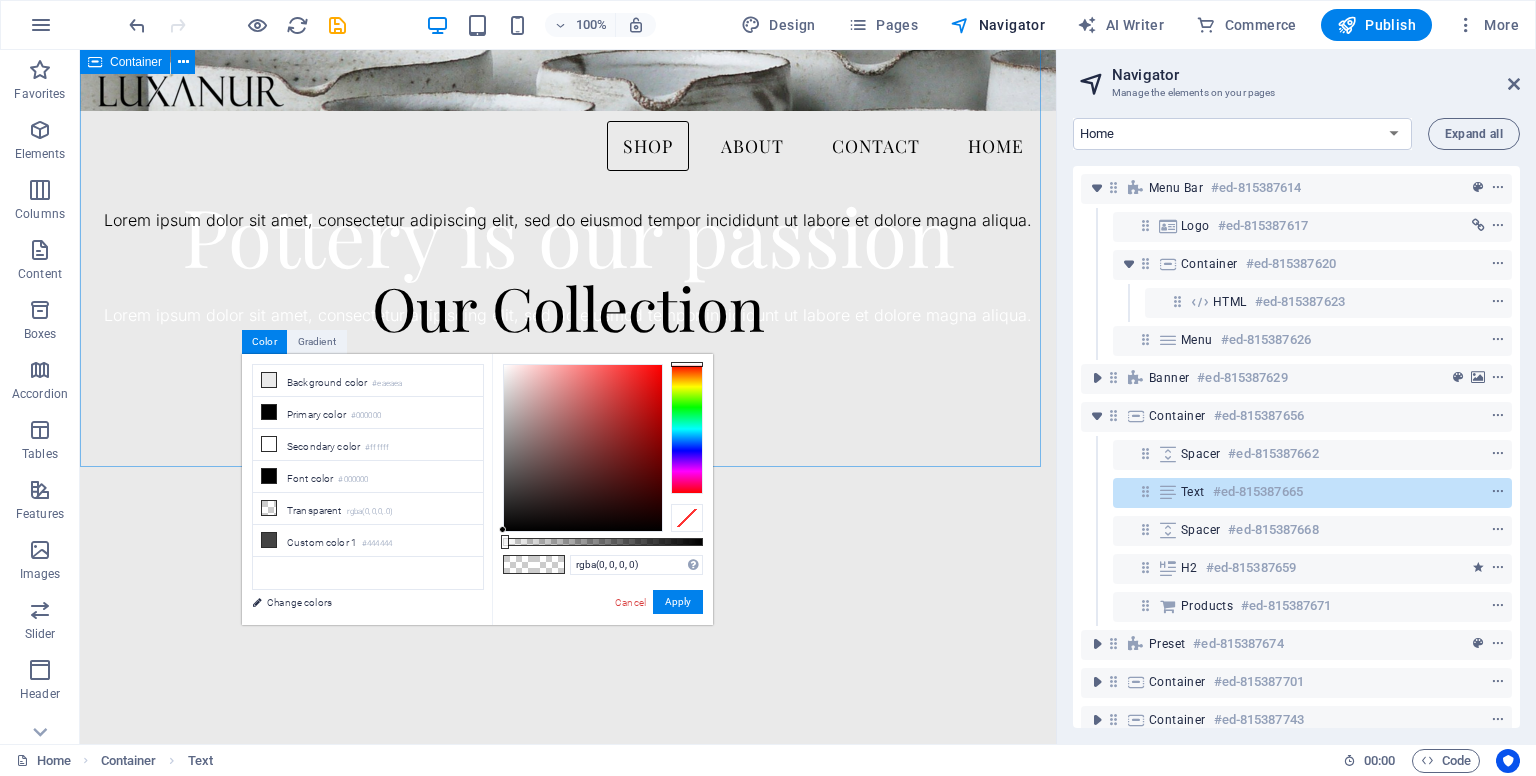 scroll, scrollTop: 629, scrollLeft: 0, axis: vertical 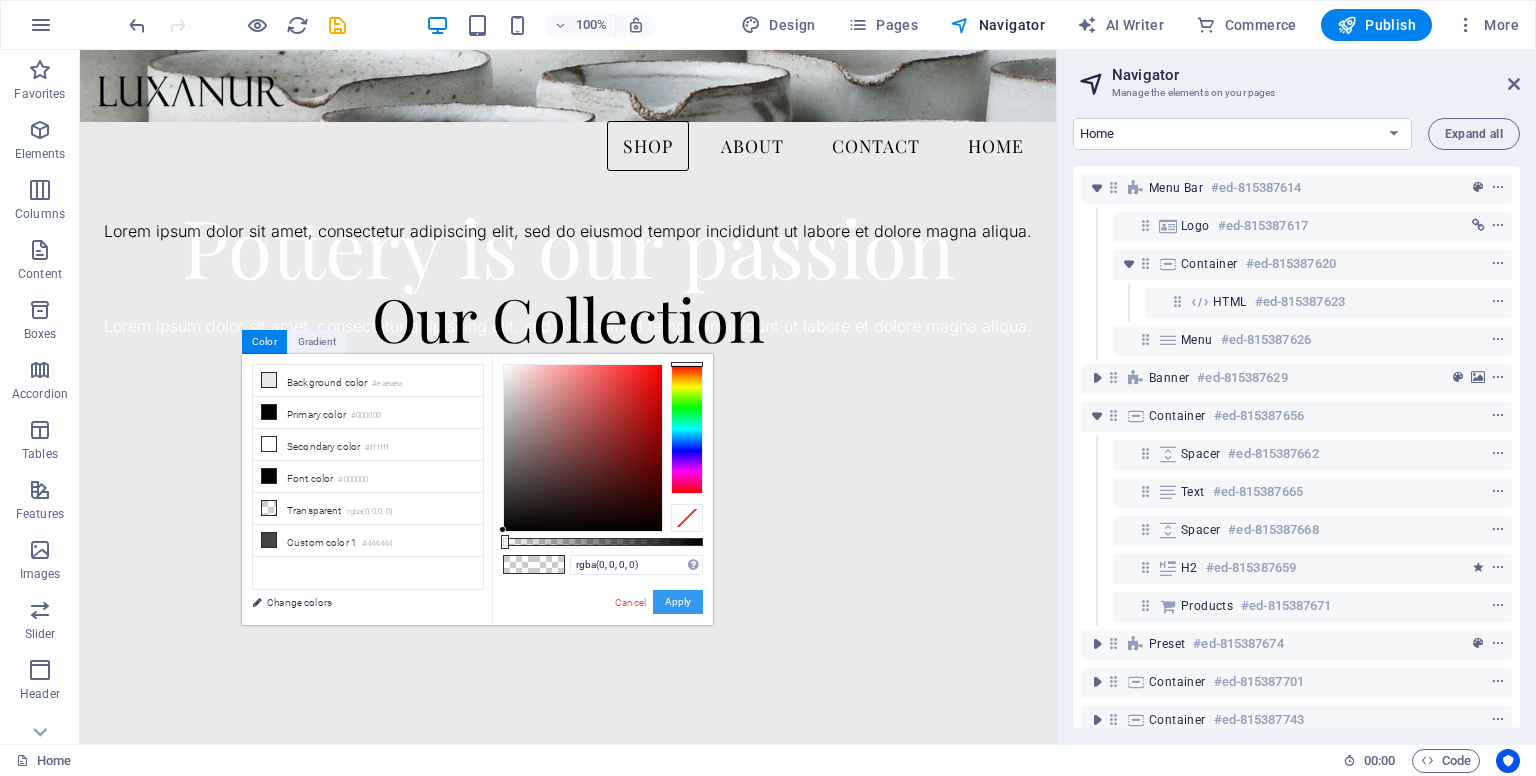 click on "Apply" at bounding box center (678, 602) 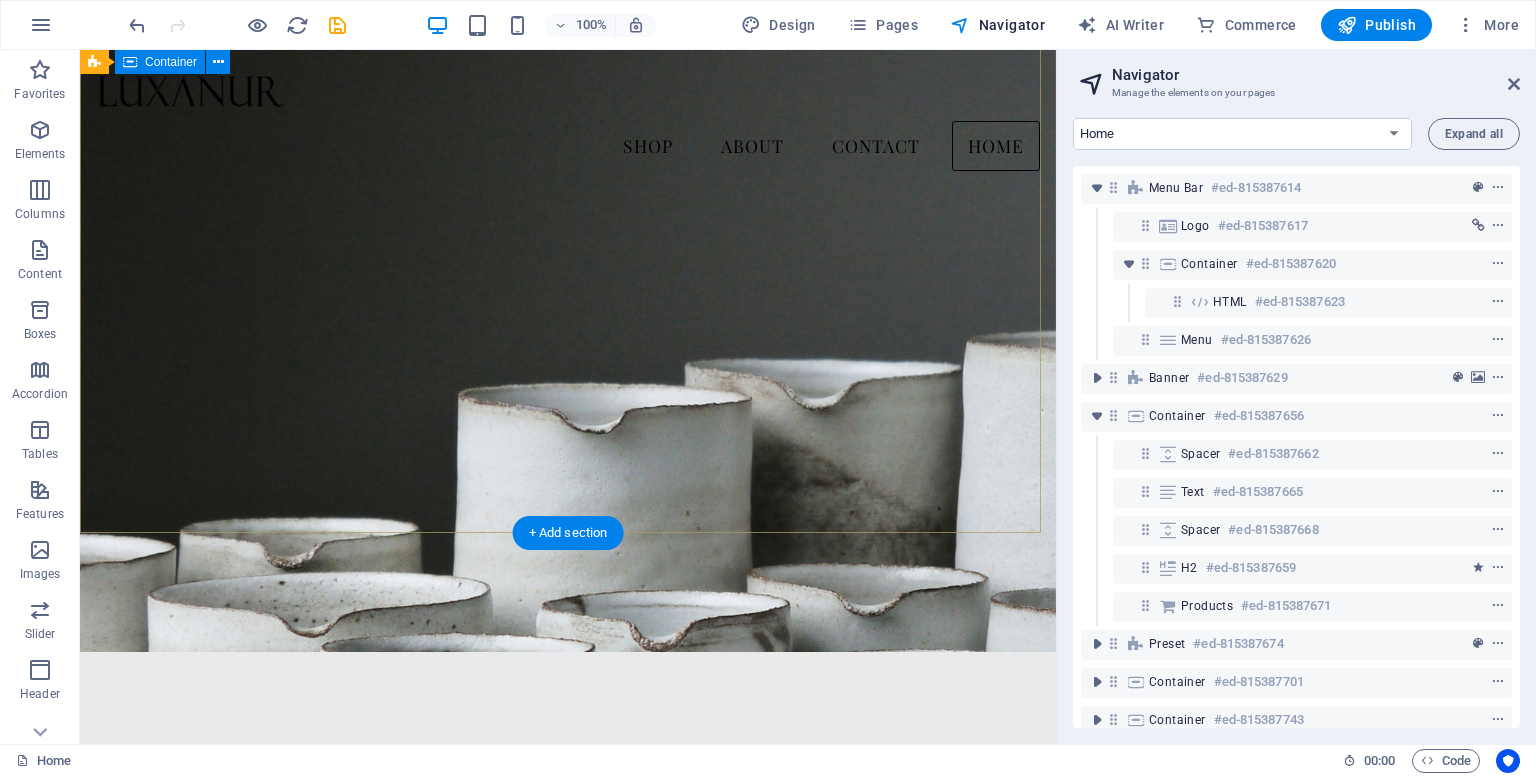 scroll, scrollTop: 0, scrollLeft: 0, axis: both 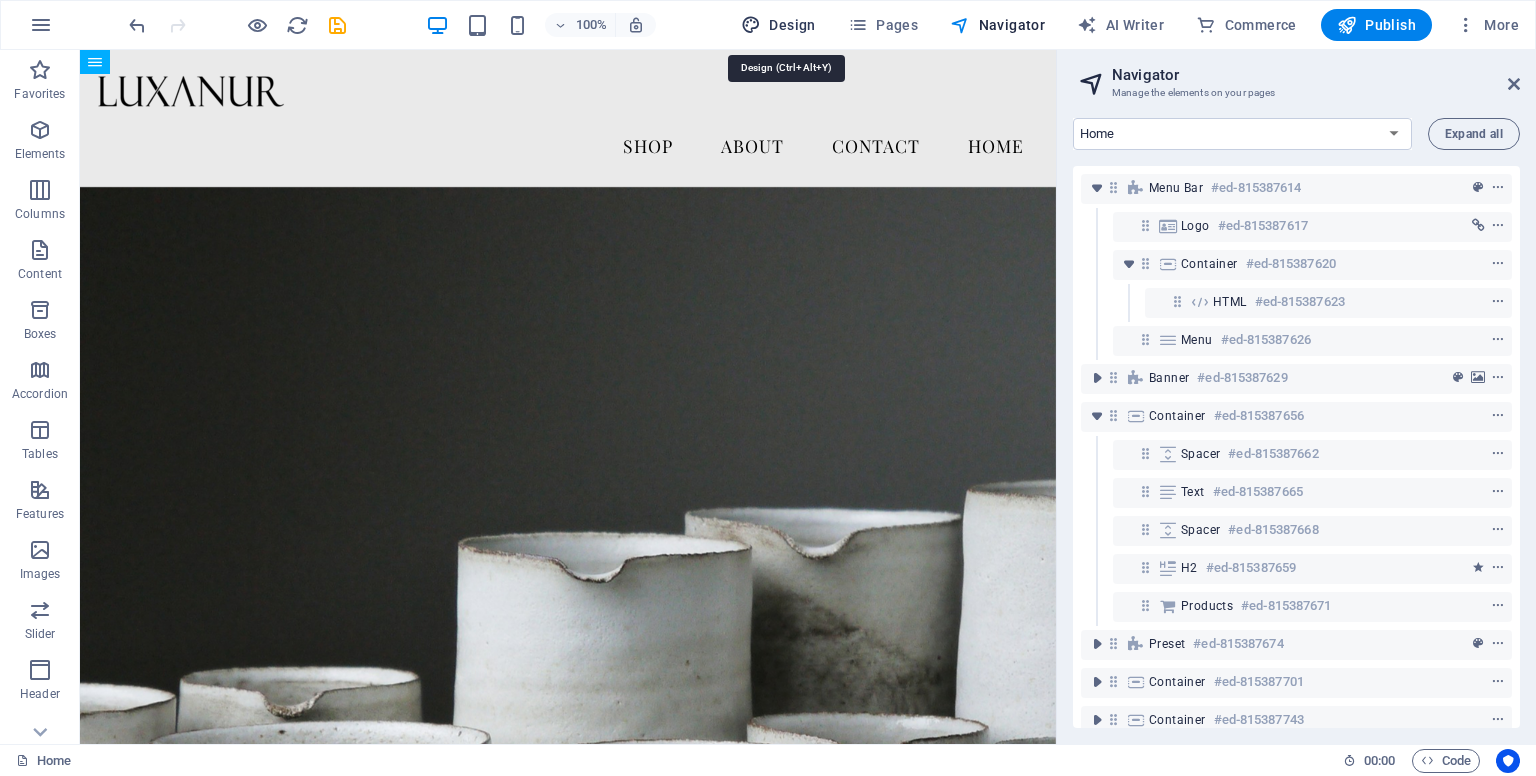 click on "Design" at bounding box center (778, 25) 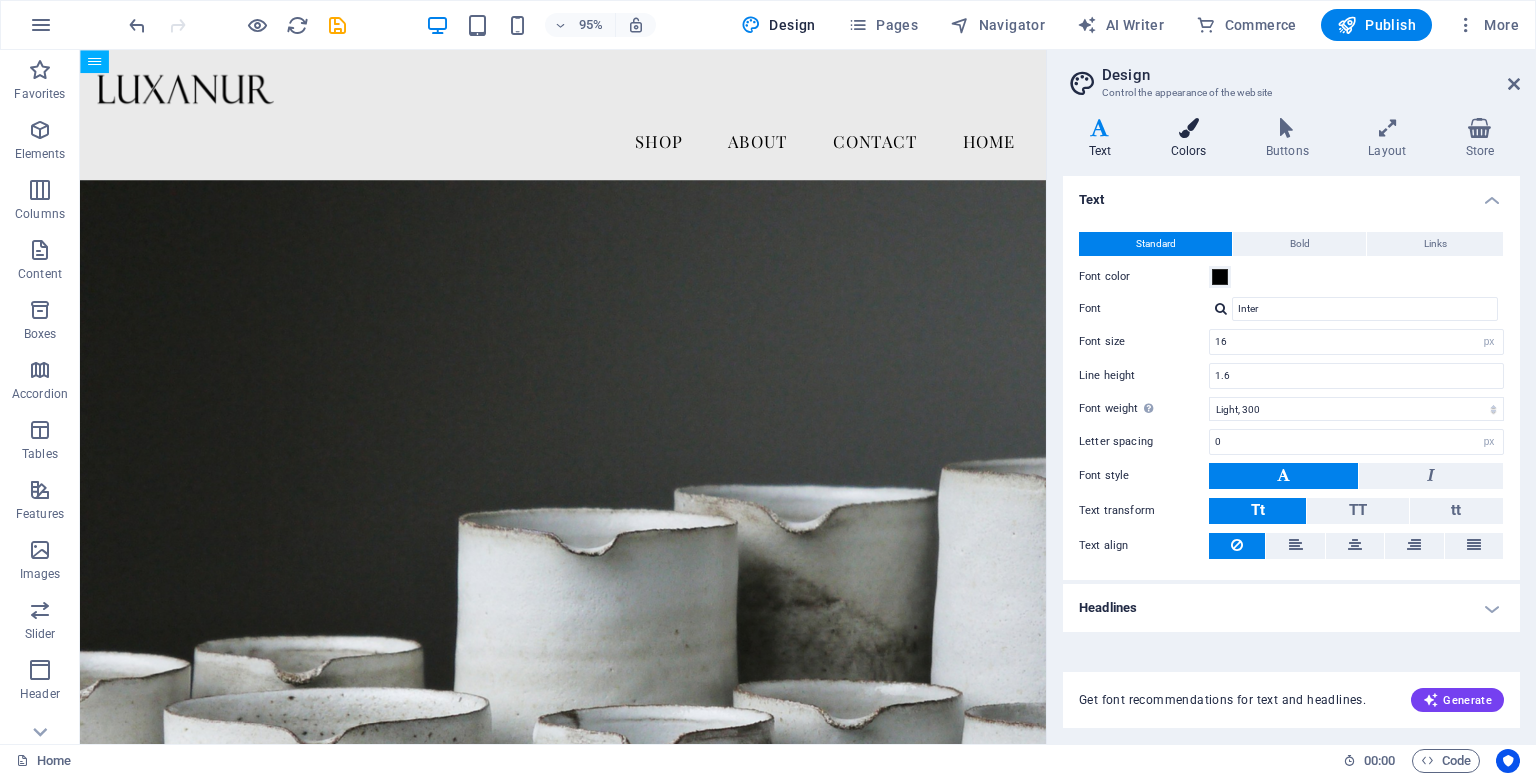 click on "Colors" at bounding box center [1192, 139] 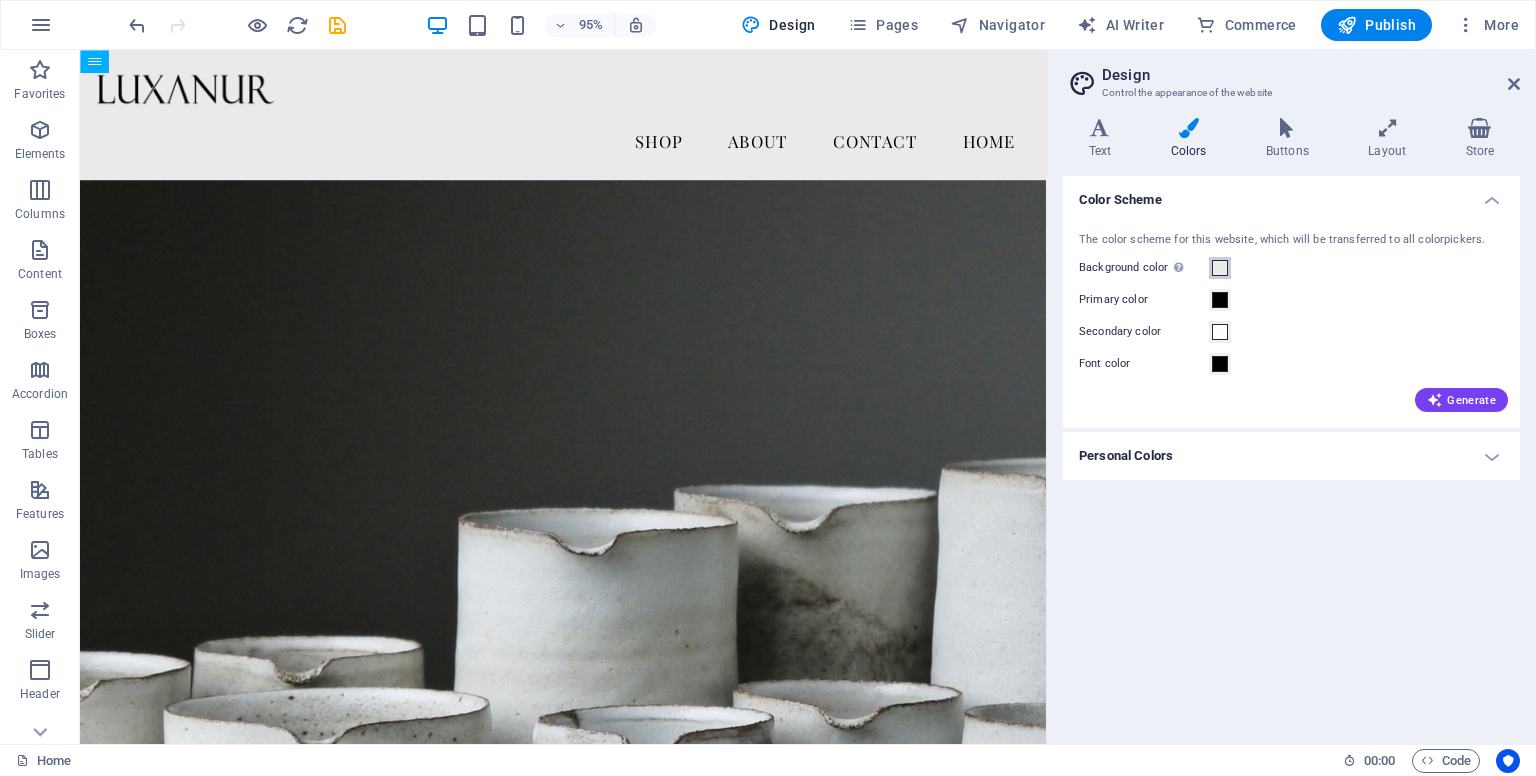 click at bounding box center [1220, 268] 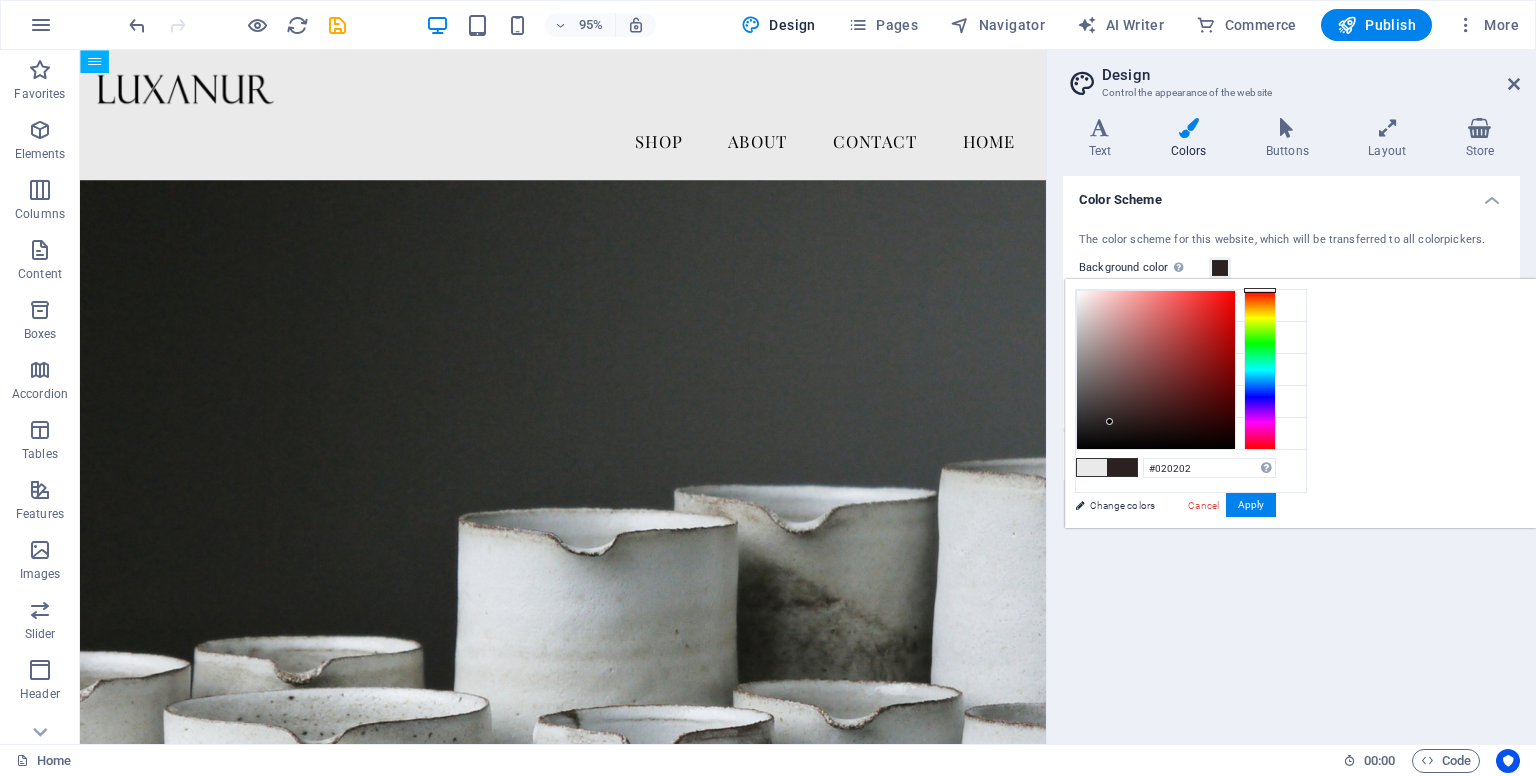 drag, startPoint x: 1344, startPoint y: 359, endPoint x: 1360, endPoint y: 446, distance: 88.45903 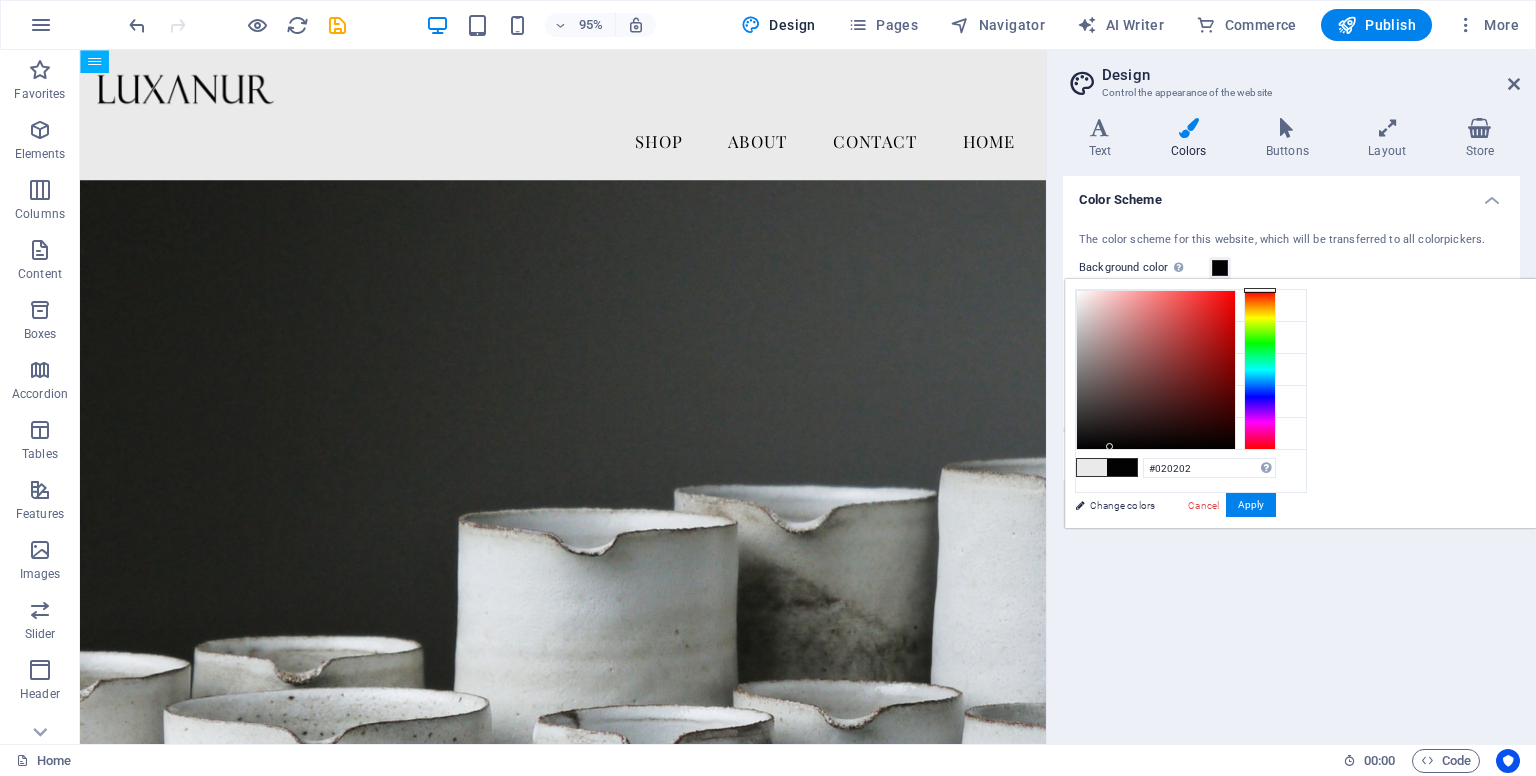 click on "Original text Rate this translation Your feedback will be used to help improve Google Translate luxanur.com Home Favorites Elements Columns Content Boxes Accordion Tables Features Images Slider Header Footer Forms Marketing Collections Commerce
H1   Banner   Banner   Container   Button   Spacer   Text   Spacer   Menu Bar   Menu   Container   Products   Preset   Container   H2   Container   H2   Container   Collection item   Image   Collection listing   Collection item   Contact Form   Form   Container   Contact Form   Captcha   Collection item   Image   Container   Collection listing   Collection item   Container   Text   Callout   Container   Spacer   Button   Spacer   Spacer   Text   Spacer   Collection item   Image   Collection item   Text   Text   Spacer   Spacer   Spacer   Spacer   H2   Text   Spacer   Text   Container   H2   Collection listing   Collection item   Image   Collection item   Spacer   Text" at bounding box center (768, 388) 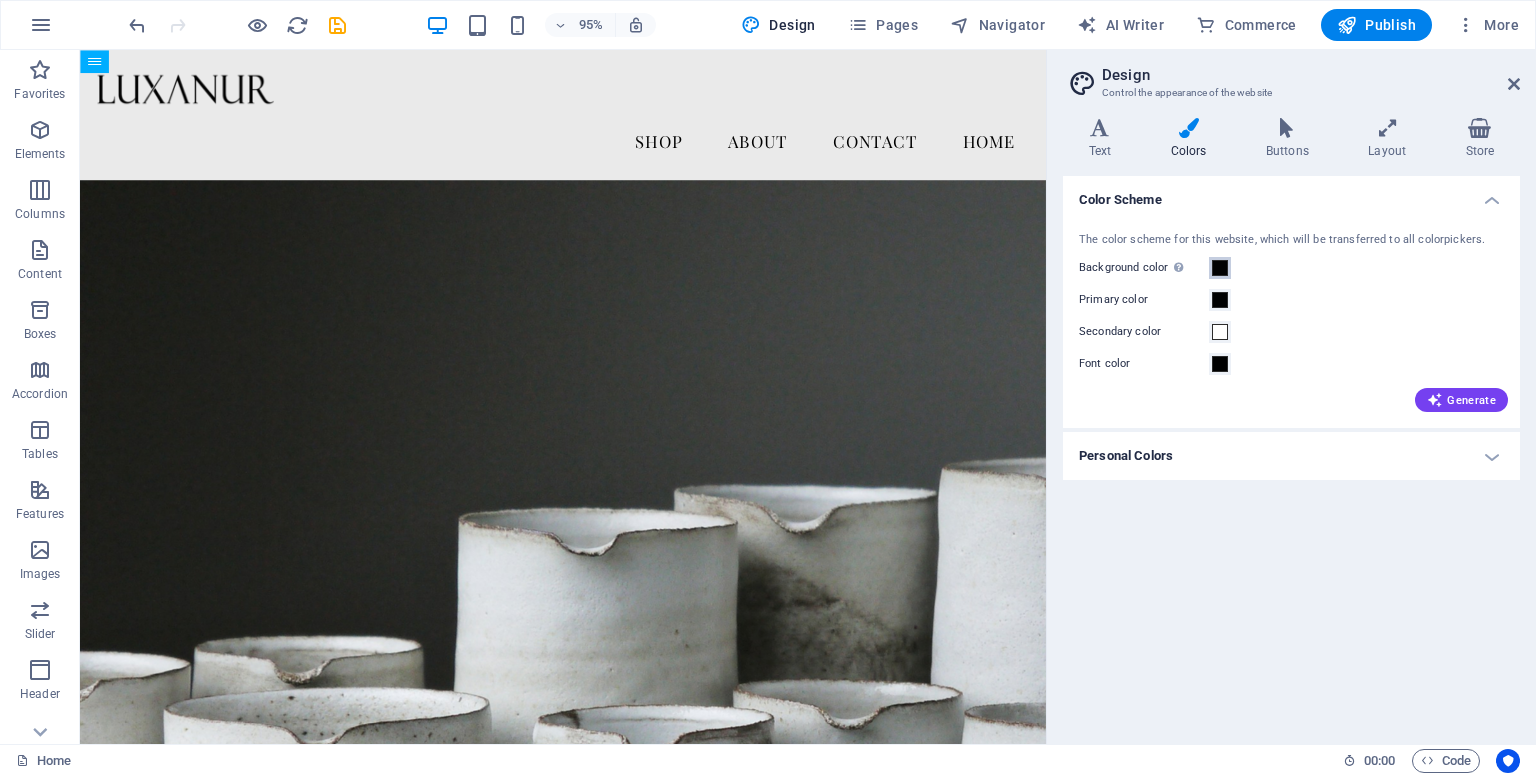 click on "Background color Only visible if it is not covered by other backgrounds." at bounding box center (1220, 268) 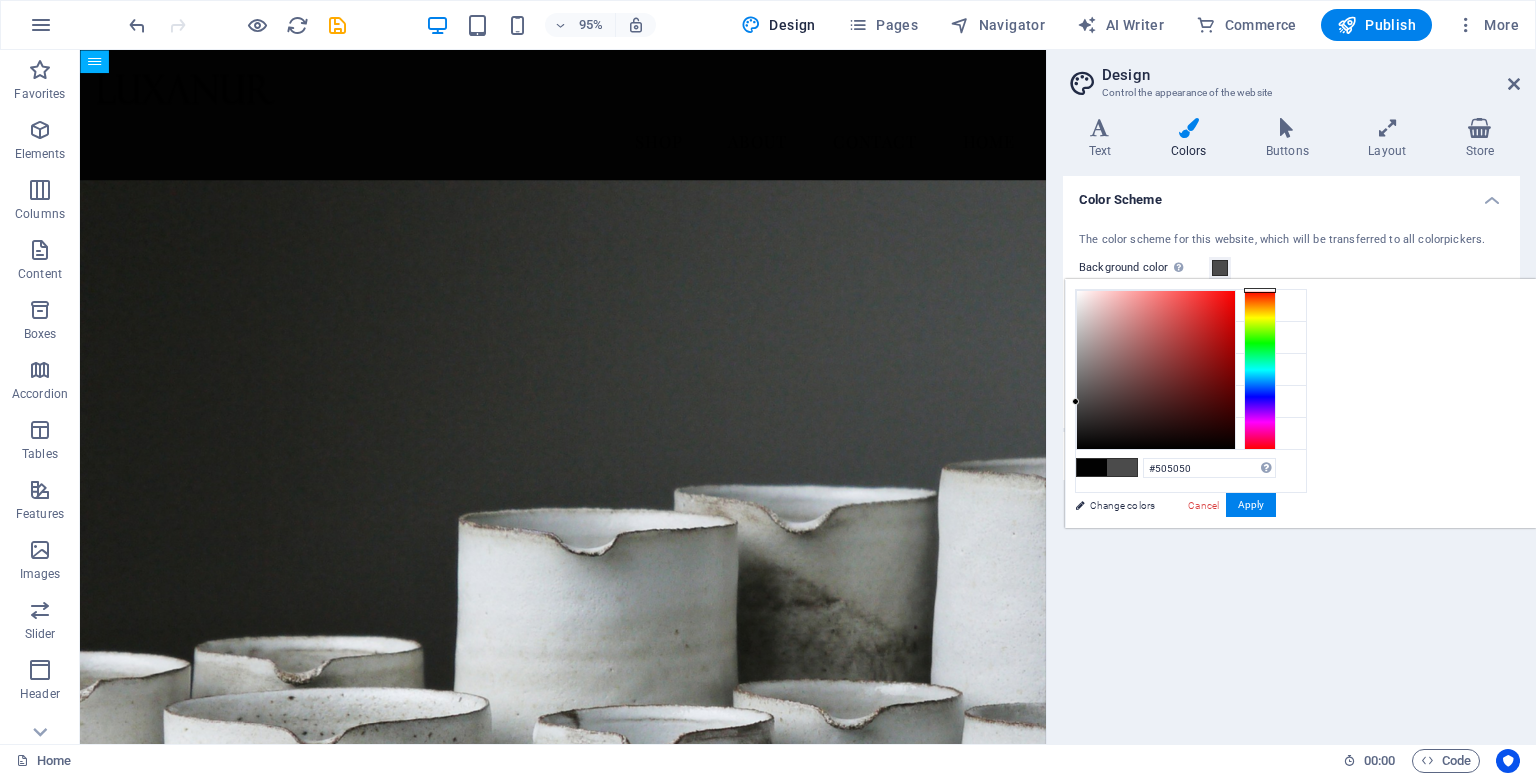 drag, startPoint x: 1356, startPoint y: 442, endPoint x: 1320, endPoint y: 398, distance: 56.85068 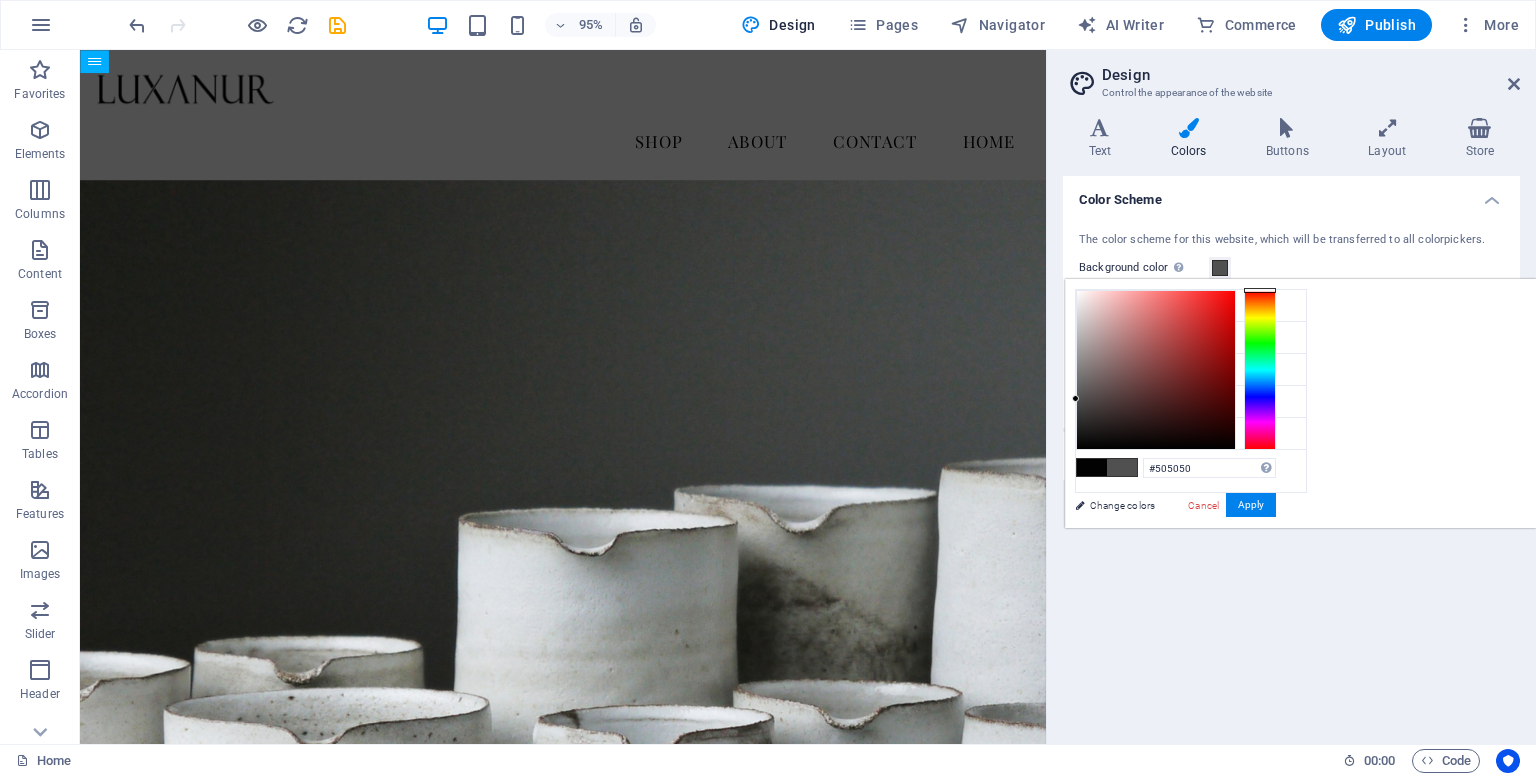 drag, startPoint x: 1320, startPoint y: 398, endPoint x: 1316, endPoint y: 357, distance: 41.19466 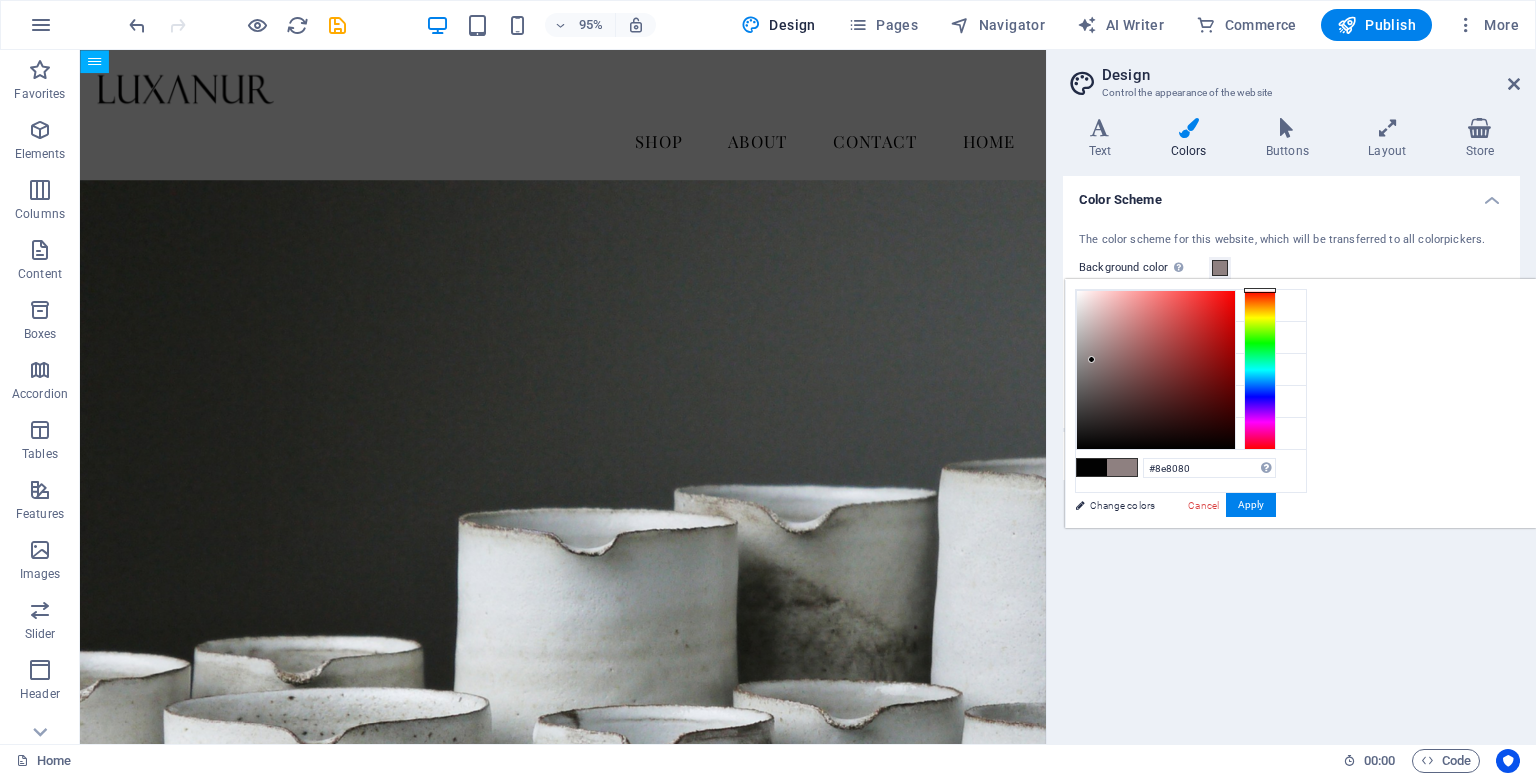 click at bounding box center [1156, 370] 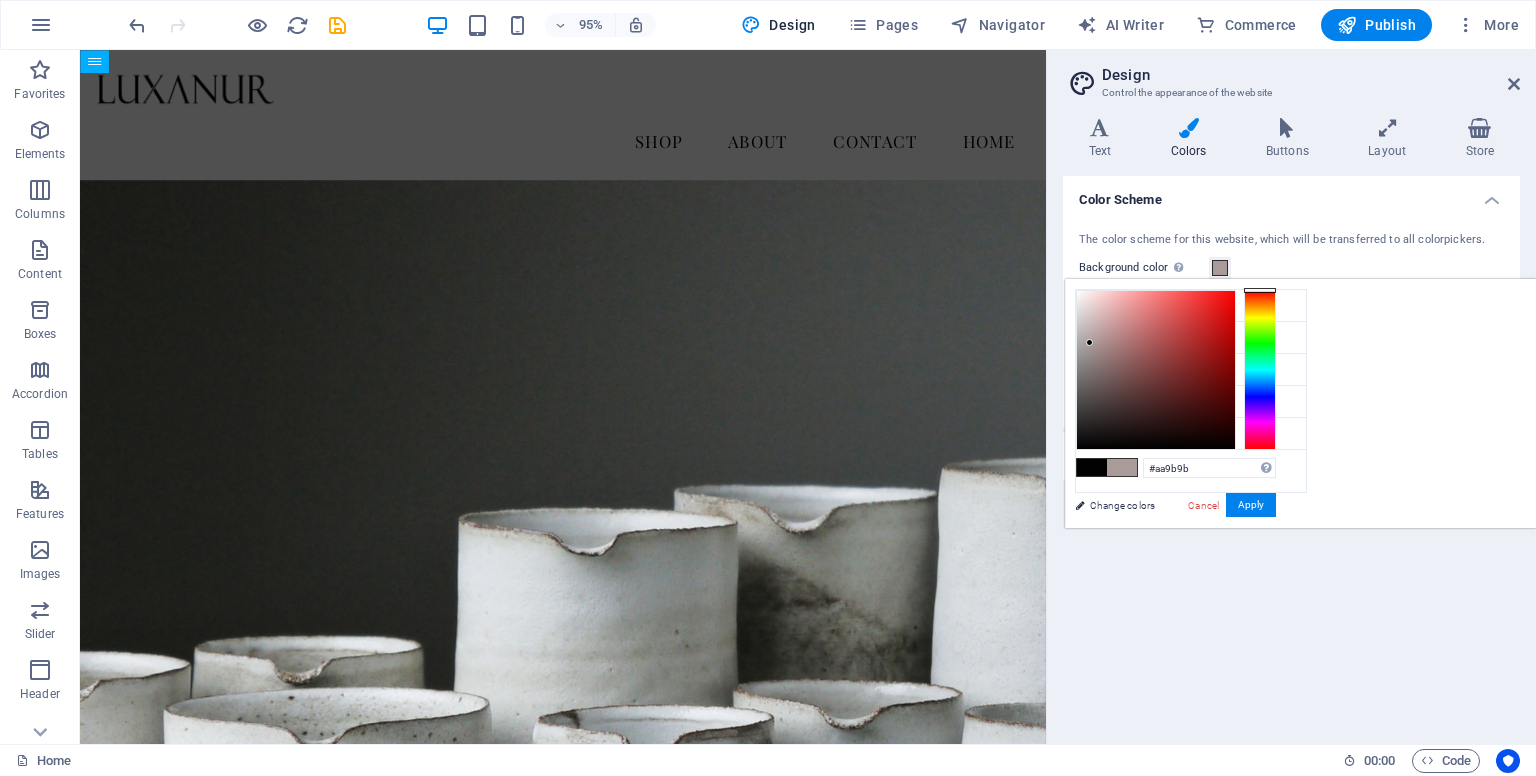 drag, startPoint x: 1340, startPoint y: 342, endPoint x: 1320, endPoint y: 454, distance: 113.7717 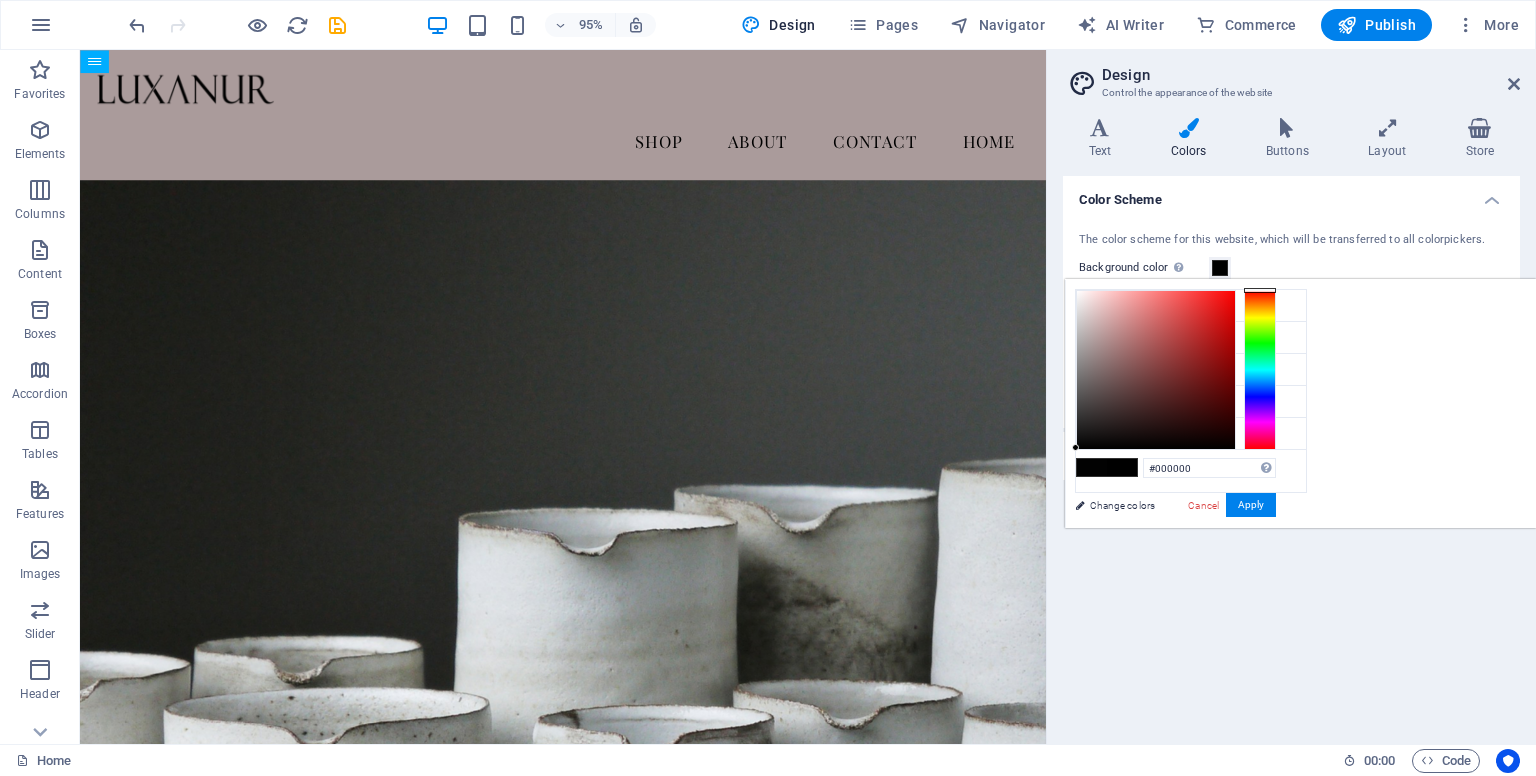 click on "Color Scheme The color scheme for this website, which will be transferred to all colorpickers. Background color Only visible if it is not covered by other backgrounds. Primary color Secondary color Font color Generate Personal Colors Custom color 1 Custom color 2 Custom color 3 Custom color 4 Custom color 5" at bounding box center [1291, 452] 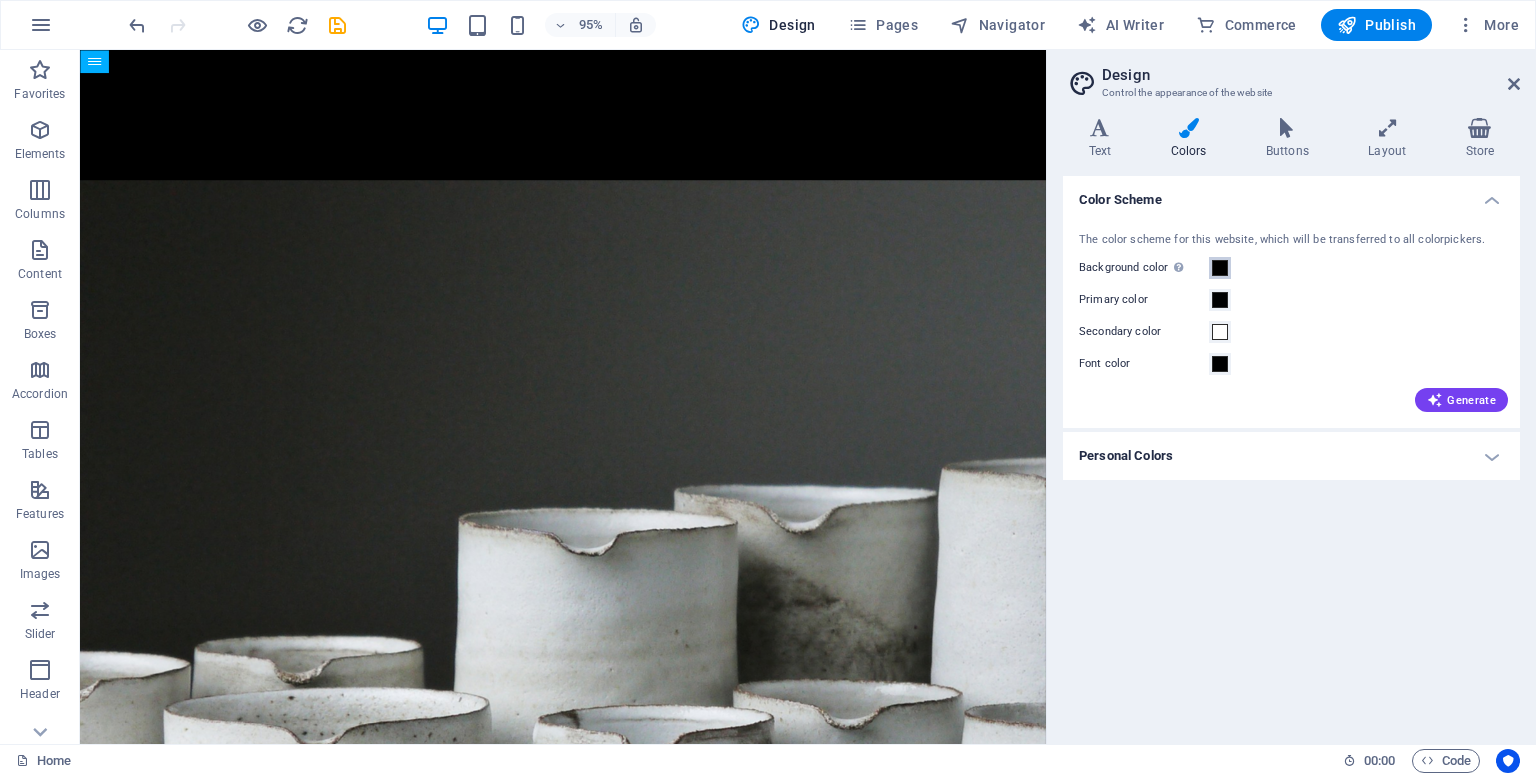 click at bounding box center (1220, 268) 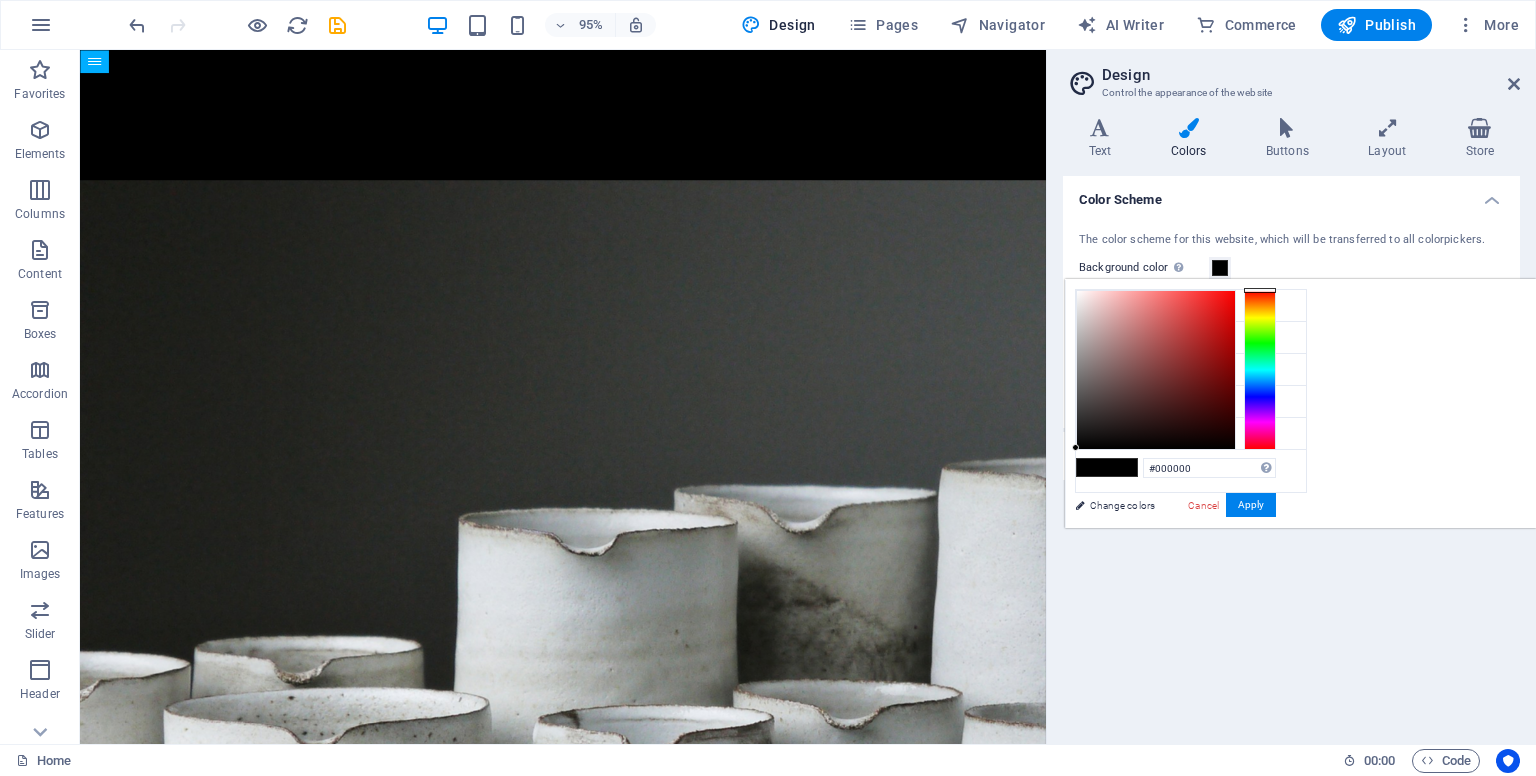click on "#000000 Supported formats #0852ed rgb(8, 82, 237) rgba(8, 82, 237, 90%) hsv(221,97,93) hsl(221, 93%, 48%) Cancel Apply" at bounding box center (1175, 549) 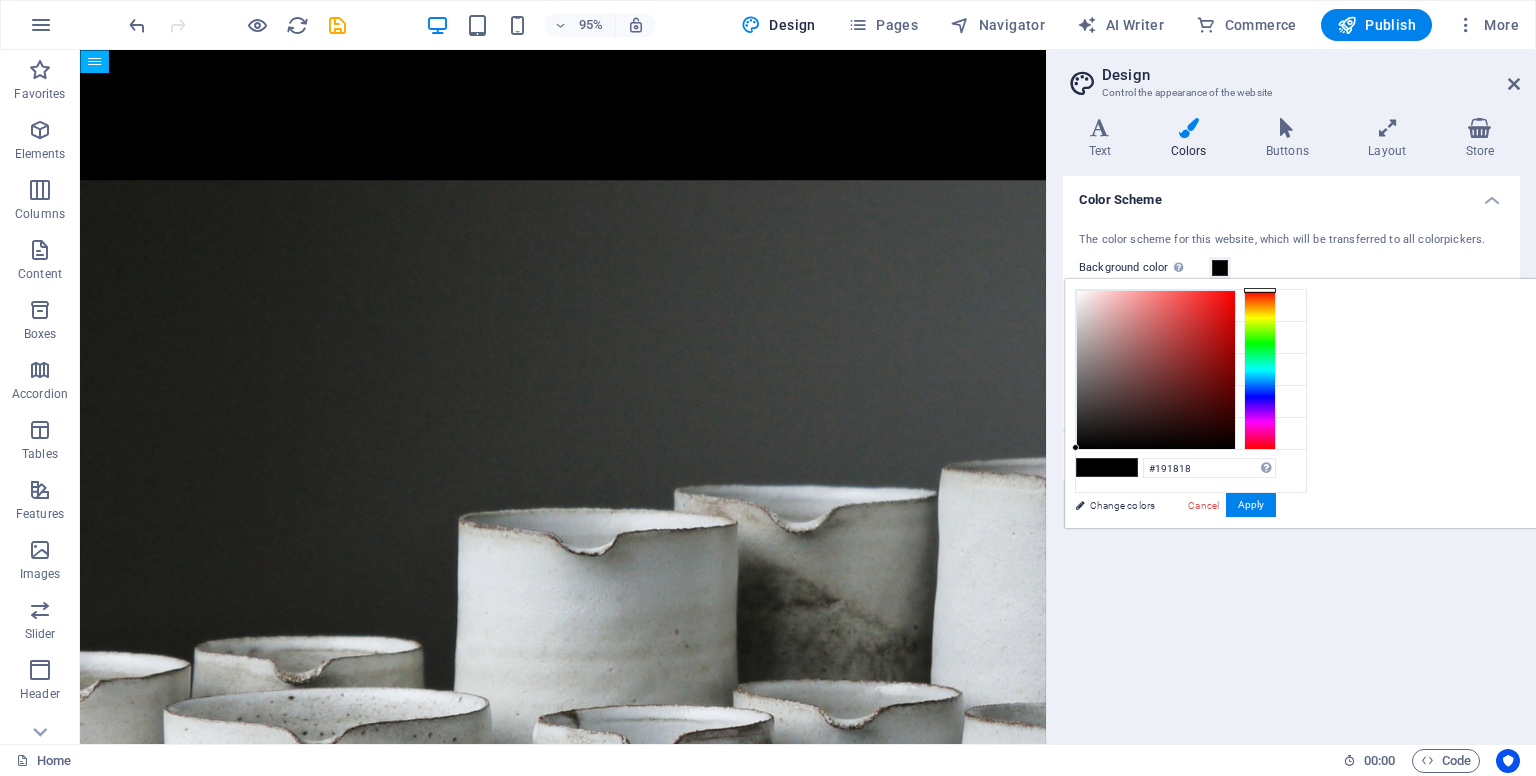 click at bounding box center [1156, 370] 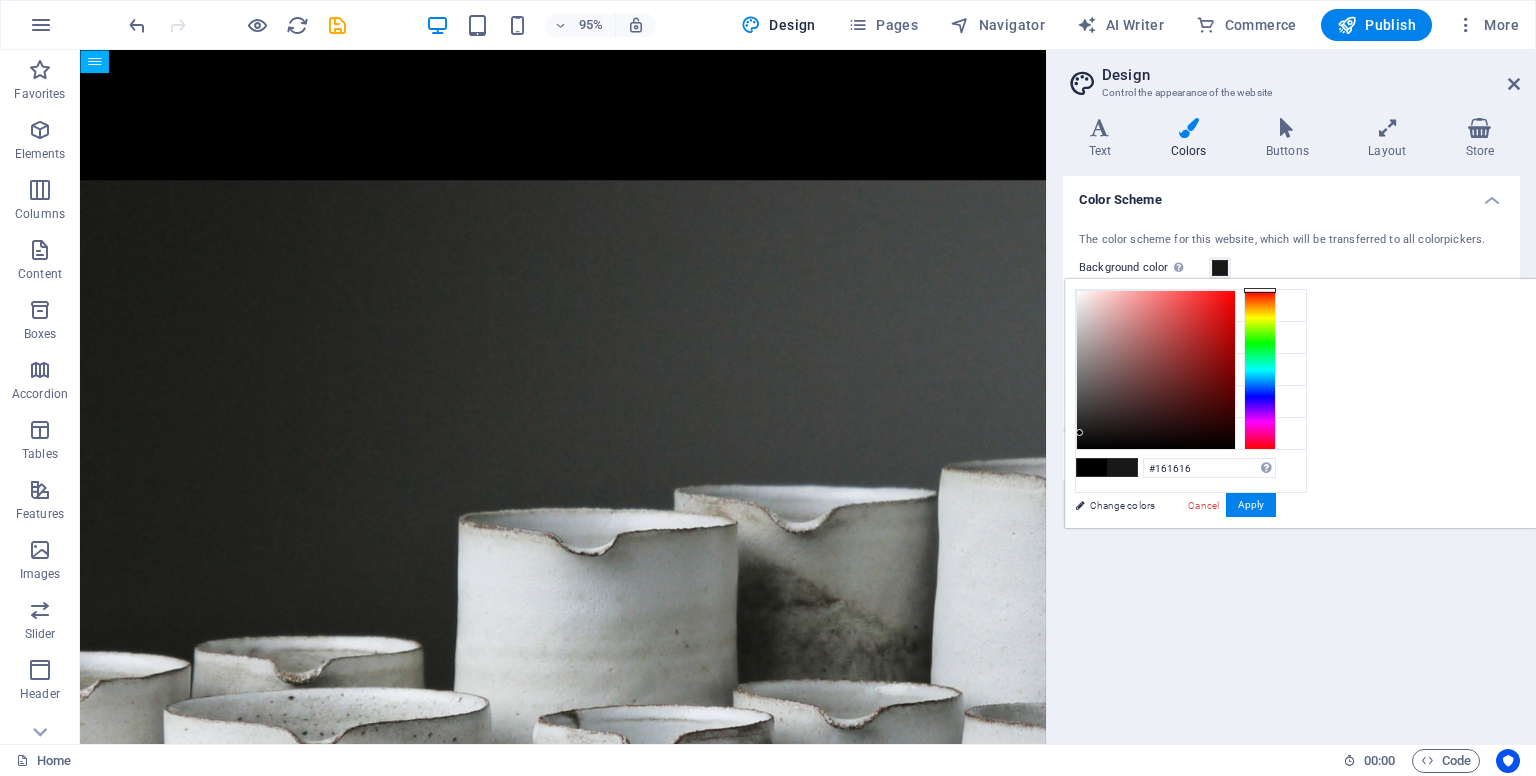 click at bounding box center (1079, 432) 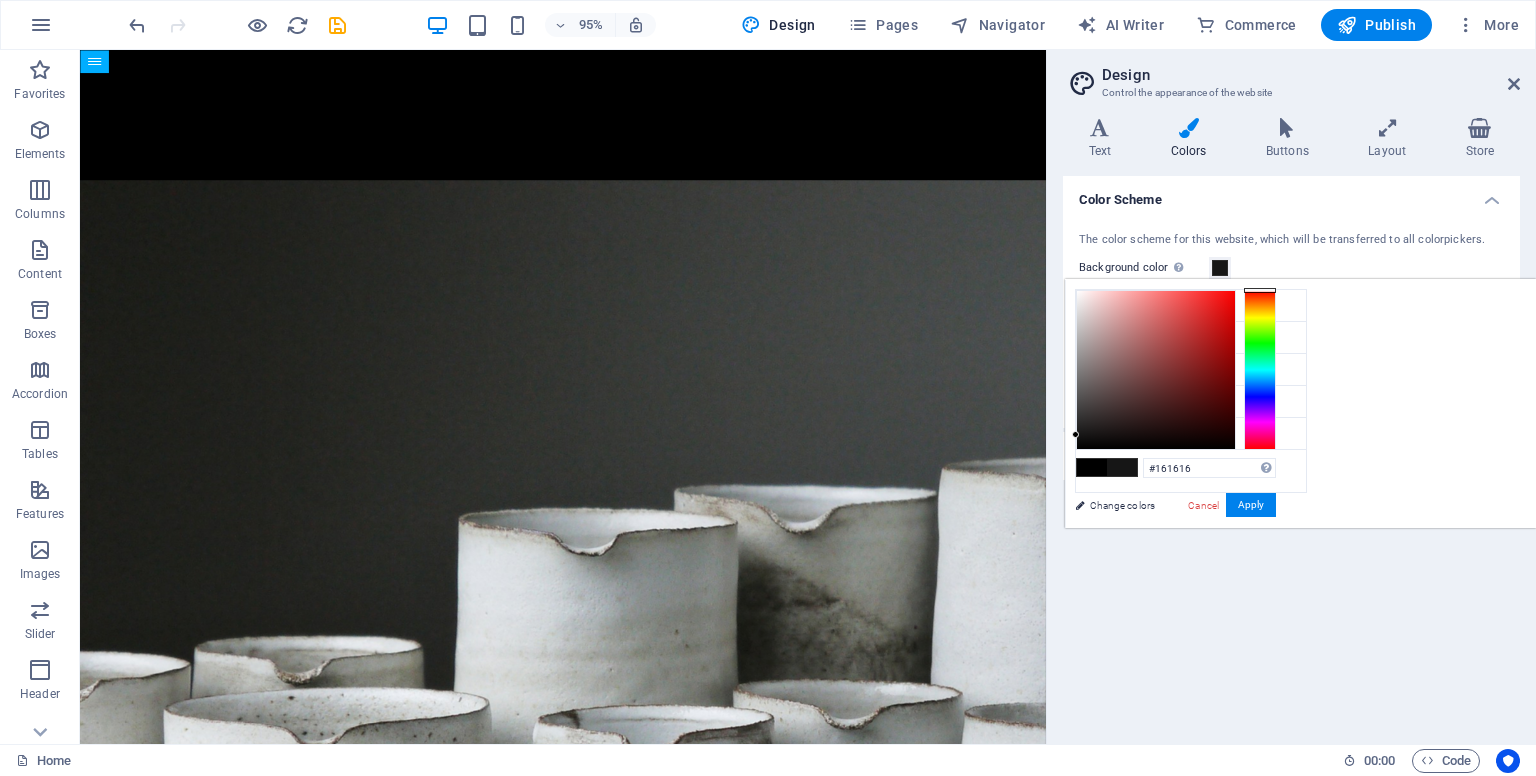 click on "#161616 Supported formats #0852ed rgb(8, 82, 237) rgba(8, 82, 237, 90%) hsv(221,97,93) hsl(221, 93%, 48%) Cancel Apply" at bounding box center (1175, 549) 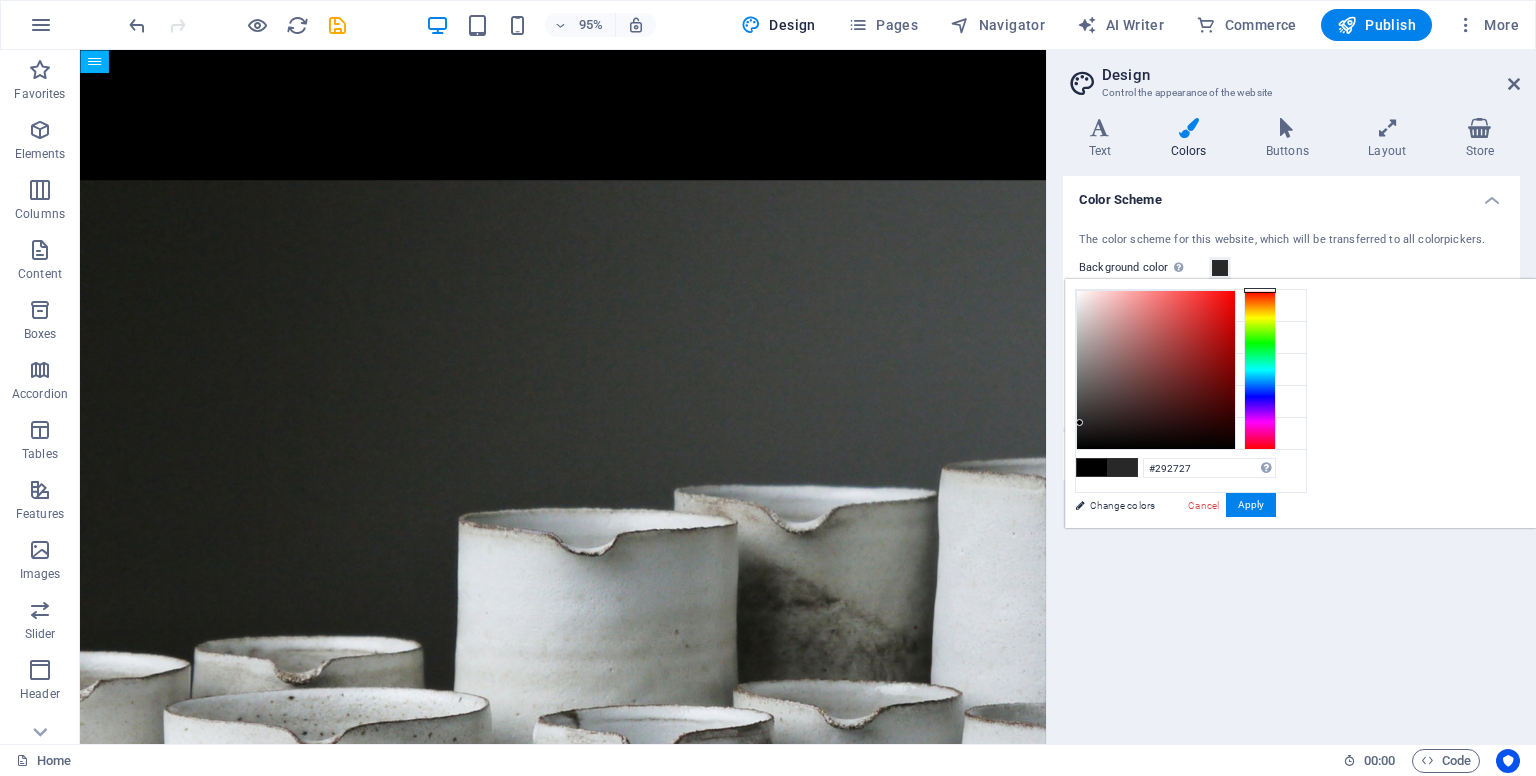 click at bounding box center [1156, 370] 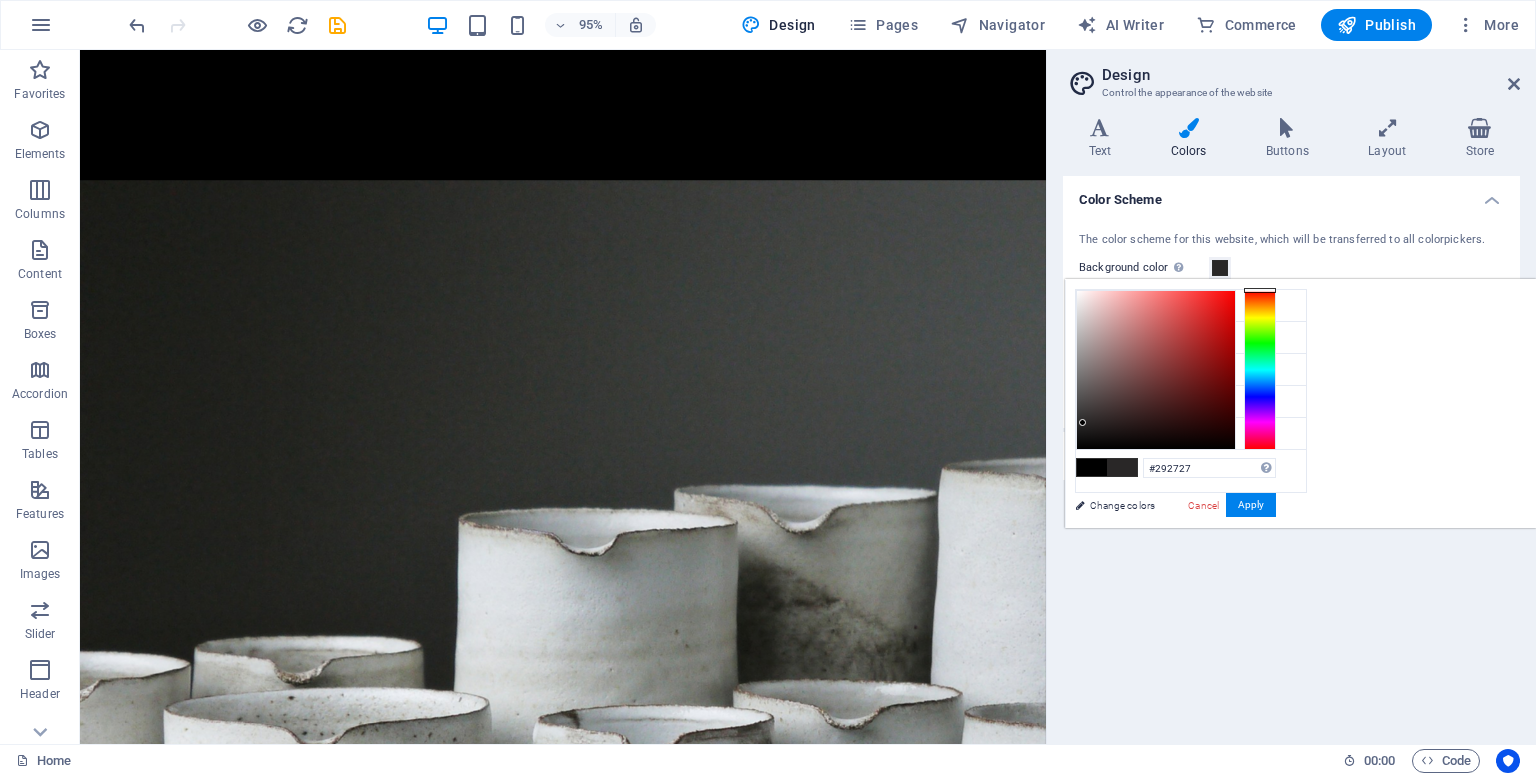 scroll, scrollTop: 639, scrollLeft: 0, axis: vertical 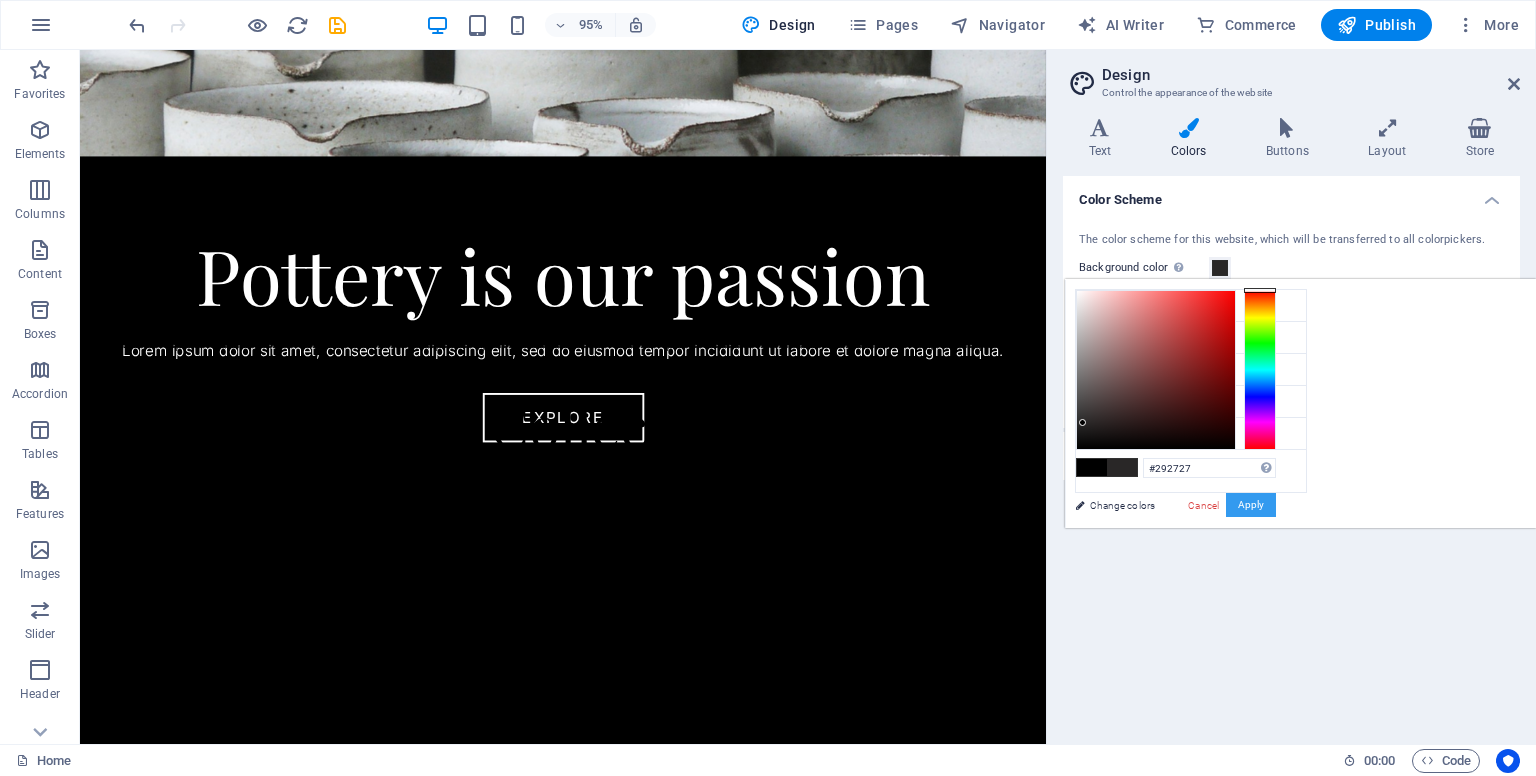 click on "Apply" at bounding box center [1251, 505] 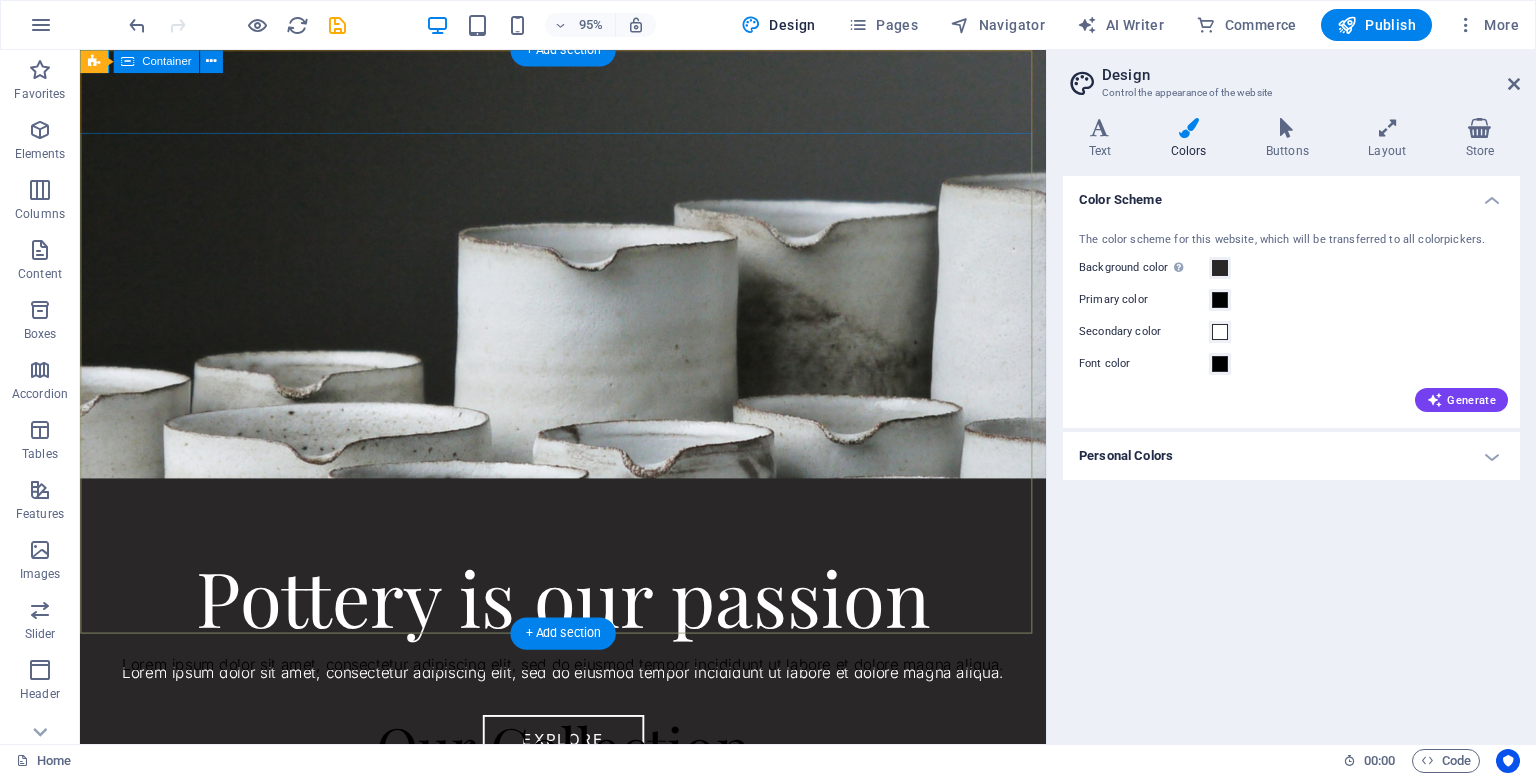 scroll, scrollTop: 0, scrollLeft: 0, axis: both 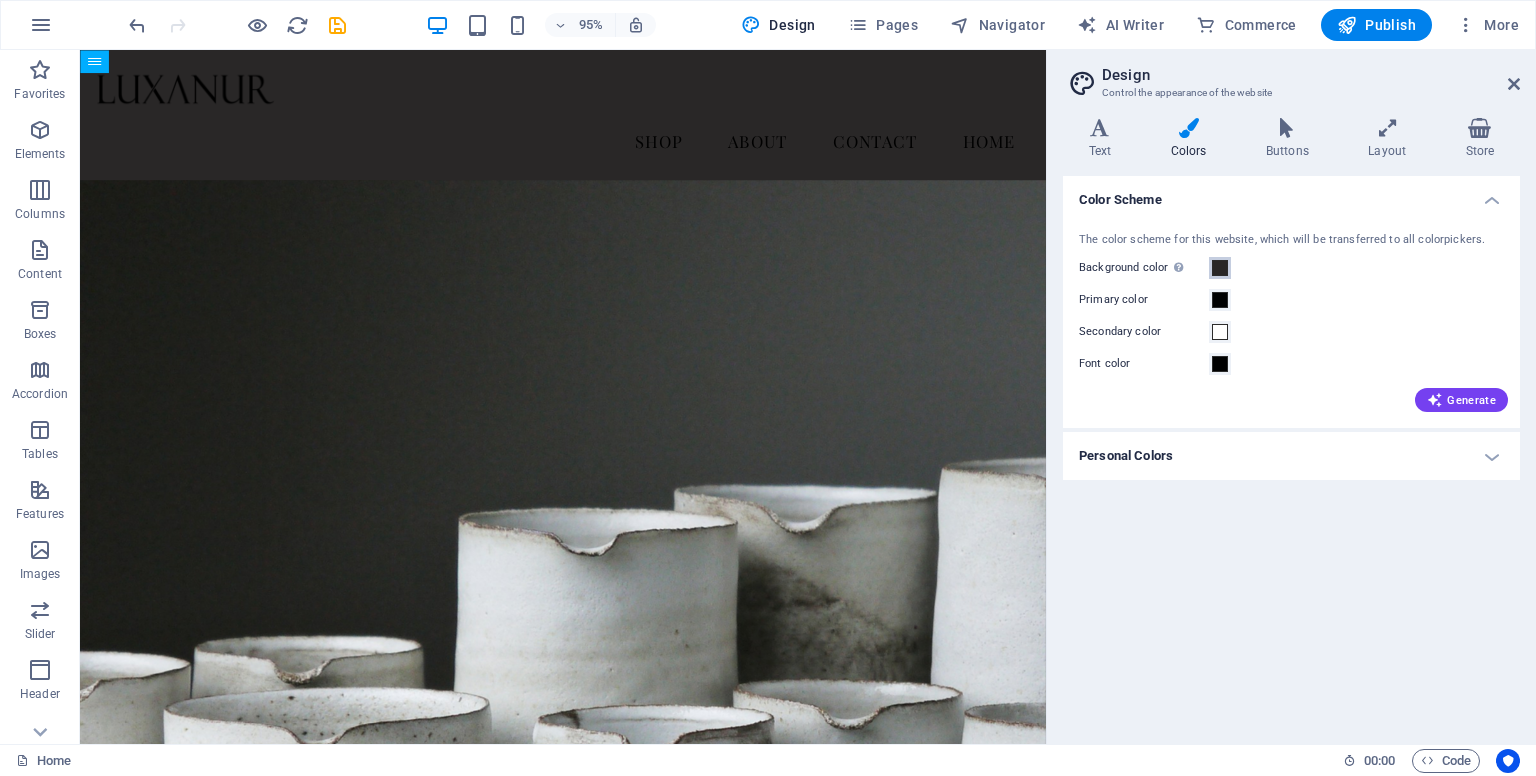 click at bounding box center (1220, 268) 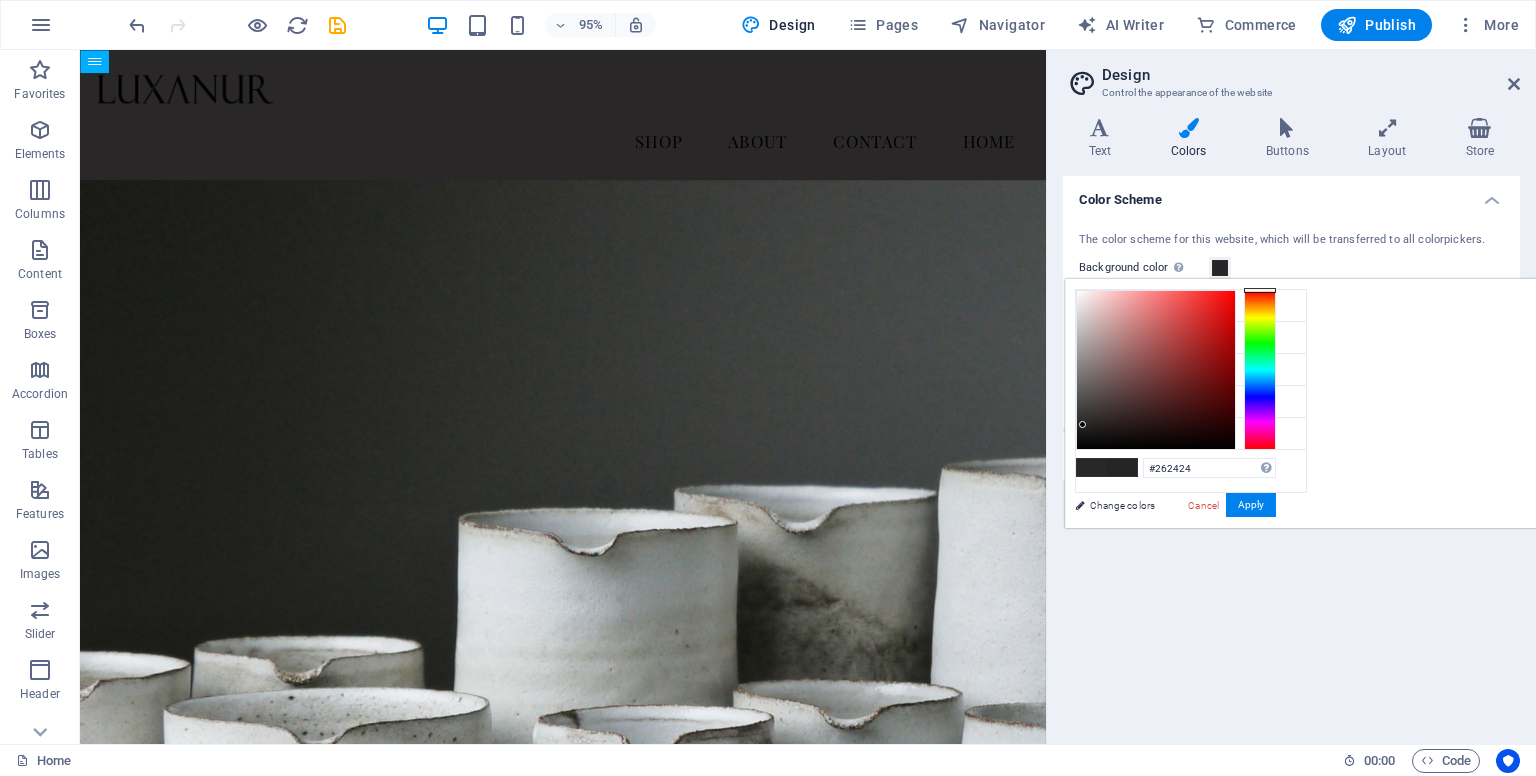 click at bounding box center (1156, 370) 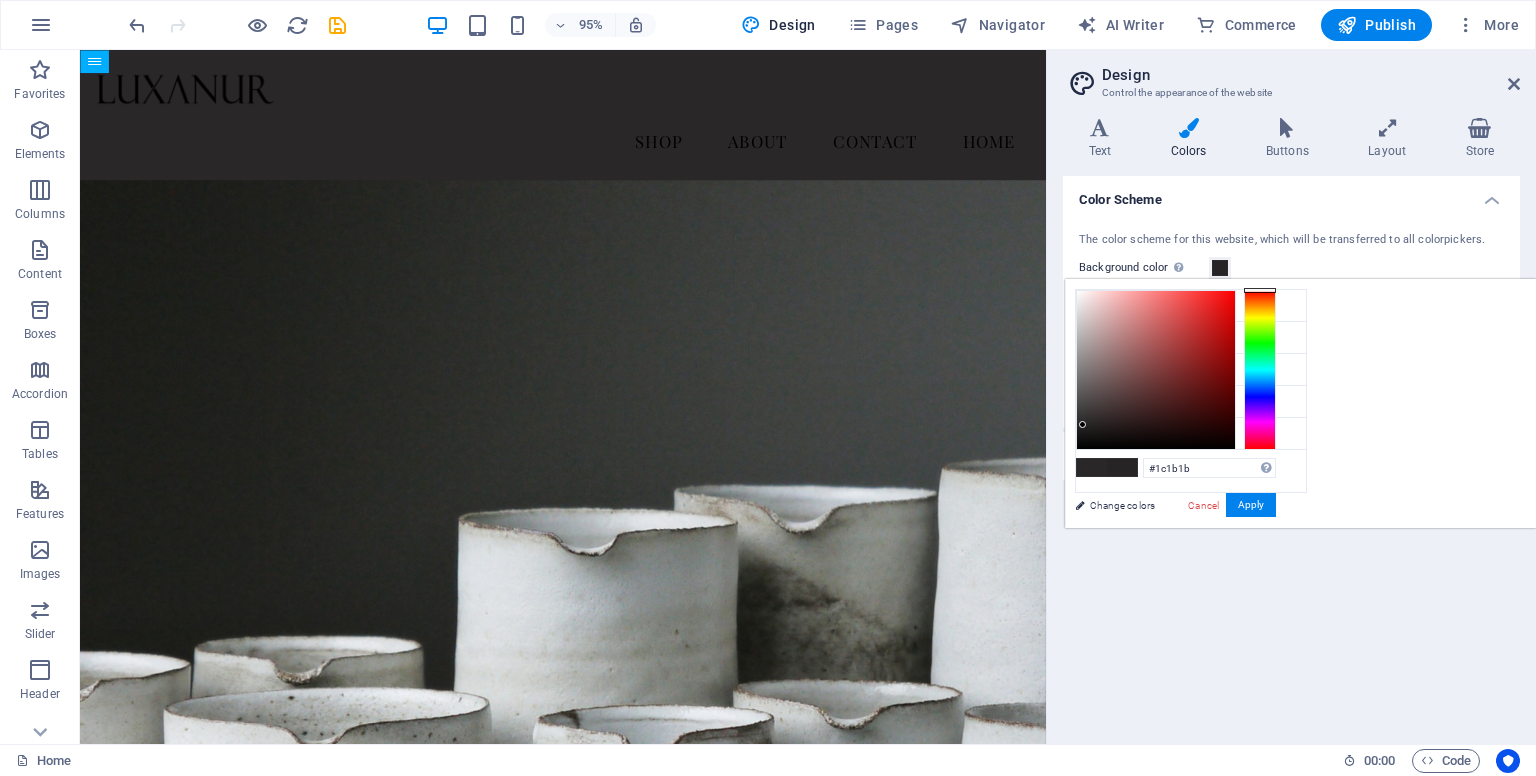 type on "#1b1919" 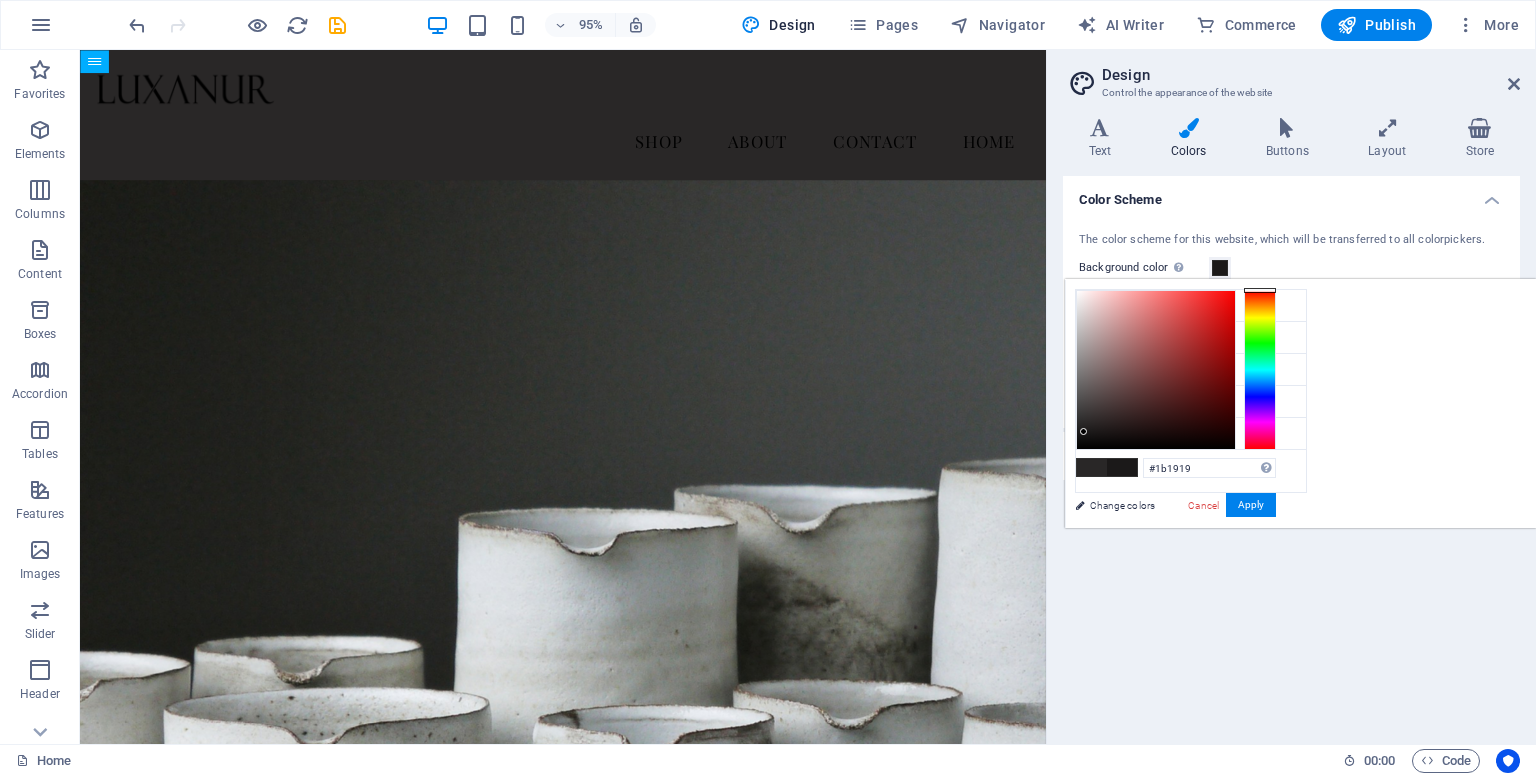 click at bounding box center [1156, 370] 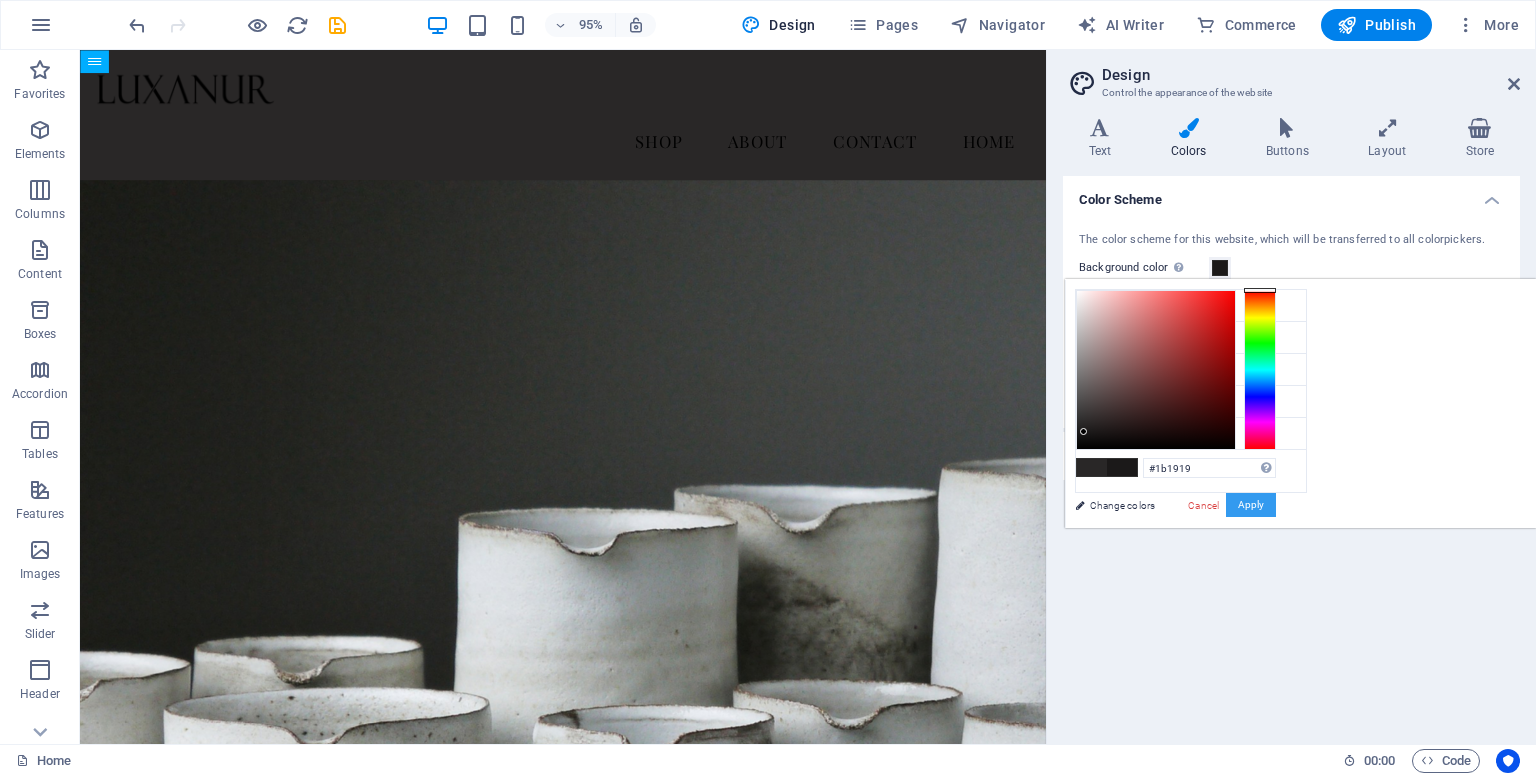 click on "Apply" at bounding box center (1251, 505) 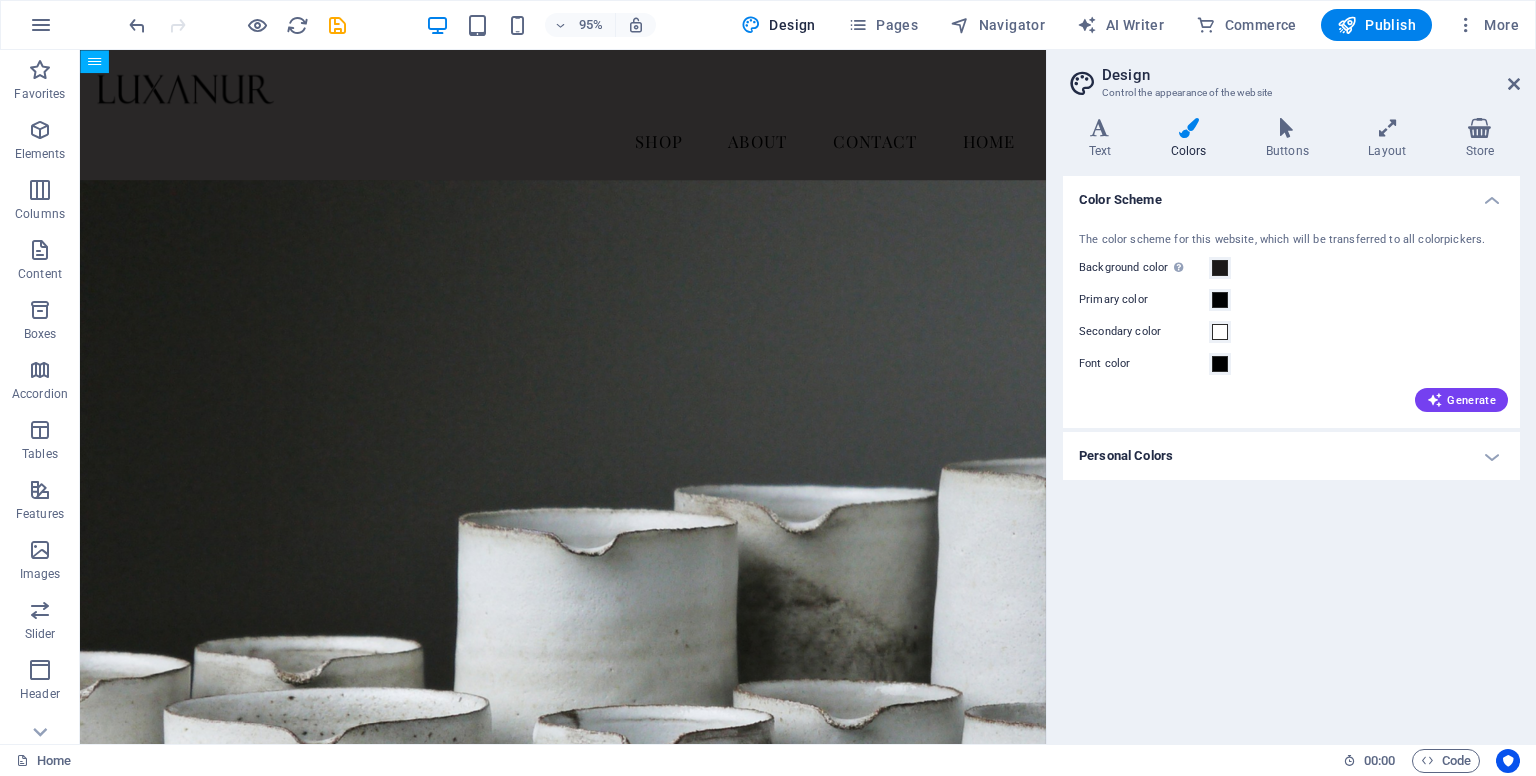 click on "Color Scheme The color scheme for this website, which will be transferred to all colorpickers. Background color Only visible if it is not covered by other backgrounds. Primary color Secondary color Font color Generate Personal Colors Custom color 1 Custom color 2 Custom color 3 Custom color 4 Custom color 5" at bounding box center (1291, 452) 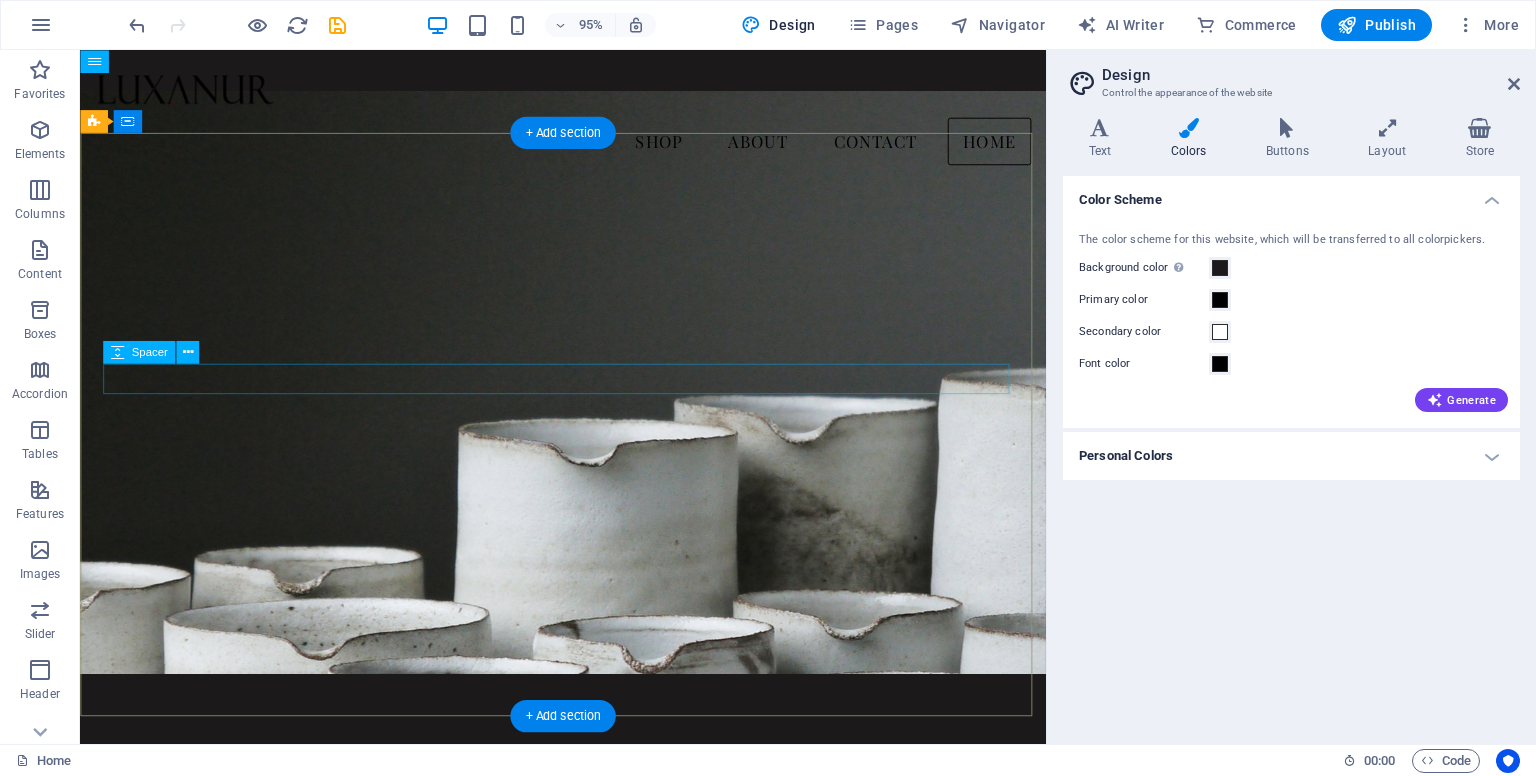 scroll, scrollTop: 0, scrollLeft: 0, axis: both 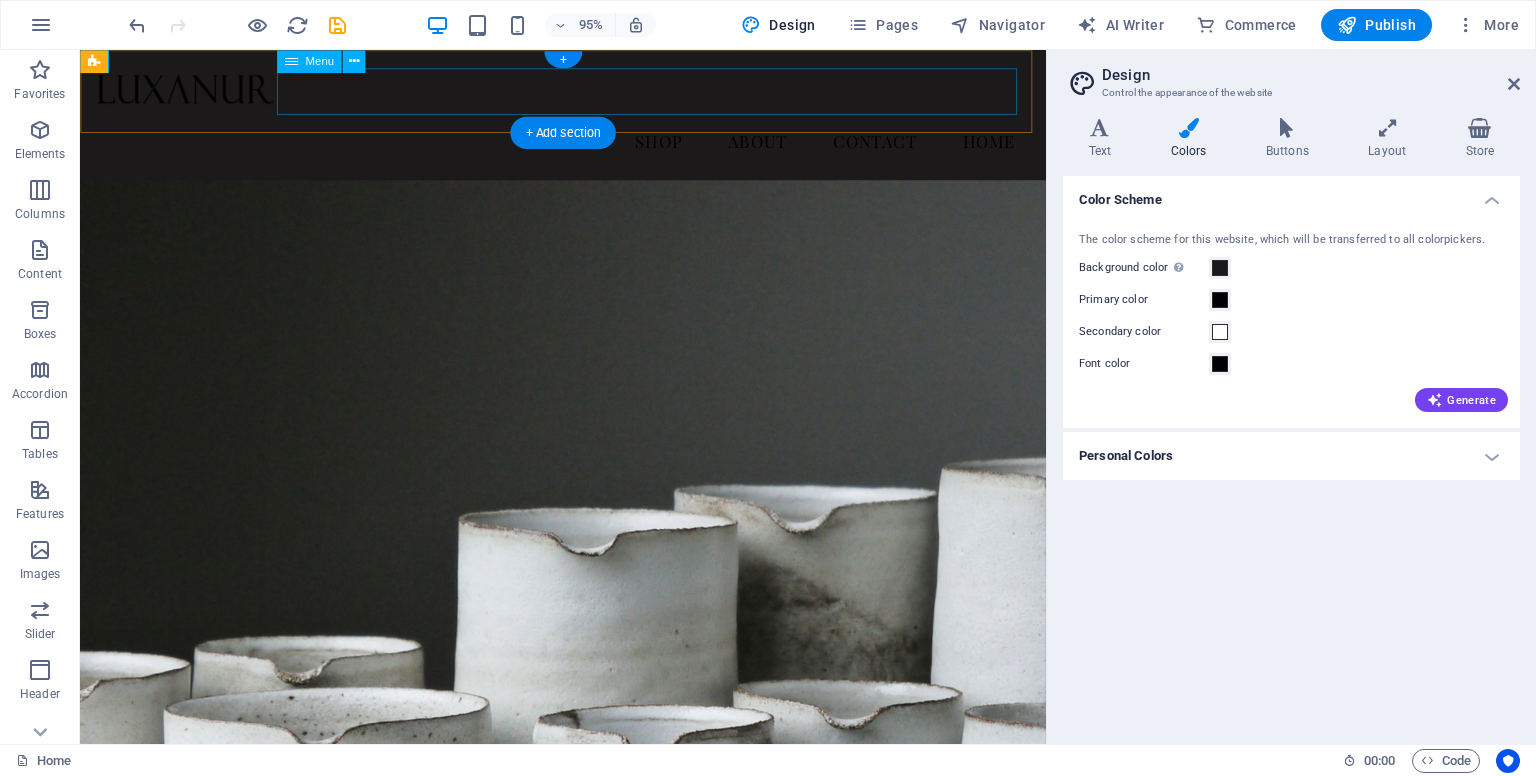 click on "Shop About Contact Home" at bounding box center (588, 146) 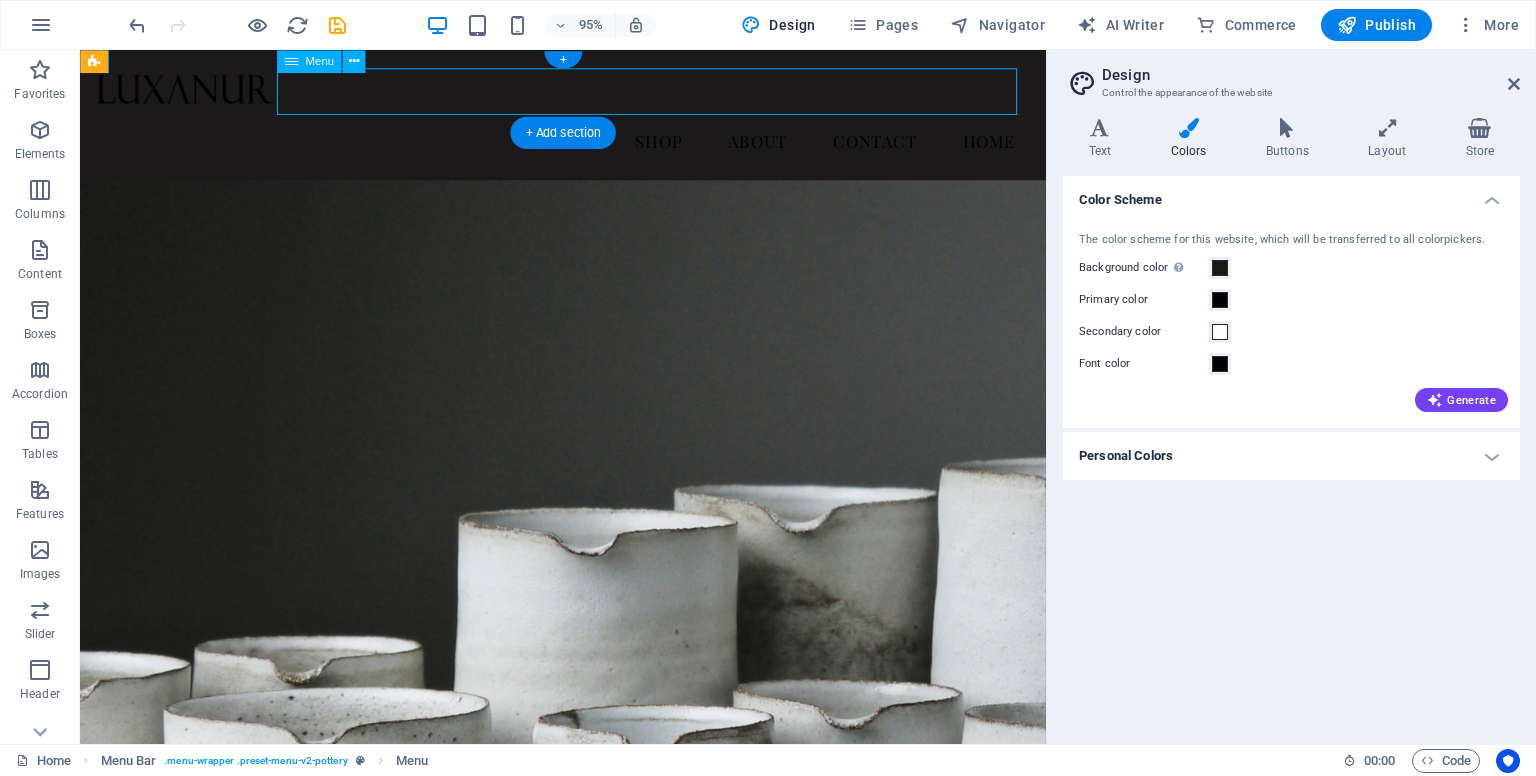 click on "Shop About Contact Home" at bounding box center [588, 146] 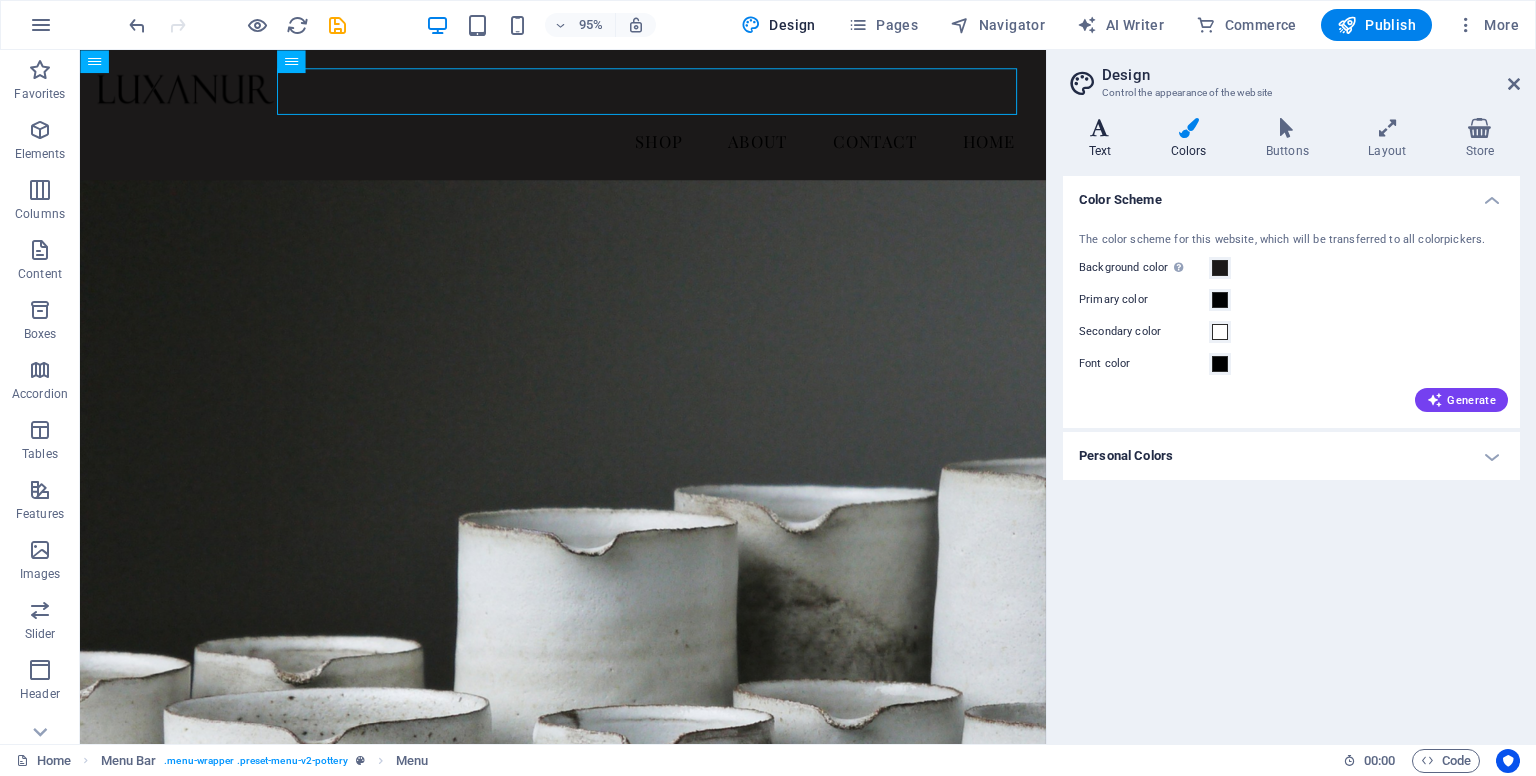 click on "Text" at bounding box center (1104, 139) 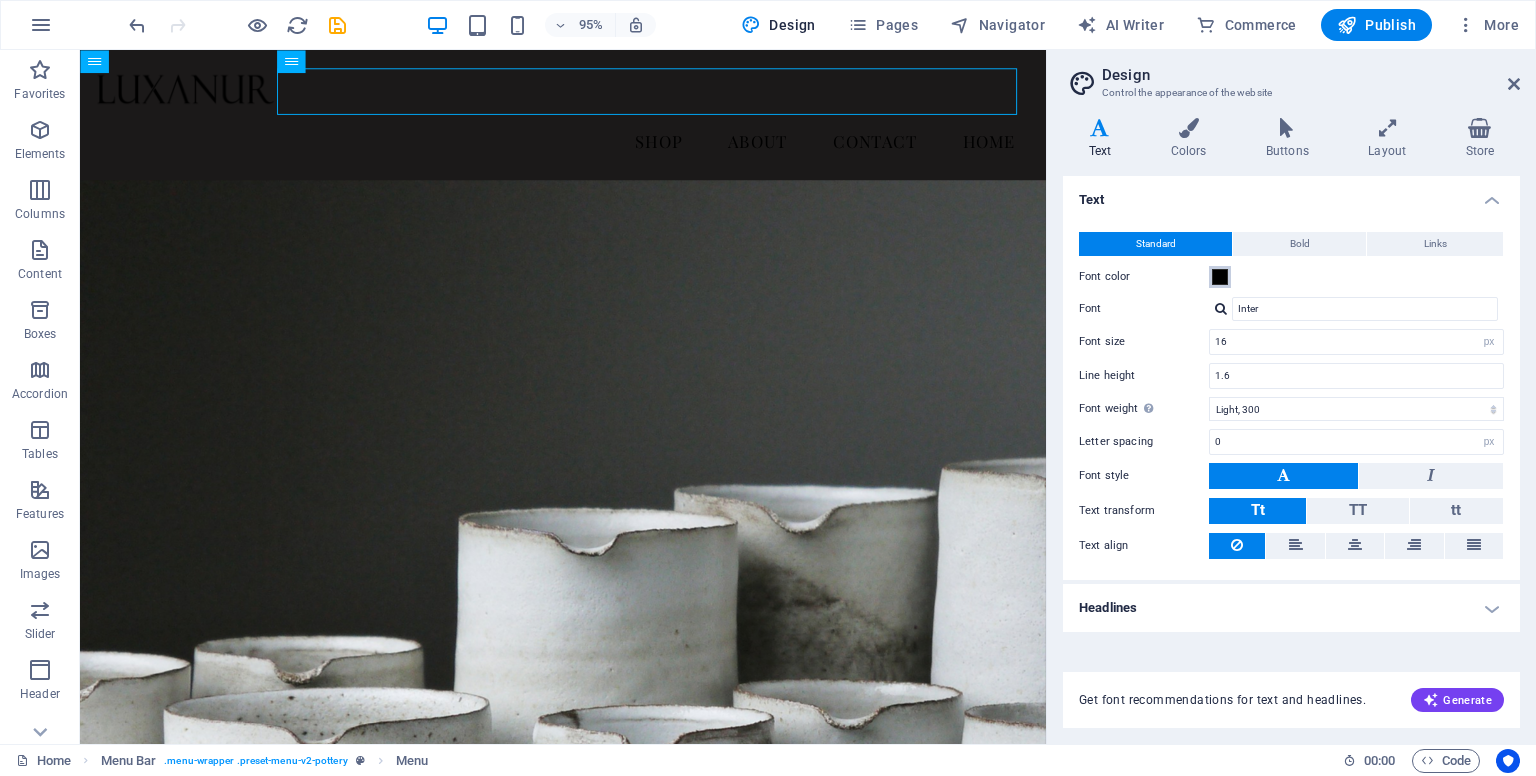 click at bounding box center (1220, 277) 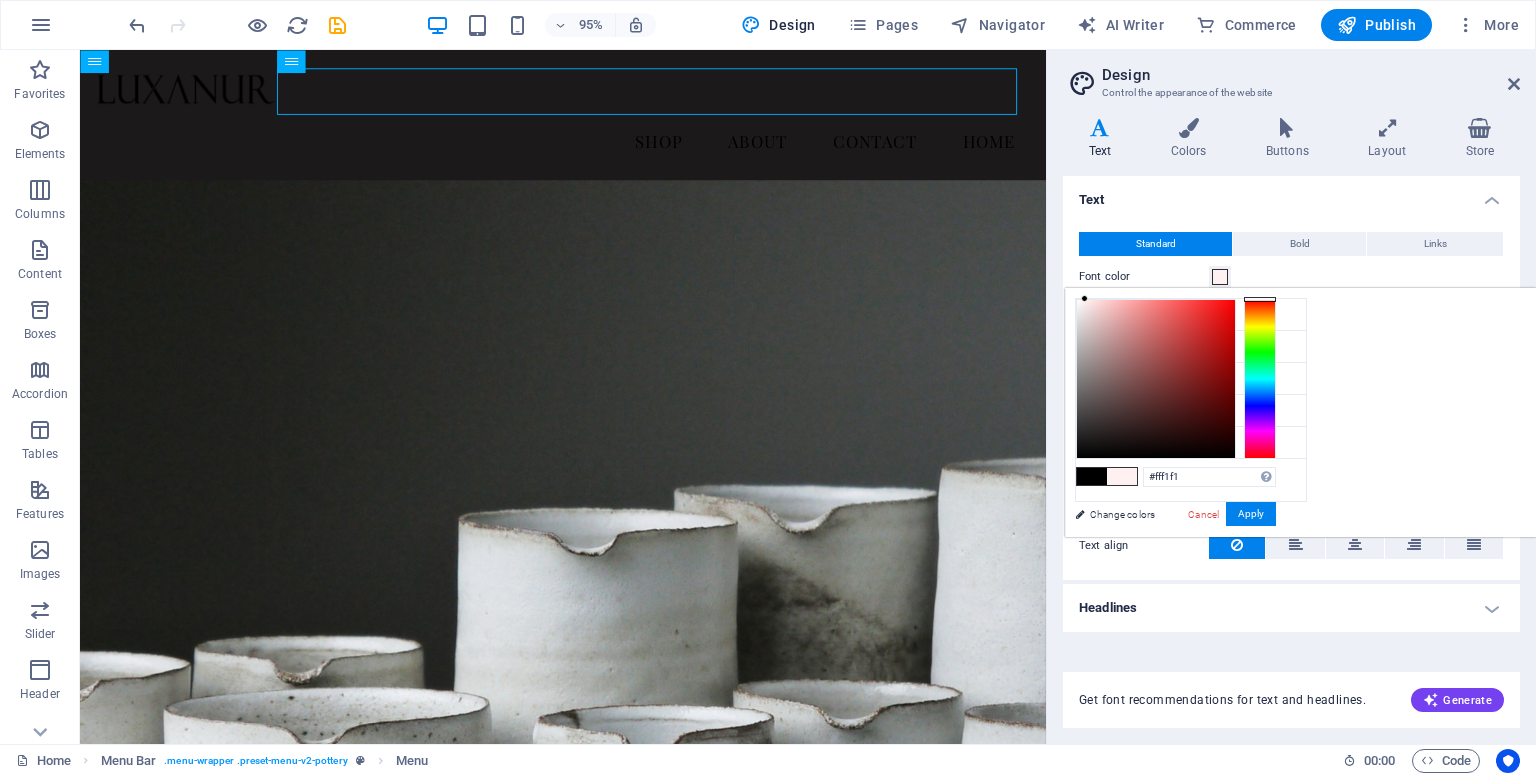 drag, startPoint x: 1344, startPoint y: 377, endPoint x: 1335, endPoint y: 270, distance: 107.37784 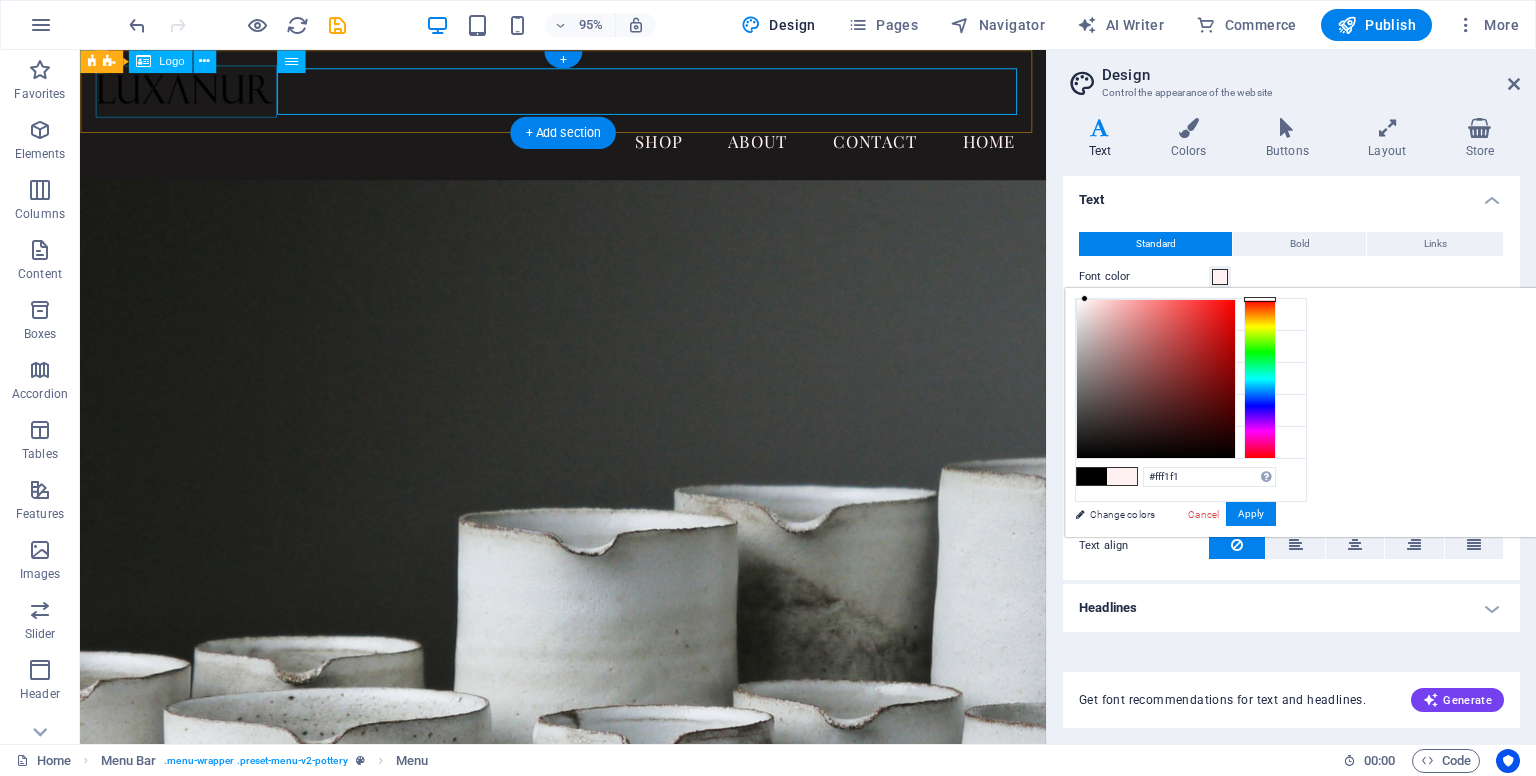 click at bounding box center [588, 93] 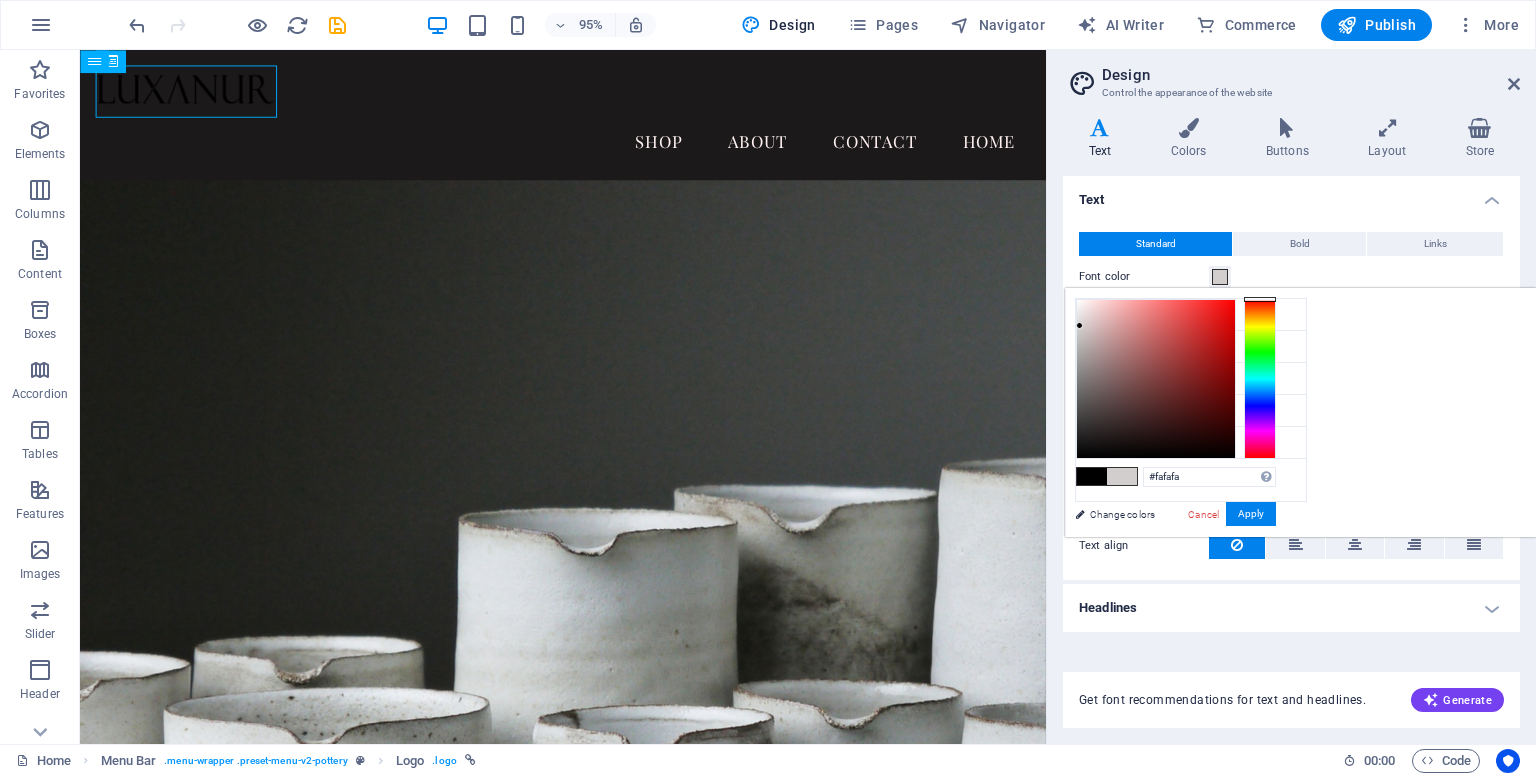 type on "#ffffff" 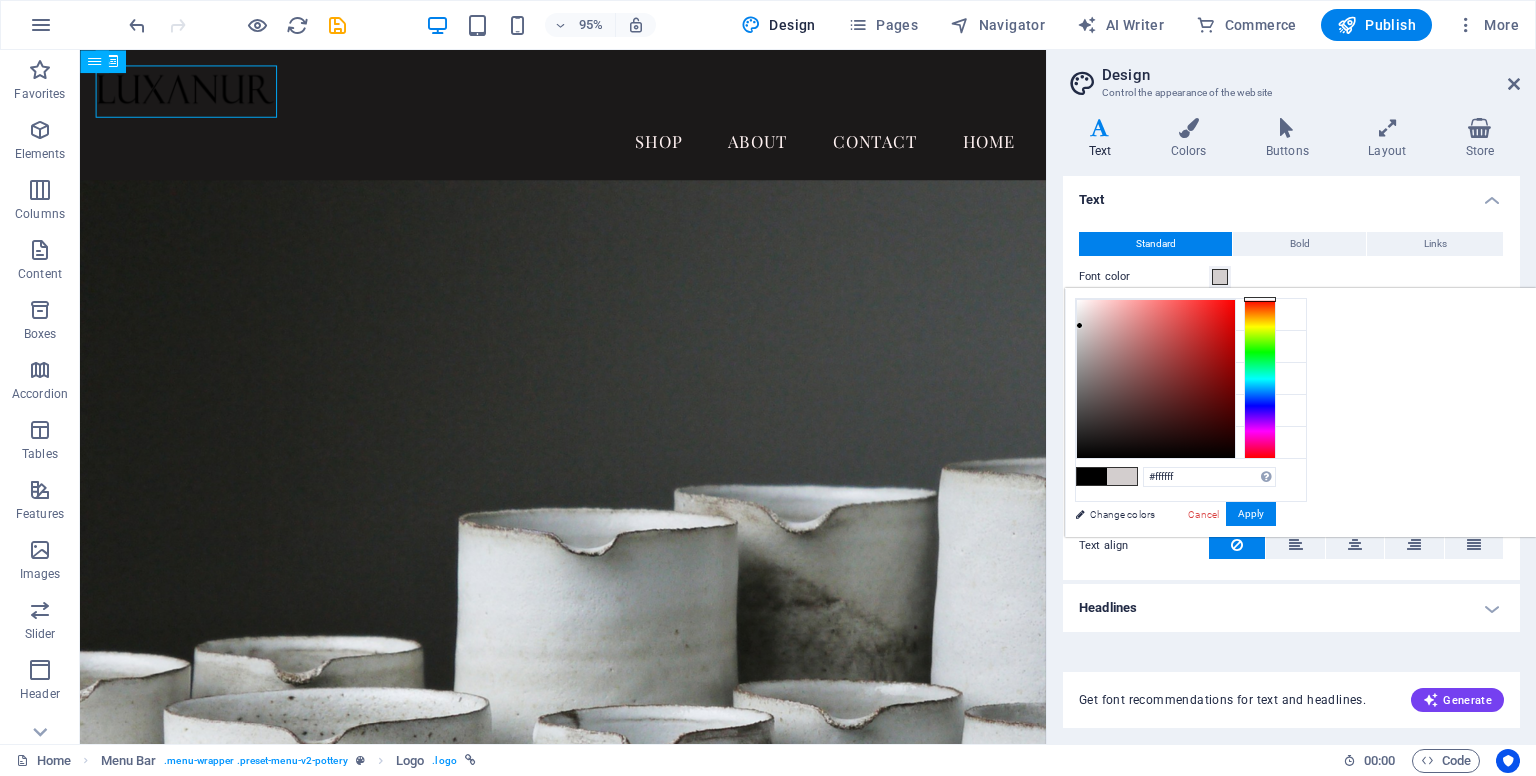 drag, startPoint x: 1338, startPoint y: 303, endPoint x: 1316, endPoint y: 264, distance: 44.777225 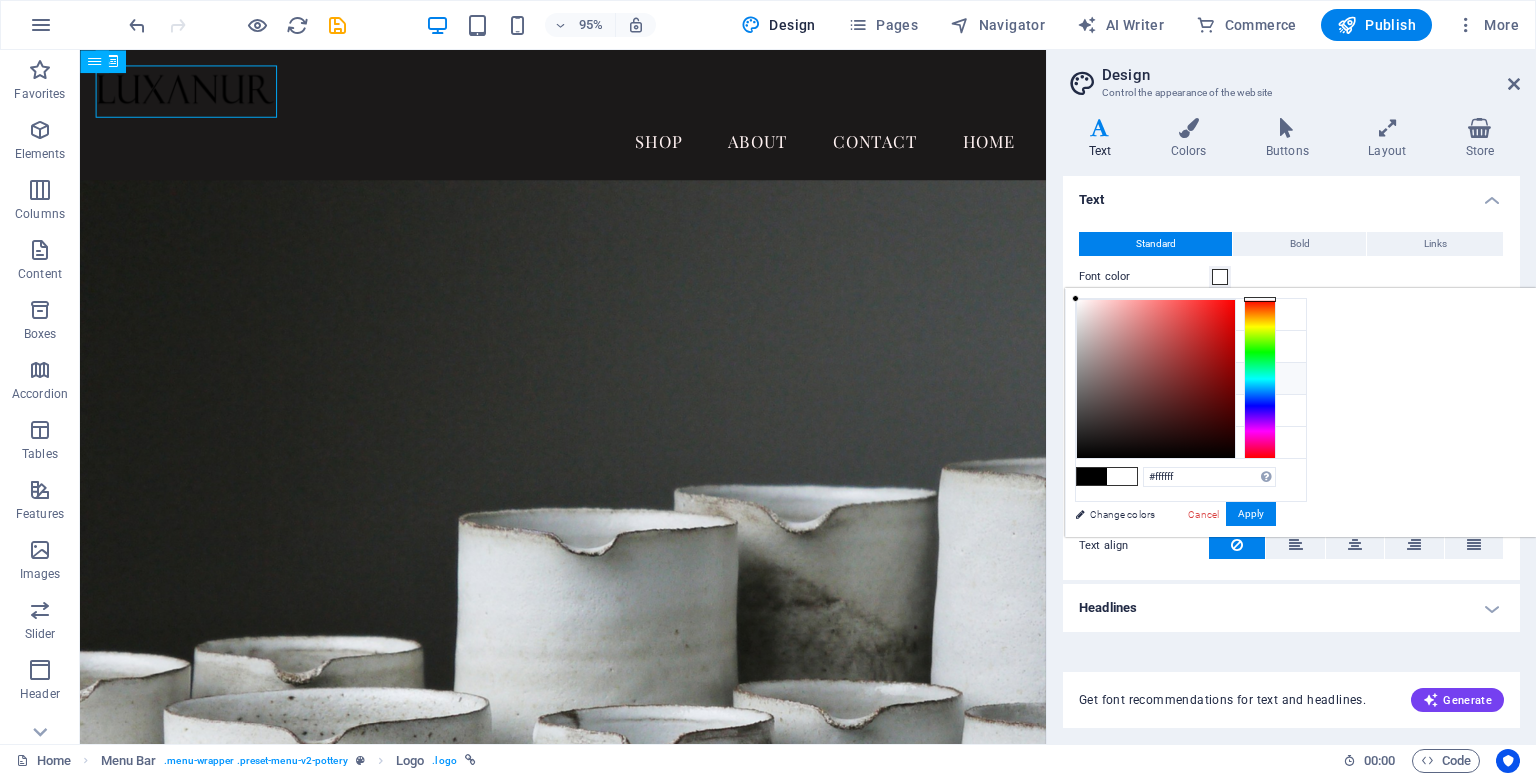 click on "Text align" at bounding box center (1144, 546) 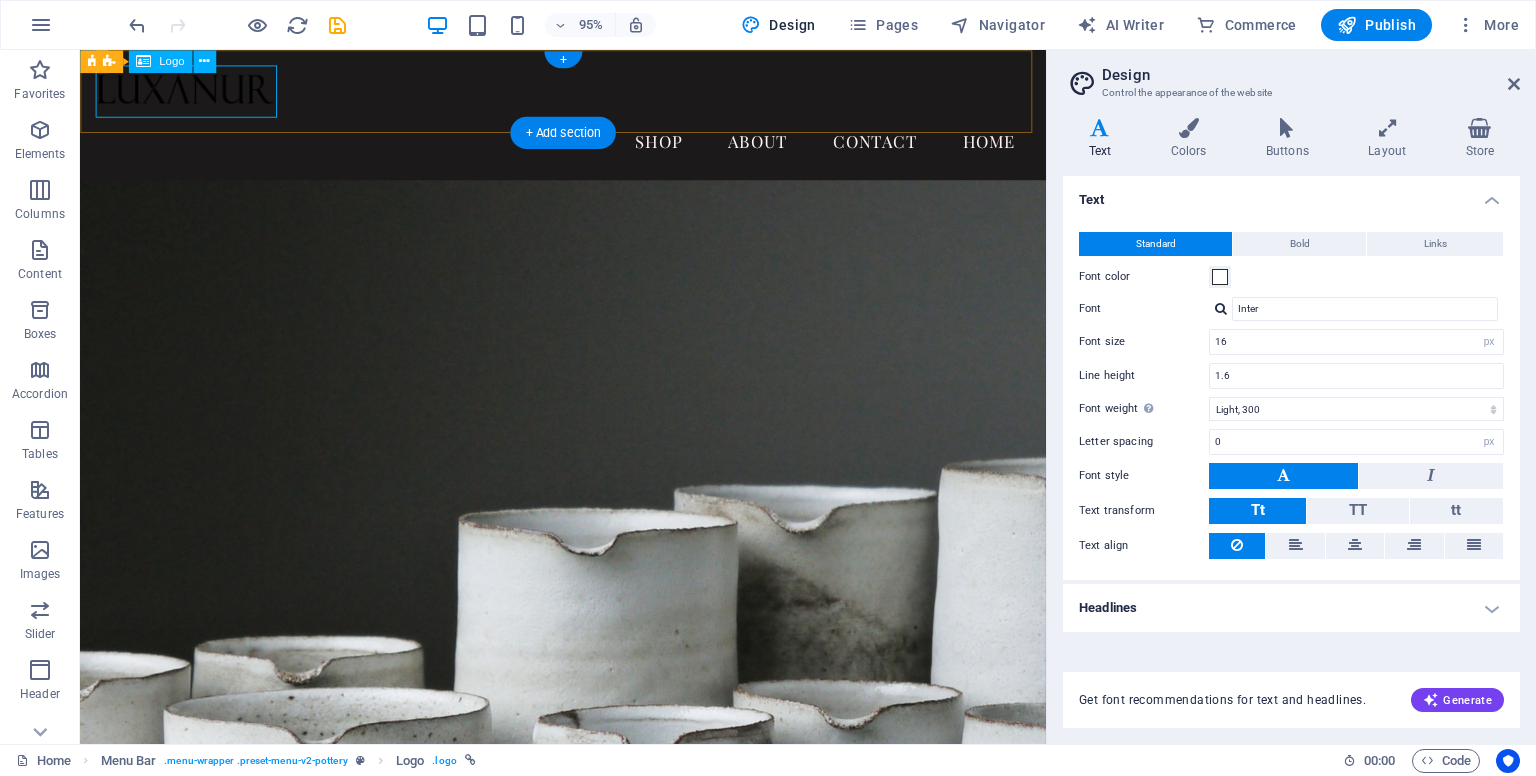 click at bounding box center [588, 93] 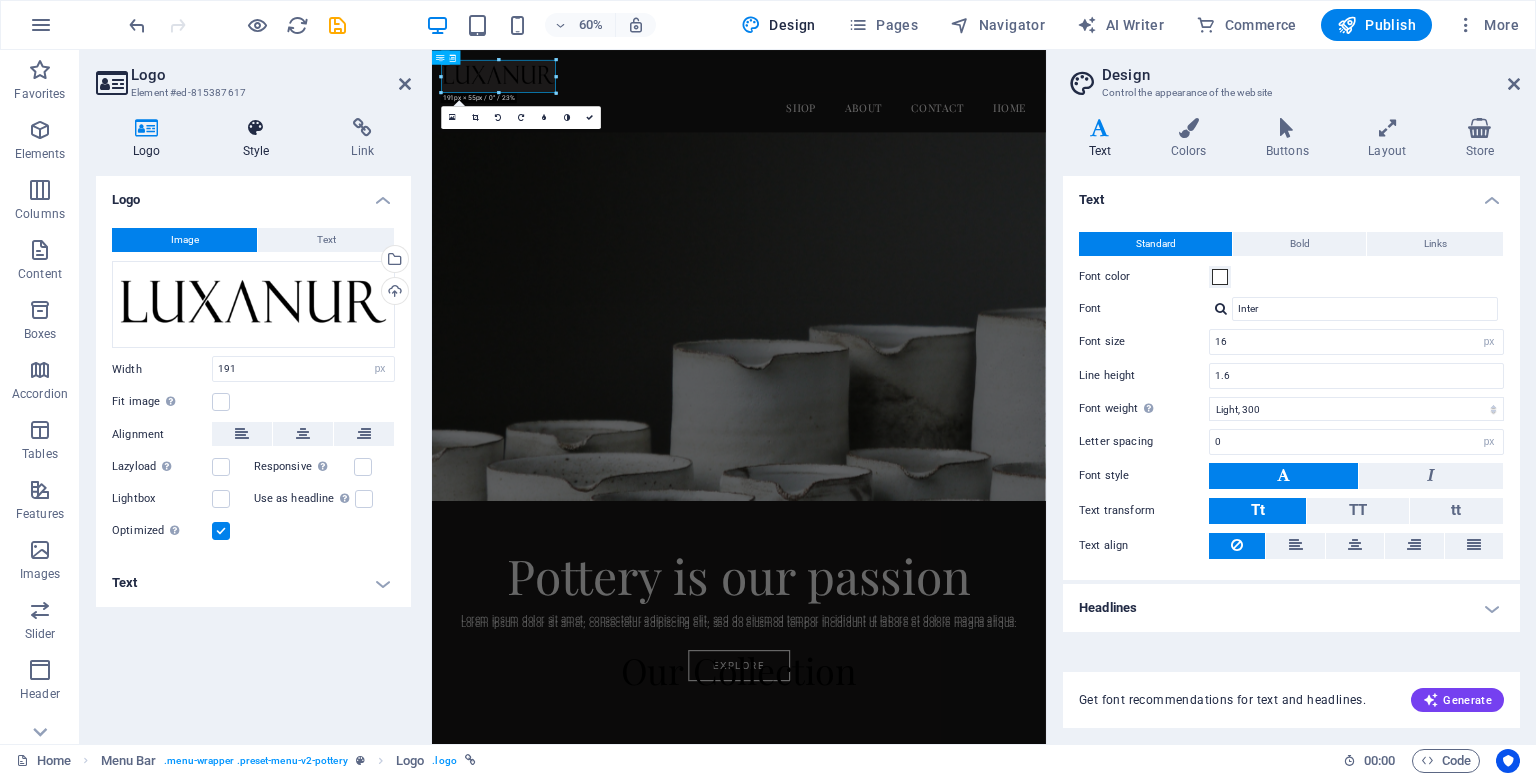 click on "Style" at bounding box center [260, 139] 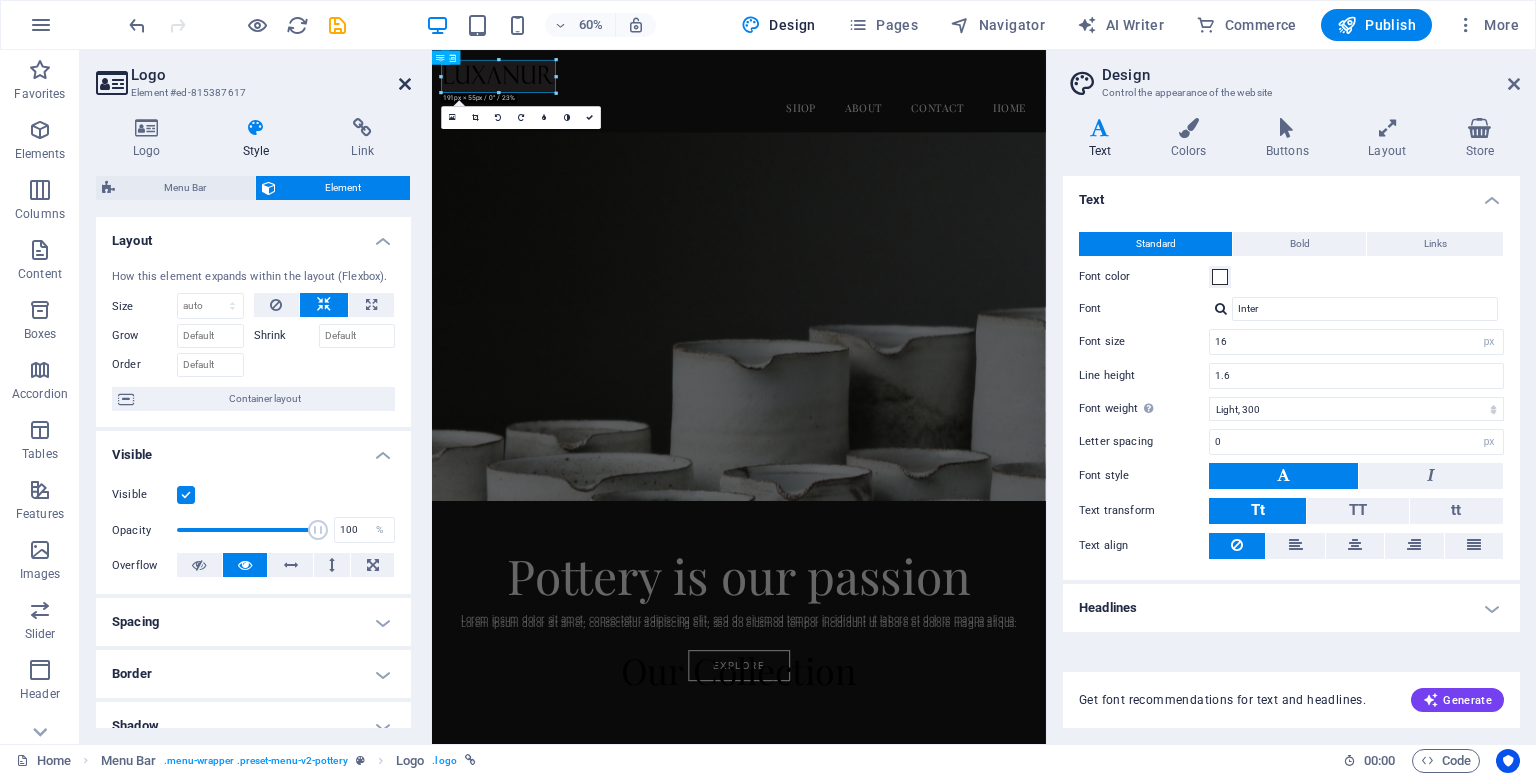 drag, startPoint x: 407, startPoint y: 82, endPoint x: 344, endPoint y: 35, distance: 78.60026 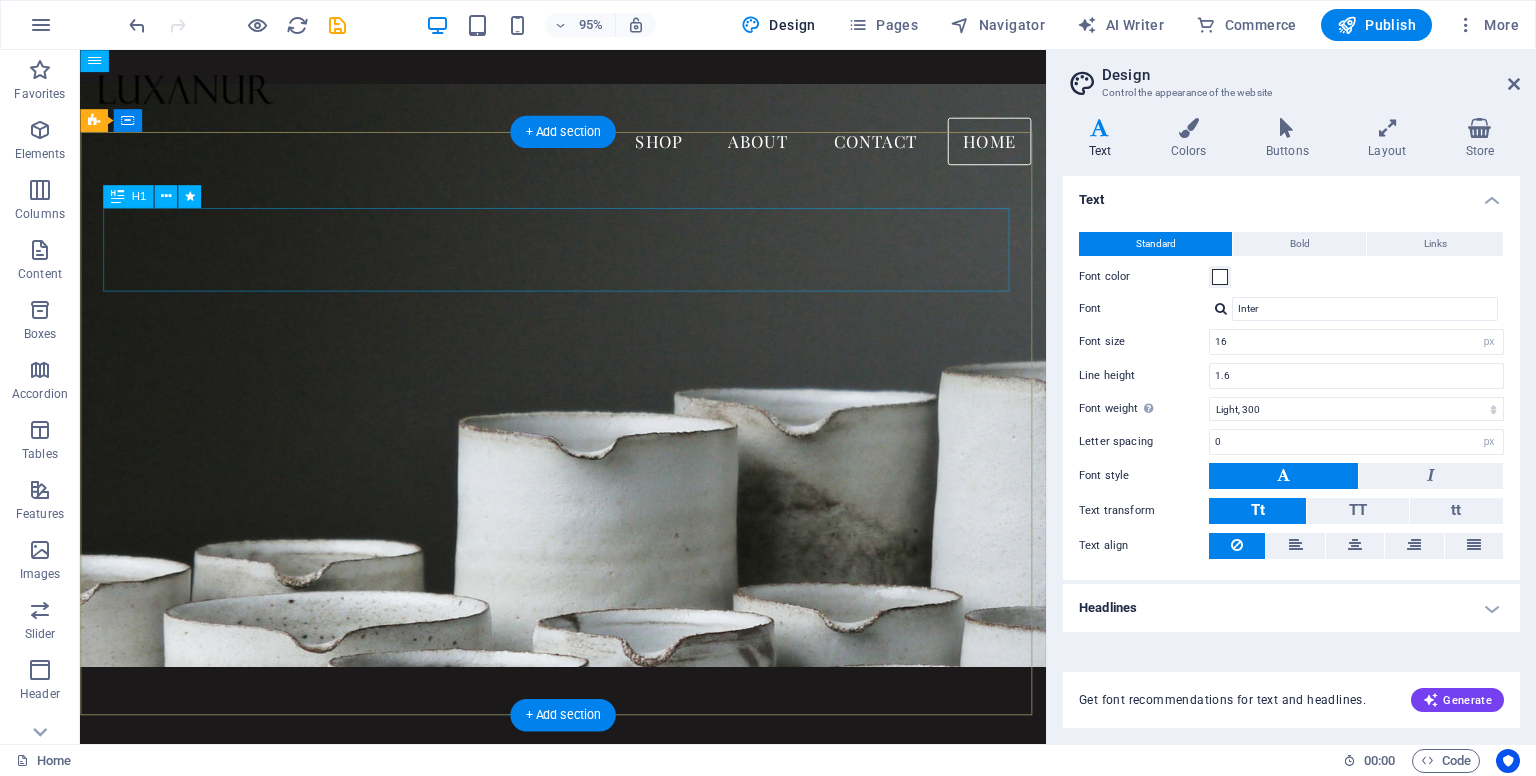 scroll, scrollTop: 0, scrollLeft: 0, axis: both 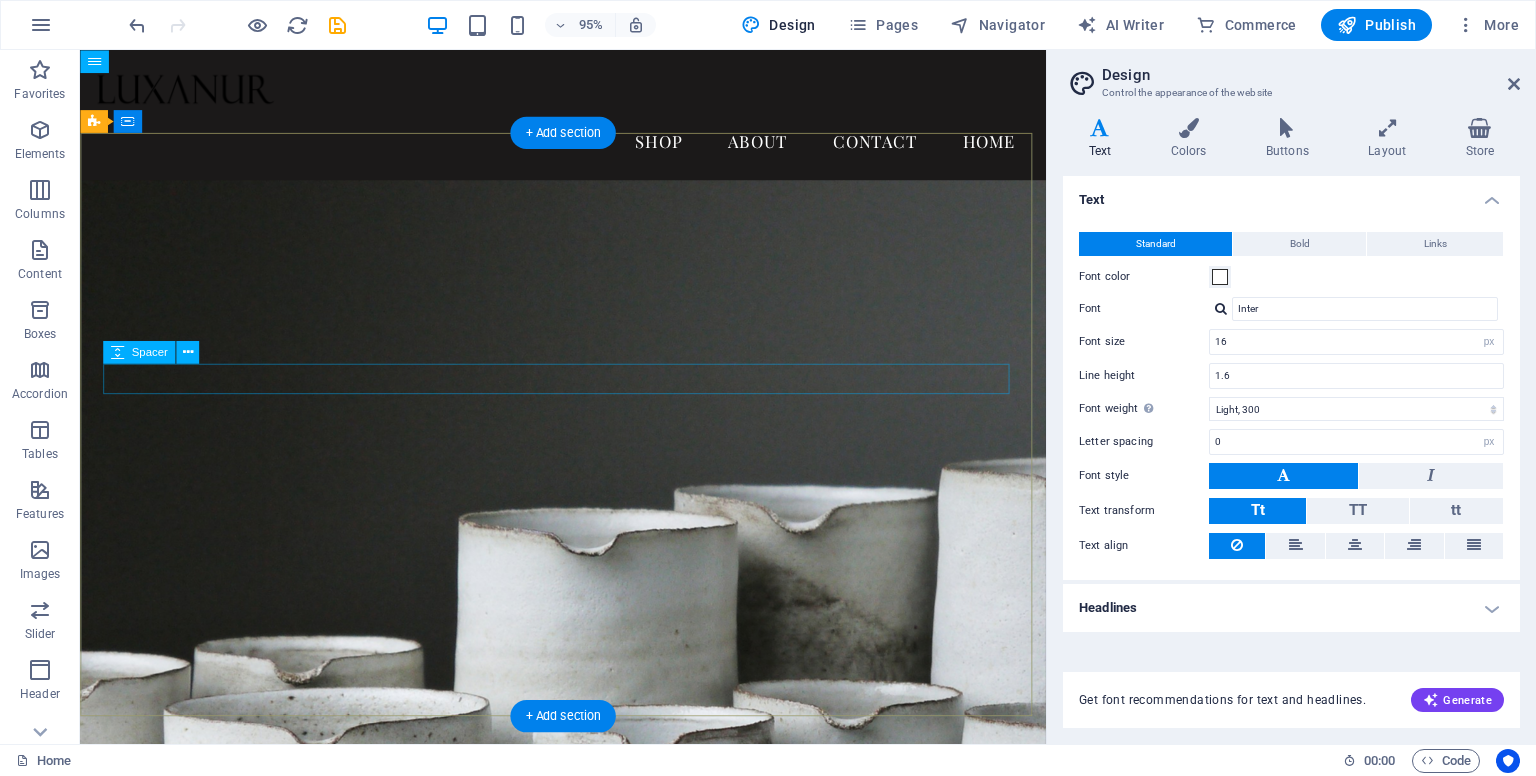 click at bounding box center [588, 1034] 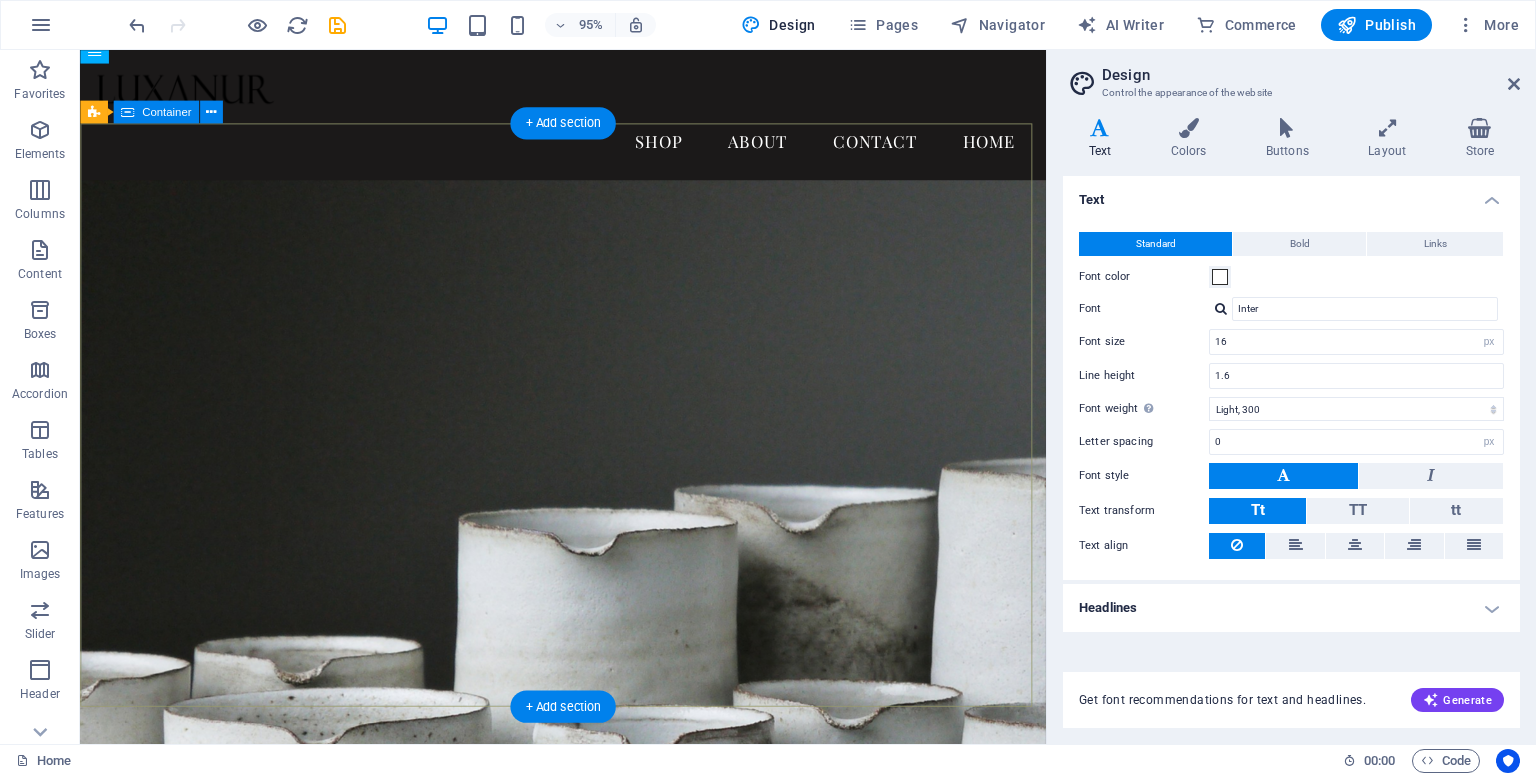 scroll, scrollTop: 0, scrollLeft: 0, axis: both 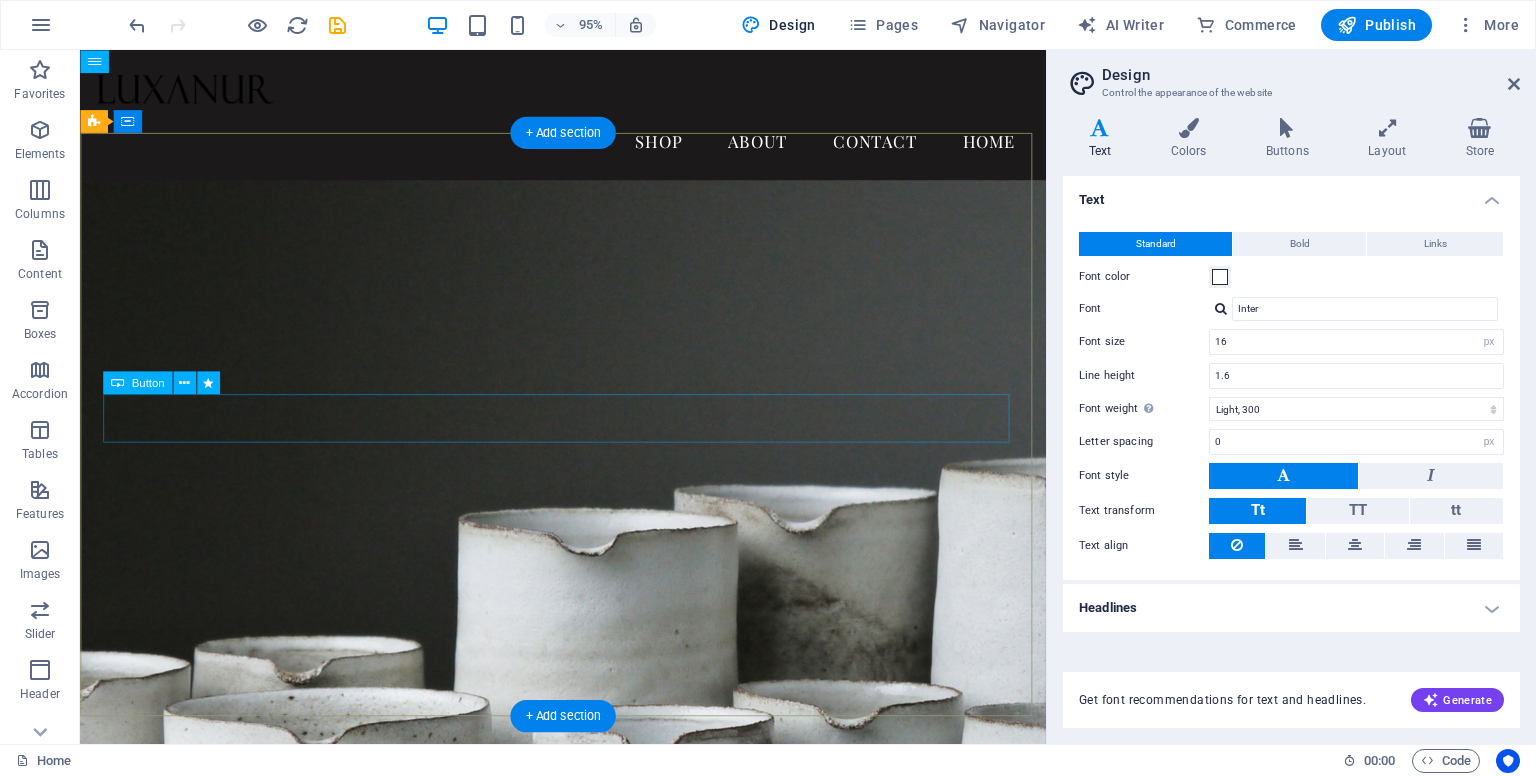 click on "Explore" at bounding box center (588, 1076) 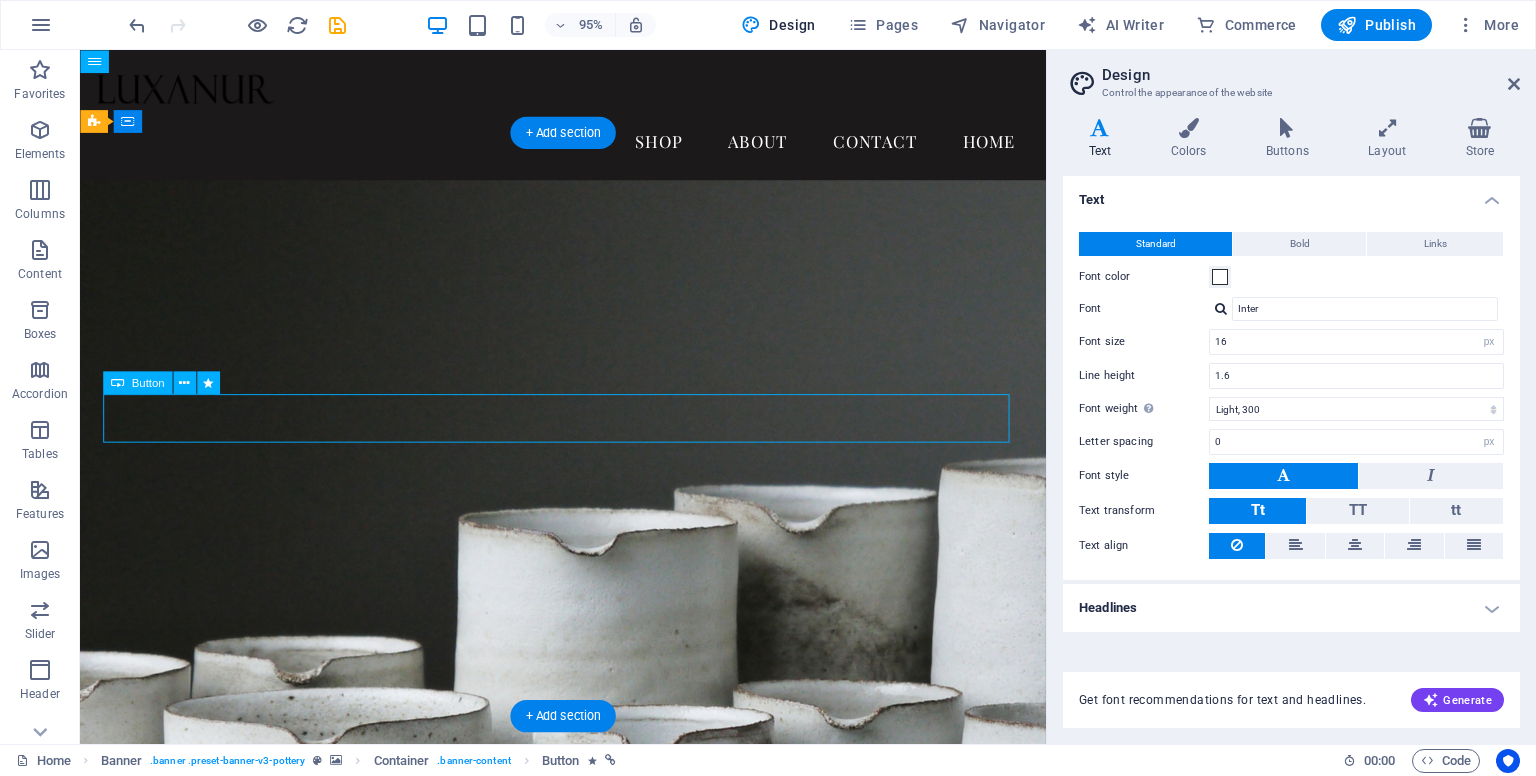 click on "Explore" at bounding box center [588, 1076] 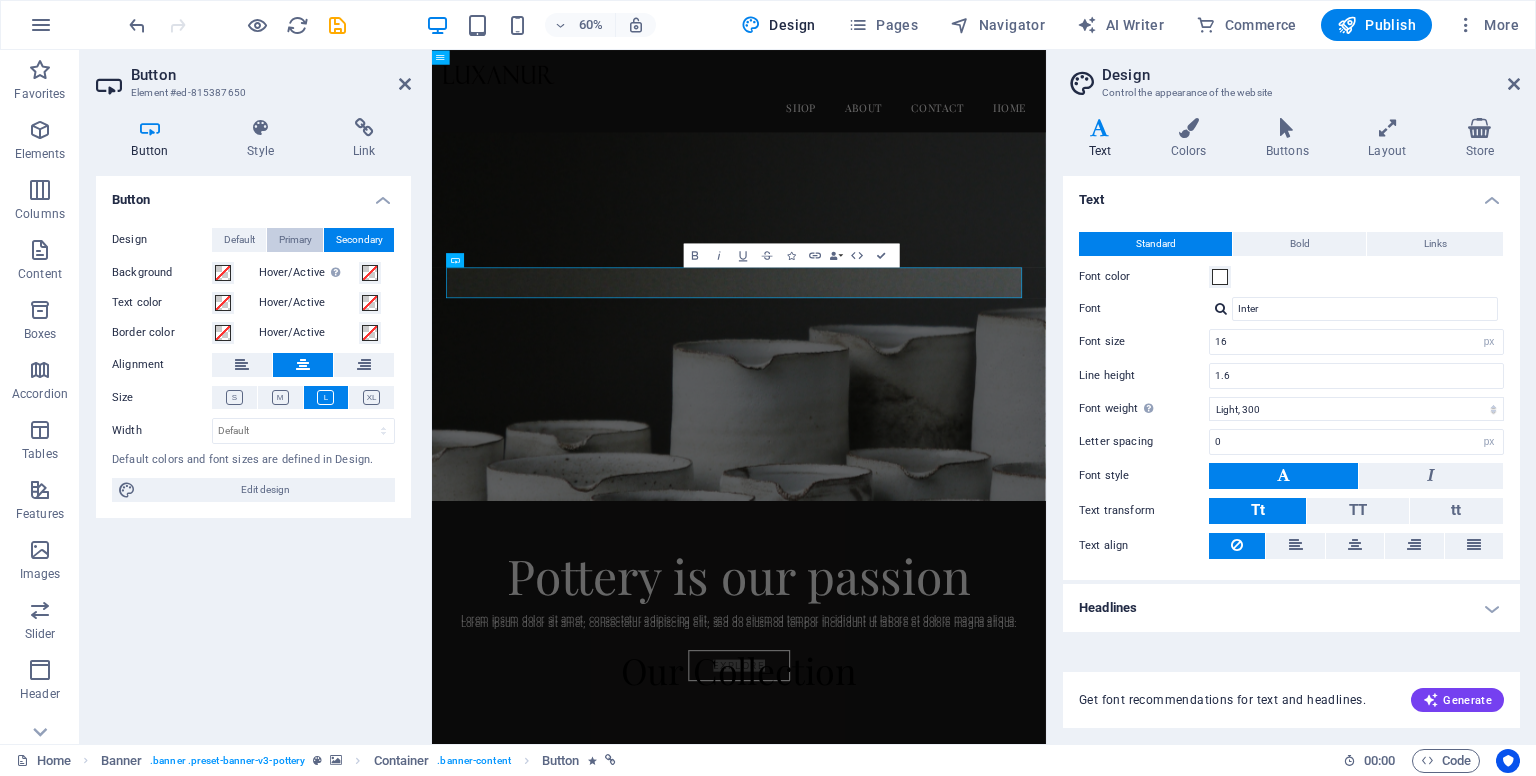 click on "Primary" at bounding box center [295, 240] 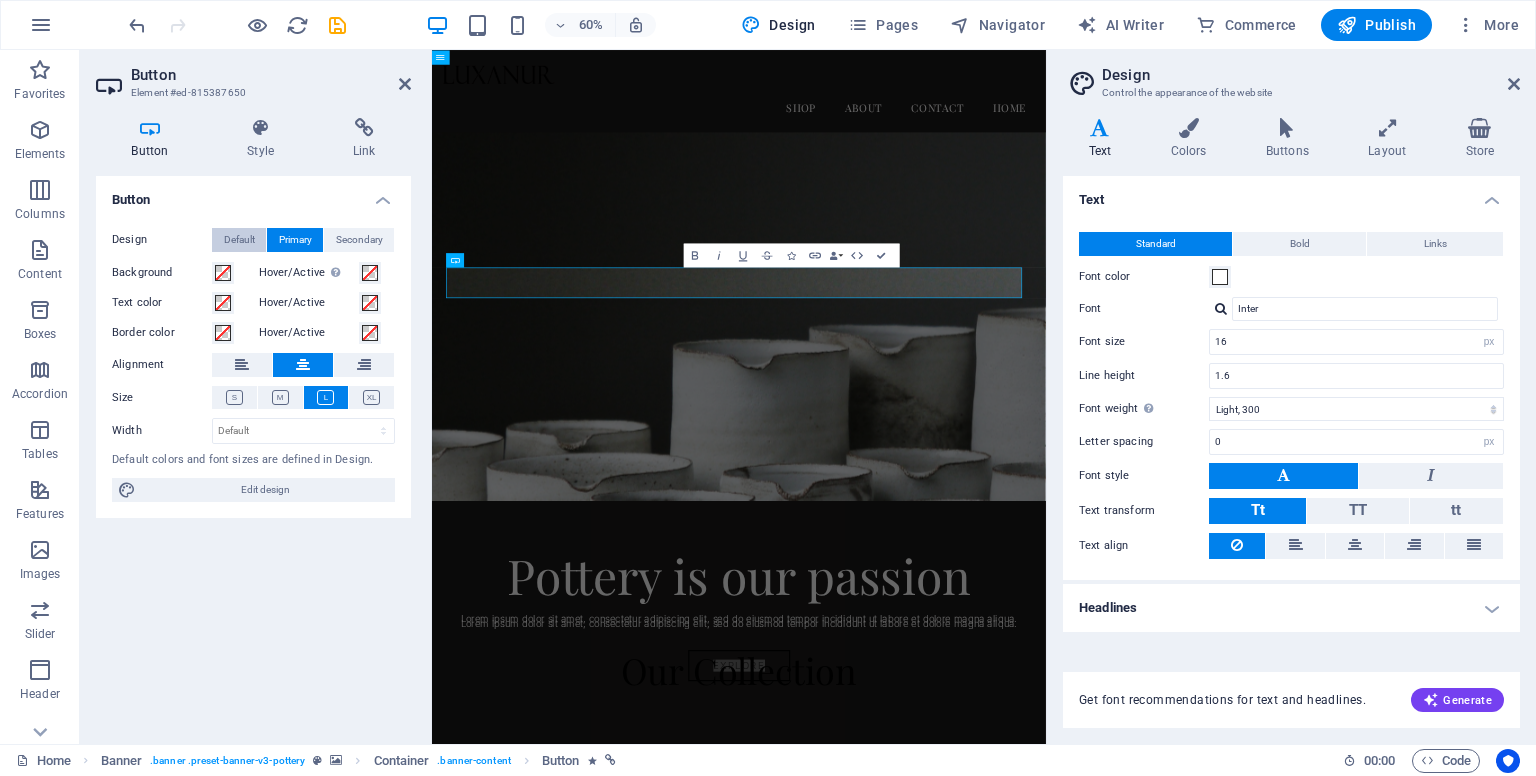 click on "Default" at bounding box center (239, 240) 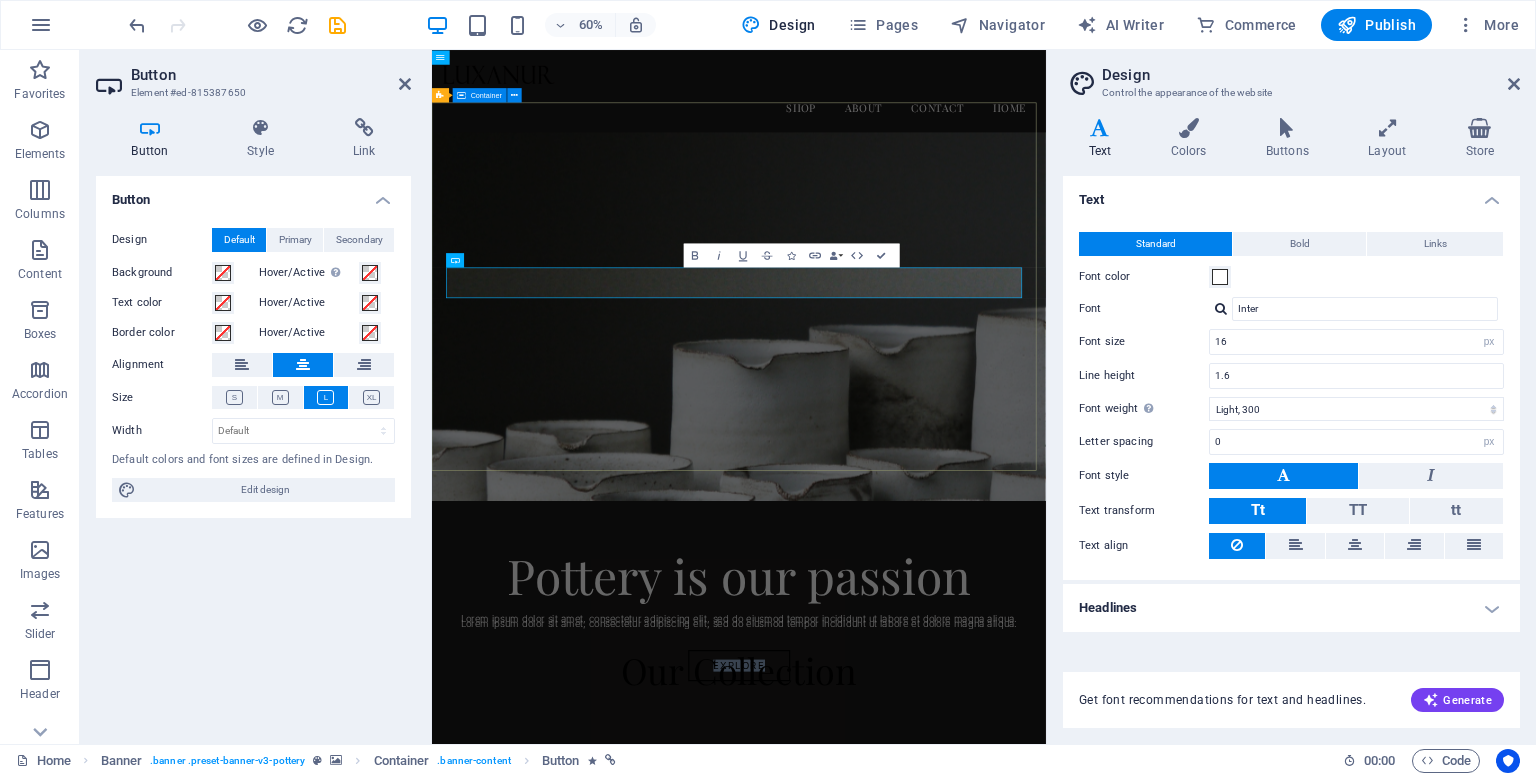 click on "Pottery is our passion Lorem ipsum dolor sit amet, consectetur adipiscing elit, sed do eiusmod tempor incididunt ut labore et dolore magna aliqua. Explore" at bounding box center [943, 992] 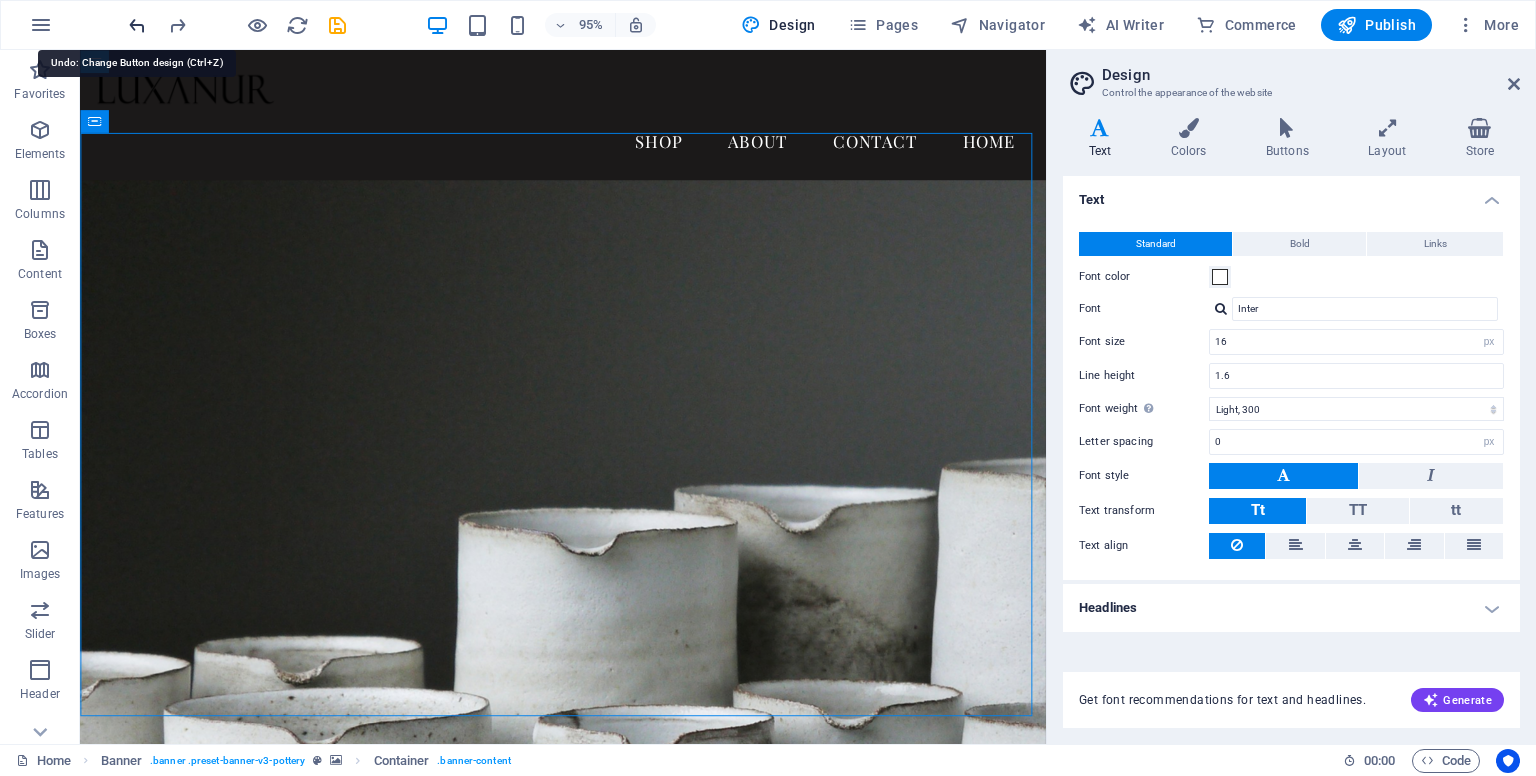 type 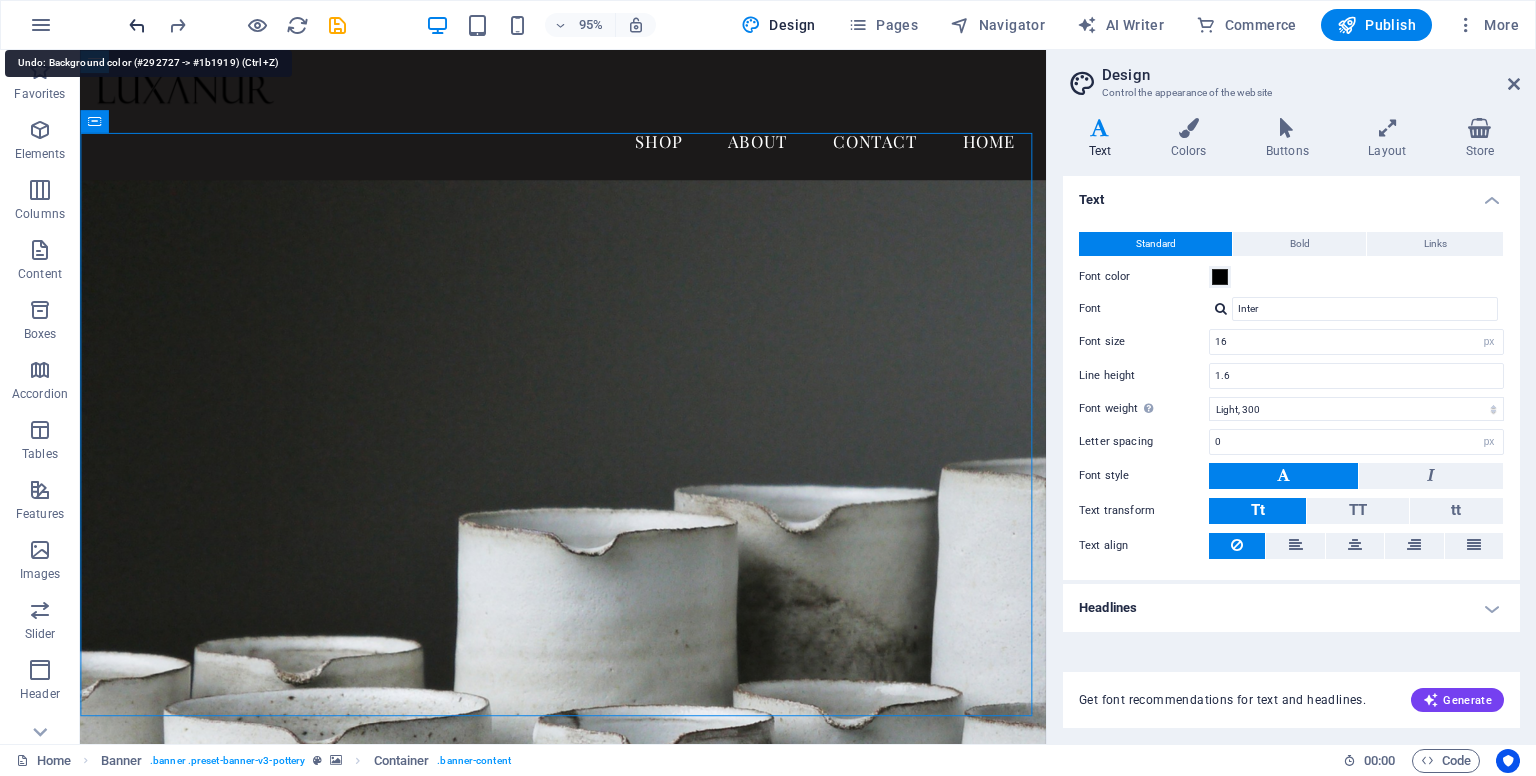 click at bounding box center [137, 25] 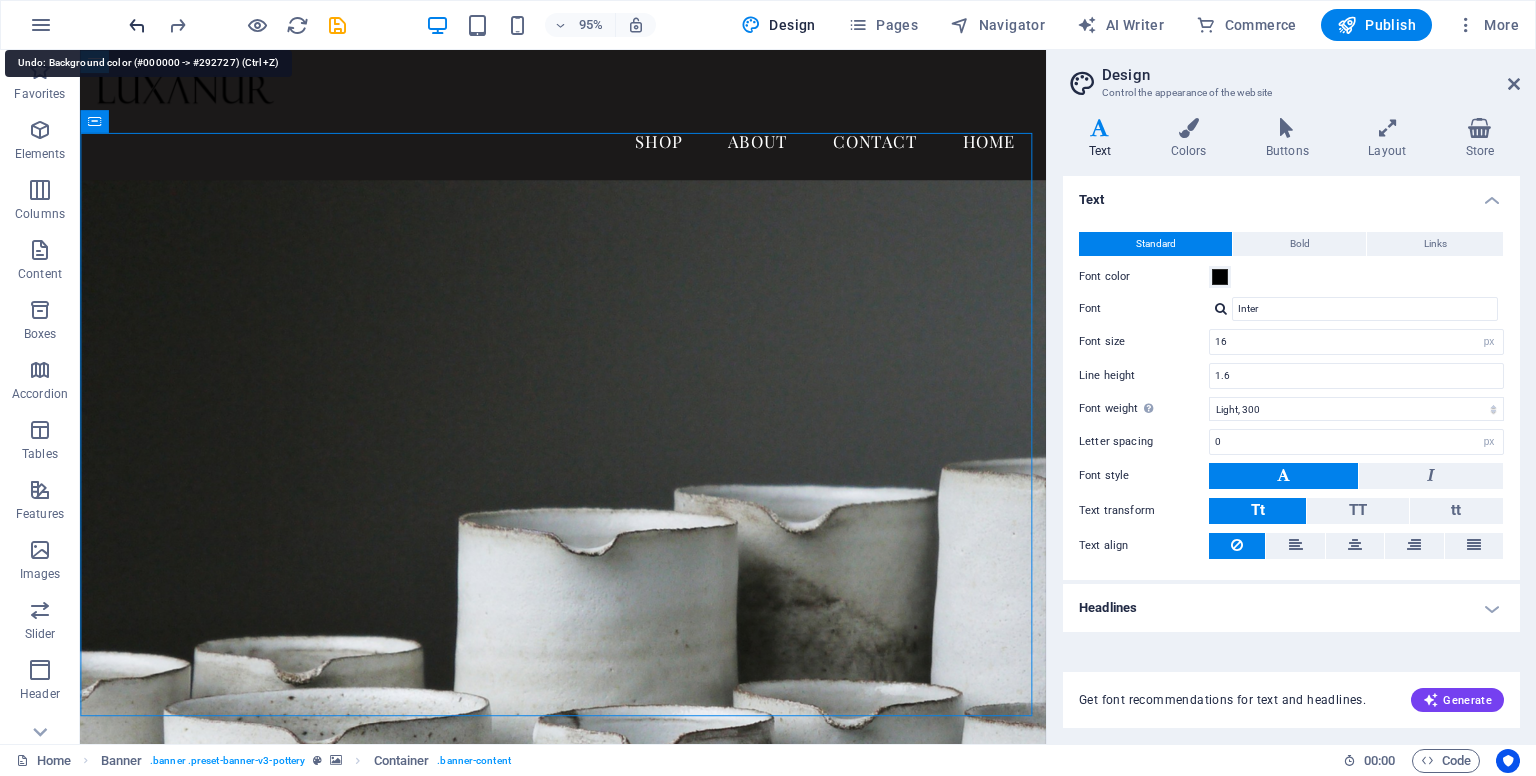 click at bounding box center [137, 25] 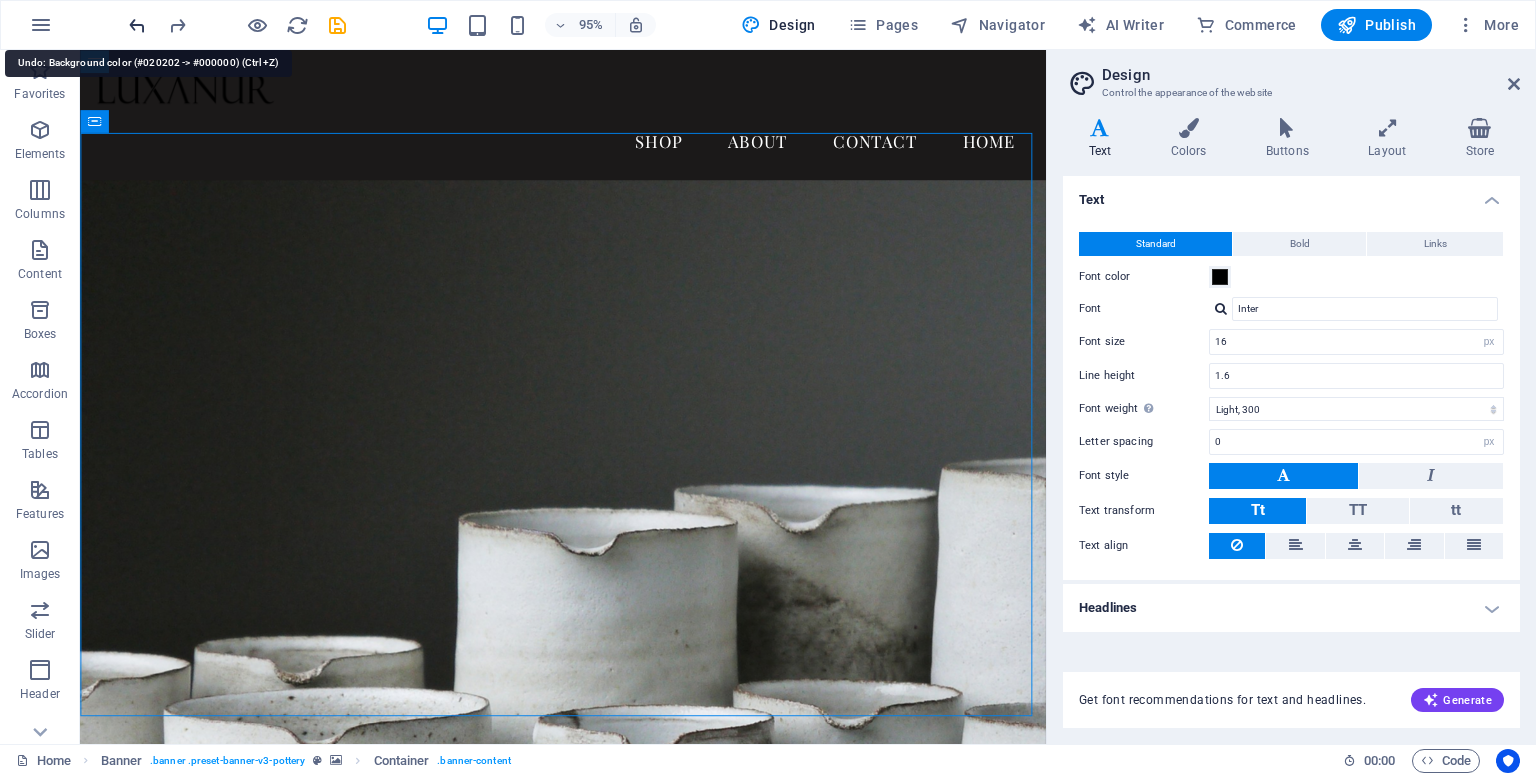 click at bounding box center (137, 25) 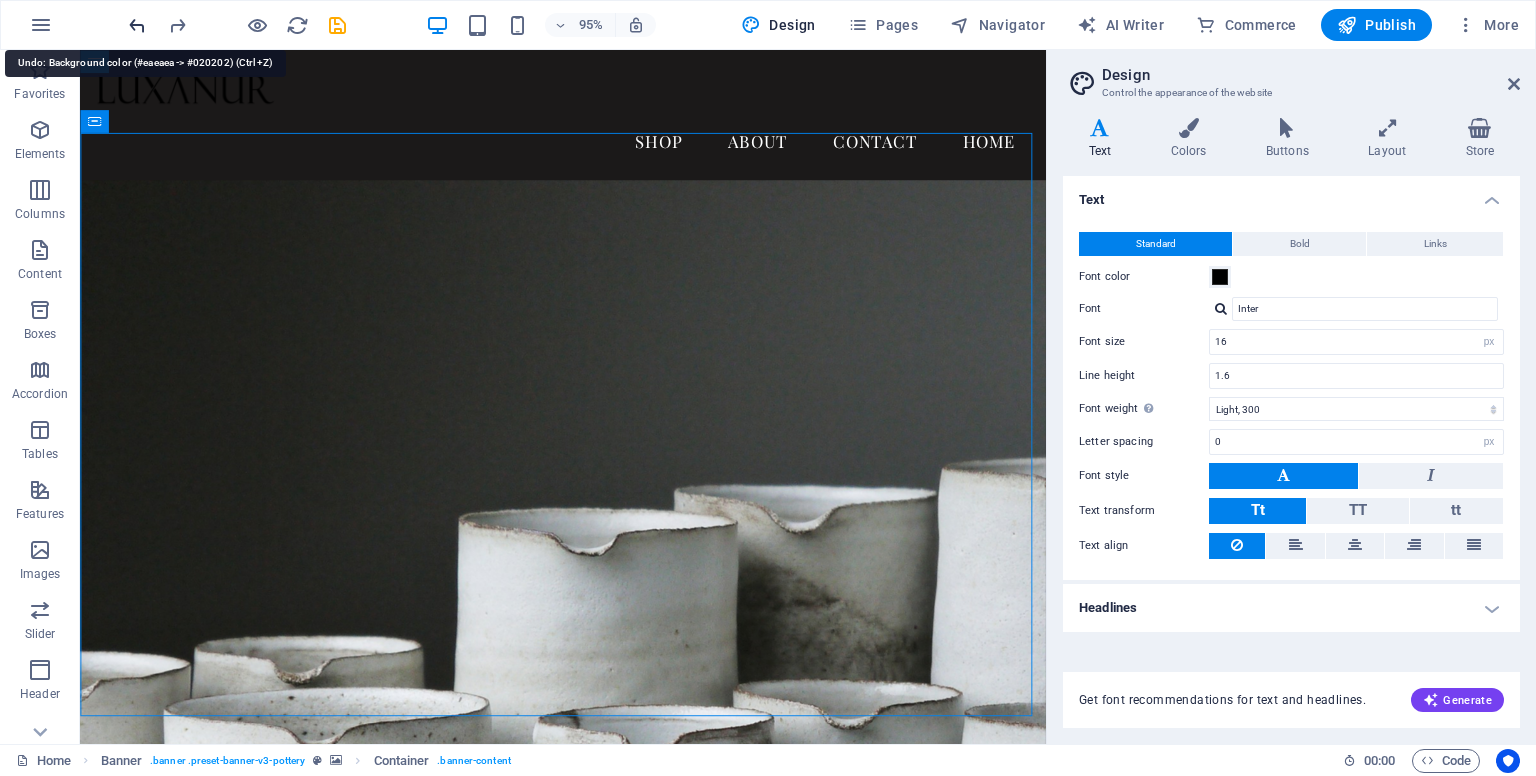 click at bounding box center (137, 25) 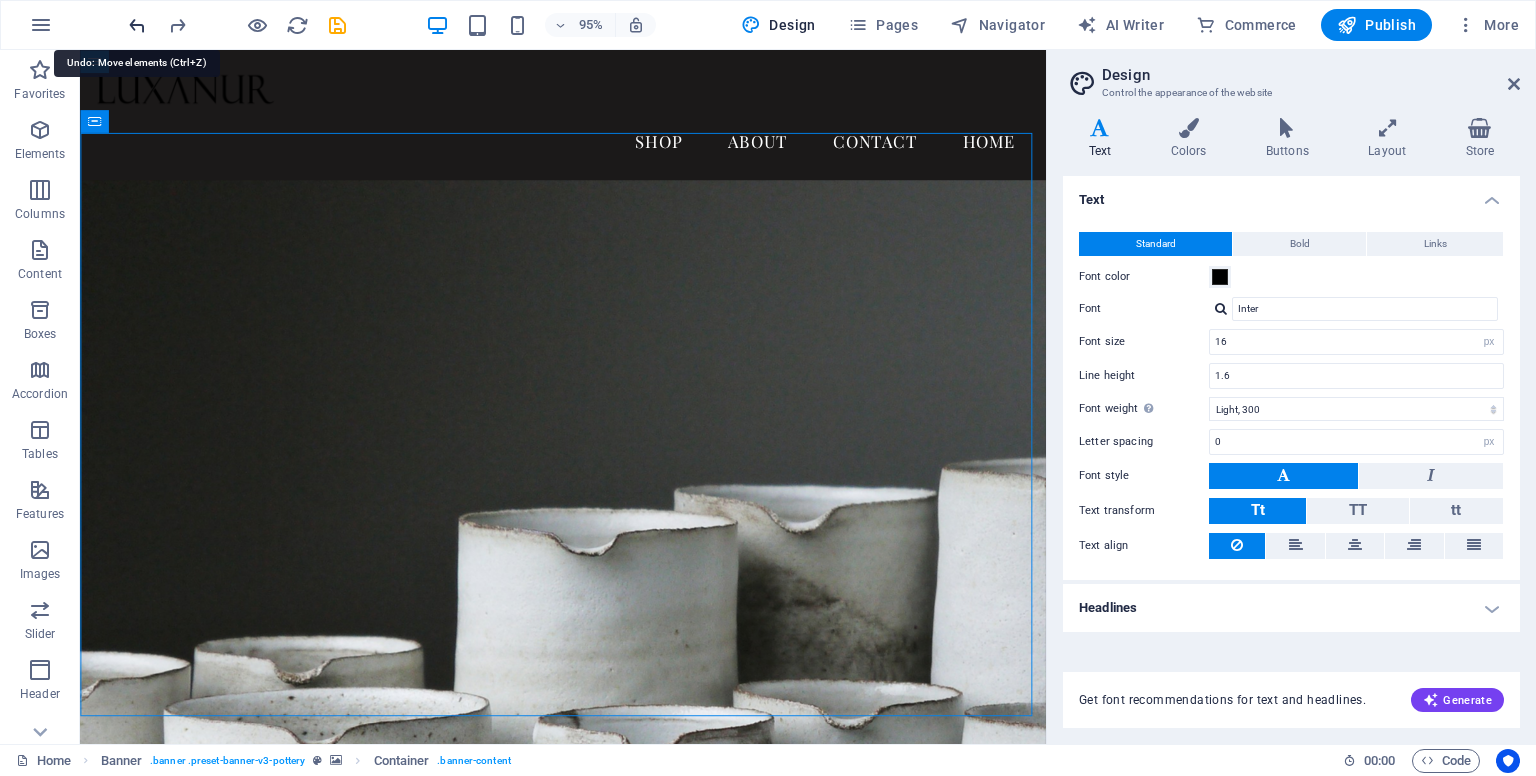 click at bounding box center (137, 25) 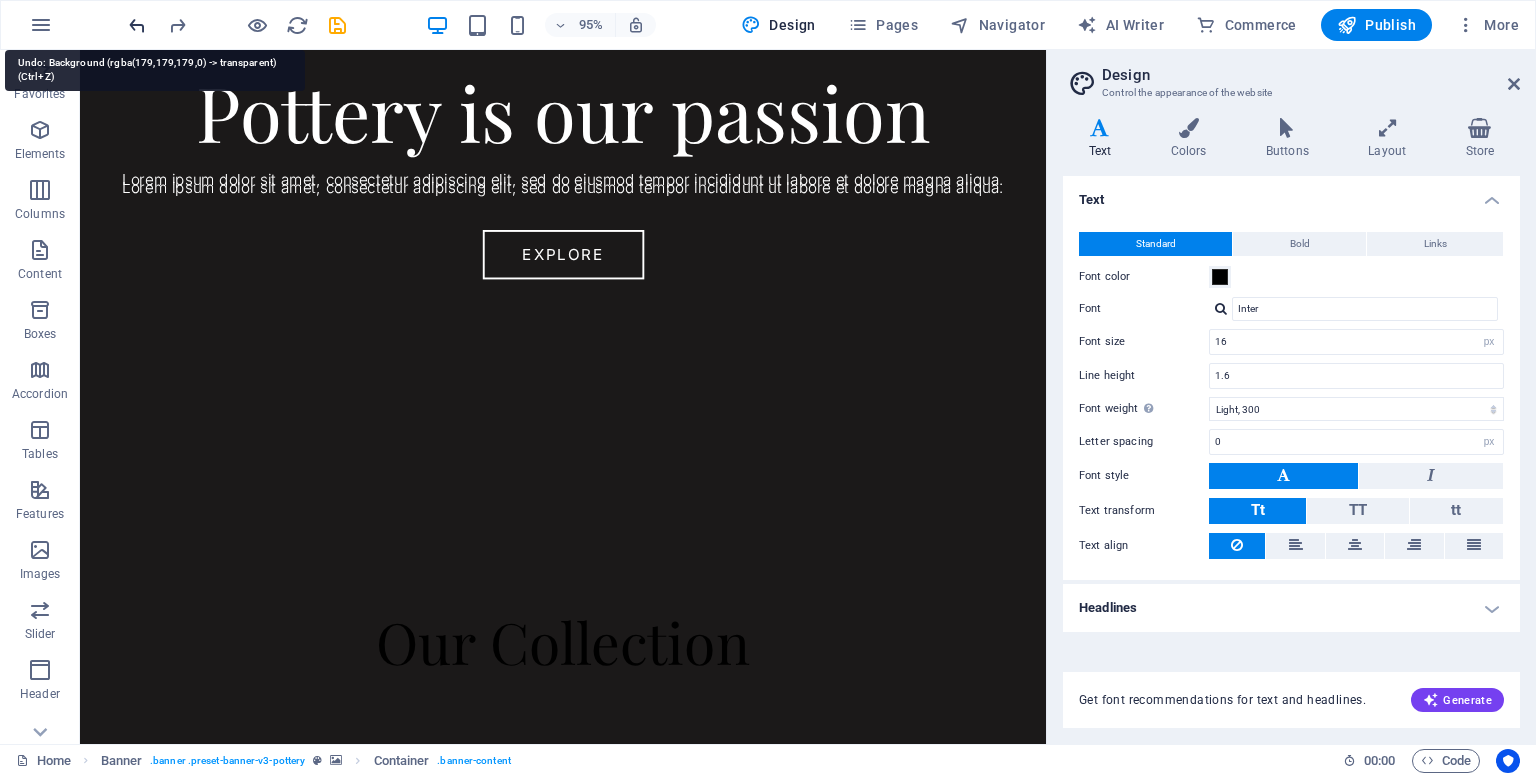 click at bounding box center (137, 25) 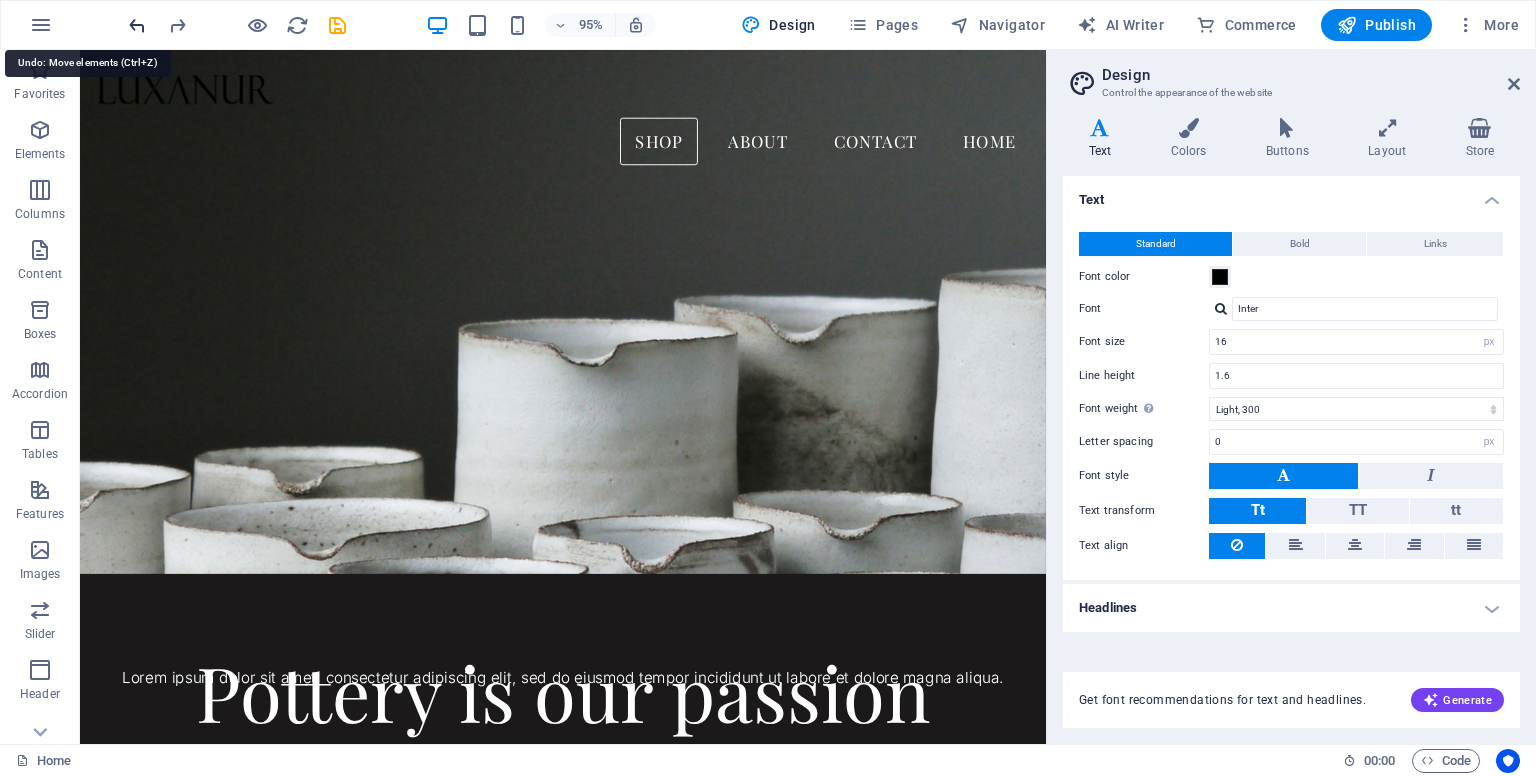 click at bounding box center (137, 25) 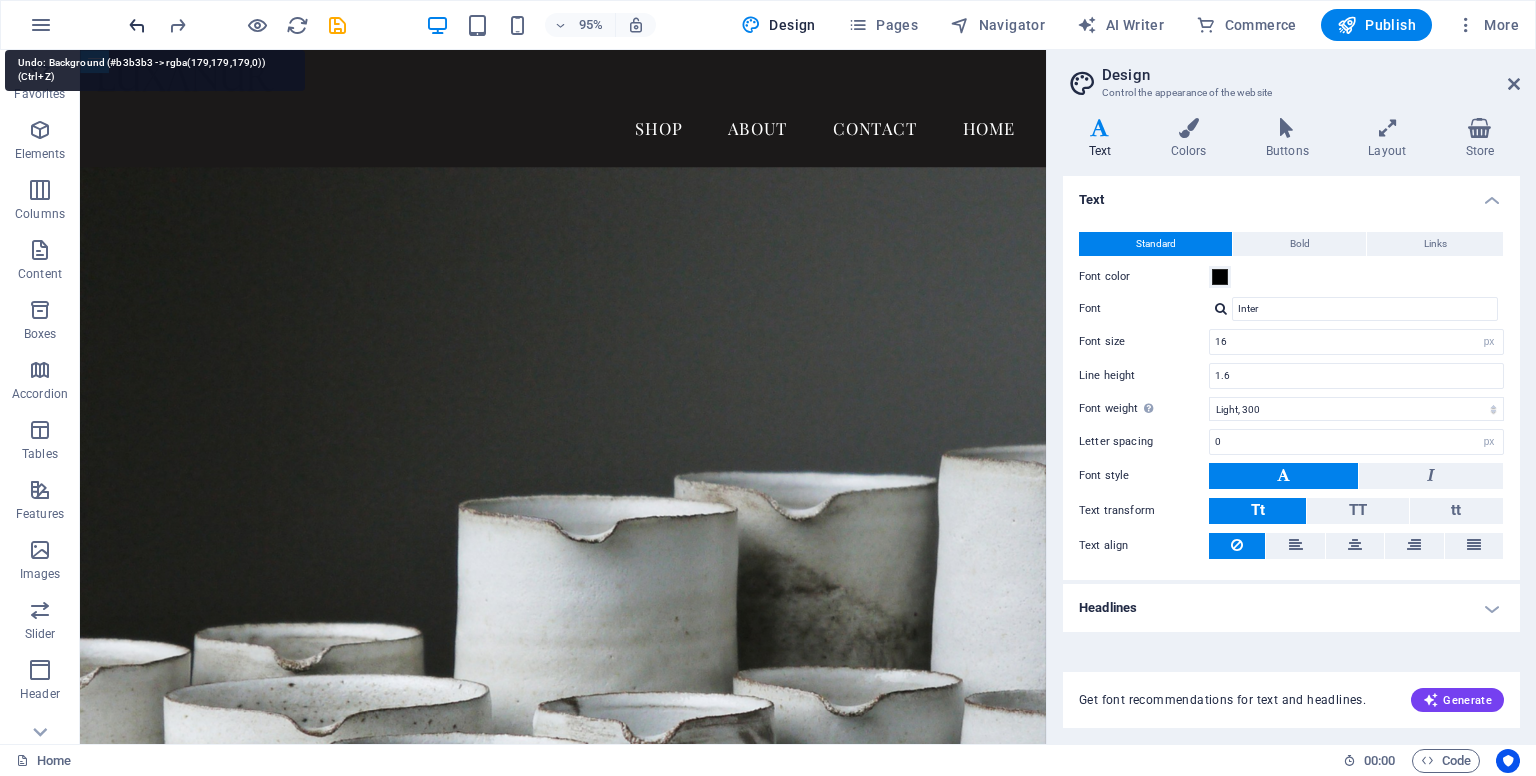 scroll, scrollTop: 333, scrollLeft: 0, axis: vertical 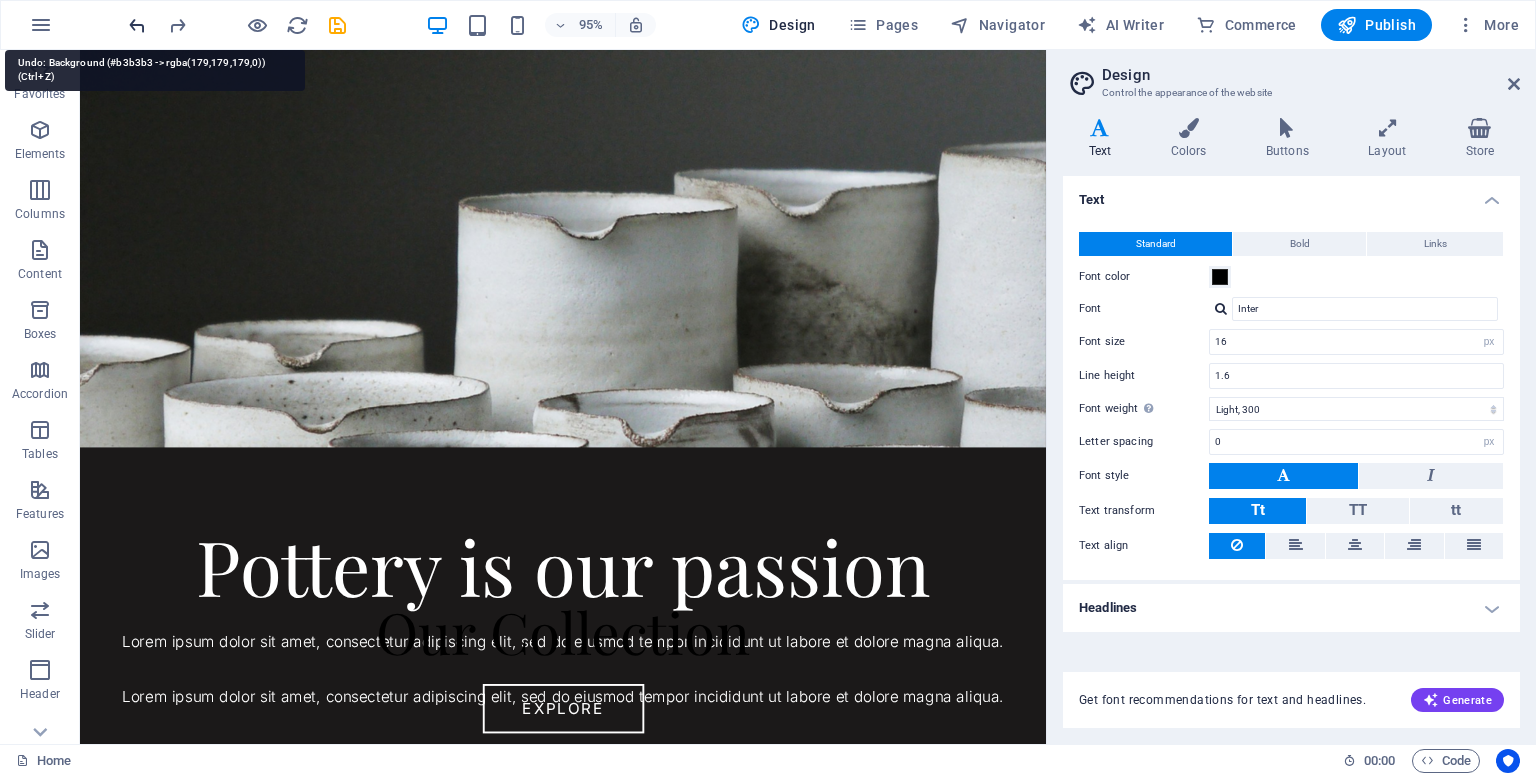 click at bounding box center (137, 25) 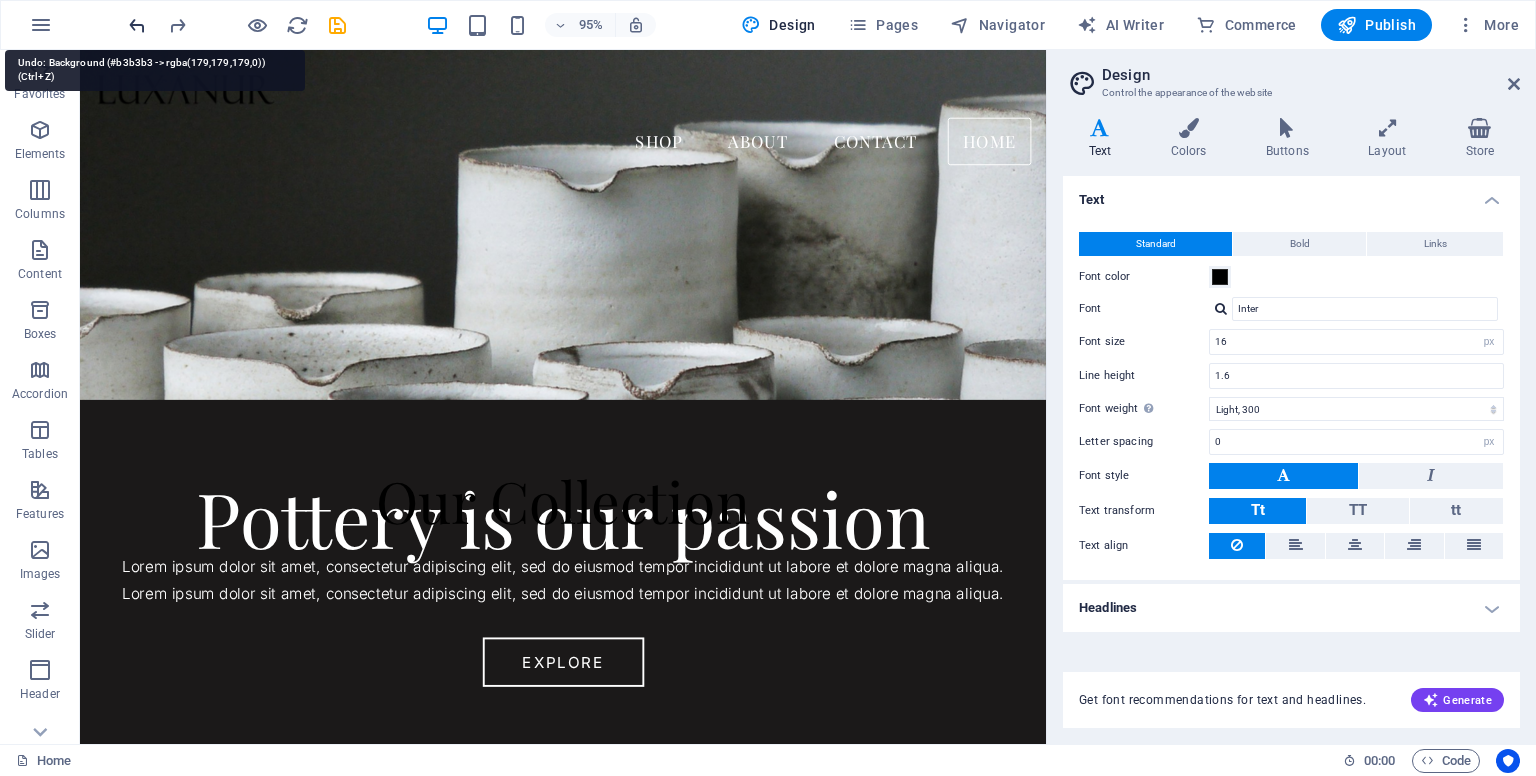 scroll, scrollTop: 0, scrollLeft: 0, axis: both 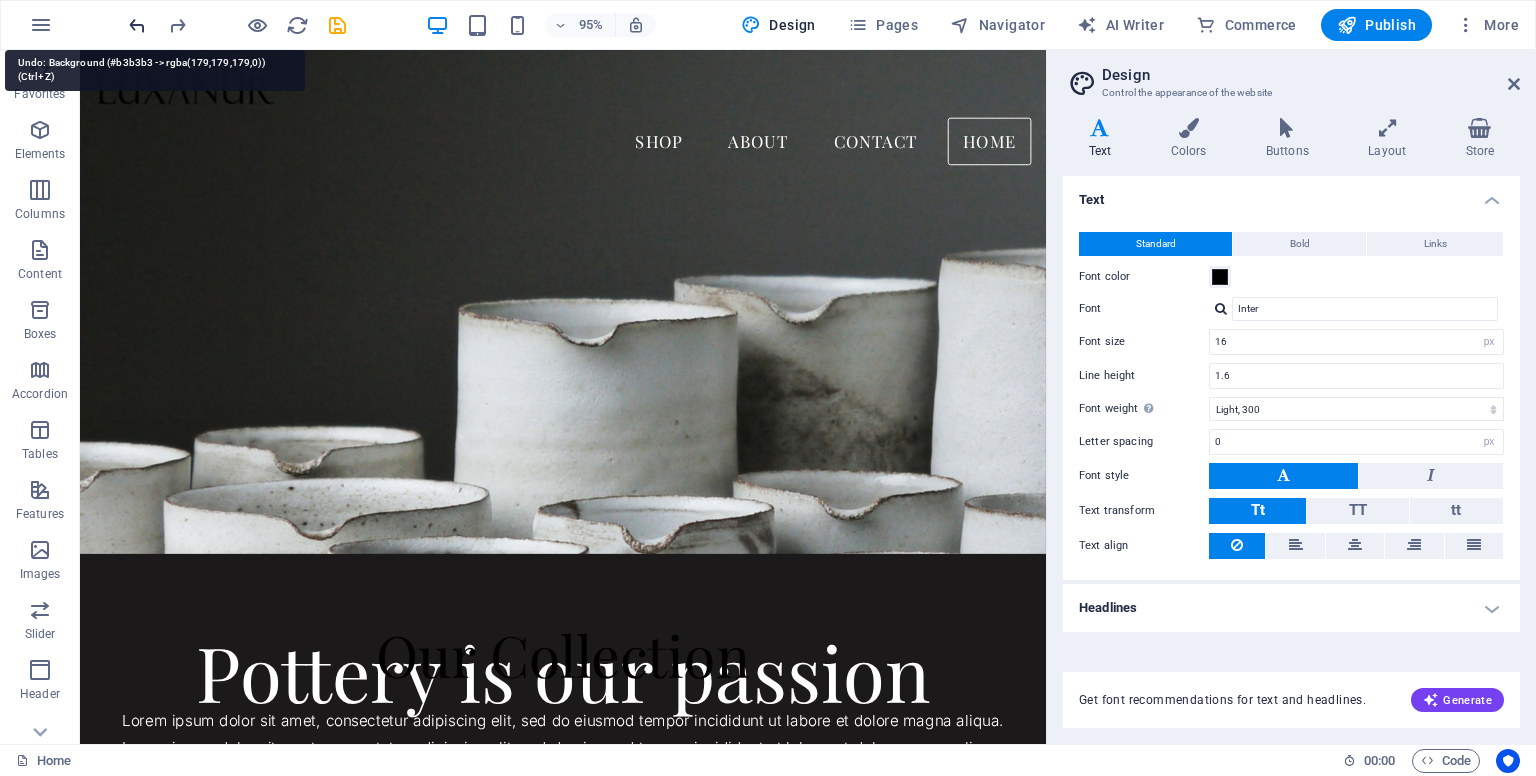 click at bounding box center (237, 25) 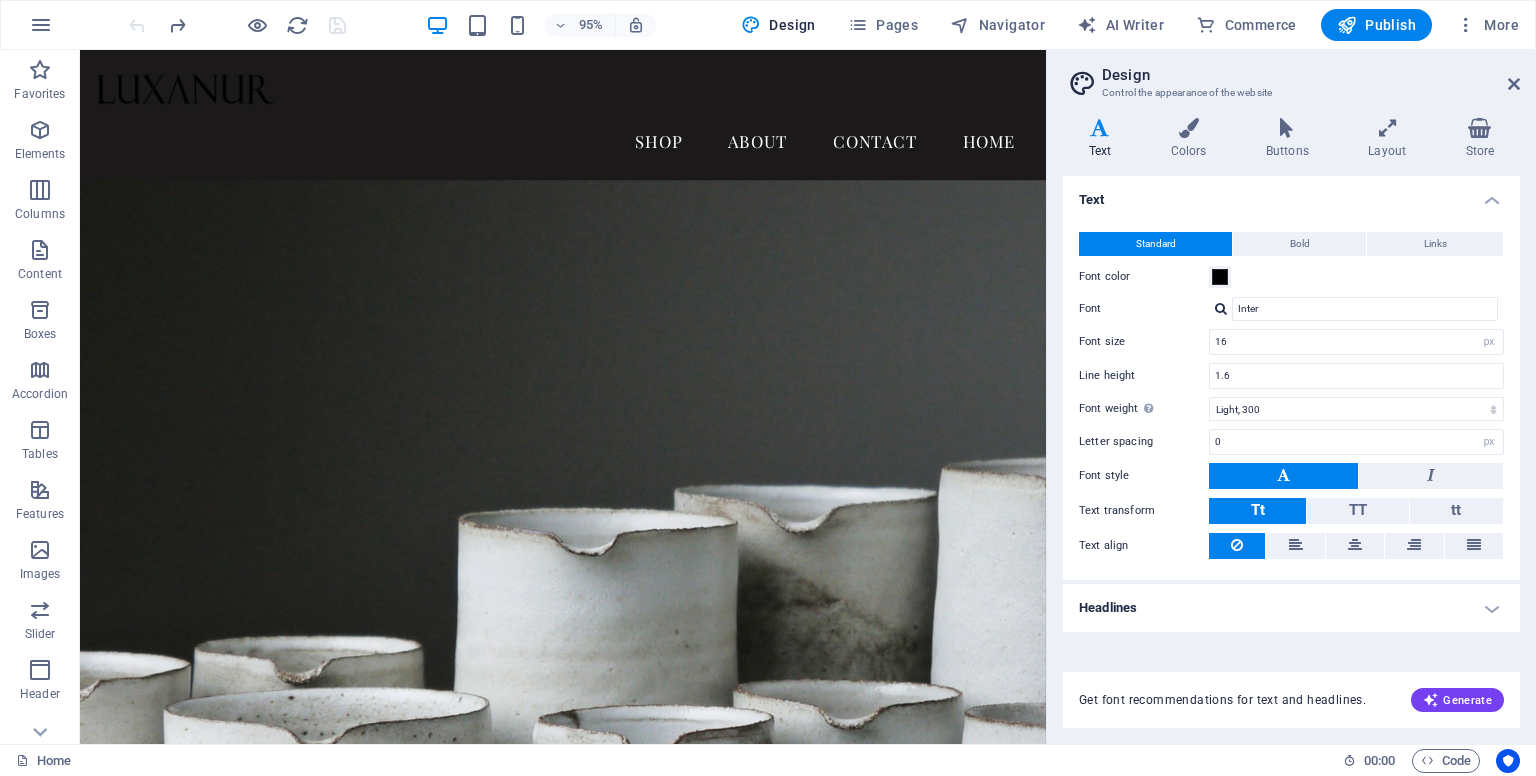click at bounding box center [237, 25] 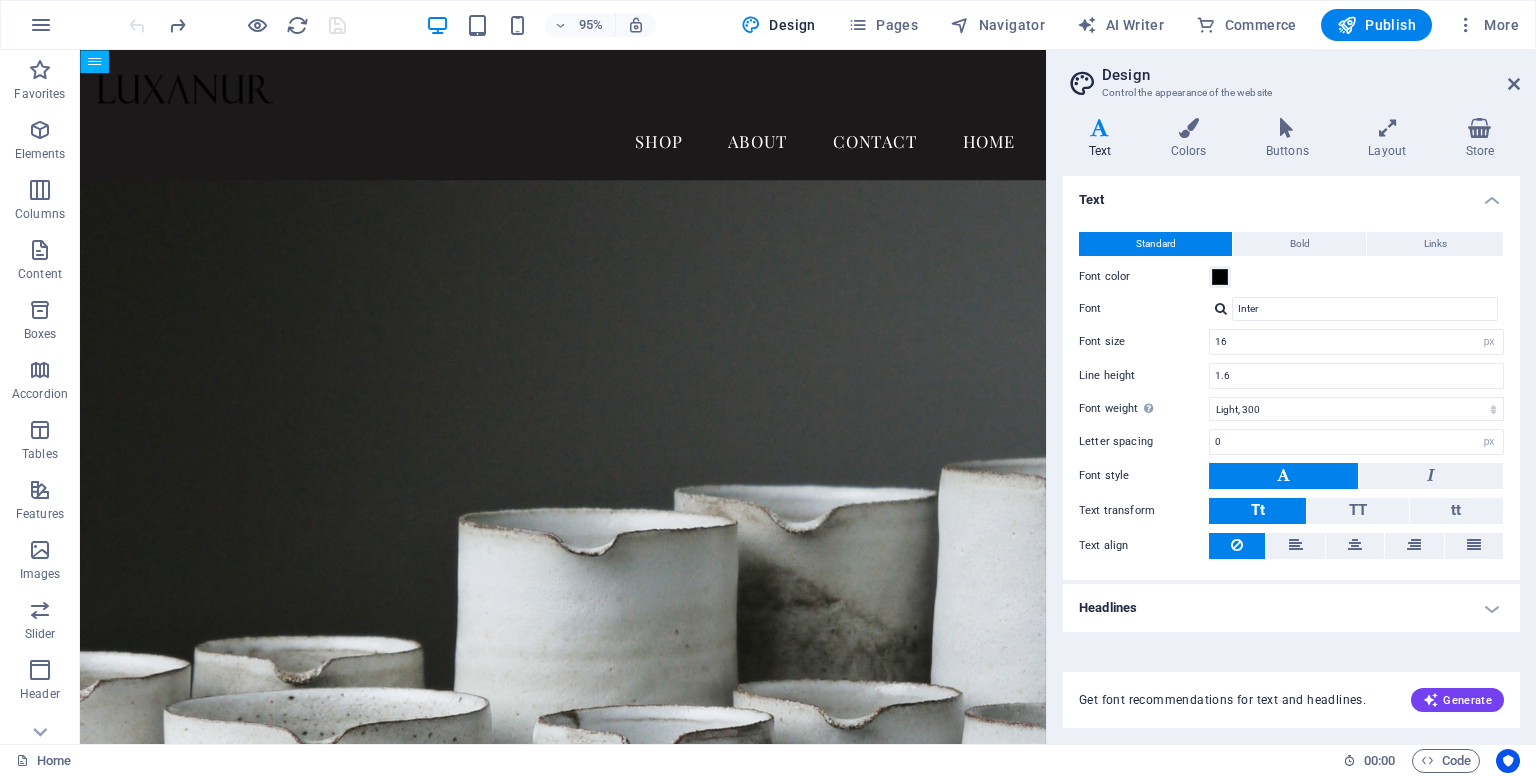 click at bounding box center [237, 25] 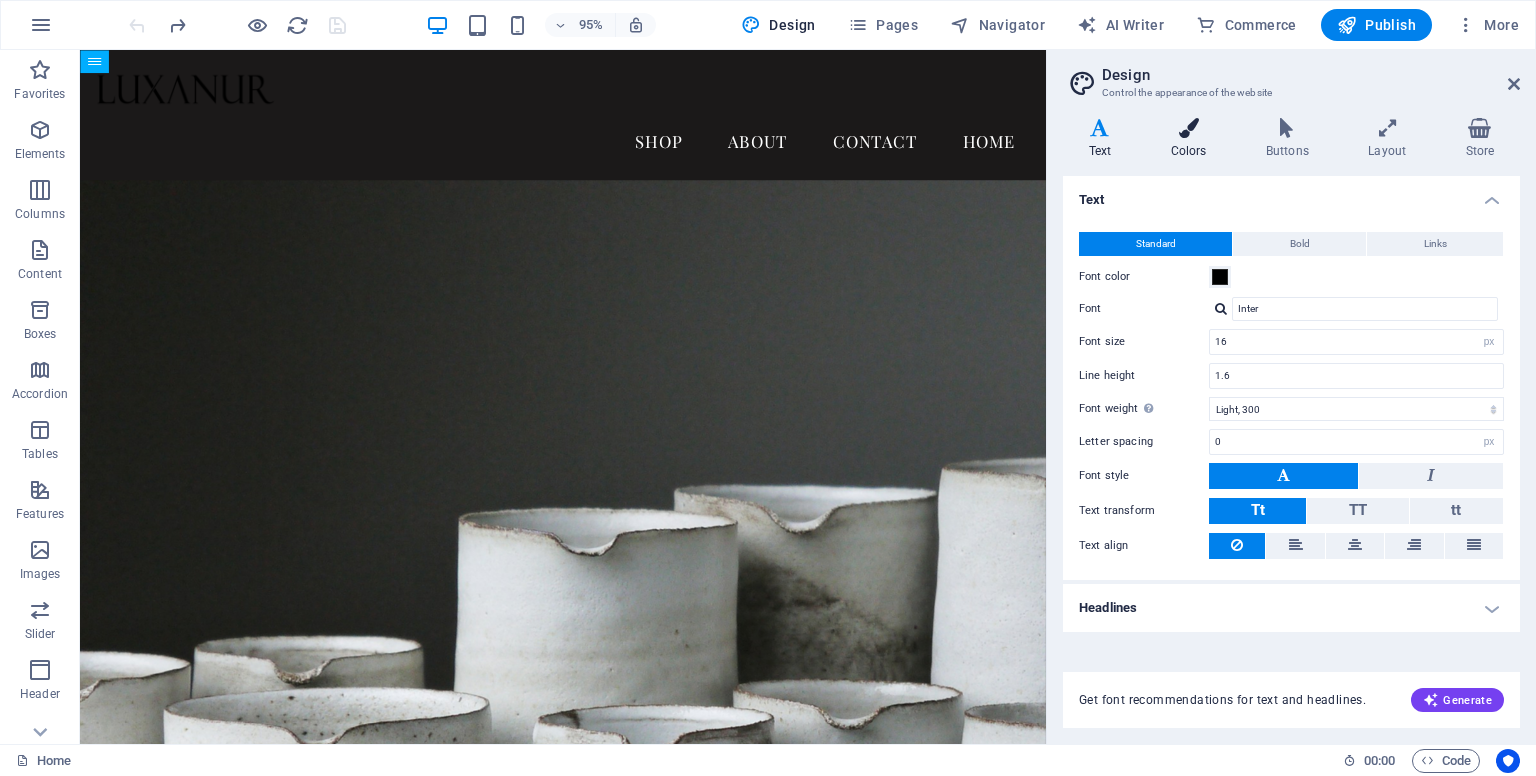 click on "Colors" at bounding box center (1192, 139) 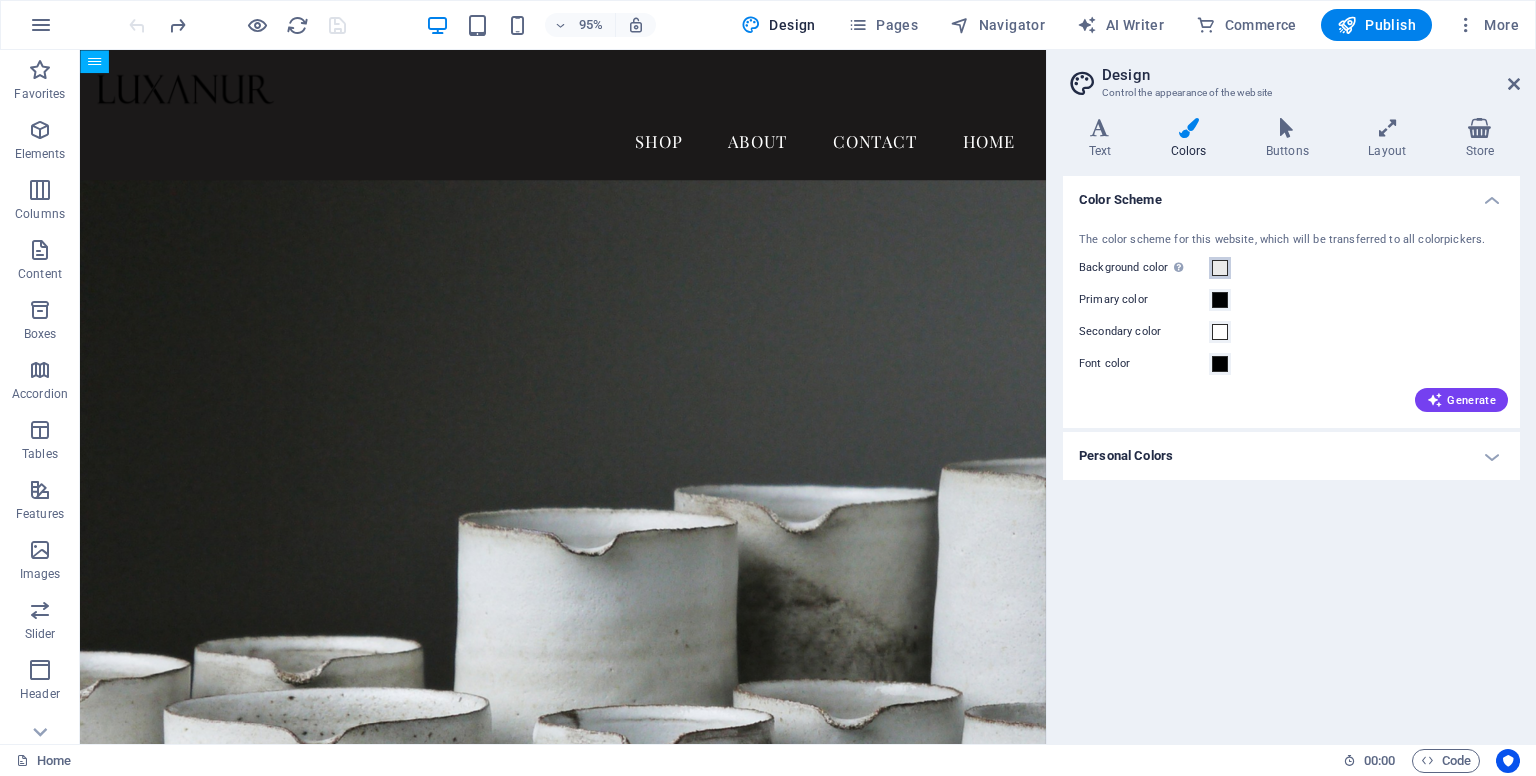 click at bounding box center (1220, 268) 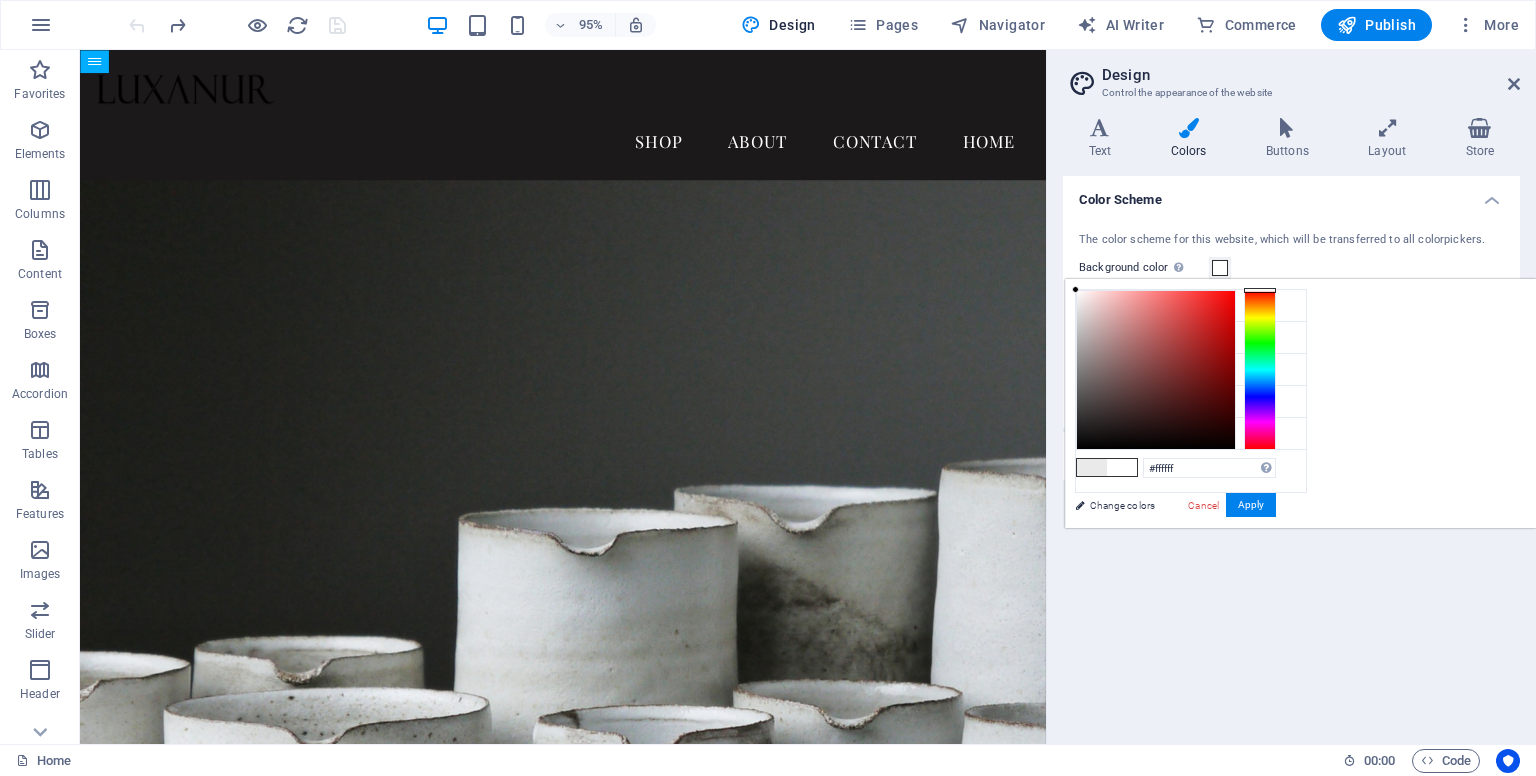 drag, startPoint x: 1344, startPoint y: 319, endPoint x: 1300, endPoint y: 276, distance: 61.522354 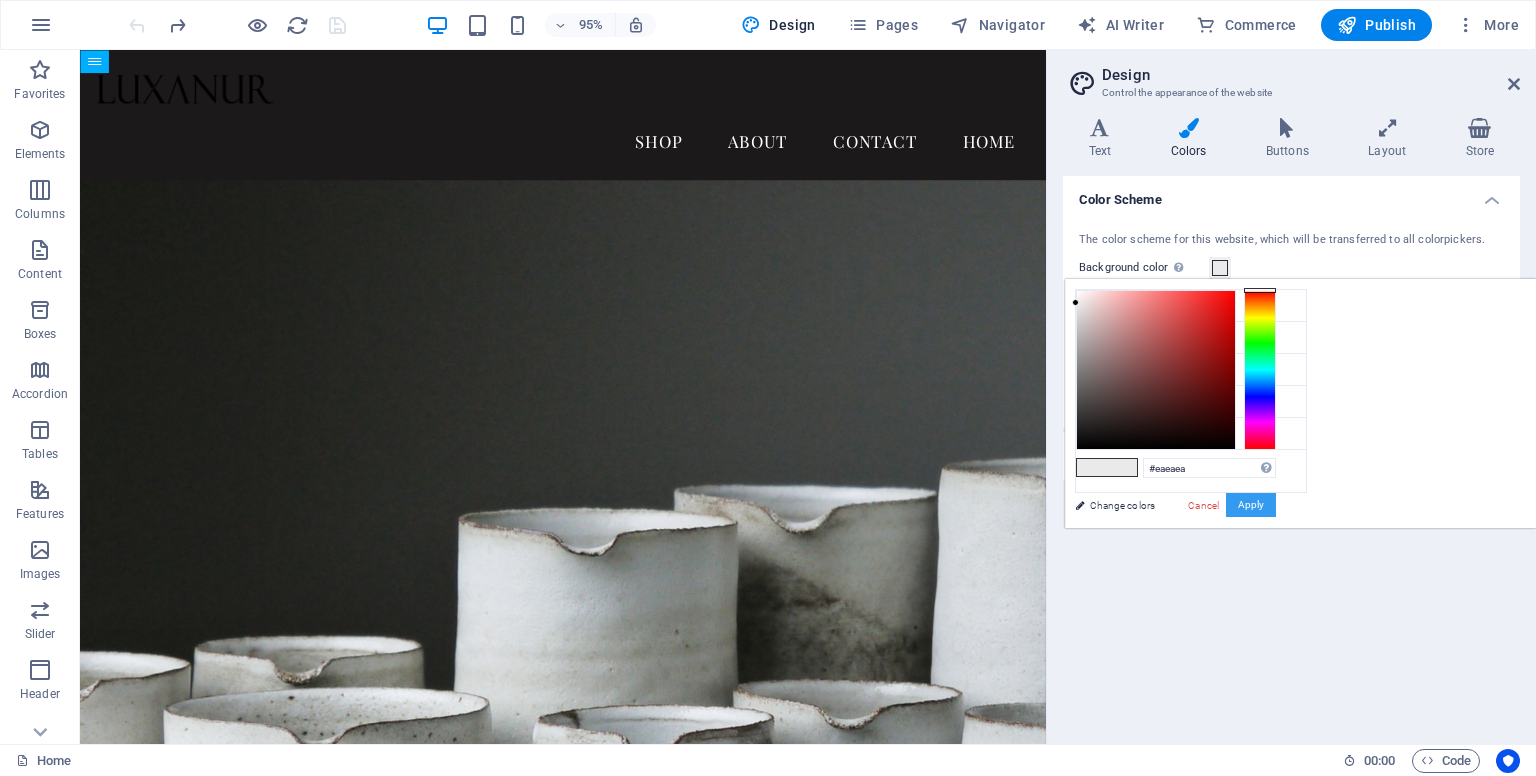 click on "Apply" at bounding box center (1251, 505) 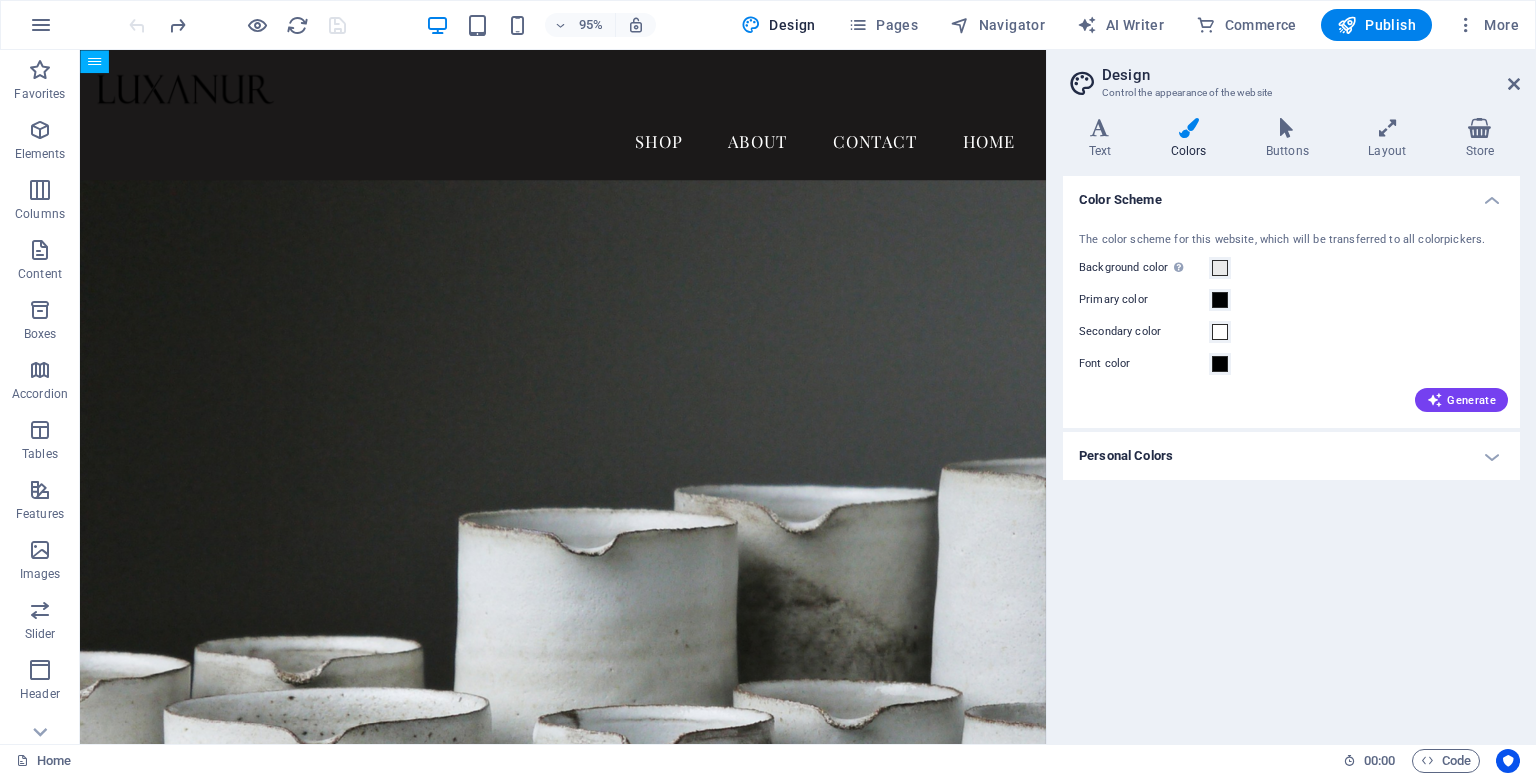 click on "Color Scheme The color scheme for this website, which will be transferred to all colorpickers. Background color Only visible if it is not covered by other backgrounds. Primary color Secondary color Font color Generate Personal Colors Custom color 1 Custom color 2 Custom color 3 Custom color 4 Custom color 5" at bounding box center [1291, 452] 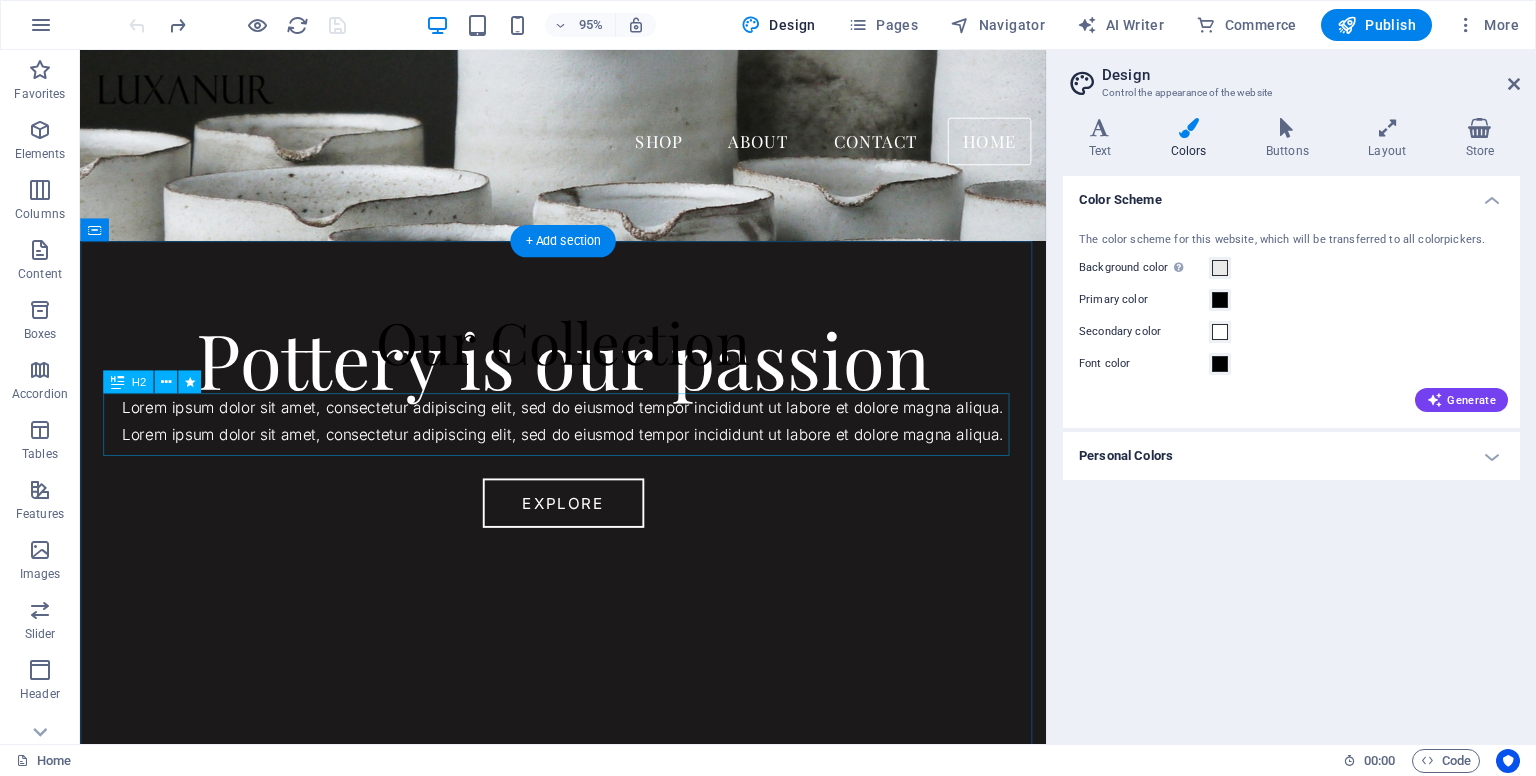 scroll, scrollTop: 0, scrollLeft: 0, axis: both 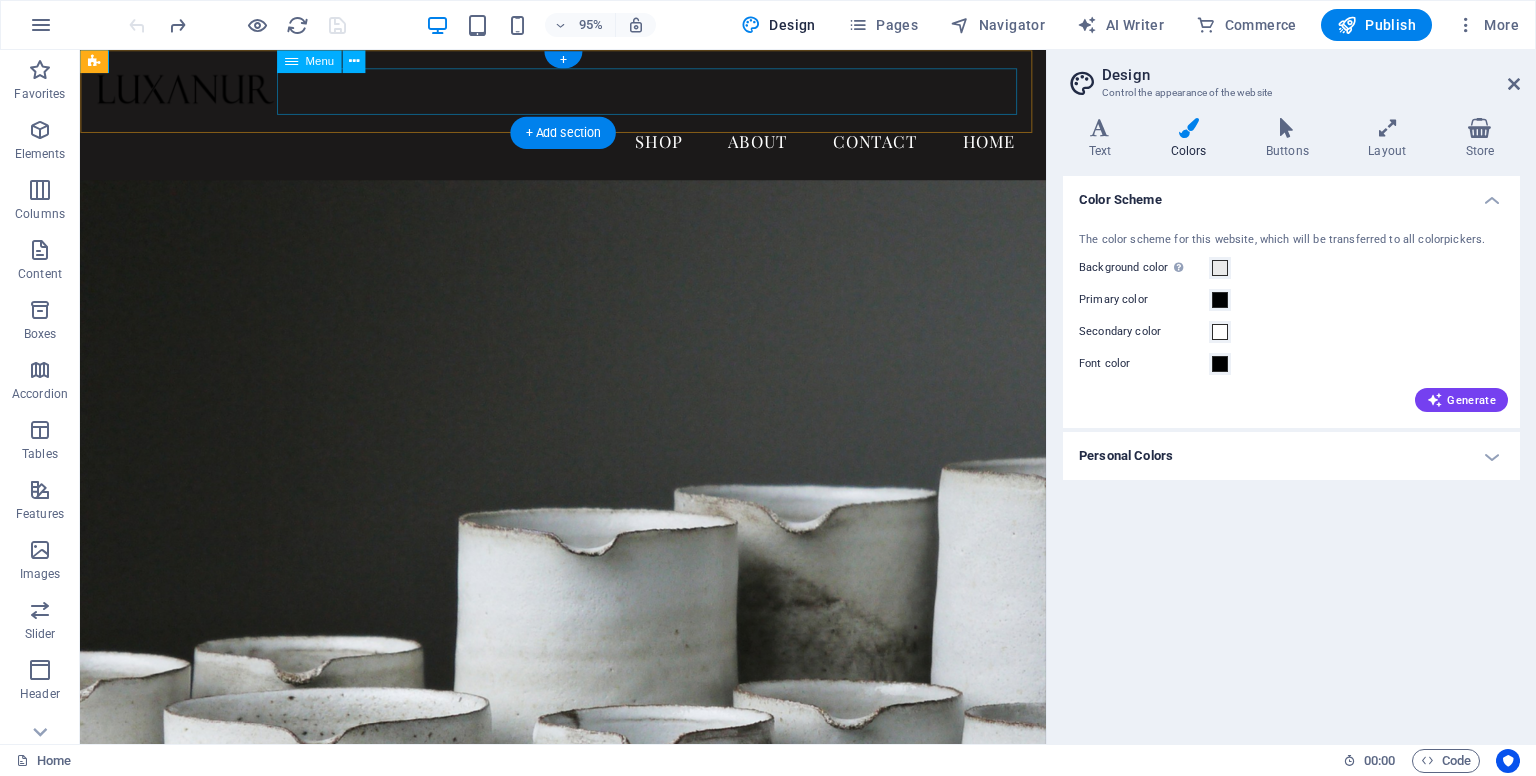 click on "Shop About Contact Home" at bounding box center [588, 146] 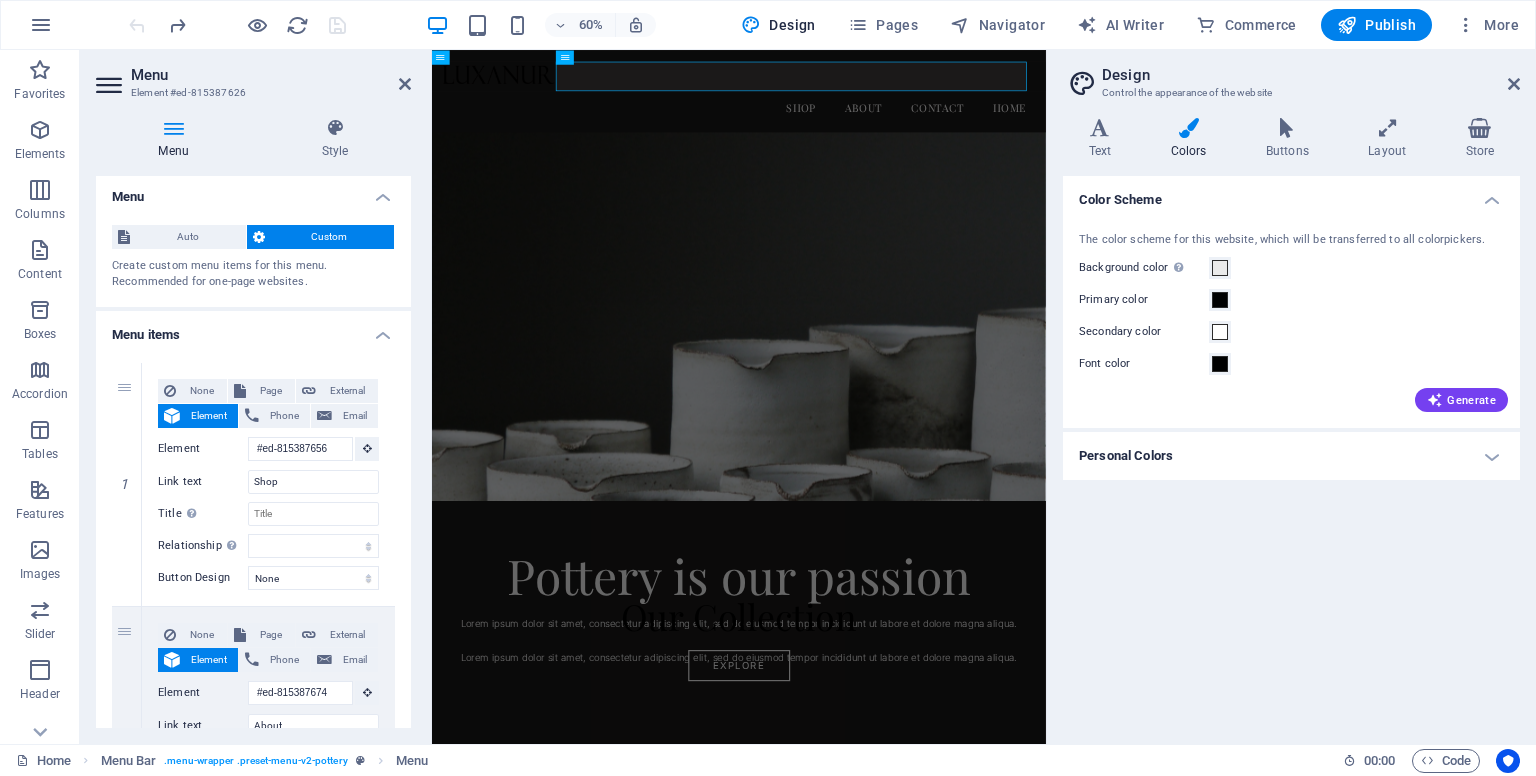 scroll, scrollTop: 0, scrollLeft: 0, axis: both 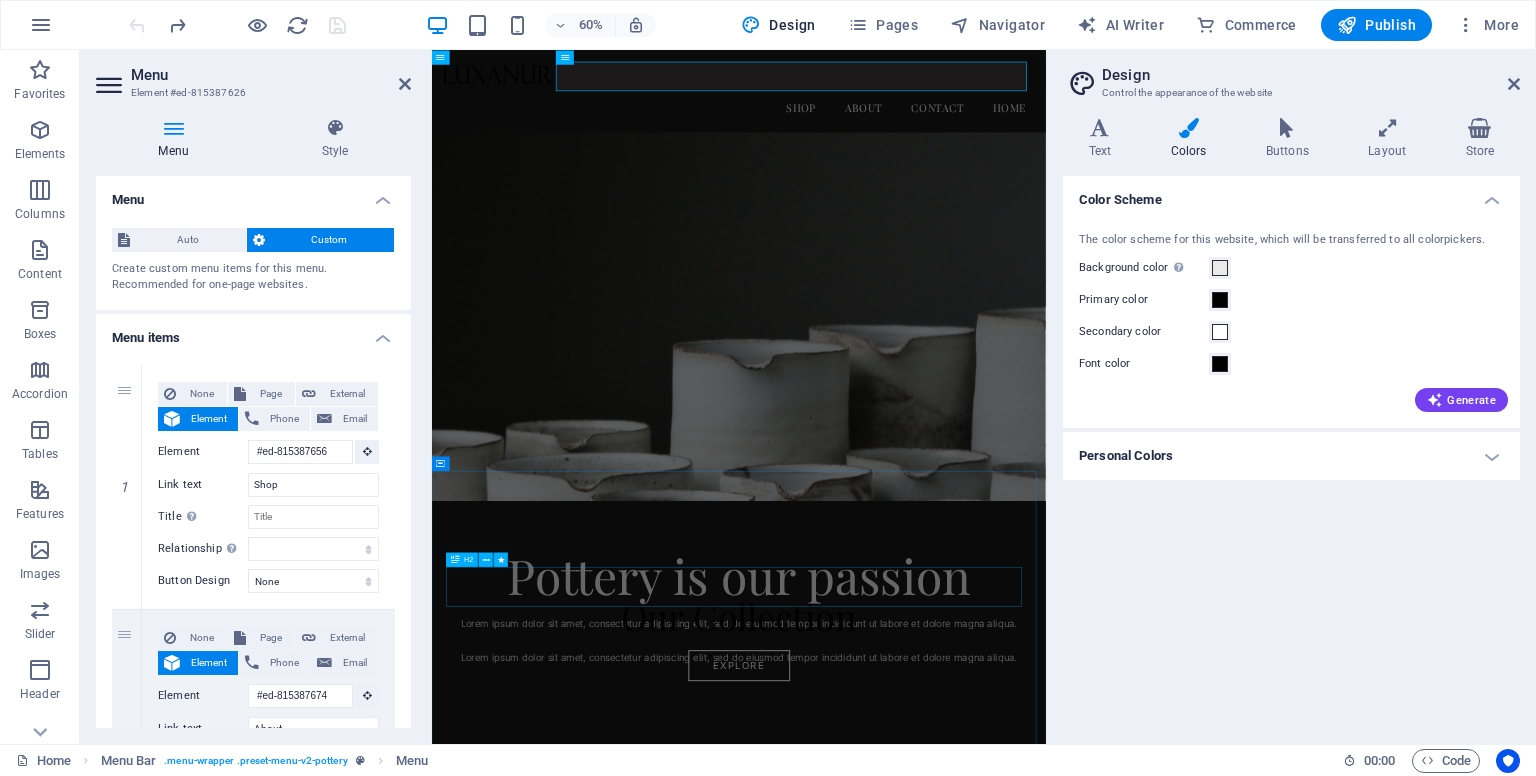 drag, startPoint x: 1010, startPoint y: 920, endPoint x: 1223, endPoint y: 268, distance: 685.91034 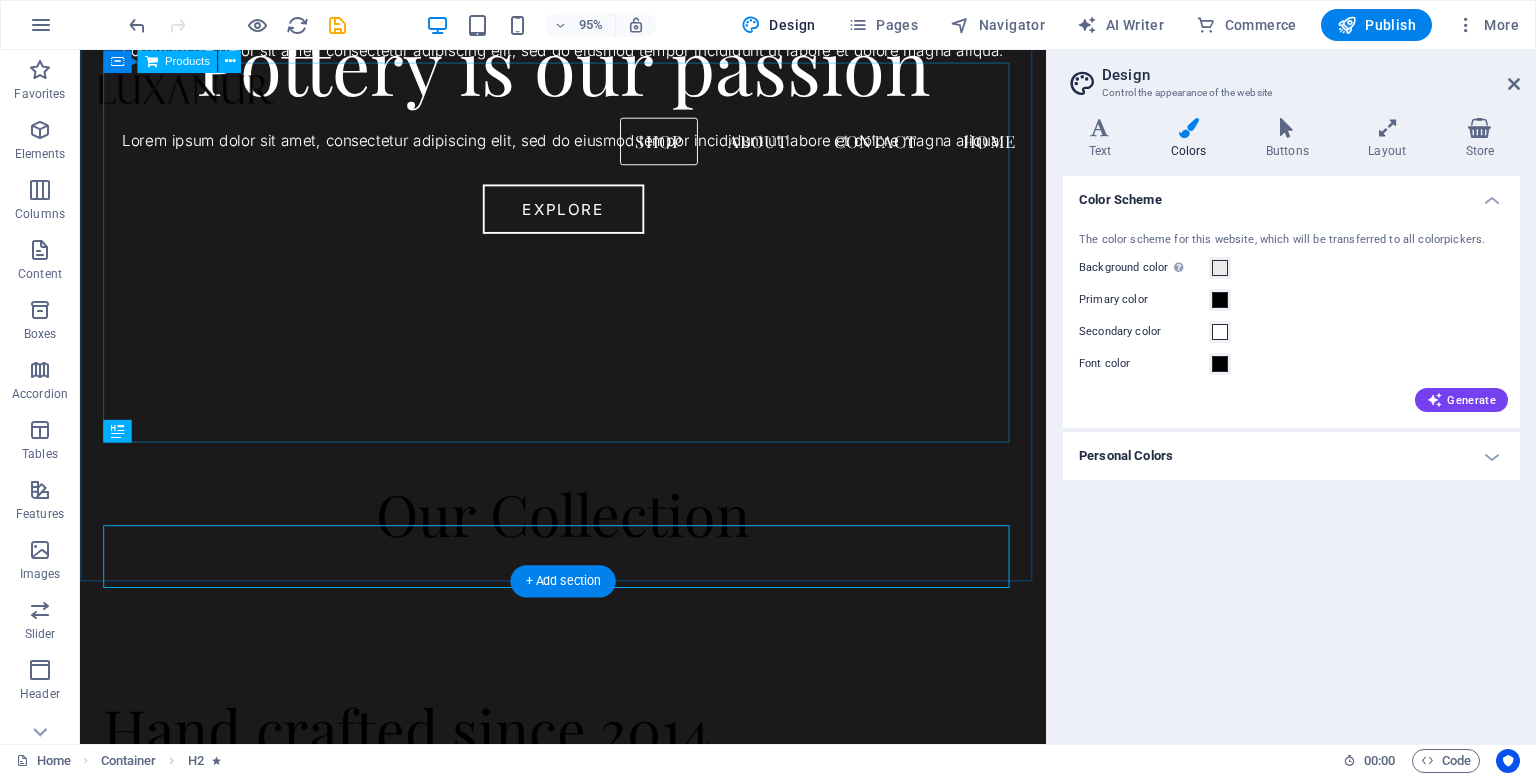 scroll, scrollTop: 744, scrollLeft: 0, axis: vertical 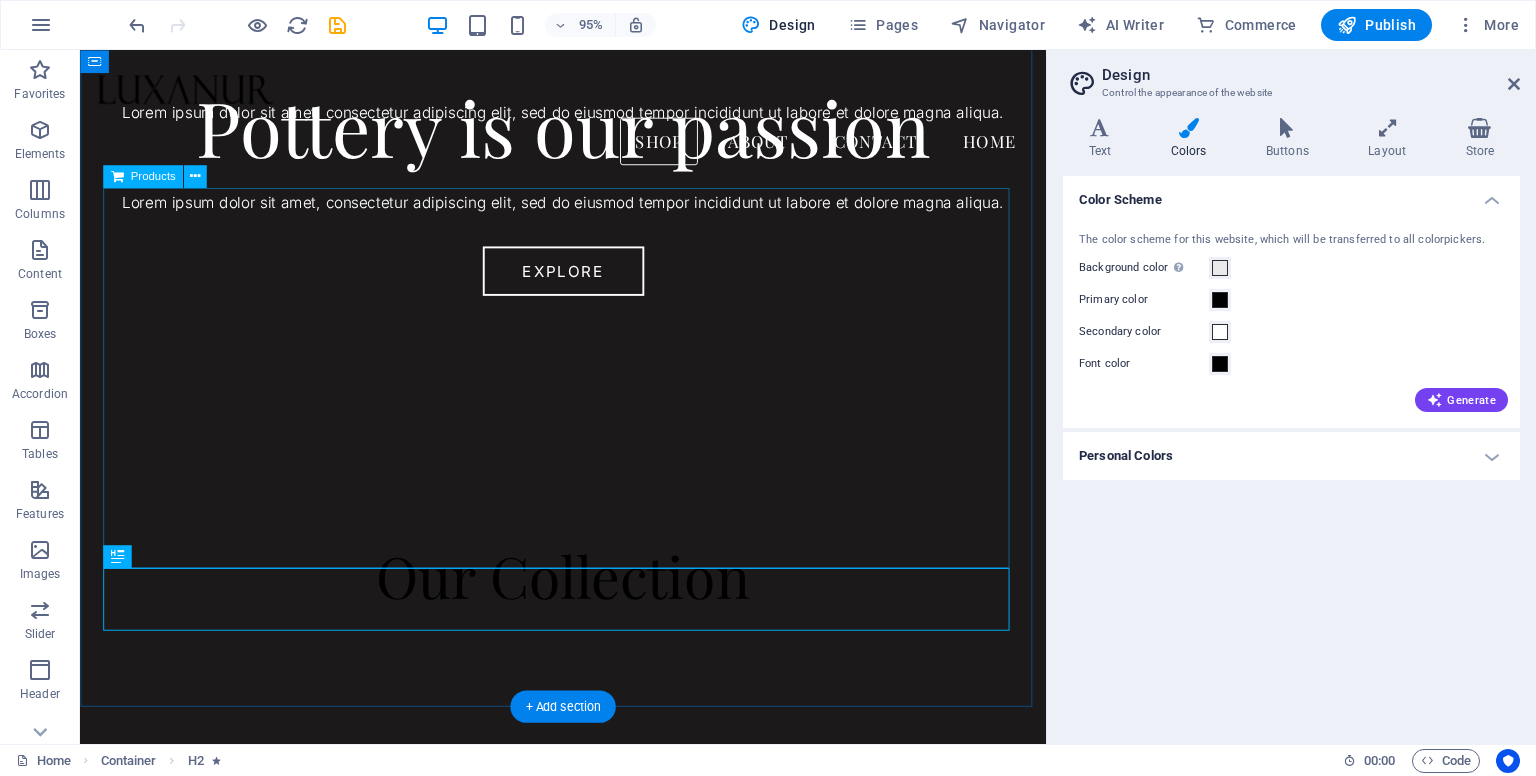 click at bounding box center (588, 370) 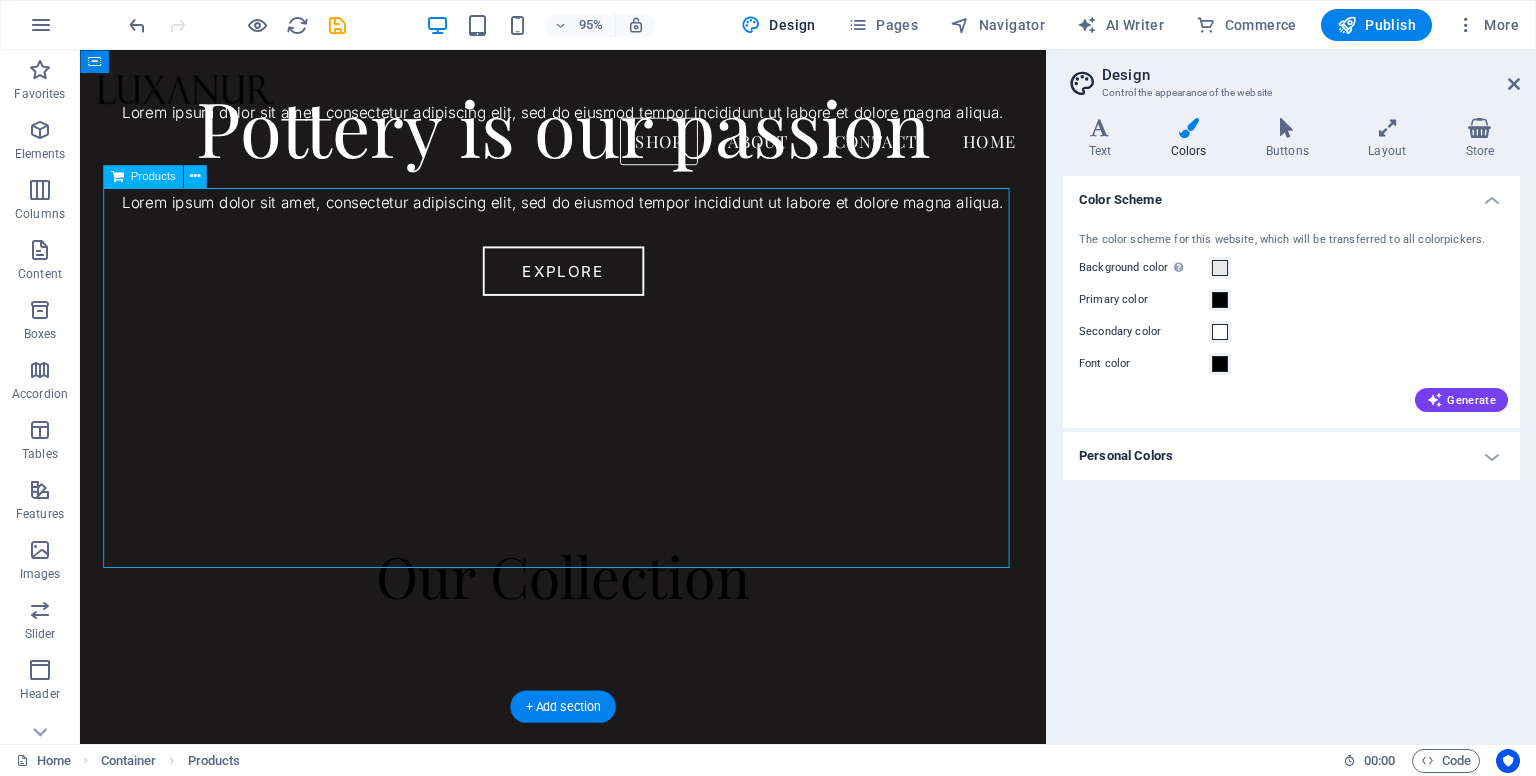 click at bounding box center [588, 370] 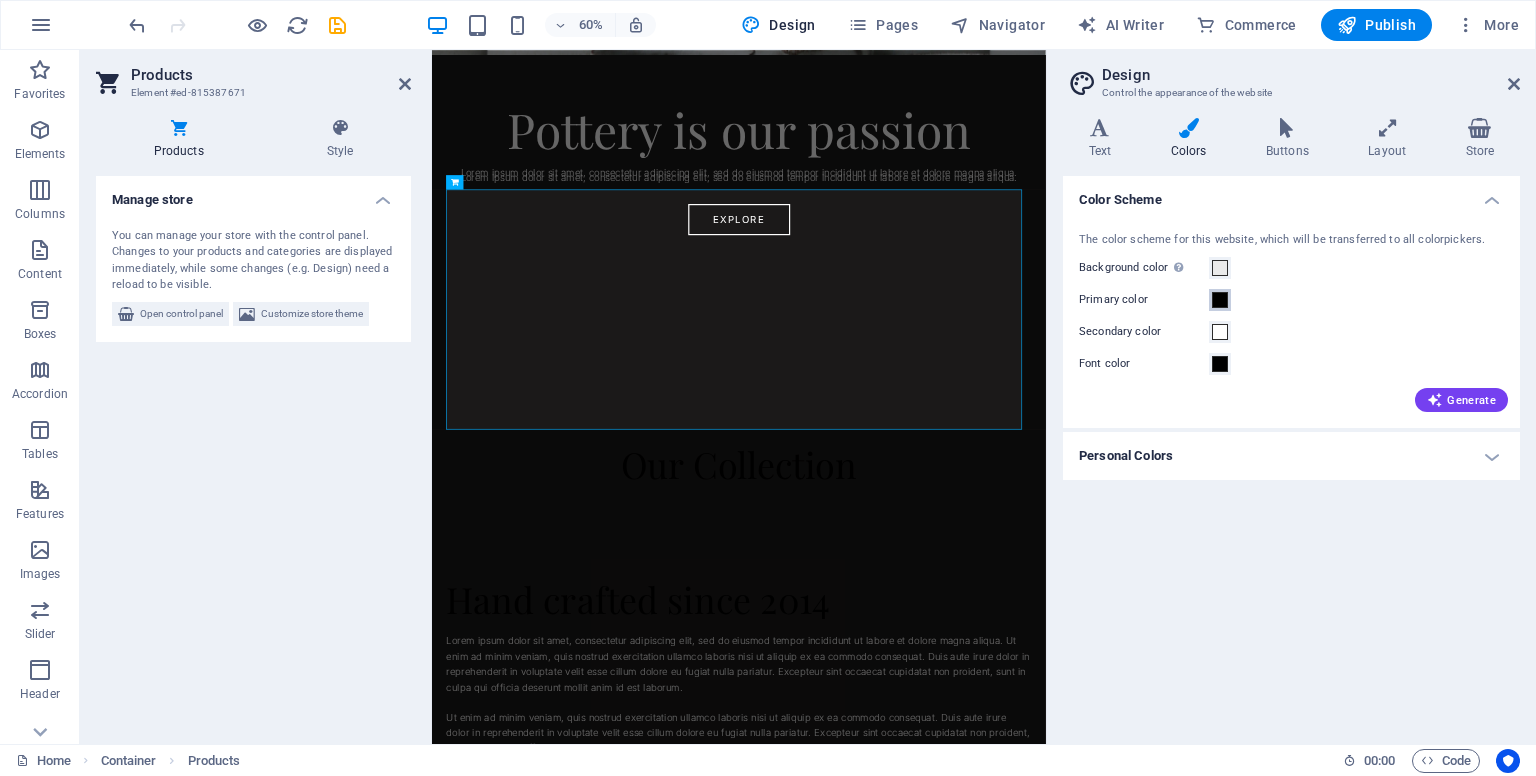 click at bounding box center [1220, 300] 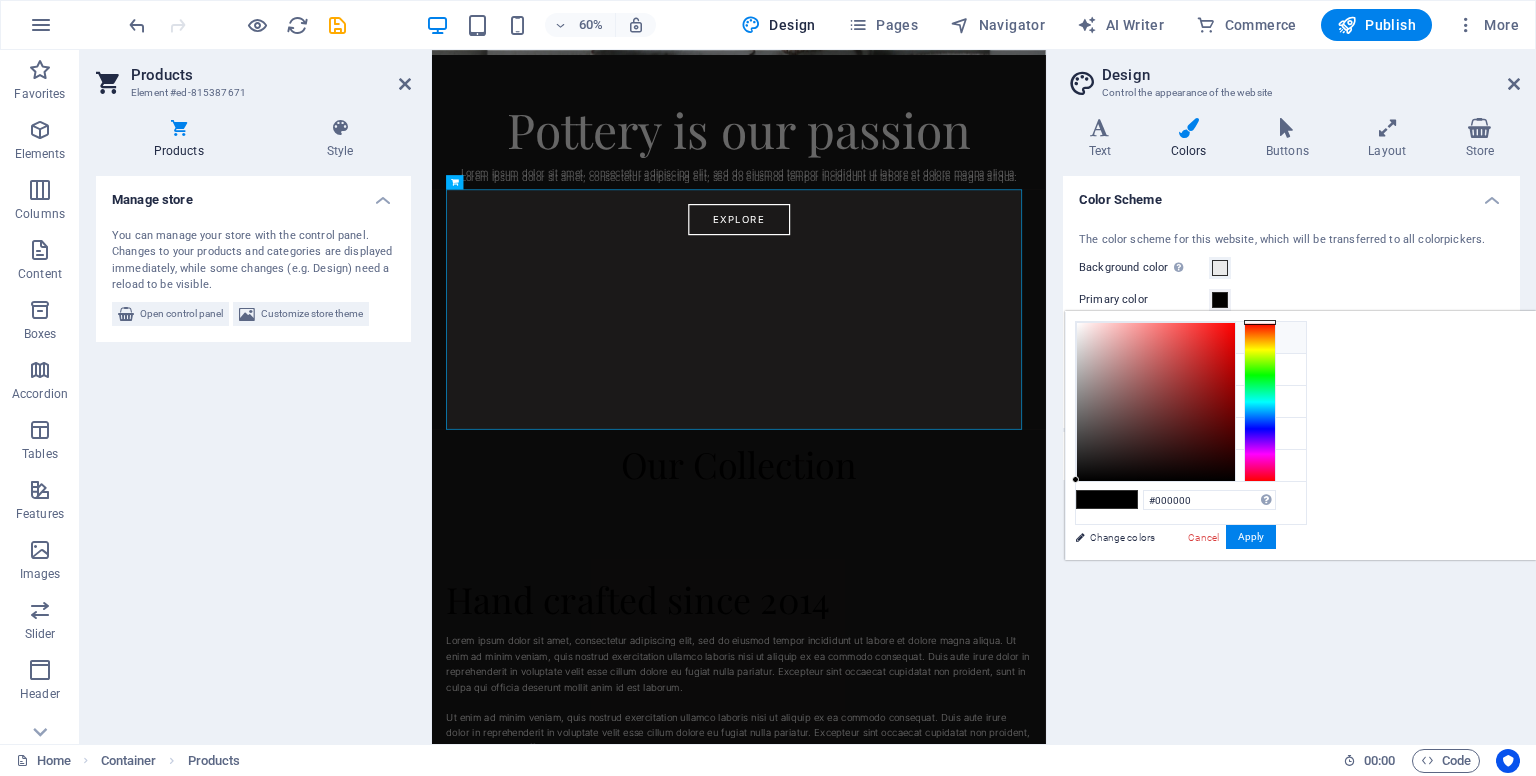 click at bounding box center [1092, 337] 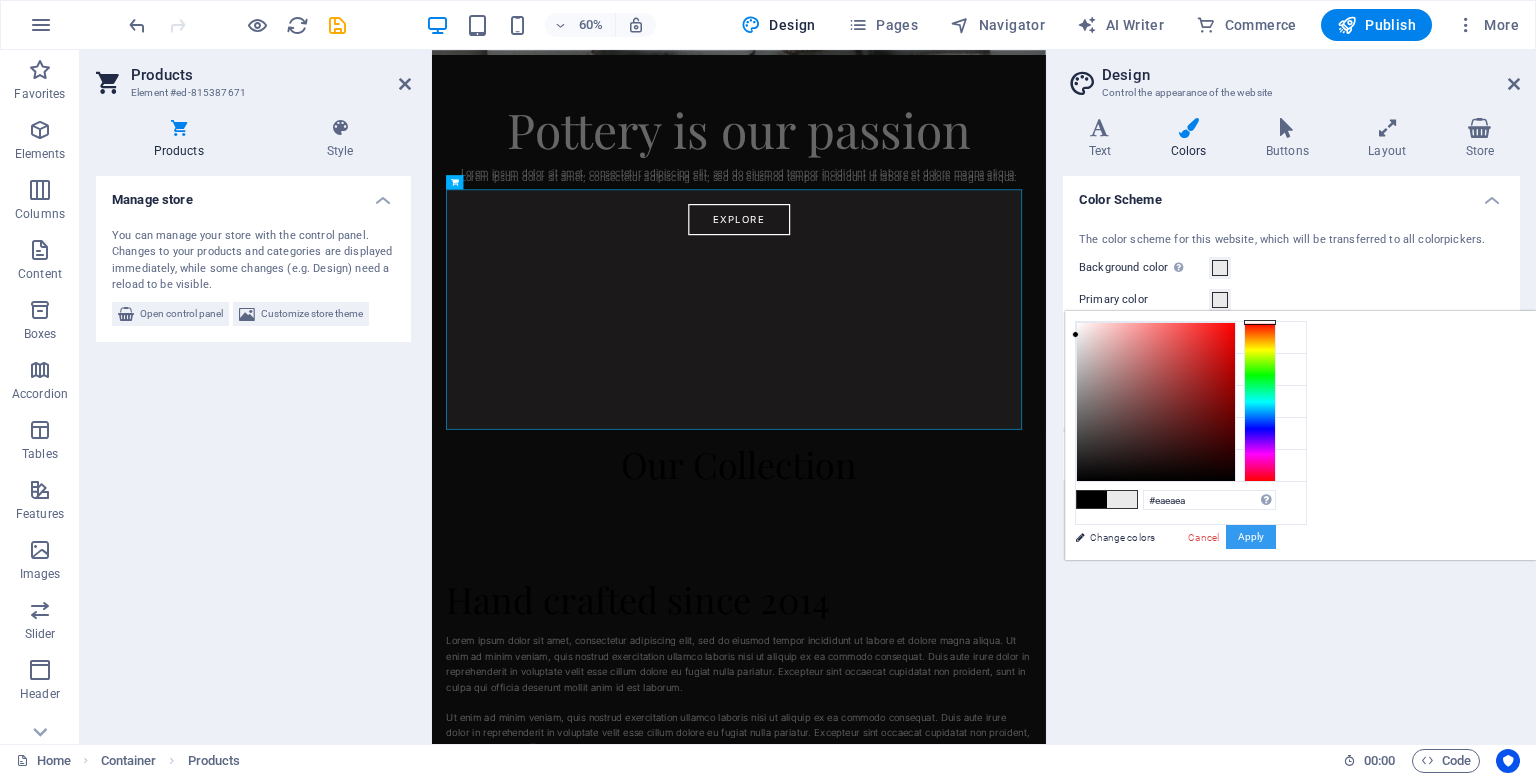 click on "Apply" at bounding box center [1251, 537] 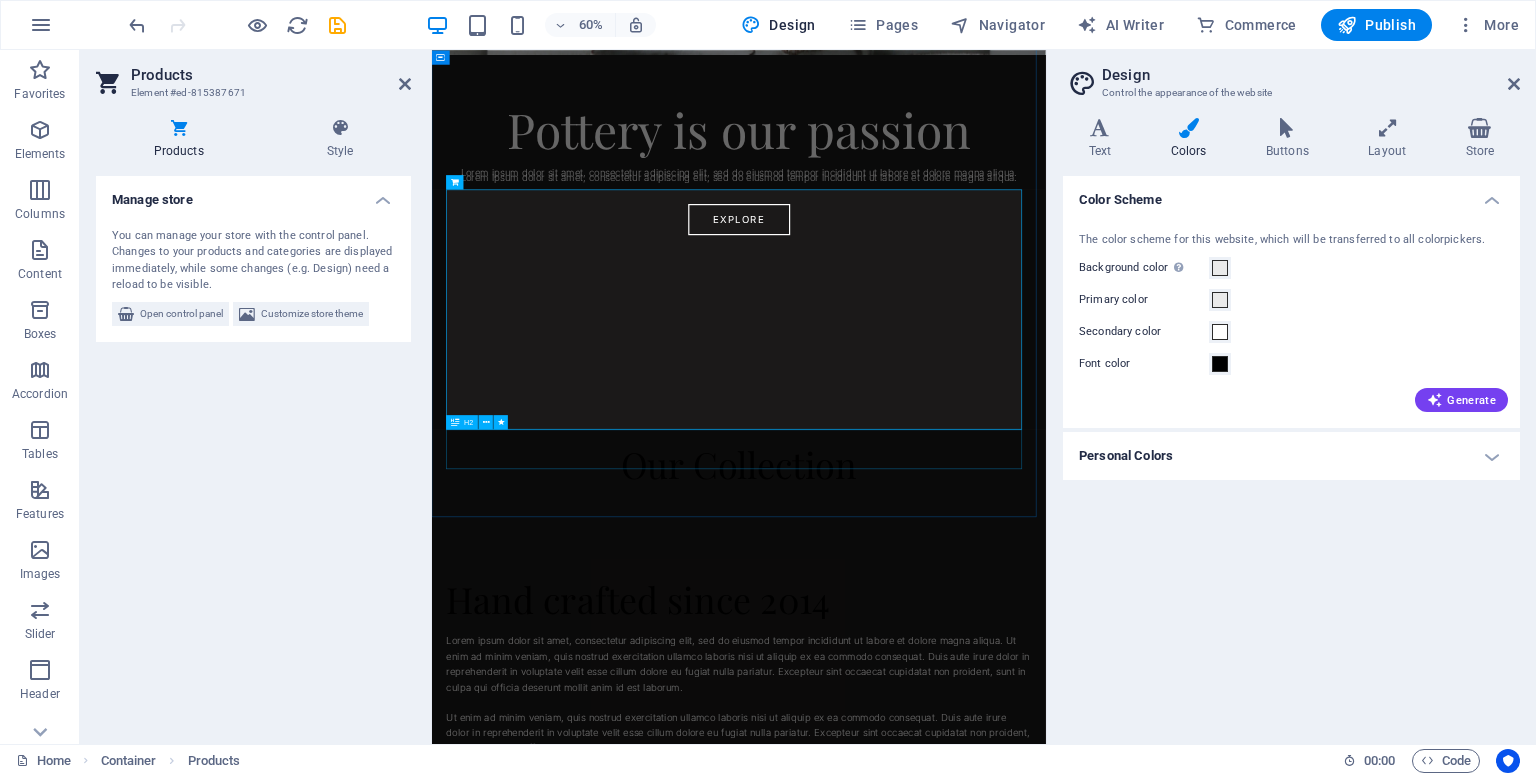 click on "Our Collection" at bounding box center (943, 739) 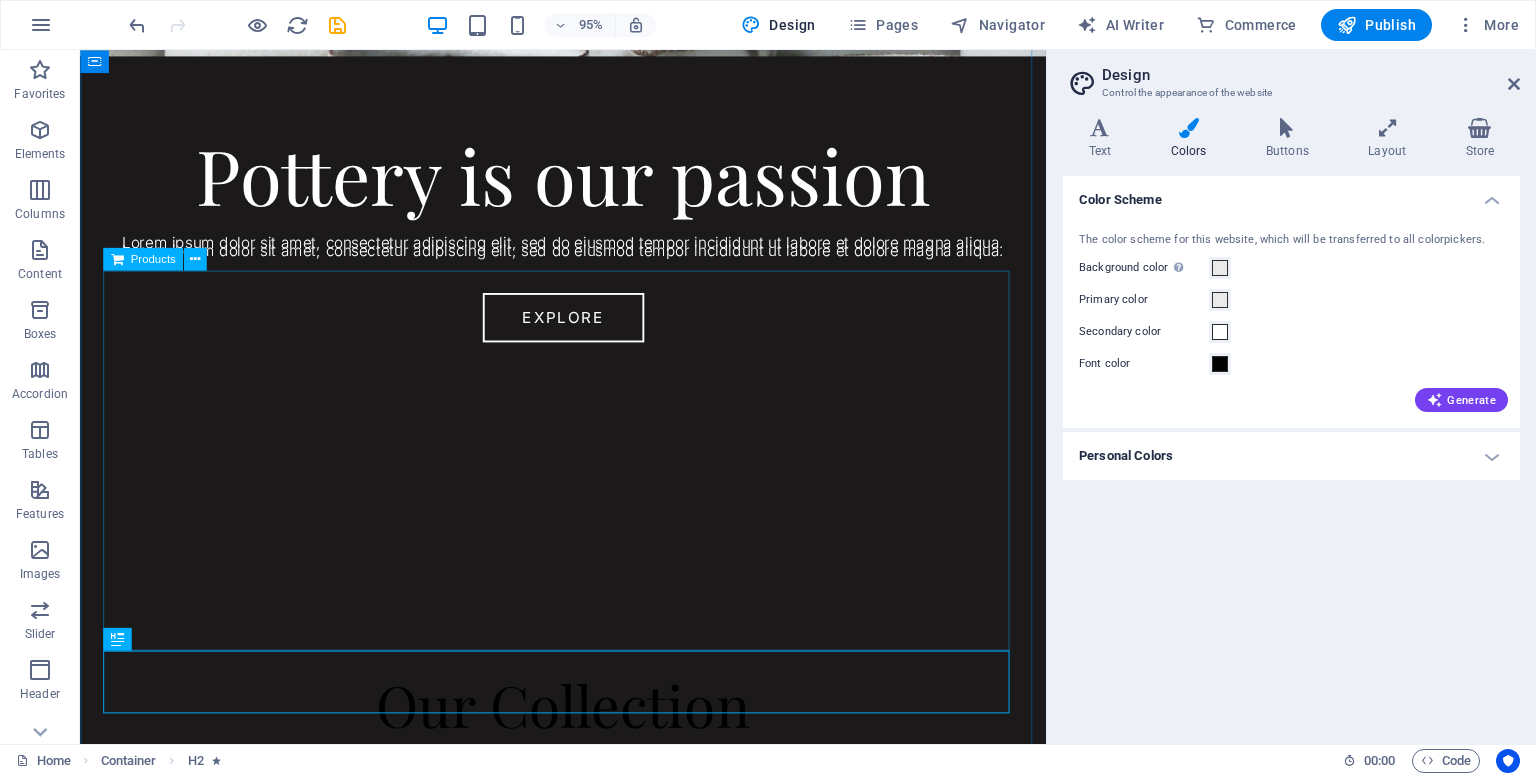 click at bounding box center (588, 506) 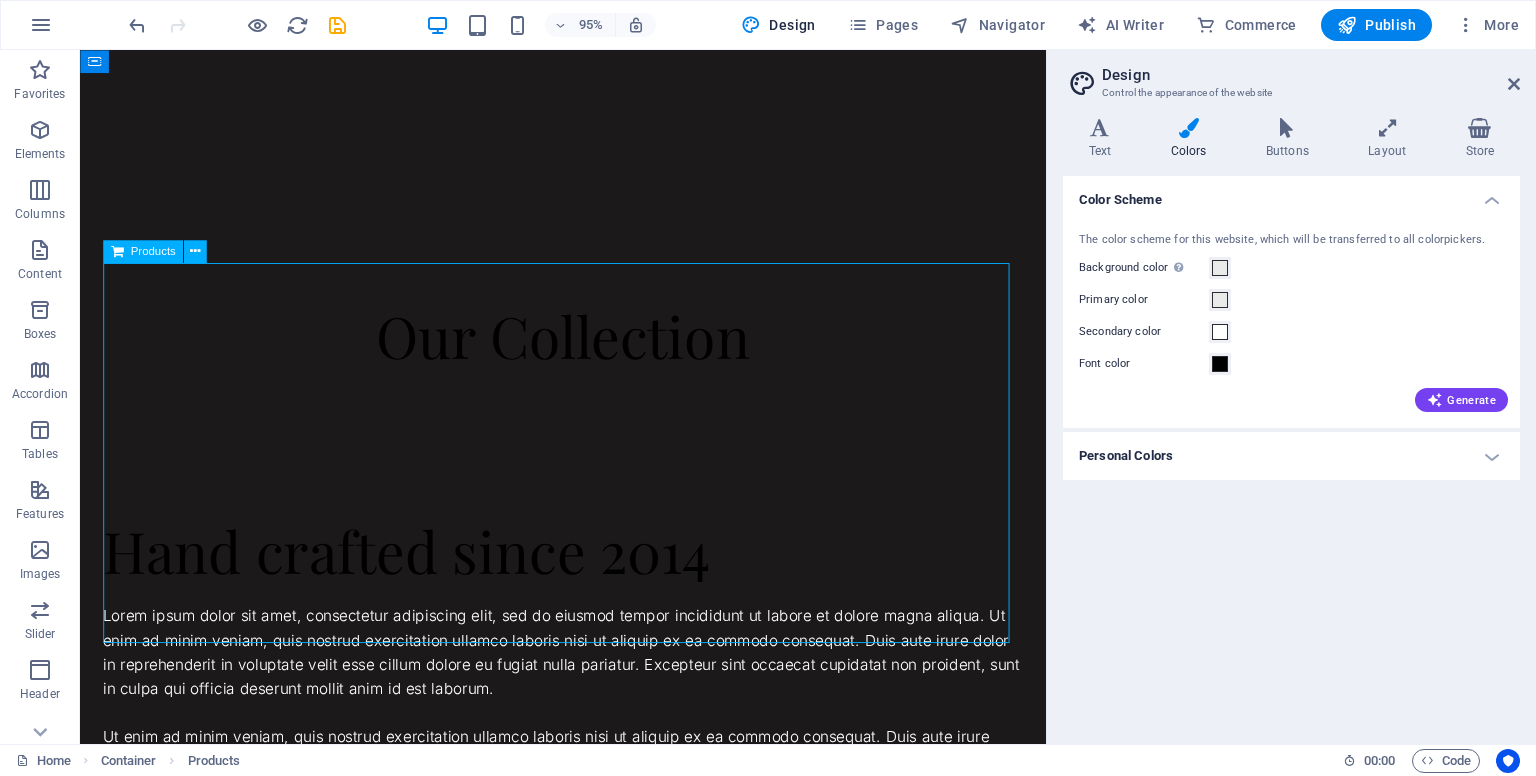scroll, scrollTop: 1144, scrollLeft: 0, axis: vertical 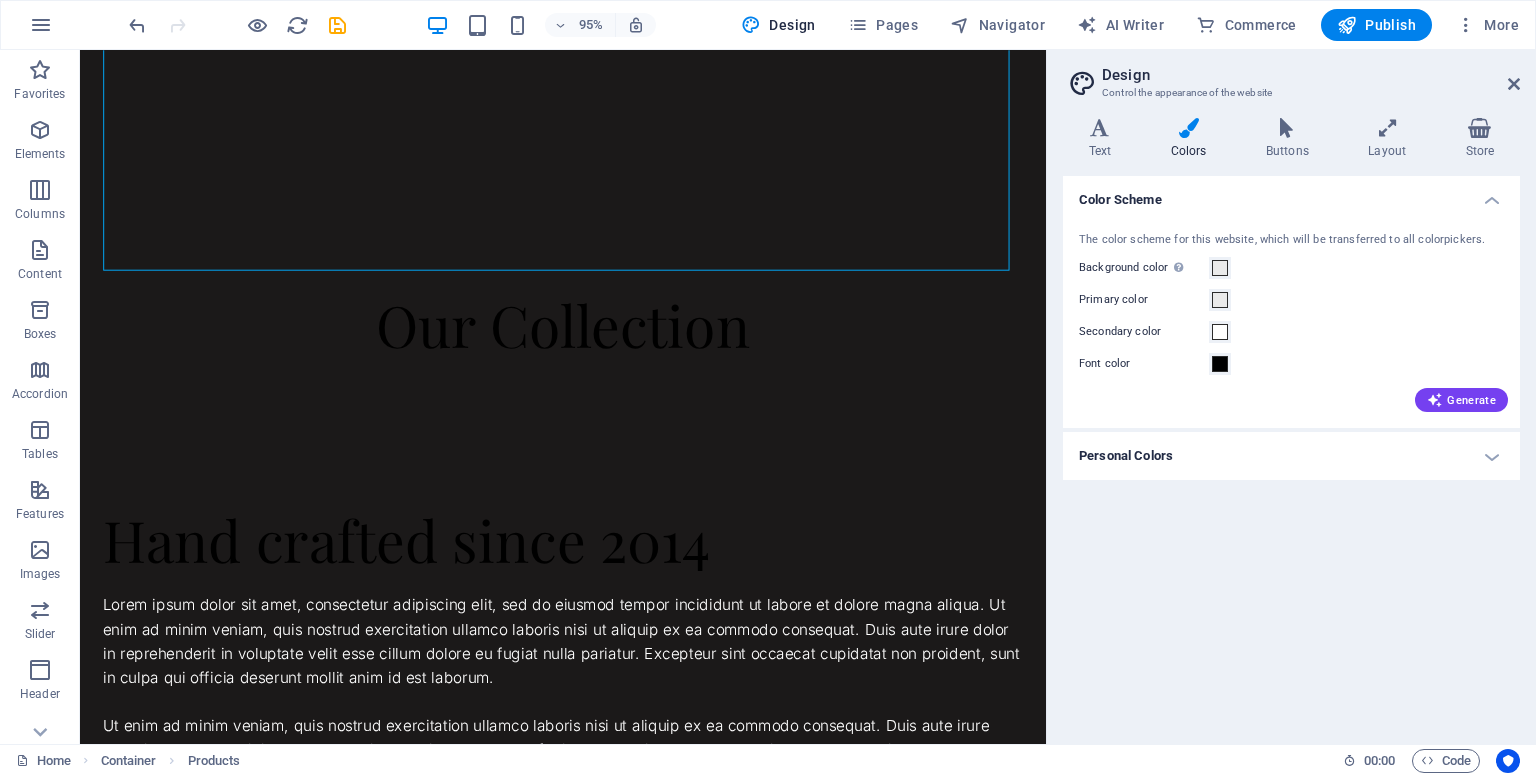 click at bounding box center [1188, 128] 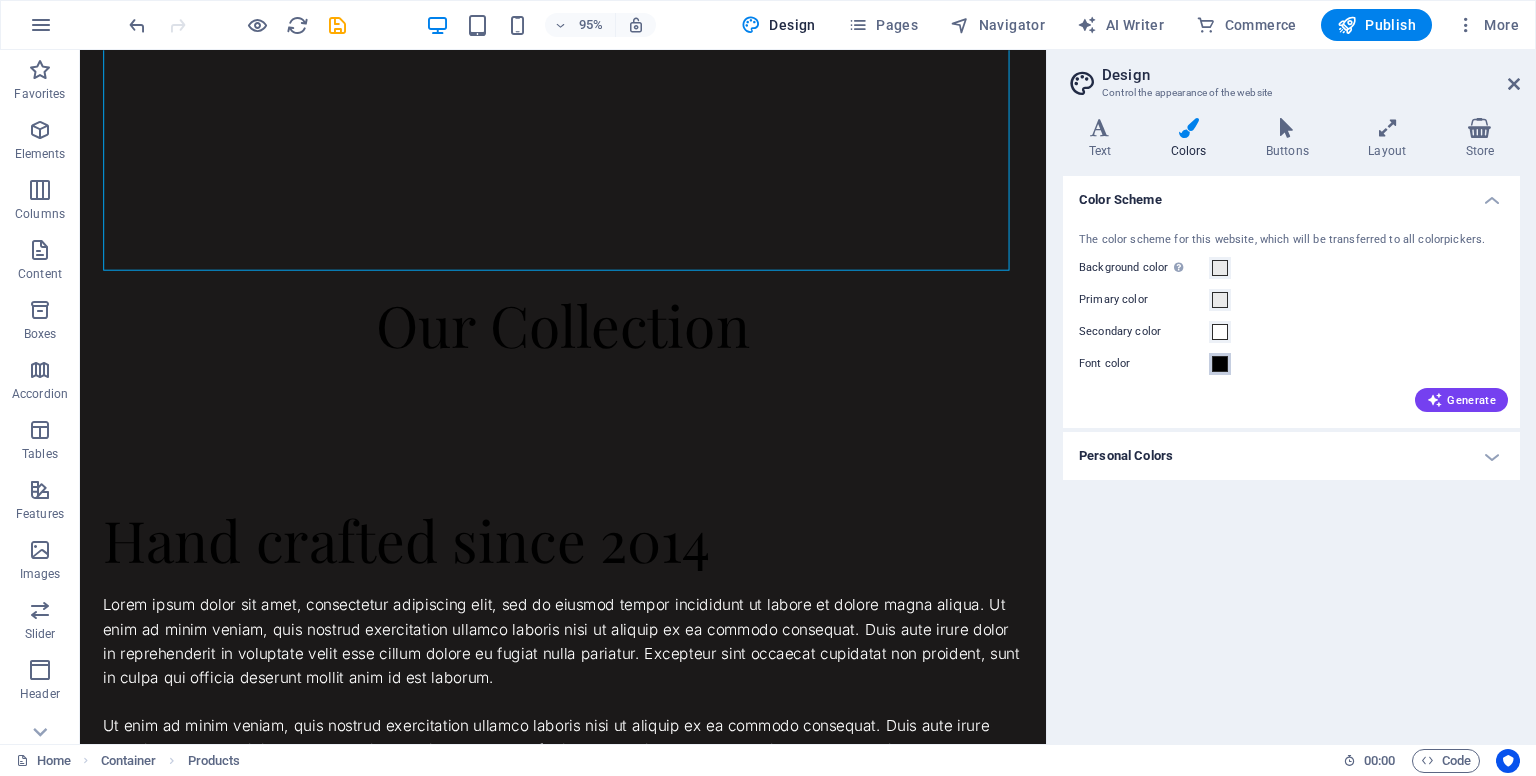 click at bounding box center [1220, 364] 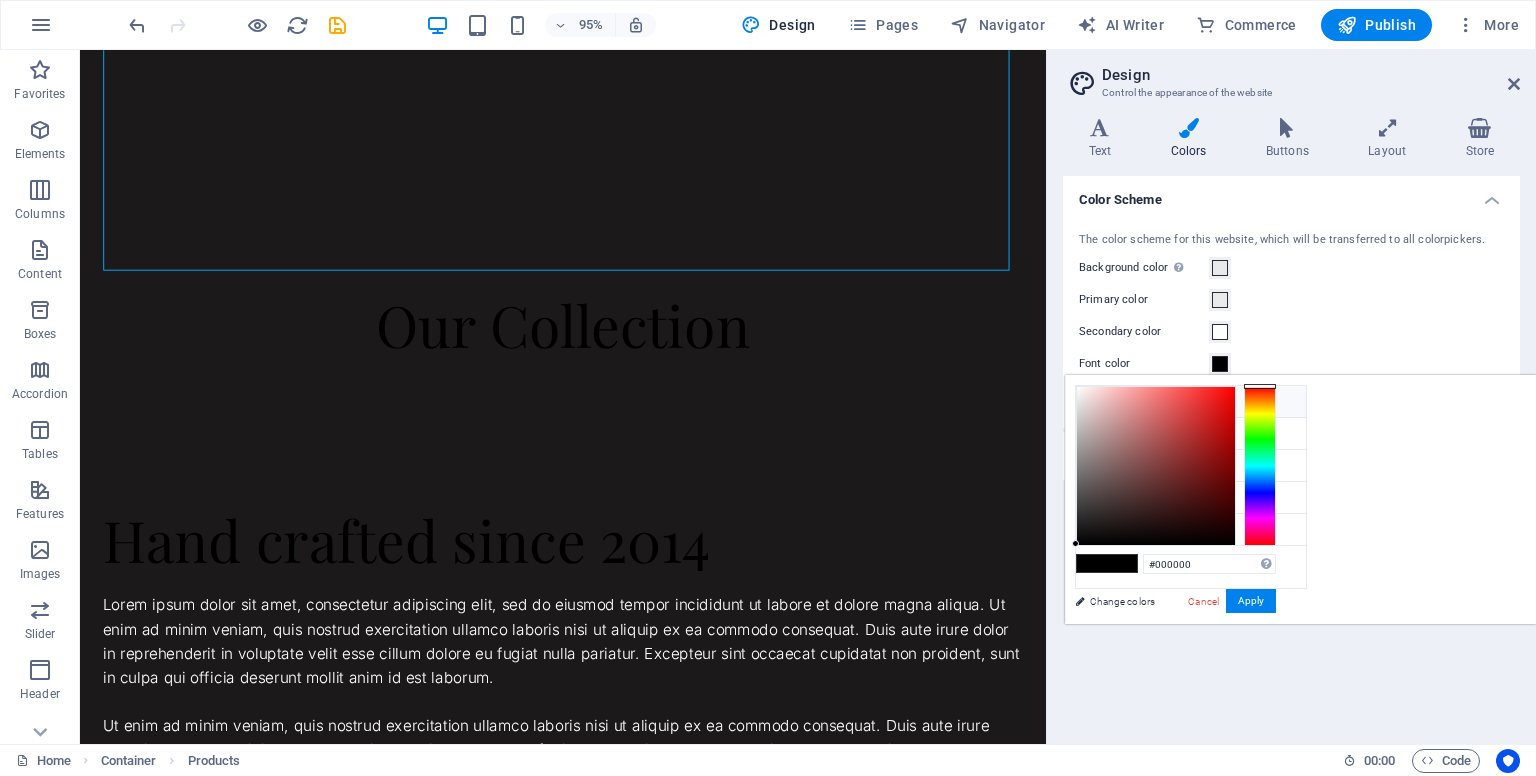 click at bounding box center (1092, 401) 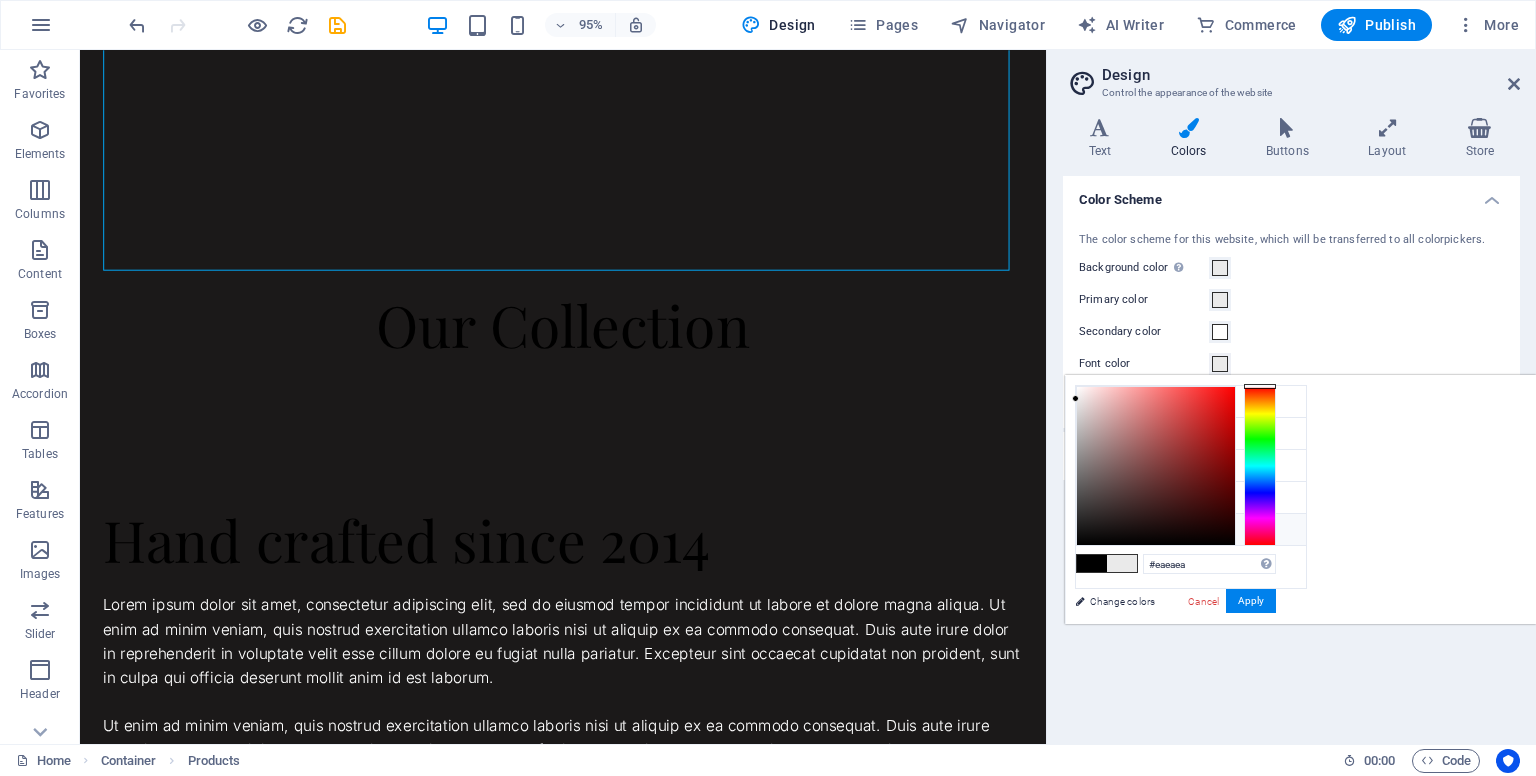 click at bounding box center (1092, 529) 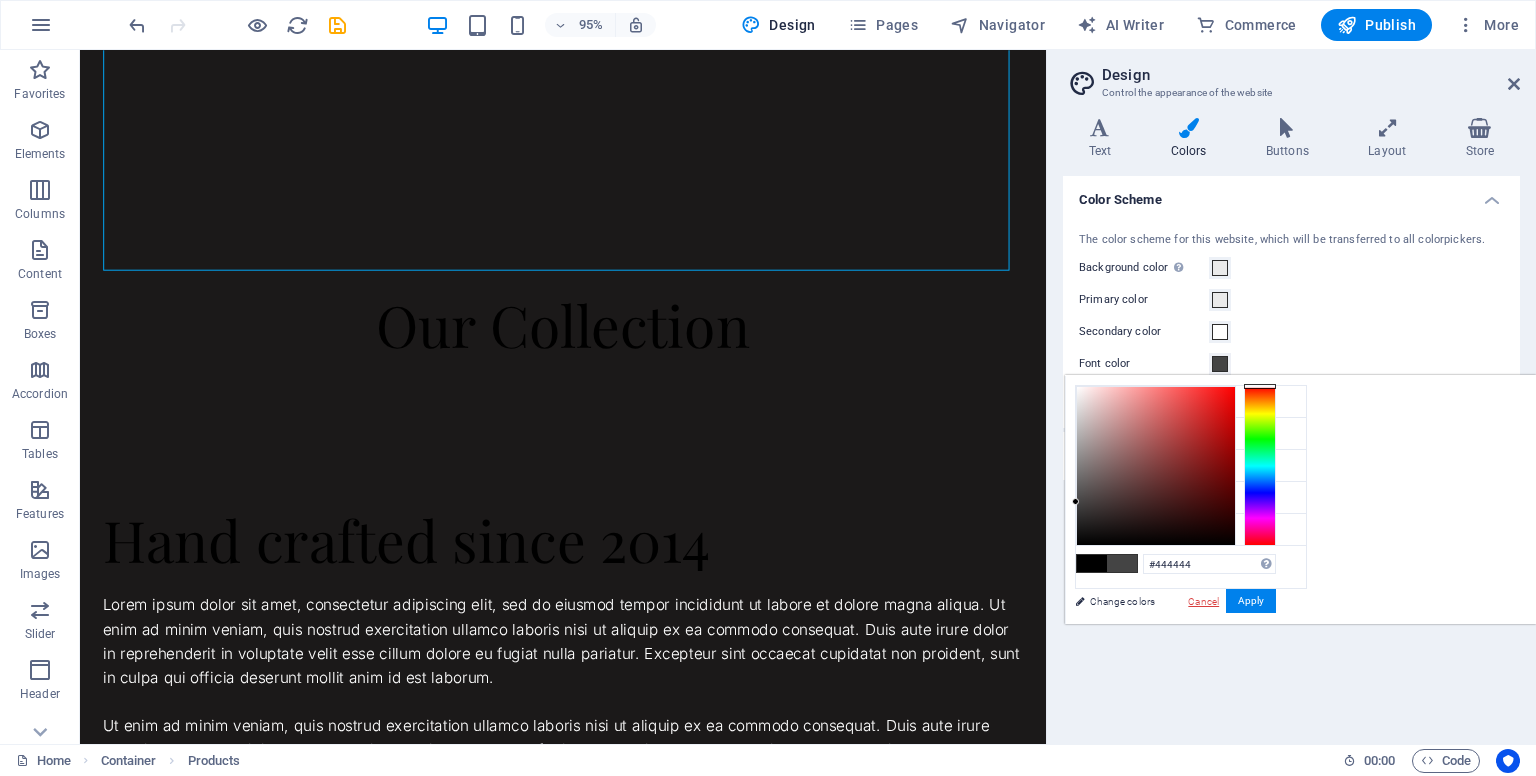 click on "Cancel" at bounding box center (1203, 601) 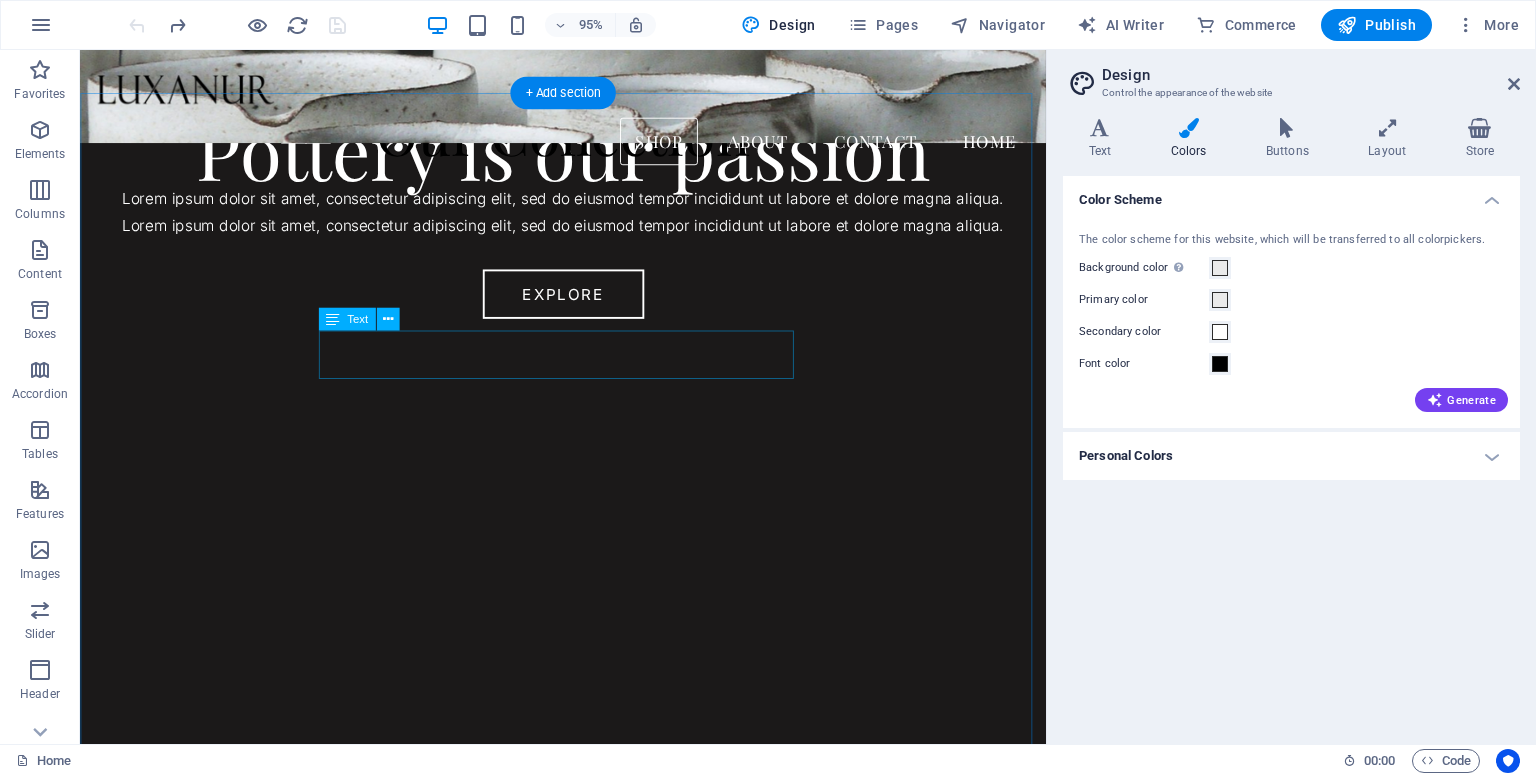 scroll, scrollTop: 442, scrollLeft: 0, axis: vertical 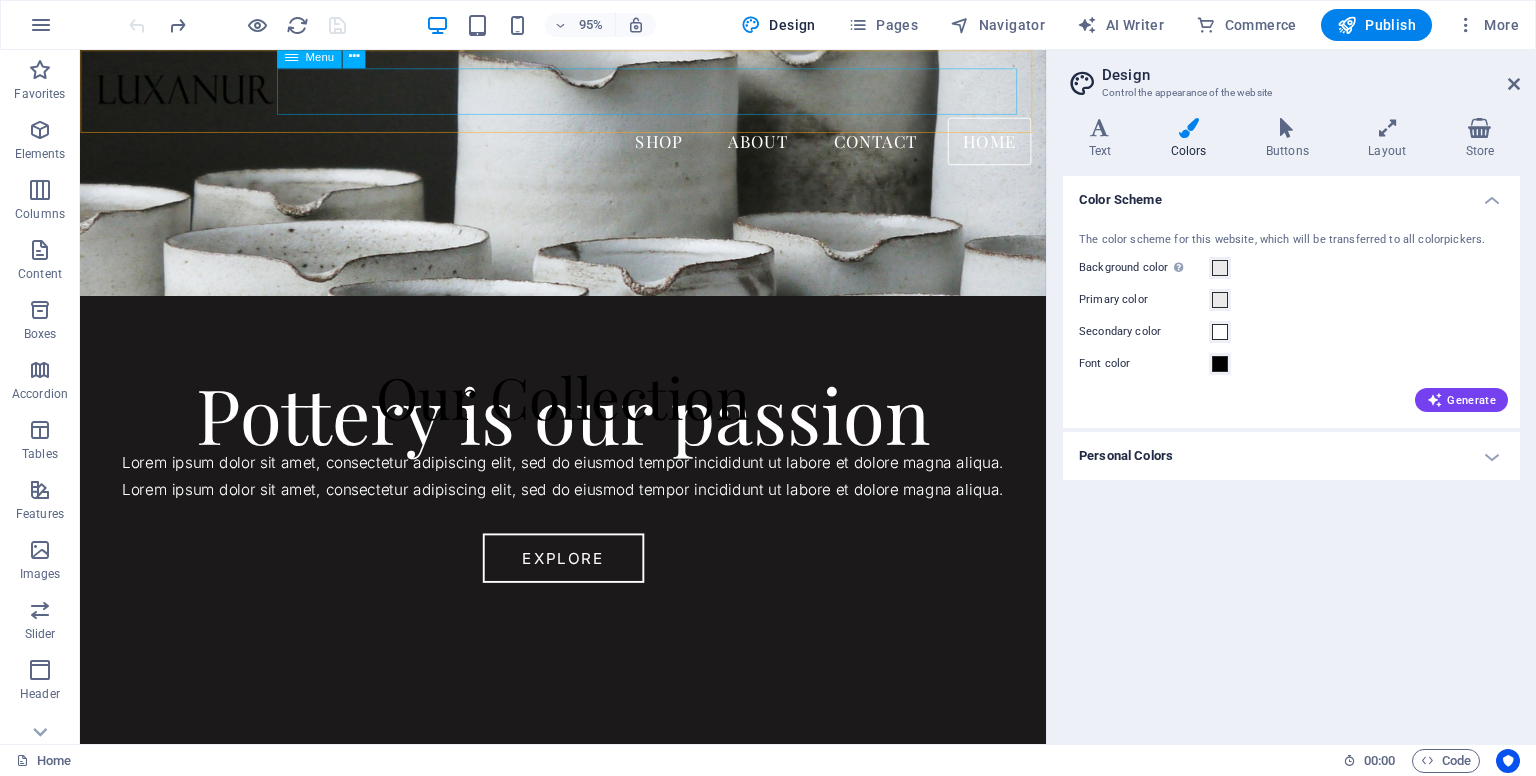 click on "Shop About Contact Home" at bounding box center (588, 146) 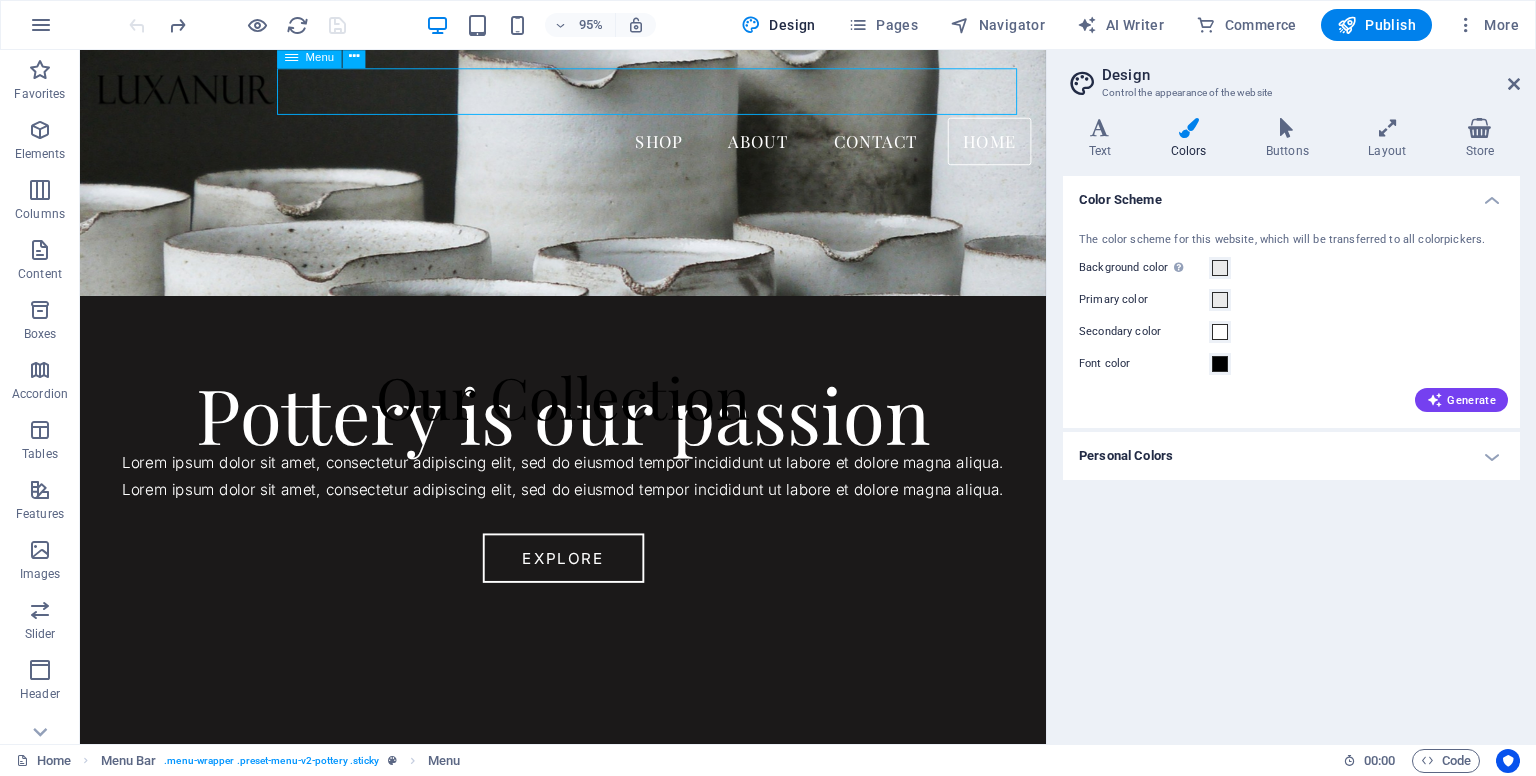 click on "Shop About Contact Home" at bounding box center (588, 146) 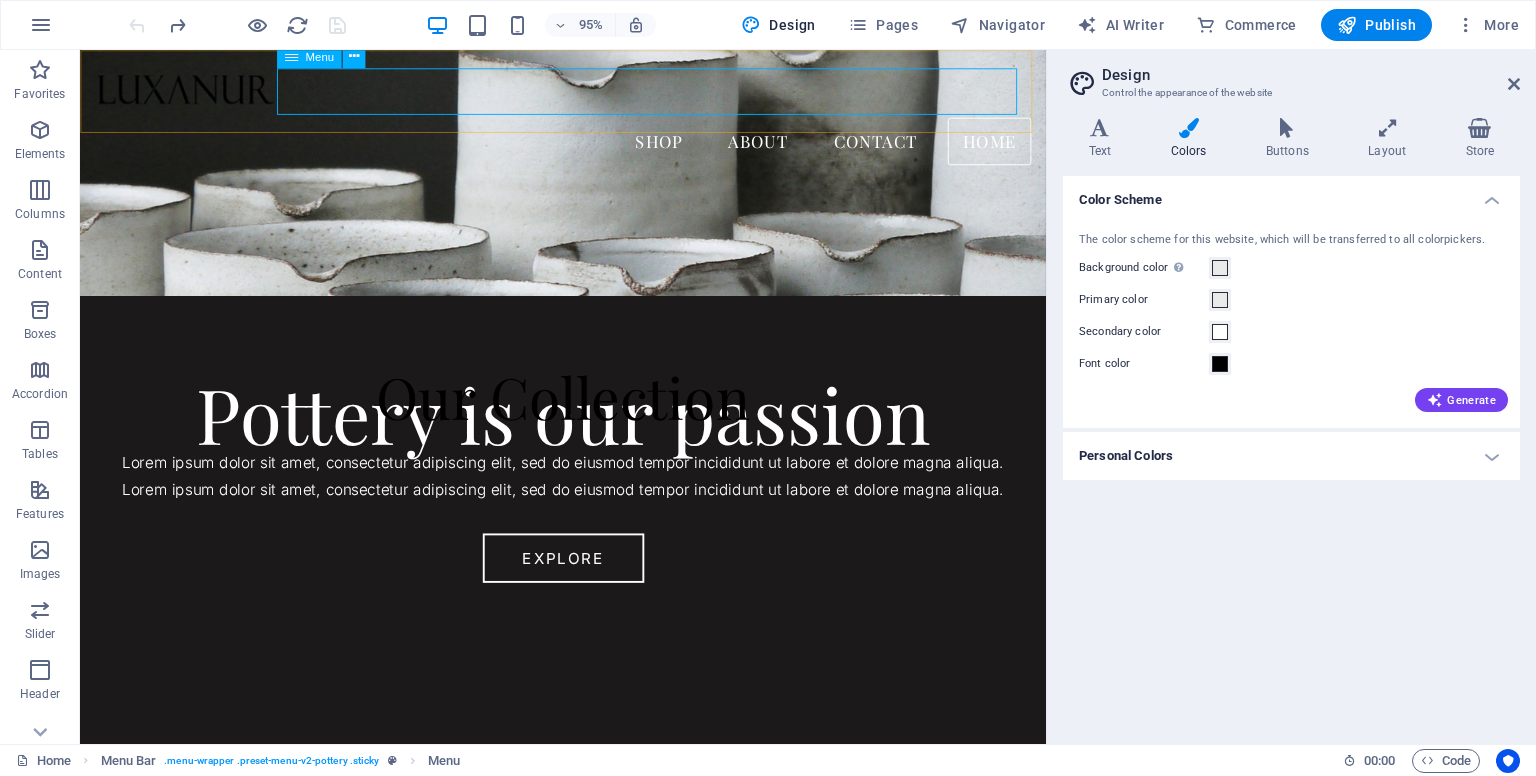 click on "Shop About Contact Home" at bounding box center [588, 146] 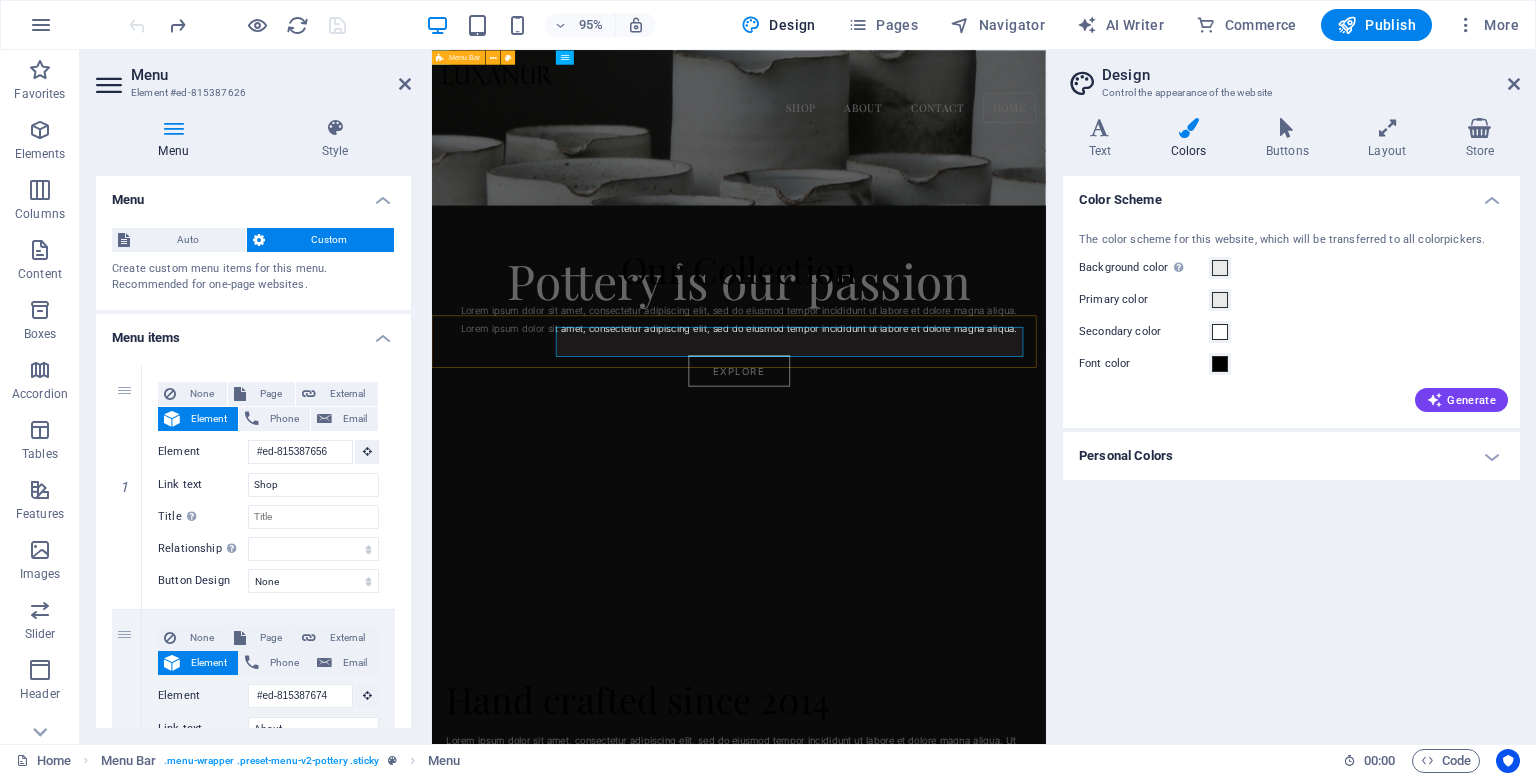 scroll, scrollTop: 0, scrollLeft: 0, axis: both 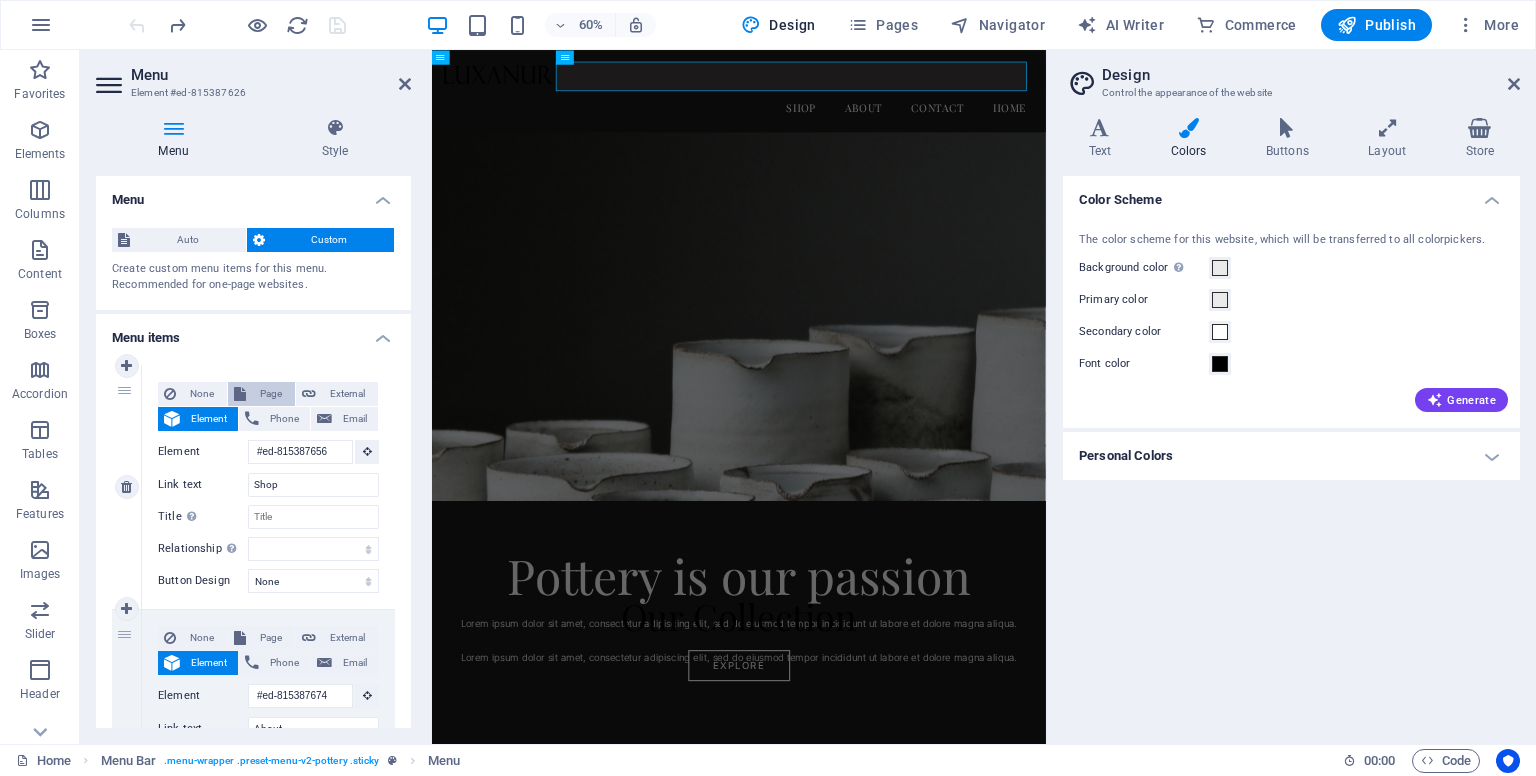 click on "Page" at bounding box center [270, 394] 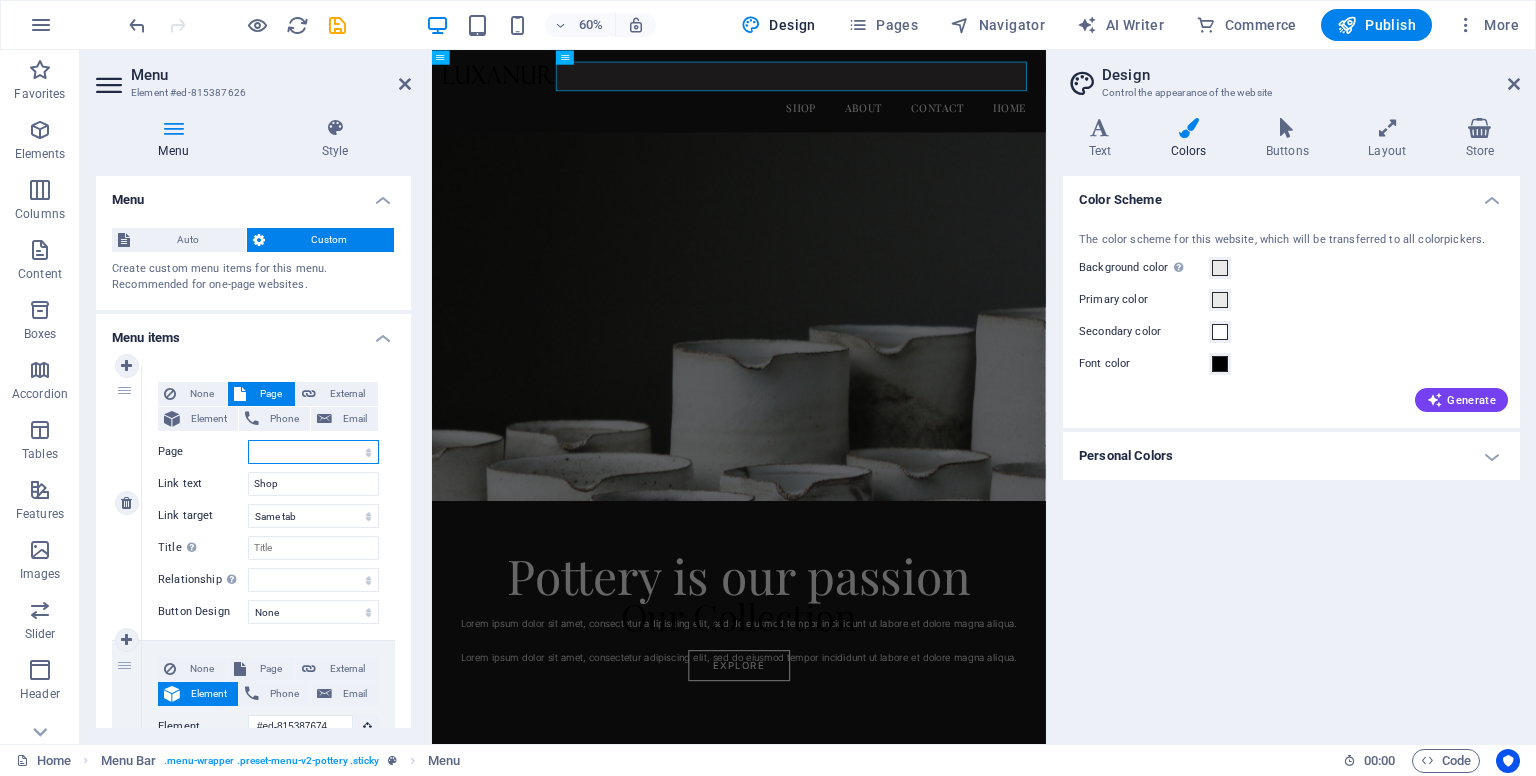 click on "Home Blog Subpage Legal Notice Privacy" at bounding box center (313, 452) 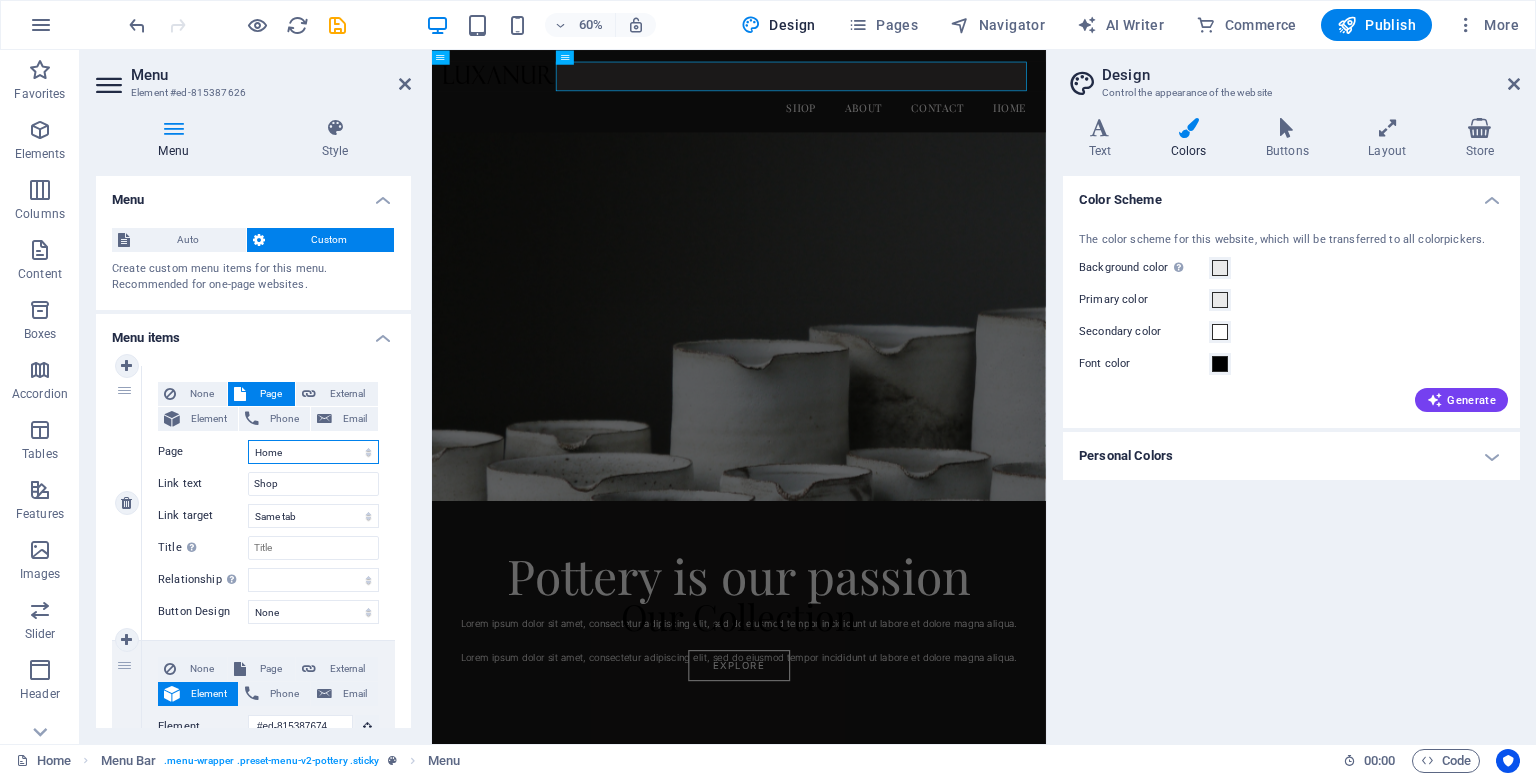 click on "Home Blog Subpage Legal Notice Privacy" at bounding box center [313, 452] 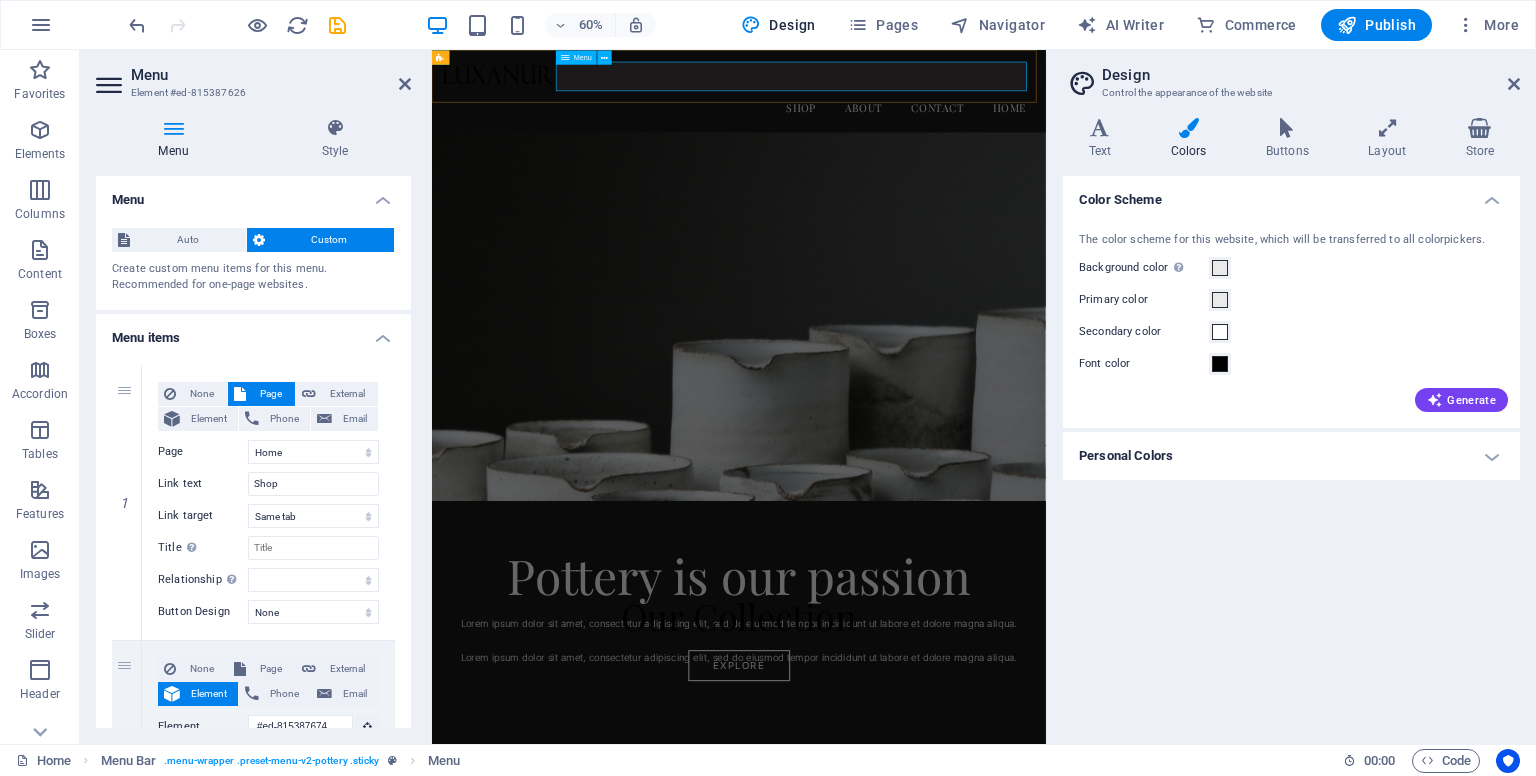 click on "Shop About Contact Home" at bounding box center (943, 146) 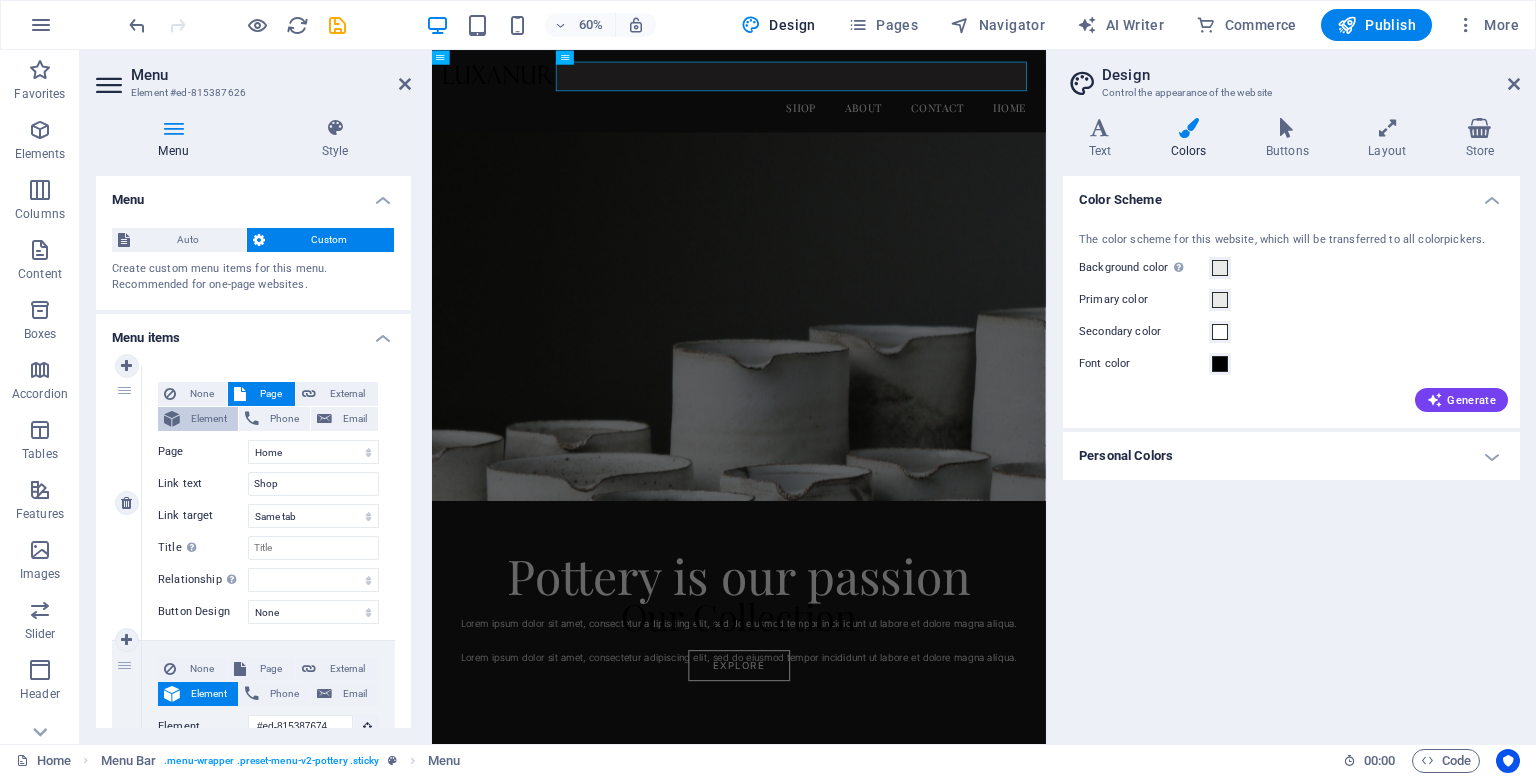 click on "Element" at bounding box center (209, 419) 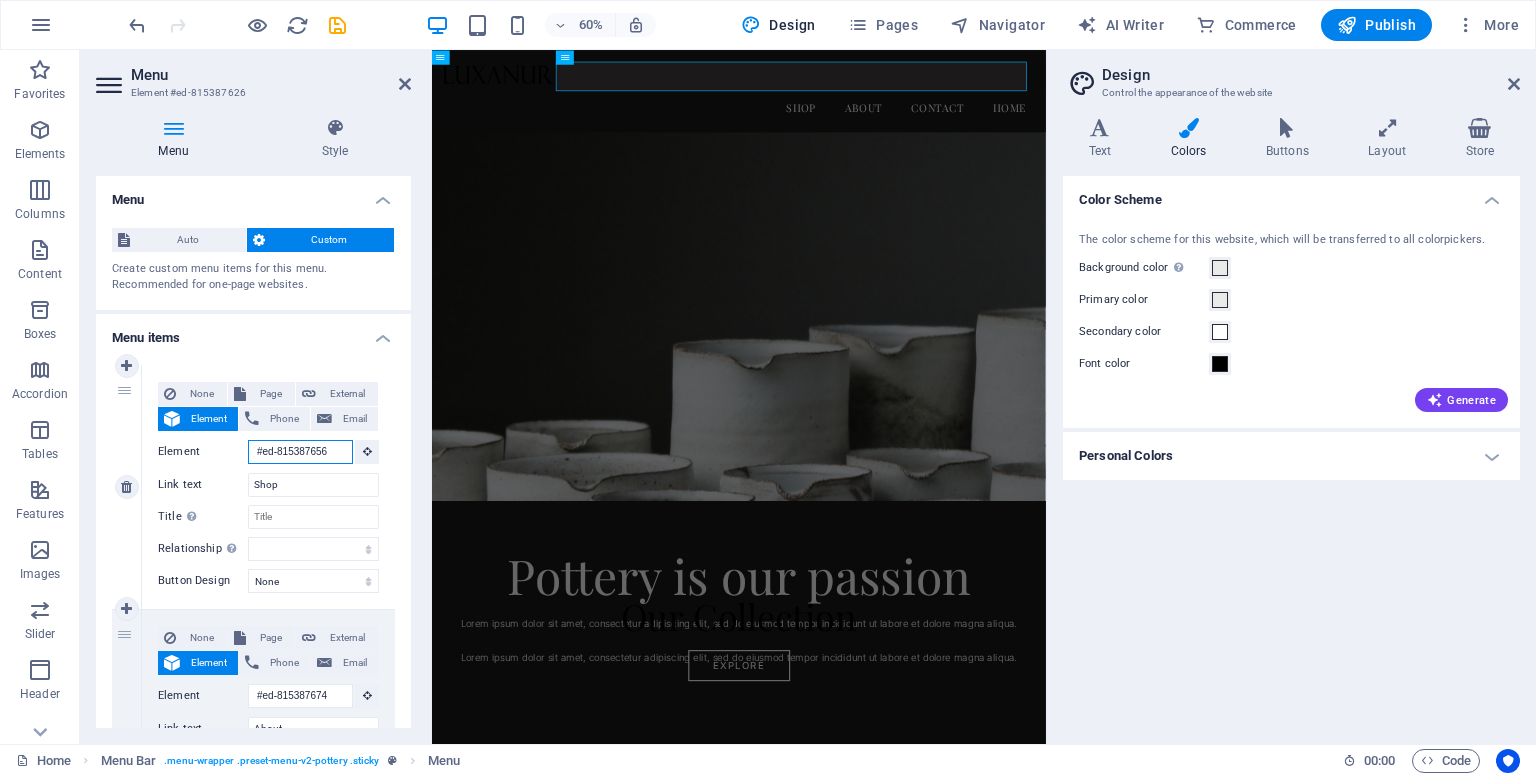 scroll, scrollTop: 0, scrollLeft: 2, axis: horizontal 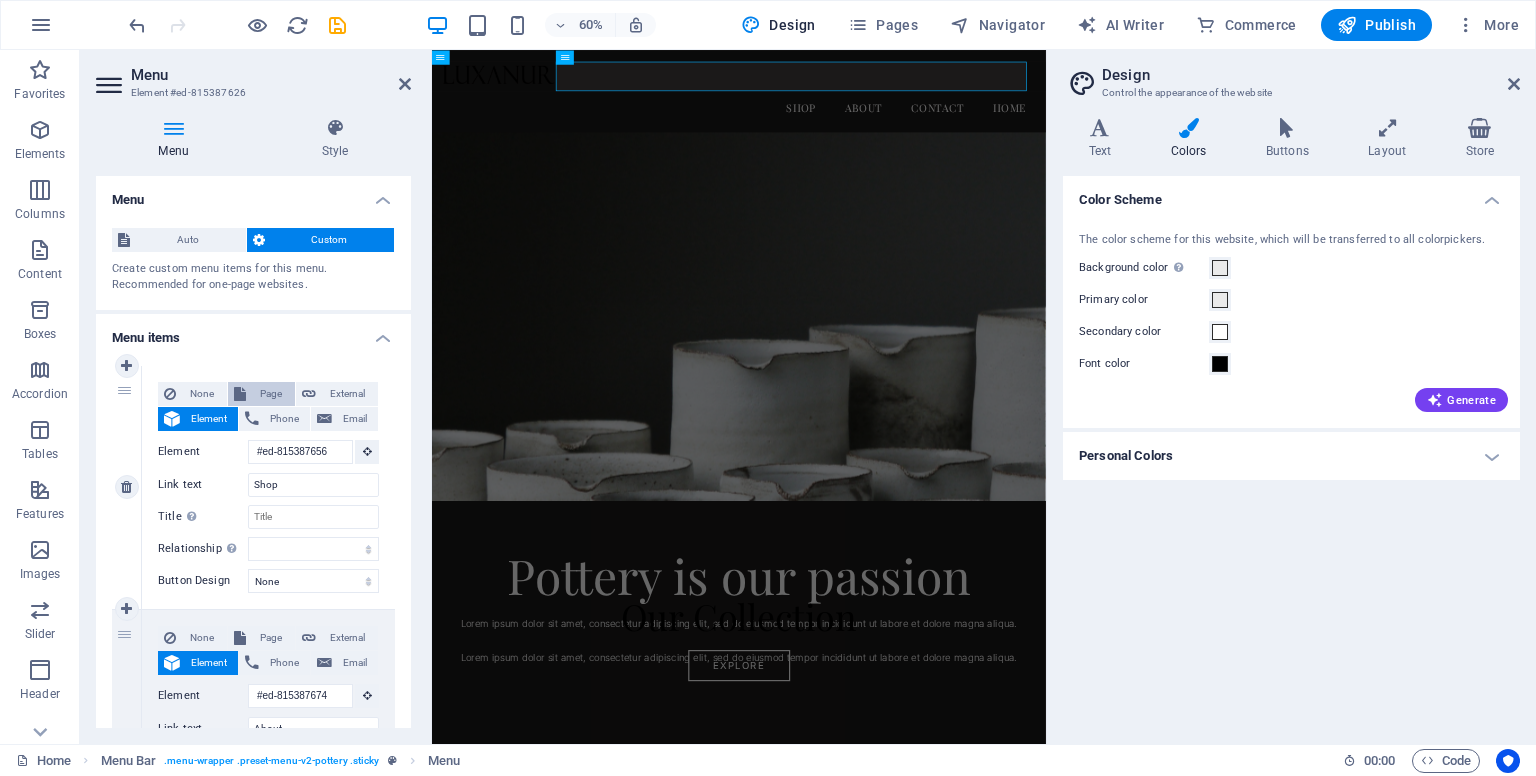 click on "Page" at bounding box center [270, 394] 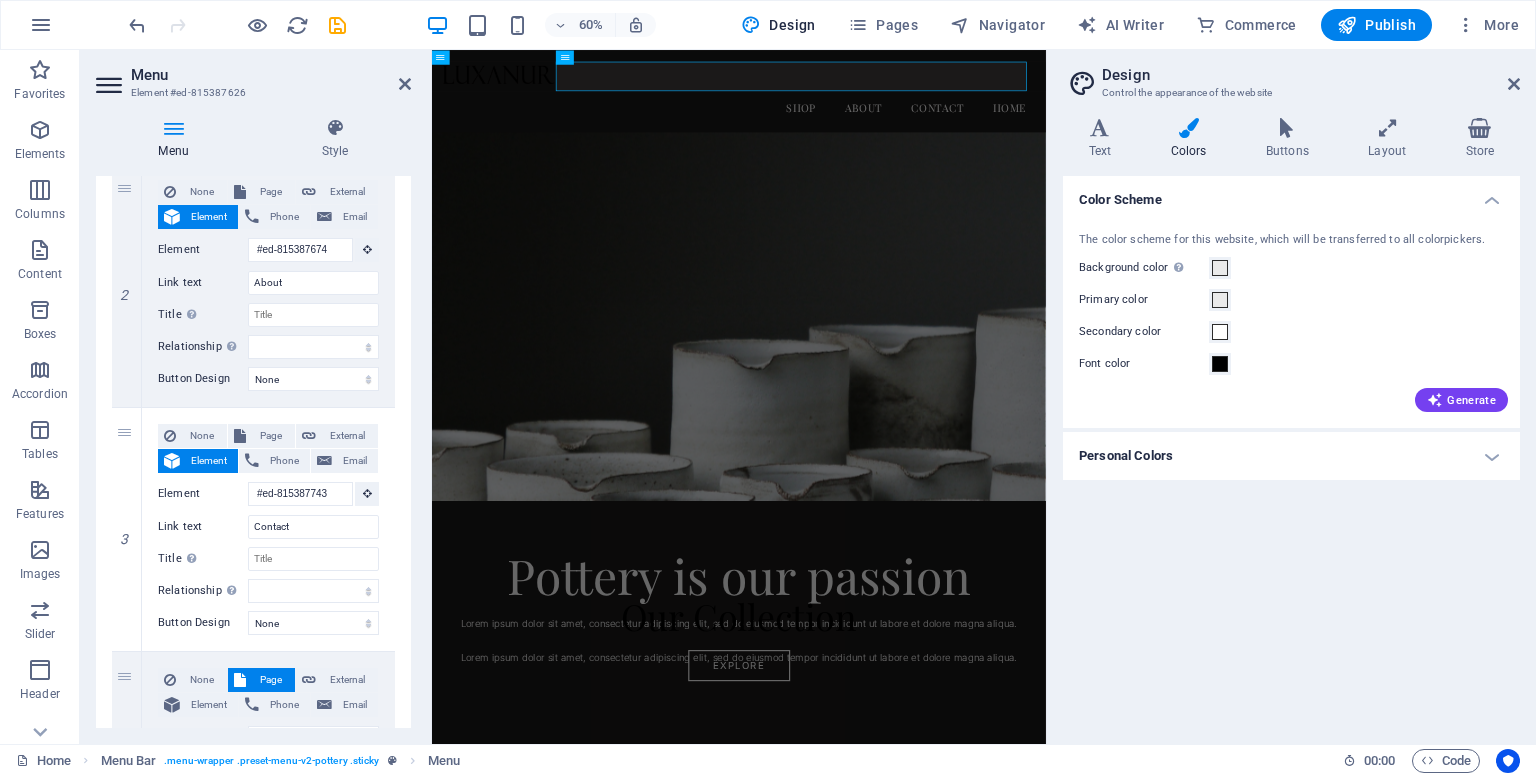 scroll, scrollTop: 500, scrollLeft: 0, axis: vertical 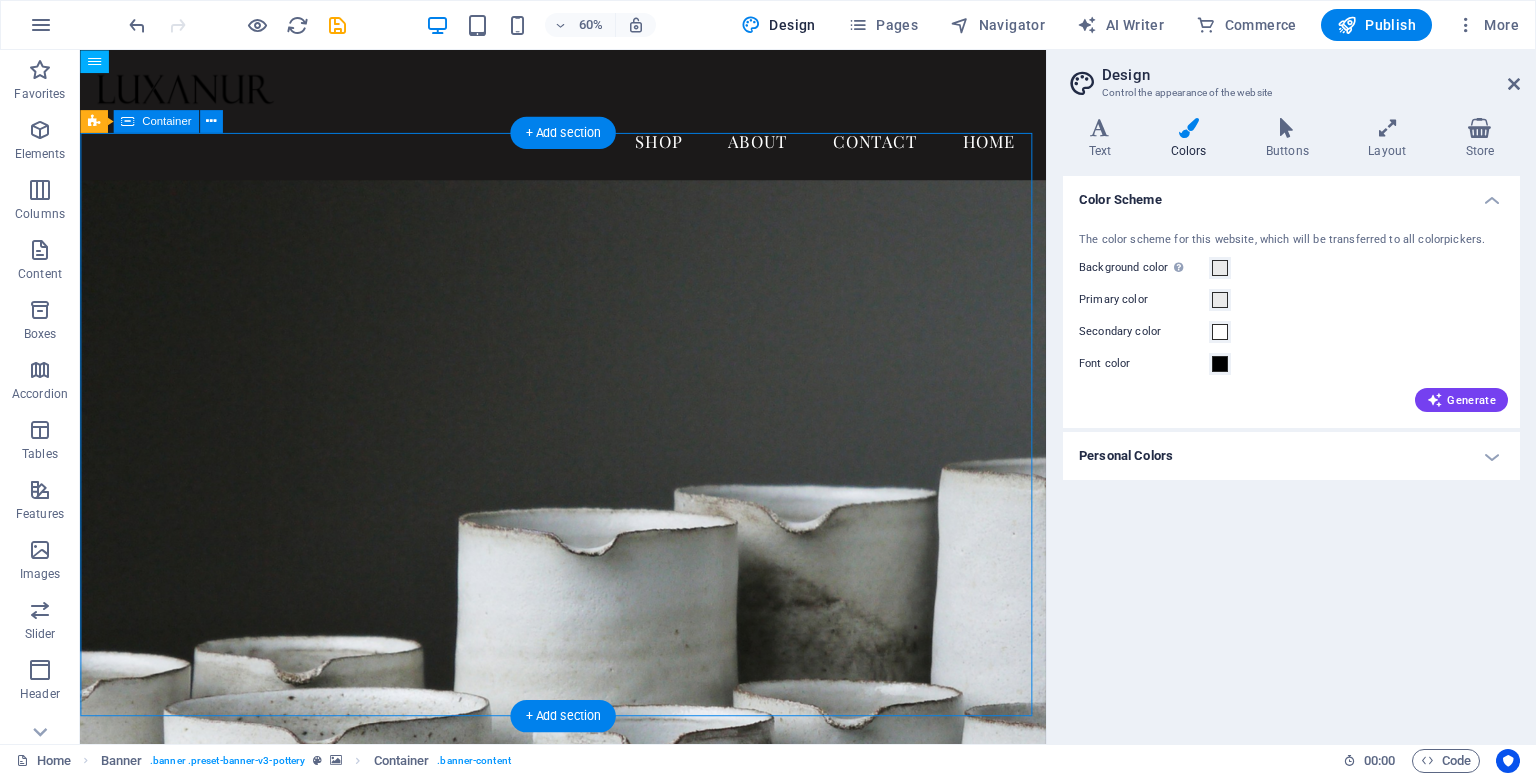 drag, startPoint x: 365, startPoint y: 633, endPoint x: 634, endPoint y: 421, distance: 342.49817 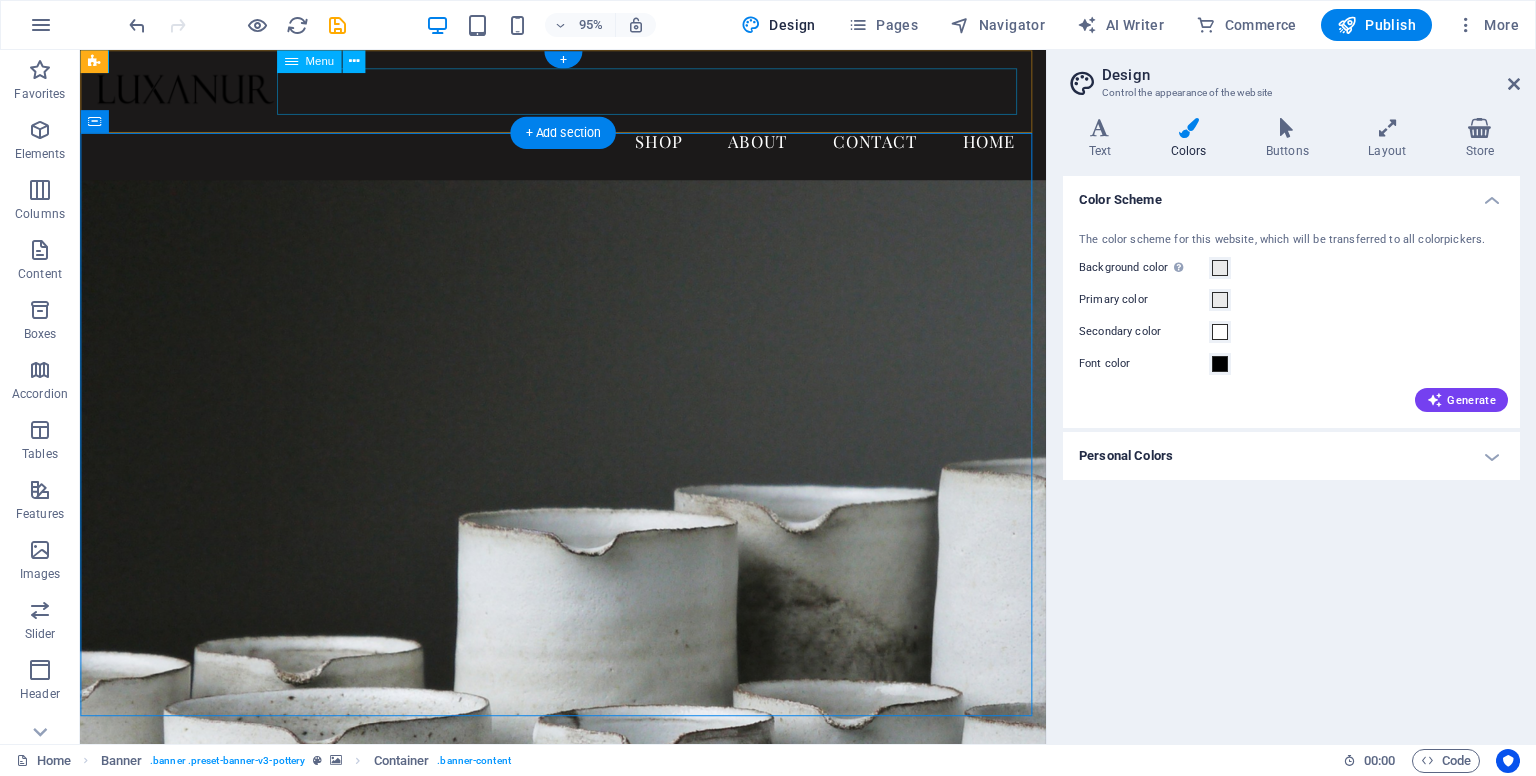 click on "Shop About Contact Home" at bounding box center [588, 146] 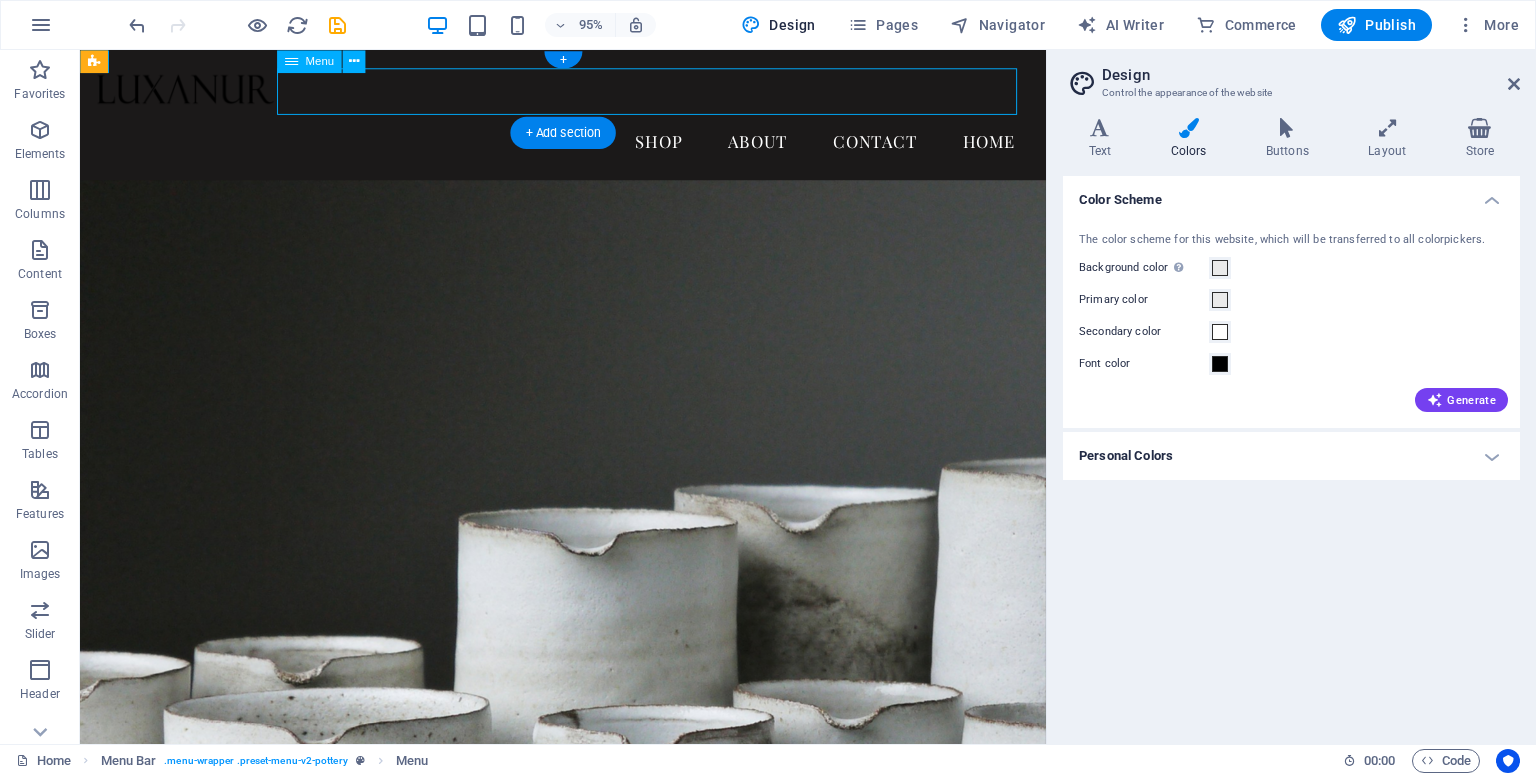 drag, startPoint x: 662, startPoint y: 94, endPoint x: 417, endPoint y: 120, distance: 246.37573 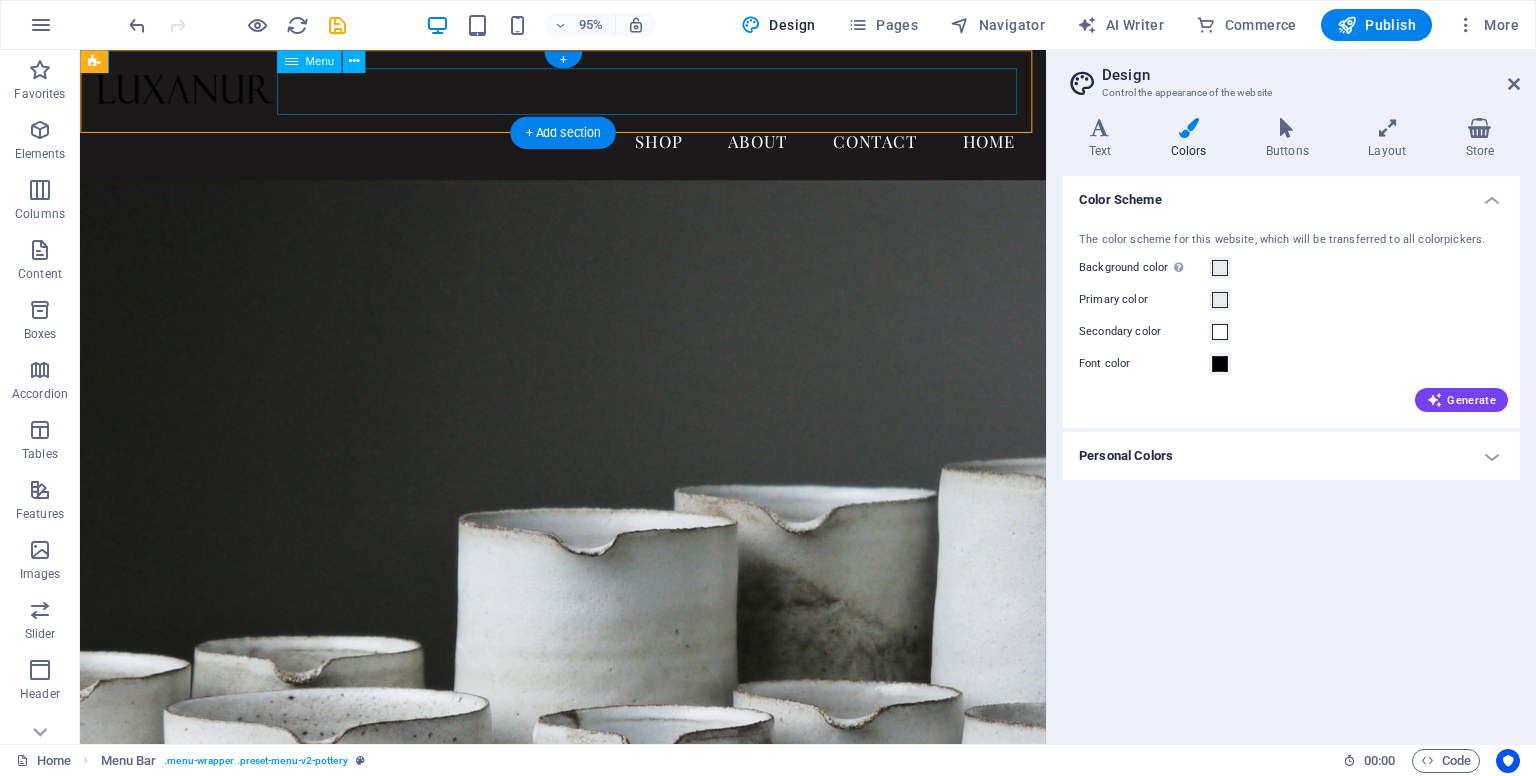 click on "Shop About Contact Home" at bounding box center [588, 146] 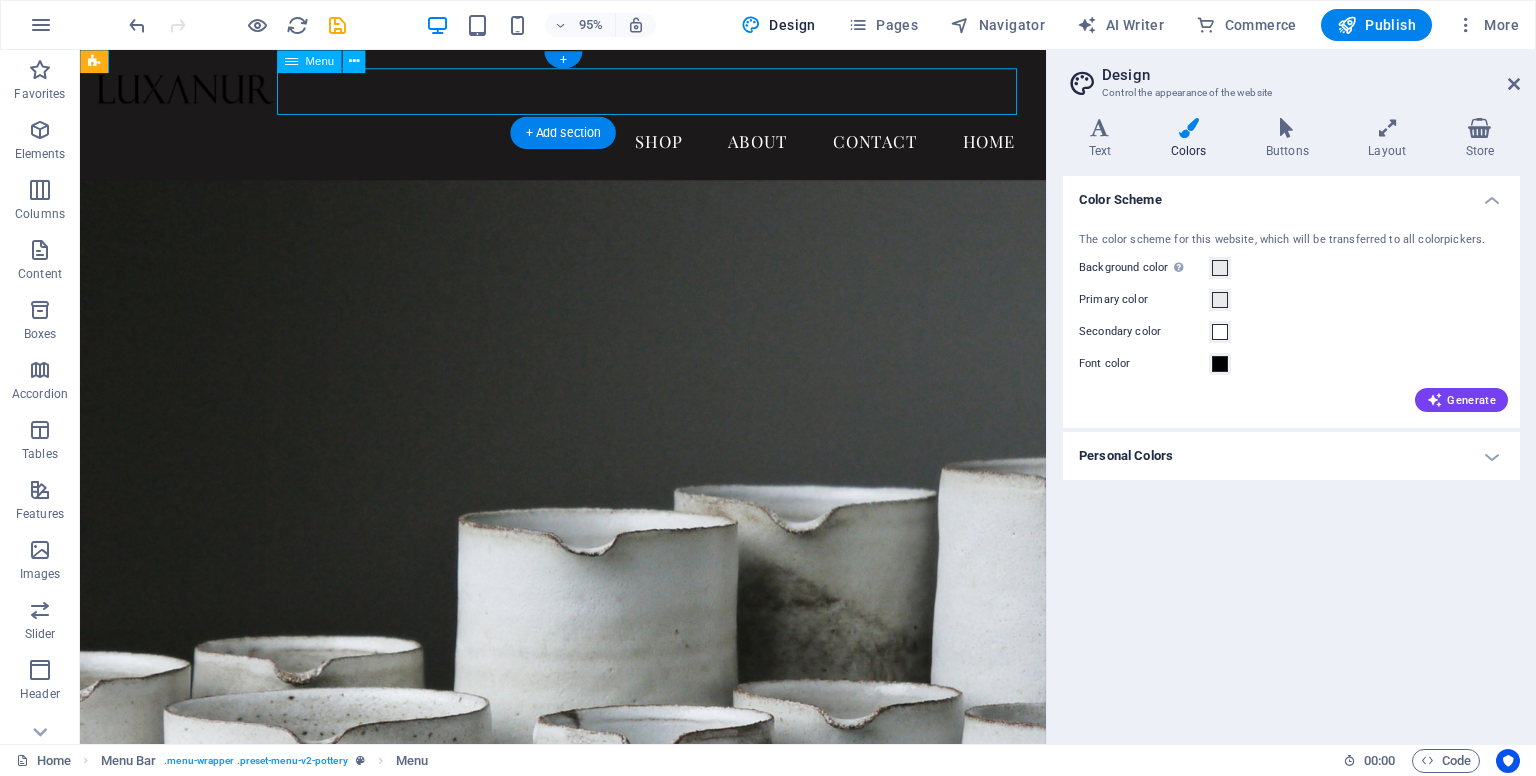 click on "Shop About Contact Home" at bounding box center (588, 146) 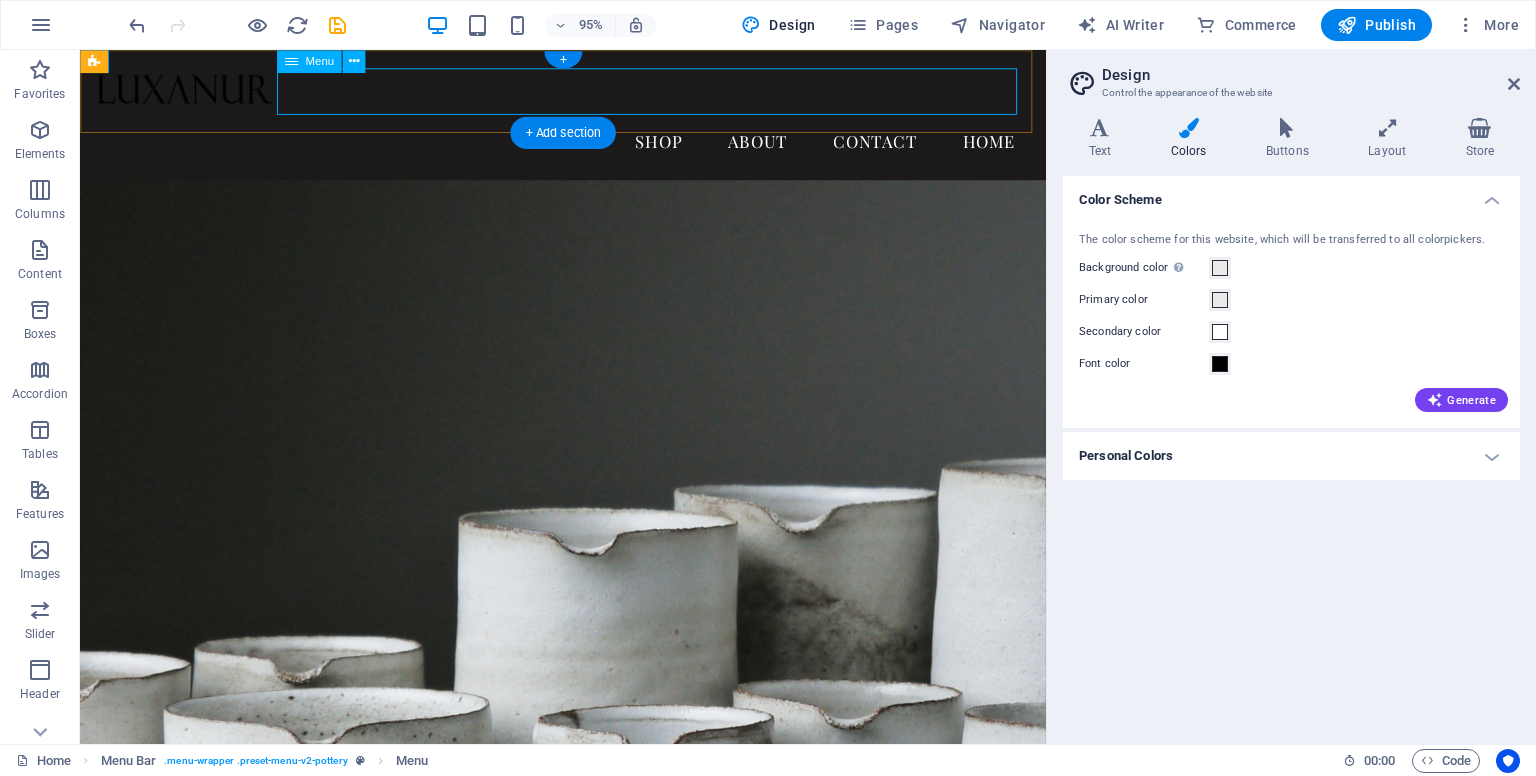 click on "Shop About Contact Home" at bounding box center [588, 146] 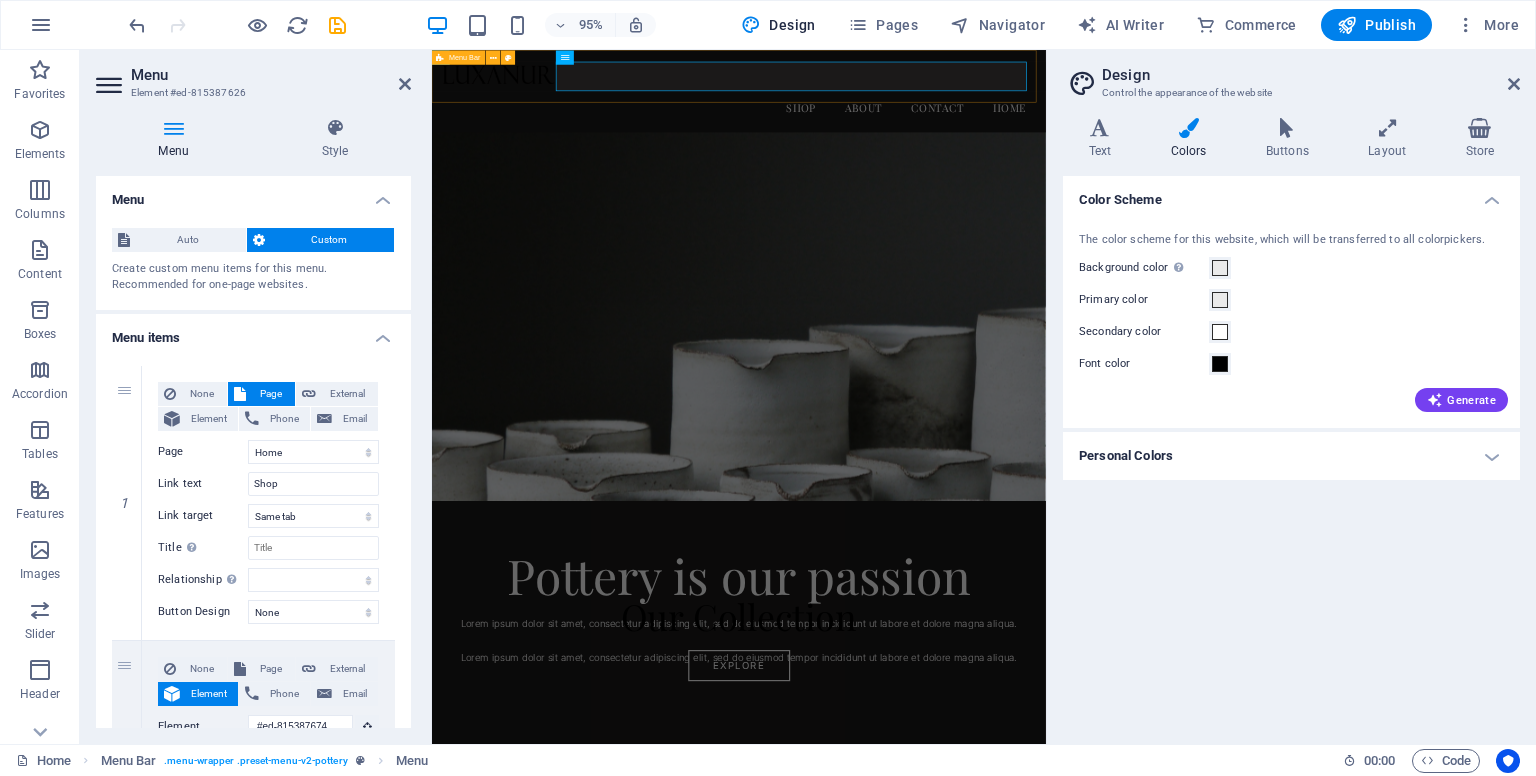 click on "Shop About Contact Home" at bounding box center (943, 118) 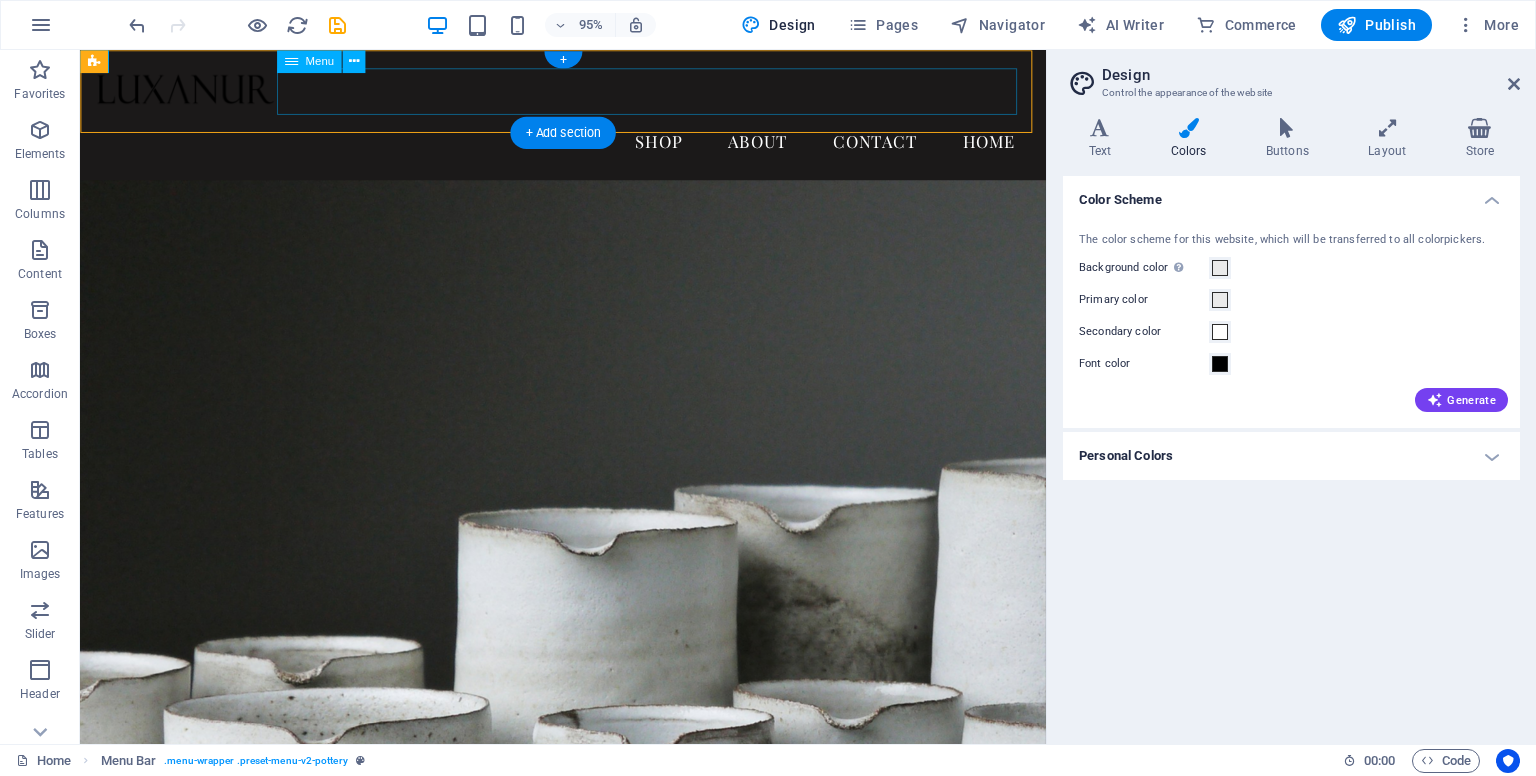 click on "Shop About Contact Home" at bounding box center [588, 146] 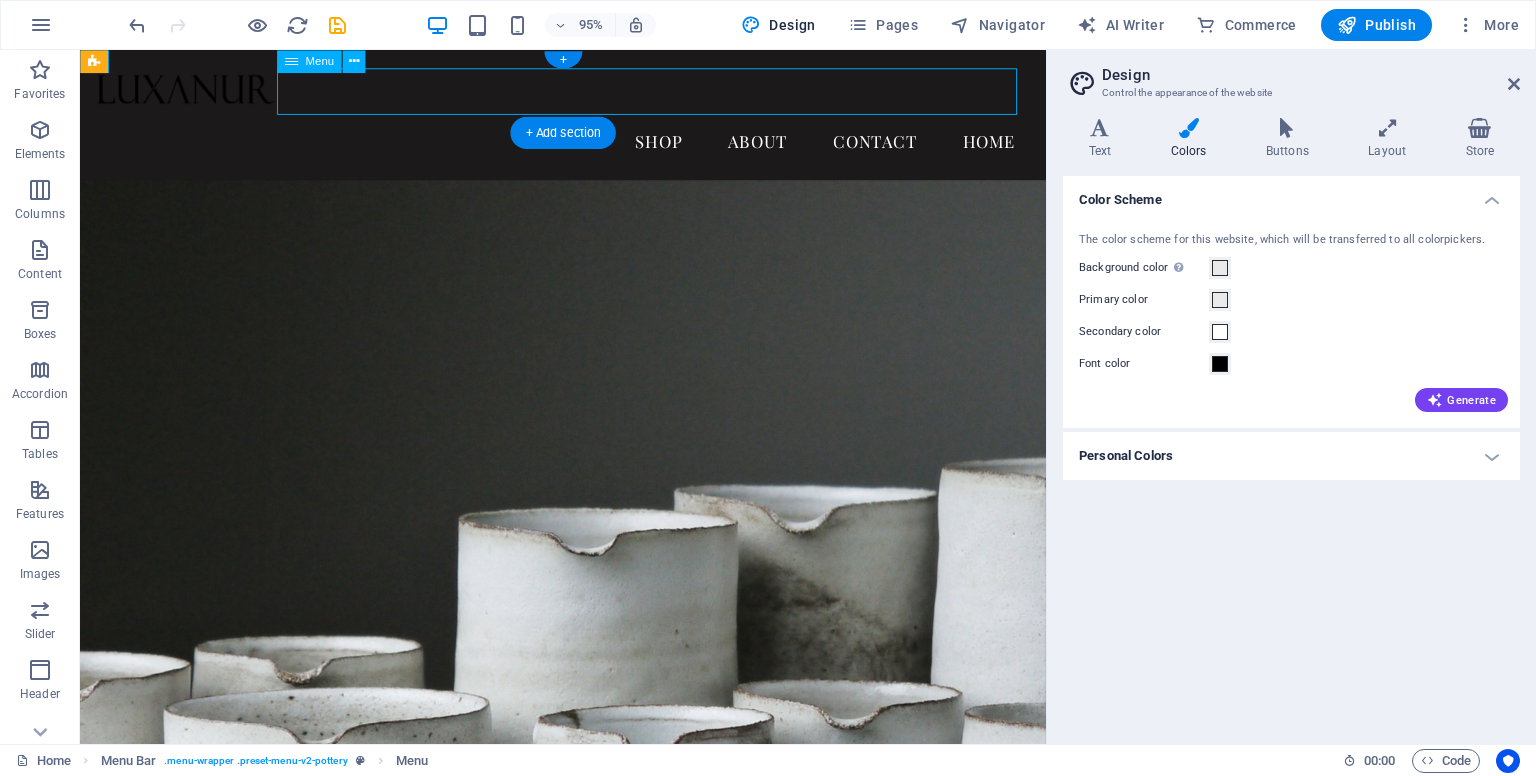 click on "Shop About Contact Home" at bounding box center (588, 146) 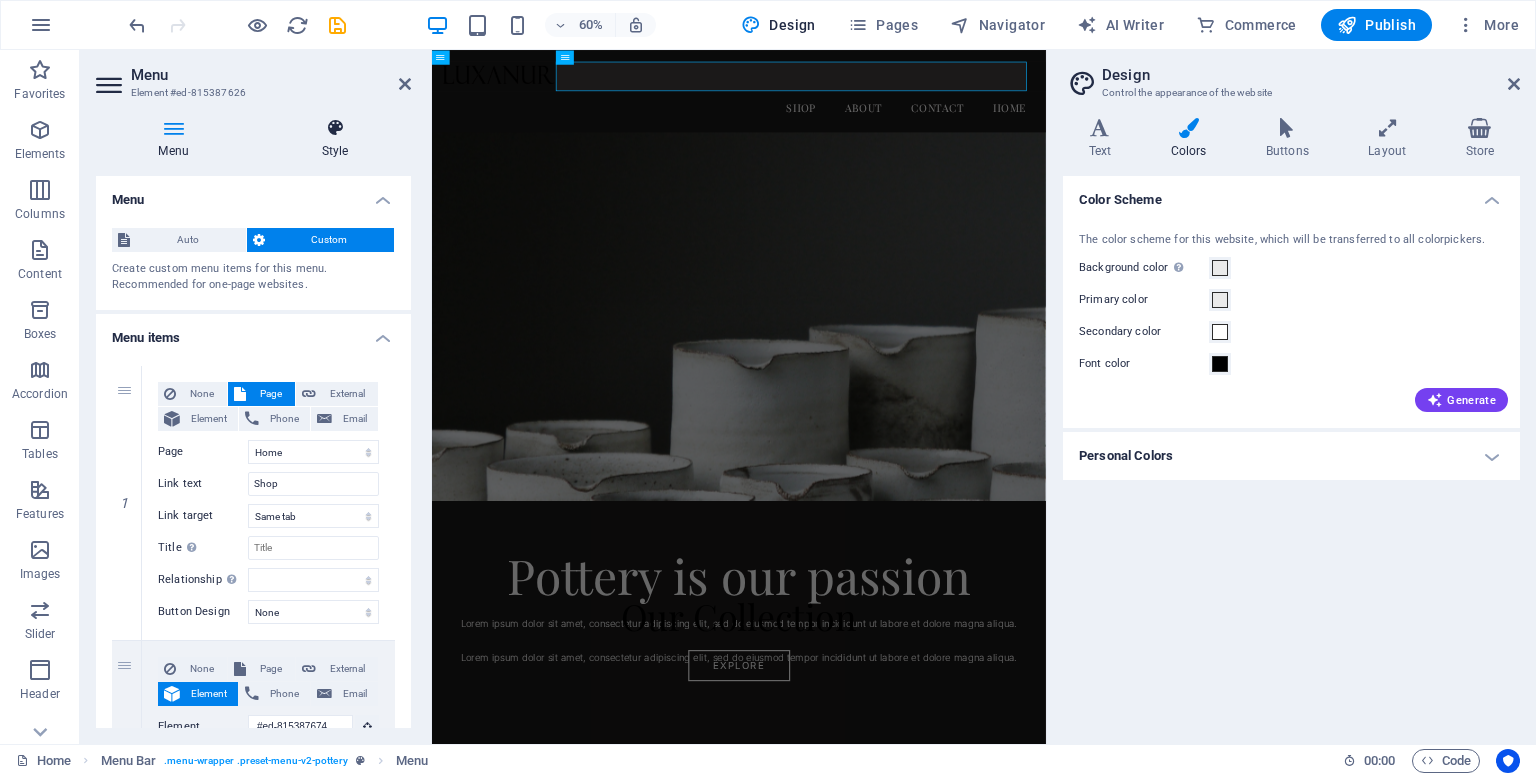 click on "Style" at bounding box center [335, 139] 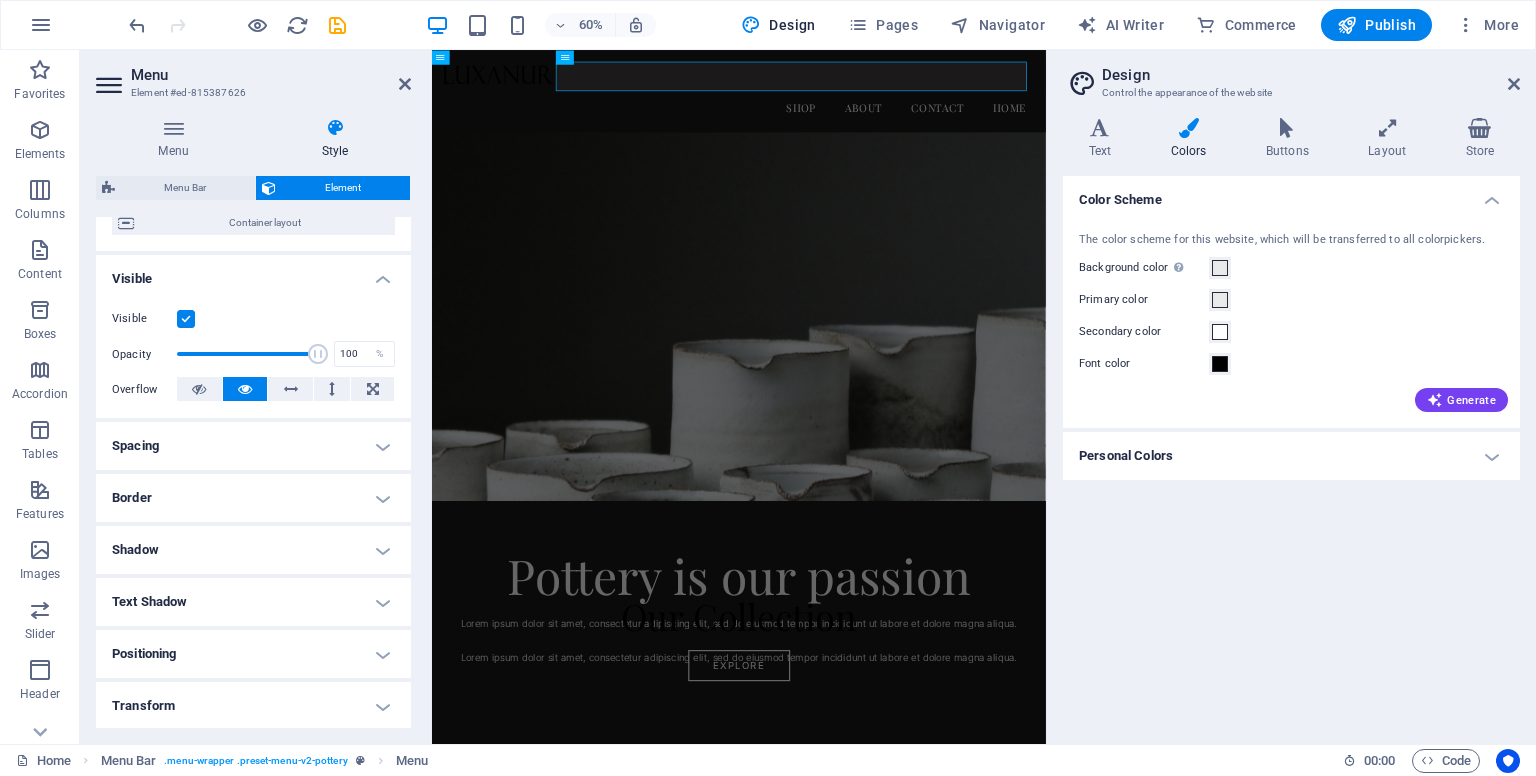 scroll, scrollTop: 200, scrollLeft: 0, axis: vertical 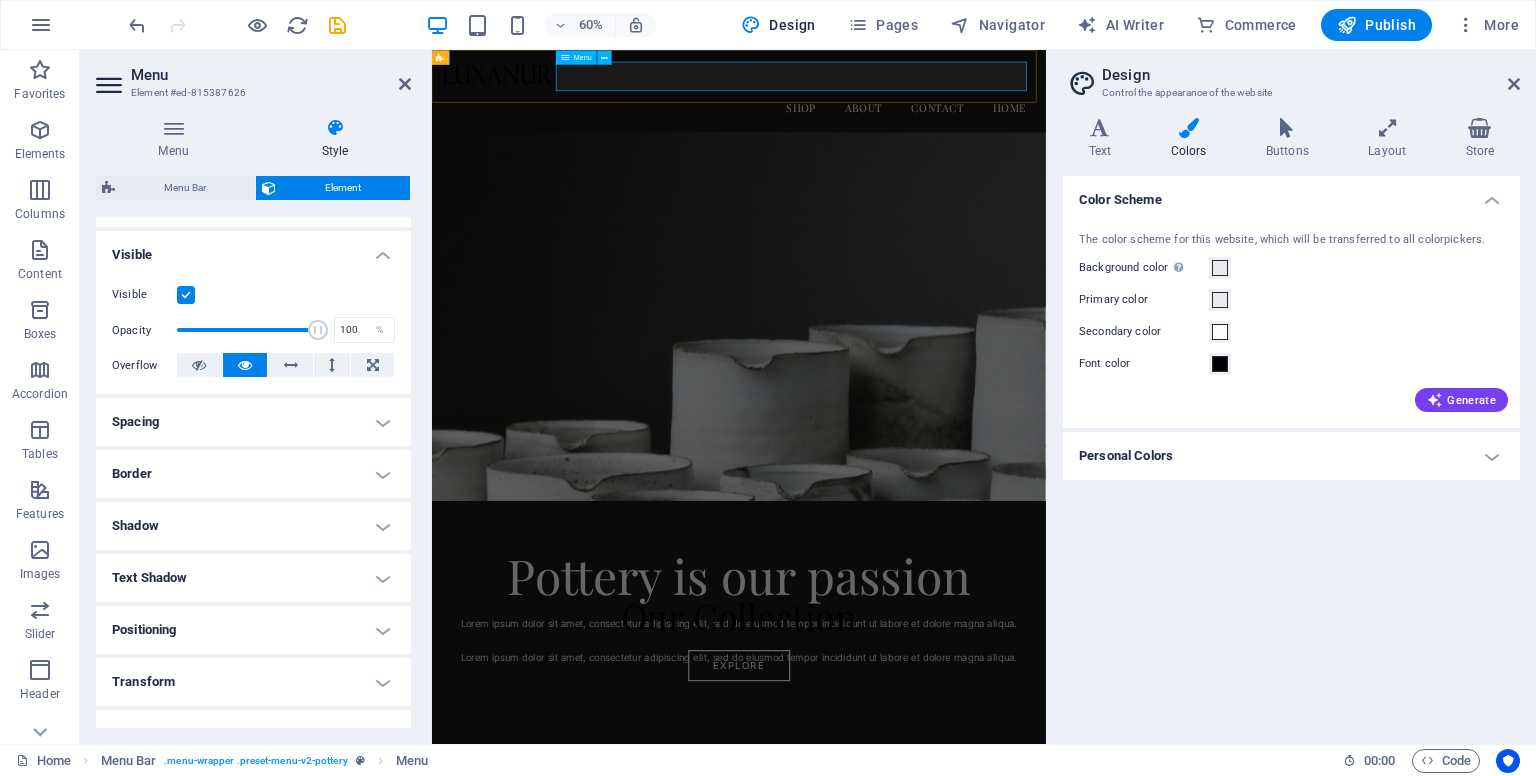 click on "Shop About Contact Home" at bounding box center [943, 146] 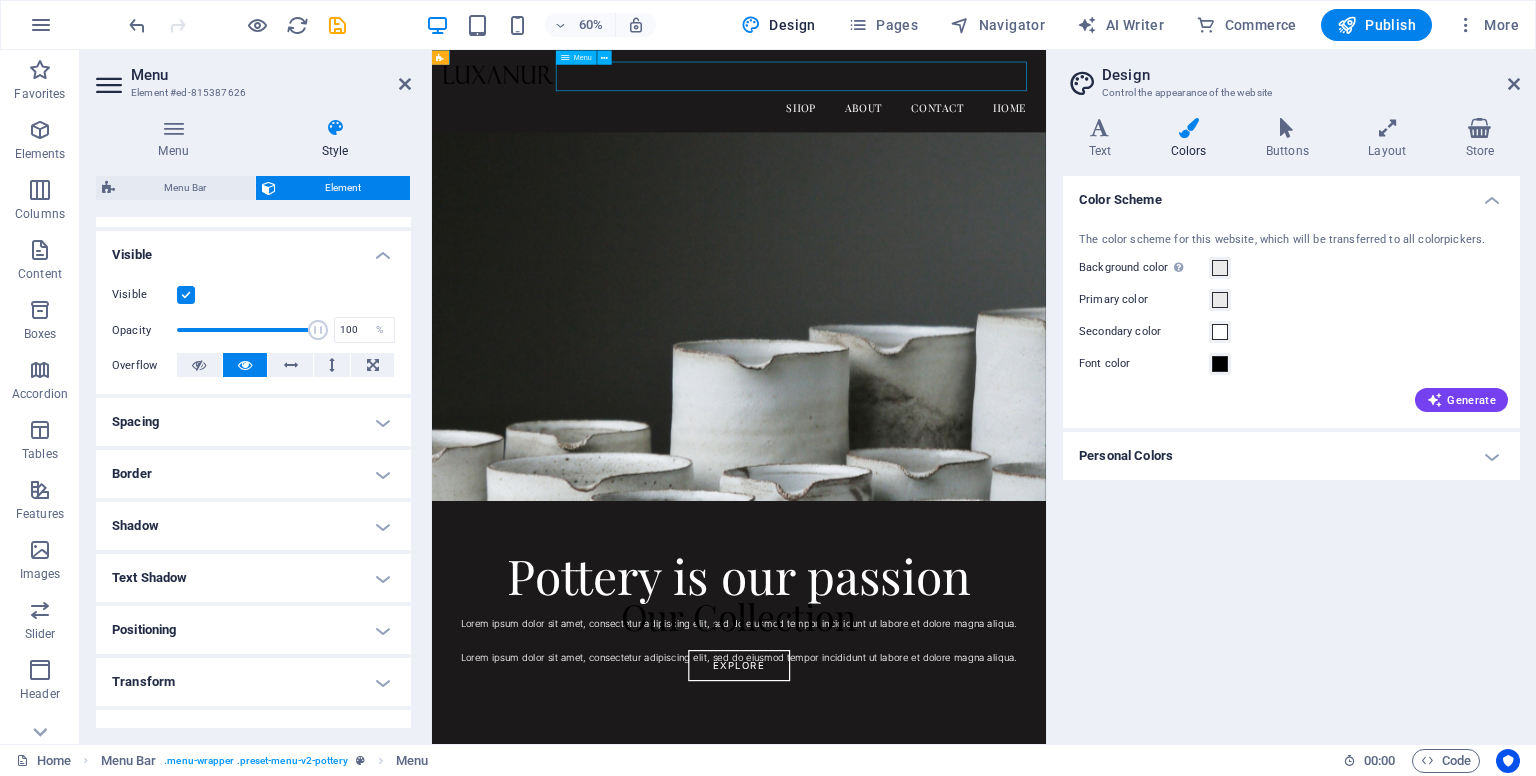 click on "Shop About Contact Home" at bounding box center [943, 146] 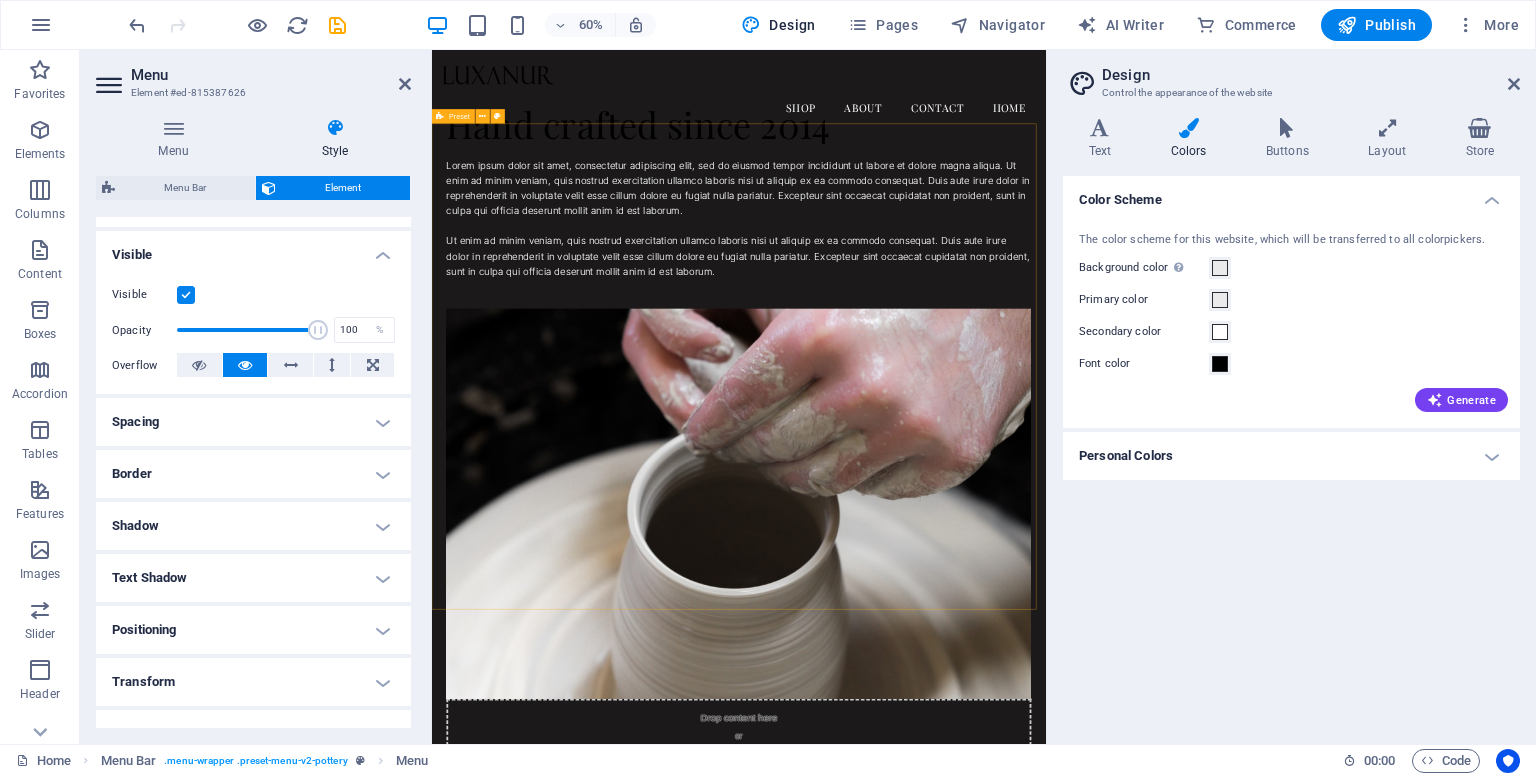 scroll, scrollTop: 800, scrollLeft: 0, axis: vertical 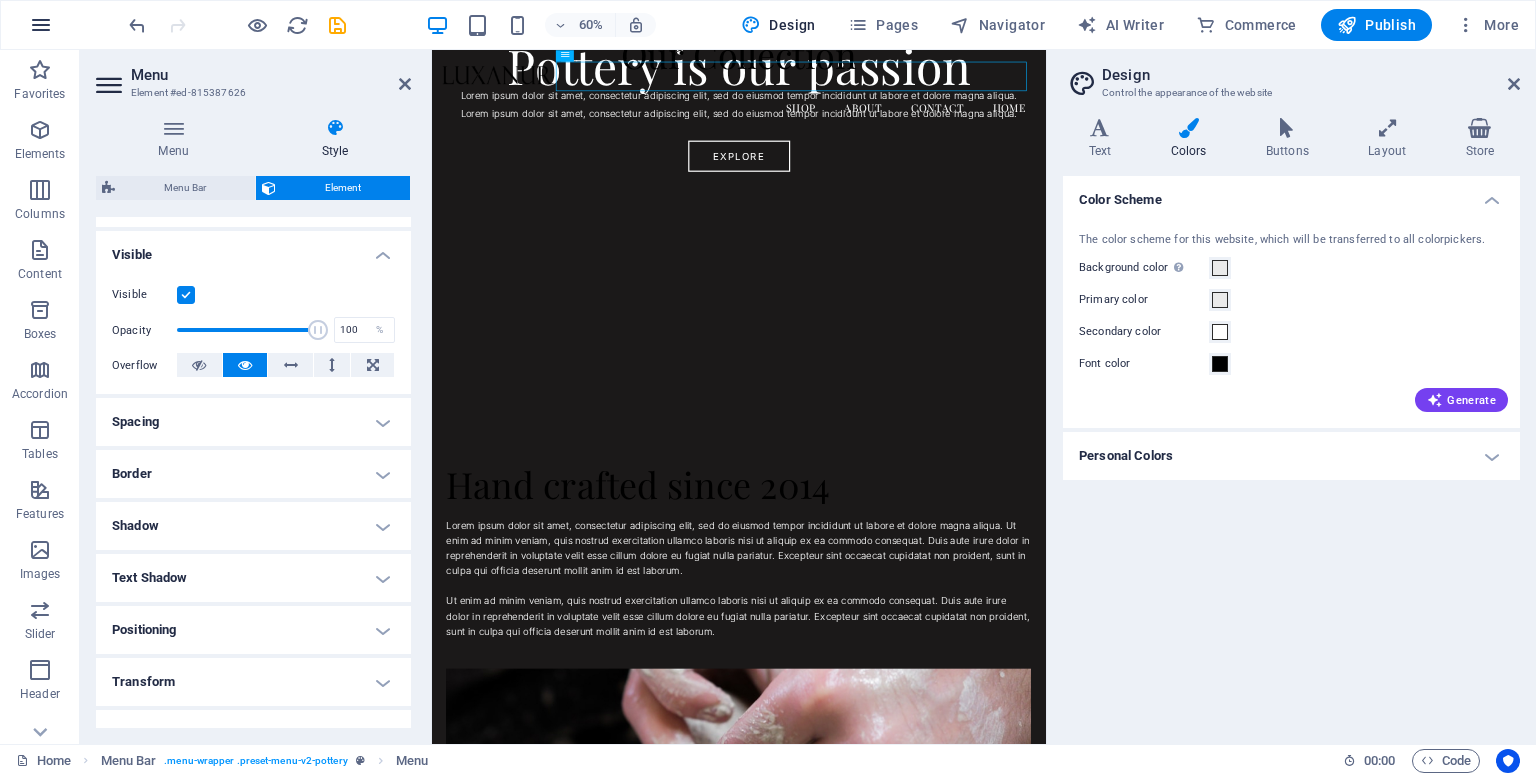 click at bounding box center [41, 25] 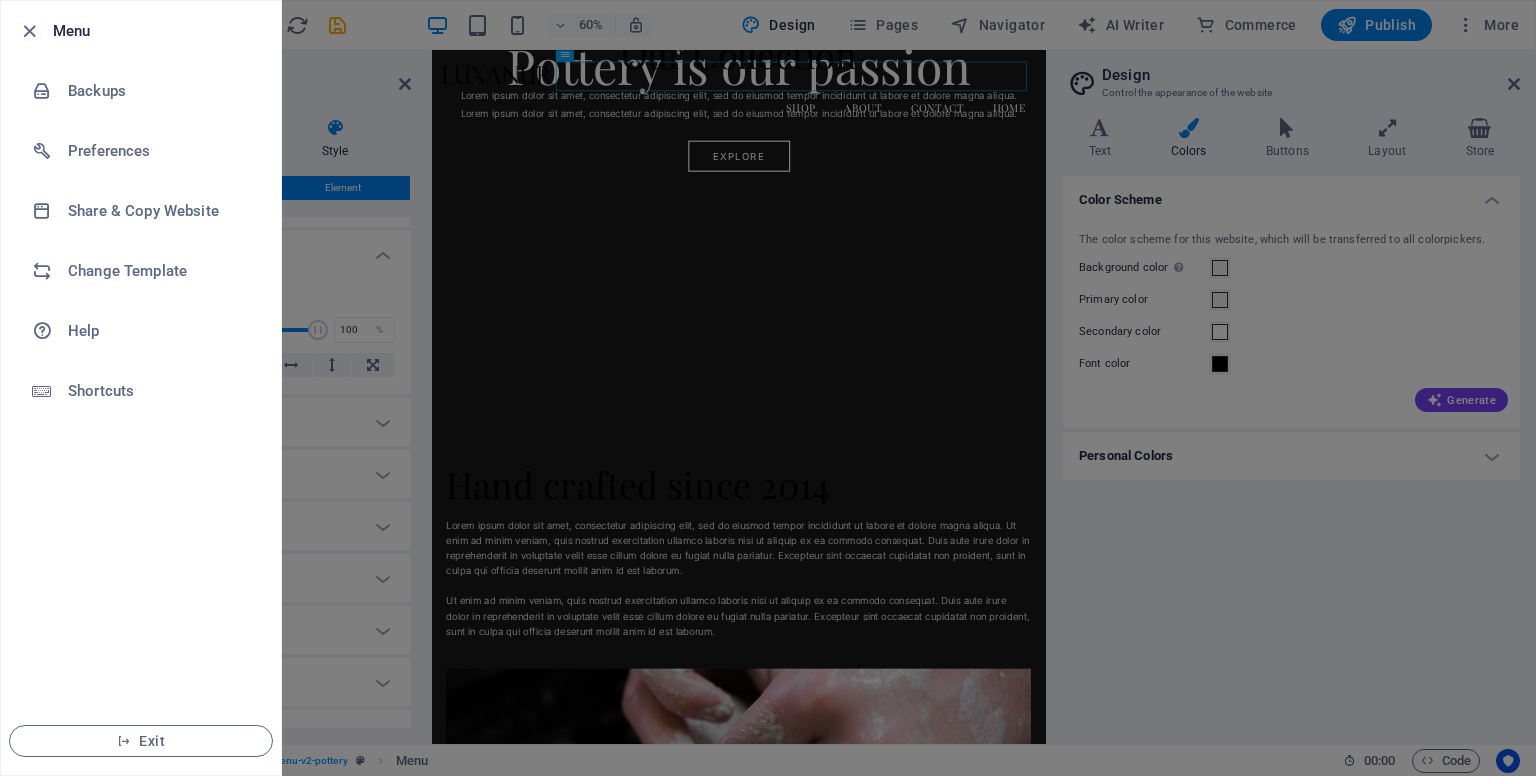 click at bounding box center [768, 388] 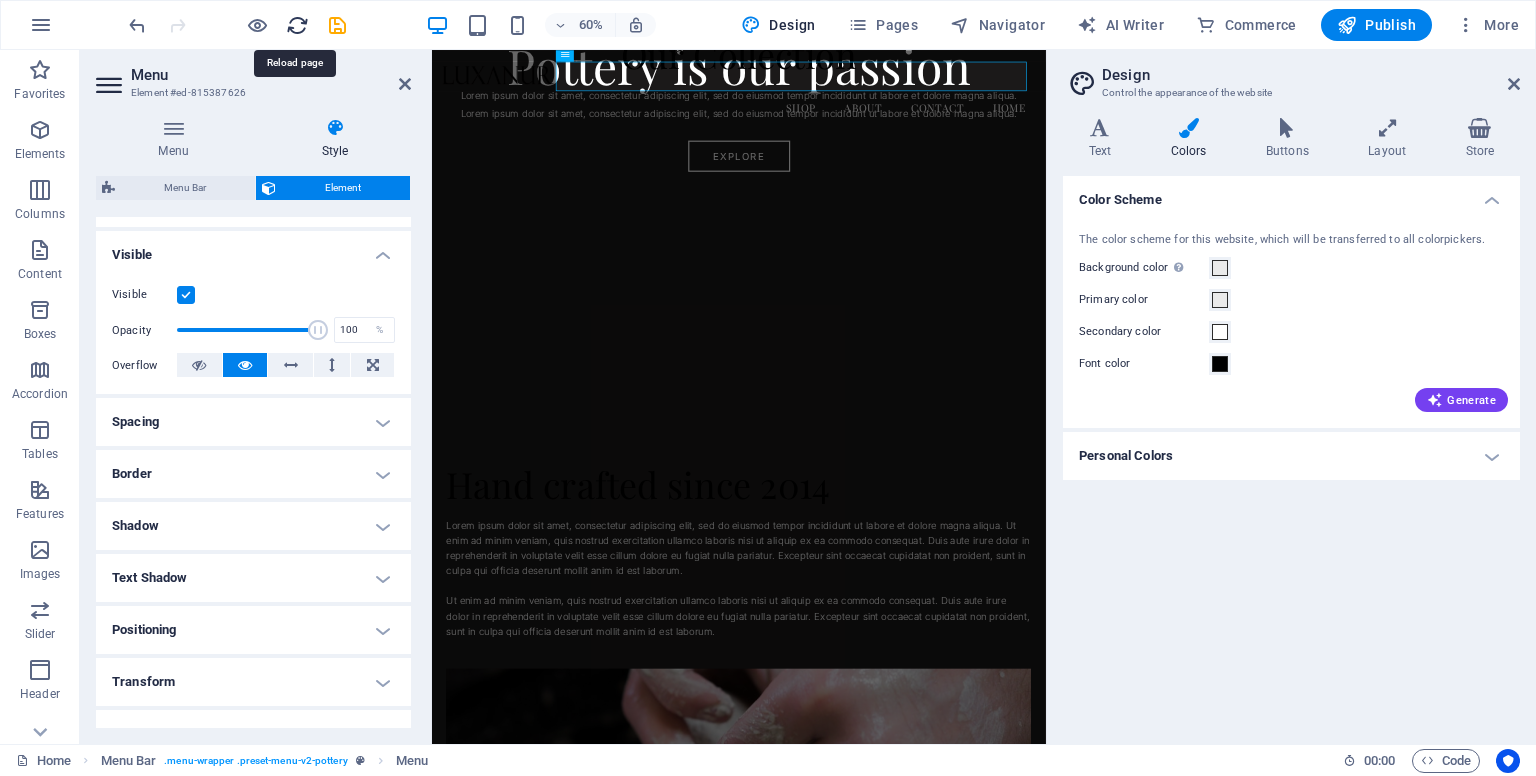 click at bounding box center [297, 25] 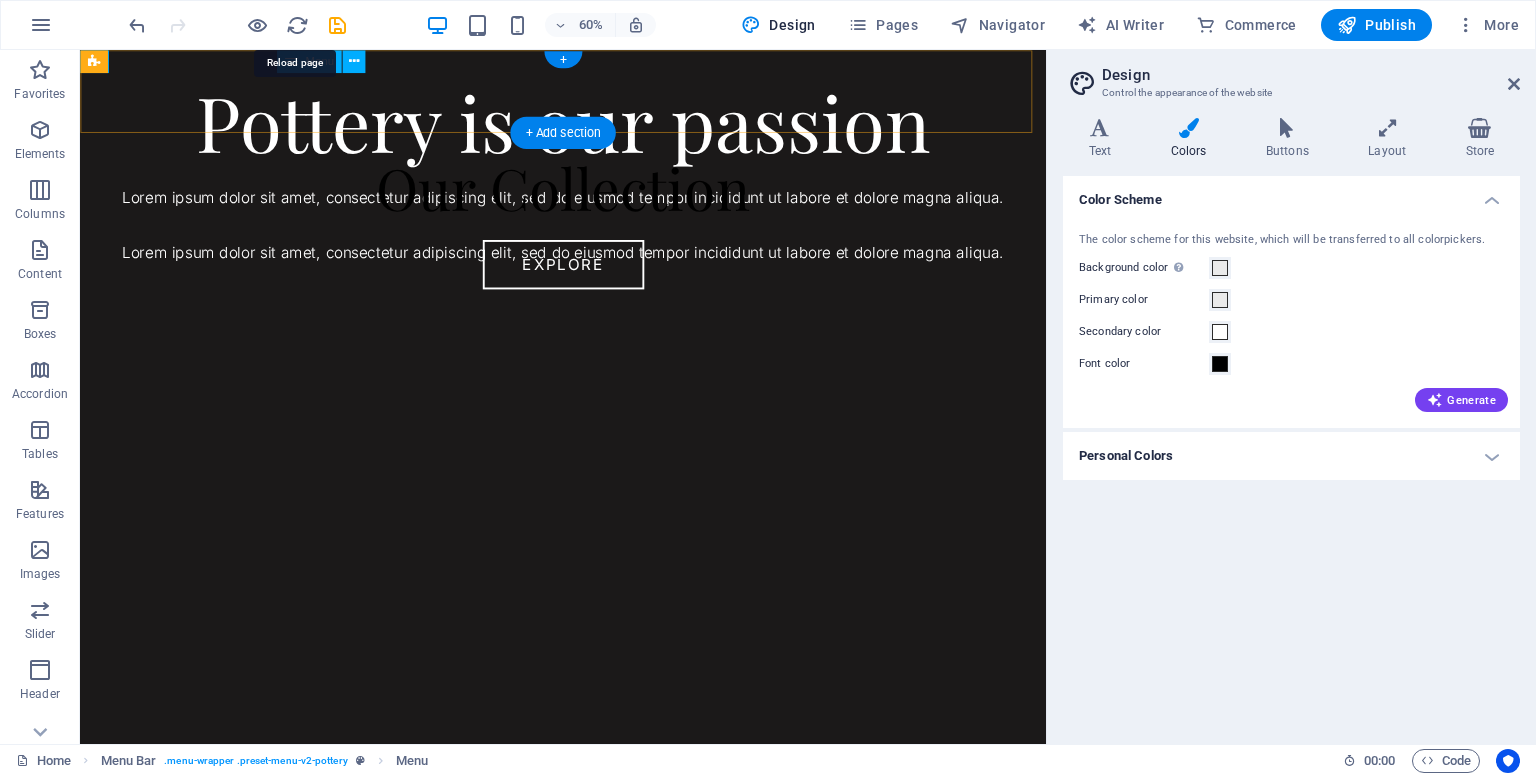 scroll, scrollTop: 0, scrollLeft: 0, axis: both 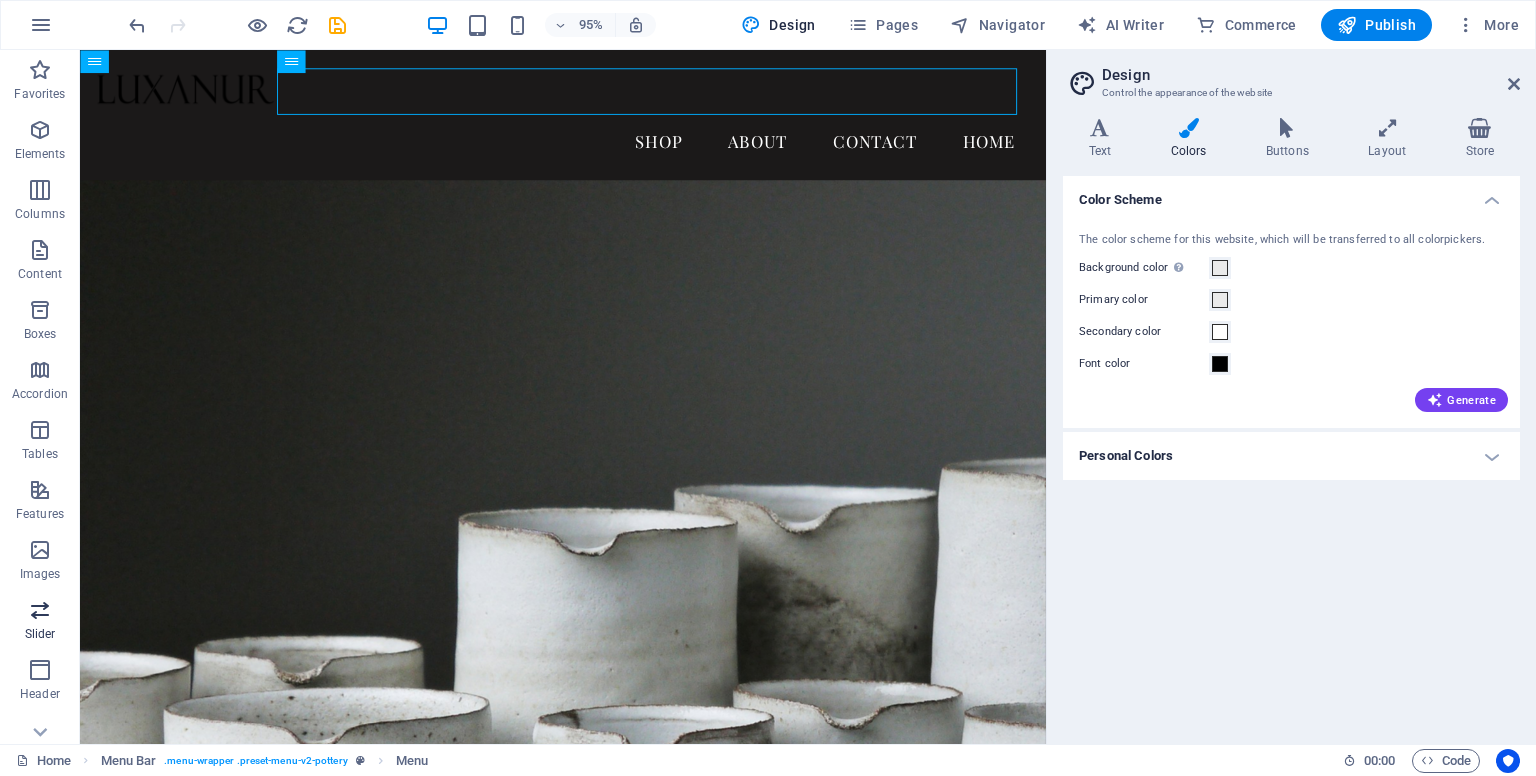 drag, startPoint x: 0, startPoint y: 413, endPoint x: 0, endPoint y: 641, distance: 228 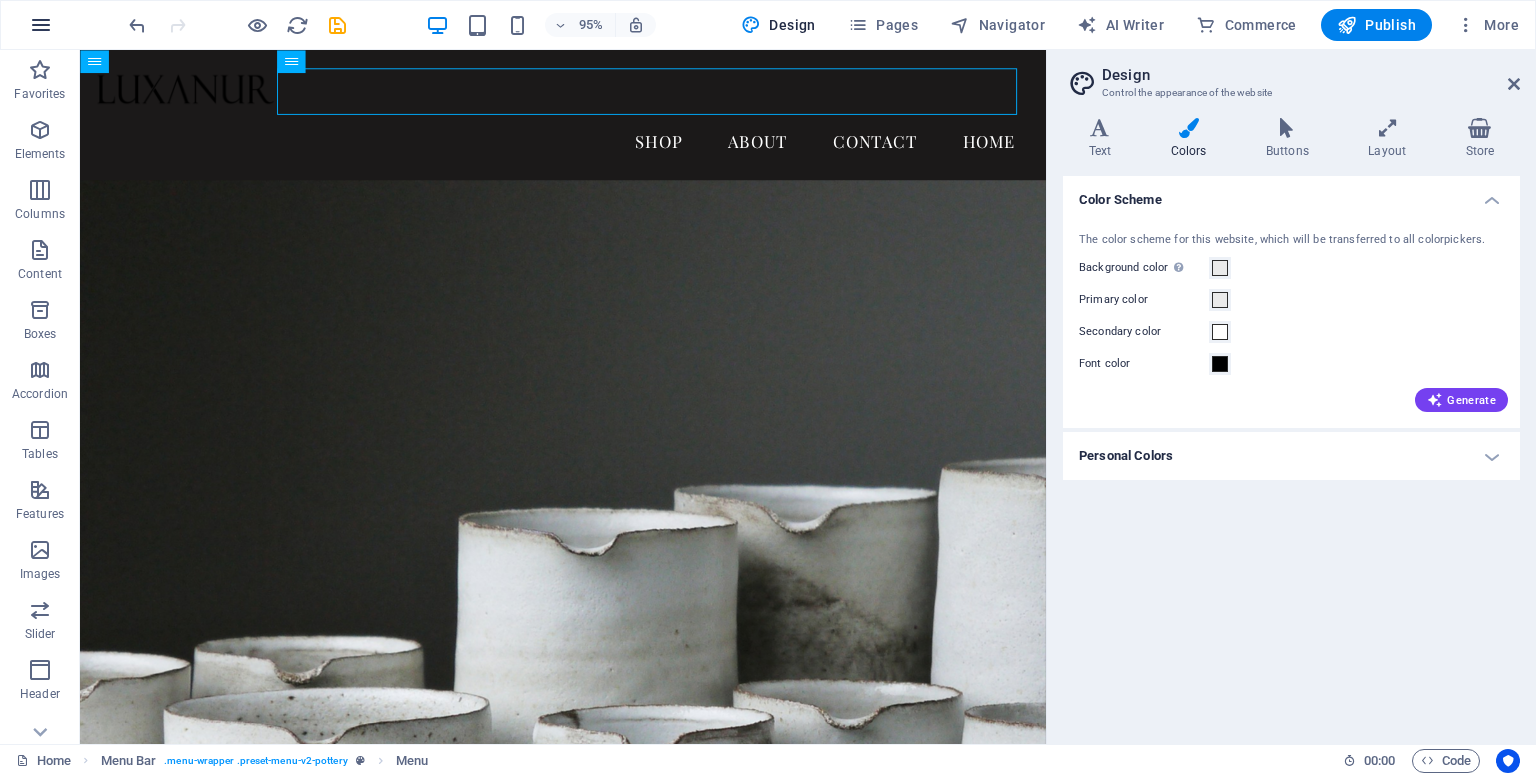 click at bounding box center [41, 25] 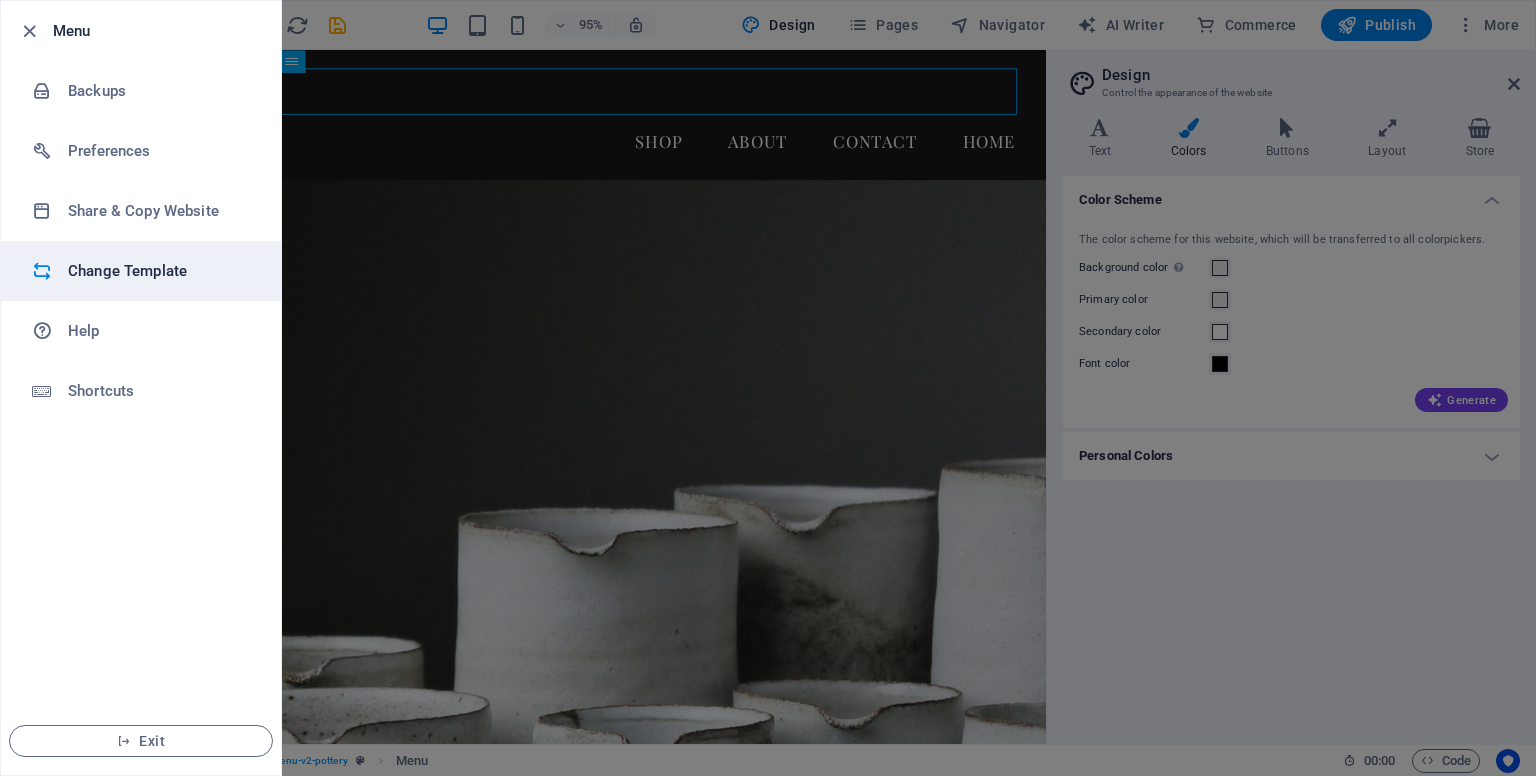 click on "Change Template" at bounding box center [160, 271] 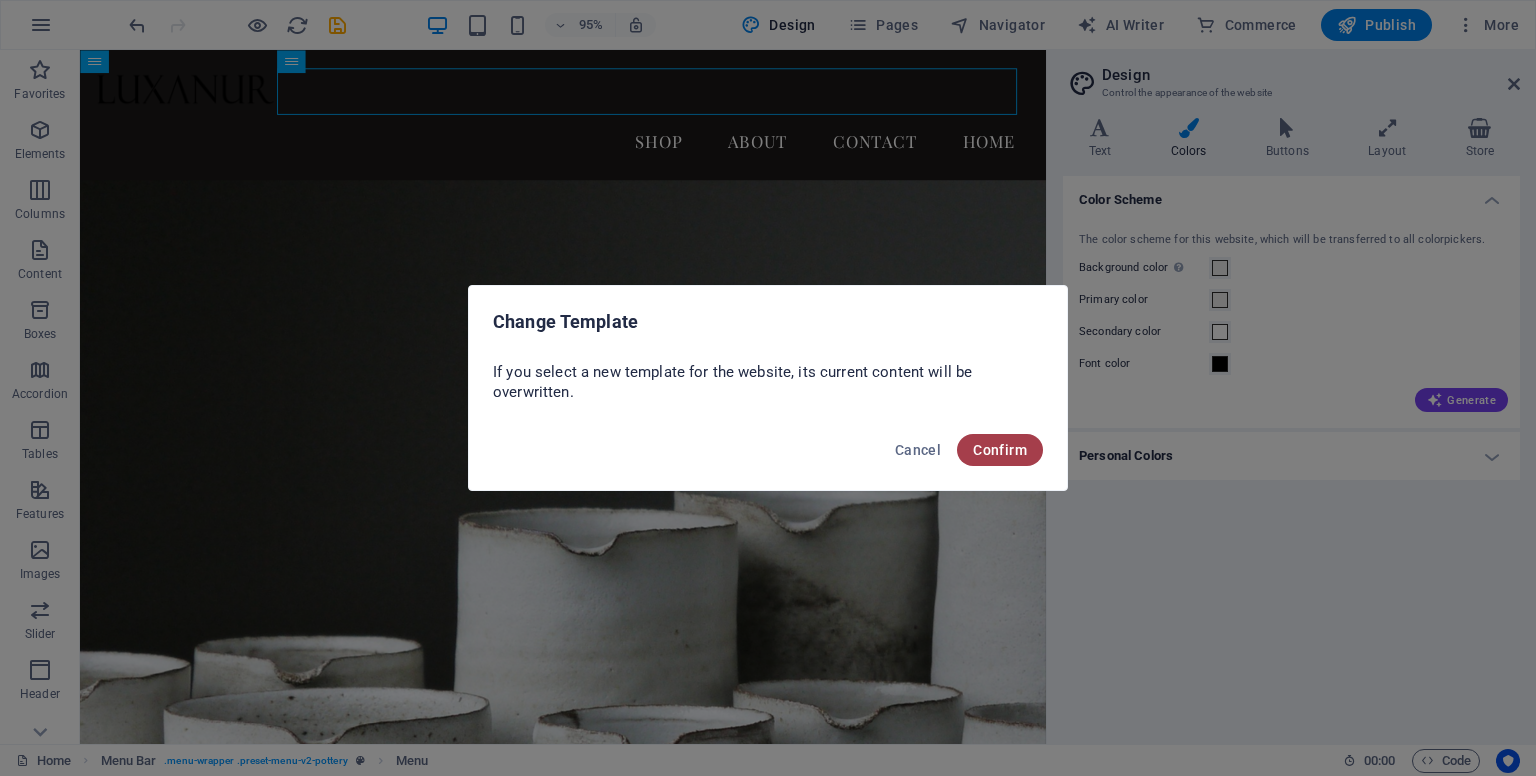 click on "Confirm" at bounding box center (1000, 450) 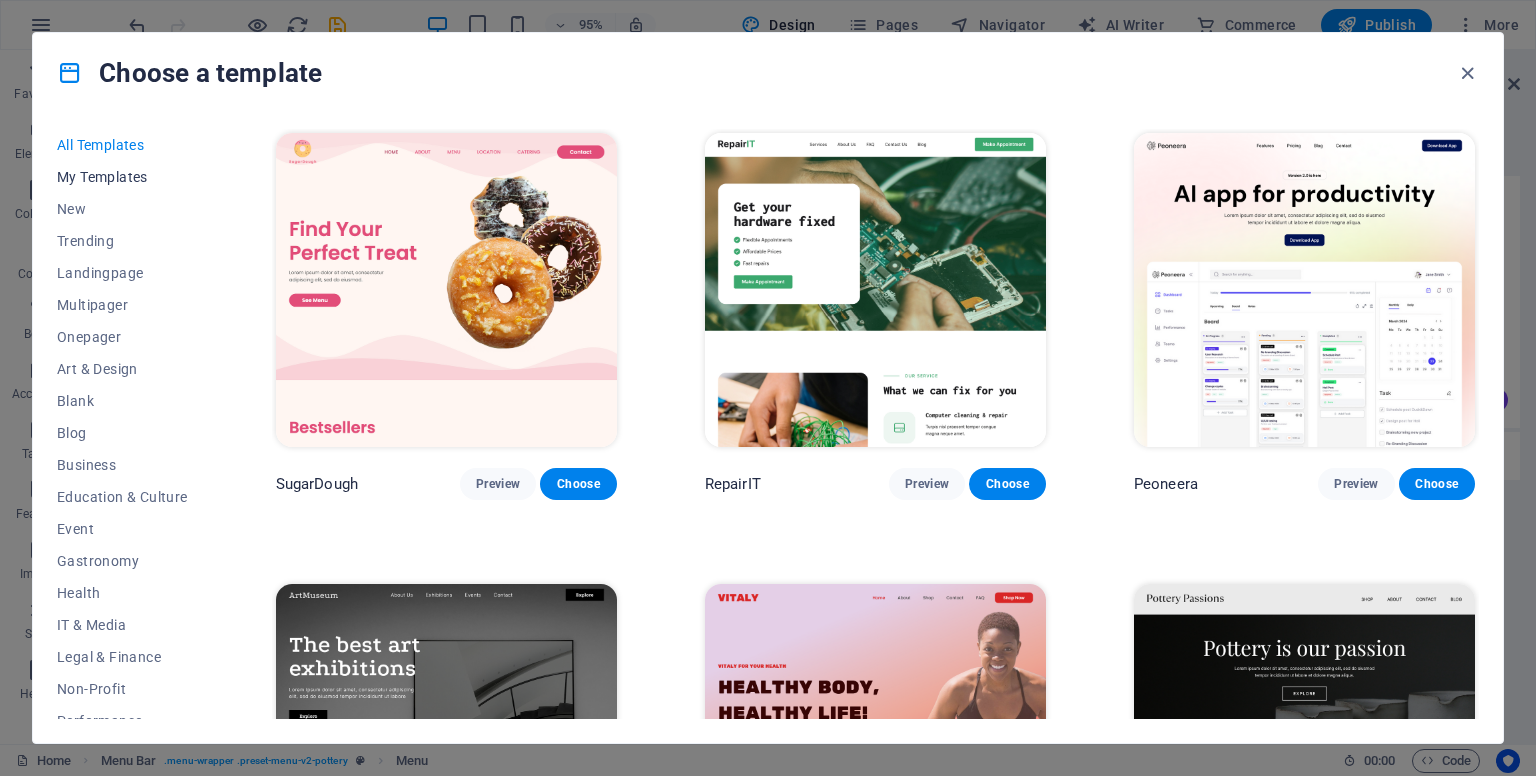 click on "My Templates" at bounding box center [122, 177] 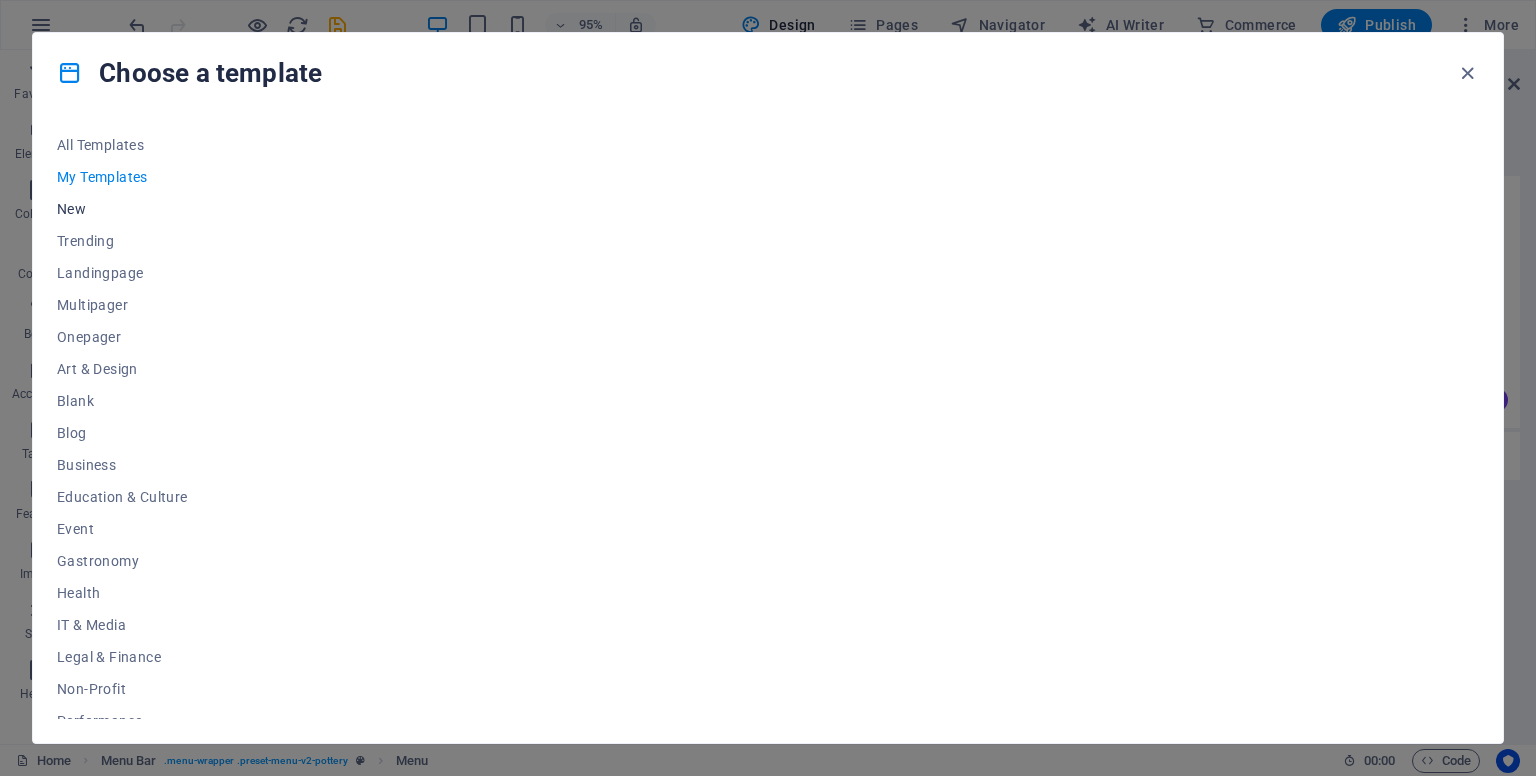 click on "New" at bounding box center [122, 209] 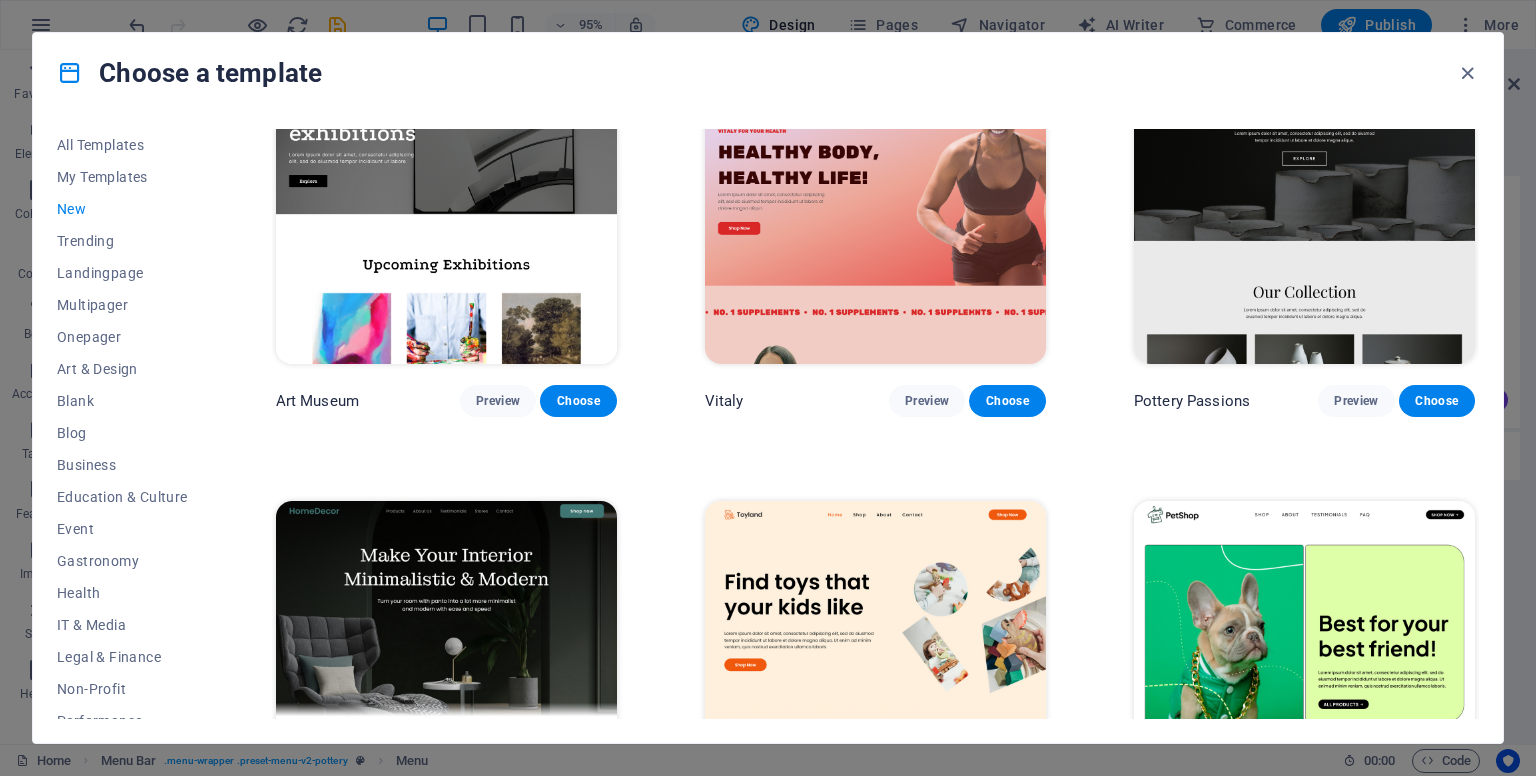 scroll, scrollTop: 536, scrollLeft: 0, axis: vertical 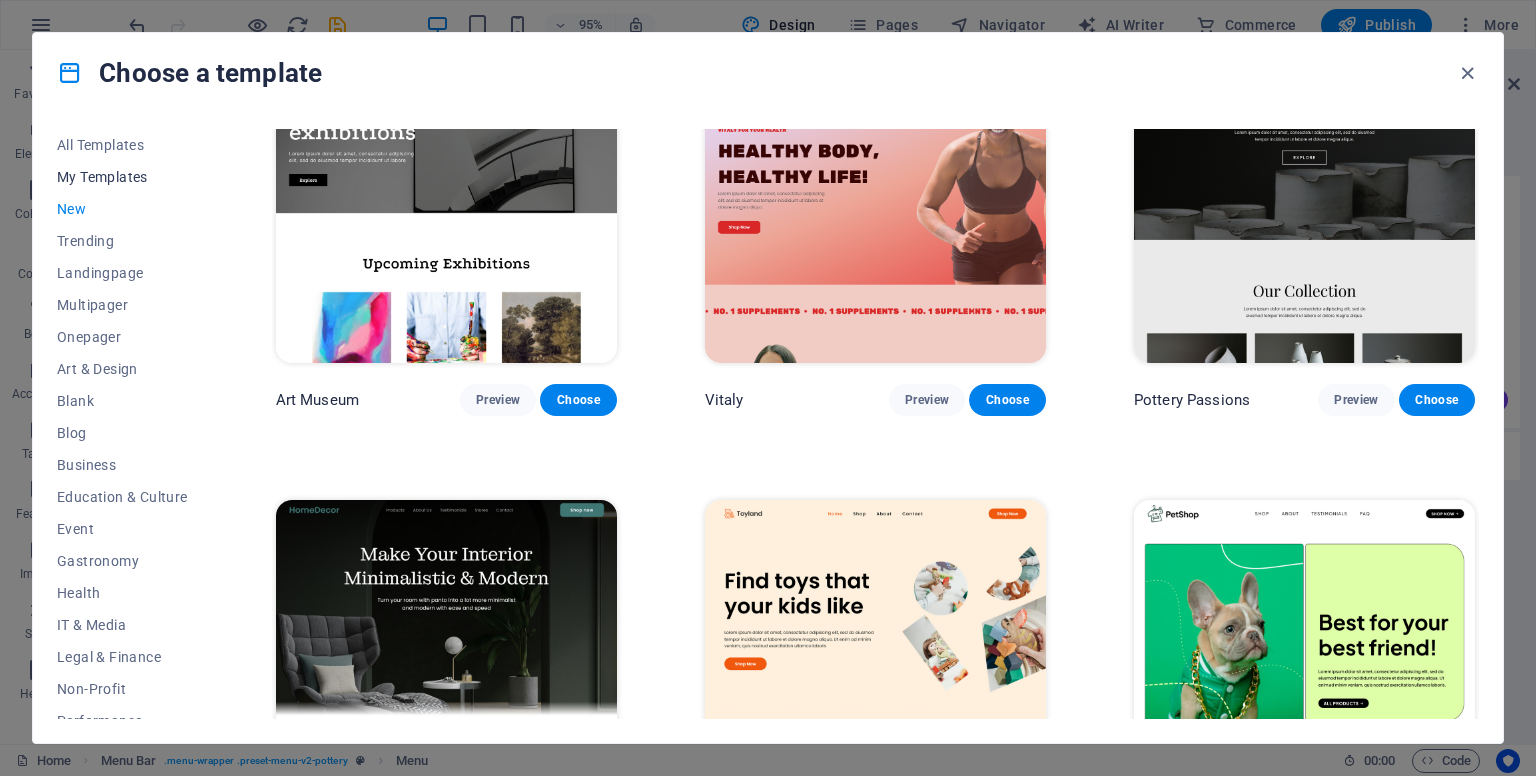 click on "My Templates" at bounding box center [122, 177] 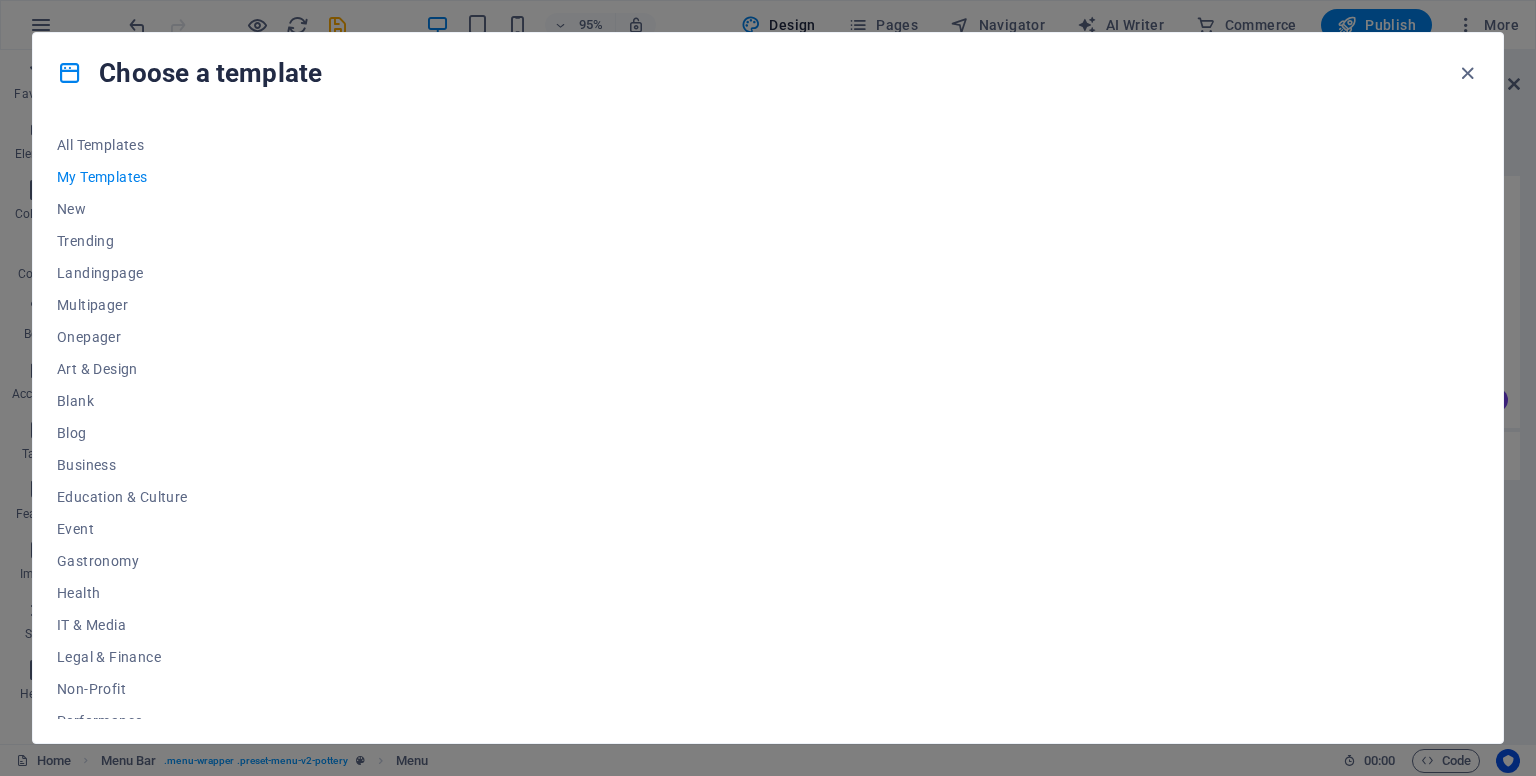 scroll, scrollTop: 0, scrollLeft: 0, axis: both 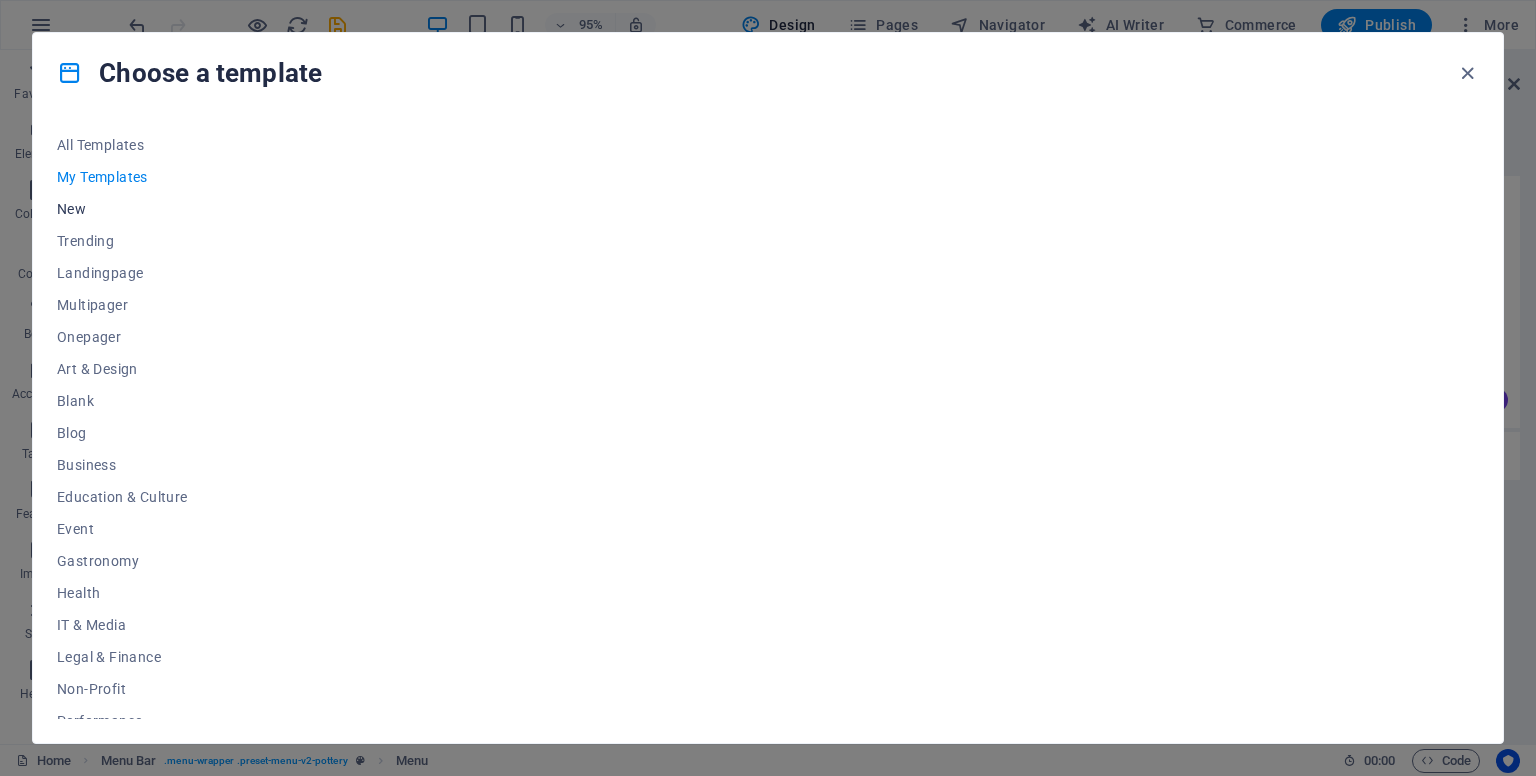 click on "New" at bounding box center (122, 209) 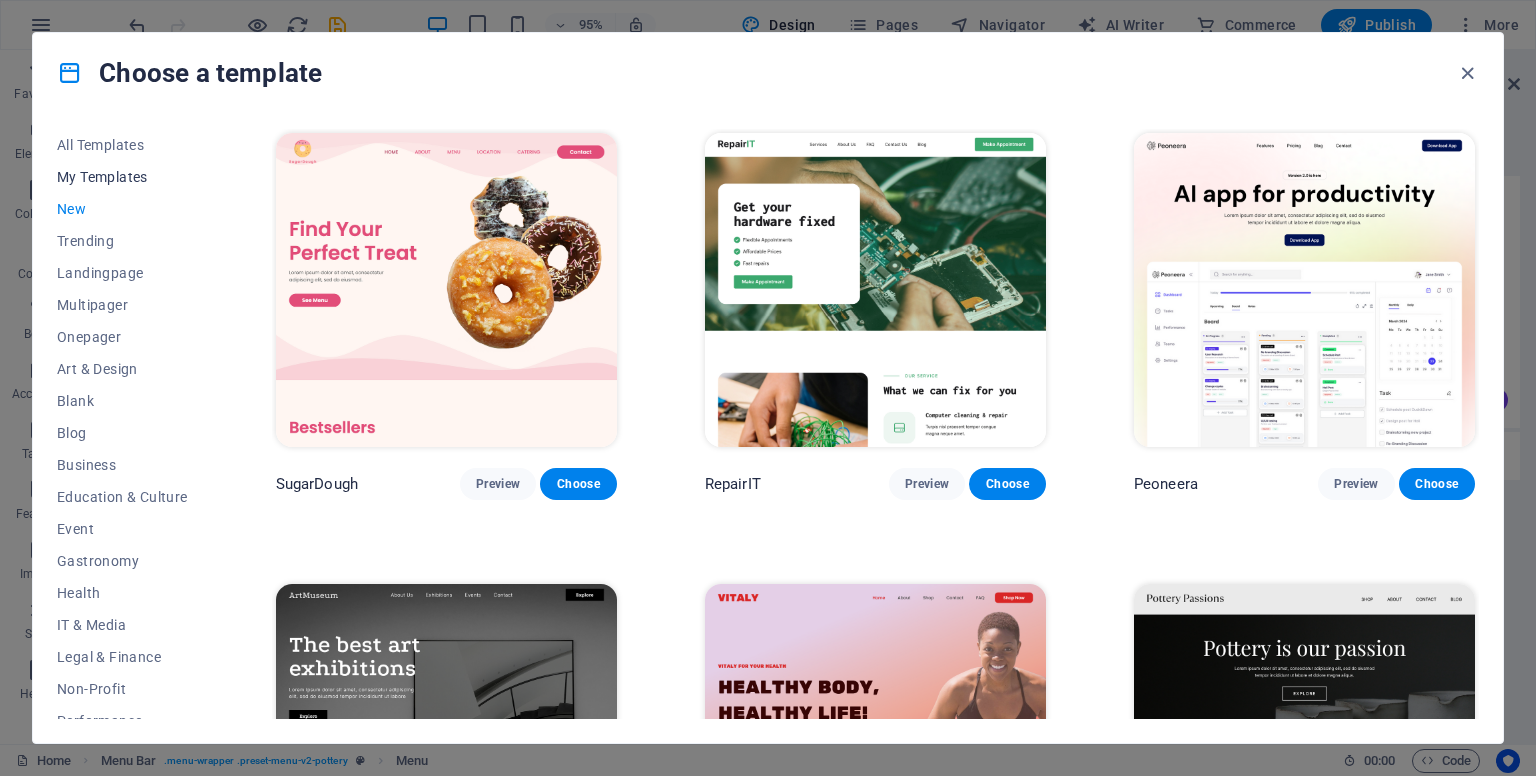 click on "My Templates" at bounding box center (122, 177) 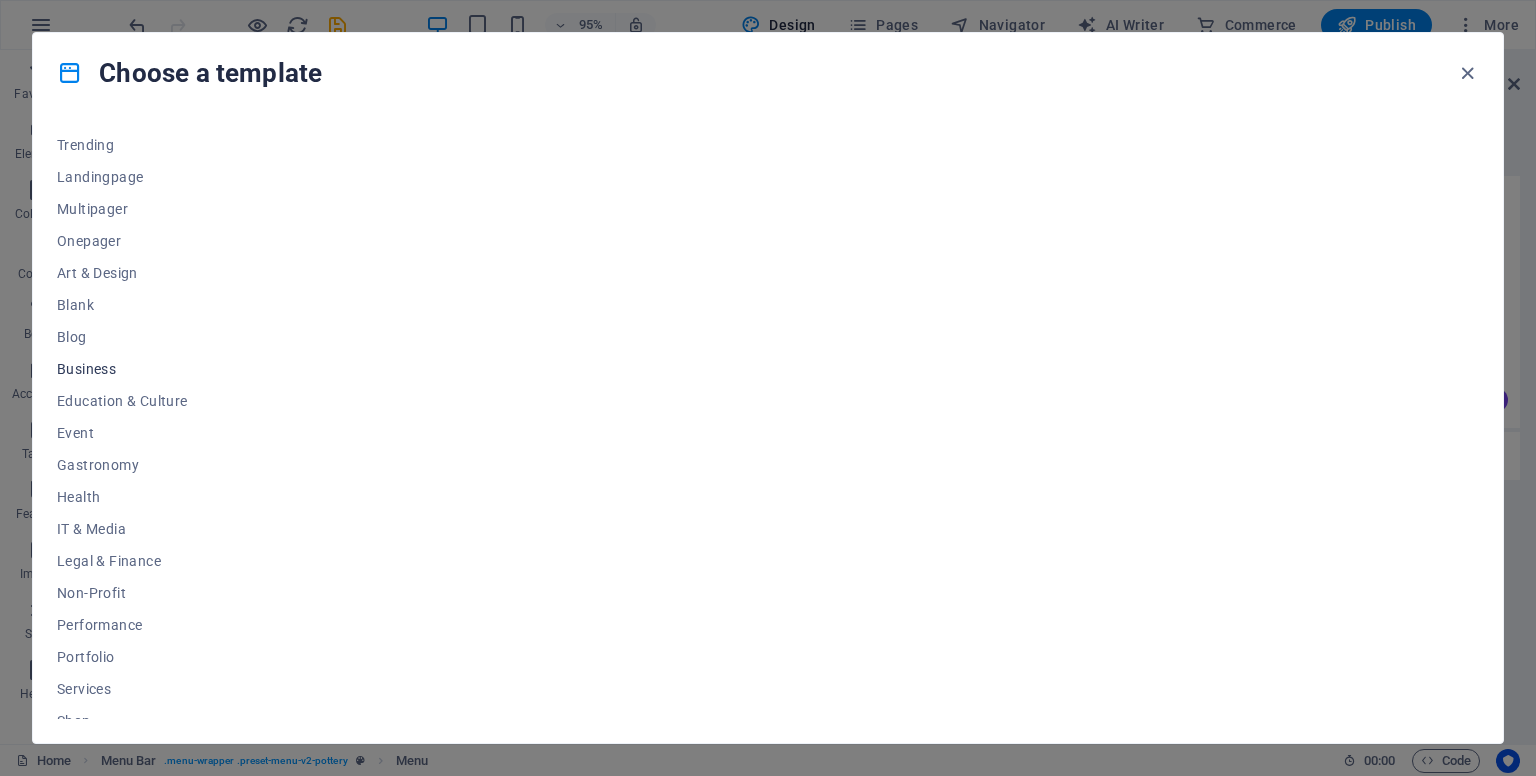 scroll, scrollTop: 241, scrollLeft: 0, axis: vertical 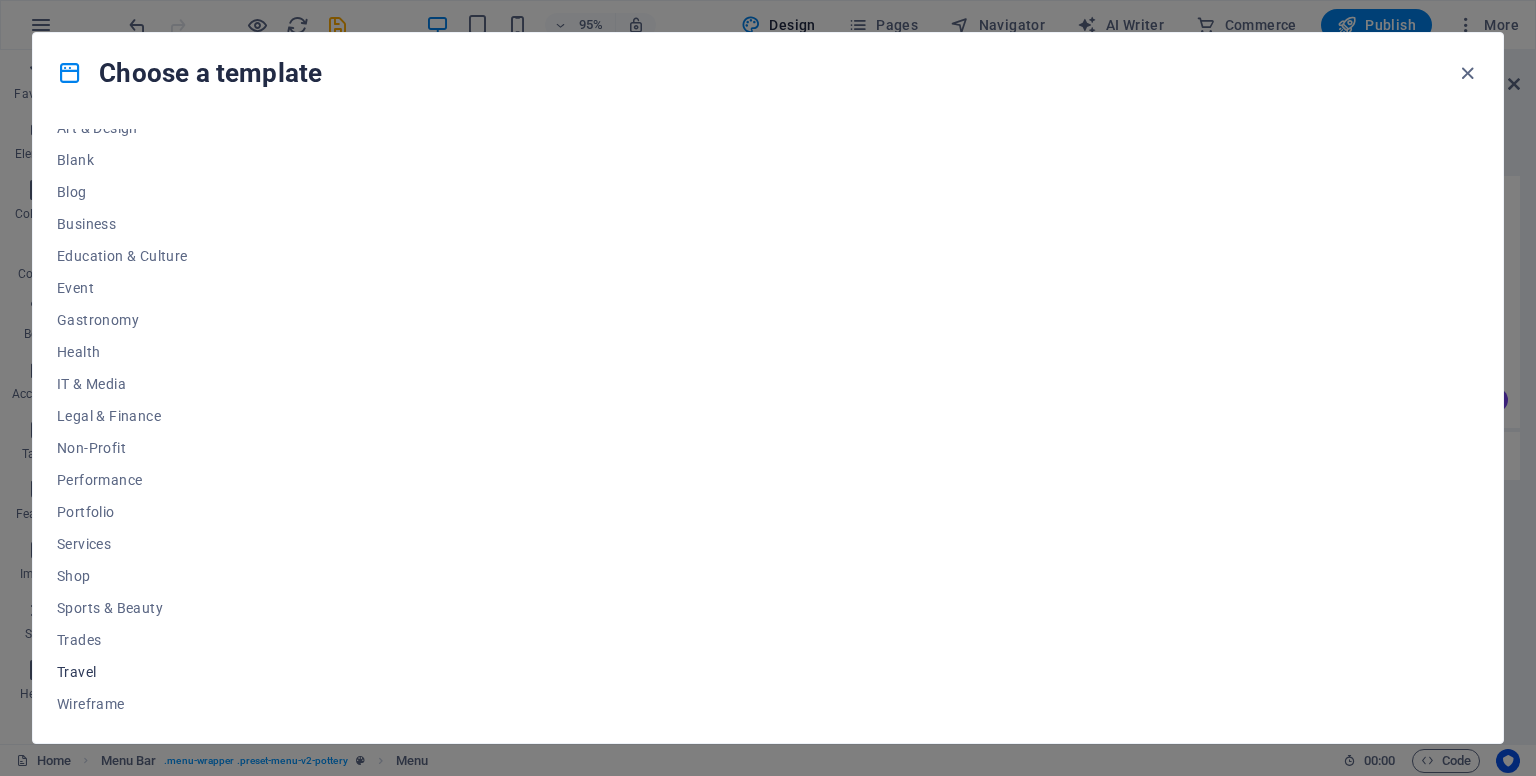 click on "Travel" at bounding box center (122, 672) 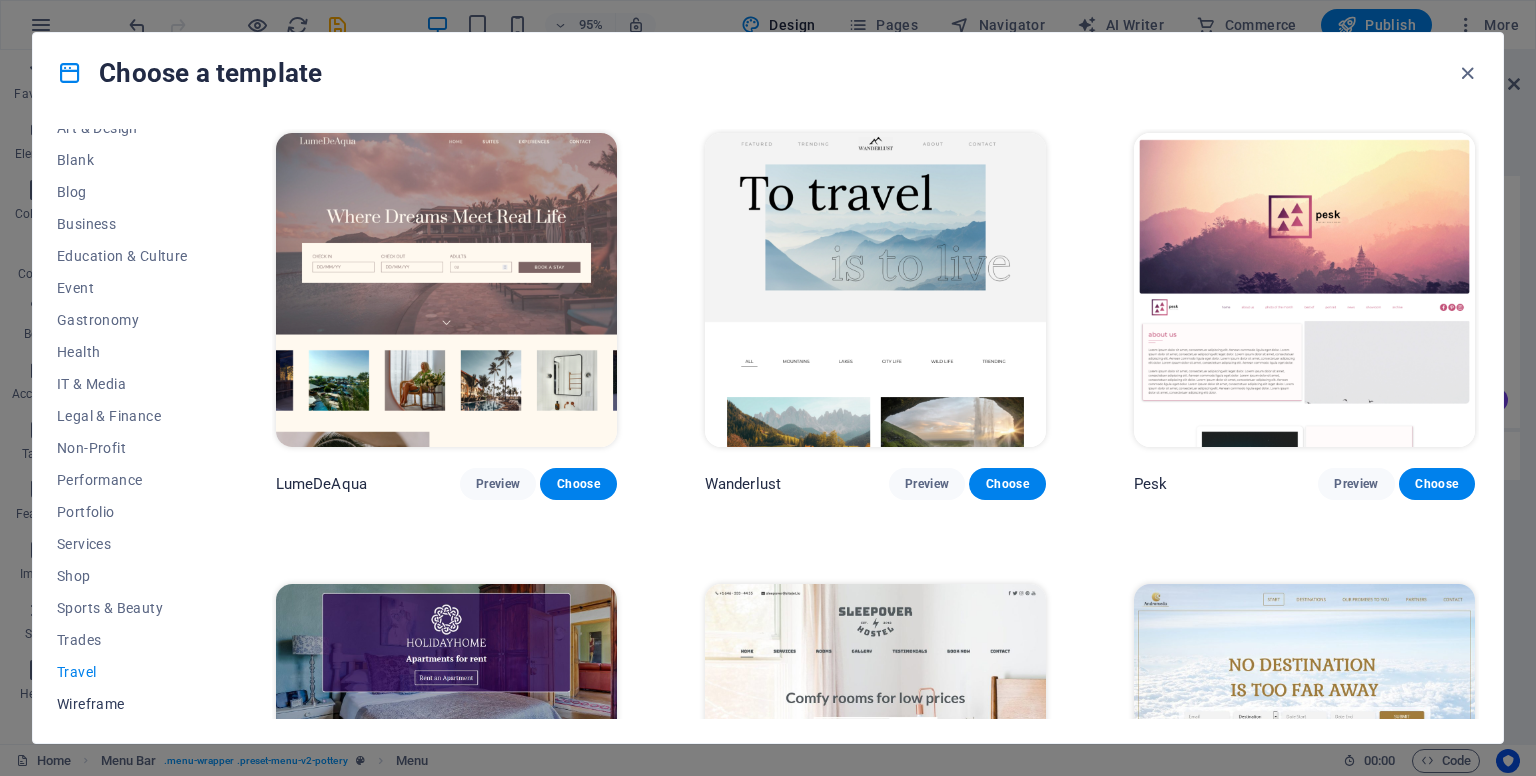 drag, startPoint x: 125, startPoint y: 705, endPoint x: 126, endPoint y: 693, distance: 12.0415945 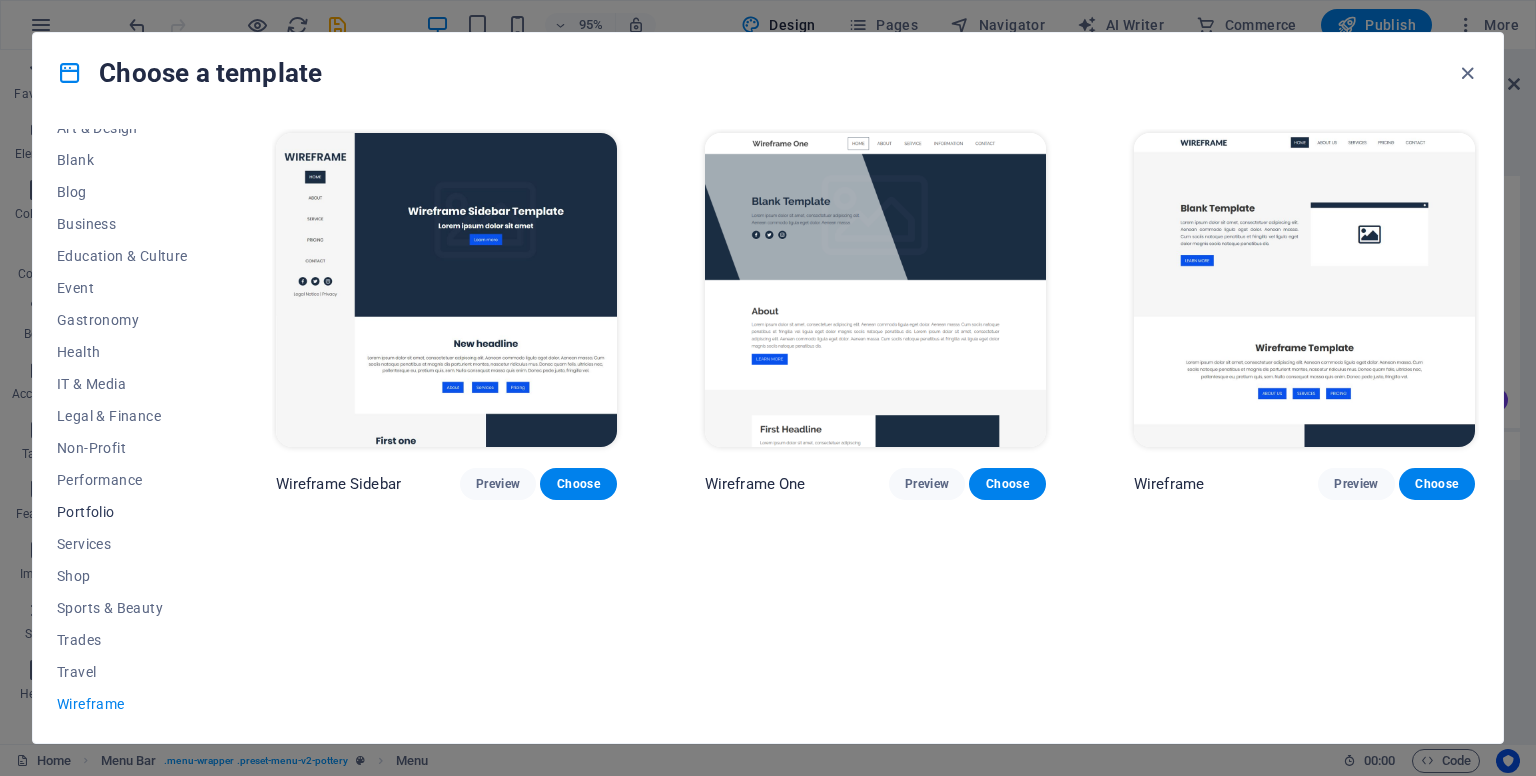 click on "Portfolio" at bounding box center [122, 512] 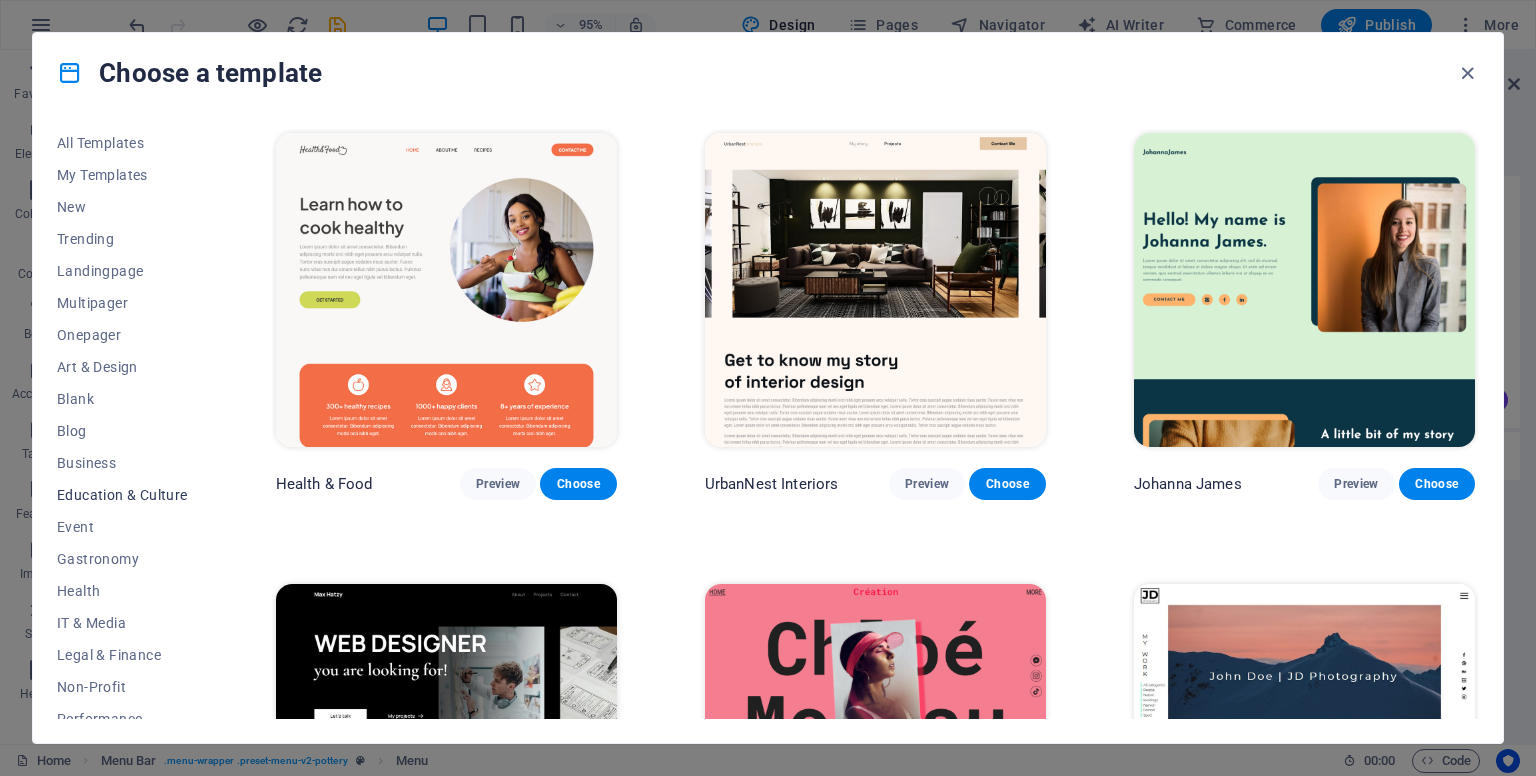 scroll, scrollTop: 0, scrollLeft: 0, axis: both 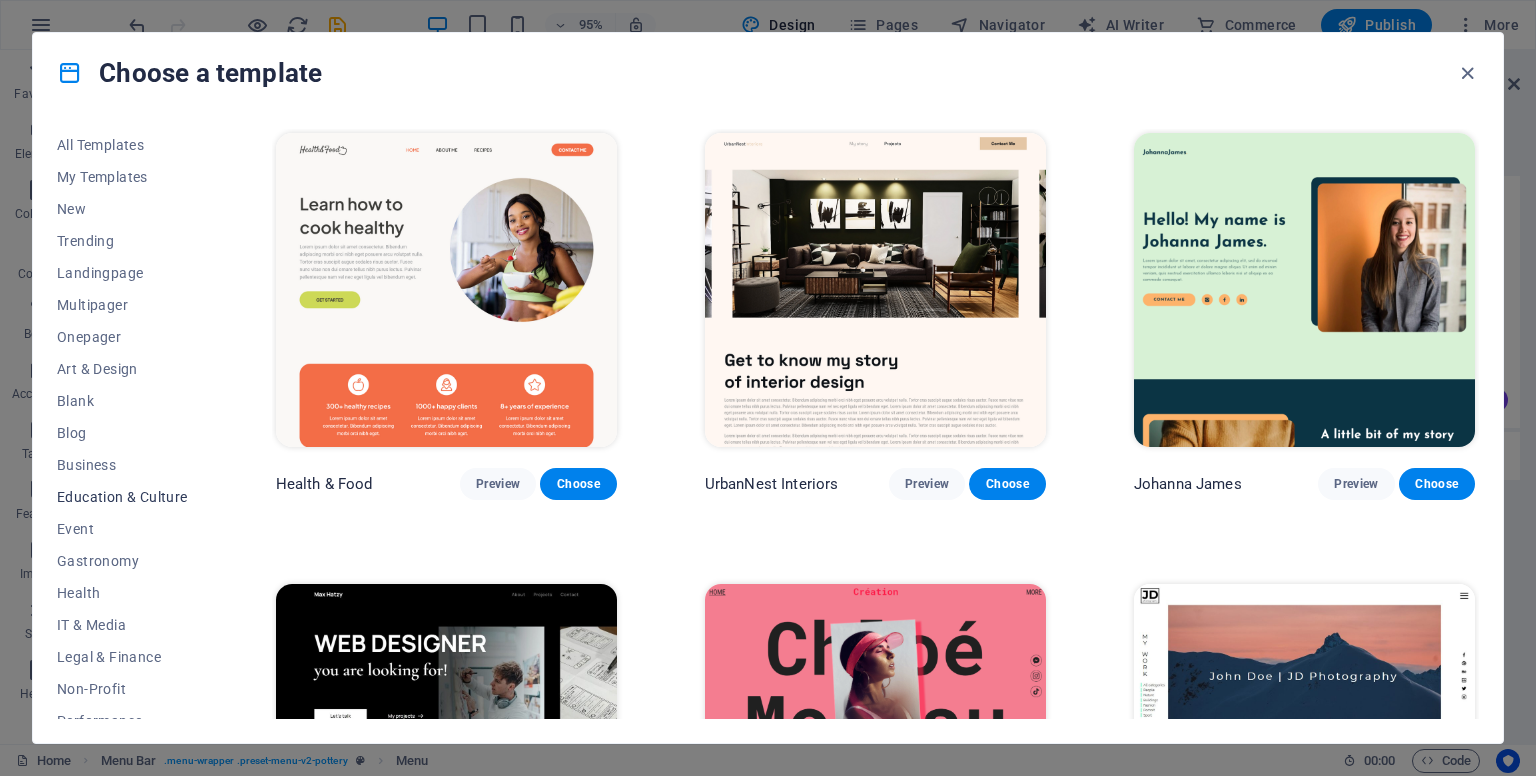 click on "Education & Culture" at bounding box center (122, 497) 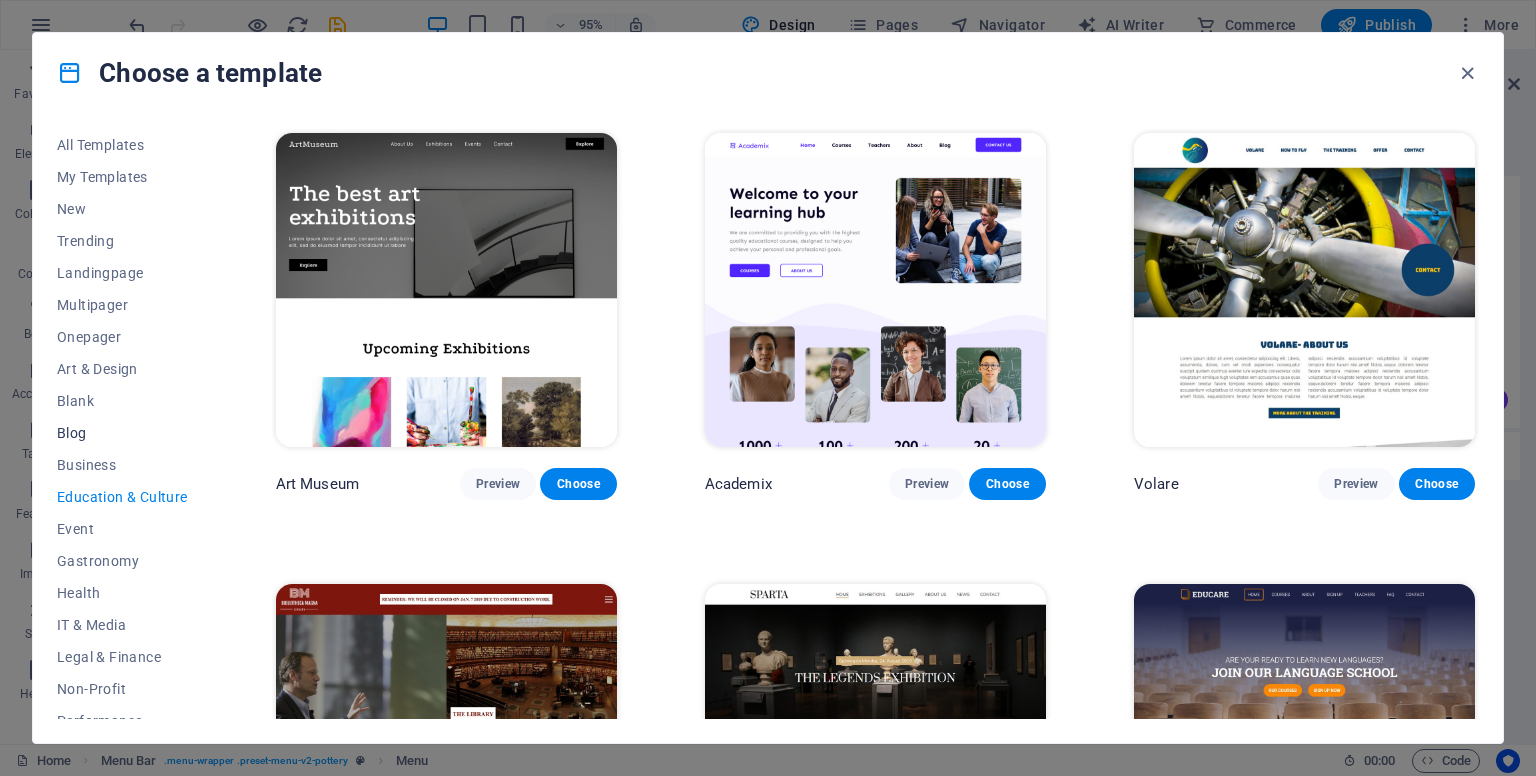 click on "Blog" at bounding box center [122, 433] 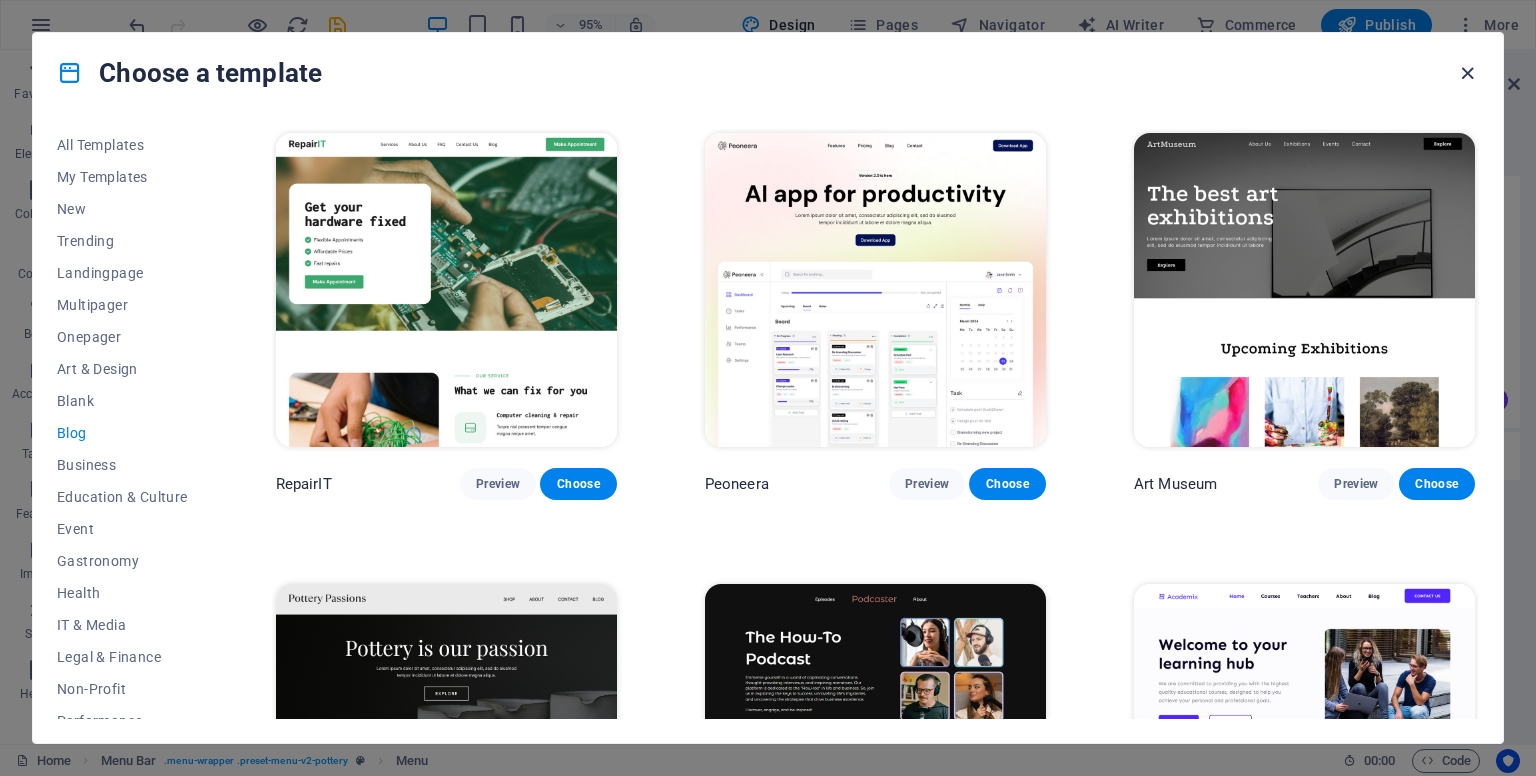 click at bounding box center [1467, 73] 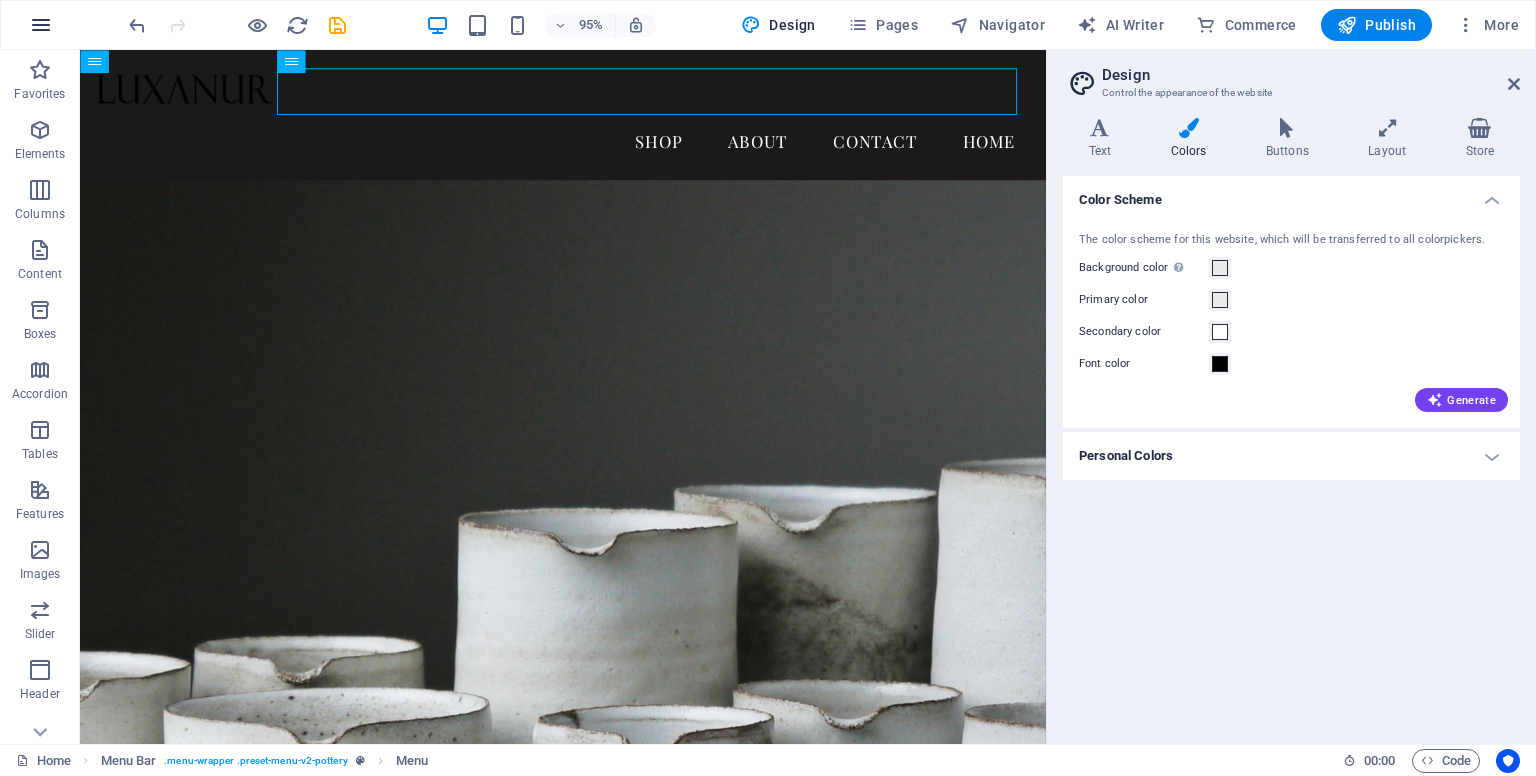 click at bounding box center (41, 25) 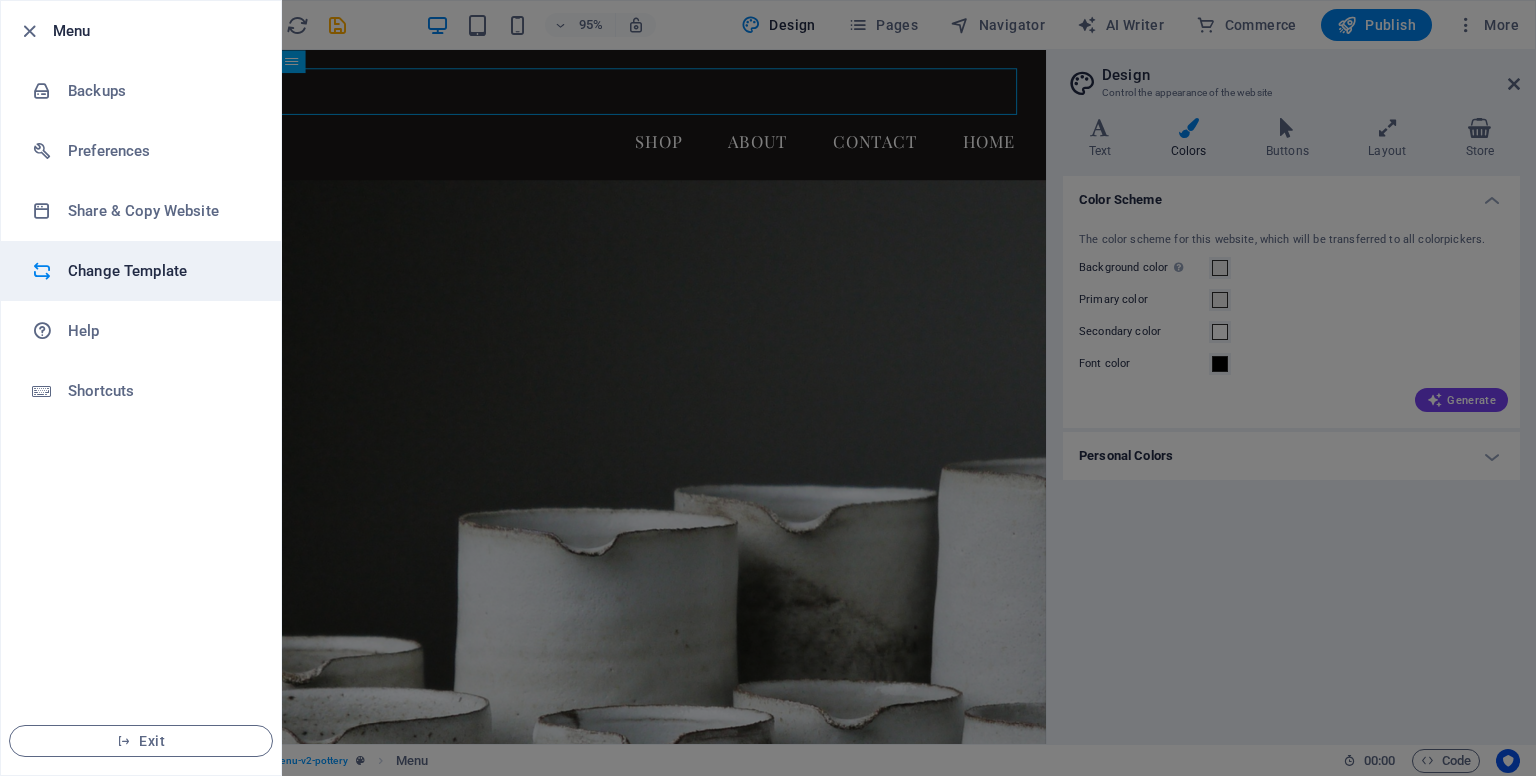 click on "Change Template" at bounding box center [160, 271] 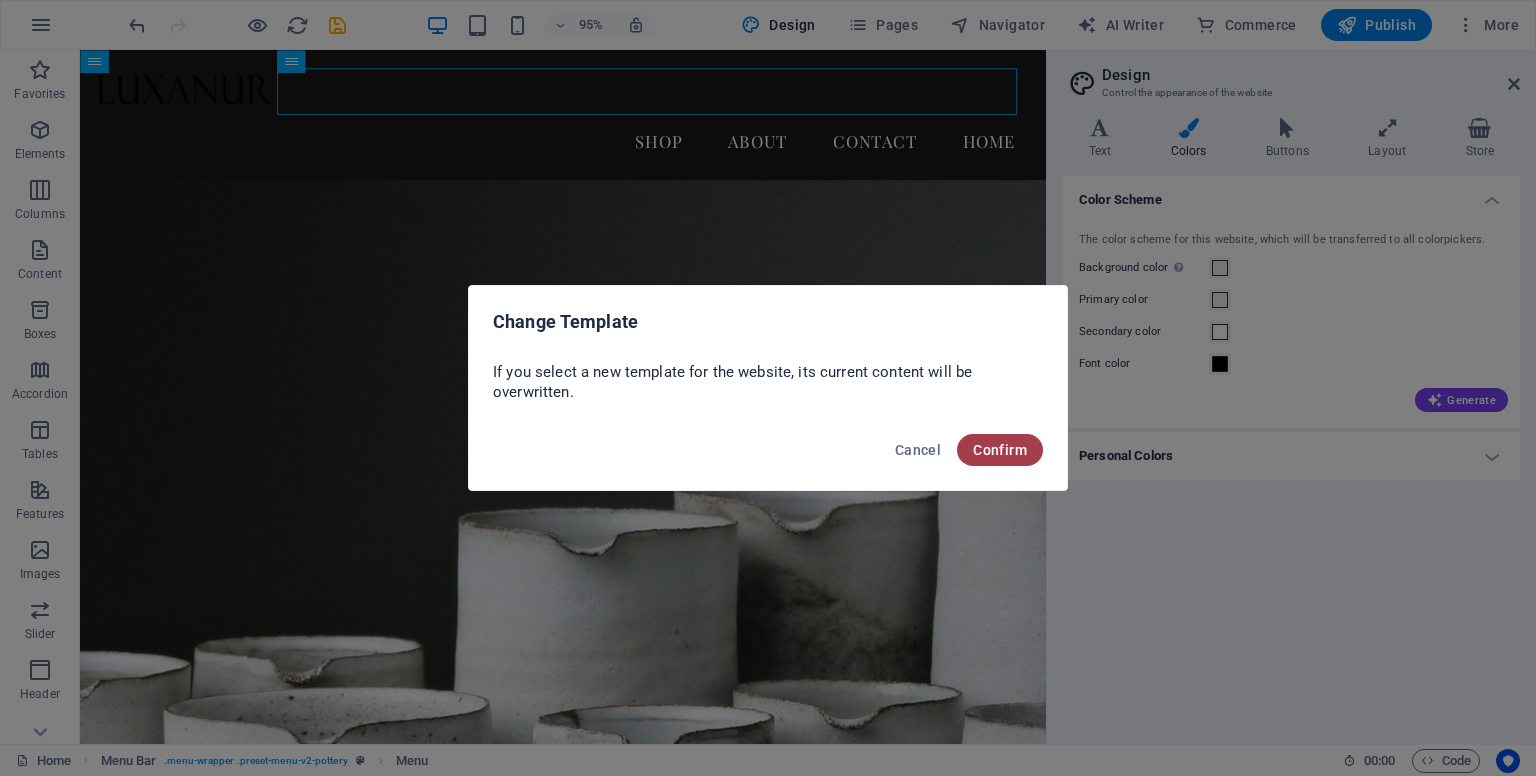 click on "Confirm" at bounding box center [1000, 450] 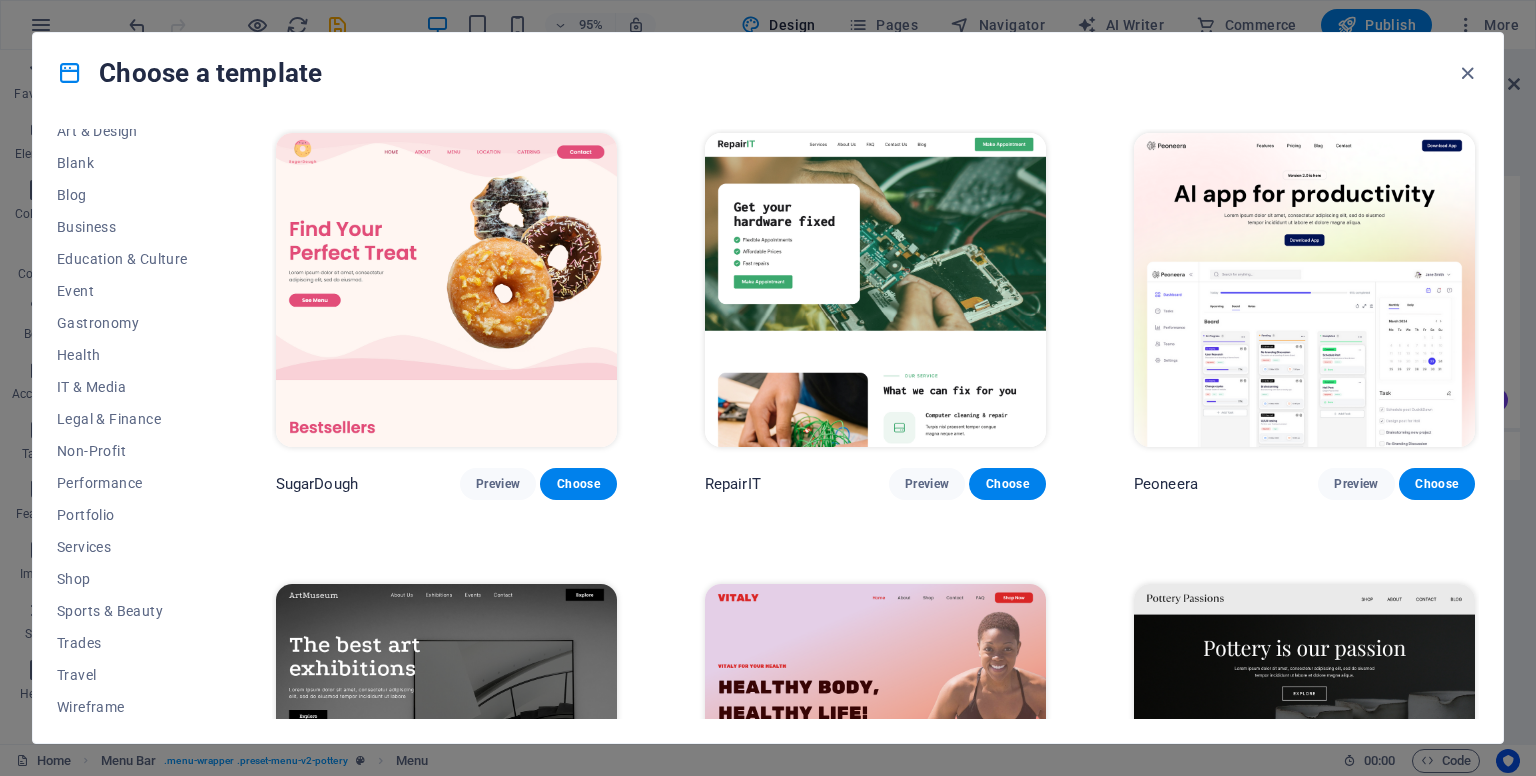 scroll, scrollTop: 241, scrollLeft: 0, axis: vertical 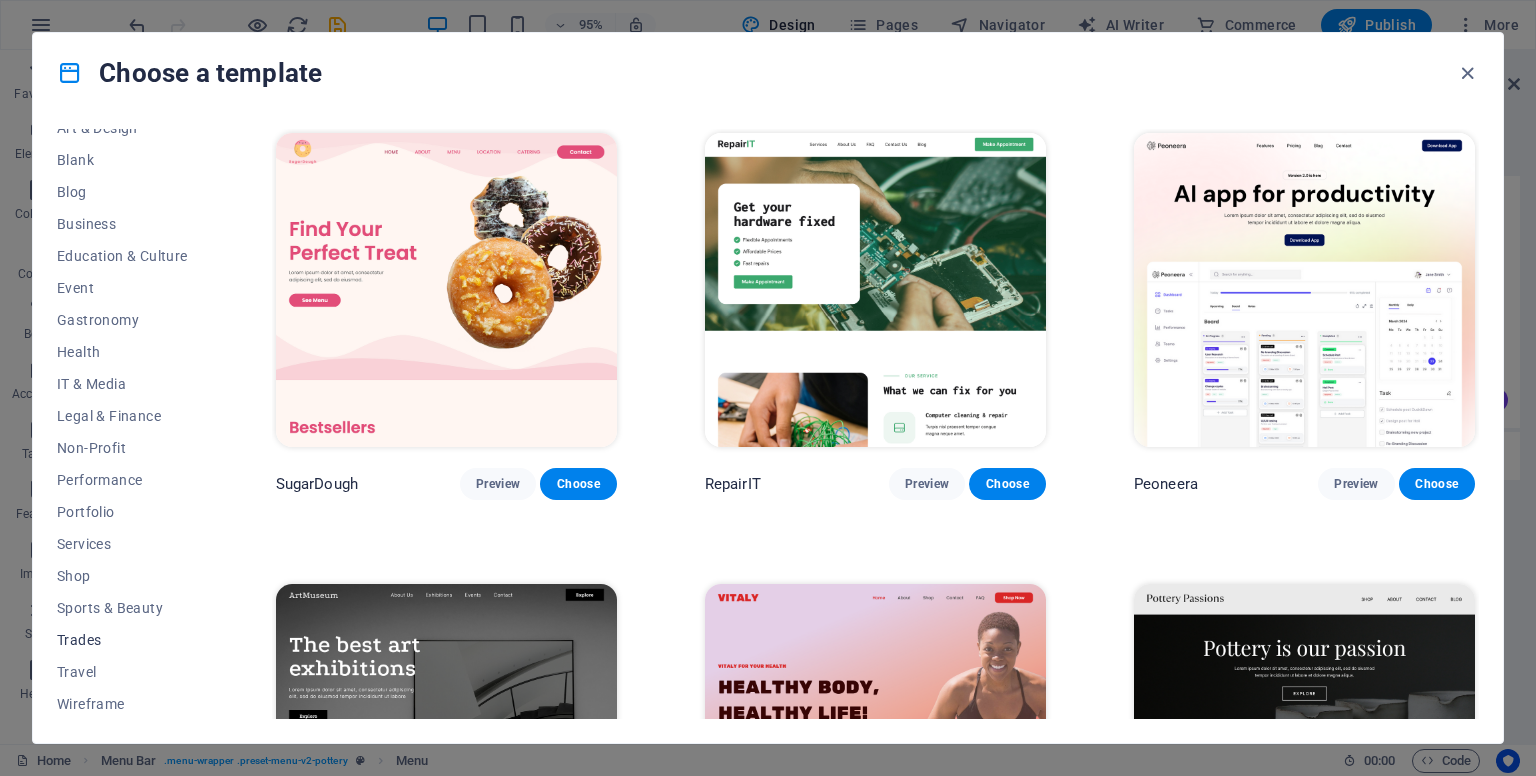 click on "Trades" at bounding box center [122, 640] 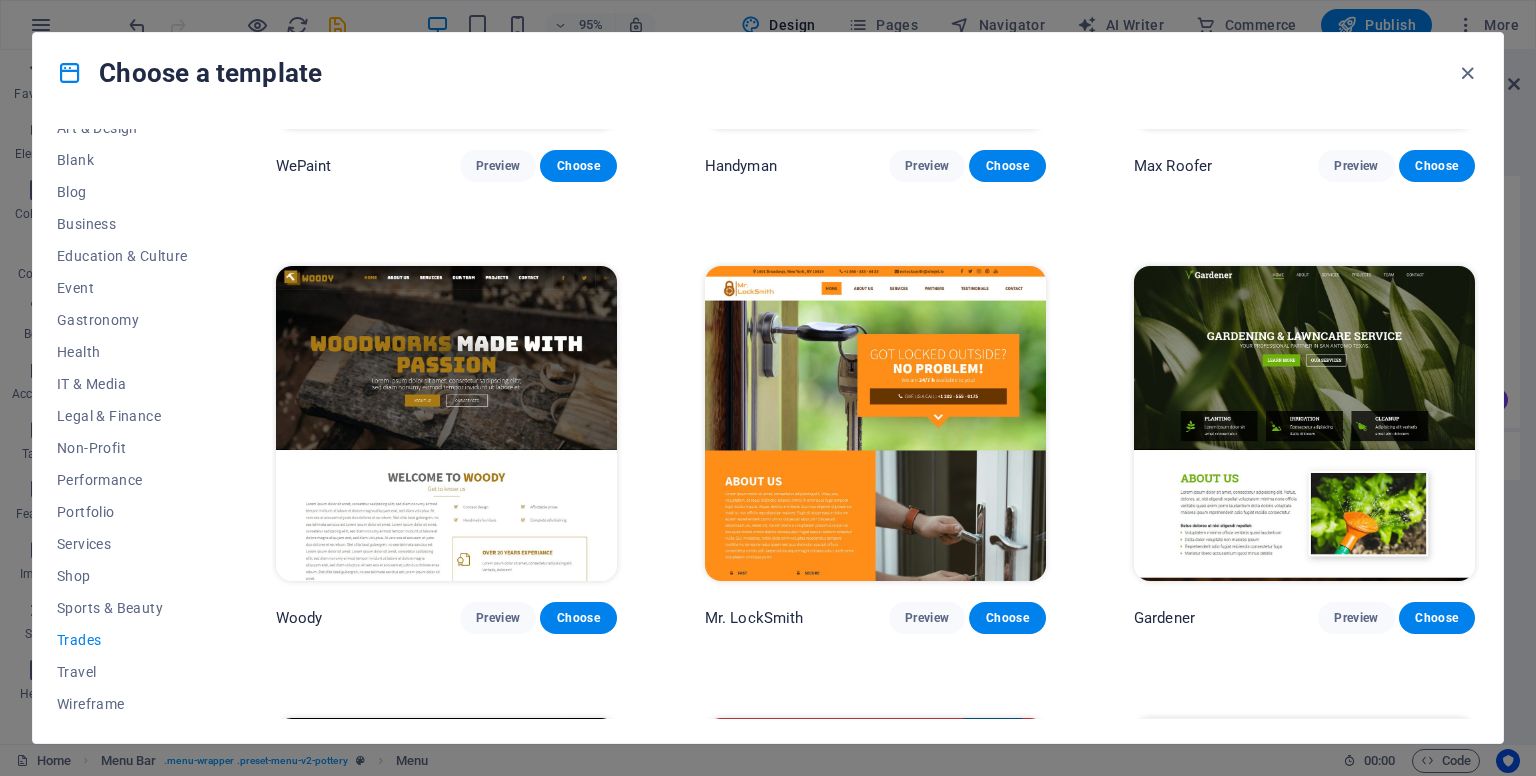scroll, scrollTop: 0, scrollLeft: 0, axis: both 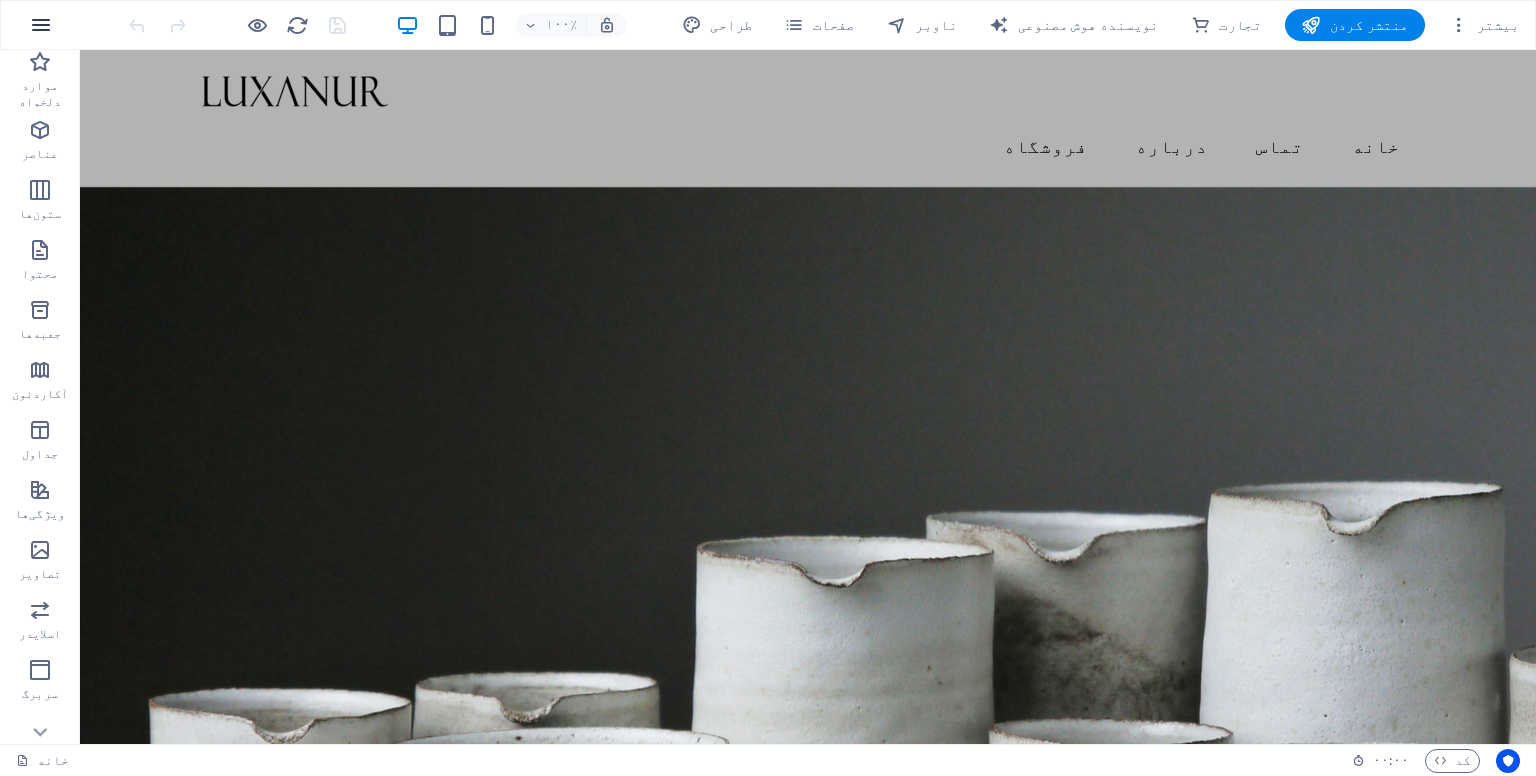 click at bounding box center [41, 25] 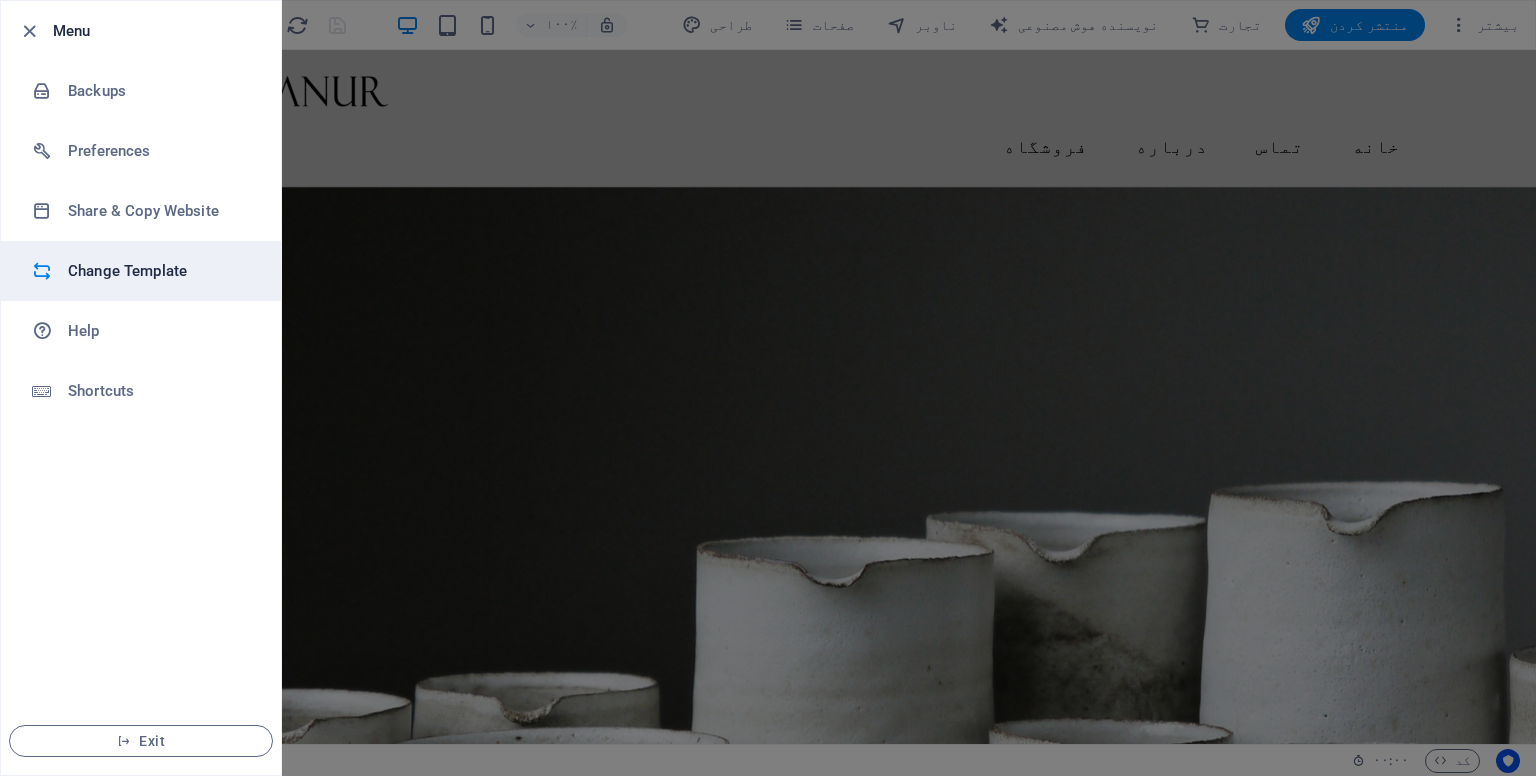 click on "Change Template" at bounding box center (160, 271) 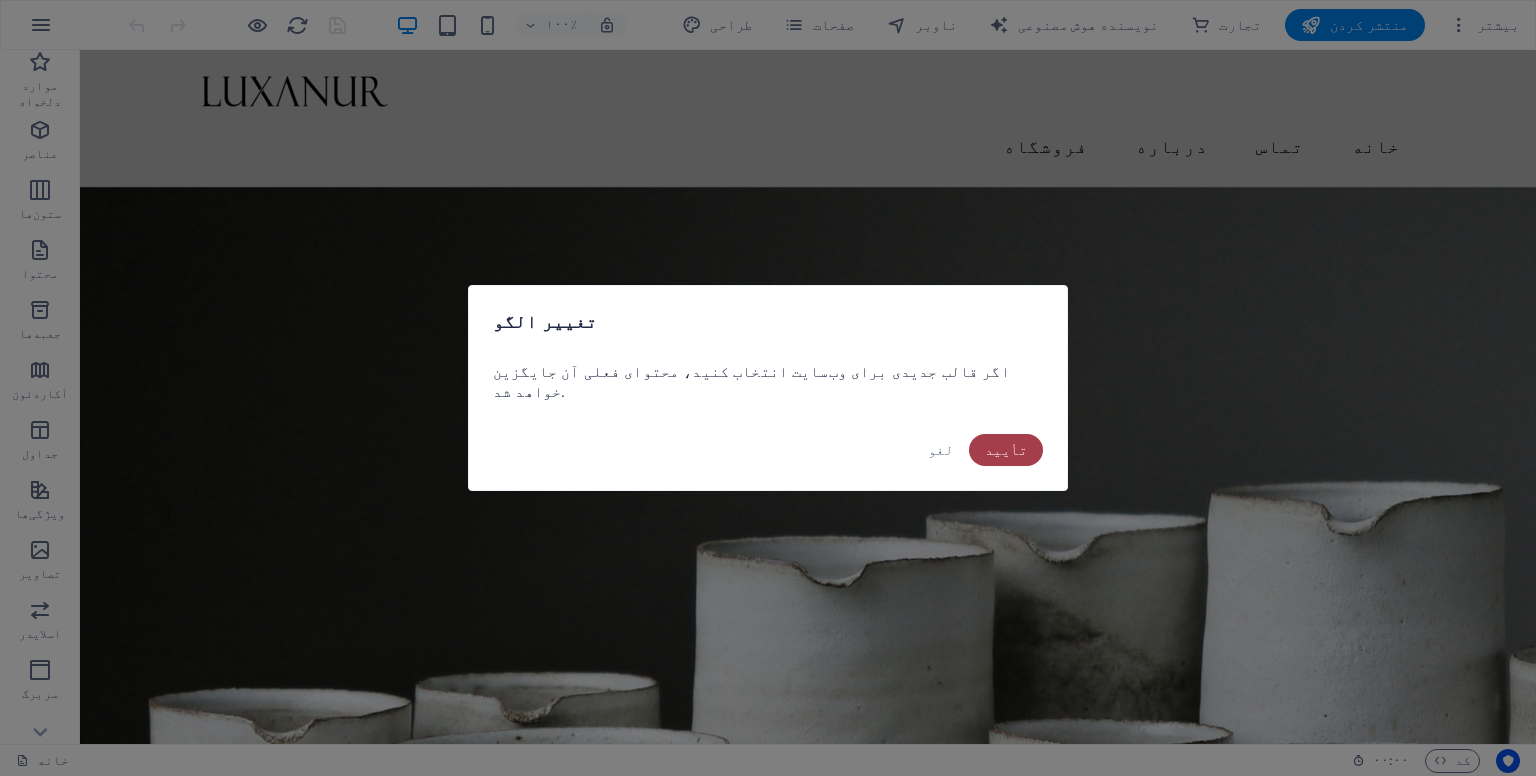 click on "تأیید" at bounding box center [1006, 450] 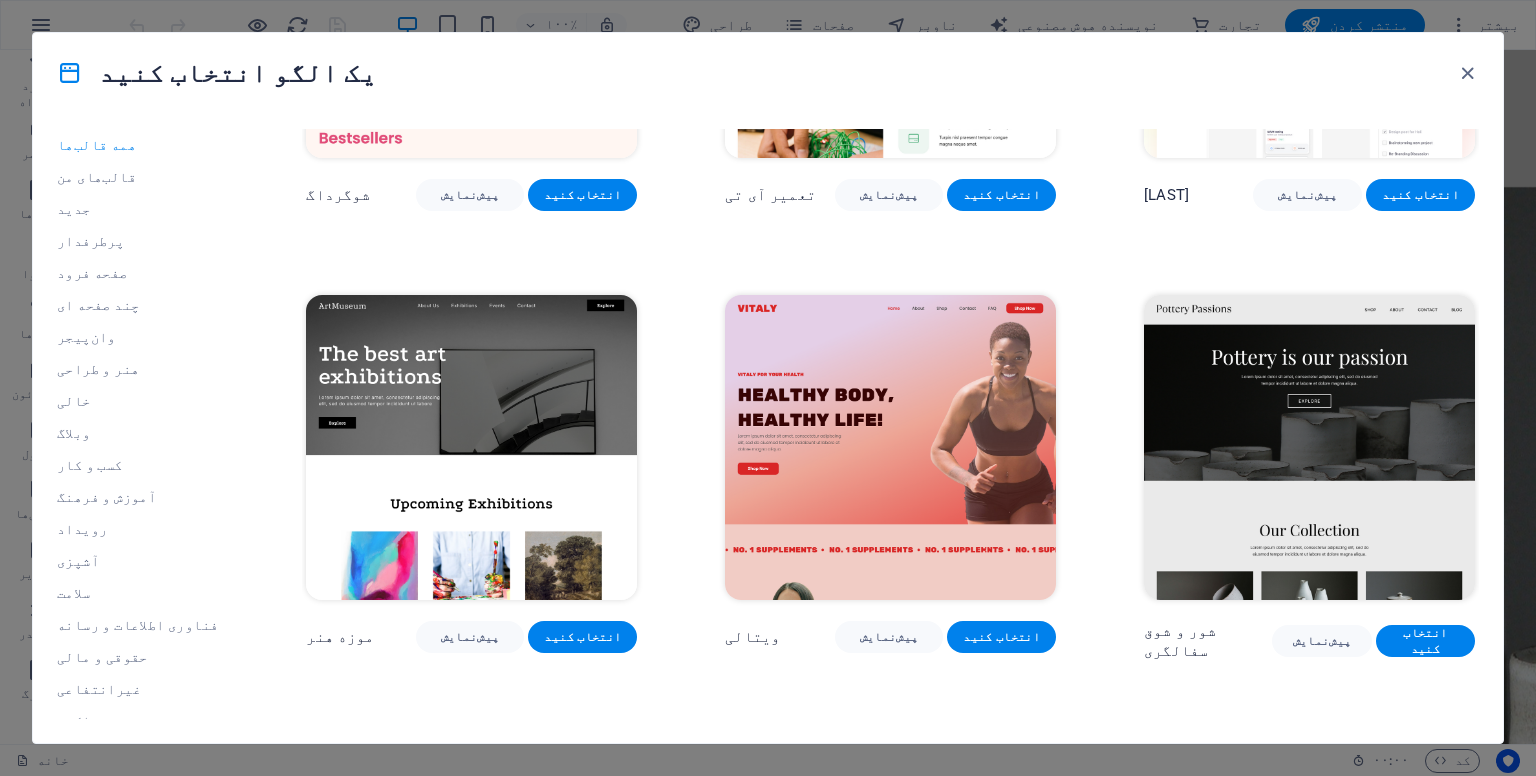 scroll, scrollTop: 400, scrollLeft: 0, axis: vertical 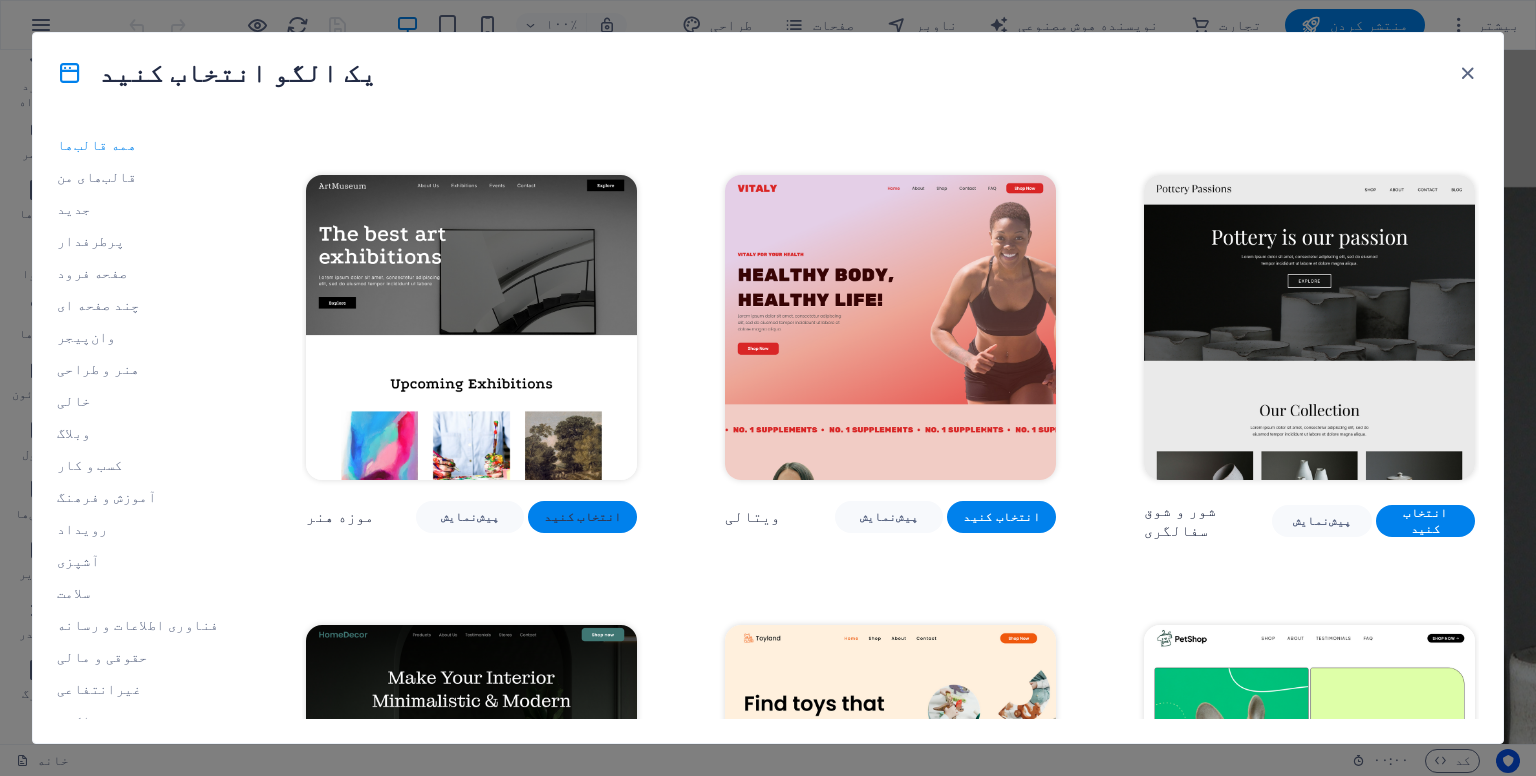 click on "انتخاب کنید" at bounding box center [582, 517] 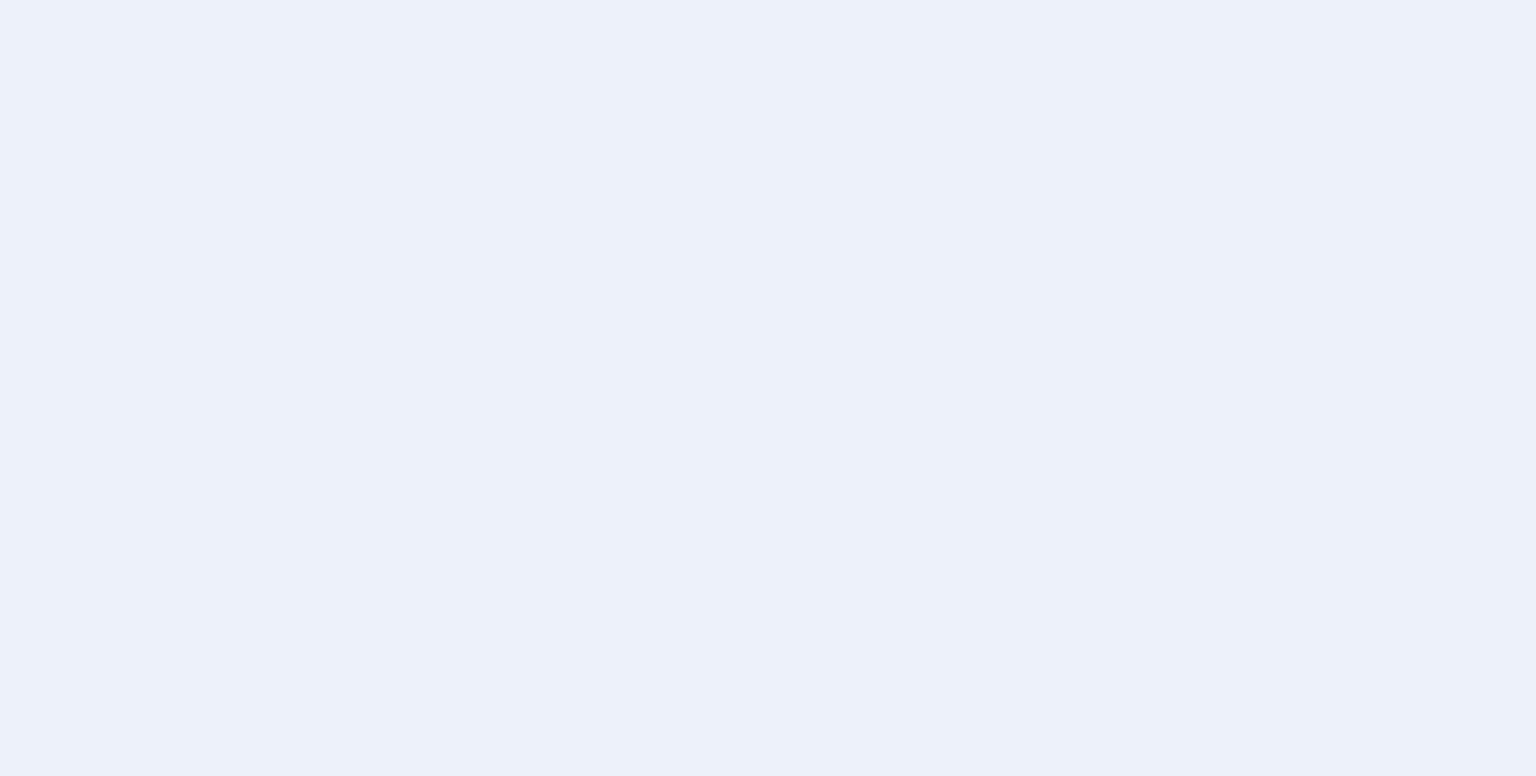 scroll, scrollTop: 0, scrollLeft: 0, axis: both 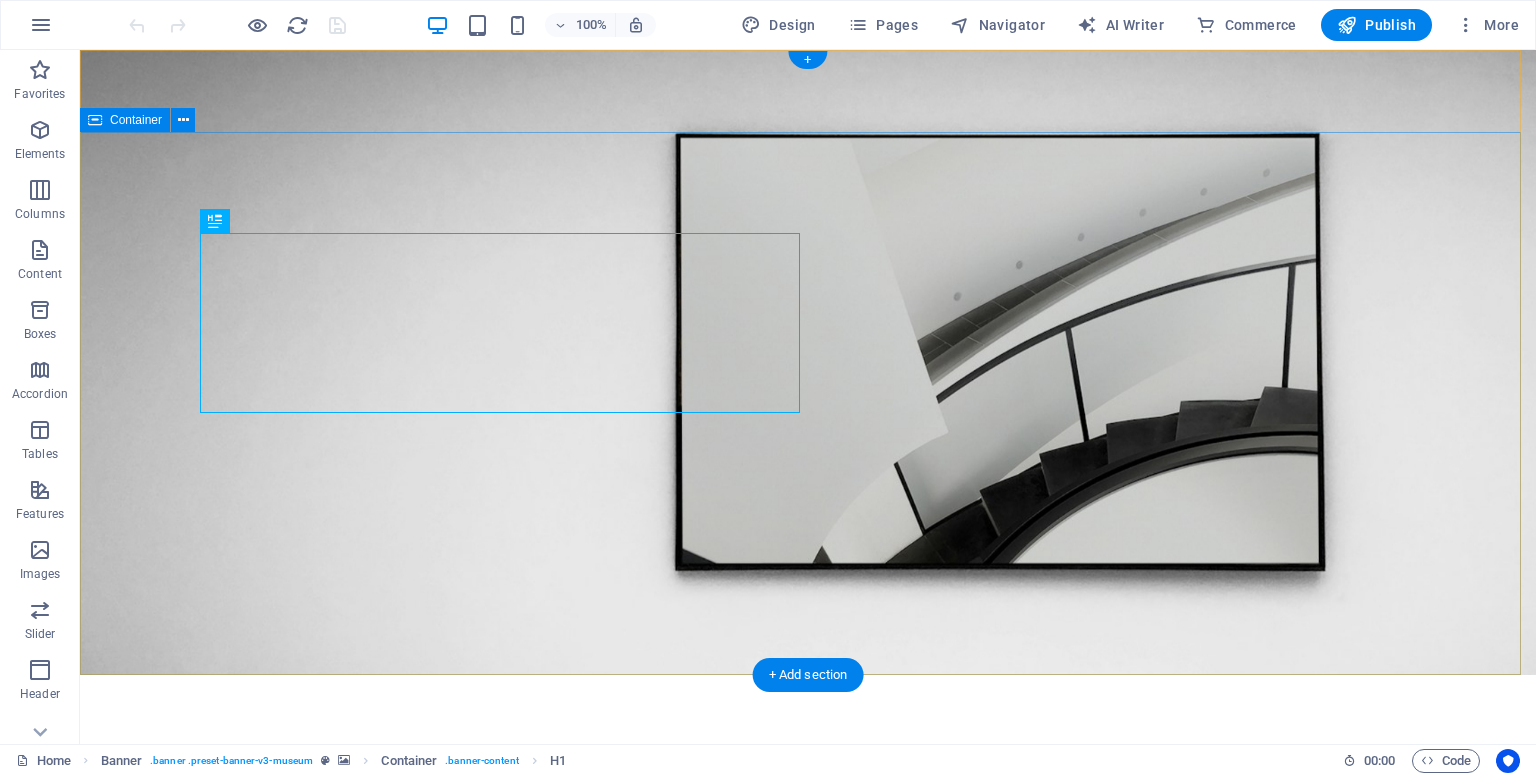 click on "The best art exhibitions Lorem ipsum dolor sit amet, consectetur adipiscing elit, sed do eiusmod tempor incididunt ut labore Lorem ipsum dolor sit amet, consectetur adipiscing elit, sed do eiusmod tempor incididunt ut labore Explore" at bounding box center (808, 1033) 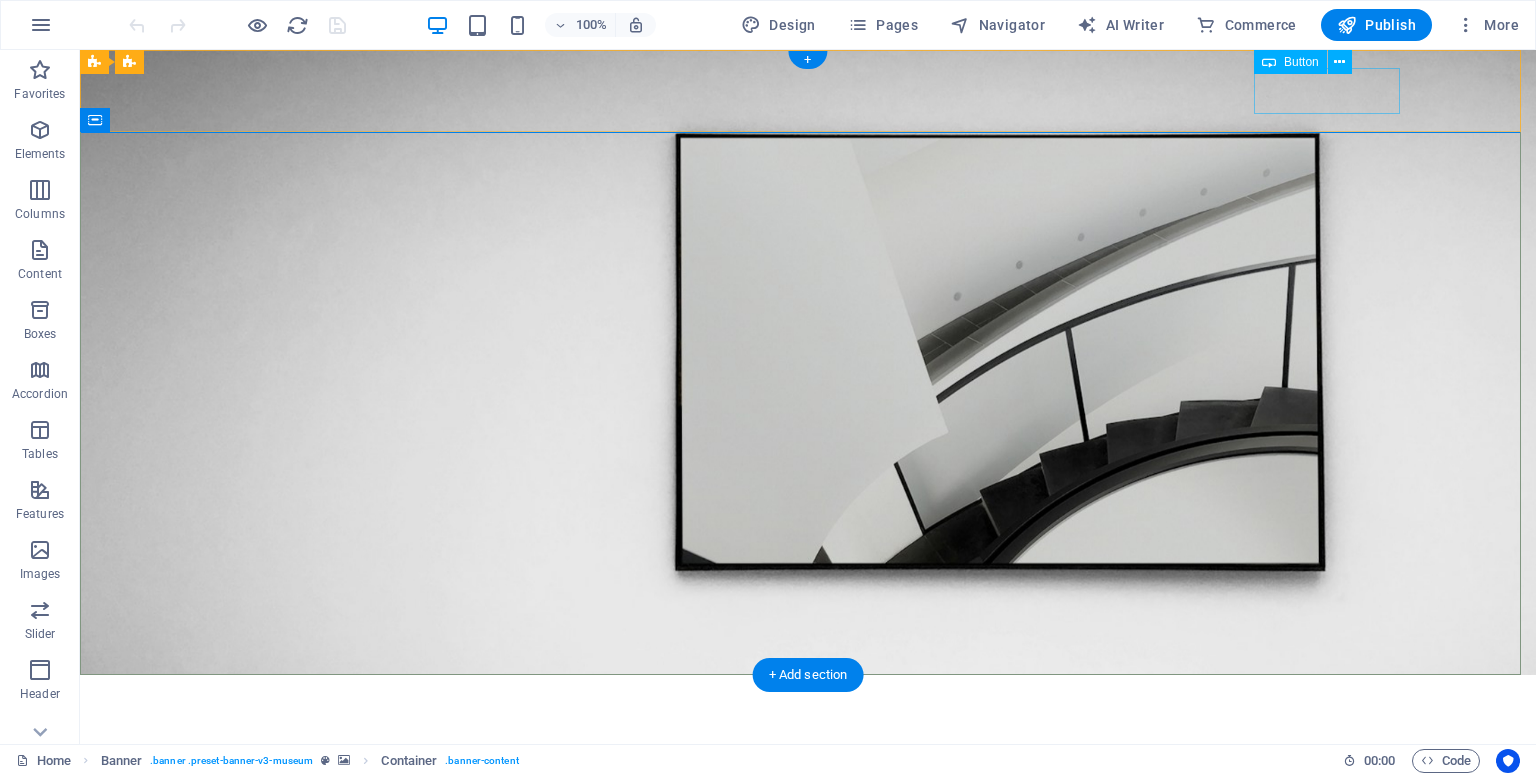 click on "Explore" at bounding box center [808, 789] 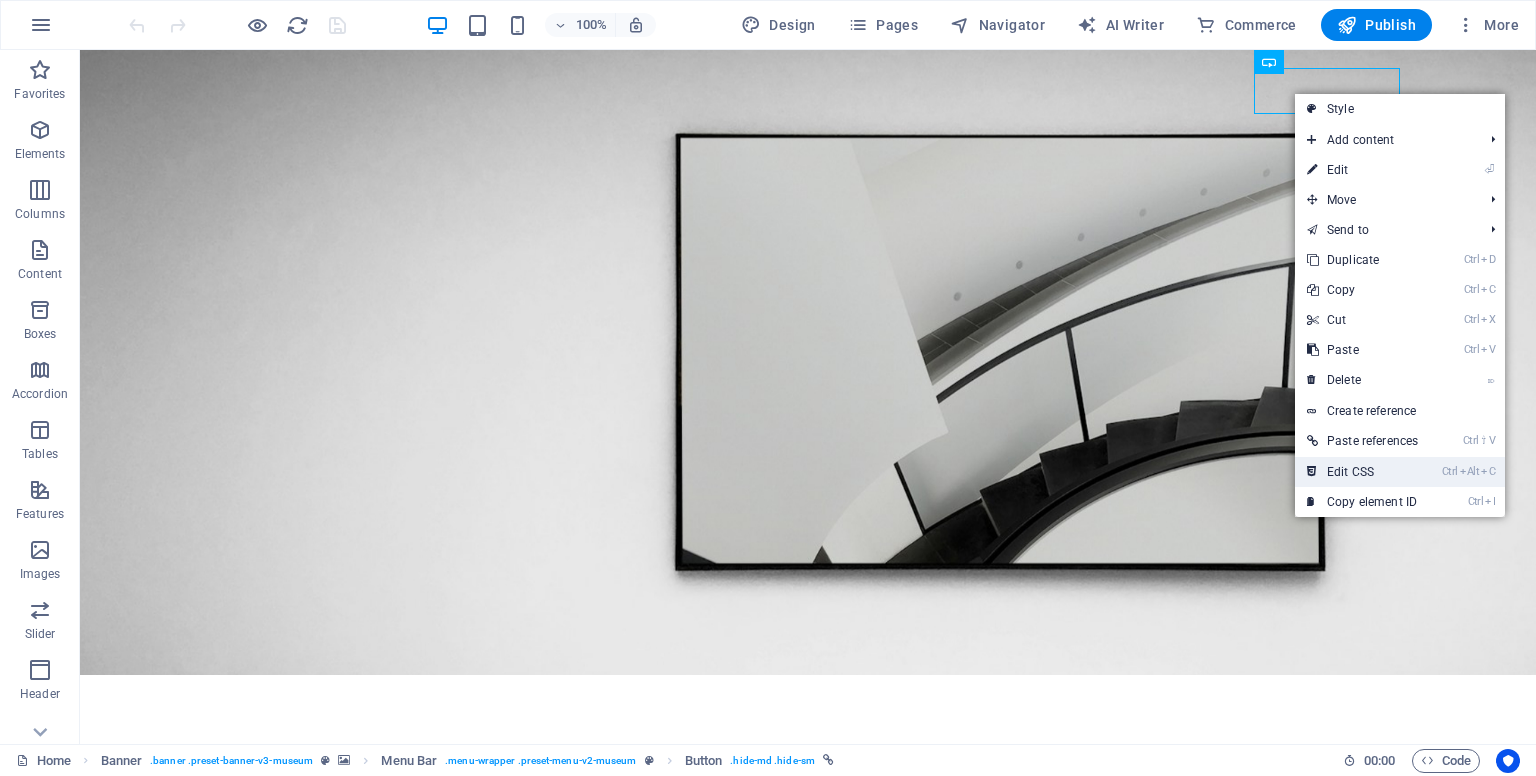 click on "Ctrl Alt C  Edit CSS" at bounding box center (1362, 472) 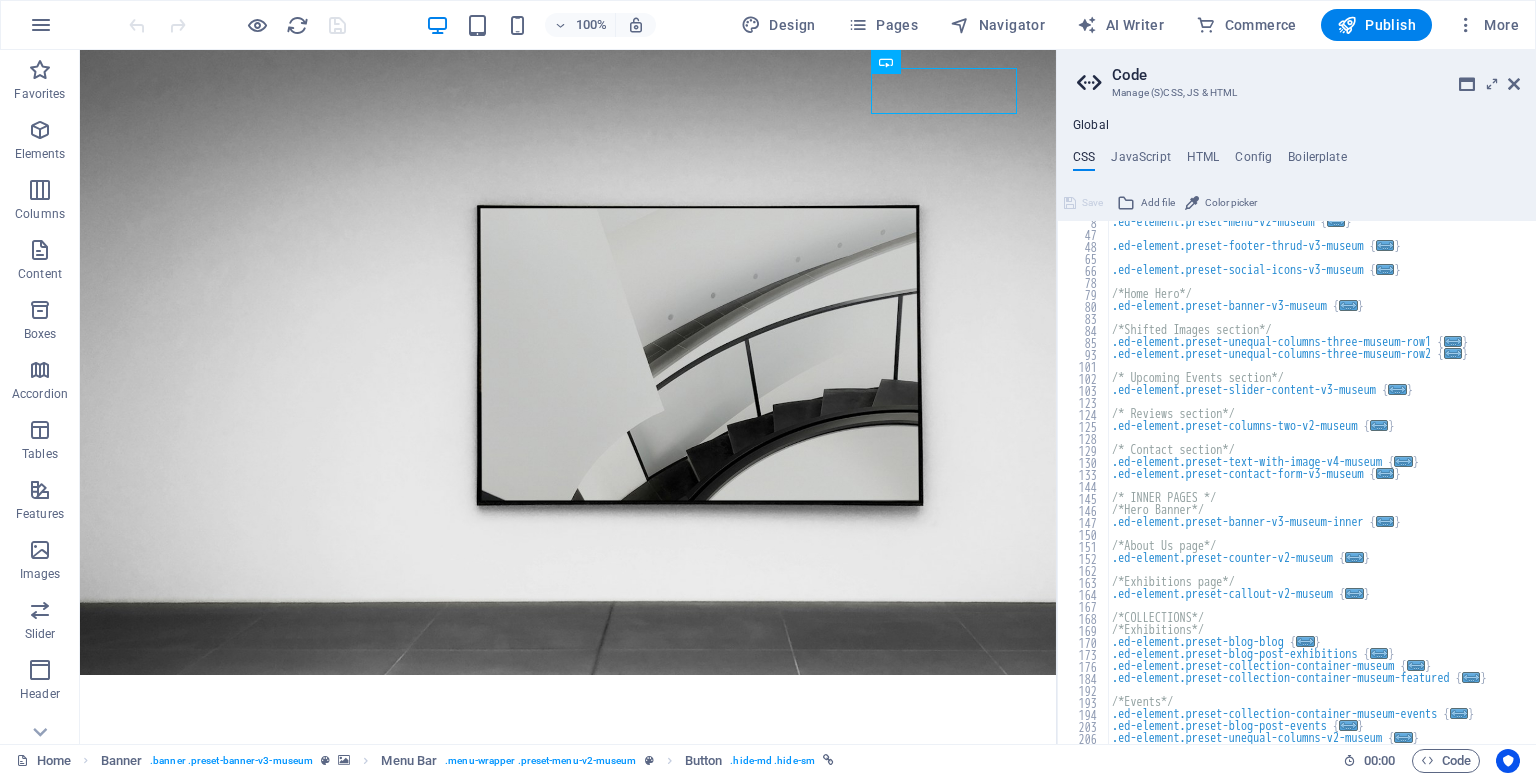 scroll, scrollTop: 0, scrollLeft: 0, axis: both 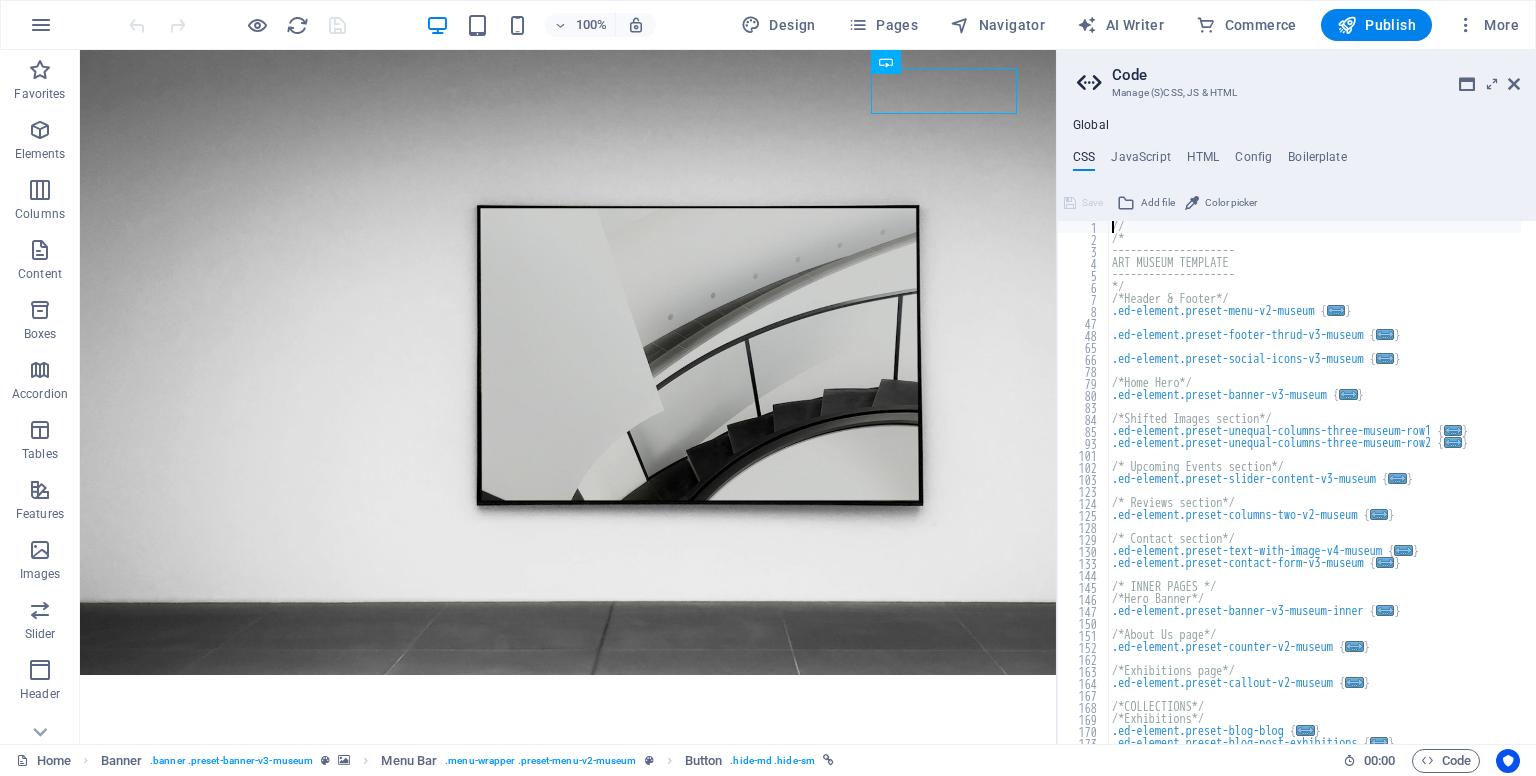 click on "Code Manage (S)CSS, JS & HTML Global CSS JavaScript HTML Config Boilerplate // 1 2 3 4 5 6 7 8 47 48 65 66 78 79 80 83 84 85 93 101 102 103 123 124 125 128 129 130 133 144 145 146 147 150 151 152 162 163 164 167 168 169 170 173 176 //  /* -------------------- ART MUSEUM TEMPLATE -------------------- */ /*Header & Footer*/ .ed-element.preset-menu-v2-museum   { ... } .ed-element.preset-footer-thrud-v3-museum   { ... } .ed-element.preset-social-icons-v3-museum   { ... } /*Home Hero*/ .ed-element.preset-banner-v3-museum   { ... } /*Shifted Images section*/ .ed-element.preset-unequal-columns-three-museum-row1   { ... } .ed-element.preset-unequal-columns-three-museum-row2   { ... } /* Upcoming Events section*/ .ed-element.preset-slider-content-v3-museum   { ... } /* Reviews section*/ .ed-element.preset-columns-two-v2-museum   { ... } /* Contact section*/ .ed-element.preset-text-with-image-v4-museum   { ... } .ed-element.preset-contact-form-v3-museum   { ... } /* INNER PAGES */ /*Hero Banner*/   { ... }   { ... }" at bounding box center [1296, 397] 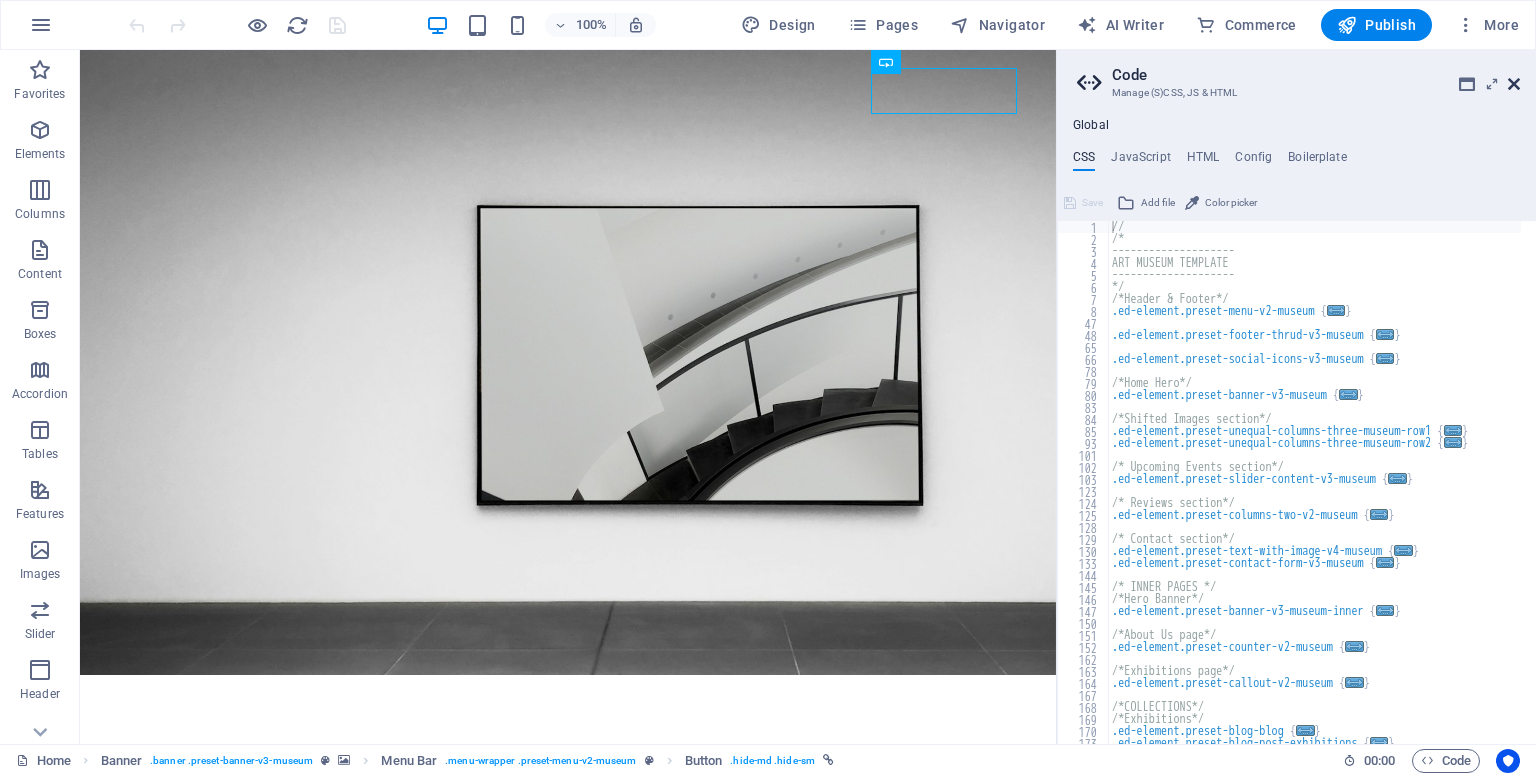 click at bounding box center (1514, 84) 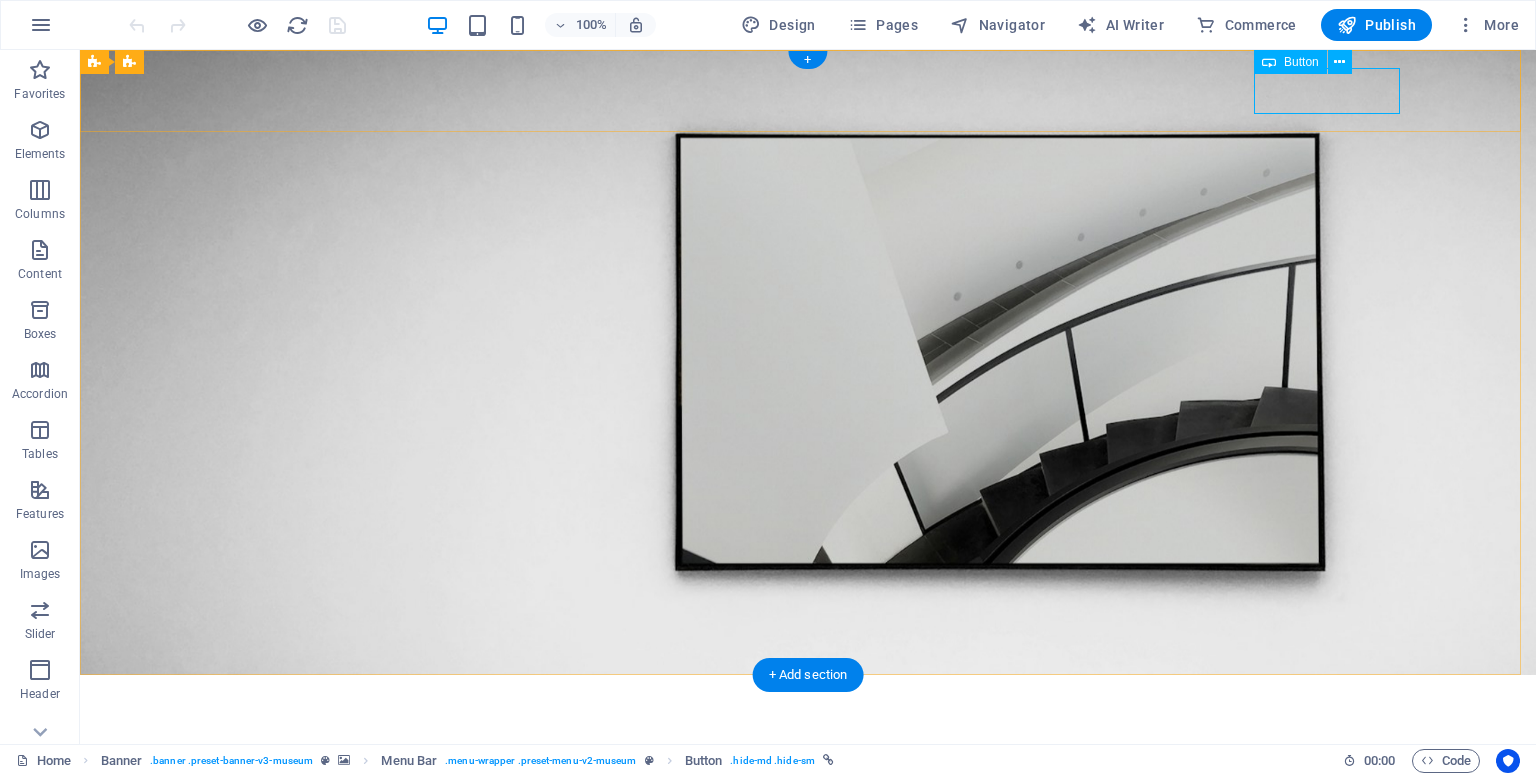 click on "Explore" at bounding box center (808, 789) 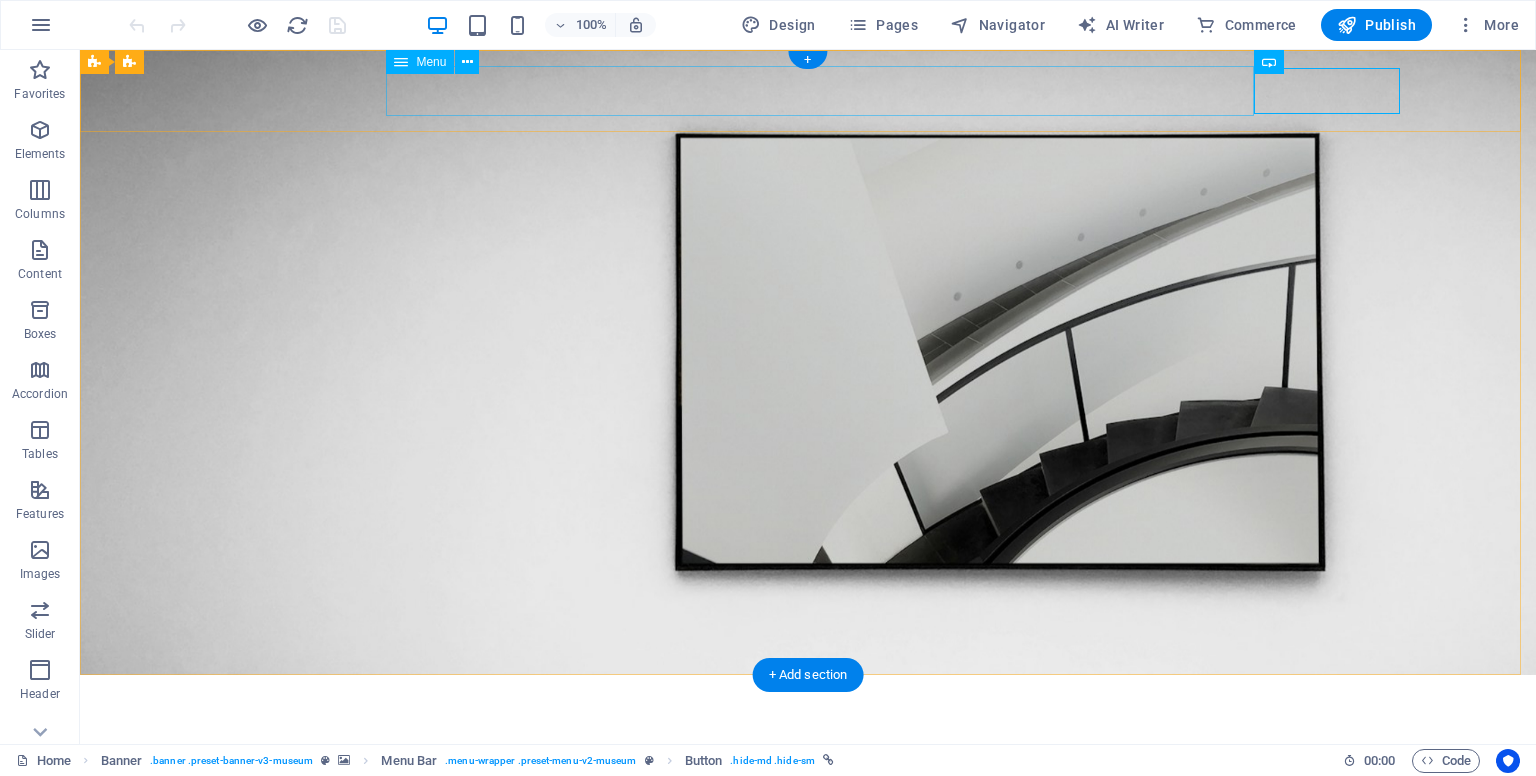 click on "About Us Exhibitions Events Contact" at bounding box center (808, 741) 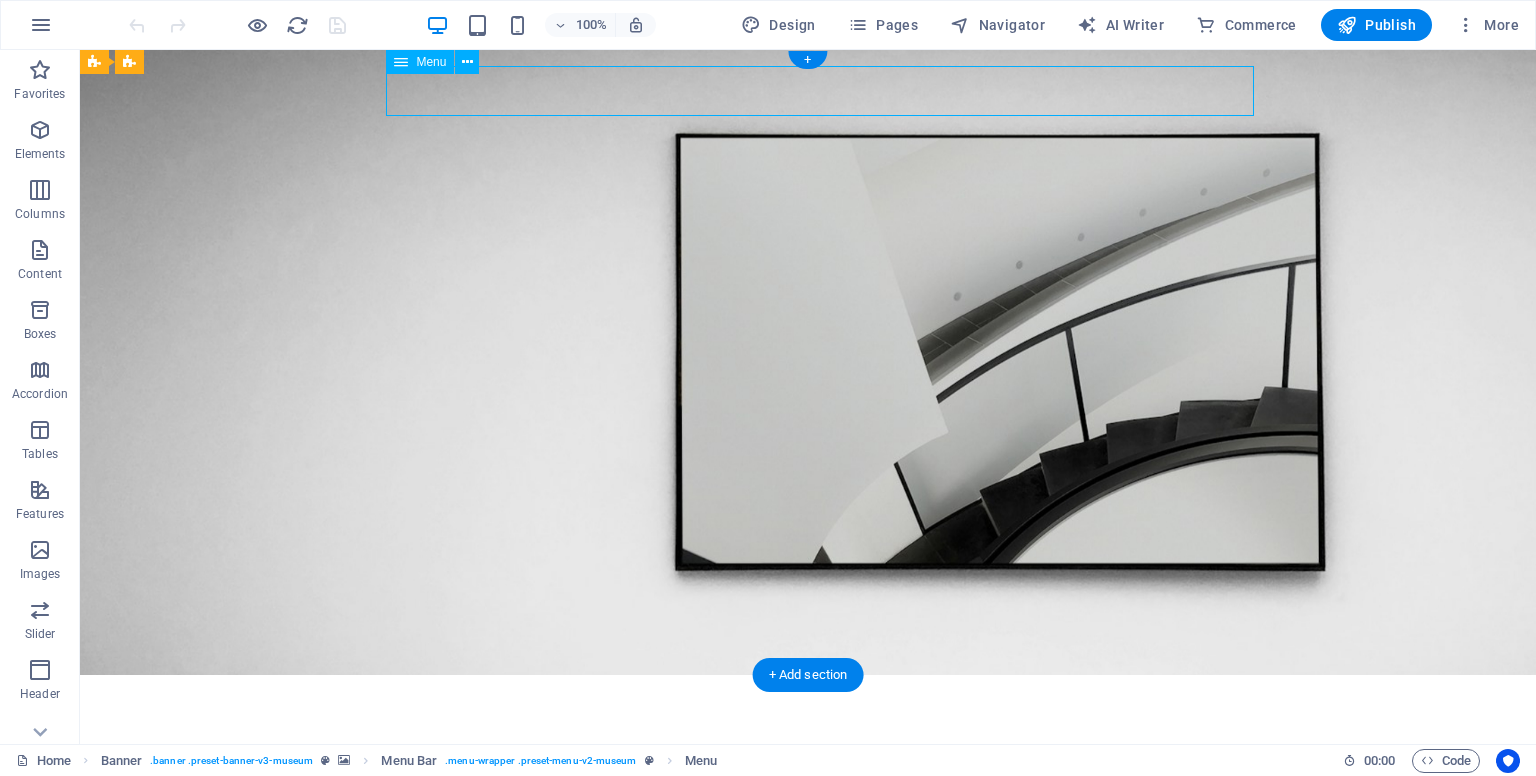 click on "About Us Exhibitions Events Contact" at bounding box center [808, 741] 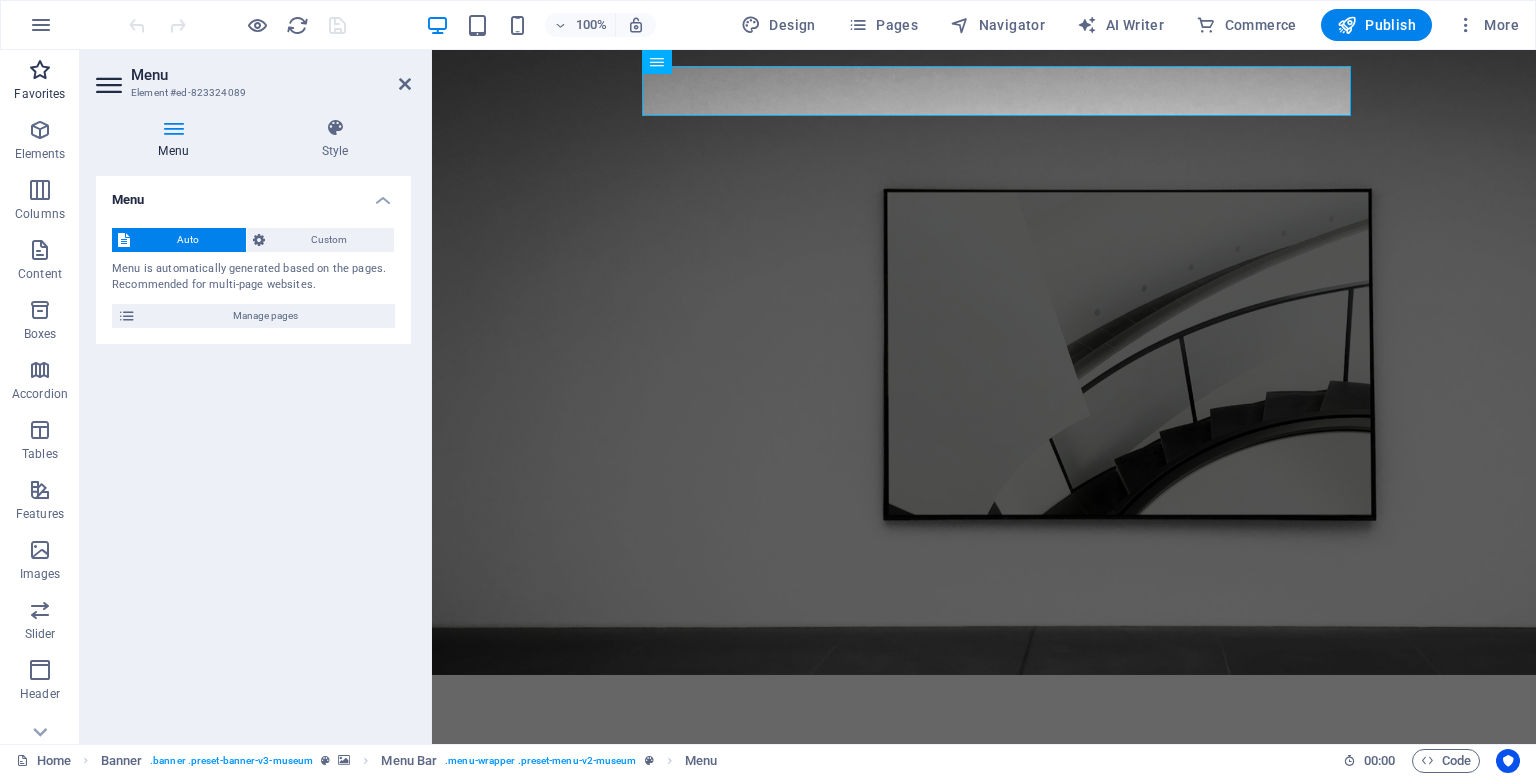 click on "Favorites" at bounding box center (40, 82) 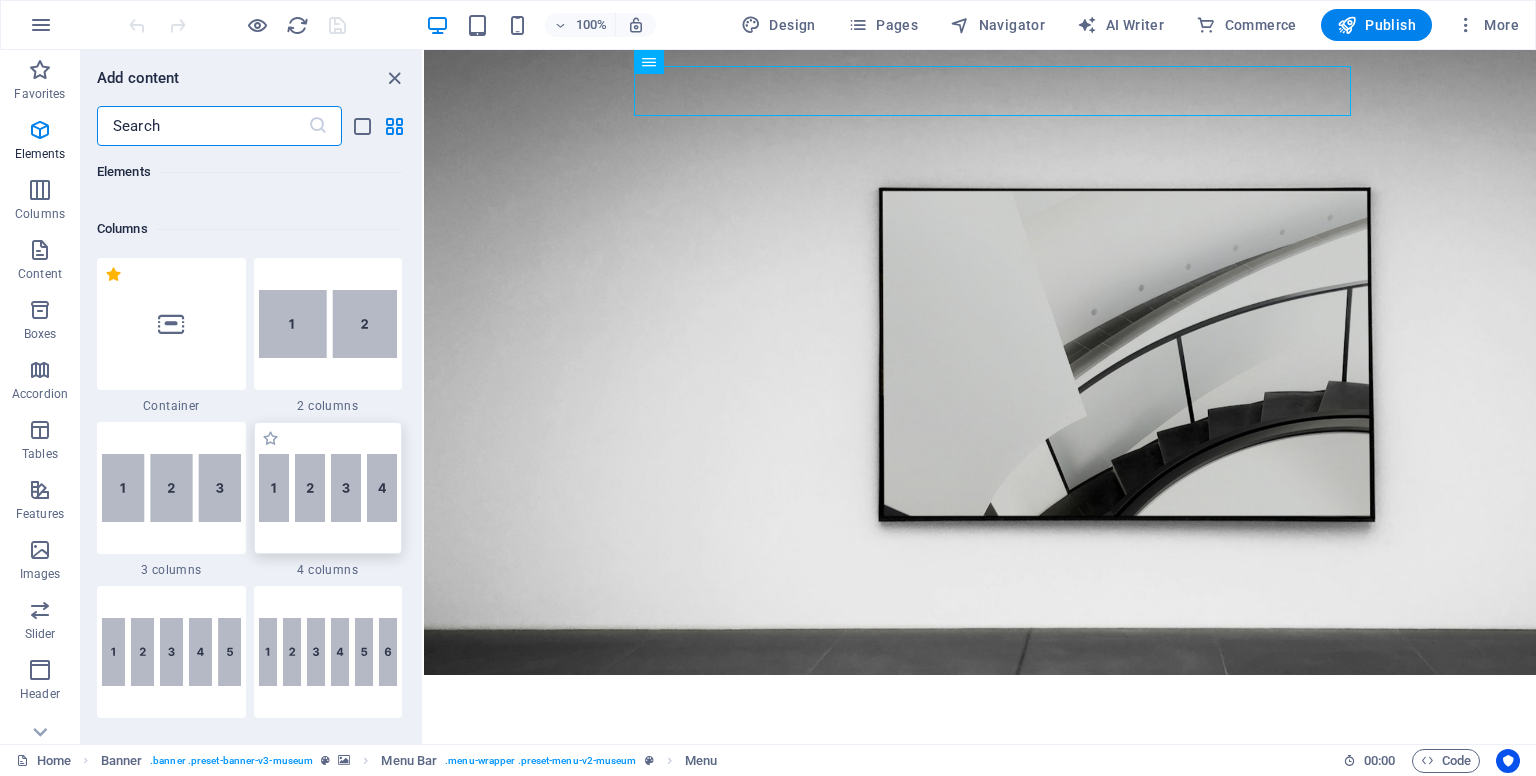 scroll, scrollTop: 1000, scrollLeft: 0, axis: vertical 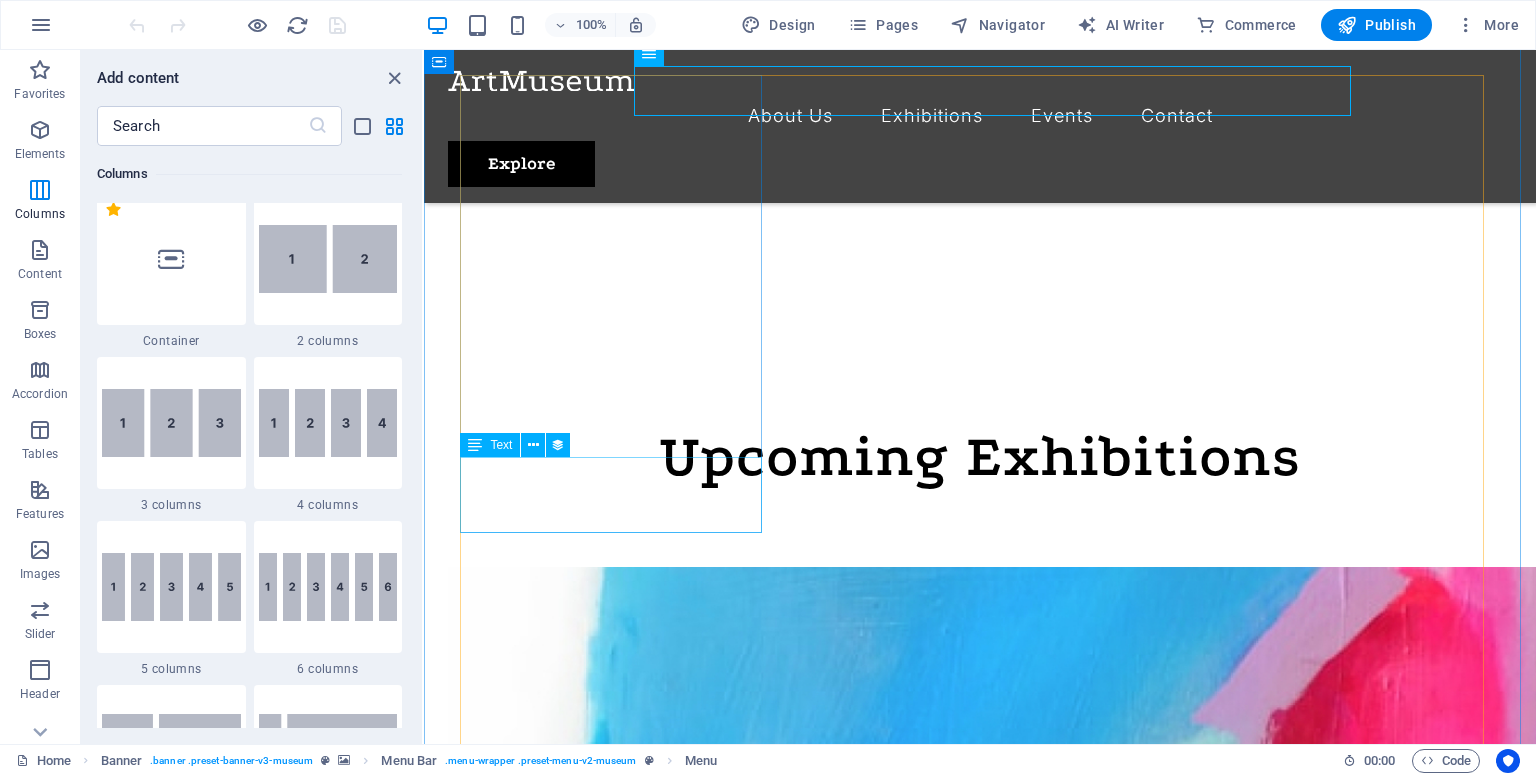 click on "Lorem ipsum dolor sit amet, consectetur adipiscing elit, sed do eiusmod tempor incididunt ut labore" at bounding box center (960, 1773) 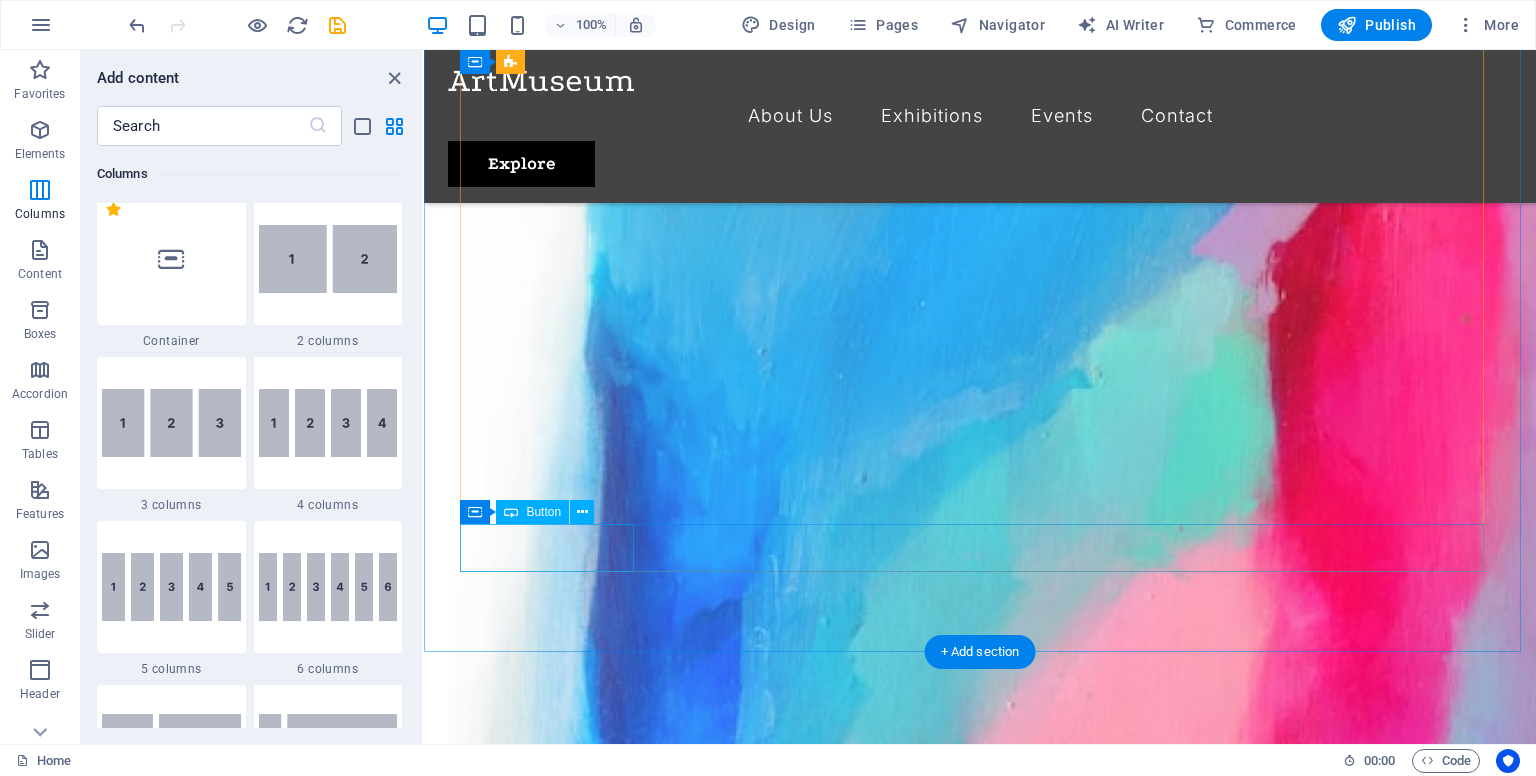 scroll, scrollTop: 1400, scrollLeft: 0, axis: vertical 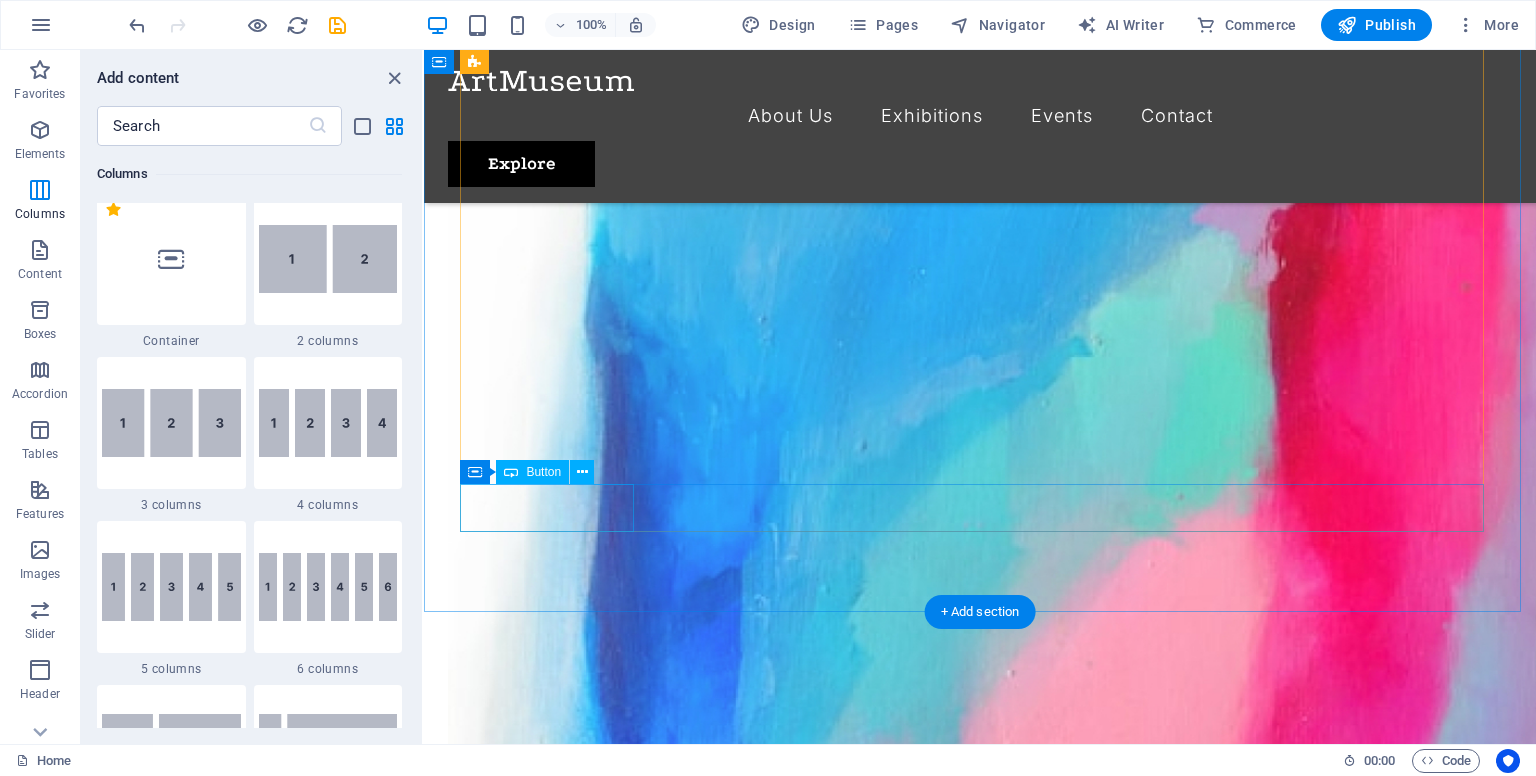 click on "Vorherige" at bounding box center (960, 5290) 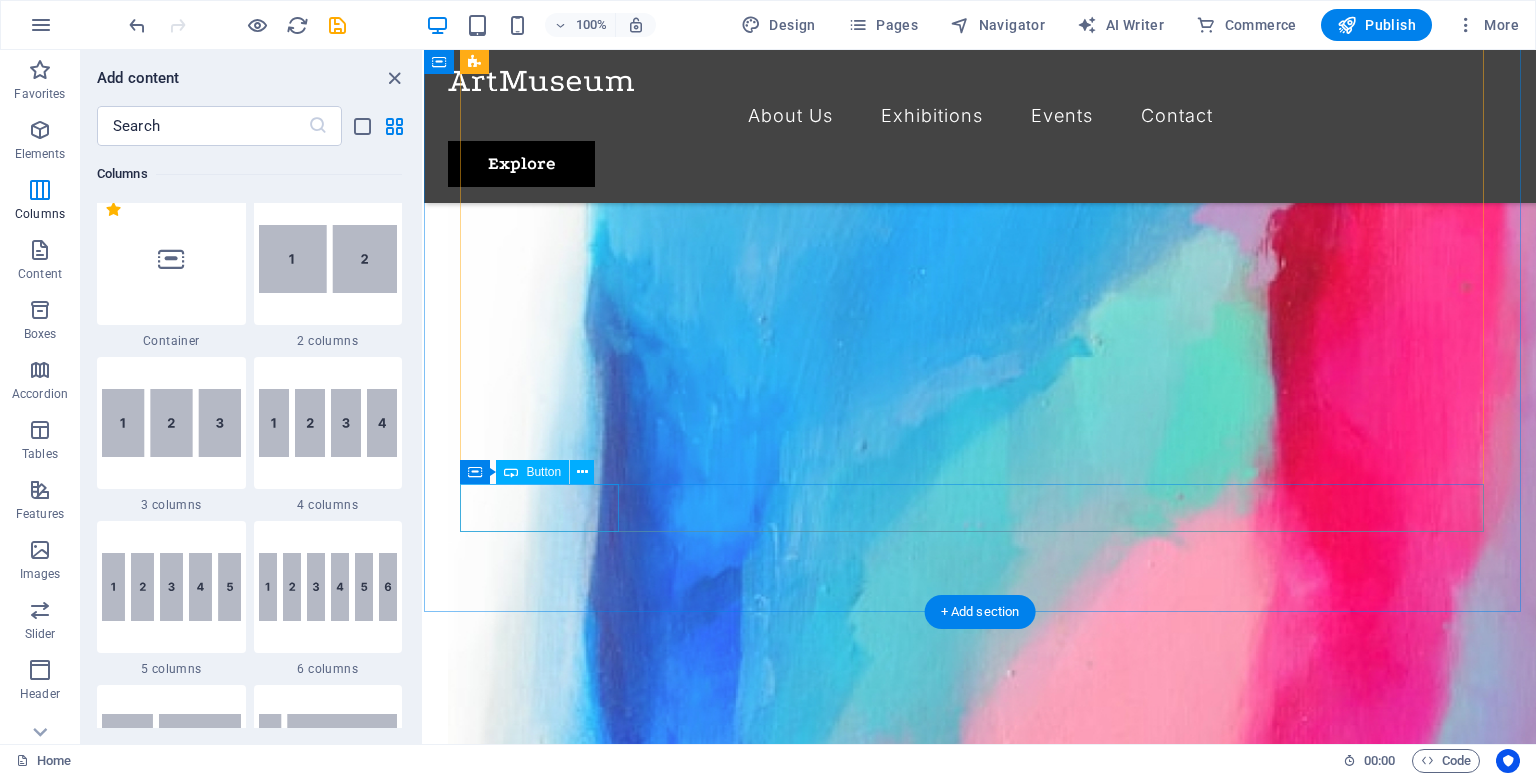 click on "Nächste" at bounding box center (960, 5290) 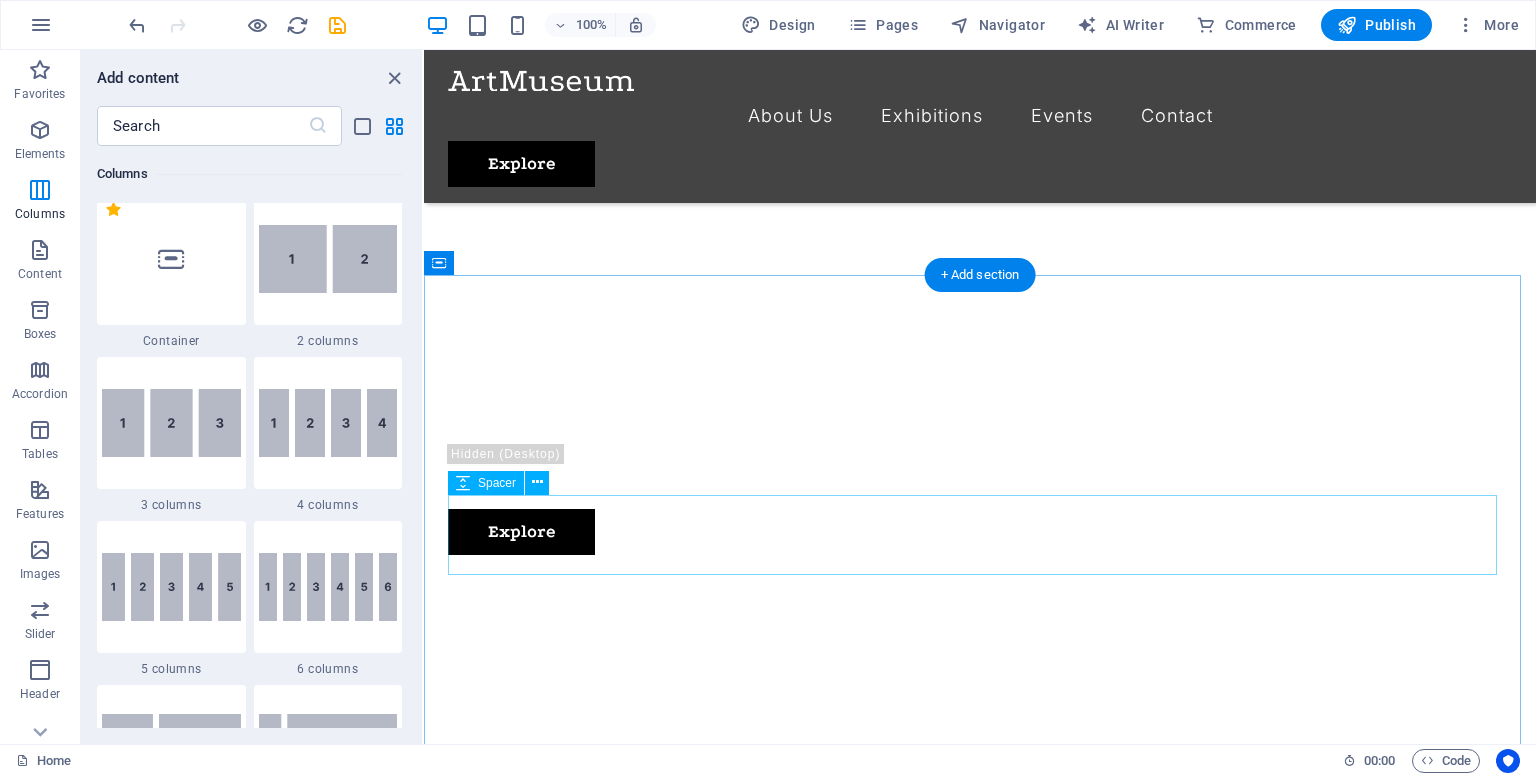 scroll, scrollTop: 800, scrollLeft: 0, axis: vertical 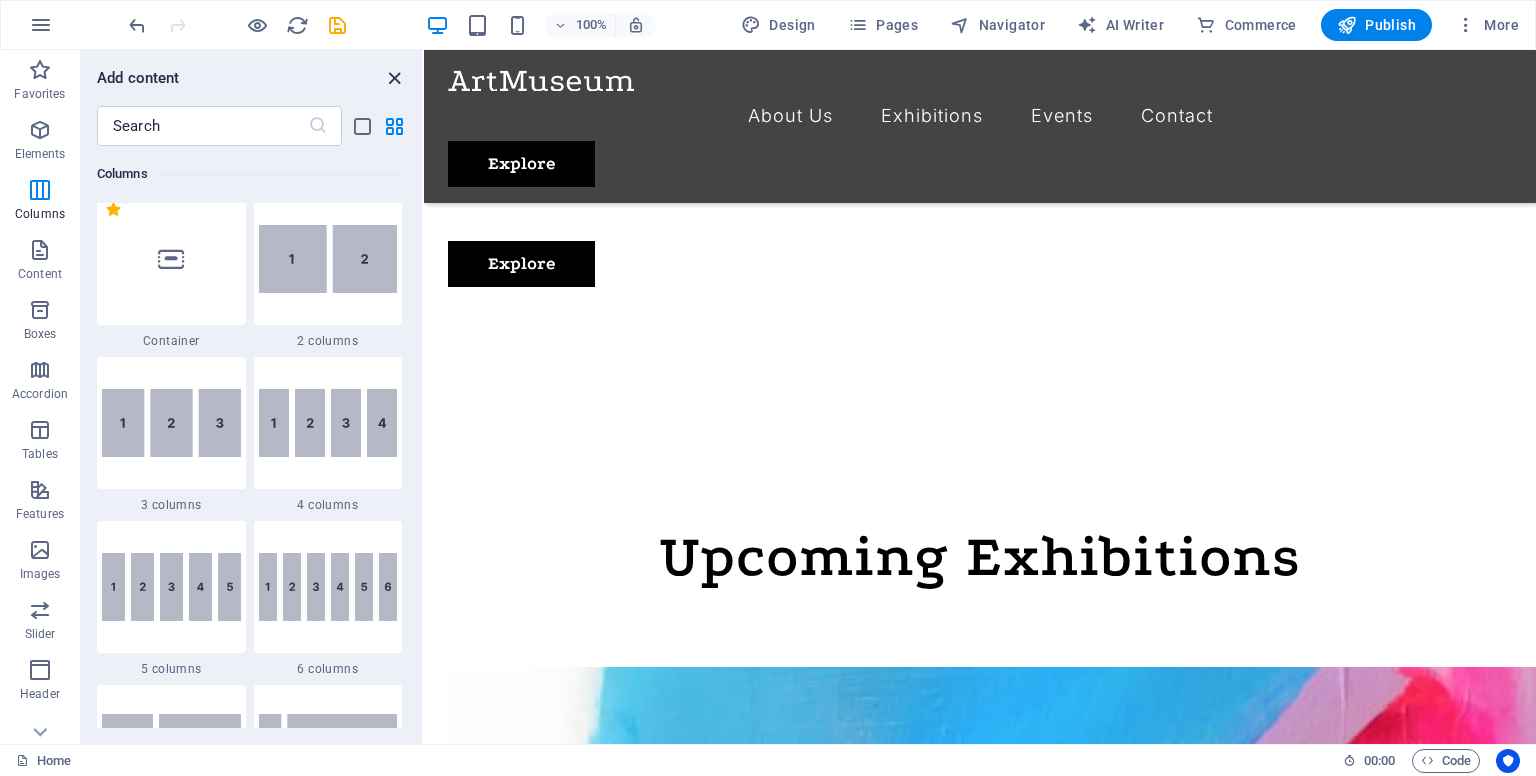 click at bounding box center [394, 78] 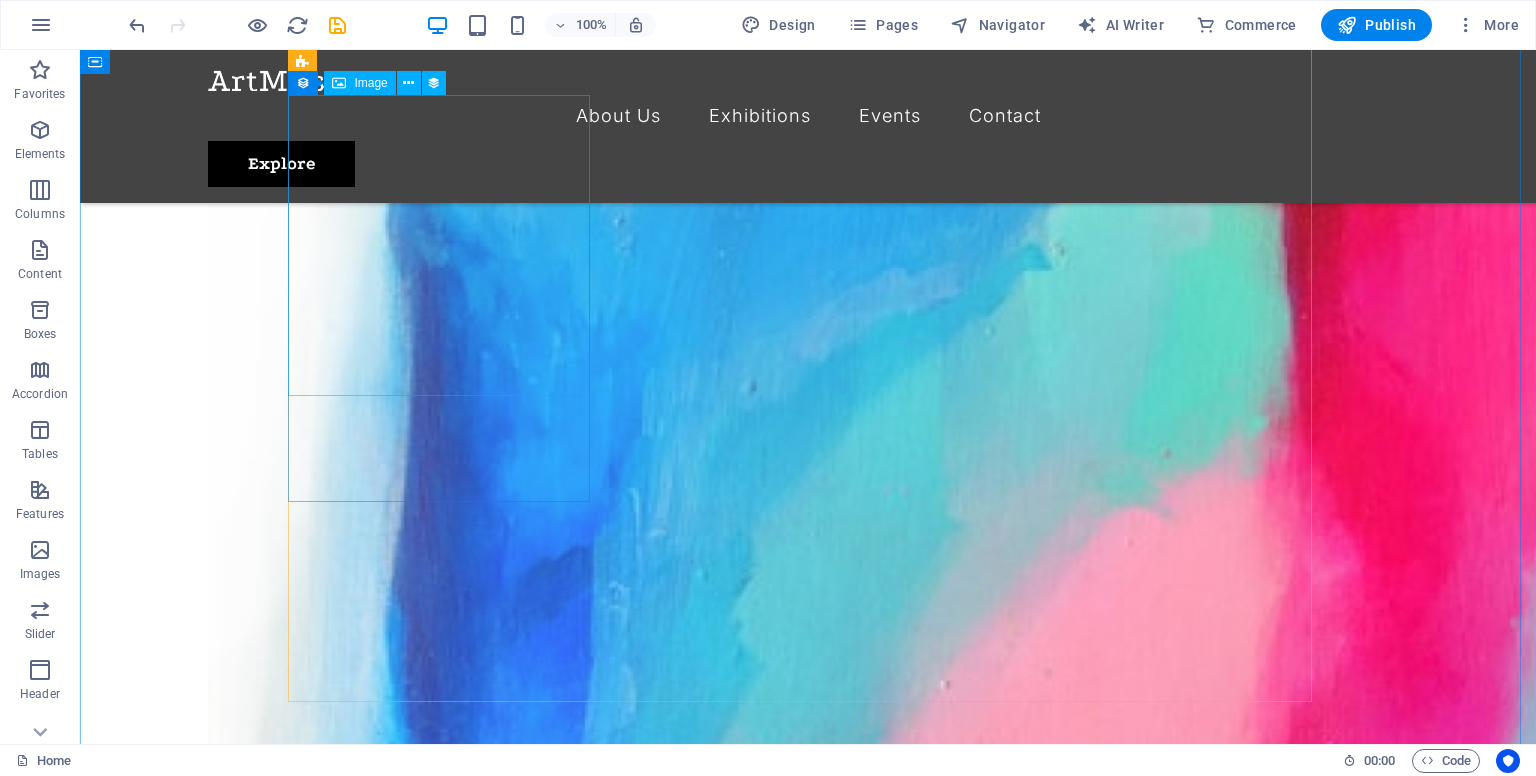 scroll, scrollTop: 1600, scrollLeft: 0, axis: vertical 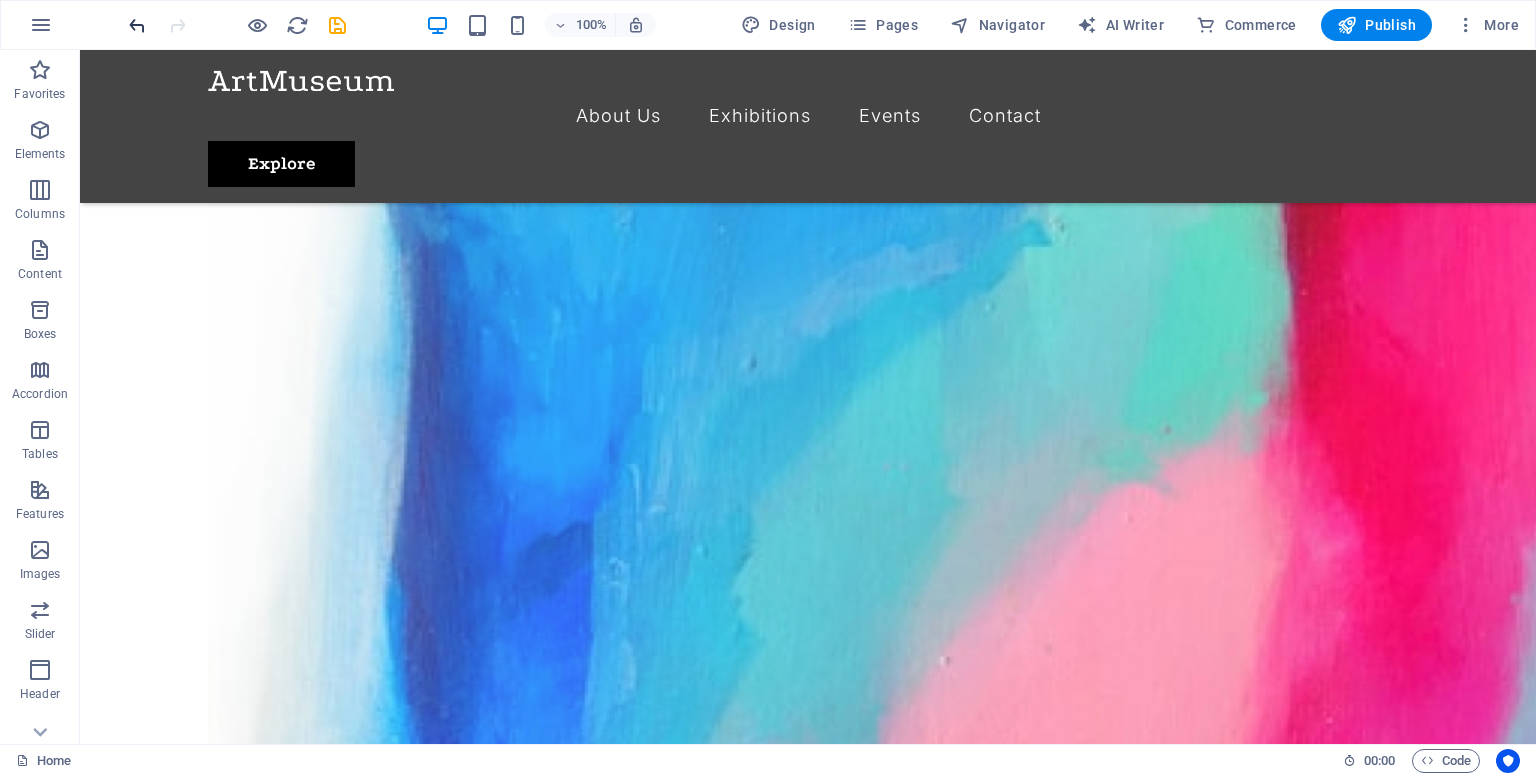 click at bounding box center [137, 25] 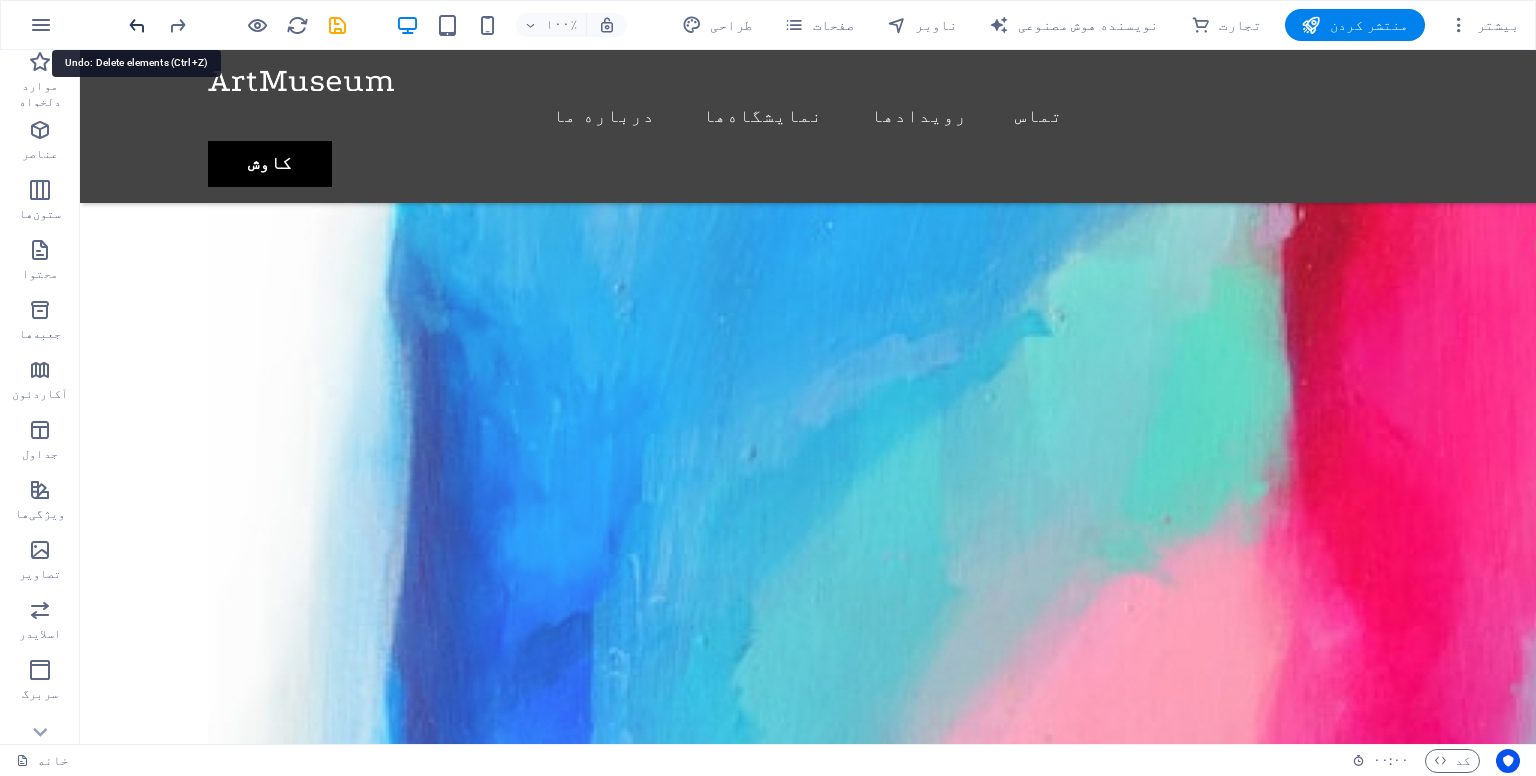 click at bounding box center [137, 25] 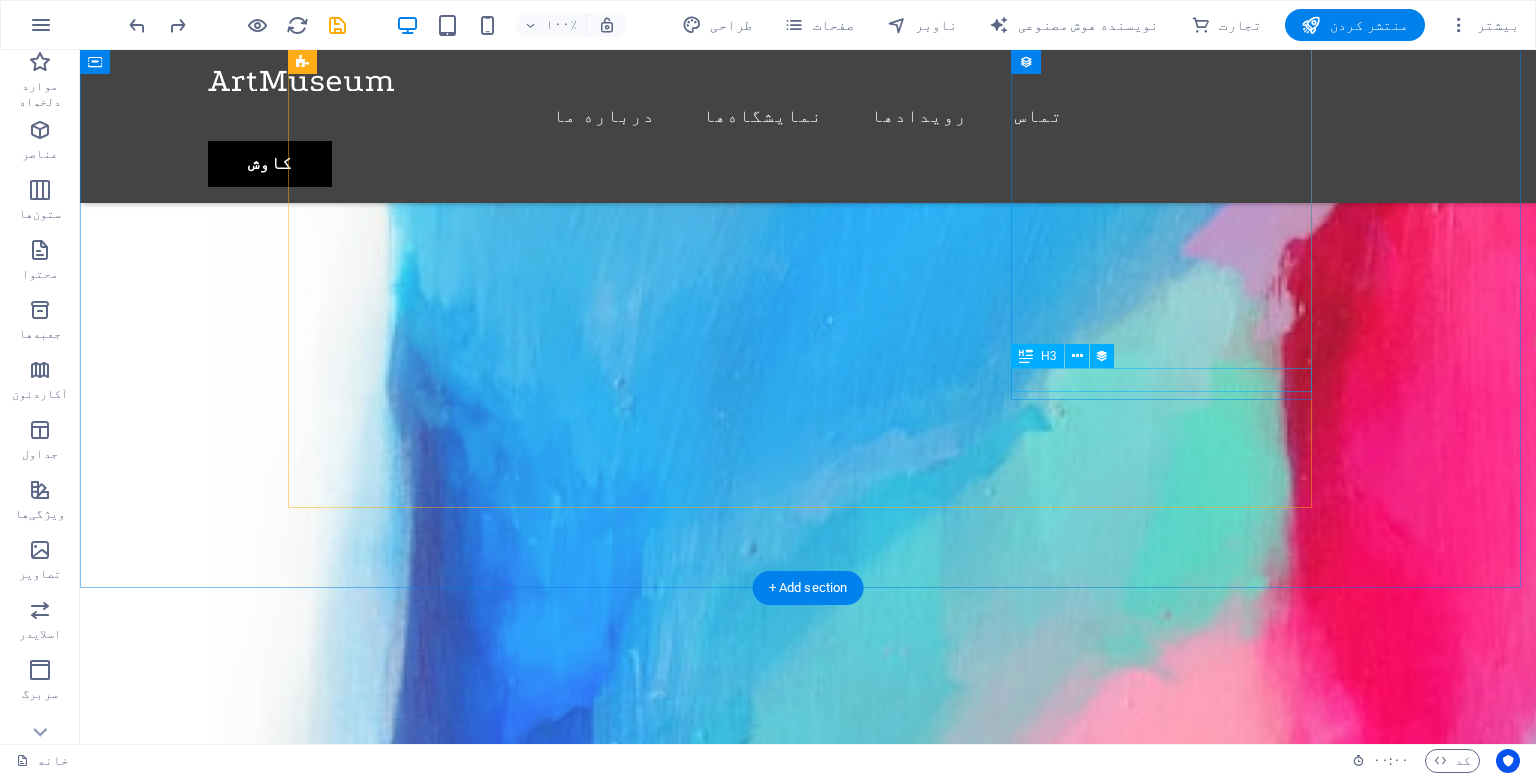 scroll, scrollTop: 1400, scrollLeft: 0, axis: vertical 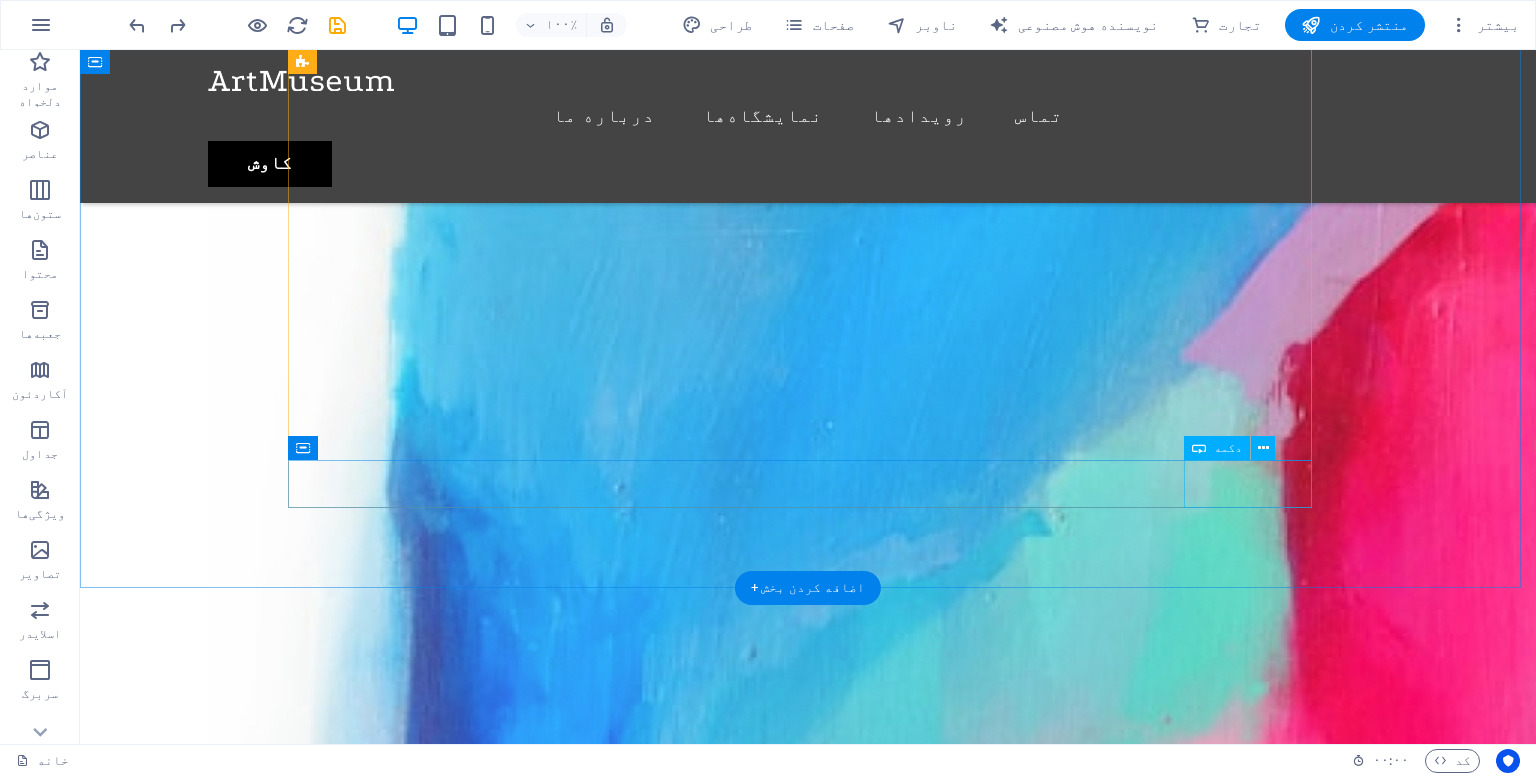 click on "ناخسته" at bounding box center [720, 5770] 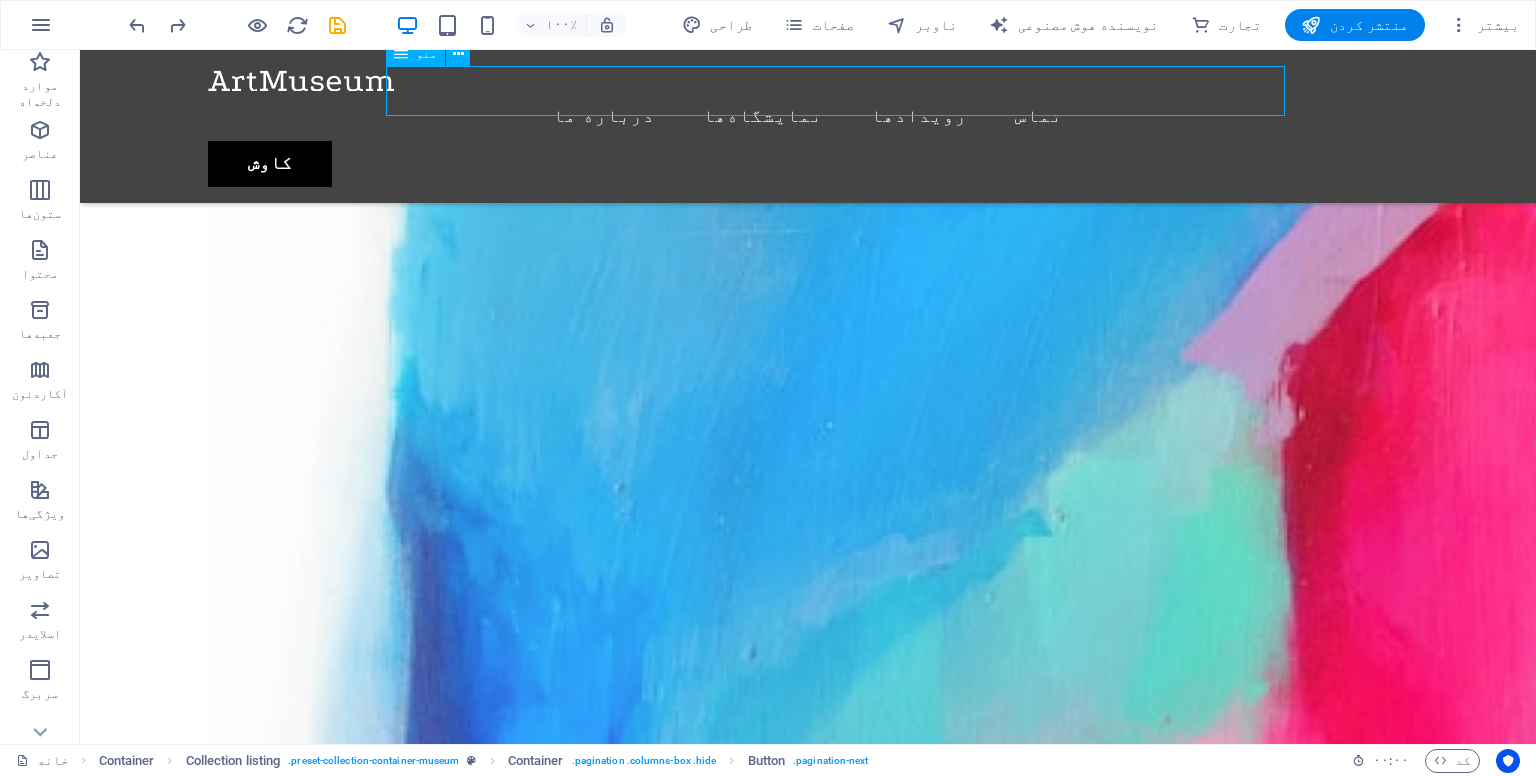 click on "درباره ما نمایشگاه‌ها رویدادها تماس" at bounding box center (808, 116) 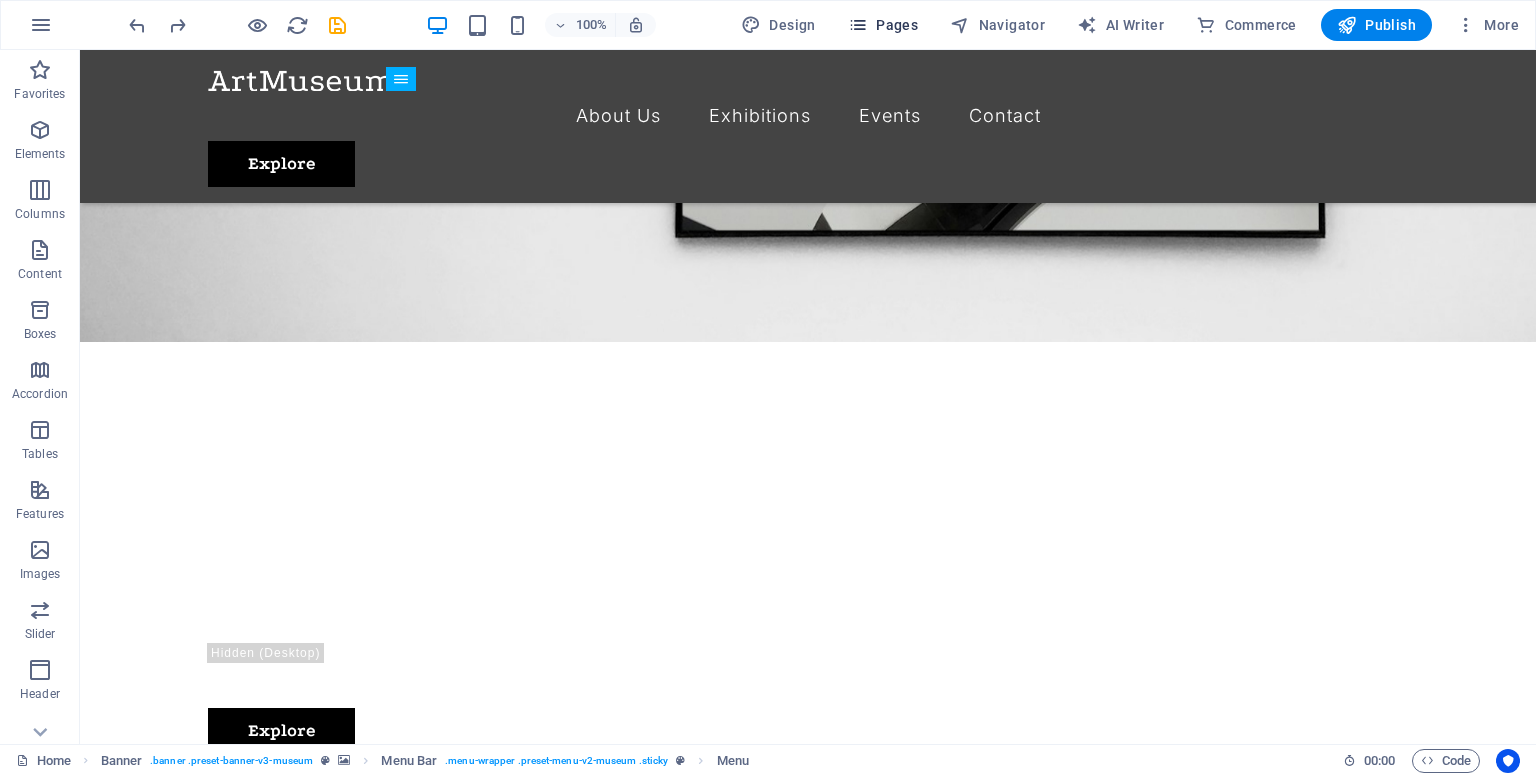 scroll, scrollTop: 300, scrollLeft: 0, axis: vertical 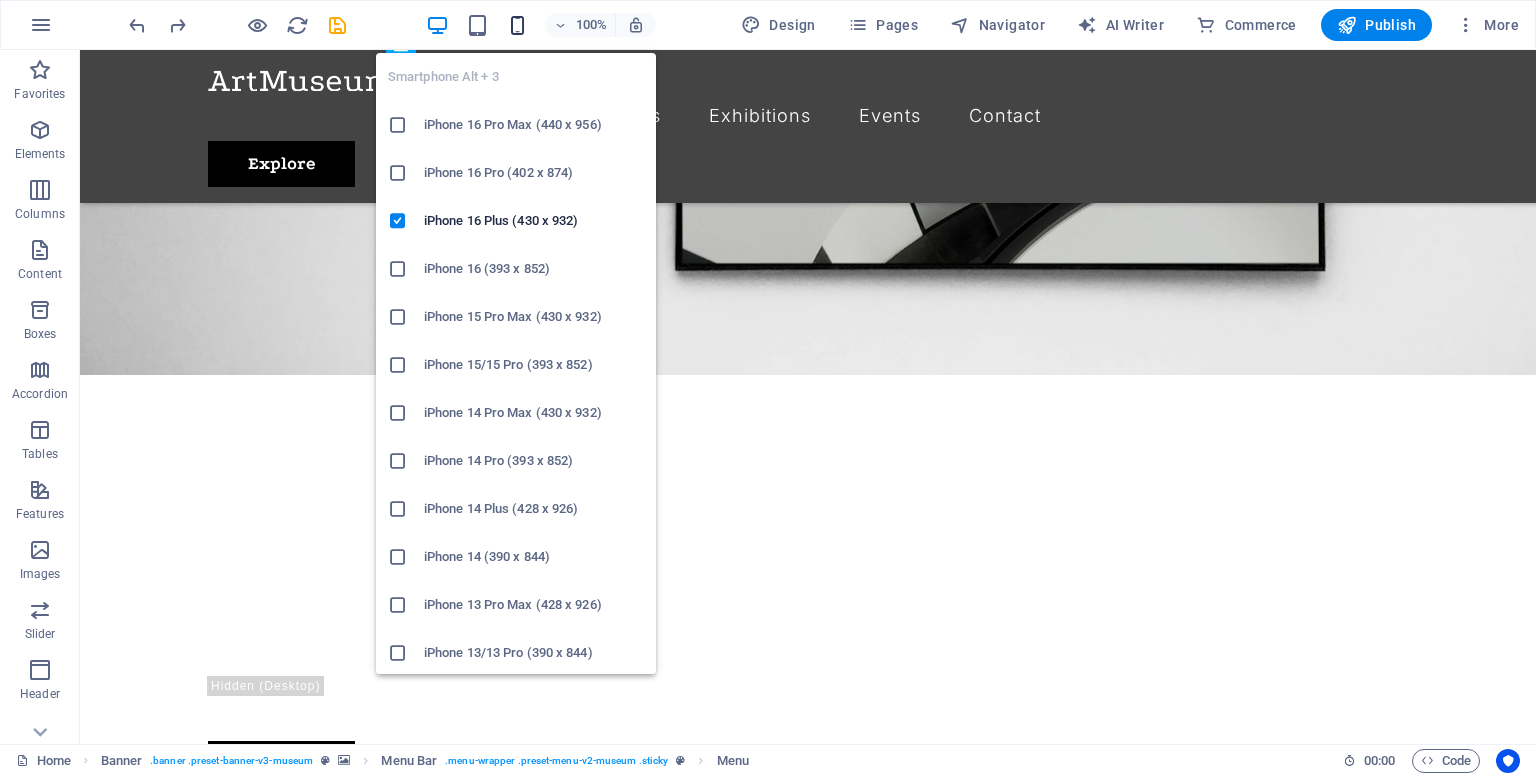 click at bounding box center (517, 25) 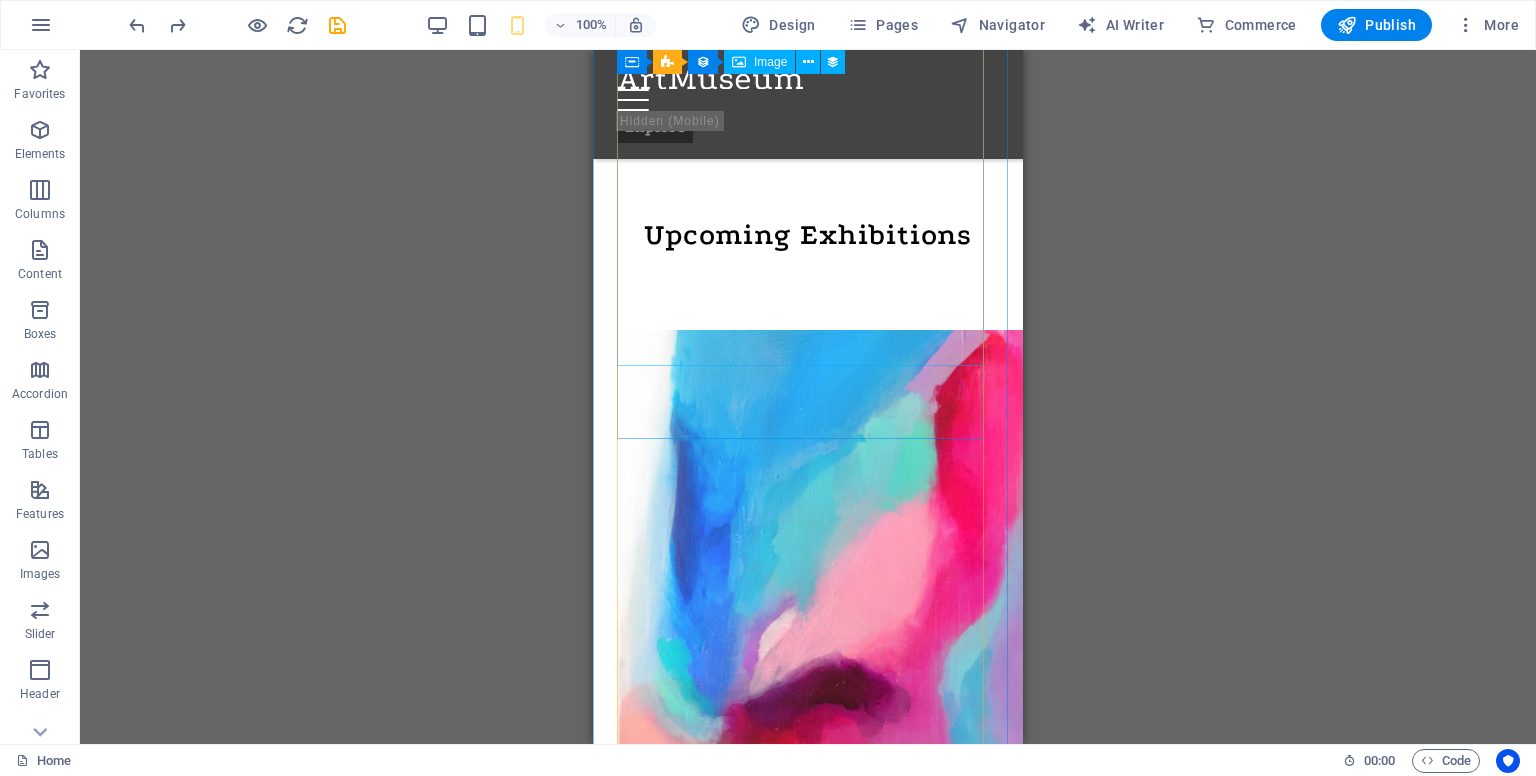 scroll, scrollTop: 1000, scrollLeft: 0, axis: vertical 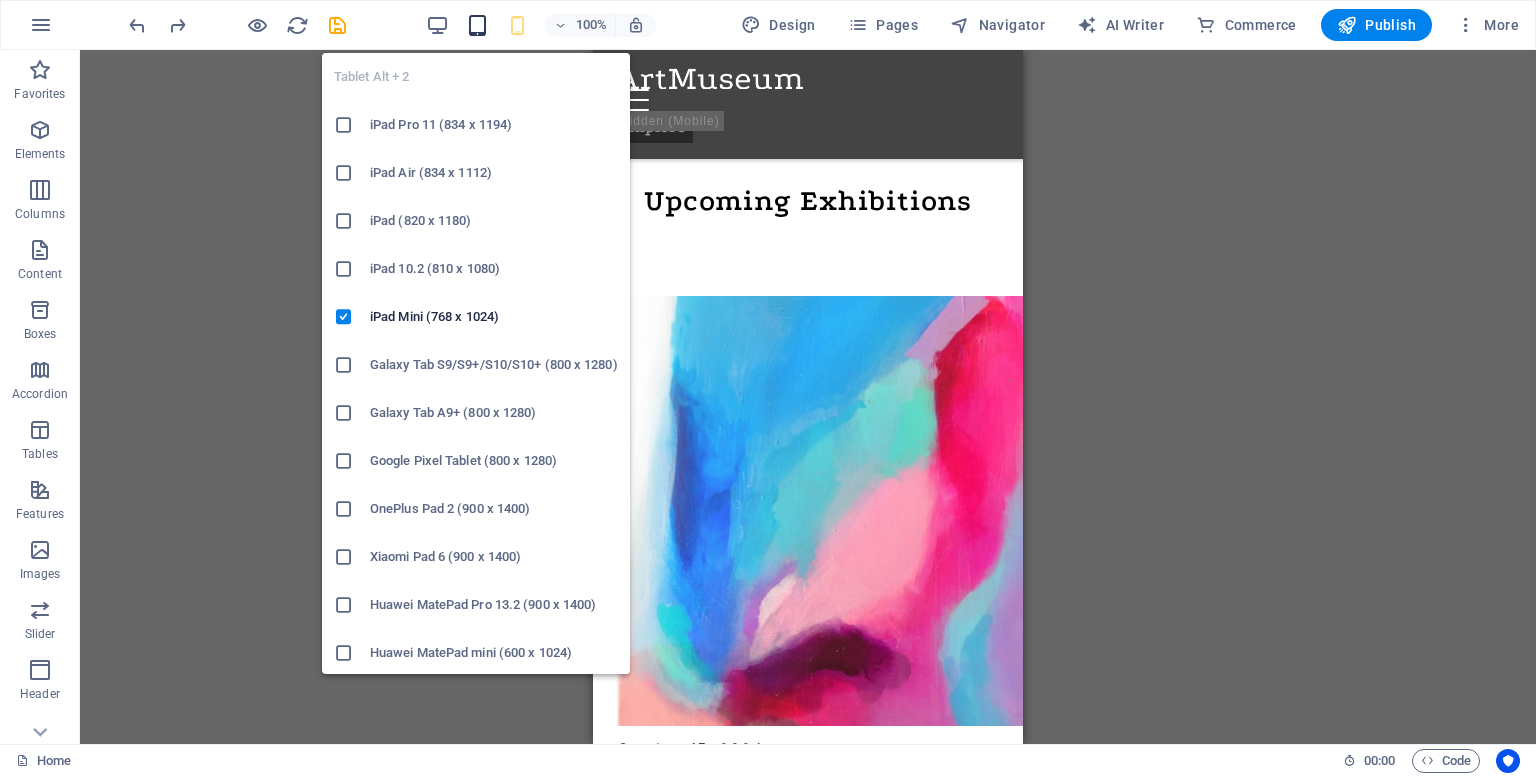 click at bounding box center (477, 25) 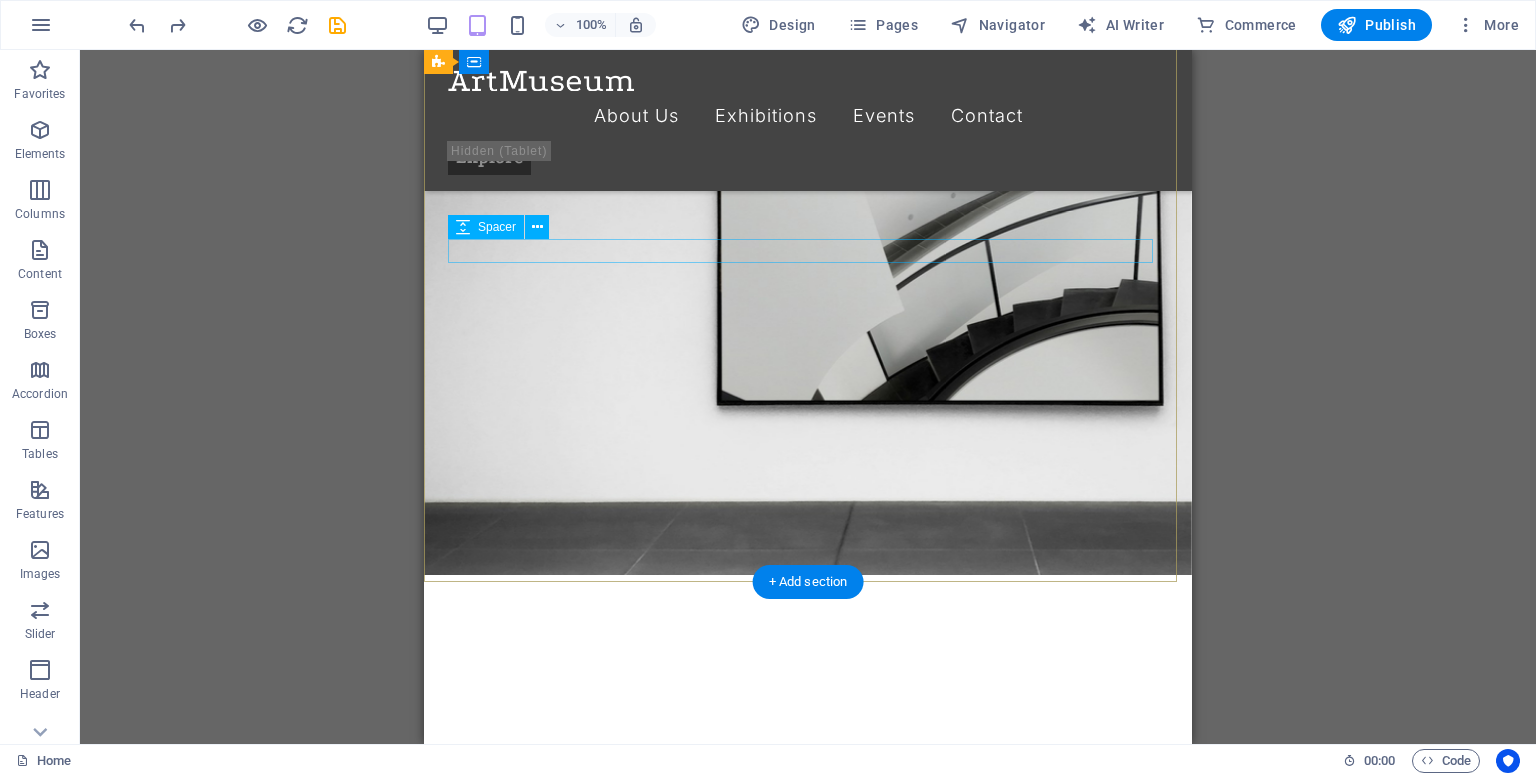 scroll, scrollTop: 0, scrollLeft: 0, axis: both 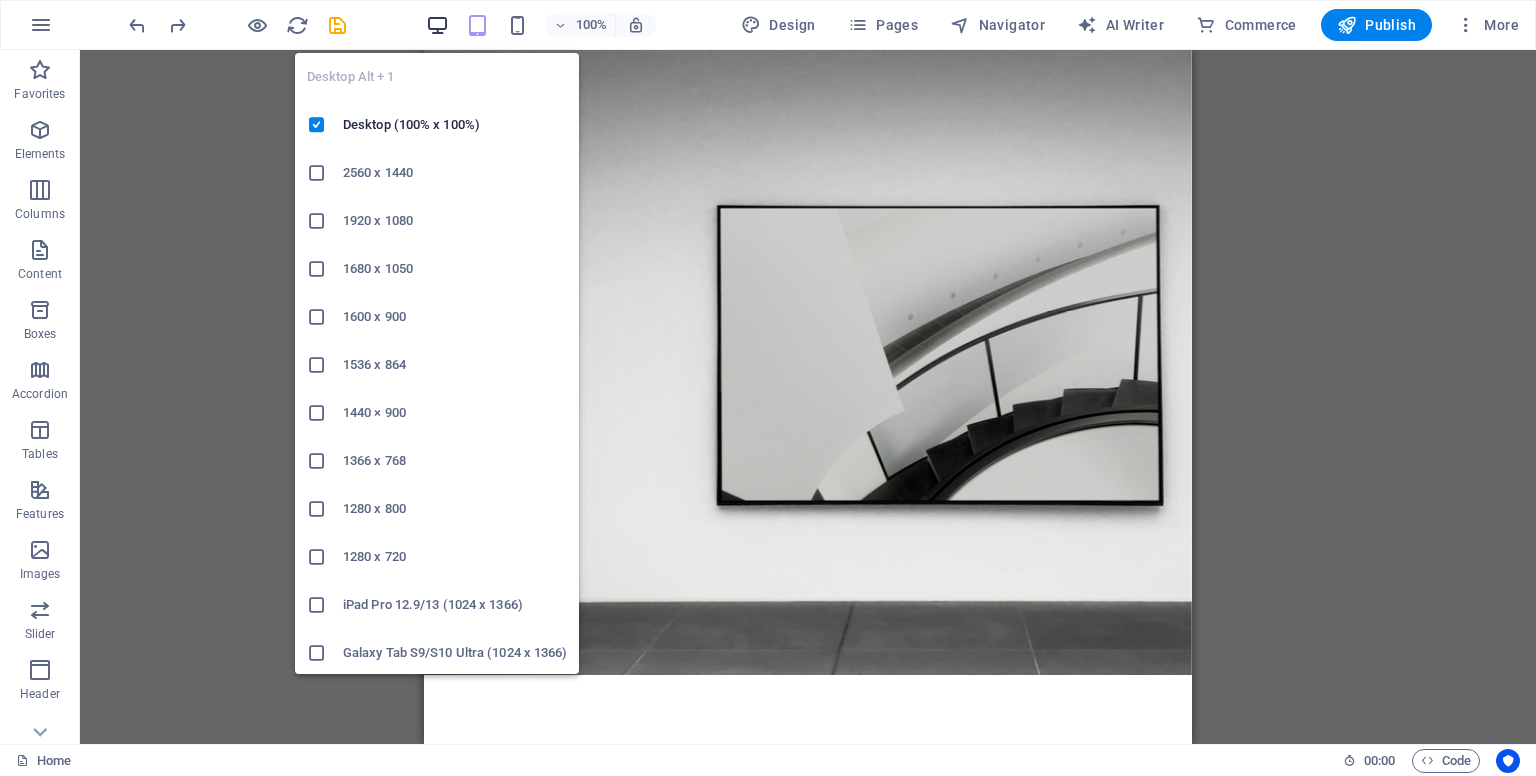 click at bounding box center [437, 25] 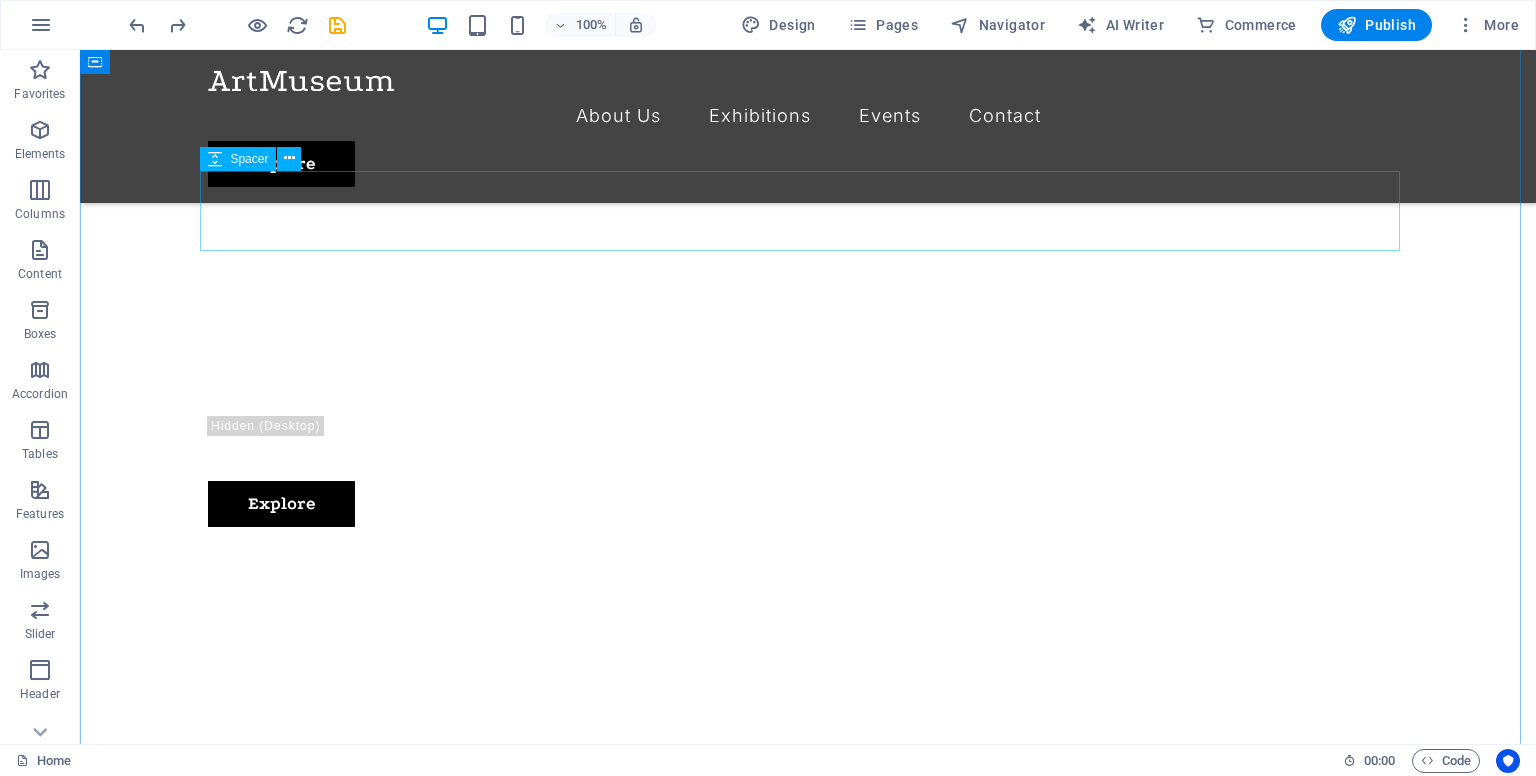 scroll, scrollTop: 800, scrollLeft: 0, axis: vertical 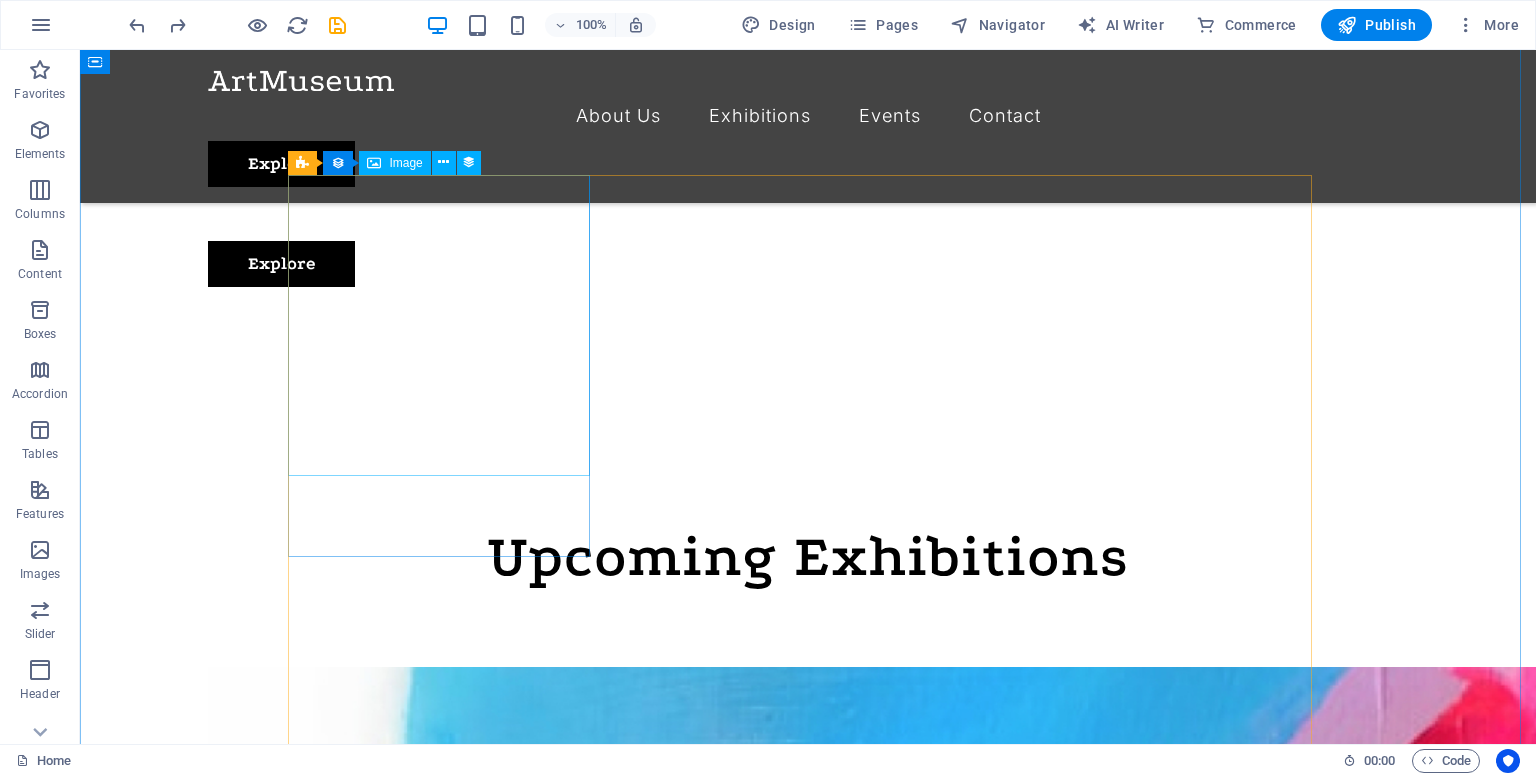 click at bounding box center [720, 1395] 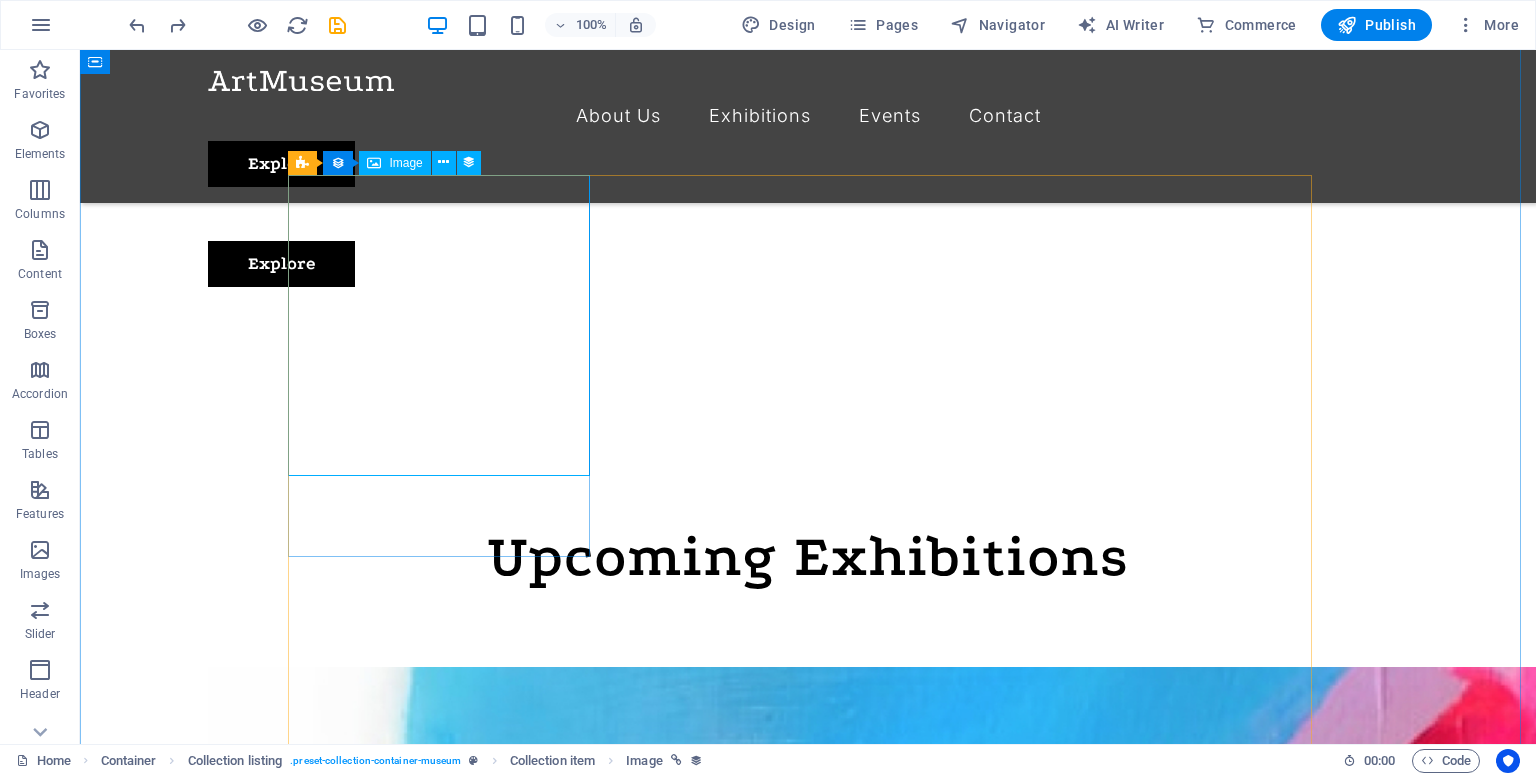 click on "Image" at bounding box center [405, 163] 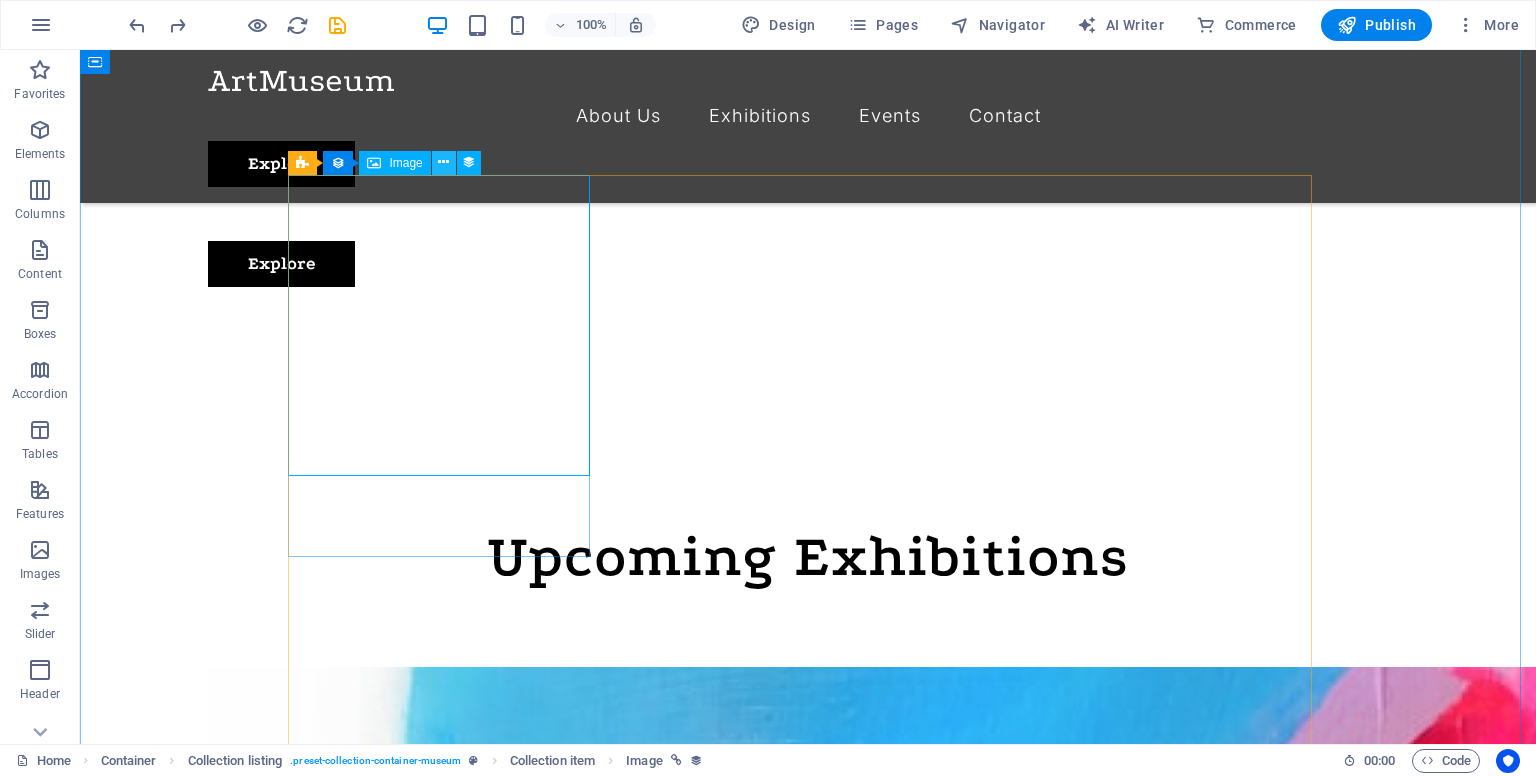 click at bounding box center [443, 162] 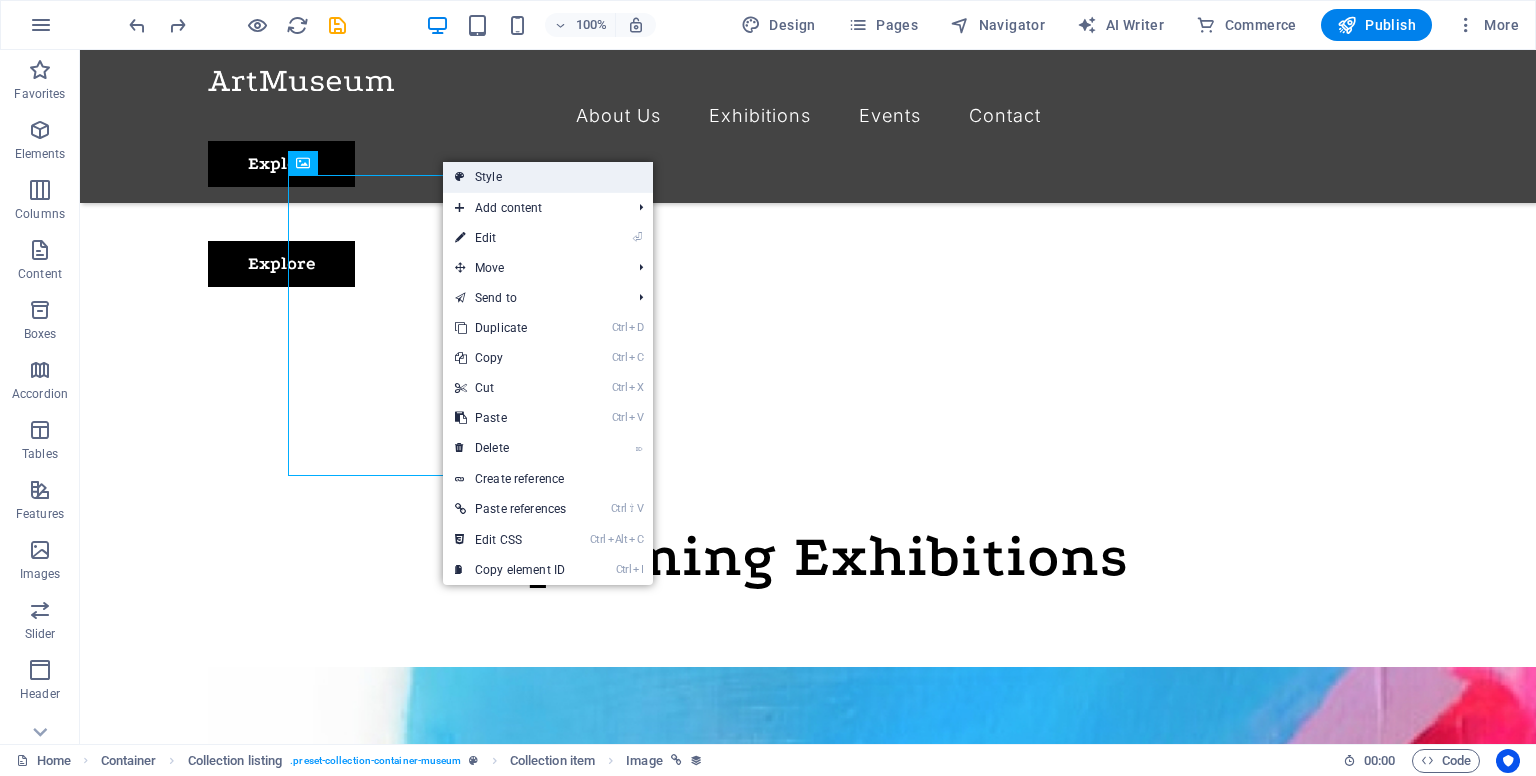 click on "Style" at bounding box center [548, 177] 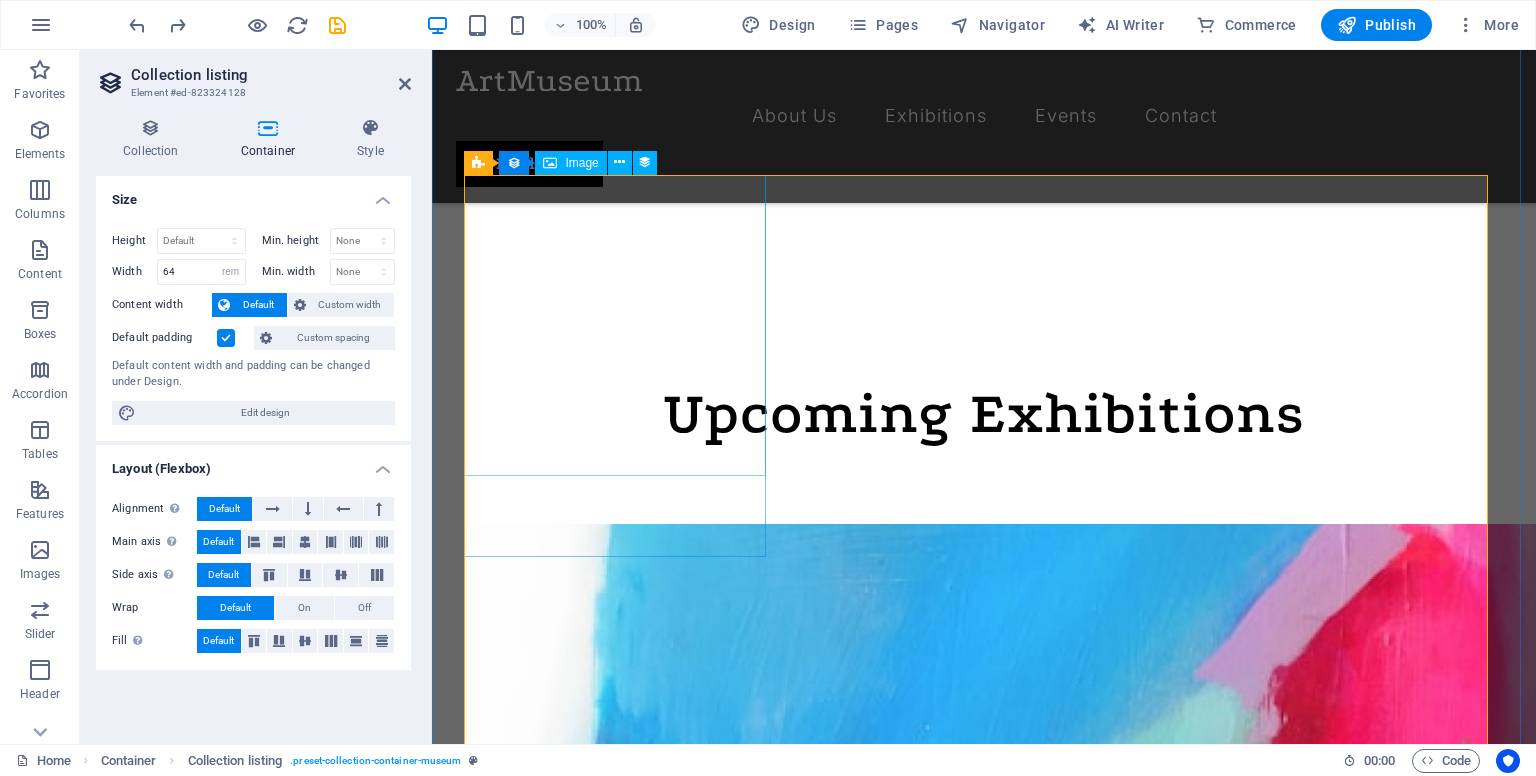 scroll, scrollTop: 800, scrollLeft: 0, axis: vertical 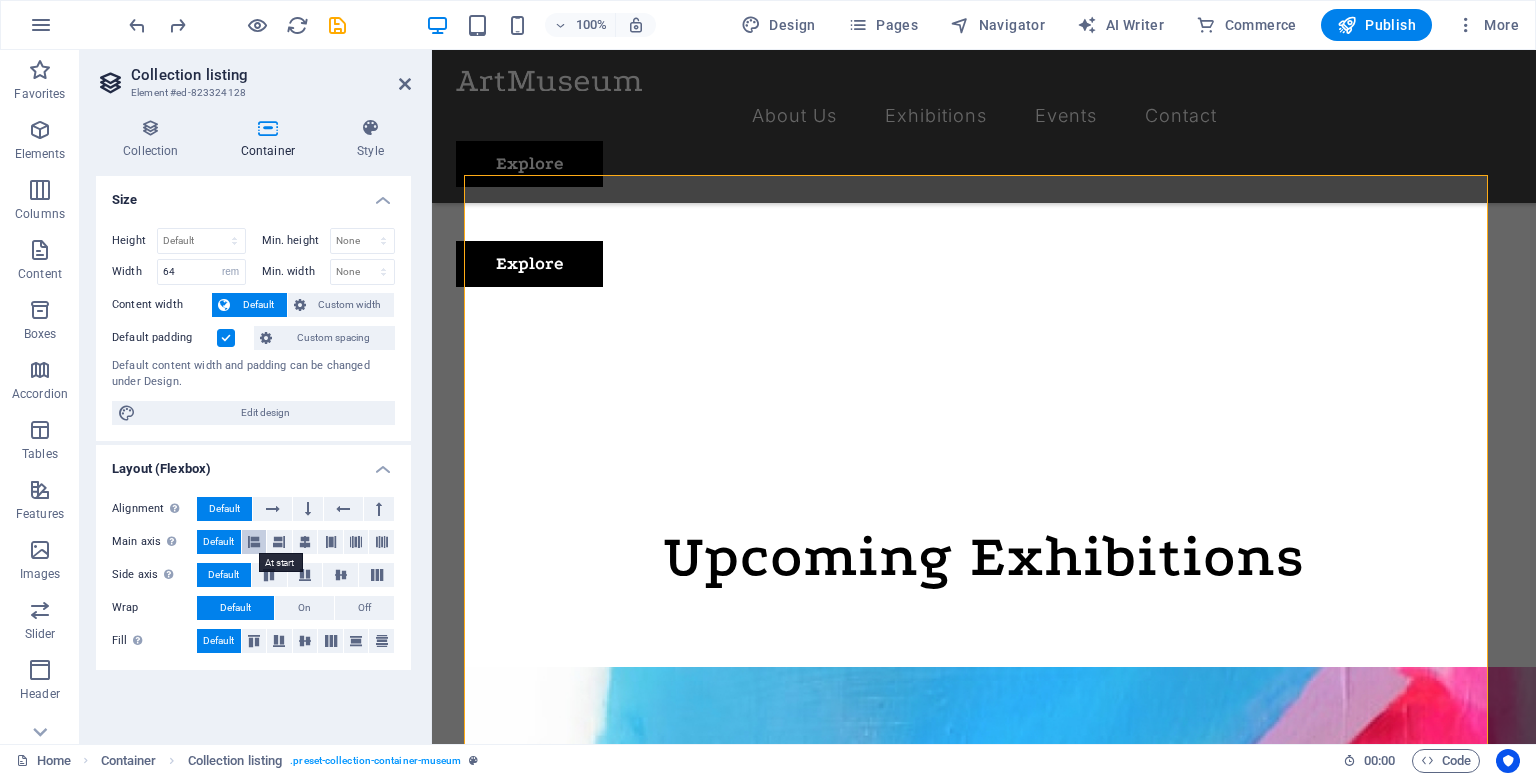 click at bounding box center (254, 542) 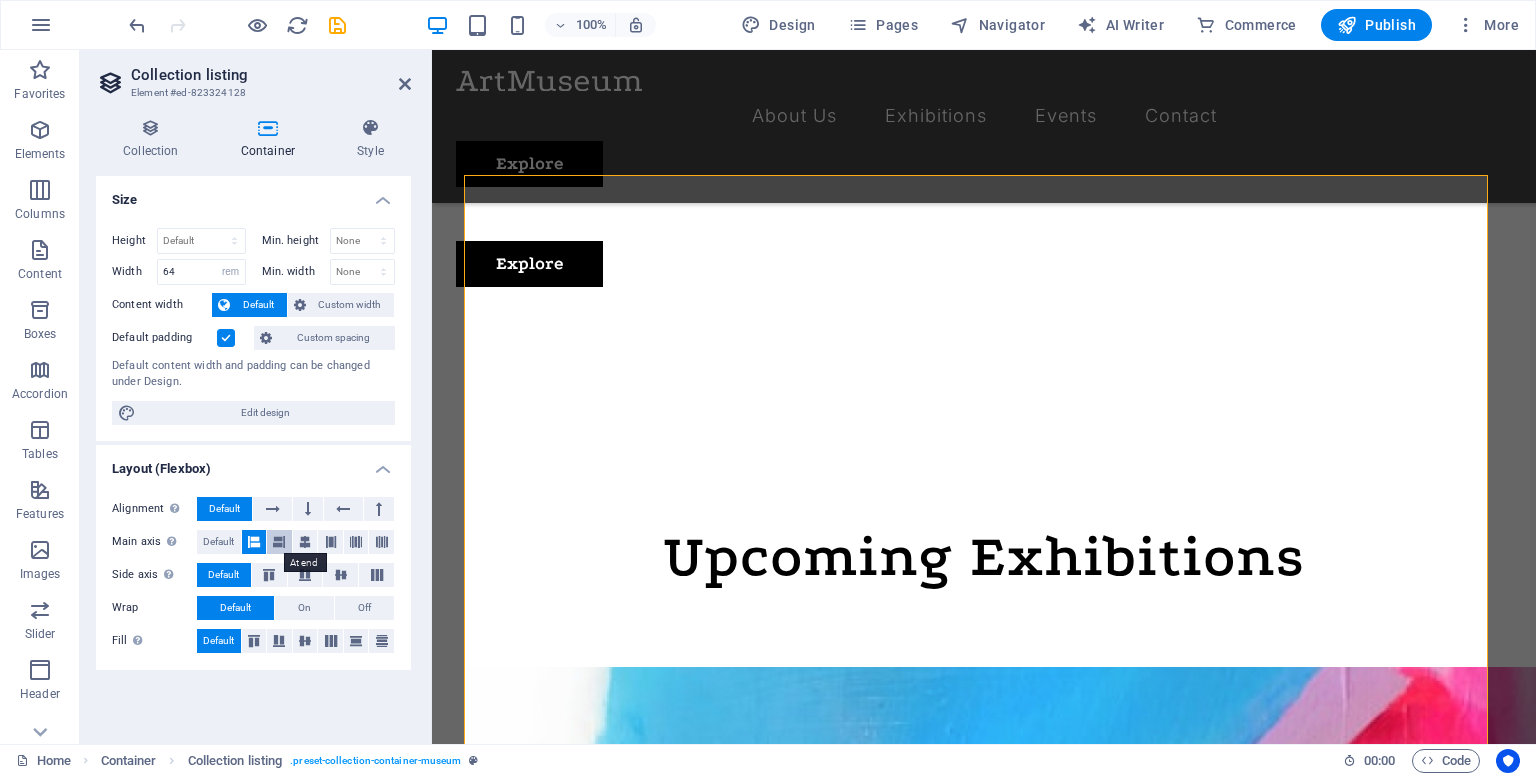 click at bounding box center [279, 542] 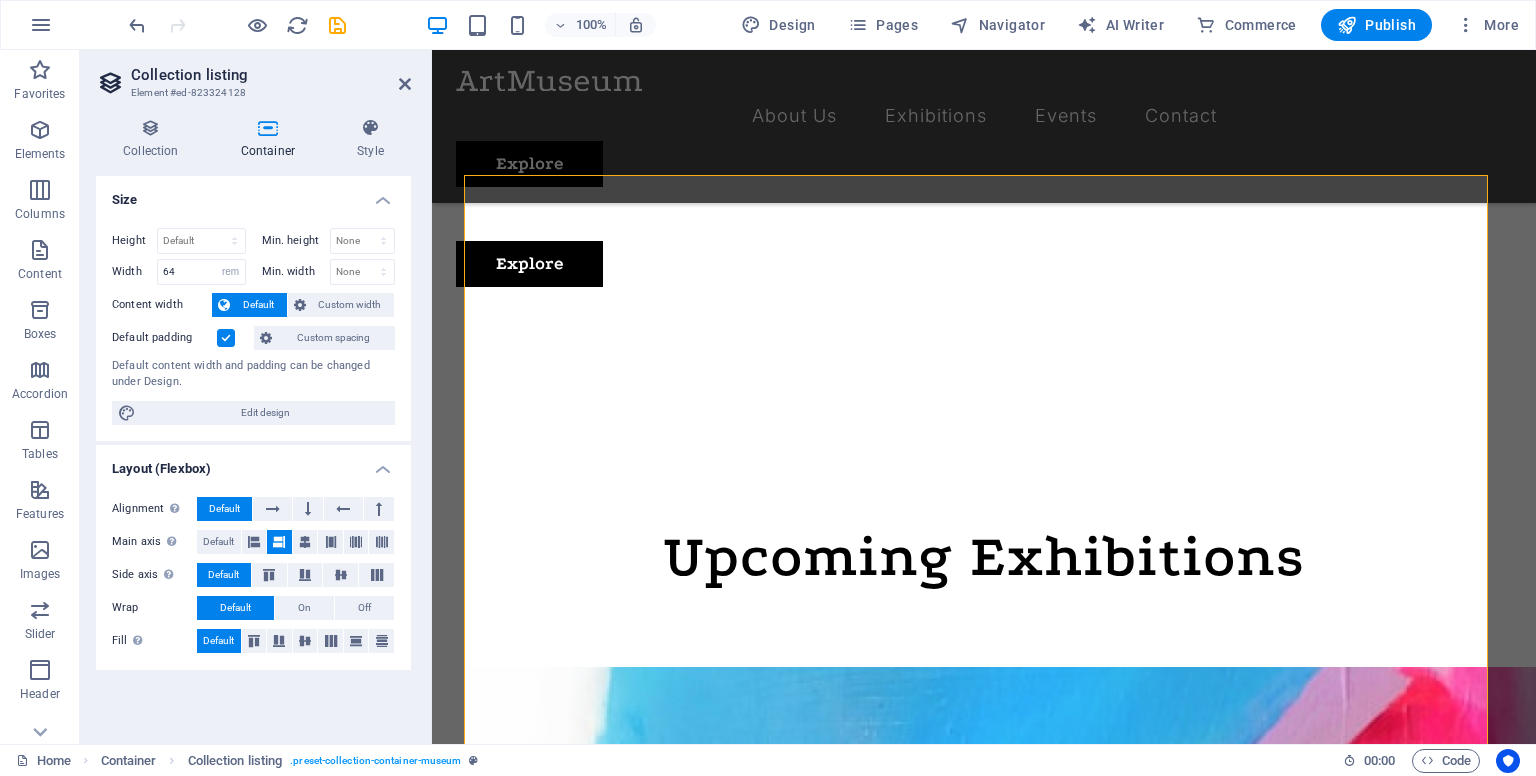 click at bounding box center (279, 542) 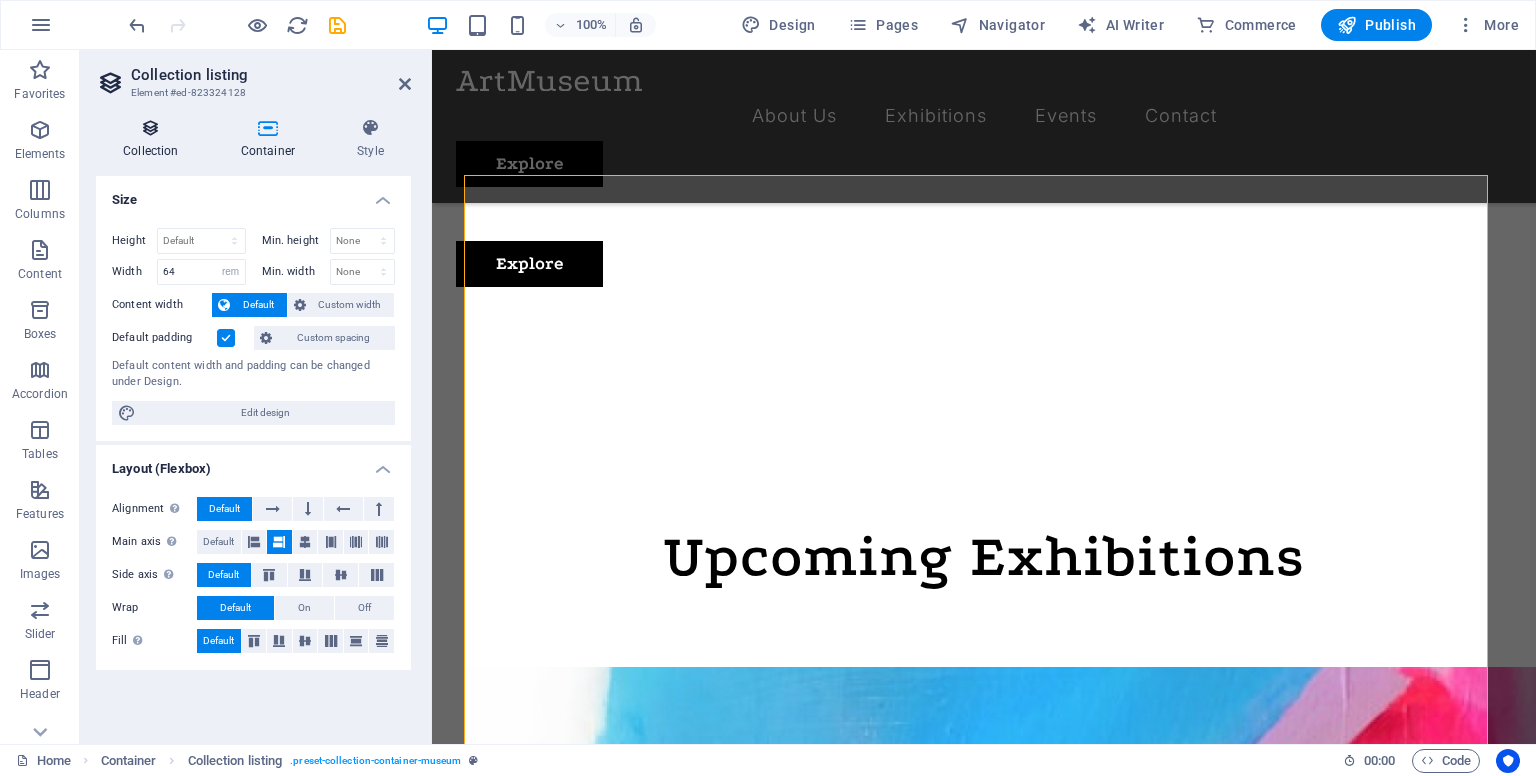 click on "Collection" at bounding box center [155, 139] 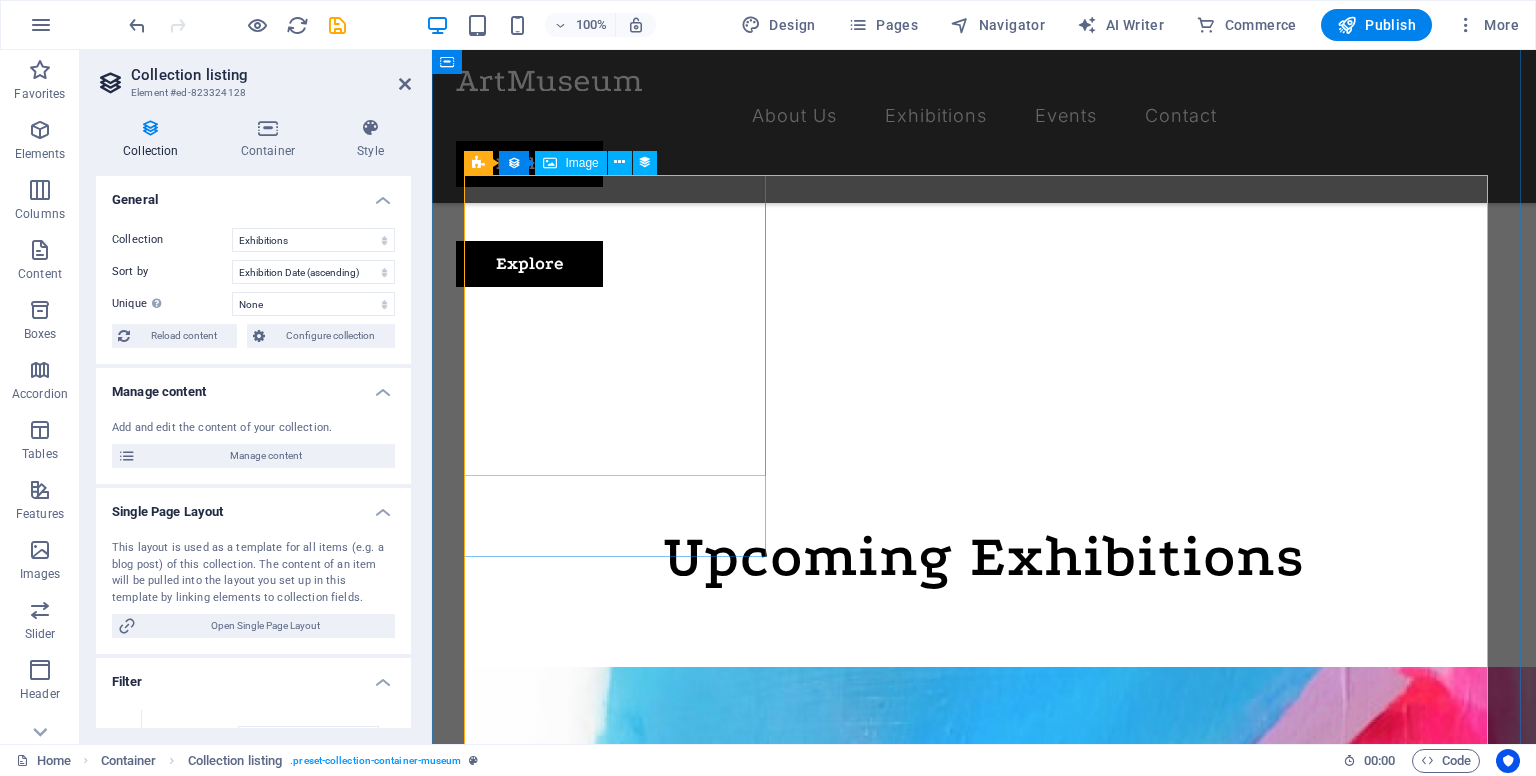 click at bounding box center [968, 1219] 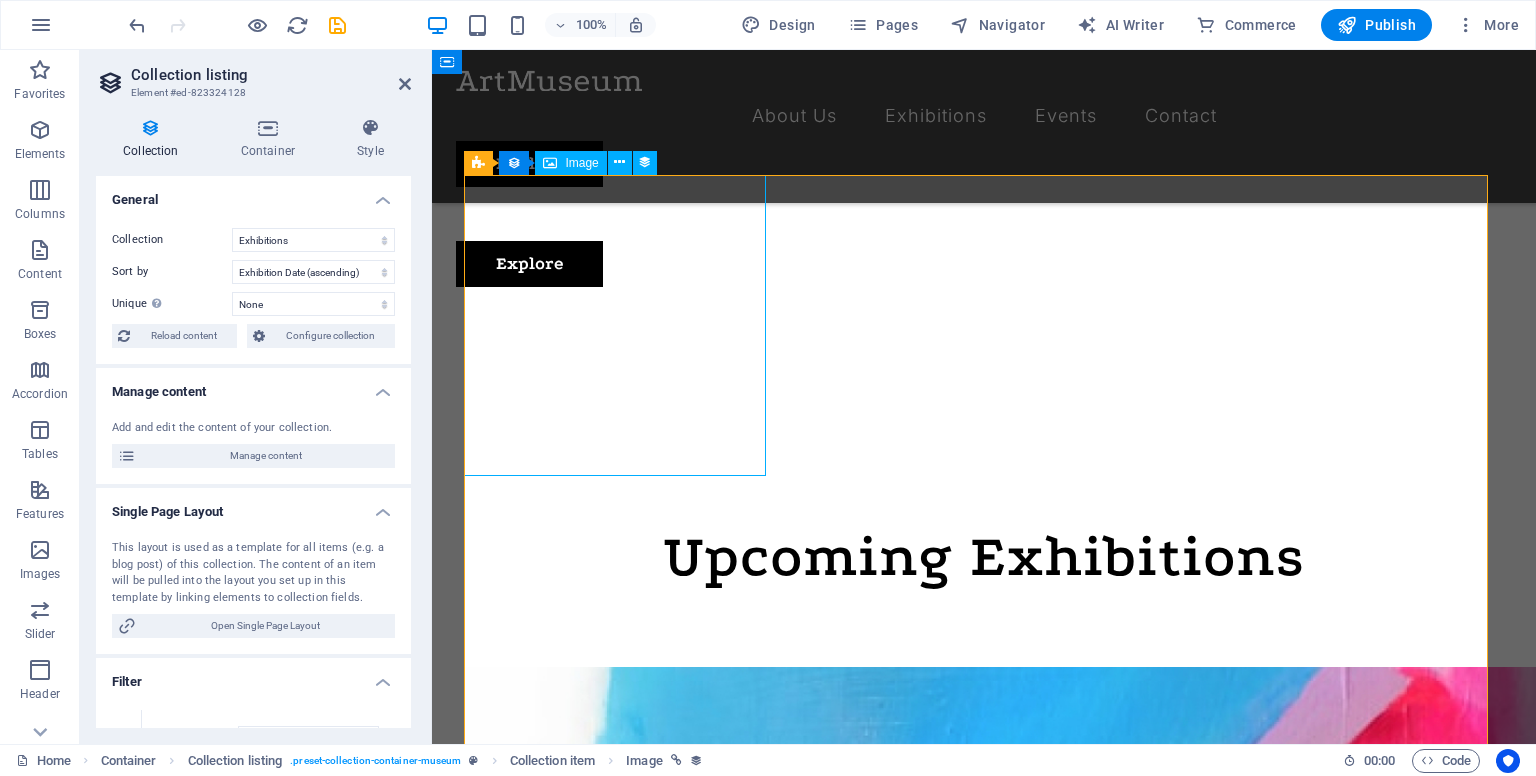click at bounding box center [968, 1219] 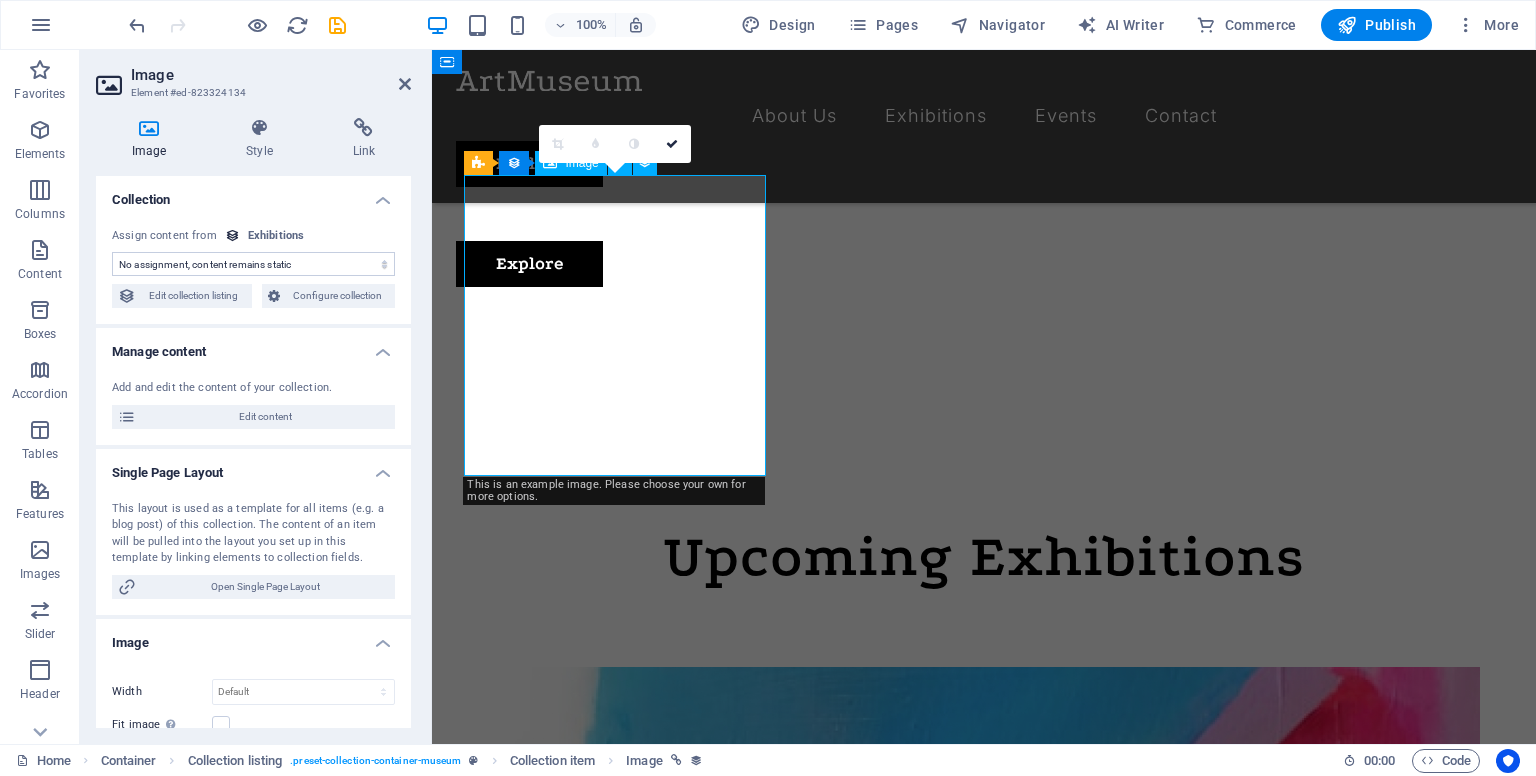 select on "exhibition-image" 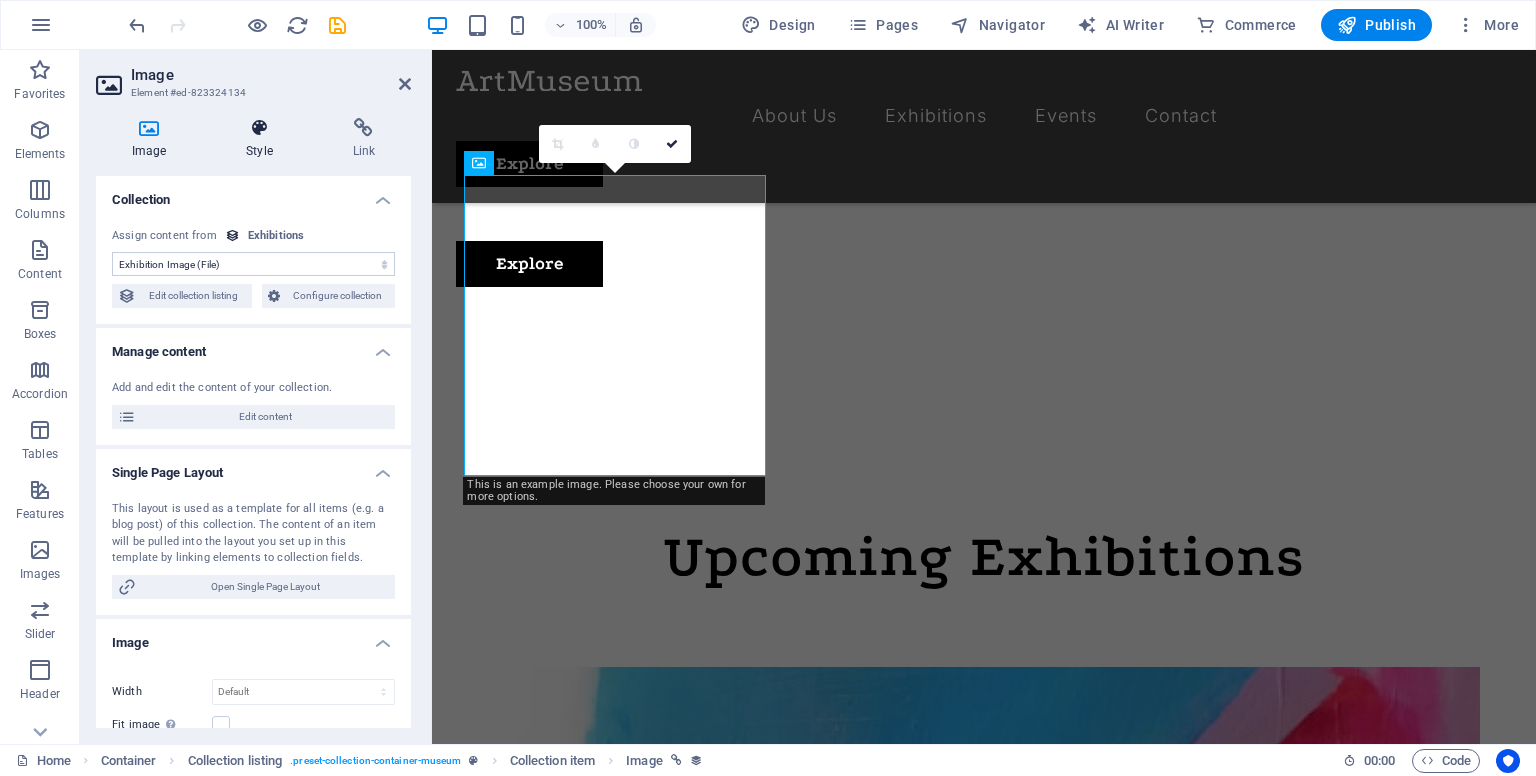 click at bounding box center [259, 128] 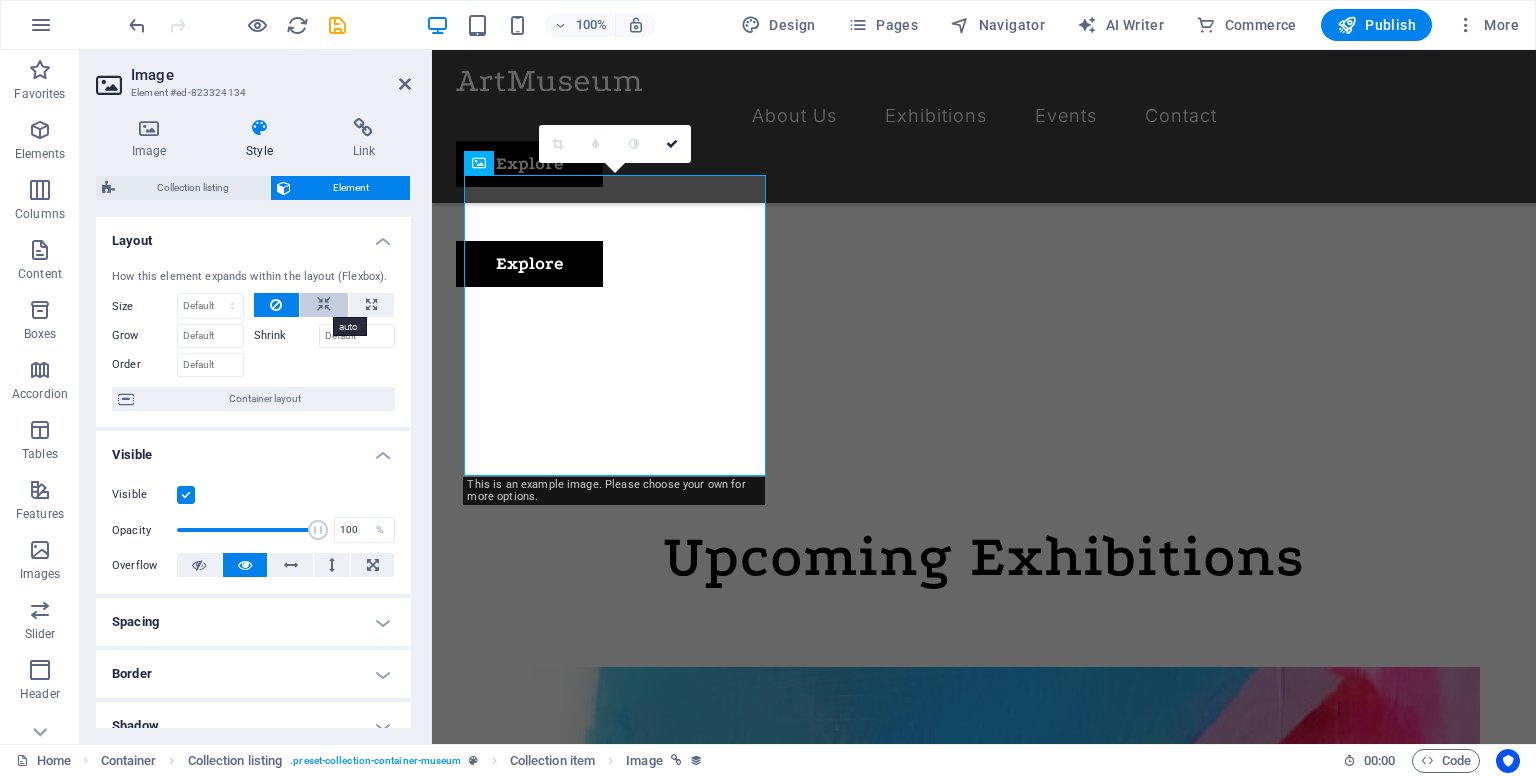 click at bounding box center [324, 305] 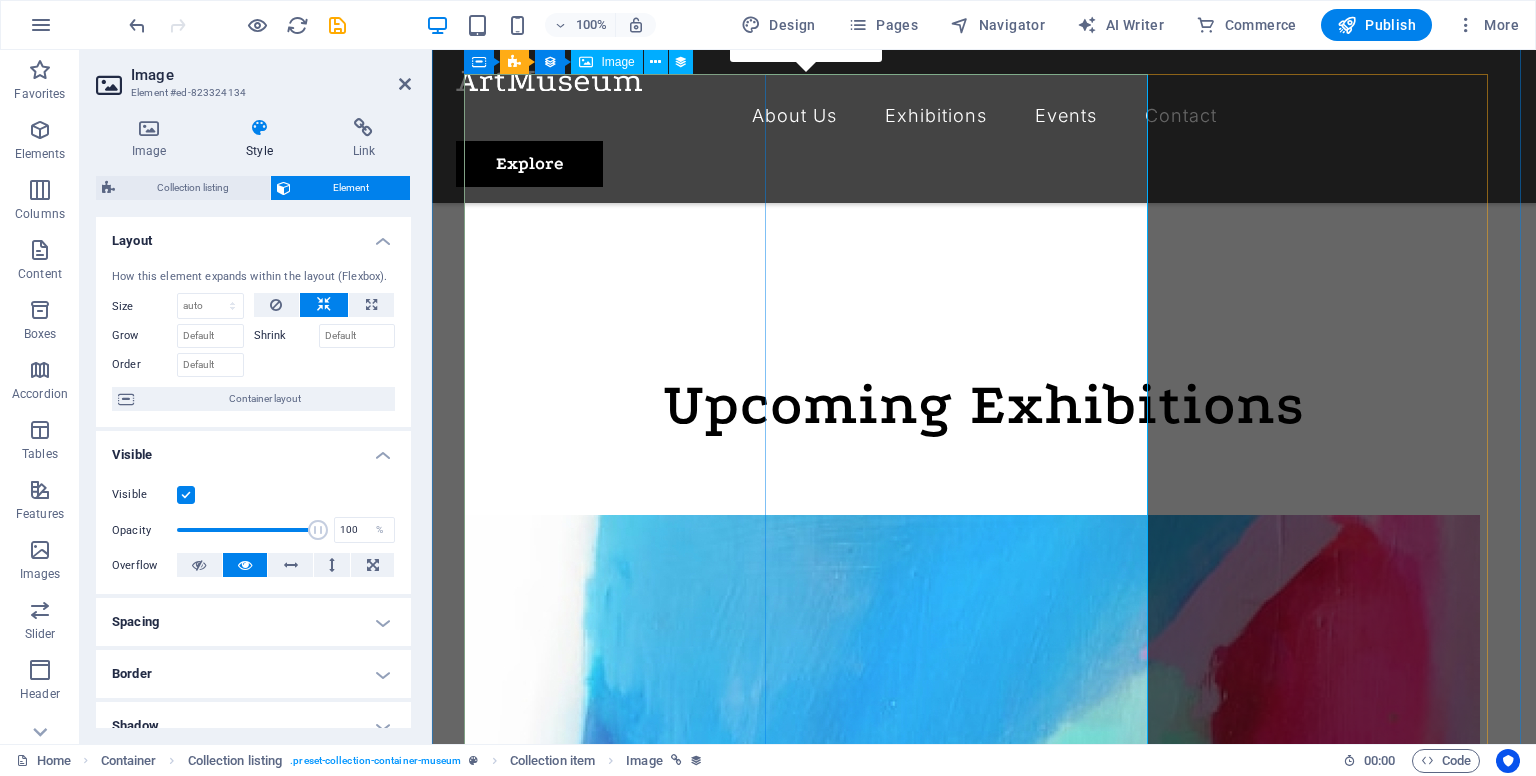 scroll, scrollTop: 900, scrollLeft: 0, axis: vertical 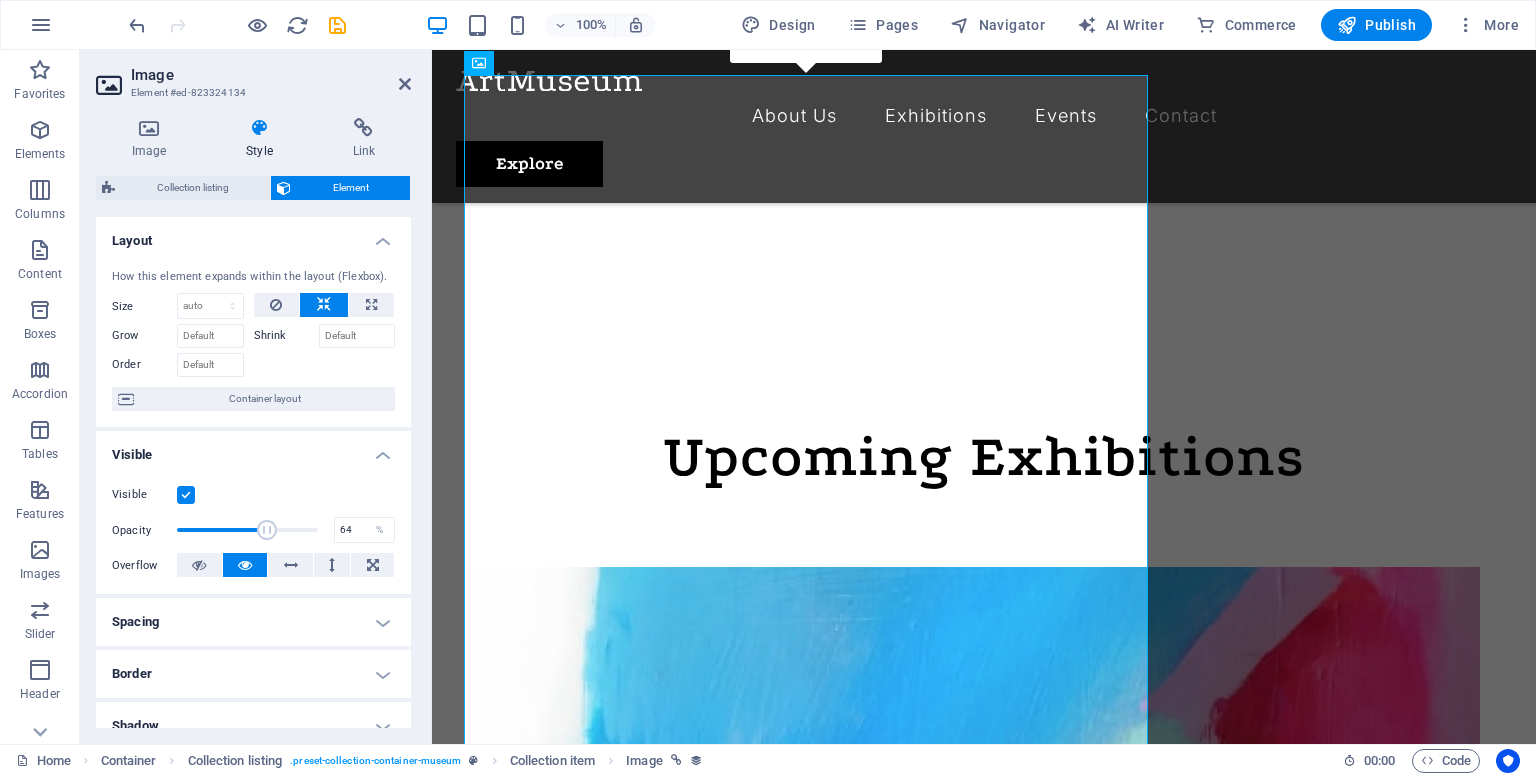 drag, startPoint x: 317, startPoint y: 525, endPoint x: 265, endPoint y: 532, distance: 52.46904 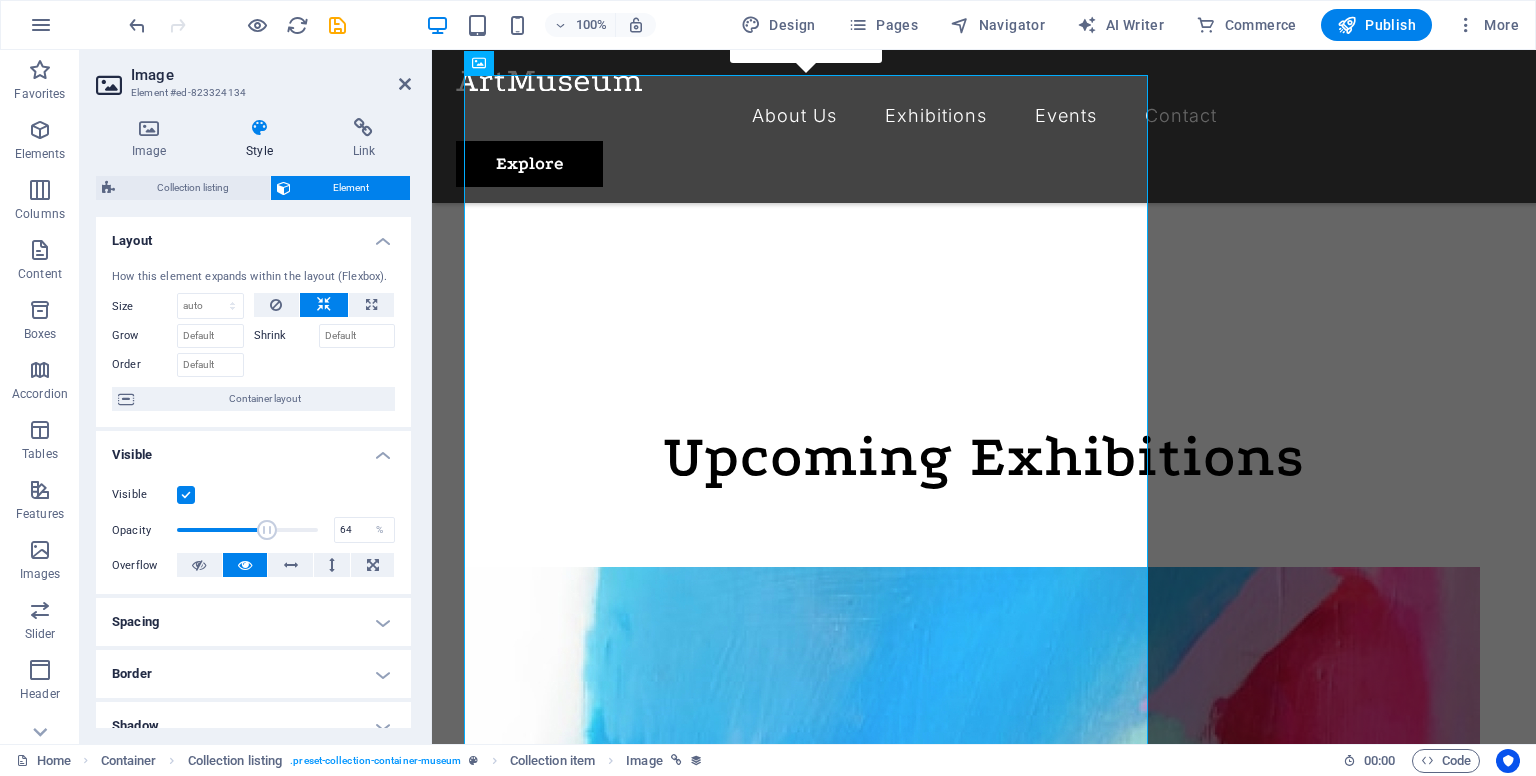 click at bounding box center (267, 530) 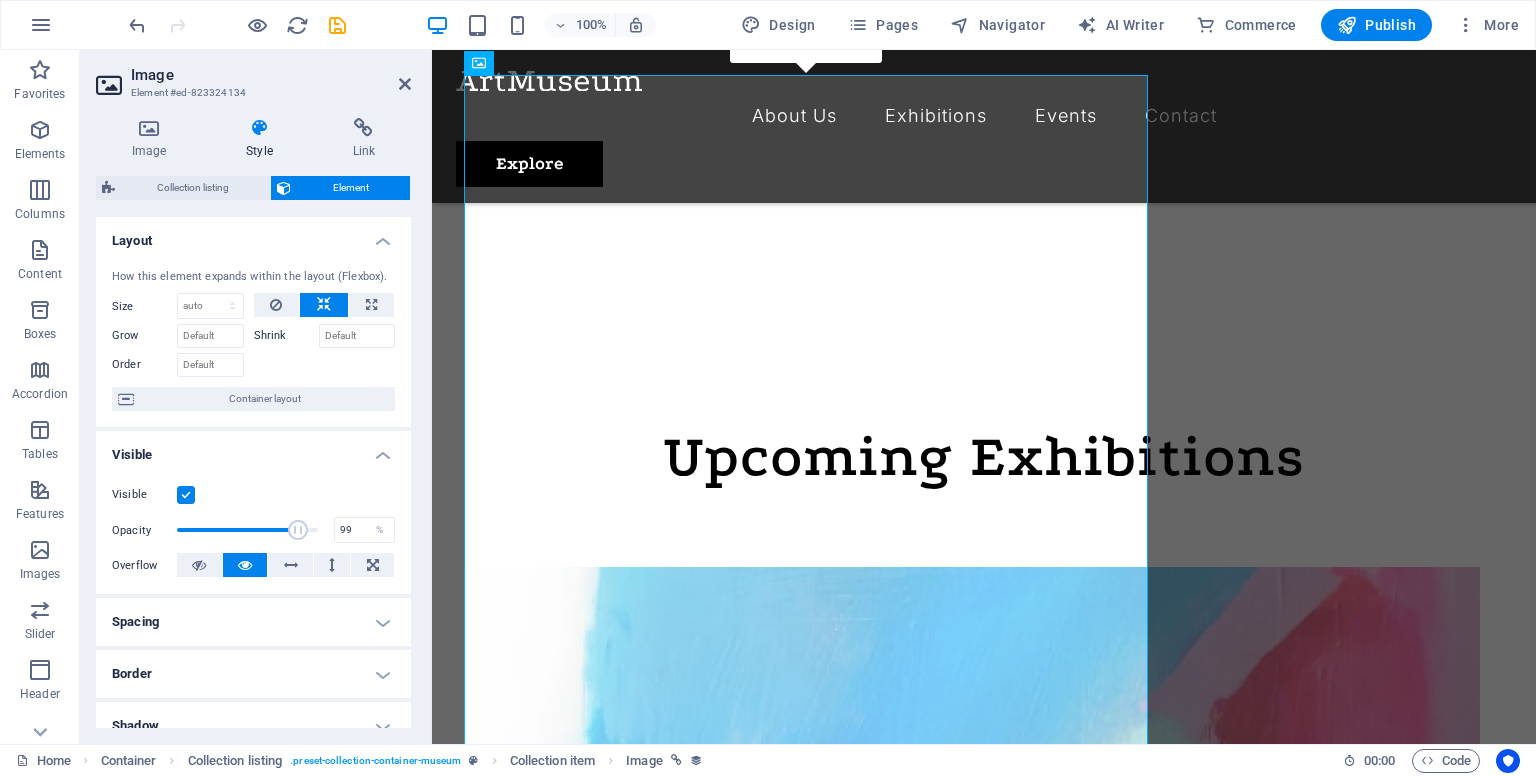 type on "100" 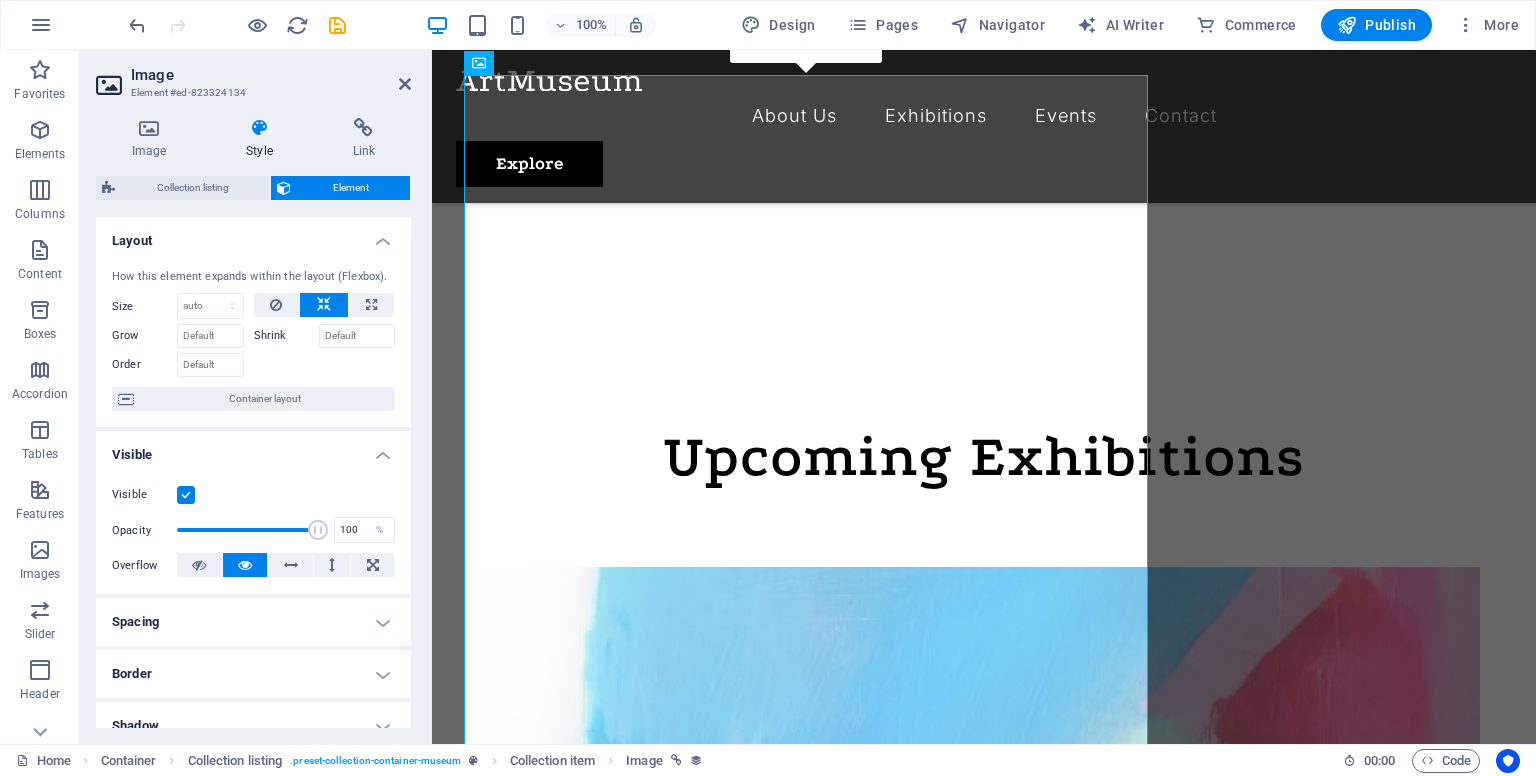 drag, startPoint x: 269, startPoint y: 528, endPoint x: 326, endPoint y: 529, distance: 57.00877 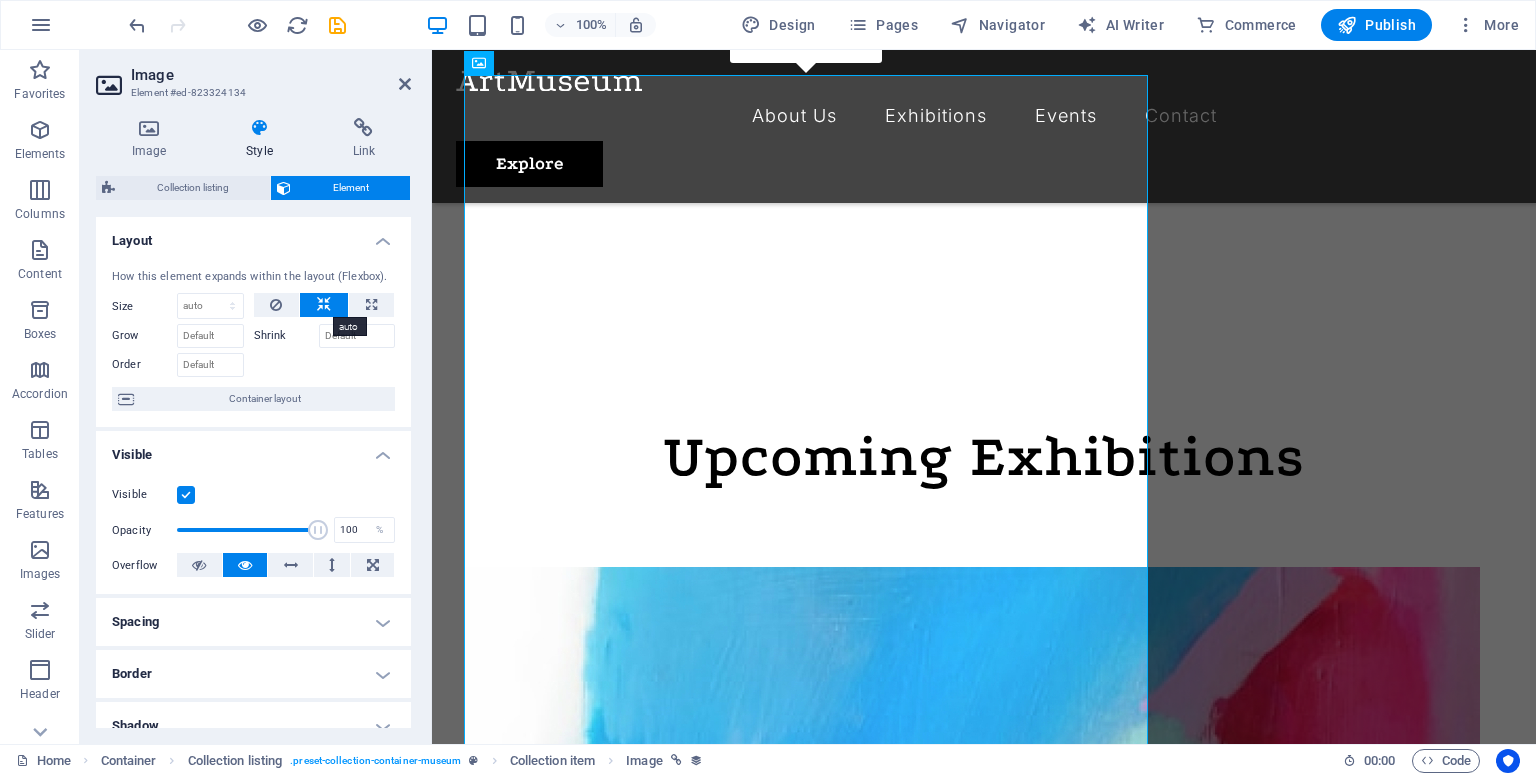 click at bounding box center [324, 305] 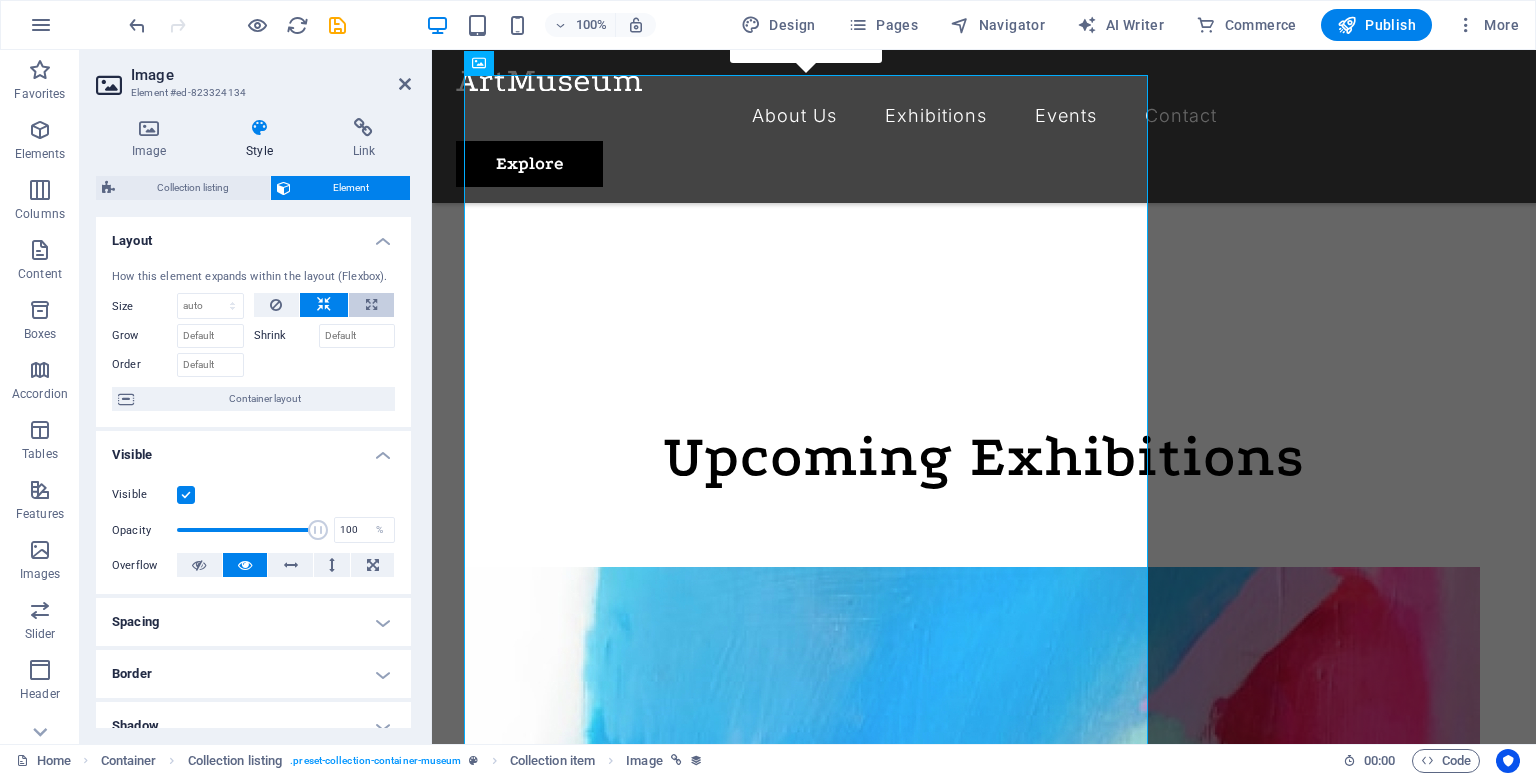 click at bounding box center (371, 305) 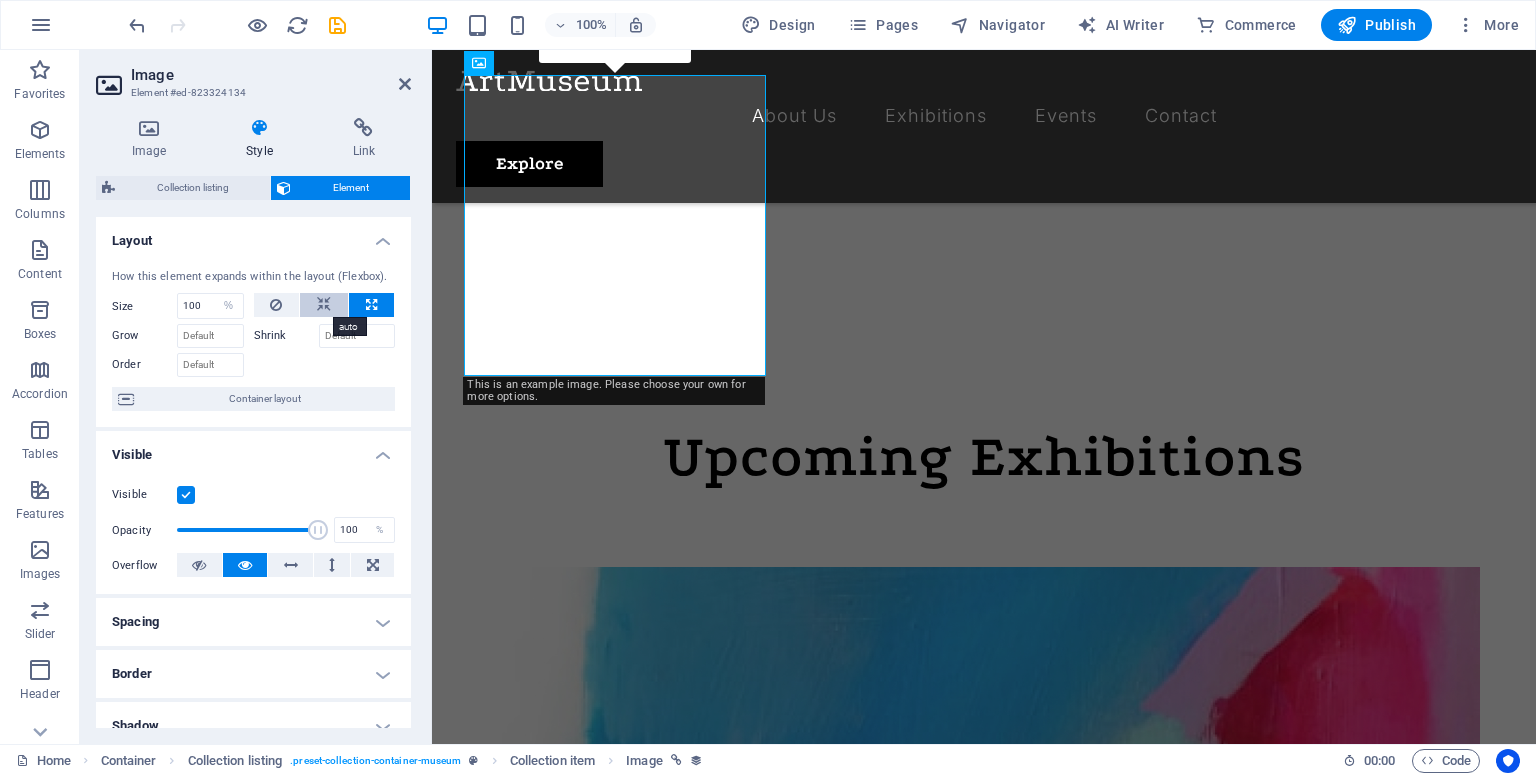click at bounding box center [324, 305] 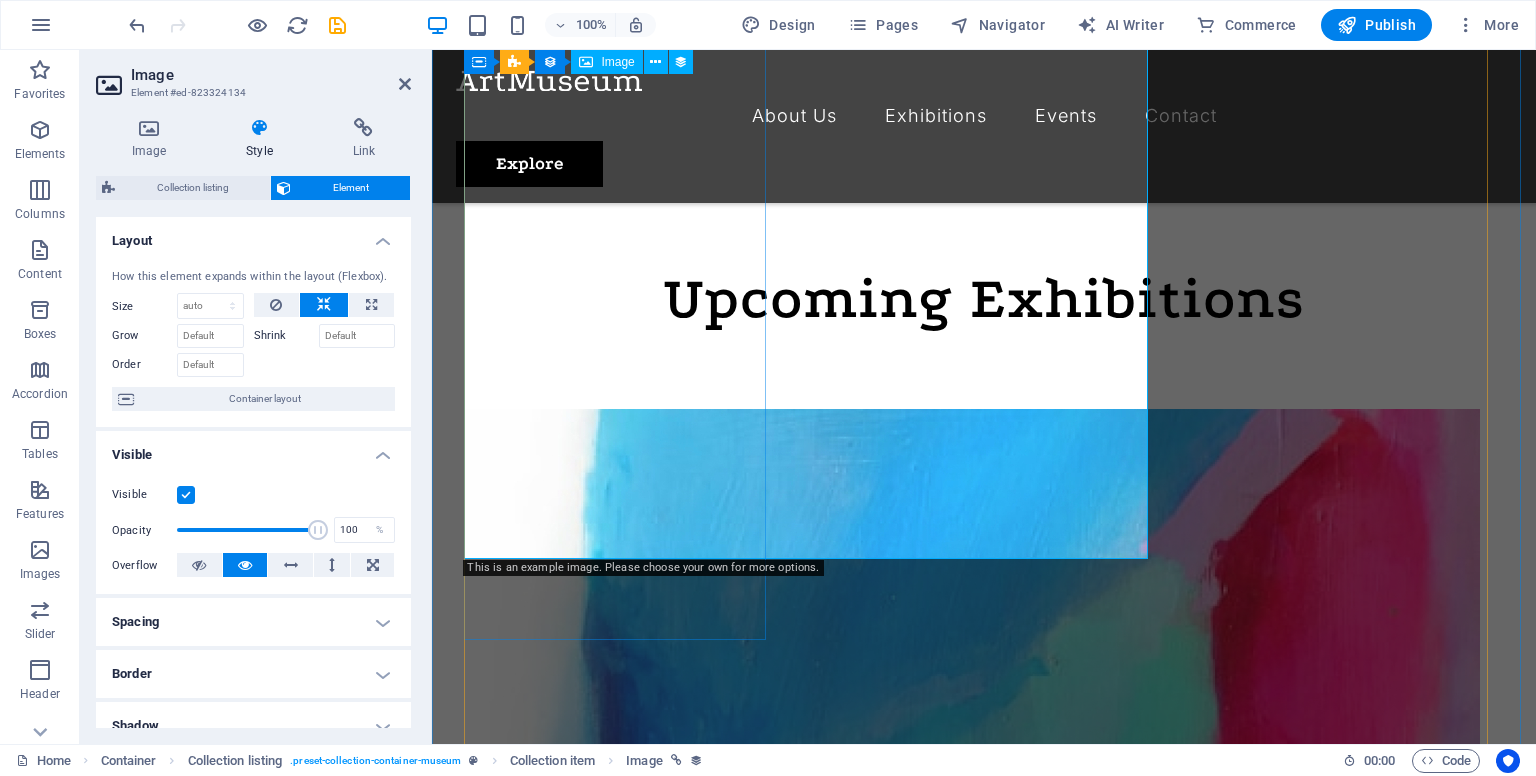 scroll, scrollTop: 900, scrollLeft: 0, axis: vertical 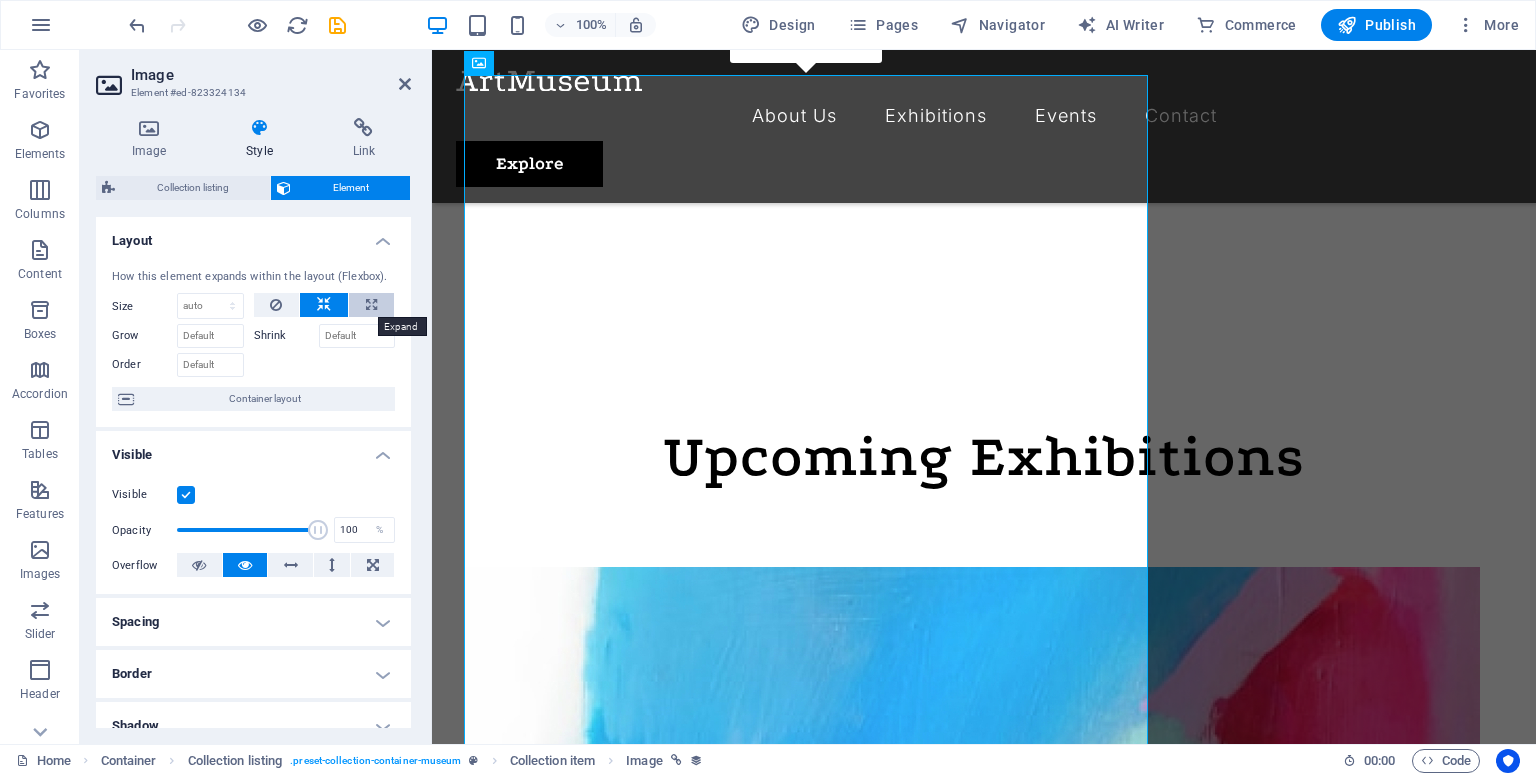 click at bounding box center (371, 305) 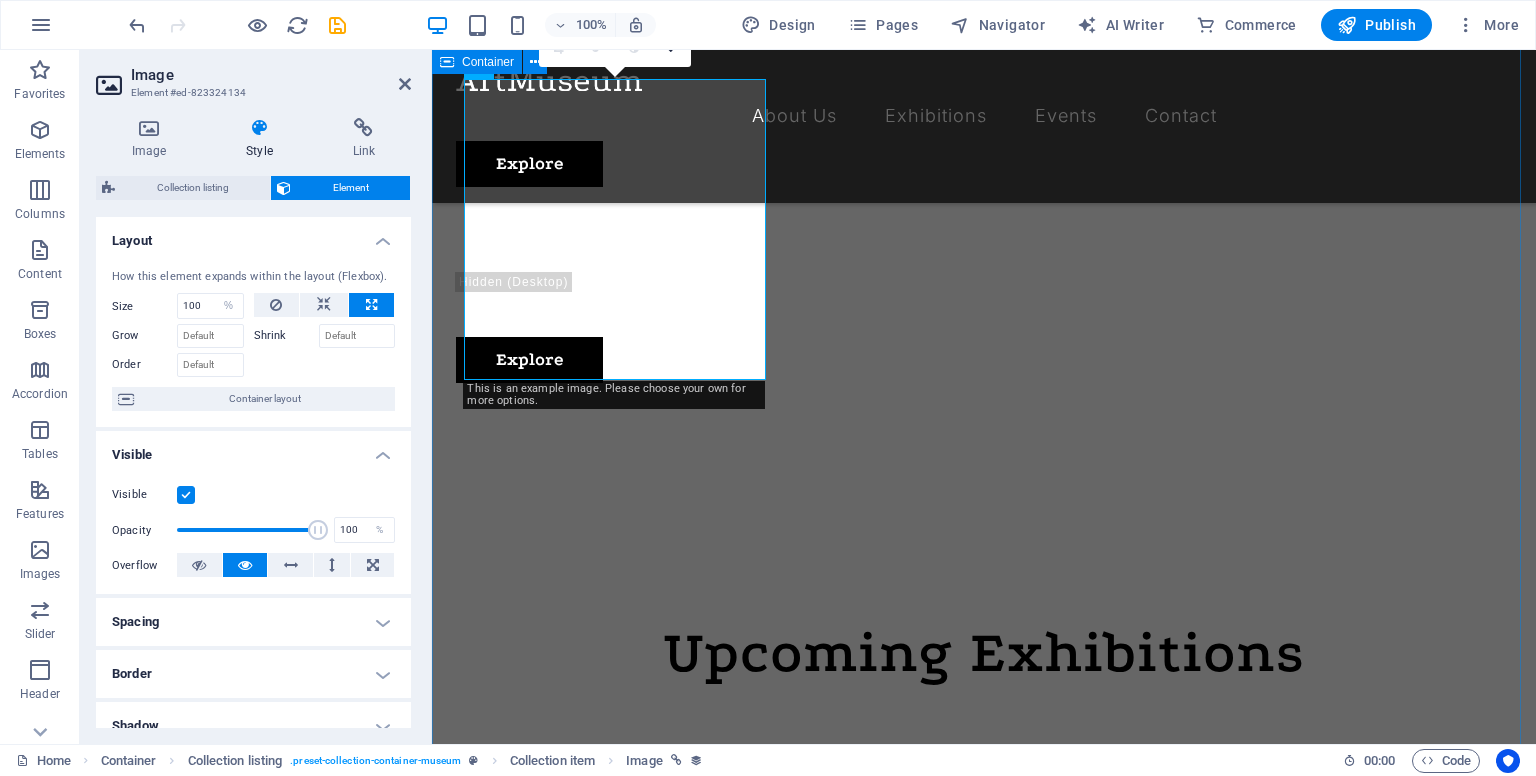 scroll, scrollTop: 700, scrollLeft: 0, axis: vertical 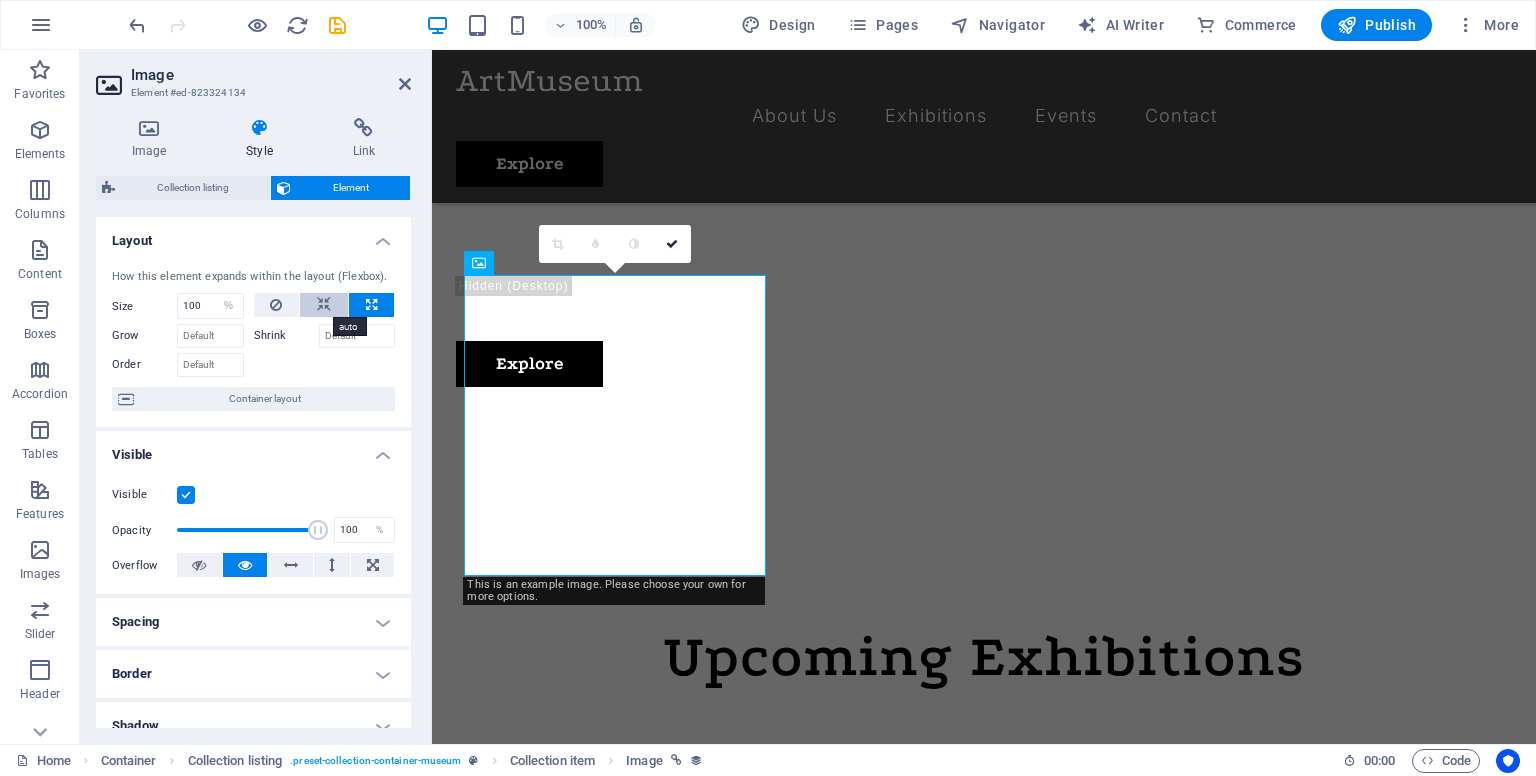 click at bounding box center [324, 305] 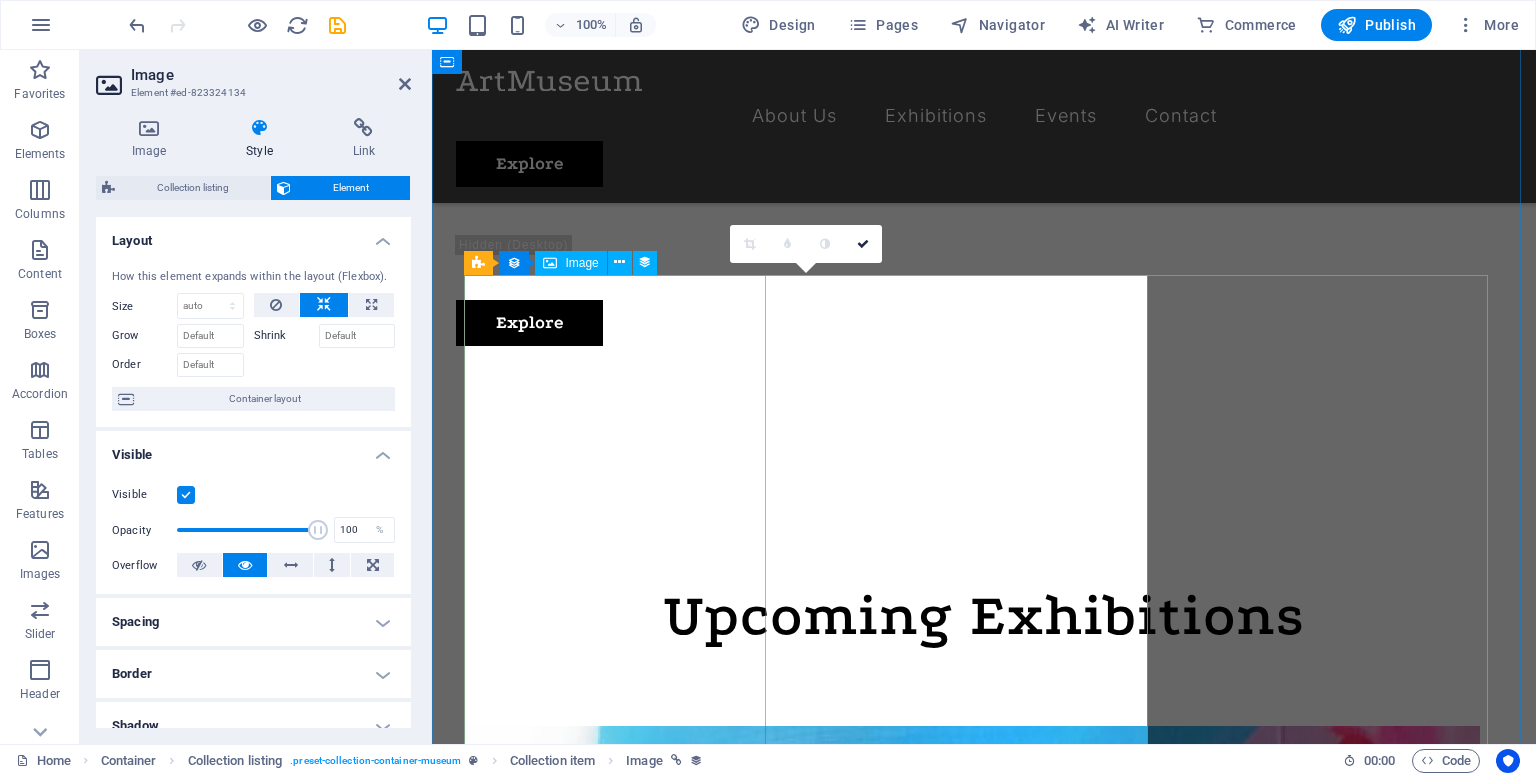scroll, scrollTop: 900, scrollLeft: 0, axis: vertical 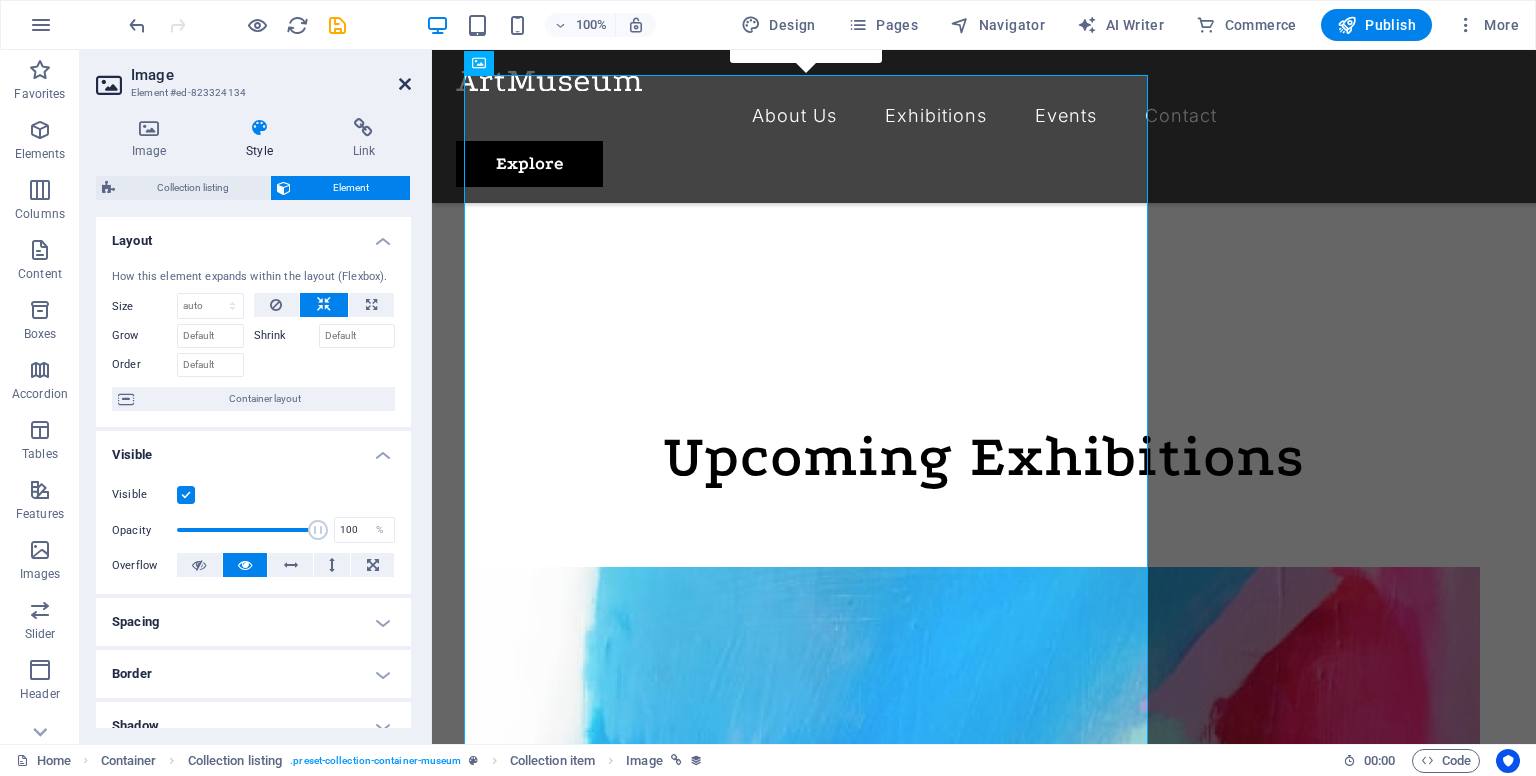 click at bounding box center [405, 84] 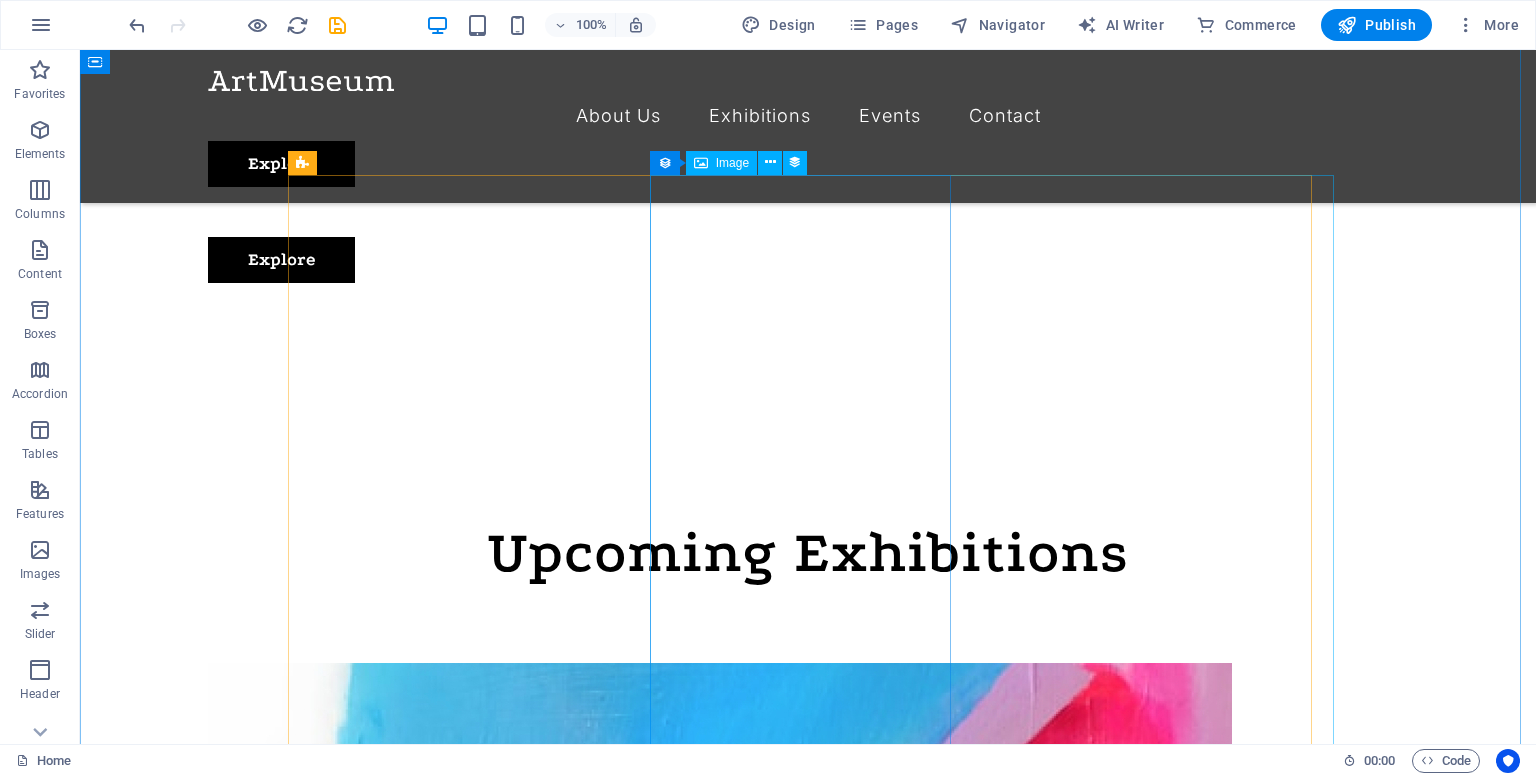 scroll, scrollTop: 800, scrollLeft: 0, axis: vertical 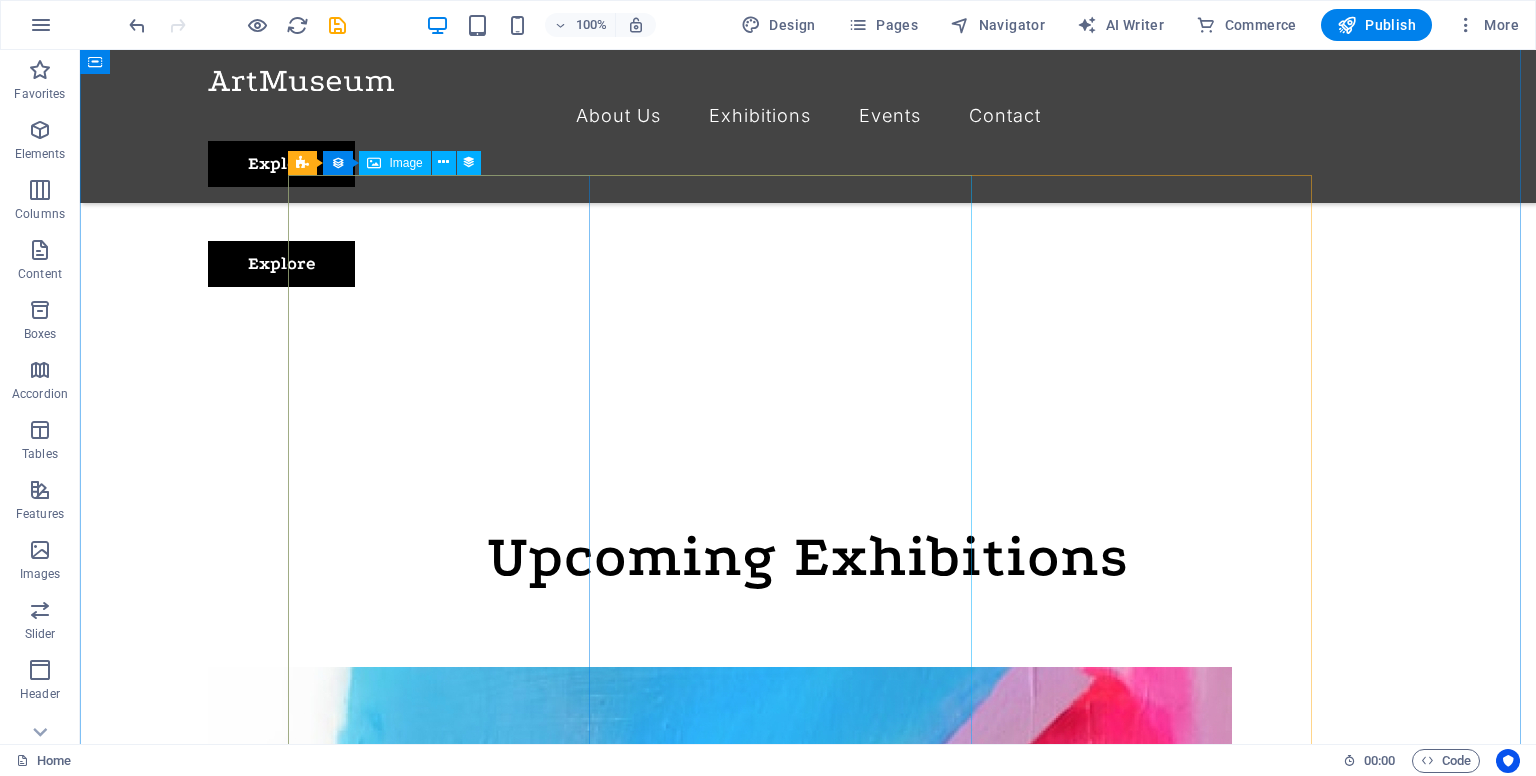 click at bounding box center (374, 163) 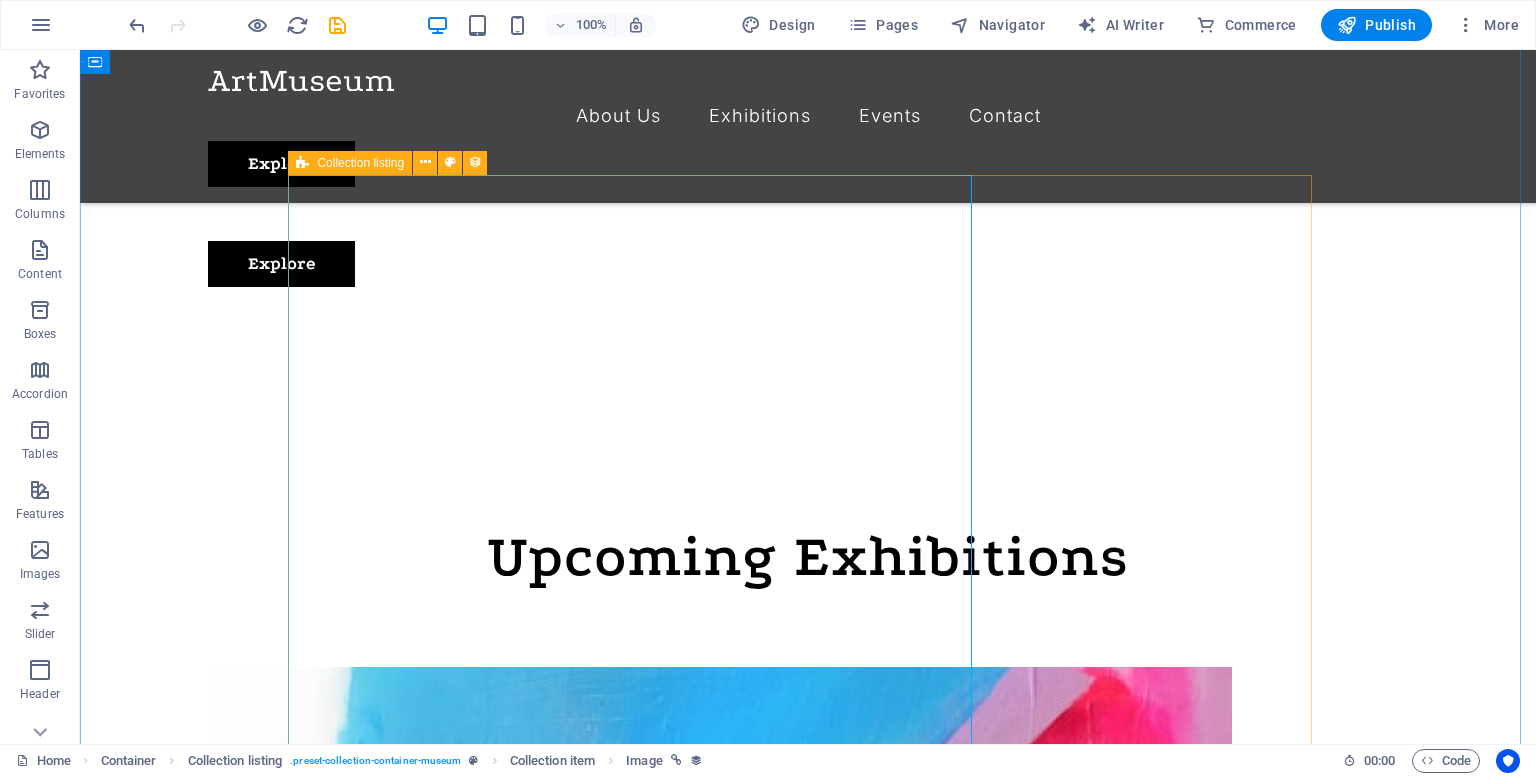click at bounding box center (302, 163) 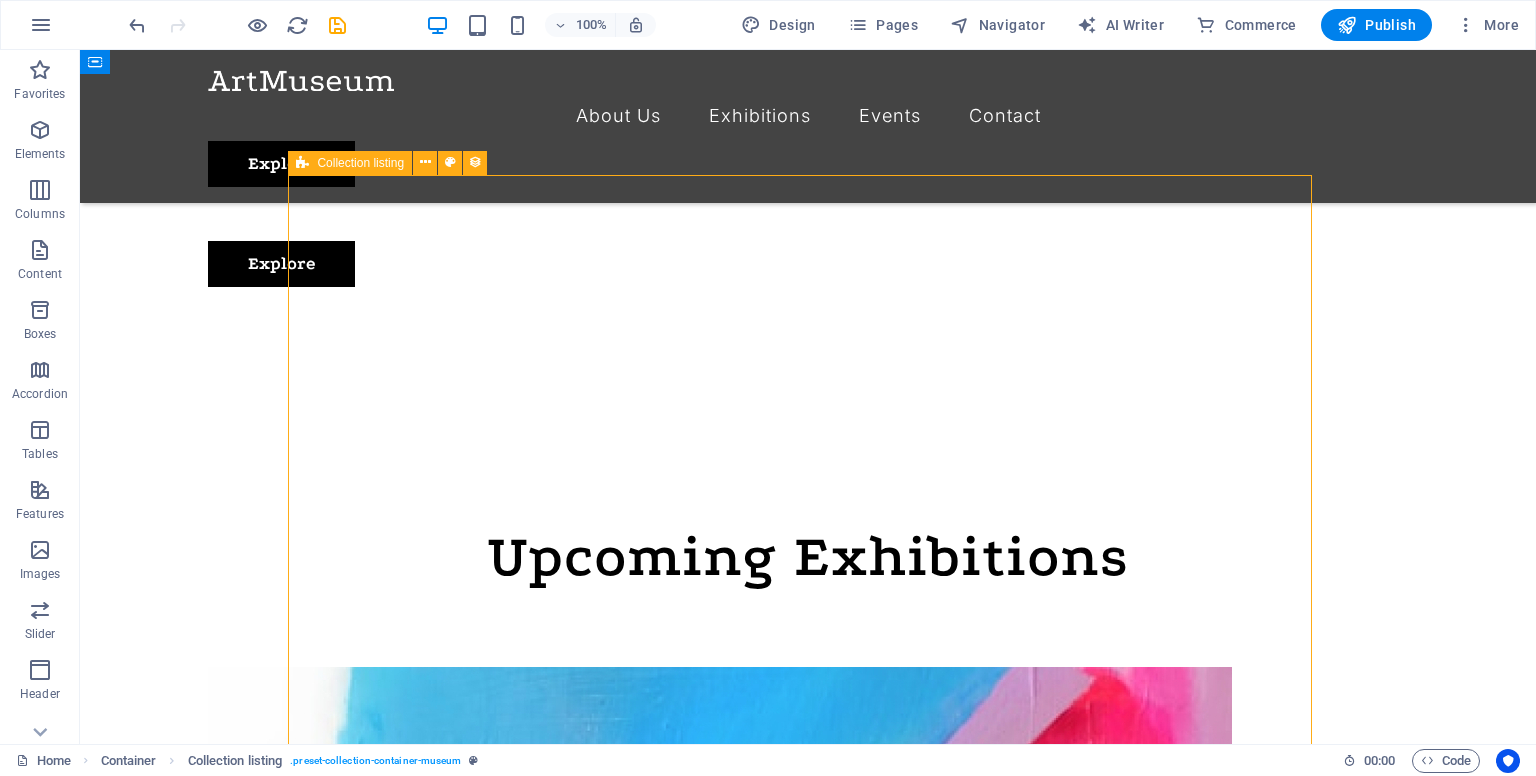 click on "Collection listing" at bounding box center (360, 163) 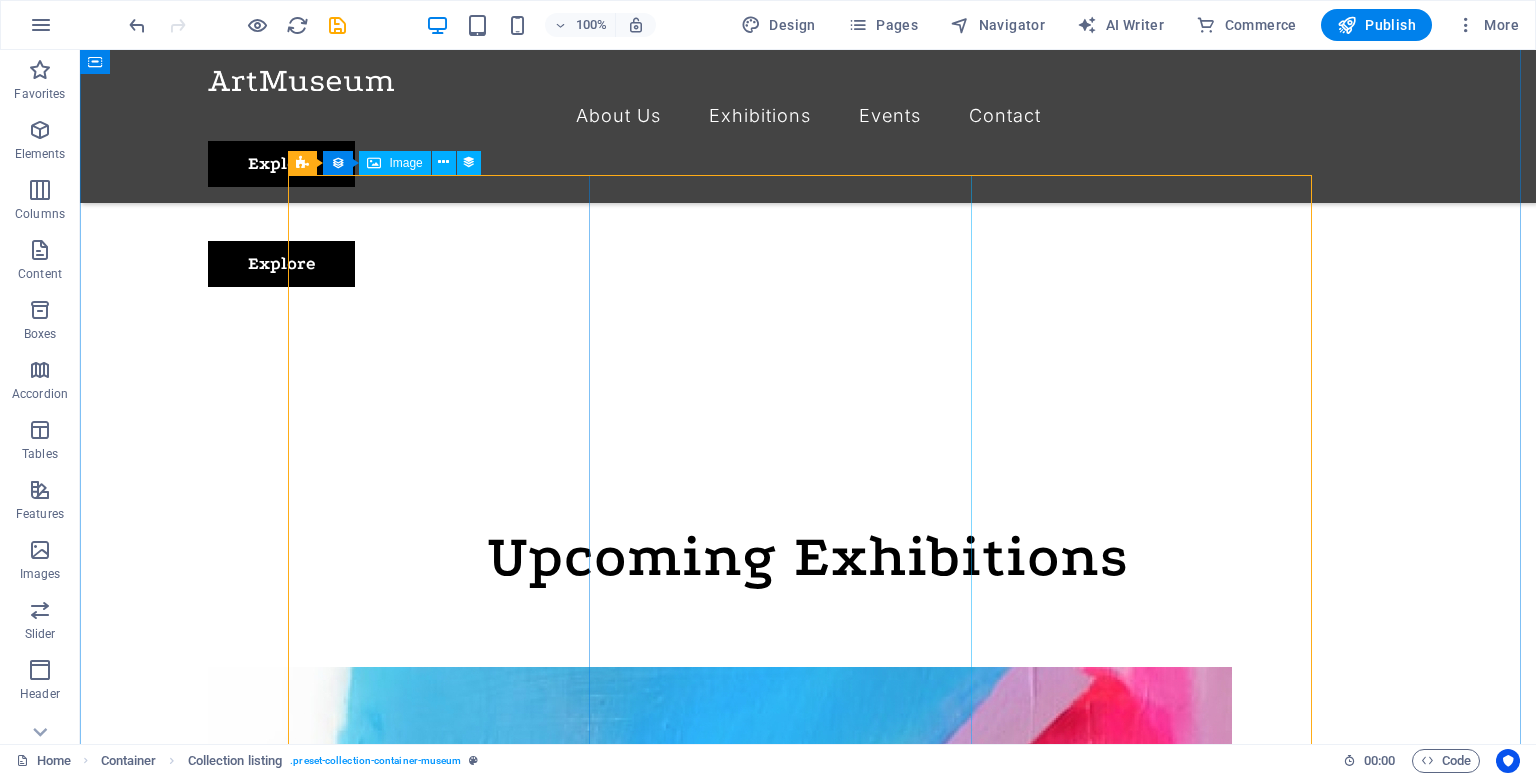 click on "Image" at bounding box center (405, 163) 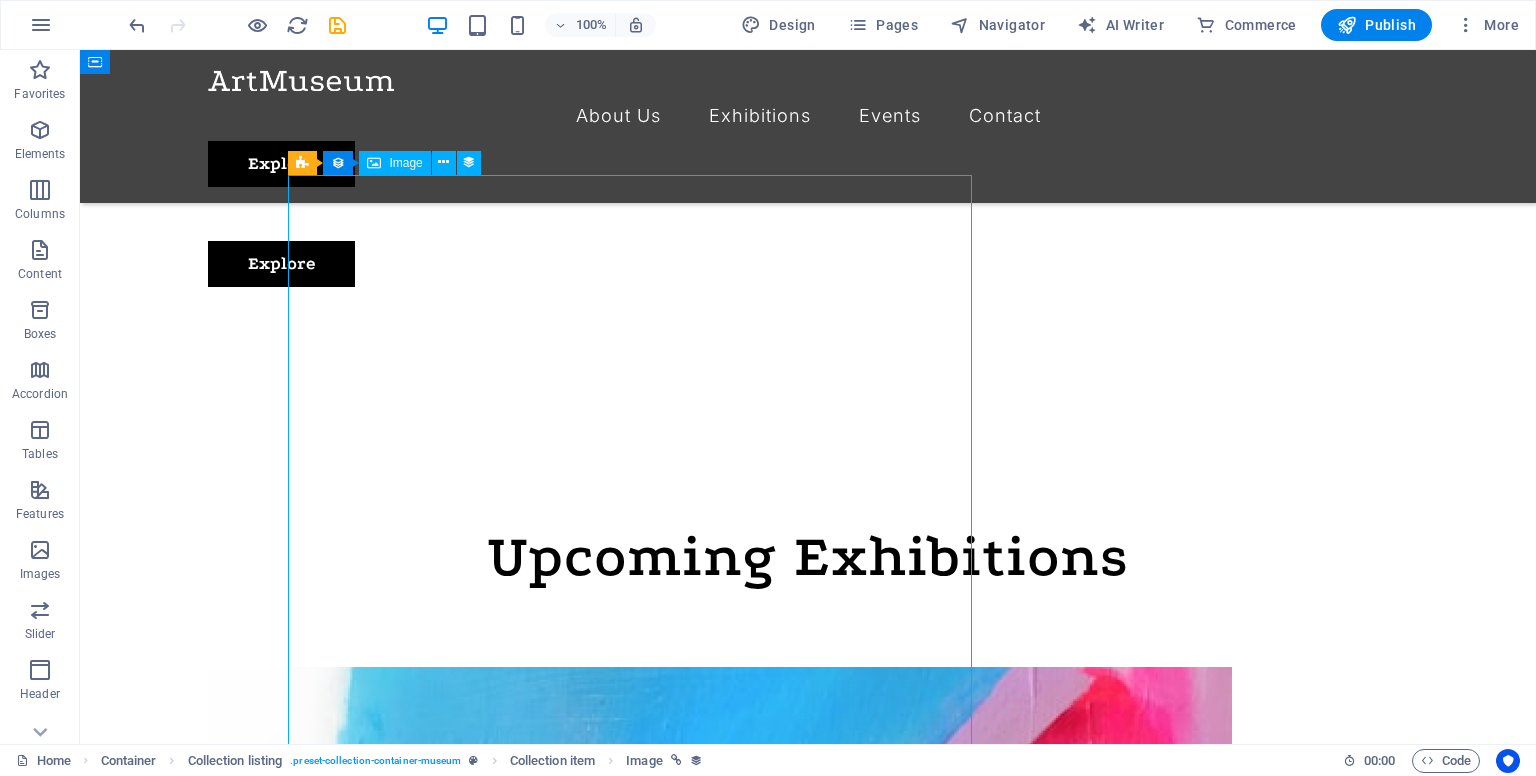 click on "Image" at bounding box center (405, 163) 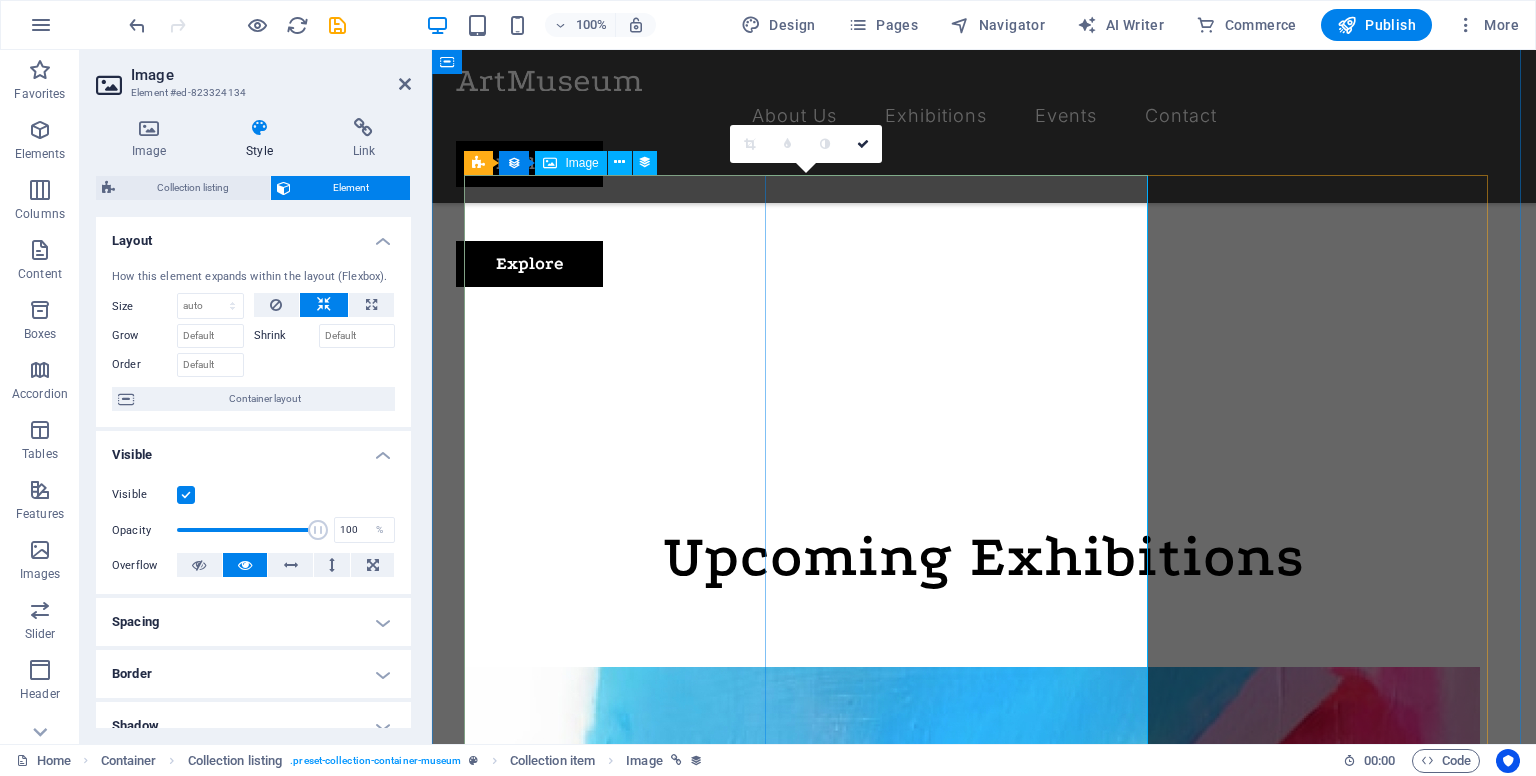 click at bounding box center (968, 1179) 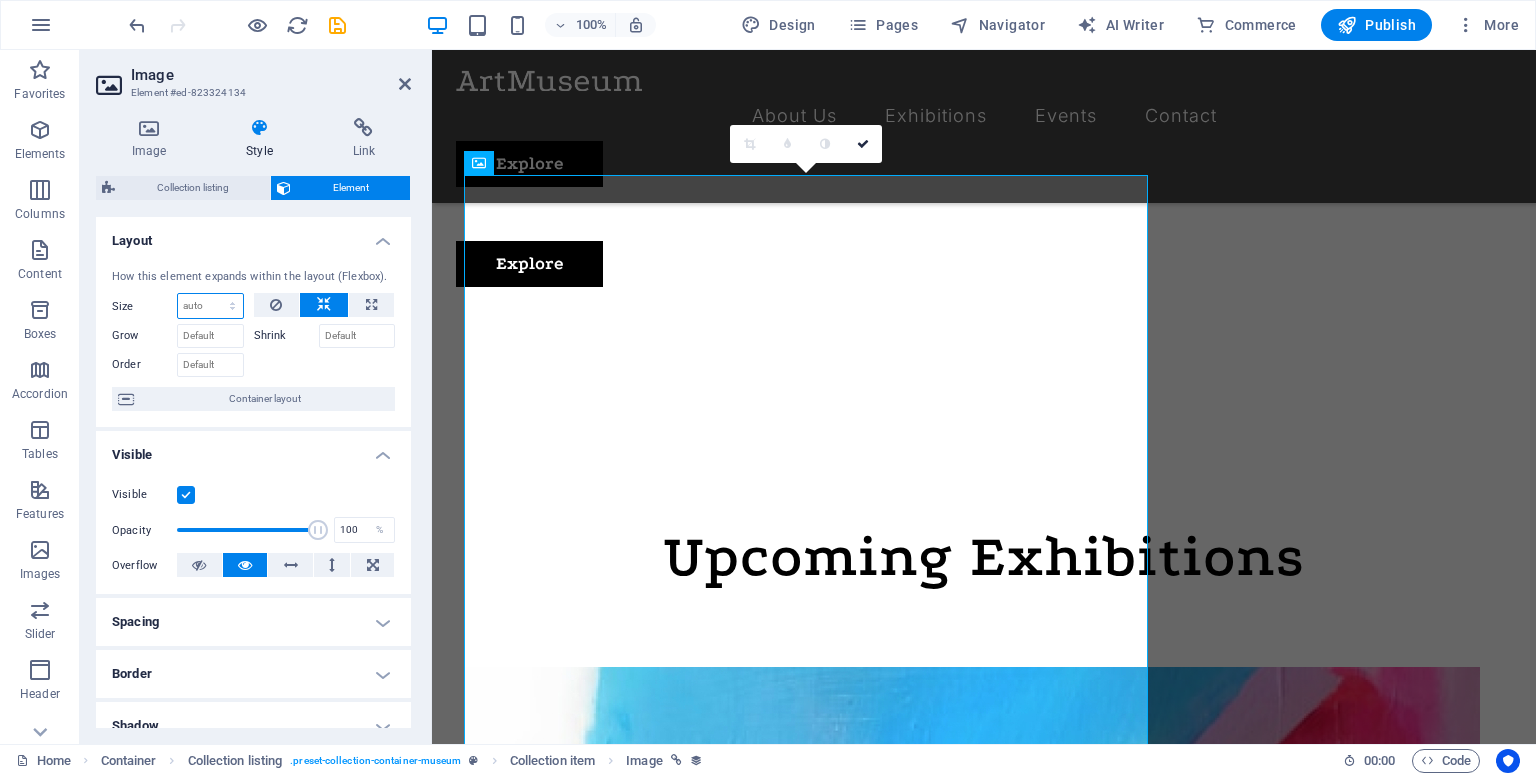 click on "Default auto px % 1/1 1/2 1/3 1/4 1/5 1/6 1/7 1/8 1/9 1/10" at bounding box center [210, 306] 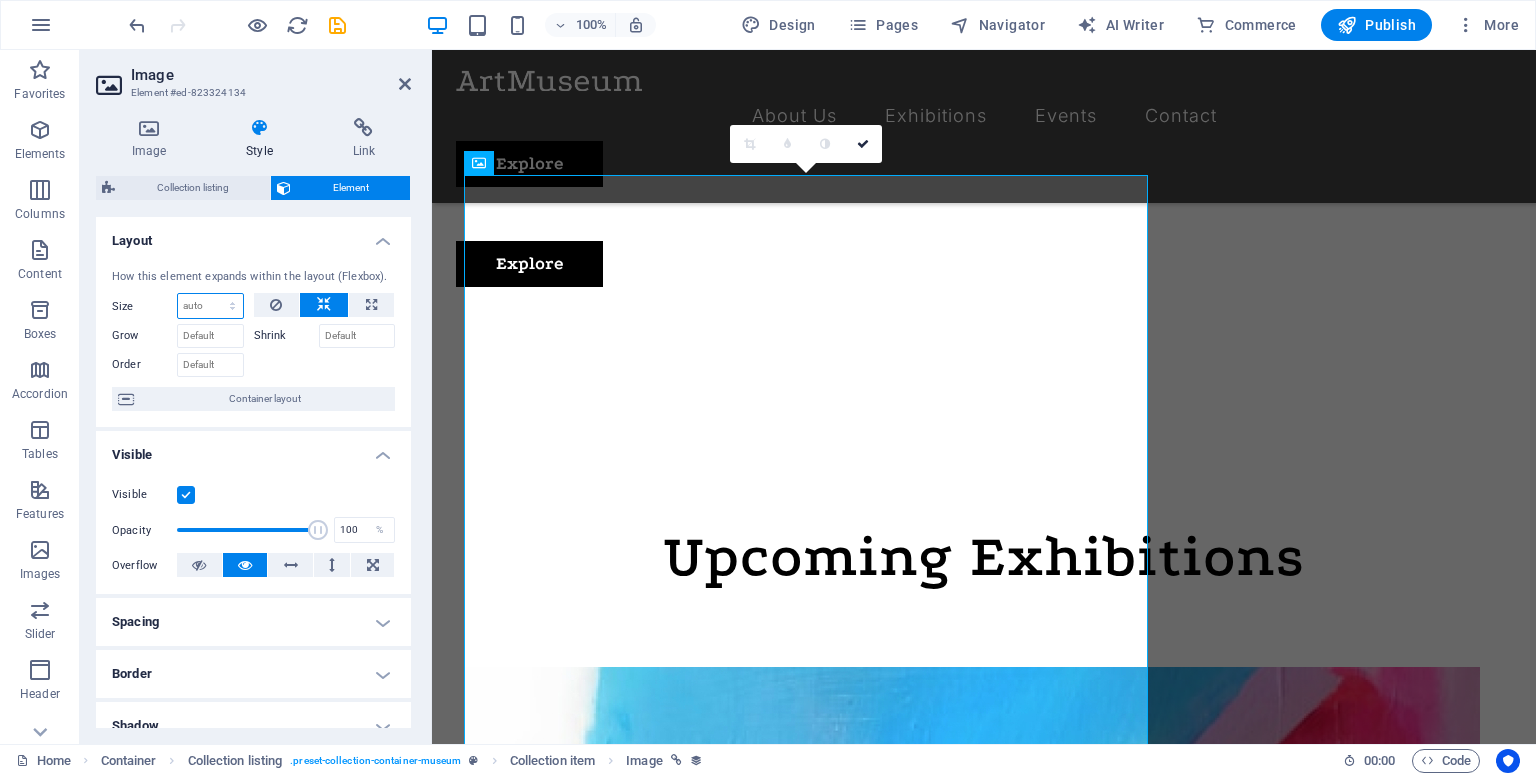 select on "1/5" 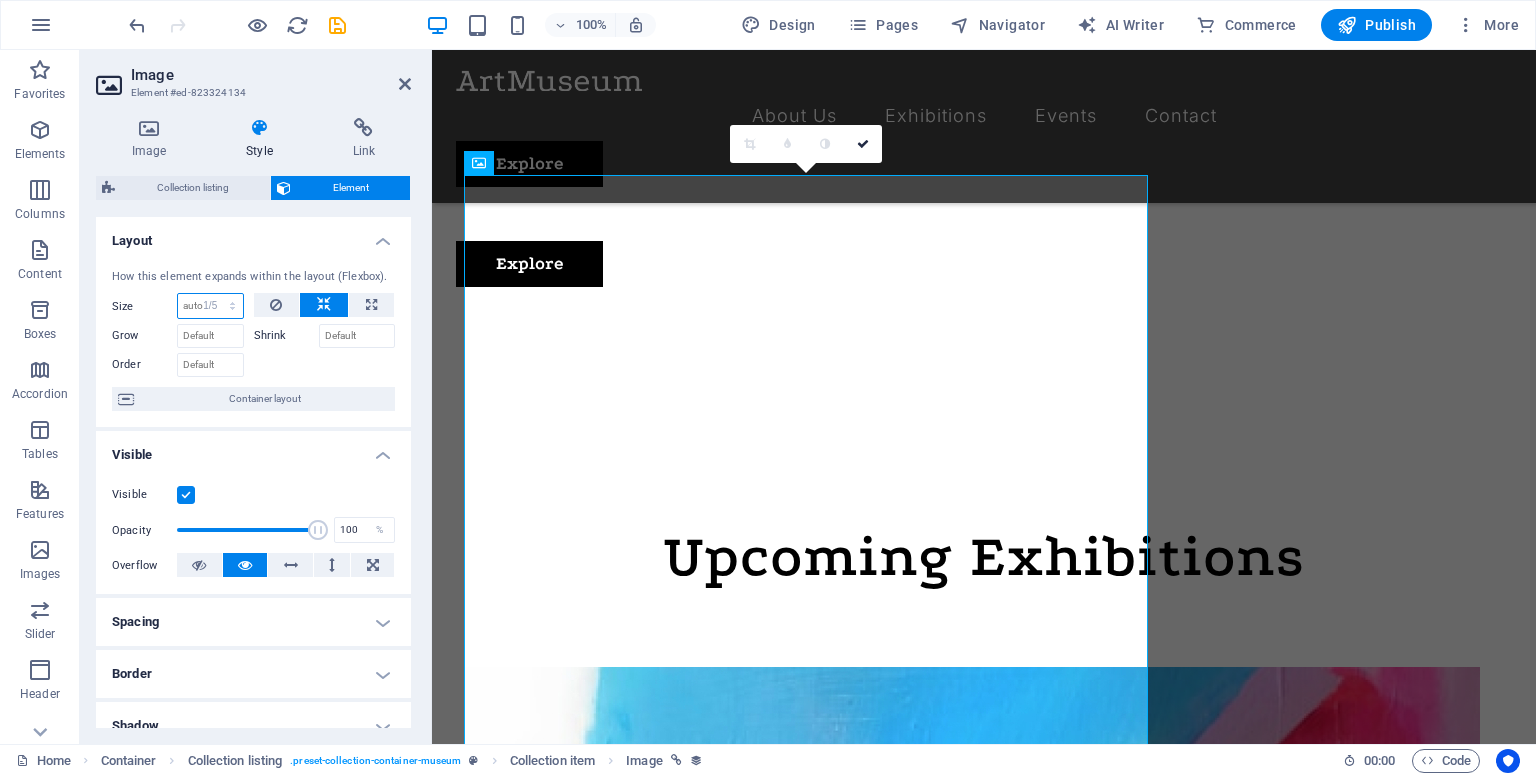 click on "Default auto px % 1/1 1/2 1/3 1/4 1/5 1/6 1/7 1/8 1/9 1/10" at bounding box center (210, 306) 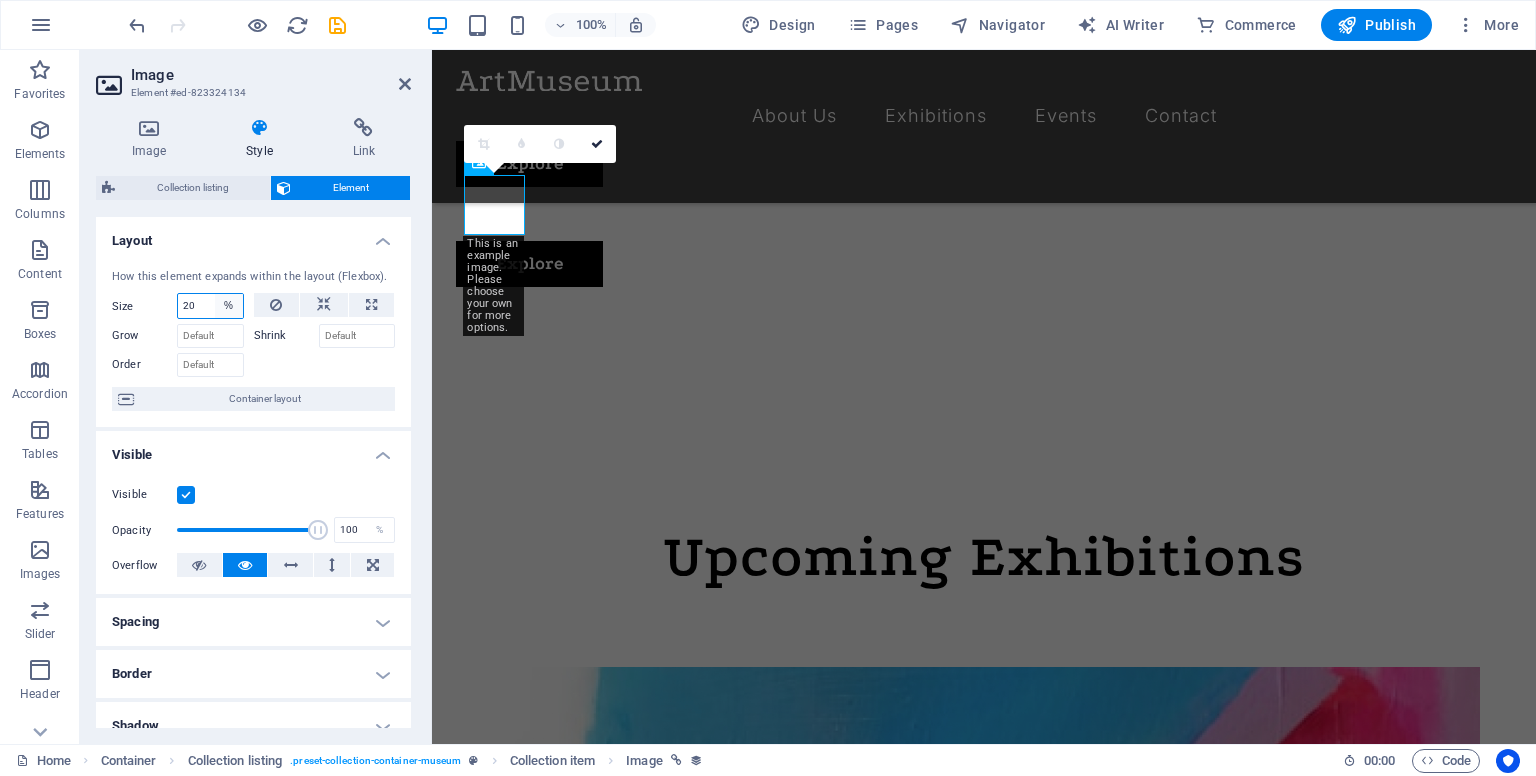 click on "Default auto px % 1/1 1/2 1/3 1/4 1/5 1/6 1/7 1/8 1/9 1/10" at bounding box center [229, 306] 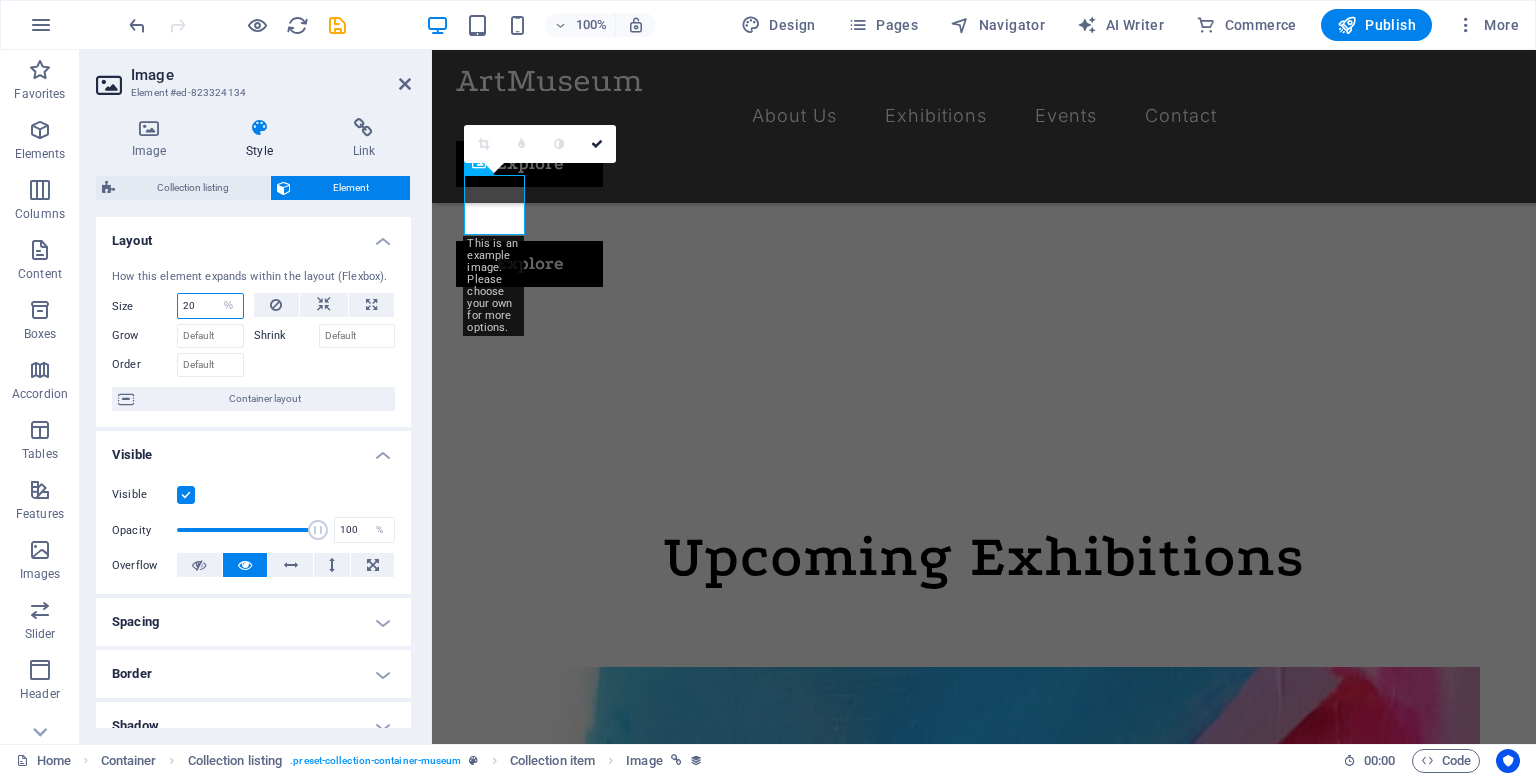 select on "1/8" 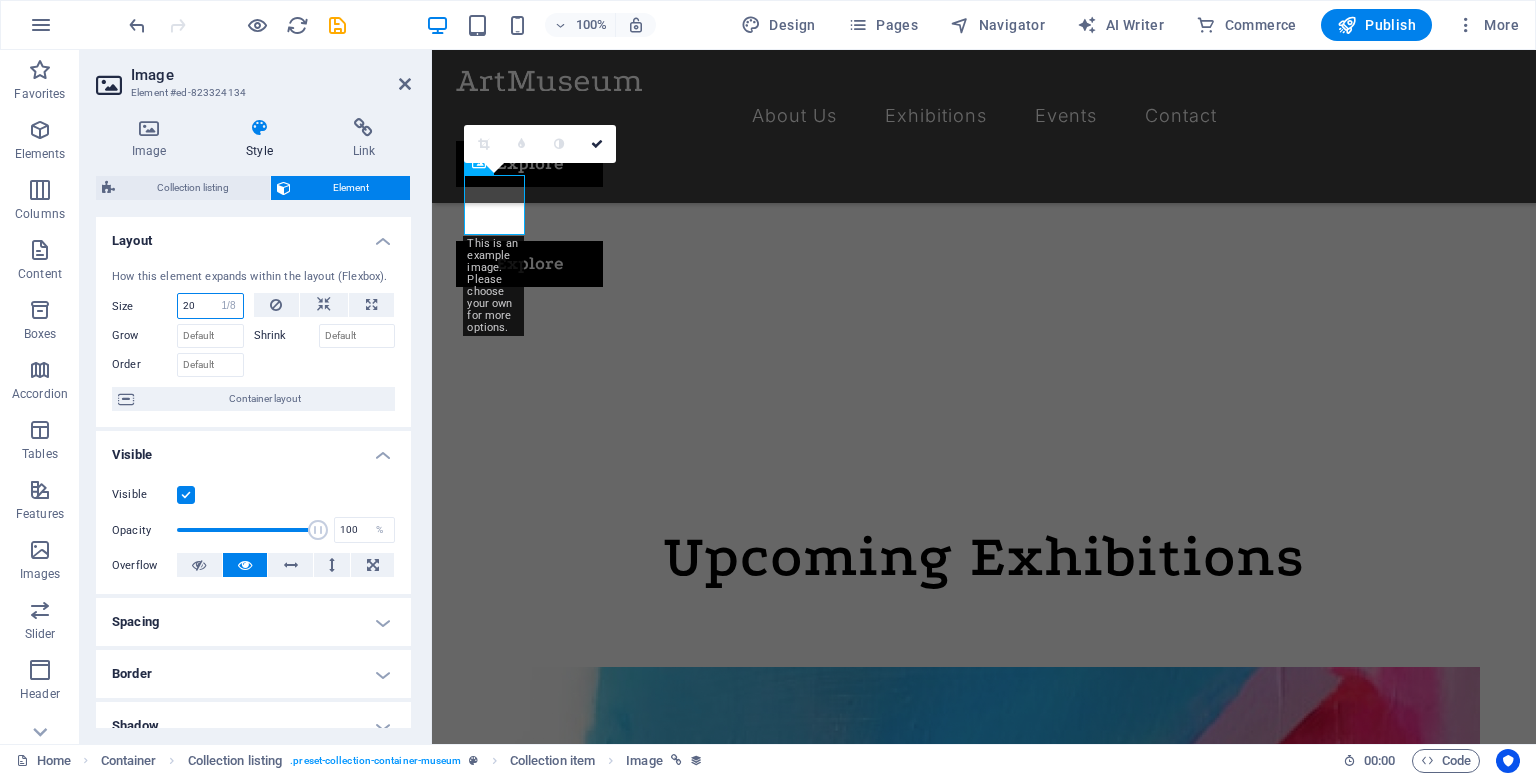 click on "Default auto px % 1/1 1/2 1/3 1/4 1/5 1/6 1/7 1/8 1/9 1/10" at bounding box center (229, 306) 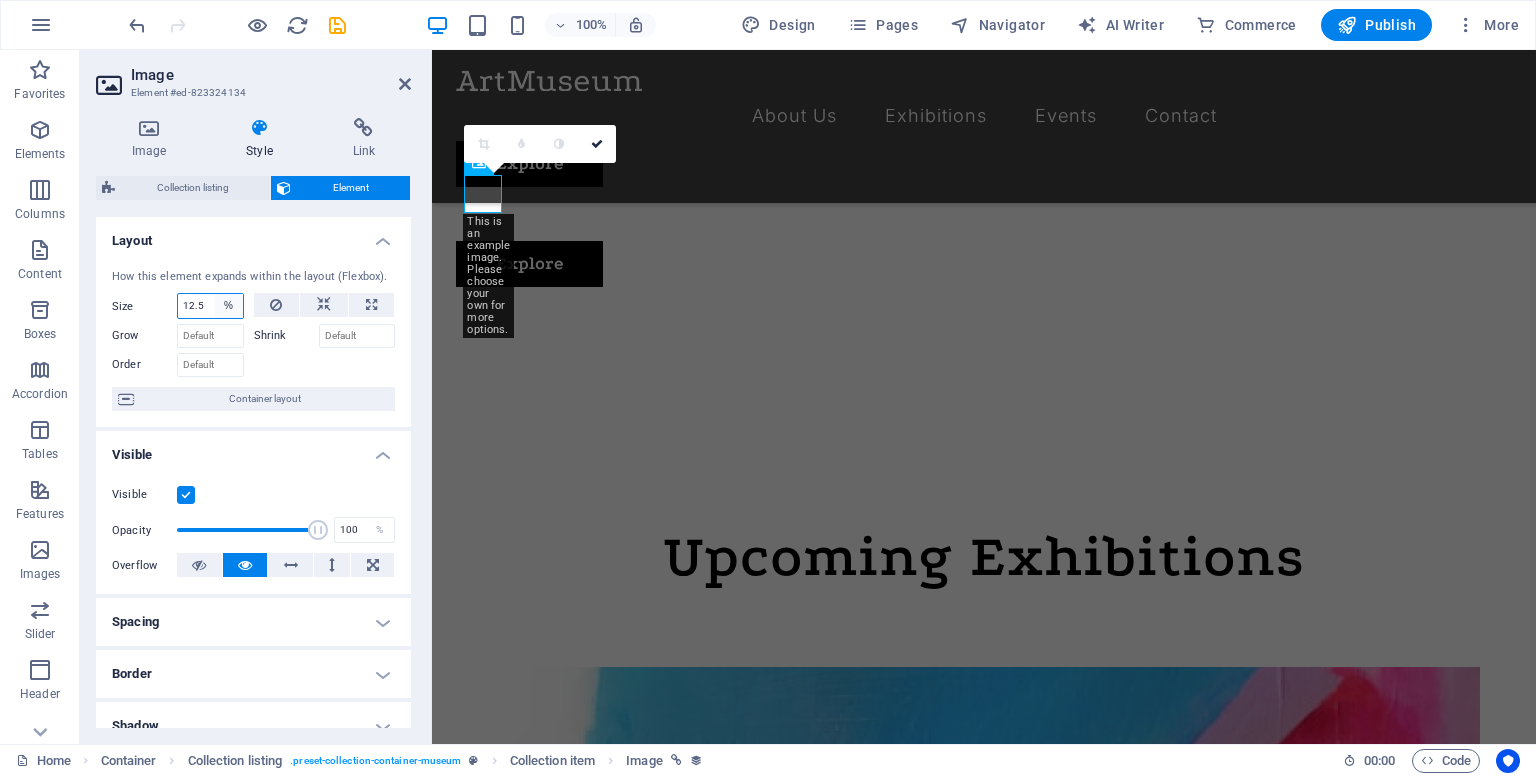 click on "Default auto px % 1/1 1/2 1/3 1/4 1/5 1/6 1/7 1/8 1/9 1/10" at bounding box center [229, 306] 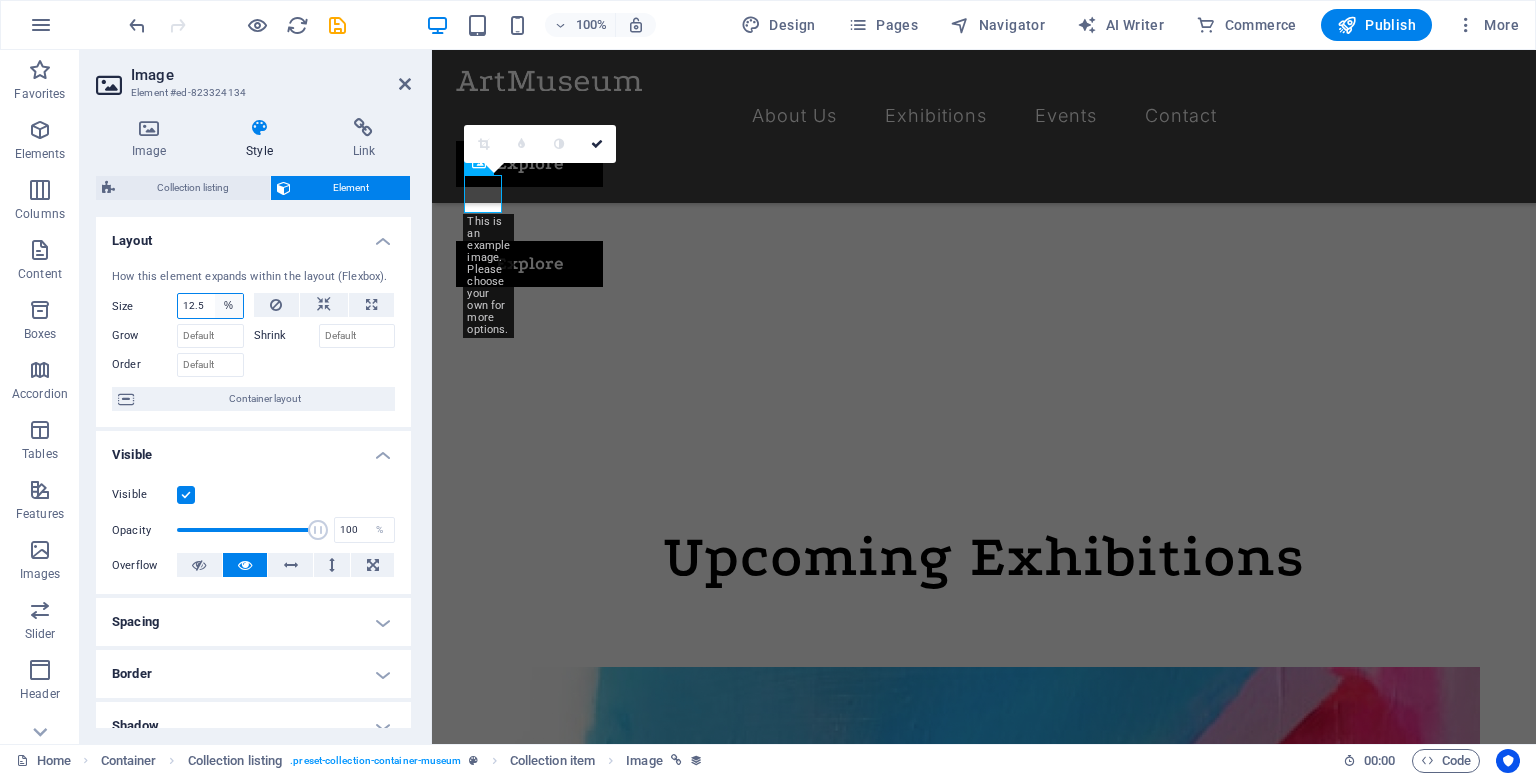 select on "1/10" 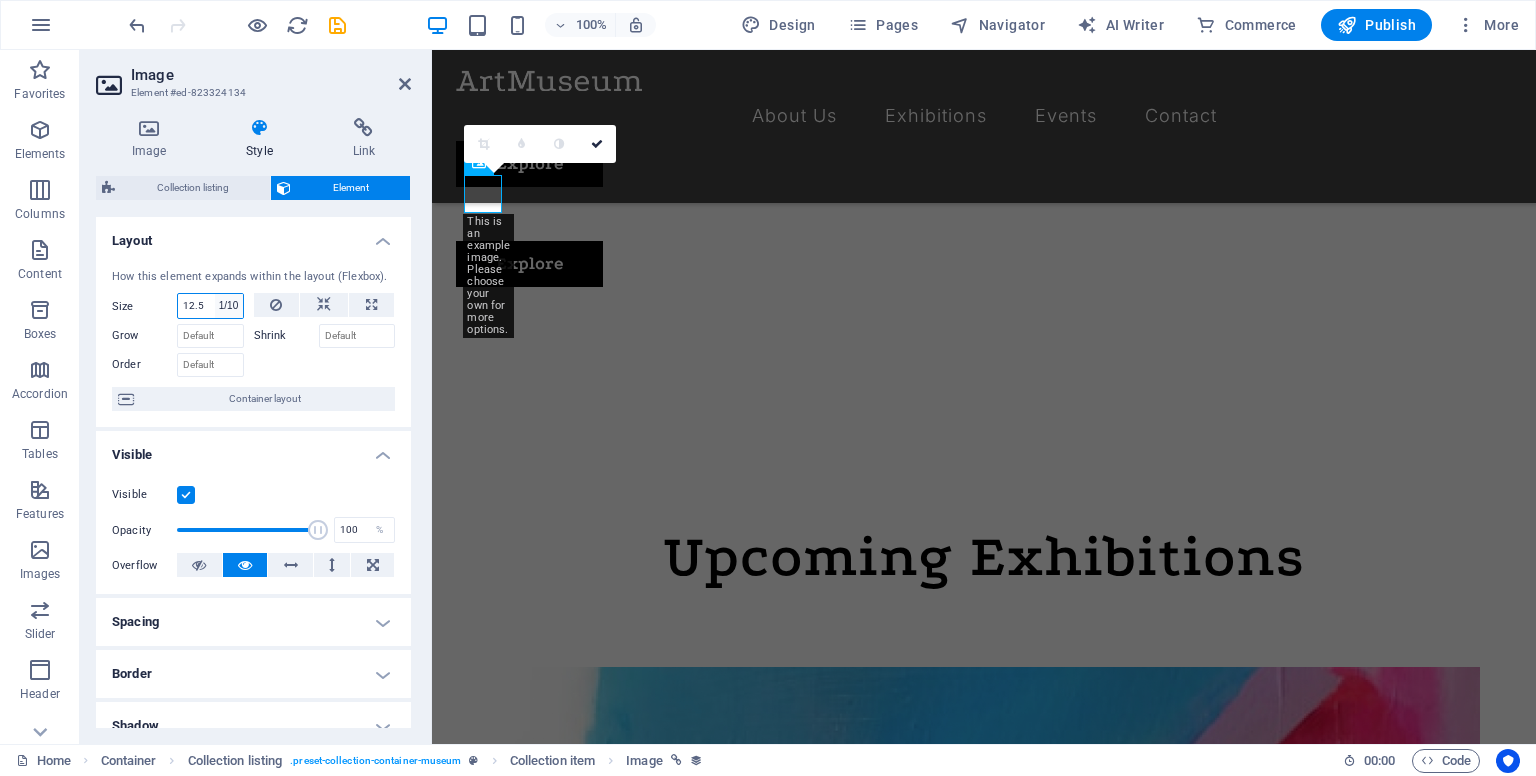 click on "Default auto px % 1/1 1/2 1/3 1/4 1/5 1/6 1/7 1/8 1/9 1/10" at bounding box center (229, 306) 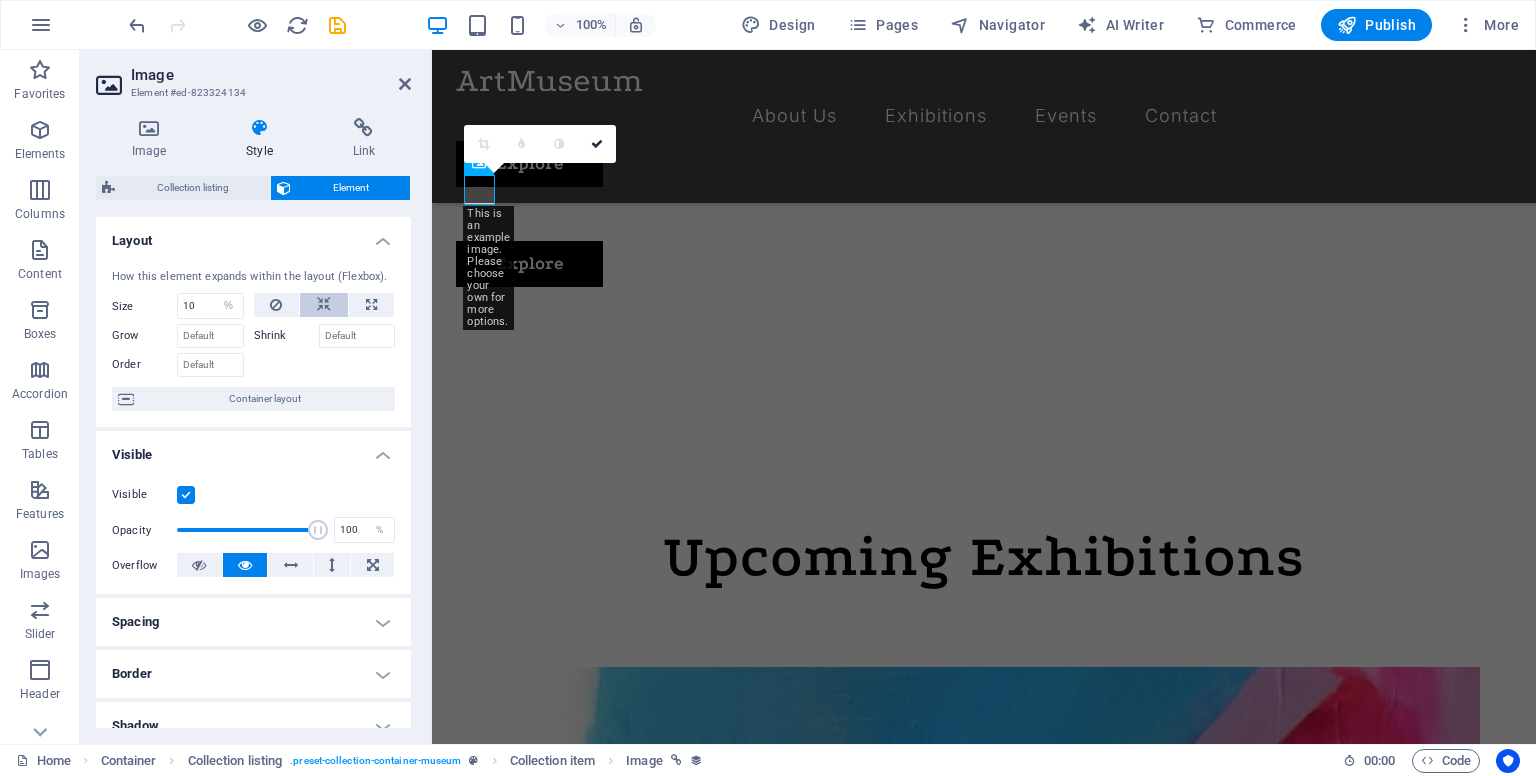click at bounding box center [324, 305] 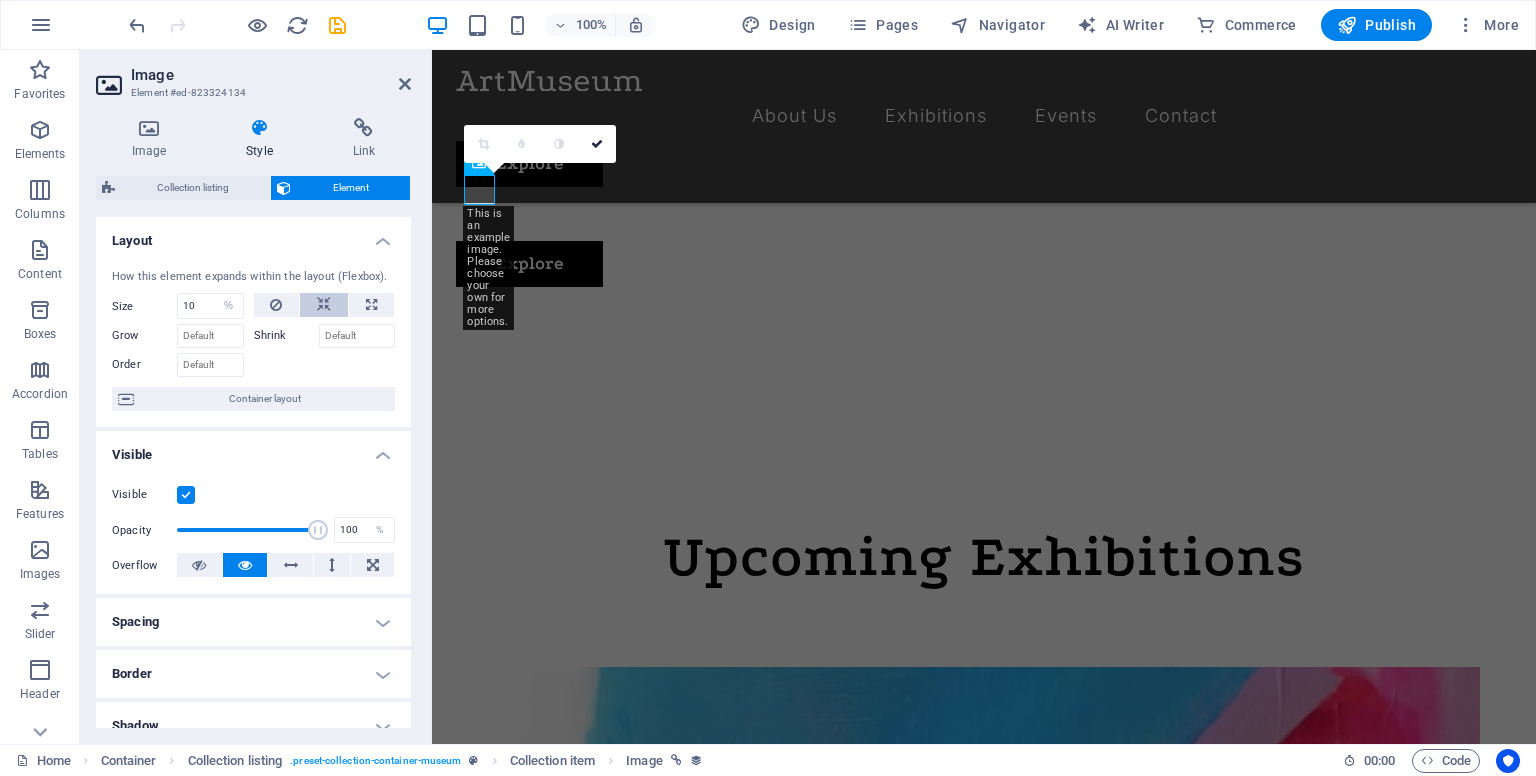 select on "DISABLED_OPTION_VALUE" 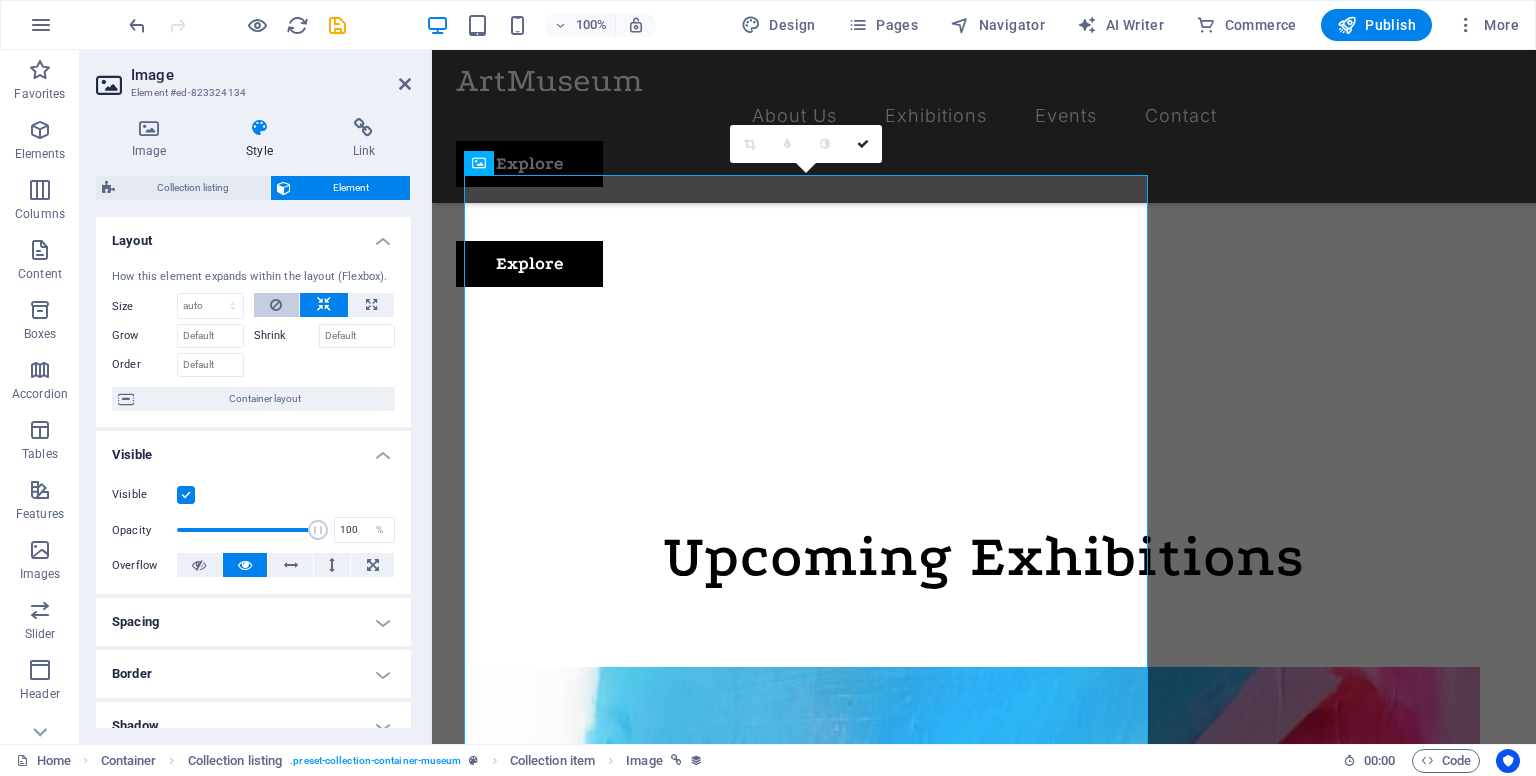 click at bounding box center (276, 305) 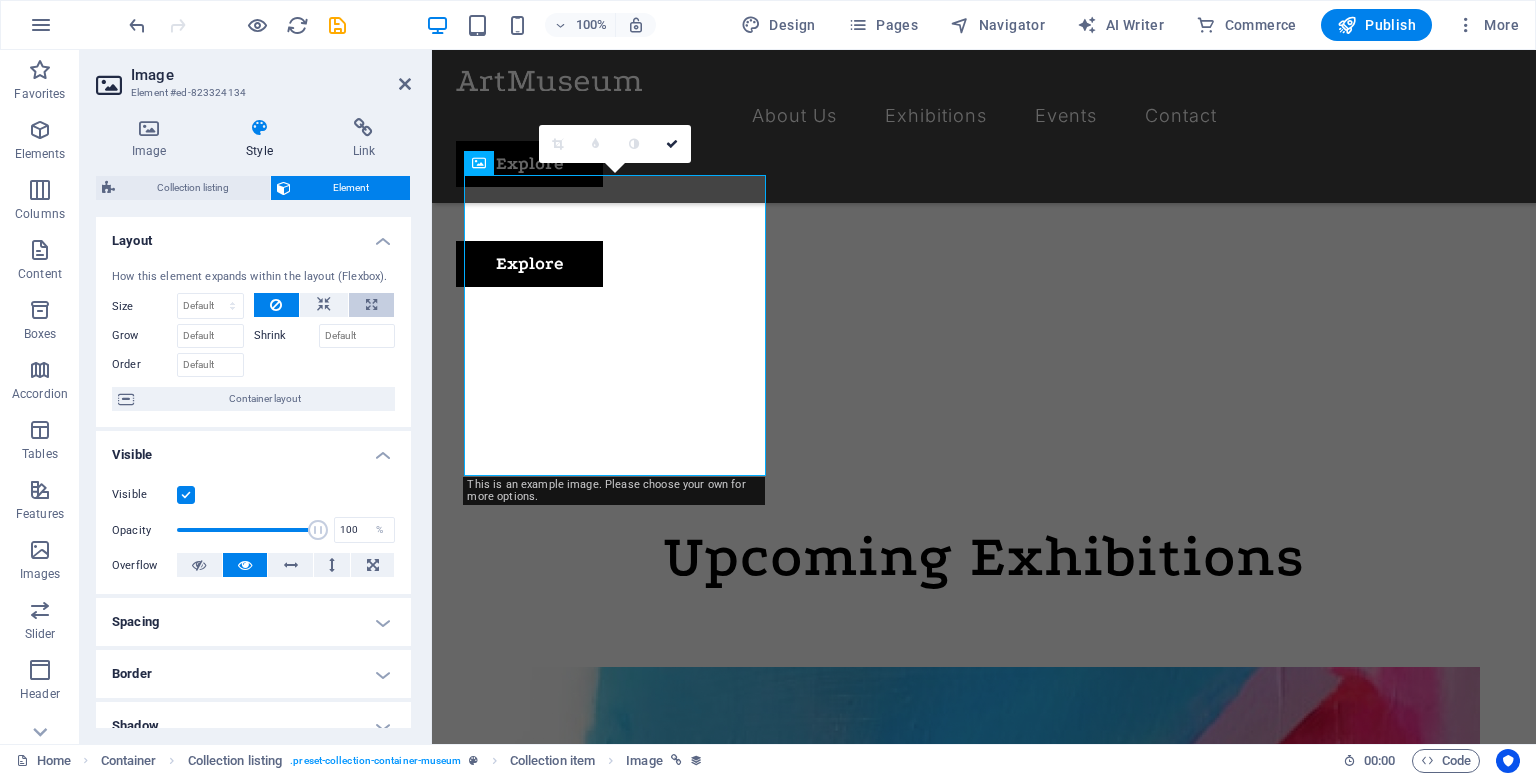 click at bounding box center (371, 305) 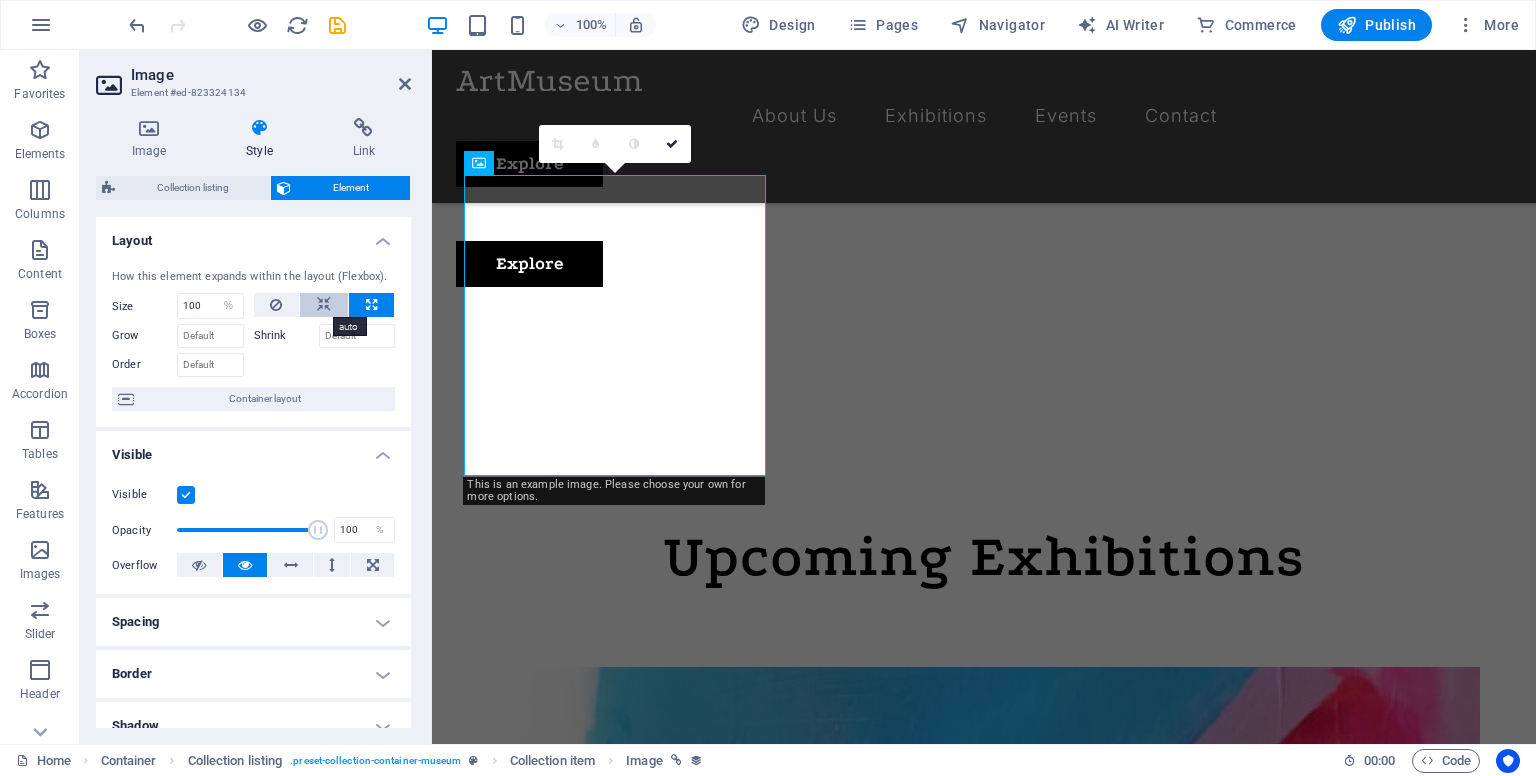 click at bounding box center (324, 305) 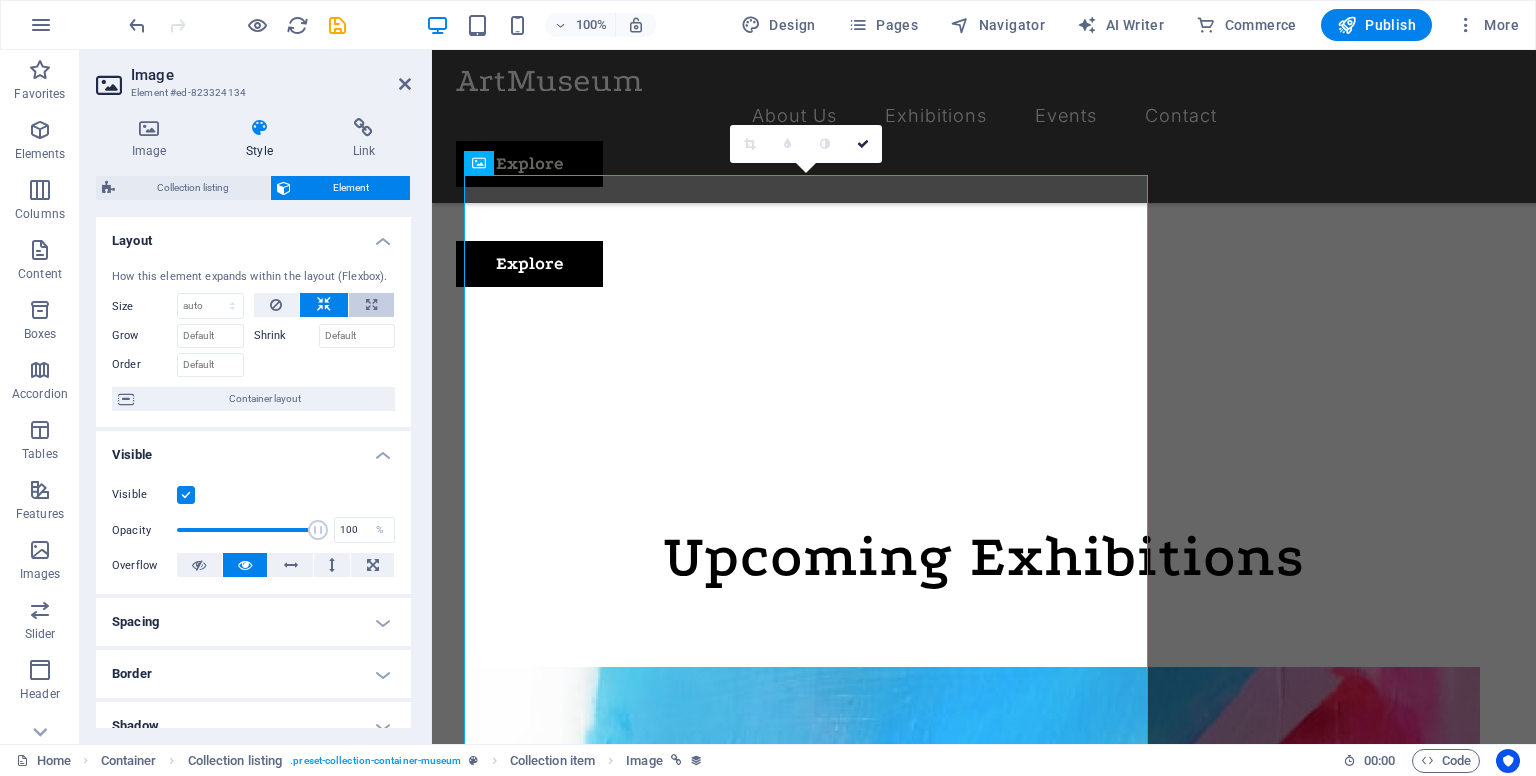 click at bounding box center (371, 305) 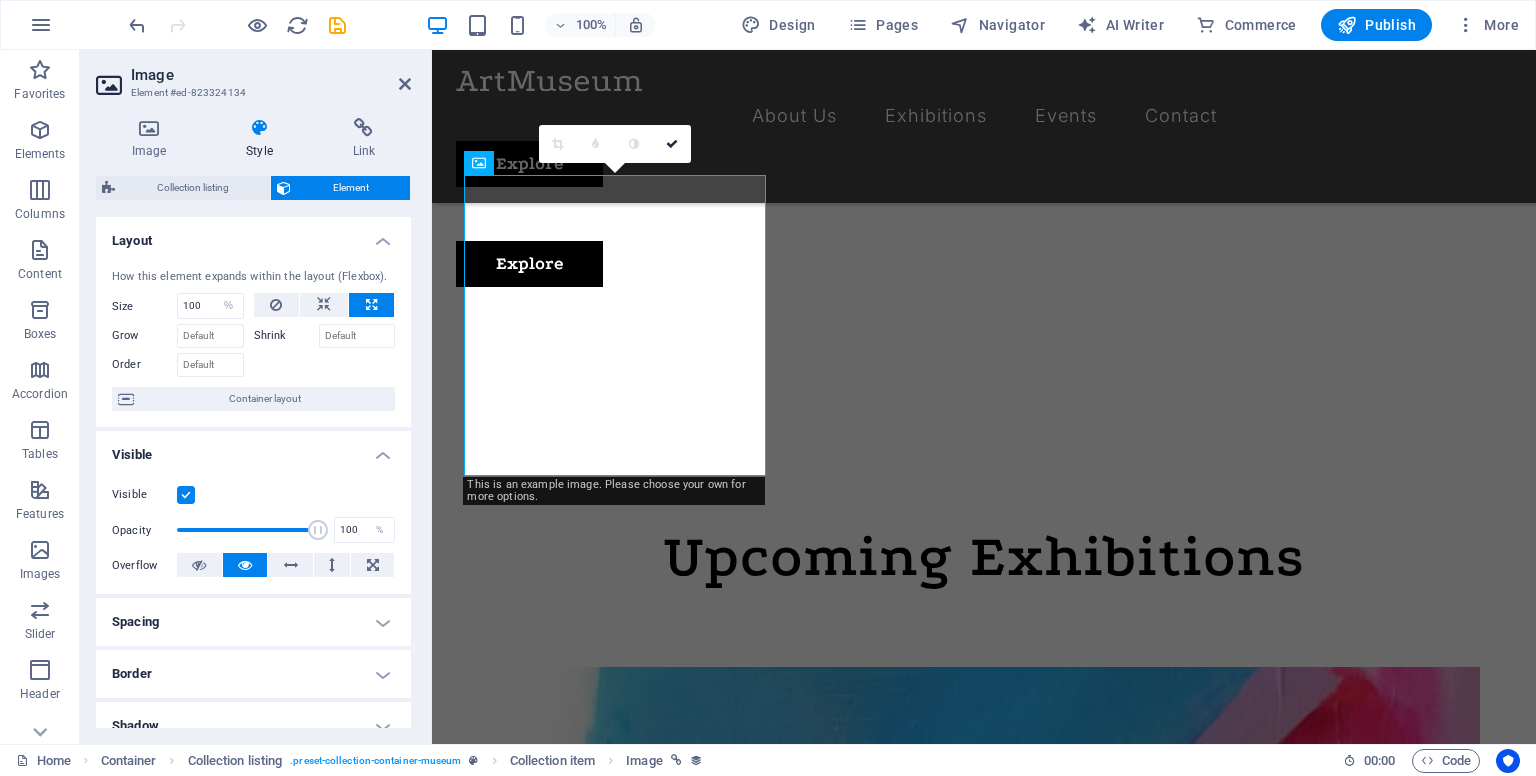 click at bounding box center [371, 305] 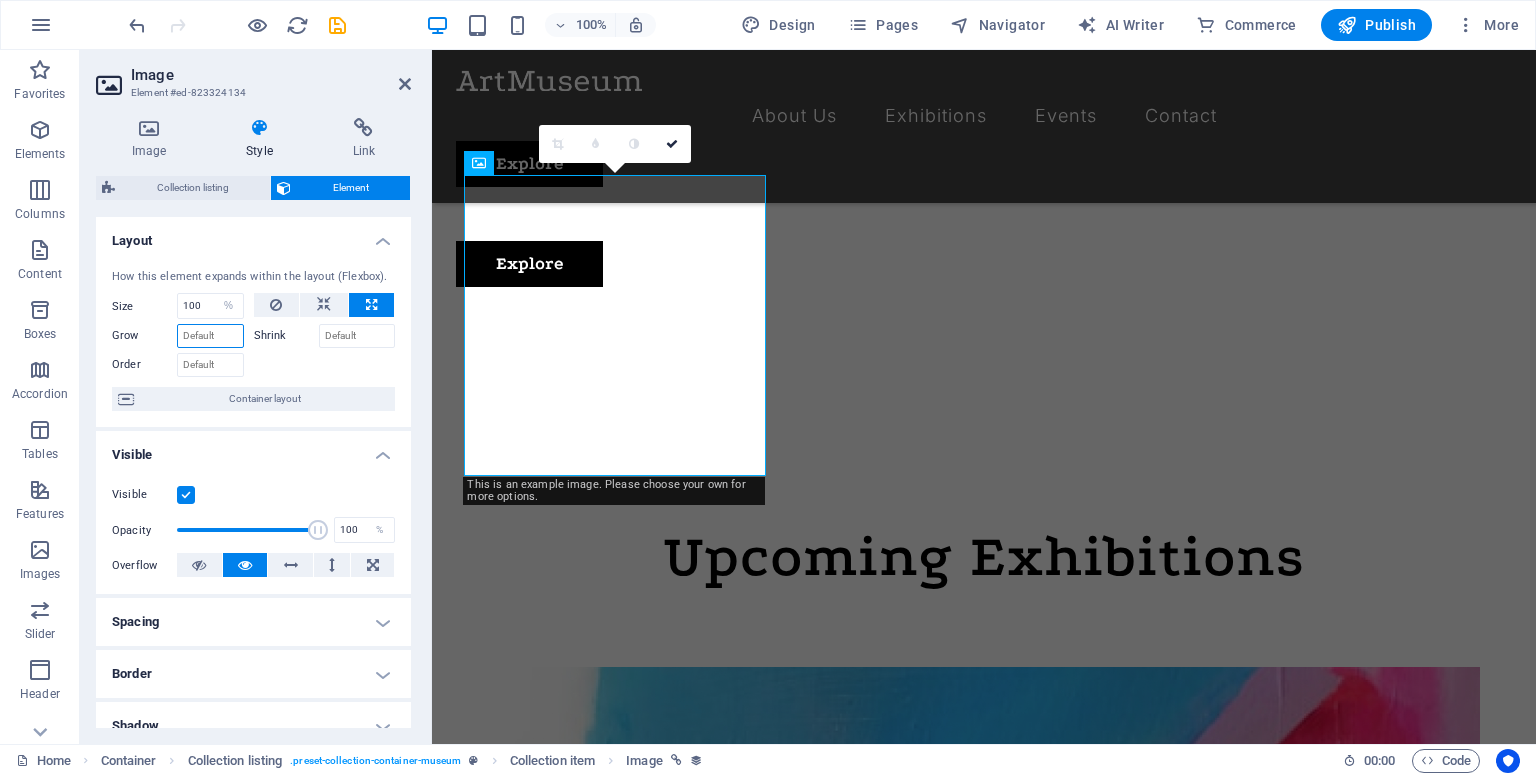 click on "Grow" at bounding box center (210, 336) 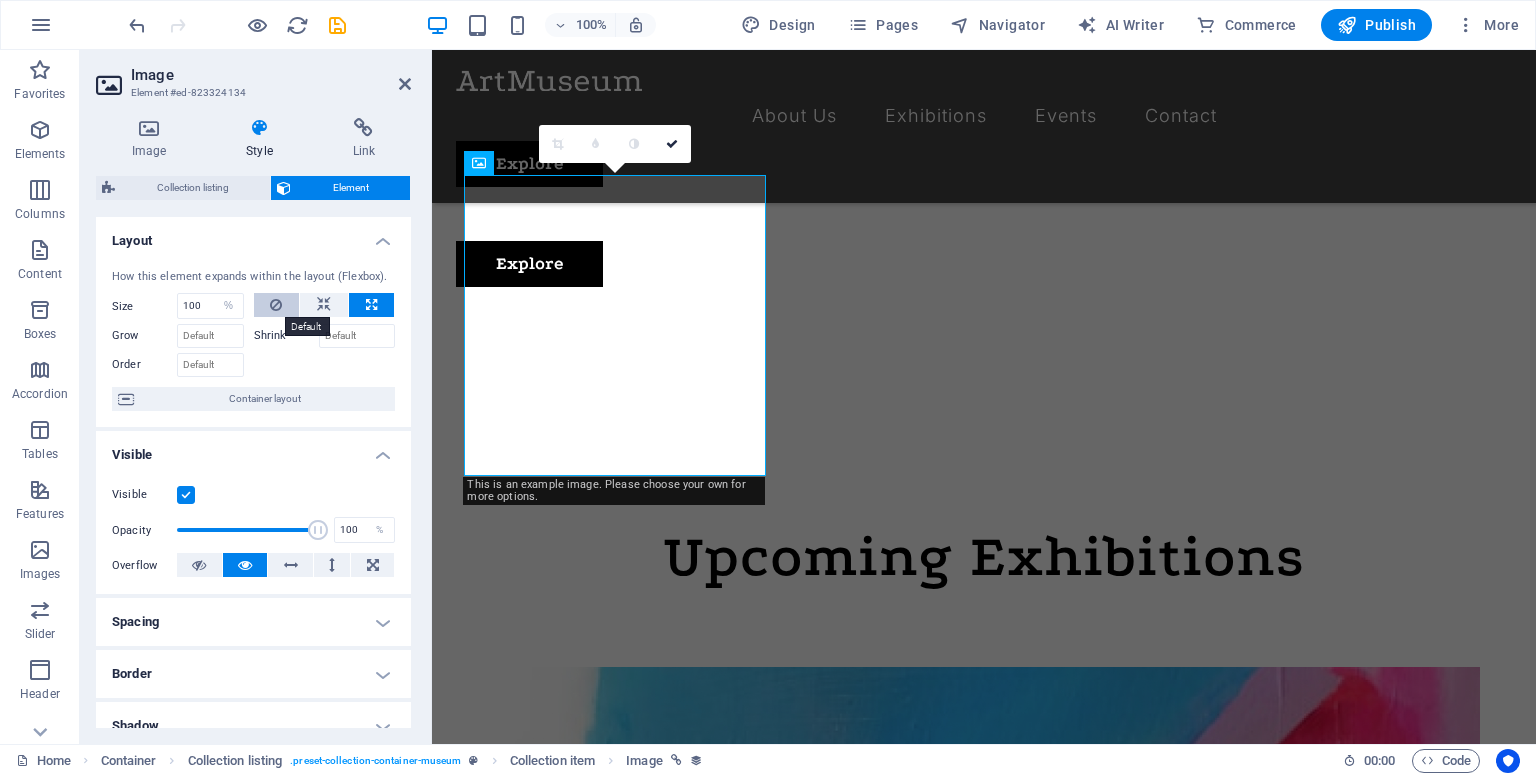click at bounding box center (276, 305) 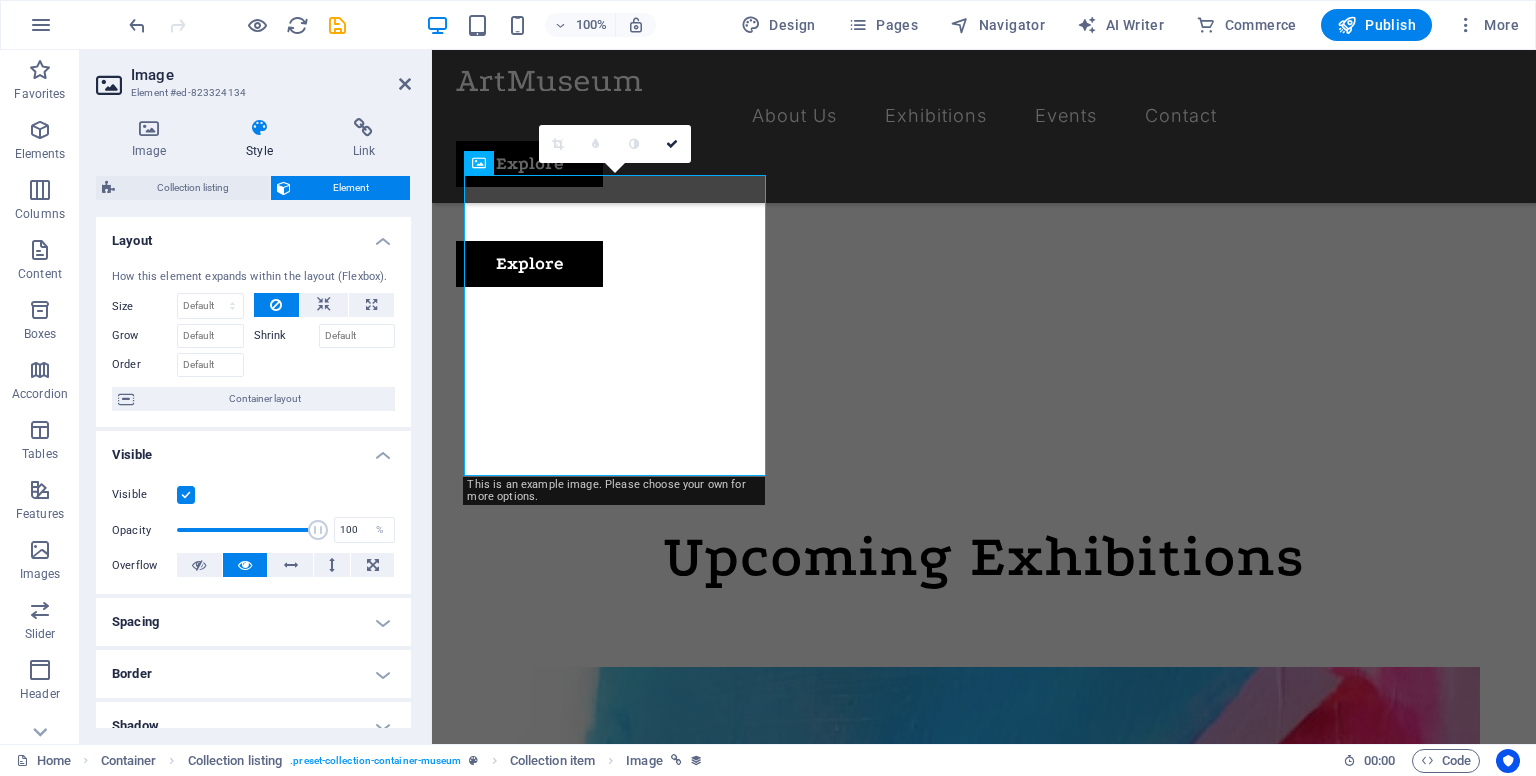 click at bounding box center [276, 305] 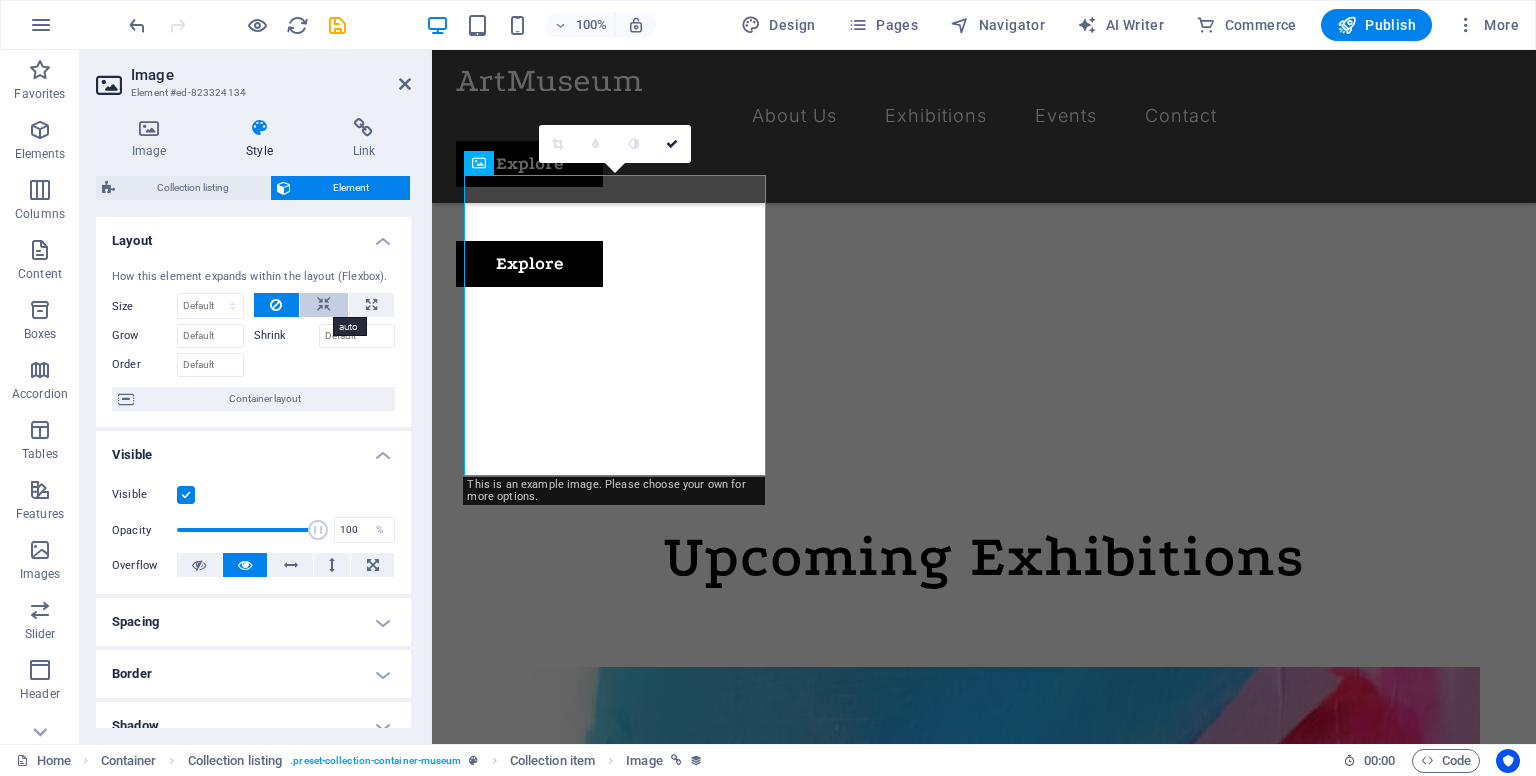 click at bounding box center (324, 305) 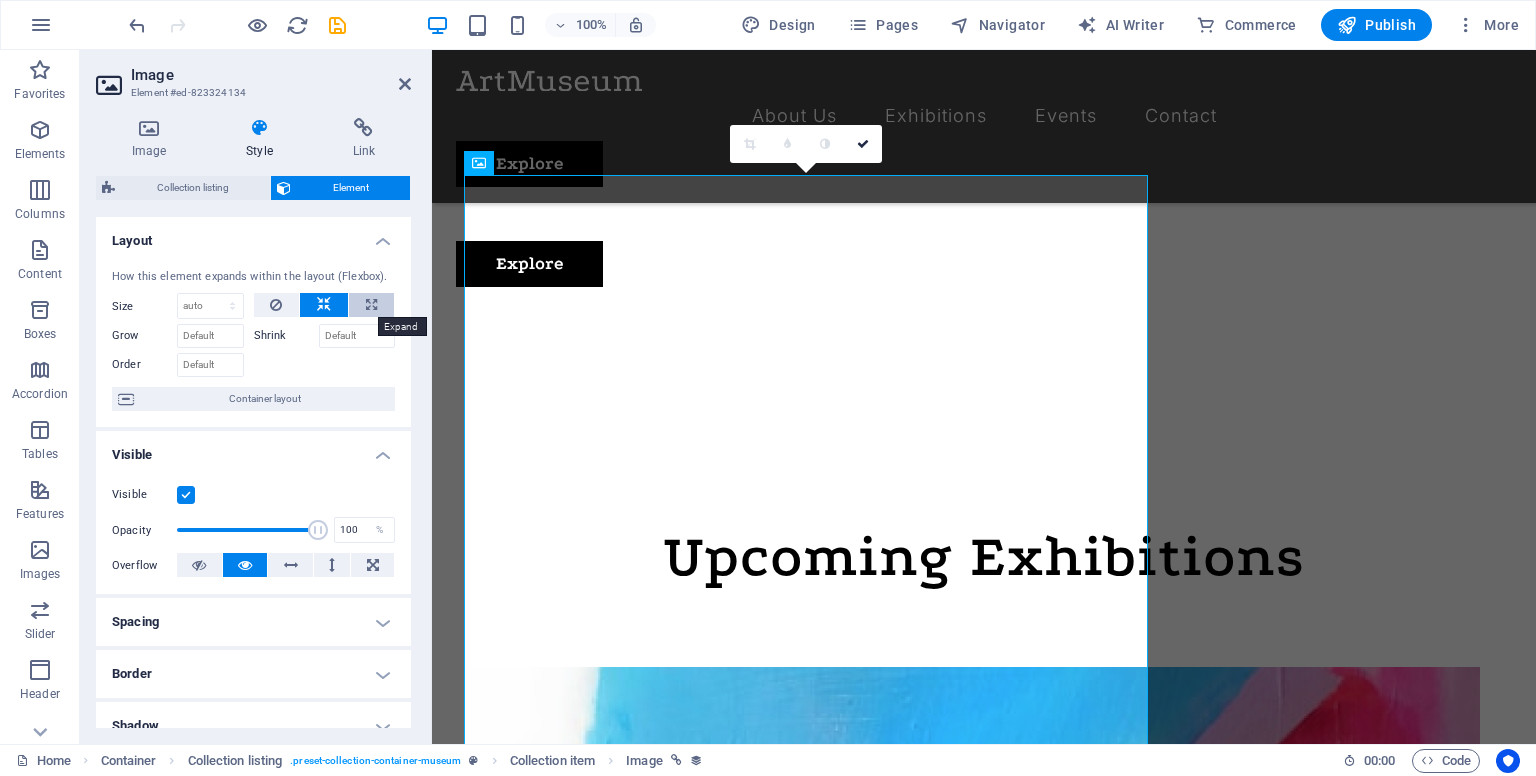 click at bounding box center (371, 305) 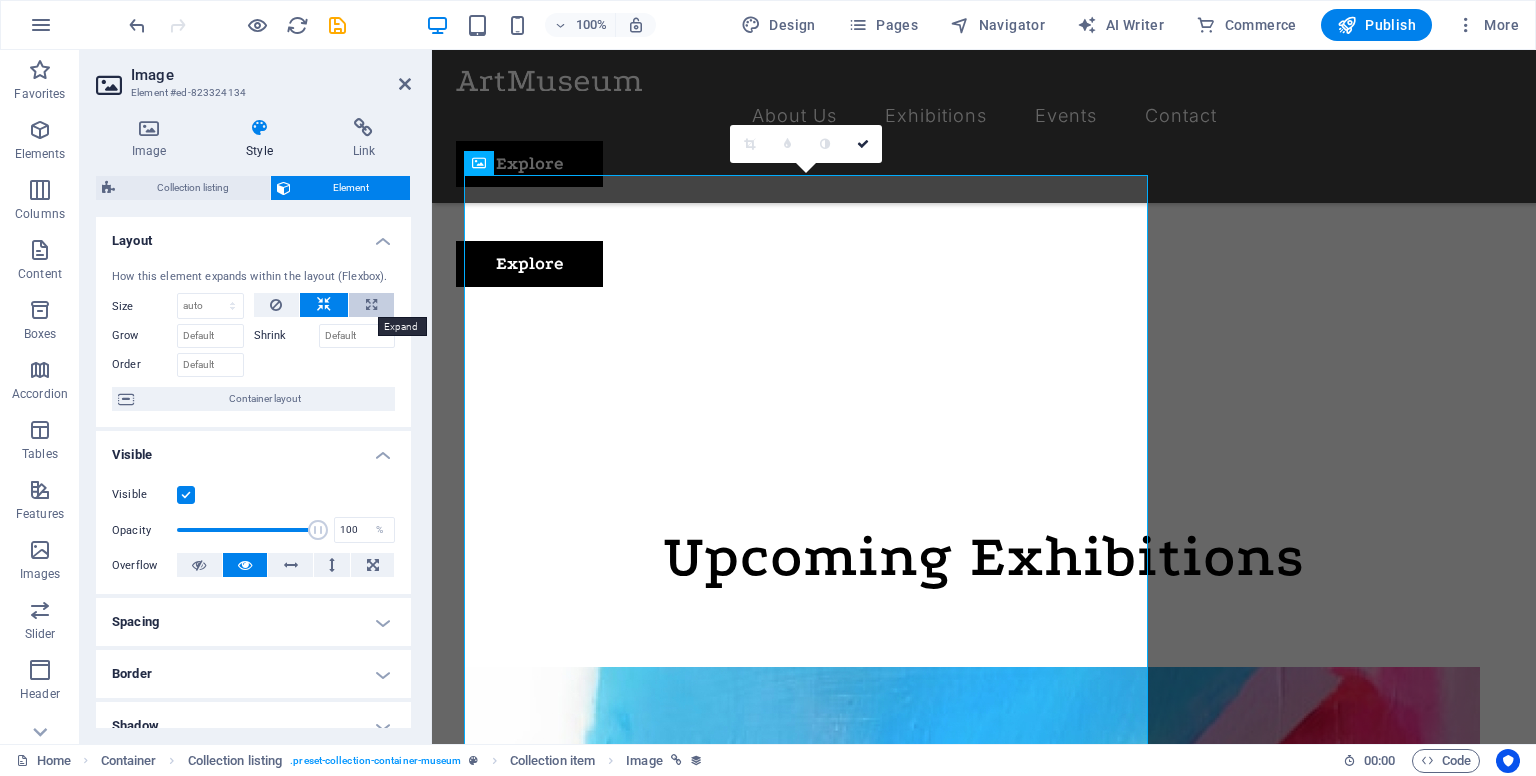 type on "100" 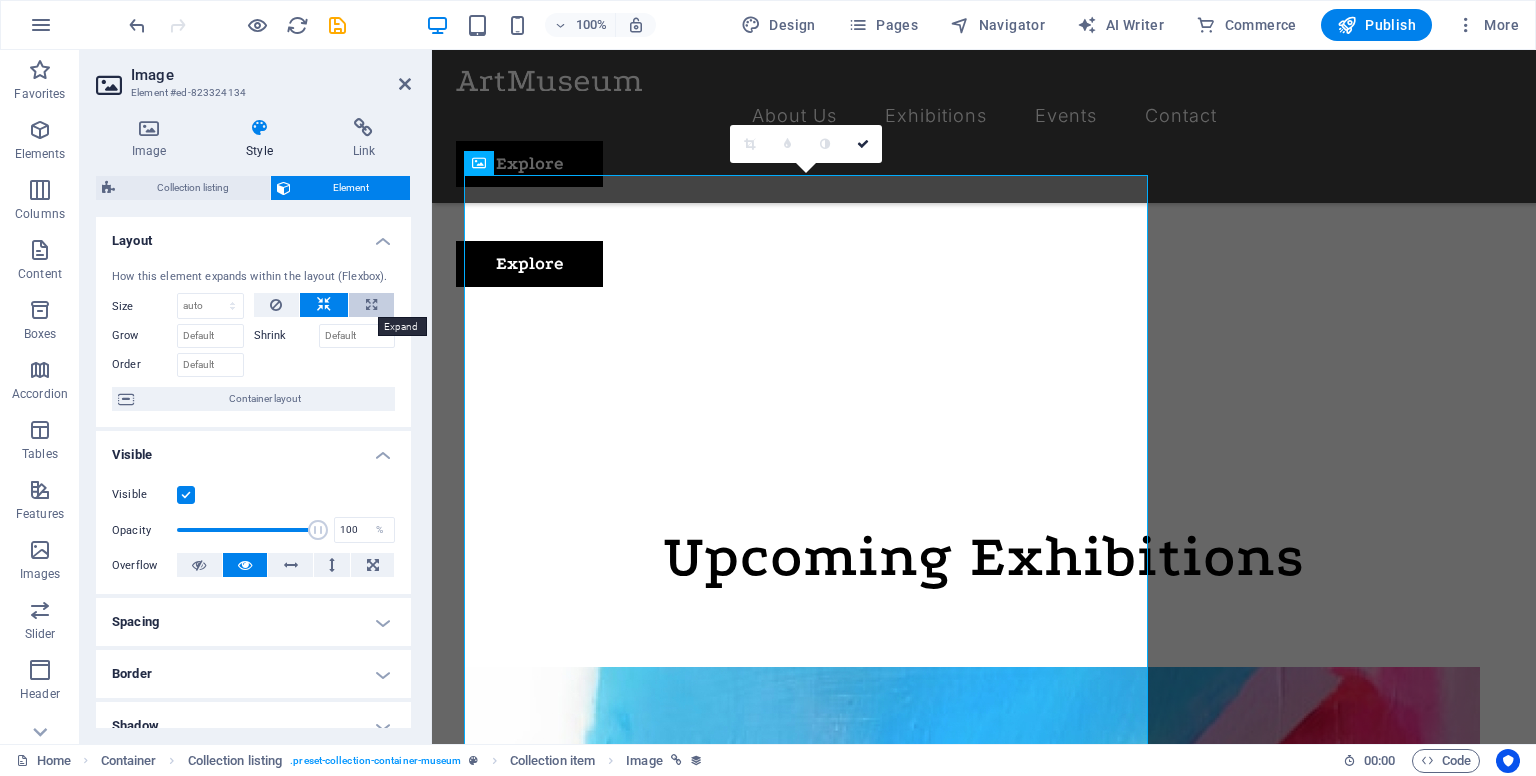 select on "%" 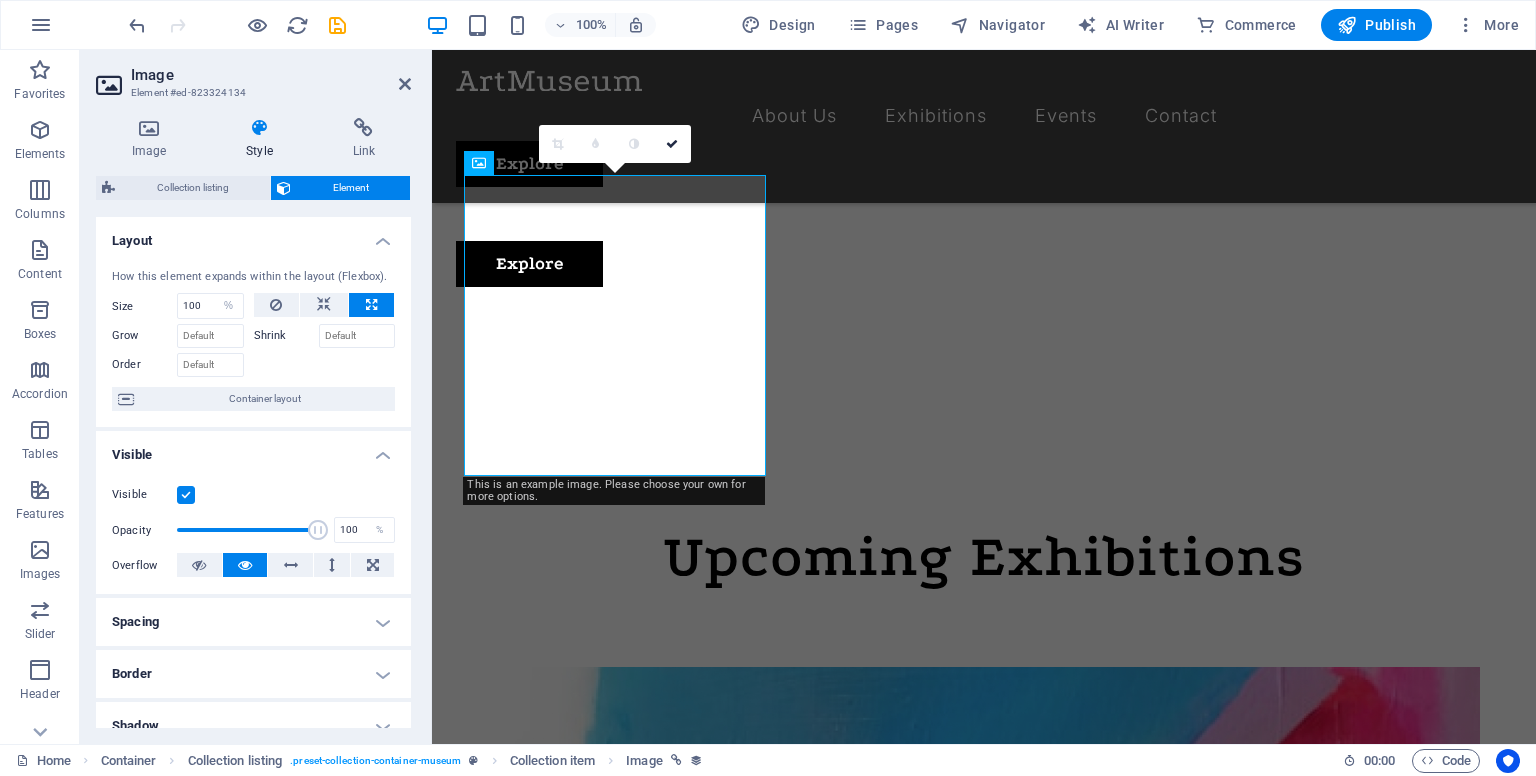 click at bounding box center [371, 305] 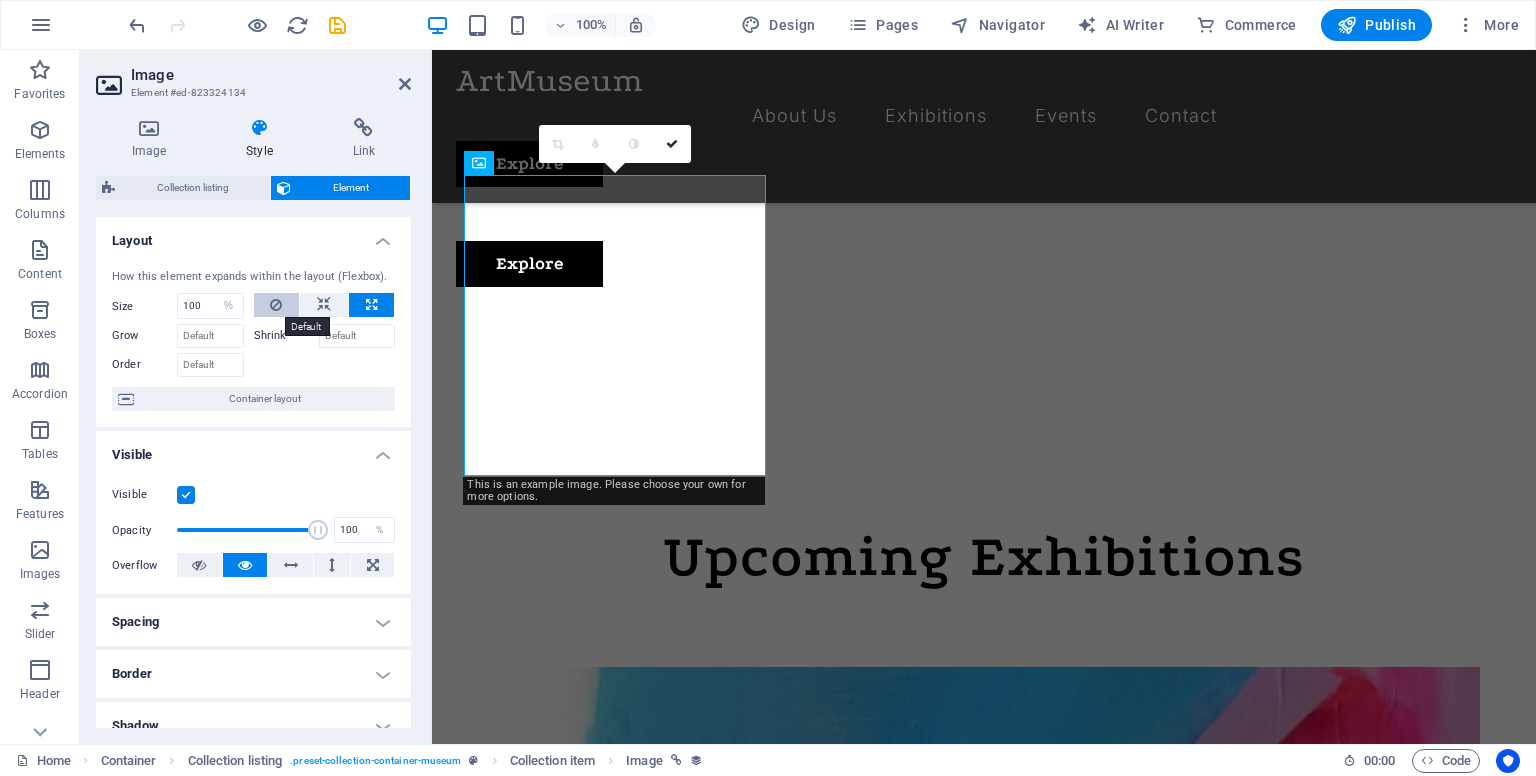 click at bounding box center [277, 305] 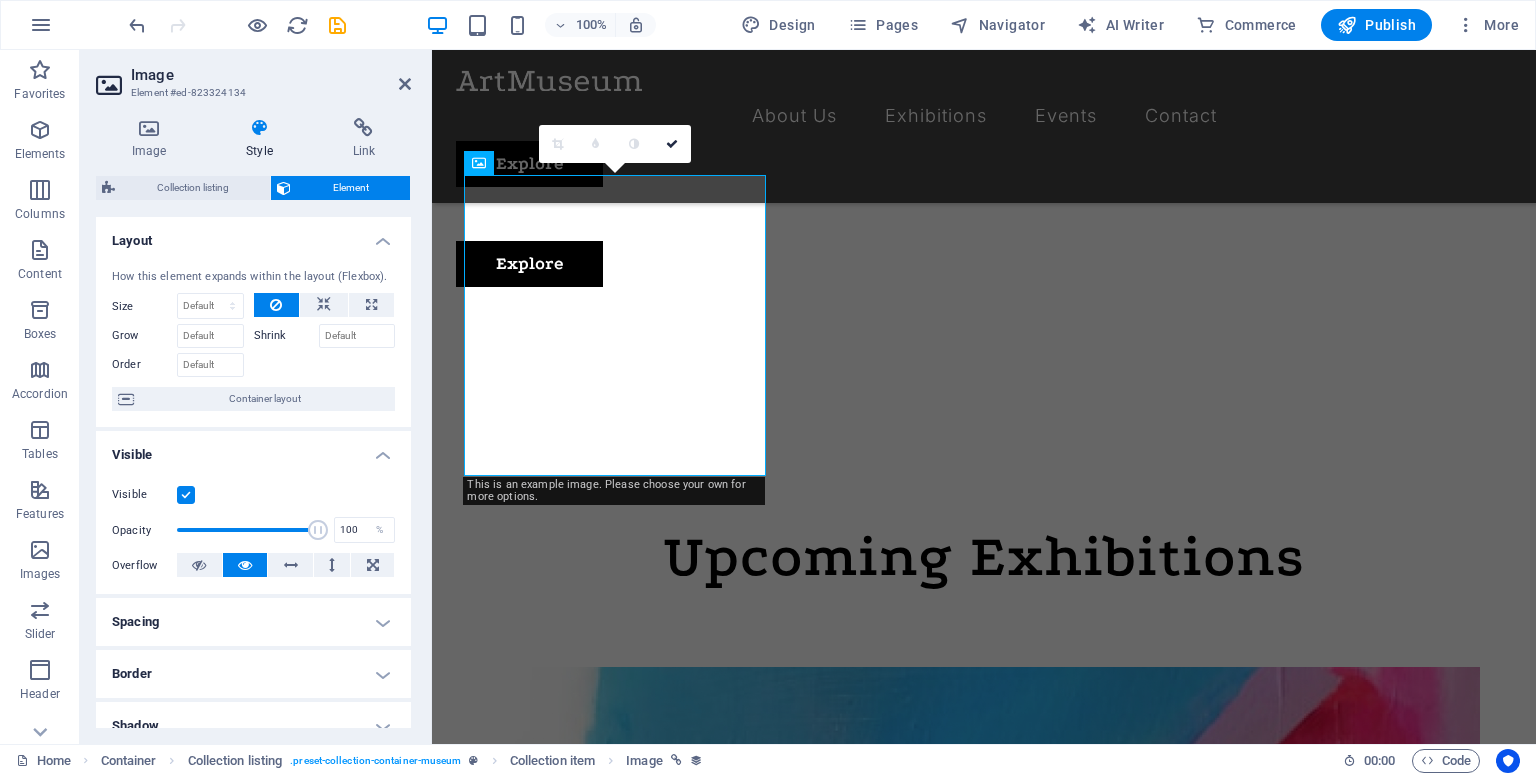 click at bounding box center [277, 305] 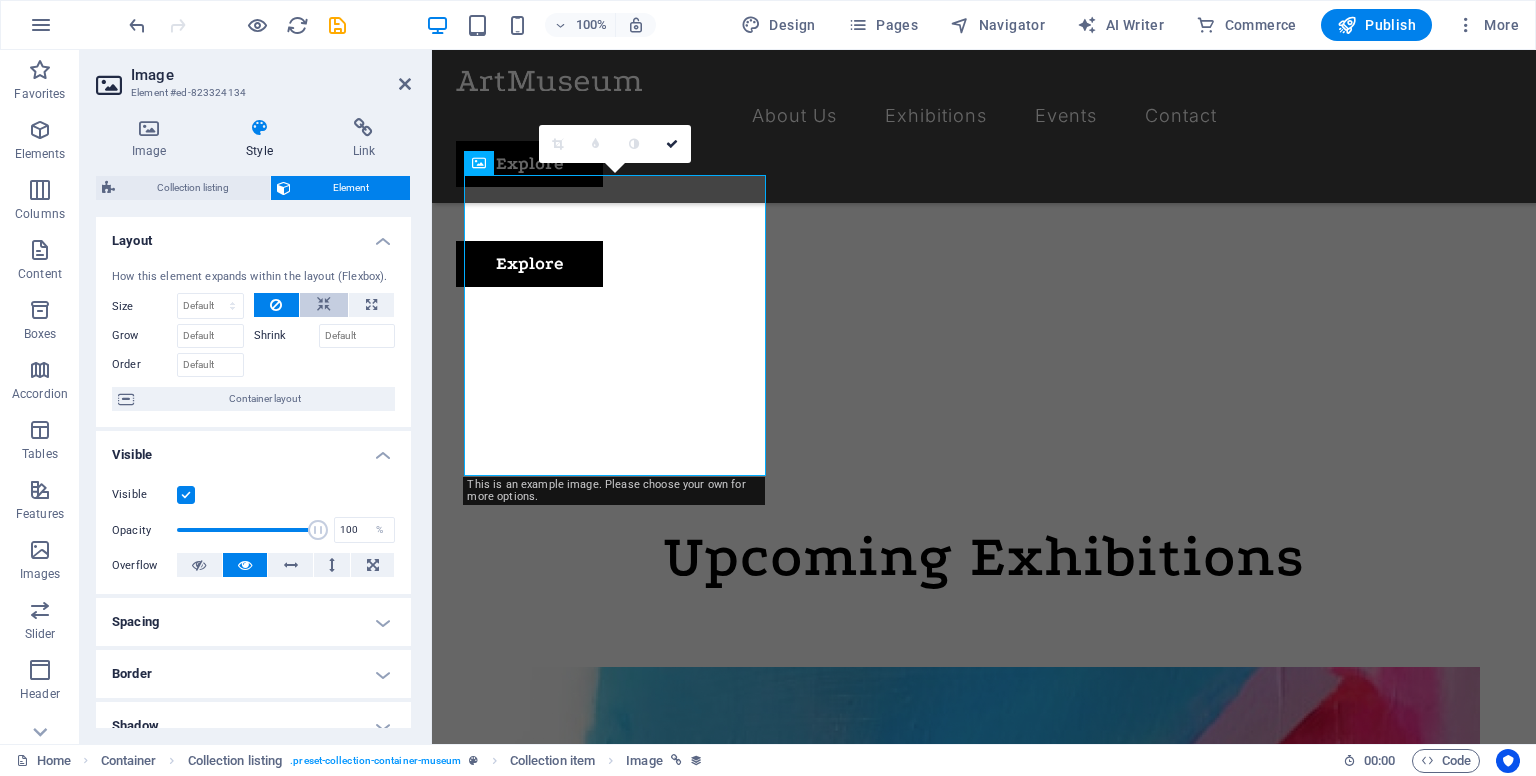 click at bounding box center [324, 305] 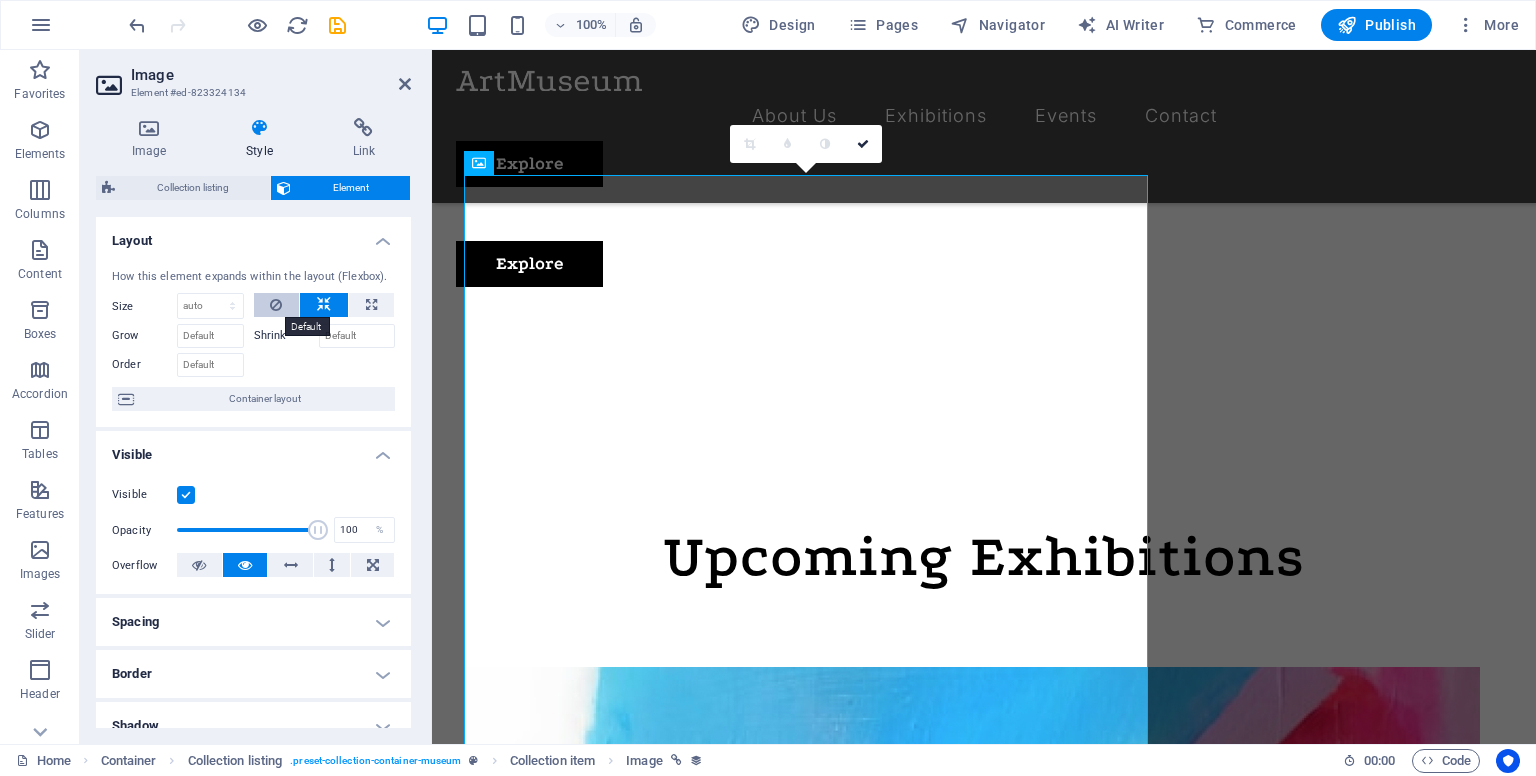 click at bounding box center (277, 305) 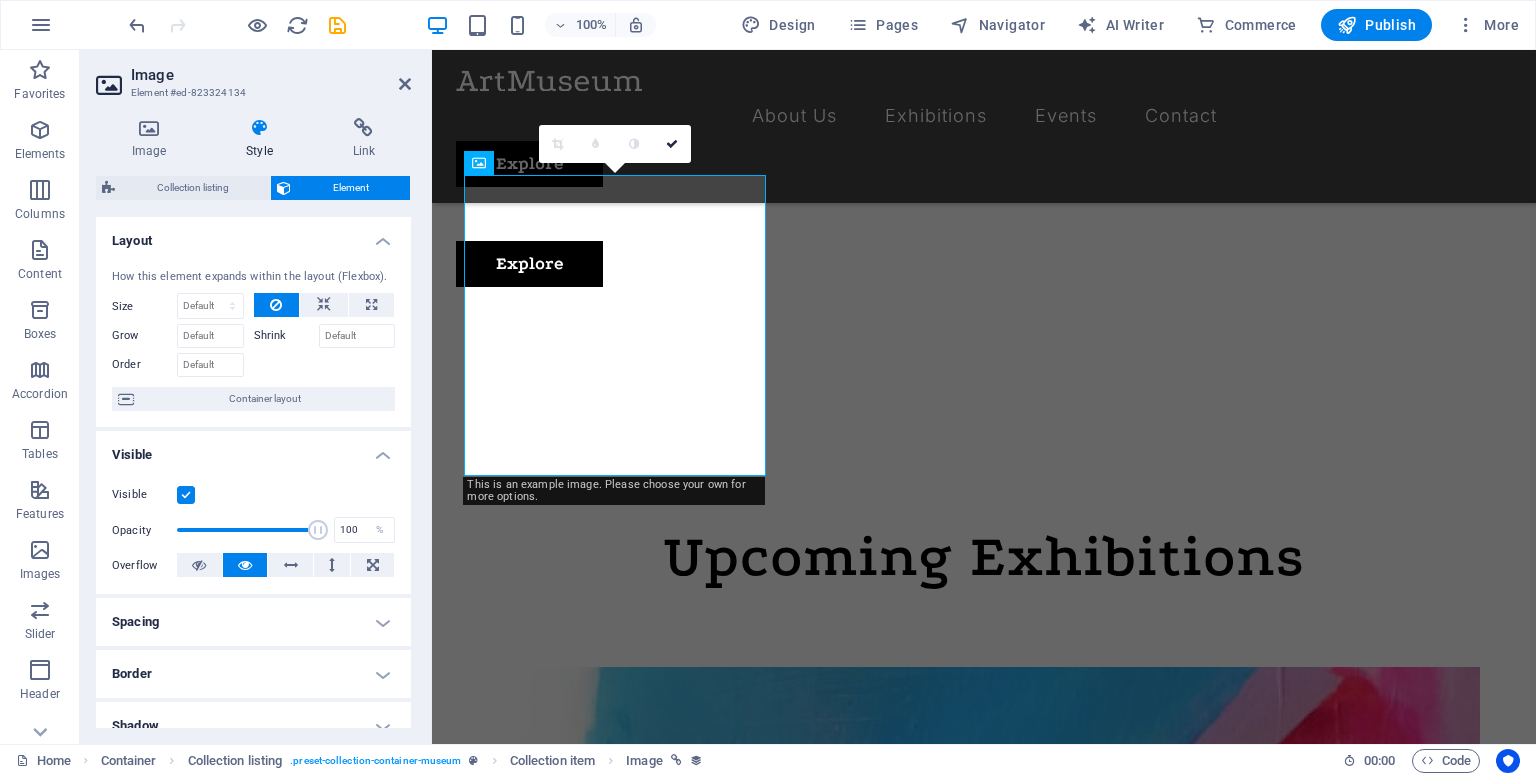 click at bounding box center [277, 305] 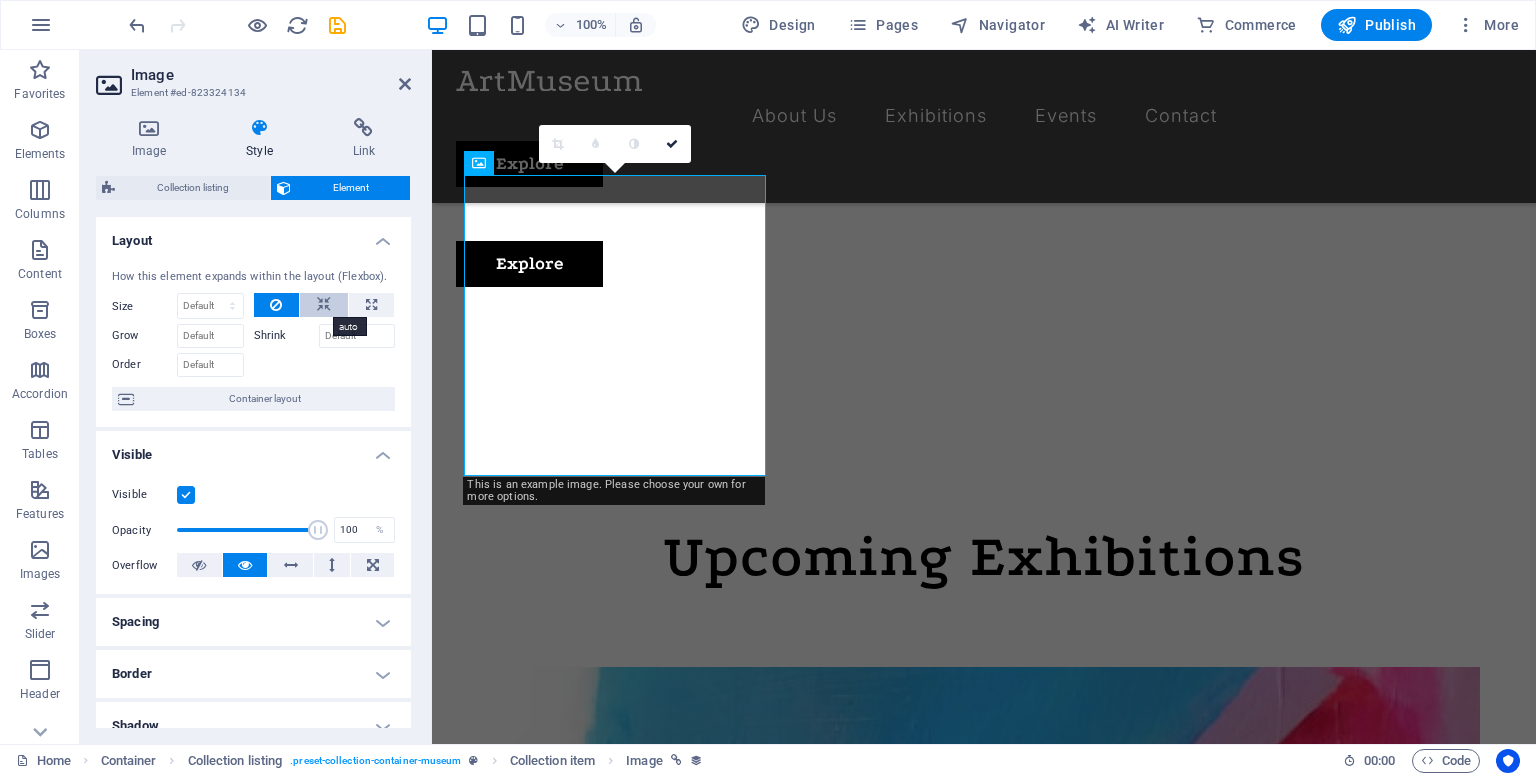 click at bounding box center (324, 305) 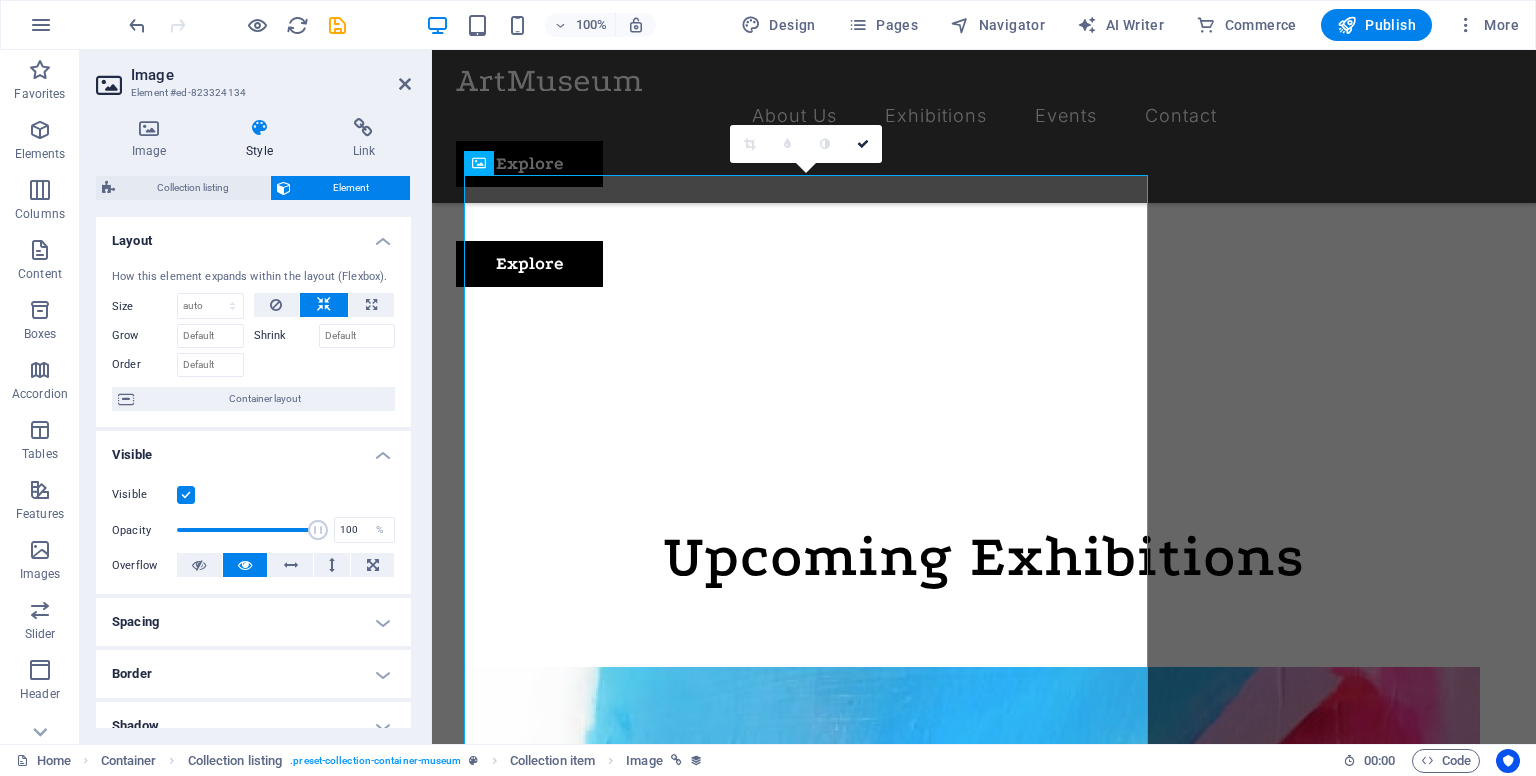 click on "Shrink" at bounding box center [286, 336] 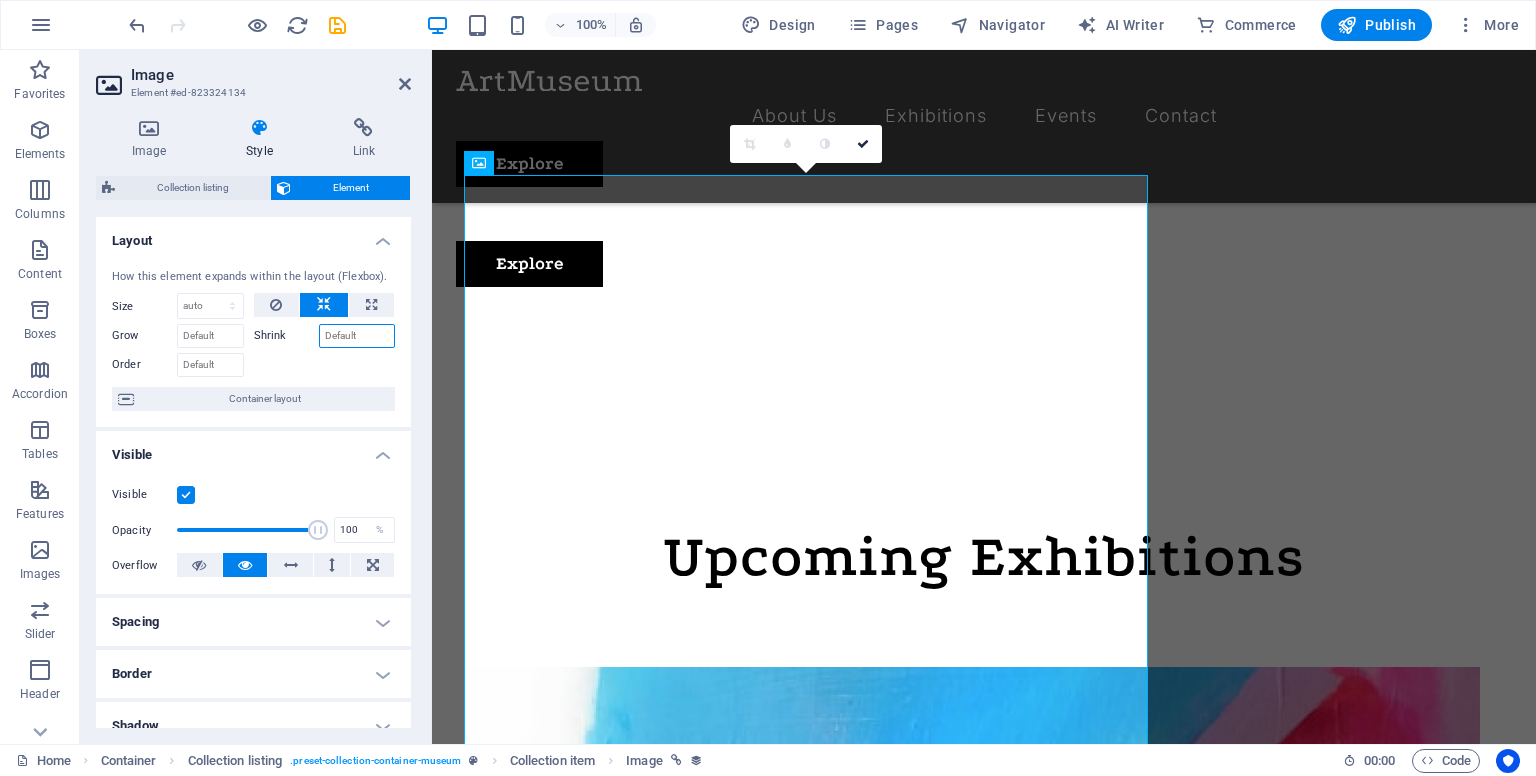 click on "Shrink" at bounding box center [357, 336] 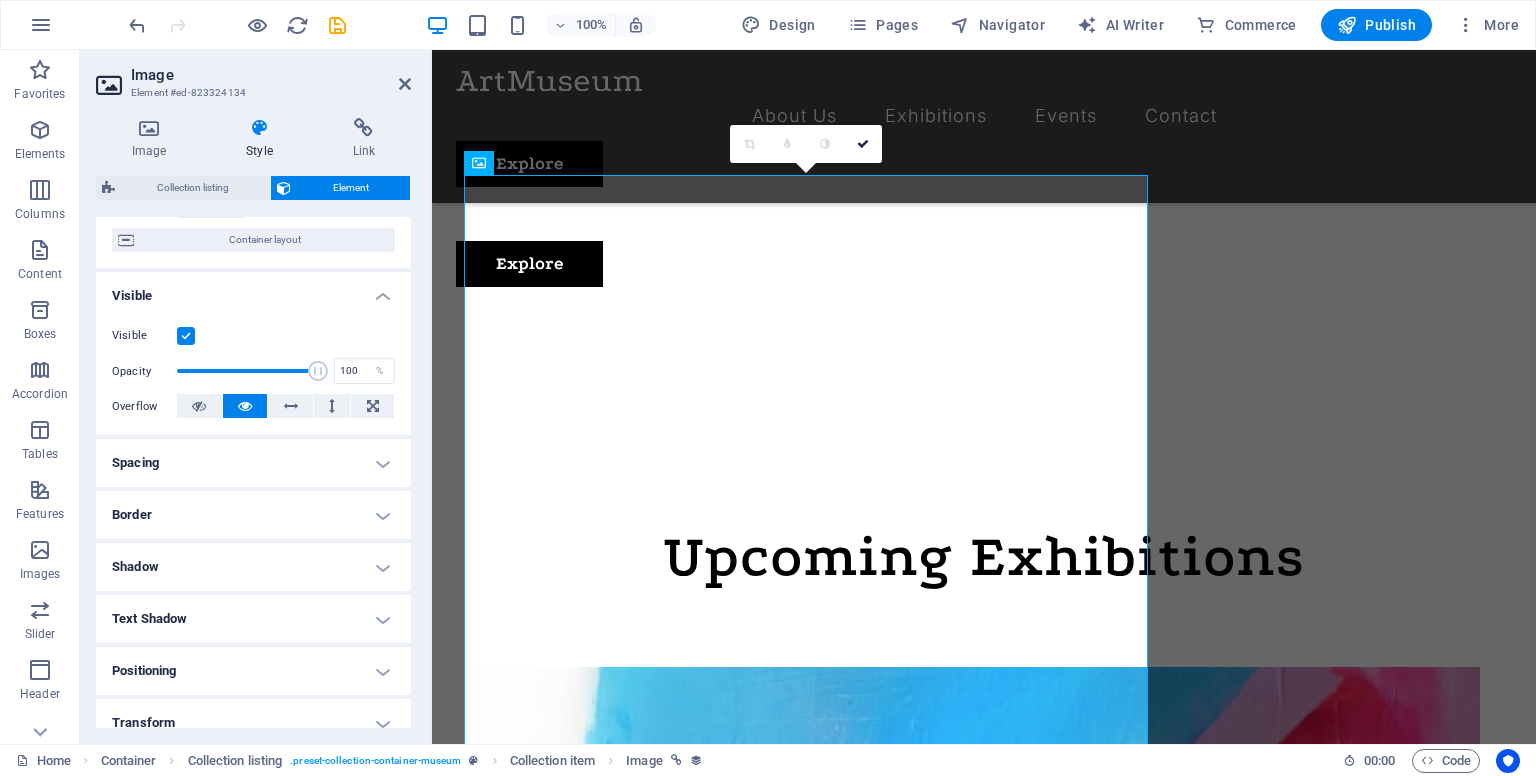 scroll, scrollTop: 200, scrollLeft: 0, axis: vertical 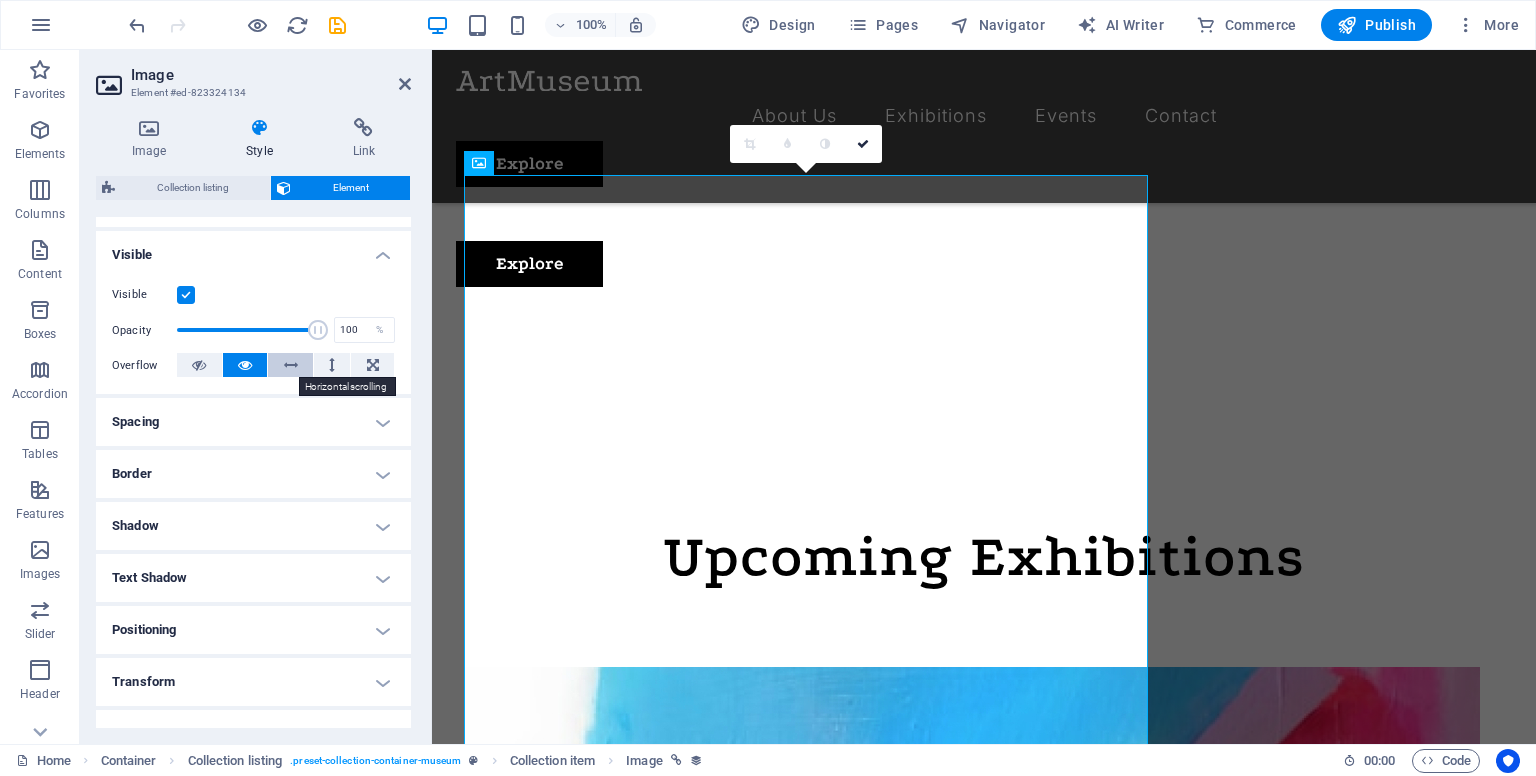 click at bounding box center (291, 365) 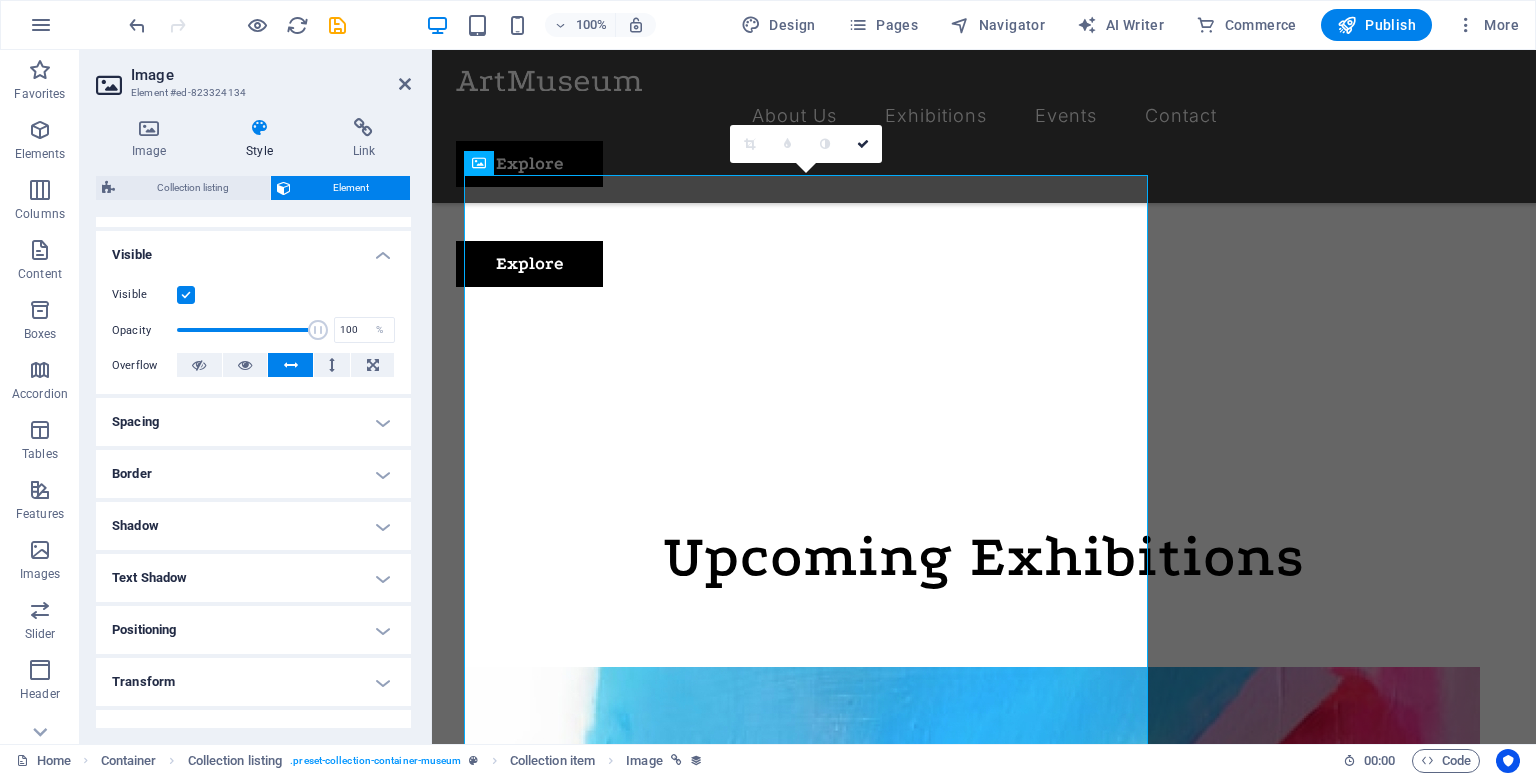 click at bounding box center (291, 365) 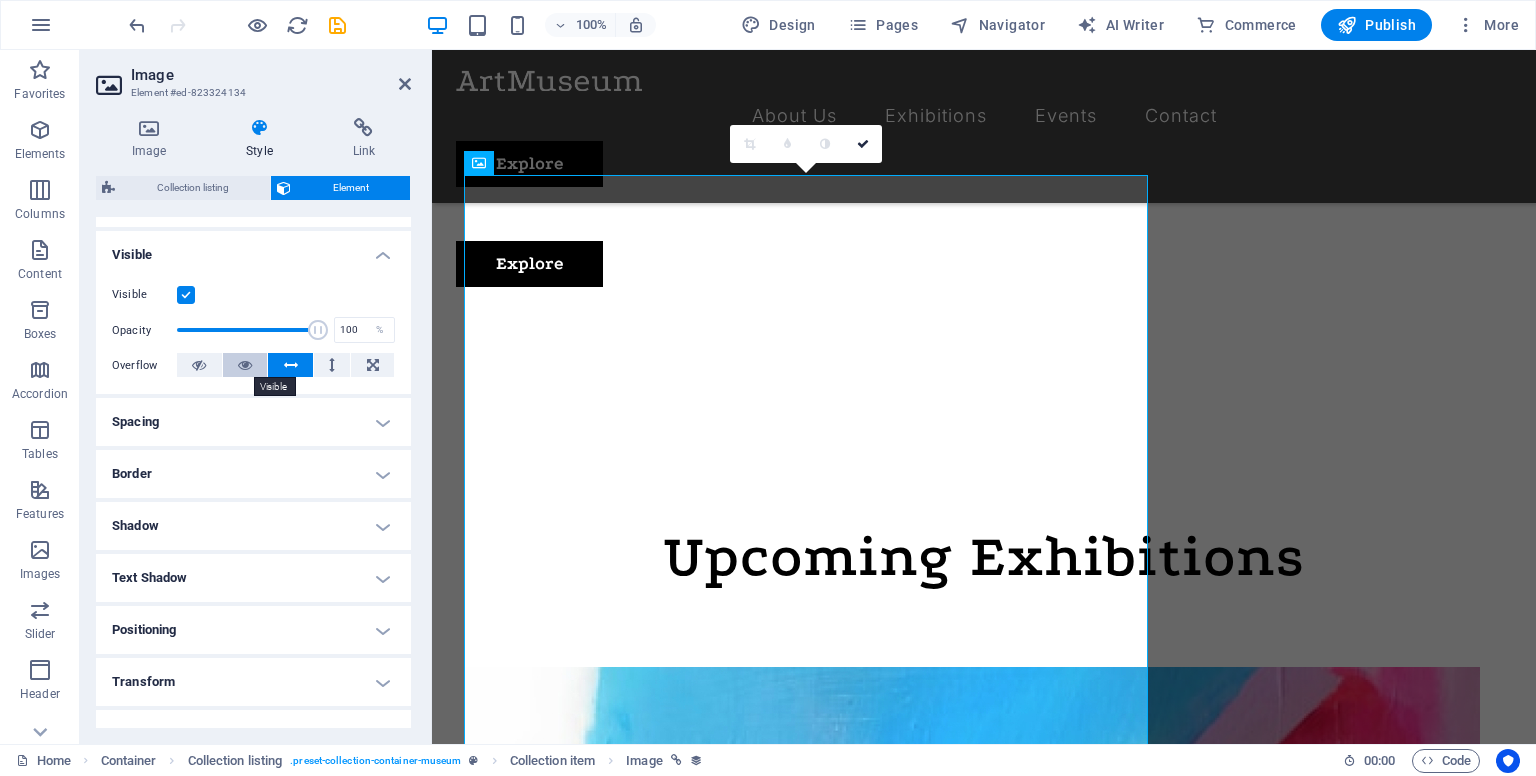 click at bounding box center (245, 365) 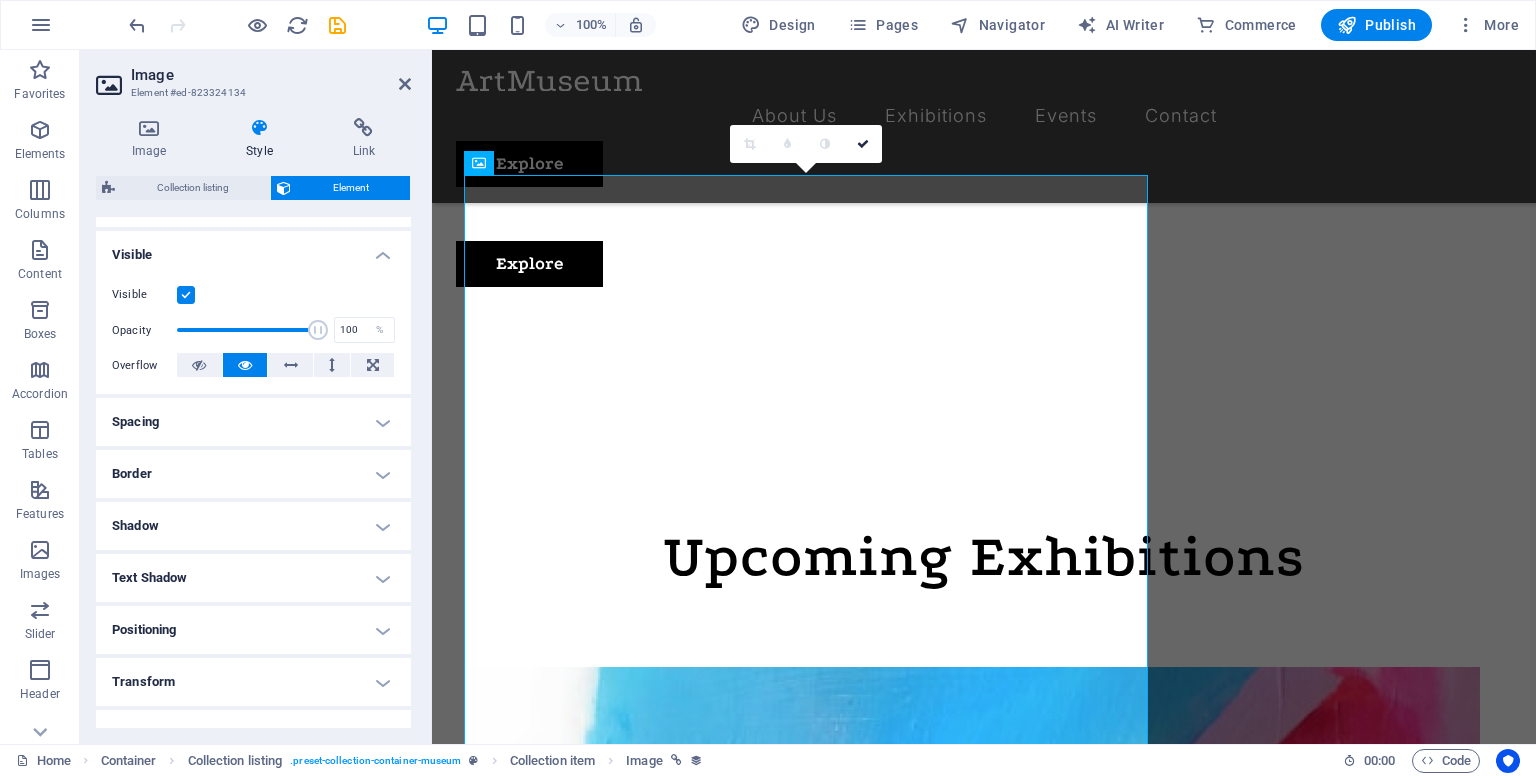 click at bounding box center (245, 365) 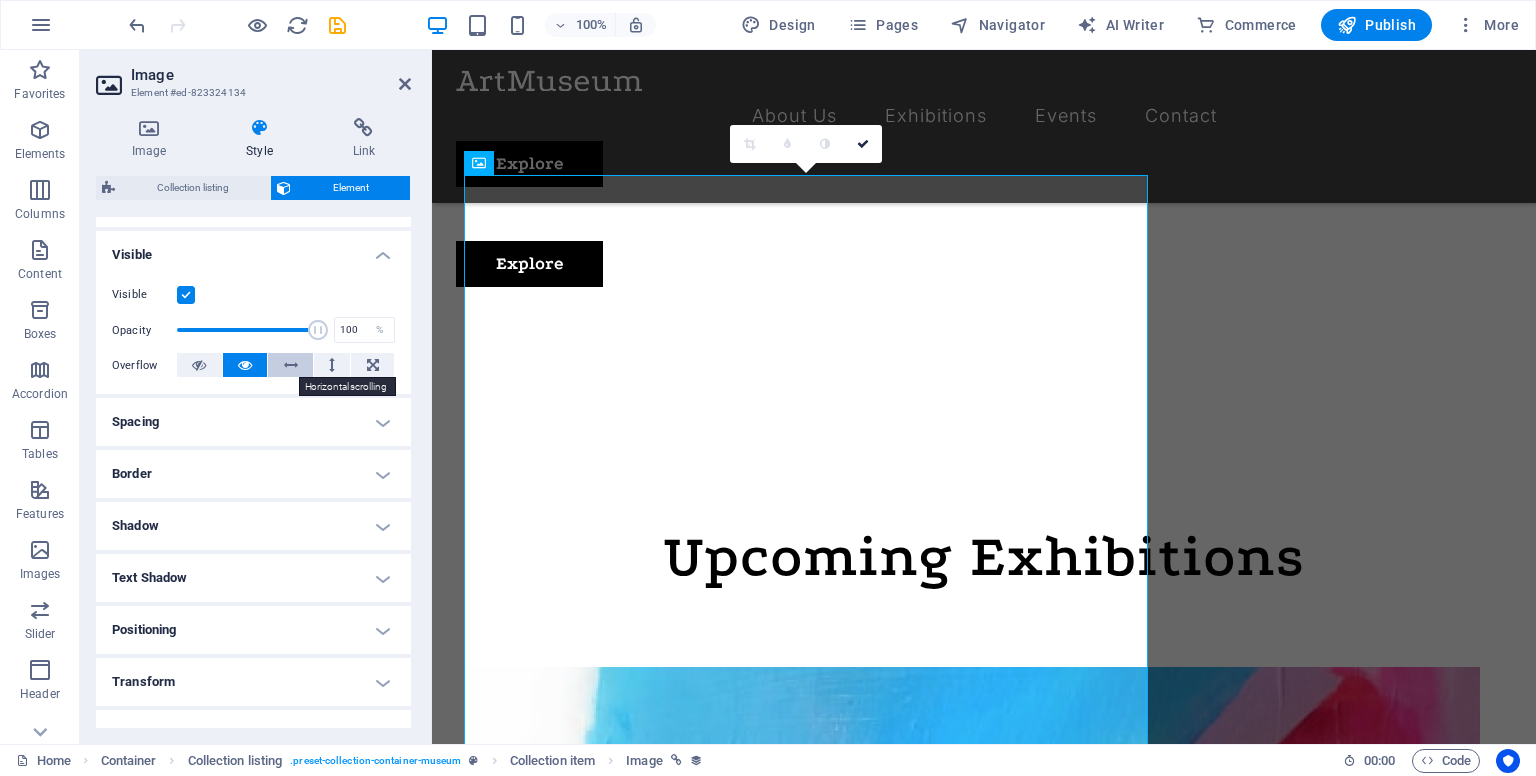 click at bounding box center (290, 365) 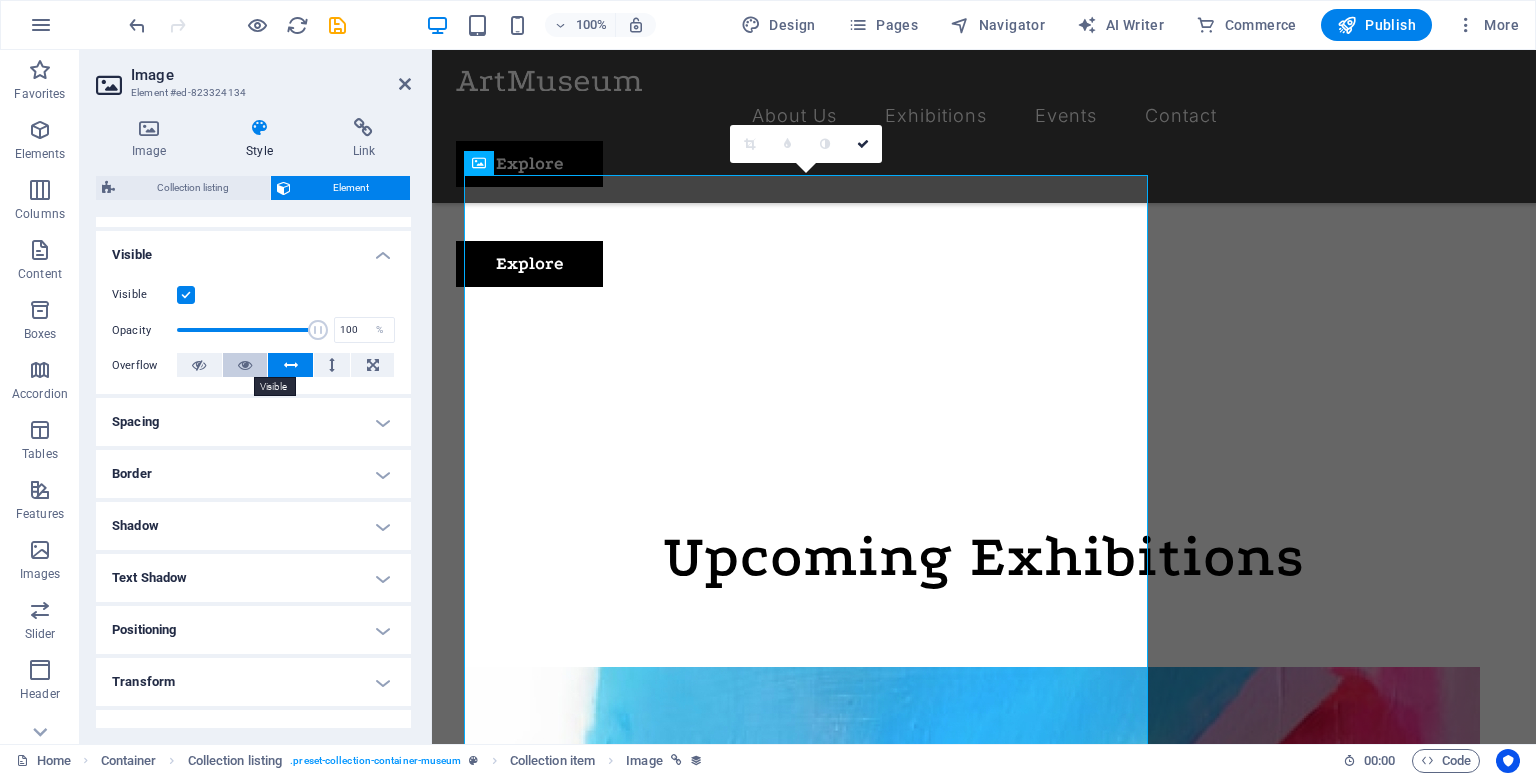 click at bounding box center [245, 365] 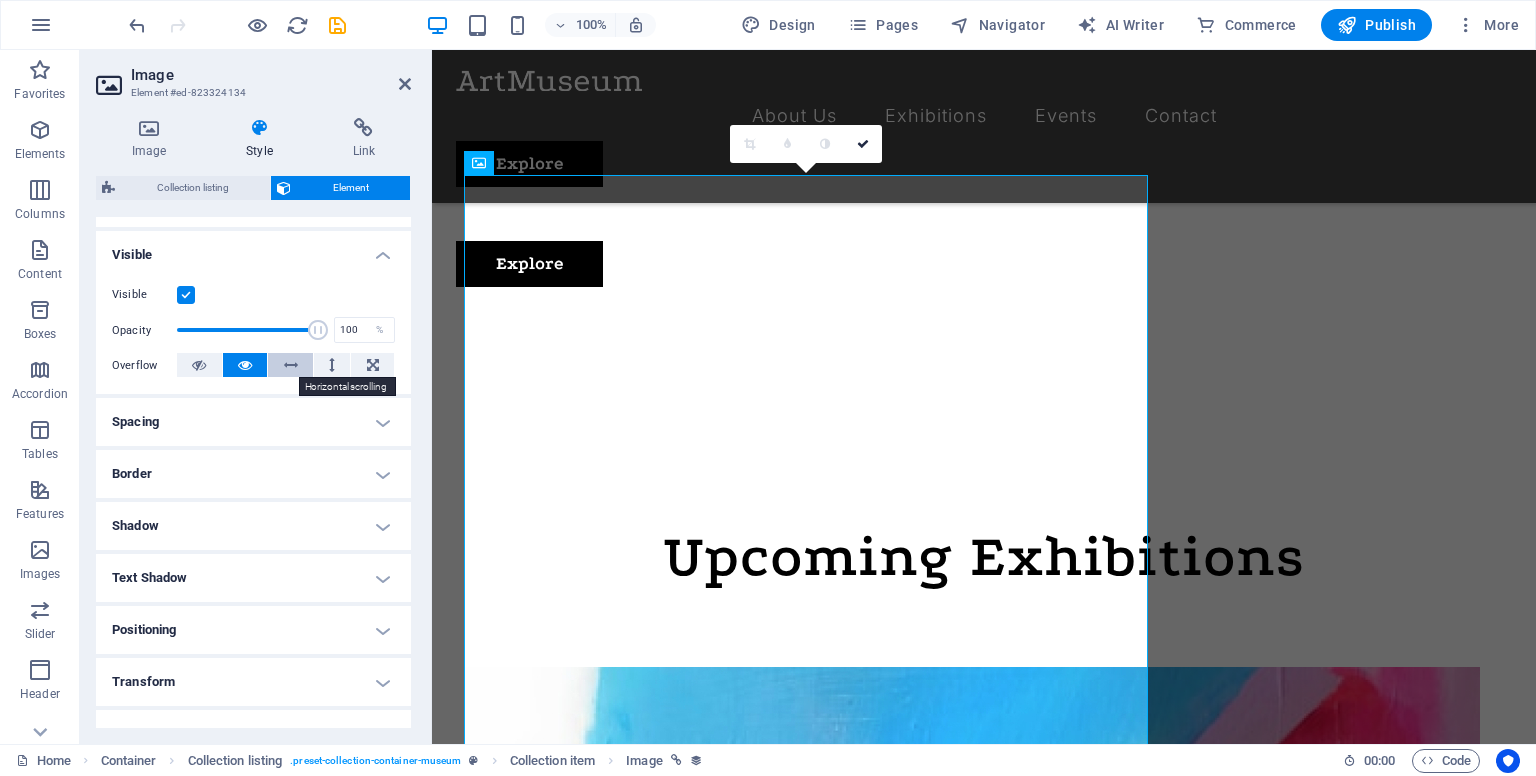 click at bounding box center [290, 365] 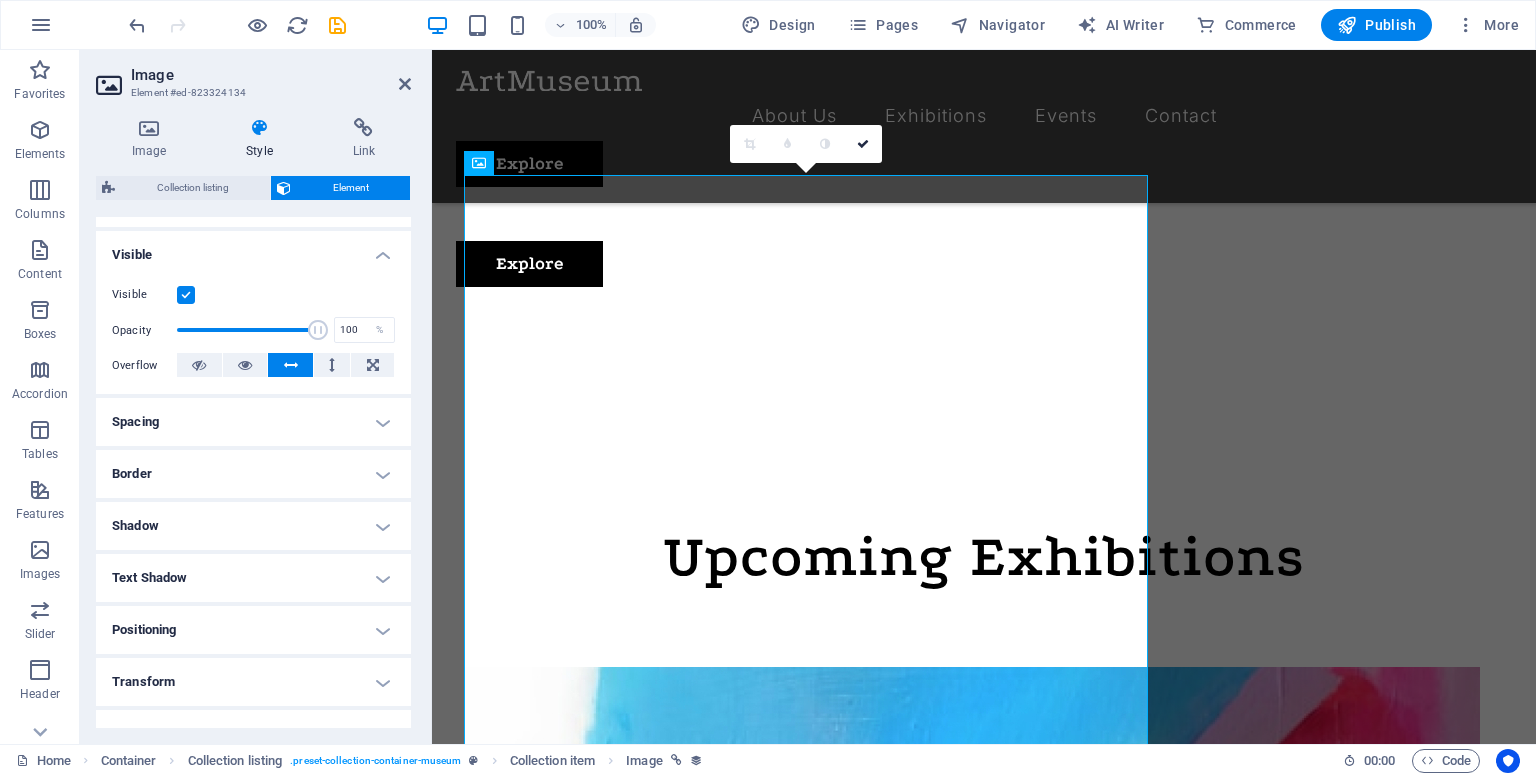 click on "Spacing" at bounding box center [253, 422] 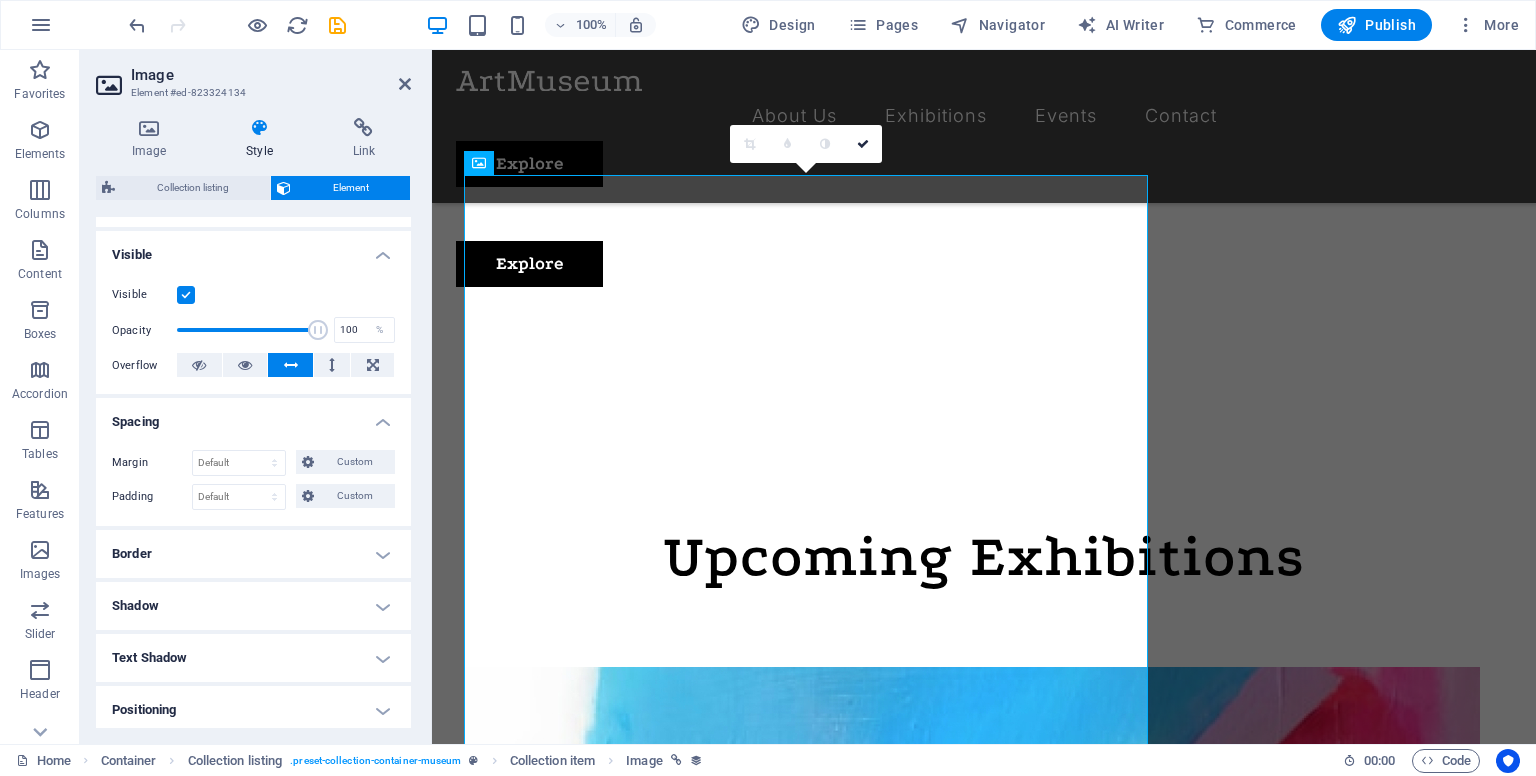 click on "Border" at bounding box center [253, 554] 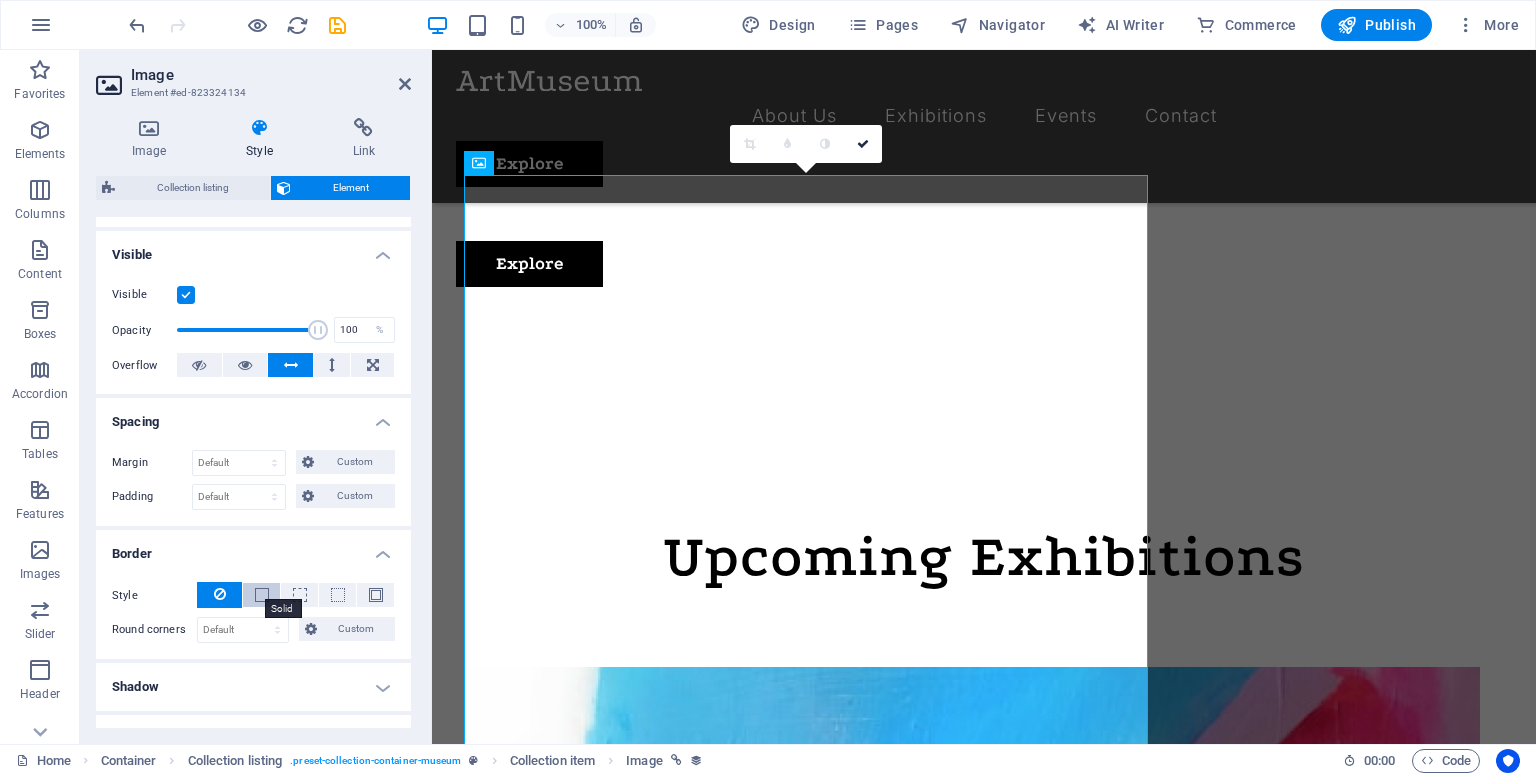 click at bounding box center (262, 595) 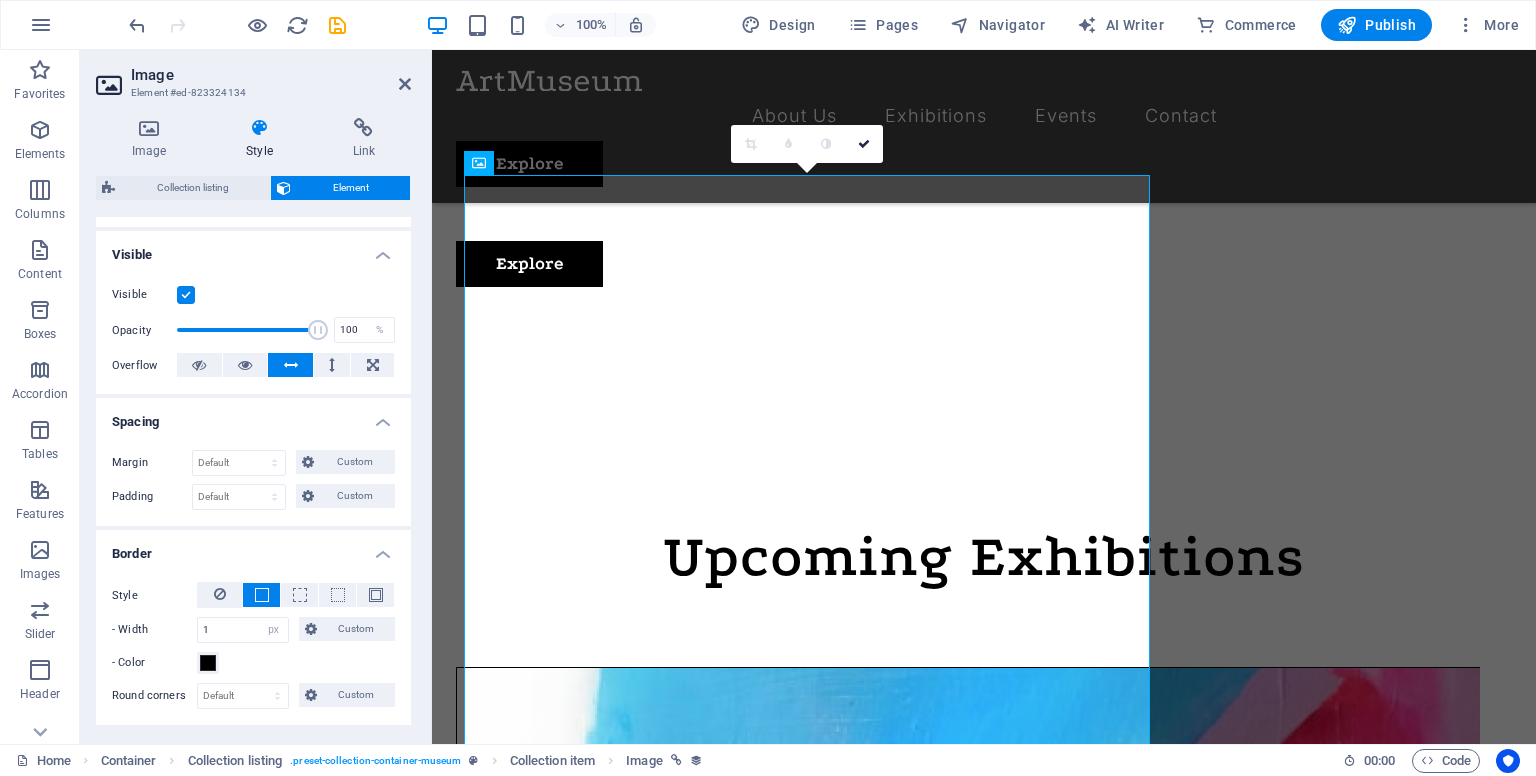 click at bounding box center (262, 595) 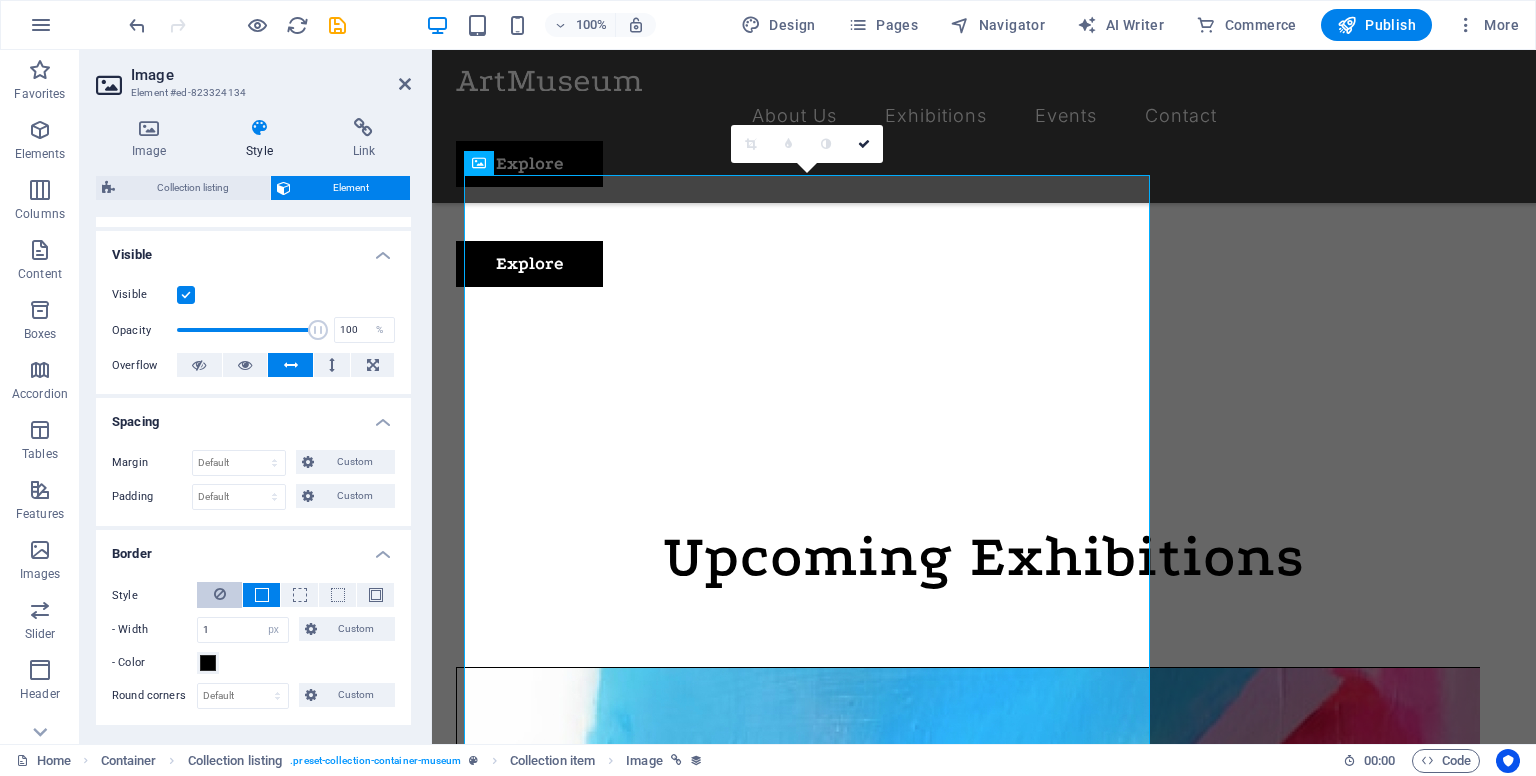 click at bounding box center (219, 595) 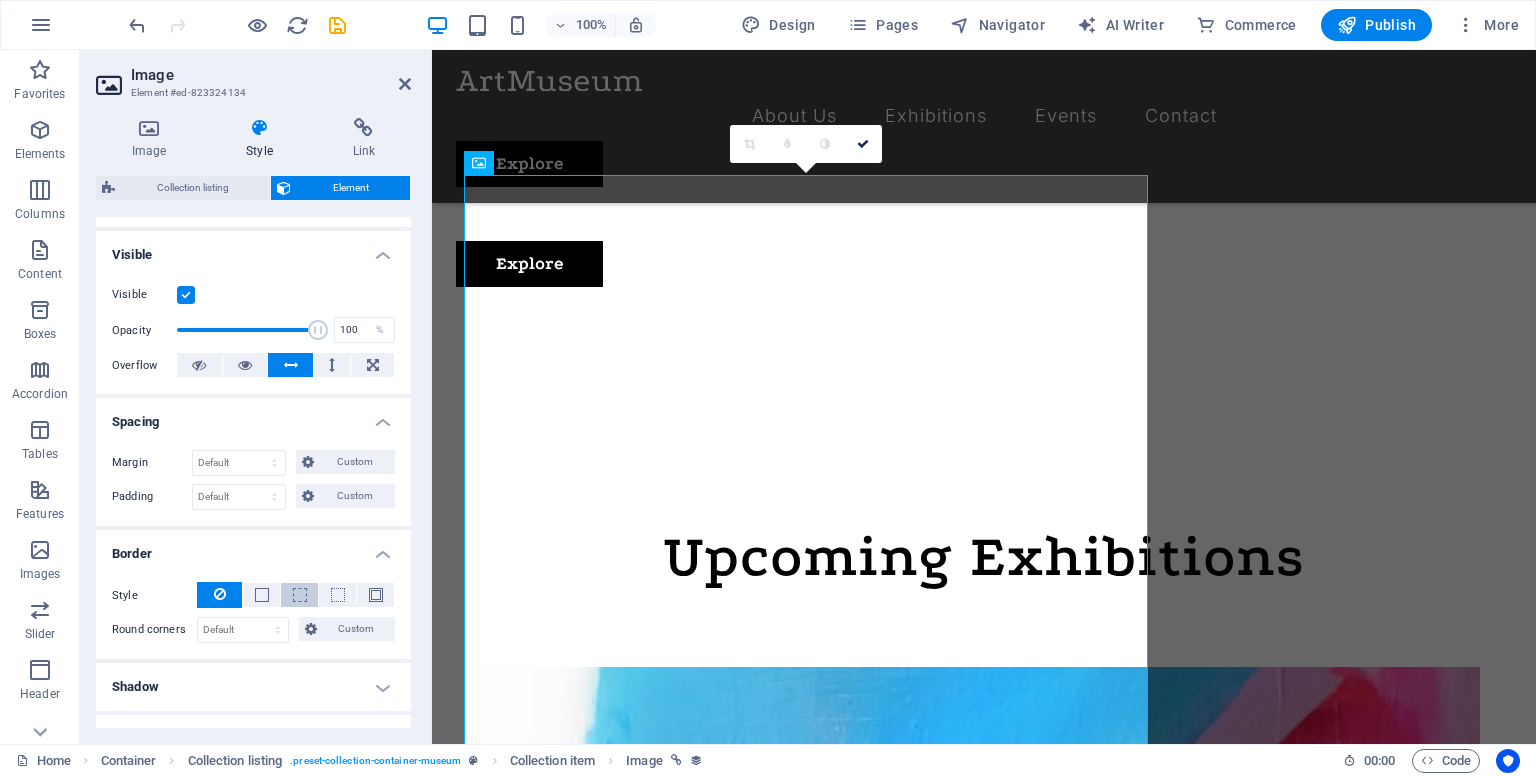 click at bounding box center (299, 595) 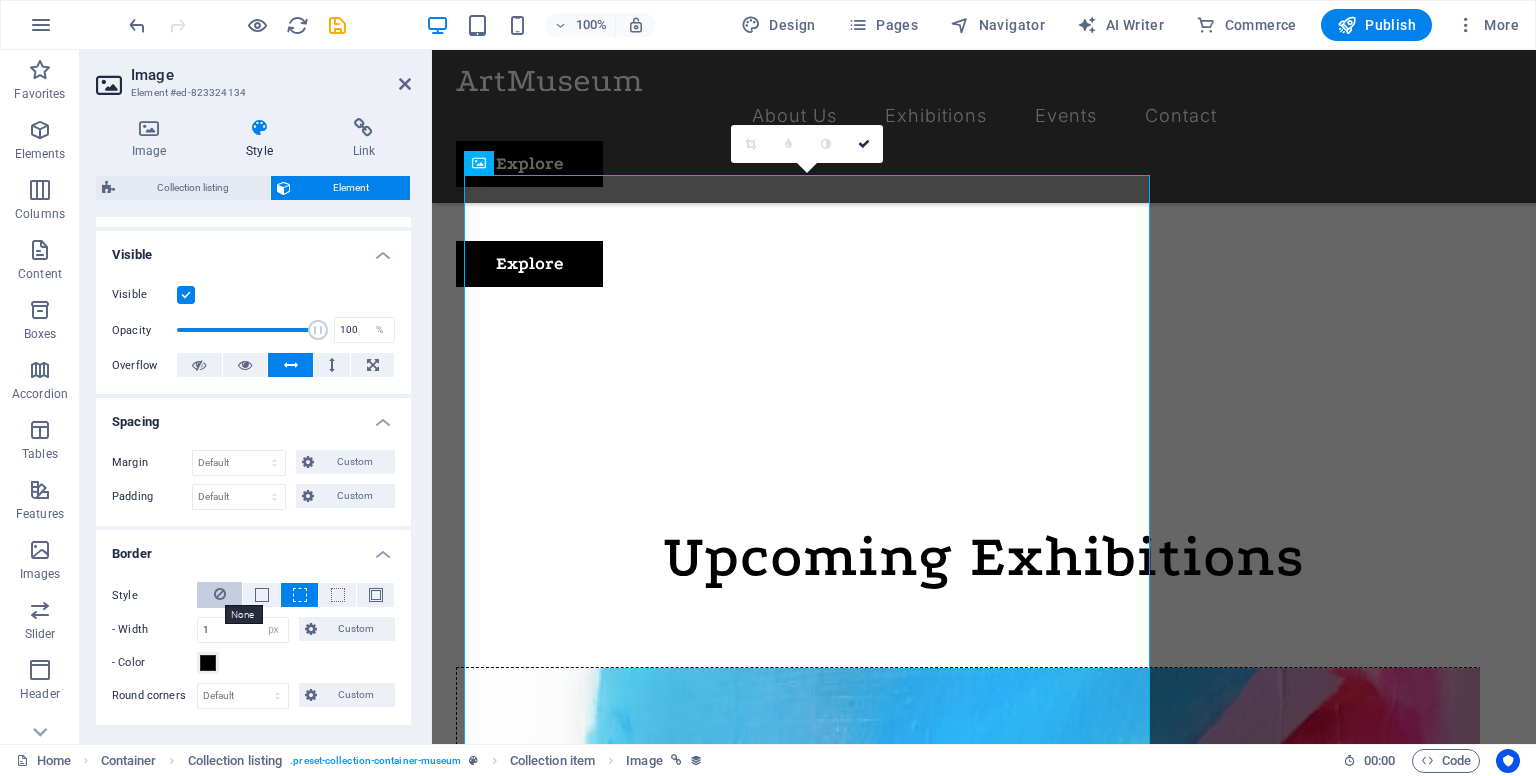 click at bounding box center (220, 594) 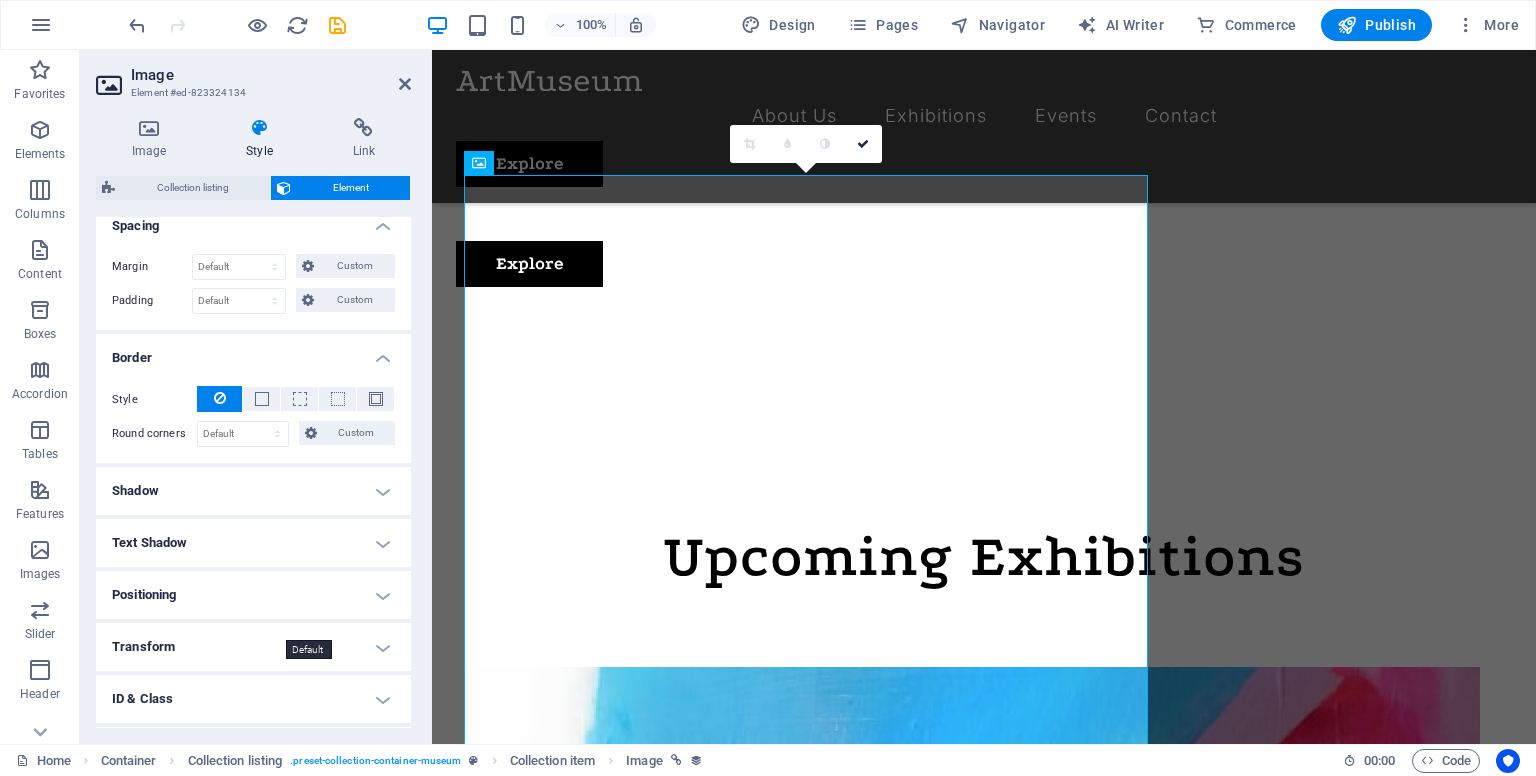 scroll, scrollTop: 400, scrollLeft: 0, axis: vertical 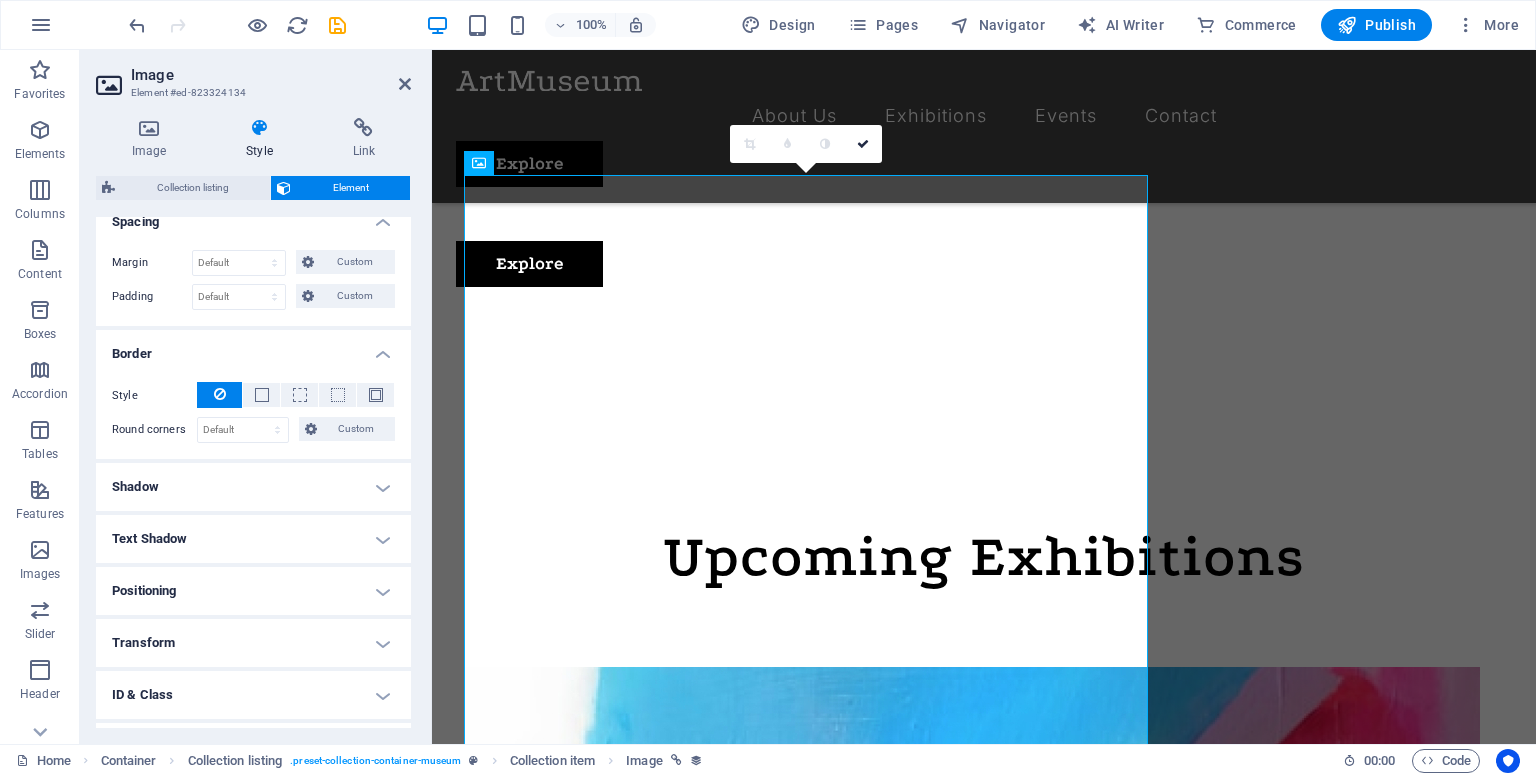 click on "Shadow" at bounding box center [253, 487] 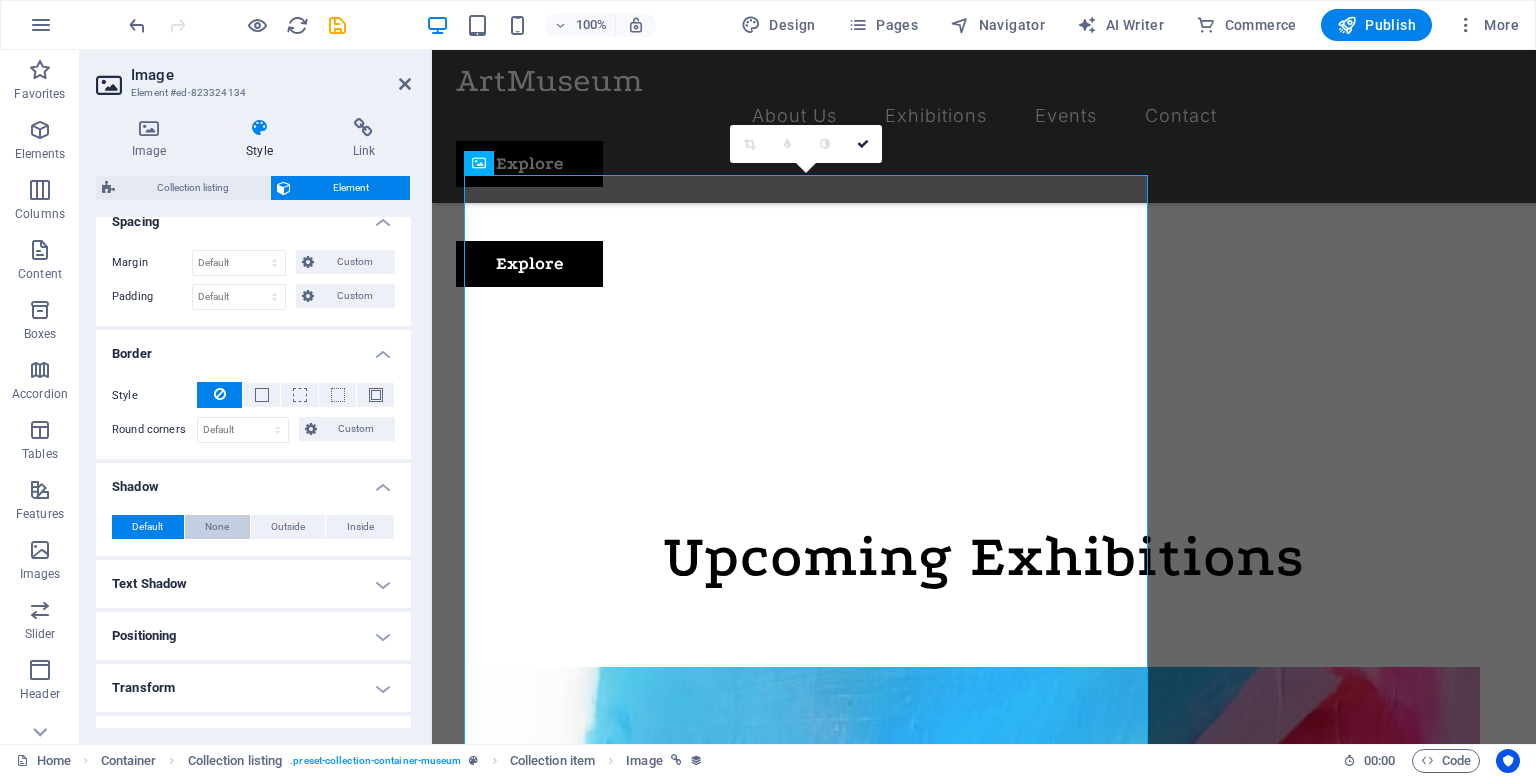 click on "None" at bounding box center (217, 527) 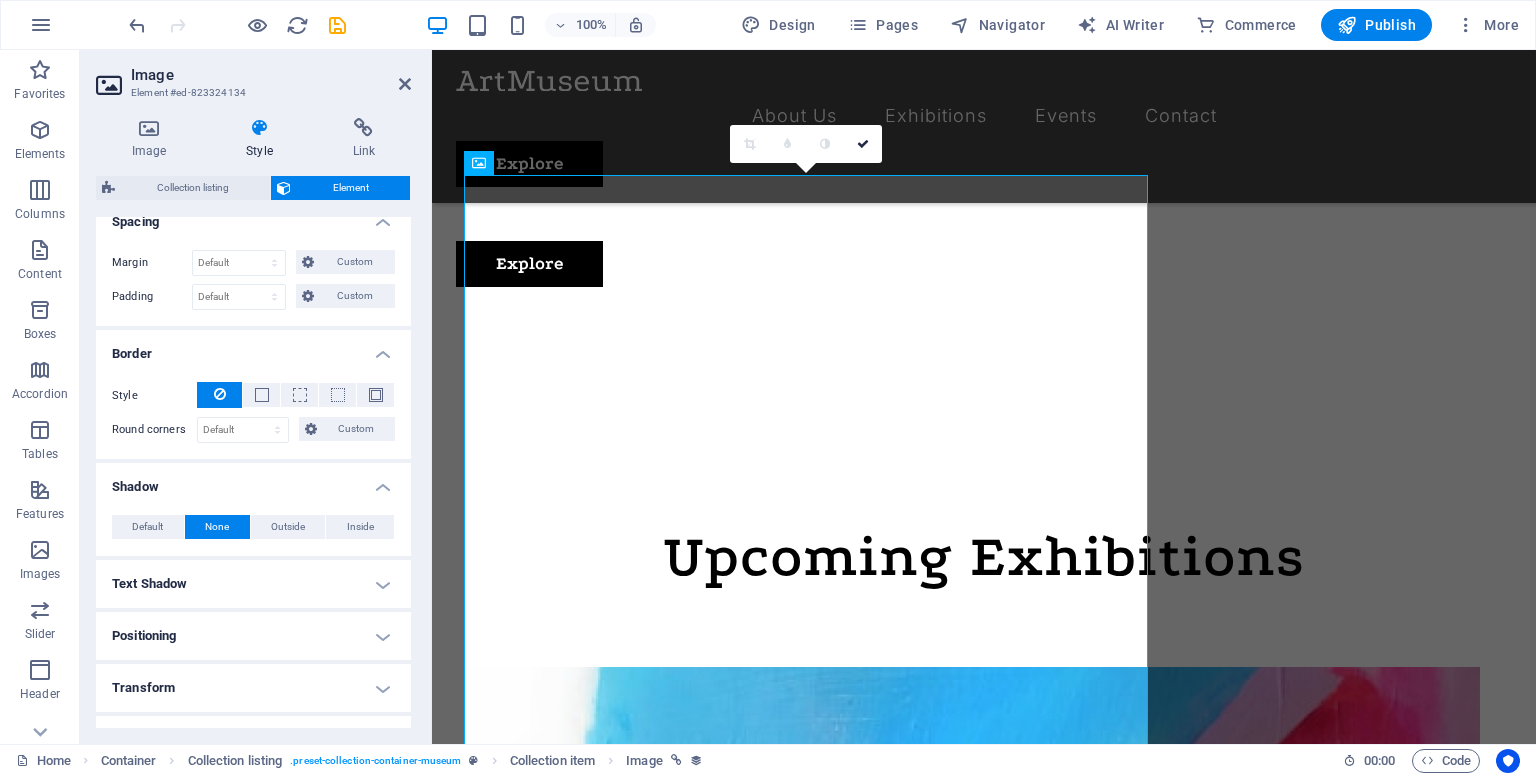 click on "None" at bounding box center (217, 527) 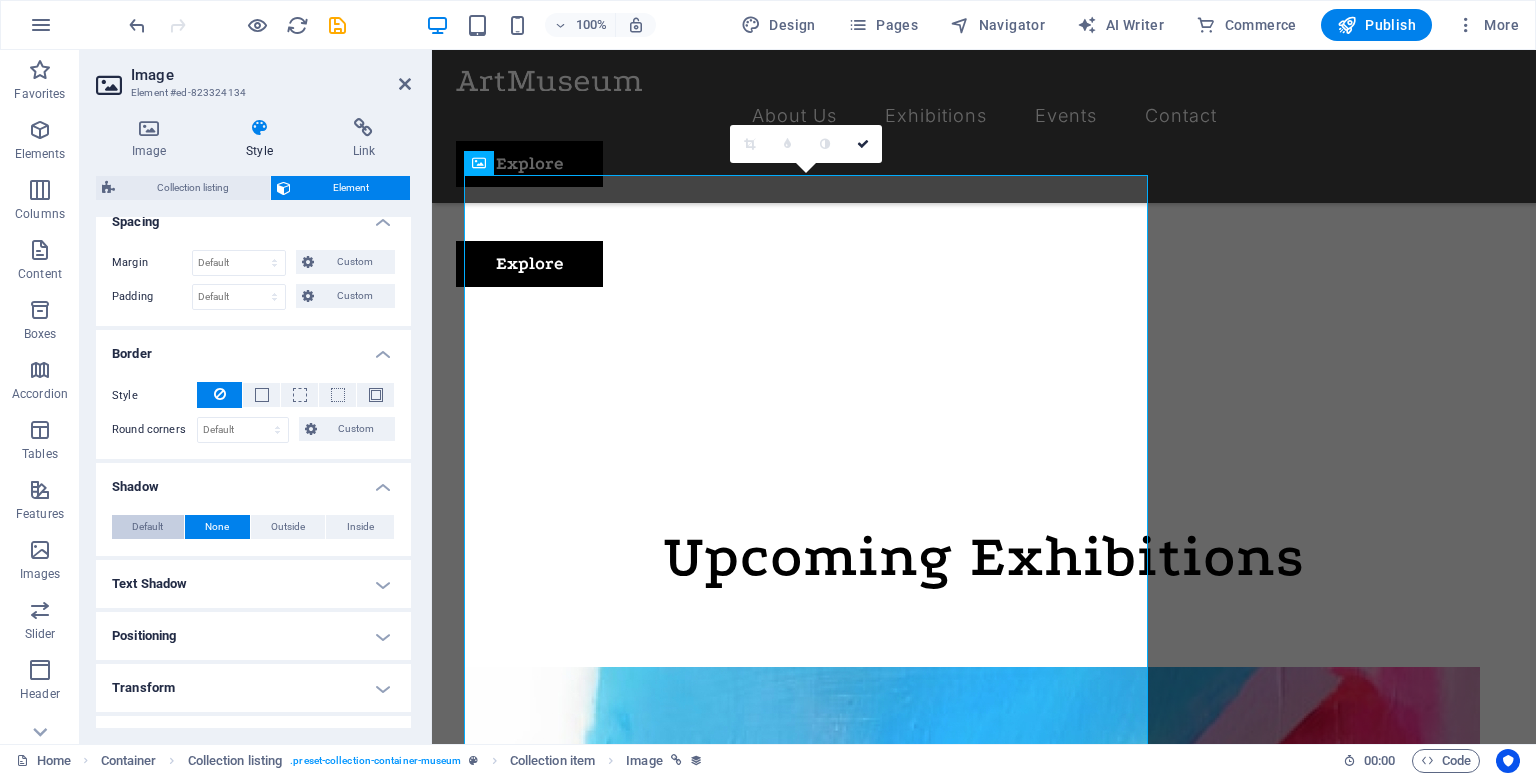 click on "Default" at bounding box center (148, 527) 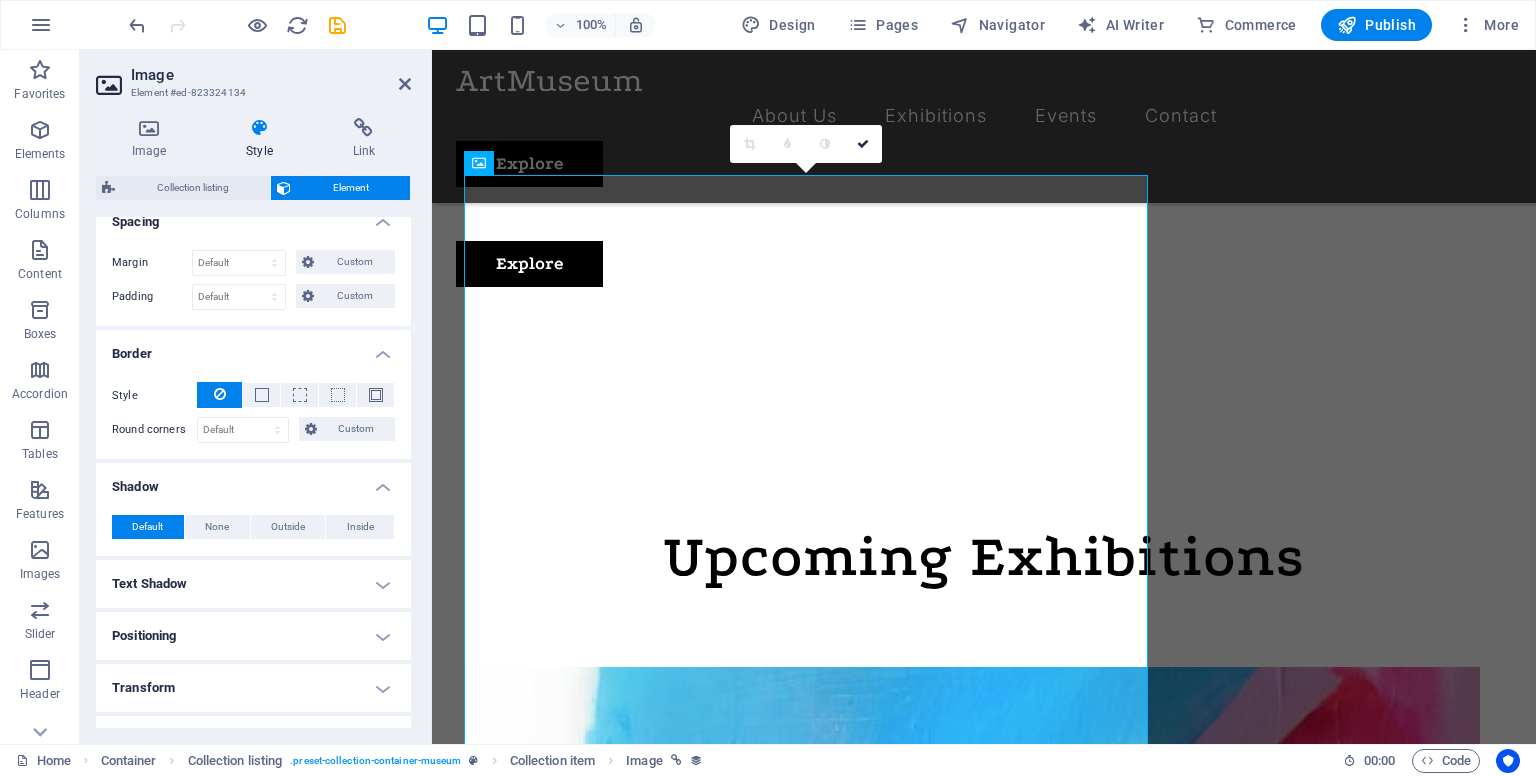 click on "Text Shadow" at bounding box center (253, 584) 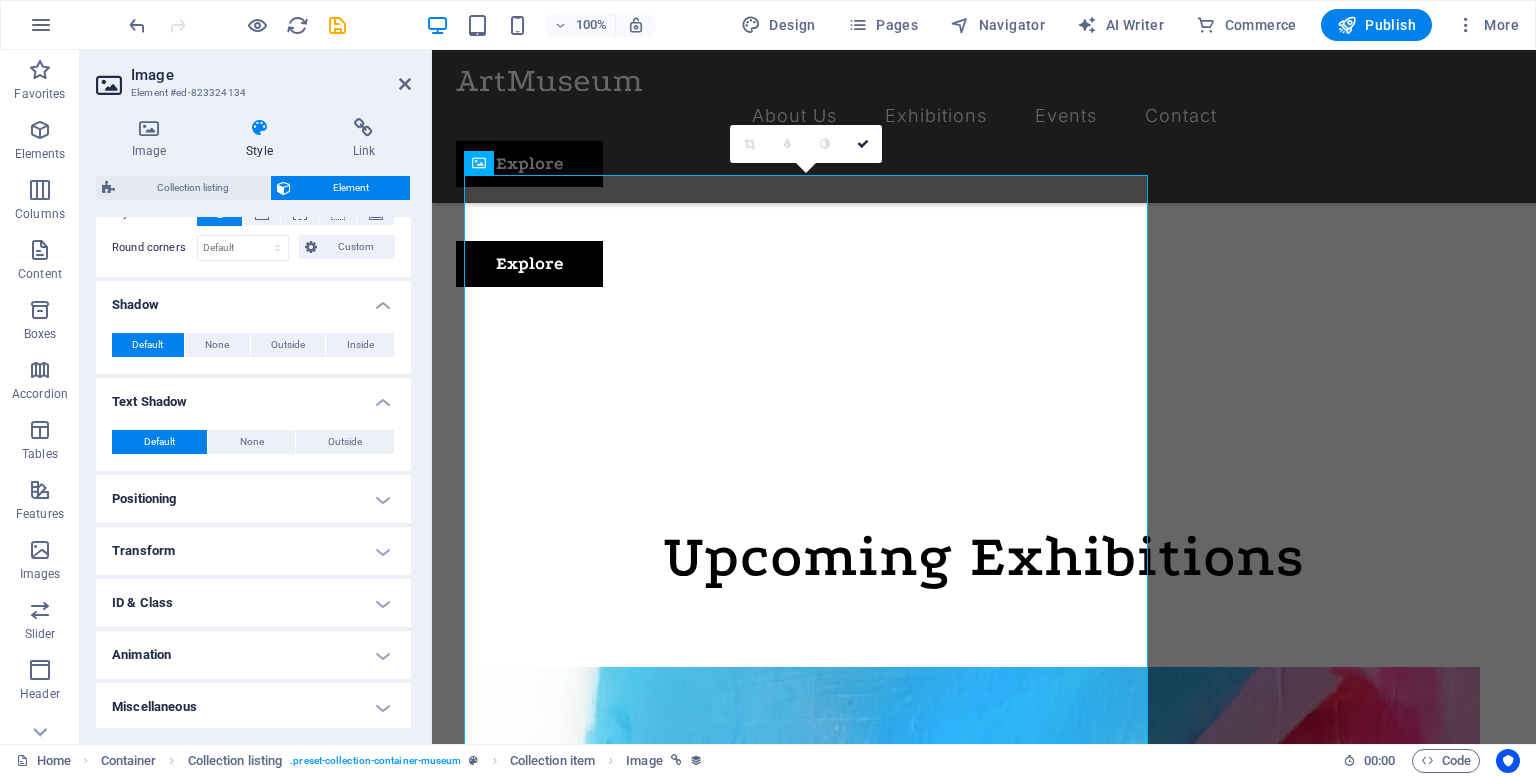 scroll, scrollTop: 583, scrollLeft: 0, axis: vertical 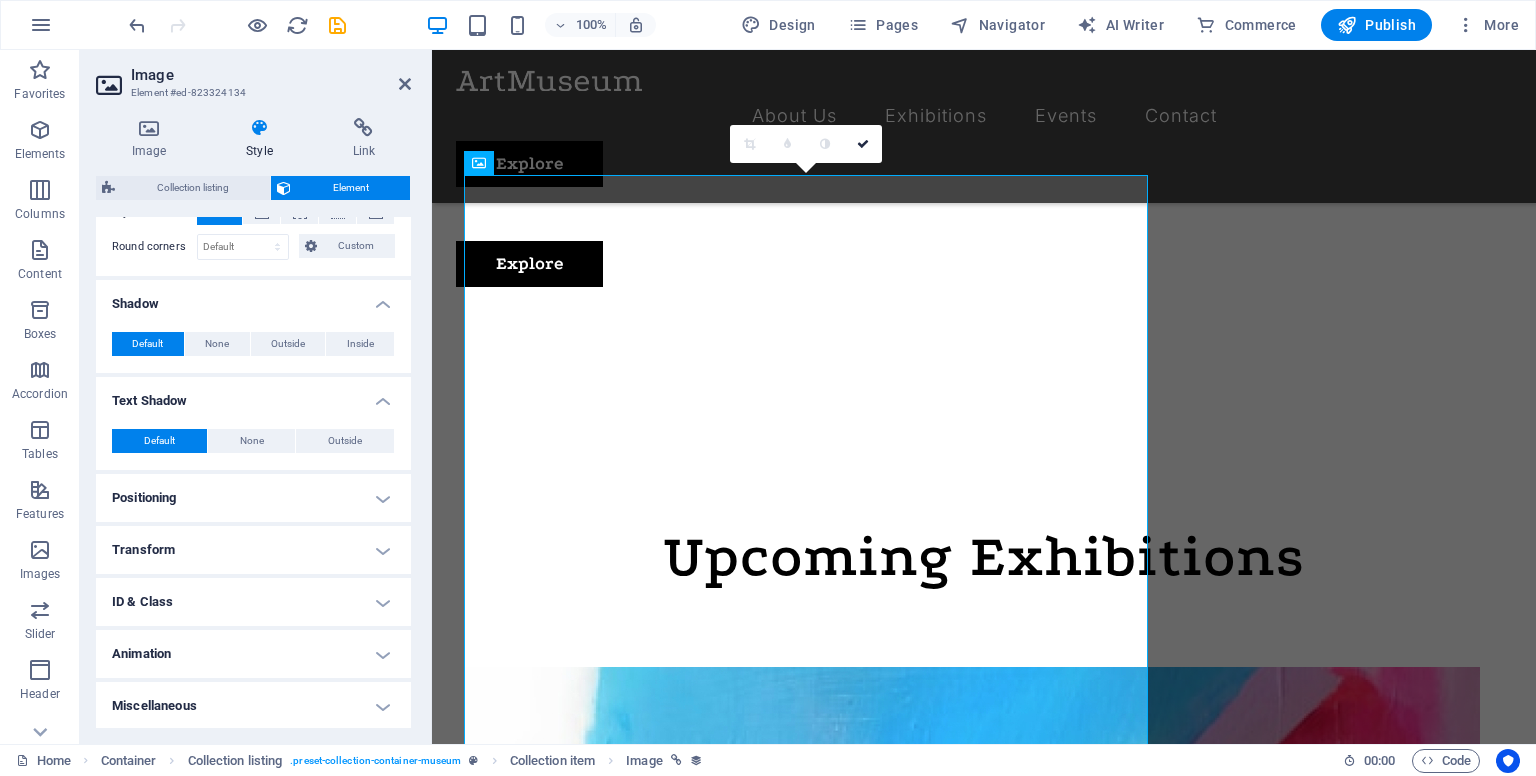 click on "Positioning" at bounding box center [253, 498] 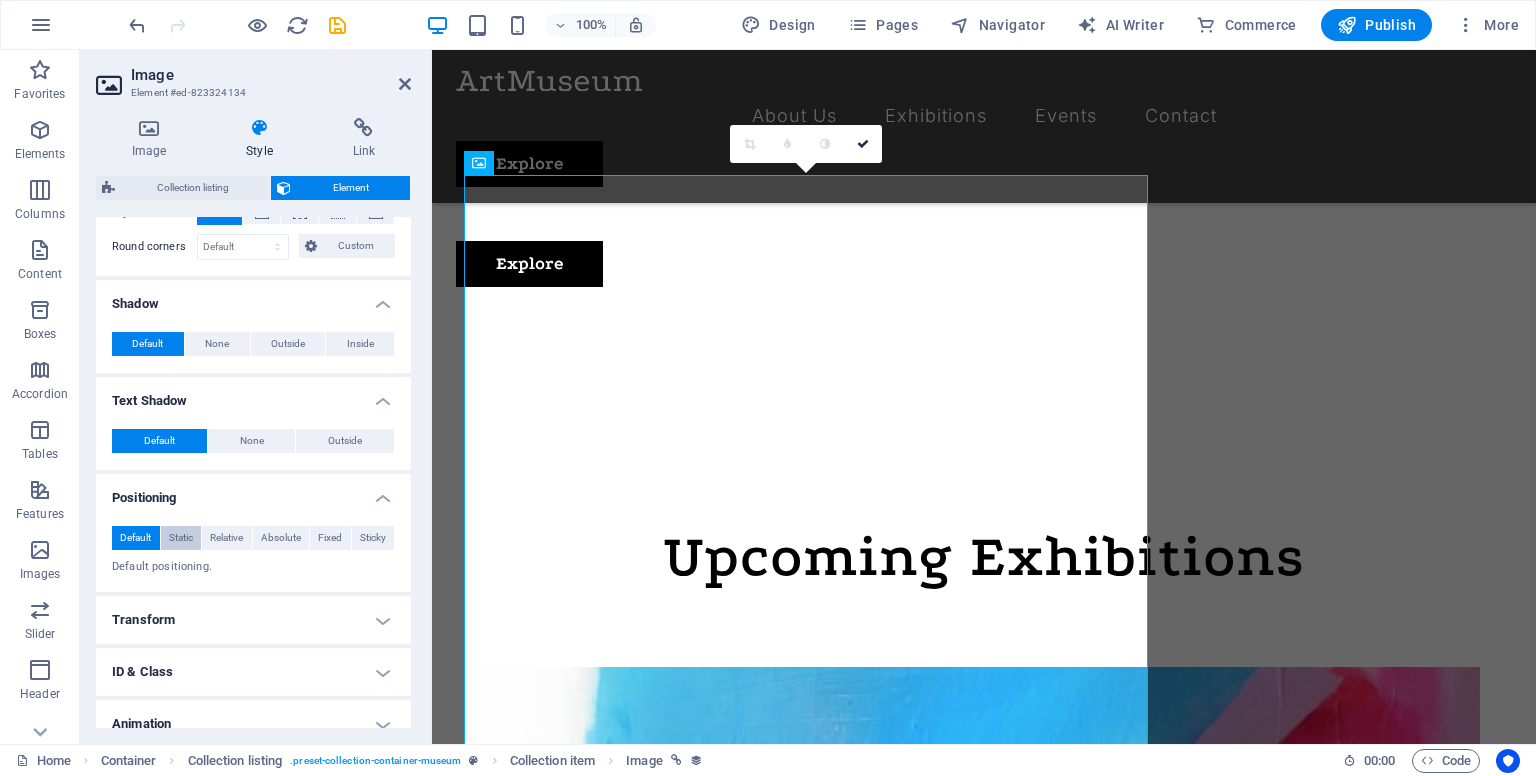 click on "Static" at bounding box center [181, 538] 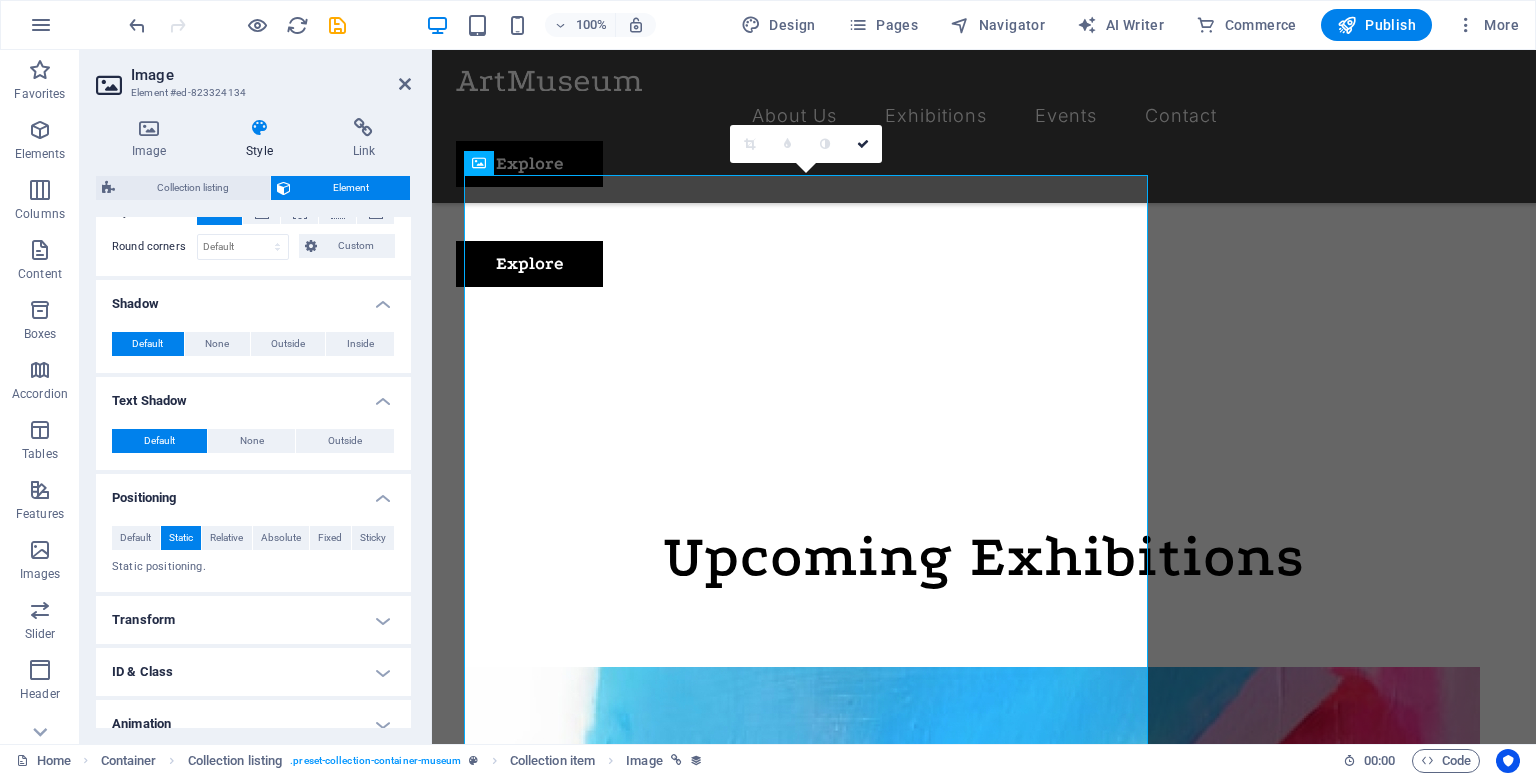 click on "Static" at bounding box center [181, 538] 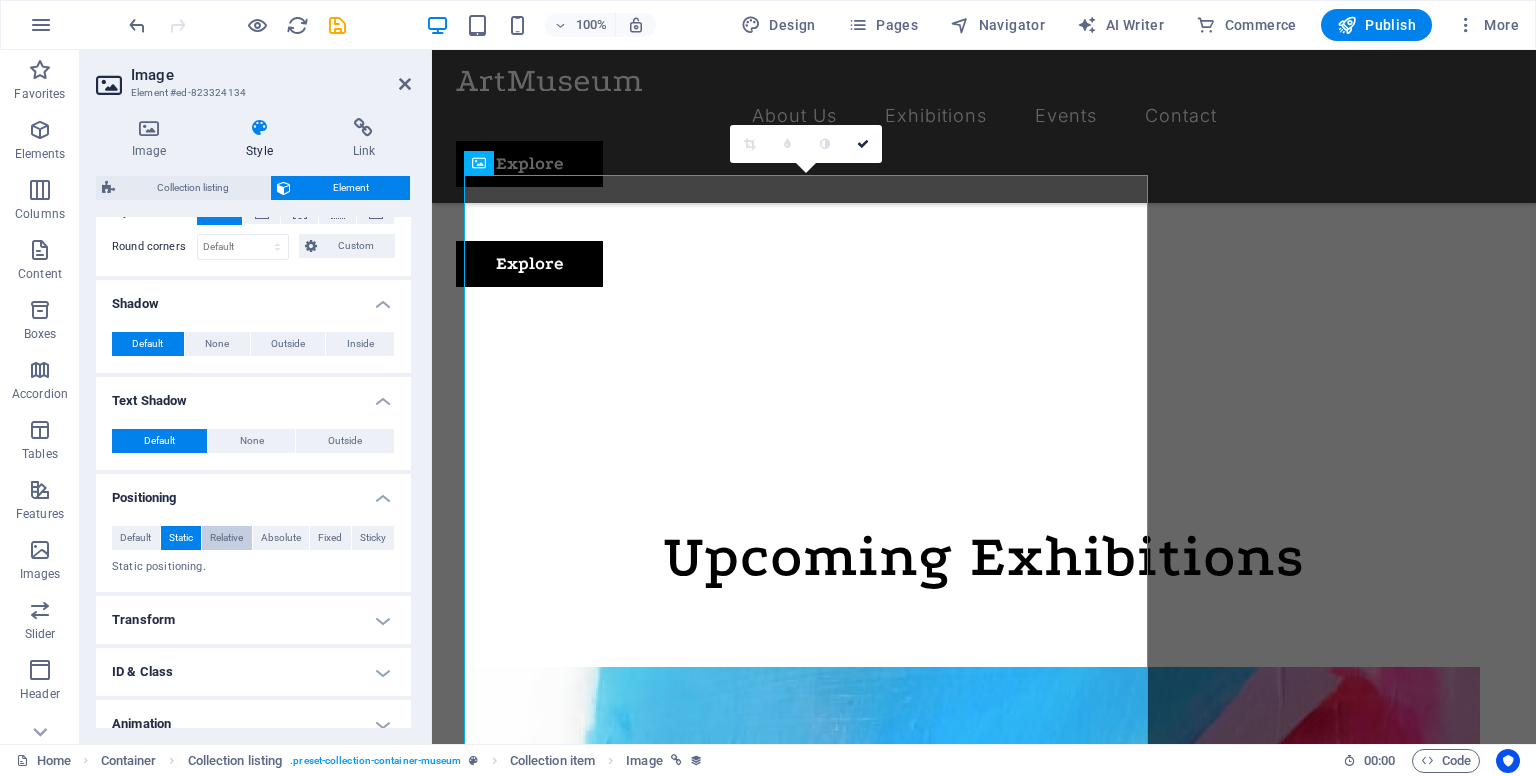 click on "Relative" at bounding box center [226, 538] 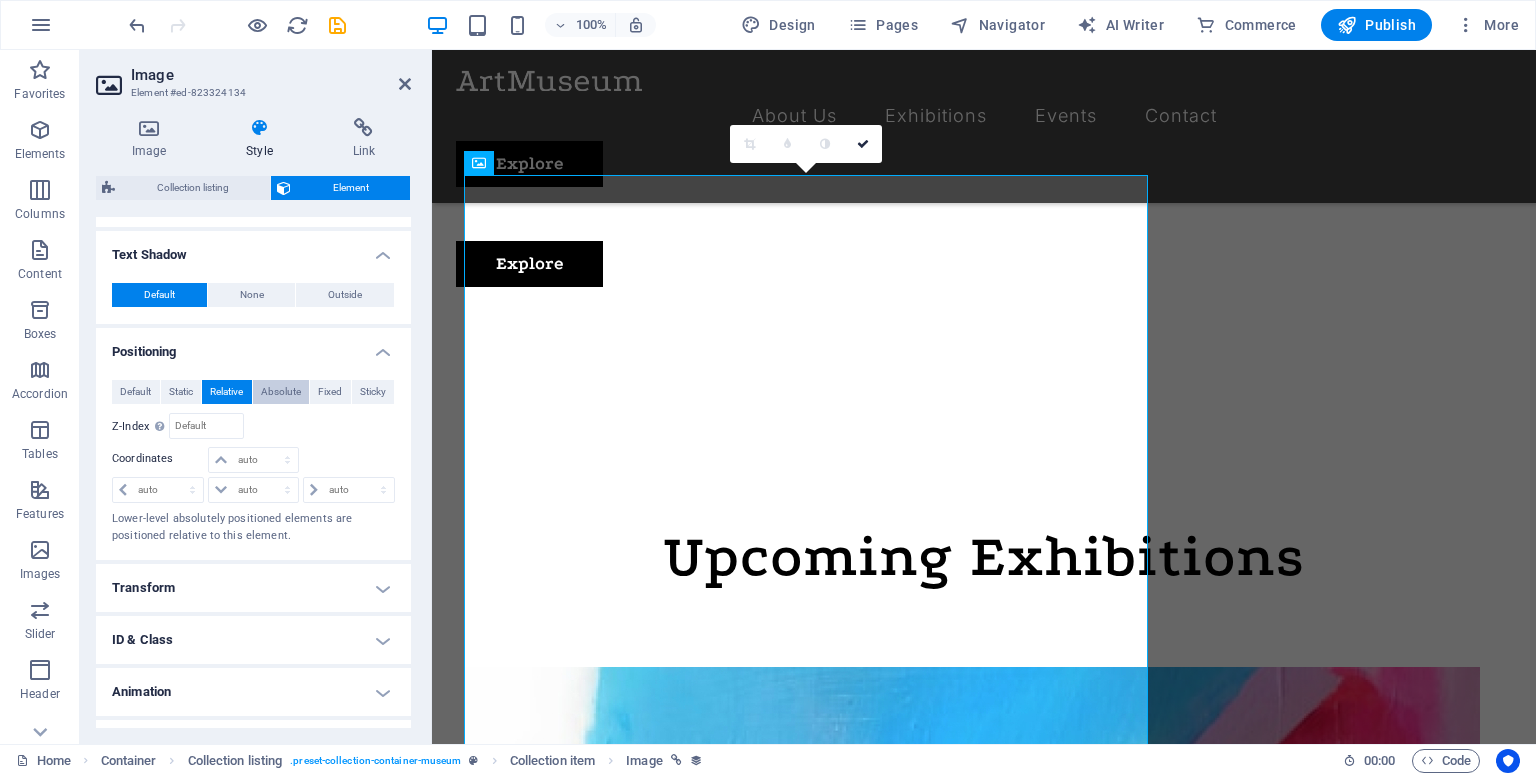 scroll, scrollTop: 765, scrollLeft: 0, axis: vertical 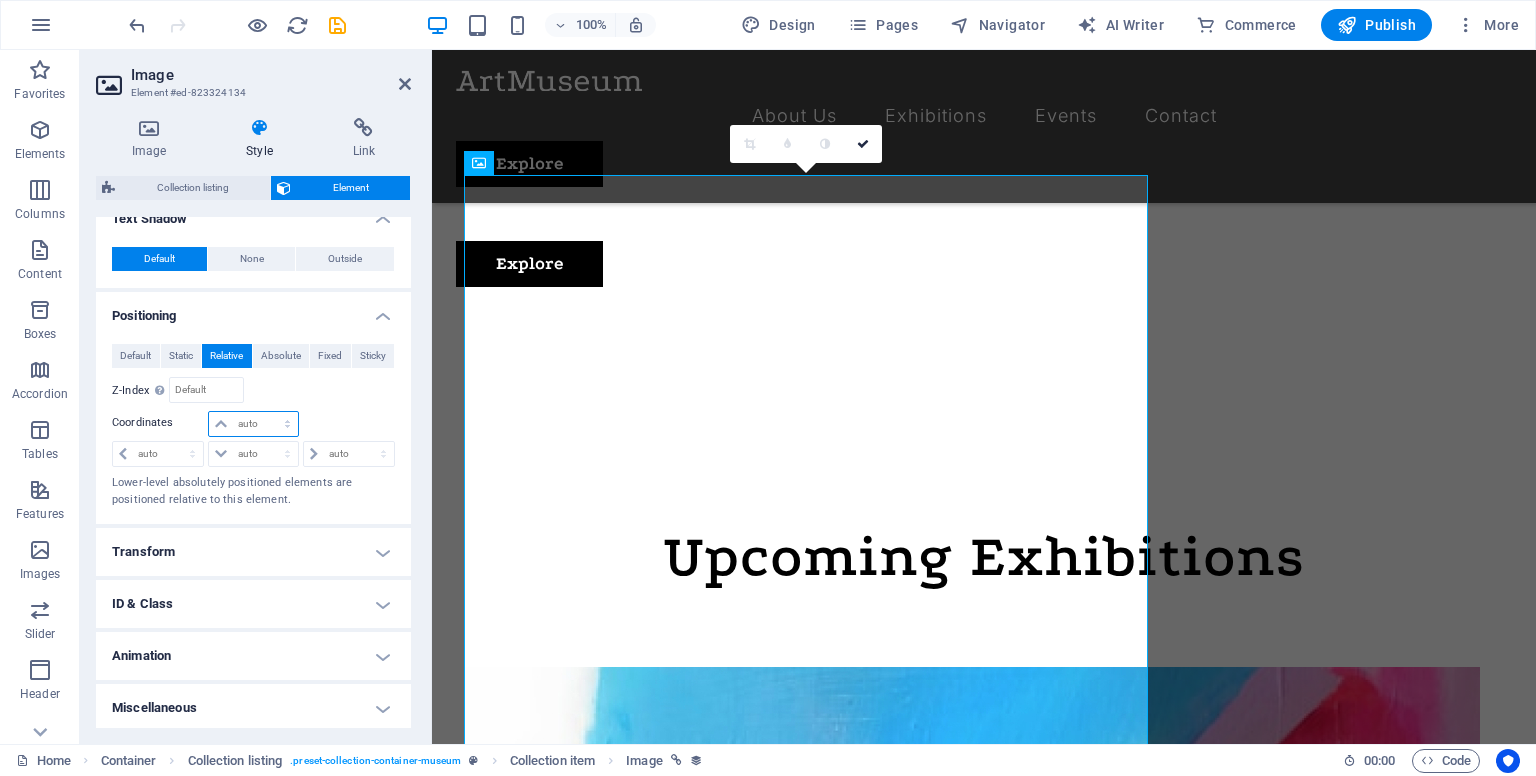 click on "auto px rem % em" at bounding box center [253, 424] 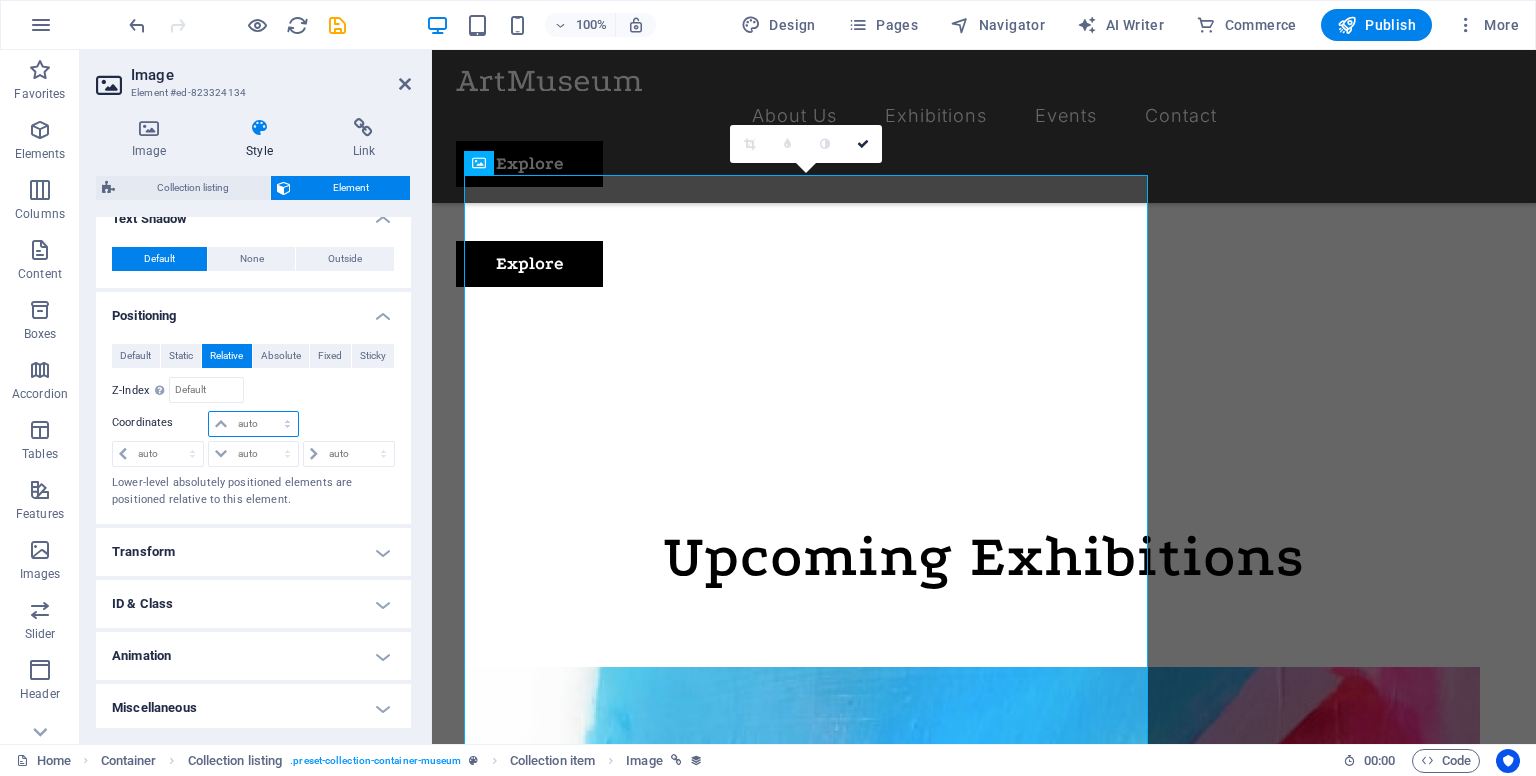 select on "px" 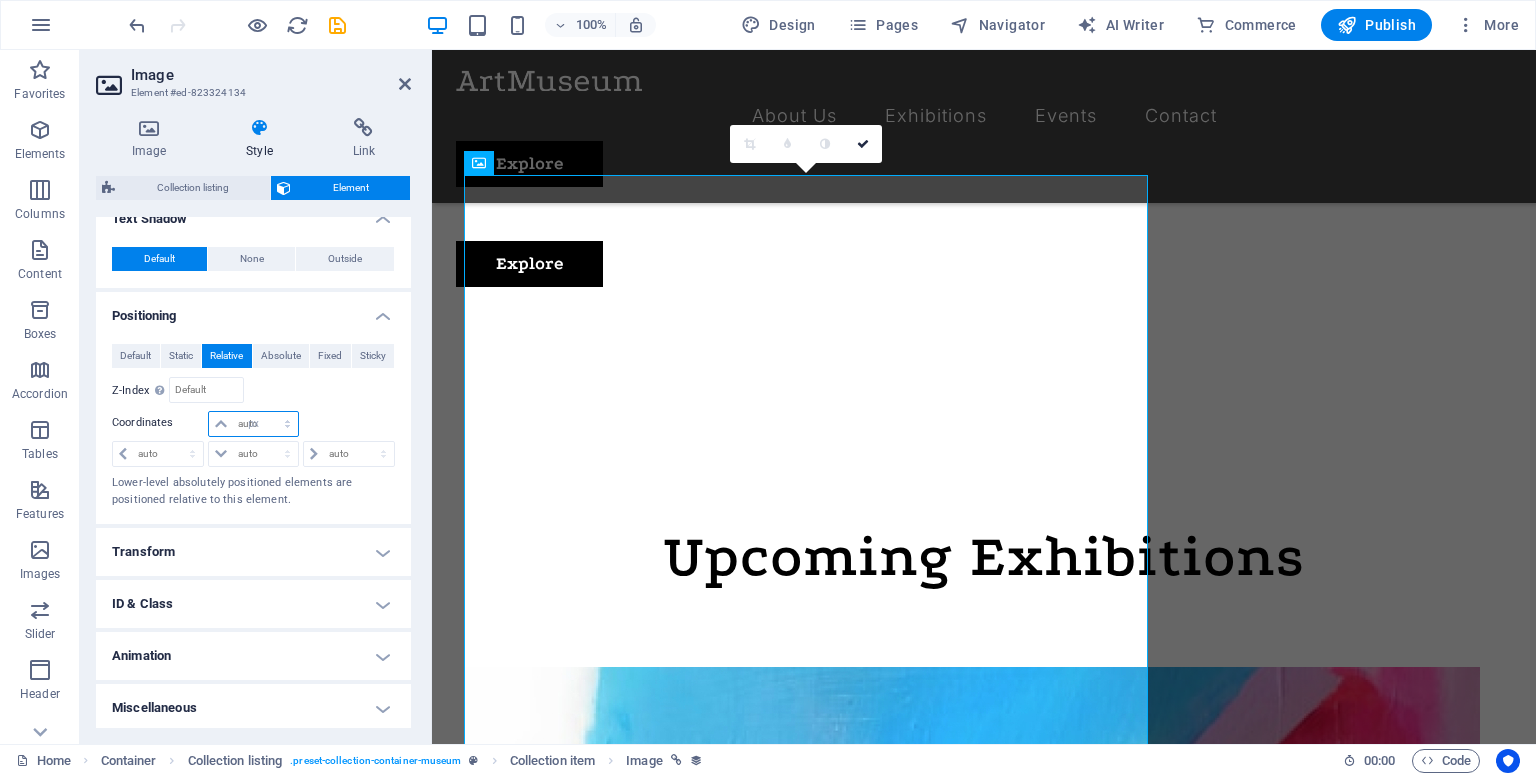click on "auto px rem % em" at bounding box center (253, 424) 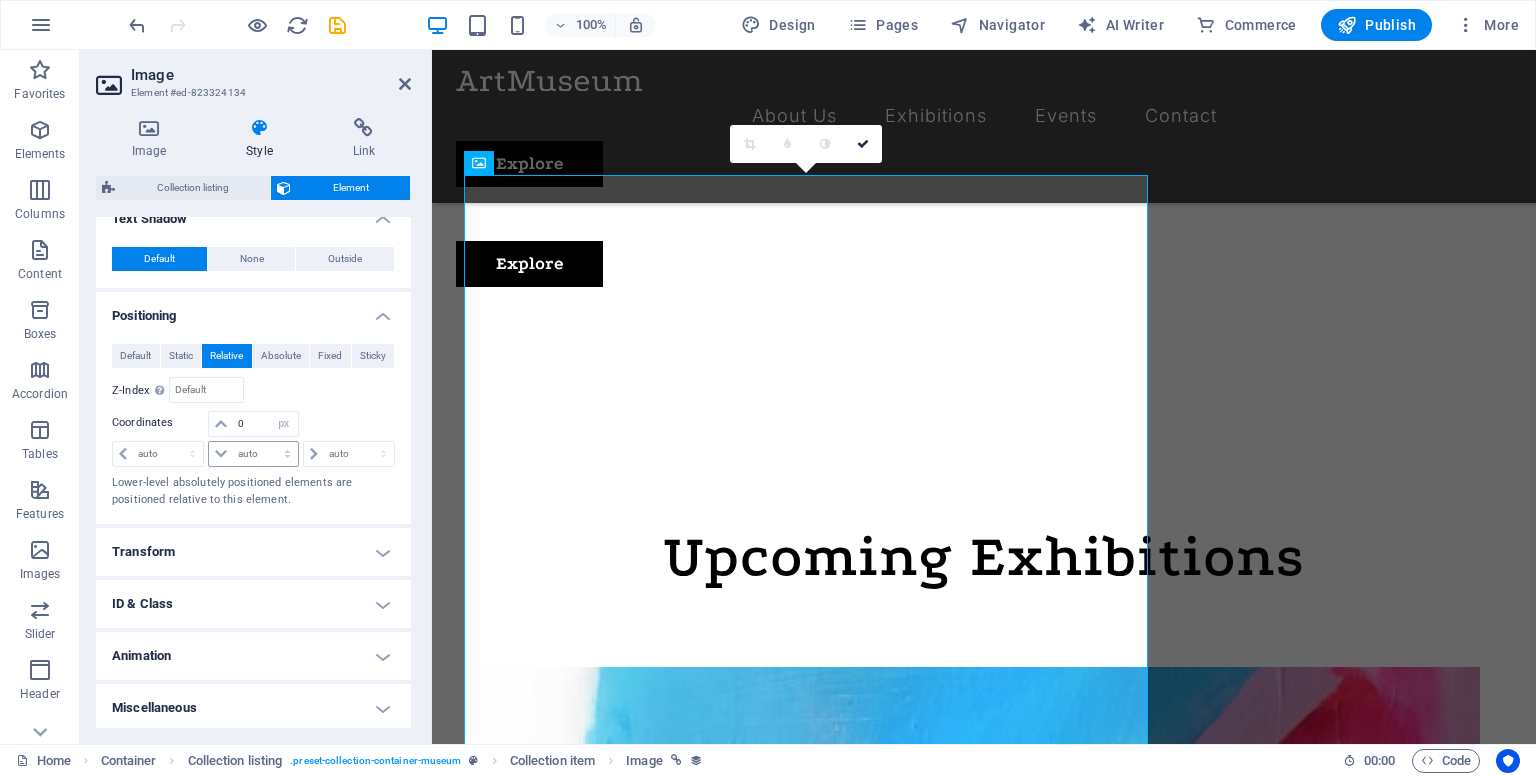 click on "auto px rem % em" at bounding box center [253, 454] 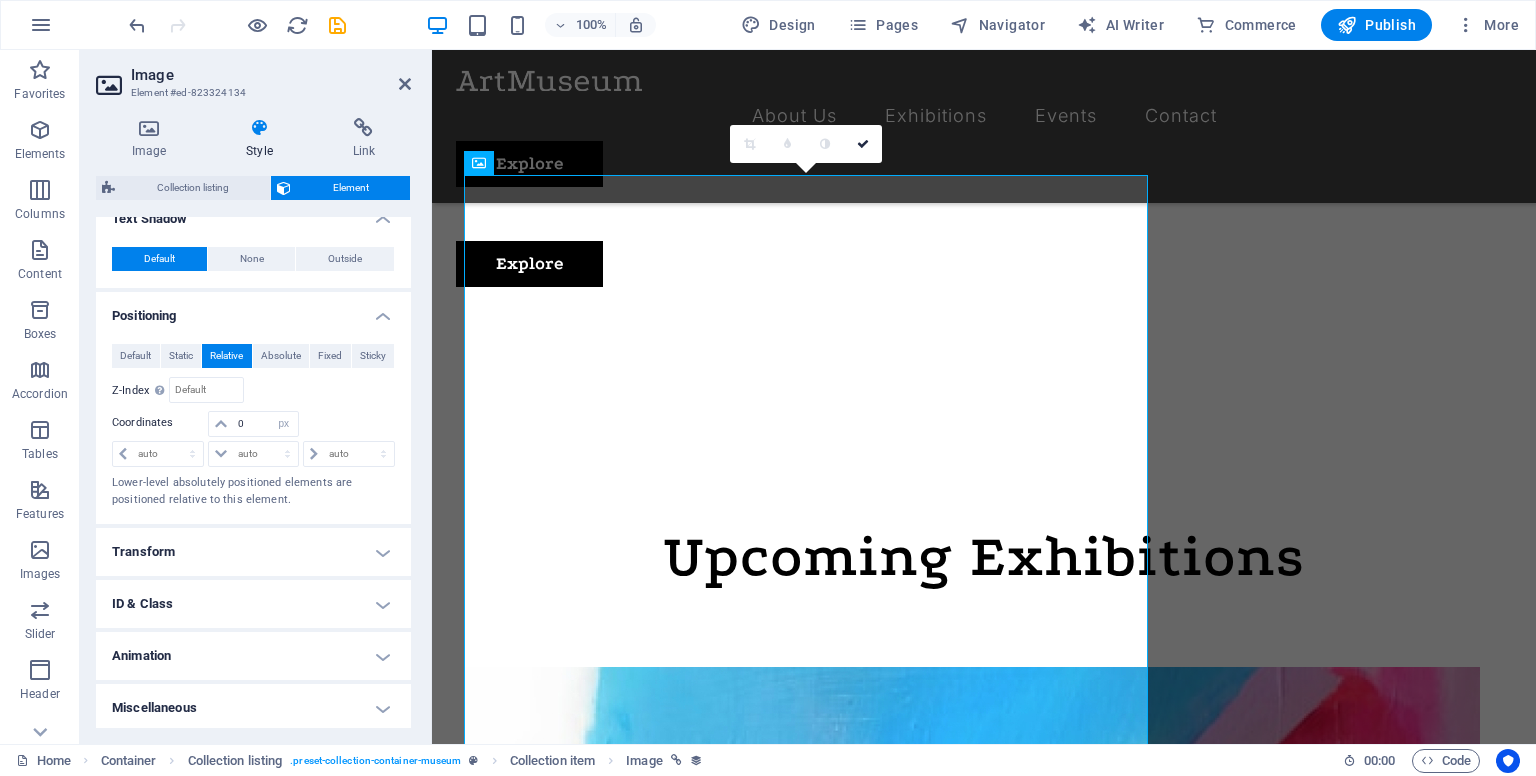click on "Transform" at bounding box center (253, 552) 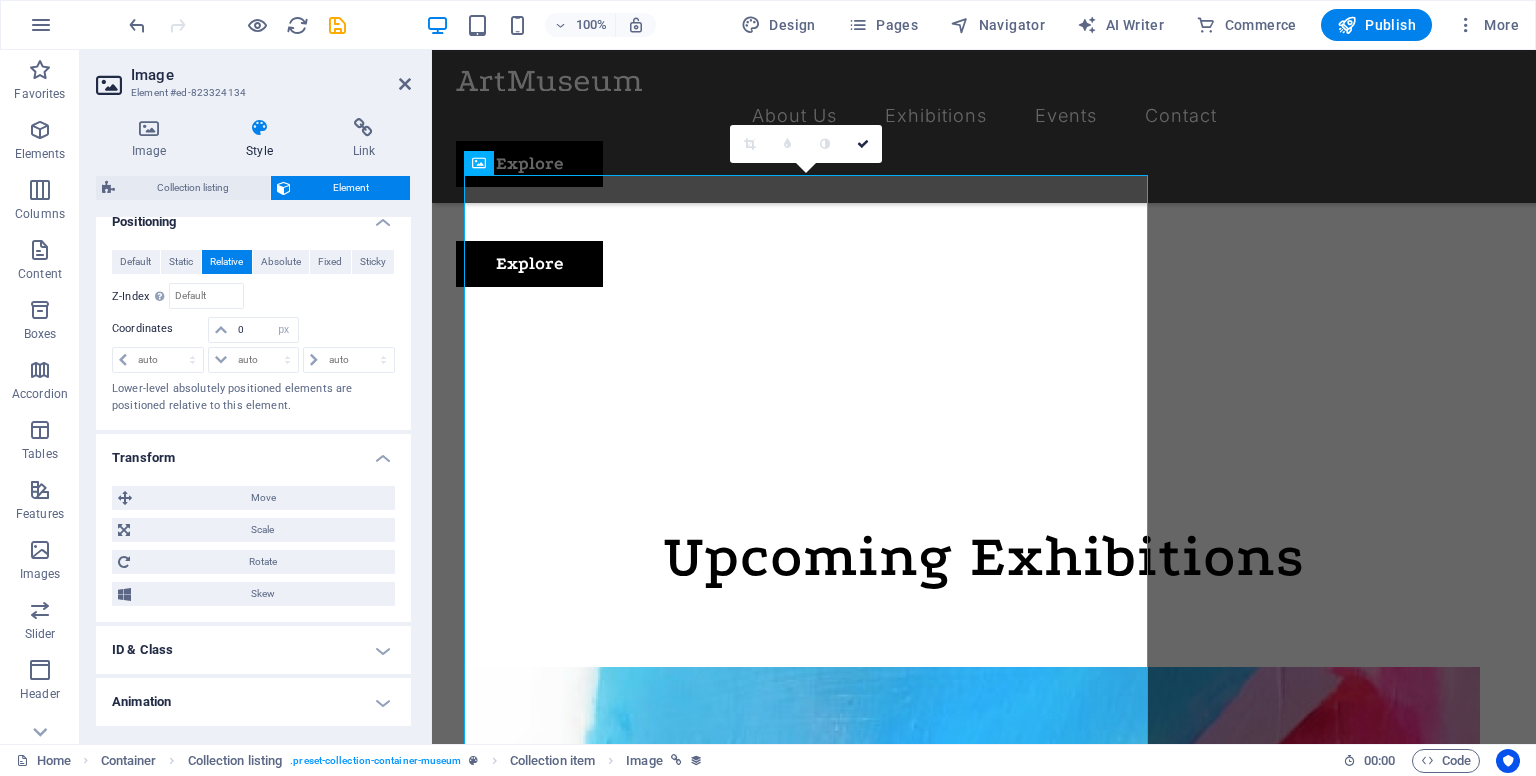 scroll, scrollTop: 865, scrollLeft: 0, axis: vertical 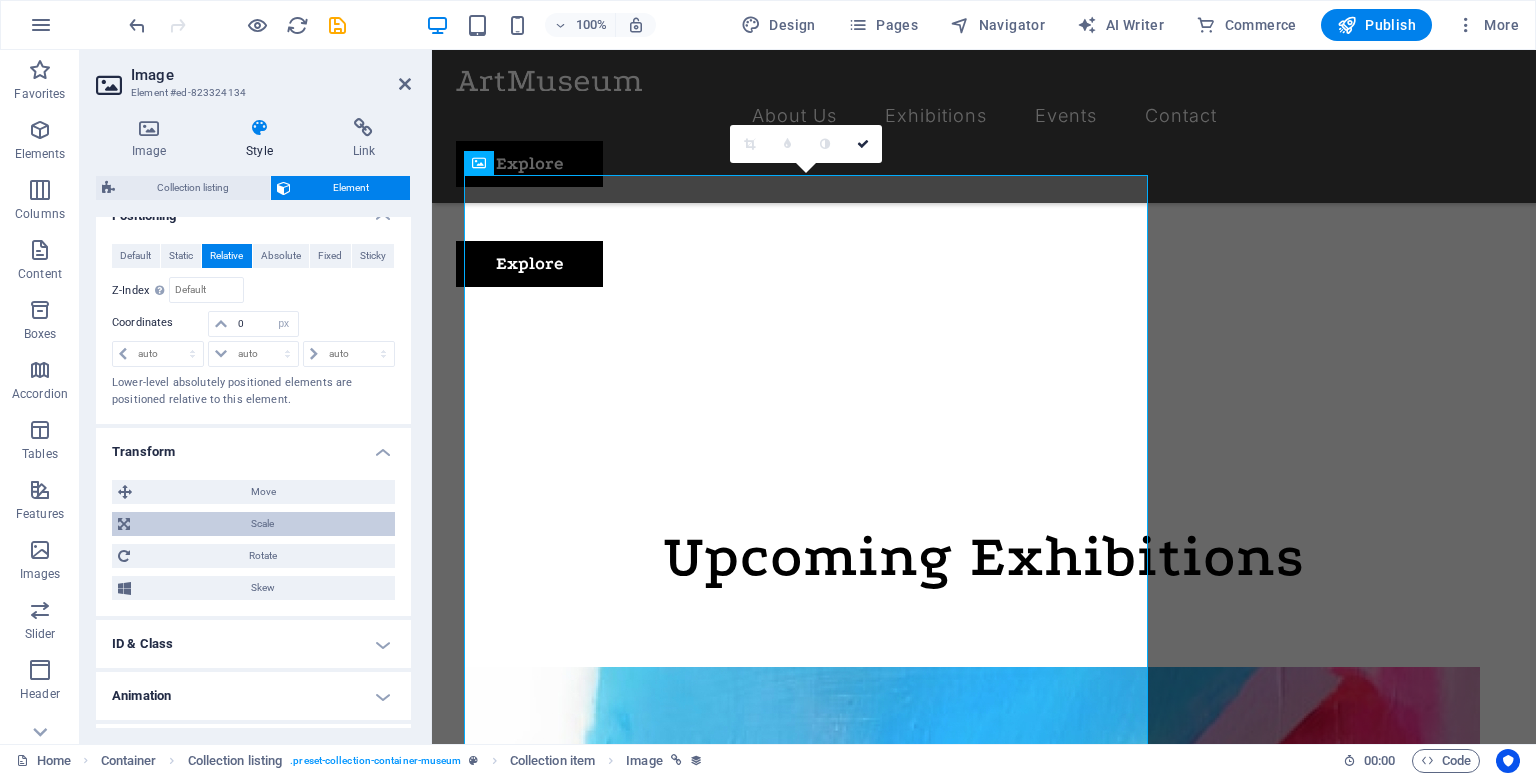 click on "Scale" at bounding box center [262, 524] 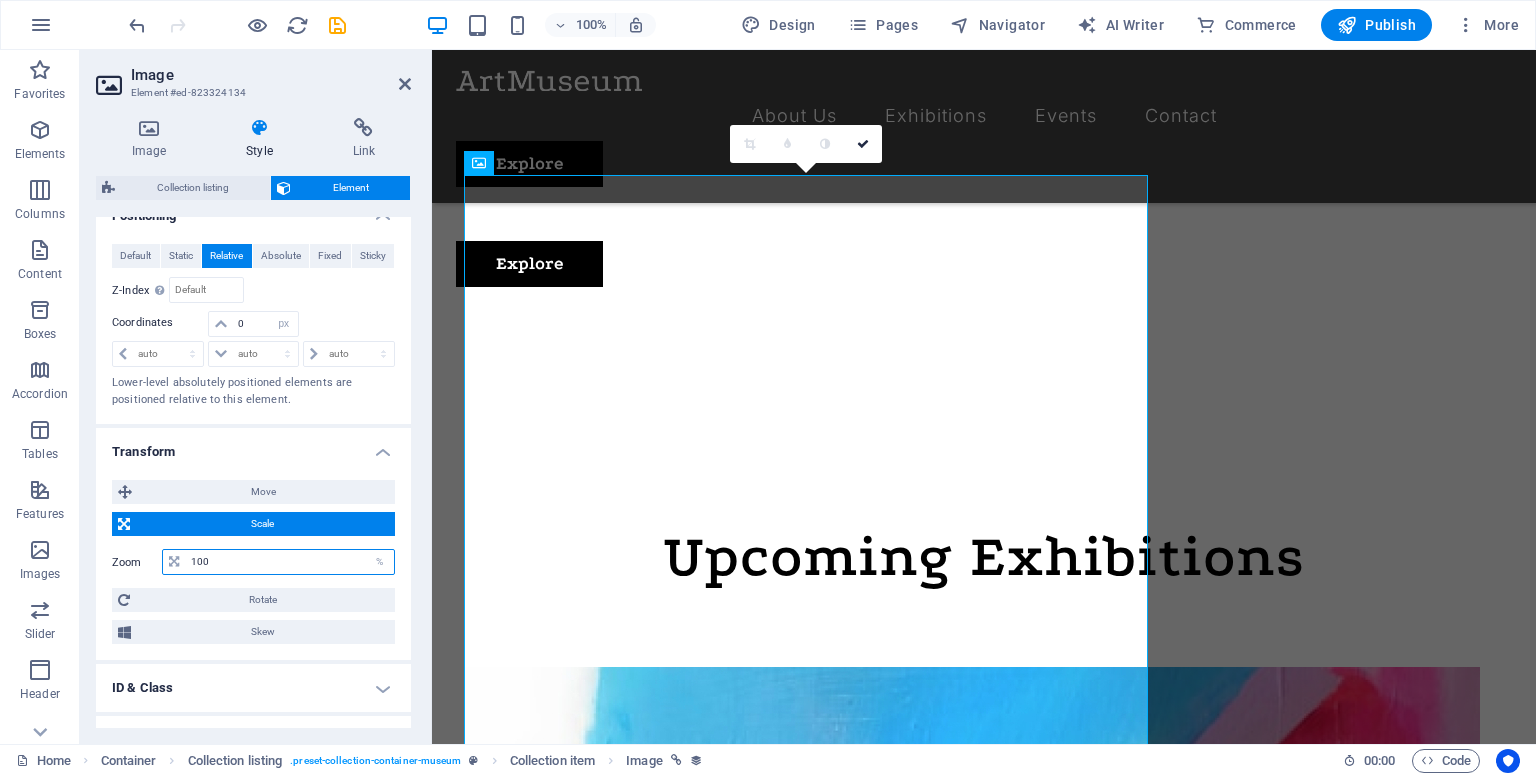 click on "100" at bounding box center (290, 562) 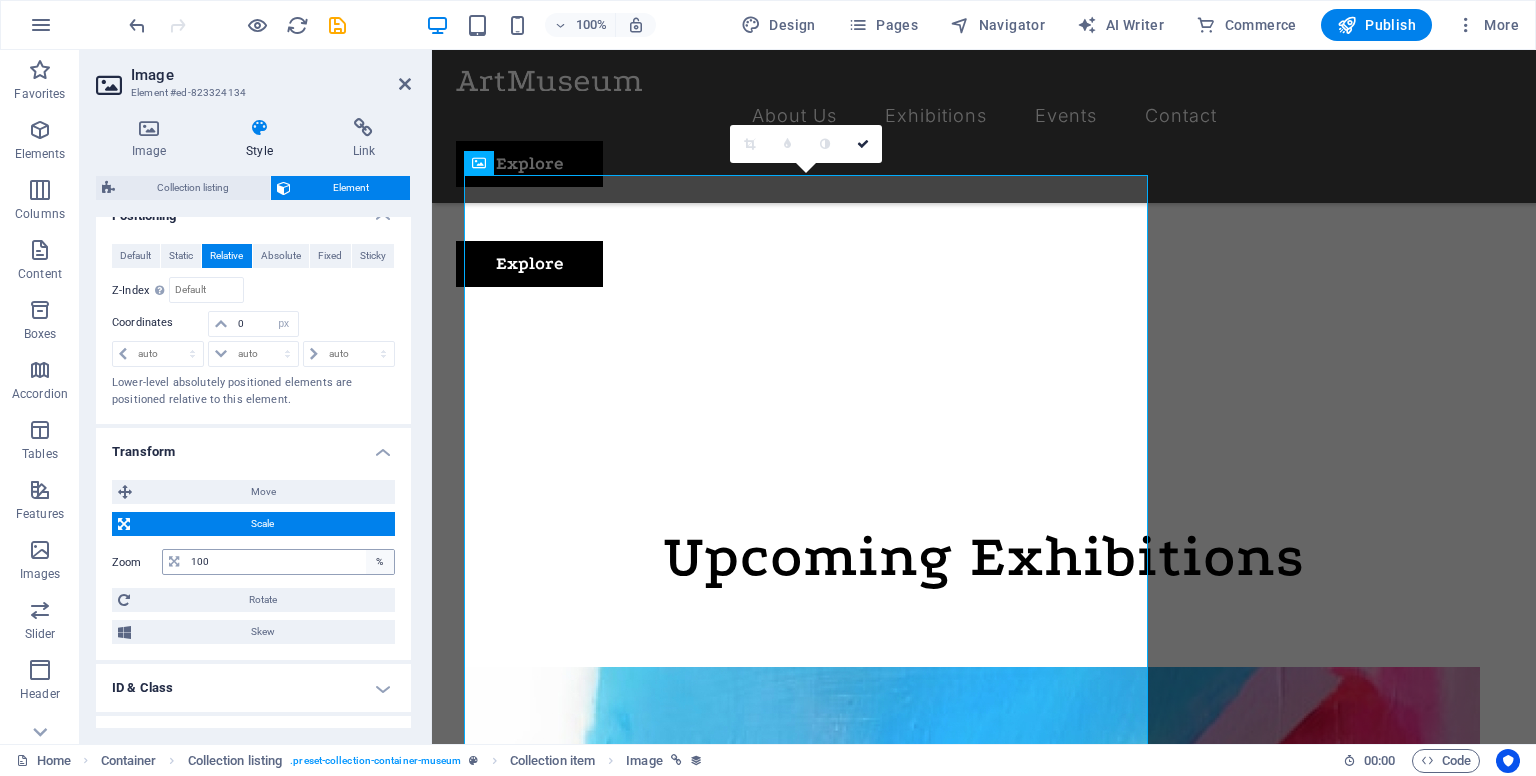 click on "%" at bounding box center [380, 562] 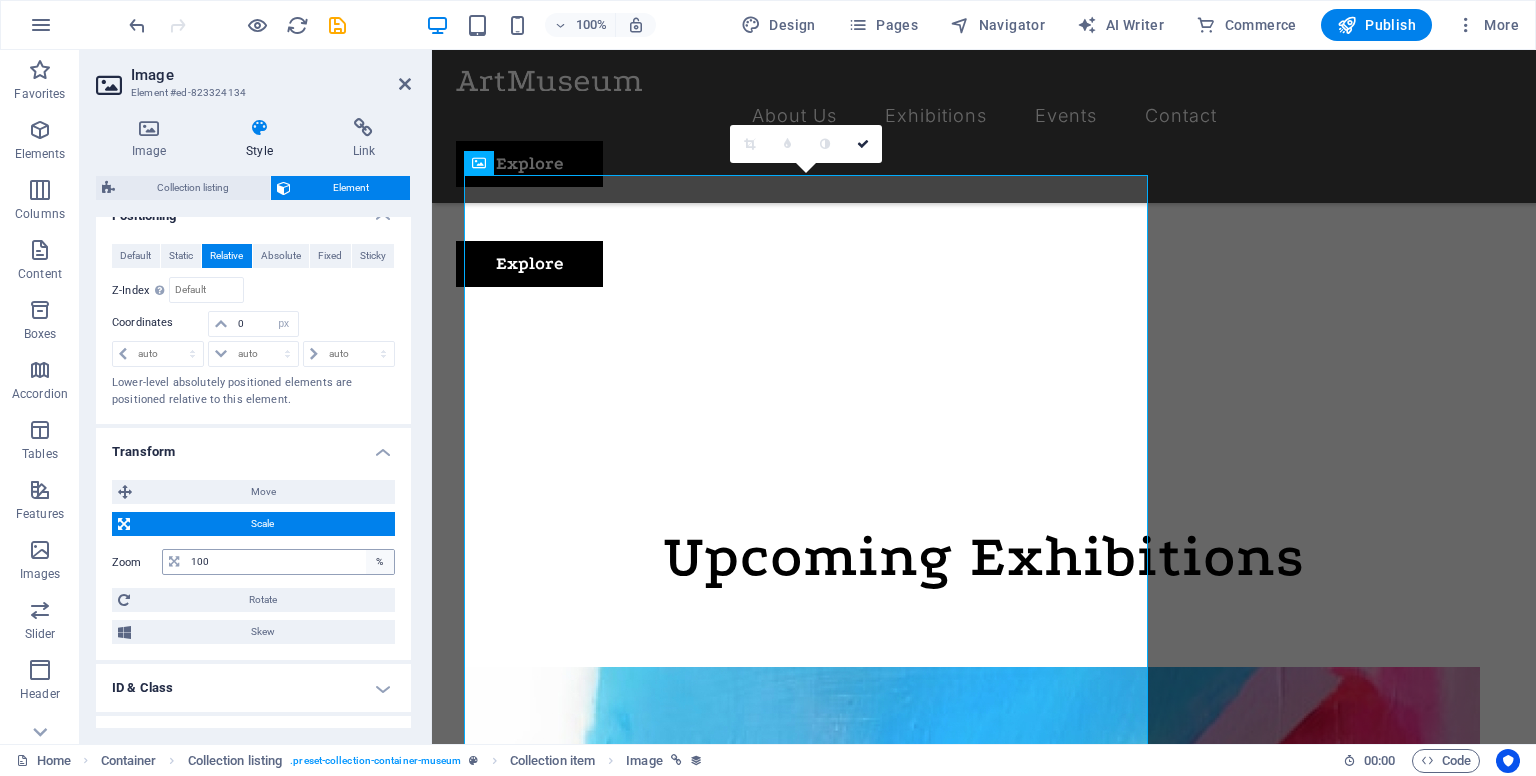 click on "%" at bounding box center [380, 562] 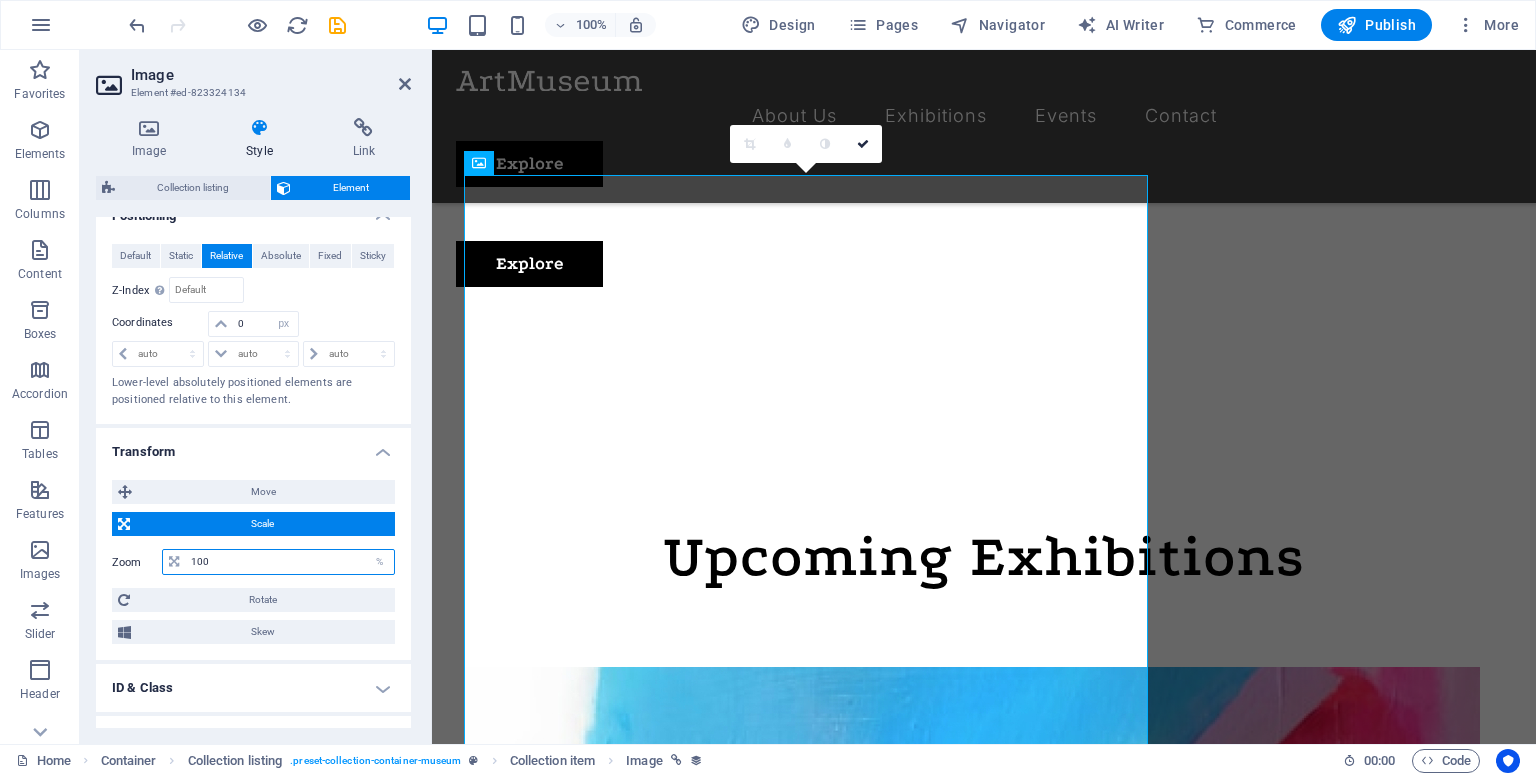 click on "100" at bounding box center (290, 562) 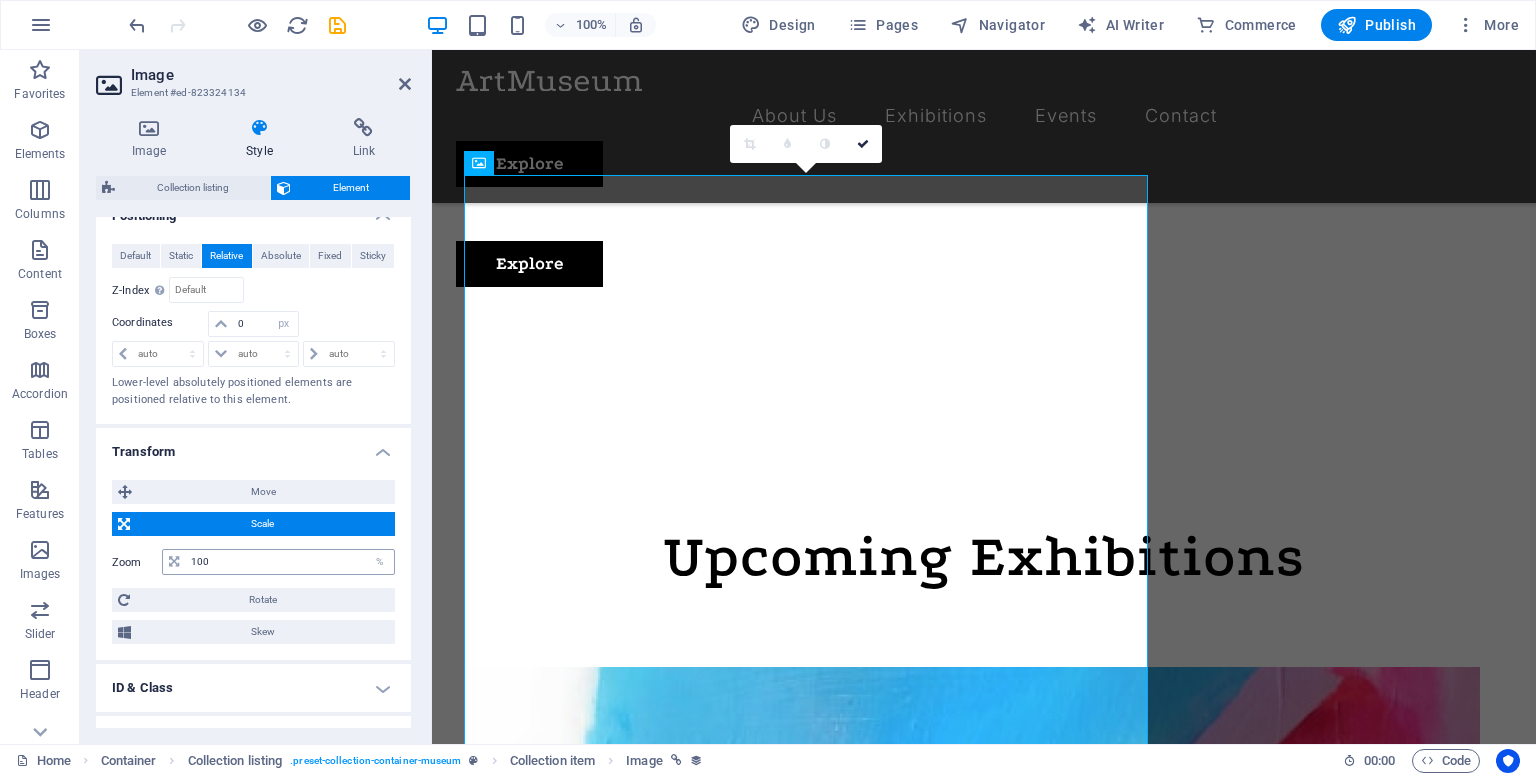 click at bounding box center (174, 562) 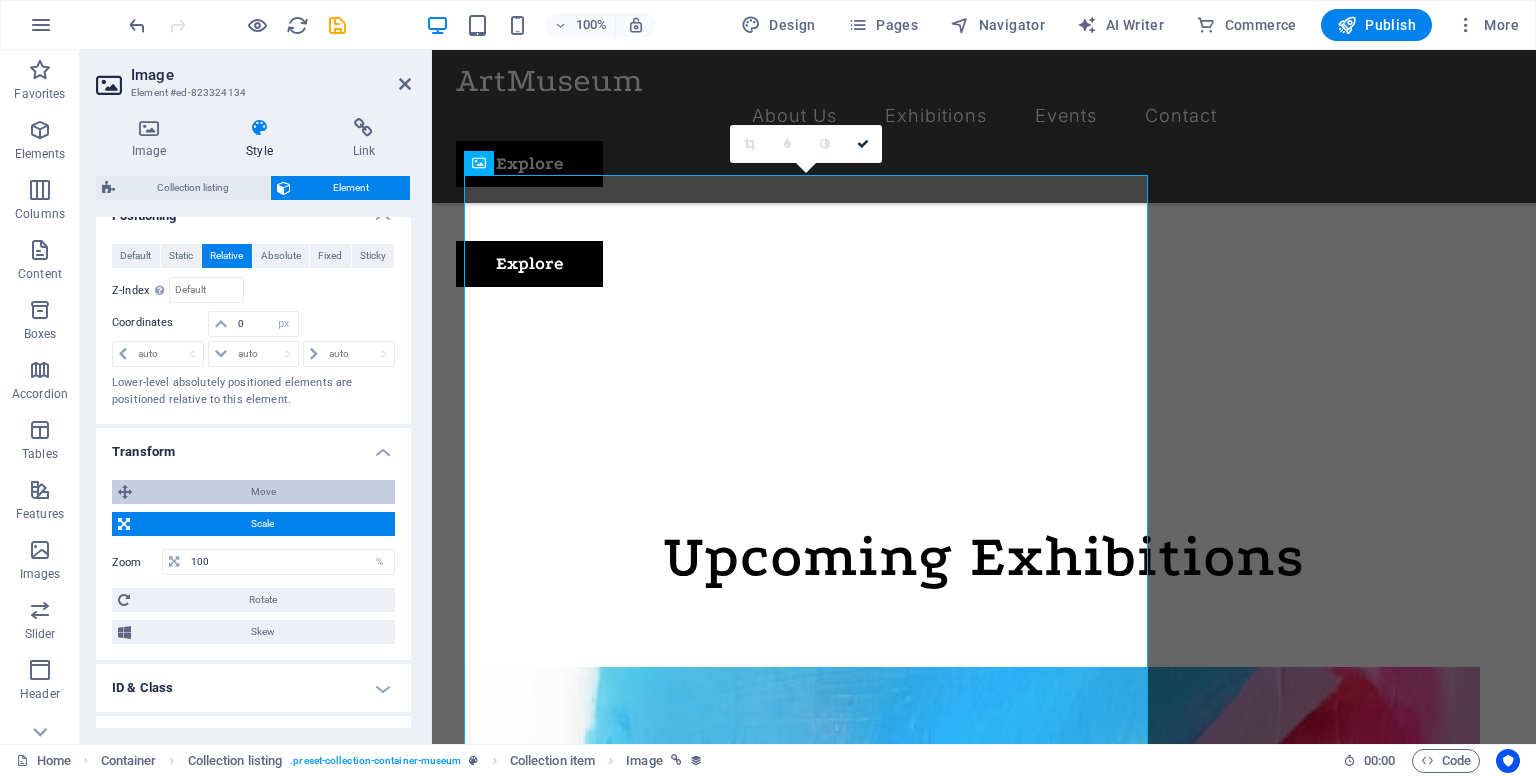 click on "Move" at bounding box center (263, 492) 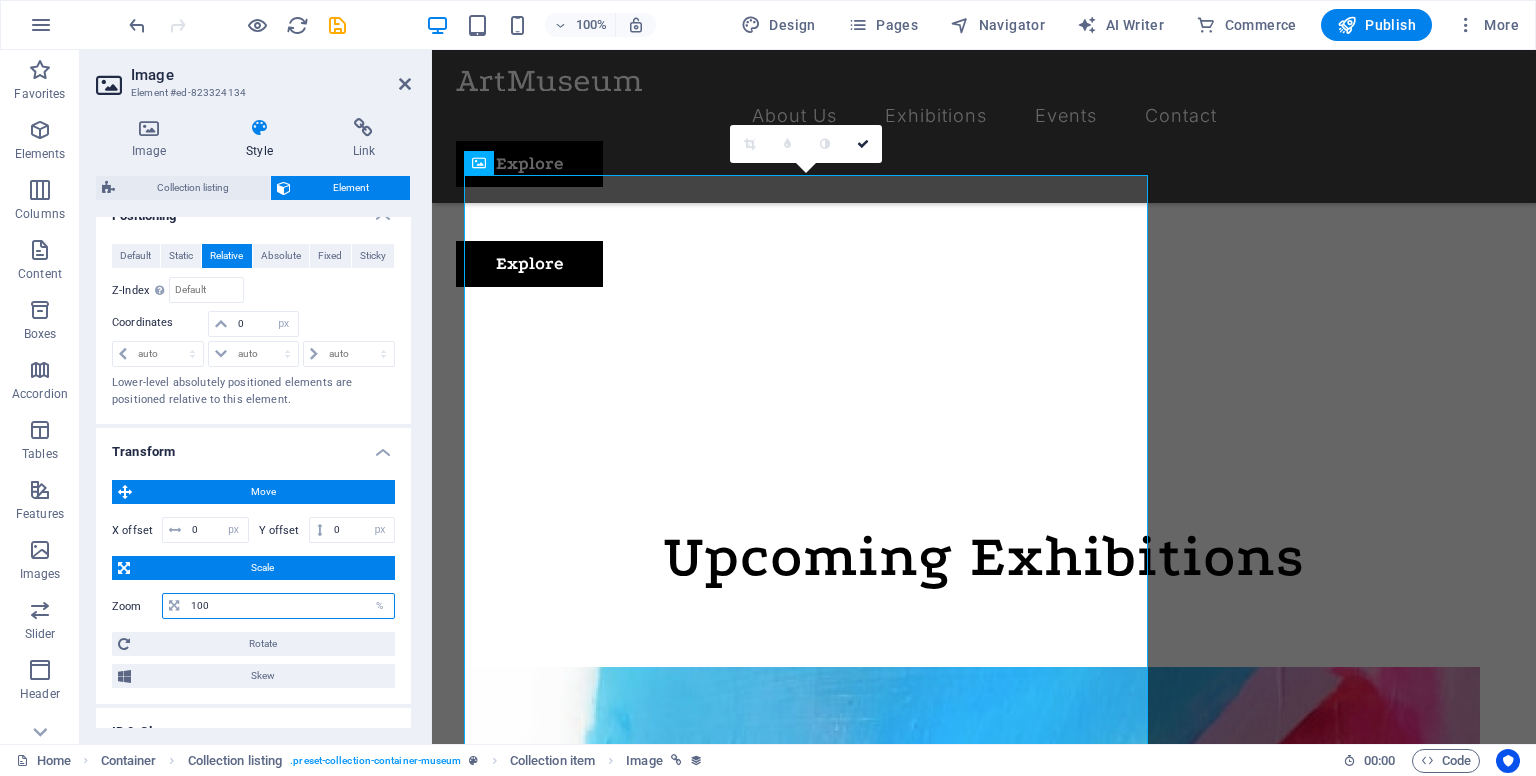 click on "100" at bounding box center (290, 606) 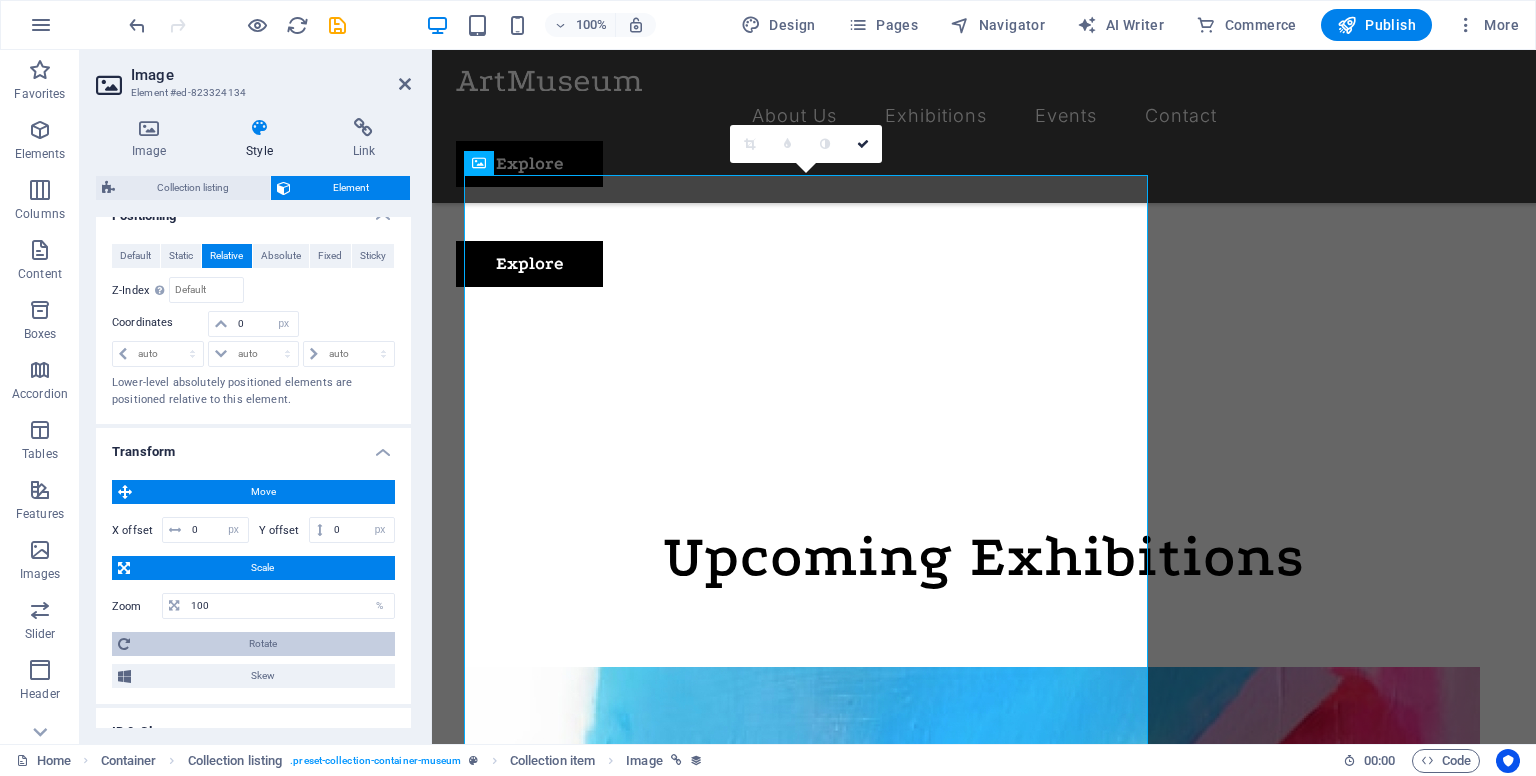 click on "Rotate" at bounding box center [262, 644] 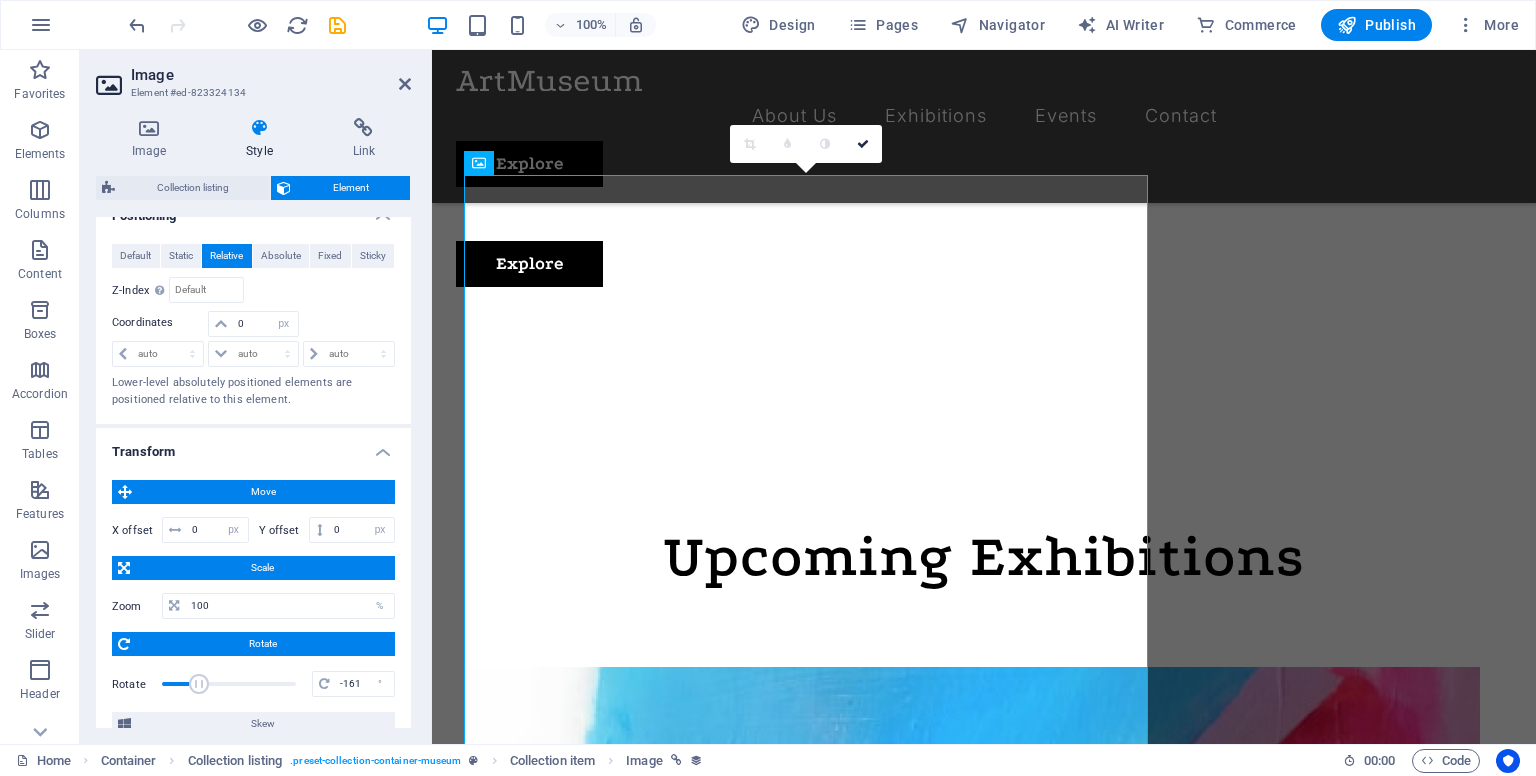 drag, startPoint x: 226, startPoint y: 678, endPoint x: 198, endPoint y: 677, distance: 28.01785 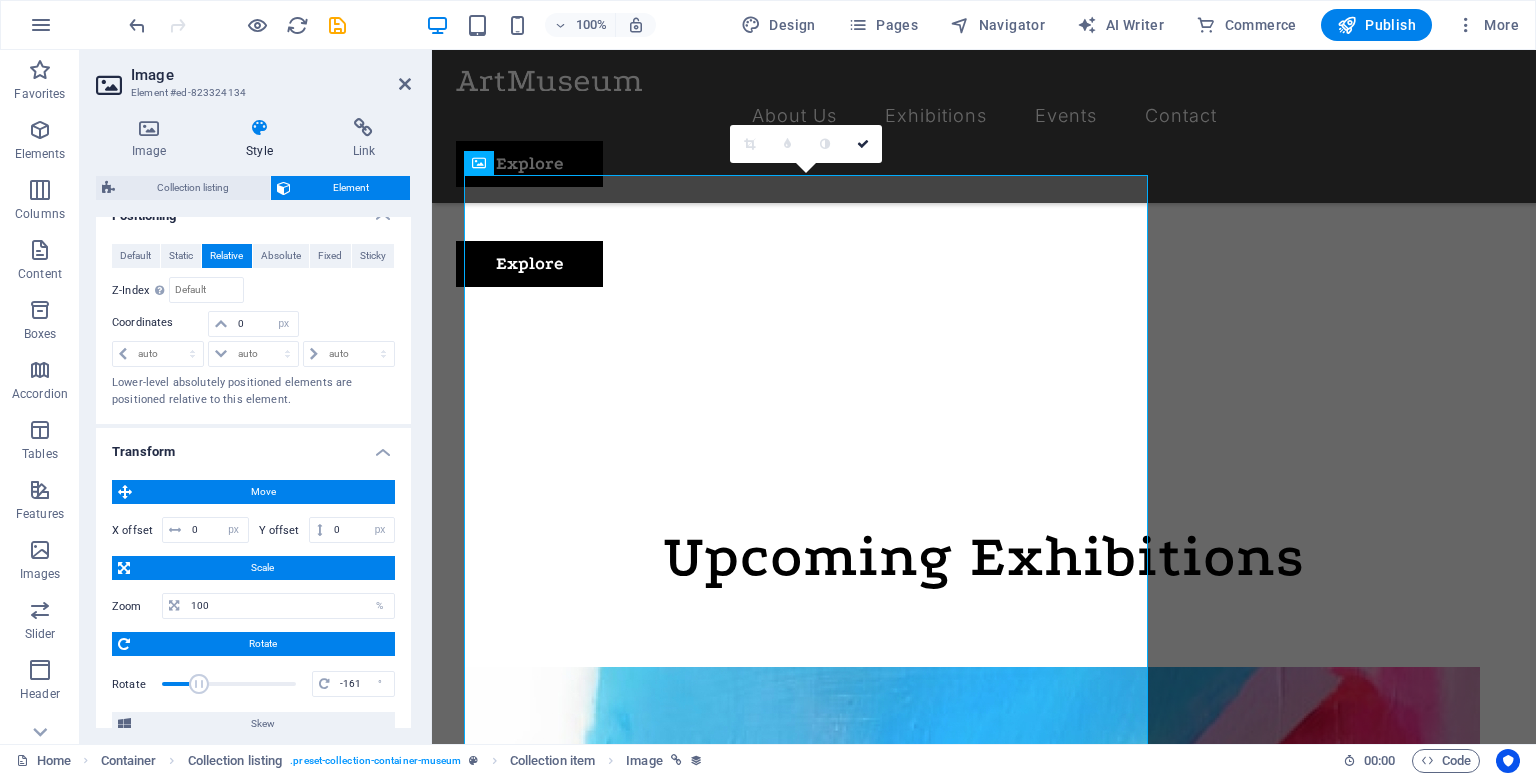 click at bounding box center [199, 684] 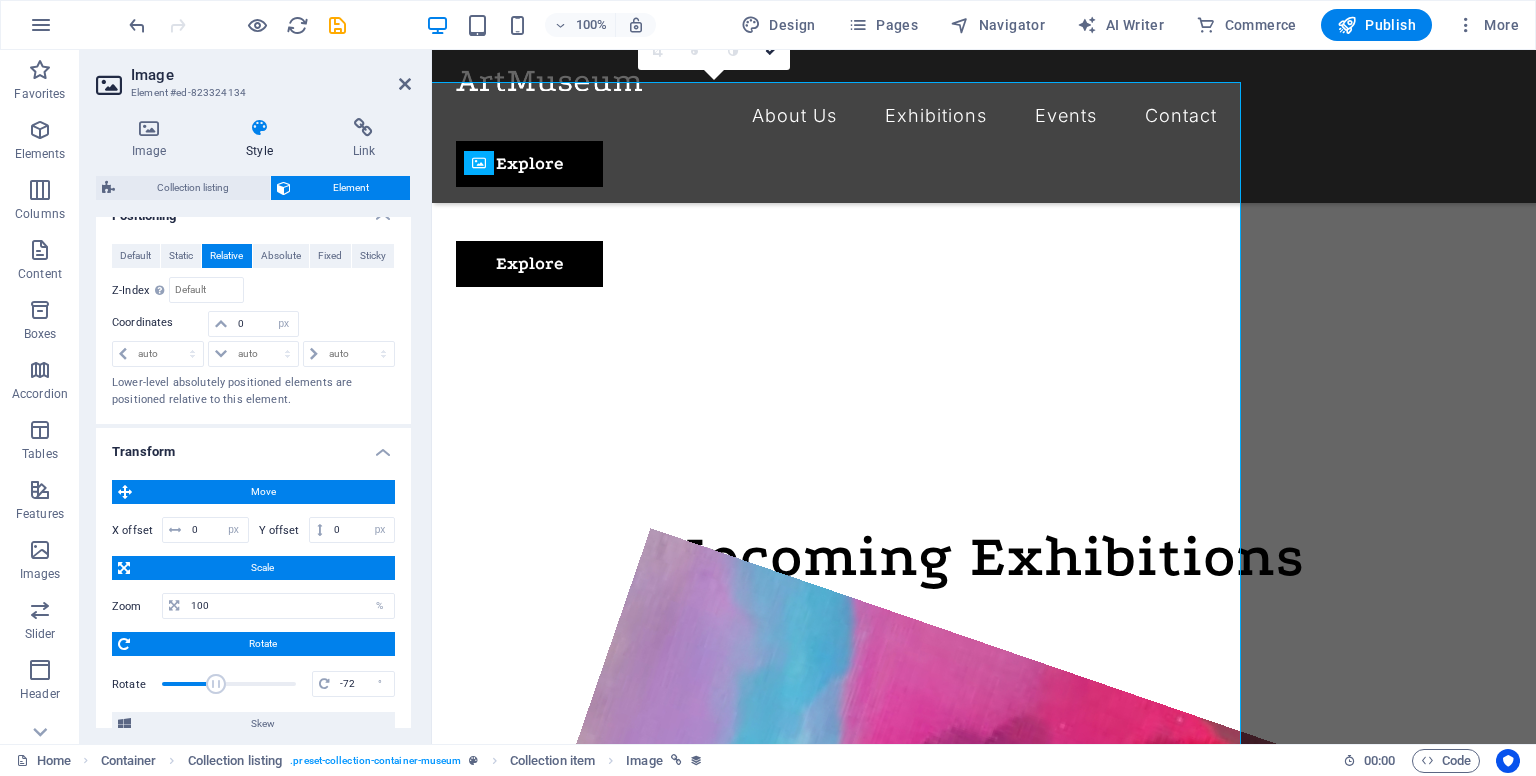 drag, startPoint x: 198, startPoint y: 677, endPoint x: 214, endPoint y: 677, distance: 16 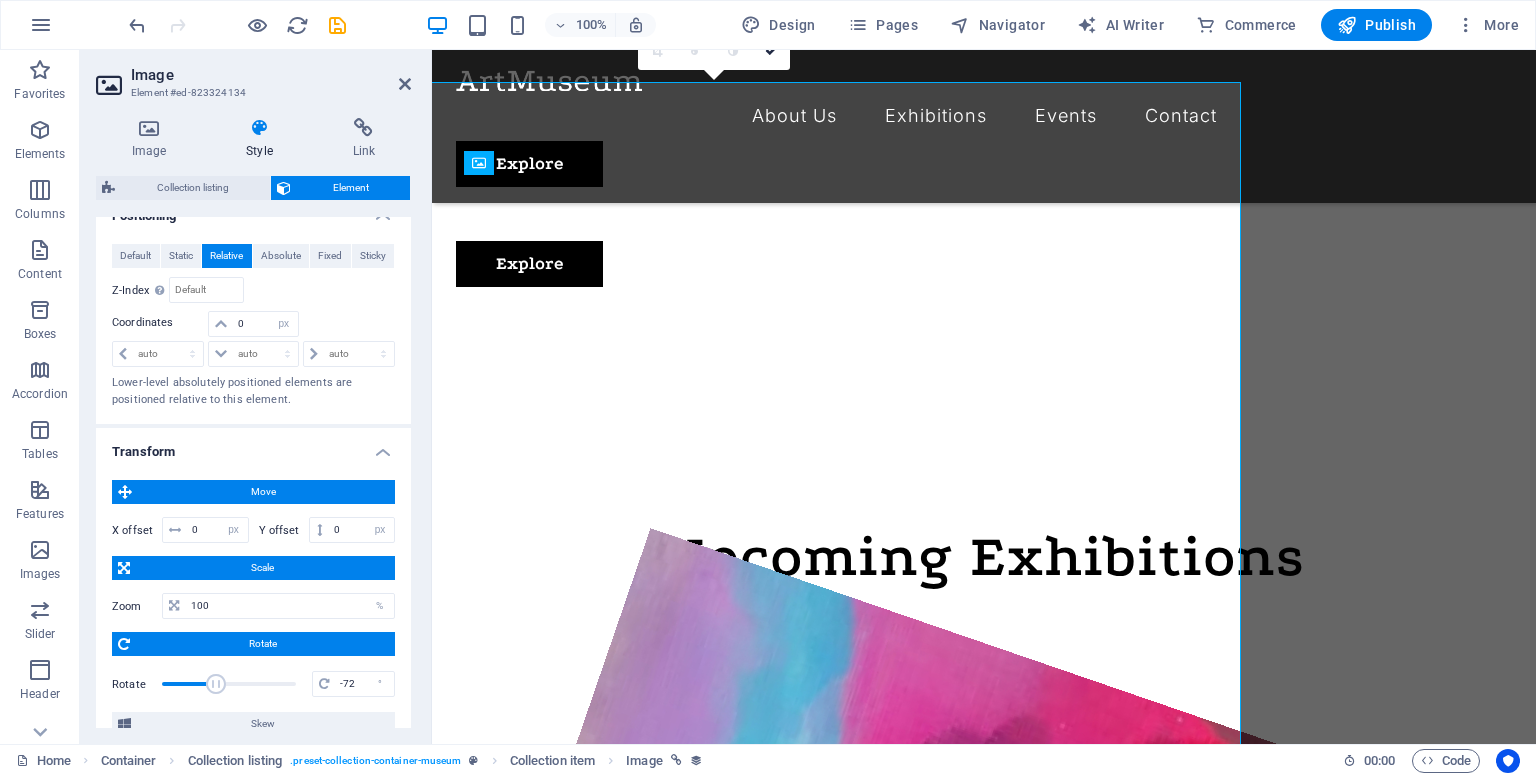 click at bounding box center (216, 684) 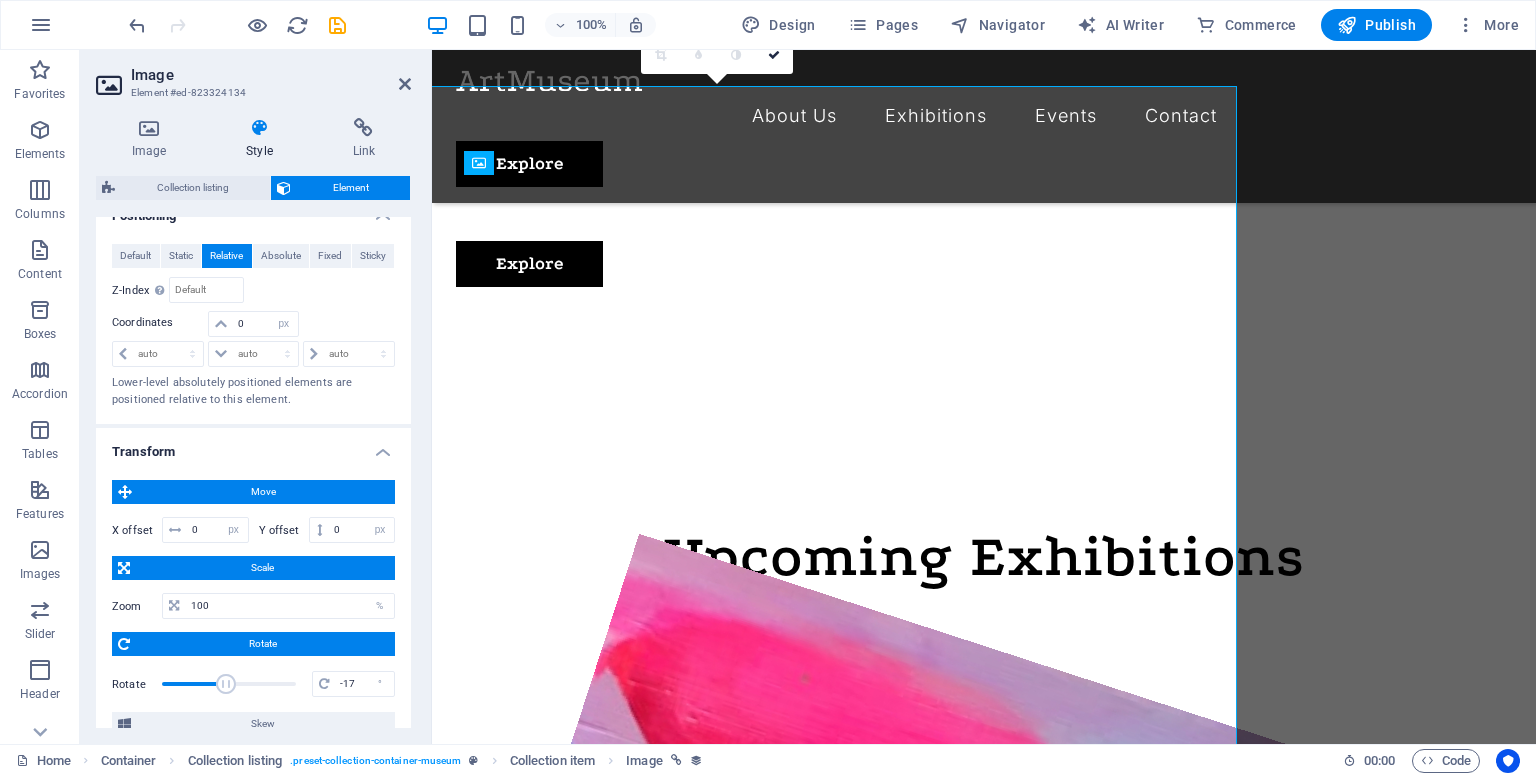 drag, startPoint x: 214, startPoint y: 677, endPoint x: 224, endPoint y: 678, distance: 10.049875 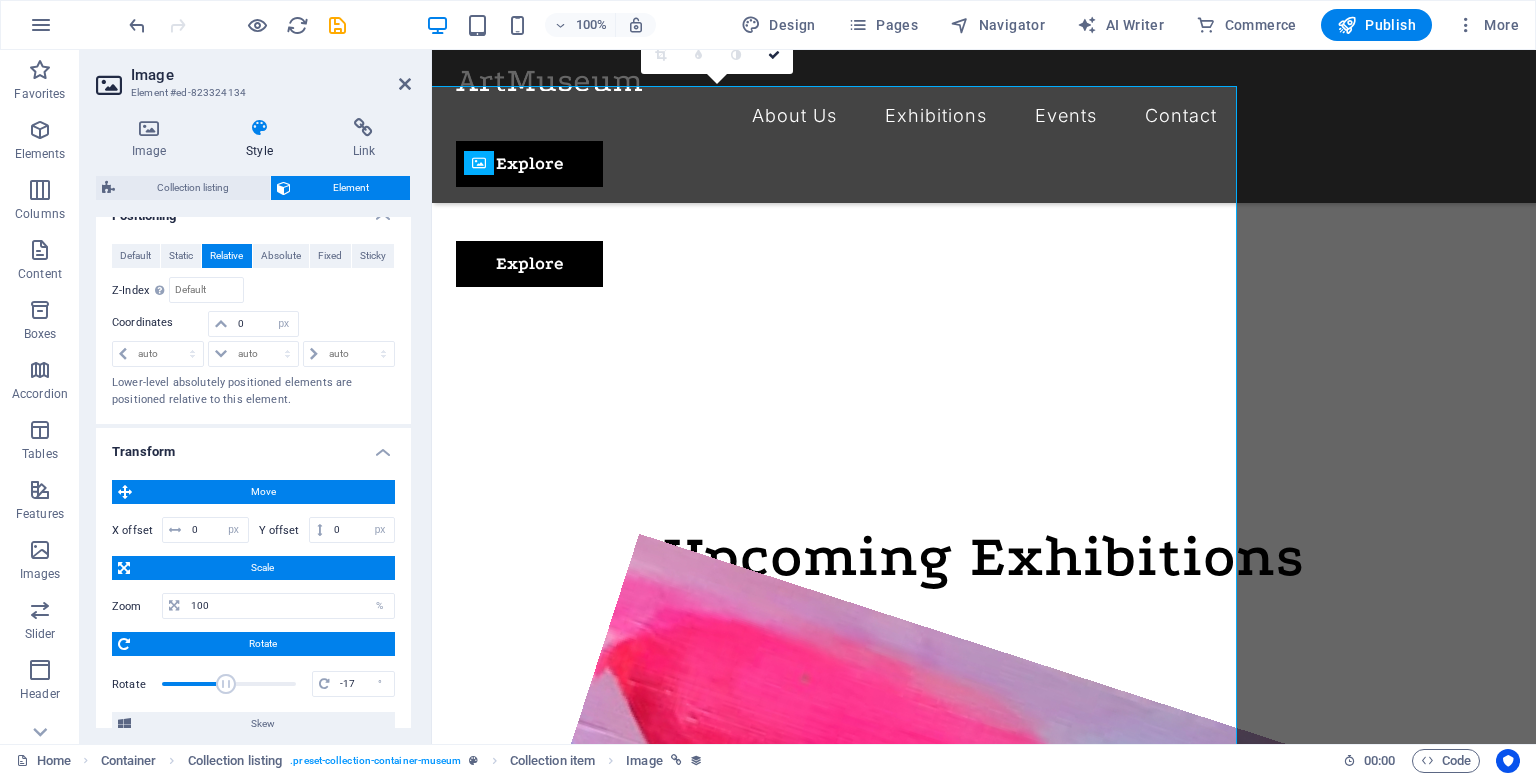 click at bounding box center (226, 684) 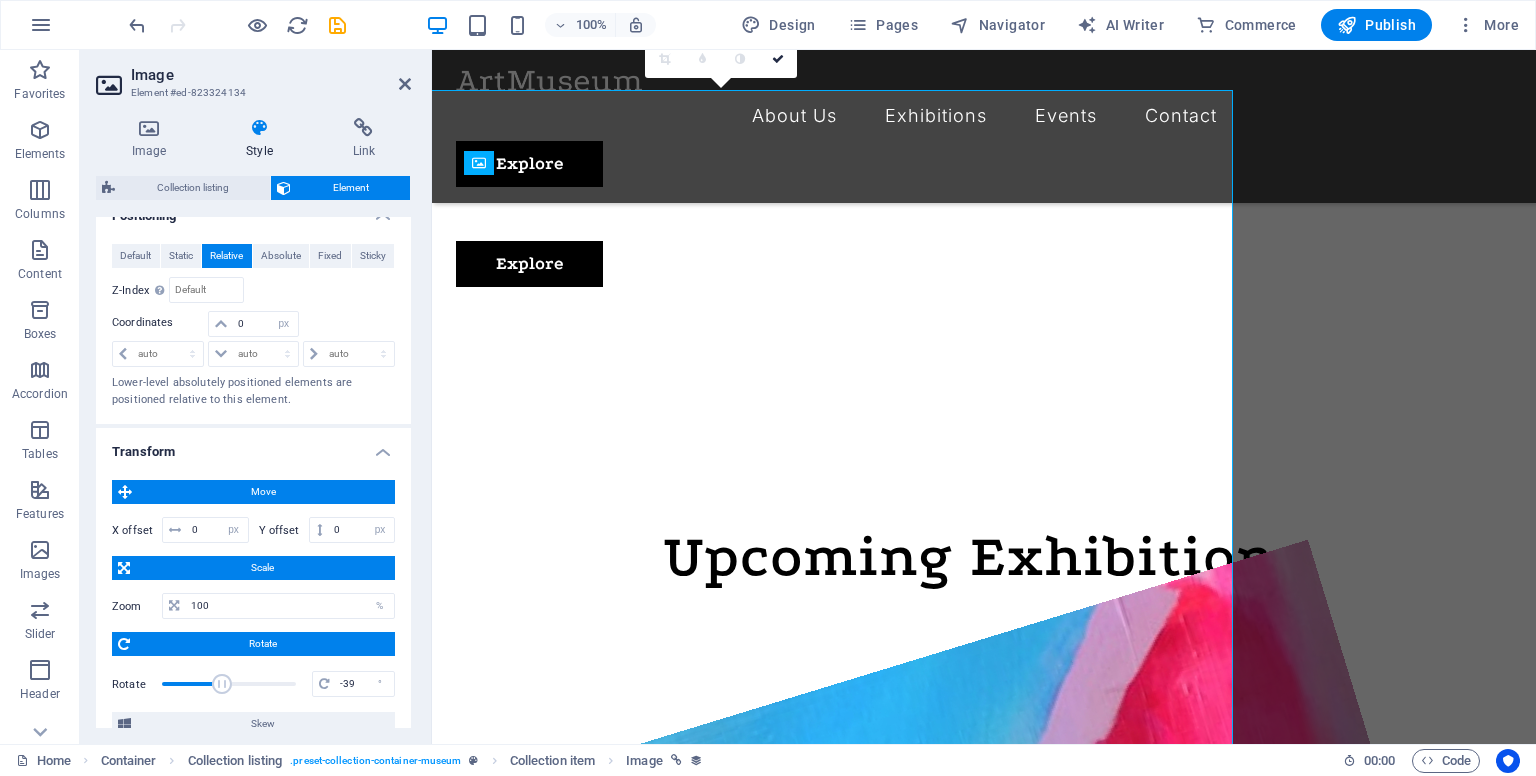 click at bounding box center [222, 684] 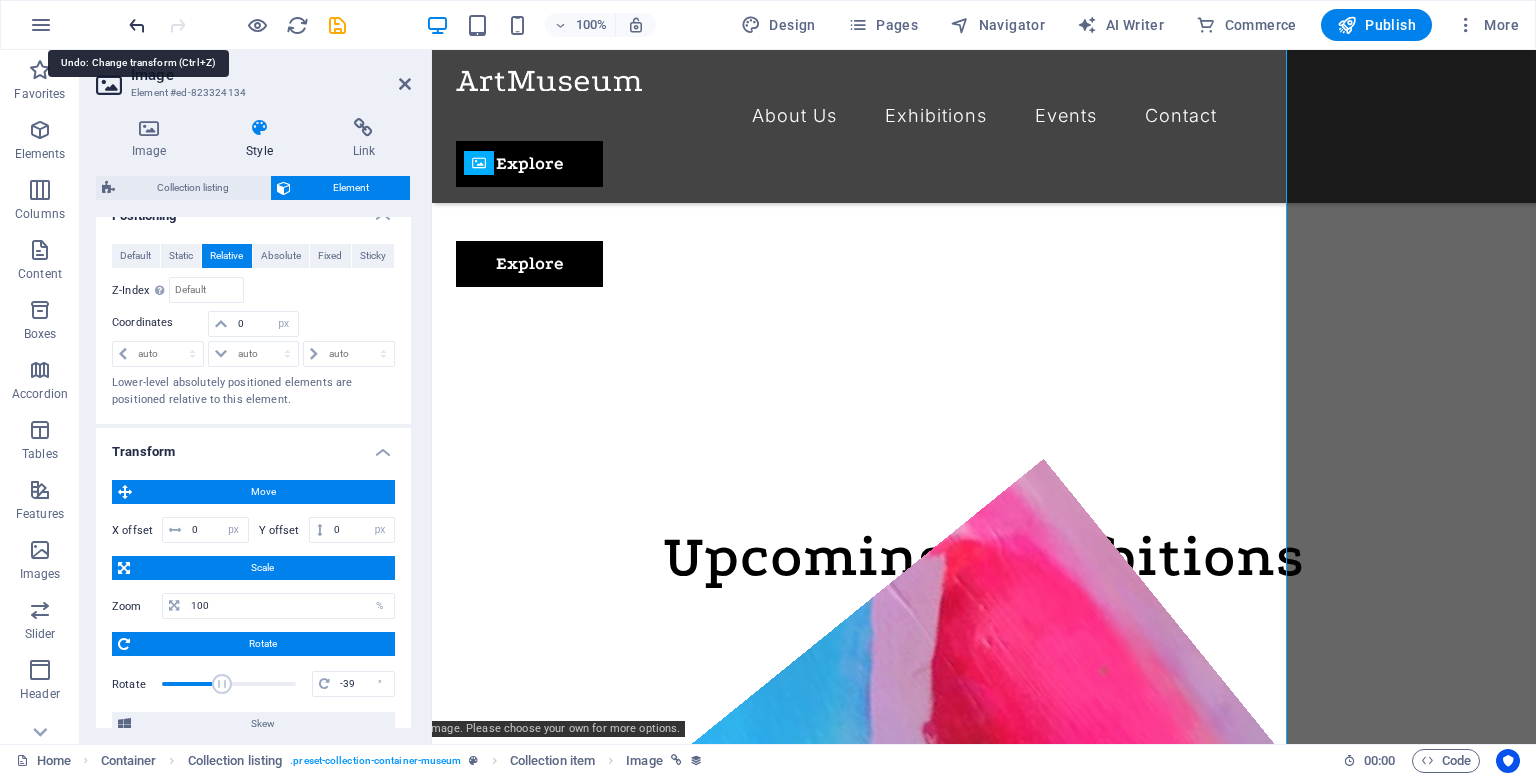 click at bounding box center [137, 25] 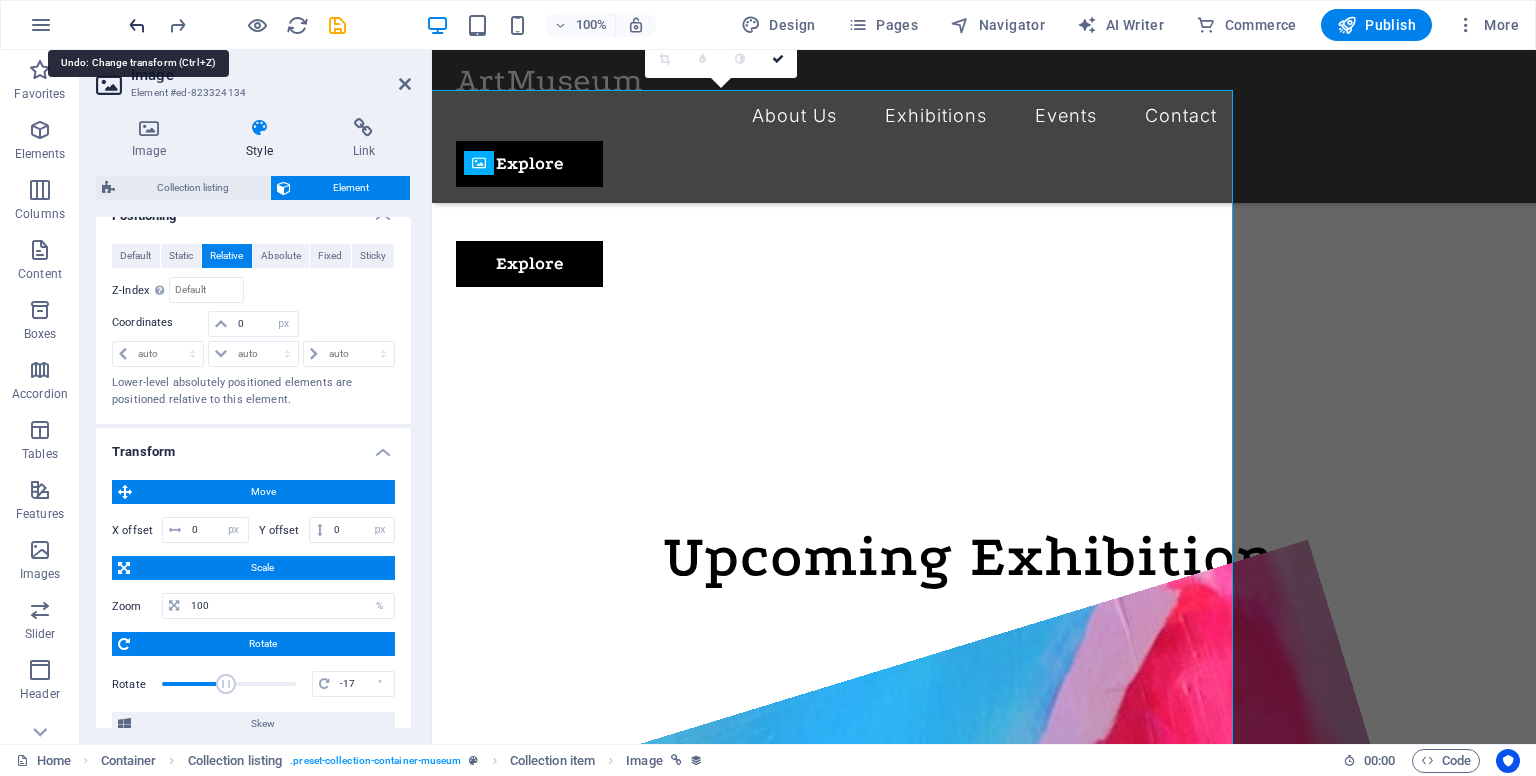 click at bounding box center (137, 25) 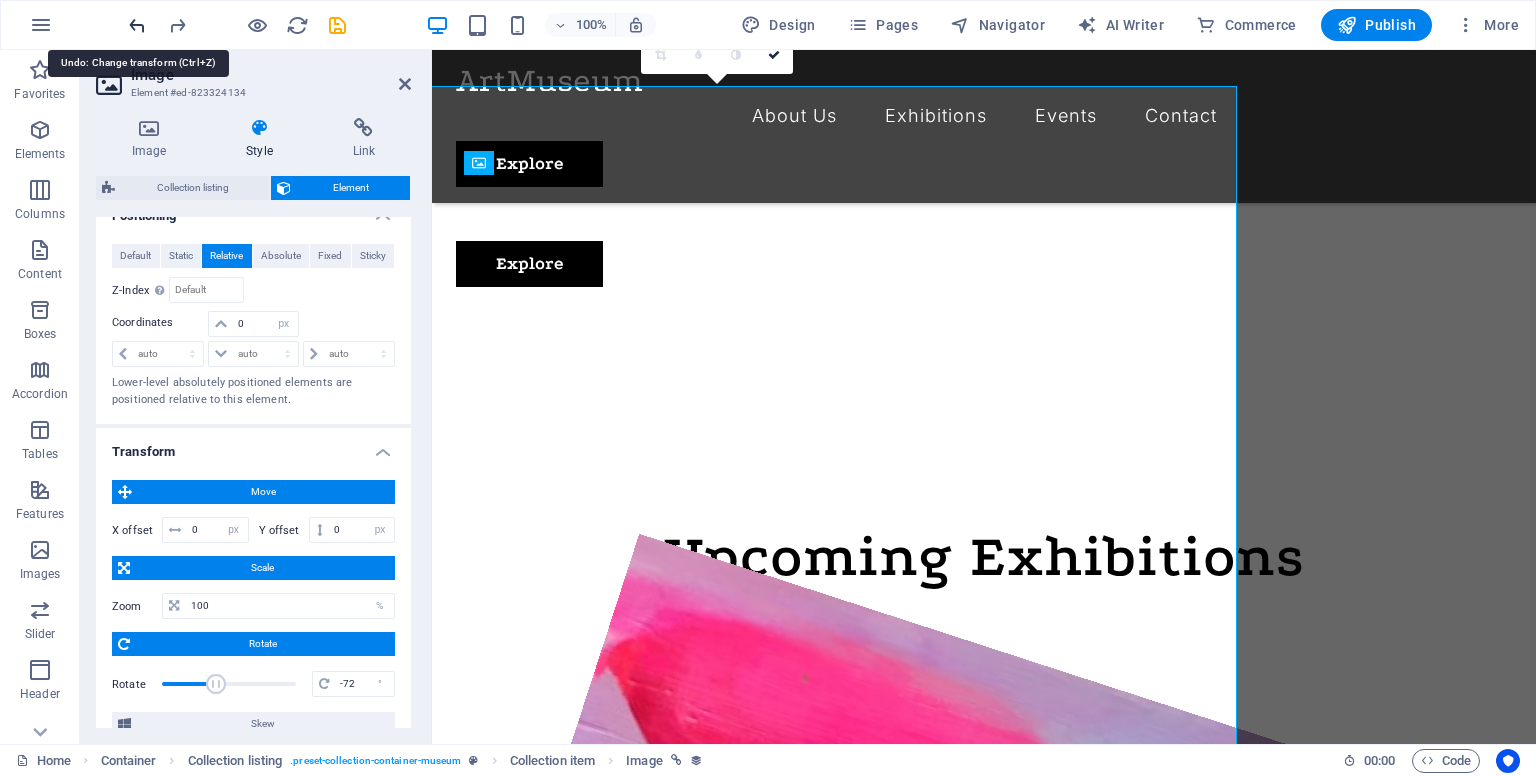 click at bounding box center [137, 25] 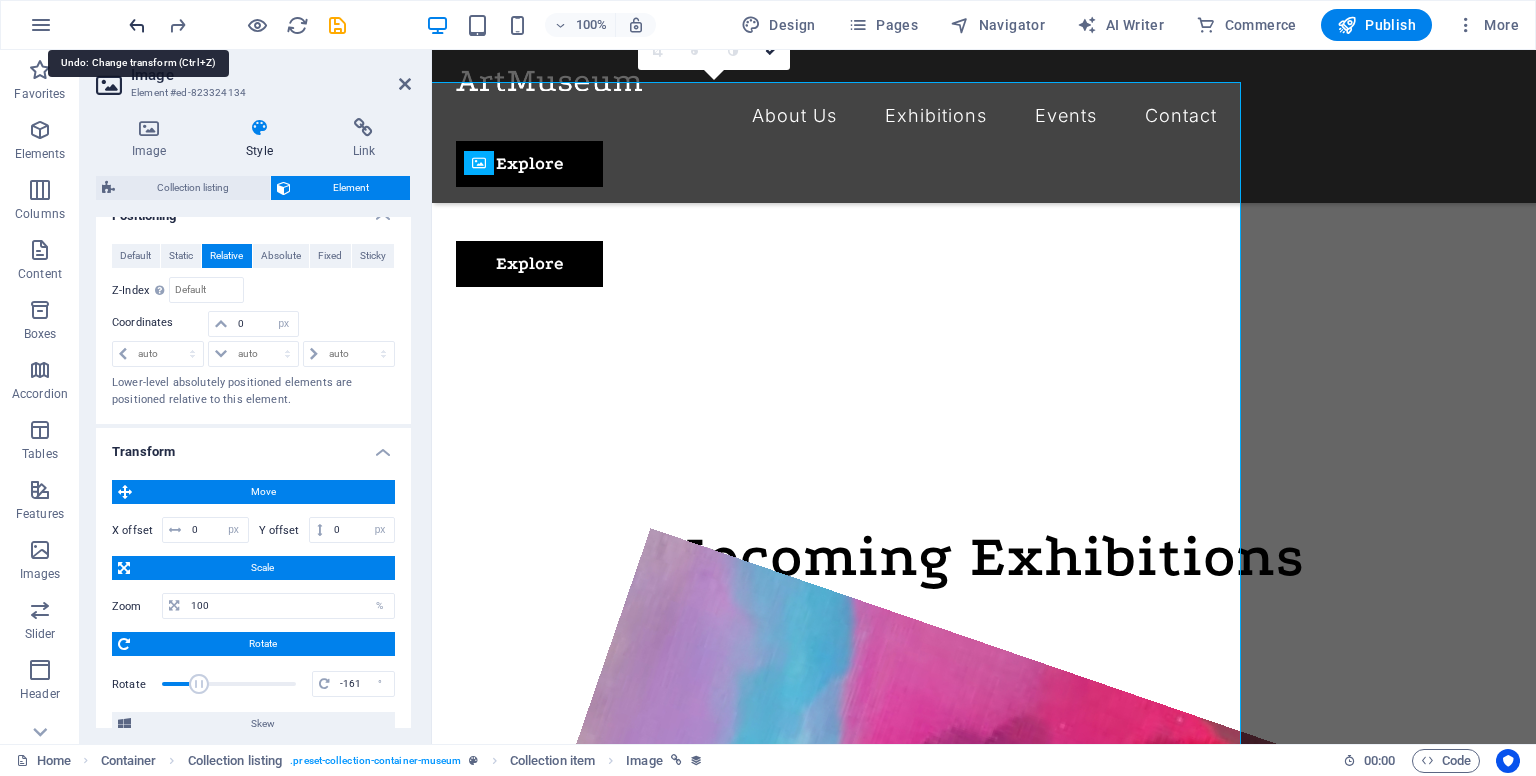 click at bounding box center (137, 25) 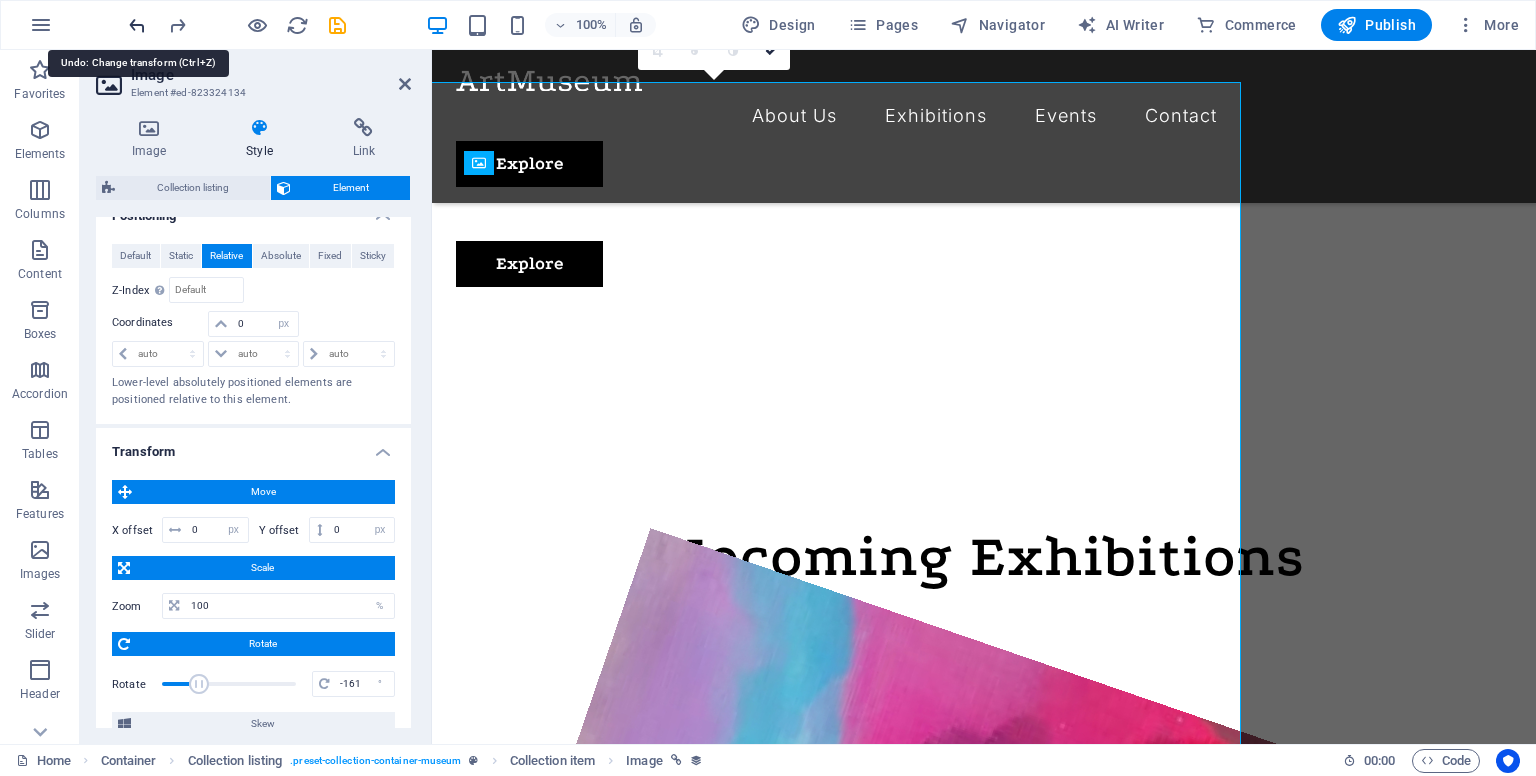 type on "0" 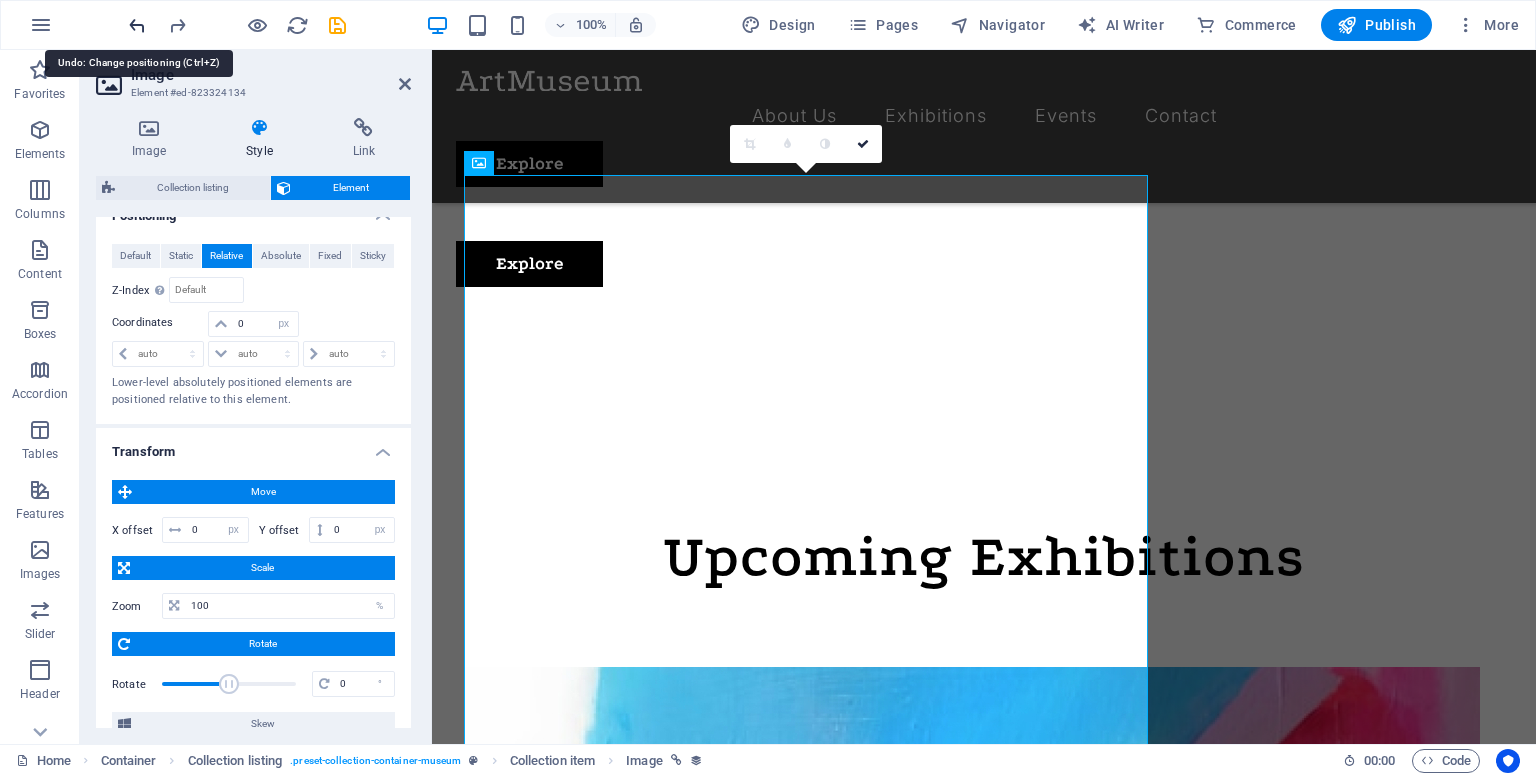 click at bounding box center (137, 25) 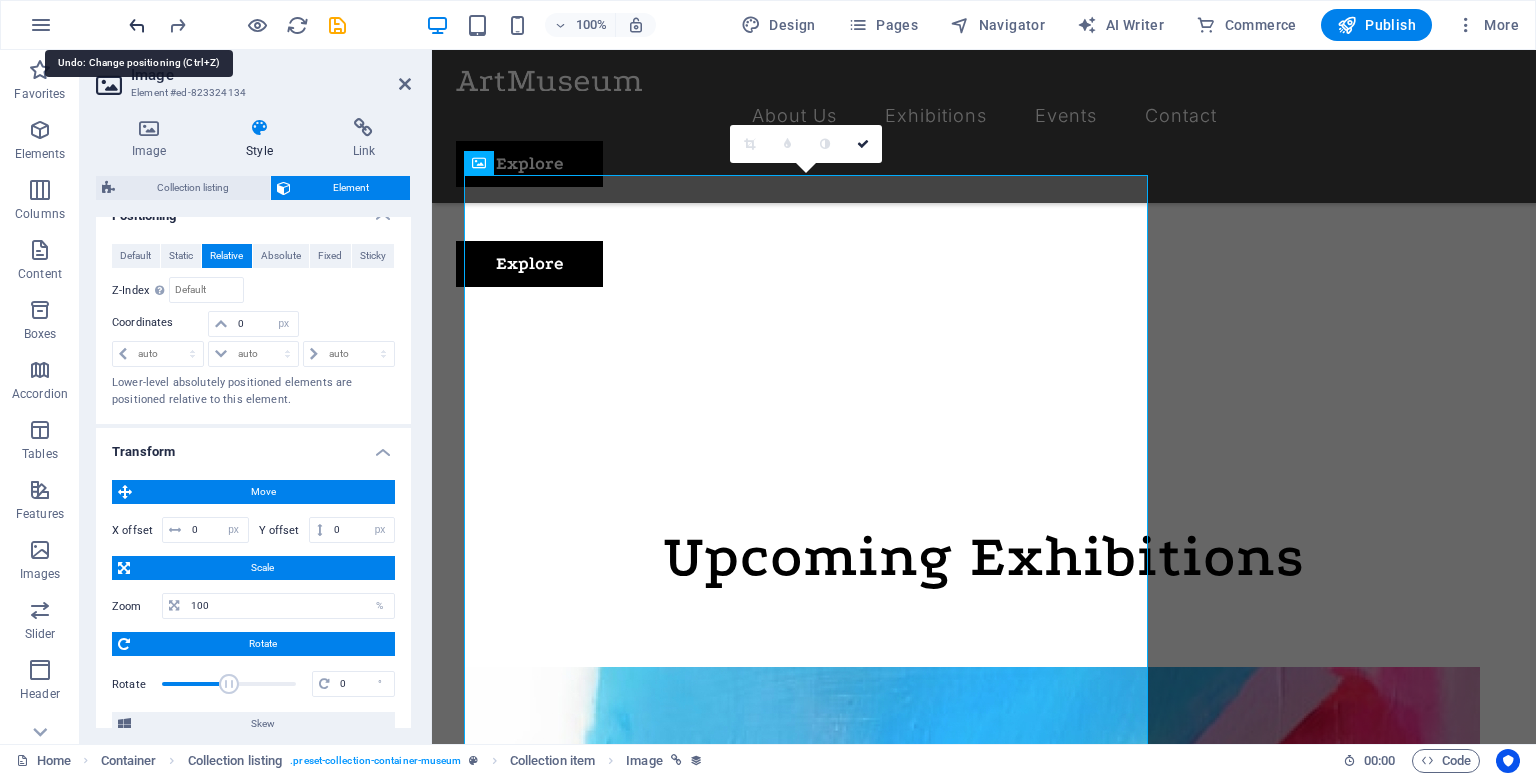 type 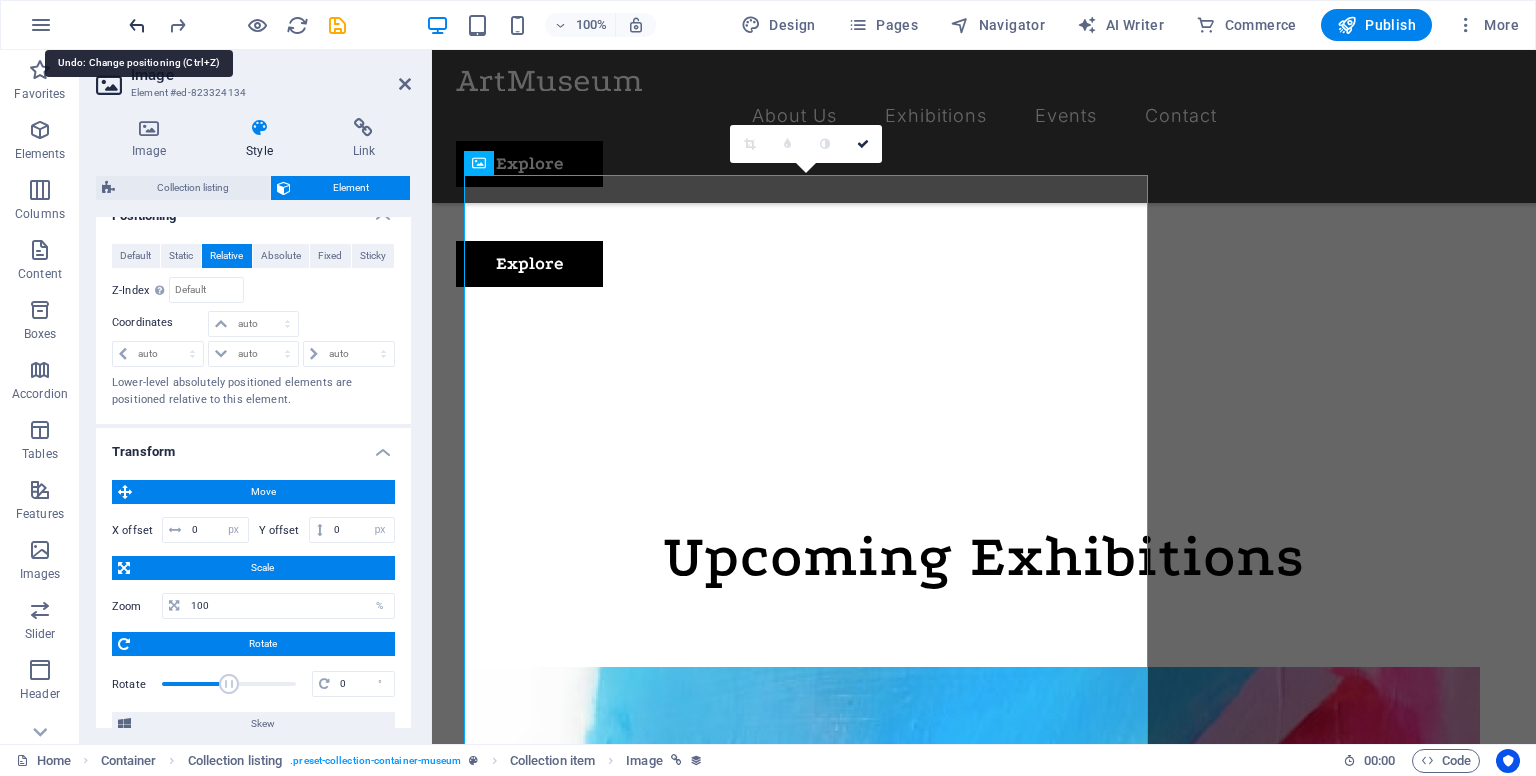 click at bounding box center (137, 25) 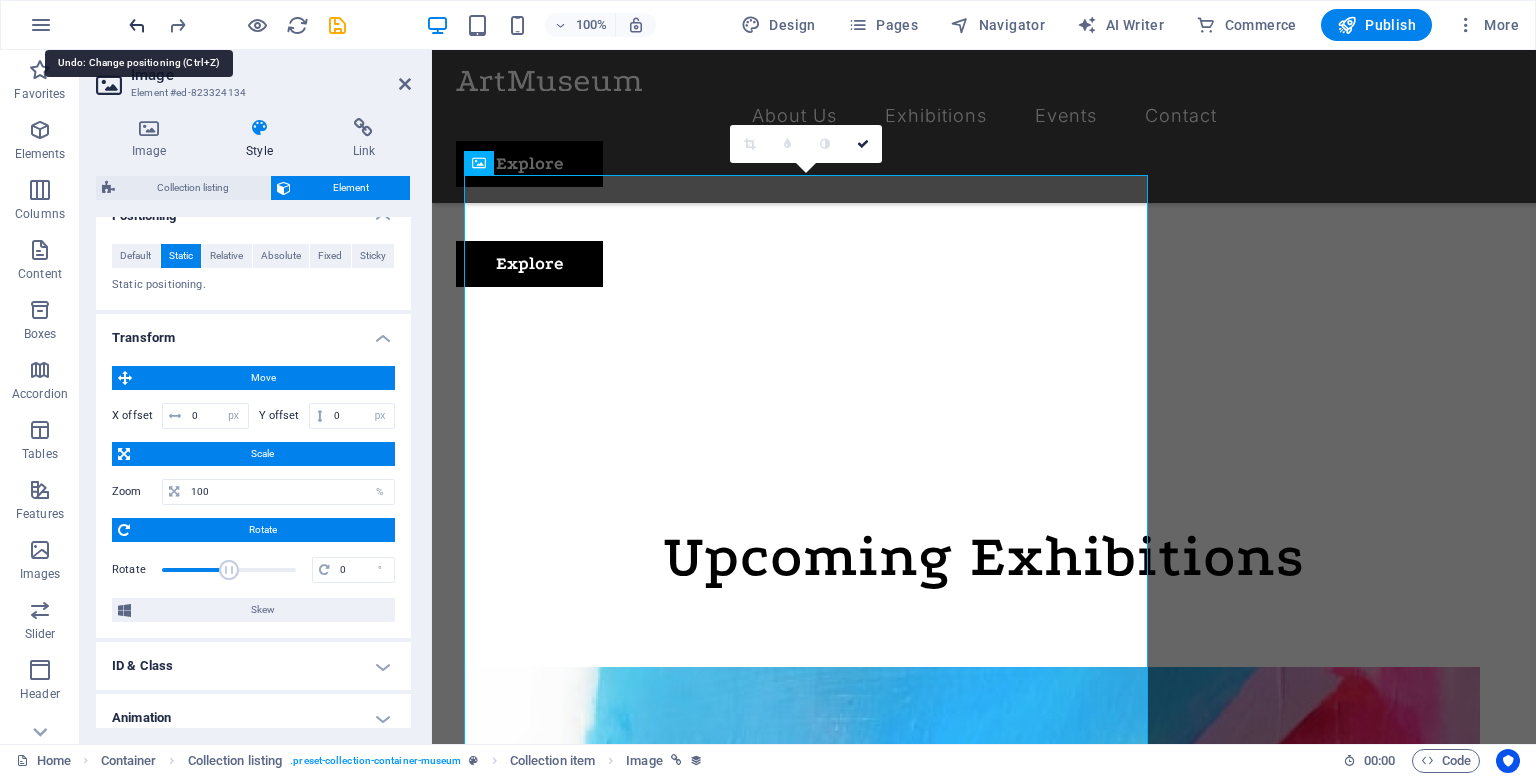 click at bounding box center [137, 25] 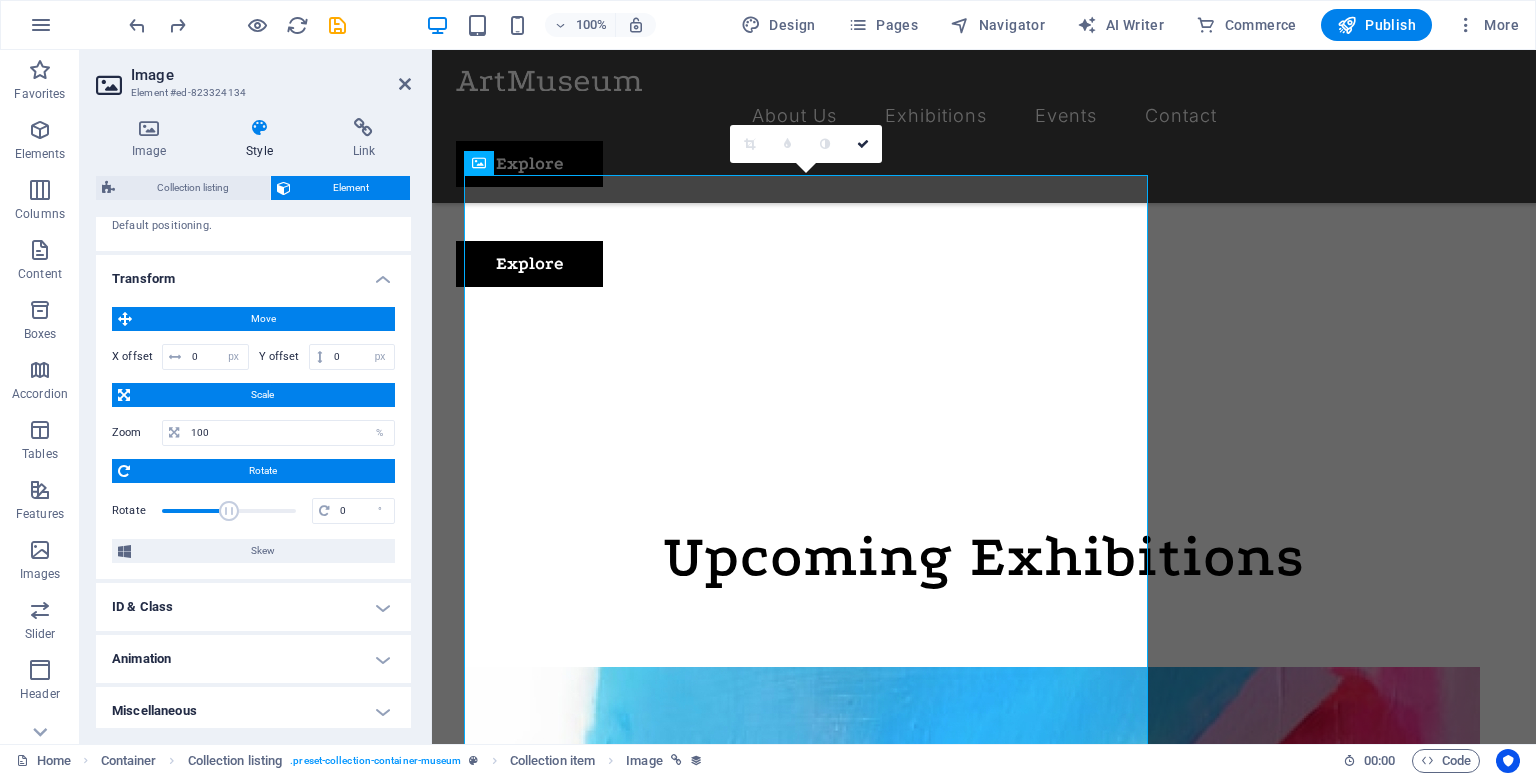 scroll, scrollTop: 928, scrollLeft: 0, axis: vertical 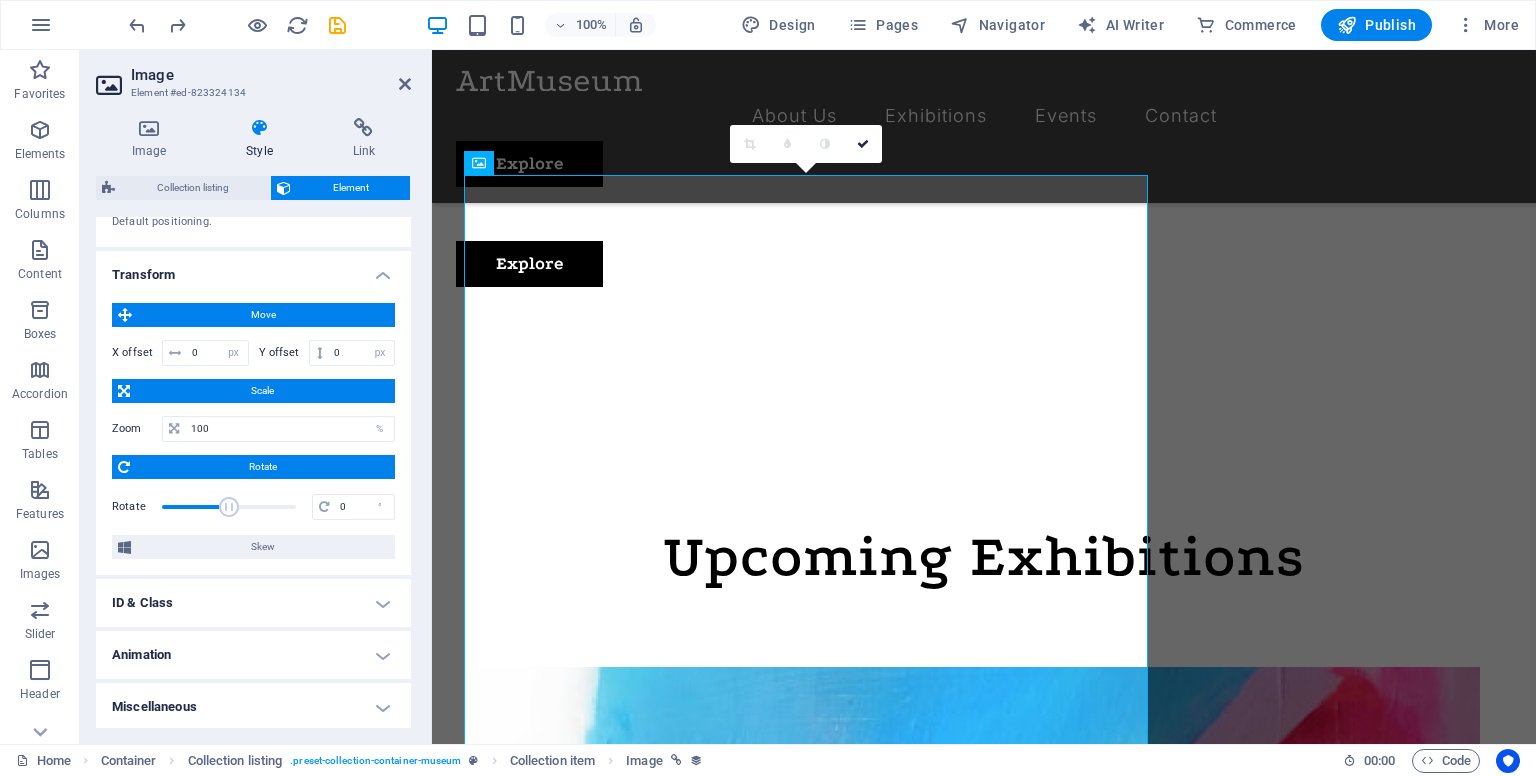 click on "ID & Class" at bounding box center [253, 603] 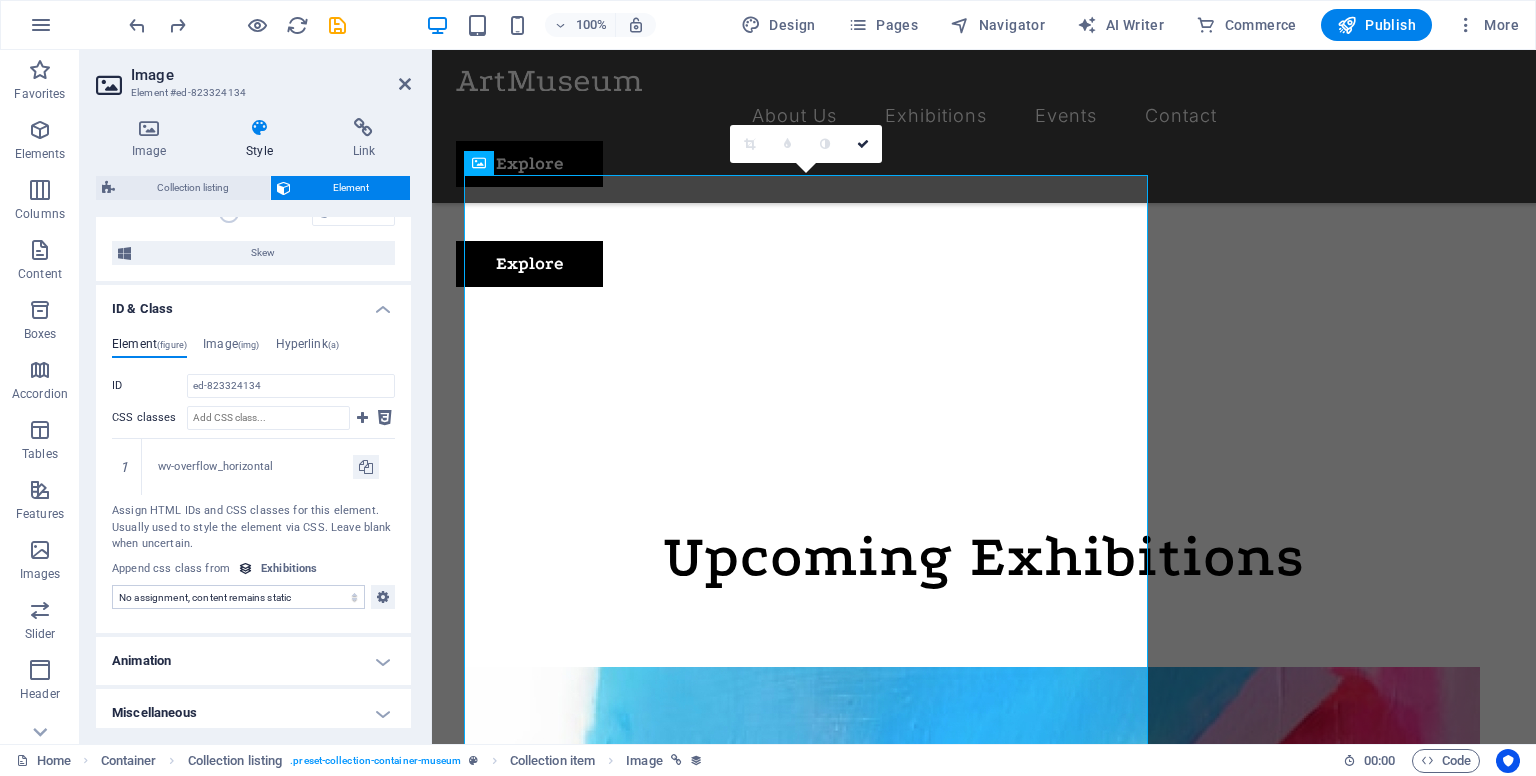 scroll, scrollTop: 1228, scrollLeft: 0, axis: vertical 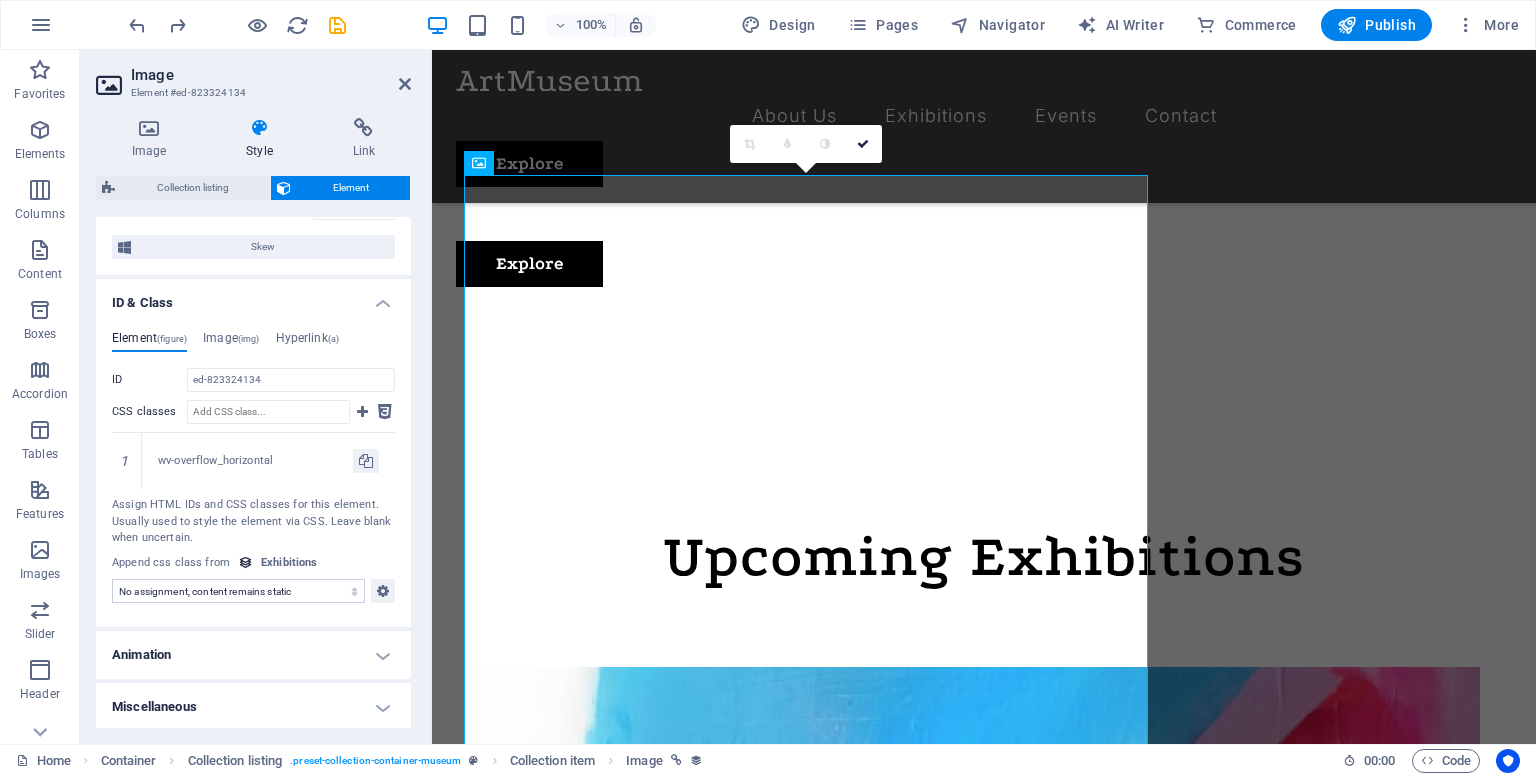 click on "Animation" at bounding box center (253, 655) 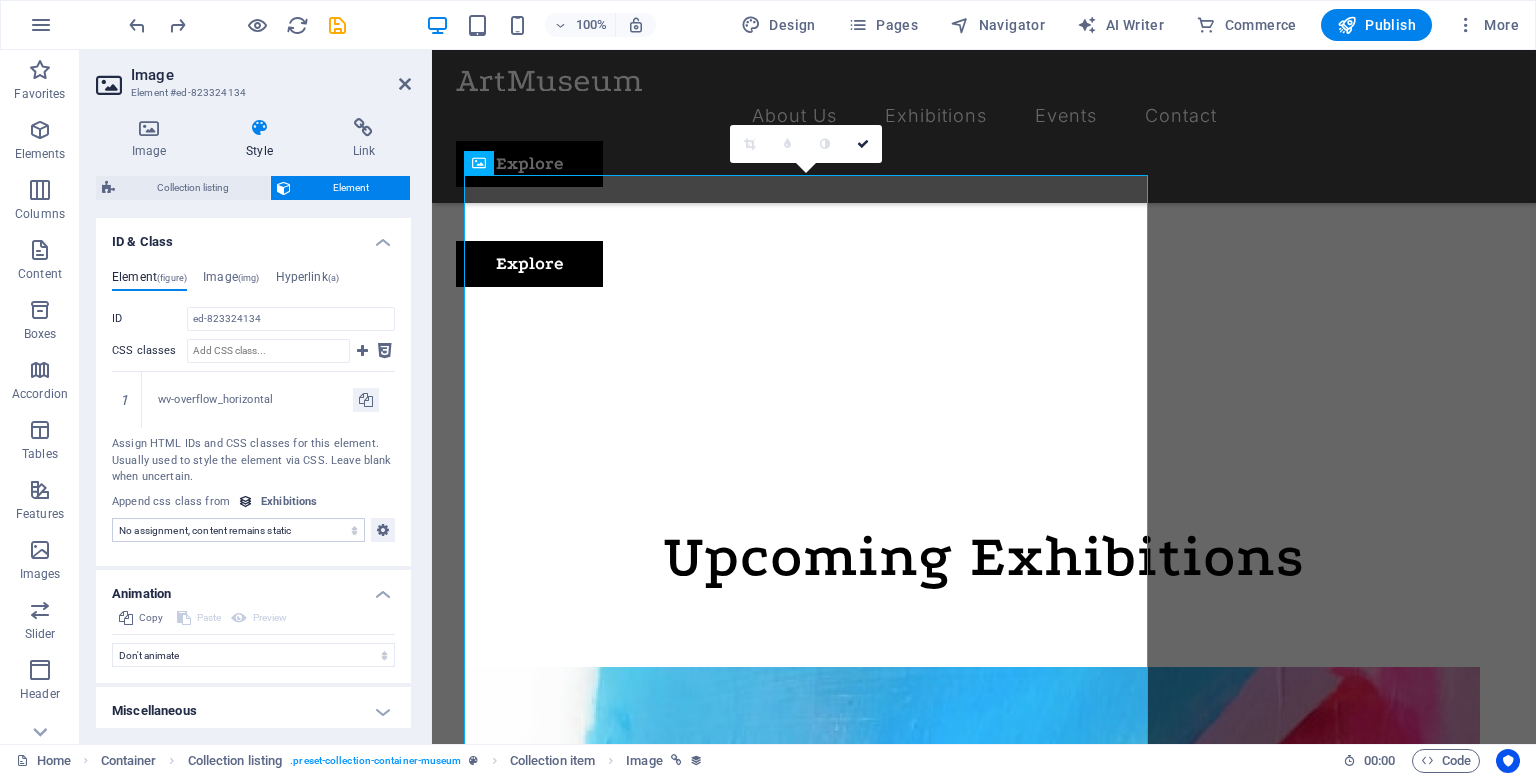 scroll, scrollTop: 1292, scrollLeft: 0, axis: vertical 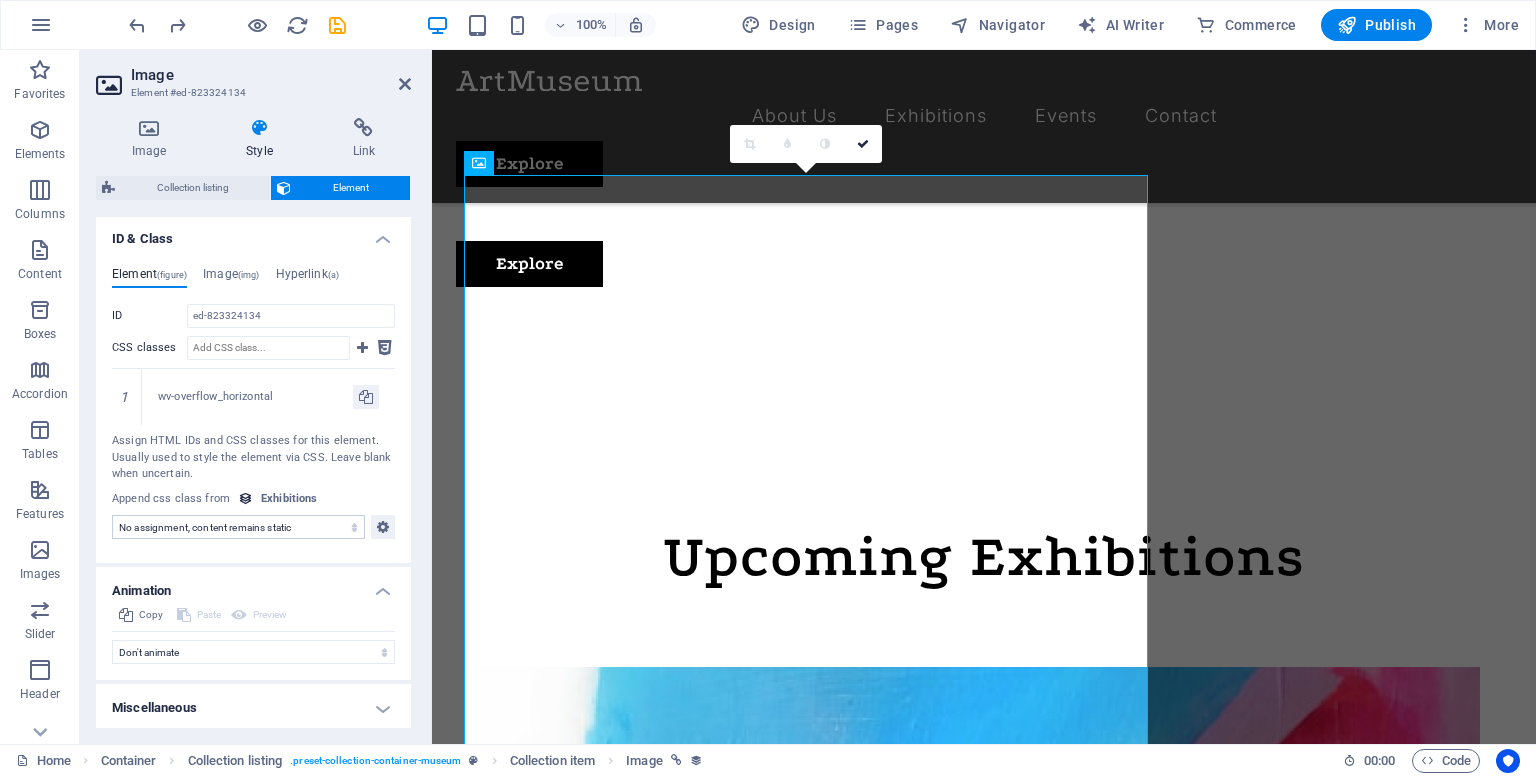 click on "Miscellaneous" at bounding box center [253, 708] 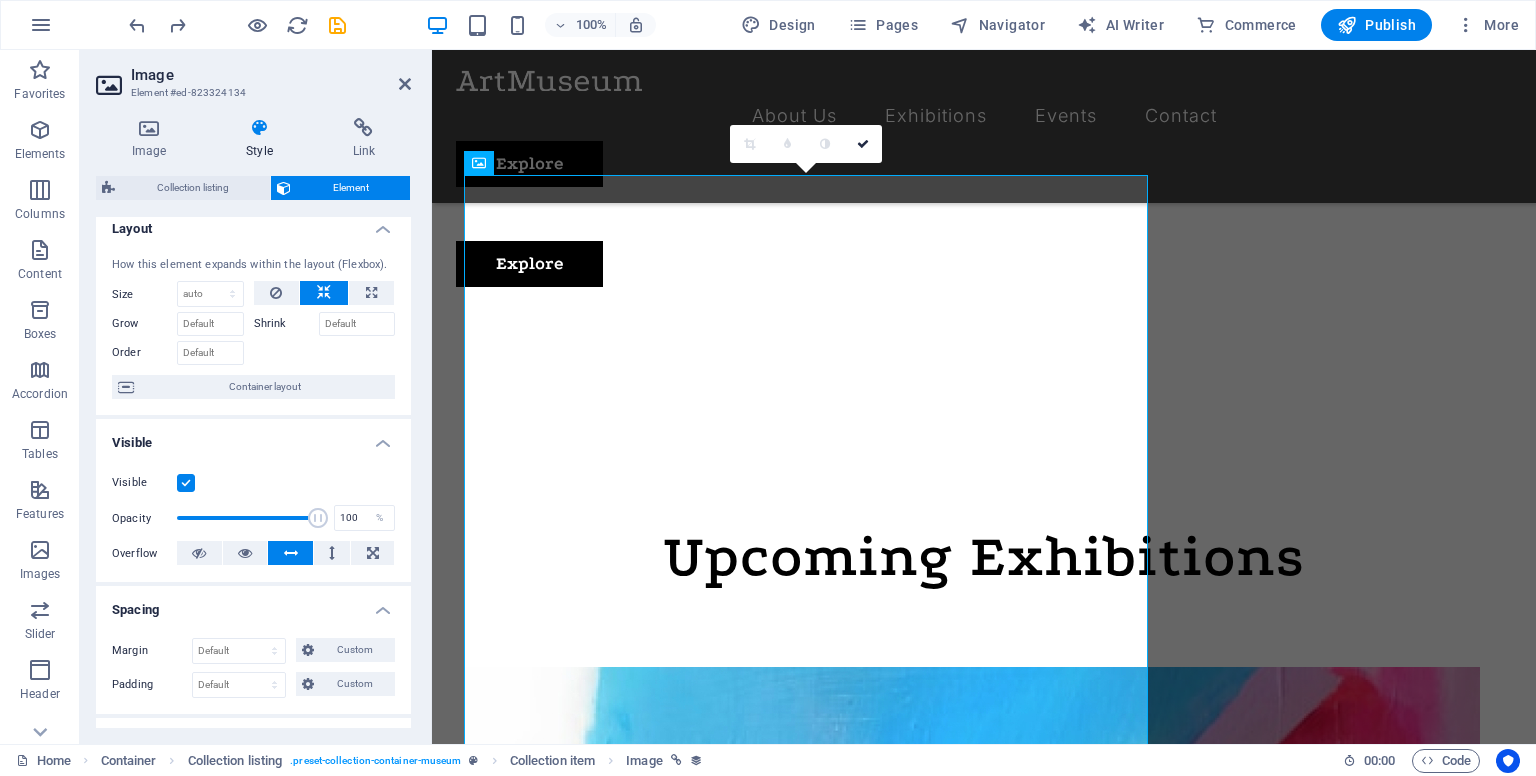 scroll, scrollTop: 0, scrollLeft: 0, axis: both 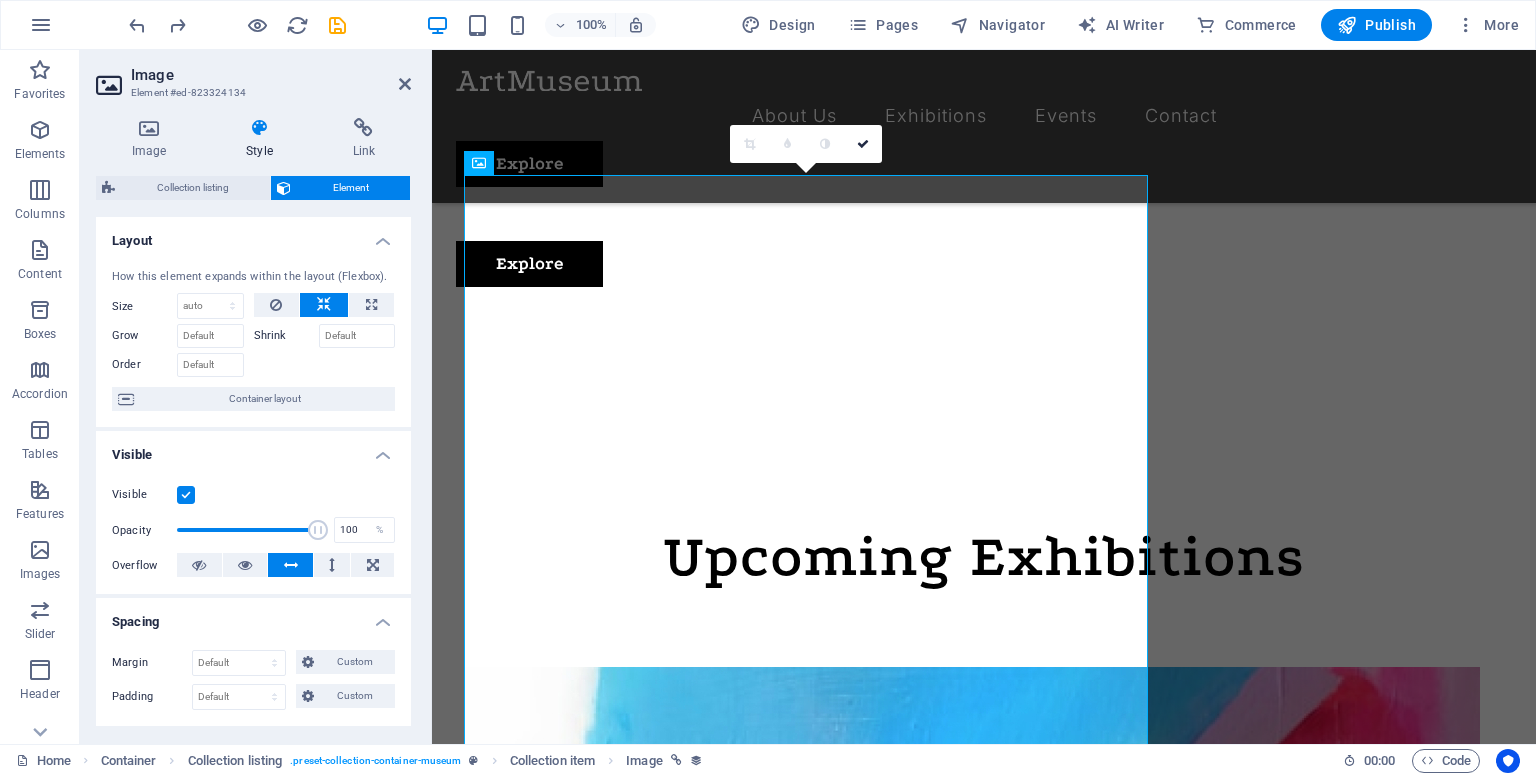 click on "Layout" at bounding box center [253, 235] 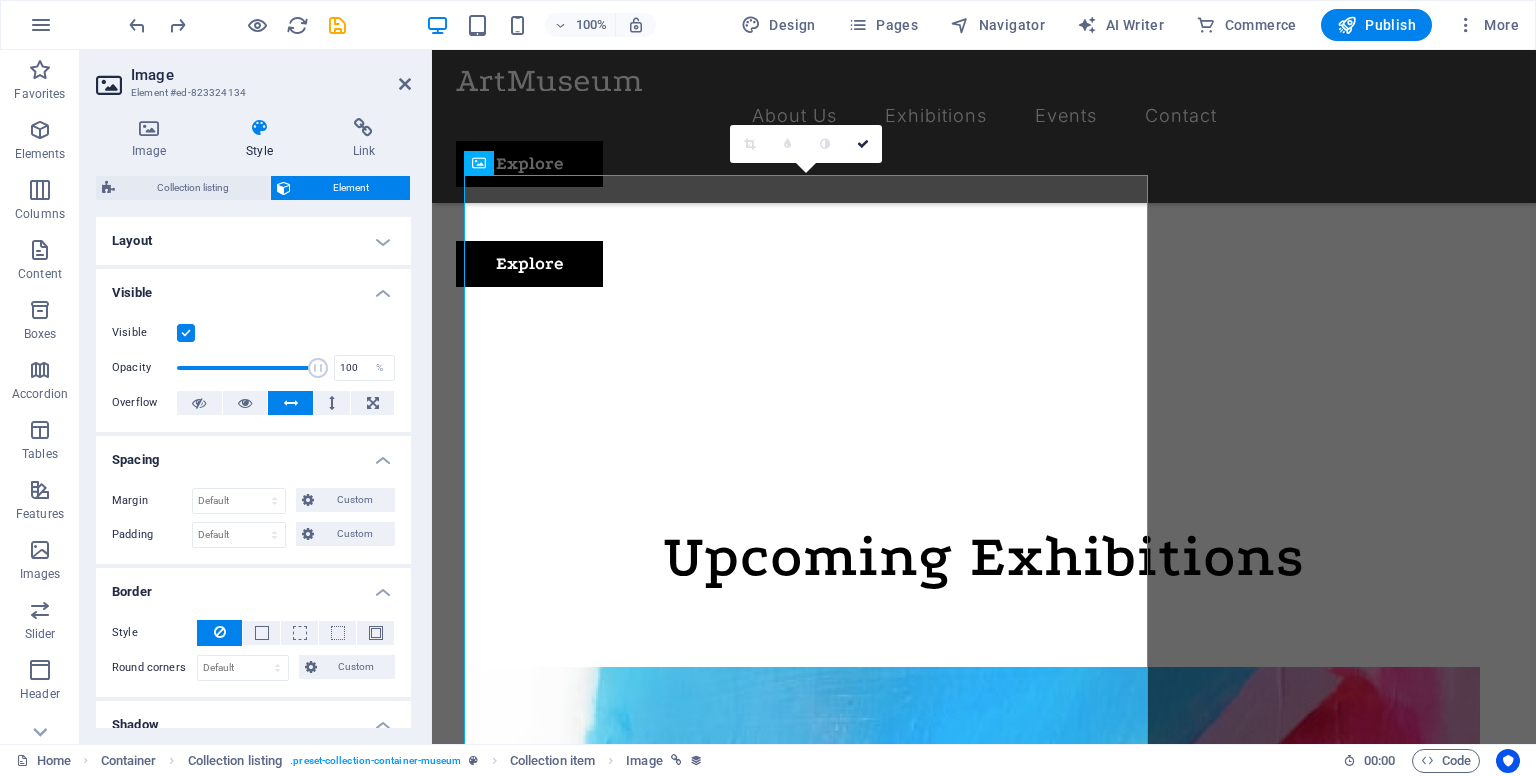 click on "Visible" at bounding box center (253, 287) 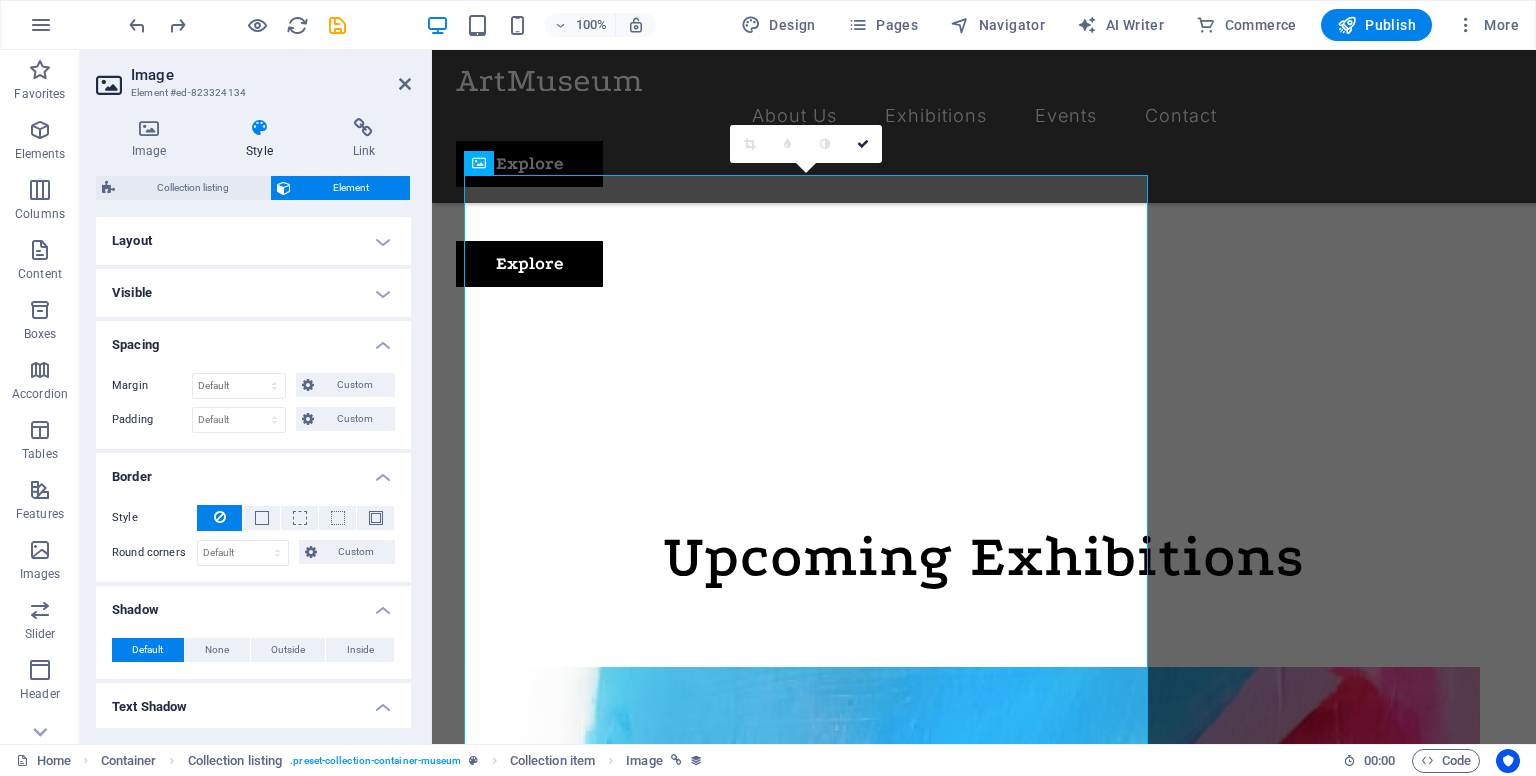 click on "Spacing" at bounding box center [253, 339] 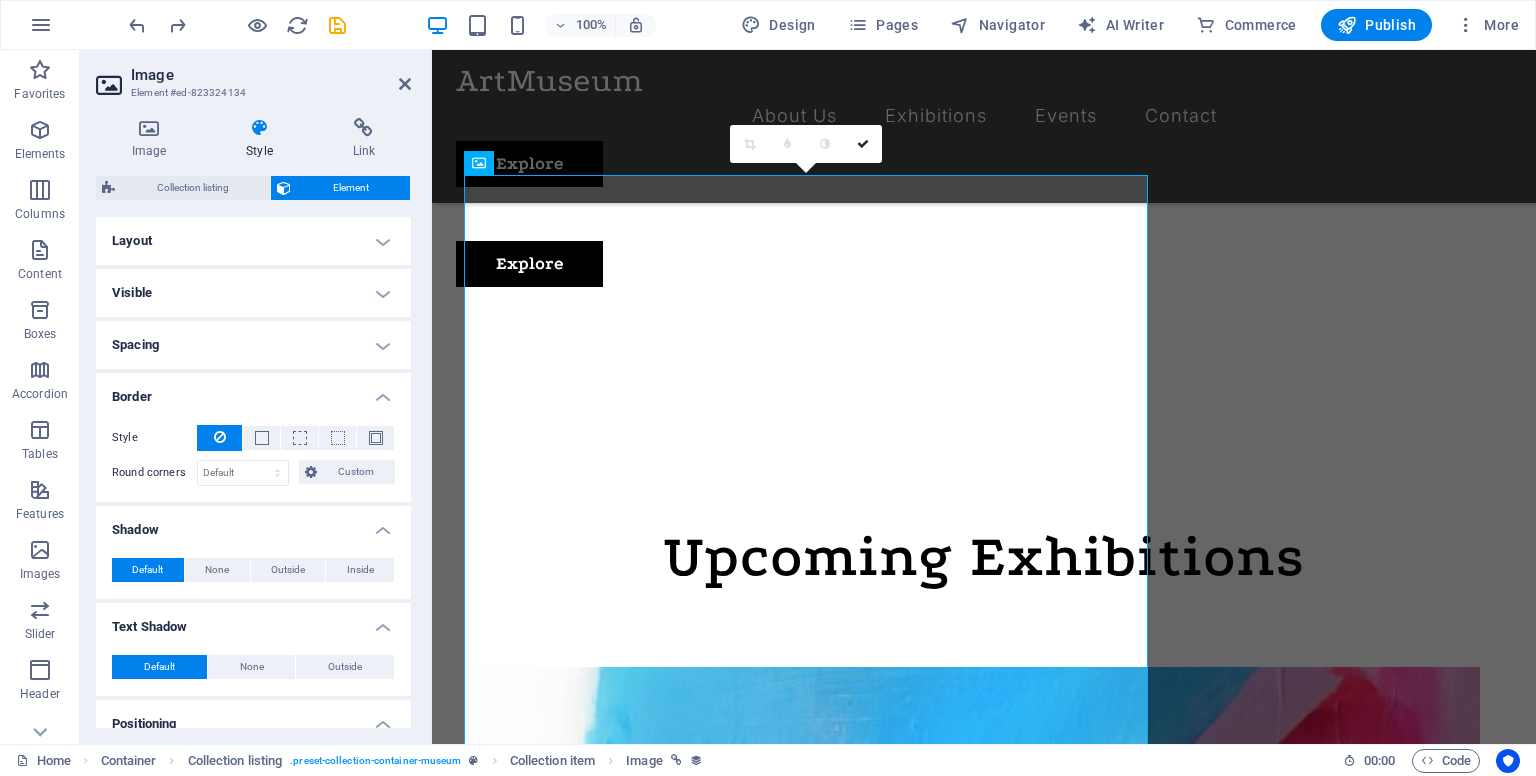 click on "Border" at bounding box center [253, 391] 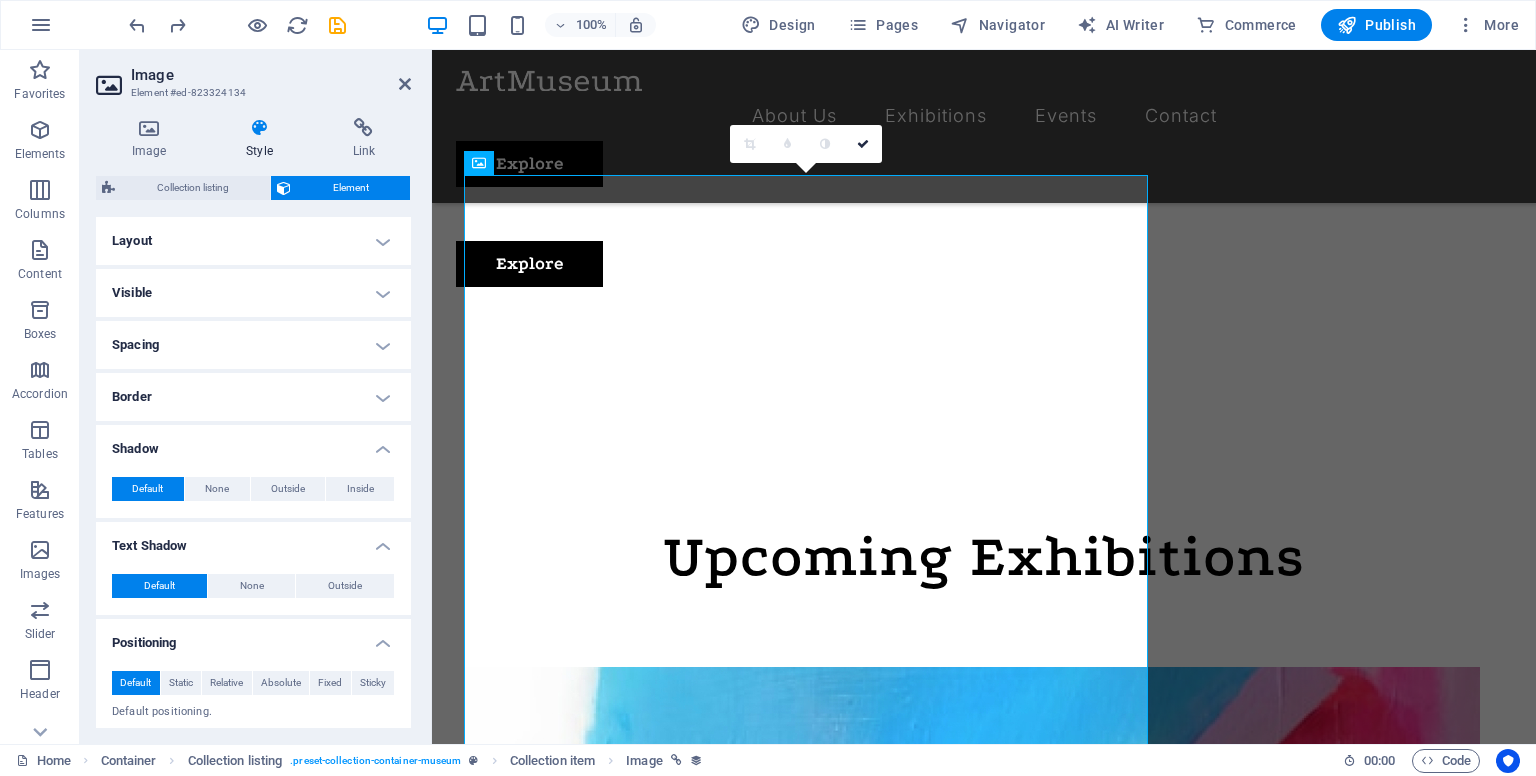 click on "Shadow" at bounding box center [253, 443] 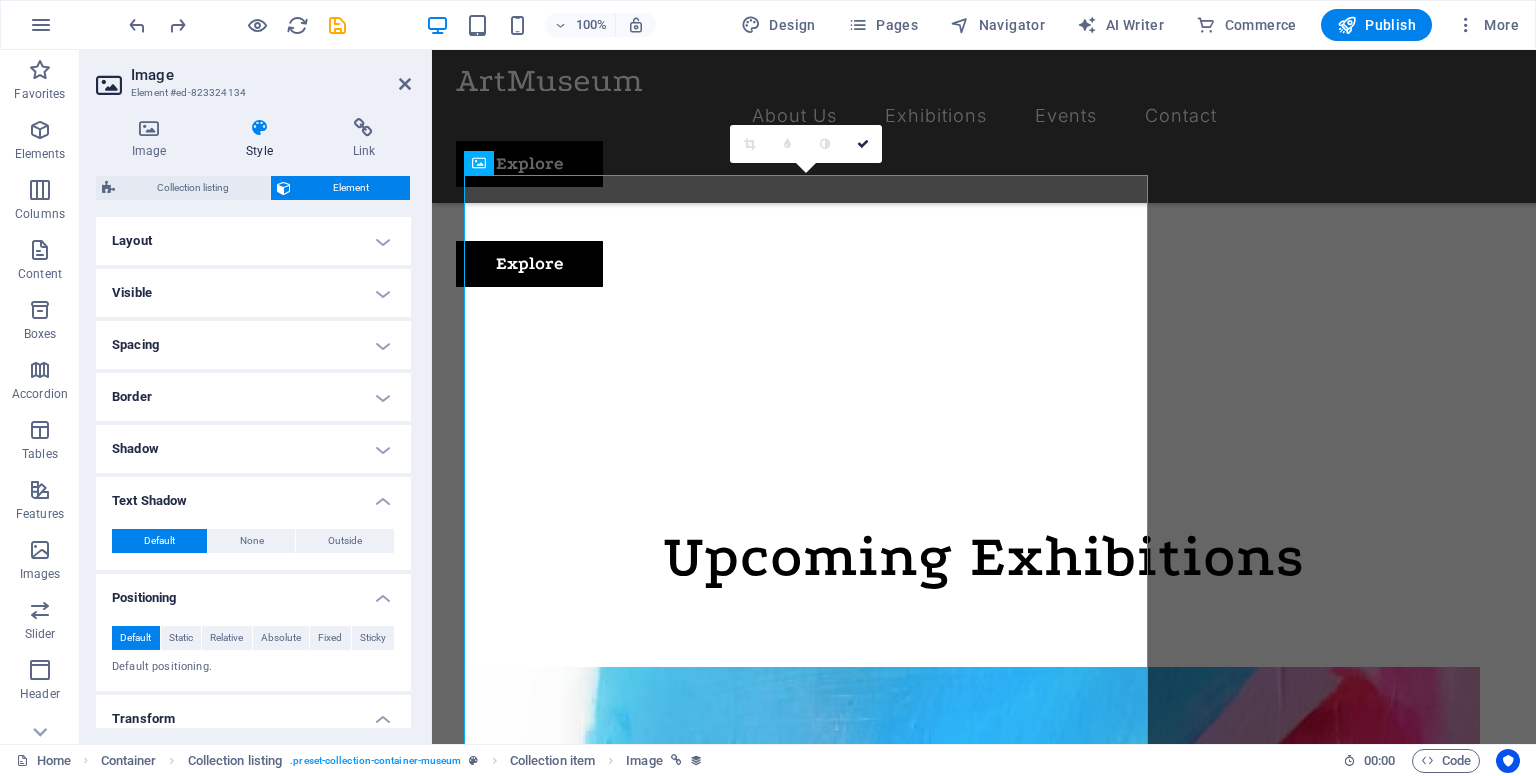 click on "Text Shadow" at bounding box center (253, 495) 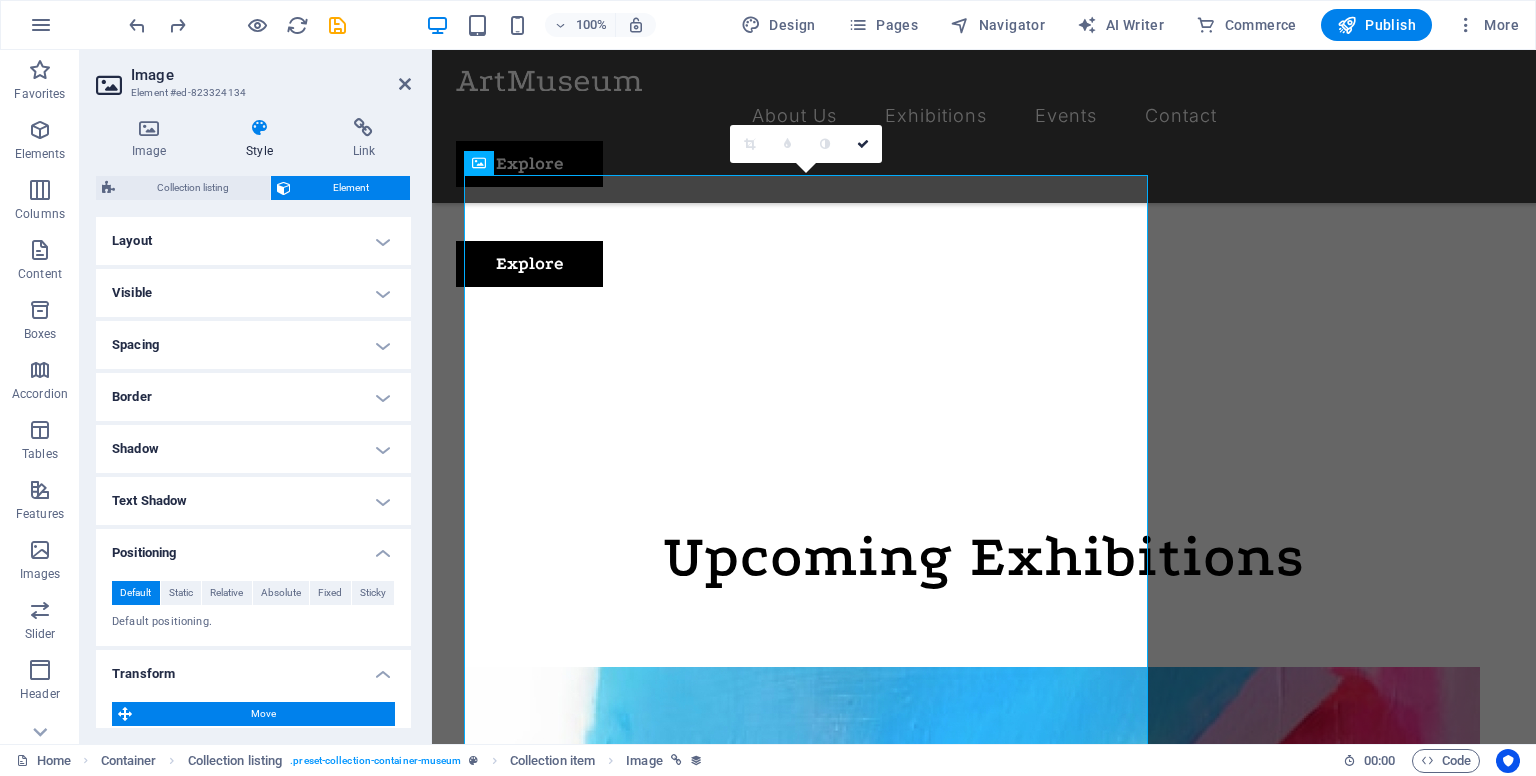 click on "Positioning" at bounding box center (253, 547) 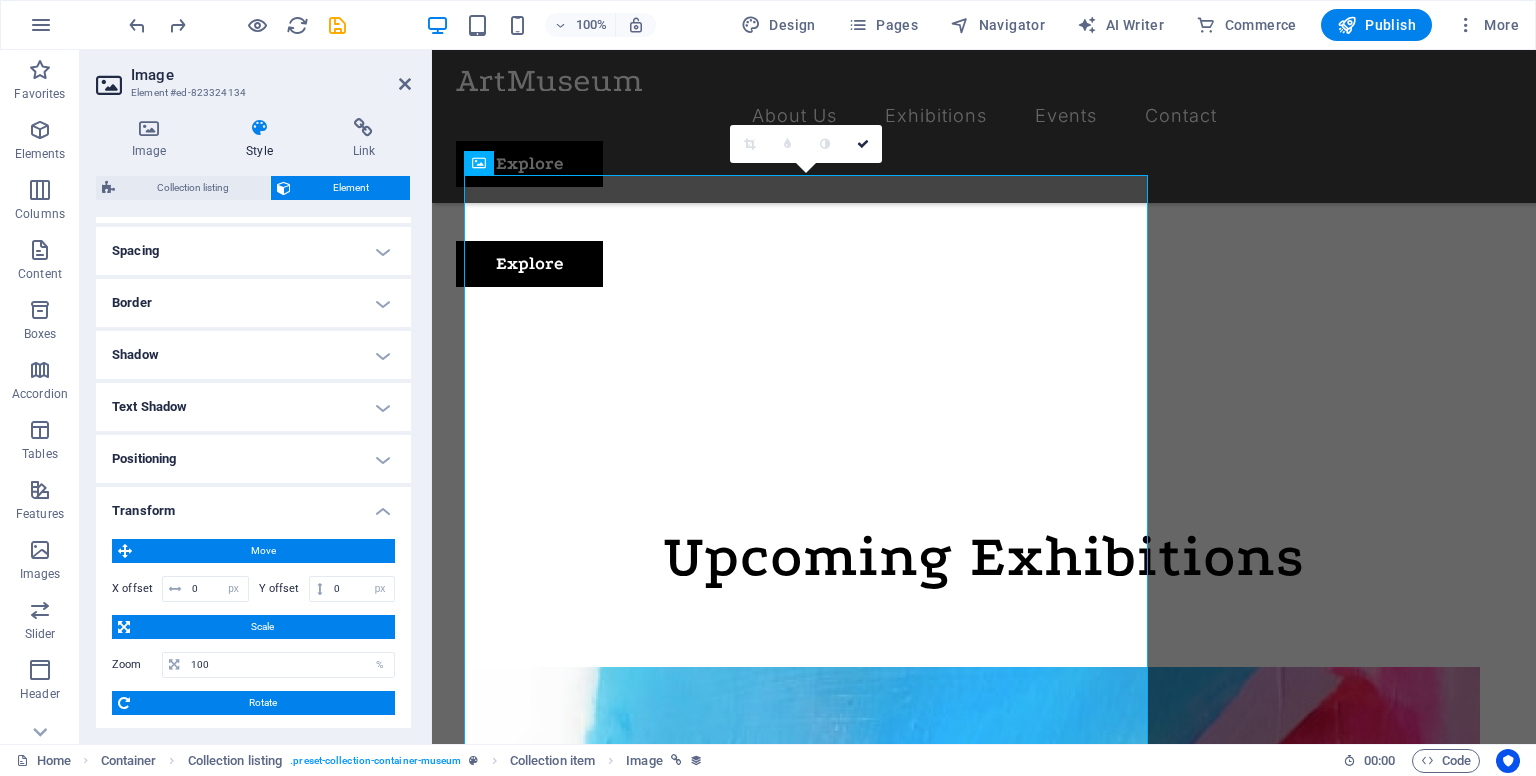 scroll, scrollTop: 100, scrollLeft: 0, axis: vertical 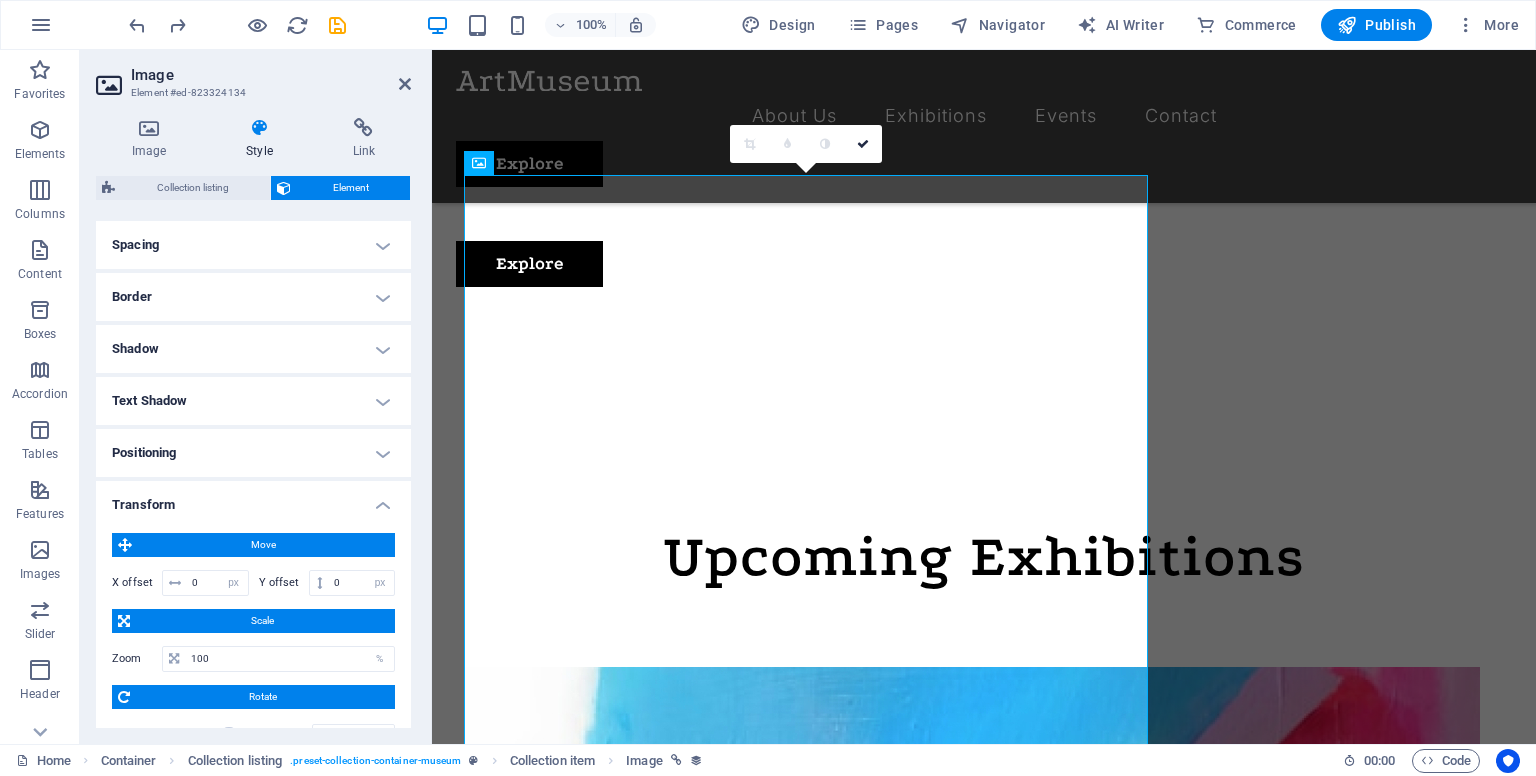 click on "Transform" at bounding box center [253, 499] 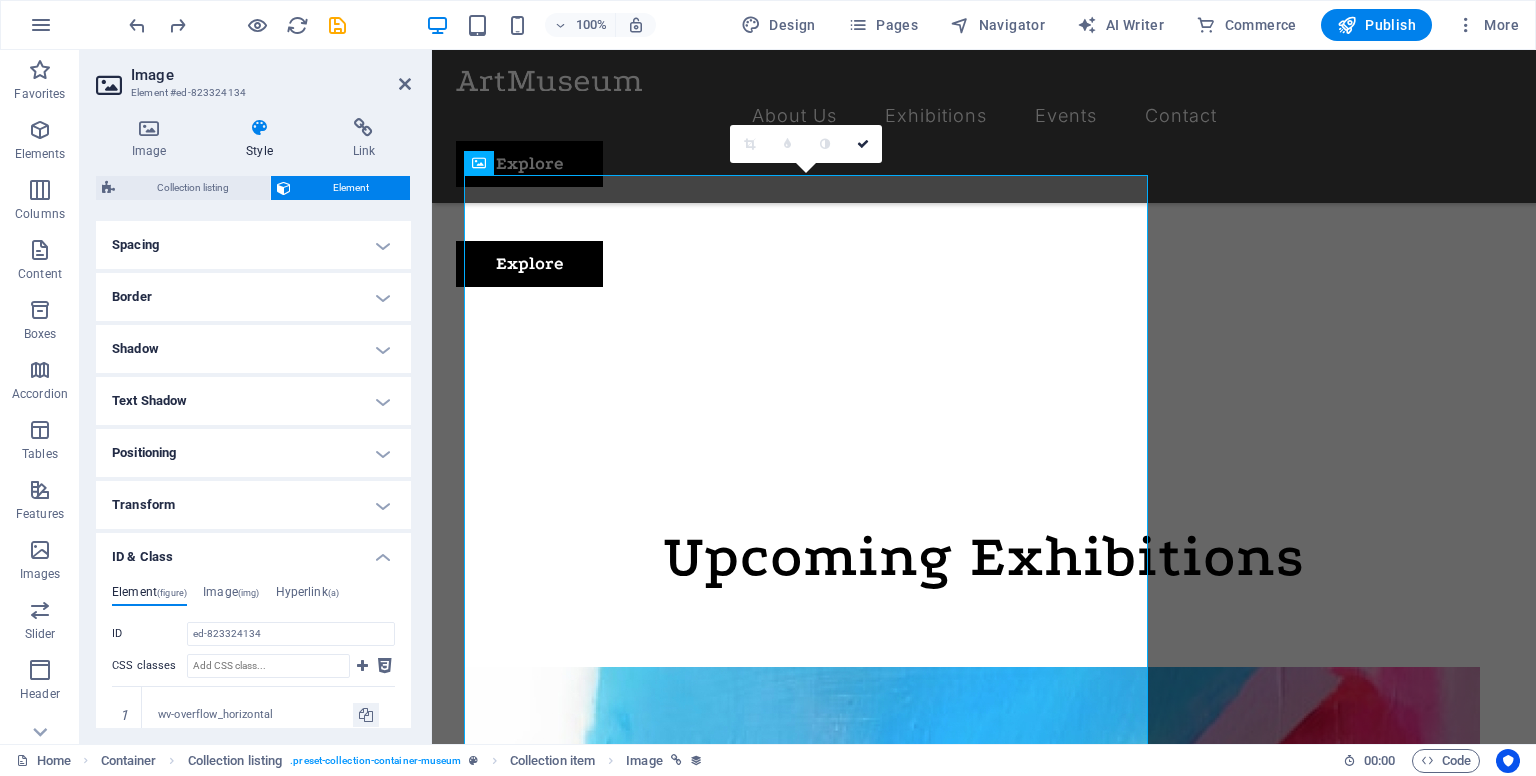 click on "ID & Class" at bounding box center [253, 551] 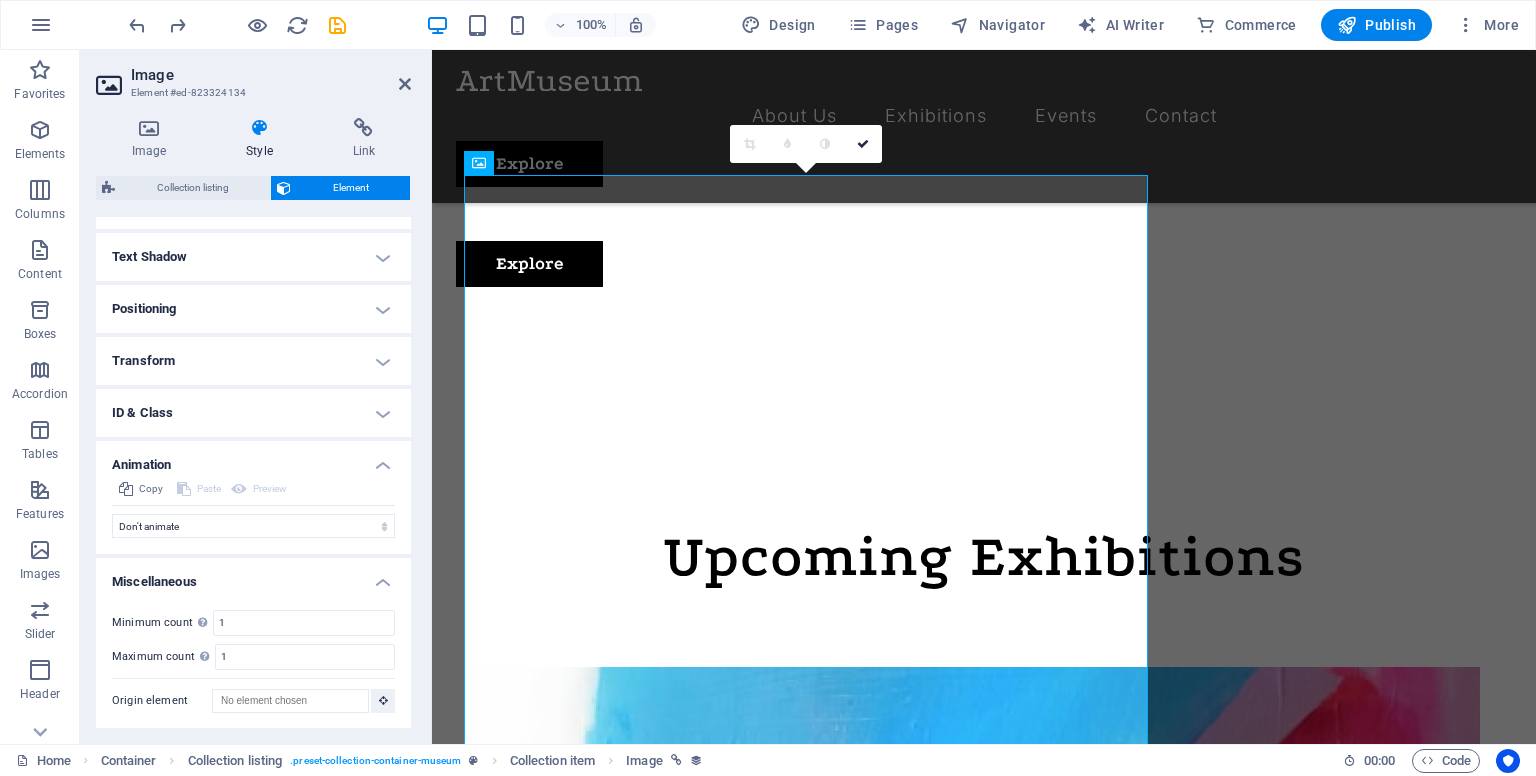 click on "Animation" at bounding box center (253, 459) 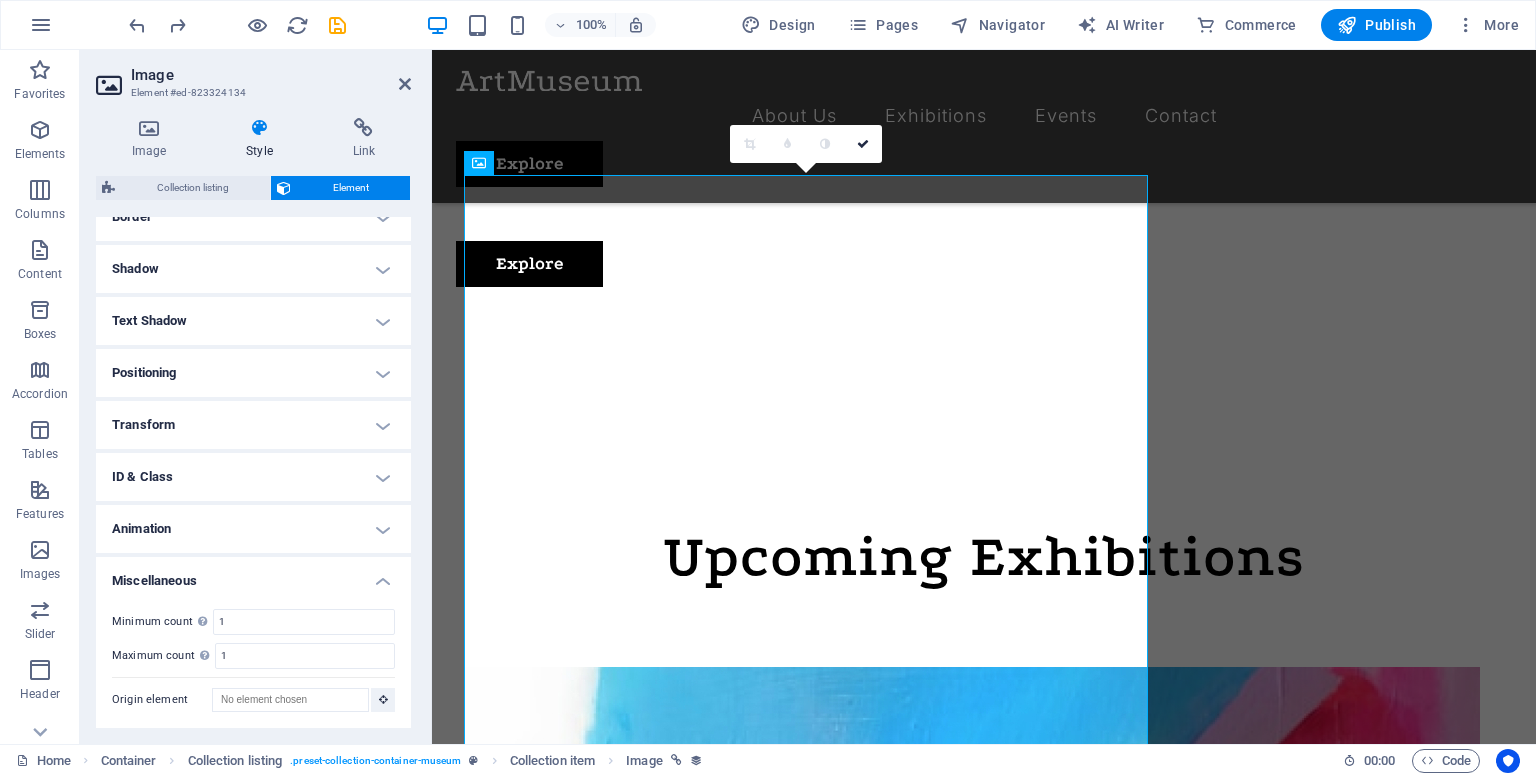 click on "Miscellaneous" at bounding box center (253, 575) 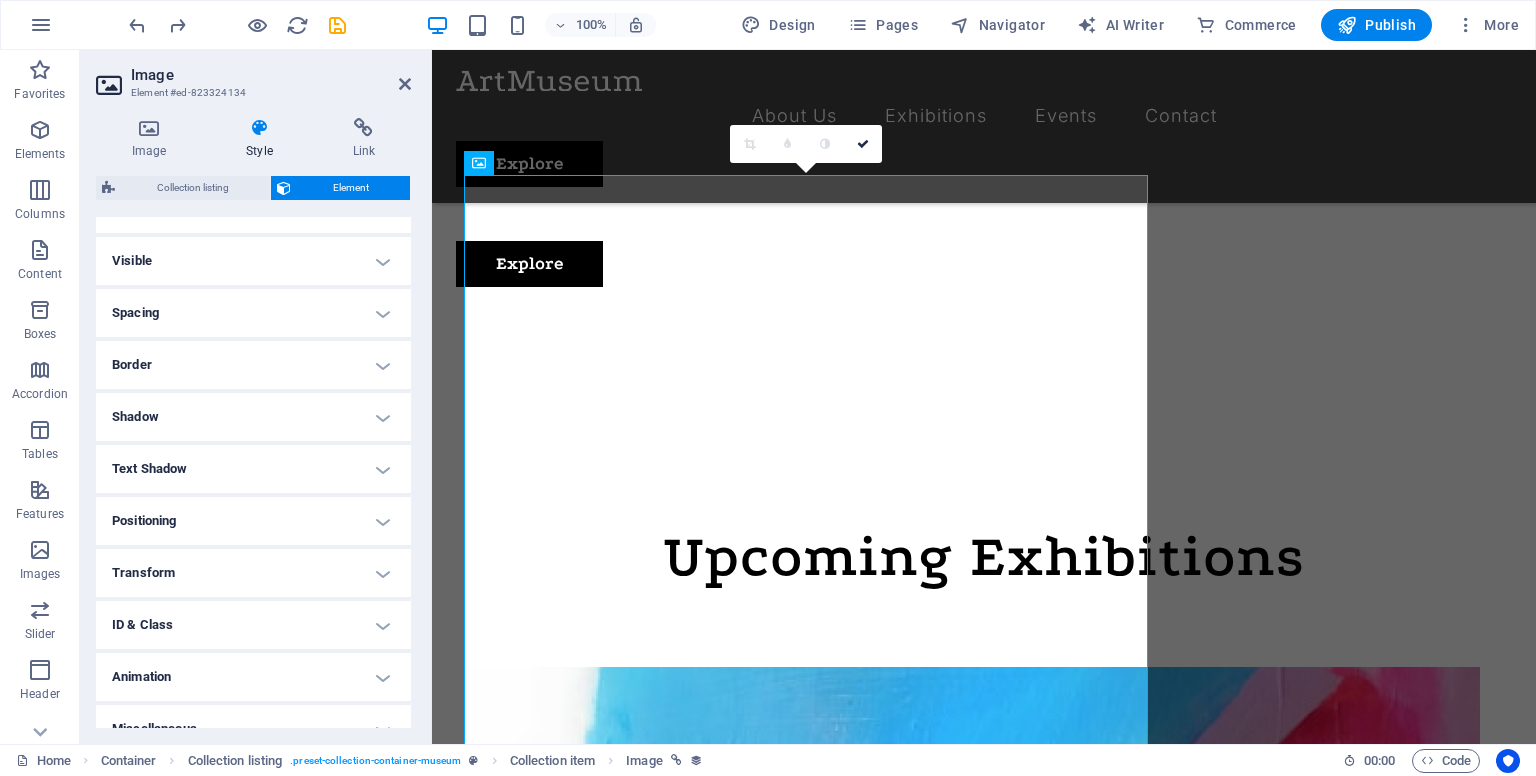 scroll, scrollTop: 0, scrollLeft: 0, axis: both 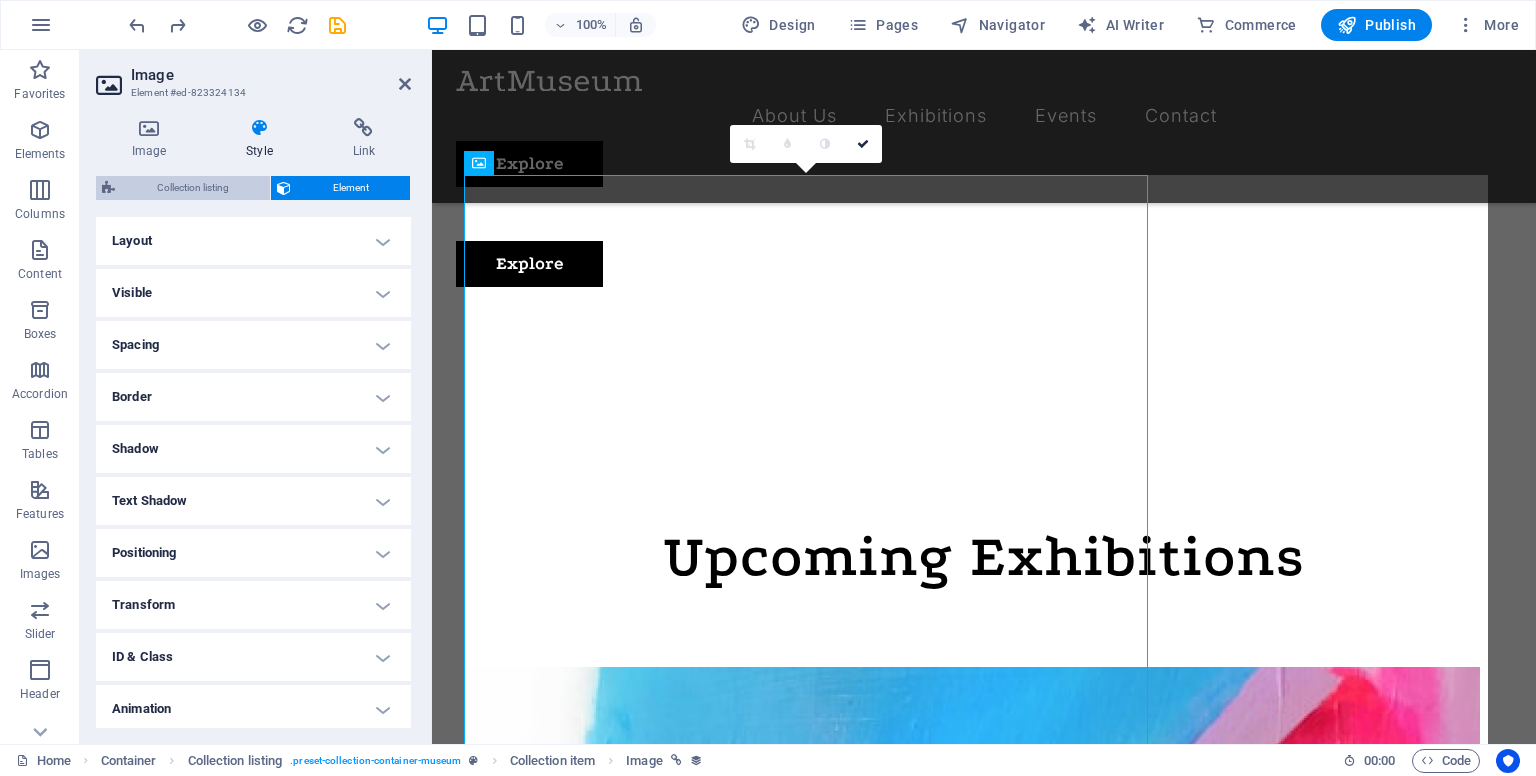 click on "Collection listing" at bounding box center (192, 188) 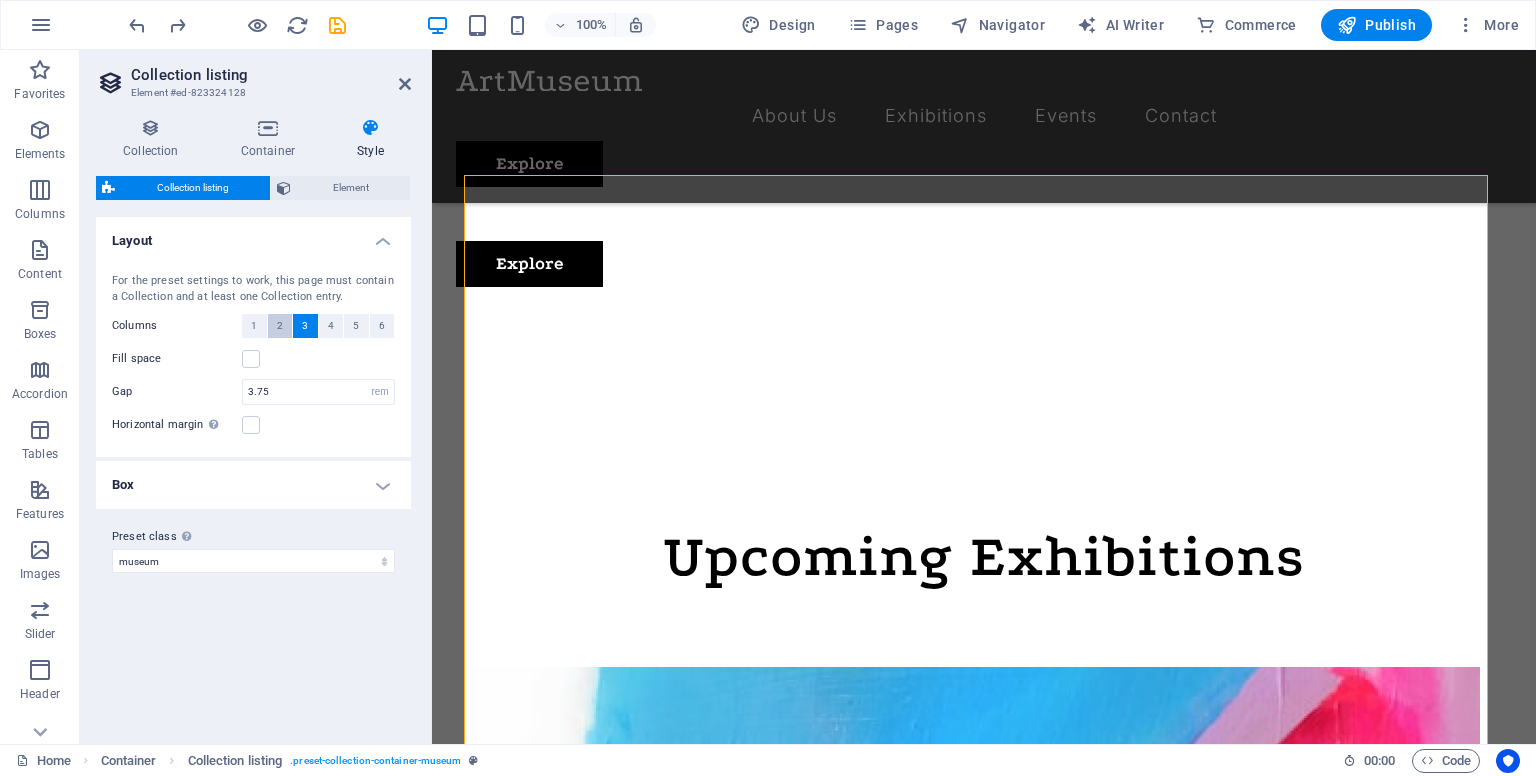 click on "2" at bounding box center [280, 326] 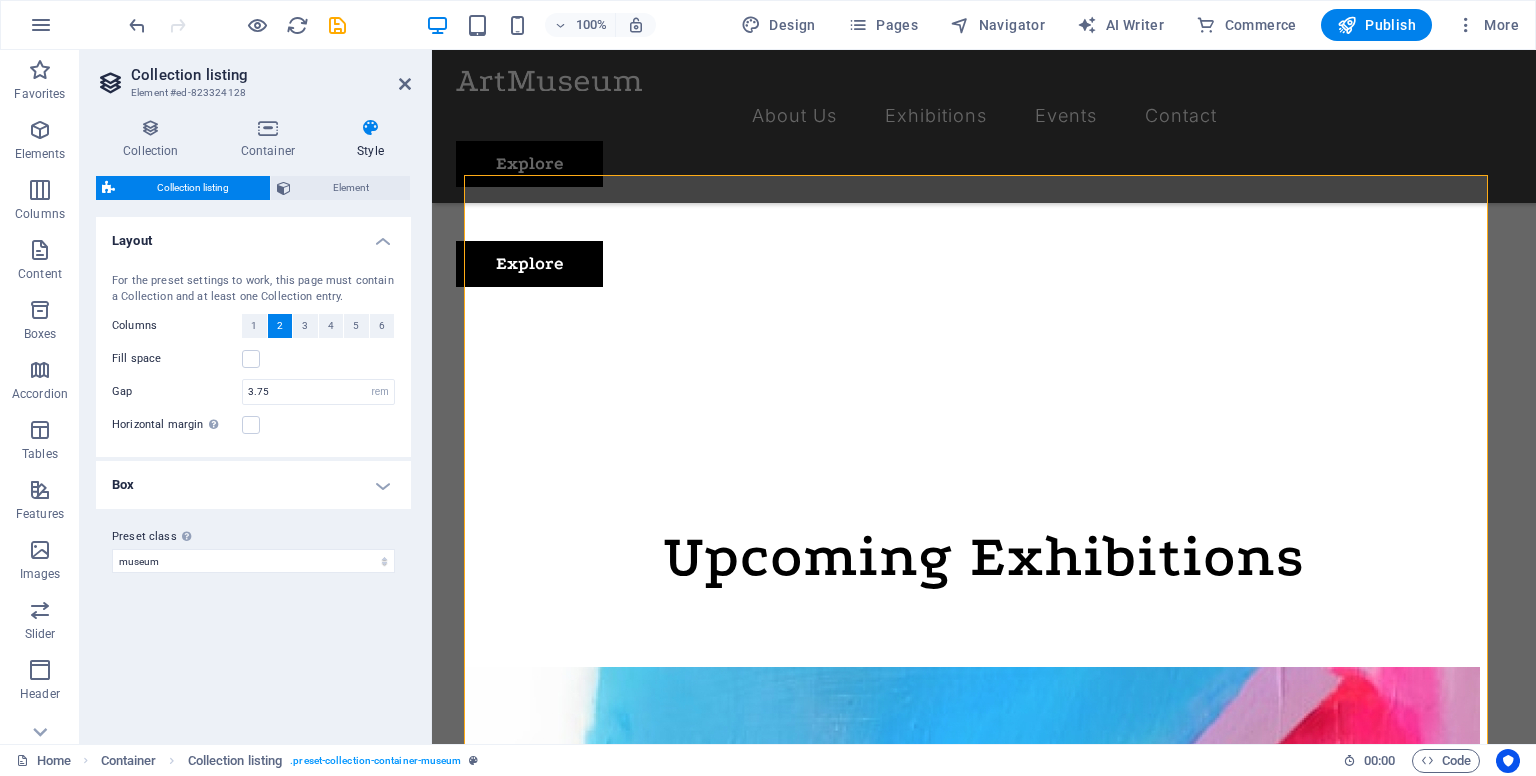 click on "2" at bounding box center [280, 326] 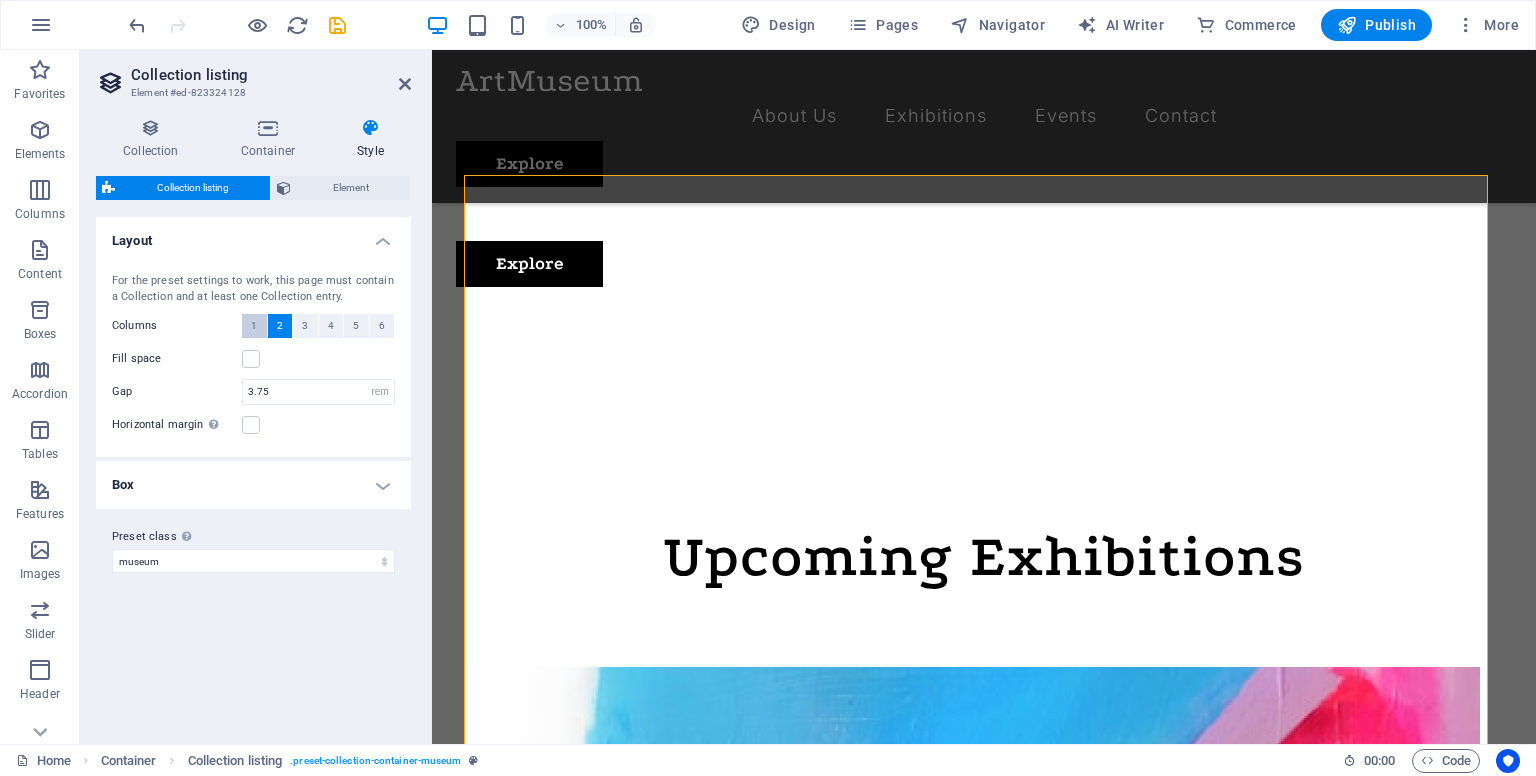 click on "1" at bounding box center (254, 326) 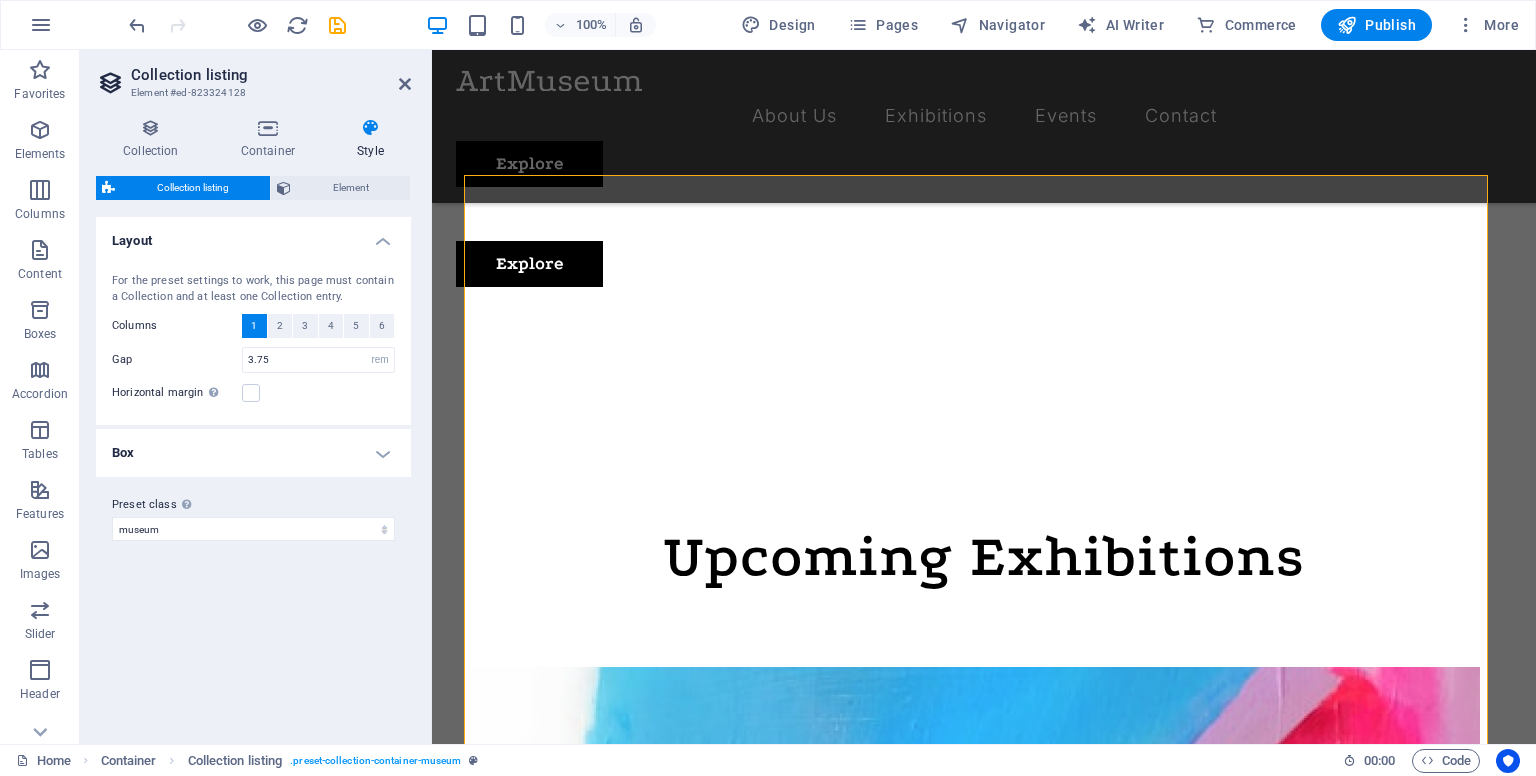 click on "1" at bounding box center (254, 326) 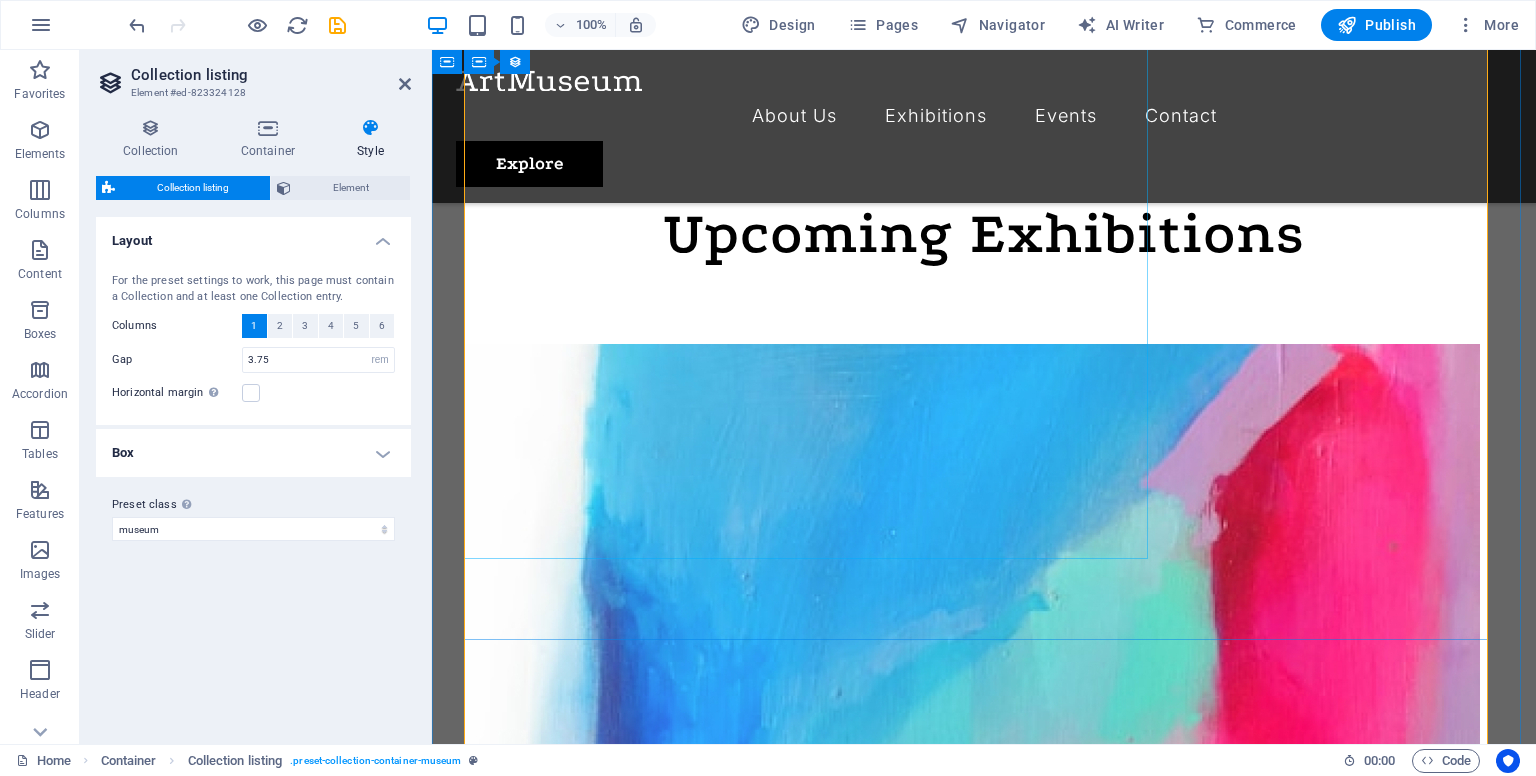 scroll, scrollTop: 1100, scrollLeft: 0, axis: vertical 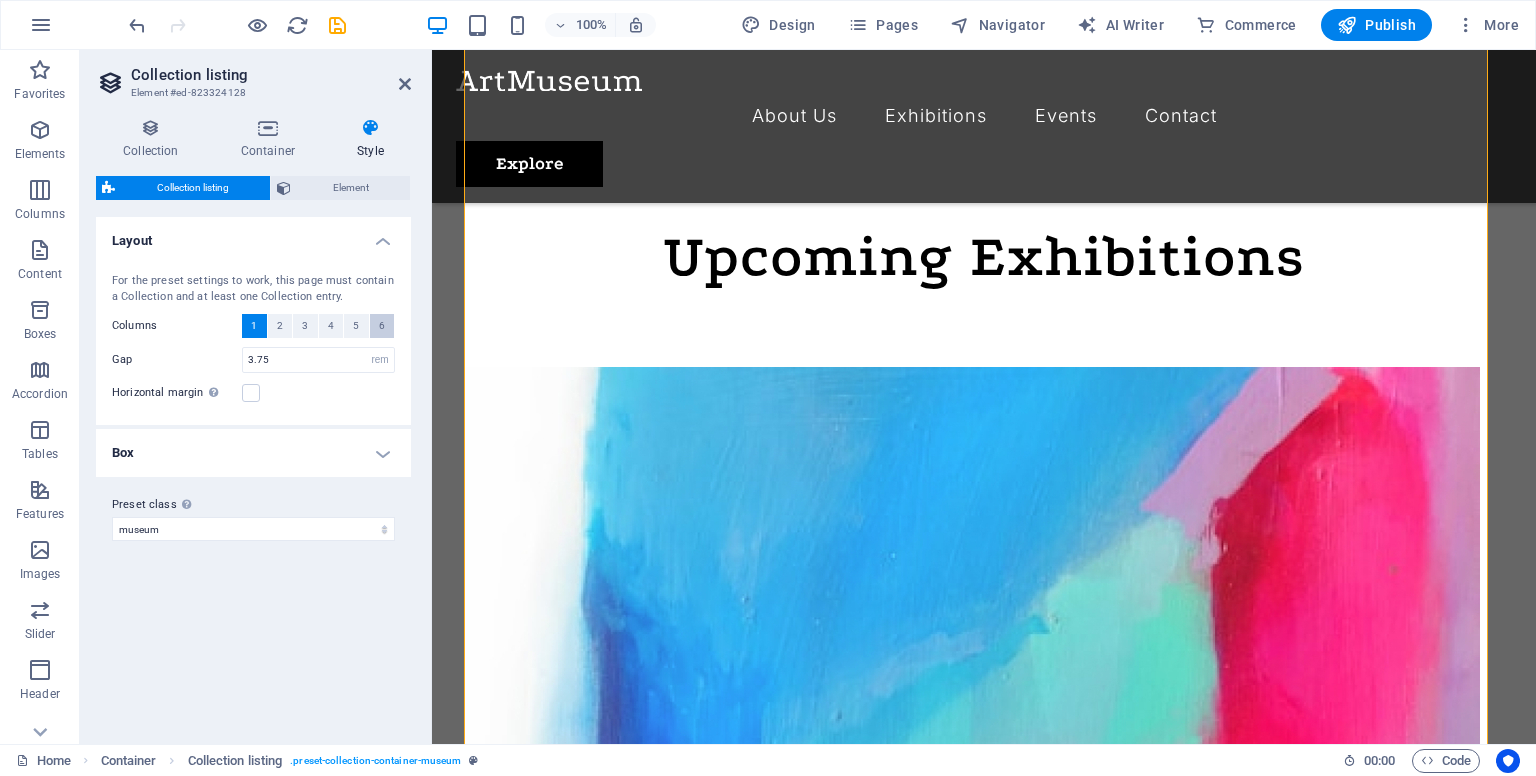 click on "6" at bounding box center (382, 326) 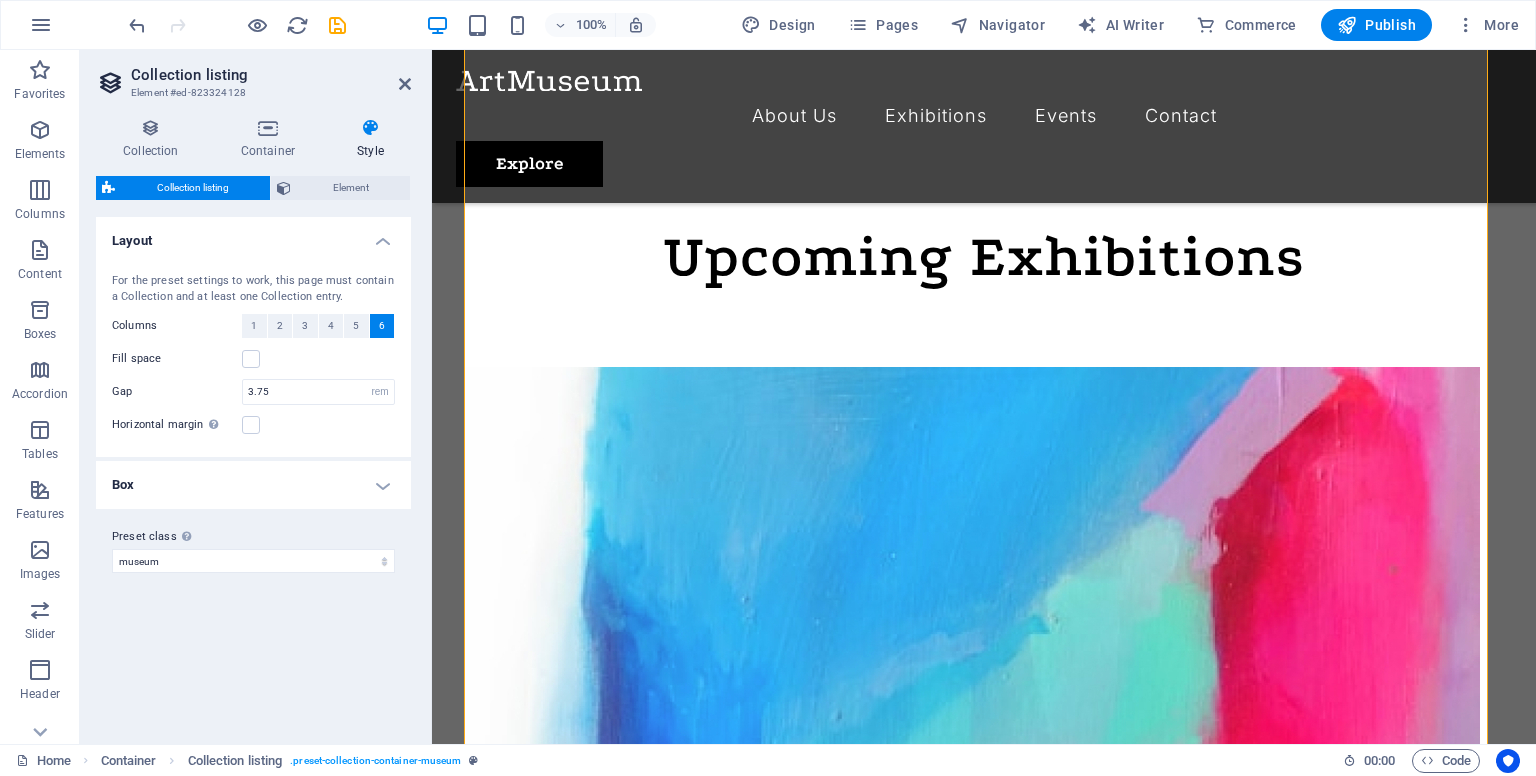 click on "6" at bounding box center [382, 326] 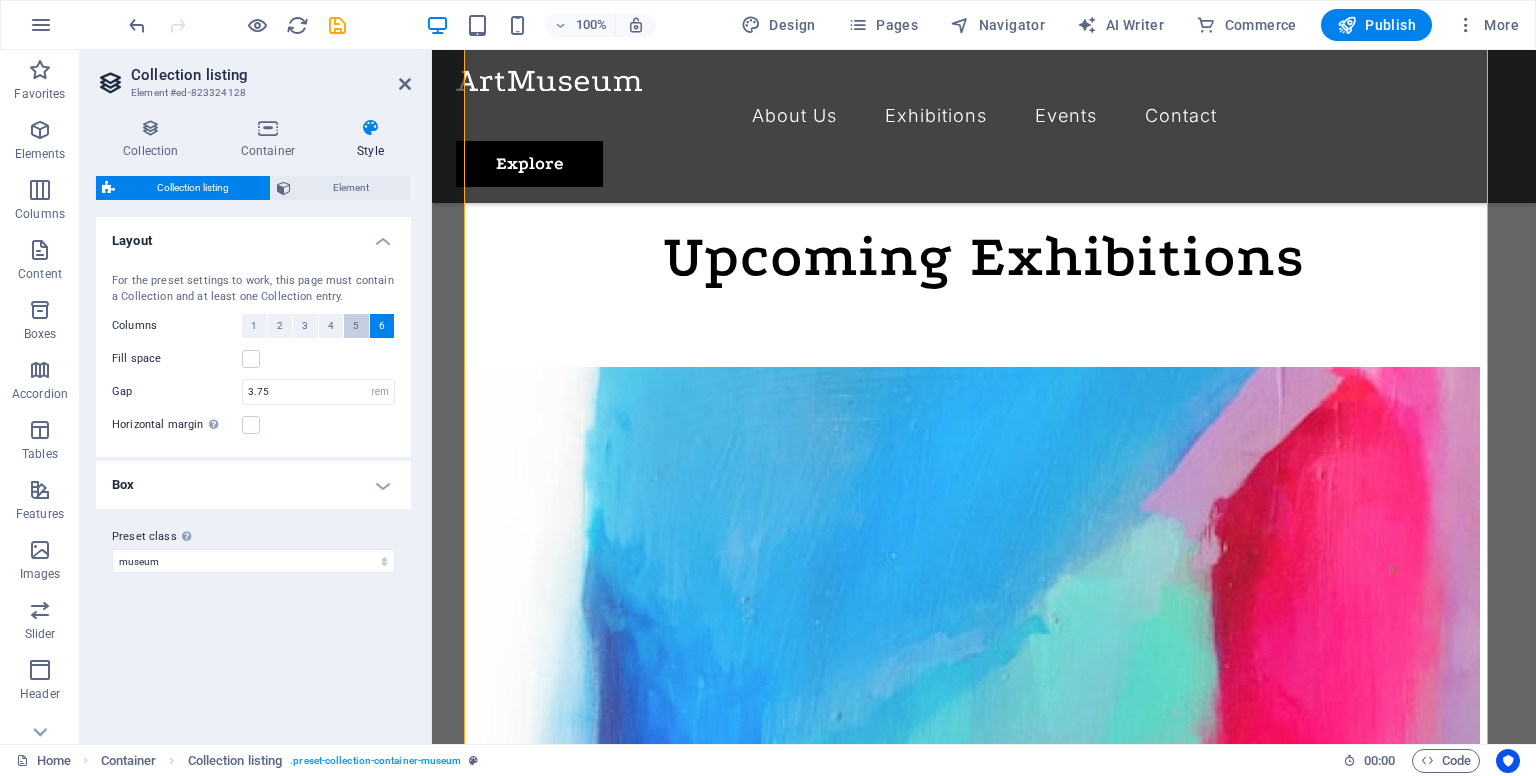 click on "5" at bounding box center [356, 326] 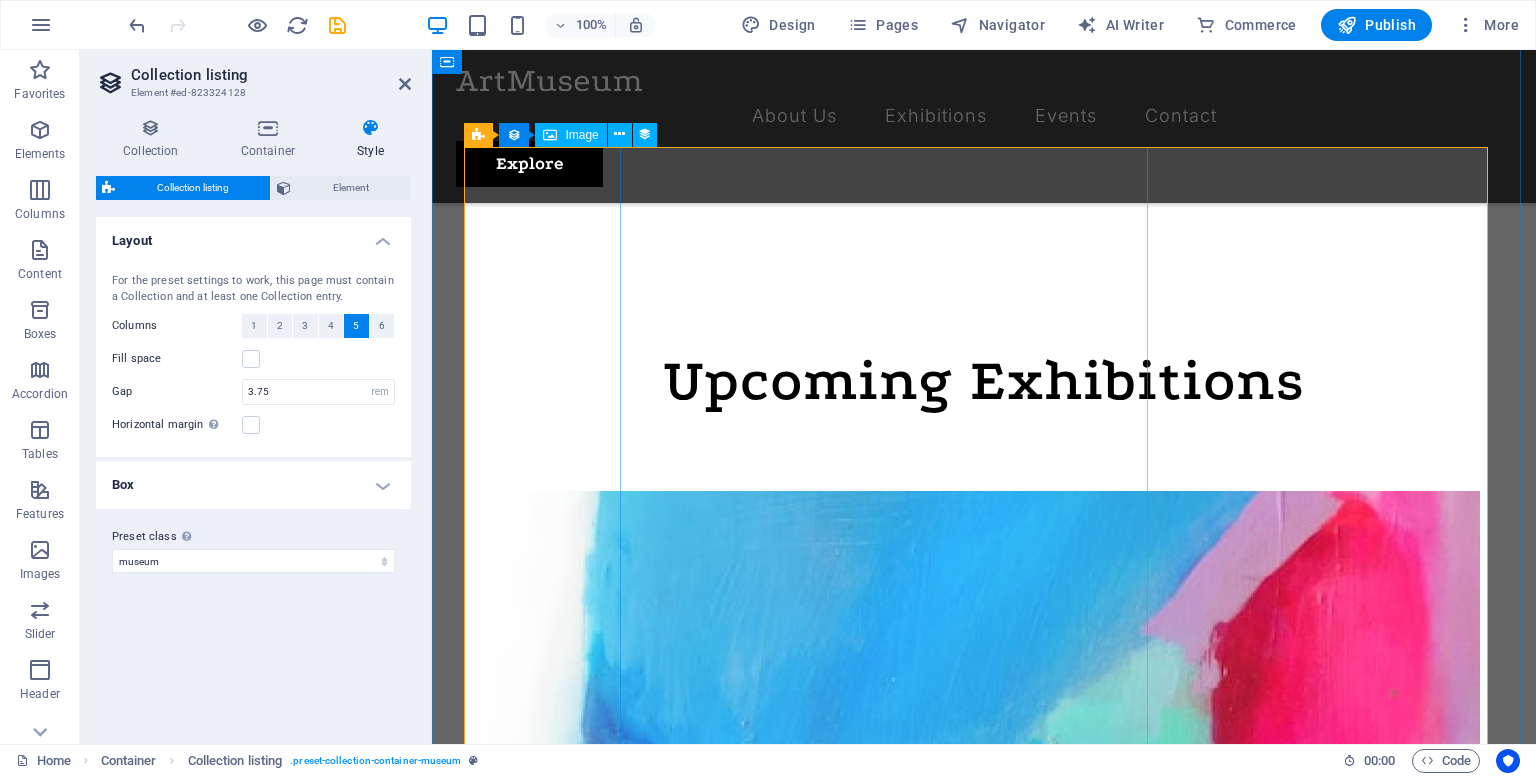 scroll, scrollTop: 1000, scrollLeft: 0, axis: vertical 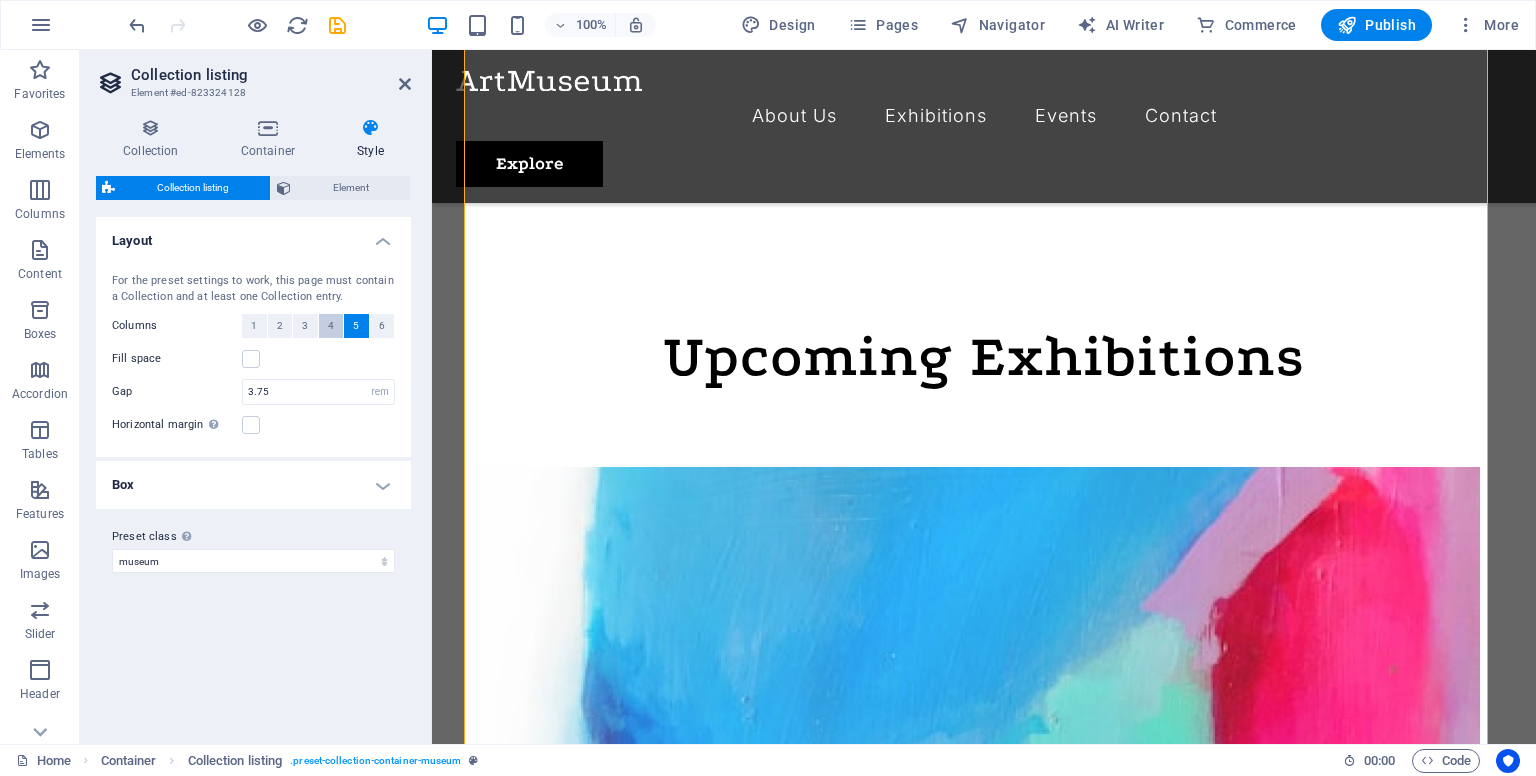 click on "4" at bounding box center (331, 326) 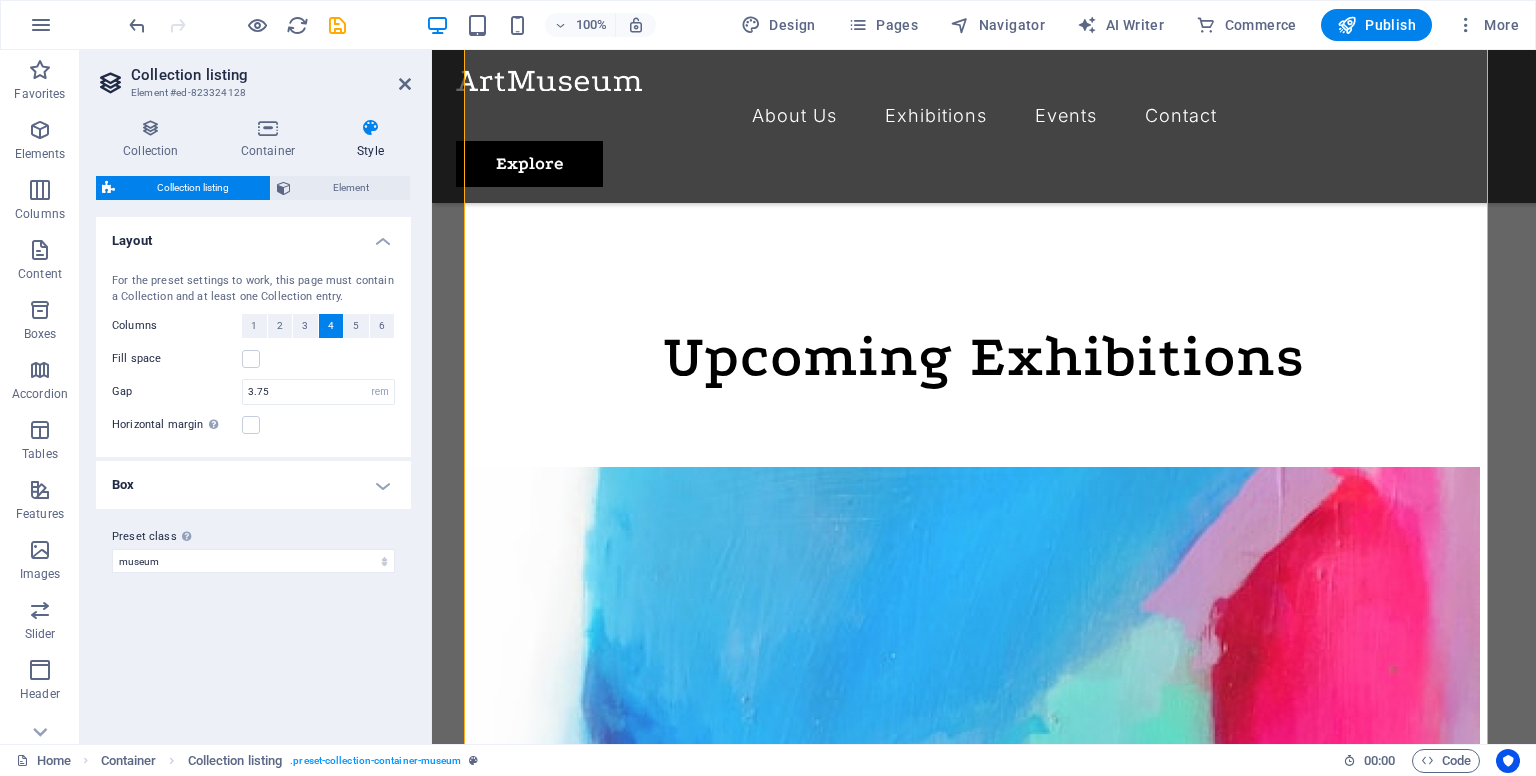 click on "4" at bounding box center [331, 326] 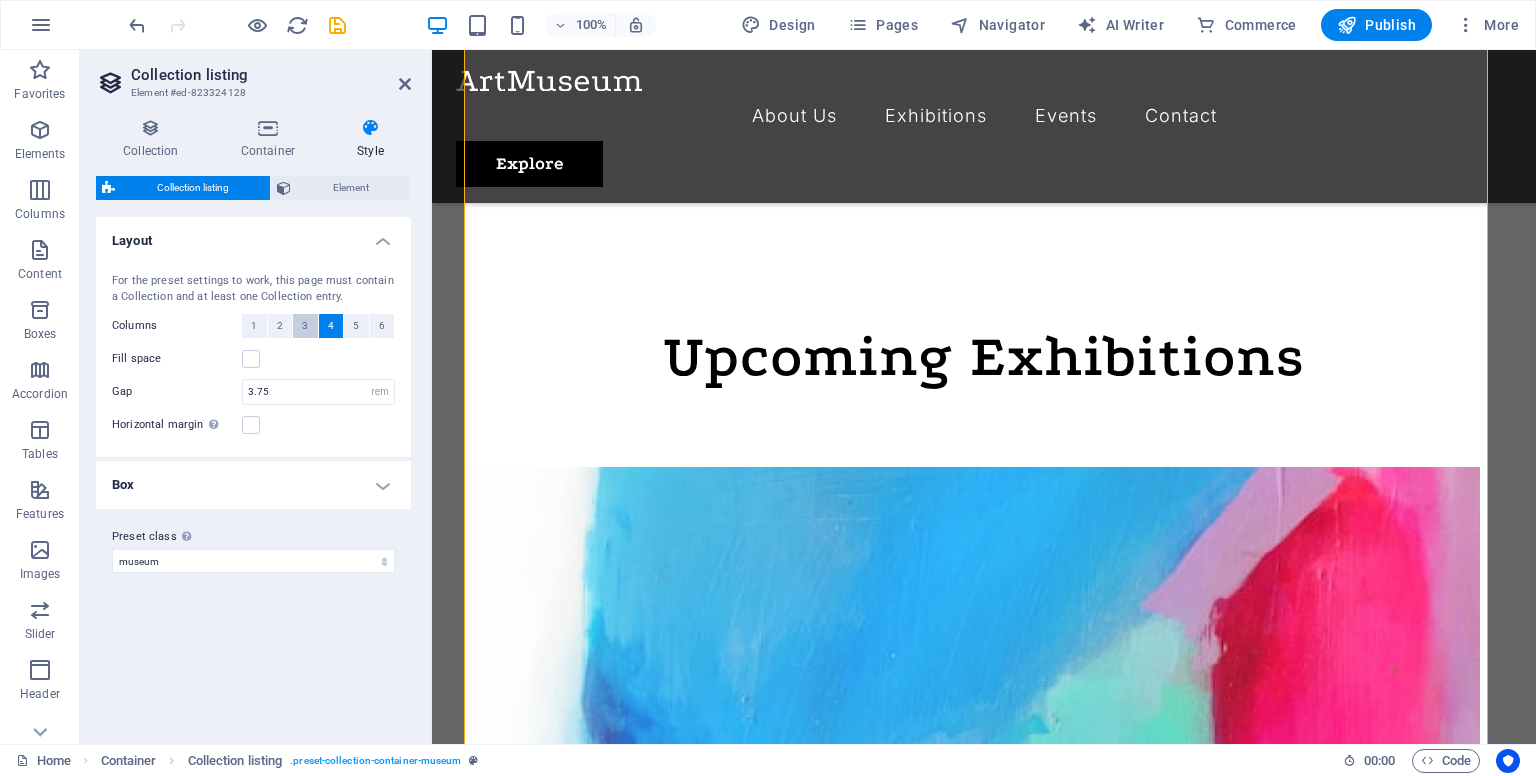 click on "3" at bounding box center [305, 326] 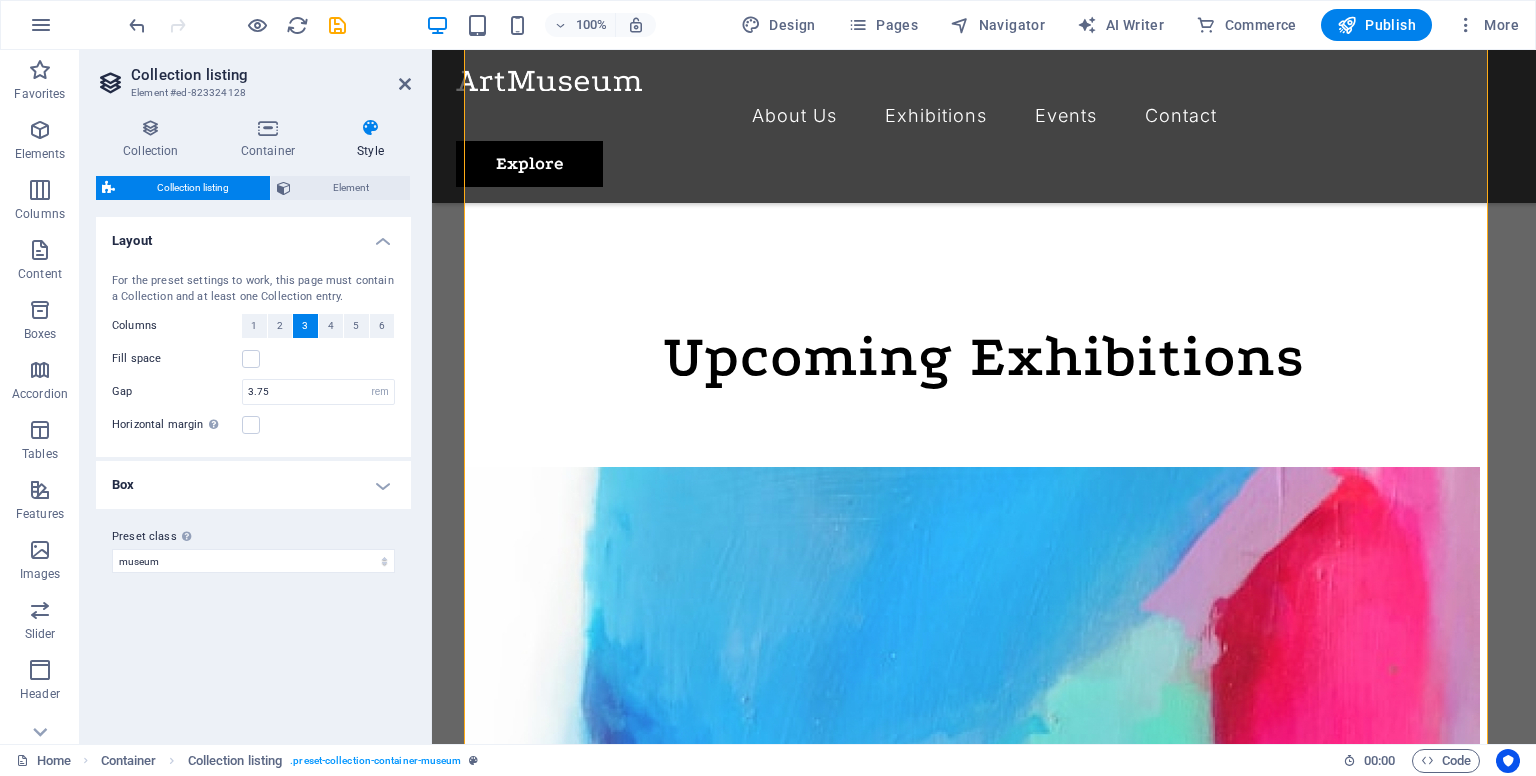 click on "3" at bounding box center (305, 326) 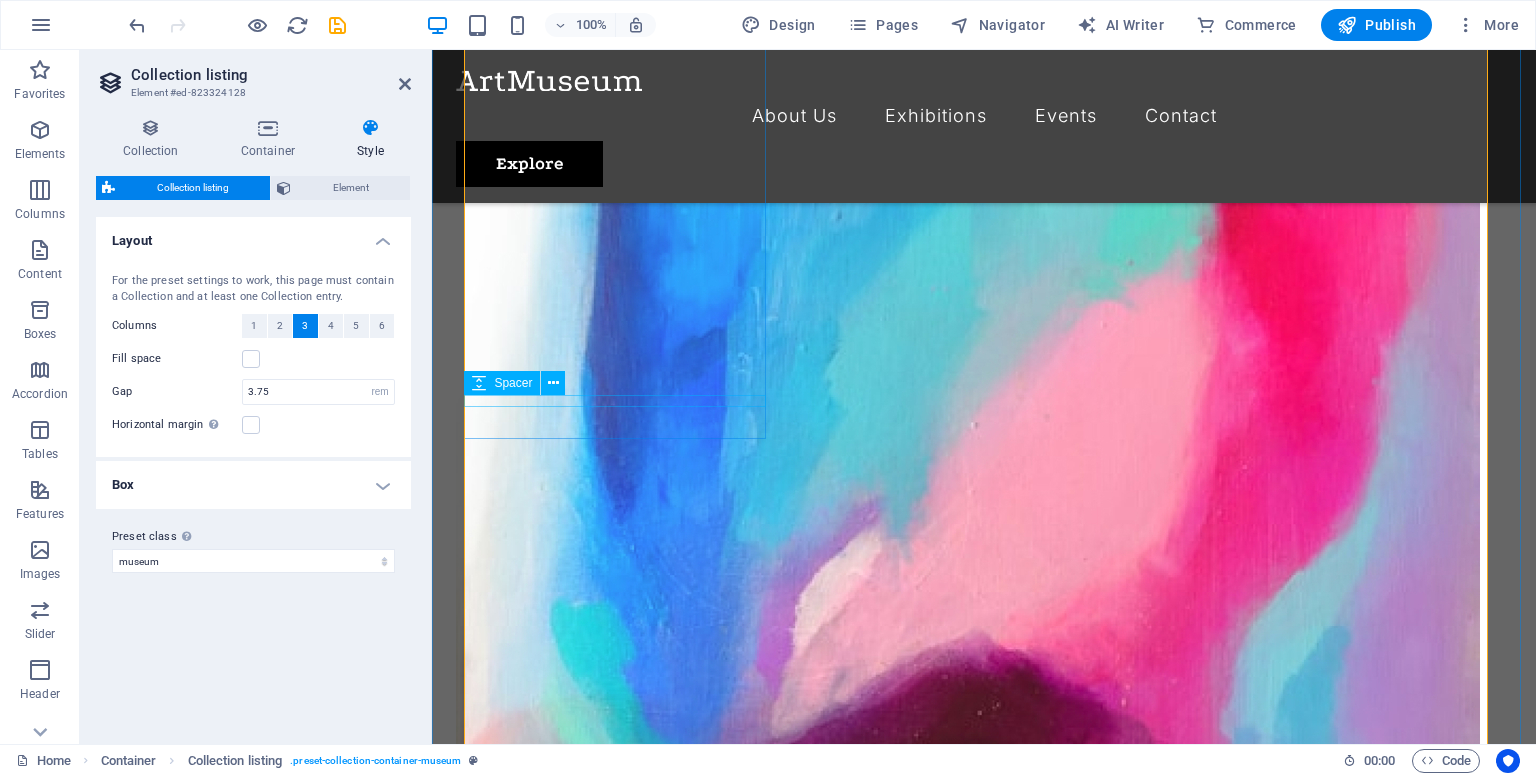 scroll, scrollTop: 1700, scrollLeft: 0, axis: vertical 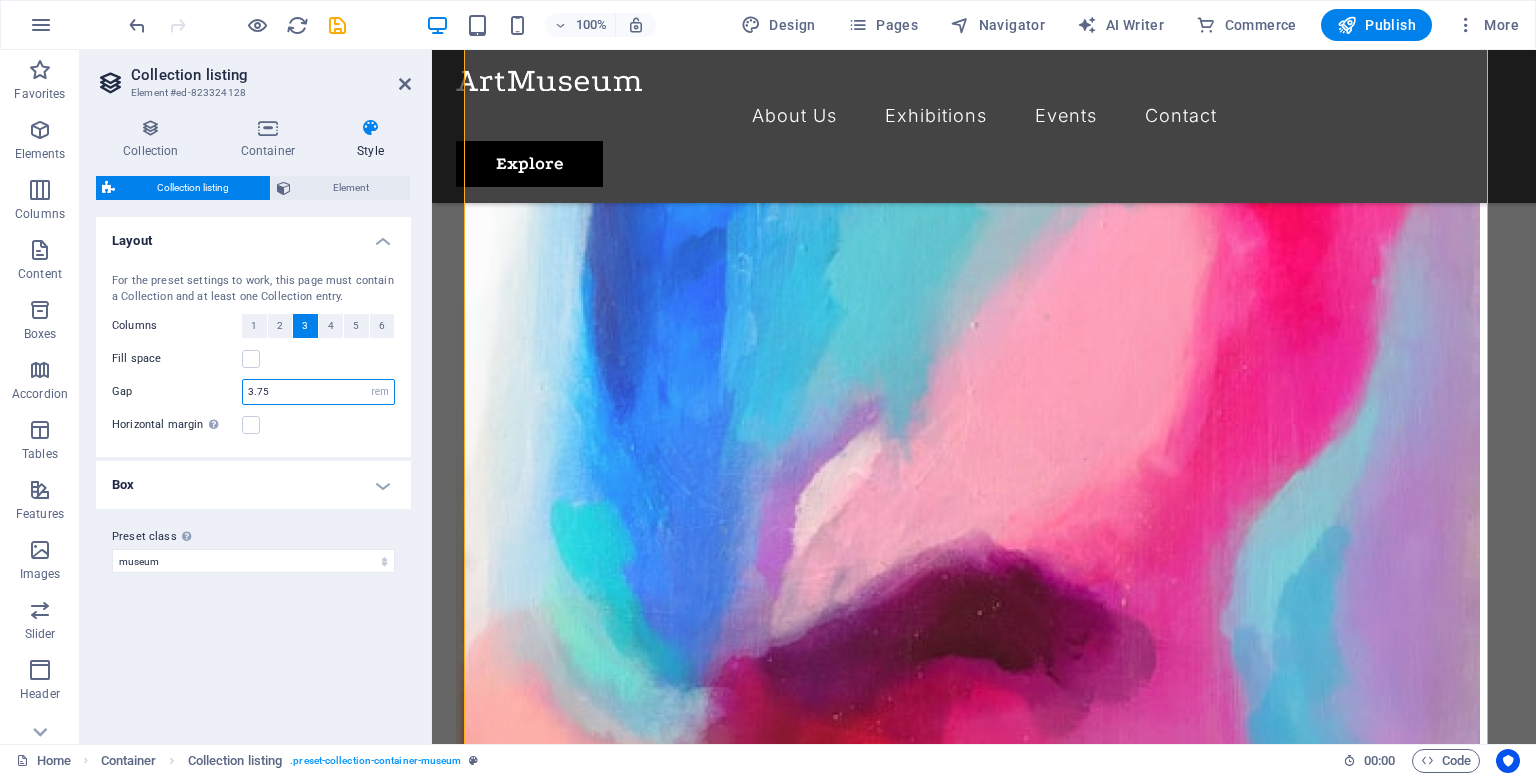 click on "3.75" at bounding box center [318, 392] 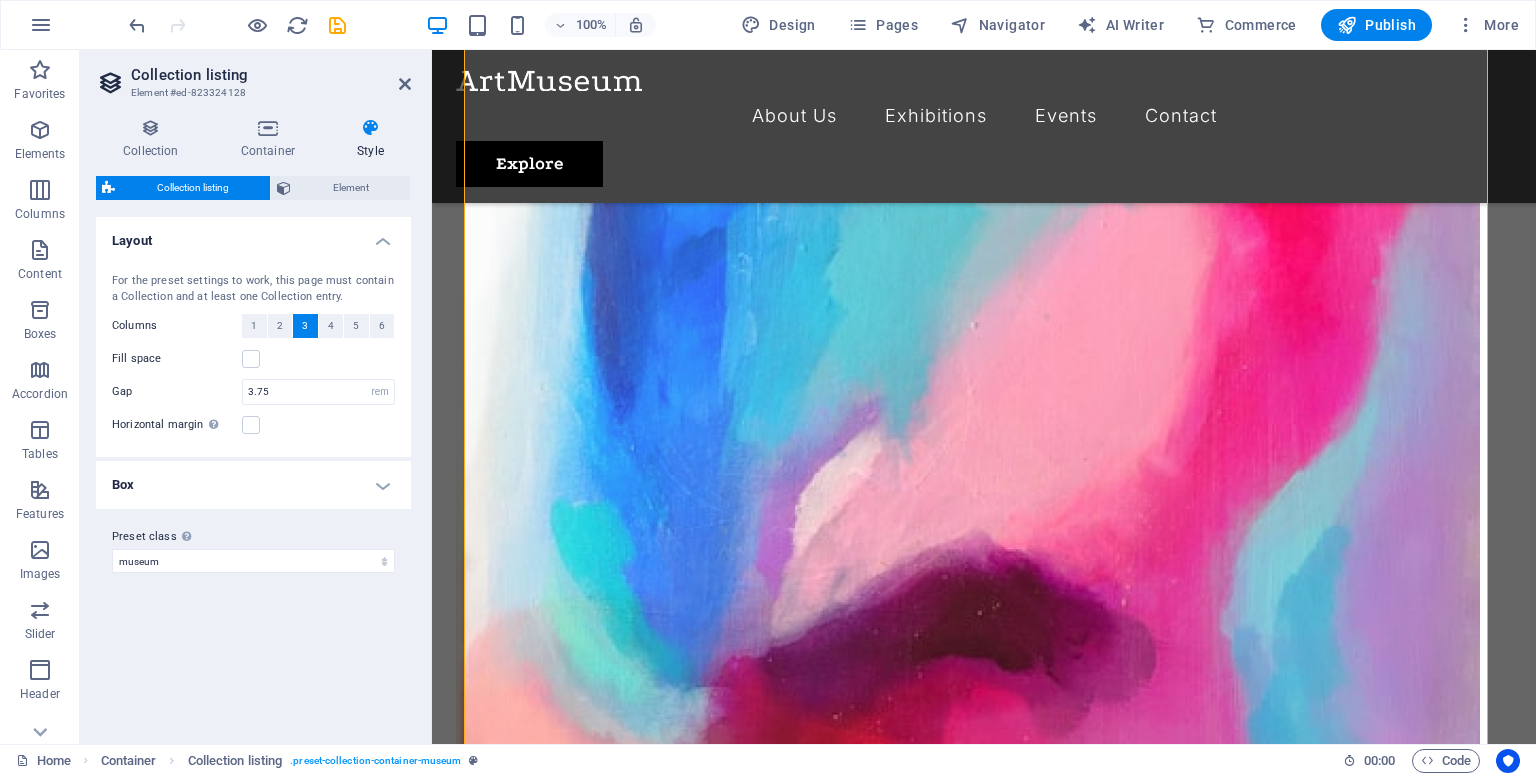 click on "Box" at bounding box center (253, 485) 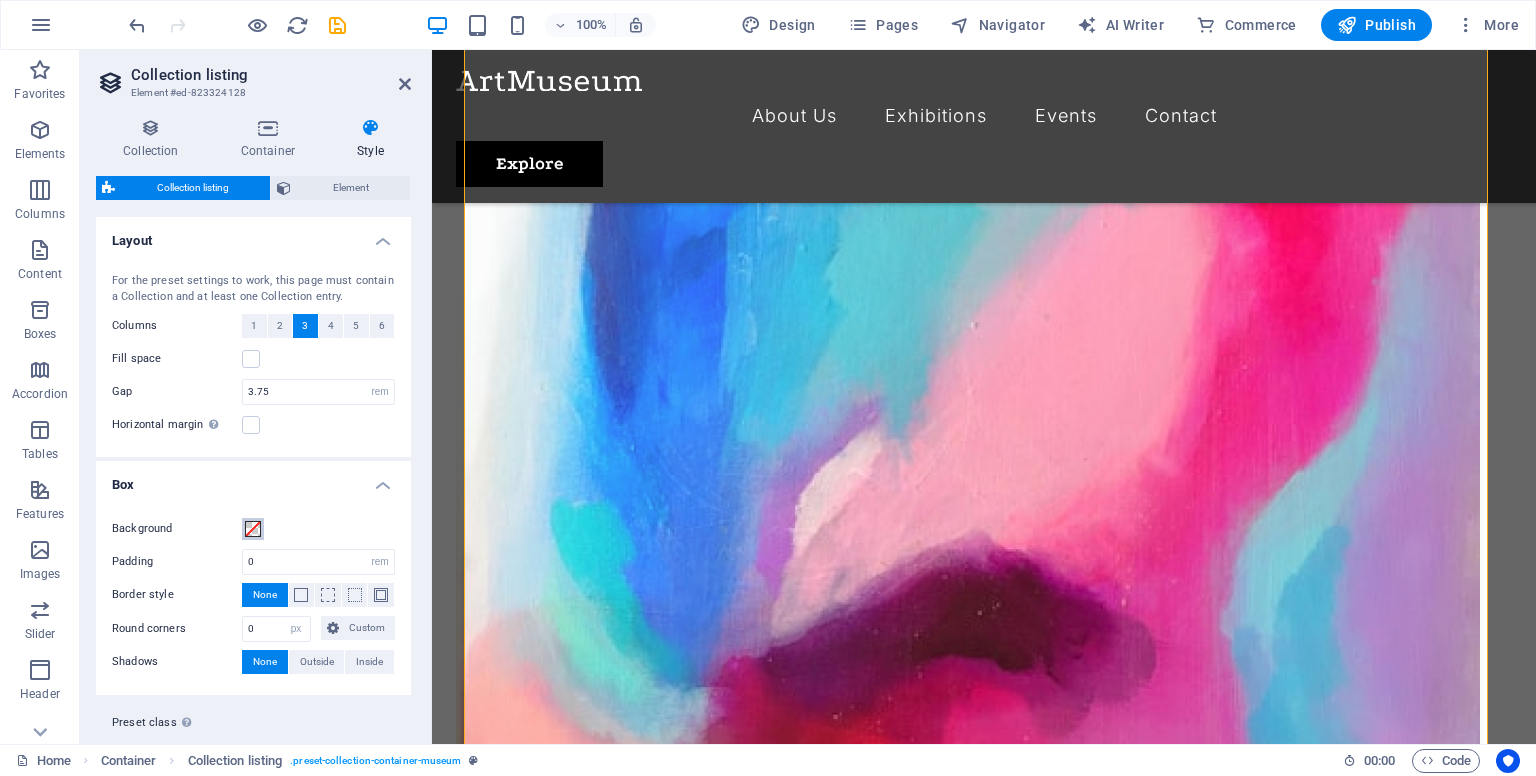 click at bounding box center [253, 529] 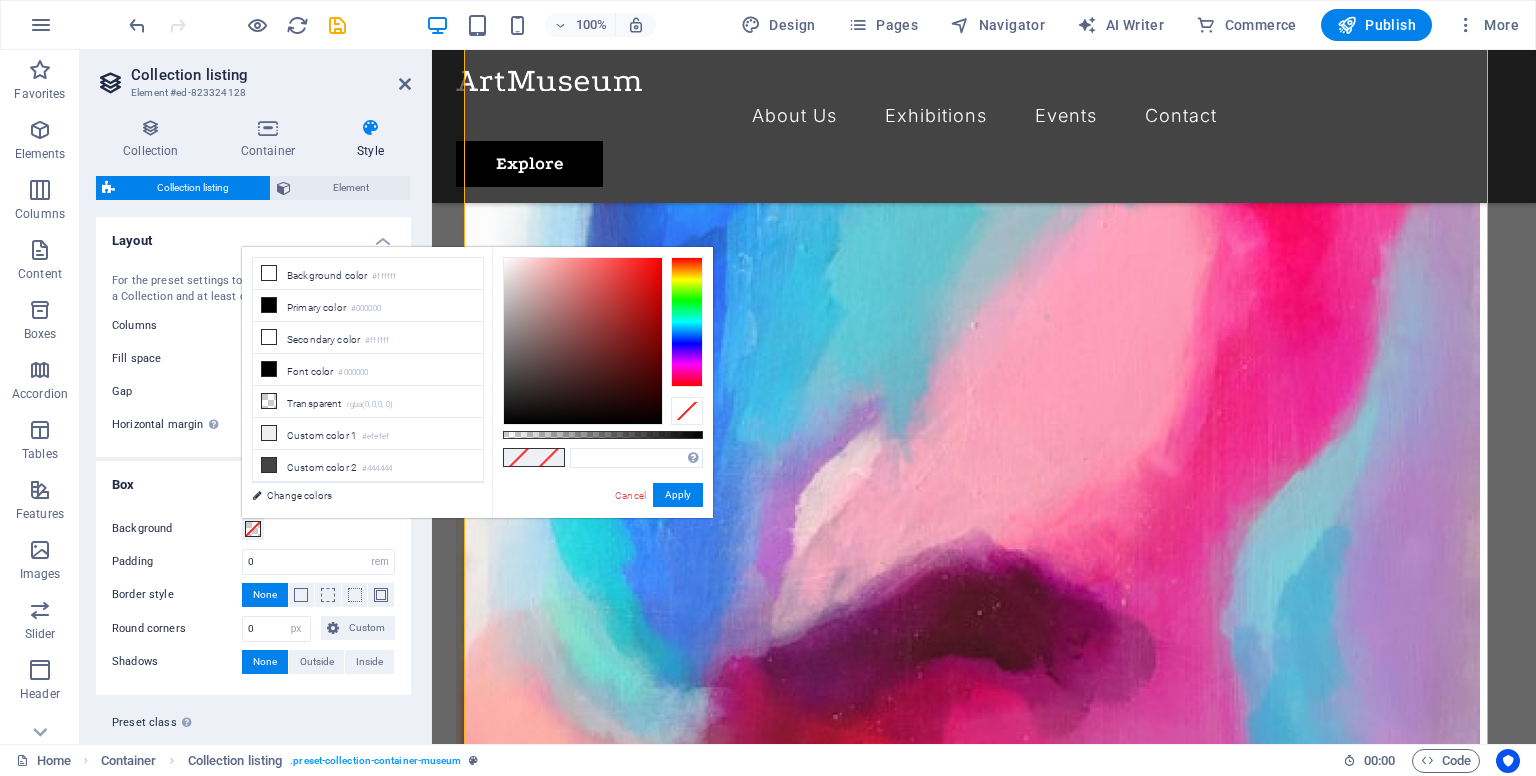 click at bounding box center [253, 529] 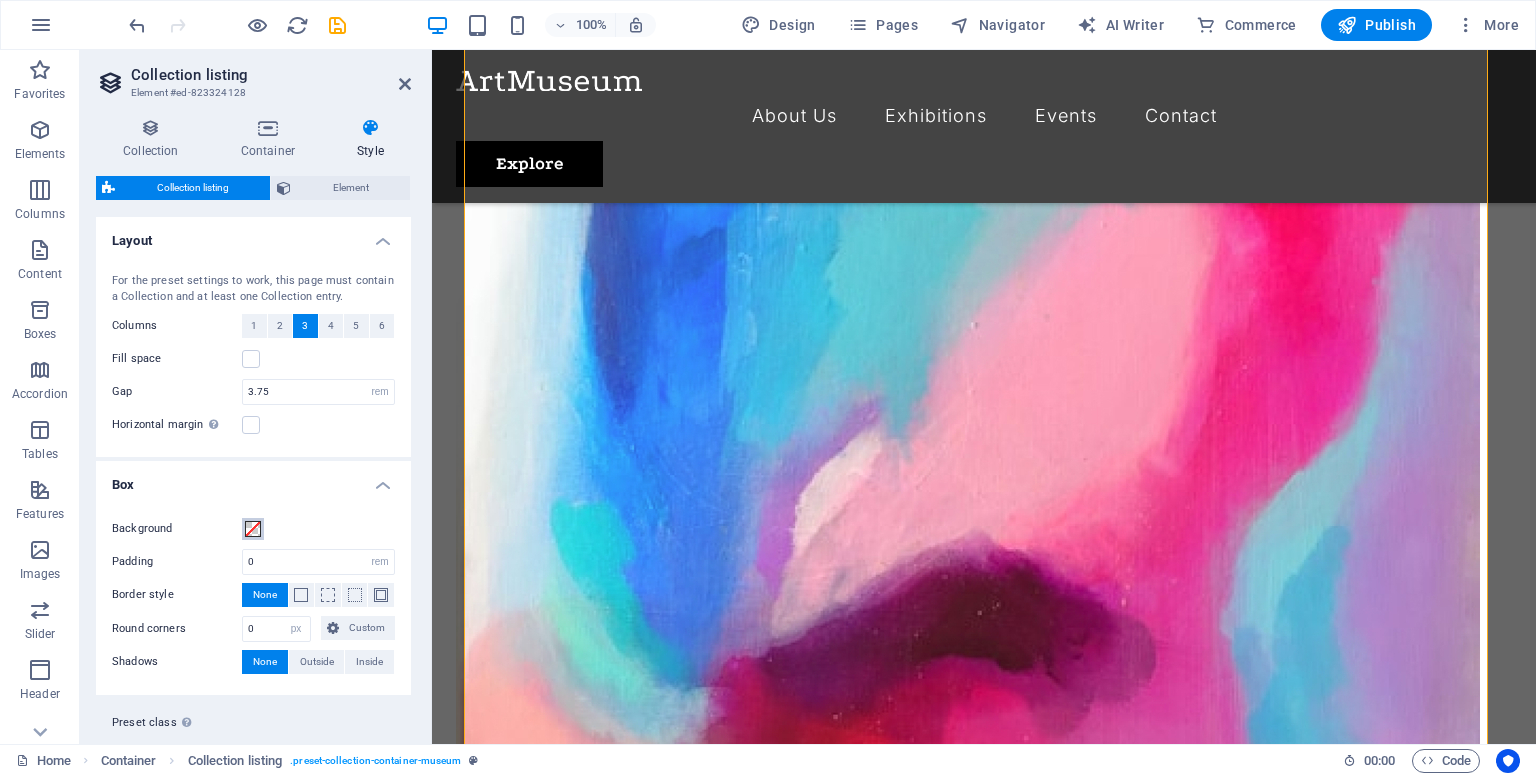 click at bounding box center (253, 529) 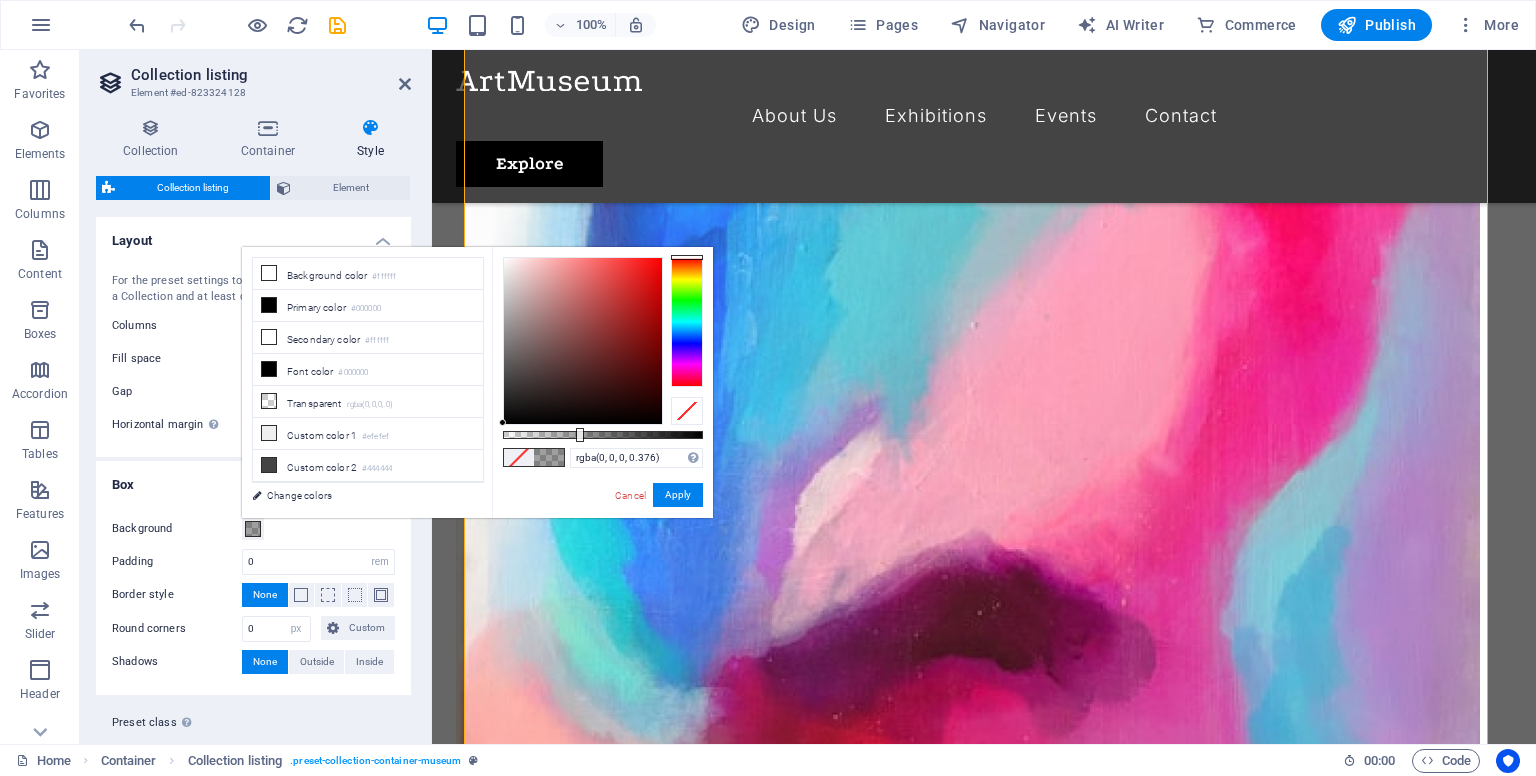 click at bounding box center [603, 435] 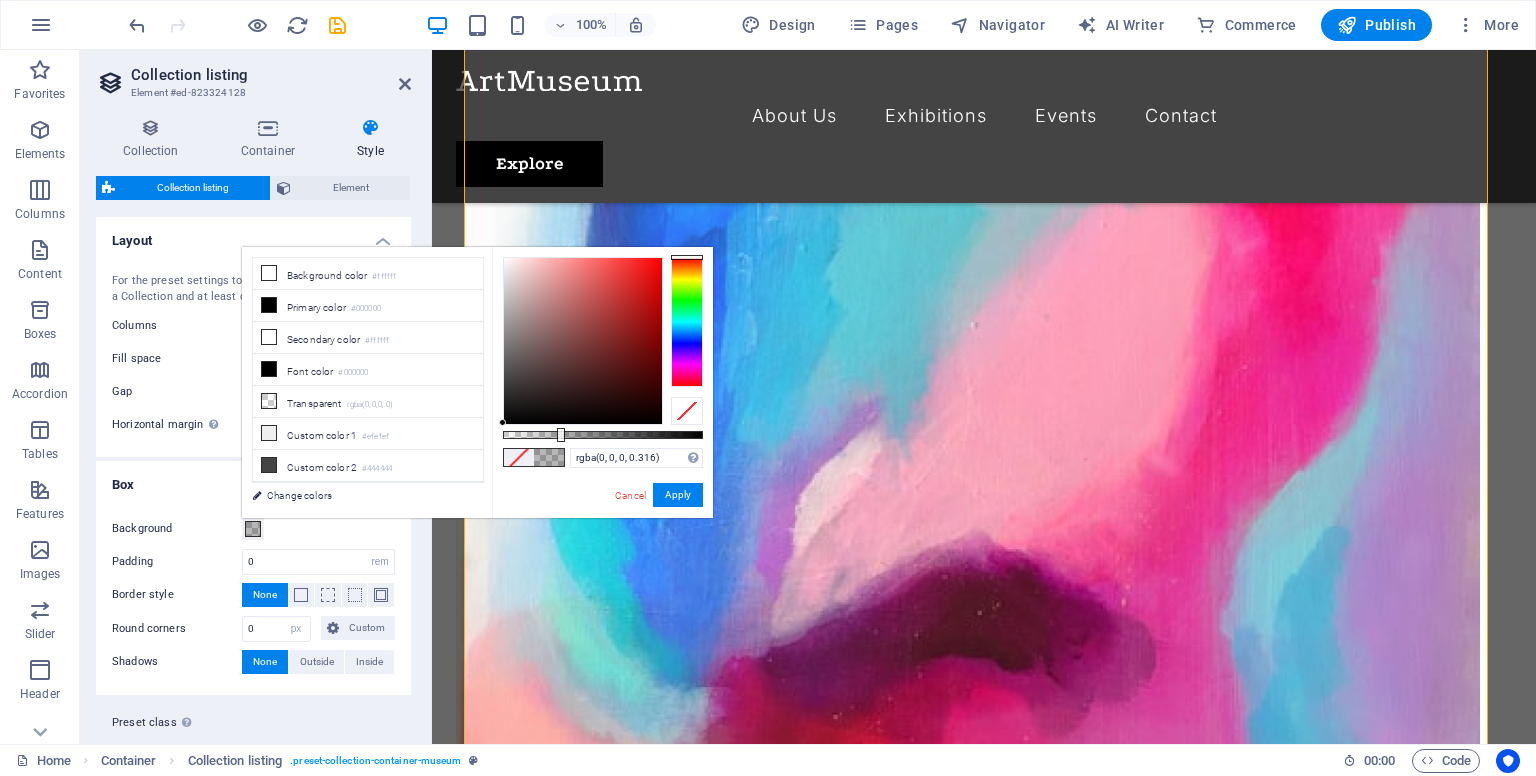 type on "rgba(0, 0, 0, 0.321)" 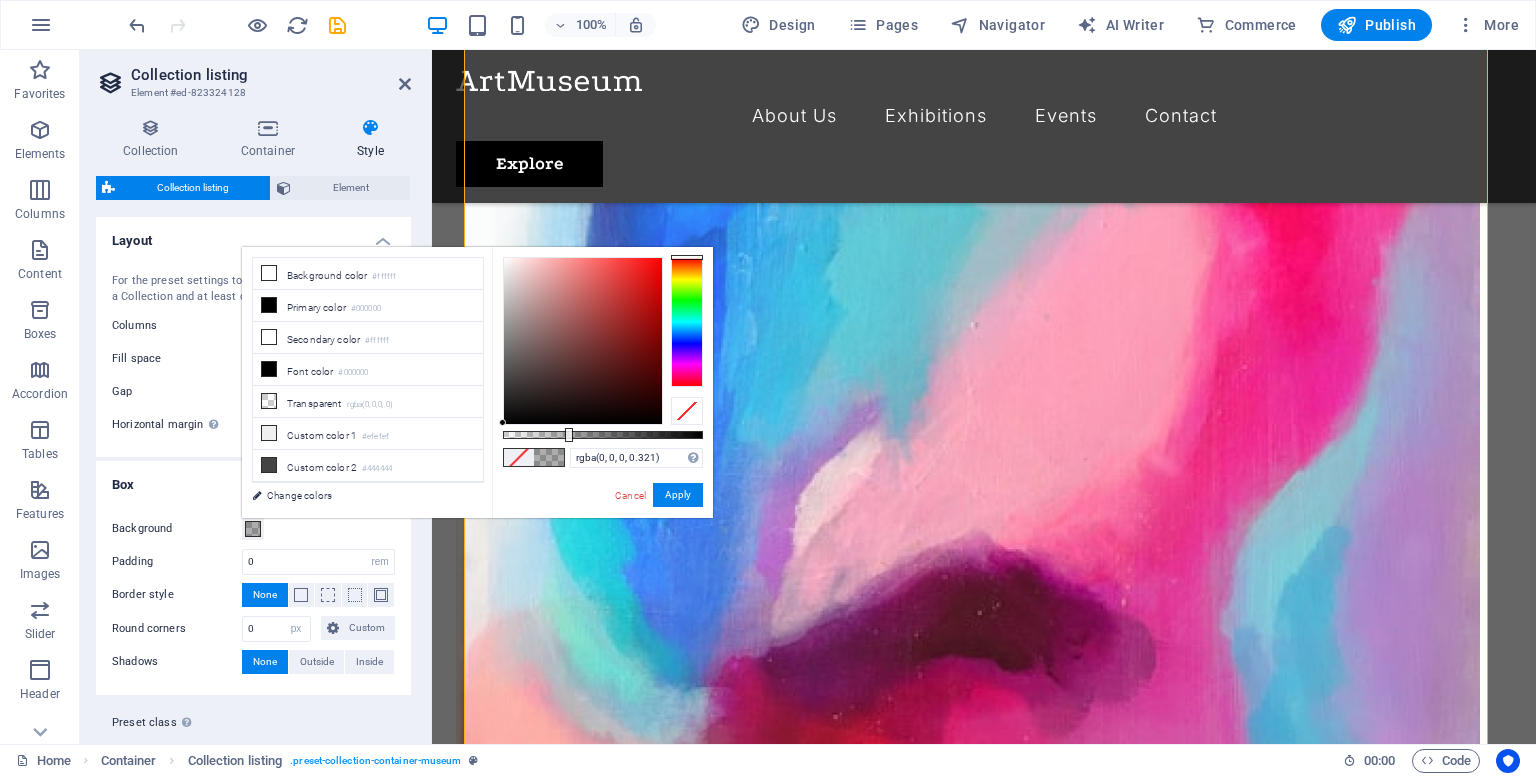 drag, startPoint x: 578, startPoint y: 437, endPoint x: 567, endPoint y: 461, distance: 26.400757 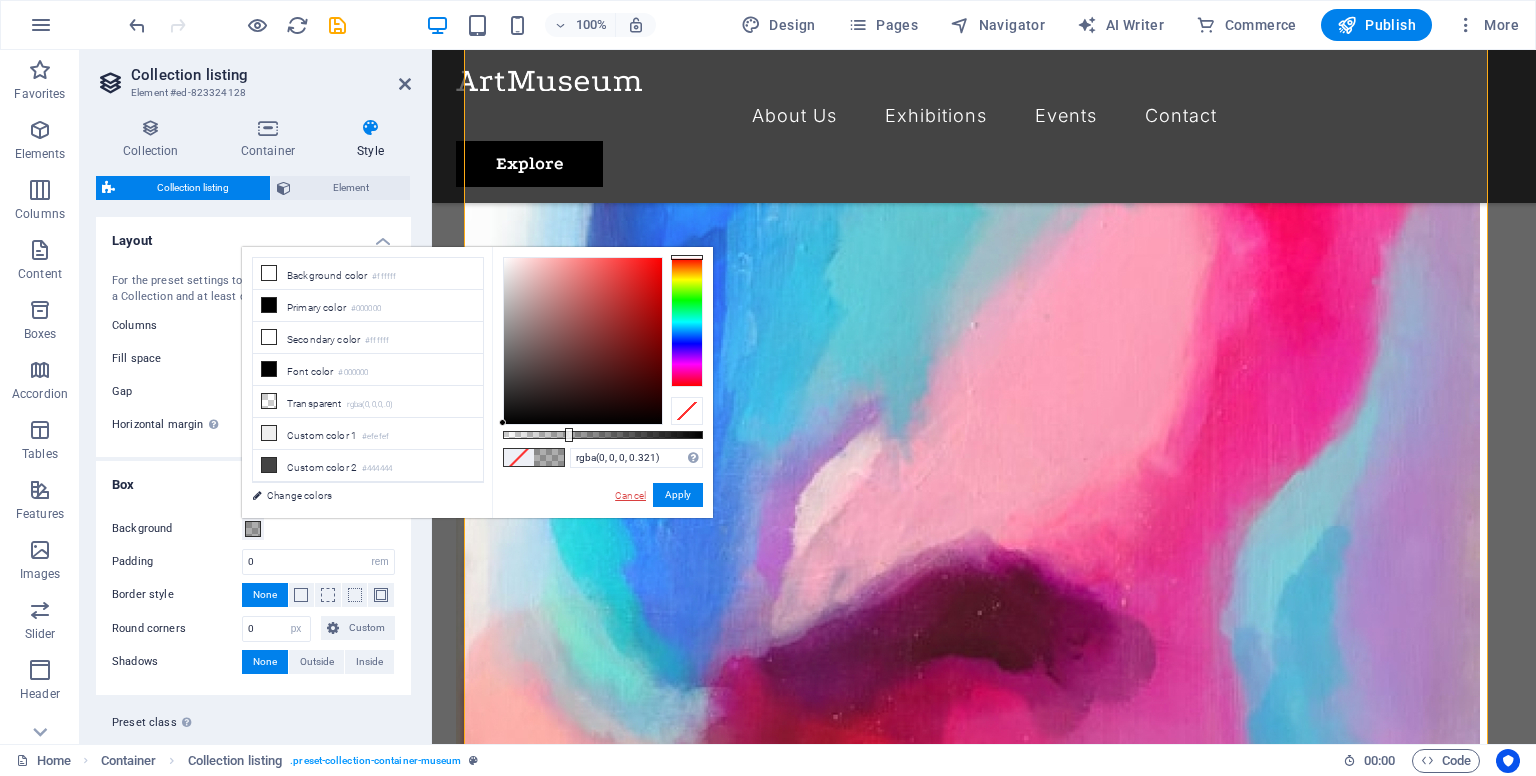 click on "Cancel" at bounding box center (630, 495) 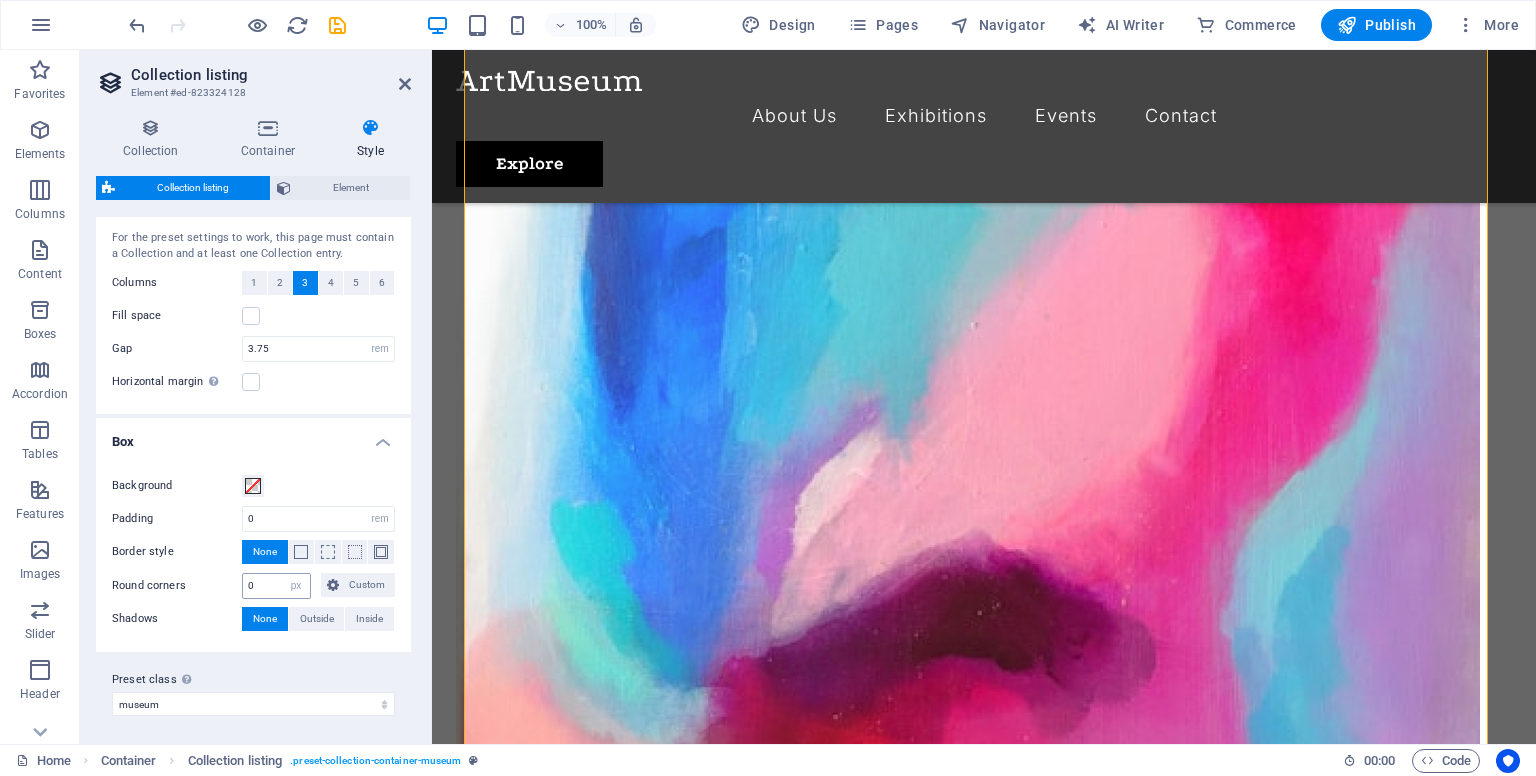 scroll, scrollTop: 45, scrollLeft: 0, axis: vertical 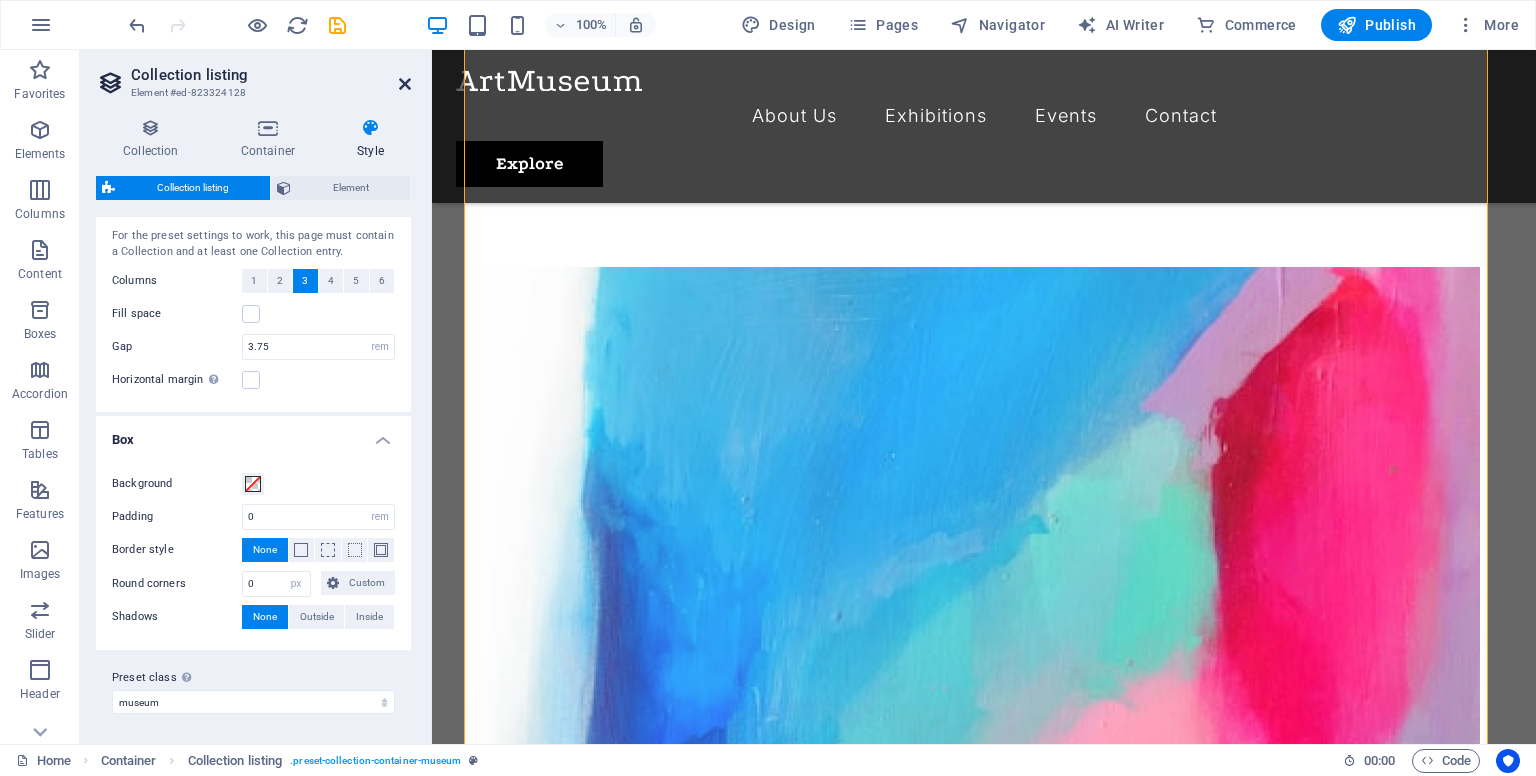 click at bounding box center [405, 84] 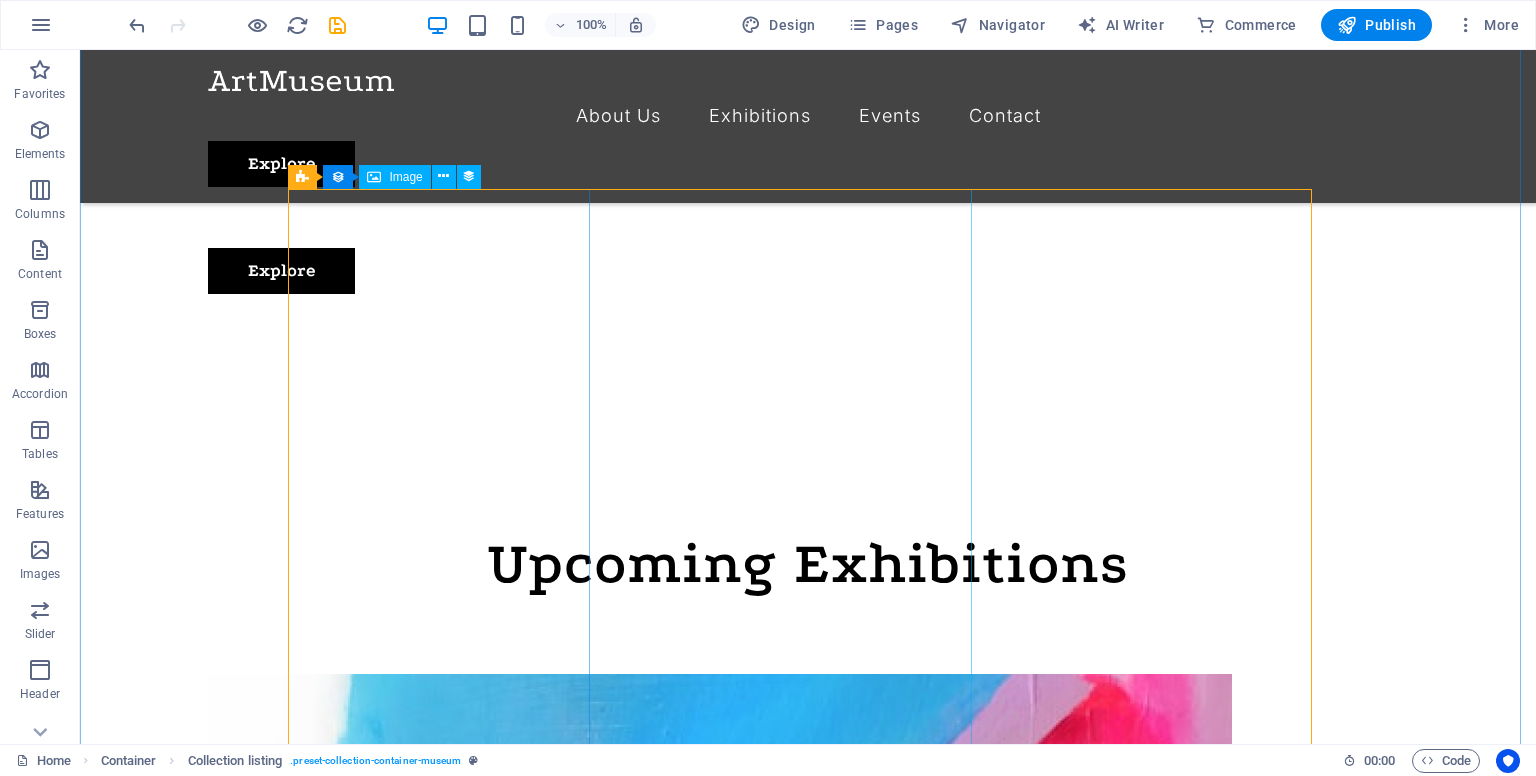scroll, scrollTop: 800, scrollLeft: 0, axis: vertical 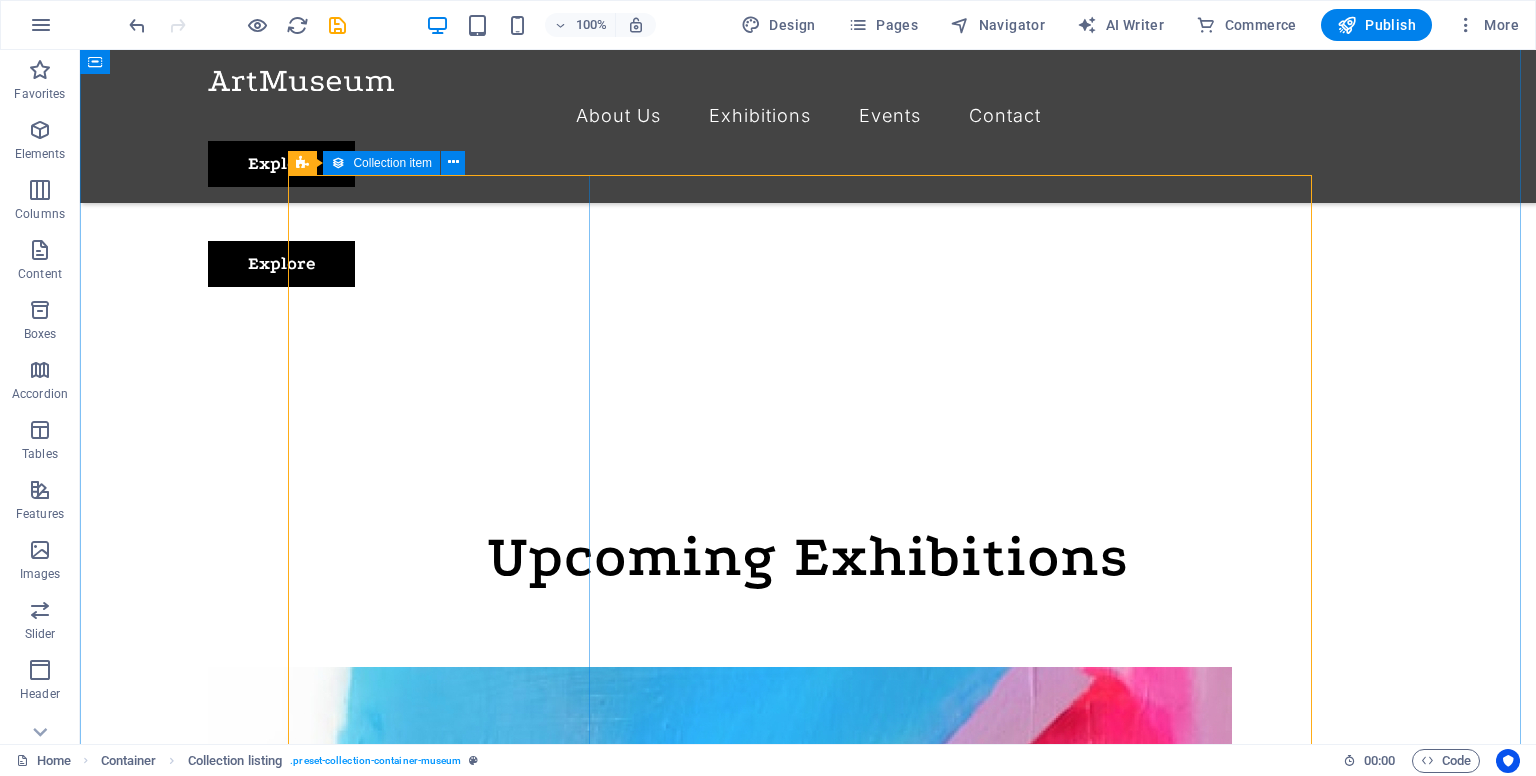 click on "Collection item" at bounding box center (392, 163) 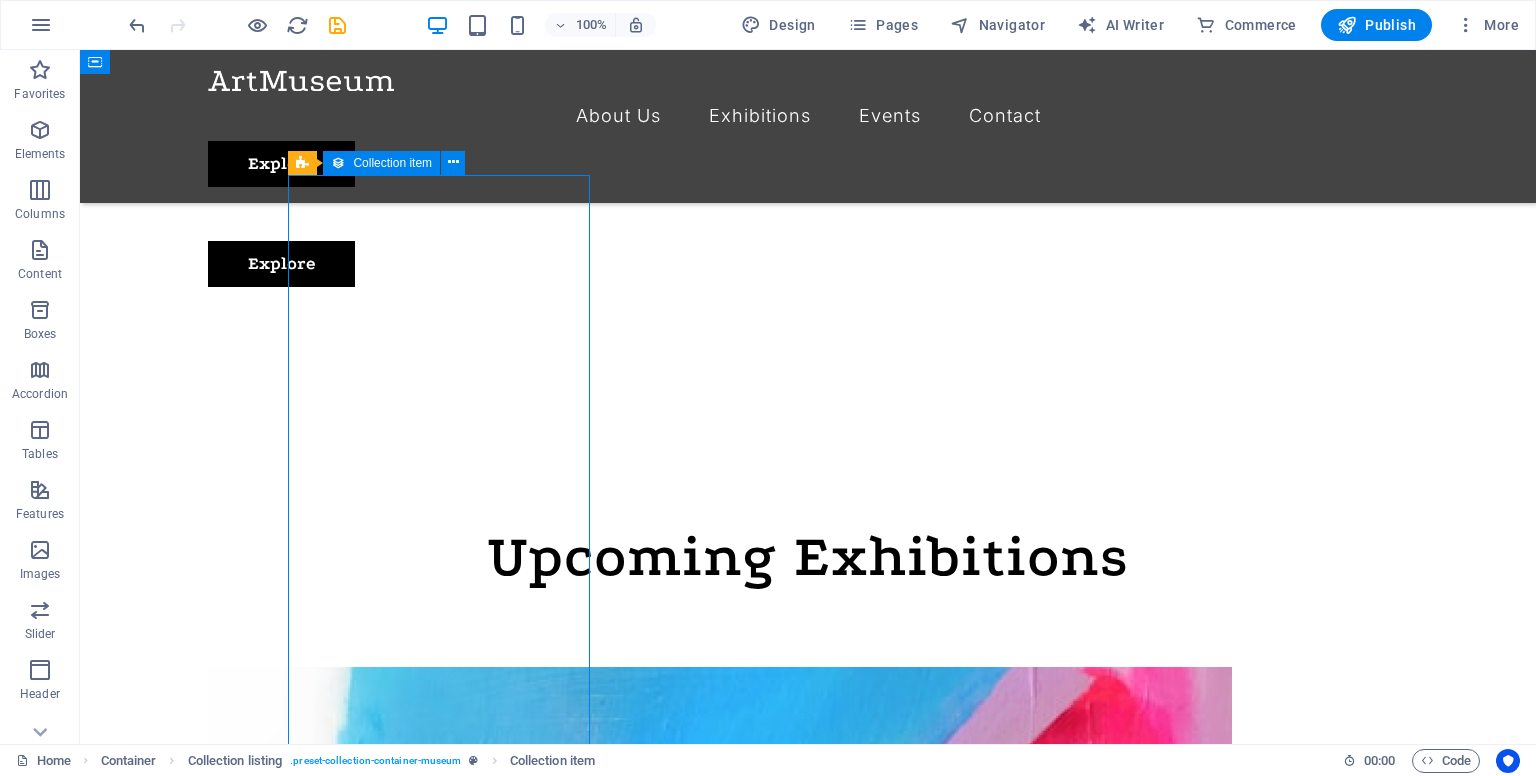 click on "Collection item" at bounding box center (392, 163) 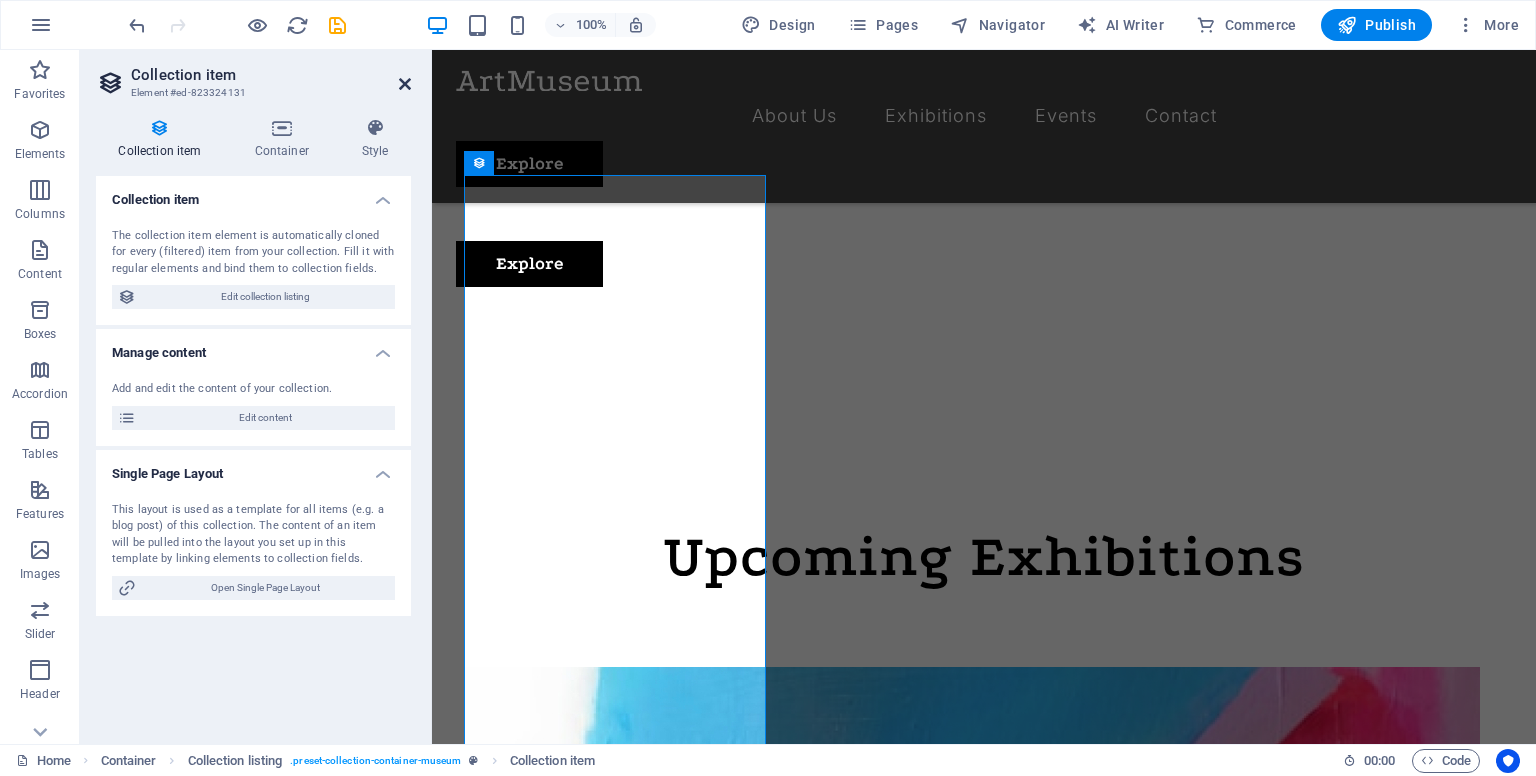 click at bounding box center [405, 84] 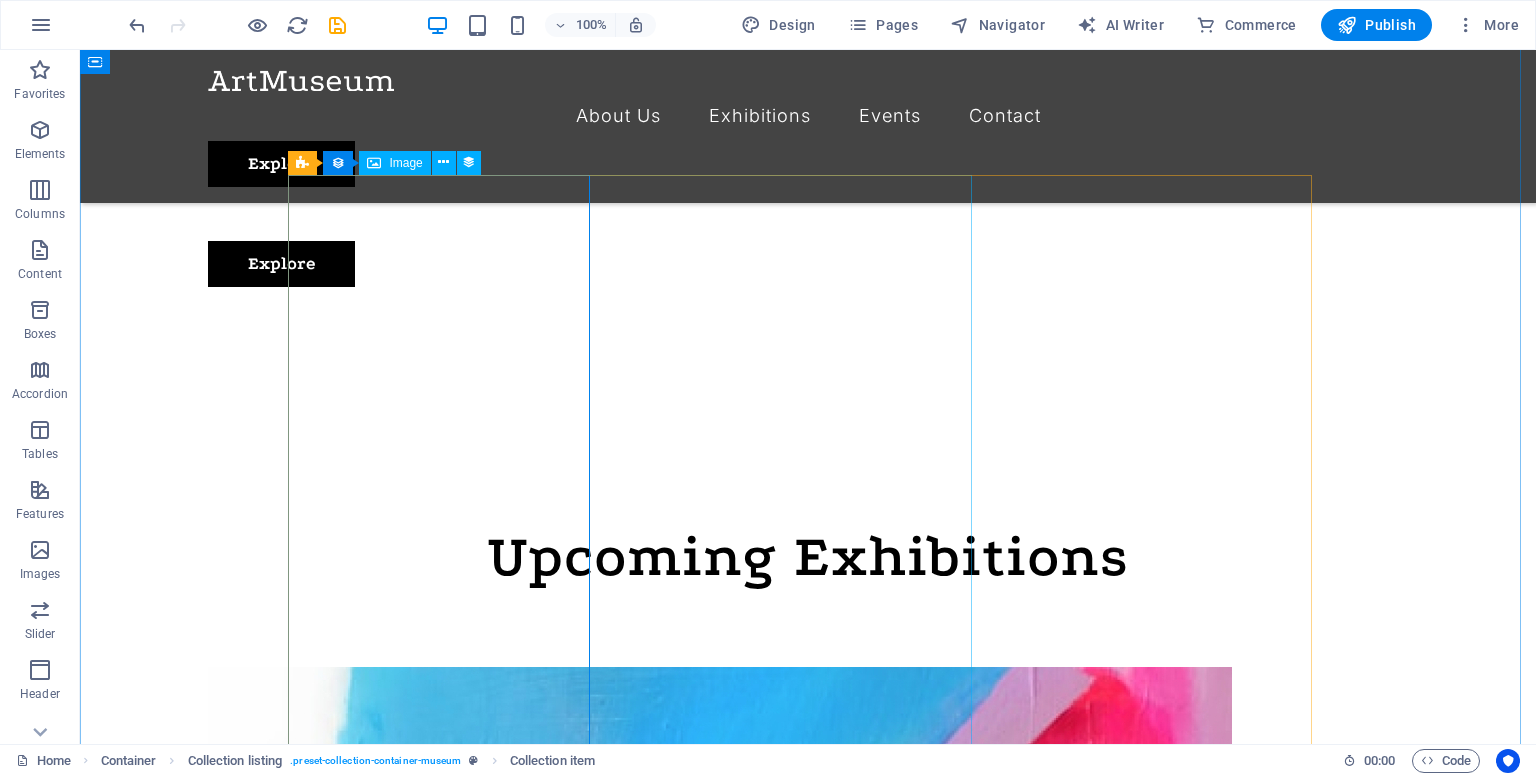 click at bounding box center [720, 1179] 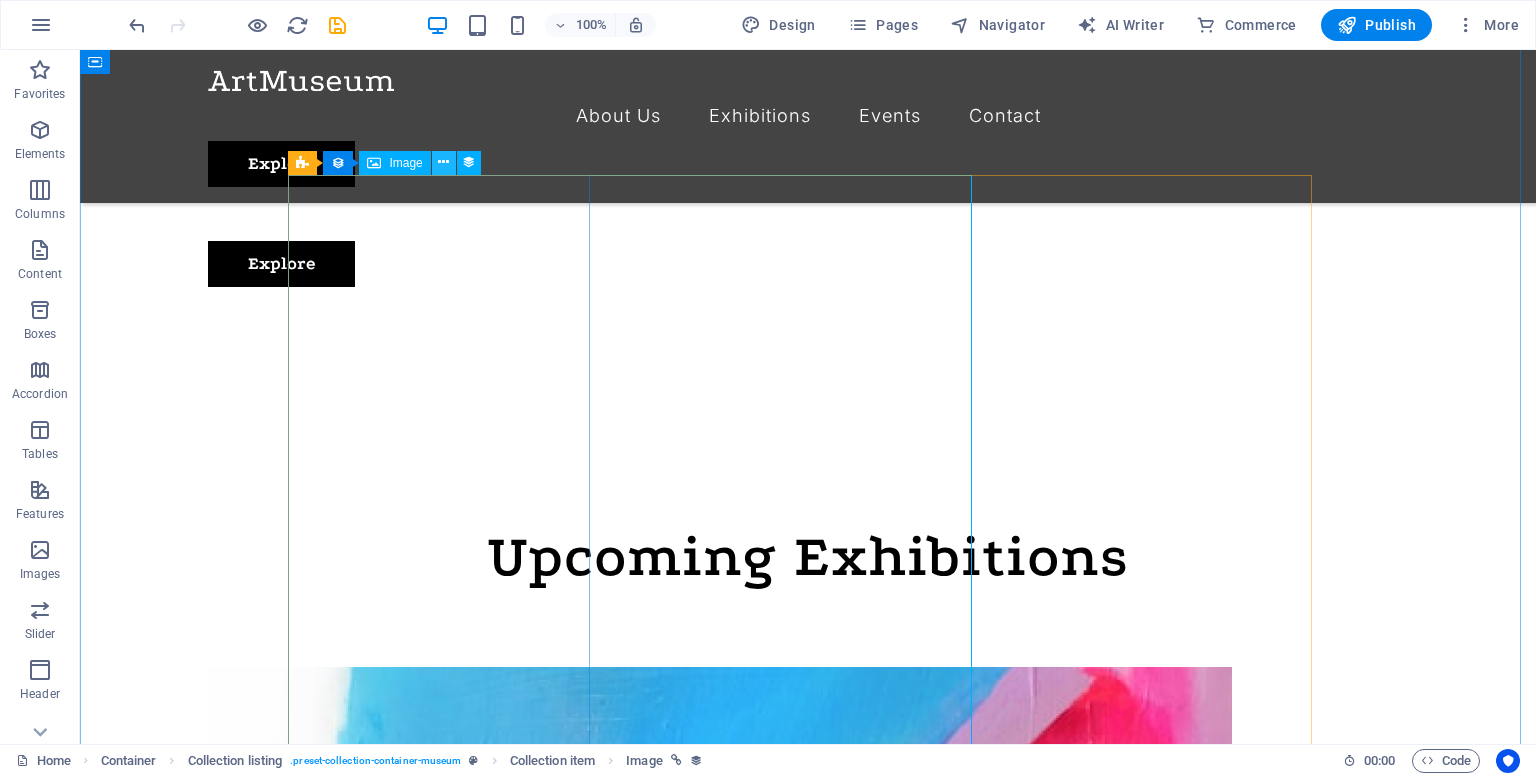 click at bounding box center (444, 163) 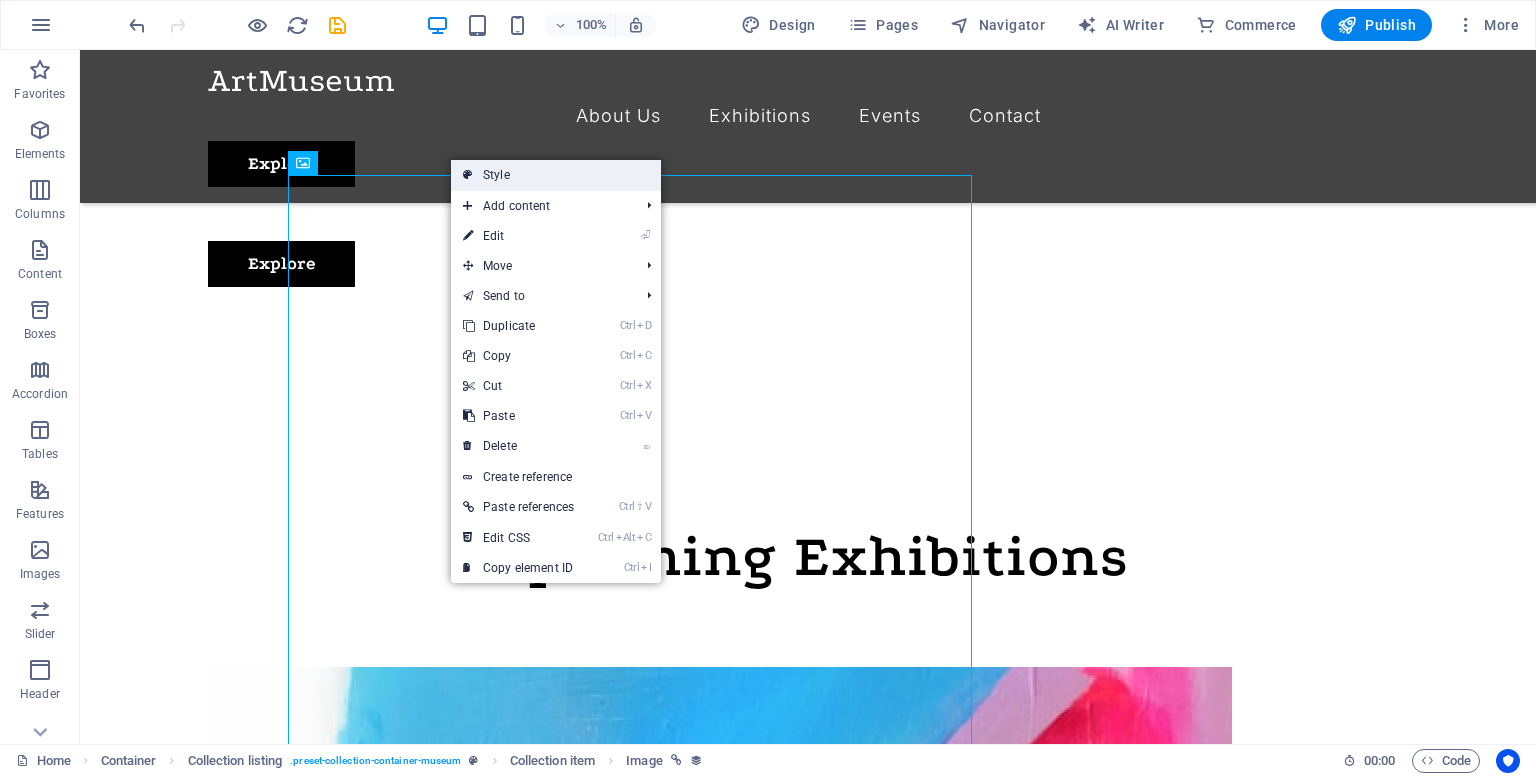 click on "Style" at bounding box center (556, 175) 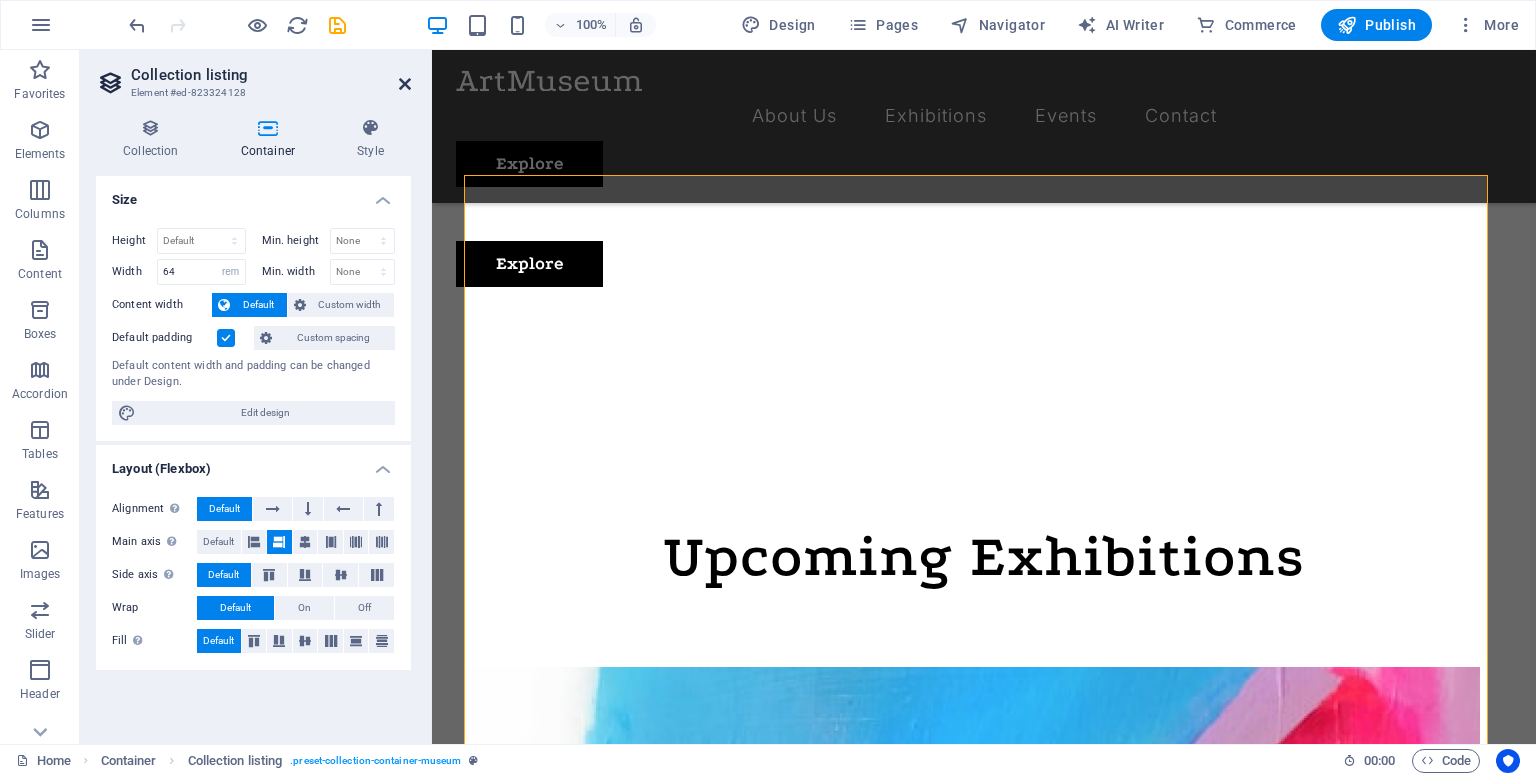 click at bounding box center (405, 84) 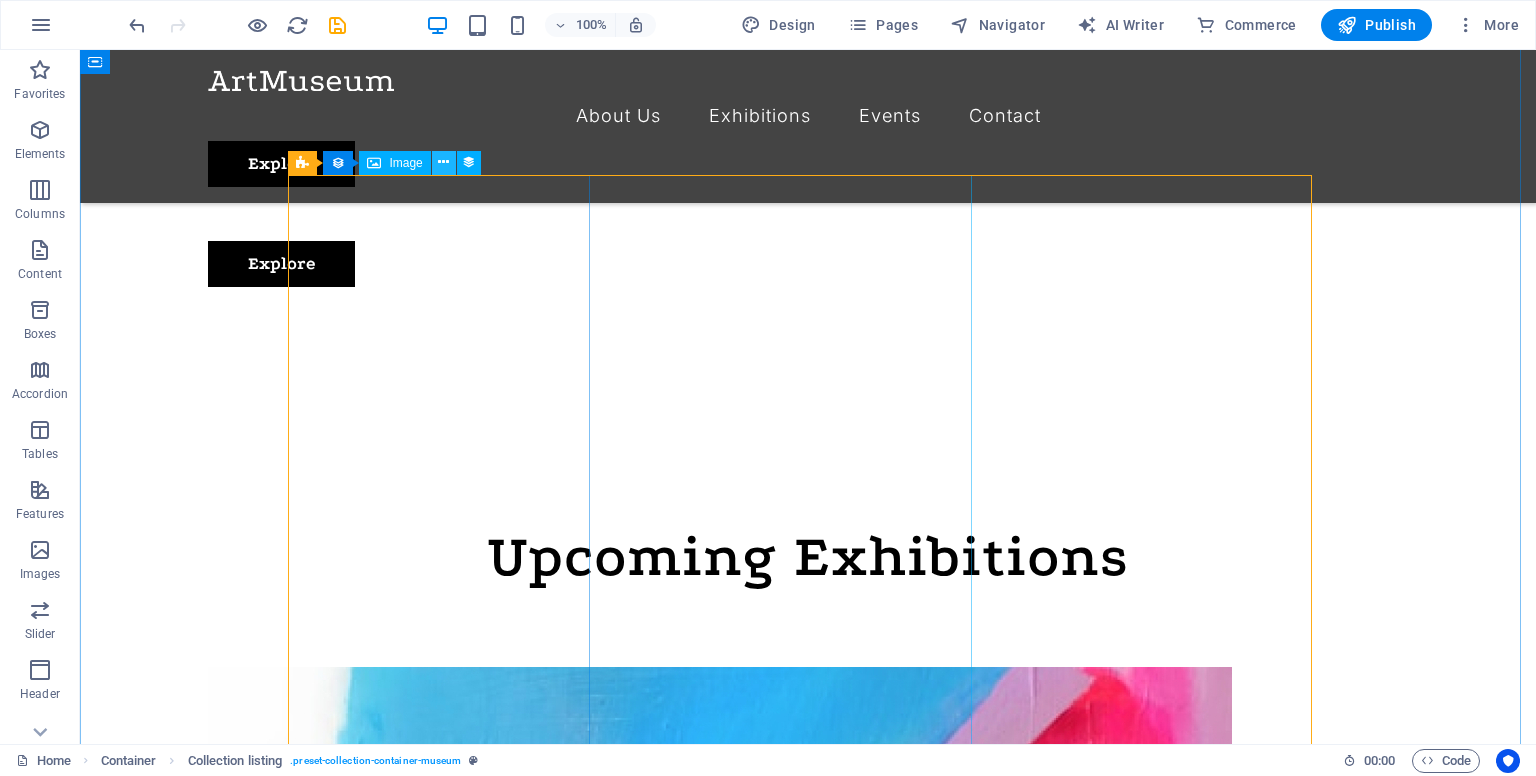 click at bounding box center (444, 163) 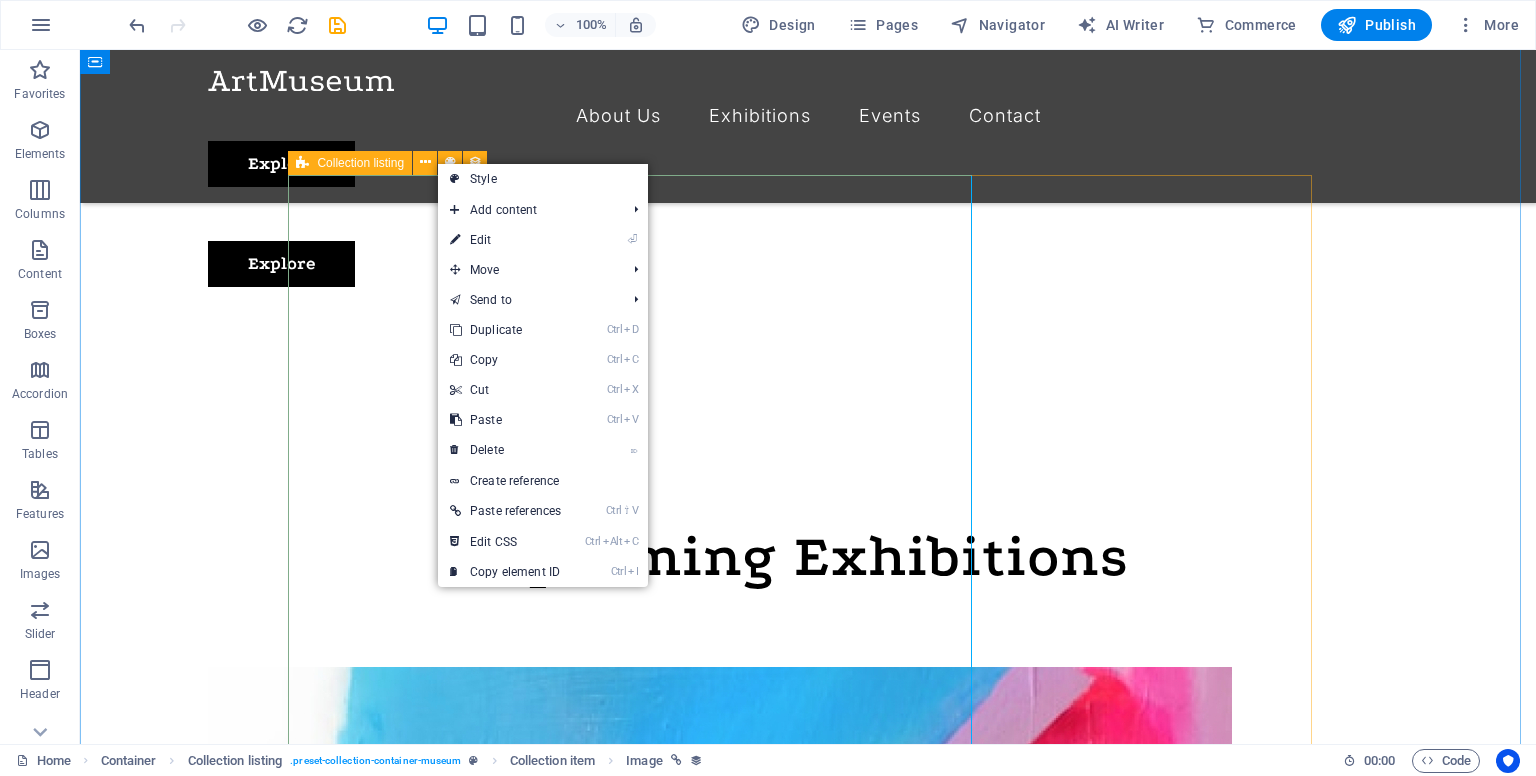 click on "Collection listing" at bounding box center (360, 163) 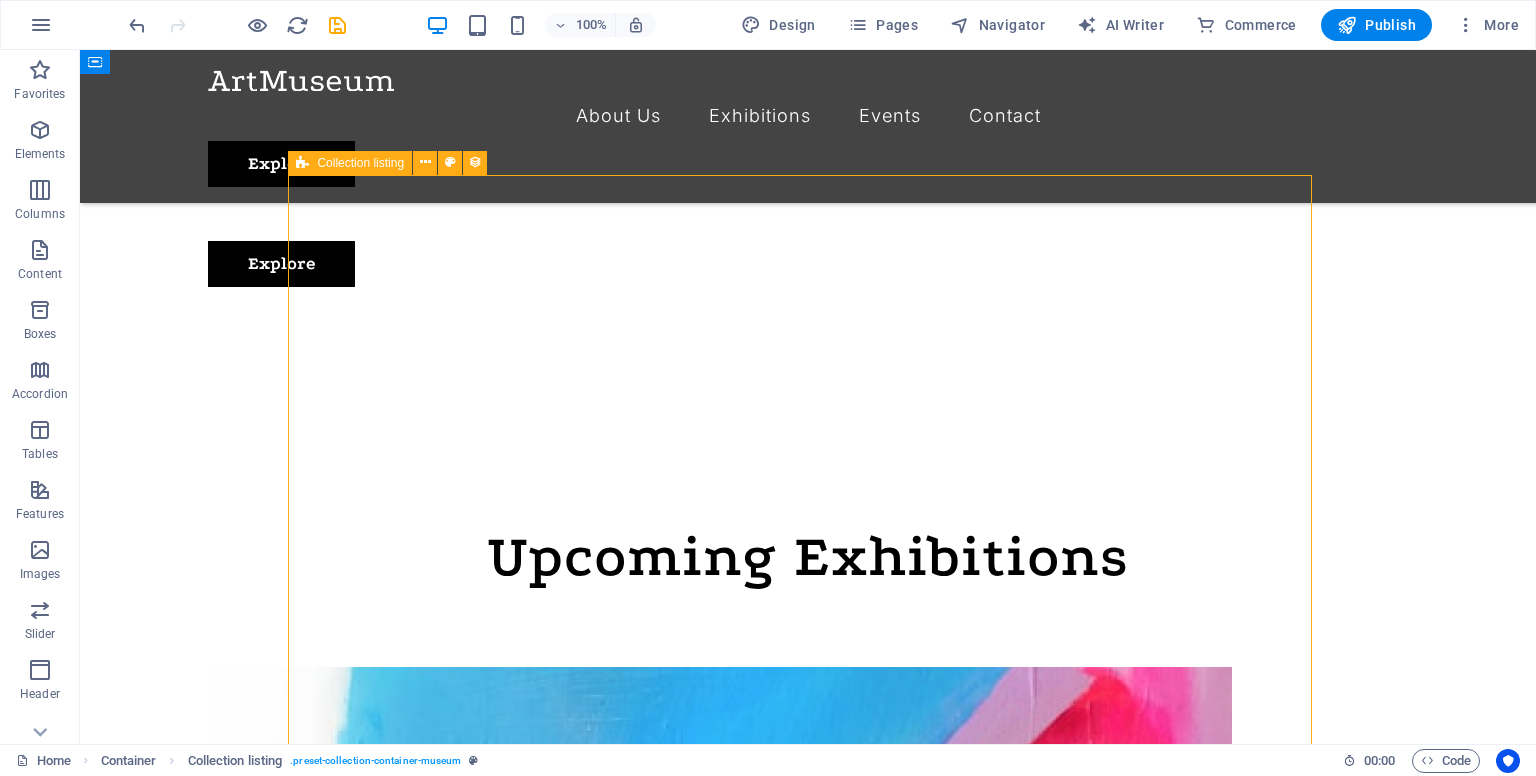 click on "Collection listing" at bounding box center (360, 163) 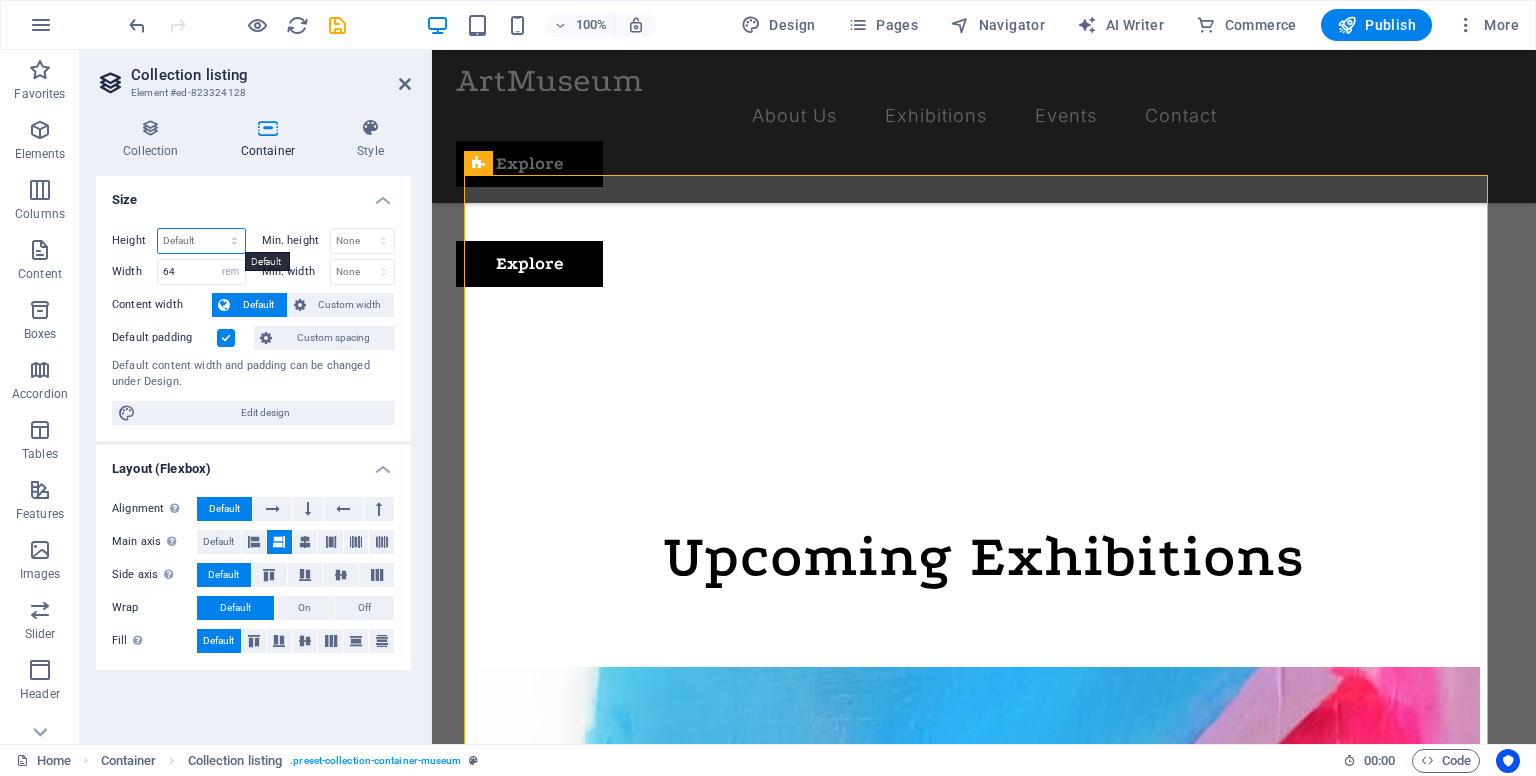 click on "Default px rem % vh vw" at bounding box center [201, 241] 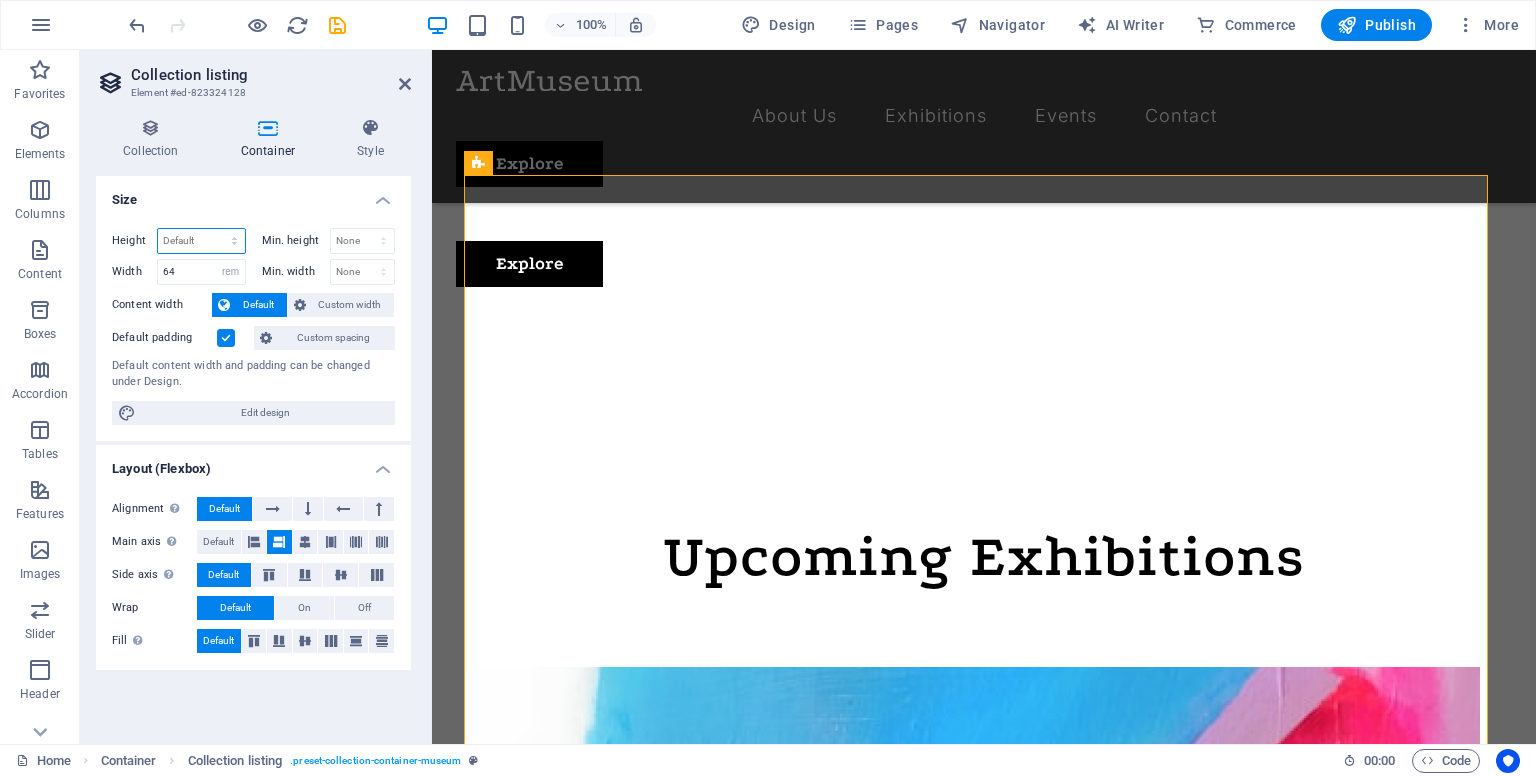 click on "Default px rem % vh vw" at bounding box center (201, 241) 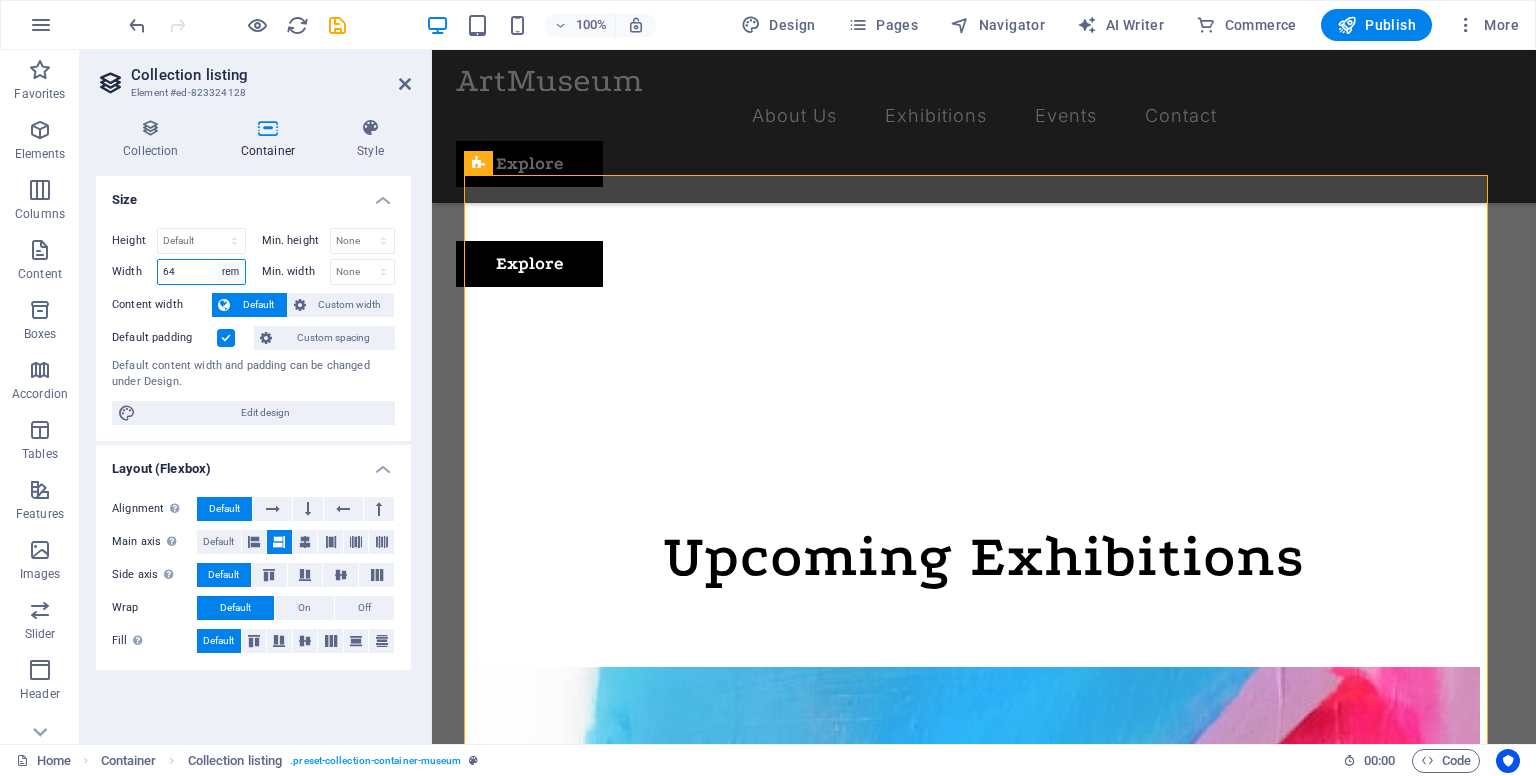click on "Default px rem % em vh vw" at bounding box center [231, 272] 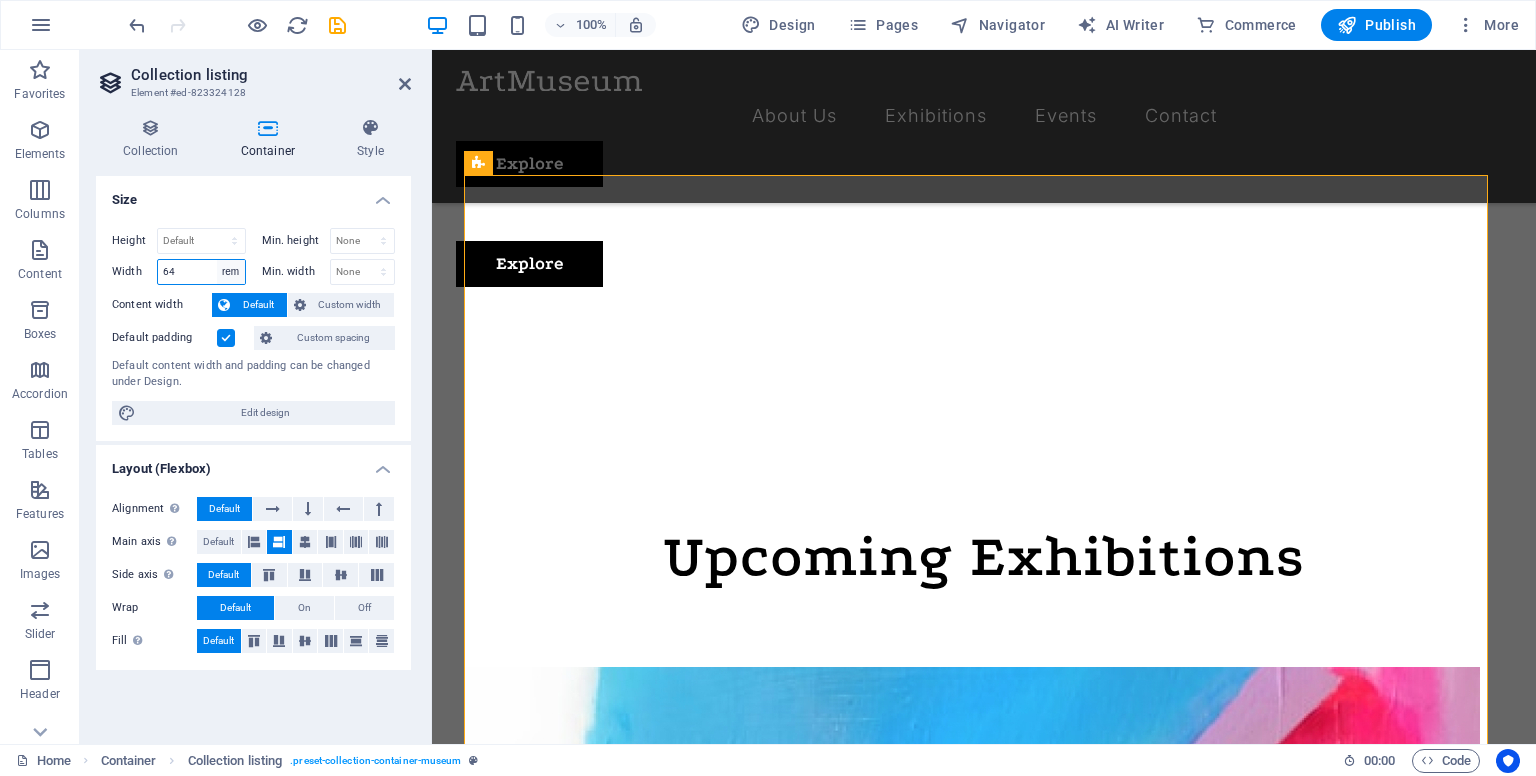 select on "px" 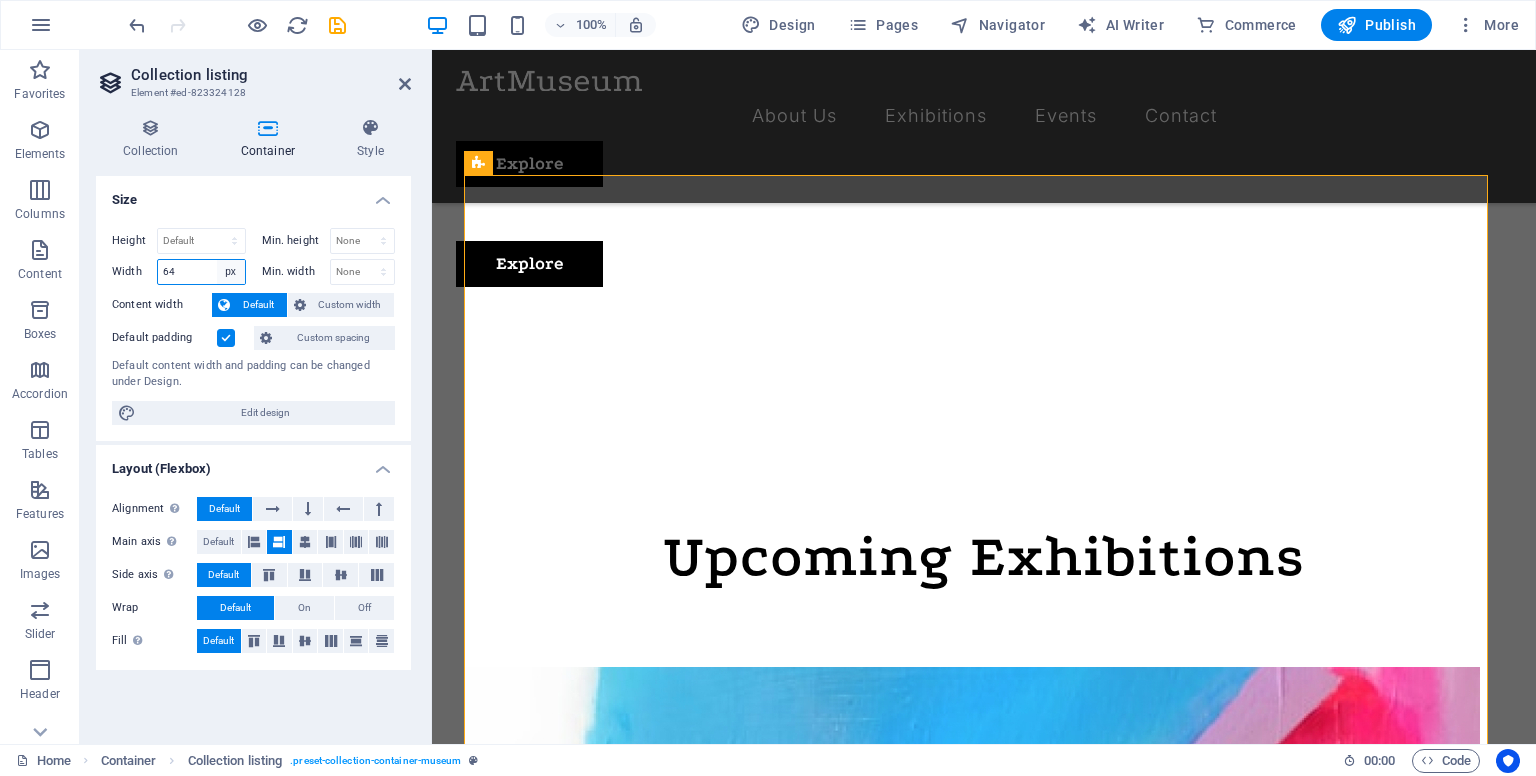 click on "Default px rem % em vh vw" at bounding box center [231, 272] 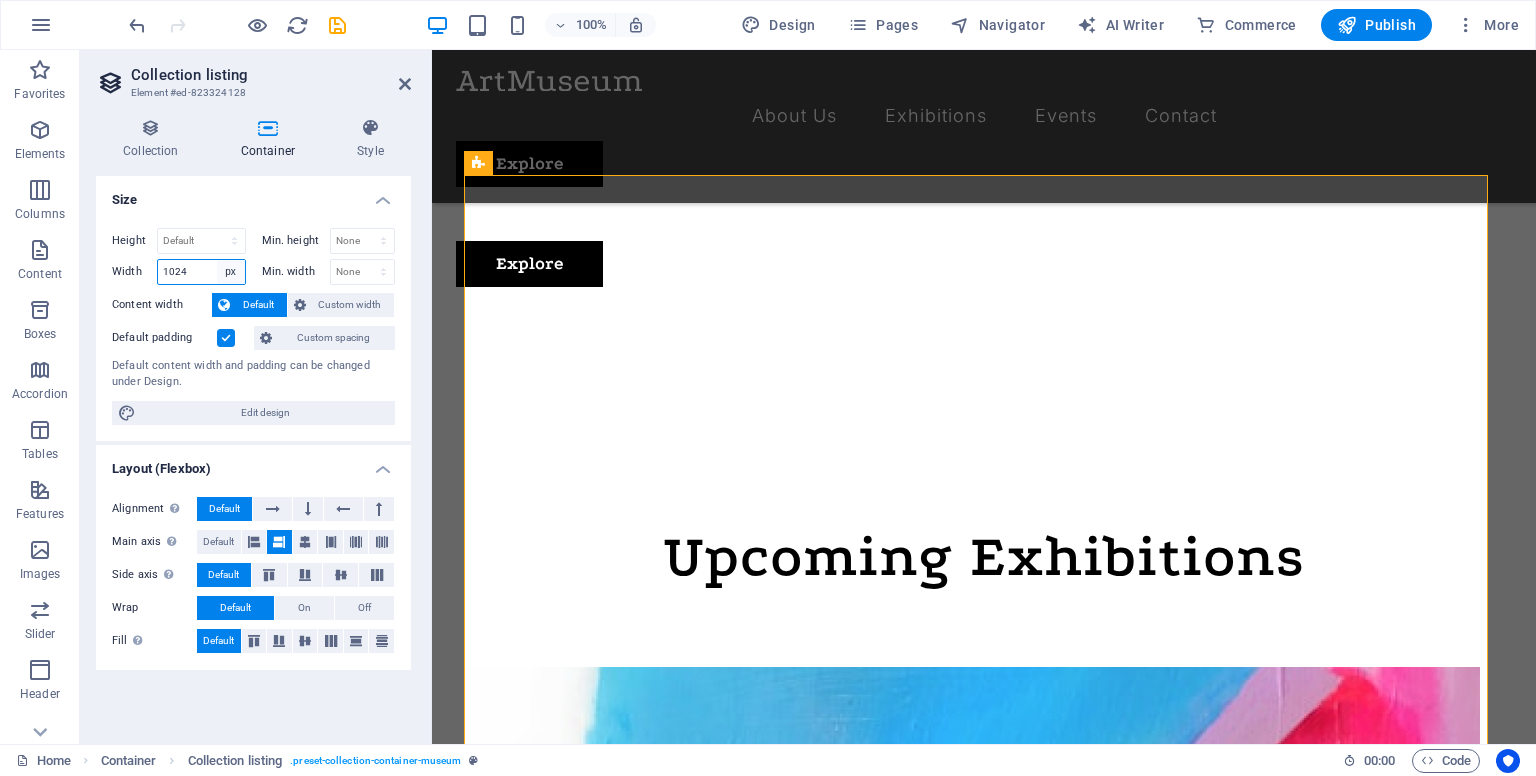 click on "Default px rem % em vh vw" at bounding box center [231, 272] 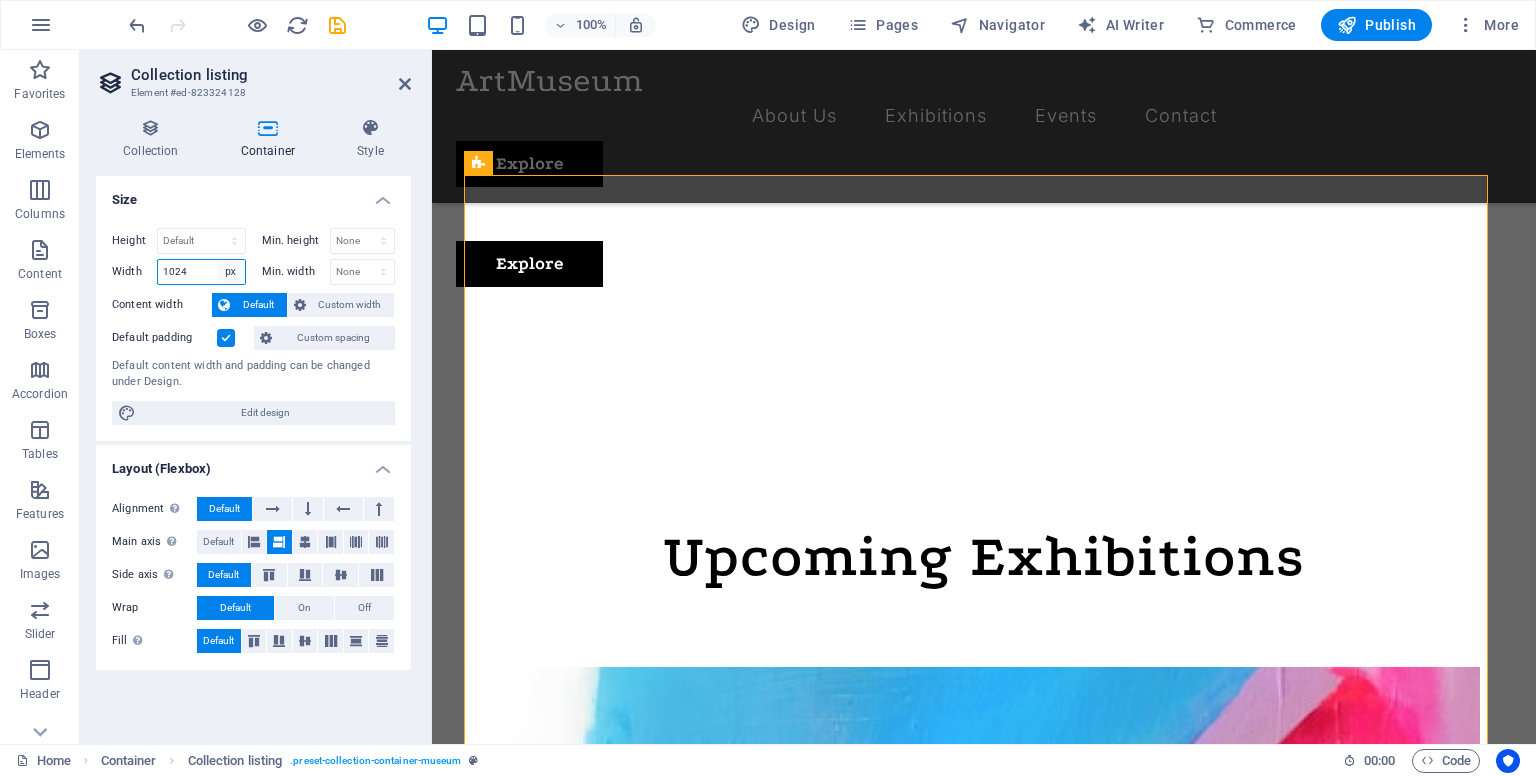 select on "default" 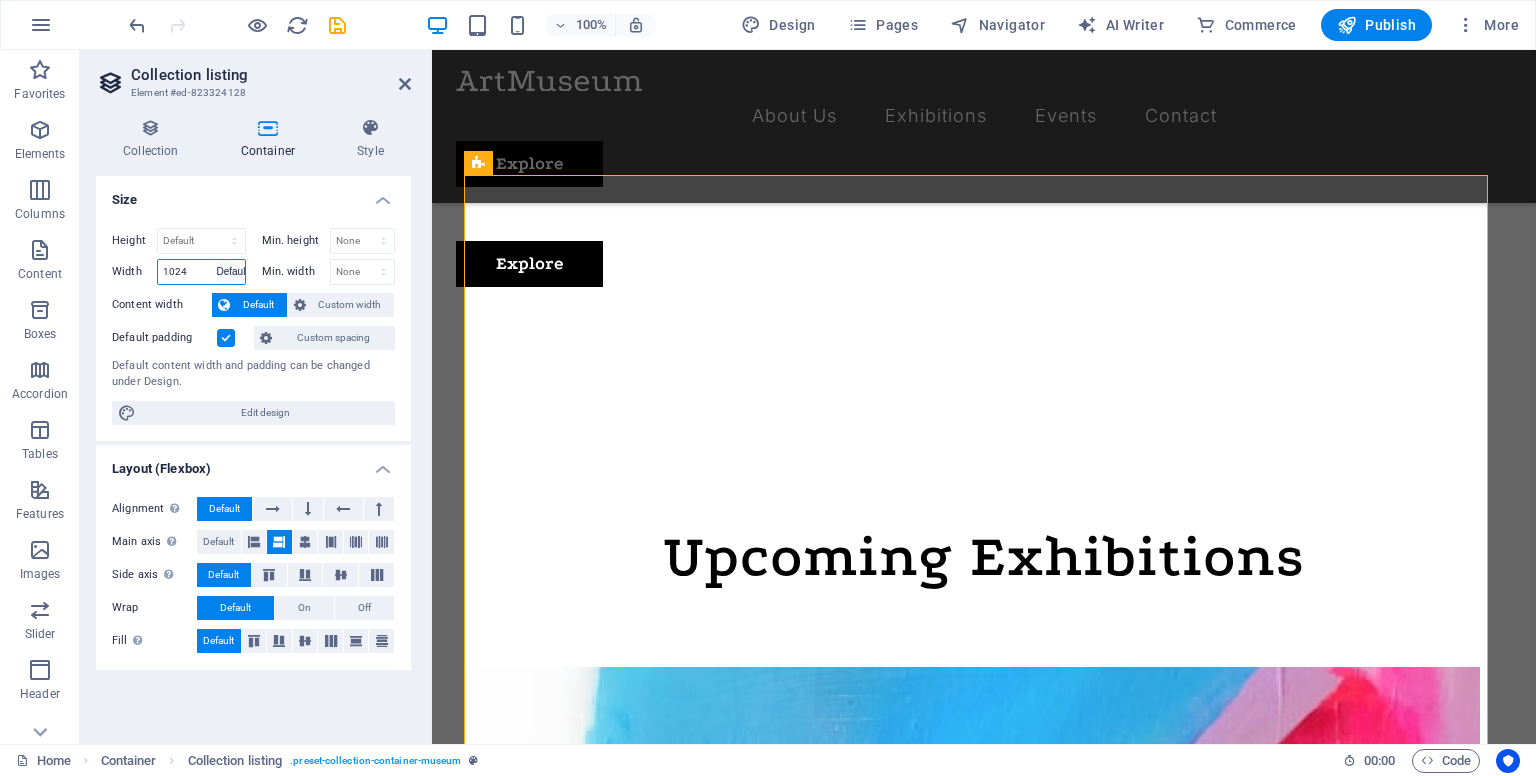 click on "Default px rem % em vh vw" at bounding box center [231, 272] 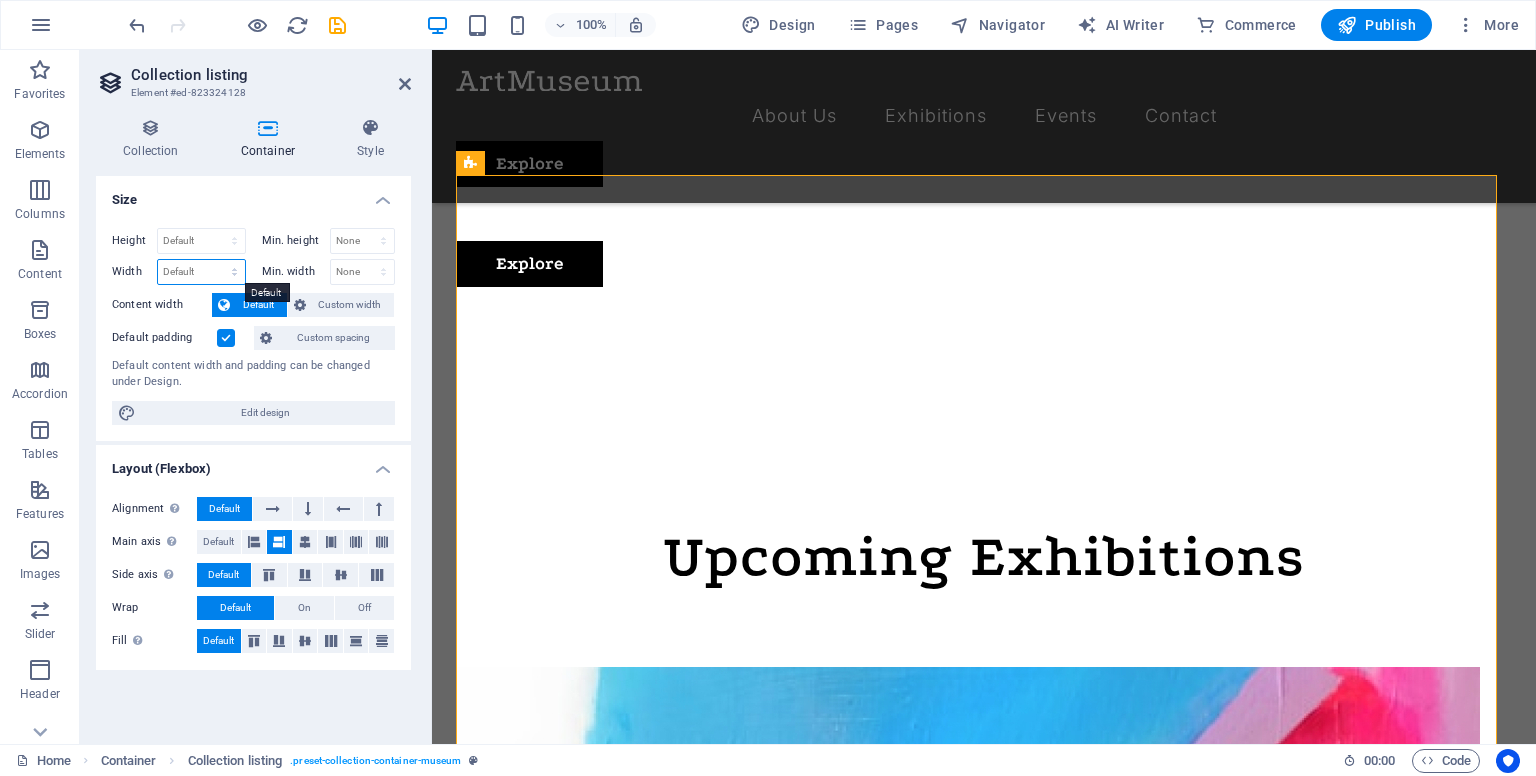 click on "Default px rem % em vh vw" at bounding box center [201, 272] 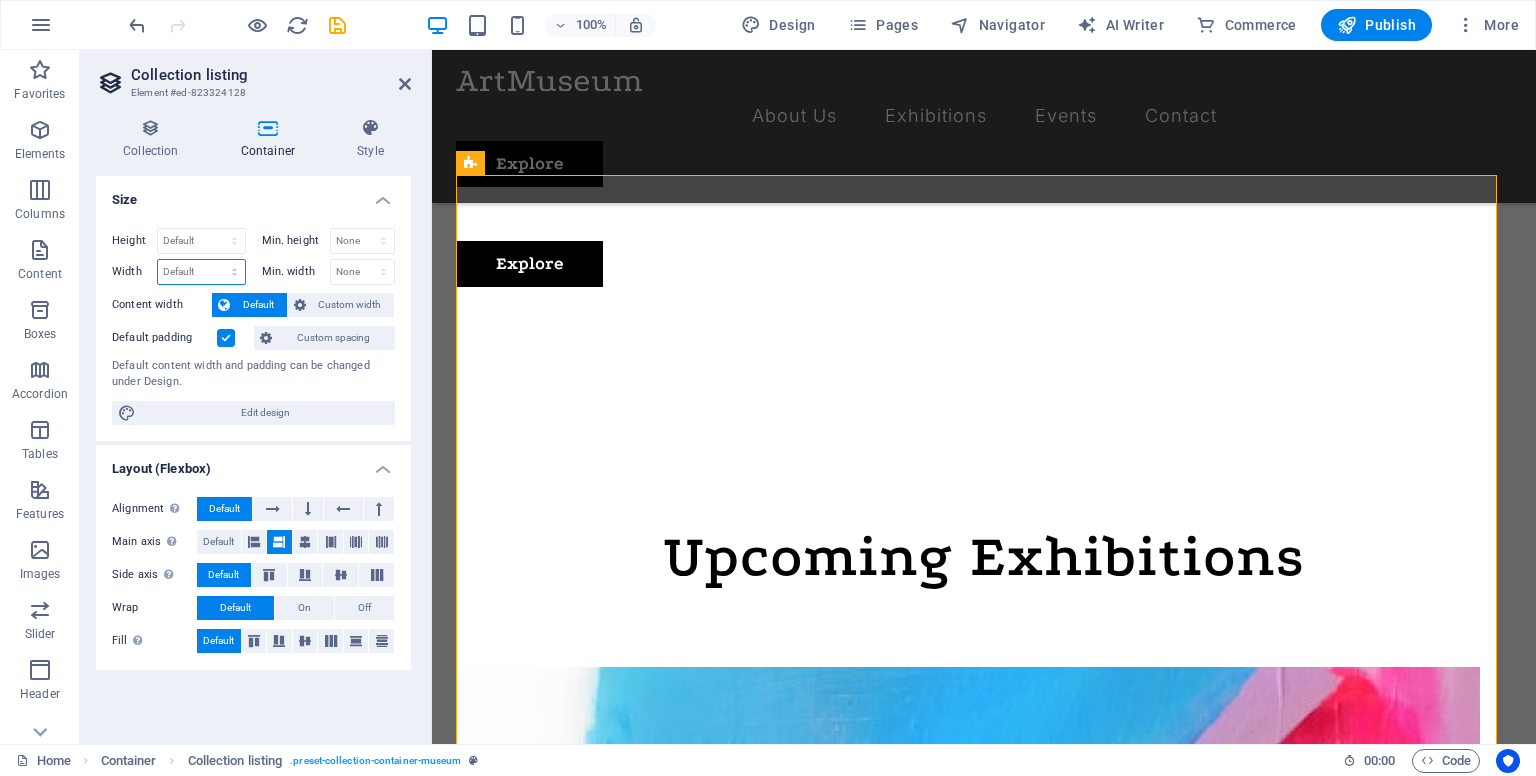 select on "px" 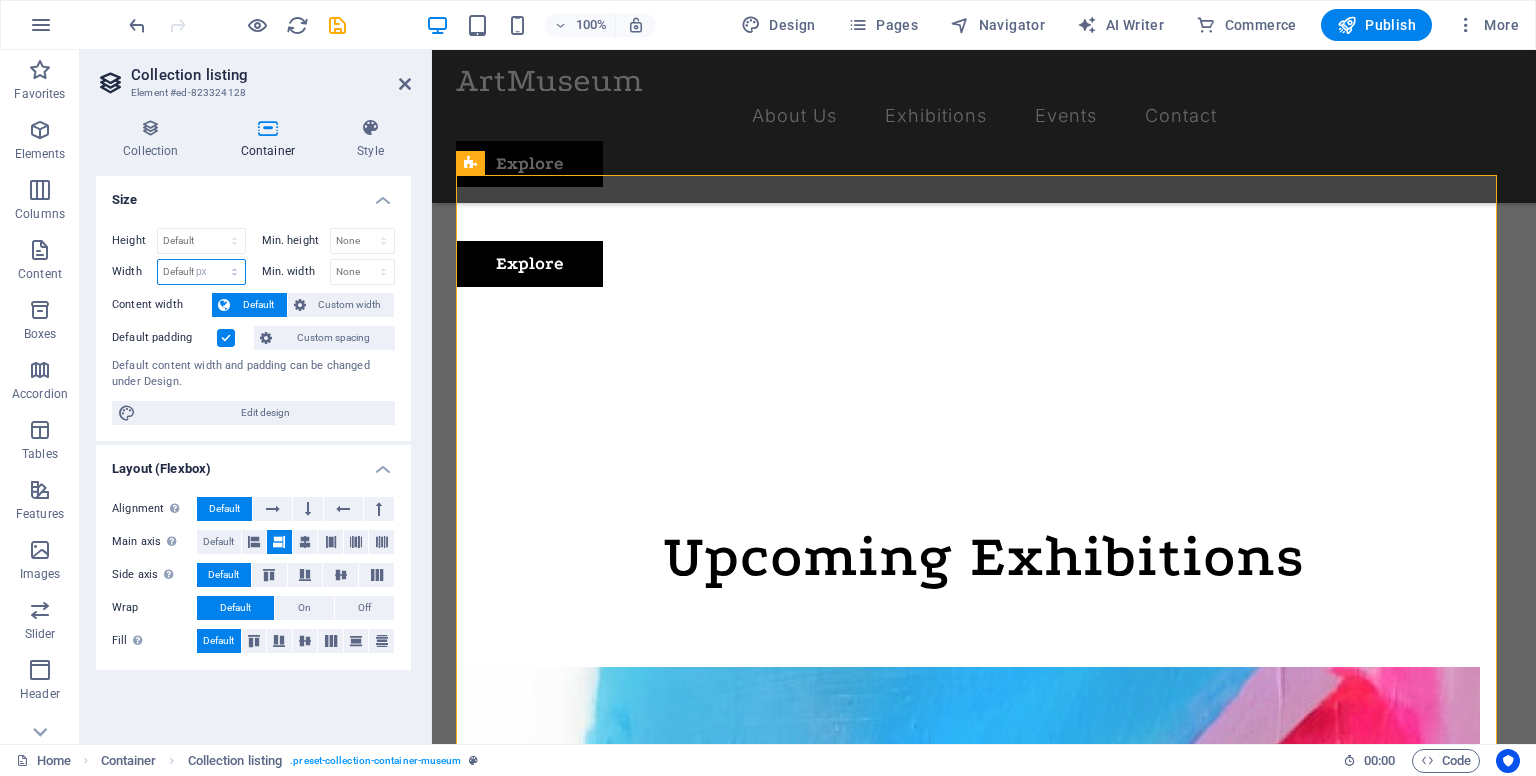 click on "Default px rem % em vh vw" at bounding box center (201, 272) 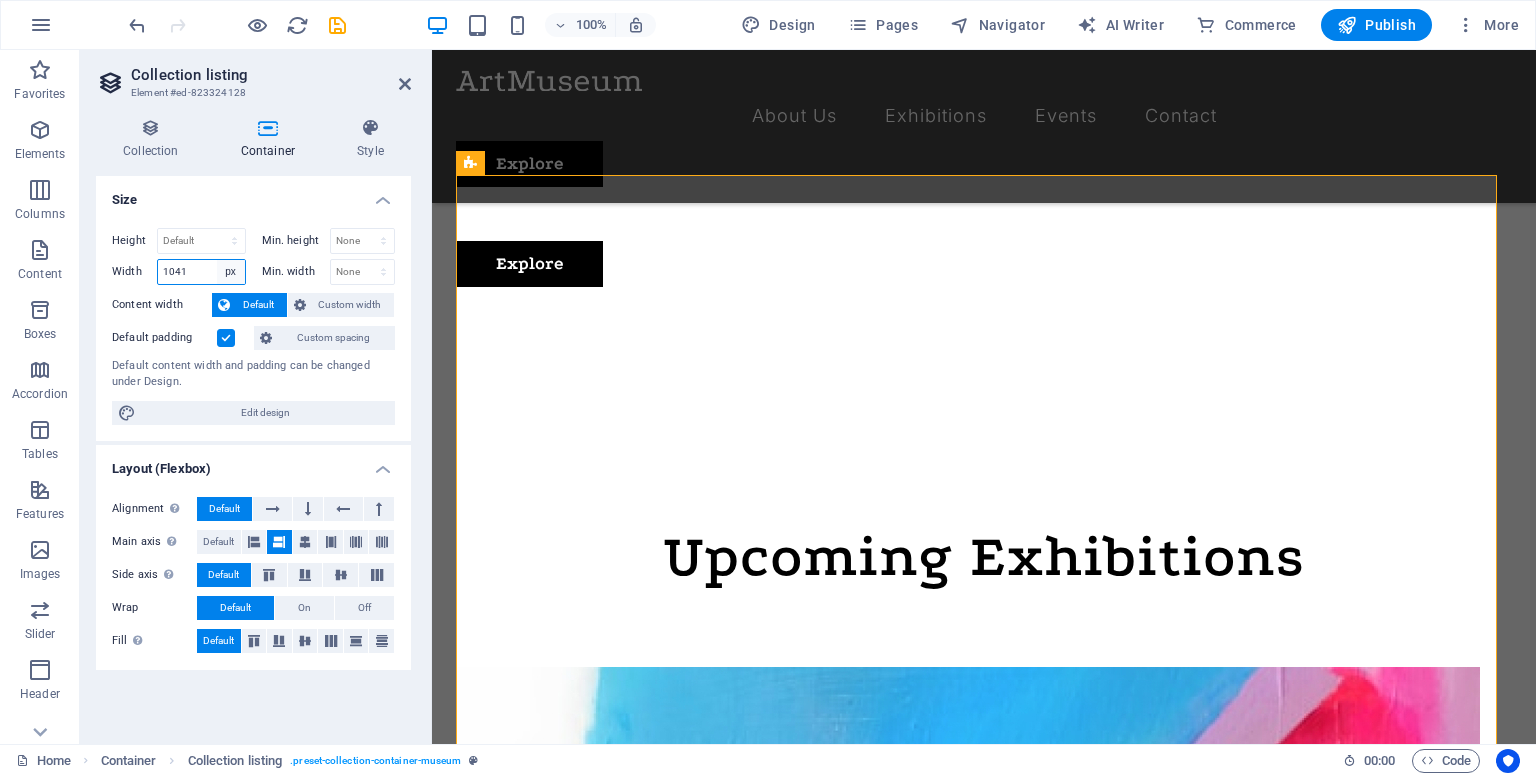 click on "Default px rem % em vh vw" at bounding box center [231, 272] 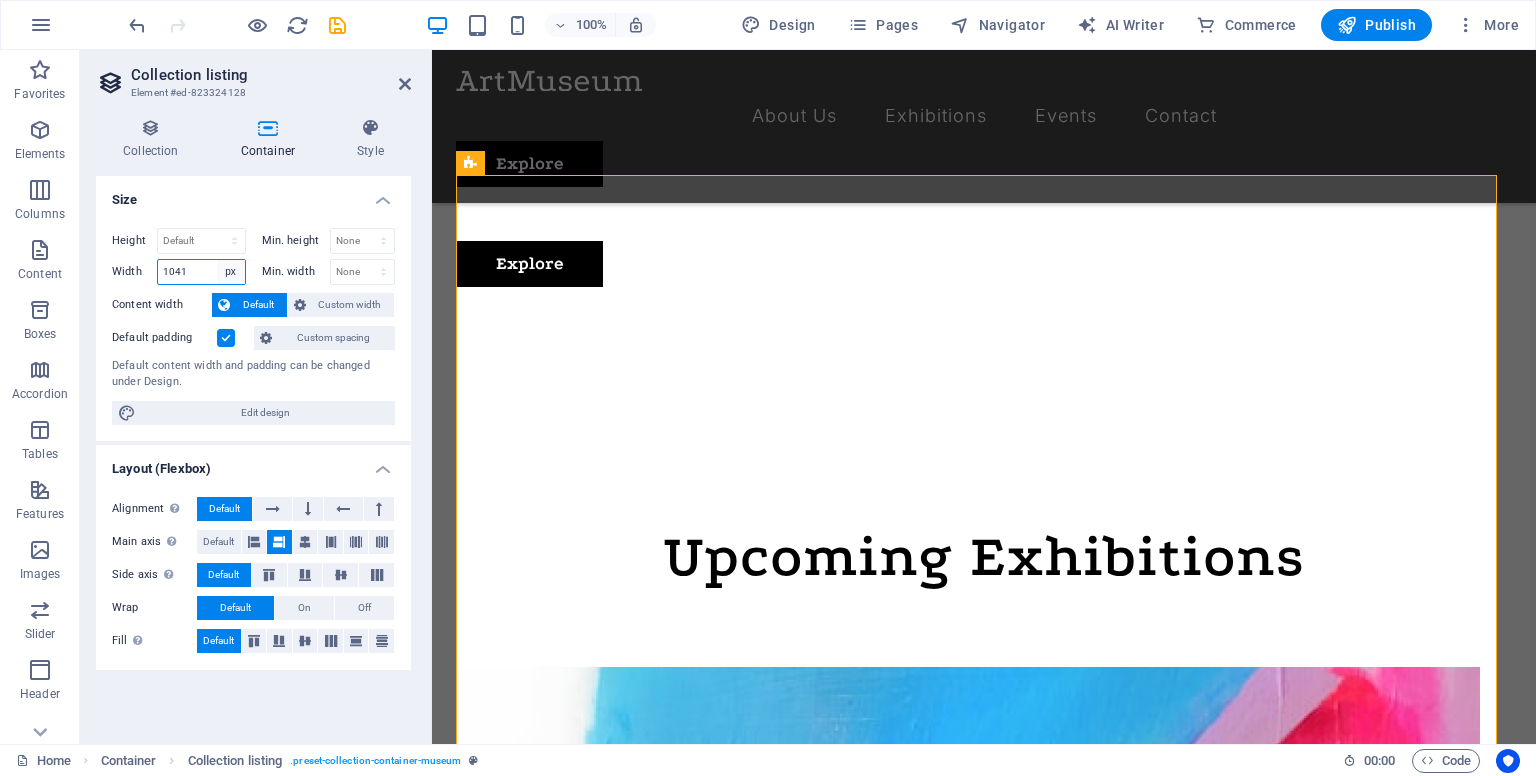 select on "default" 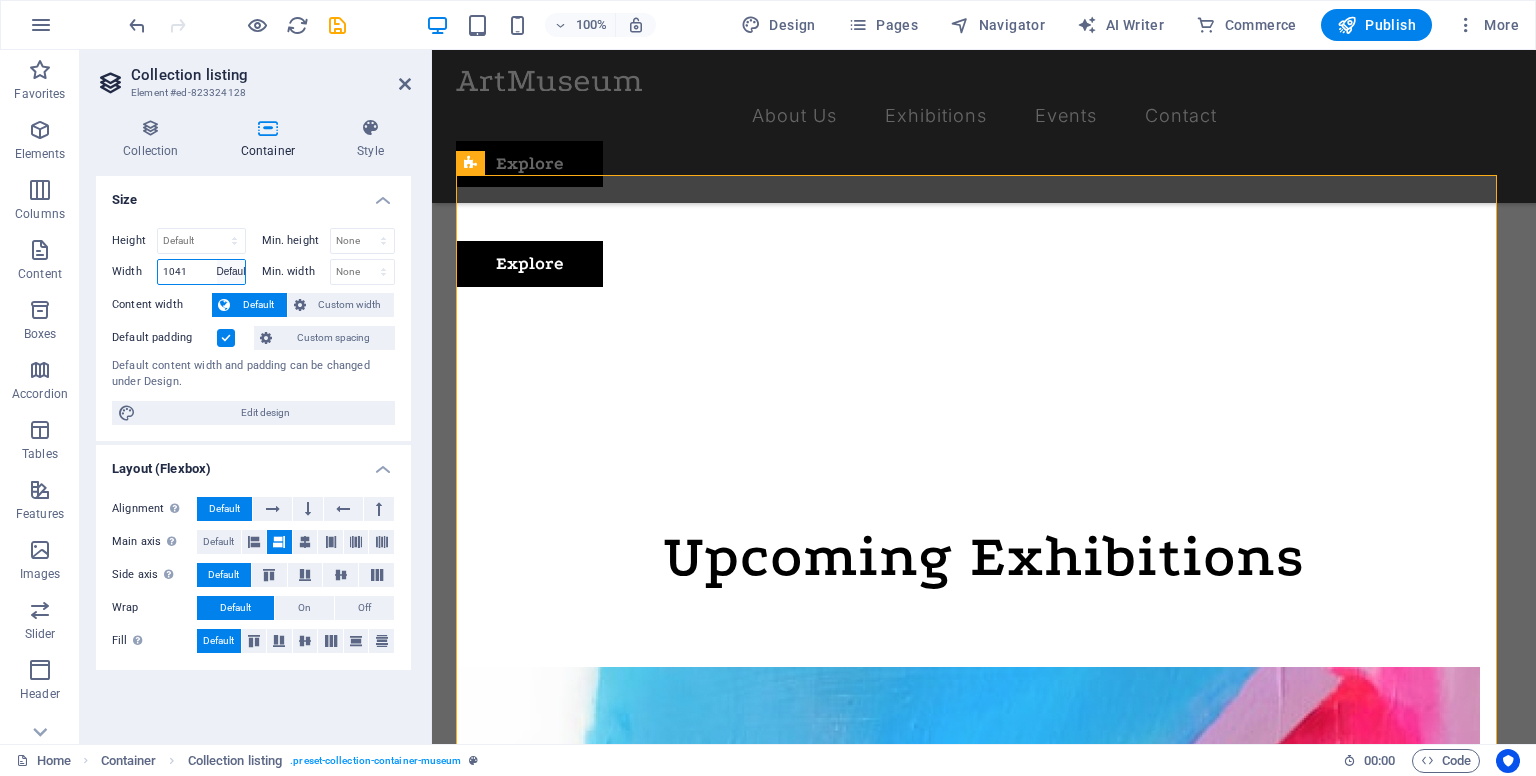 click on "Default px rem % em vh vw" at bounding box center (231, 272) 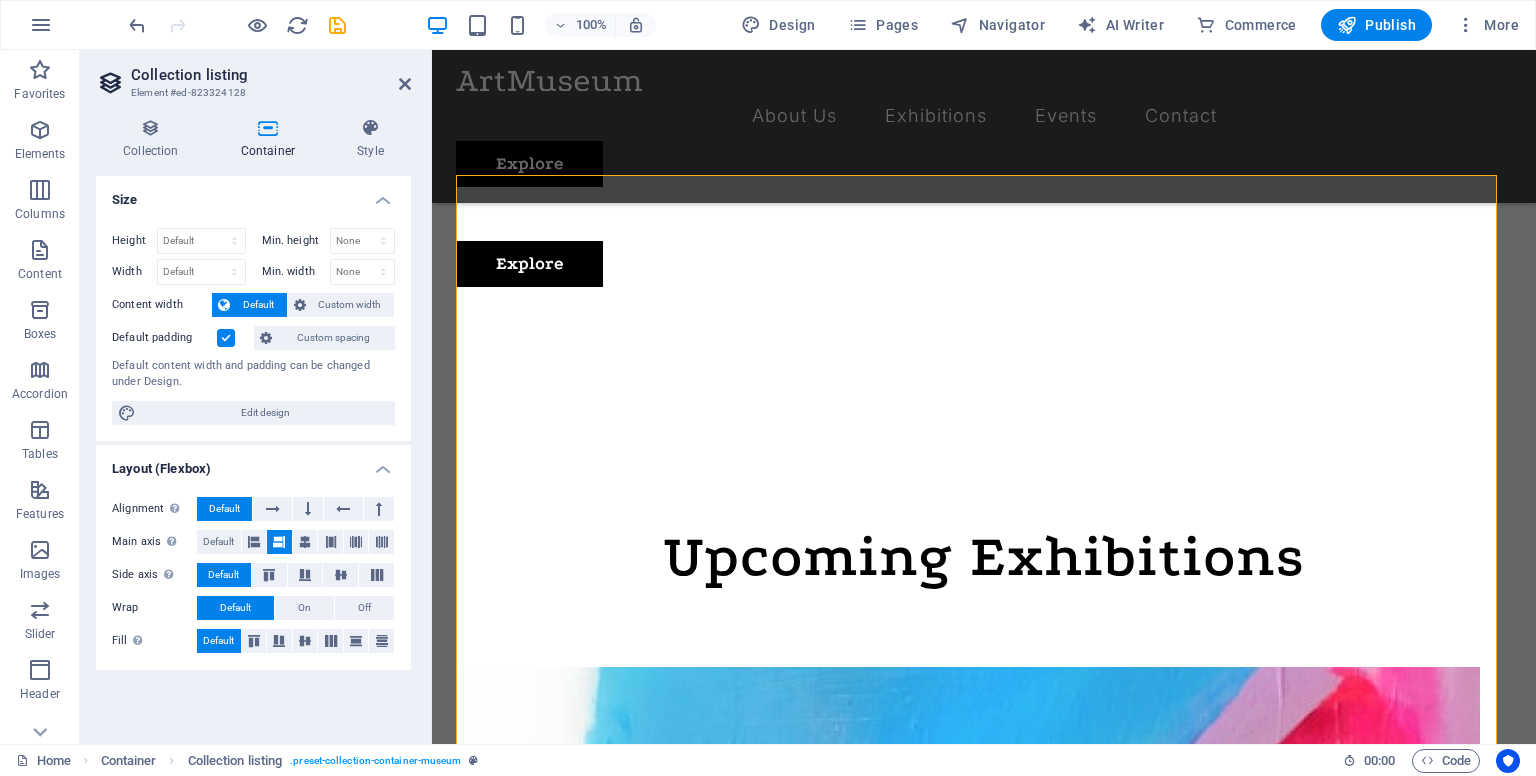 click on "Collection listing Element #ed-823324128
Collection Container Style General Collection Events Exhibitions Sort by Created at (ascending) Created at (descending) Updated at (ascending) Updated at (descending) Exhibition Date (ascending) Exhibition Date (descending) Name (ascending) Name (descending) Slug (ascending) Slug (descending) Exhibition Duration (ascending) Exhibition Duration (descending) Featured Exhibition (ascending) Featured Exhibition (descending) Random Unique Display only unique values. Leave disabled if unclear. None Exhibition Image Exhibition Date Name Slug Exhibition Intro Exhibition Hero Exhibition Duration Exhibition Details Featured Exhibition Featured Intro Reload content Configure collection Please add a collection first Collections Manage content Add and edit the content of your collection. Manage content Single Page Layout Open Single Page Layout Filter 1 Field Created at Updated at Exhibition Date Name Slug Exhibition Duration Featured Exhibition is Consider URL filters" at bounding box center [256, 397] 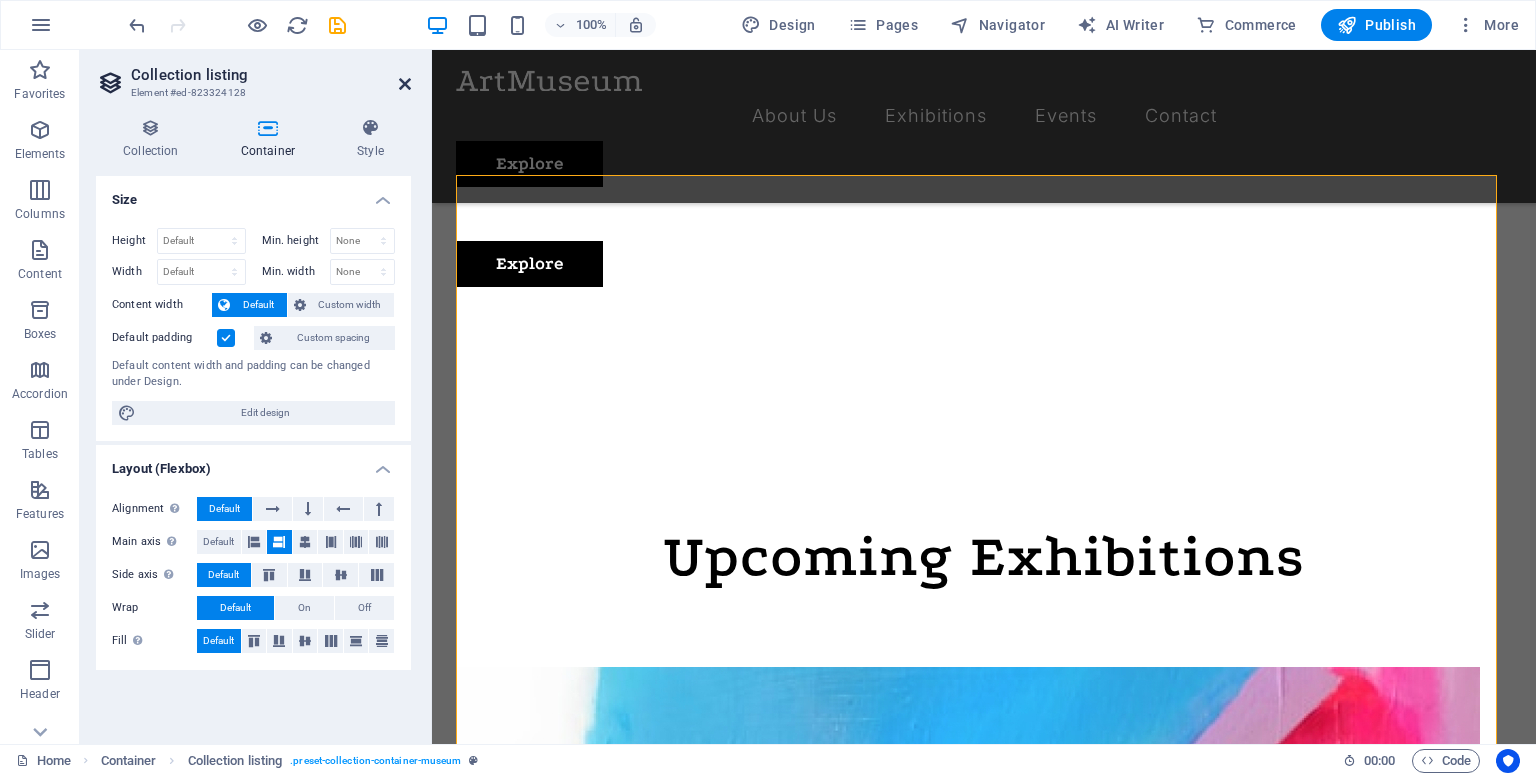 click at bounding box center (405, 84) 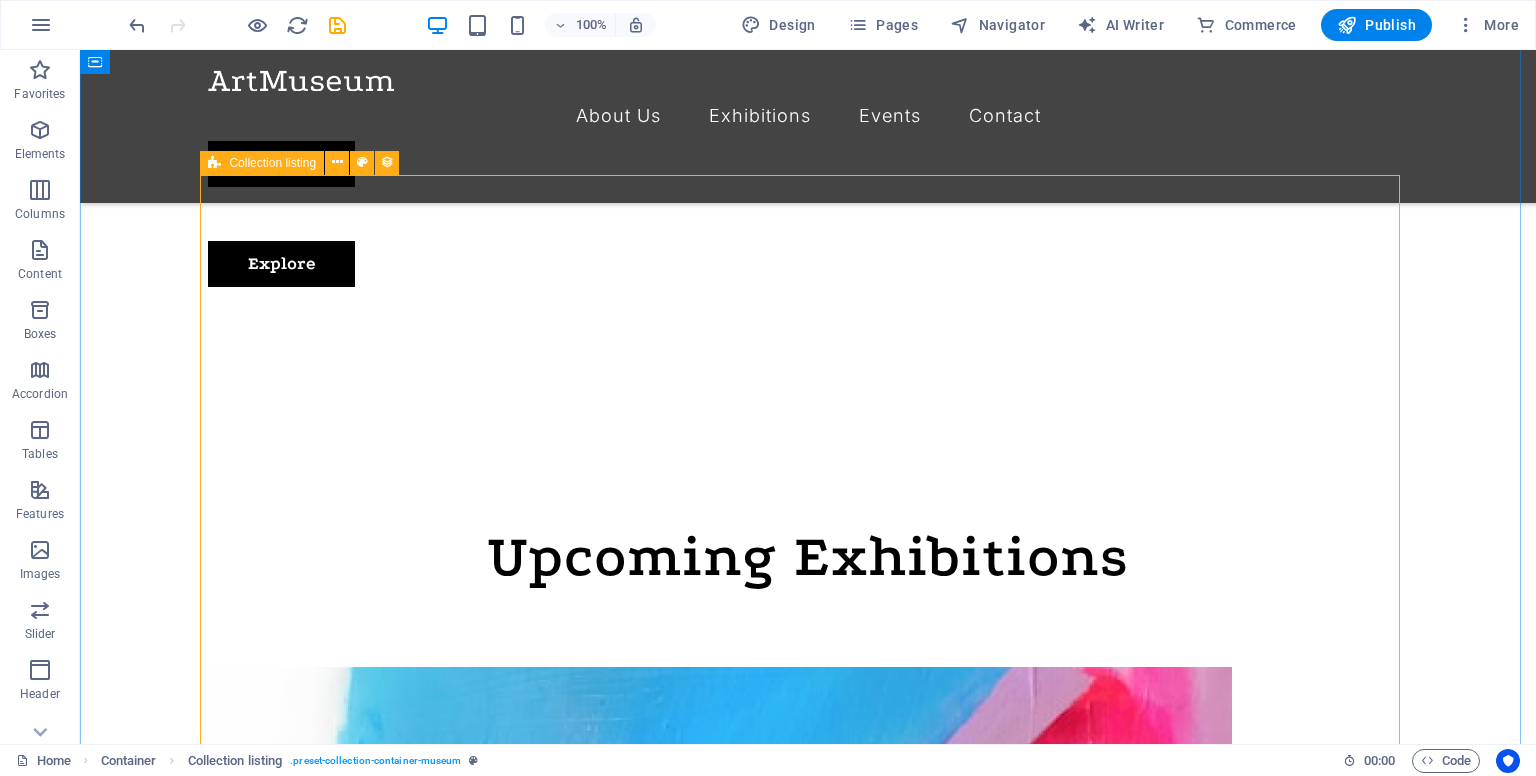 click at bounding box center (214, 163) 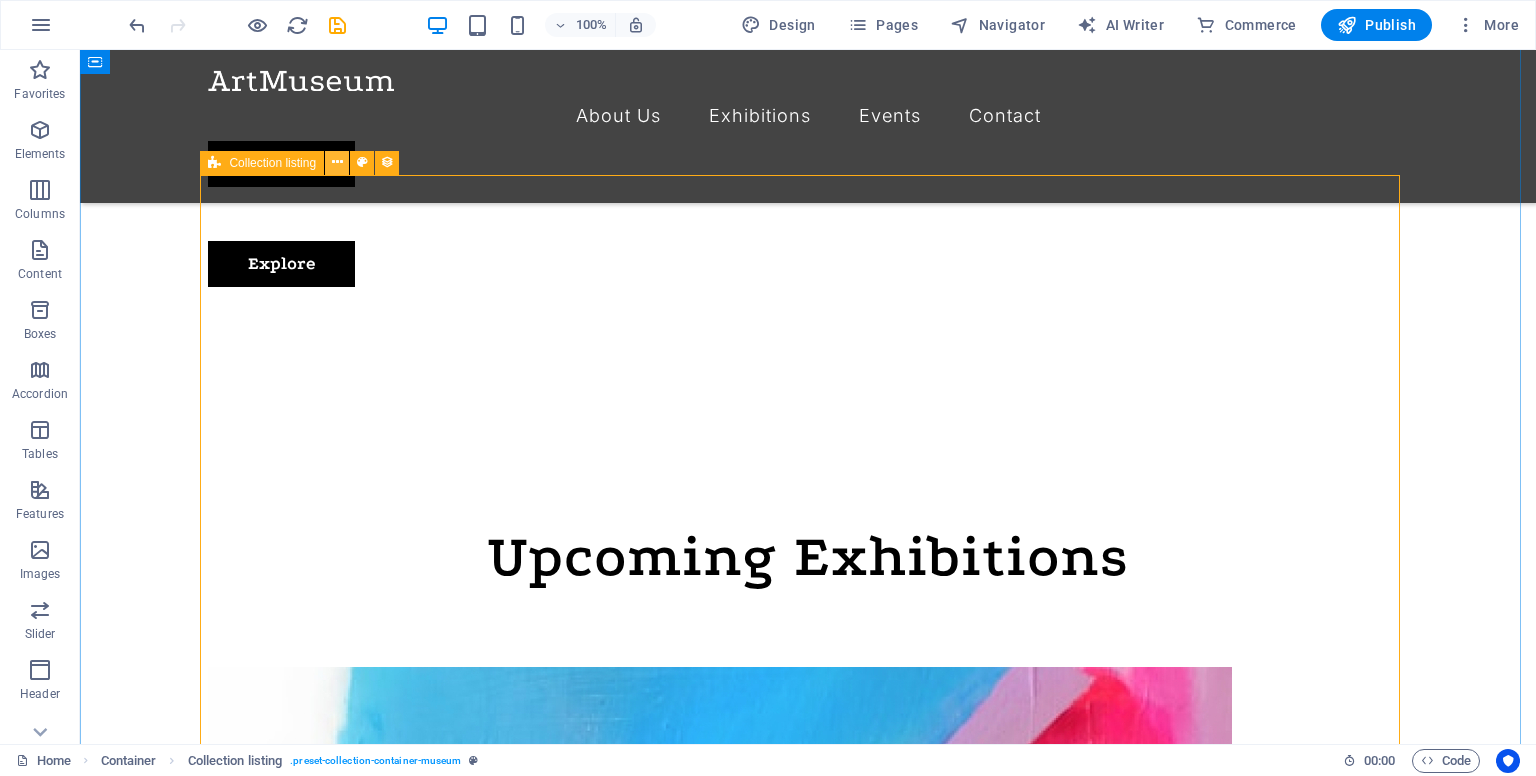 click at bounding box center (337, 163) 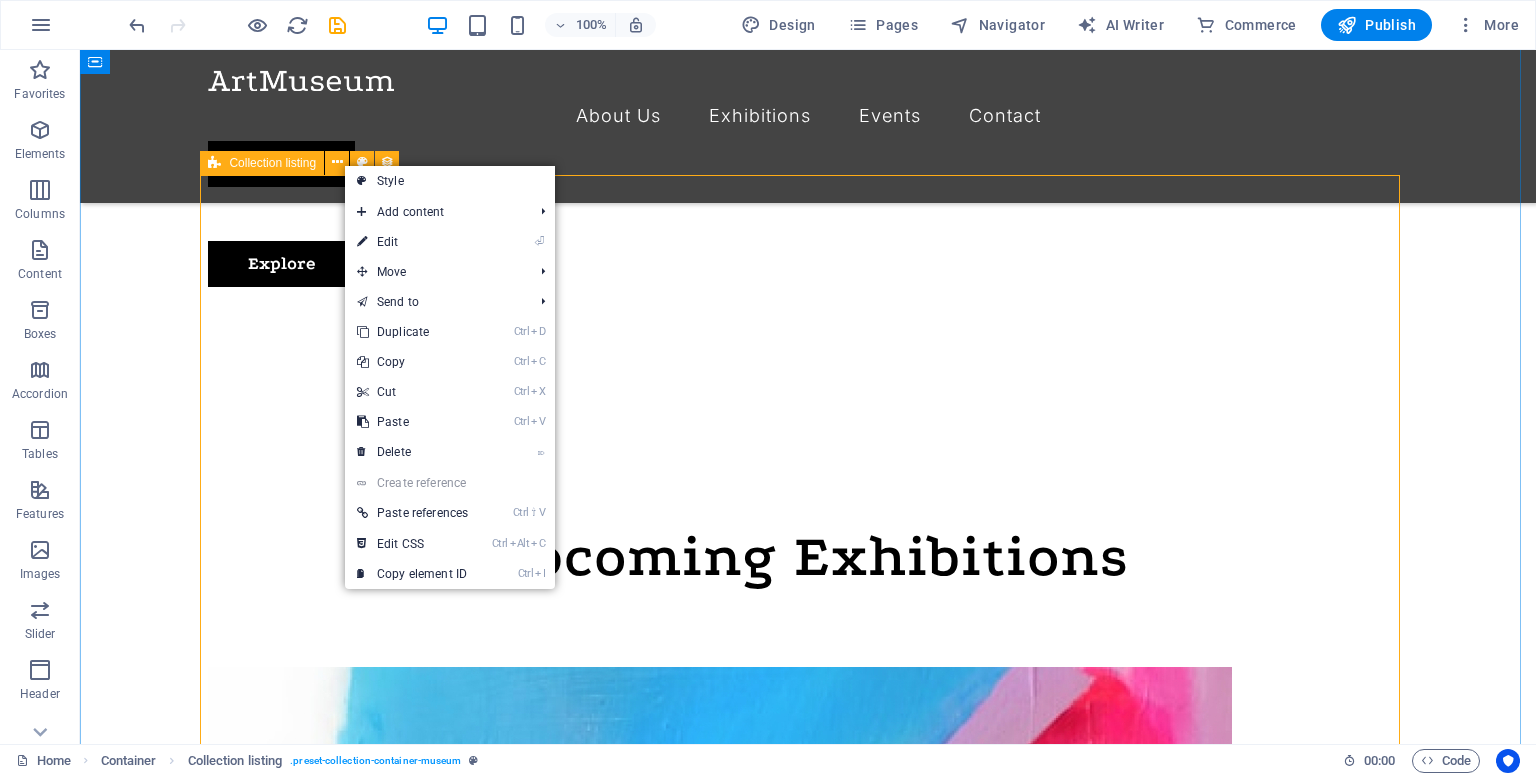 click on "Collection listing" at bounding box center (272, 163) 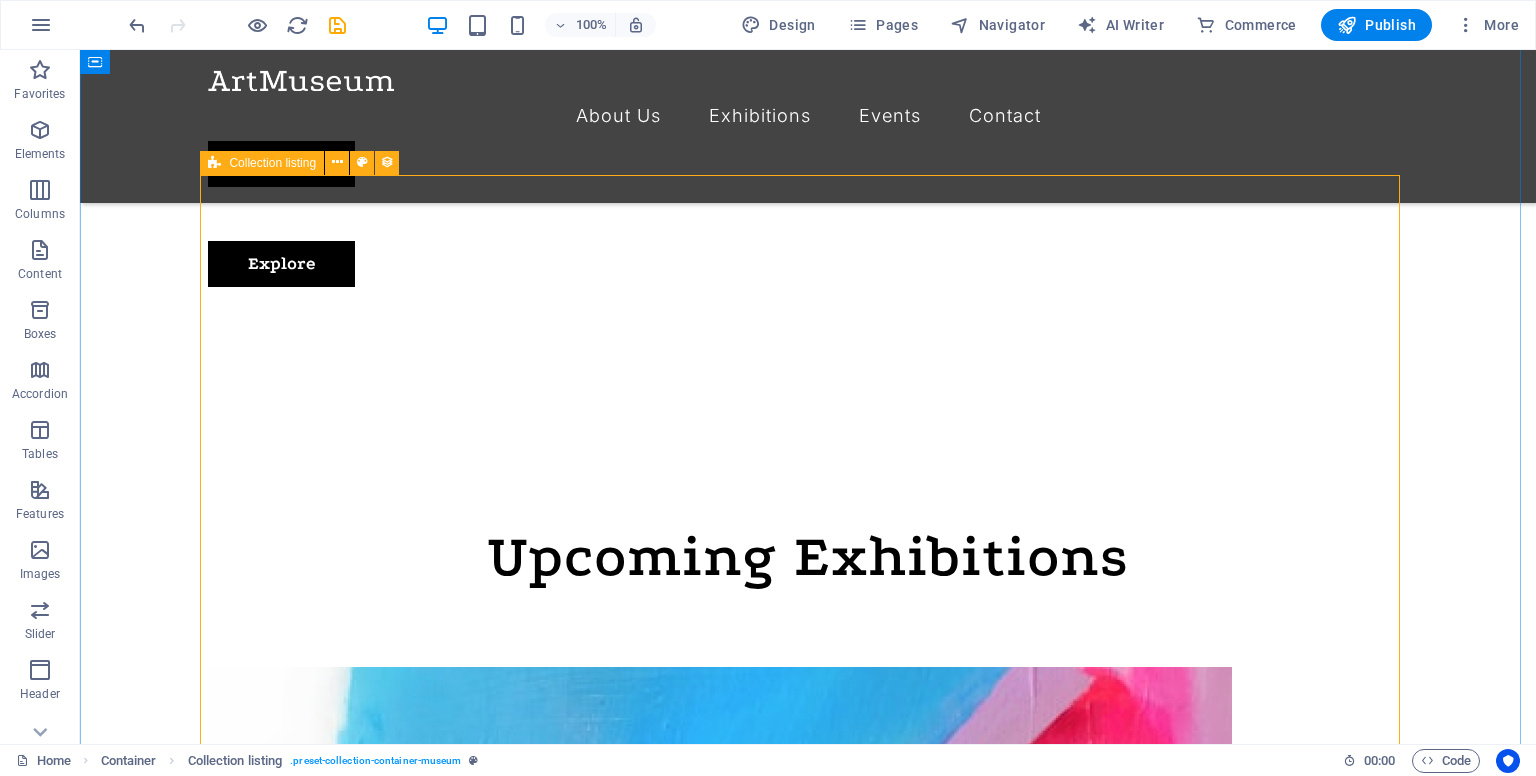 click on "Collection listing" at bounding box center [272, 163] 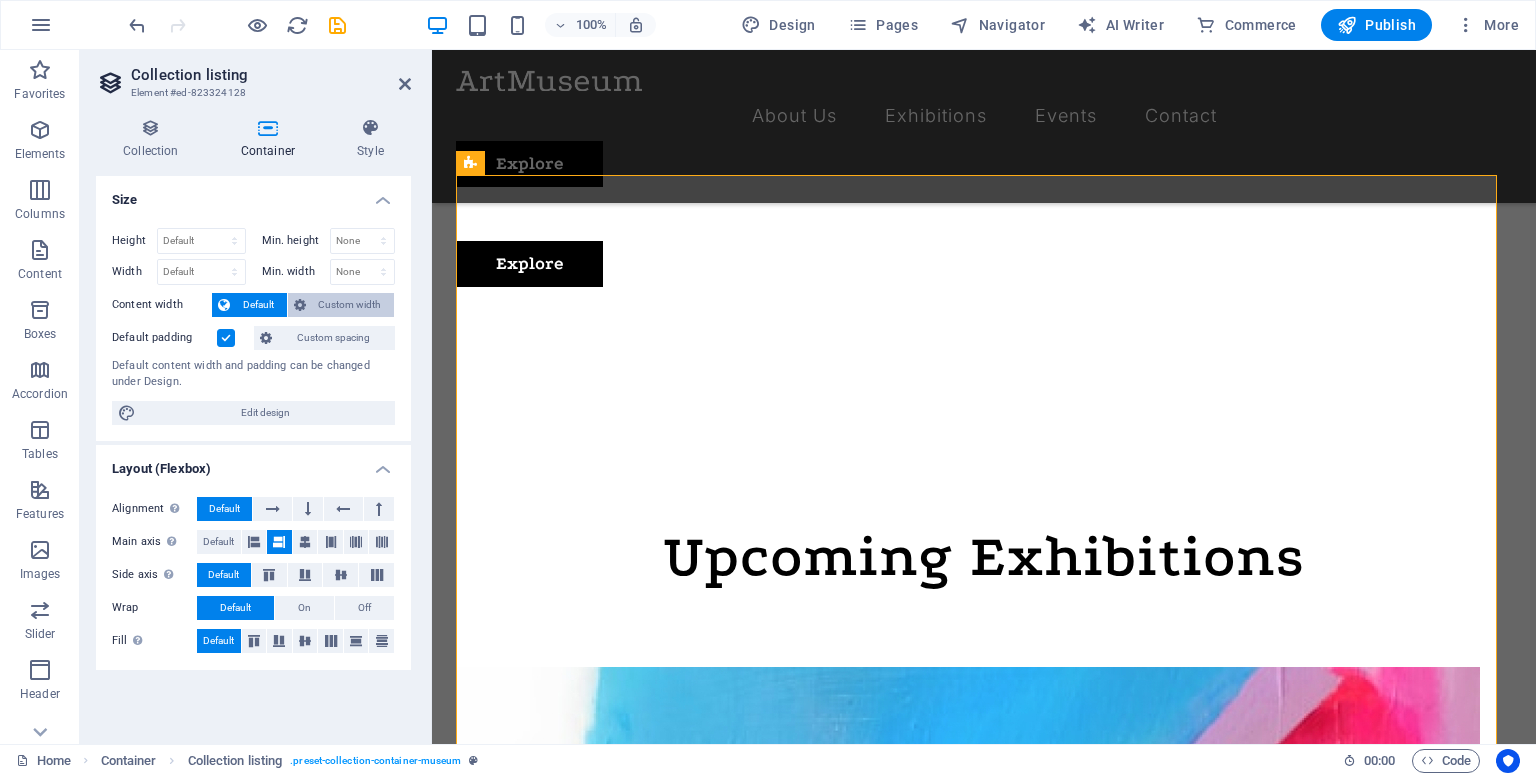 click on "Custom width" at bounding box center [350, 305] 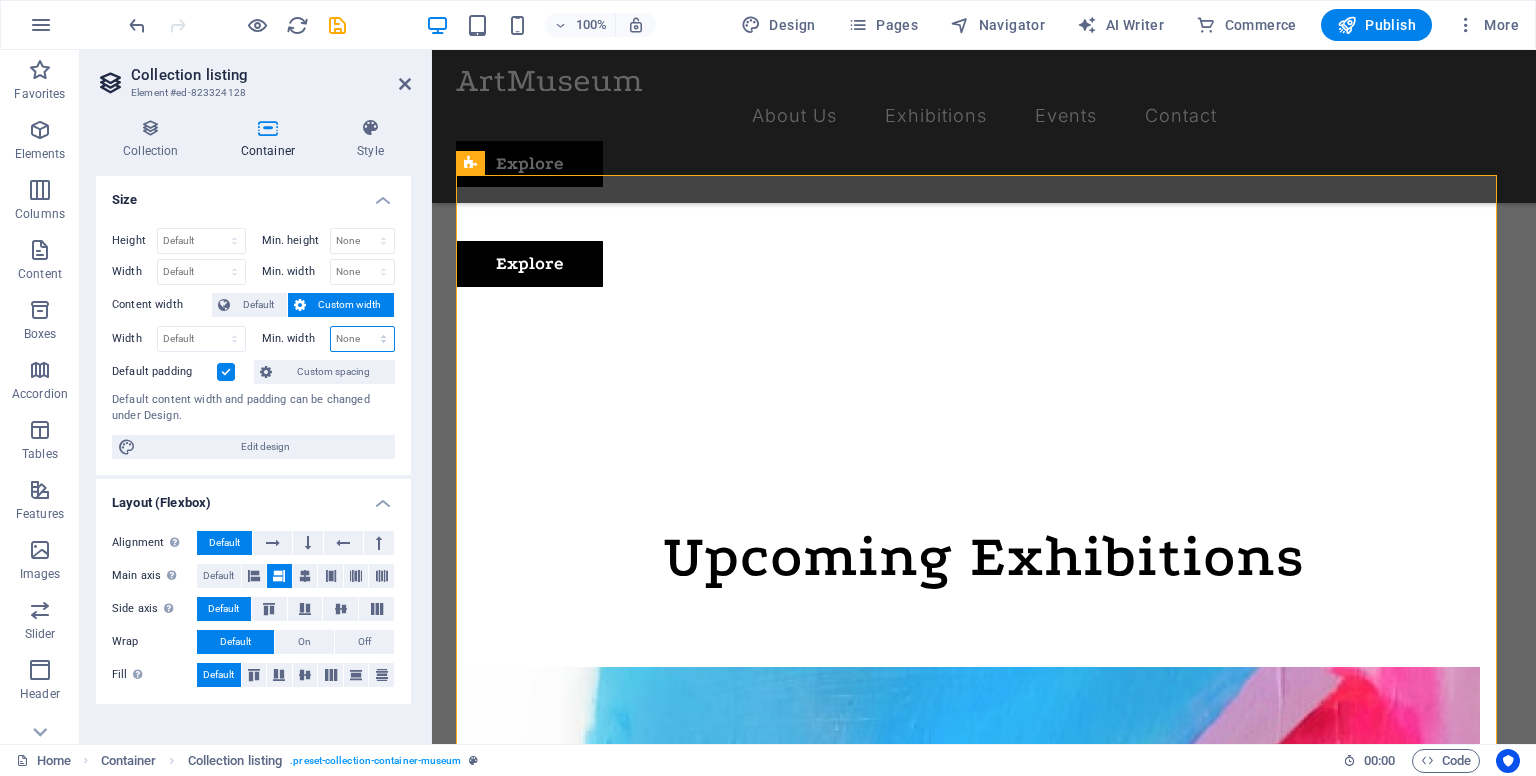 click on "None px rem % vh vw" at bounding box center [363, 339] 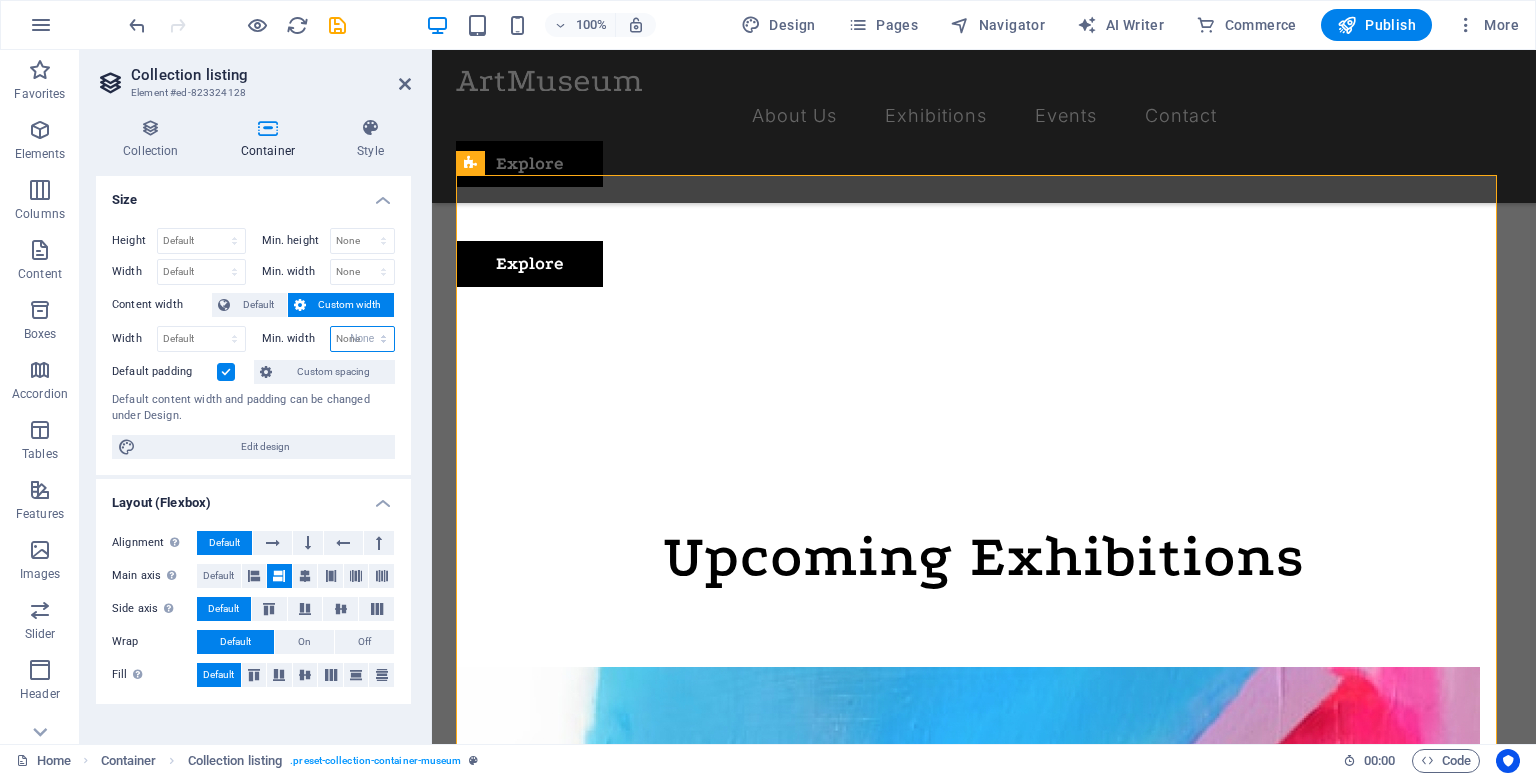 click on "None px rem % vh vw" at bounding box center (363, 339) 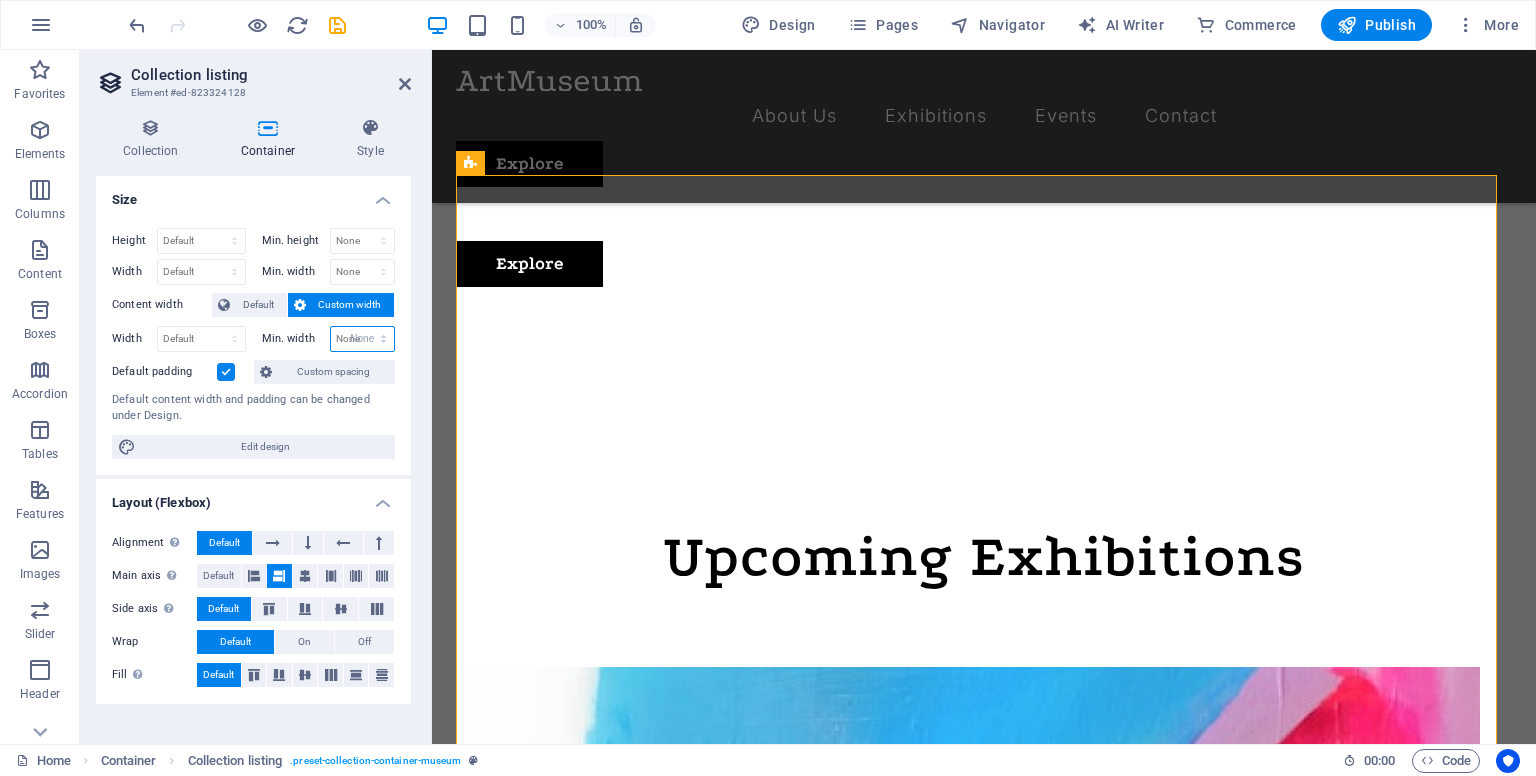 select on "DISABLED_OPTION_VALUE" 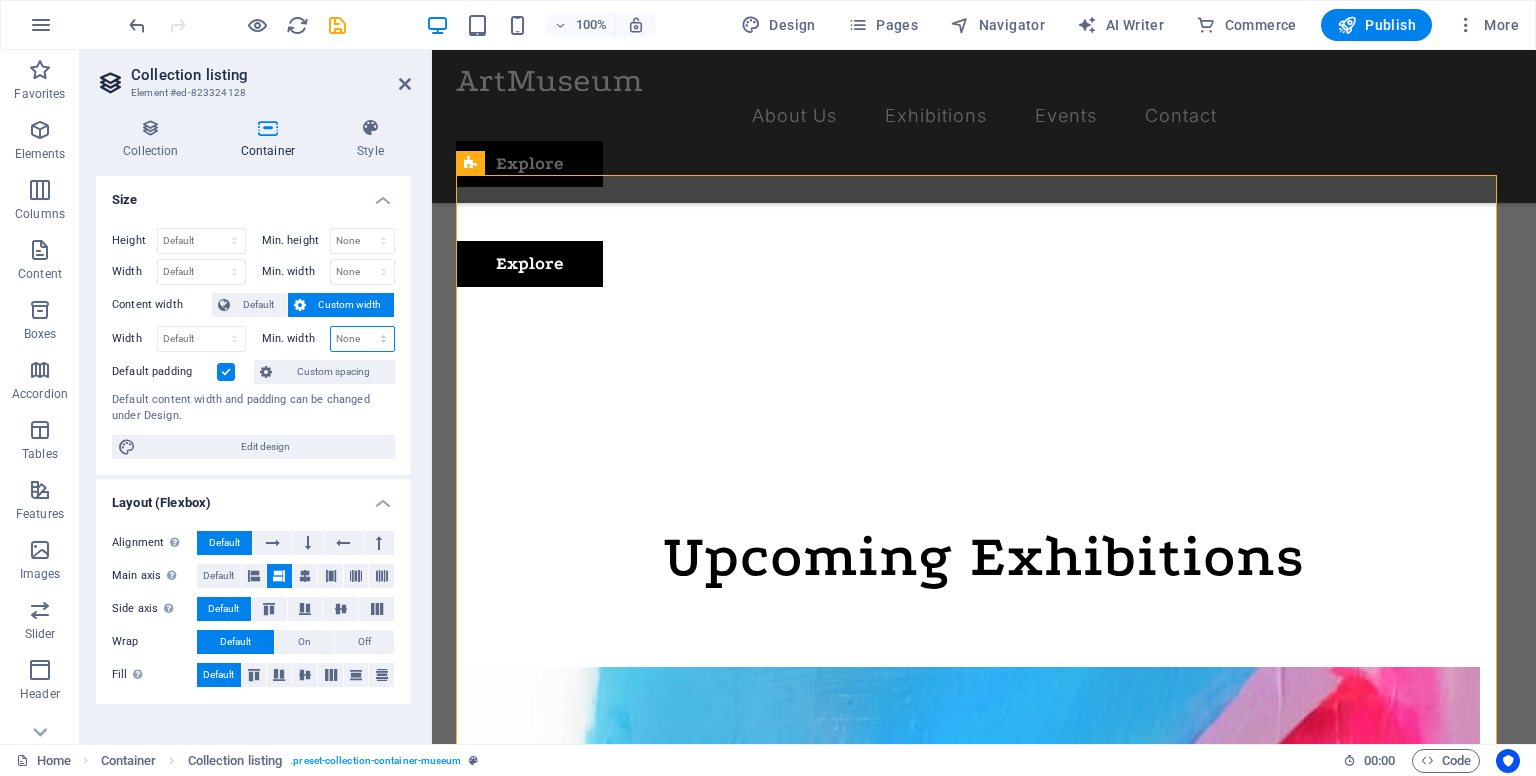 click on "None px rem % vh vw" at bounding box center (363, 339) 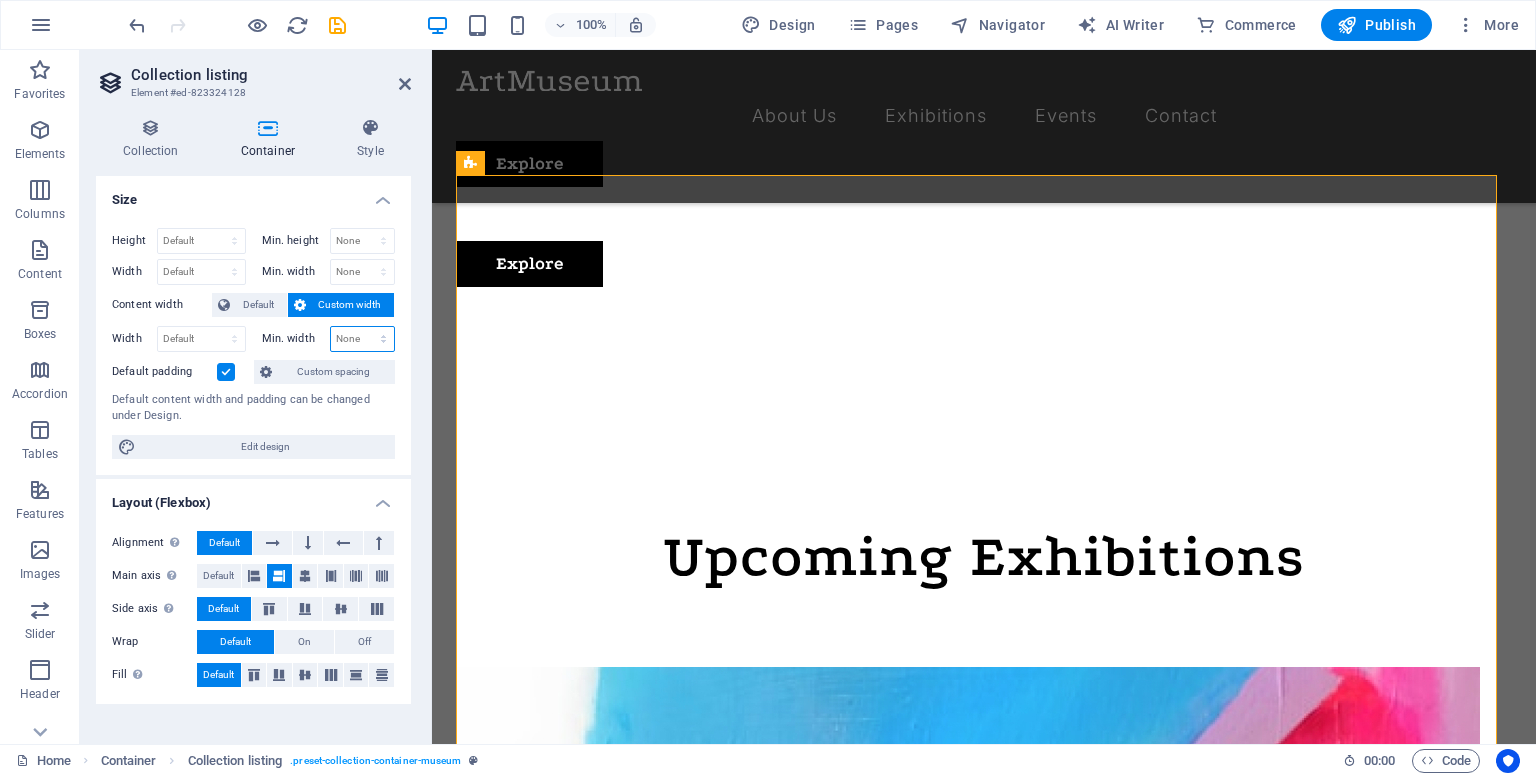 click on "None px rem % vh vw" at bounding box center (363, 339) 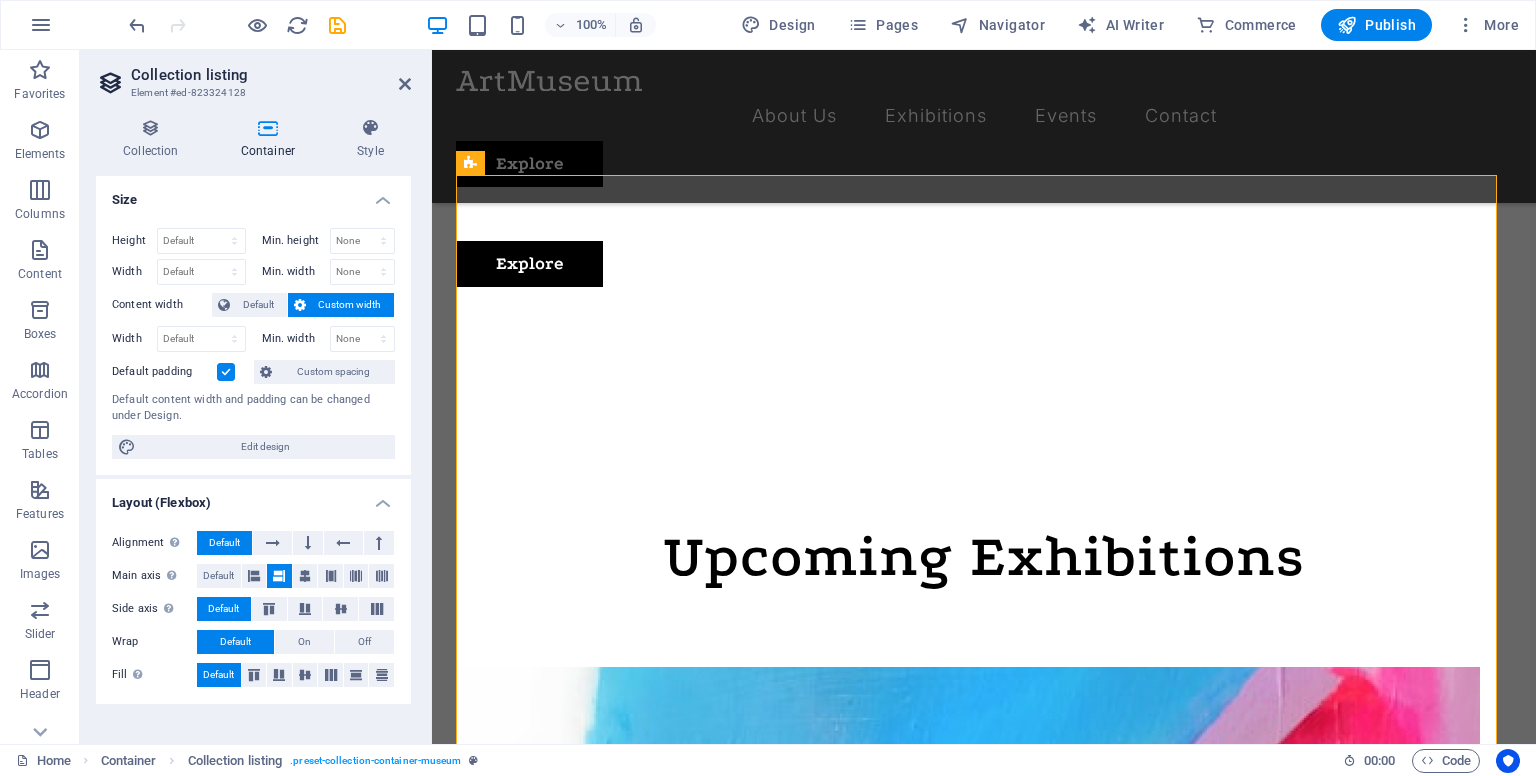 click on "Size" at bounding box center [253, 194] 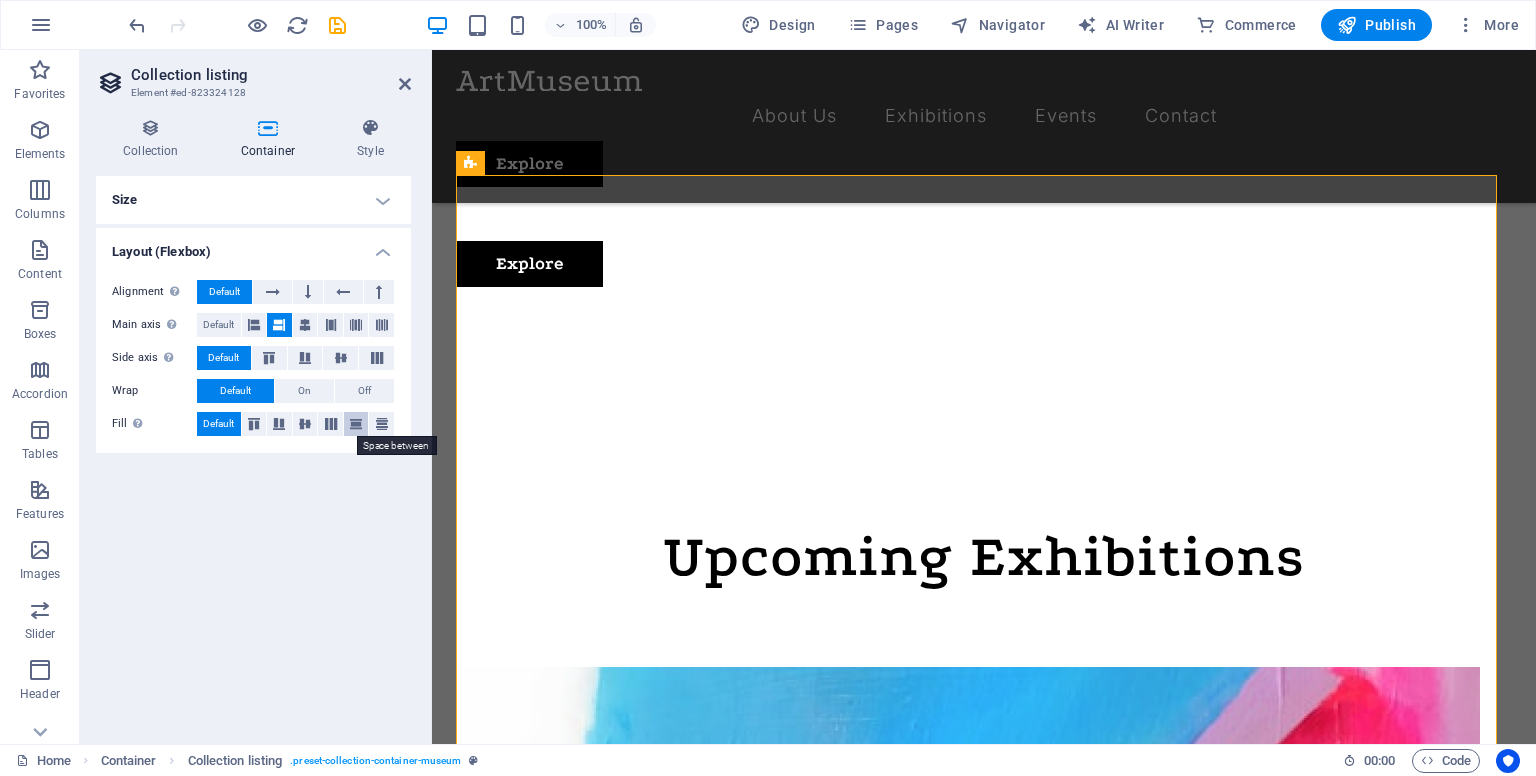 click at bounding box center (356, 424) 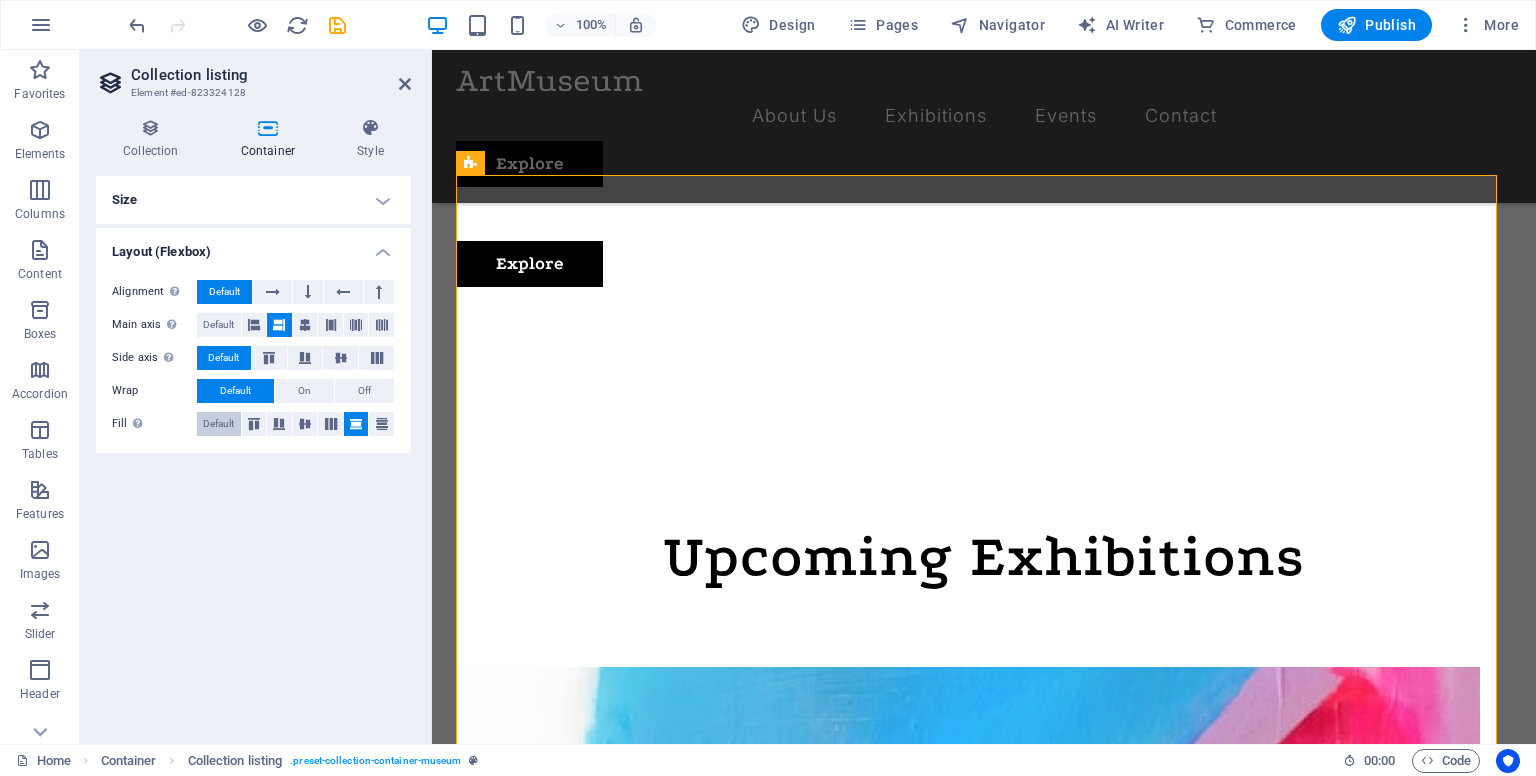 click on "Default" at bounding box center [218, 424] 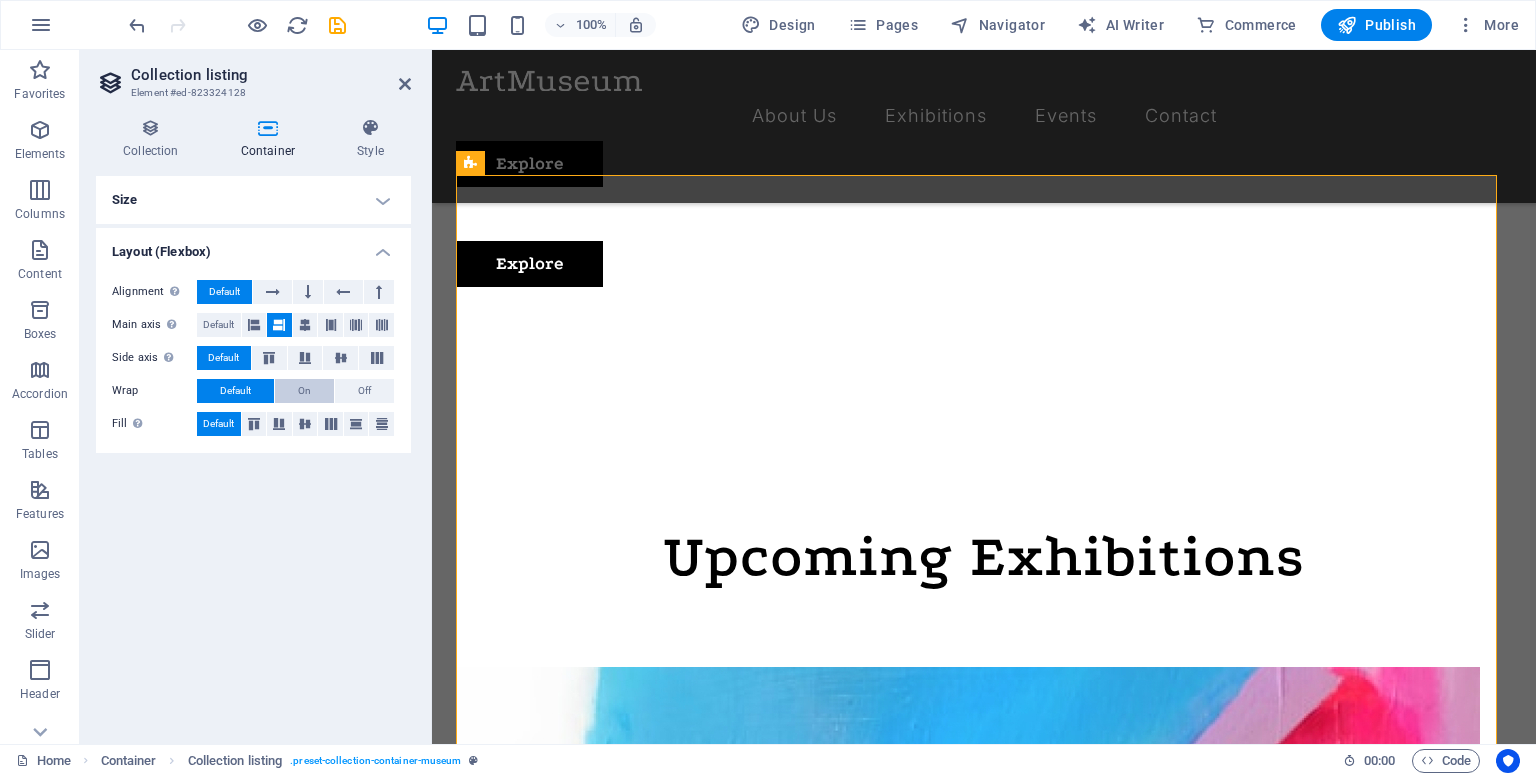 click on "On" at bounding box center [304, 391] 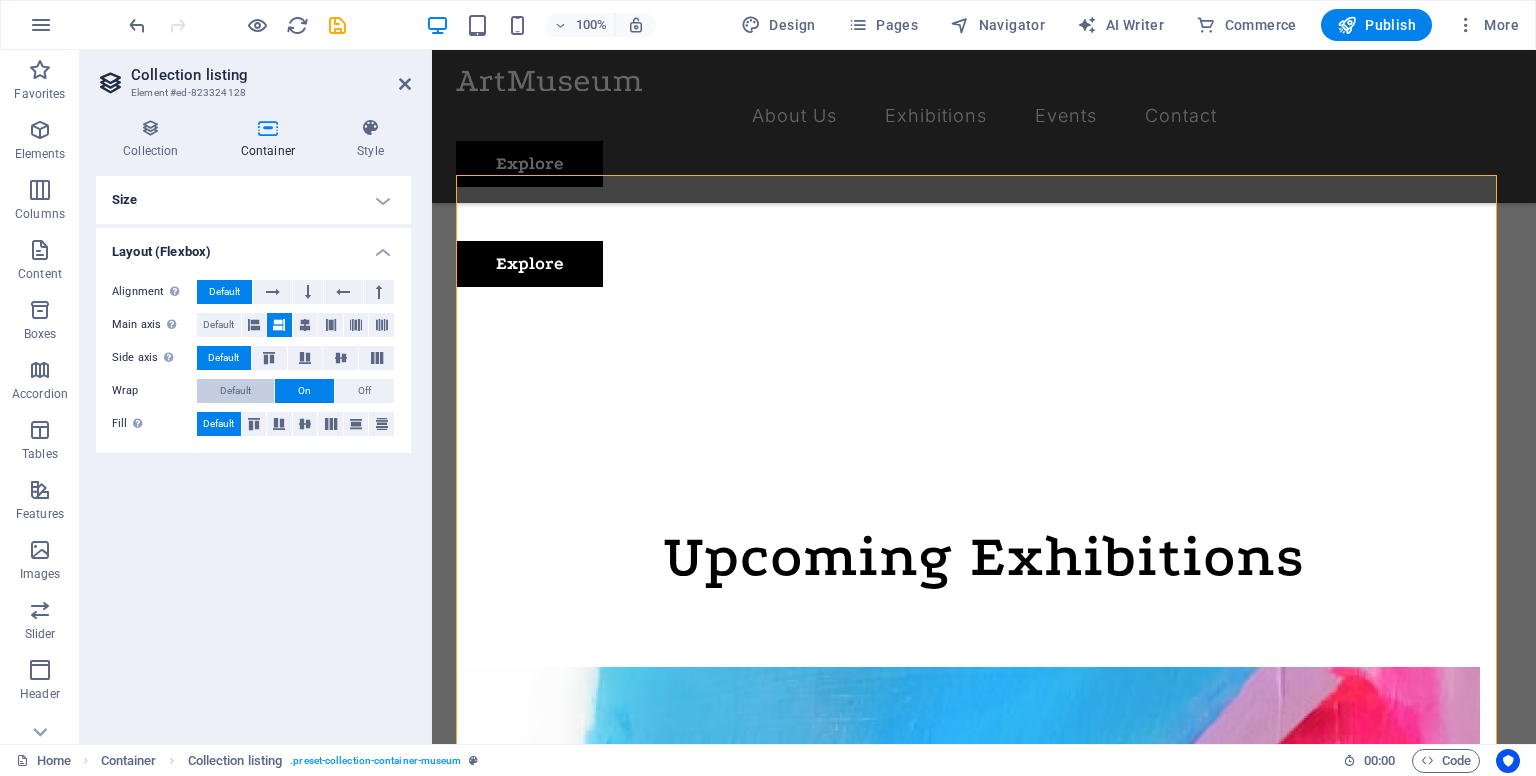 click on "Default" at bounding box center [235, 391] 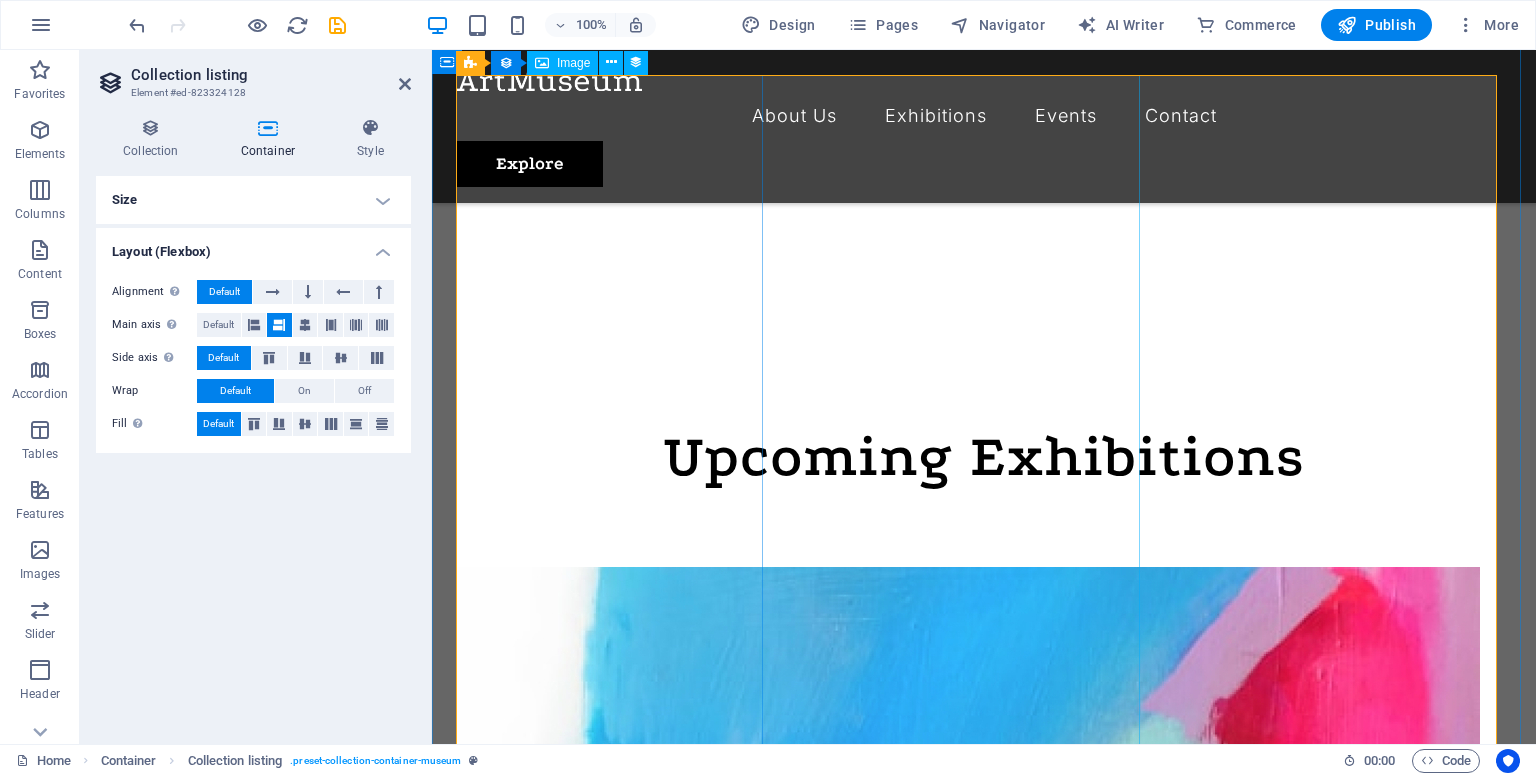 scroll, scrollTop: 1400, scrollLeft: 0, axis: vertical 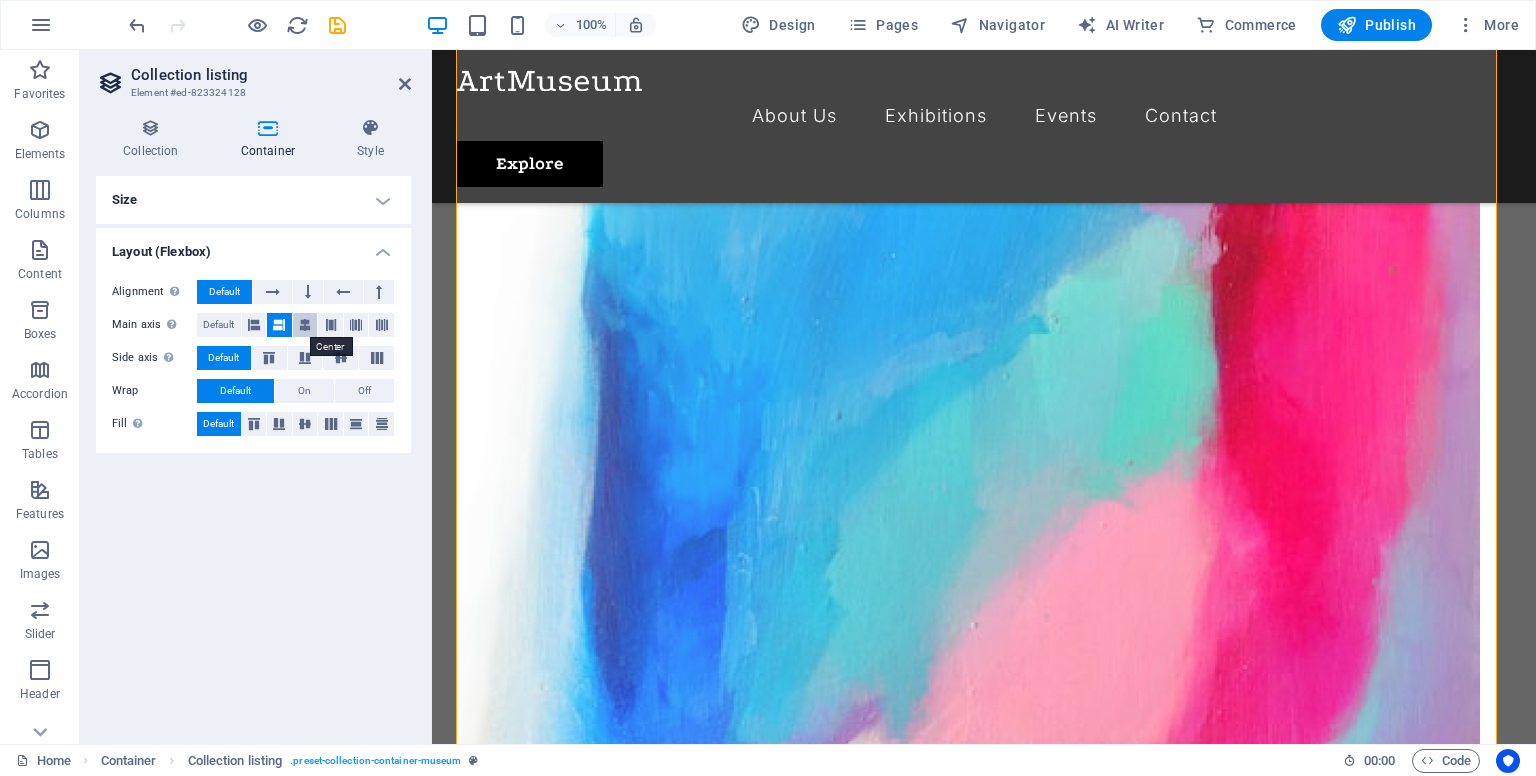 click at bounding box center (305, 325) 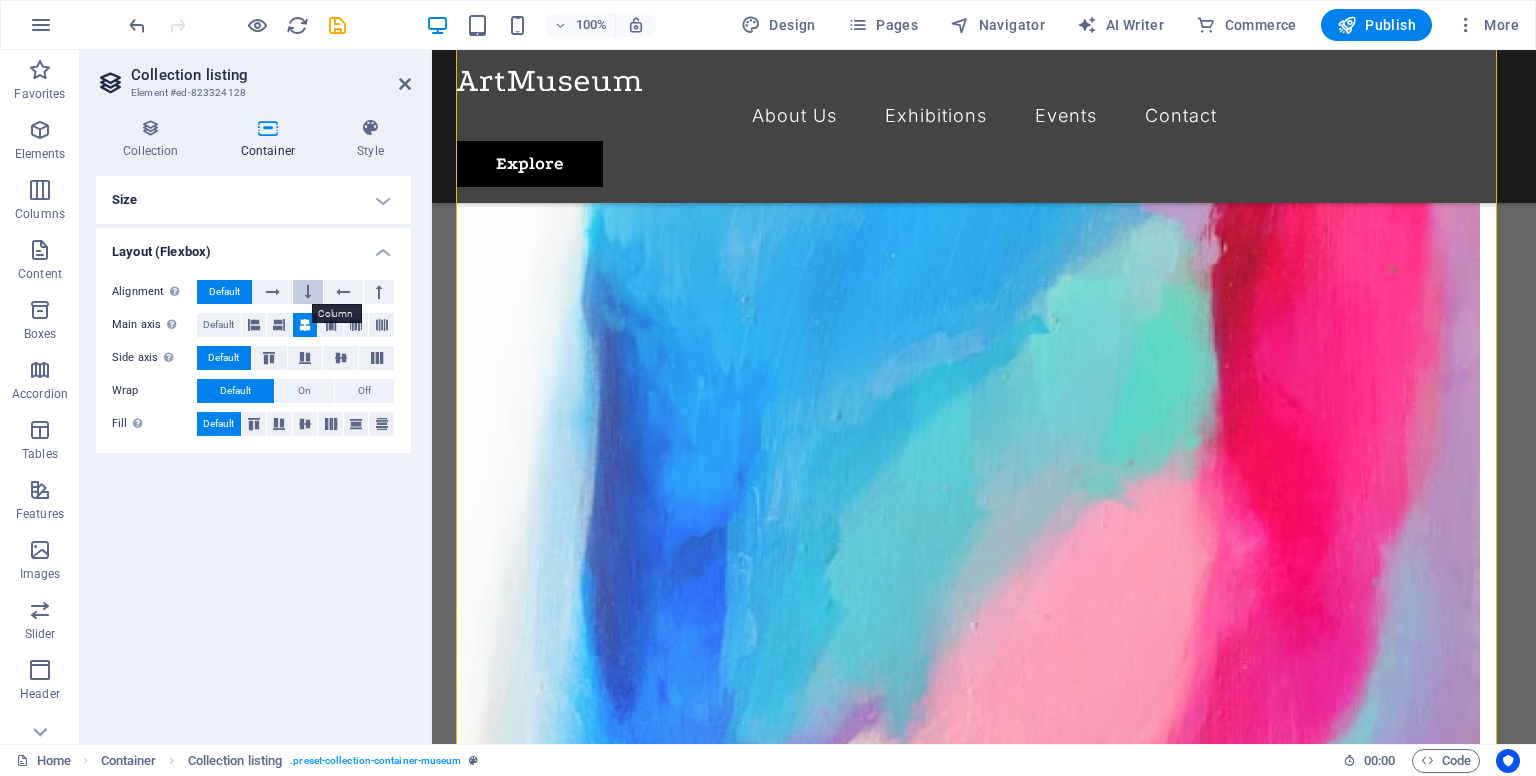 click at bounding box center (308, 292) 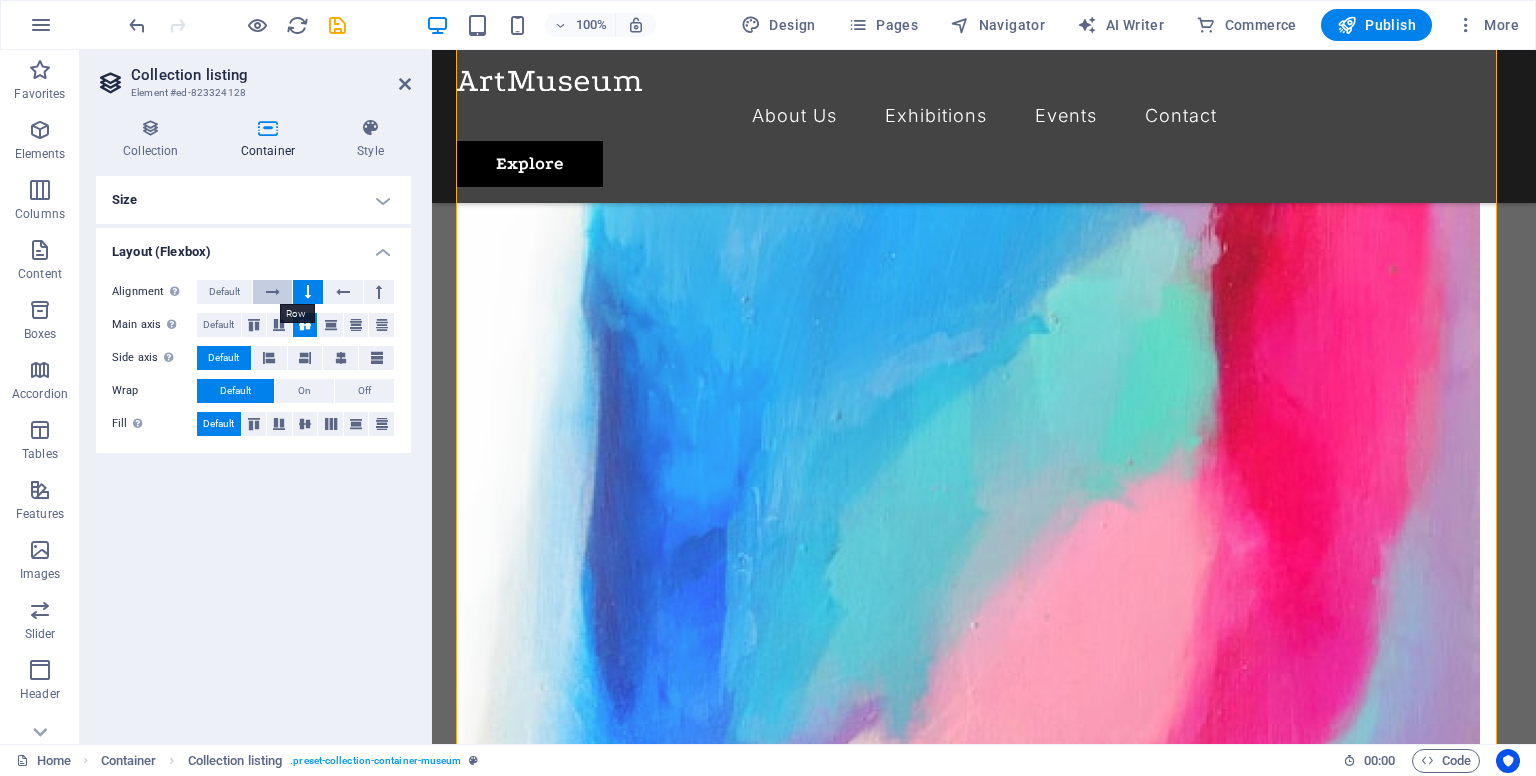 click at bounding box center (273, 292) 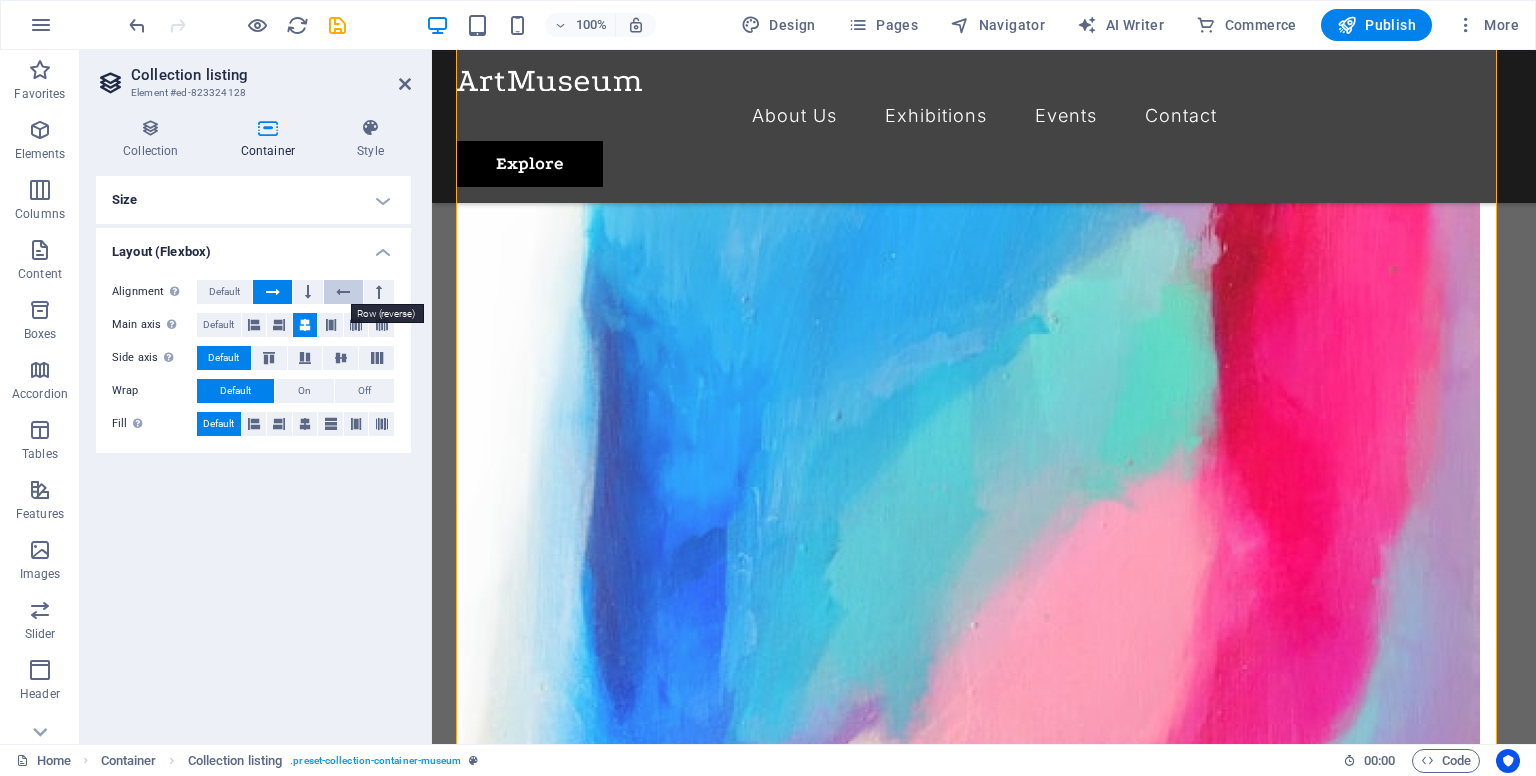 click at bounding box center (343, 292) 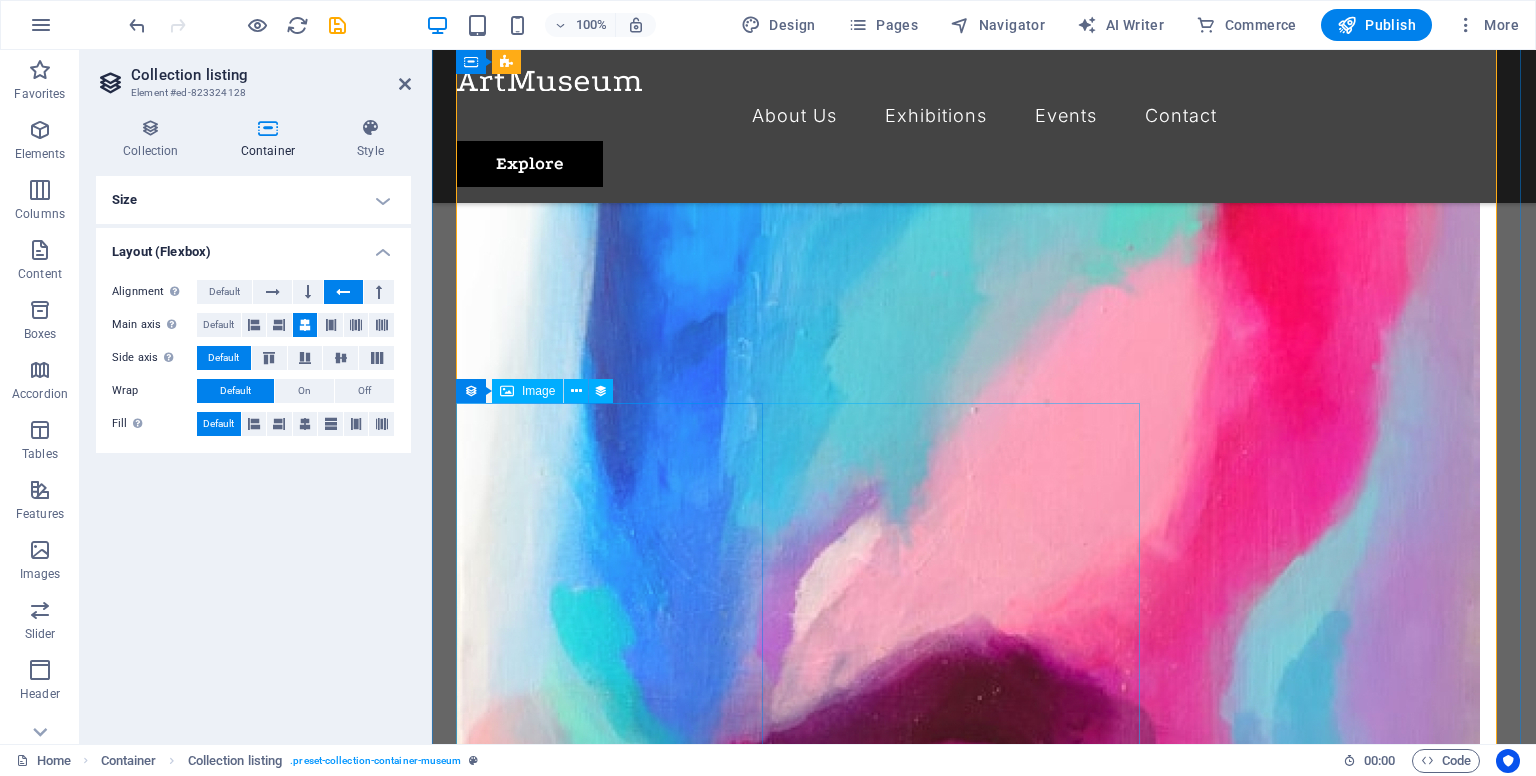scroll, scrollTop: 1700, scrollLeft: 0, axis: vertical 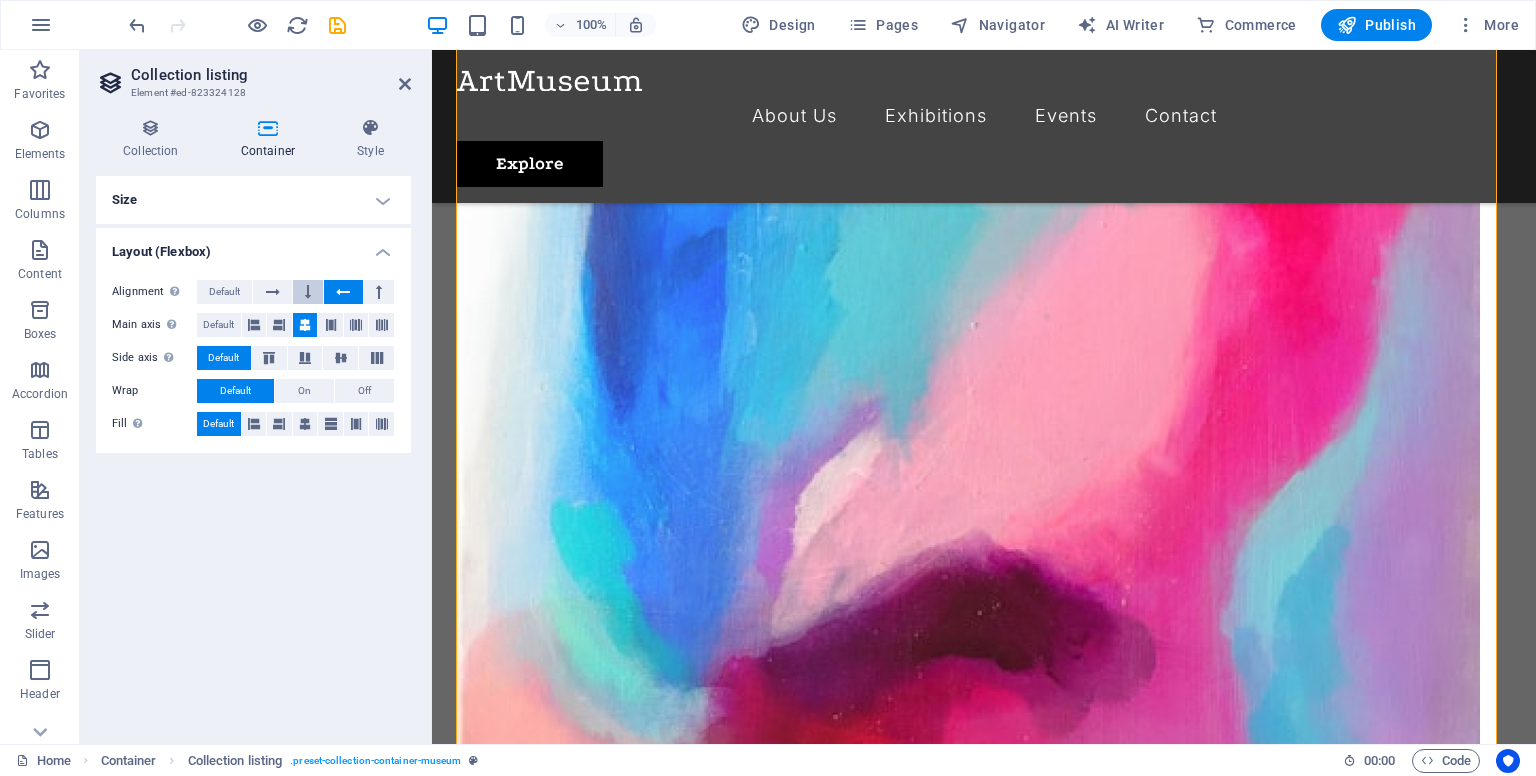 click at bounding box center (308, 292) 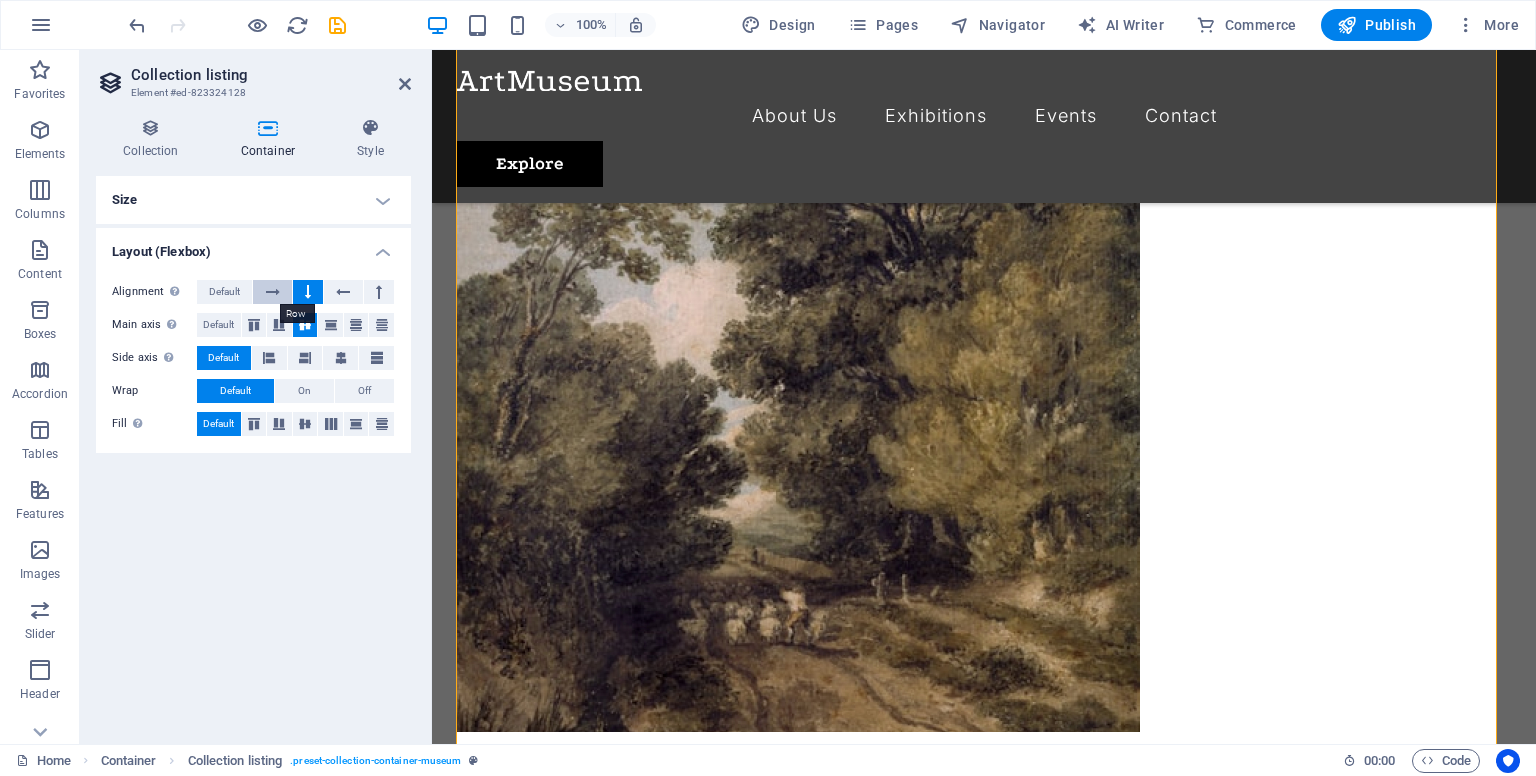 click at bounding box center (273, 292) 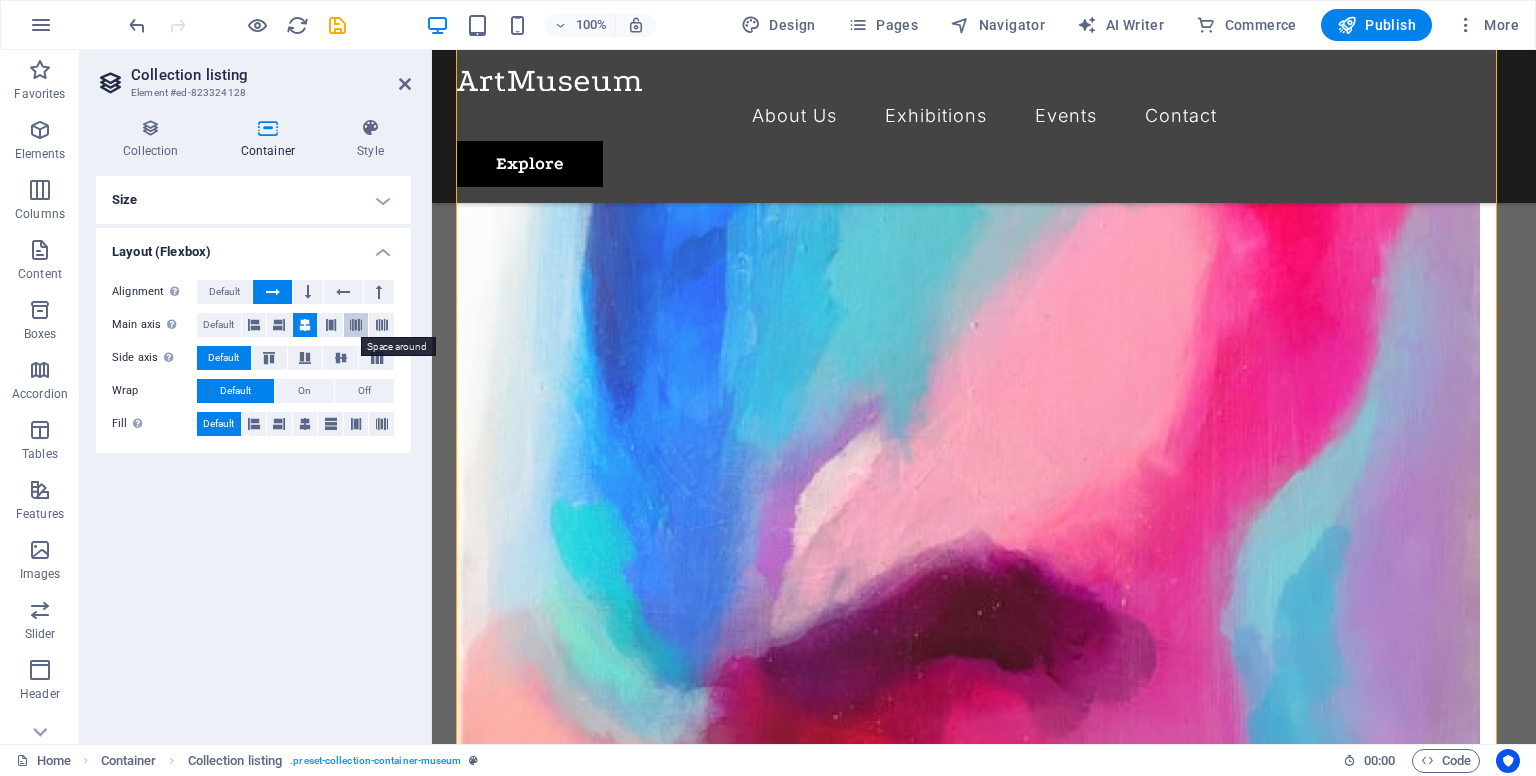 click at bounding box center (356, 325) 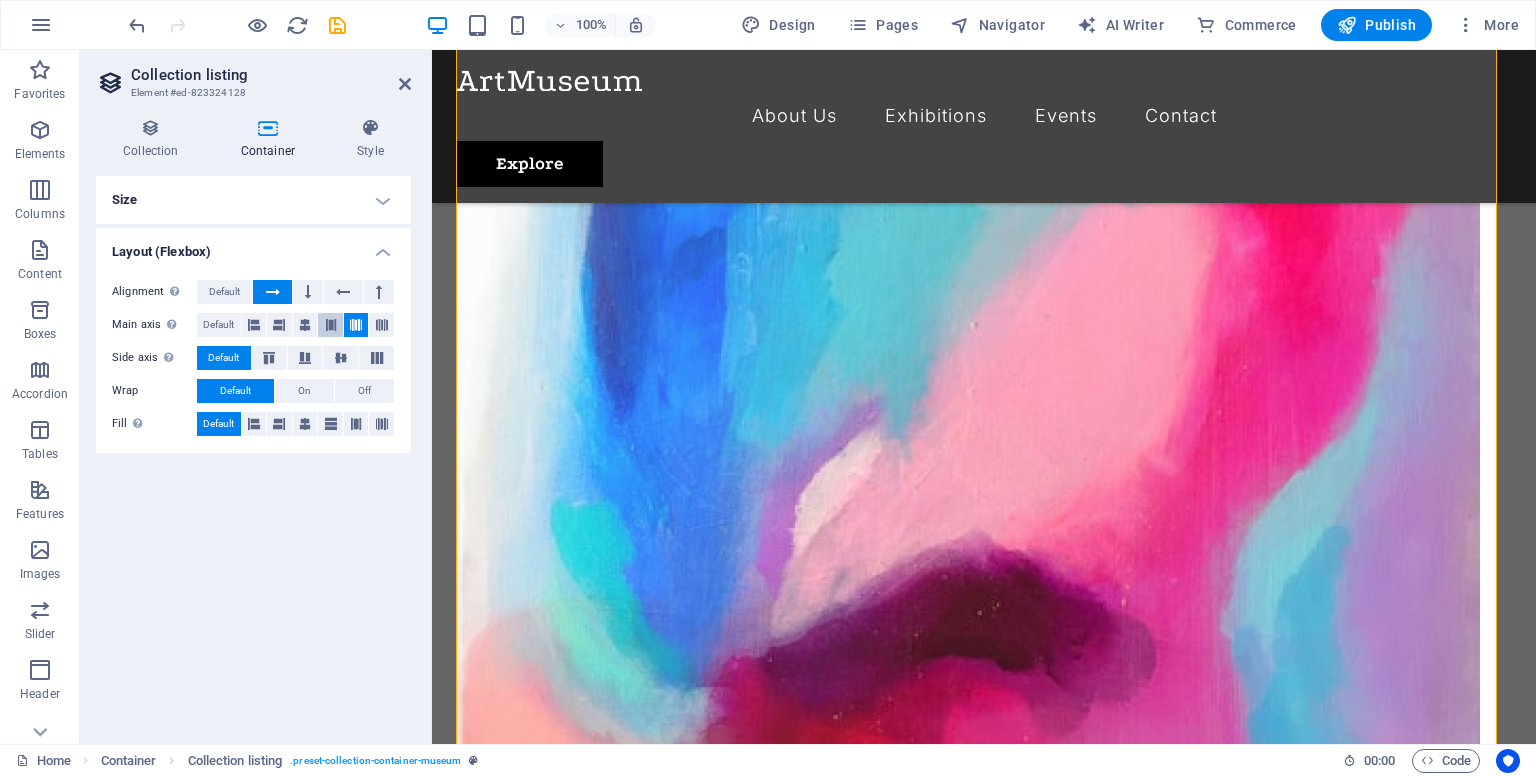 click at bounding box center (331, 325) 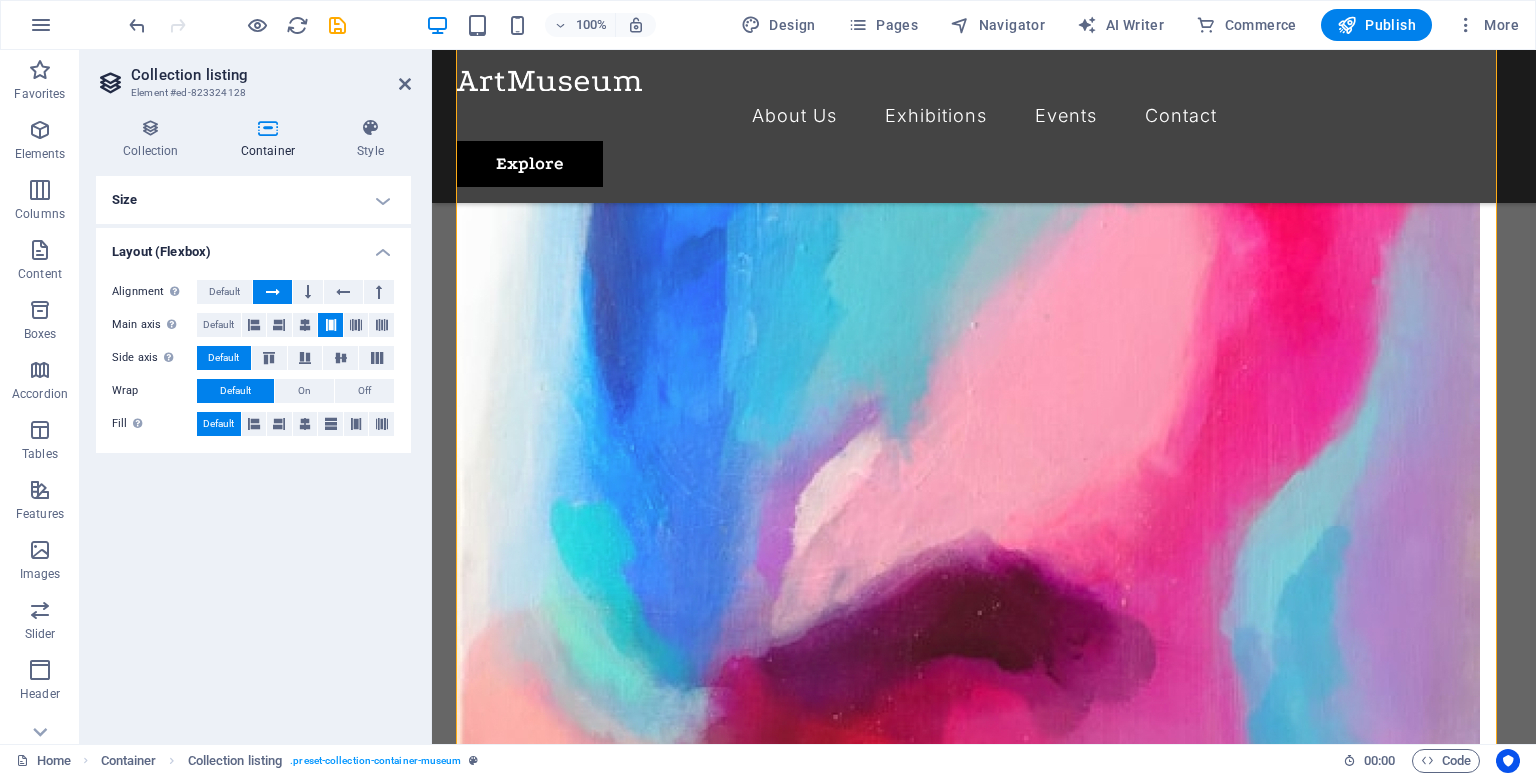 click at bounding box center [331, 325] 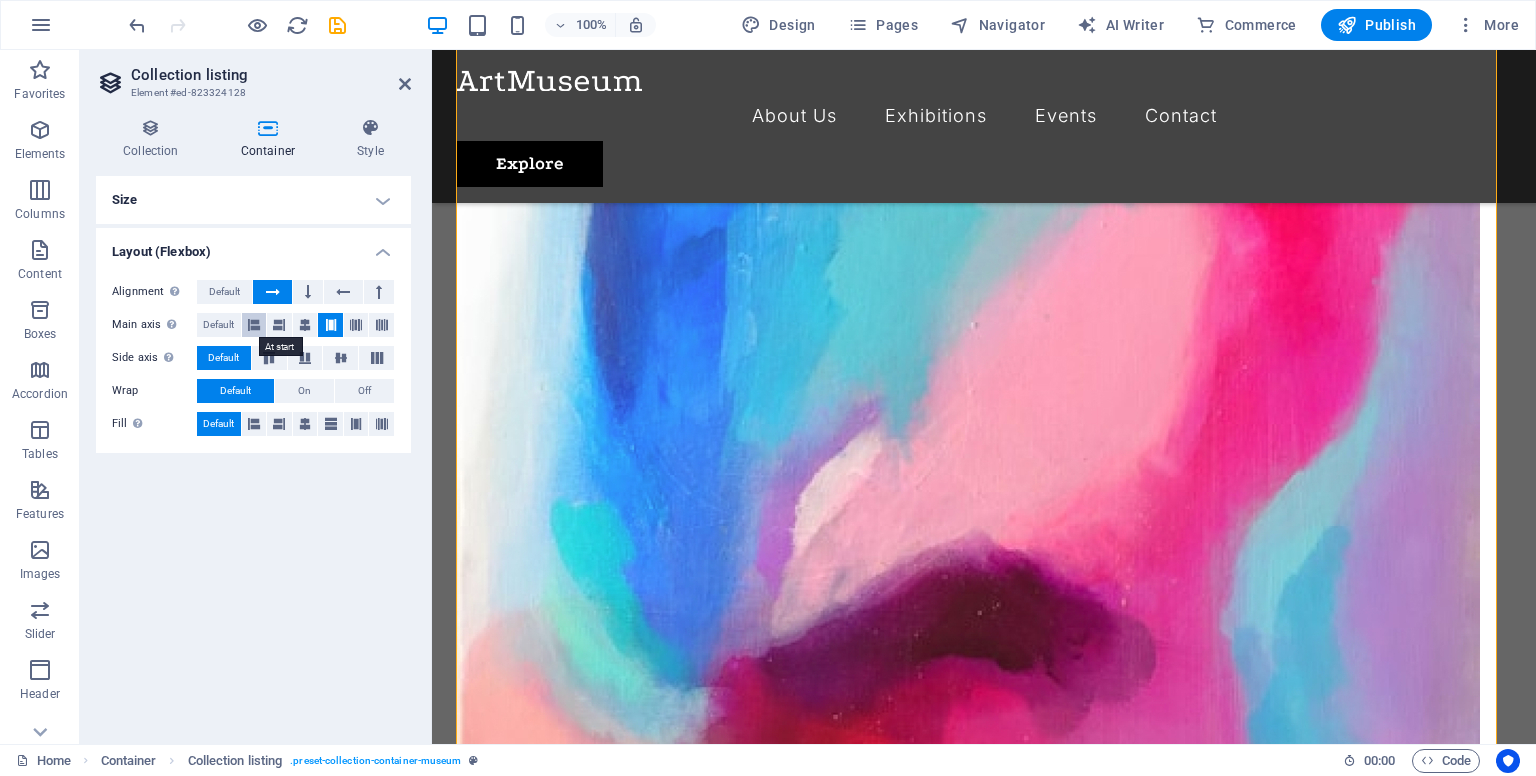 click at bounding box center [254, 325] 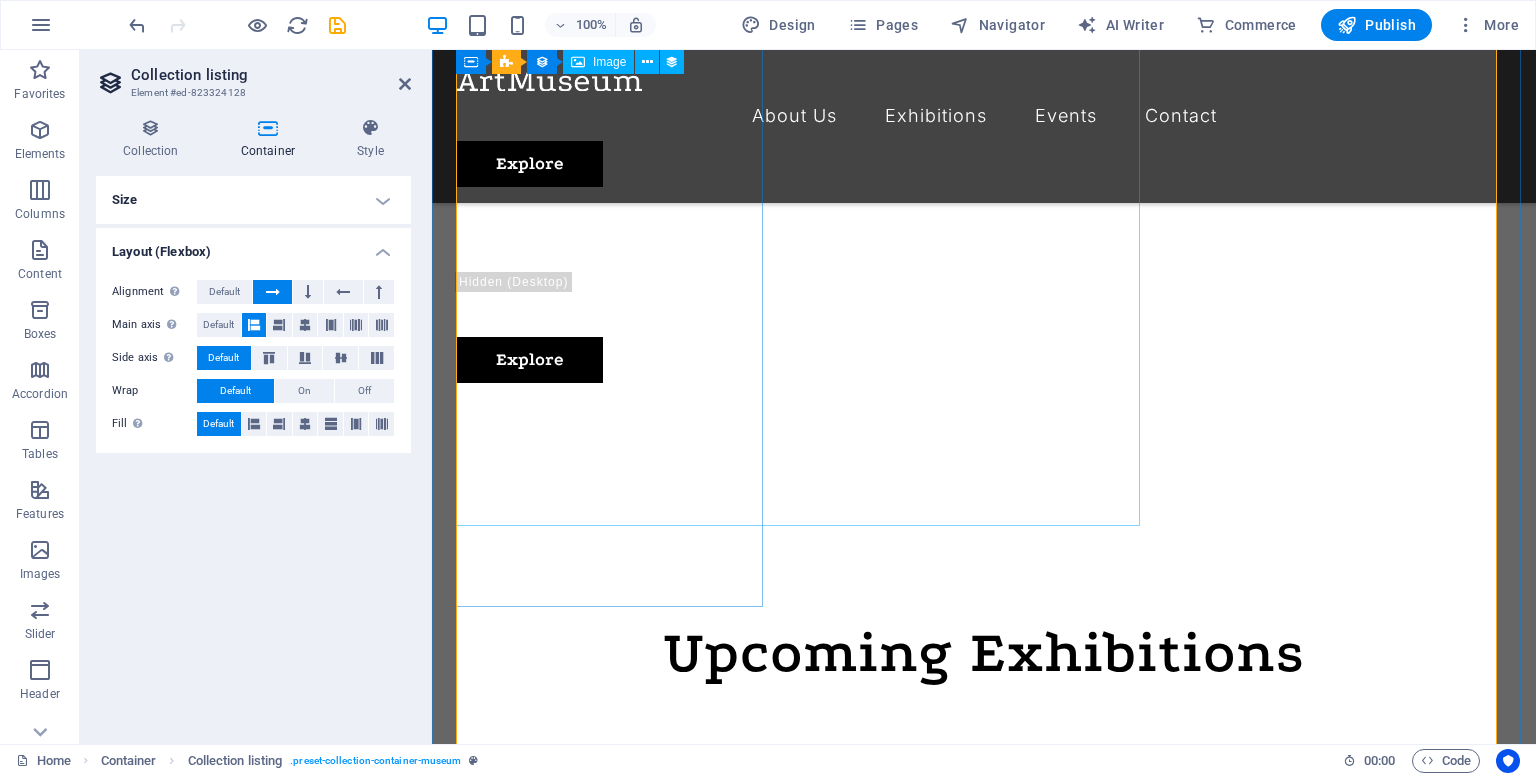 scroll, scrollTop: 700, scrollLeft: 0, axis: vertical 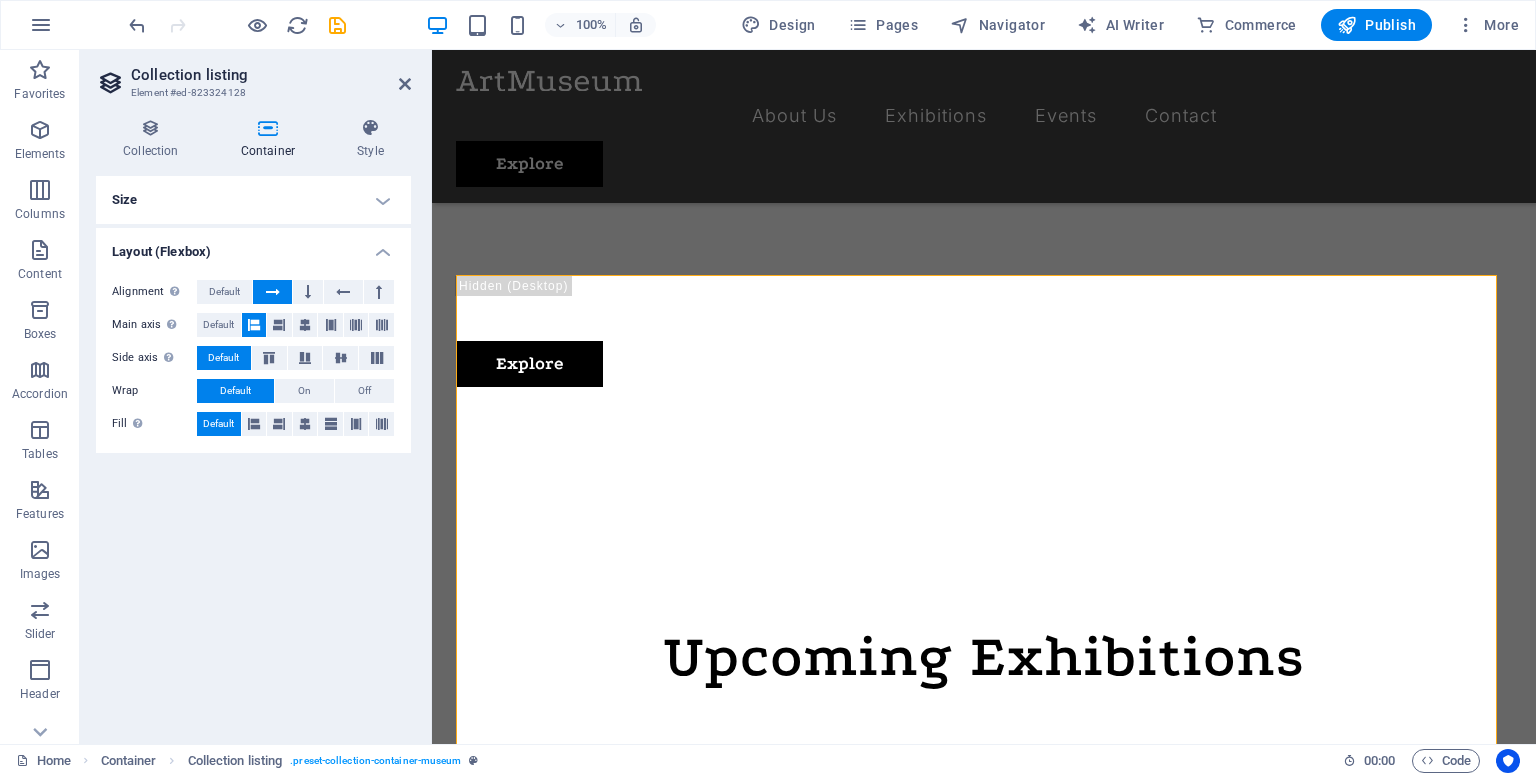 click on "Size" at bounding box center [253, 200] 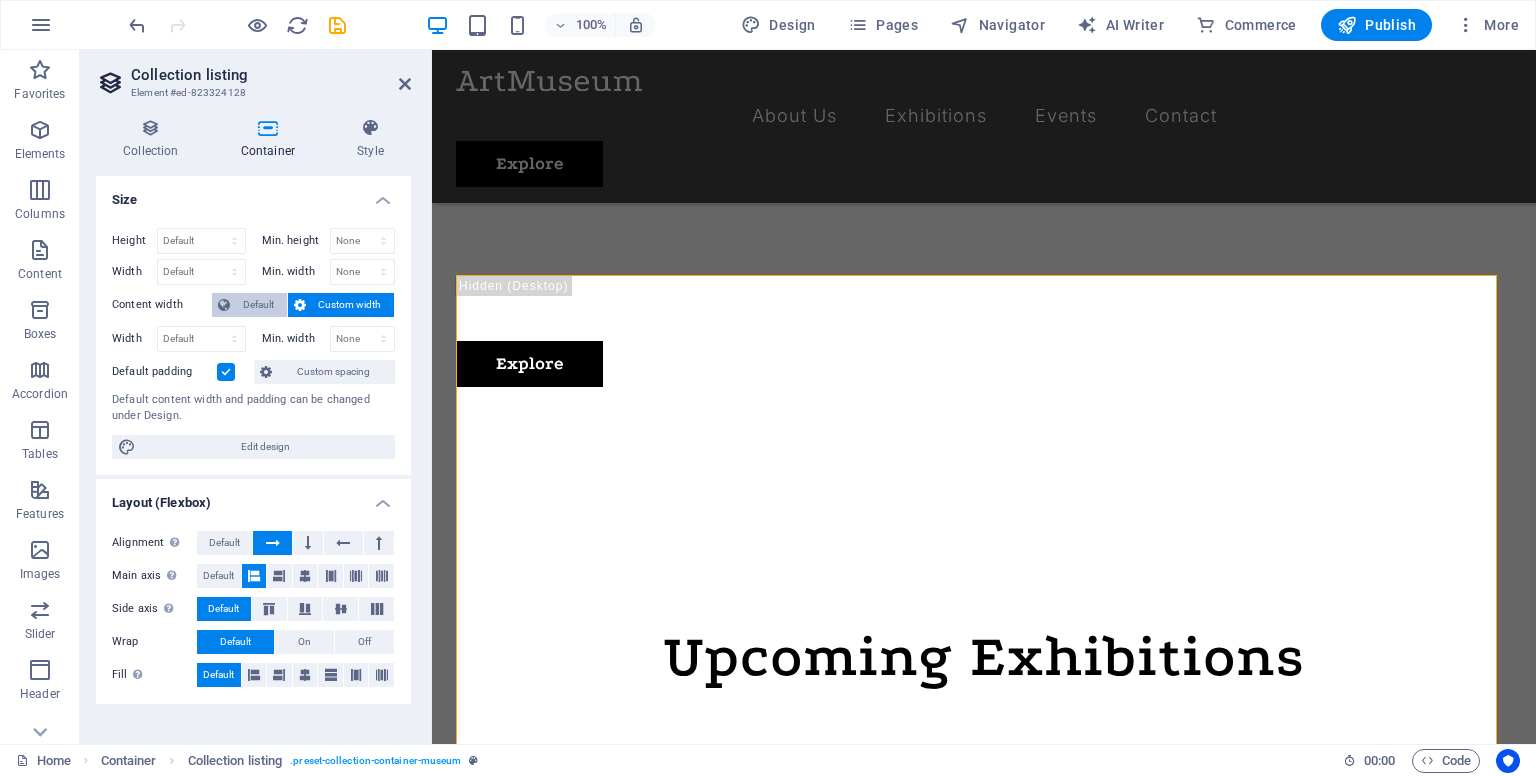 click on "Default" at bounding box center (258, 305) 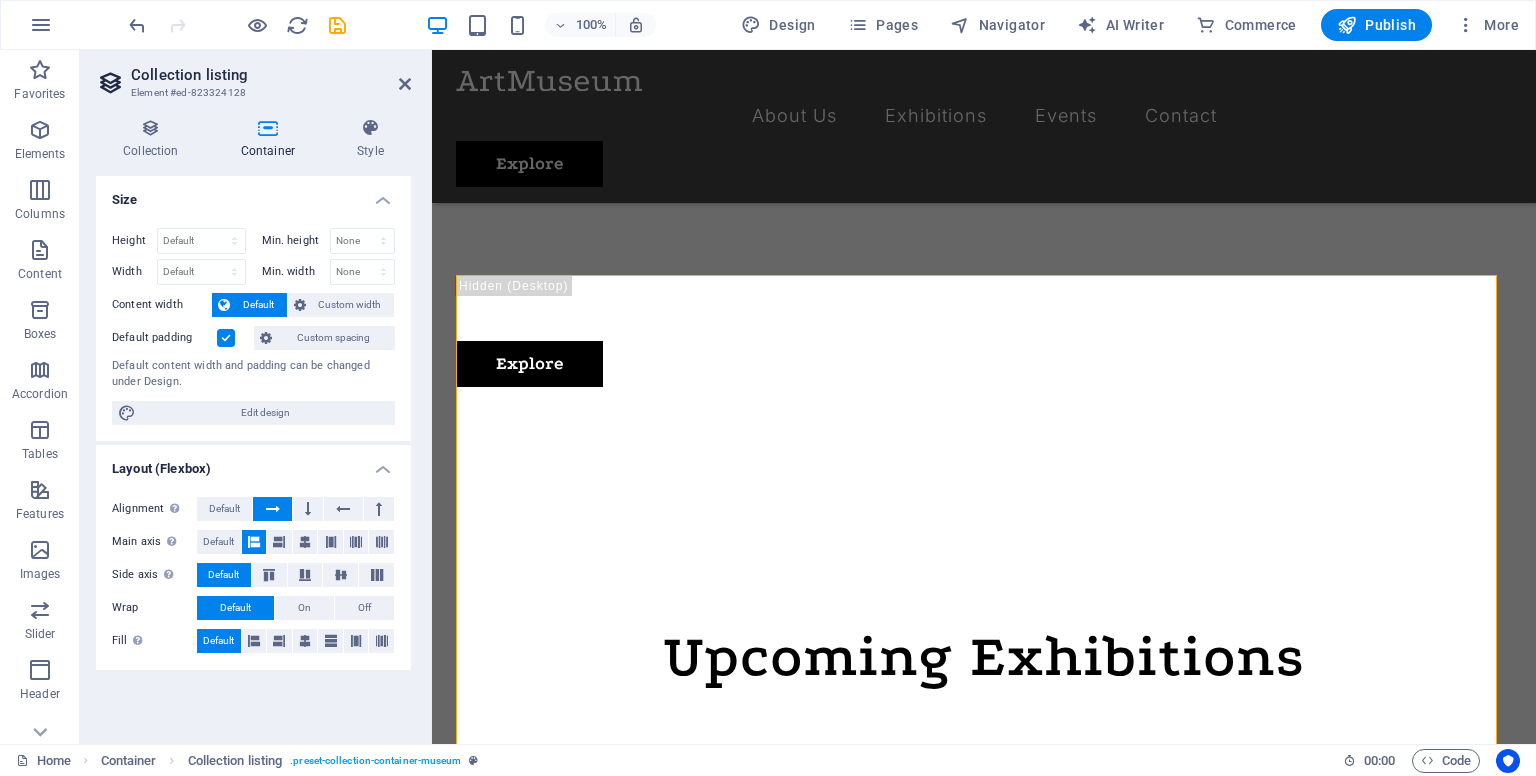 click on "Default" at bounding box center (258, 305) 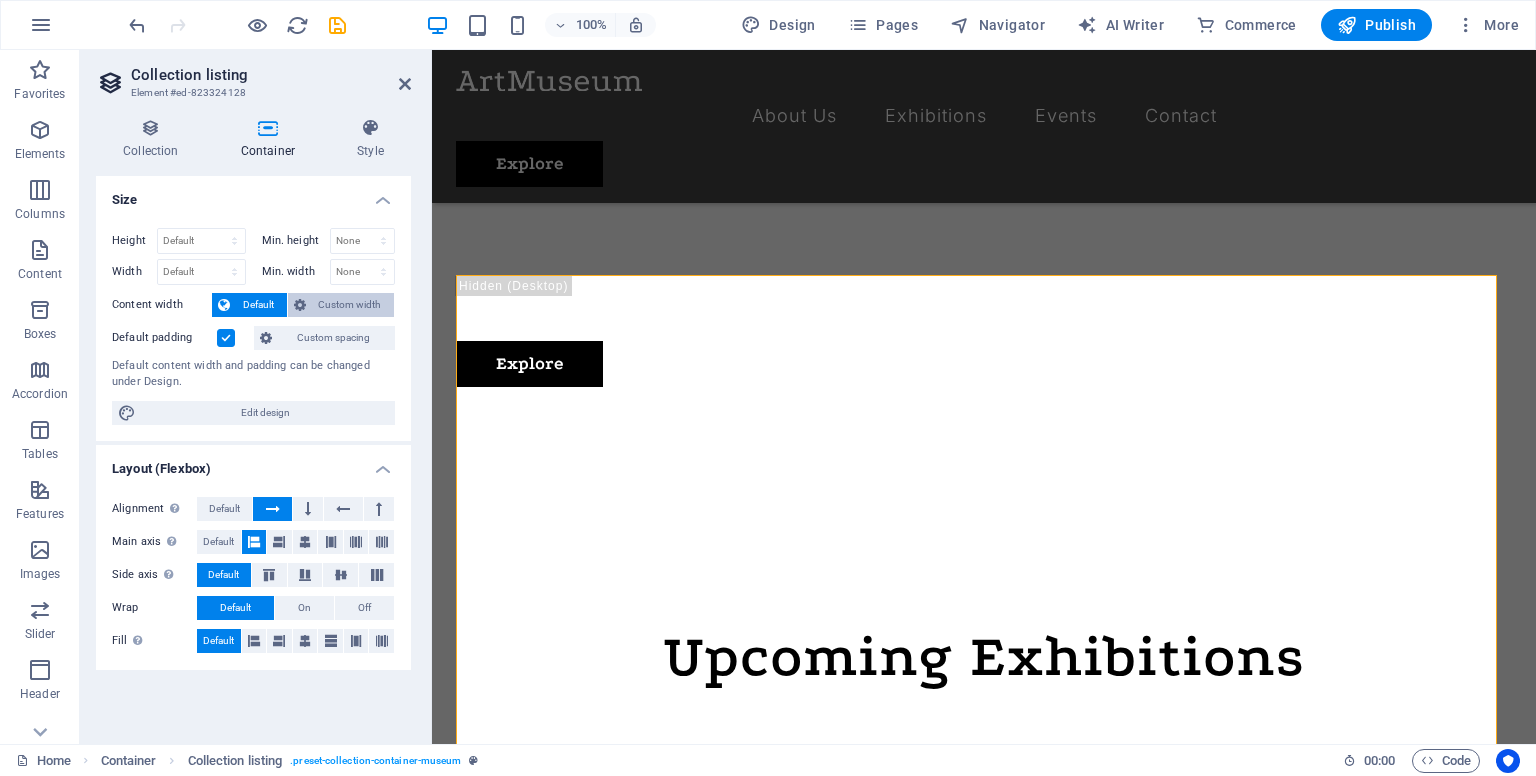 click on "Custom width" at bounding box center (350, 305) 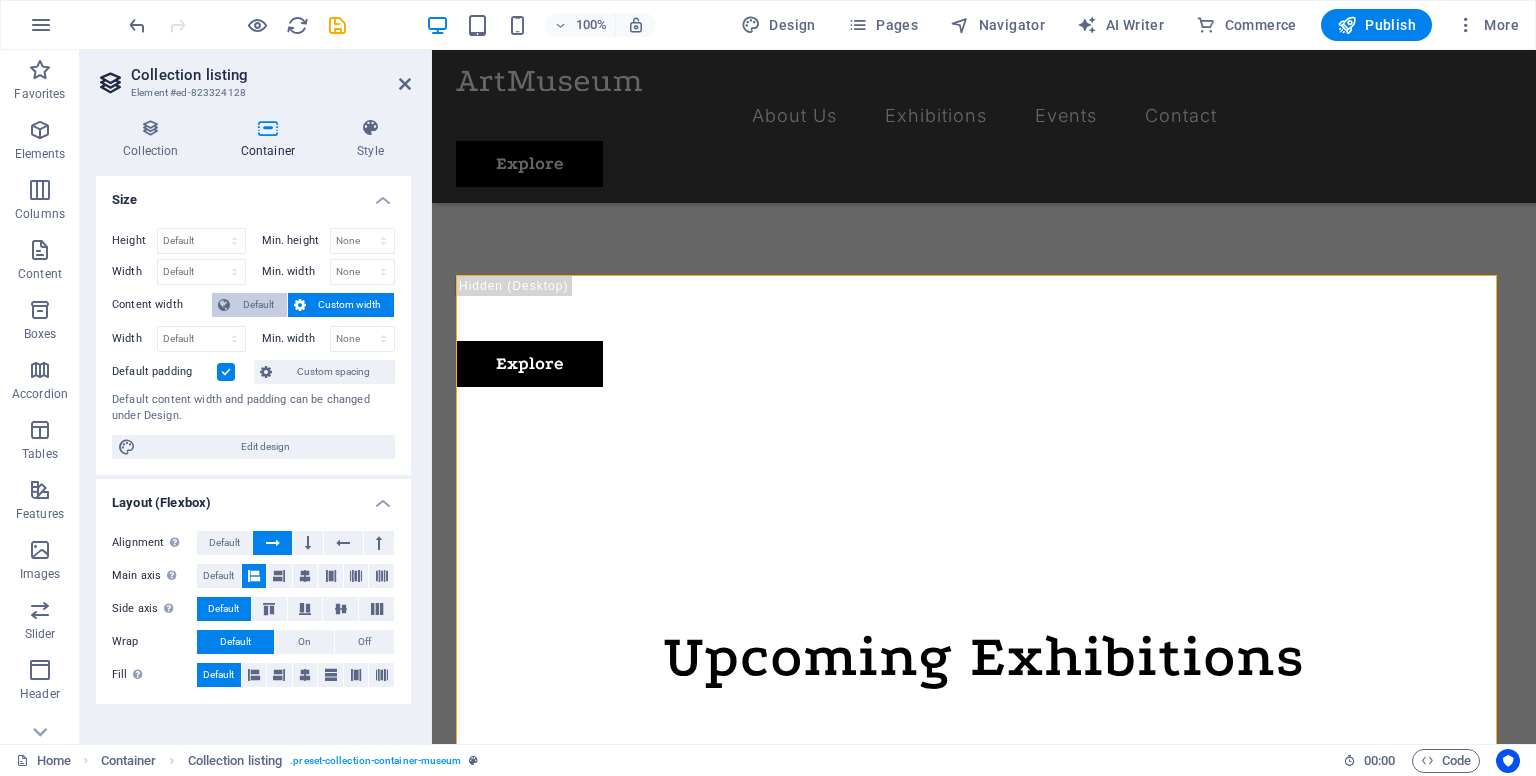 click on "Default" at bounding box center [258, 305] 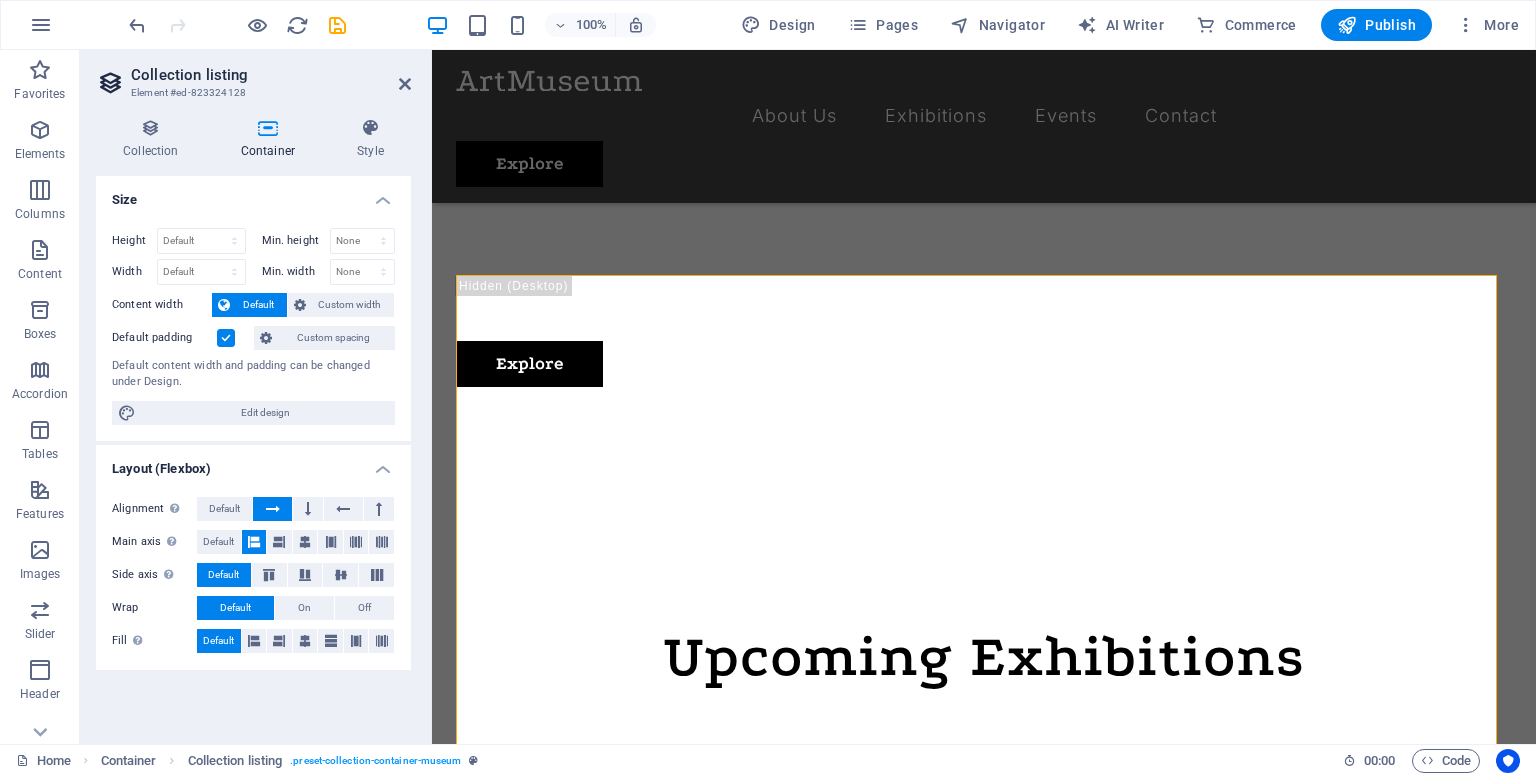 click on "Default" at bounding box center [258, 305] 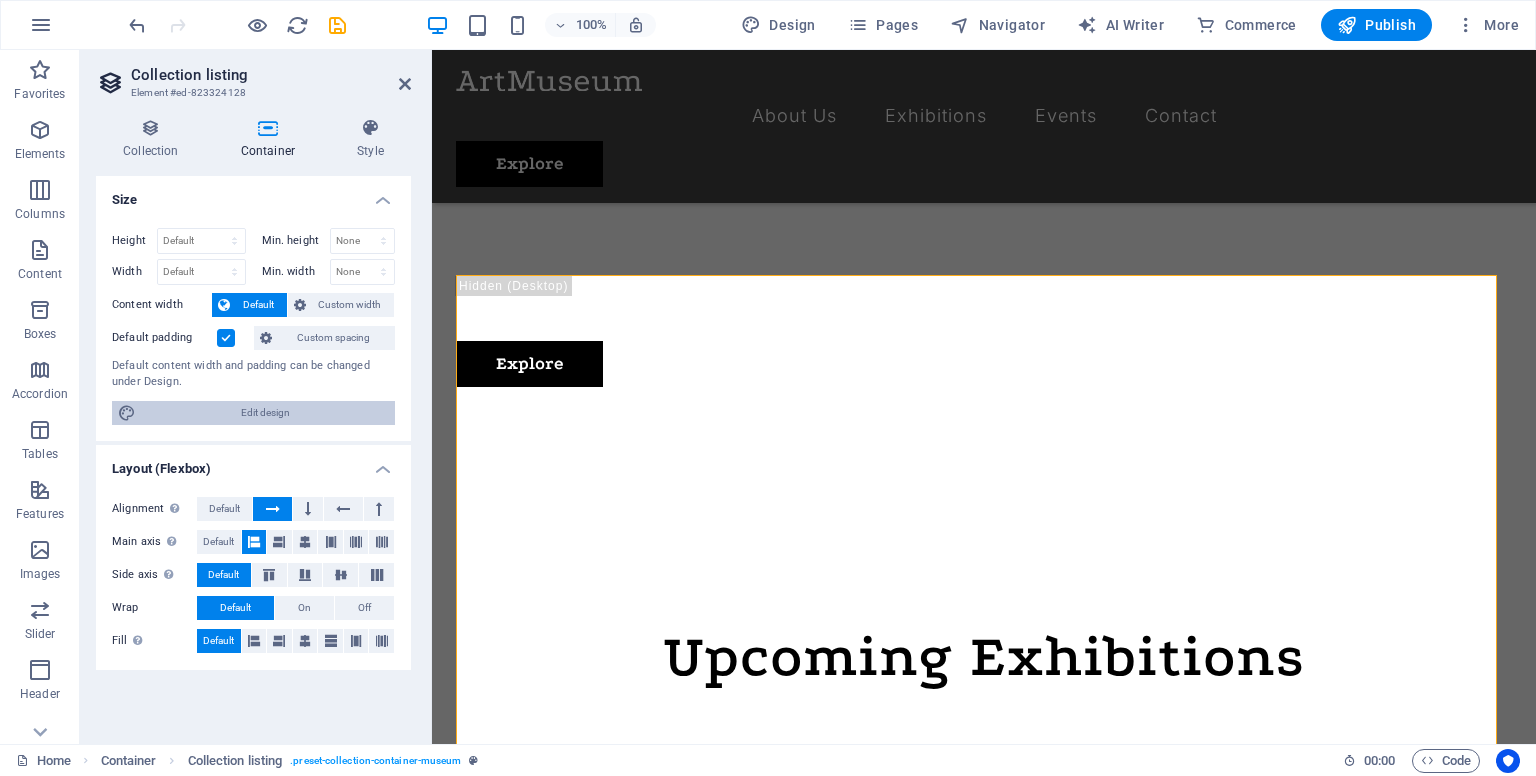 click on "Edit design" at bounding box center (265, 413) 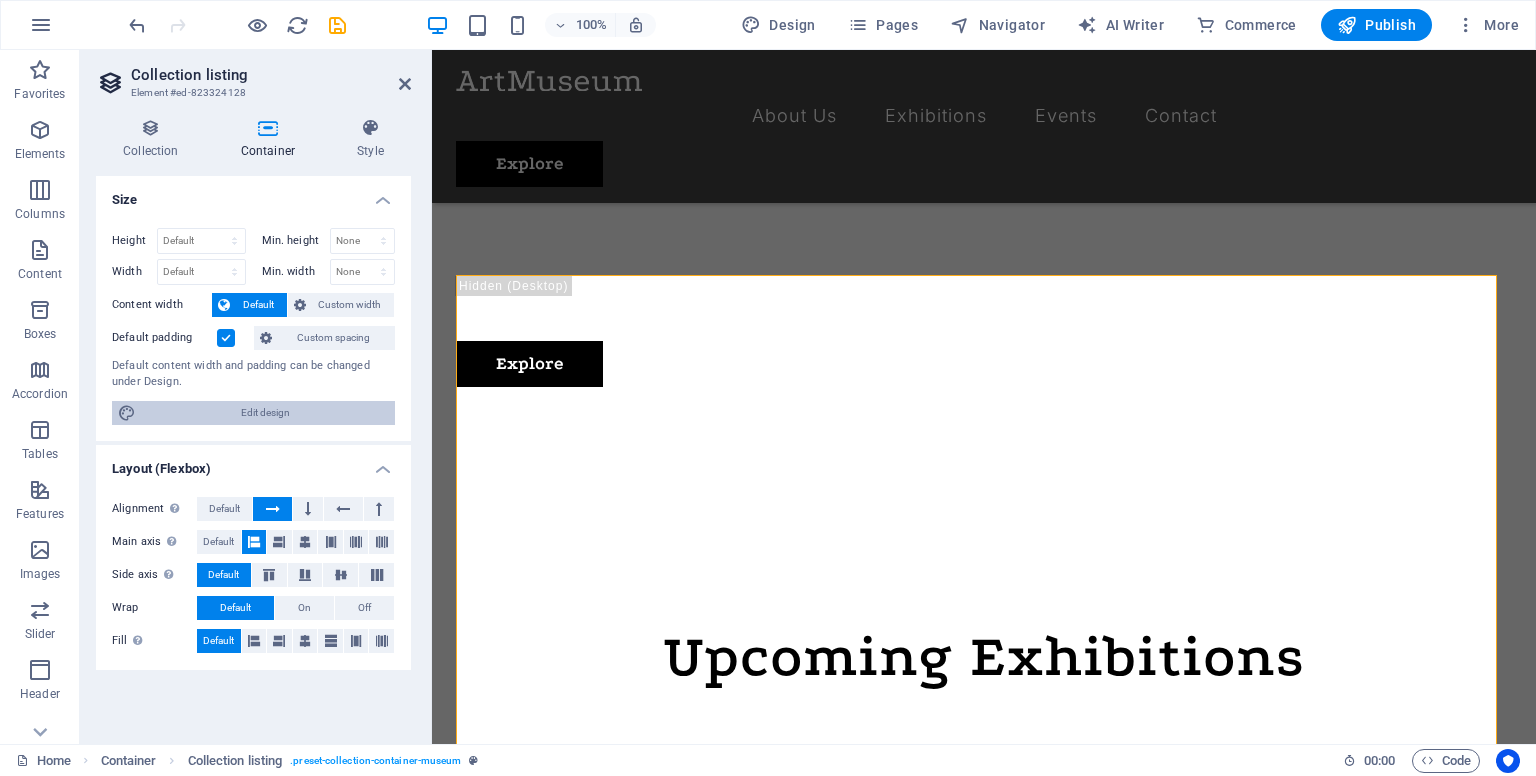 select on "px" 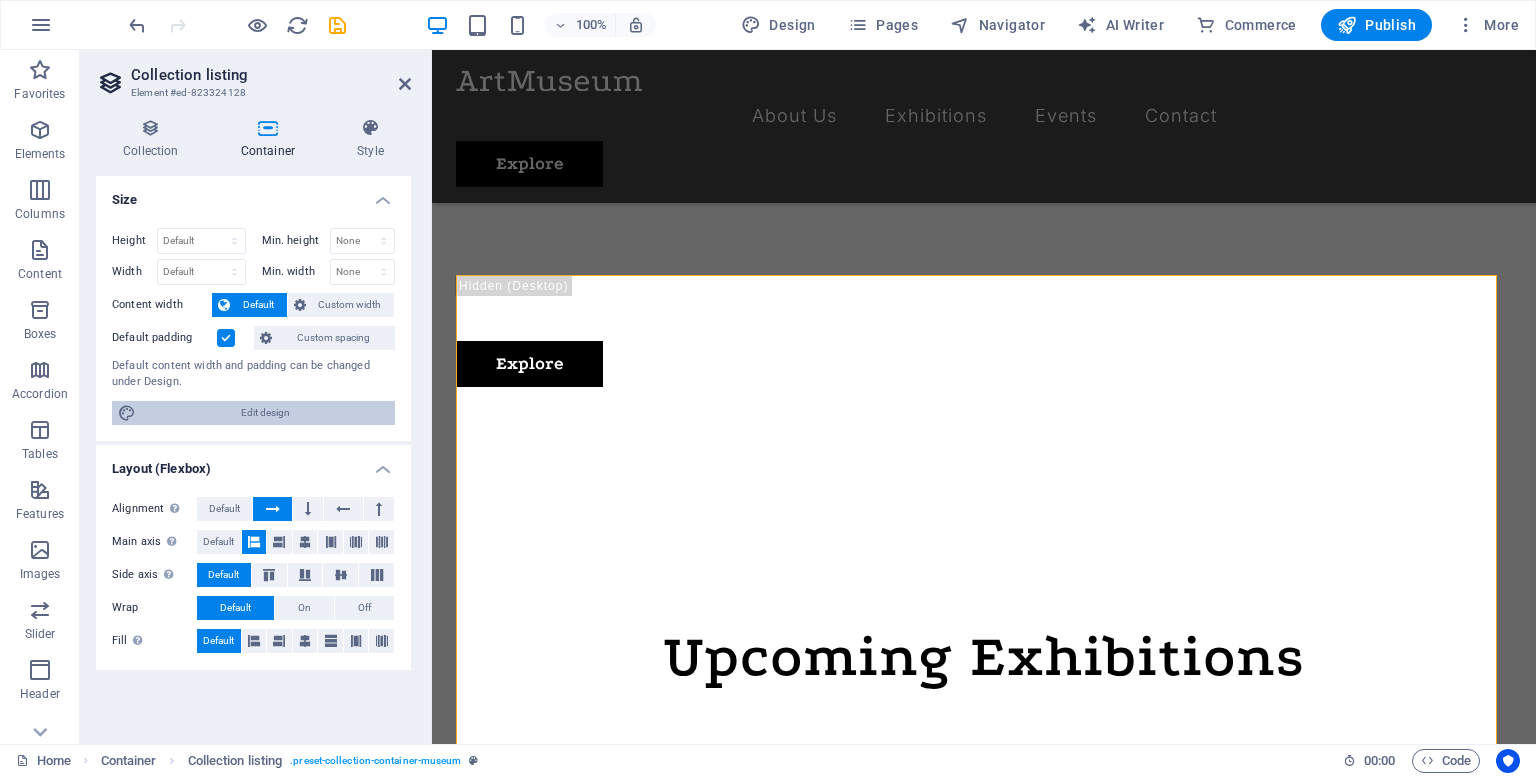 select on "300" 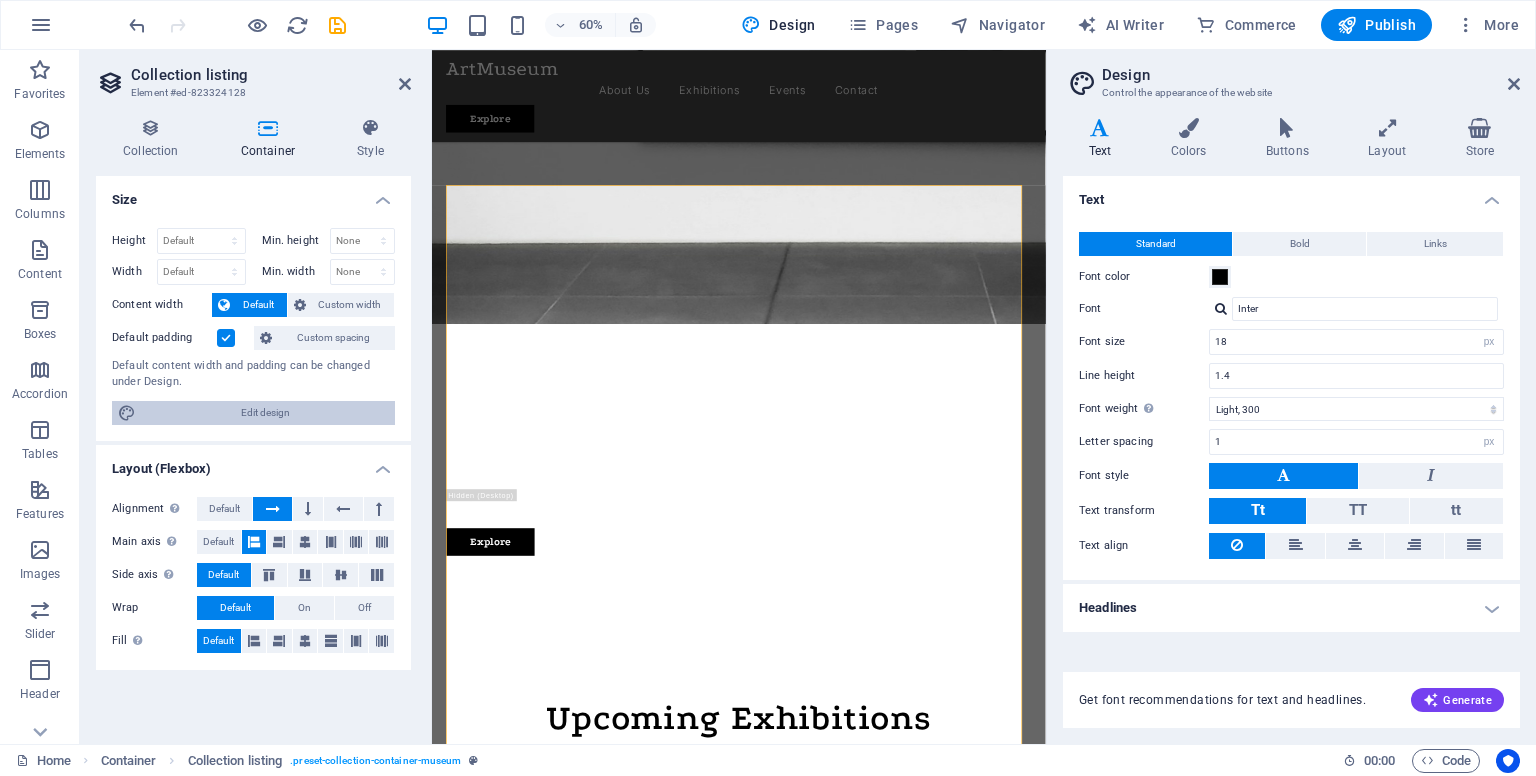scroll, scrollTop: 1116, scrollLeft: 0, axis: vertical 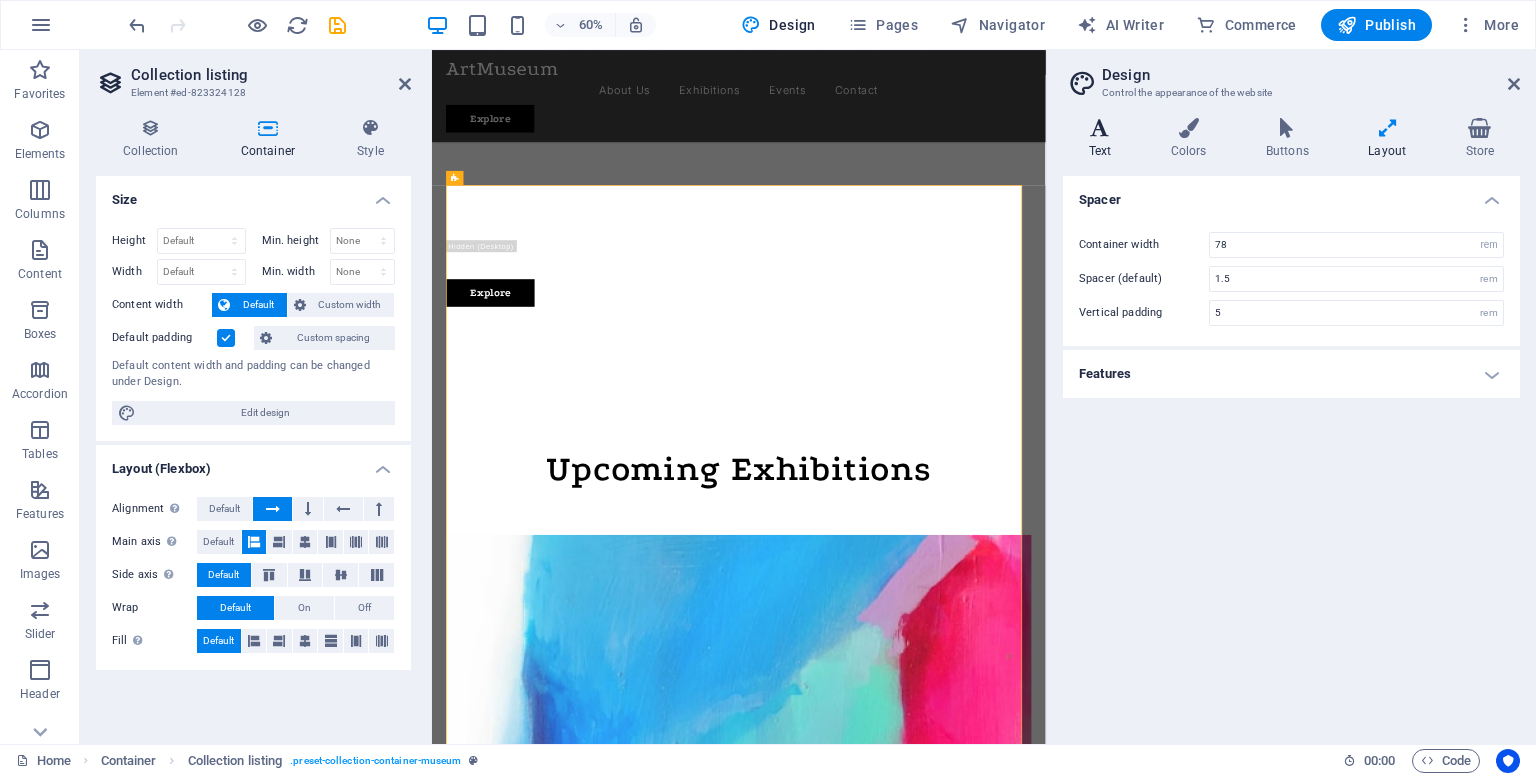 click at bounding box center (1100, 128) 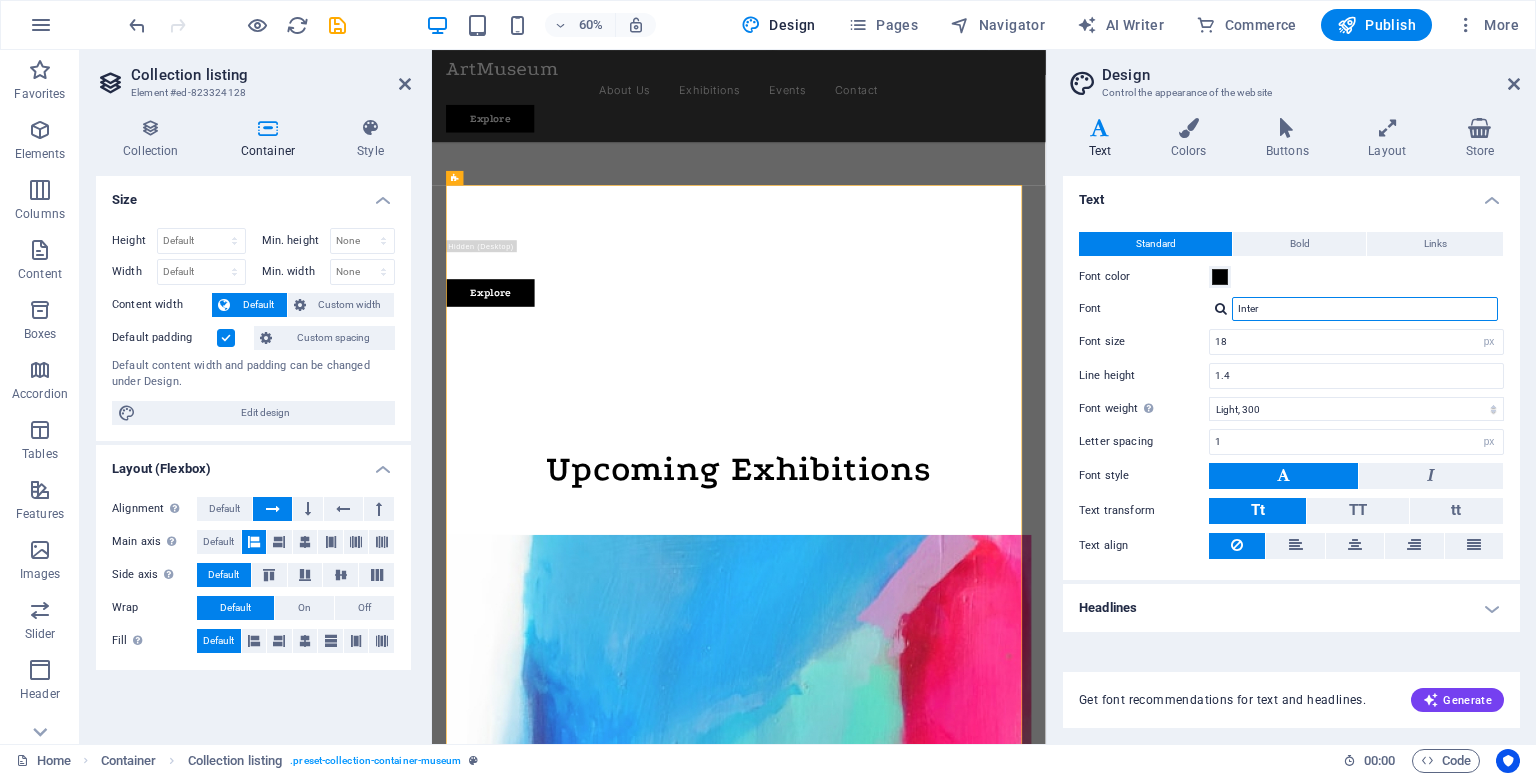 click on "Inter" at bounding box center (1365, 309) 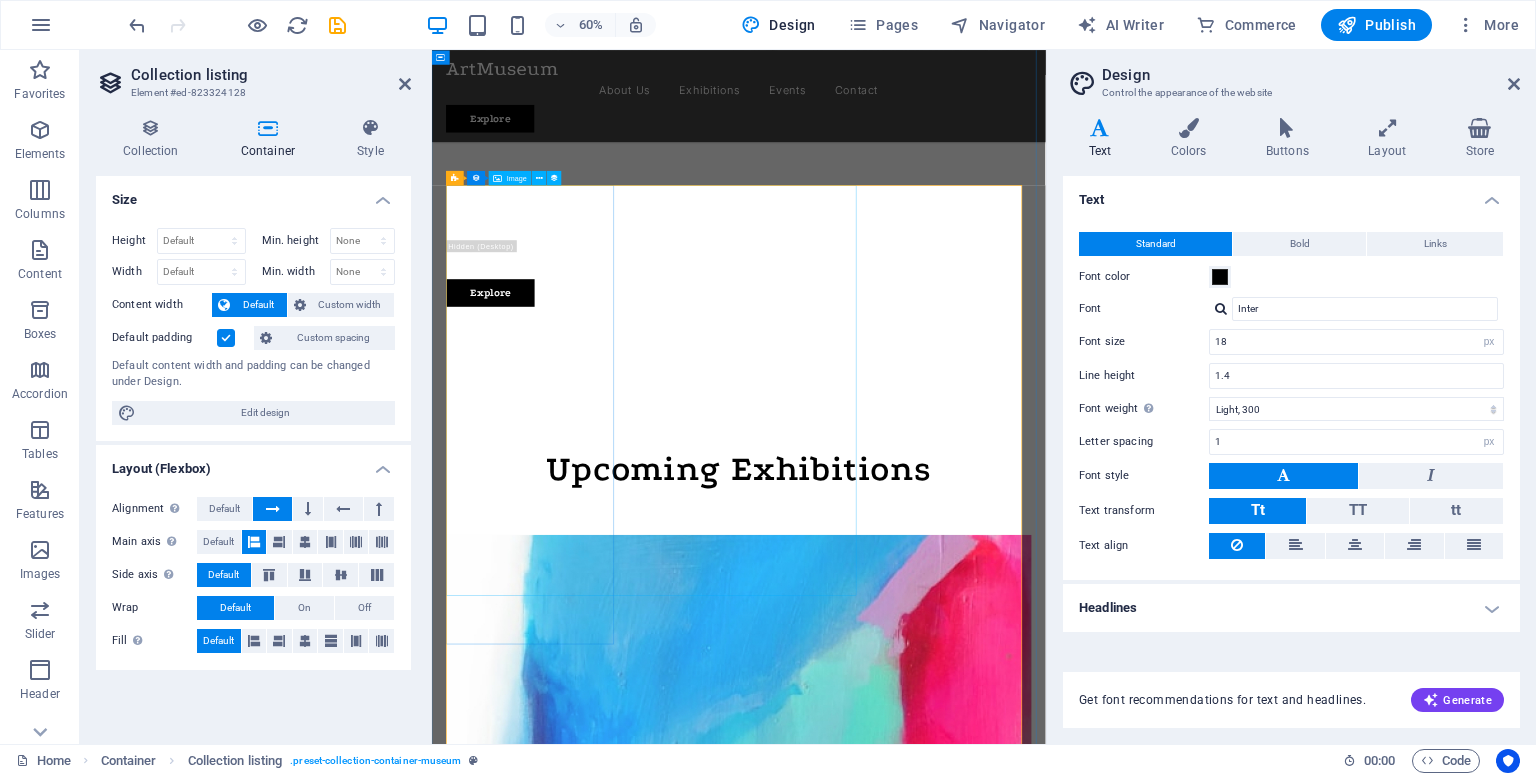 click at bounding box center (943, 1369) 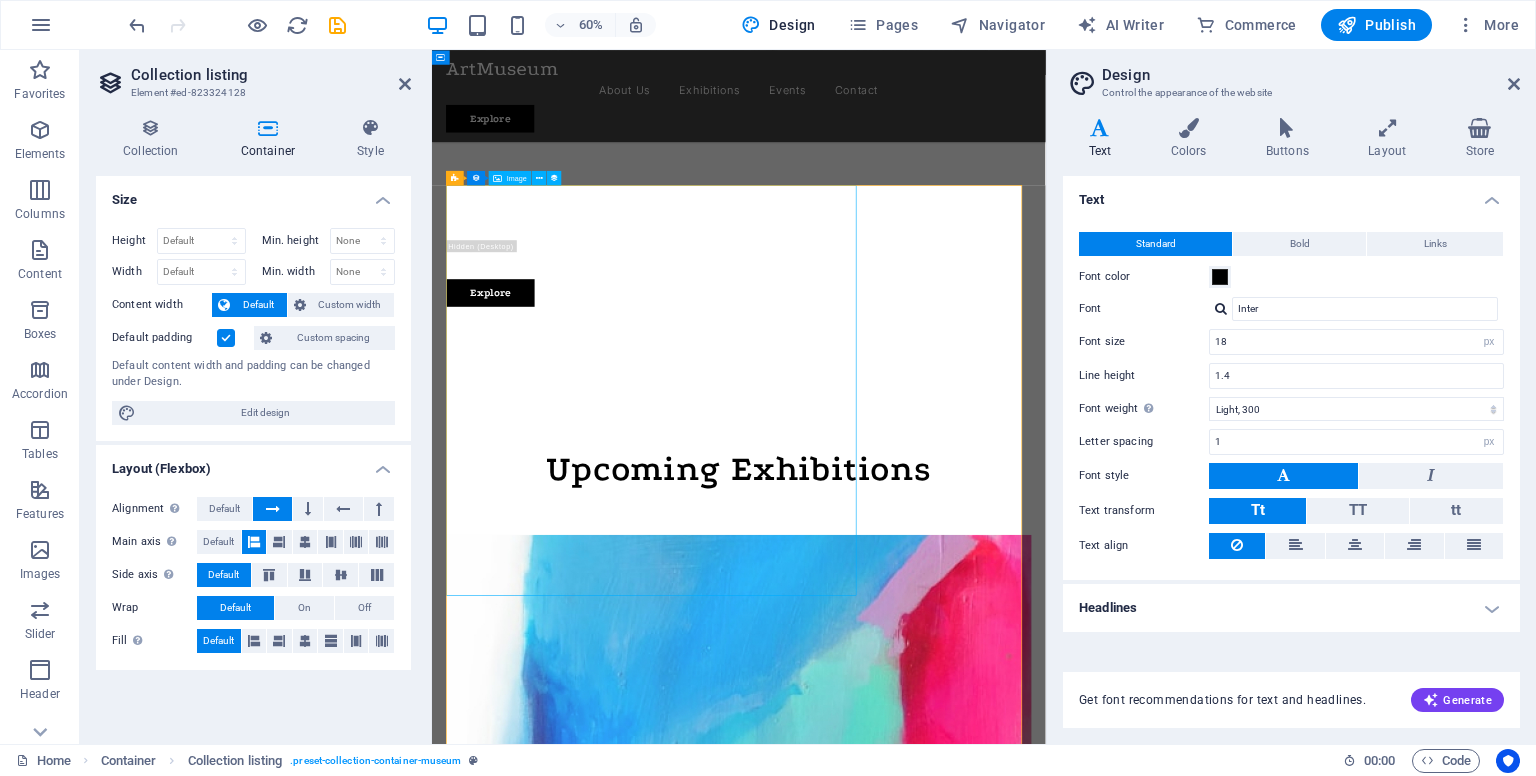 click at bounding box center [943, 1369] 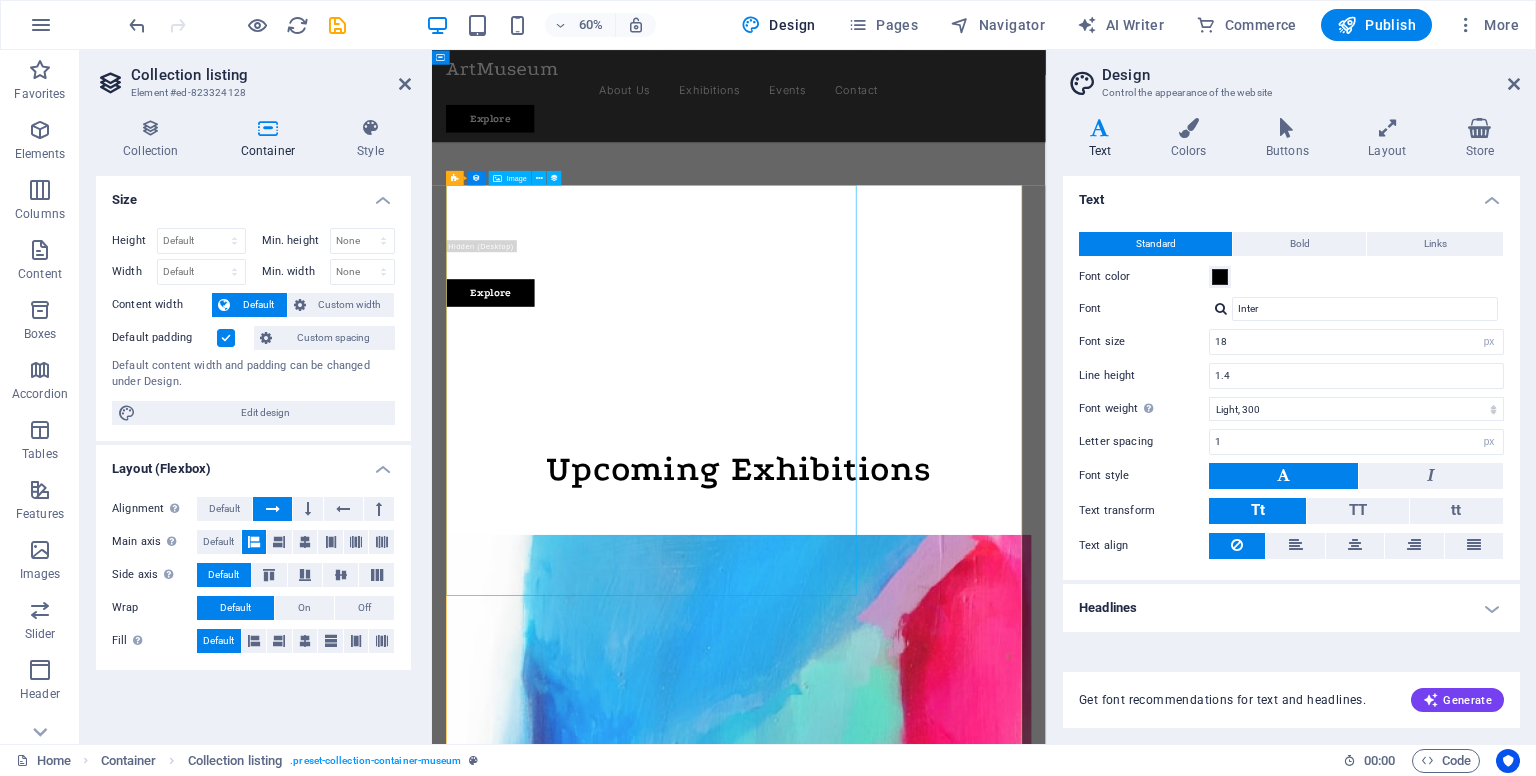 click at bounding box center (943, 1369) 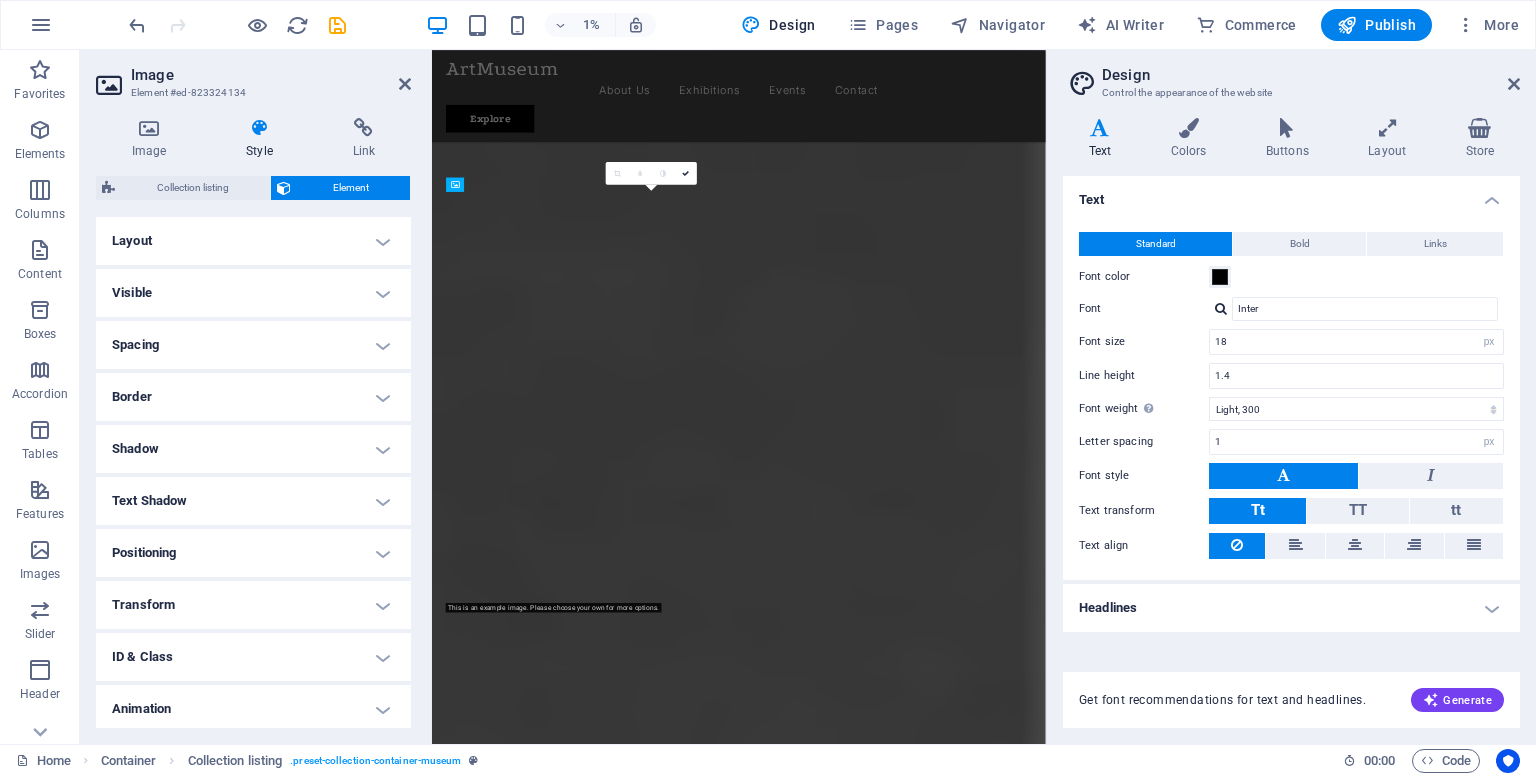scroll, scrollTop: 1104, scrollLeft: 0, axis: vertical 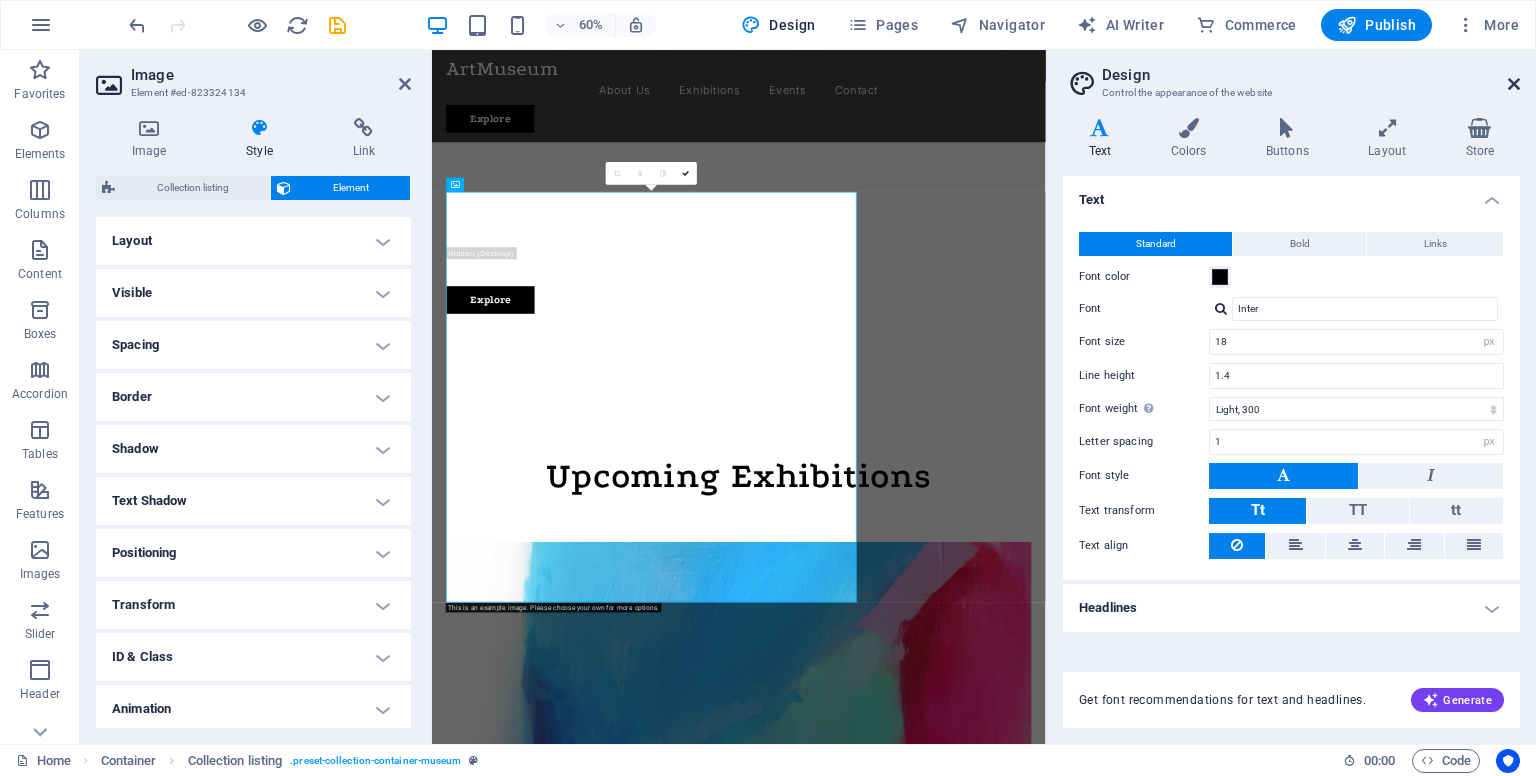 click at bounding box center (1514, 84) 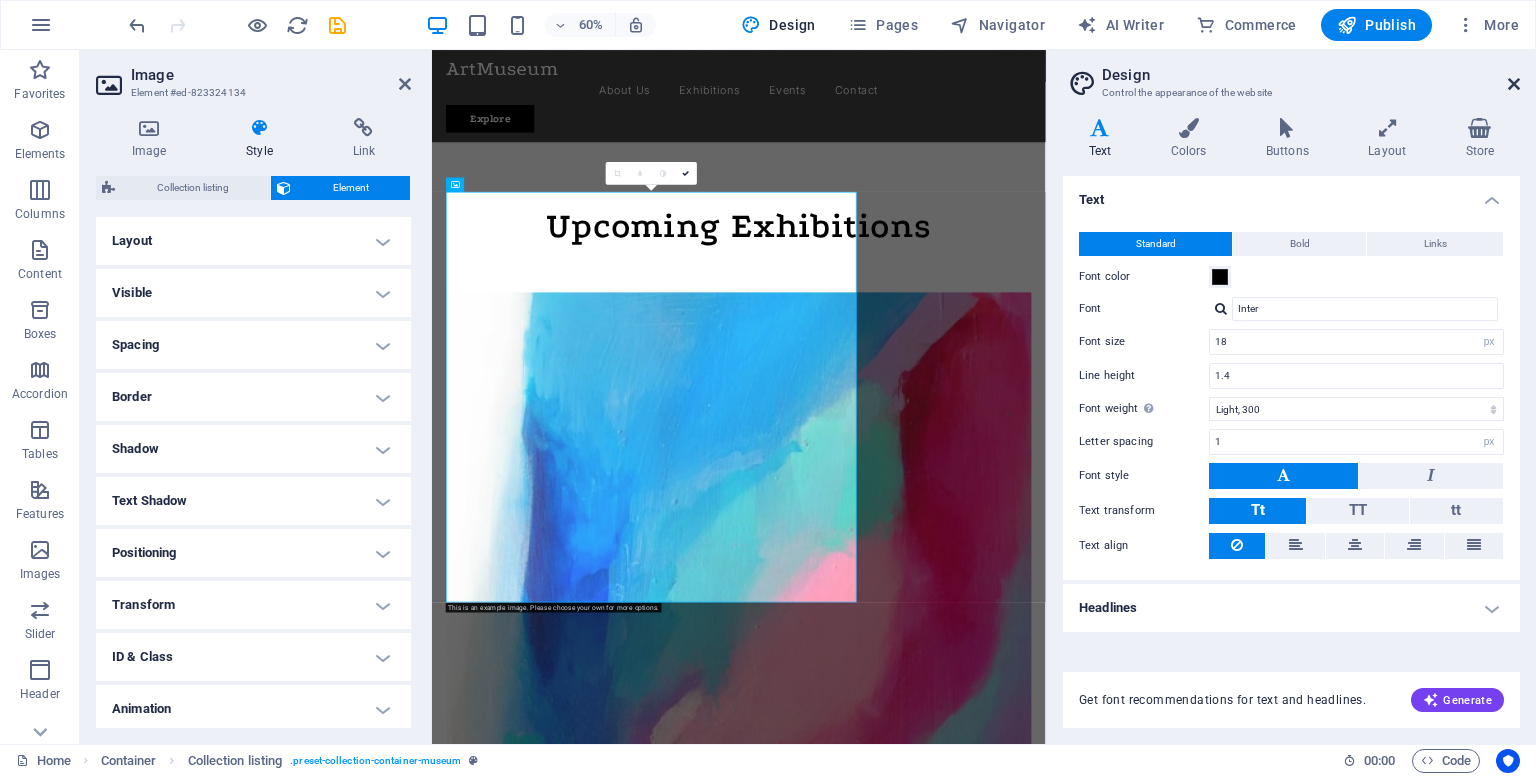 scroll, scrollTop: 688, scrollLeft: 0, axis: vertical 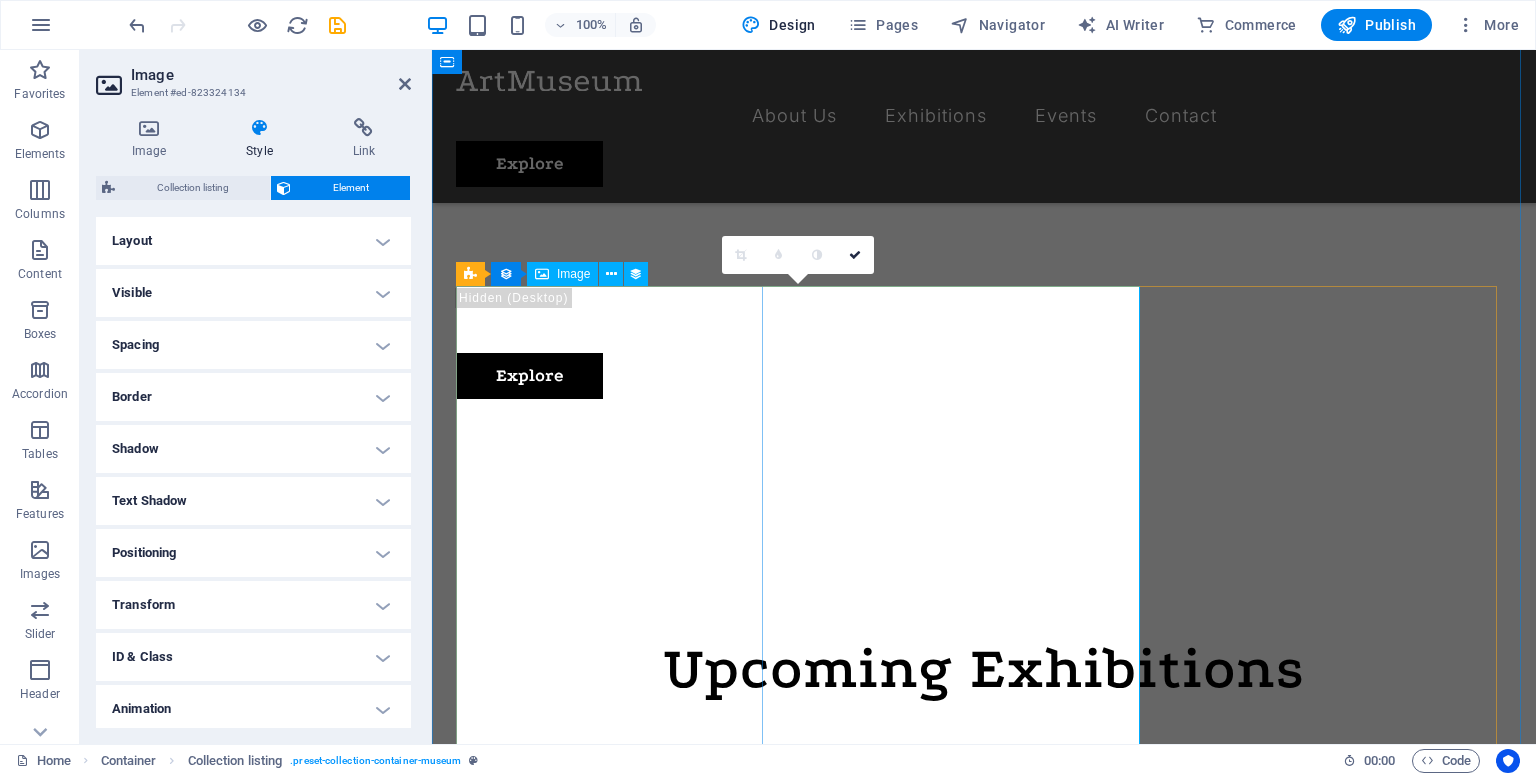 click on "Image" at bounding box center (562, 274) 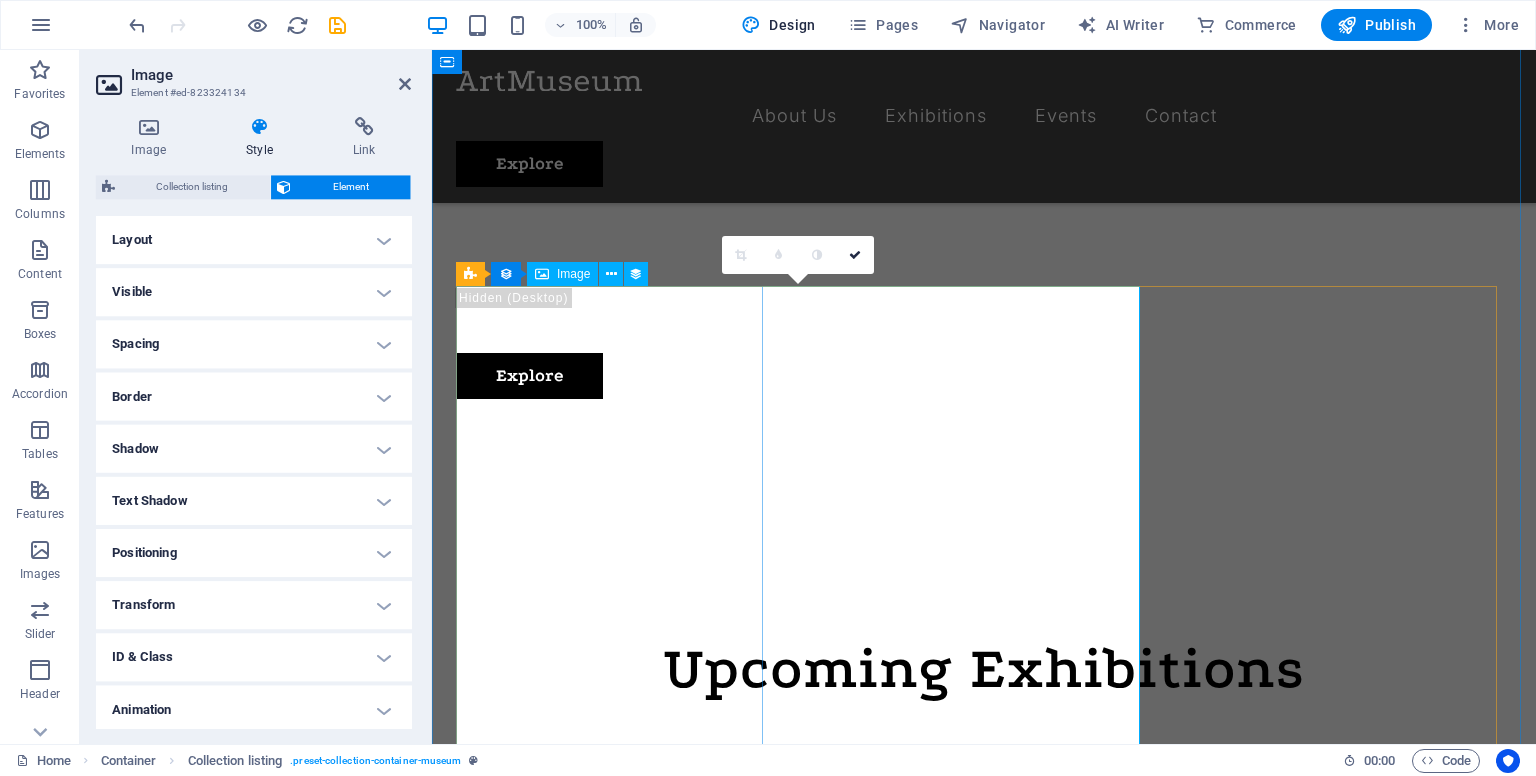 click at bounding box center [984, 1291] 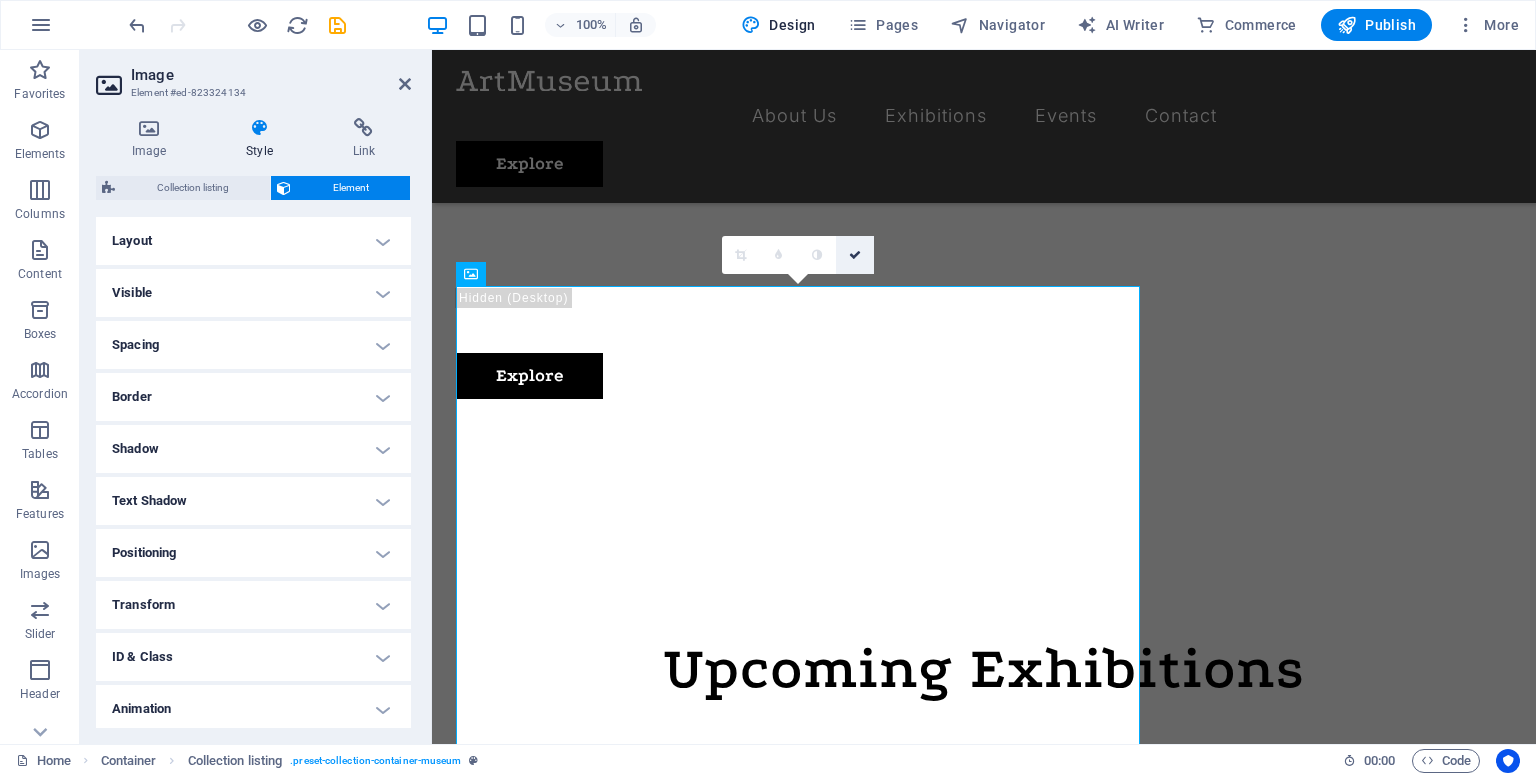 click at bounding box center [855, 255] 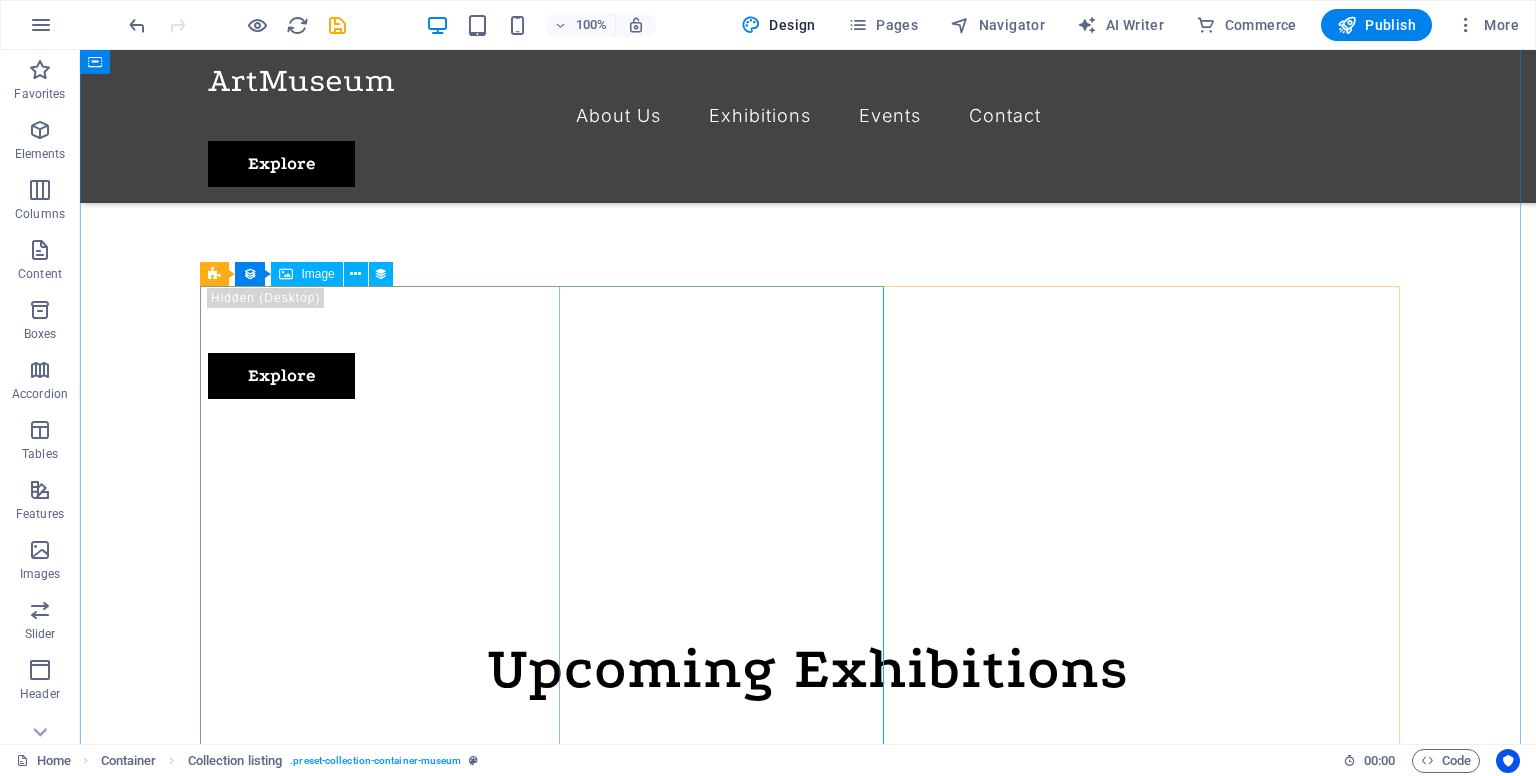 click at bounding box center (808, 1291) 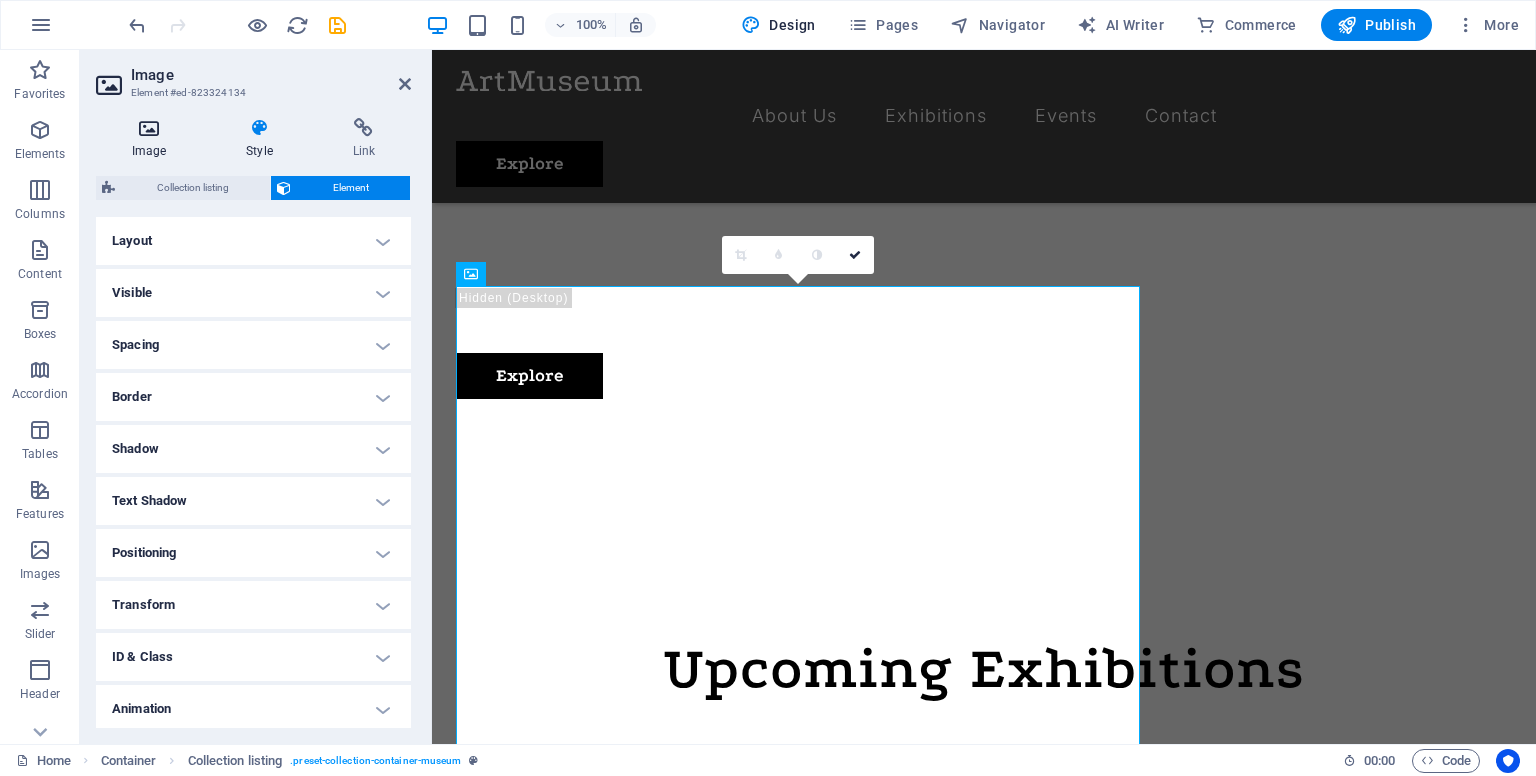 click on "Image" at bounding box center [153, 139] 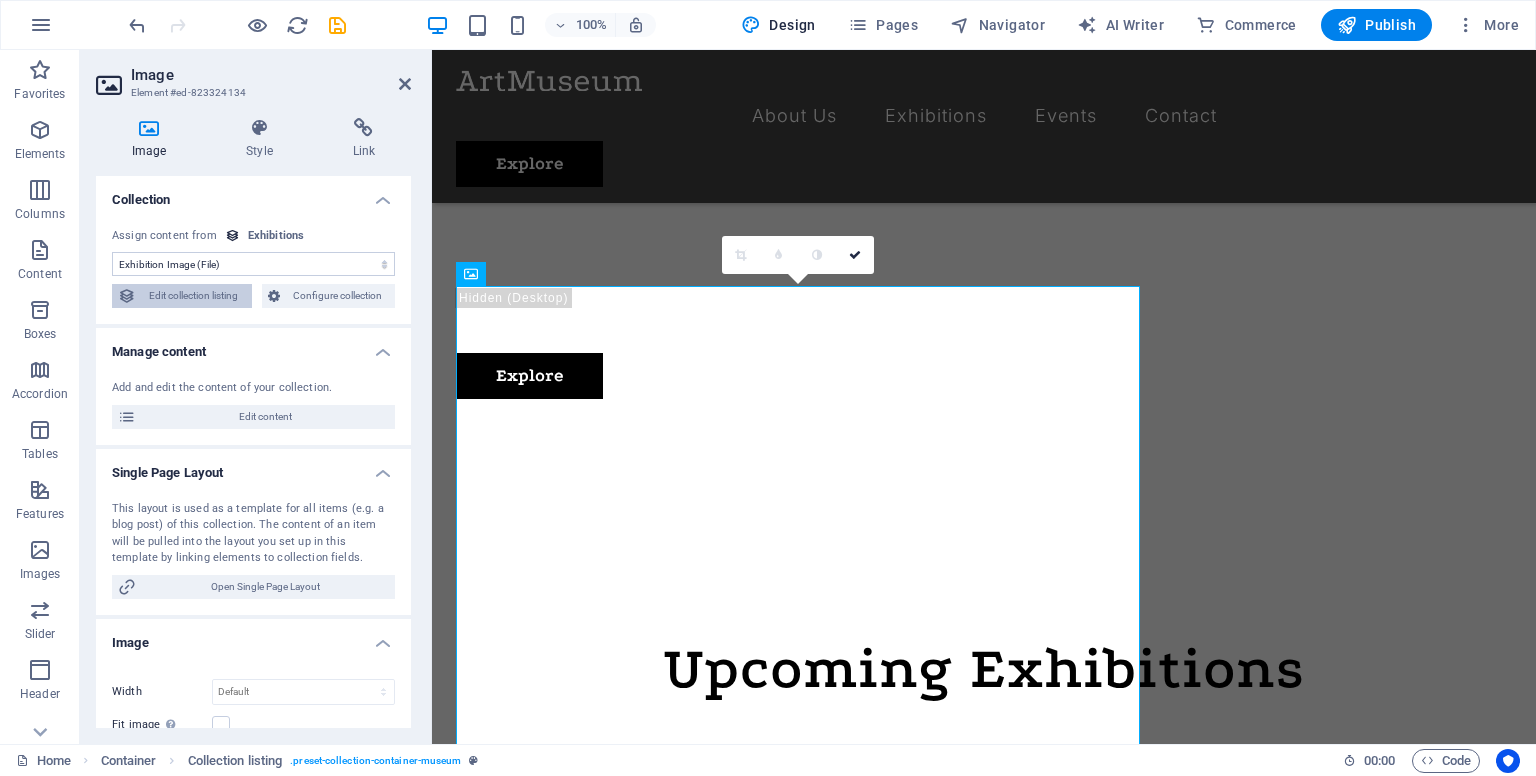 click on "Edit collection listing" at bounding box center [194, 296] 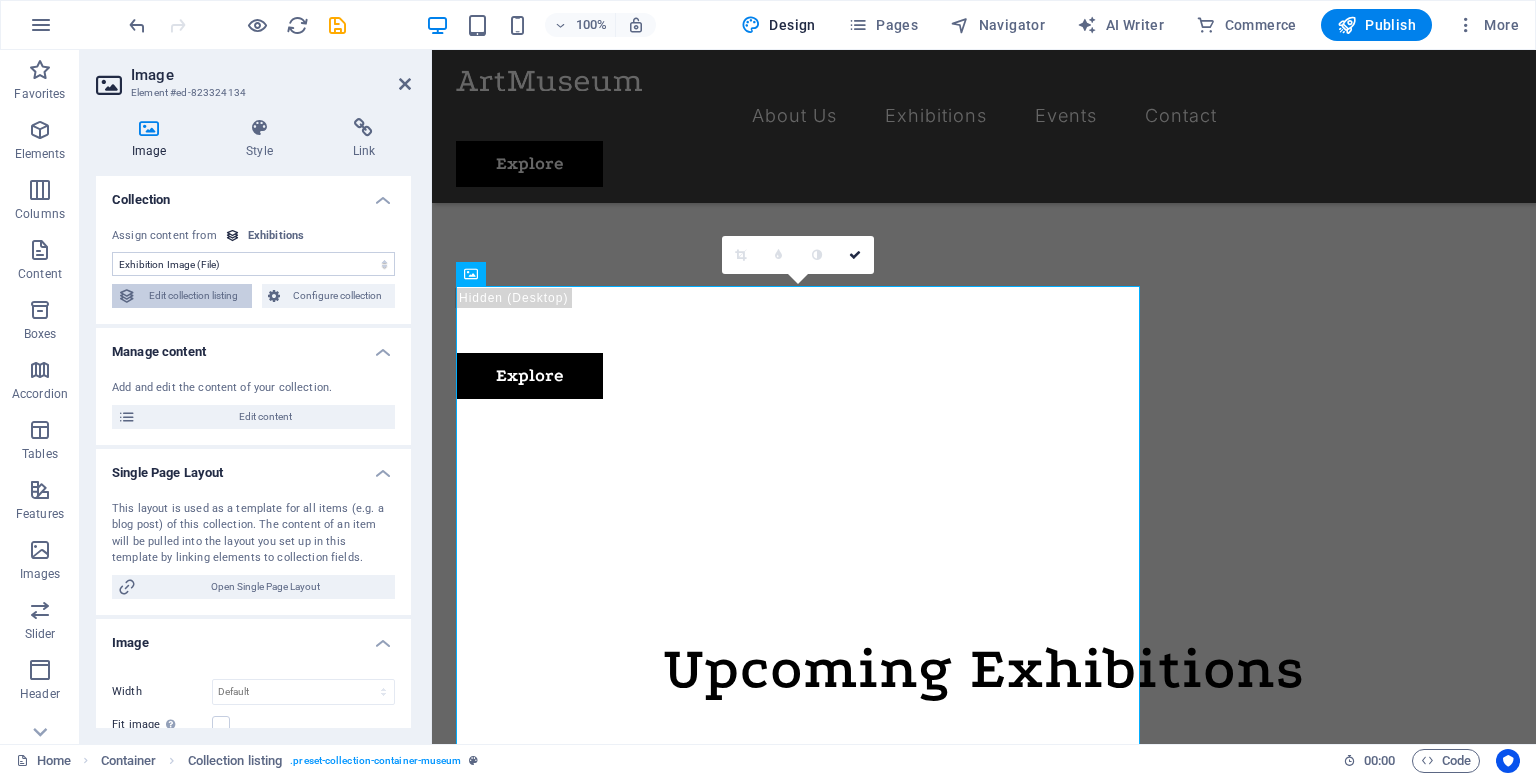 select on "688d19e571c68e67ab06a069" 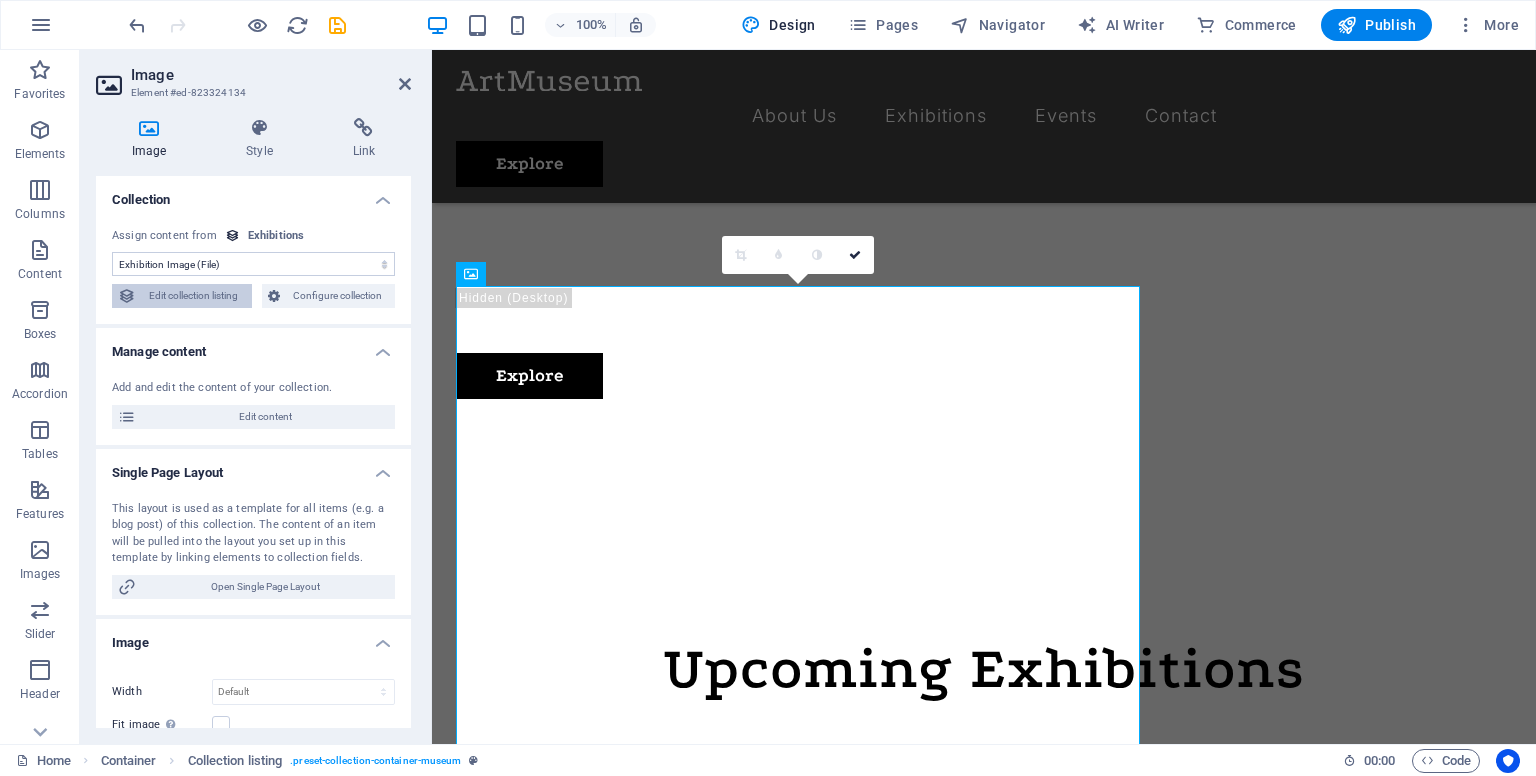 select on "columns.exhibition-date_ASC" 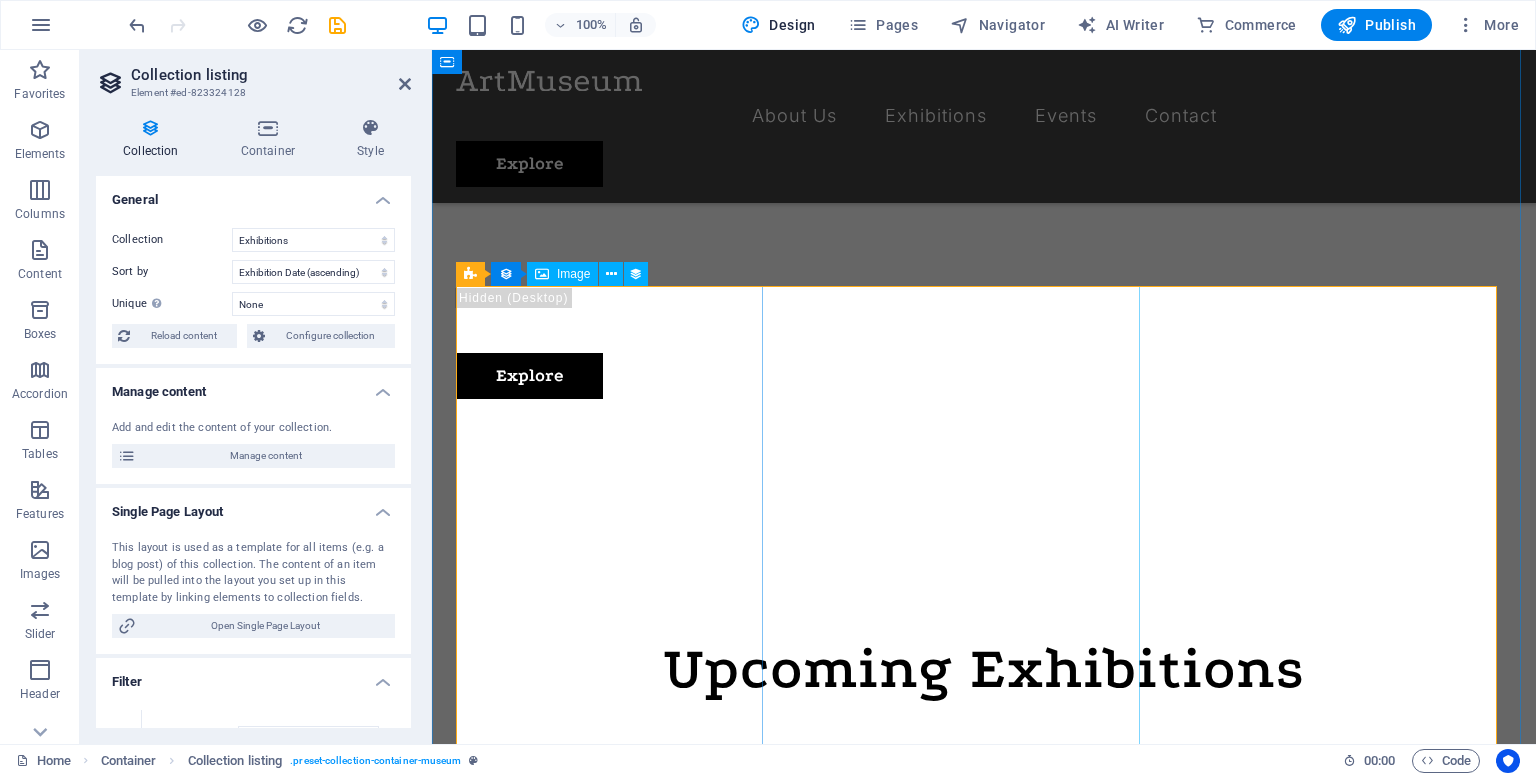 click at bounding box center (984, 1291) 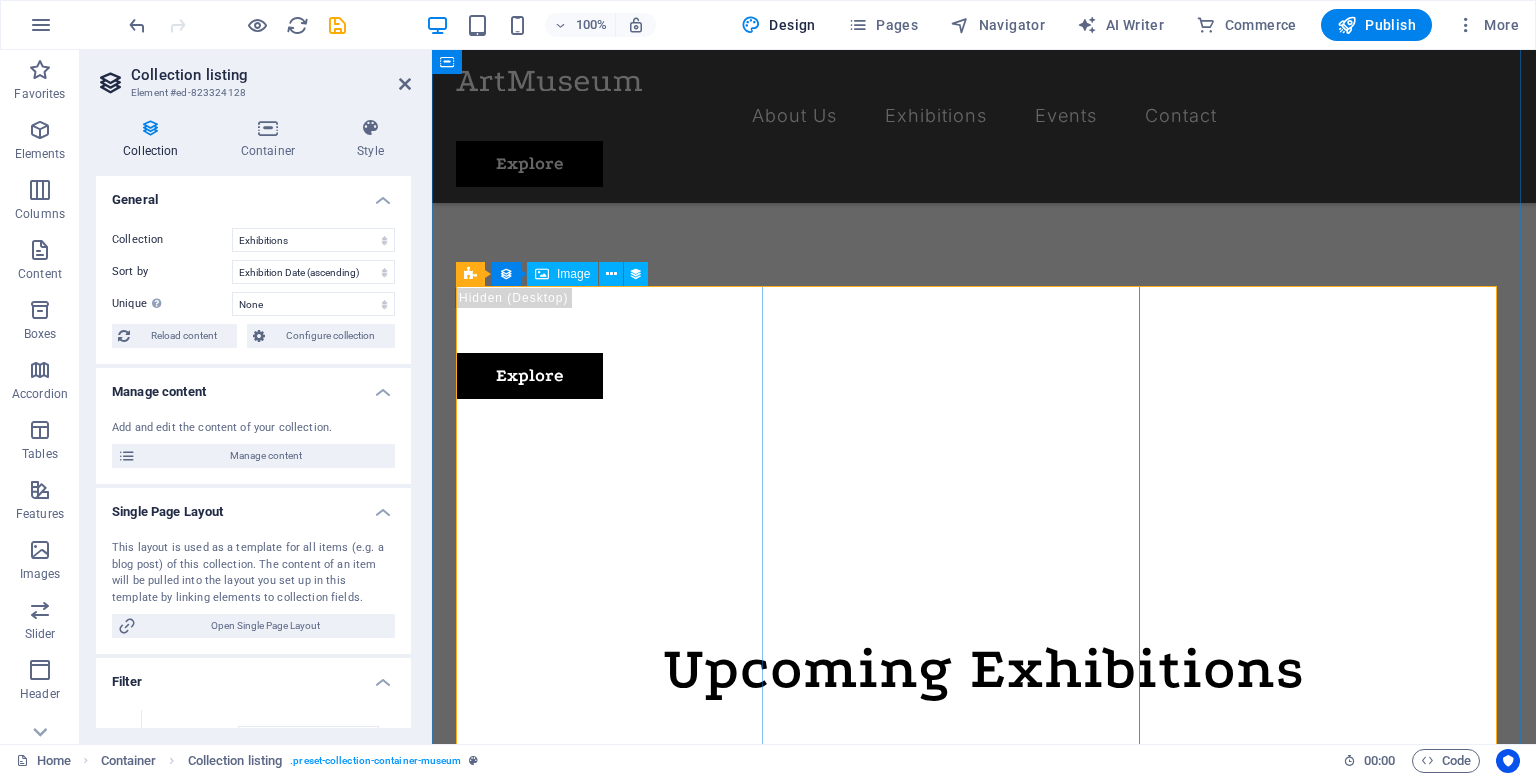 click on "Image" at bounding box center (573, 274) 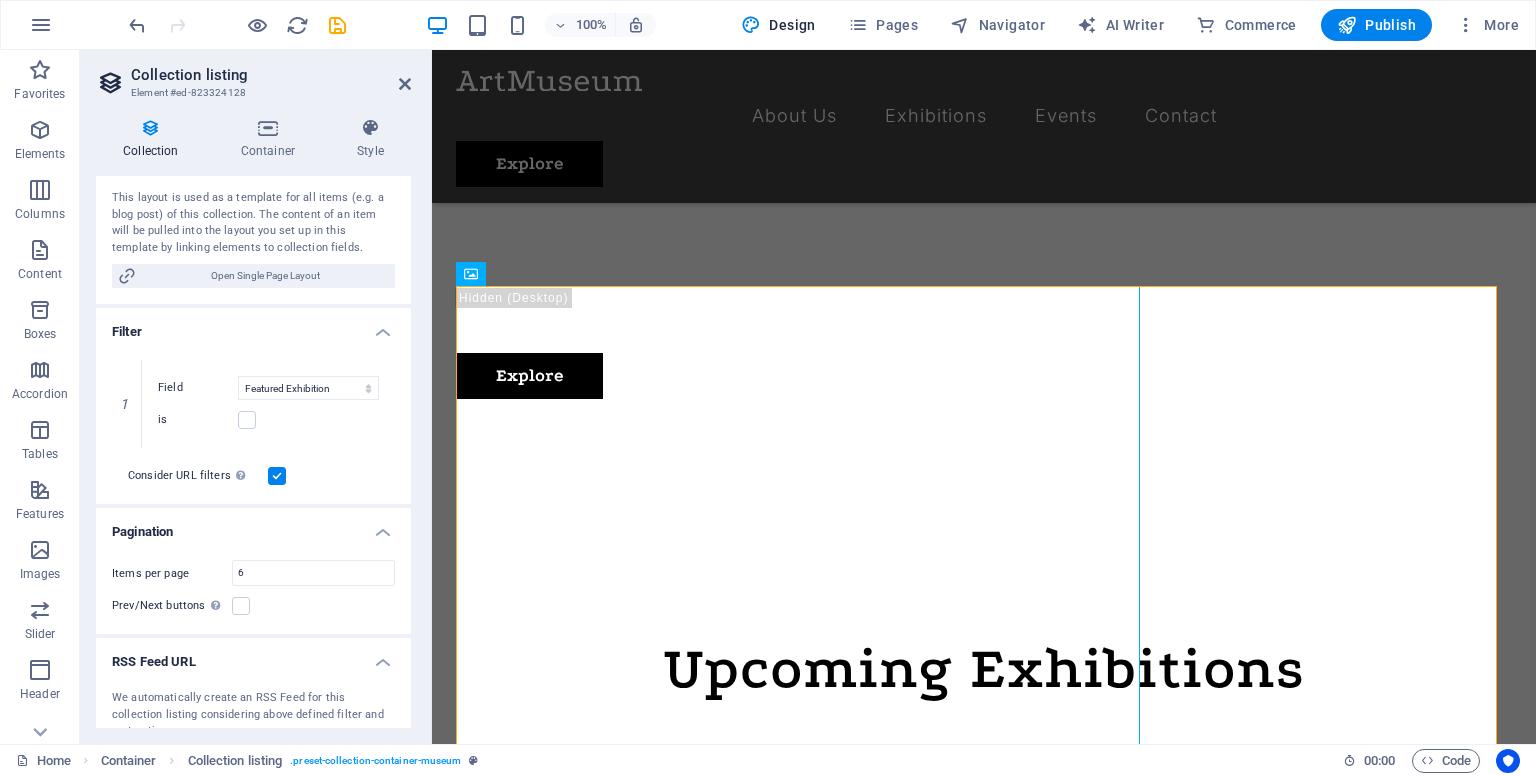 scroll, scrollTop: 408, scrollLeft: 0, axis: vertical 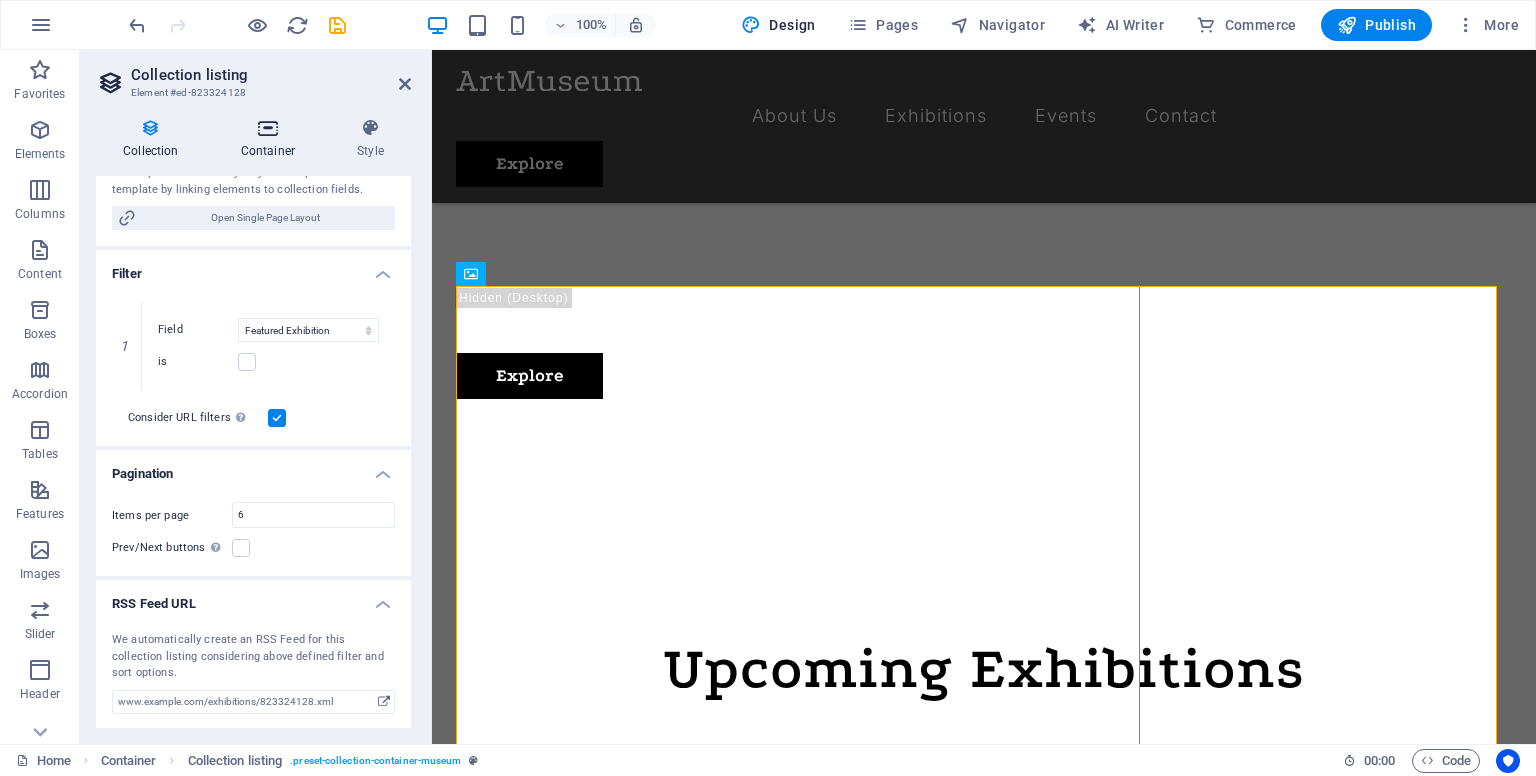 click on "Container" at bounding box center [272, 139] 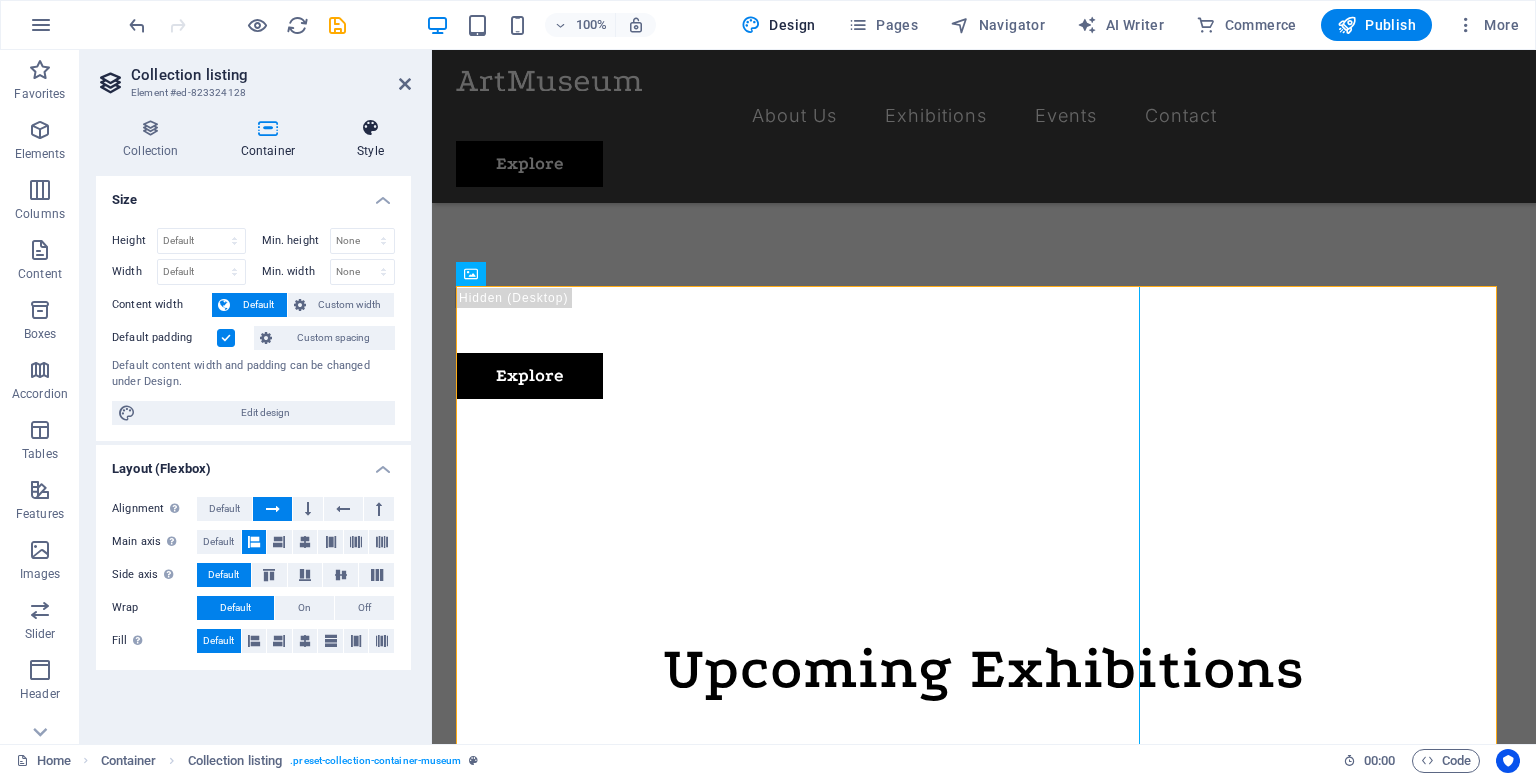 click at bounding box center (370, 128) 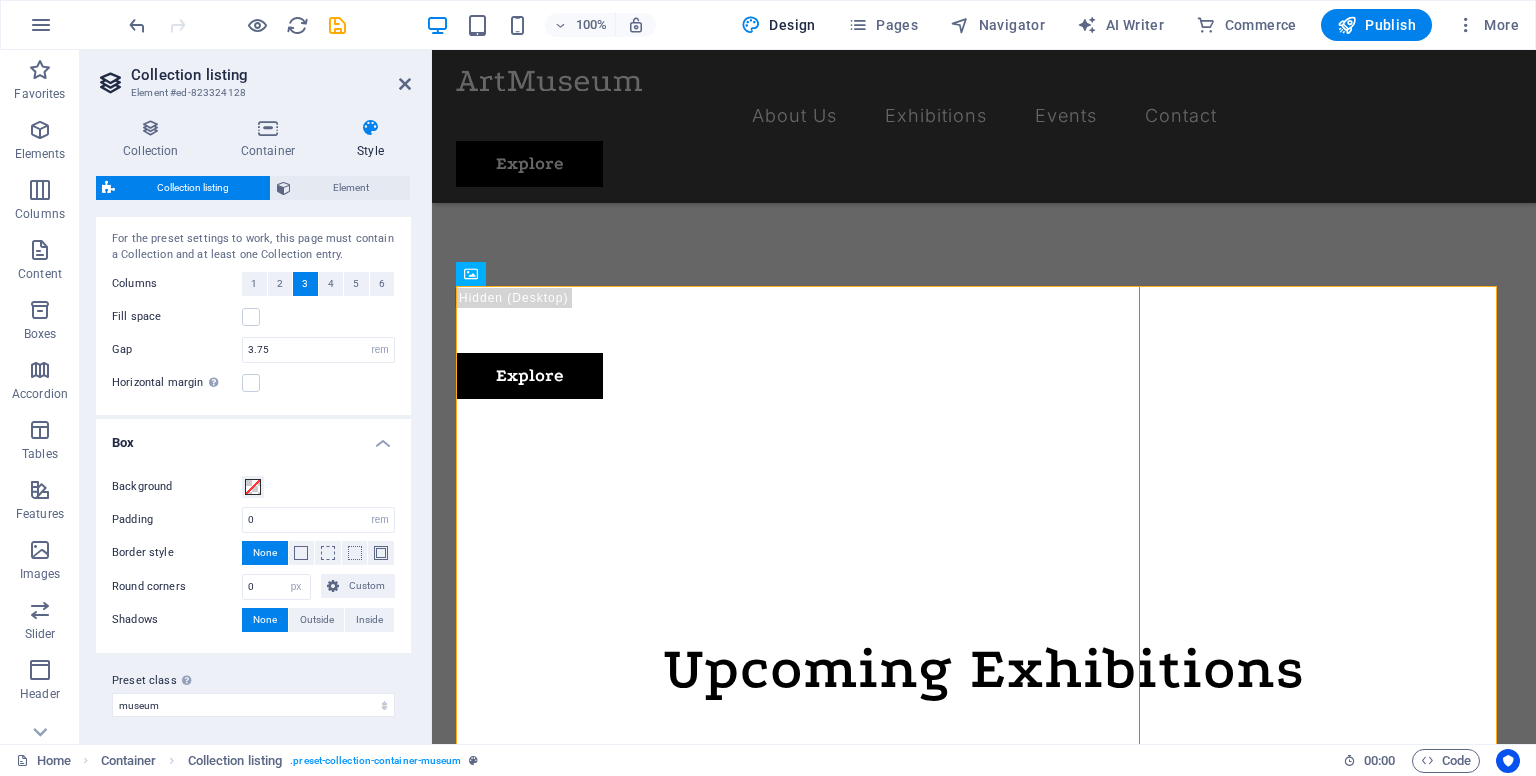 scroll, scrollTop: 45, scrollLeft: 0, axis: vertical 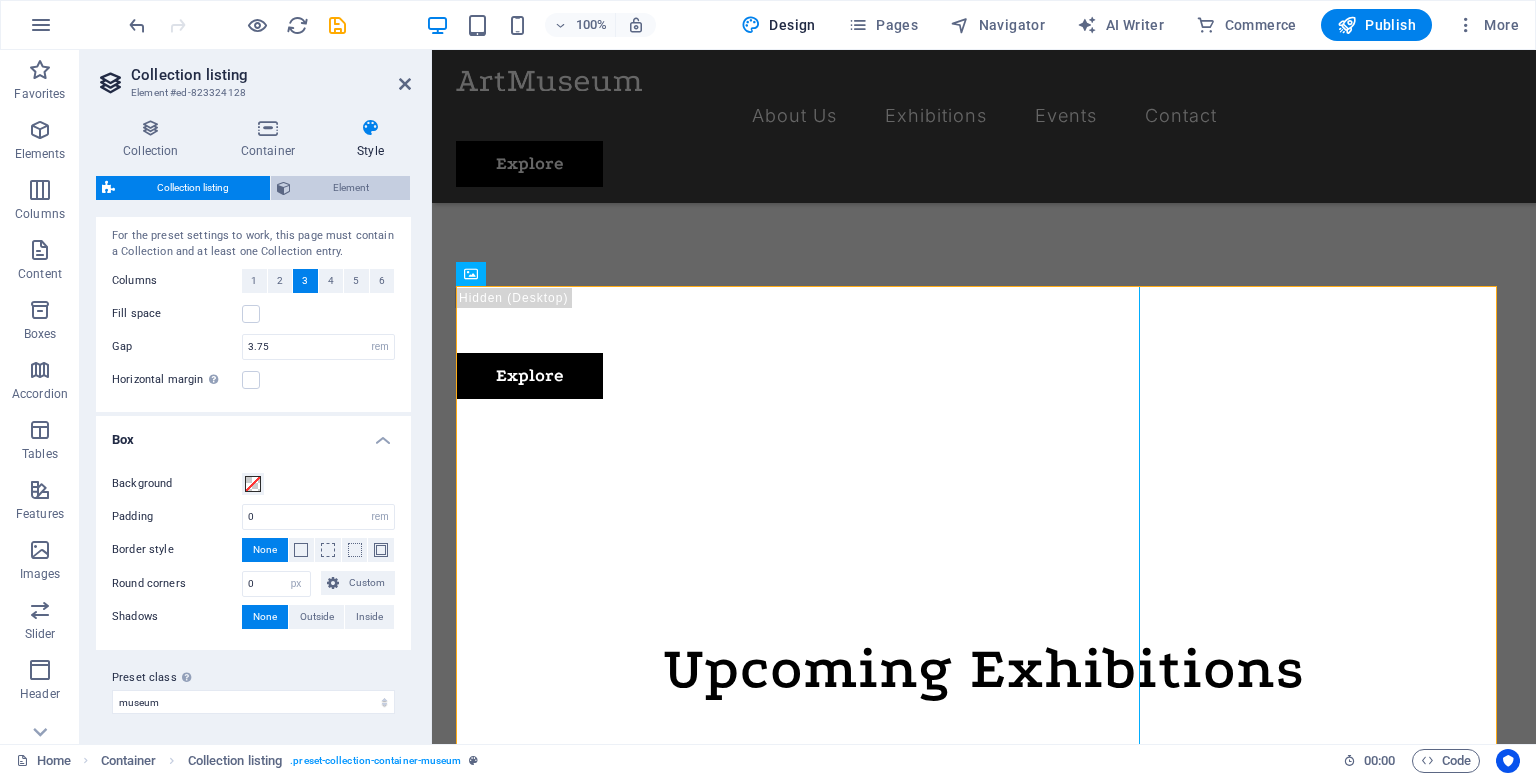 click on "Element" at bounding box center [350, 188] 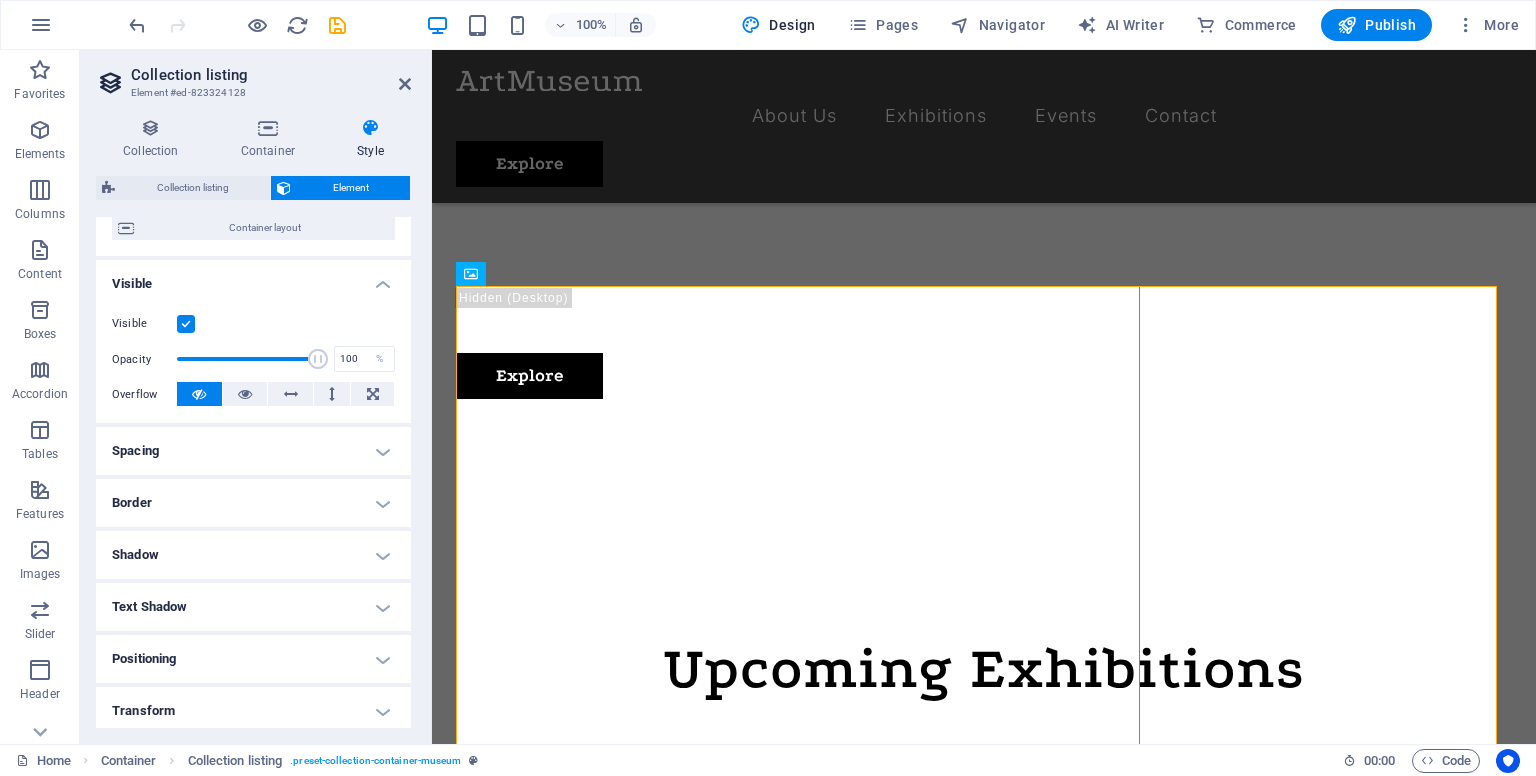 scroll, scrollTop: 300, scrollLeft: 0, axis: vertical 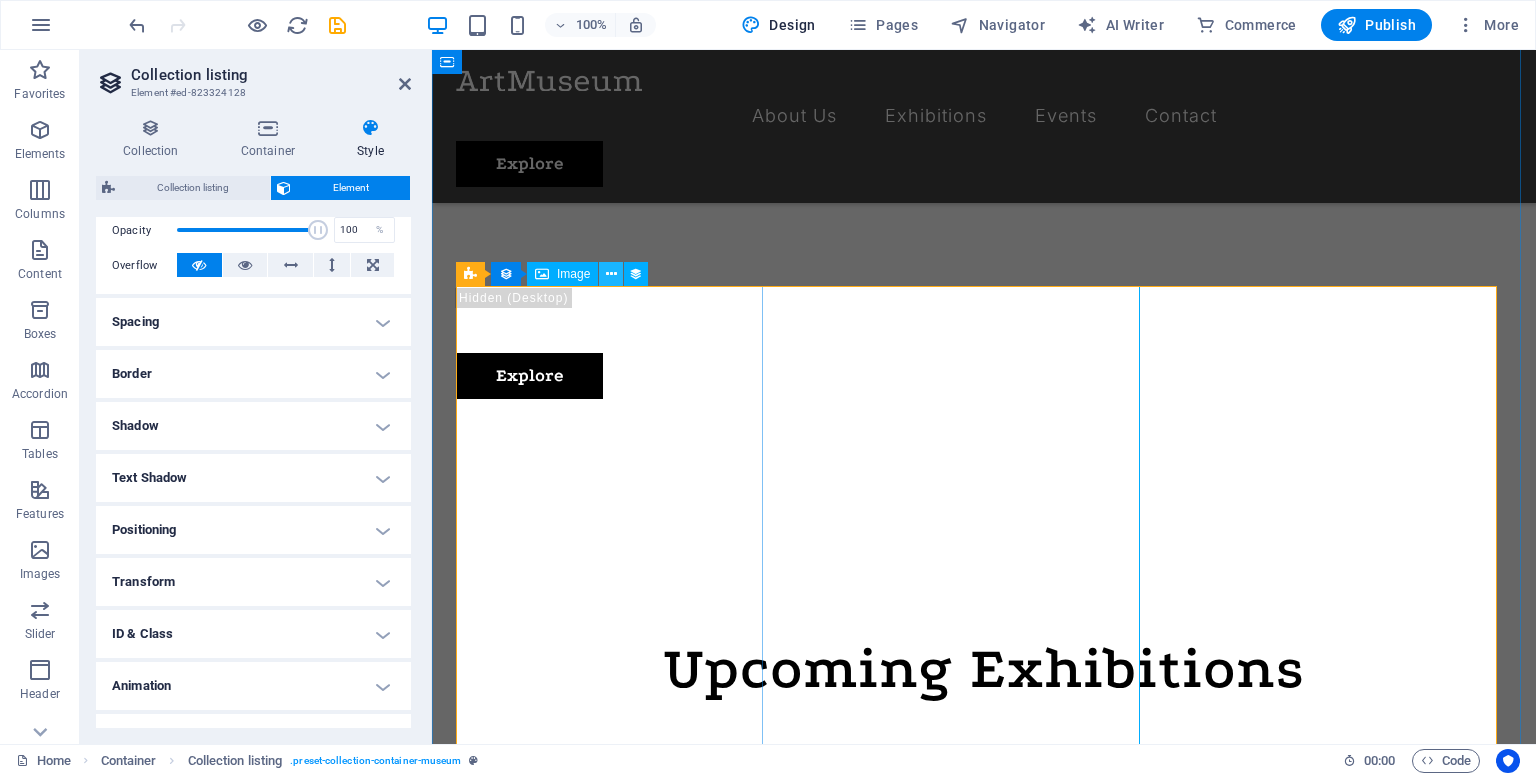 click at bounding box center [611, 274] 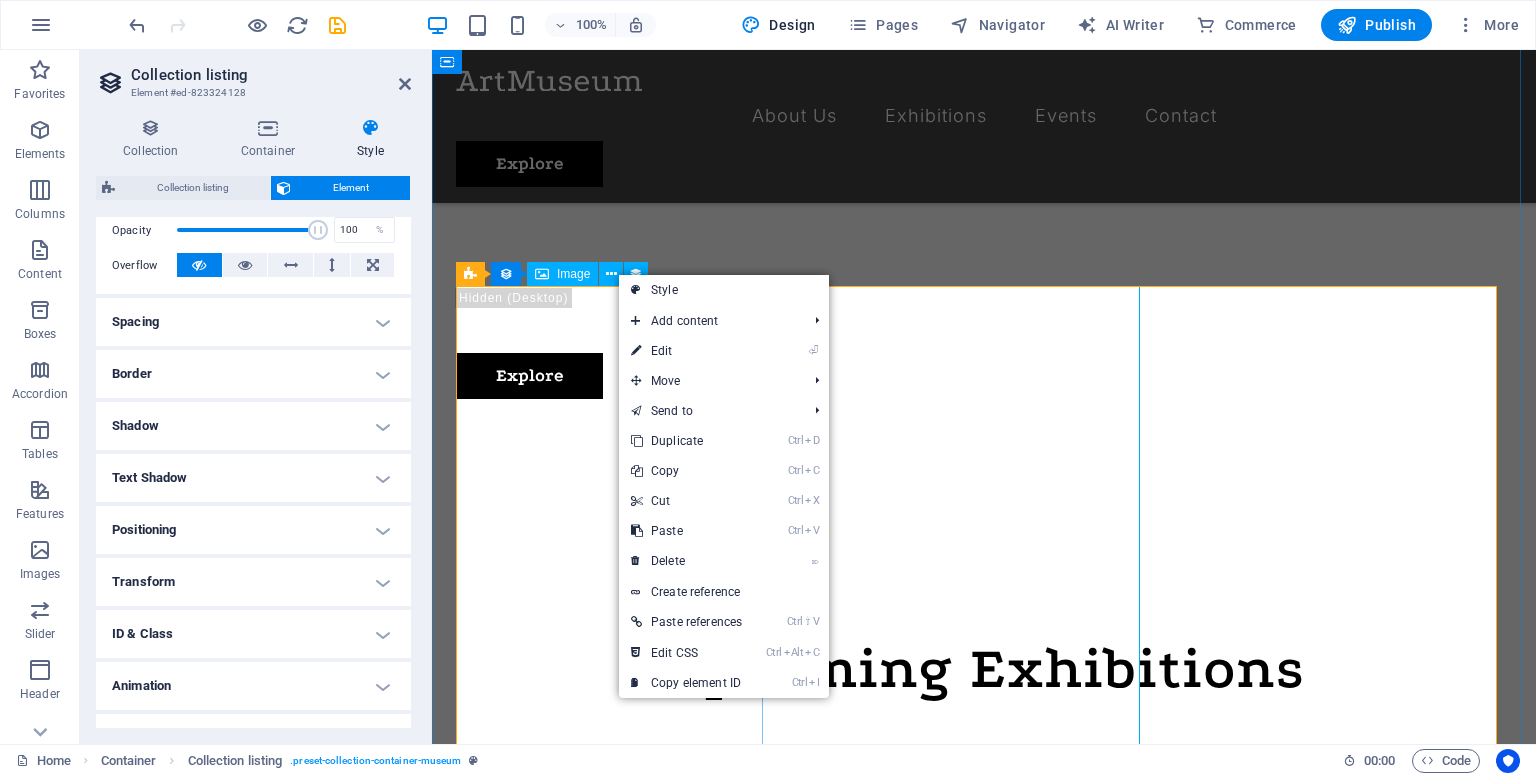 click at bounding box center (984, 1291) 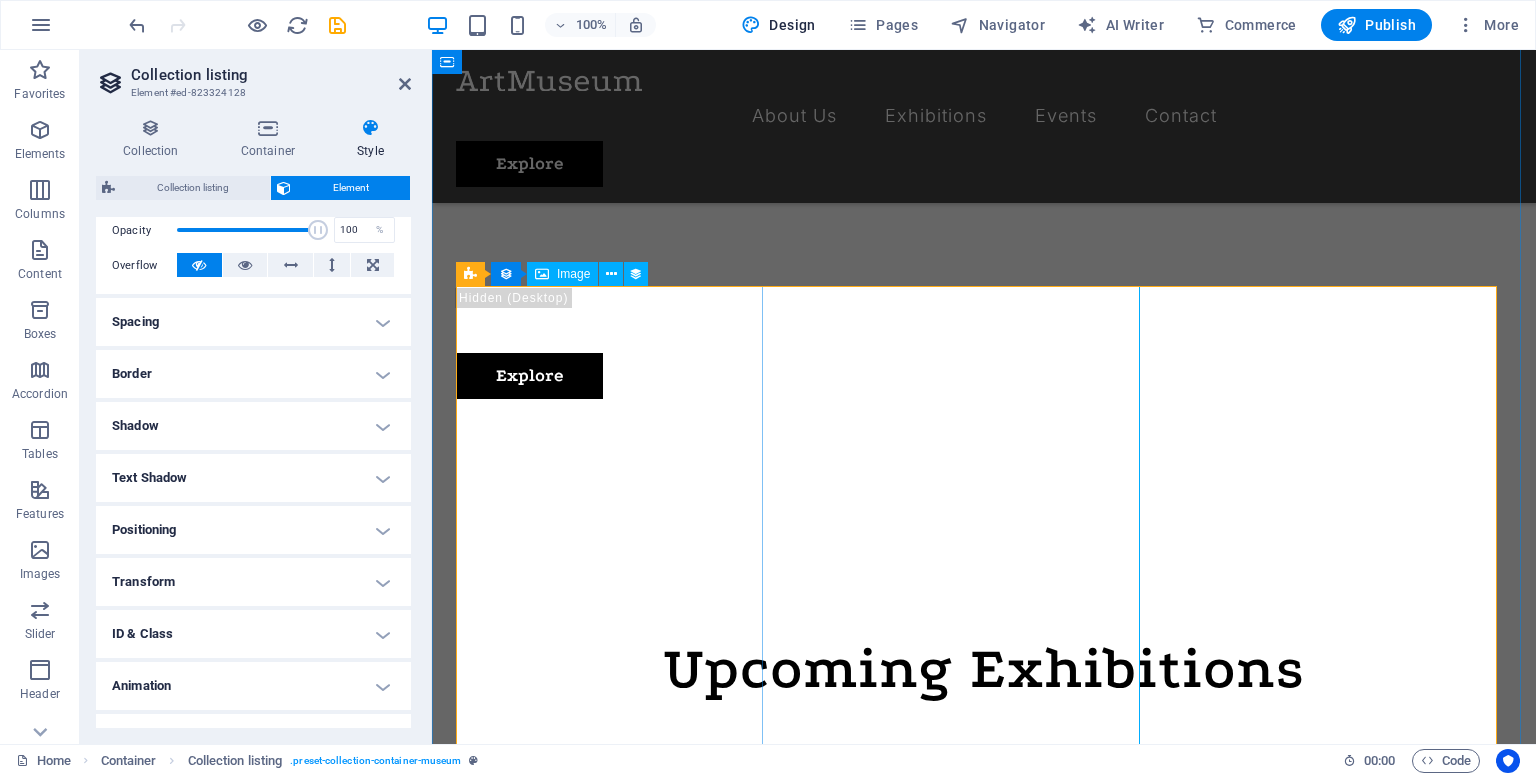 click at bounding box center [984, 1291] 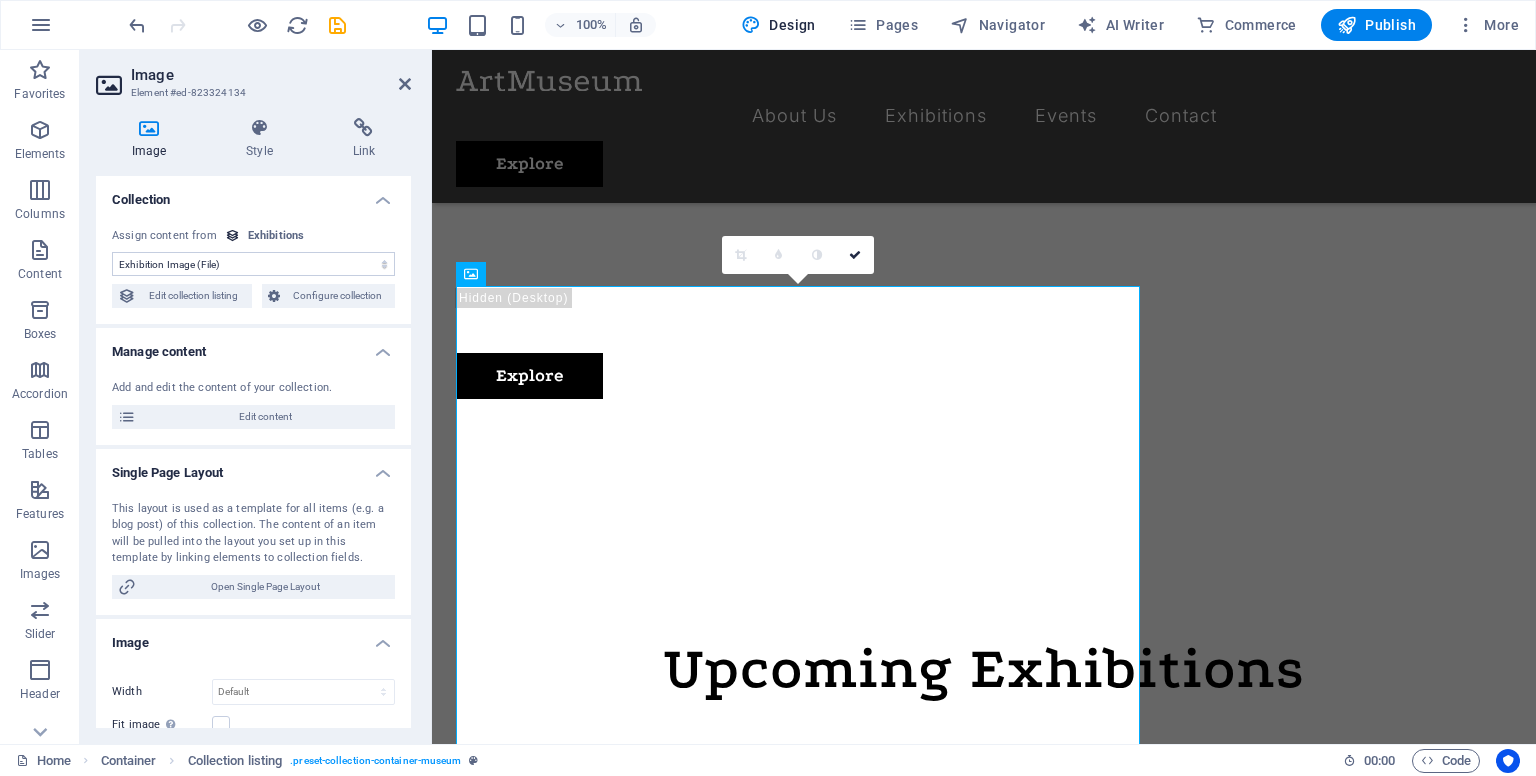click on "Element #ed-823324134" at bounding box center (251, 93) 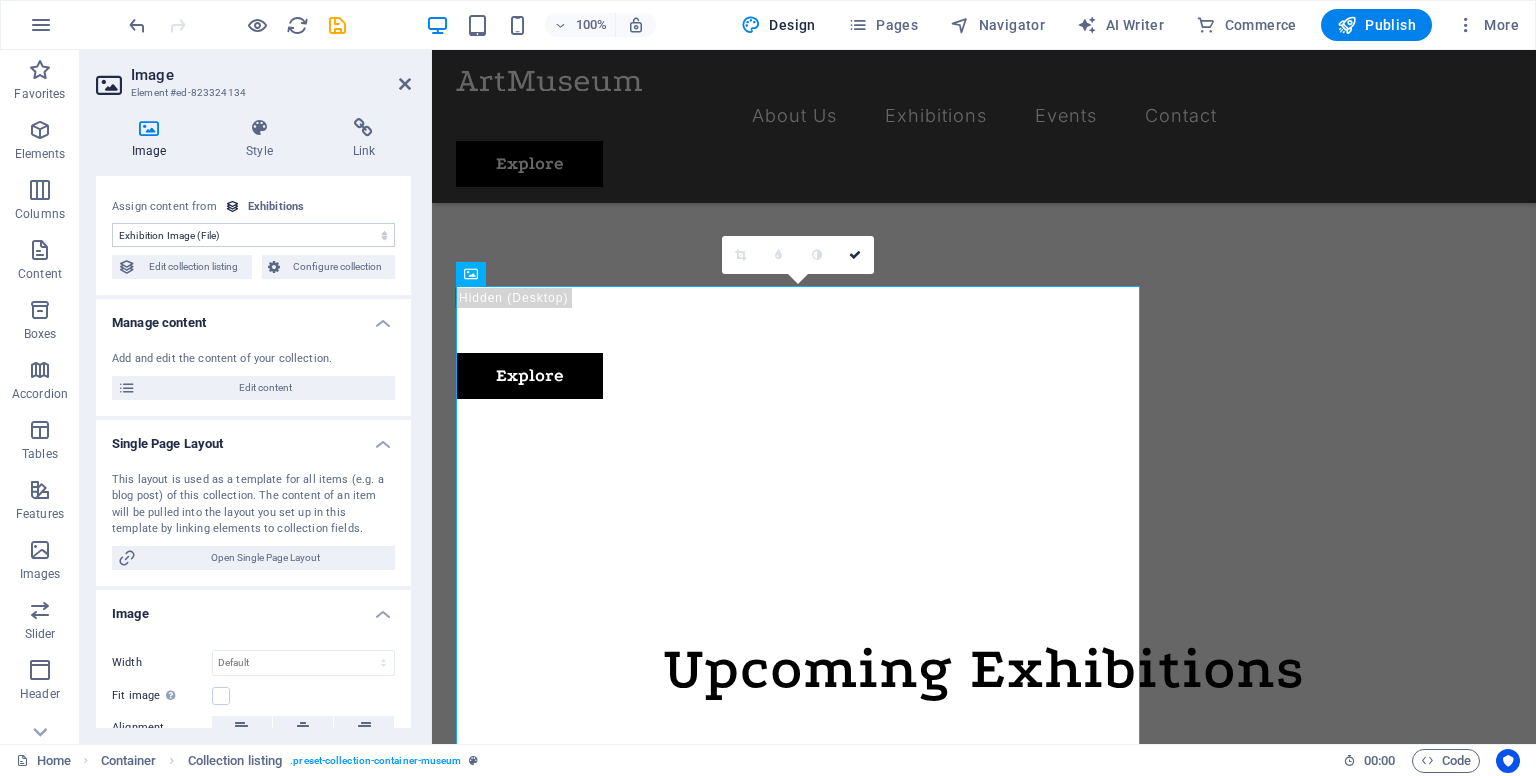 scroll, scrollTop: 0, scrollLeft: 0, axis: both 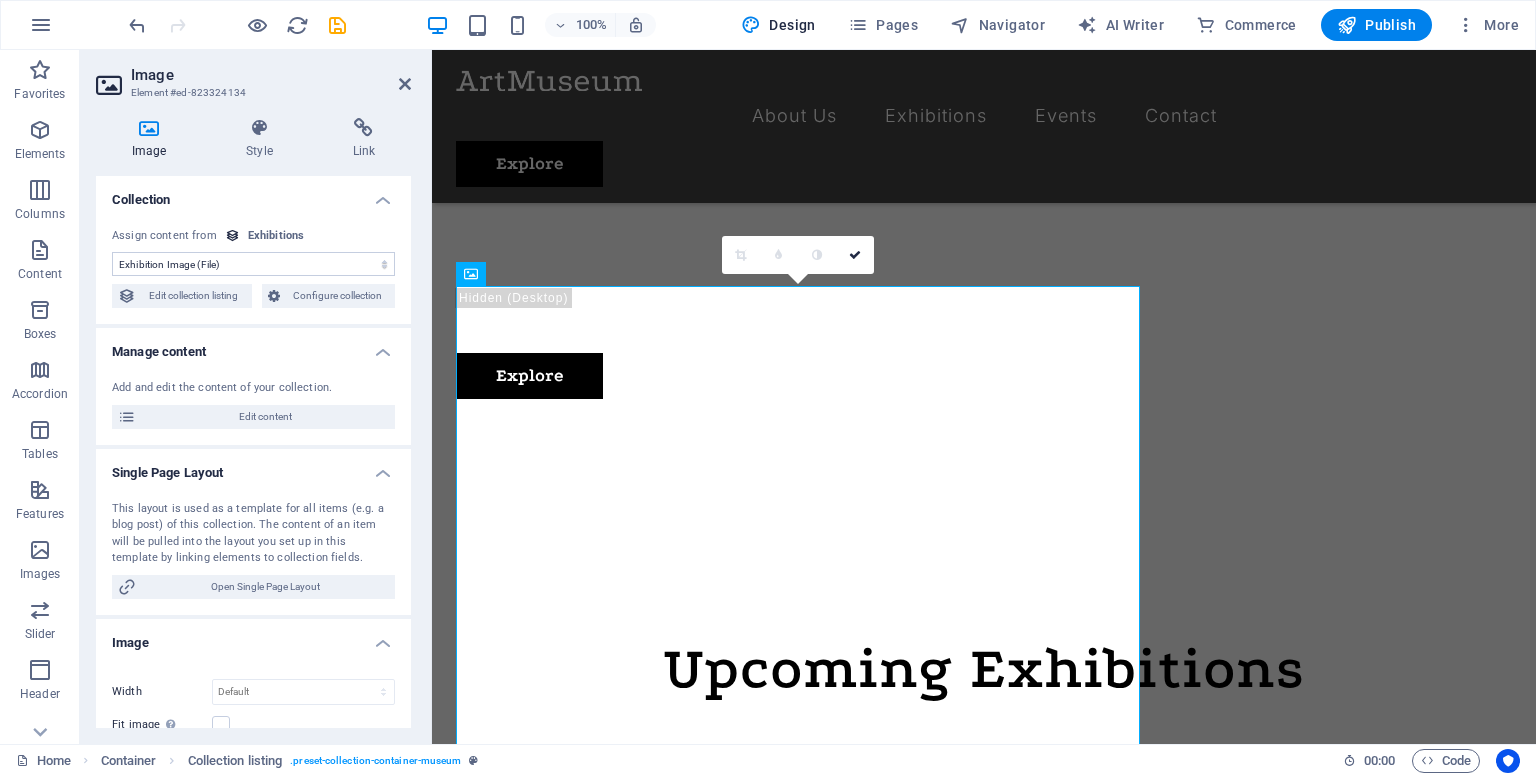 click on "Single Page Layout" at bounding box center [253, 467] 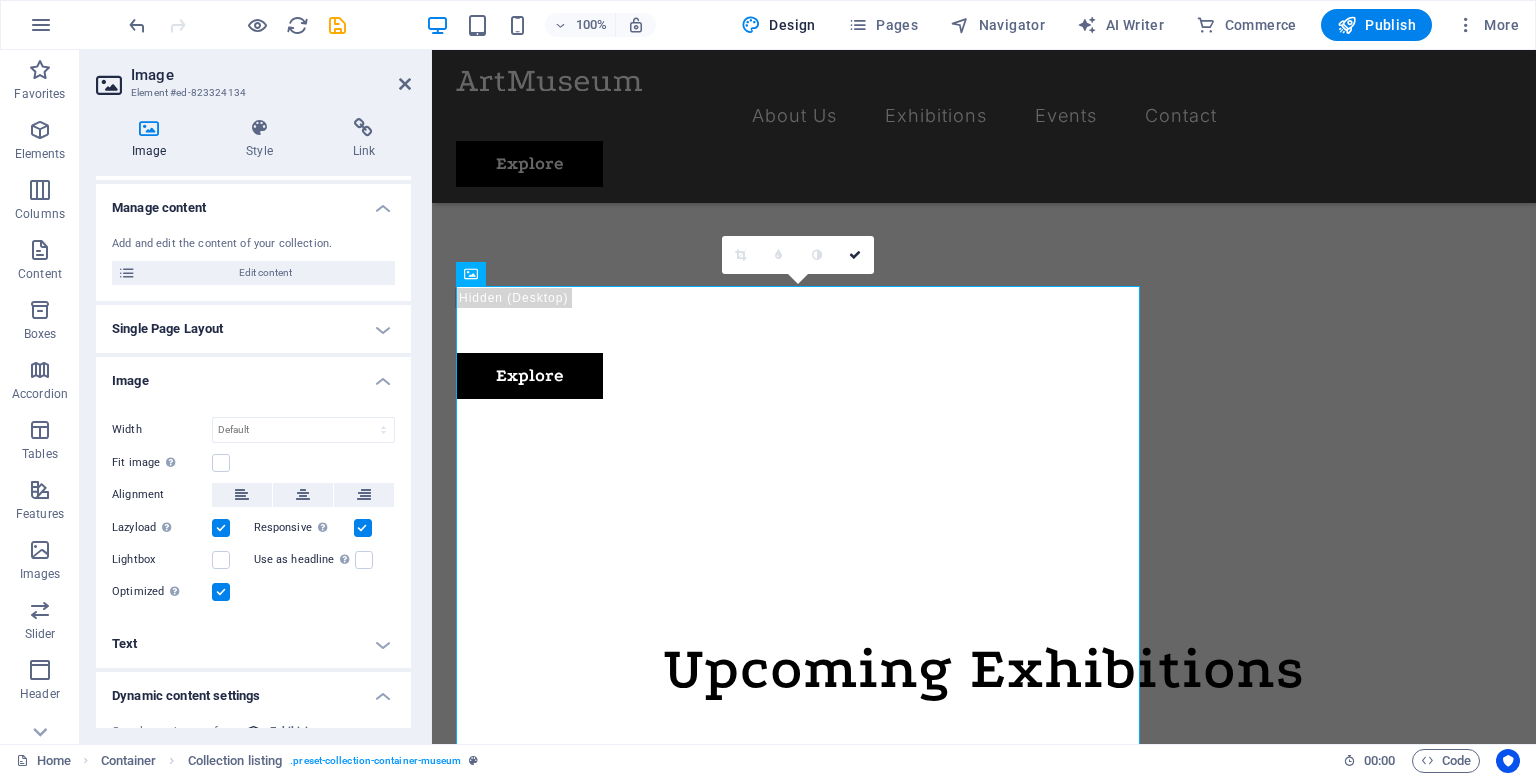scroll, scrollTop: 200, scrollLeft: 0, axis: vertical 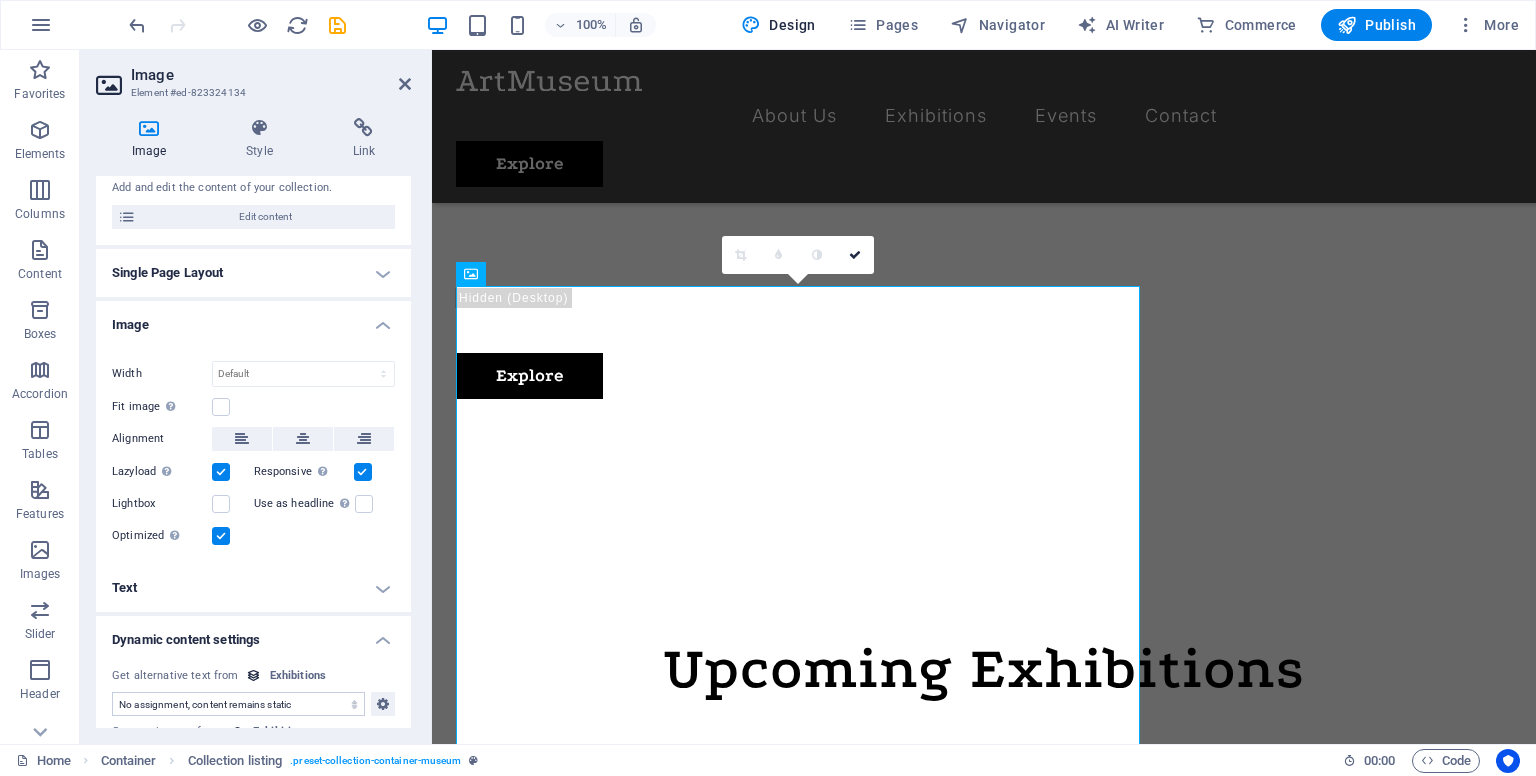 click on "Image" at bounding box center (253, 319) 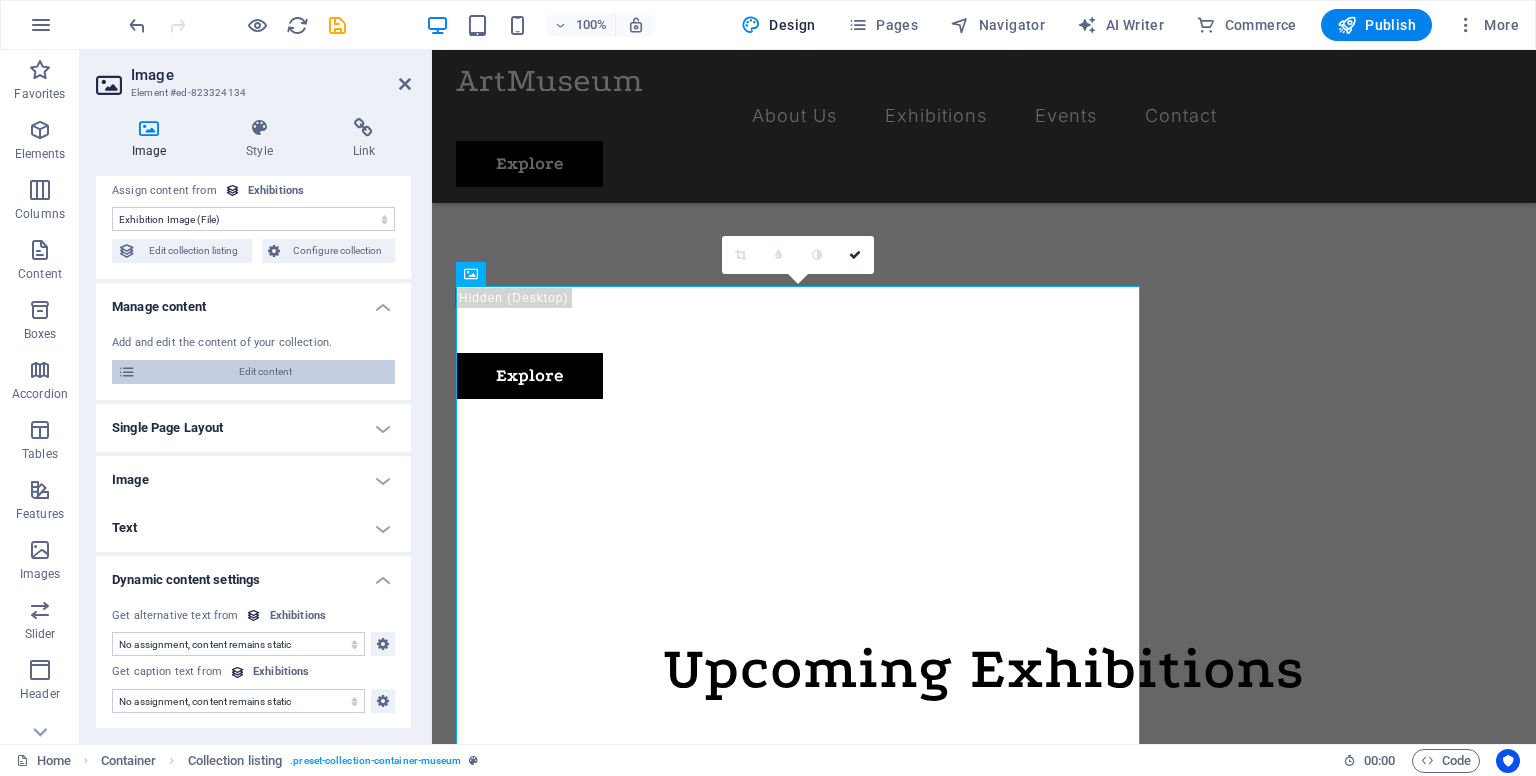 click on "Edit content" at bounding box center [265, 372] 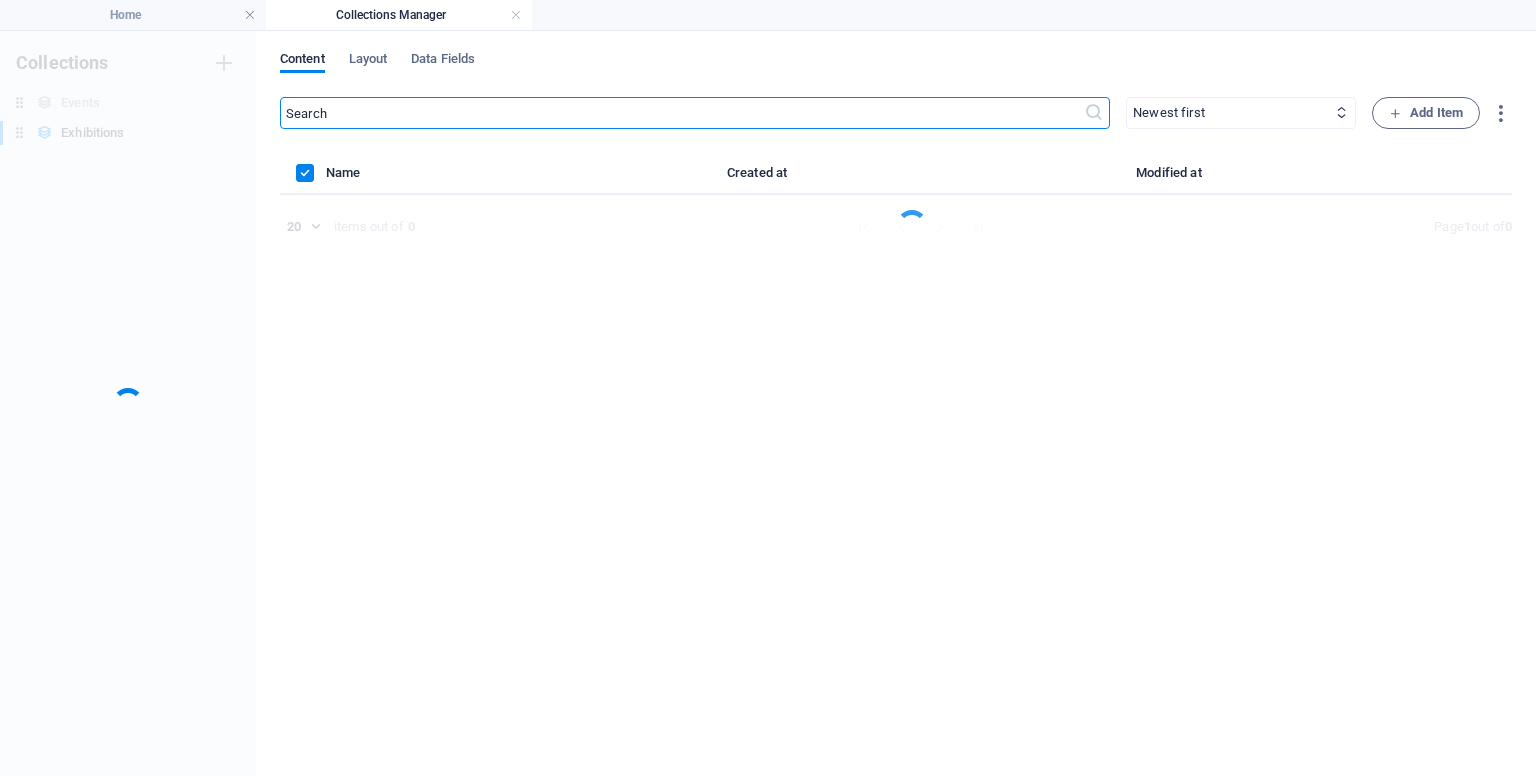 scroll, scrollTop: 0, scrollLeft: 0, axis: both 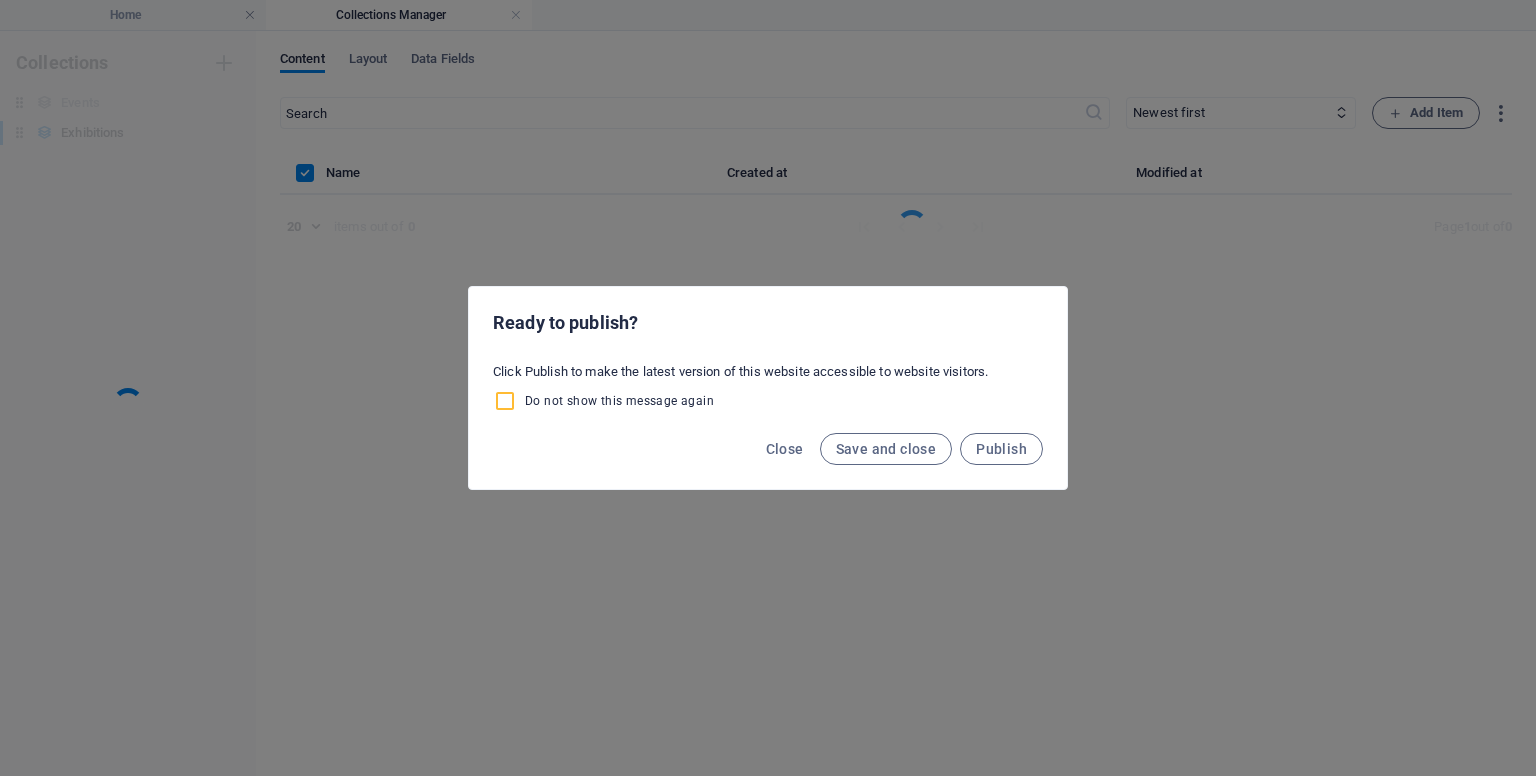 click on "Do not show this message again" at bounding box center (509, 401) 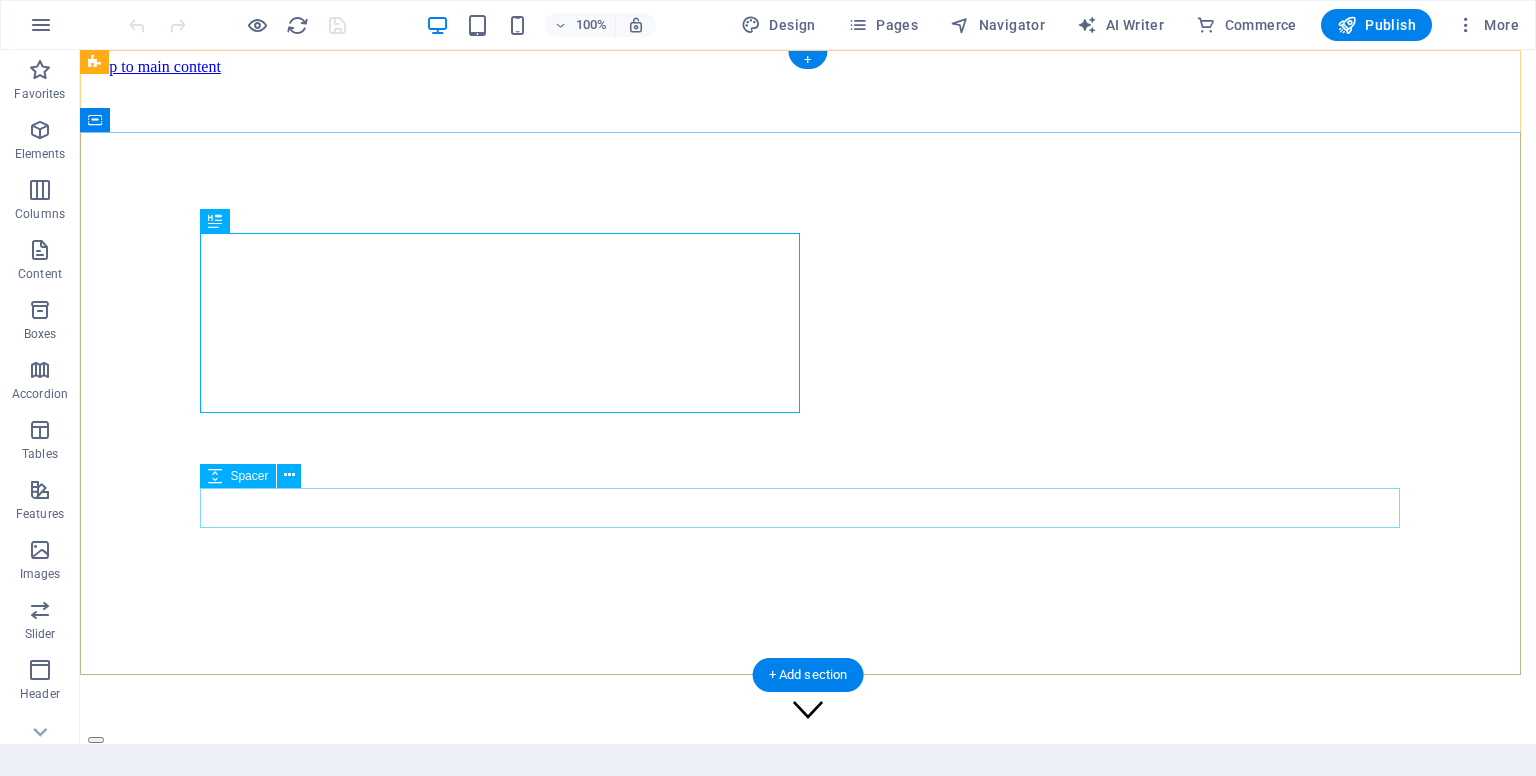 scroll, scrollTop: 0, scrollLeft: 0, axis: both 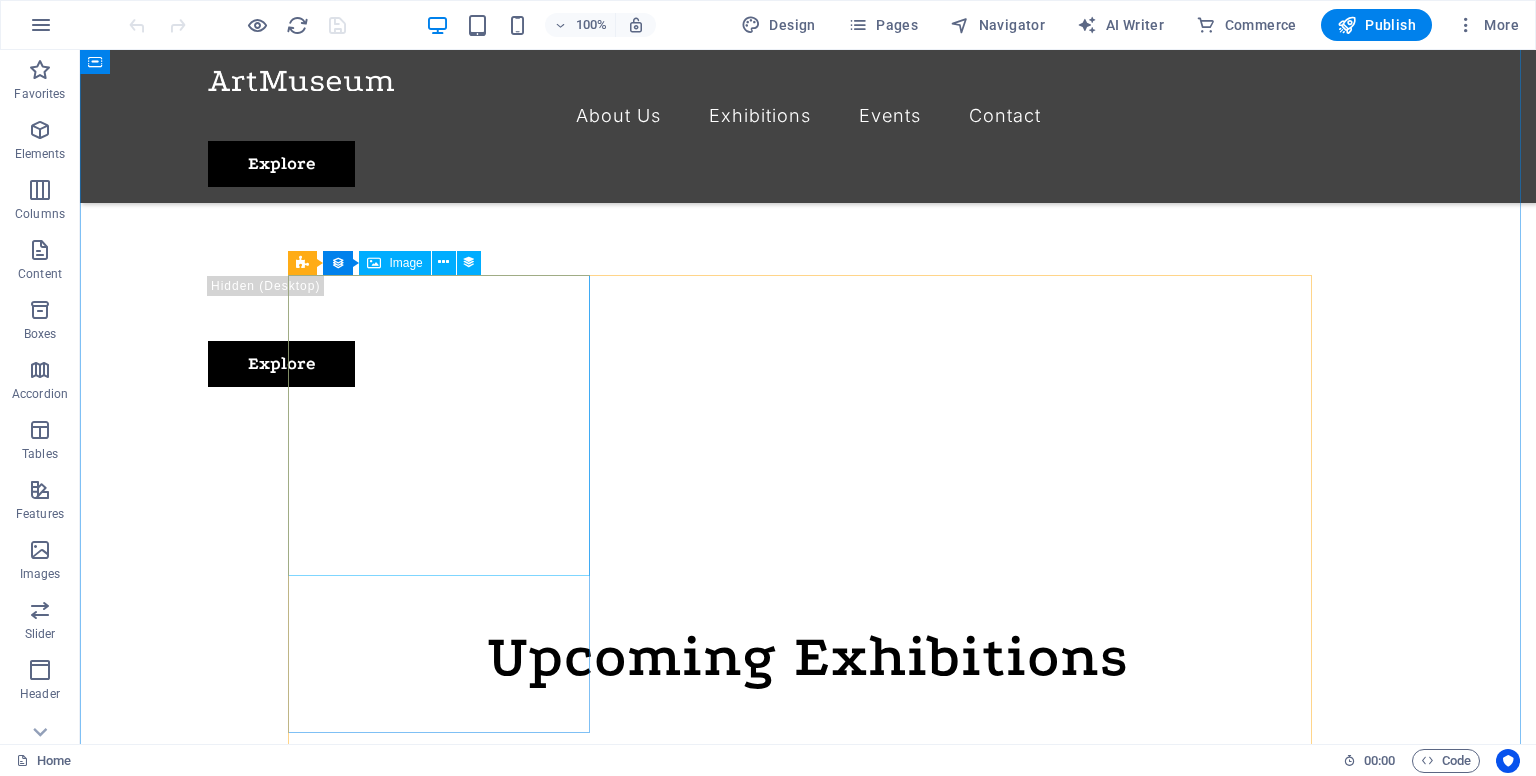click at bounding box center [720, 1495] 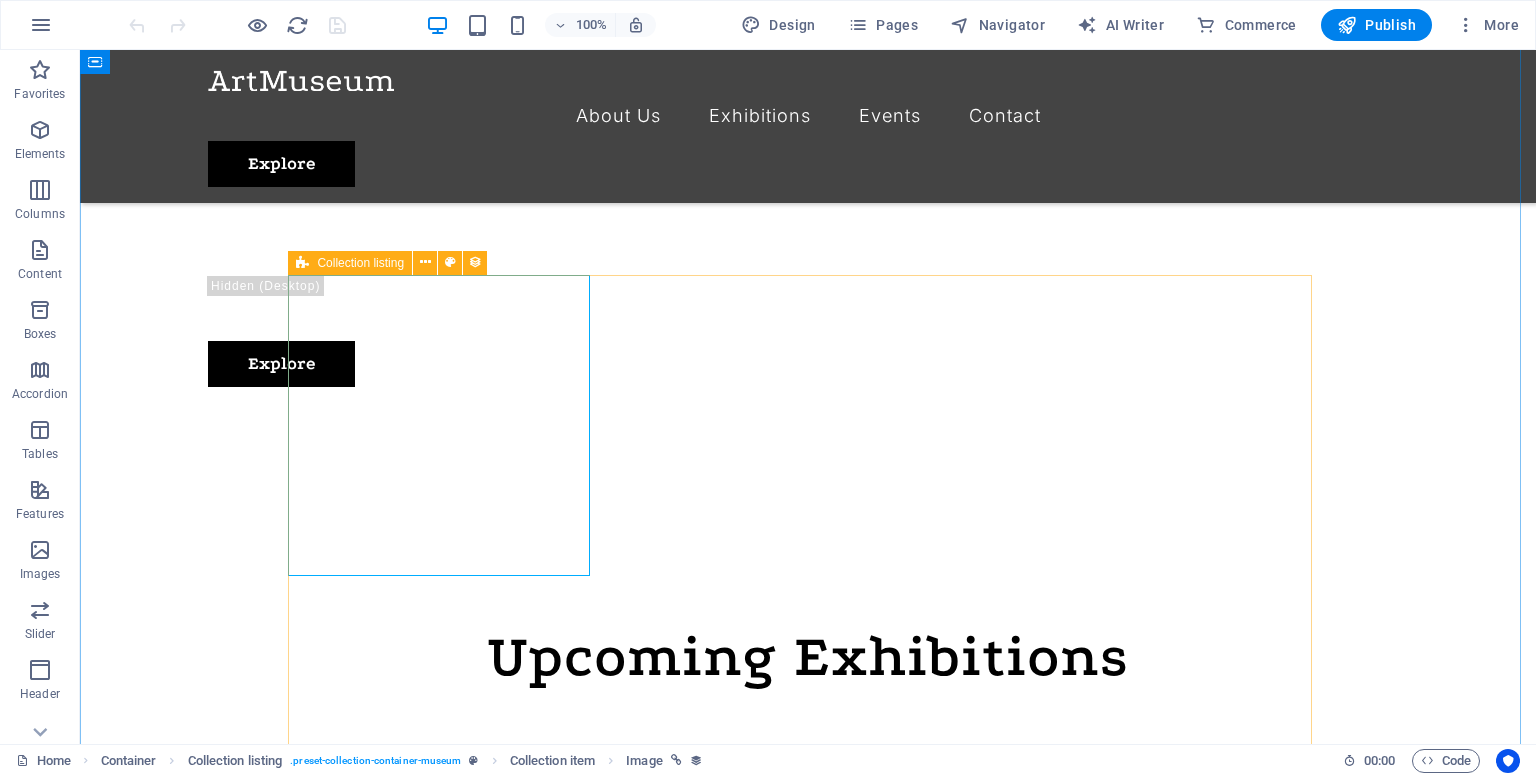 click at bounding box center (302, 263) 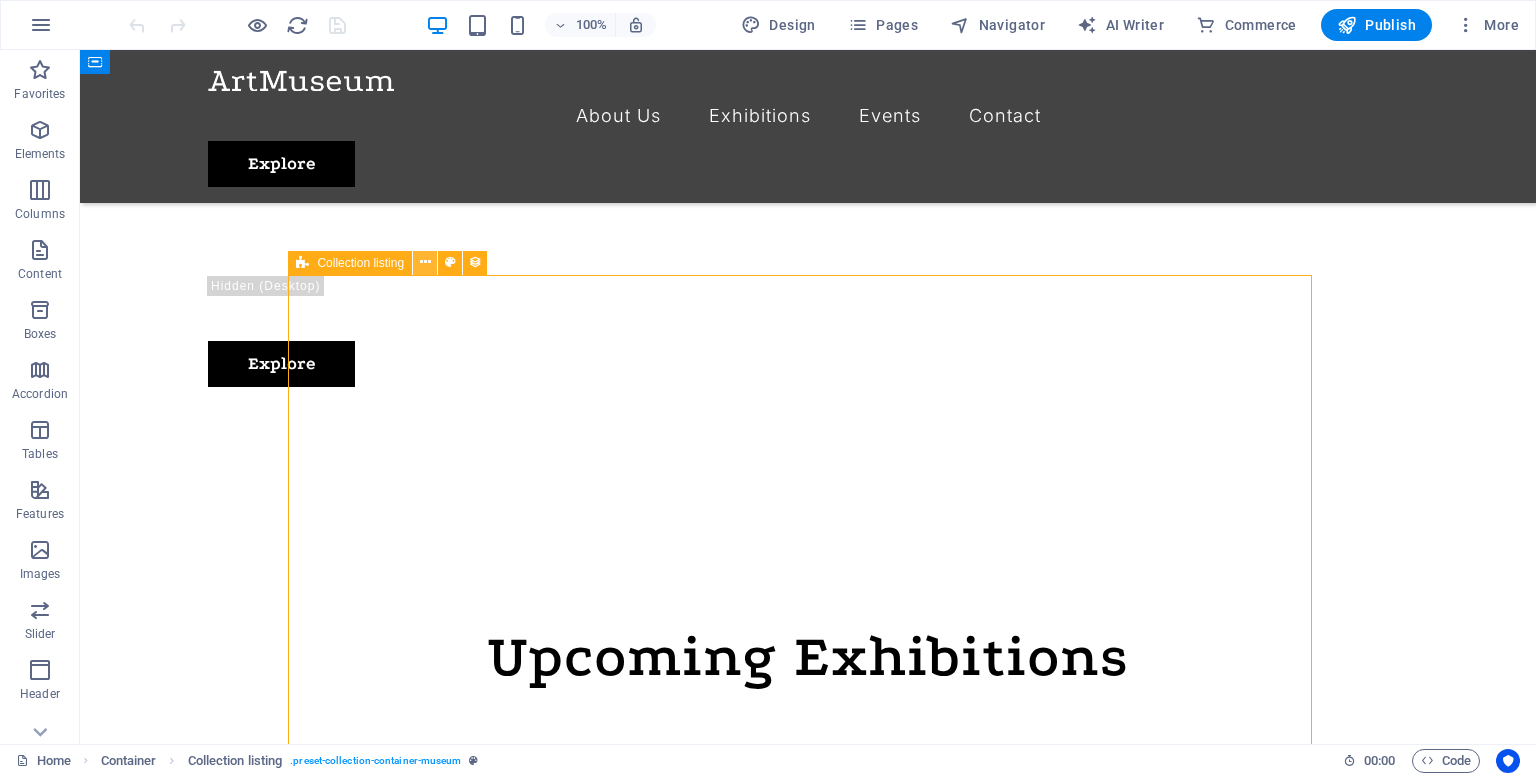 click at bounding box center (425, 262) 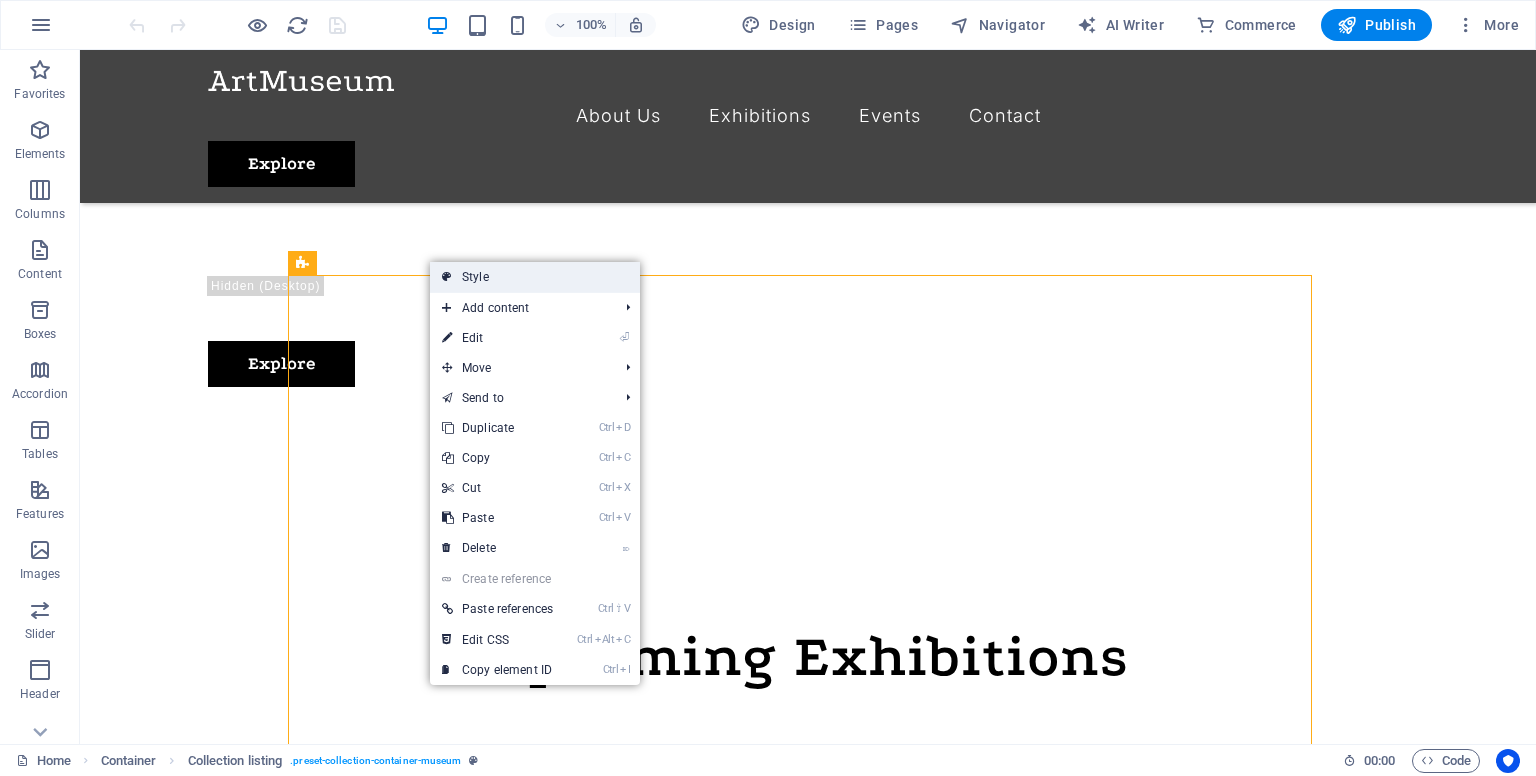 click on "Style" at bounding box center (535, 277) 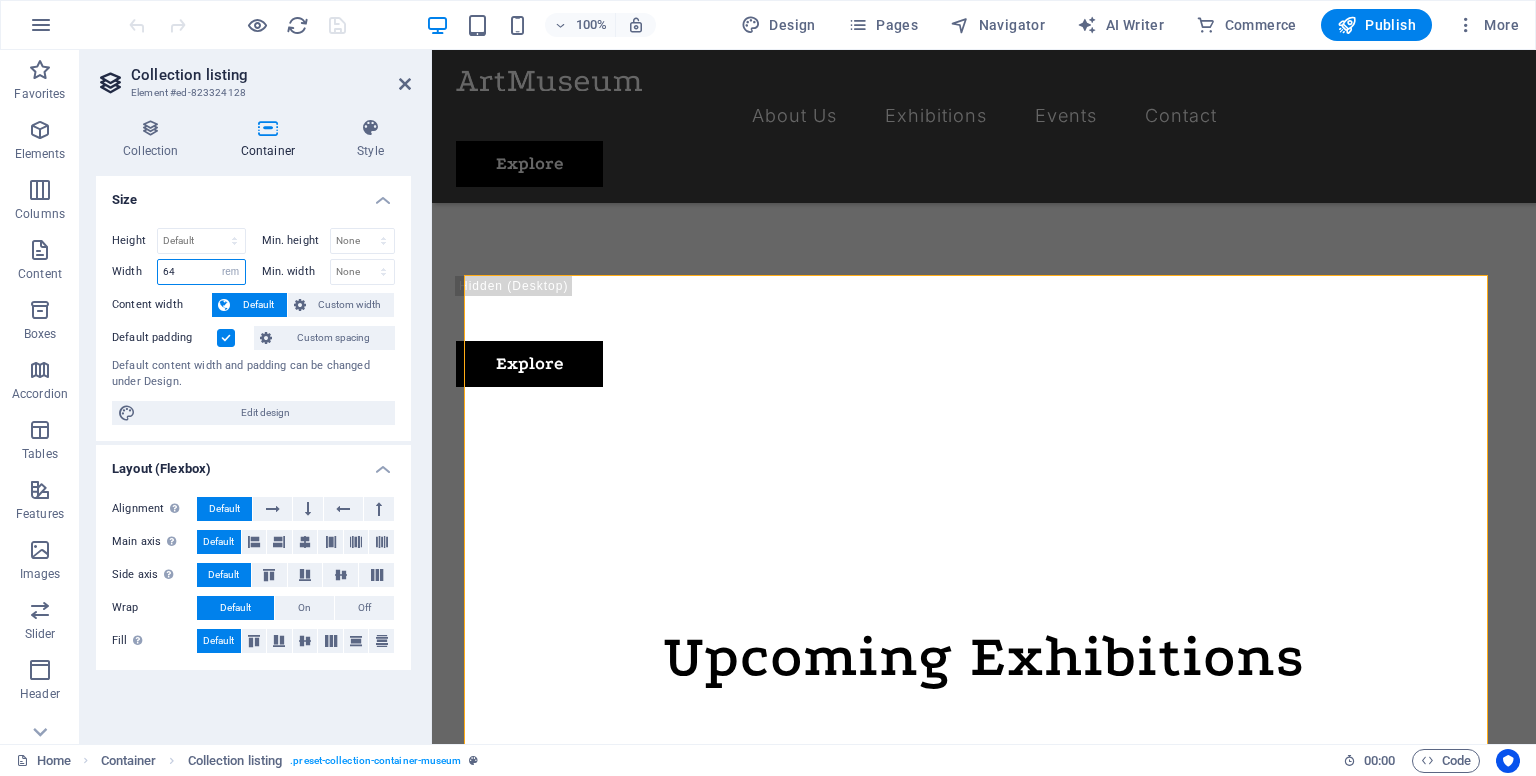 click on "64" at bounding box center [201, 272] 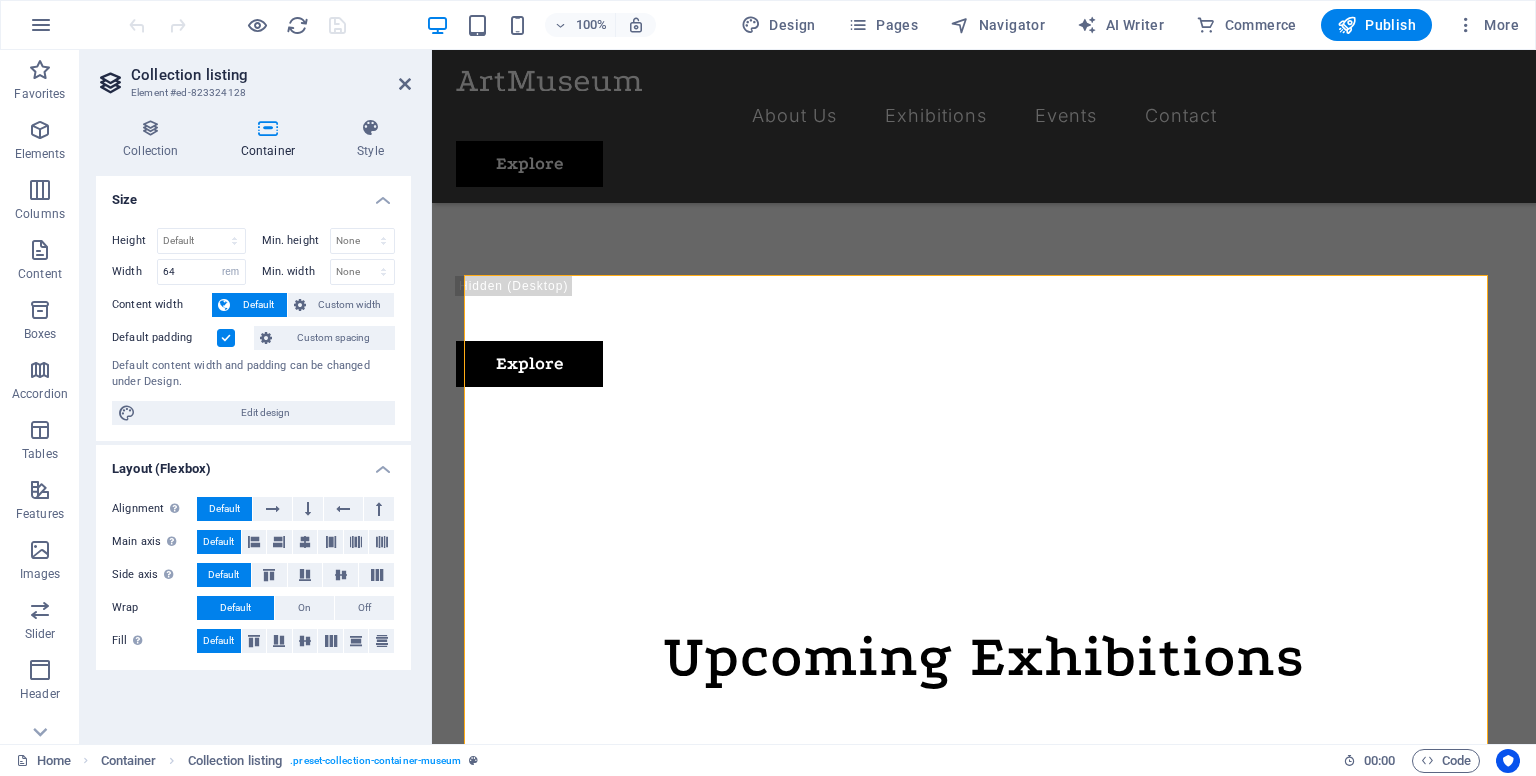 click at bounding box center [268, 128] 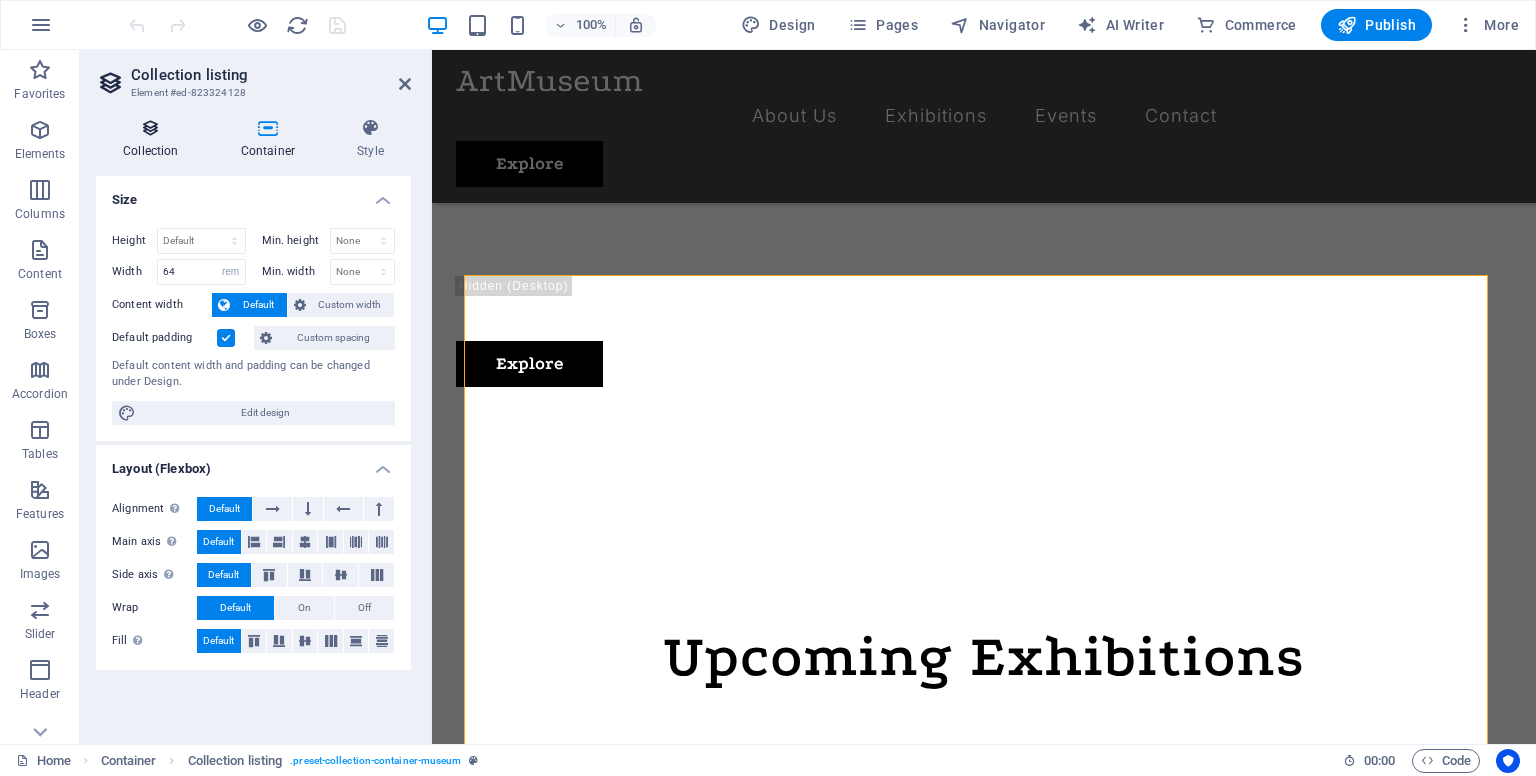 click on "Collection" at bounding box center [155, 139] 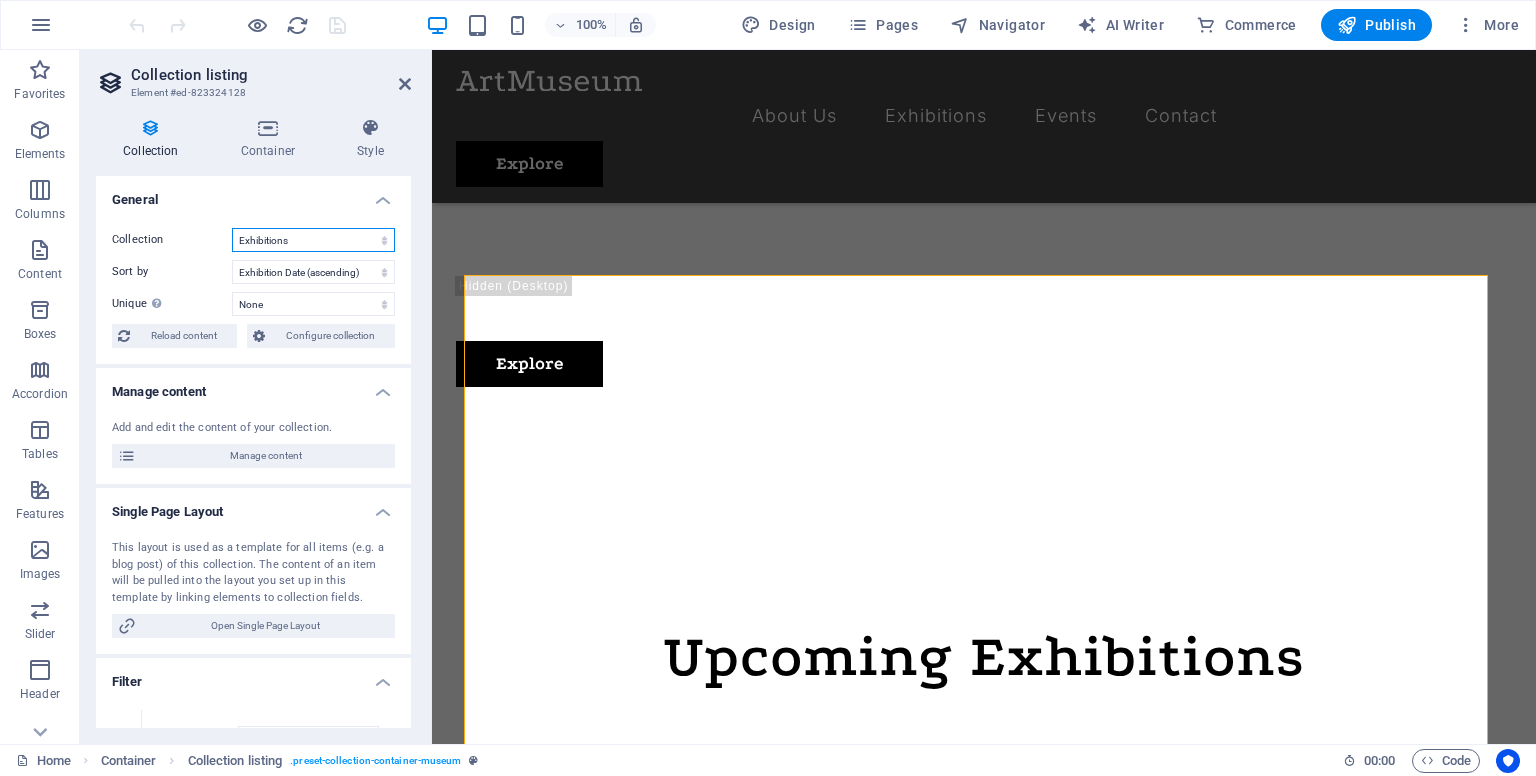 click on "Events Exhibitions" at bounding box center [313, 240] 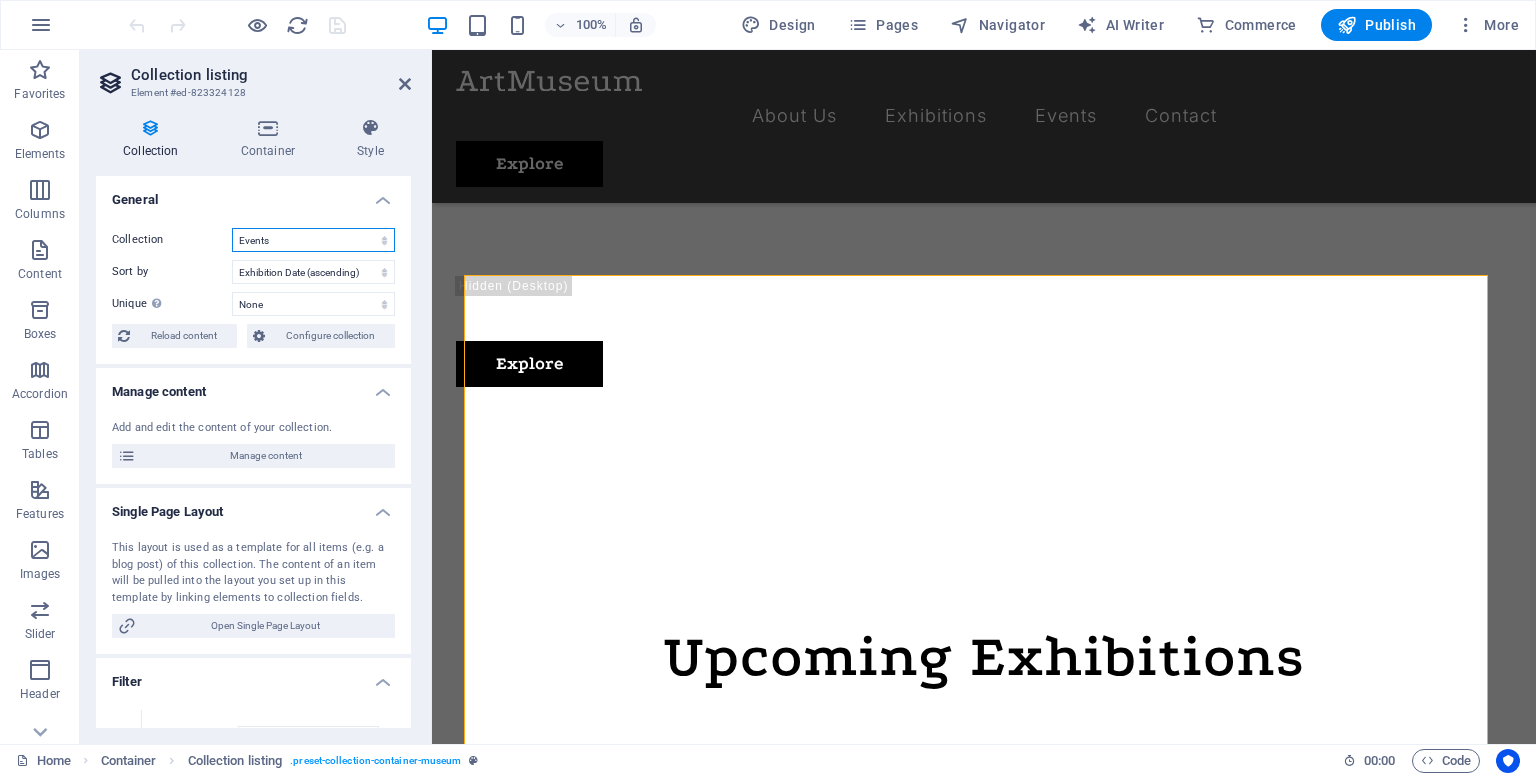 click on "Events Exhibitions" at bounding box center (313, 240) 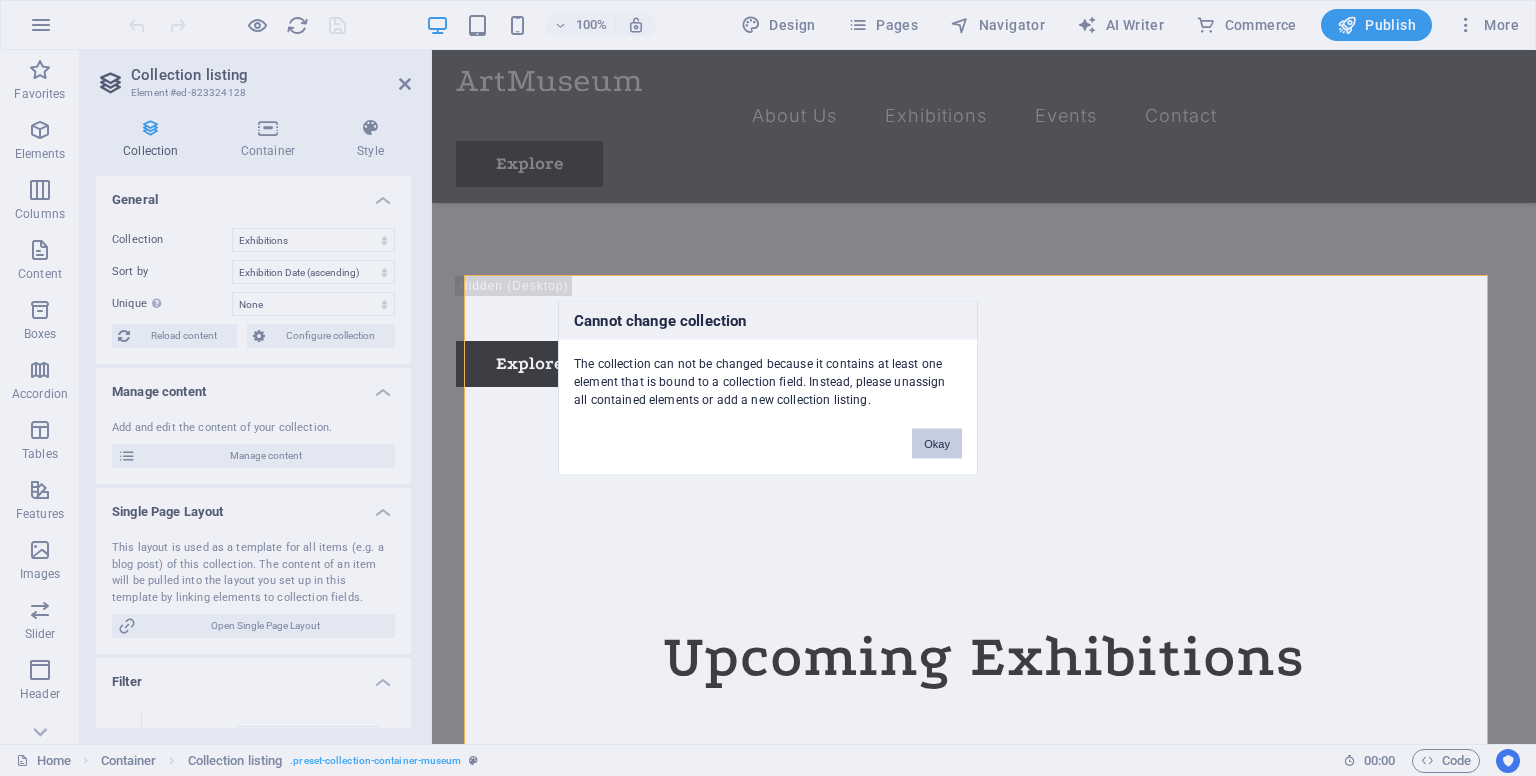 click on "Okay" at bounding box center [937, 444] 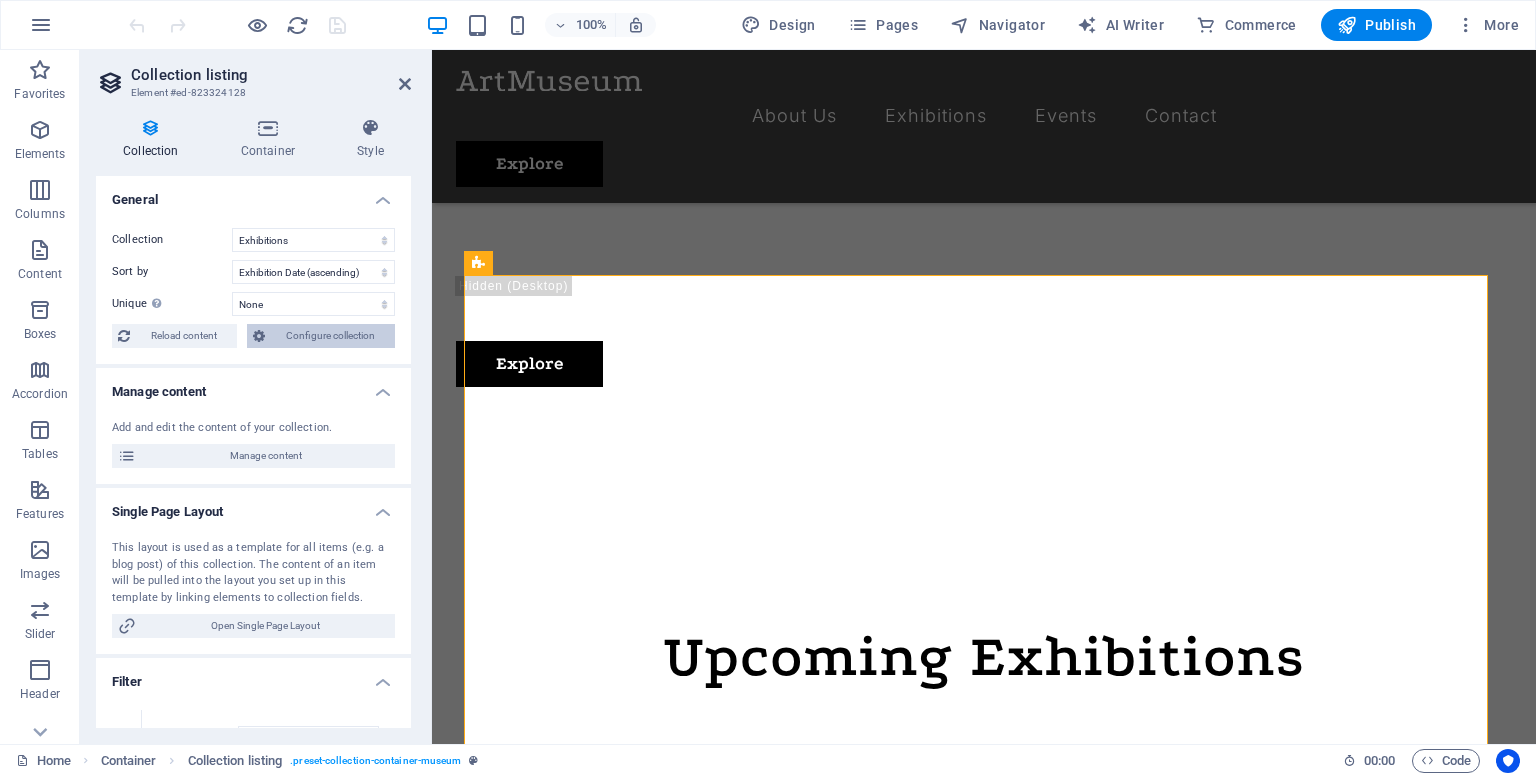 click on "Configure collection" at bounding box center (330, 336) 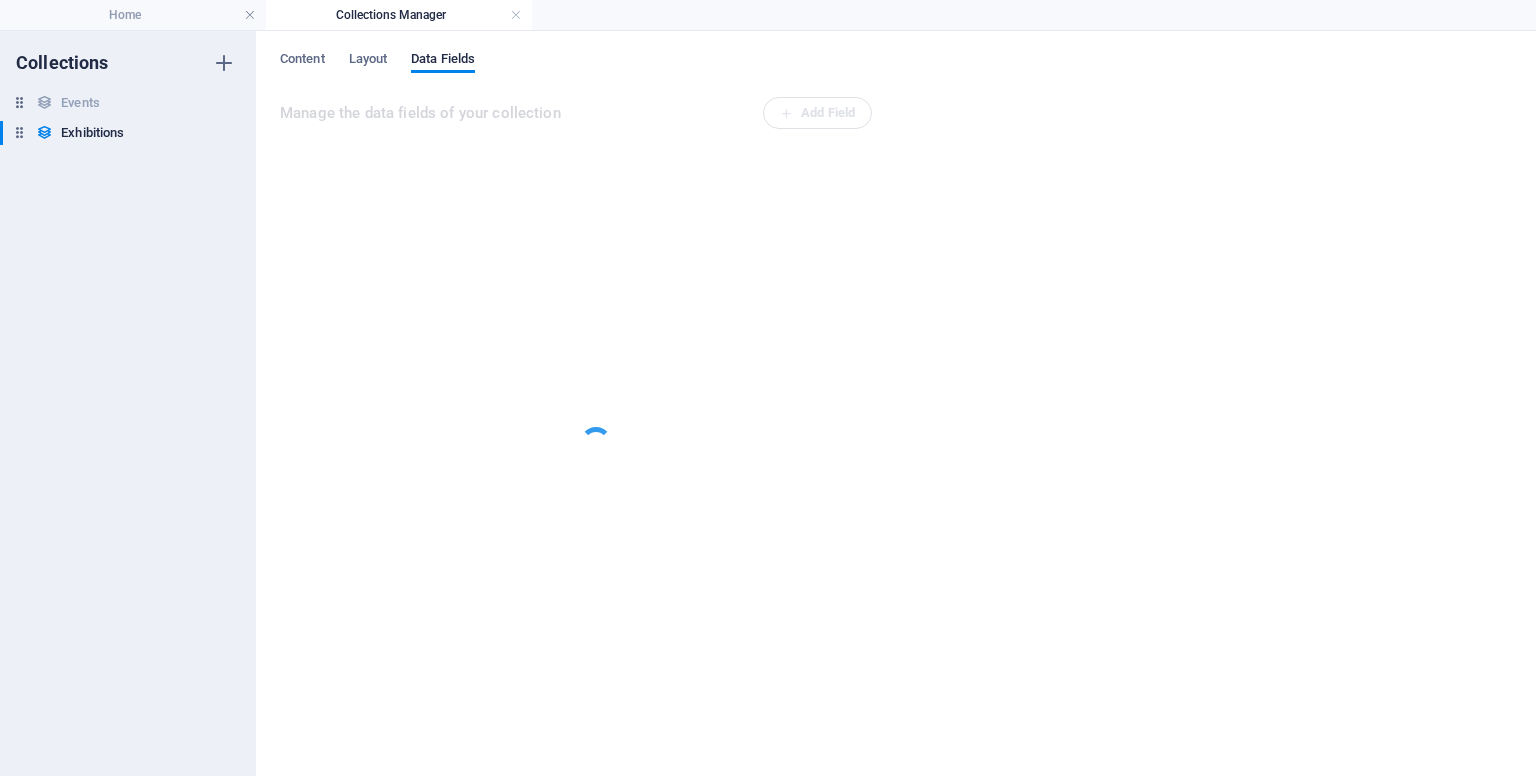 scroll, scrollTop: 0, scrollLeft: 0, axis: both 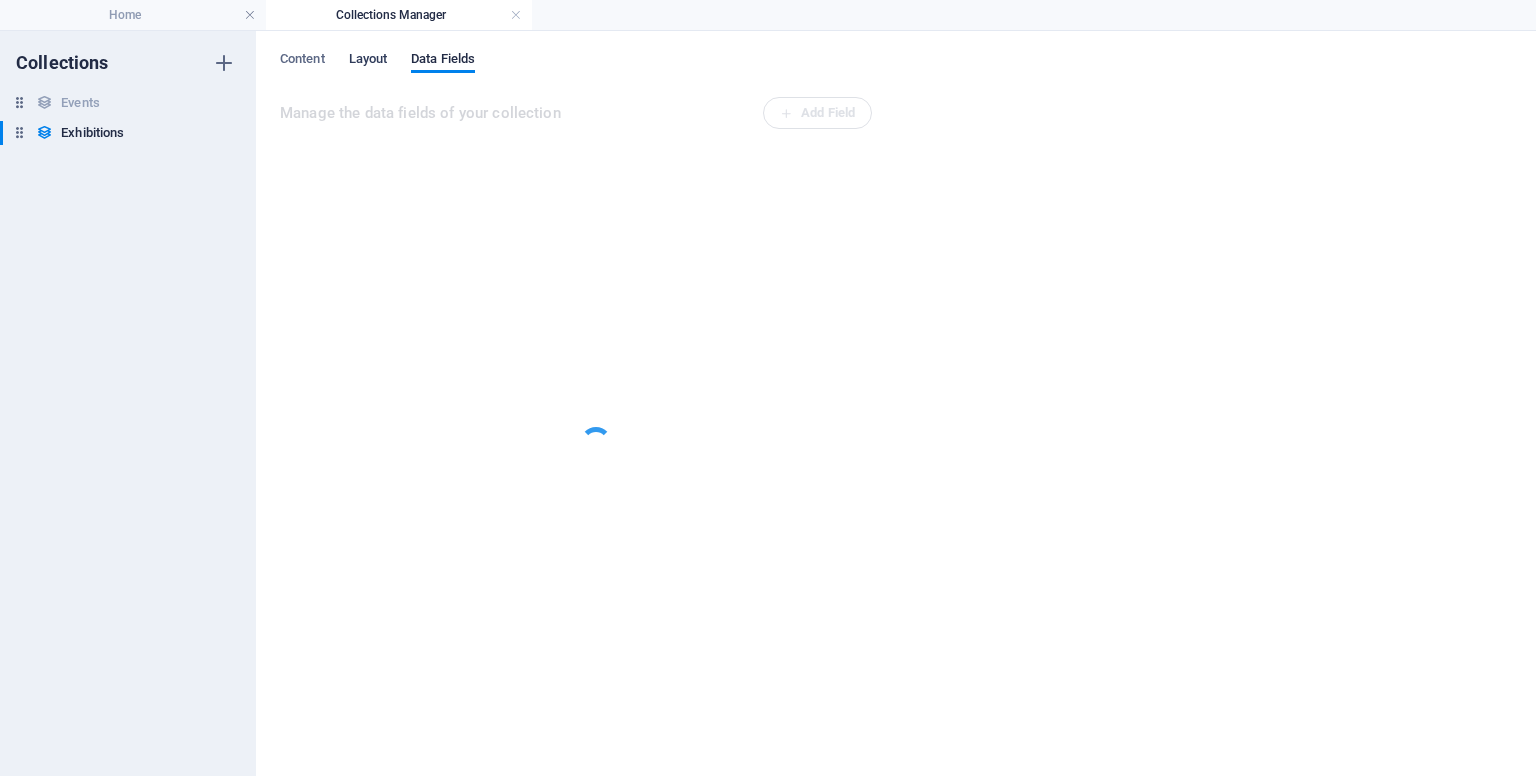 click on "Layout" at bounding box center (368, 61) 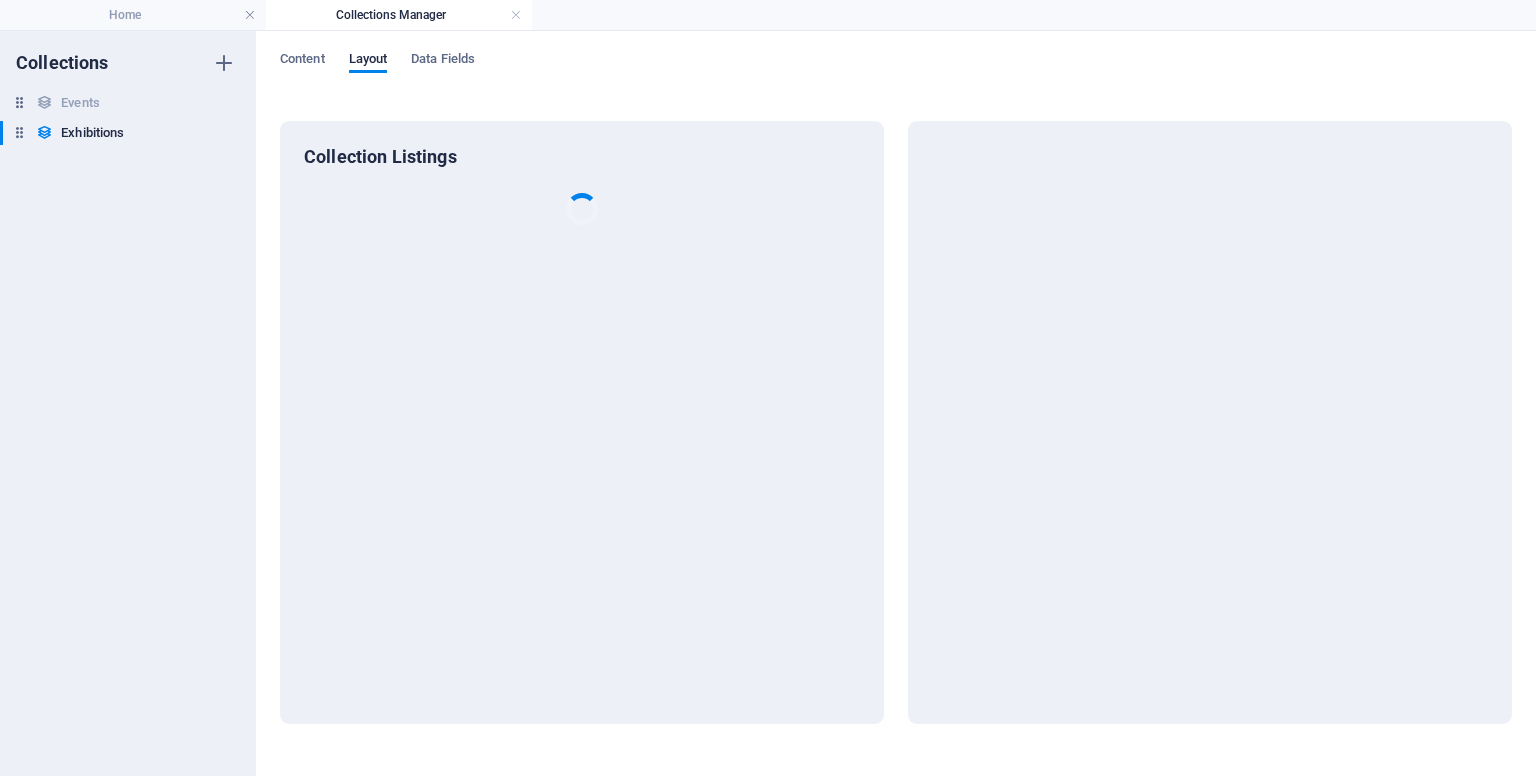 click on "Content Layout Data Fields" at bounding box center (896, 70) 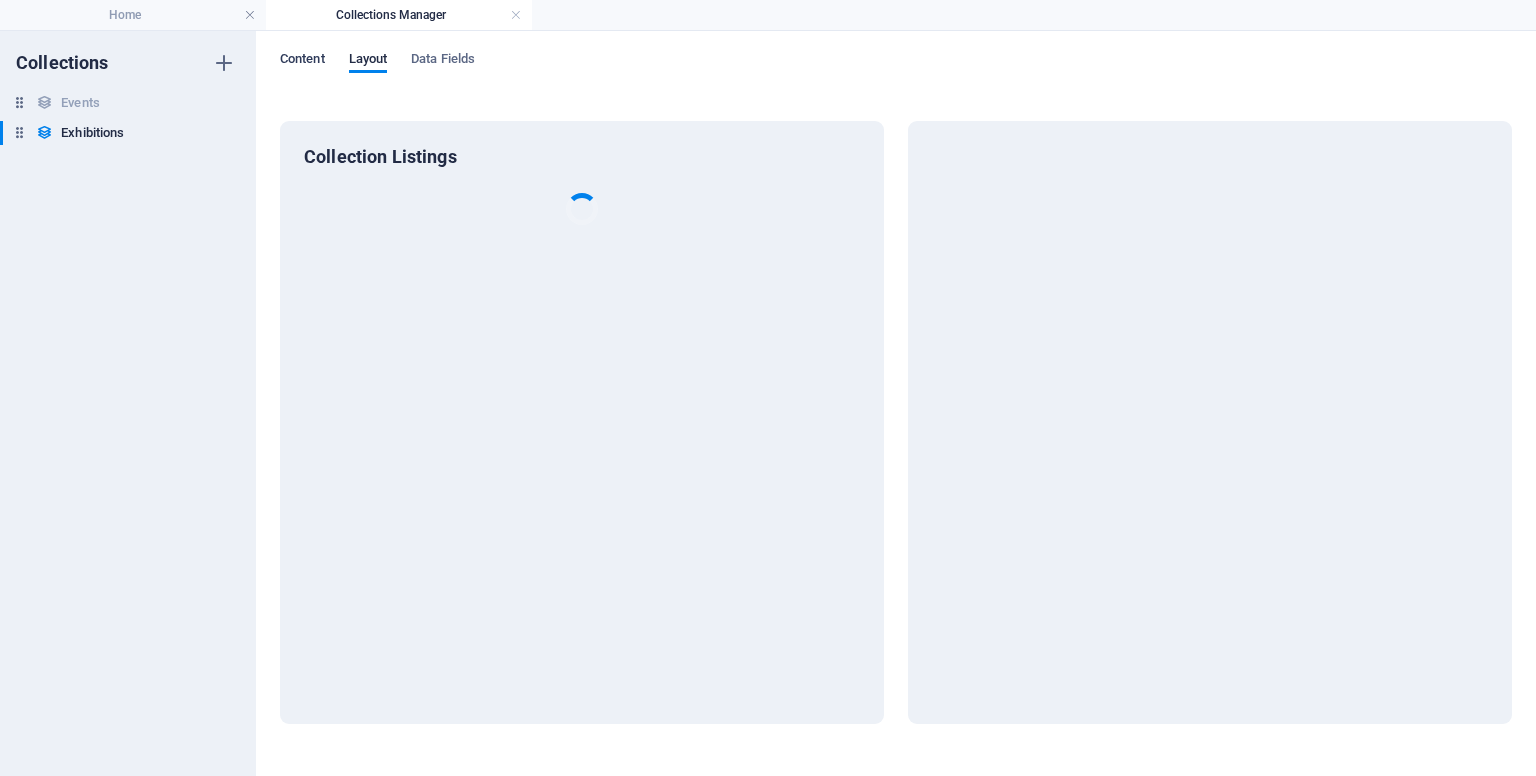 click on "Content" at bounding box center [302, 61] 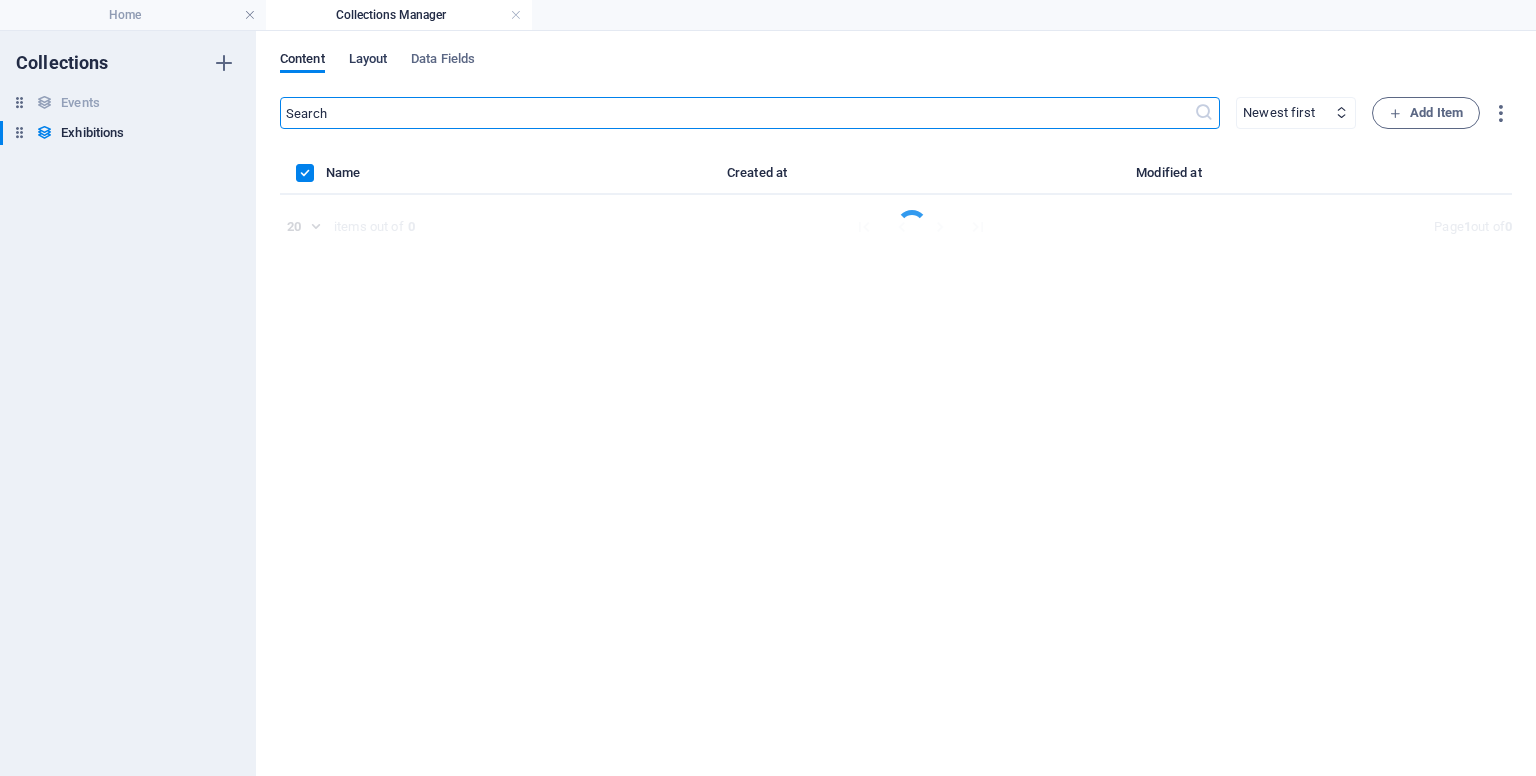 click on "Layout" at bounding box center (368, 61) 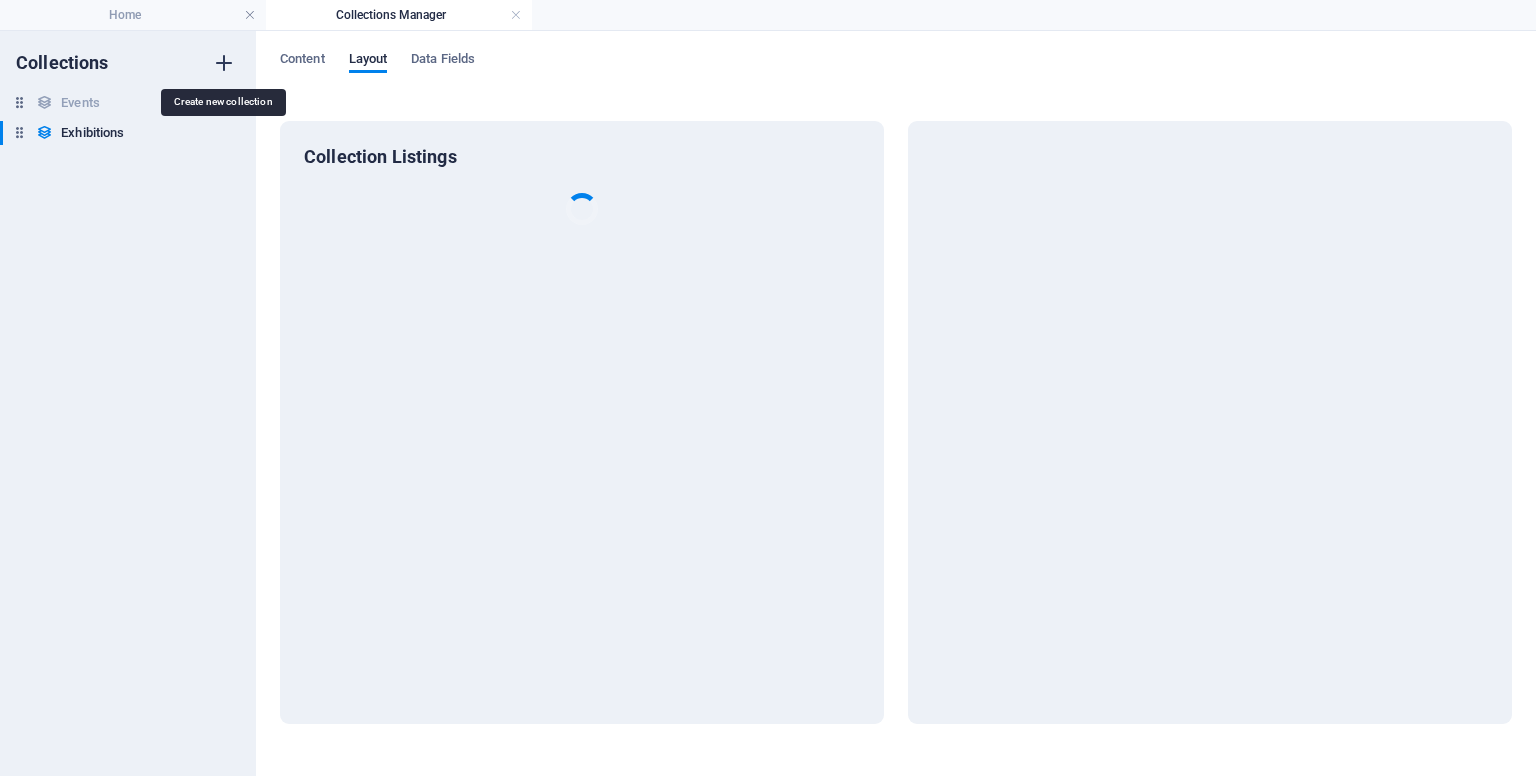click at bounding box center (224, 63) 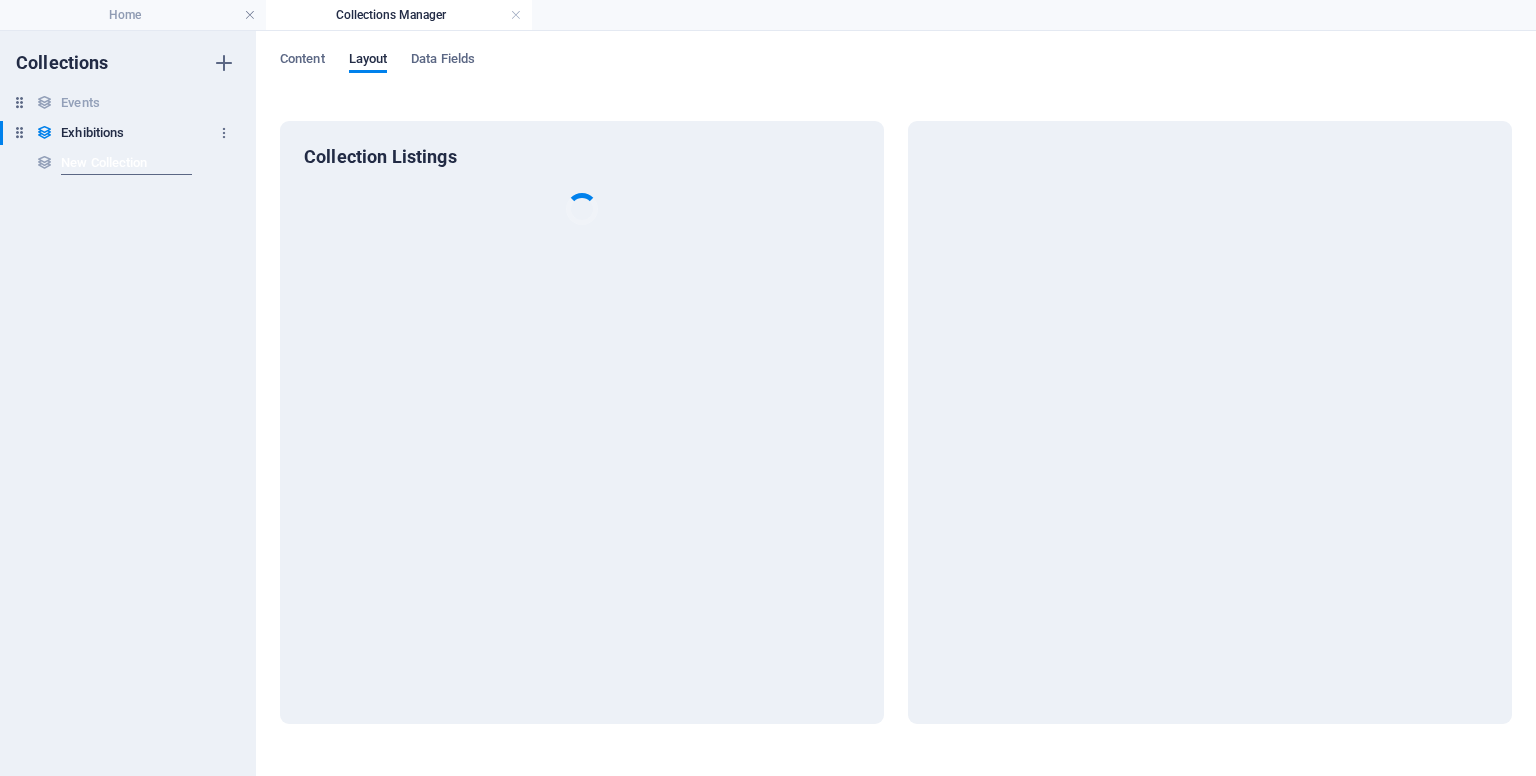 click on "Collections Events Events Exhibitions Exhibitions New Collection New Collection" at bounding box center [128, 403] 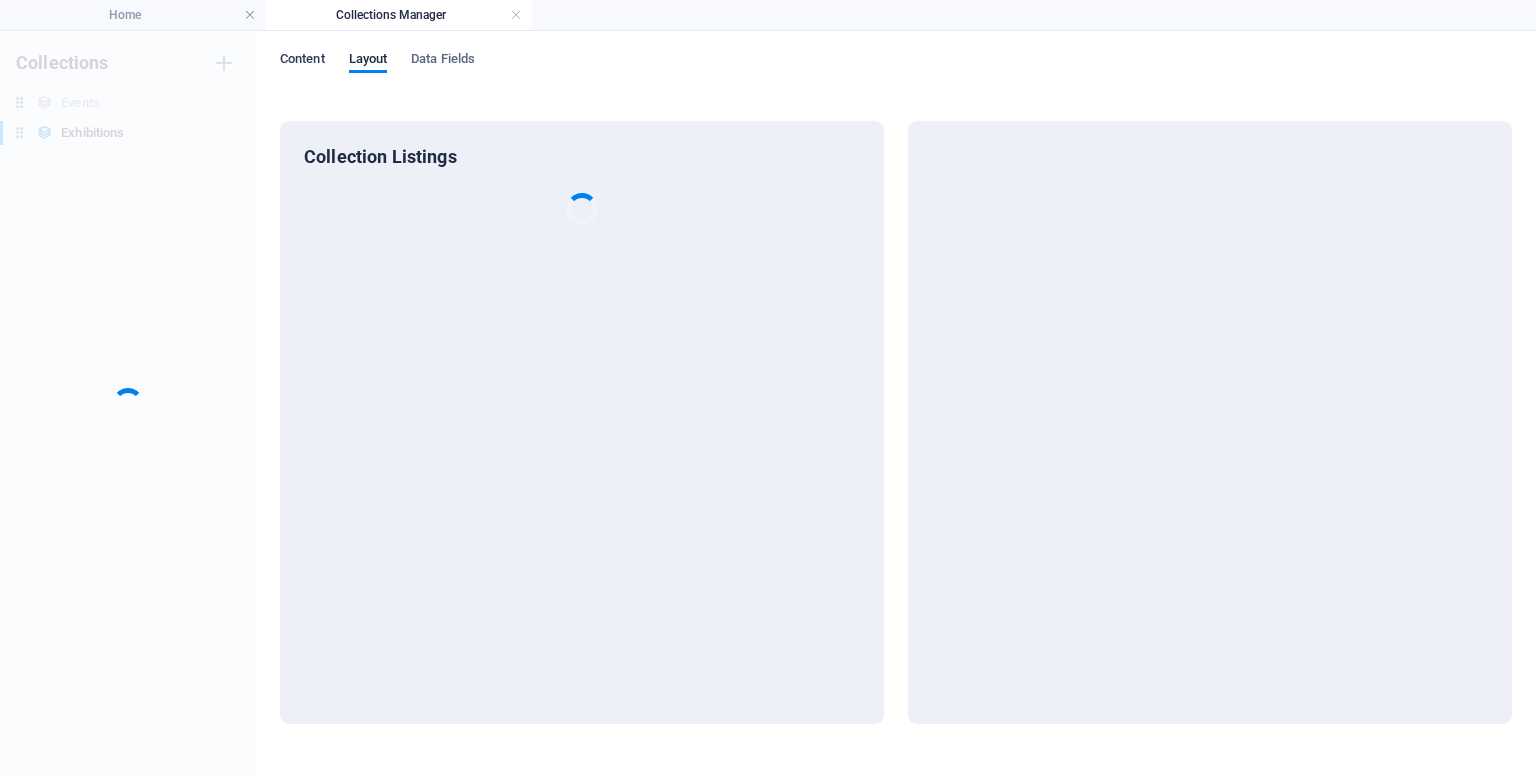 click on "Content" at bounding box center (302, 61) 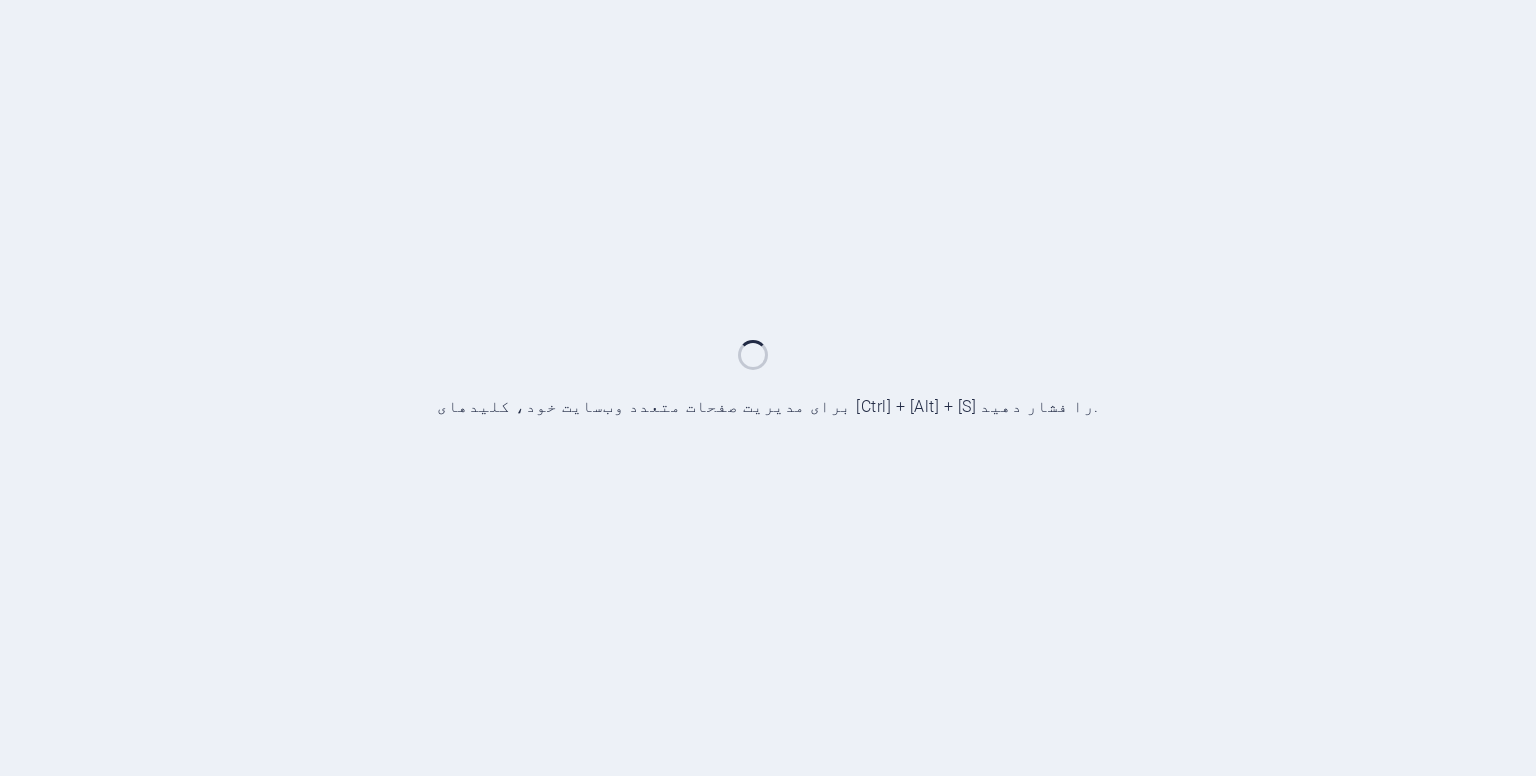 scroll, scrollTop: 0, scrollLeft: 0, axis: both 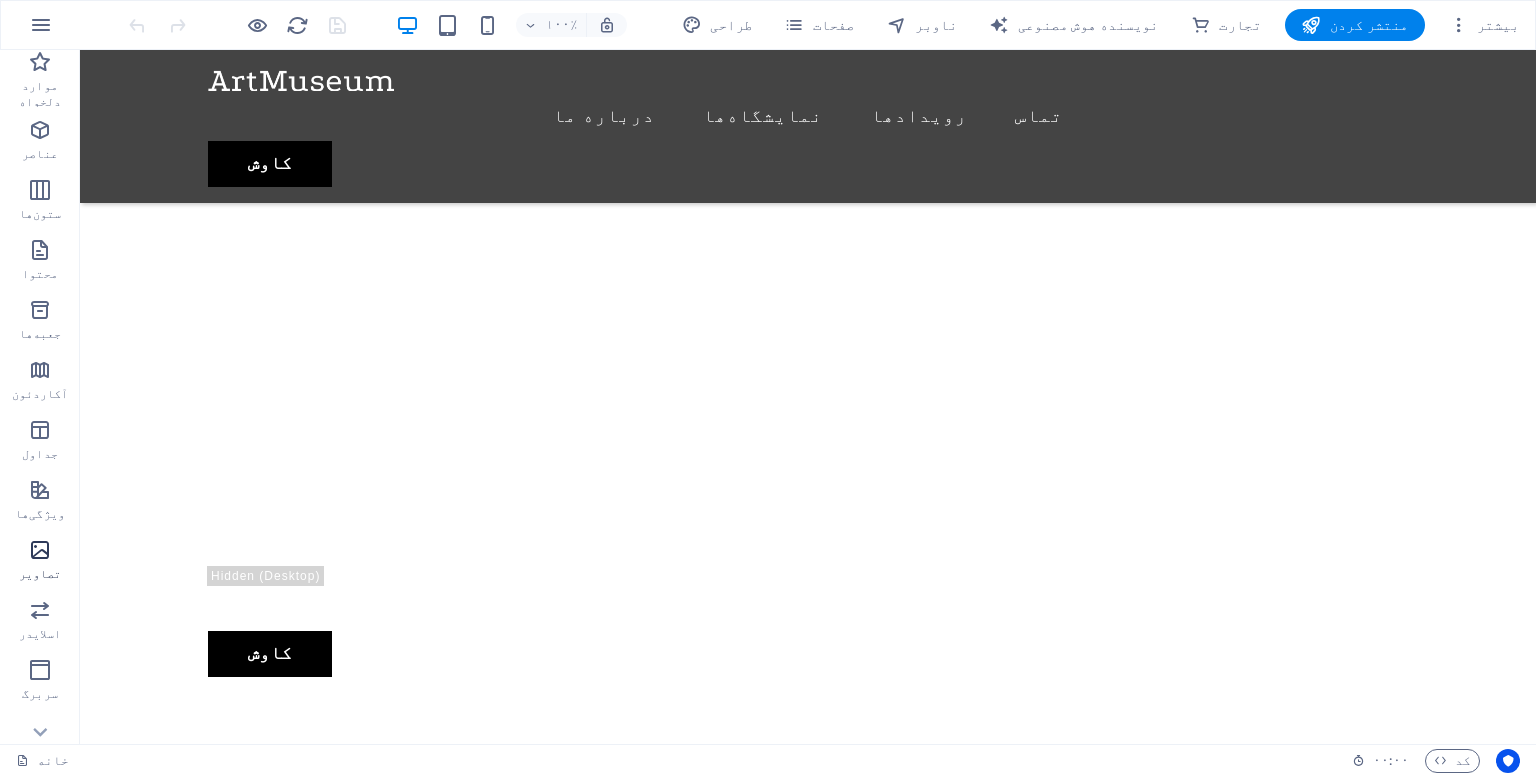 click at bounding box center [40, 550] 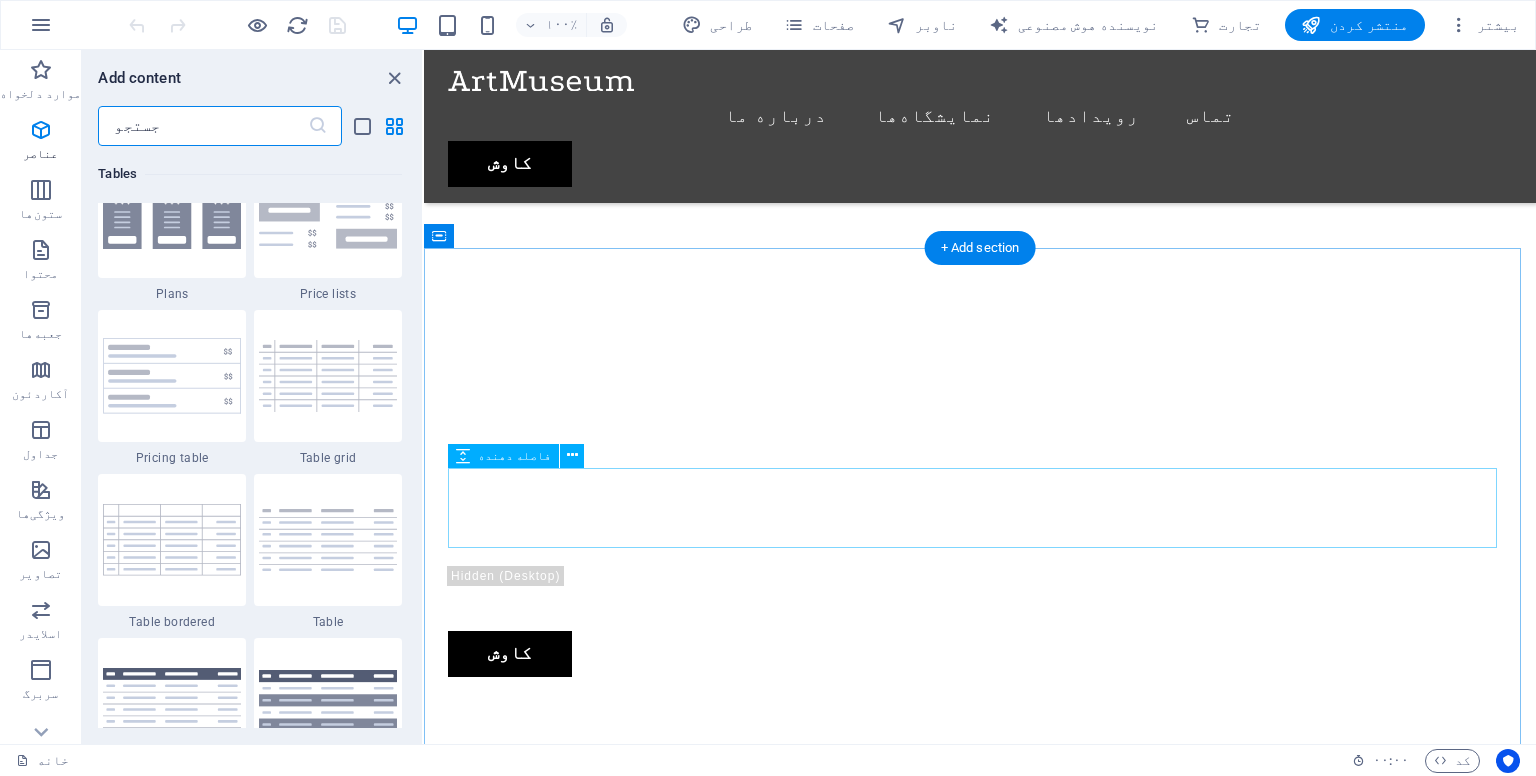 scroll, scrollTop: 10140, scrollLeft: 0, axis: vertical 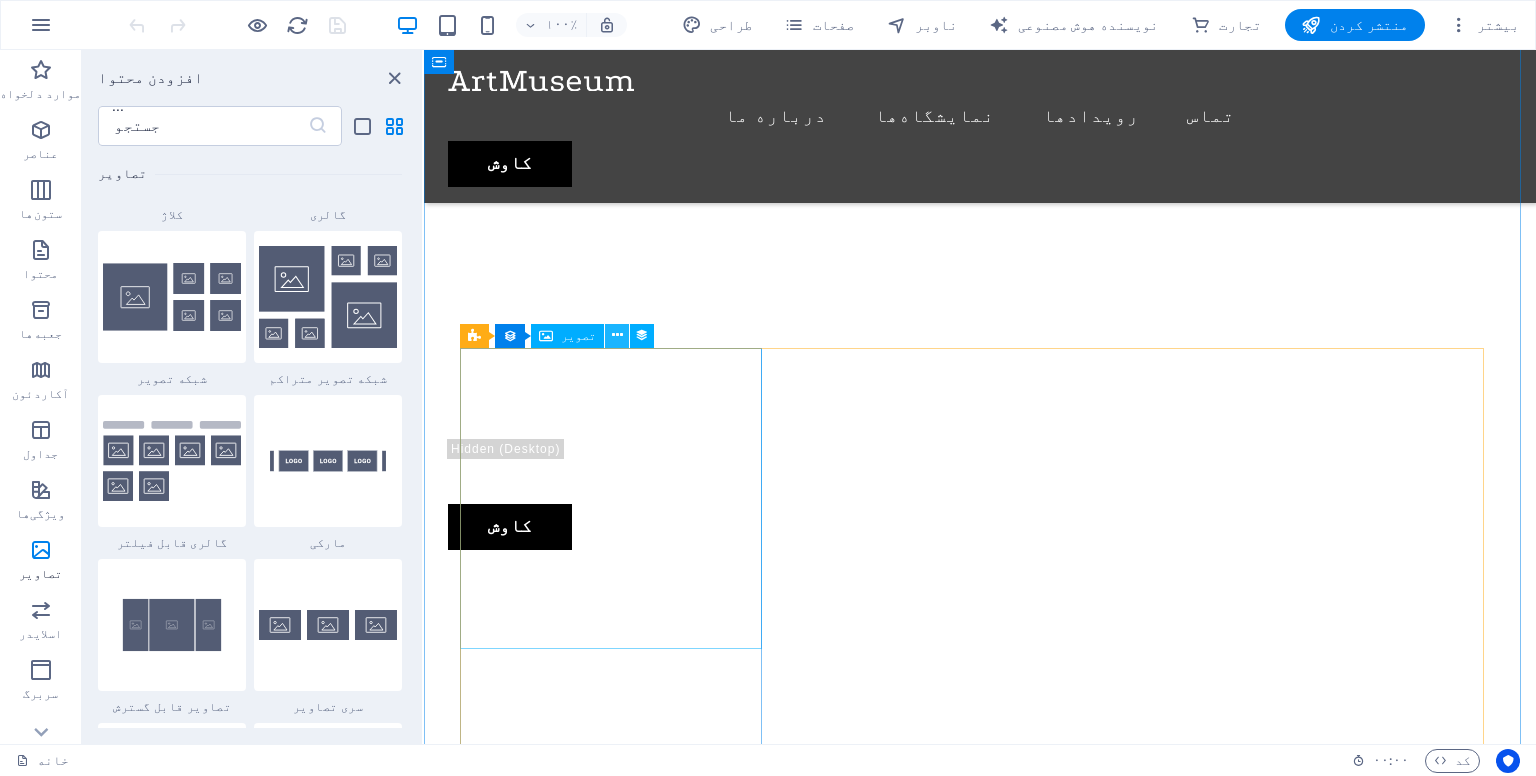 click at bounding box center (617, 336) 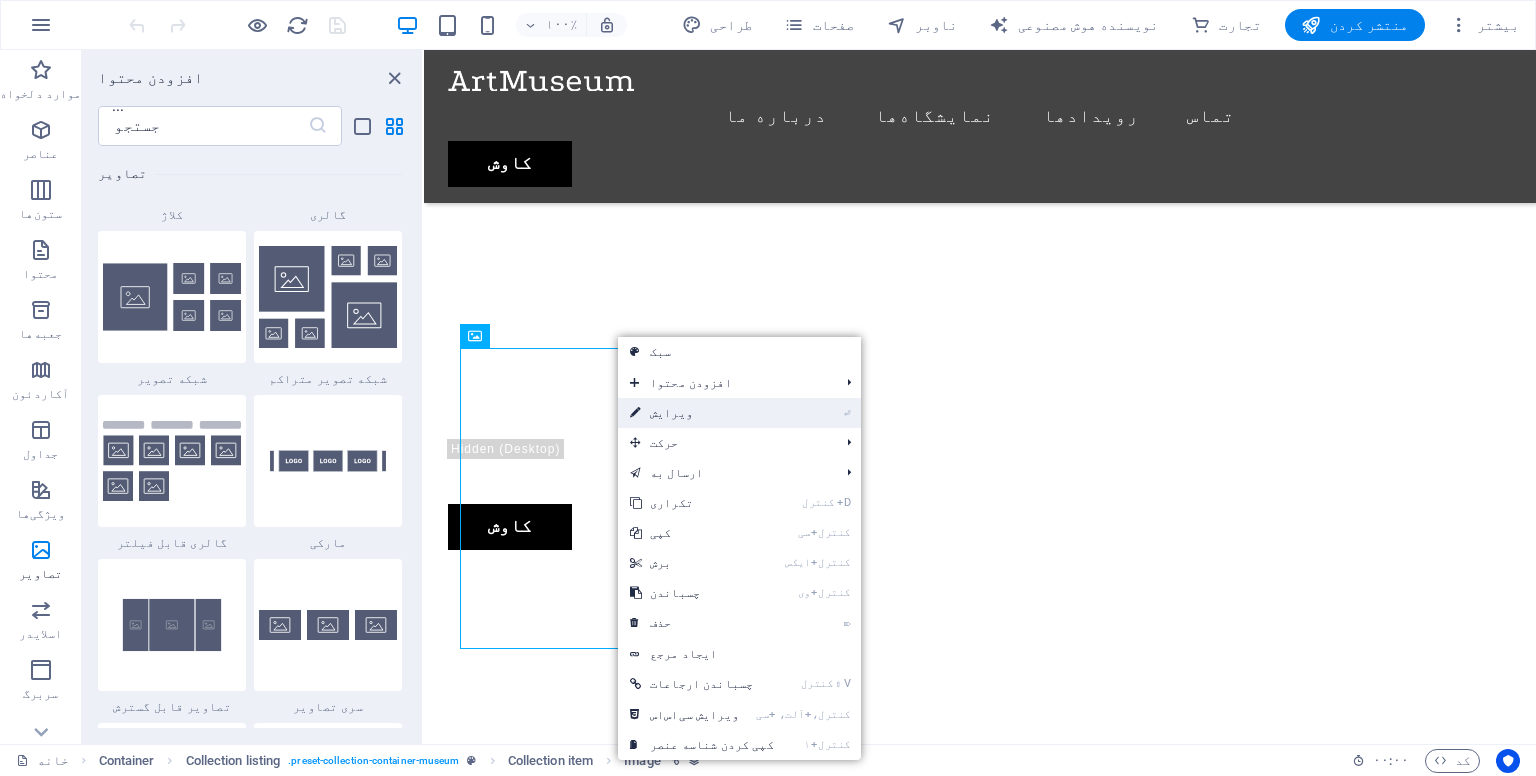 click on "⏎ ویرایش" at bounding box center (702, 413) 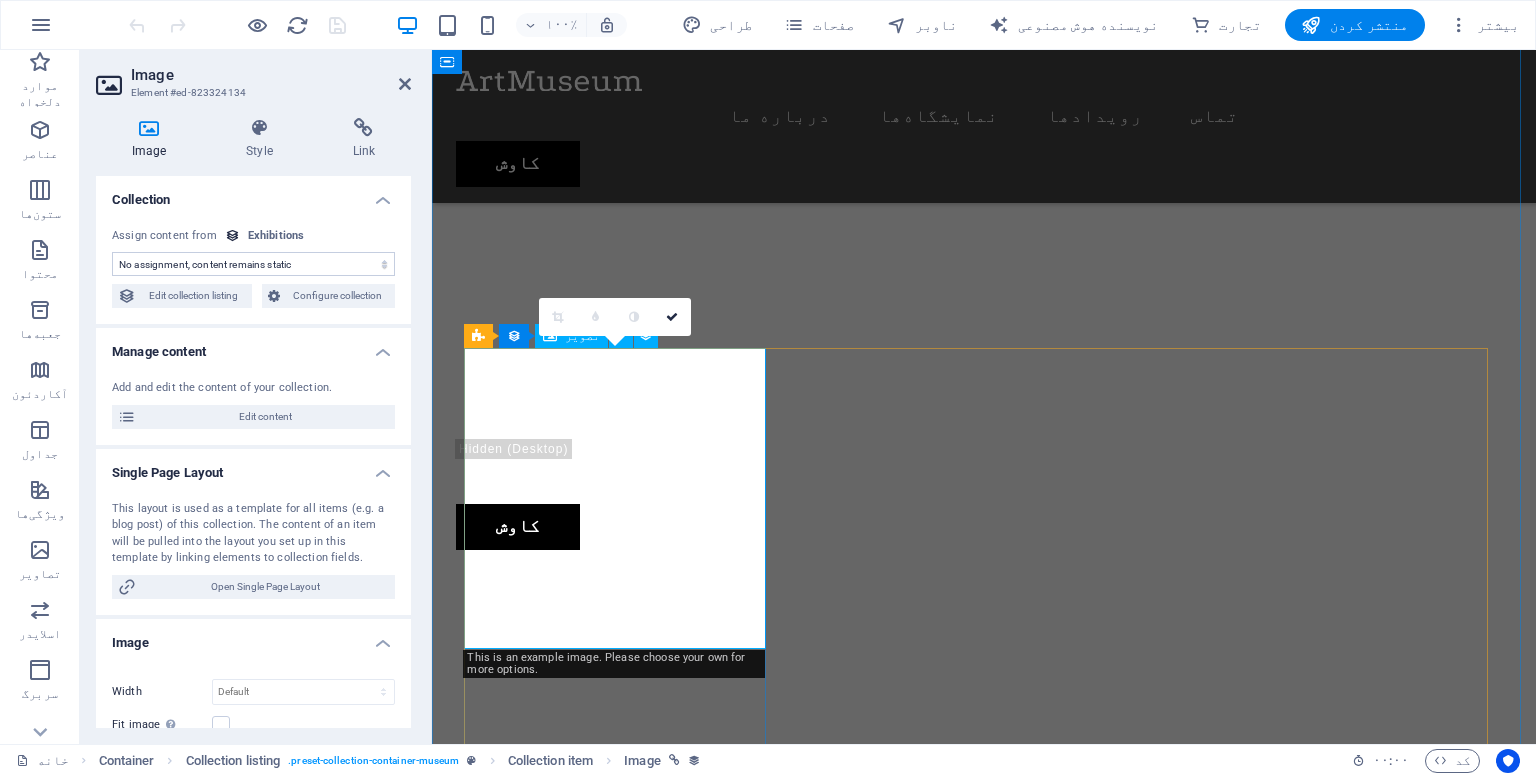 select on "exhibition-image" 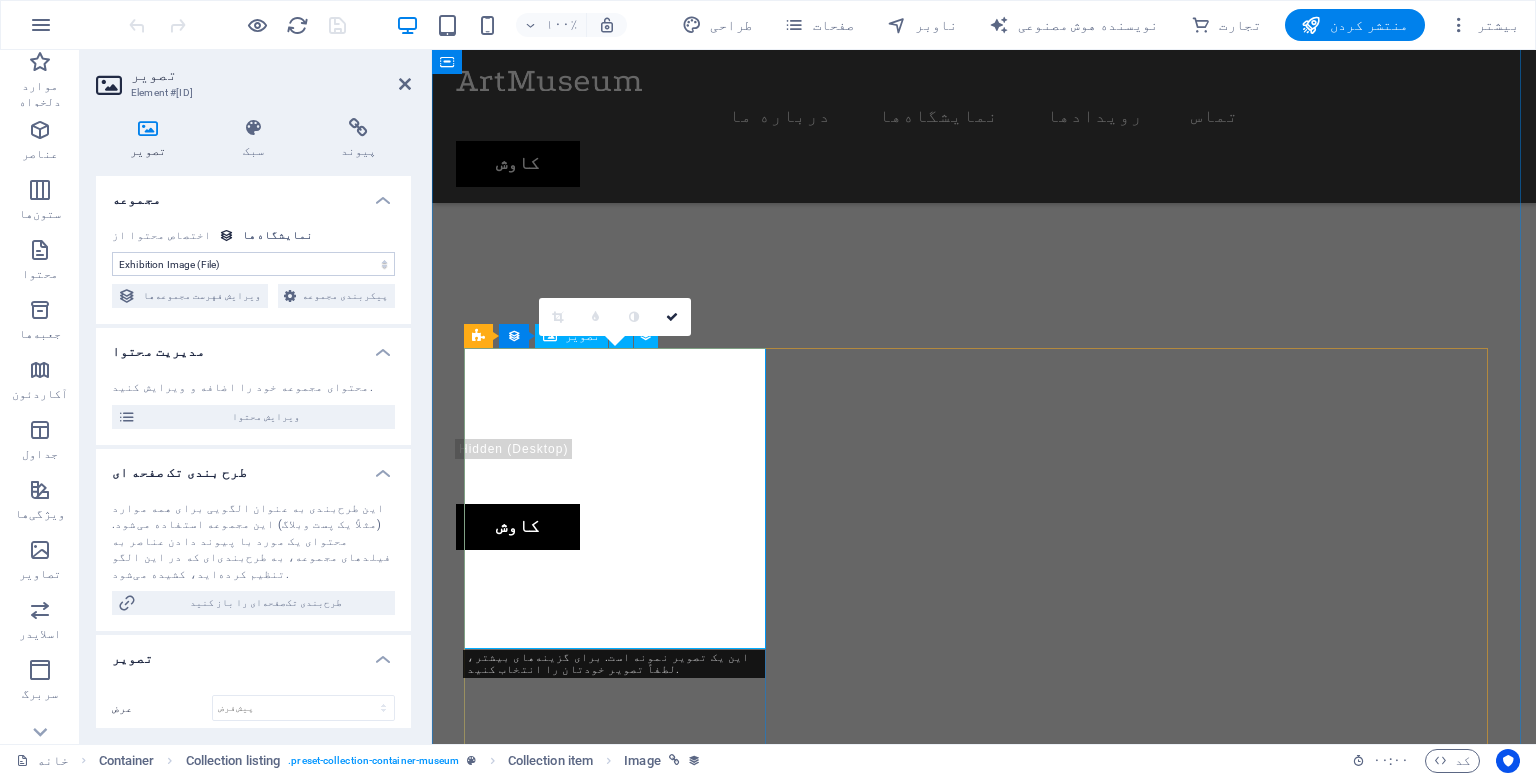 click at bounding box center [968, 1442] 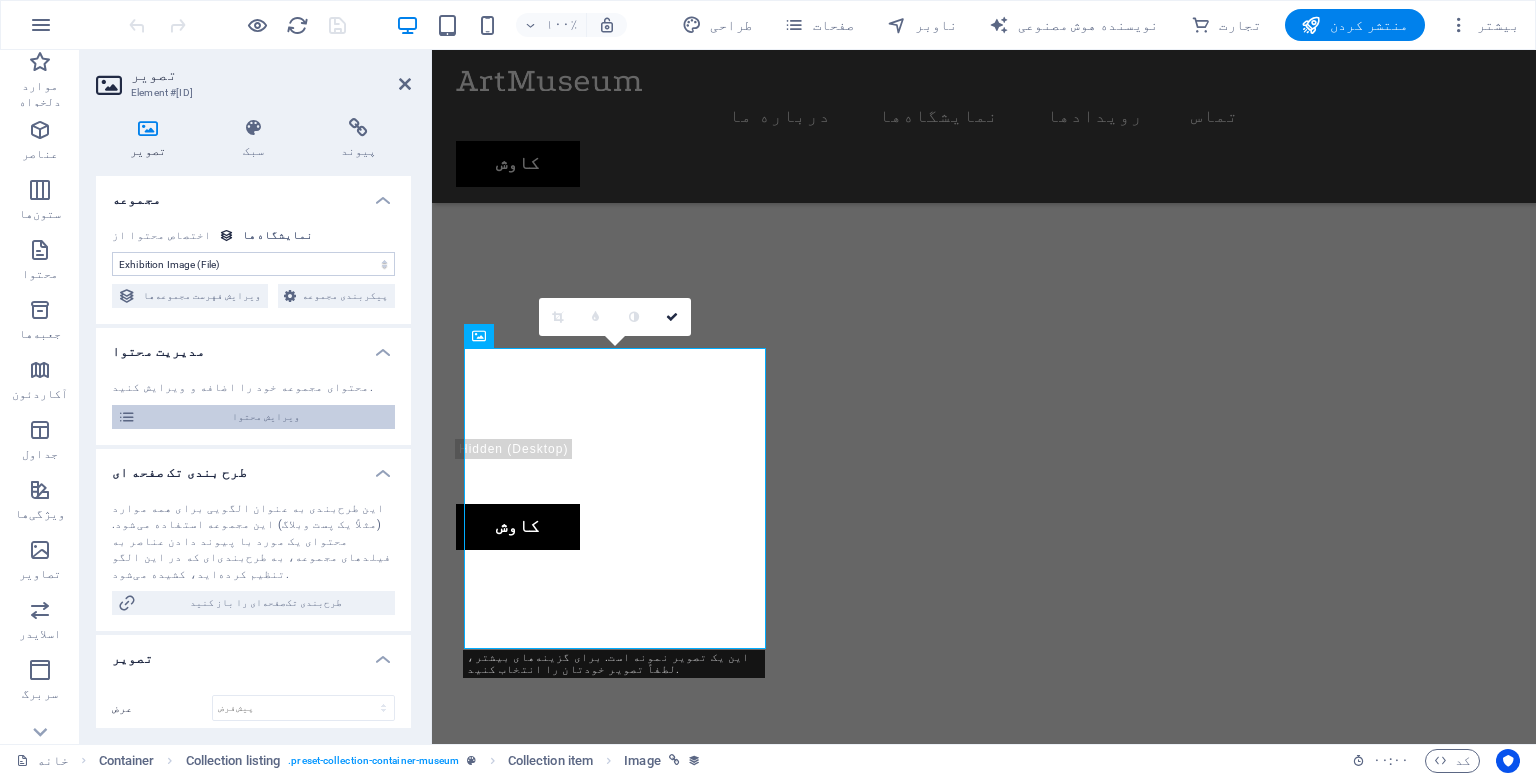 click on "ویرایش محتوا" at bounding box center [265, 417] 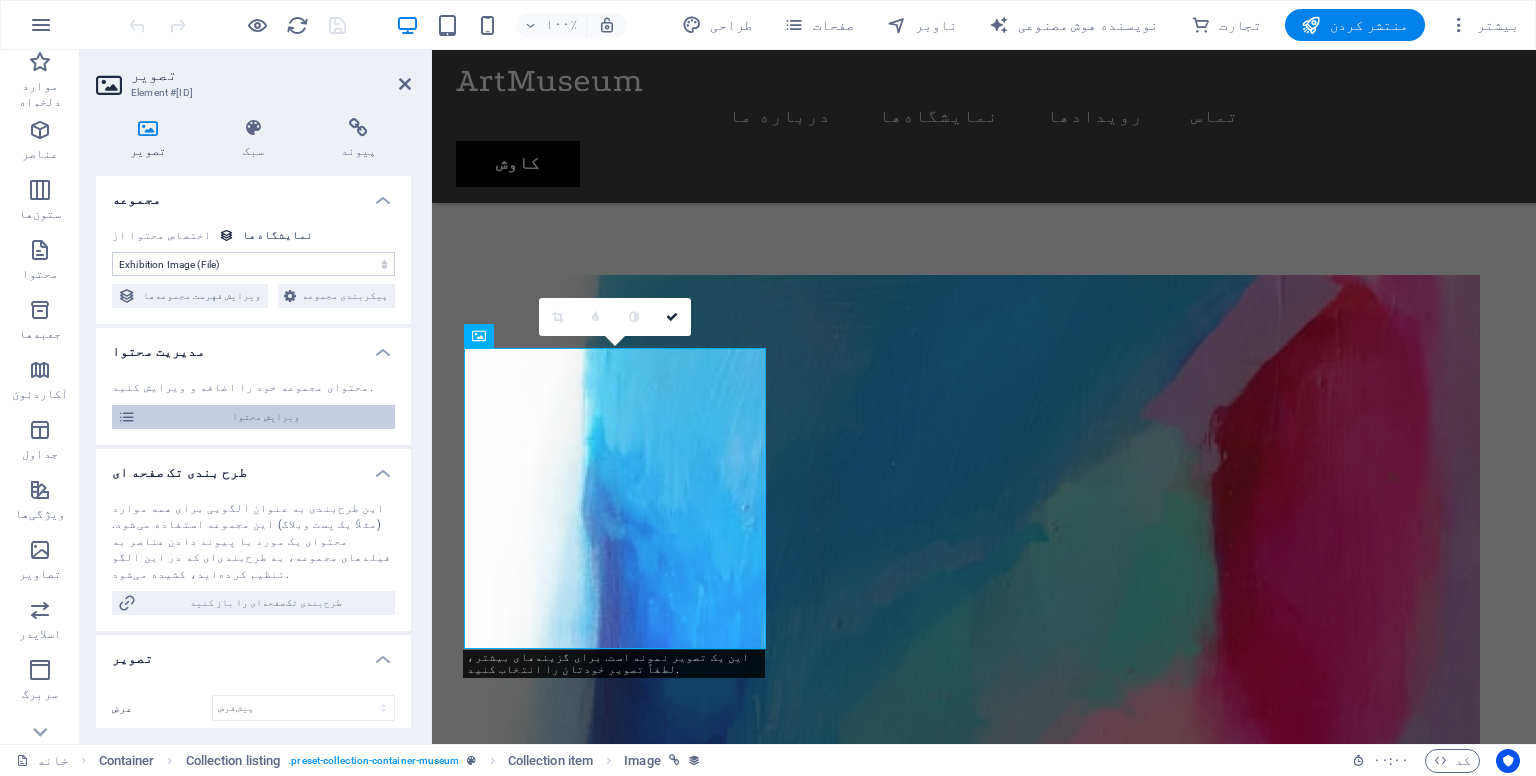 scroll, scrollTop: 0, scrollLeft: 0, axis: both 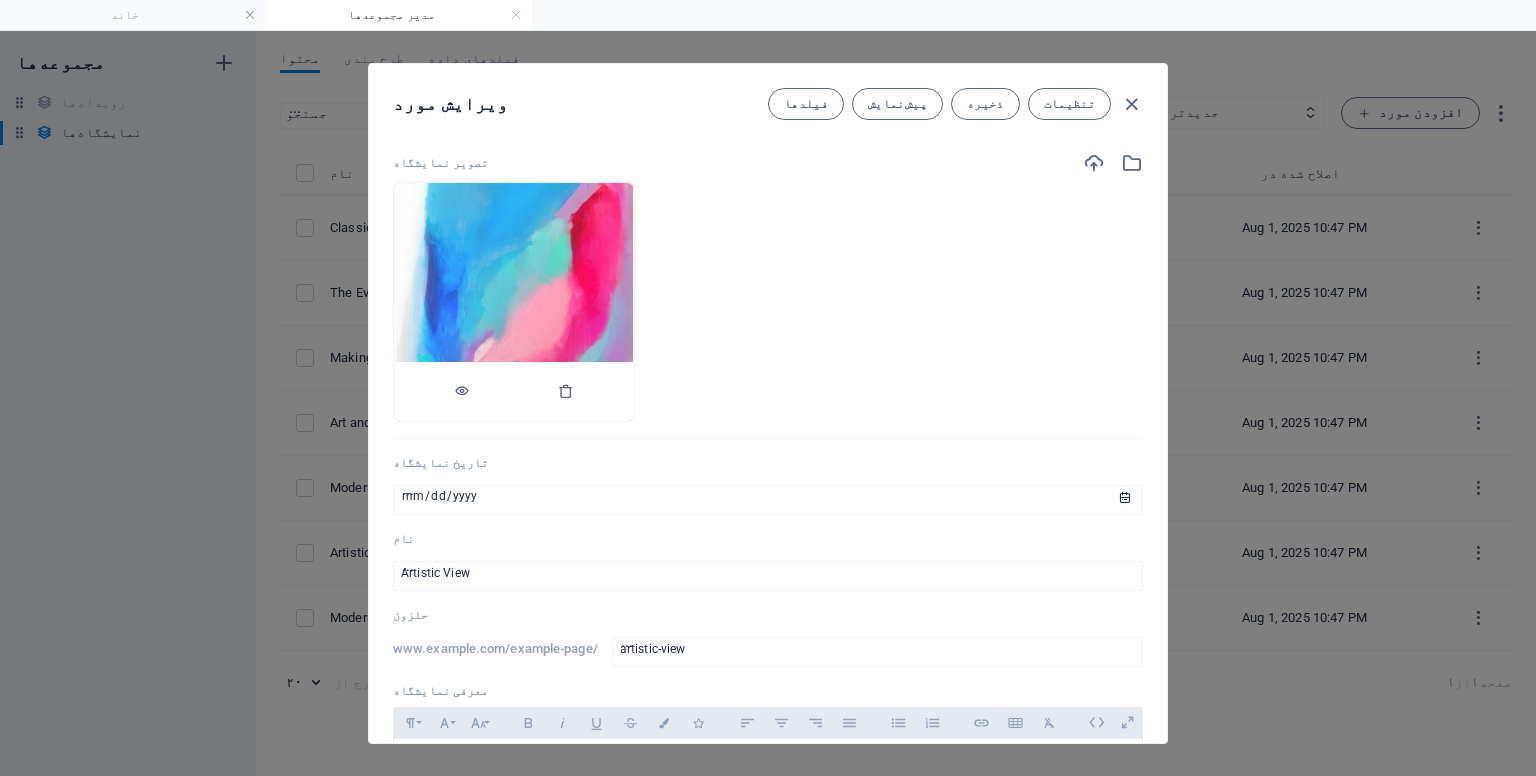 click at bounding box center (514, 392) 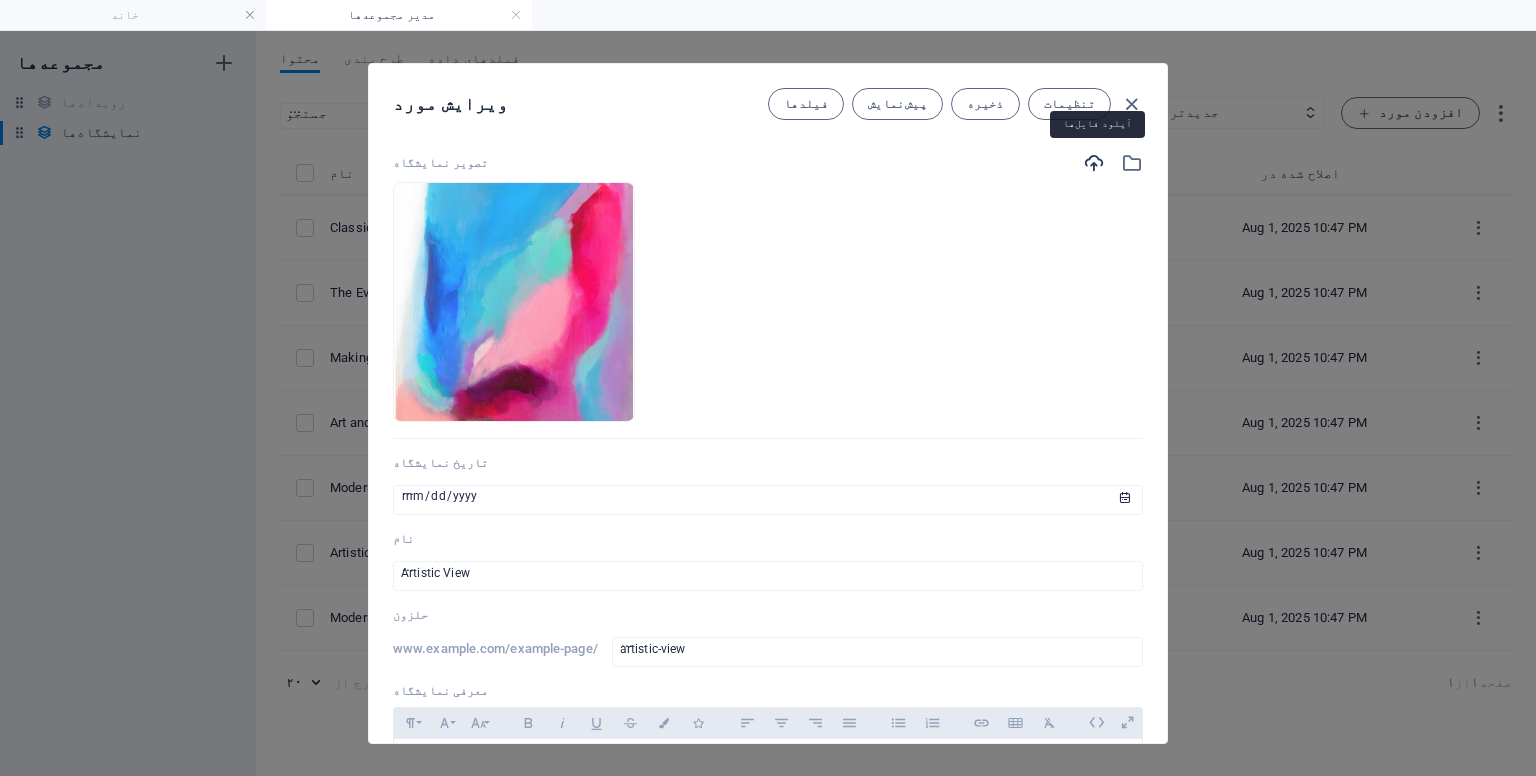 click at bounding box center [1094, 163] 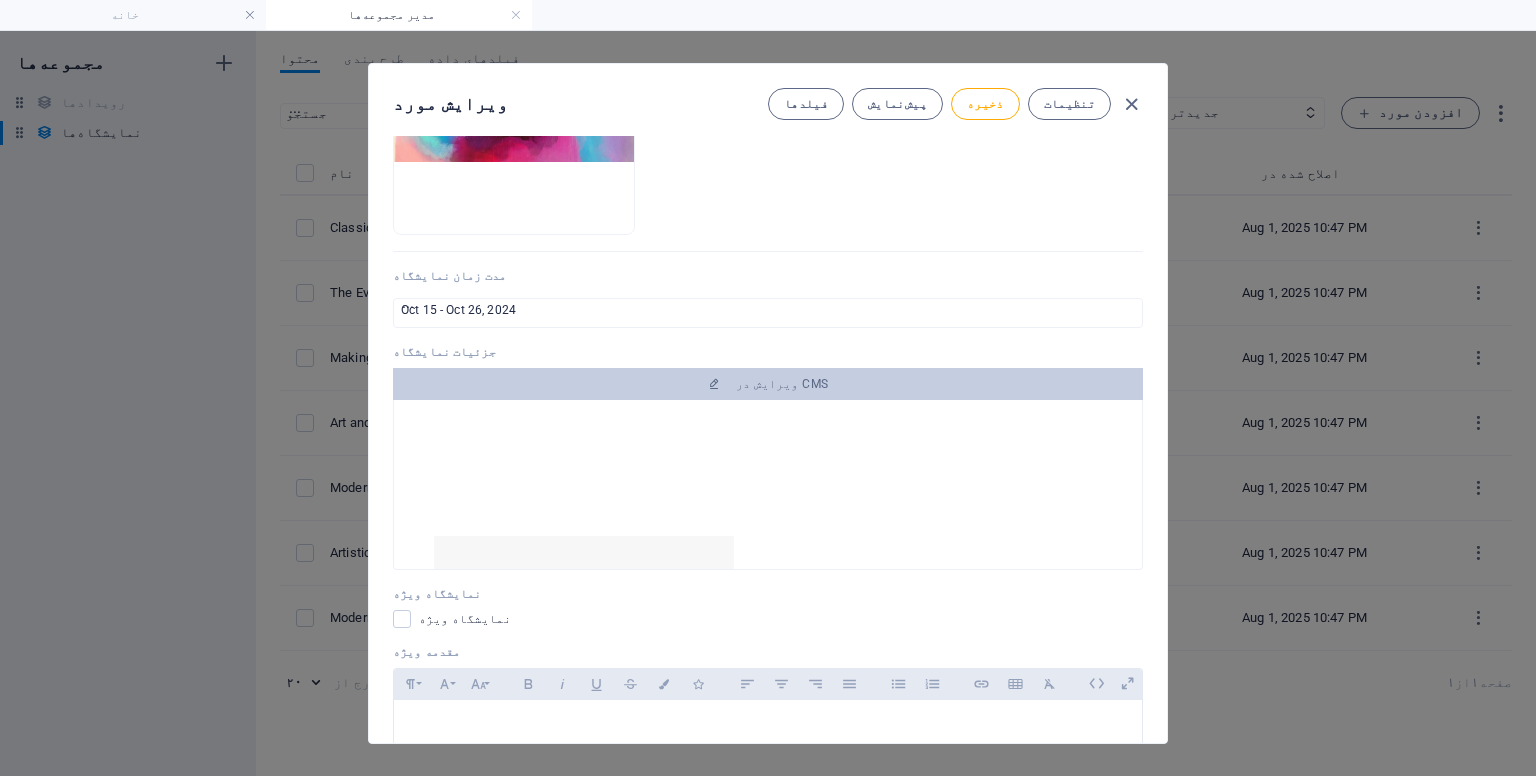 scroll, scrollTop: 900, scrollLeft: 0, axis: vertical 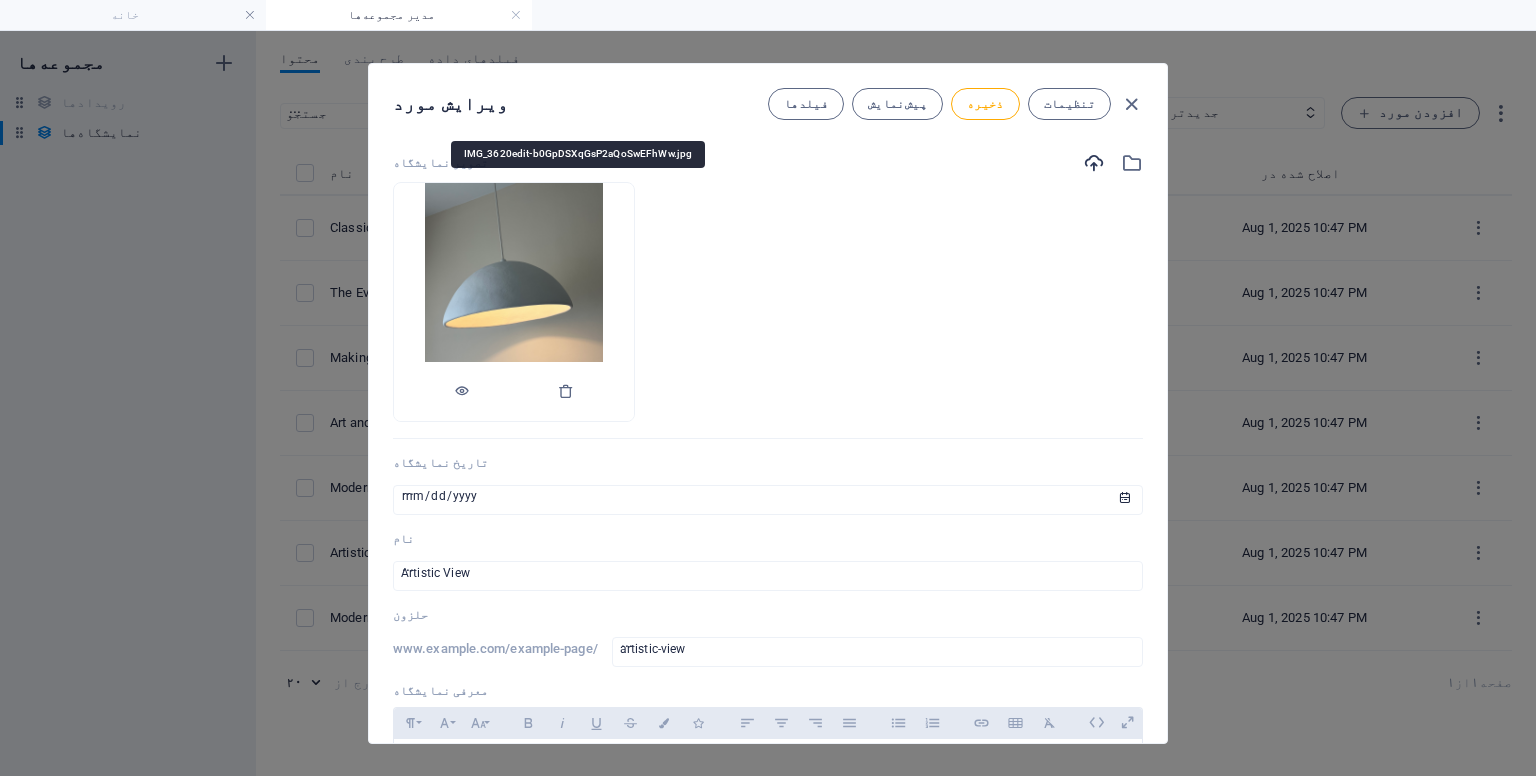 click at bounding box center (514, 302) 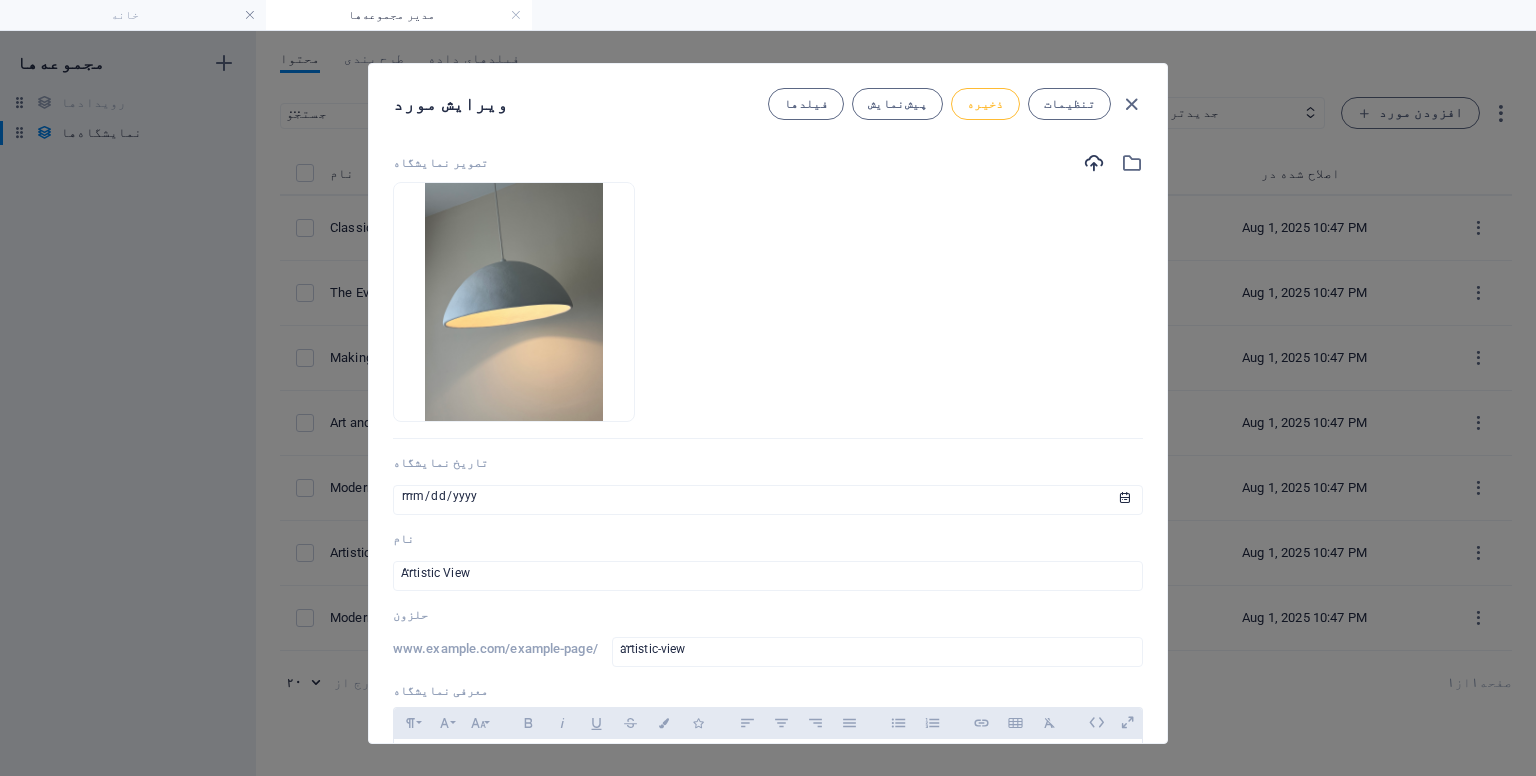 click on "ذخیره" at bounding box center [985, 104] 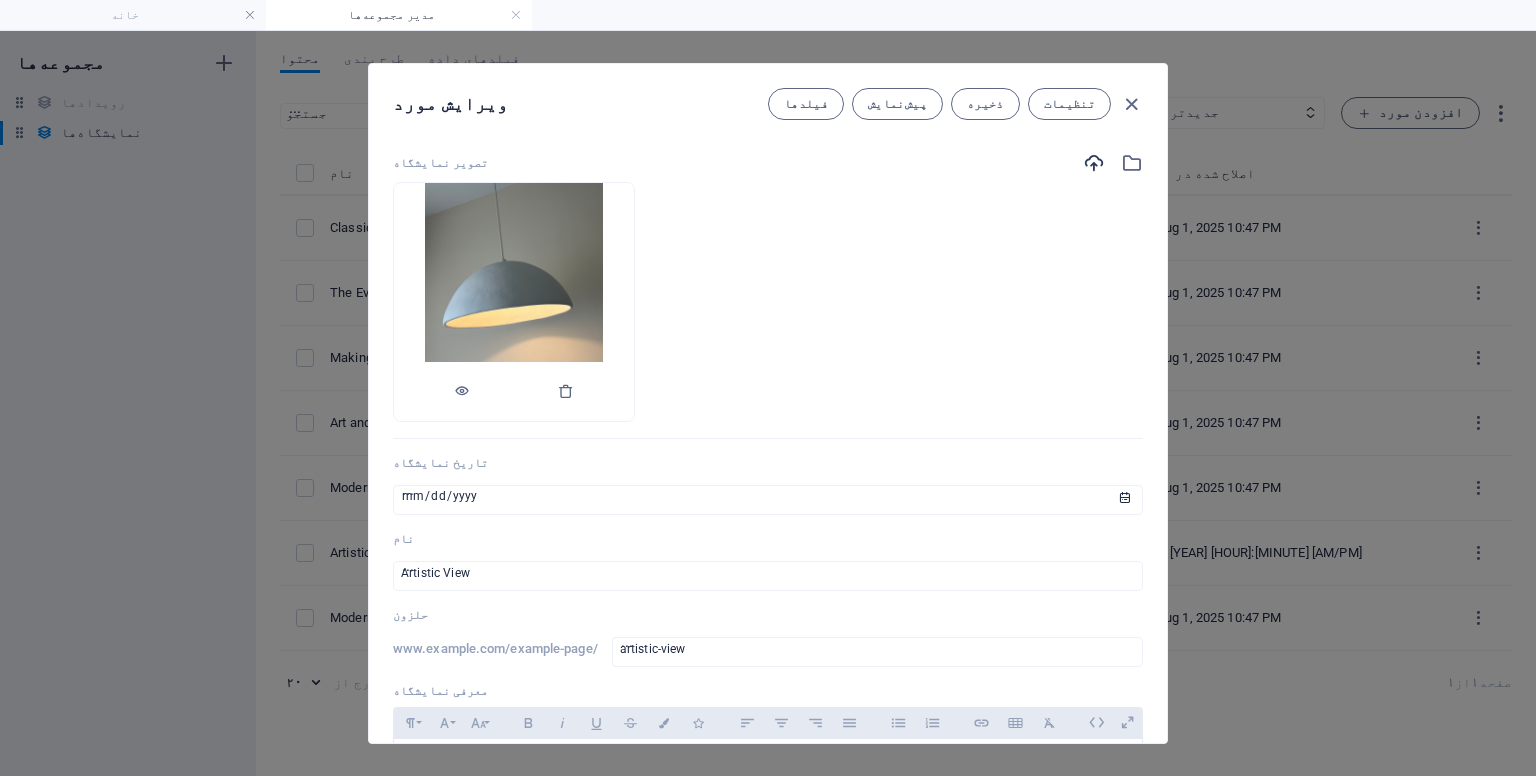 scroll, scrollTop: 0, scrollLeft: 0, axis: both 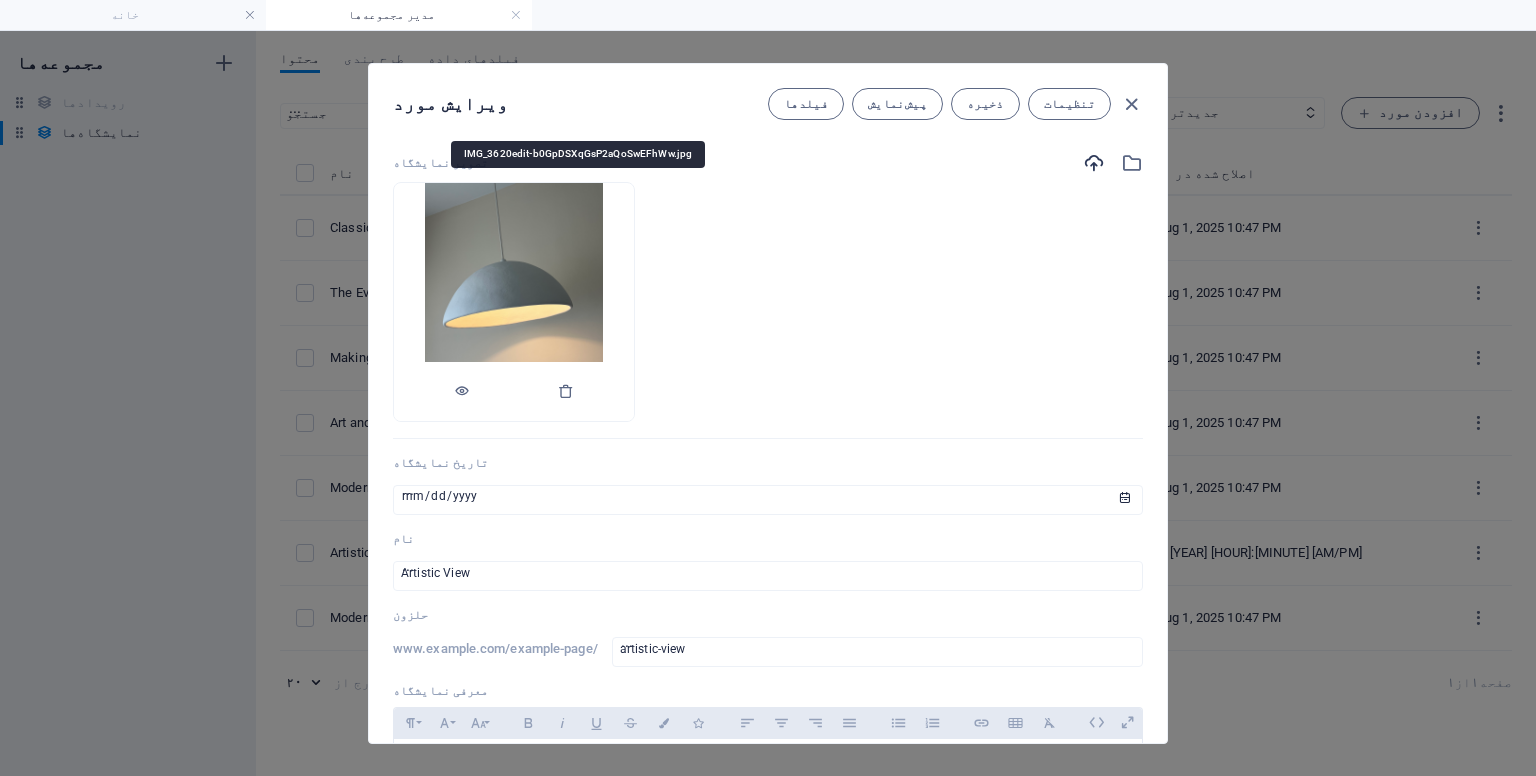 click at bounding box center (514, 302) 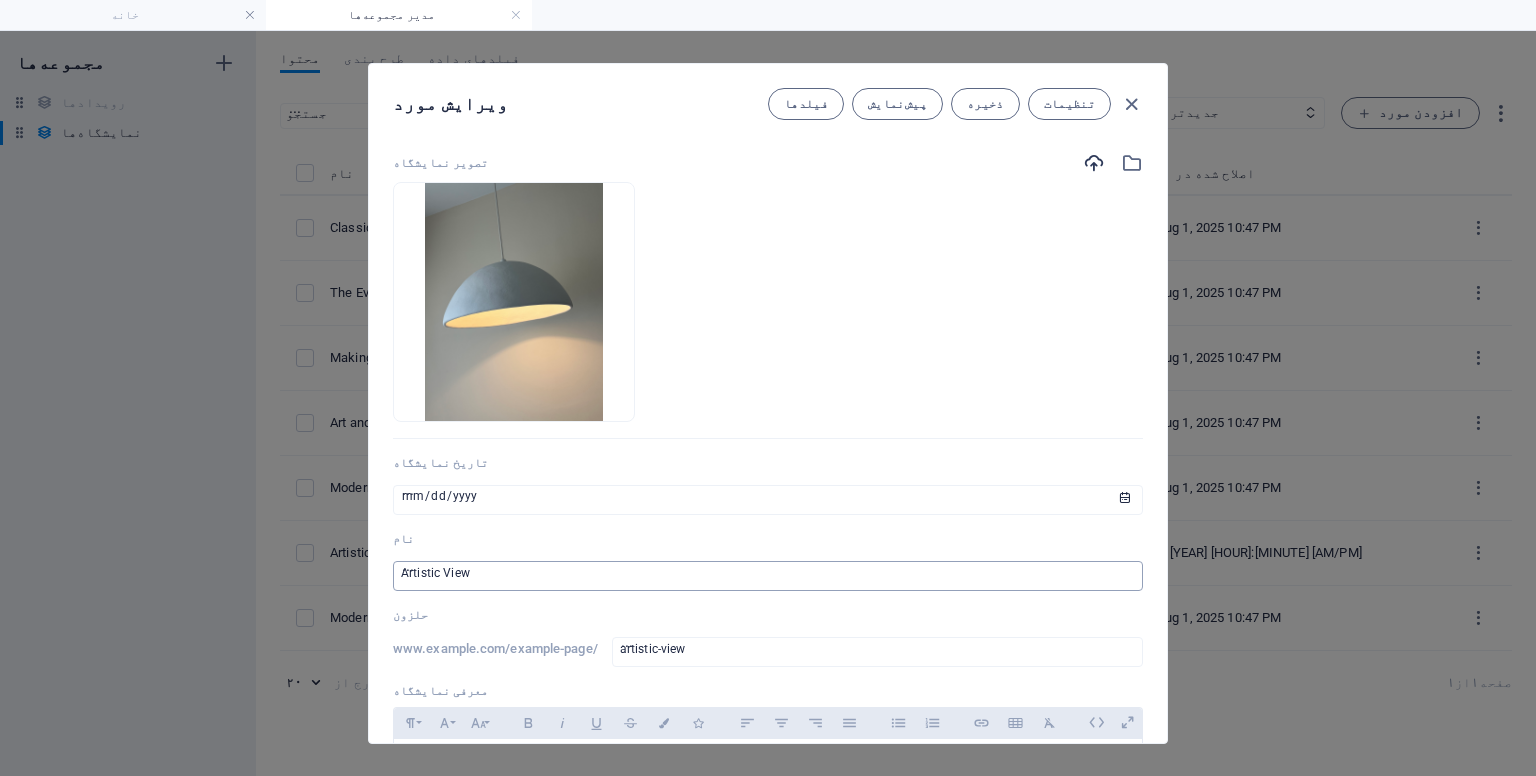click on "Artistic View" at bounding box center (768, 573) 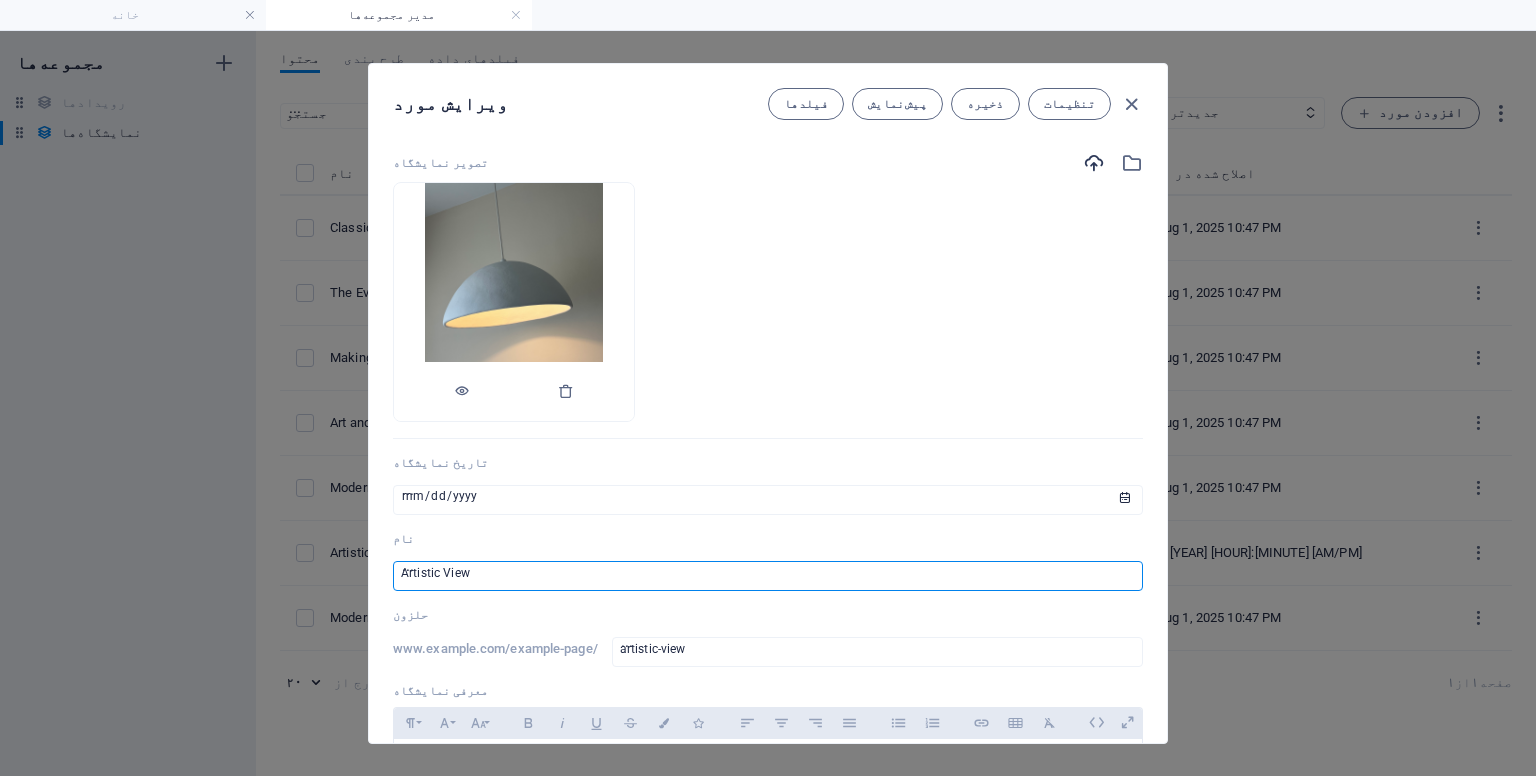 click at bounding box center (514, 302) 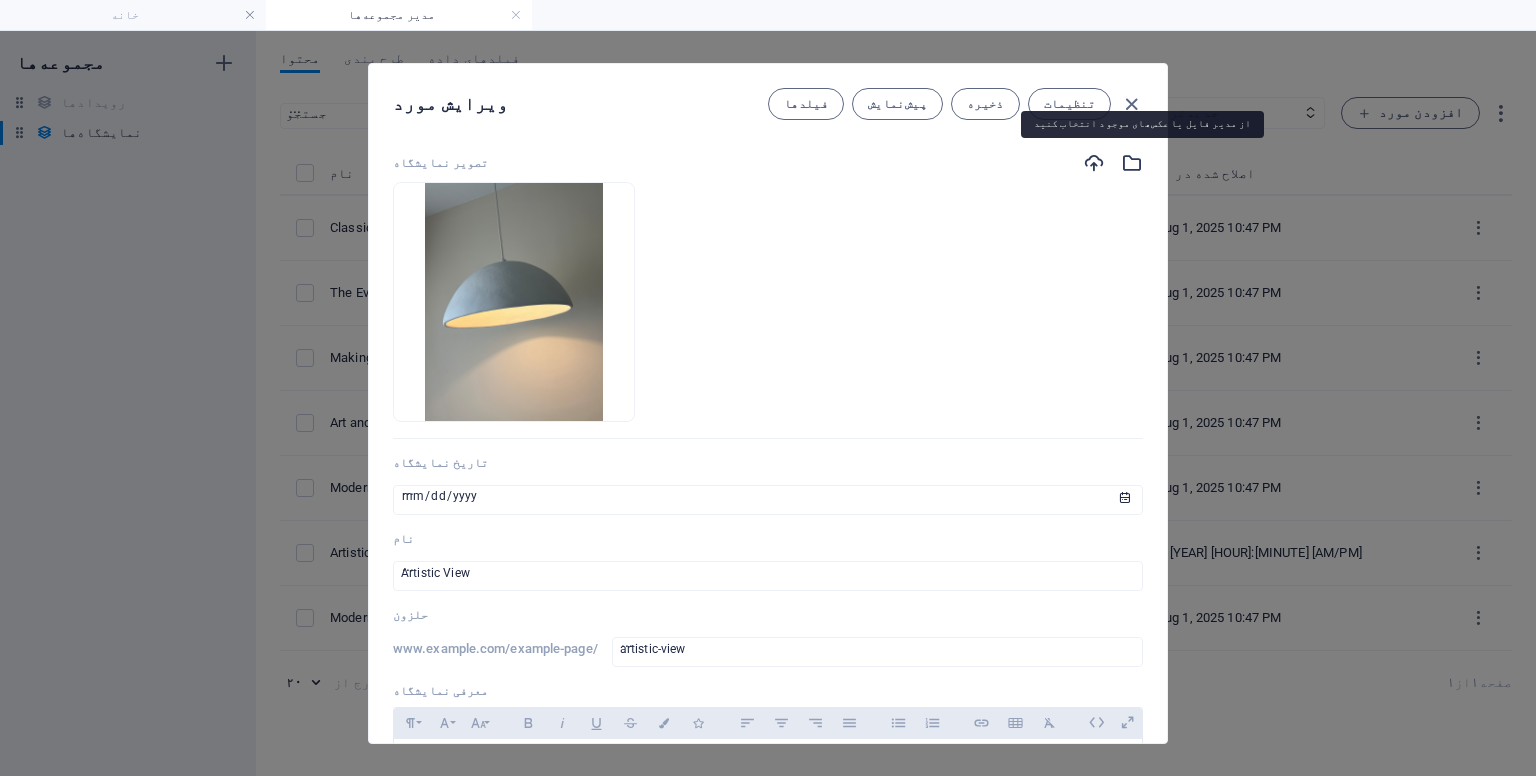click at bounding box center [1132, 163] 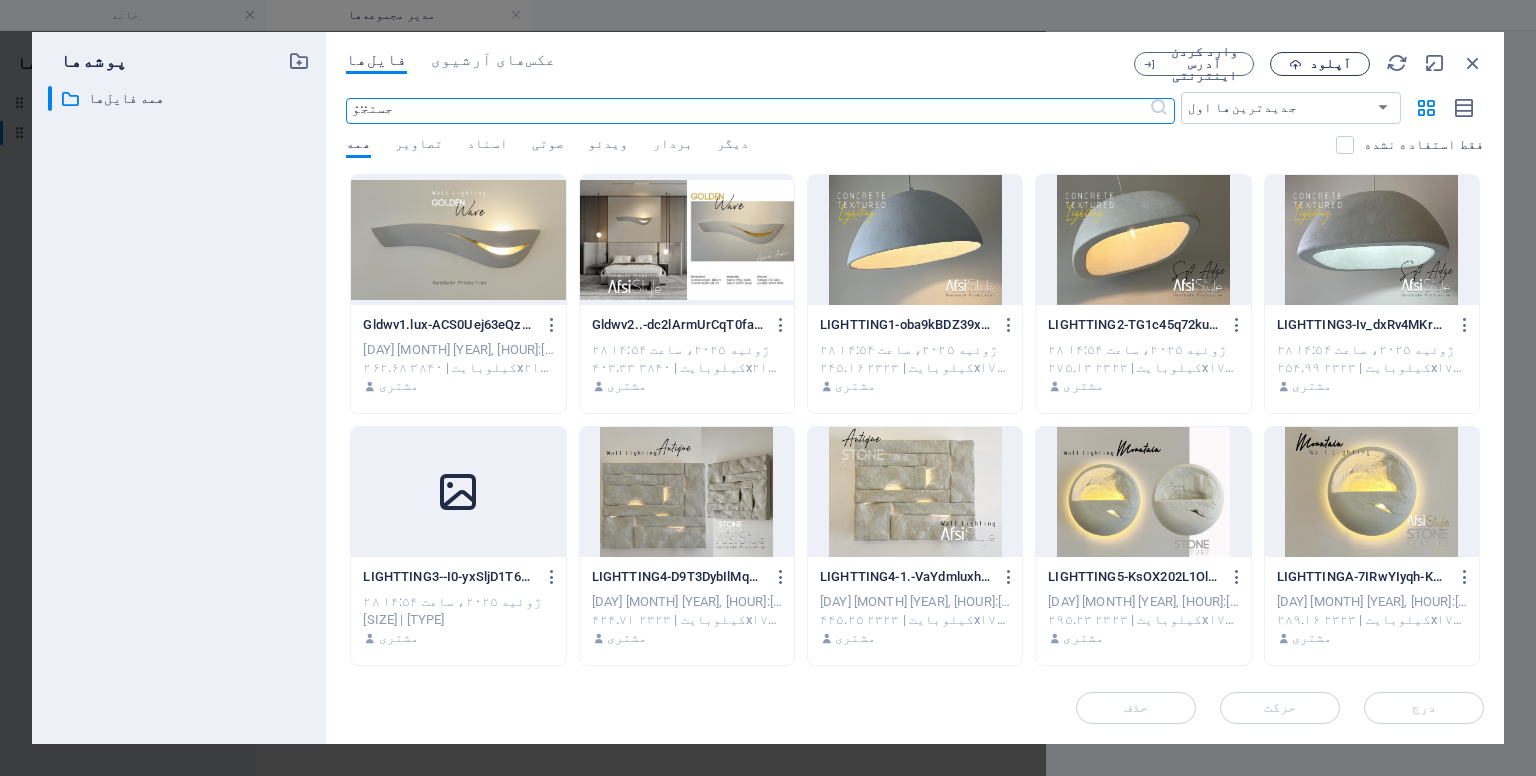 click on "آپلود" at bounding box center (1320, 64) 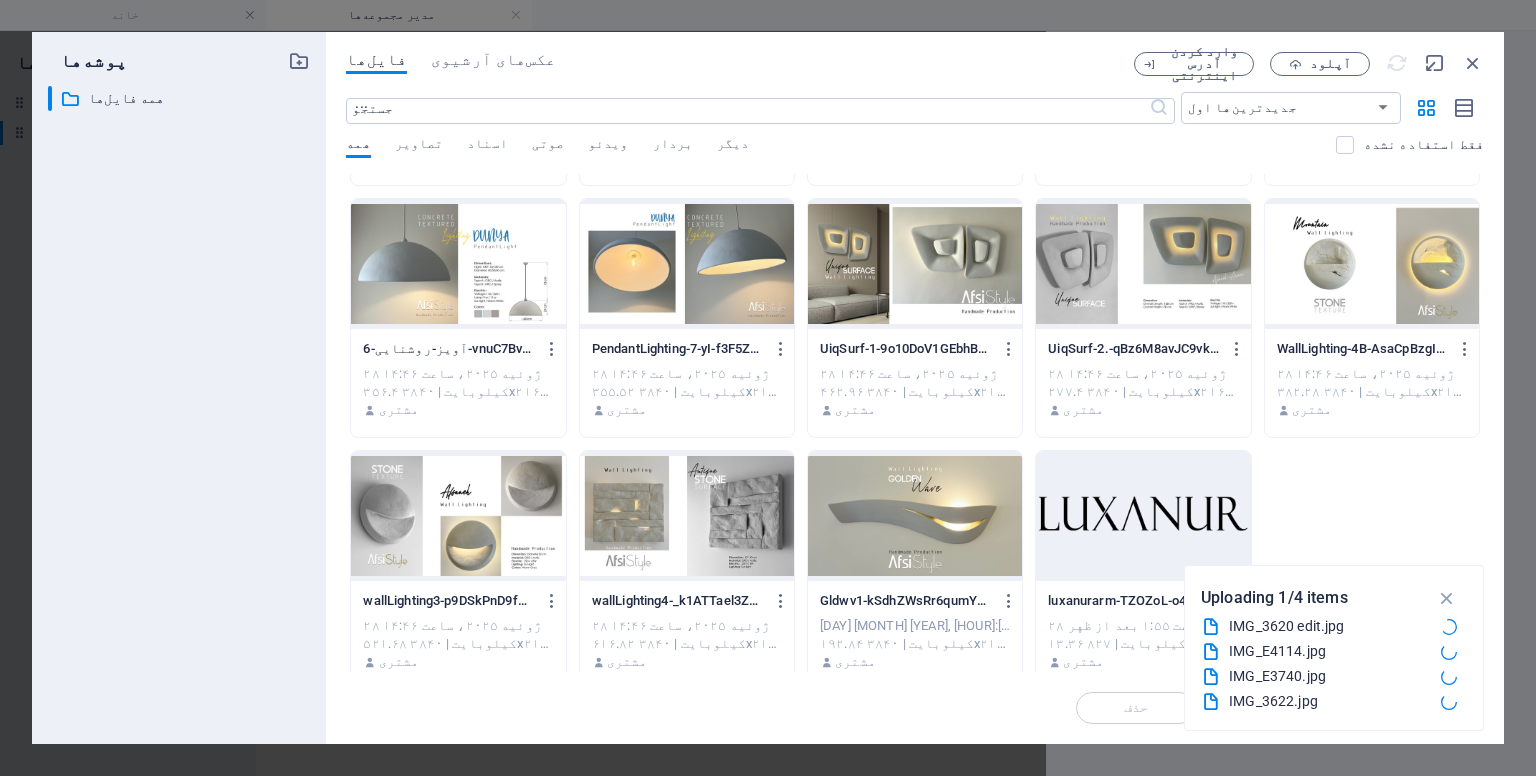 scroll, scrollTop: 749, scrollLeft: 0, axis: vertical 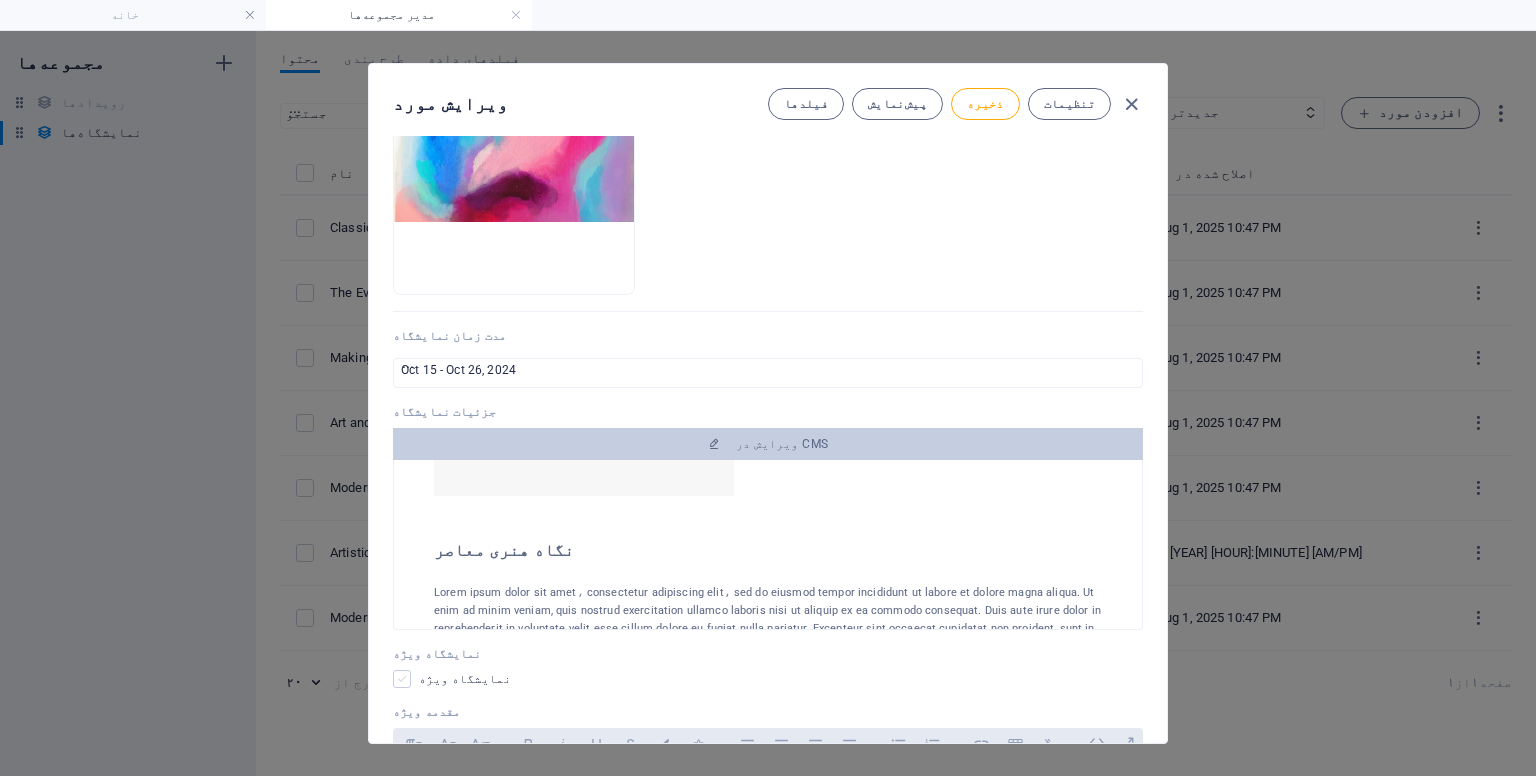 click at bounding box center [402, 679] 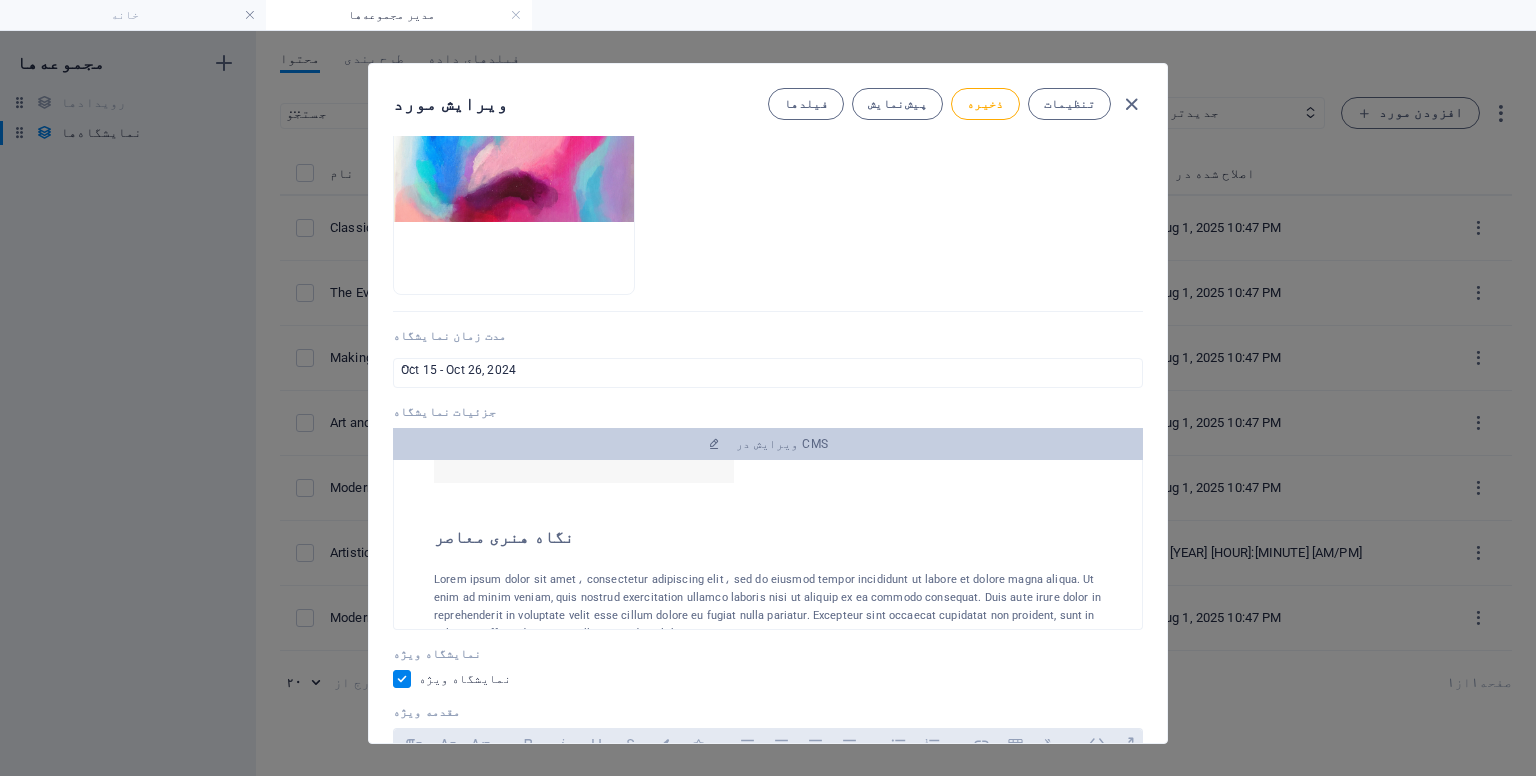 scroll, scrollTop: 0, scrollLeft: 0, axis: both 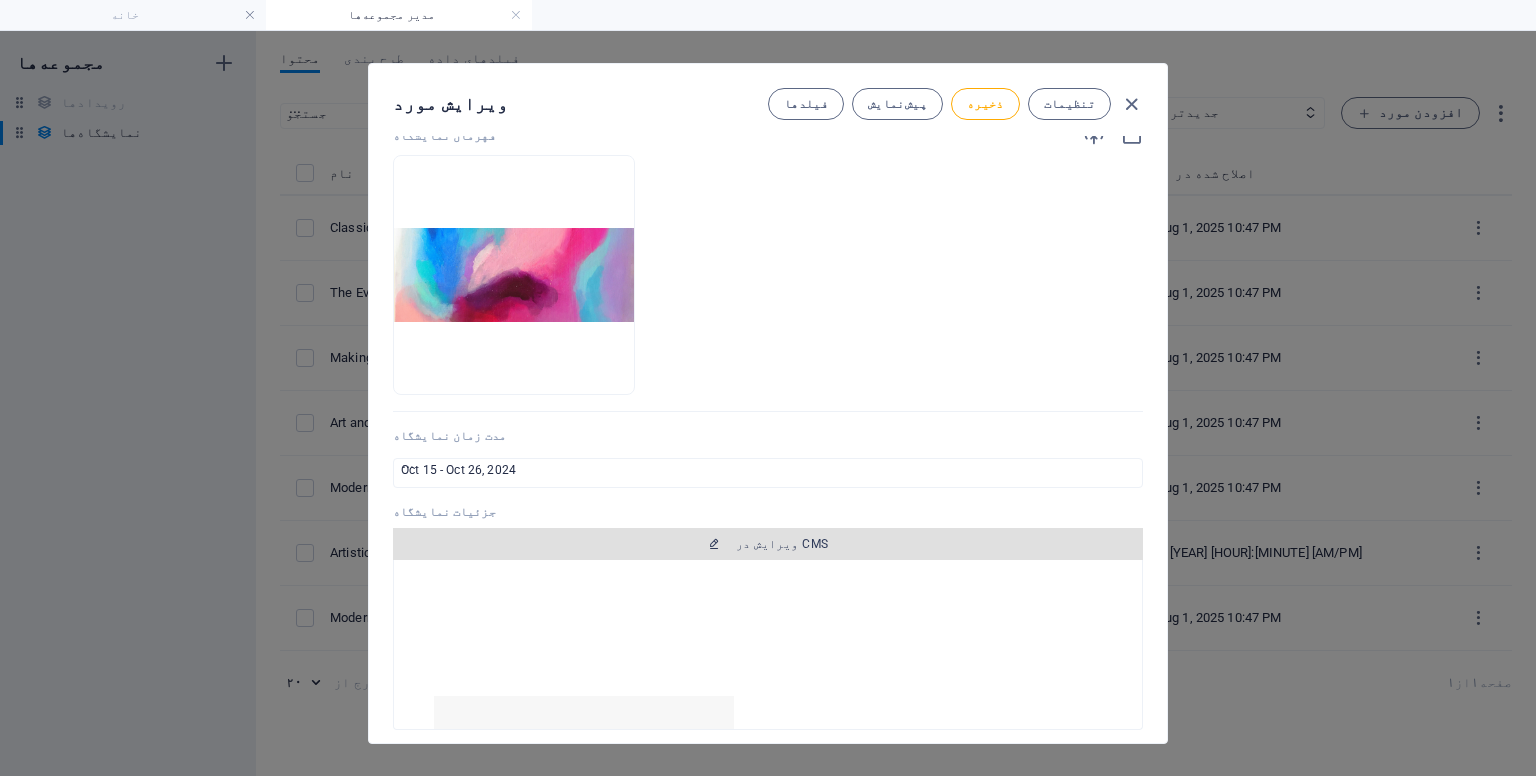 click on "ویرایش در CMS" at bounding box center (768, 544) 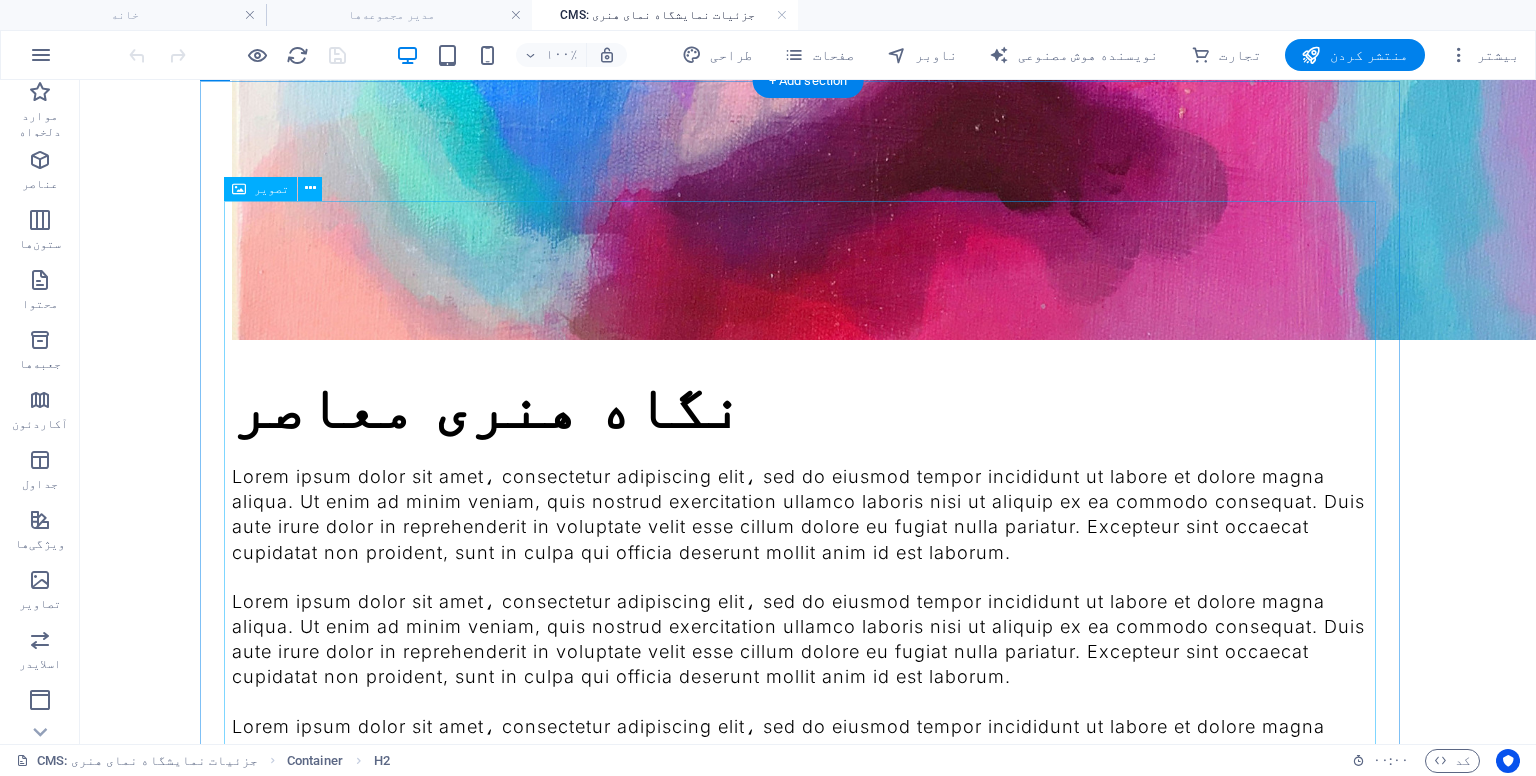 scroll, scrollTop: 0, scrollLeft: 0, axis: both 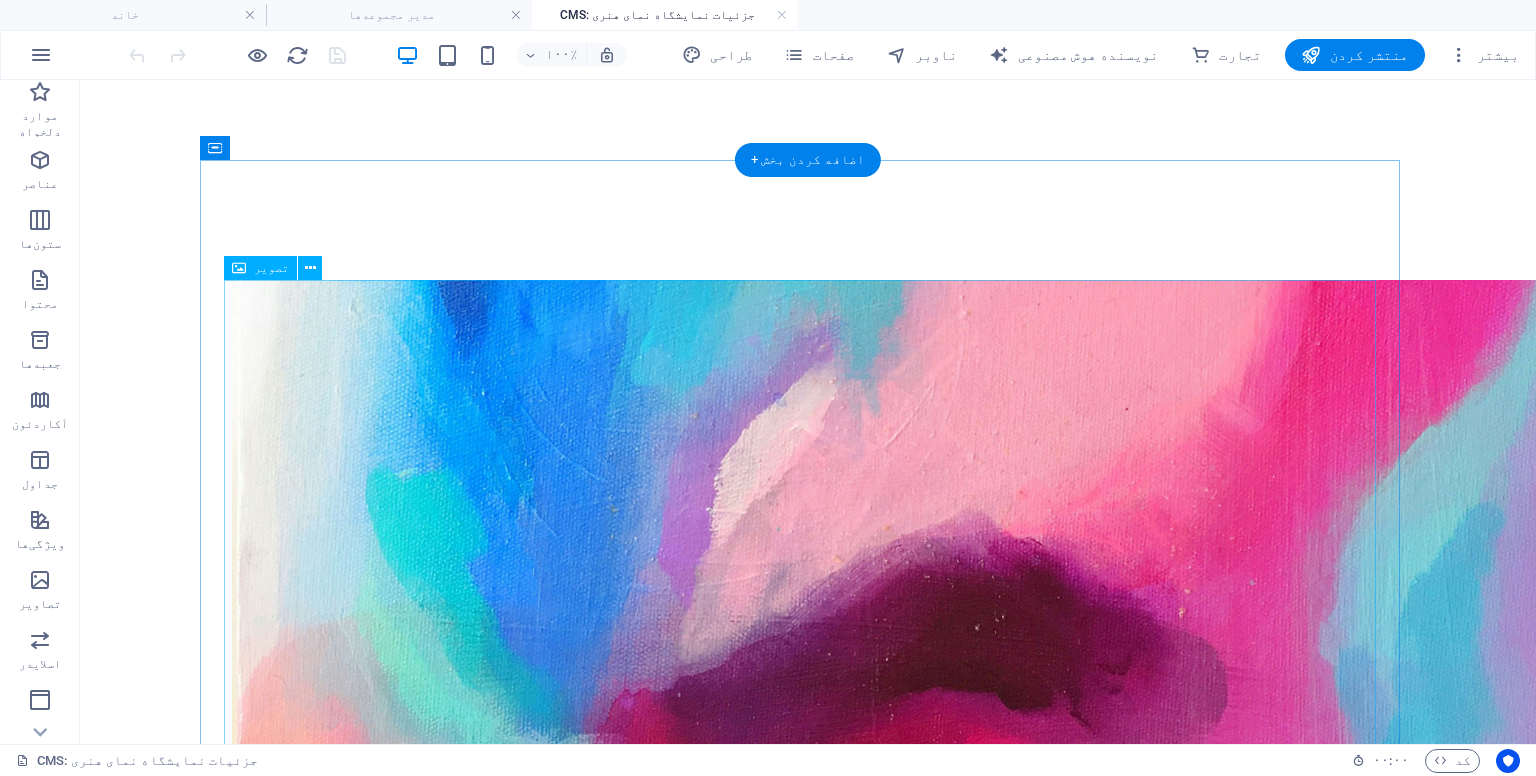 click at bounding box center (808, 560) 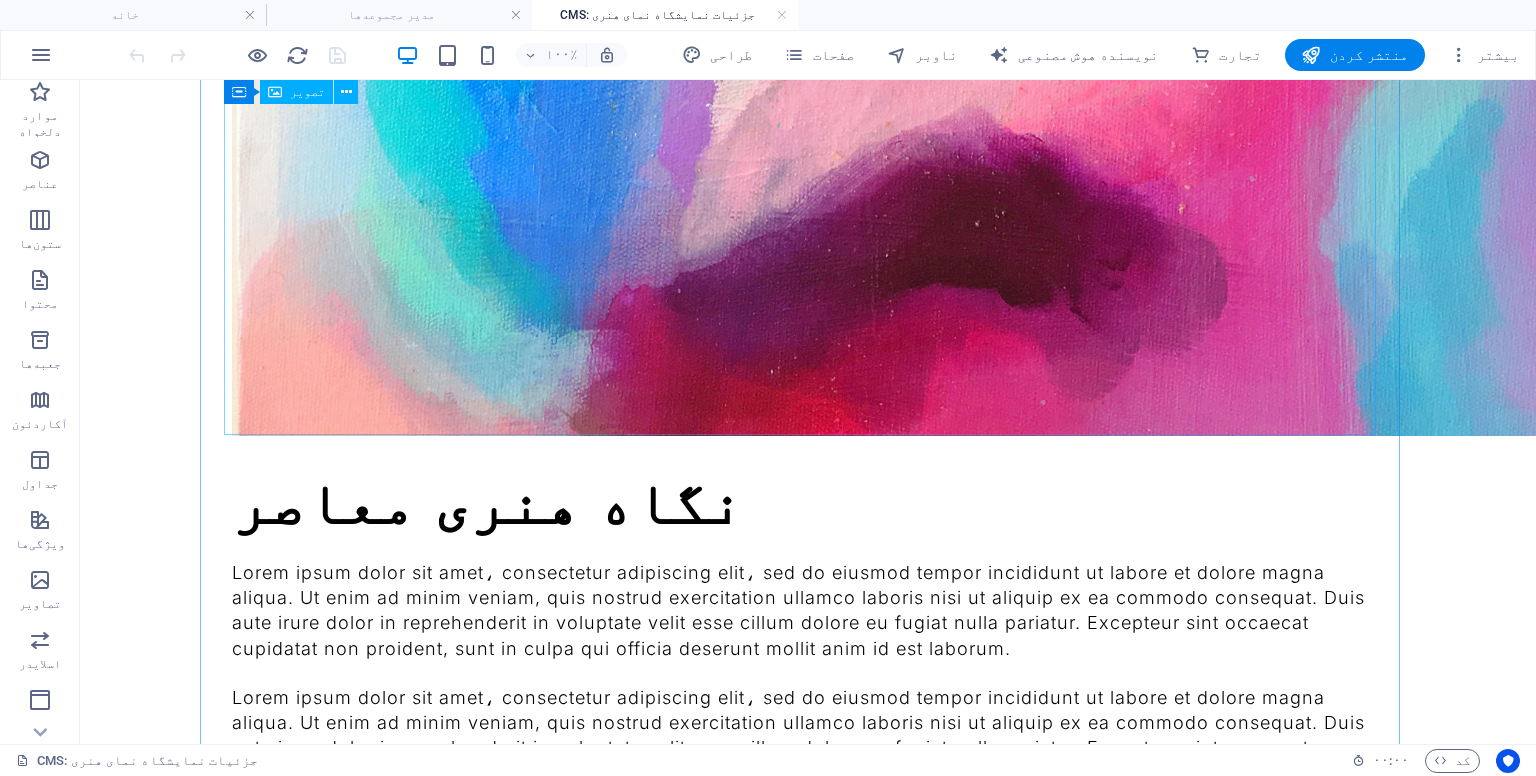 scroll, scrollTop: 0, scrollLeft: 0, axis: both 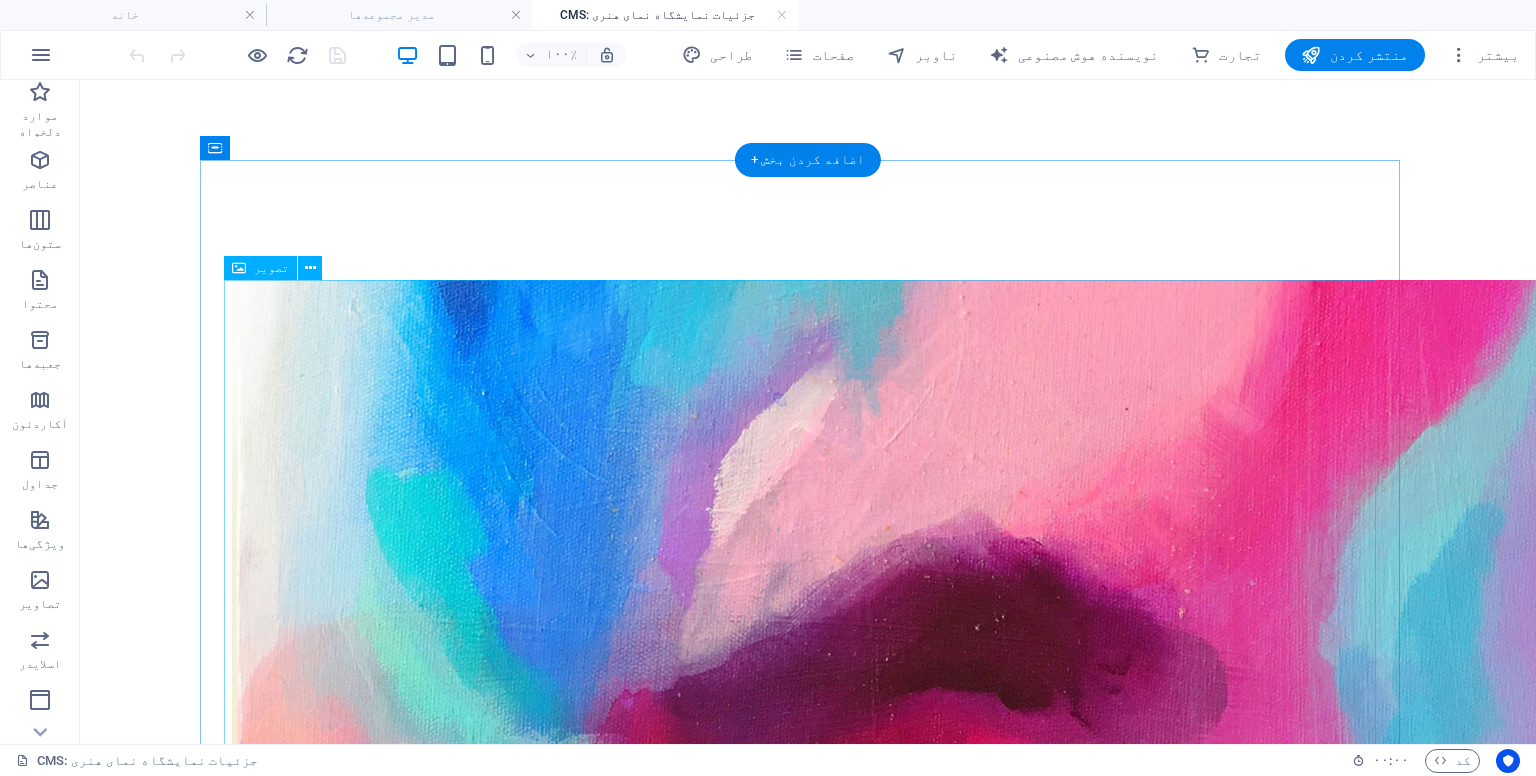click at bounding box center [808, 560] 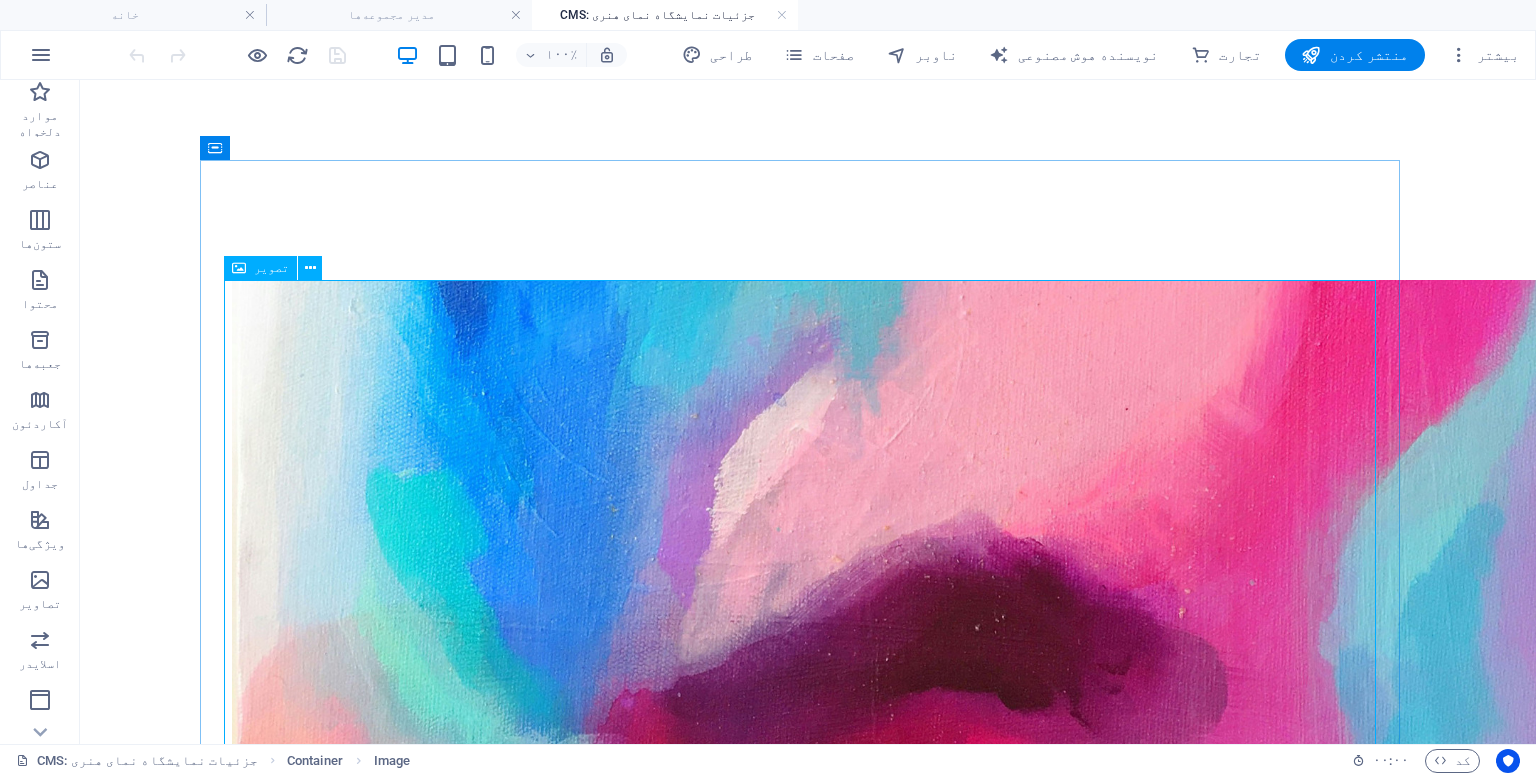 click on "تصویر" at bounding box center (271, 268) 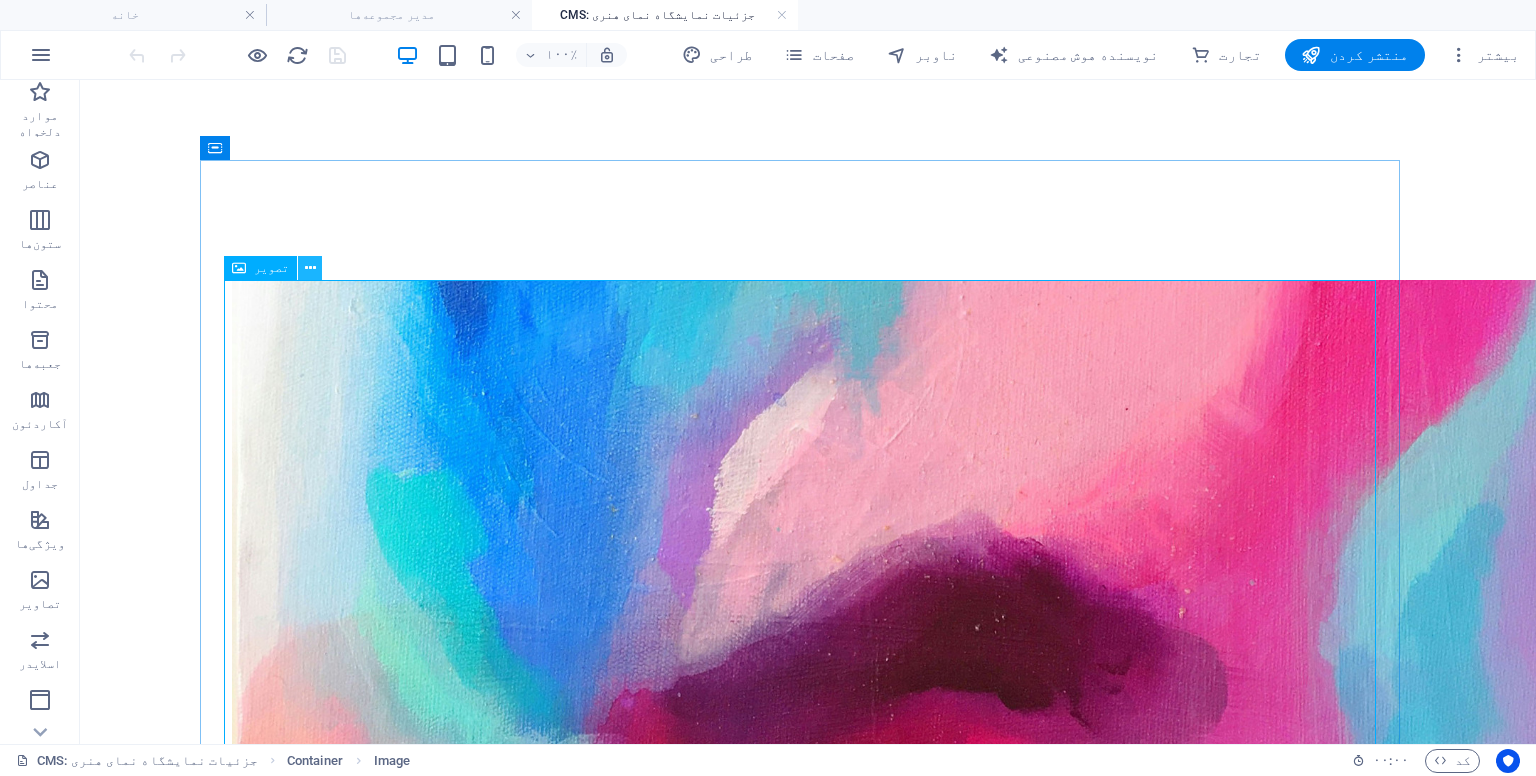 click at bounding box center (310, 268) 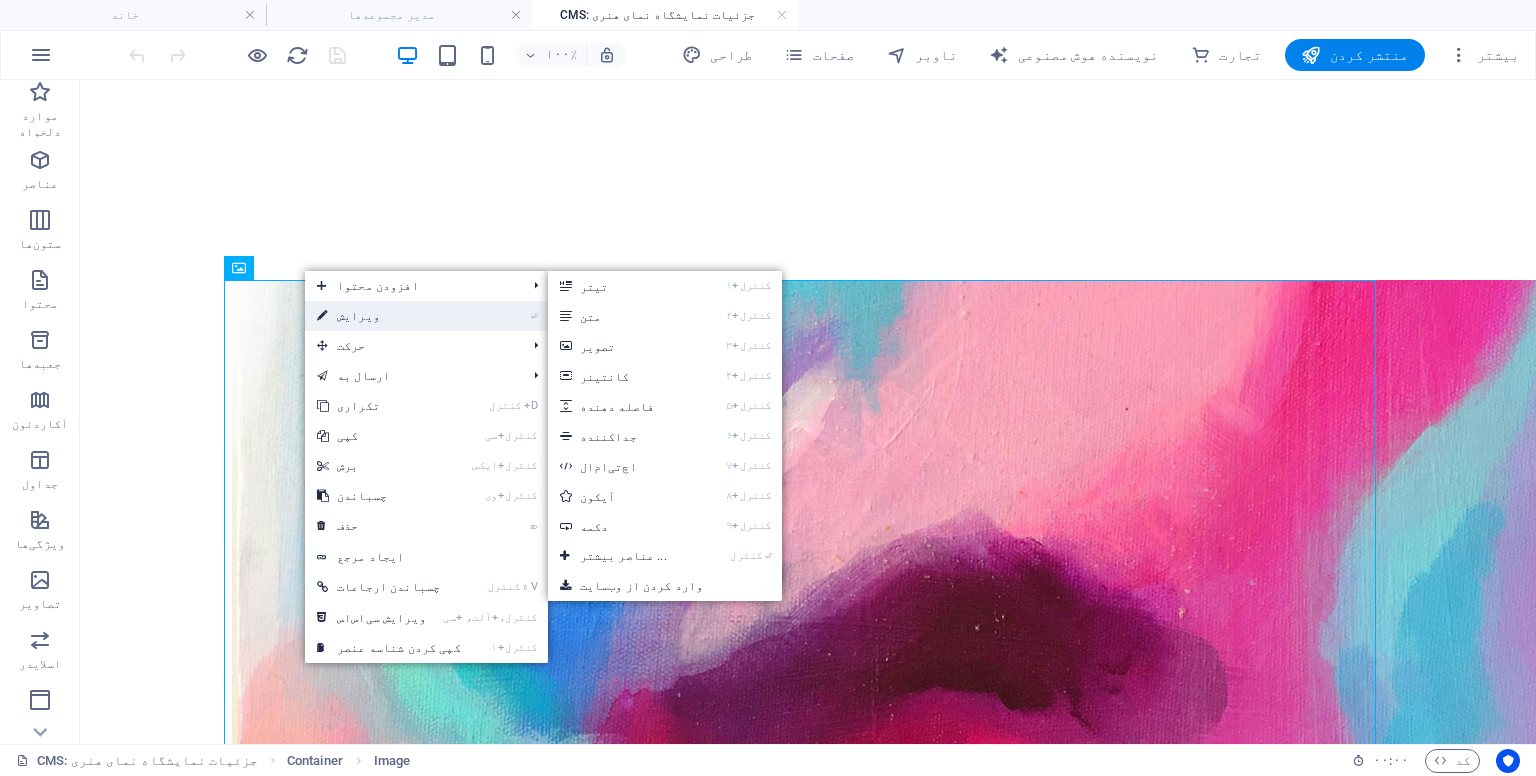 click on "ویرایش" at bounding box center [358, 316] 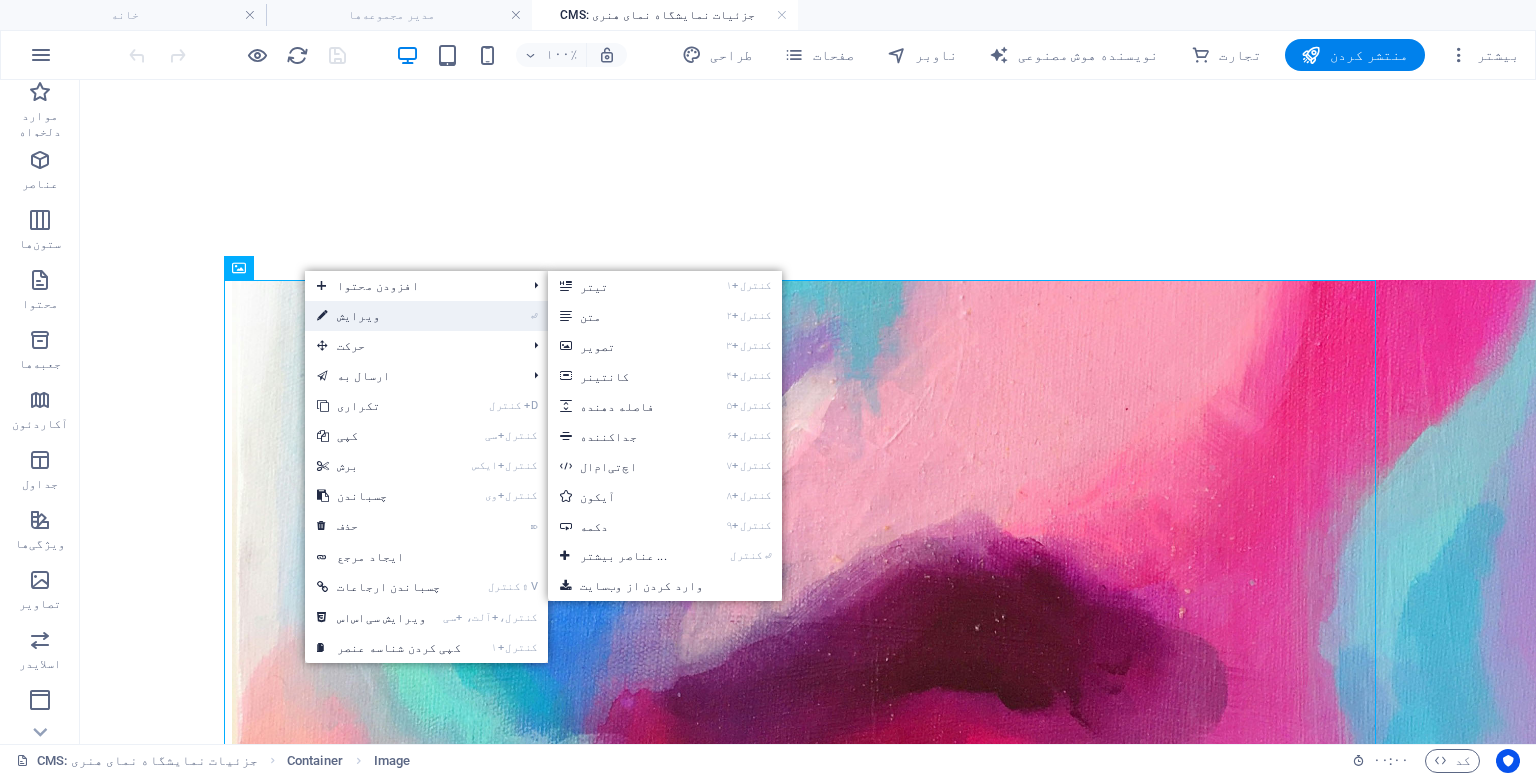 select on "vw" 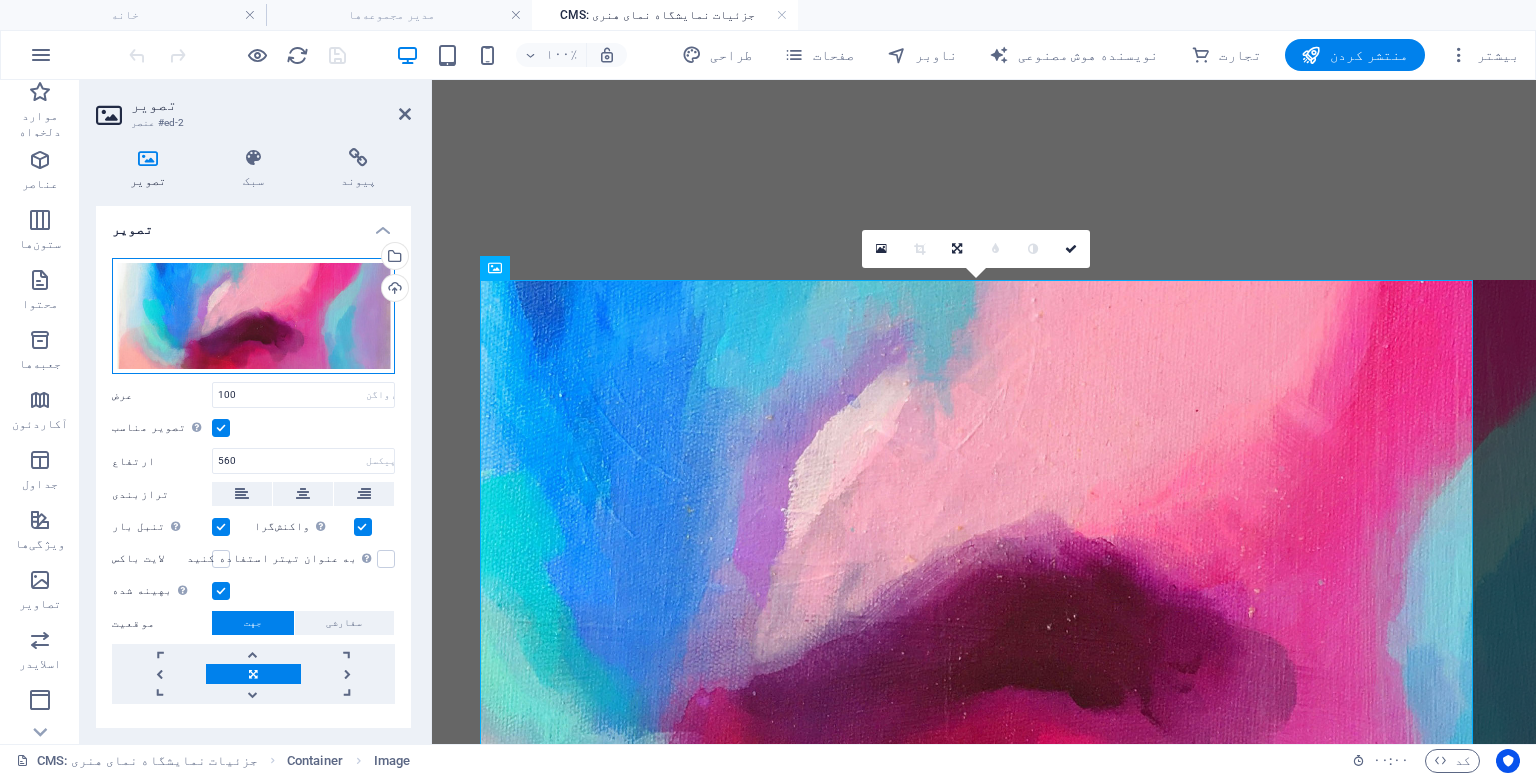 click on "فایل‌ها را به اینجا بکشید، برای انتخاب فایل‌ها کلیک کنید یا  فایل‌ها را از فایل‌ها یا عکس‌ها و ویدیوهای رایگان ما انتخاب کنید" at bounding box center (253, 316) 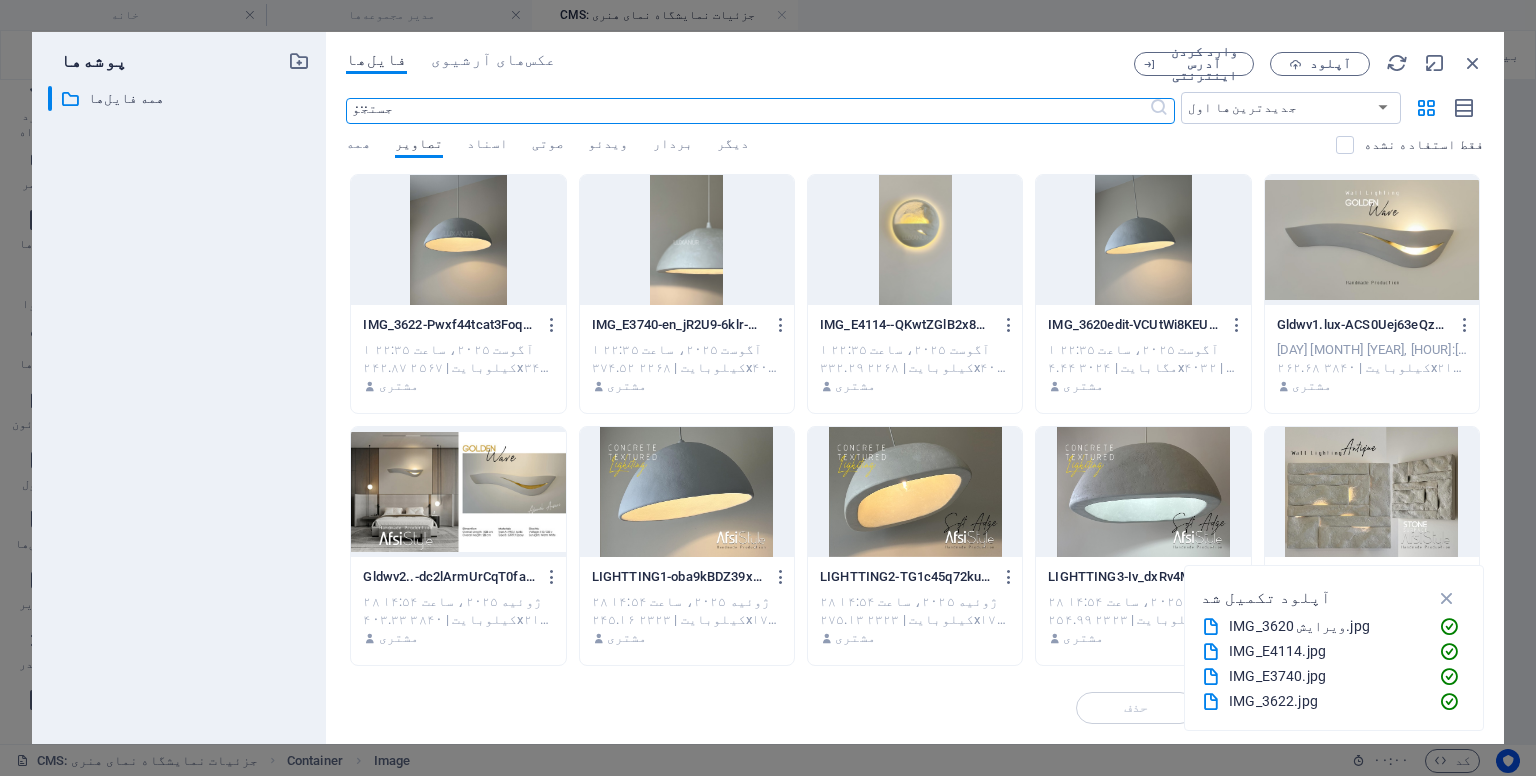 click at bounding box center [458, 240] 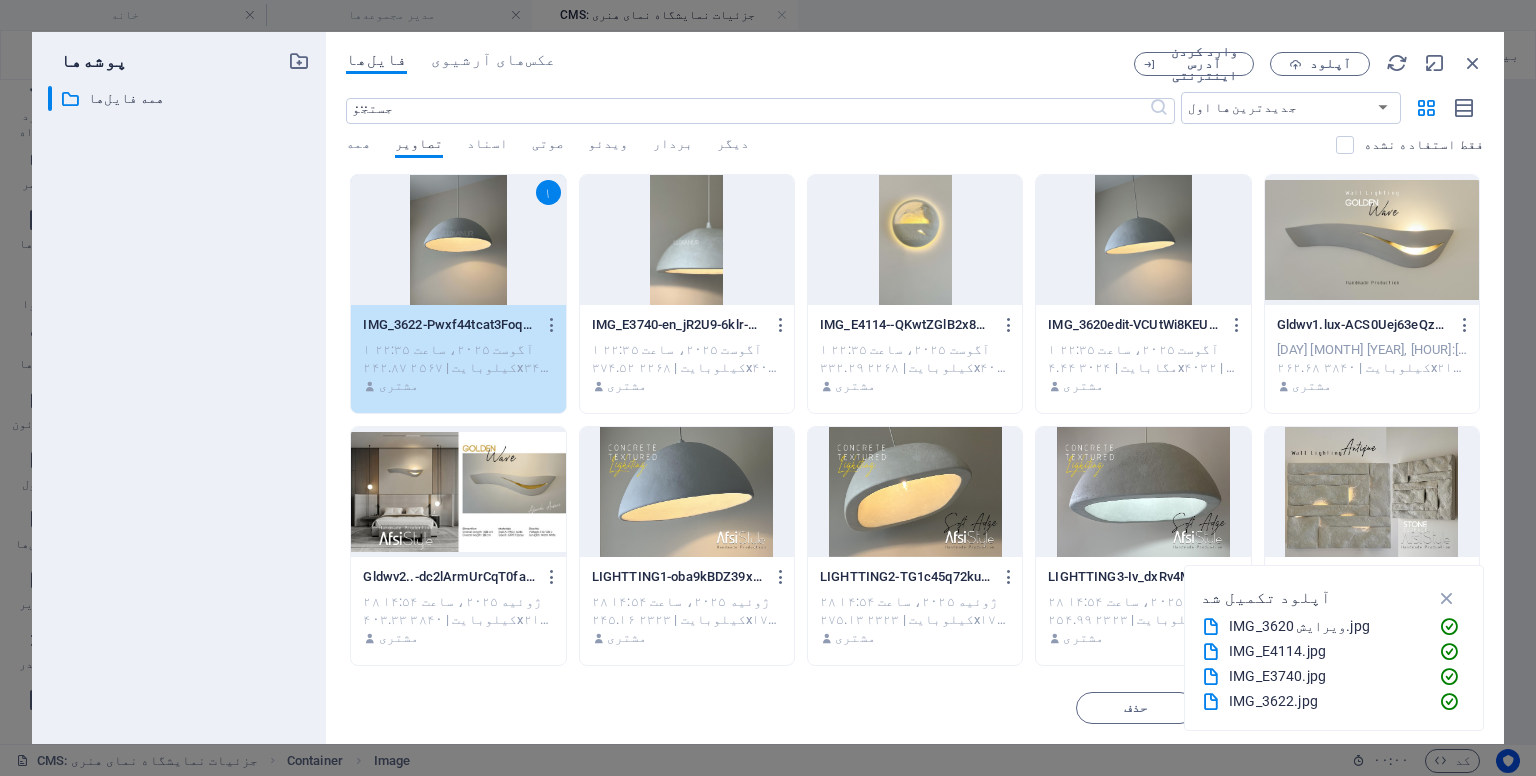click on "۱" at bounding box center (458, 240) 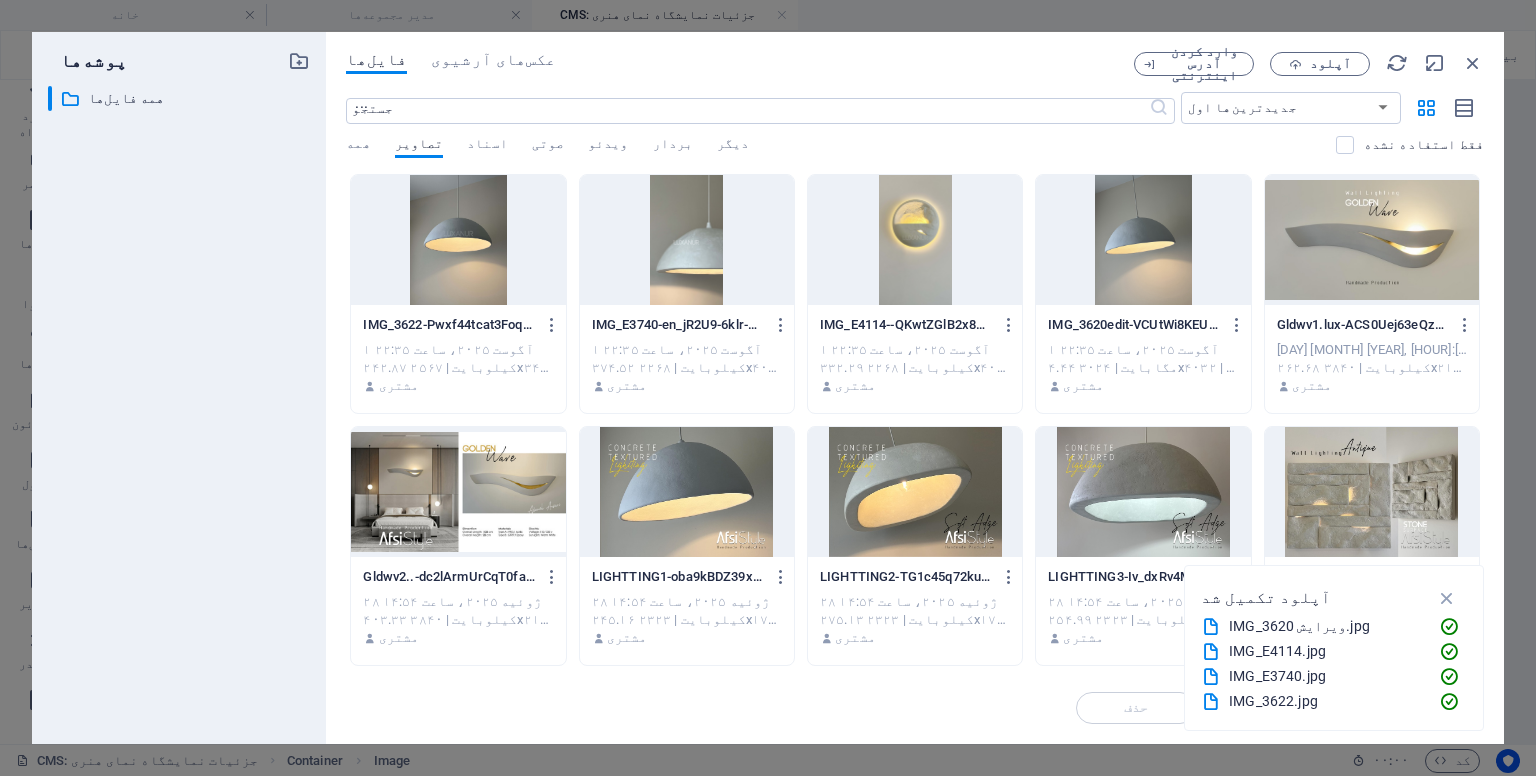 click at bounding box center (458, 240) 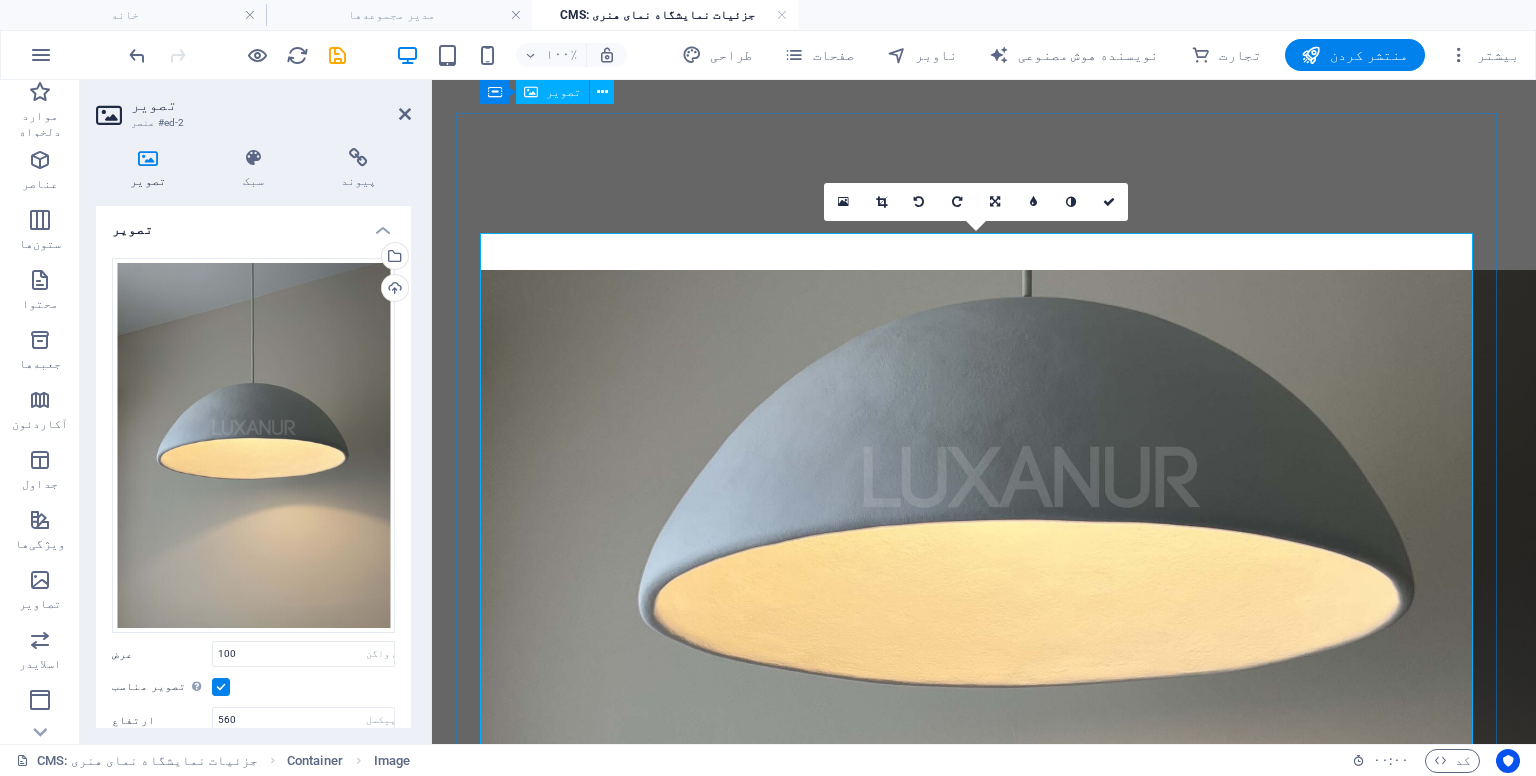 scroll, scrollTop: 0, scrollLeft: 0, axis: both 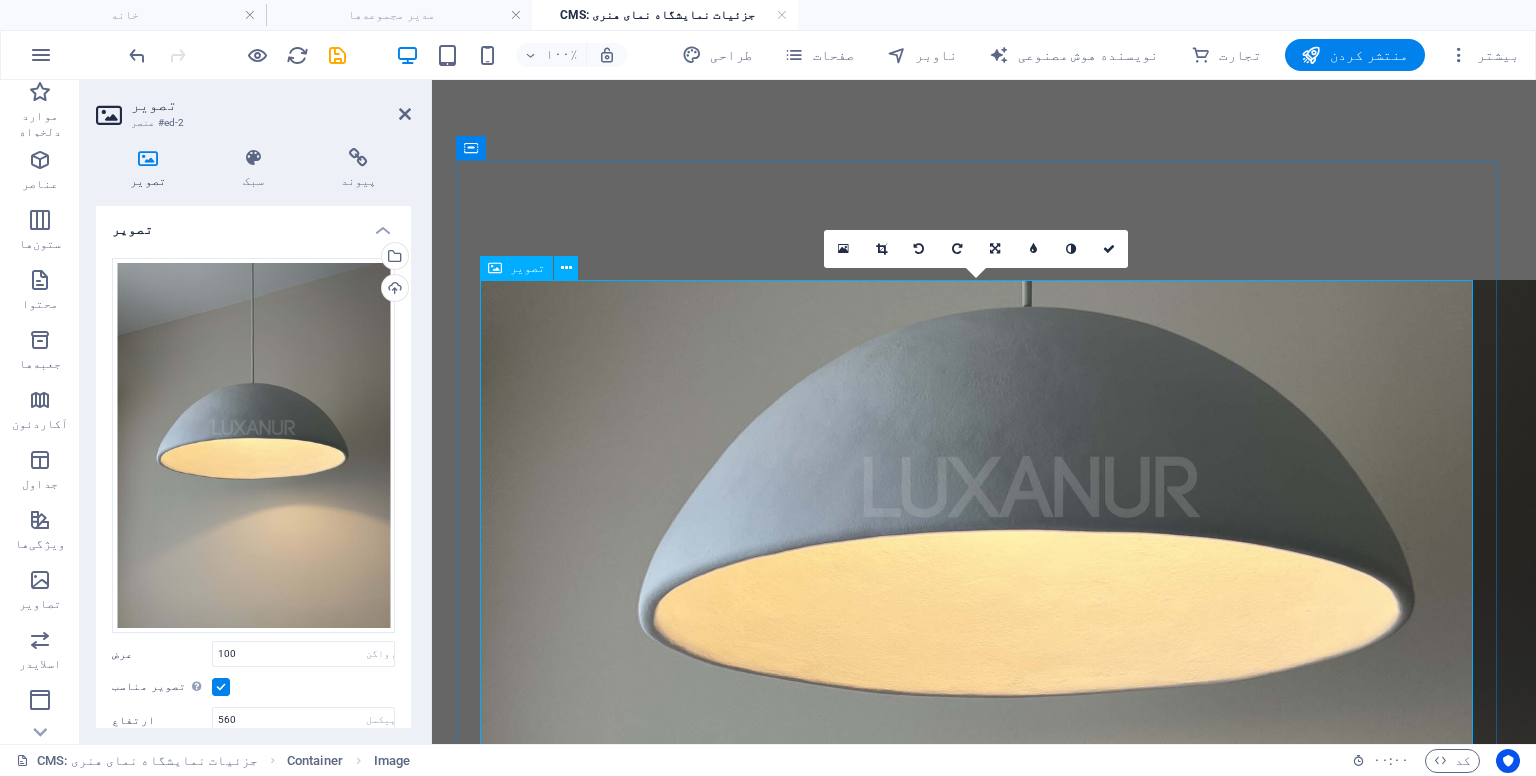 click at bounding box center (984, 560) 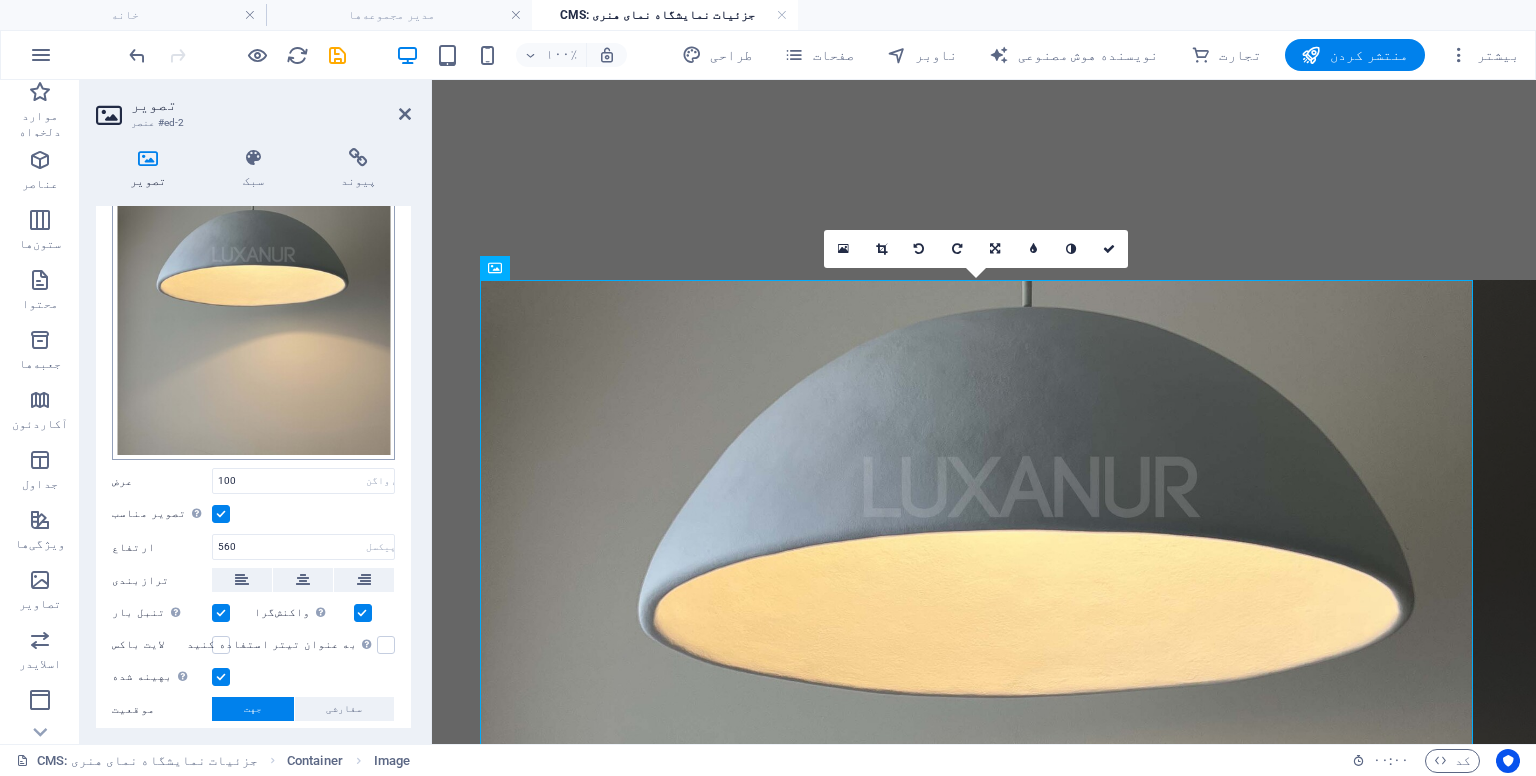 scroll, scrollTop: 200, scrollLeft: 0, axis: vertical 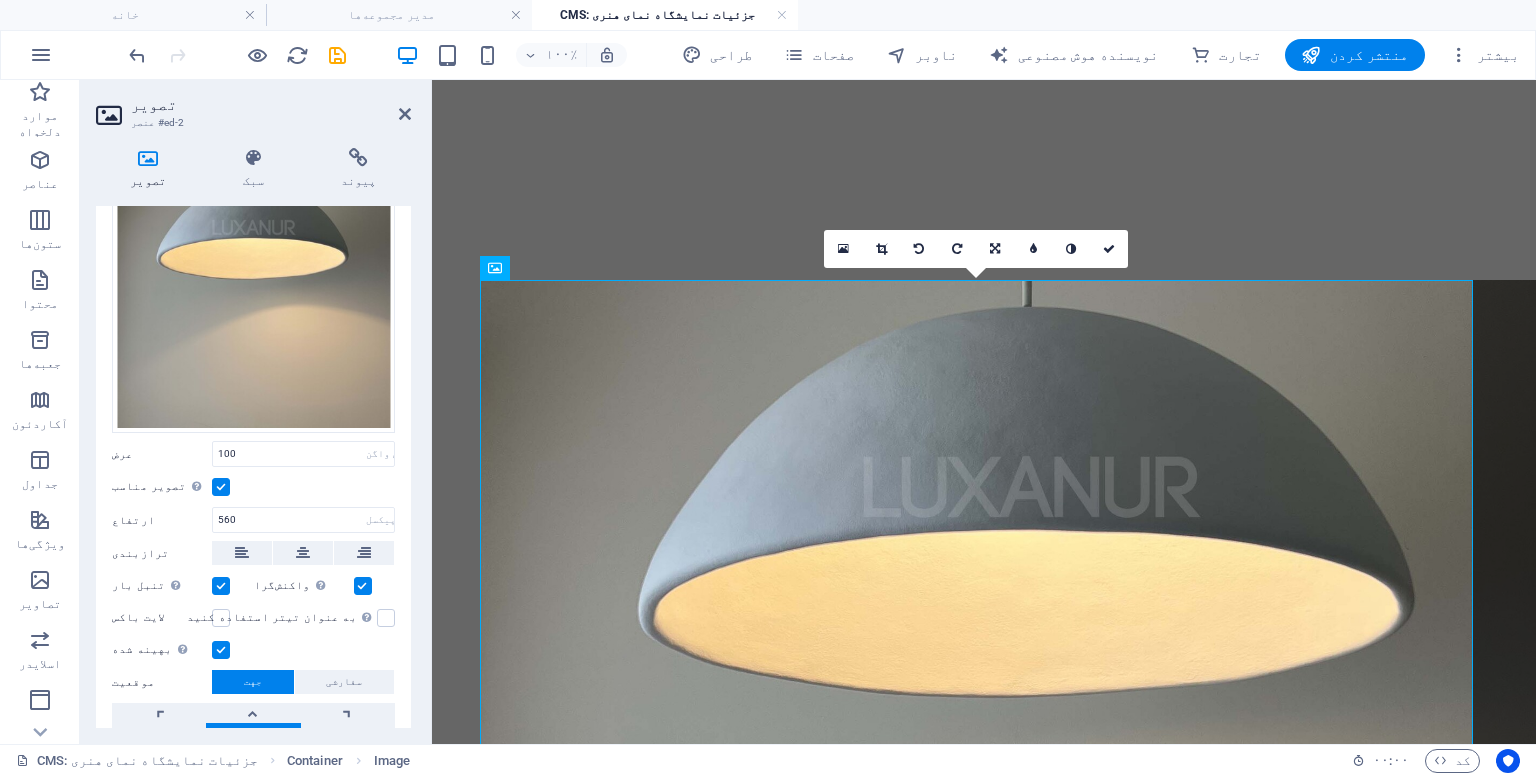click at bounding box center [363, 586] 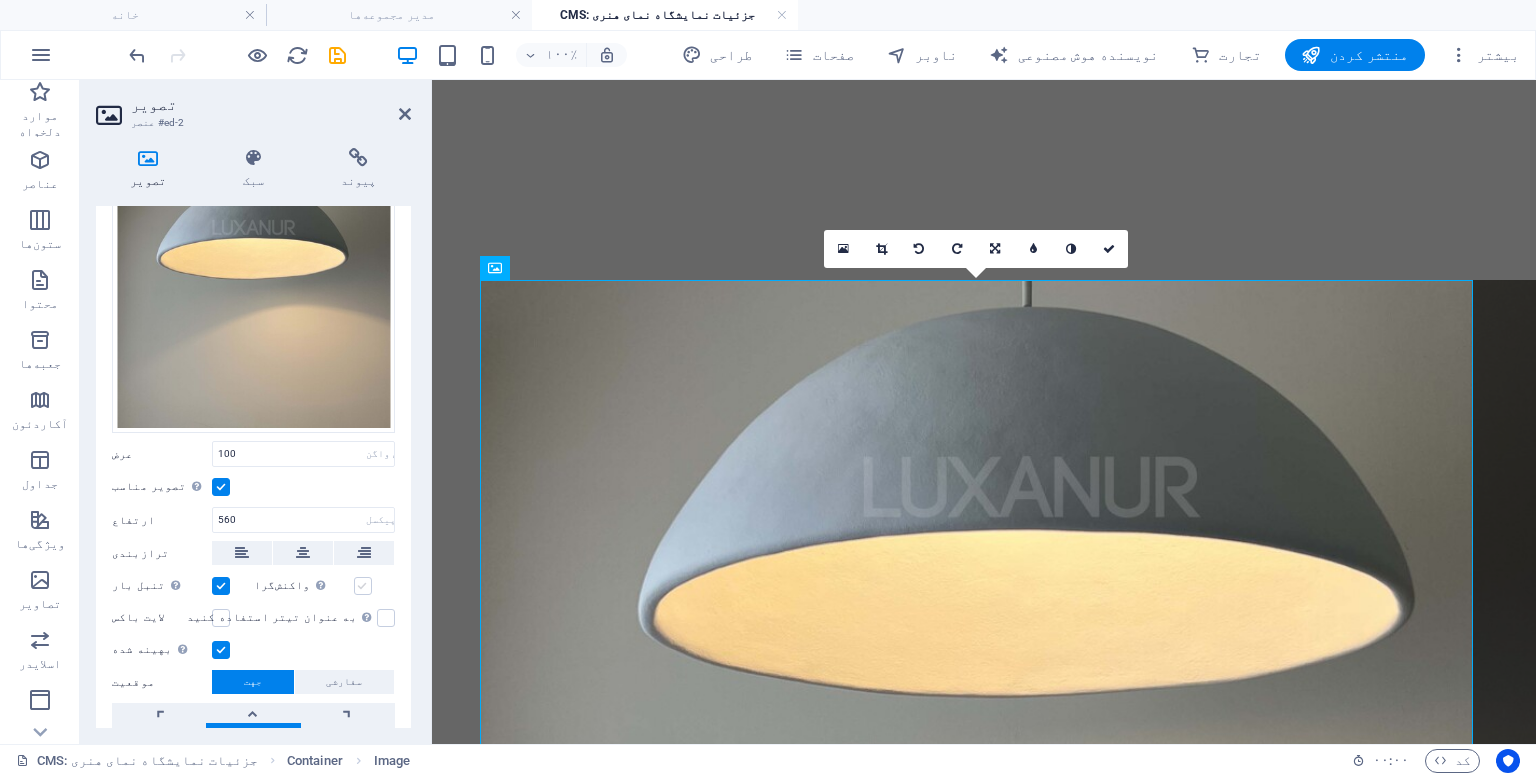 click at bounding box center (363, 586) 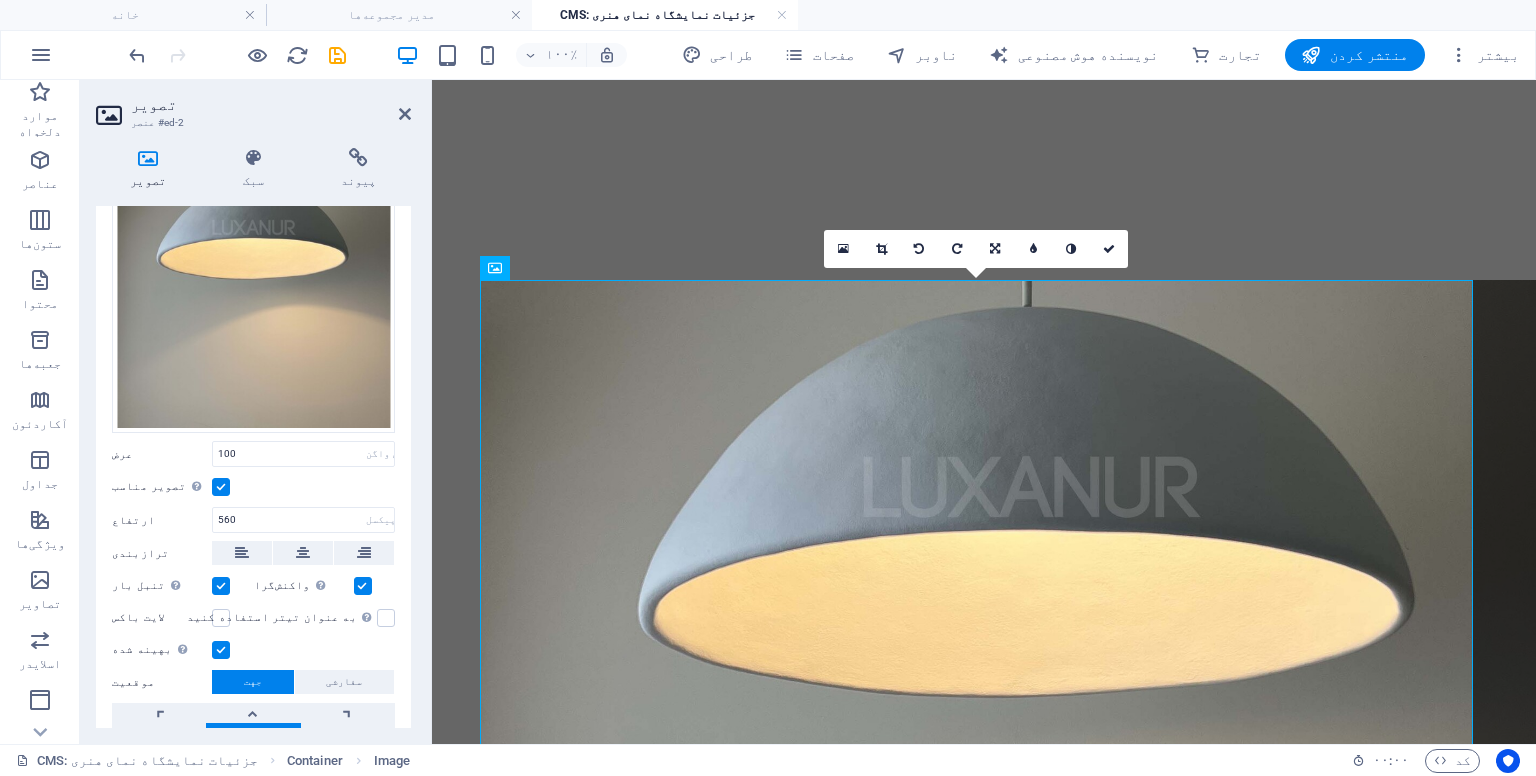 click at bounding box center [221, 586] 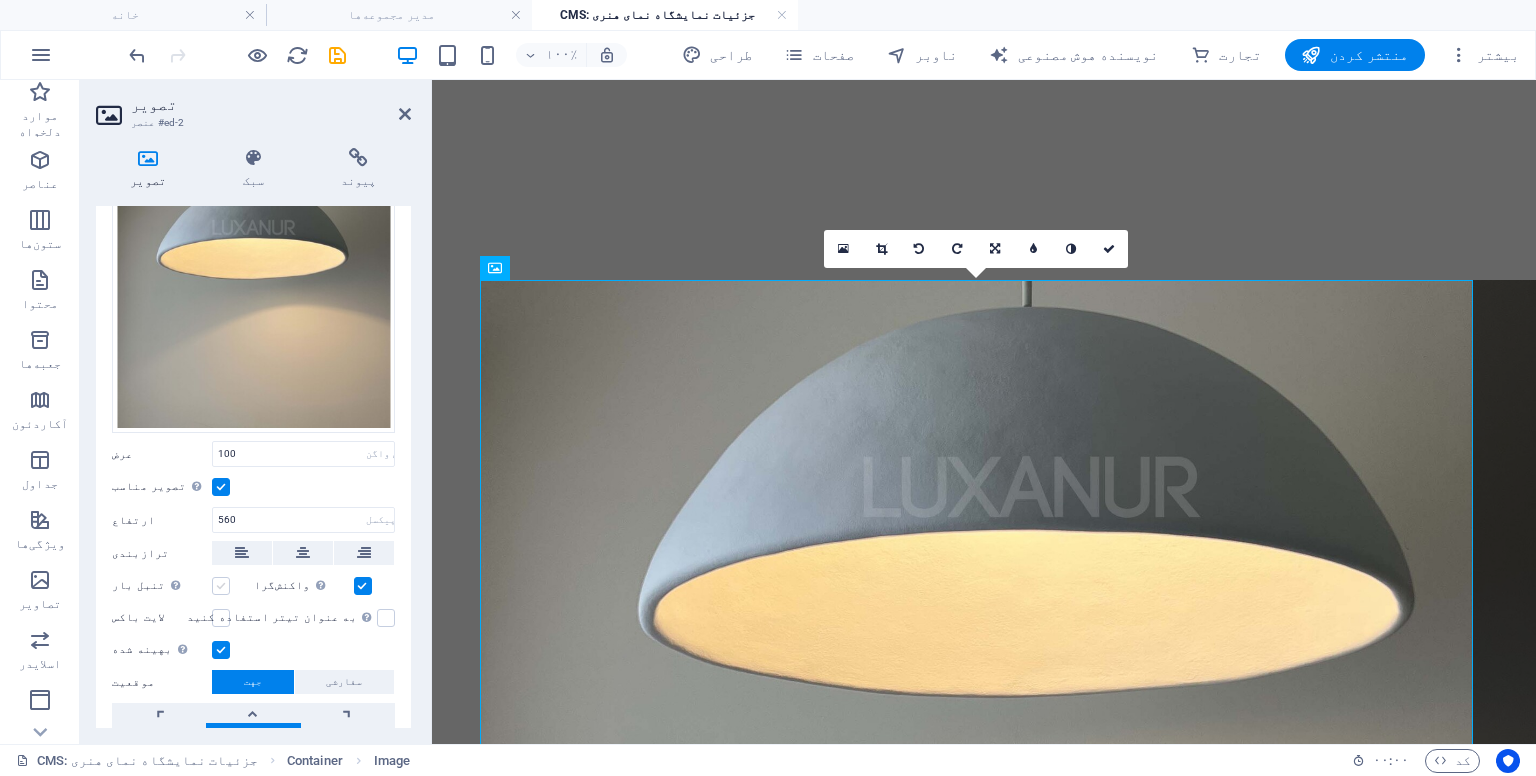 click at bounding box center (221, 586) 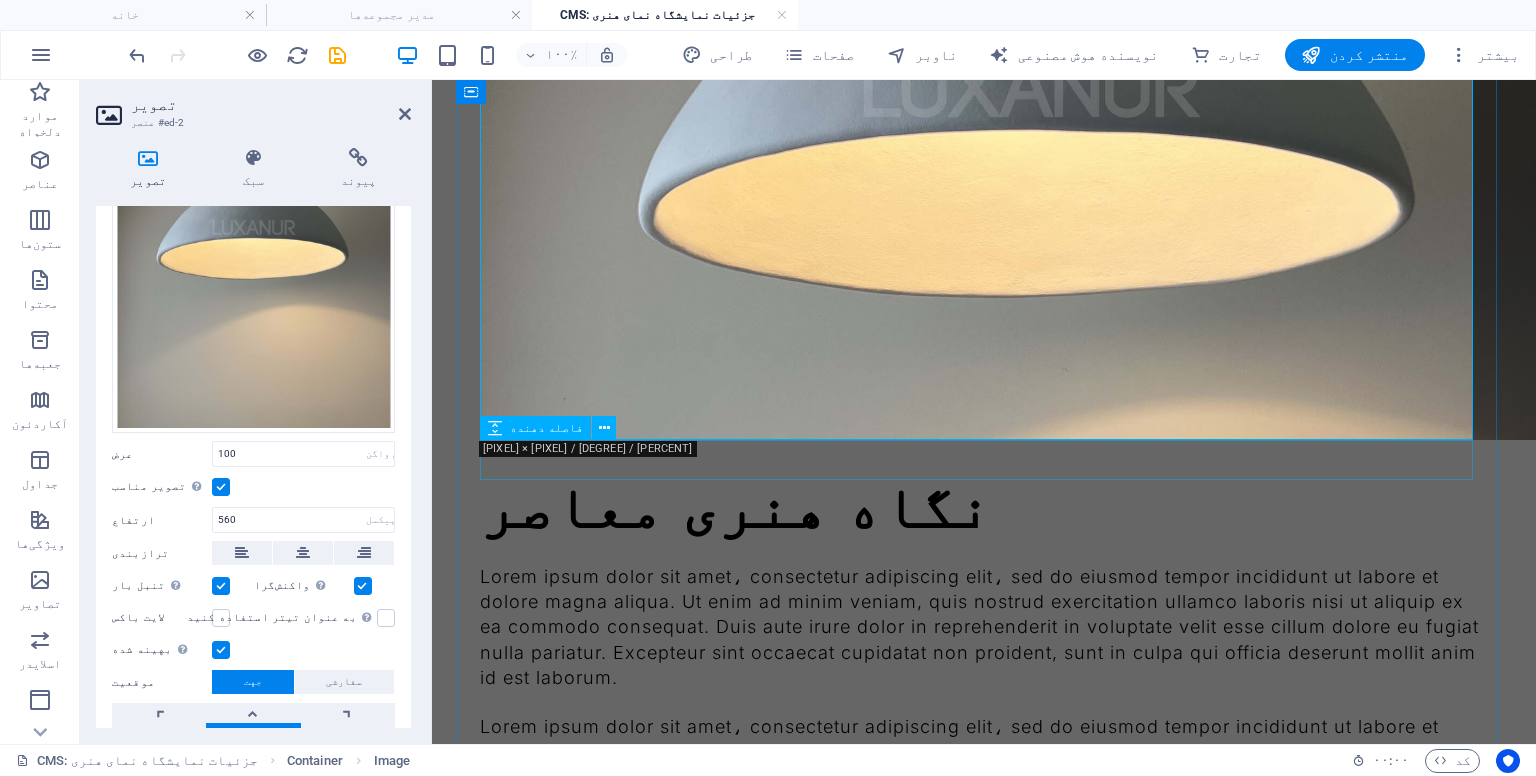 scroll, scrollTop: 300, scrollLeft: 0, axis: vertical 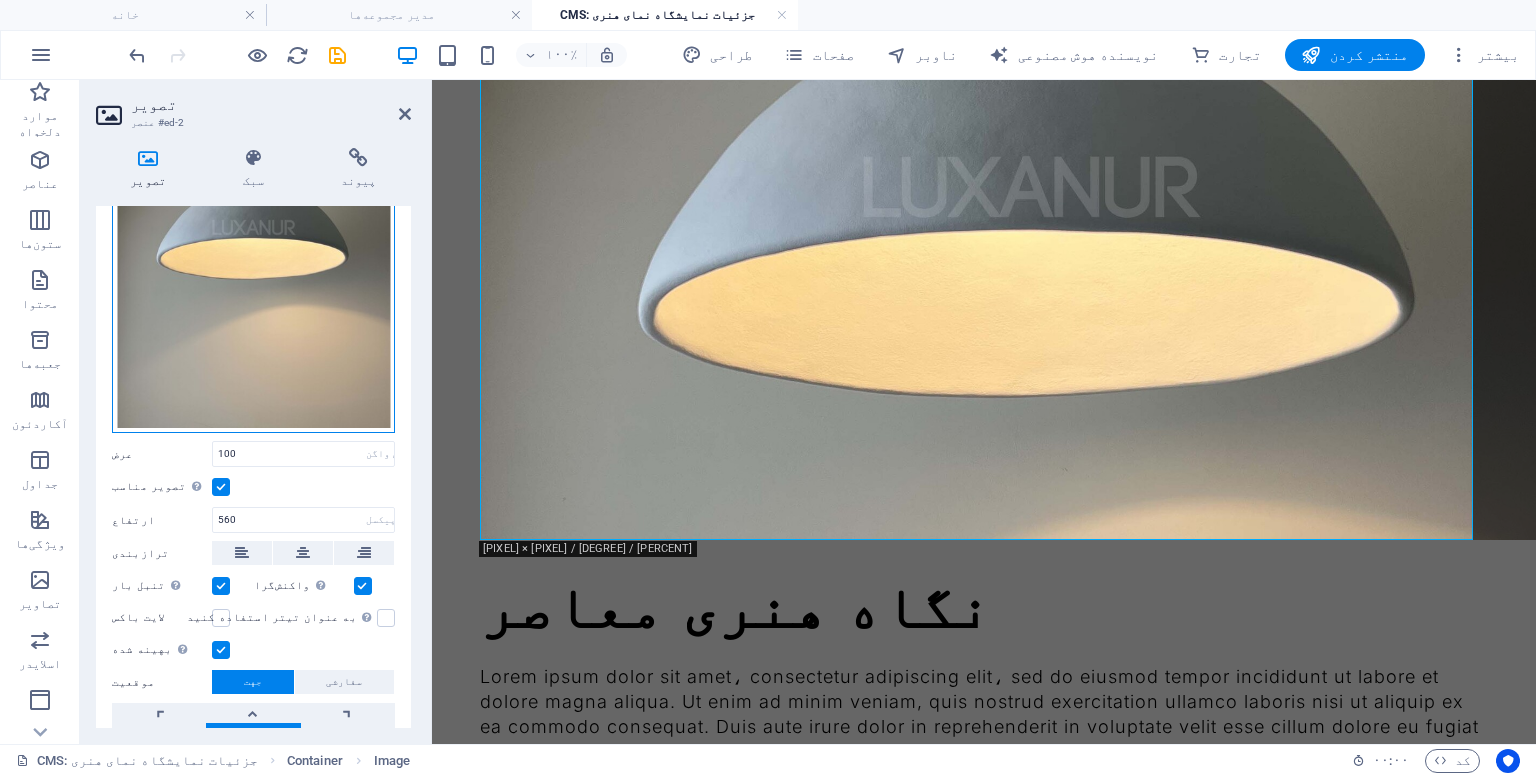 click on "فایل‌ها را به اینجا بکشید، برای انتخاب فایل‌ها کلیک کنید یا  فایل‌ها را از فایل‌ها یا عکس‌ها و ویدیوهای رایگان ما انتخاب کنید" at bounding box center [253, 246] 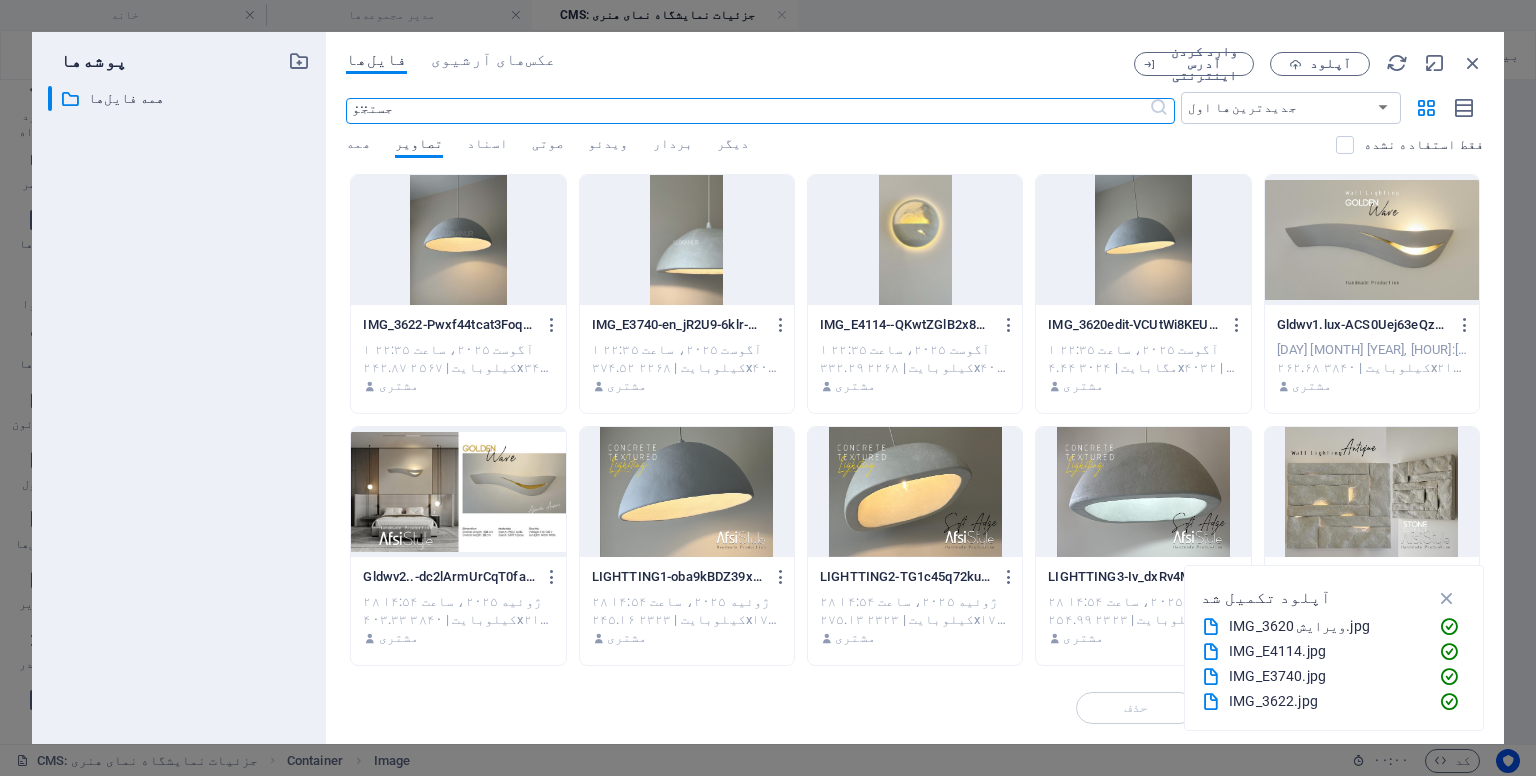 click at bounding box center (687, 492) 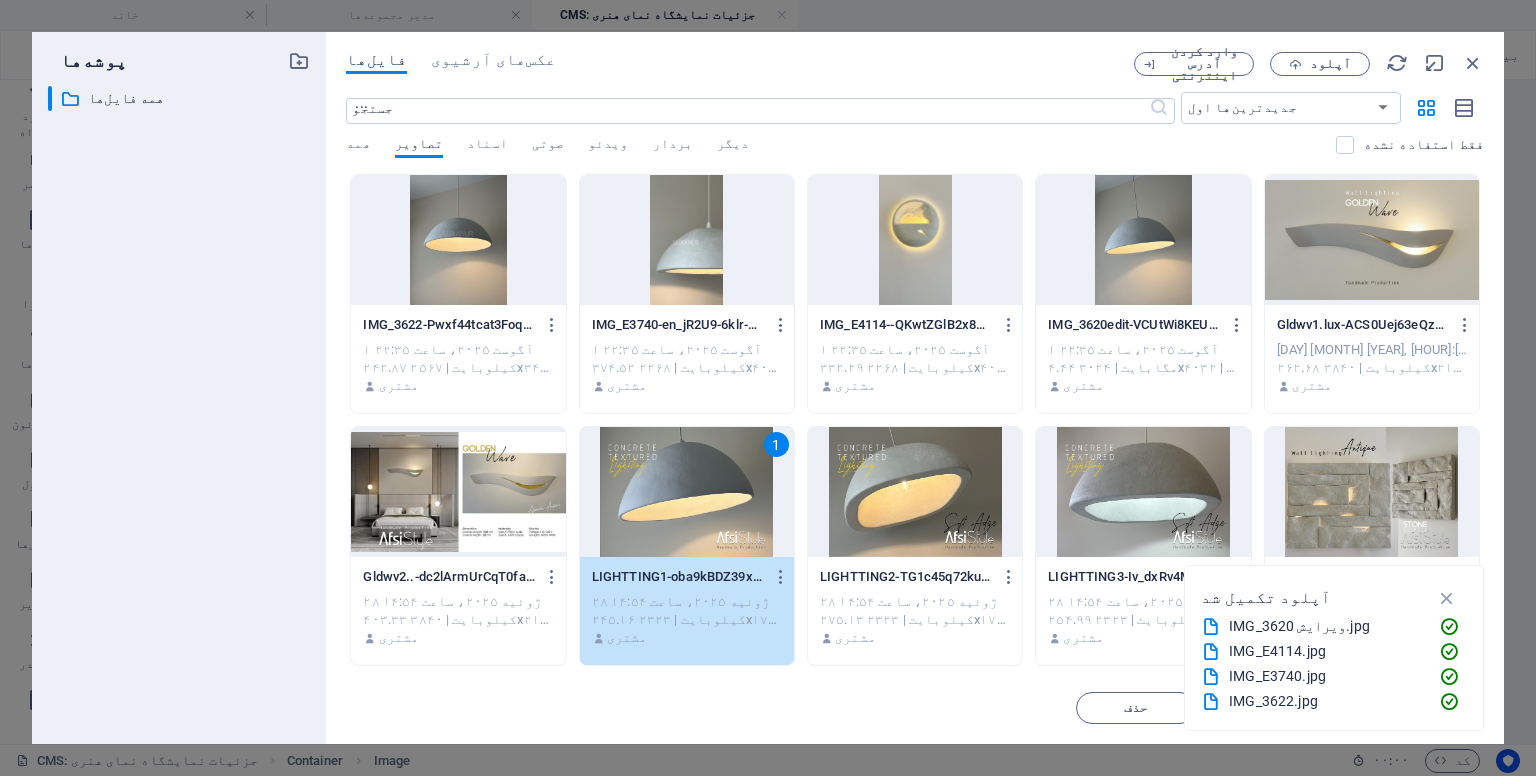 click on "1" at bounding box center [687, 492] 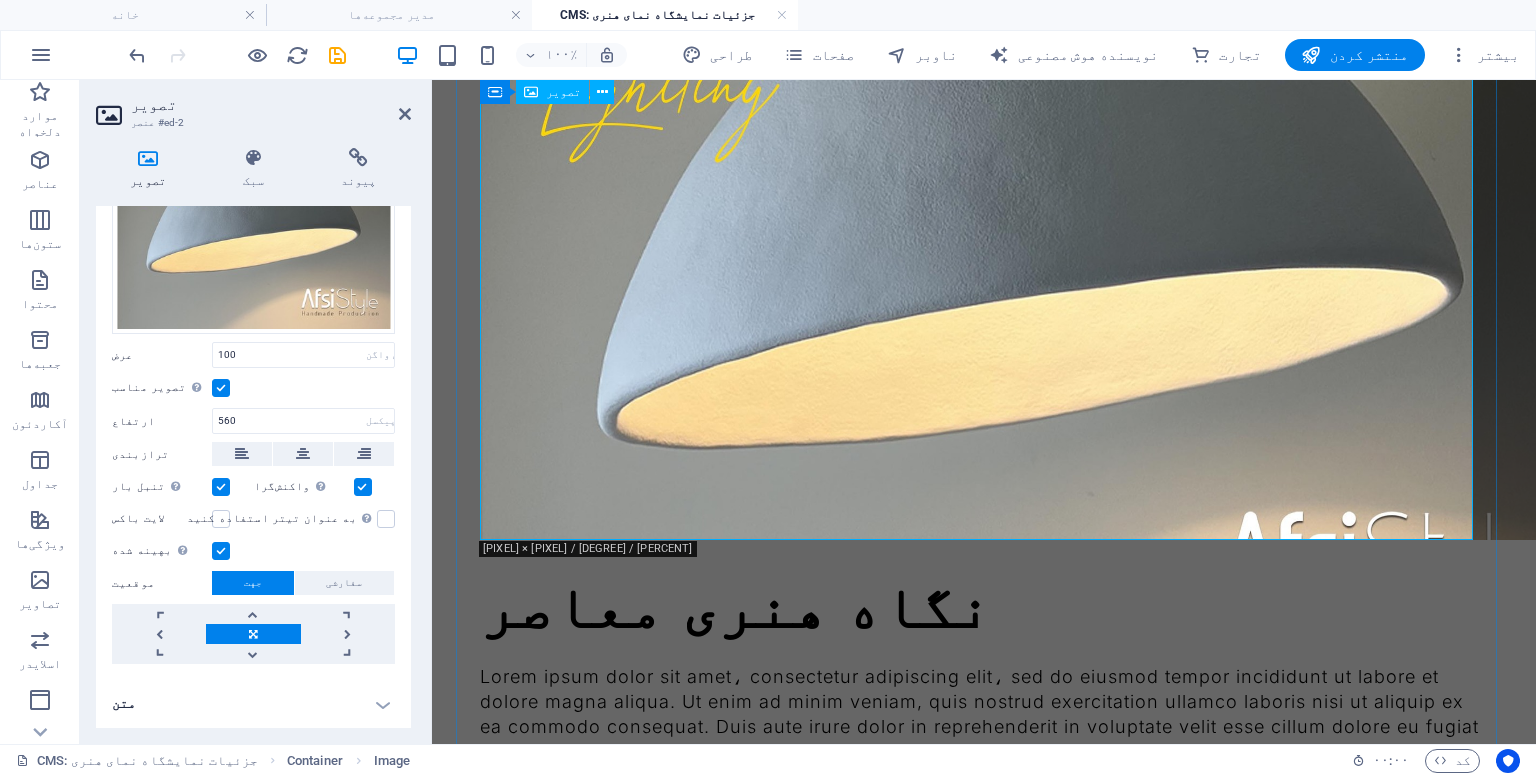 scroll, scrollTop: 135, scrollLeft: 0, axis: vertical 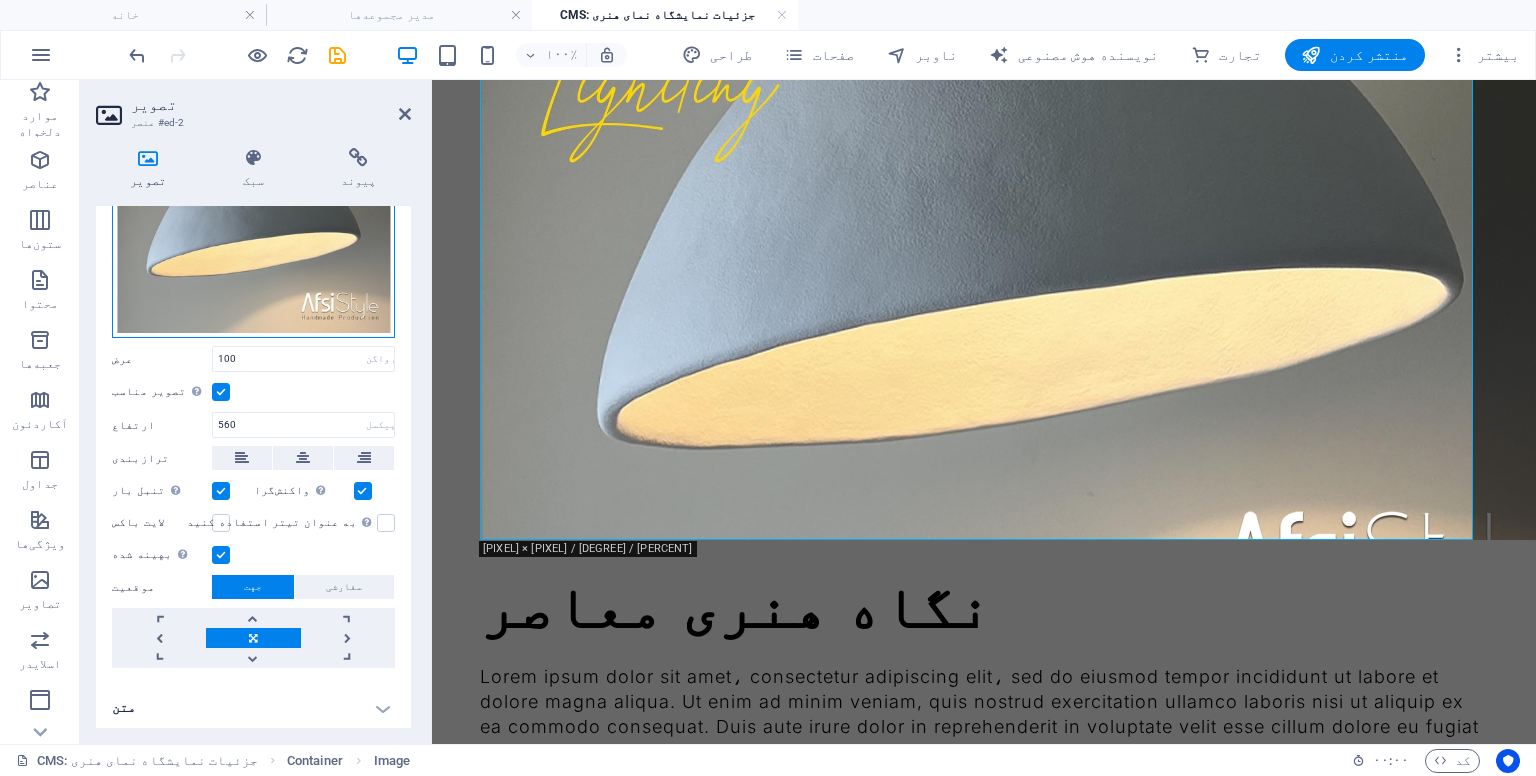 click on "فایل‌ها را به اینجا بکشید، برای انتخاب فایل‌ها کلیک کنید یا  فایل‌ها را از فایل‌ها یا عکس‌ها و ویدیوهای رایگان ما انتخاب کنید" at bounding box center (253, 230) 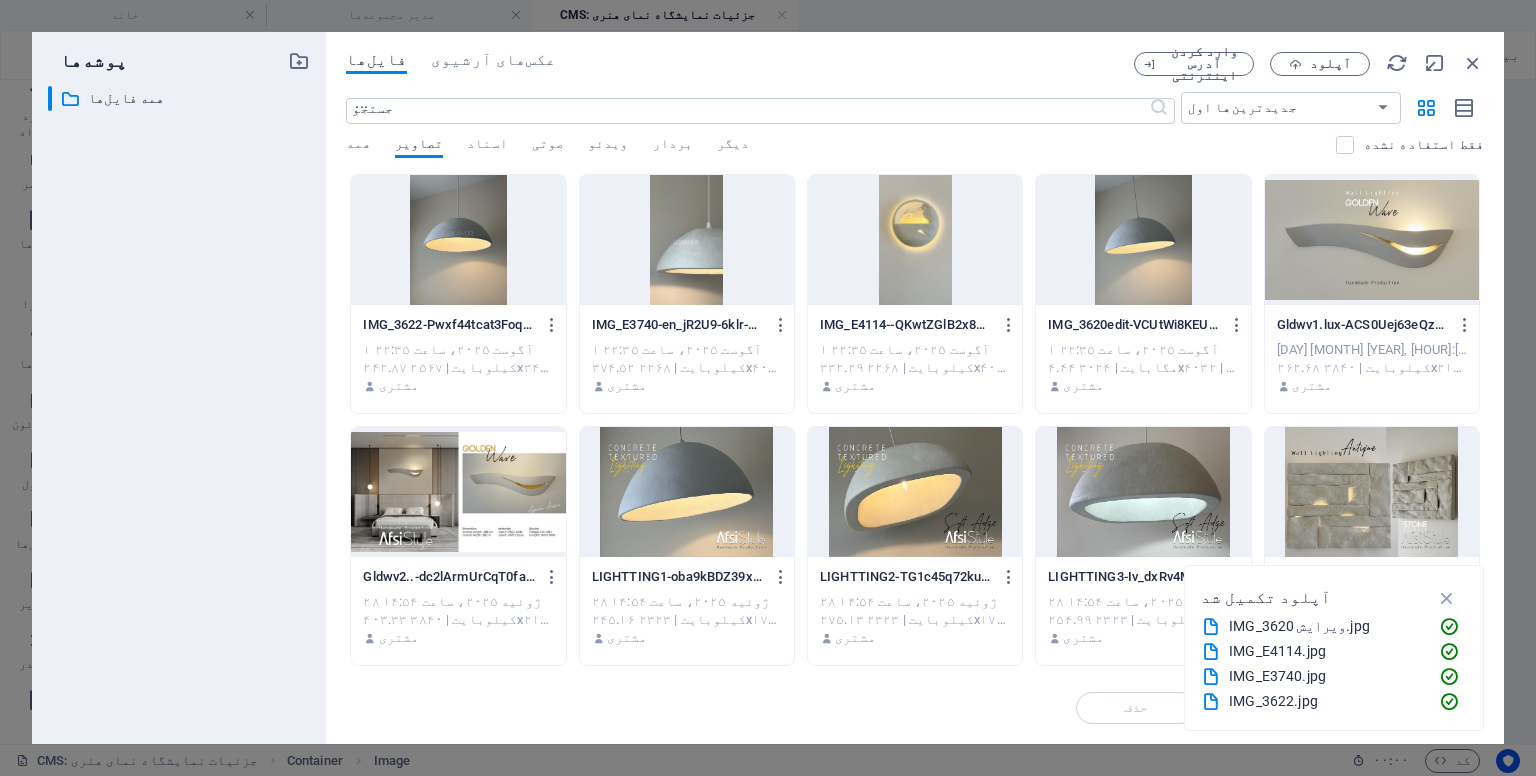 click at bounding box center [687, 240] 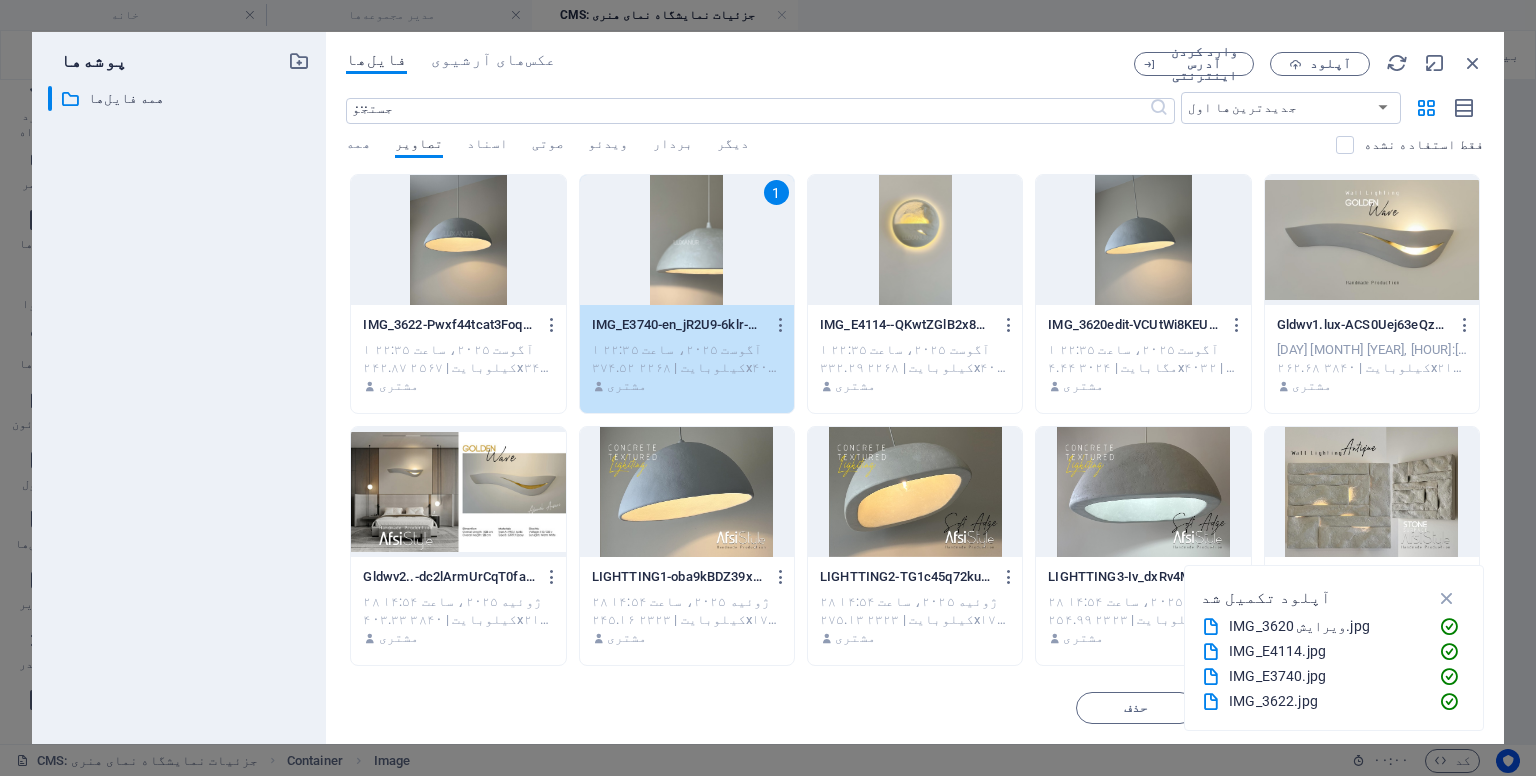 click on "1" at bounding box center [687, 240] 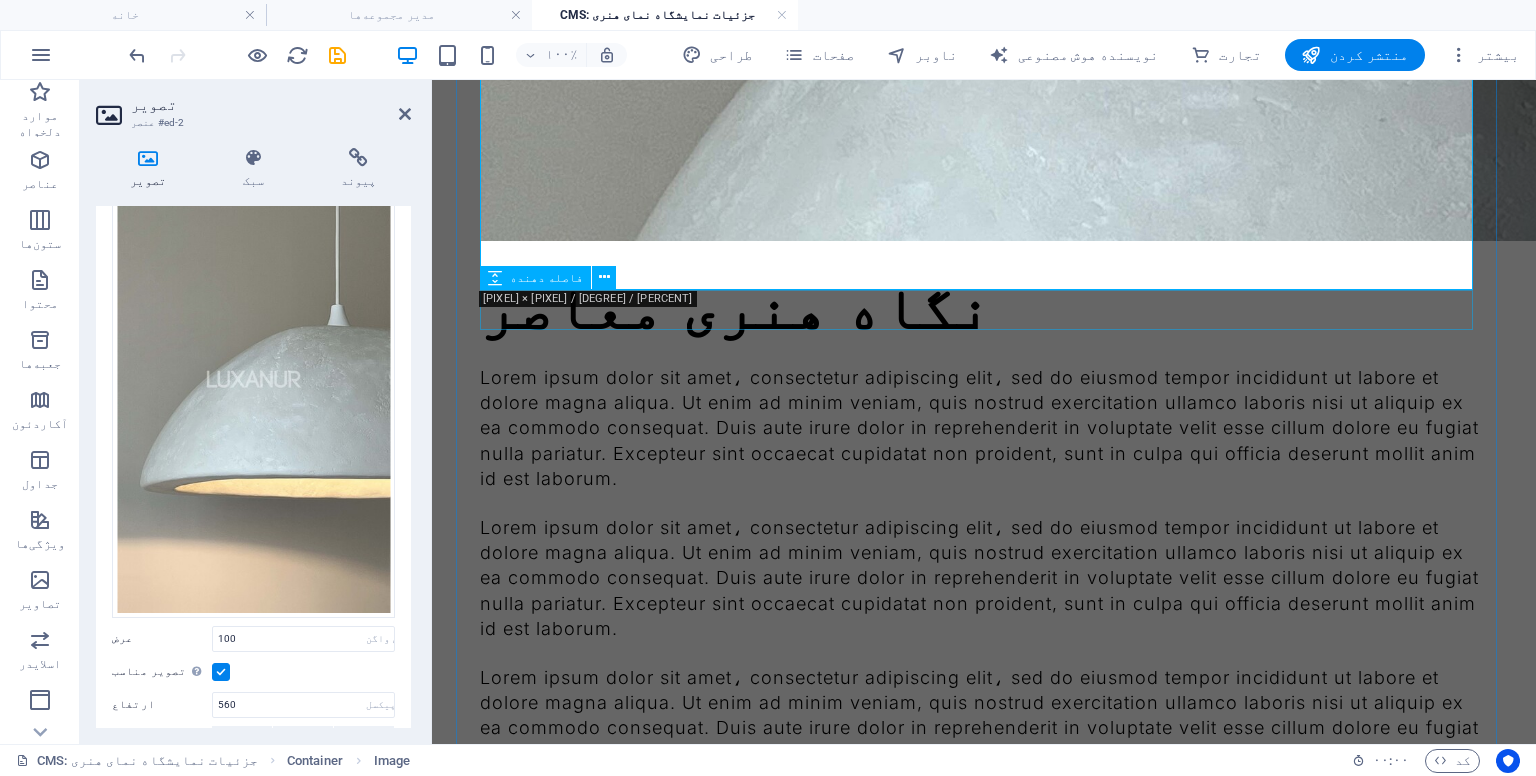 scroll, scrollTop: 600, scrollLeft: 0, axis: vertical 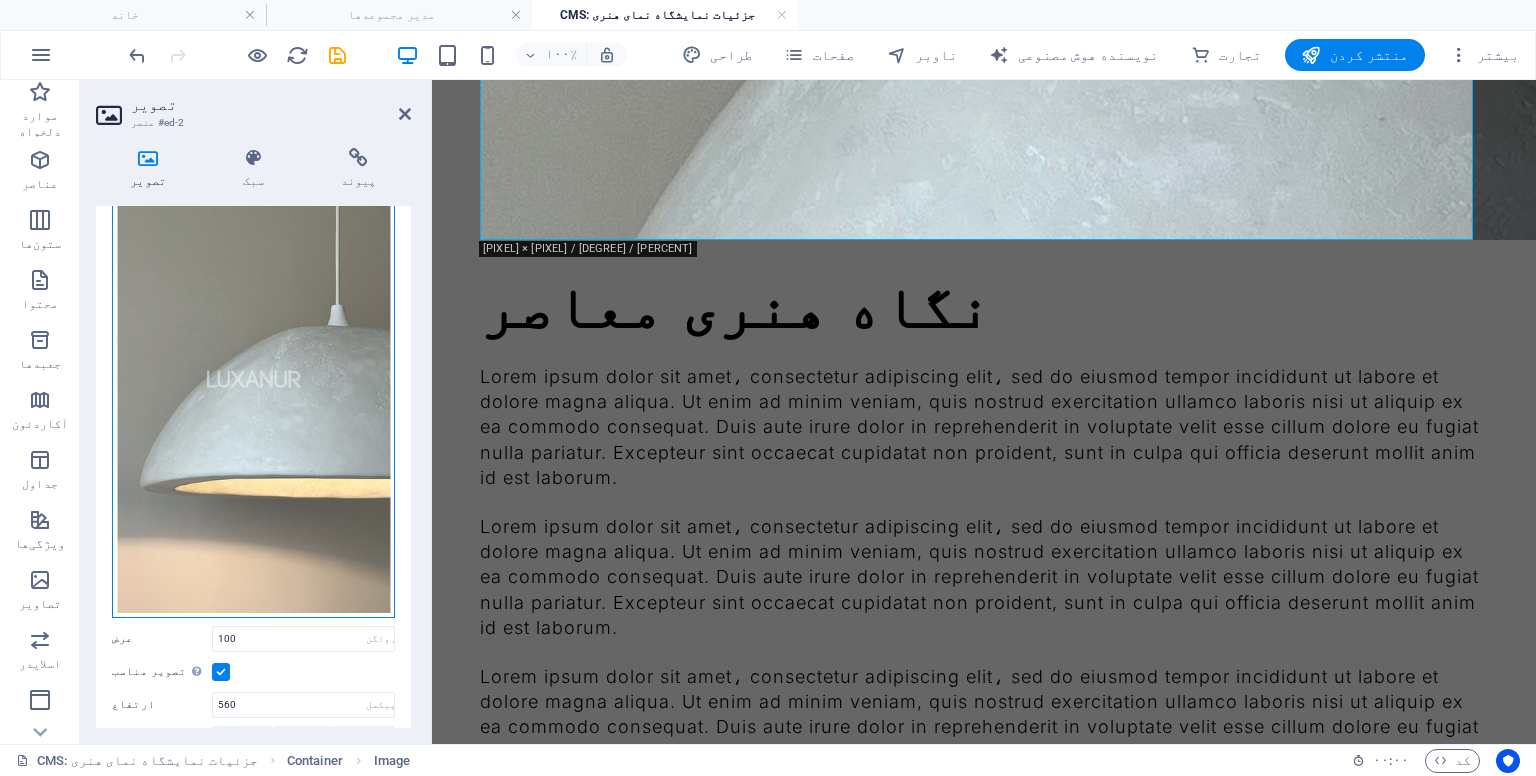 click on "فایل‌ها را به اینجا بکشید، برای انتخاب فایل‌ها کلیک کنید یا  فایل‌ها را از فایل‌ها یا عکس‌ها و ویدیوهای رایگان ما انتخاب کنید" at bounding box center (253, 370) 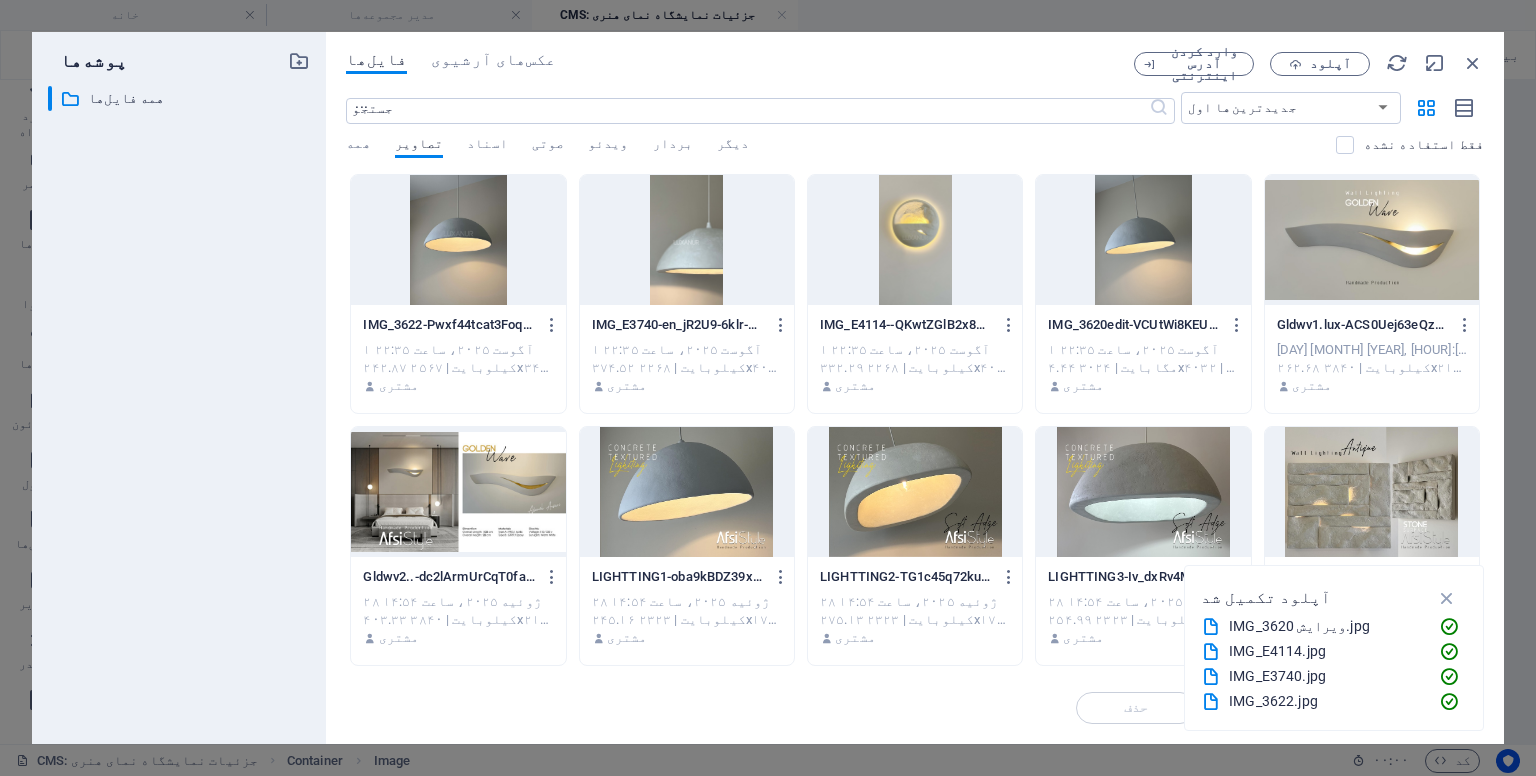 click at bounding box center (458, 240) 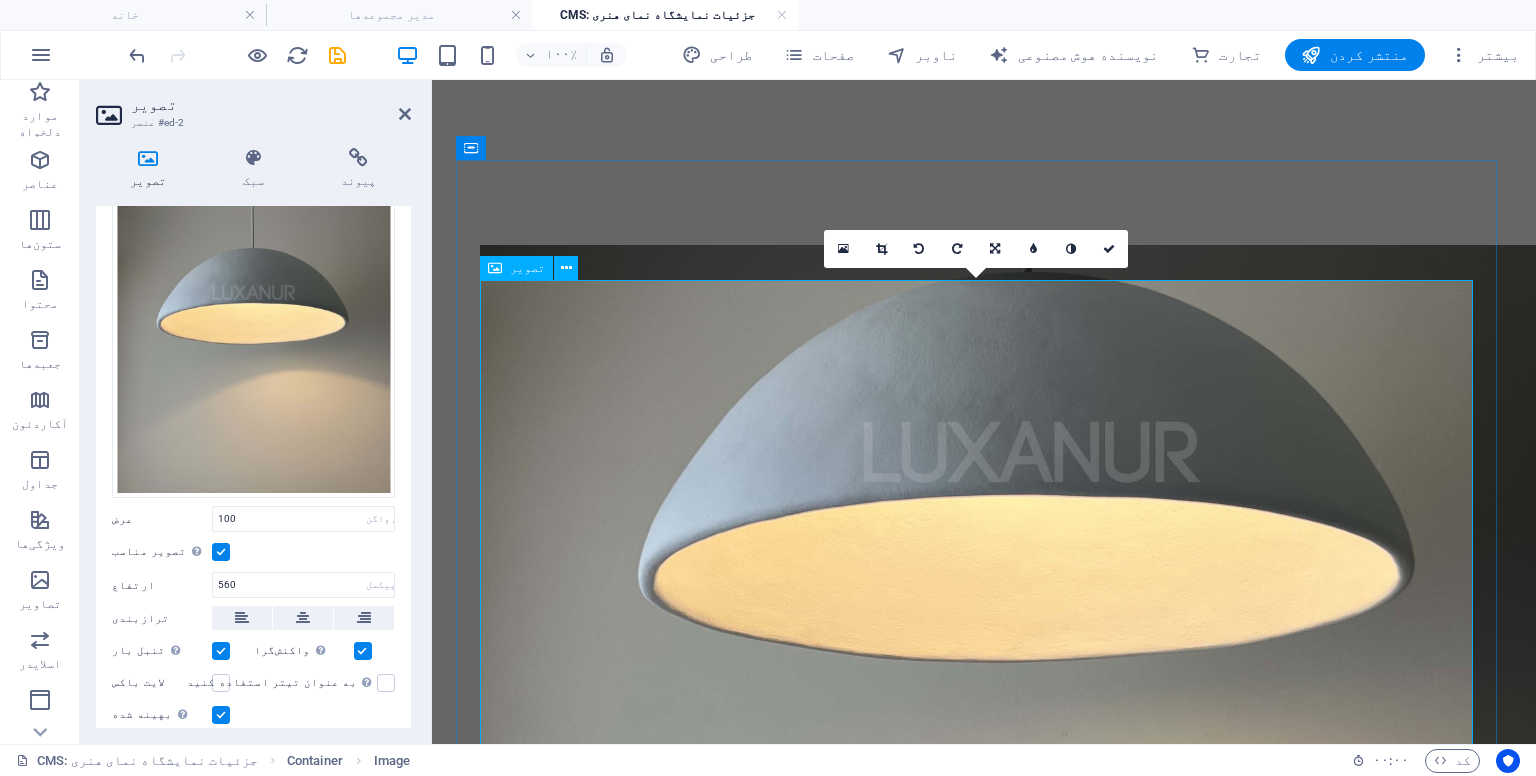 scroll, scrollTop: 0, scrollLeft: 0, axis: both 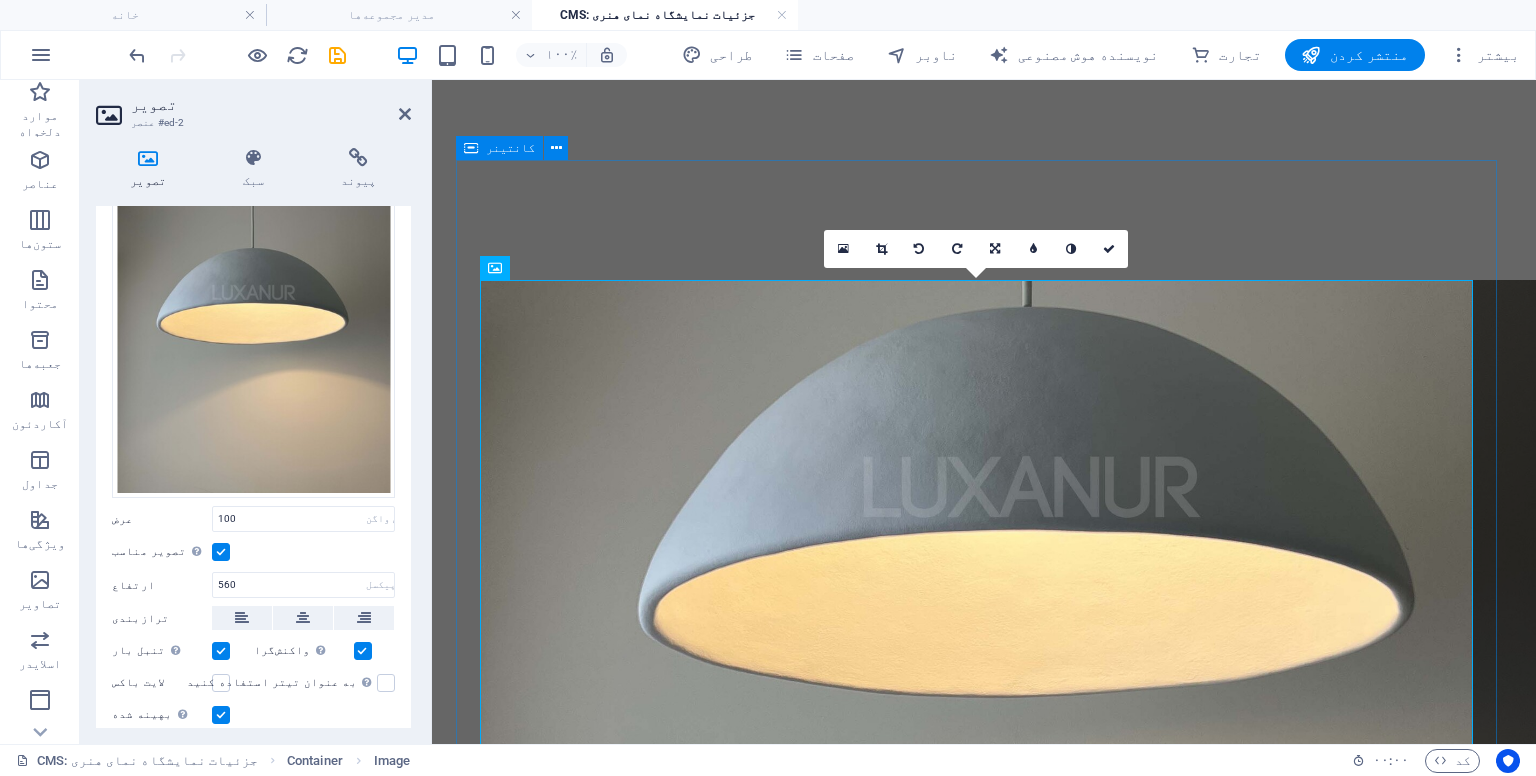 click on "نگاه هنری معاصر Lorem ipsum dolor sit amet، consectetur adipiscing elit، sed do eiusmod tempor incididunt ut labore et dolore magna aliqua. Ut enim ad minim veniam, quis nostrud exercitation ullamco laboris nisi ut aliquip ex ea commodo consequat. Duis aute irure dolor in reprehenderit in voluptate velit esse cillum dolore eu fugiat nulla pariatur. Excepteur sint occaecat cupidatat non proident, sunt in culpa qui officia deserunt mollit anim id est laborum. Lorem ipsum dolor sit amet، consectetur adipiscing elit، sed do eiusmod tempor incididunt ut labore et dolore magna aliqua. Ut enim ad minim veniam, quis nostrud exercitation ullamco laboris nisi ut aliquip ex ea commodo consequat. Duis aute irure dolor in reprehenderit in voluptate velit esse cillum dolore eu fugiat nulla pariatur. Excepteur sint occaecat cupidatat non proident, sunt in culpa qui officia deserunt mollit anim id est laborum." at bounding box center (984, 1040) 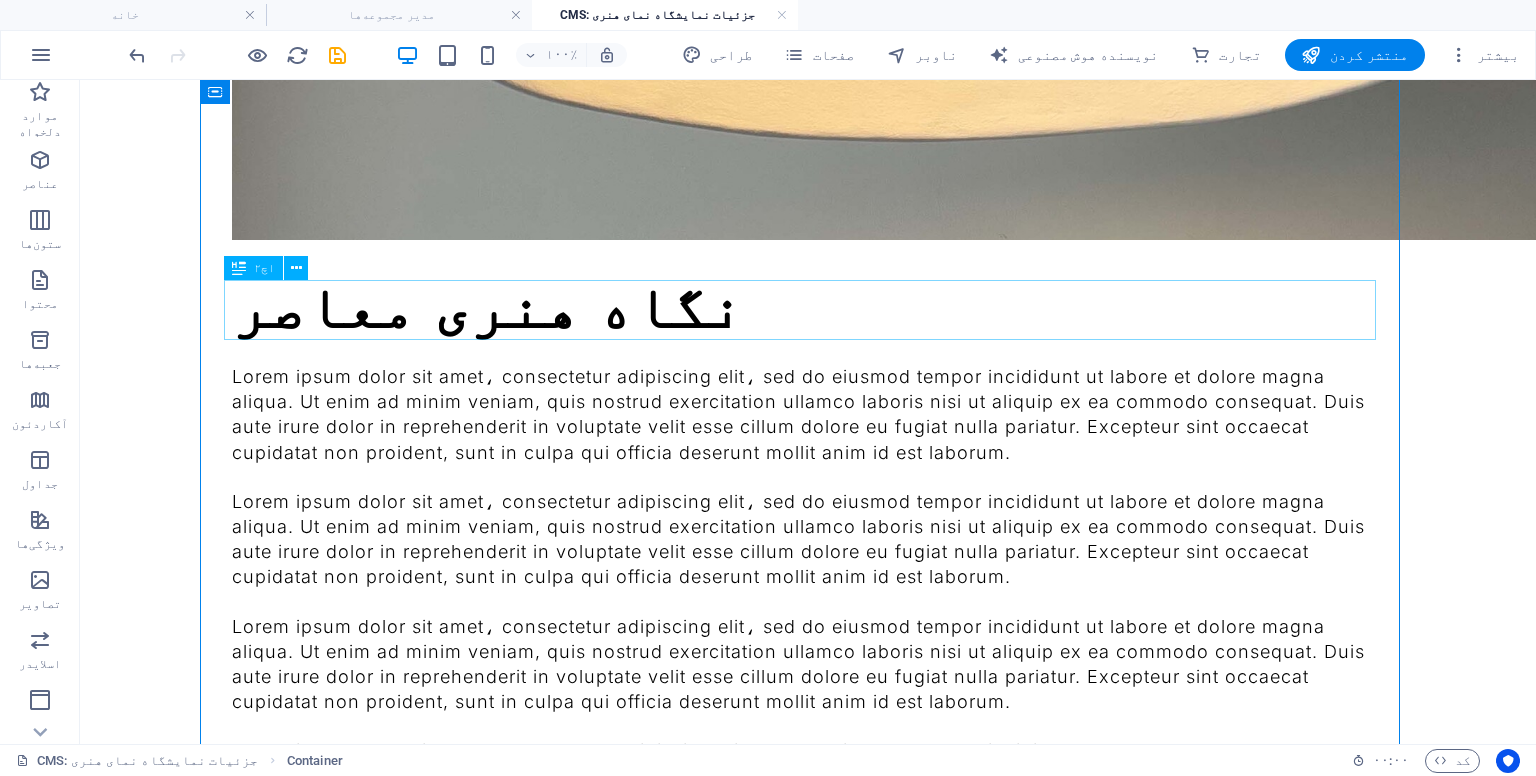 scroll, scrollTop: 100, scrollLeft: 0, axis: vertical 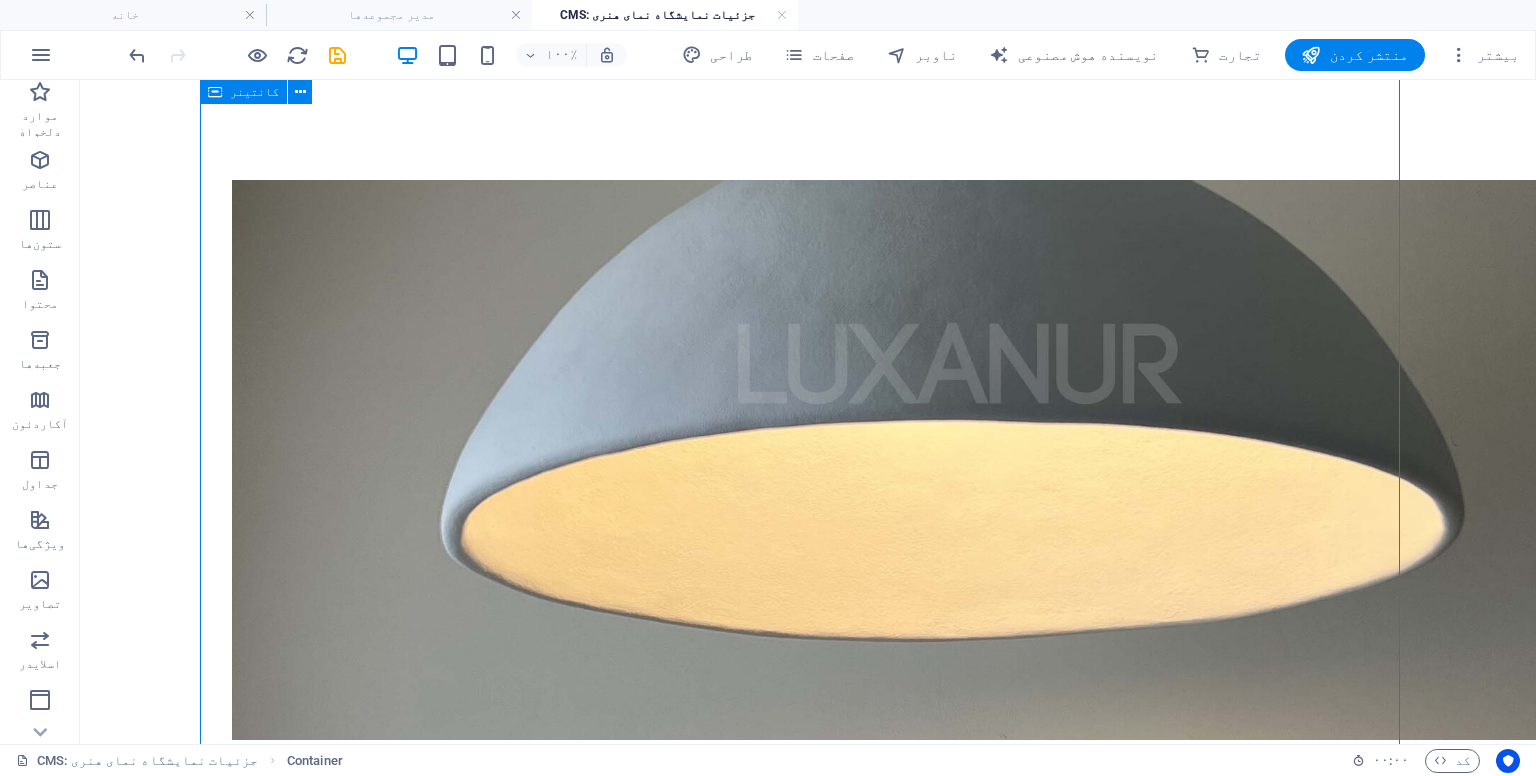 click on "نگاه هنری معاصر Lorem ipsum dolor sit amet، consectetur adipiscing elit، sed do eiusmod tempor incididunt ut labore et dolore magna aliqua. Ut enim ad minim veniam, quis nostrud exercitation ullamco laboris nisi ut aliquip ex ea commodo consequat. Duis aute irure dolor in reprehenderit in voluptate velit esse cillum dolore eu fugiat nulla pariatur. Excepteur sint occaecat cupidatat non proident, sunt in culpa qui officia deserunt mollit anim id est laborum. Lorem ipsum dolor sit amet، consectetur adipiscing elit، sed do eiusmod tempor incididunt ut labore et dolore magna aliqua. Ut enim ad minim veniam, quis nostrud exercitation ullamco laboris nisi ut aliquip ex ea commodo consequat. Duis aute irure dolor in reprehenderit in voluptate velit esse cillum dolore eu fugiat nulla pariatur. Excepteur sint occaecat cupidatat non proident, sunt in culpa qui officia deserunt mollit anim id est laborum." at bounding box center [808, 864] 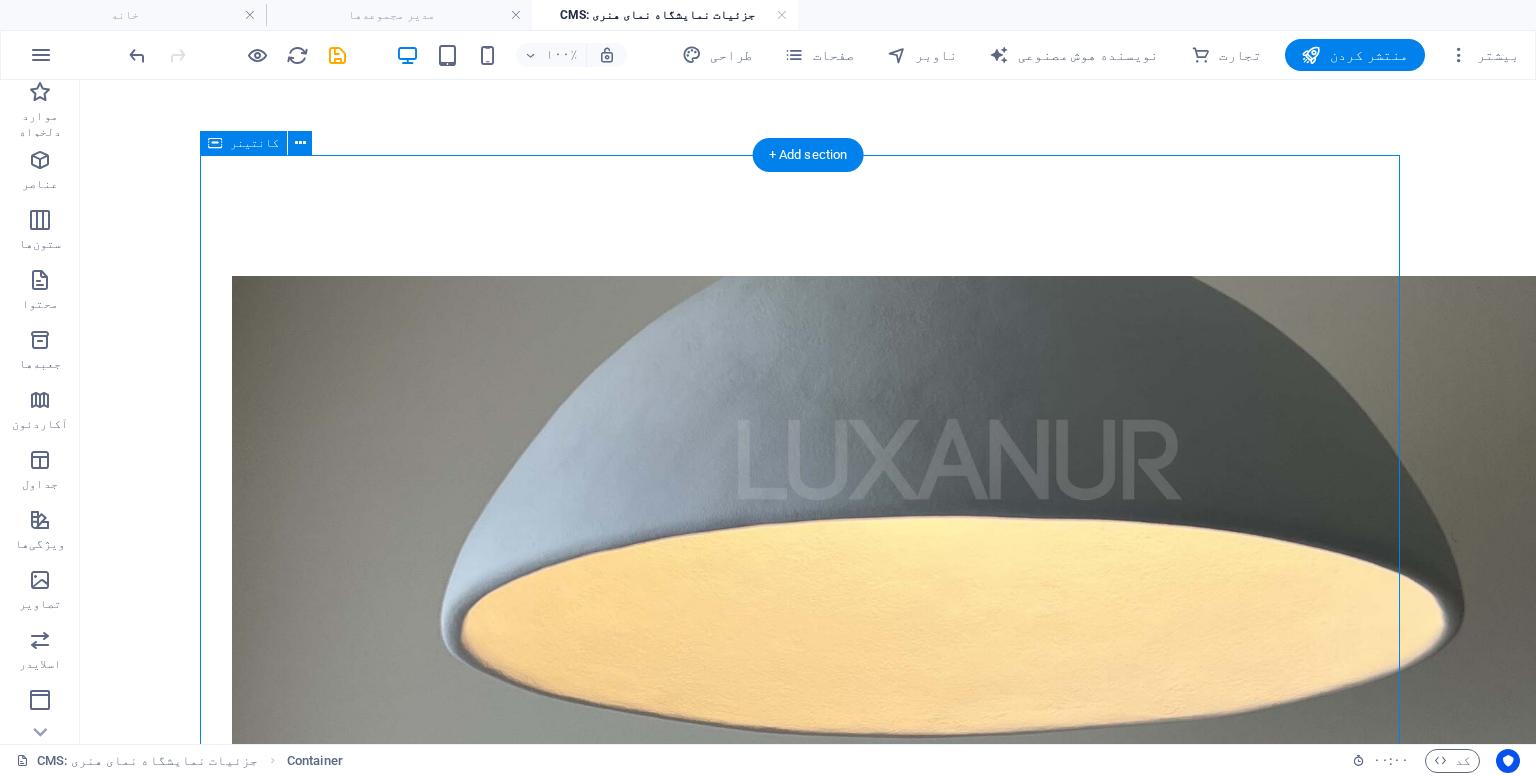 scroll, scrollTop: 0, scrollLeft: 0, axis: both 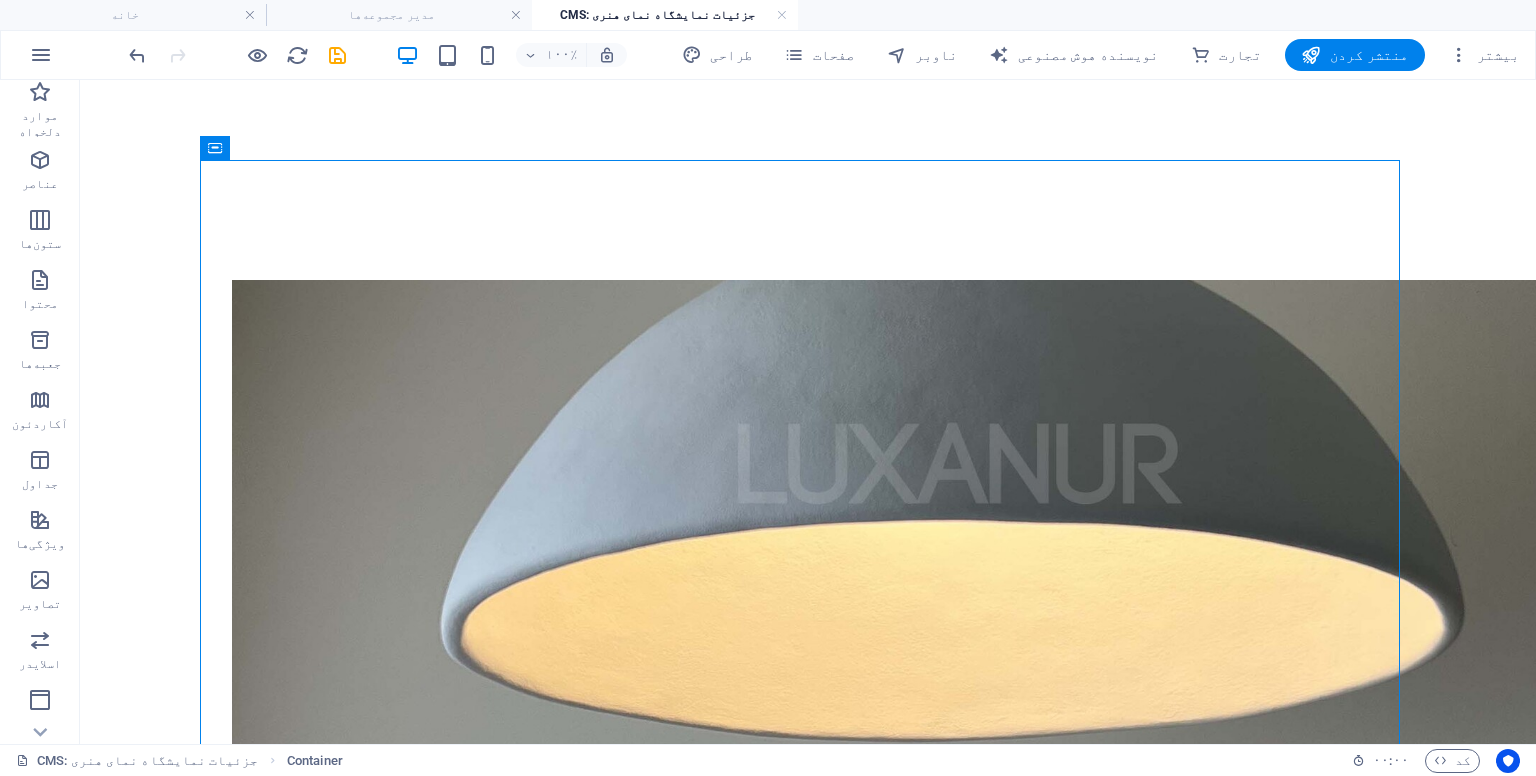 click on "CMS: جزئیات نمایشگاه نمای هنری" at bounding box center [657, 15] 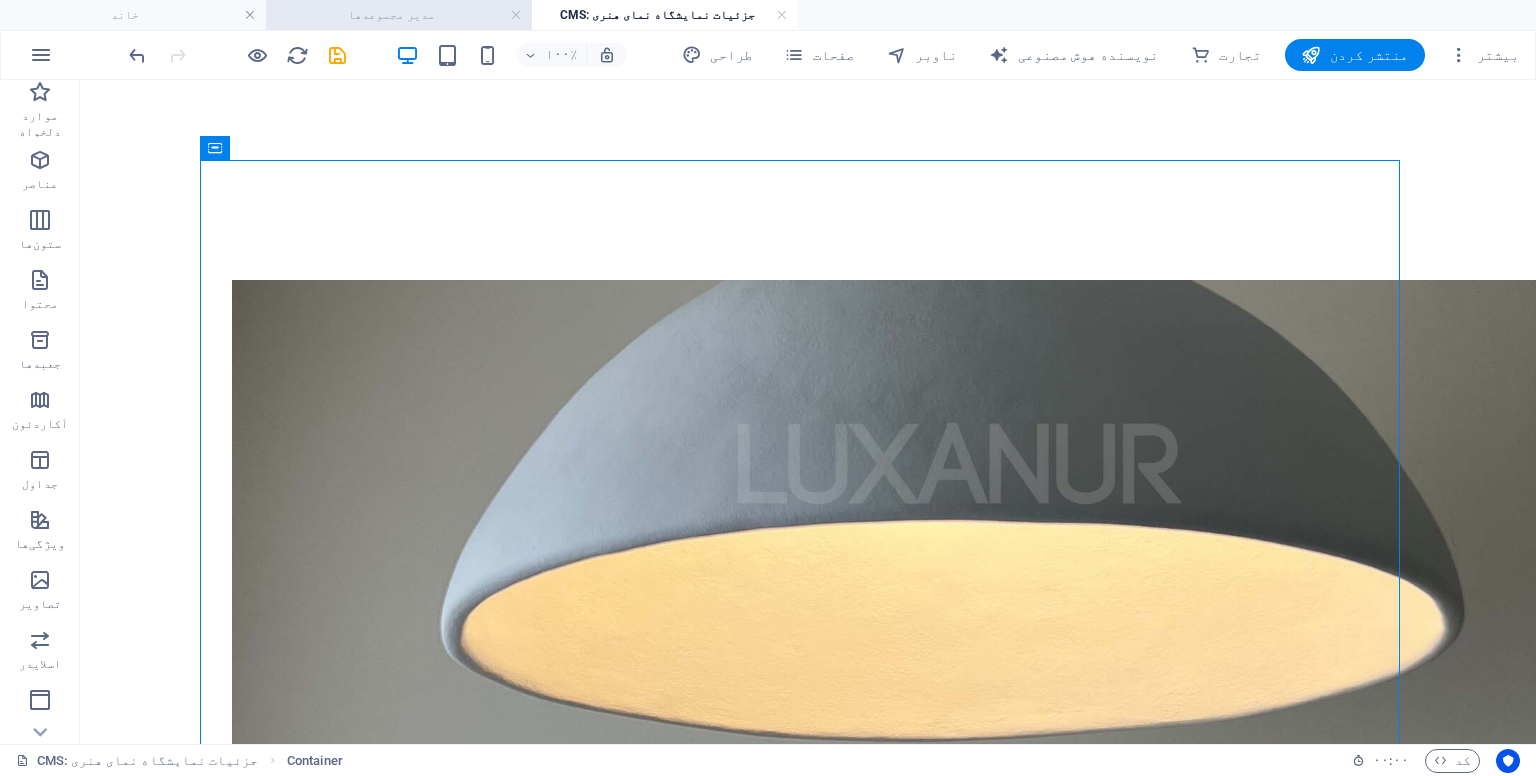 click on "مدیر مجموعه‌ها" at bounding box center (399, 15) 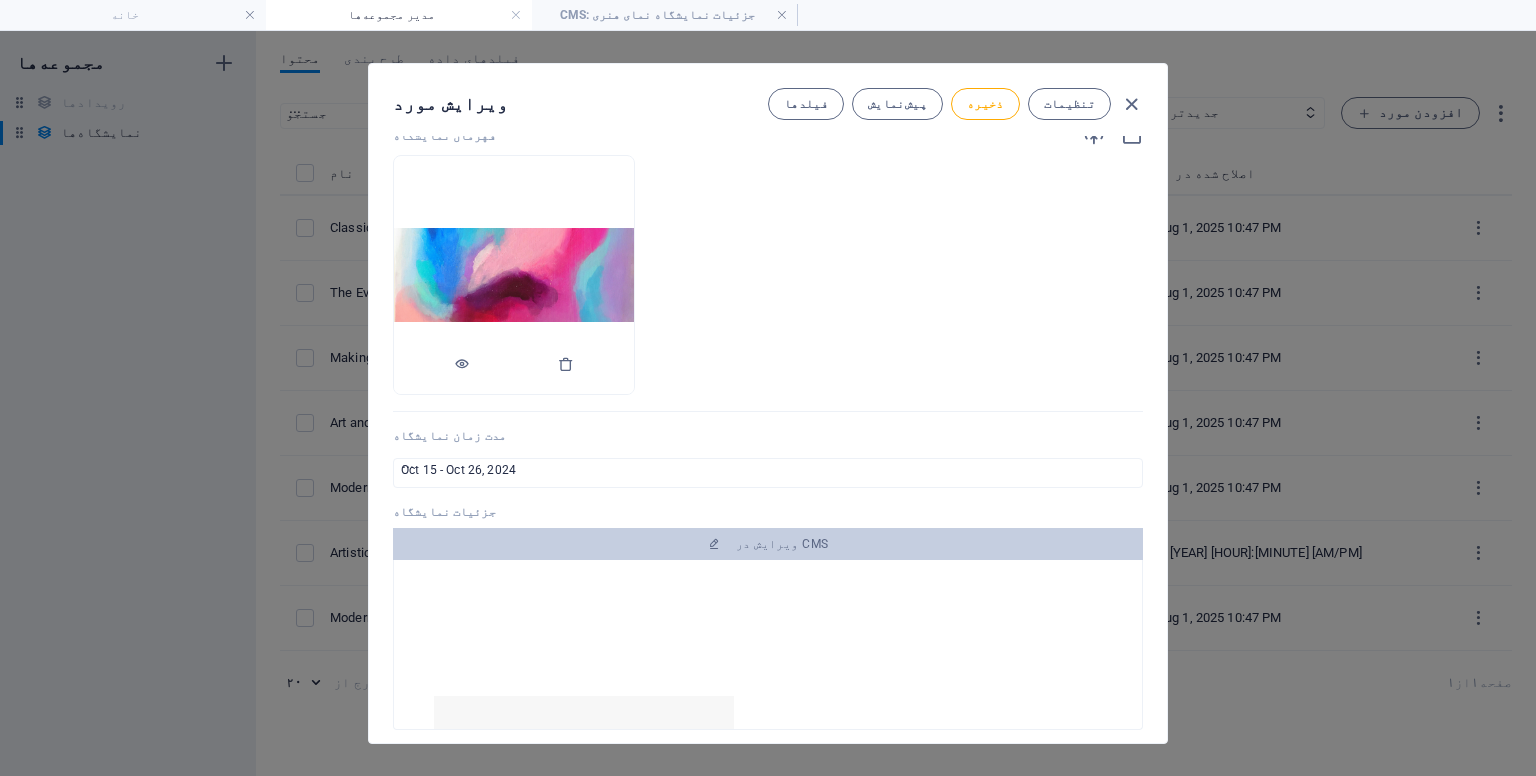 click at bounding box center [514, 274] 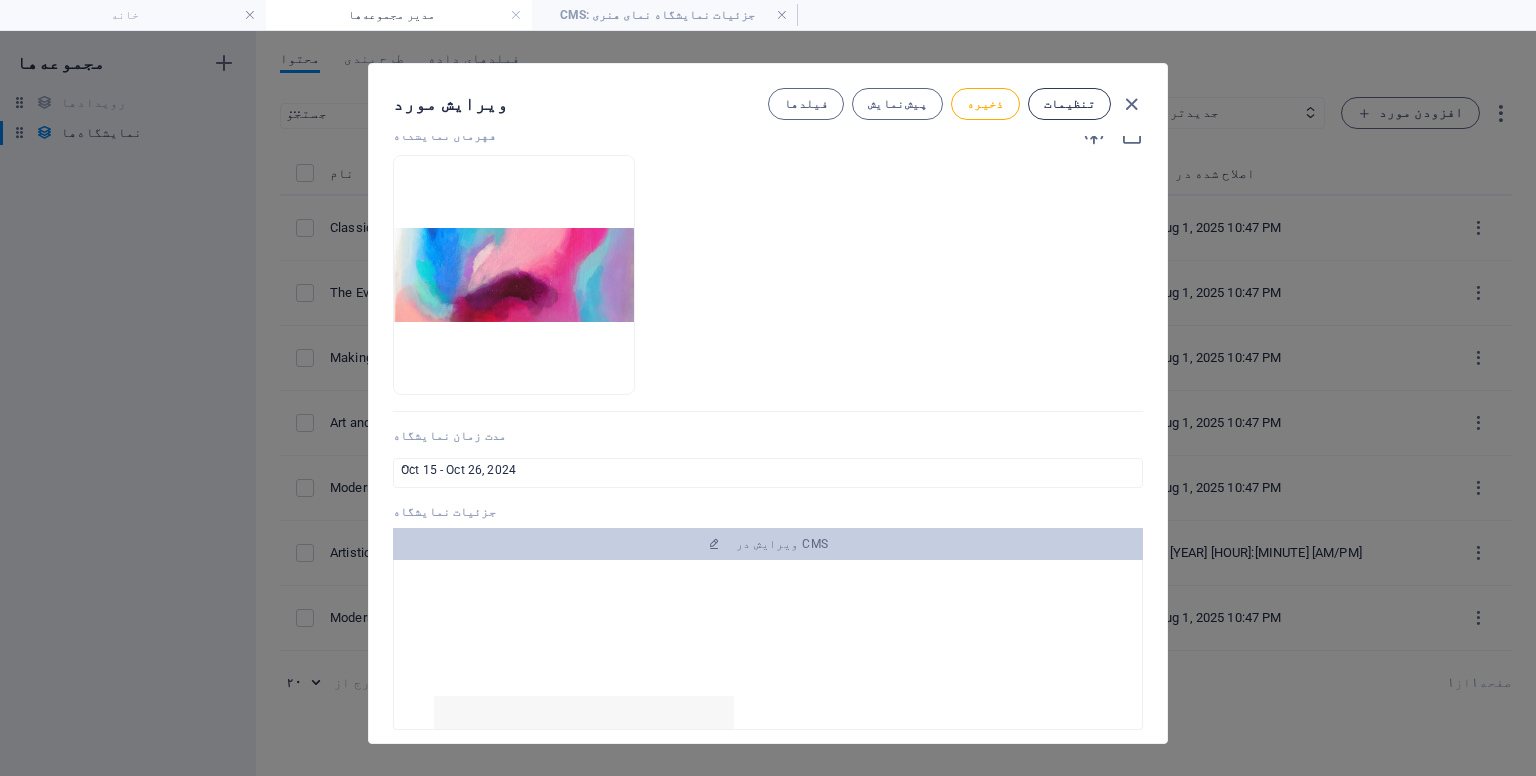 click on "تنظیمات" at bounding box center (1069, 104) 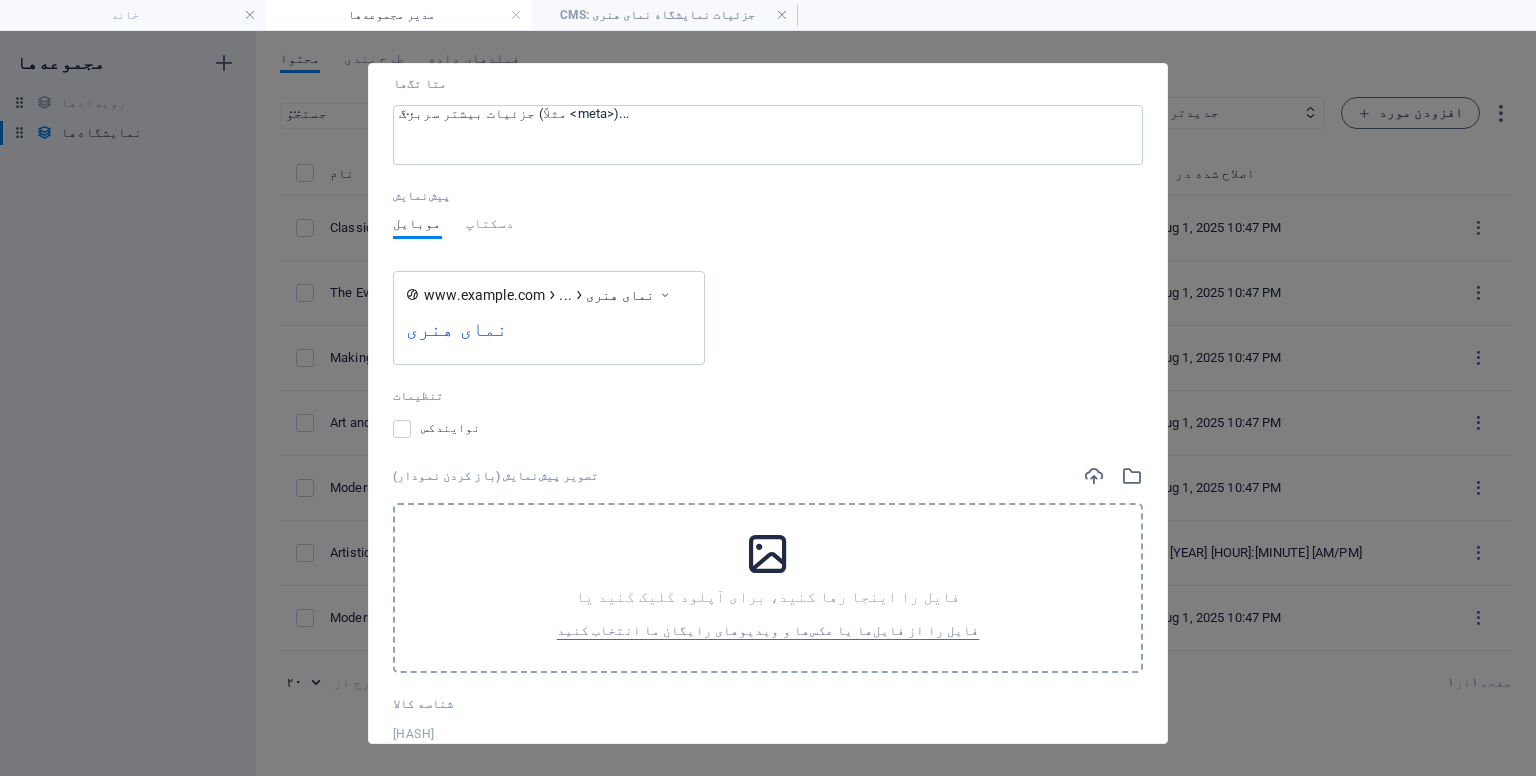scroll, scrollTop: 2035, scrollLeft: 0, axis: vertical 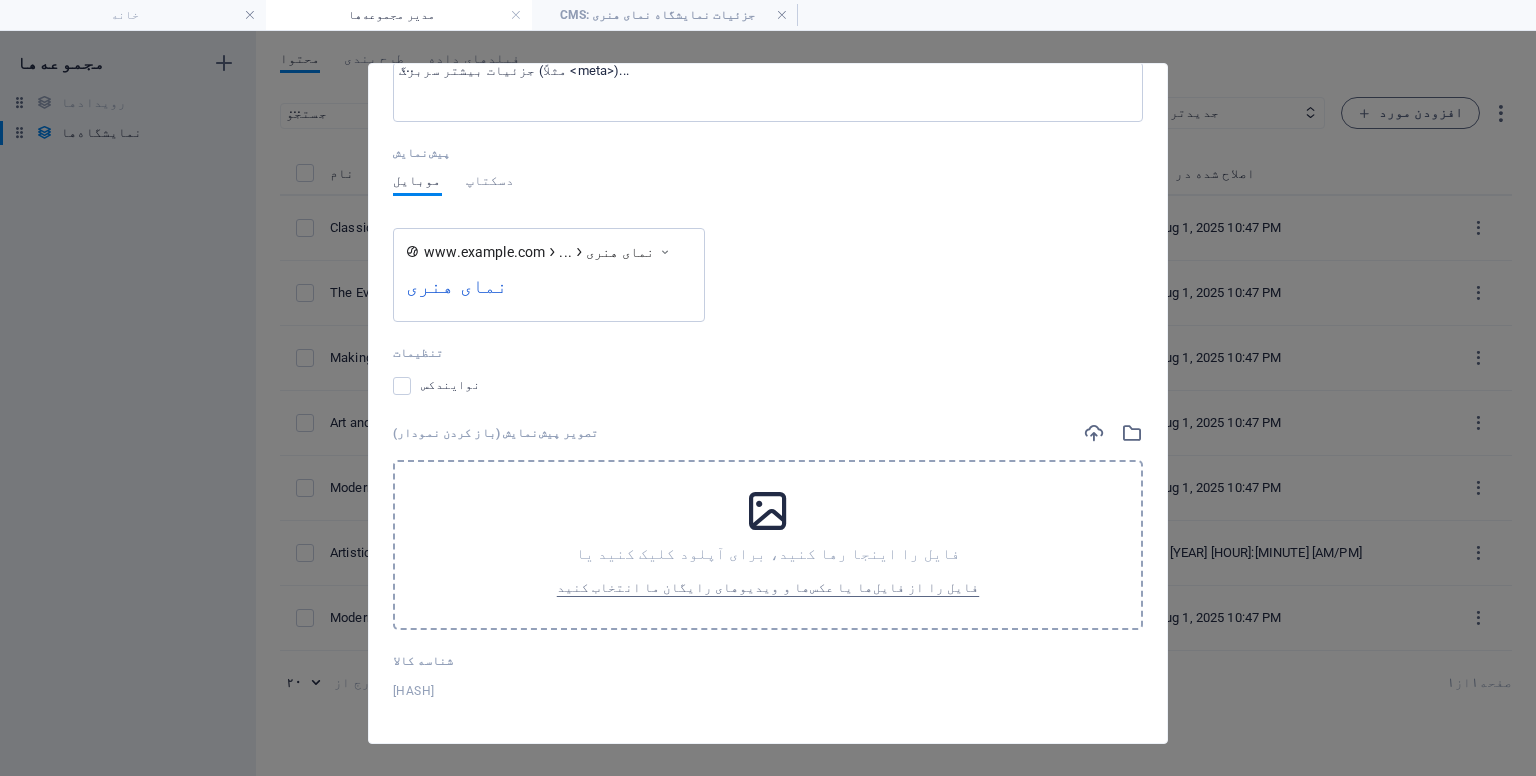click at bounding box center (768, 511) 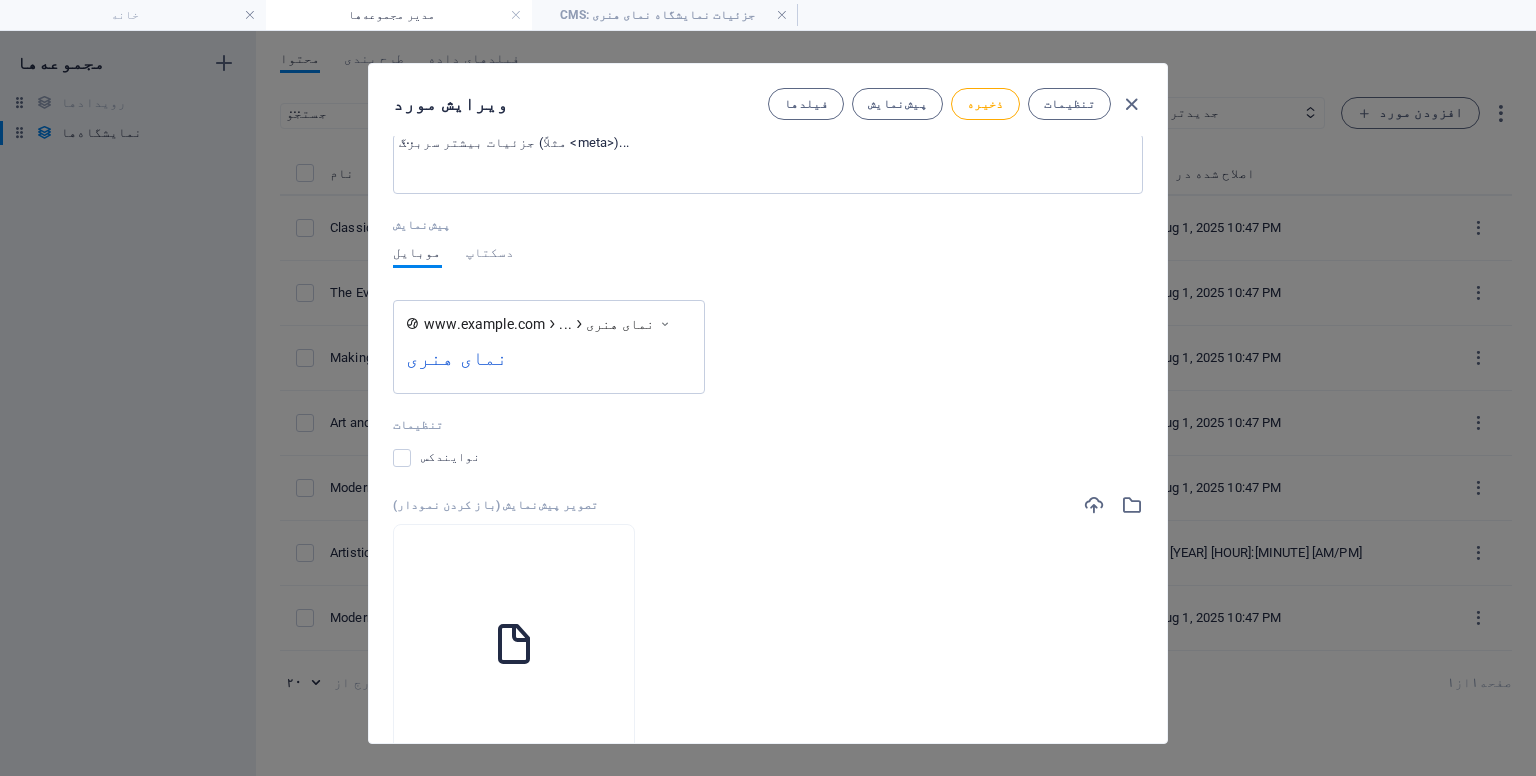 scroll, scrollTop: 0, scrollLeft: 0, axis: both 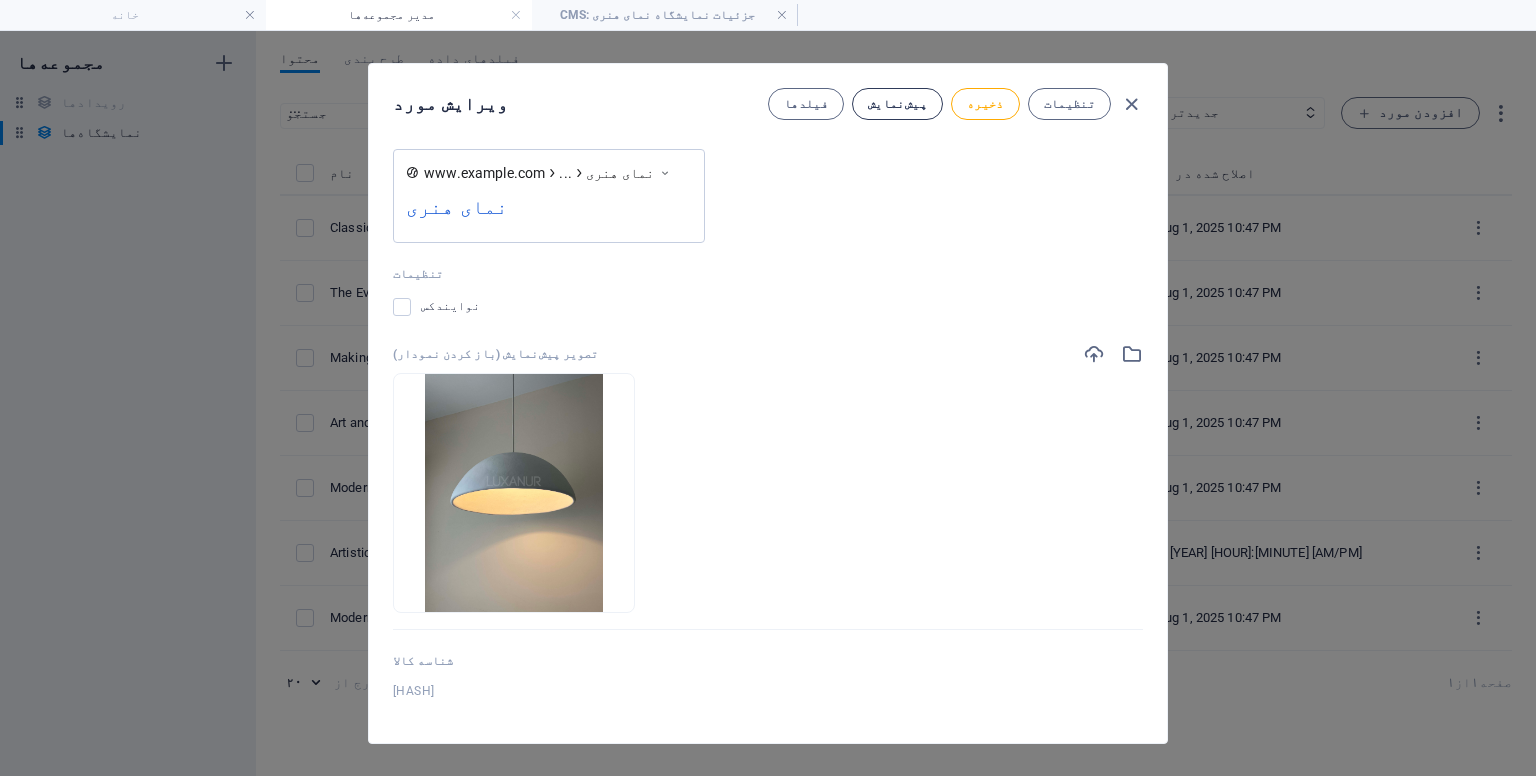 click on "پیش‌نمایش" at bounding box center (897, 104) 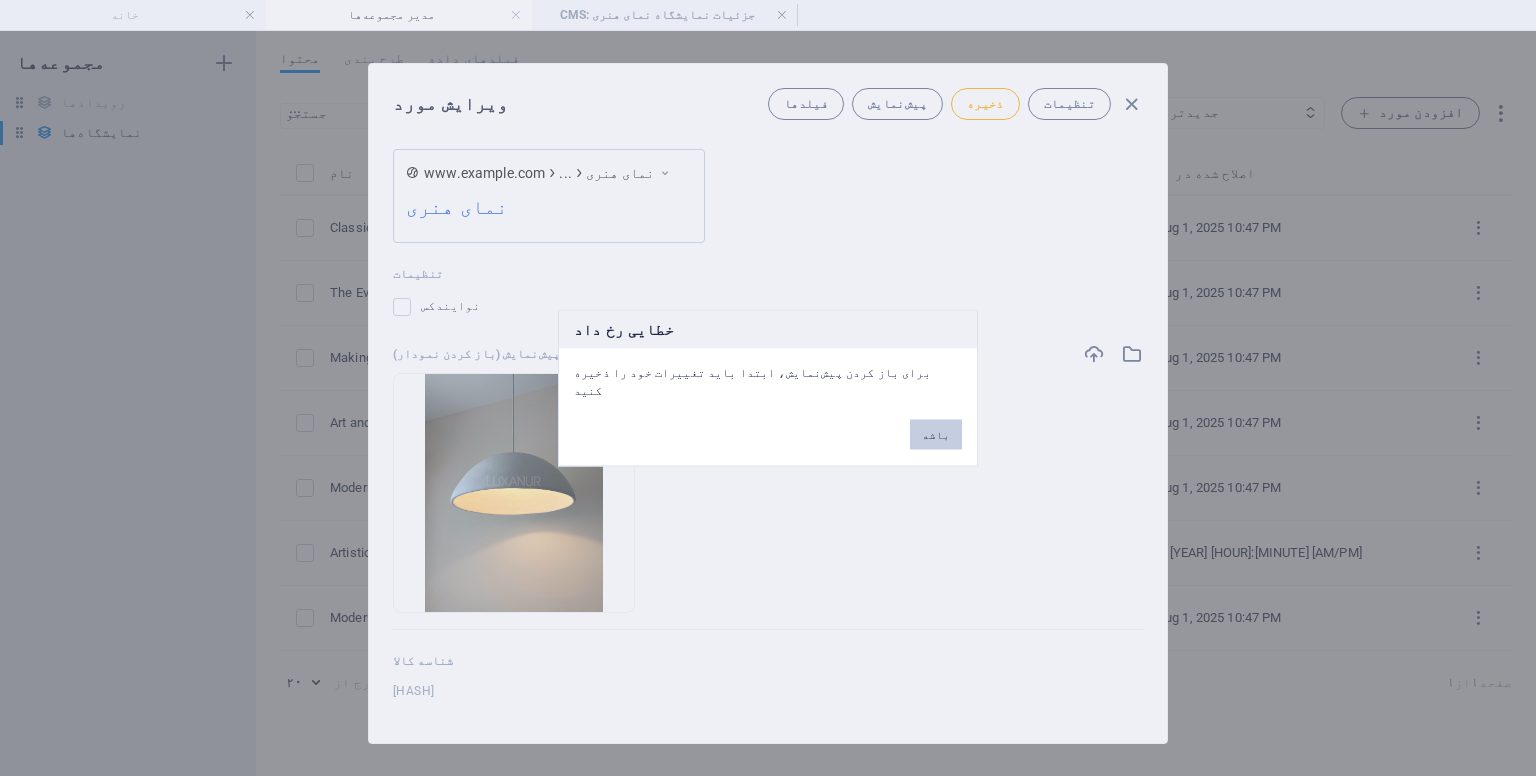 click on "باشه" at bounding box center [936, 435] 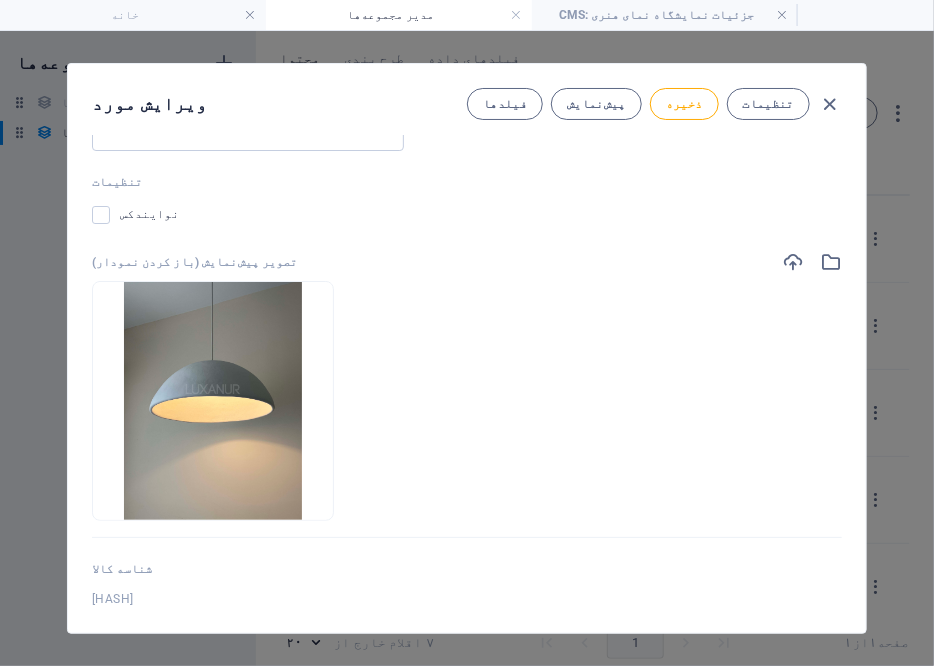 scroll, scrollTop: 2296, scrollLeft: 0, axis: vertical 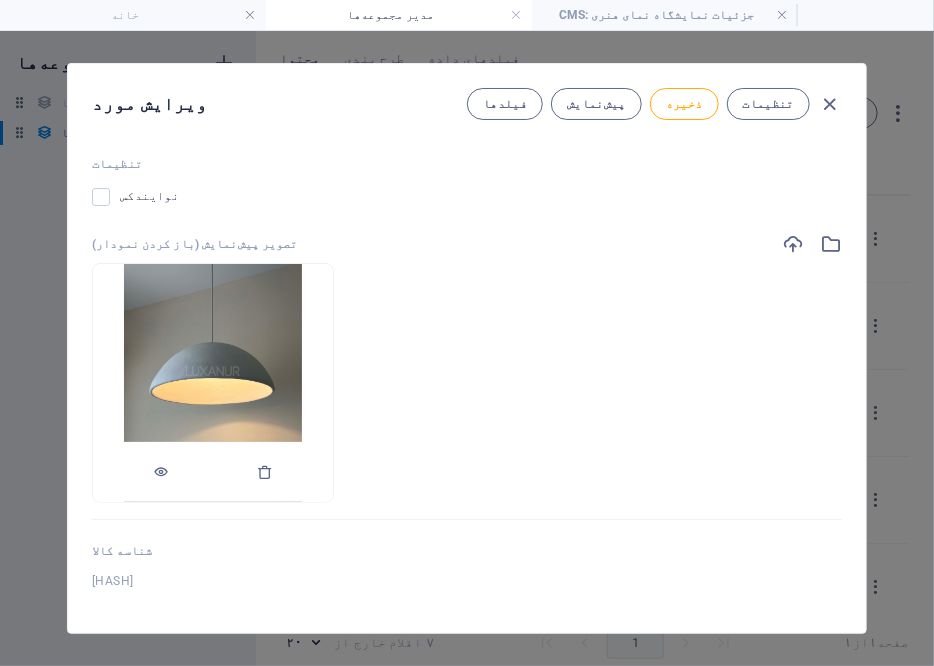 click at bounding box center (213, 383) 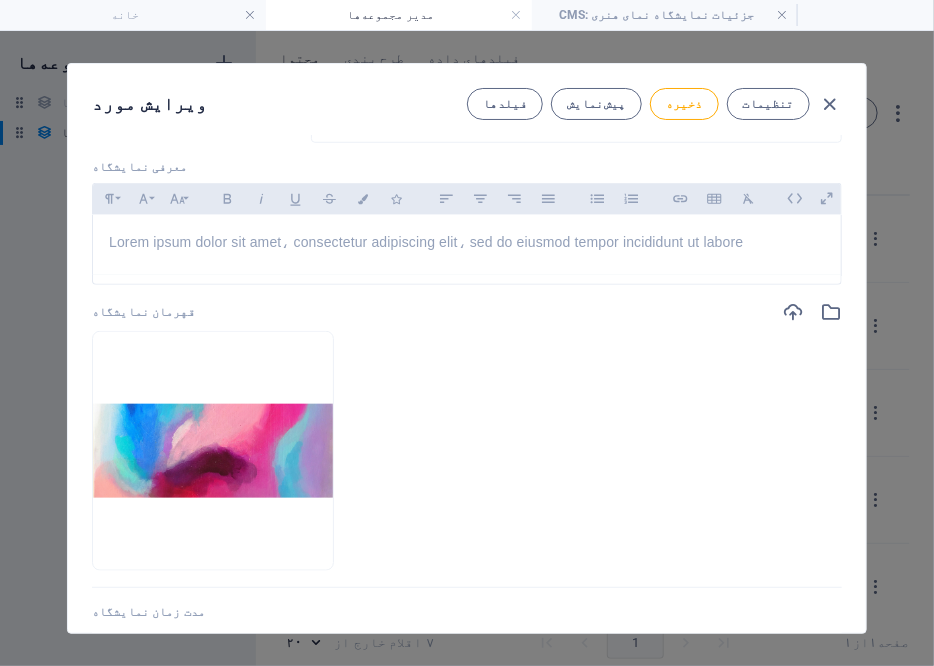 scroll, scrollTop: 596, scrollLeft: 0, axis: vertical 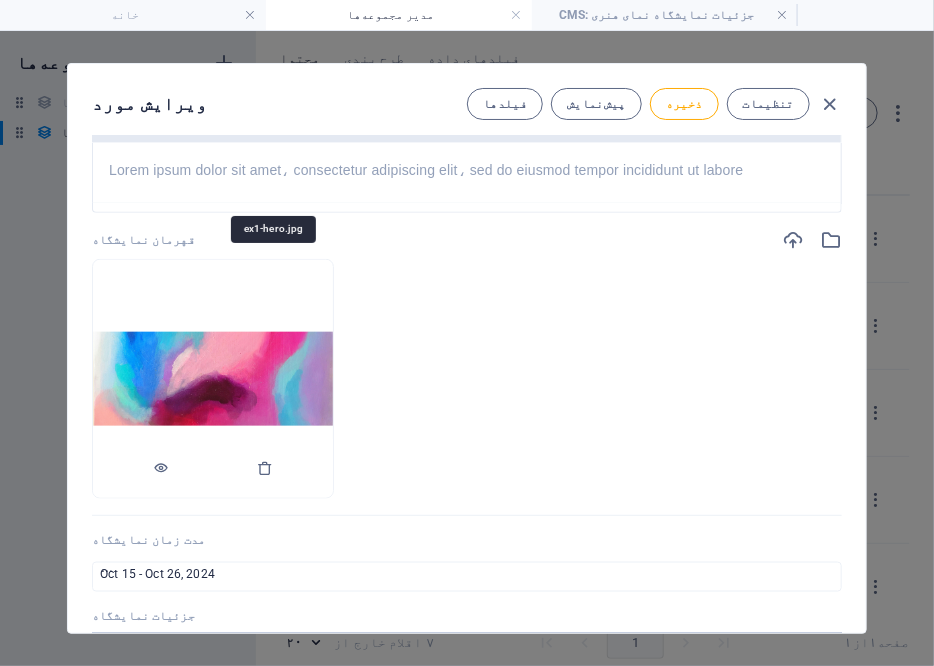 click at bounding box center [213, 378] 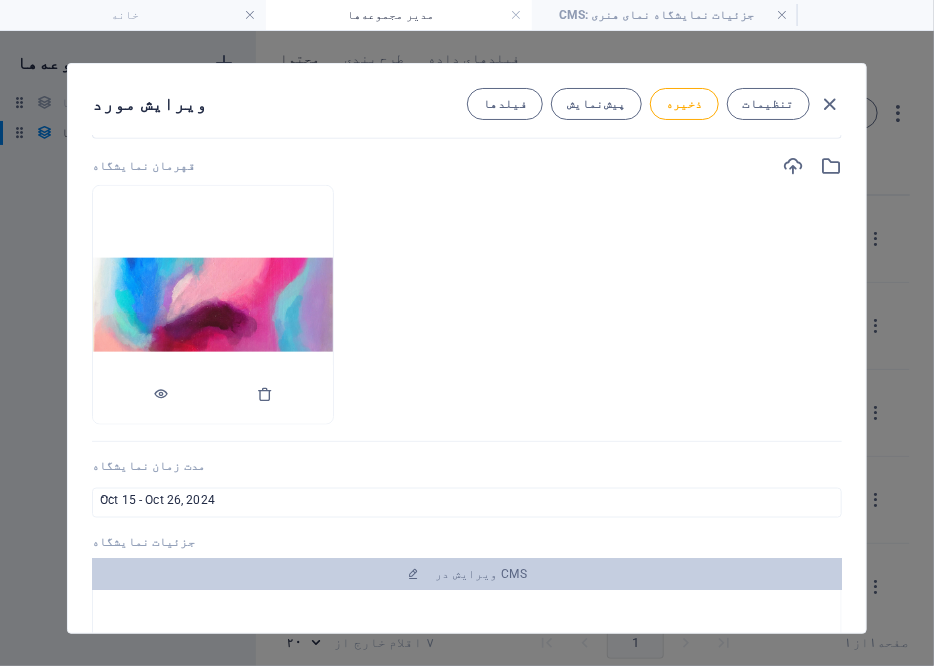 scroll, scrollTop: 996, scrollLeft: 0, axis: vertical 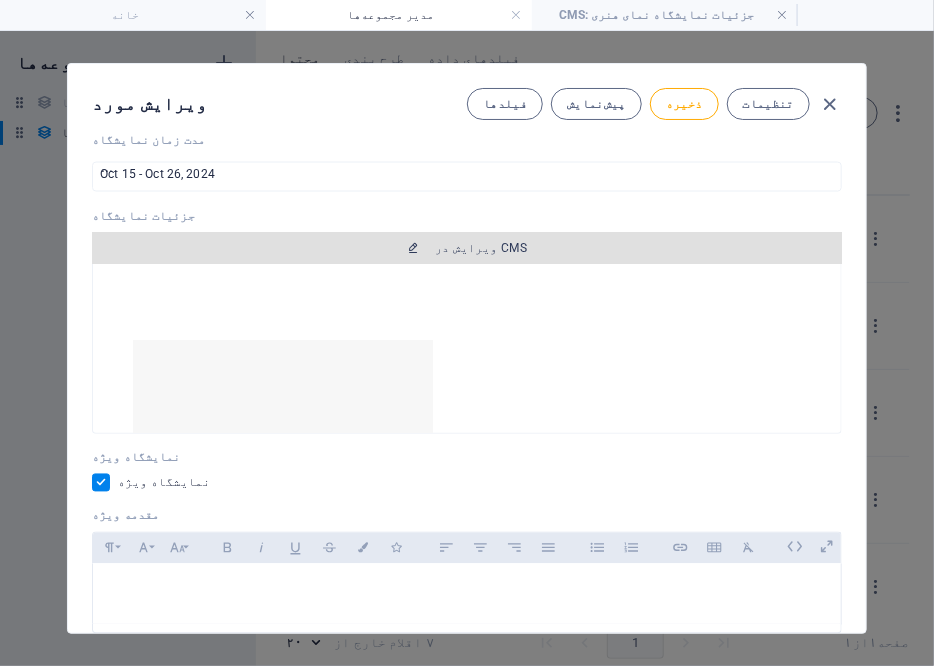 click on "ویرایش در CMS" at bounding box center (467, 248) 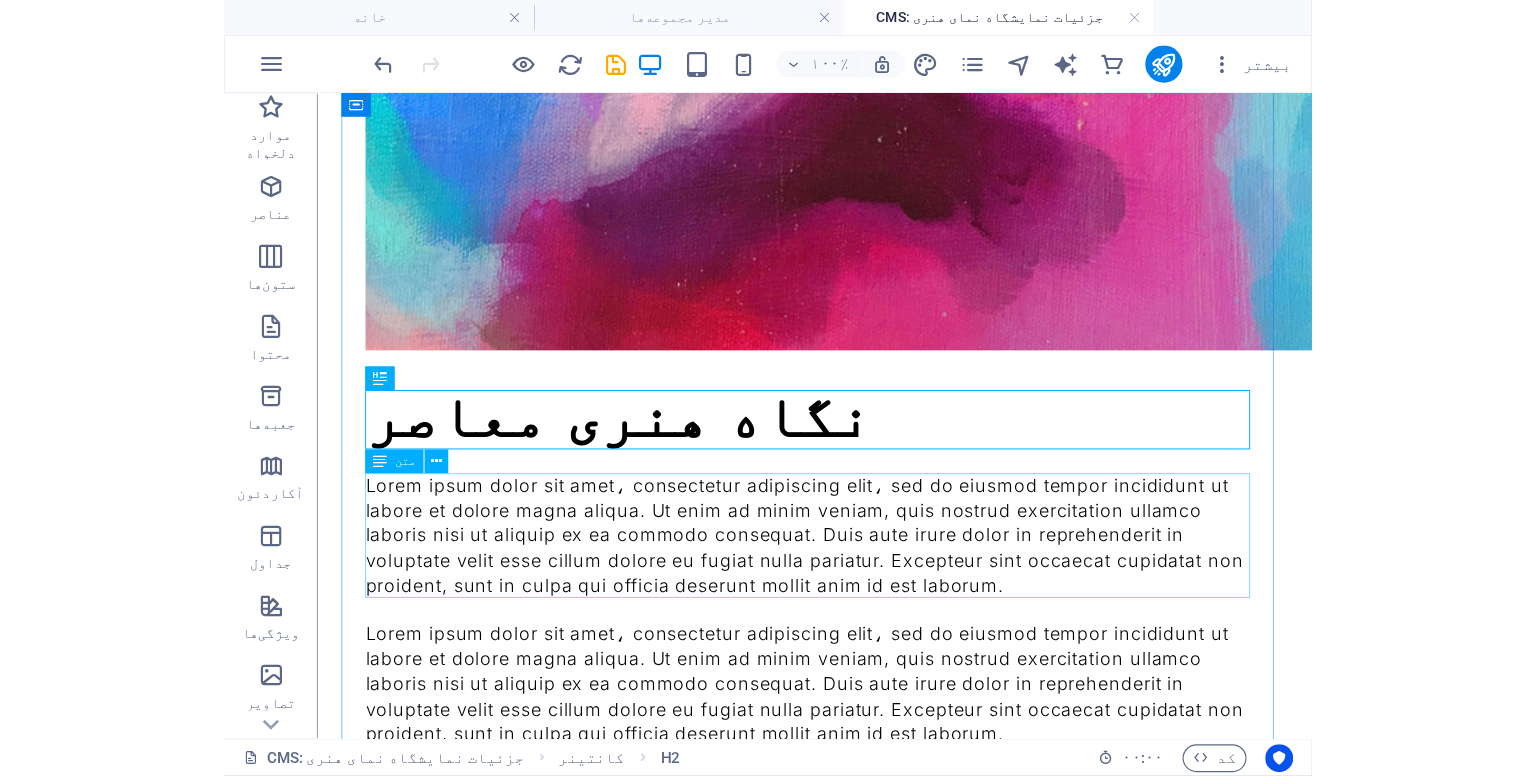scroll, scrollTop: 300, scrollLeft: 0, axis: vertical 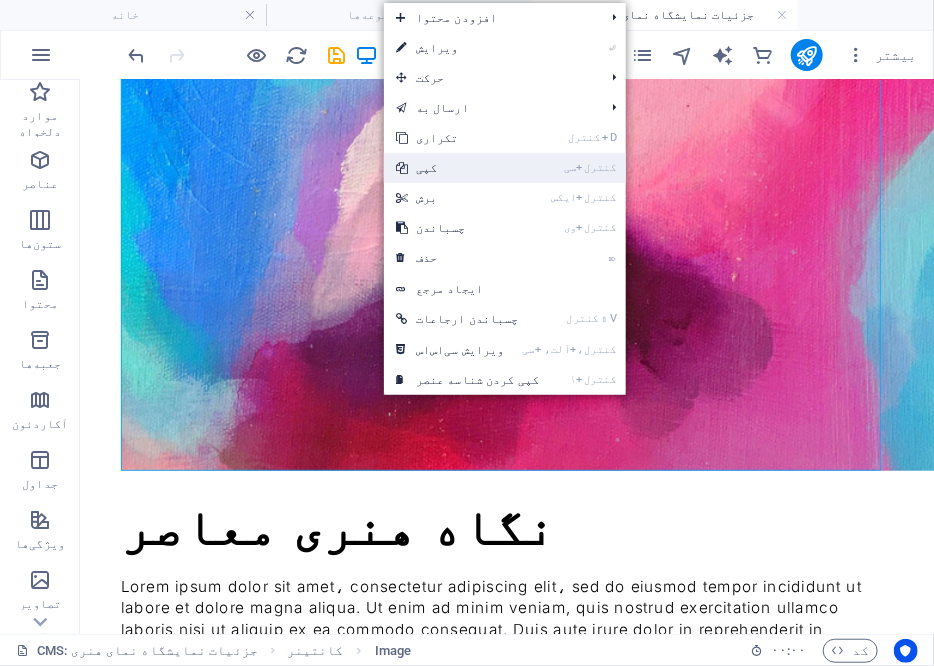 click on "کپی" at bounding box center [426, 168] 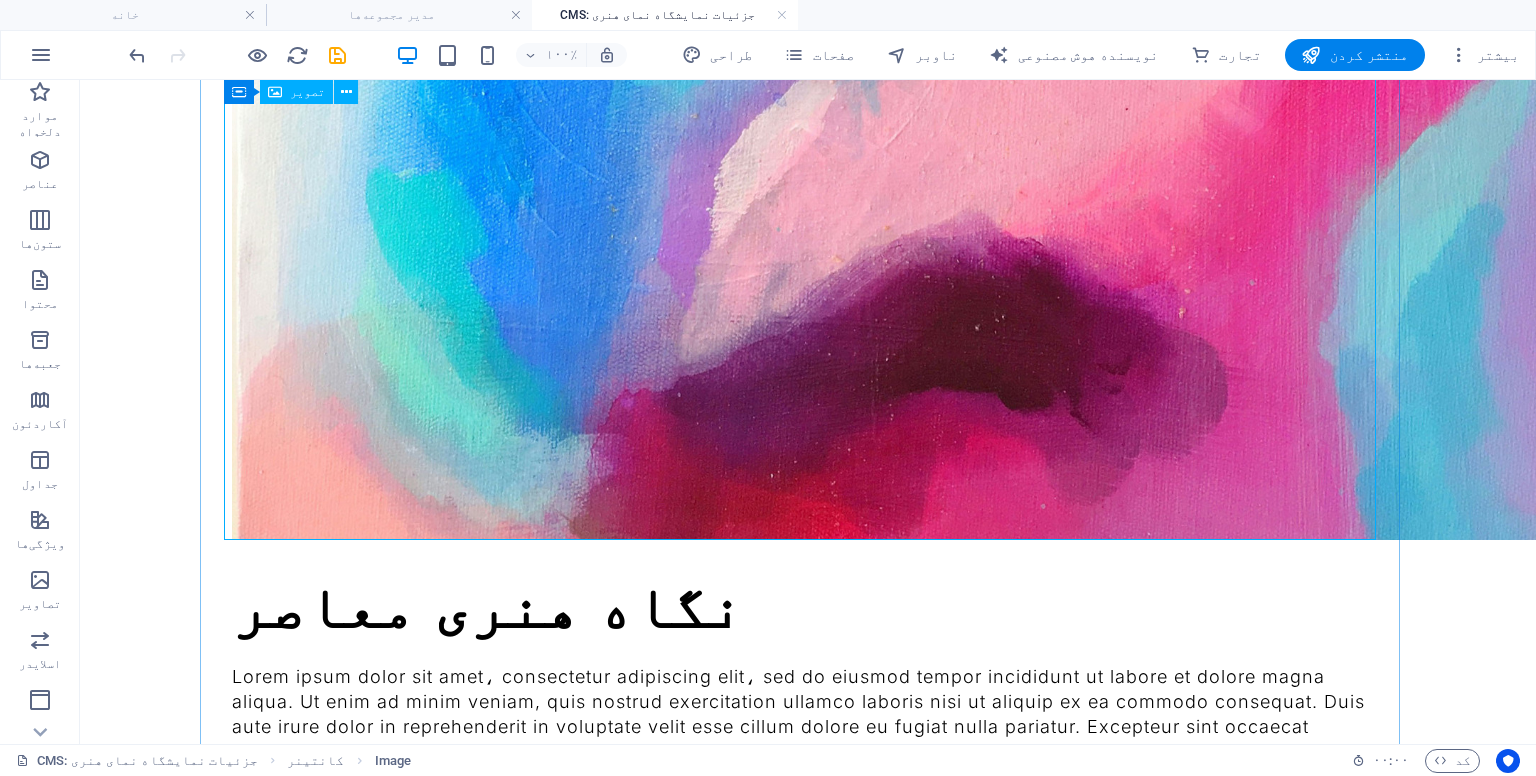 click at bounding box center [346, 92] 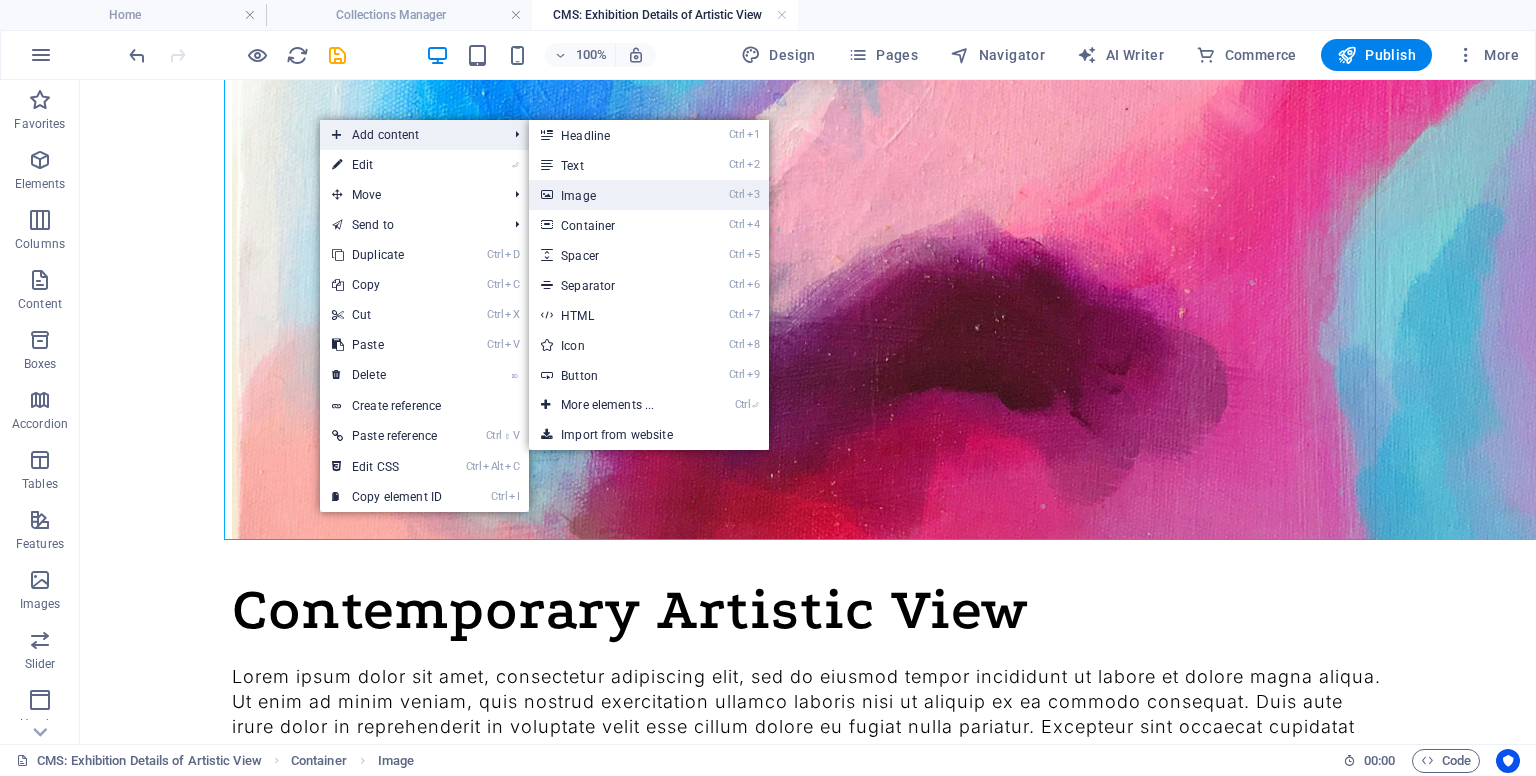 click on "Ctrl 3  Image" at bounding box center (611, 195) 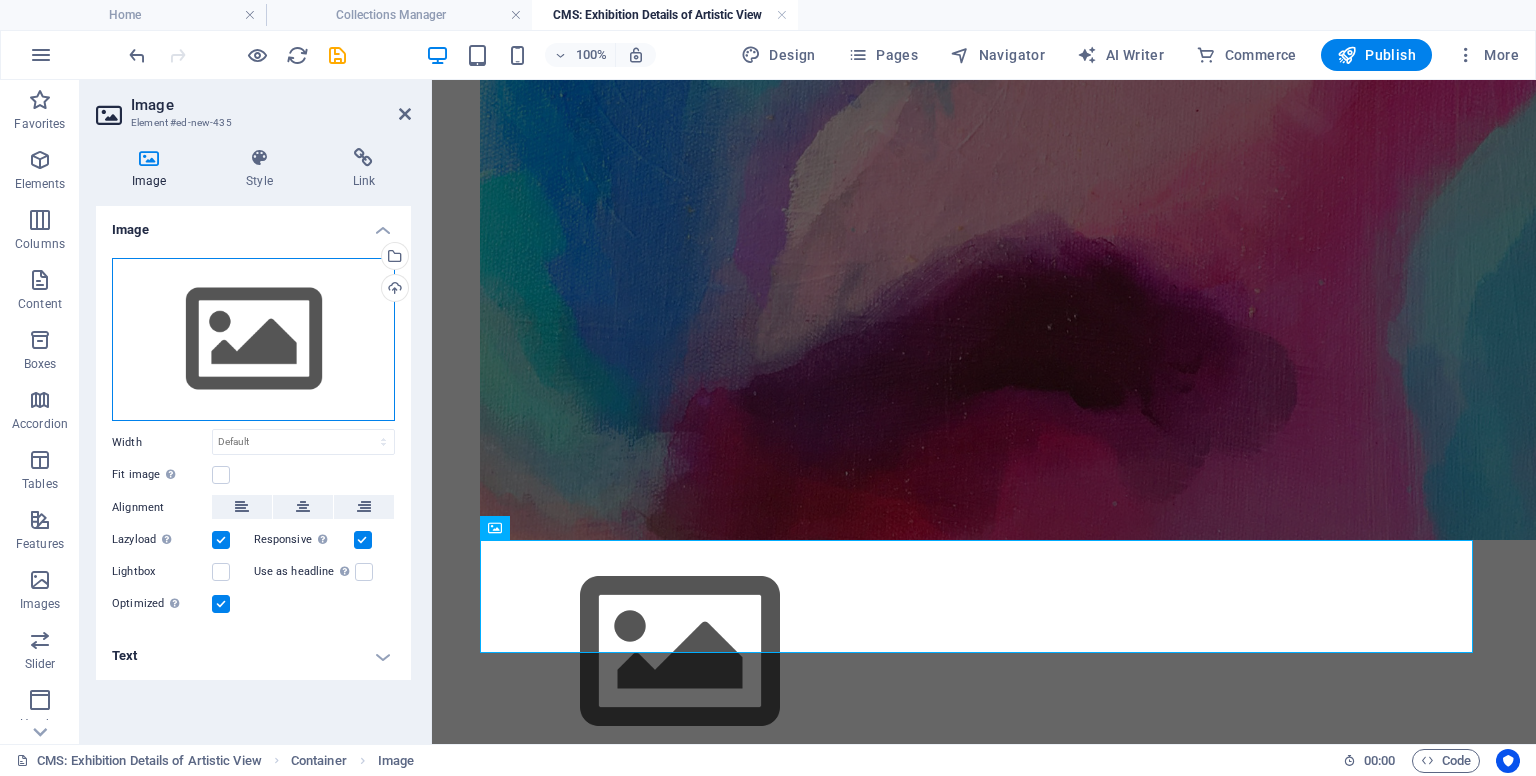 click on "Drag files here, click to choose files or select files from Files or our free stock photos & videos" at bounding box center (253, 340) 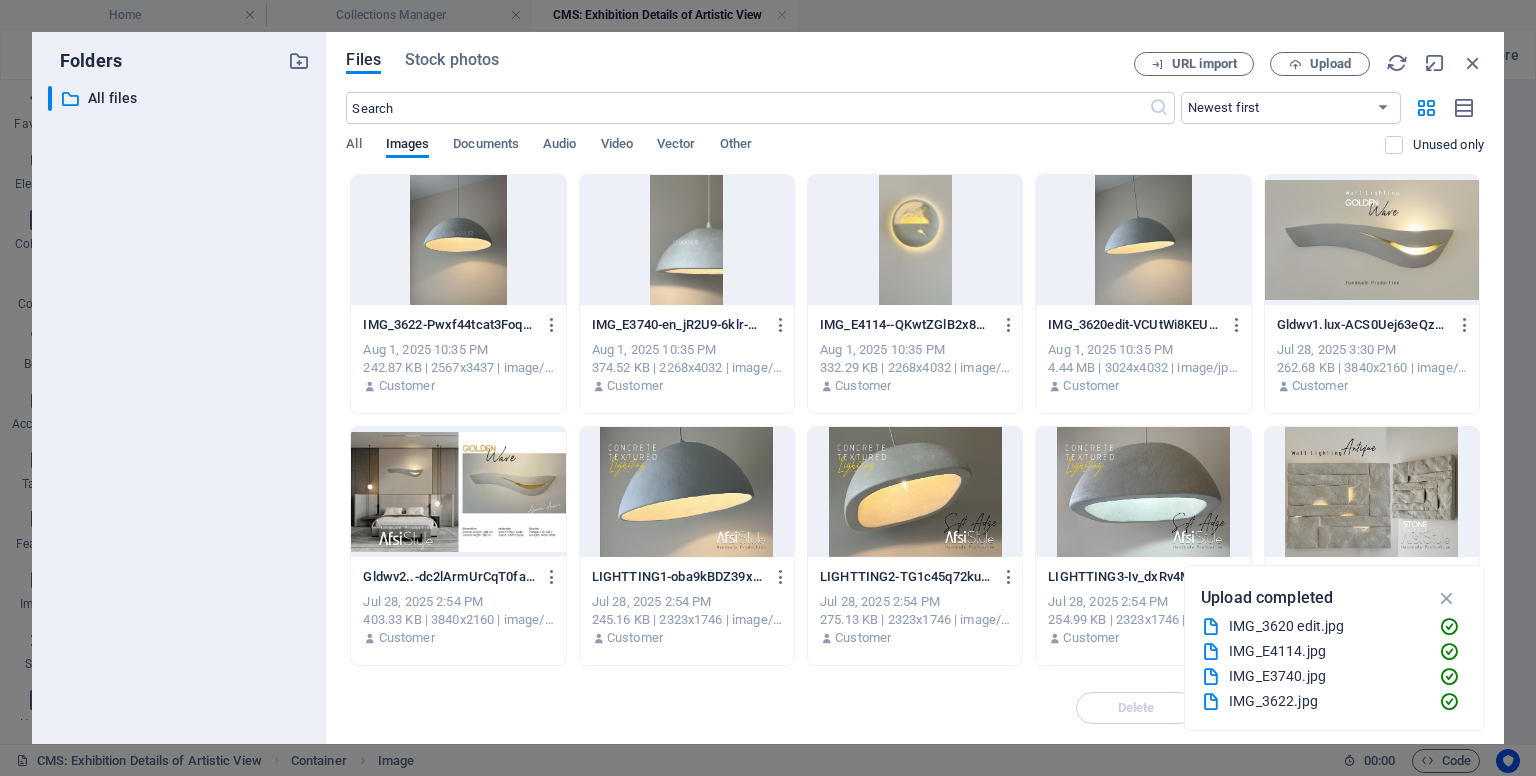 click at bounding box center [458, 240] 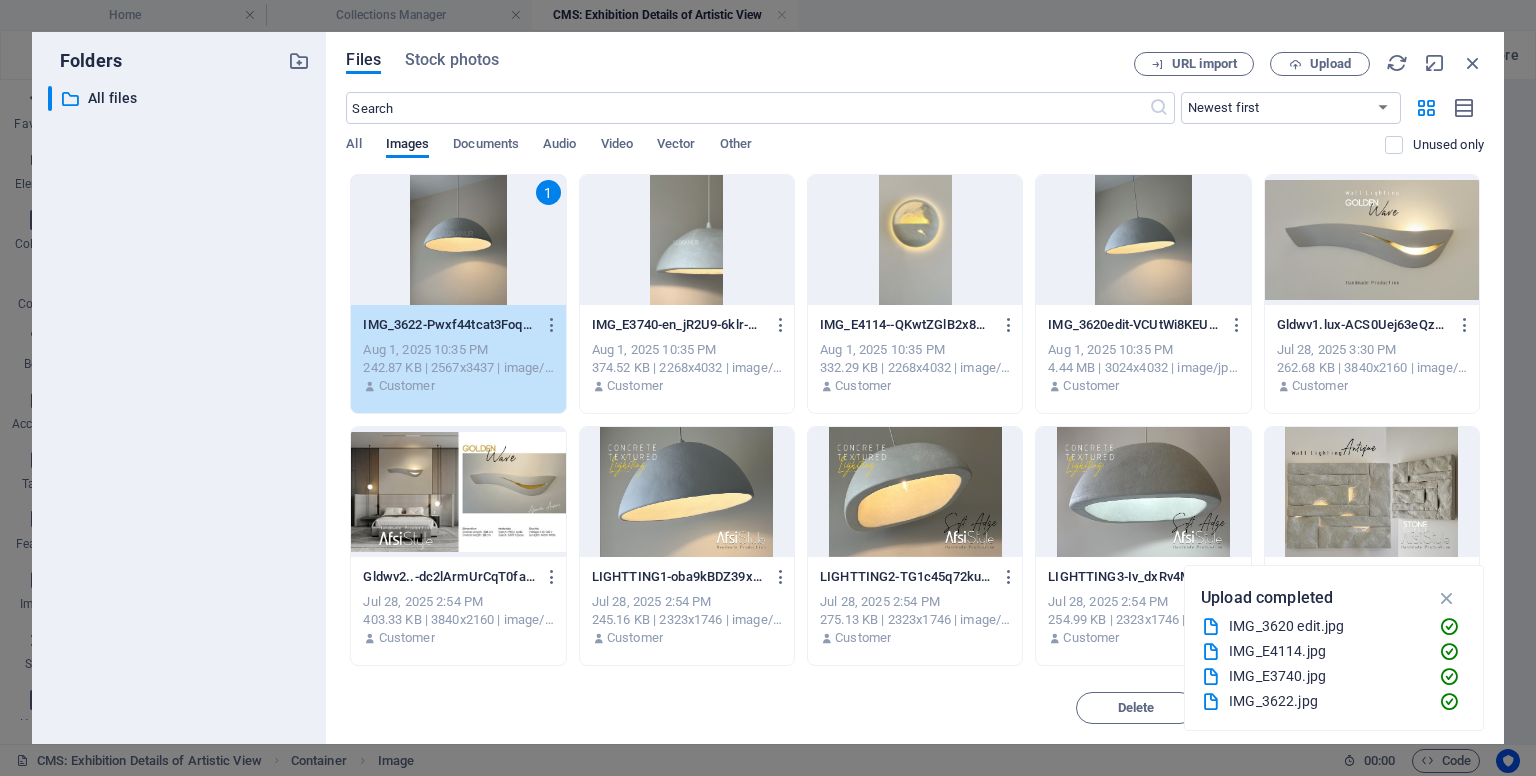 click on "1" at bounding box center (458, 240) 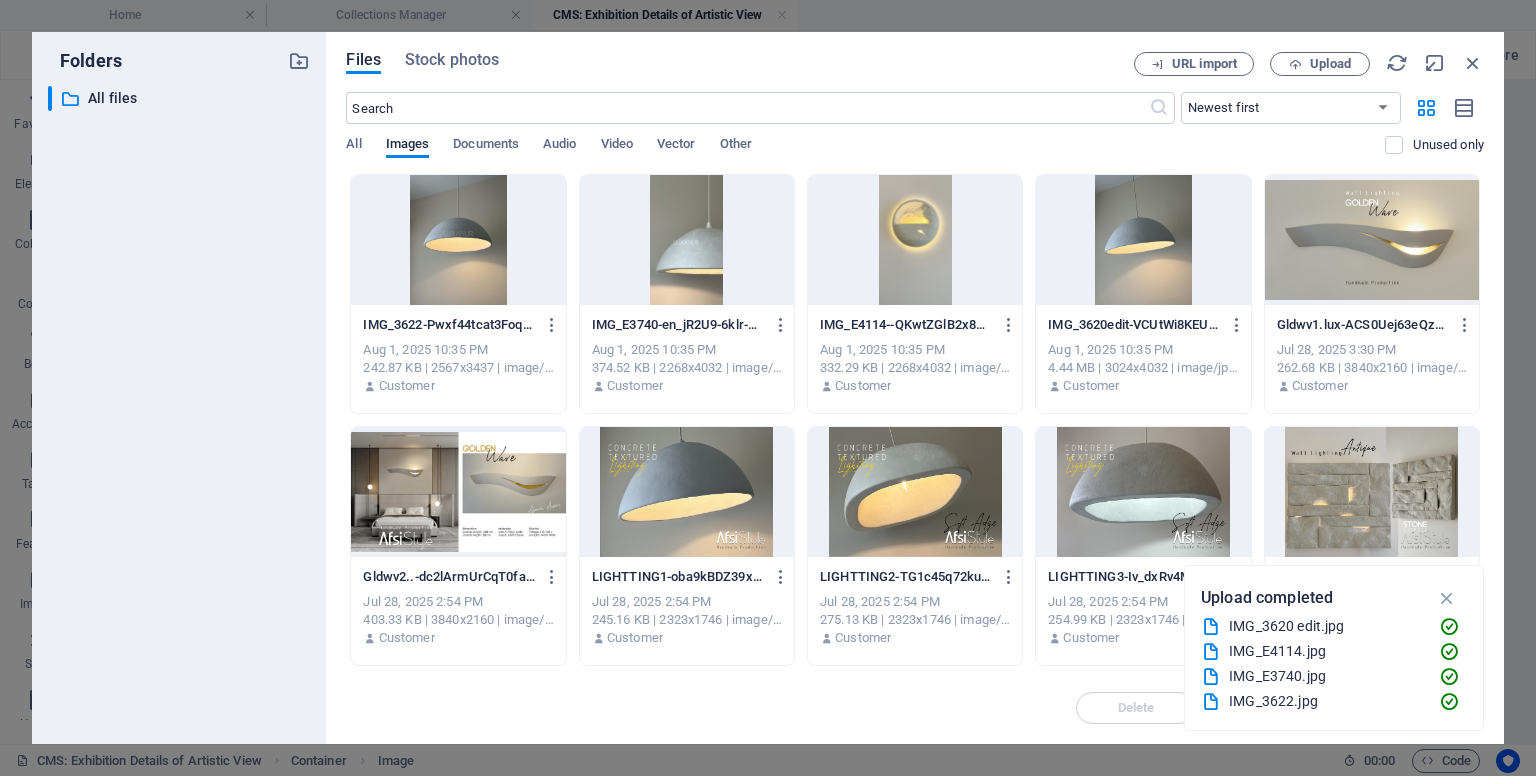 click at bounding box center [458, 240] 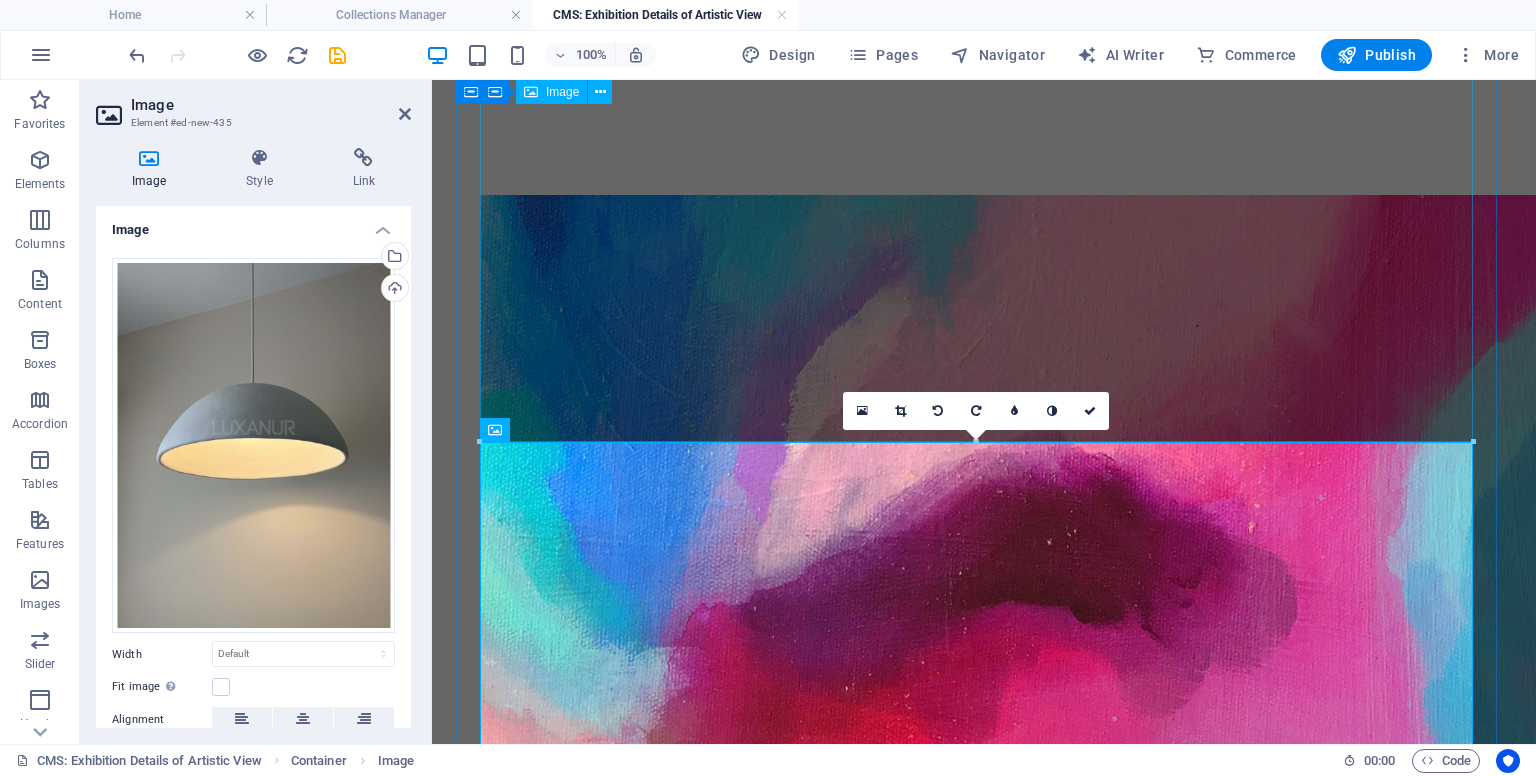 scroll, scrollTop: 0, scrollLeft: 0, axis: both 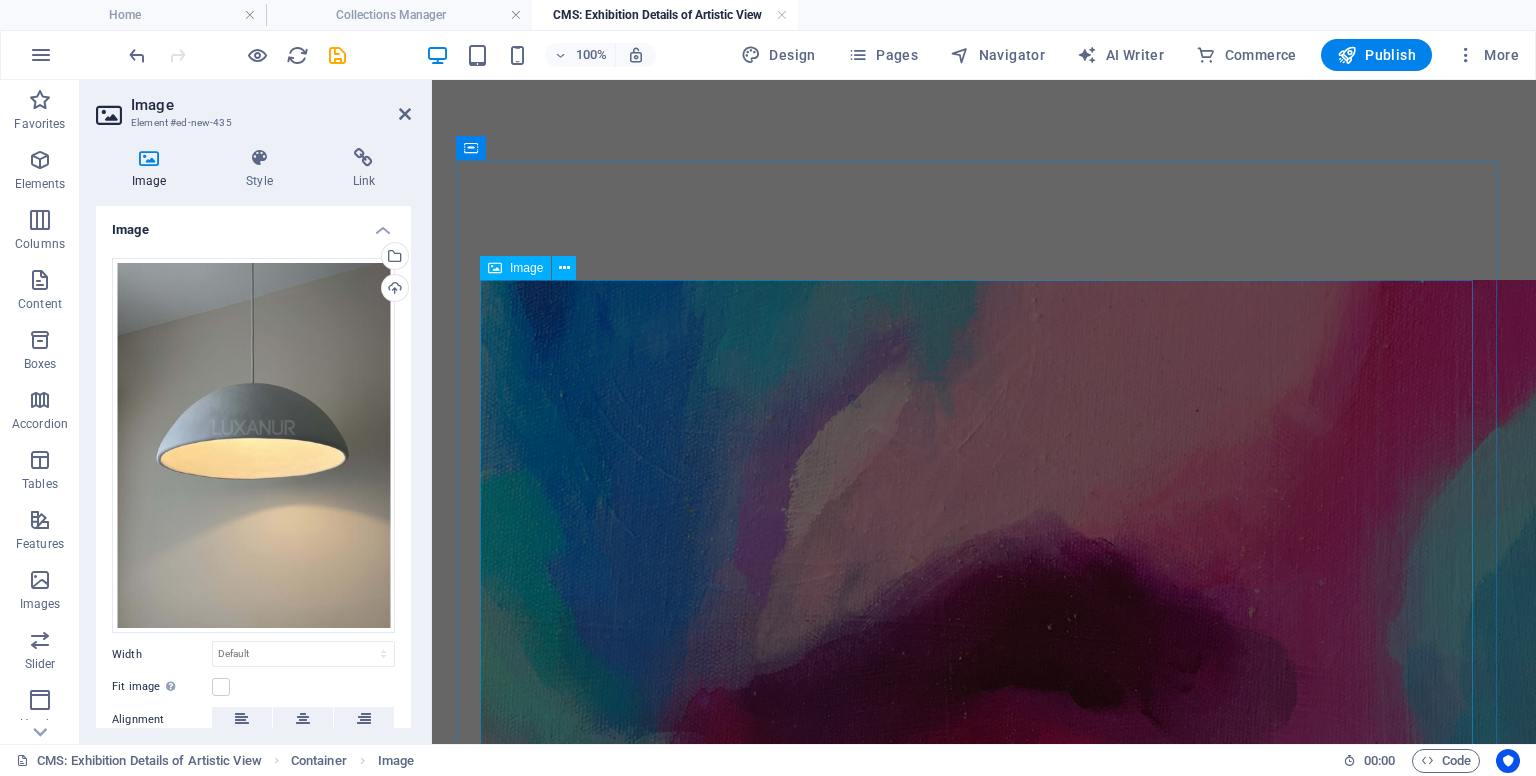 click at bounding box center [984, 560] 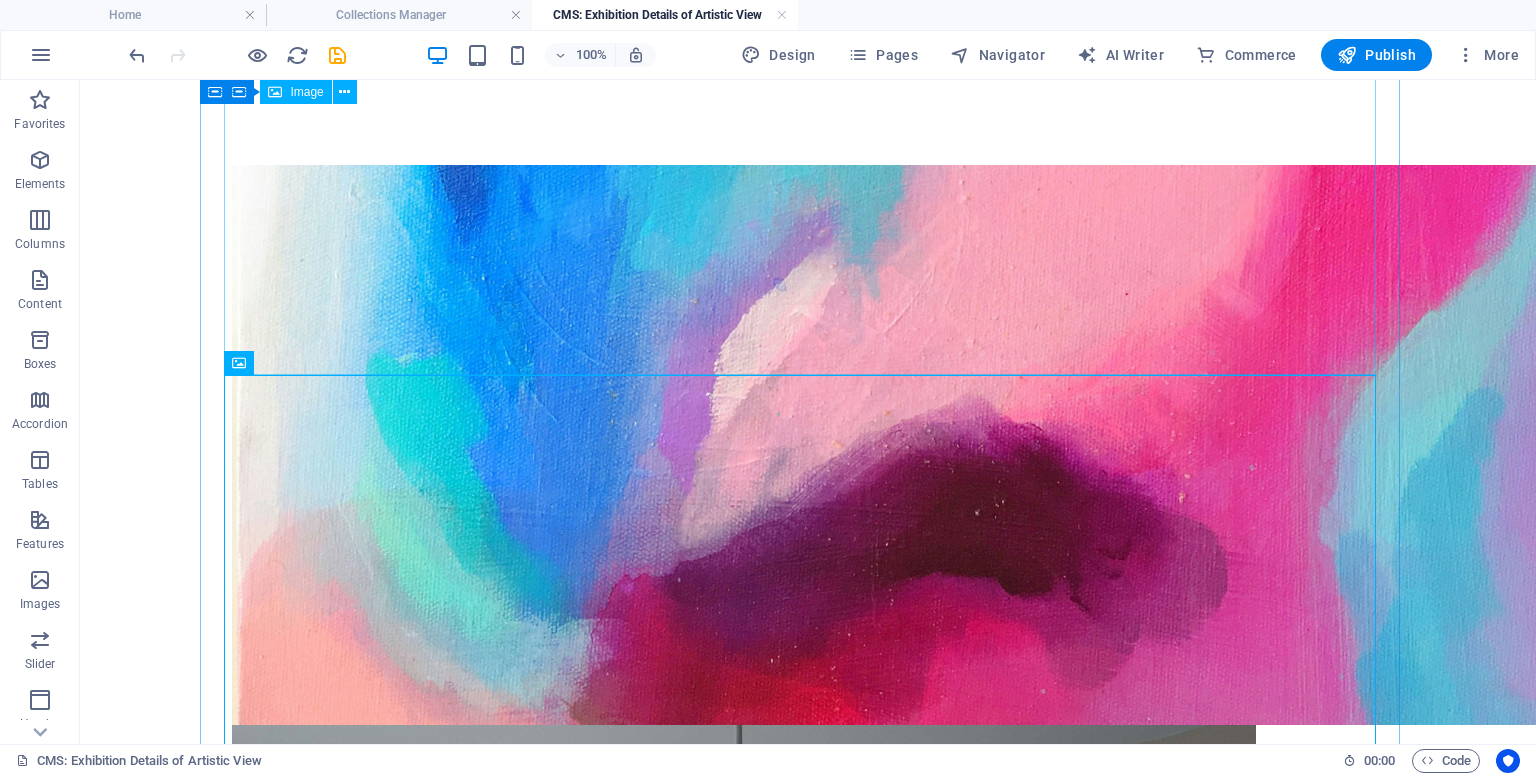 scroll, scrollTop: 100, scrollLeft: 0, axis: vertical 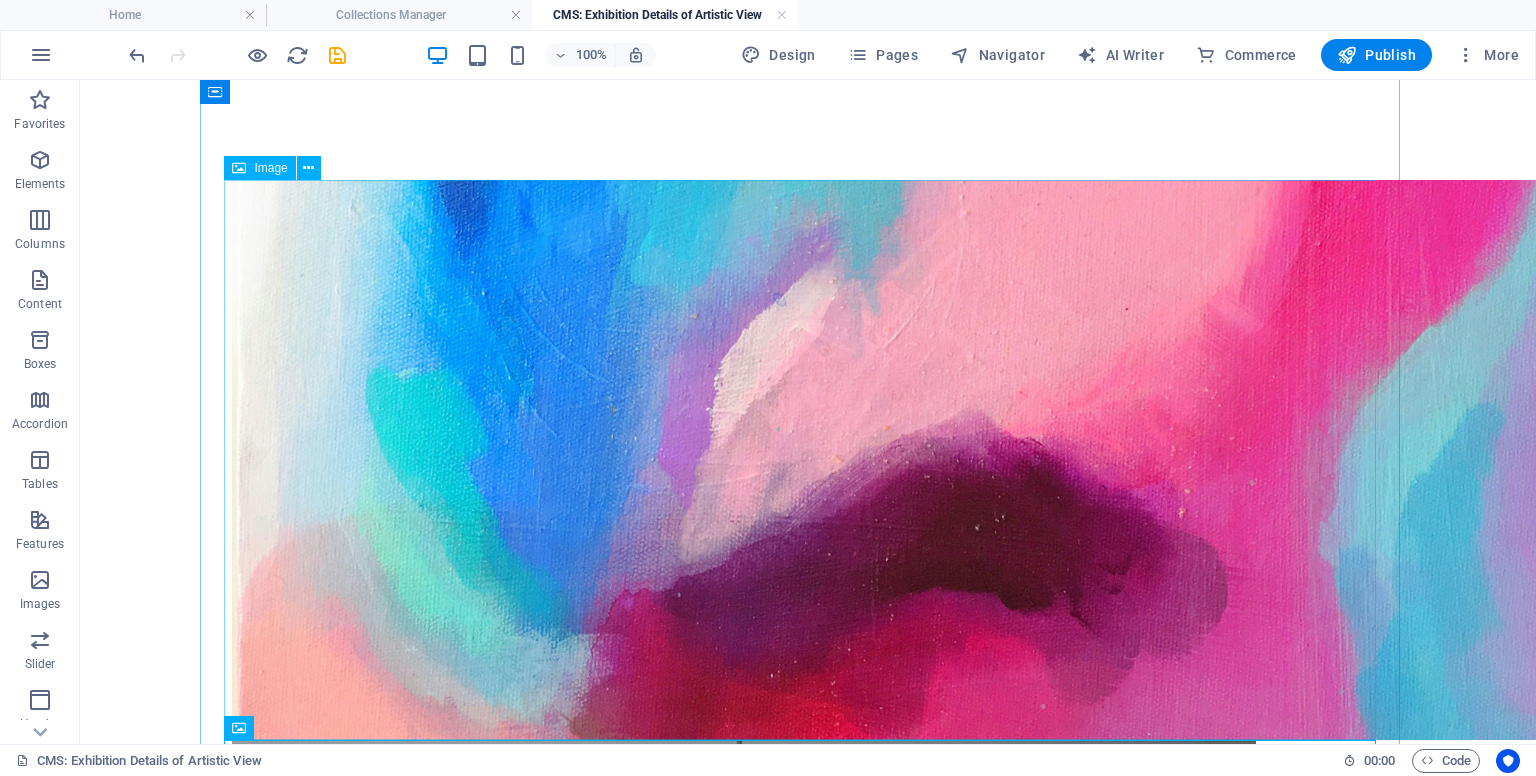 click at bounding box center (808, 460) 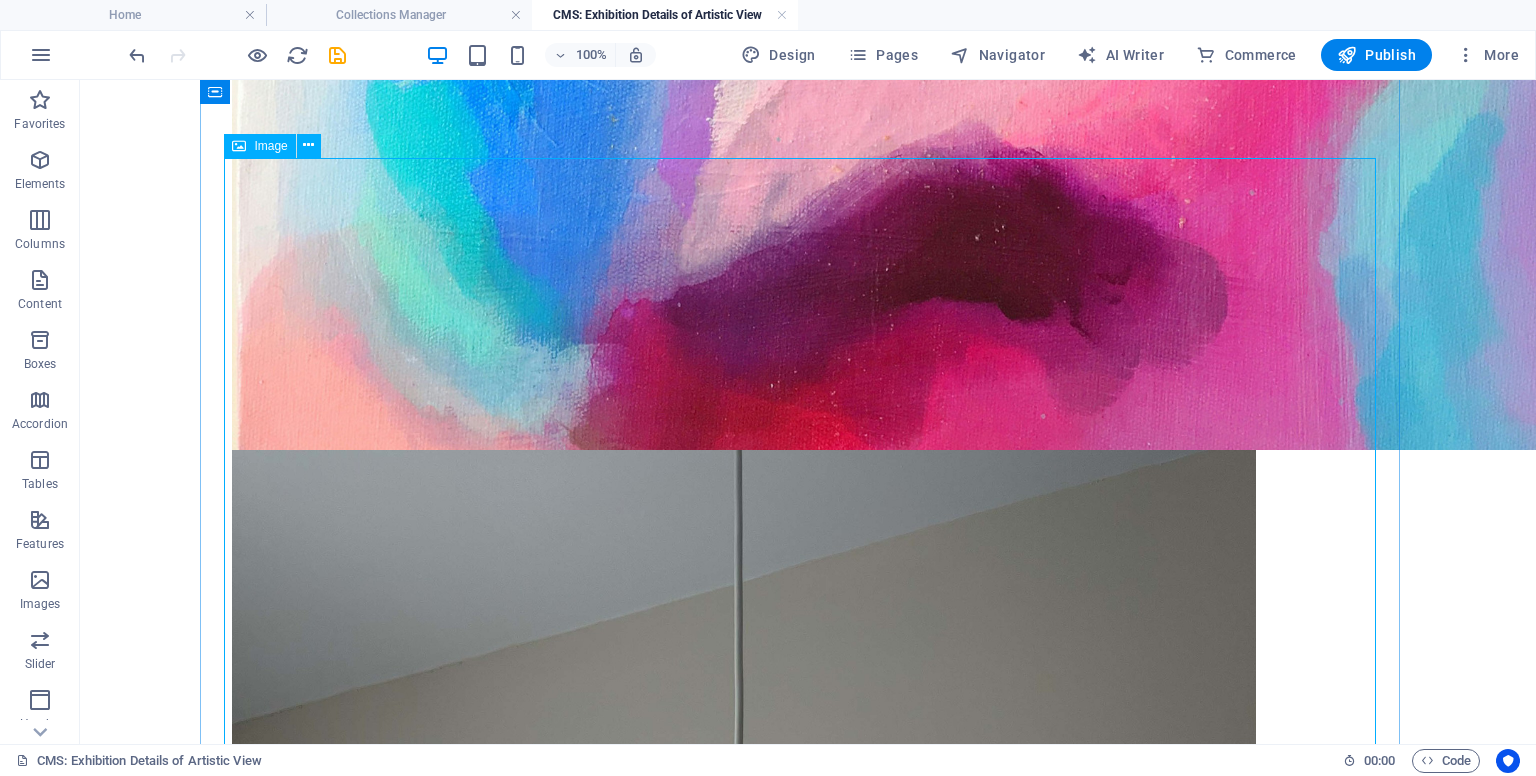 scroll, scrollTop: 300, scrollLeft: 0, axis: vertical 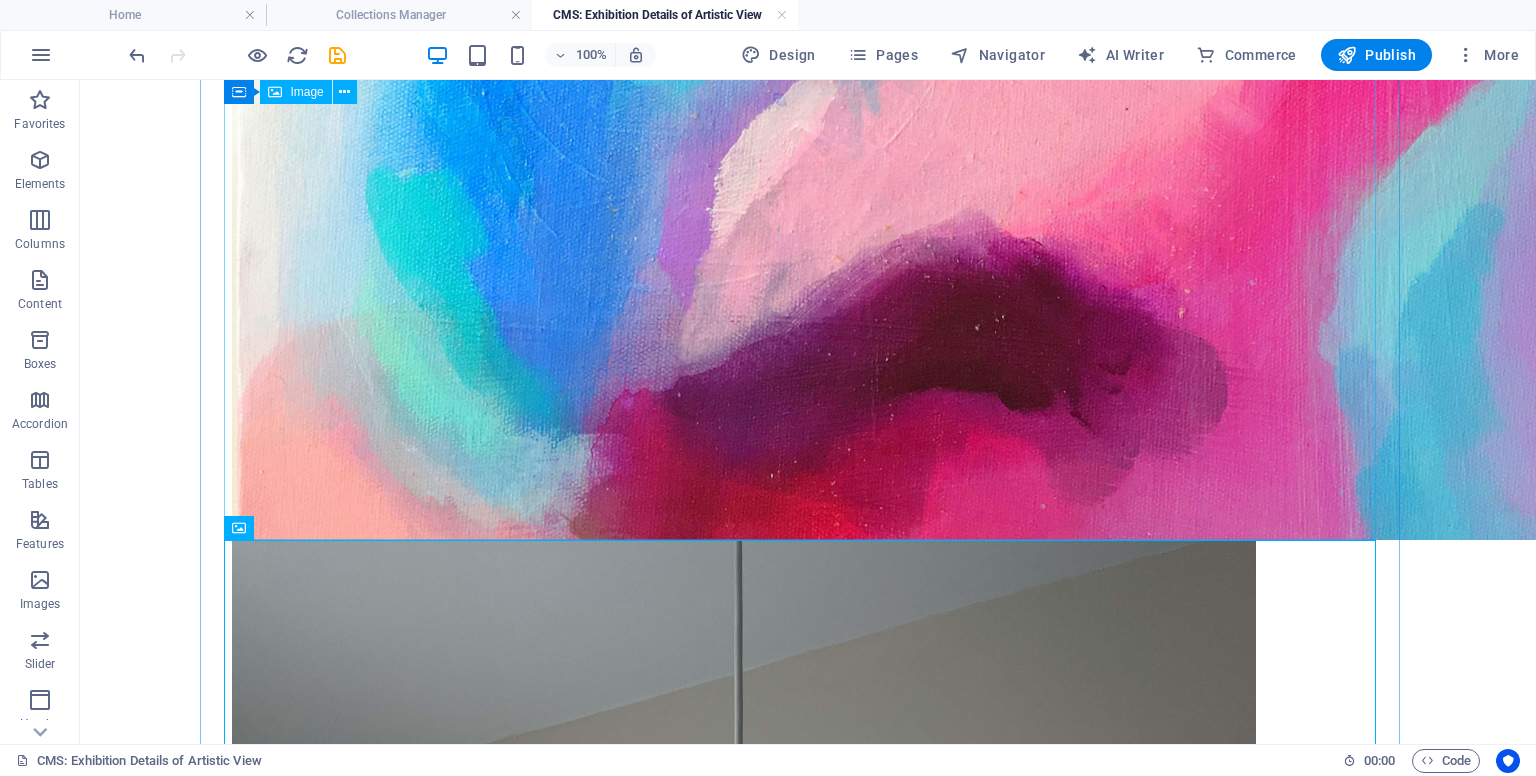 click at bounding box center (808, 260) 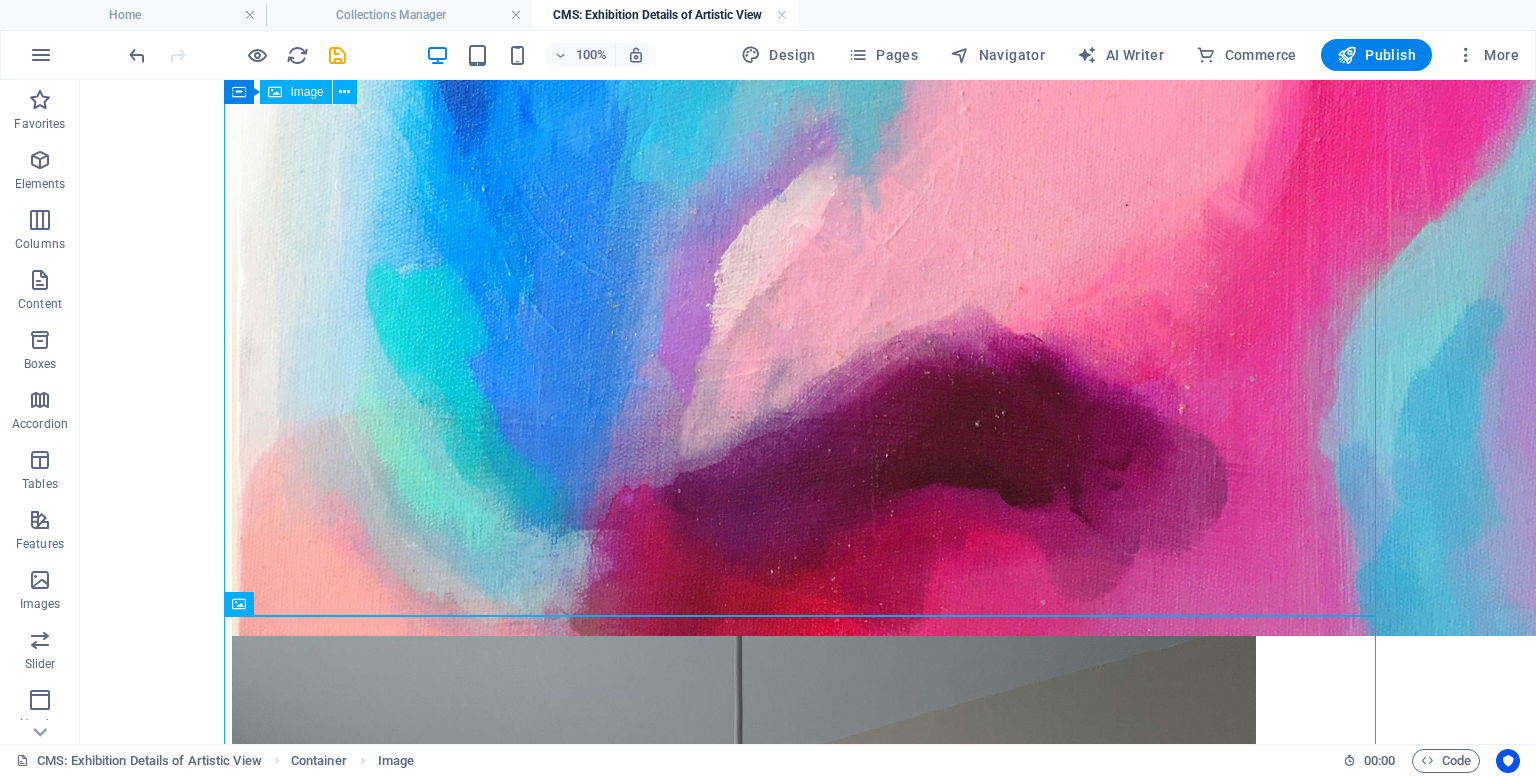 scroll, scrollTop: 200, scrollLeft: 0, axis: vertical 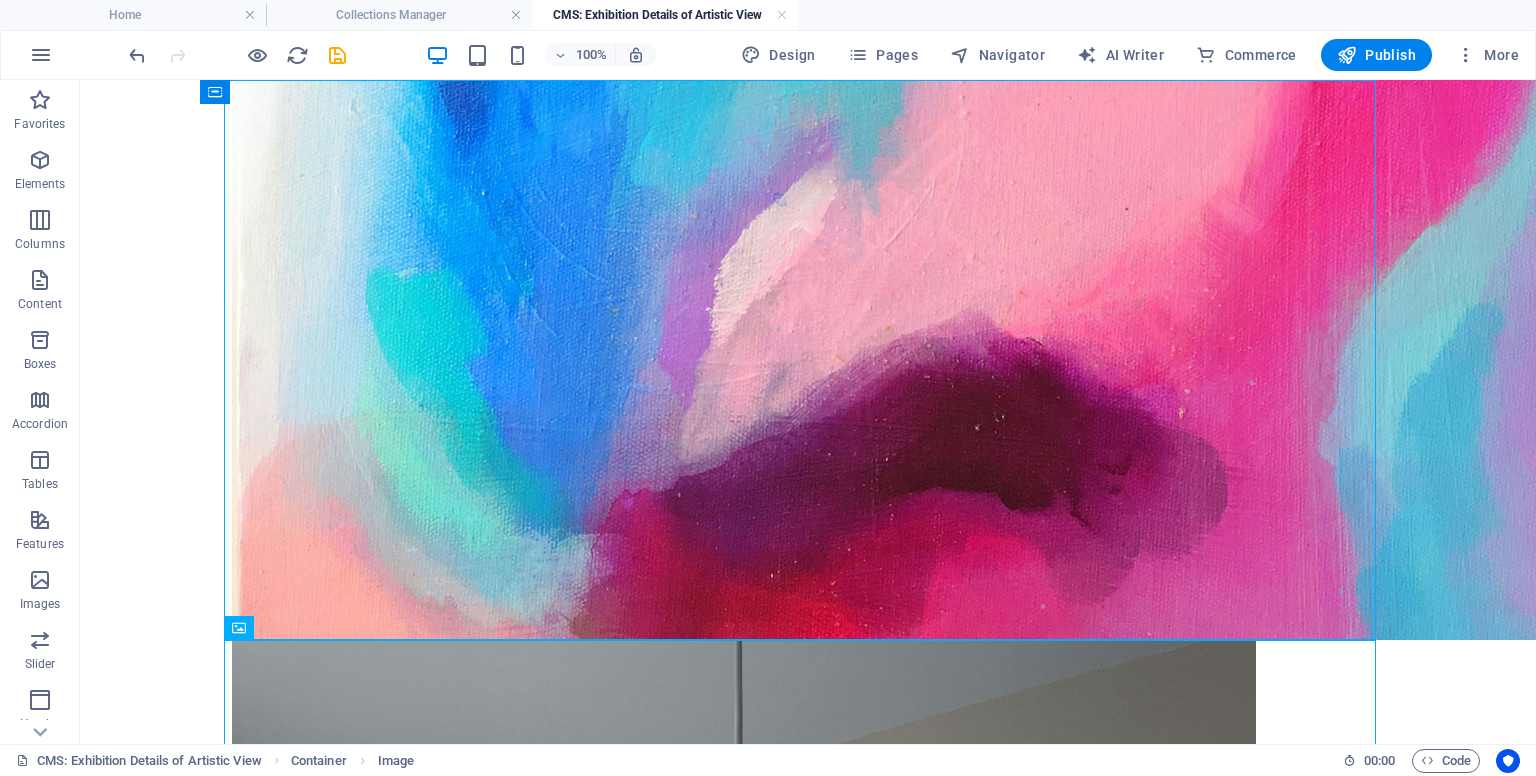 click at bounding box center (808, 360) 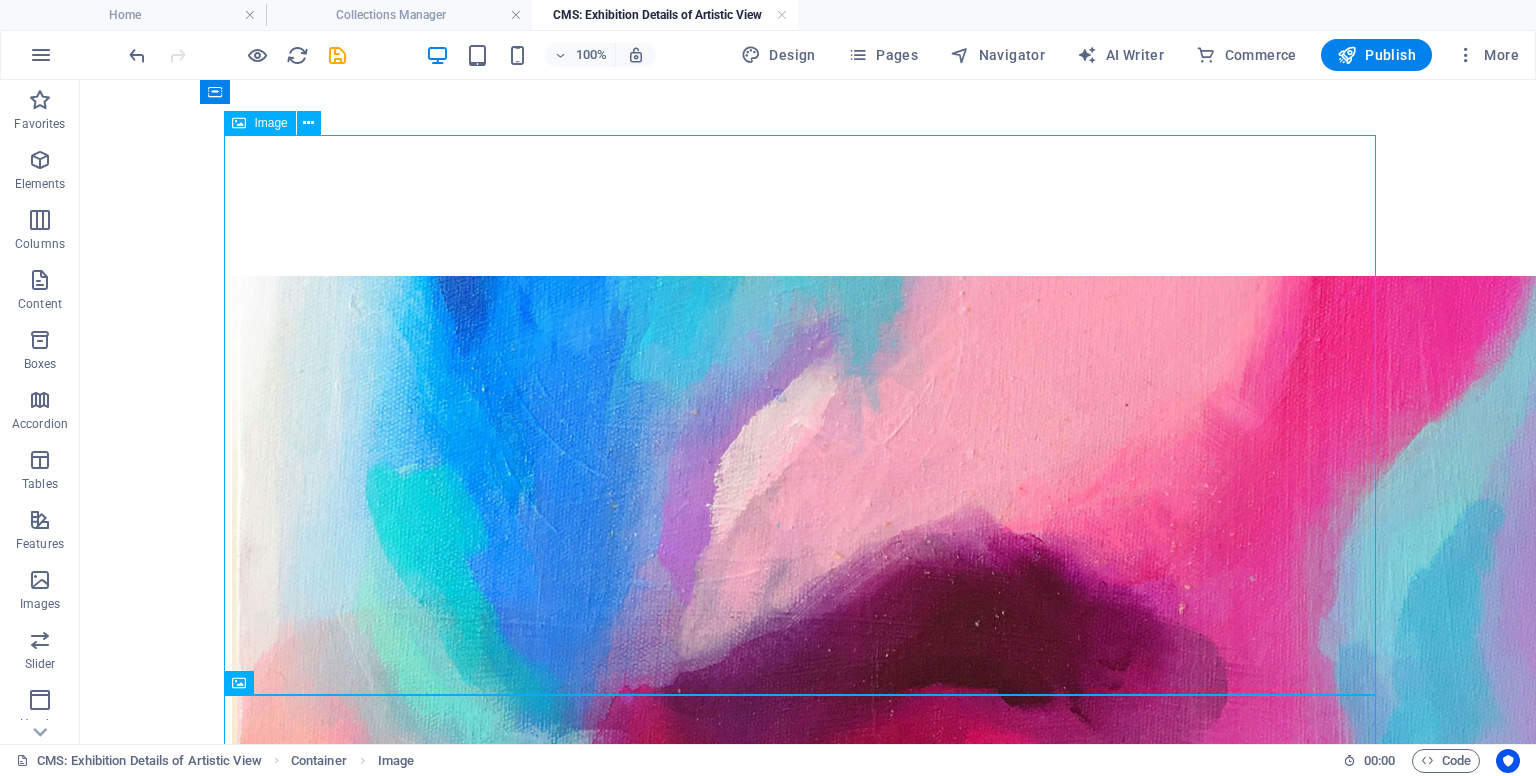 scroll, scrollTop: 0, scrollLeft: 0, axis: both 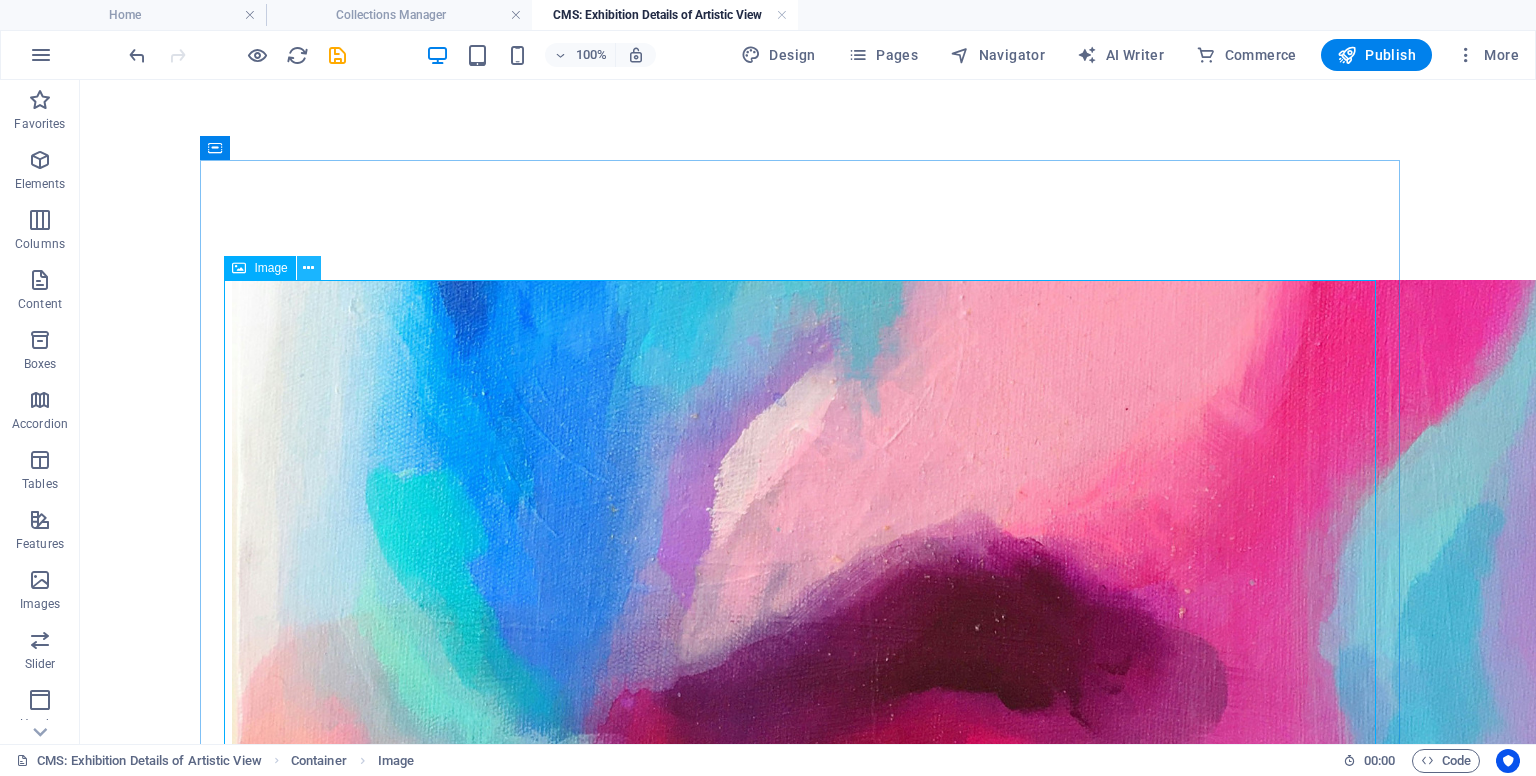 click at bounding box center (308, 268) 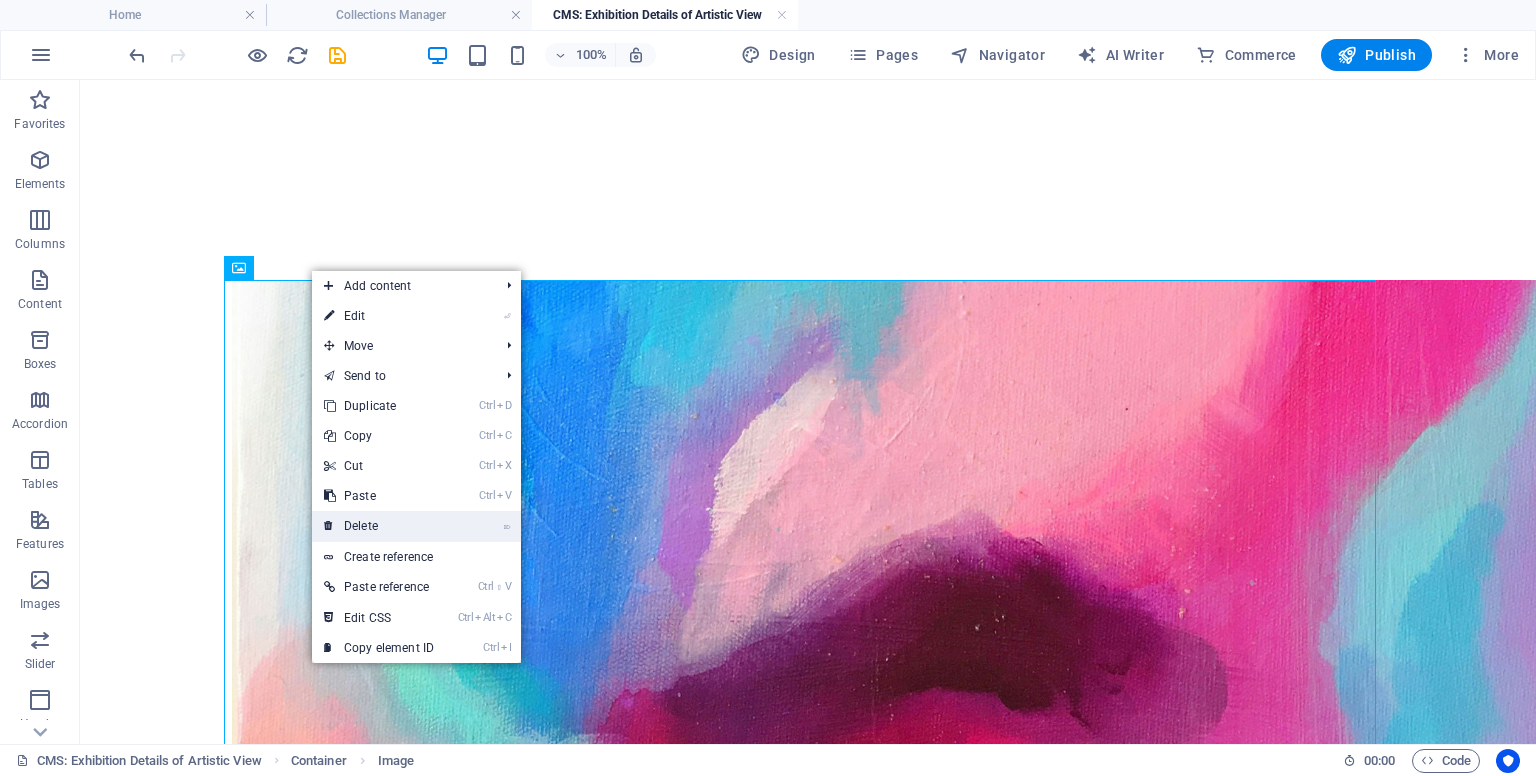 click on "⌦  Delete" at bounding box center (379, 526) 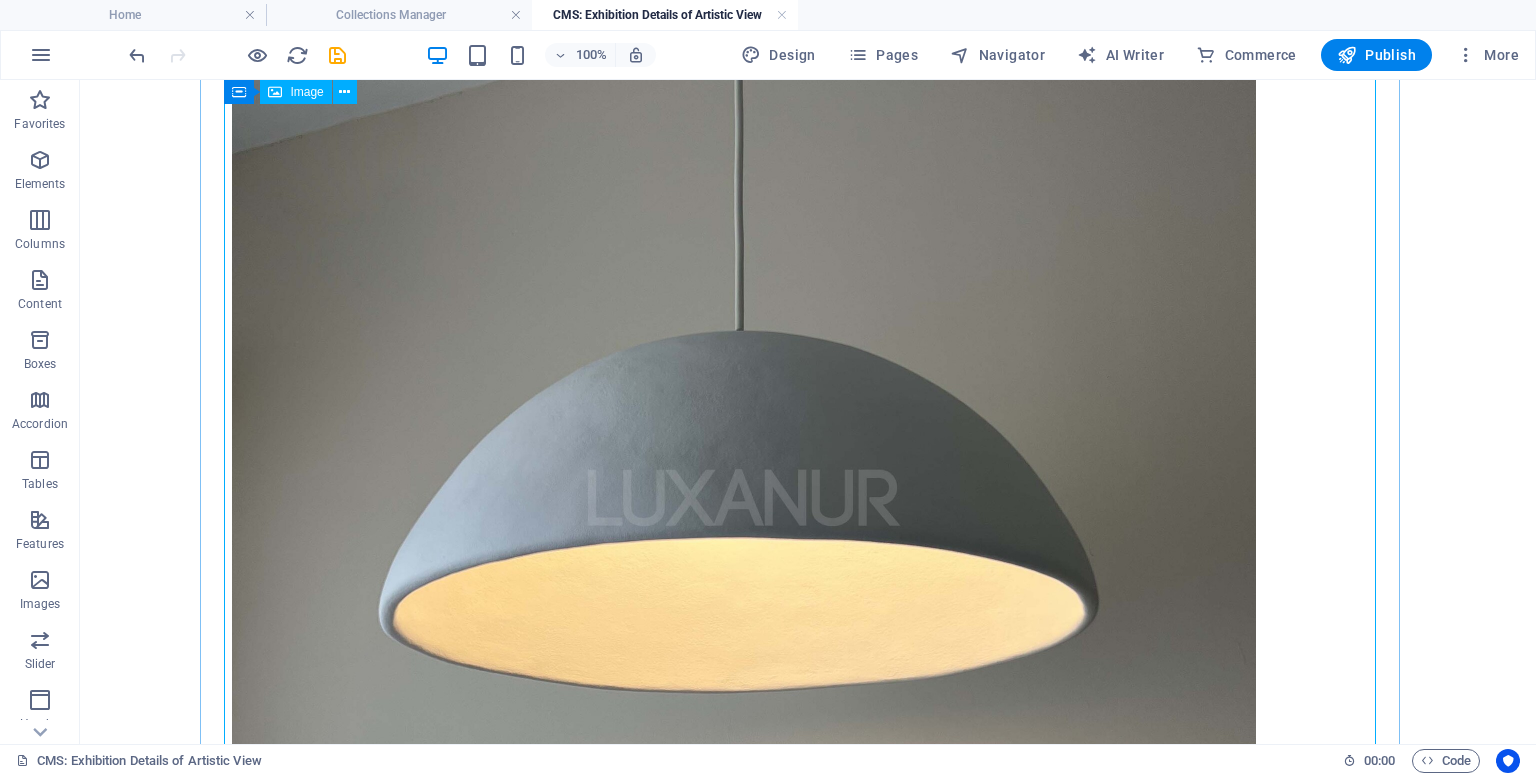 scroll, scrollTop: 0, scrollLeft: 0, axis: both 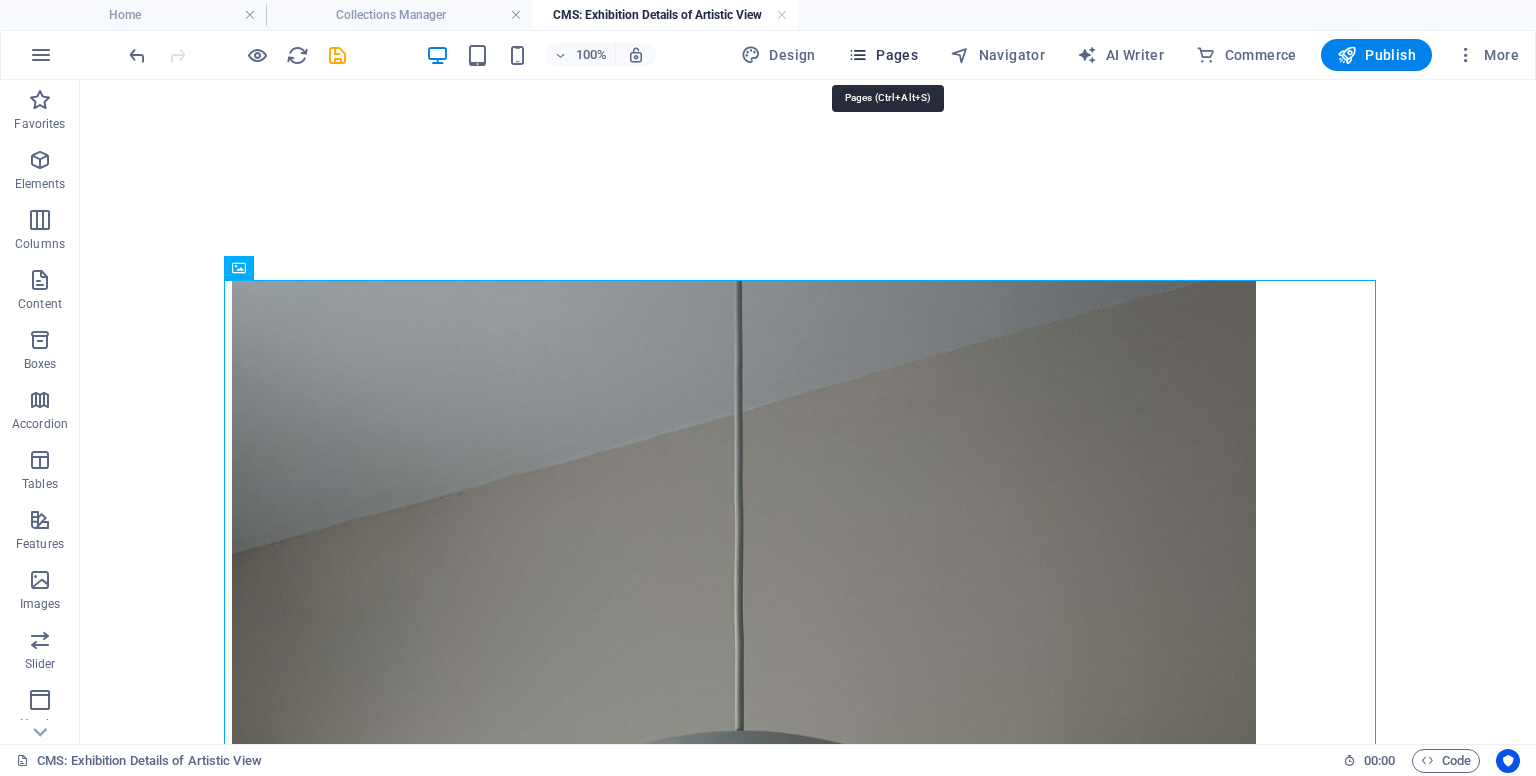 click at bounding box center (858, 55) 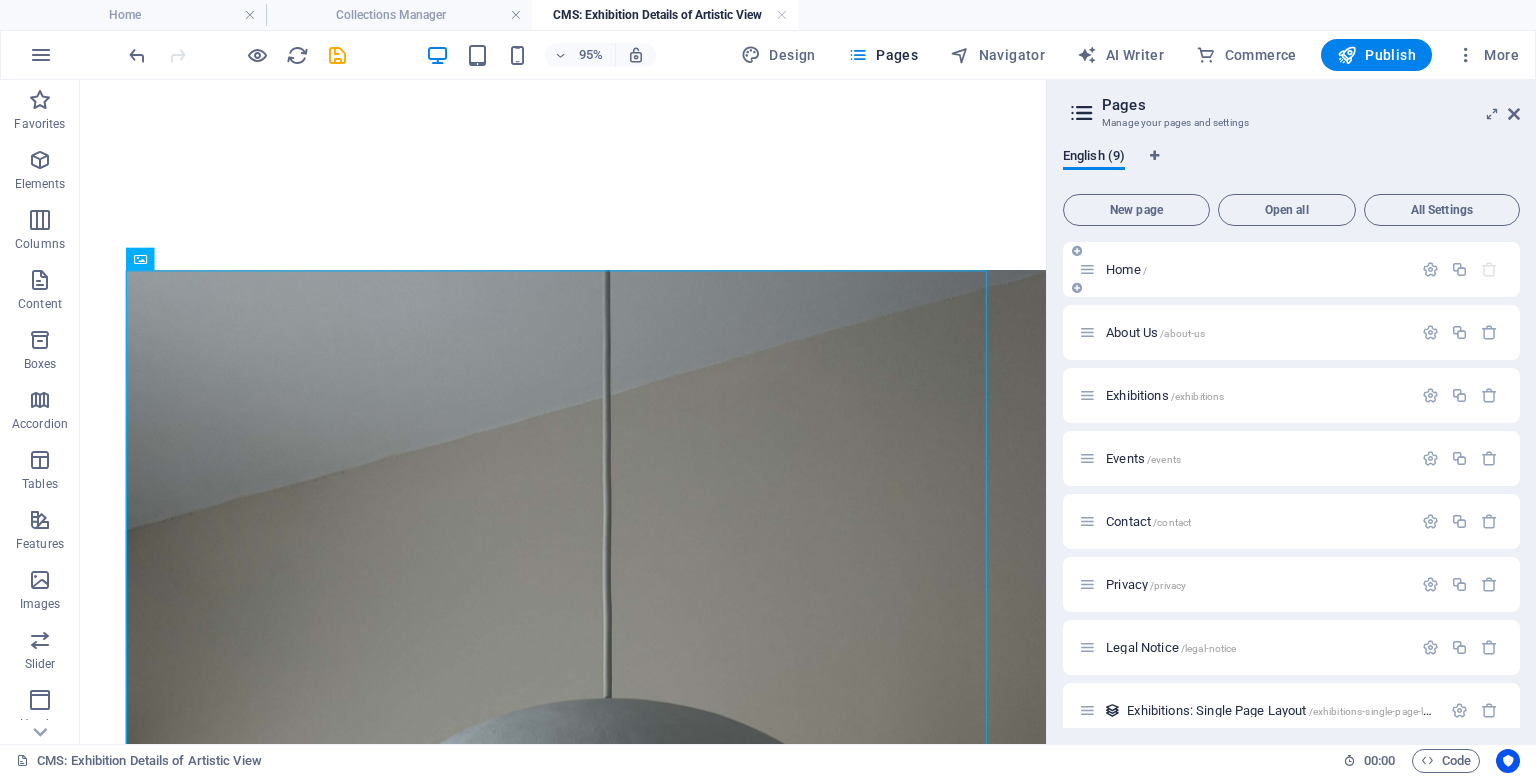 click on "Home /" at bounding box center (1126, 269) 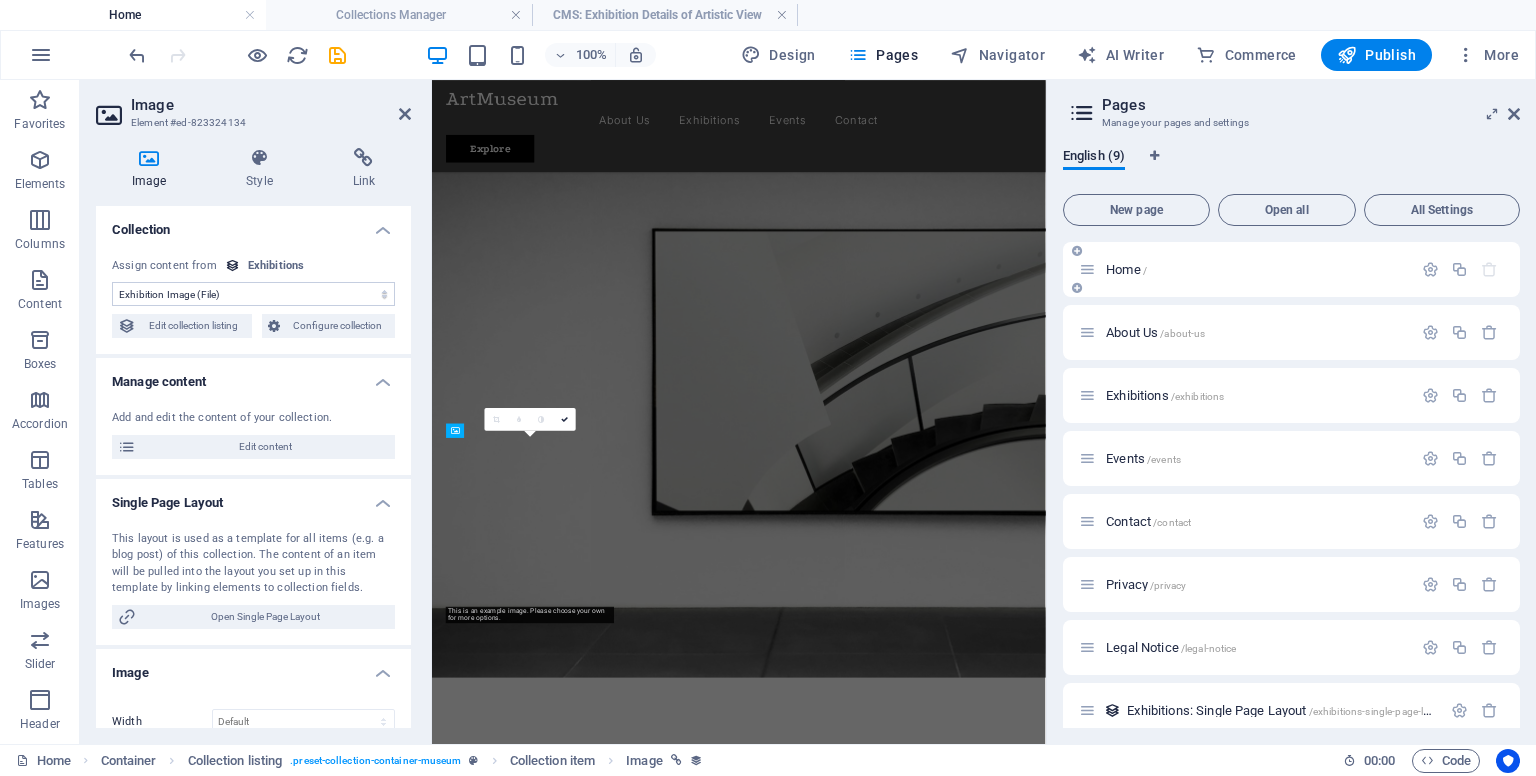 scroll, scrollTop: 700, scrollLeft: 0, axis: vertical 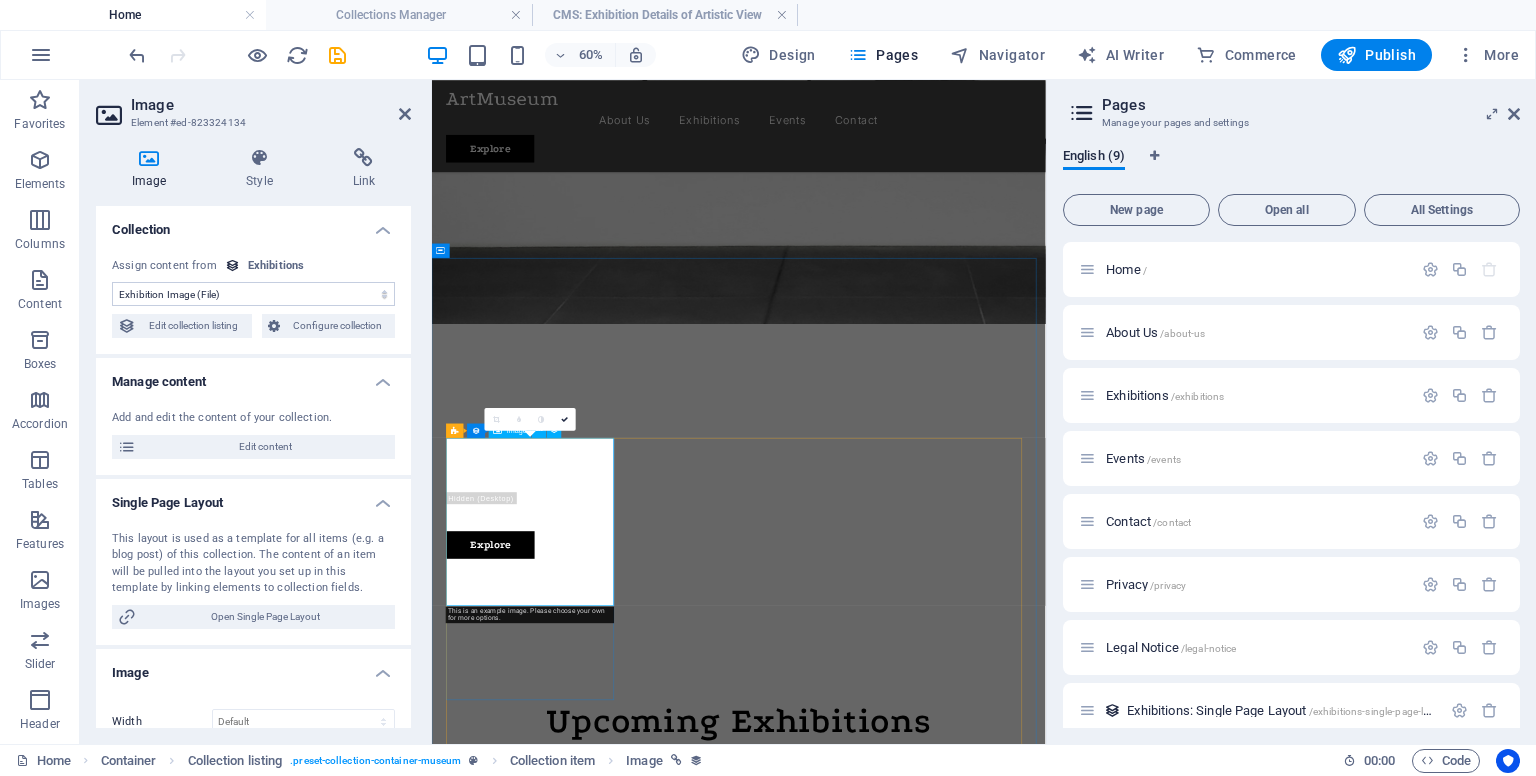 click at bounding box center (943, 1770) 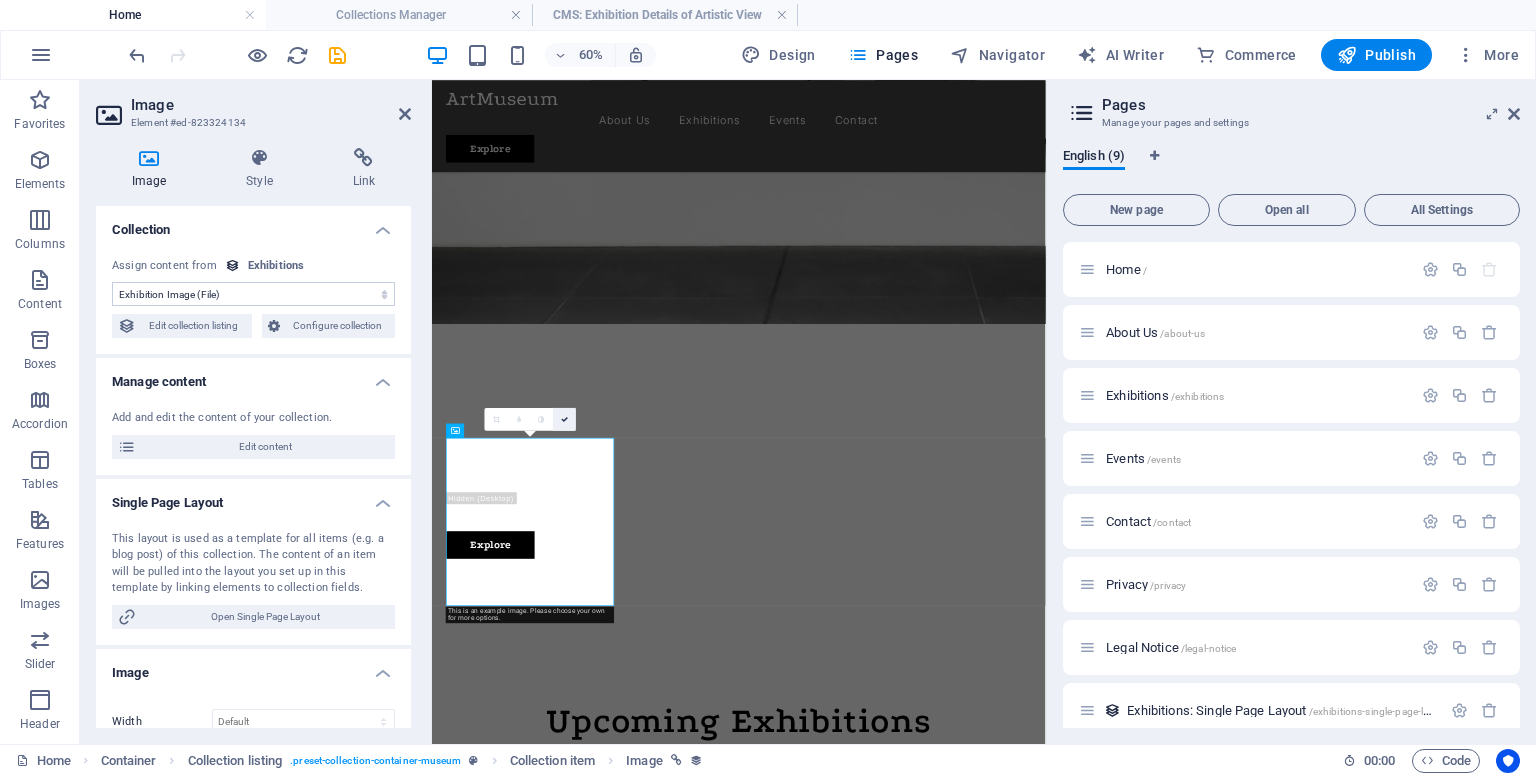 click at bounding box center (564, 418) 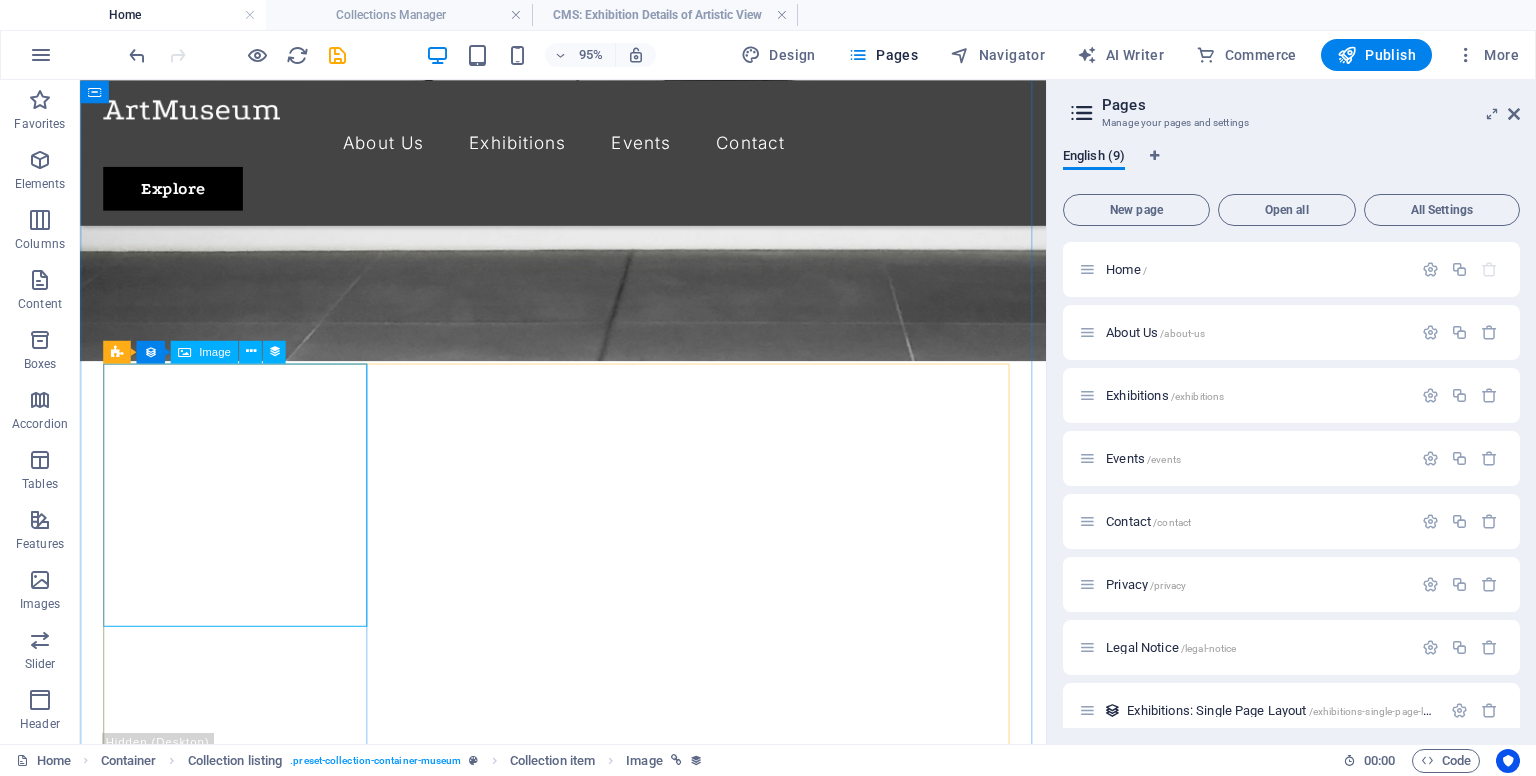 click on "Image" at bounding box center (204, 351) 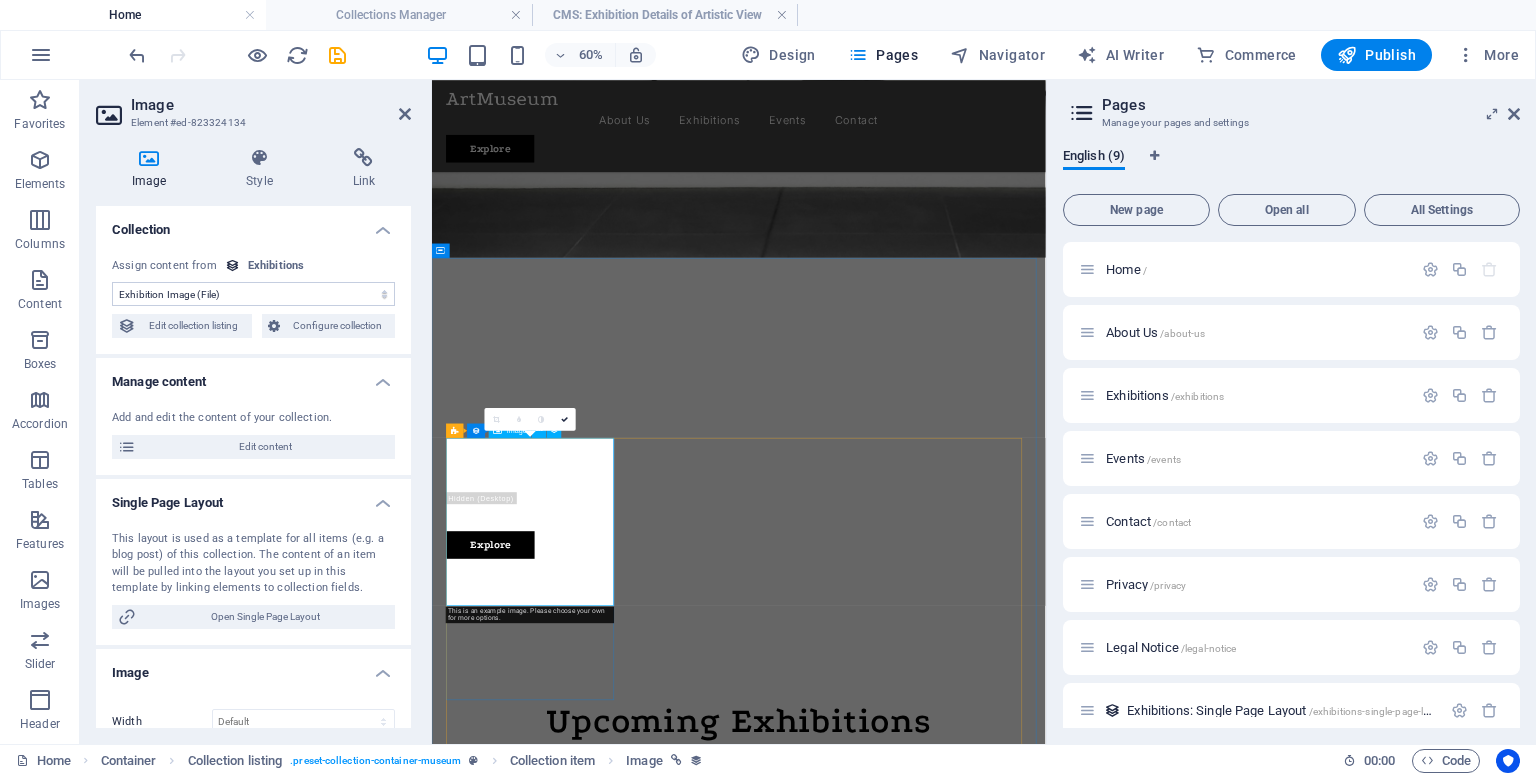 click at bounding box center [943, 1770] 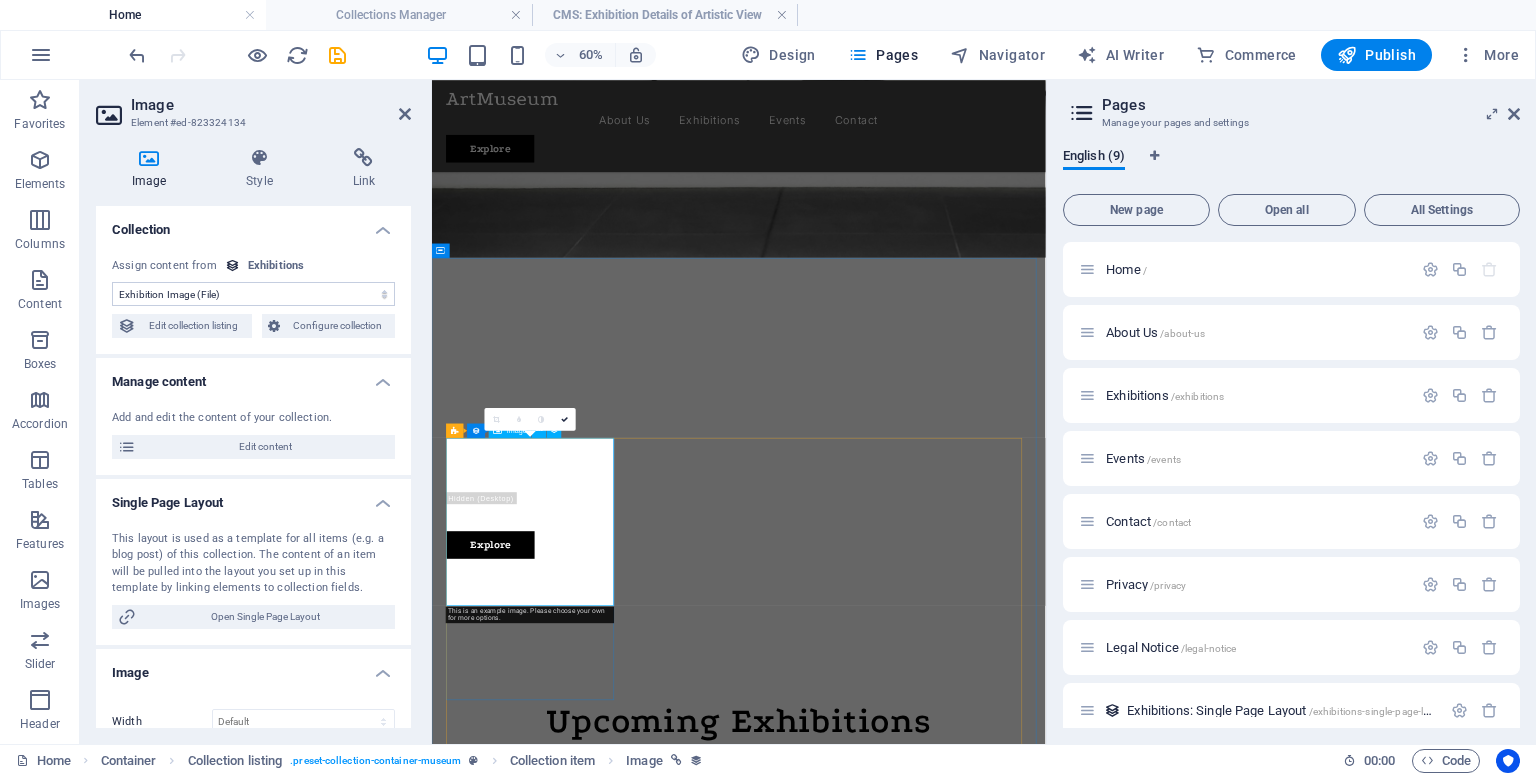 click at bounding box center [943, 1770] 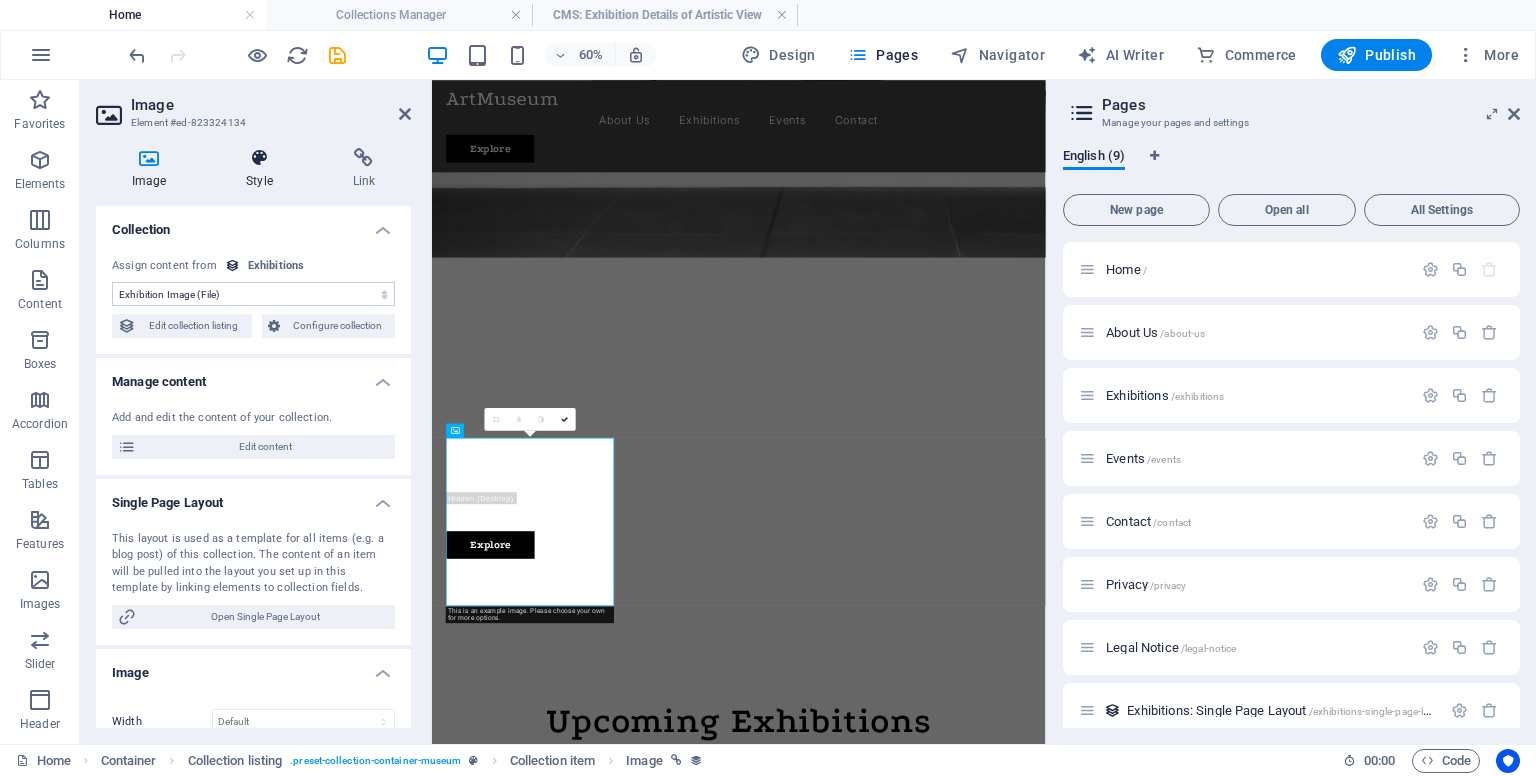 click on "Style" at bounding box center [263, 169] 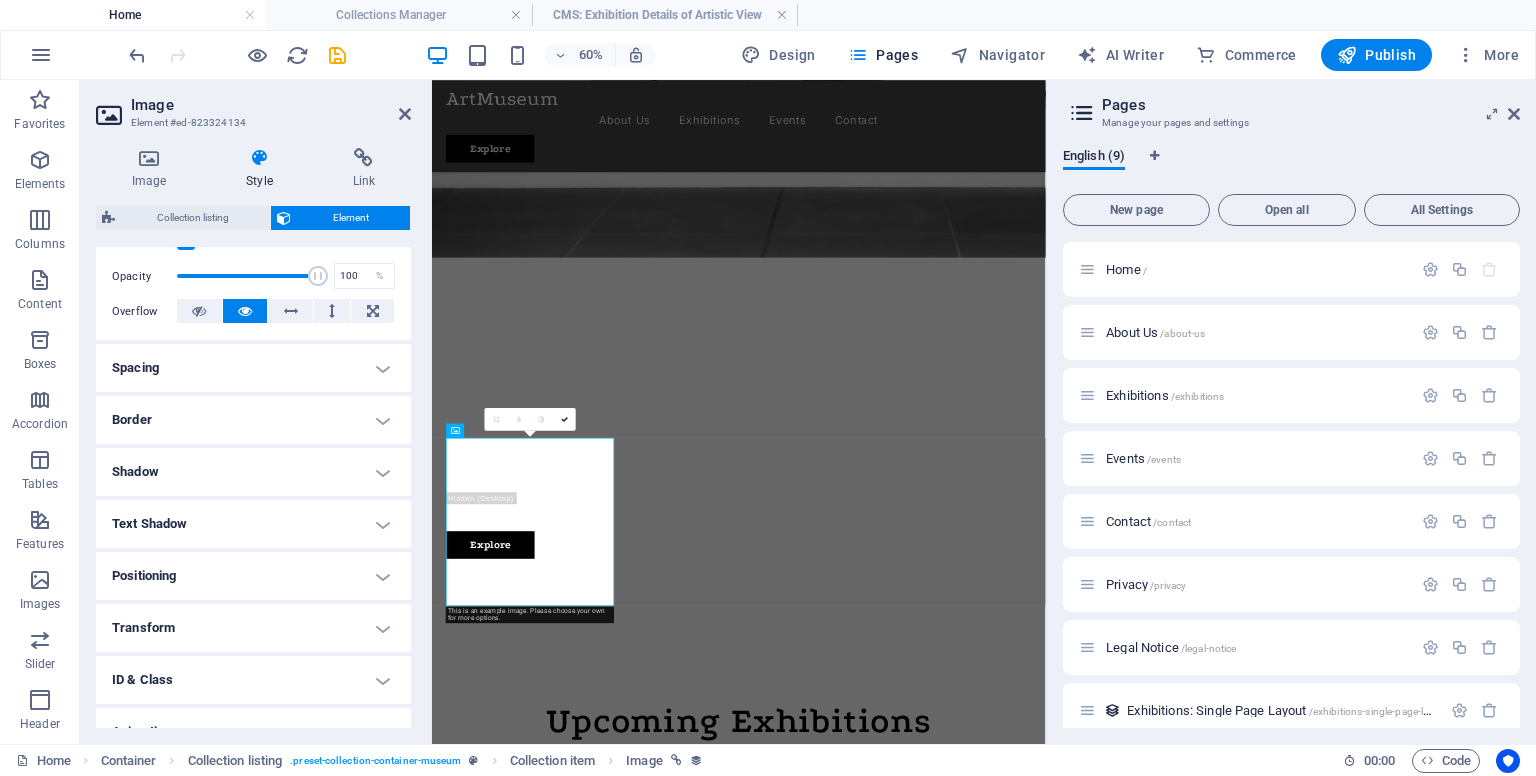 scroll, scrollTop: 363, scrollLeft: 0, axis: vertical 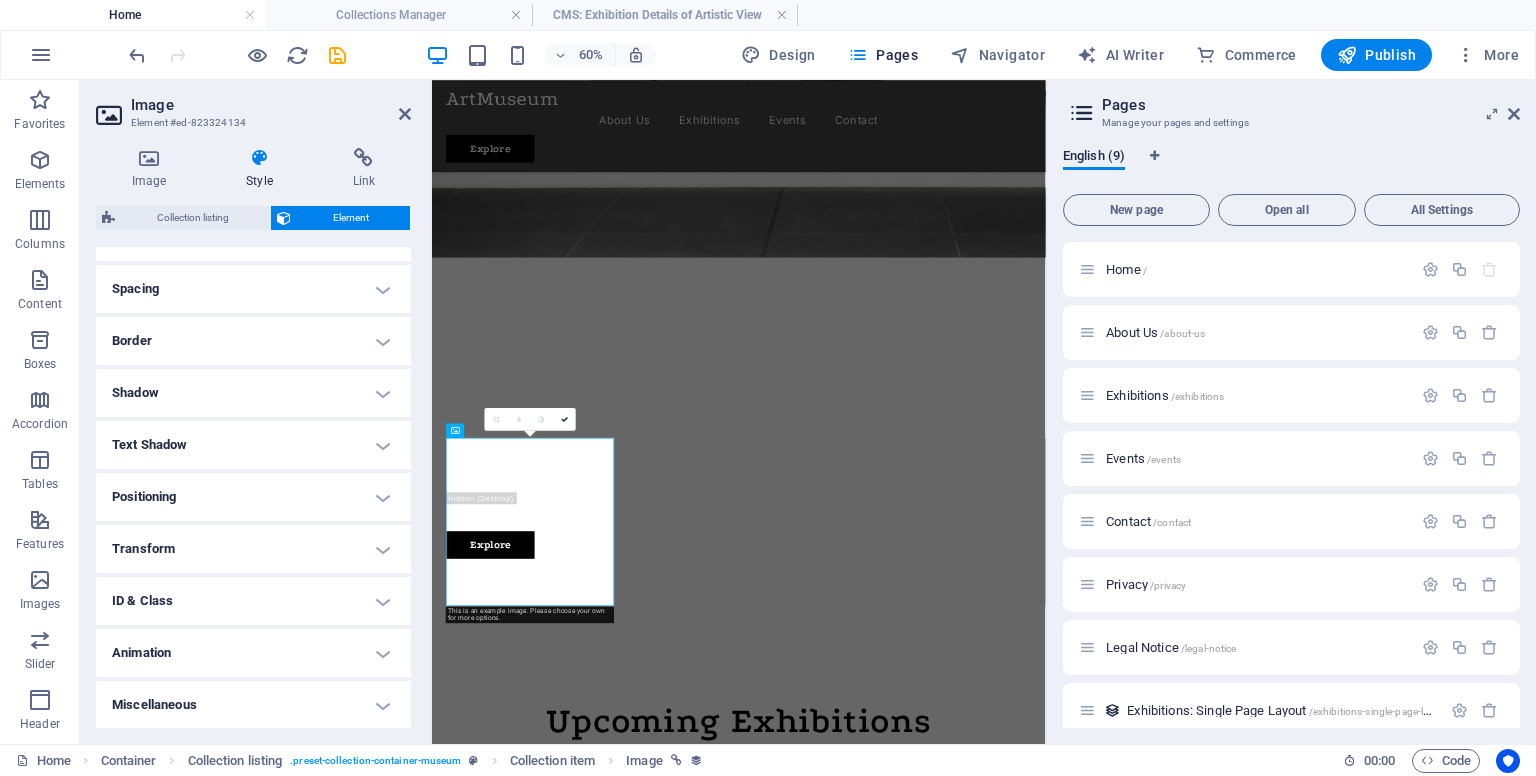 click on "Border" at bounding box center [253, 341] 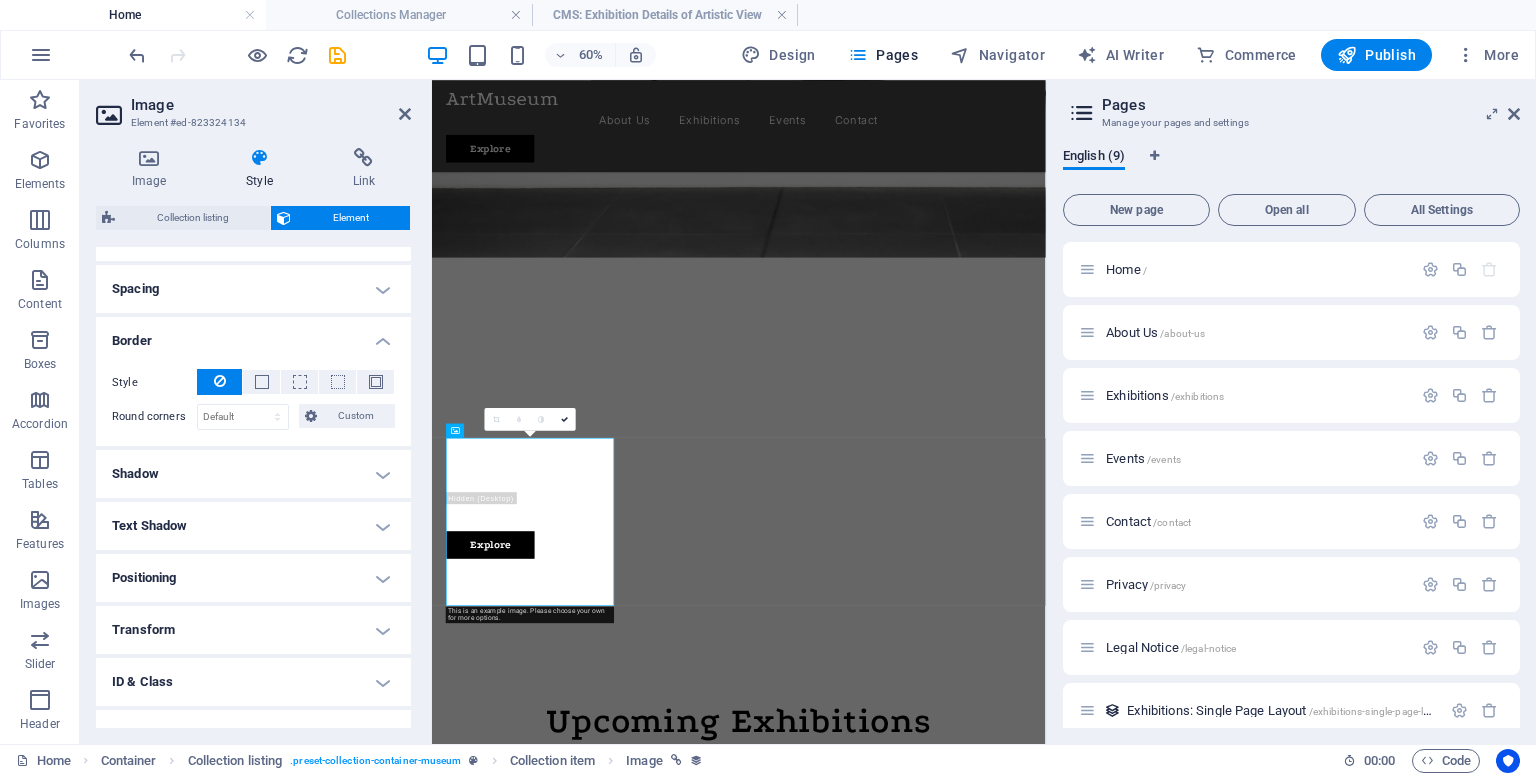 click on "Spacing" at bounding box center [253, 289] 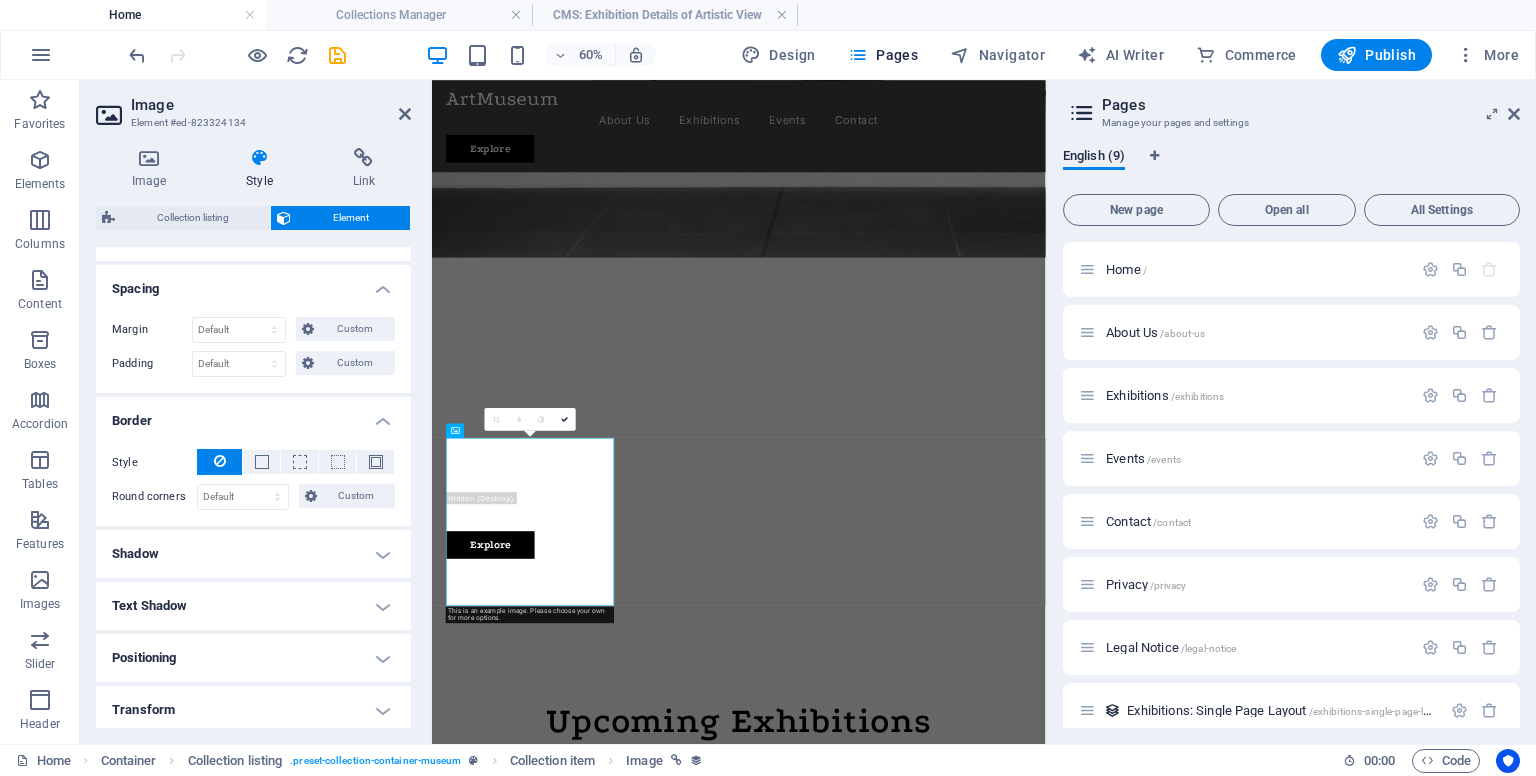 click at bounding box center (284, 218) 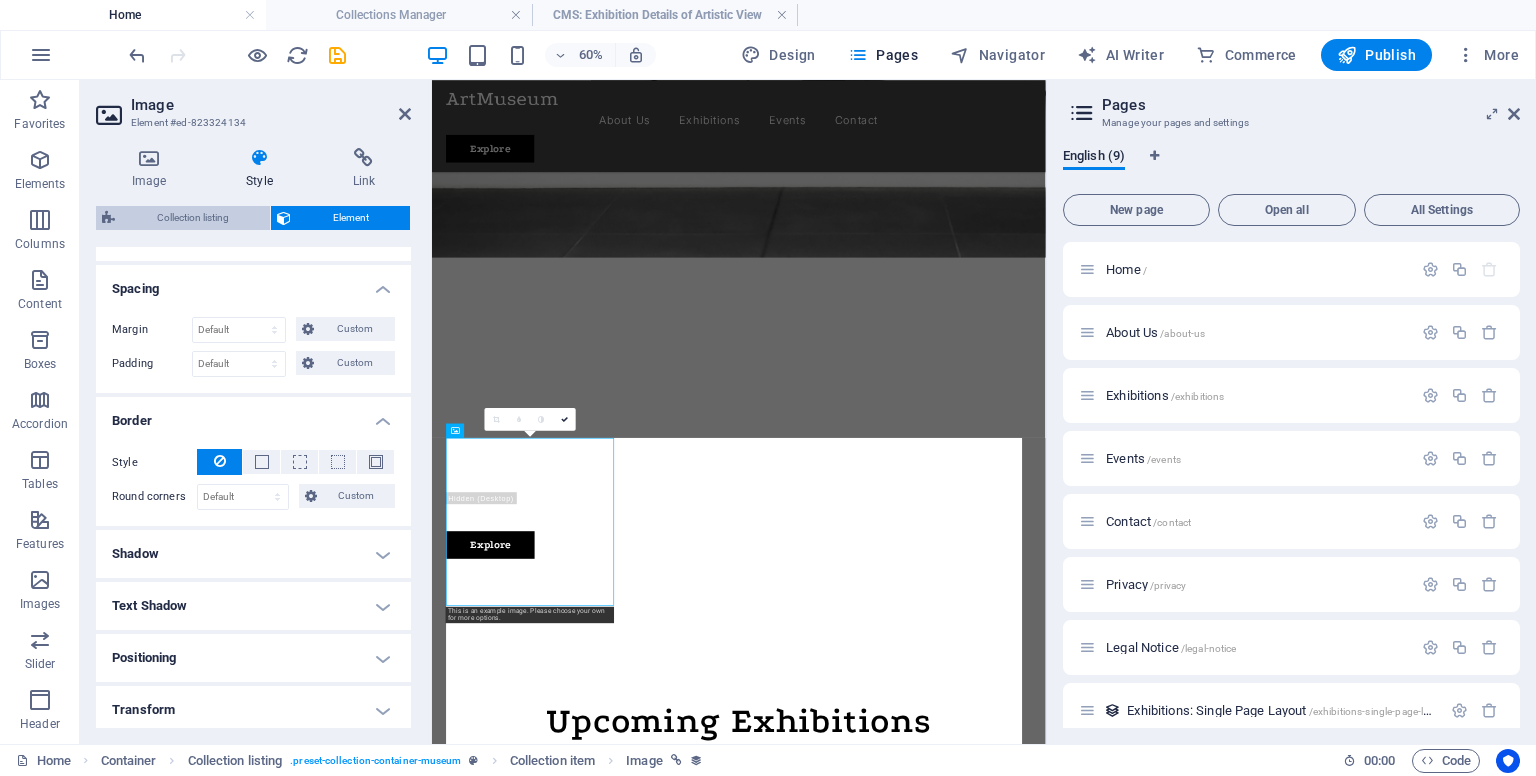 click on "Collection listing" at bounding box center [192, 218] 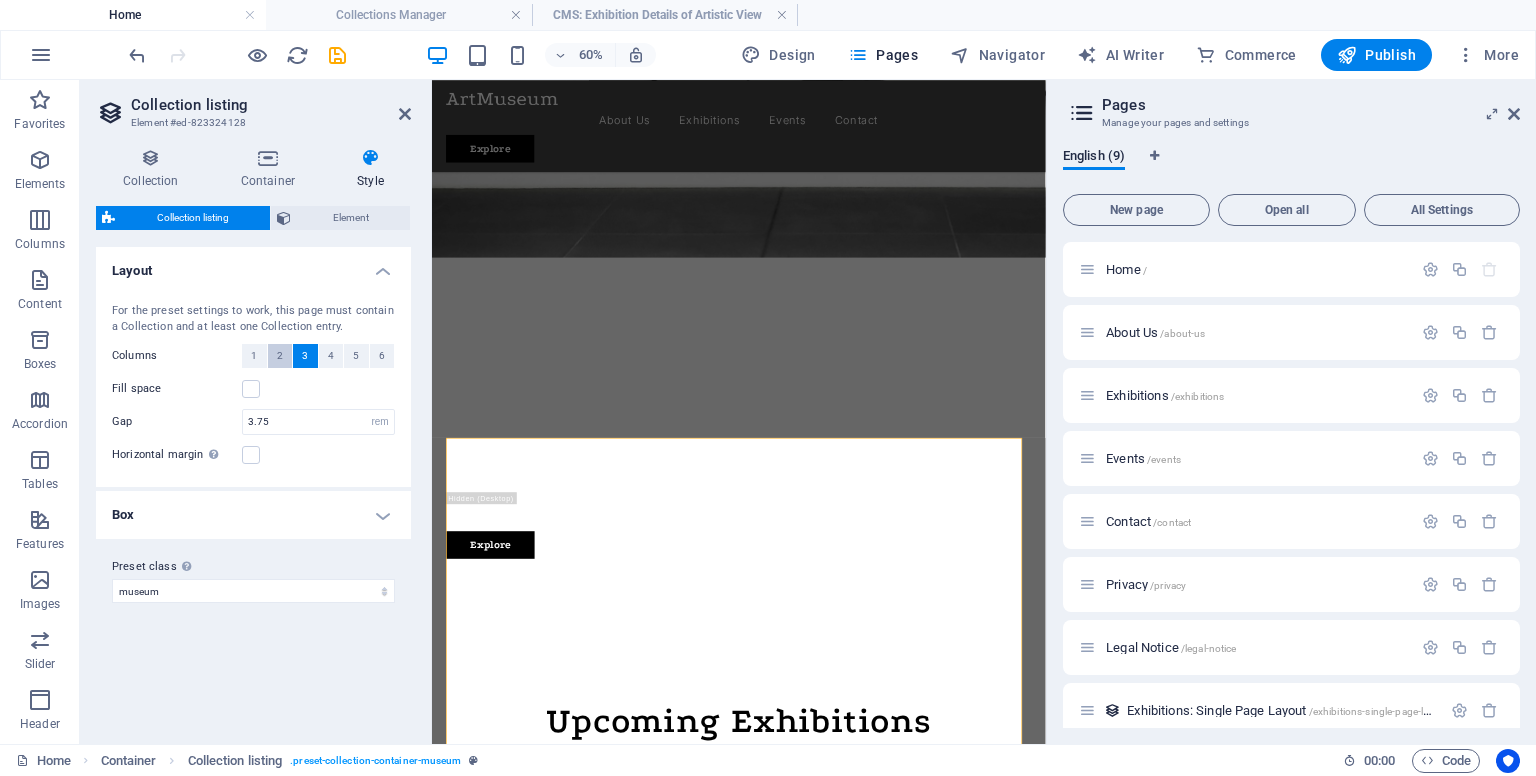 click on "2" at bounding box center [280, 356] 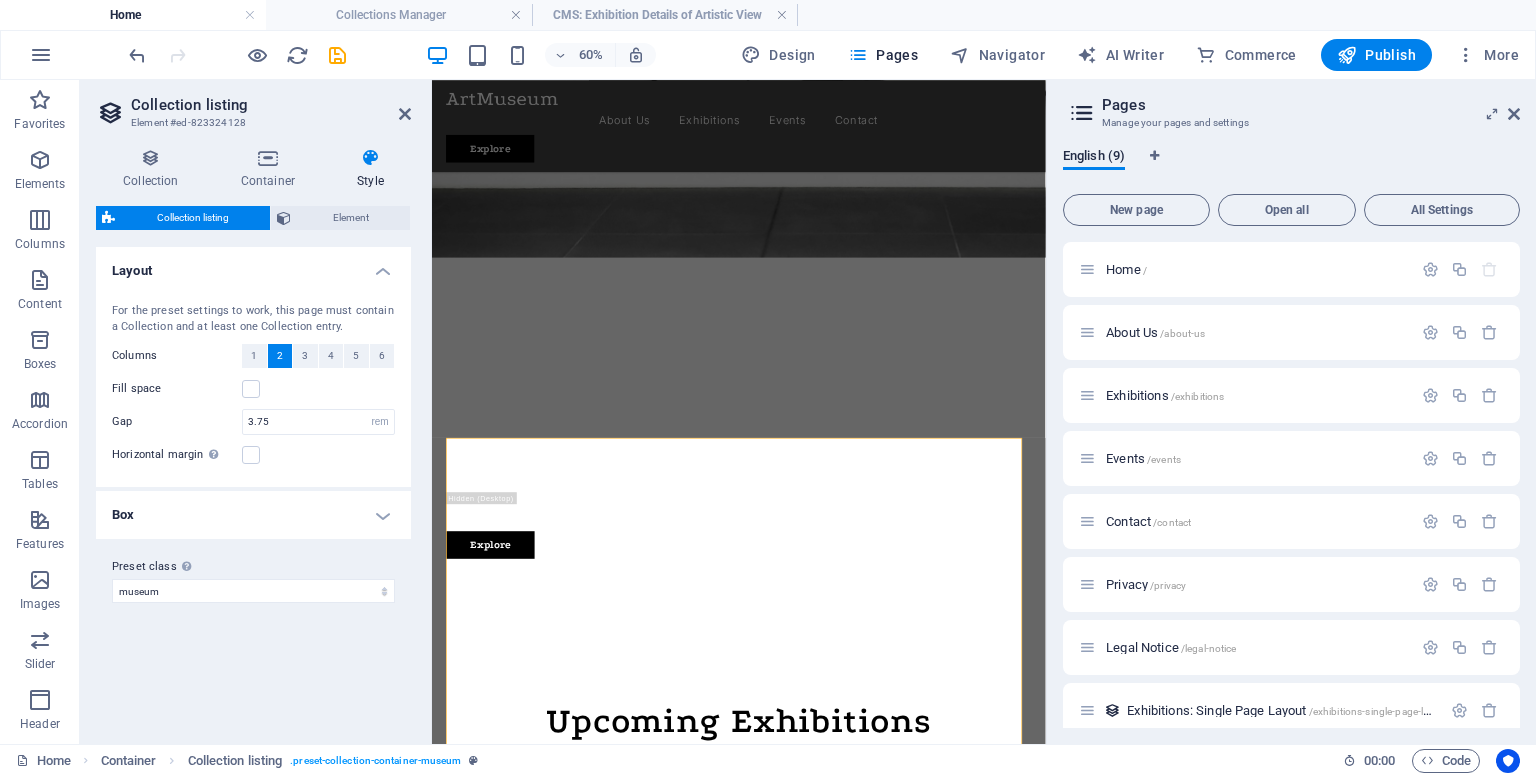 click on "2" at bounding box center (280, 356) 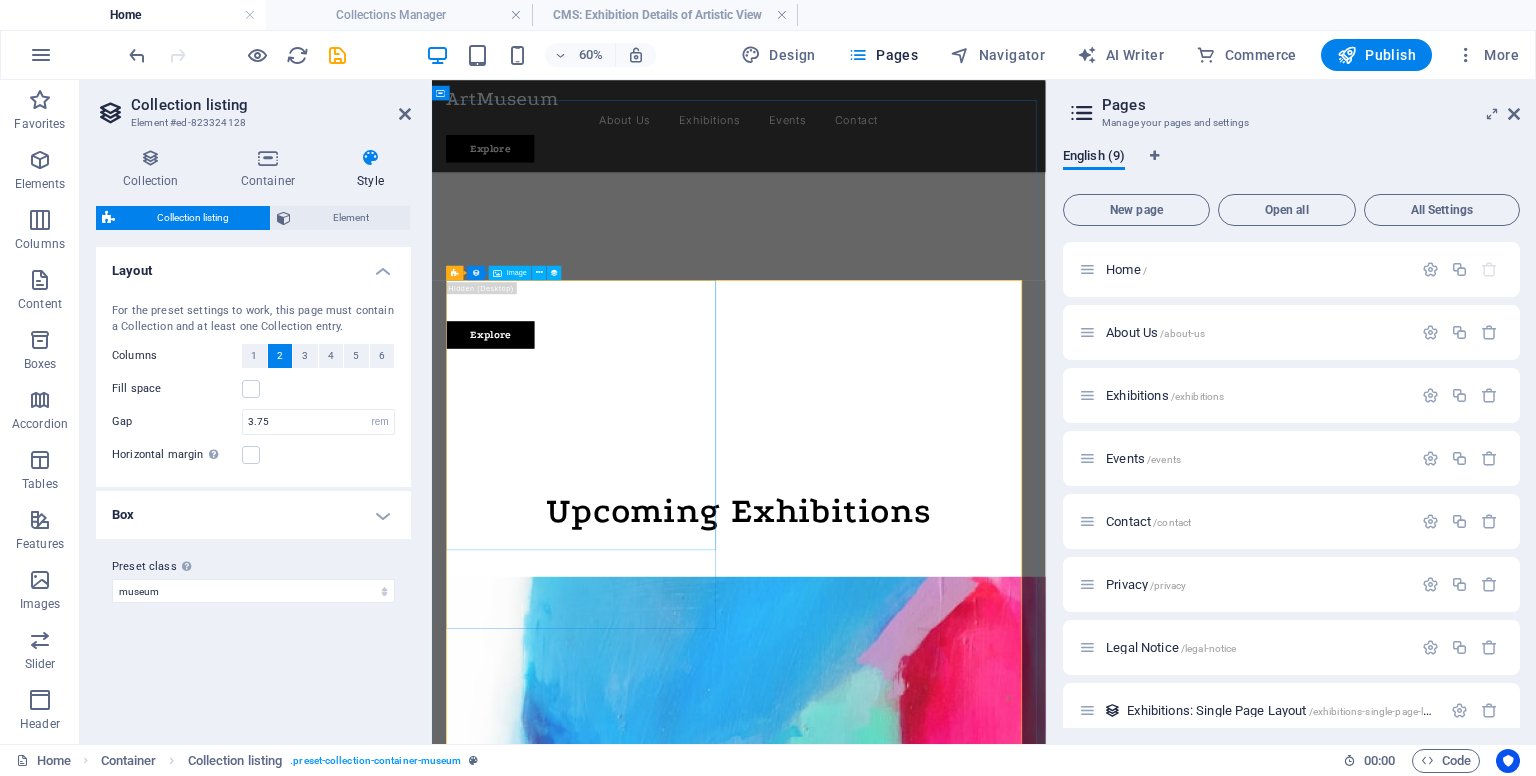 scroll, scrollTop: 1100, scrollLeft: 0, axis: vertical 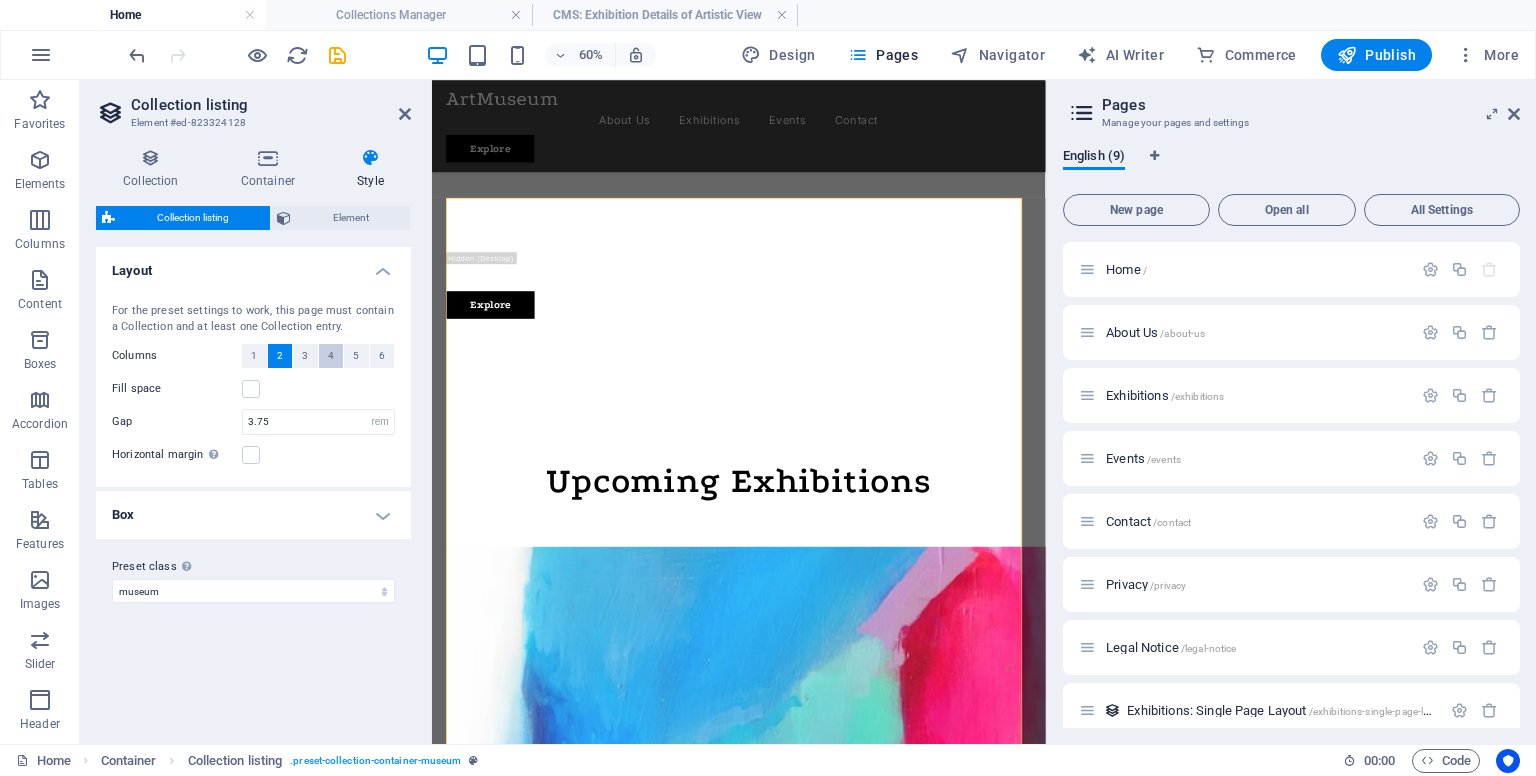 click on "4" at bounding box center [331, 356] 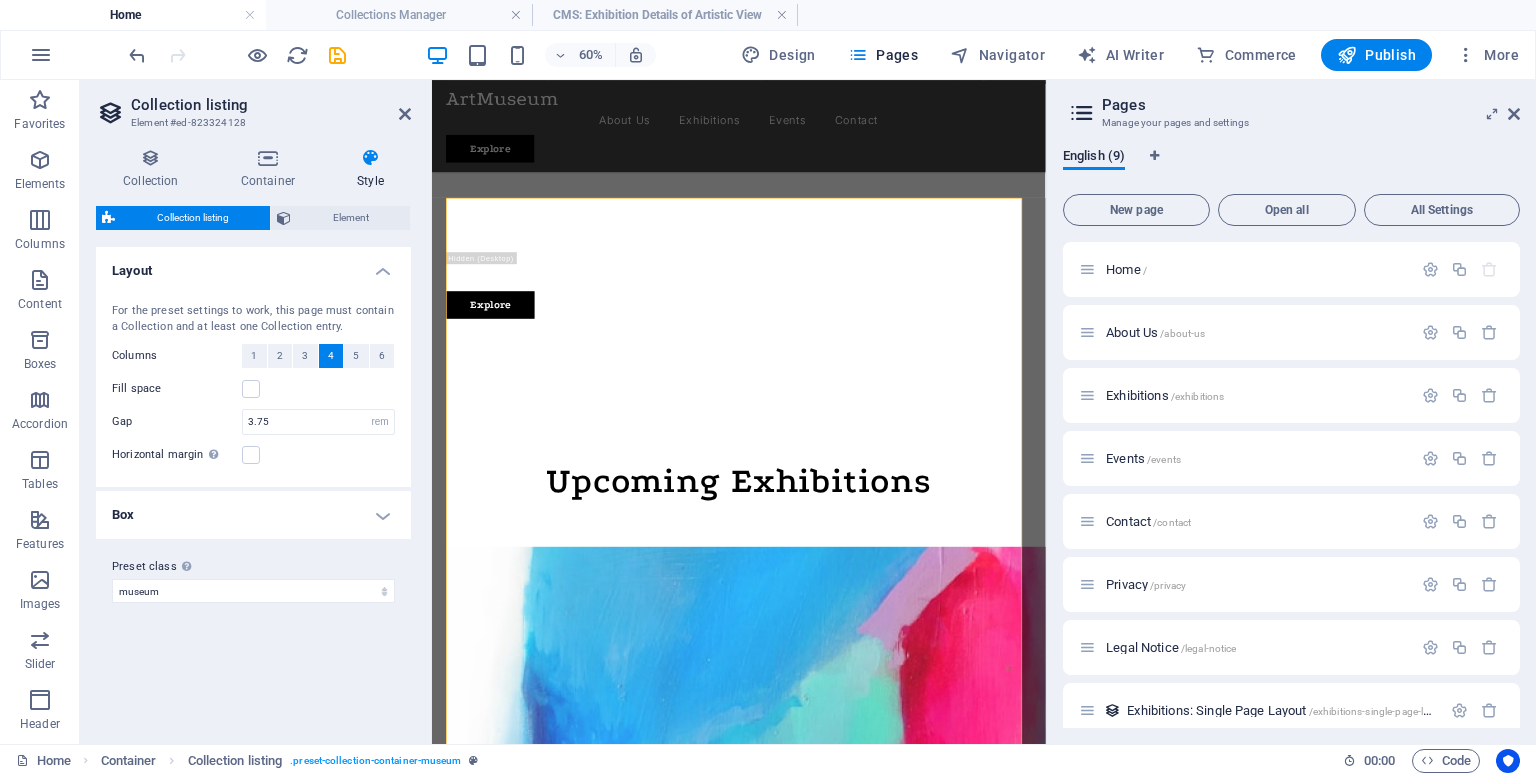 click on "4" at bounding box center (331, 356) 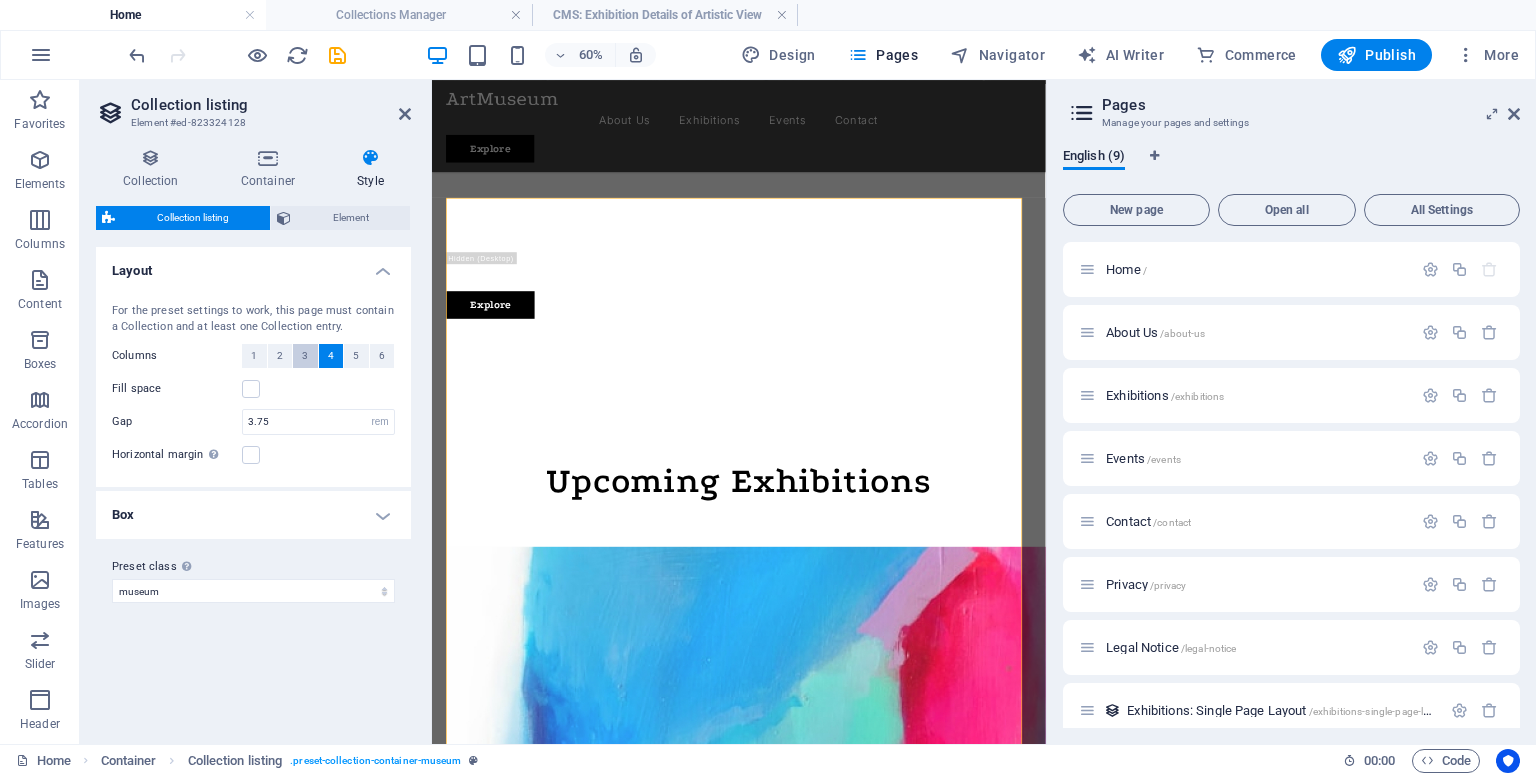 click on "3" at bounding box center (305, 356) 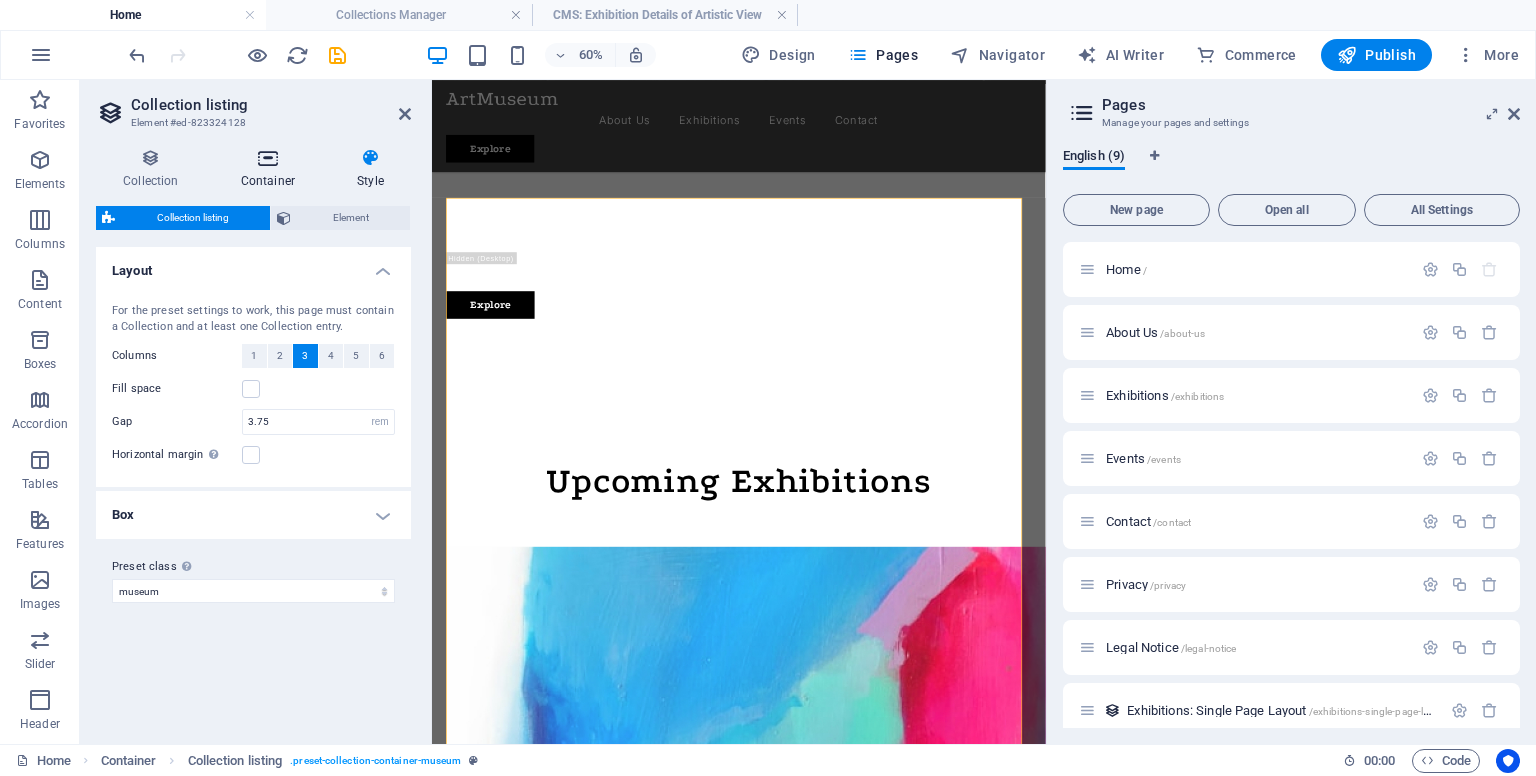 click on "Container" at bounding box center (272, 169) 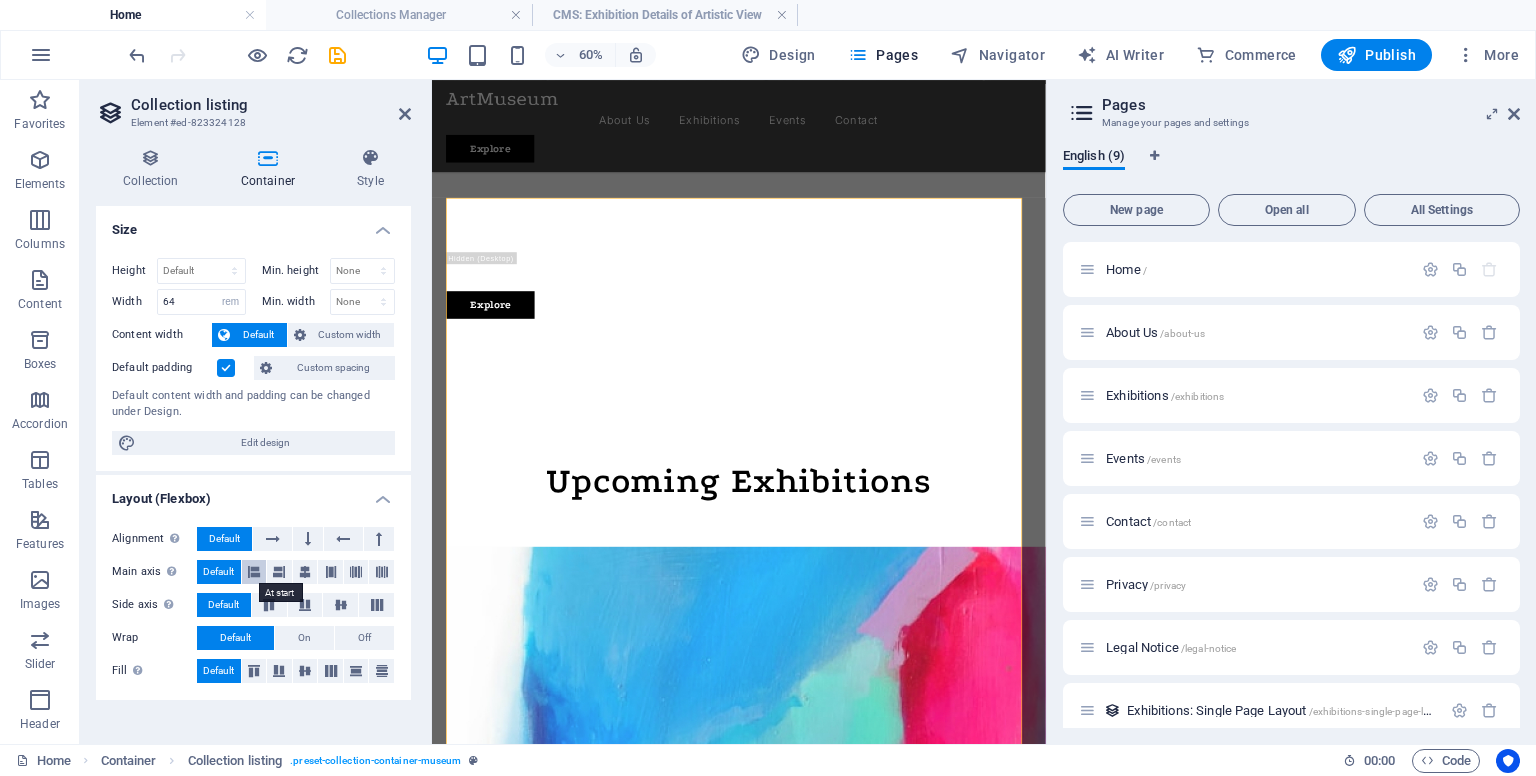 click at bounding box center (254, 572) 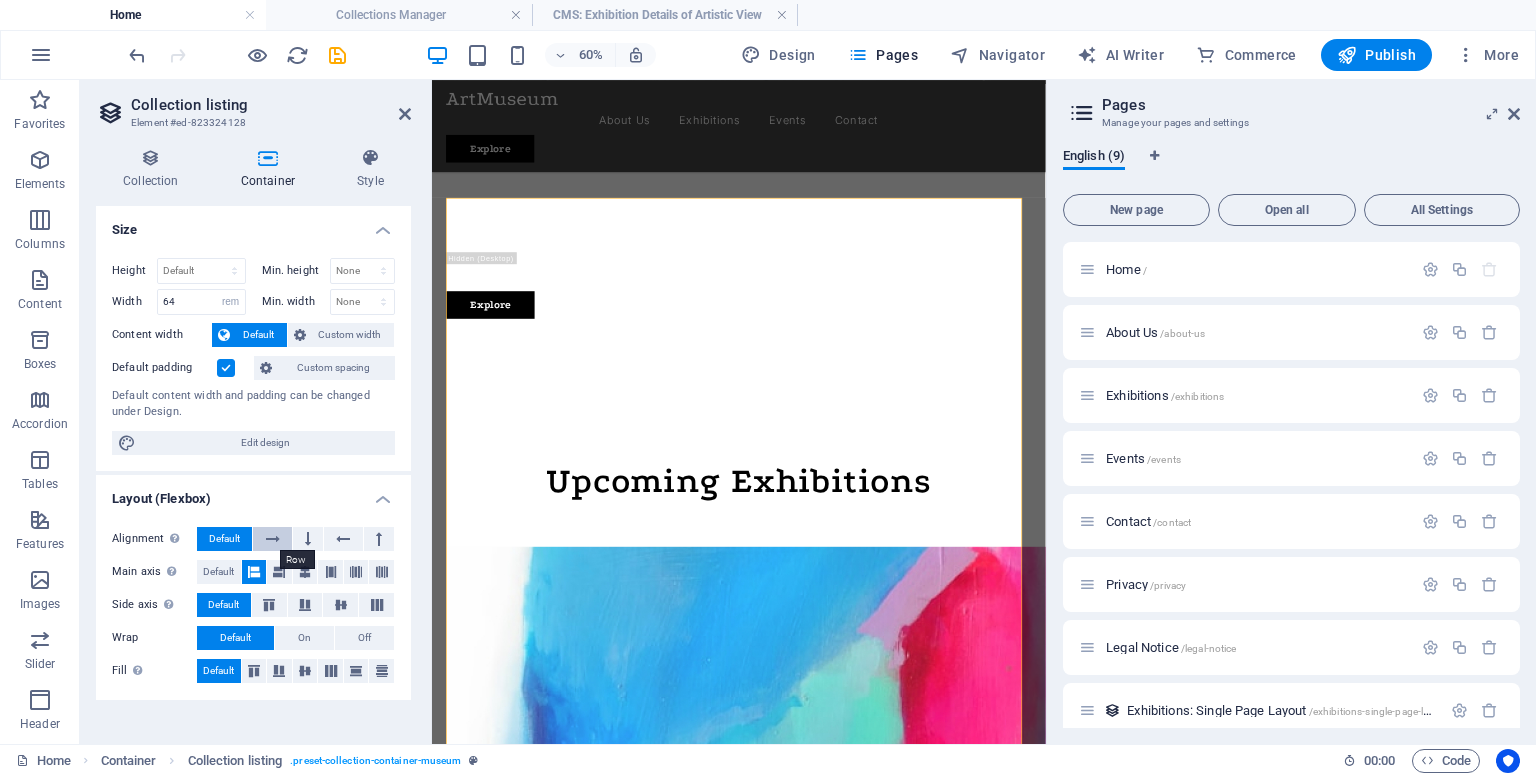 click at bounding box center (273, 539) 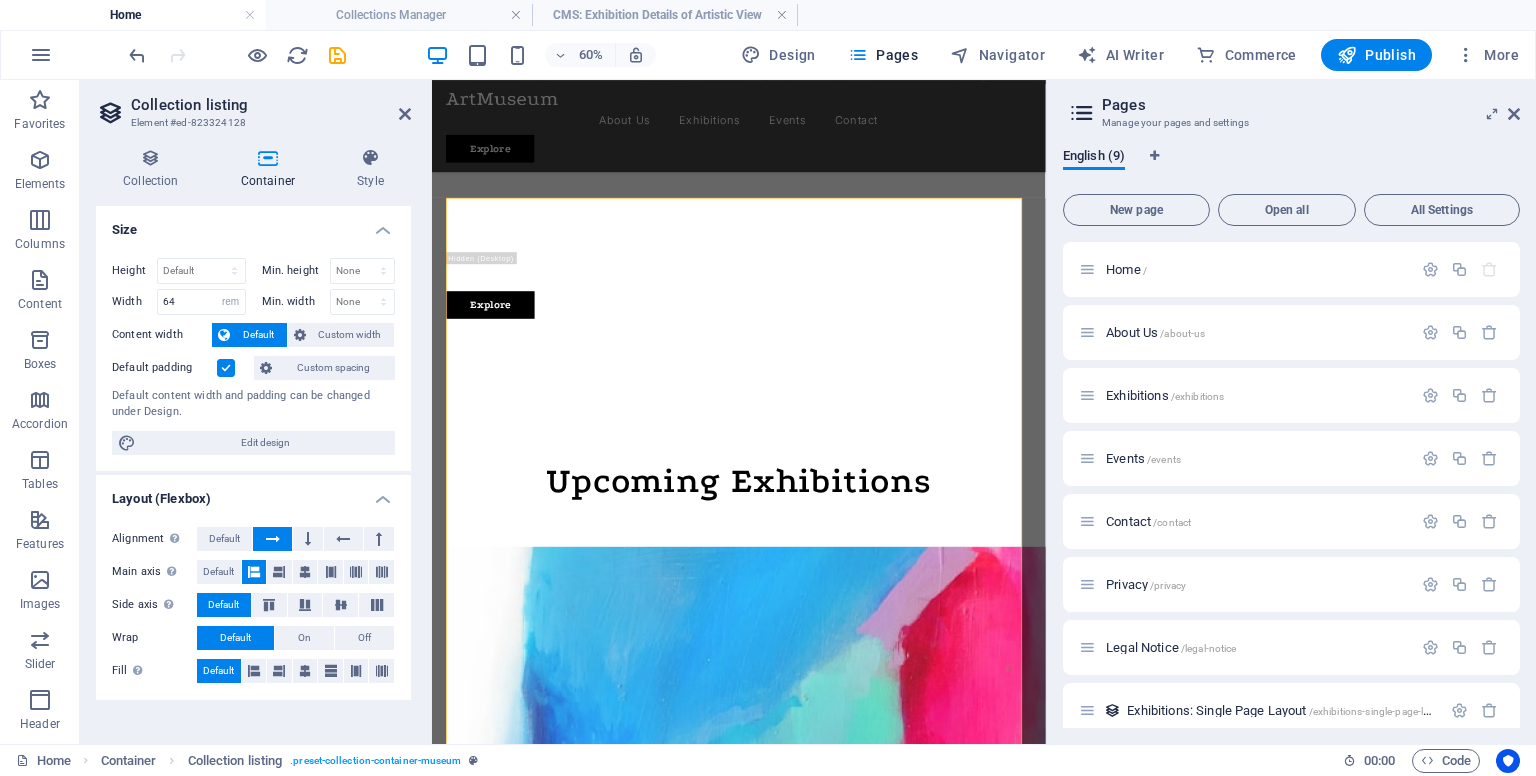 click at bounding box center (273, 539) 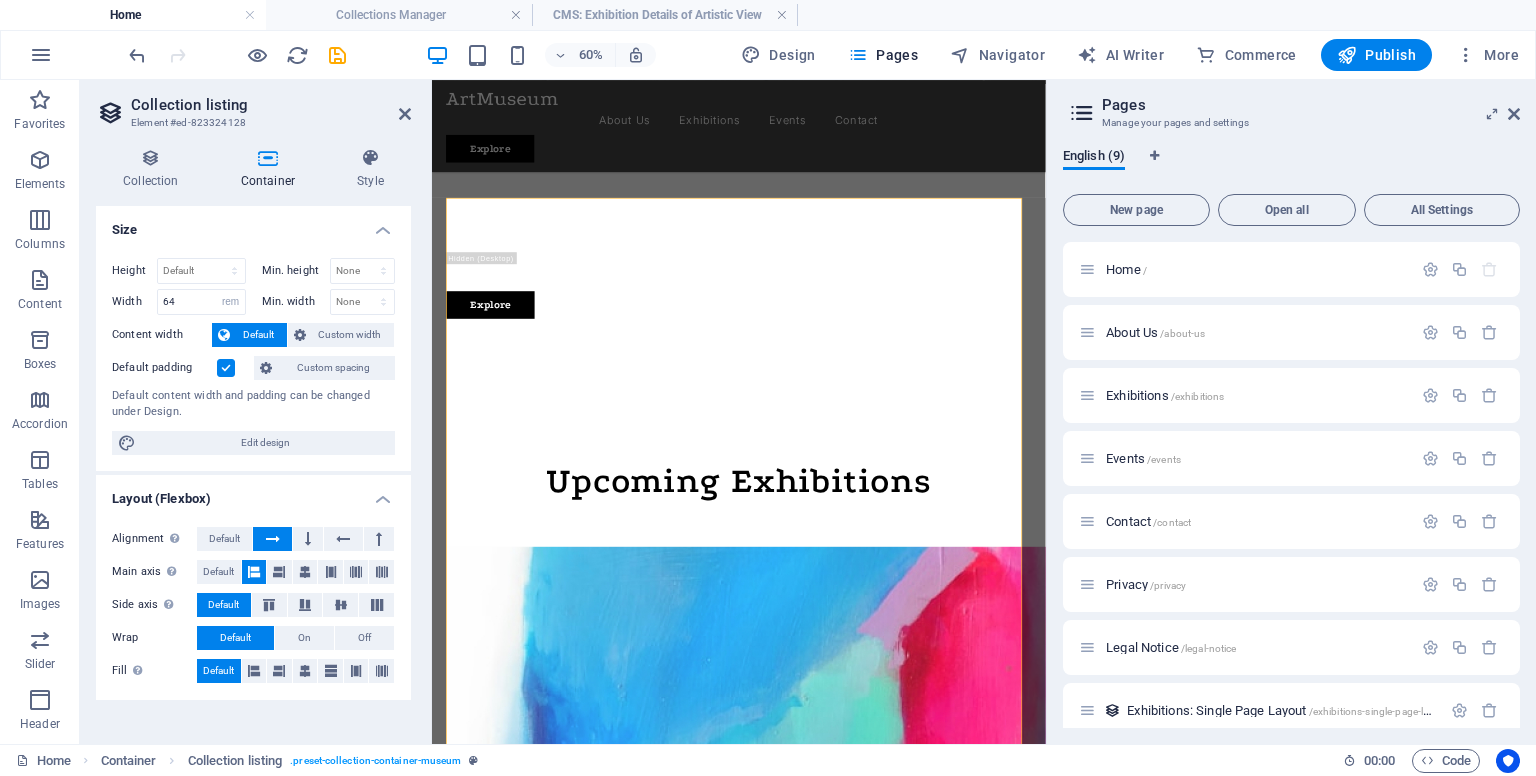 click at bounding box center [273, 539] 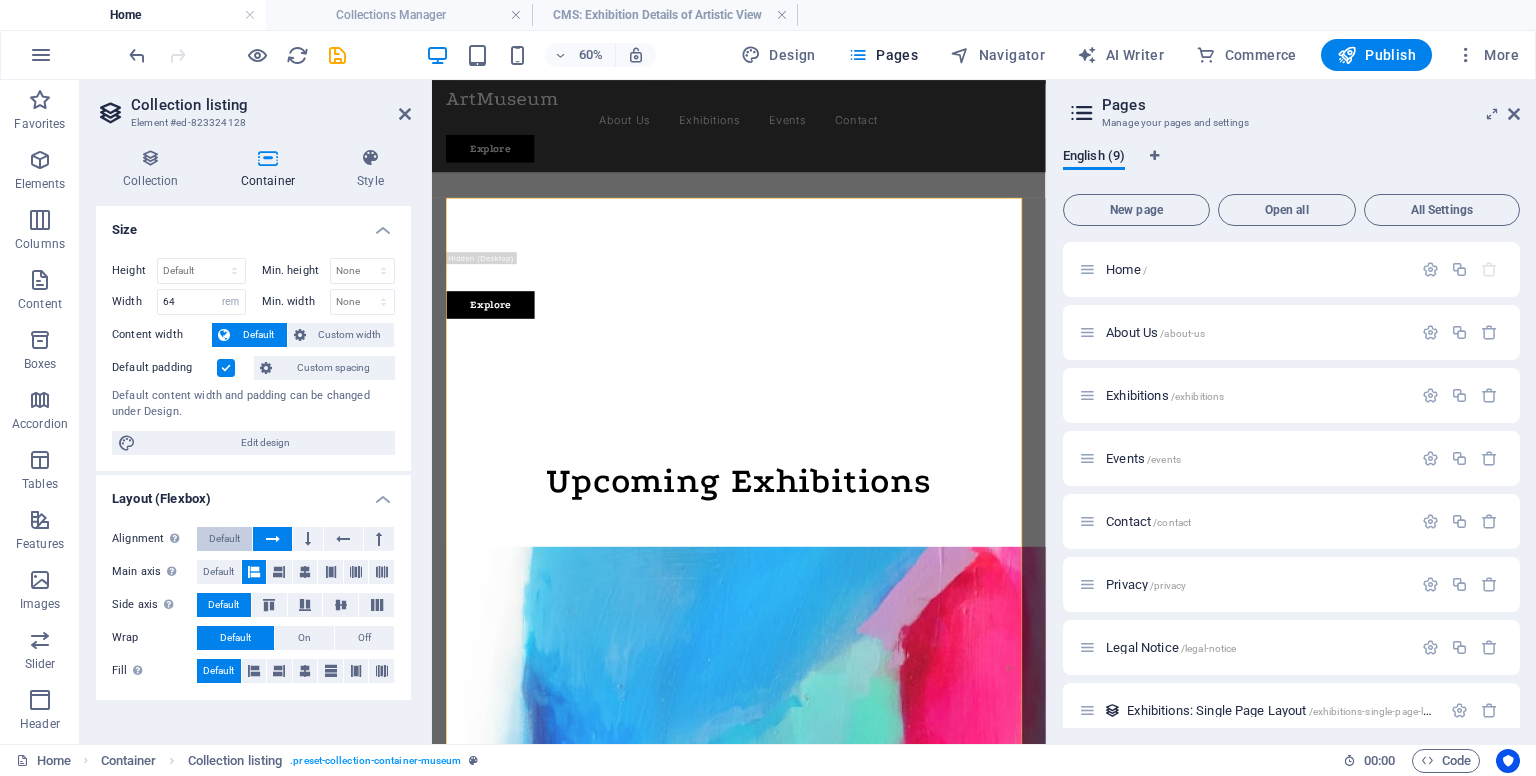 click on "Default" at bounding box center [224, 539] 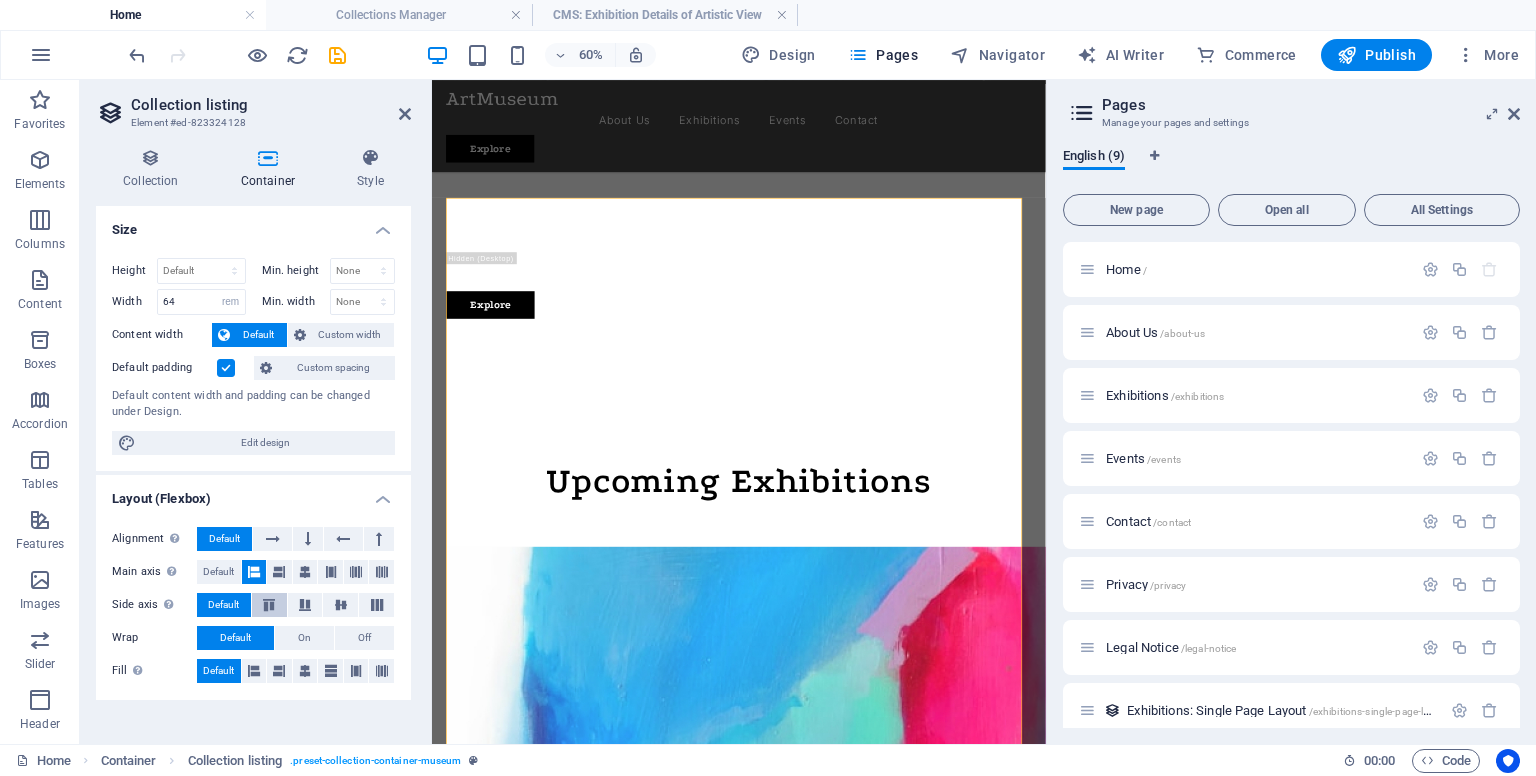 click at bounding box center [269, 605] 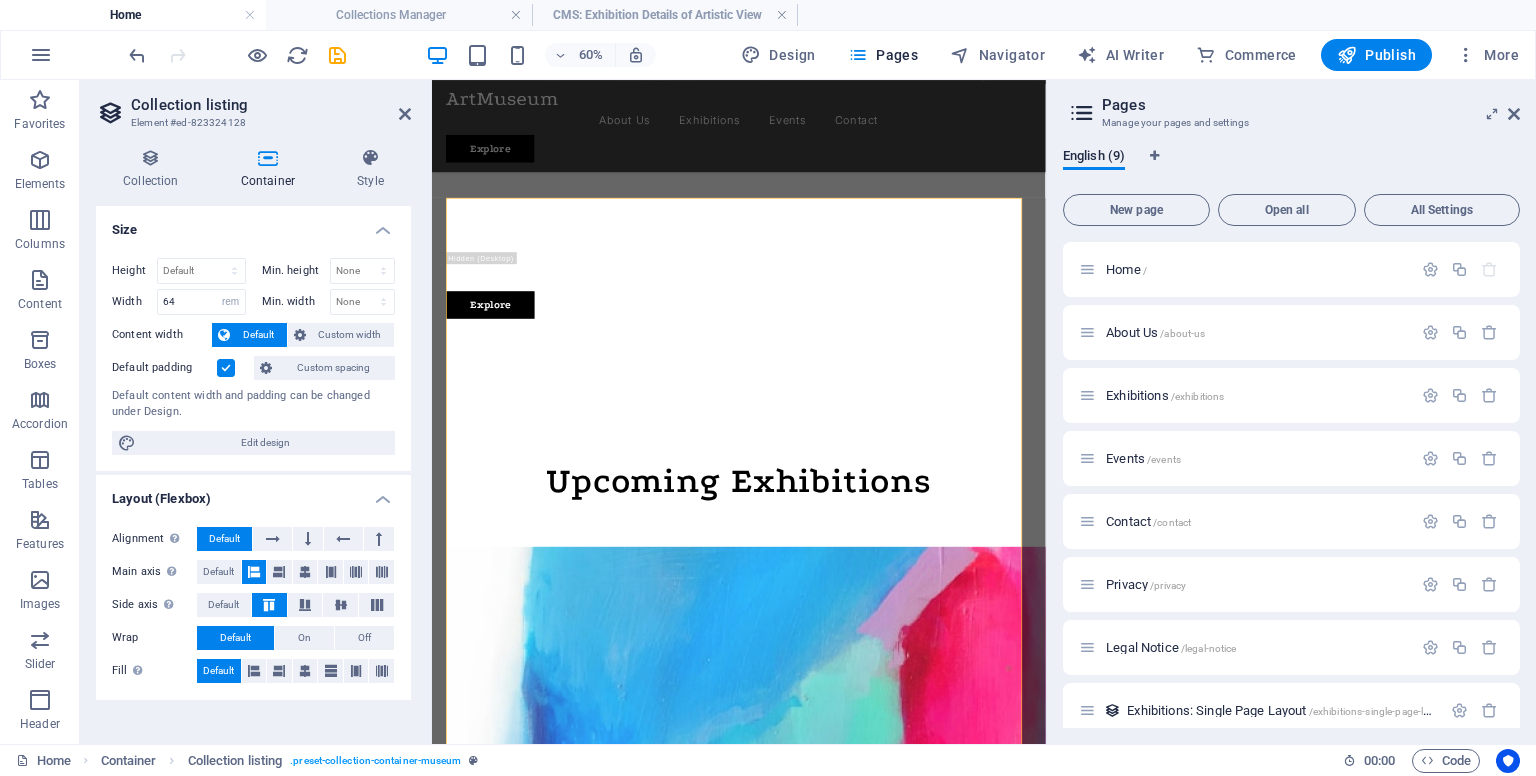 click at bounding box center (269, 605) 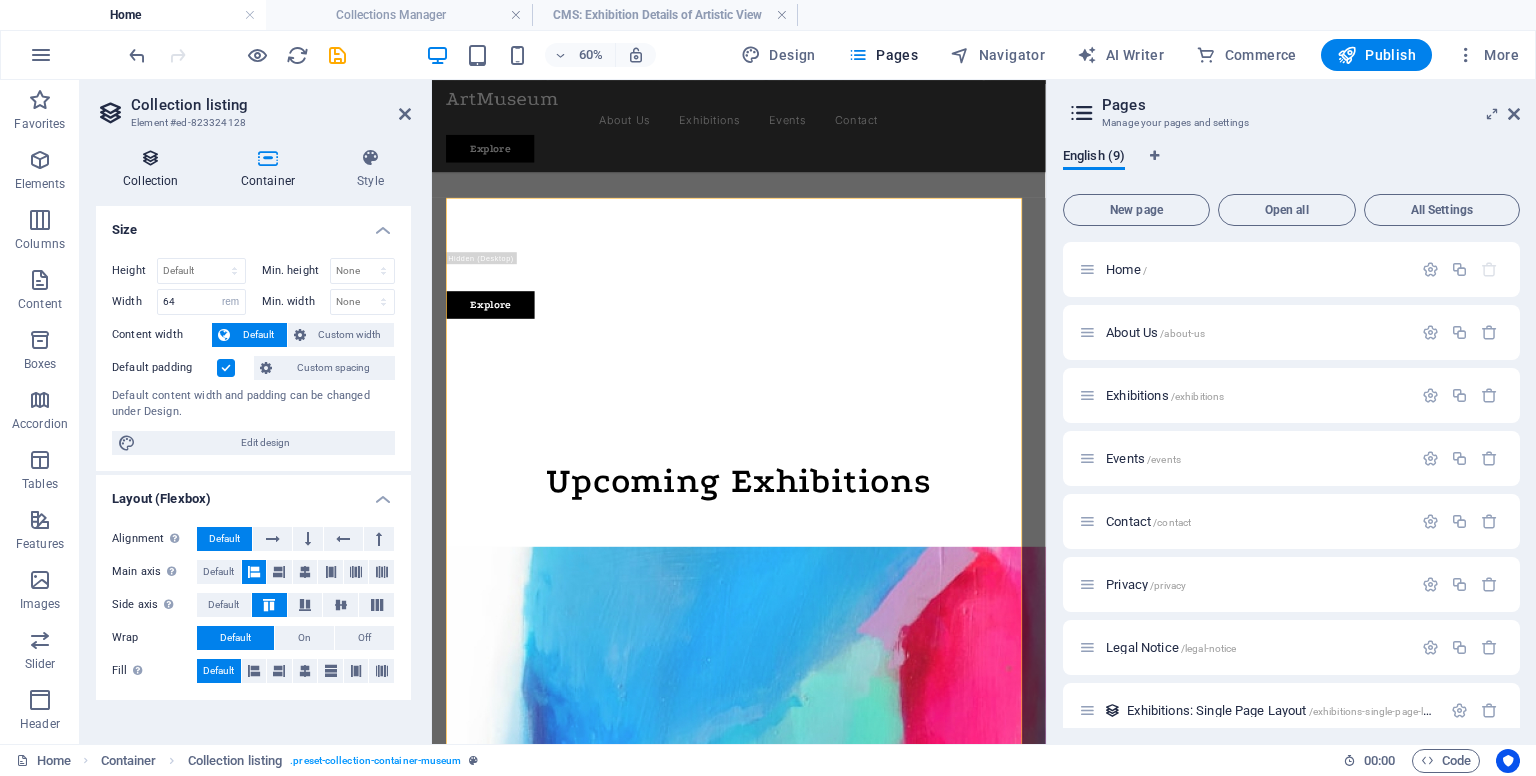 click at bounding box center (151, 158) 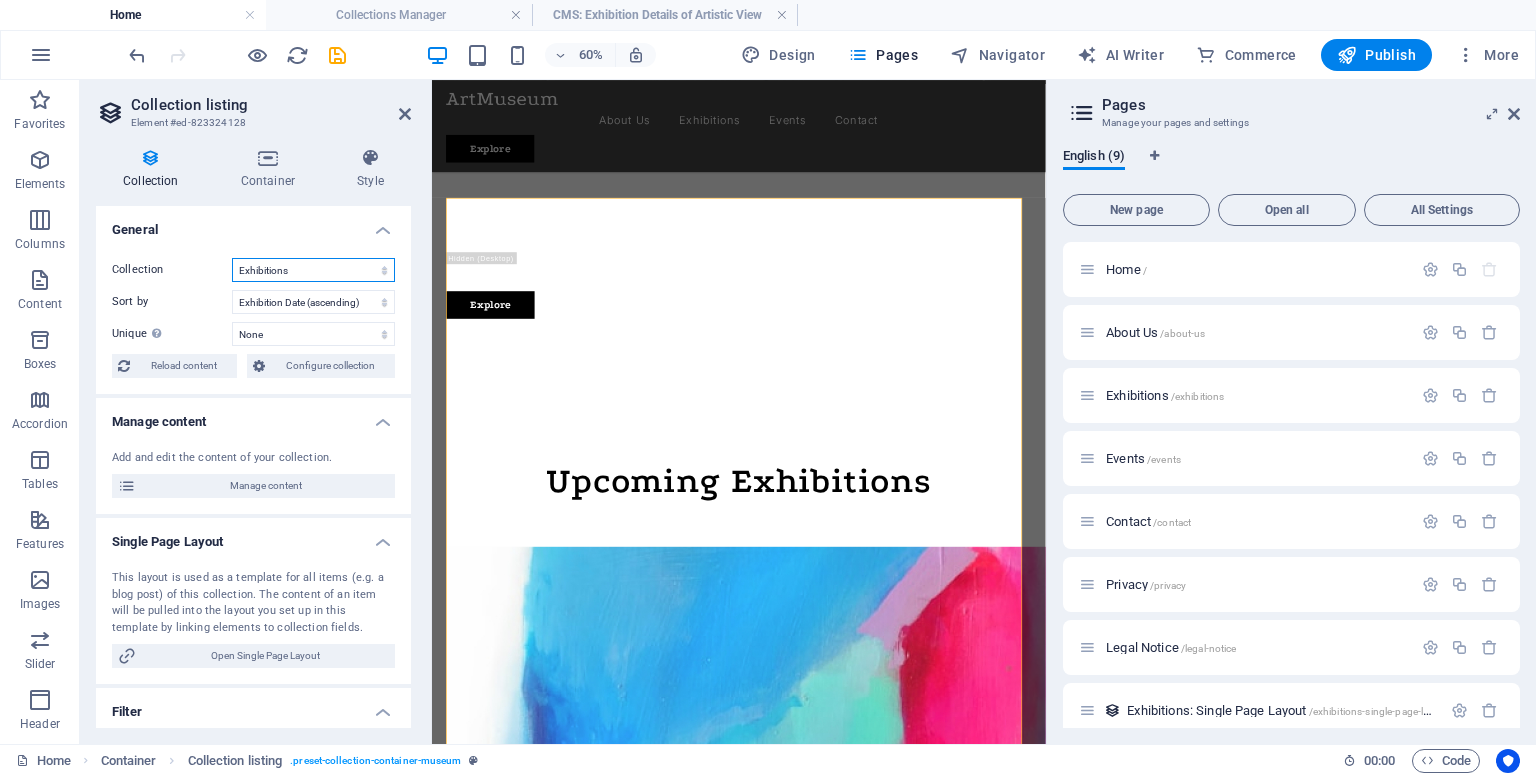 click on "Events Exhibitions" at bounding box center [313, 270] 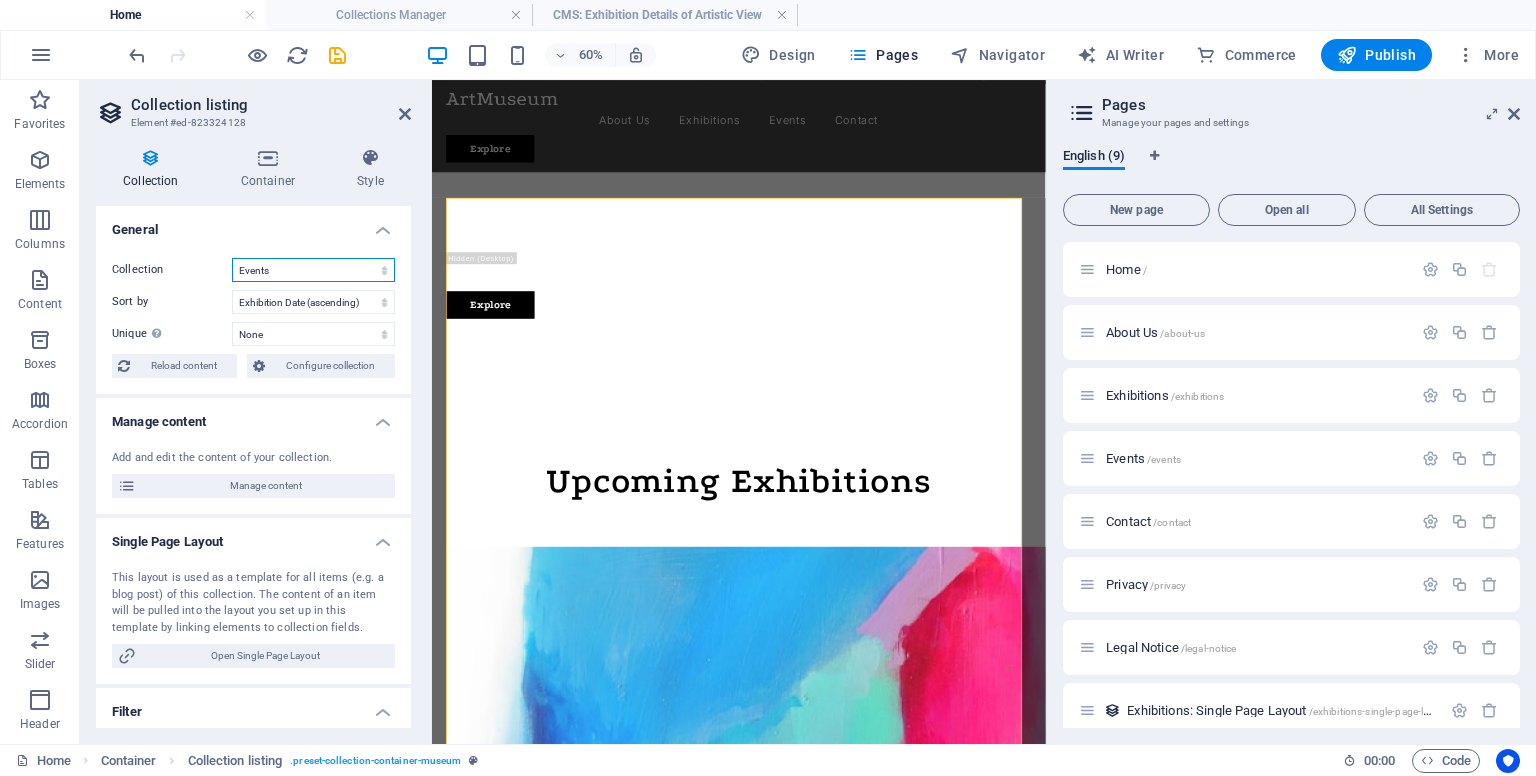 click on "Events Exhibitions" at bounding box center [313, 270] 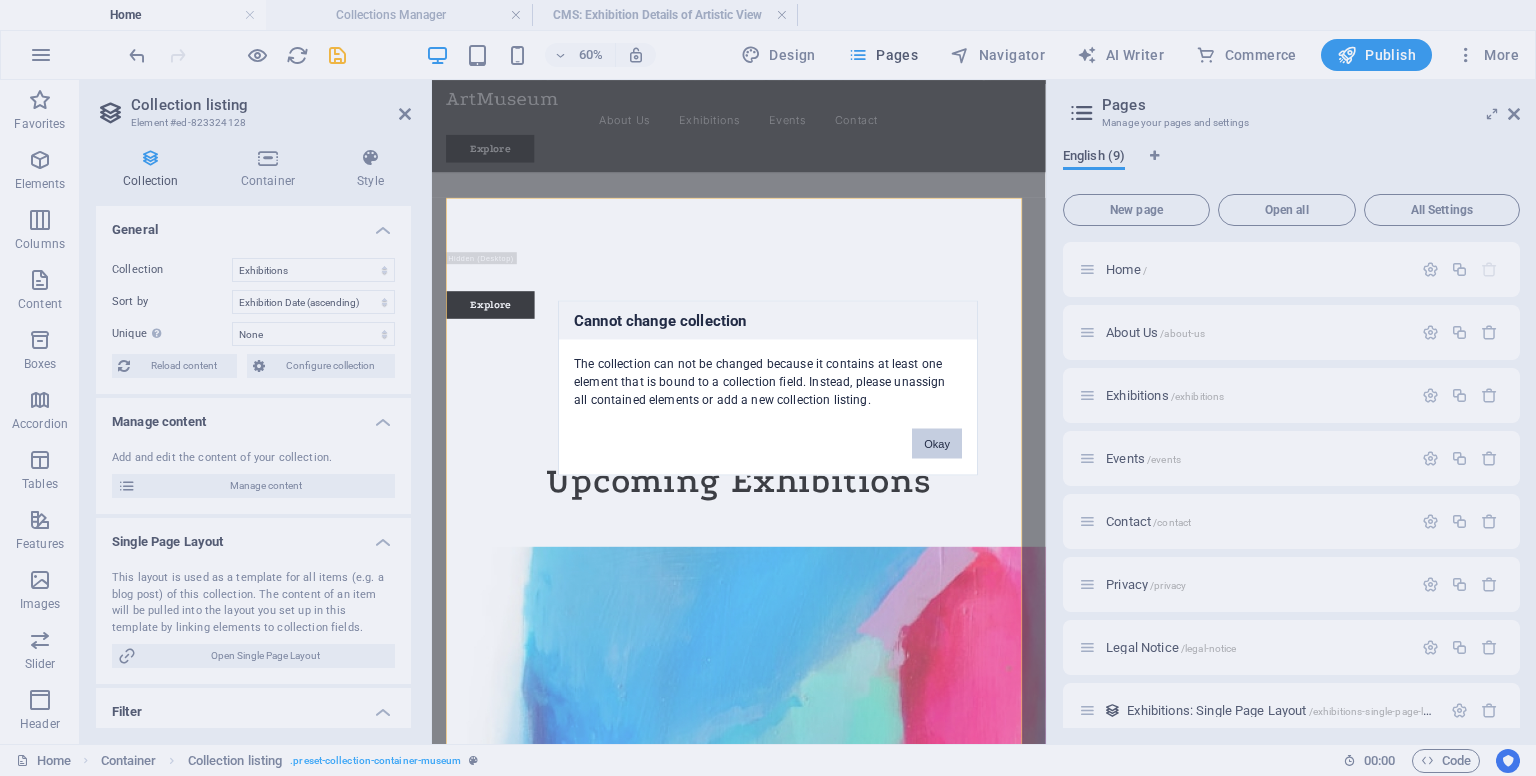 click on "Okay" at bounding box center [937, 444] 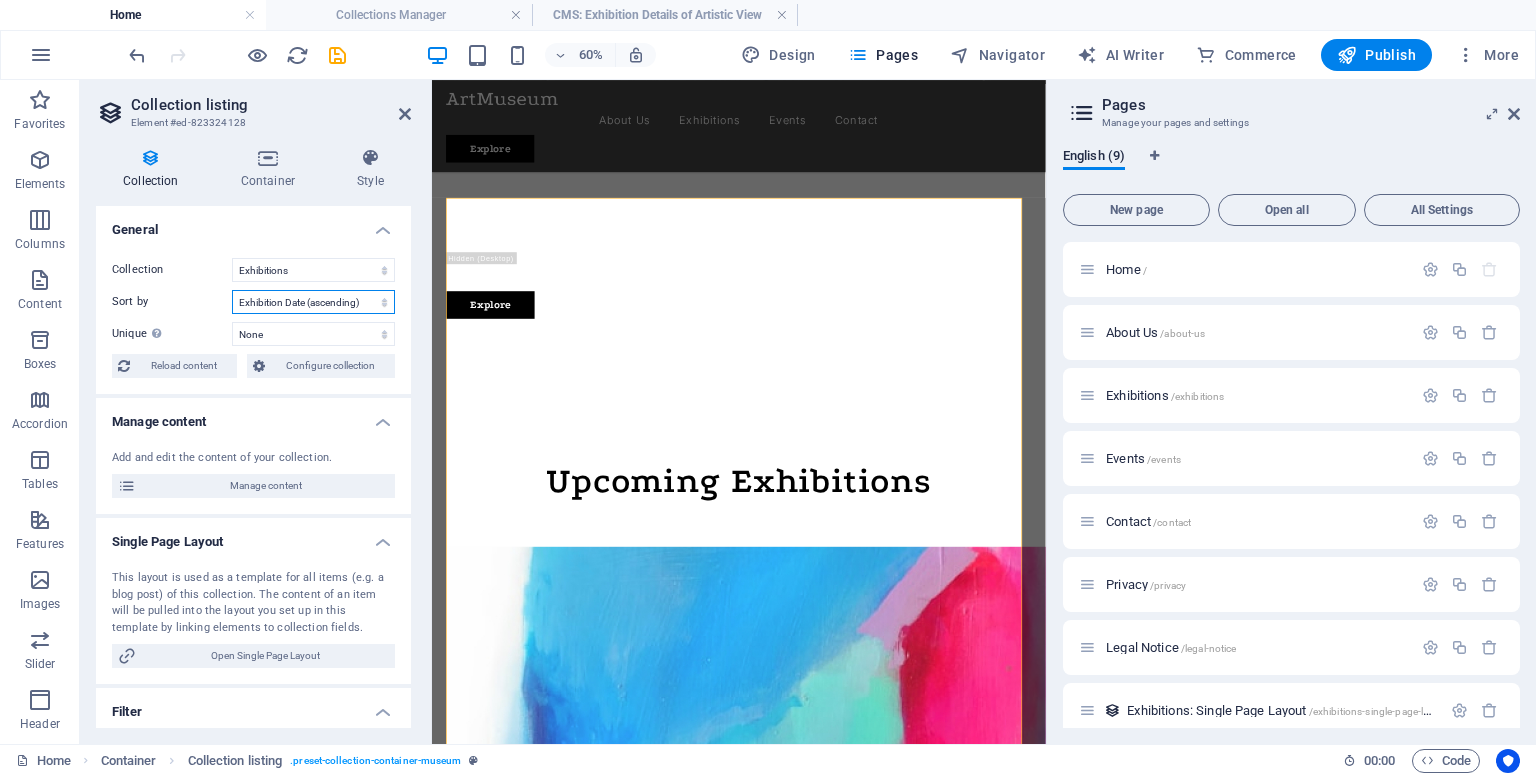 click on "Created at (ascending) Created at (descending) Updated at (ascending) Updated at (descending) Exhibition Date (ascending) Exhibition Date (descending) Name (ascending) Name (descending) Slug (ascending) Slug (descending) Exhibition Duration (ascending) Exhibition Duration (descending) Featured Exhibition (ascending) Featured Exhibition (descending) Random" at bounding box center (313, 302) 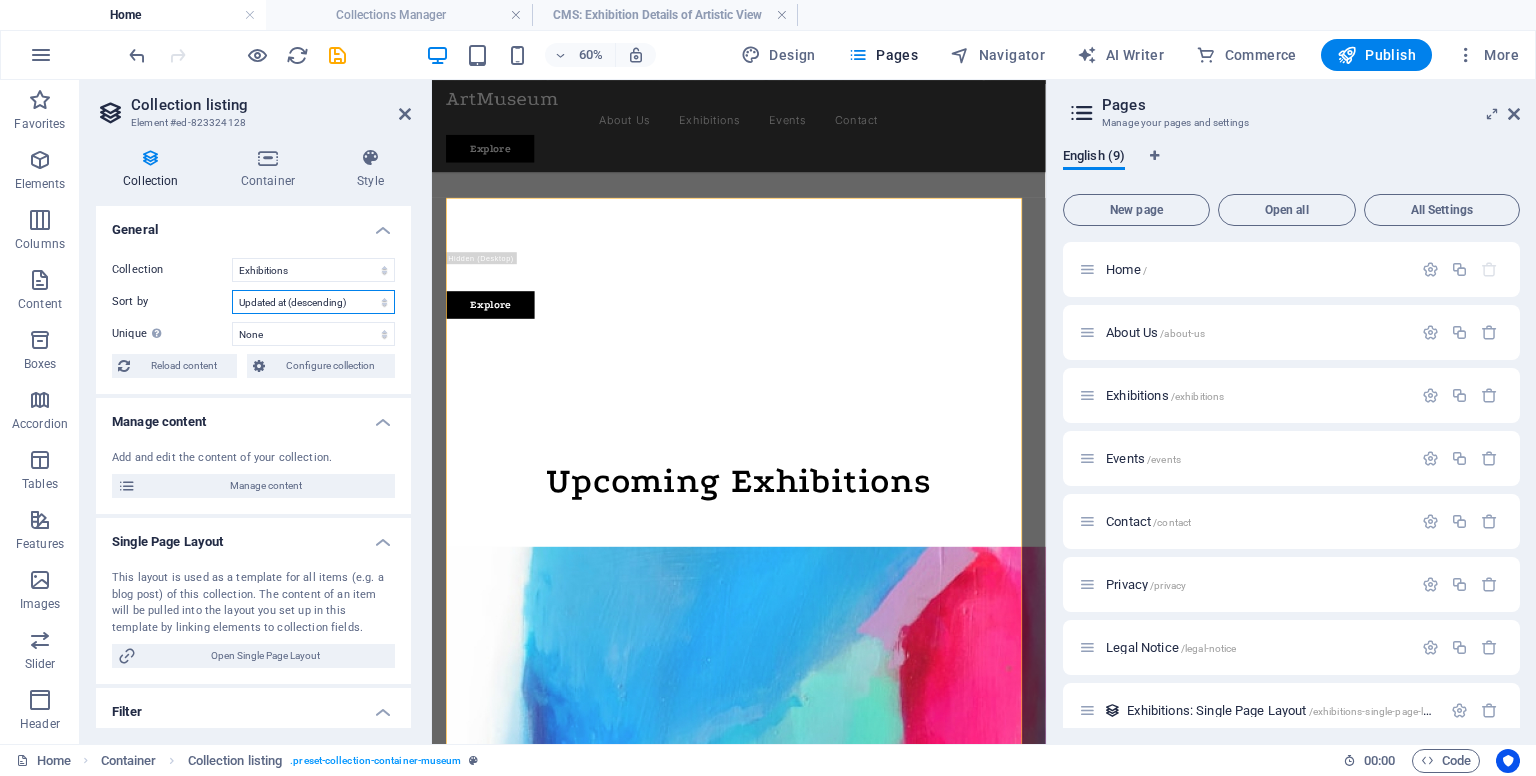 click on "Created at (ascending) Created at (descending) Updated at (ascending) Updated at (descending) Exhibition Date (ascending) Exhibition Date (descending) Name (ascending) Name (descending) Slug (ascending) Slug (descending) Exhibition Duration (ascending) Exhibition Duration (descending) Featured Exhibition (ascending) Featured Exhibition (descending) Random" at bounding box center [313, 302] 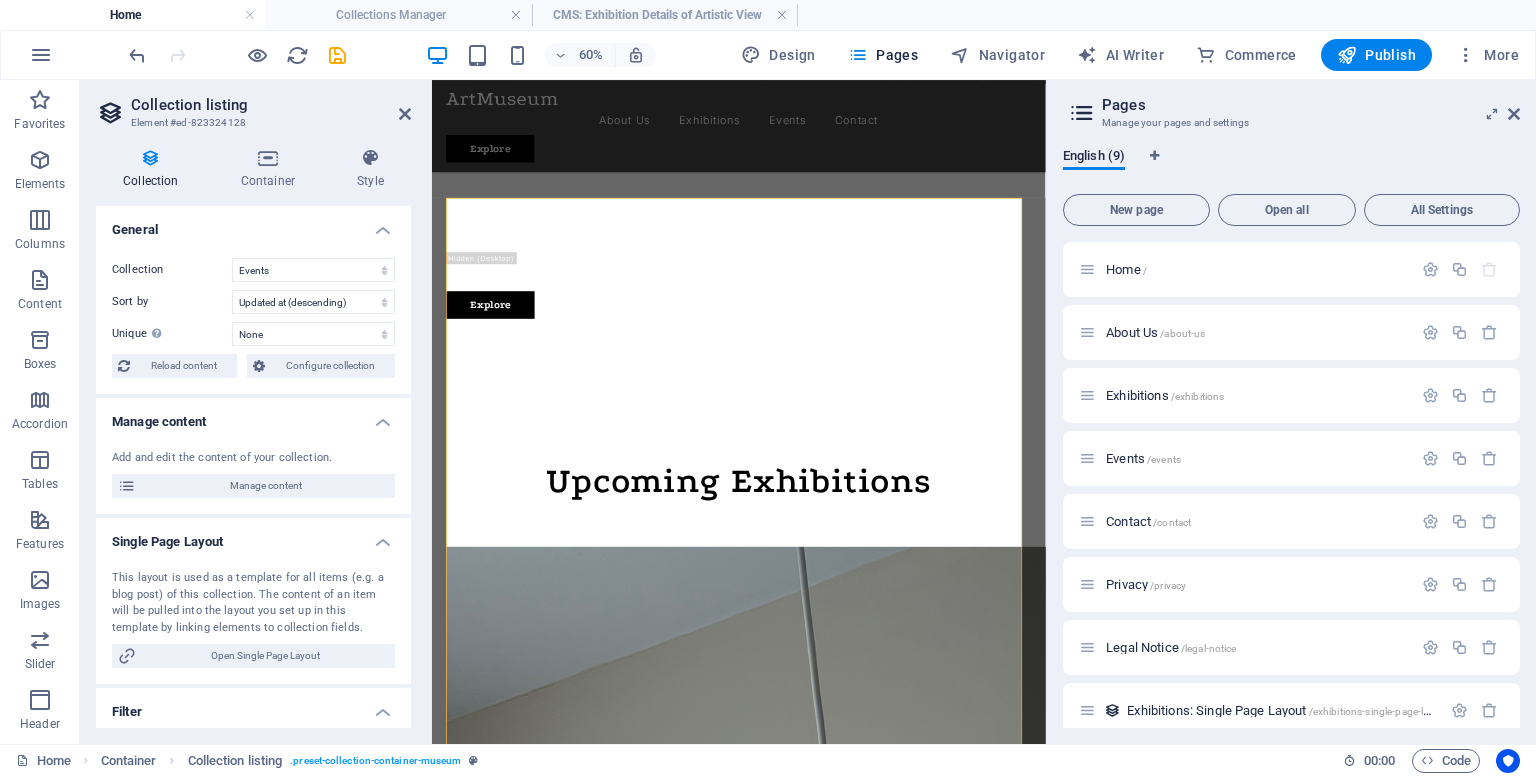 click on "Manage content" at bounding box center [253, 416] 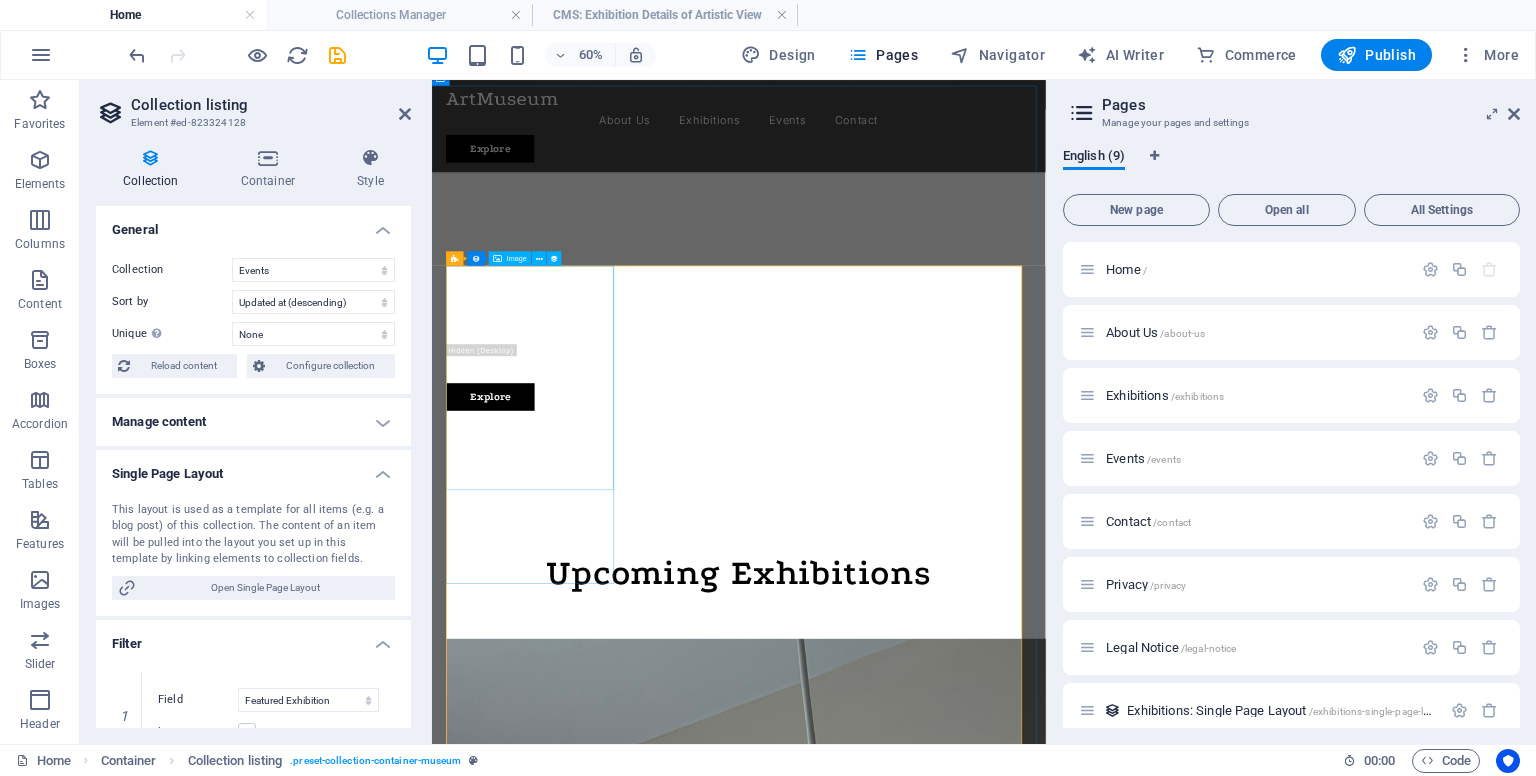 scroll, scrollTop: 1000, scrollLeft: 0, axis: vertical 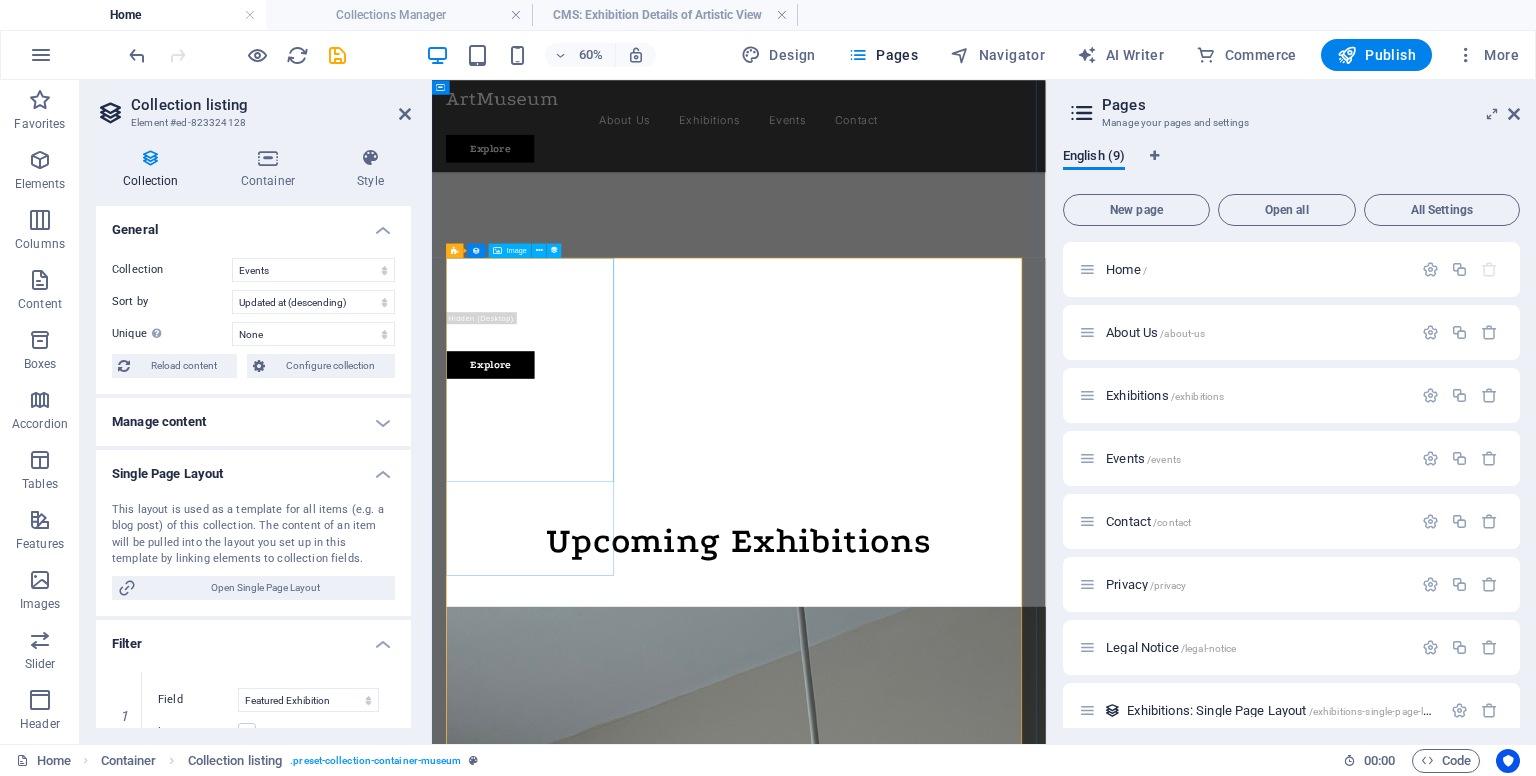 click at bounding box center [943, 1966] 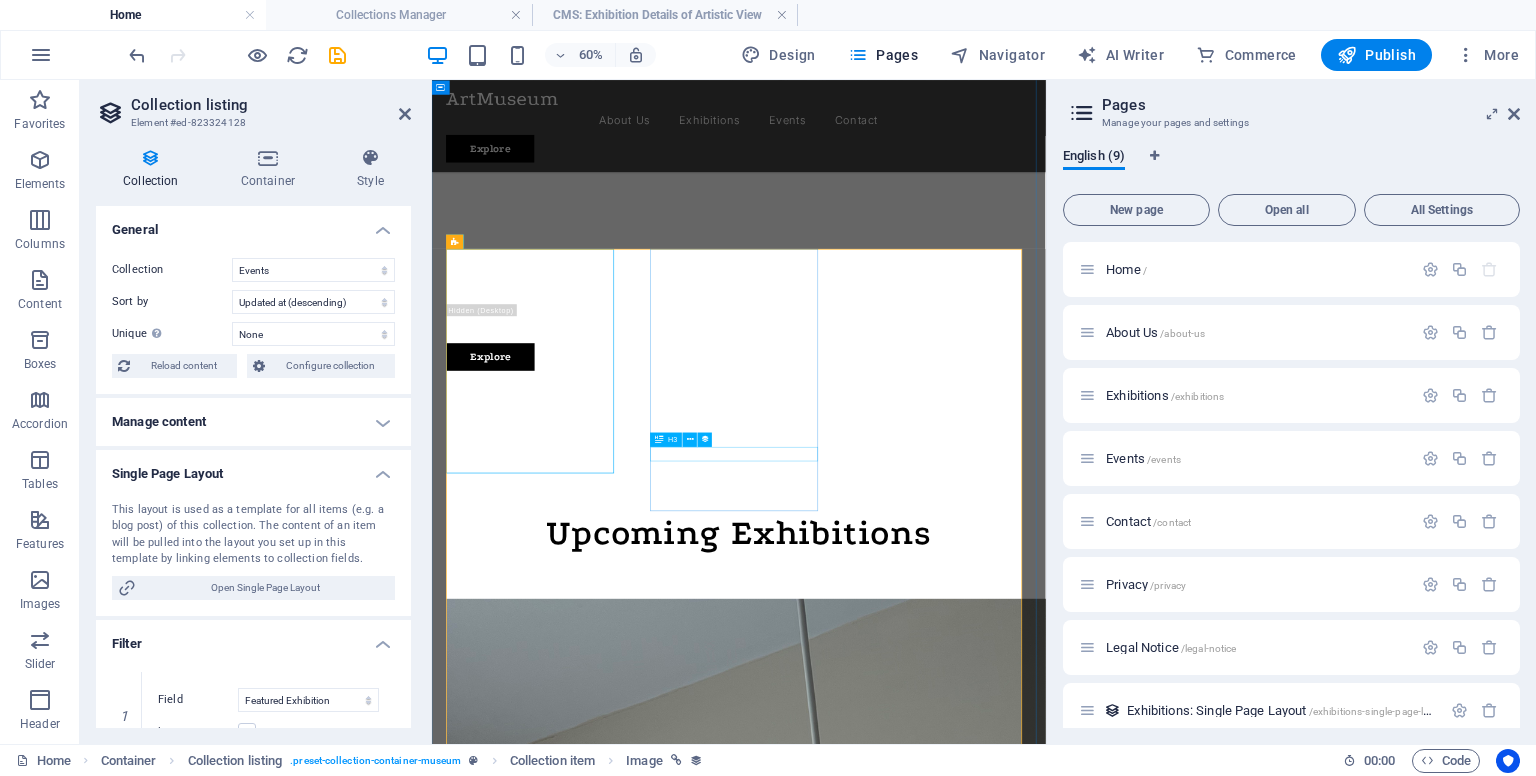 scroll, scrollTop: 1000, scrollLeft: 0, axis: vertical 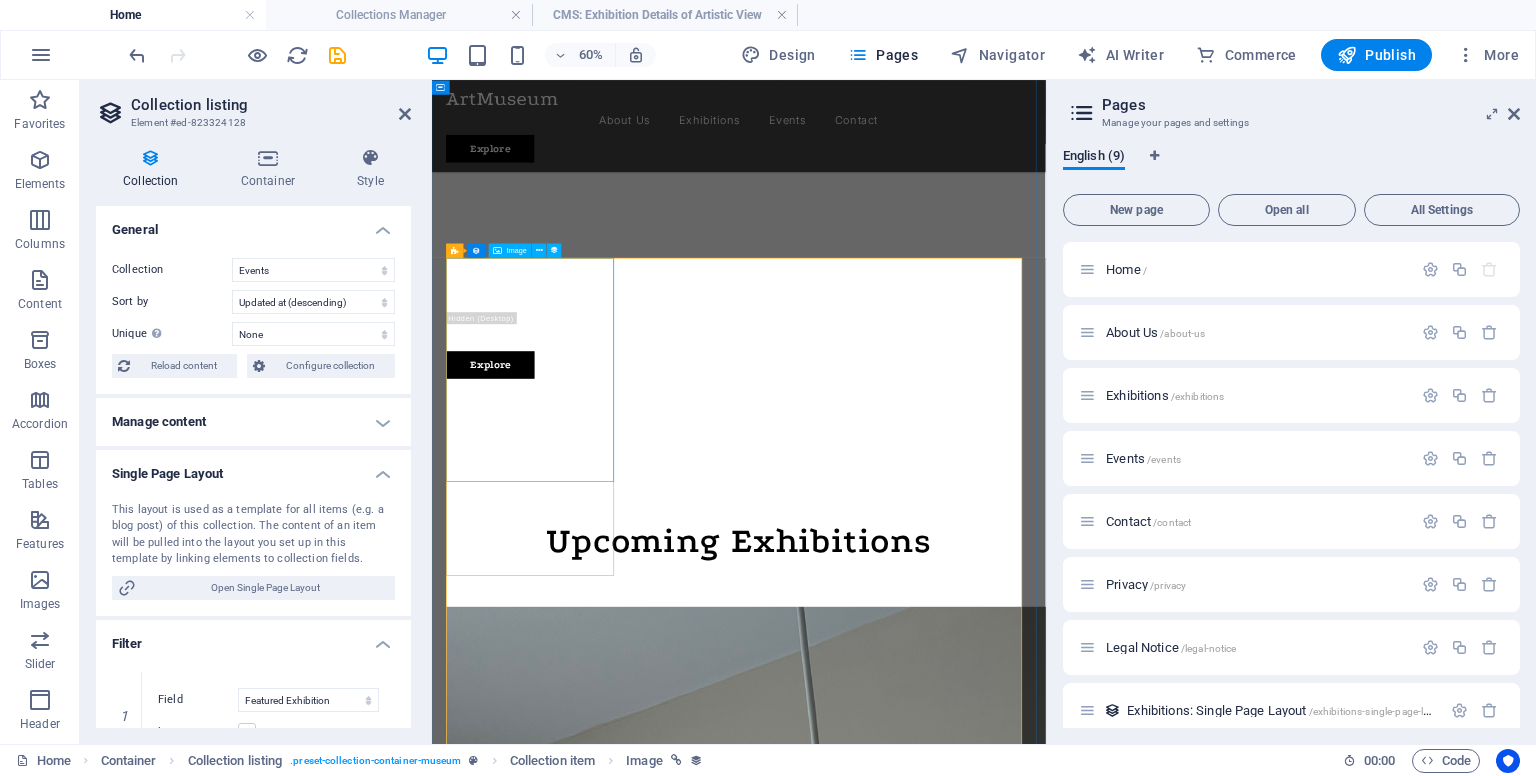 click at bounding box center (943, 1966) 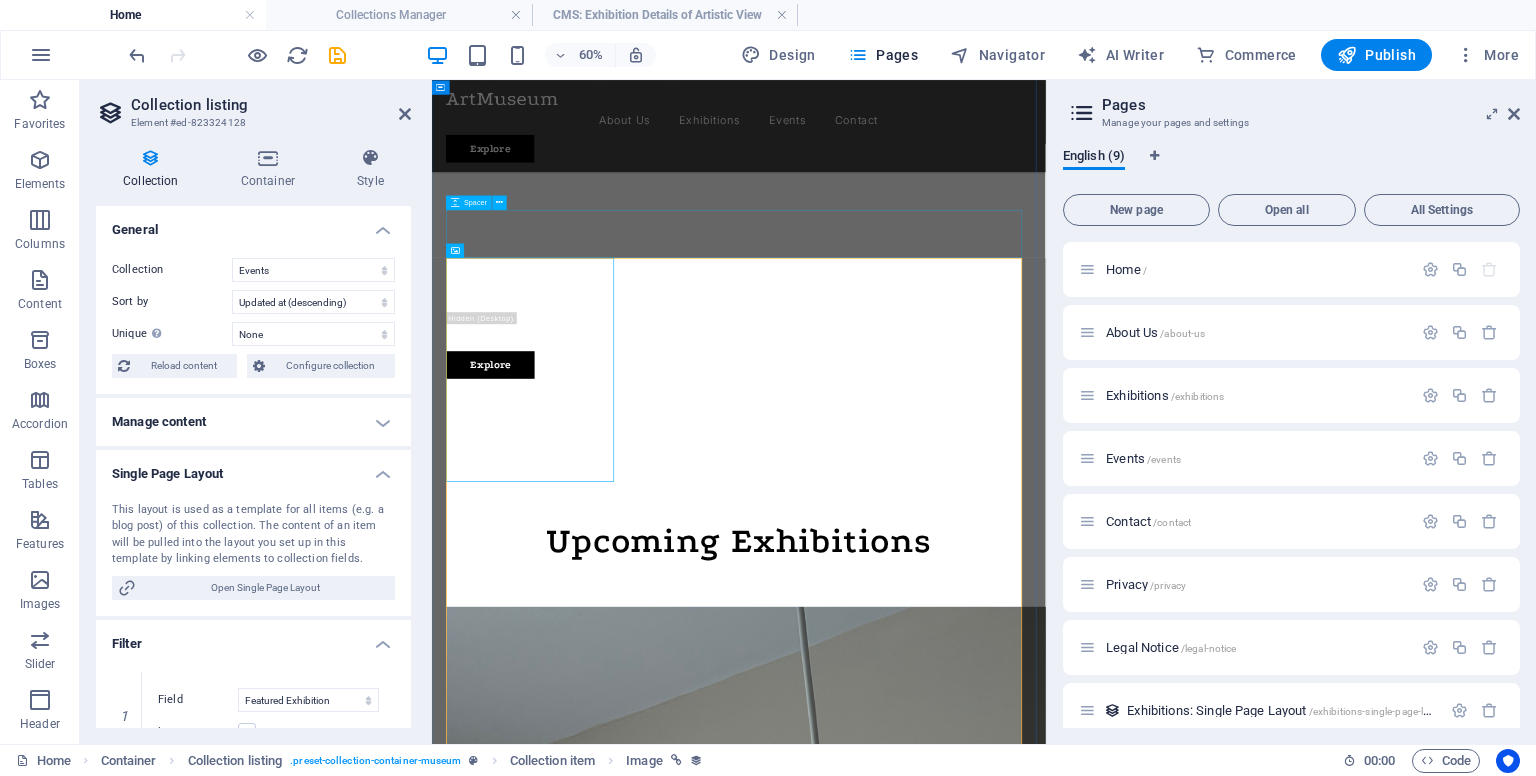click at bounding box center (943, 918) 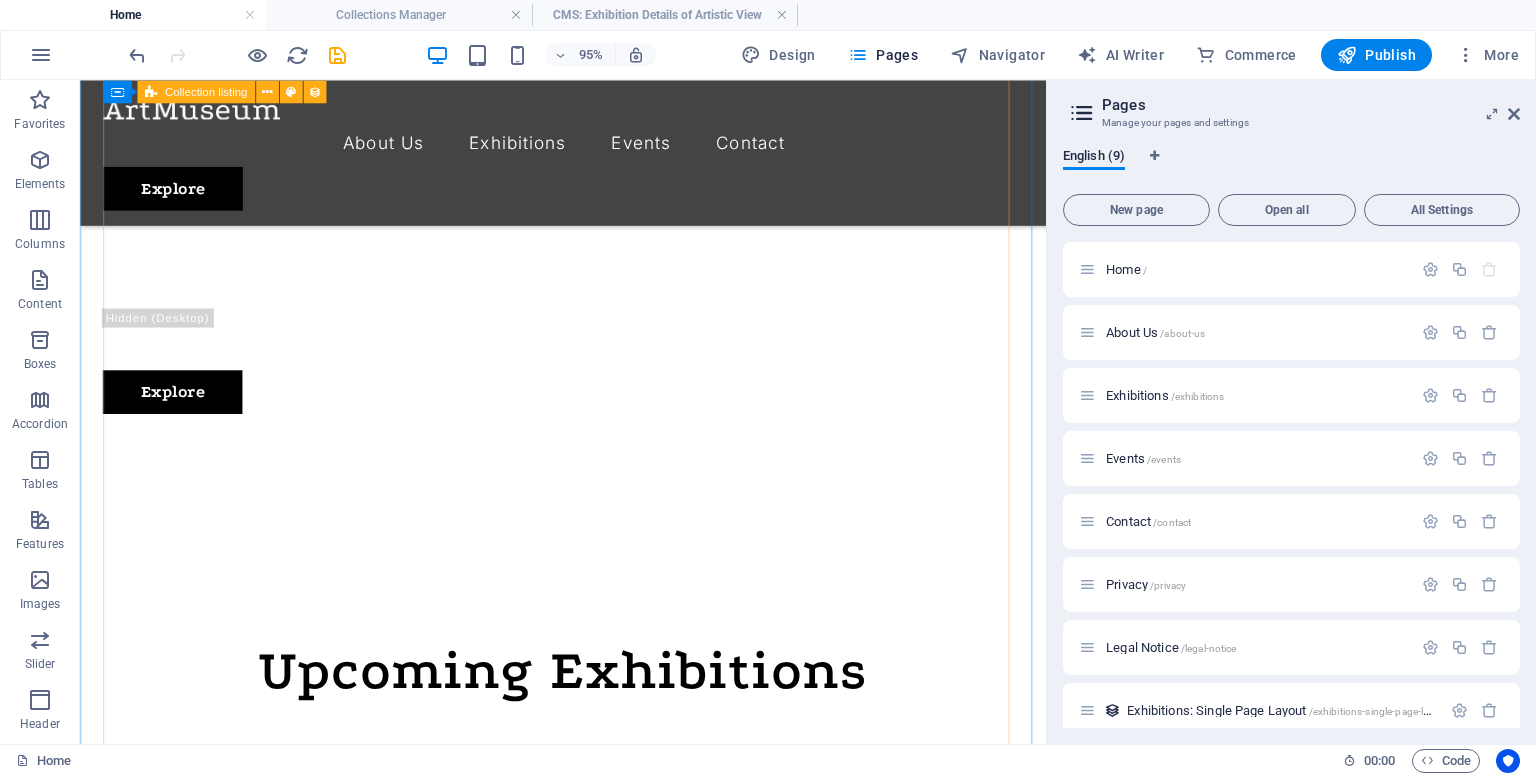 scroll, scrollTop: 801, scrollLeft: 0, axis: vertical 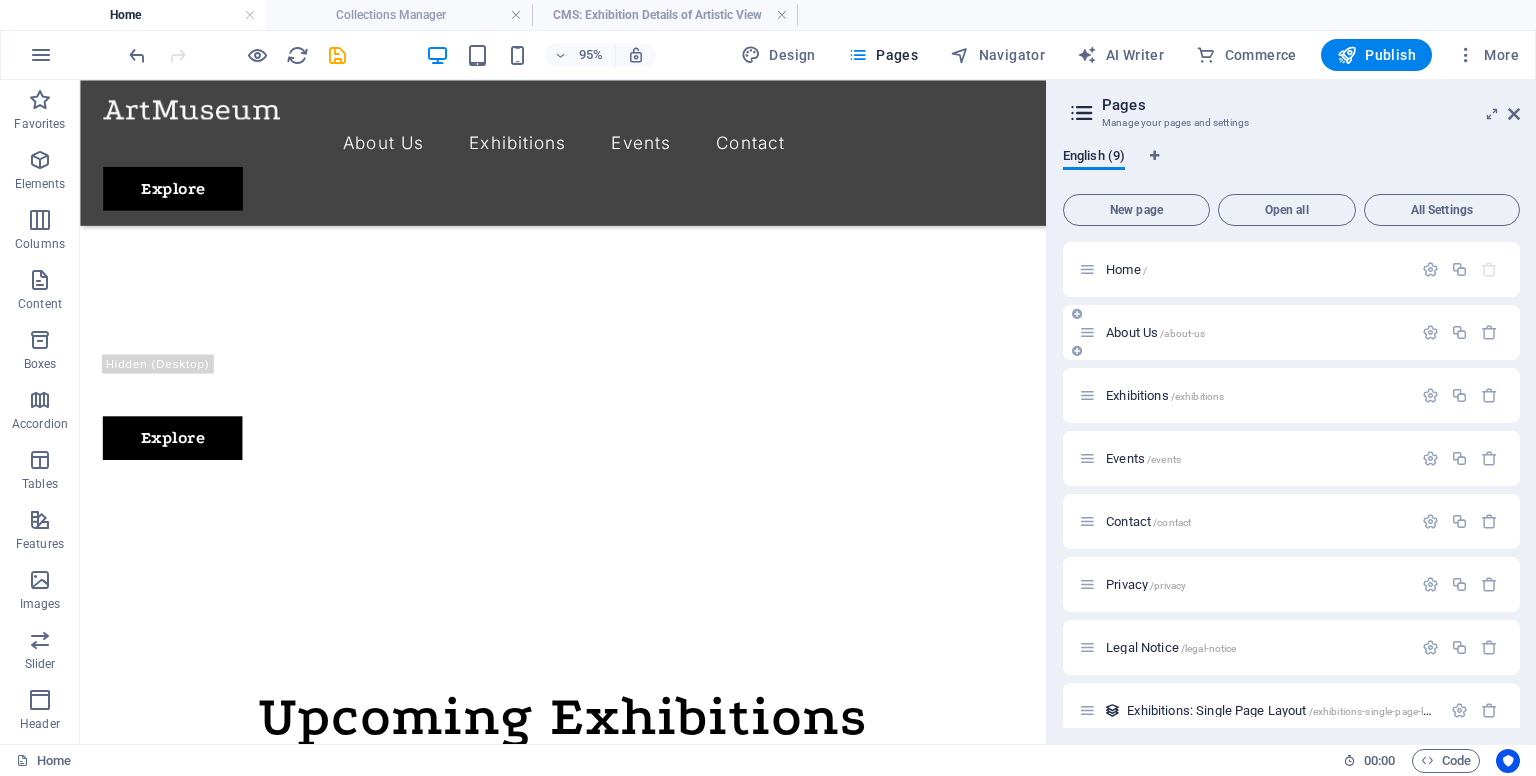 click on "About Us /about-us" at bounding box center (1245, 332) 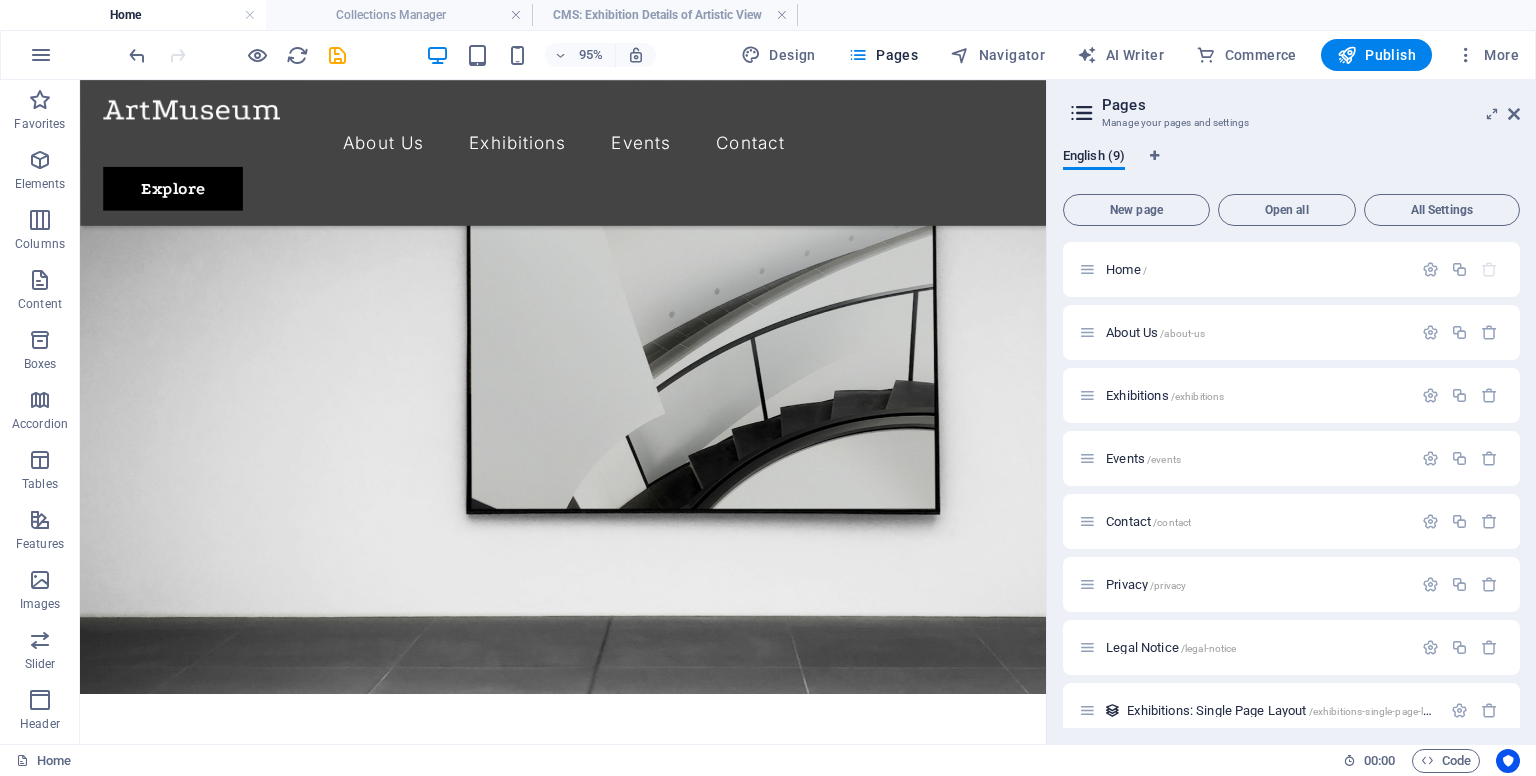 scroll, scrollTop: 0, scrollLeft: 0, axis: both 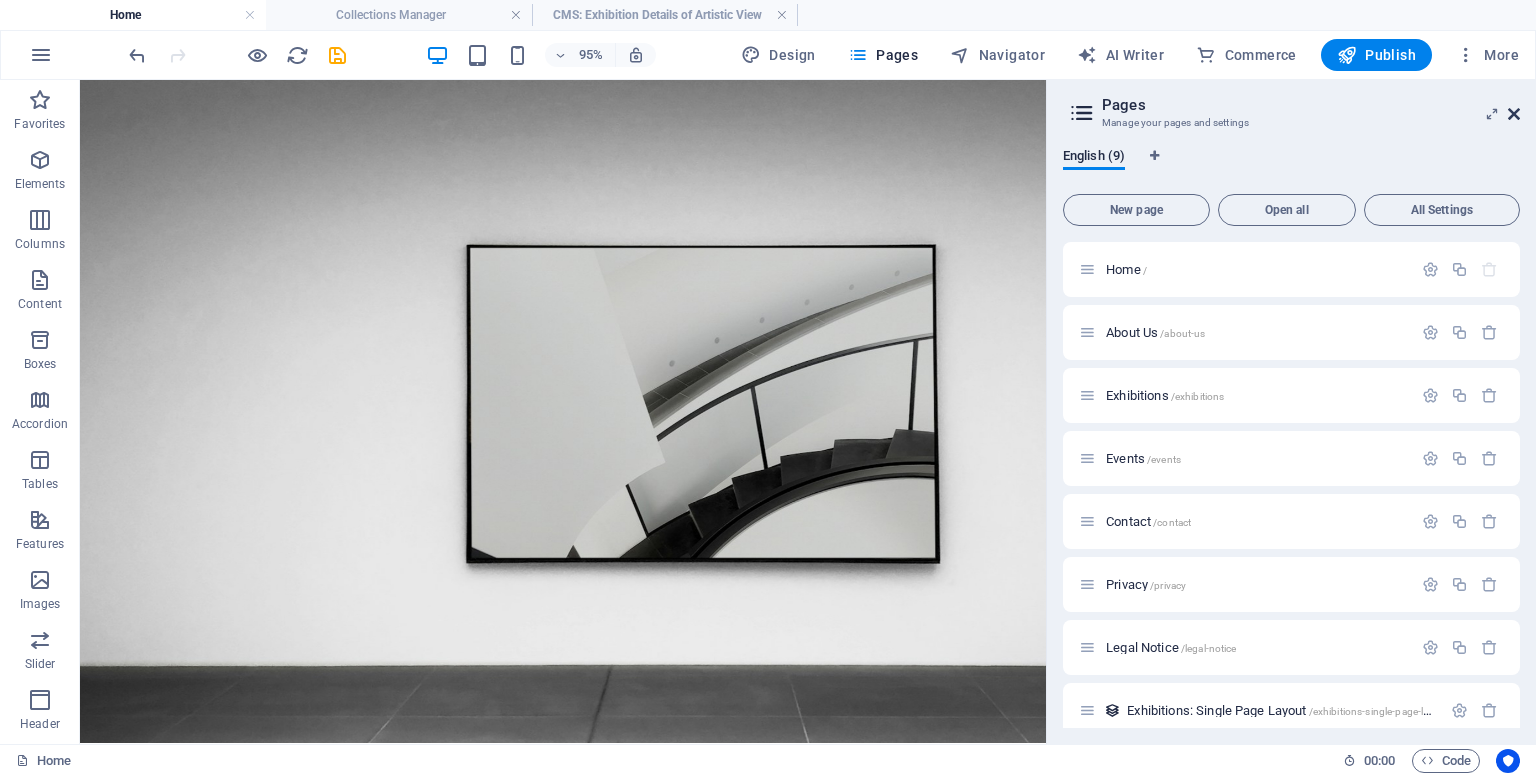 click at bounding box center [1514, 114] 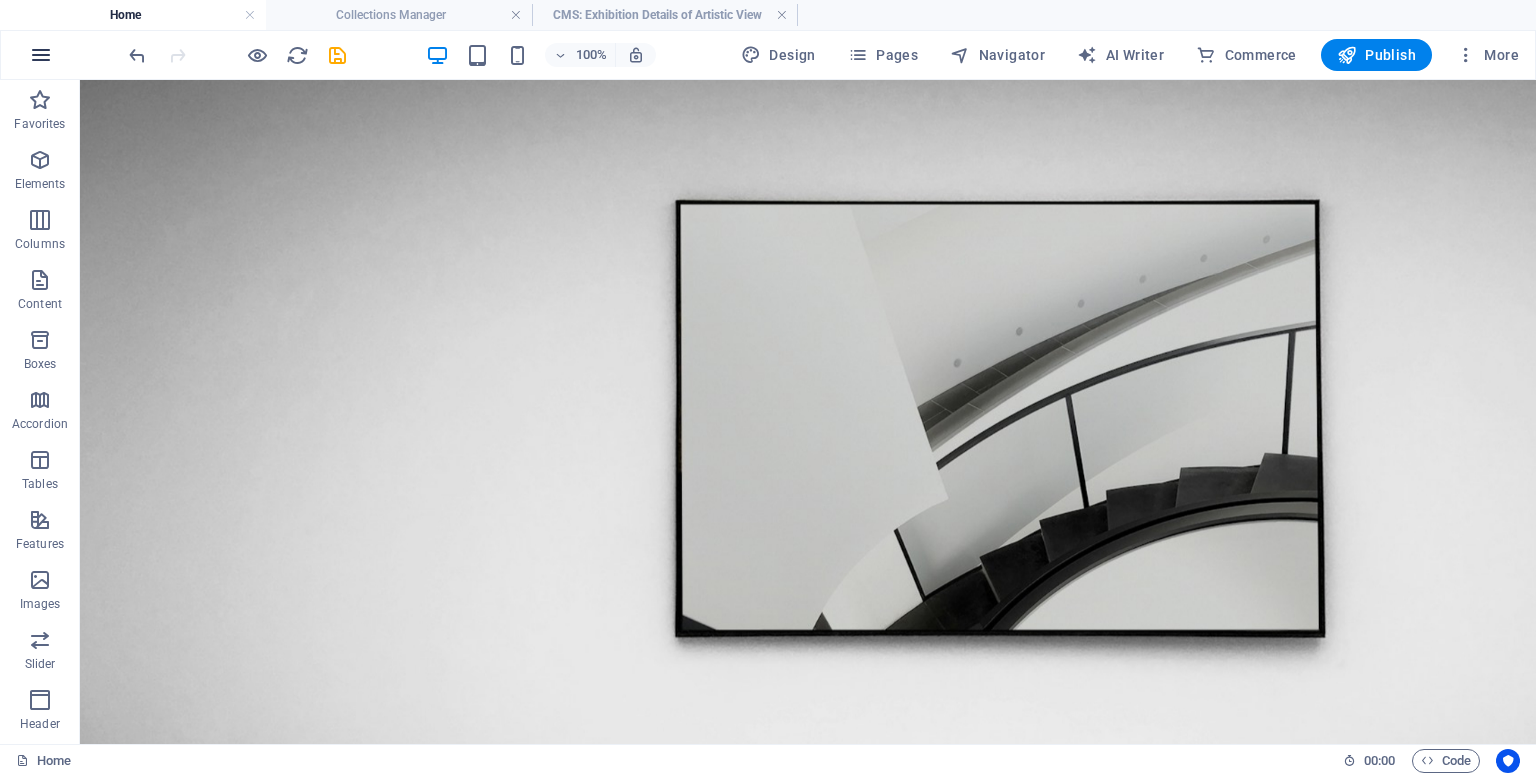 click at bounding box center (41, 55) 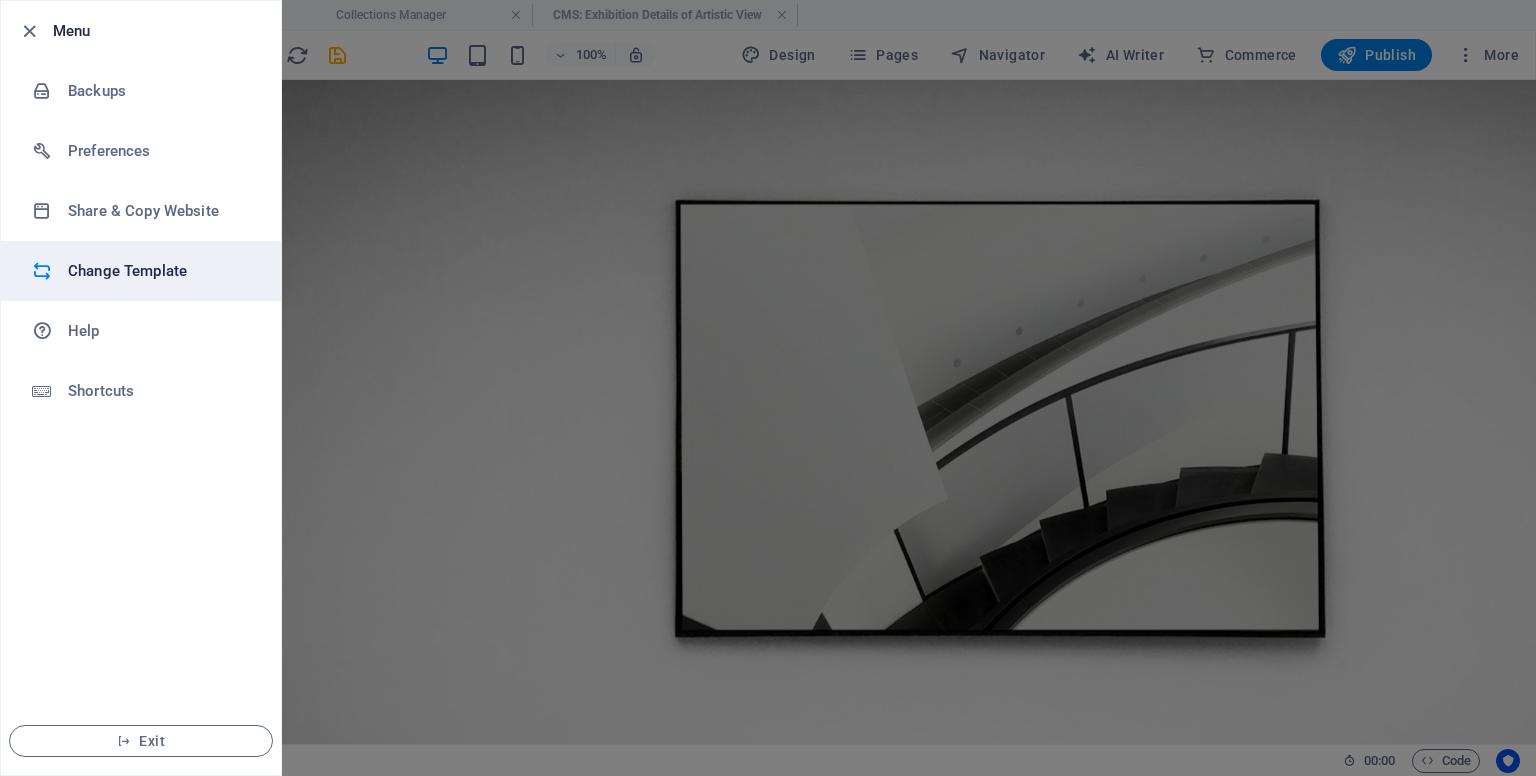 click on "Change Template" at bounding box center (141, 271) 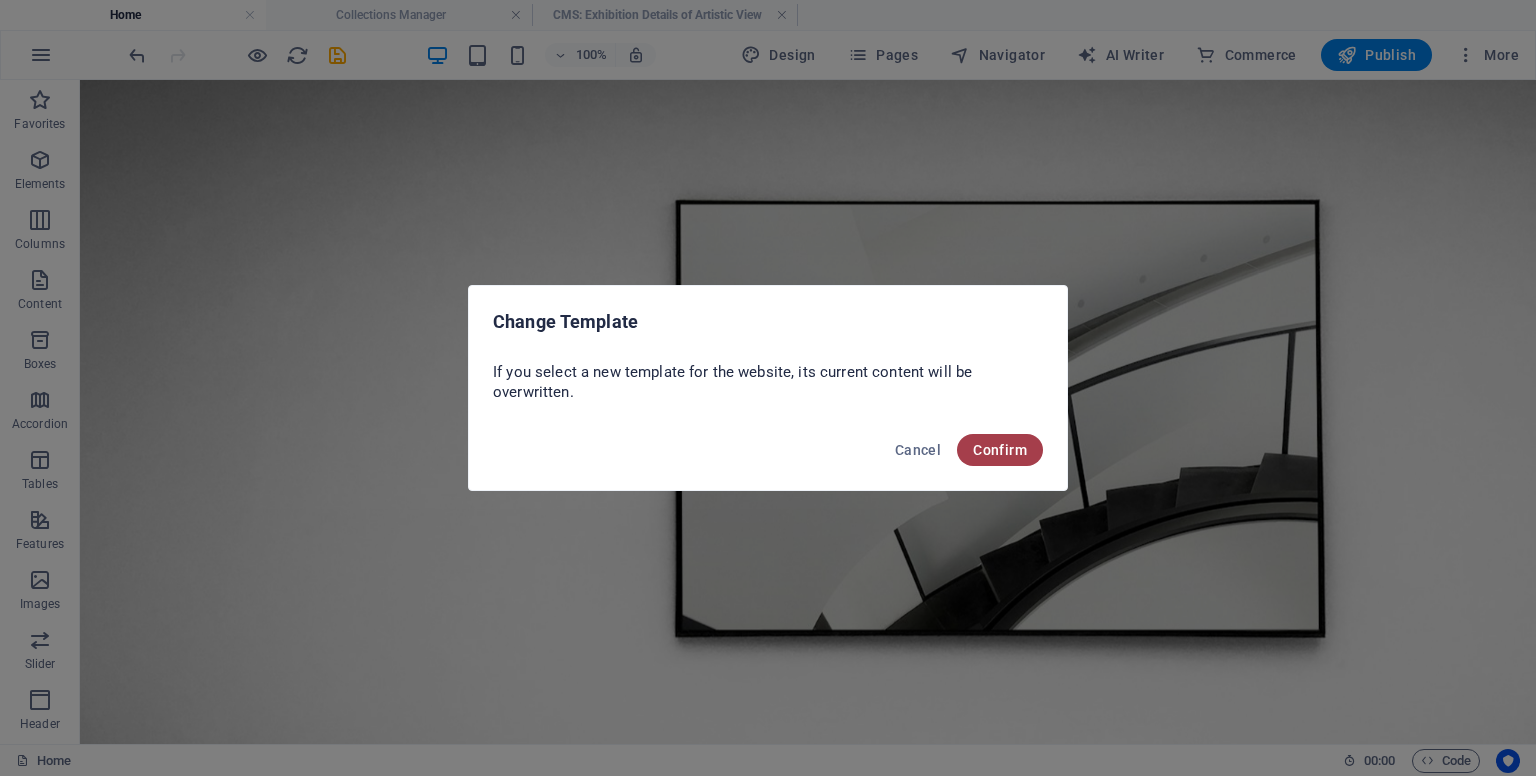 click on "Confirm" at bounding box center (1000, 450) 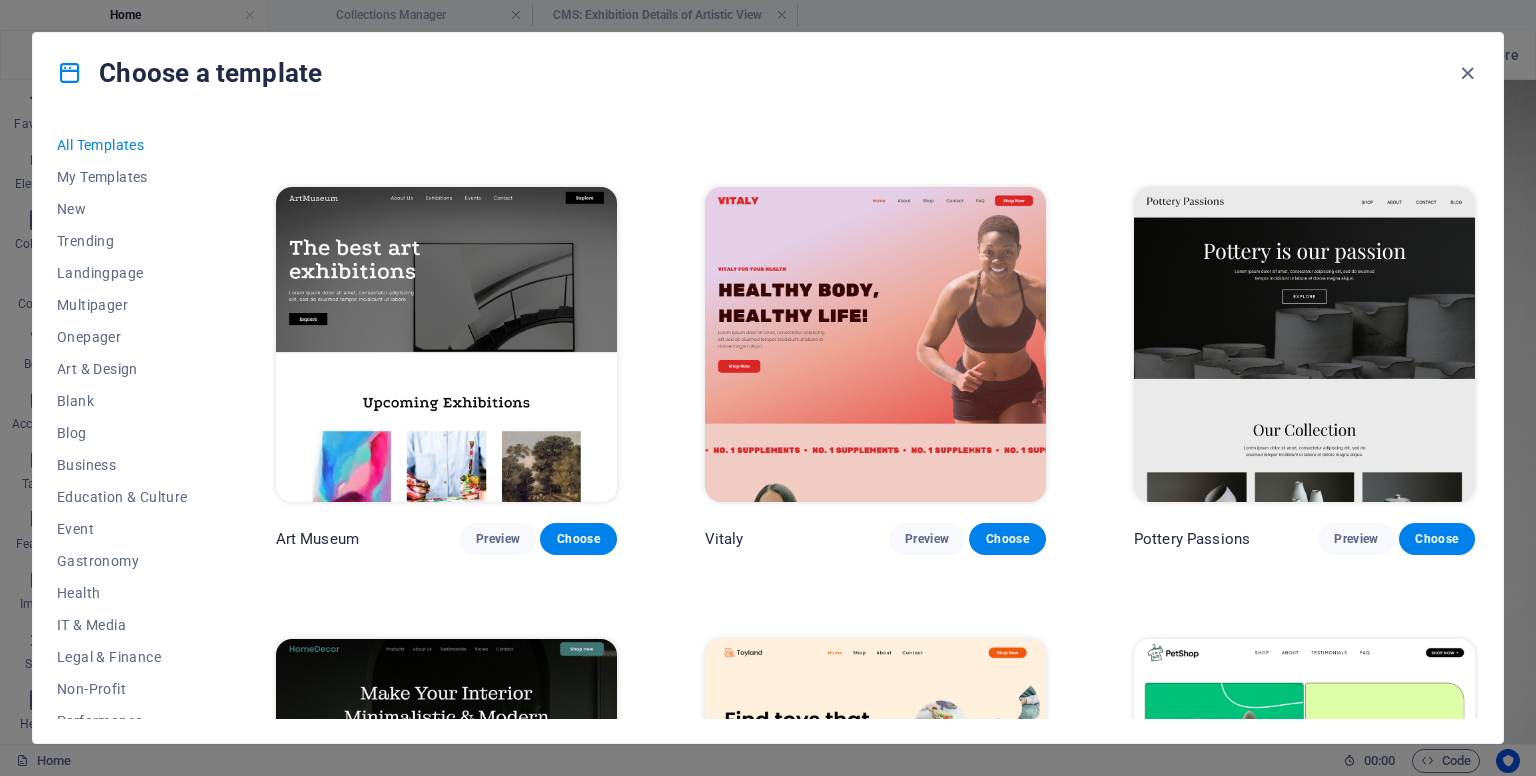 scroll, scrollTop: 400, scrollLeft: 0, axis: vertical 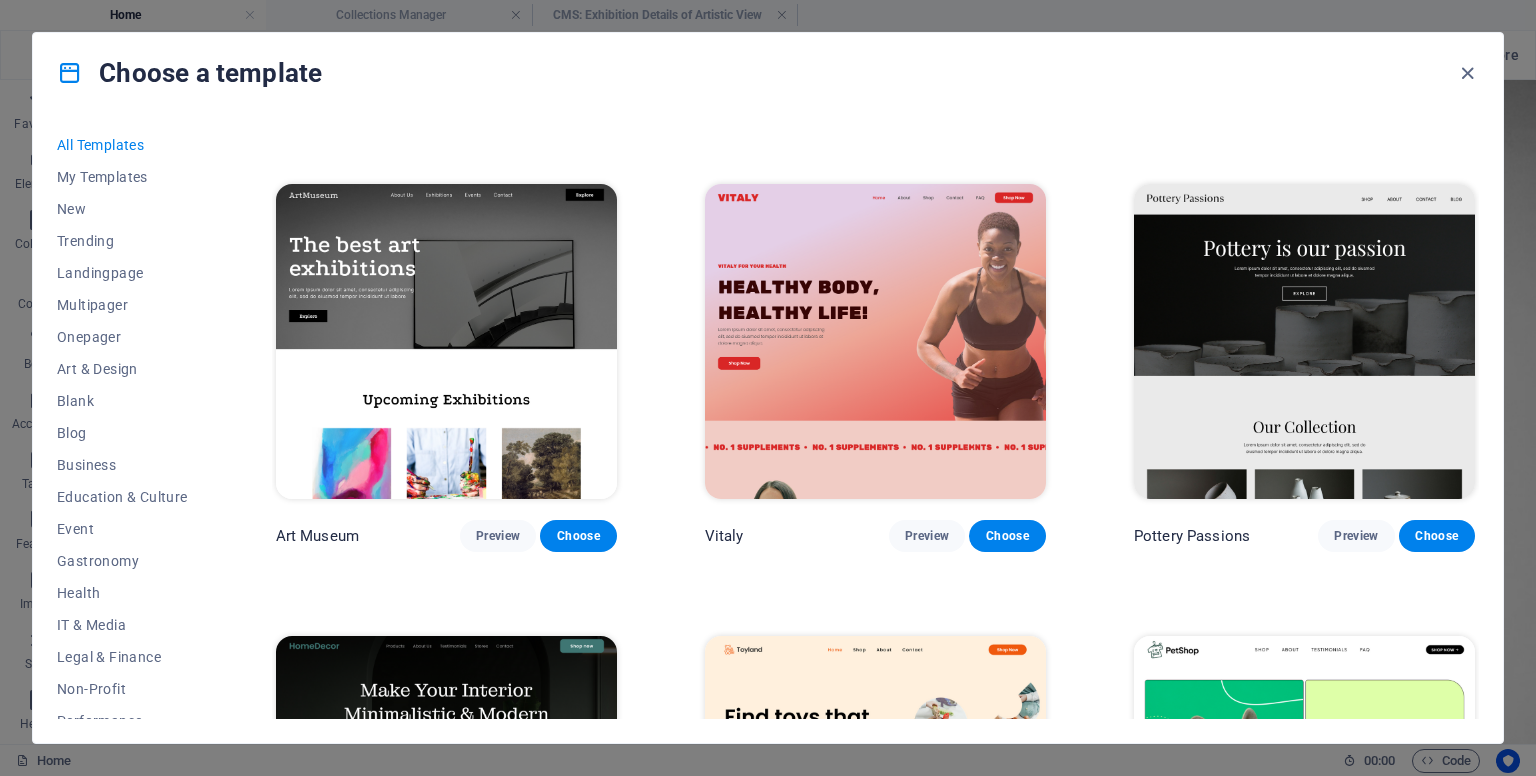 click at bounding box center (1304, 341) 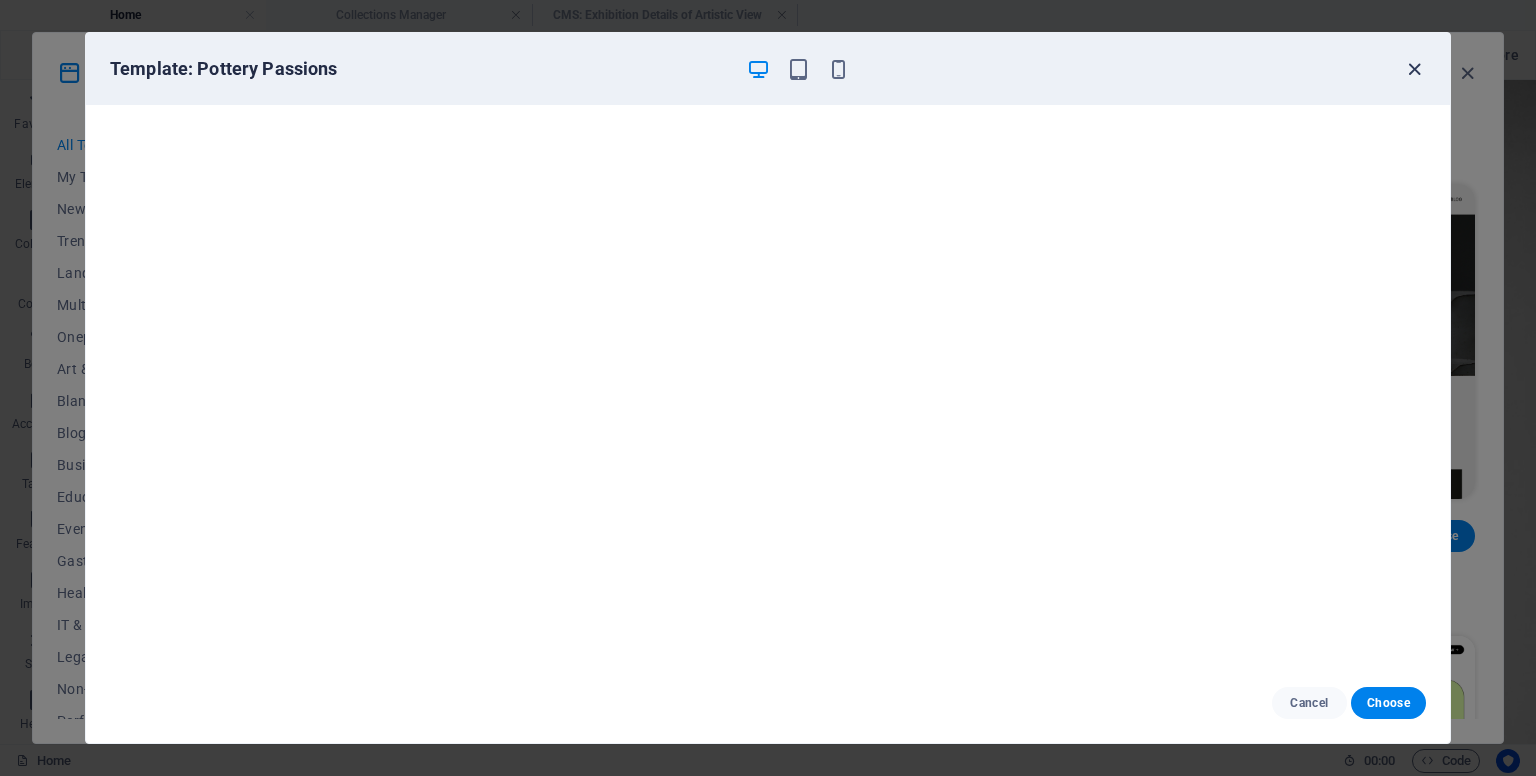 click at bounding box center [1414, 69] 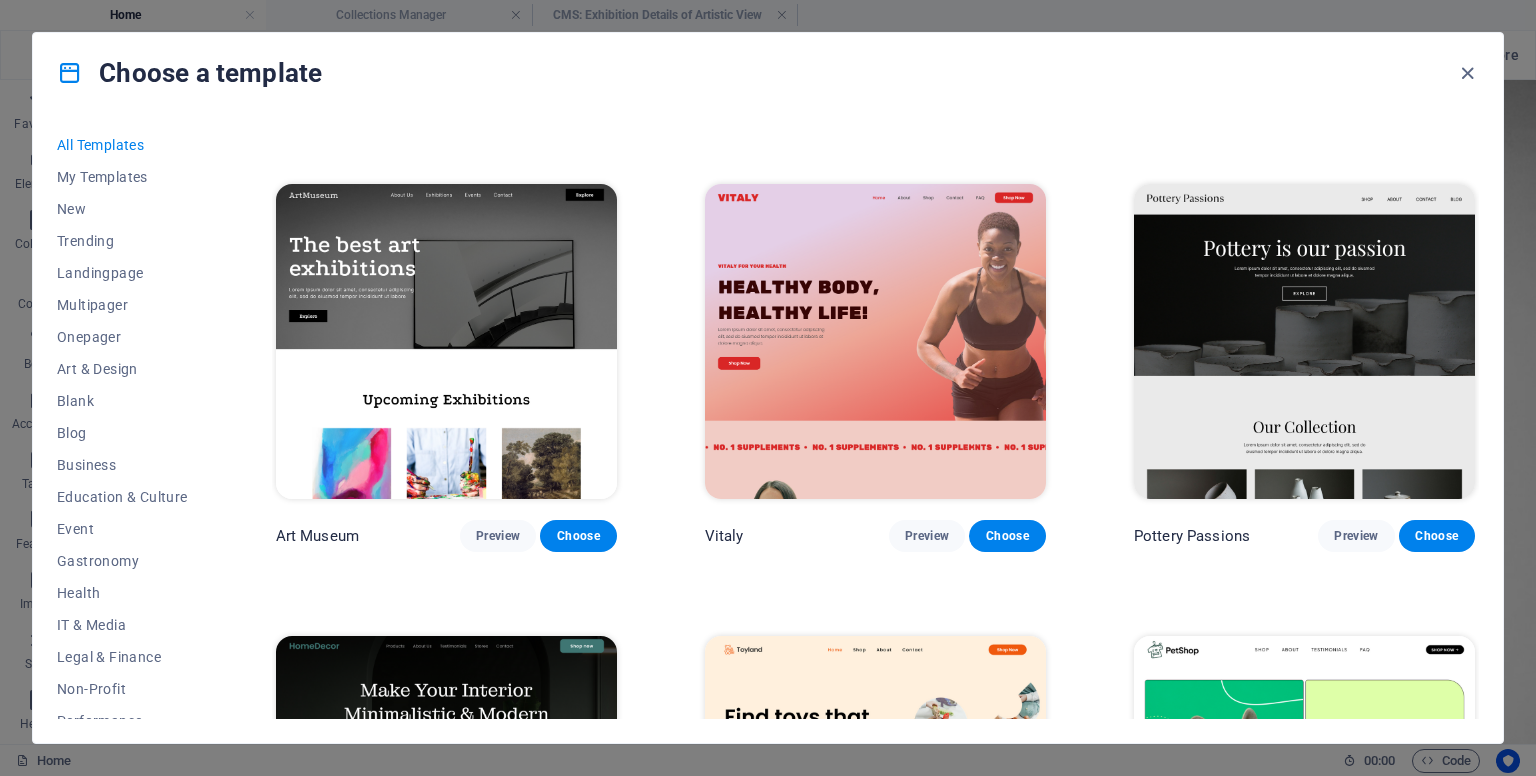 click at bounding box center (446, 341) 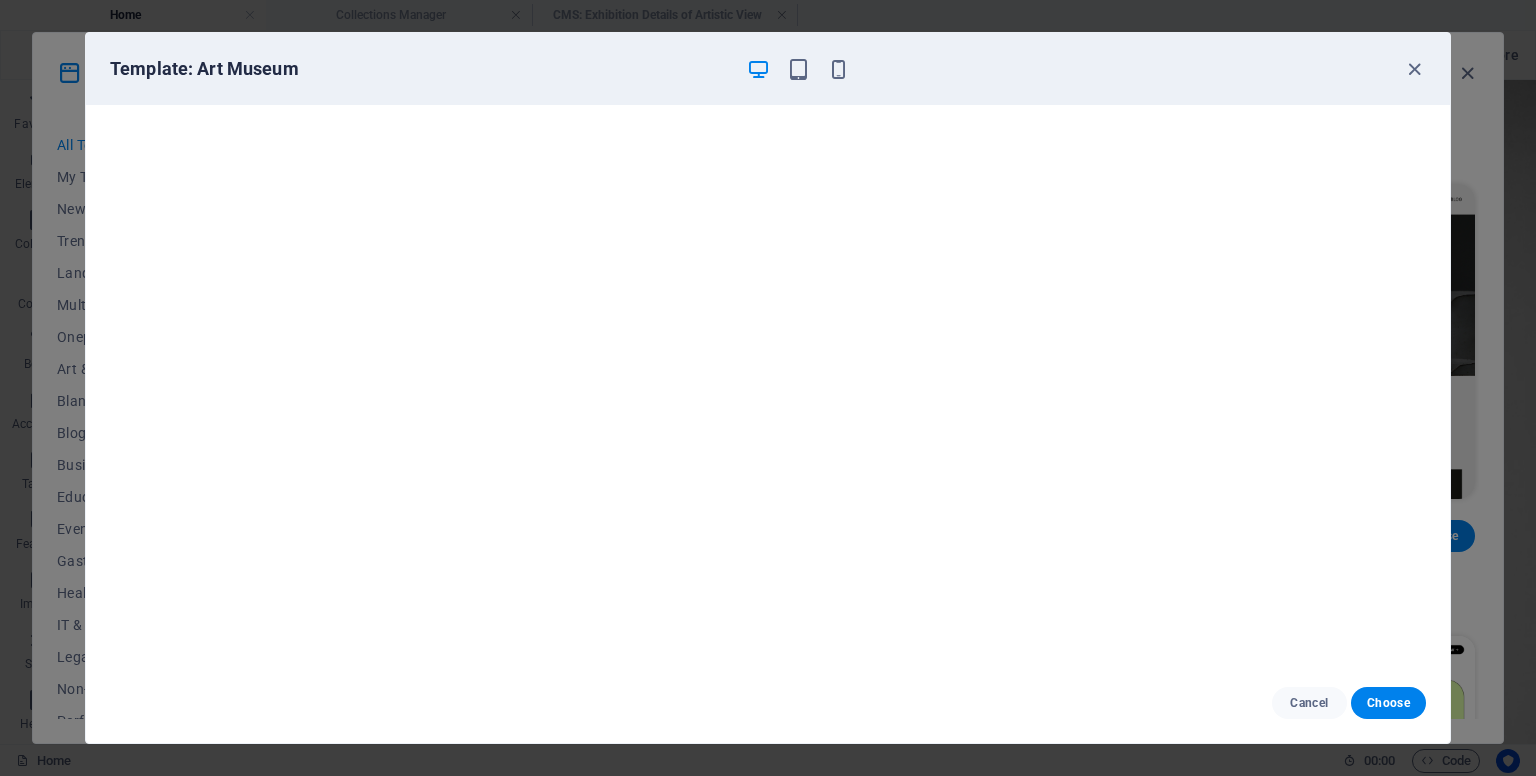 click on "Template: Art Museum" at bounding box center [420, 69] 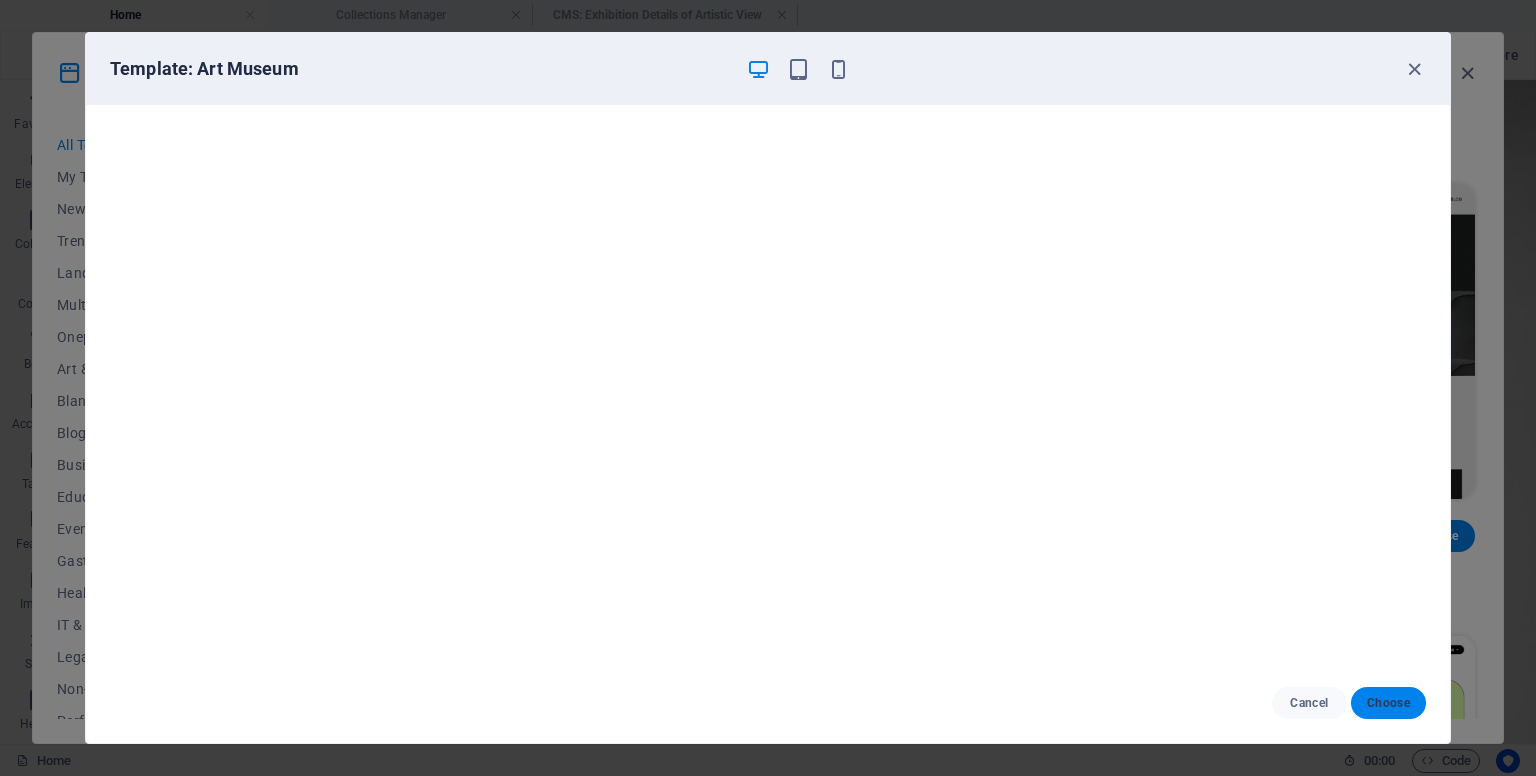 click on "Choose" at bounding box center (1388, 703) 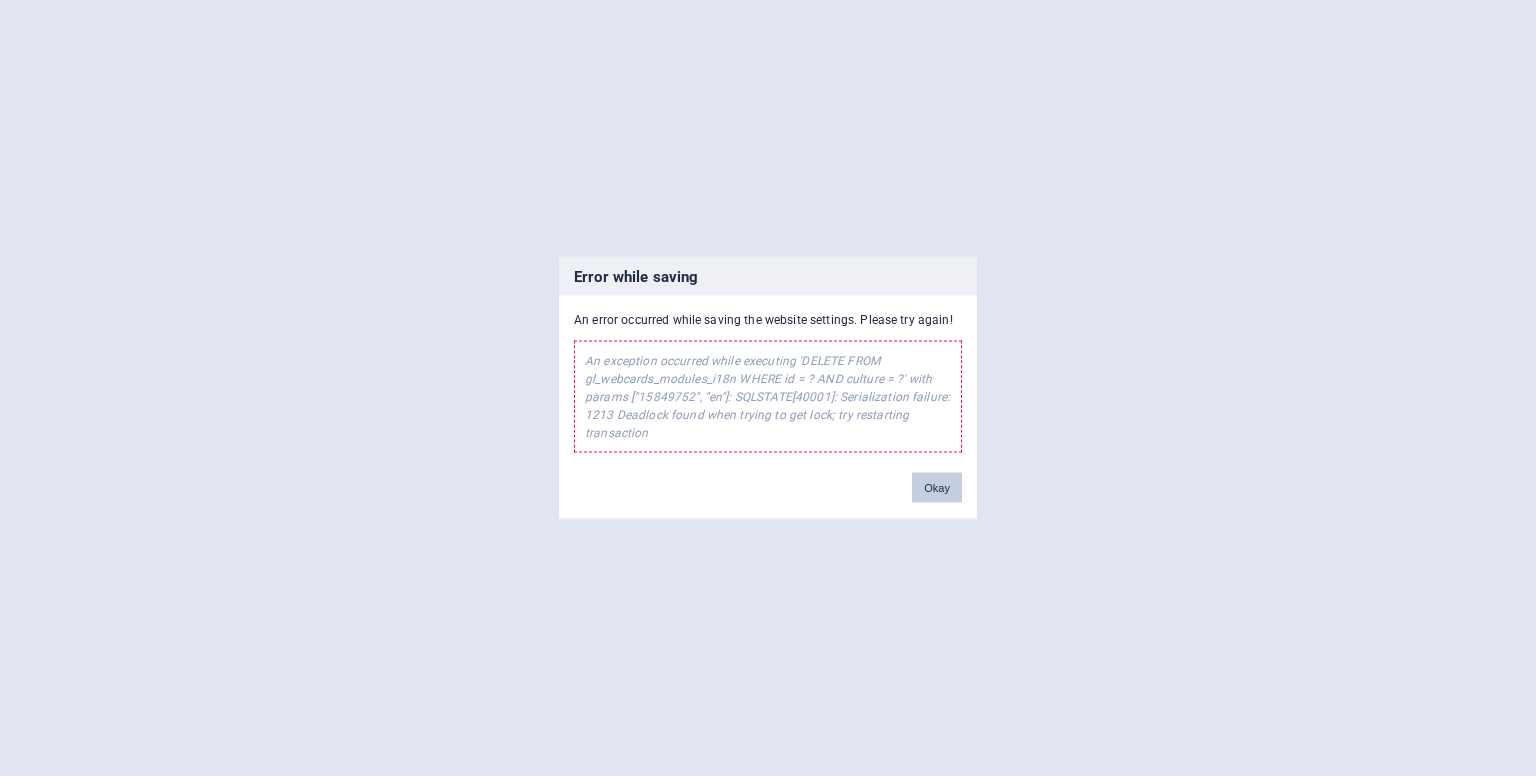 click on "Okay" at bounding box center (937, 488) 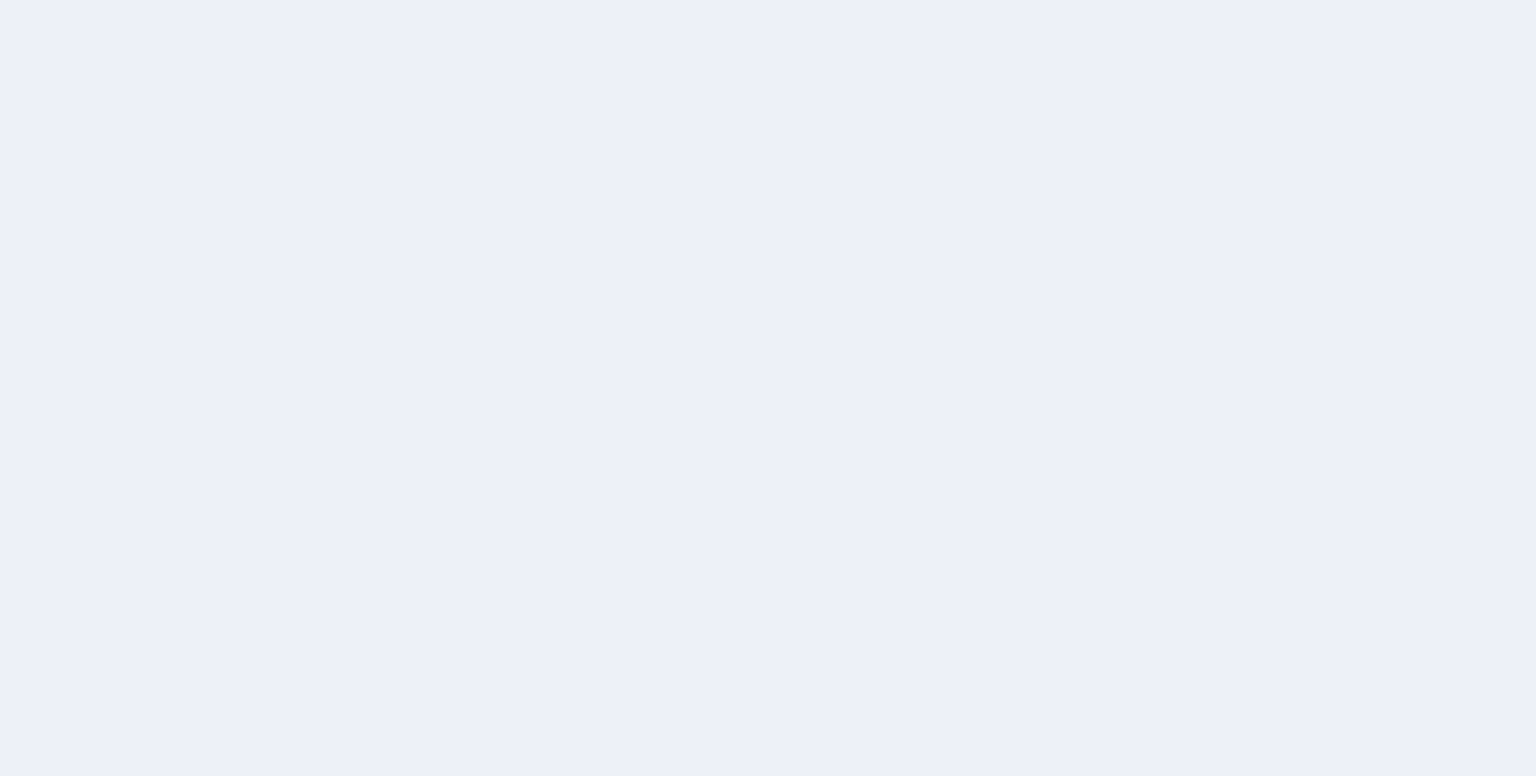 scroll, scrollTop: 0, scrollLeft: 0, axis: both 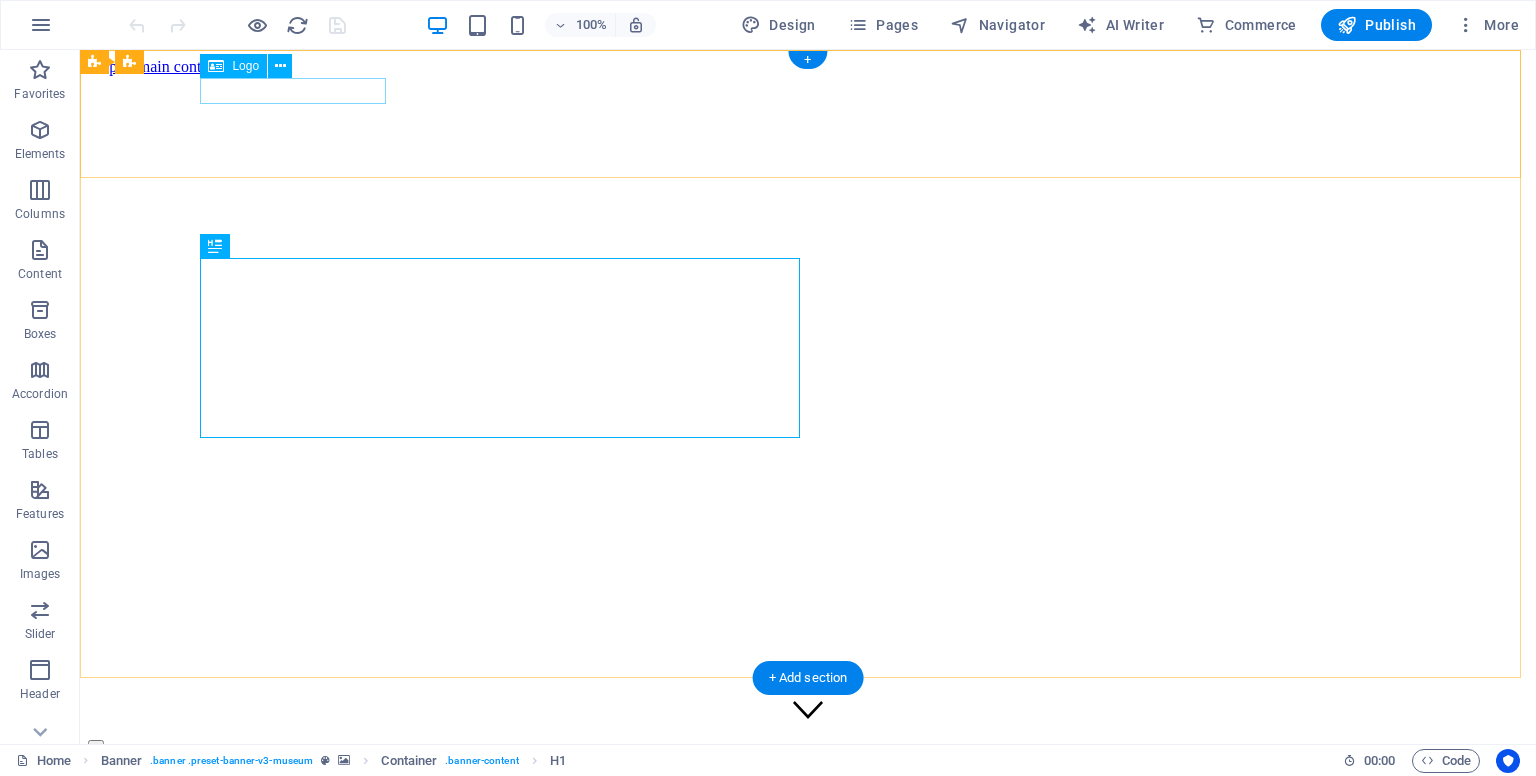 click at bounding box center (808, 716) 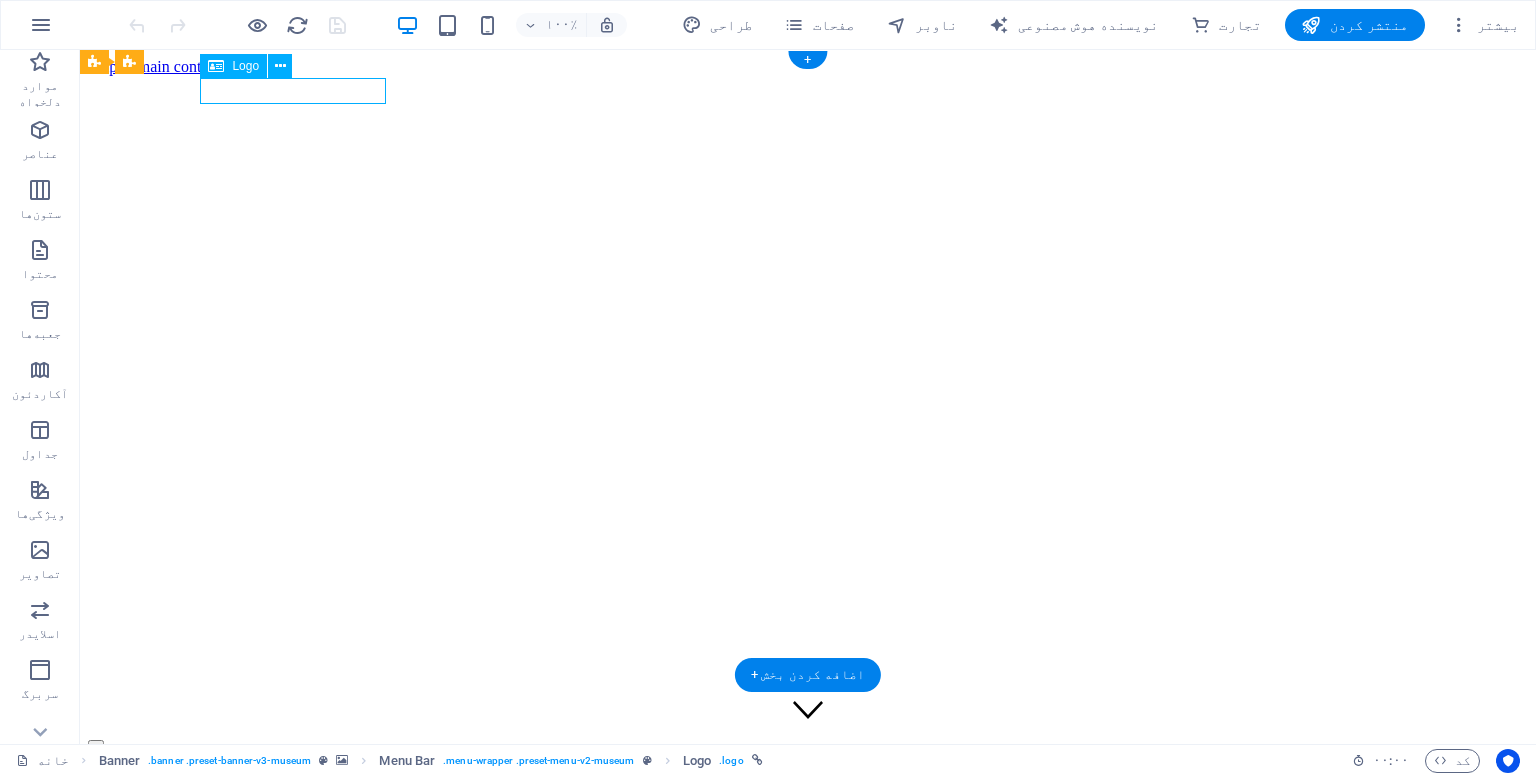 click at bounding box center [808, 716] 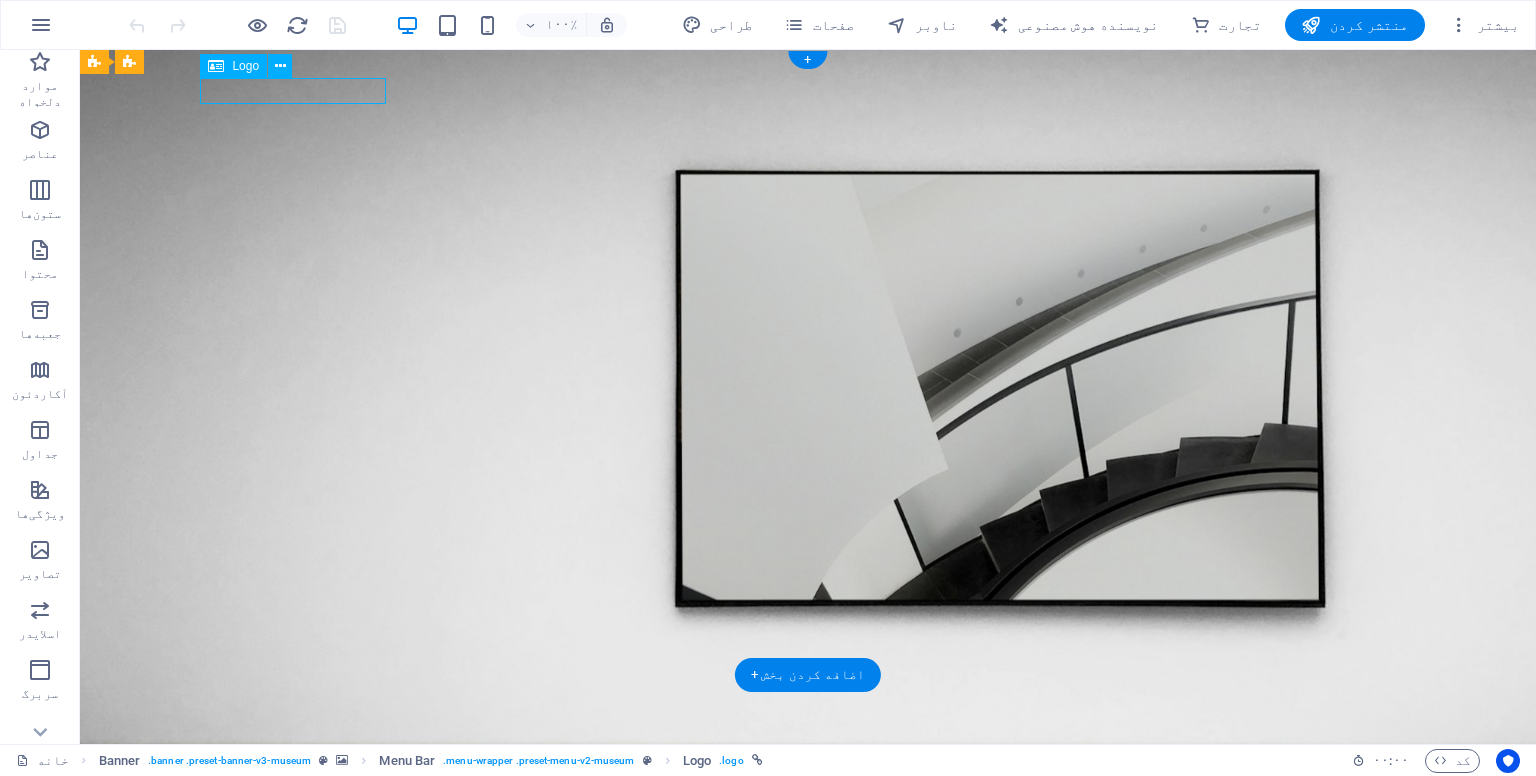 select on "px" 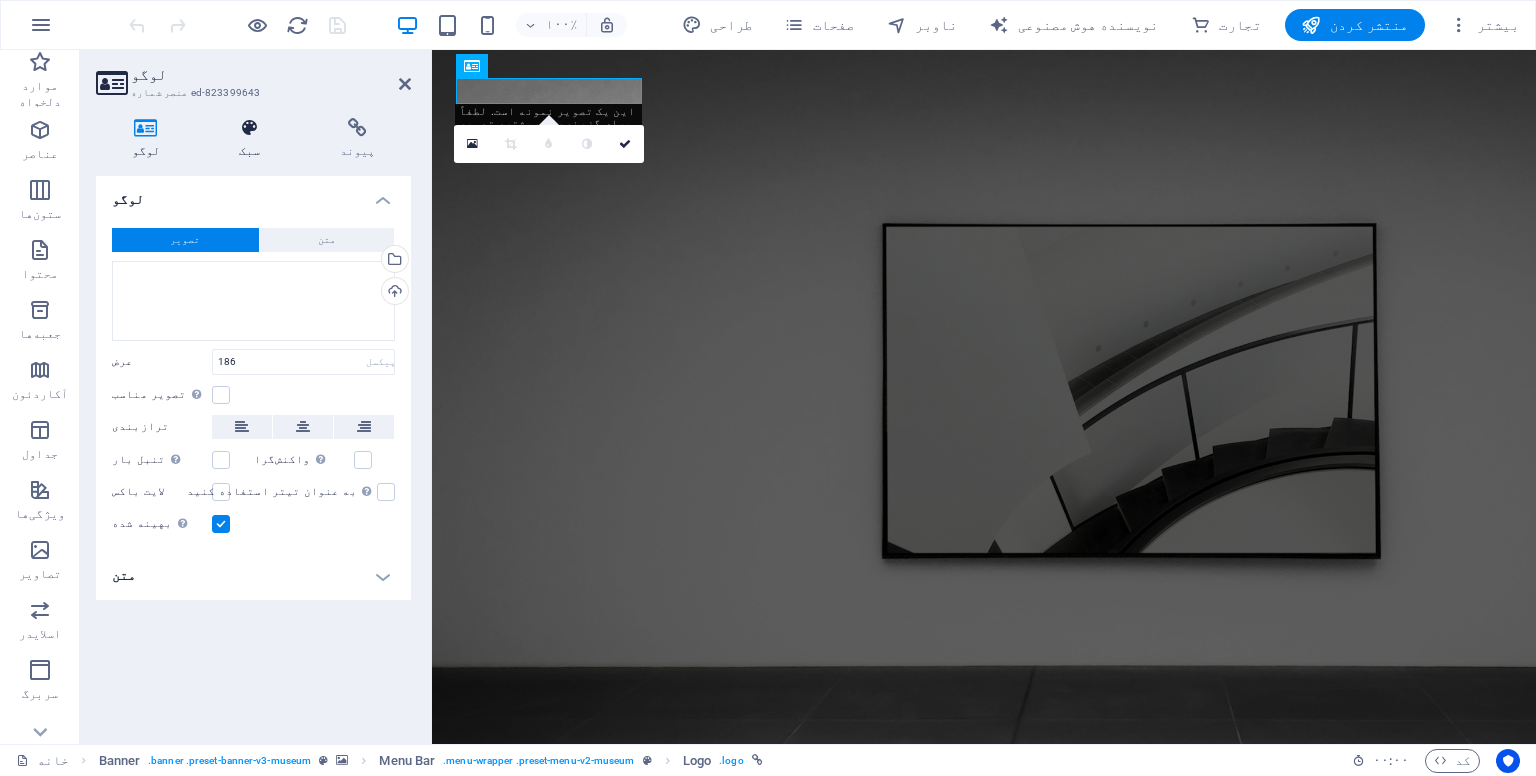 click on "سبک" at bounding box center (249, 151) 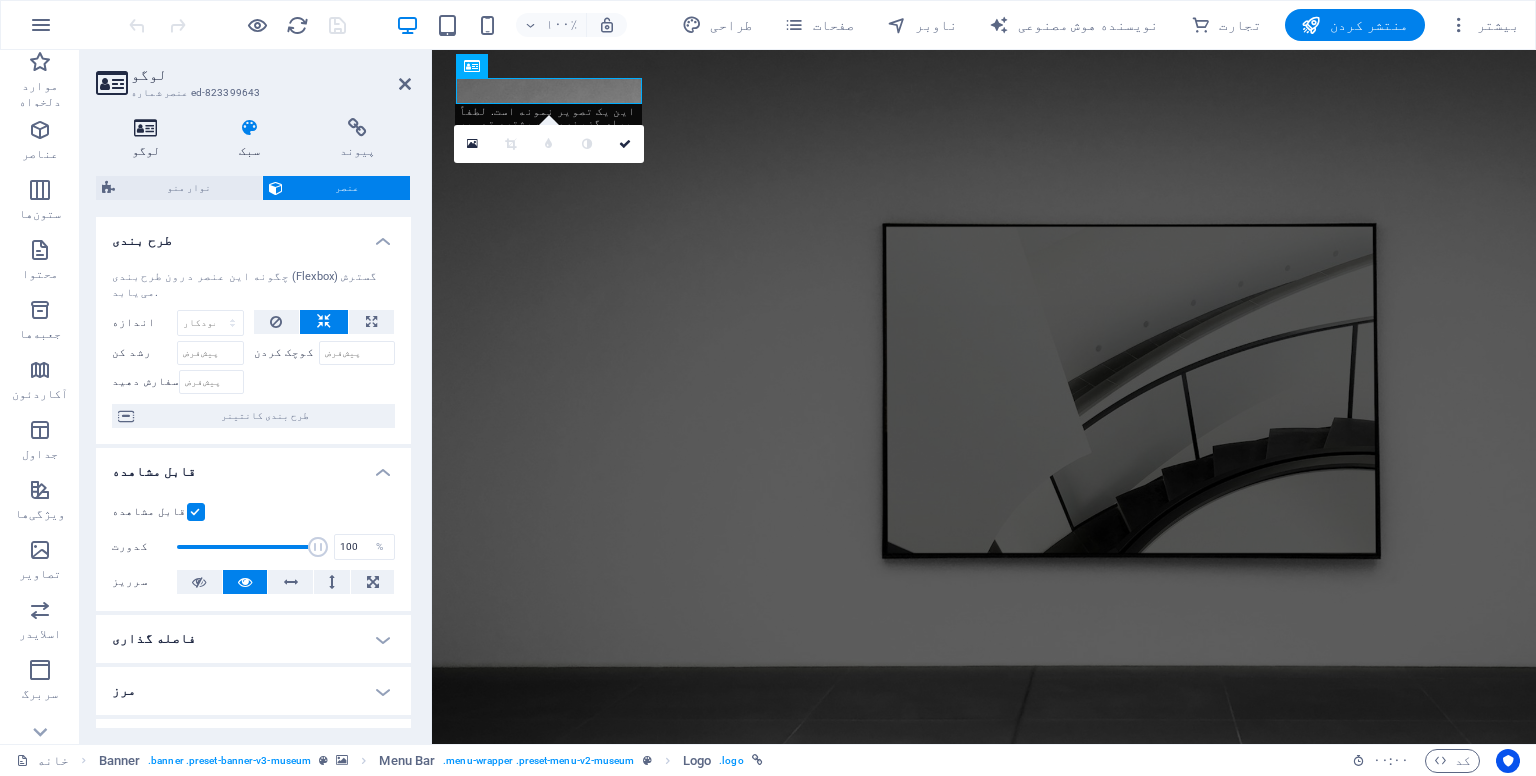 click on "لوگو" at bounding box center (150, 139) 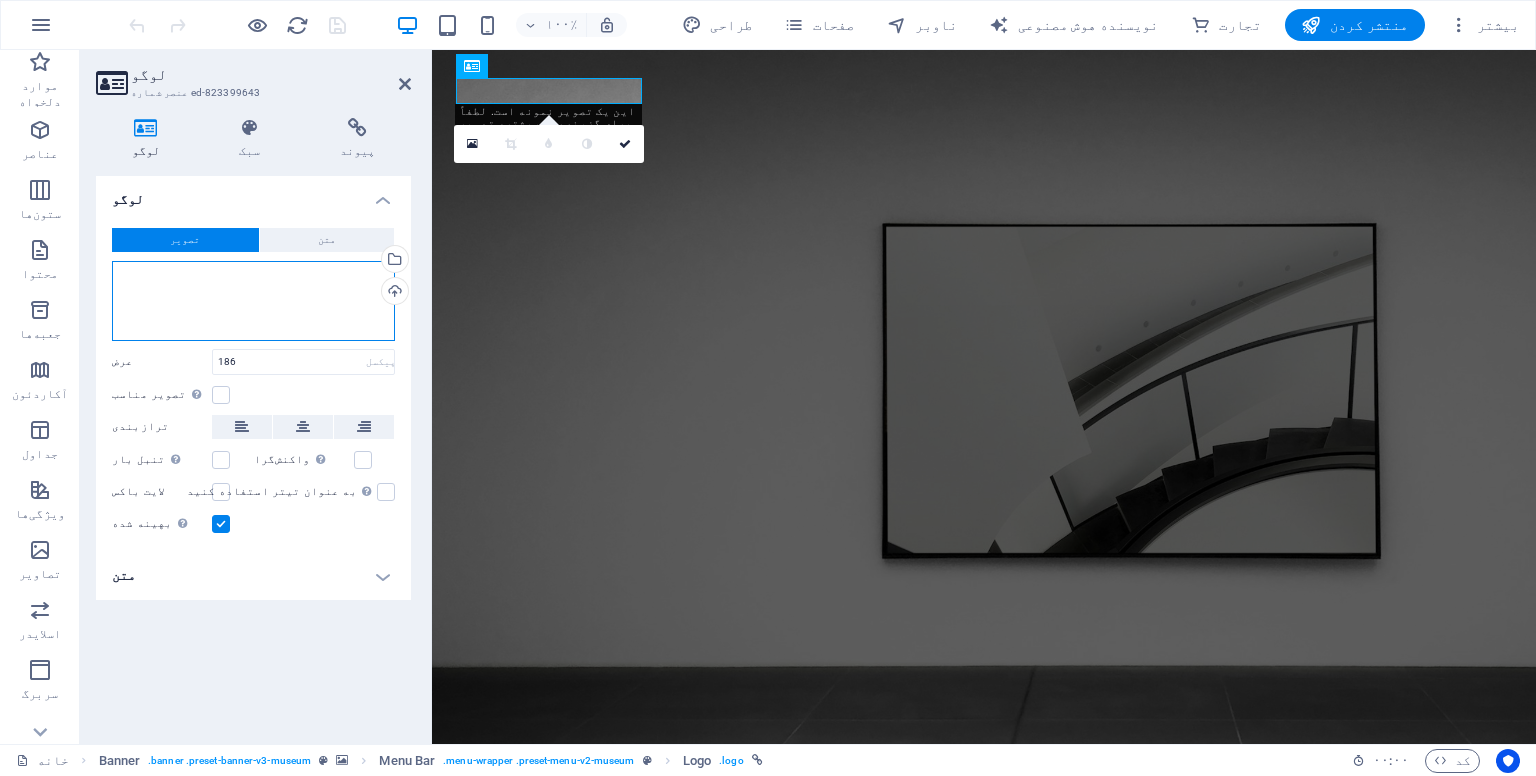 click on "فایل‌ها را به اینجا بکشید، برای انتخاب فایل‌ها کلیک کنید یا  فایل‌ها را از فایل‌ها یا عکس‌ها و ویدیوهای رایگان ما انتخاب کنید" at bounding box center [253, 301] 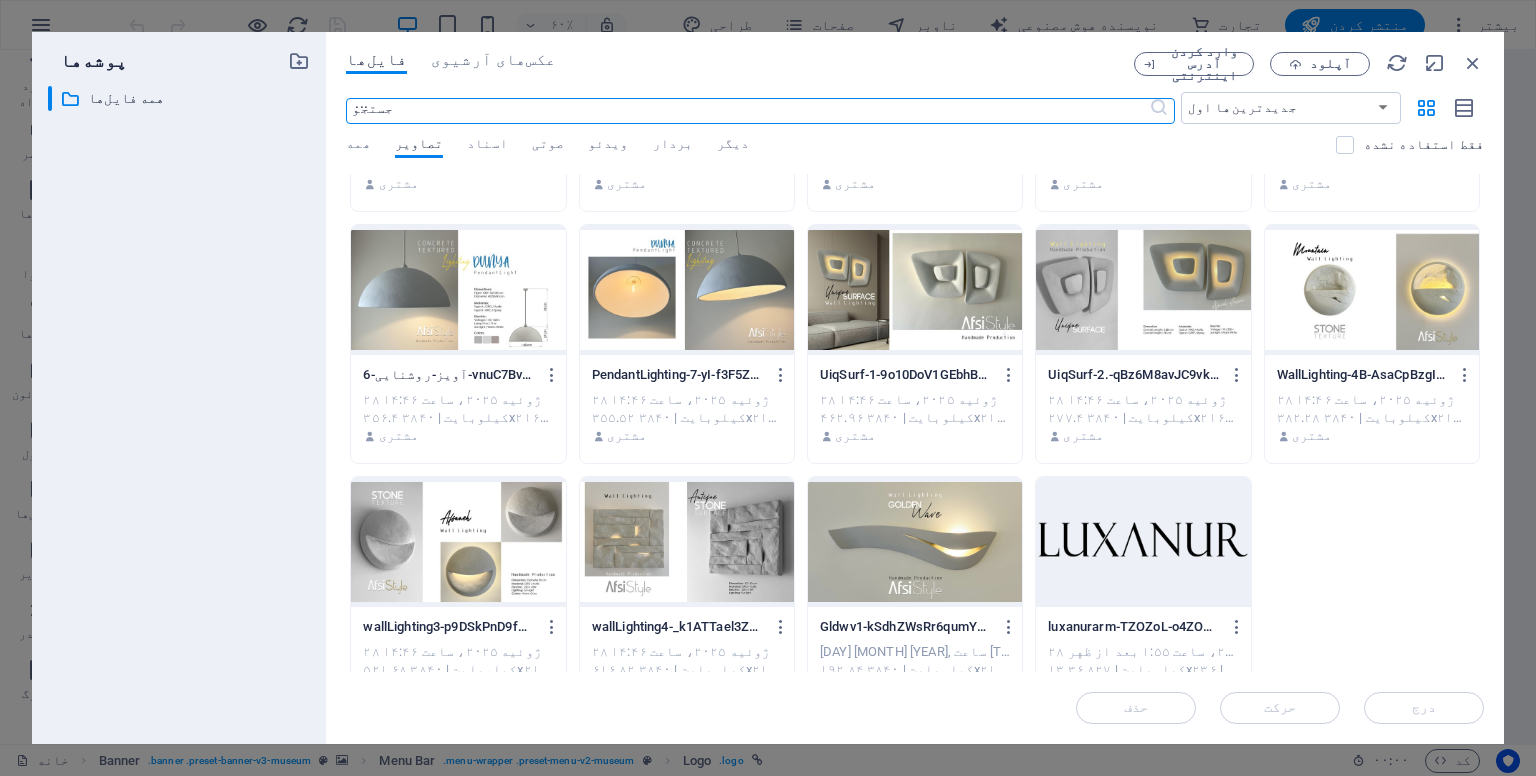 scroll, scrollTop: 1001, scrollLeft: 0, axis: vertical 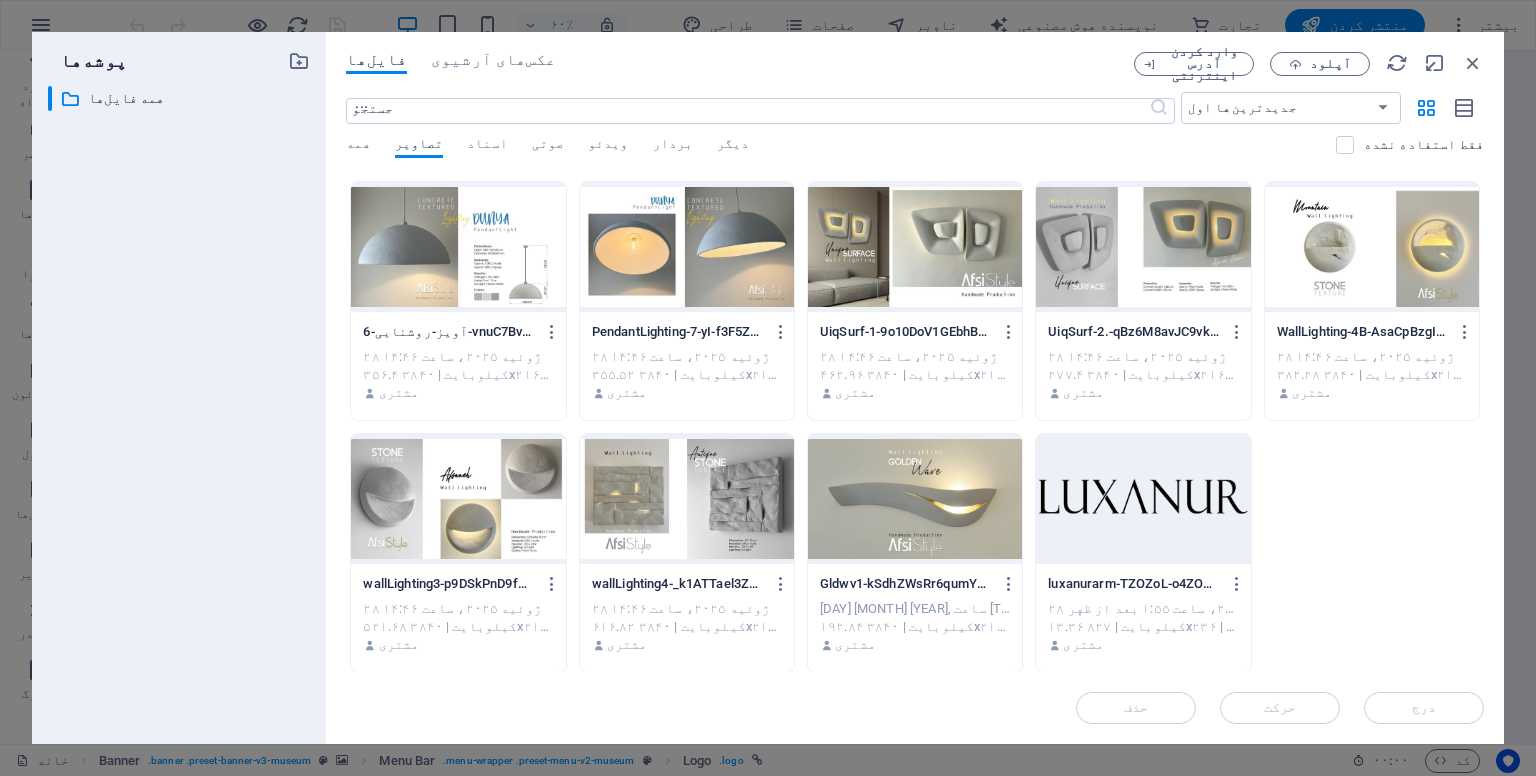 click at bounding box center [1143, 499] 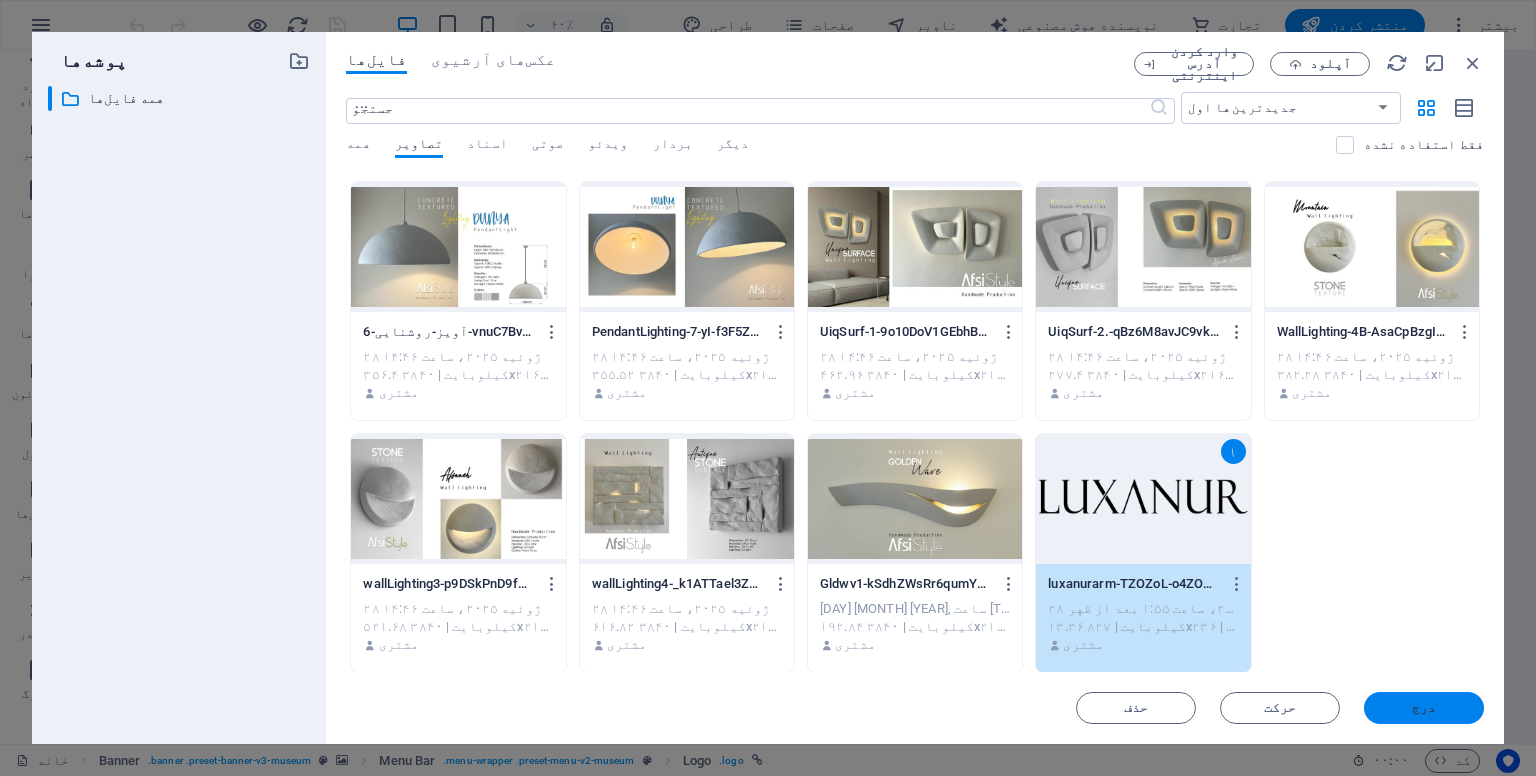 click on "درج" at bounding box center [1424, 708] 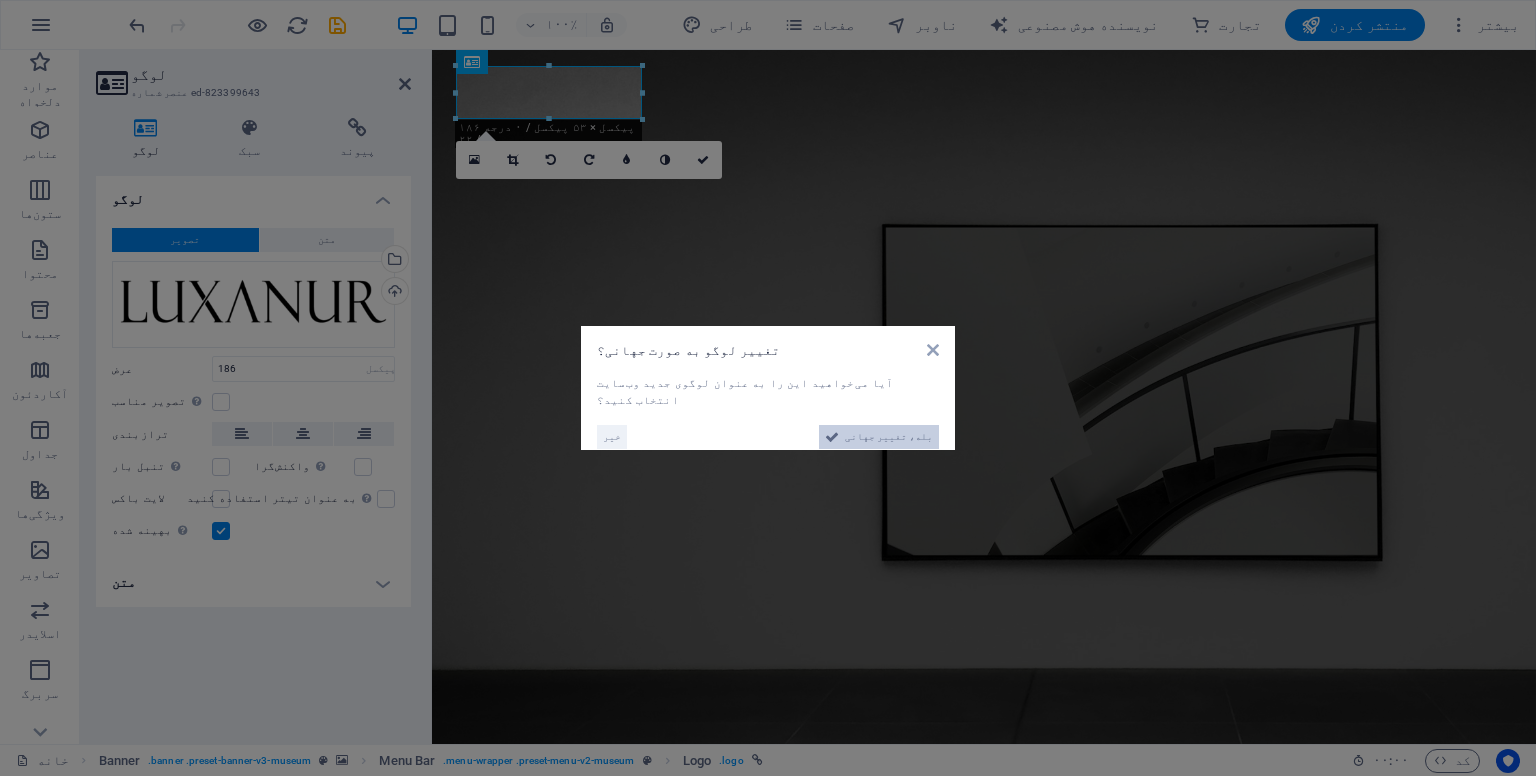click on "بله، تغییر جهانی" at bounding box center (889, 436) 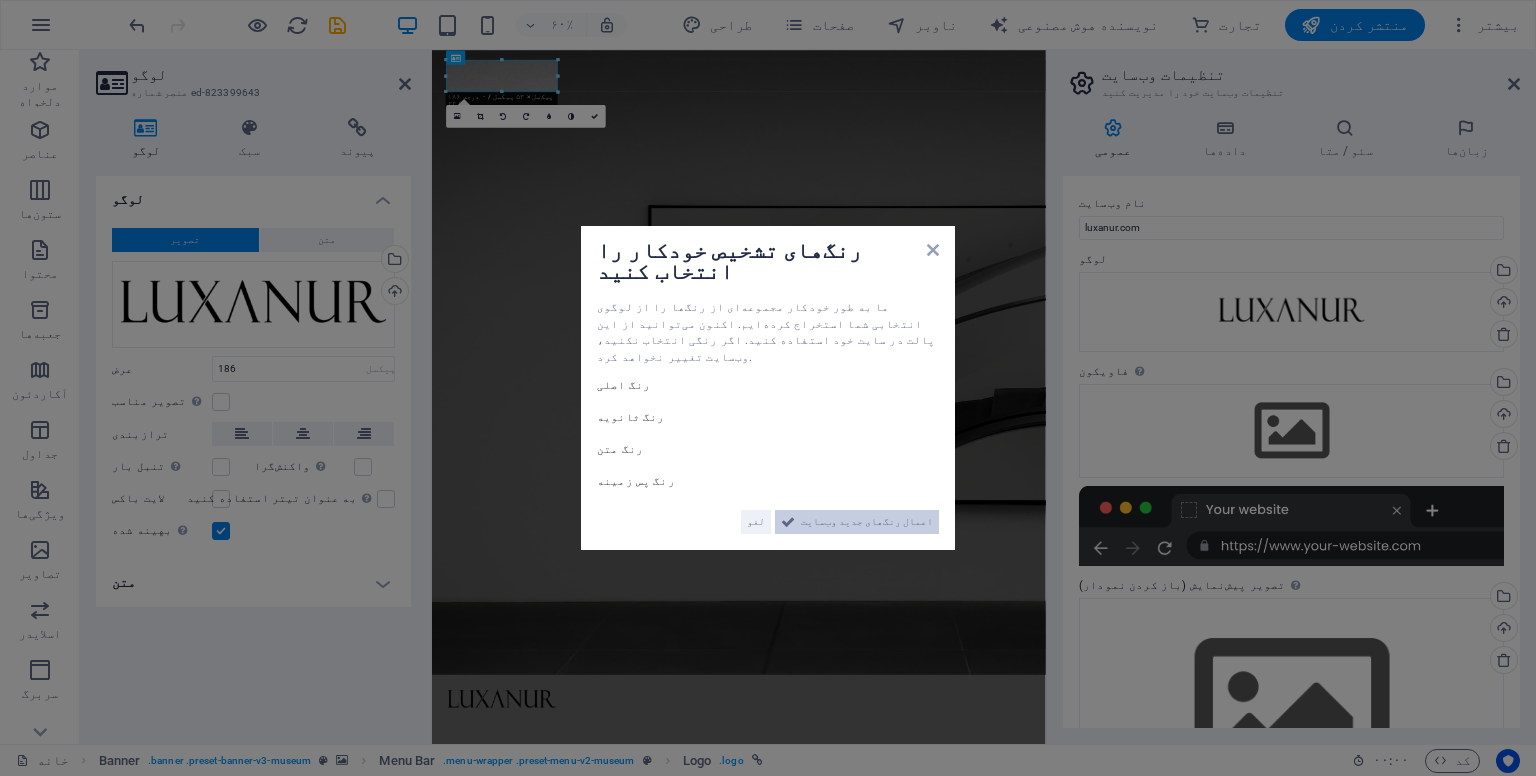 click on "اعمال رنگ‌های جدید وب‌سایت" at bounding box center [867, 521] 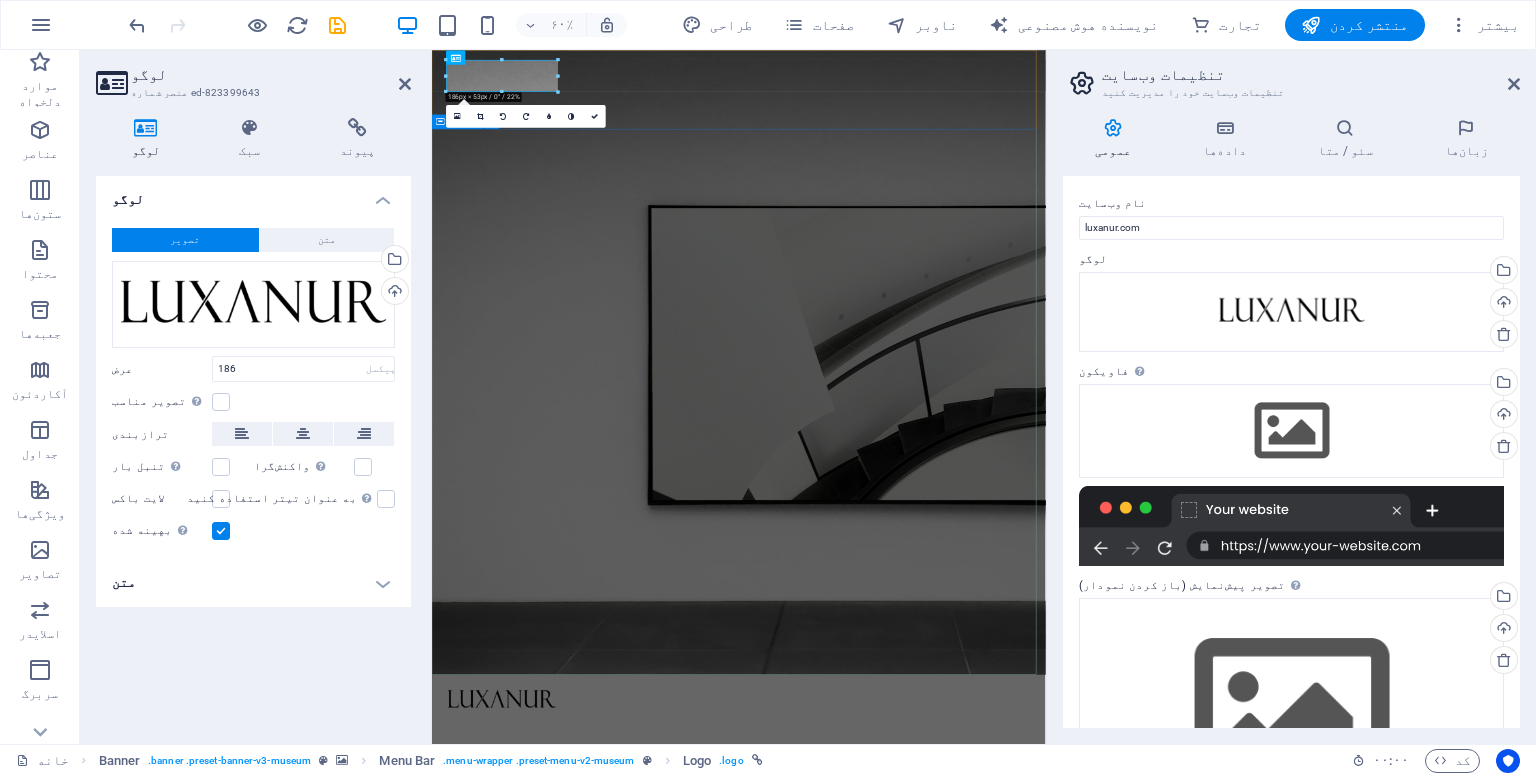 click on "بهترین نمایشگاه‌های هنری Lorem ipsum dolor sit amet، consectetur adipiscing elit، sed do eiusmod tempor incididunt ut labore Lorem ipsum dolor sit amet، consectetur adipiscing elit، sed do eiusmod tempor incididunt ut labore کاوش" at bounding box center [943, 1540] 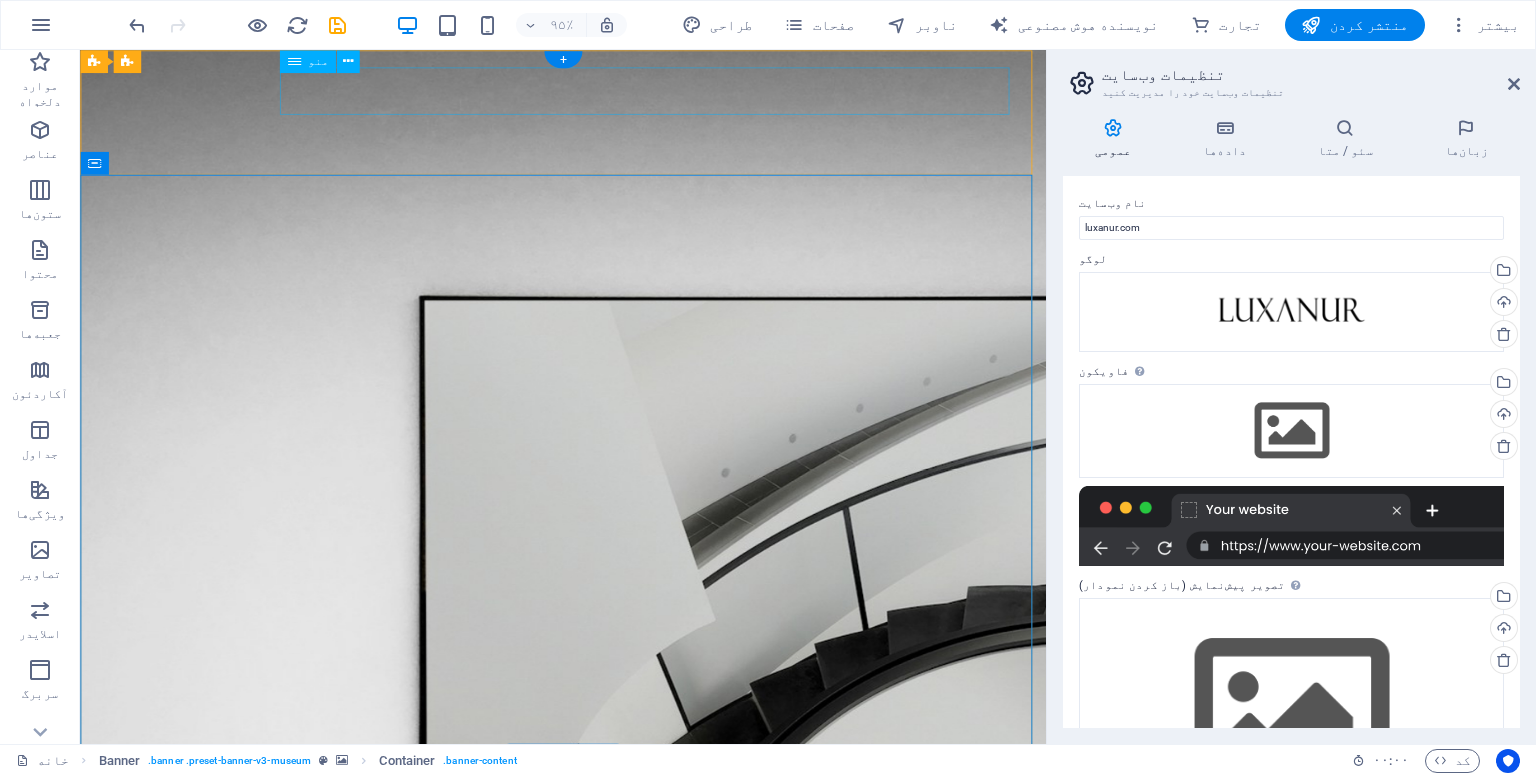 click on "درباره ما درباره ما نمایشگاه‌ها نمایشگاه‌ها رویدادها رویدادها تماس تماس" at bounding box center (588, 1194) 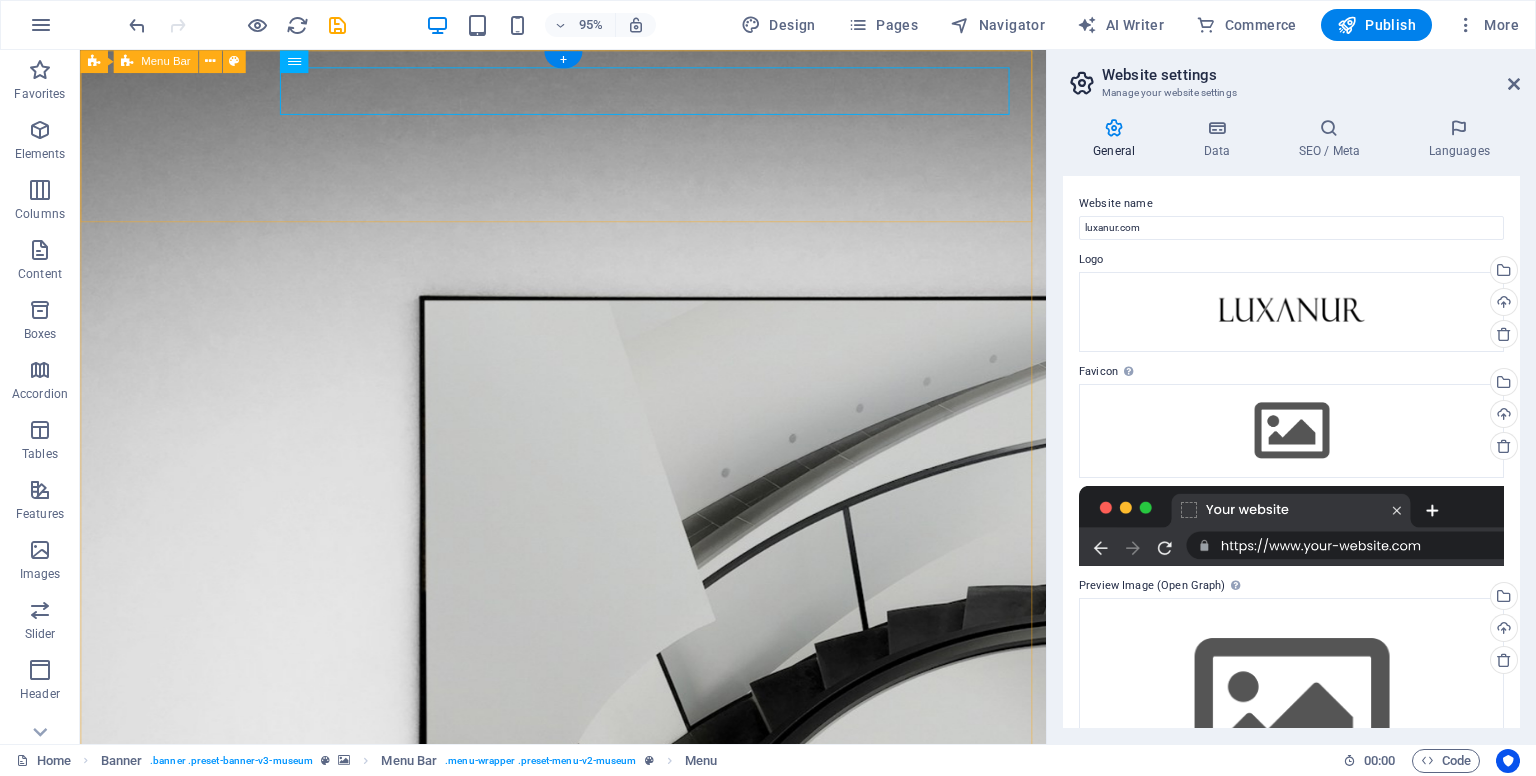 click on "About Us About Us Exhibitions Exhibitions Events Events Contact Contact Explore" at bounding box center [588, 1190] 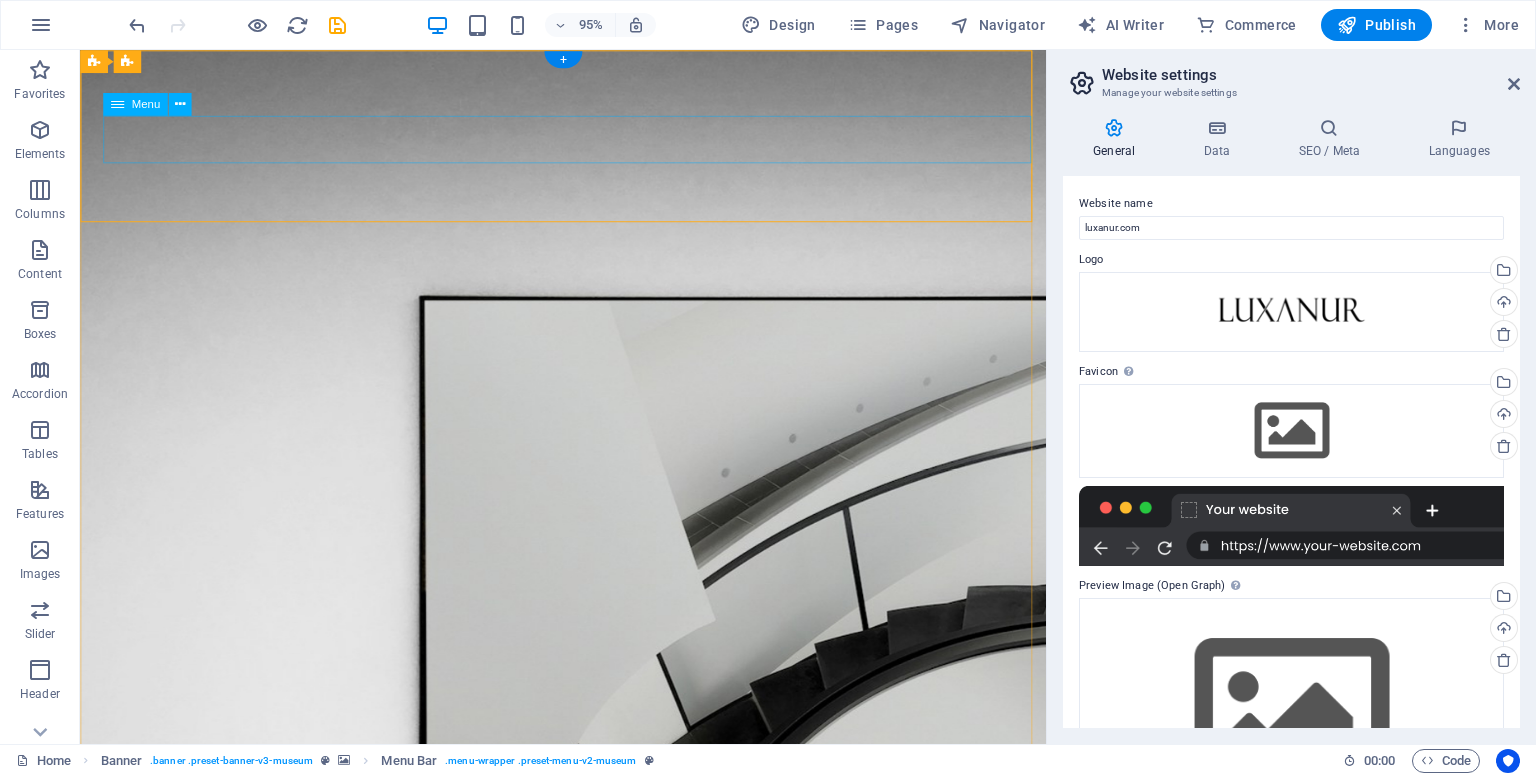 click on "About Us About Us Exhibitions Exhibitions Events Events Contact Contact" at bounding box center [588, 1194] 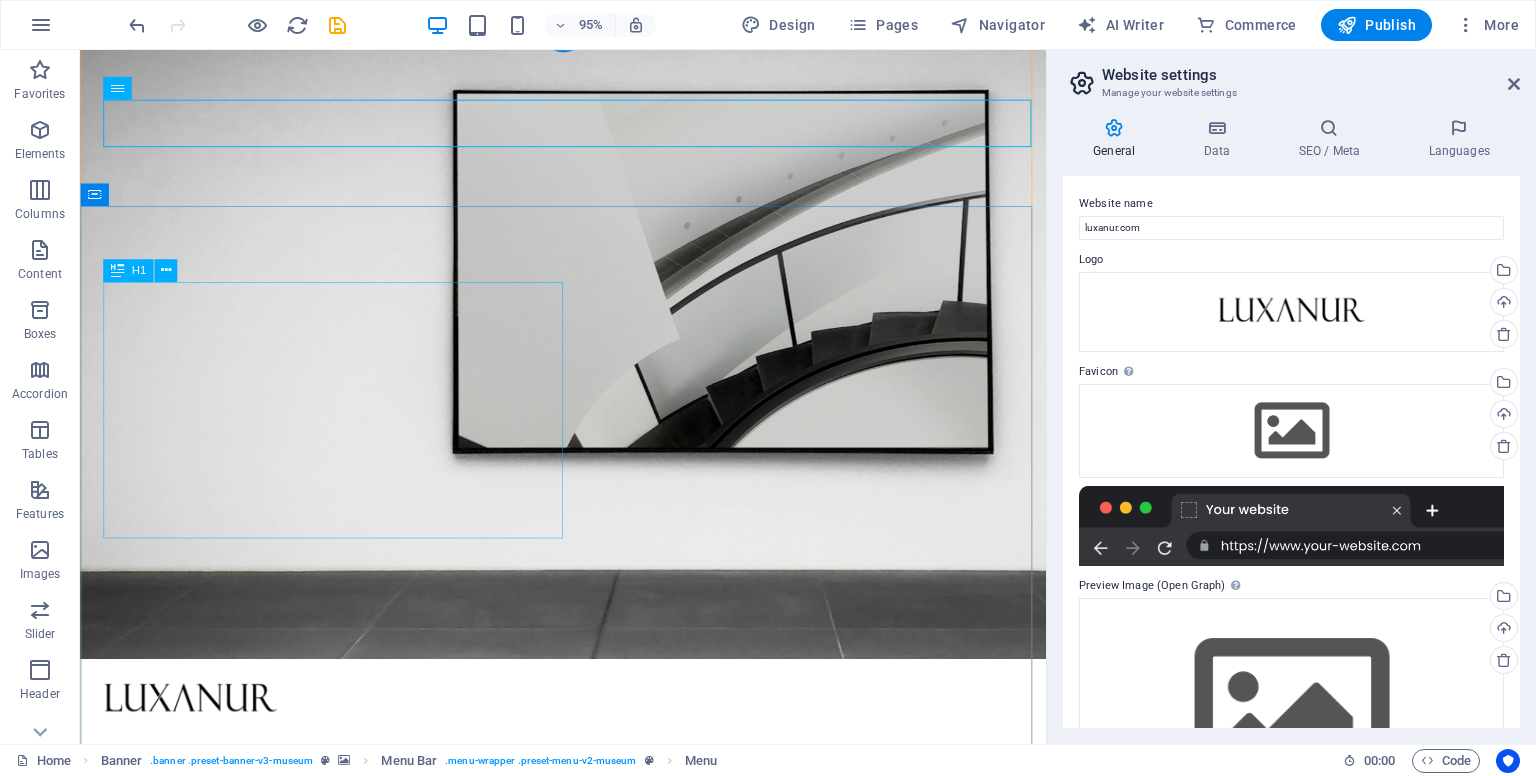scroll, scrollTop: 200, scrollLeft: 0, axis: vertical 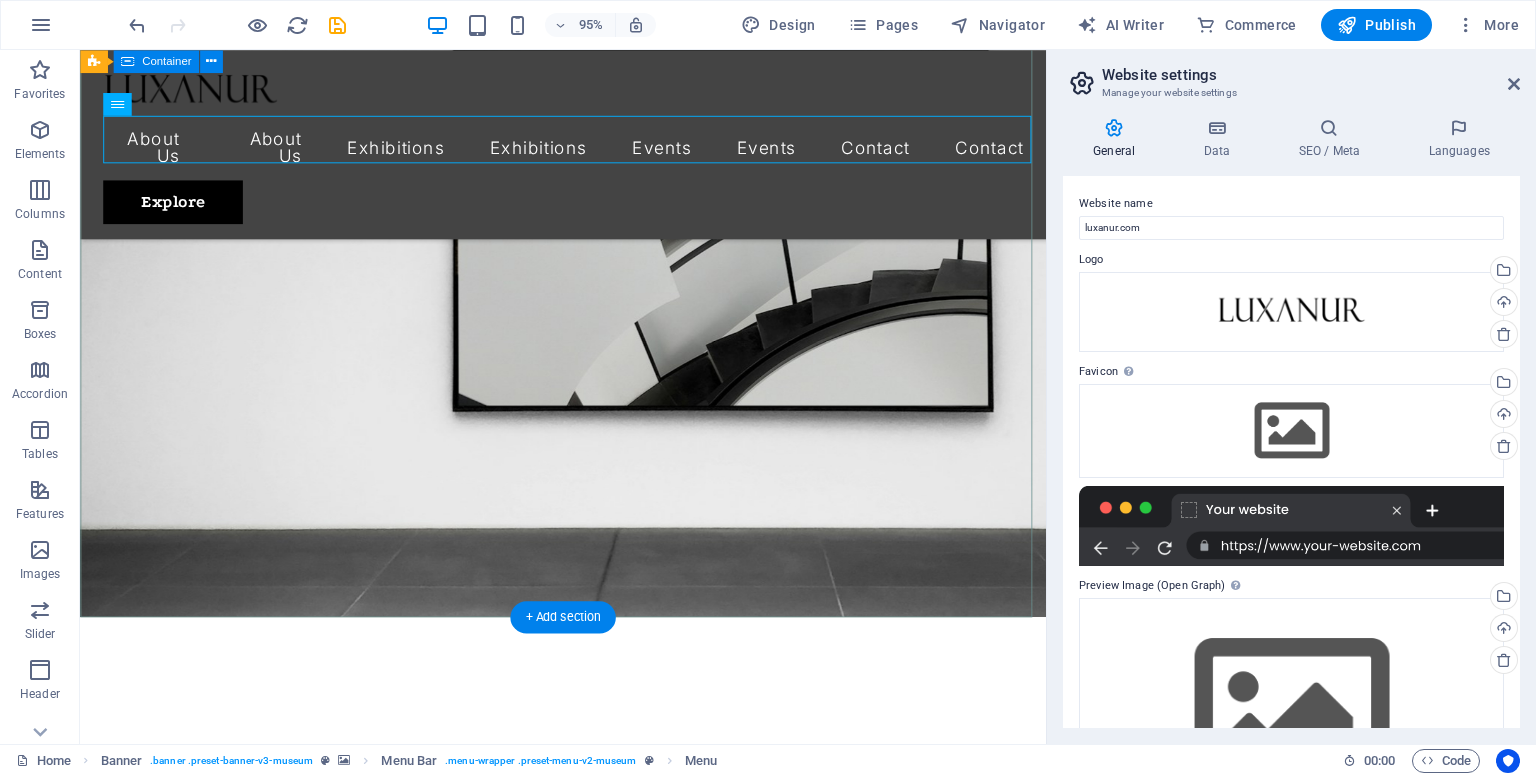 click on "The best art exhibitions Lorem ipsum dolor sit amet, consectetur adipiscing elit, sed do eiusmod tempor incididunt ut labore Lorem ipsum dolor sit amet, consectetur adipiscing elit, sed do eiusmod tempor incididunt ut labore Explore" at bounding box center (588, 987) 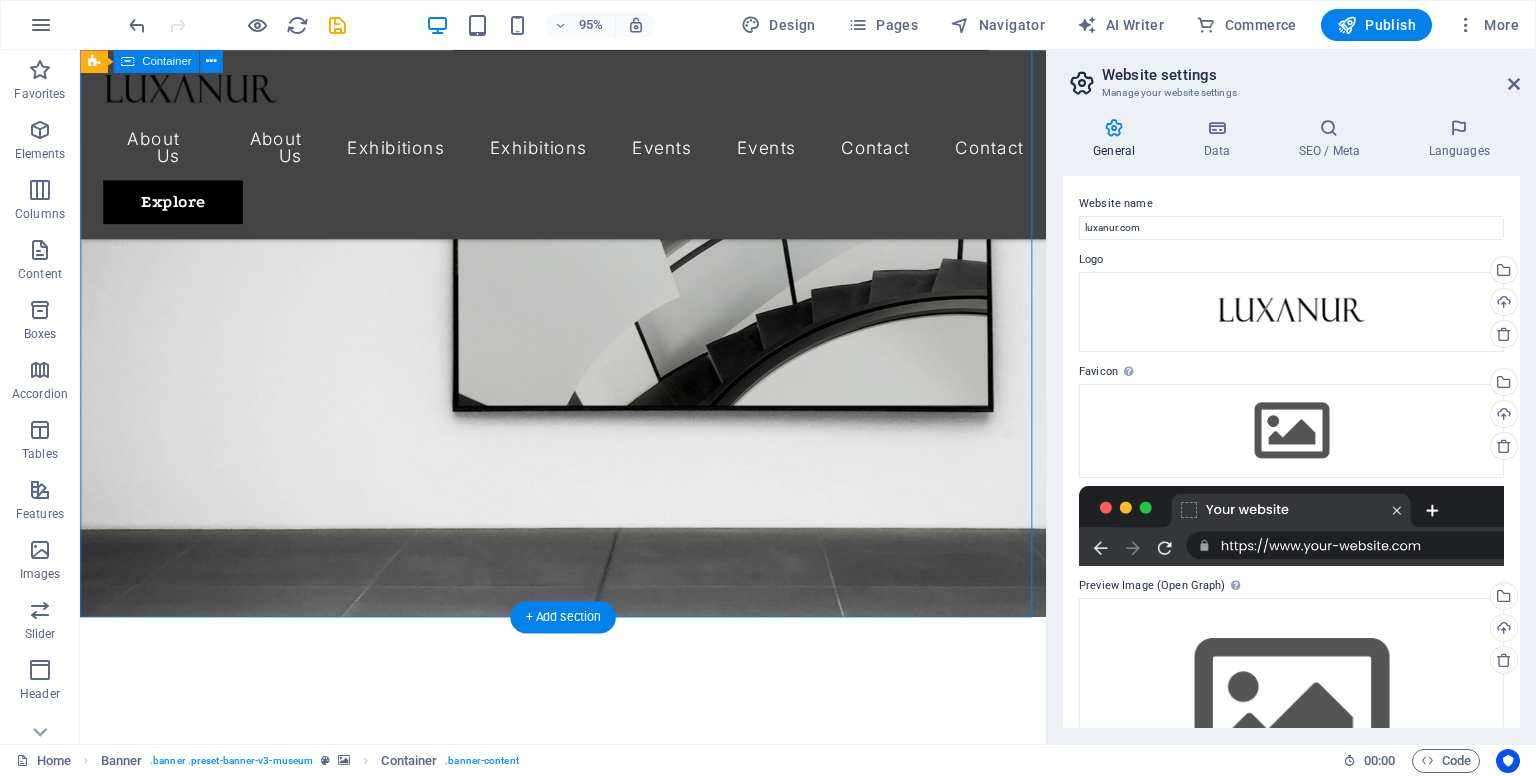 click on "The best art exhibitions Lorem ipsum dolor sit amet, consectetur adipiscing elit, sed do eiusmod tempor incididunt ut labore Lorem ipsum dolor sit amet, consectetur adipiscing elit, sed do eiusmod tempor incididunt ut labore Explore" at bounding box center (588, 987) 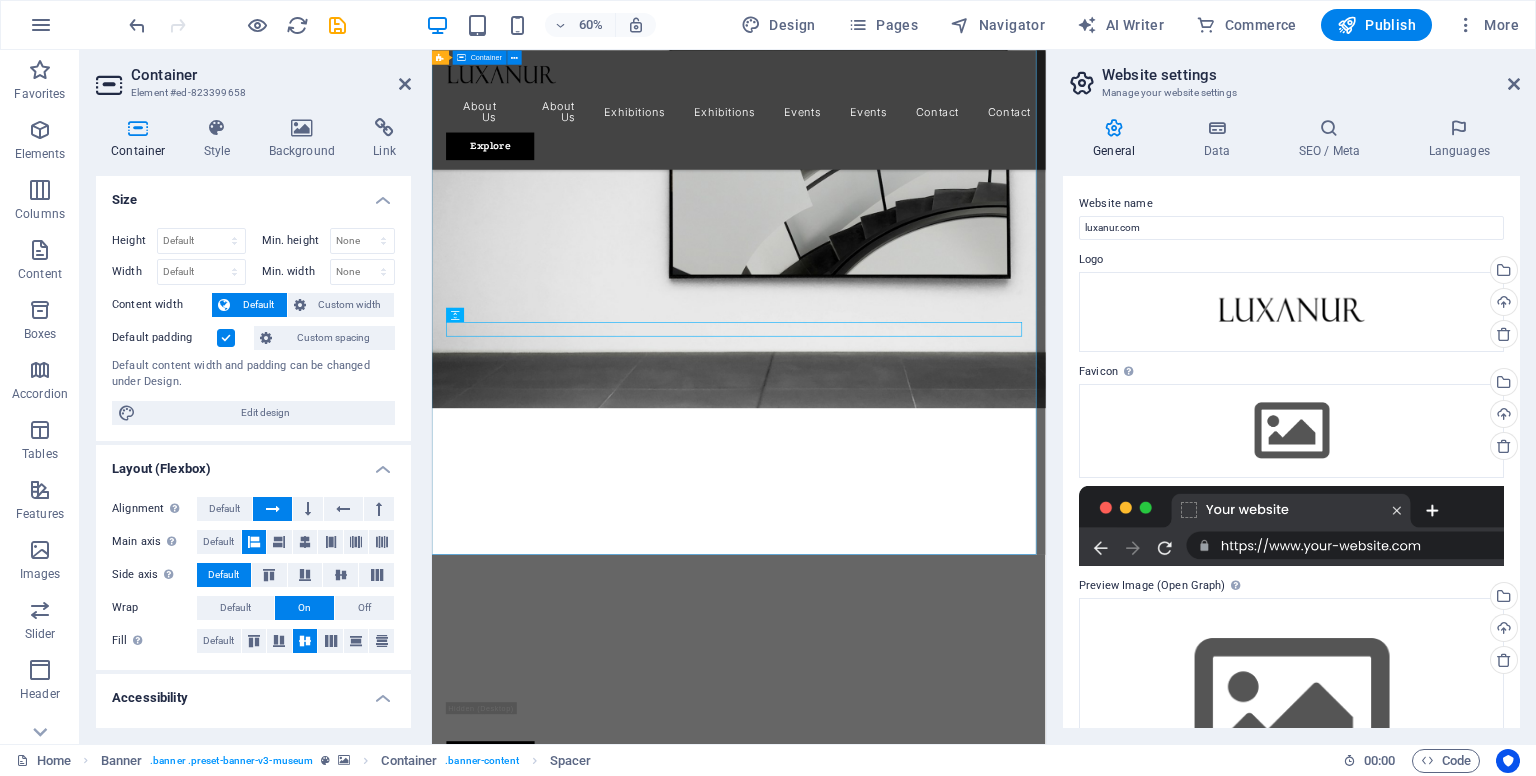 click on "The best art exhibitions Lorem ipsum dolor sit amet, consectetur adipiscing elit, sed do eiusmod tempor incididunt ut labore Lorem ipsum dolor sit amet, consectetur adipiscing elit, sed do eiusmod tempor incididunt ut labore Explore" at bounding box center [943, 987] 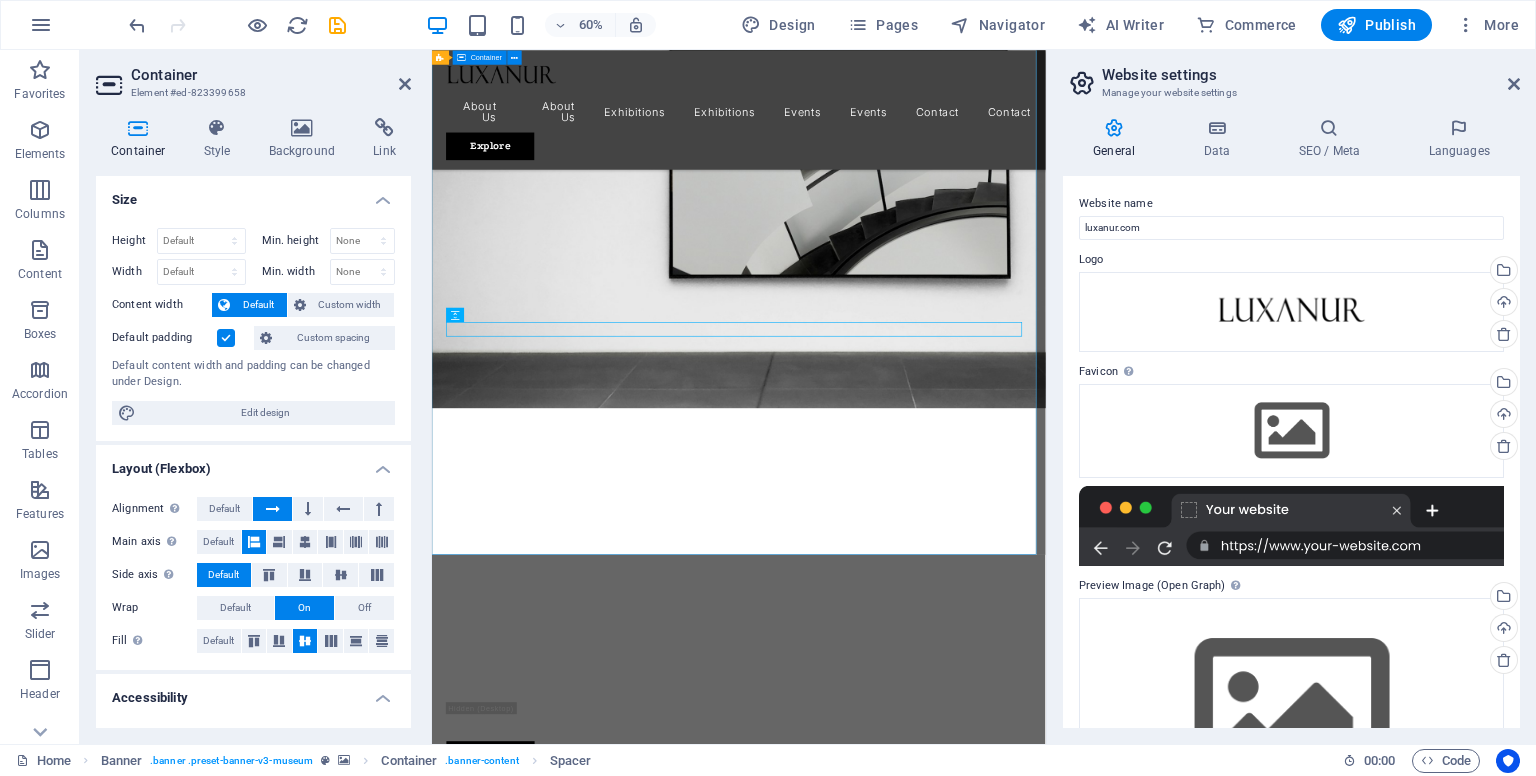 click on "The best art exhibitions Lorem ipsum dolor sit amet, consectetur adipiscing elit, sed do eiusmod tempor incididunt ut labore Lorem ipsum dolor sit amet, consectetur adipiscing elit, sed do eiusmod tempor incididunt ut labore Explore" at bounding box center (943, 987) 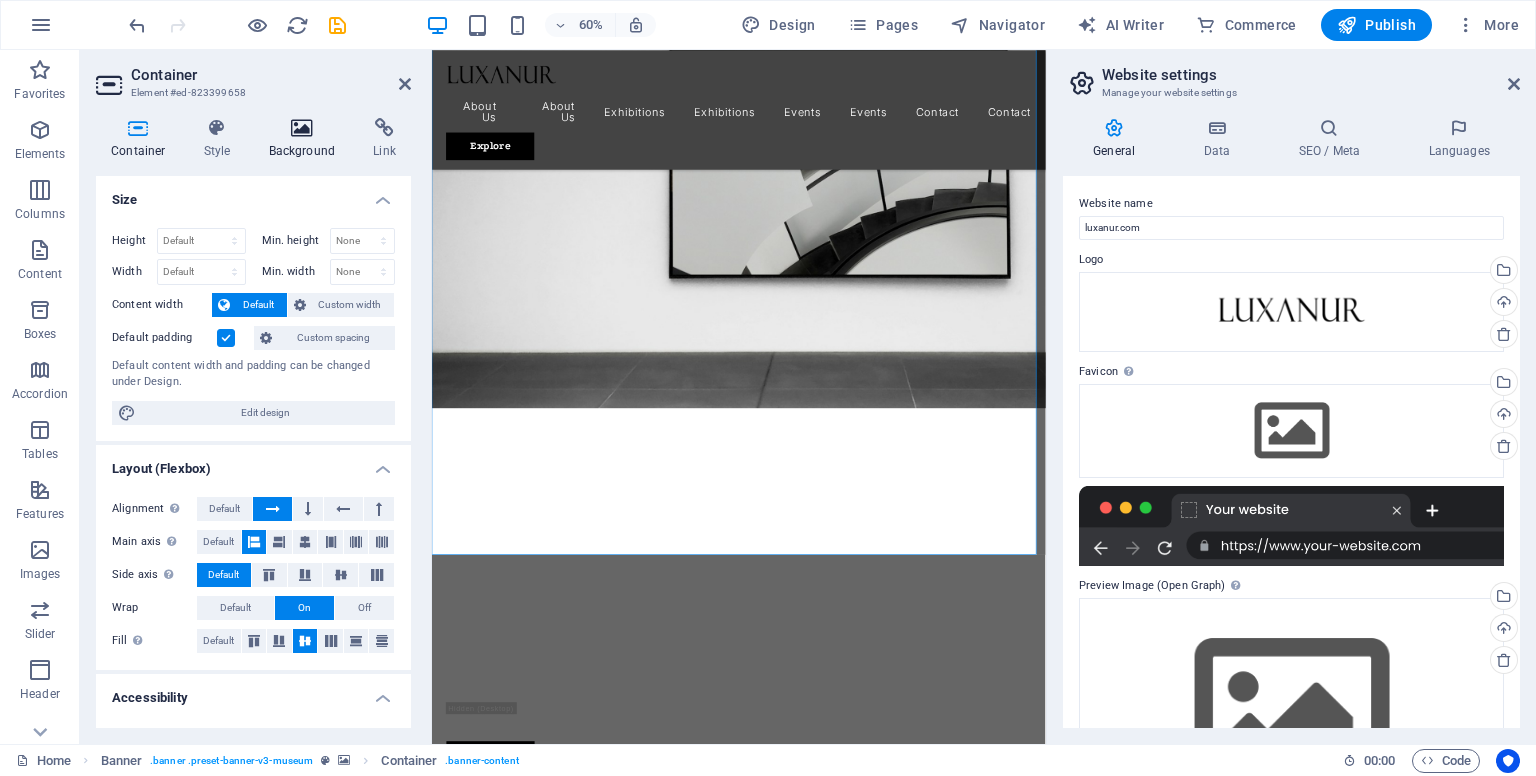 click on "Background" at bounding box center [306, 139] 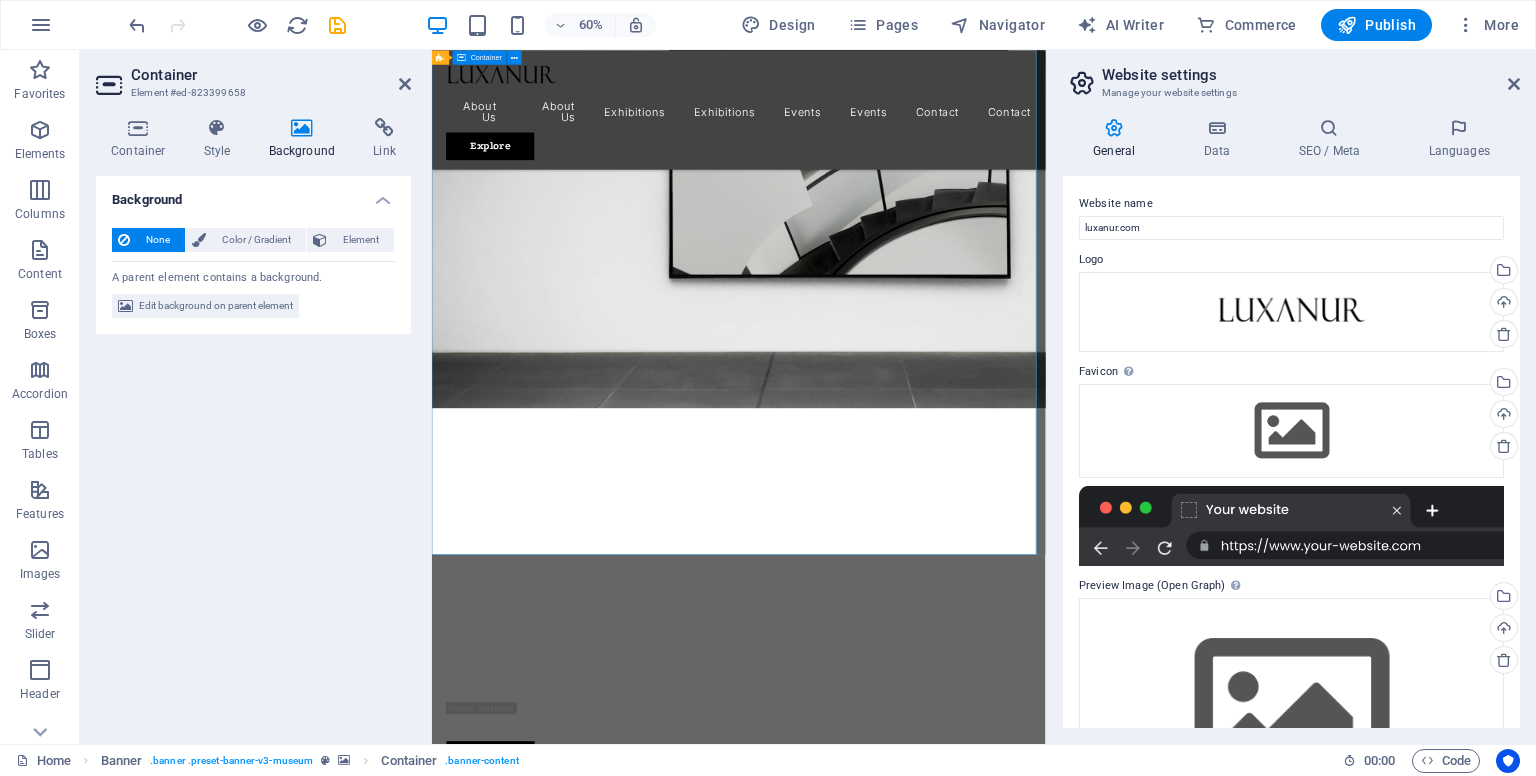 click on "The best art exhibitions Lorem ipsum dolor sit amet, consectetur adipiscing elit, sed do eiusmod tempor incididunt ut labore Lorem ipsum dolor sit amet, consectetur adipiscing elit, sed do eiusmod tempor incididunt ut labore Explore" at bounding box center [943, 987] 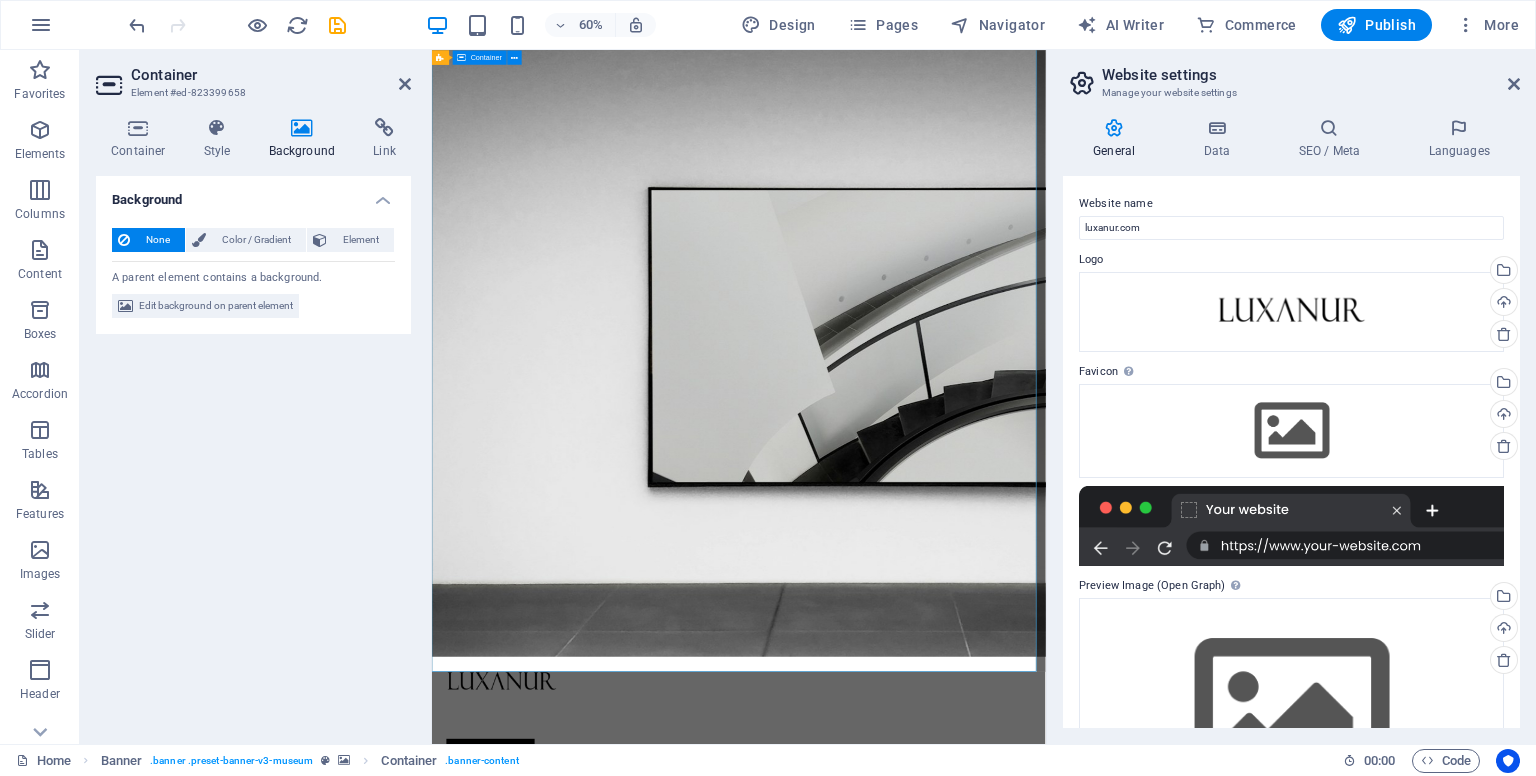 scroll, scrollTop: 0, scrollLeft: 0, axis: both 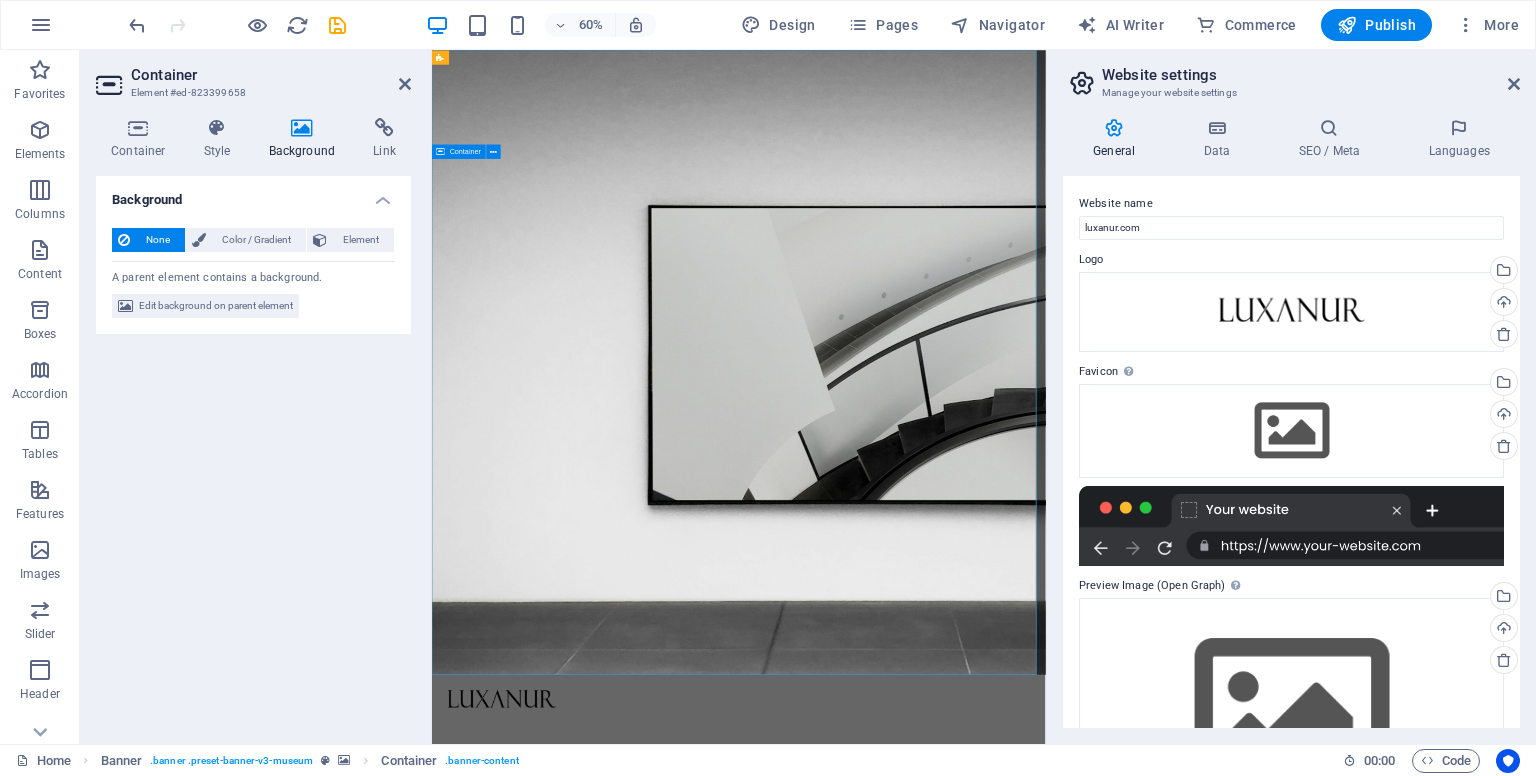 click on "The best art exhibitions Lorem ipsum dolor sit amet, consectetur adipiscing elit, sed do eiusmod tempor incididunt ut labore Lorem ipsum dolor sit amet, consectetur adipiscing elit, sed do eiusmod tempor incididunt ut labore Explore" at bounding box center (943, 1540) 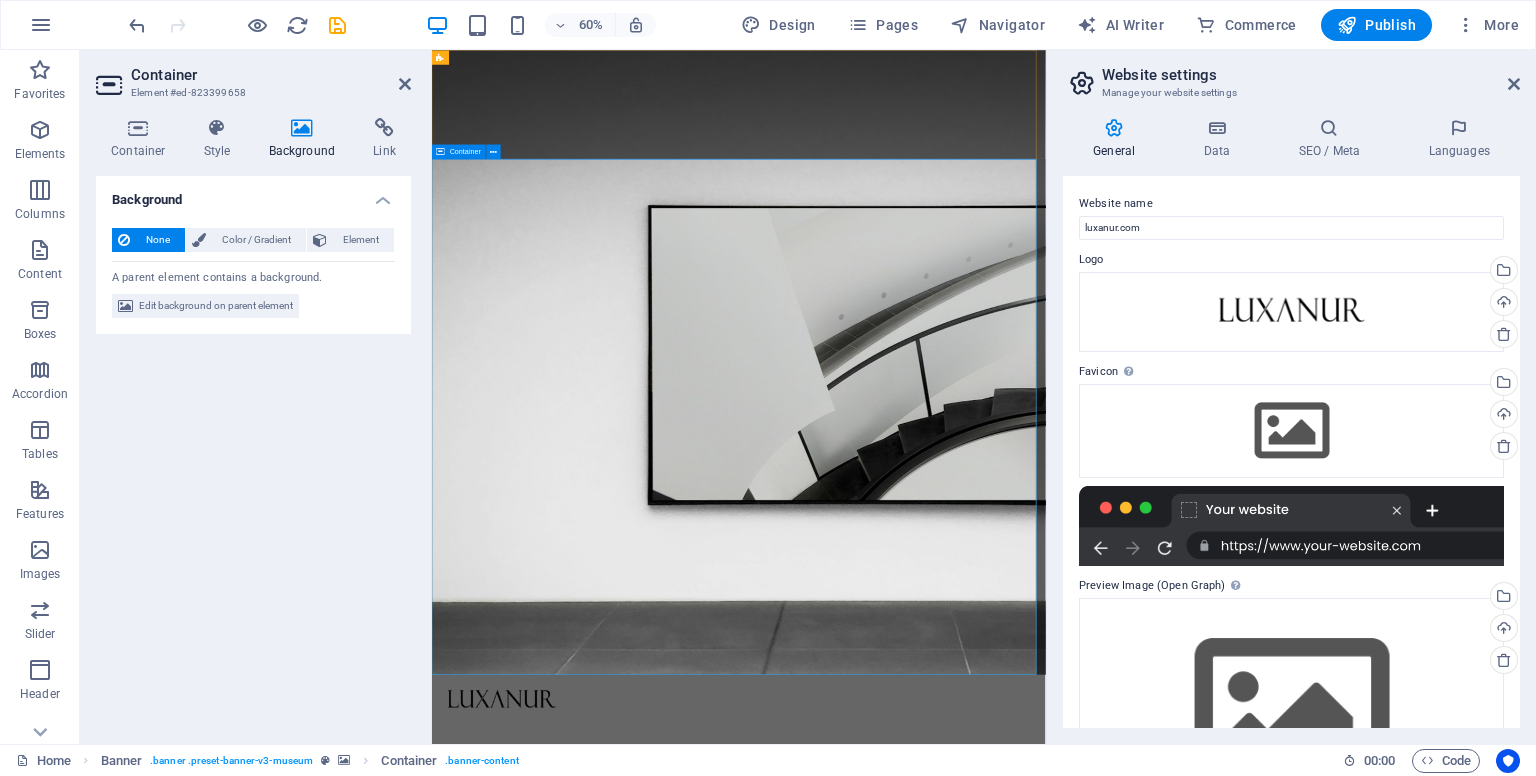 click on "The best art exhibitions Lorem ipsum dolor sit amet, consectetur adipiscing elit, sed do eiusmod tempor incididunt ut labore Lorem ipsum dolor sit amet, consectetur adipiscing elit, sed do eiusmod tempor incididunt ut labore Explore" at bounding box center (943, 1540) 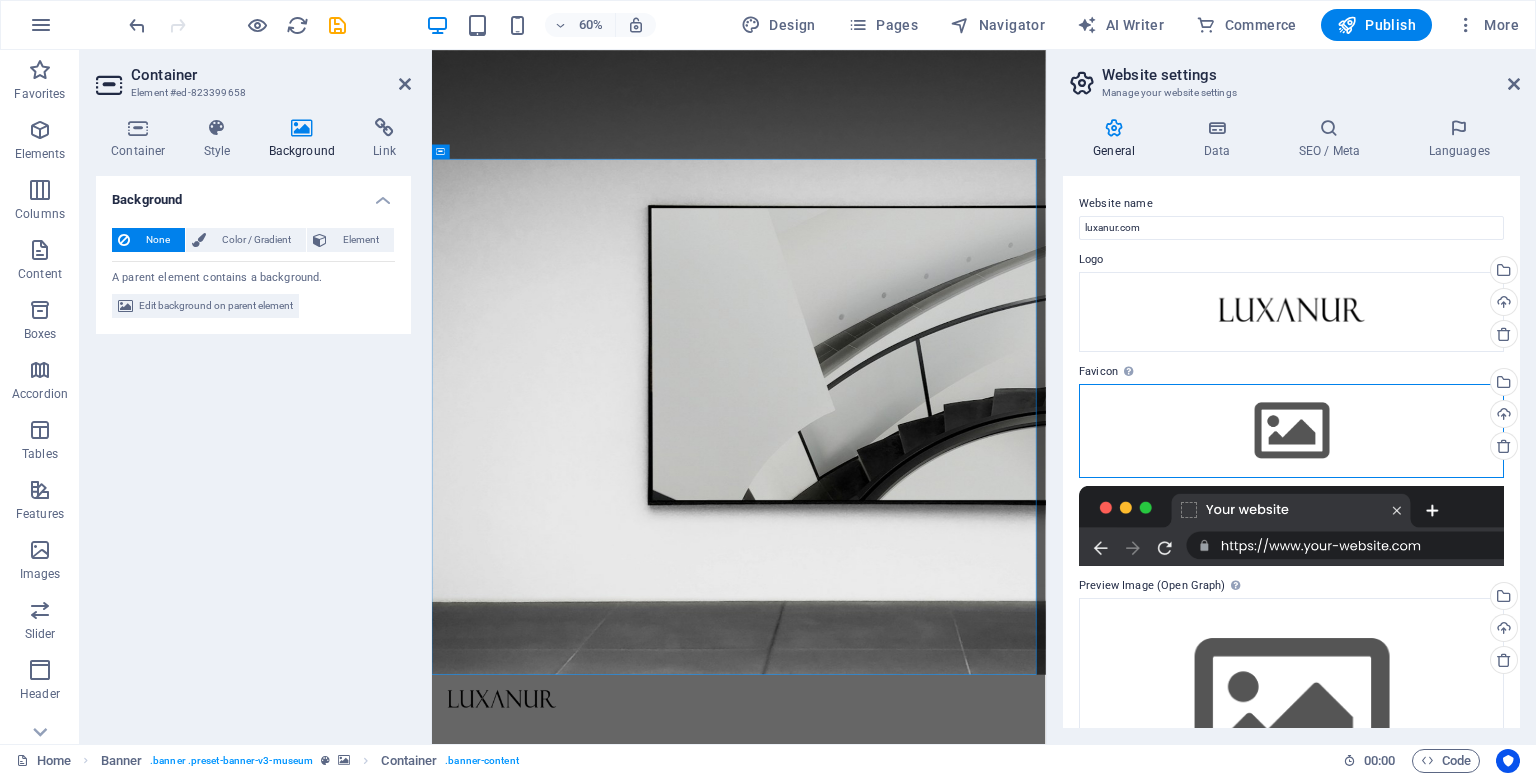 click on "Drag files here, click to choose files or select files from Files or our free stock photos & videos" at bounding box center [1291, 431] 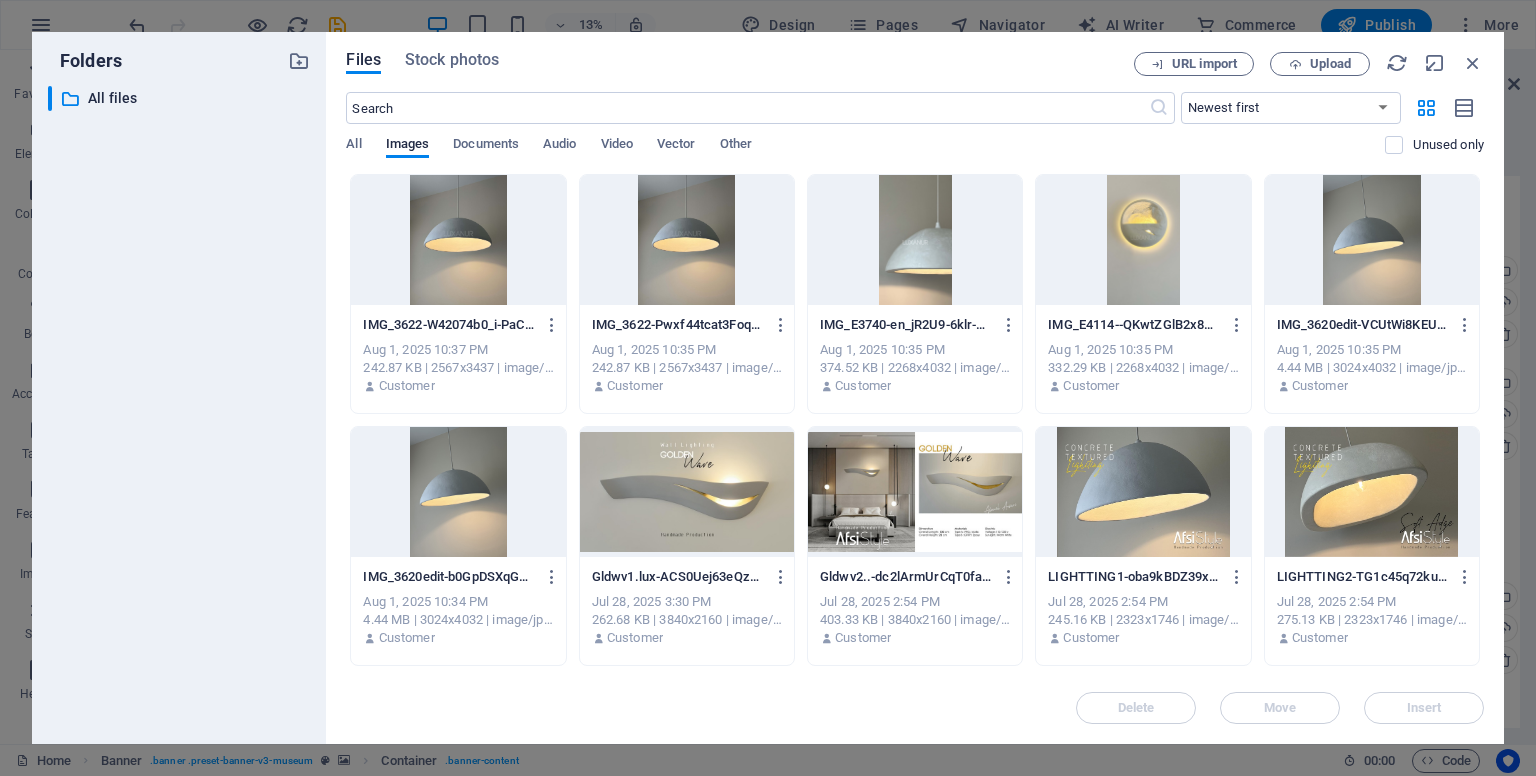 click at bounding box center [687, 492] 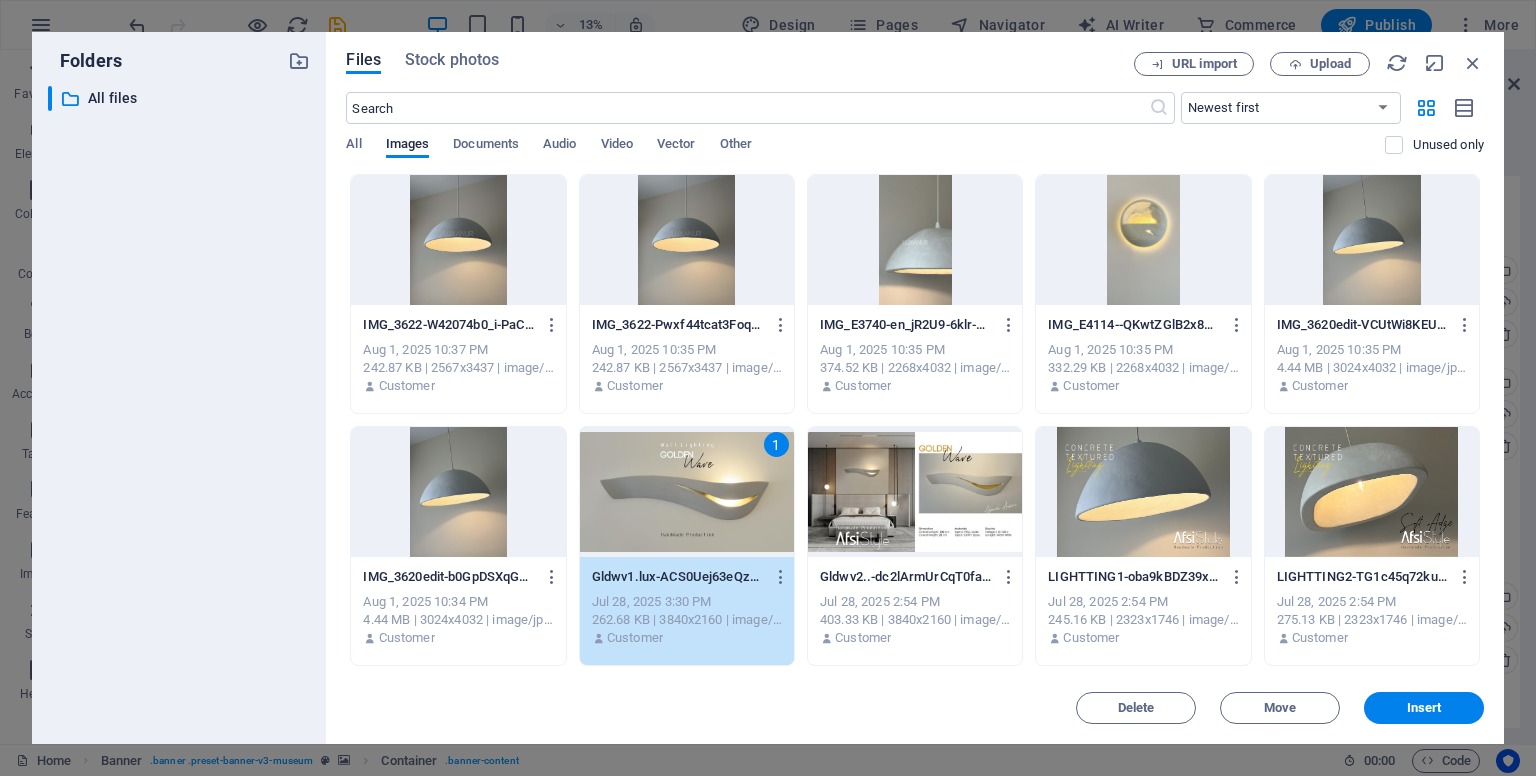 click on "1" at bounding box center (687, 492) 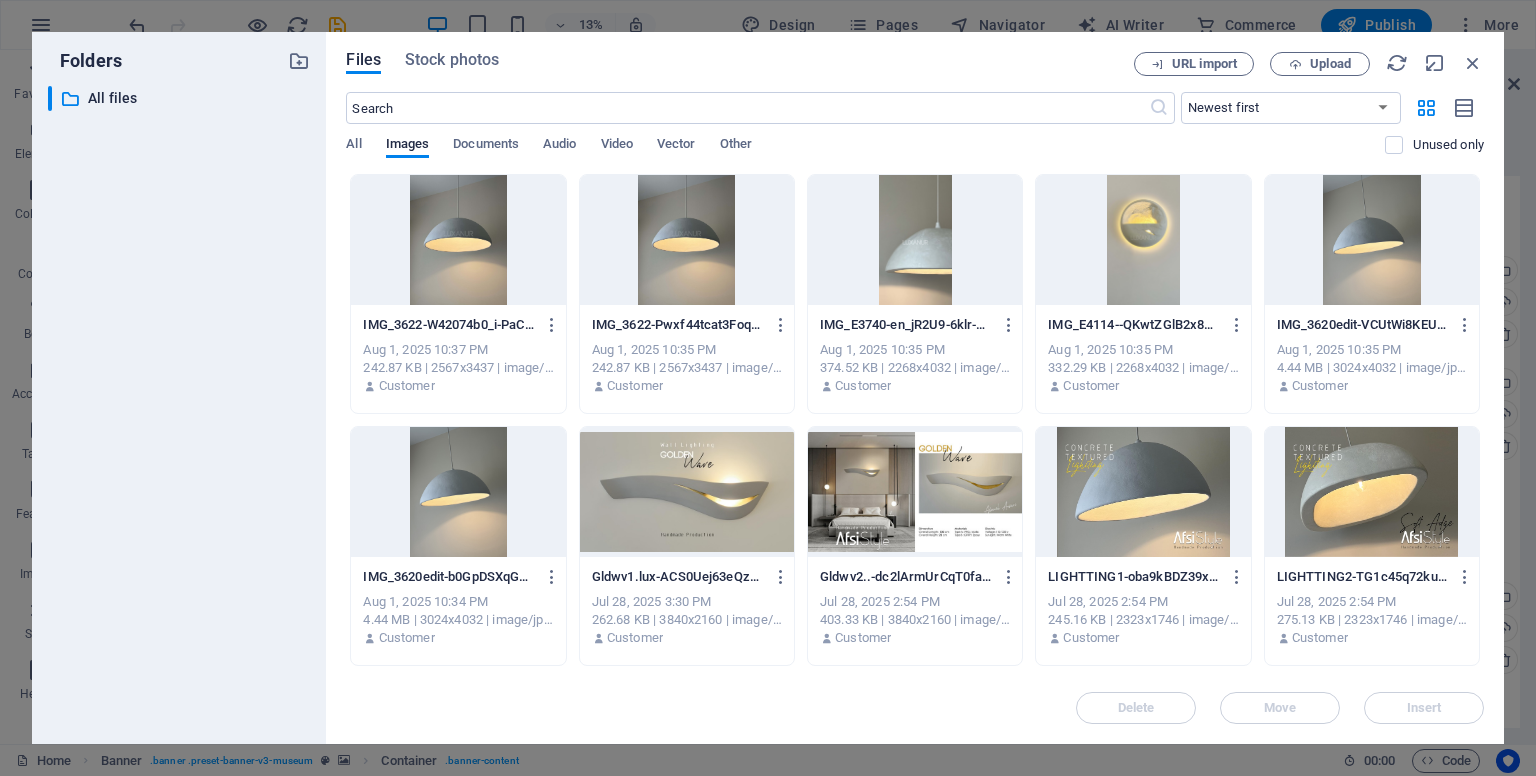 click at bounding box center [687, 492] 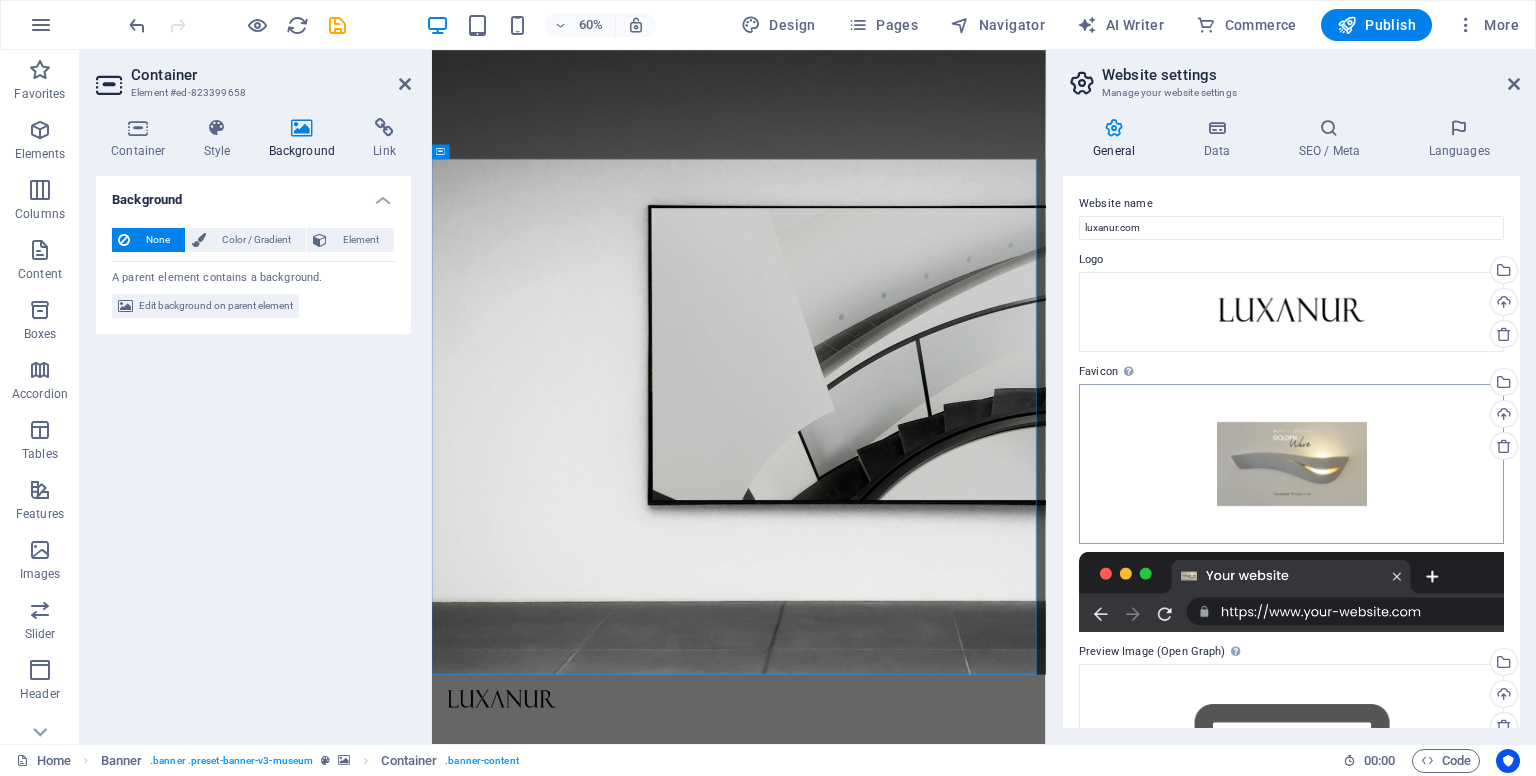 scroll, scrollTop: 0, scrollLeft: 0, axis: both 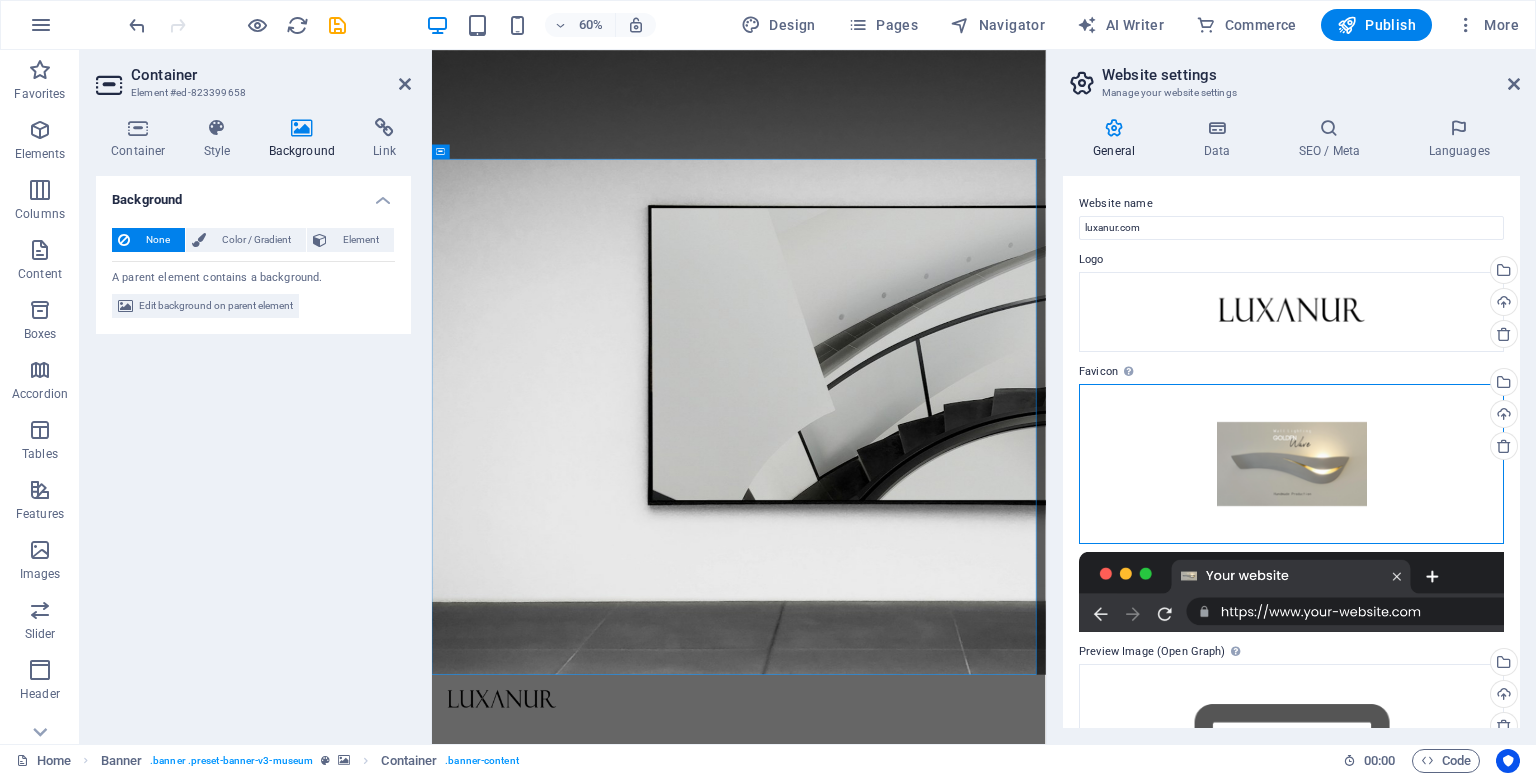 click on "Drag files here, click to choose files or select files from Files or our free stock photos & videos" at bounding box center (1291, 464) 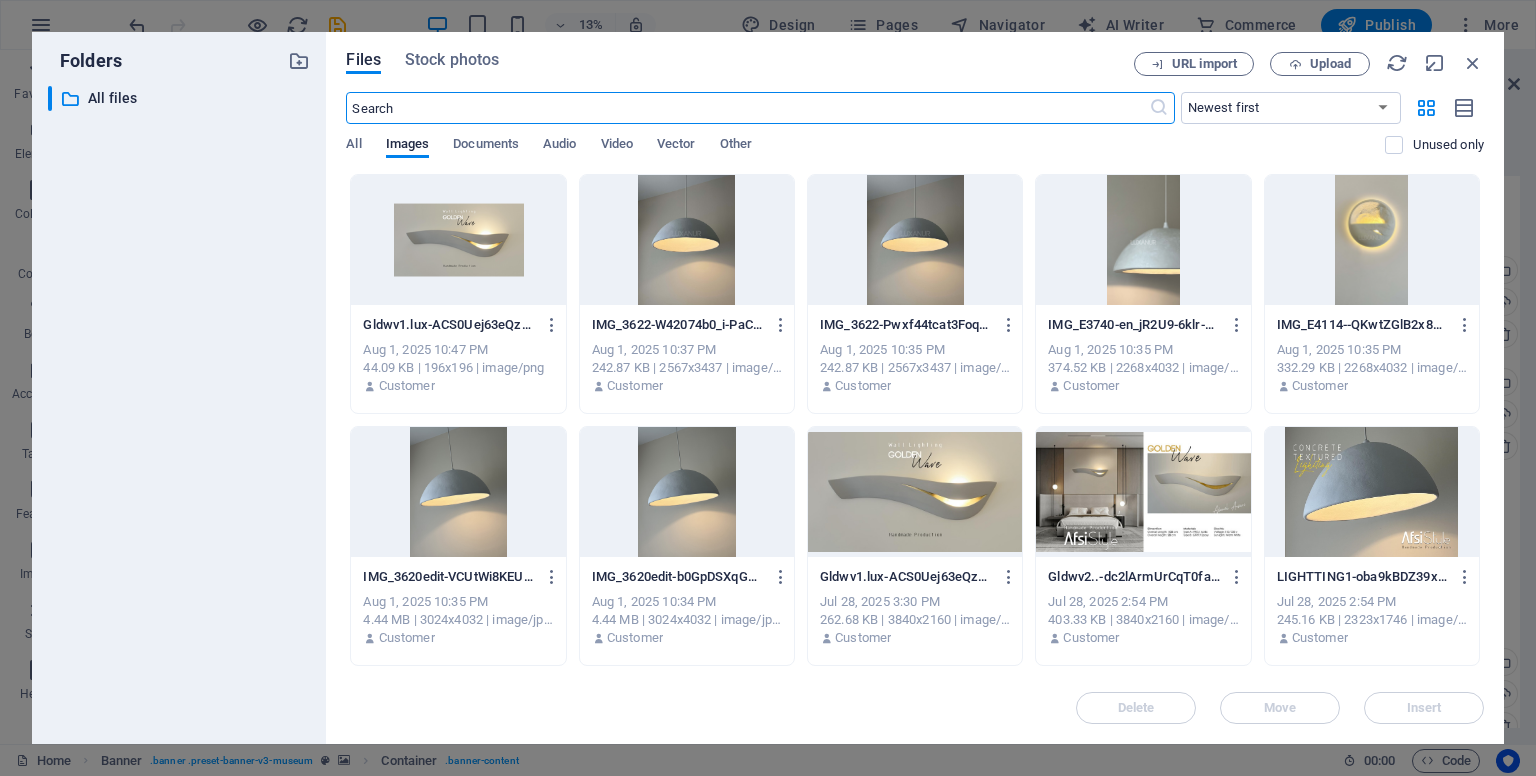 click at bounding box center (915, 492) 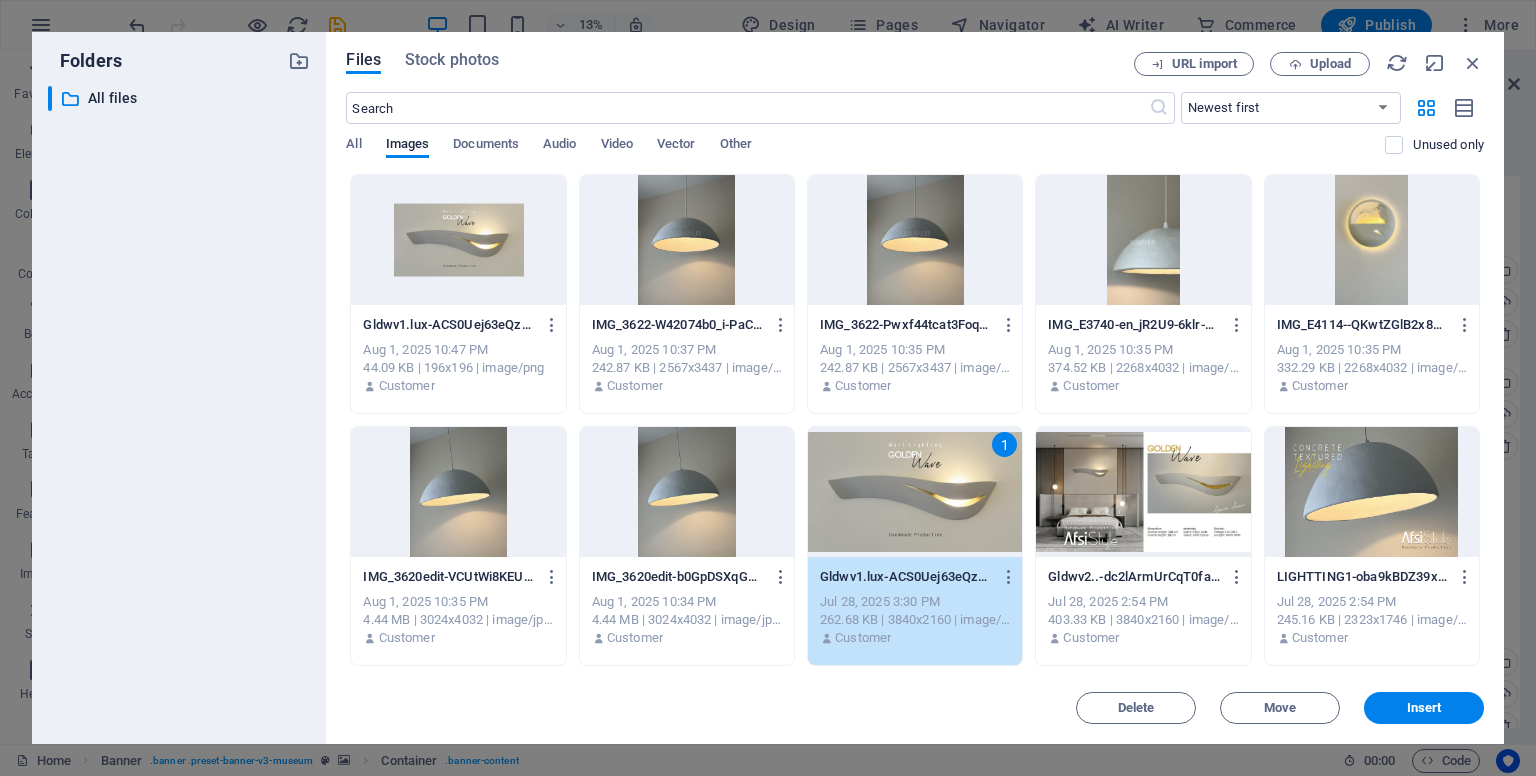 click on "1" at bounding box center [915, 492] 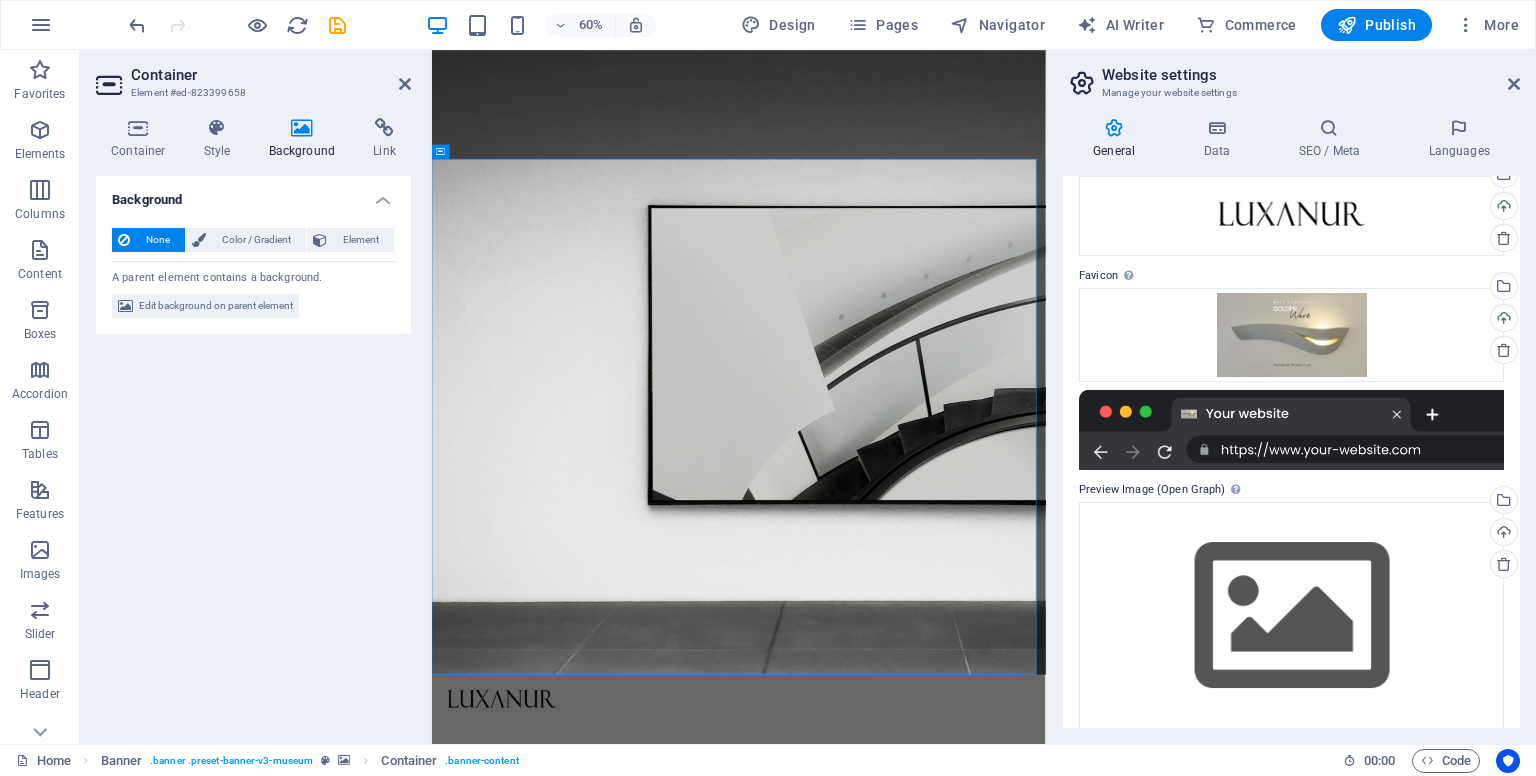 scroll, scrollTop: 115, scrollLeft: 0, axis: vertical 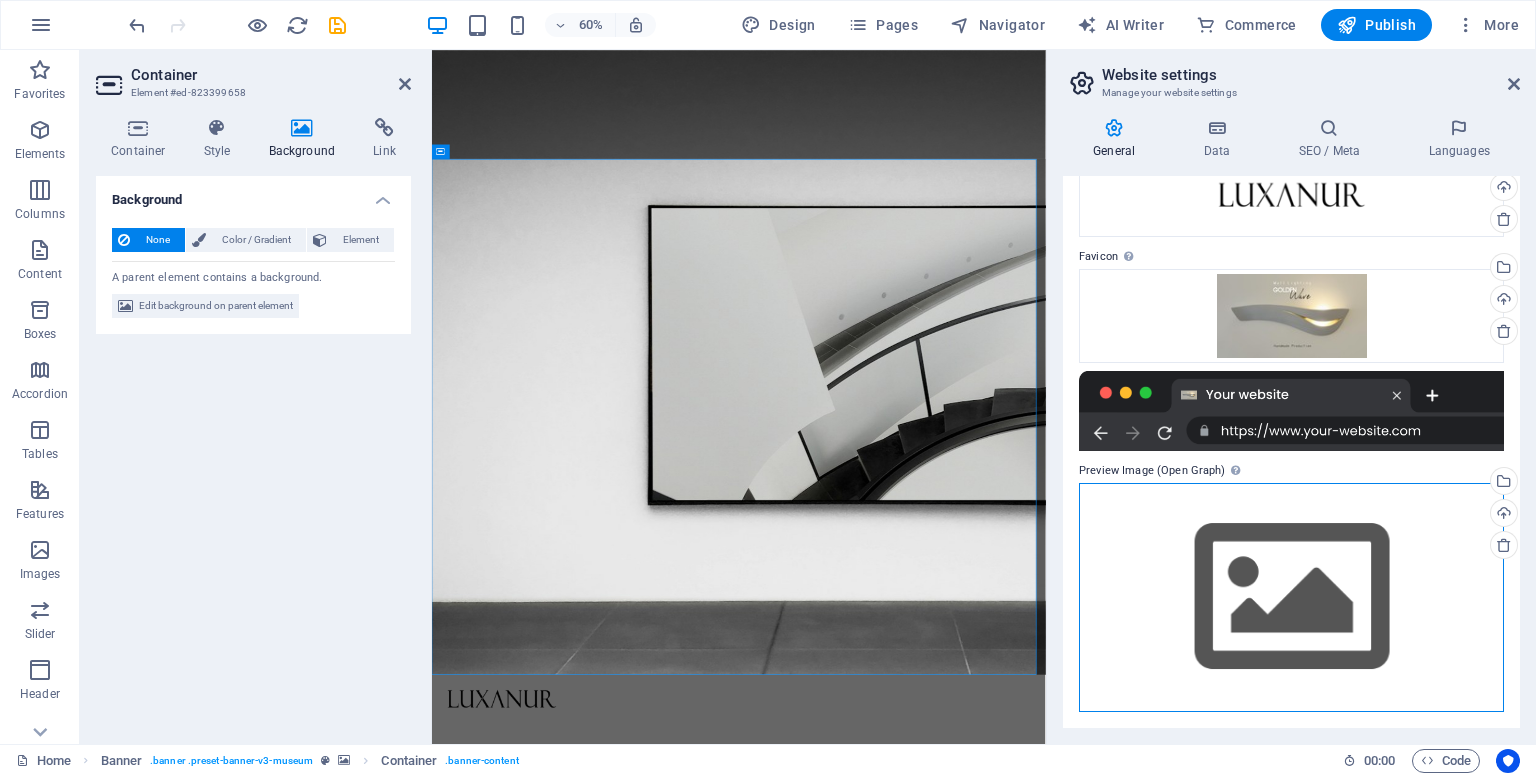 click on "Drag files here, click to choose files or select files from Files or our free stock photos & videos" at bounding box center (1291, 597) 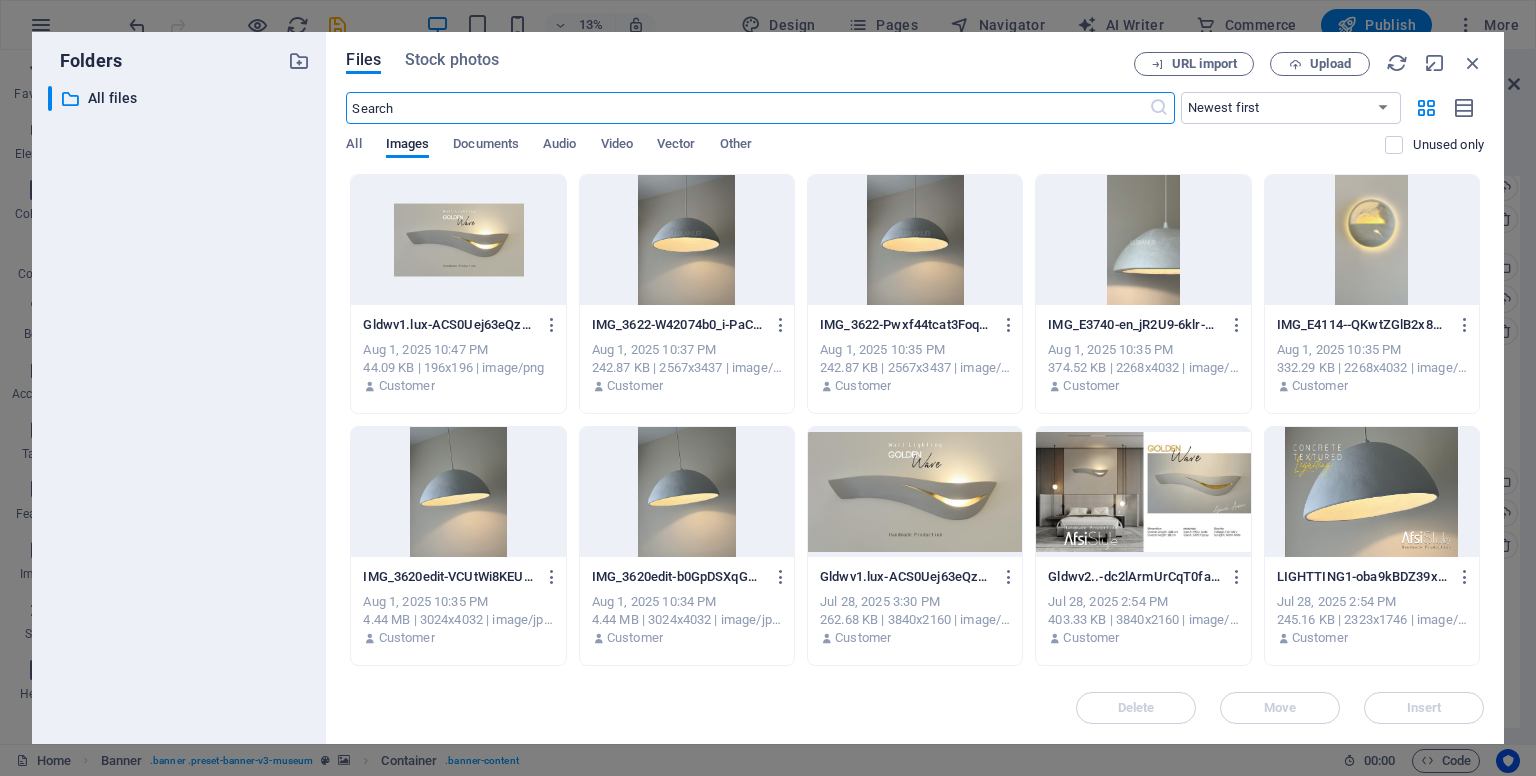 click at bounding box center [915, 492] 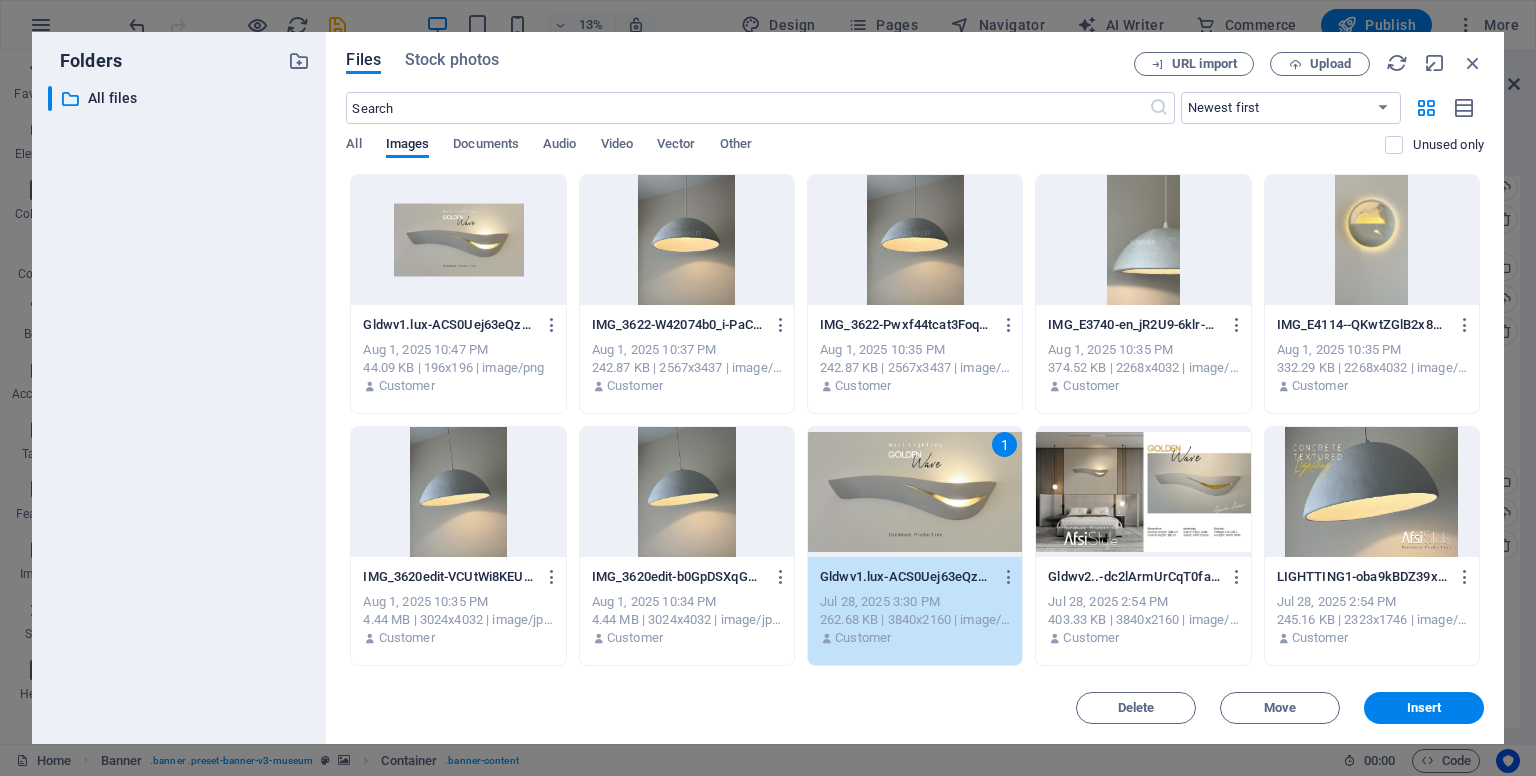 click on "1" at bounding box center (915, 492) 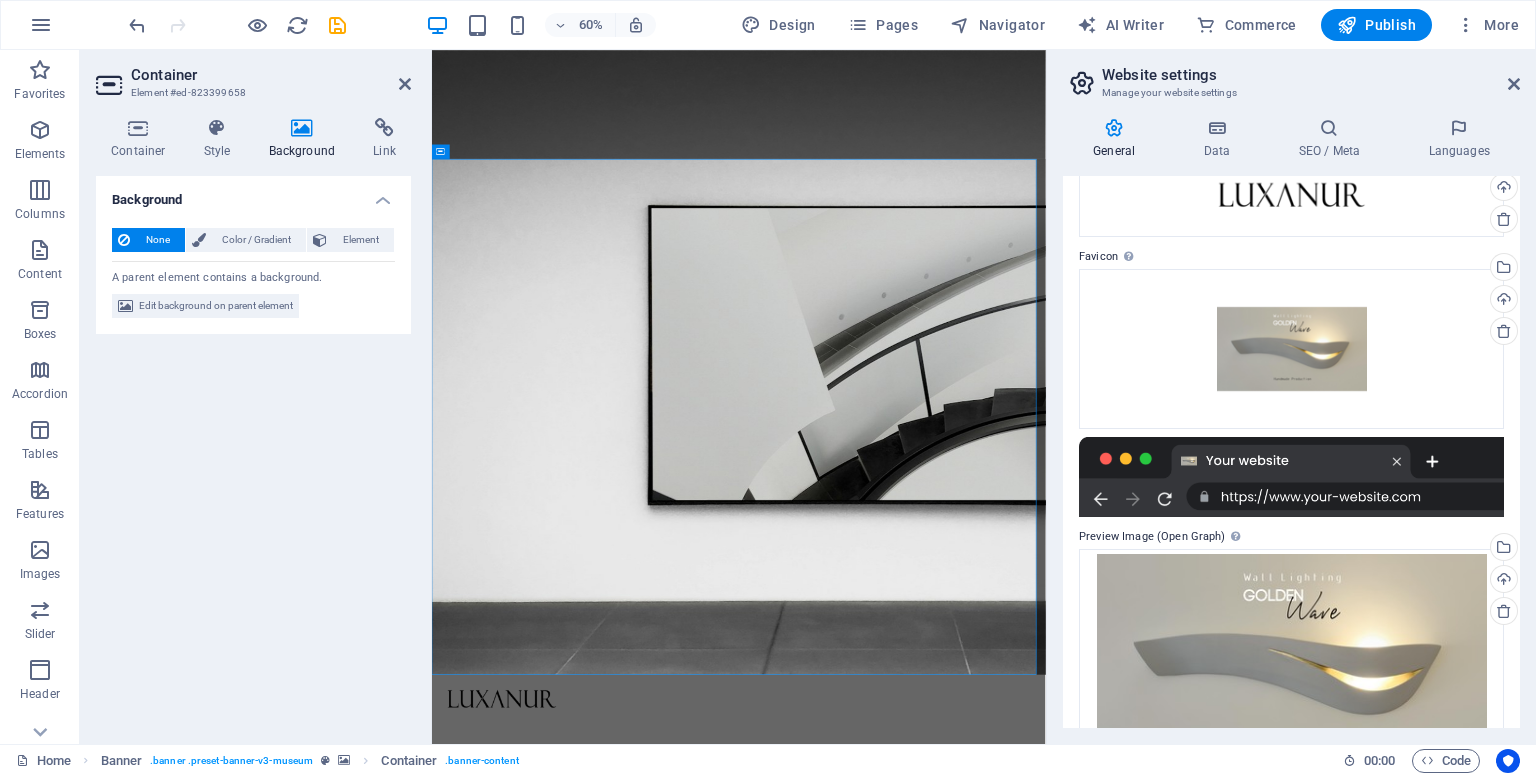 click at bounding box center [1291, 477] 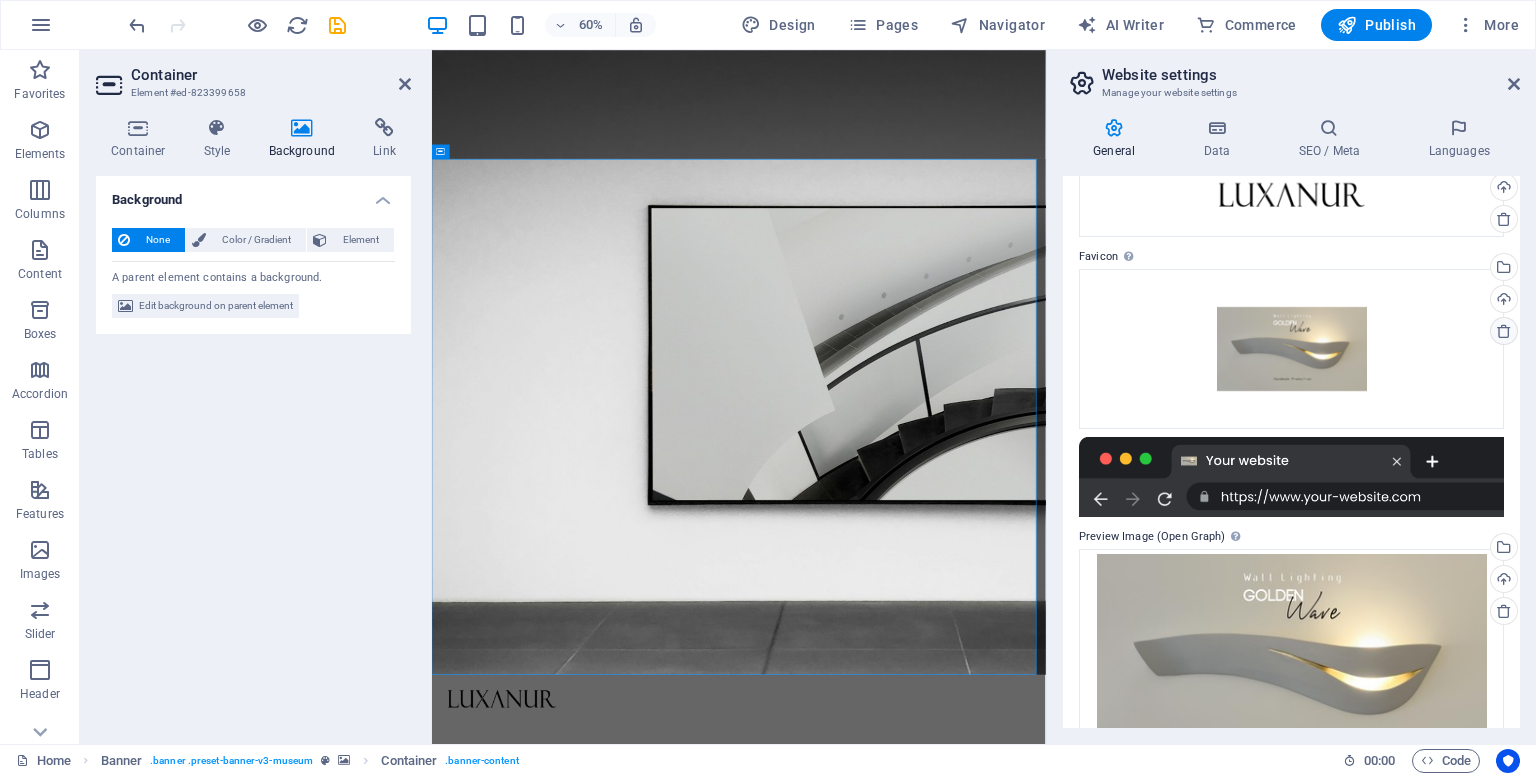 click at bounding box center (1504, 331) 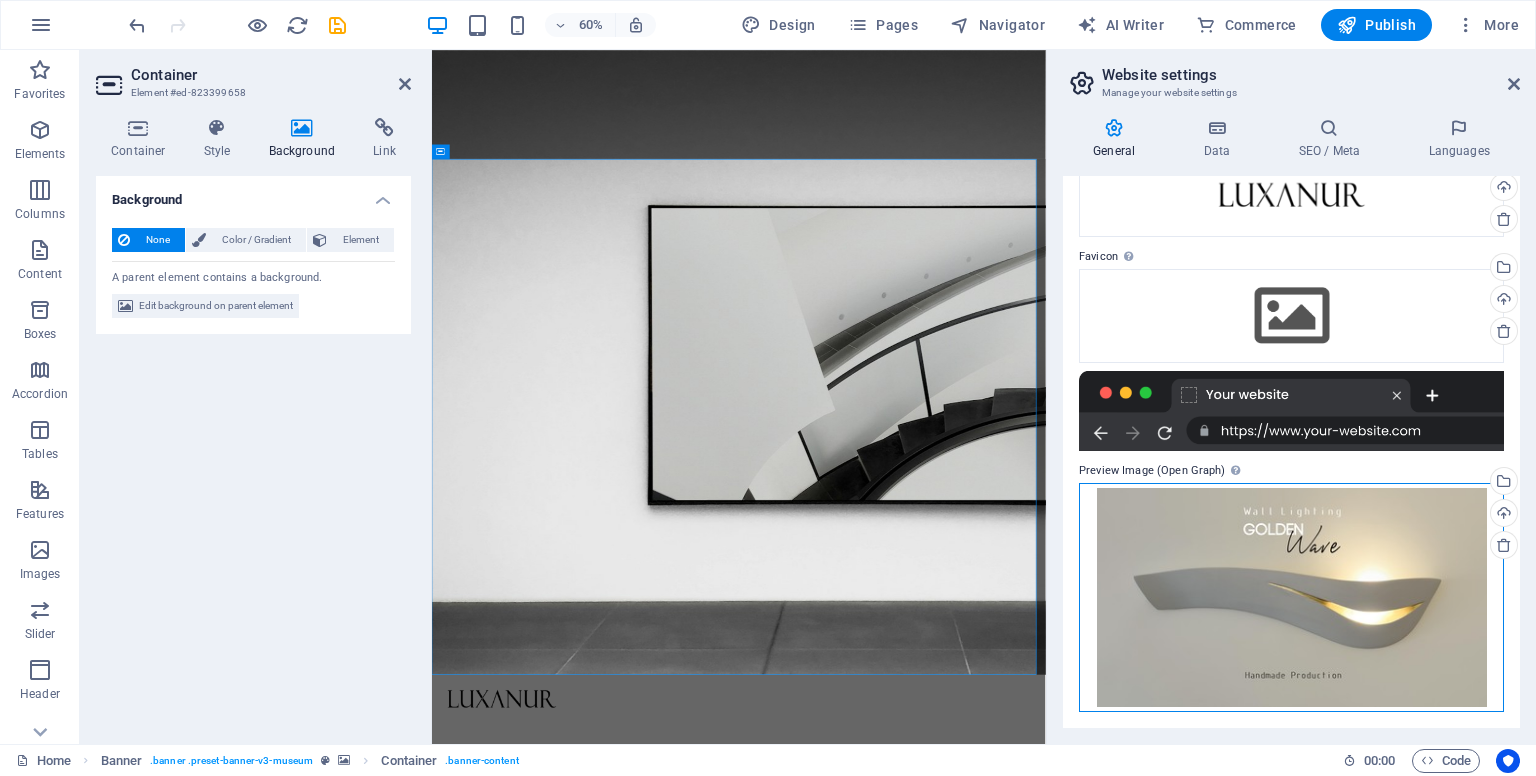 click on "Drag files here, click to choose files or select files from Files or our free stock photos & videos" at bounding box center [1291, 597] 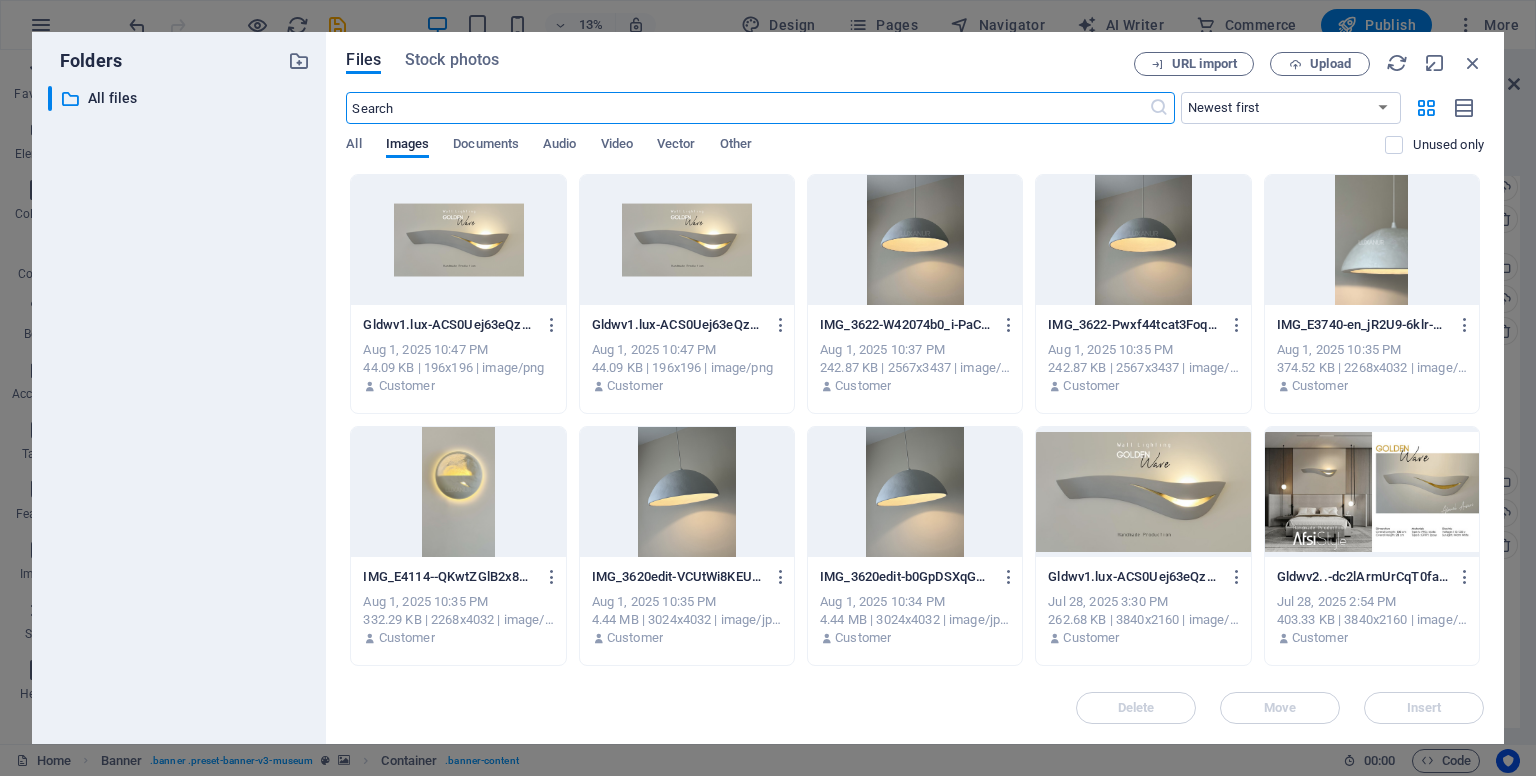 click at bounding box center (687, 240) 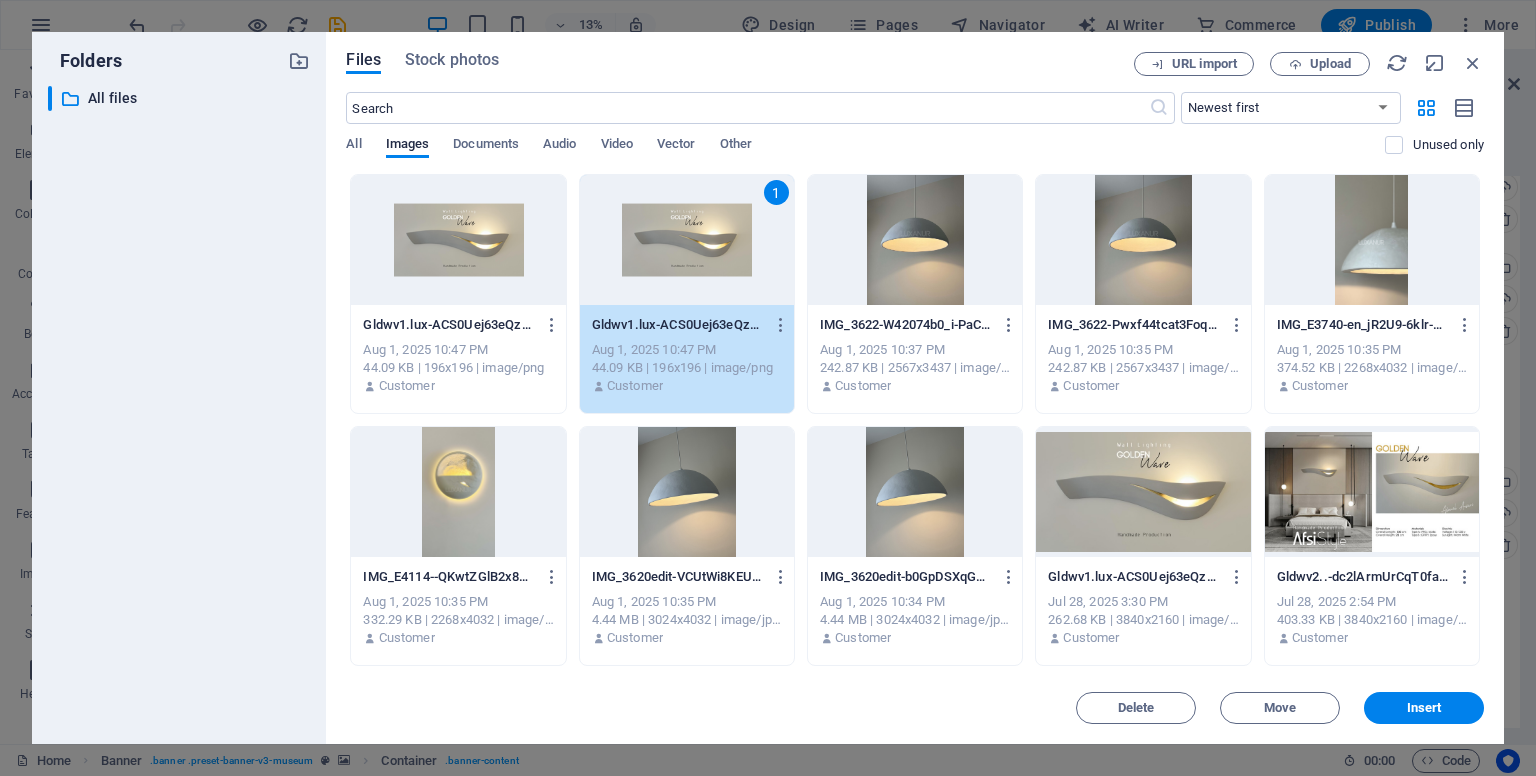 click on "1" at bounding box center (687, 240) 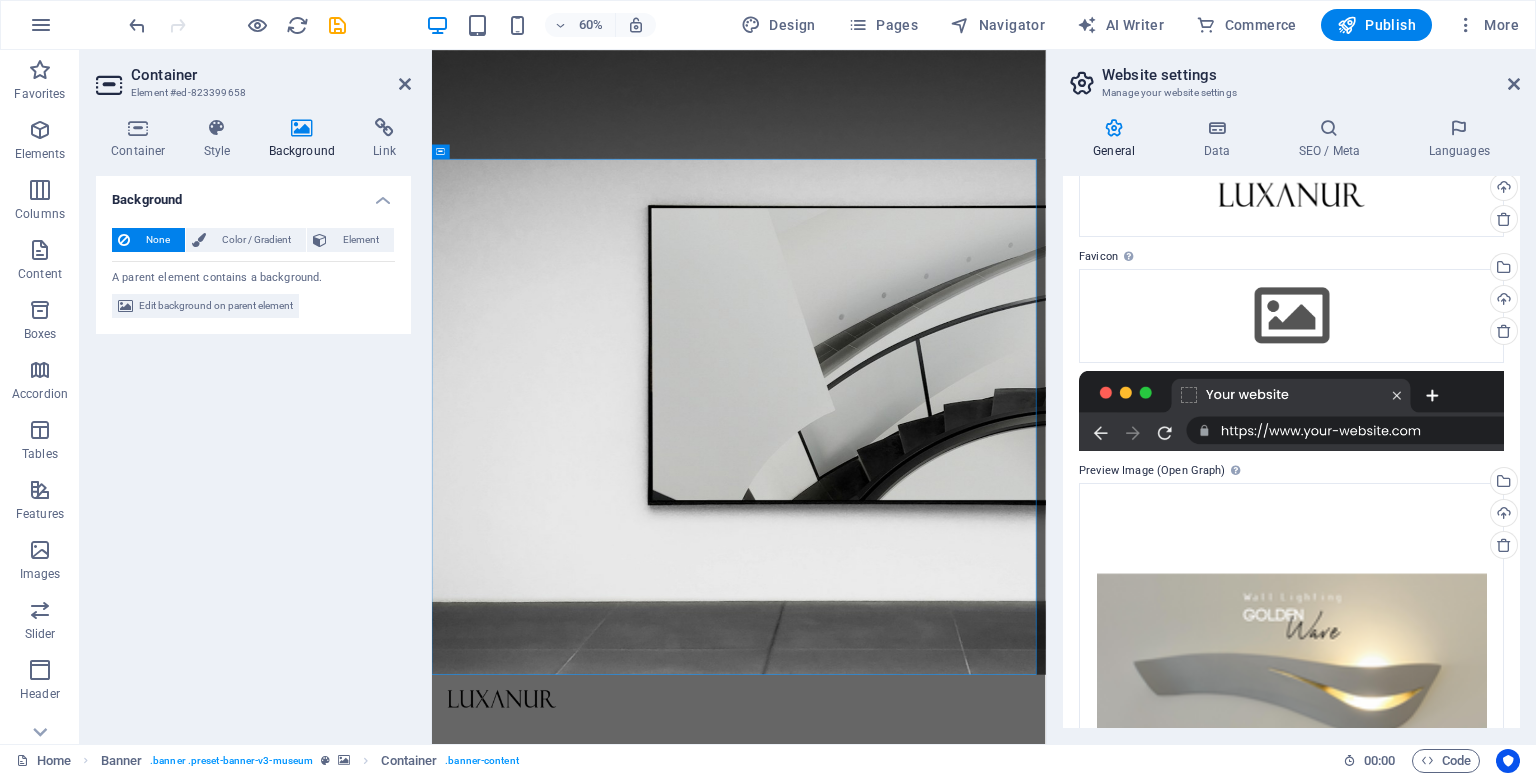 click on "Background None Color / Gradient Element Stretch background to full-width Color overlay Places an overlay over the background to colorize it Parallax 40 % Image Image slider Map Video YouTube Vimeo HTML Color Gradient Color A parent element contains a background. Edit background on parent element" at bounding box center [253, 452] 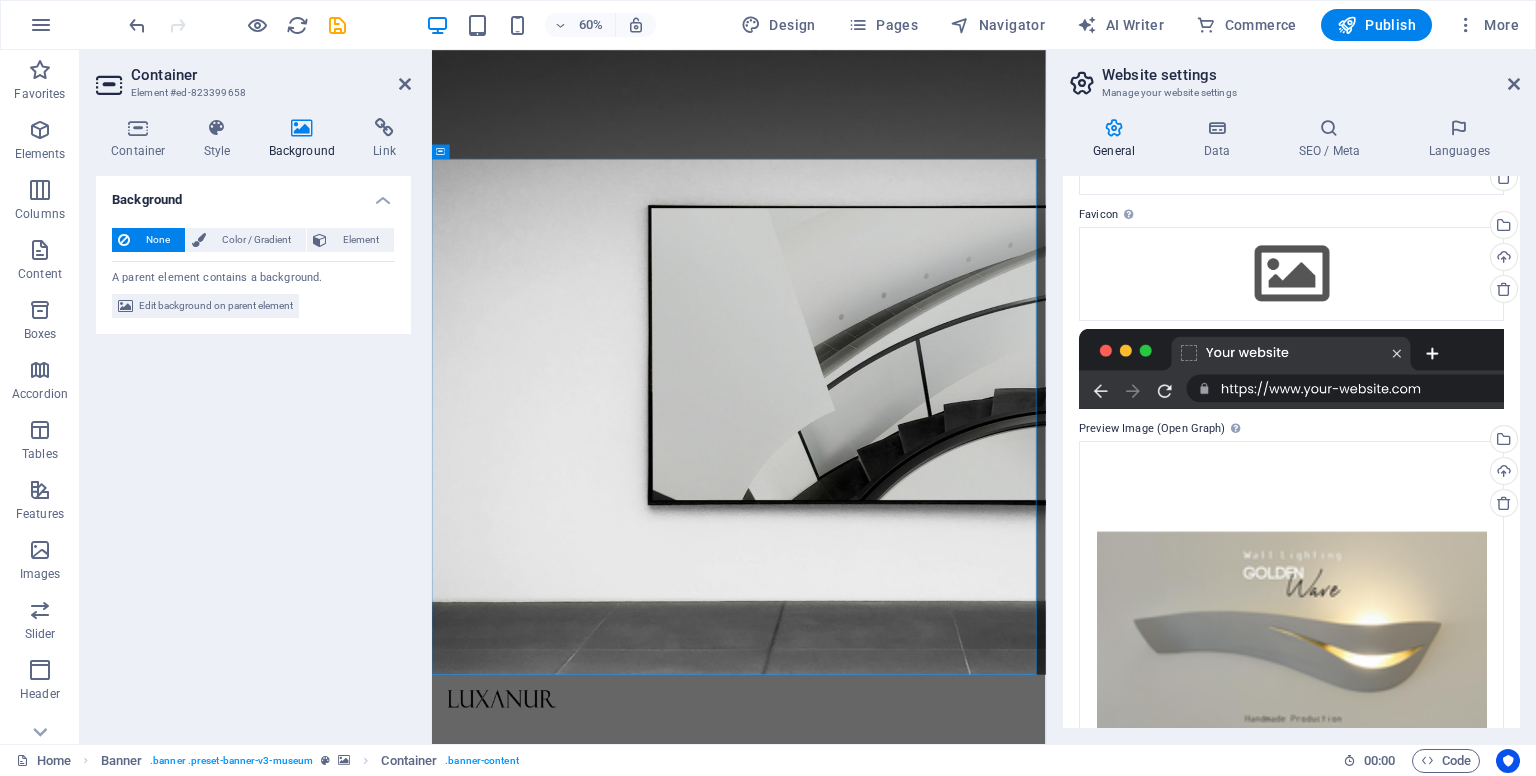 scroll, scrollTop: 285, scrollLeft: 0, axis: vertical 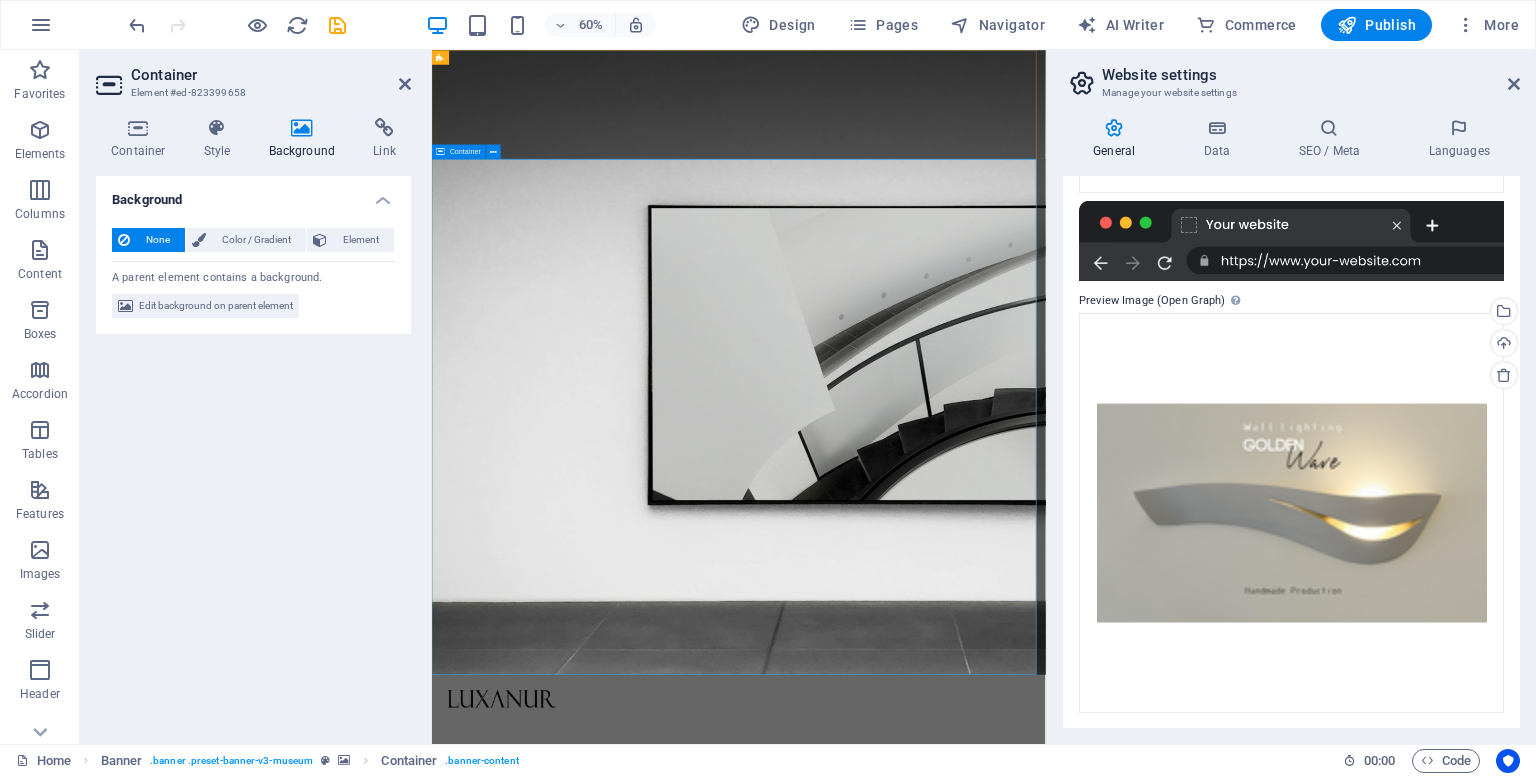 click on "The best art exhibitions Lorem ipsum dolor sit amet, consectetur adipiscing elit, sed do eiusmod tempor incididunt ut labore Lorem ipsum dolor sit amet, consectetur adipiscing elit, sed do eiusmod tempor incididunt ut labore Explore" at bounding box center [943, 1540] 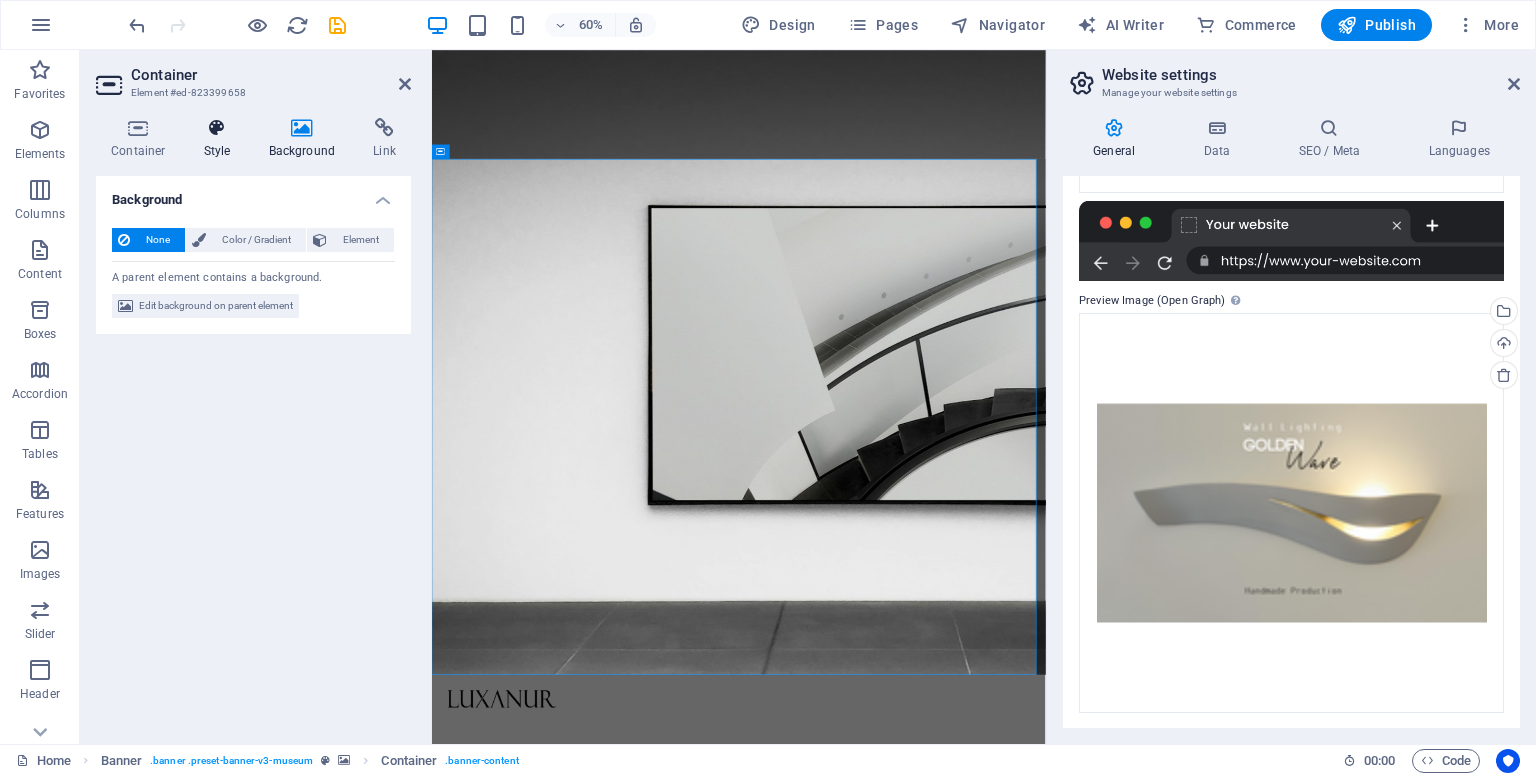 click on "Style" at bounding box center (221, 139) 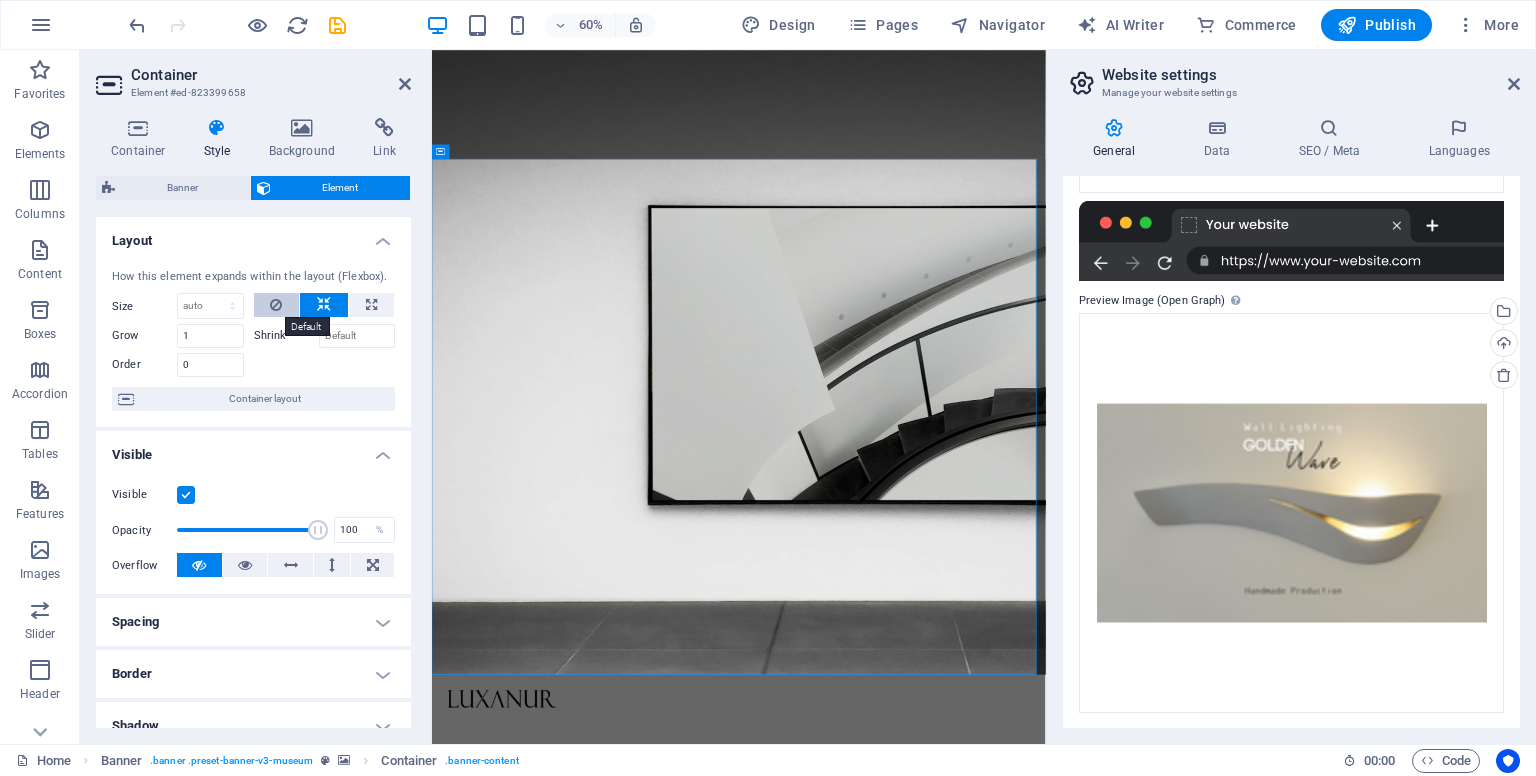 click at bounding box center [277, 305] 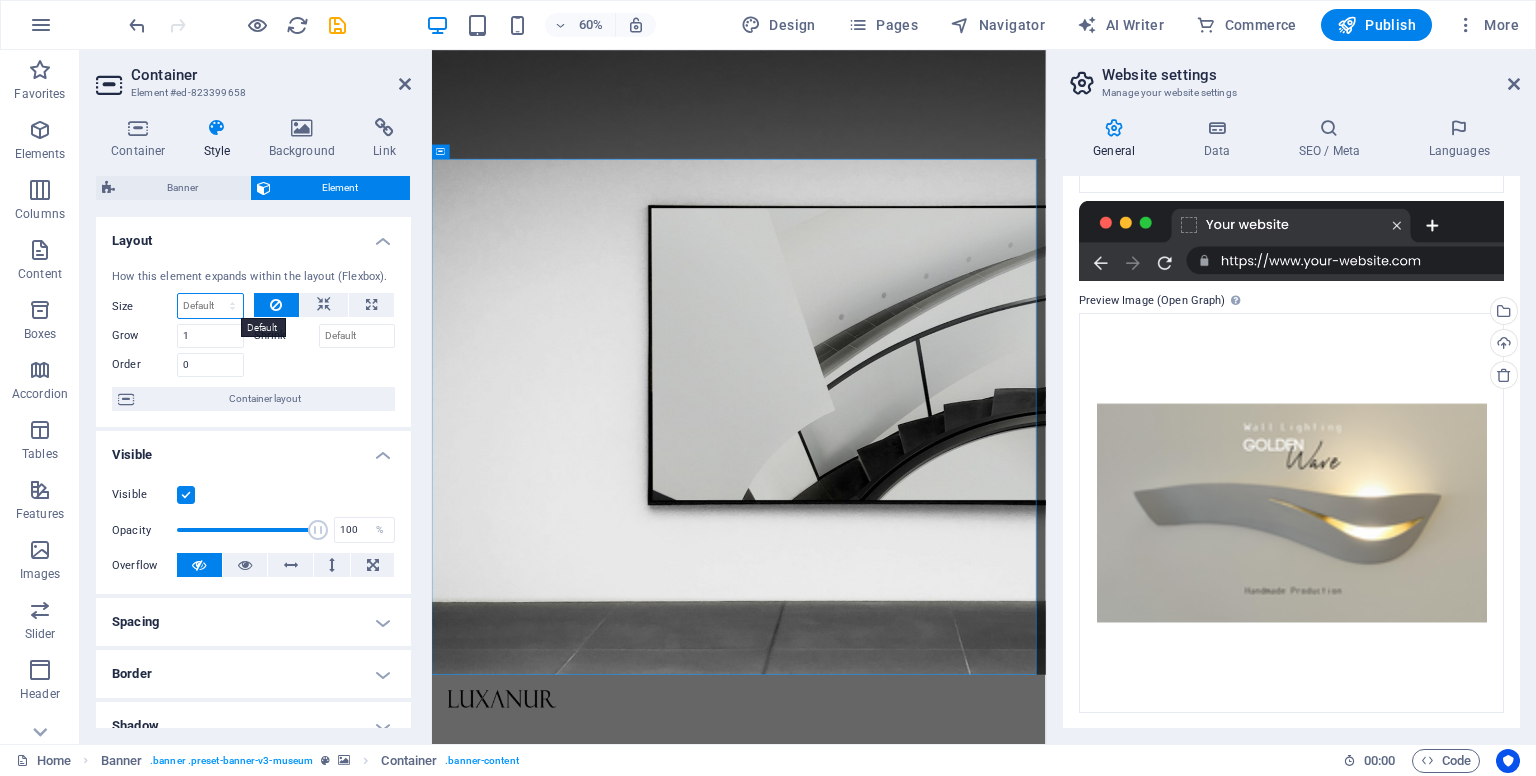 drag, startPoint x: 216, startPoint y: 307, endPoint x: 244, endPoint y: 302, distance: 28.442924 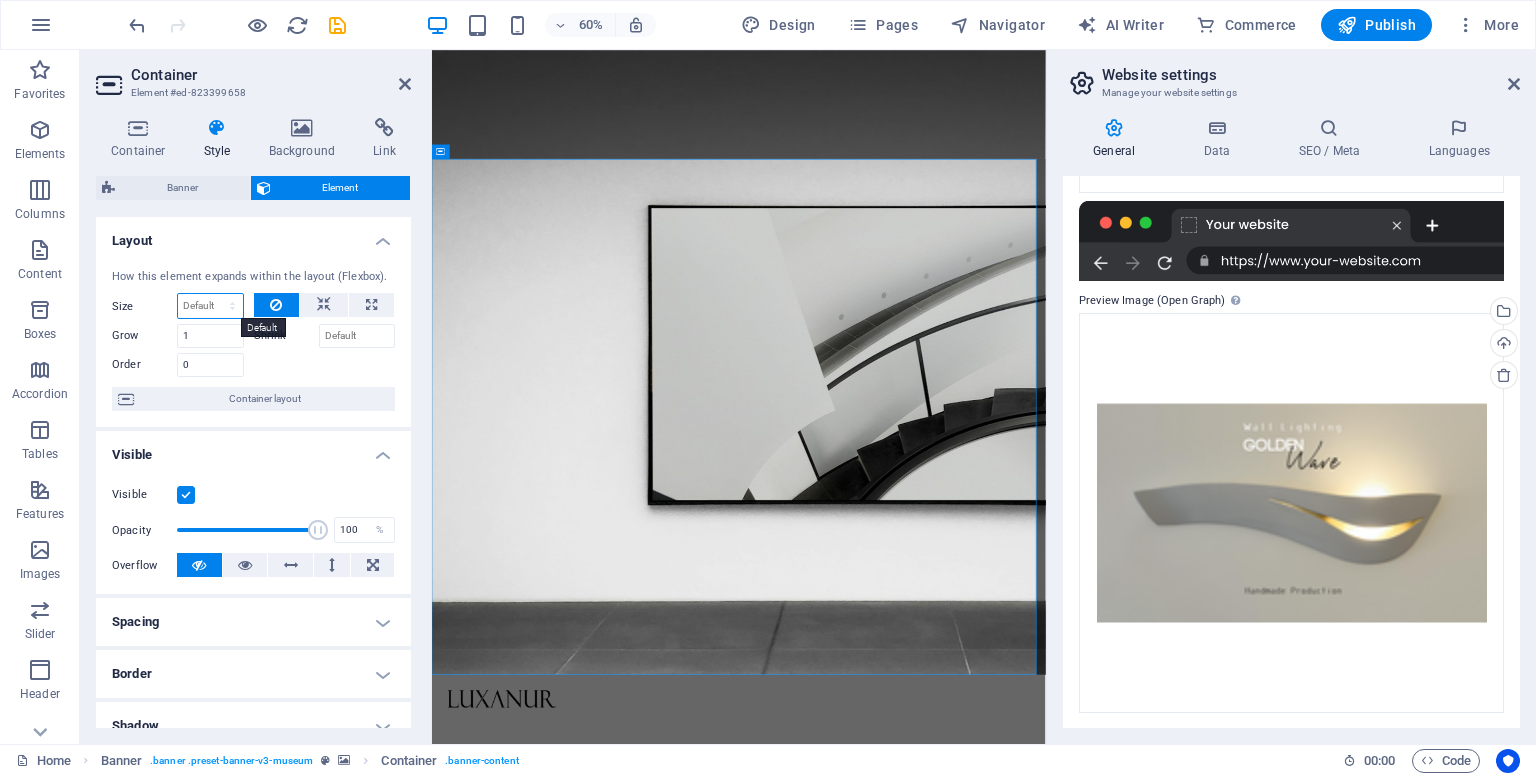 click on "Default auto px % 1/1 1/2 1/3 1/4 1/5 1/6 1/7 1/8 1/9 1/10" at bounding box center [210, 306] 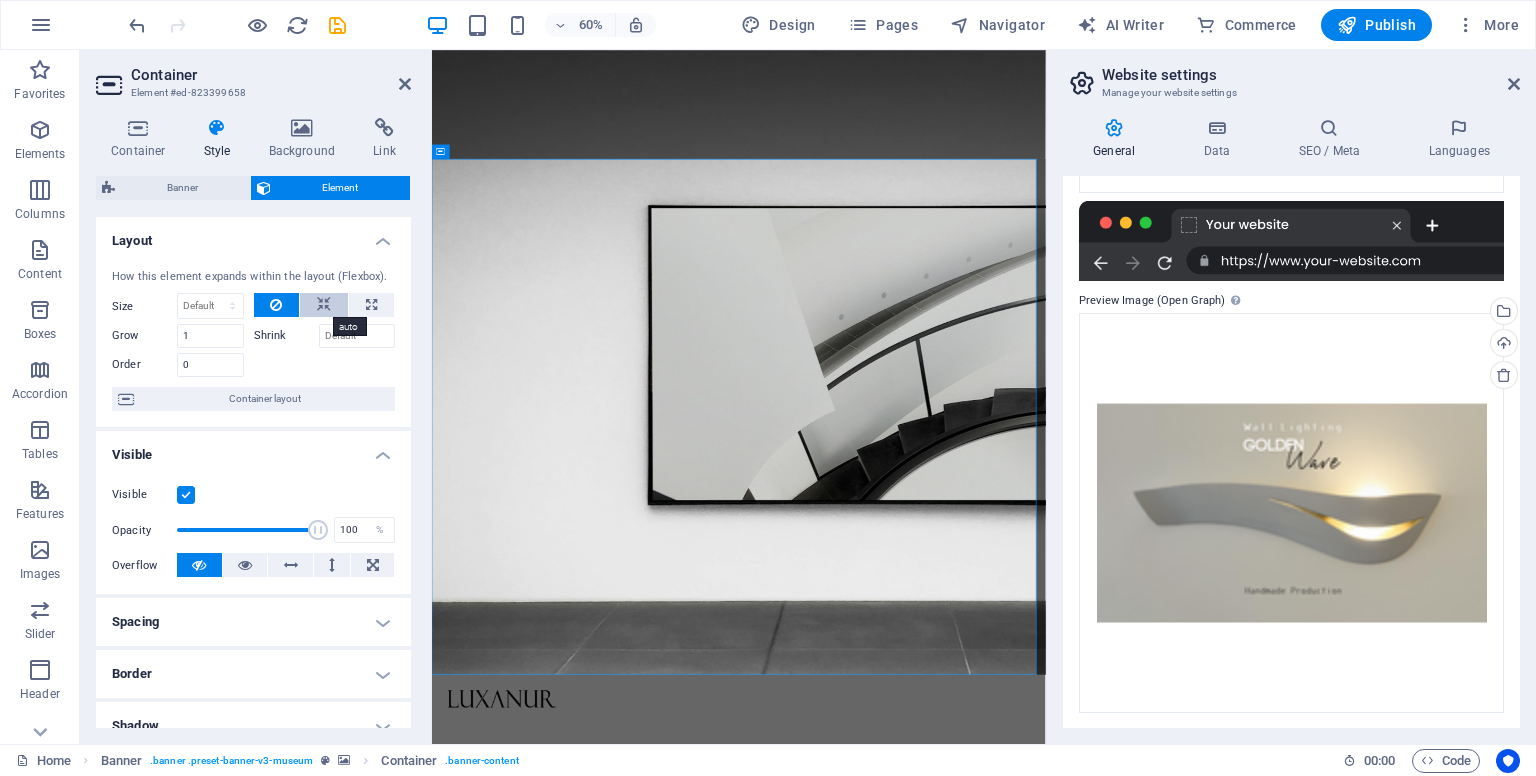 click at bounding box center [324, 305] 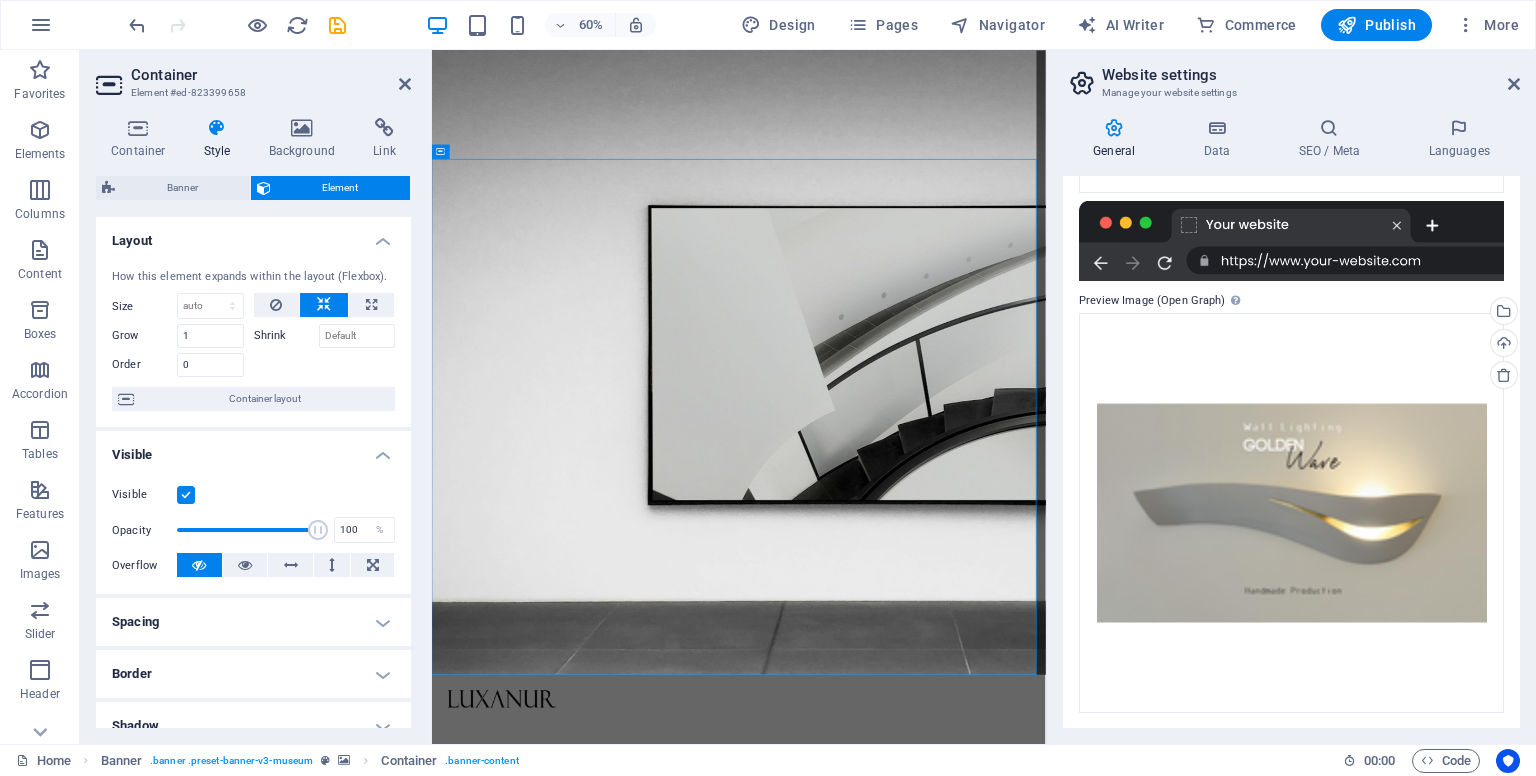 click on "Banner" at bounding box center [182, 188] 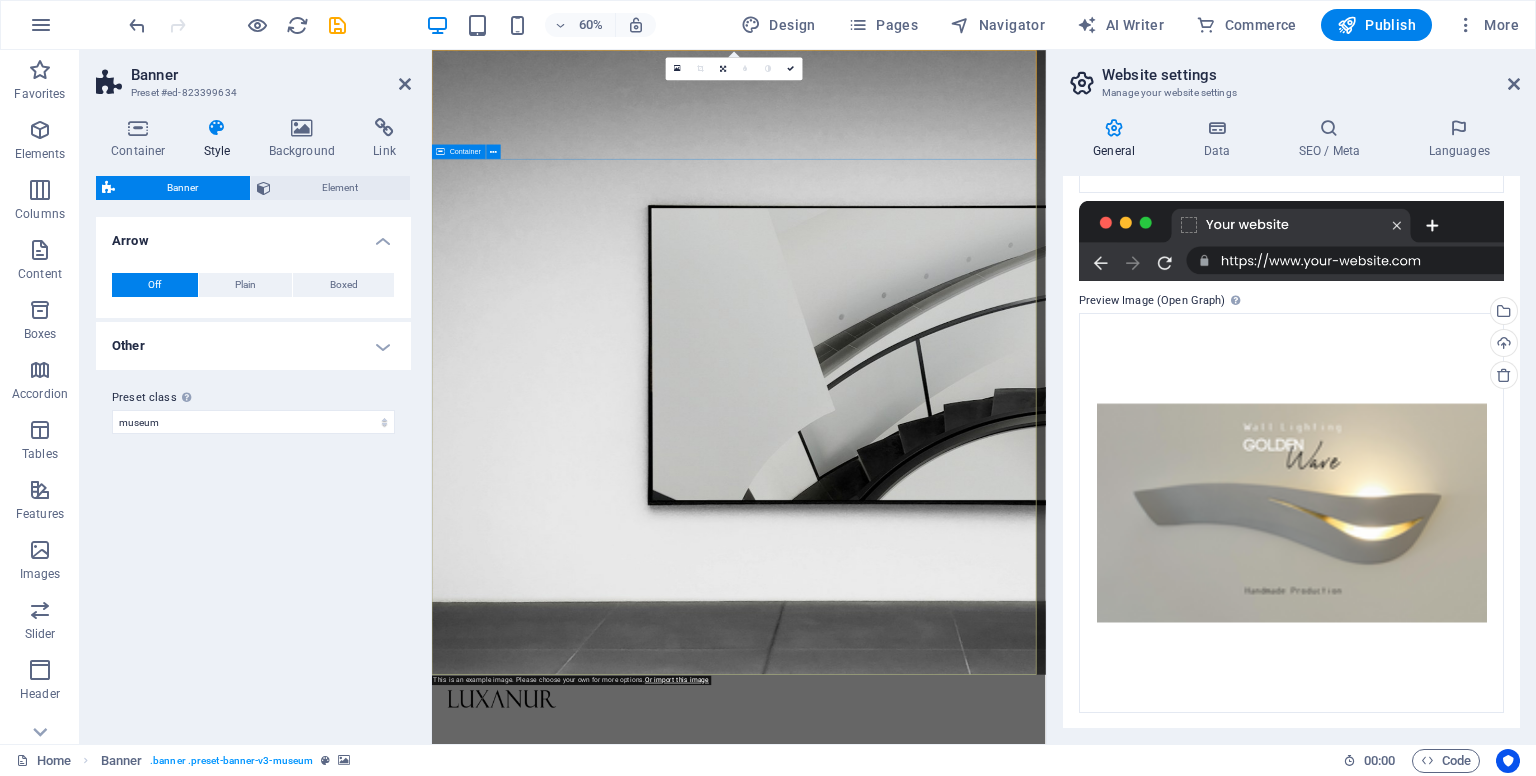 click on "The best art exhibitions Lorem ipsum dolor sit amet, consectetur adipiscing elit, sed do eiusmod tempor incididunt ut labore Lorem ipsum dolor sit amet, consectetur adipiscing elit, sed do eiusmod tempor incididunt ut labore Explore" at bounding box center (943, 1540) 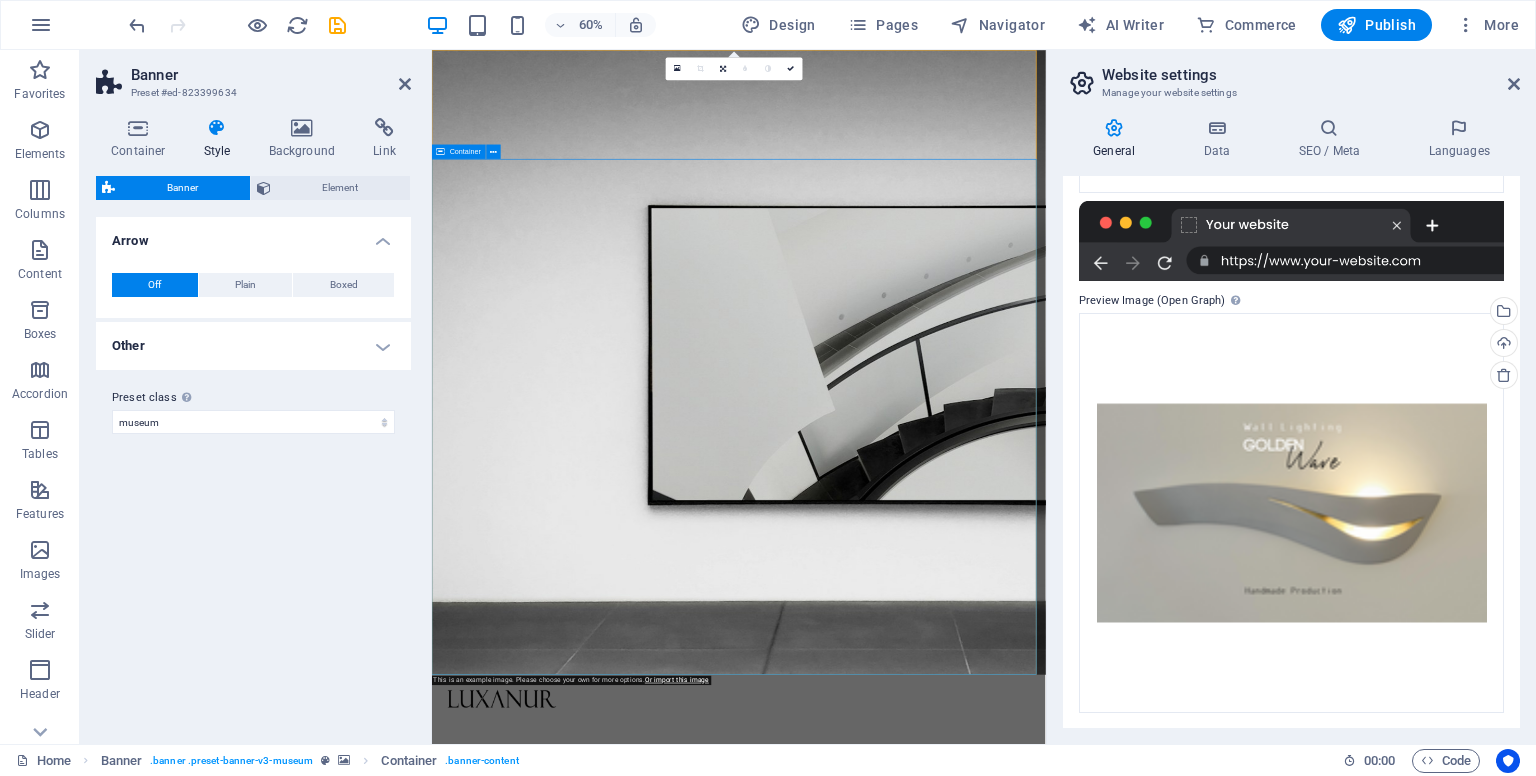 click on "The best art exhibitions Lorem ipsum dolor sit amet, consectetur adipiscing elit, sed do eiusmod tempor incididunt ut labore Lorem ipsum dolor sit amet, consectetur adipiscing elit, sed do eiusmod tempor incididunt ut labore Explore" at bounding box center (943, 1540) 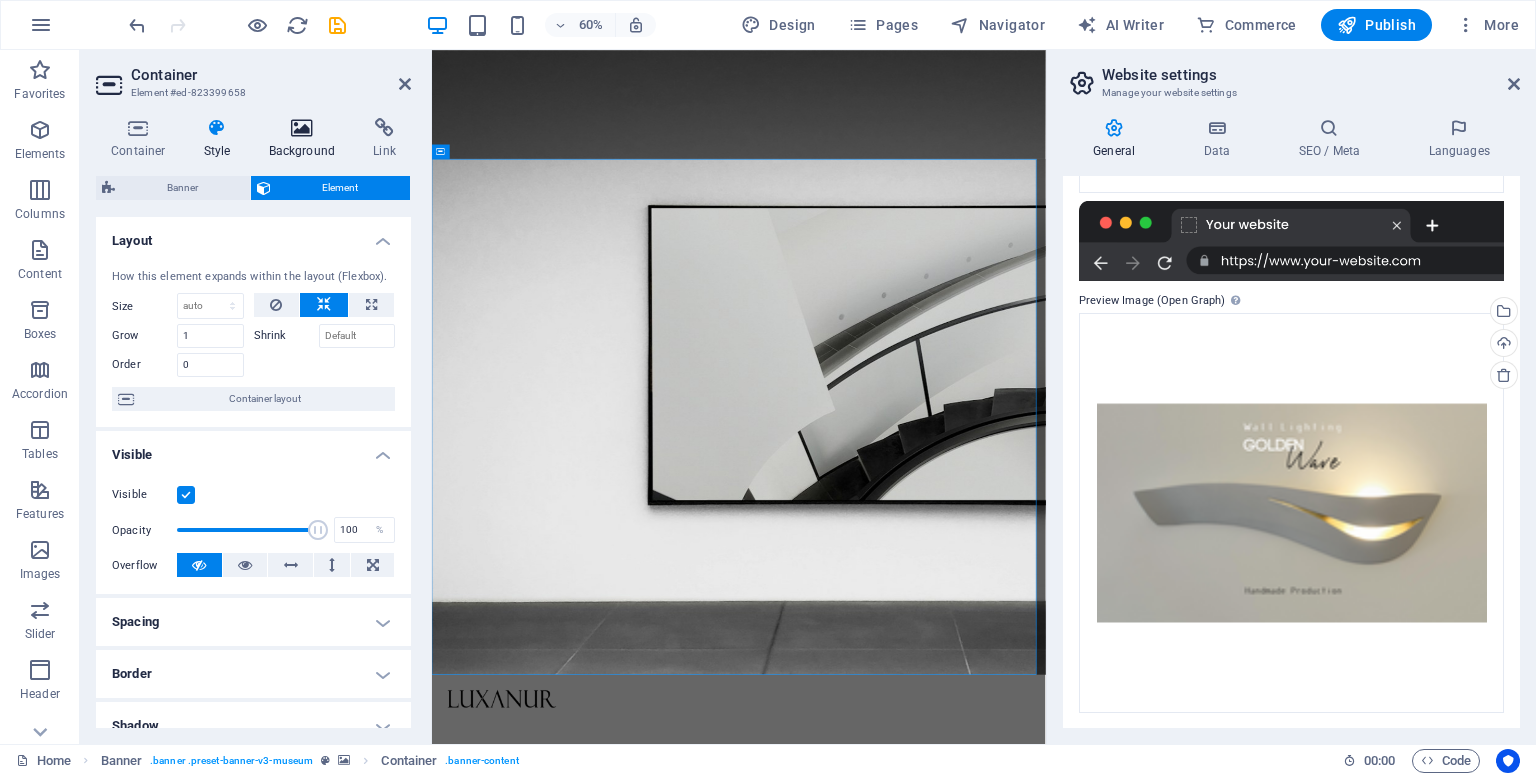 click at bounding box center [302, 128] 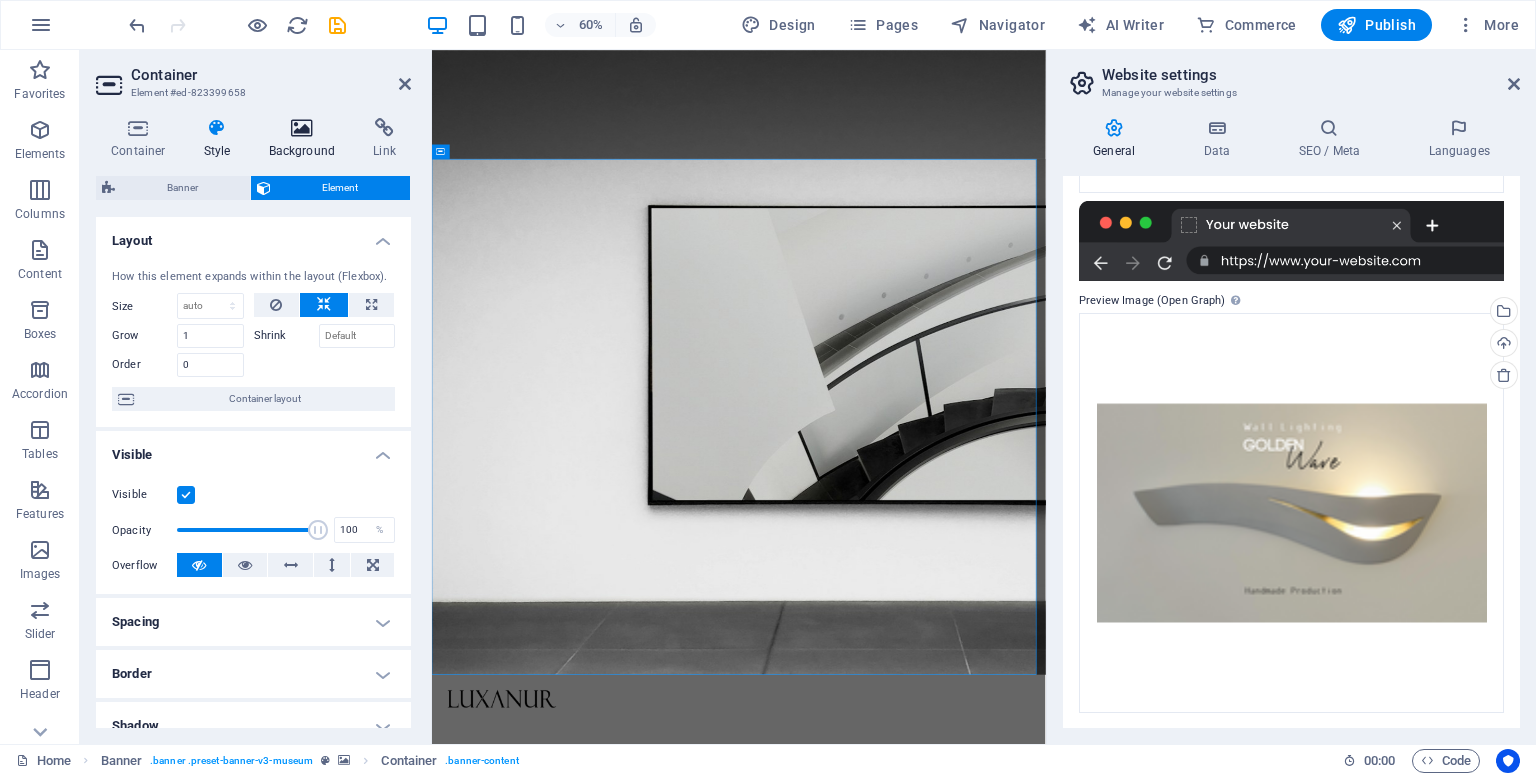 click at bounding box center (302, 128) 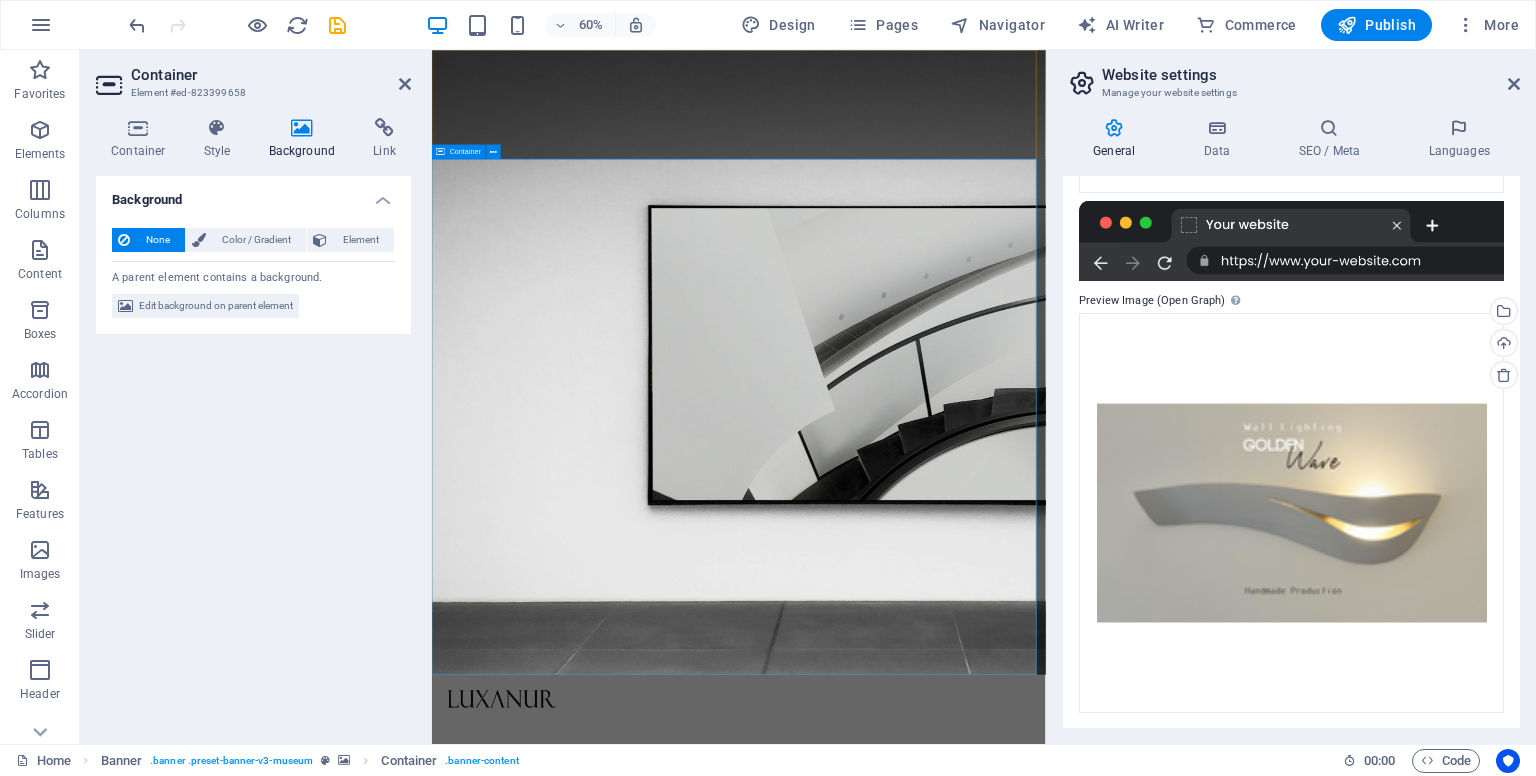 click on "The best art exhibitions Lorem ipsum dolor sit amet, consectetur adipiscing elit, sed do eiusmod tempor incididunt ut labore Lorem ipsum dolor sit amet, consectetur adipiscing elit, sed do eiusmod tempor incididunt ut labore Explore" at bounding box center [943, 1540] 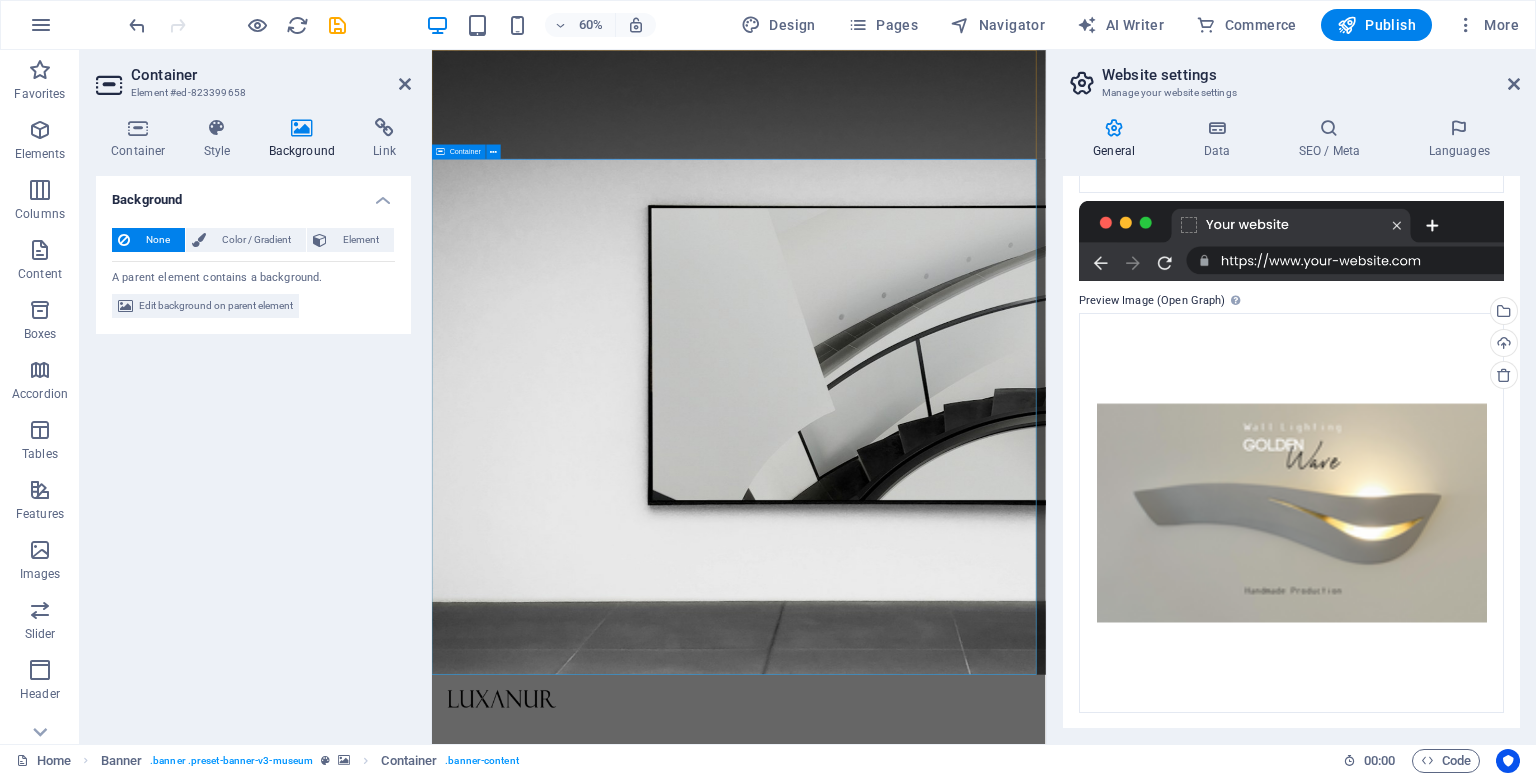 click on "The best art exhibitions Lorem ipsum dolor sit amet, consectetur adipiscing elit, sed do eiusmod tempor incididunt ut labore Lorem ipsum dolor sit amet, consectetur adipiscing elit, sed do eiusmod tempor incididunt ut labore Explore" at bounding box center (943, 1540) 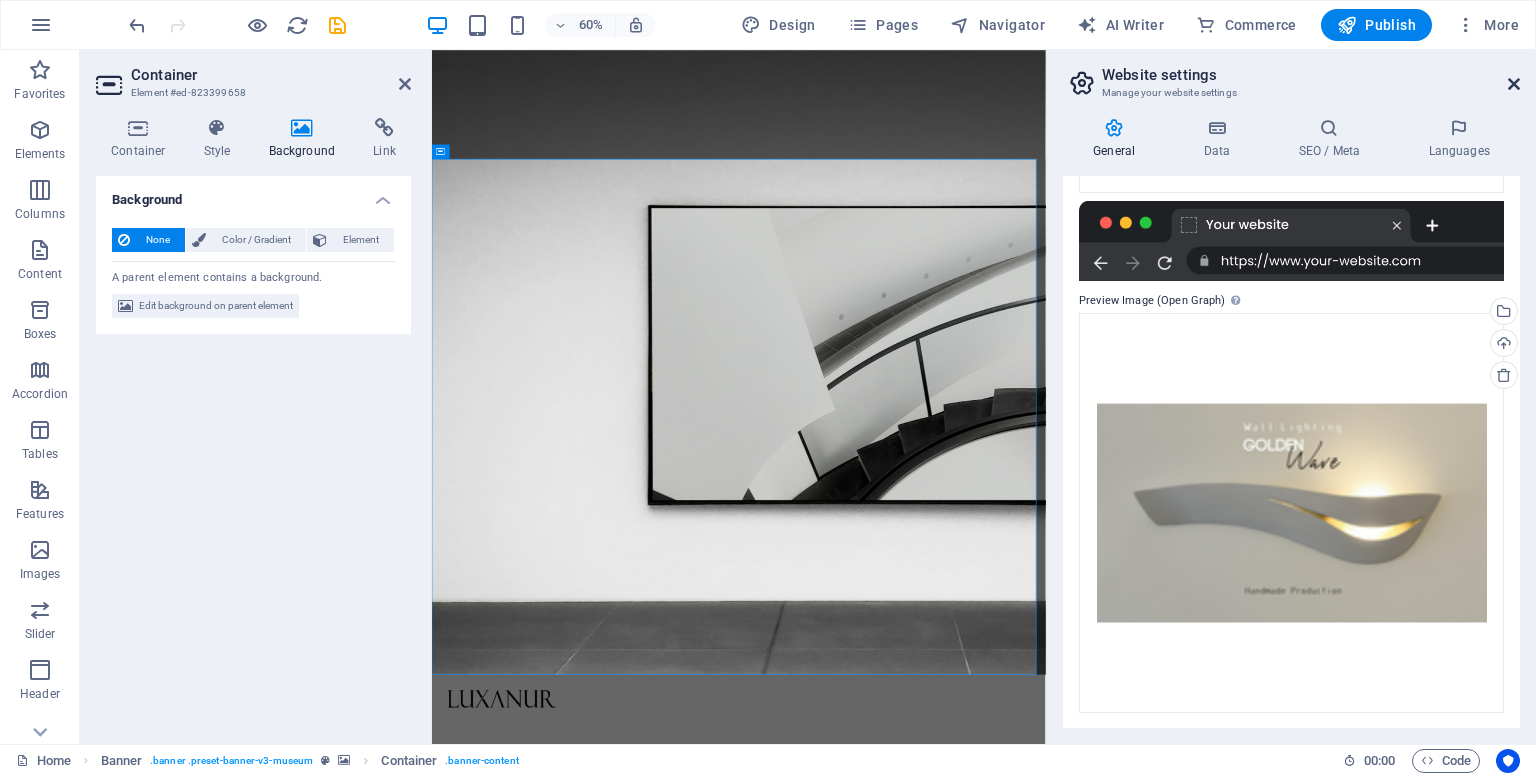 click at bounding box center [1514, 84] 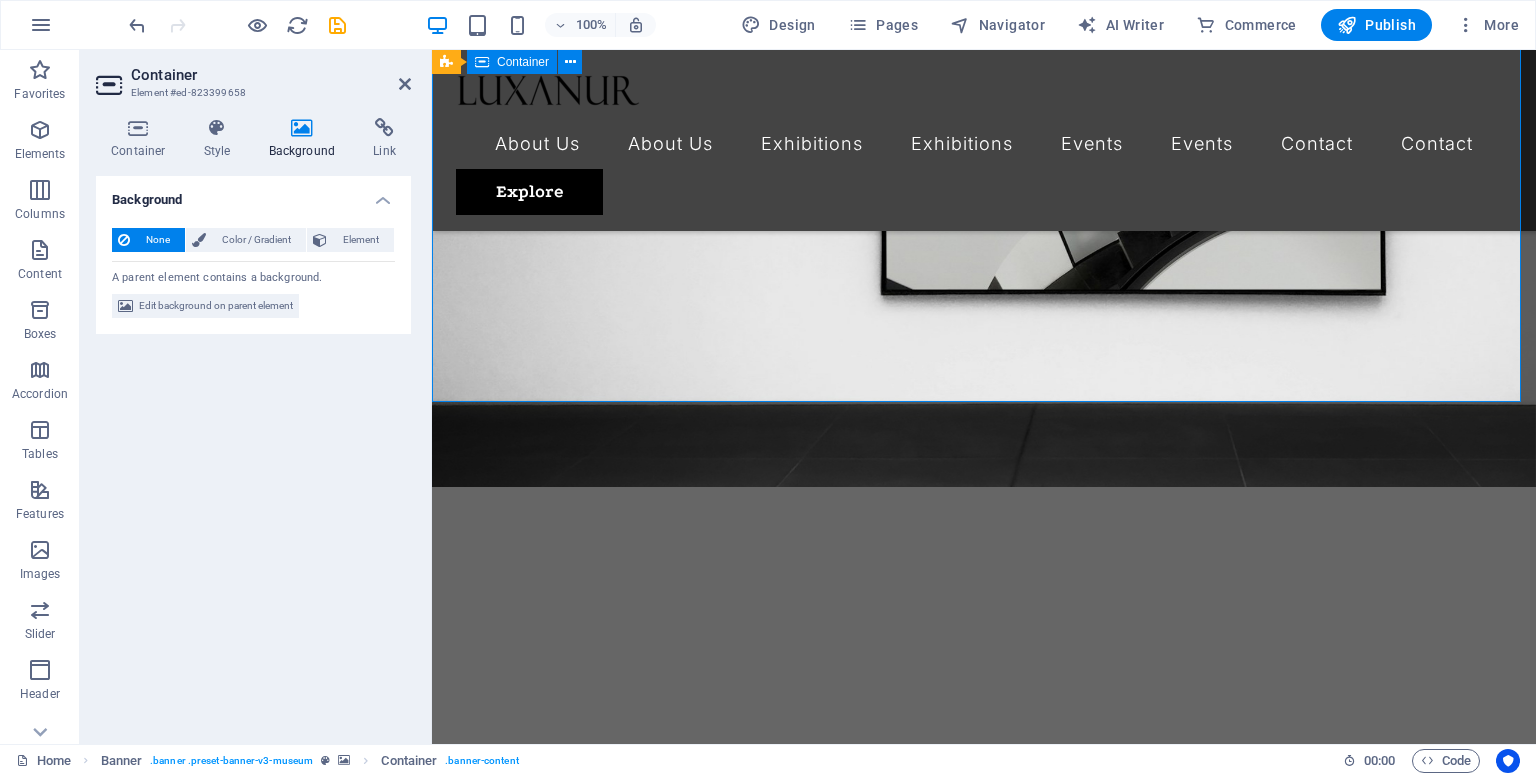 scroll, scrollTop: 200, scrollLeft: 0, axis: vertical 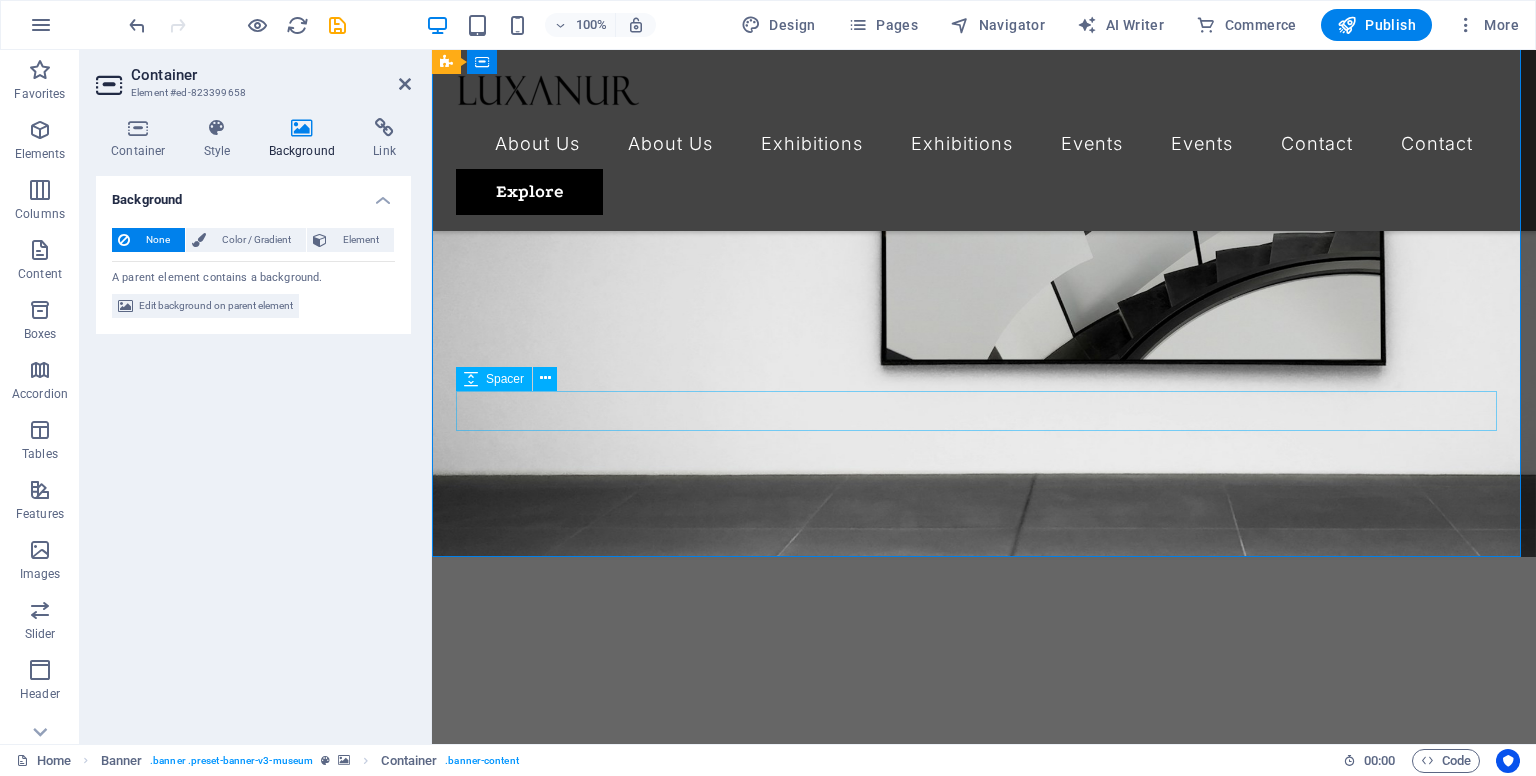 click at bounding box center (984, 1002) 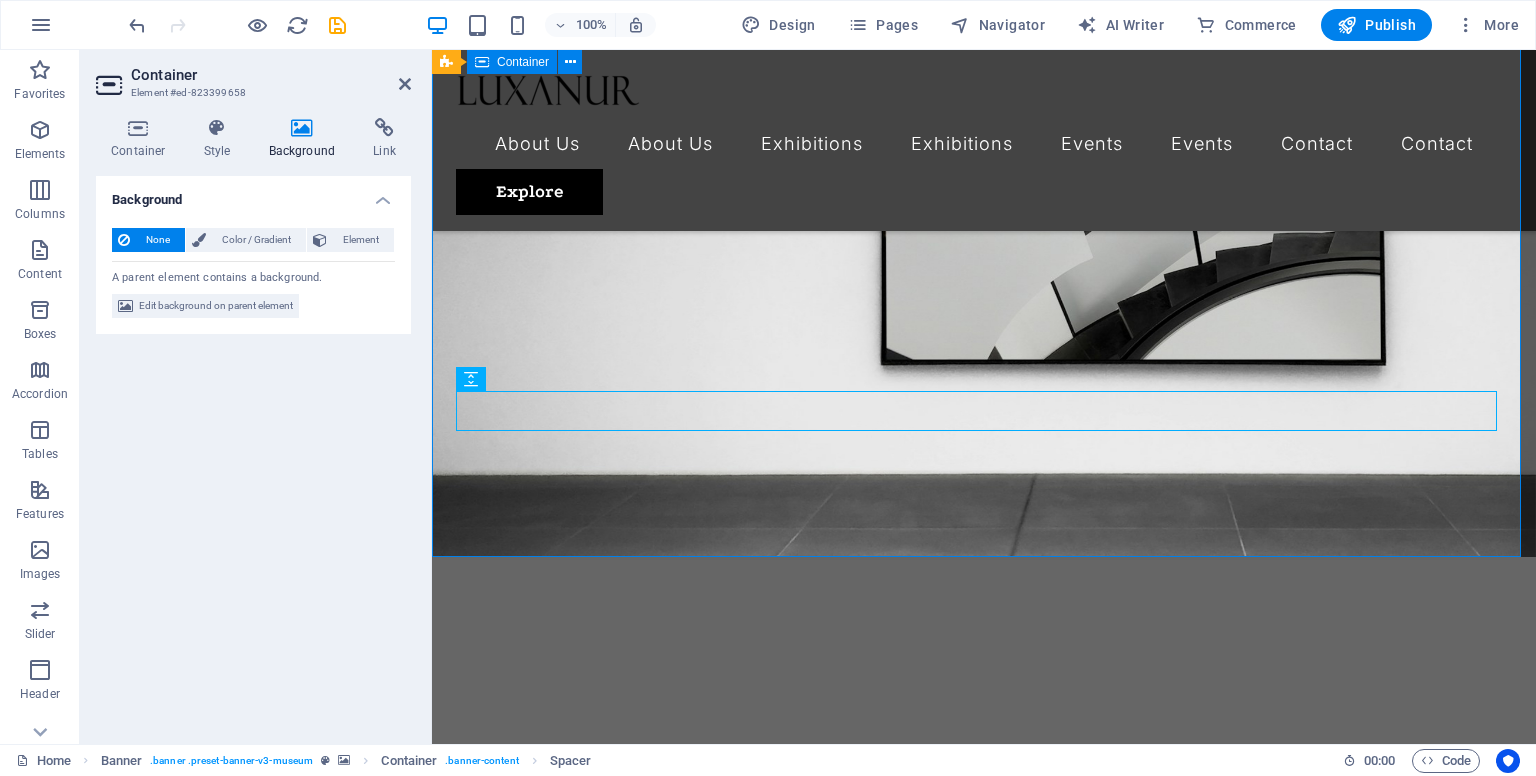 click on "The best art exhibitions Lorem ipsum dolor sit amet, consectetur adipiscing elit, sed do eiusmod tempor incididunt ut labore Lorem ipsum dolor sit amet, consectetur adipiscing elit, sed do eiusmod tempor incididunt ut labore Explore" at bounding box center (984, 852) 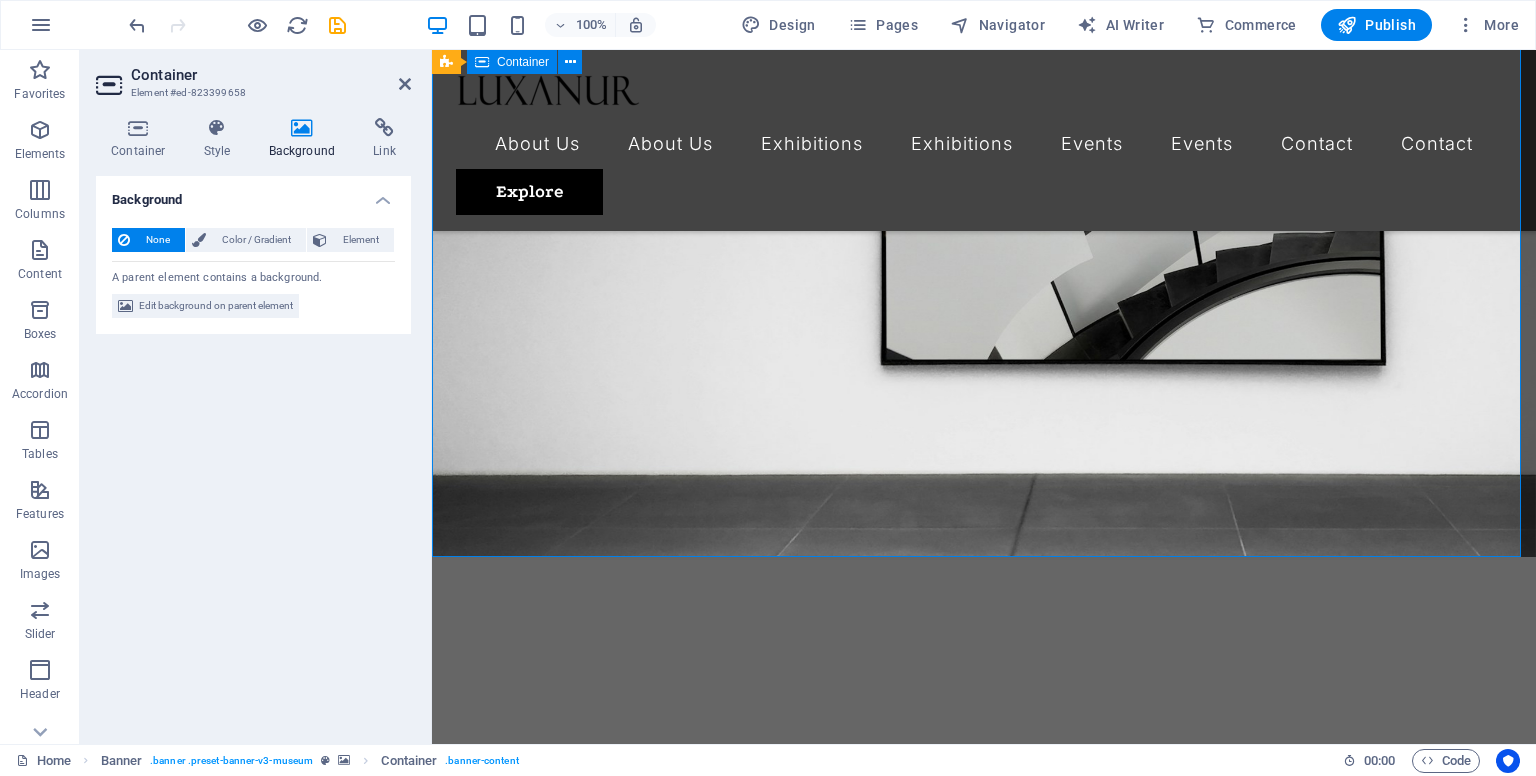 click on "The best art exhibitions Lorem ipsum dolor sit amet, consectetur adipiscing elit, sed do eiusmod tempor incididunt ut labore Lorem ipsum dolor sit amet, consectetur adipiscing elit, sed do eiusmod tempor incididunt ut labore Explore" at bounding box center [984, 852] 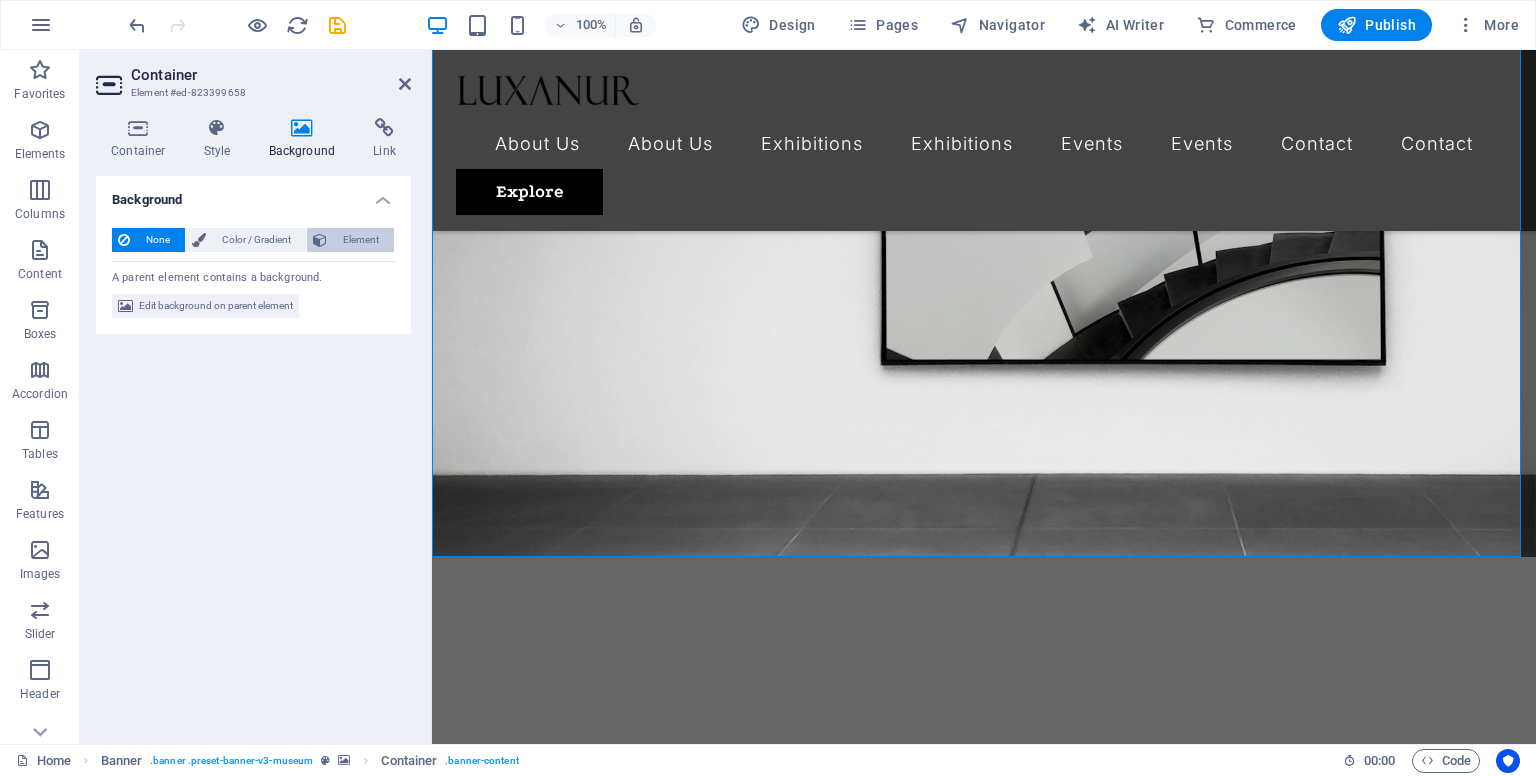 click on "Element" at bounding box center [360, 240] 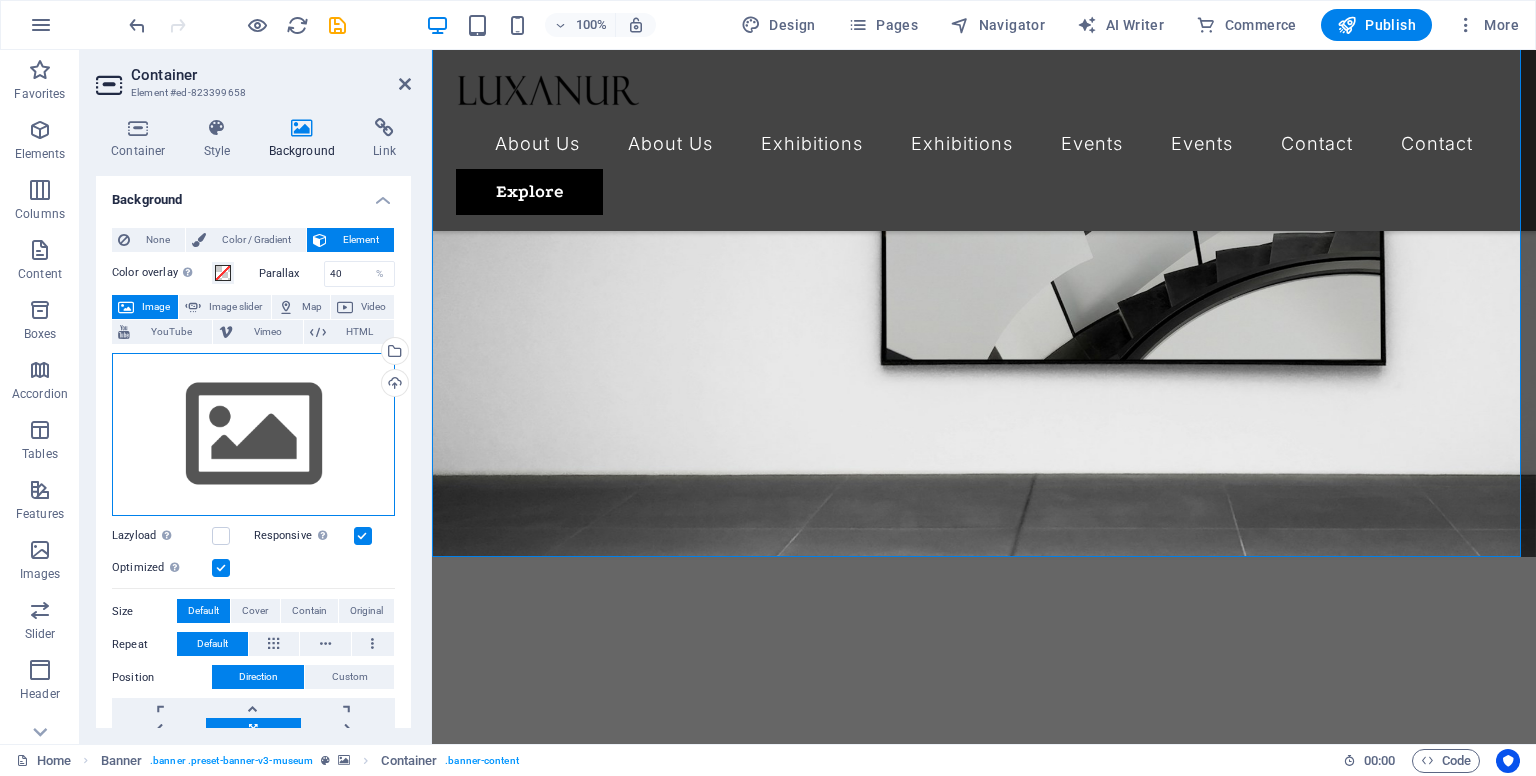 click on "Drag files here, click to choose files or select files from Files or our free stock photos & videos" at bounding box center (253, 435) 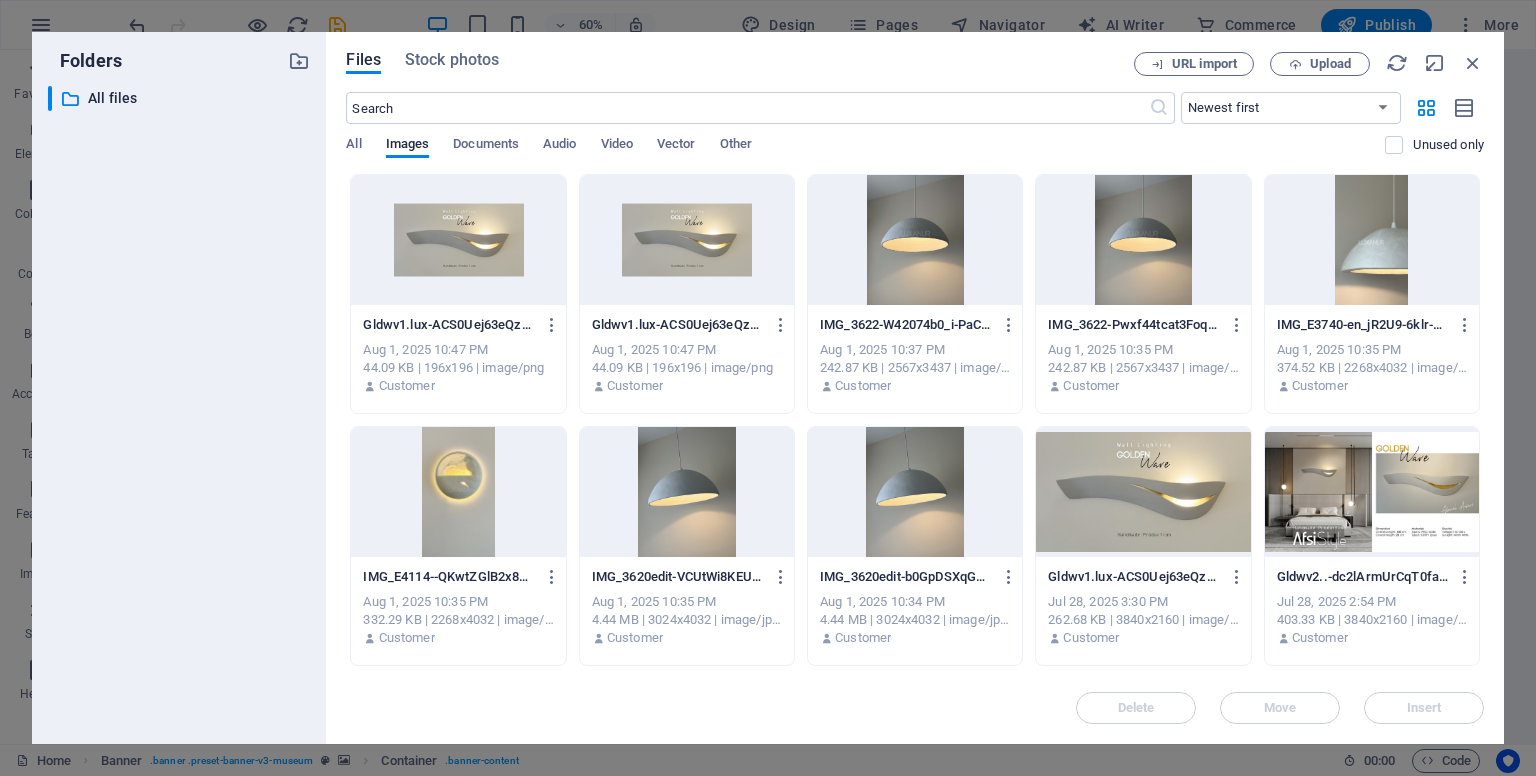 click on "​ All files All files" at bounding box center [179, 407] 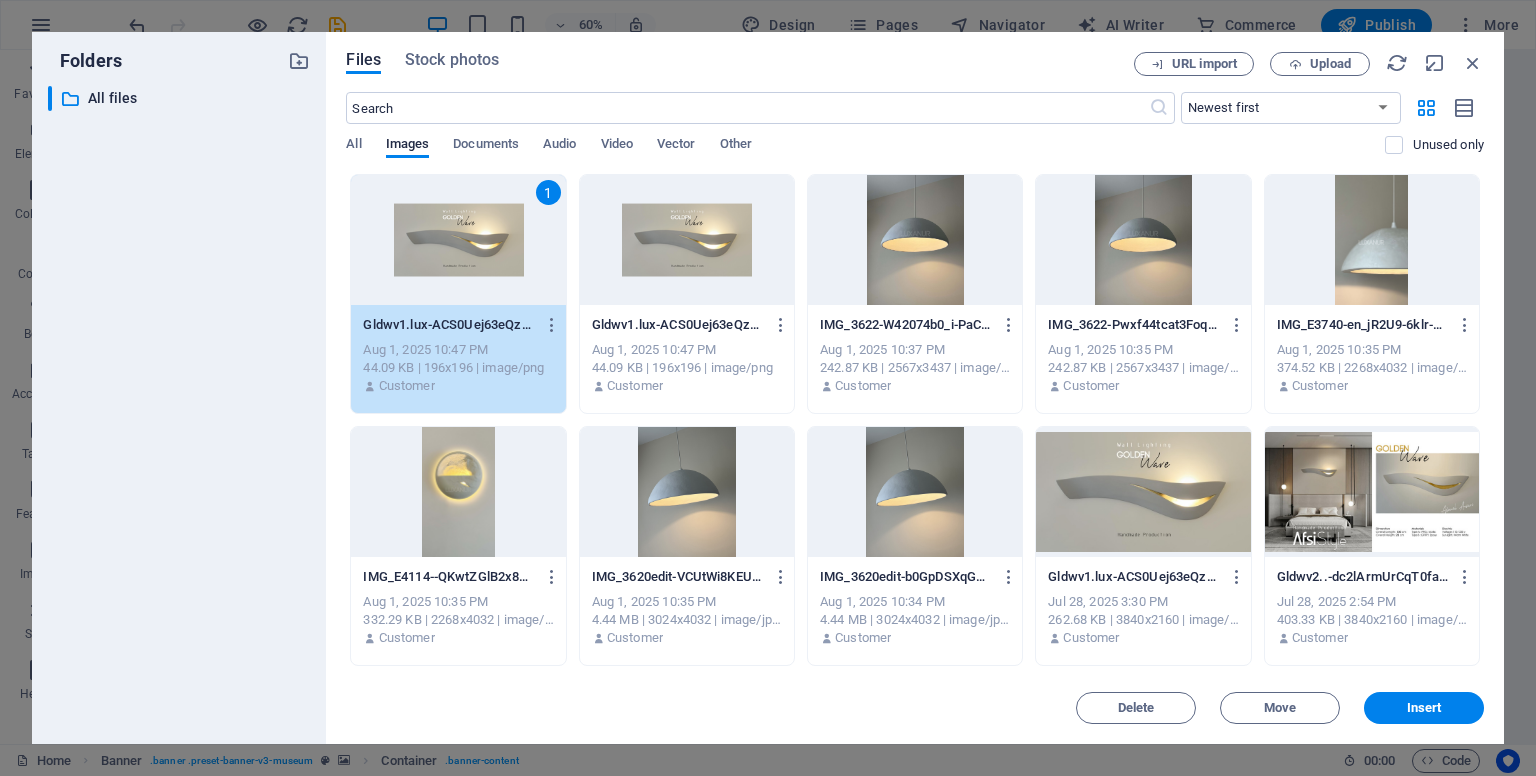 click on "1" at bounding box center (458, 240) 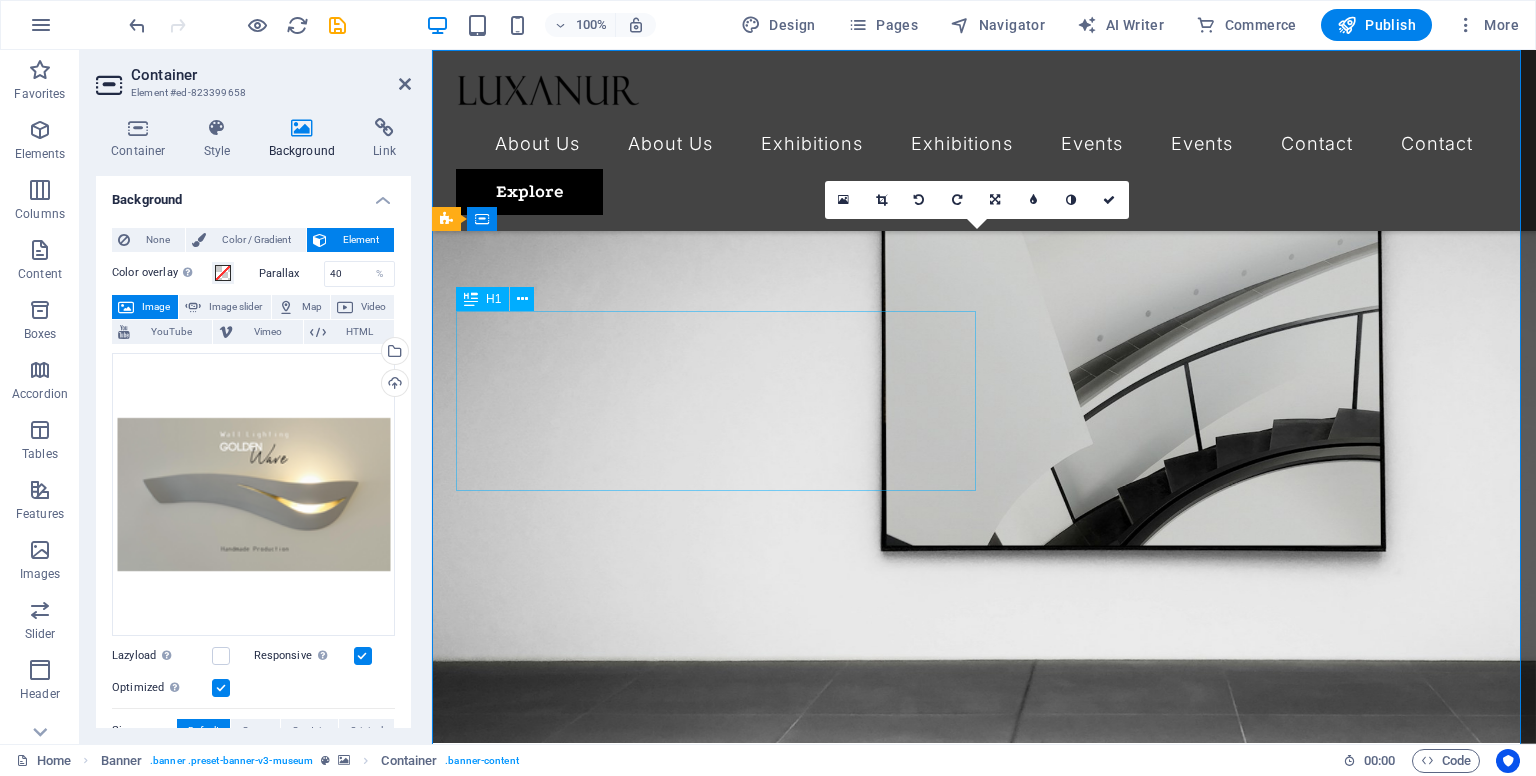 scroll, scrollTop: 0, scrollLeft: 0, axis: both 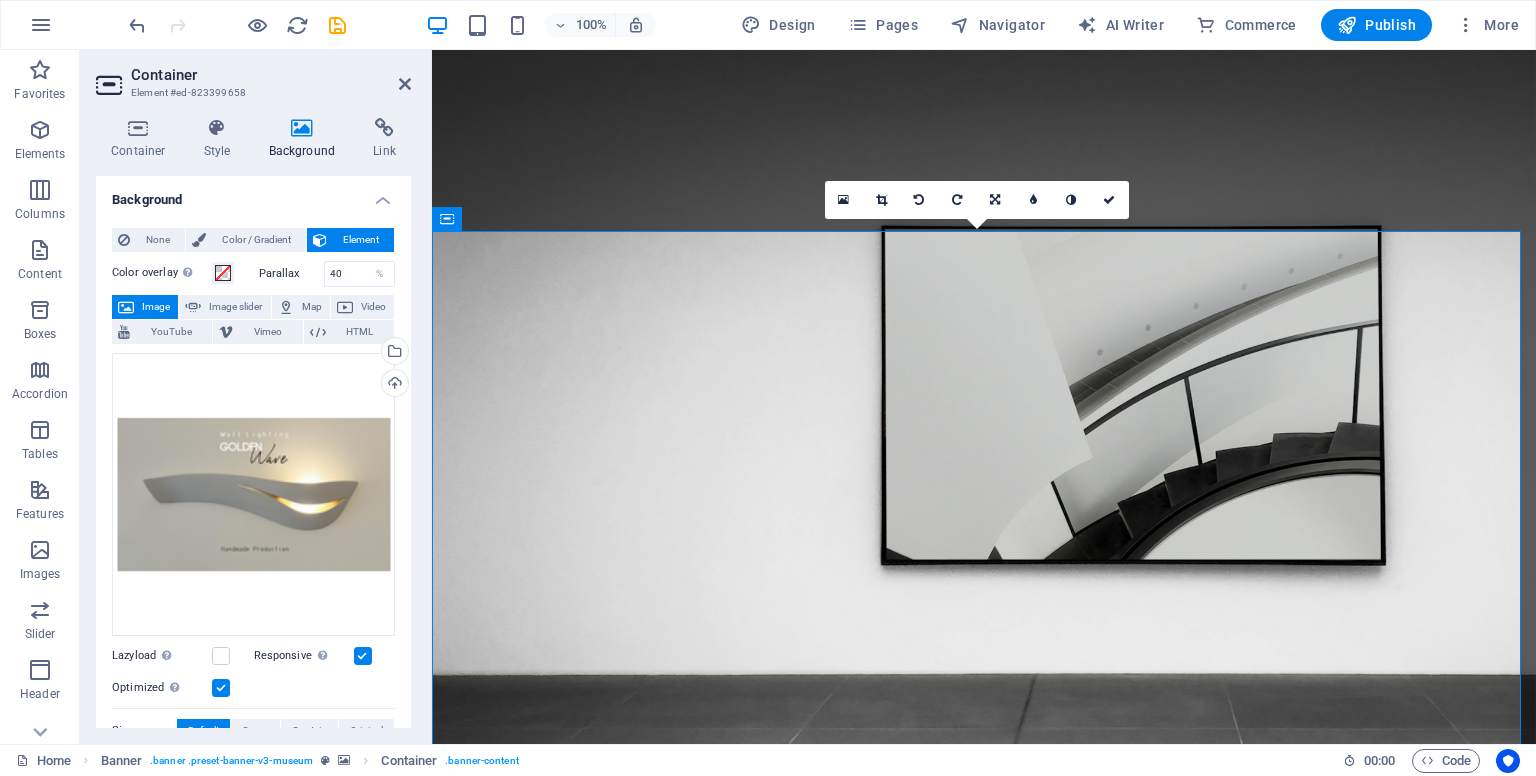 click at bounding box center [984, 1163] 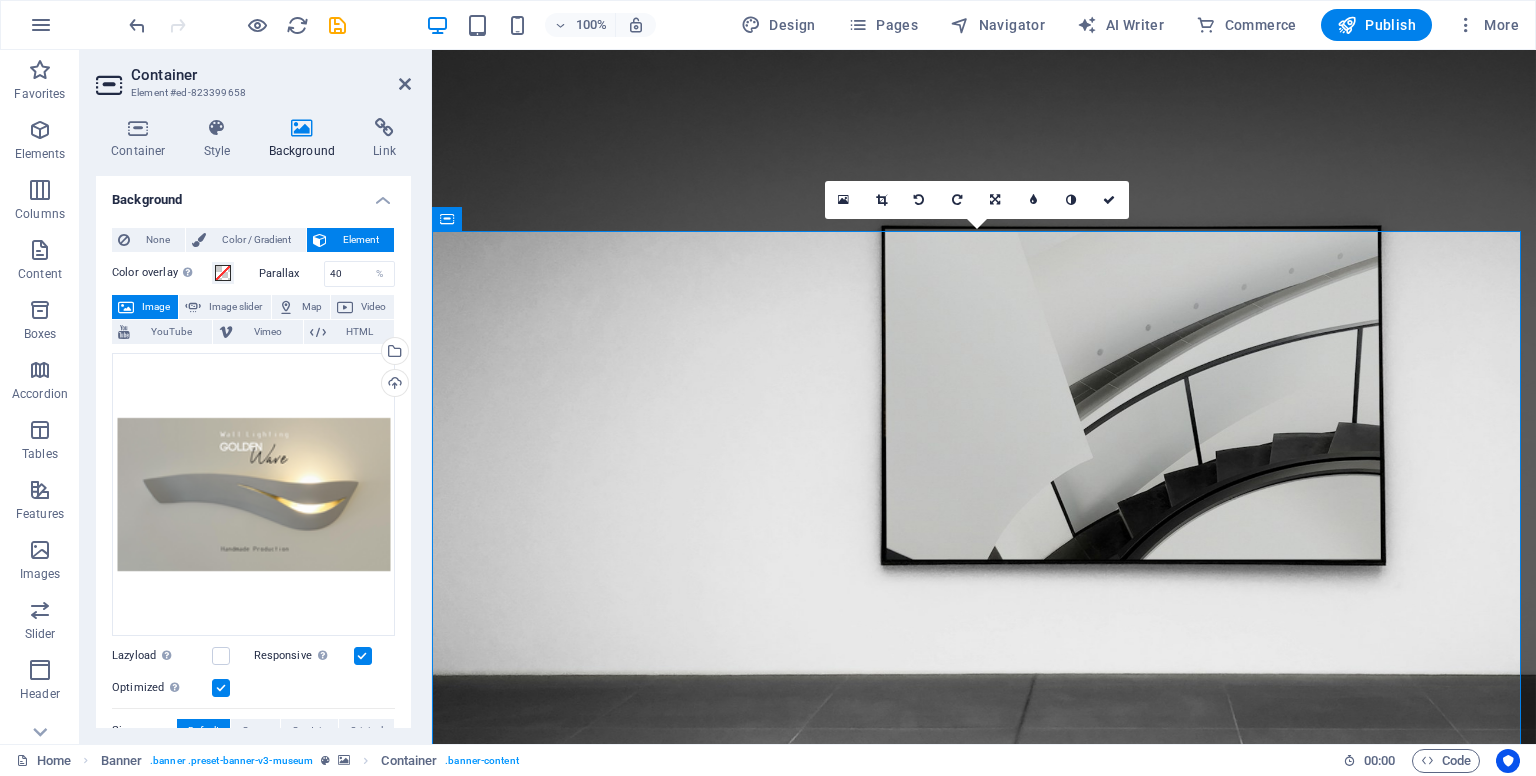 click at bounding box center [984, 1163] 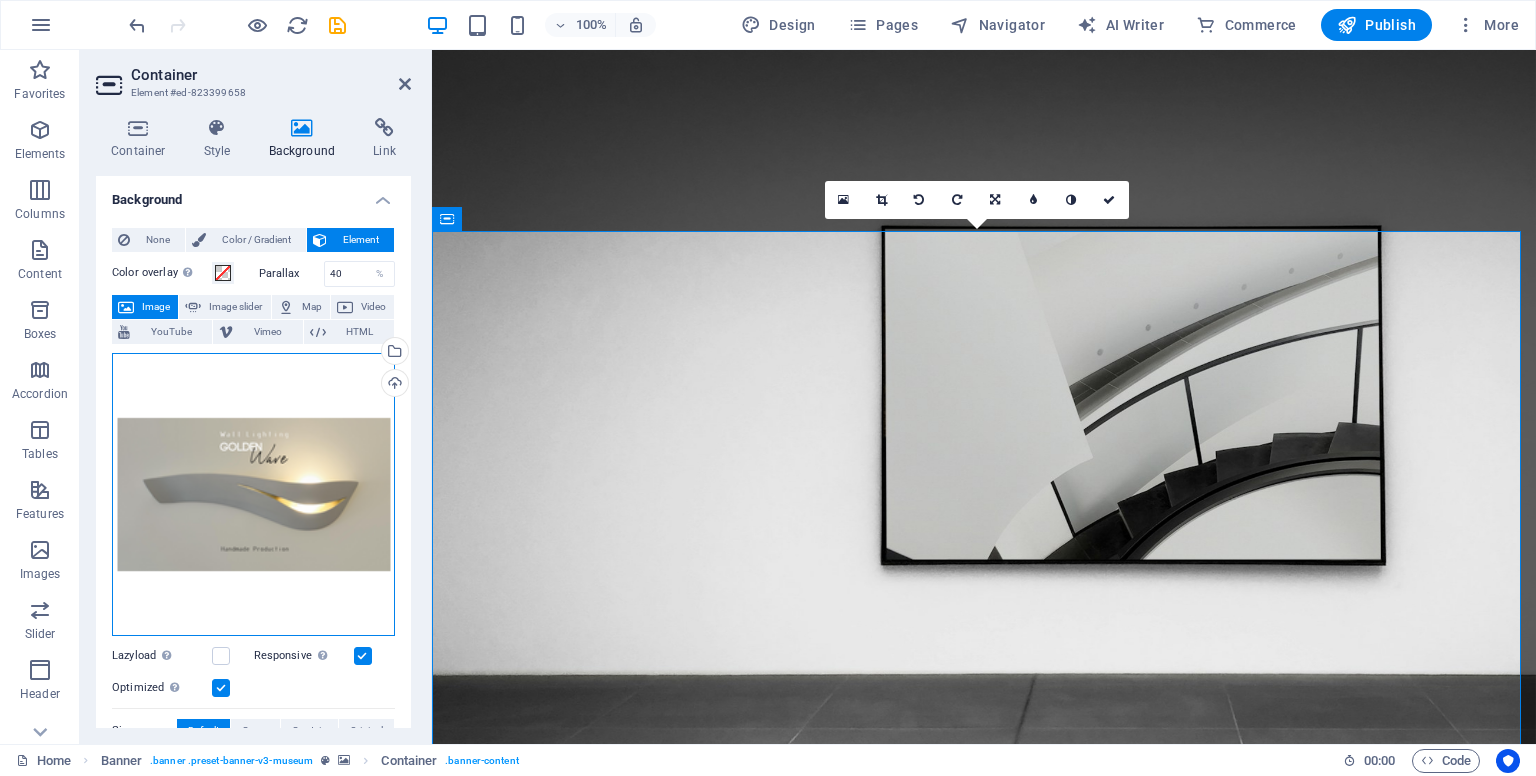 click on "Drag files here, click to choose files or select files from Files or our free stock photos & videos" at bounding box center (253, 494) 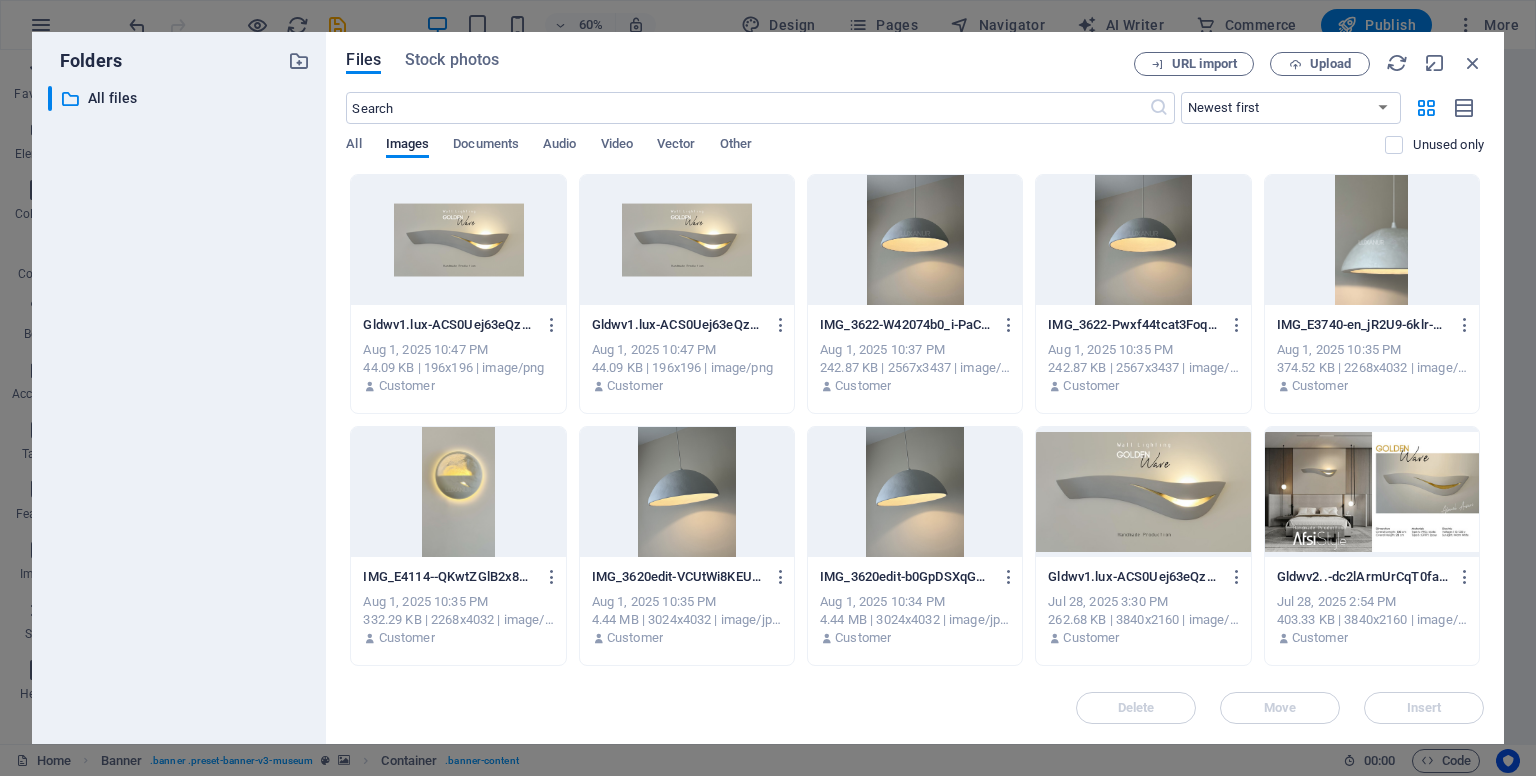 click on "Files Stock photos URL import Upload ​ Newest first Oldest first Name (A-Z) Name (Z-A) Size (0-9) Size (9-0) Resolution (0-9) Resolution (9-0) All Images Documents Audio Video Vector Other Unused only Drop files here to upload them instantly Gldwv1.lux-ACS0Uej63eQzMnqOlyYSHg-Q7mpGbpr-VwZ07GHLwp6OA.png Gldwv1.lux-ACS0Uej63eQzMnqOlyYSHg-Q7mpGbpr-VwZ07GHLwp6OA.png [MONTH] 1, 2025 [TIME] [SIZE] | [DIMENSIONS] | image/png Customer Gldwv1.lux-ACS0Uej63eQzMnqOlyYSHg-nUhJyKXtJNmYFihBIN-Bmg.png Gldwv1.lux-ACS0Uej63eQzMnqOlyYSHg-nUhJyKXtJNmYFihBIN-Bmg.png [MONTH] 1, 2025 [TIME] [SIZE] | [DIMENSIONS] | image/png Customer IMG_3622-W42074b0_i-PaC8IwA1Oqw.jpg IMG_3622-W42074b0_i-PaC8IwA1Oqw.jpg [MONTH] 1, 2025 [TIME] [SIZE] | [DIMENSIONS] | image/jpeg Customer IMG_3622-Pwxf44tcat3FoqRu9VKknw.jpg IMG_3622-Pwxf44tcat3FoqRu9VKknw.jpg [MONTH] 1, 2025 [TIME] [SIZE] | [DIMENSIONS] | image/jpeg Customer IMG_E3740-en_jR2U9-6klr-UUkgBmmw.jpg IMG_E3740-en_jR2U9-6klr-UUkgBmmw.jpg [MONTH] 1, 2025 [TIME] [SIZE] | [DIMENSIONS] | image/jpeg Customer" at bounding box center [915, 388] 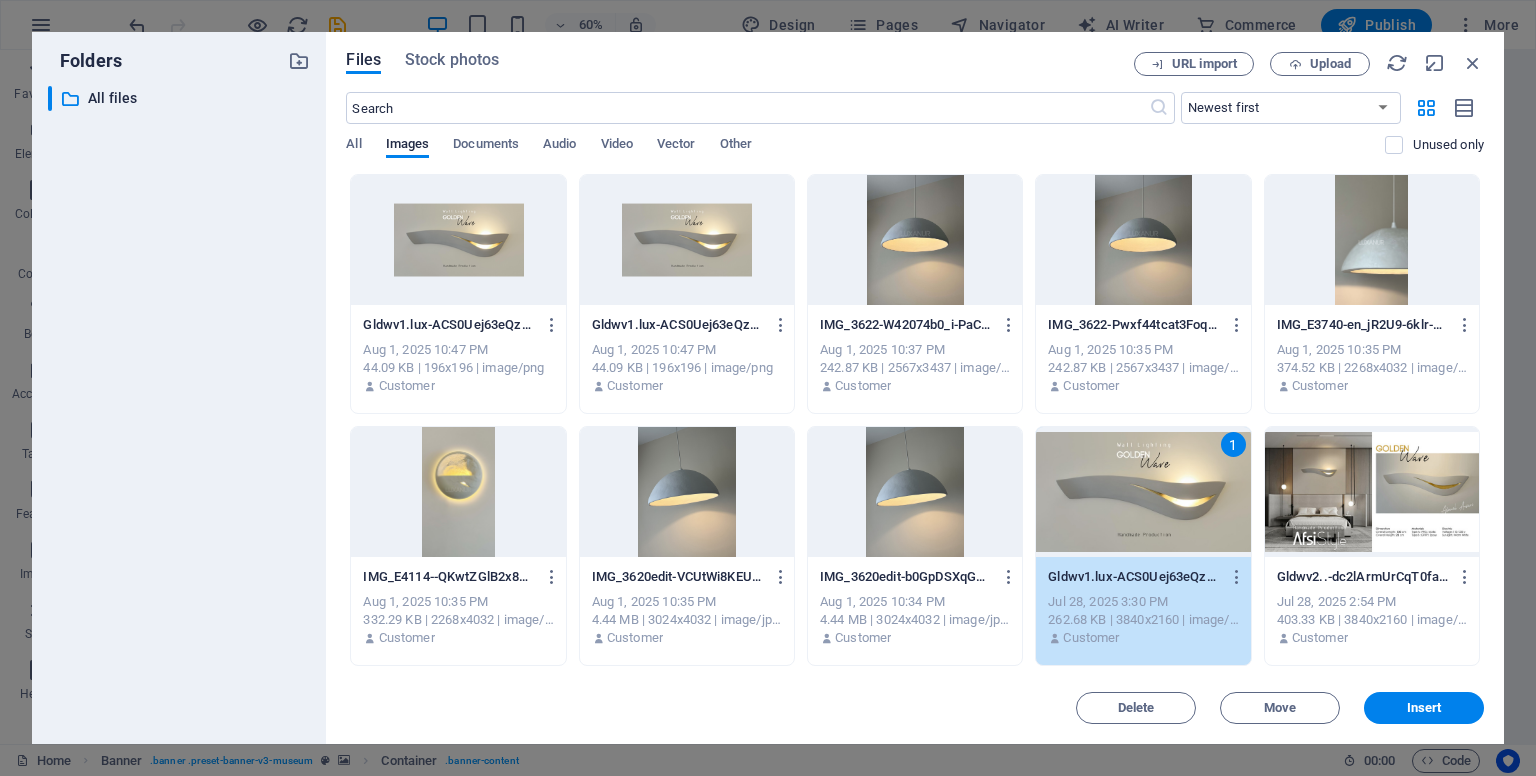 click on "1" at bounding box center [1143, 492] 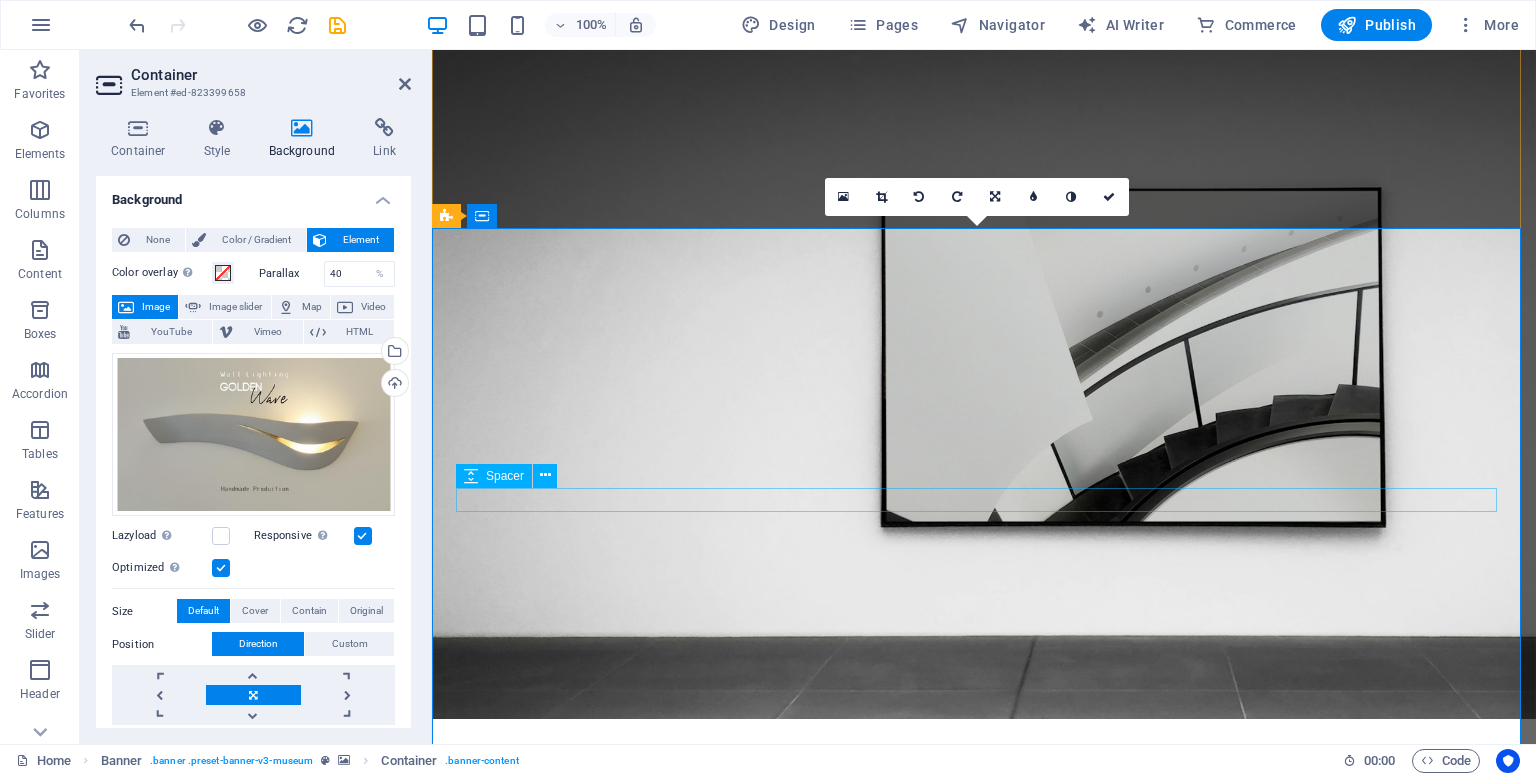 scroll, scrollTop: 0, scrollLeft: 0, axis: both 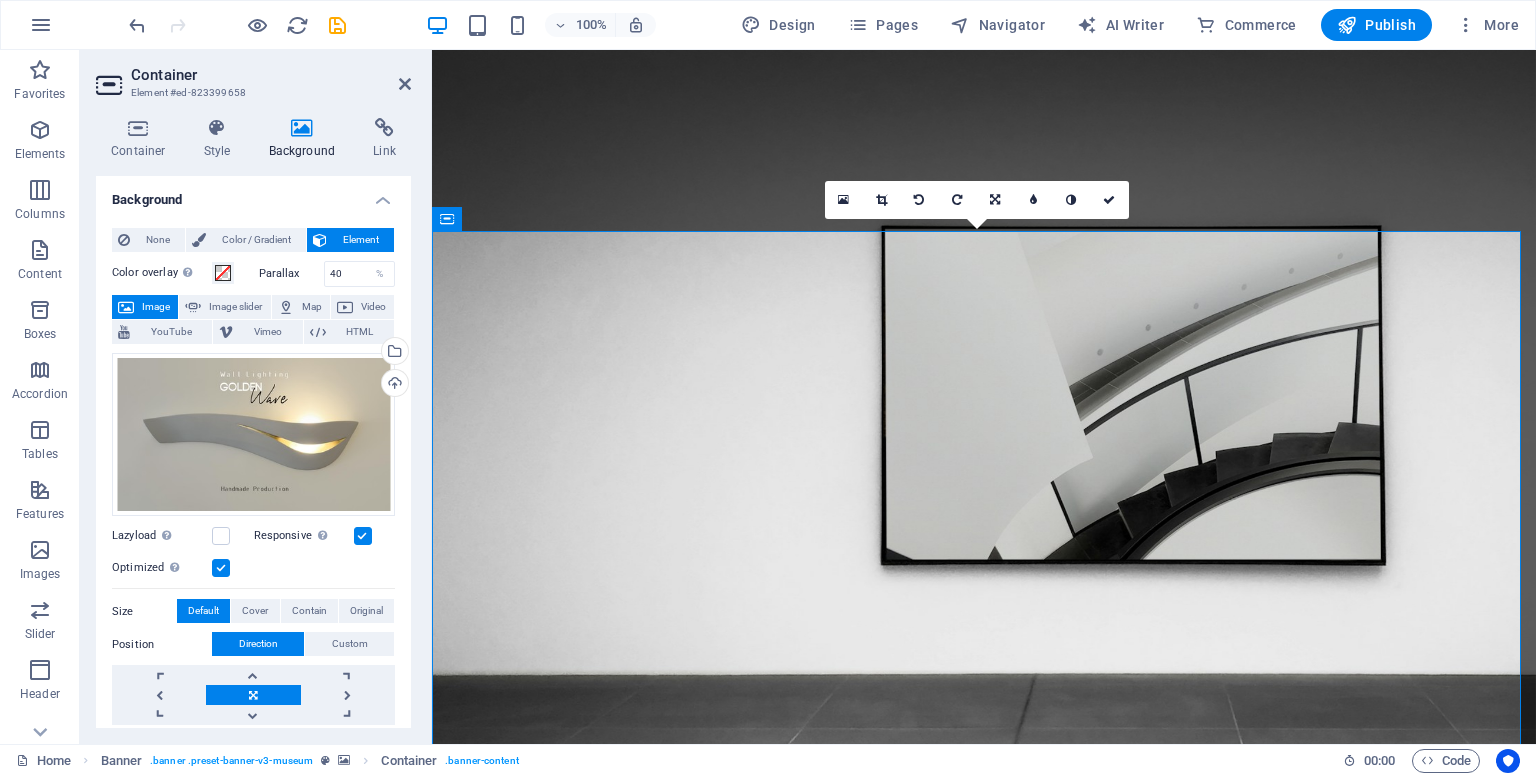 click at bounding box center (984, 1289) 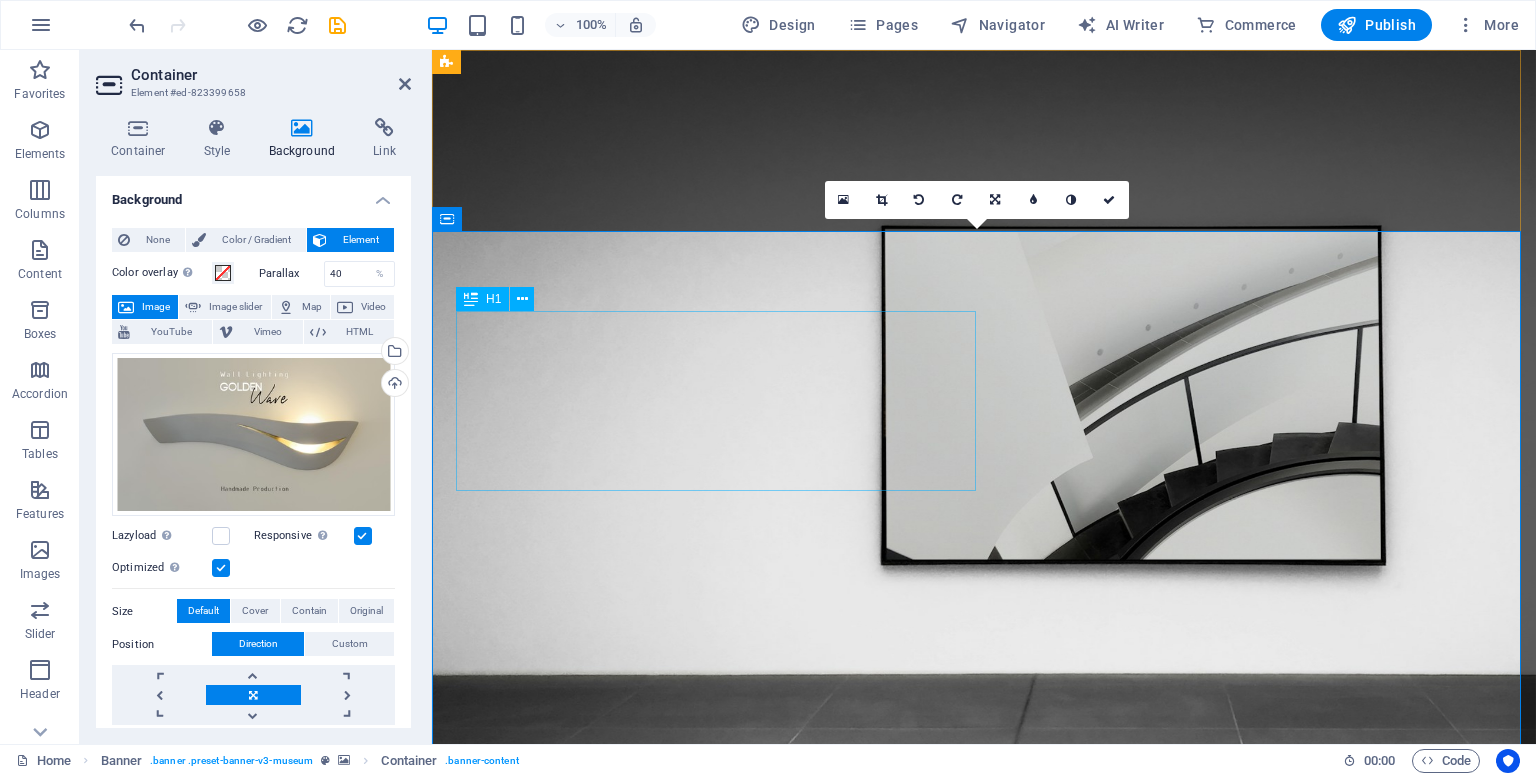 click on "The best art exhibitions" at bounding box center (984, 1765) 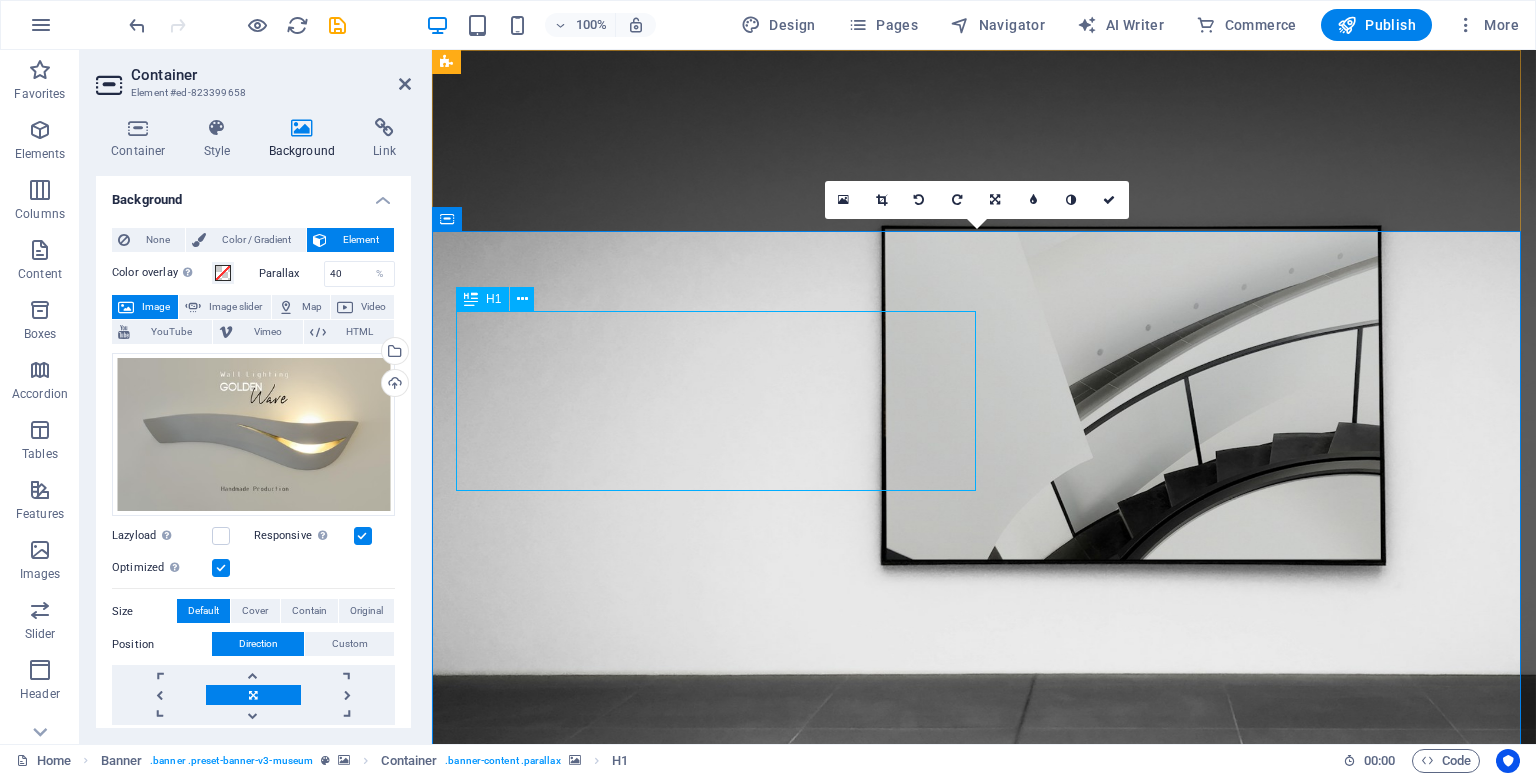 click on "The best art exhibitions" at bounding box center (984, 1765) 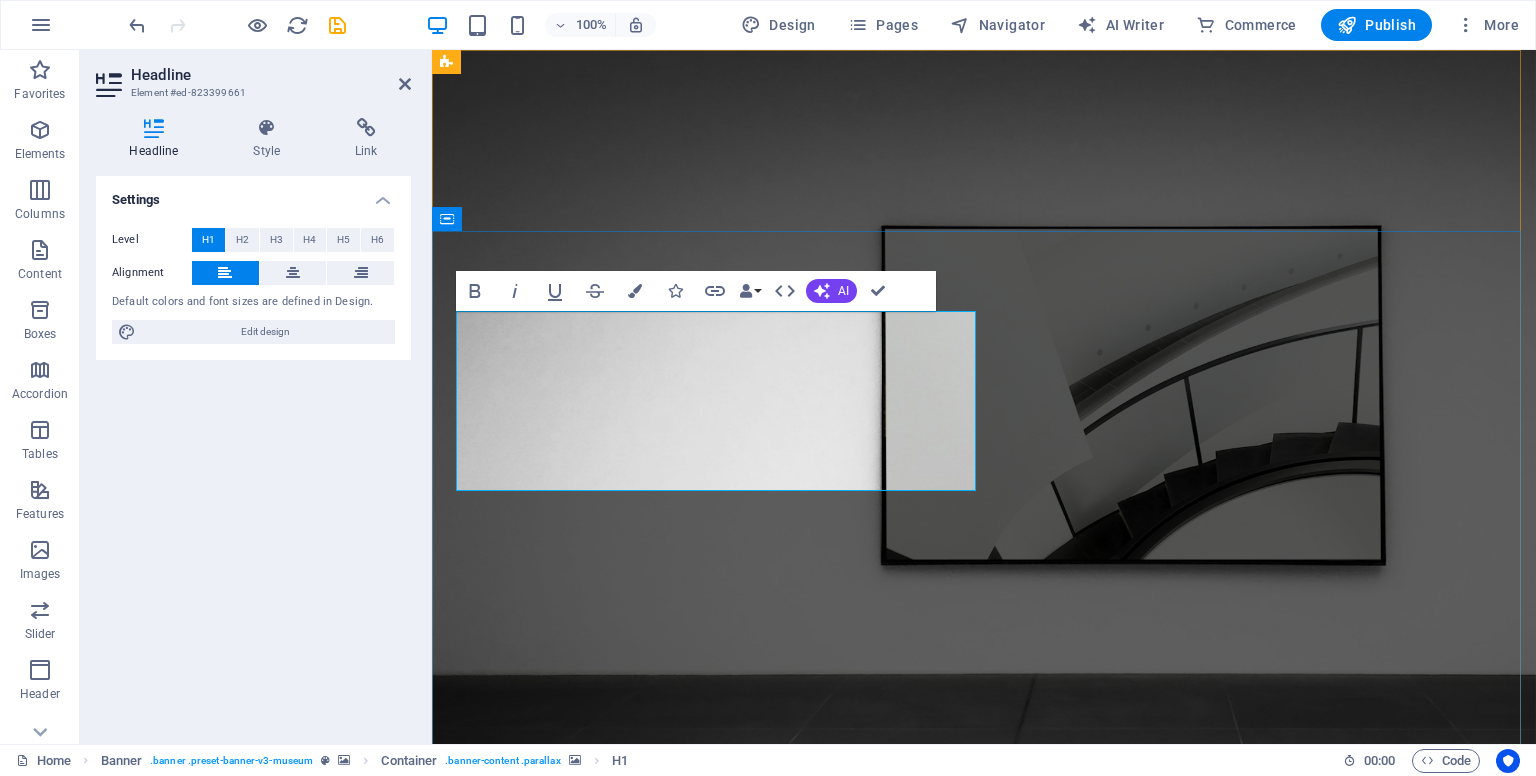click on "The best art exhibitions" at bounding box center [961, 1764] 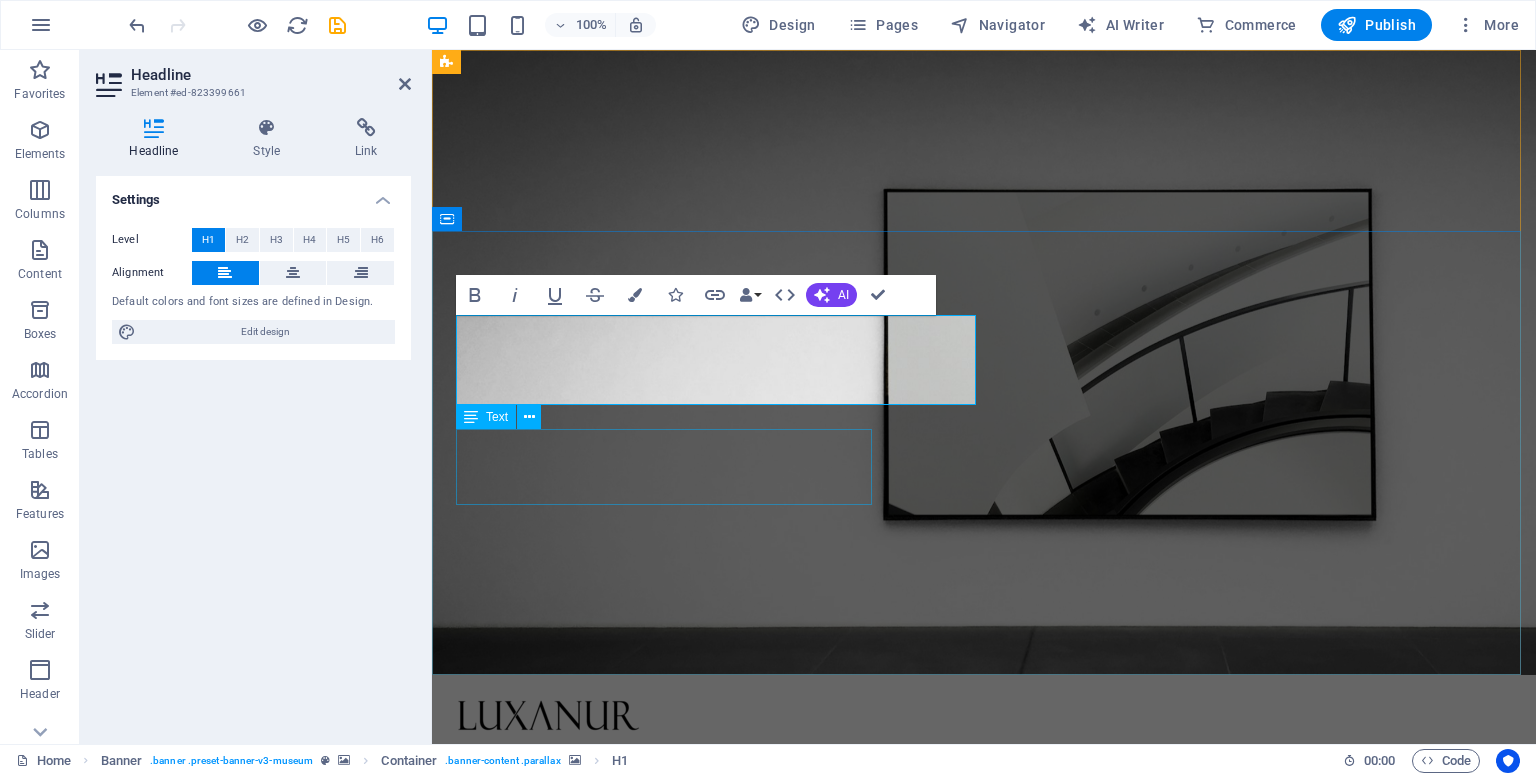 click on "Lorem ipsum dolor sit amet, consectetur adipiscing elit, sed do eiusmod tempor incididunt ut labore" at bounding box center (984, 1606) 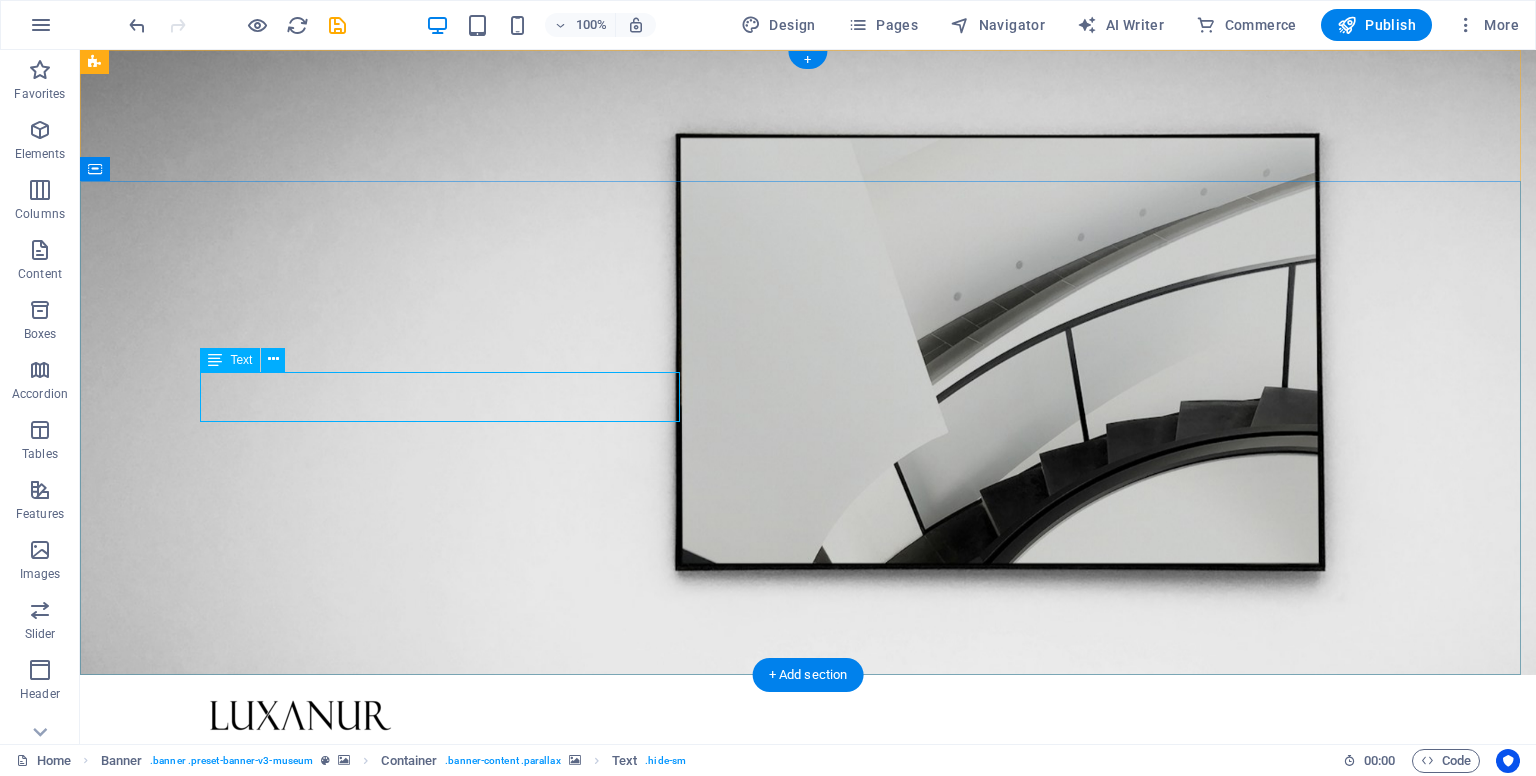 click on "Lorem ipsum dolor sit amet, consectetur adipiscing elit, sed do eiusmod tempor incididunt ut labore" at bounding box center [808, 1546] 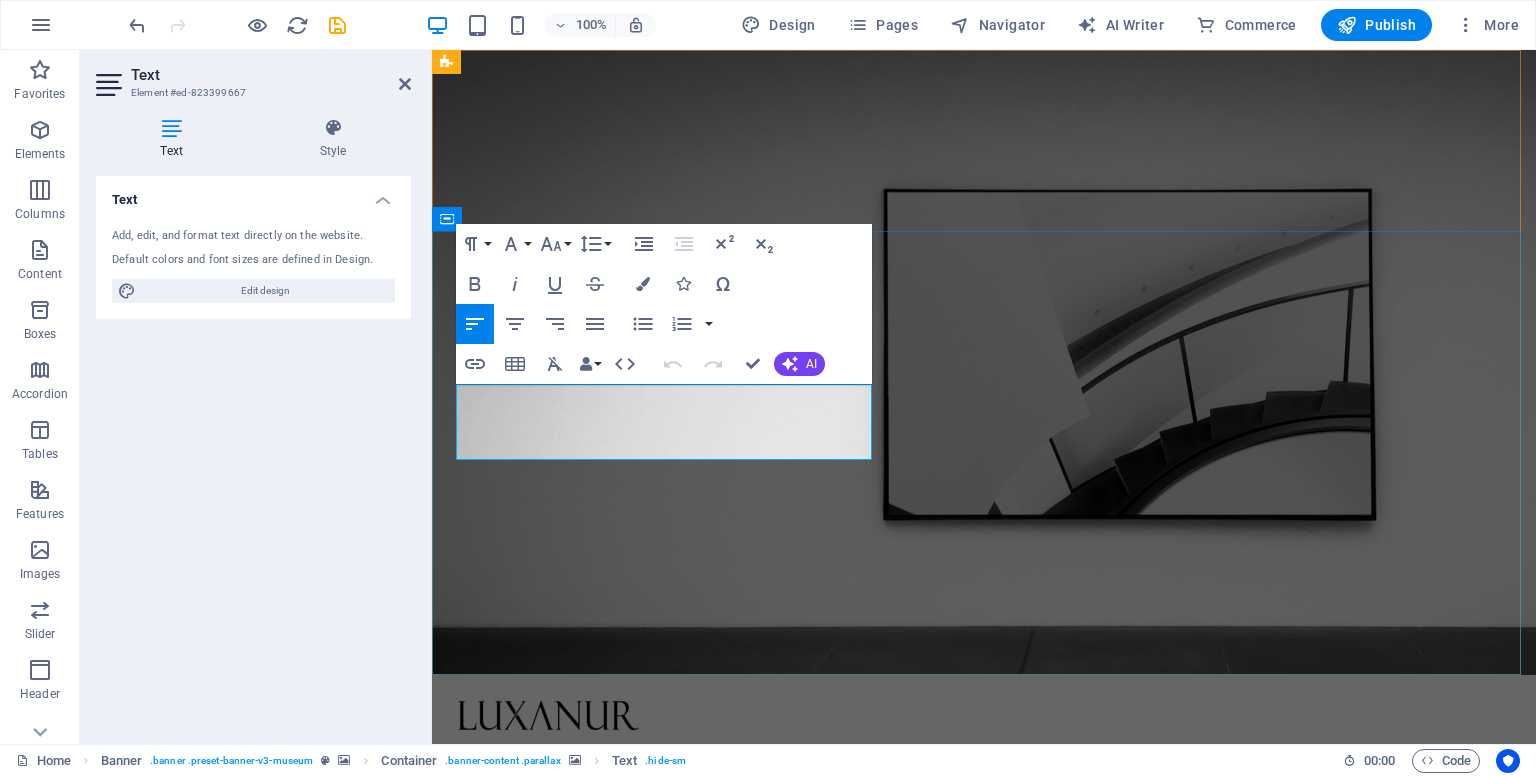 drag, startPoint x: 640, startPoint y: 445, endPoint x: 456, endPoint y: 390, distance: 192.04427 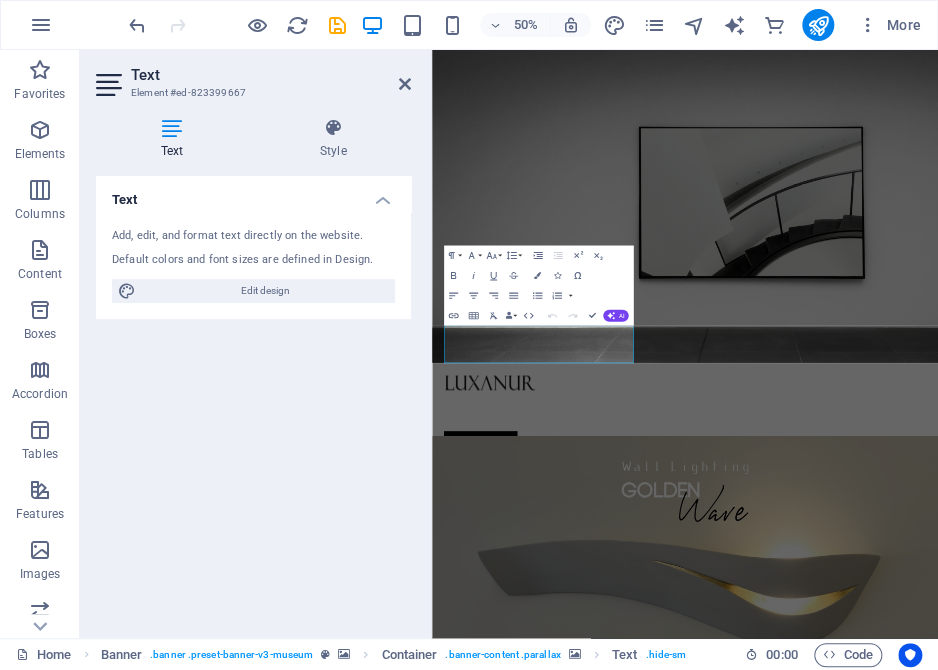 click at bounding box center [938, 1109] 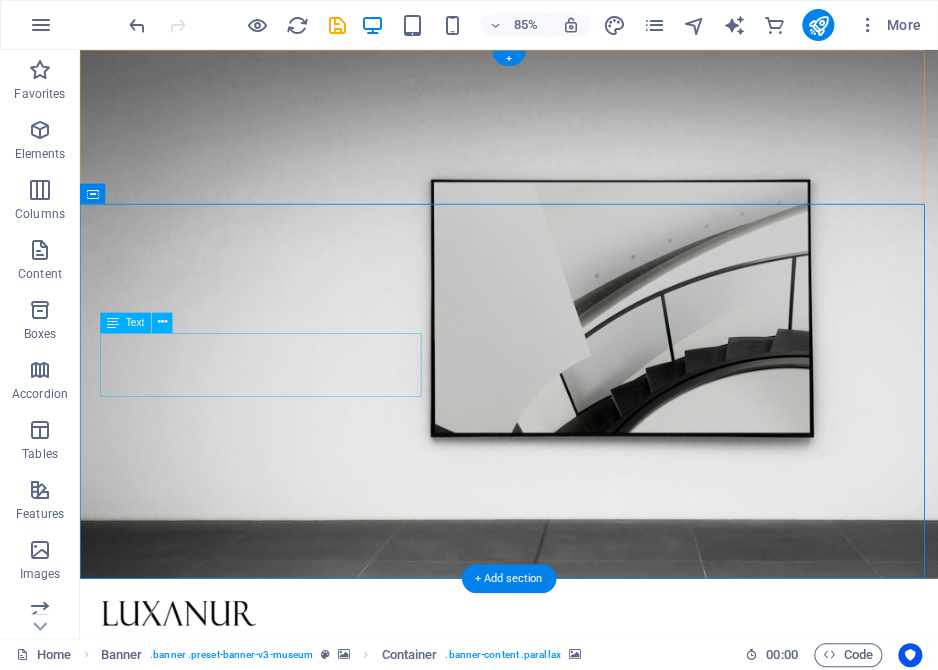 click on "Lorem ipsum dolor sit amet, consectetur adipiscing elit, sed do eiusmod tempor incididunt ut labore" at bounding box center [584, 1528] 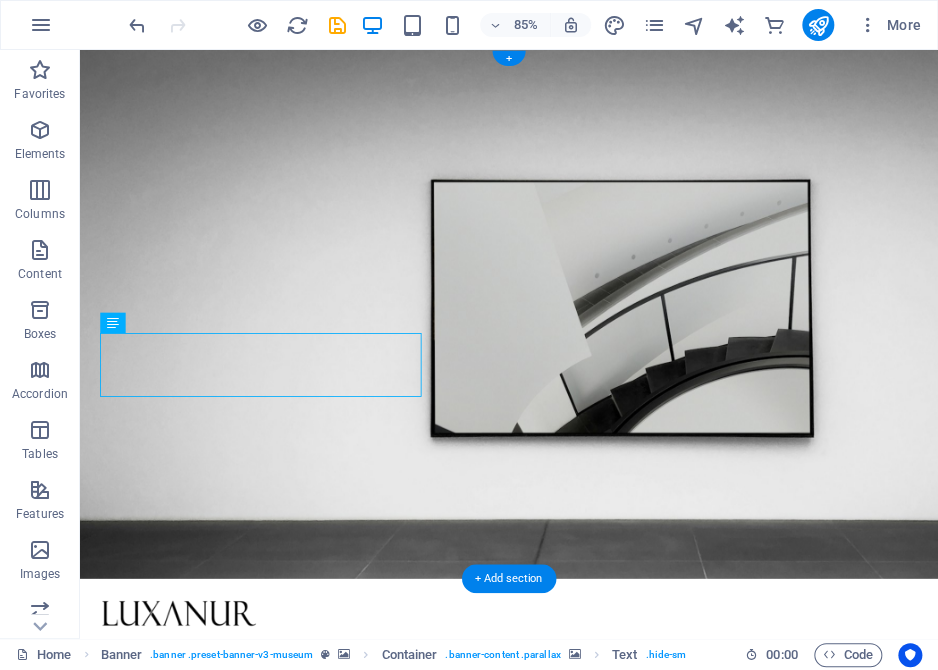 click at bounding box center (584, 1069) 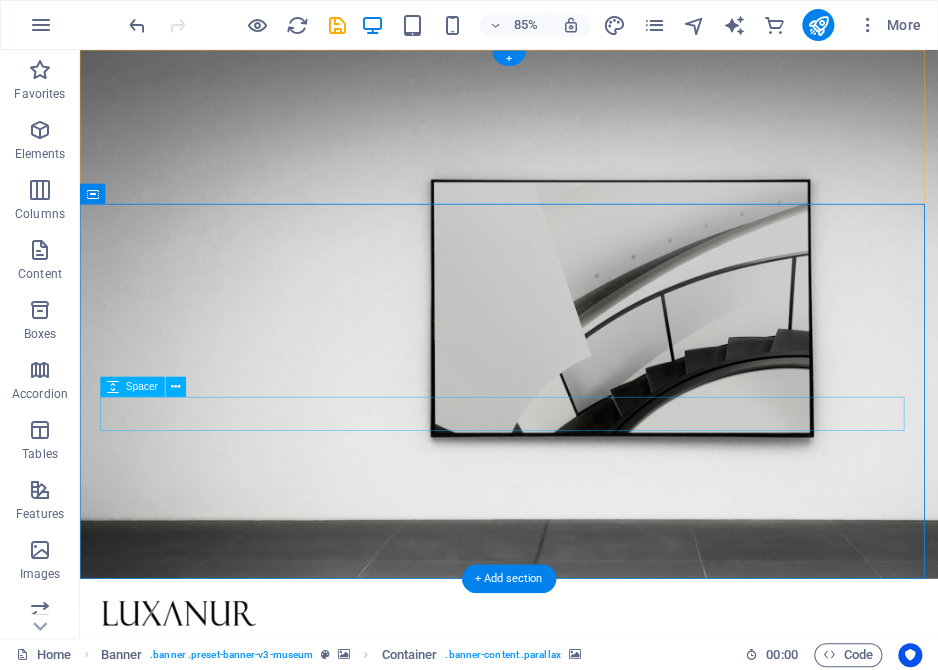click at bounding box center (584, 1586) 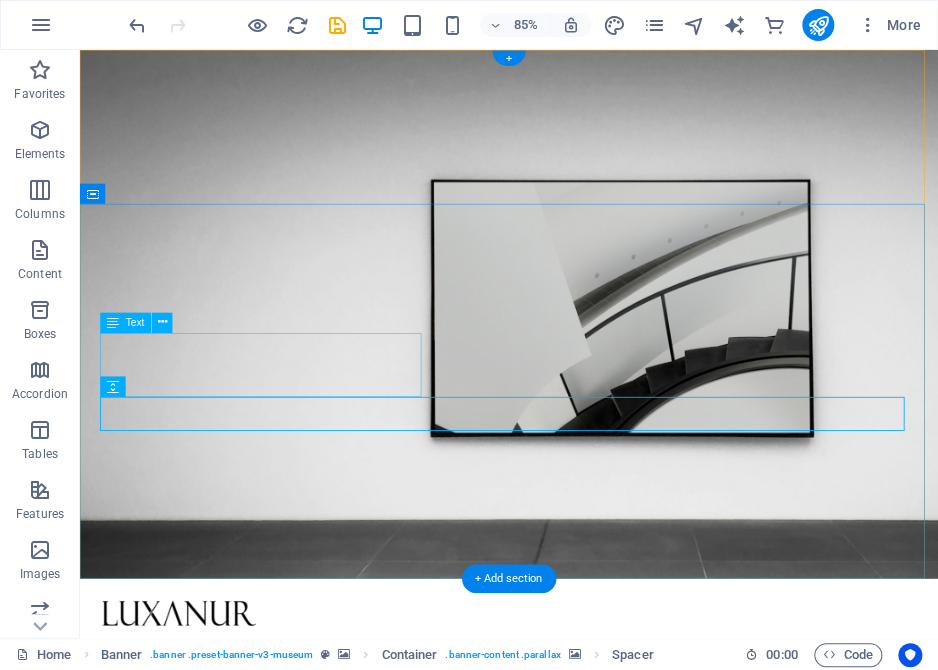 click on "Lorem ipsum dolor sit amet, consectetur adipiscing elit, sed do eiusmod tempor incididunt ut labore" at bounding box center (584, 1528) 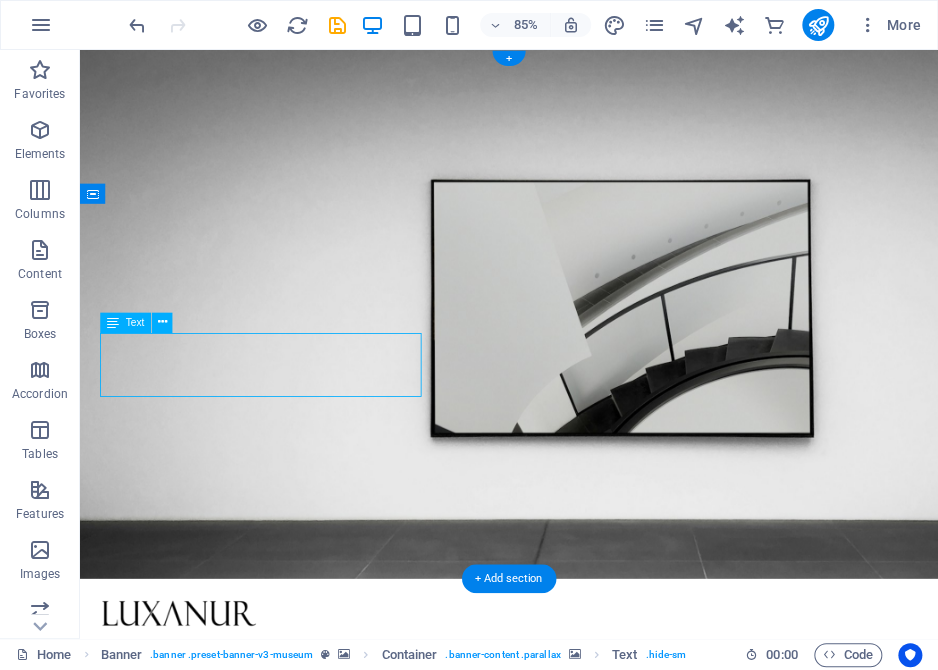 click on "Lorem ipsum dolor sit amet, consectetur adipiscing elit, sed do eiusmod tempor incididunt ut labore" at bounding box center (584, 1528) 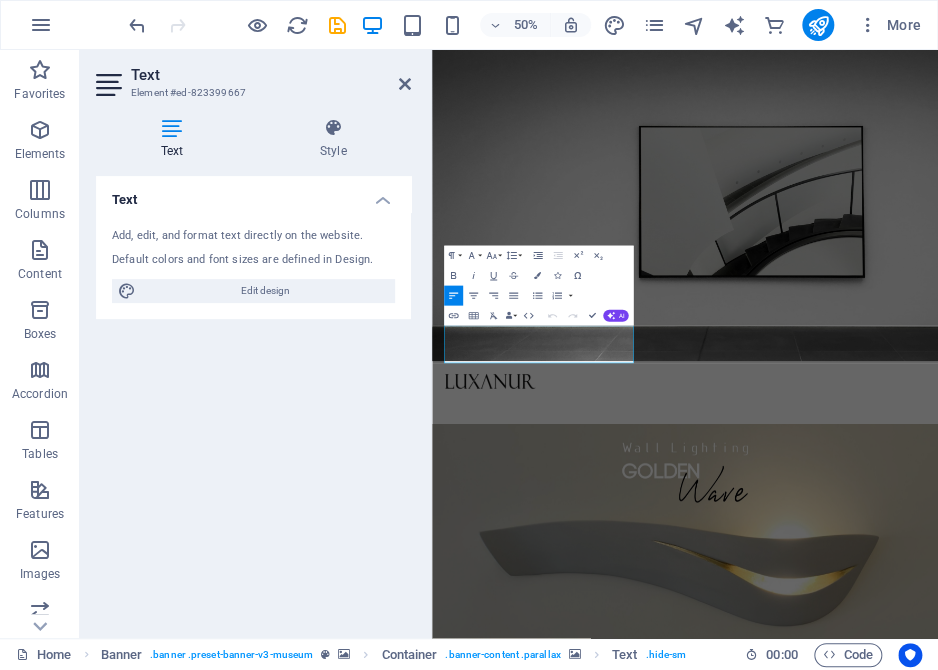 click on "Add, edit, and format text directly on the website." at bounding box center (253, 236) 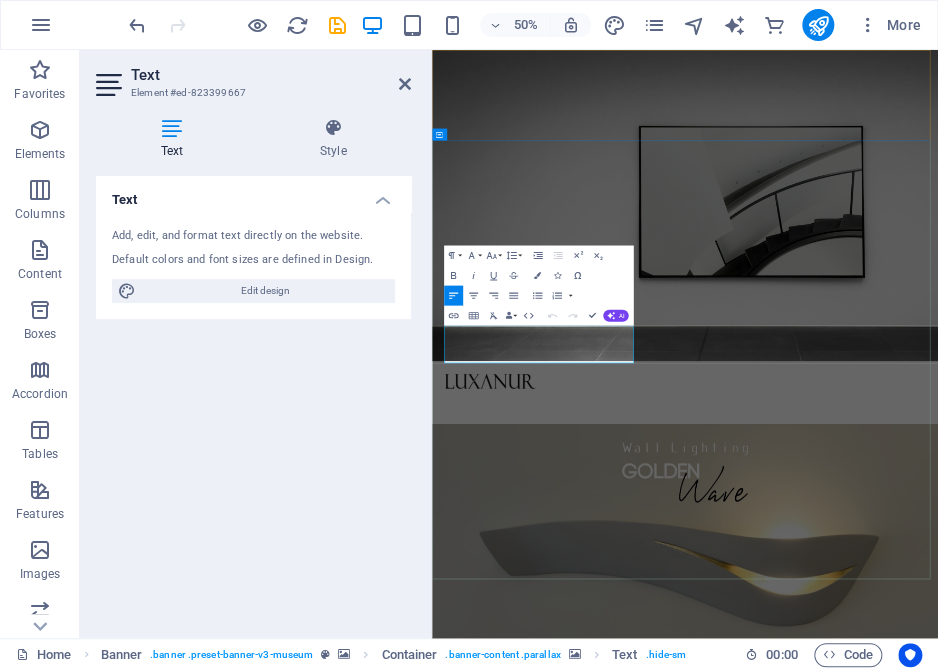drag, startPoint x: 659, startPoint y: 652, endPoint x: 459, endPoint y: 601, distance: 206.4001 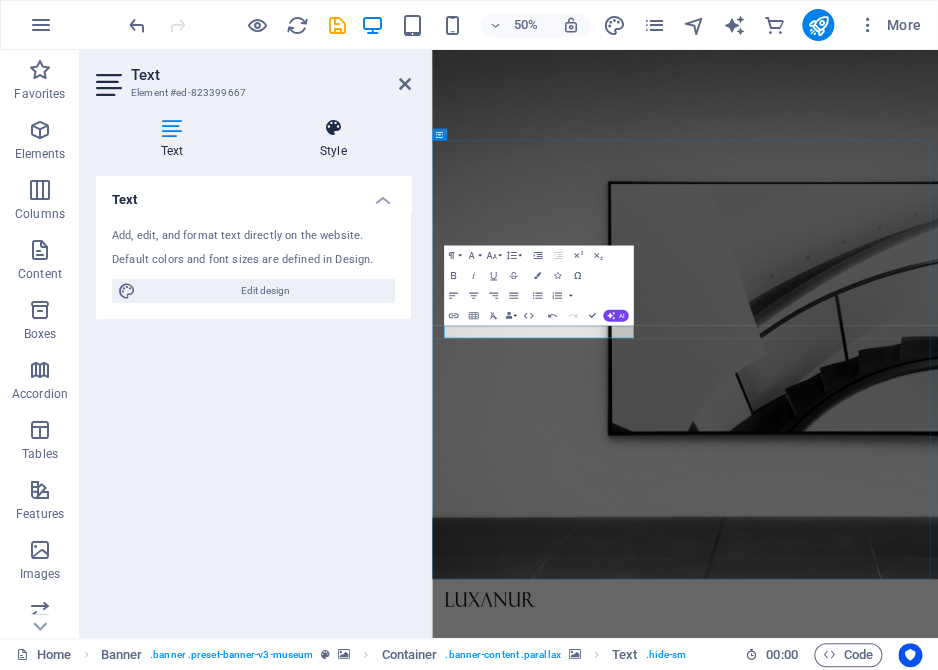 click on "Style" at bounding box center (333, 139) 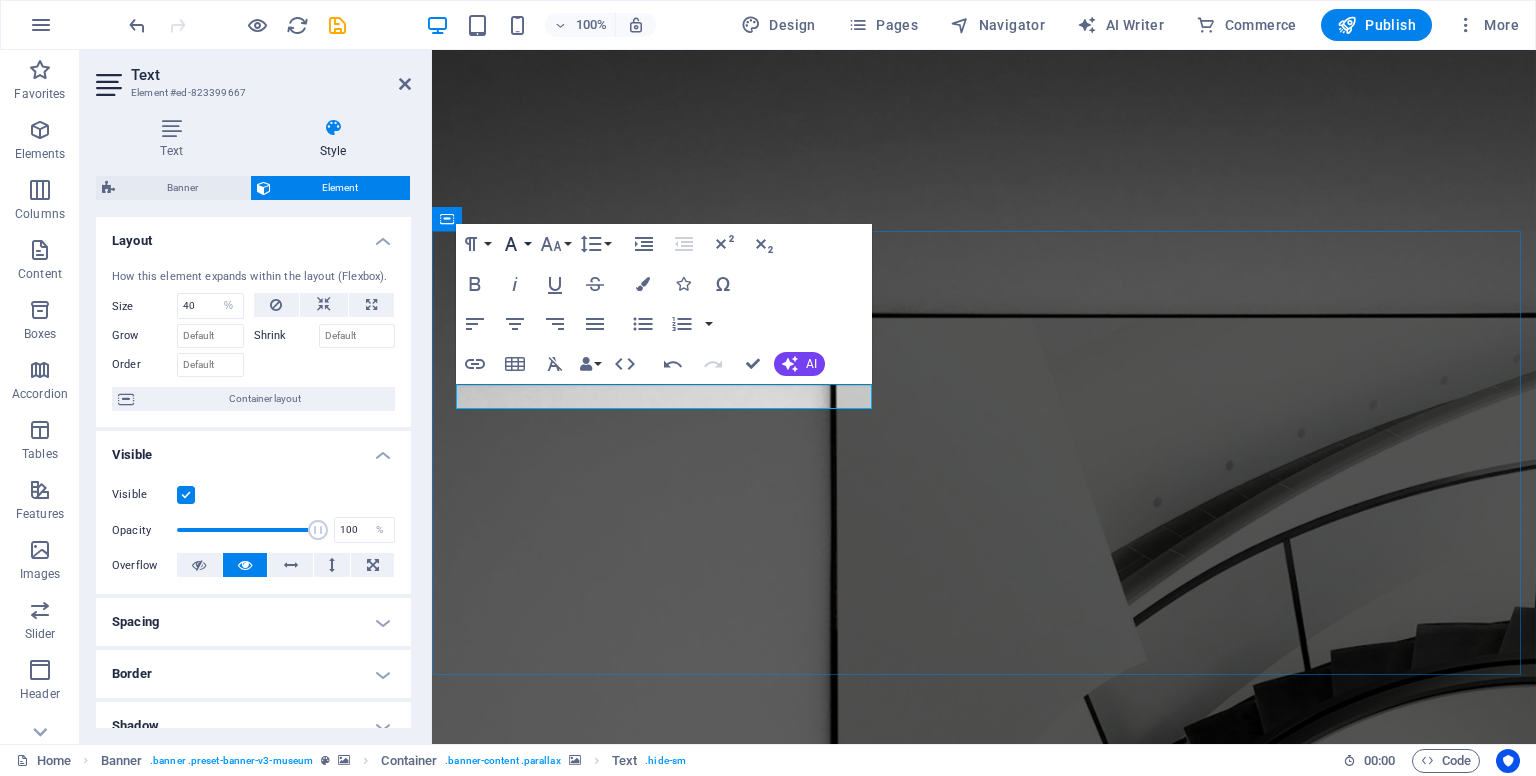 click on "Font Family" at bounding box center [515, 244] 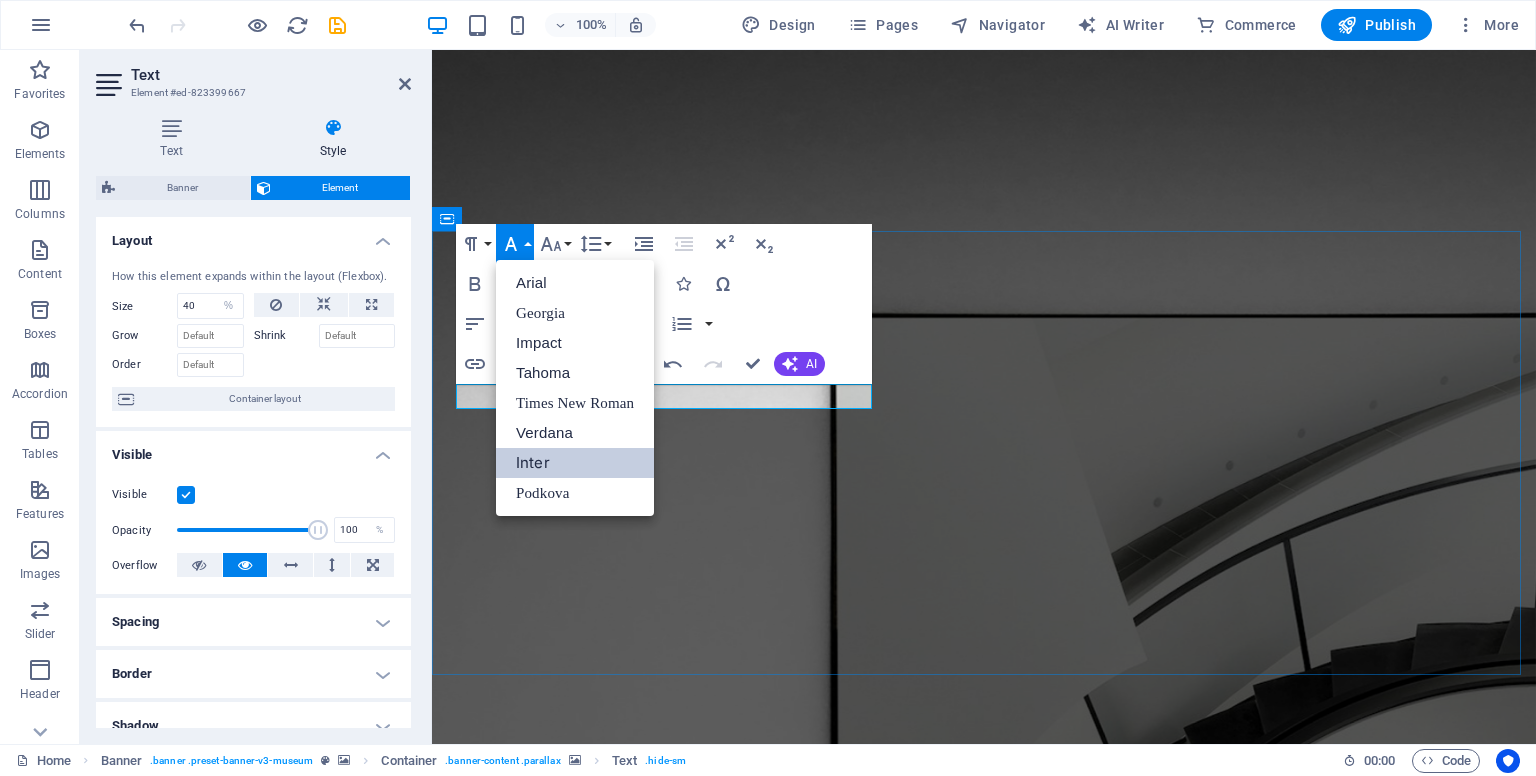 scroll, scrollTop: 0, scrollLeft: 0, axis: both 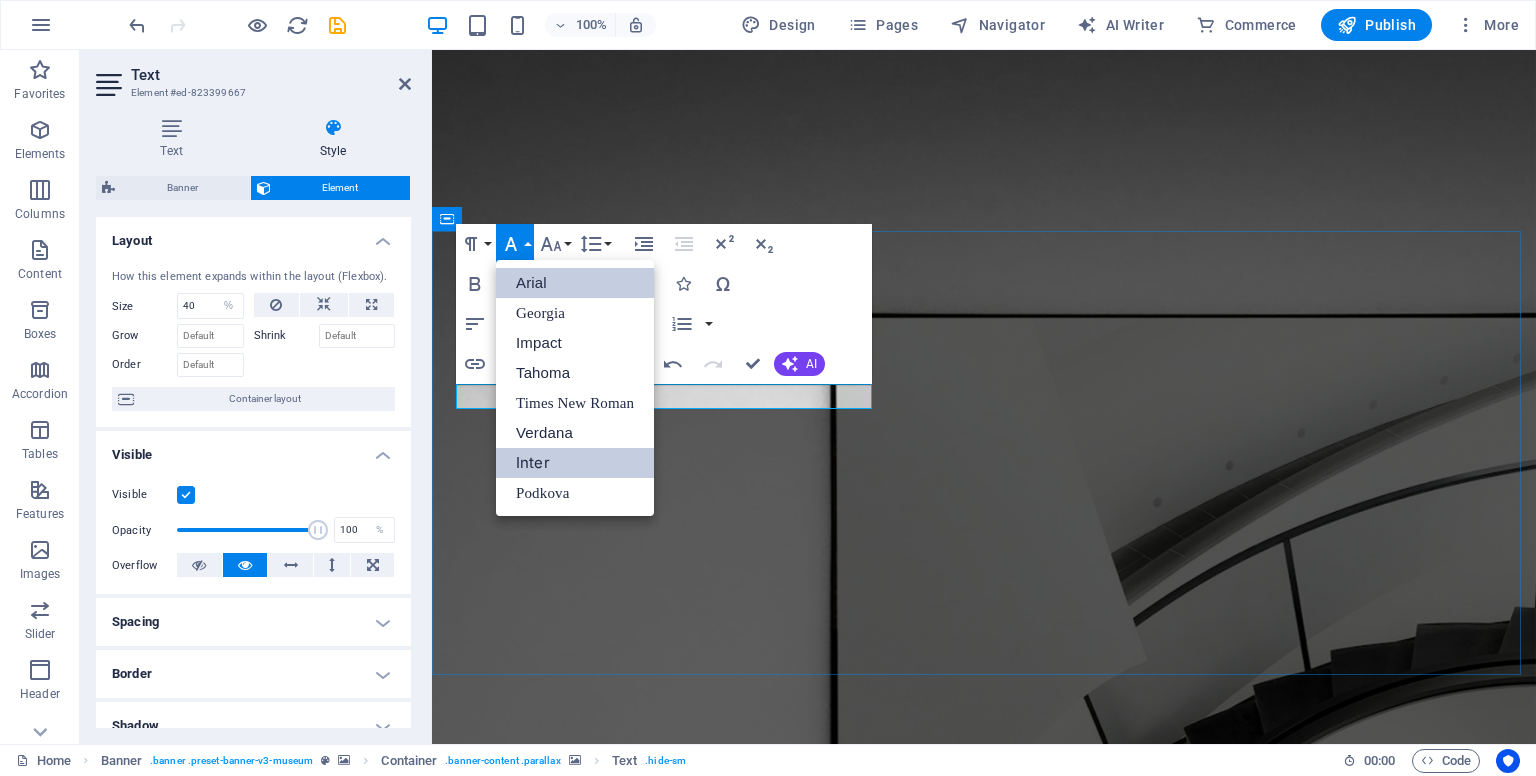 click on "Arial" at bounding box center (575, 283) 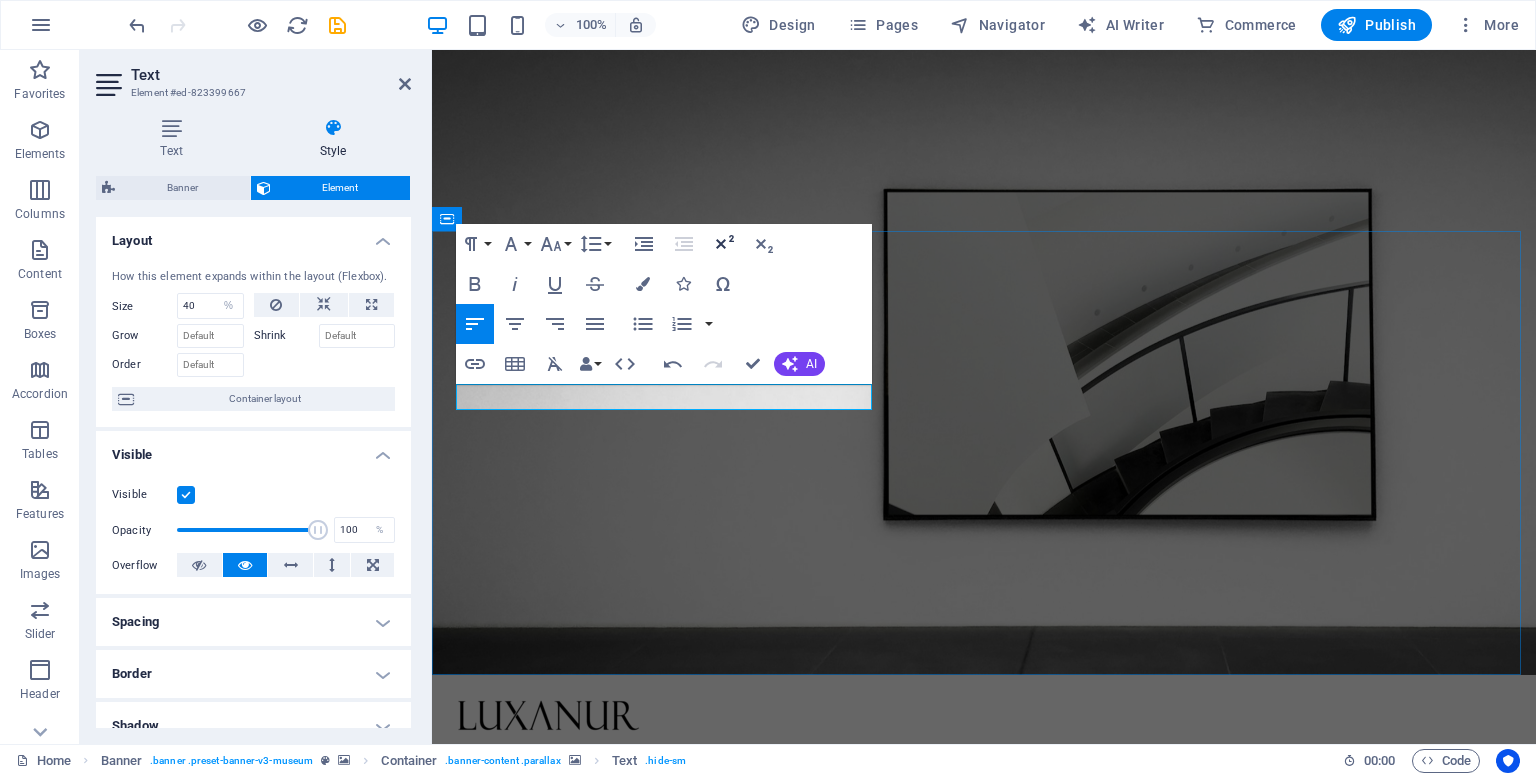 click 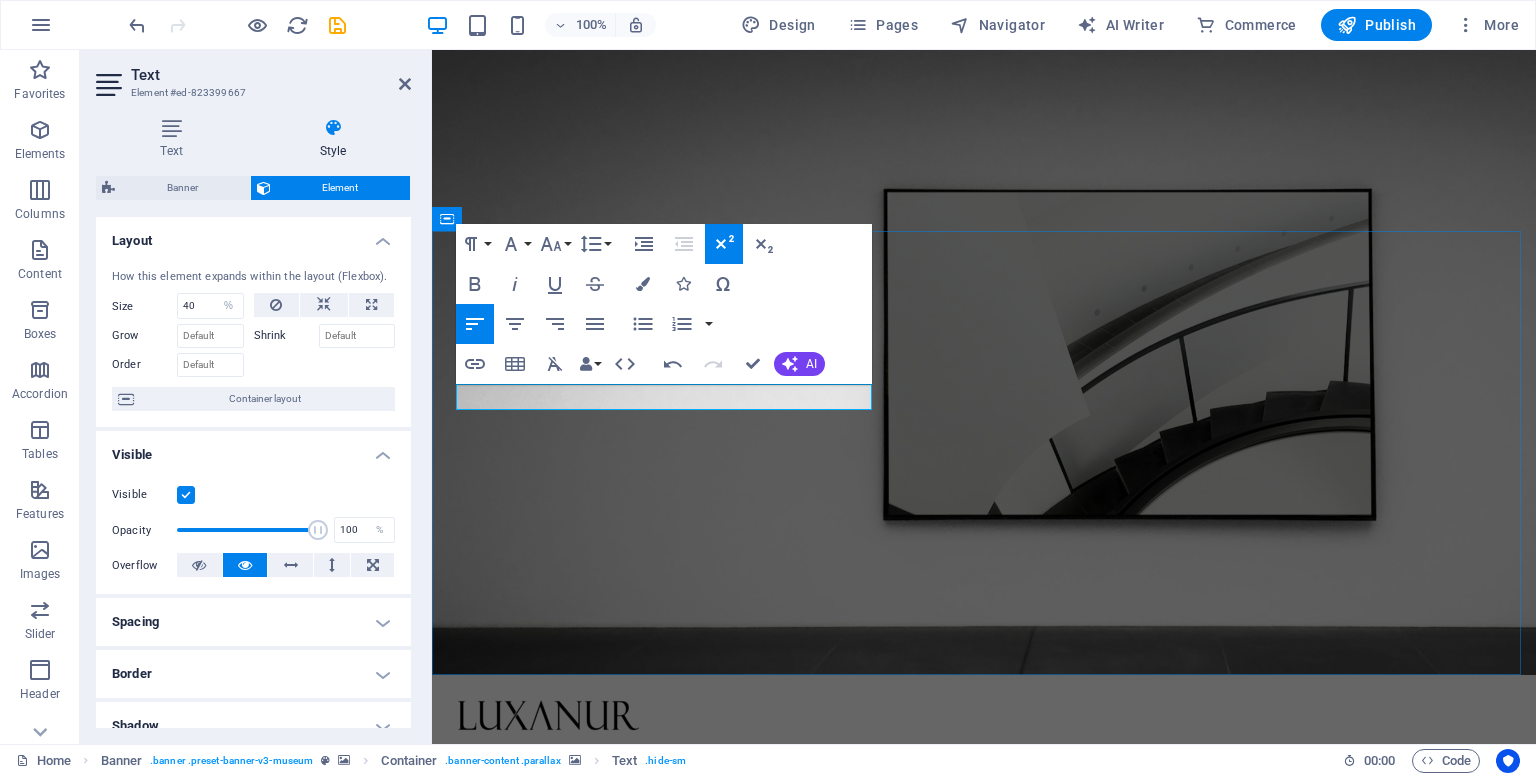 click 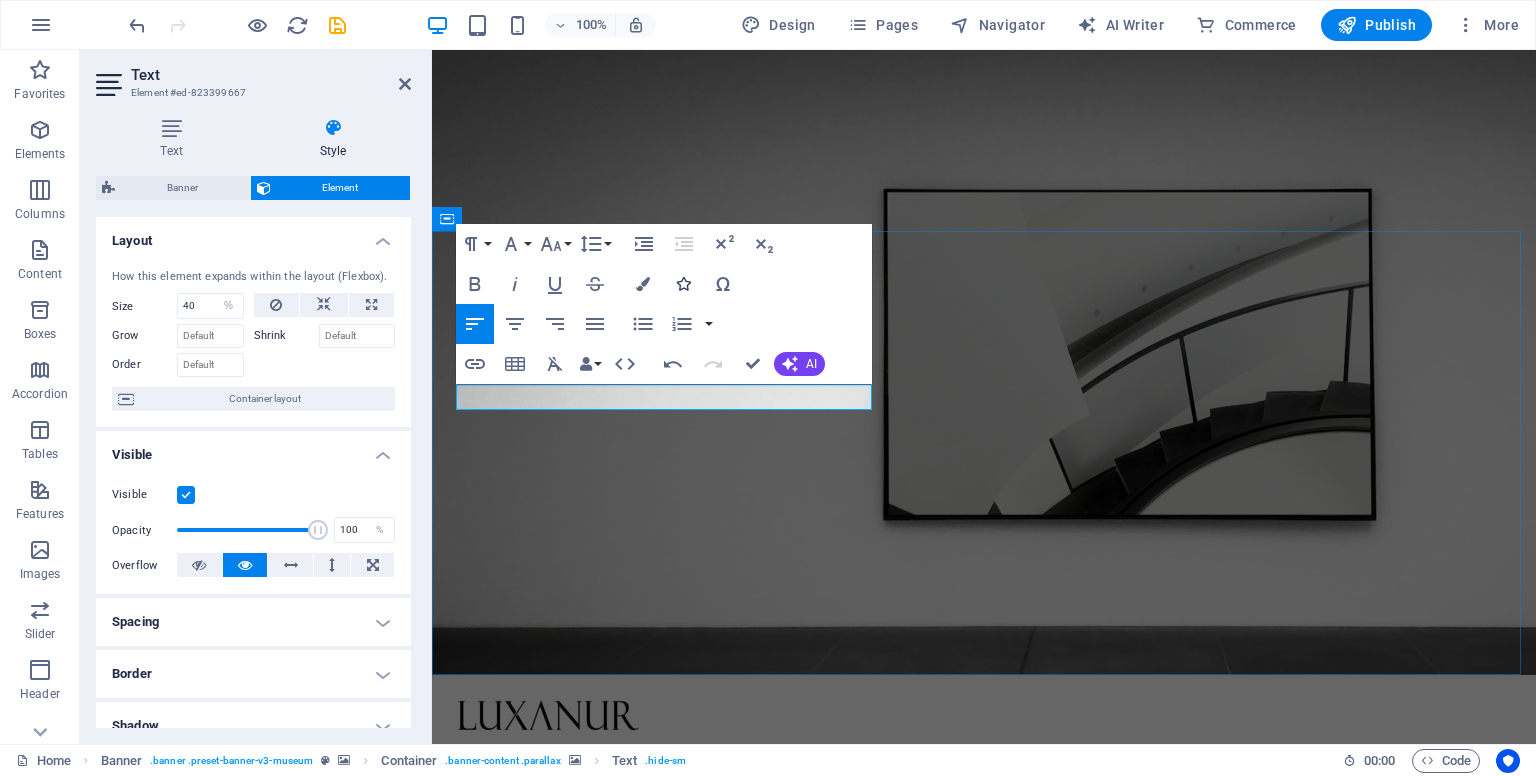 click at bounding box center (683, 284) 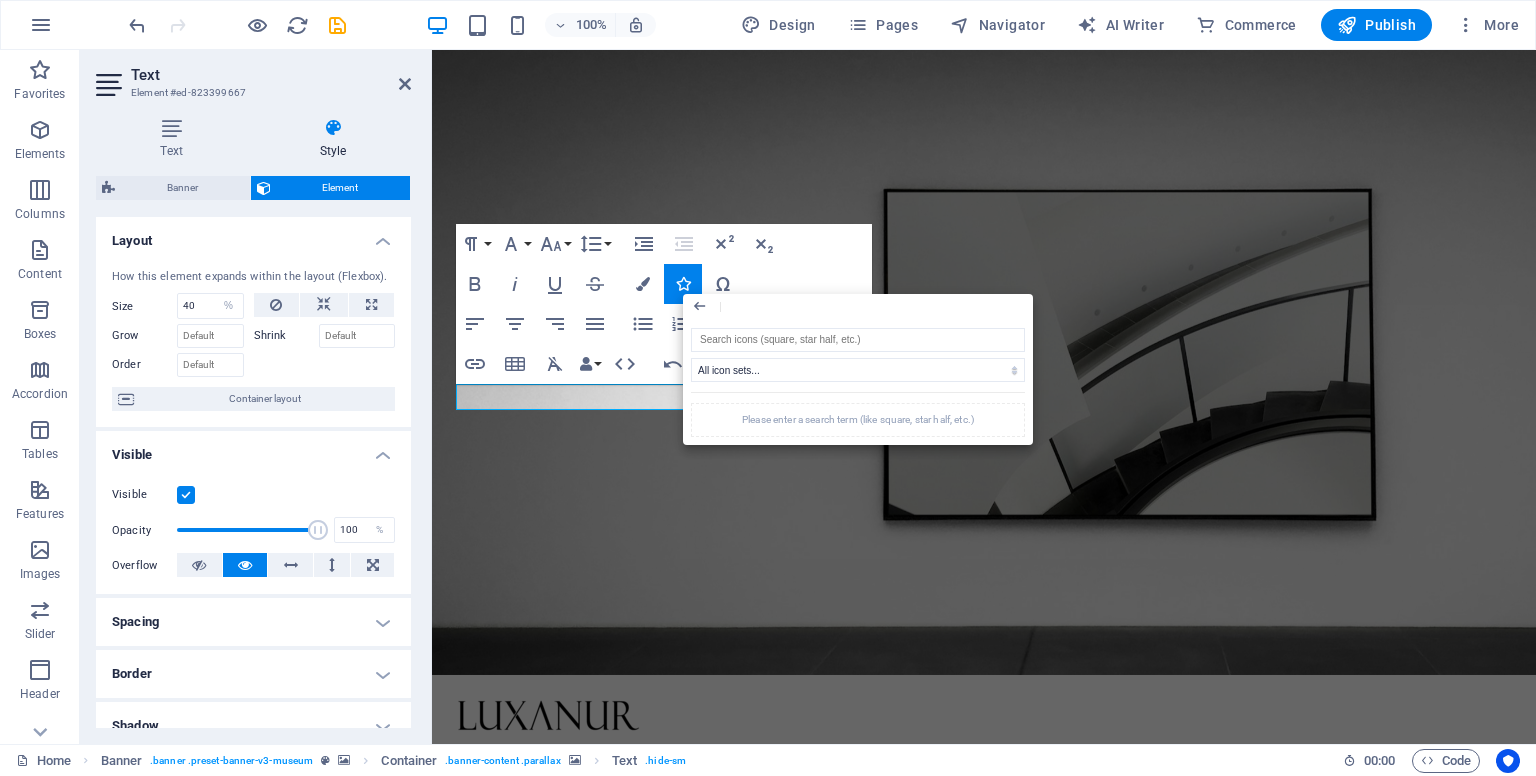 click at bounding box center (984, 1056) 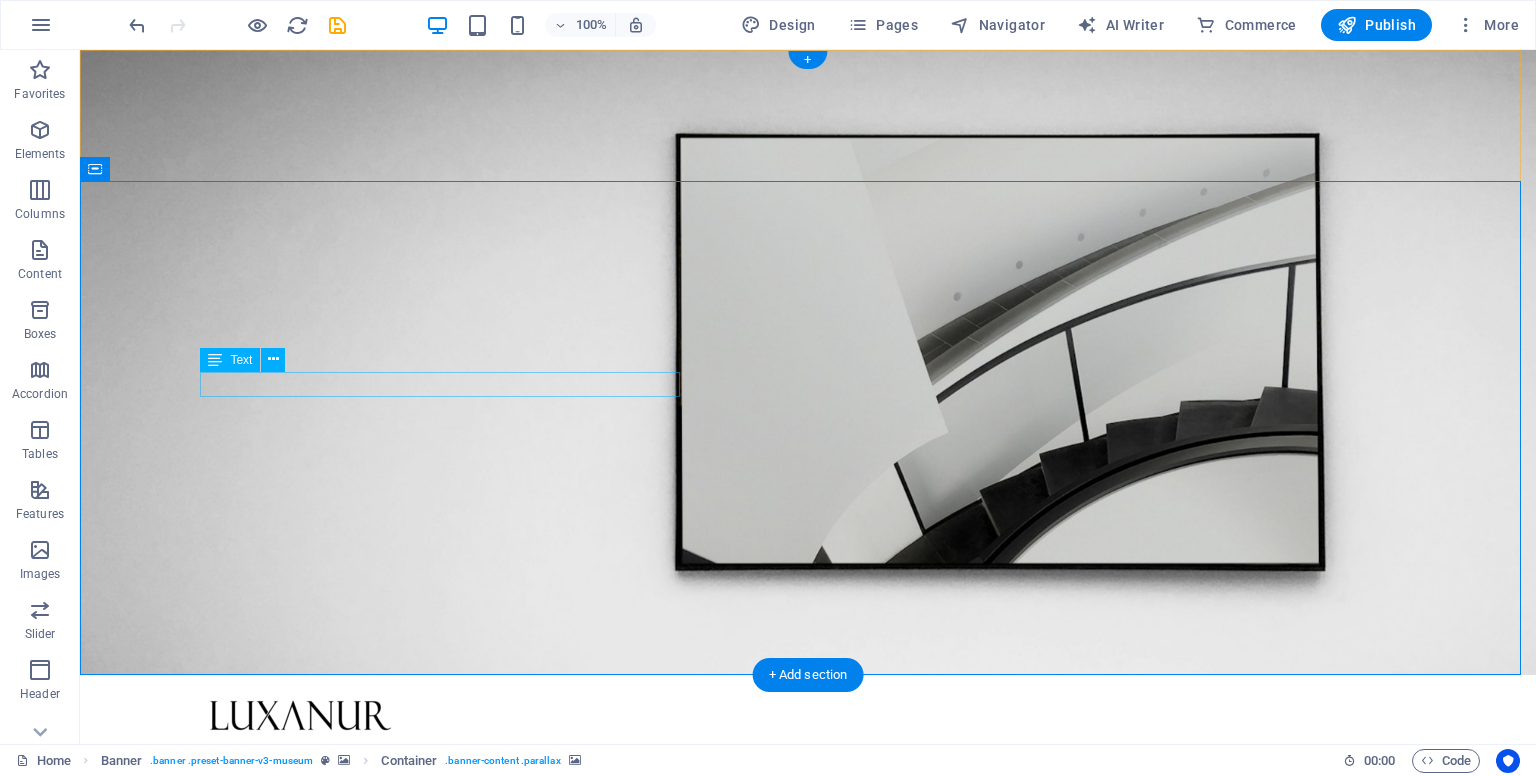 click on "Where Light Becomes Luxury" at bounding box center [808, 1546] 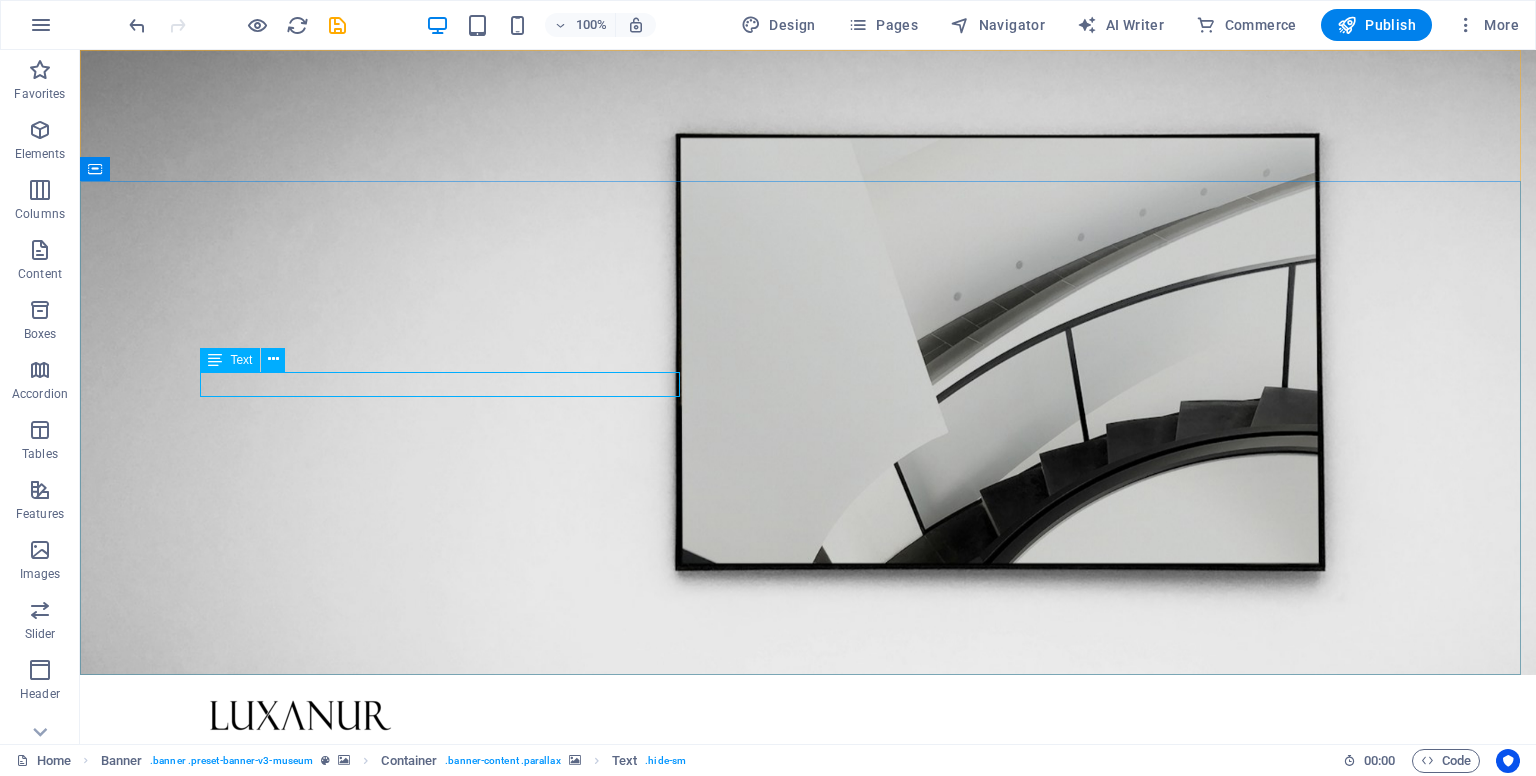 click on "Text" at bounding box center (241, 360) 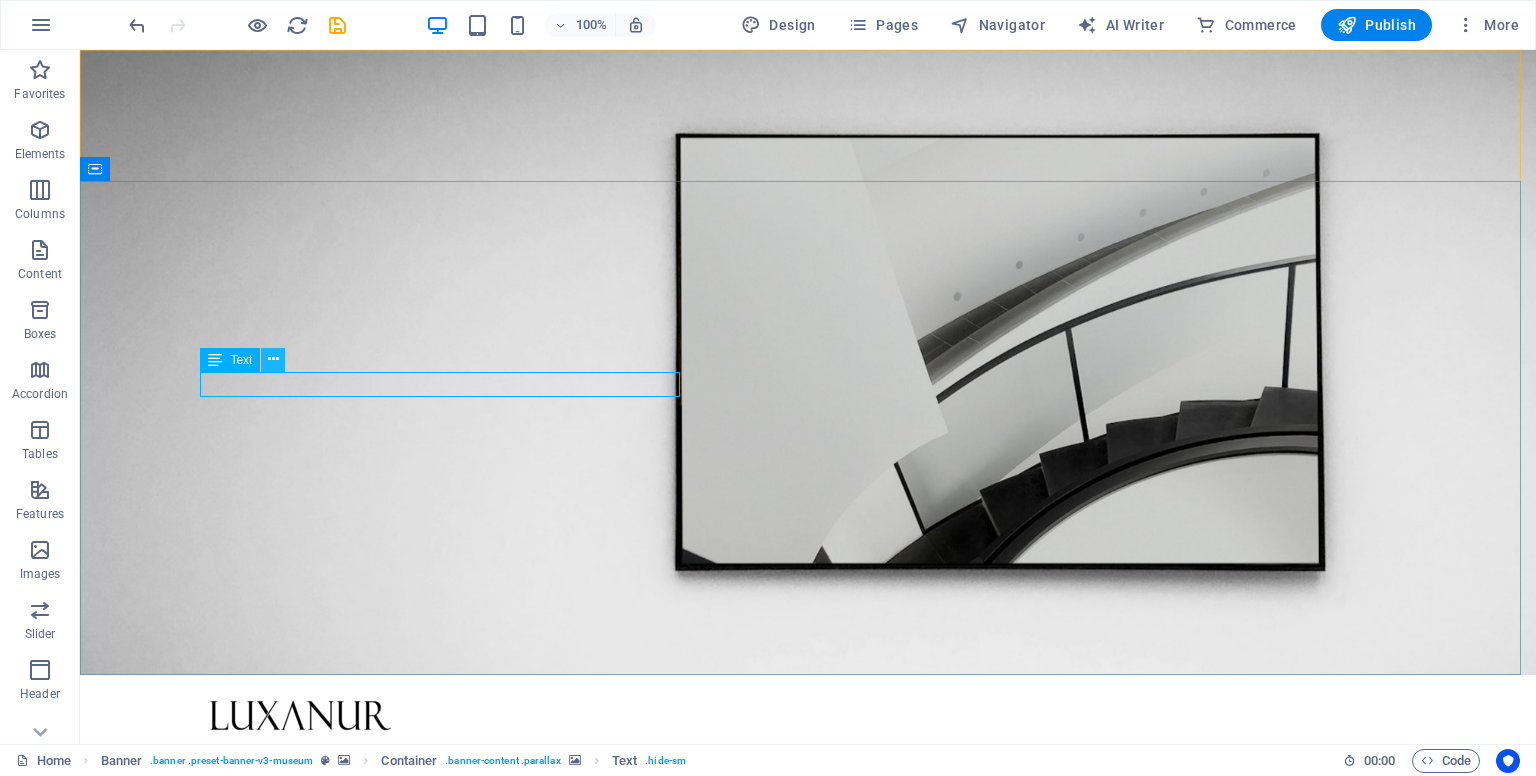click at bounding box center (273, 359) 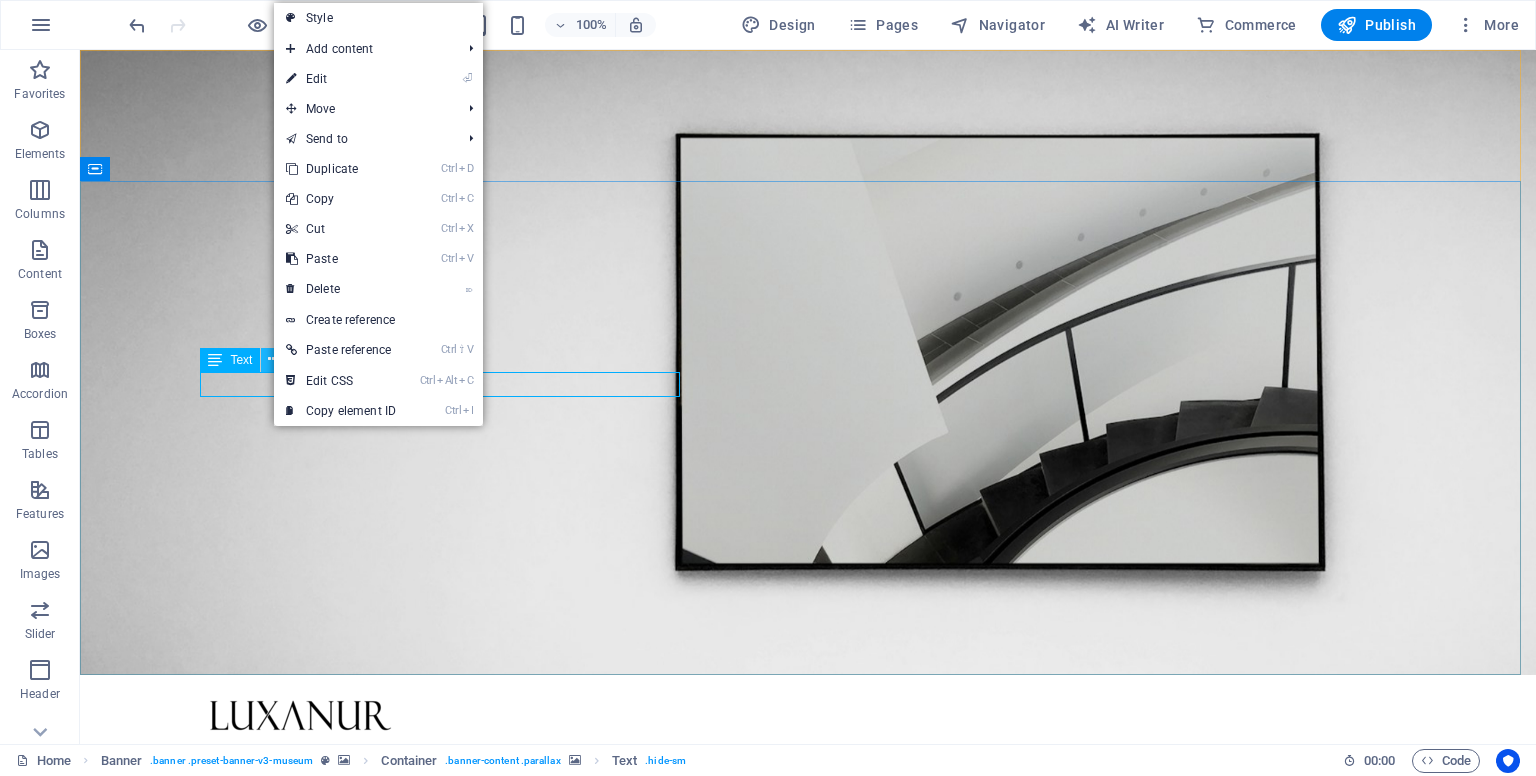 click at bounding box center [273, 359] 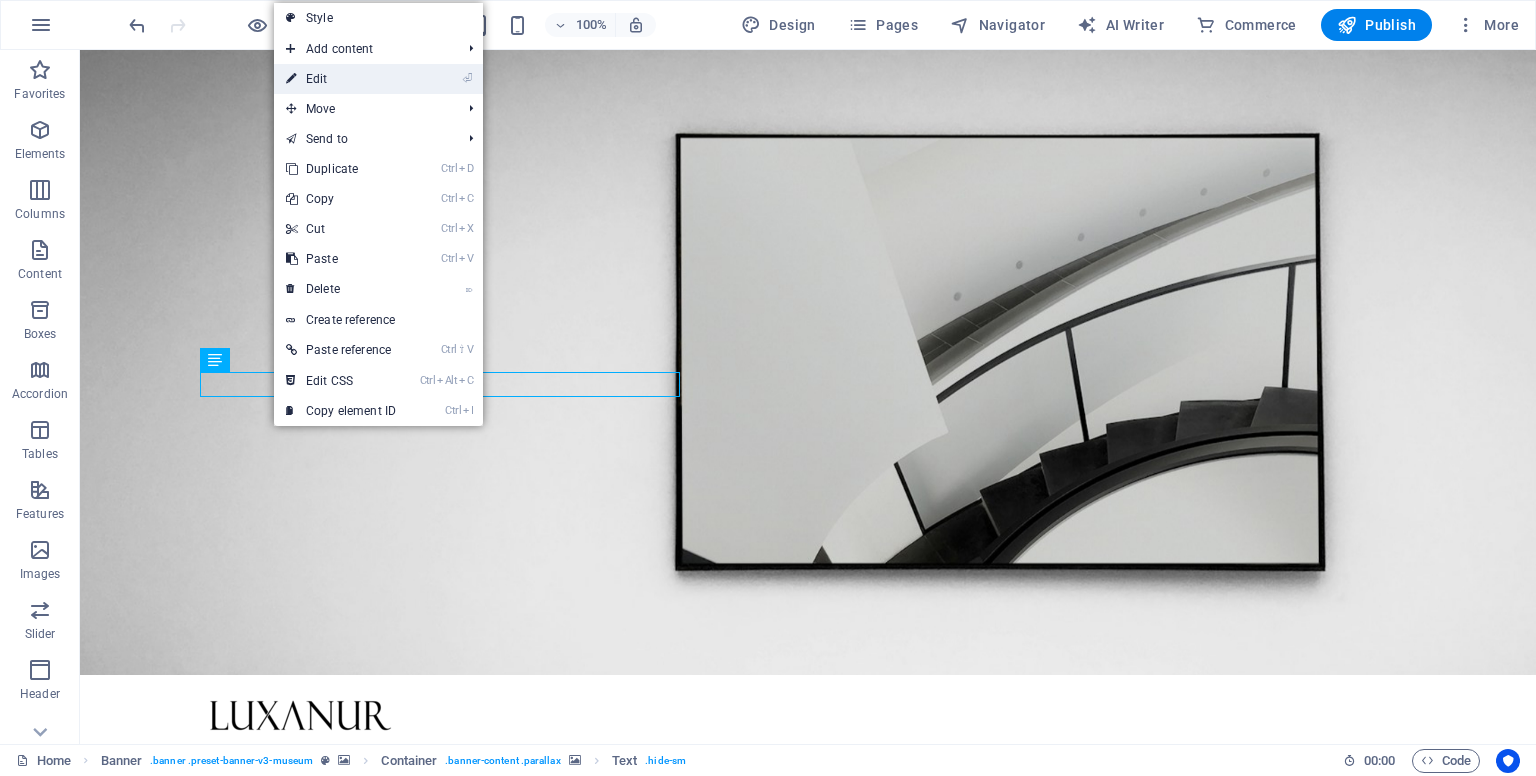 click on "⏎  Edit" at bounding box center [341, 79] 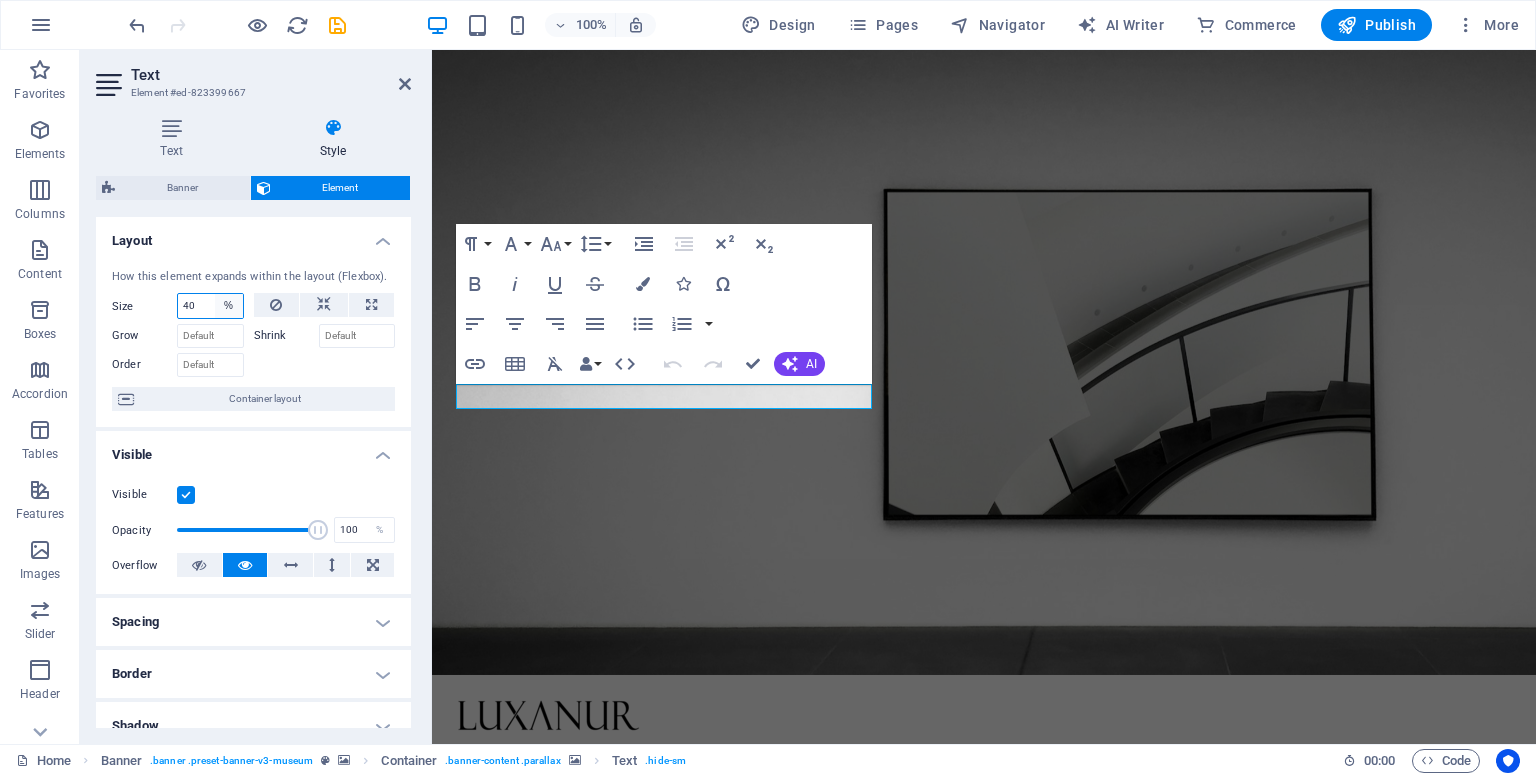 click on "Default auto px % 1/1 1/2 1/3 1/4 1/5 1/6 1/7 1/8 1/9 1/10" at bounding box center (229, 306) 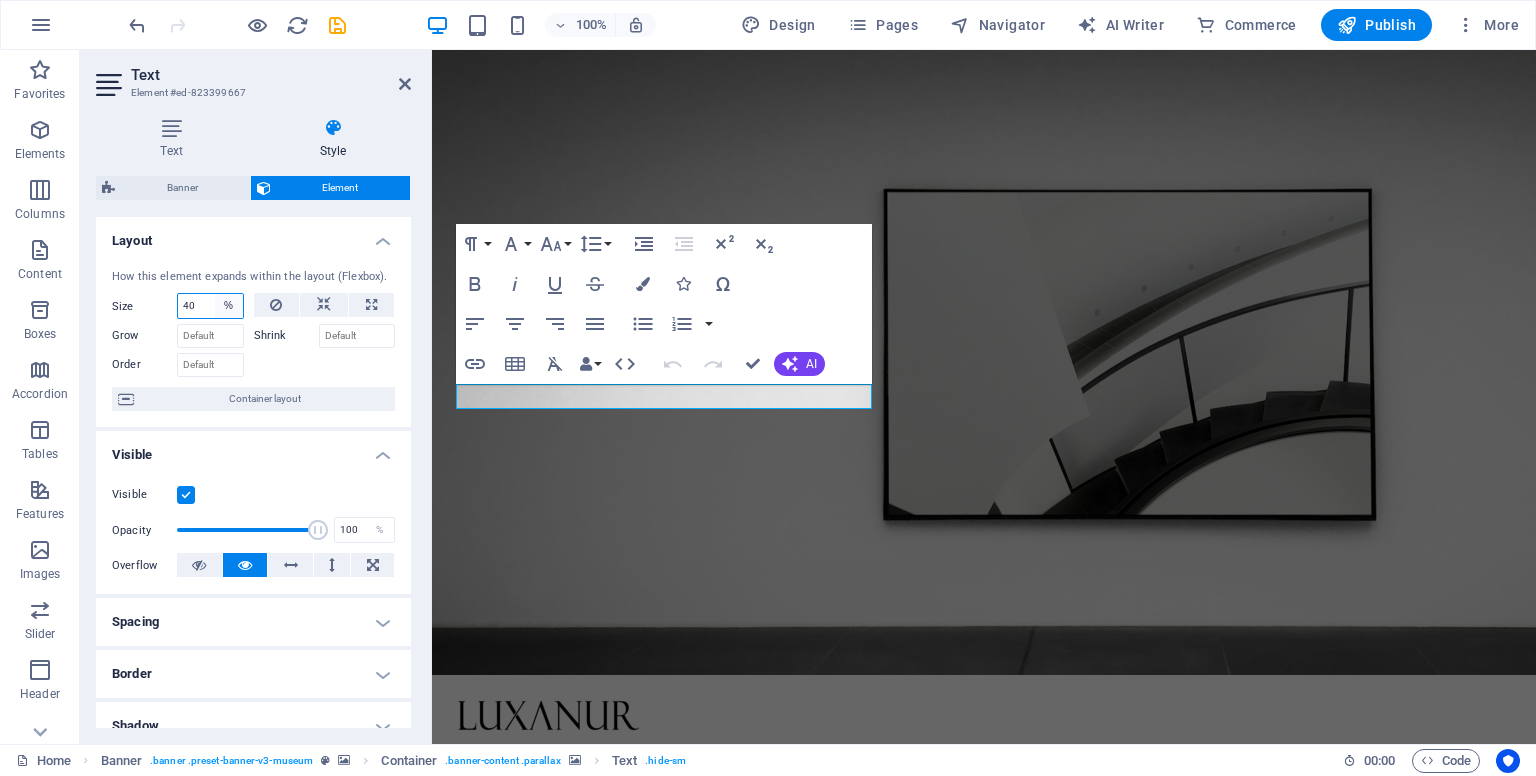 select on "auto" 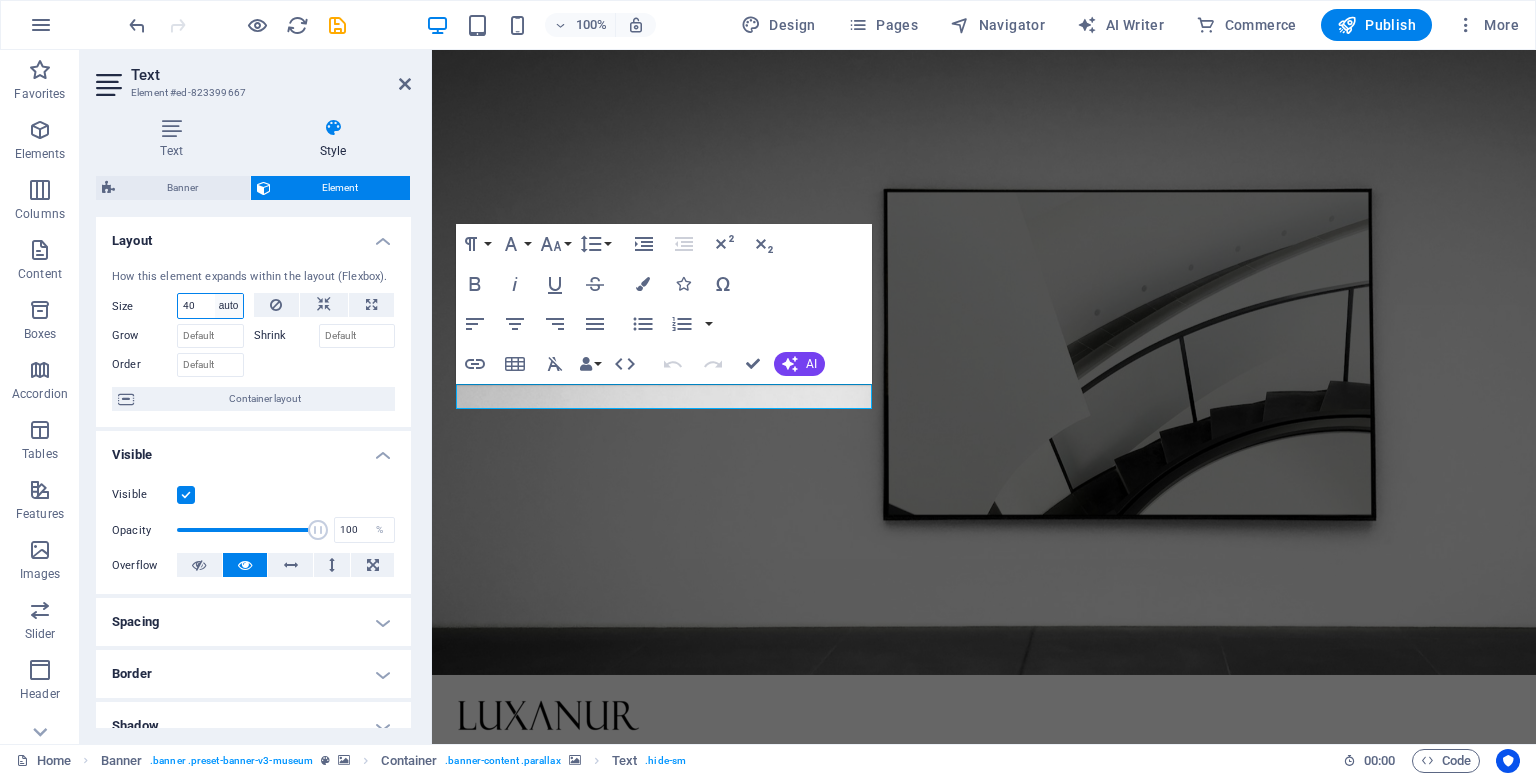 click on "Default auto px % 1/1 1/2 1/3 1/4 1/5 1/6 1/7 1/8 1/9 1/10" at bounding box center [229, 306] 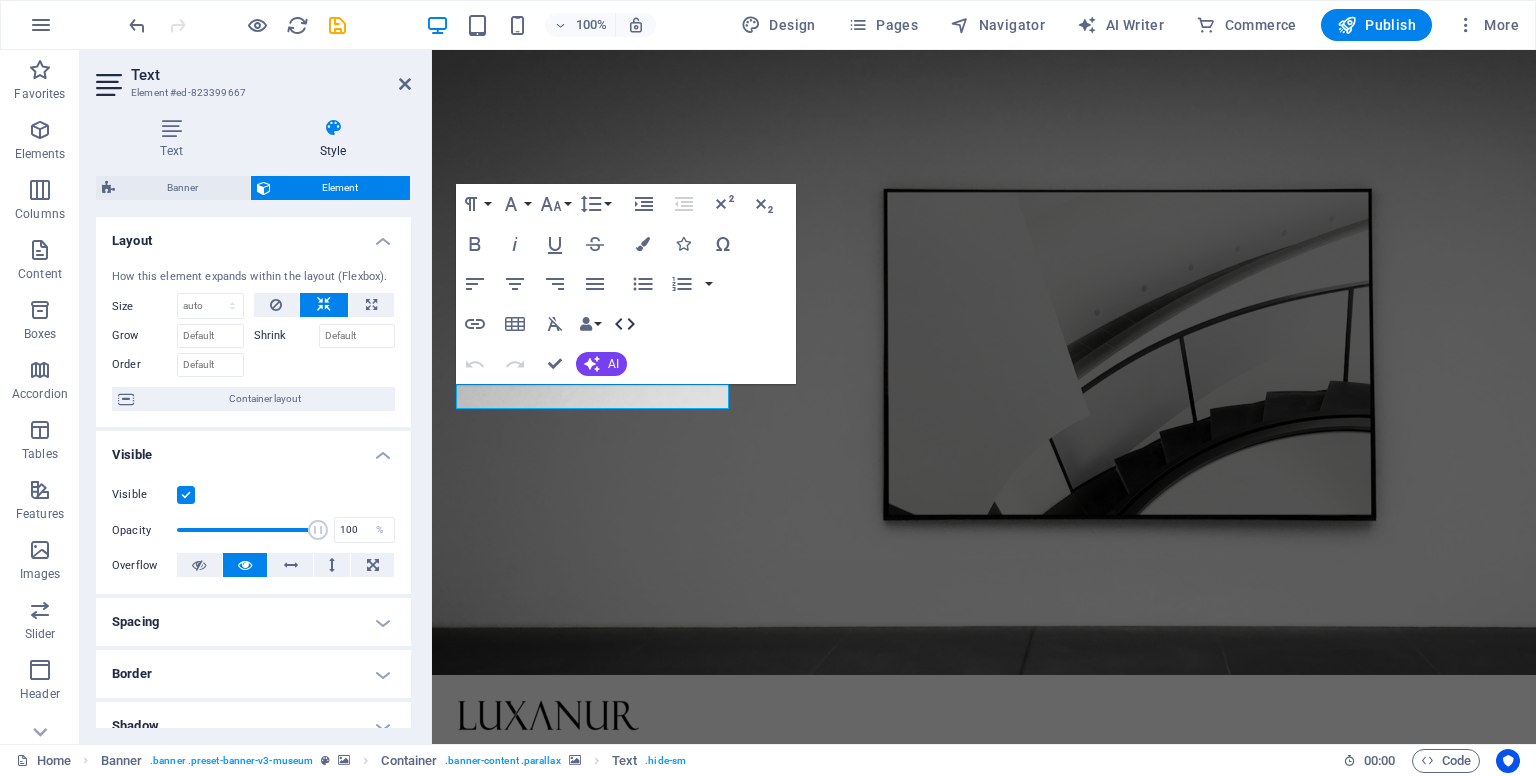 click 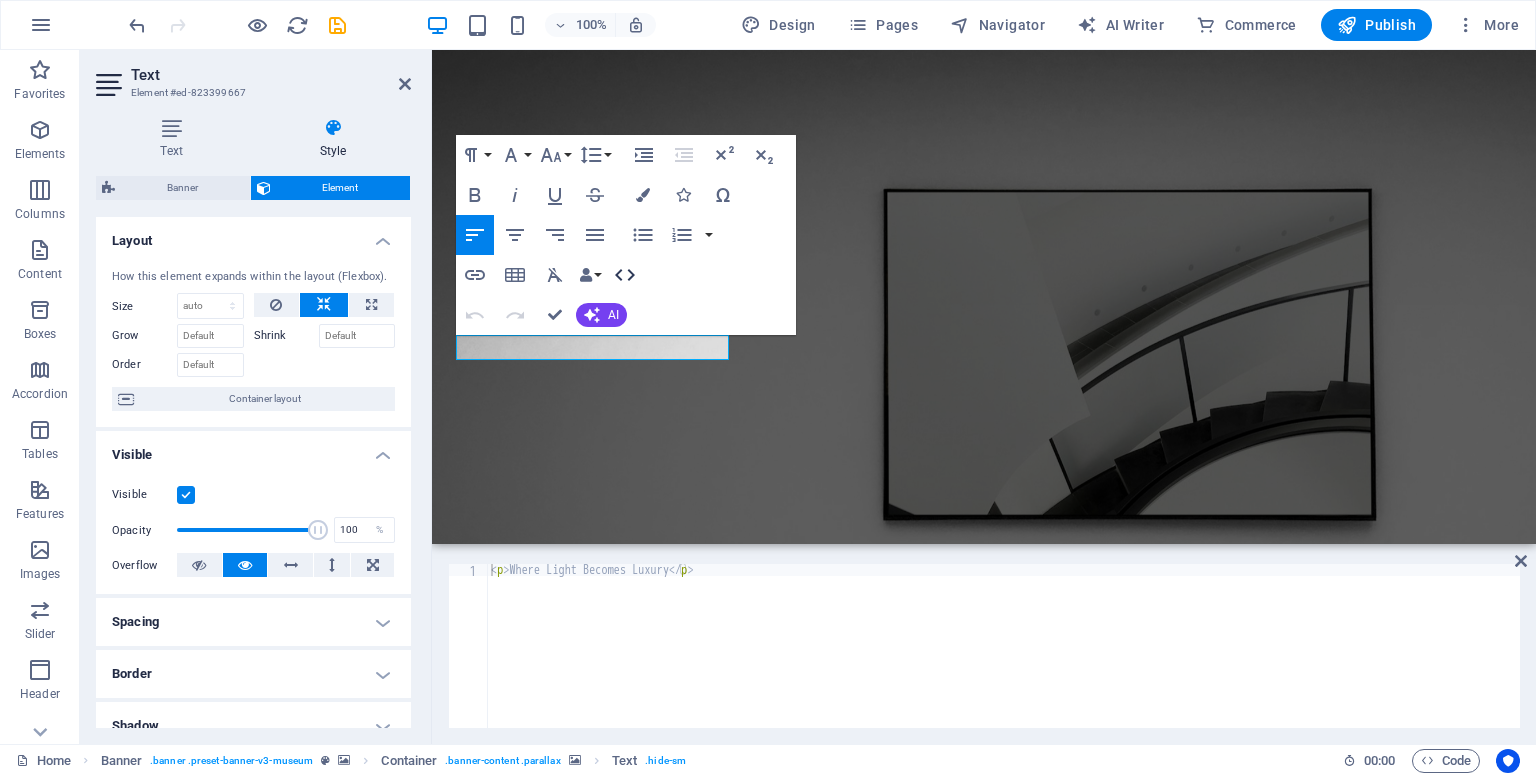 click 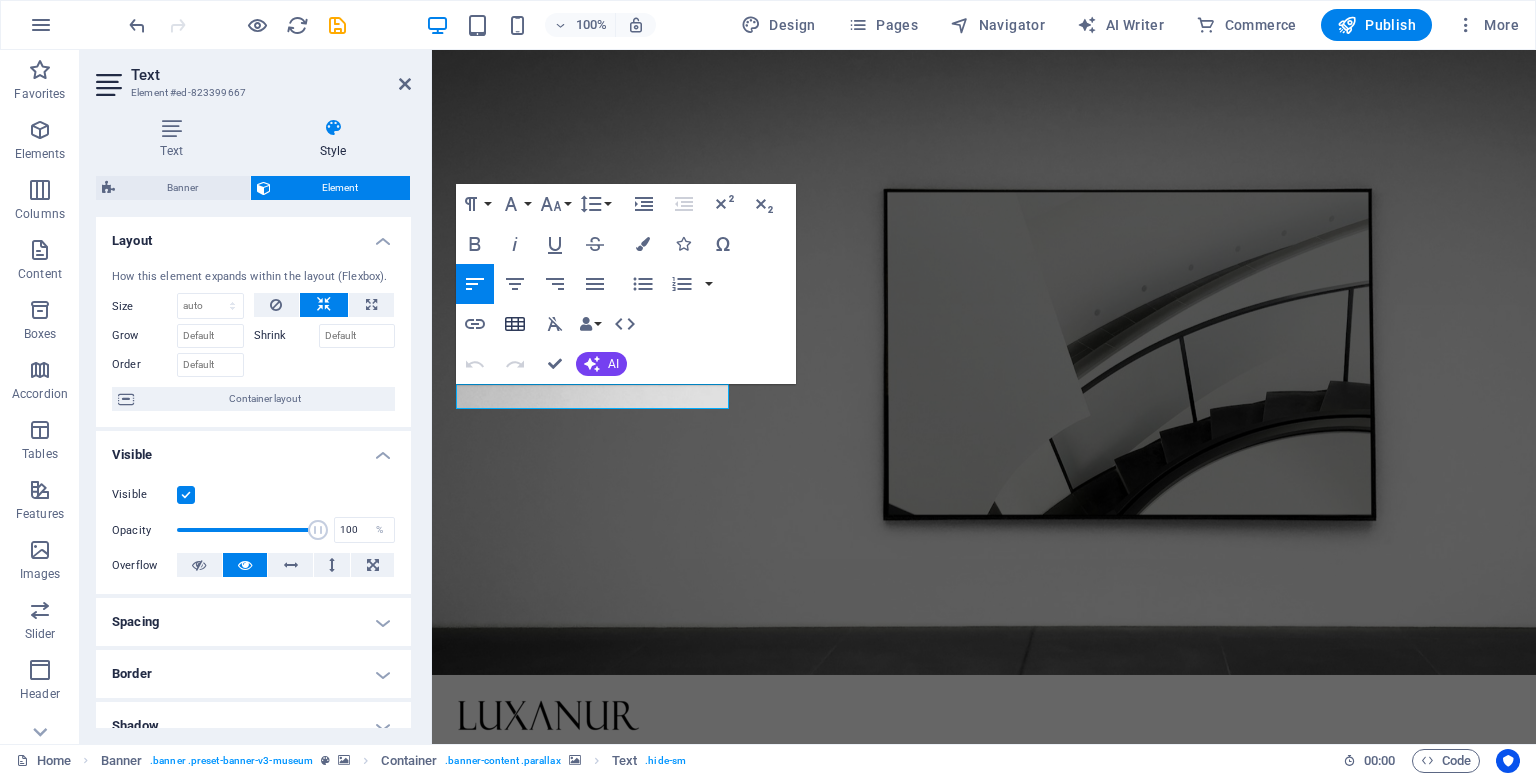 click 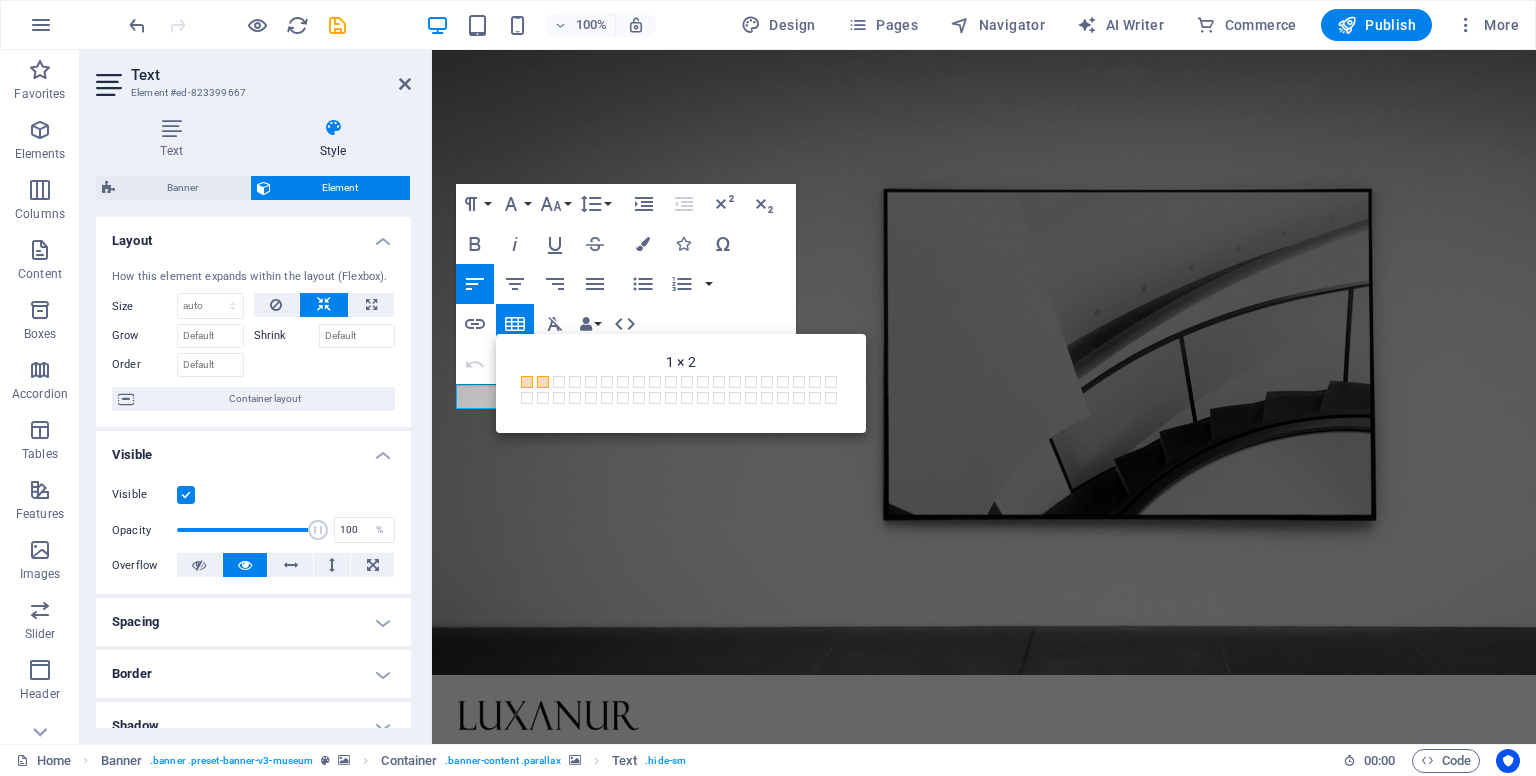 click at bounding box center (543, 382) 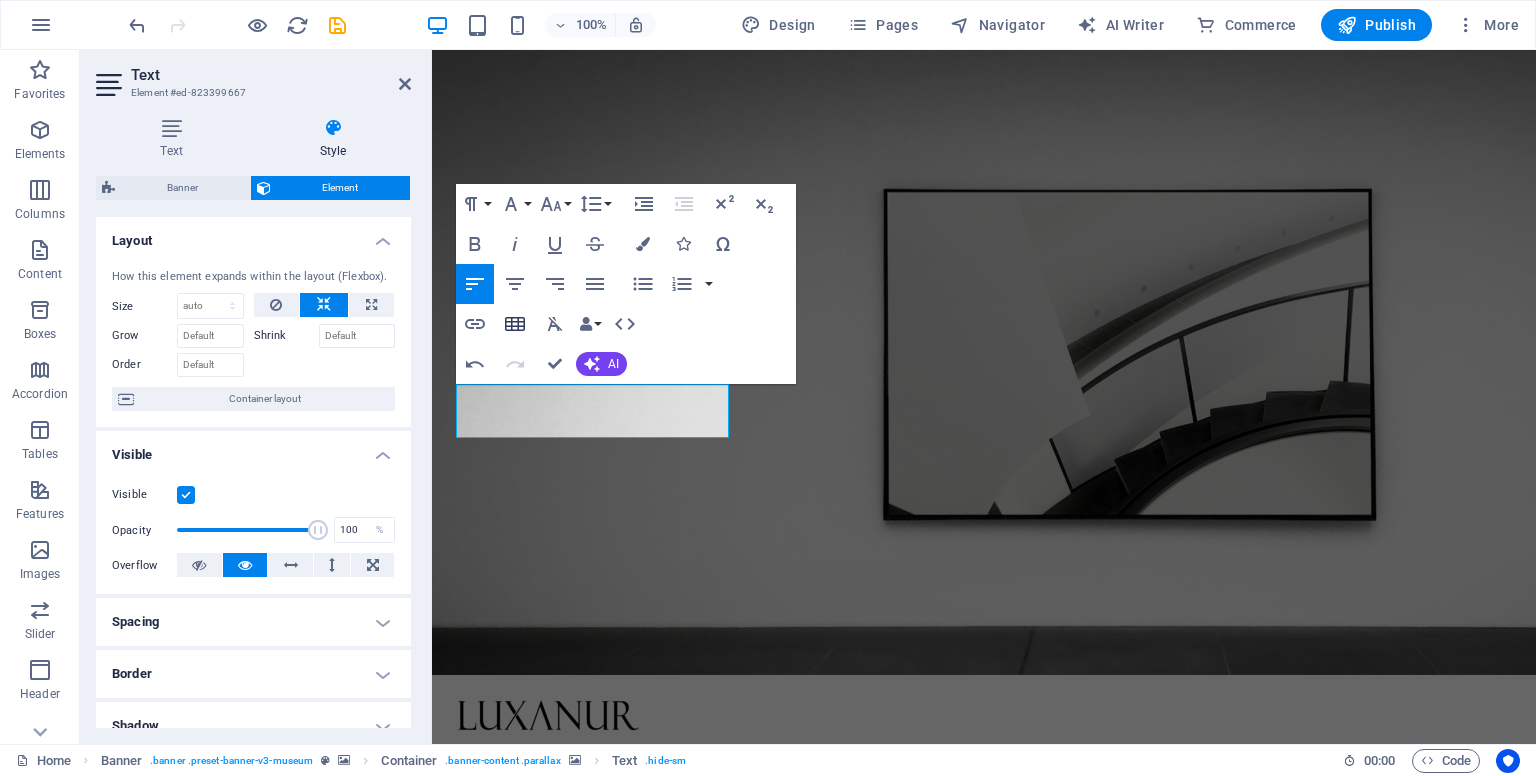 click 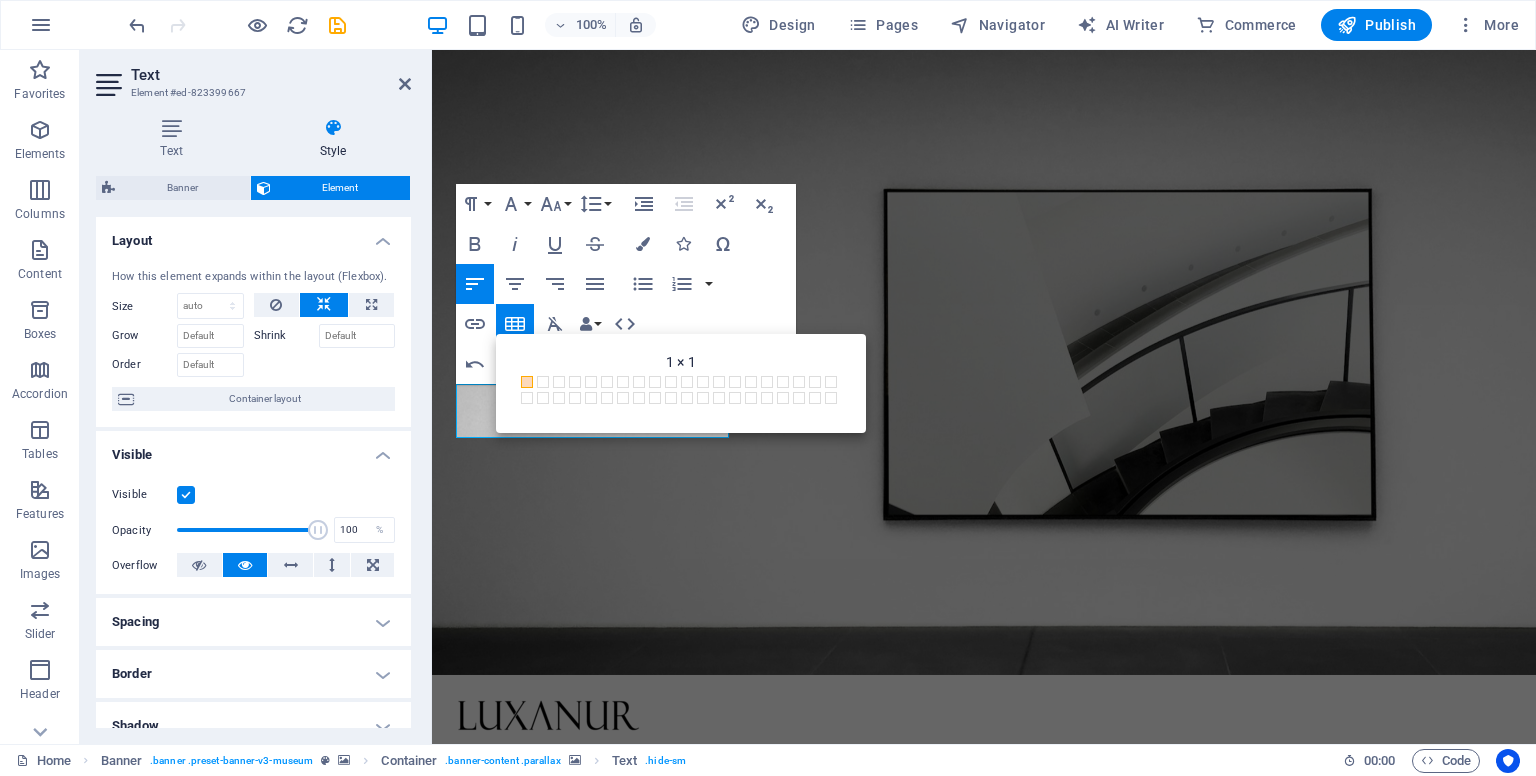 click at bounding box center (527, 382) 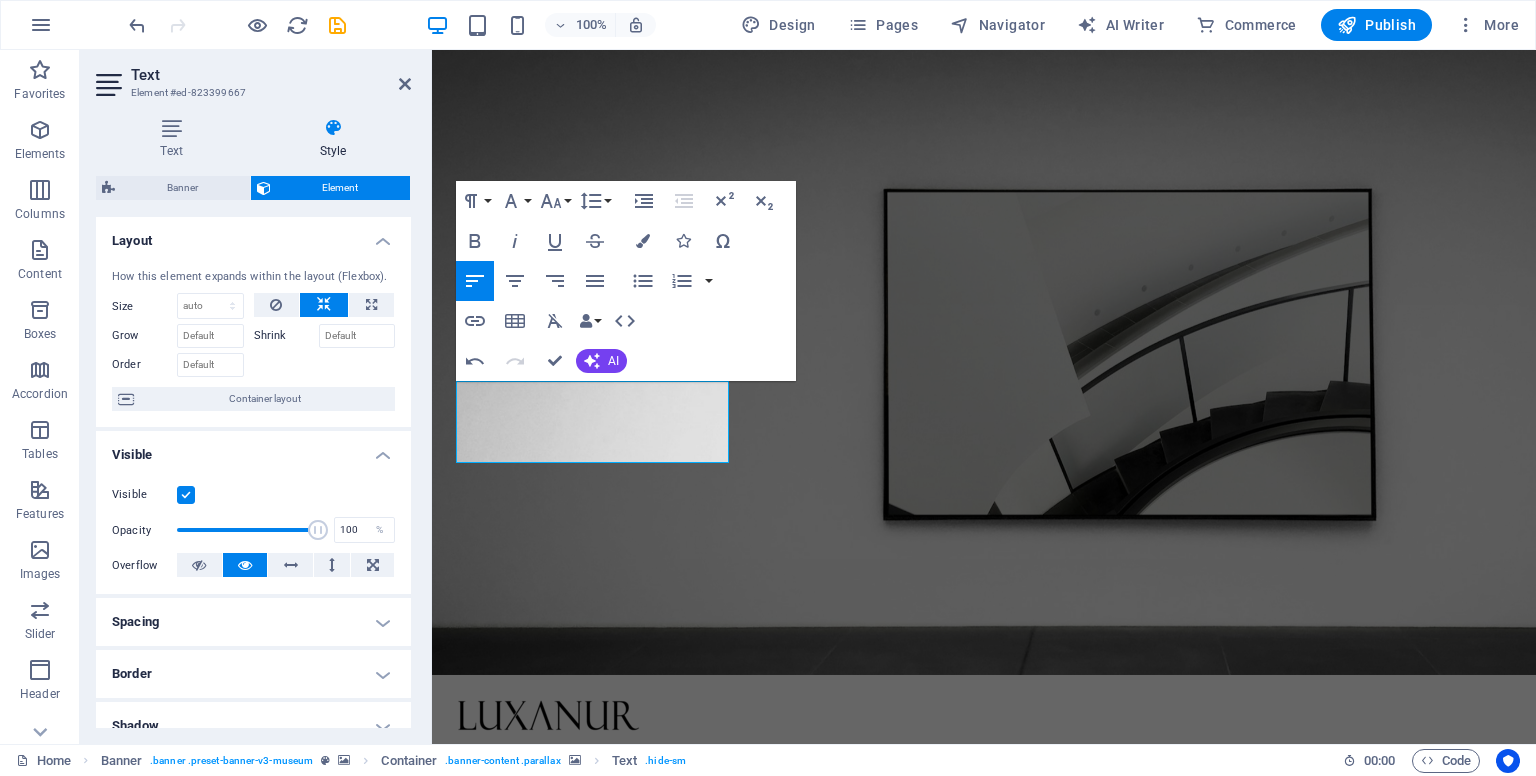 click at bounding box center (984, 1056) 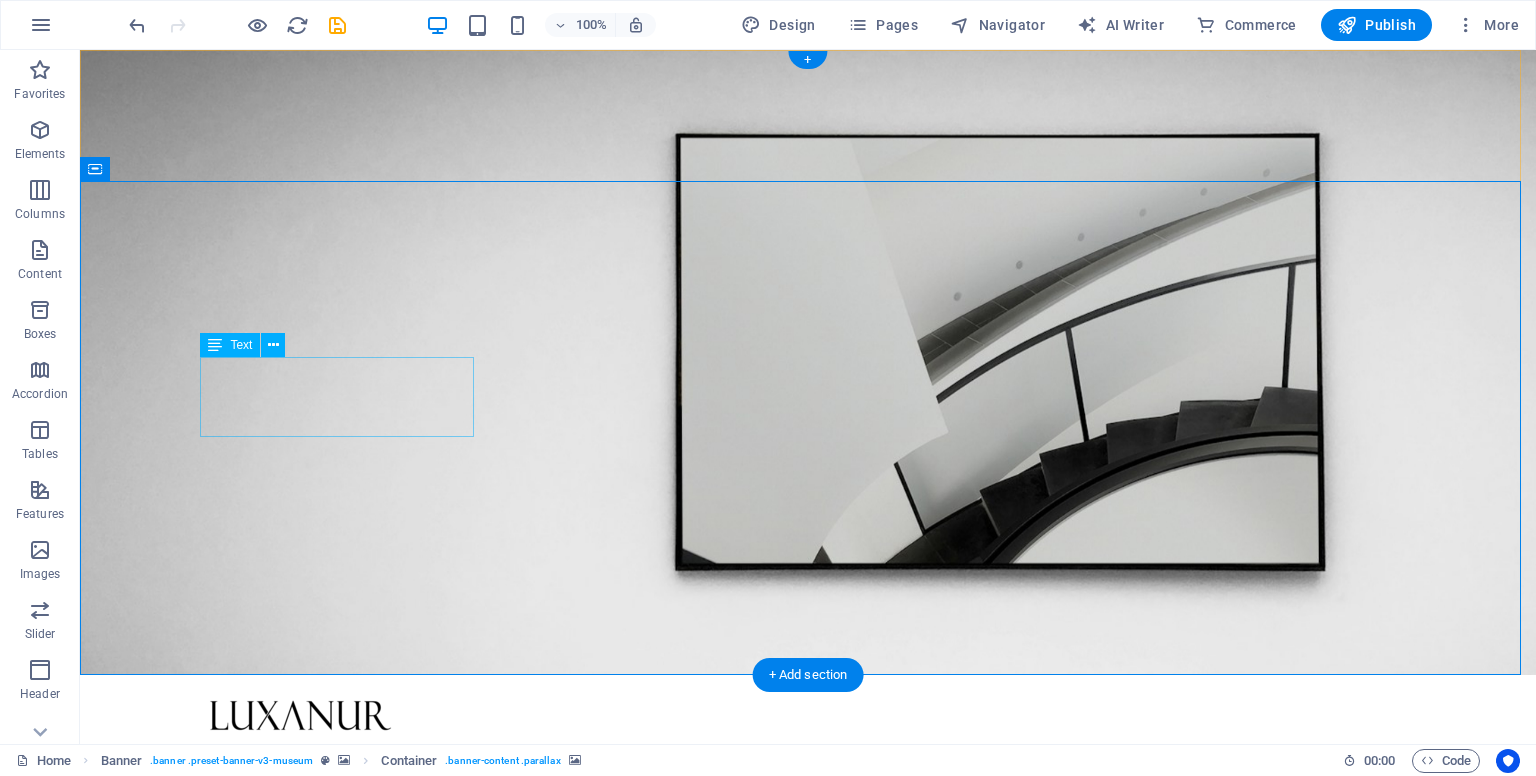 click on "Where Light Becomes Luxury" at bounding box center [808, 1574] 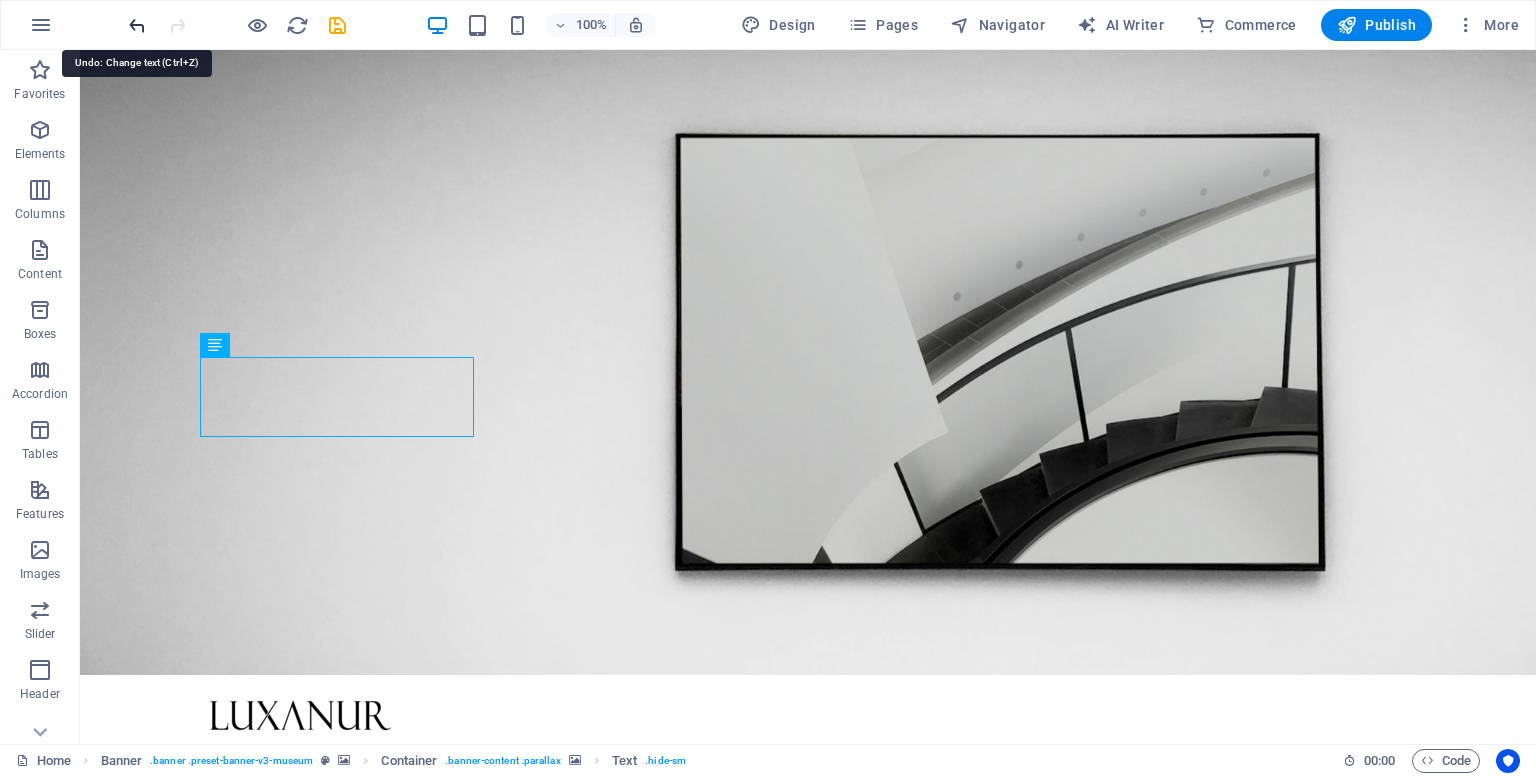 click at bounding box center [137, 25] 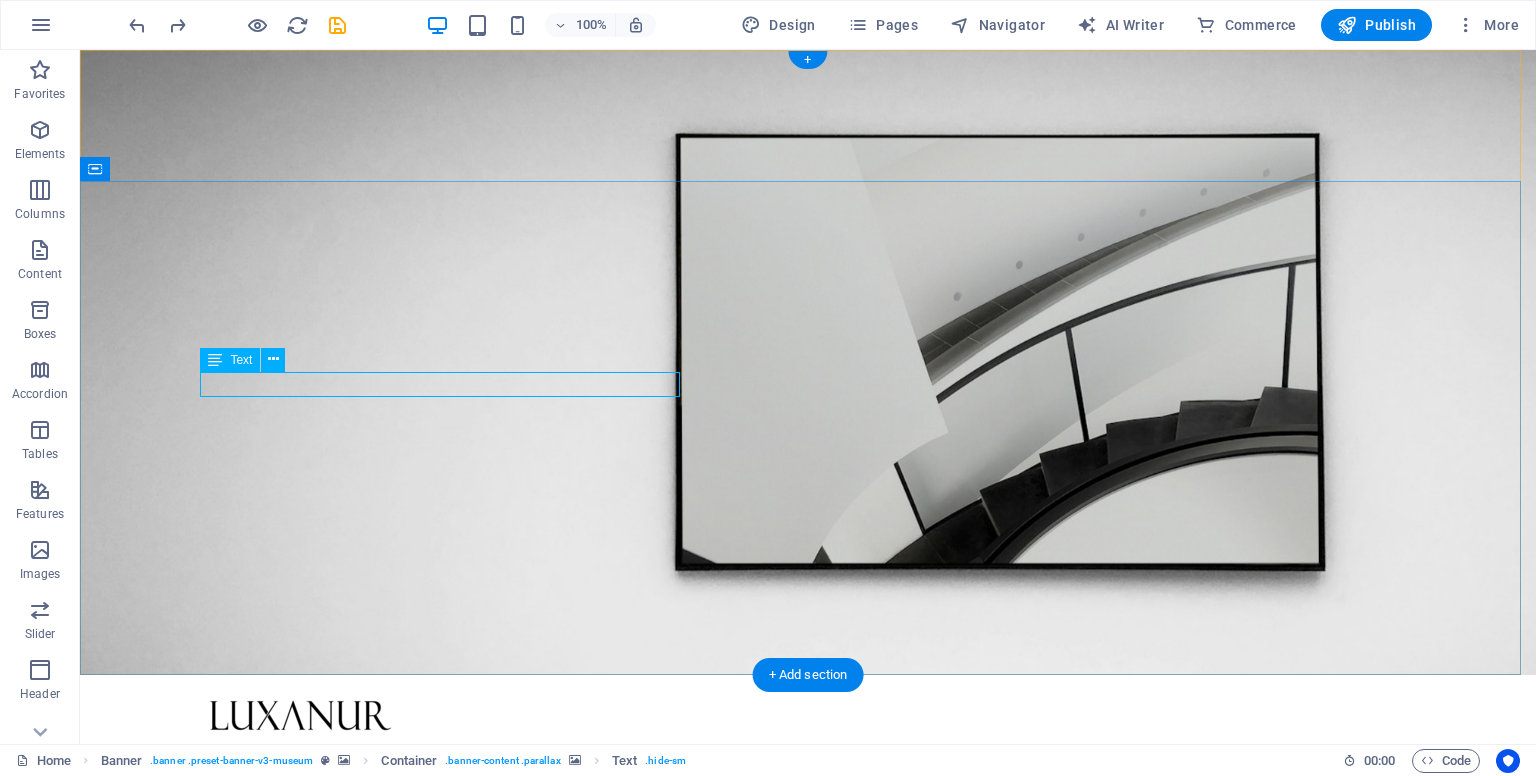 click on "Where Light Becomes Luxury" at bounding box center [808, 1546] 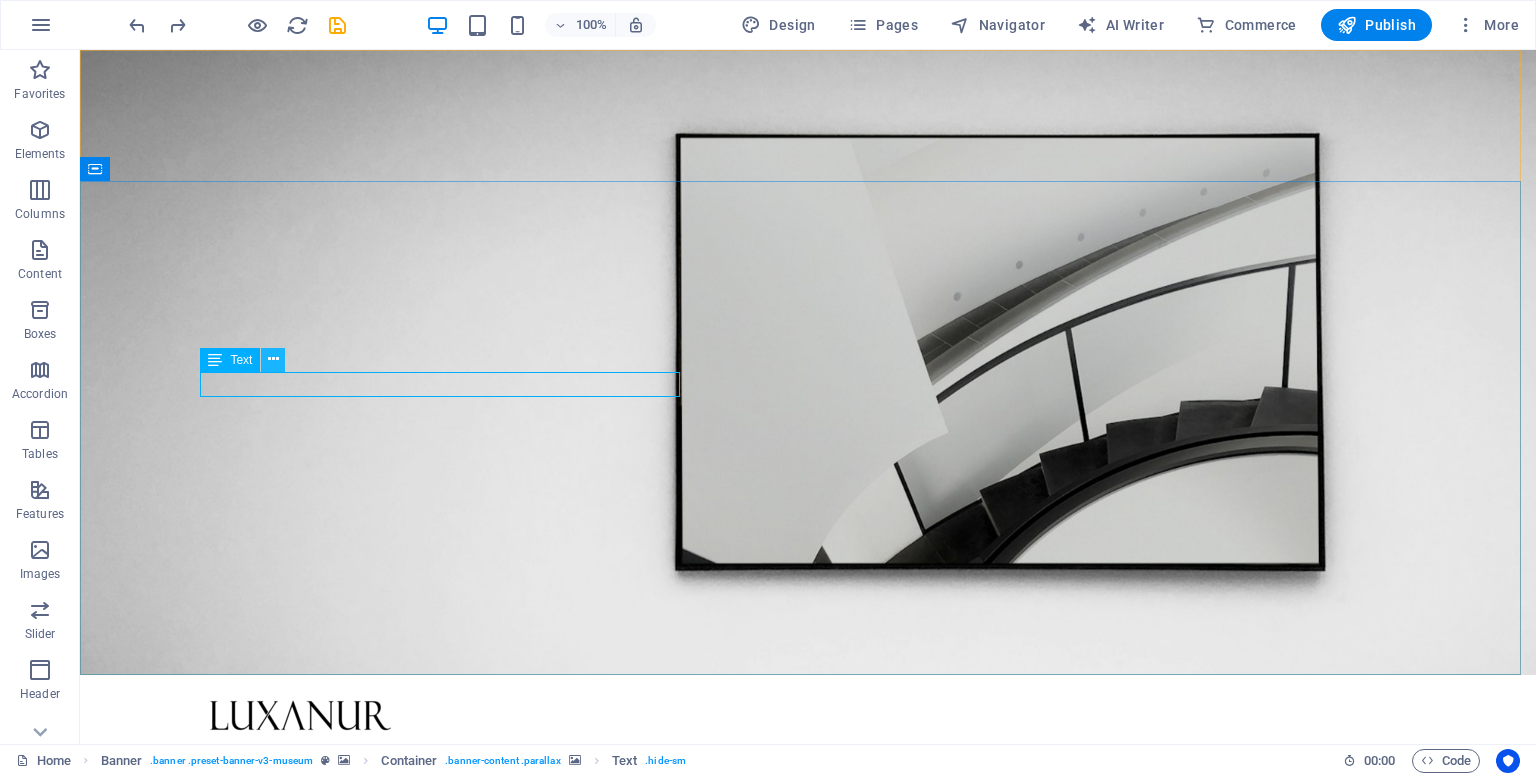 click at bounding box center [273, 360] 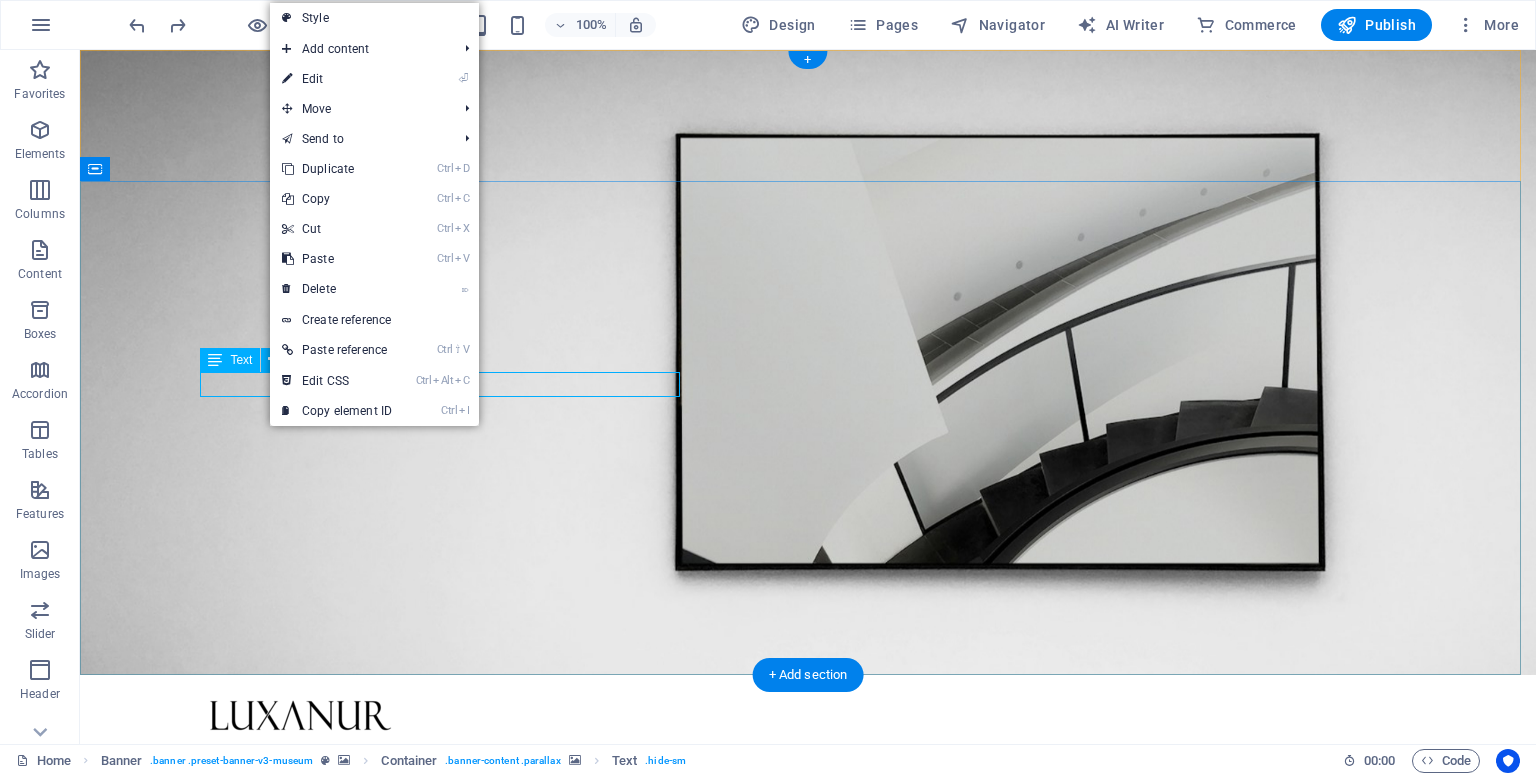 click on "Where Light Becomes Luxury" at bounding box center (808, 1546) 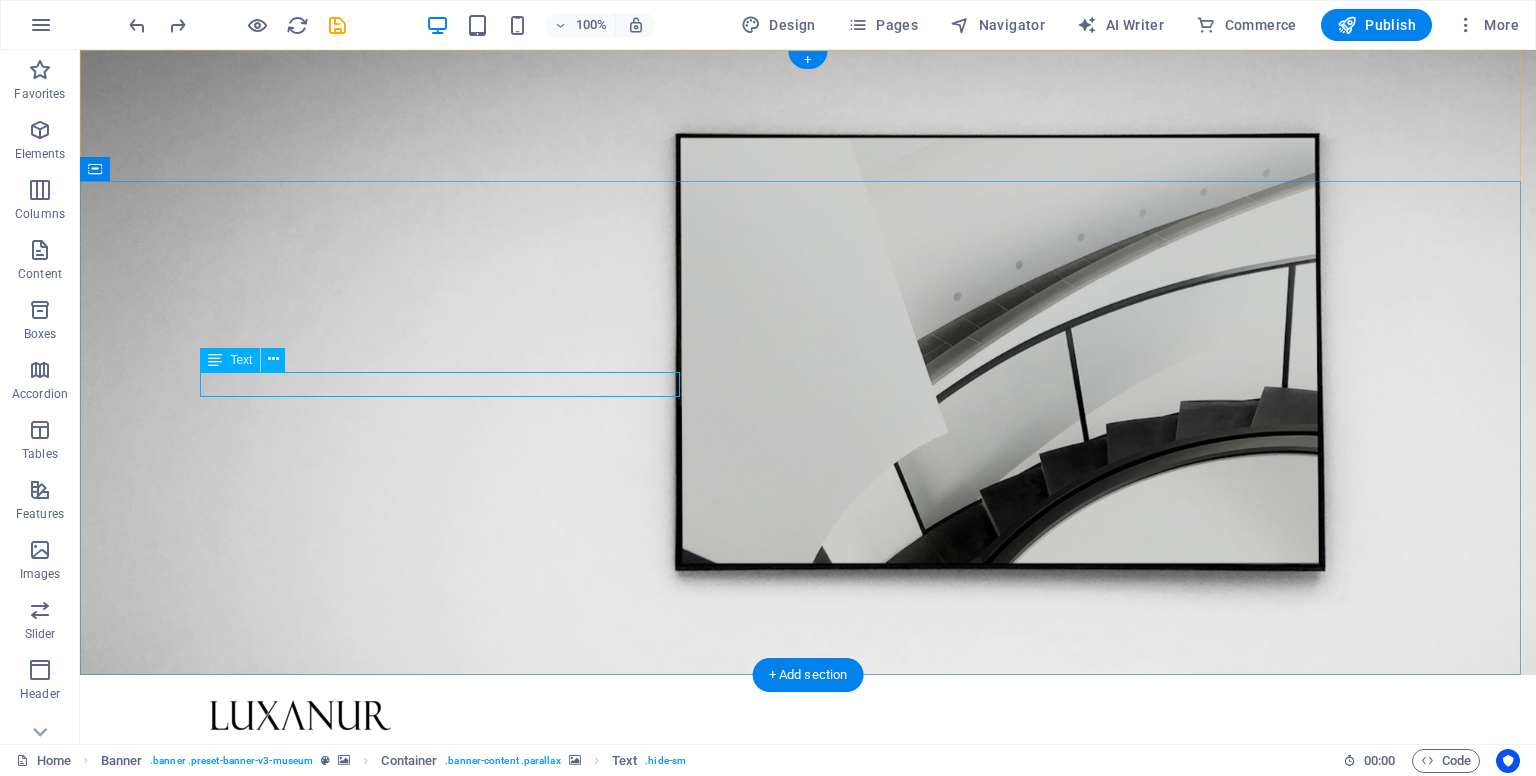 click on "Where Light Becomes Luxury" at bounding box center (808, 1546) 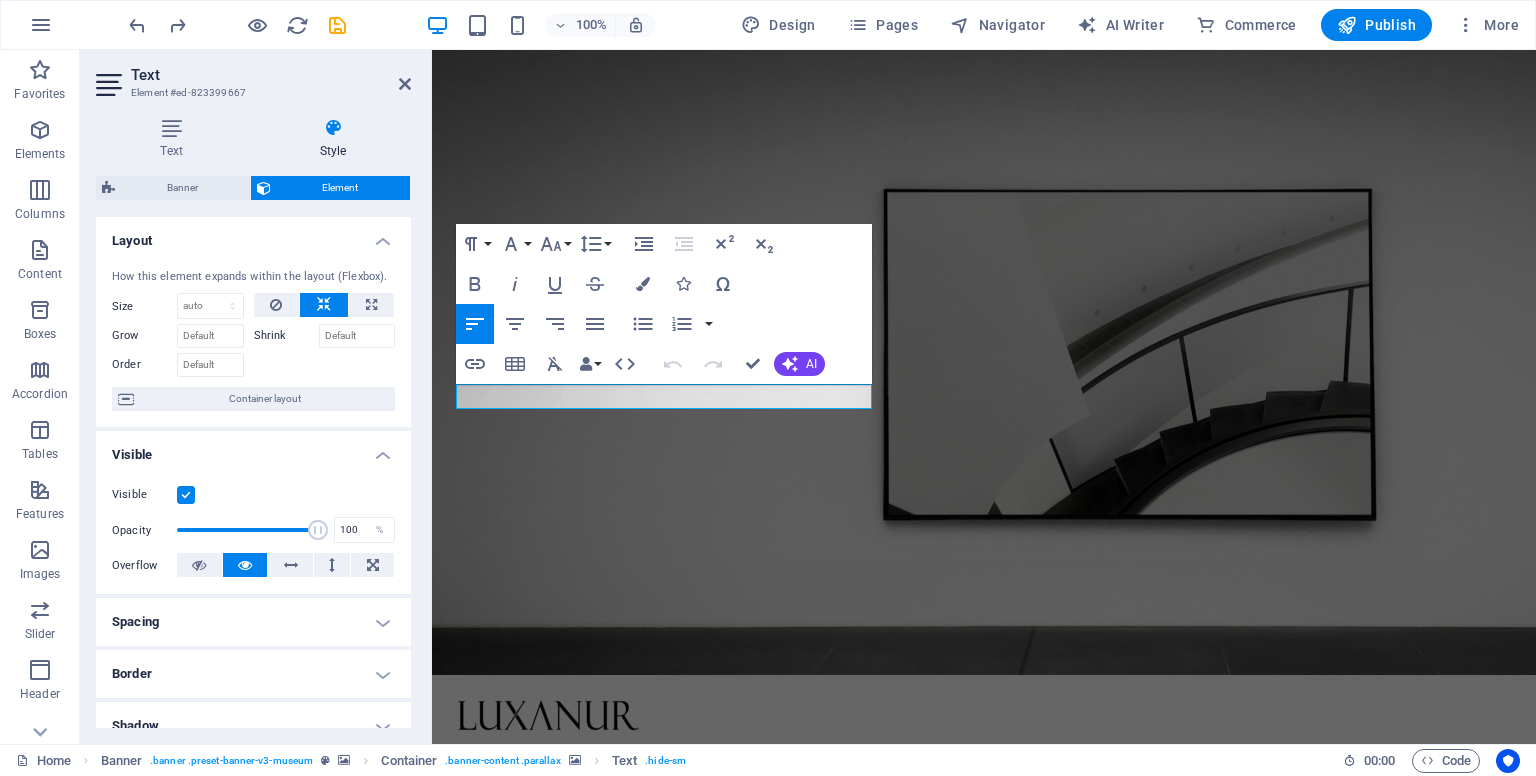 type on "40" 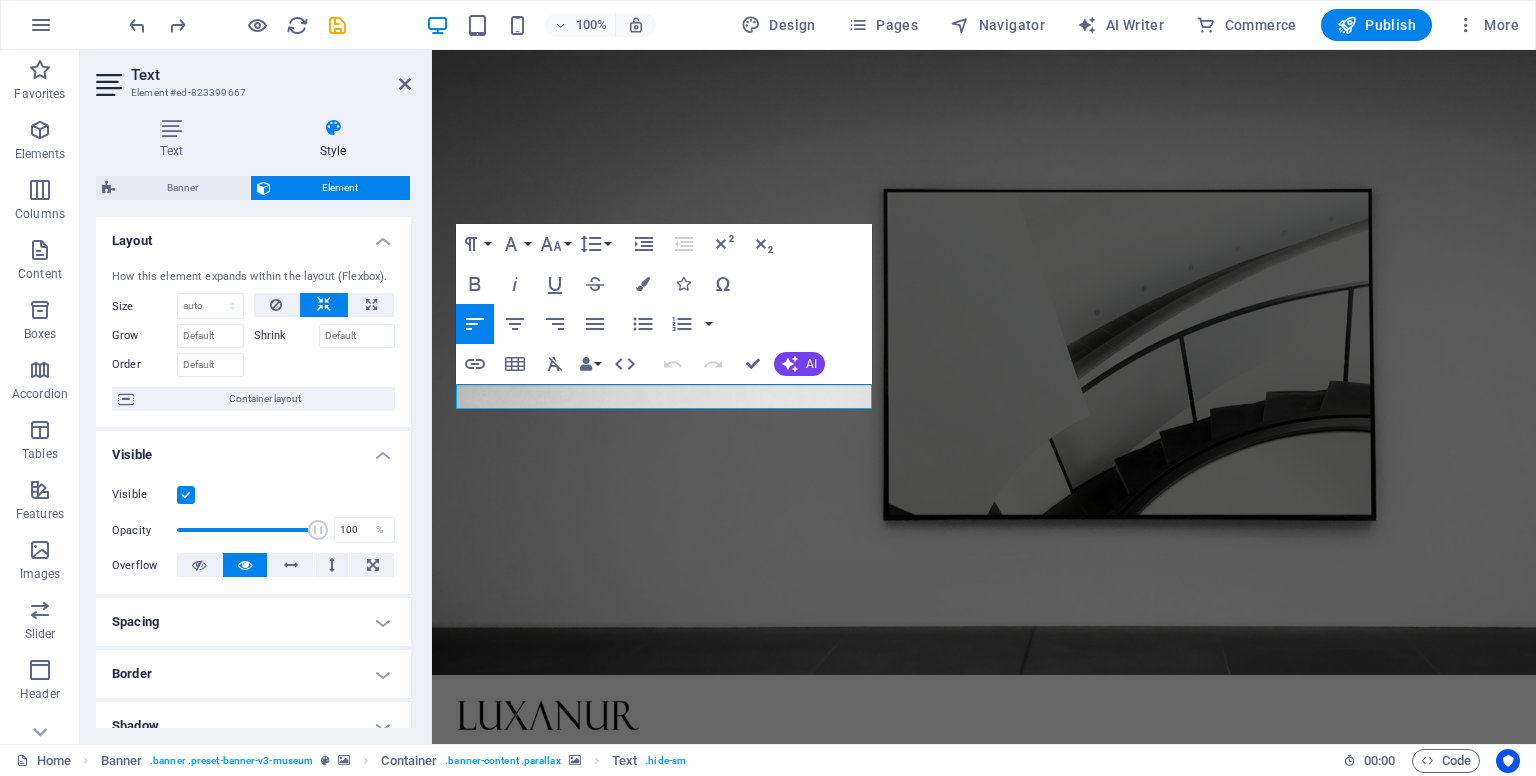select on "%" 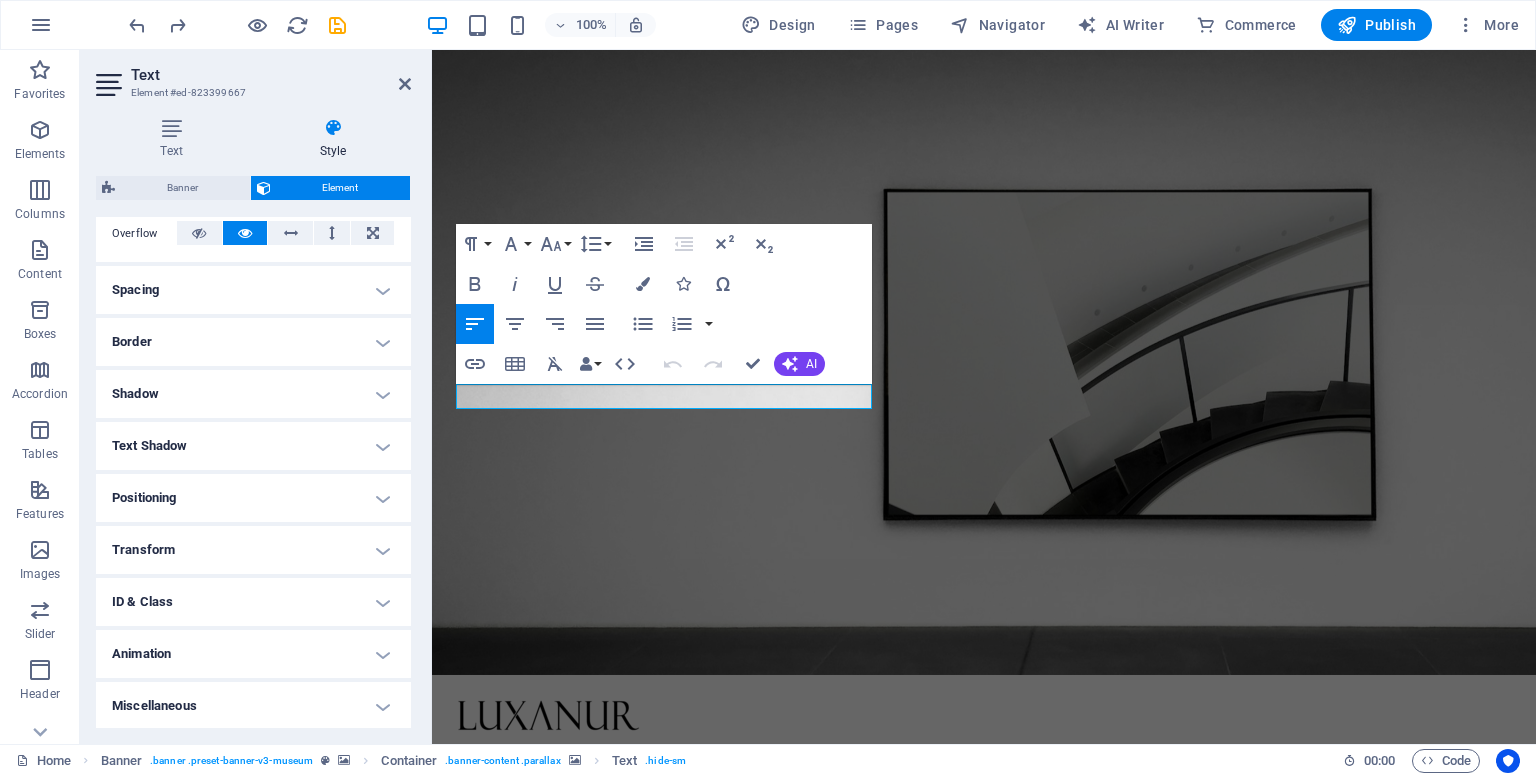 scroll, scrollTop: 333, scrollLeft: 0, axis: vertical 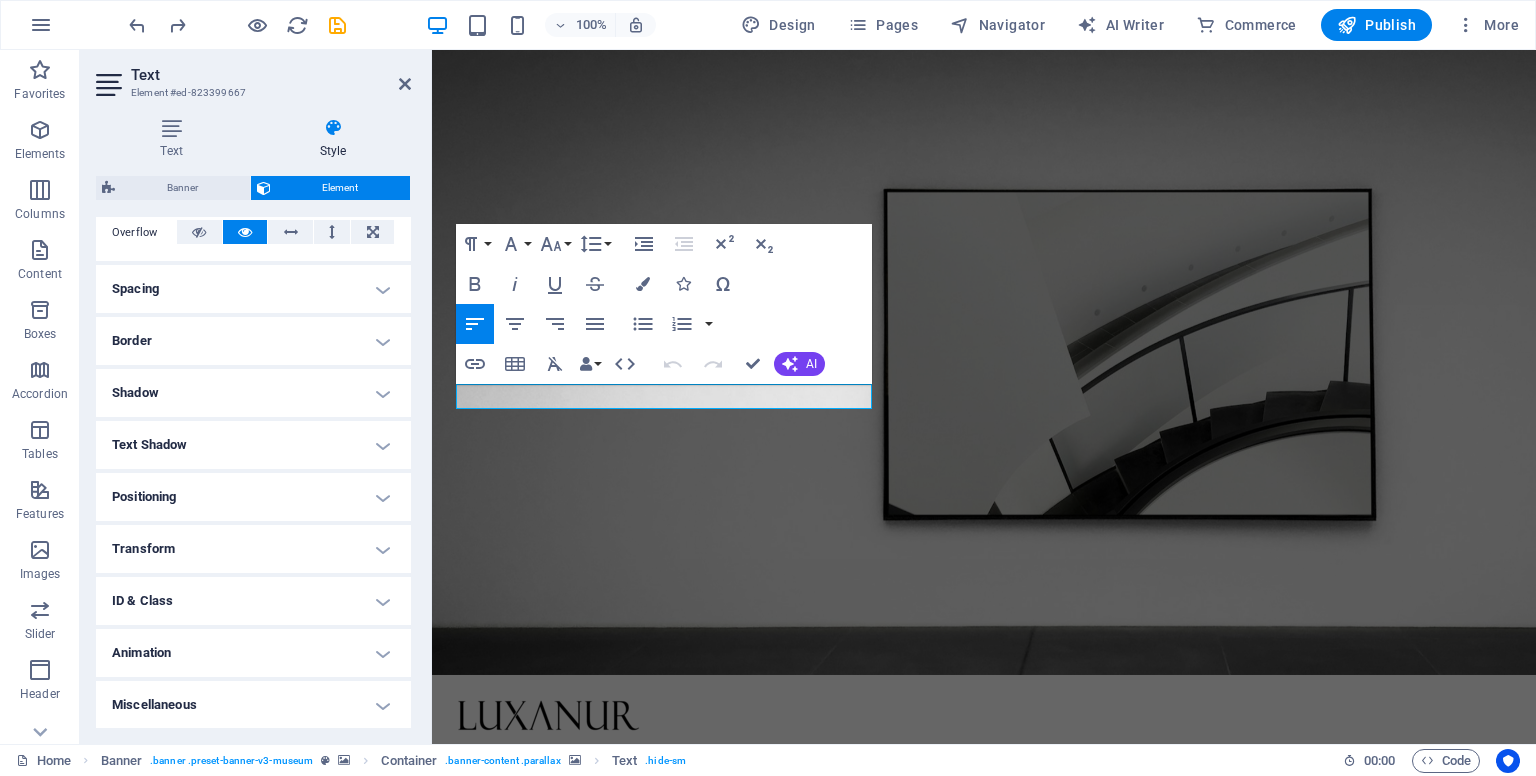 click on "Animation" at bounding box center [253, 653] 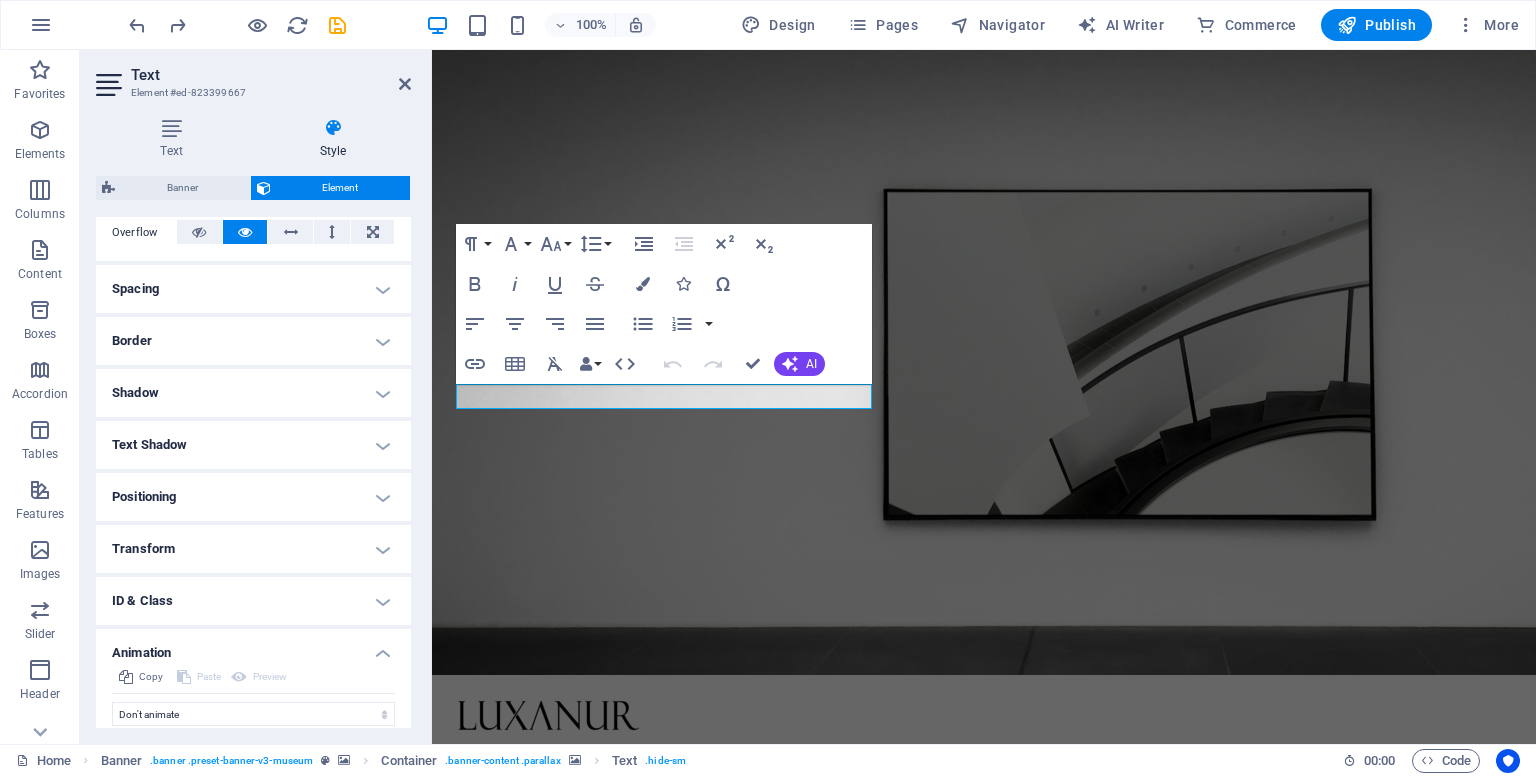 click on "Animation" at bounding box center (253, 647) 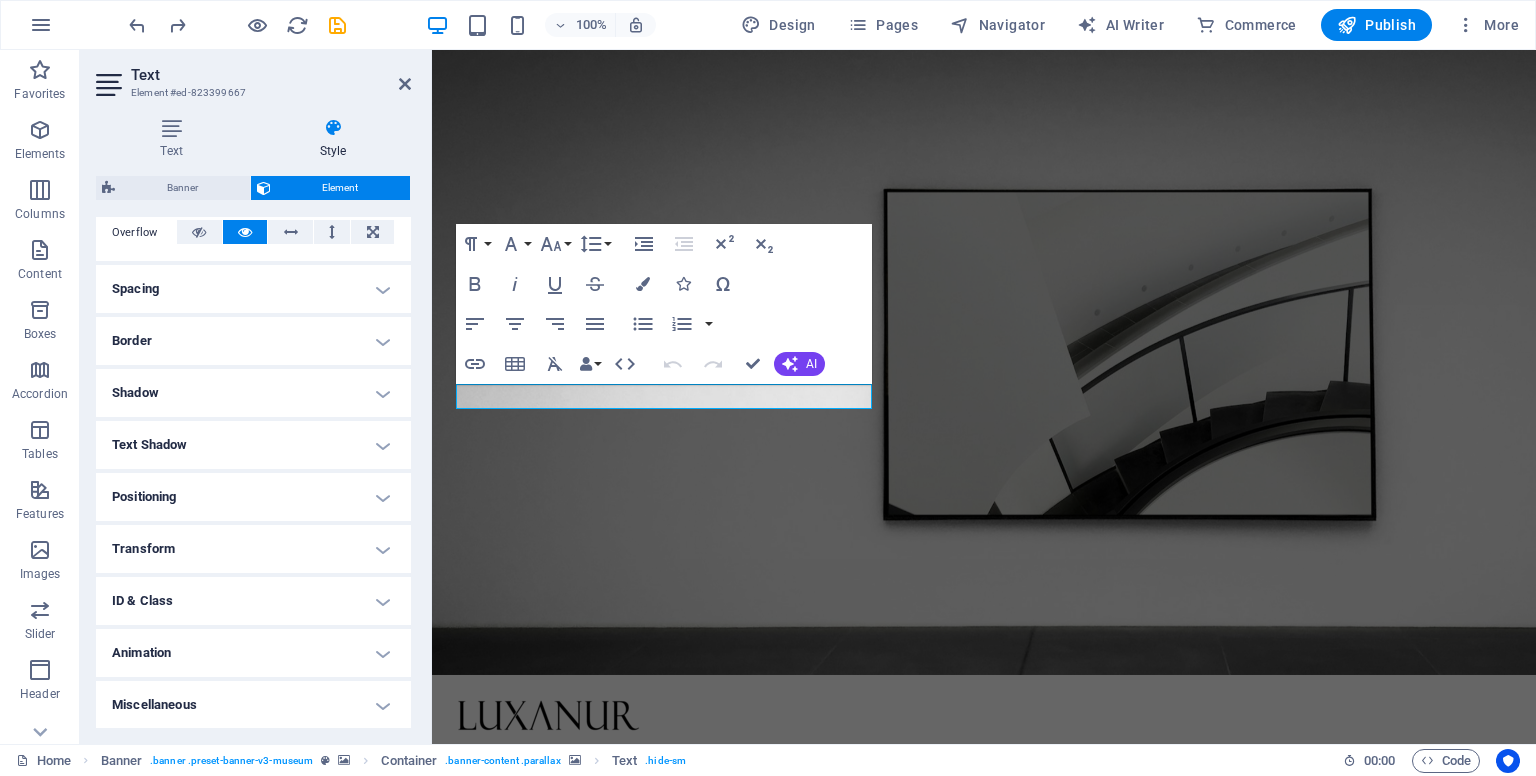click on "Animation" at bounding box center [253, 653] 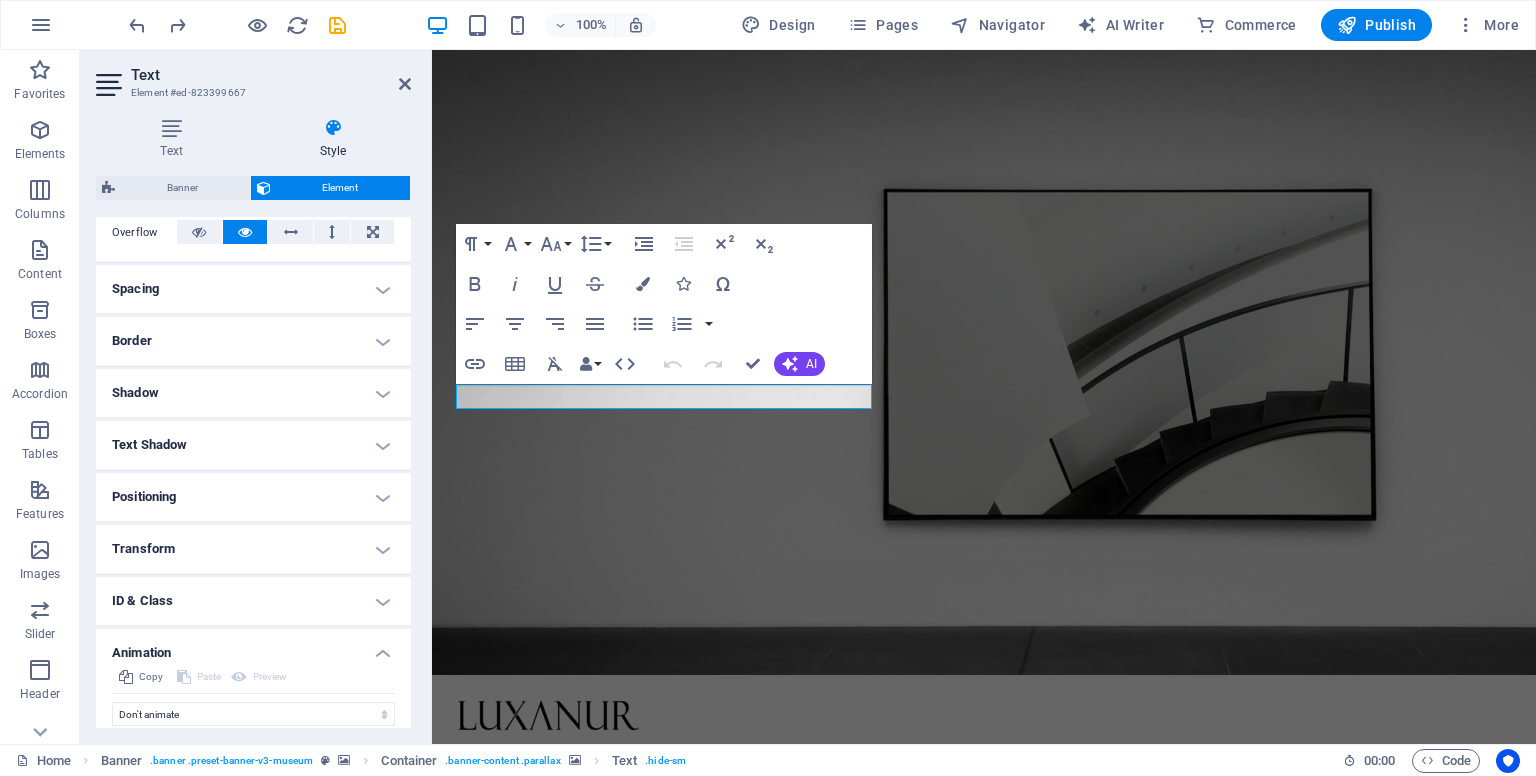 click on "Animation" at bounding box center [253, 647] 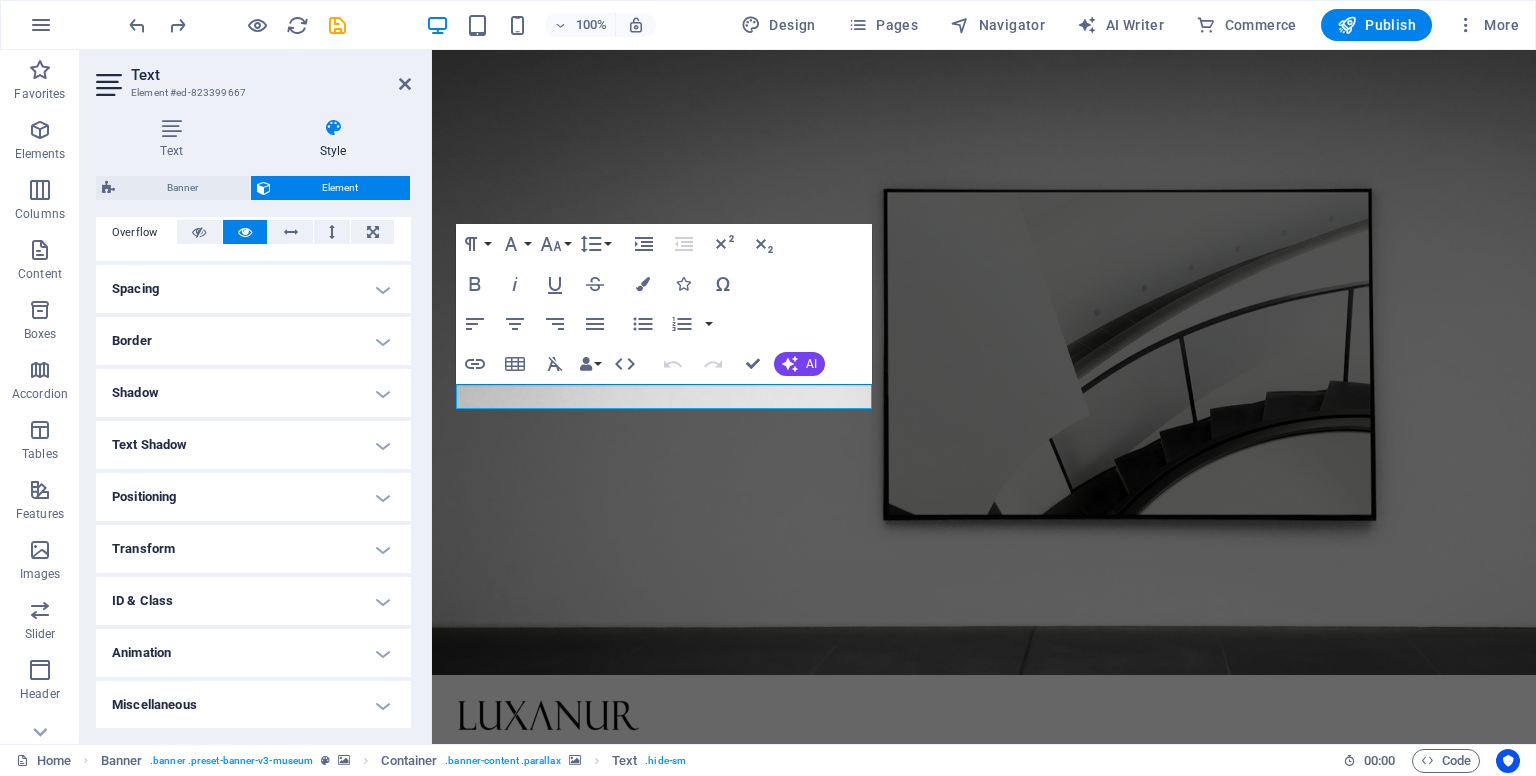 click on "Animation" at bounding box center [253, 653] 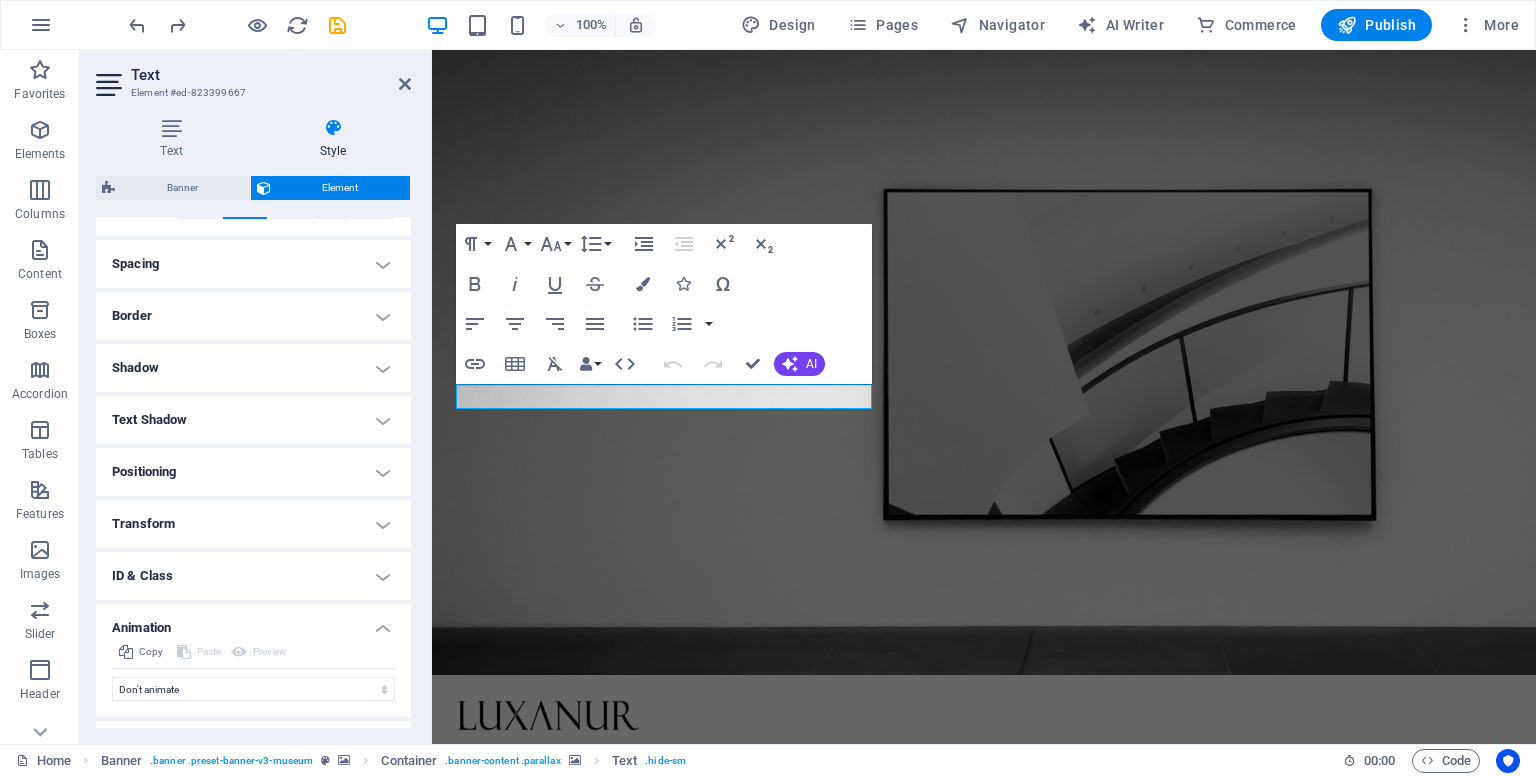 scroll, scrollTop: 398, scrollLeft: 0, axis: vertical 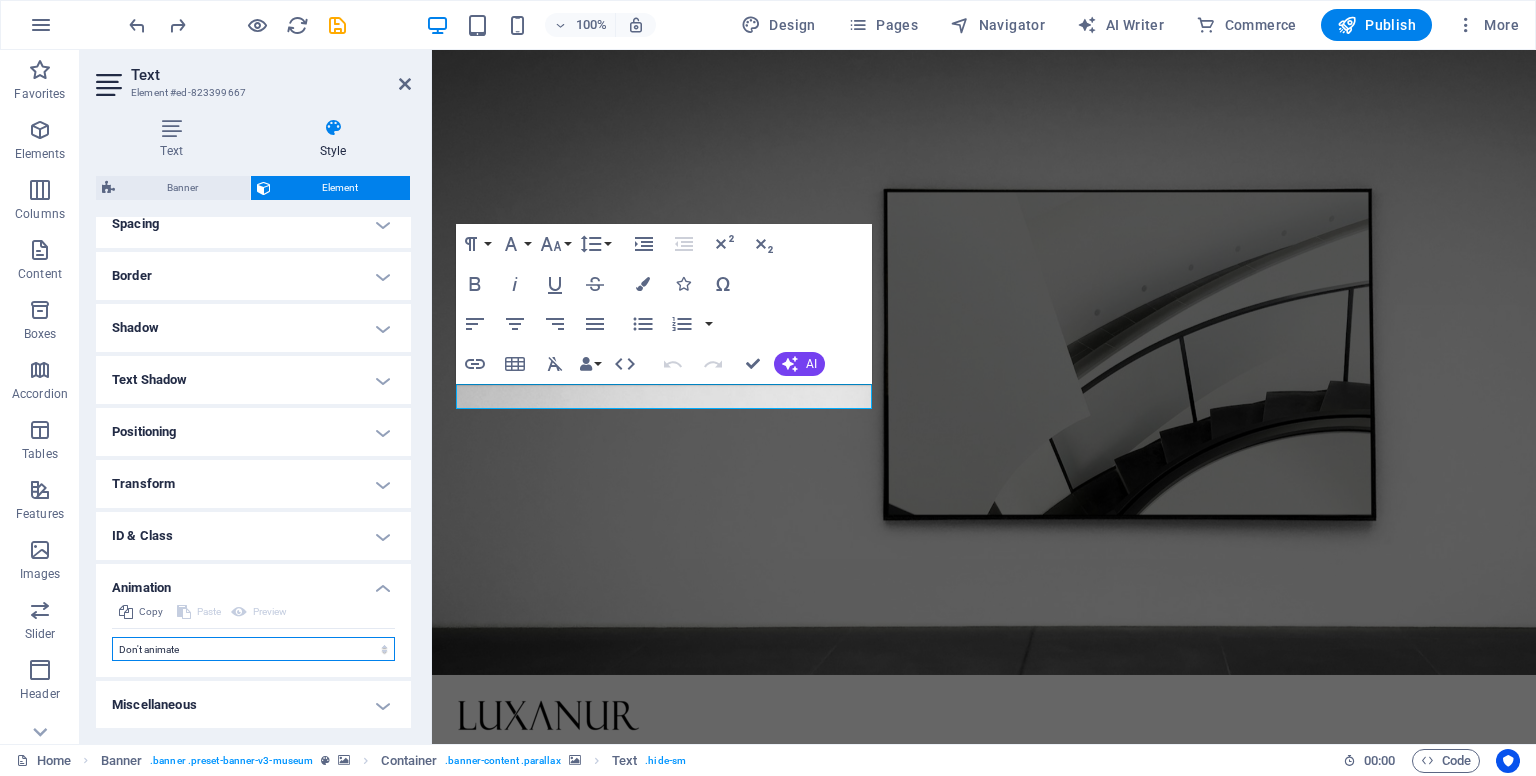 click on "Don't animate Show / Hide Slide up/down Zoom in/out Slide left to right Slide right to left Slide top to bottom Slide bottom to top Pulse Blink Open as overlay" at bounding box center (253, 649) 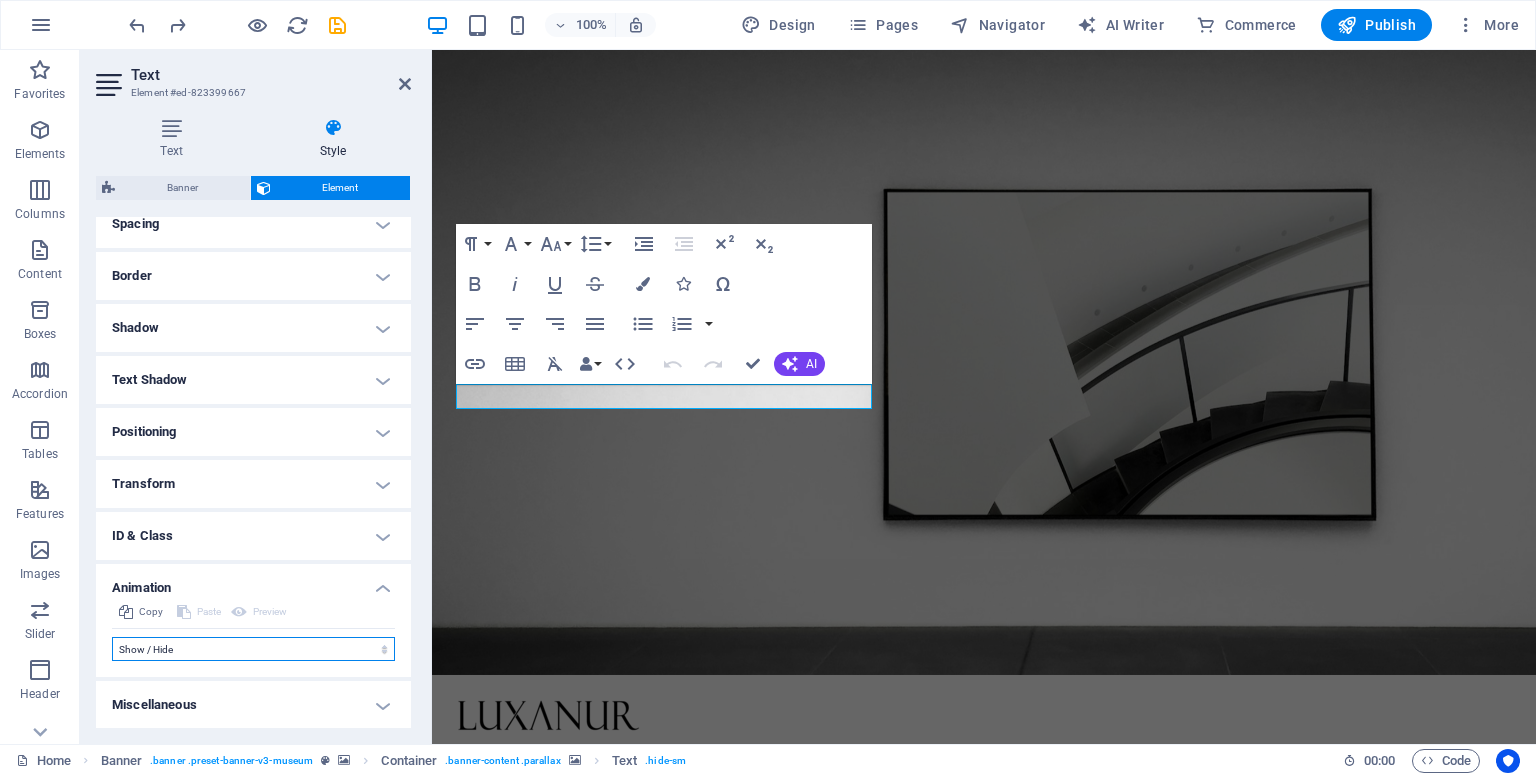 click on "Don't animate Show / Hide Slide up/down Zoom in/out Slide left to right Slide right to left Slide top to bottom Slide bottom to top Pulse Blink Open as overlay" at bounding box center [253, 649] 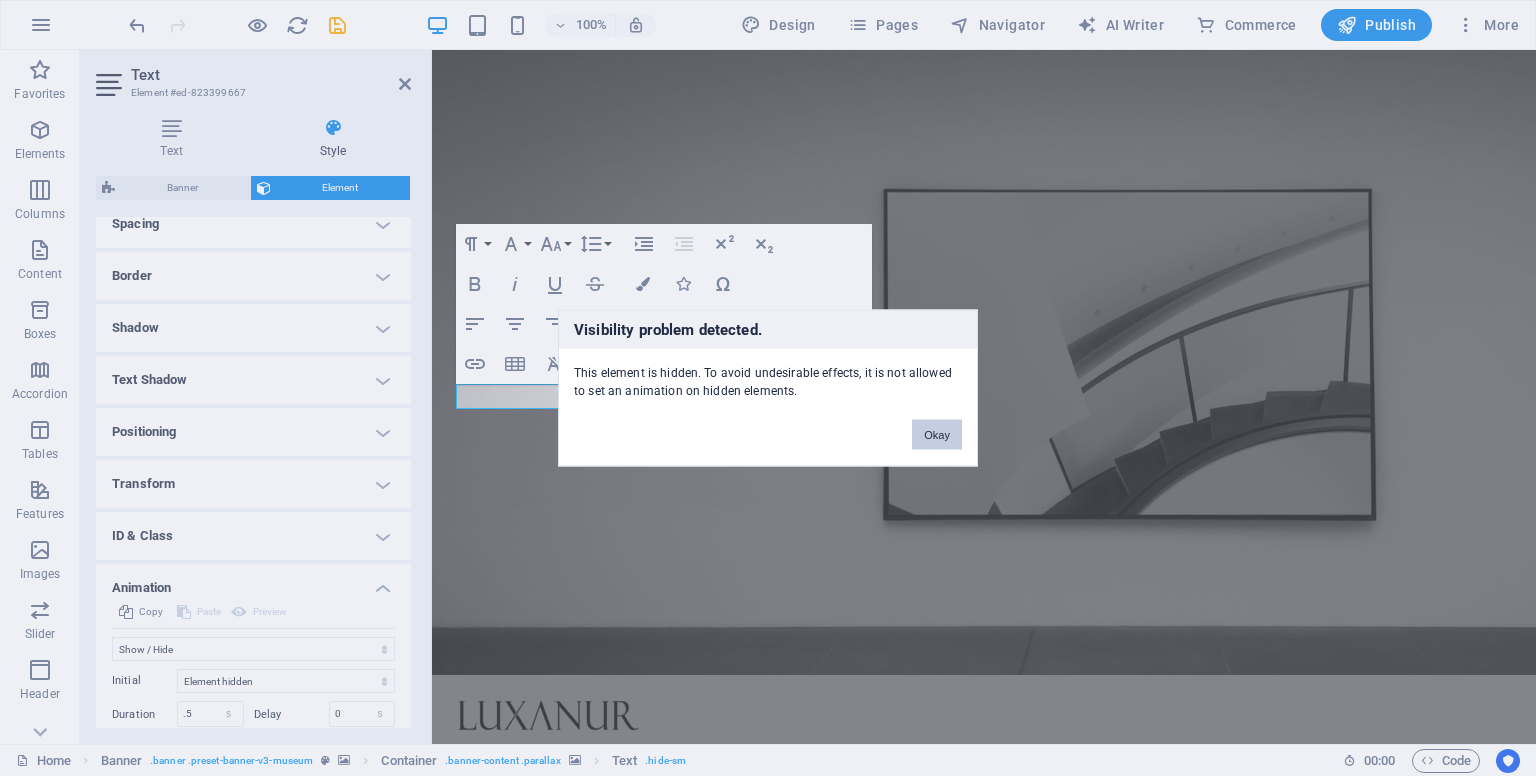 click on "Okay" at bounding box center [937, 435] 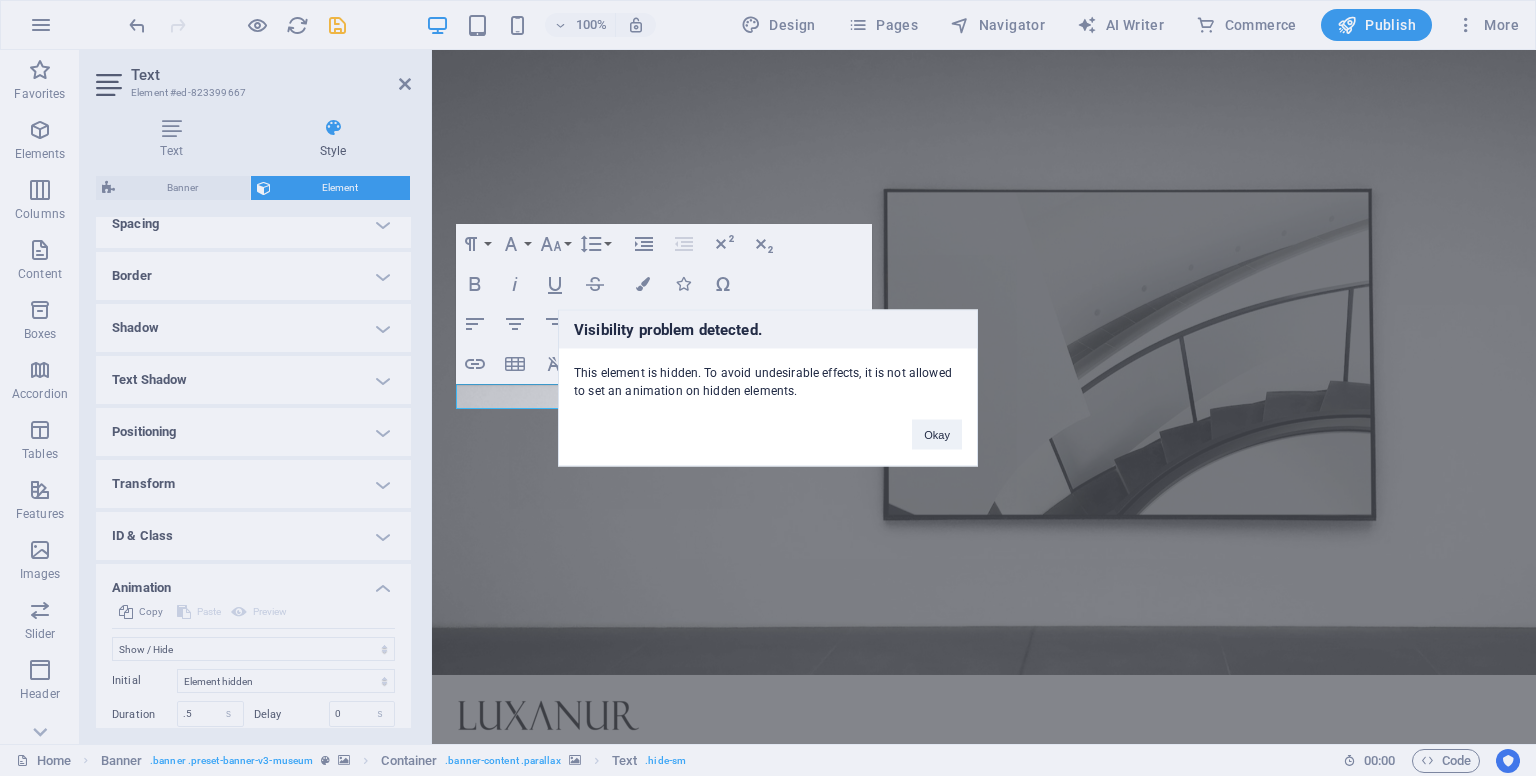 select on "none" 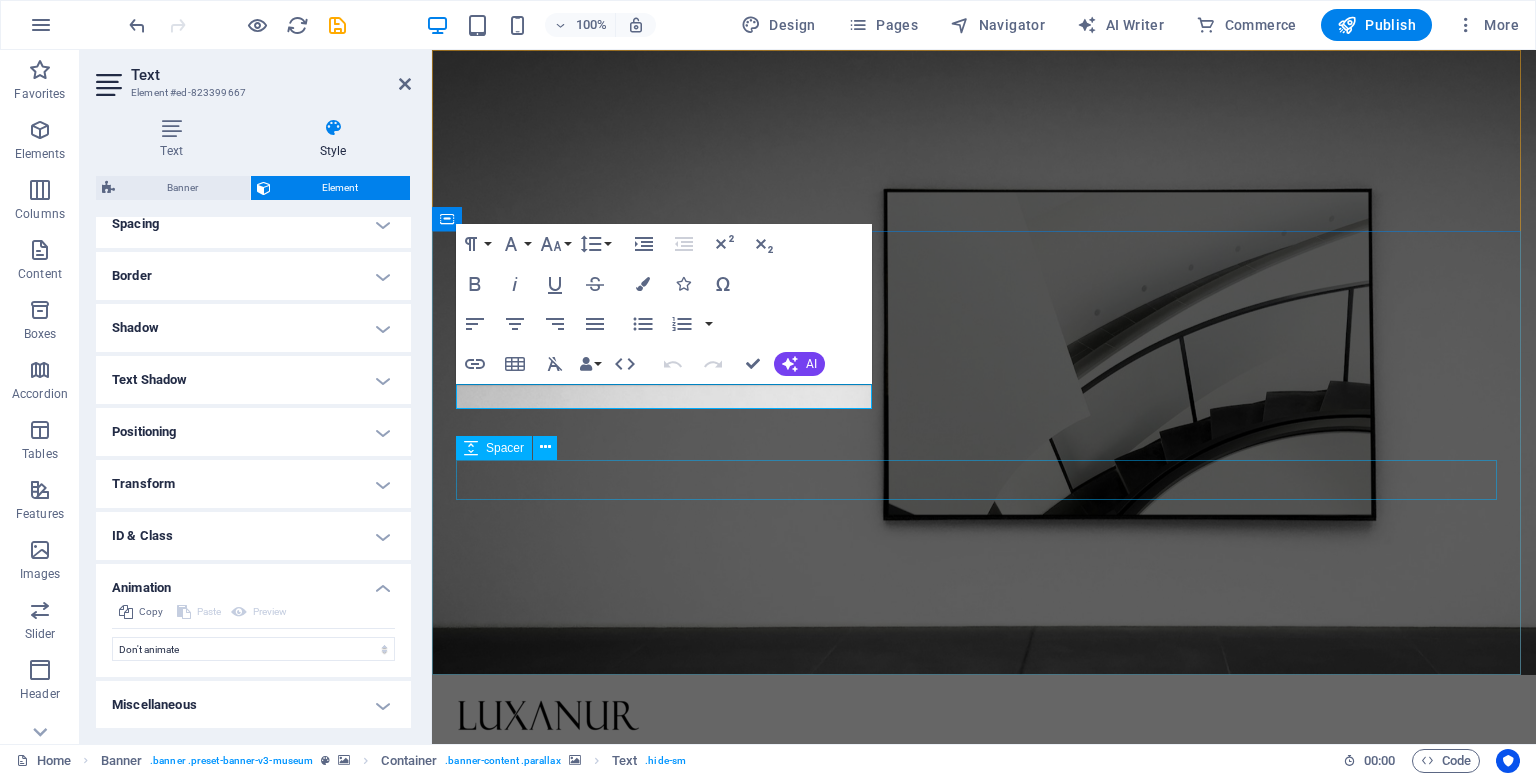 click on "Spacer" at bounding box center (513, 448) 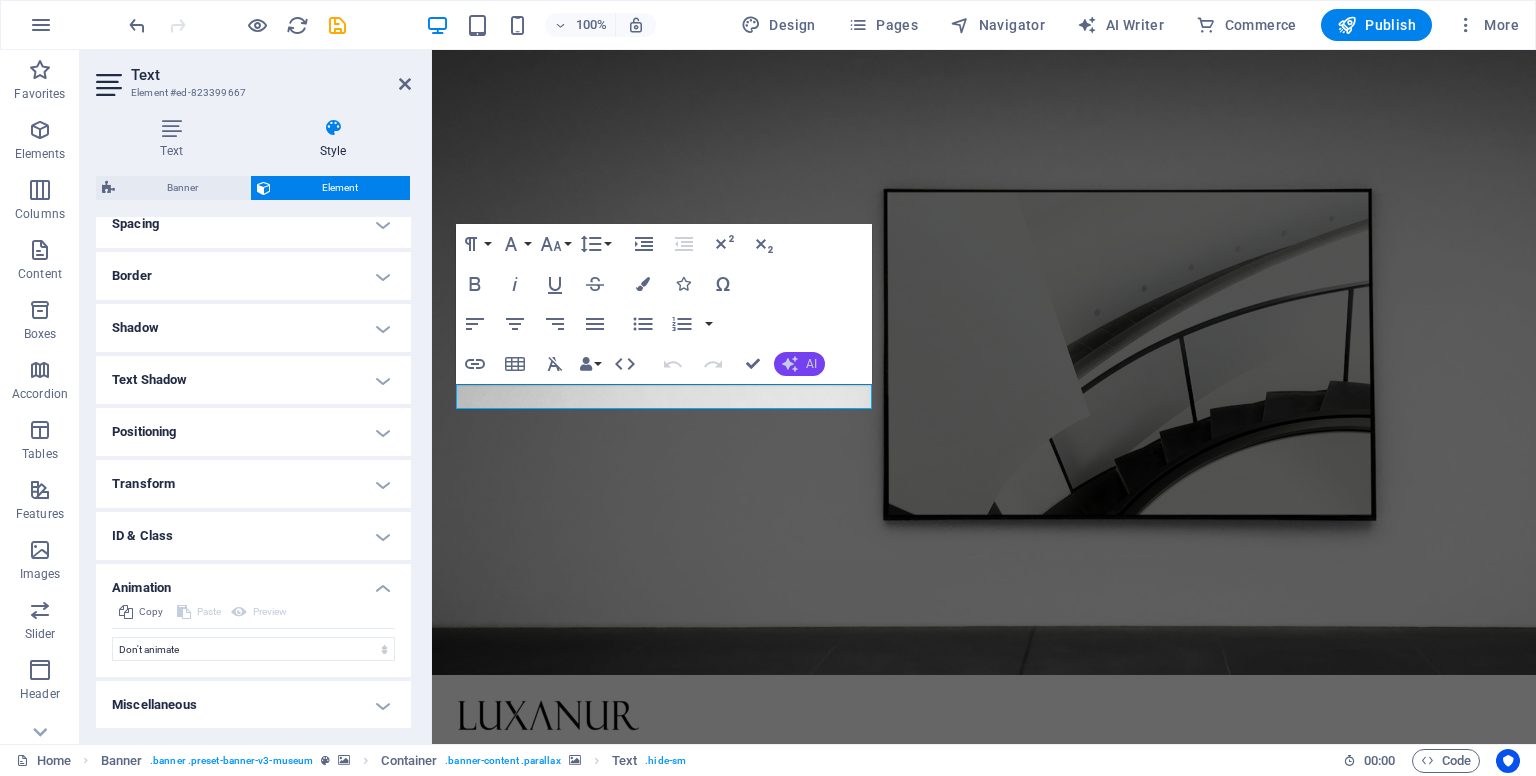 click on "AI" at bounding box center [799, 364] 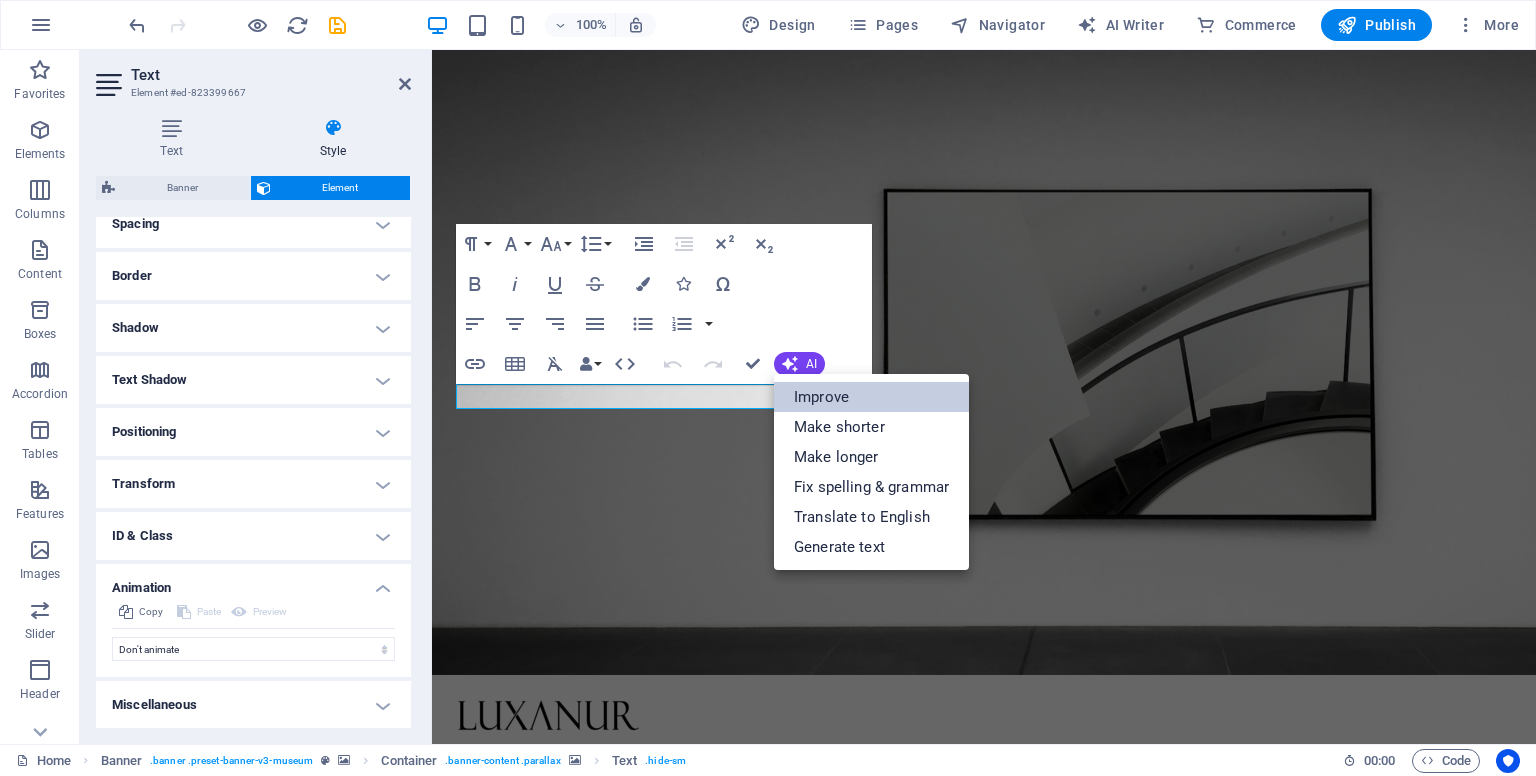 click on "Improve" at bounding box center (871, 397) 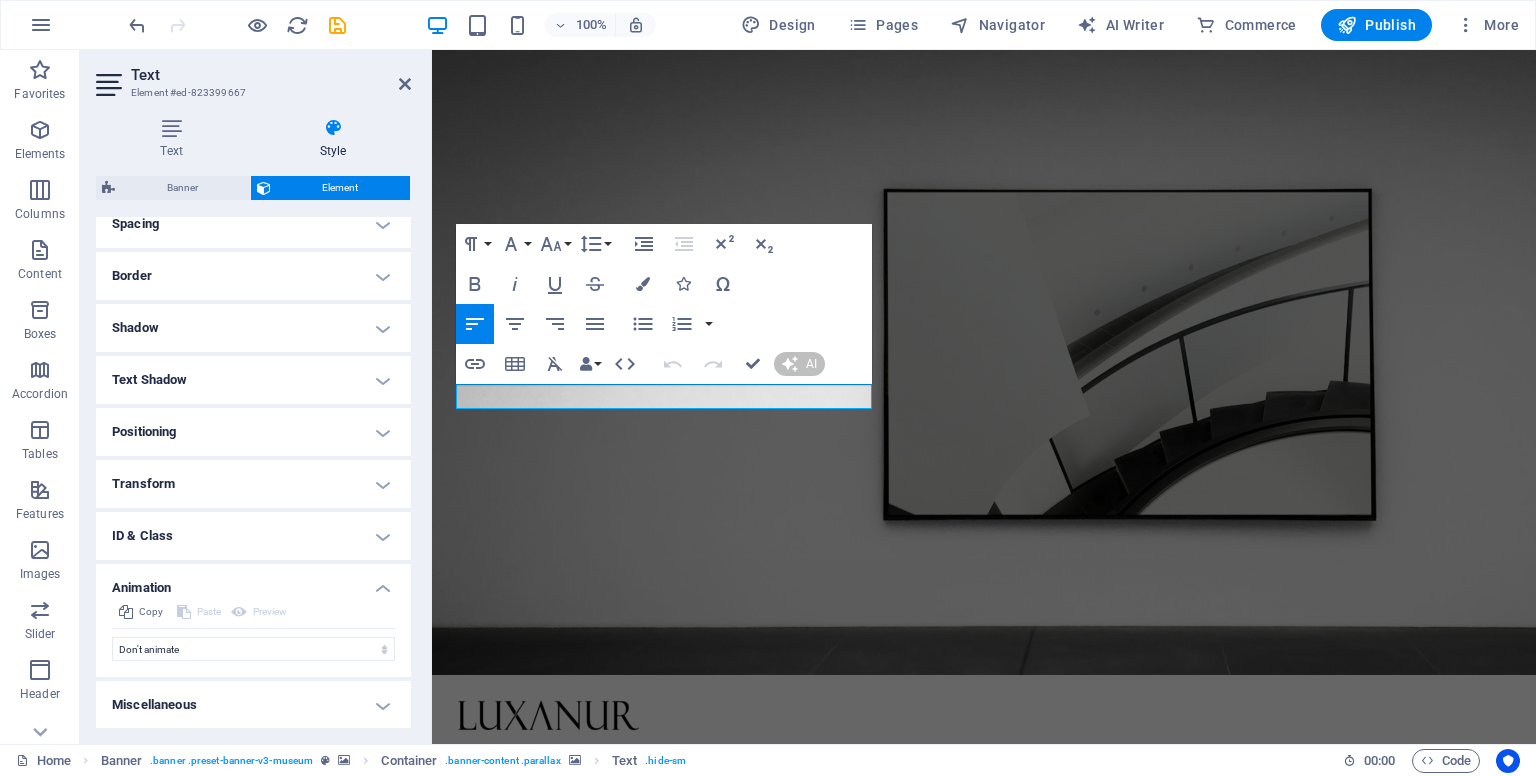 type 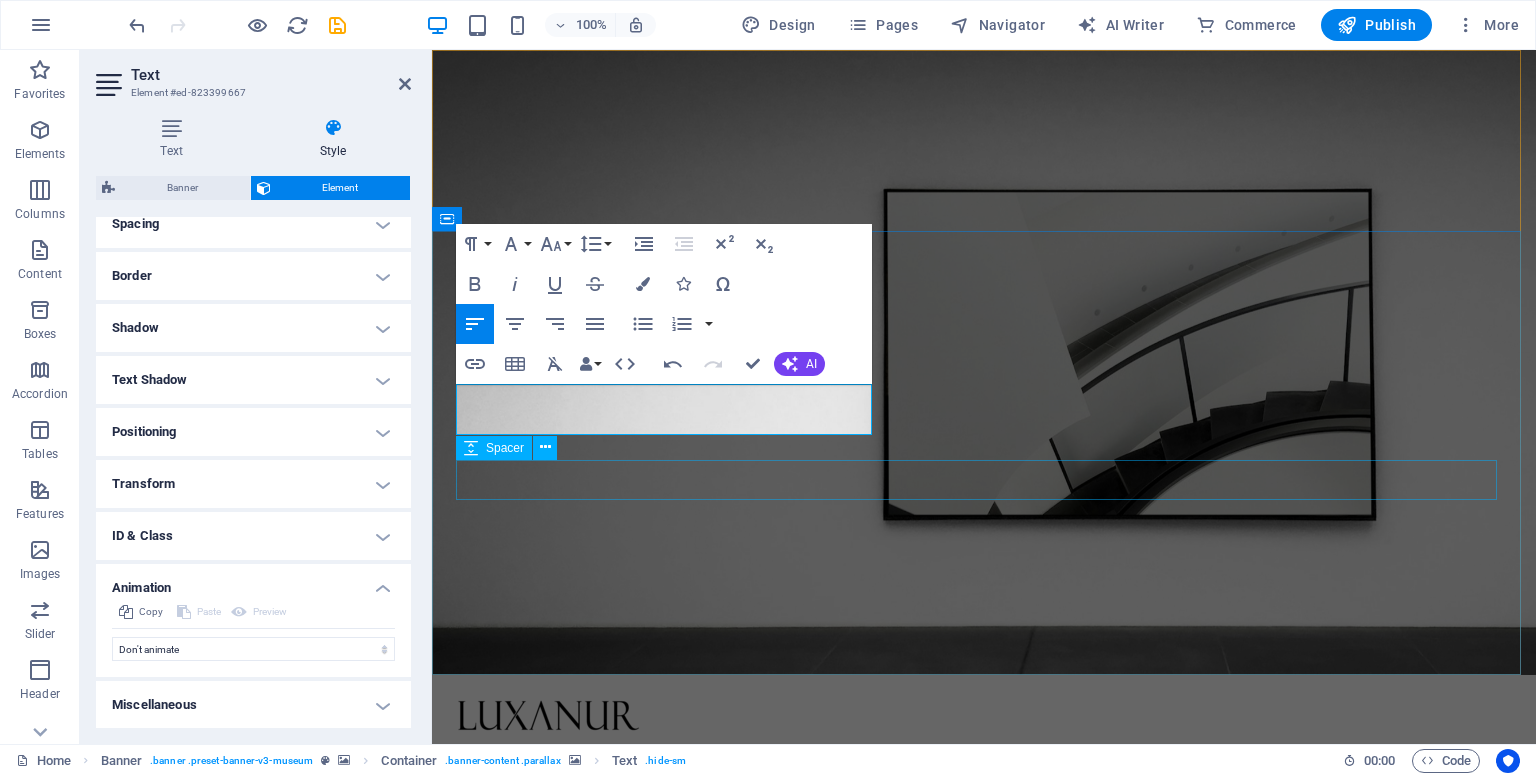 click at bounding box center [984, 1574] 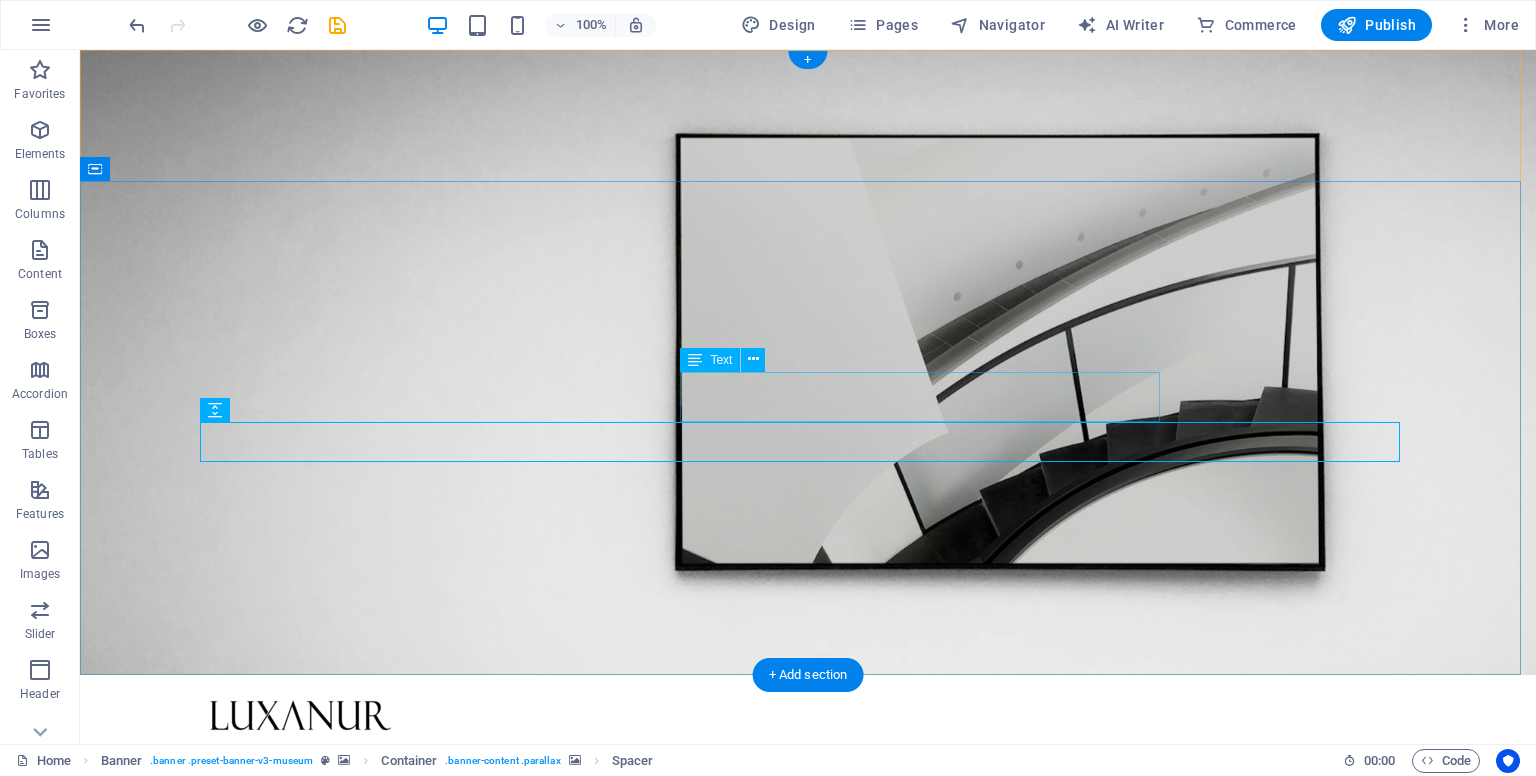 click on "Lorem ipsum dolor sit amet, consectetur adipiscing elit, sed do eiusmod tempor incididunt ut labore" at bounding box center (808, 1571) 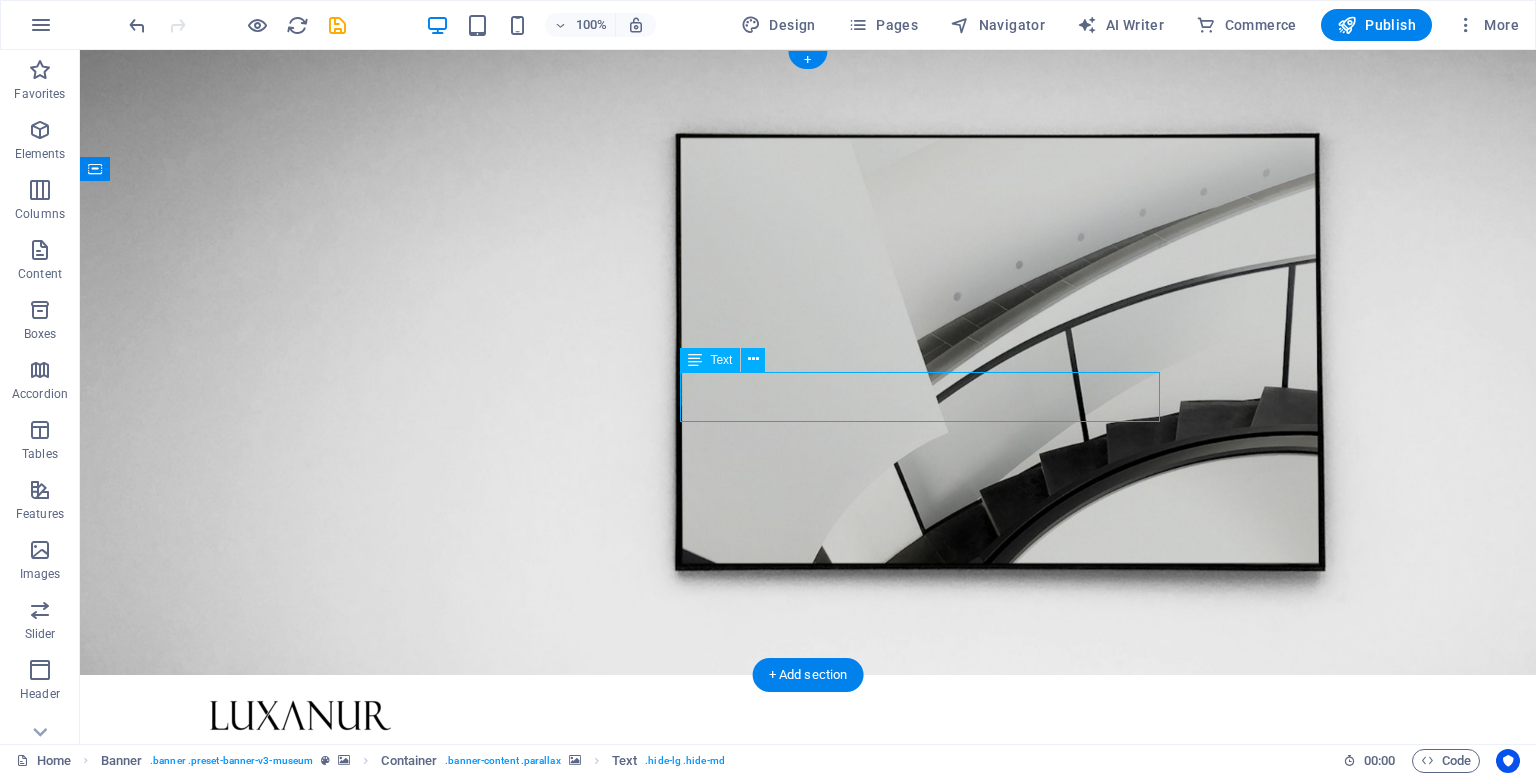 click on "Lorem ipsum dolor sit amet, consectetur adipiscing elit, sed do eiusmod tempor incididunt ut labore" at bounding box center [808, 1571] 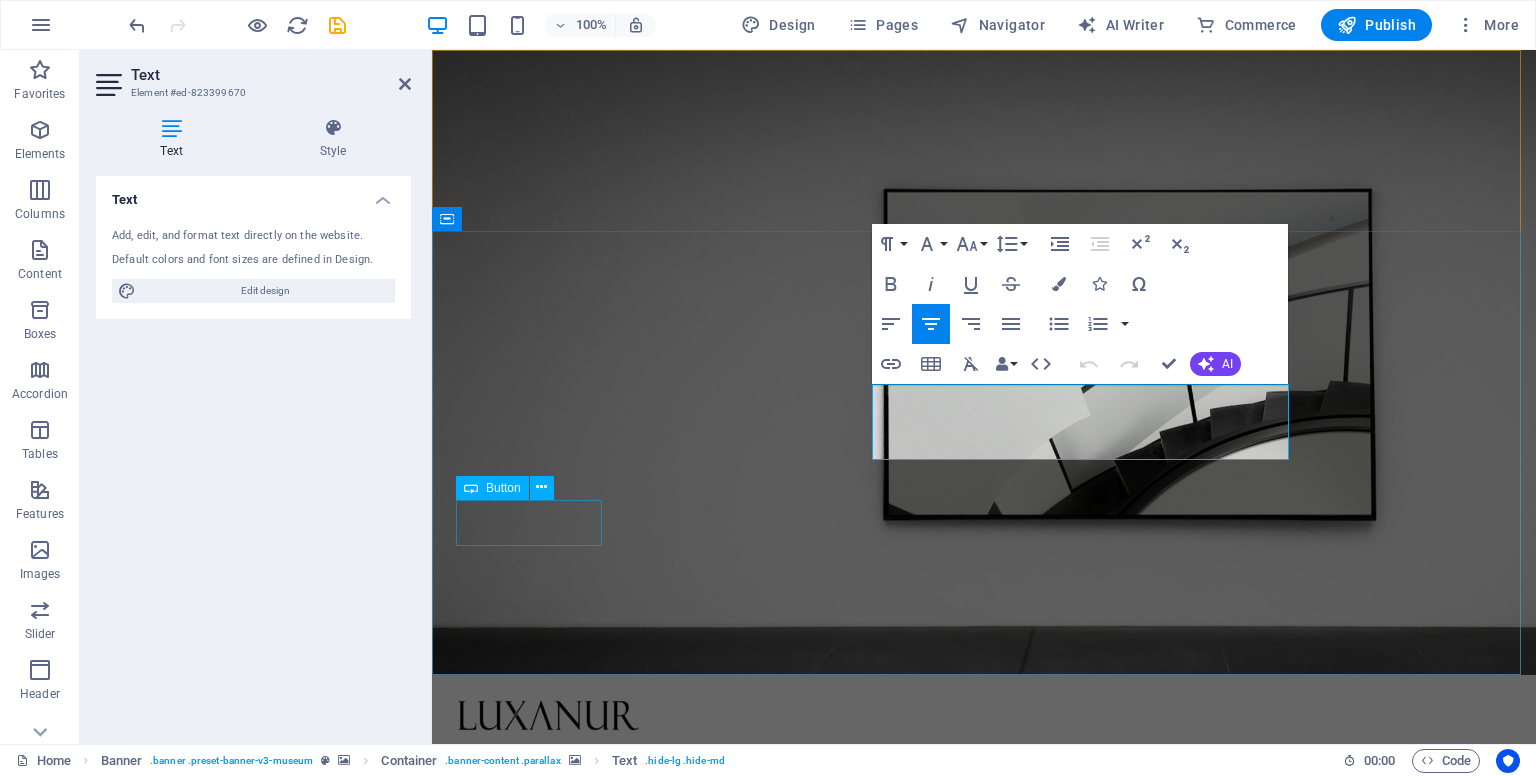 click on "Explore" at bounding box center [984, 1647] 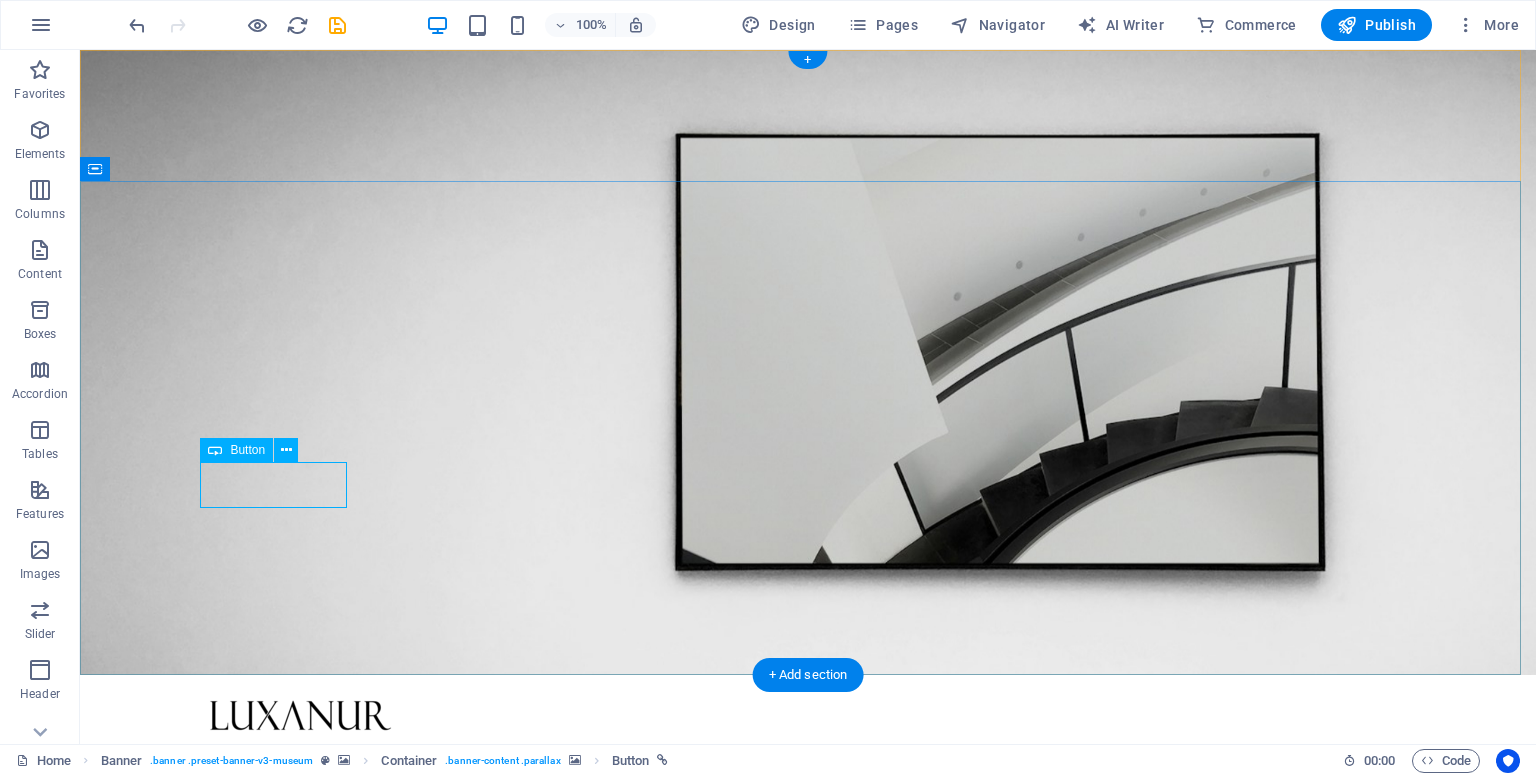 click on "Explore" at bounding box center (808, 1647) 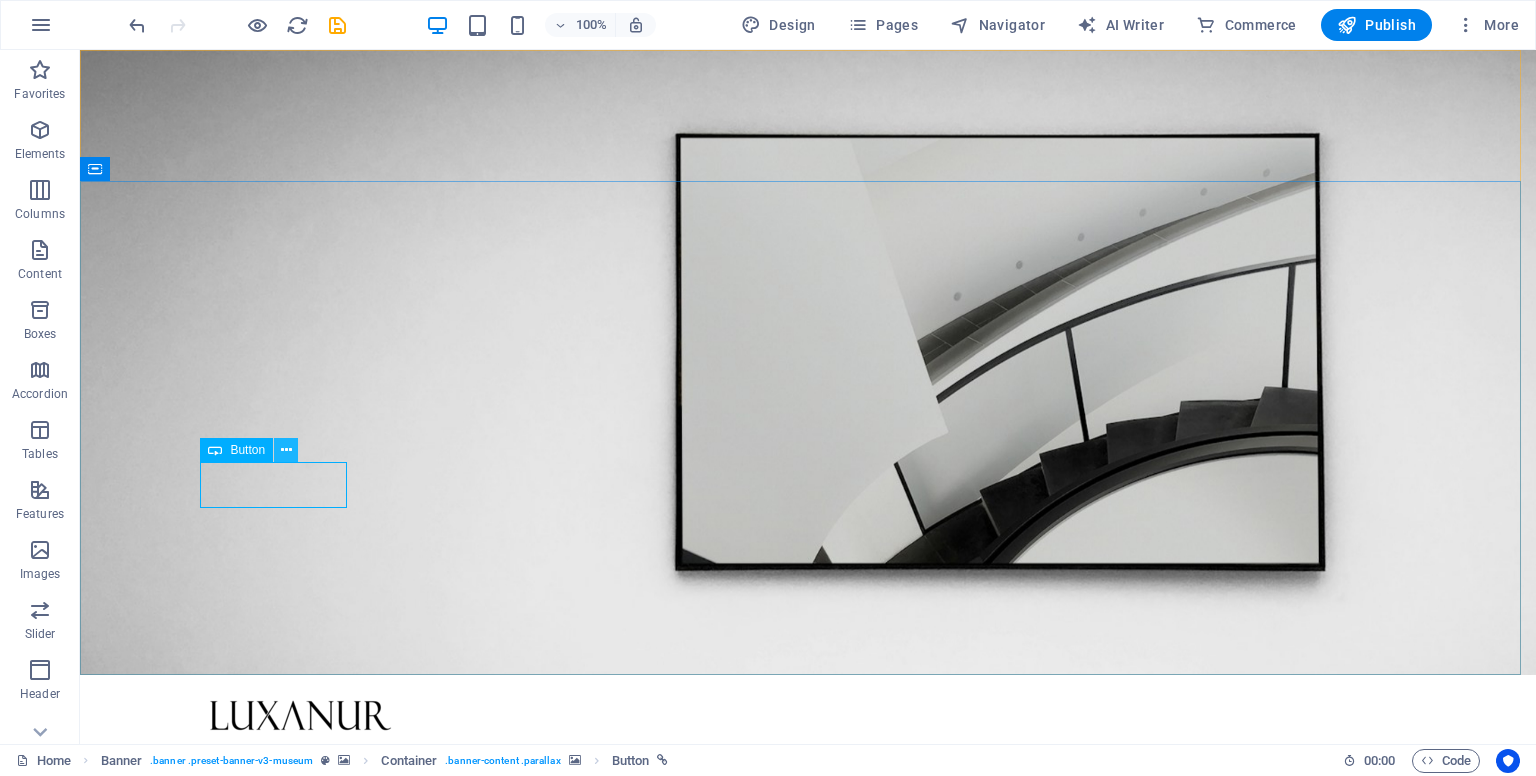 click at bounding box center [286, 450] 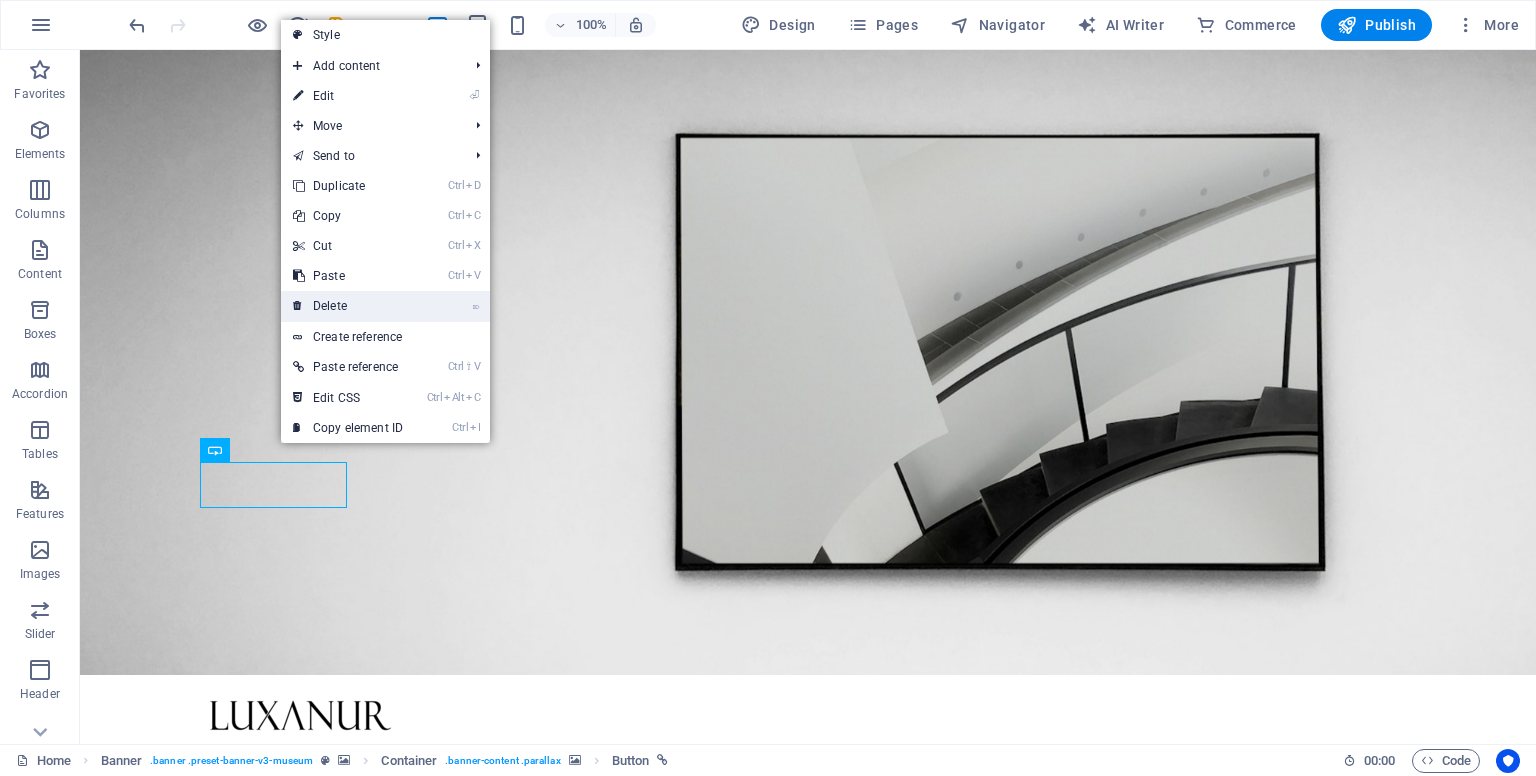 click on "⌦  Delete" at bounding box center [348, 306] 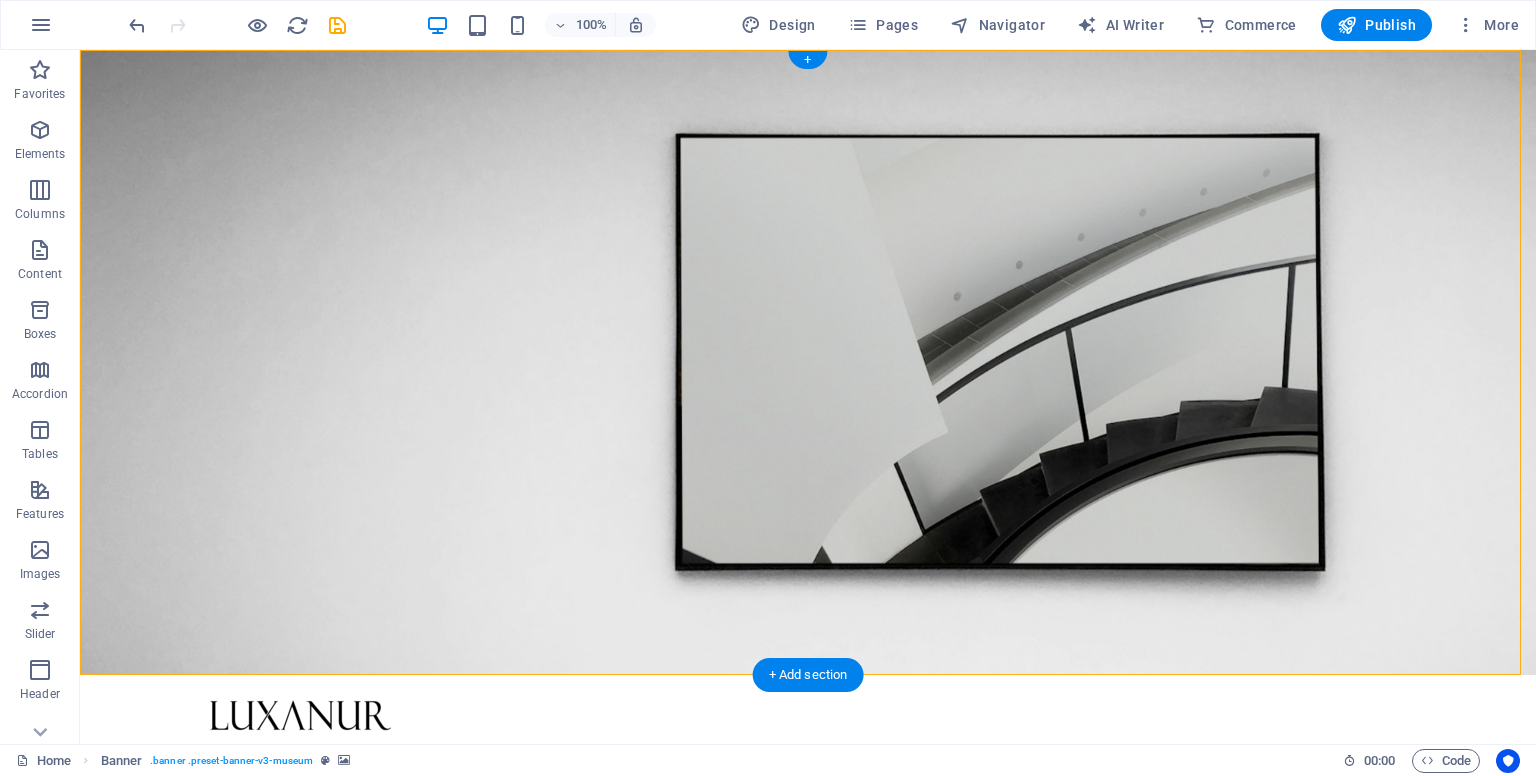 drag, startPoint x: 852, startPoint y: 426, endPoint x: 712, endPoint y: 453, distance: 142.5798 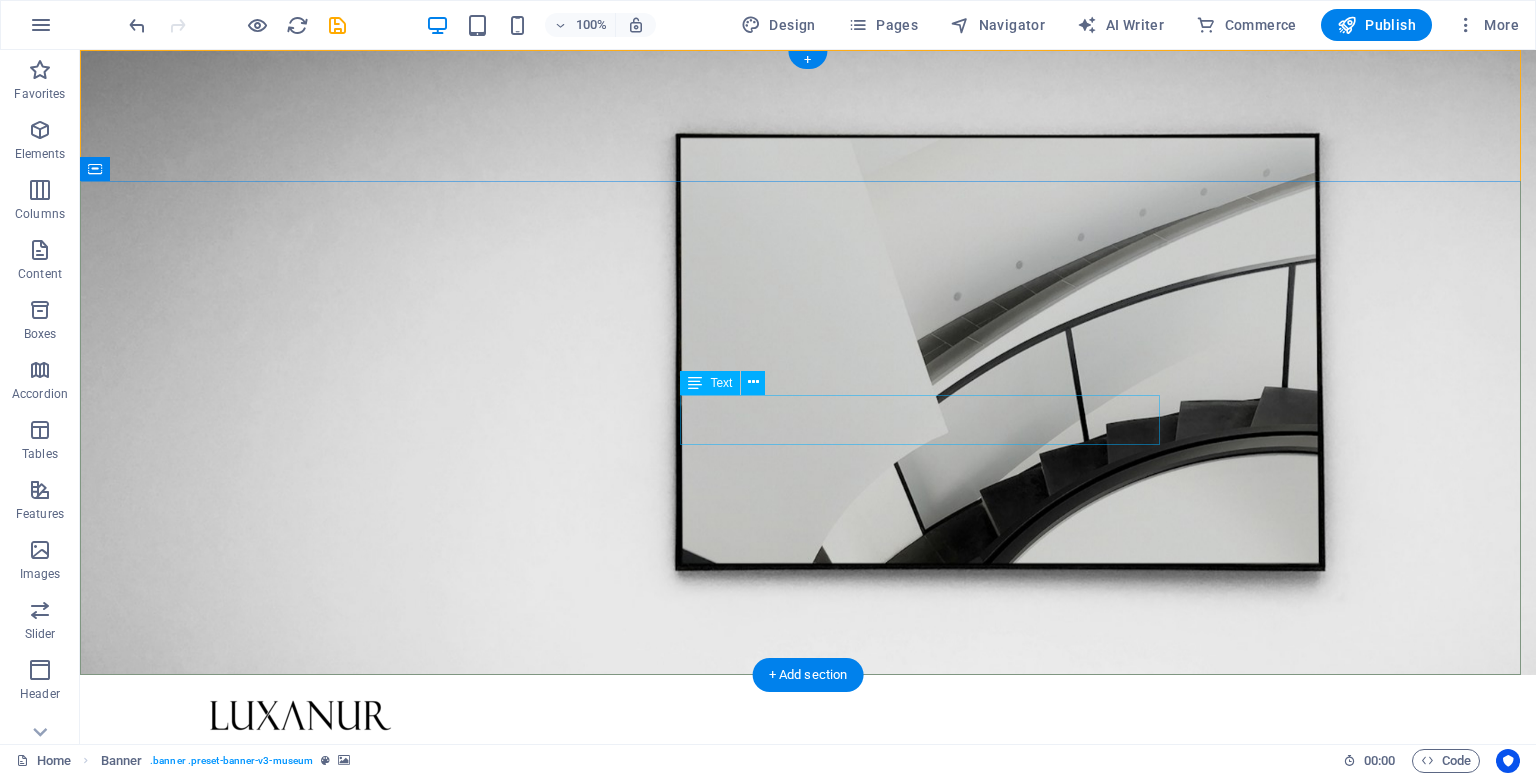click on "Lorem ipsum dolor sit amet, consectetur adipiscing elit, sed do eiusmod tempor incididunt ut labore" at bounding box center [808, 1571] 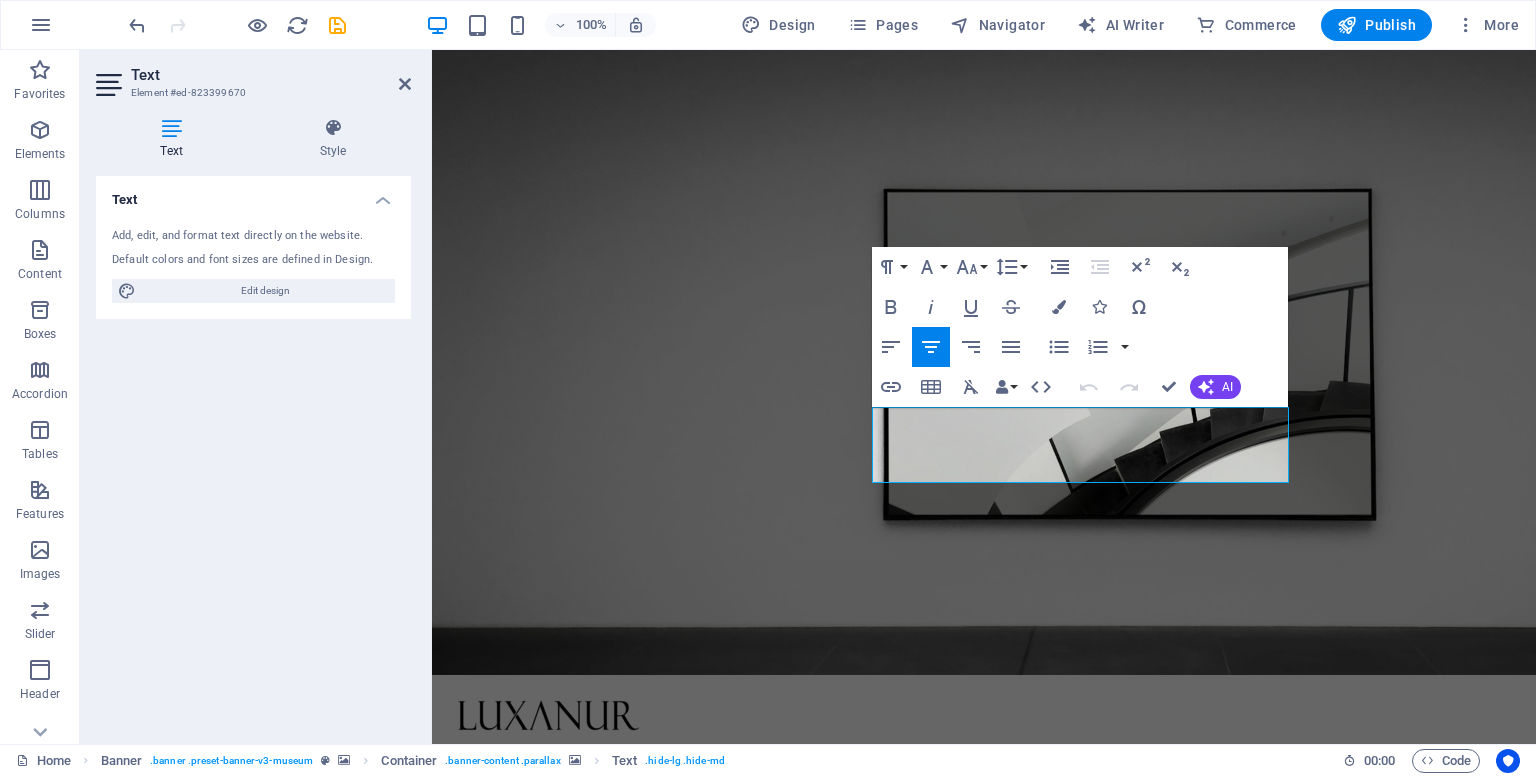 click at bounding box center [984, 1091] 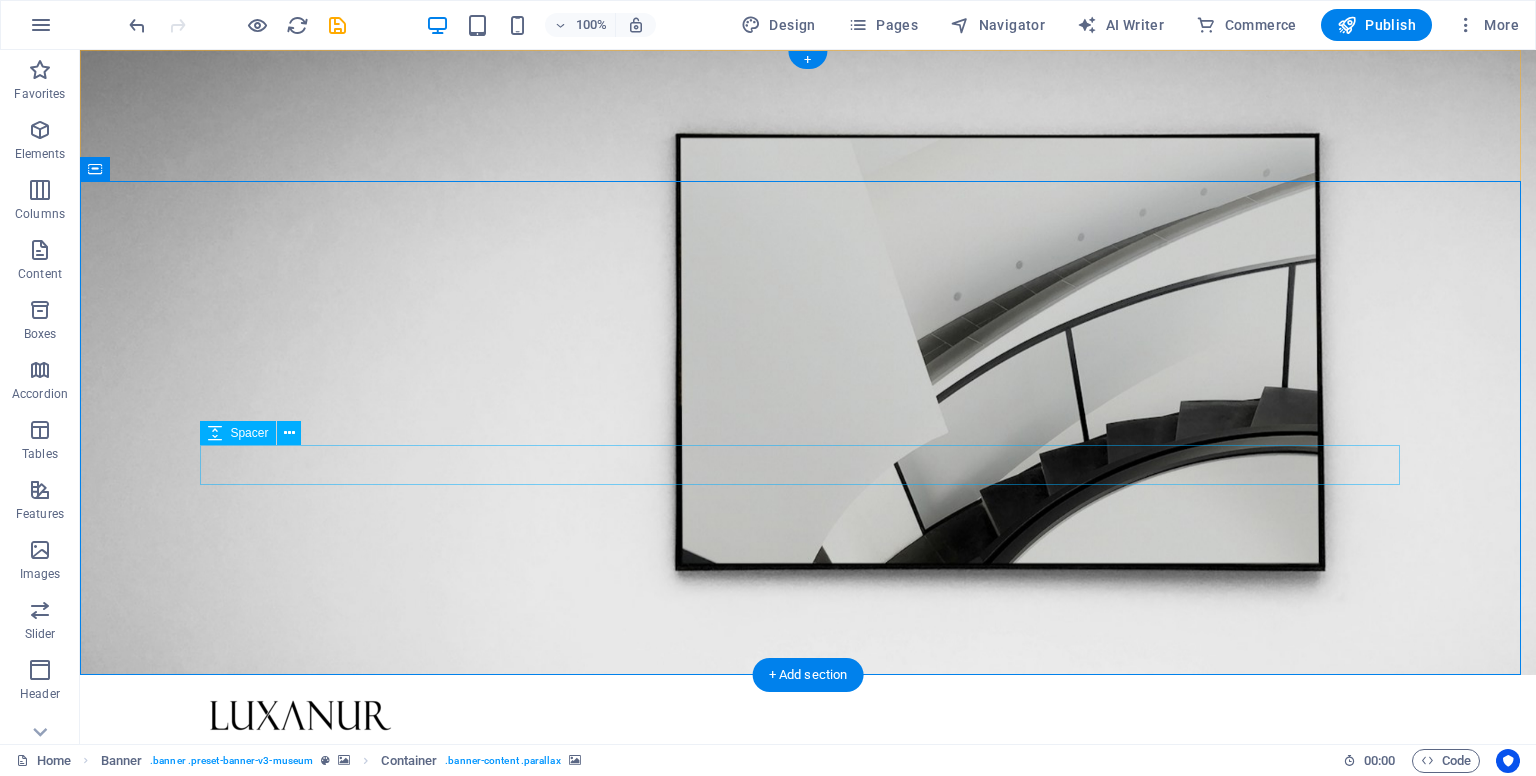 click at bounding box center [808, 1604] 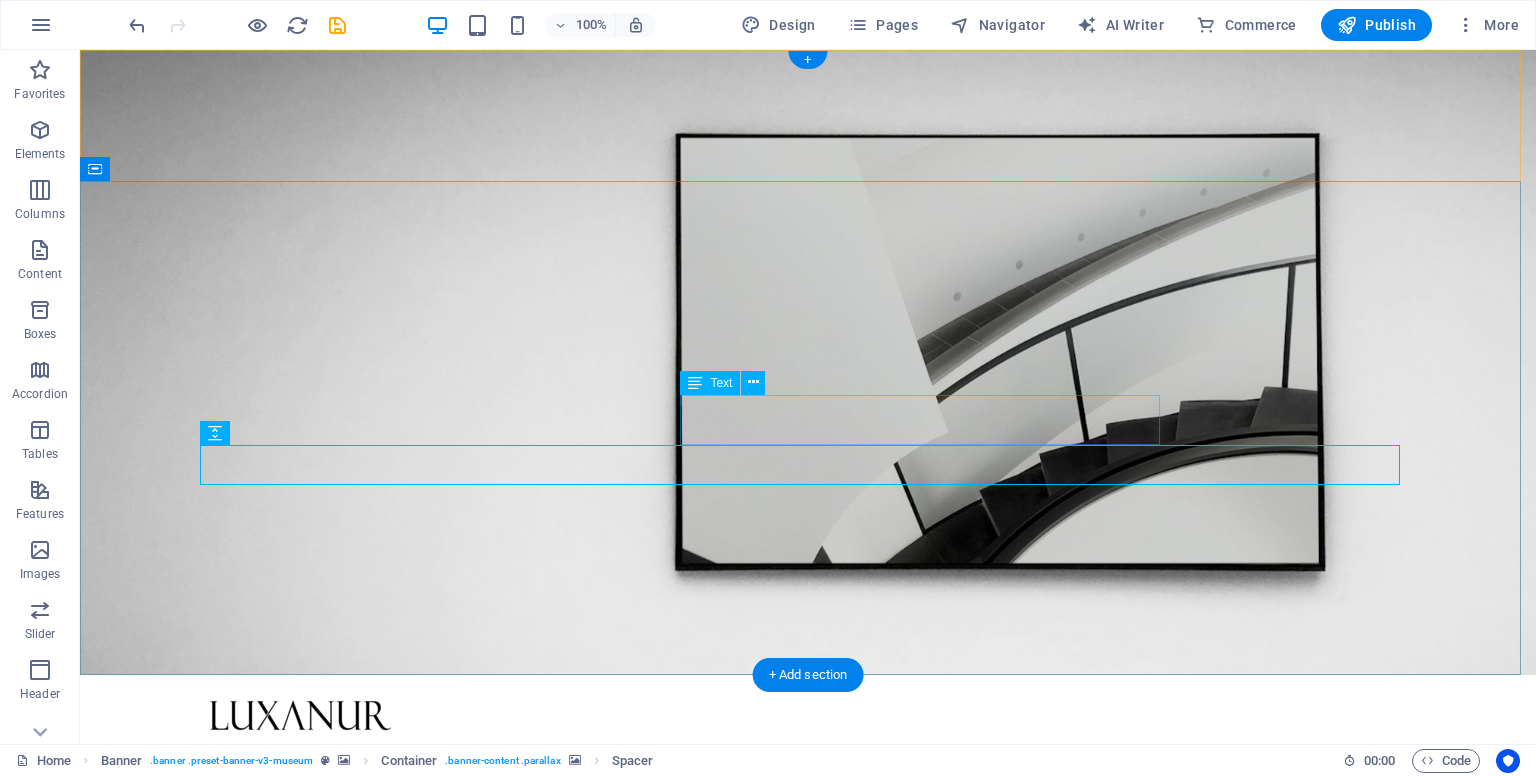 click on "Lorem ipsum dolor sit amet, consectetur adipiscing elit, sed do eiusmod tempor incididunt ut labore" at bounding box center (808, 1571) 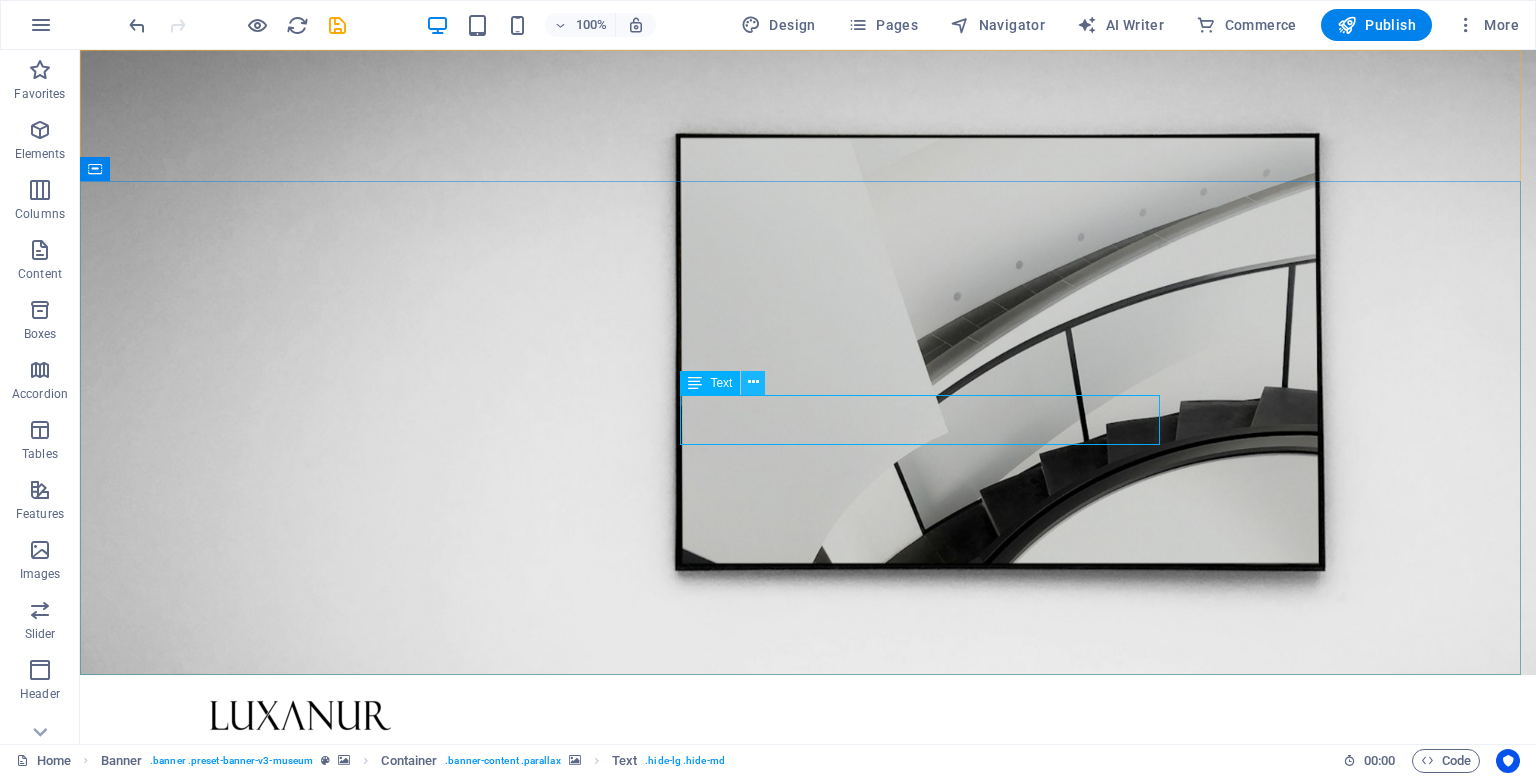 click at bounding box center (753, 382) 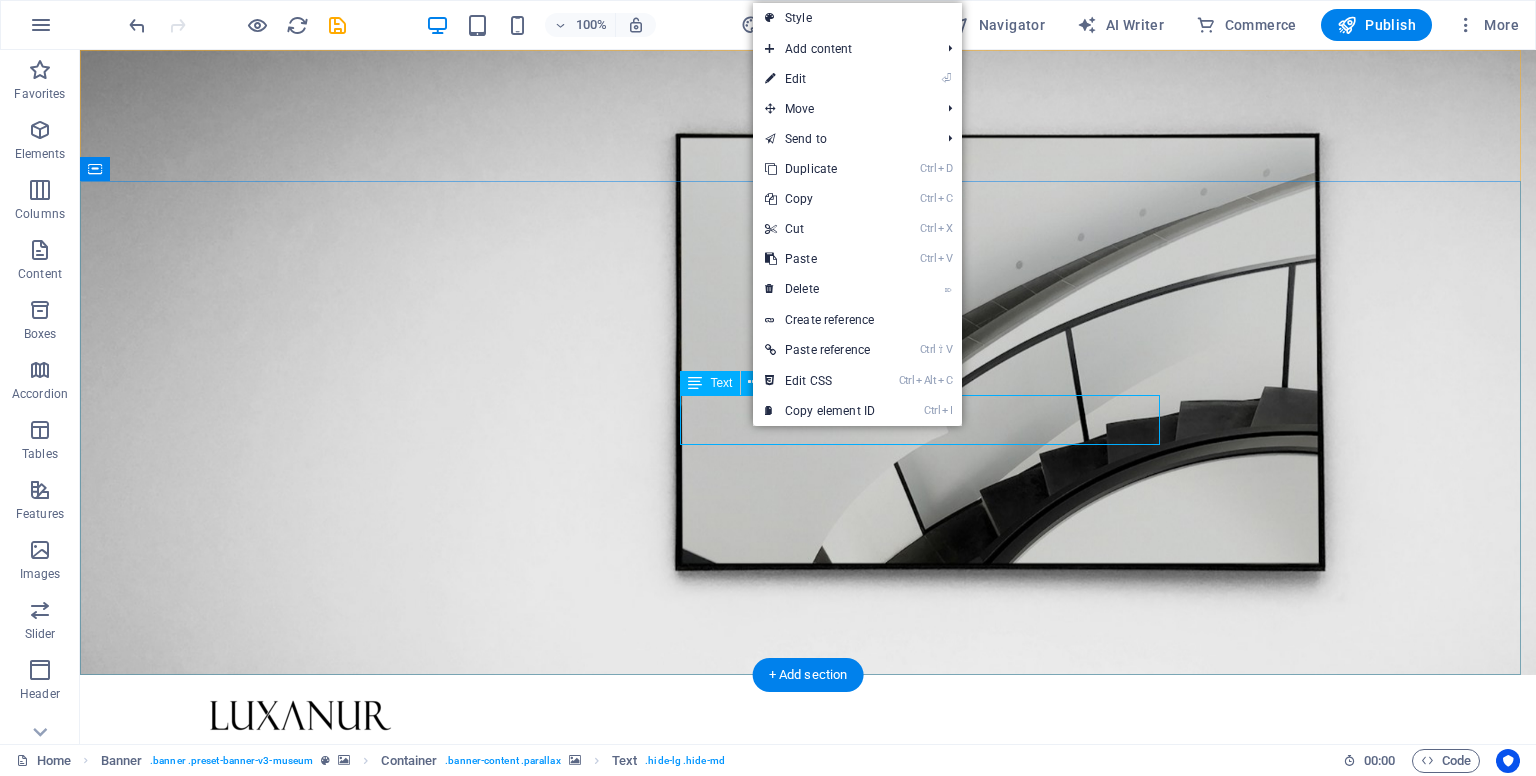 click on "Lorem ipsum dolor sit amet, consectetur adipiscing elit, sed do eiusmod tempor incididunt ut labore" at bounding box center [808, 1571] 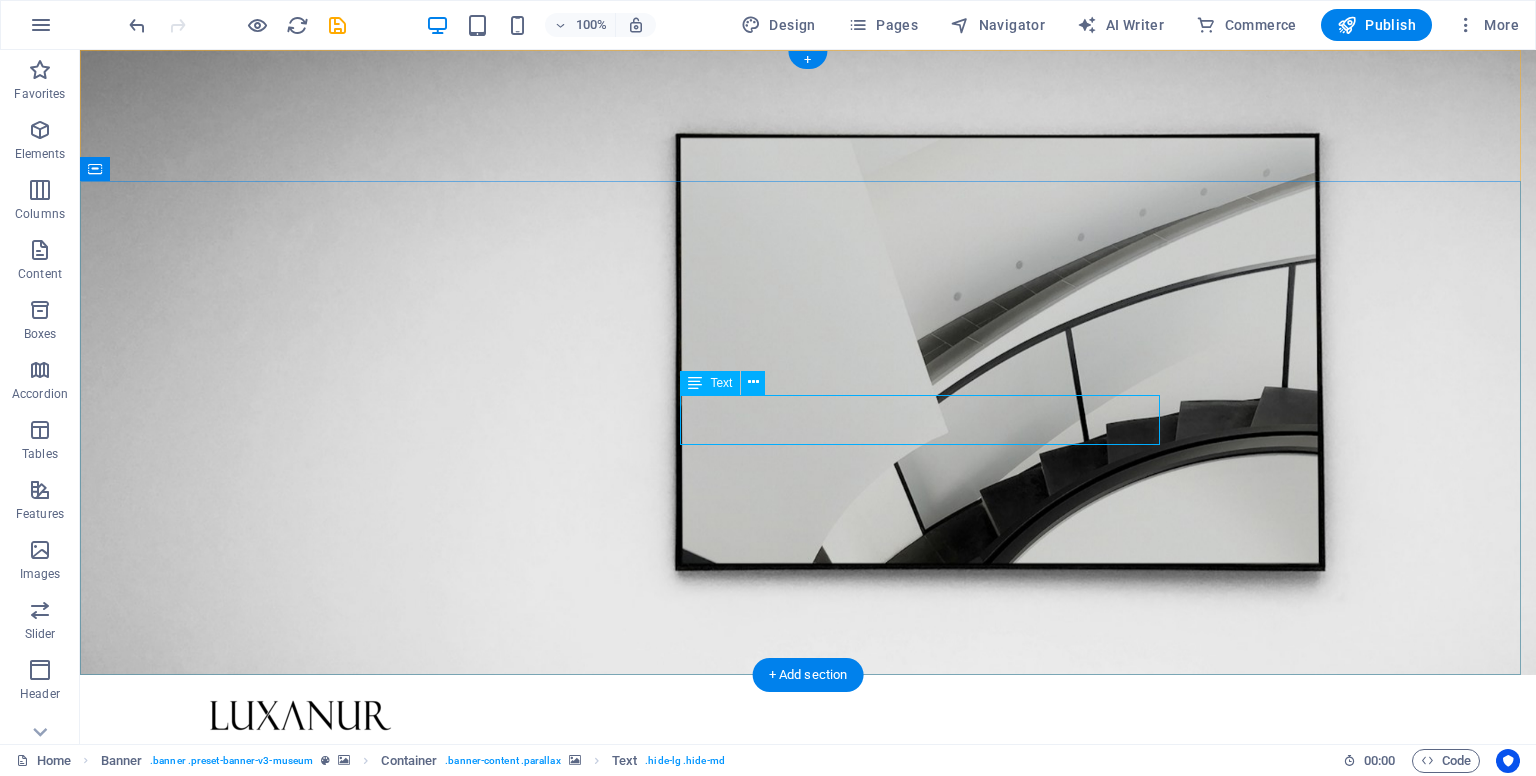 click on "Lorem ipsum dolor sit amet, consectetur adipiscing elit, sed do eiusmod tempor incididunt ut labore" at bounding box center [808, 1571] 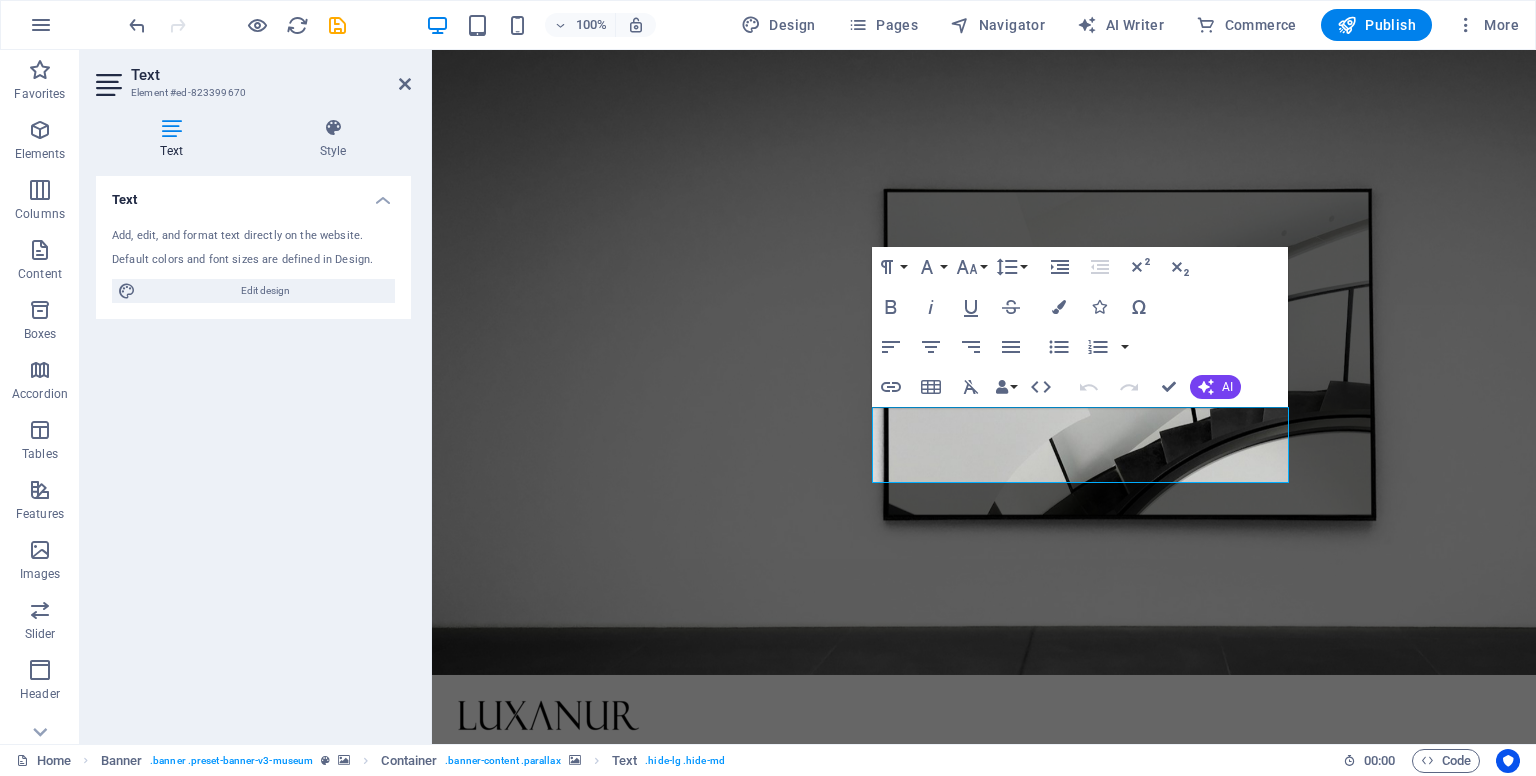 click on "Default colors and font sizes are defined in Design." at bounding box center (253, 260) 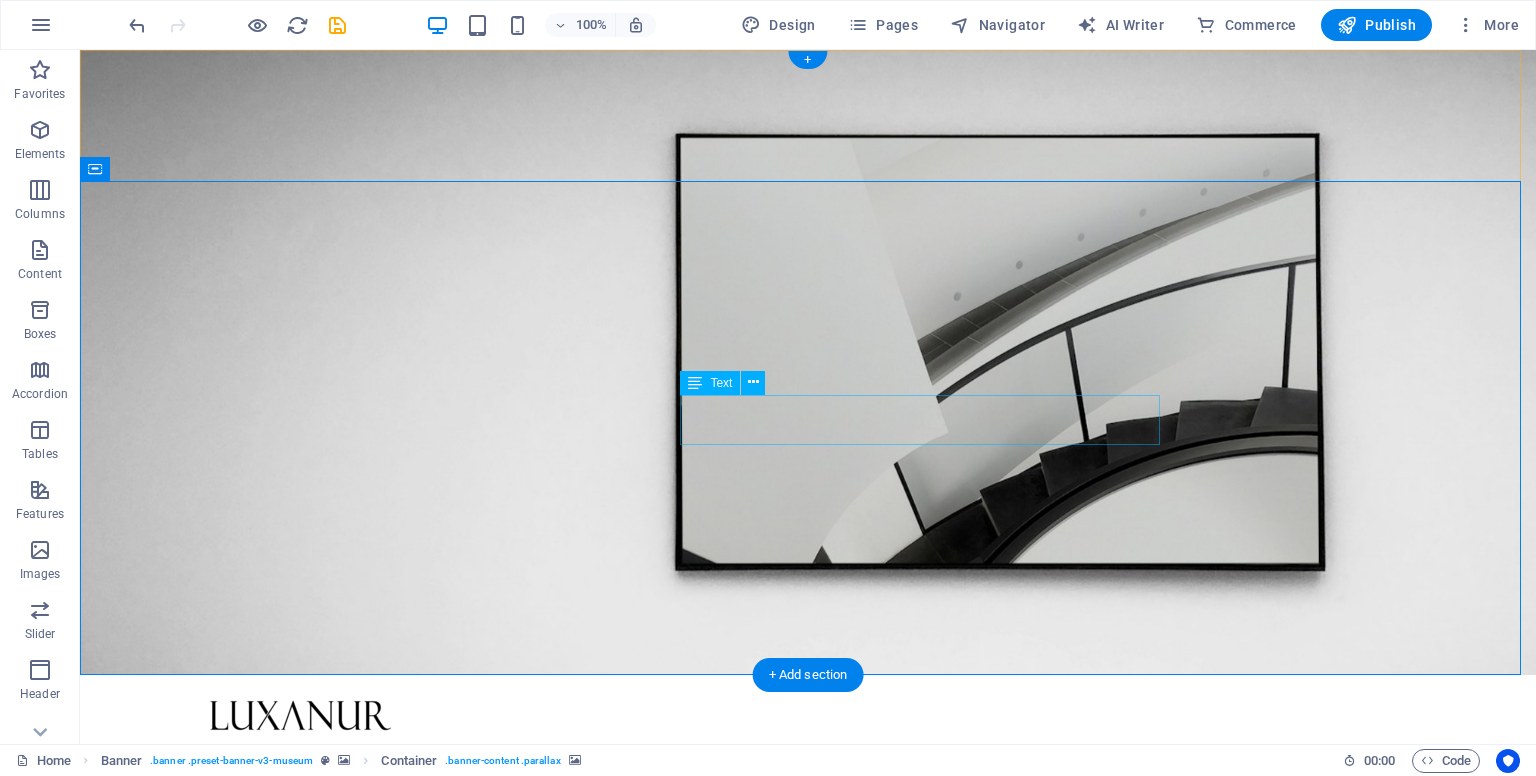 click on "Lorem ipsum dolor sit amet, consectetur adipiscing elit, sed do eiusmod tempor incididunt ut labore" at bounding box center (808, 1571) 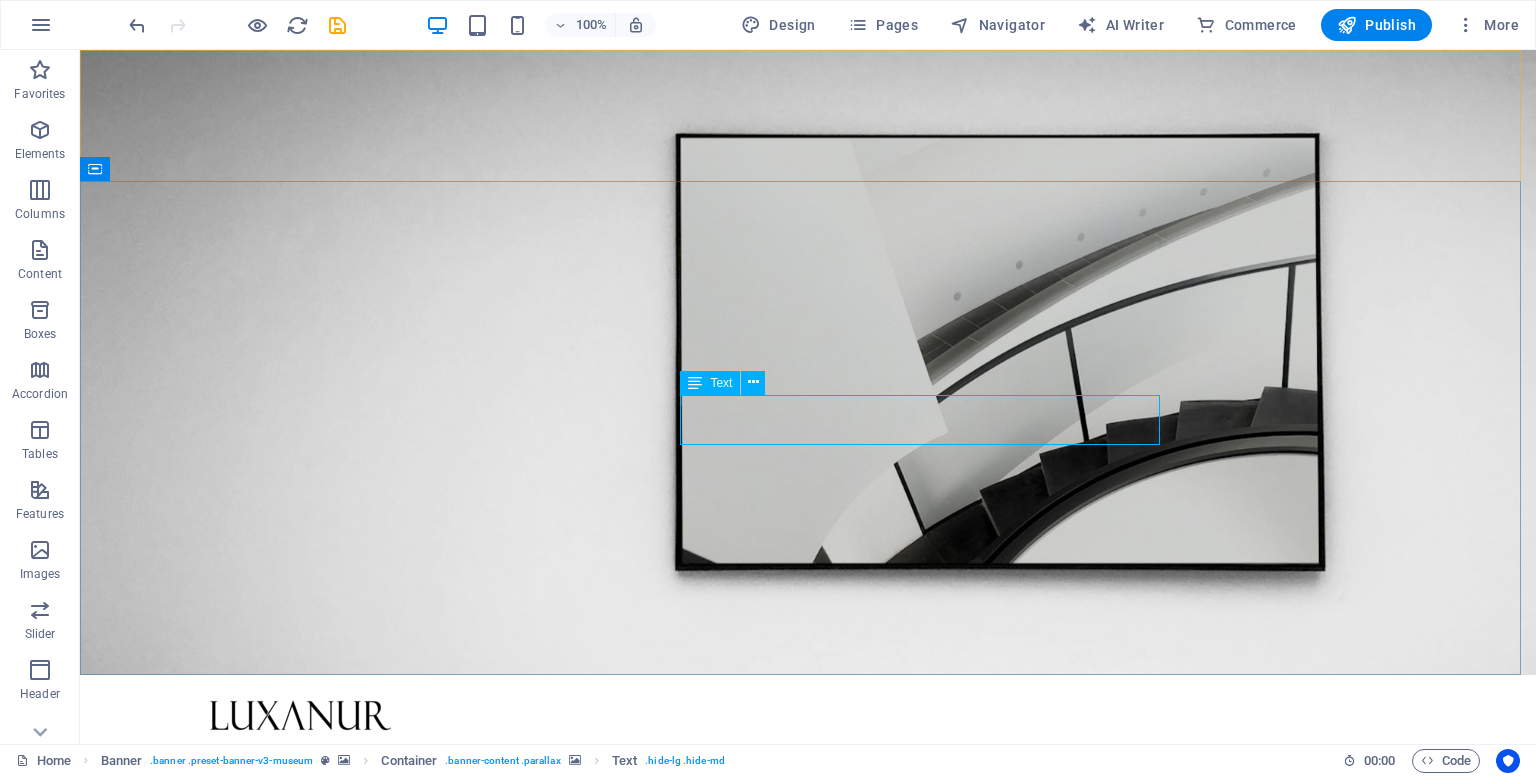 click at bounding box center [695, 383] 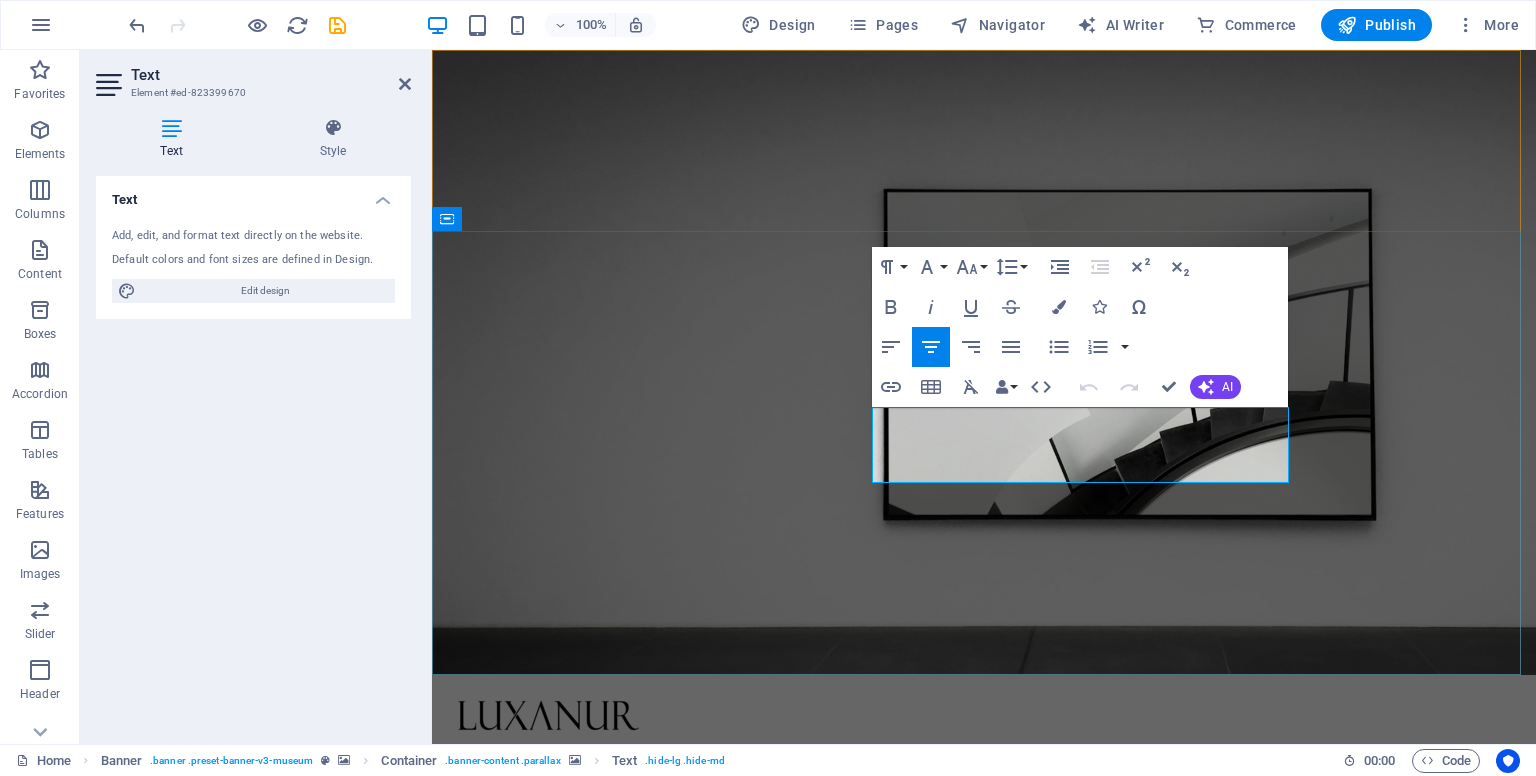 click on "Lorem ipsum dolor sit amet, consectetur adipiscing elit, sed do eiusmod tempor incididunt ut labore" at bounding box center [984, 1571] 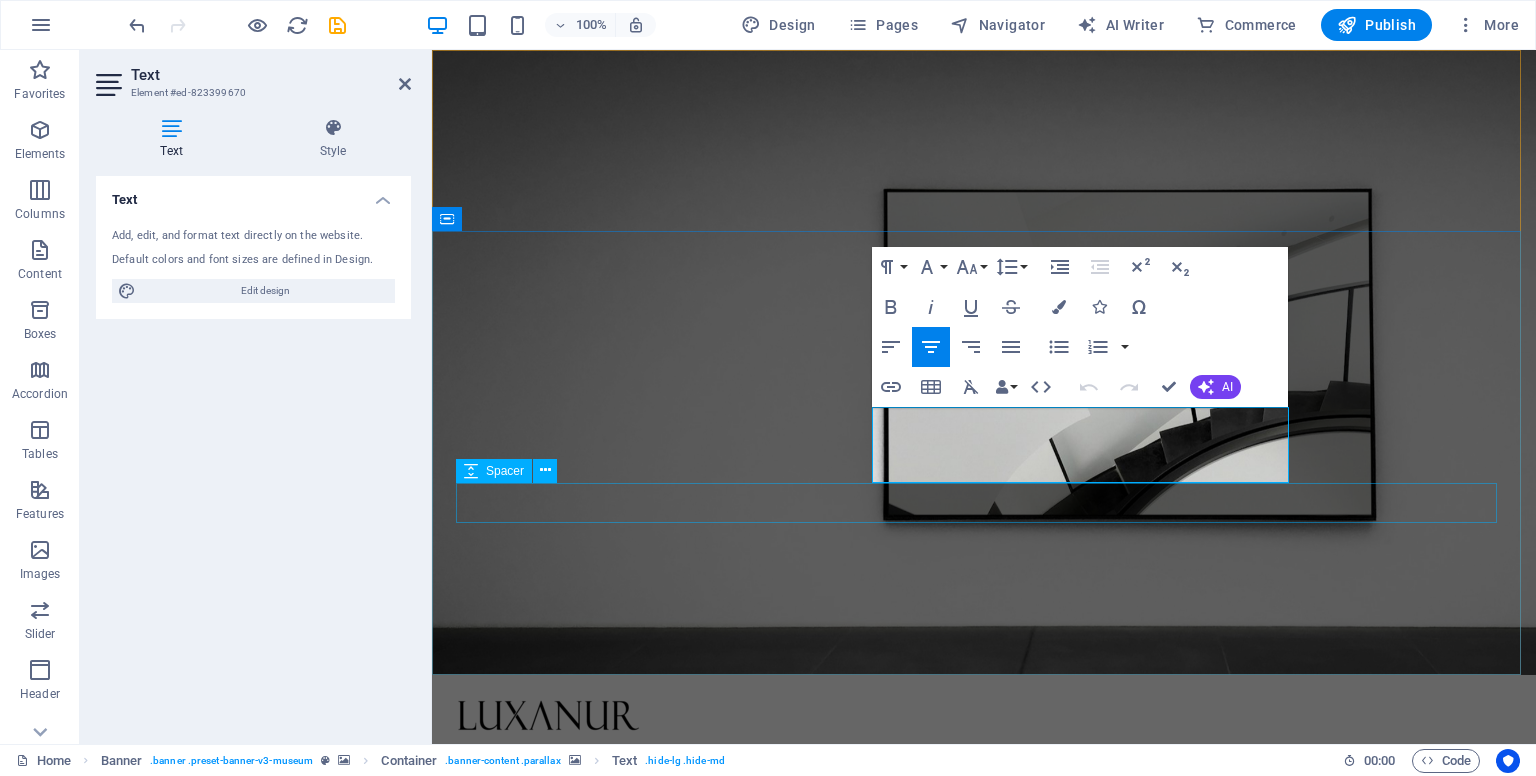 click at bounding box center [984, 1604] 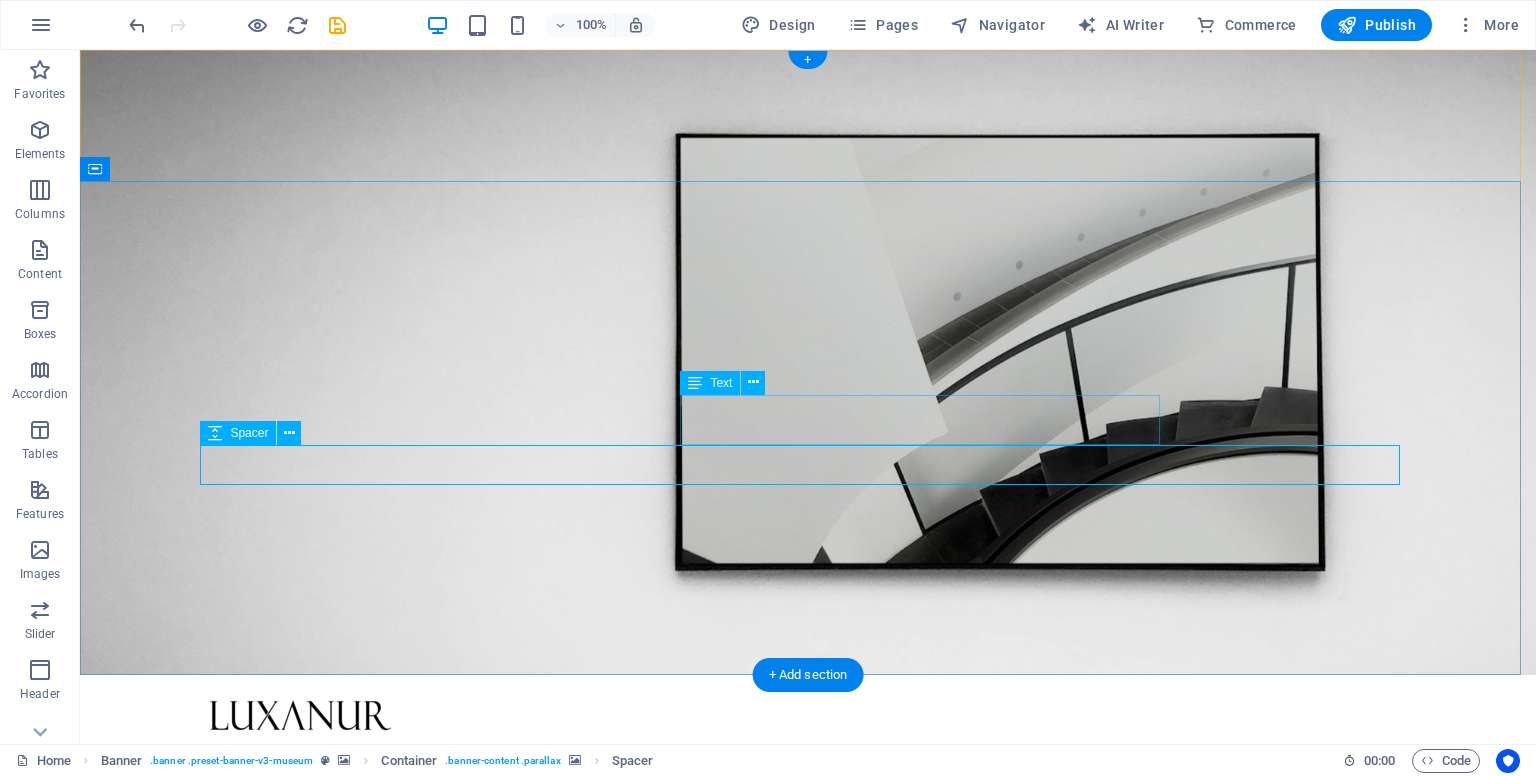 click at bounding box center [808, 1604] 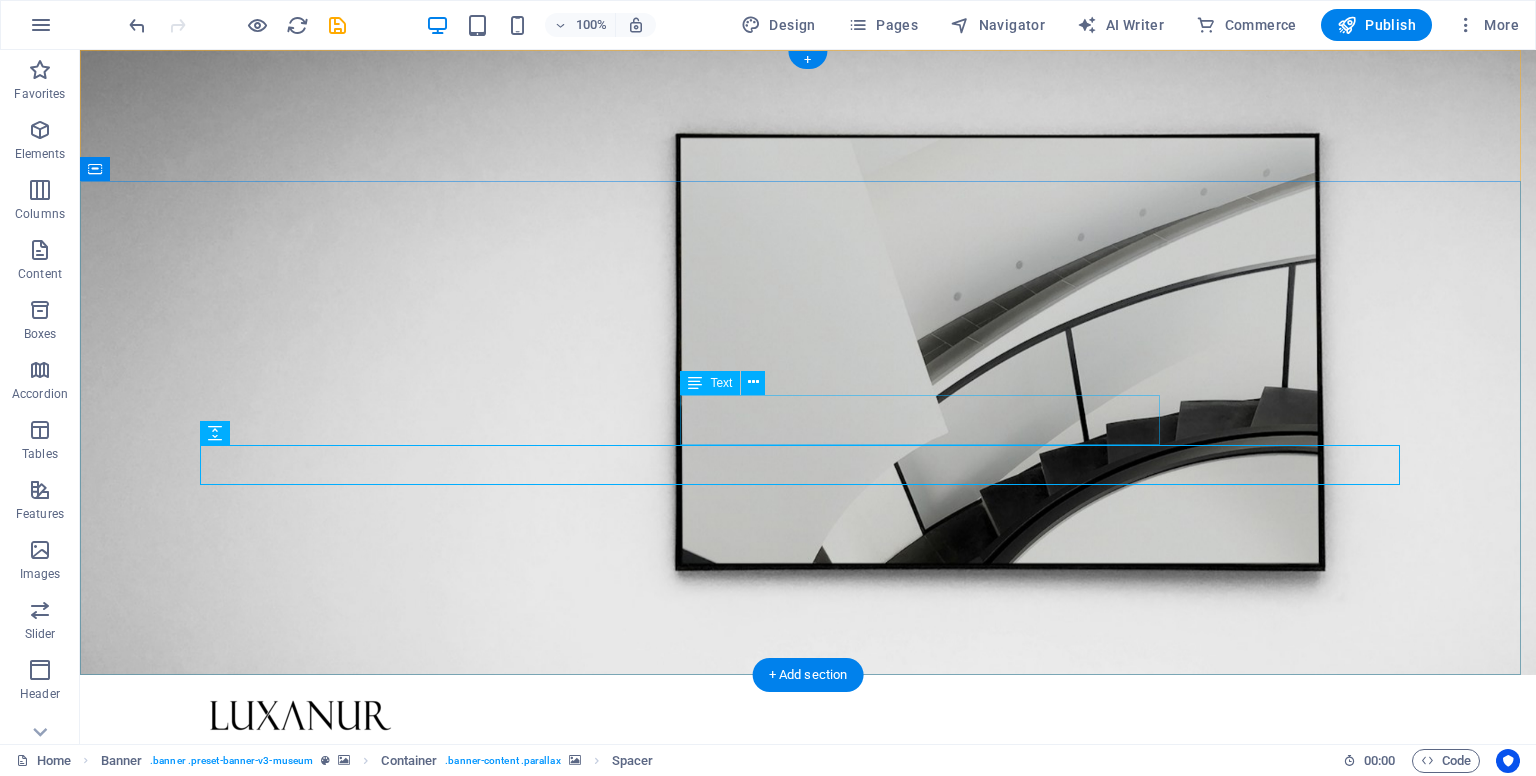click on "Lorem ipsum dolor sit amet, consectetur adipiscing elit, sed do eiusmod tempor incididunt ut labore" at bounding box center [808, 1571] 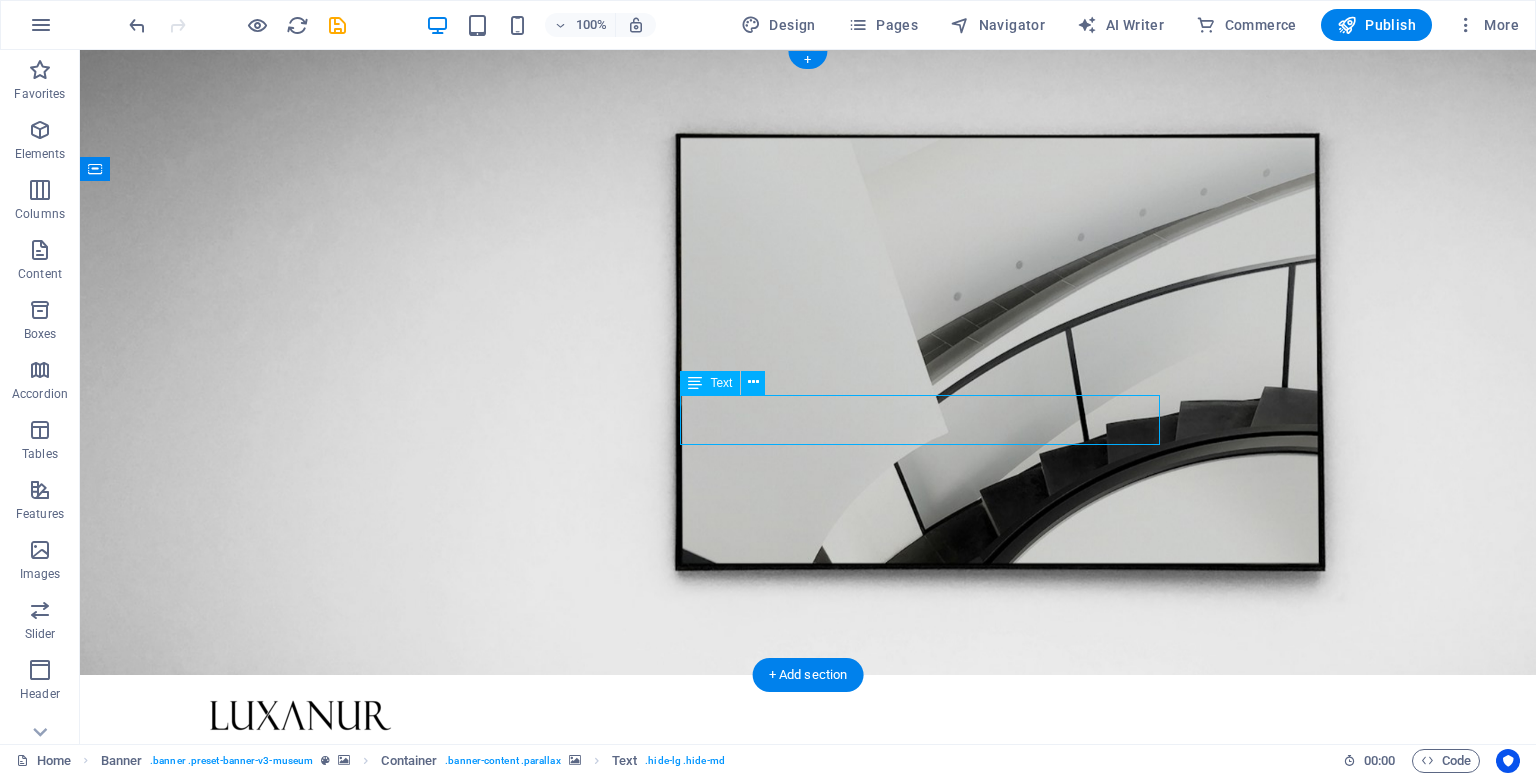 click on "Lorem ipsum dolor sit amet, consectetur adipiscing elit, sed do eiusmod tempor incididunt ut labore" at bounding box center [808, 1571] 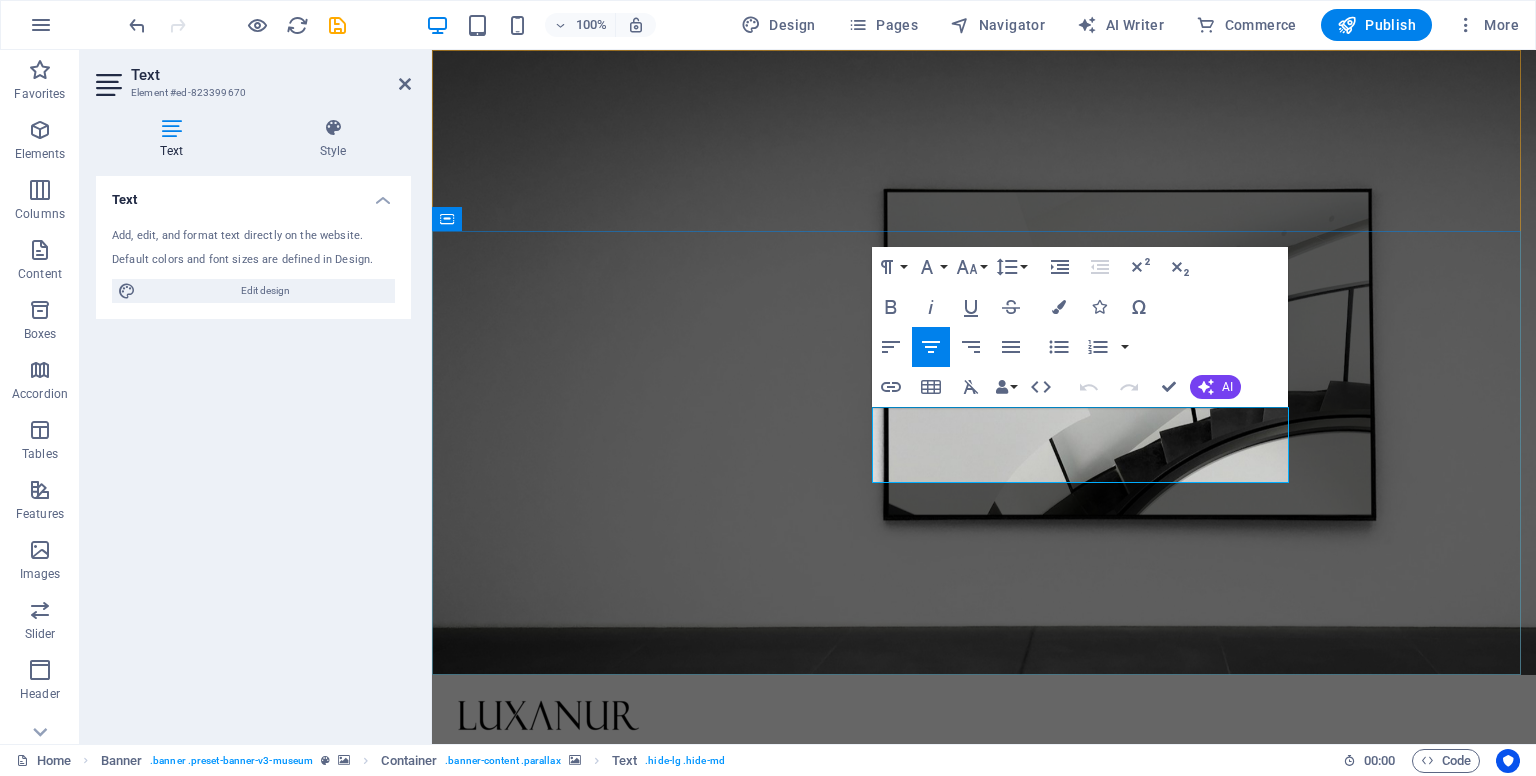 drag, startPoint x: 989, startPoint y: 473, endPoint x: 1203, endPoint y: 423, distance: 219.7635 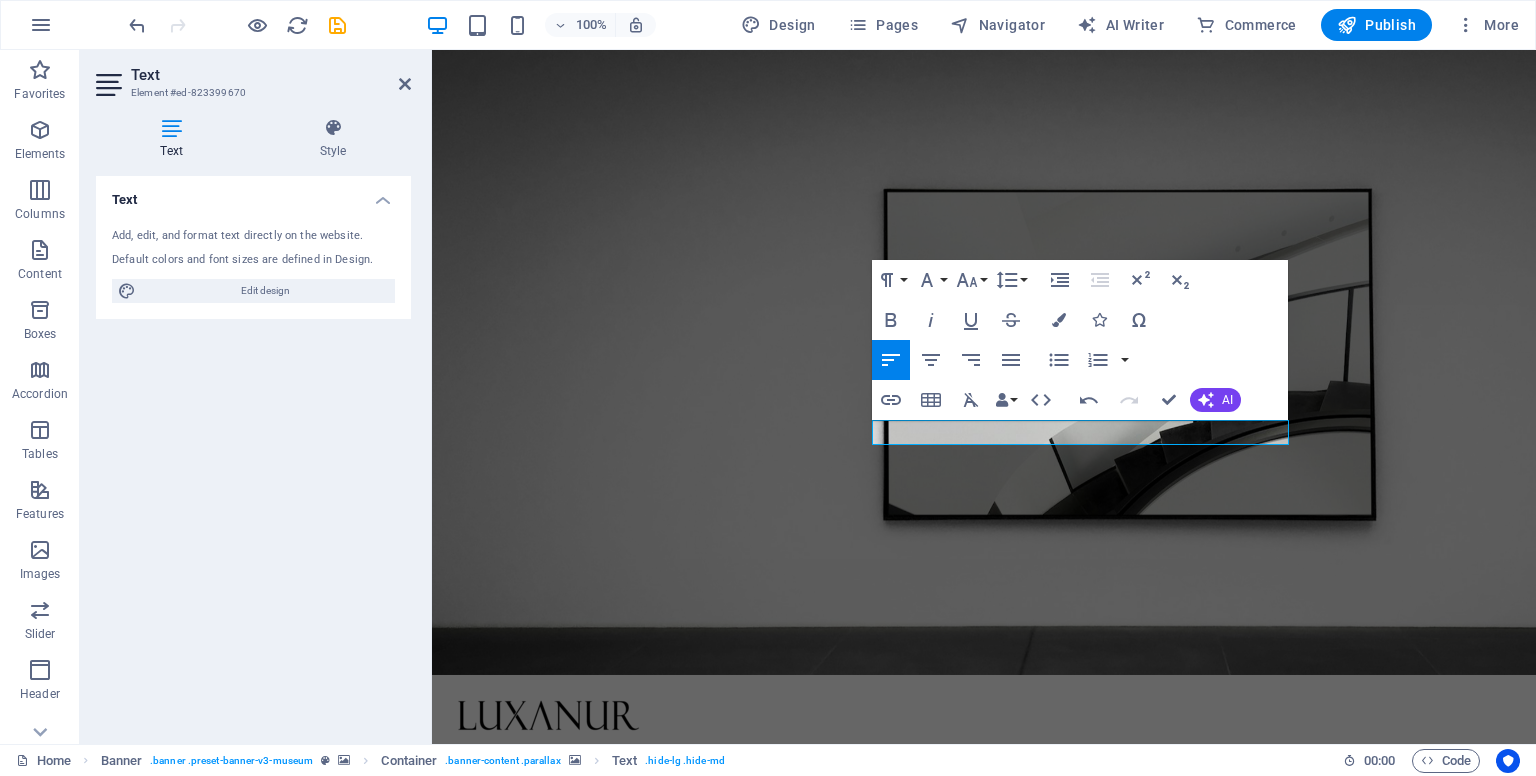 click at bounding box center (984, 1056) 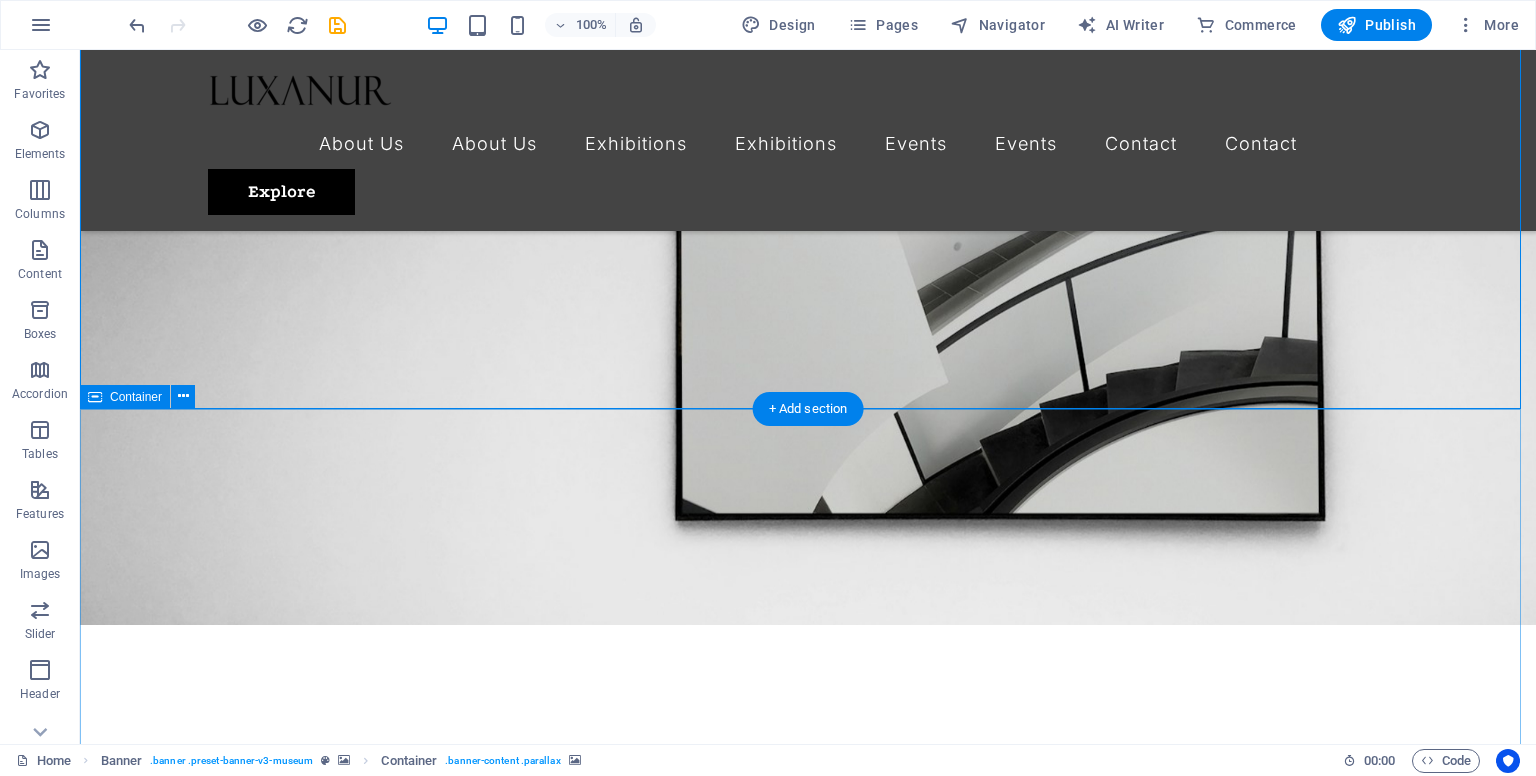 scroll, scrollTop: 0, scrollLeft: 0, axis: both 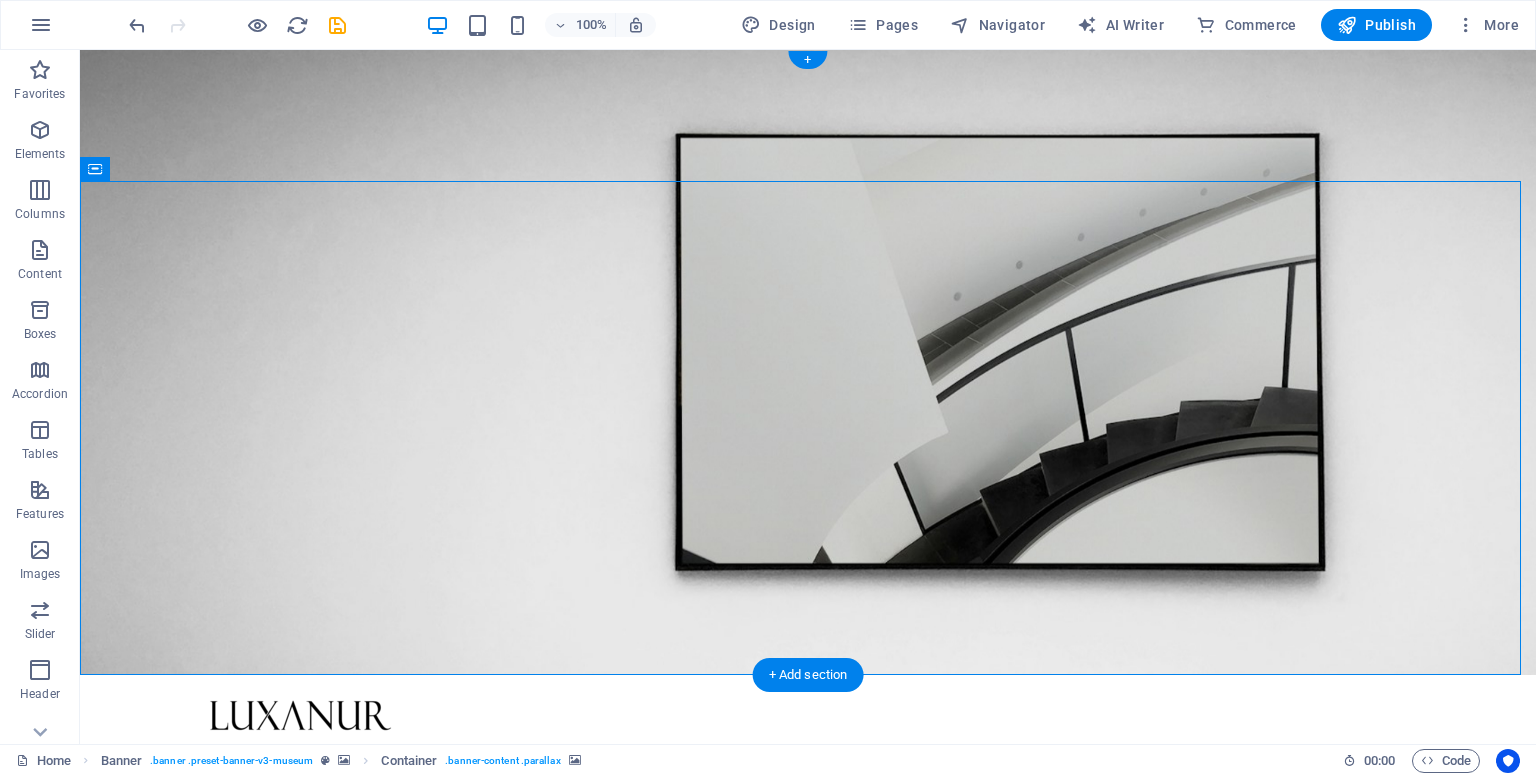 click at bounding box center (808, 1091) 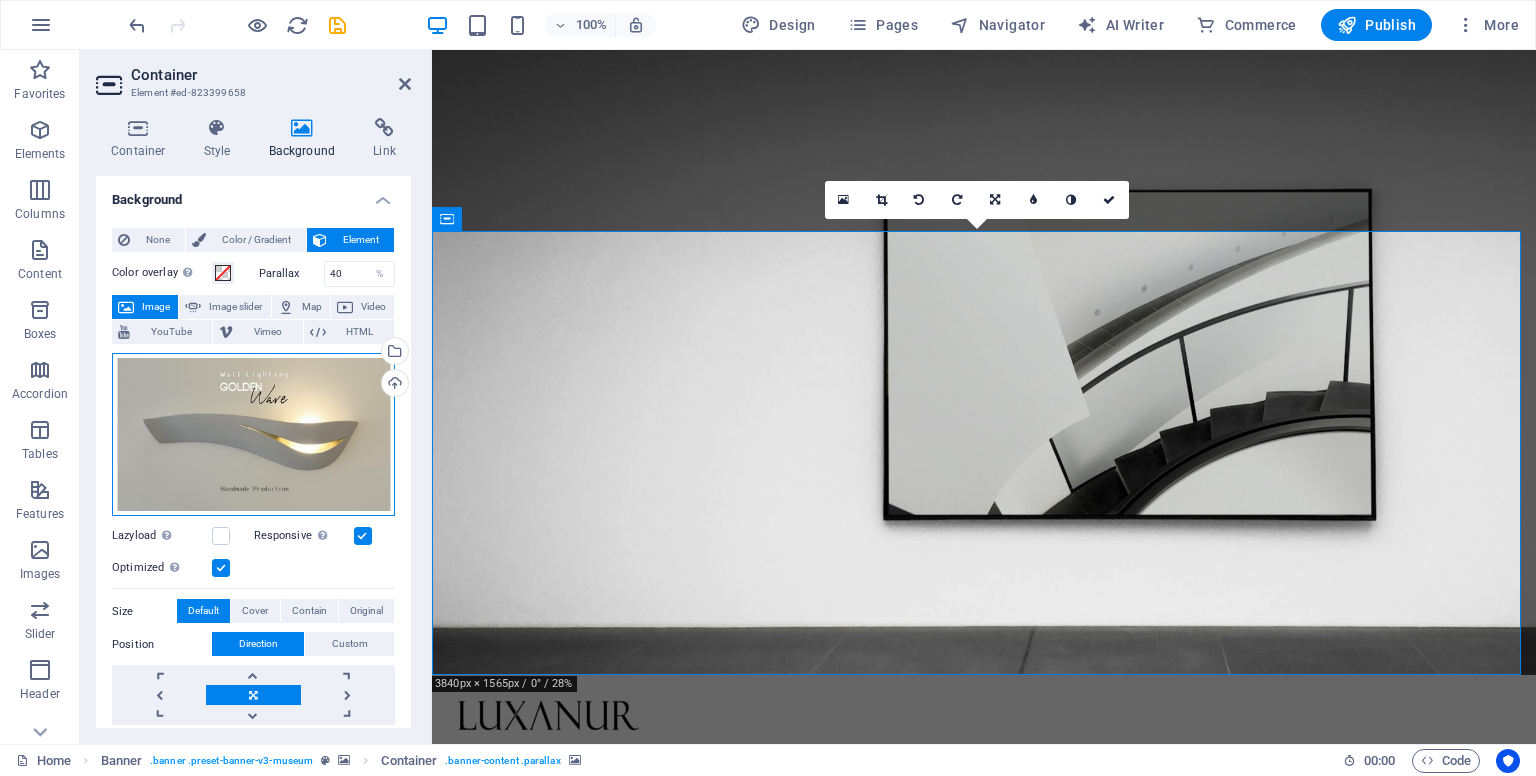 click on "Drag files here, click to choose files or select files from Files or our free stock photos & videos" at bounding box center (253, 435) 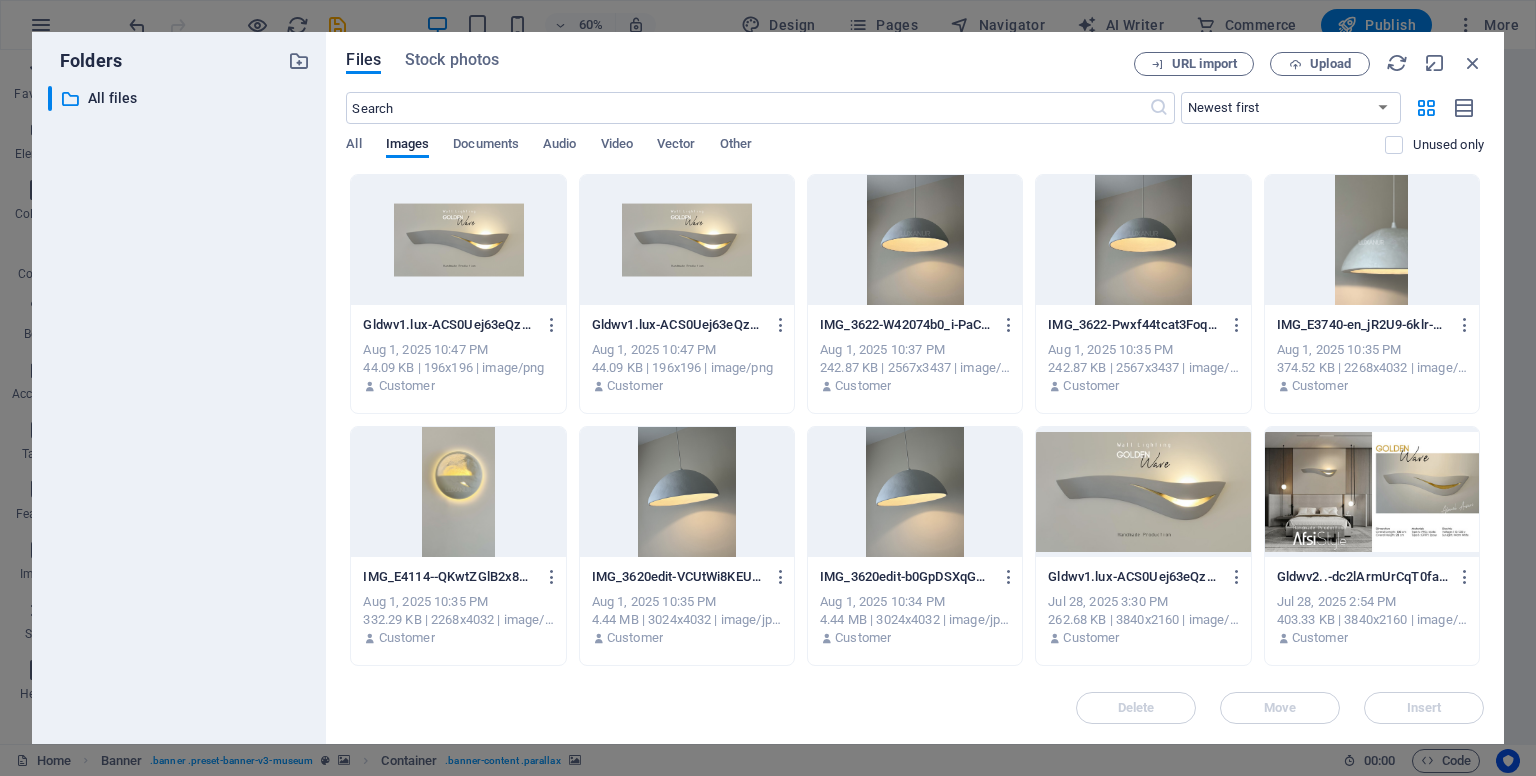 click at bounding box center (687, 240) 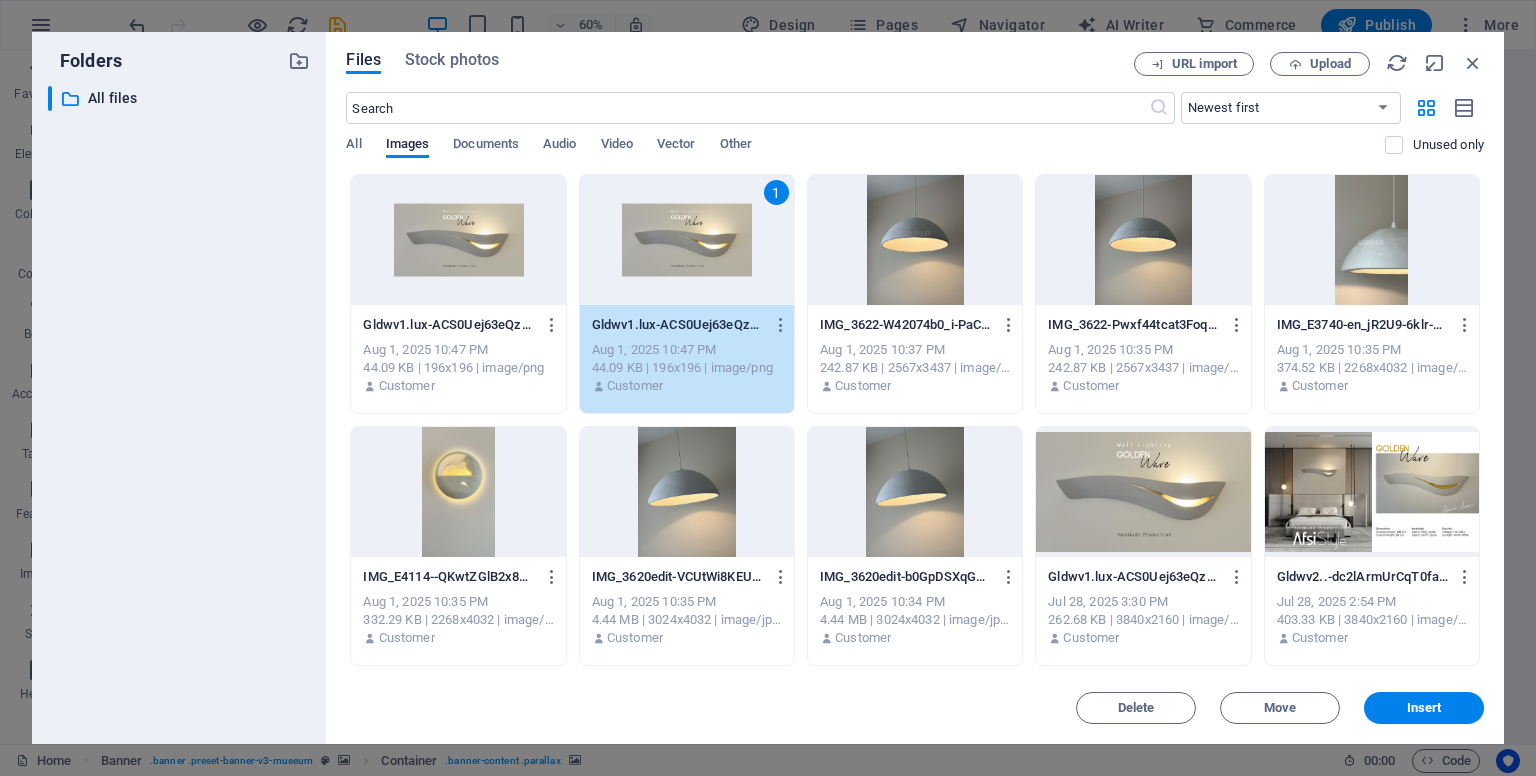 click on "1" at bounding box center (687, 240) 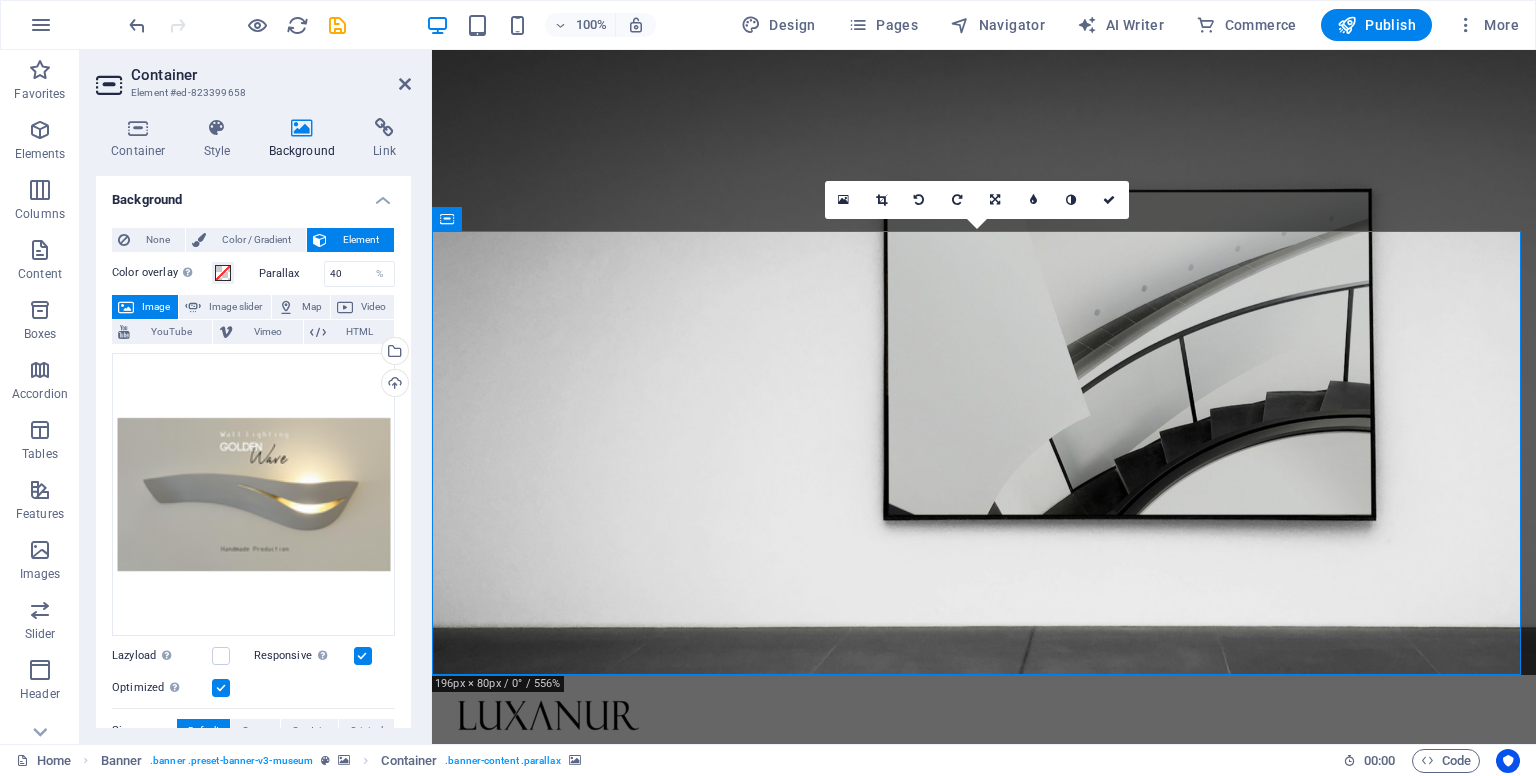 click at bounding box center [984, 1056] 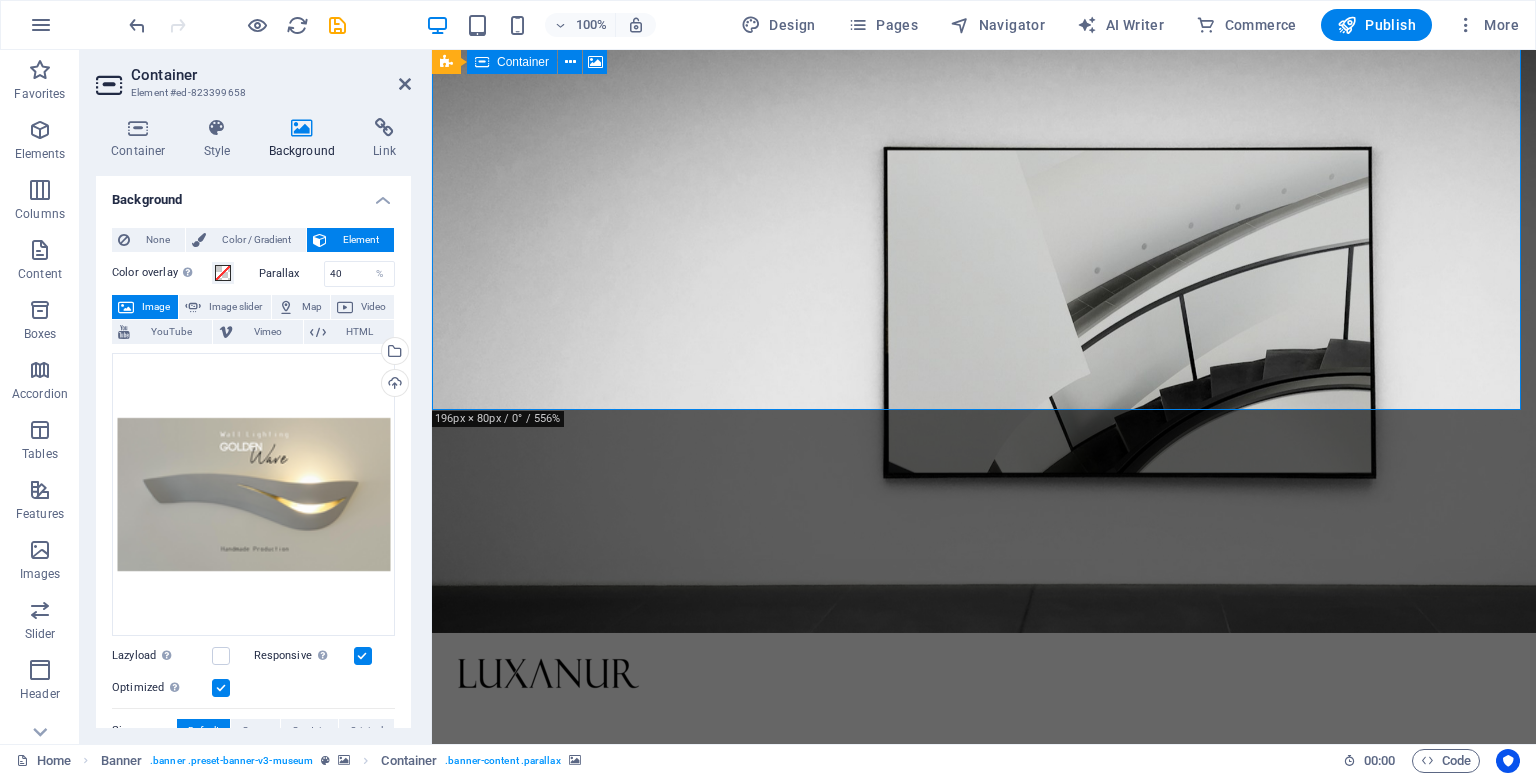 scroll, scrollTop: 0, scrollLeft: 0, axis: both 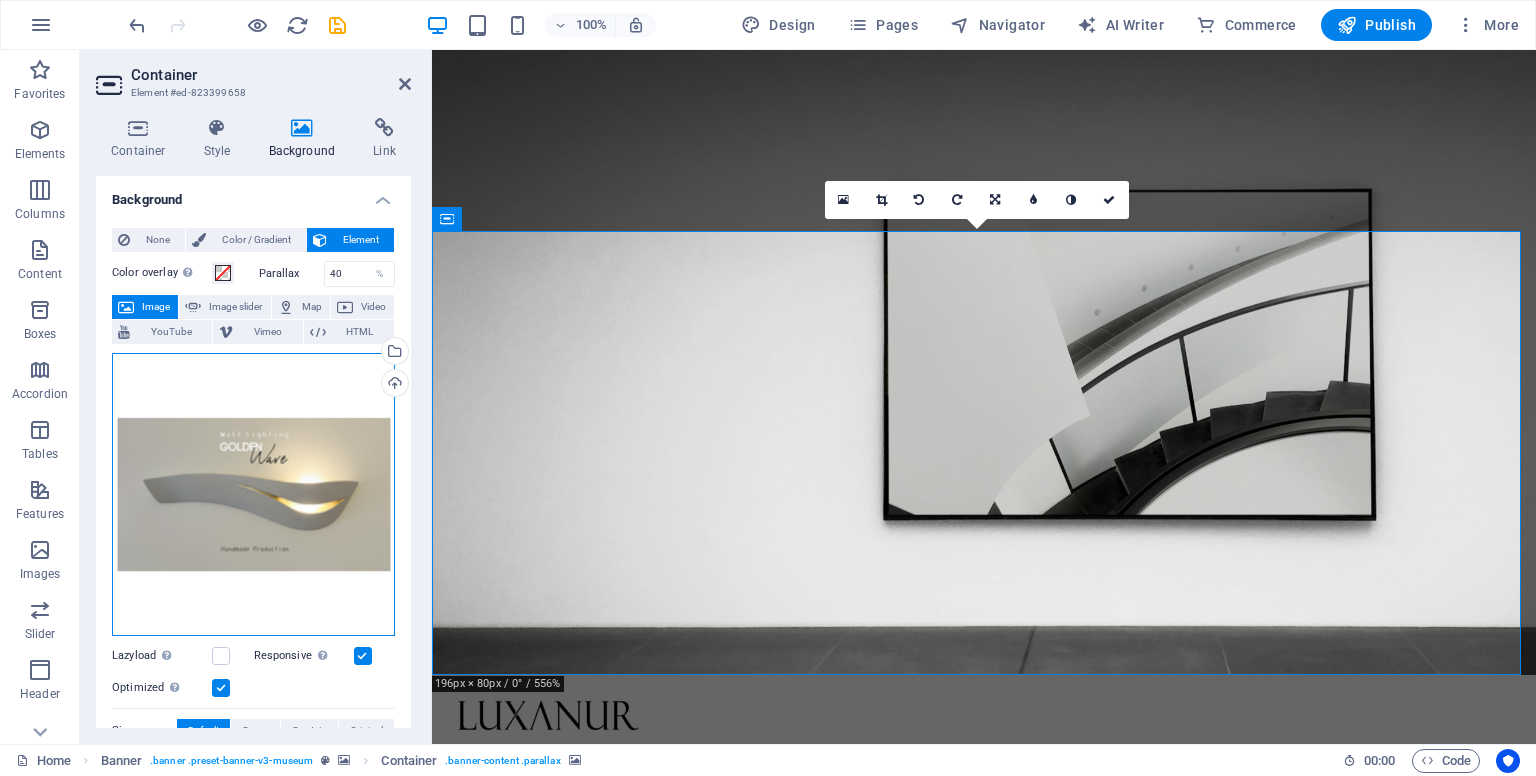 click on "Drag files here, click to choose files or select files from Files or our free stock photos & videos" at bounding box center [253, 494] 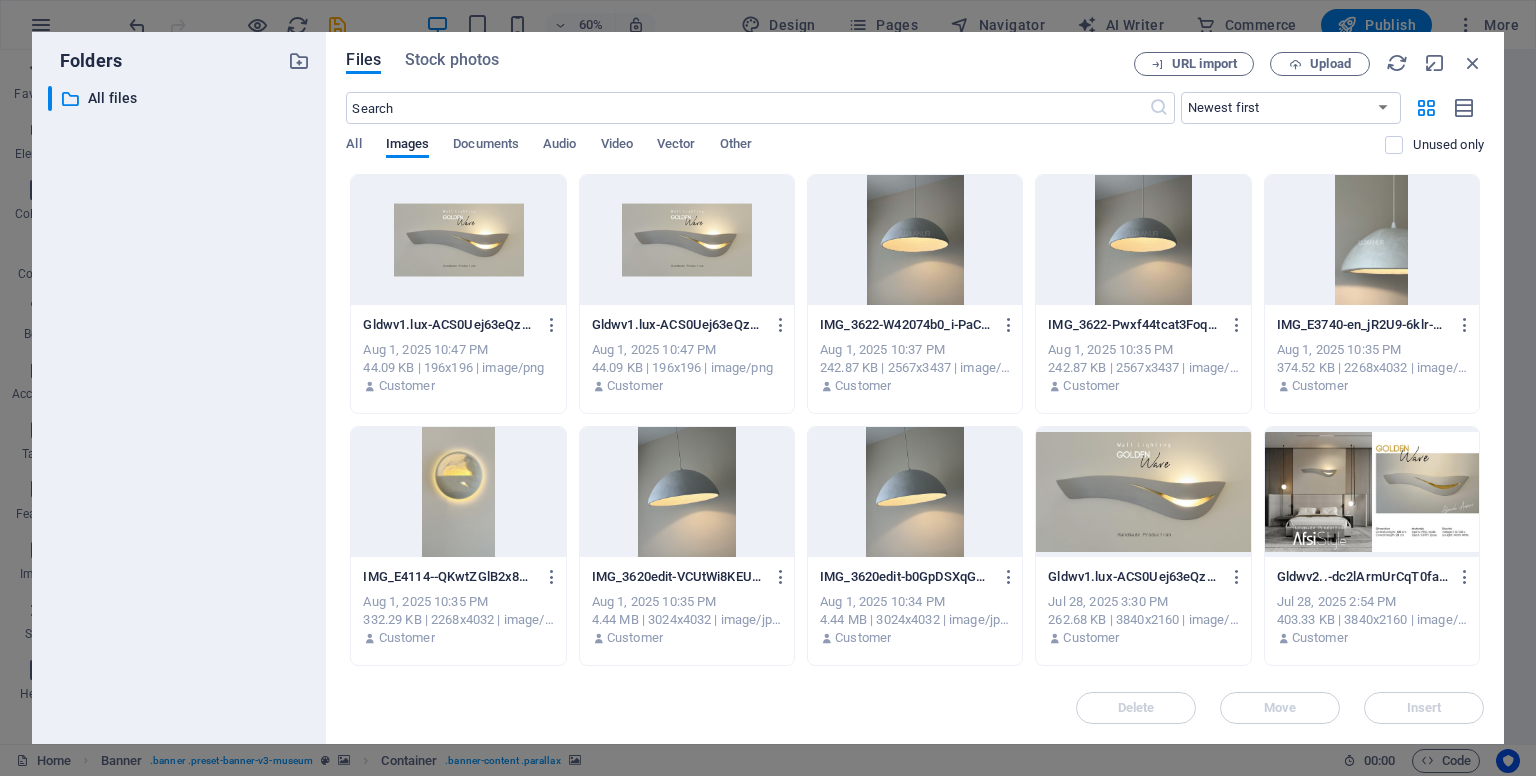 click on "Files Stock photos URL import Upload ​ Newest first Oldest first Name (A-Z) Name (Z-A) Size (0-9) Size (9-0) Resolution (0-9) Resolution (9-0) All Images Documents Audio Video Vector Other Unused only Drop files here to upload them instantly Gldwv1.lux-ACS0Uej63eQzMnqOlyYSHg-Q7mpGbpr-VwZ07GHLwp6OA.png Gldwv1.lux-ACS0Uej63eQzMnqOlyYSHg-Q7mpGbpr-VwZ07GHLwp6OA.png [MONTH] 1, 2025 [TIME] [SIZE] | [DIMENSIONS] | image/png Customer Gldwv1.lux-ACS0Uej63eQzMnqOlyYSHg-nUhJyKXtJNmYFihBIN-Bmg.png Gldwv1.lux-ACS0Uej63eQzMnqOlyYSHg-nUhJyKXtJNmYFihBIN-Bmg.png [MONTH] 1, 2025 [TIME] [SIZE] | [DIMENSIONS] | image/png Customer IMG_3622-W42074b0_i-PaC8IwA1Oqw.jpg IMG_3622-W42074b0_i-PaC8IwA1Oqw.jpg [MONTH] 1, 2025 [TIME] [SIZE] | [DIMENSIONS] | image/jpeg Customer IMG_3622-Pwxf44tcat3FoqRu9VKknw.jpg IMG_3622-Pwxf44tcat3FoqRu9VKknw.jpg [MONTH] 1, 2025 [TIME] [SIZE] | [DIMENSIONS] | image/jpeg Customer IMG_E3740-en_jR2U9-6klr-UUkgBmmw.jpg IMG_E3740-en_jR2U9-6klr-UUkgBmmw.jpg [MONTH] 1, 2025 [TIME] [SIZE] | [DIMENSIONS] | image/jpeg Customer" at bounding box center (915, 388) 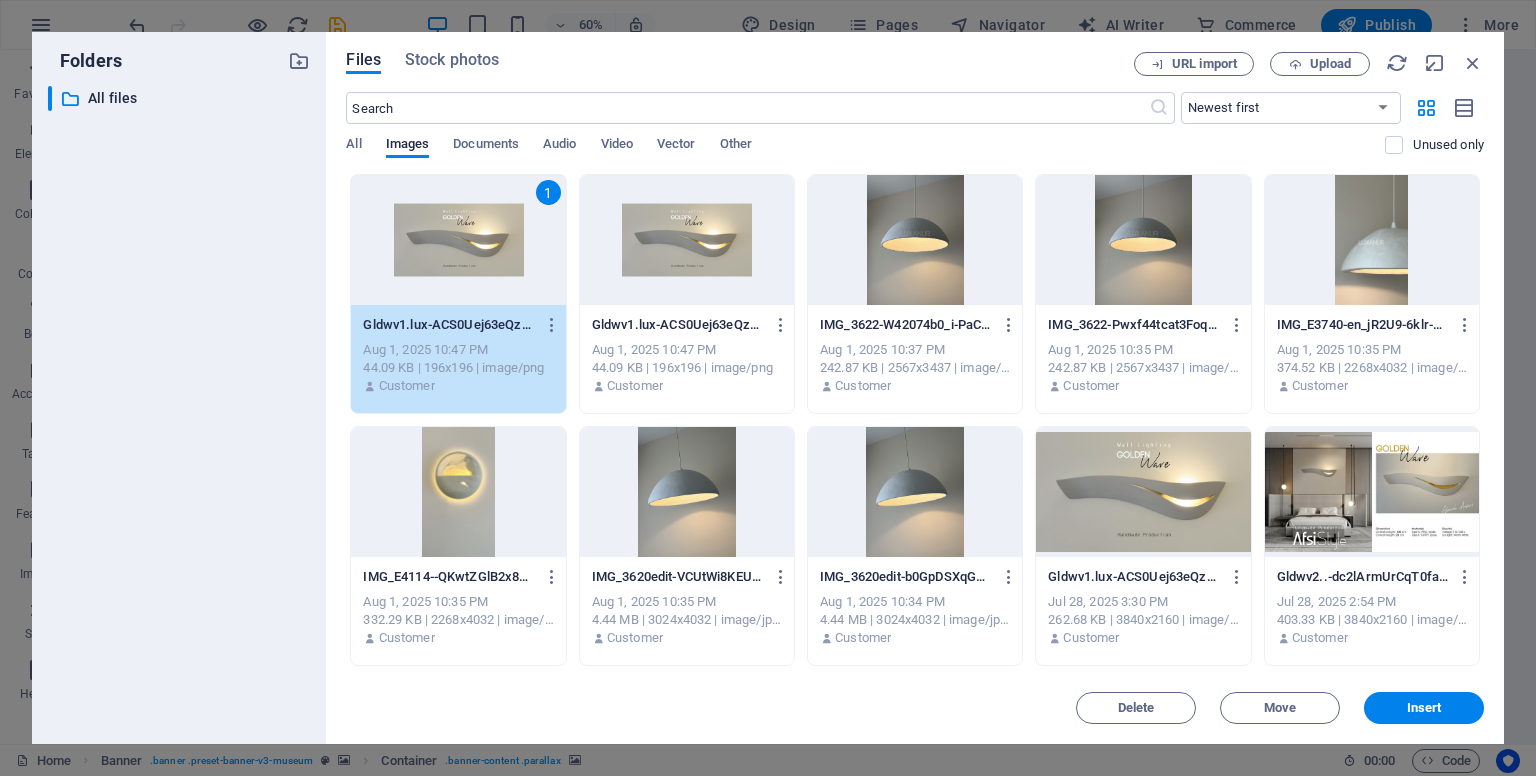 click on "1" at bounding box center [458, 240] 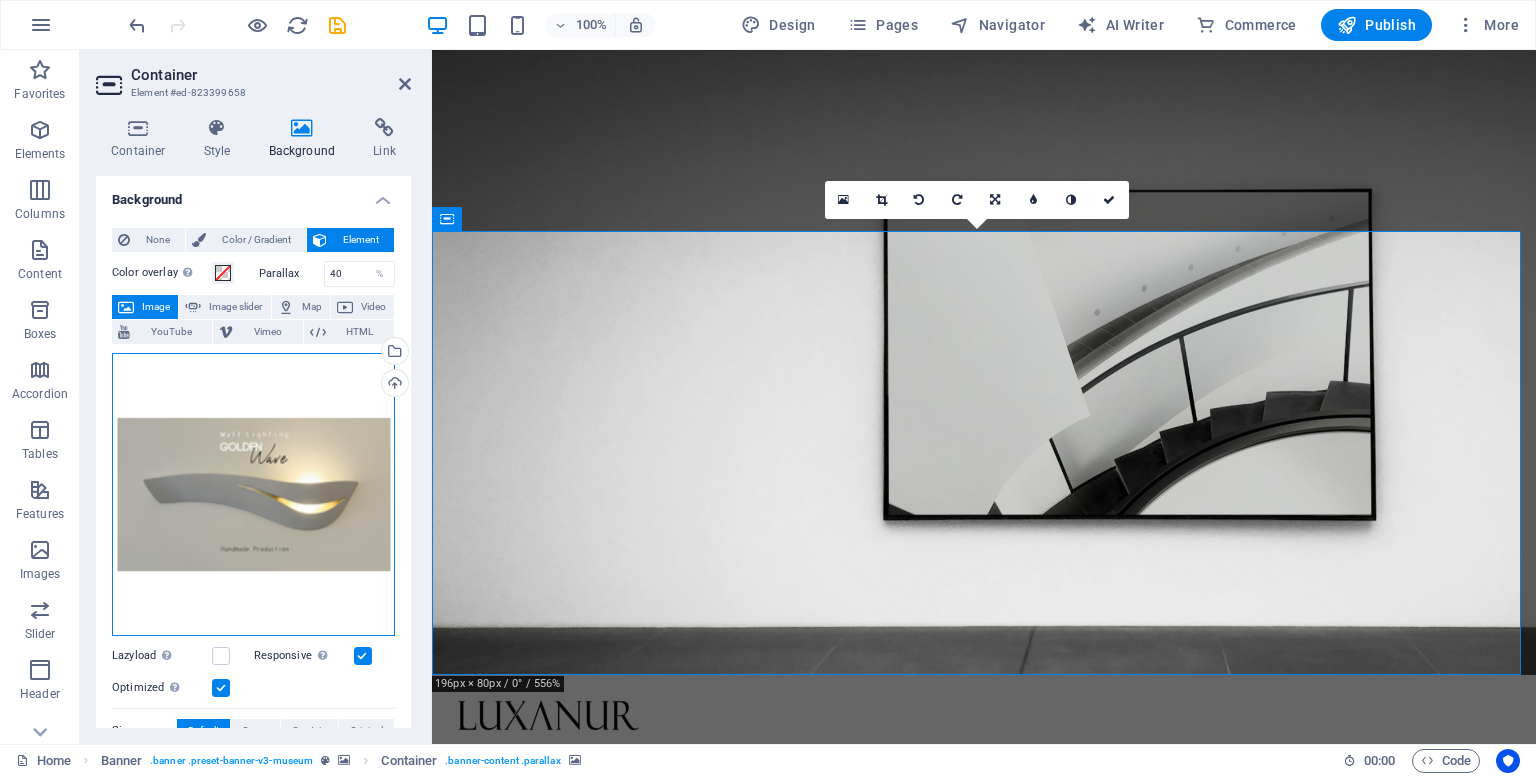 click on "Drag files here, click to choose files or select files from Files or our free stock photos & videos" at bounding box center (253, 494) 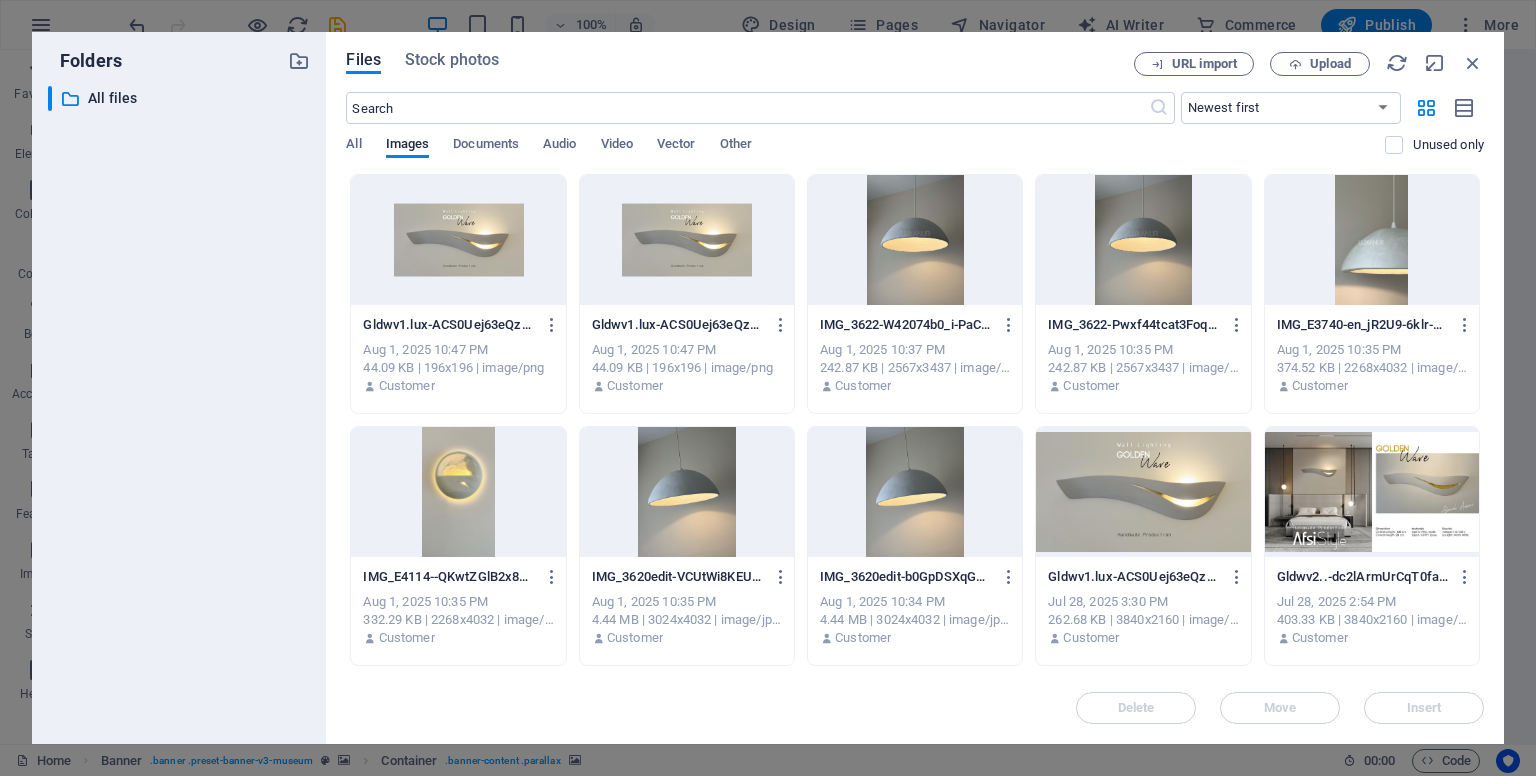 click on "​ All files All files" at bounding box center [179, 407] 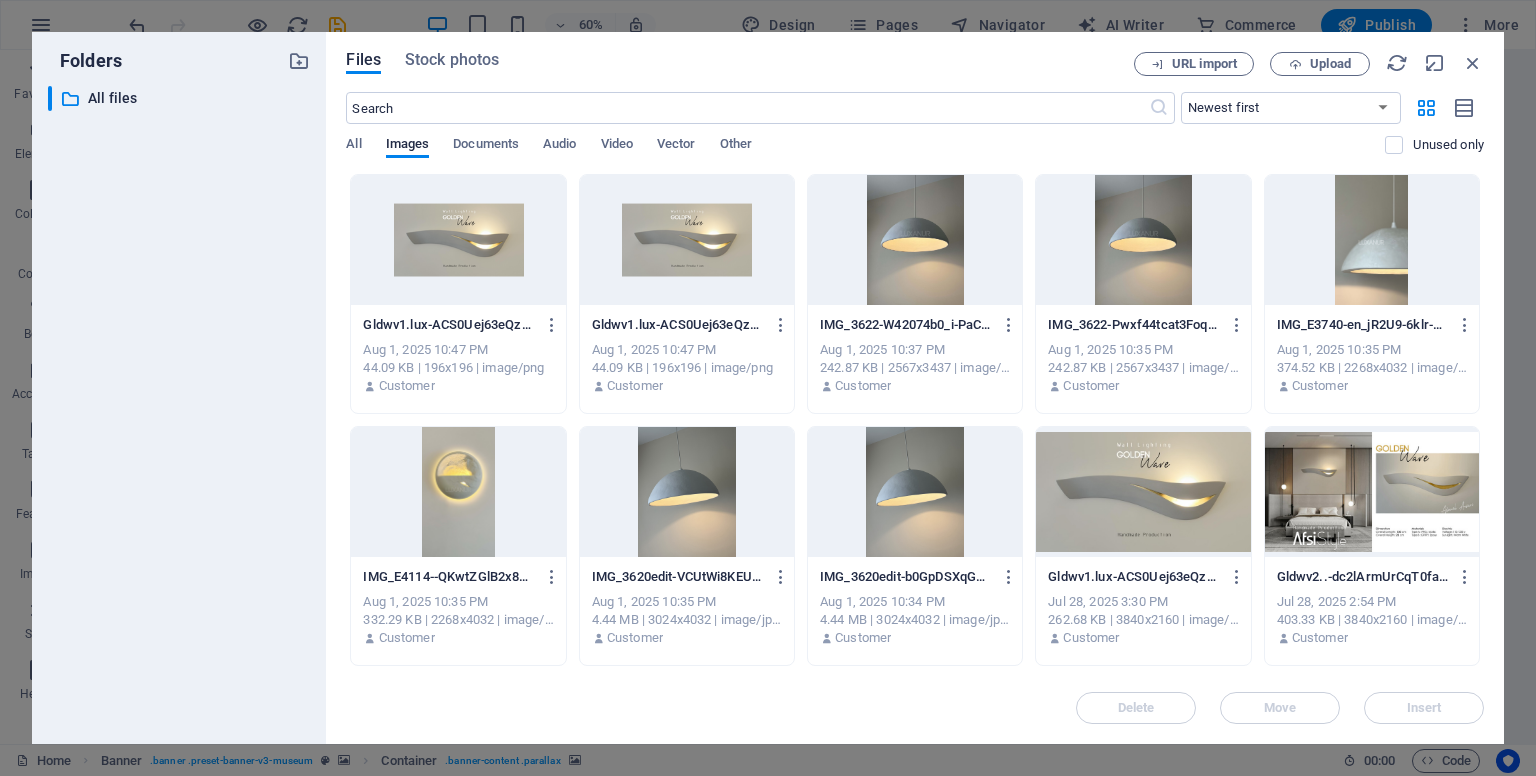 click at bounding box center (1372, 492) 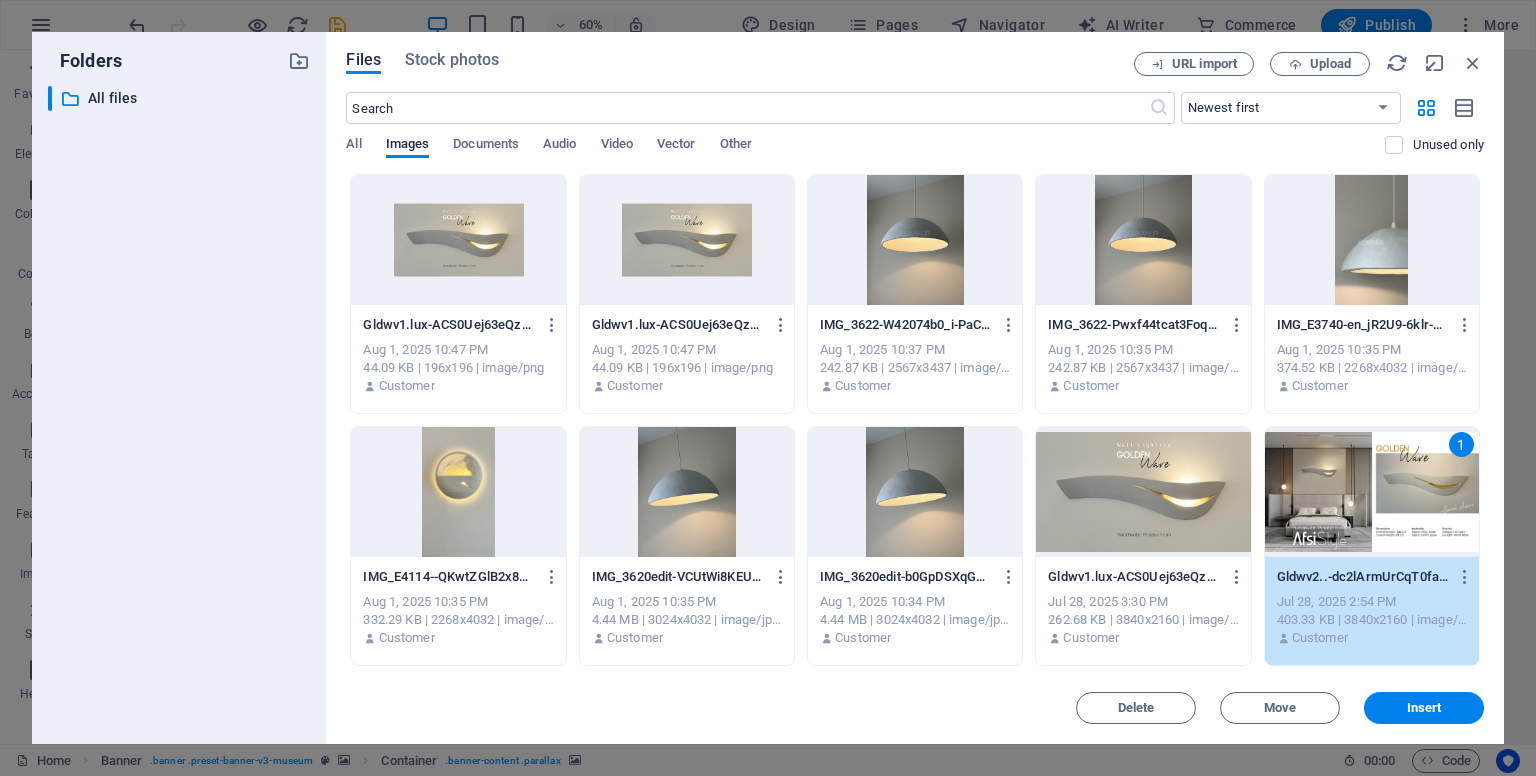 click on "1" at bounding box center [1372, 492] 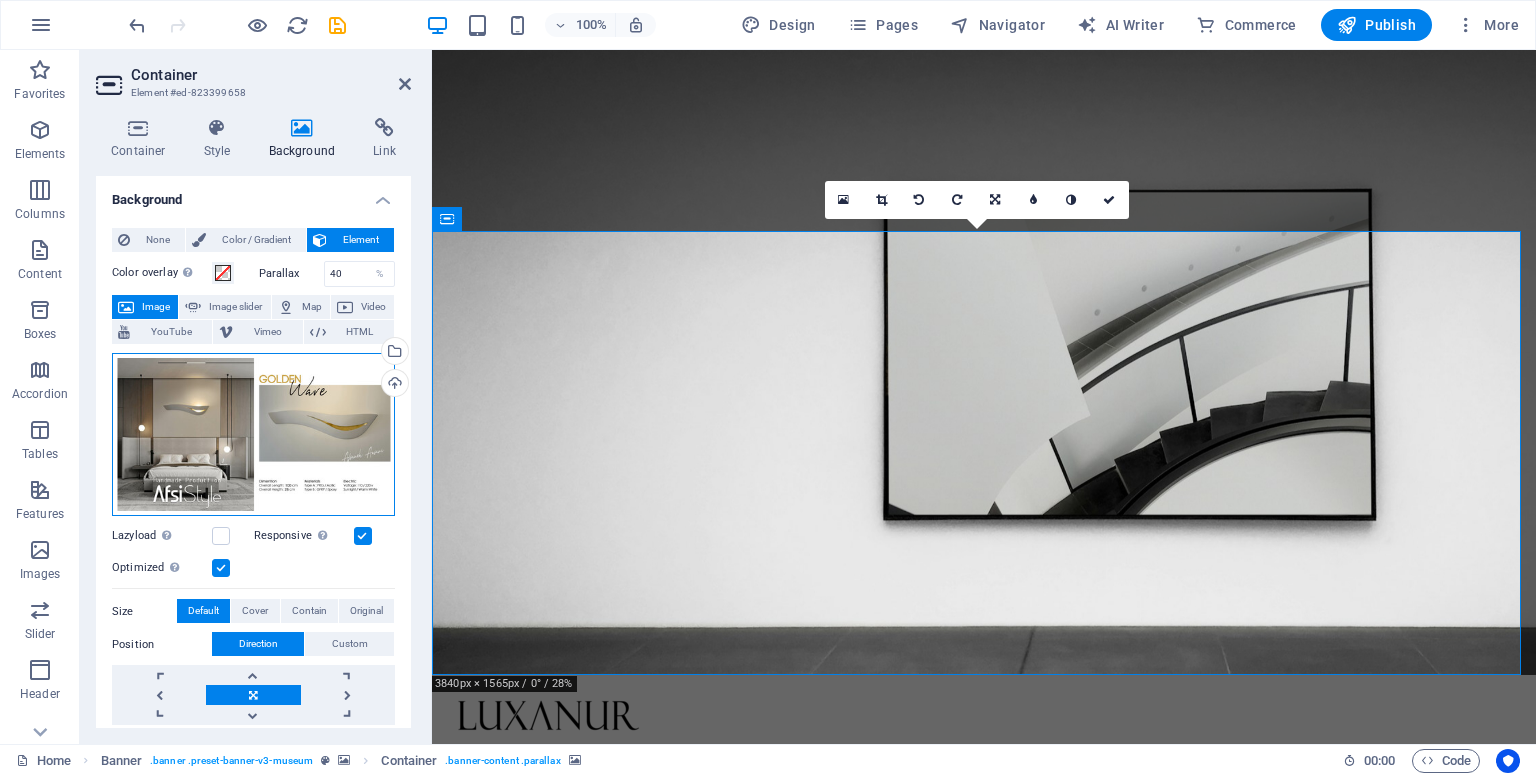 click on "Drag files here, click to choose files or select files from Files or our free stock photos & videos" at bounding box center (253, 435) 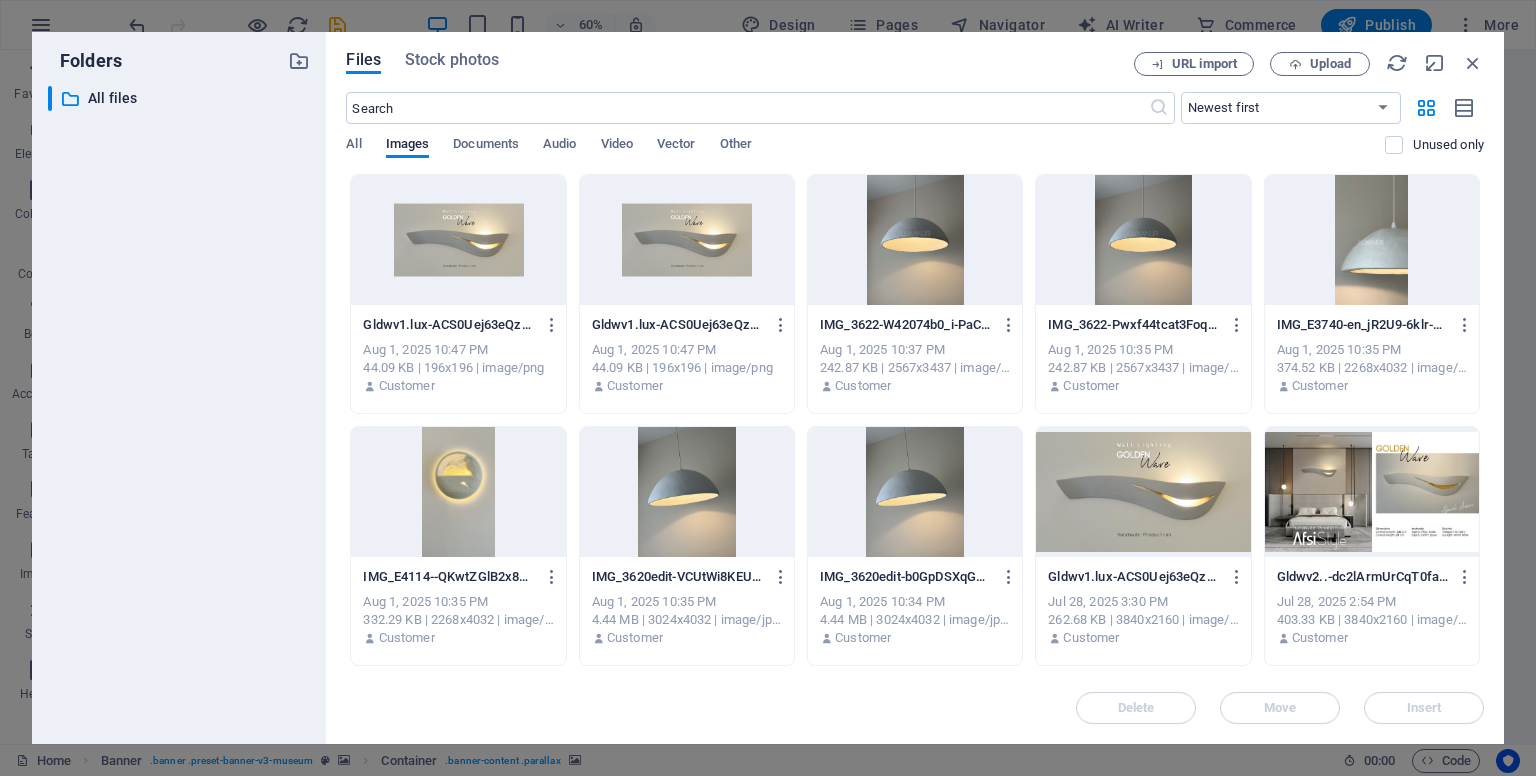 click at bounding box center (458, 492) 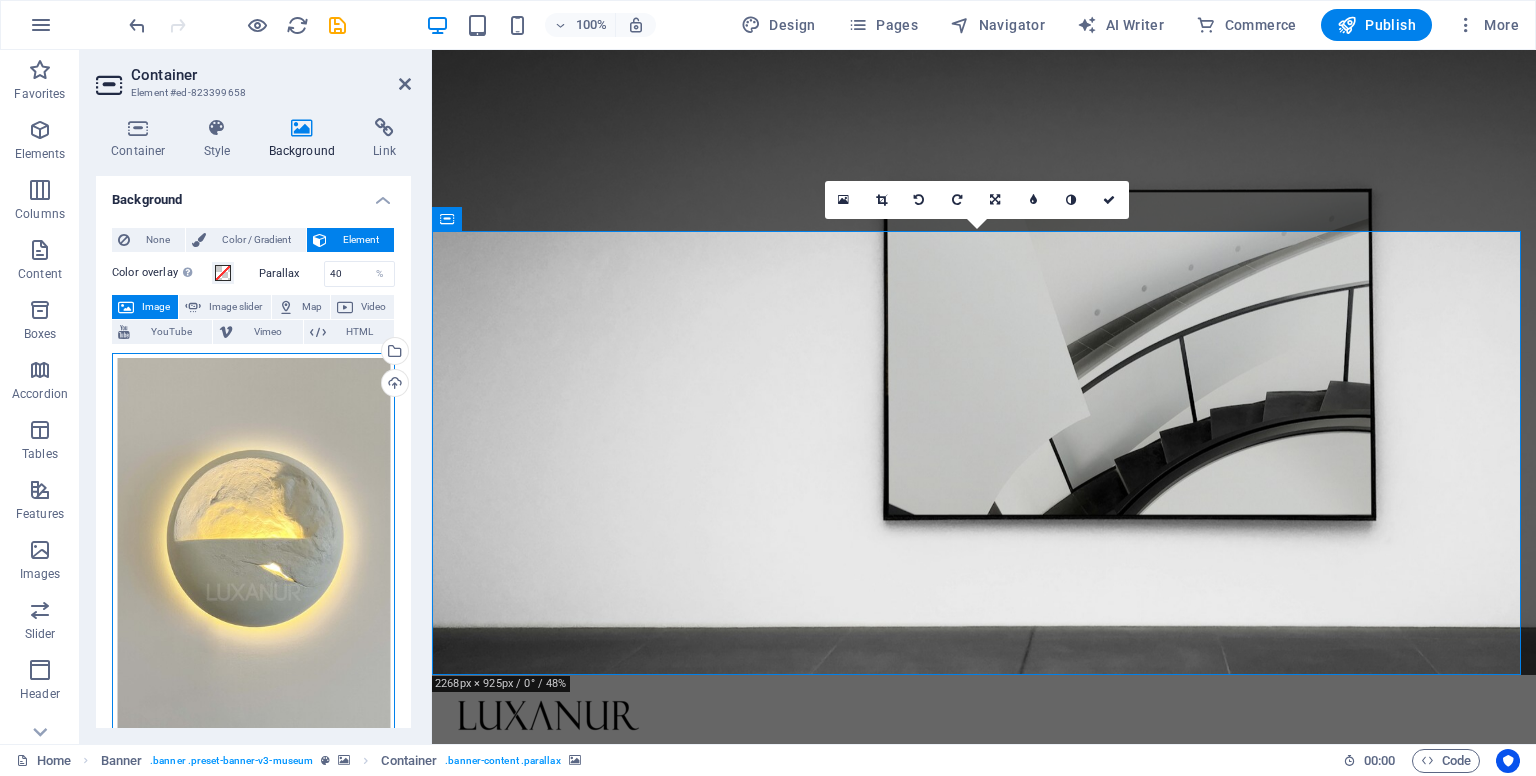 click on "Drag files here, click to choose files or select files from Files or our free stock photos & videos" at bounding box center (253, 600) 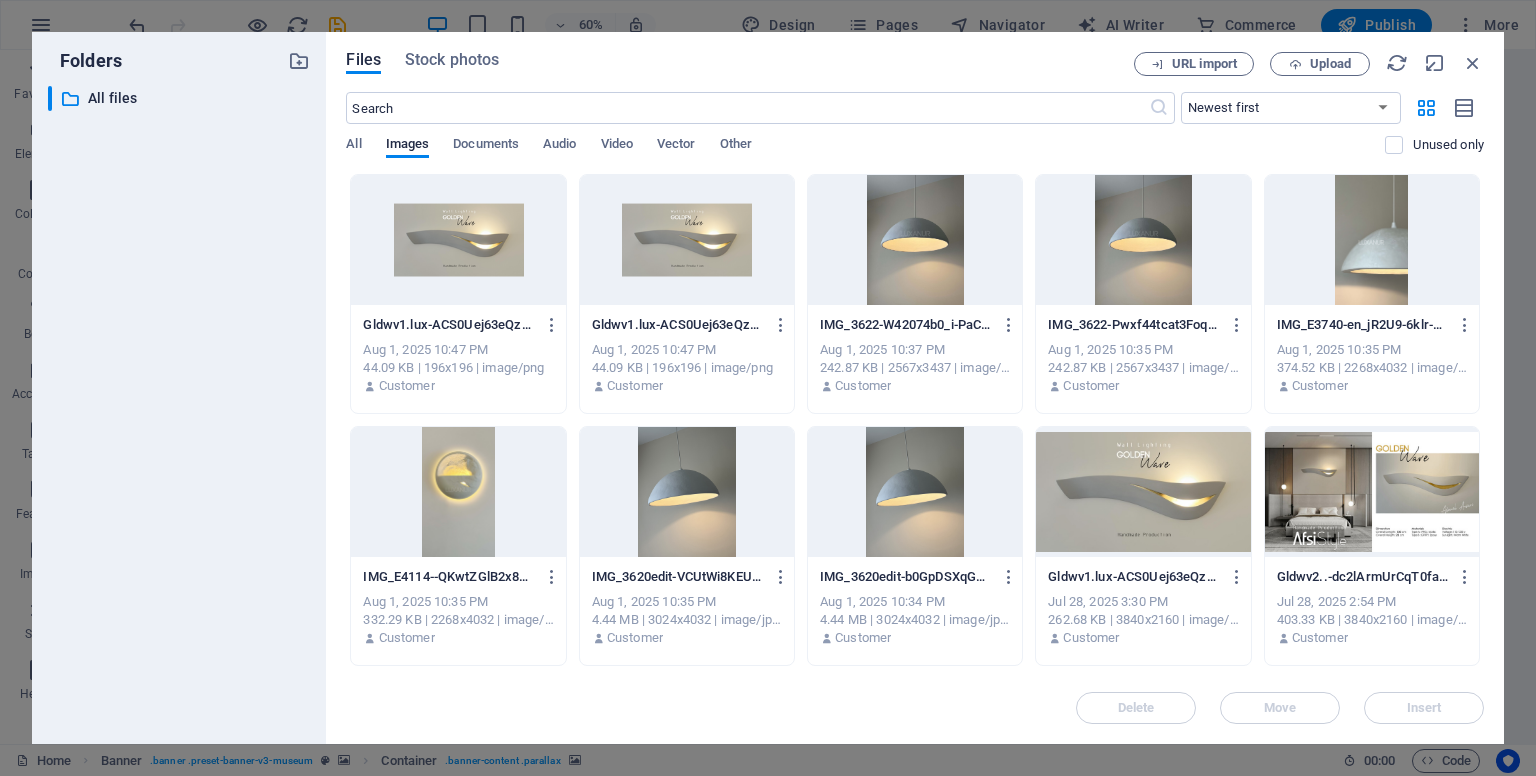 click on "​ All files All files" at bounding box center [179, 407] 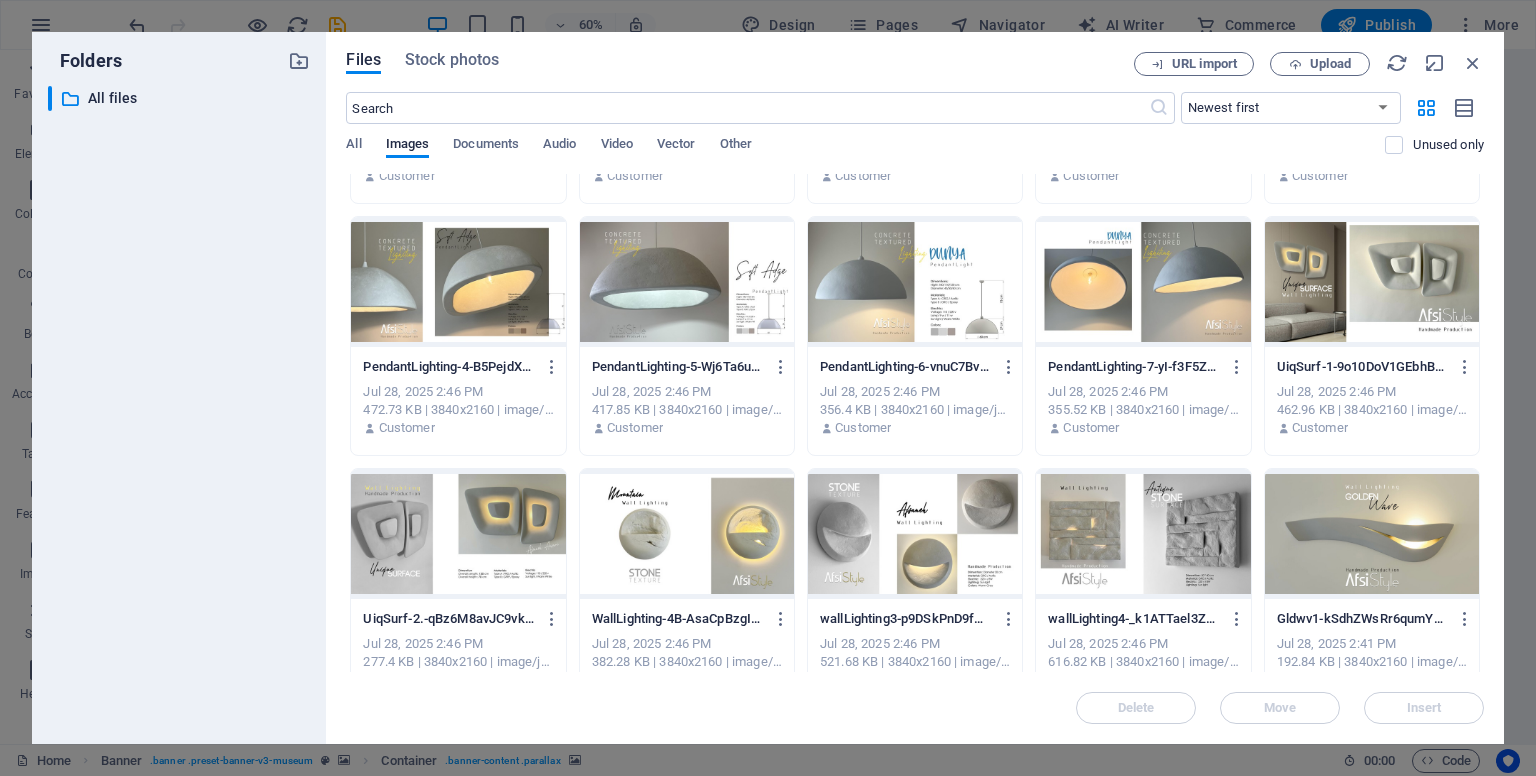 scroll, scrollTop: 1000, scrollLeft: 0, axis: vertical 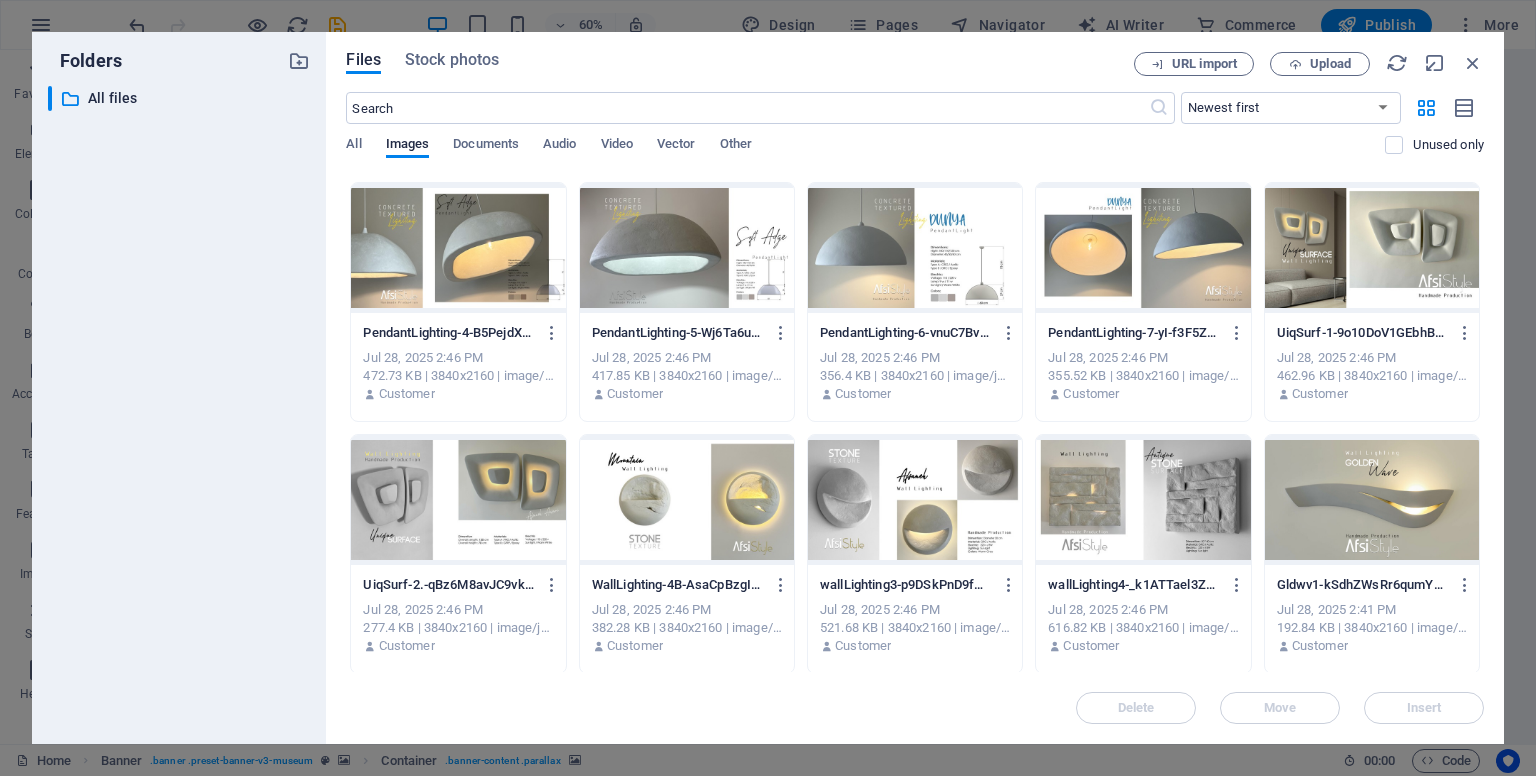 click at bounding box center [1372, 500] 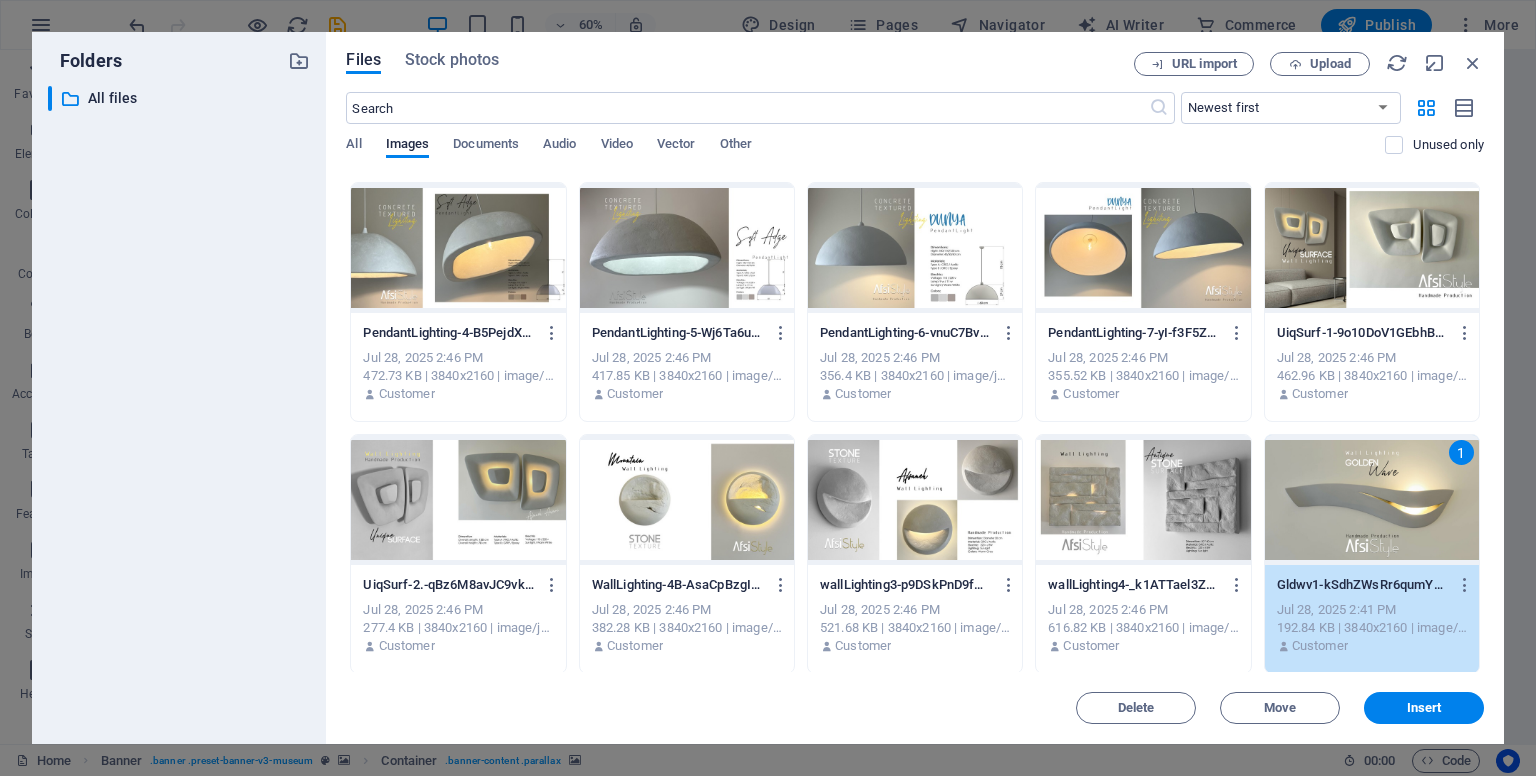 click on "1" at bounding box center [1372, 500] 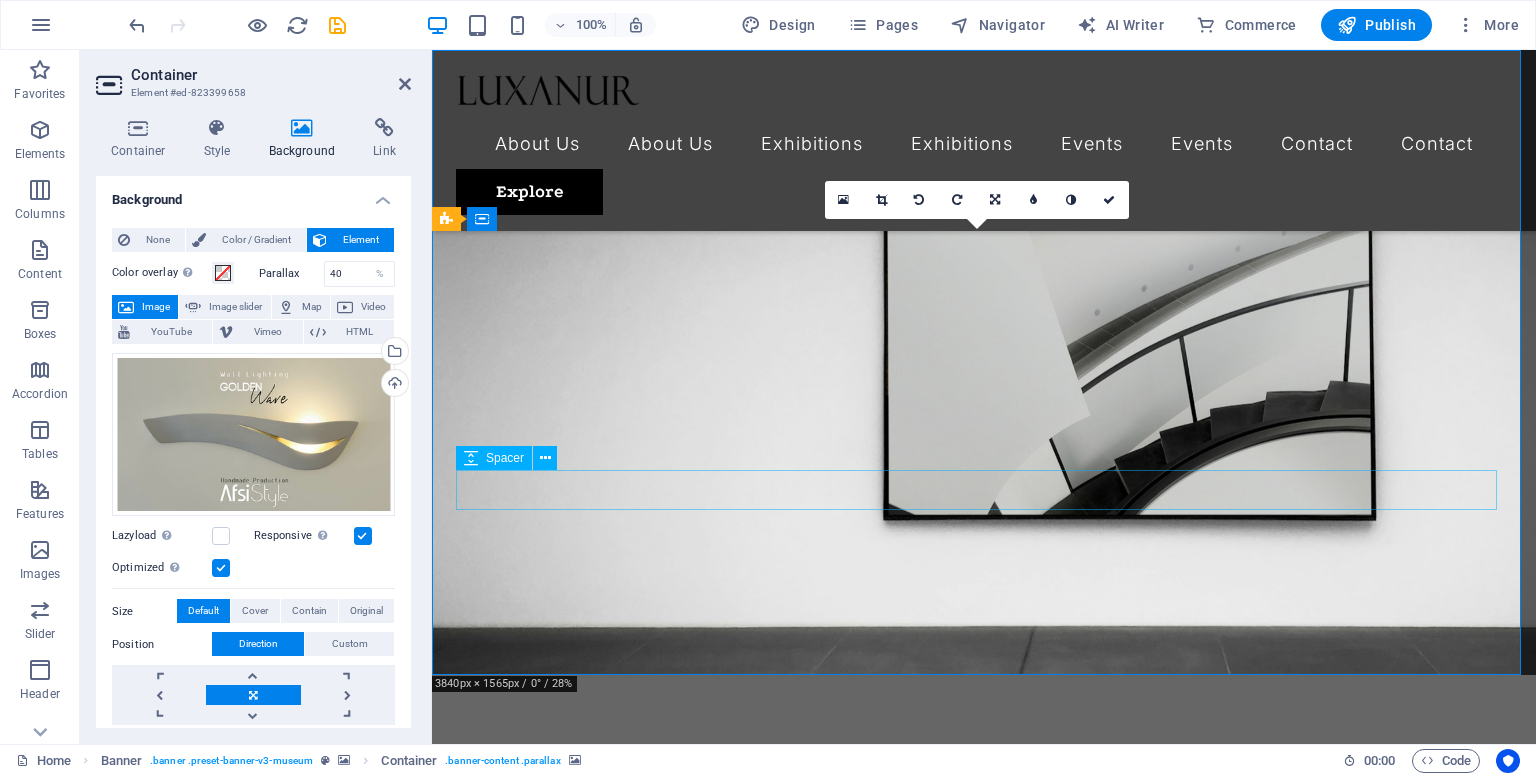 scroll, scrollTop: 0, scrollLeft: 0, axis: both 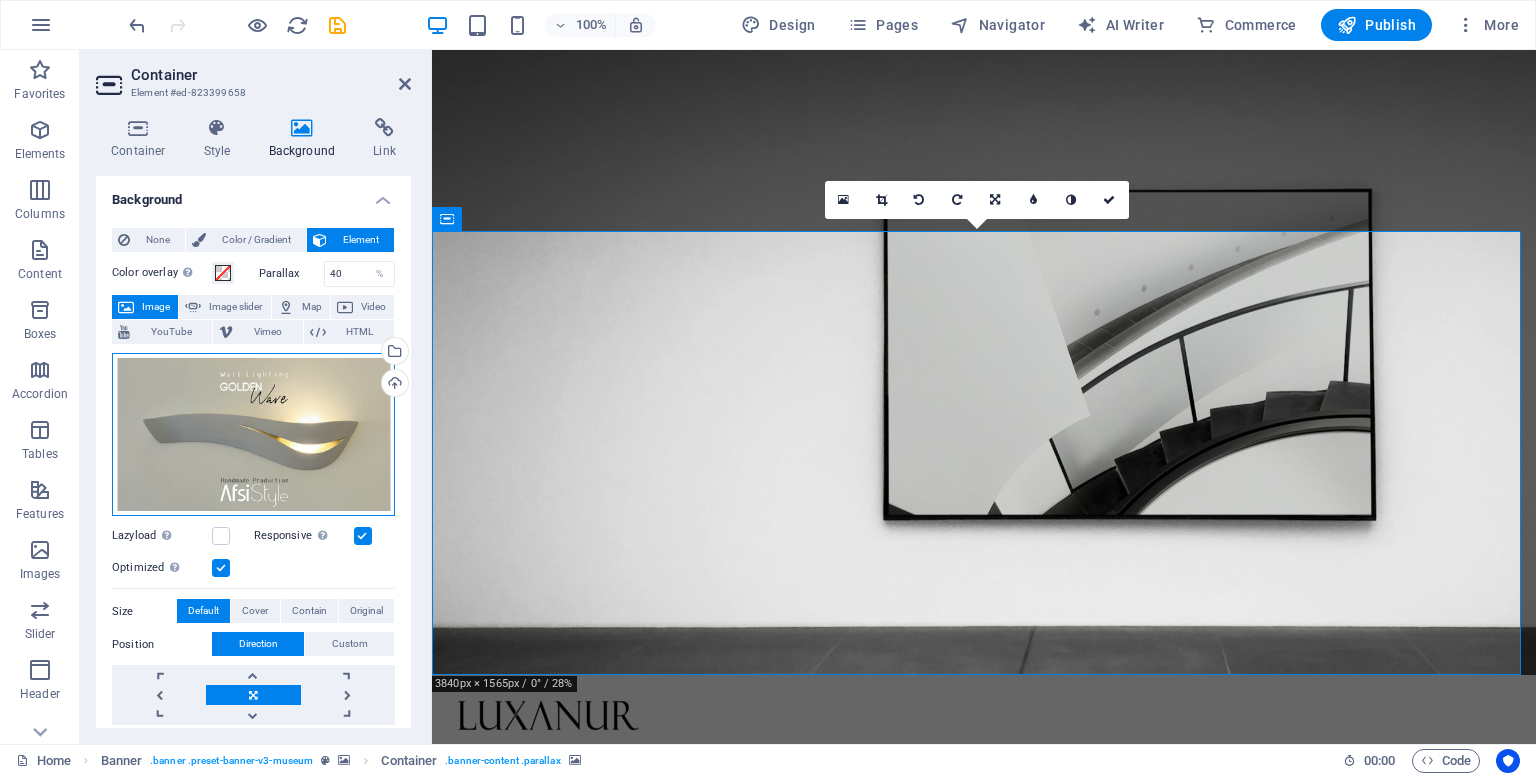 click on "Drag files here, click to choose files or select files from Files or our free stock photos & videos" at bounding box center (253, 435) 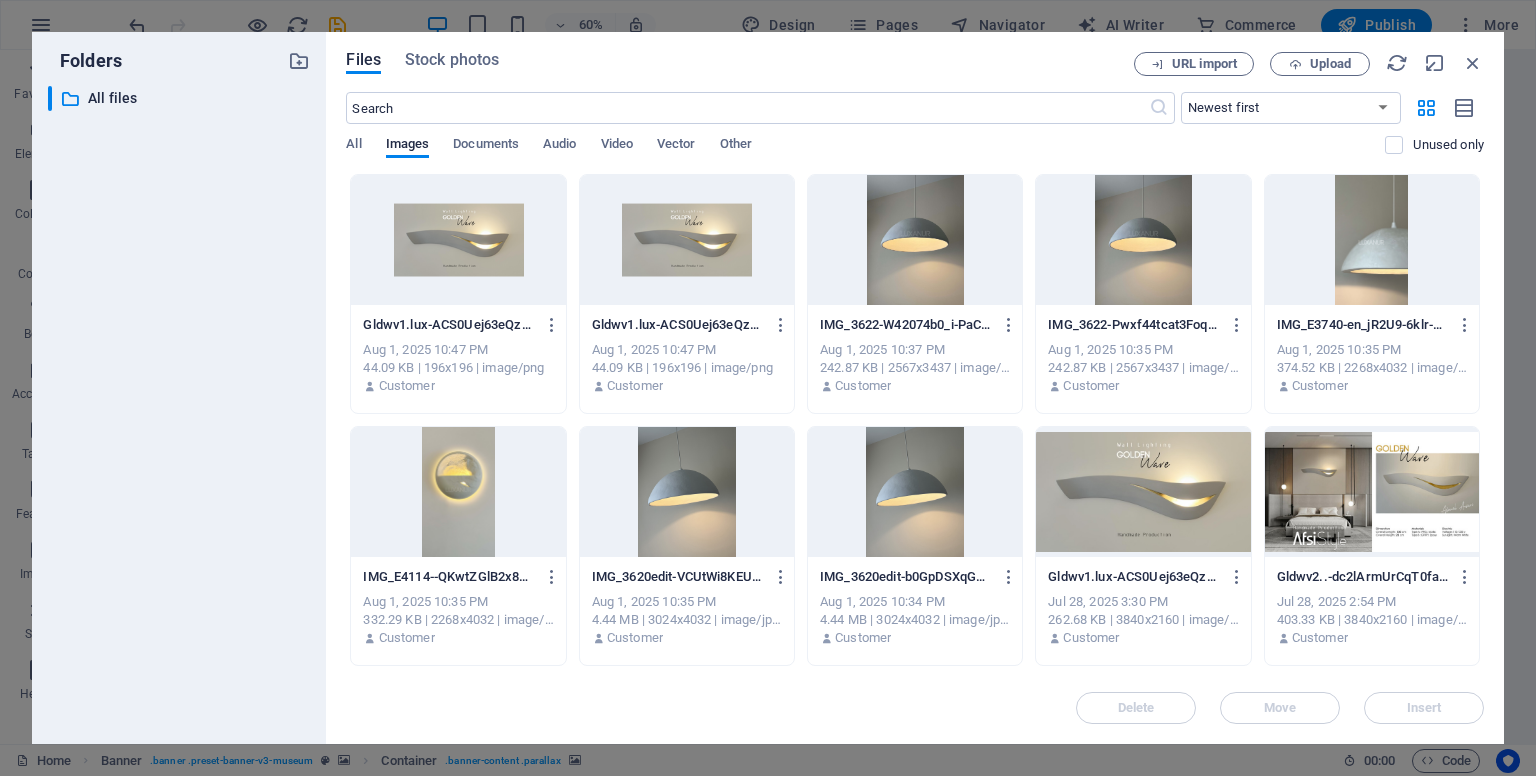 click at bounding box center [1143, 492] 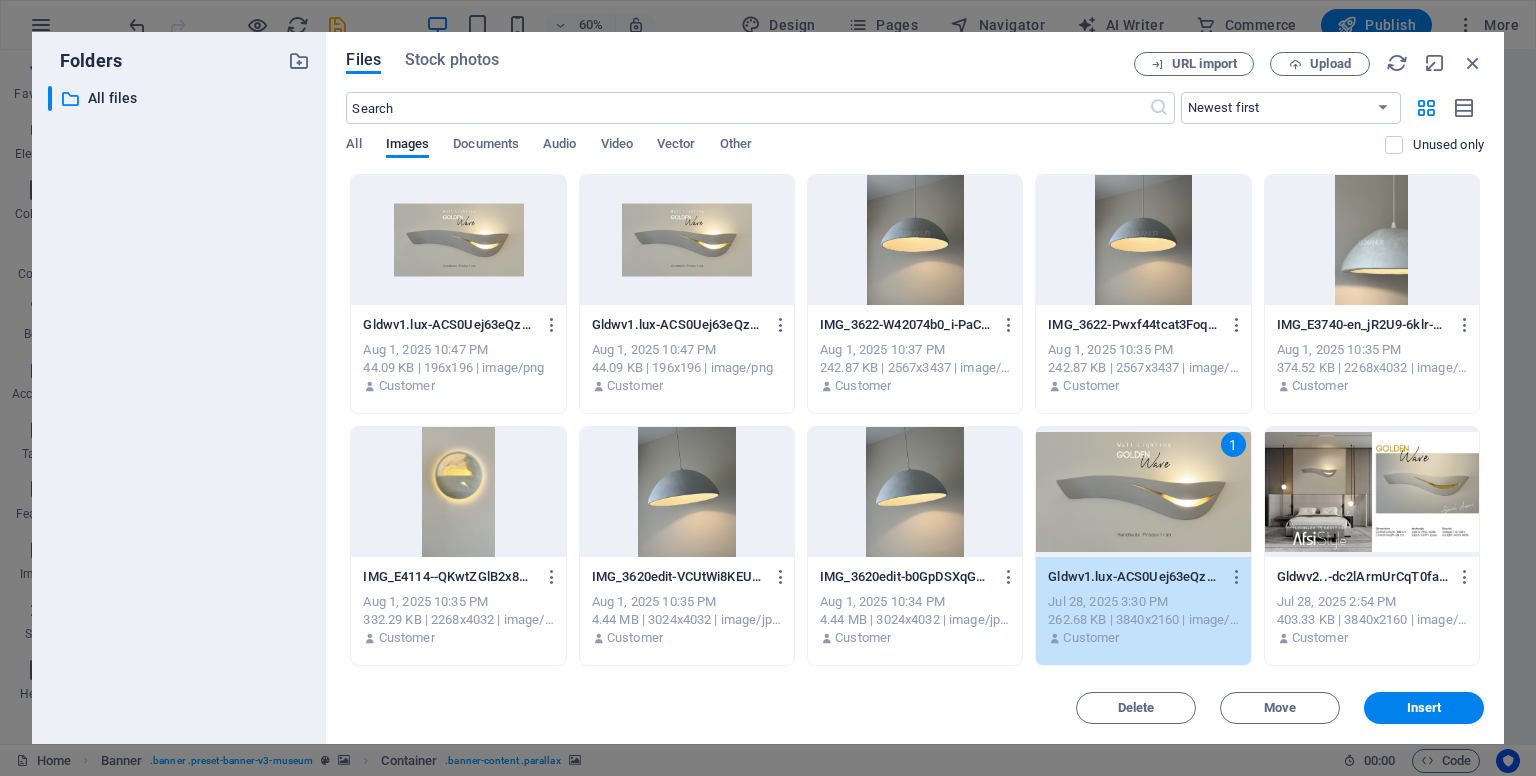 click on "1" at bounding box center (1143, 492) 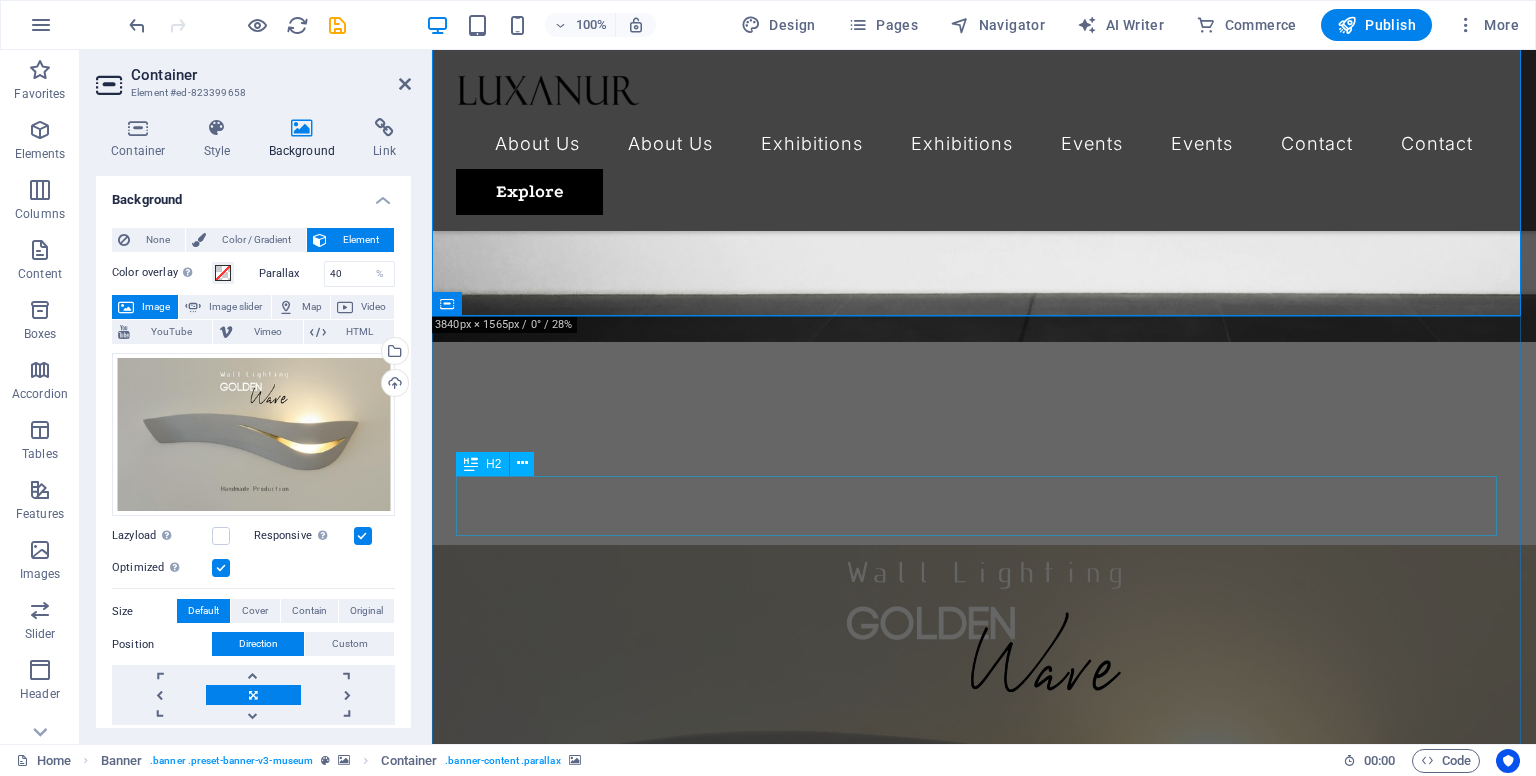 scroll, scrollTop: 0, scrollLeft: 0, axis: both 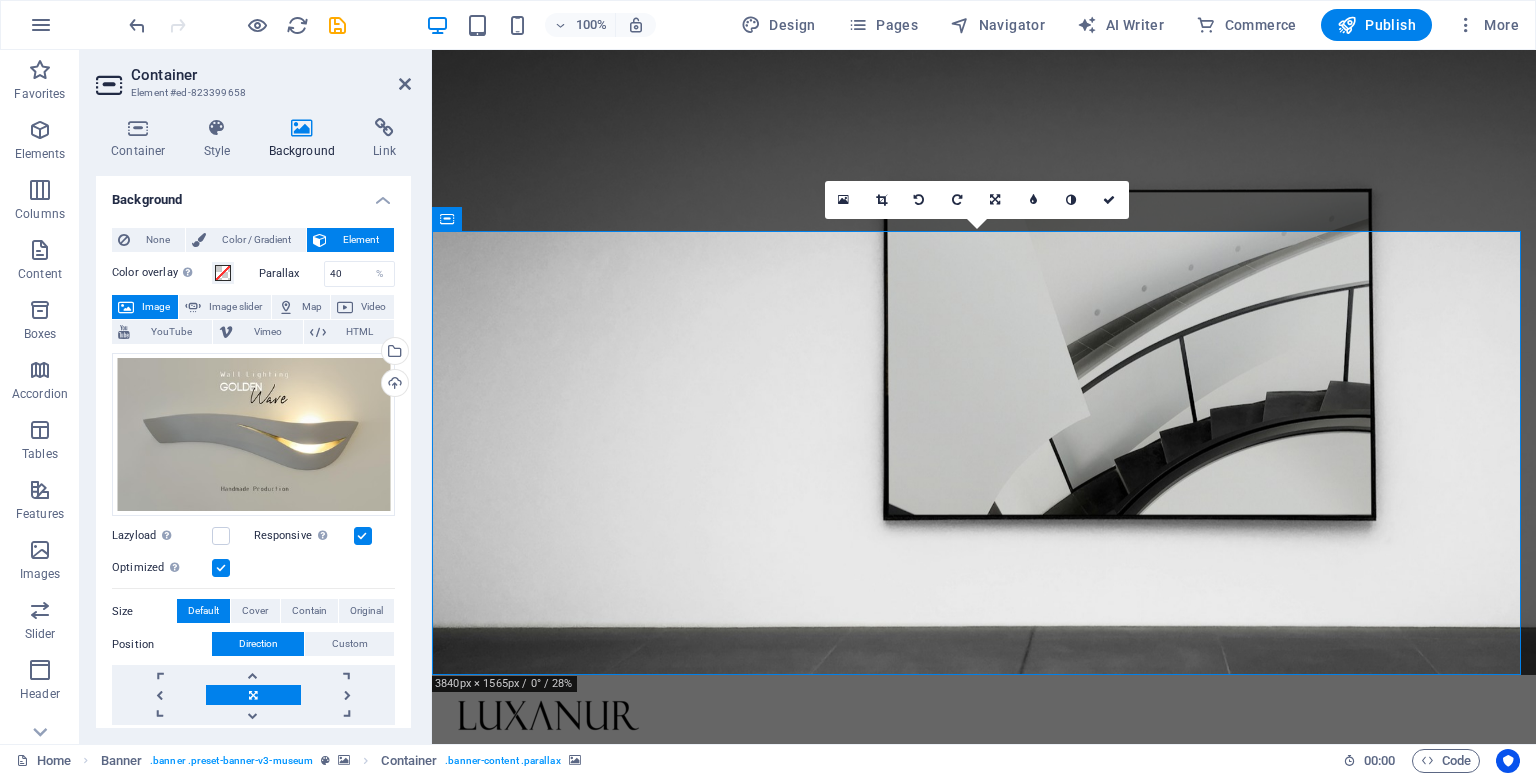click at bounding box center (984, 1056) 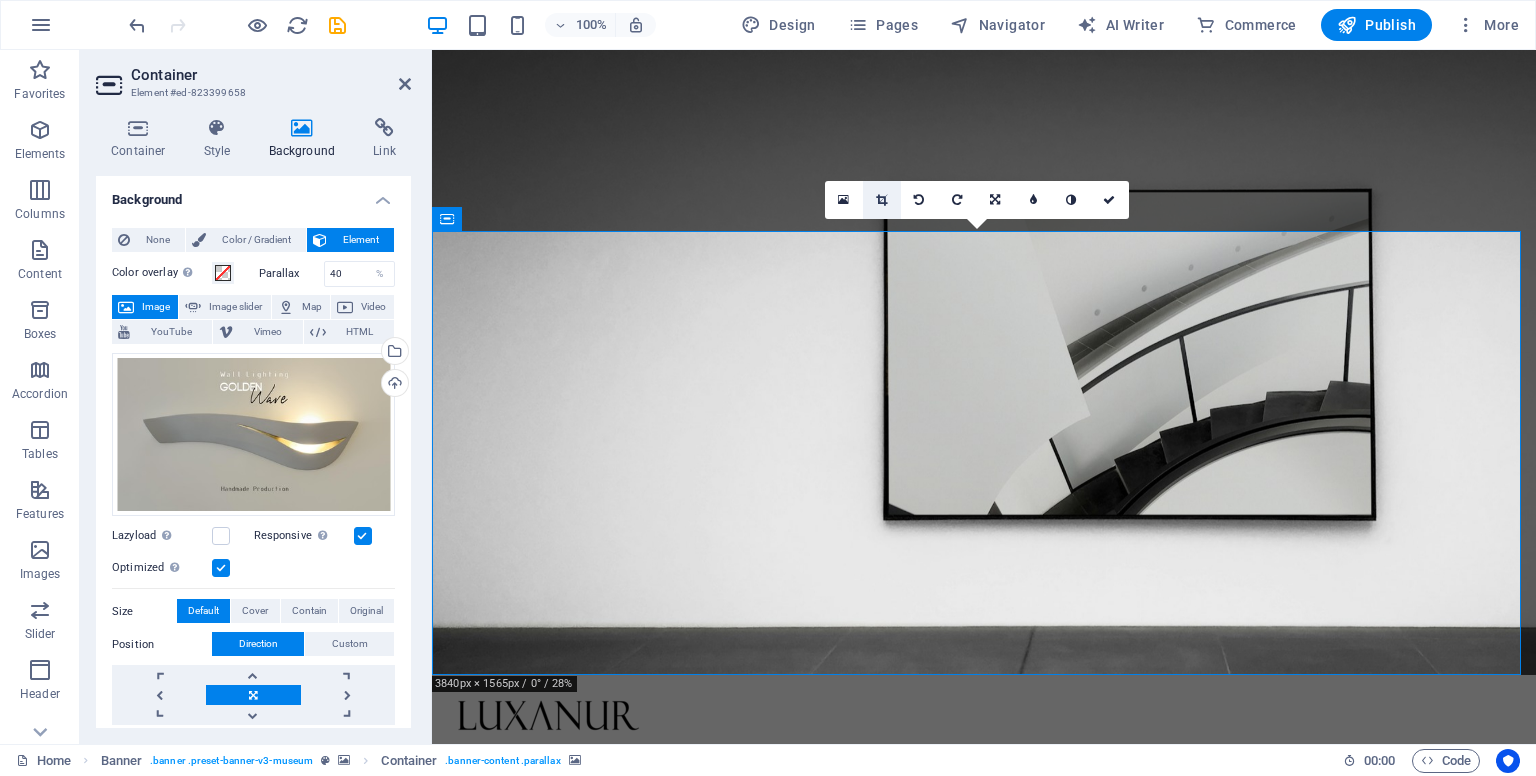click at bounding box center (881, 200) 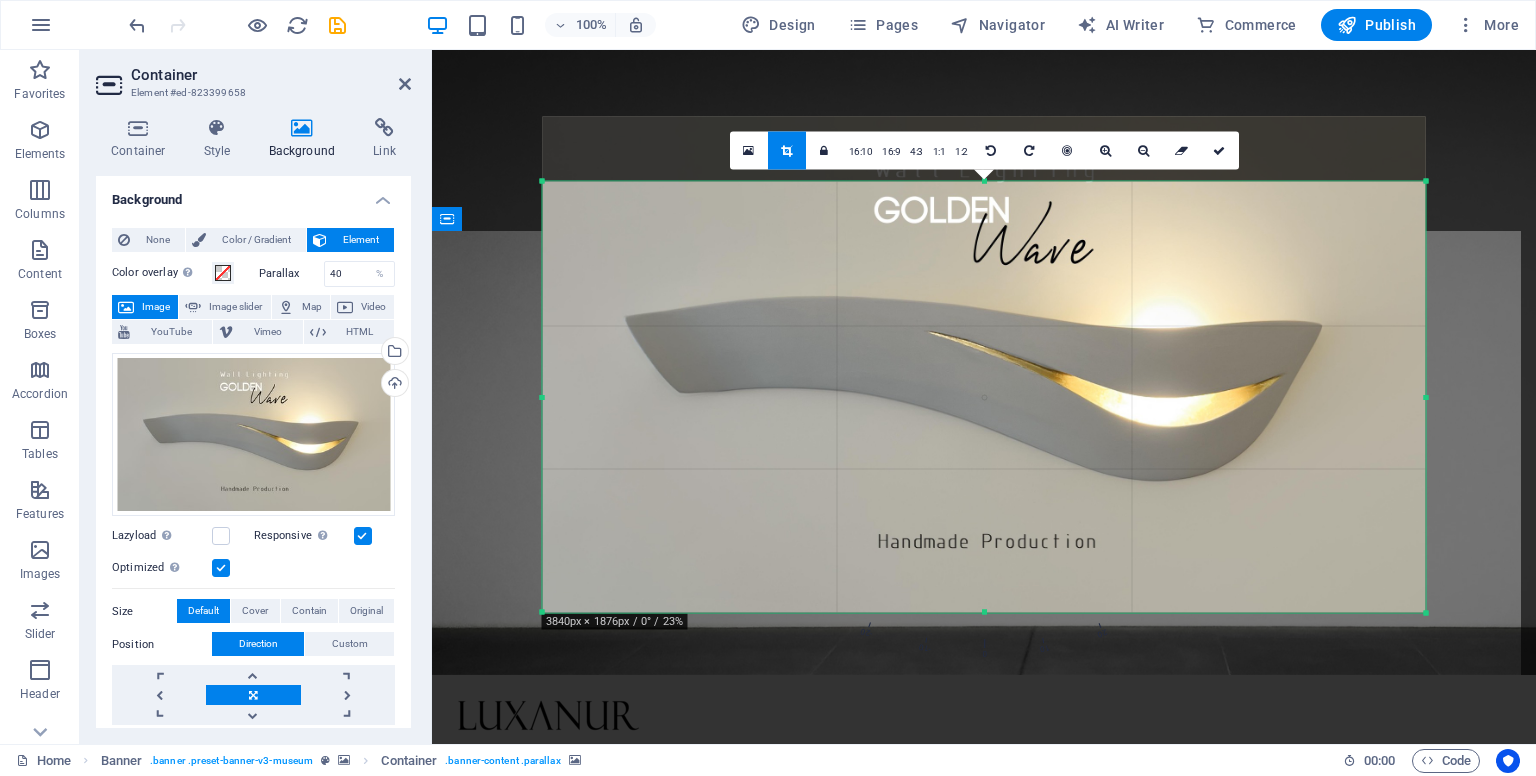 drag, startPoint x: 980, startPoint y: 146, endPoint x: 979, endPoint y: 211, distance: 65.00769 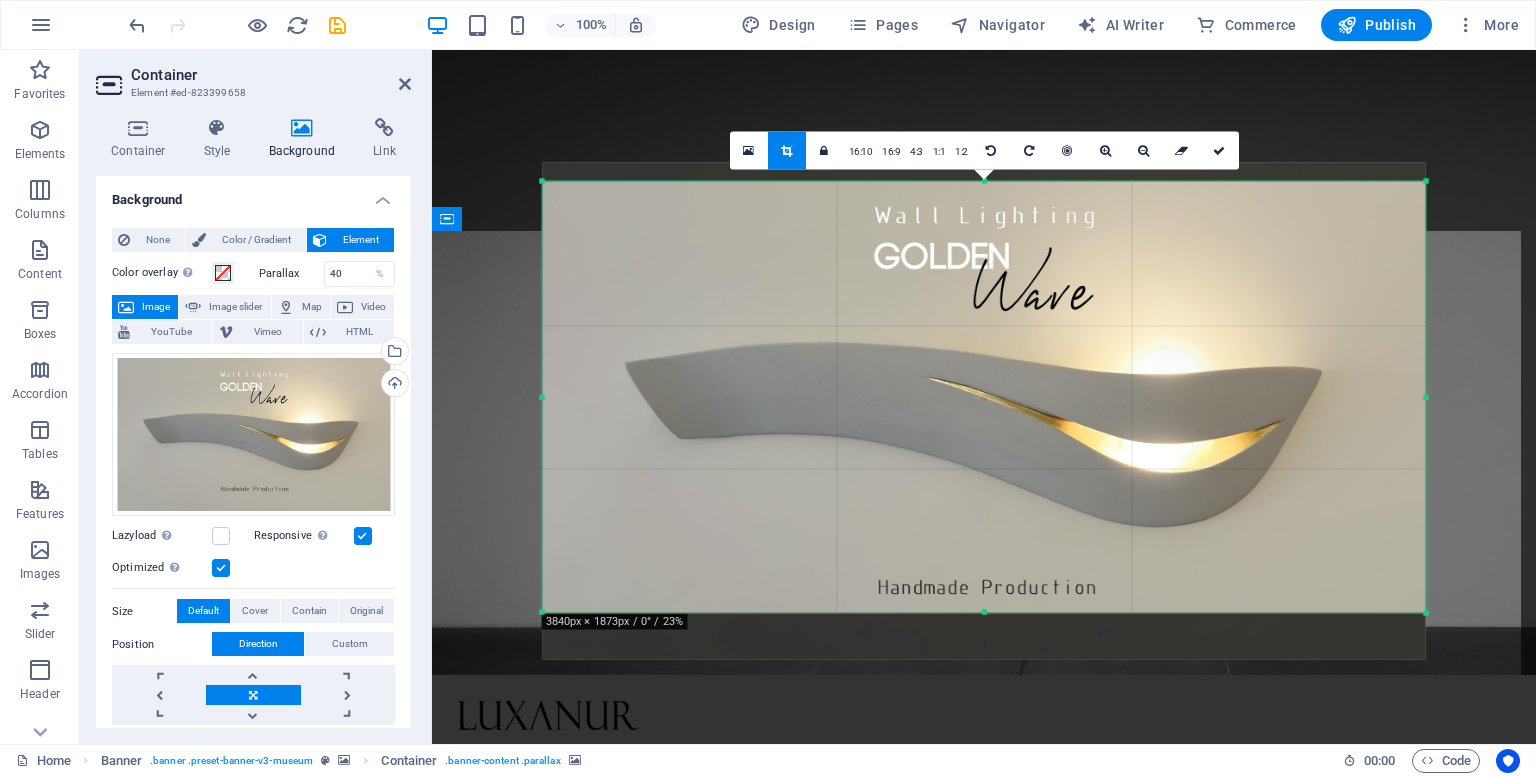 drag, startPoint x: 965, startPoint y: 433, endPoint x: 965, endPoint y: 479, distance: 46 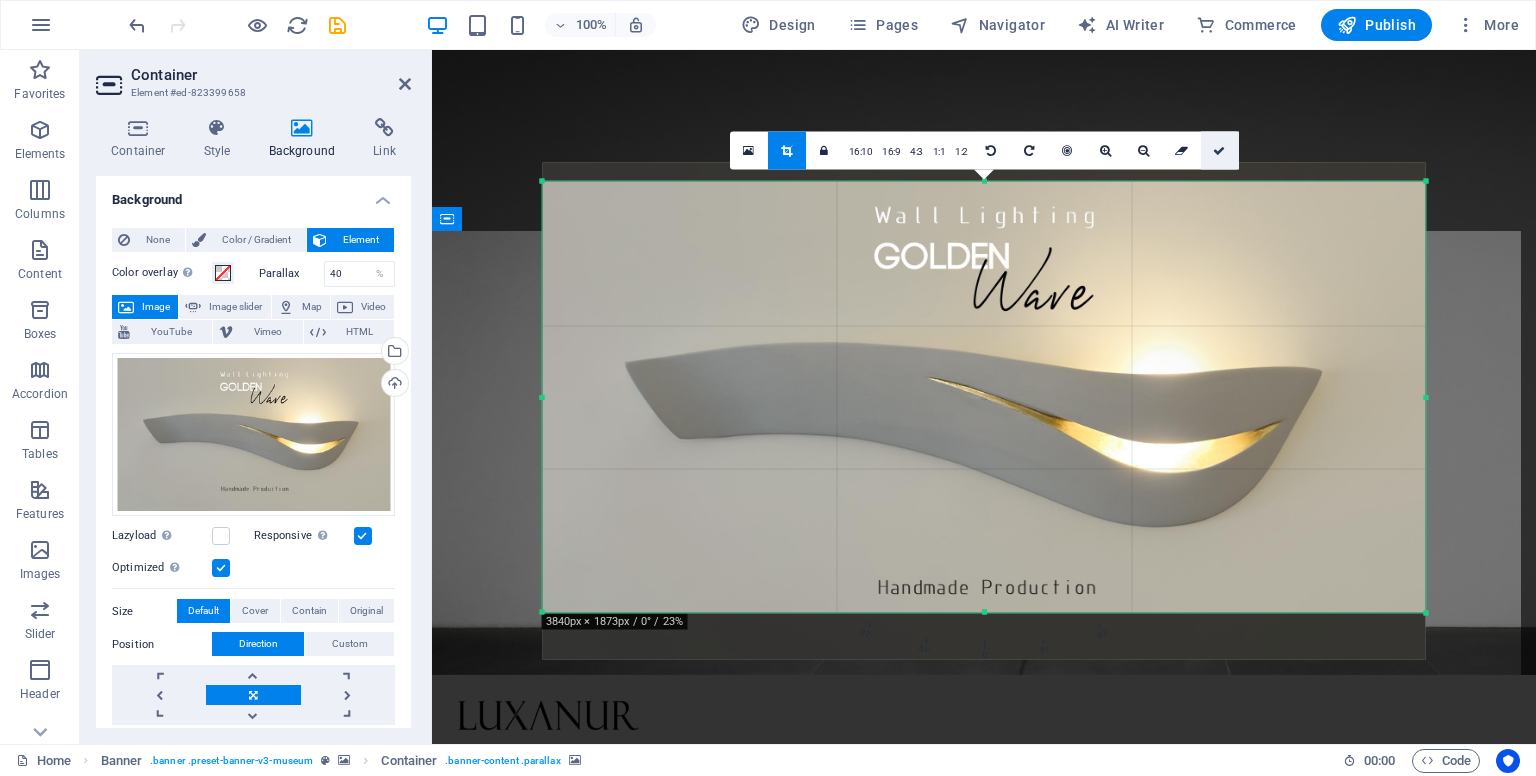 click at bounding box center [1219, 151] 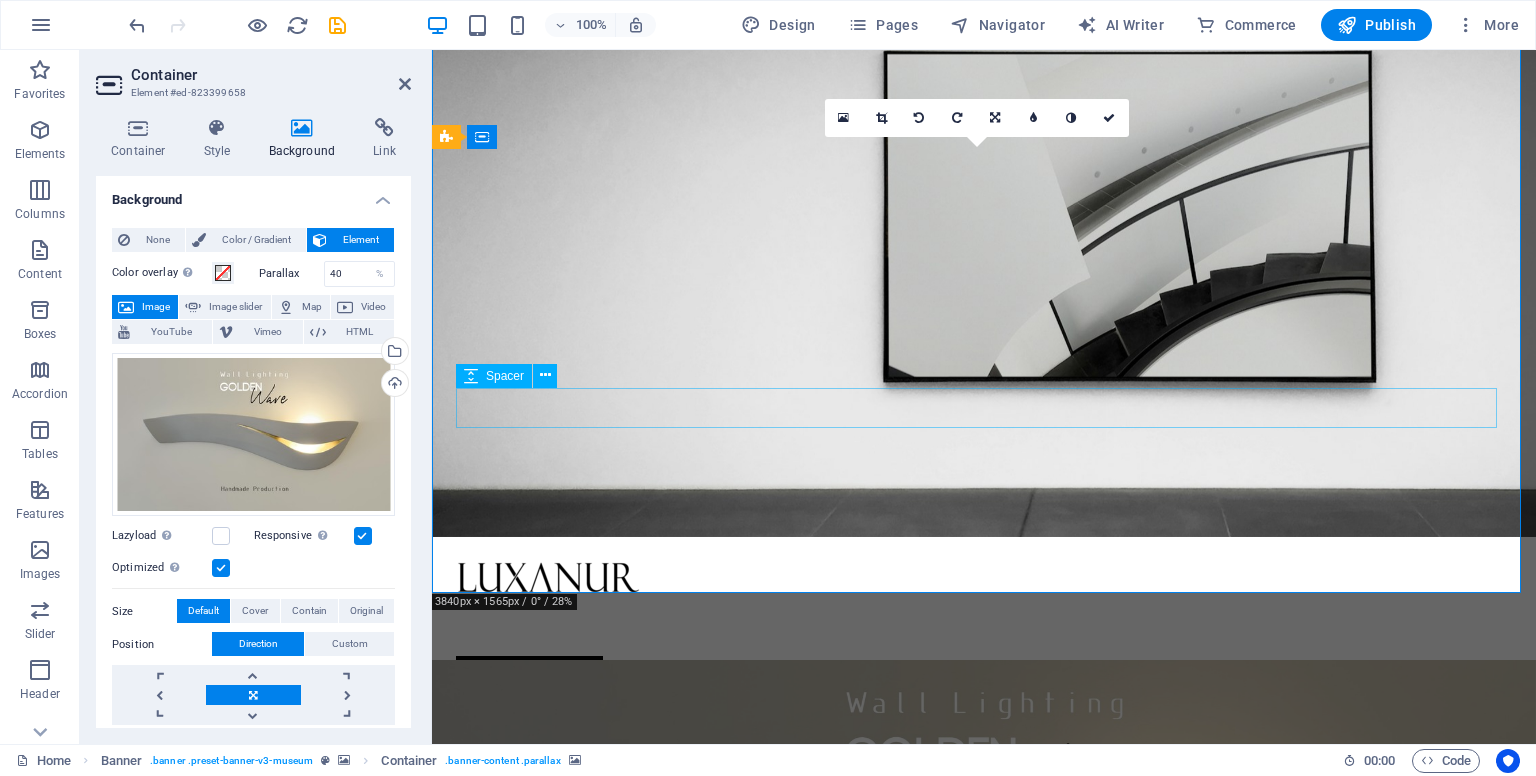 scroll, scrollTop: 0, scrollLeft: 0, axis: both 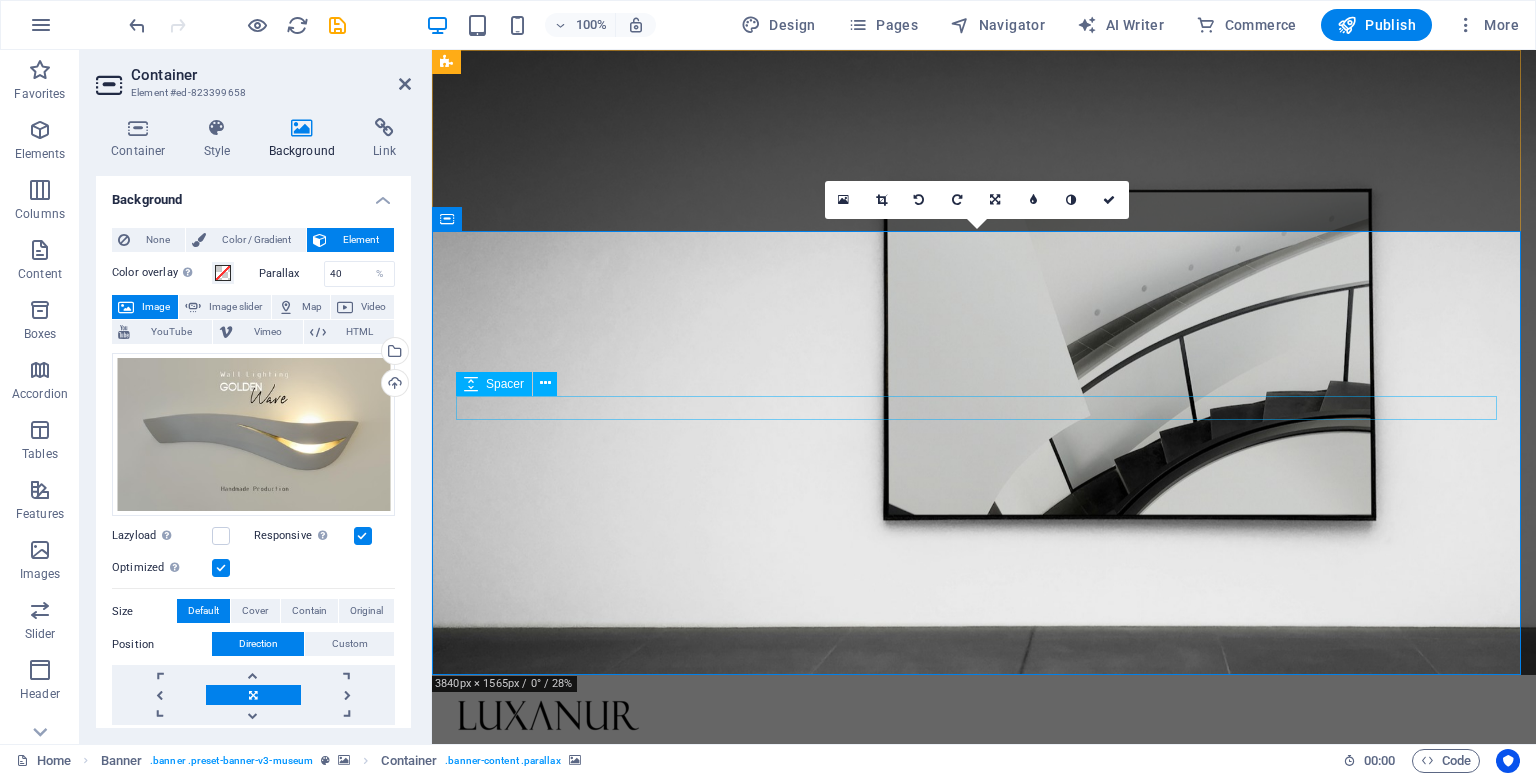 click at bounding box center [984, 1492] 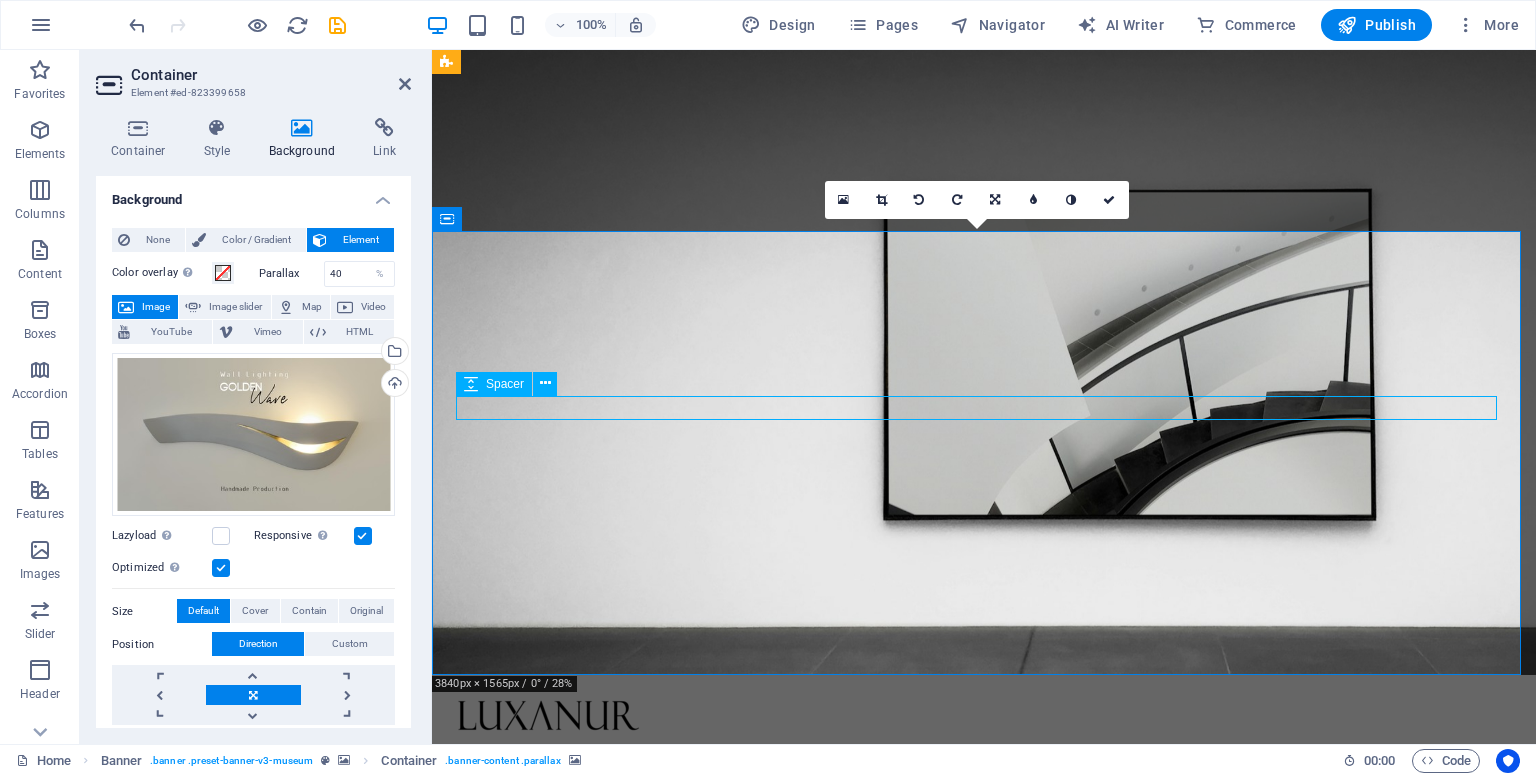 click at bounding box center [984, 1492] 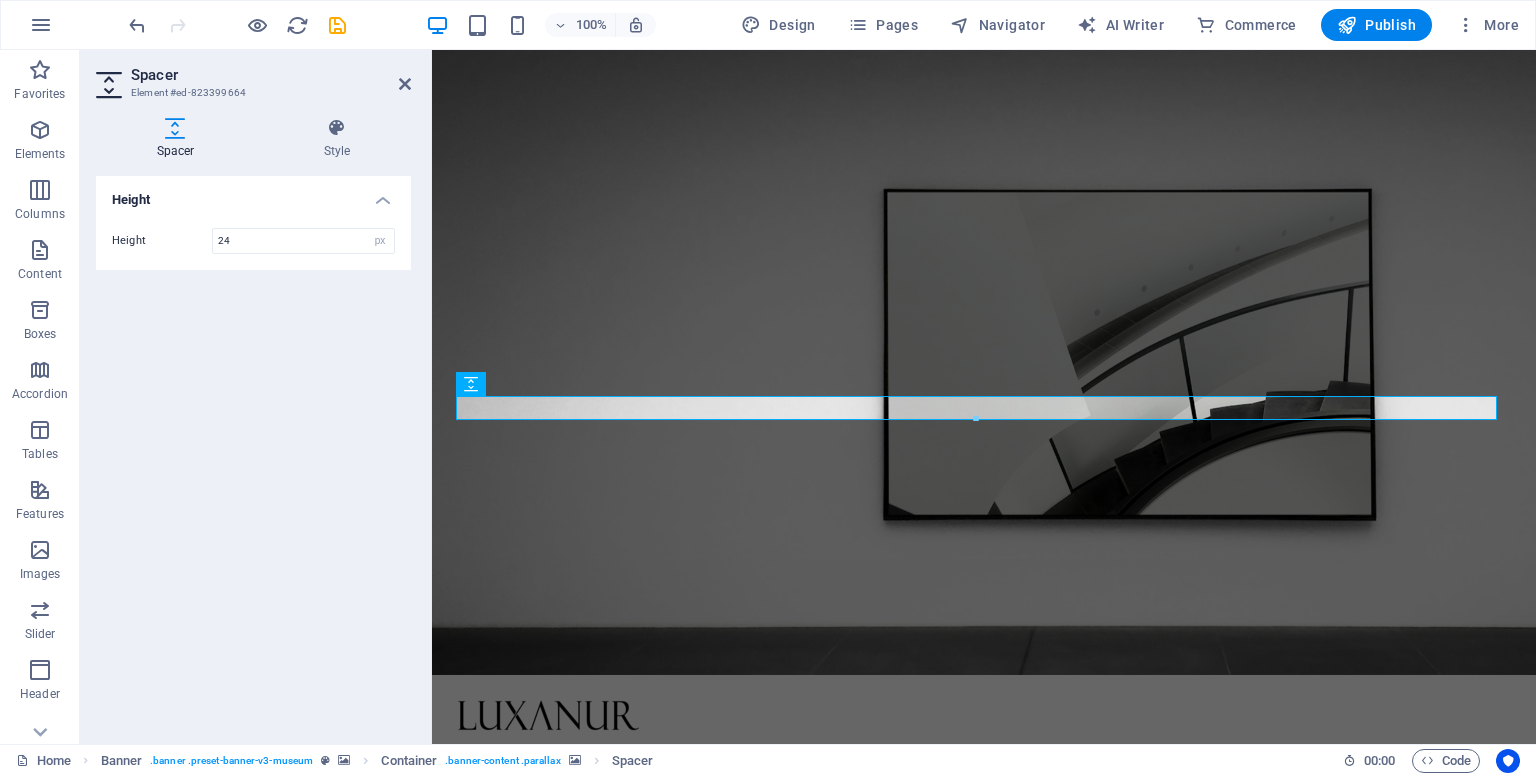 click at bounding box center [984, 1056] 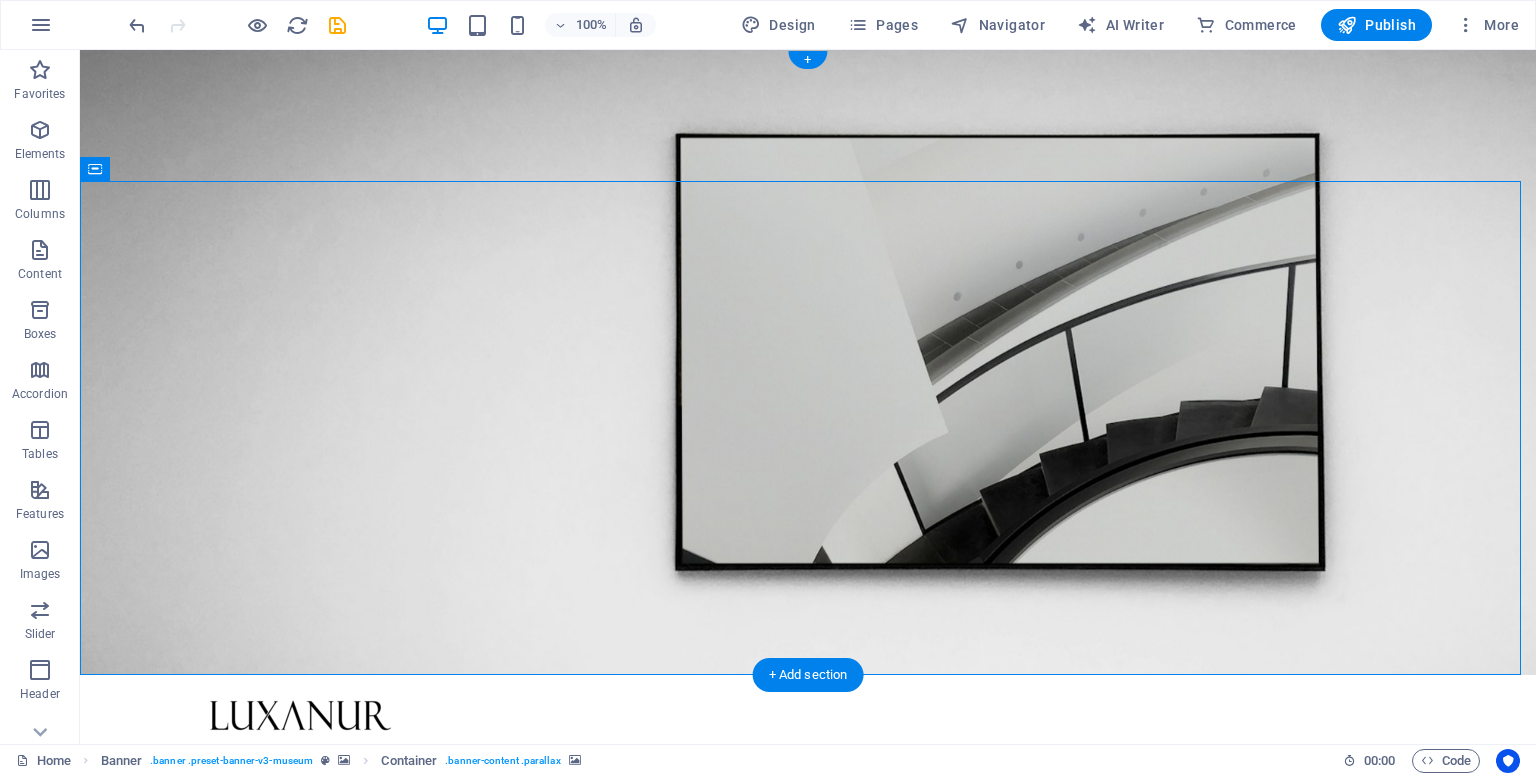 click at bounding box center [808, 1056] 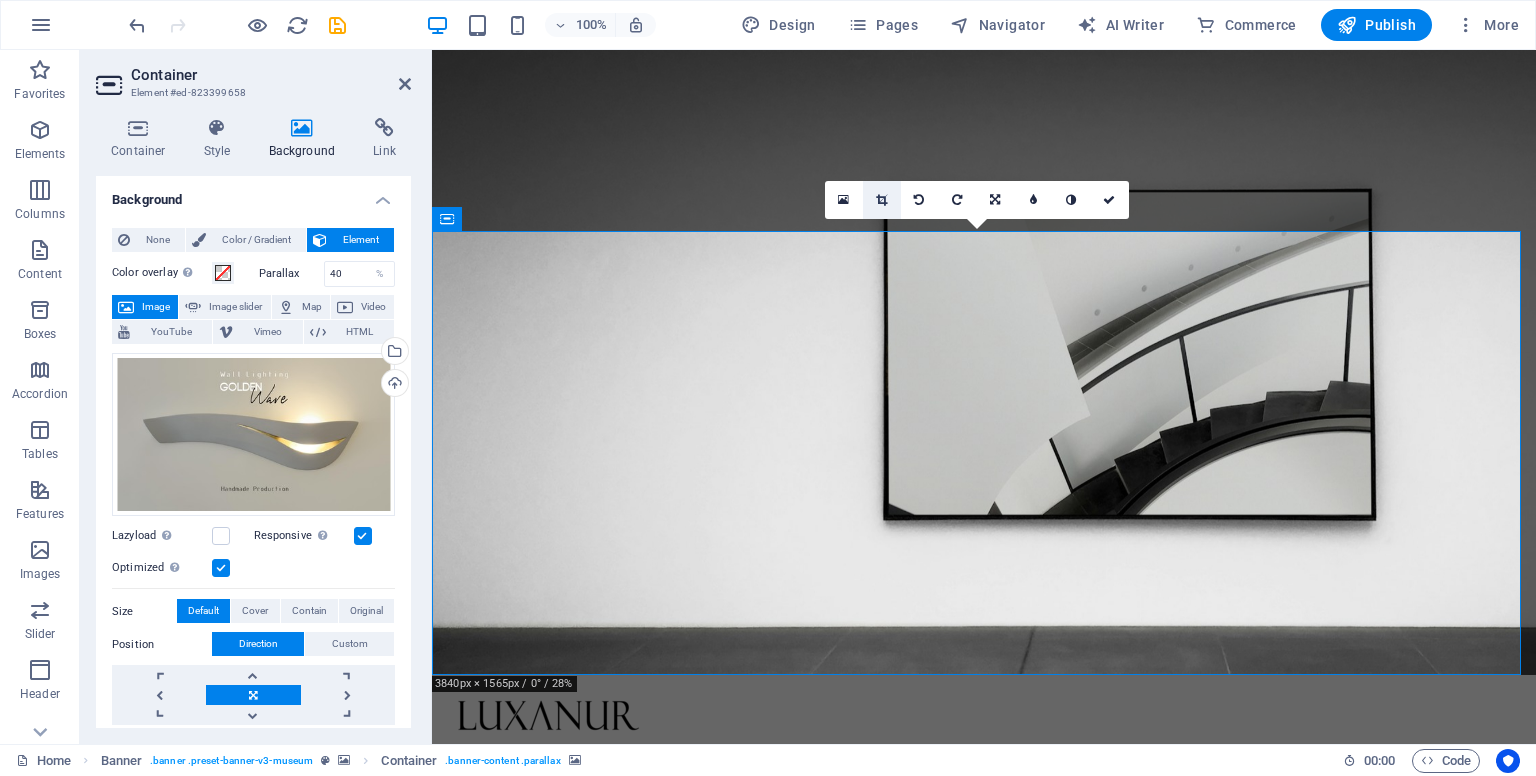 click at bounding box center [881, 200] 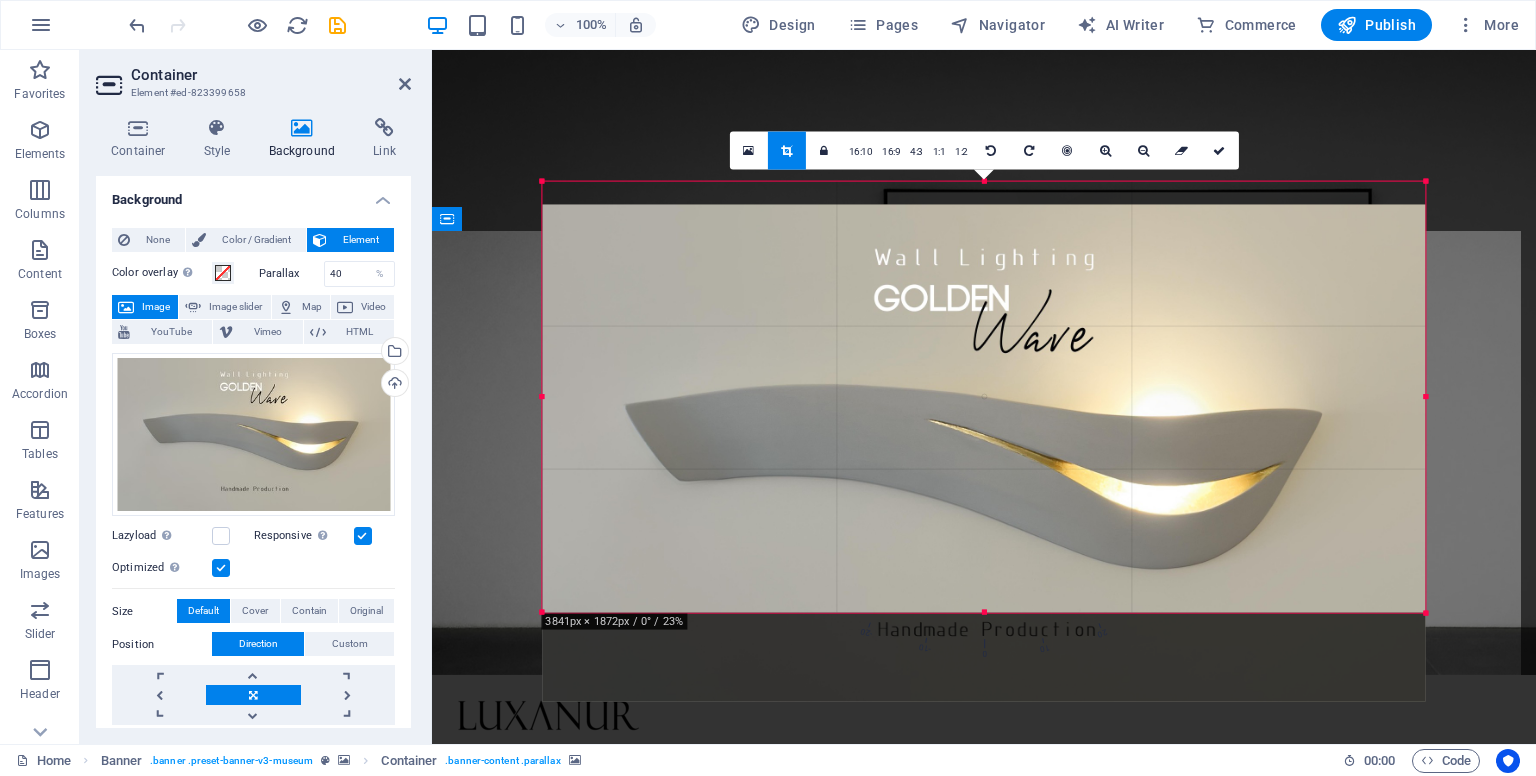 drag, startPoint x: 914, startPoint y: 224, endPoint x: 914, endPoint y: 266, distance: 42 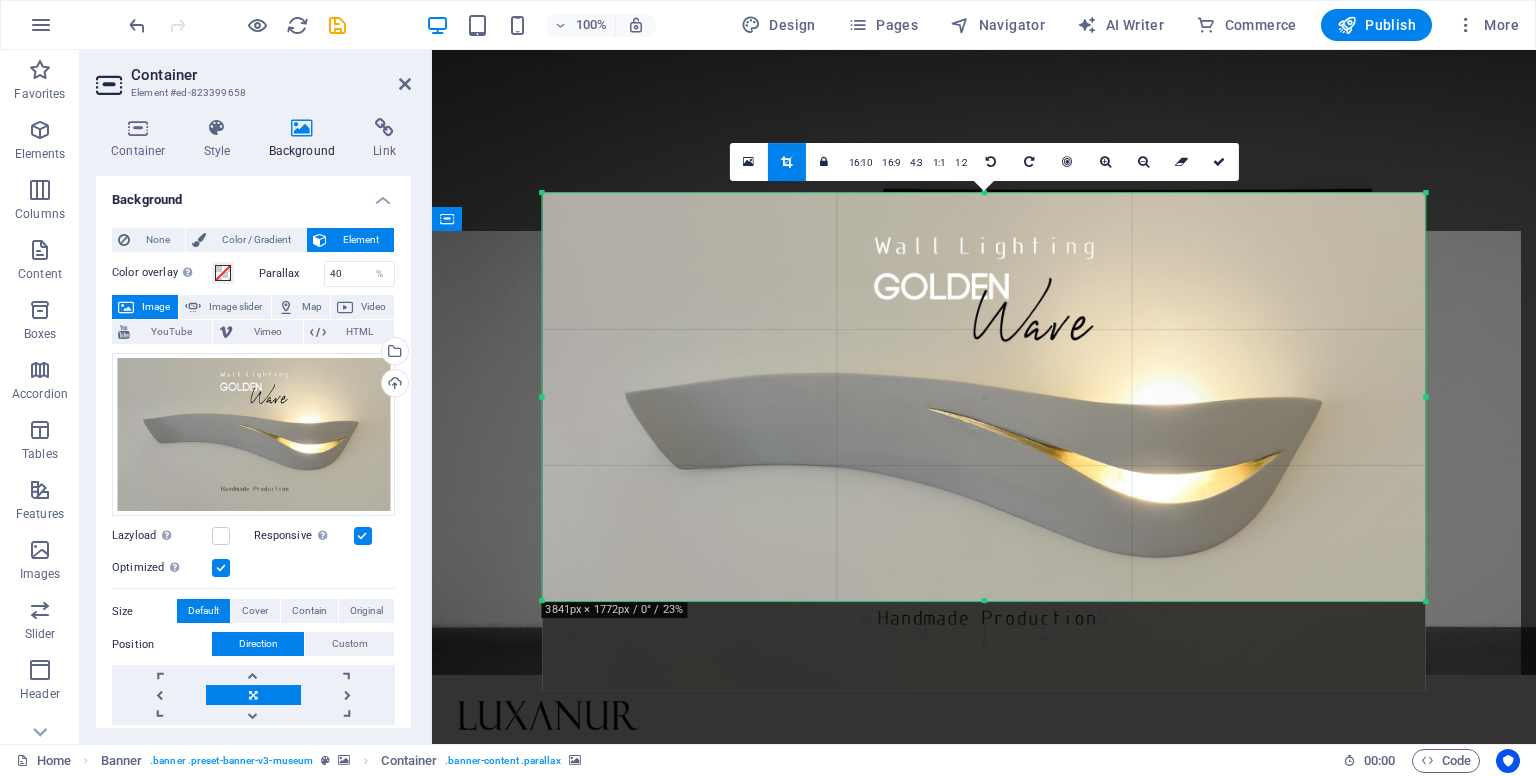 drag, startPoint x: 984, startPoint y: 612, endPoint x: 984, endPoint y: 589, distance: 23 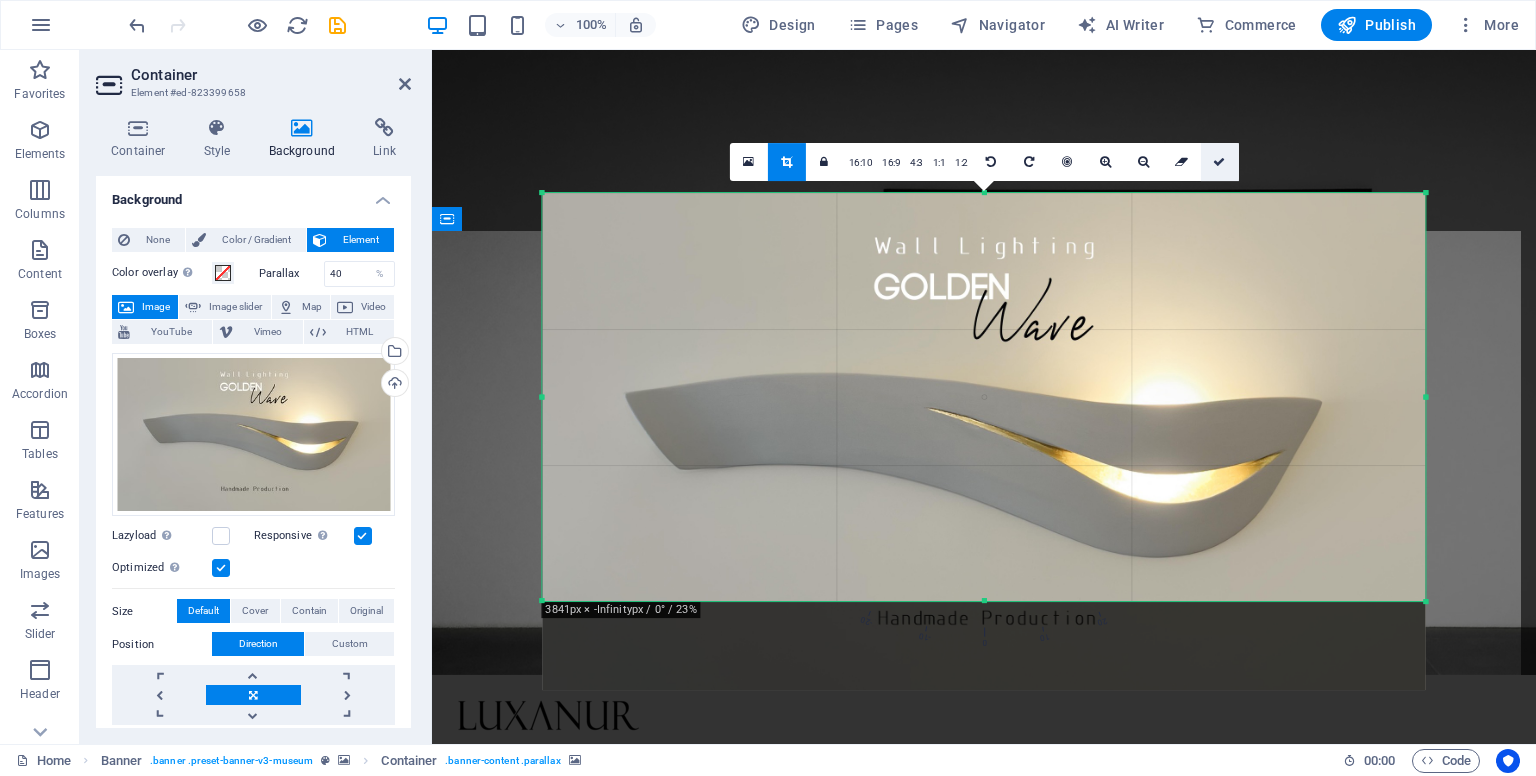 click at bounding box center [1219, 162] 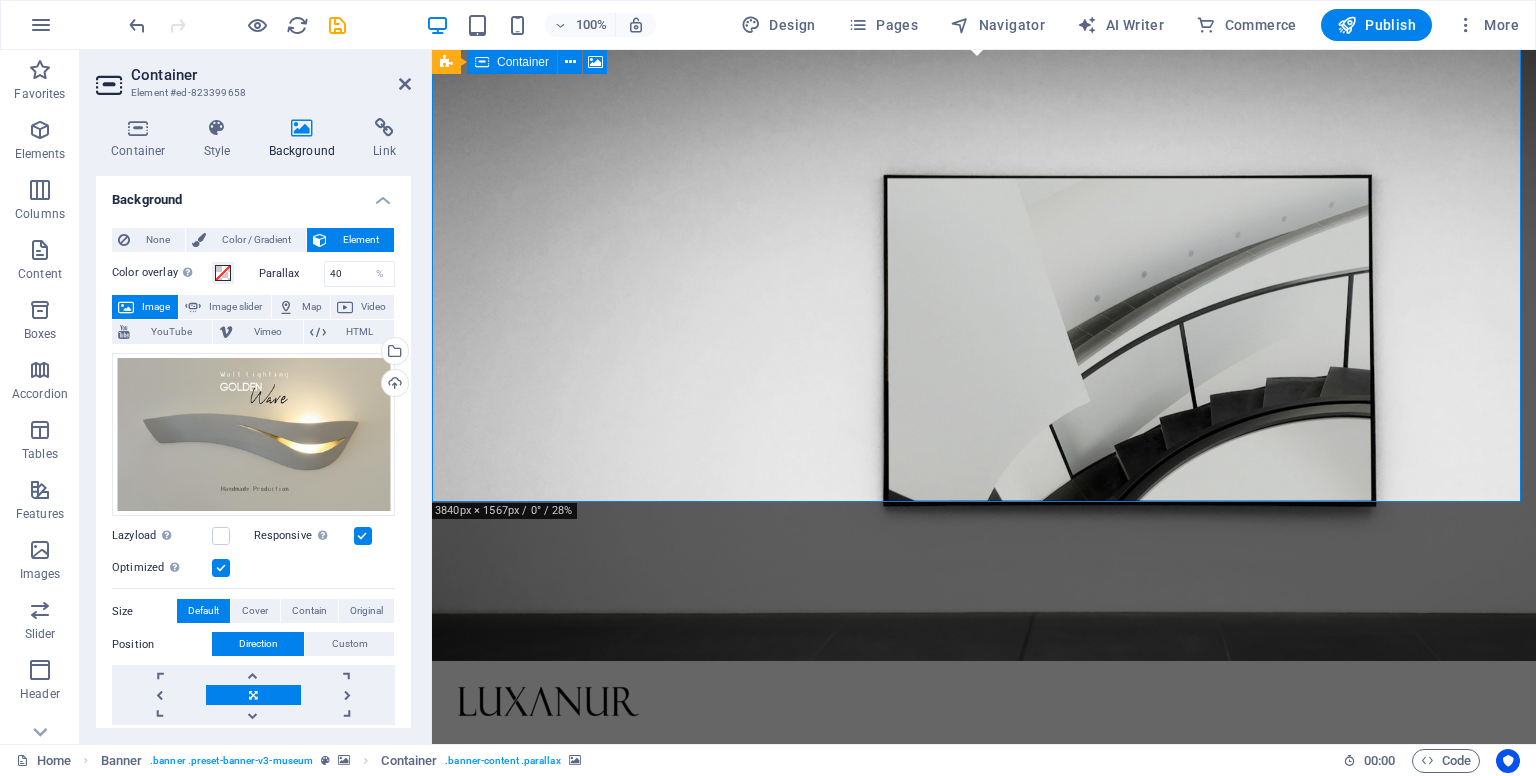scroll, scrollTop: 0, scrollLeft: 0, axis: both 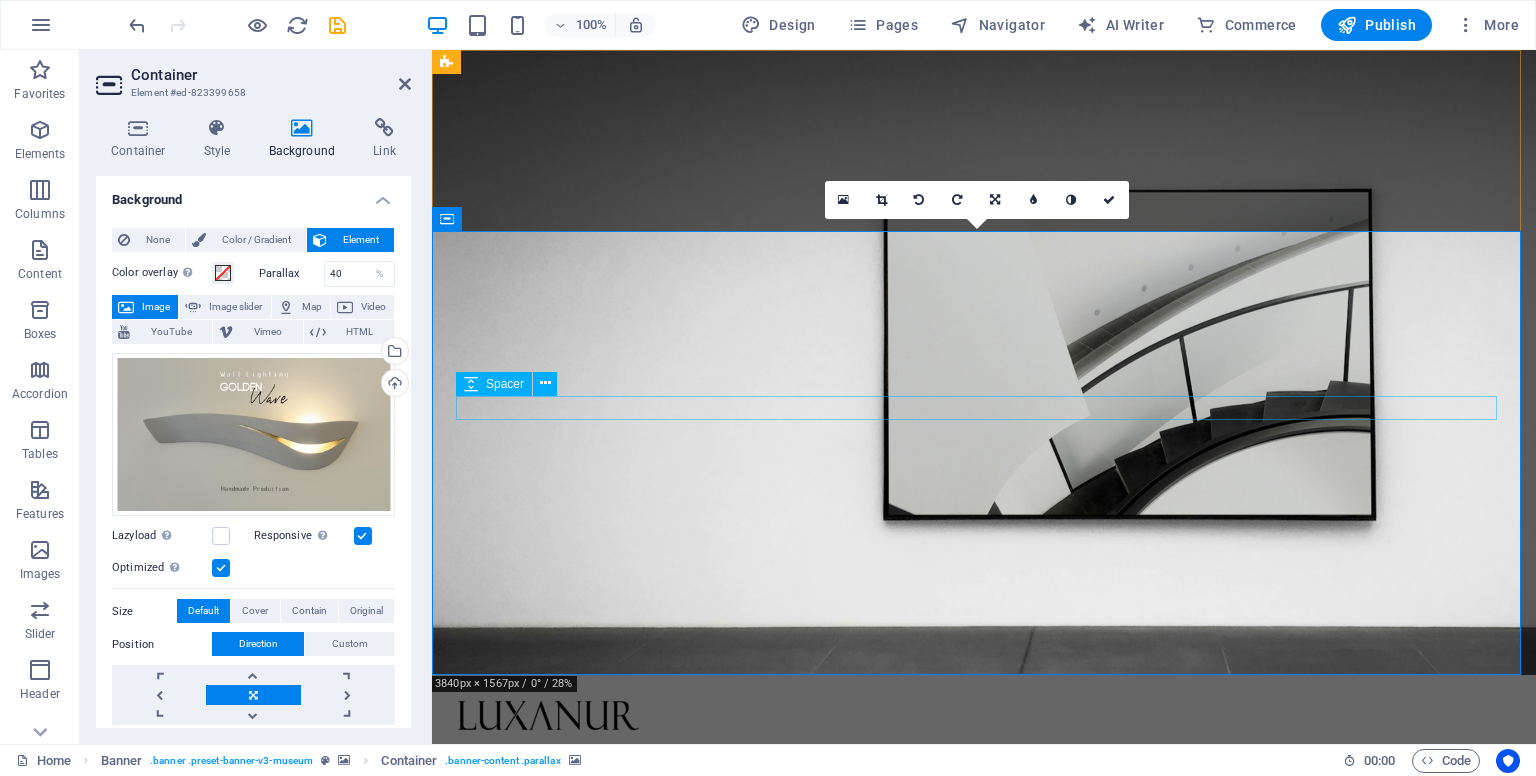 click at bounding box center (984, 1492) 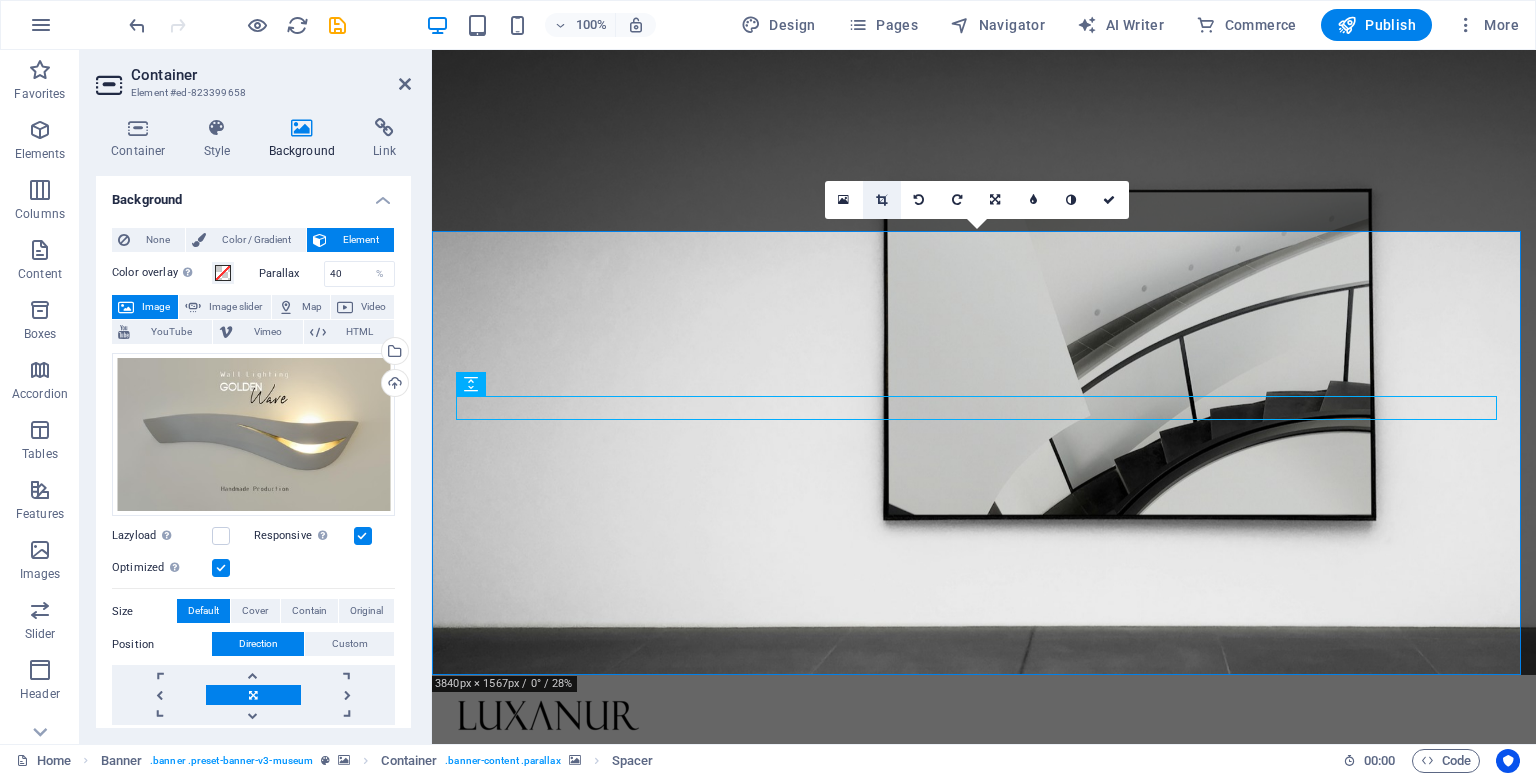click at bounding box center (881, 200) 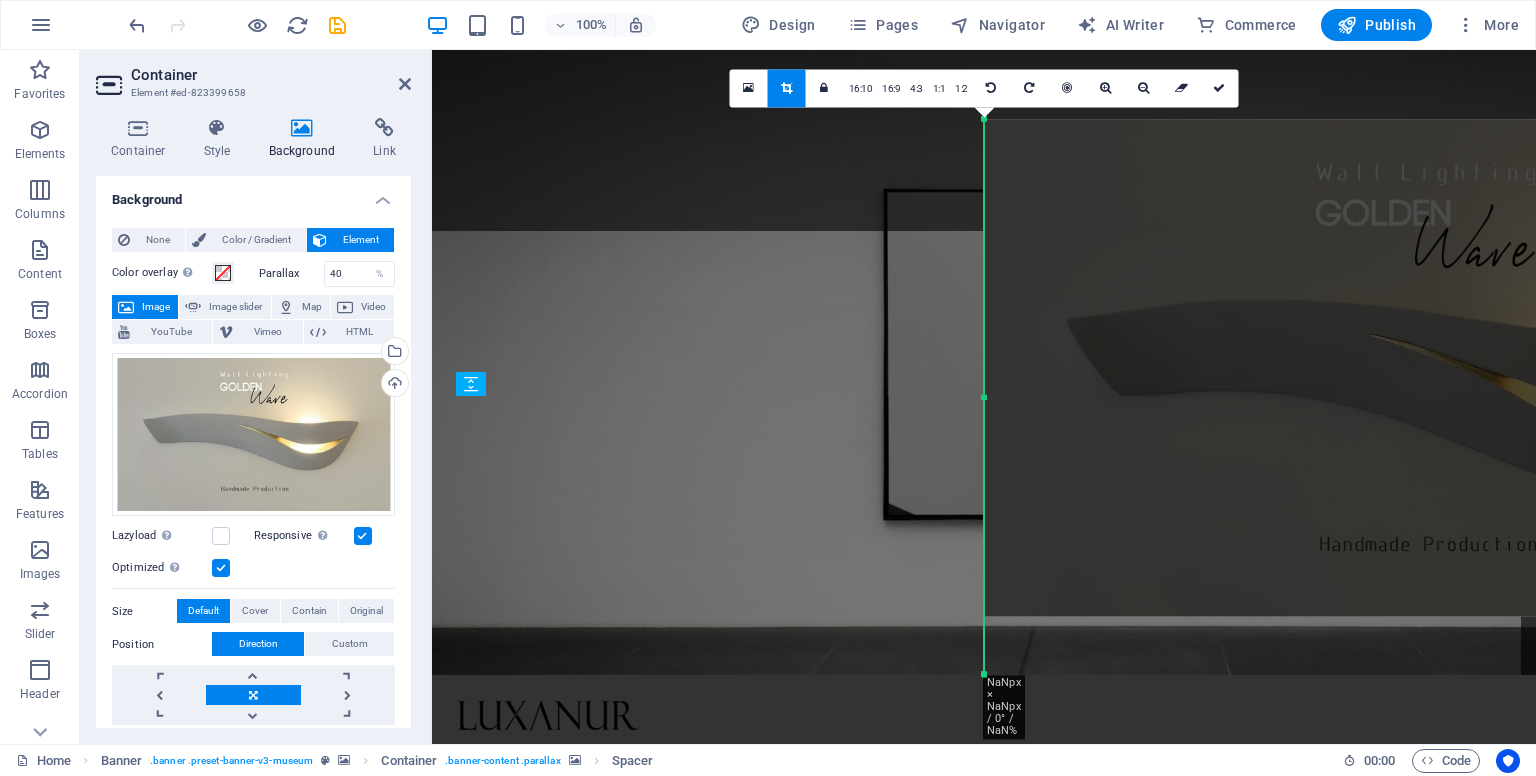click on "Drag here to replace the existing content. Press “Ctrl” if you want to create a new element." at bounding box center [984, 397] 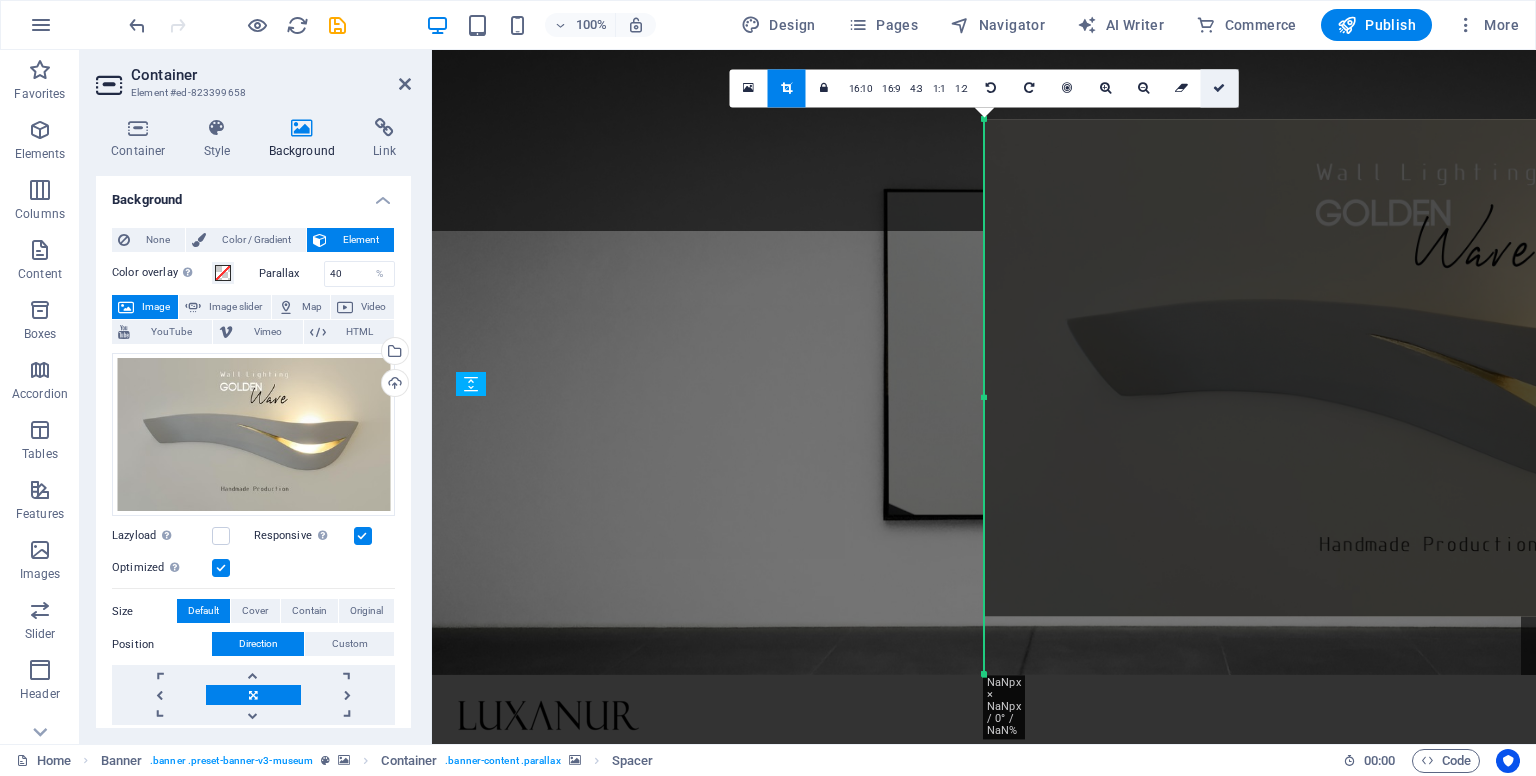 click at bounding box center (1219, 88) 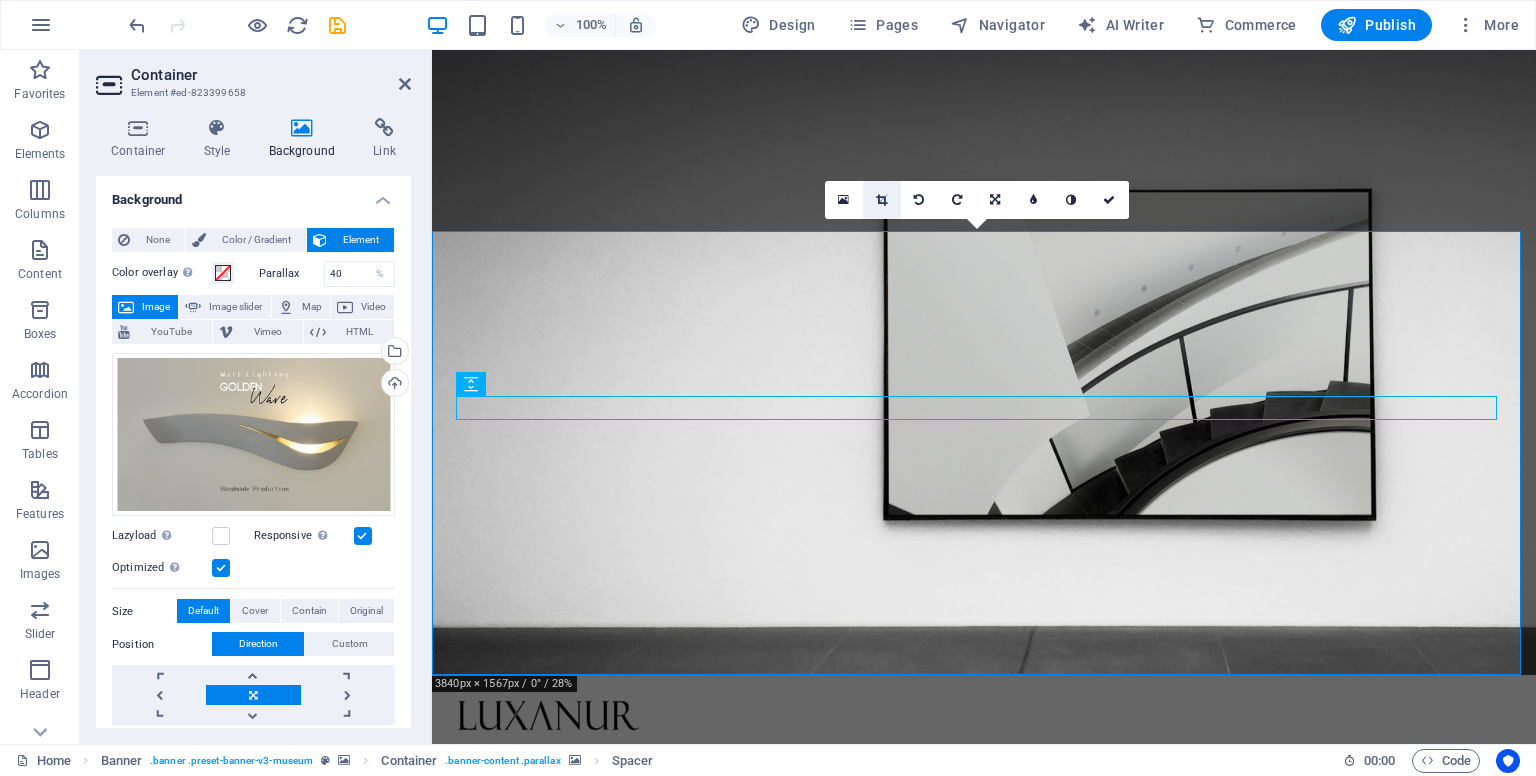 click at bounding box center (881, 200) 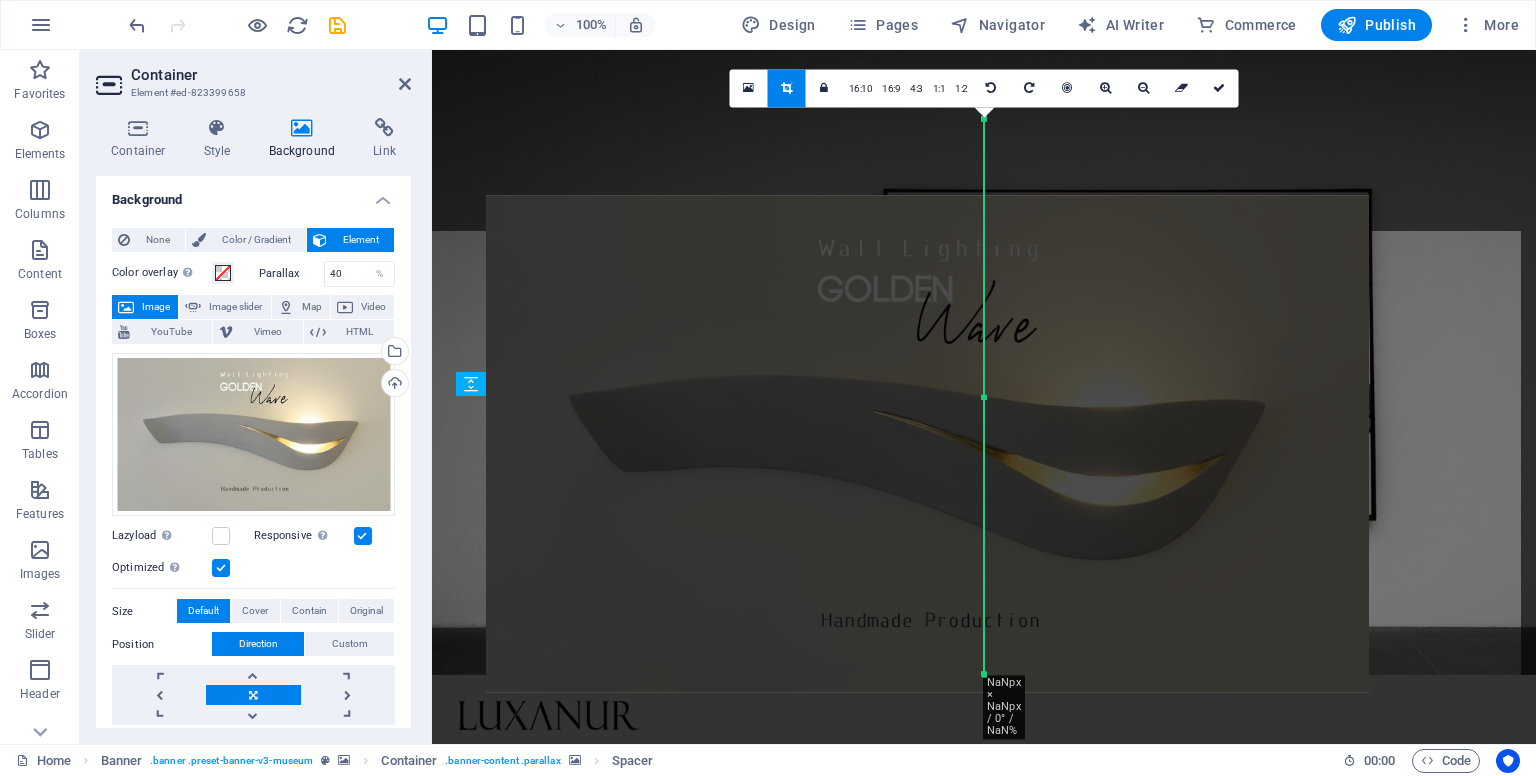 drag, startPoint x: 1133, startPoint y: 181, endPoint x: 635, endPoint y: 257, distance: 503.7658 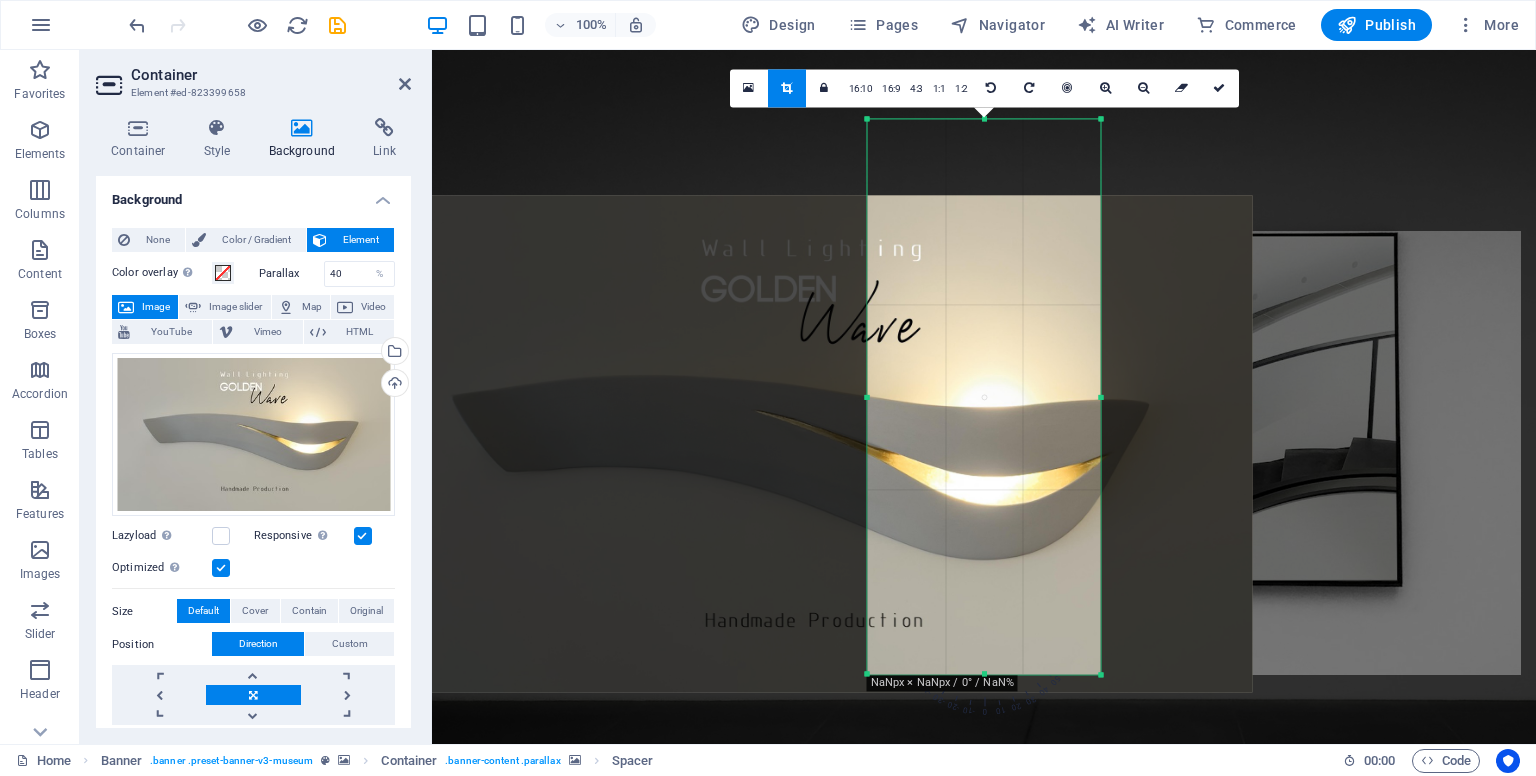 drag, startPoint x: 983, startPoint y: 393, endPoint x: 746, endPoint y: 399, distance: 237.07594 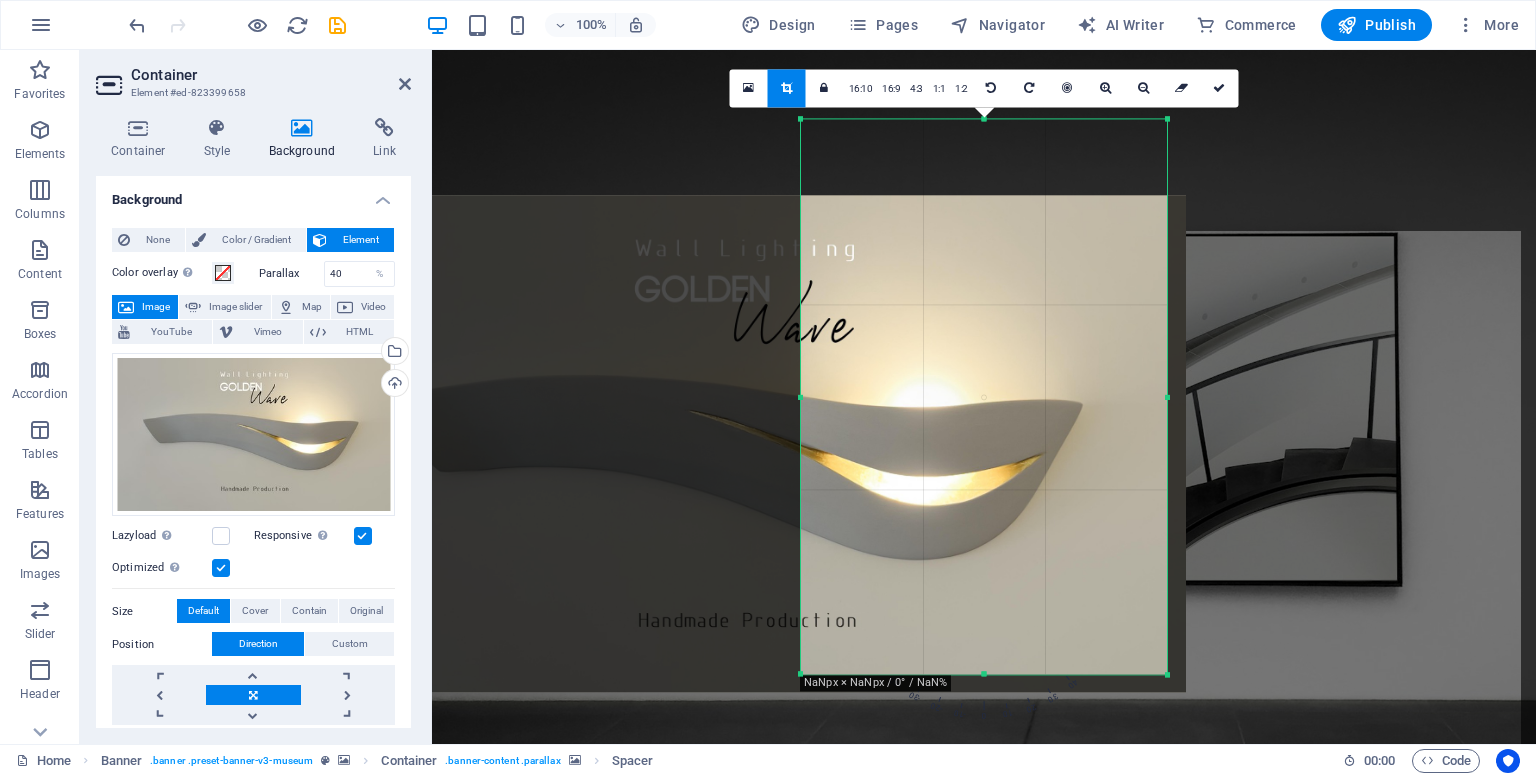 drag, startPoint x: 1100, startPoint y: 377, endPoint x: 1124, endPoint y: 258, distance: 121.39605 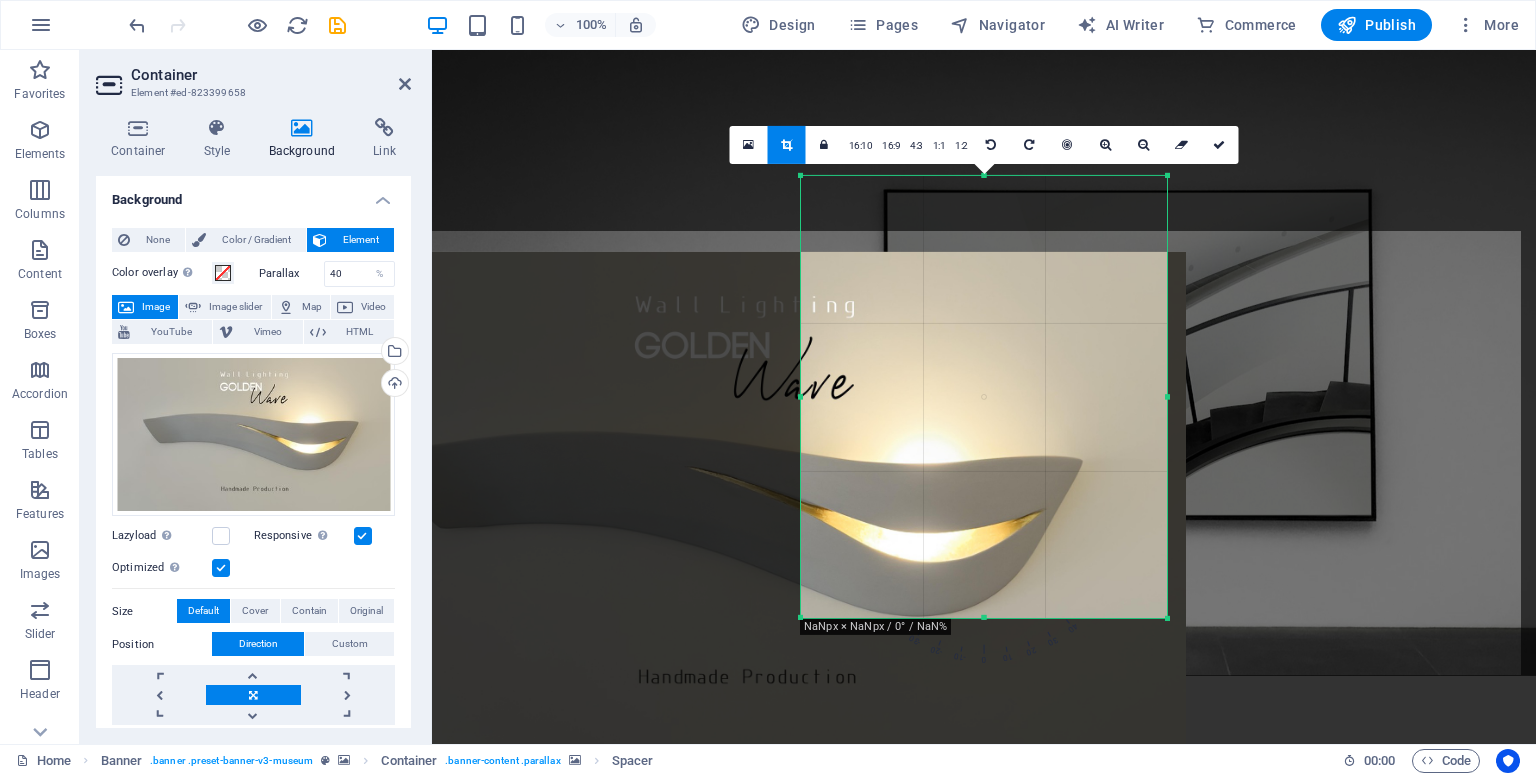 drag, startPoint x: 983, startPoint y: 115, endPoint x: 991, endPoint y: 228, distance: 113.28283 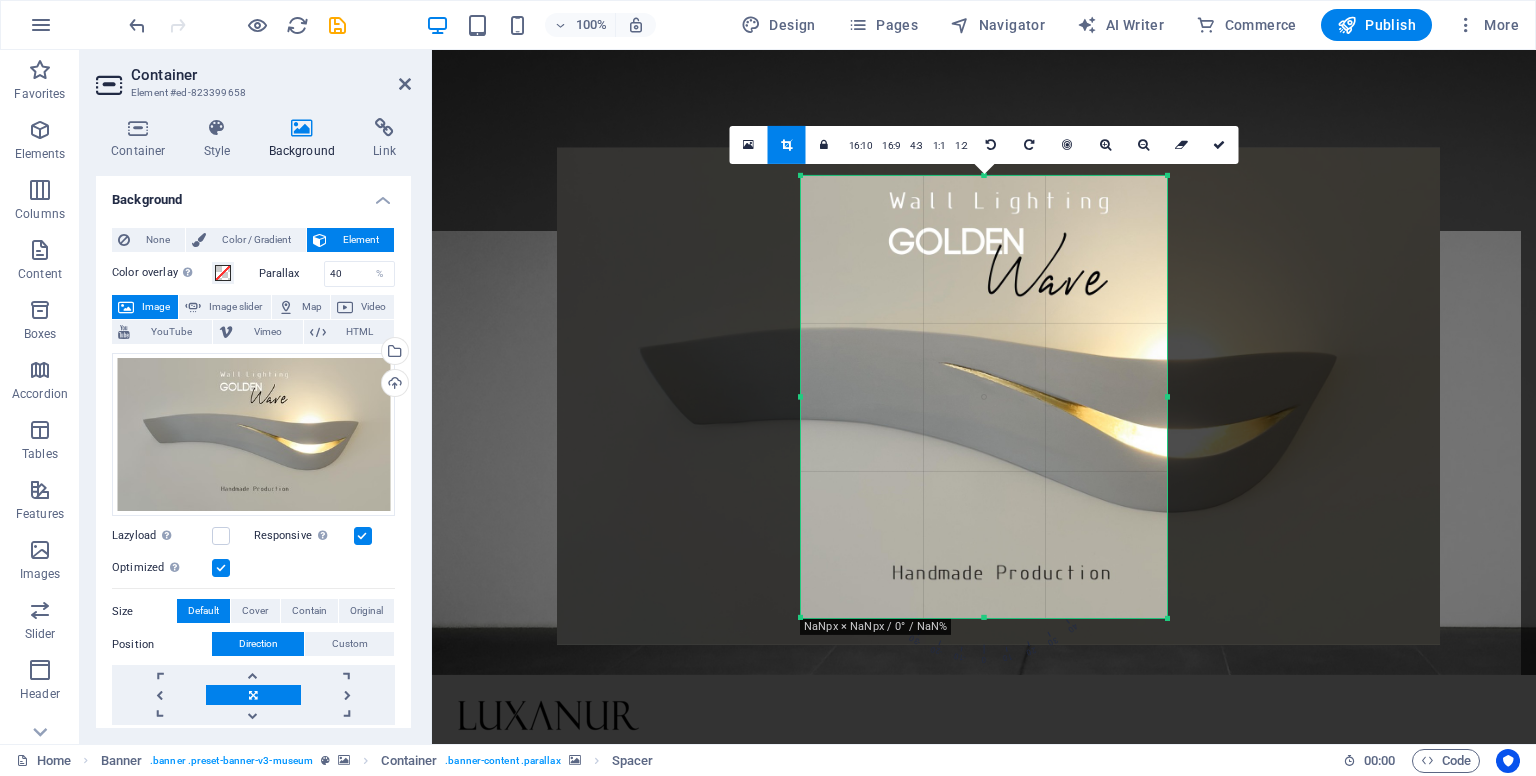 drag, startPoint x: 954, startPoint y: 365, endPoint x: 1207, endPoint y: 267, distance: 271.31717 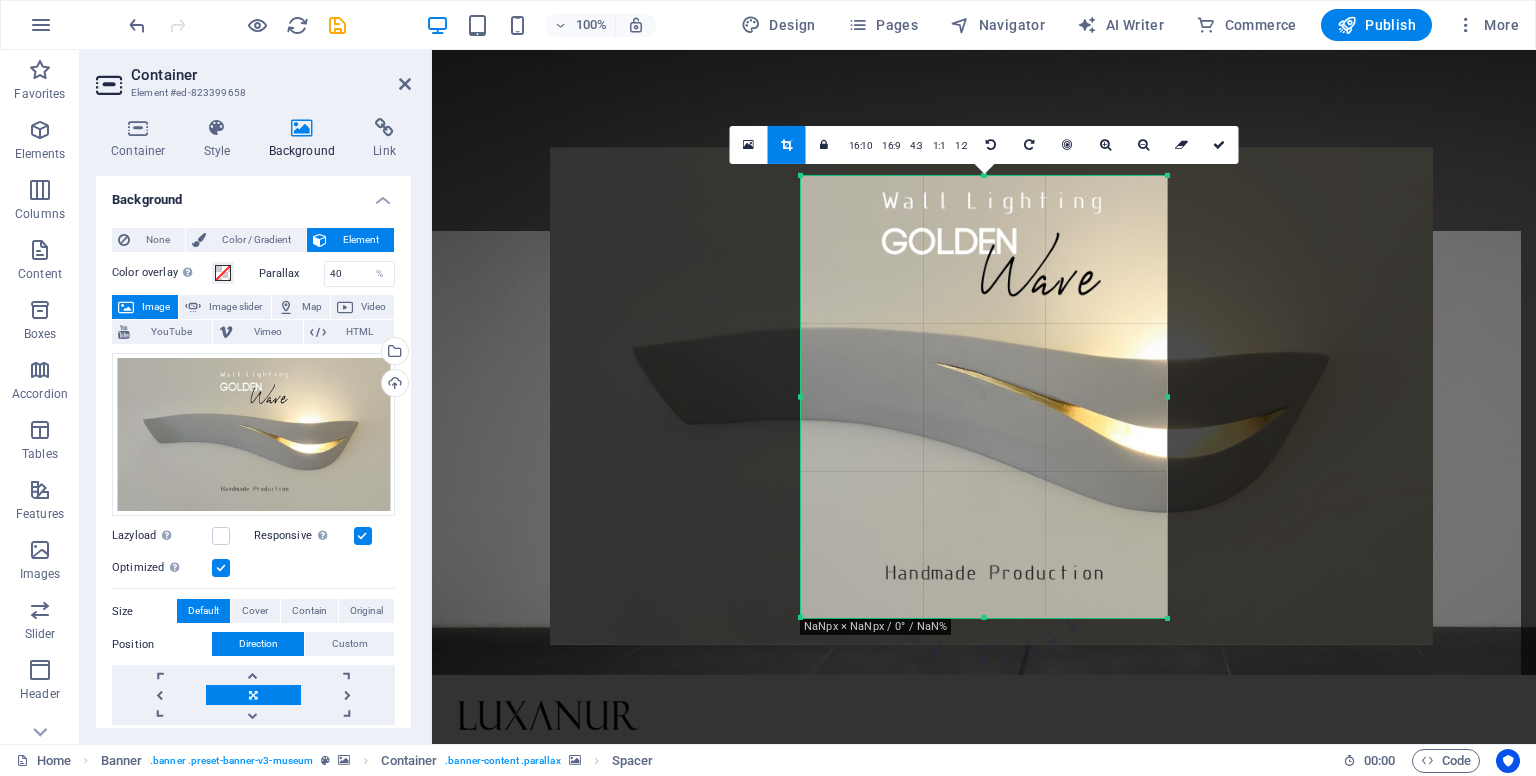click at bounding box center [991, 396] 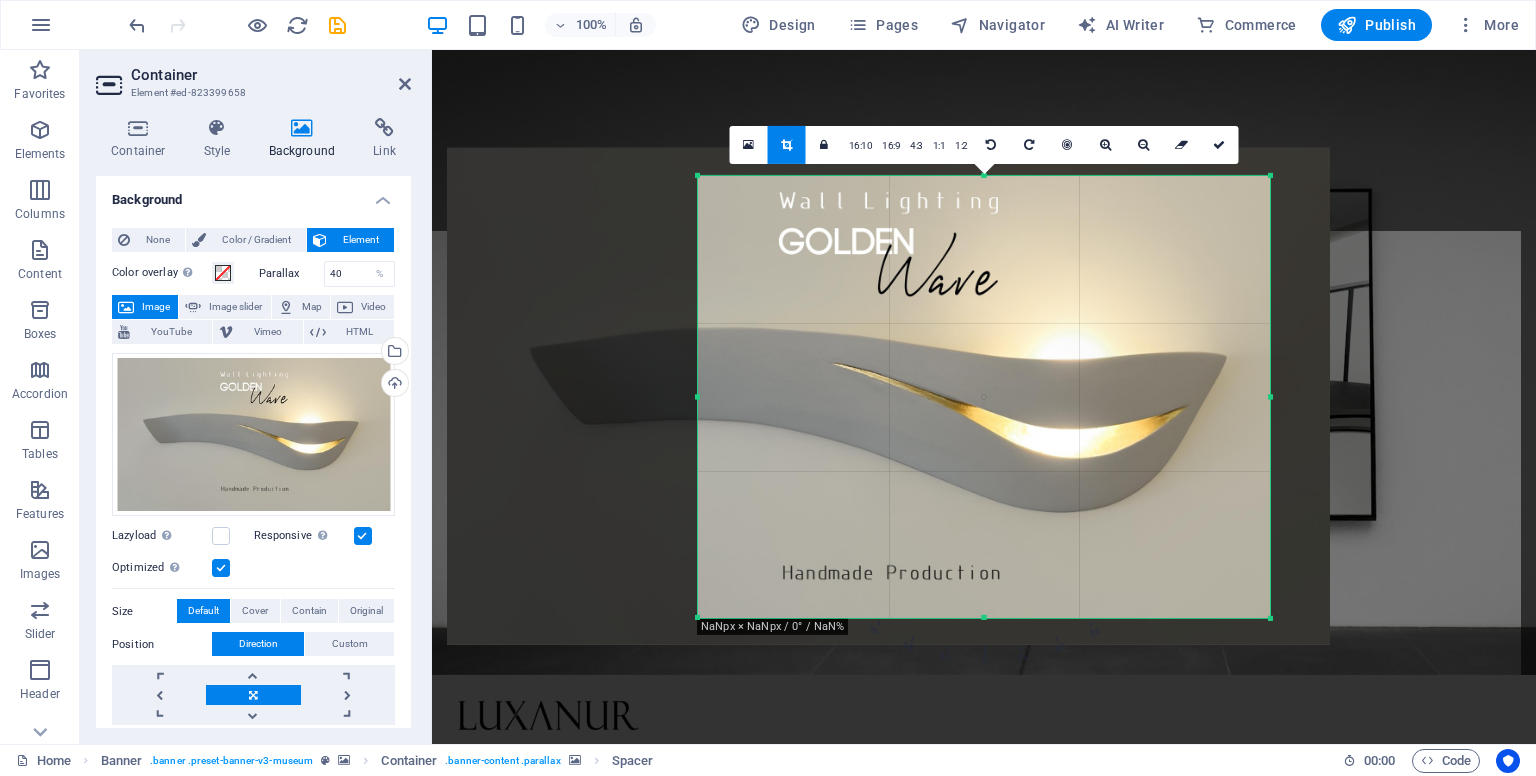 drag, startPoint x: 800, startPoint y: 398, endPoint x: 632, endPoint y: 394, distance: 168.0476 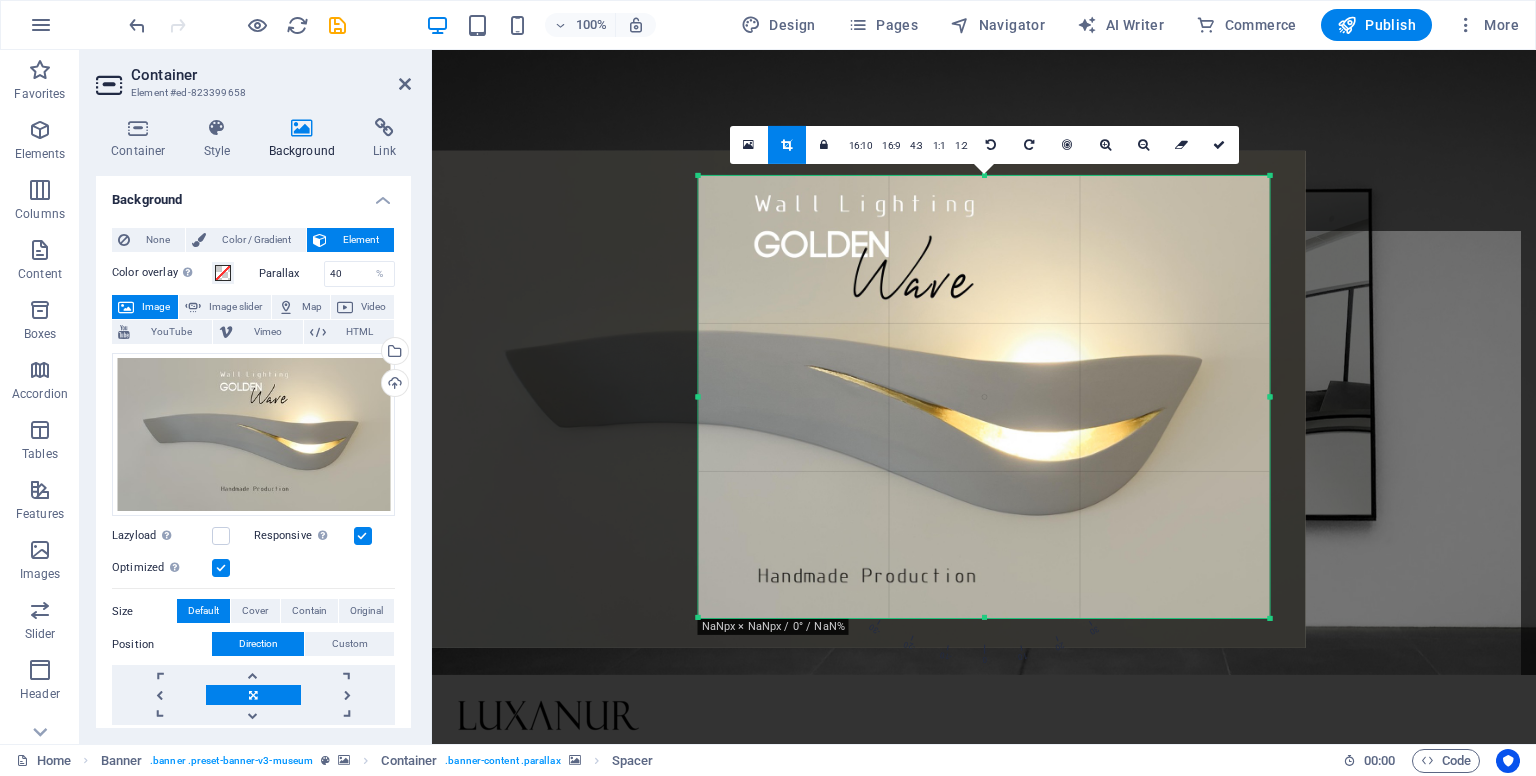 drag, startPoint x: 724, startPoint y: 396, endPoint x: 699, endPoint y: 399, distance: 25.179358 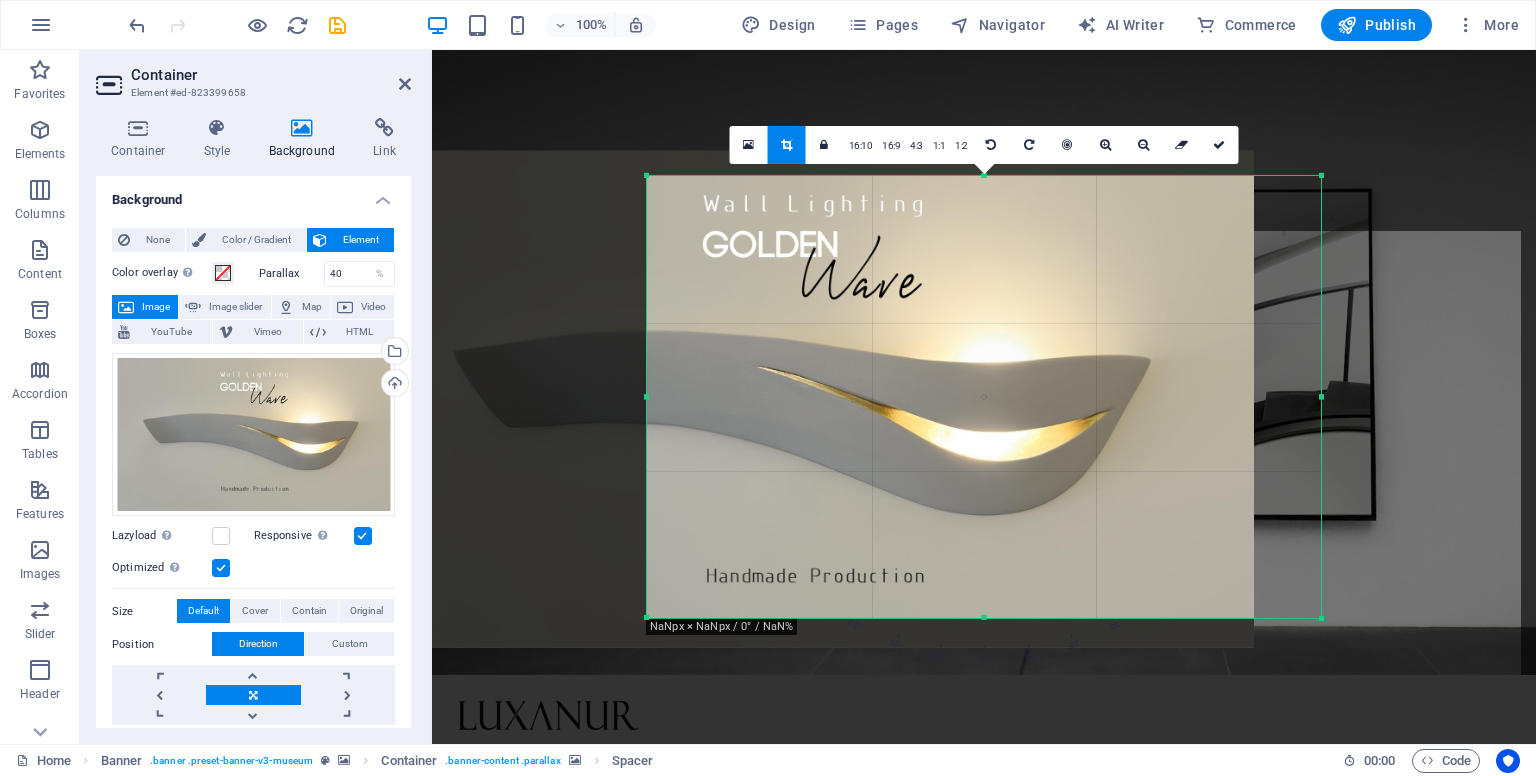drag, startPoint x: 699, startPoint y: 399, endPoint x: 713, endPoint y: 395, distance: 14.56022 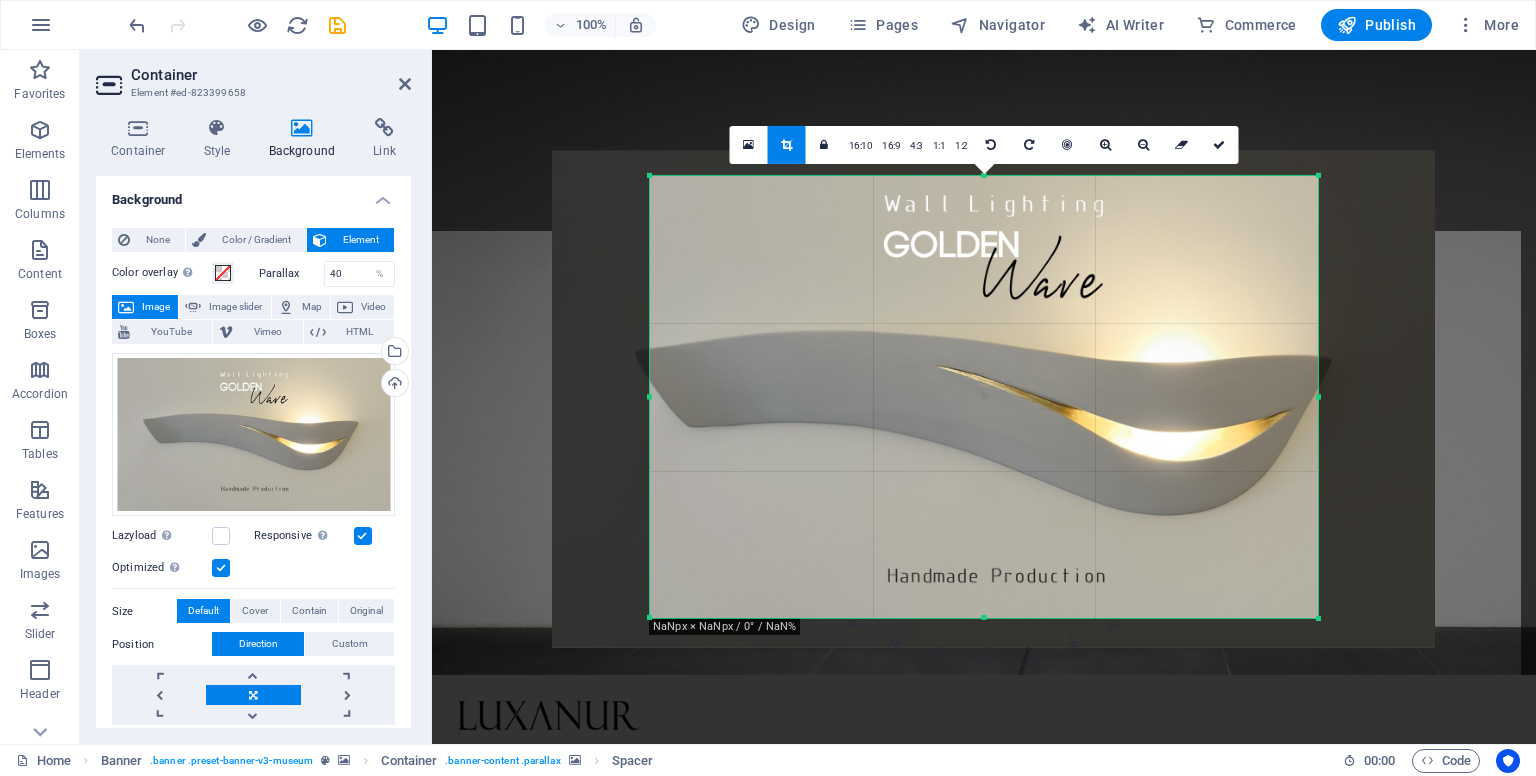 drag, startPoint x: 761, startPoint y: 397, endPoint x: 939, endPoint y: 397, distance: 178 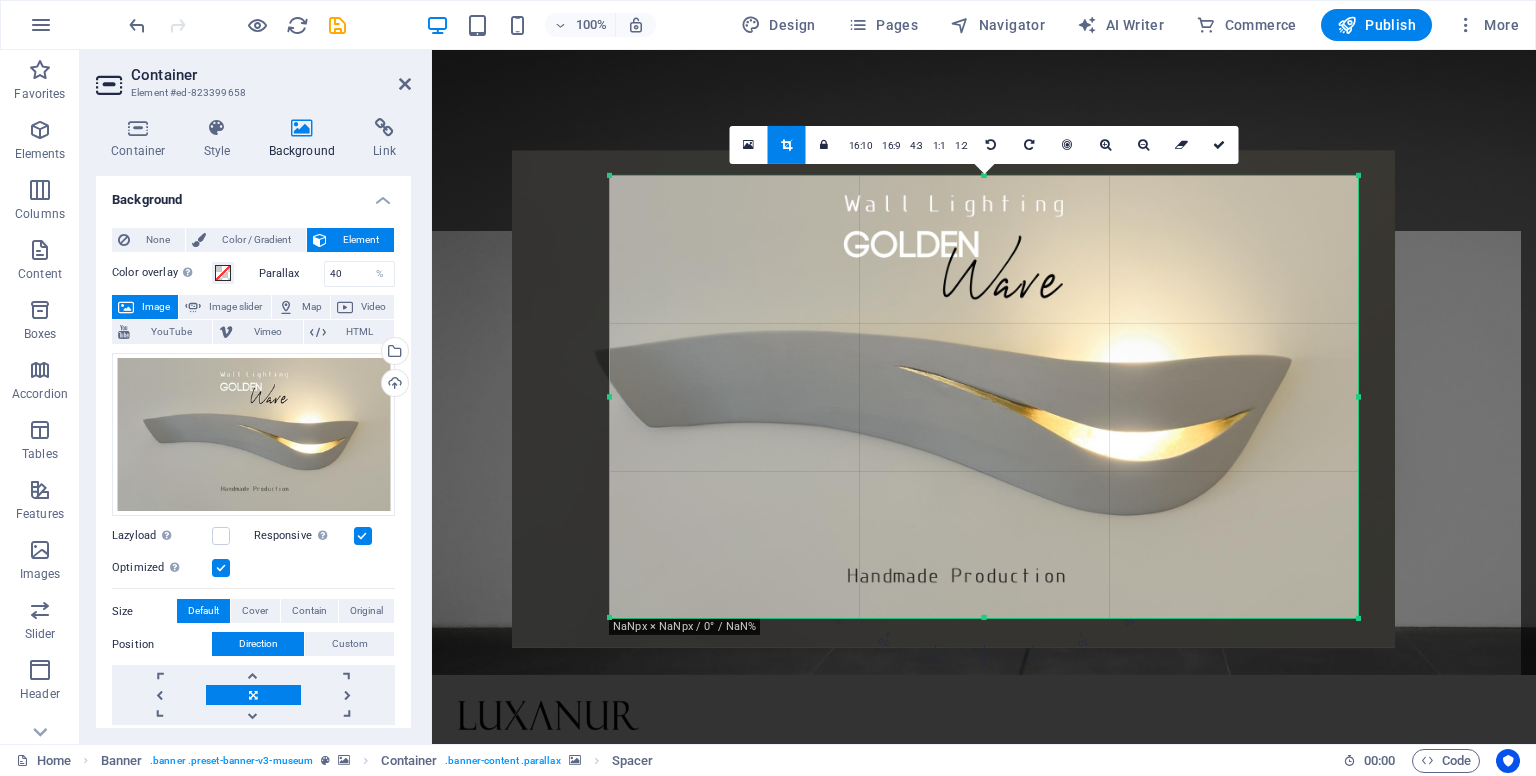 drag, startPoint x: 648, startPoint y: 395, endPoint x: 568, endPoint y: 397, distance: 80.024994 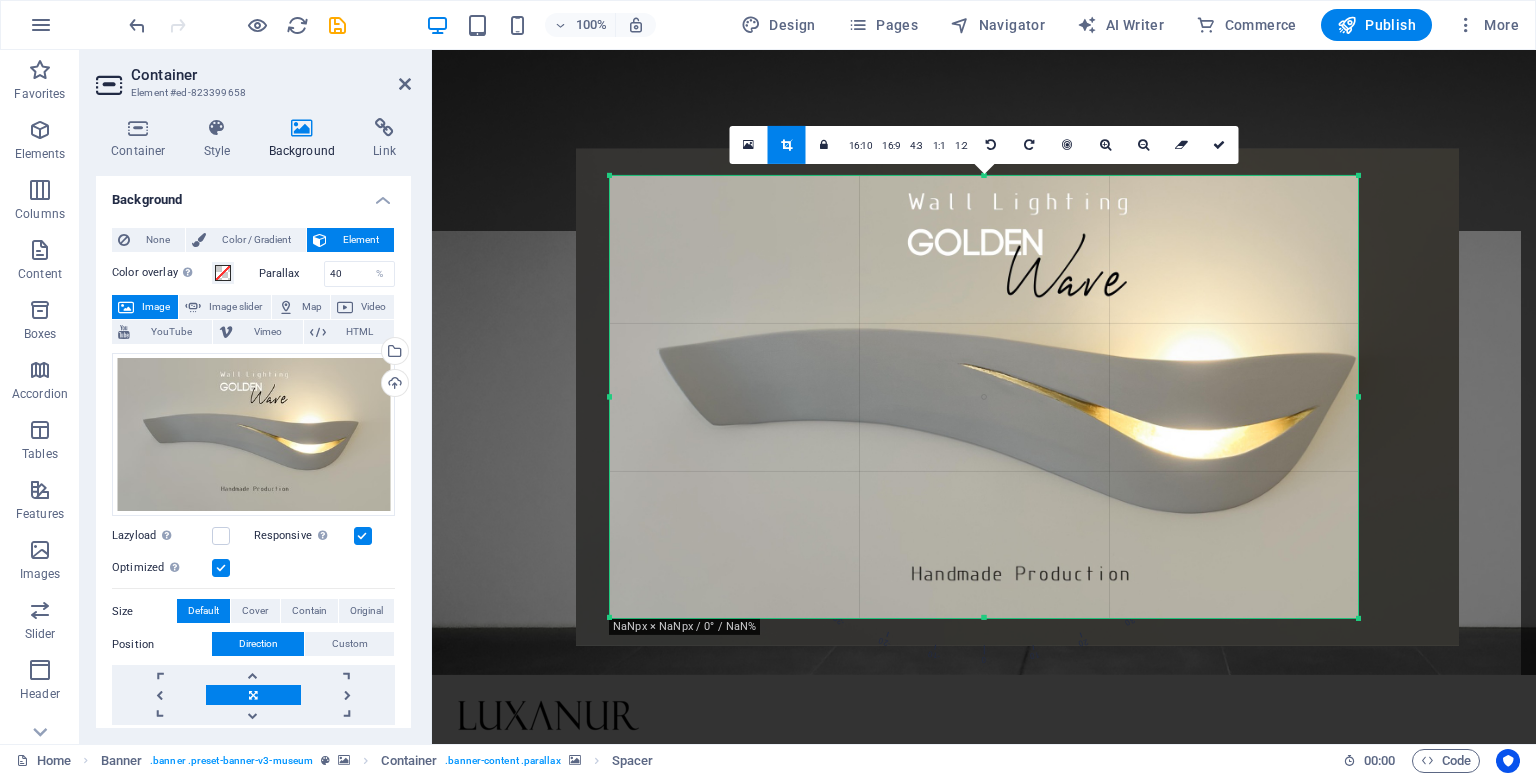 drag, startPoint x: 656, startPoint y: 414, endPoint x: 720, endPoint y: 412, distance: 64.03124 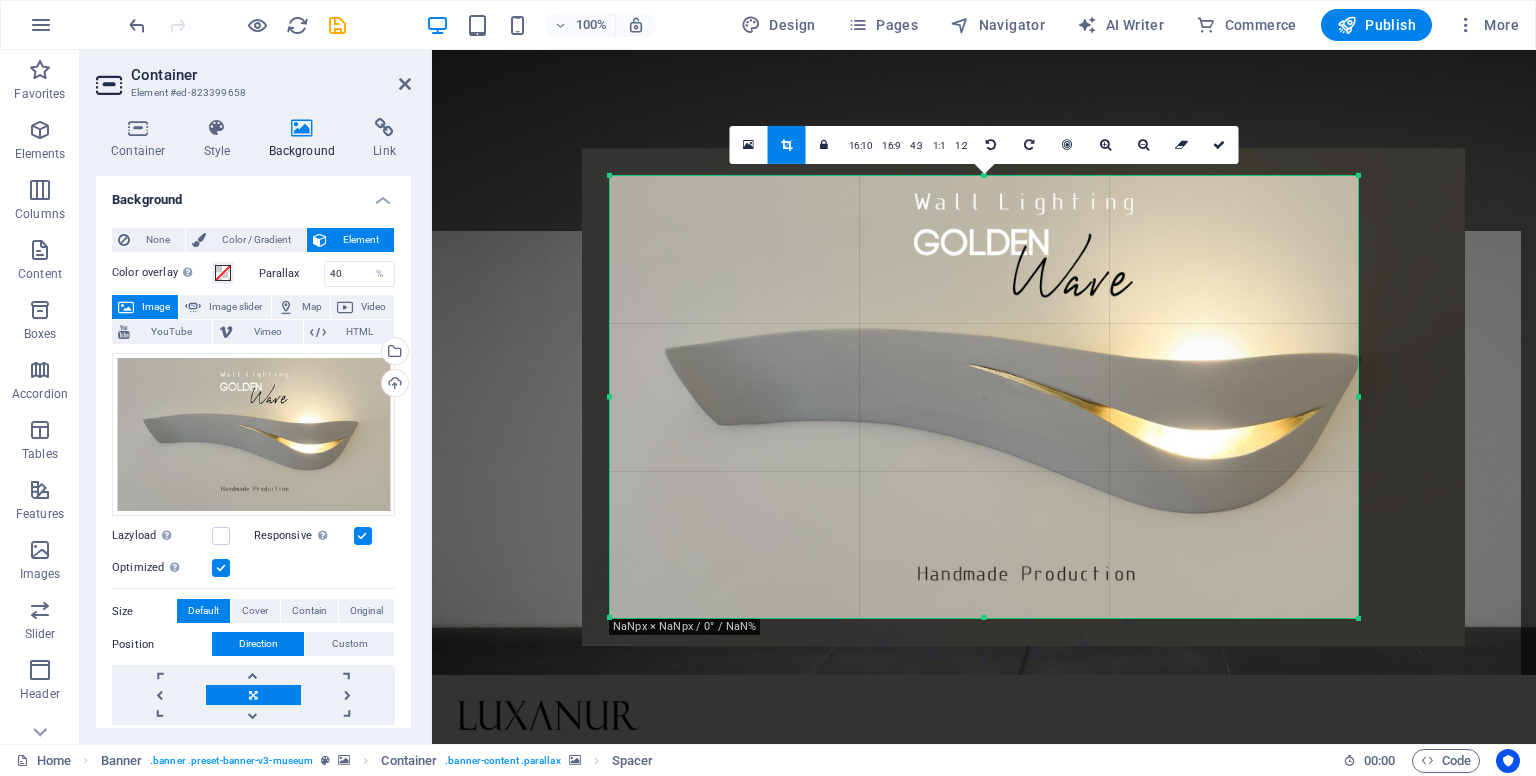 click at bounding box center (1023, 397) 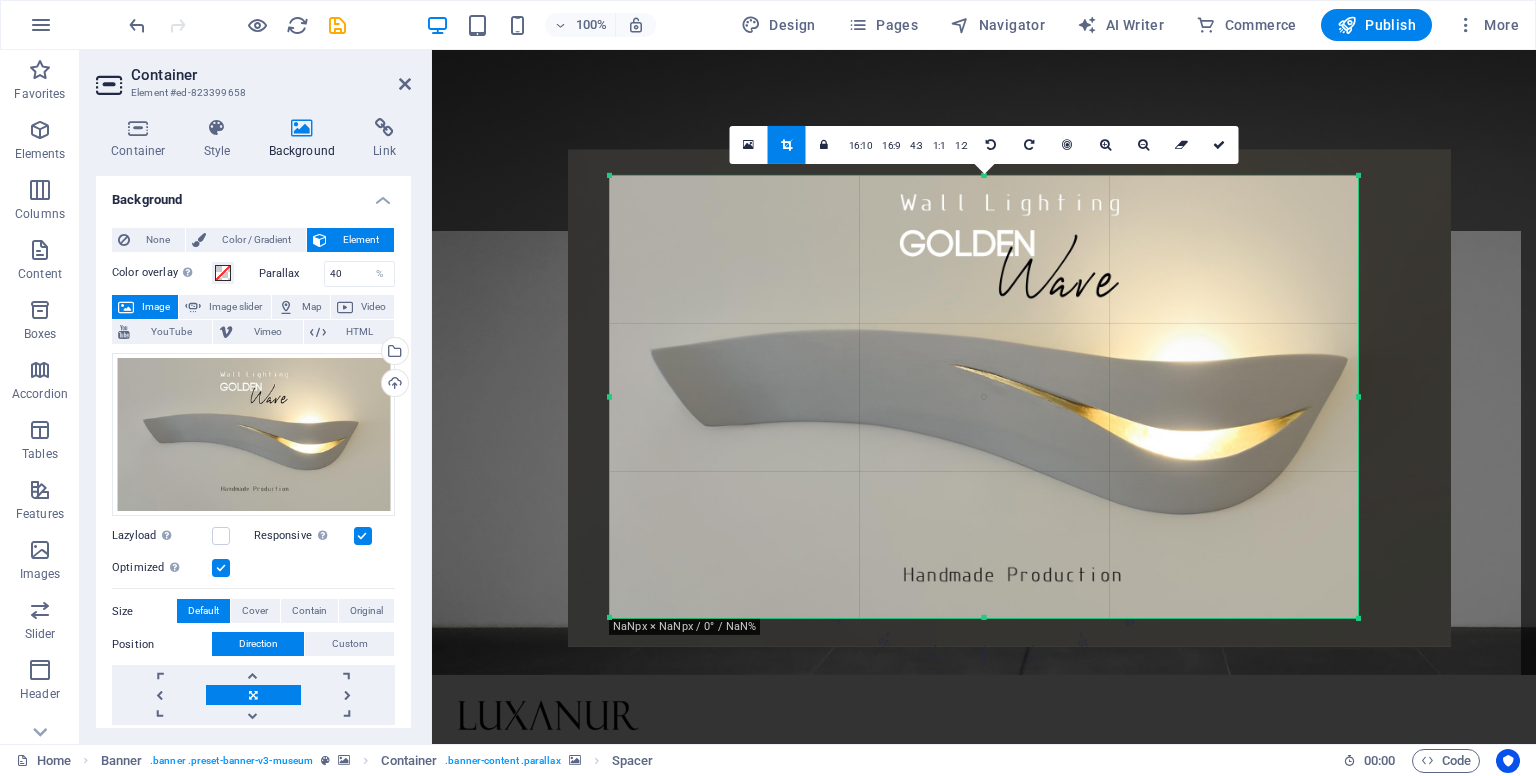 drag, startPoint x: 605, startPoint y: 393, endPoint x: 589, endPoint y: 394, distance: 16.03122 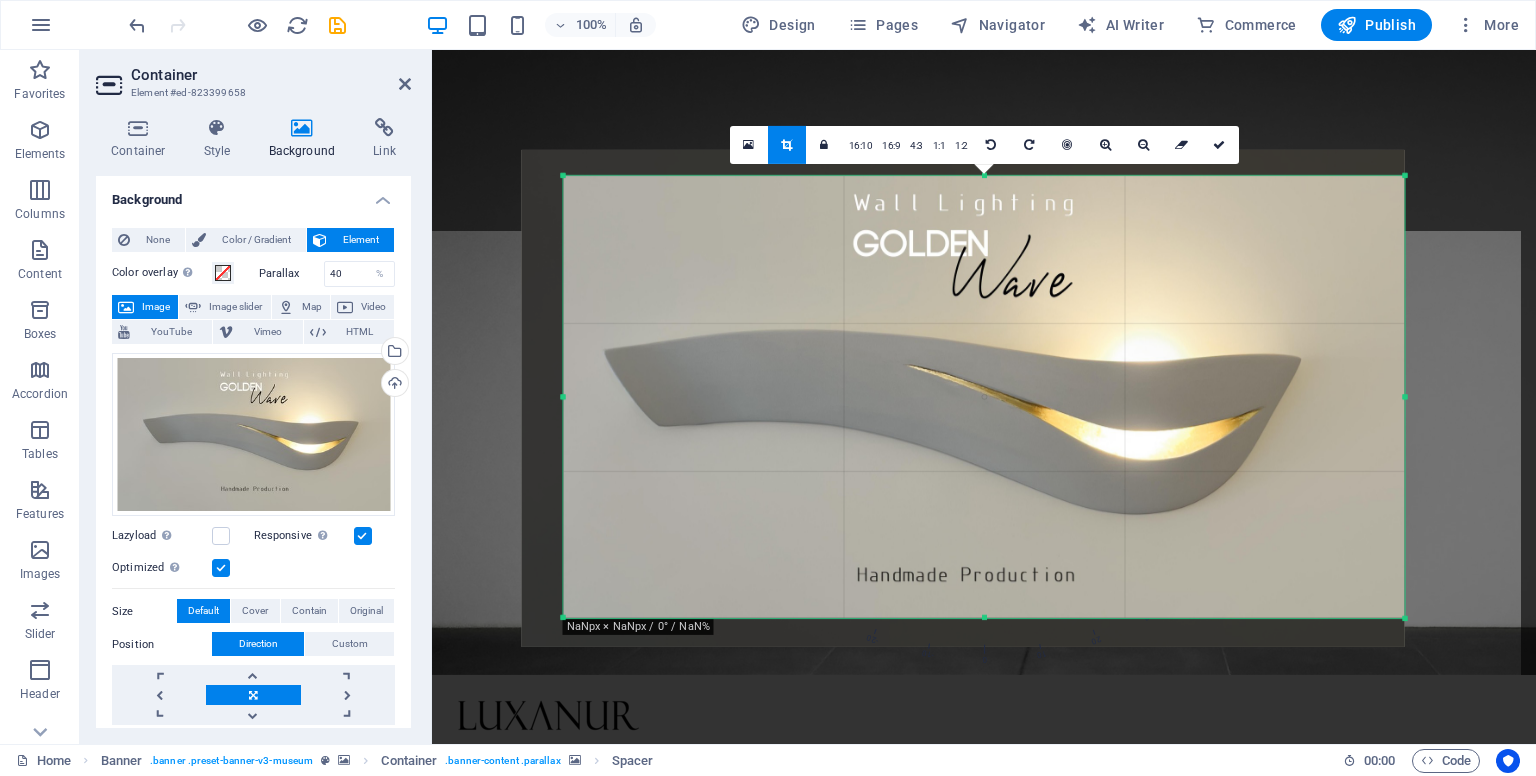 drag, startPoint x: 613, startPoint y: 397, endPoint x: 520, endPoint y: 397, distance: 93 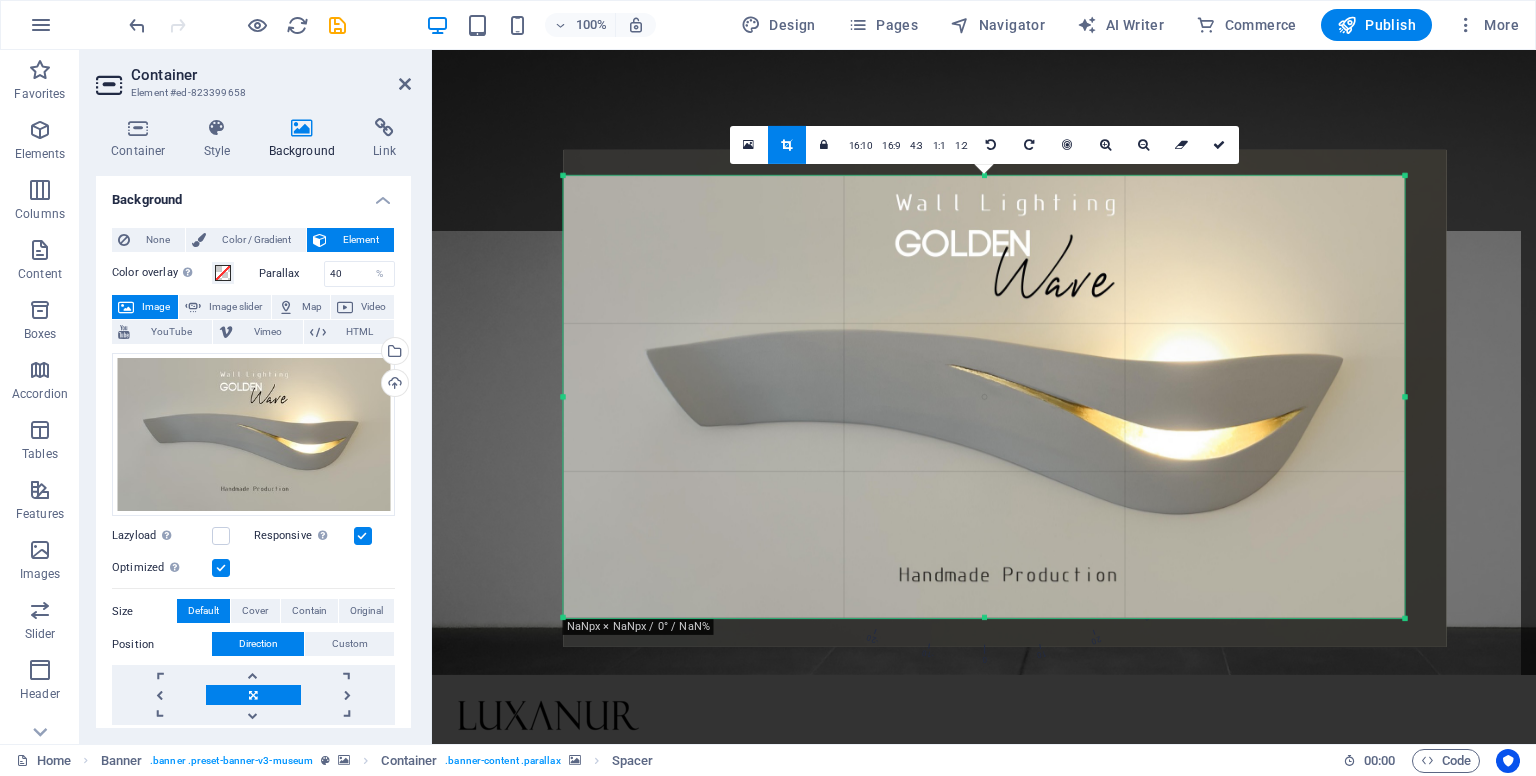 drag, startPoint x: 609, startPoint y: 397, endPoint x: 646, endPoint y: 397, distance: 37 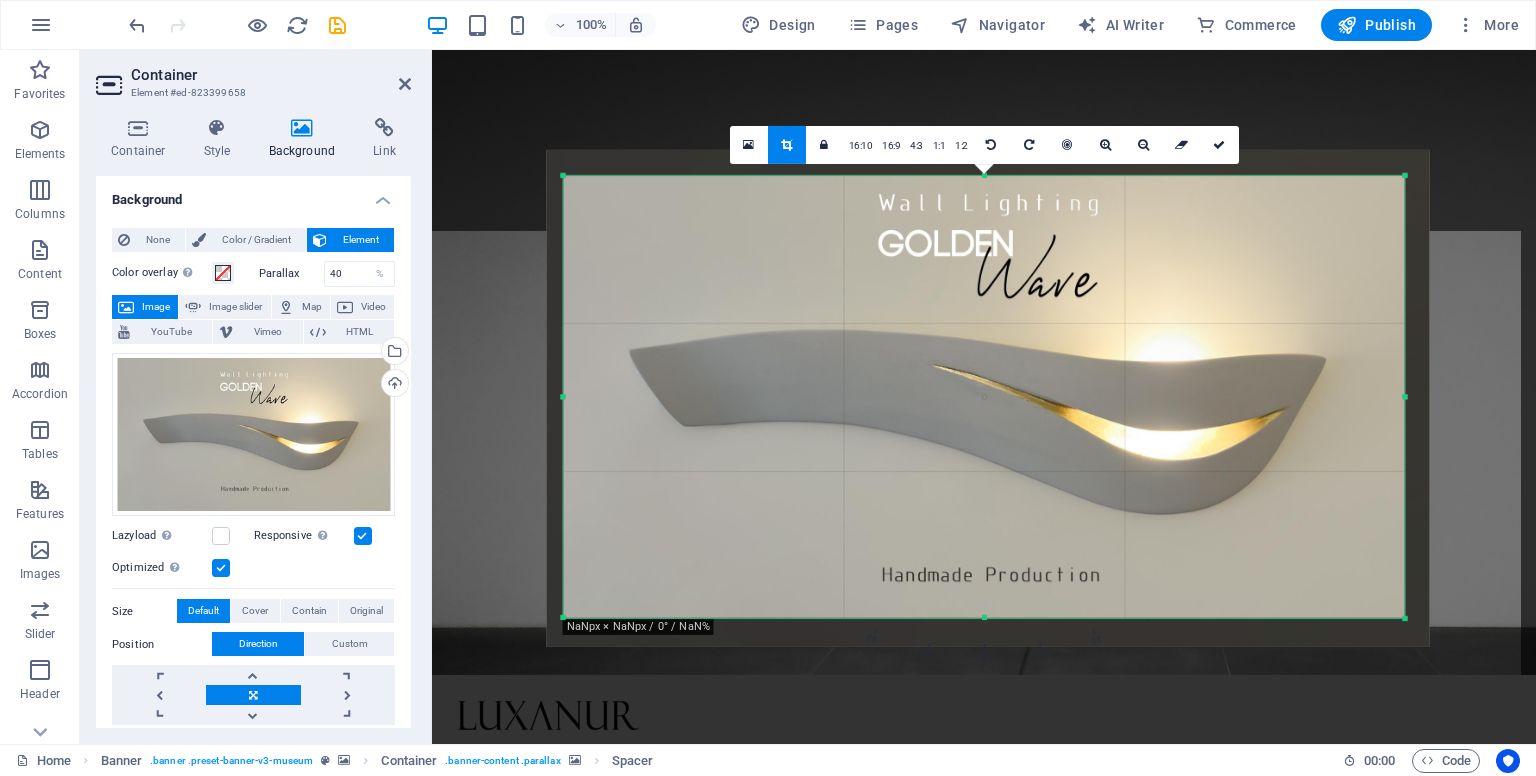 drag, startPoint x: 1347, startPoint y: 477, endPoint x: 1330, endPoint y: 477, distance: 17 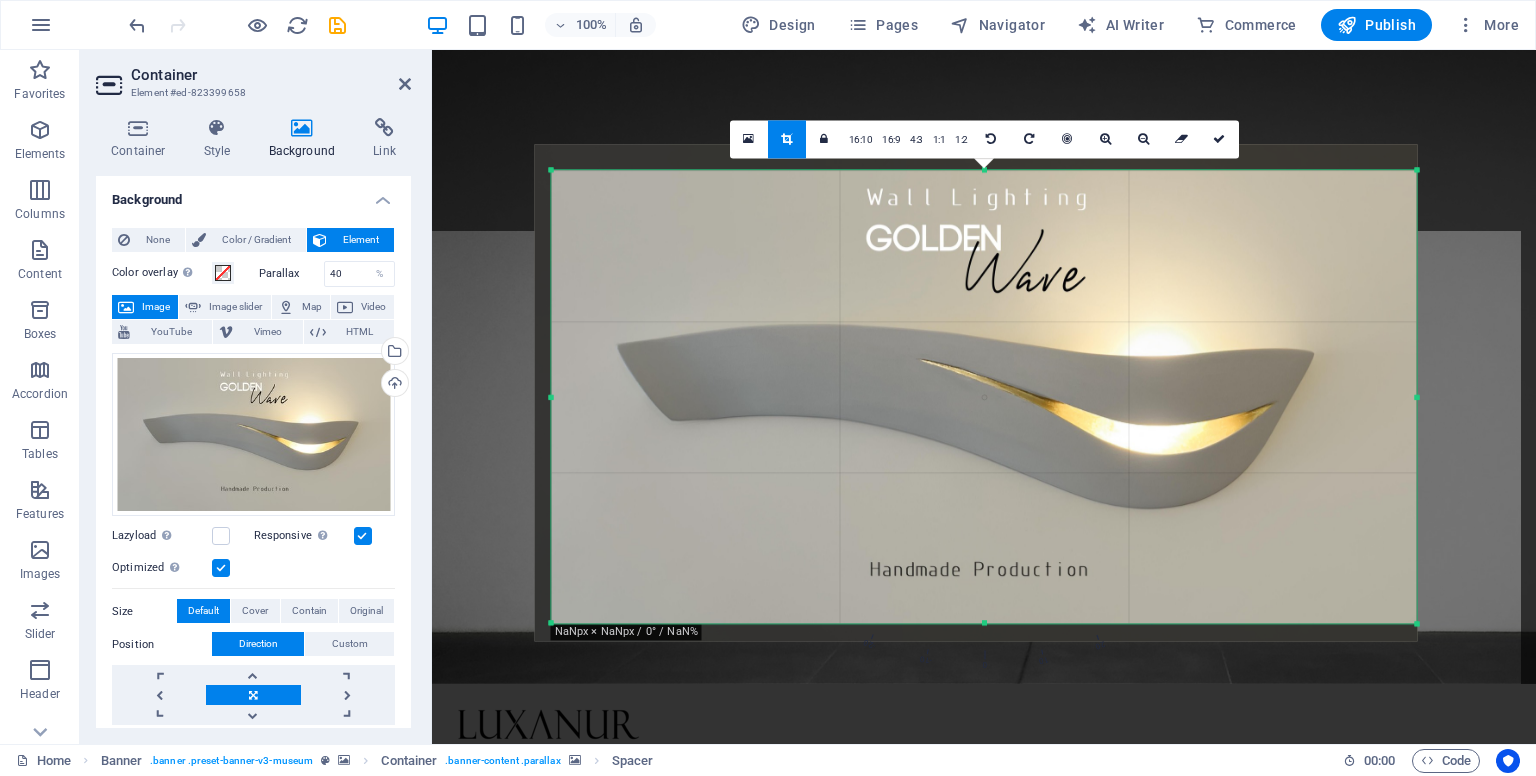 click on "180 170 160 150 140 130 120 110 100 90 80 70 60 50 40 30 20 10 0 -10 -20 -30 -40 -50 -60 -70 -80 -90 -100 -110 -120 -130 -140 -150 -160 -170 NaNpx × NaNpx / 0° / NaN% 16:10 16:9 4:3 1:1 1:2 0" at bounding box center [984, 396] 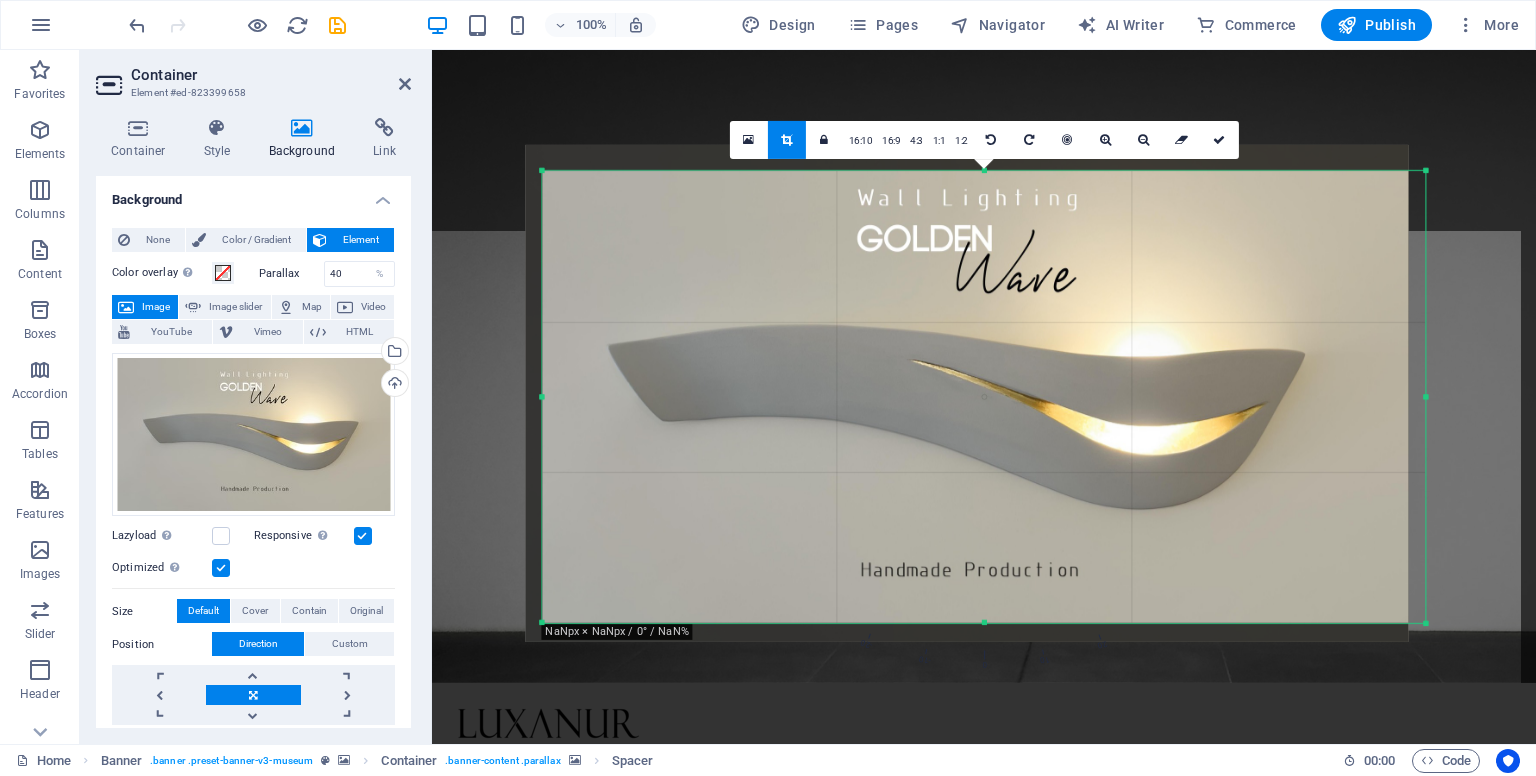 drag, startPoint x: 552, startPoint y: 180, endPoint x: 527, endPoint y: 169, distance: 27.313 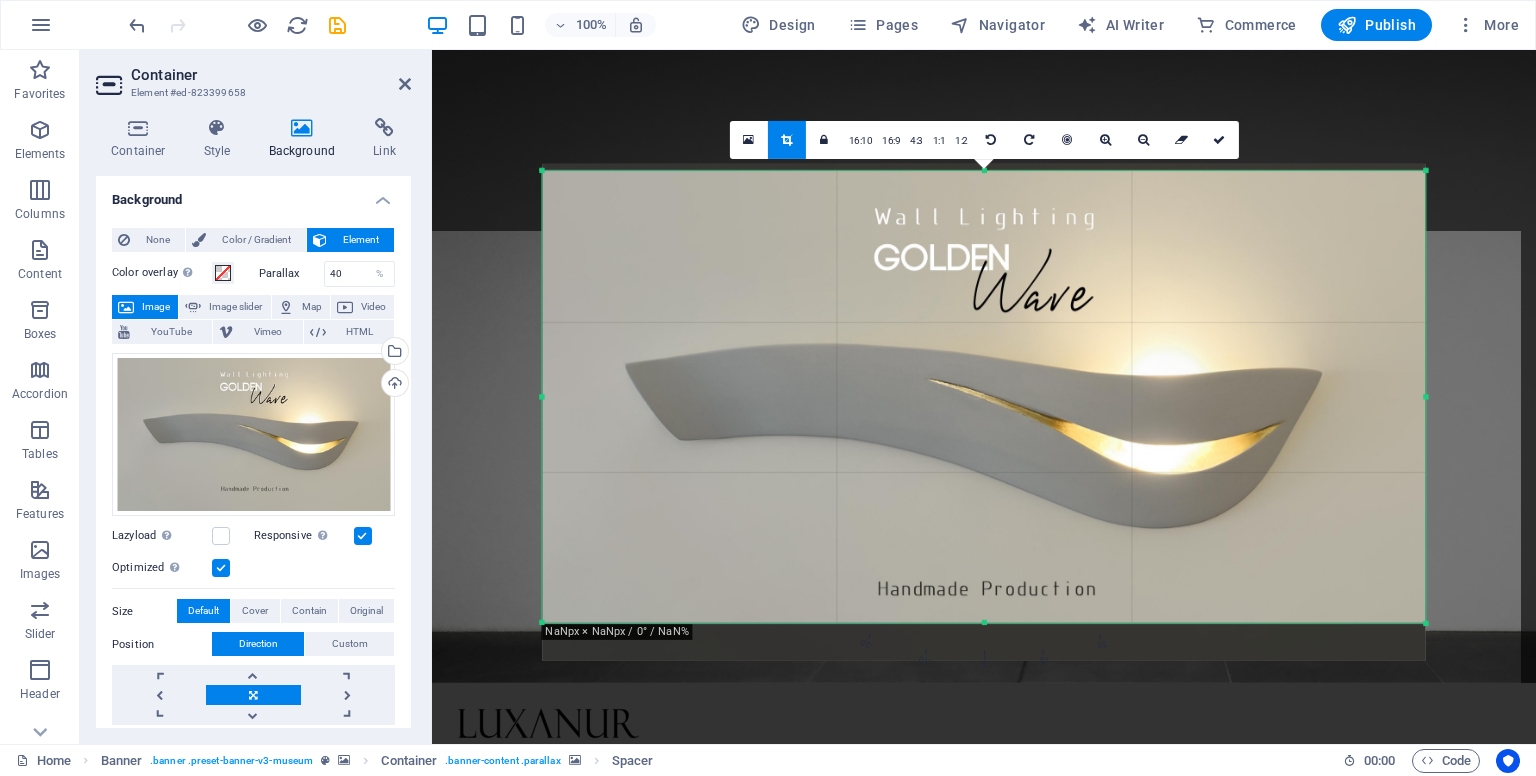 drag, startPoint x: 616, startPoint y: 227, endPoint x: 639, endPoint y: 246, distance: 29.832869 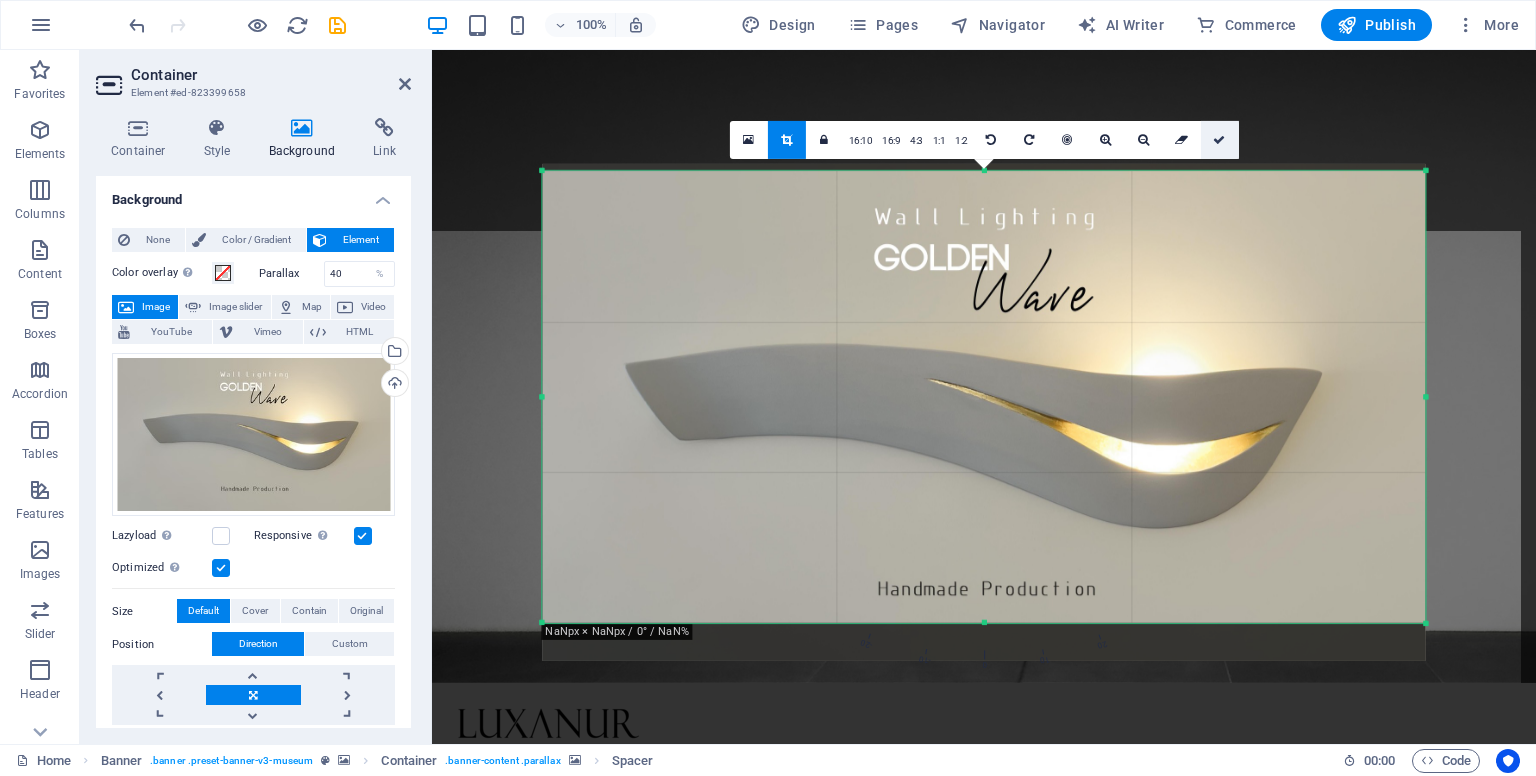 click at bounding box center (1219, 140) 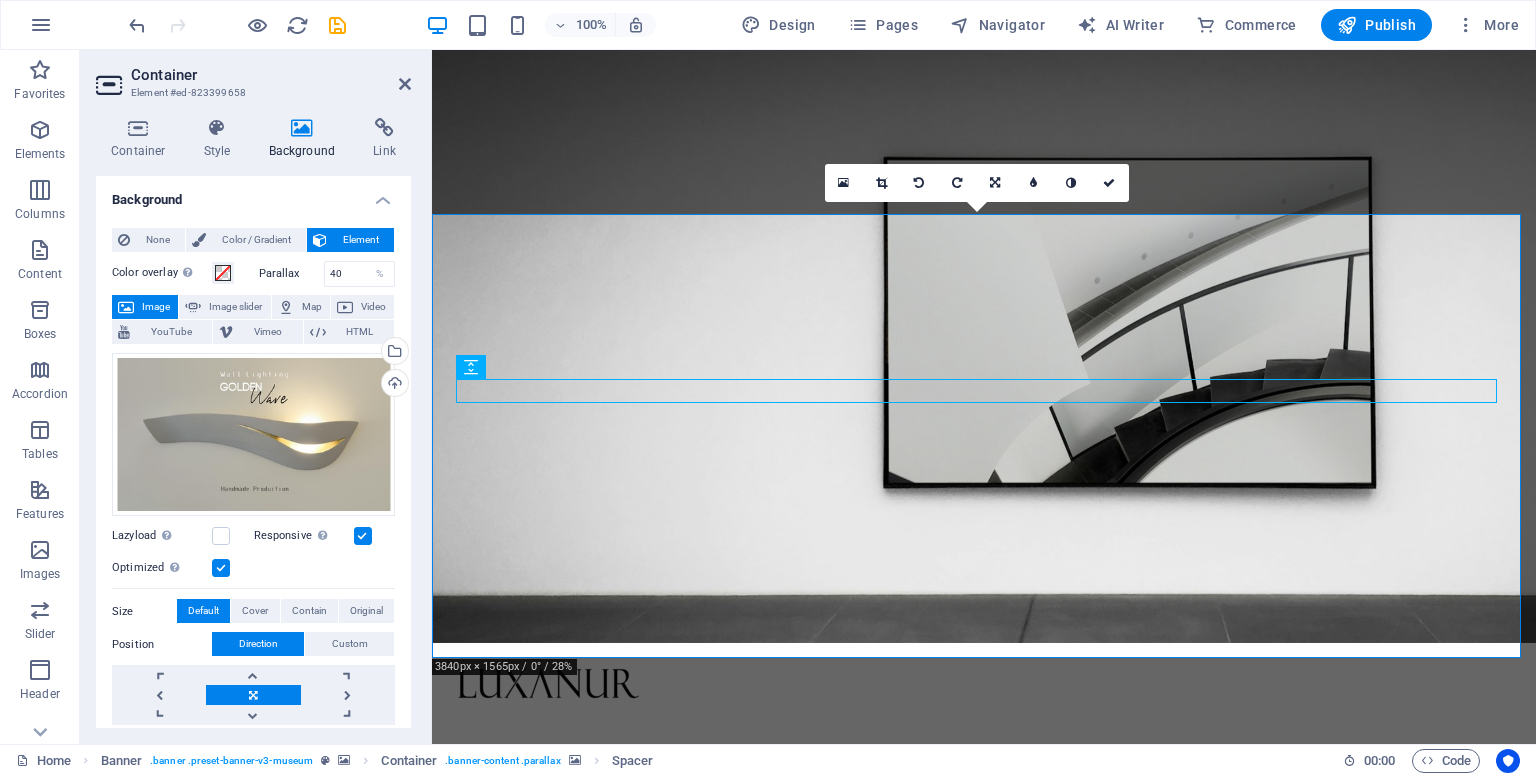scroll, scrollTop: 0, scrollLeft: 0, axis: both 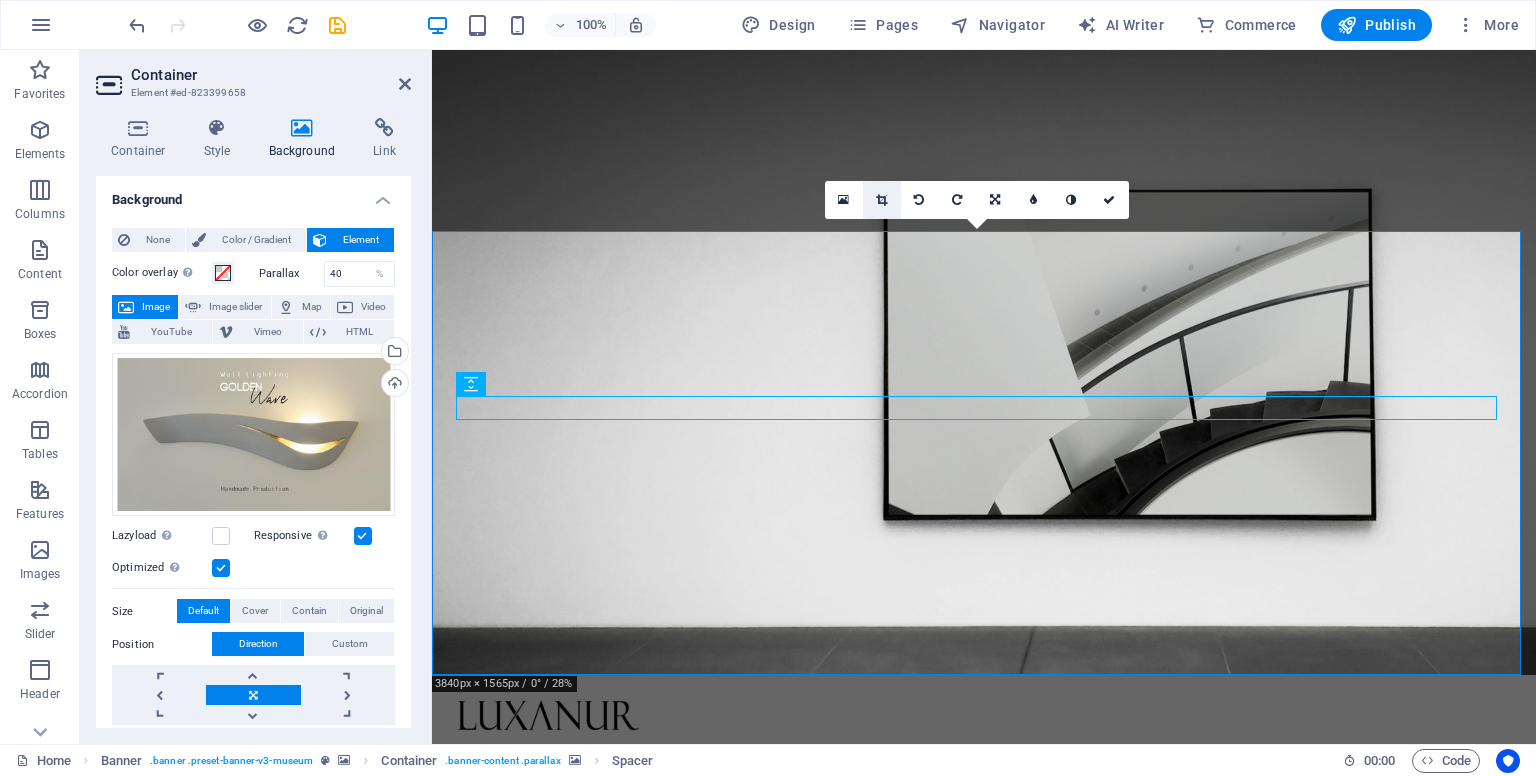 click at bounding box center [881, 200] 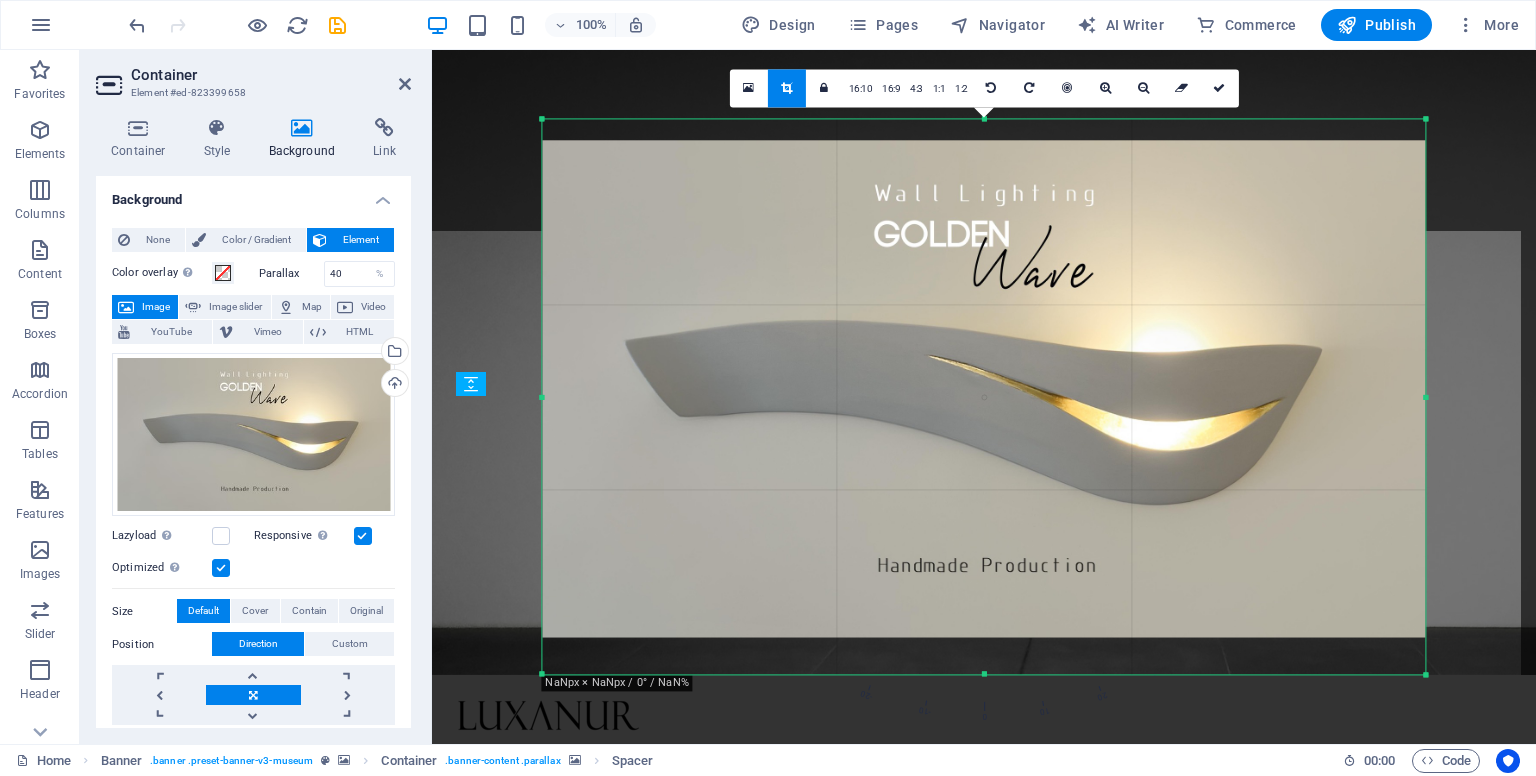 drag, startPoint x: 887, startPoint y: 209, endPoint x: 888, endPoint y: 229, distance: 20.024984 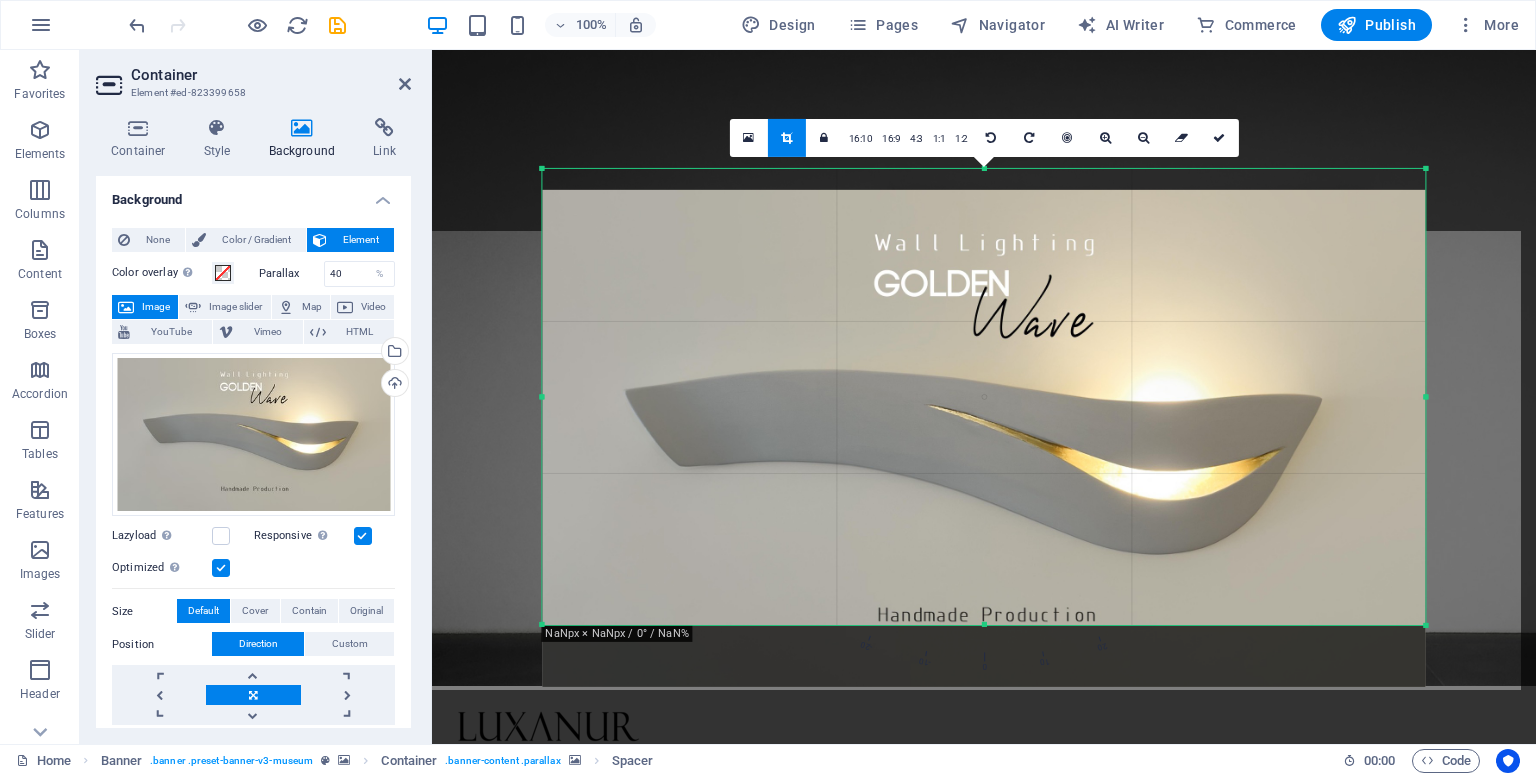 drag, startPoint x: 947, startPoint y: 117, endPoint x: 948, endPoint y: 217, distance: 100.005 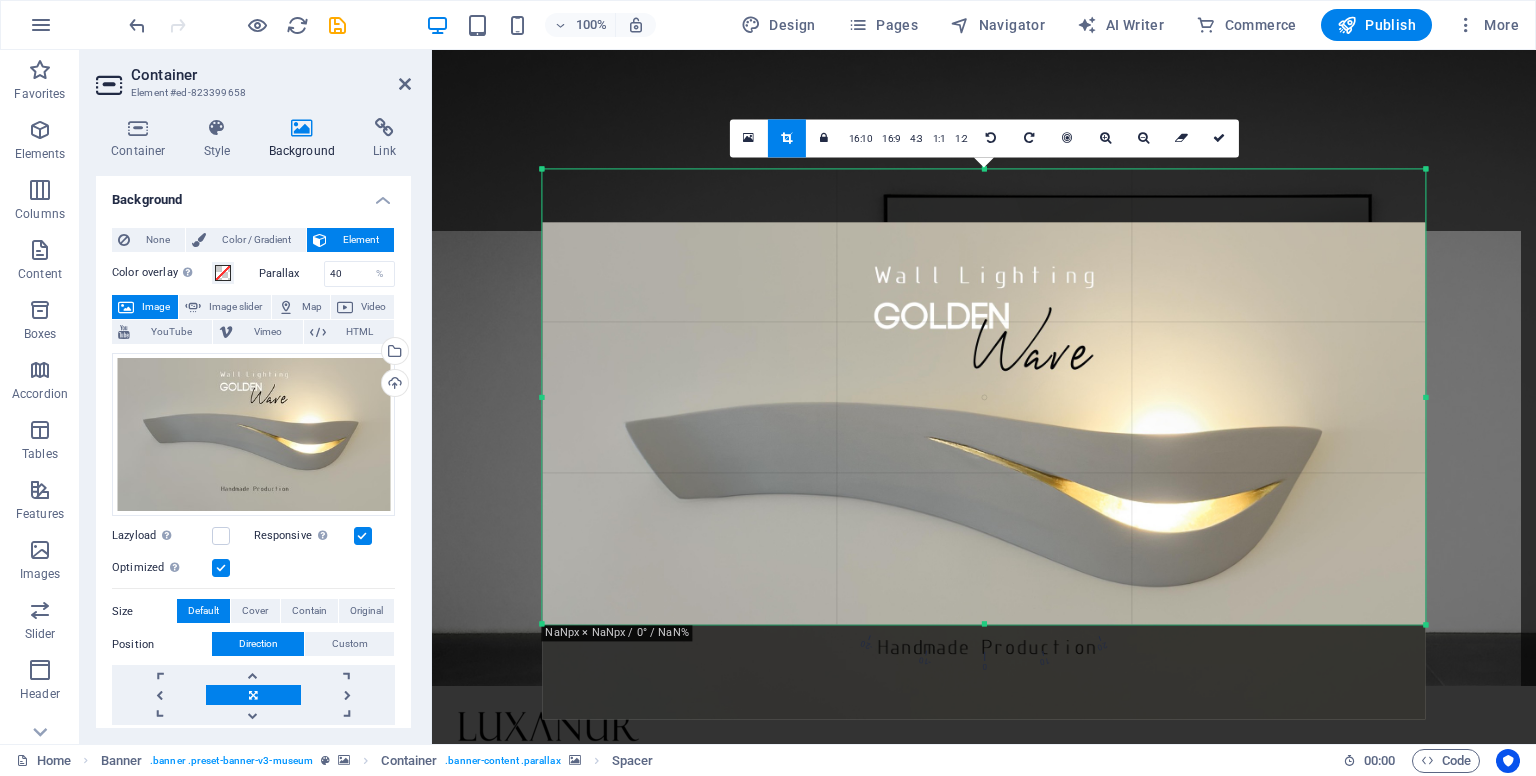drag, startPoint x: 951, startPoint y: 301, endPoint x: 955, endPoint y: 329, distance: 28.284271 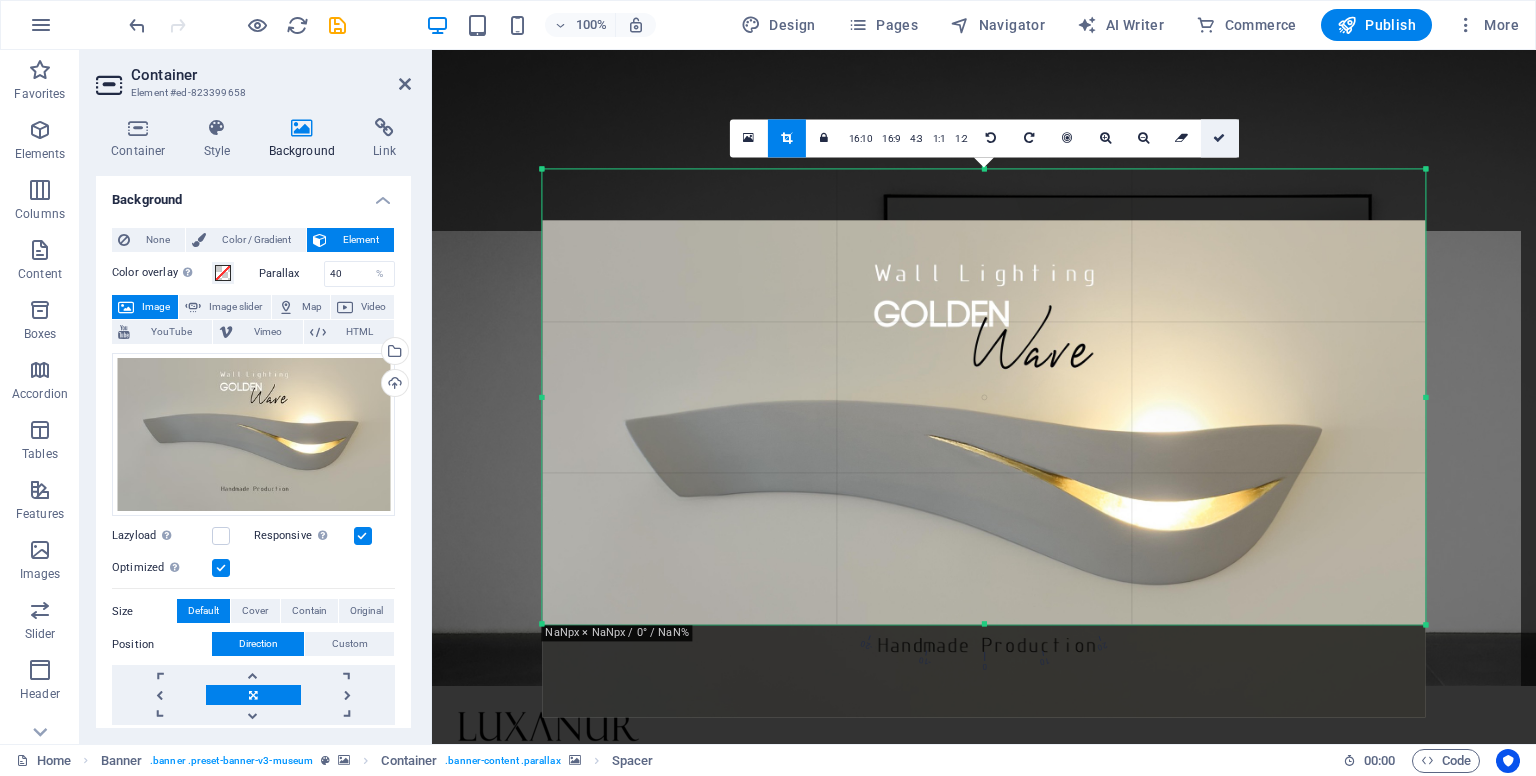 click at bounding box center [1219, 138] 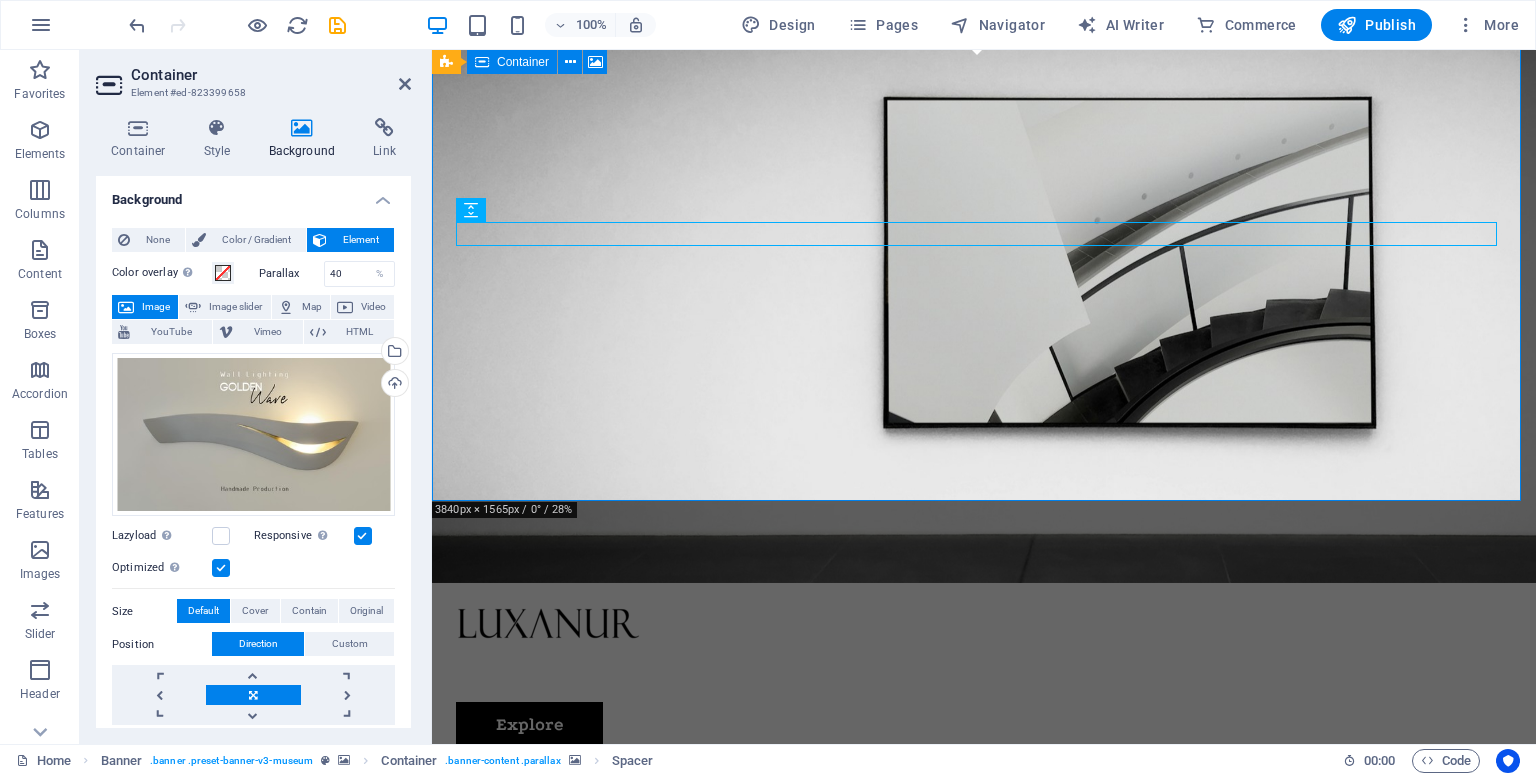 scroll, scrollTop: 0, scrollLeft: 0, axis: both 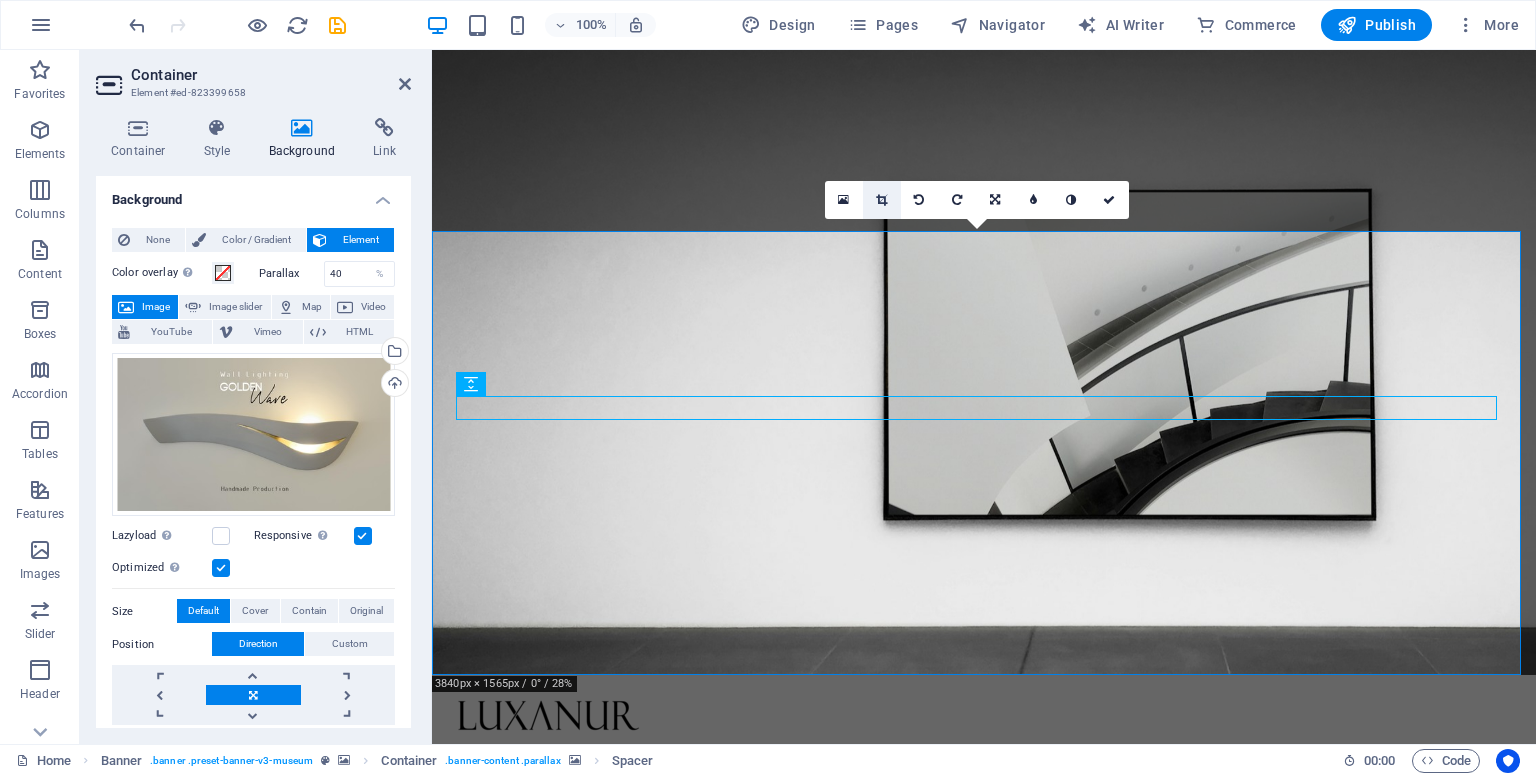 click at bounding box center [882, 200] 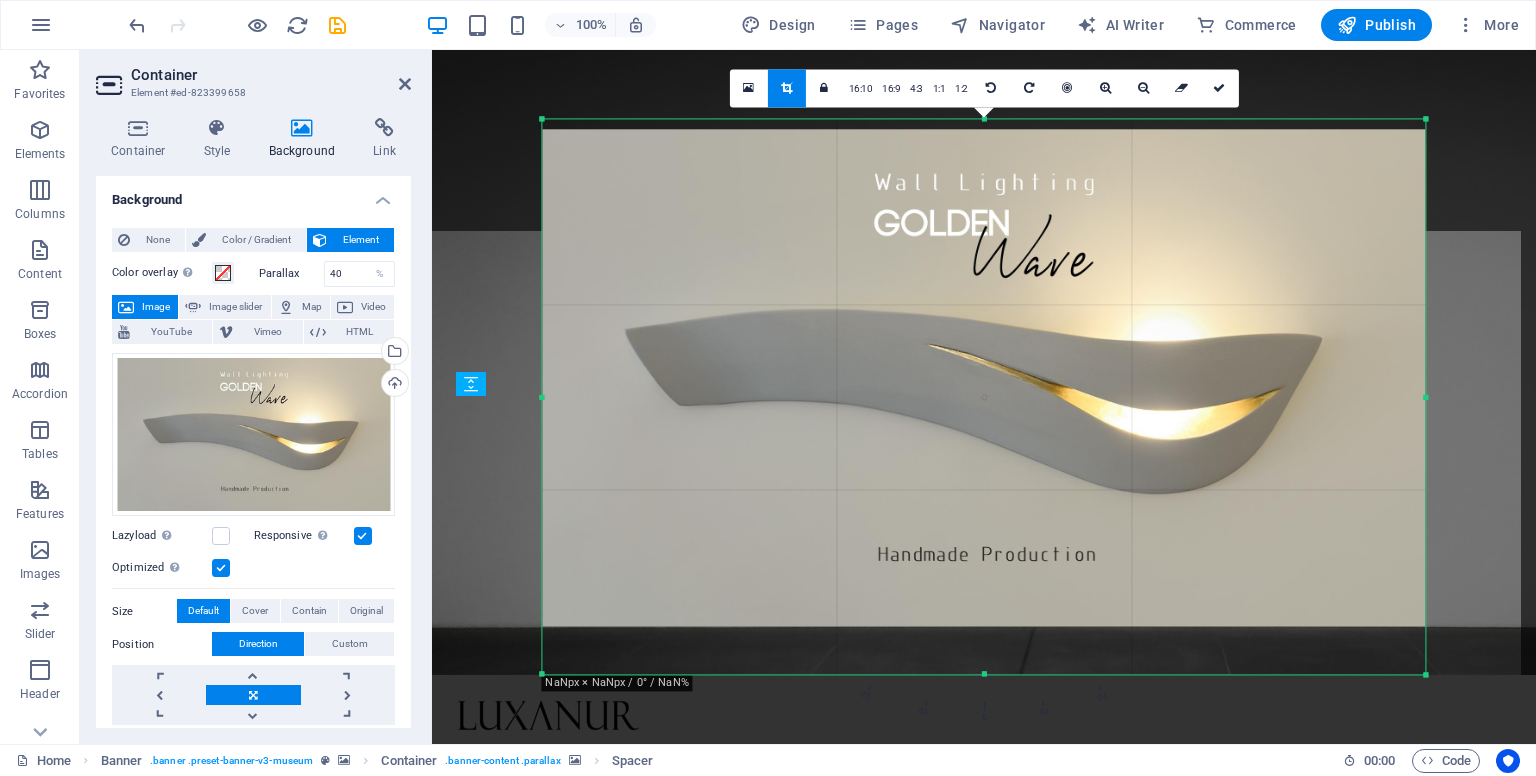 drag, startPoint x: 907, startPoint y: 258, endPoint x: 908, endPoint y: 268, distance: 10.049875 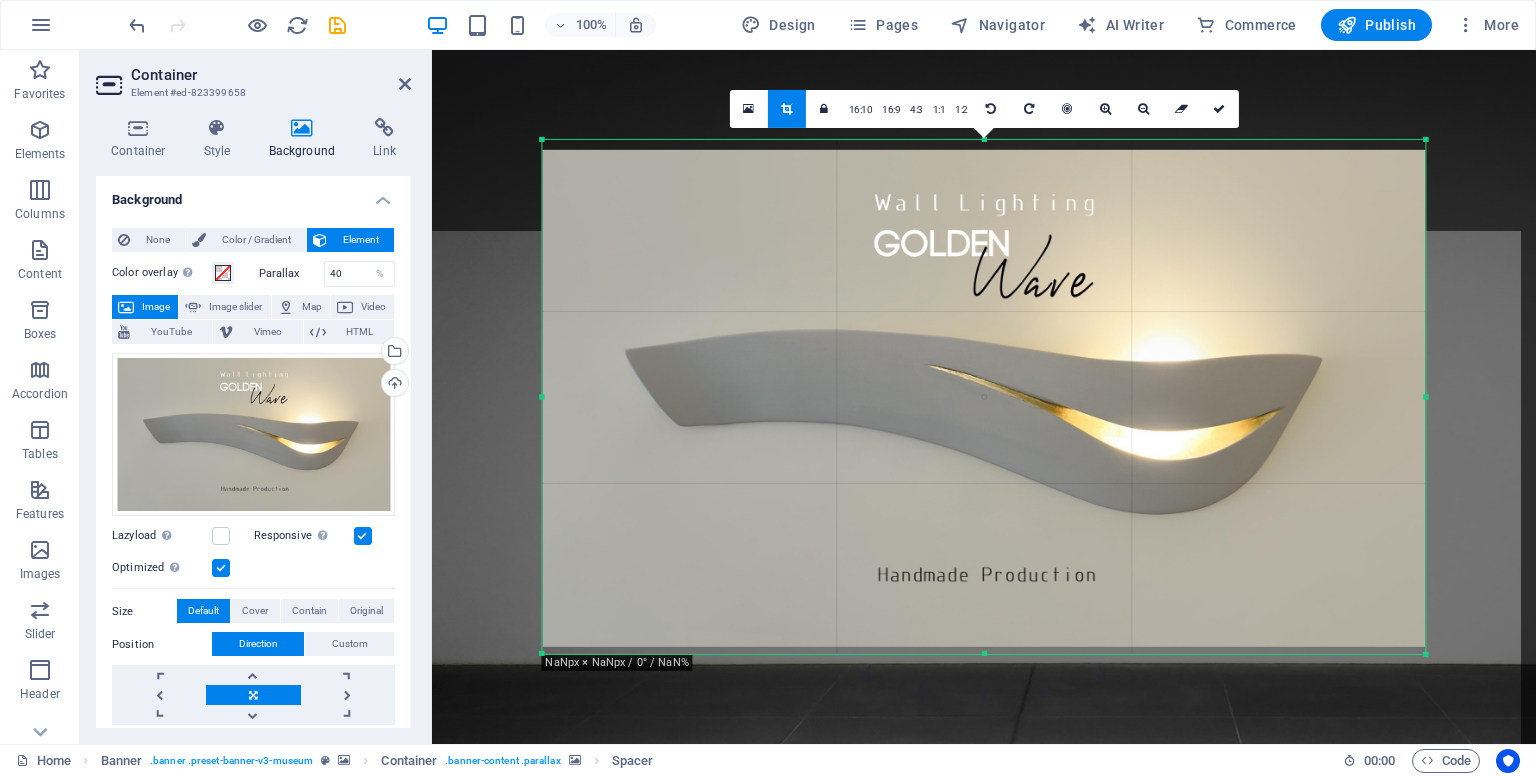 drag, startPoint x: 969, startPoint y: 117, endPoint x: 971, endPoint y: 158, distance: 41.04875 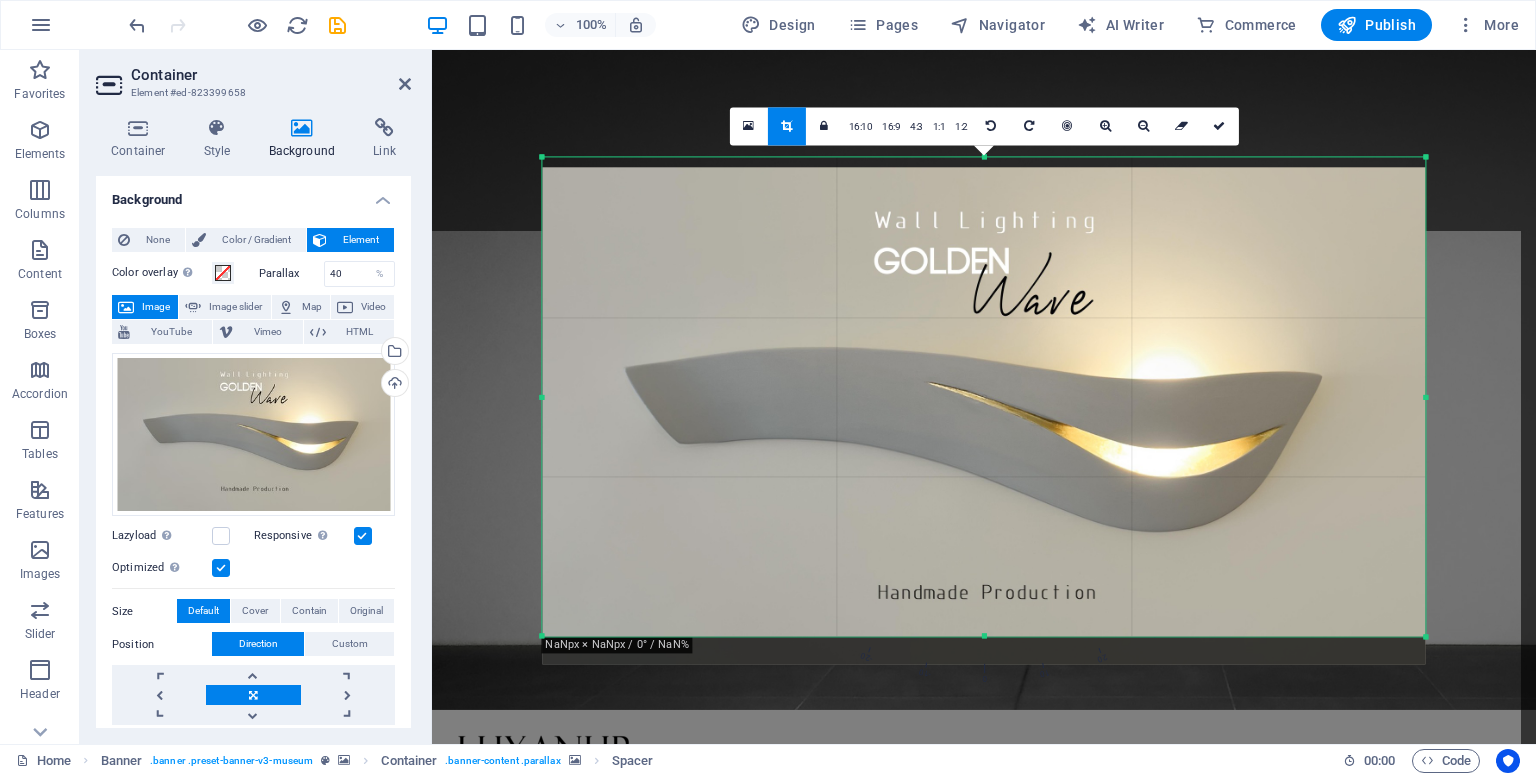 drag, startPoint x: 987, startPoint y: 140, endPoint x: 988, endPoint y: 175, distance: 35.014282 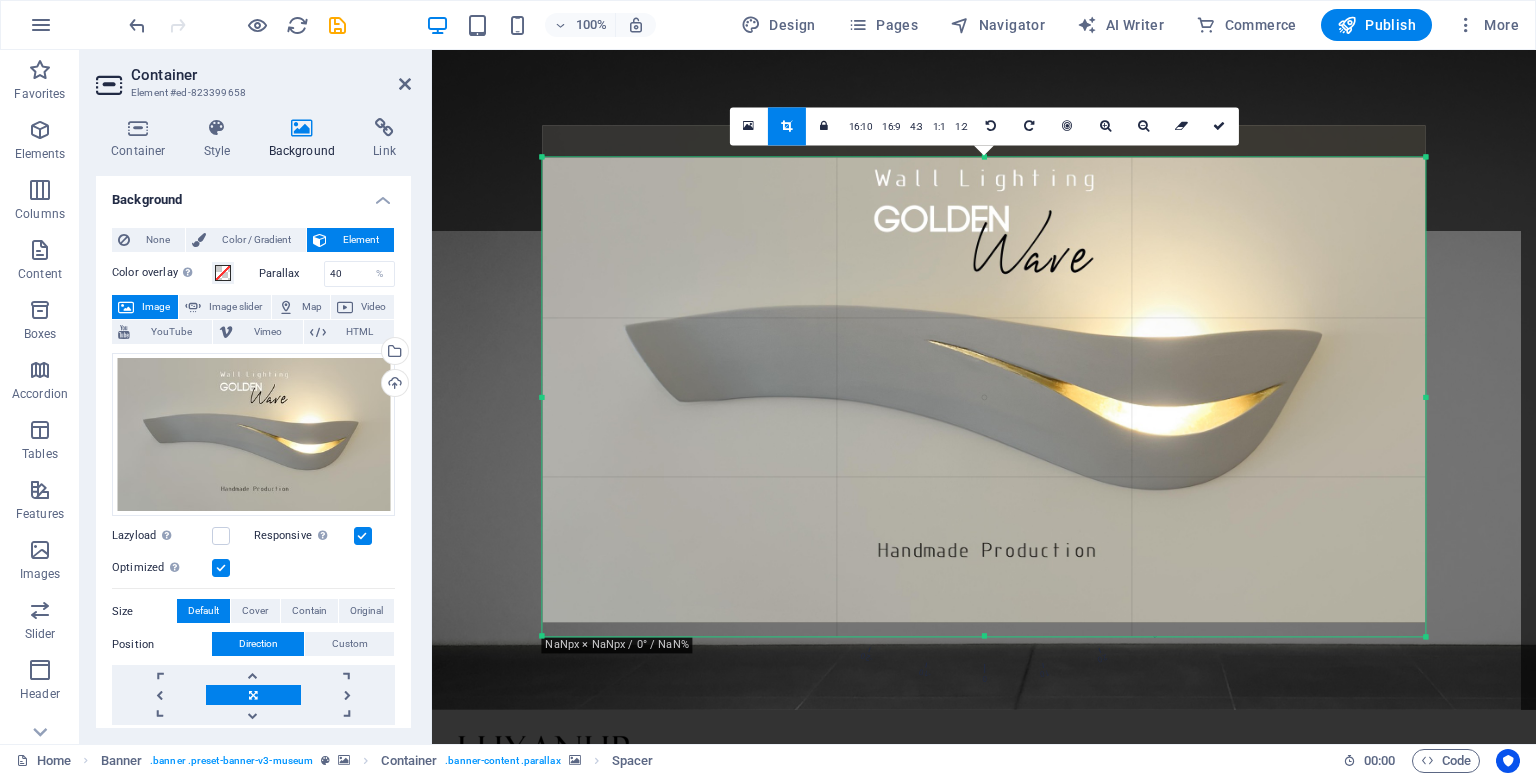 drag, startPoint x: 965, startPoint y: 291, endPoint x: 971, endPoint y: 249, distance: 42.426407 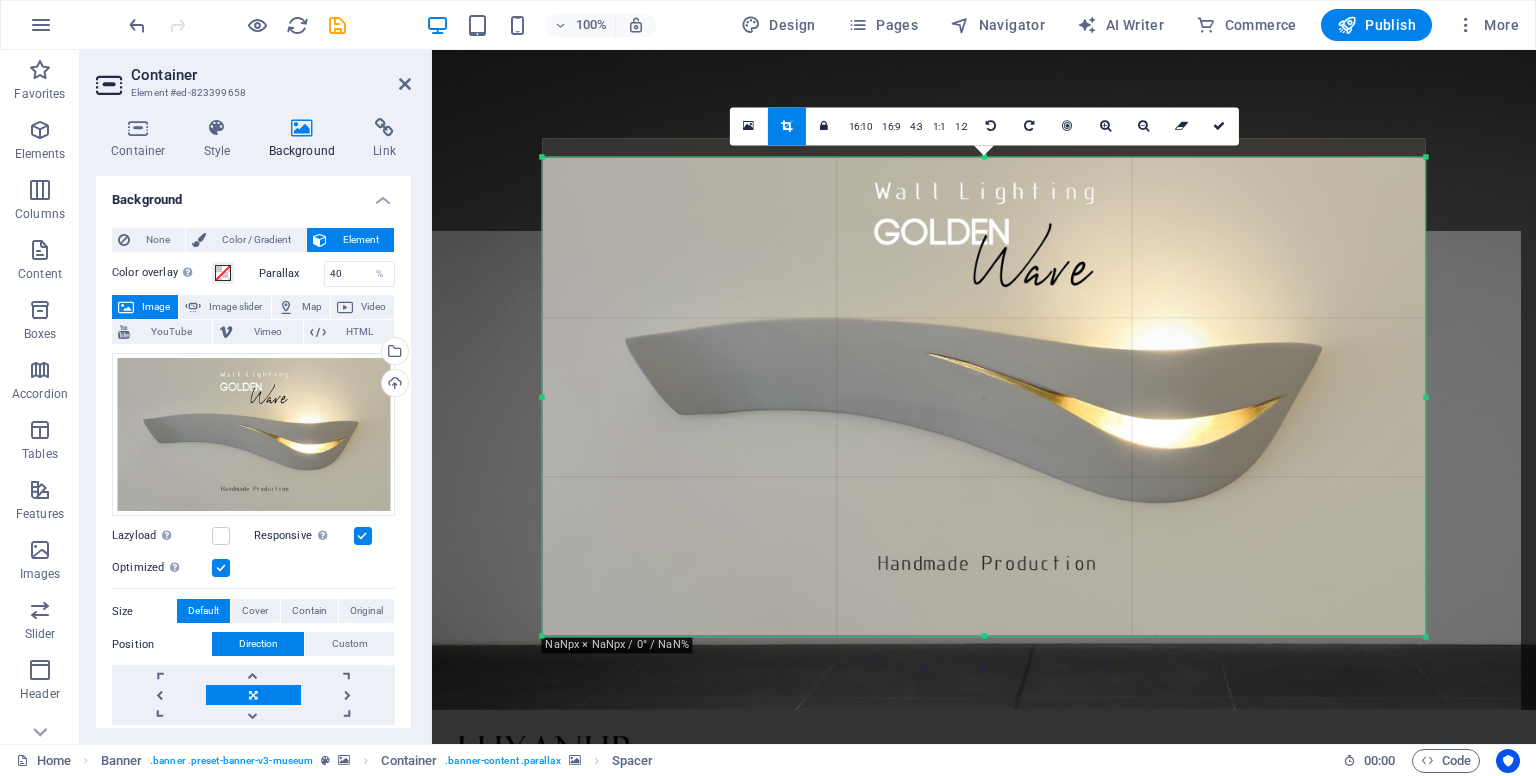drag, startPoint x: 973, startPoint y: 185, endPoint x: 973, endPoint y: 198, distance: 13 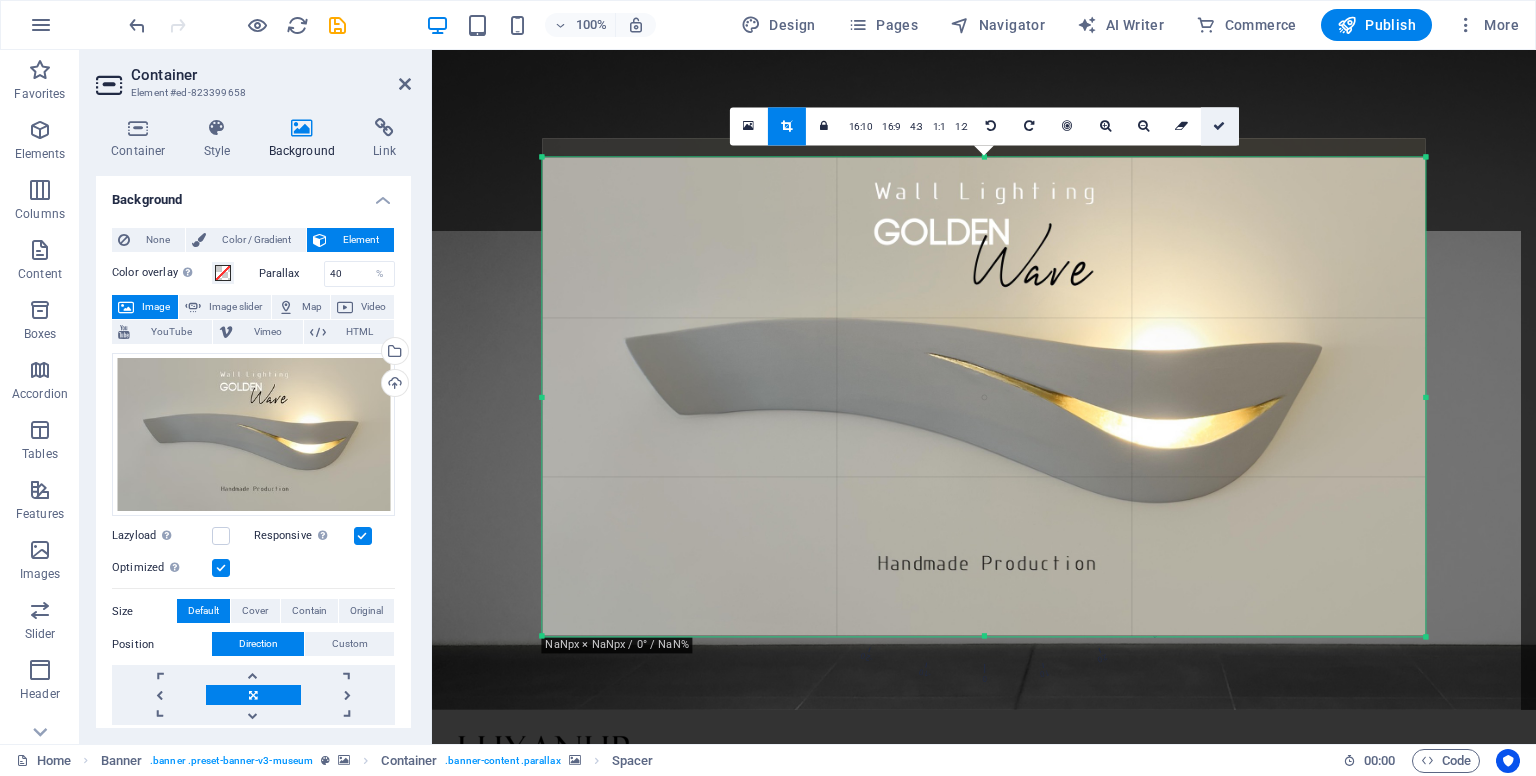 click at bounding box center [1220, 126] 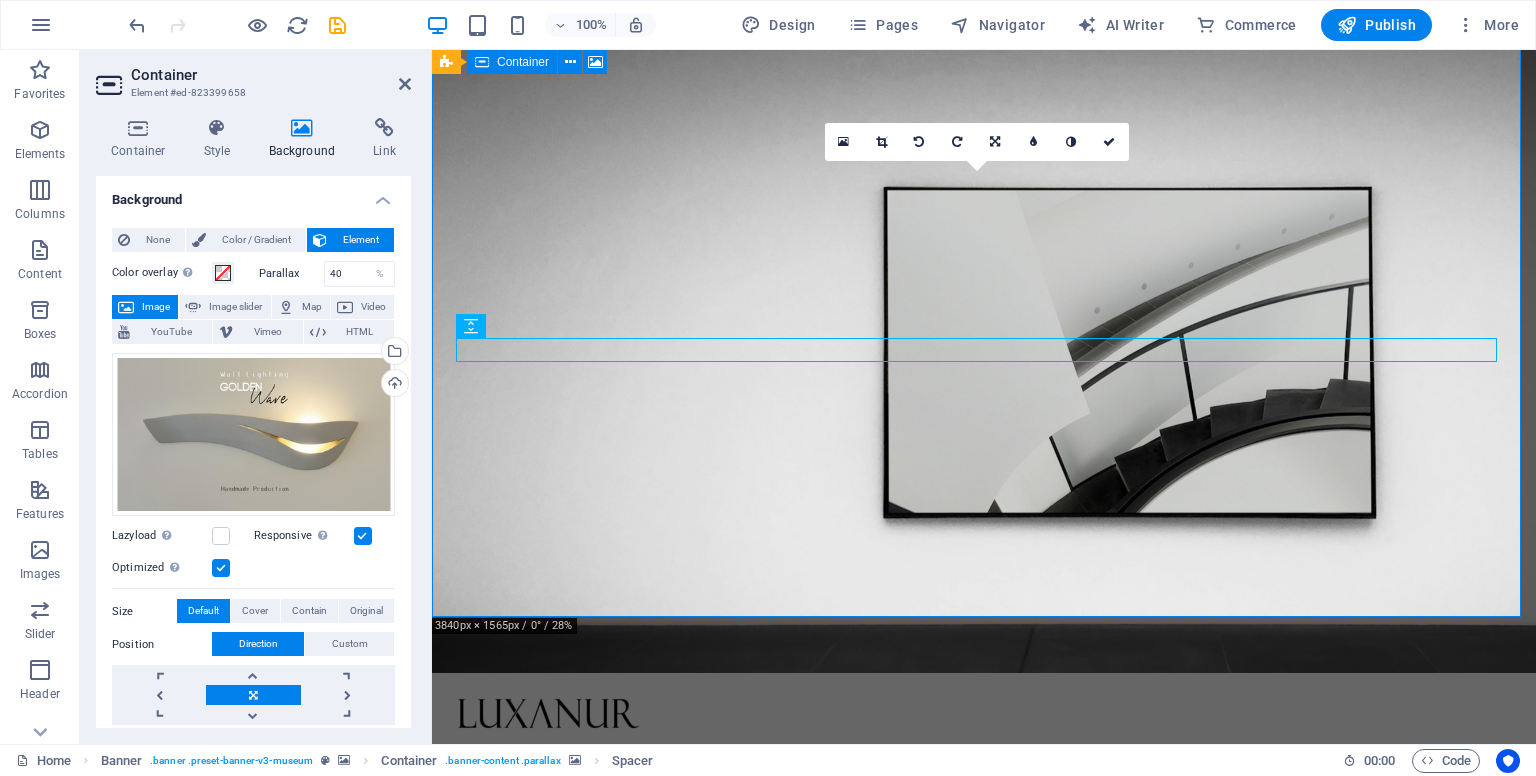 scroll, scrollTop: 0, scrollLeft: 0, axis: both 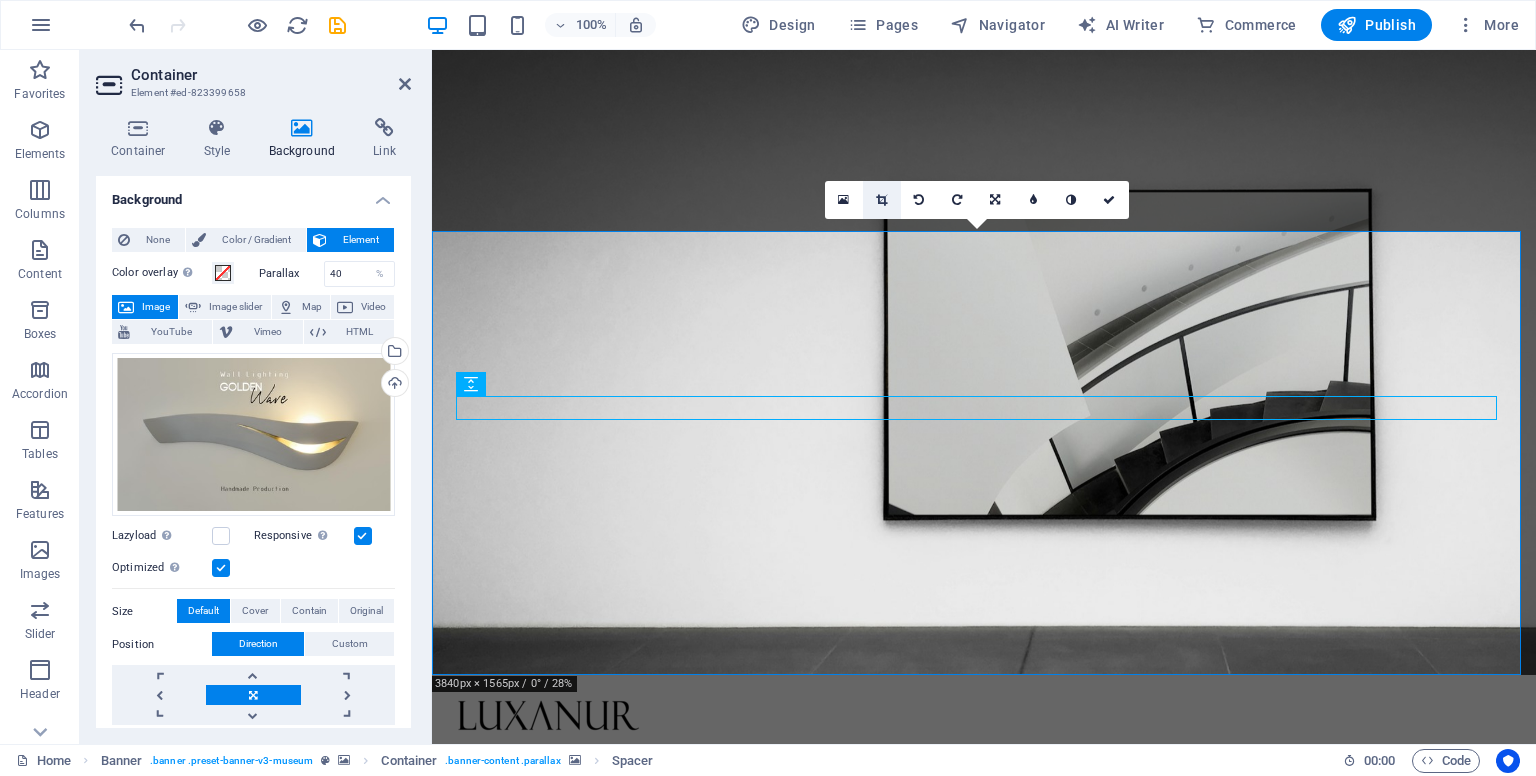 click at bounding box center [881, 200] 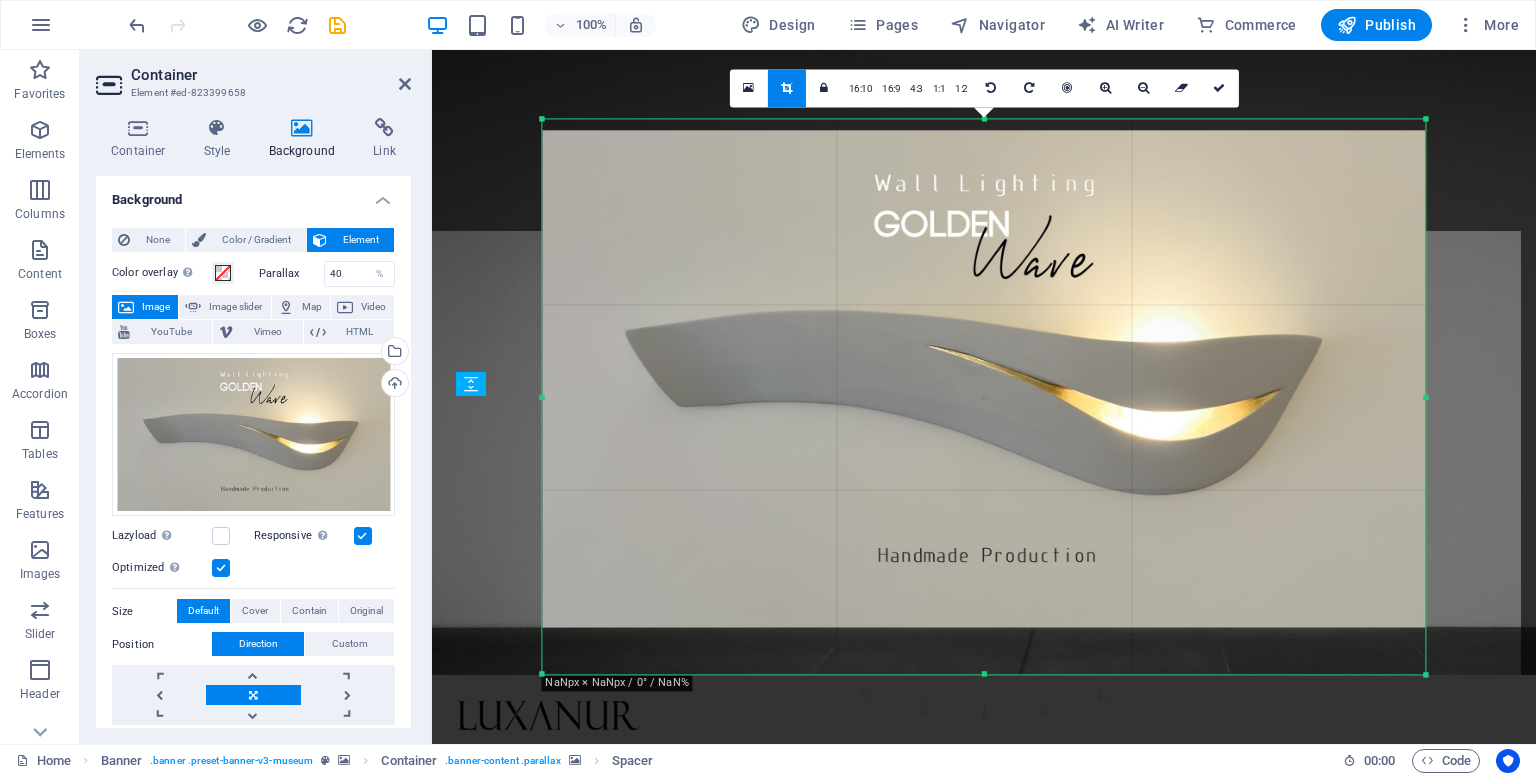 click at bounding box center [983, 378] 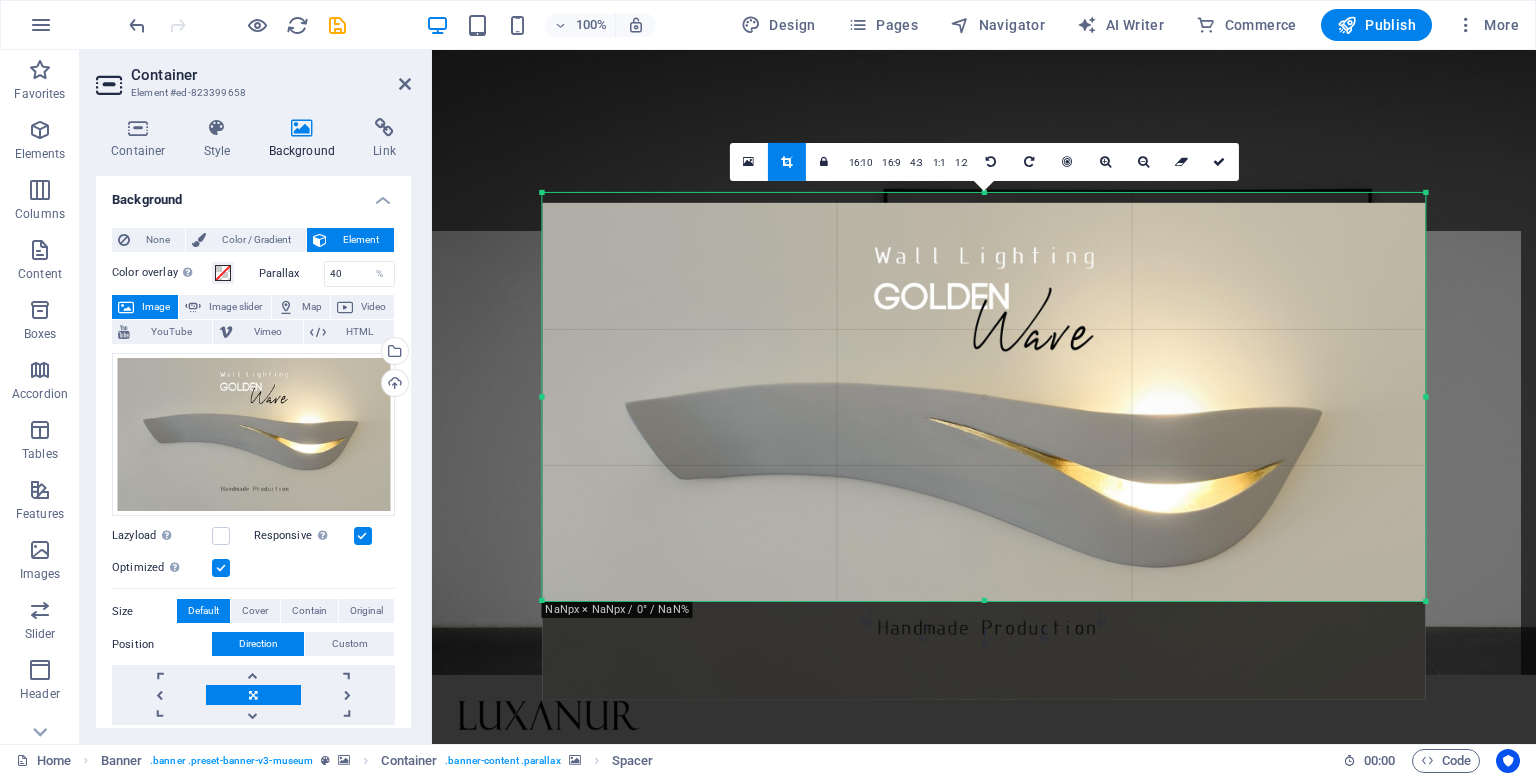 drag, startPoint x: 986, startPoint y: 117, endPoint x: 986, endPoint y: 265, distance: 148 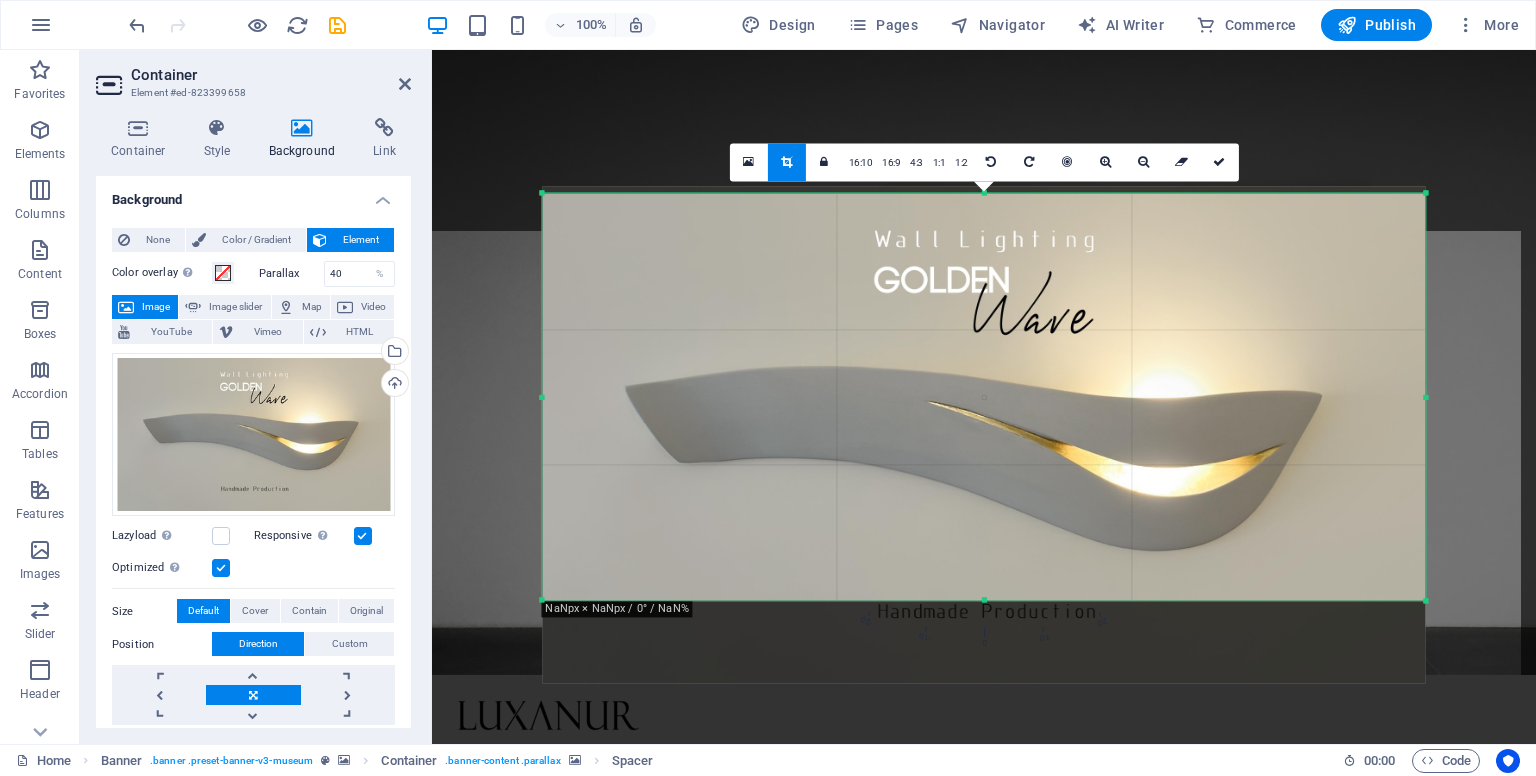 drag, startPoint x: 964, startPoint y: 318, endPoint x: 964, endPoint y: 301, distance: 17 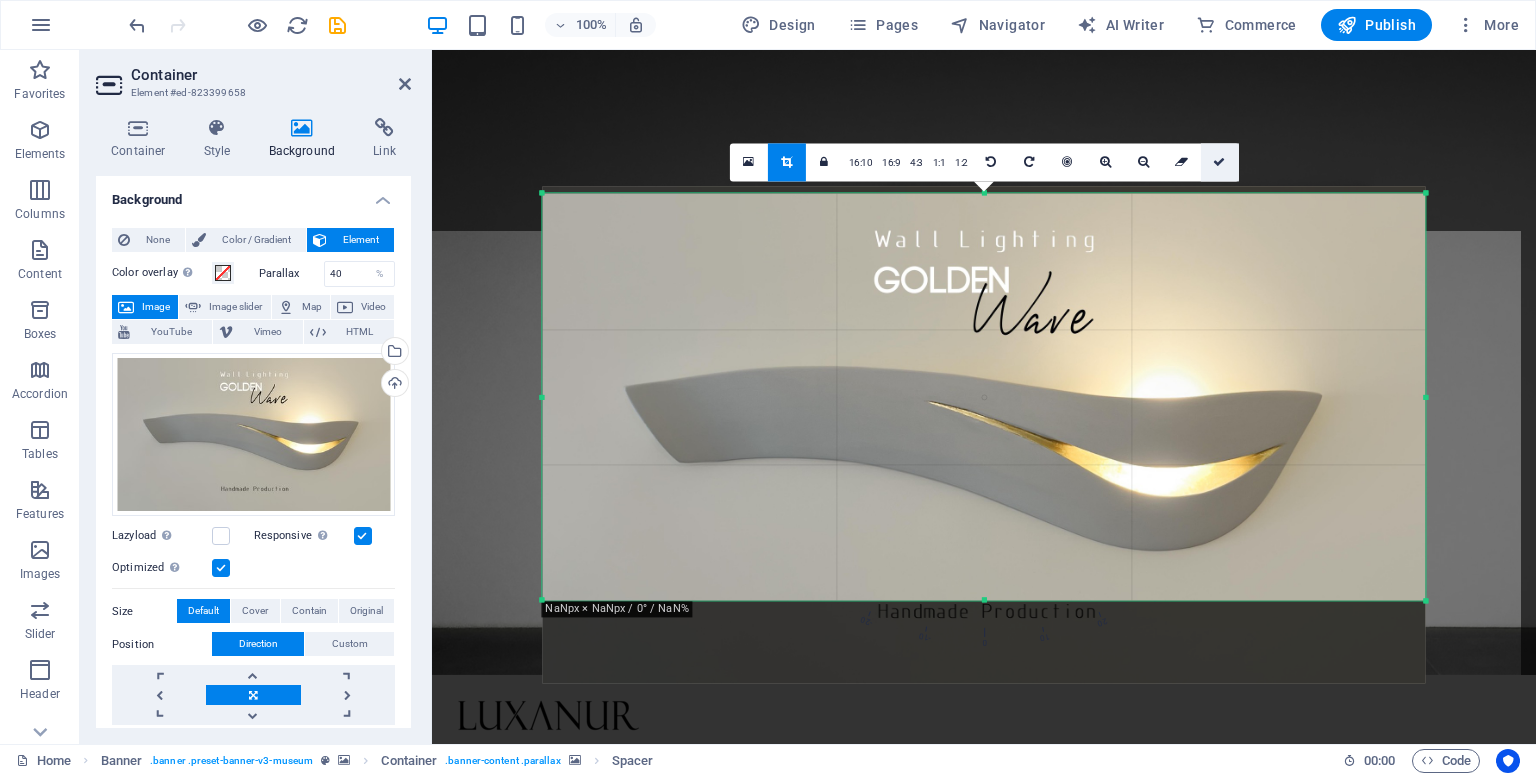 click at bounding box center (1219, 162) 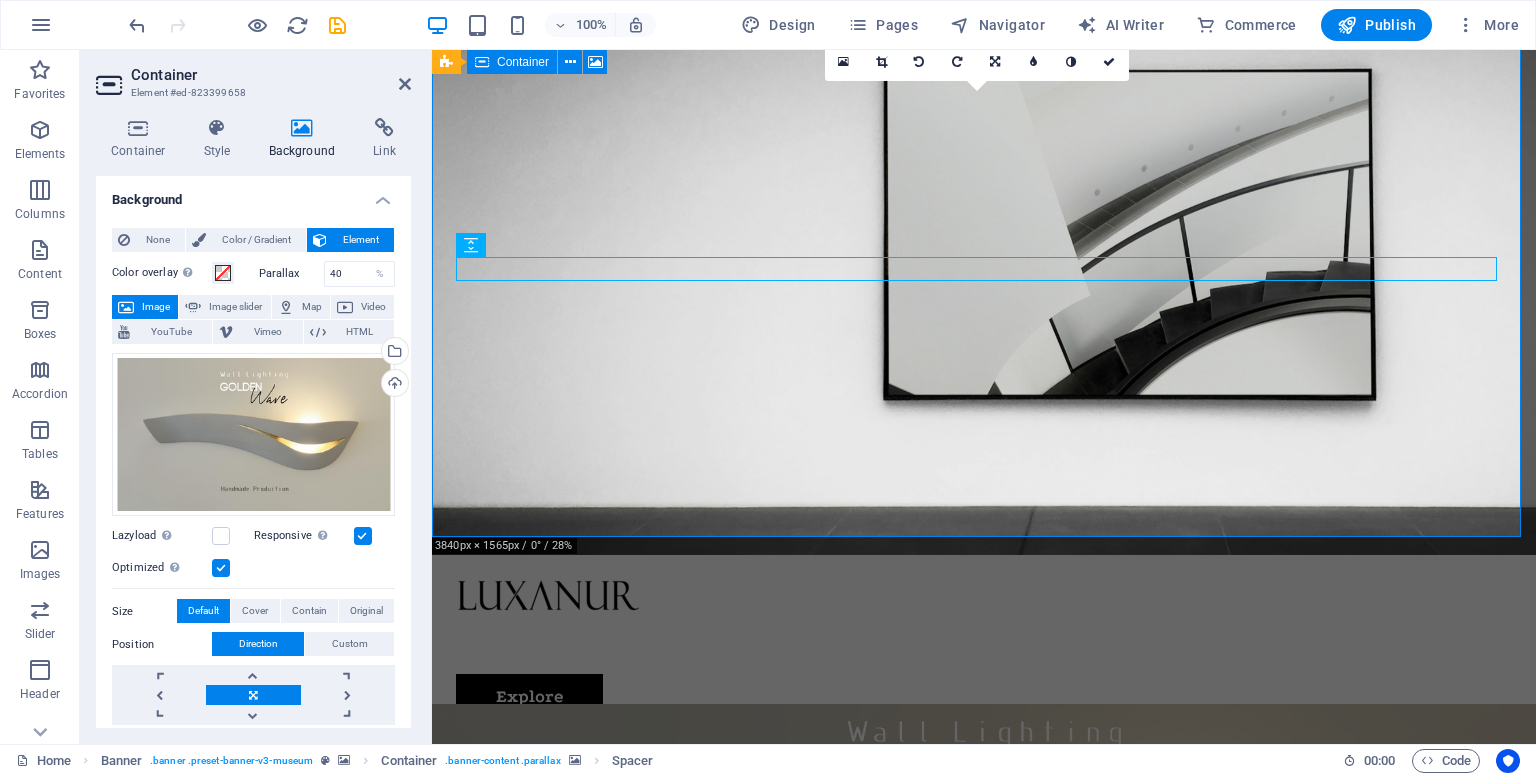 scroll, scrollTop: 100, scrollLeft: 0, axis: vertical 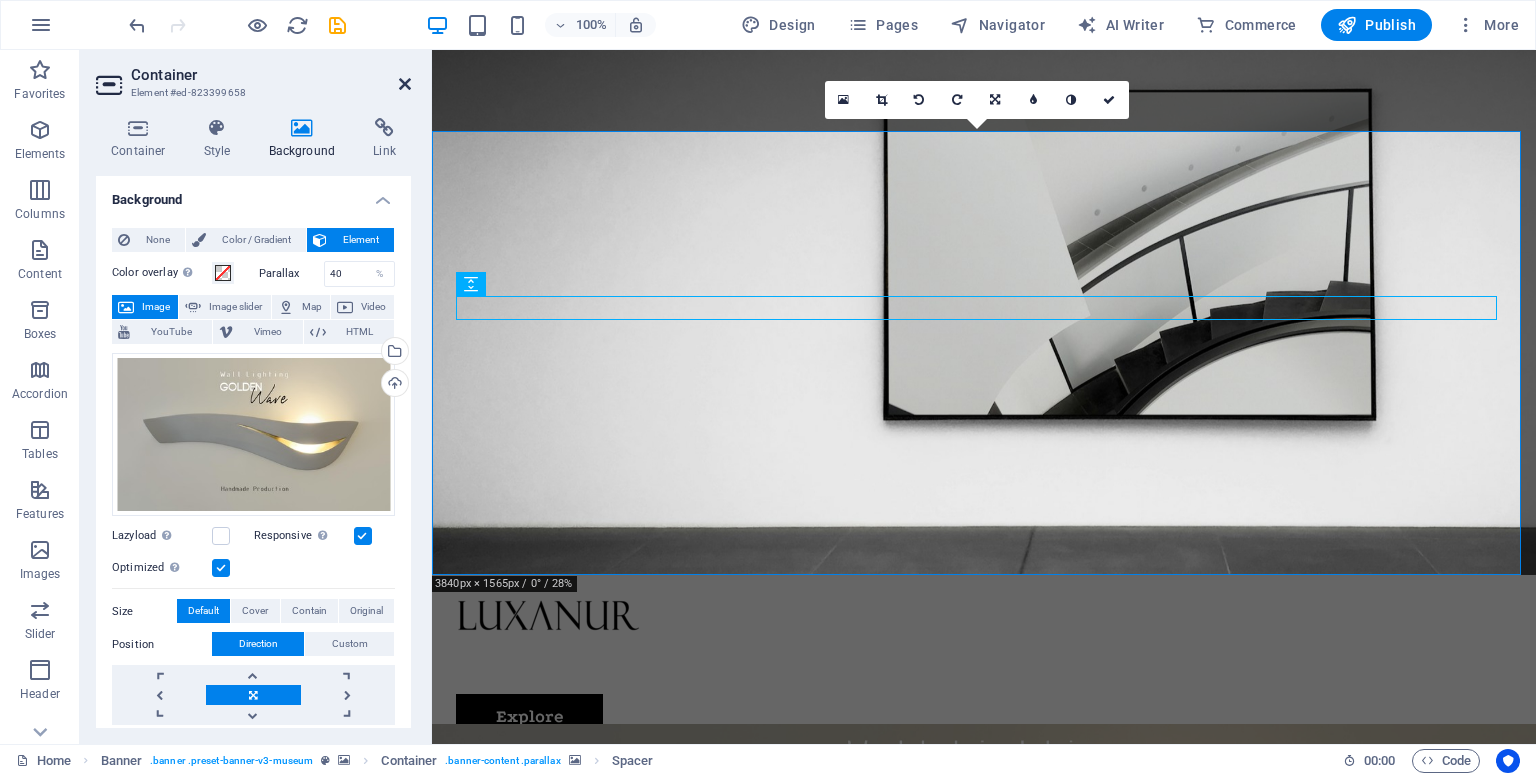click at bounding box center [405, 84] 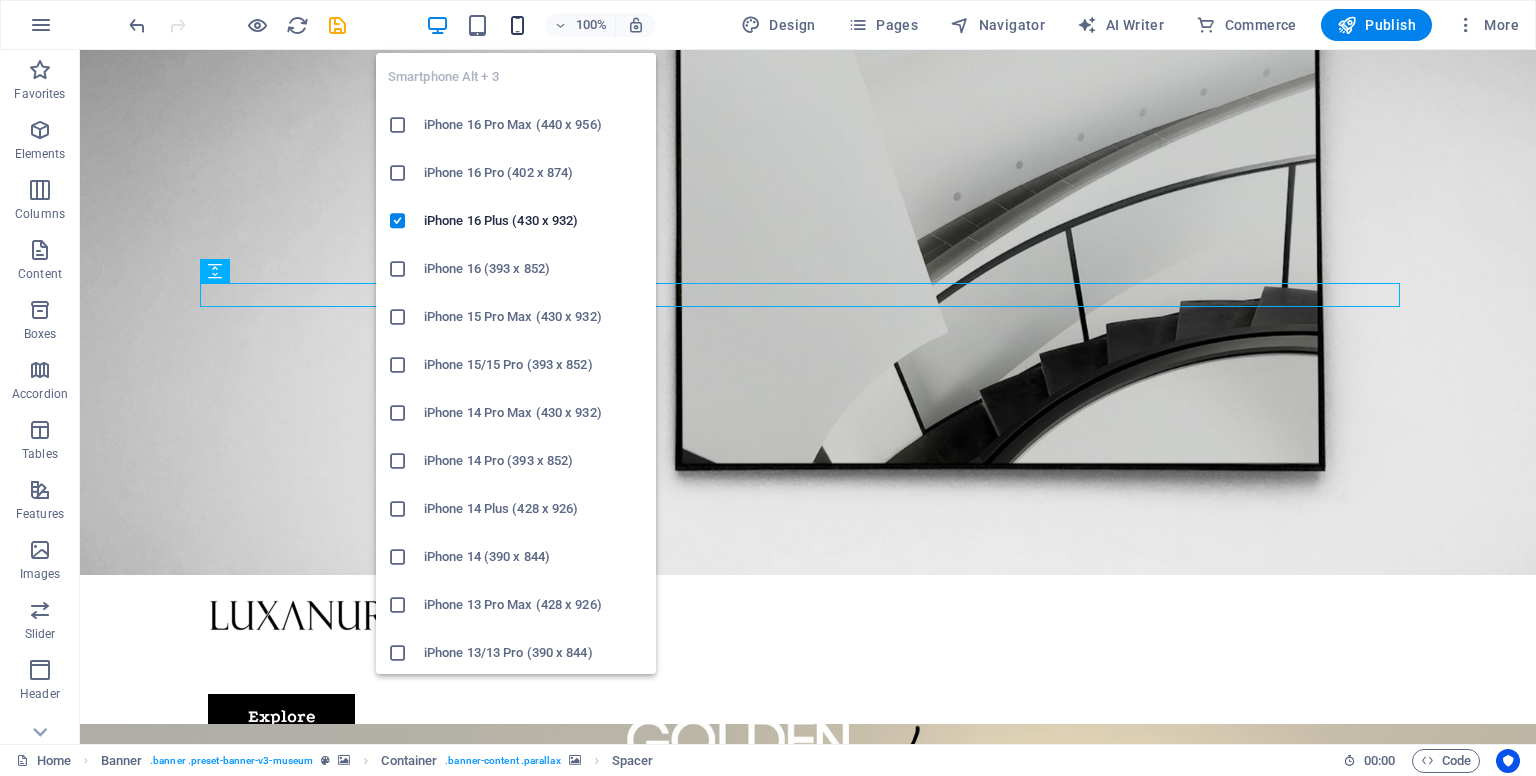 click at bounding box center (517, 25) 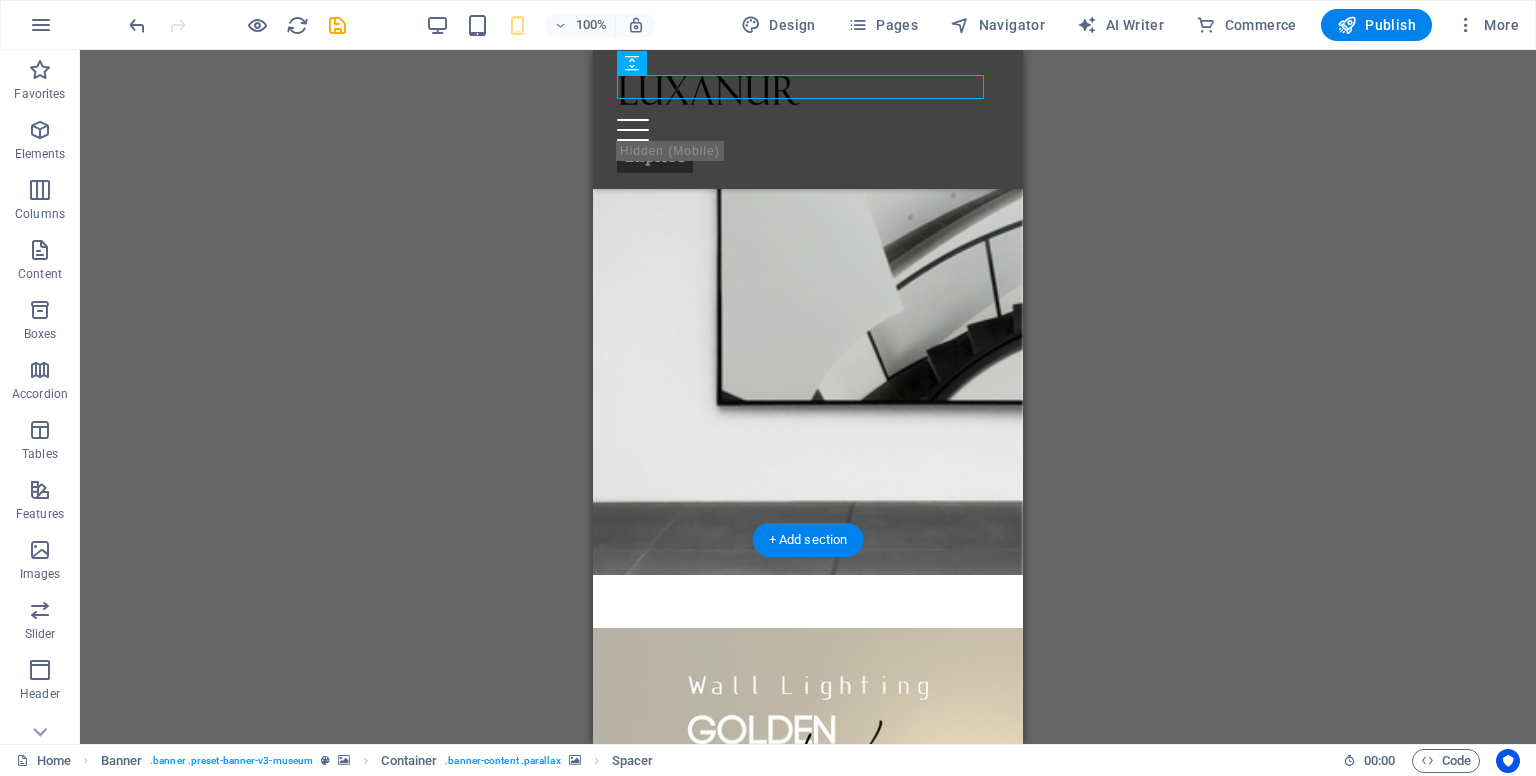click at bounding box center (808, 900) 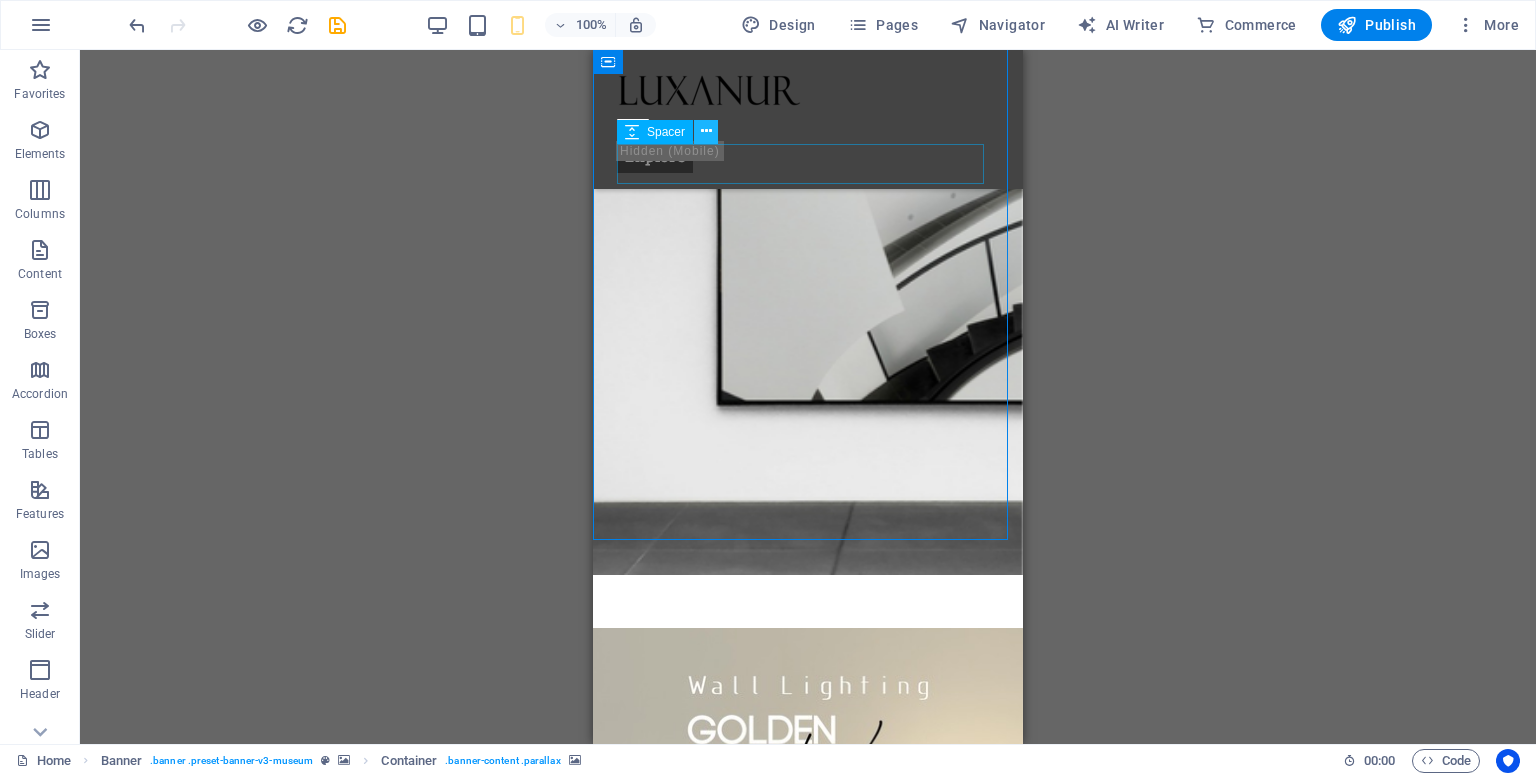 click at bounding box center (706, 131) 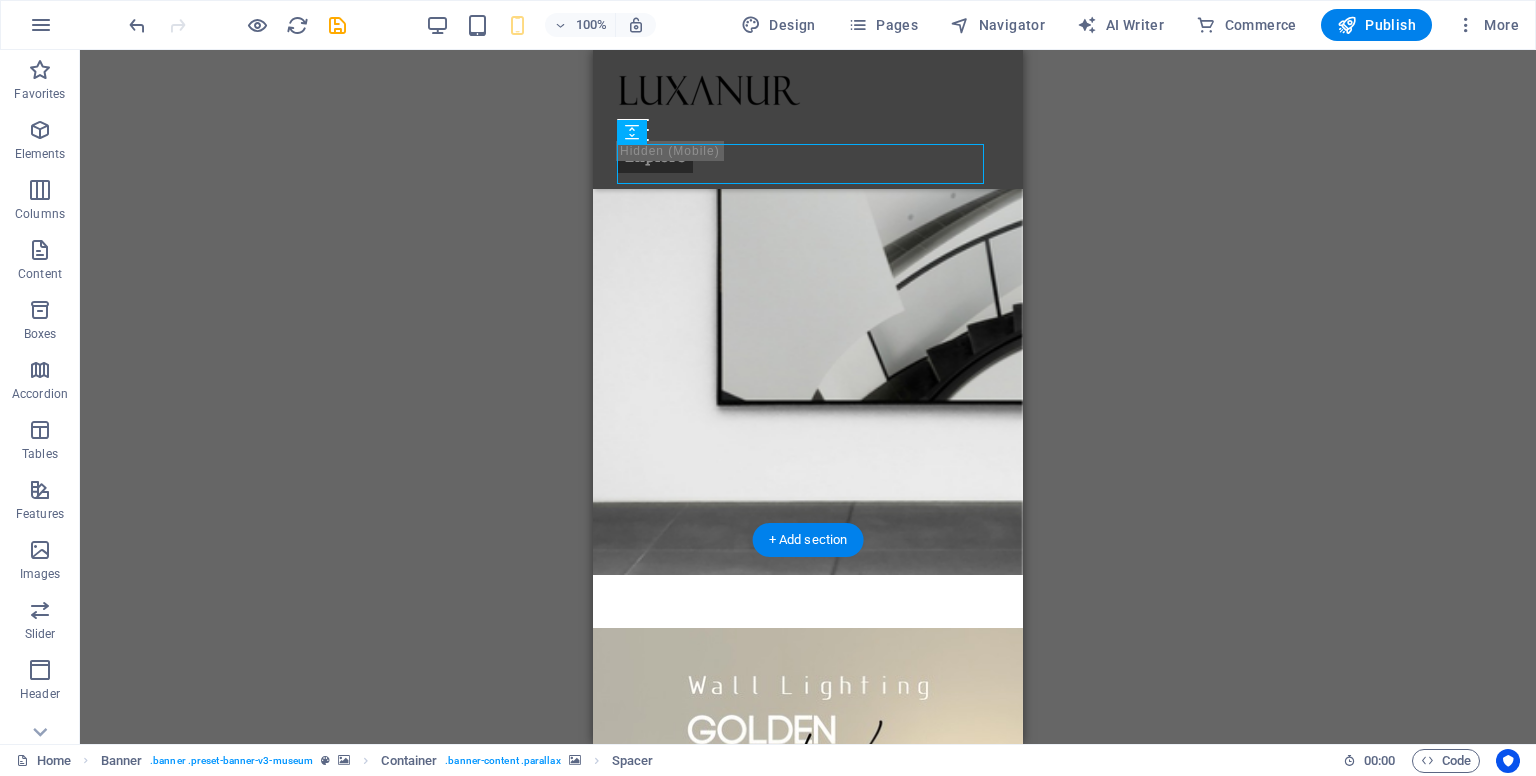 click at bounding box center (808, 900) 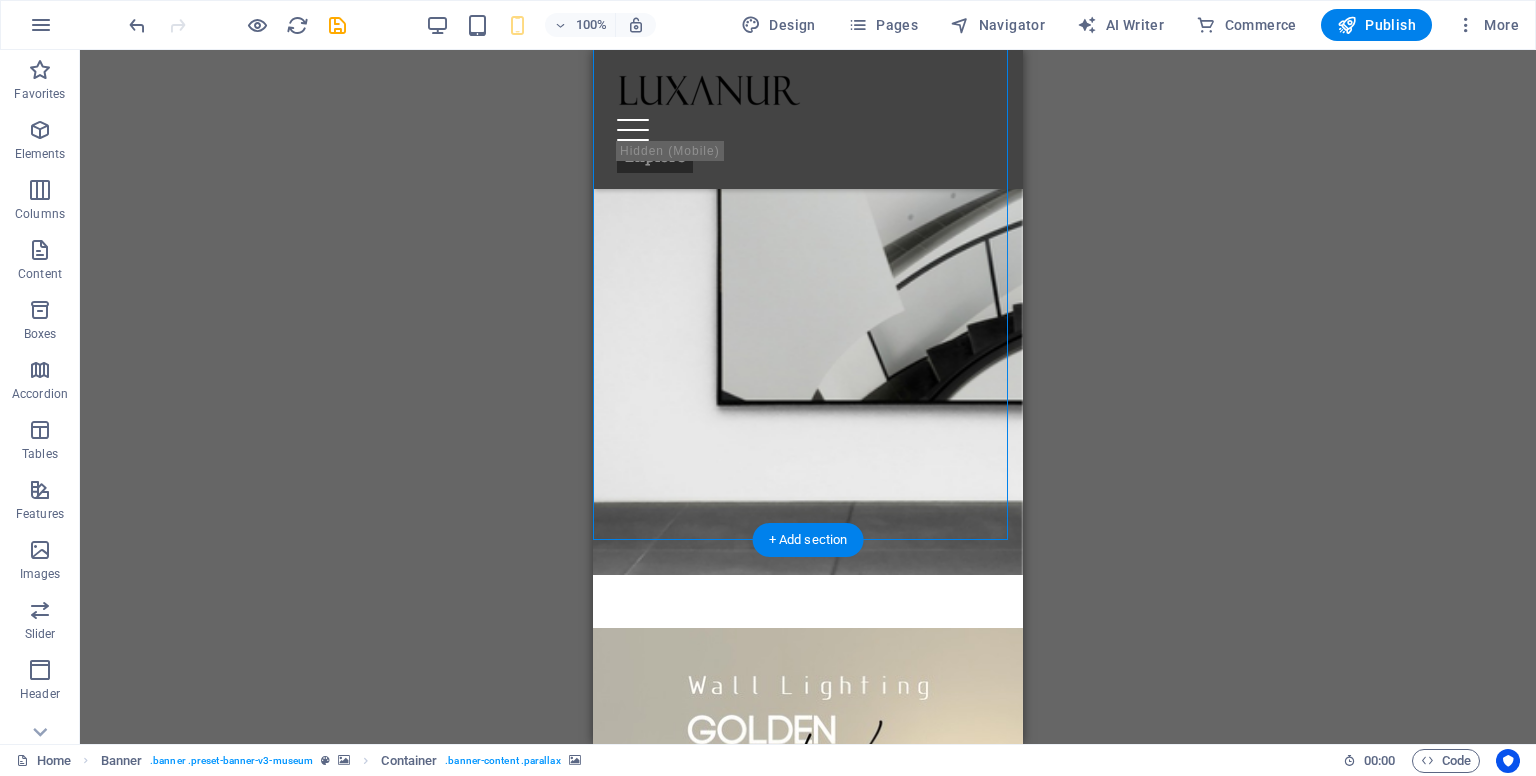 click at bounding box center (808, 900) 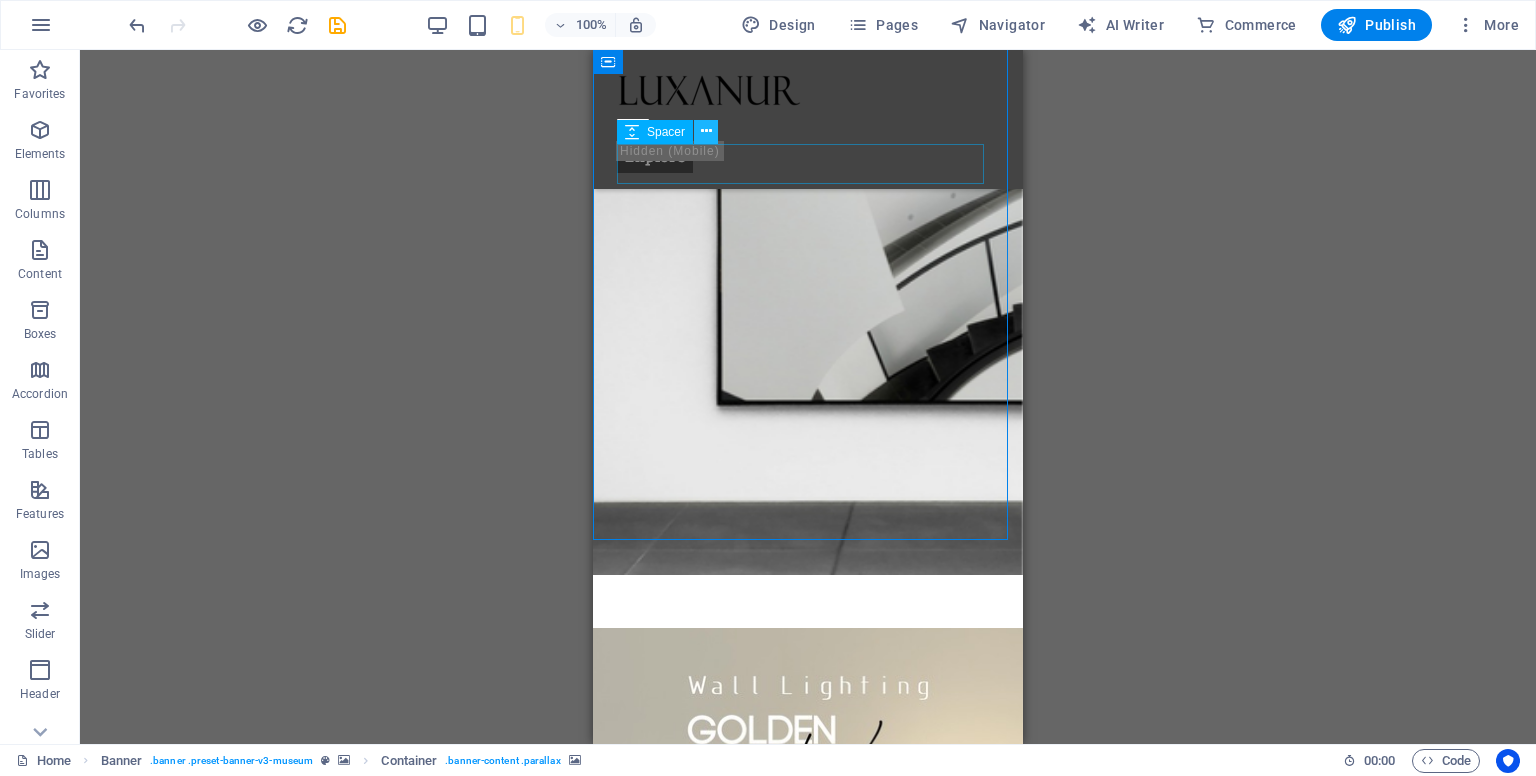 click at bounding box center [706, 131] 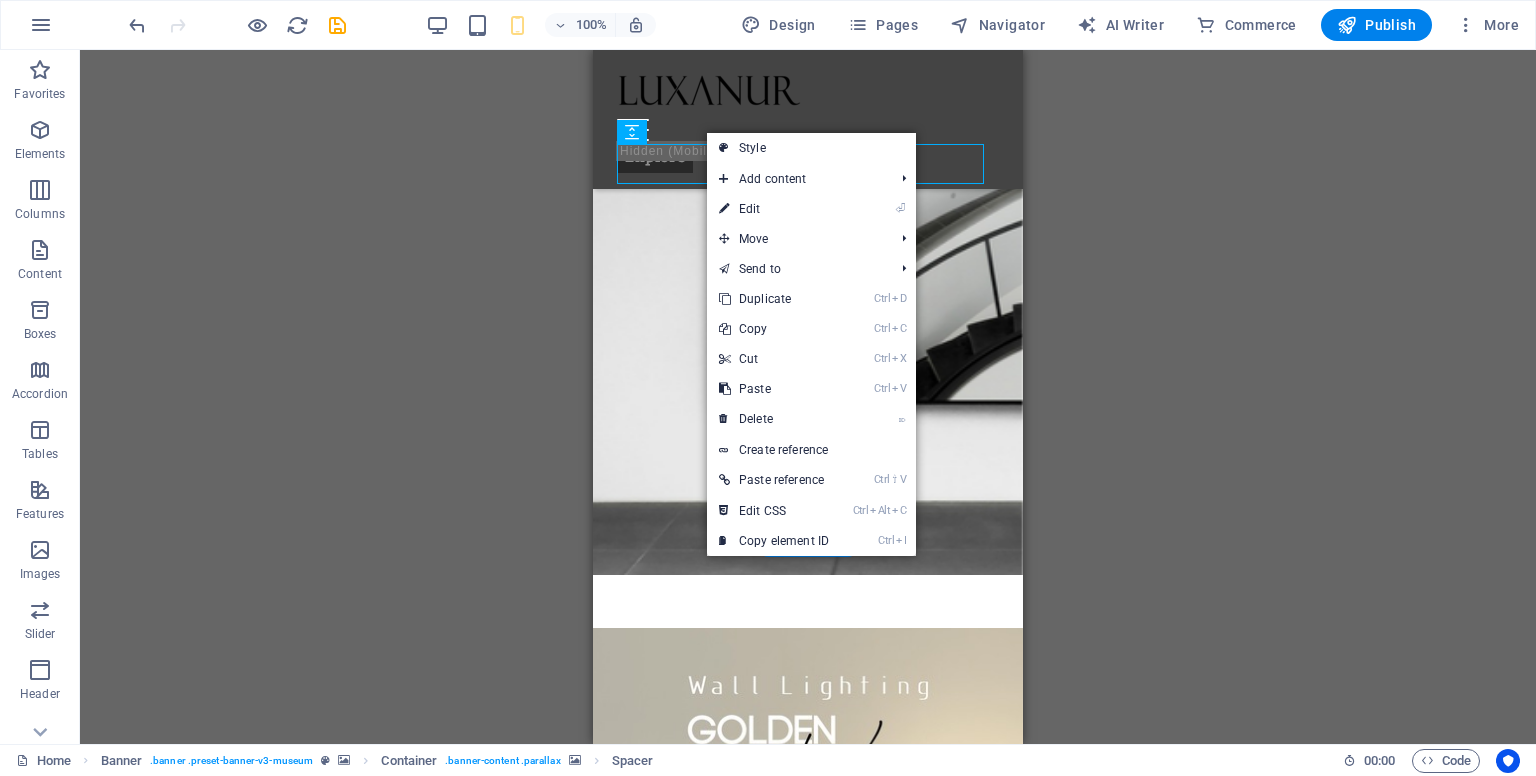 click at bounding box center (808, 900) 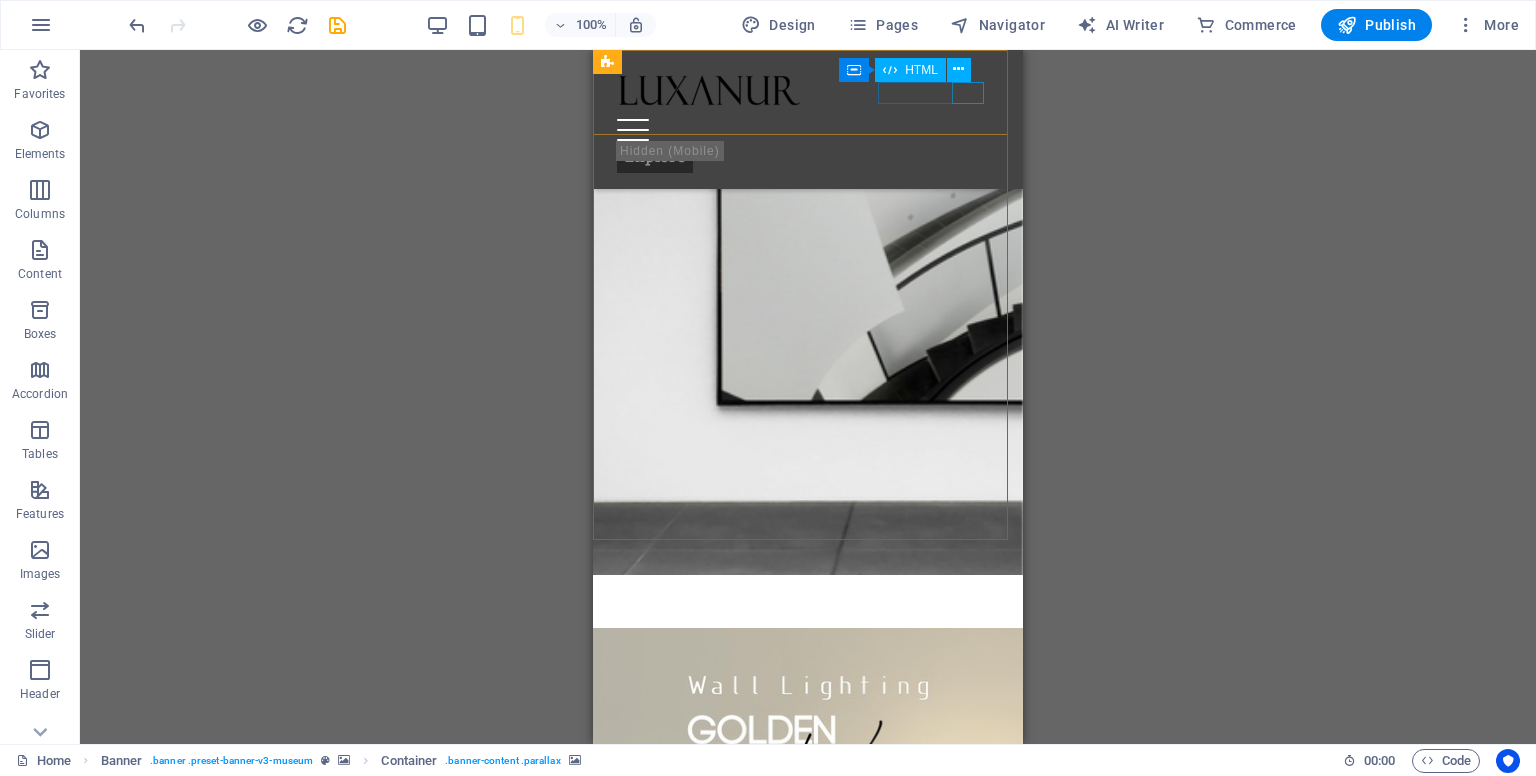 click on "Container   HTML" at bounding box center [911, 70] 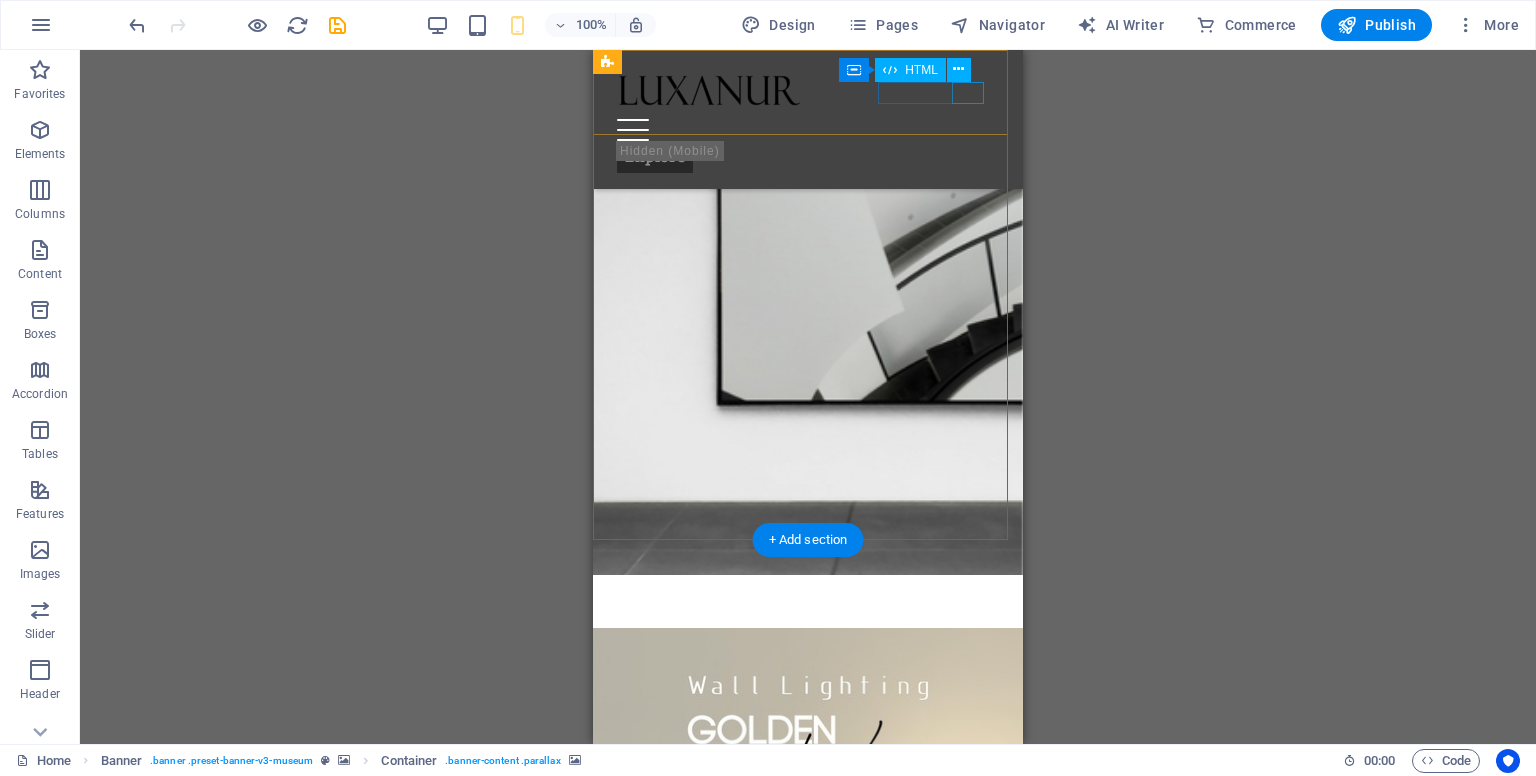 click at bounding box center (808, 130) 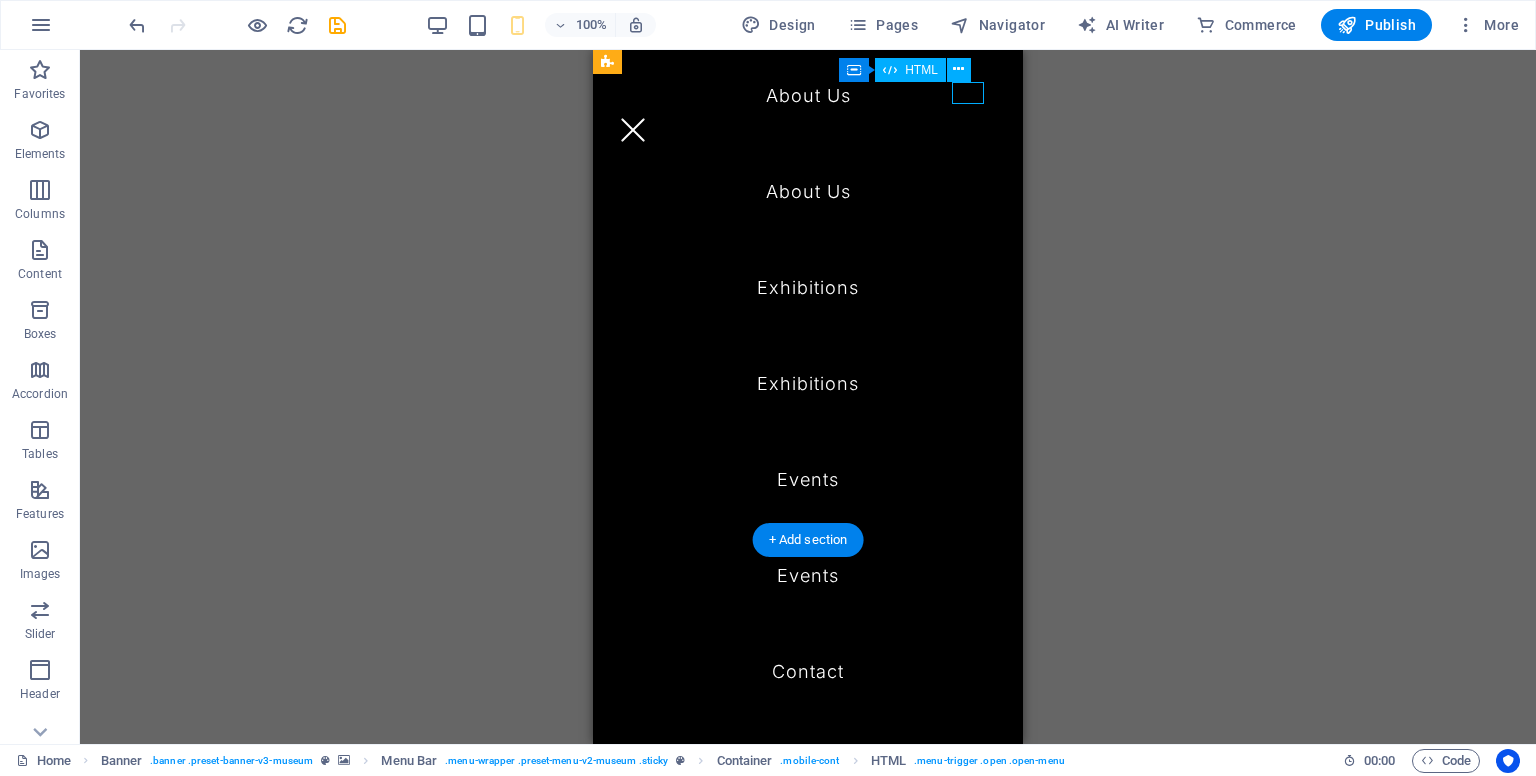 click at bounding box center [633, 130] 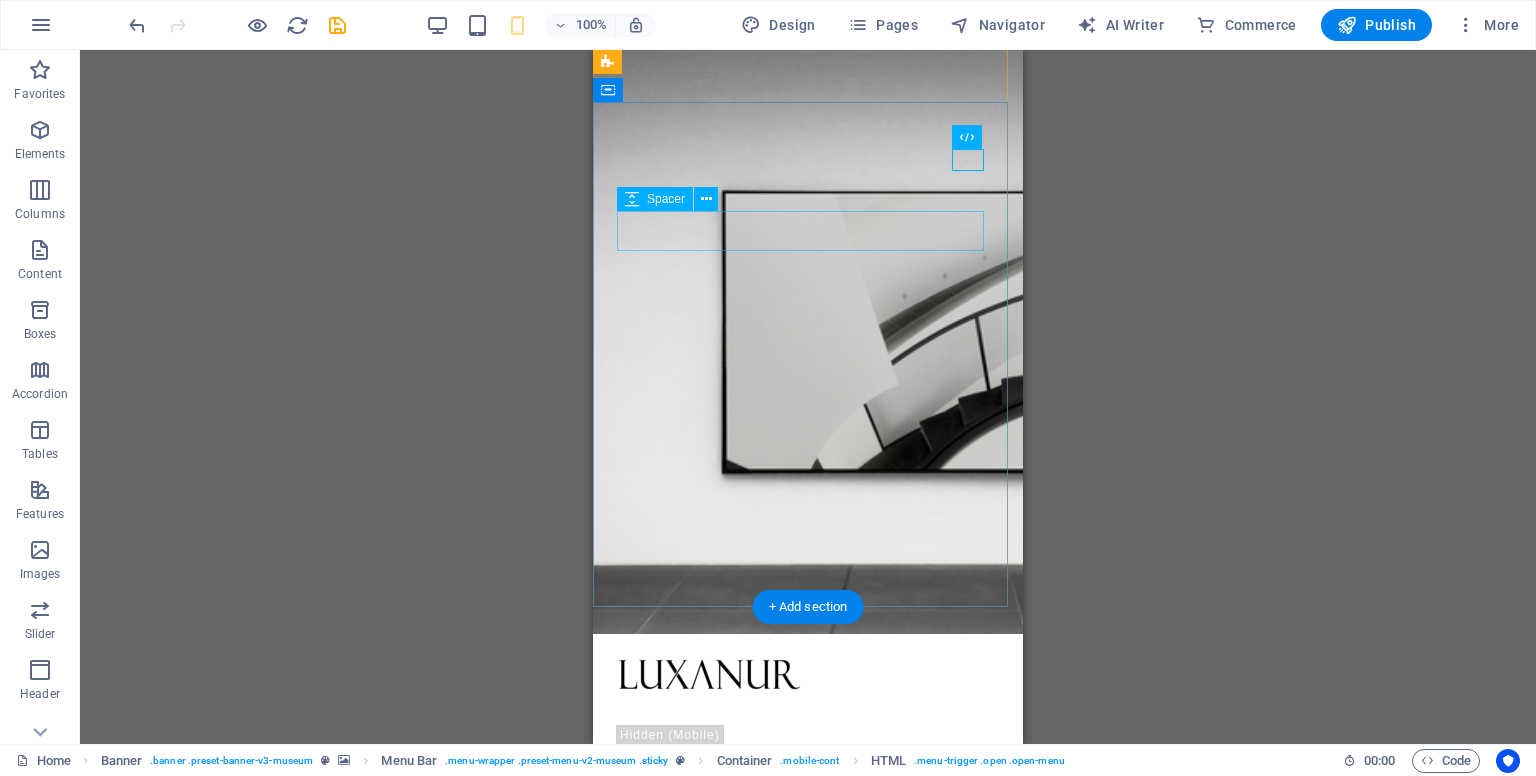scroll, scrollTop: 0, scrollLeft: 0, axis: both 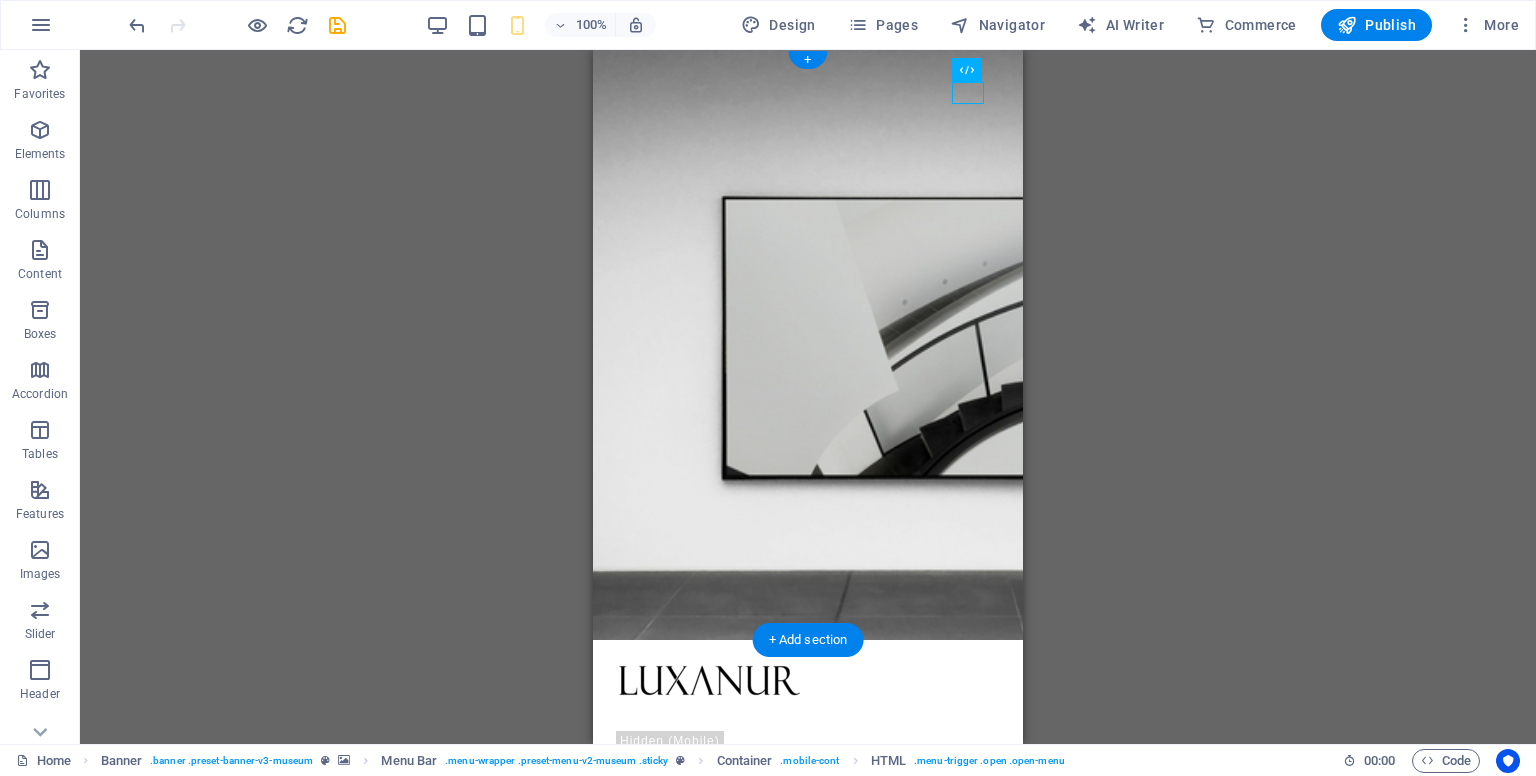 click at bounding box center [808, 1095] 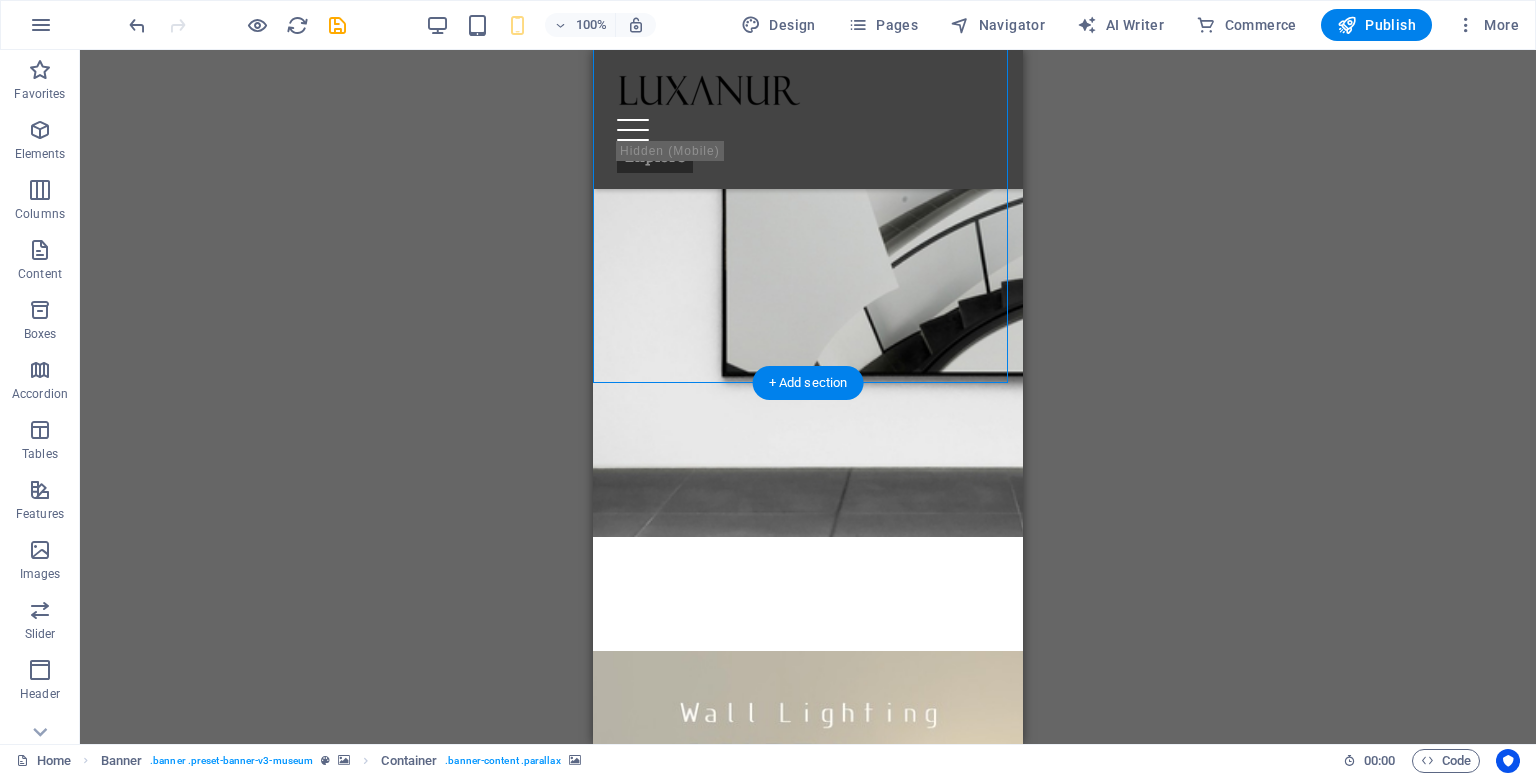 scroll, scrollTop: 0, scrollLeft: 0, axis: both 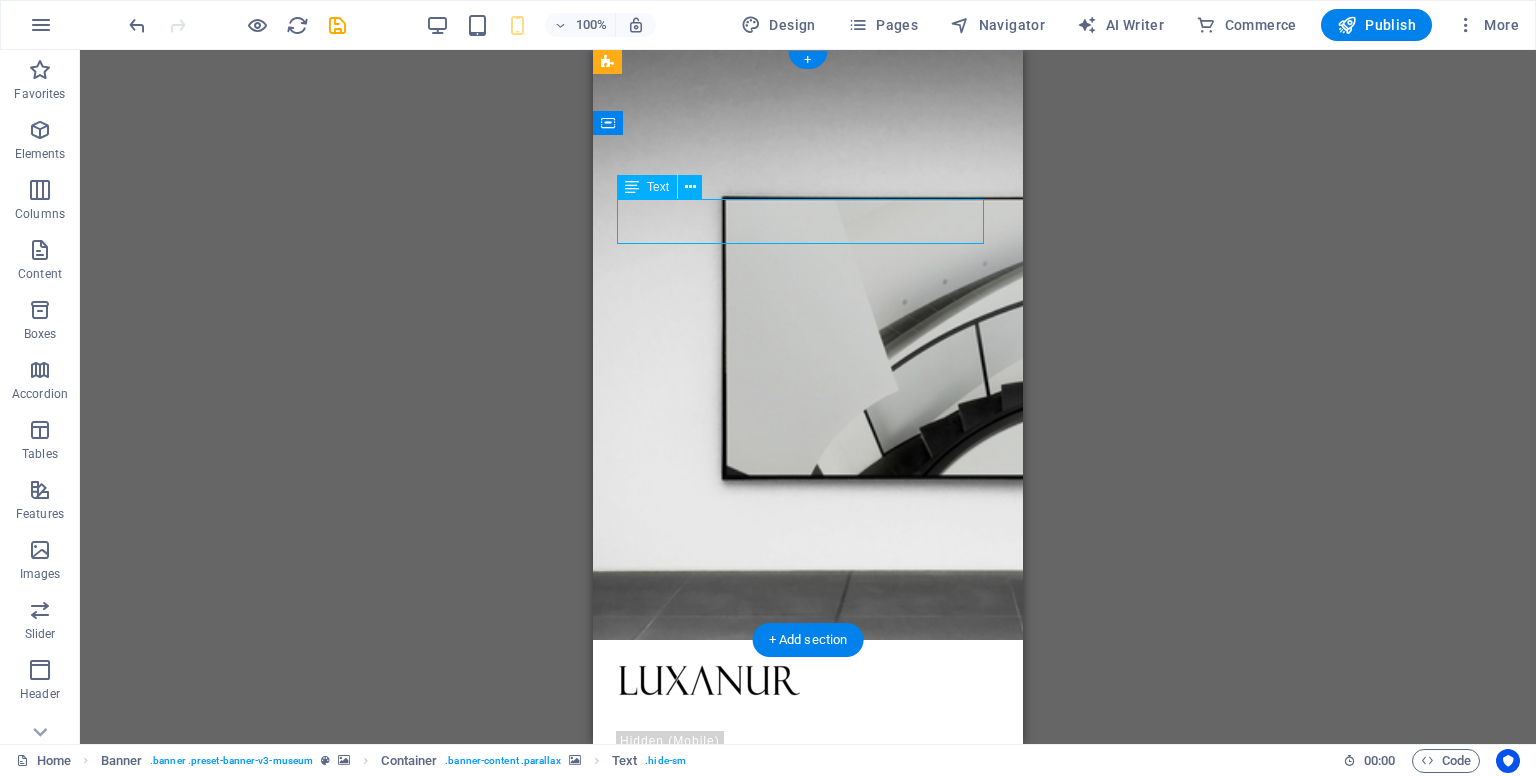 drag, startPoint x: 652, startPoint y: 212, endPoint x: 652, endPoint y: 243, distance: 31 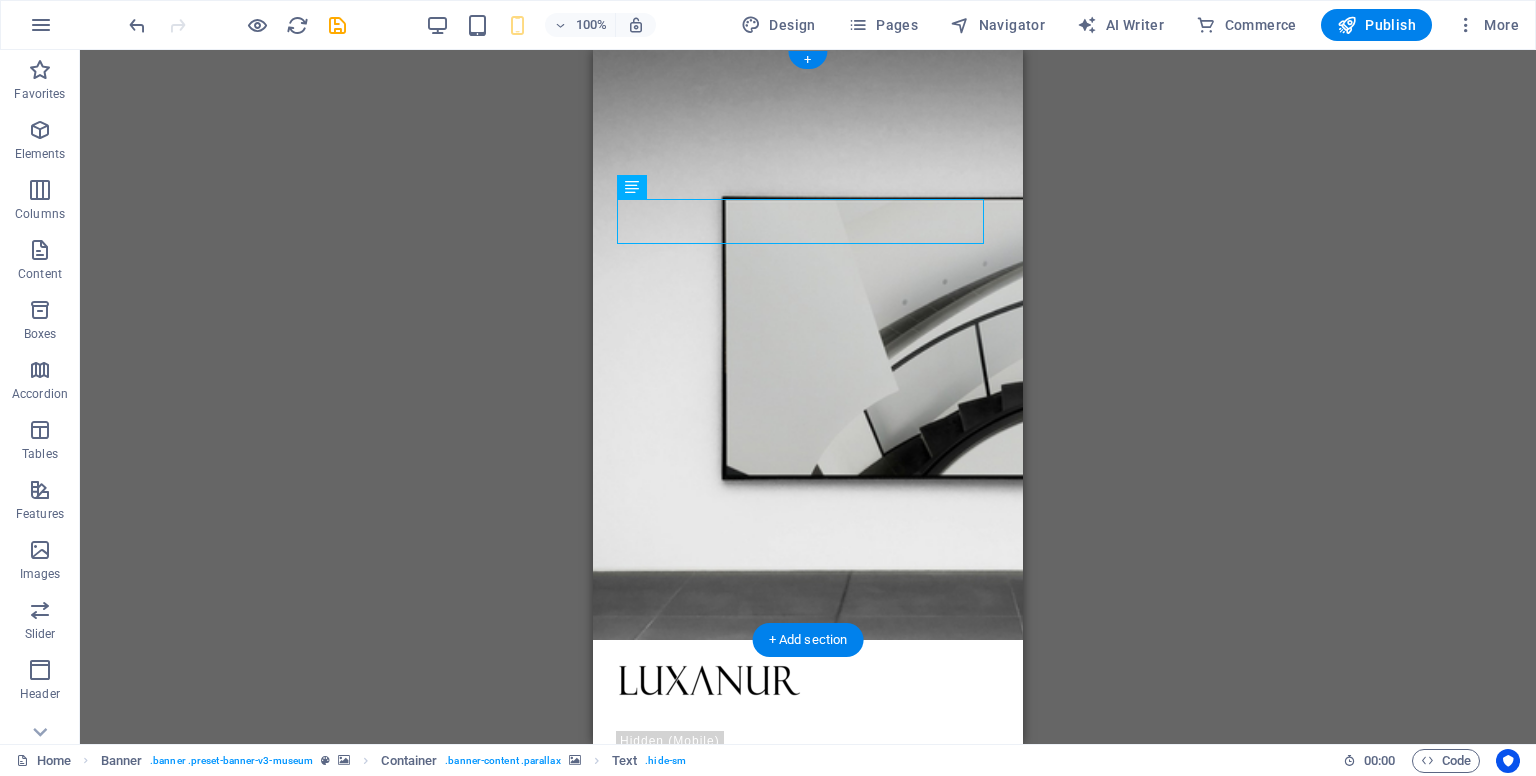 click at bounding box center [808, 1035] 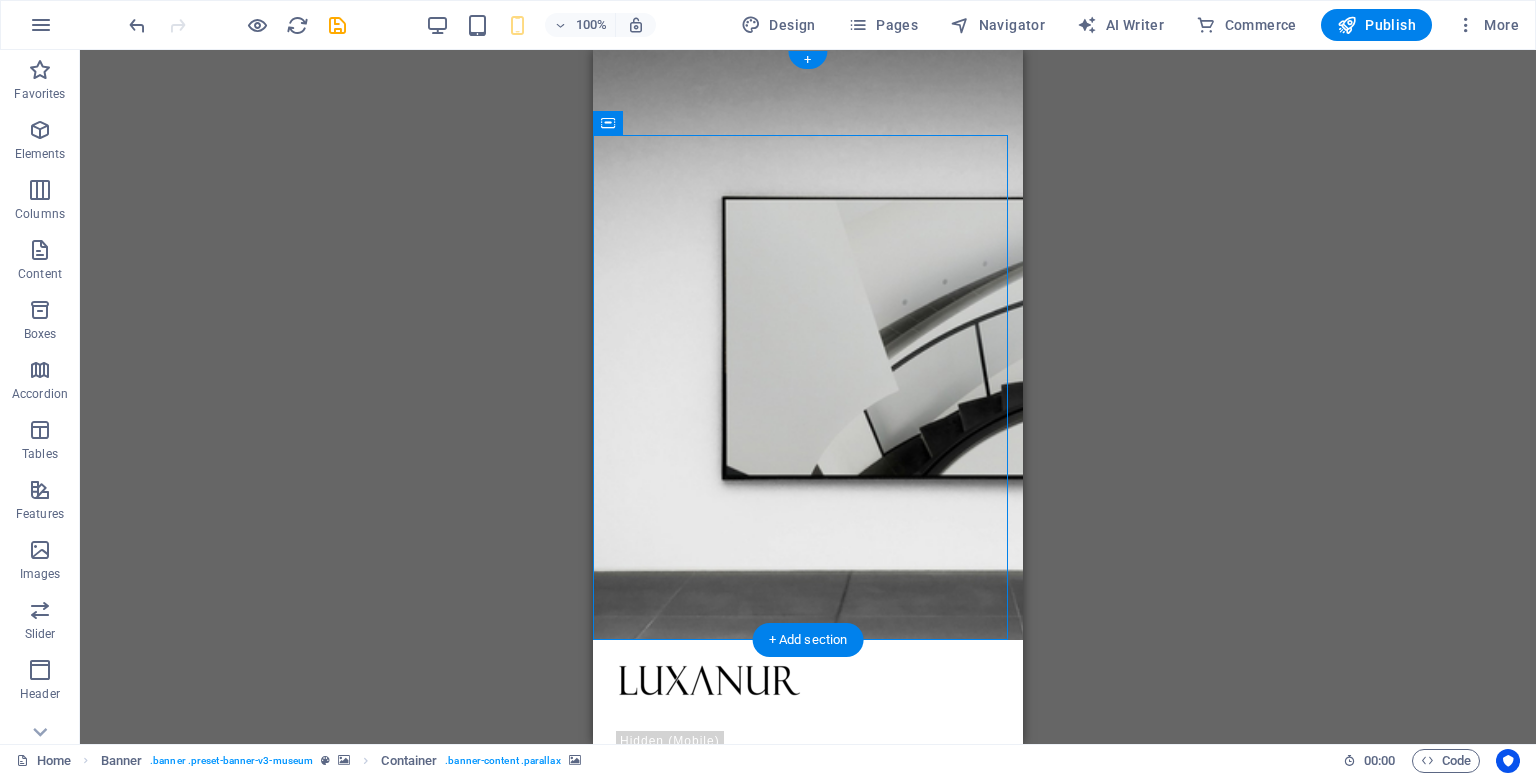 click at bounding box center (808, 1035) 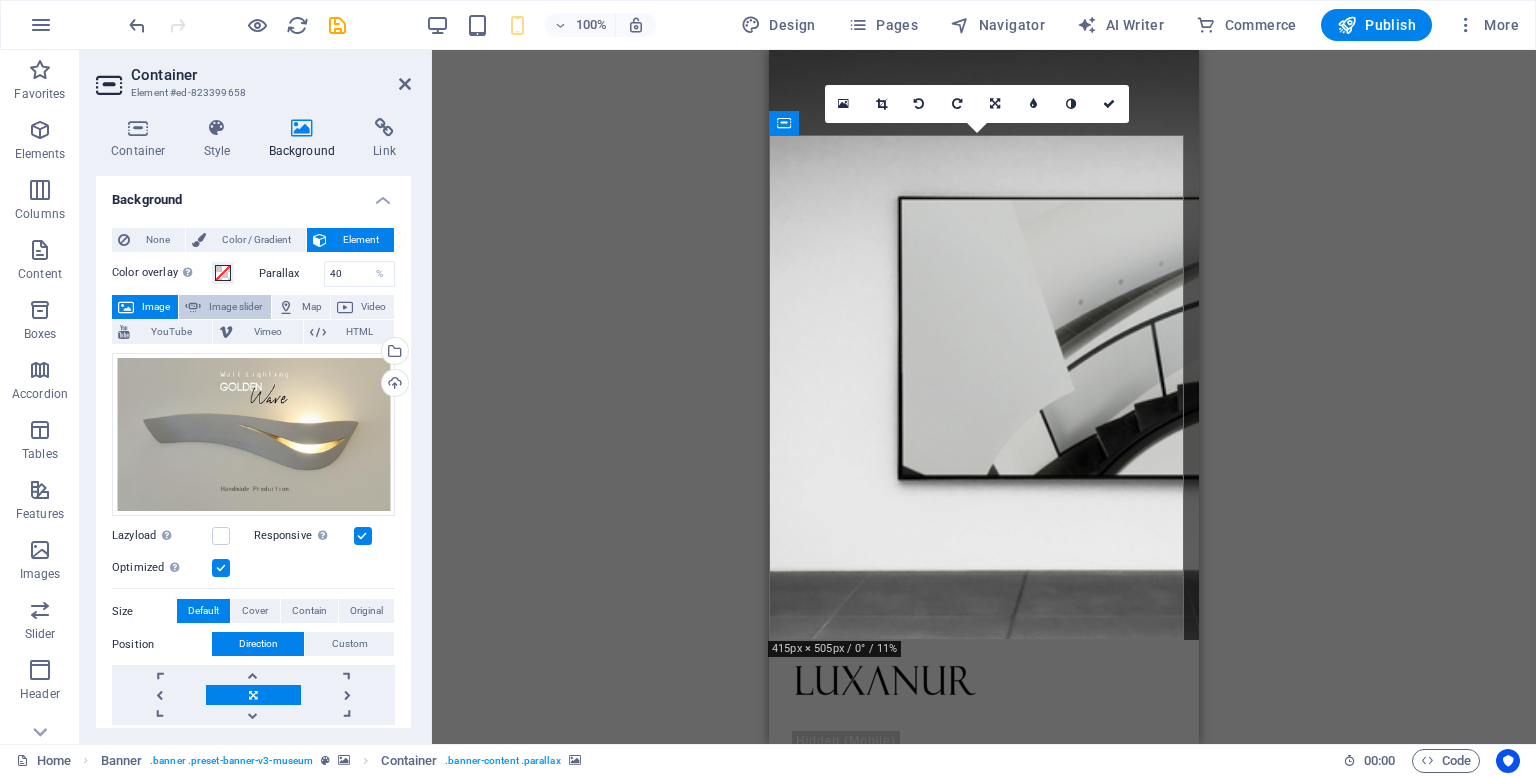 click on "Image slider" at bounding box center (235, 307) 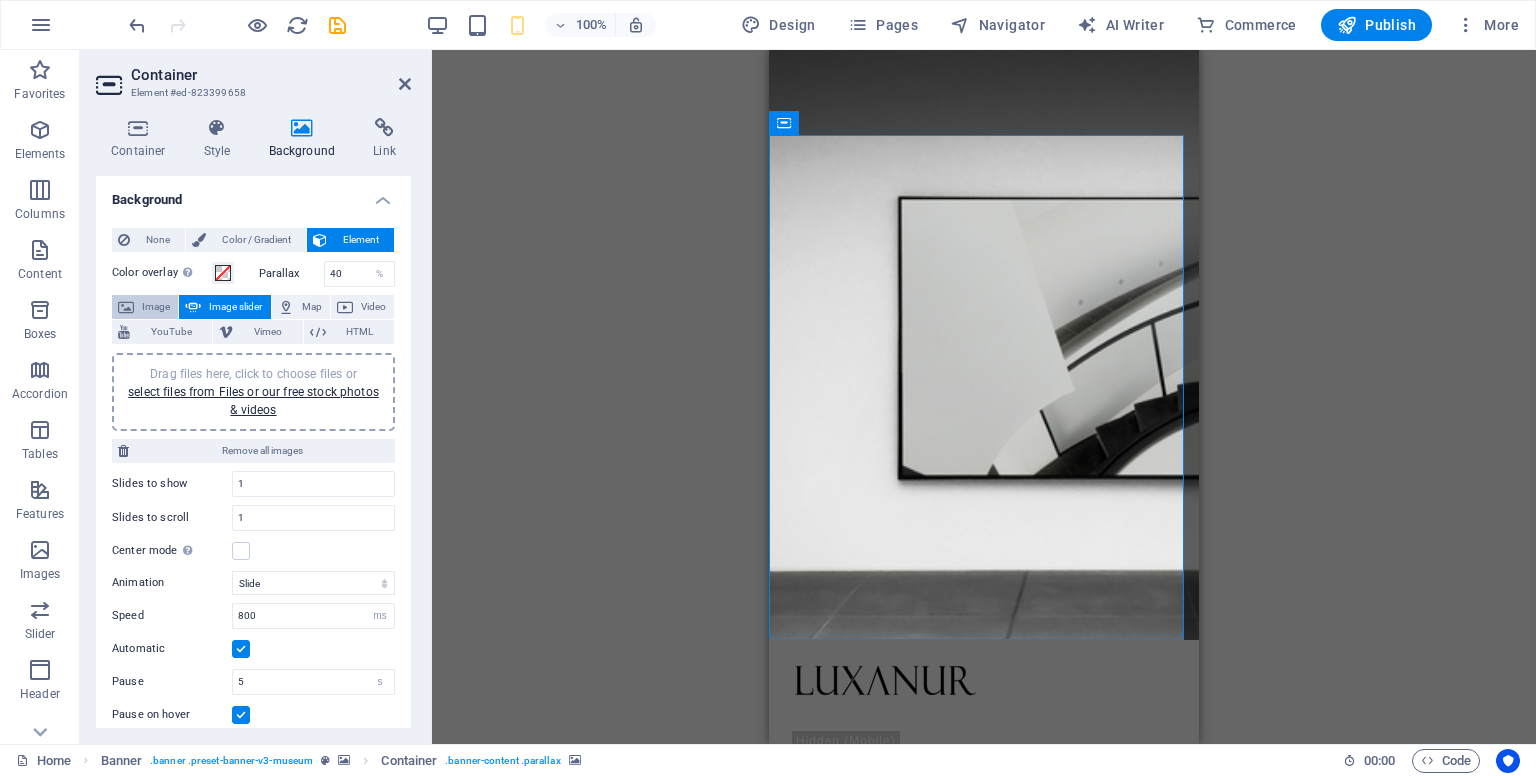 click on "Image" at bounding box center [156, 307] 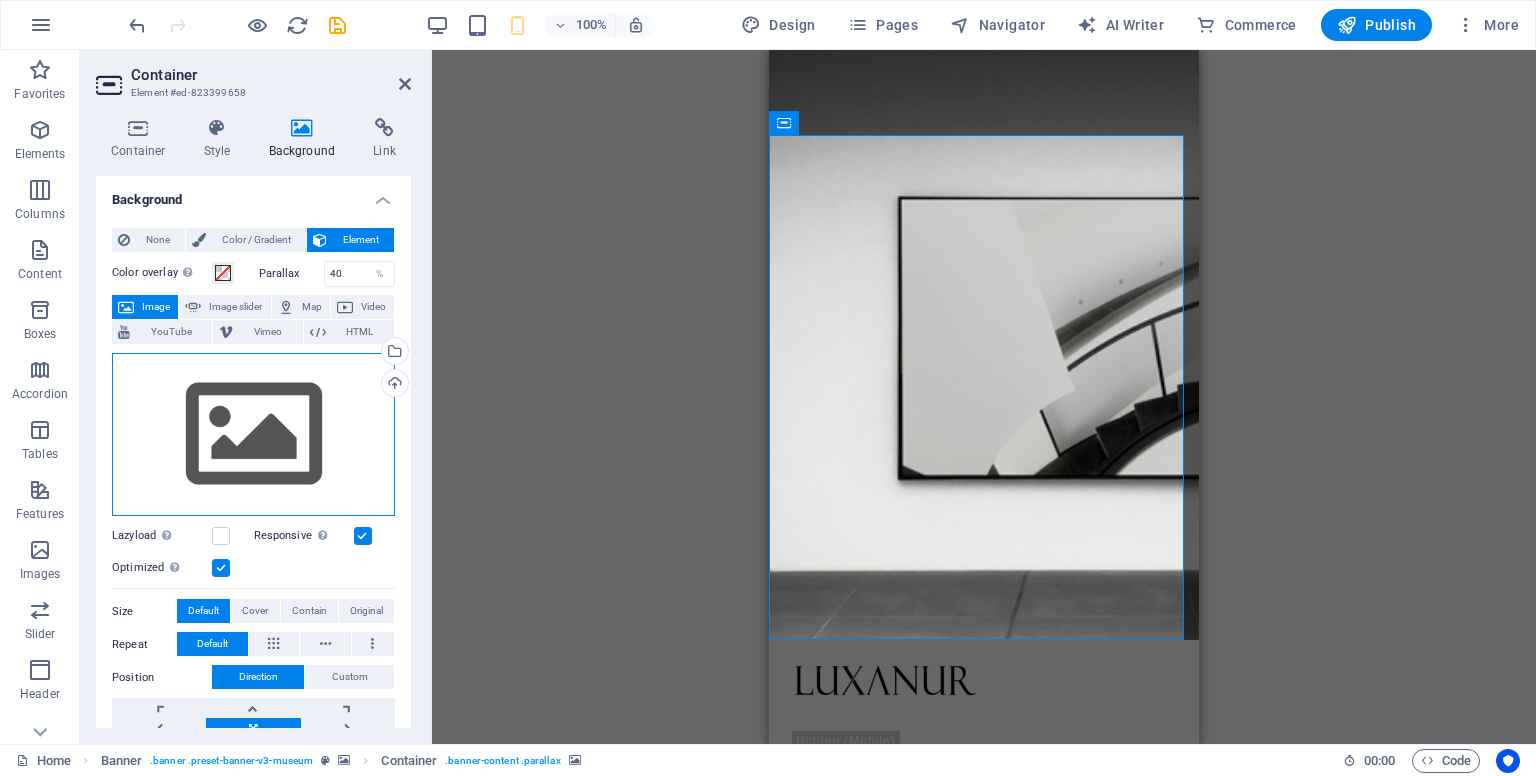 click on "Drag files here, click to choose files or select files from Files or our free stock photos & videos" at bounding box center (253, 435) 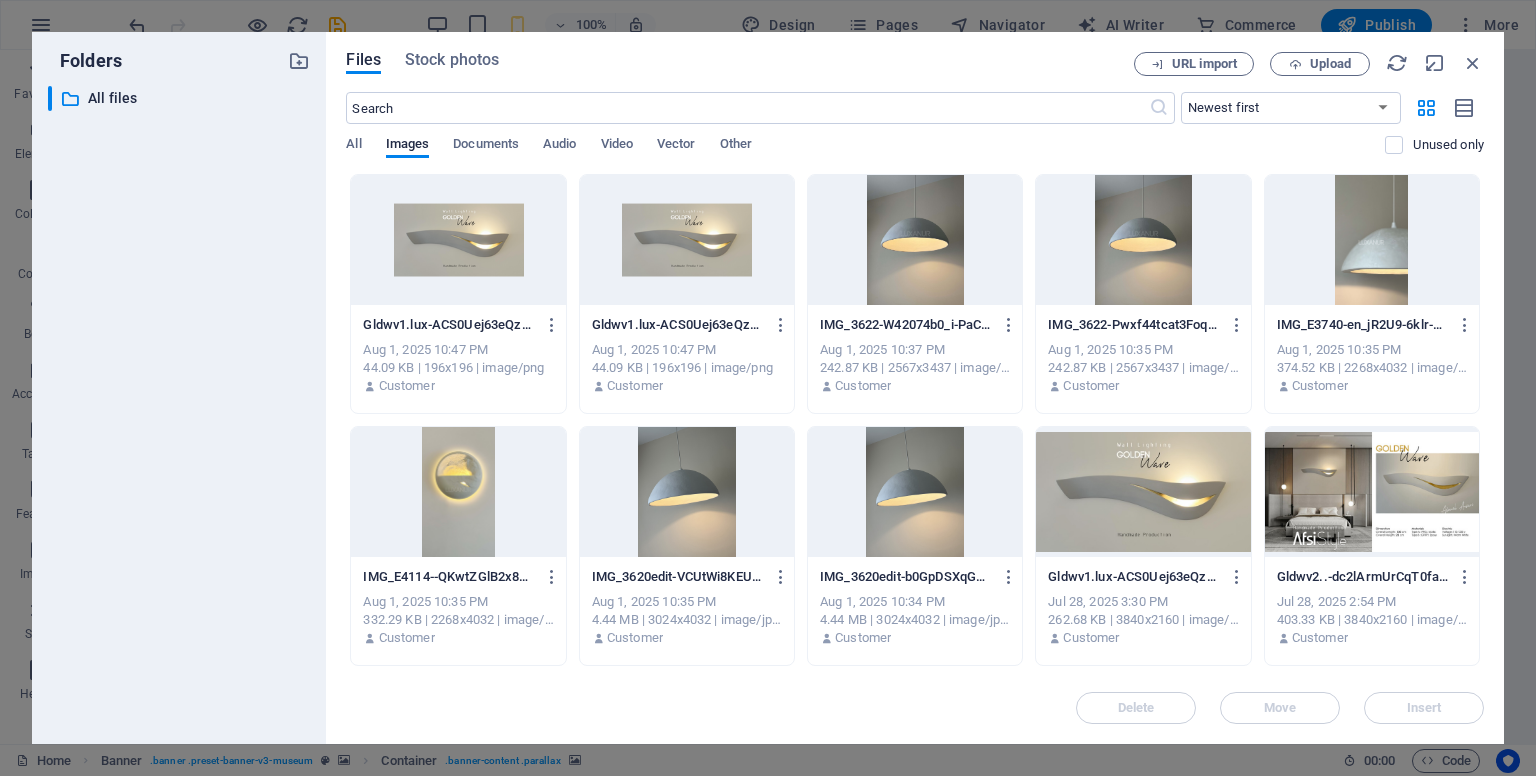 click on "​ All files All files" at bounding box center (179, 407) 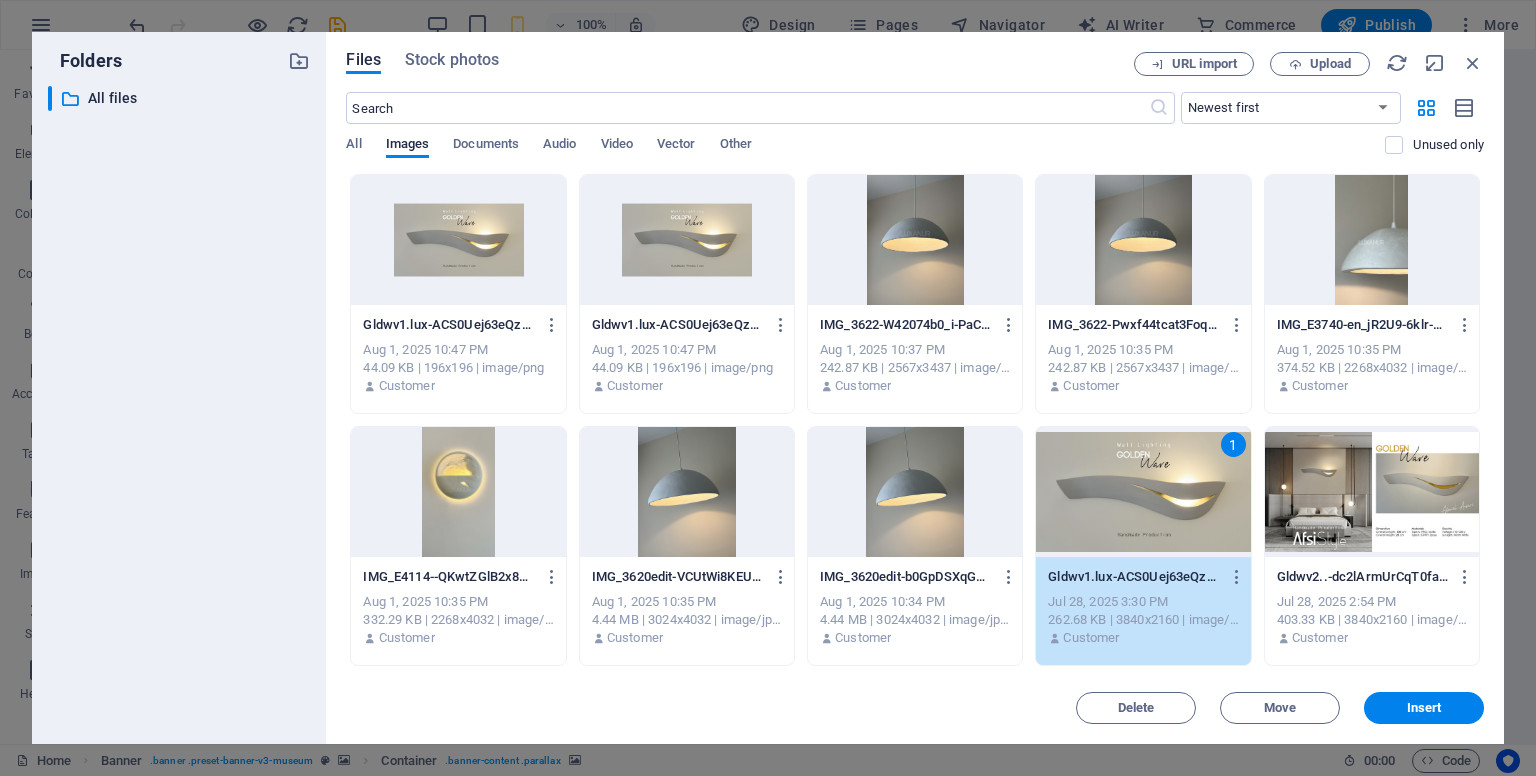 click on "1" at bounding box center [1143, 492] 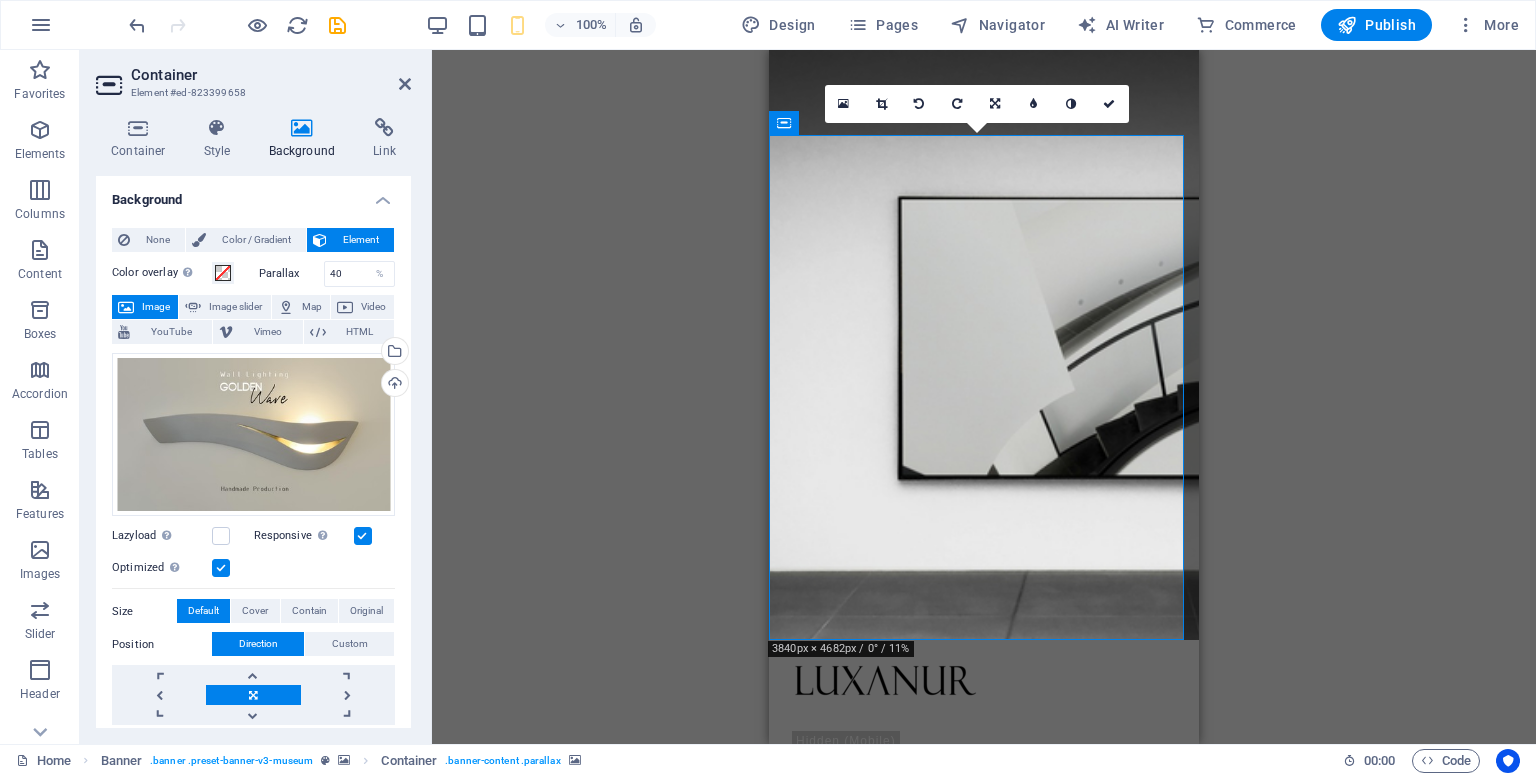 drag, startPoint x: 1053, startPoint y: 497, endPoint x: 1017, endPoint y: 494, distance: 36.124783 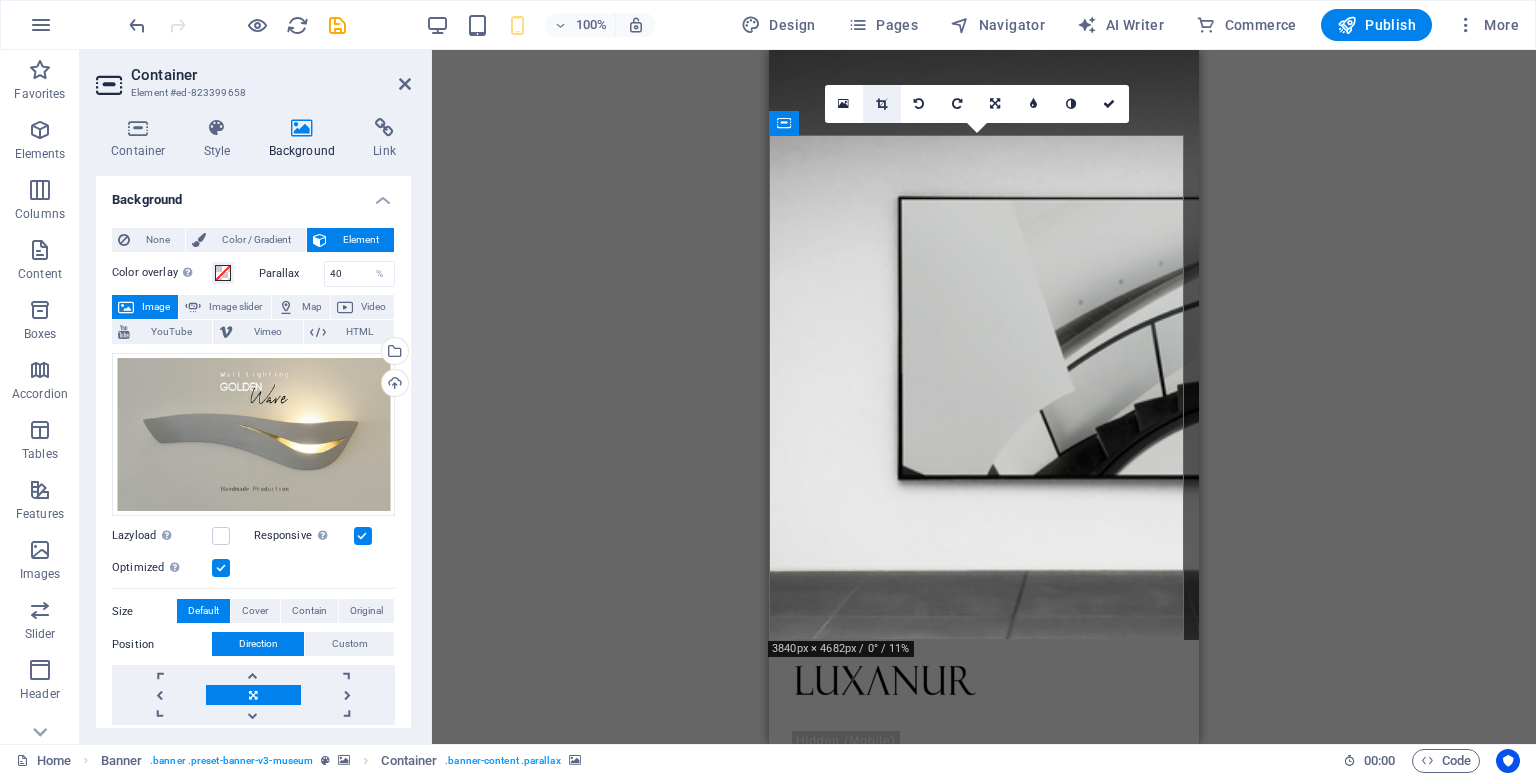 click at bounding box center (882, 104) 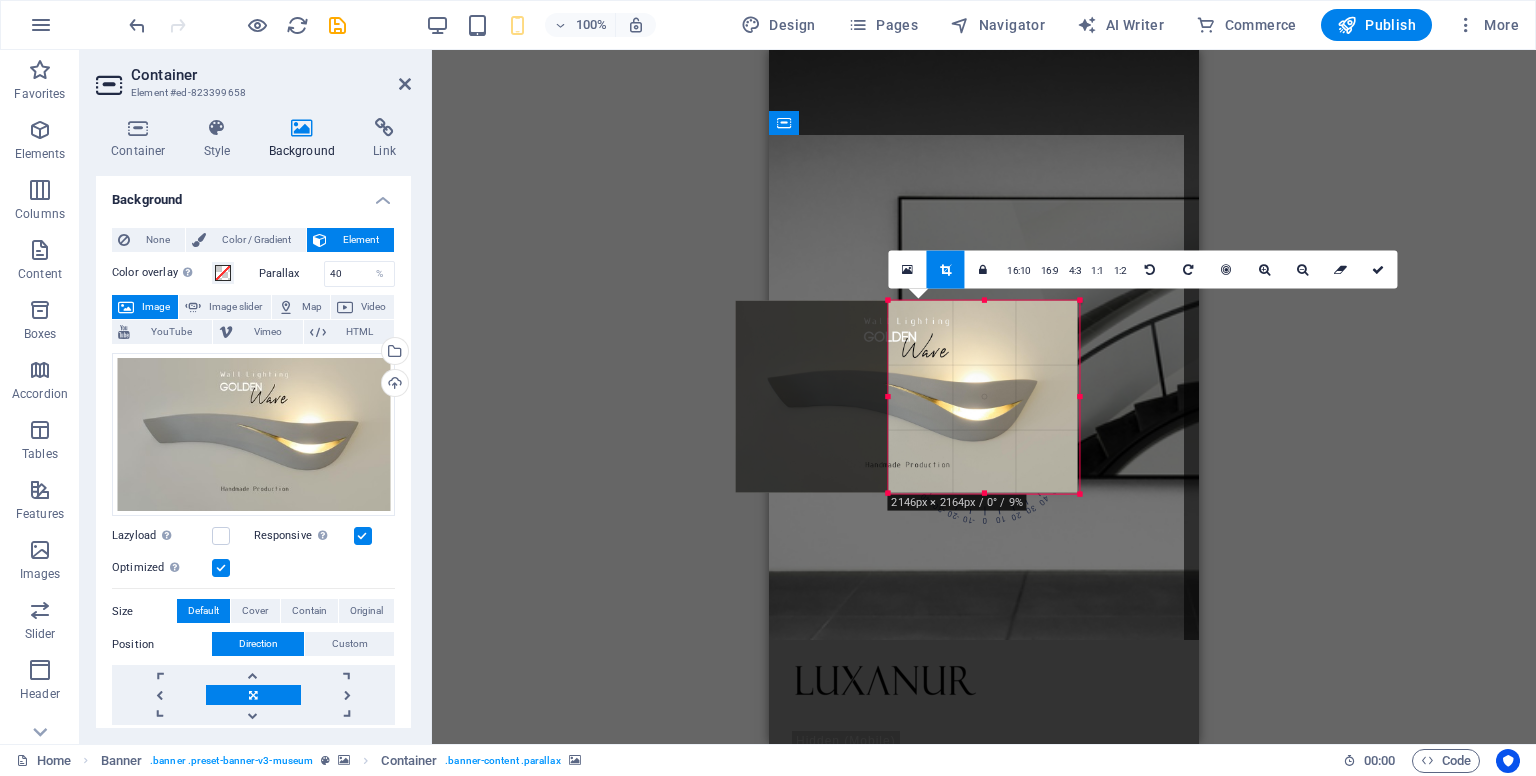 drag, startPoint x: 811, startPoint y: 398, endPoint x: 964, endPoint y: 413, distance: 153.73354 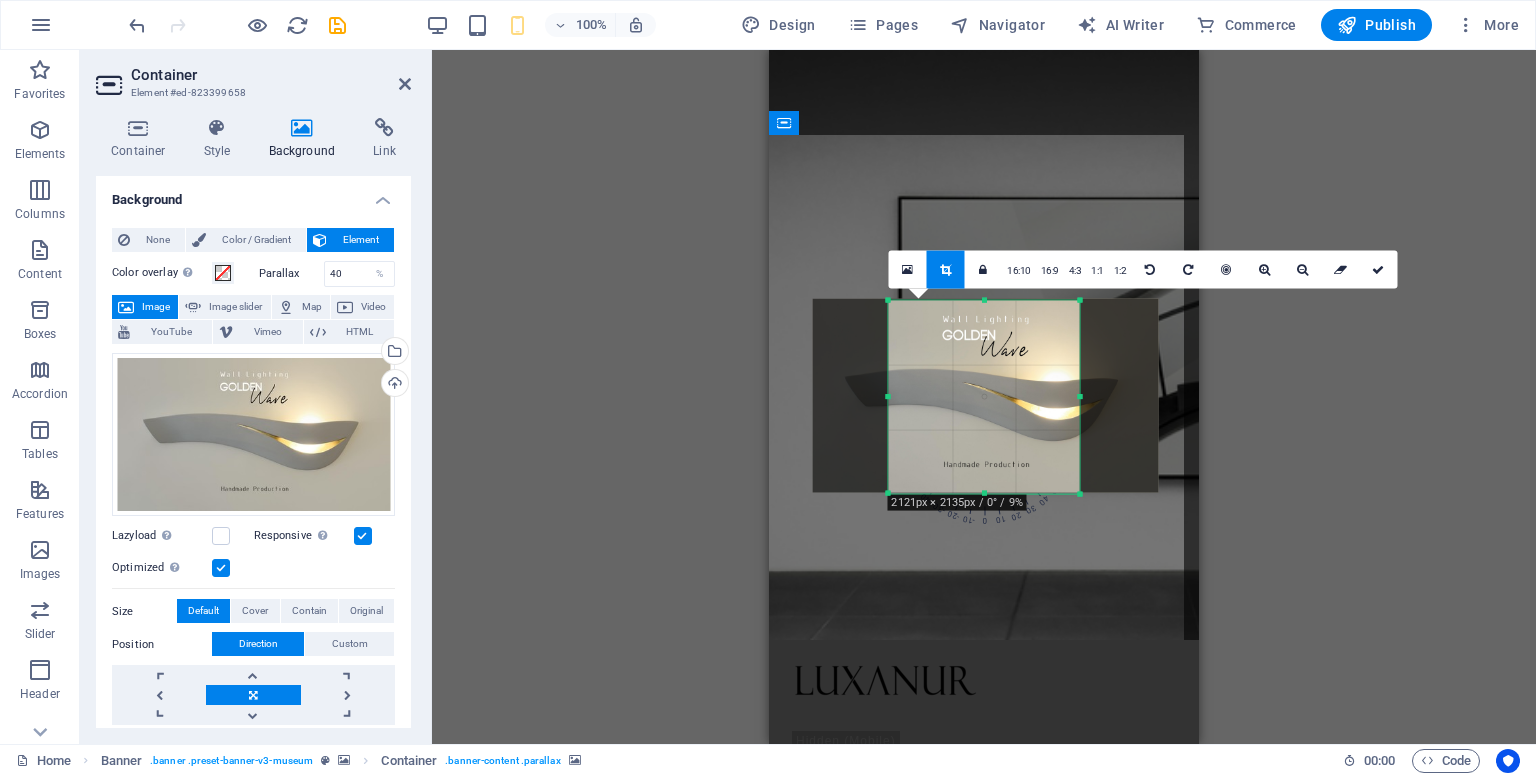 drag, startPoint x: 957, startPoint y: 422, endPoint x: 1036, endPoint y: 424, distance: 79.025314 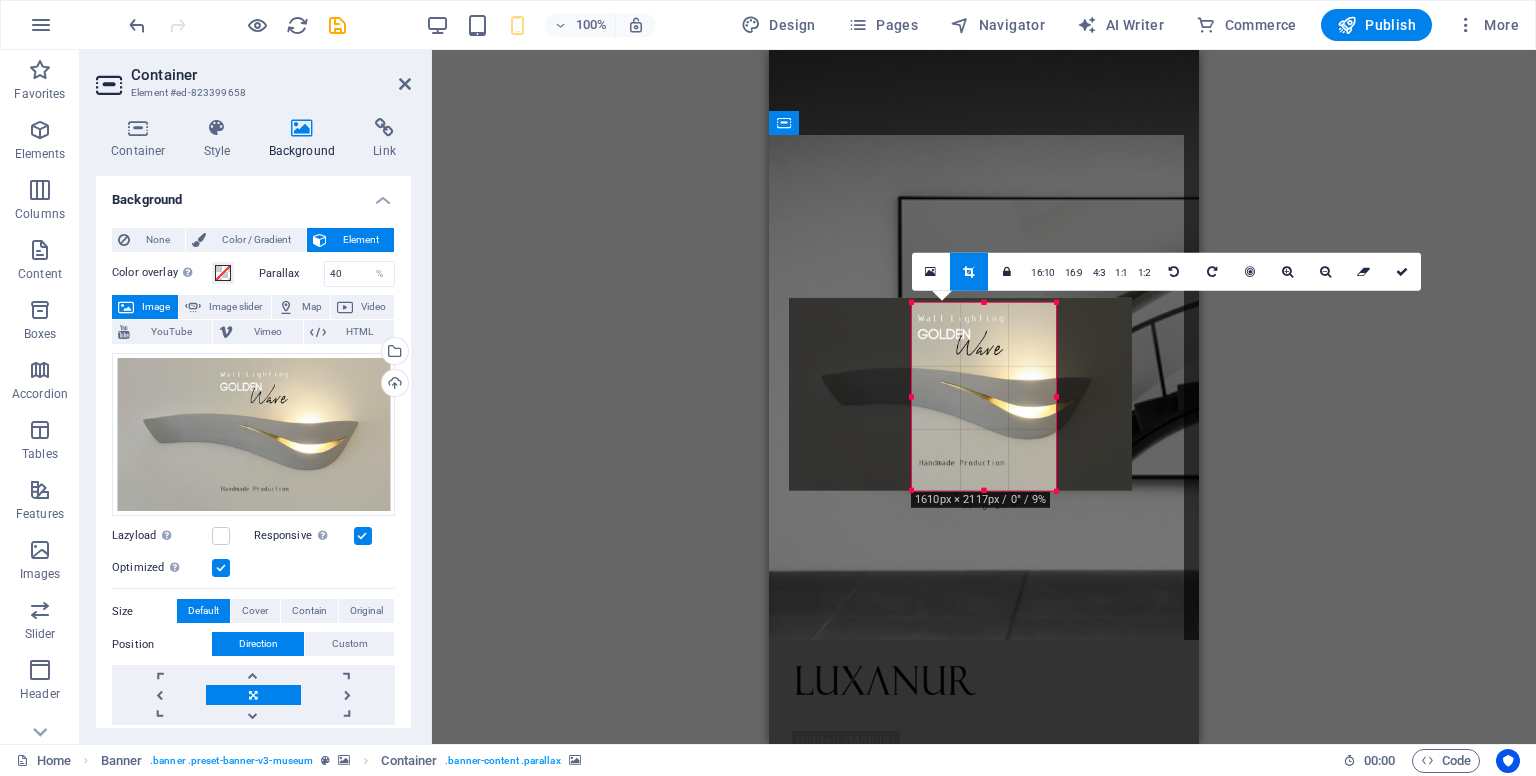 drag, startPoint x: 888, startPoint y: 302, endPoint x: 935, endPoint y: 305, distance: 47.095646 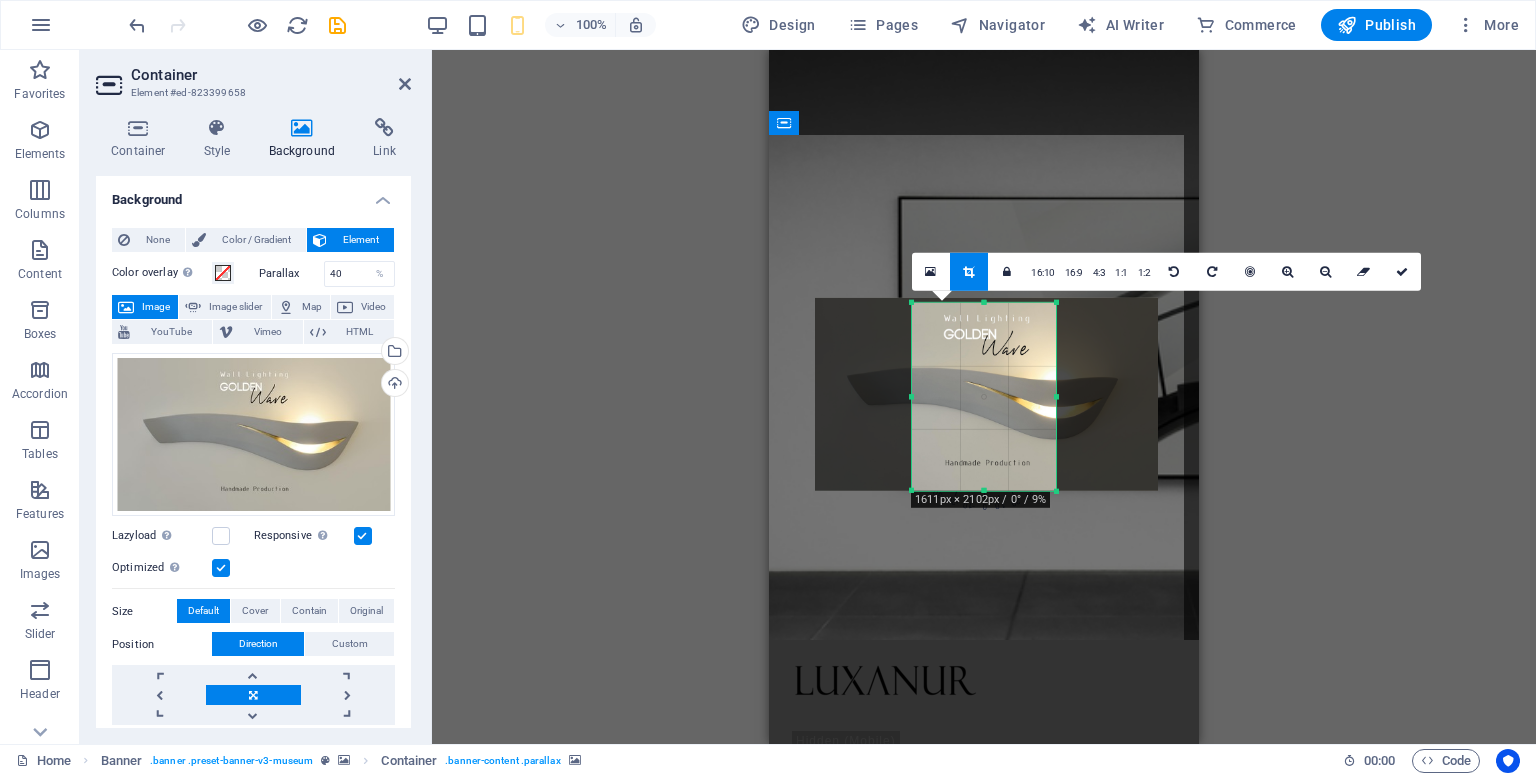 drag, startPoint x: 943, startPoint y: 333, endPoint x: 969, endPoint y: 343, distance: 27.856777 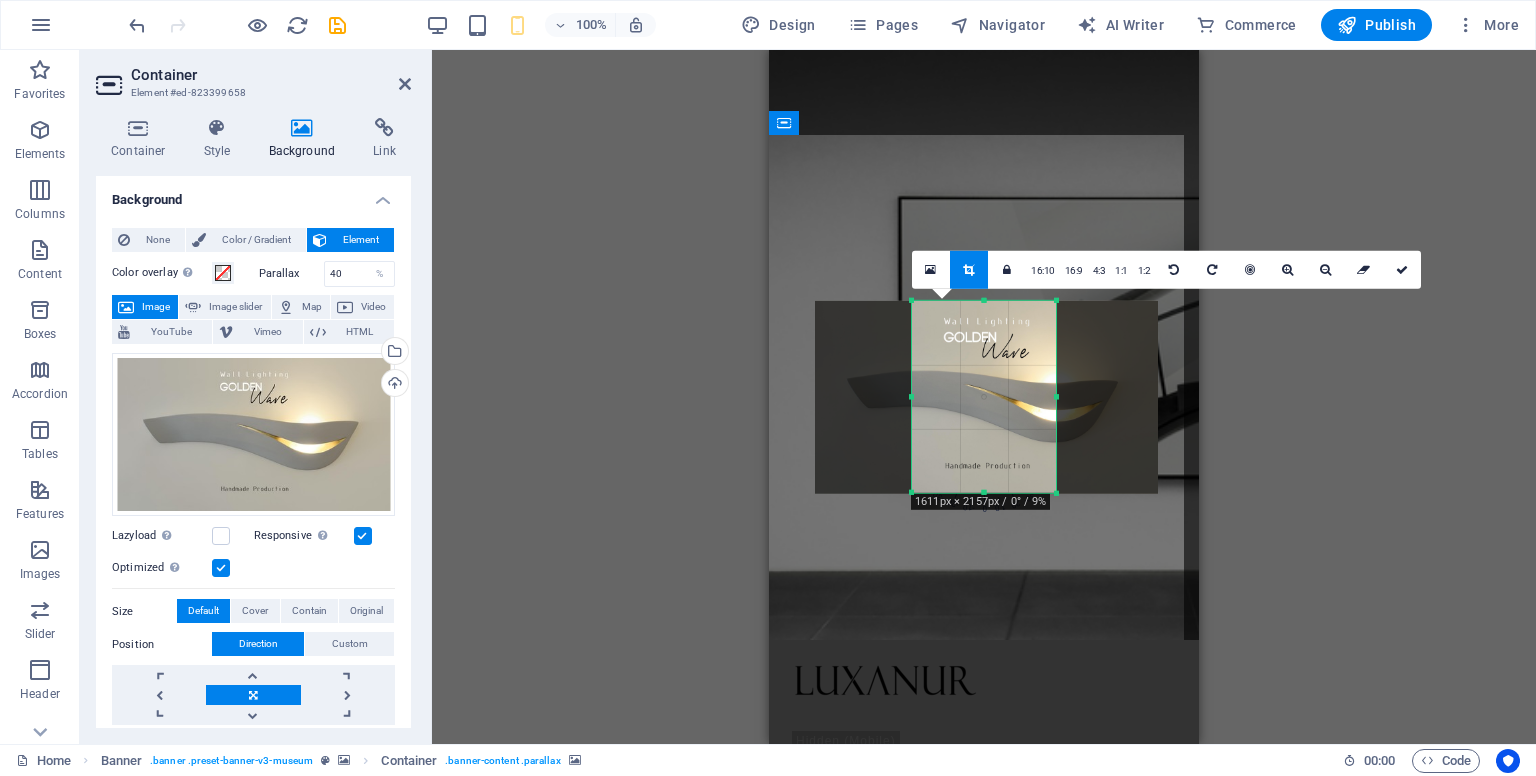 click at bounding box center (984, 300) 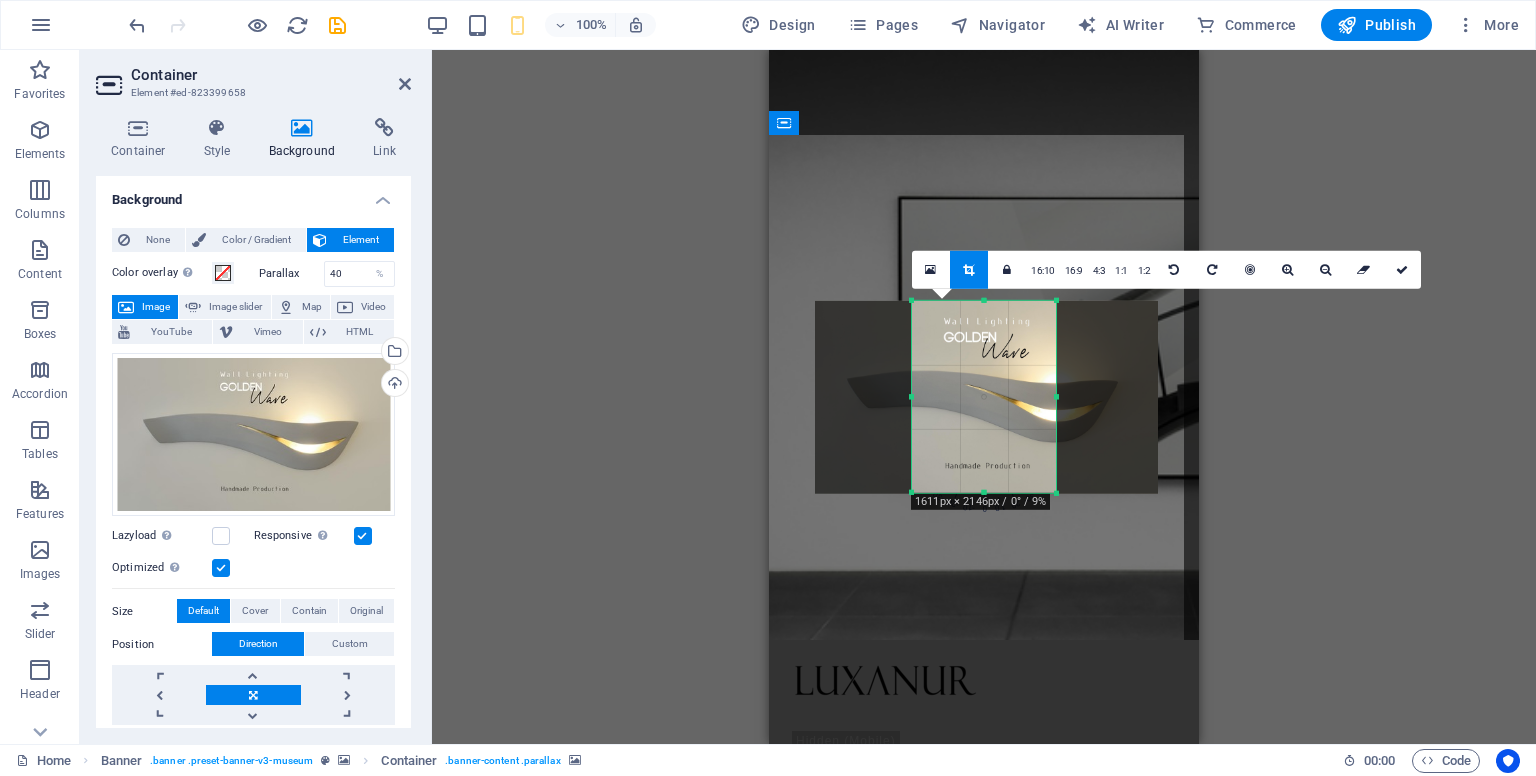 click at bounding box center (1402, 270) 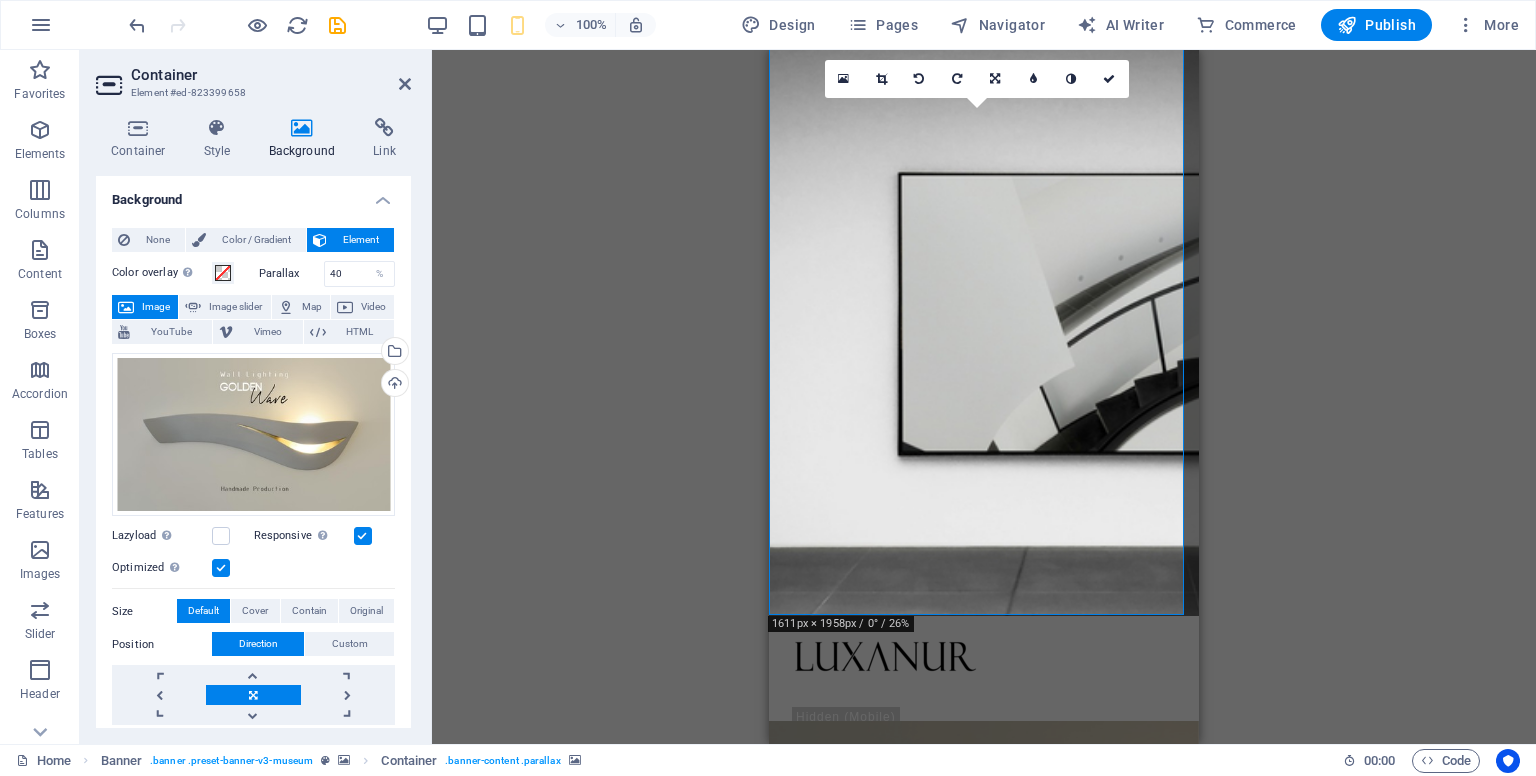 scroll, scrollTop: 0, scrollLeft: 0, axis: both 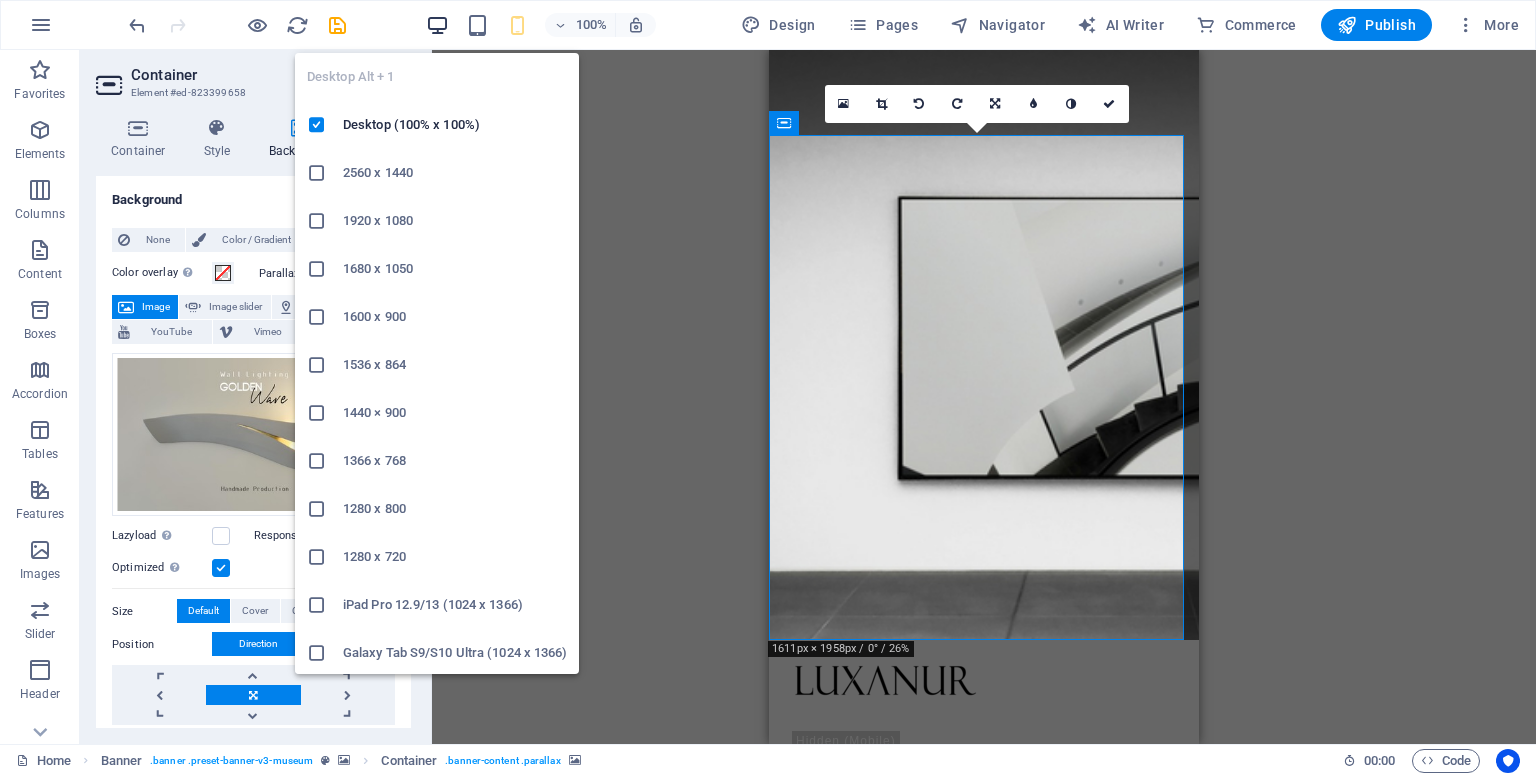 click at bounding box center [437, 25] 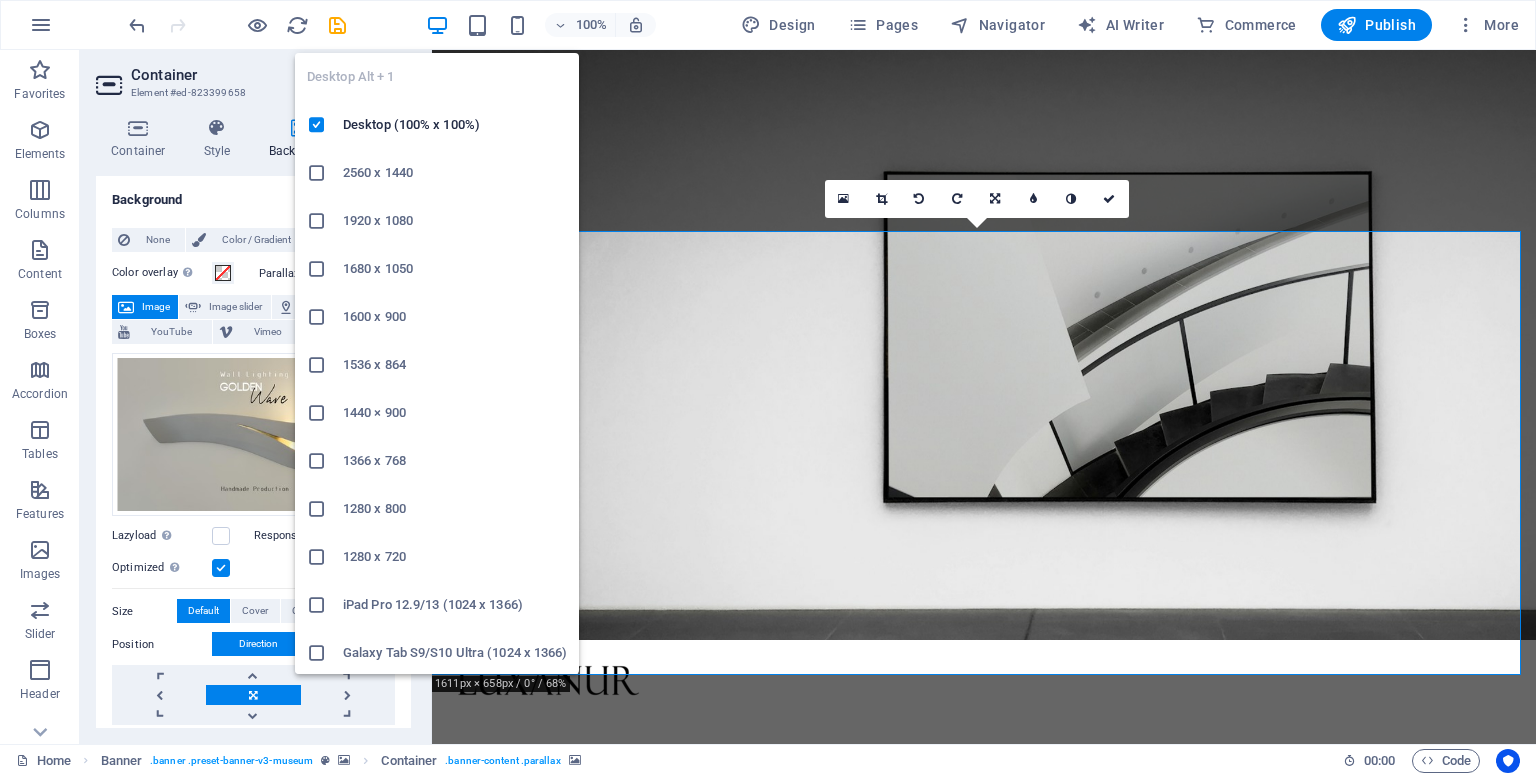 scroll, scrollTop: 0, scrollLeft: 0, axis: both 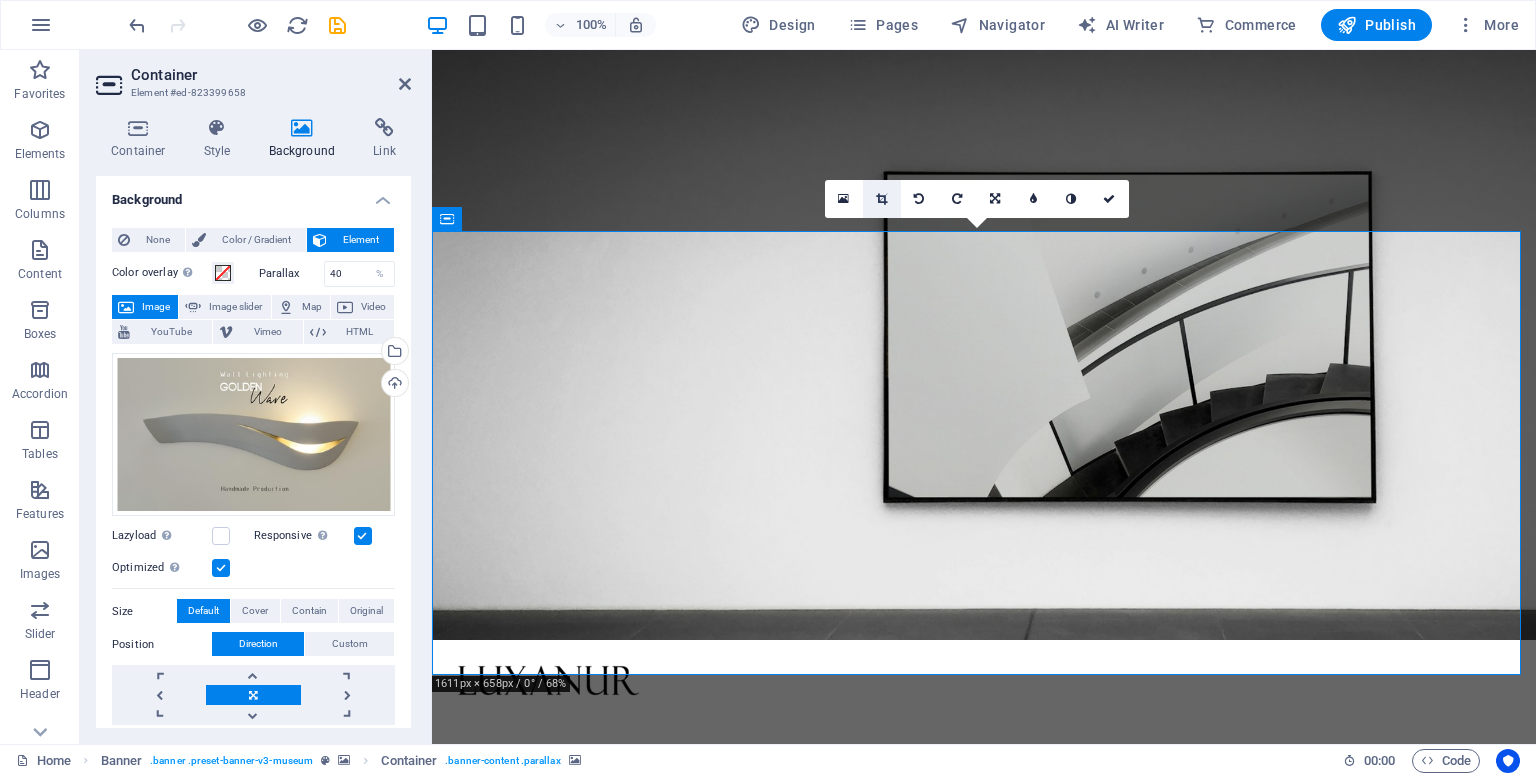 click at bounding box center (882, 199) 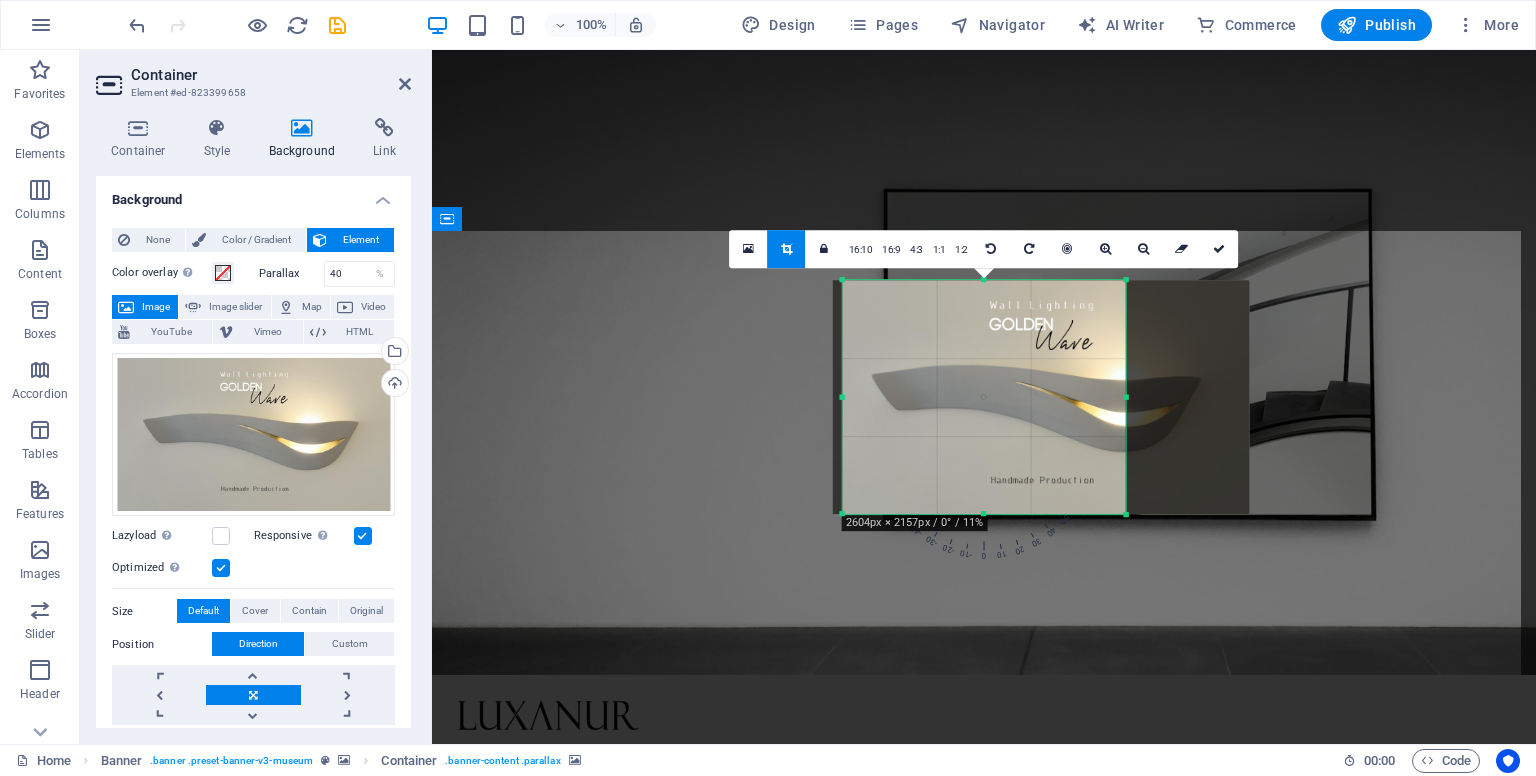 drag, startPoint x: 894, startPoint y: 397, endPoint x: 786, endPoint y: 403, distance: 108.16654 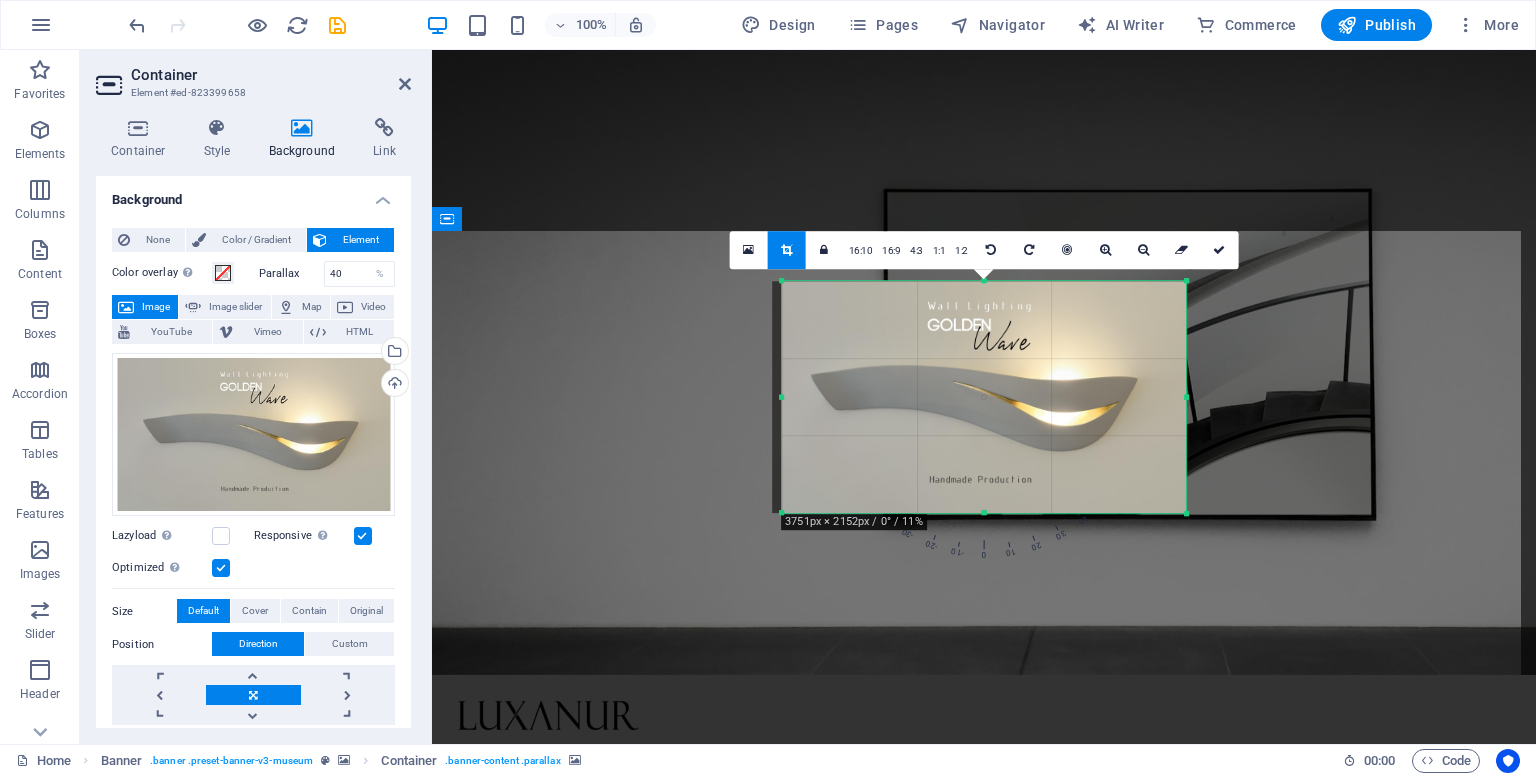 drag, startPoint x: 1127, startPoint y: 397, endPoint x: 1248, endPoint y: 391, distance: 121.14867 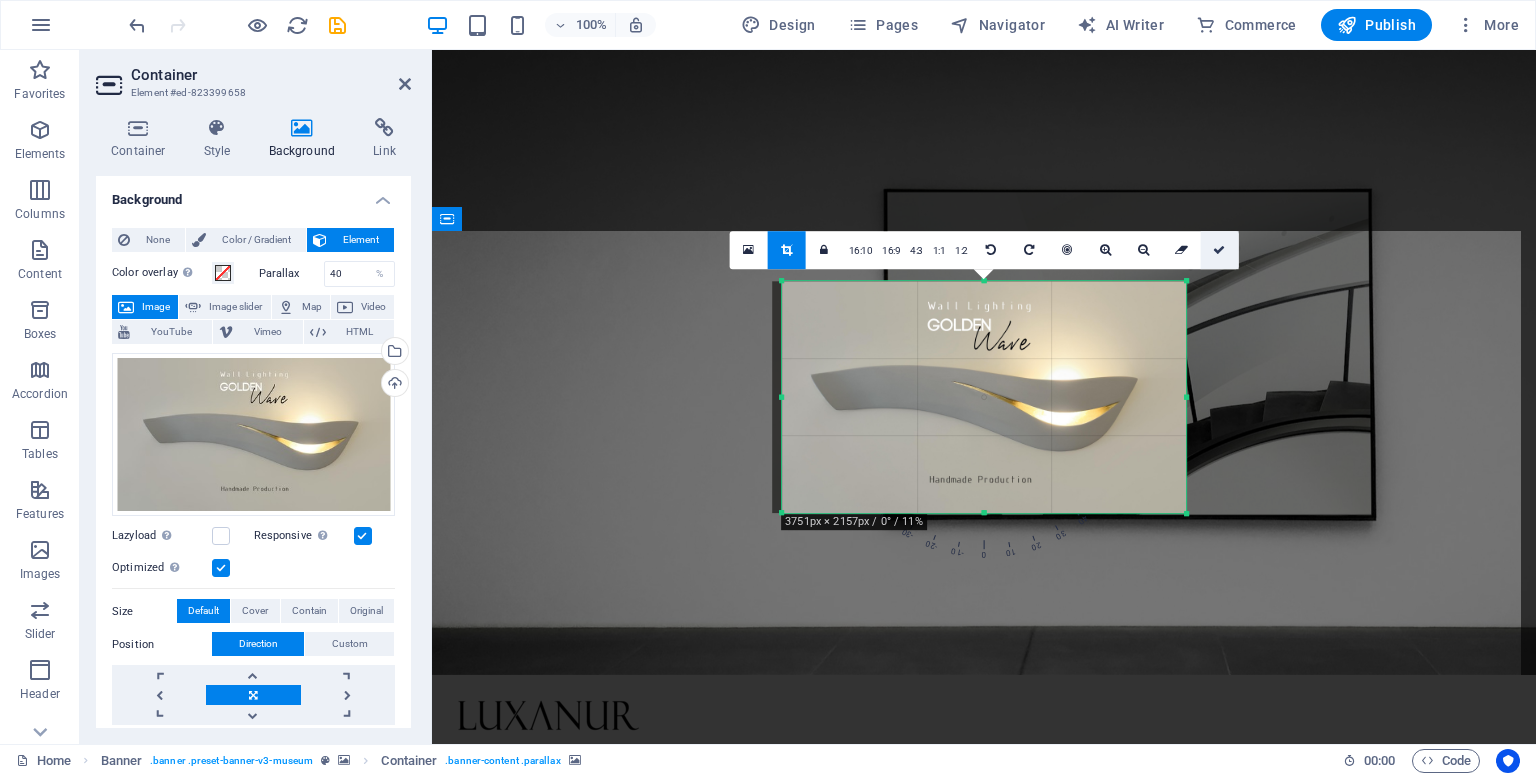 click at bounding box center [1219, 250] 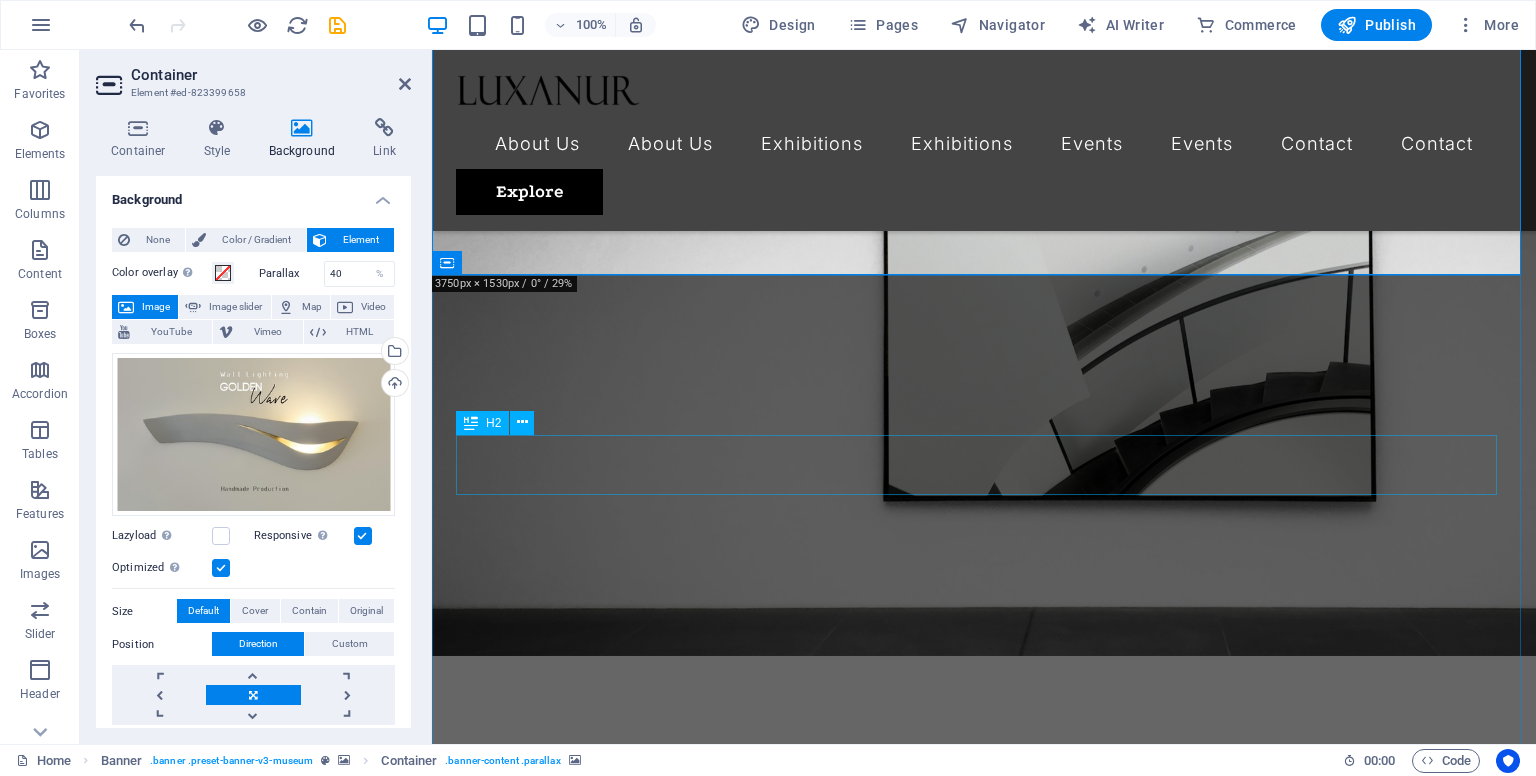 scroll, scrollTop: 0, scrollLeft: 0, axis: both 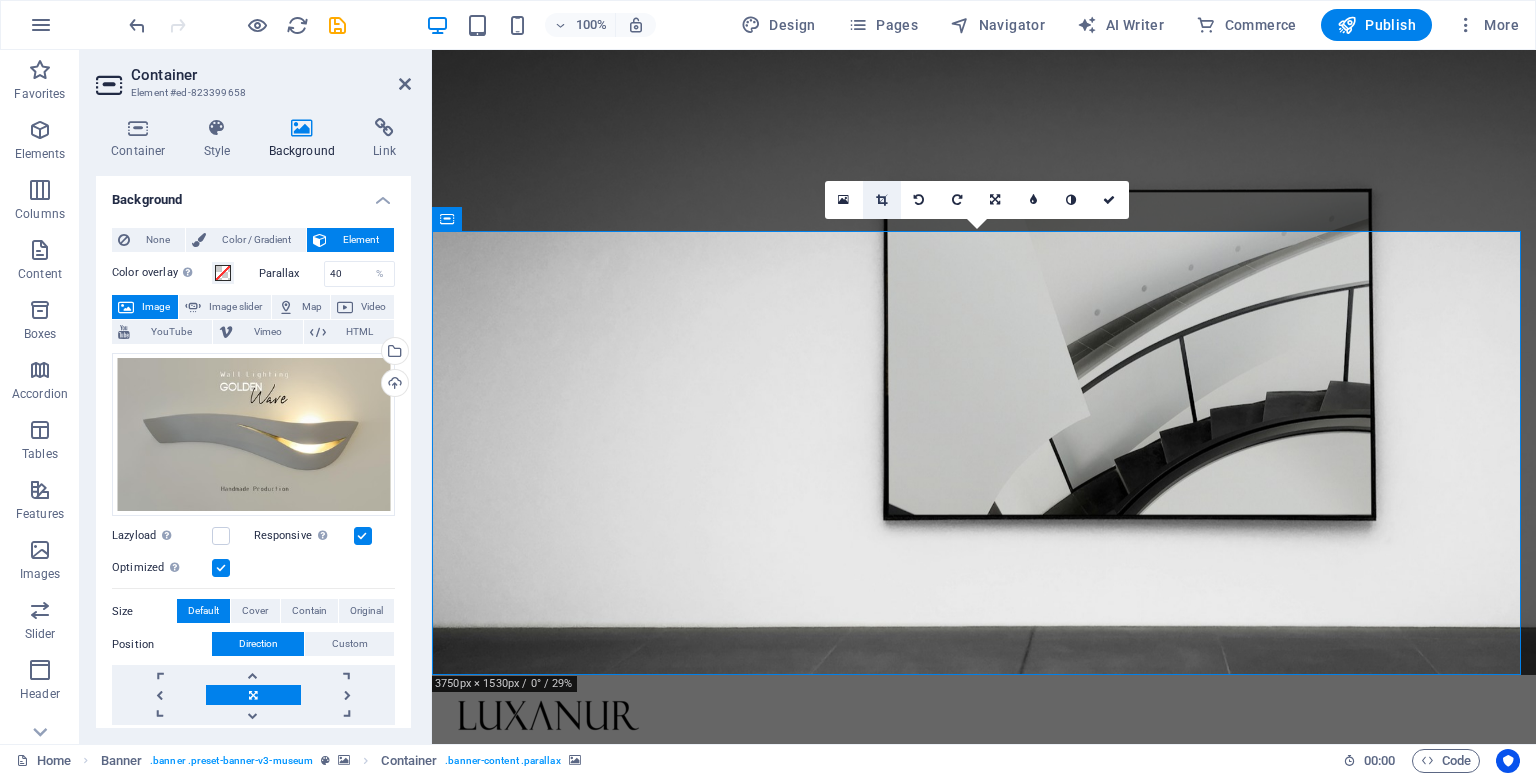 click at bounding box center [881, 200] 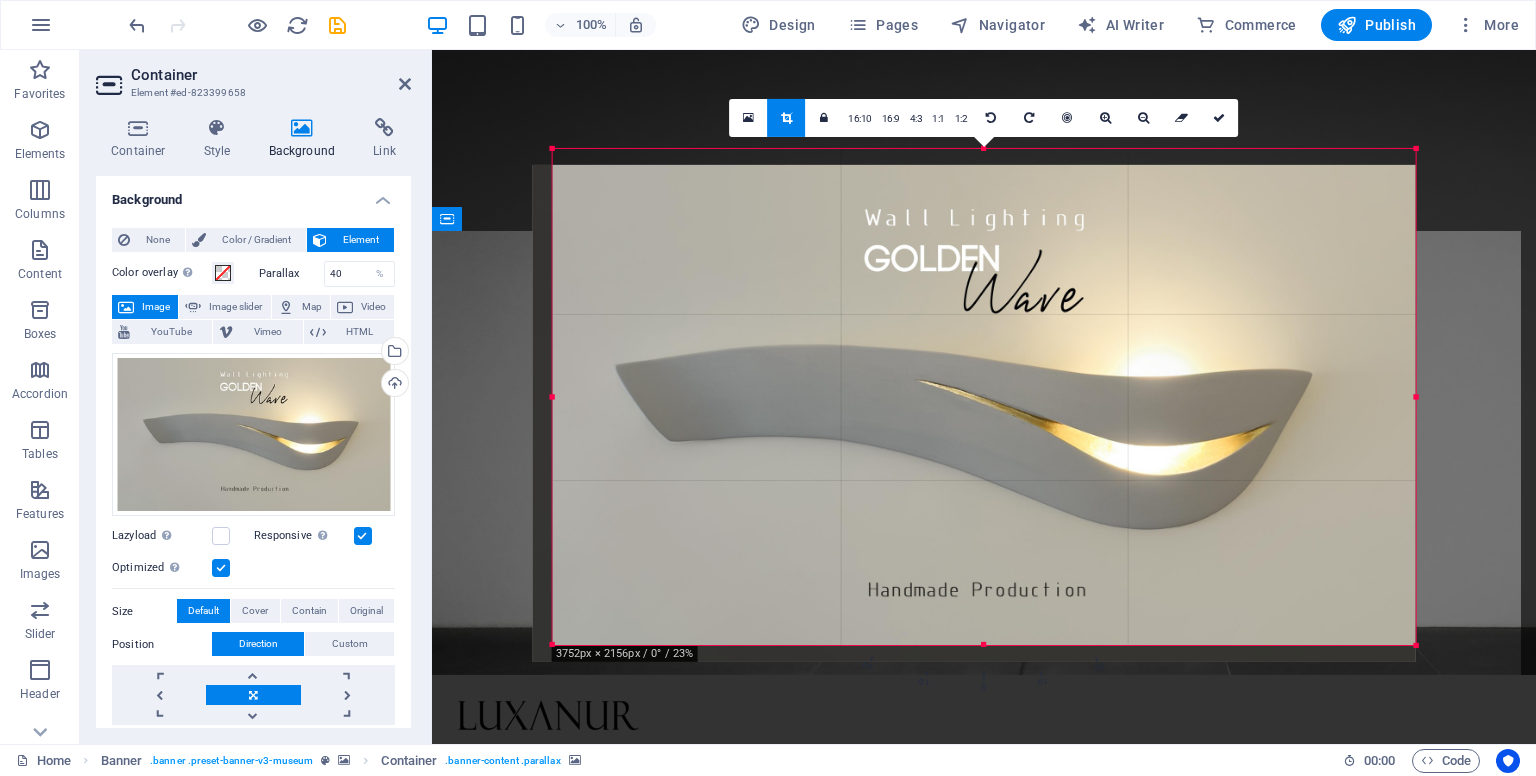 drag, startPoint x: 883, startPoint y: 200, endPoint x: 884, endPoint y: 217, distance: 17.029387 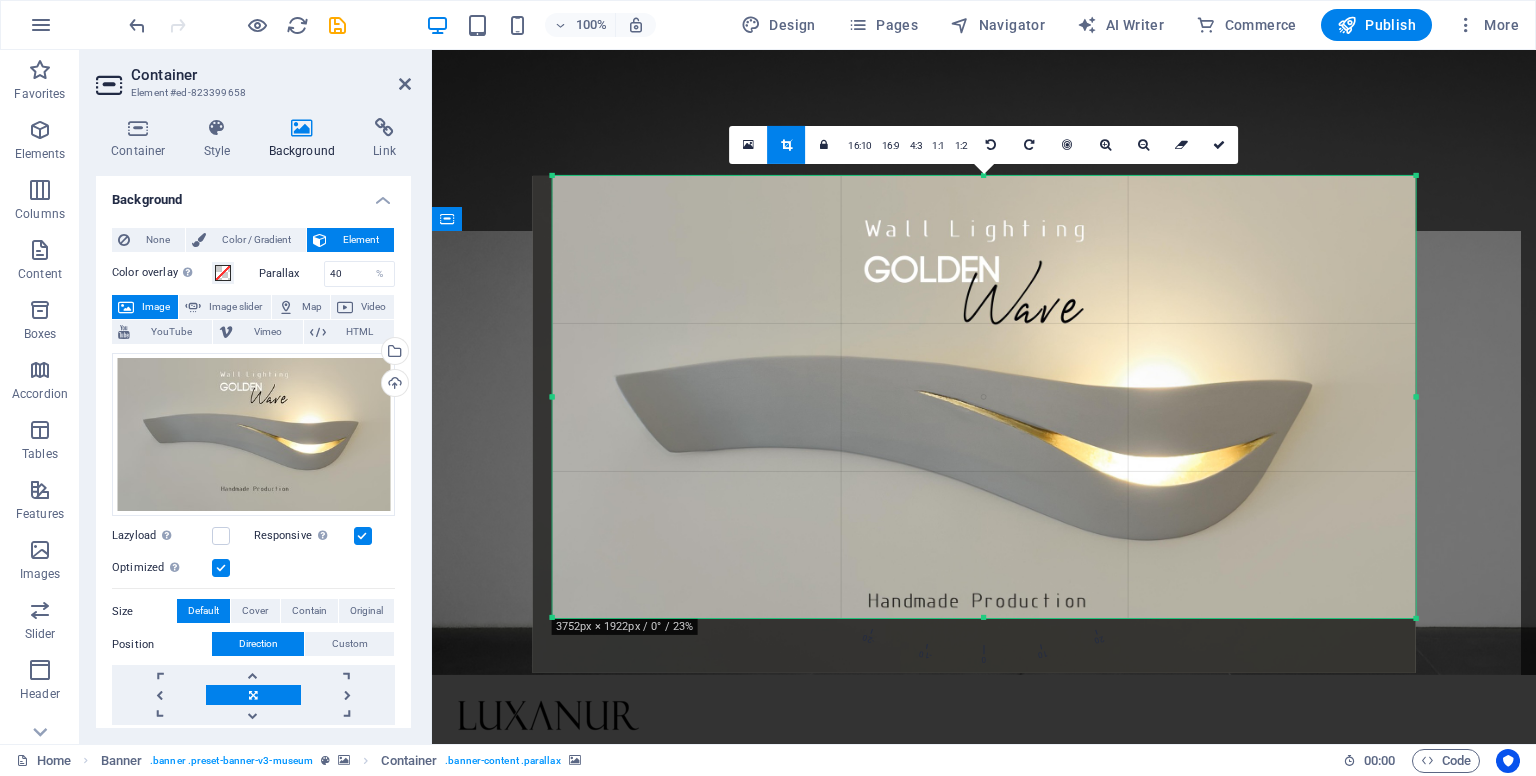 drag, startPoint x: 980, startPoint y: 642, endPoint x: 980, endPoint y: 588, distance: 54 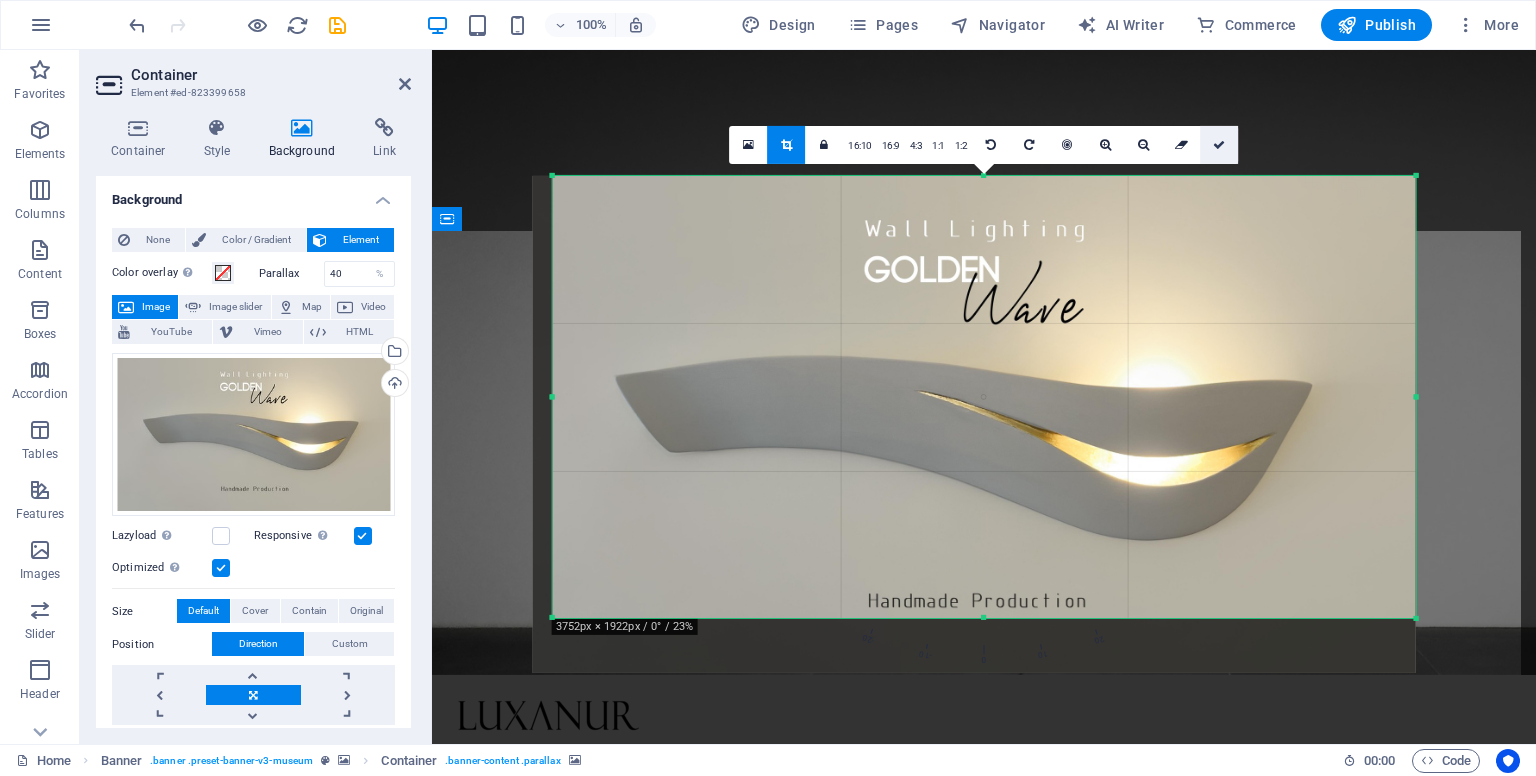 drag, startPoint x: 1220, startPoint y: 148, endPoint x: 785, endPoint y: 98, distance: 437.86414 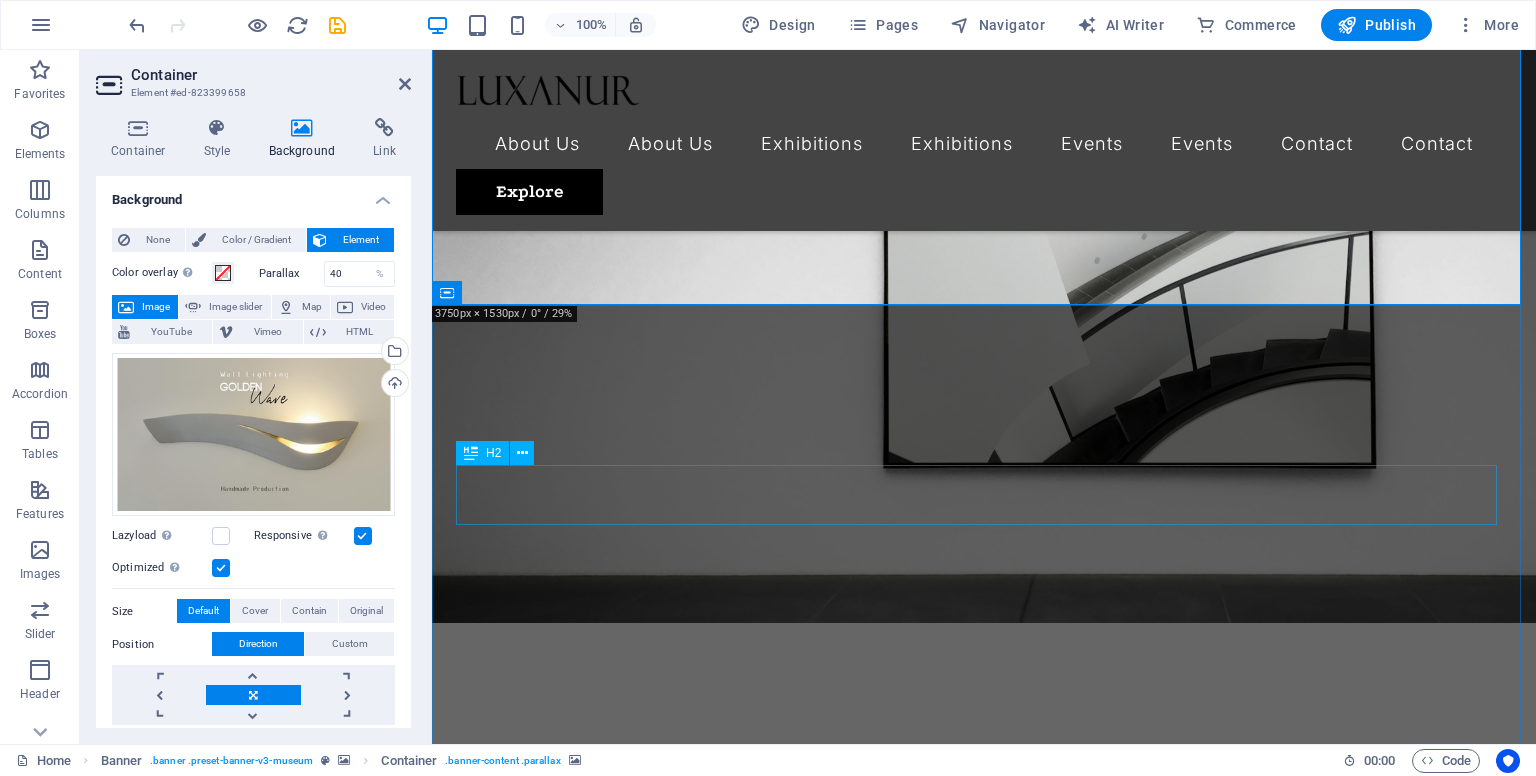 scroll, scrollTop: 0, scrollLeft: 0, axis: both 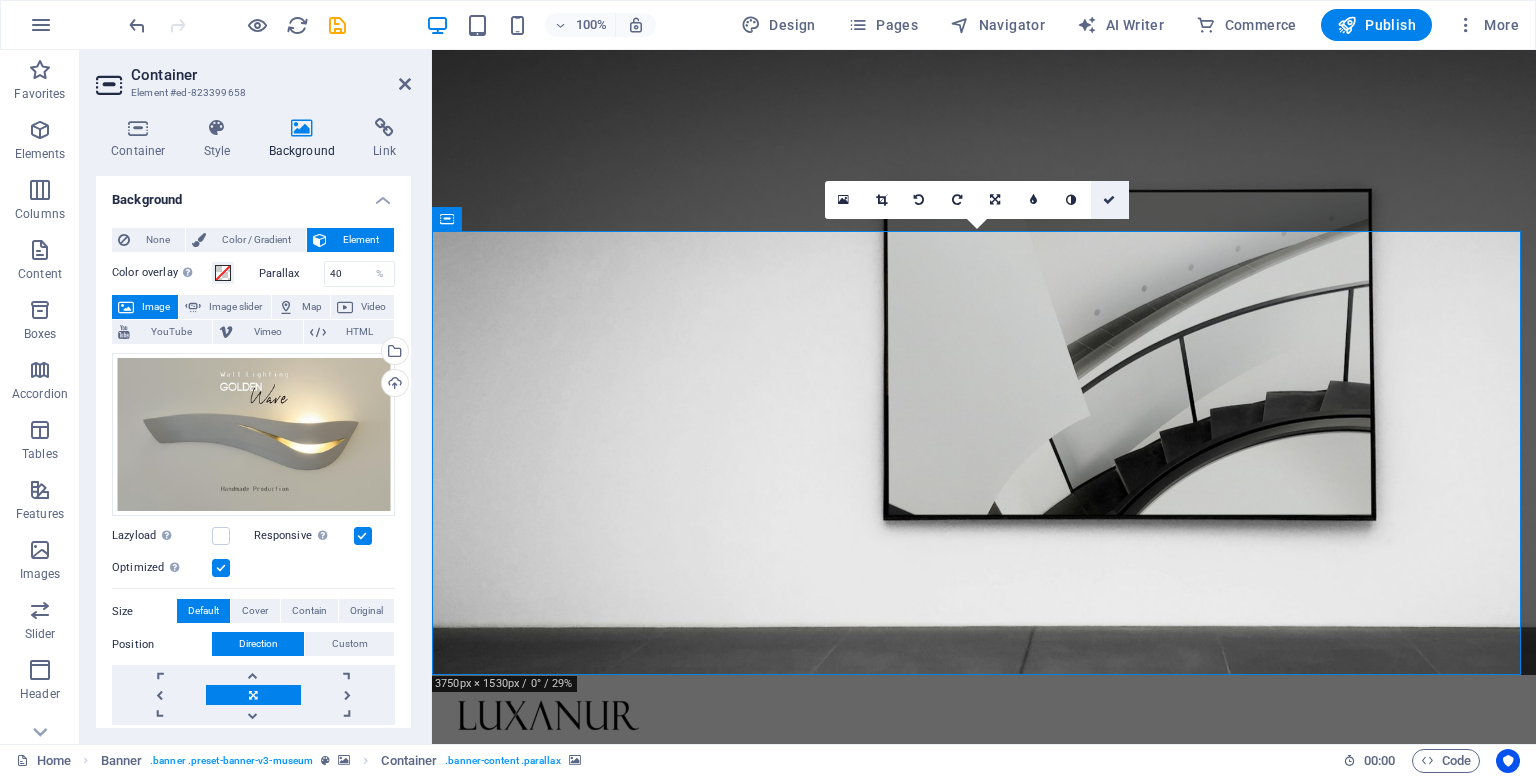 drag, startPoint x: 1106, startPoint y: 193, endPoint x: 1026, endPoint y: 145, distance: 93.29523 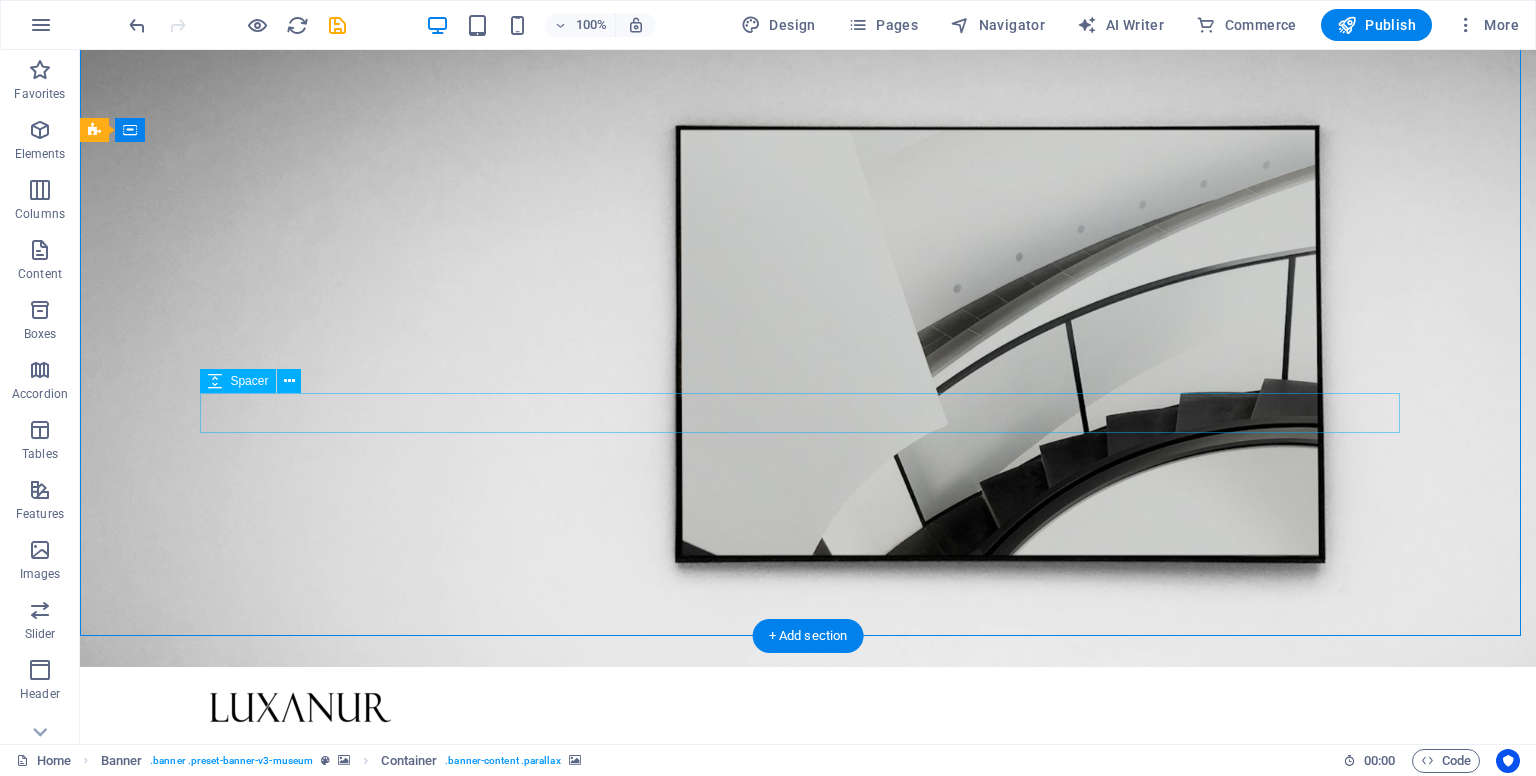 scroll, scrollTop: 0, scrollLeft: 0, axis: both 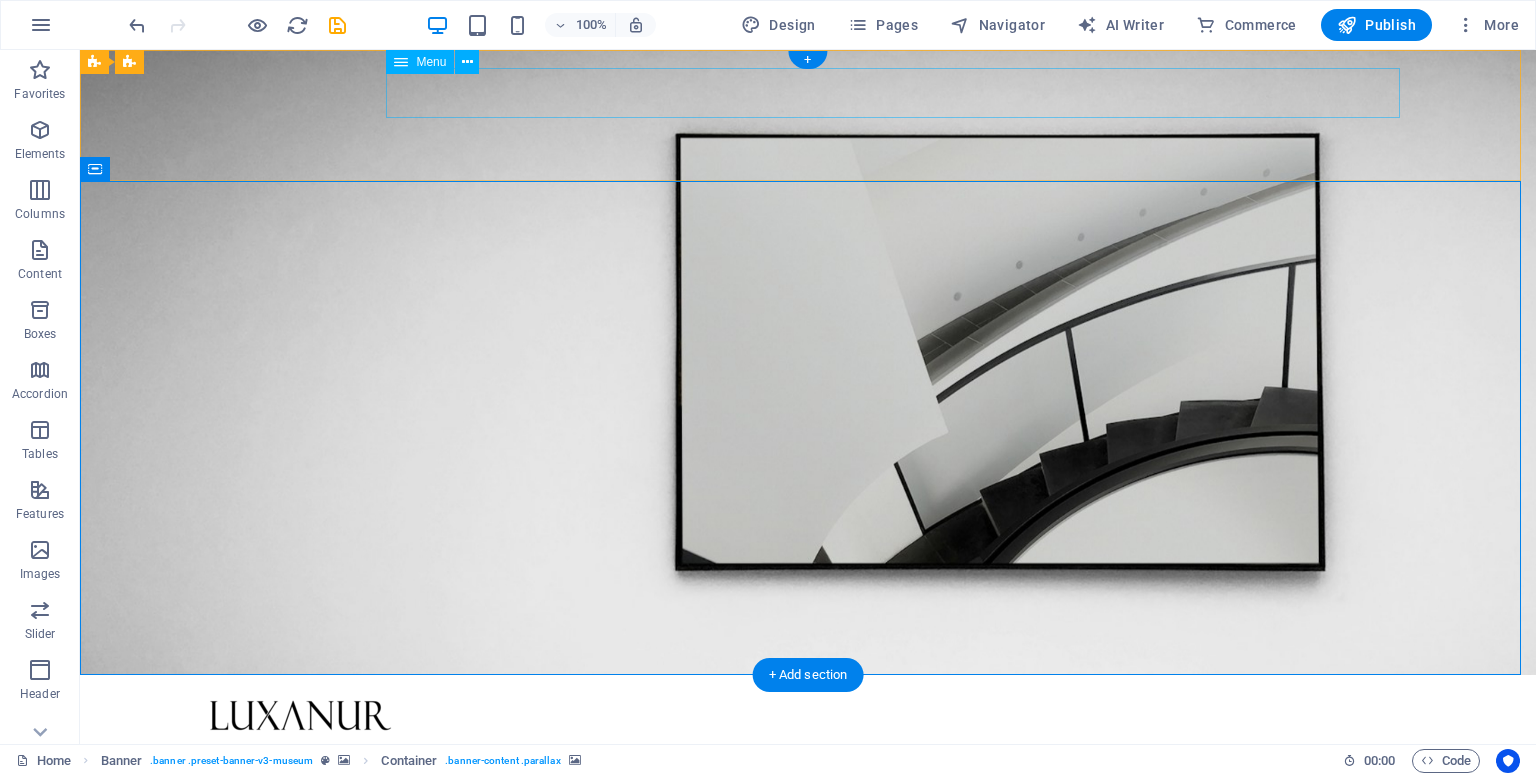 click on "About Us About Us Exhibitions Exhibitions Events Events Contact Contact" at bounding box center (808, 769) 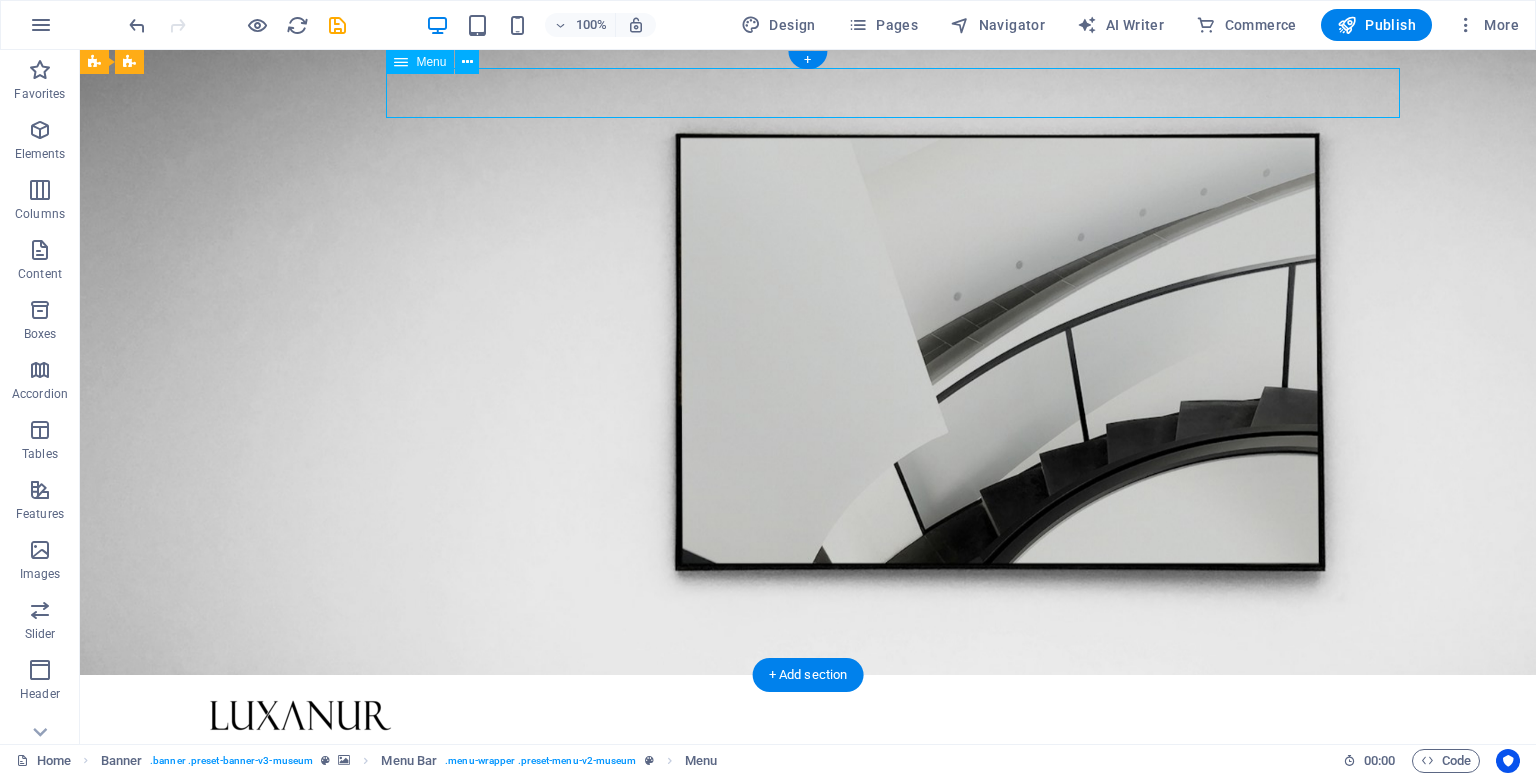 click on "About Us About Us Exhibitions Exhibitions Events Events Contact Contact" at bounding box center [808, 769] 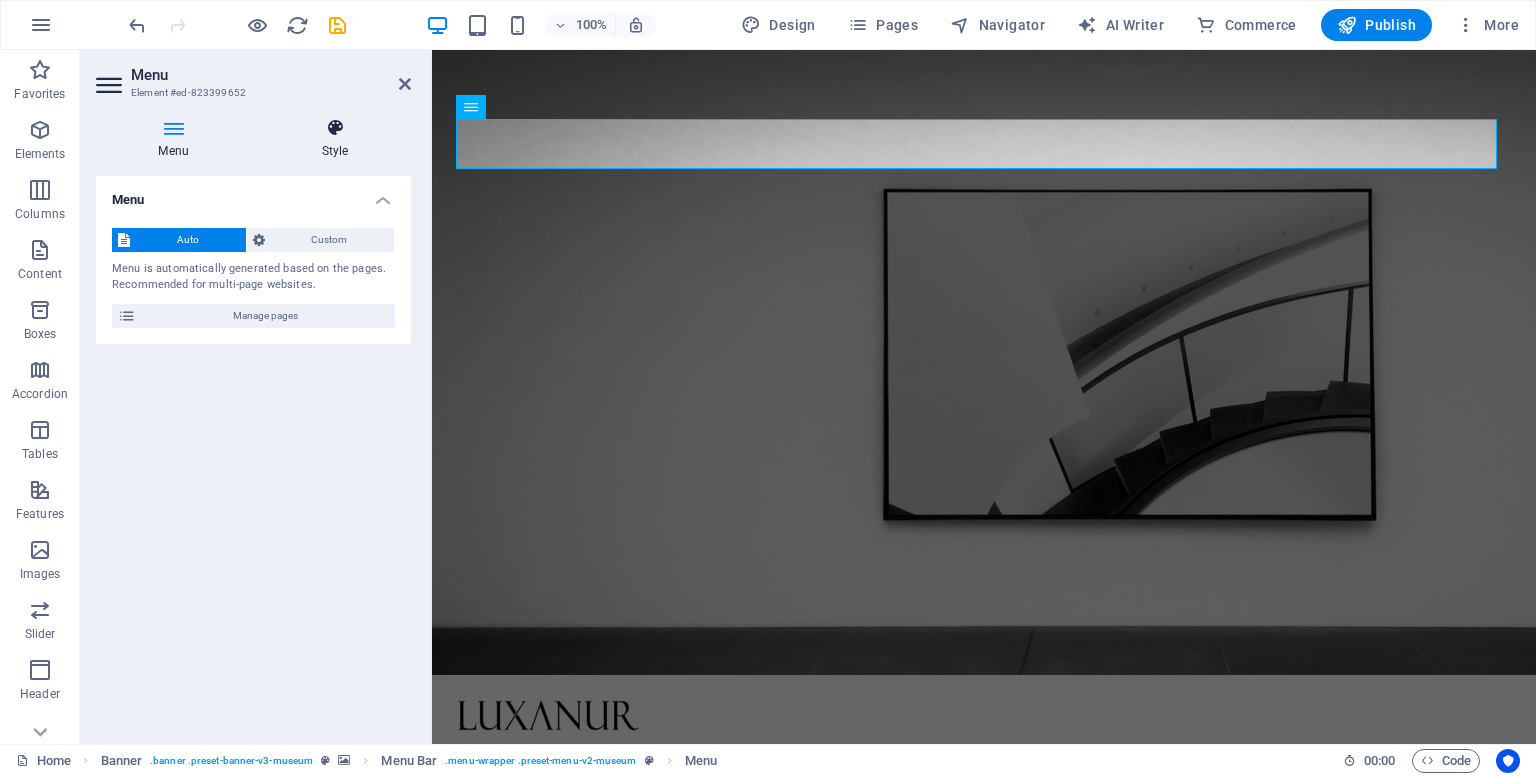 click on "Style" at bounding box center [335, 139] 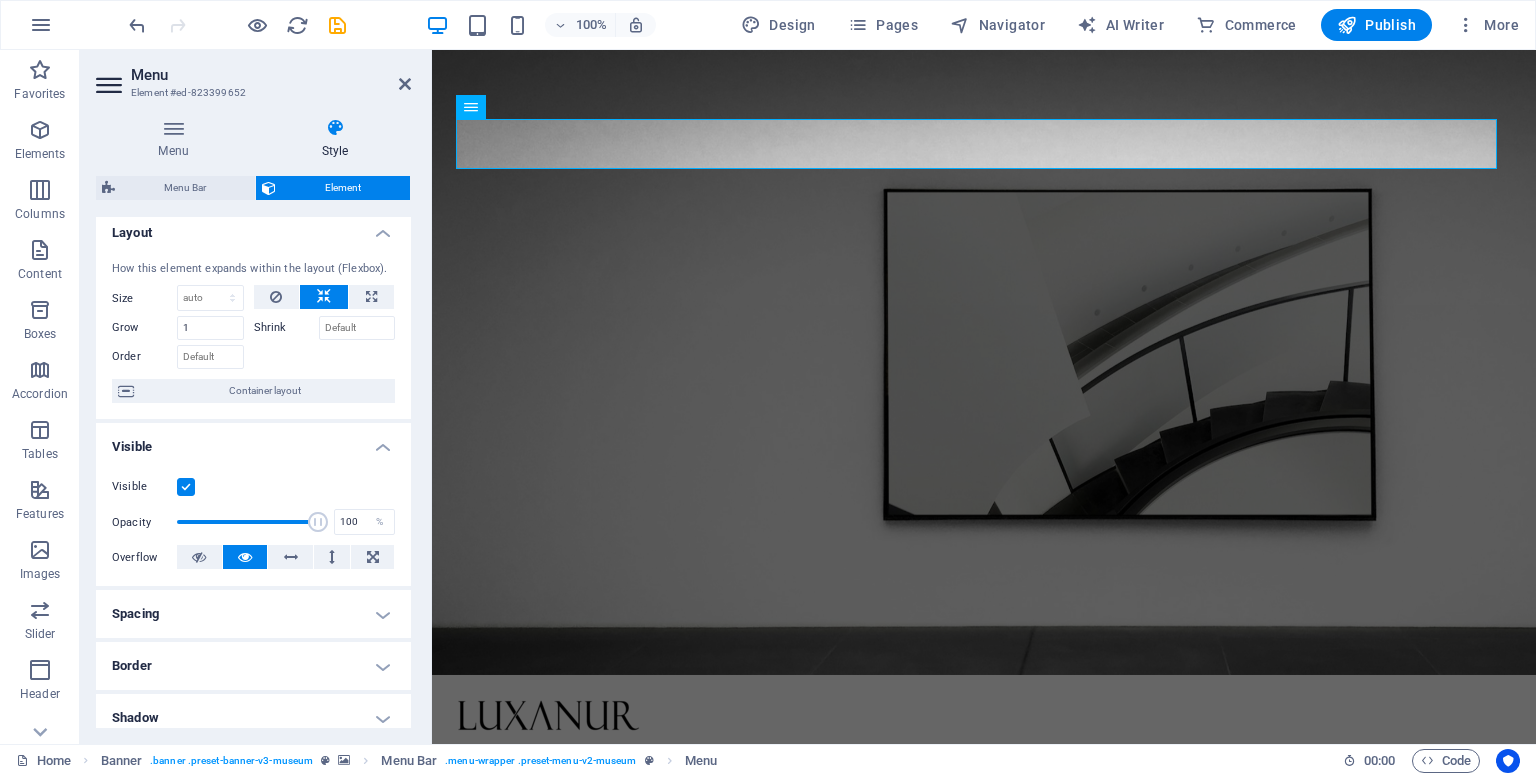 scroll, scrollTop: 0, scrollLeft: 0, axis: both 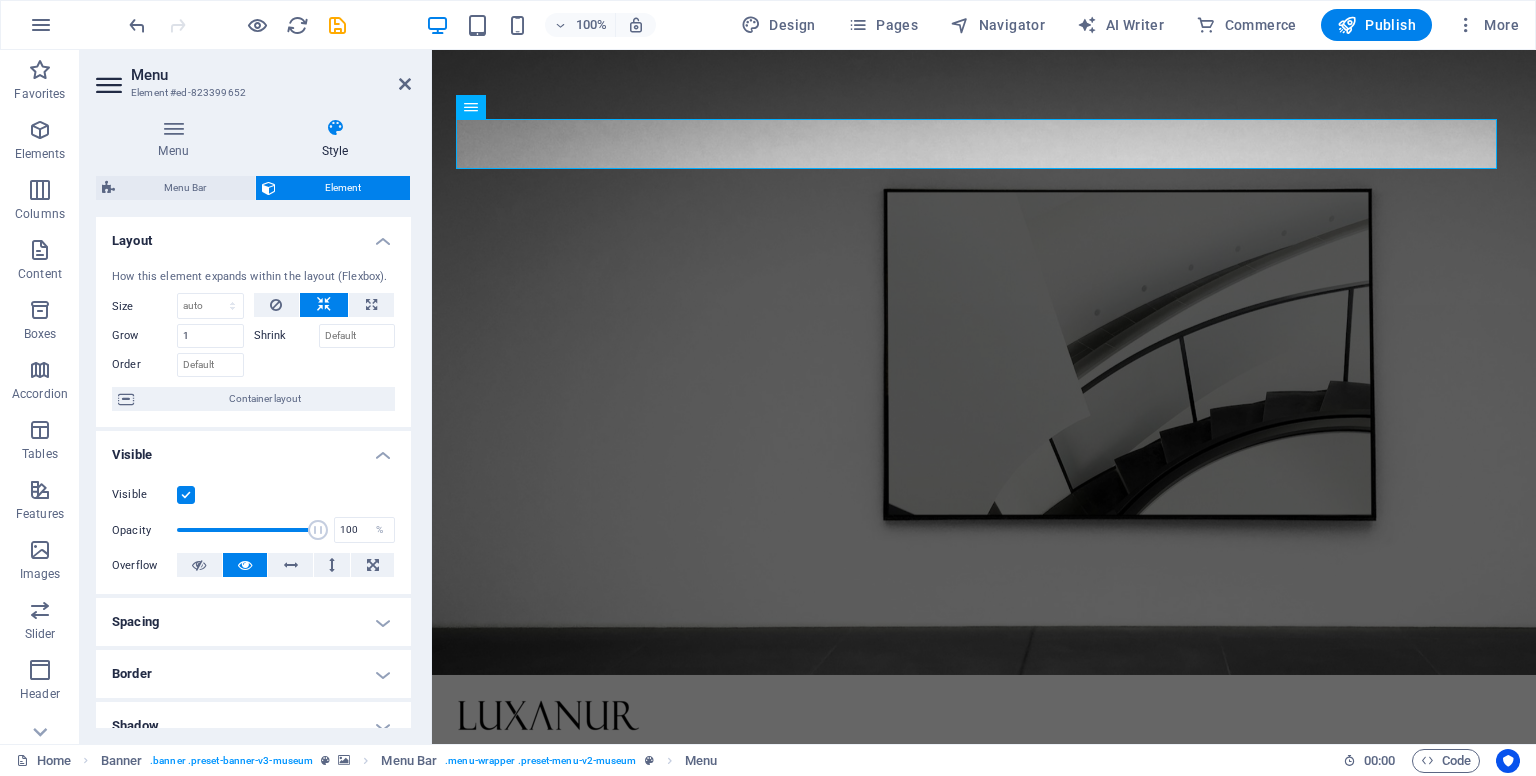 click on "Menu Style Menu Auto Custom Menu is automatically generated based on the pages. Recommended for multi-page websites. Manage pages Menu items 1 None Page External Element Phone Email Page Home Home About Us About Us Exhibitions Exhibitions Events Events Contact Contact Privacy Privacy Legal Notice Legal Notice Element
URL /about-us Phone Email Link text About Us Link target New tab Same tab Overlay Title Additional link description, should not be the same as the link text. The title is most often shown as a tooltip text when the mouse moves over the element. Leave empty if uncertain. Relationship Sets the  relationship of this link to the link target . For example, the value "nofollow" instructs search engines not to follow the link. Can be left empty. alternate author bookmark external help license next nofollow noreferrer noopener prev search tag Button Design None Default Primary Secondary 2 None Page External Element Phone Email Page Home Home About Us About Us Exhibitions Events 3" at bounding box center (253, 423) 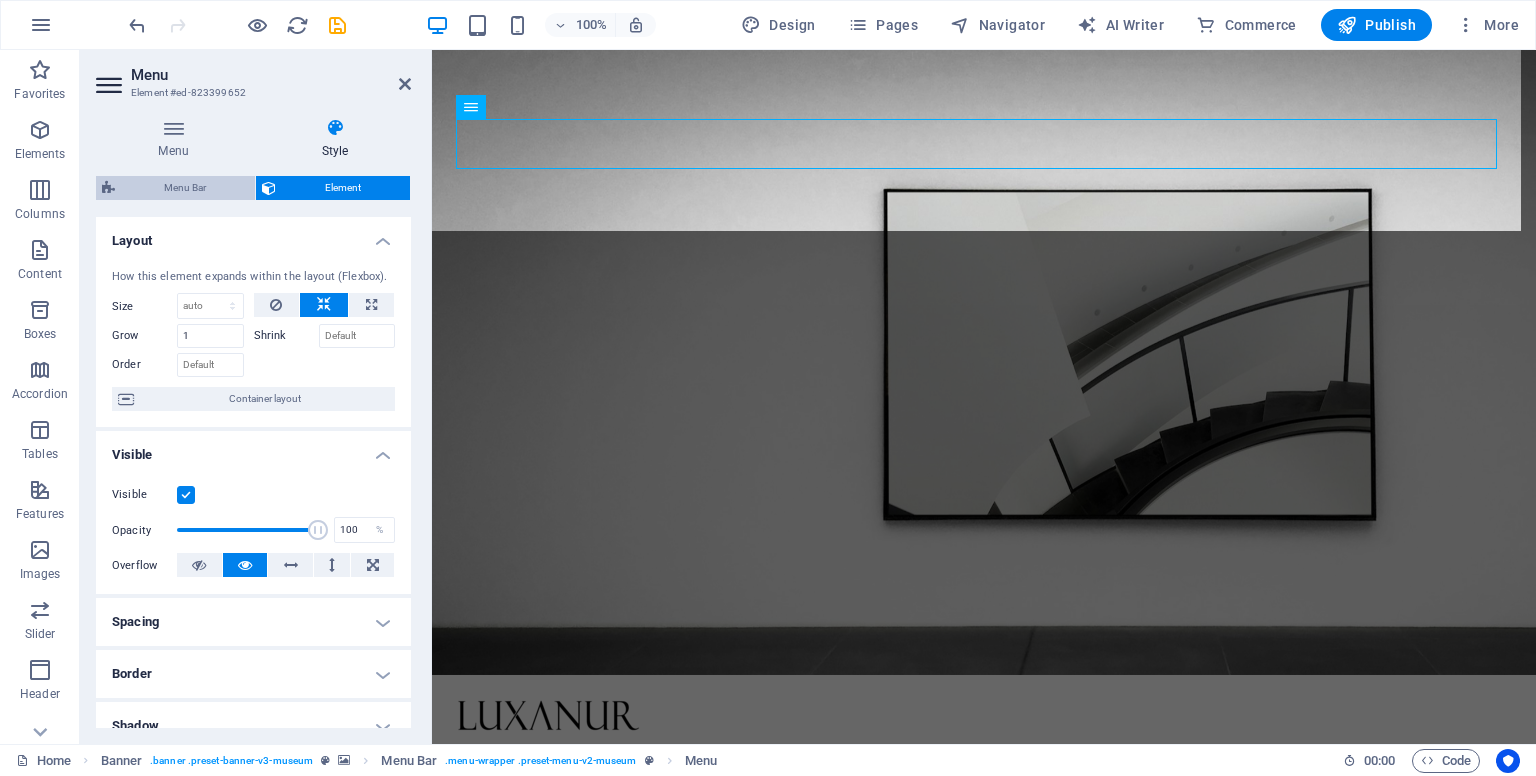 click on "Menu Bar" at bounding box center [185, 188] 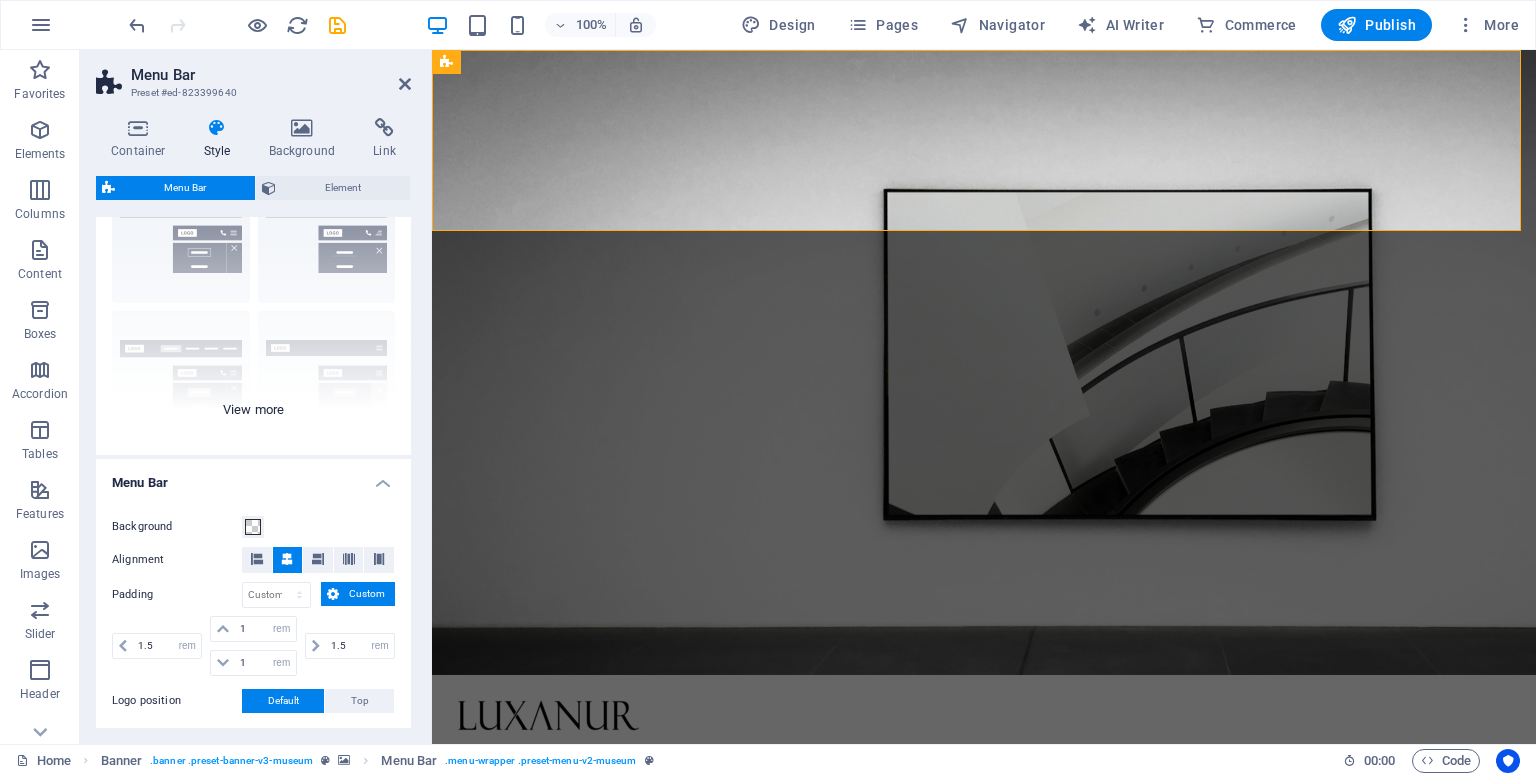 scroll, scrollTop: 100, scrollLeft: 0, axis: vertical 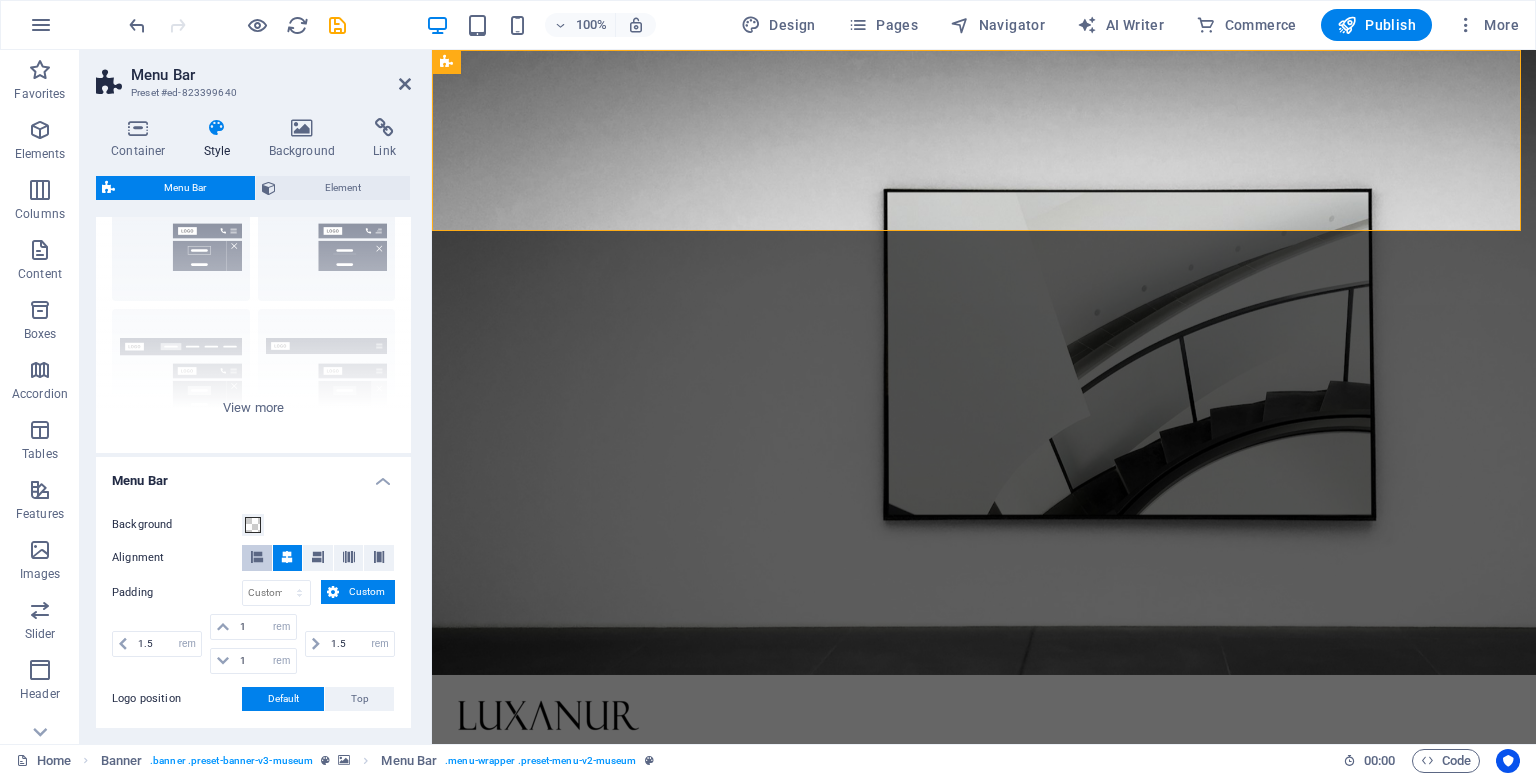 click at bounding box center [257, 557] 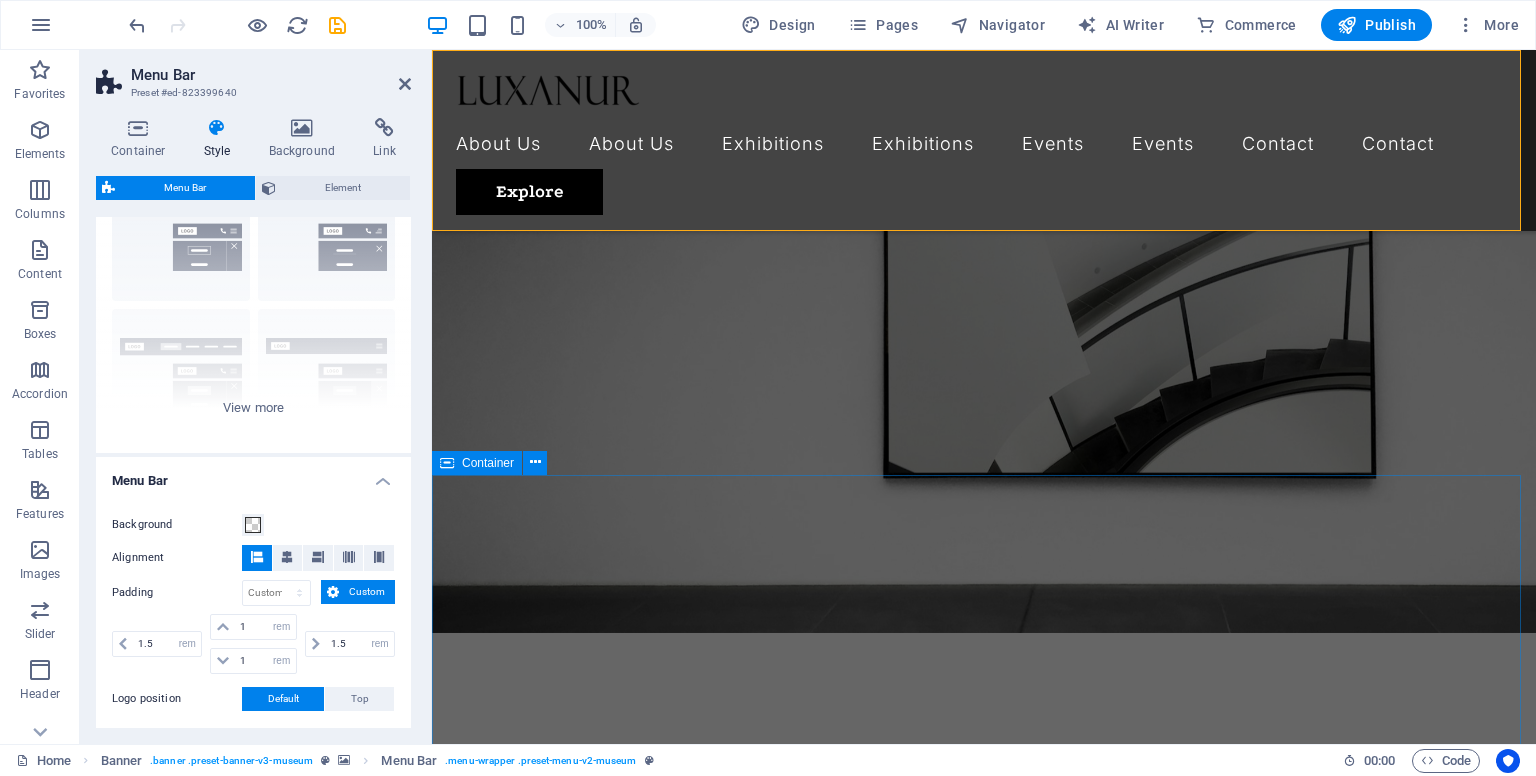 scroll, scrollTop: 0, scrollLeft: 0, axis: both 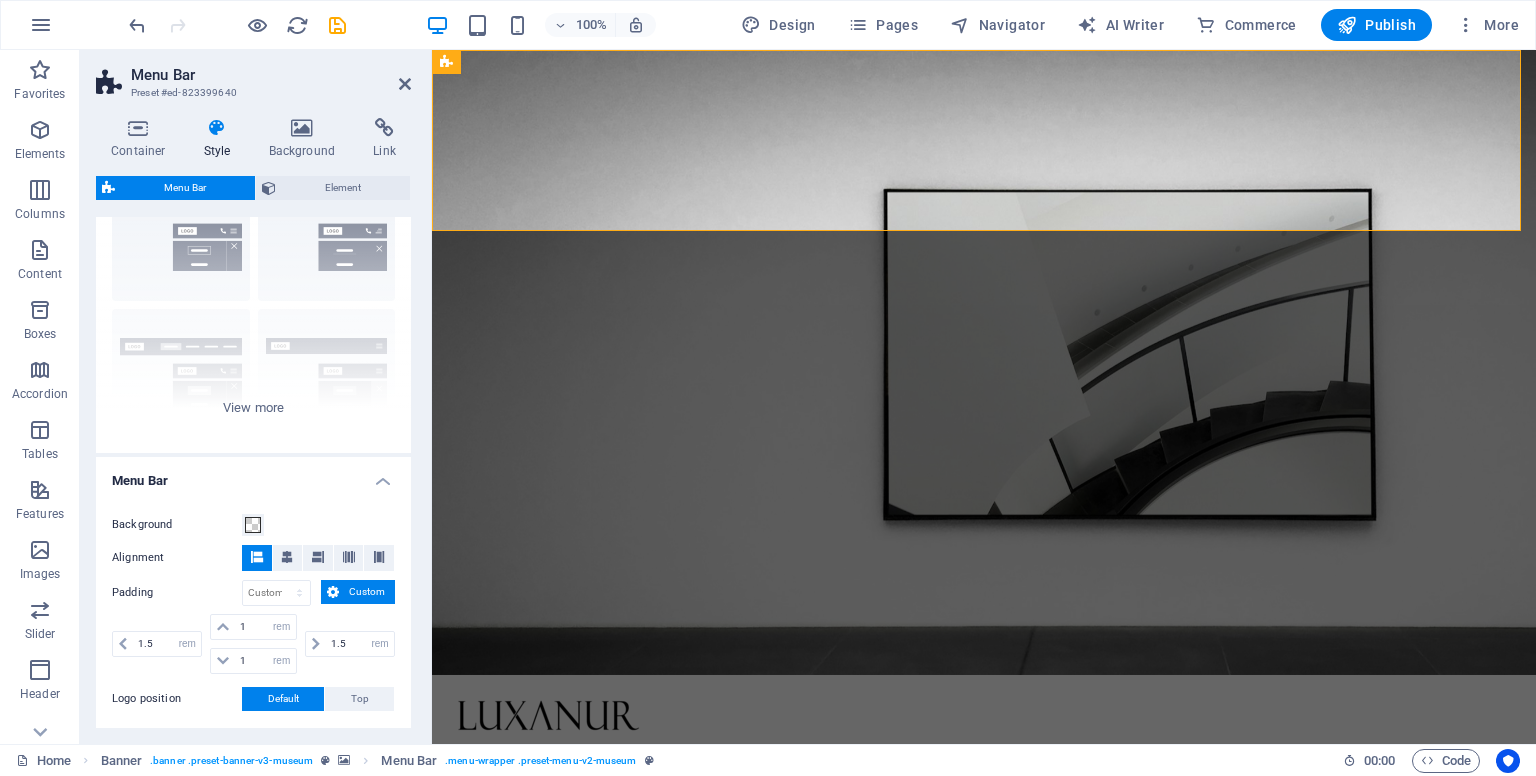 click at bounding box center [257, 558] 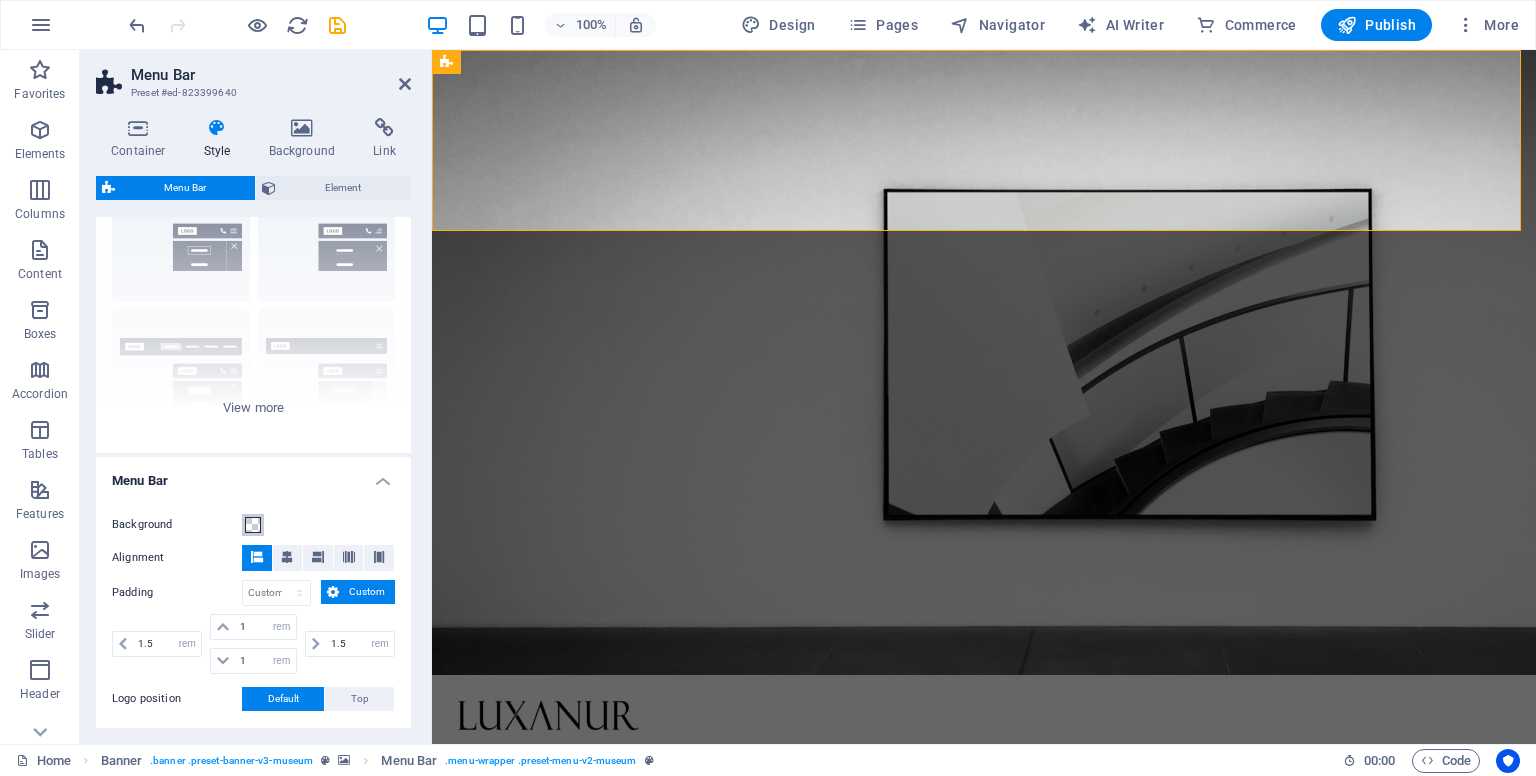 click at bounding box center [253, 525] 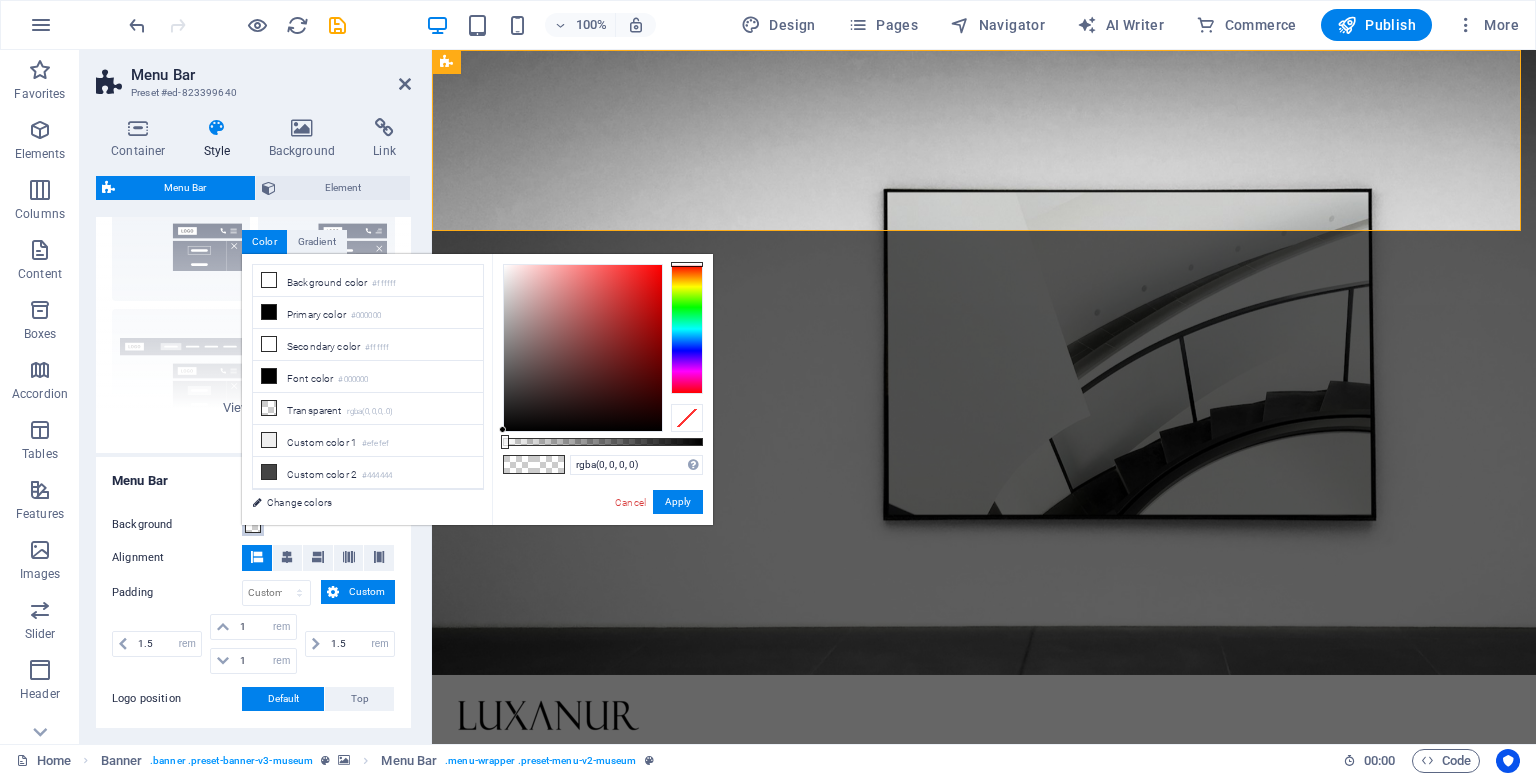click at bounding box center (253, 525) 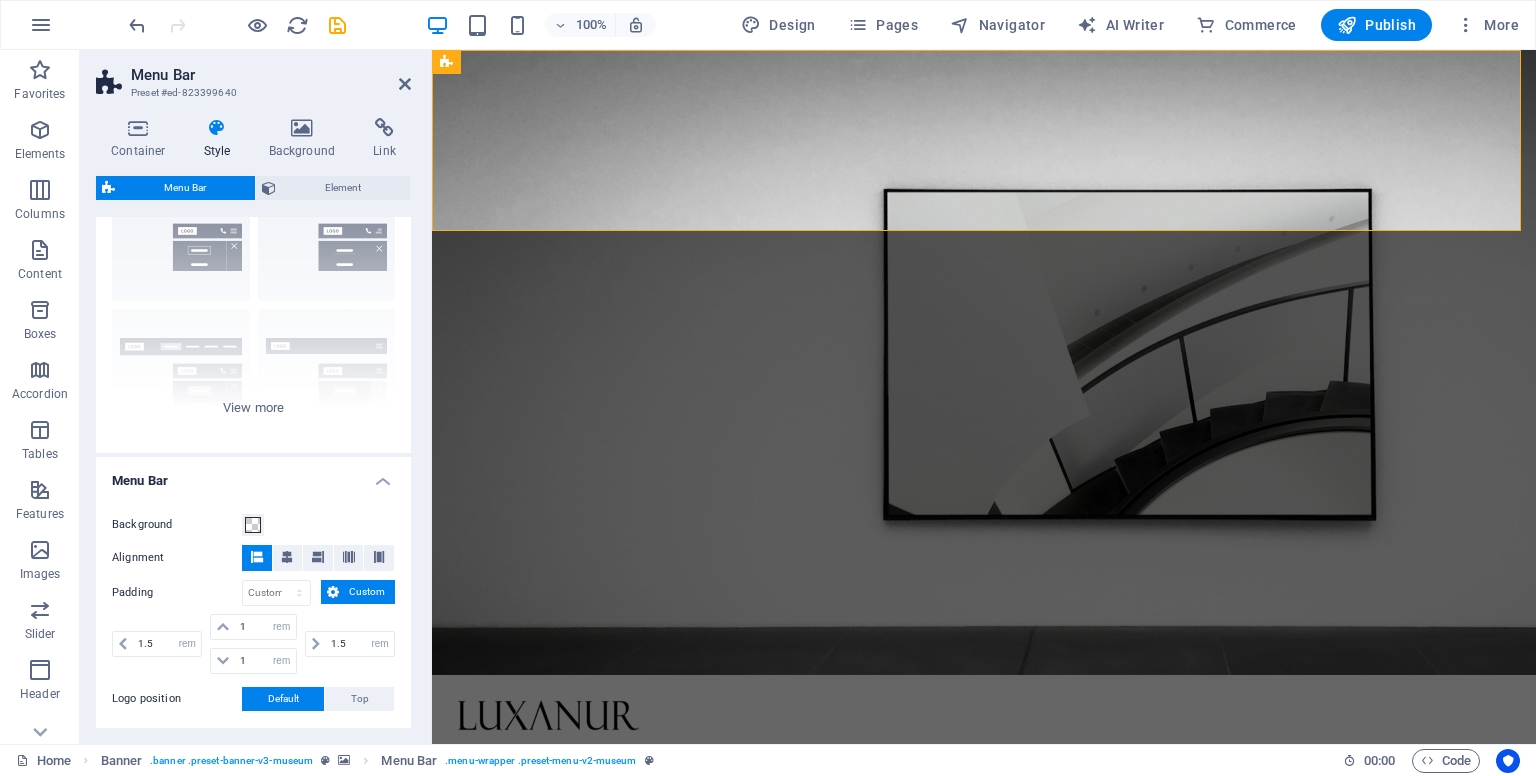 click at bounding box center [257, 557] 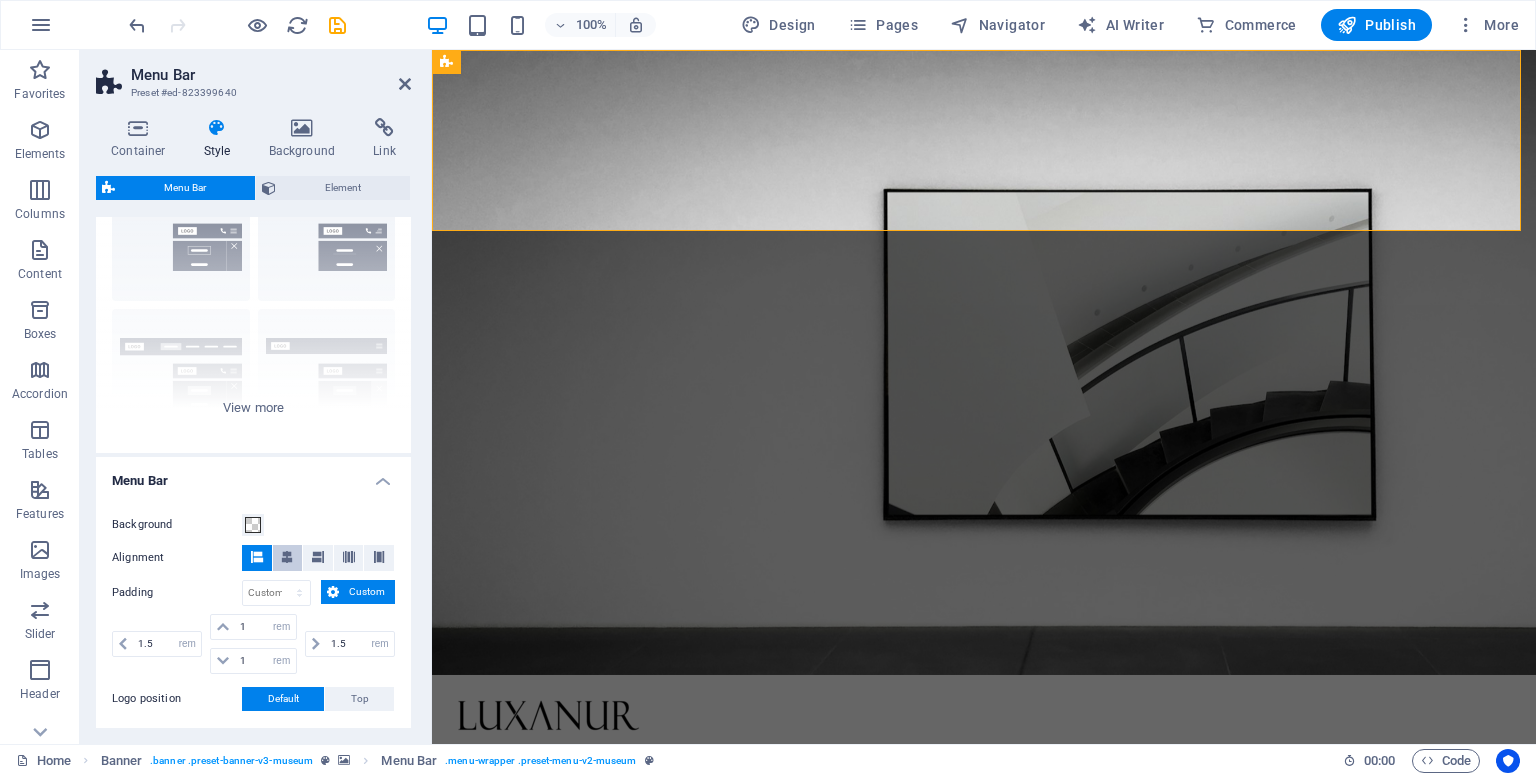 click at bounding box center (287, 557) 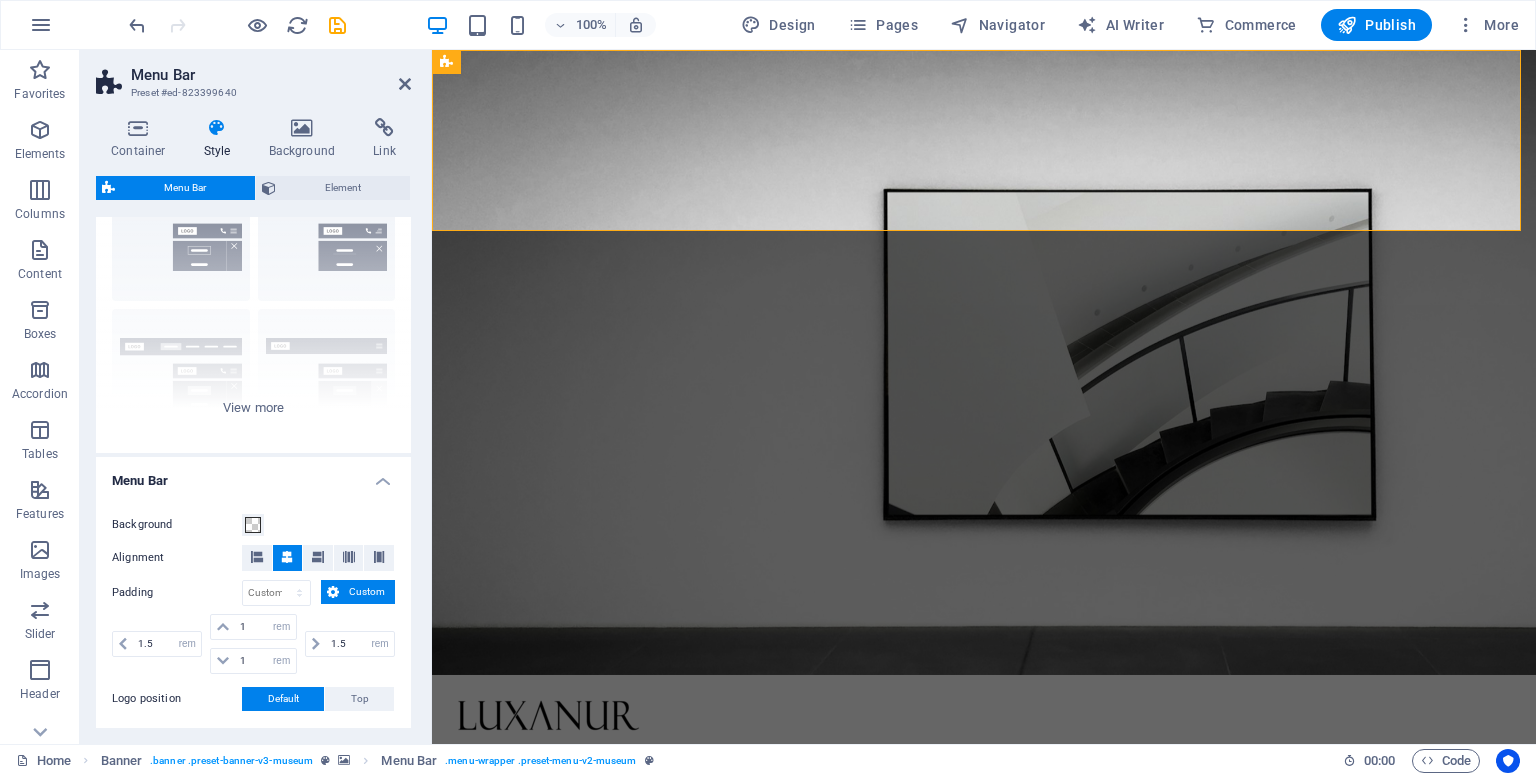 click at bounding box center (287, 557) 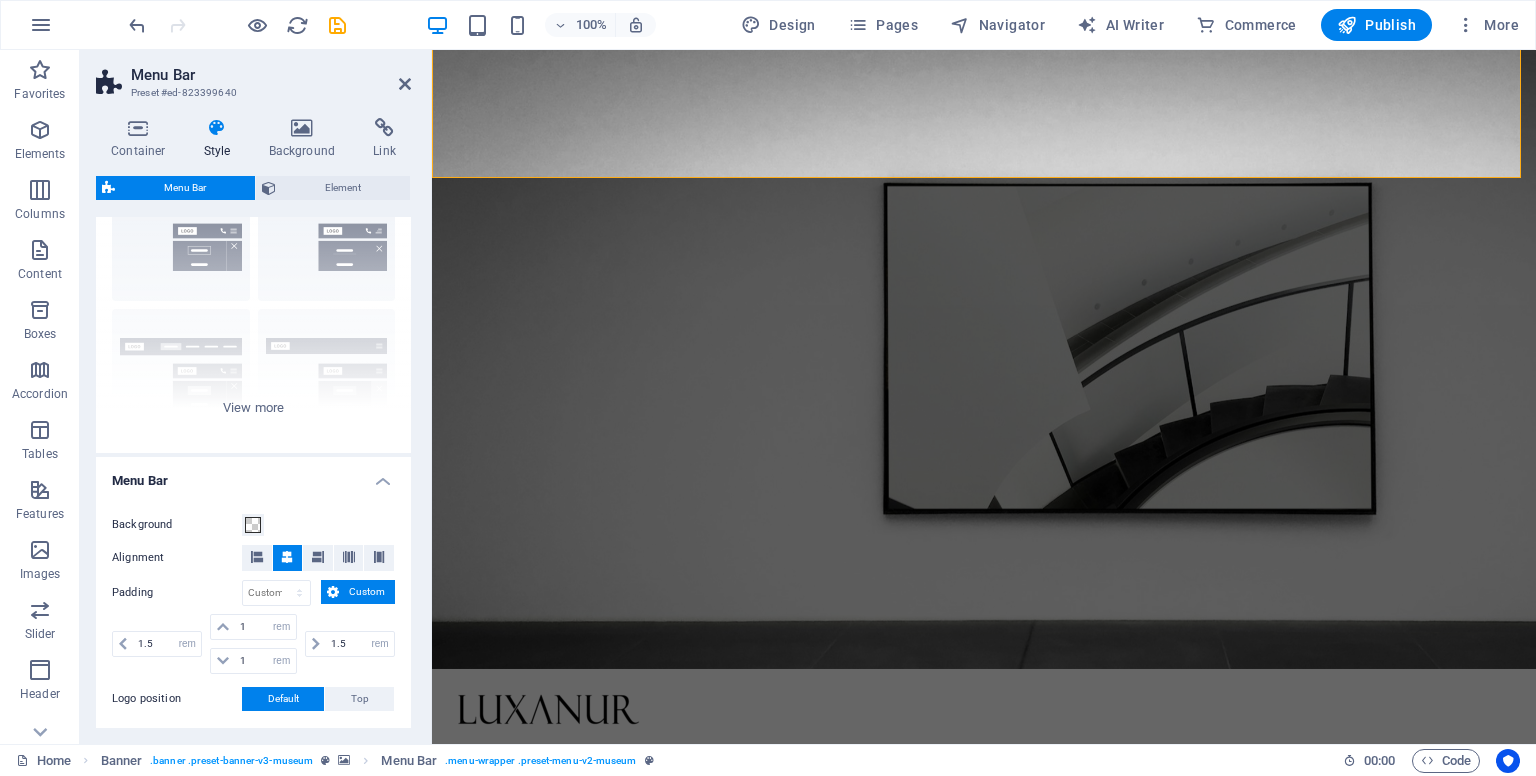 scroll, scrollTop: 0, scrollLeft: 0, axis: both 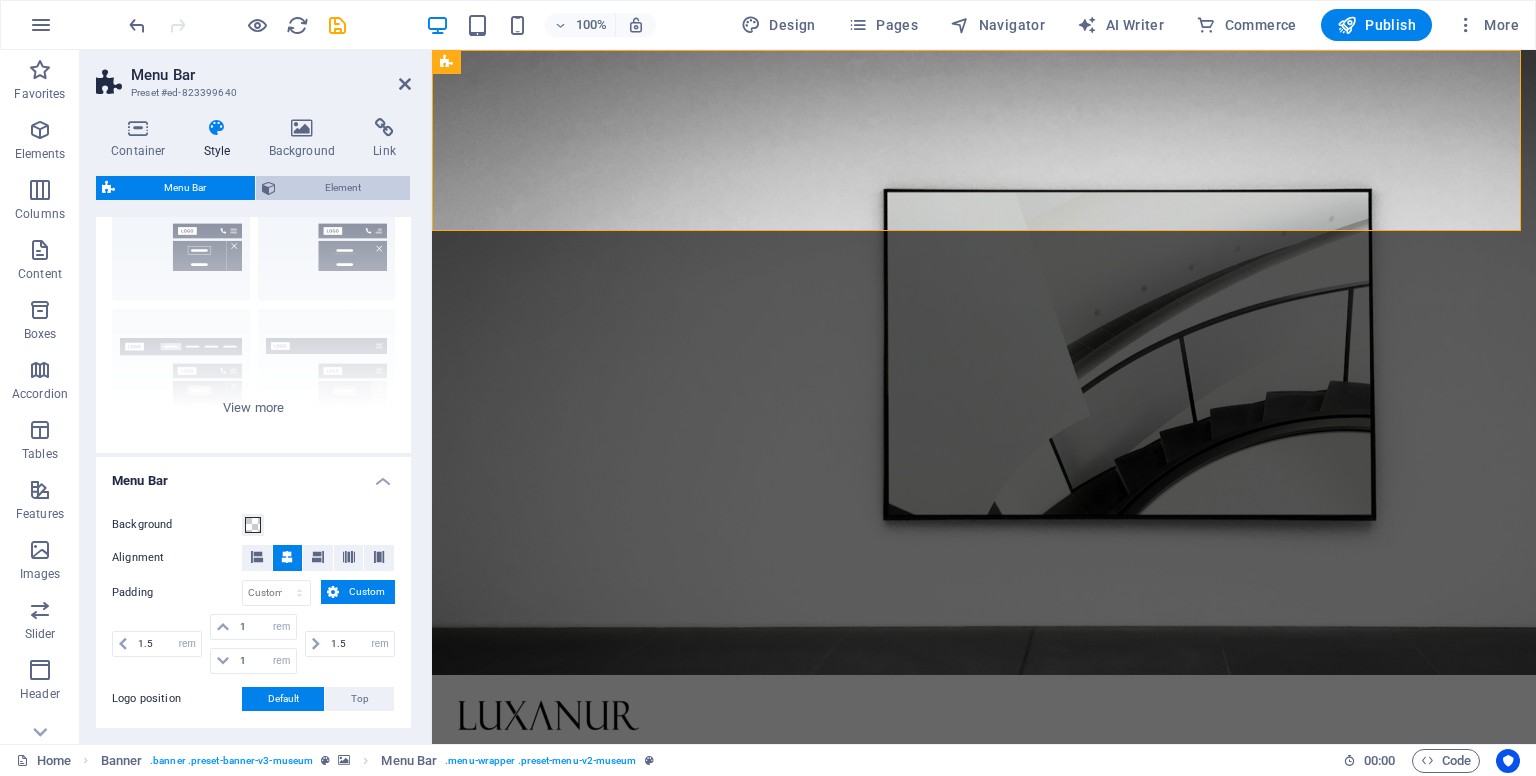 click on "Element" at bounding box center (343, 188) 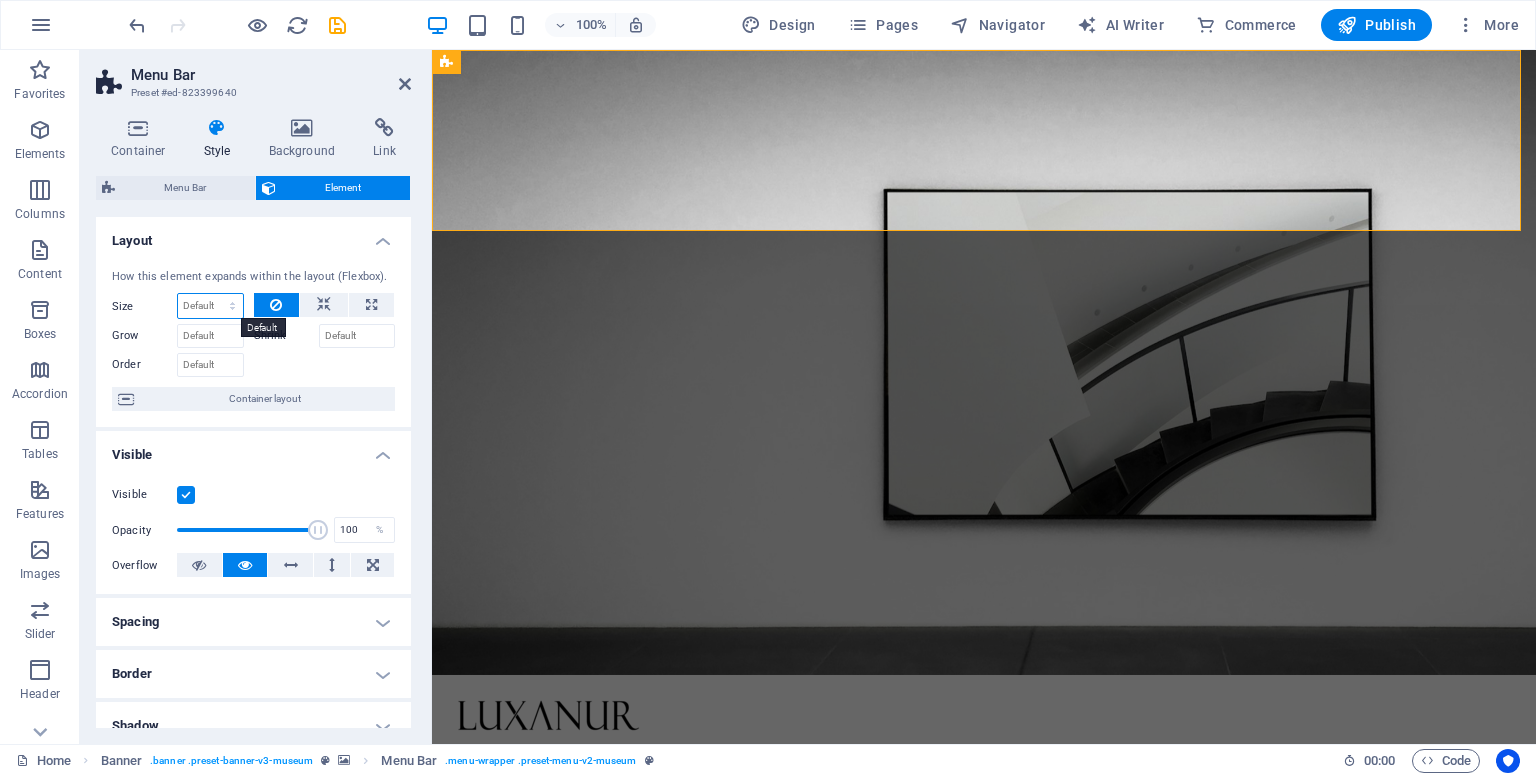 click on "Default auto px % 1/1 1/2 1/3 1/4 1/5 1/6 1/7 1/8 1/9 1/10" at bounding box center (210, 306) 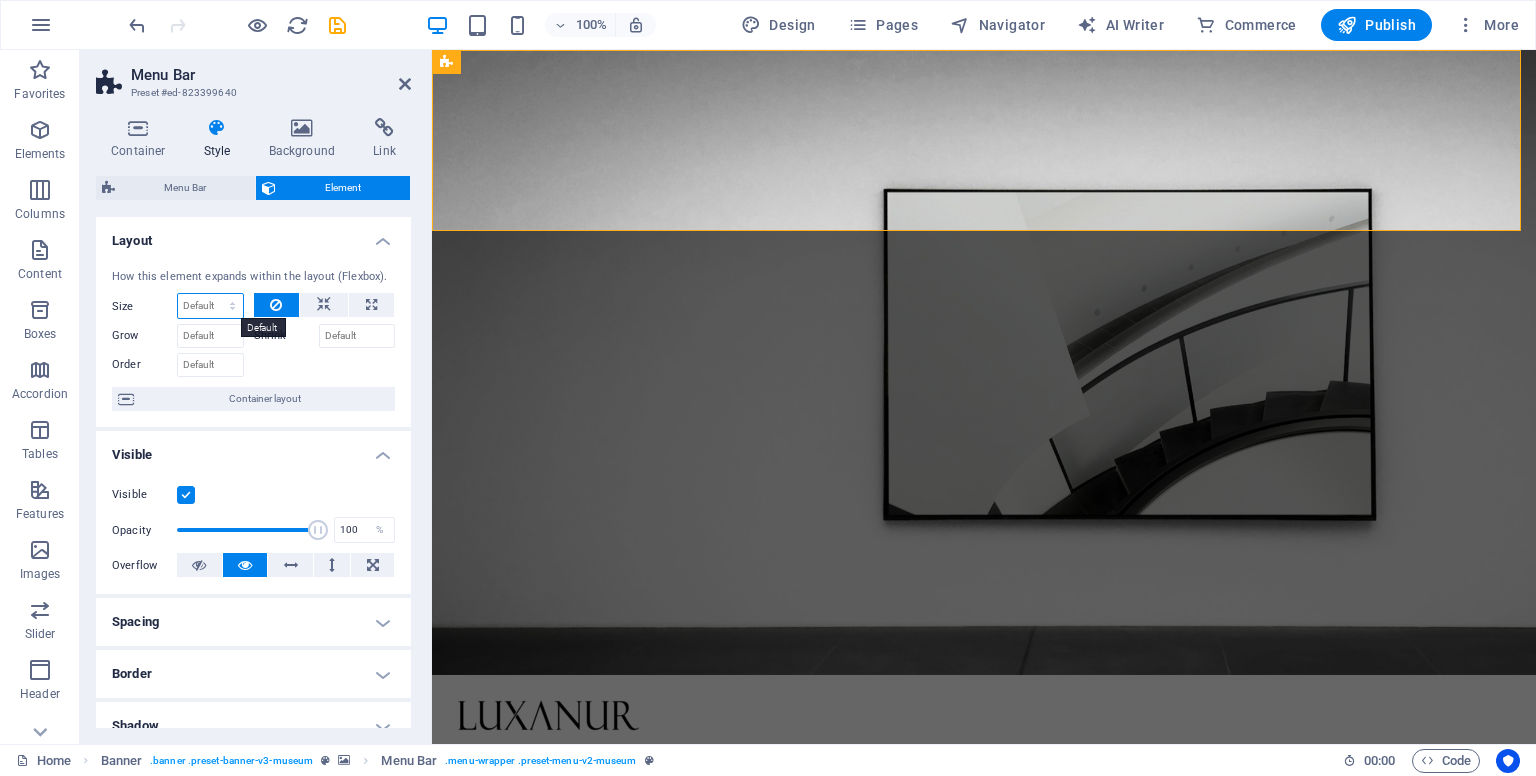 click on "Default auto px % 1/1 1/2 1/3 1/4 1/5 1/6 1/7 1/8 1/9 1/10" at bounding box center [210, 306] 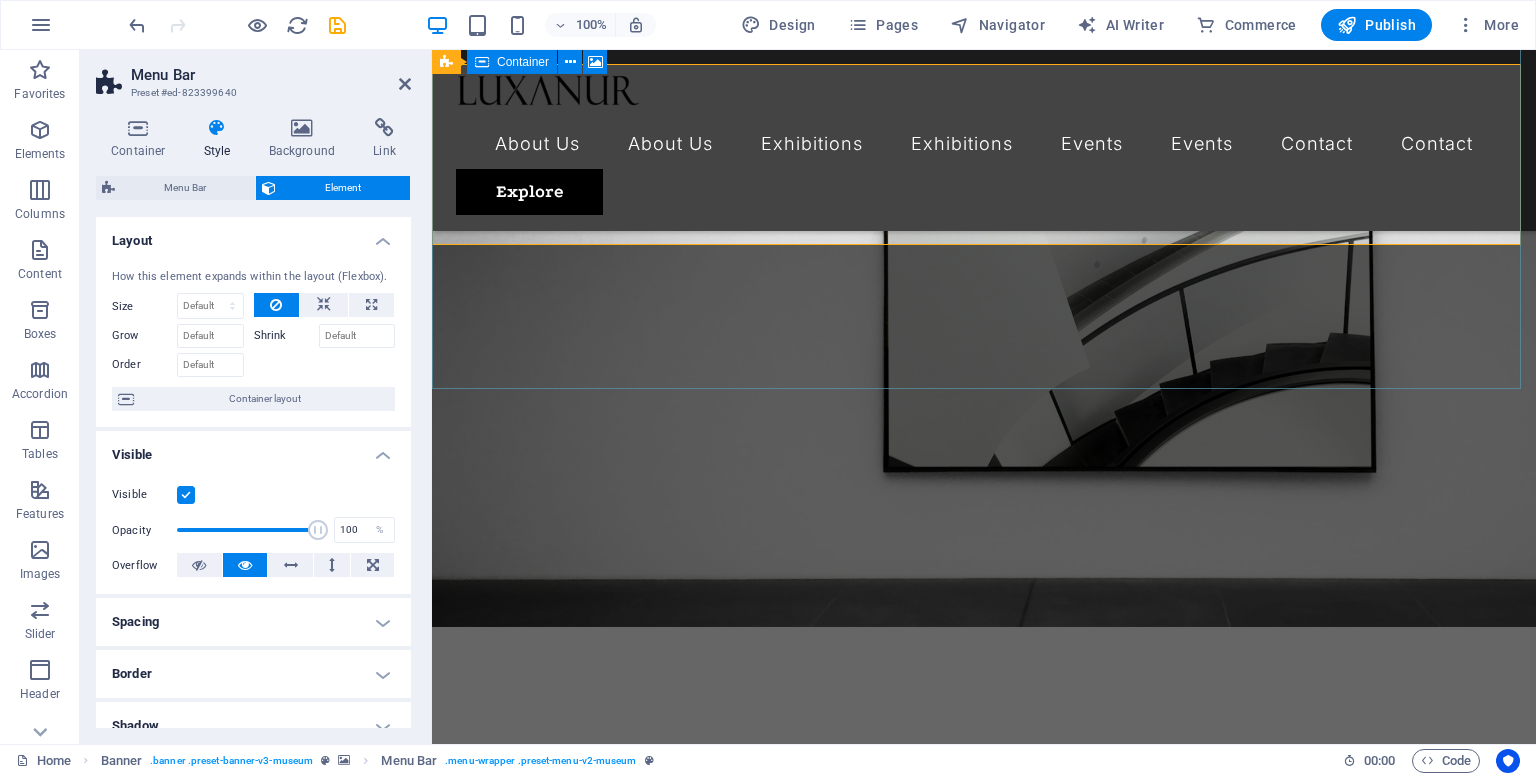 scroll, scrollTop: 0, scrollLeft: 0, axis: both 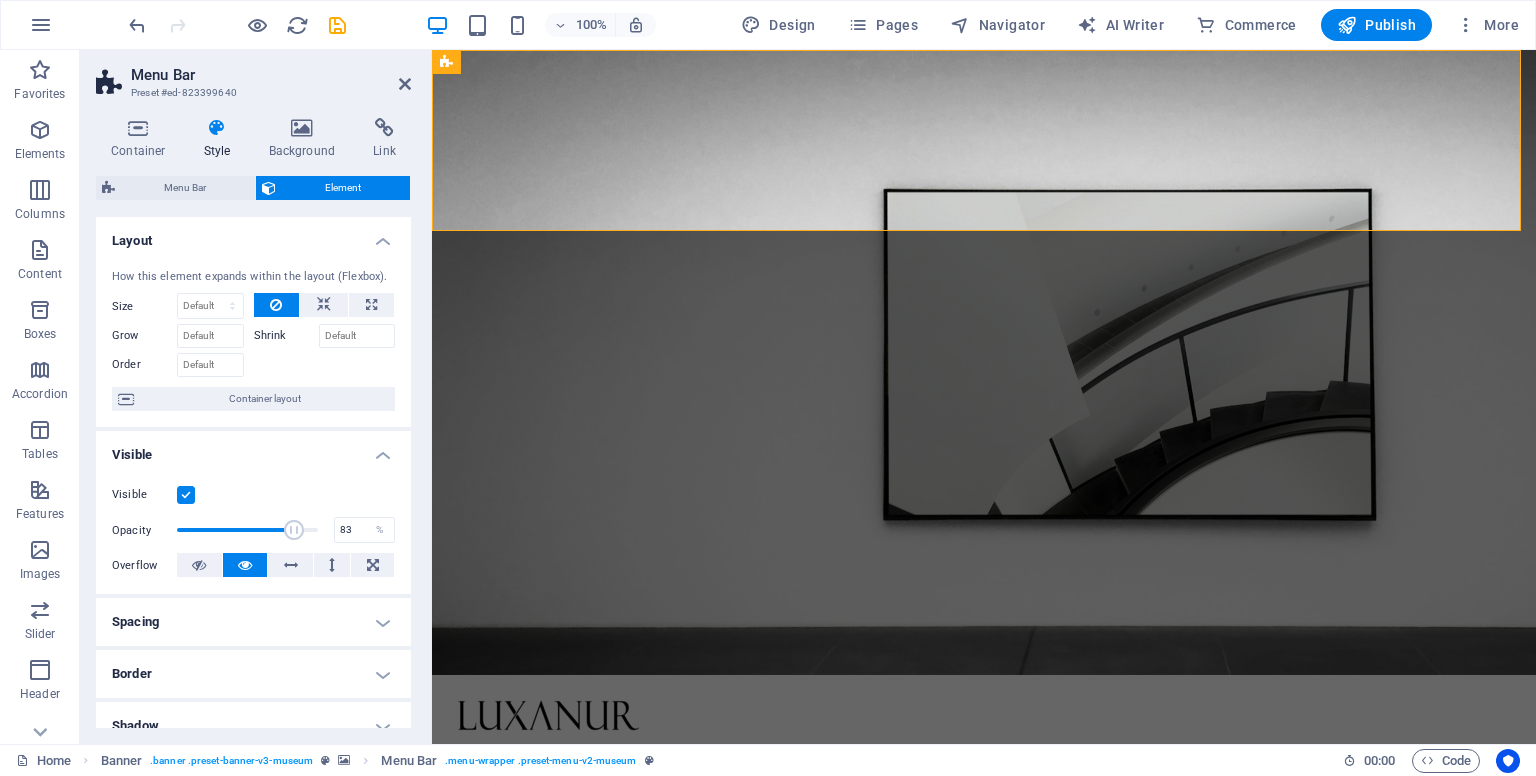 drag, startPoint x: 312, startPoint y: 525, endPoint x: 290, endPoint y: 526, distance: 22.022715 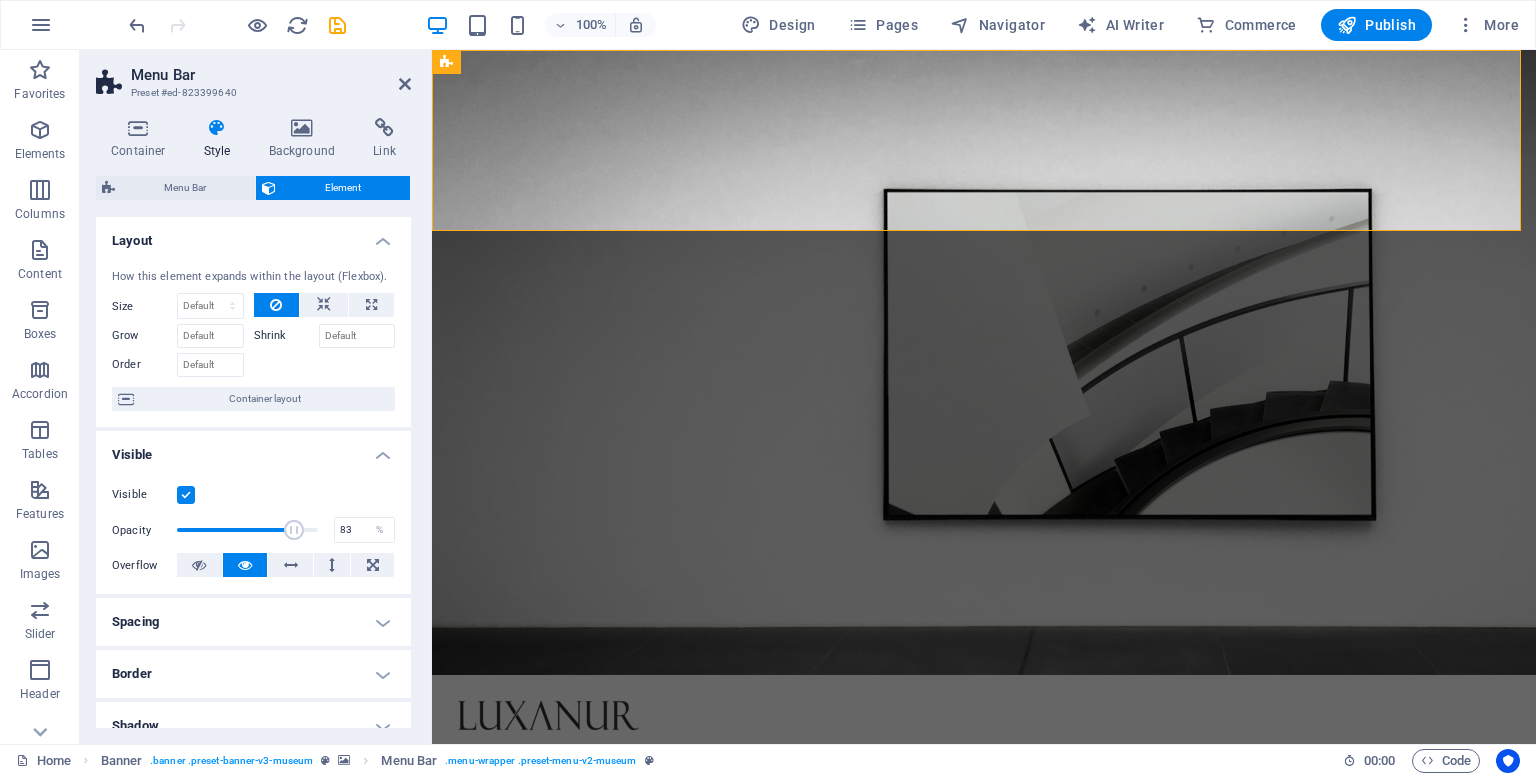 click at bounding box center (294, 530) 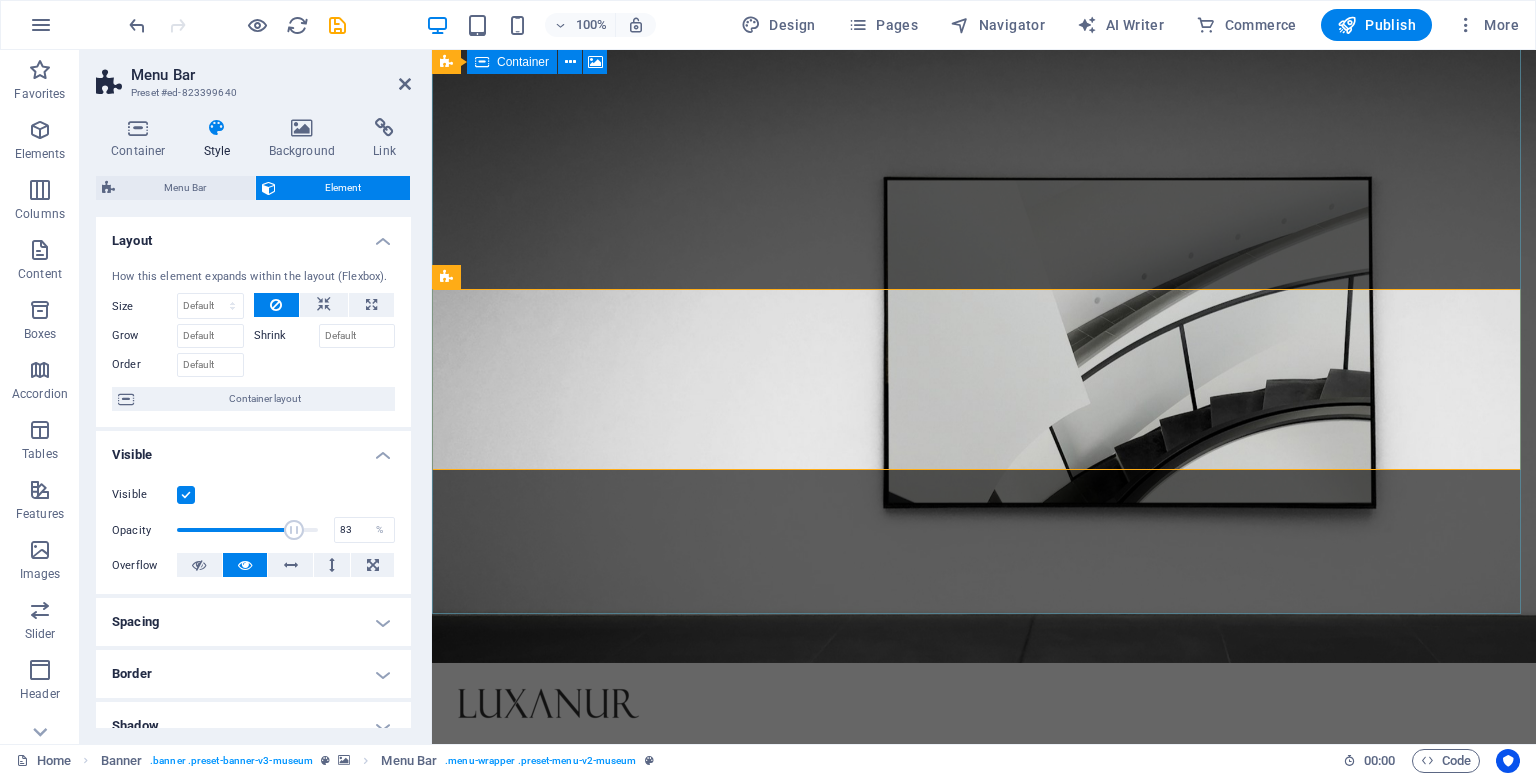 scroll, scrollTop: 0, scrollLeft: 0, axis: both 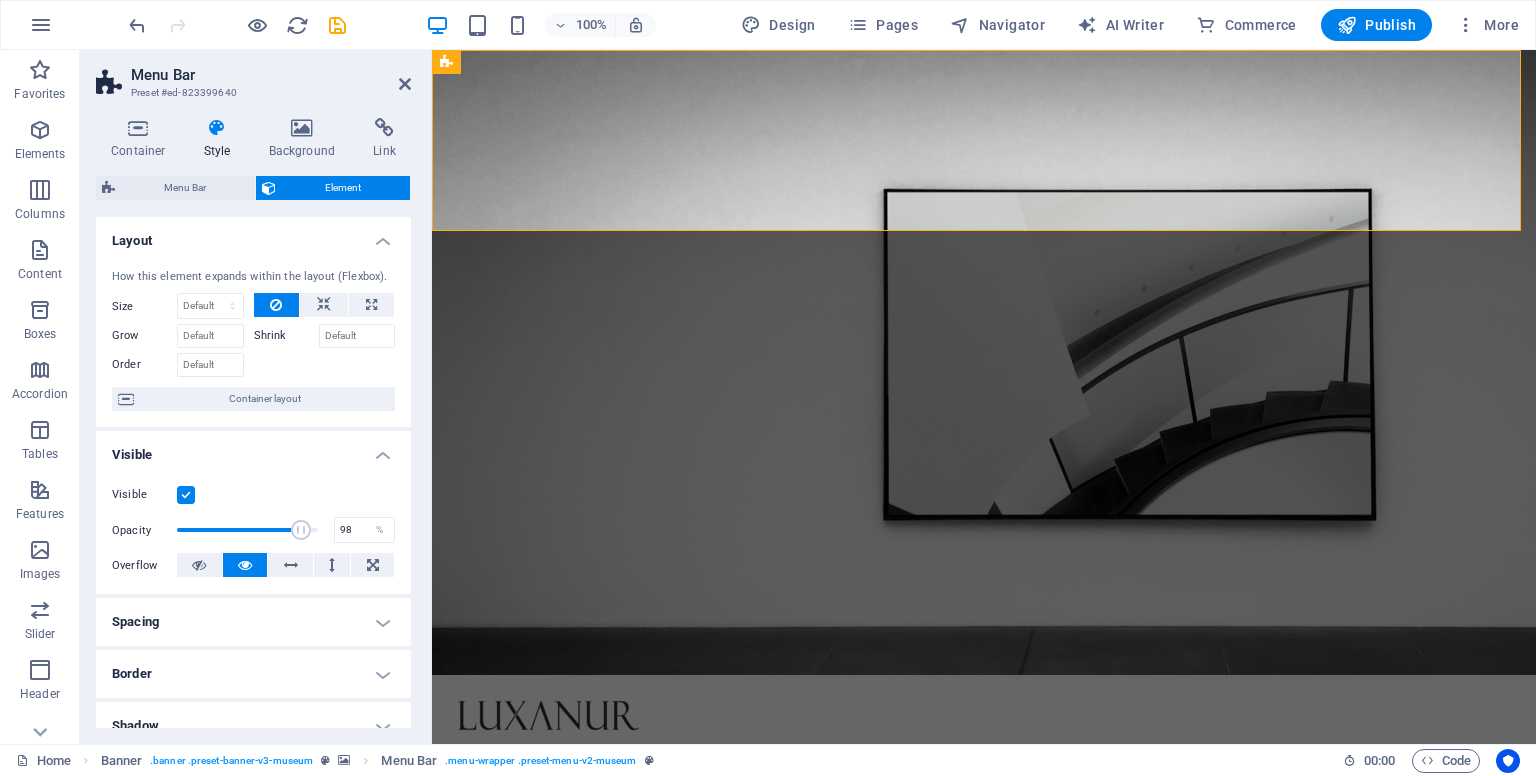 type on "100" 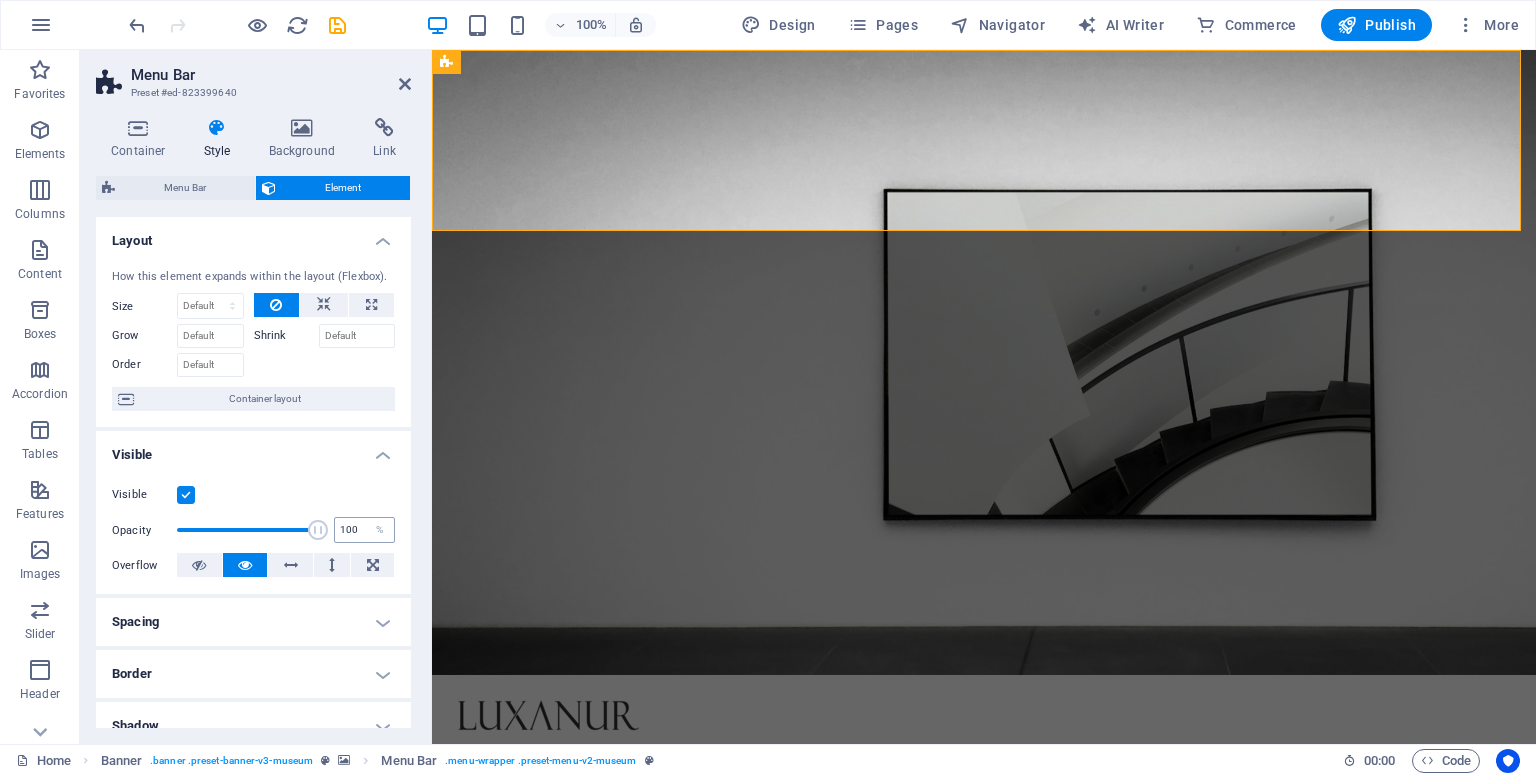 drag, startPoint x: 297, startPoint y: 530, endPoint x: 335, endPoint y: 527, distance: 38.118237 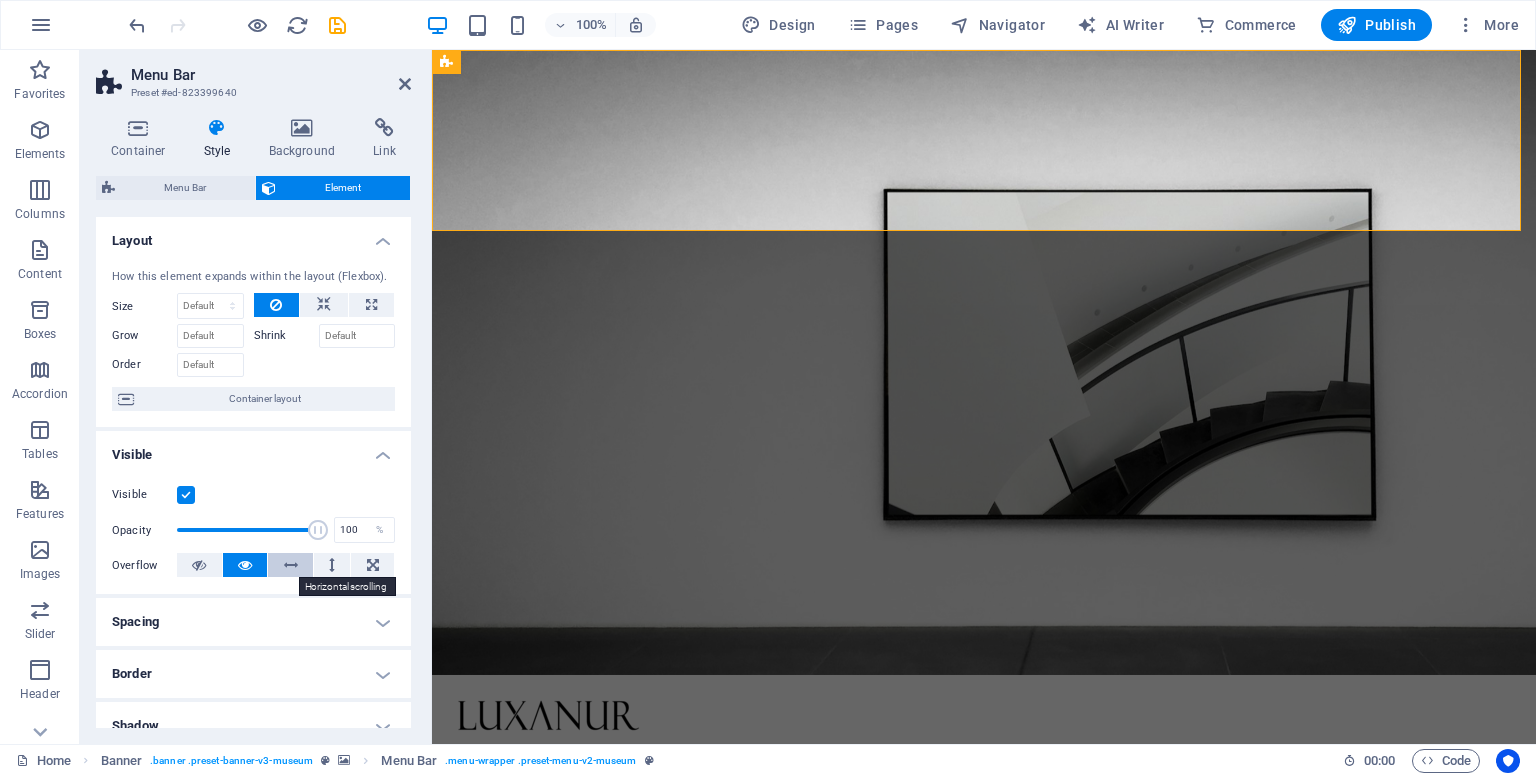 click at bounding box center (290, 565) 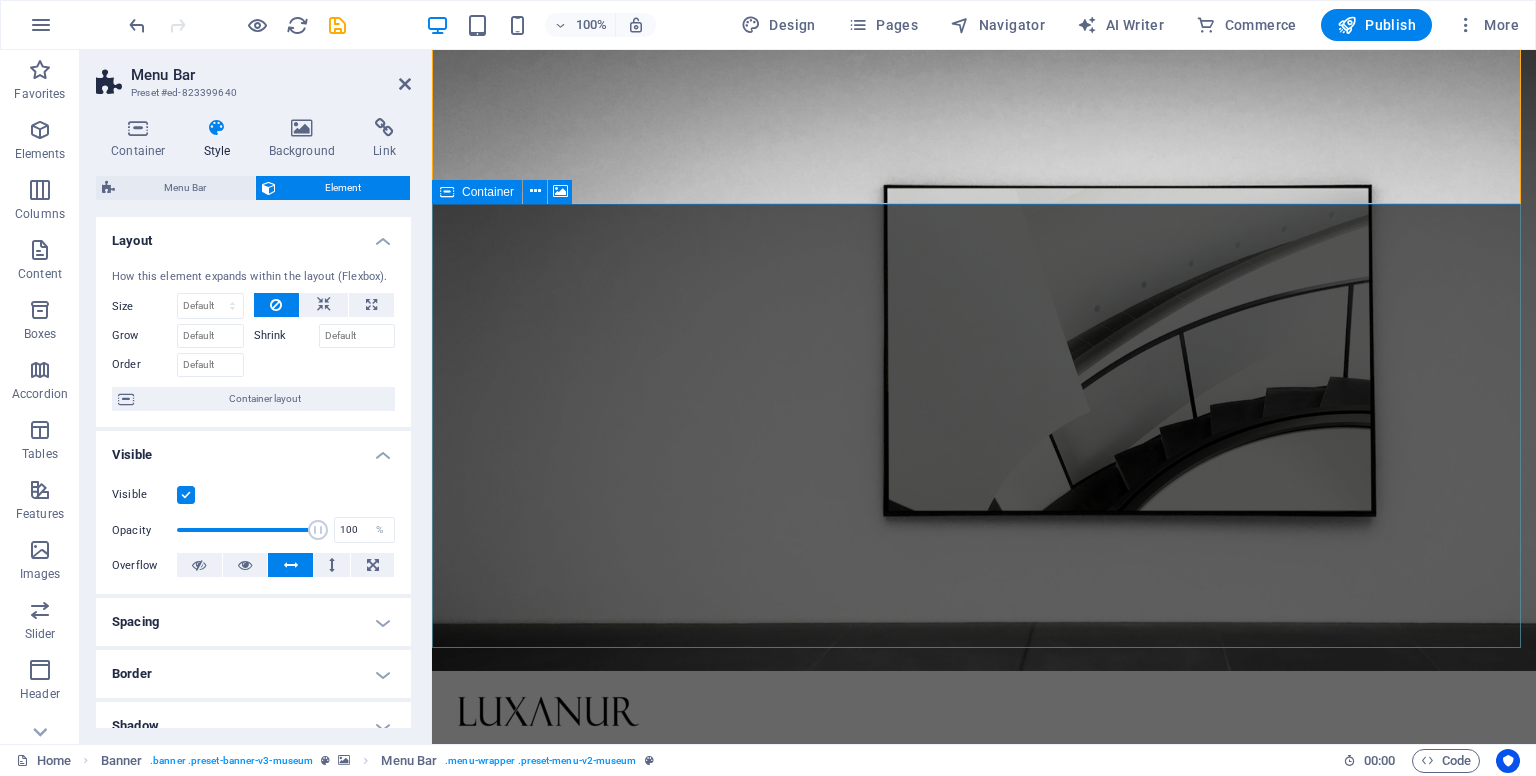 scroll, scrollTop: 0, scrollLeft: 0, axis: both 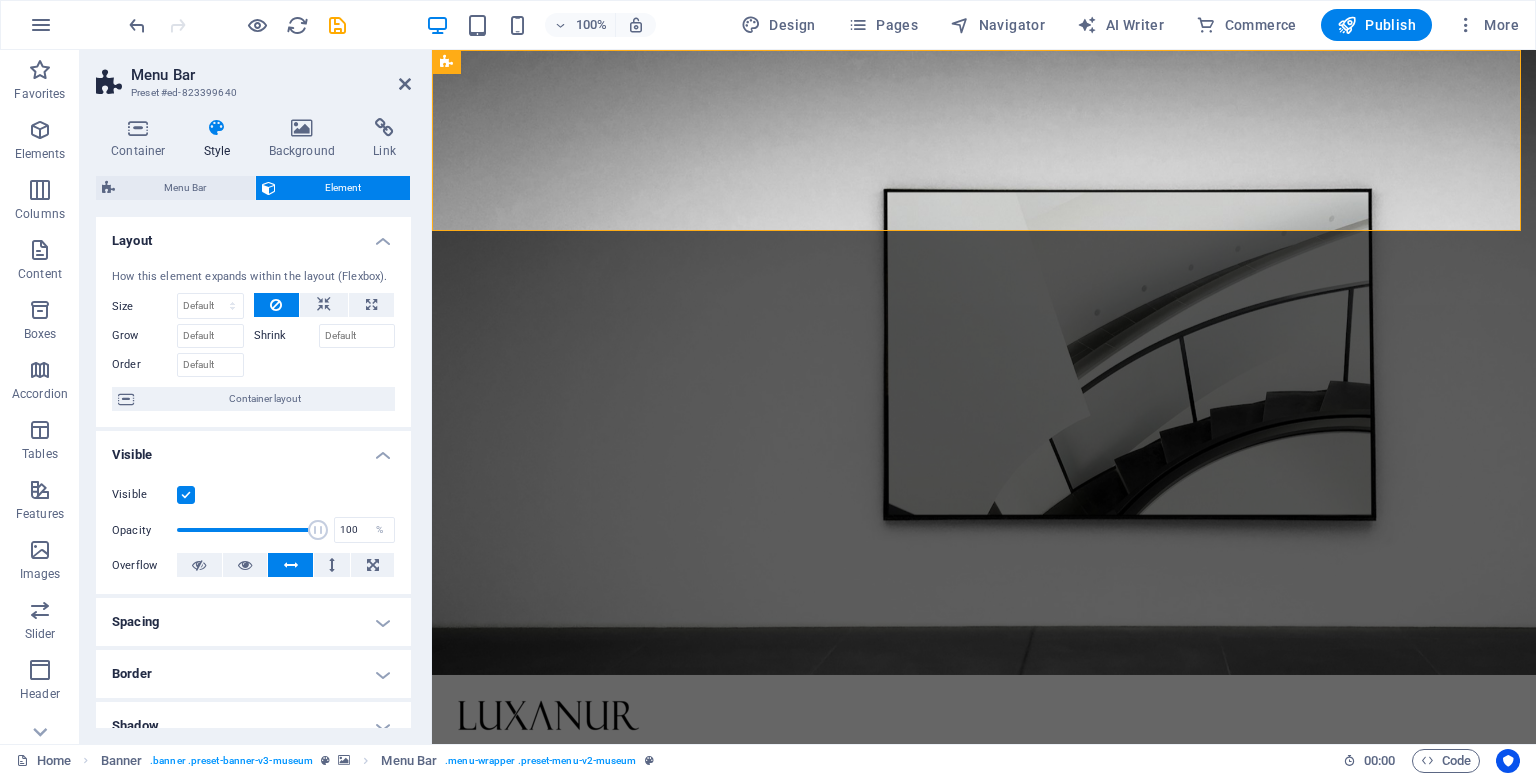click on "Style" at bounding box center [221, 139] 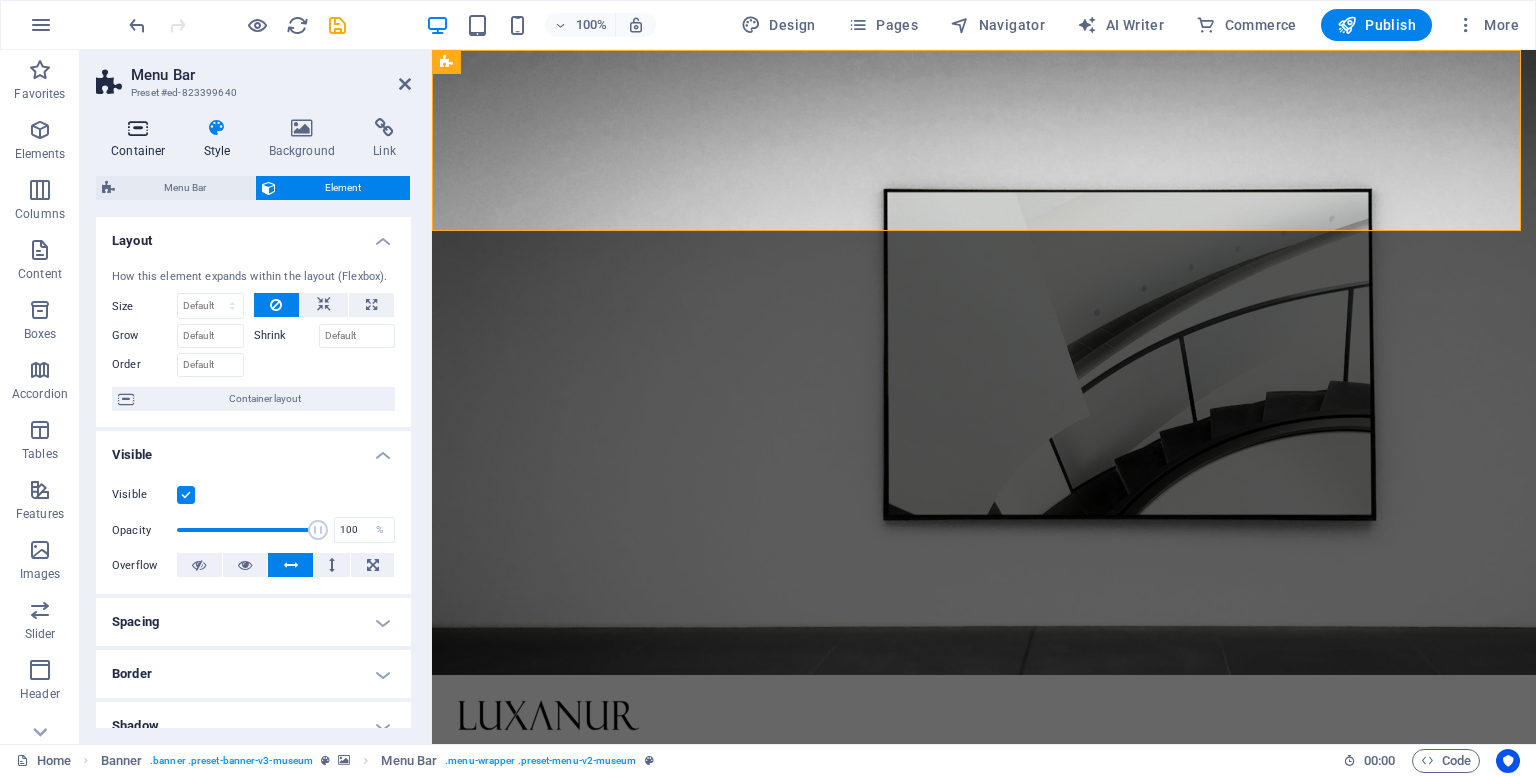 click on "Container" at bounding box center (142, 139) 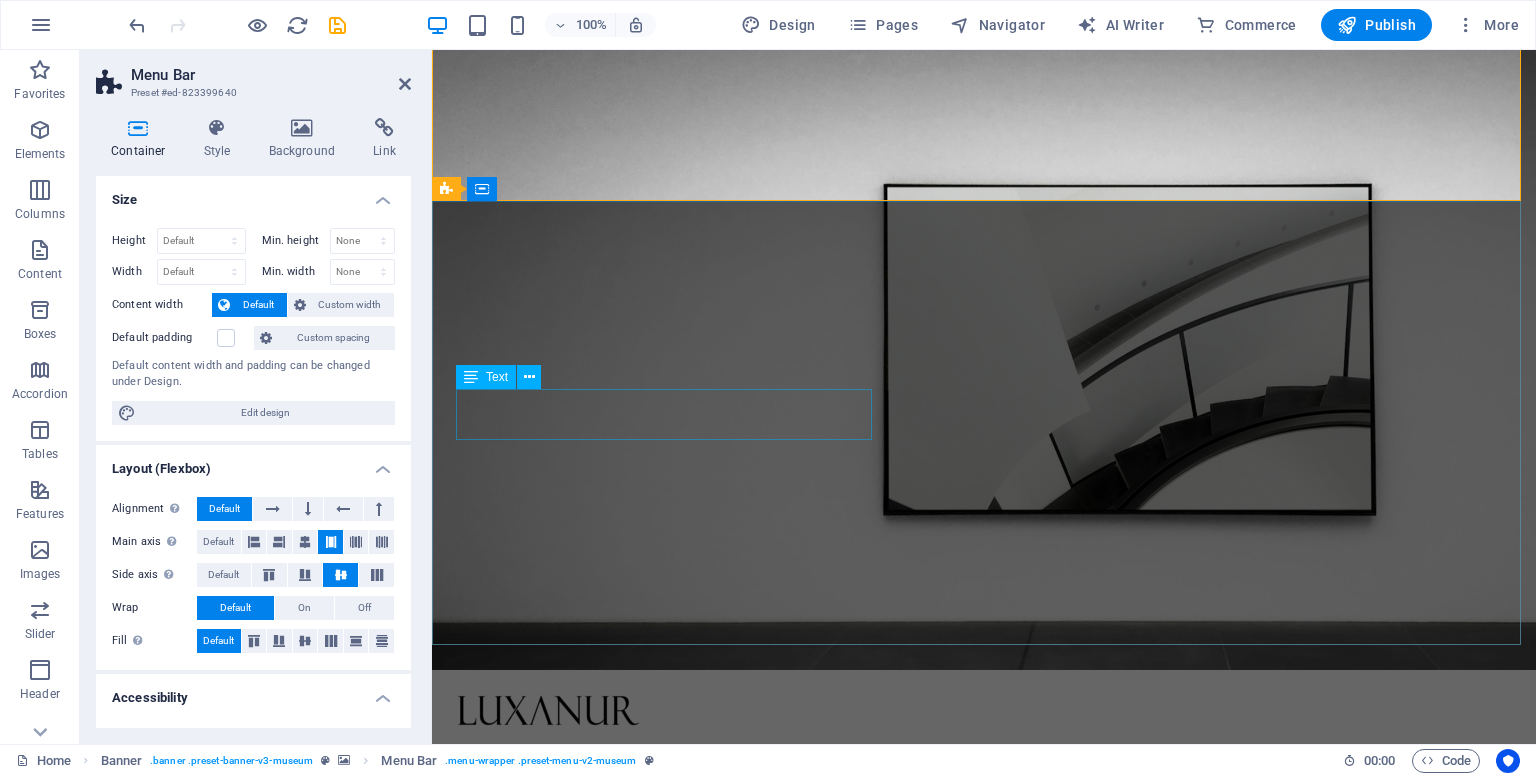 scroll, scrollTop: 0, scrollLeft: 0, axis: both 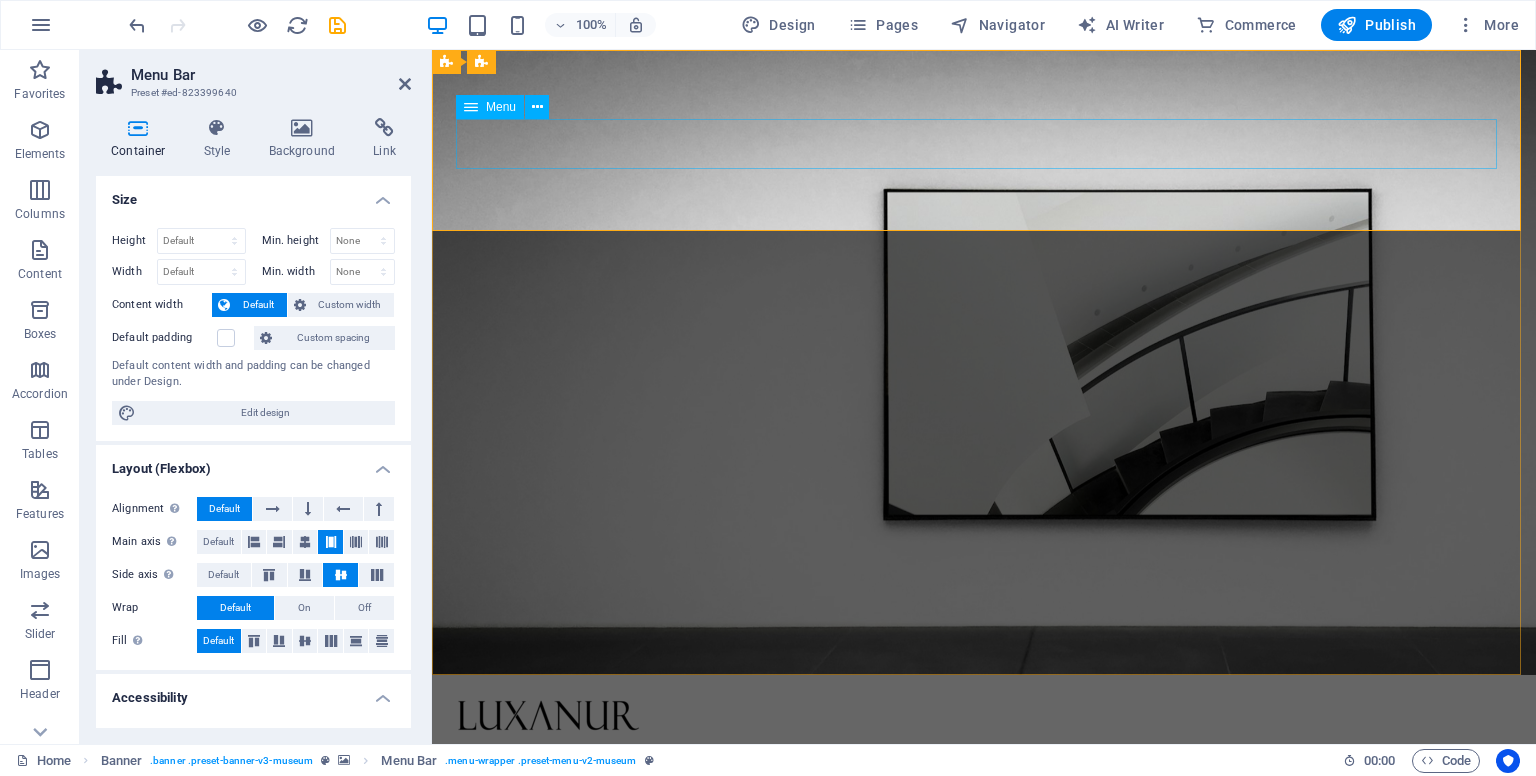 click on "About Us About Us Exhibitions Exhibitions Events Events Contact Contact" at bounding box center (984, 769) 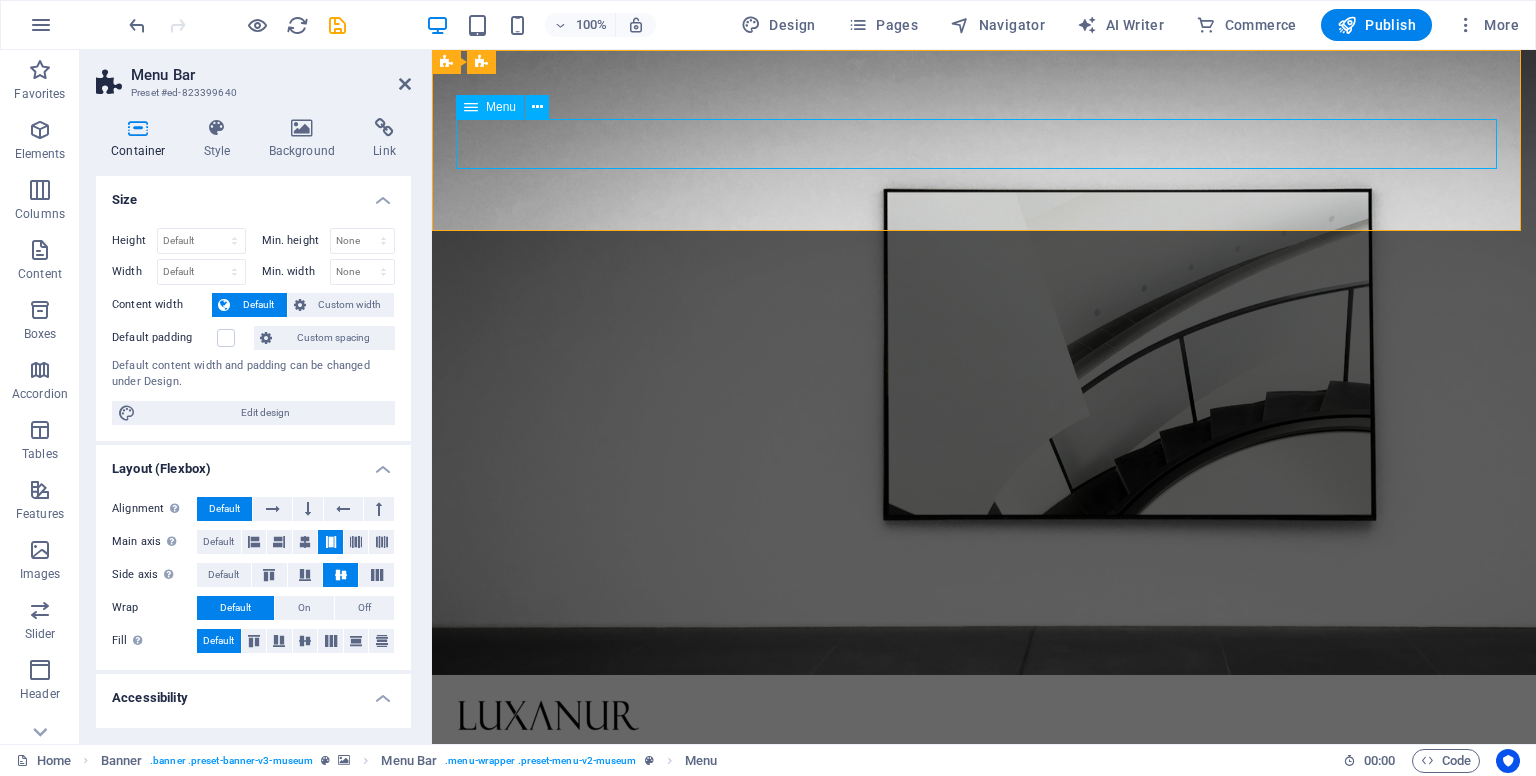 click on "About Us About Us Exhibitions Exhibitions Events Events Contact Contact" at bounding box center (984, 769) 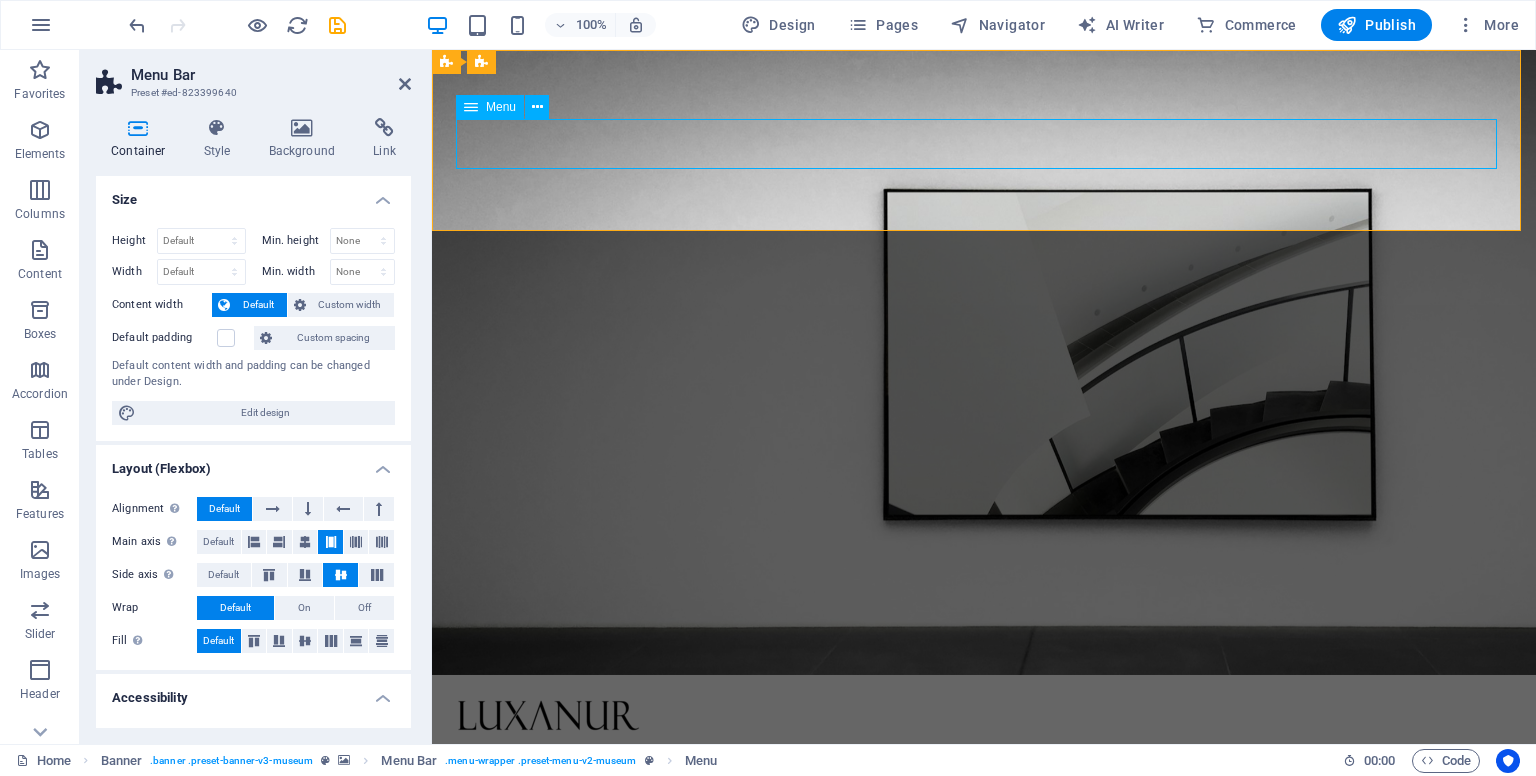 click on "About Us About Us Exhibitions Exhibitions Events Events Contact Contact" at bounding box center [984, 769] 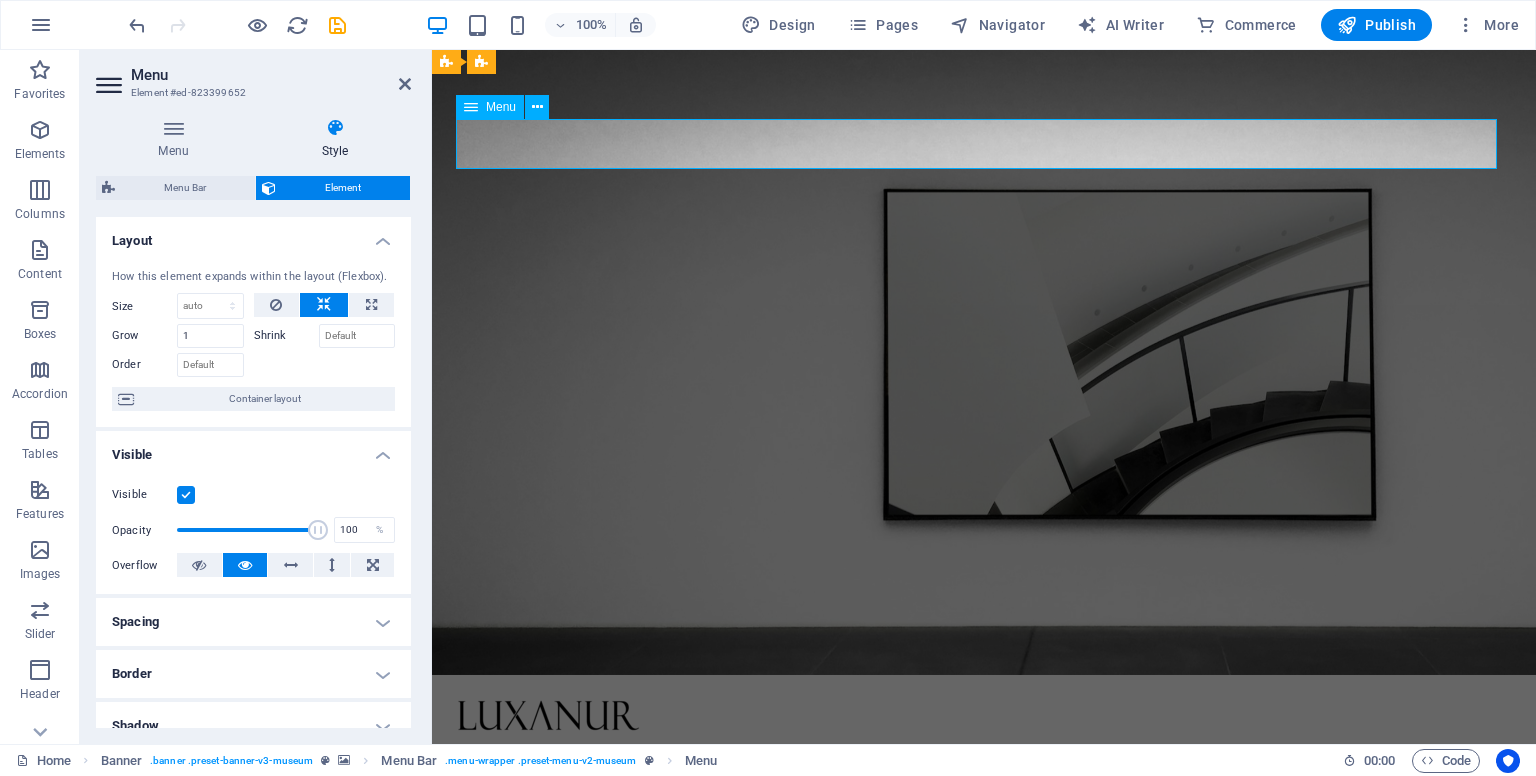click on "About Us About Us Exhibitions Exhibitions Events Events Contact Contact" at bounding box center [984, 769] 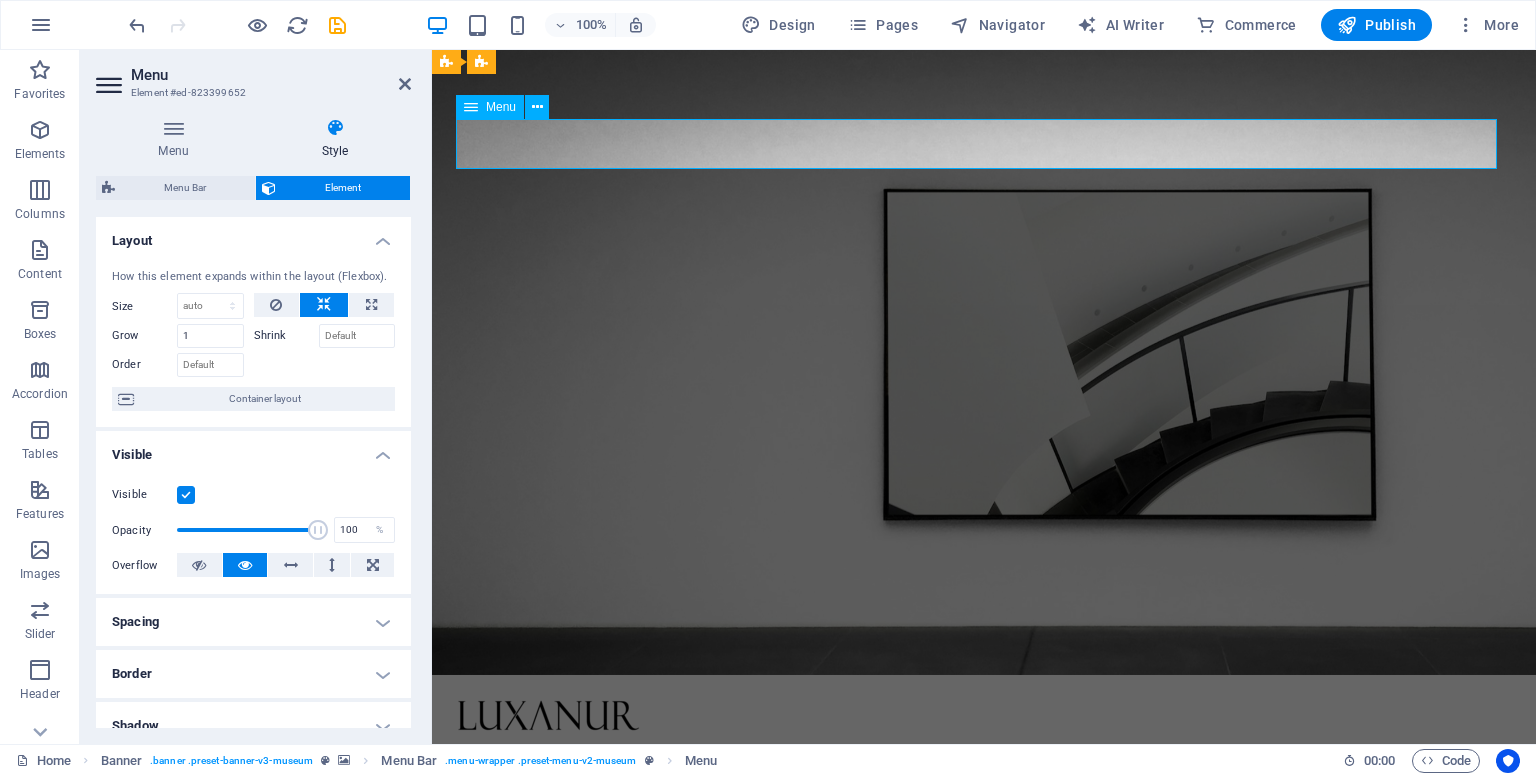 click on "About Us About Us Exhibitions Exhibitions Events Events Contact Contact" at bounding box center [984, 769] 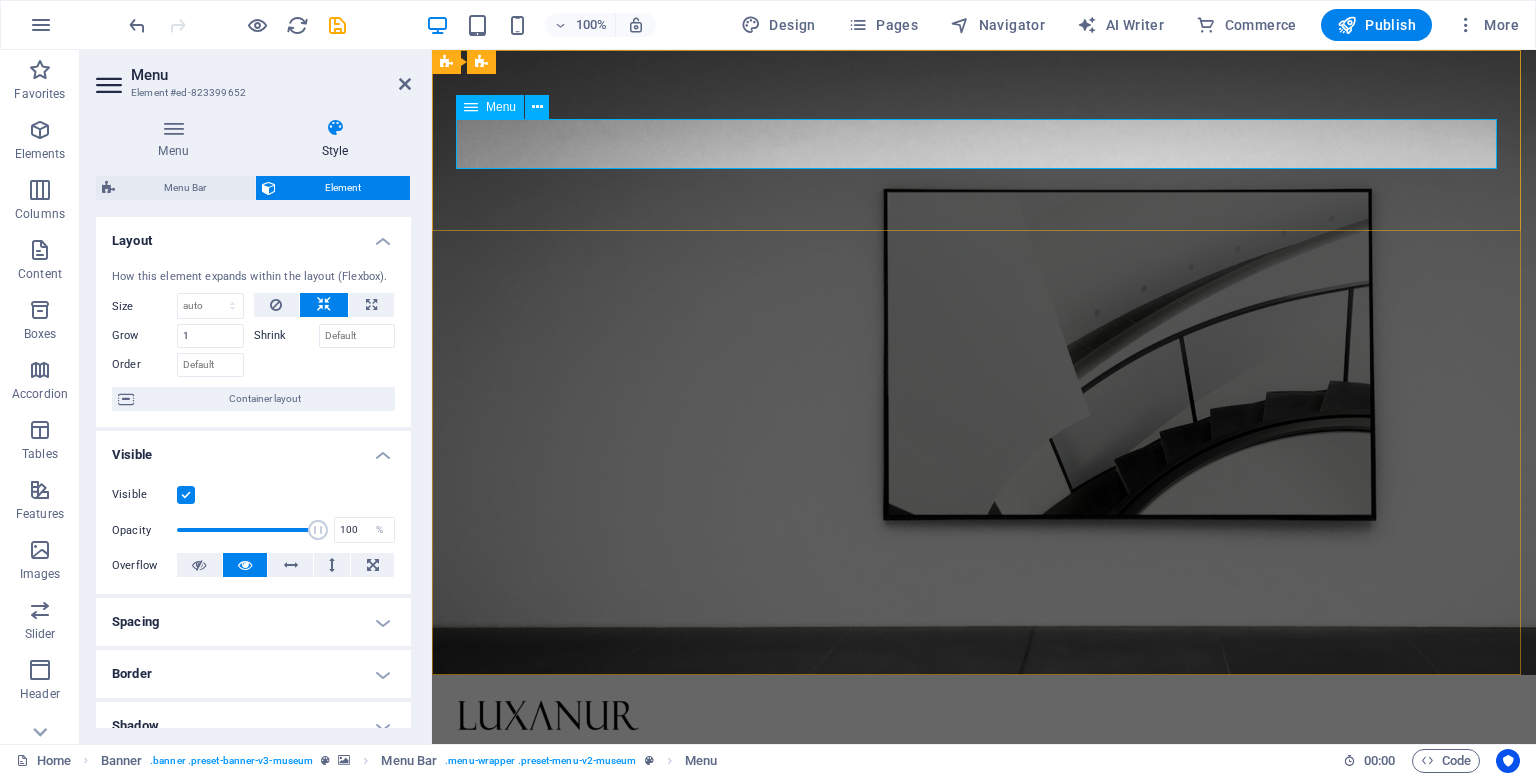 click at bounding box center (471, 107) 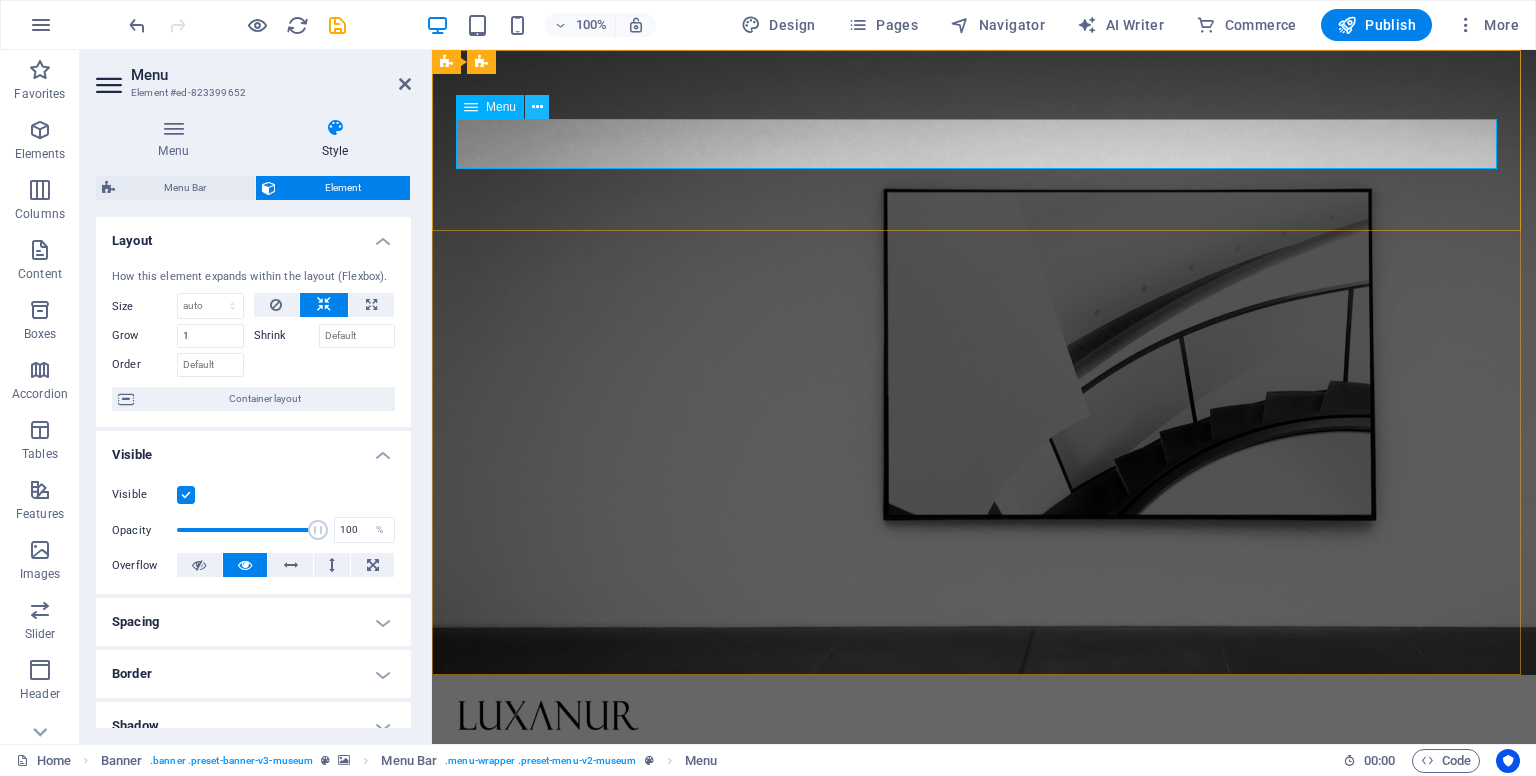 click at bounding box center (537, 107) 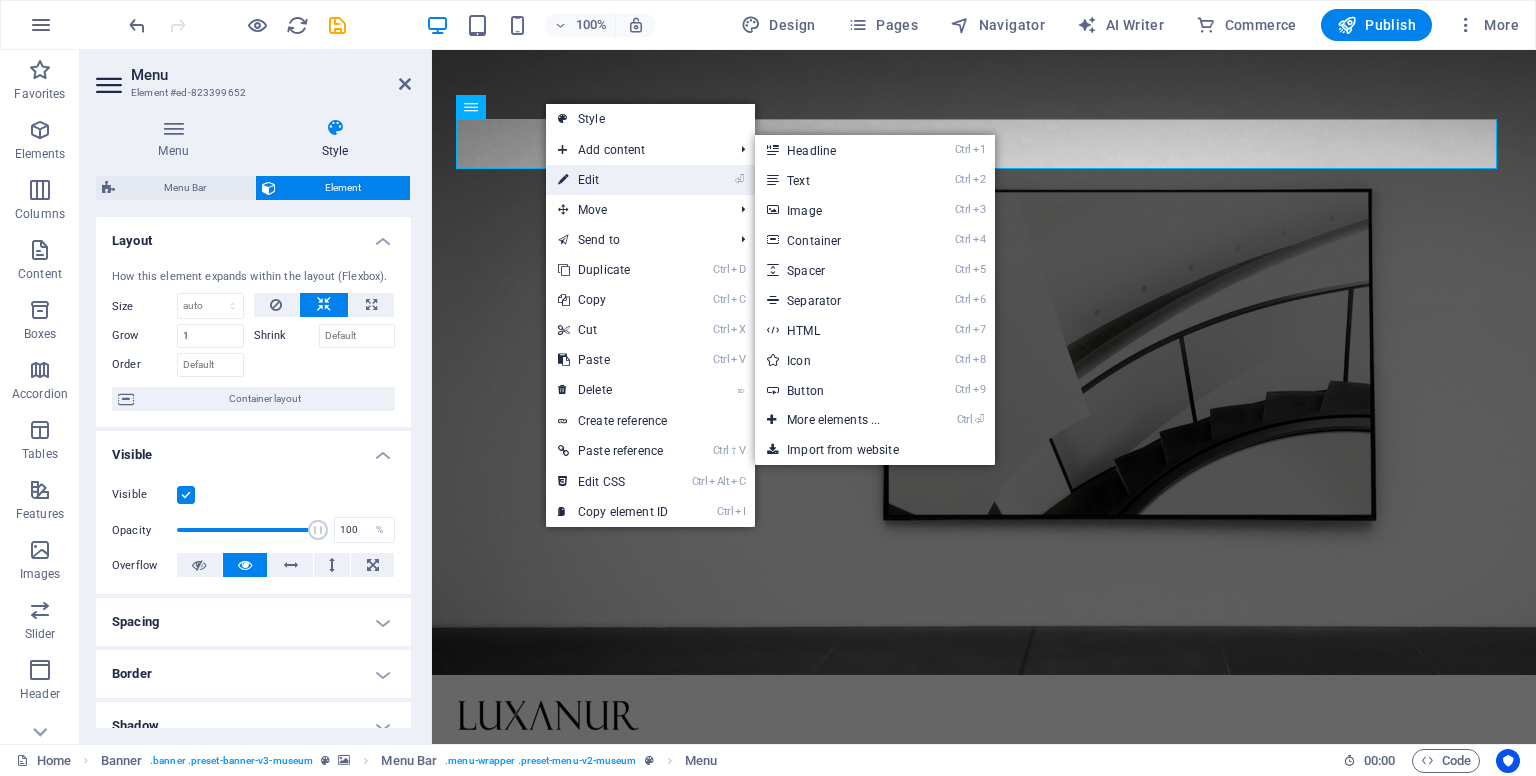 click on "⏎  Edit" at bounding box center (613, 180) 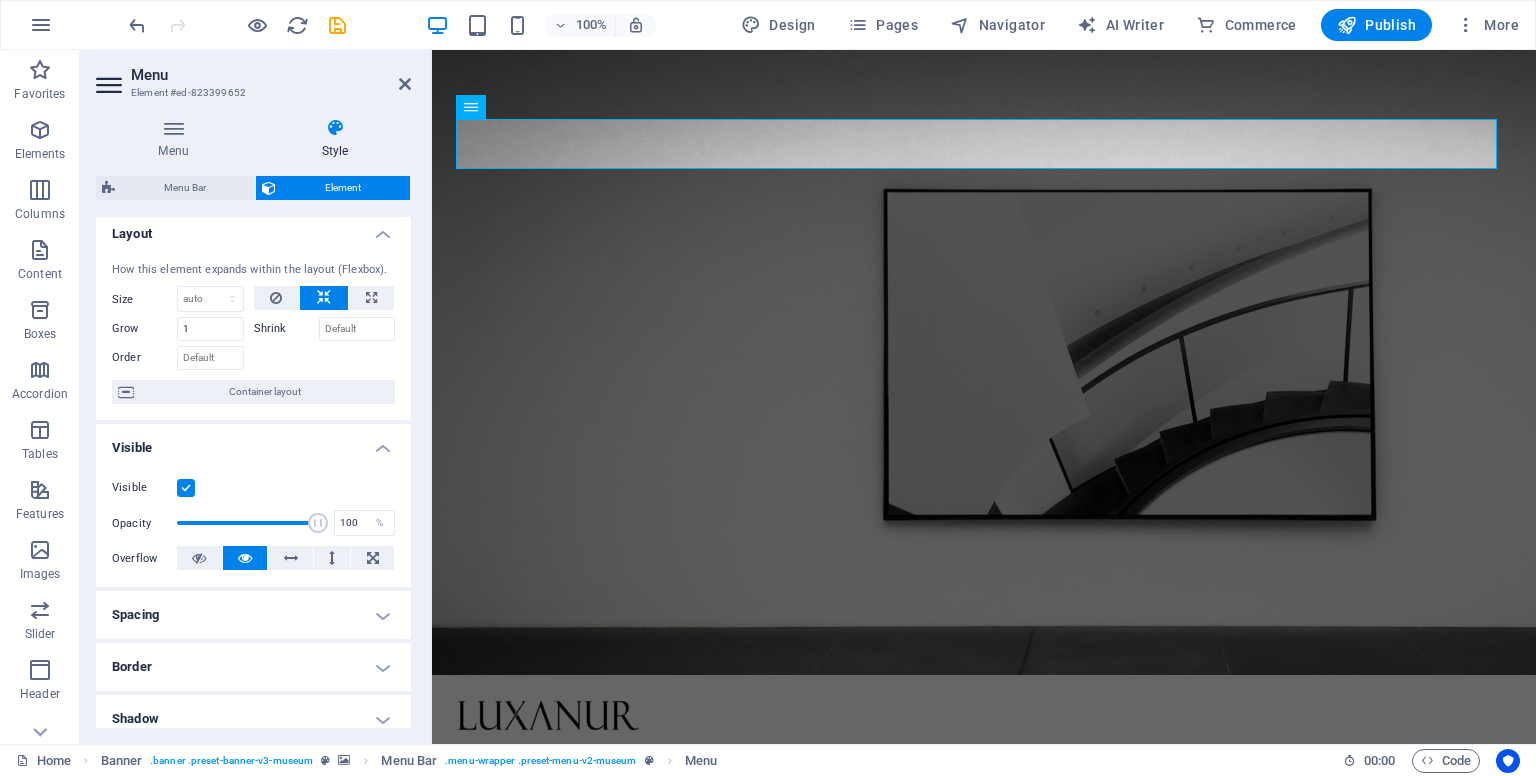 scroll, scrollTop: 0, scrollLeft: 0, axis: both 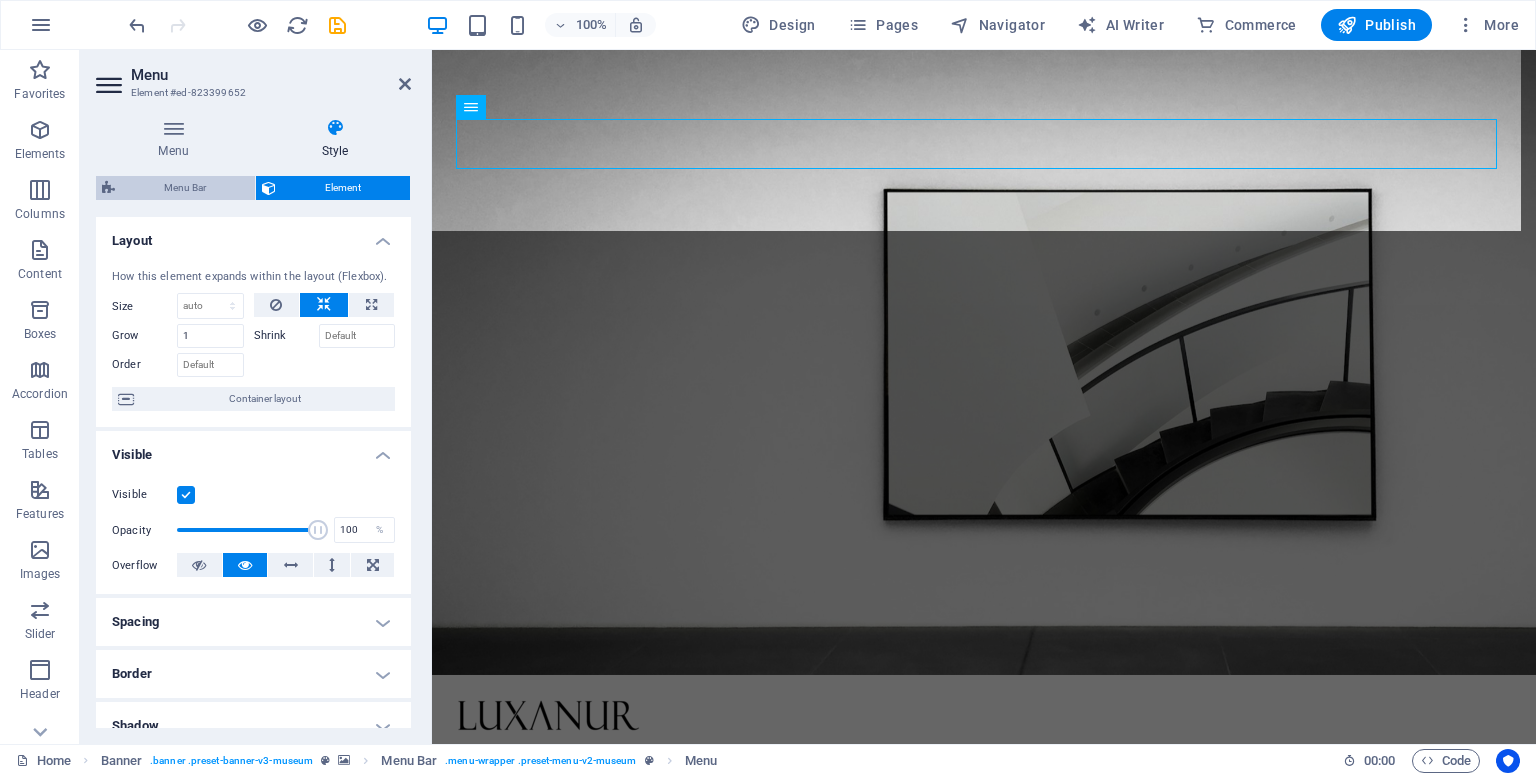 click on "Menu Bar" at bounding box center (185, 188) 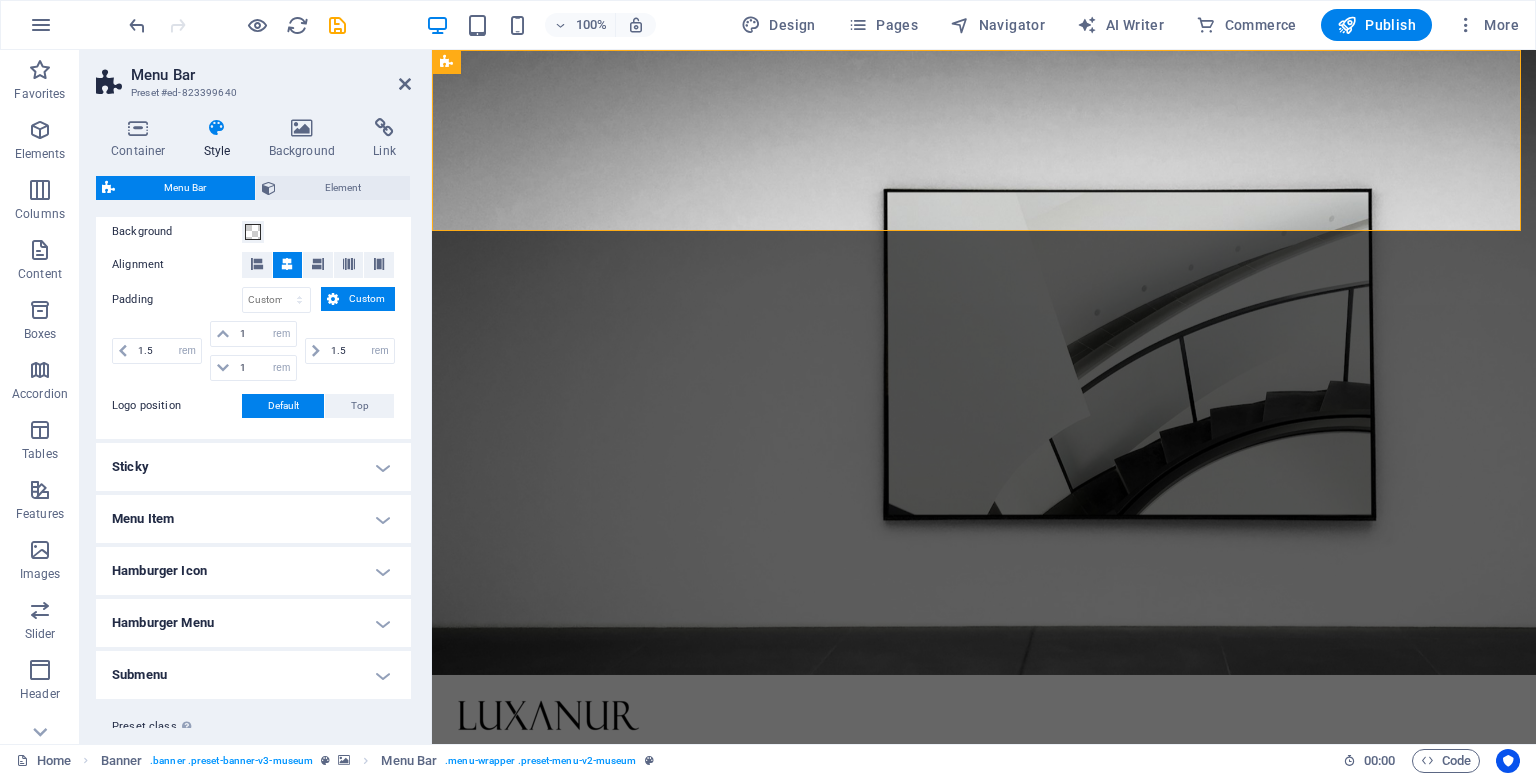 scroll, scrollTop: 400, scrollLeft: 0, axis: vertical 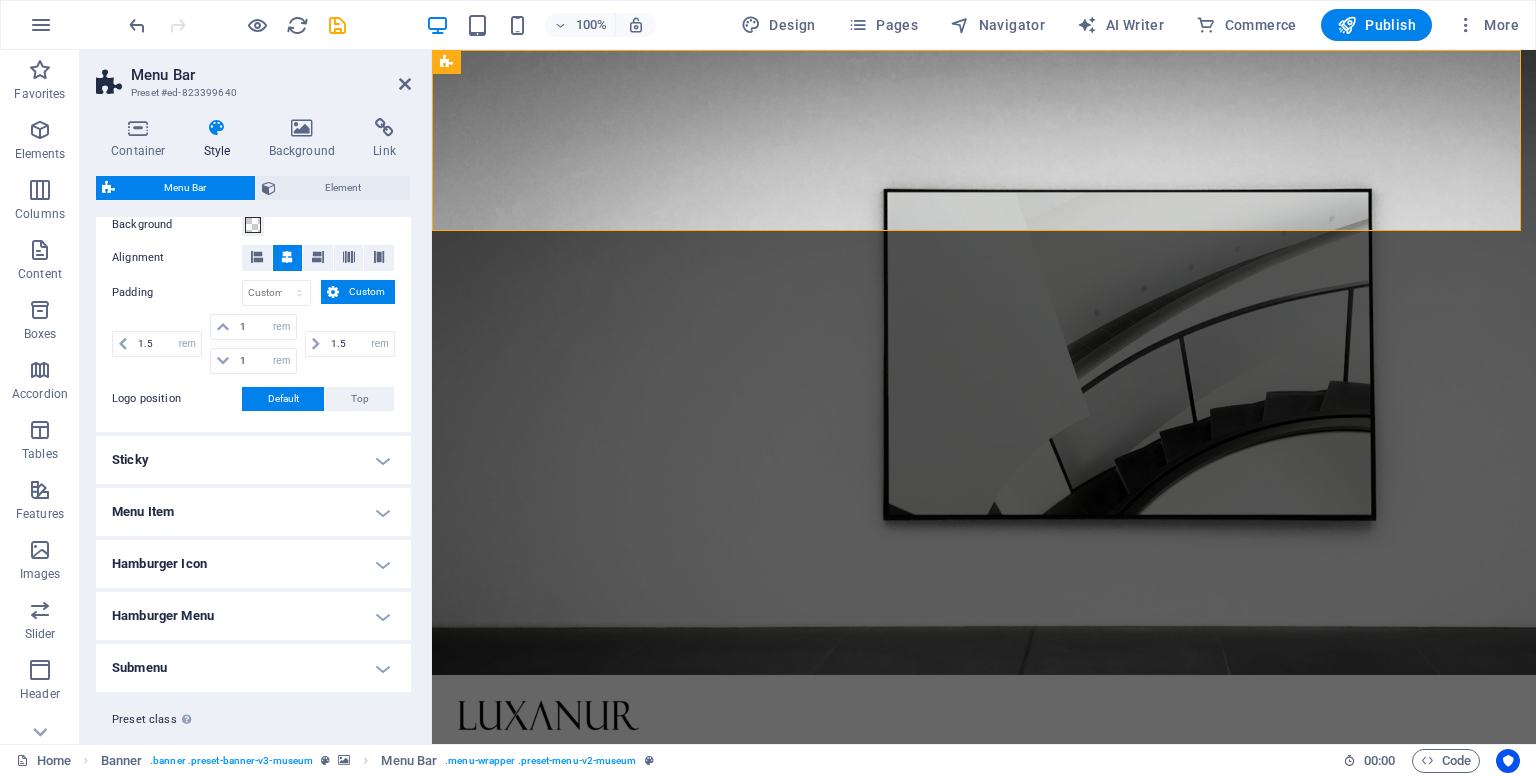 click on "Sticky" at bounding box center [253, 460] 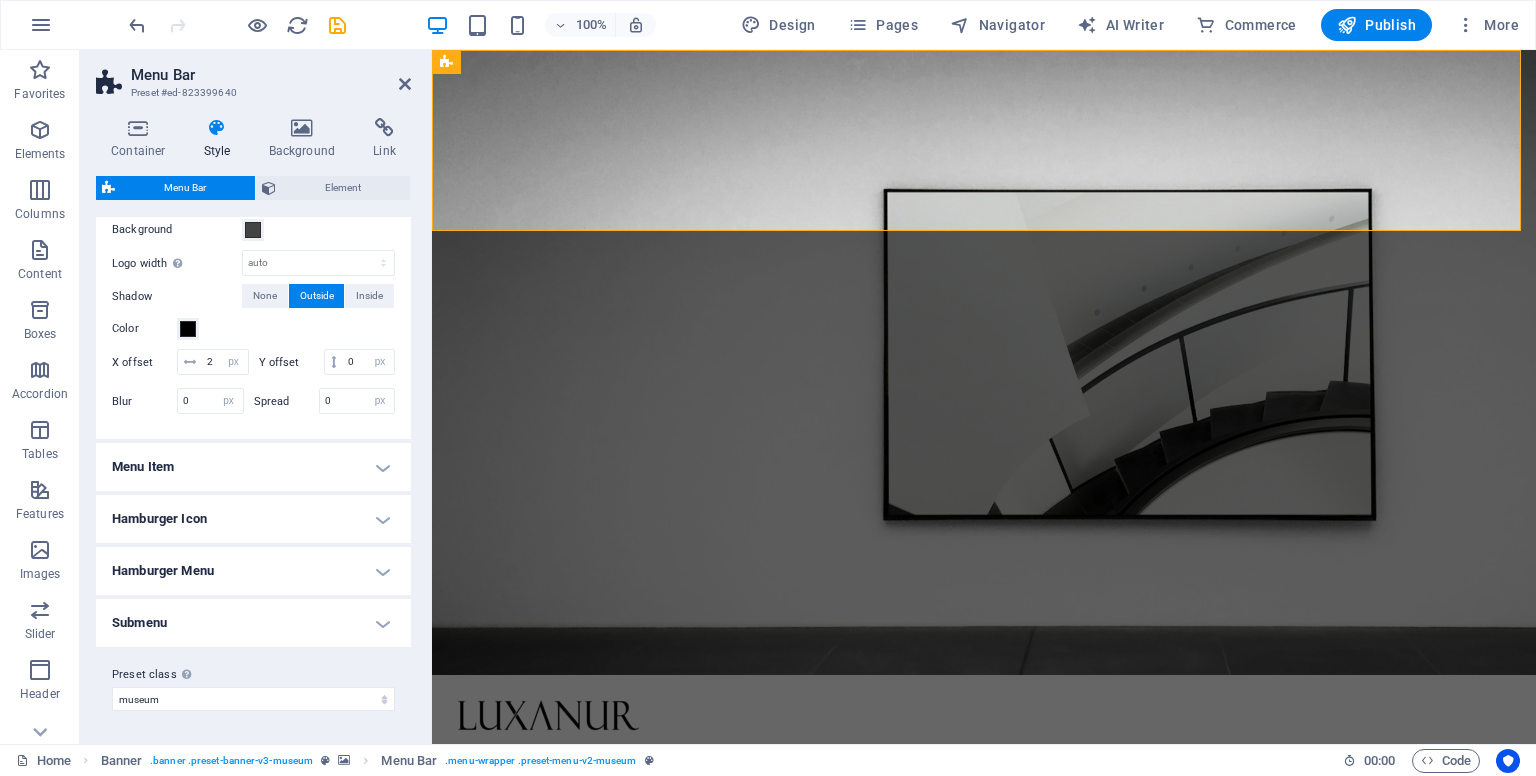 scroll, scrollTop: 784, scrollLeft: 0, axis: vertical 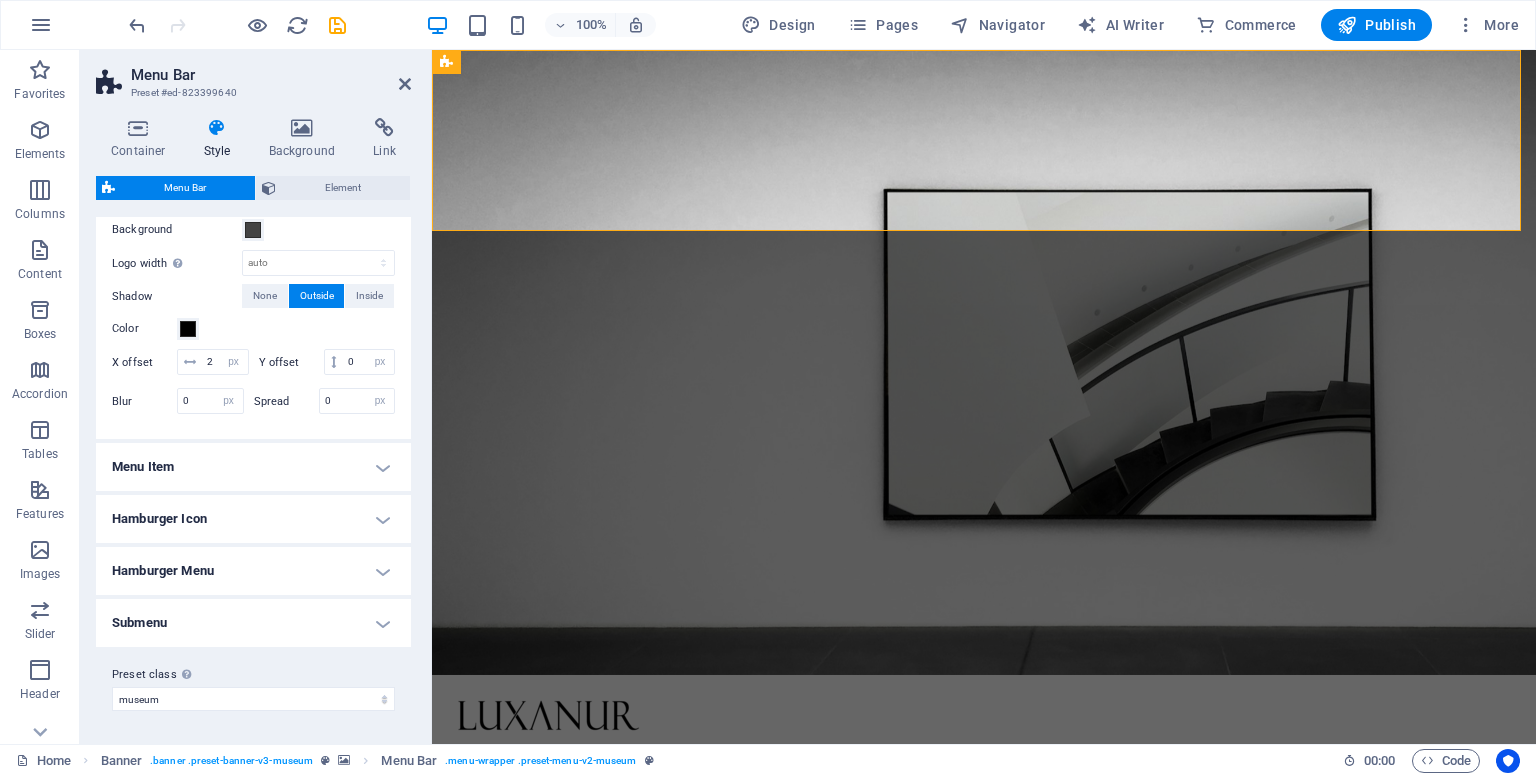 click on "Menu Item" at bounding box center [253, 467] 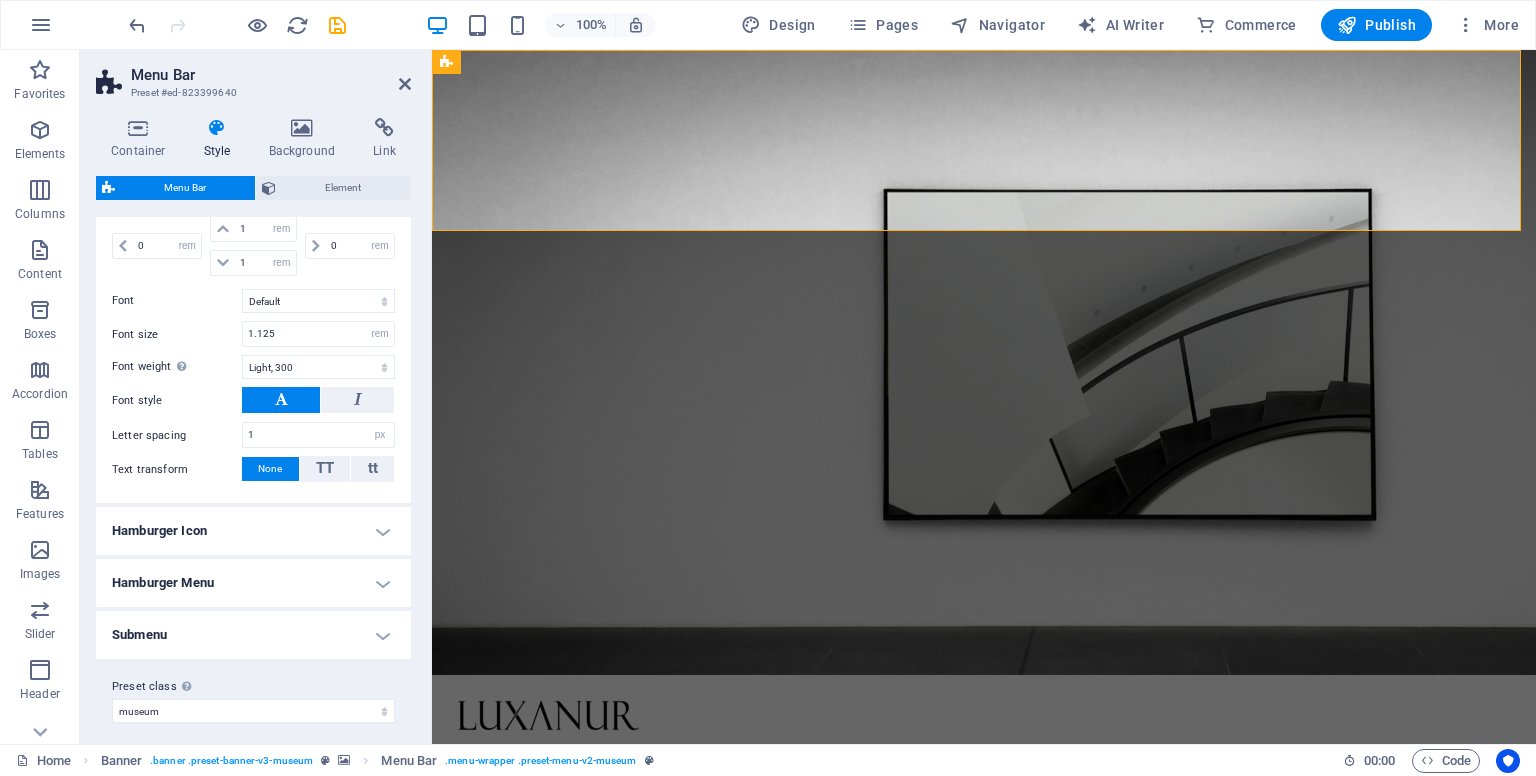 scroll, scrollTop: 1372, scrollLeft: 0, axis: vertical 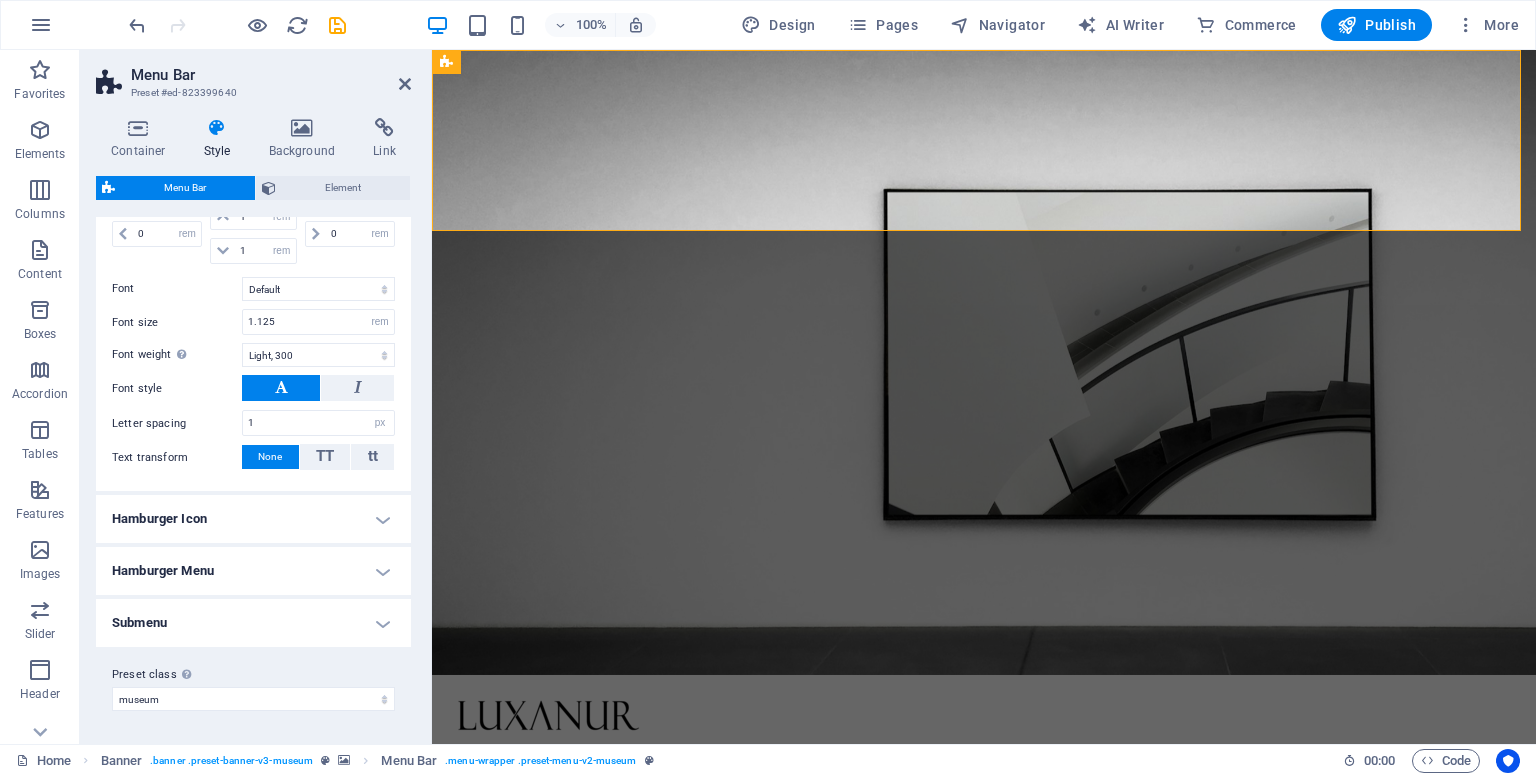 click on "Hamburger Icon" at bounding box center [253, 519] 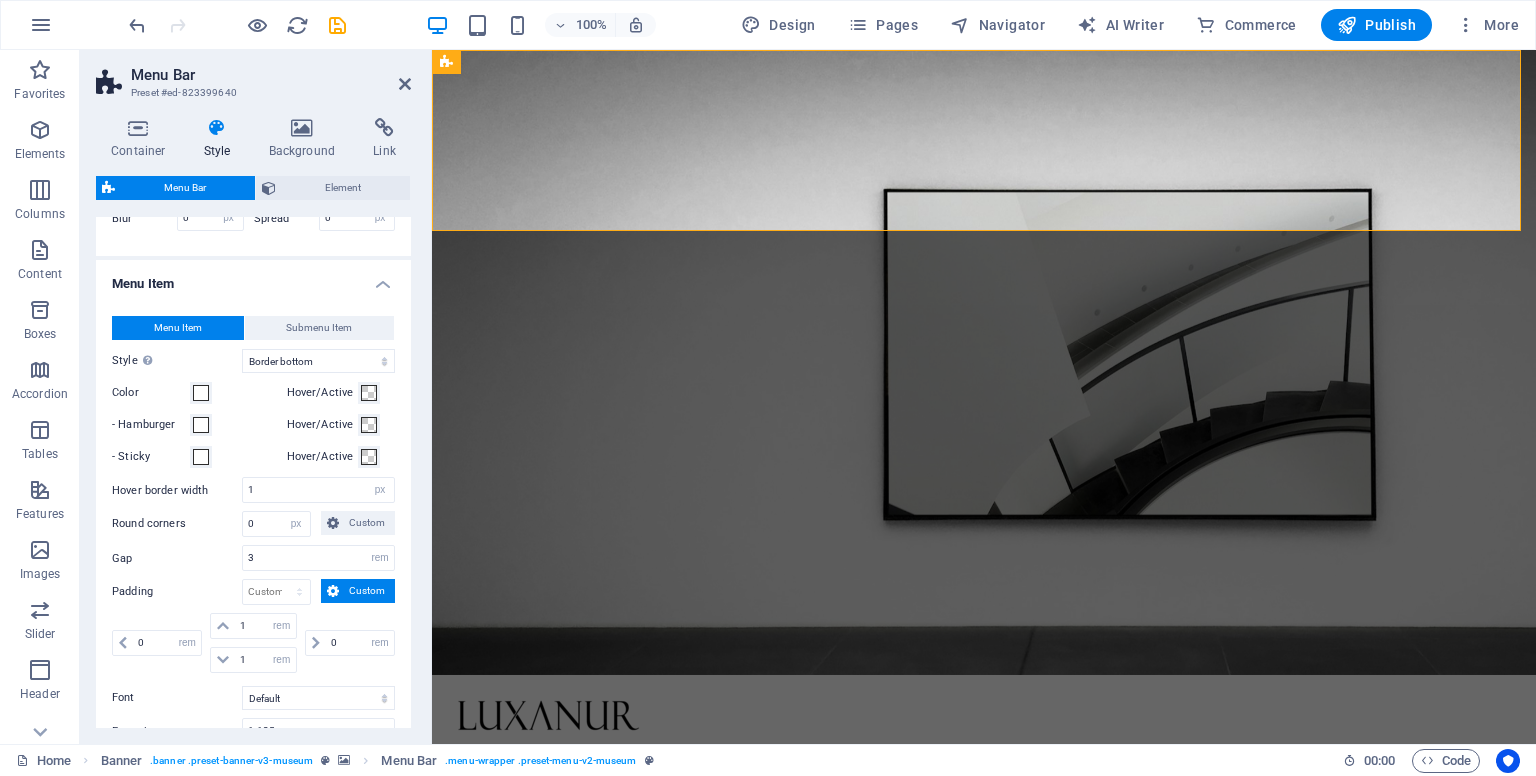 scroll, scrollTop: 900, scrollLeft: 0, axis: vertical 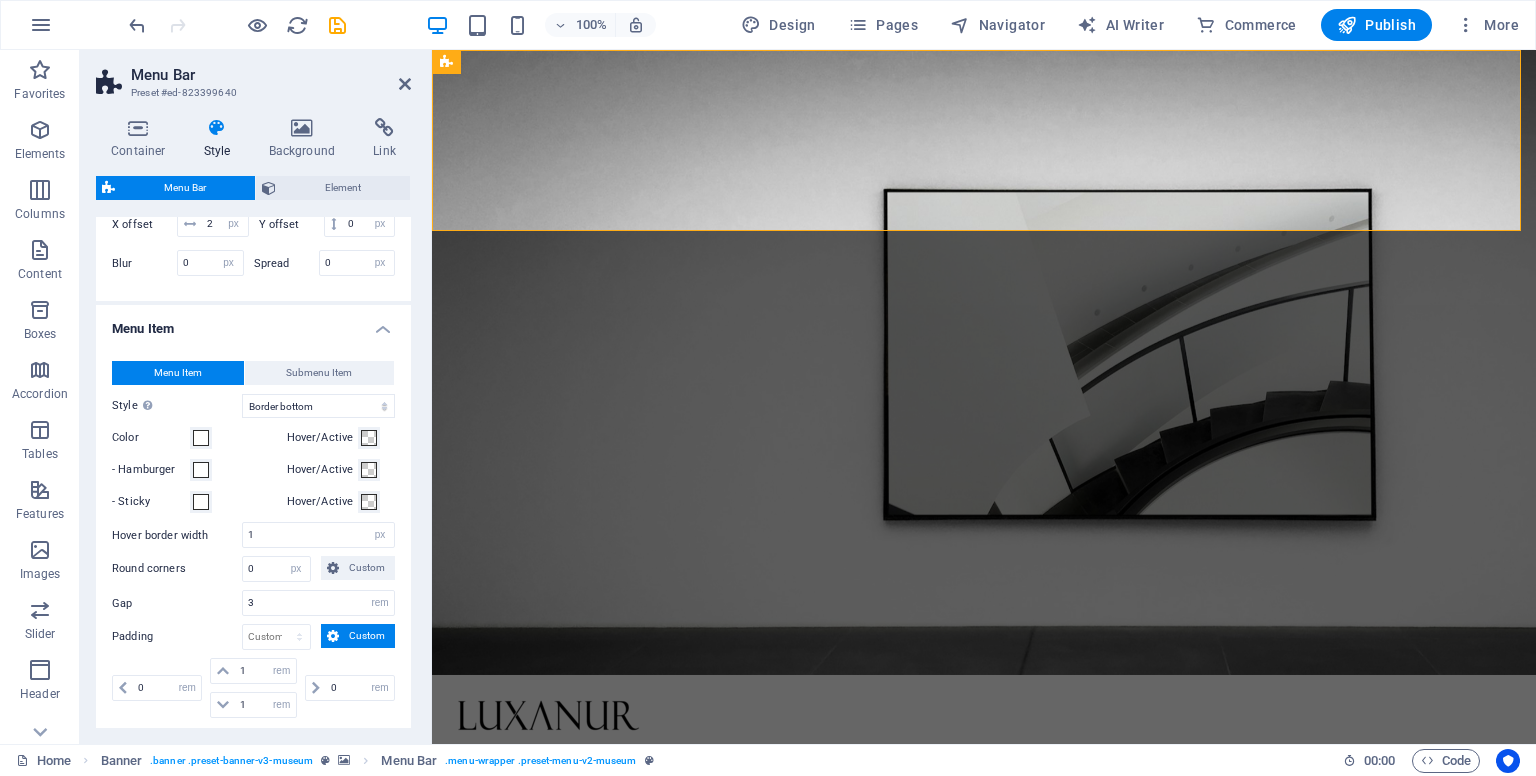 click on "Menu Item" at bounding box center [253, 323] 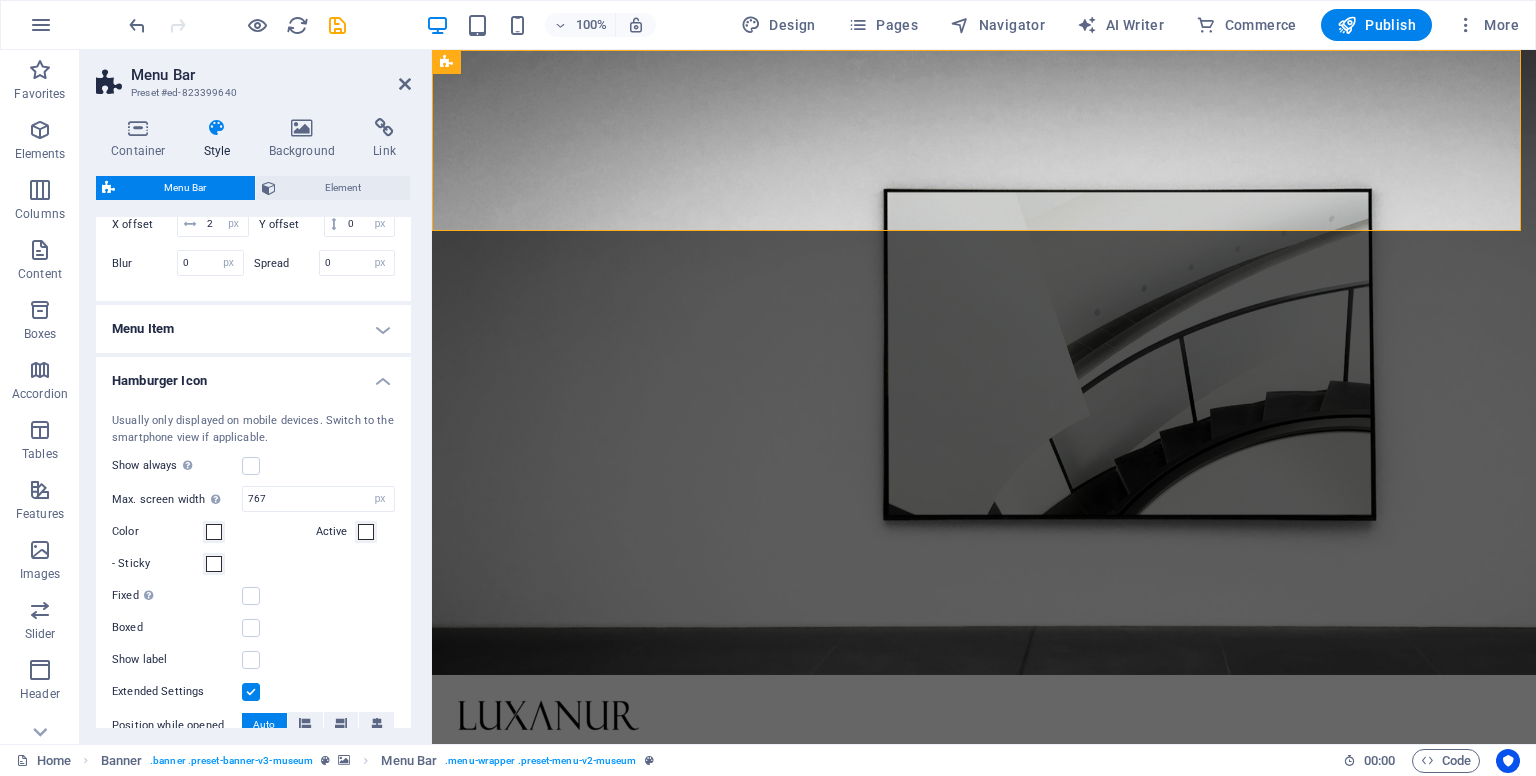 click on "Hamburger Icon" at bounding box center [253, 375] 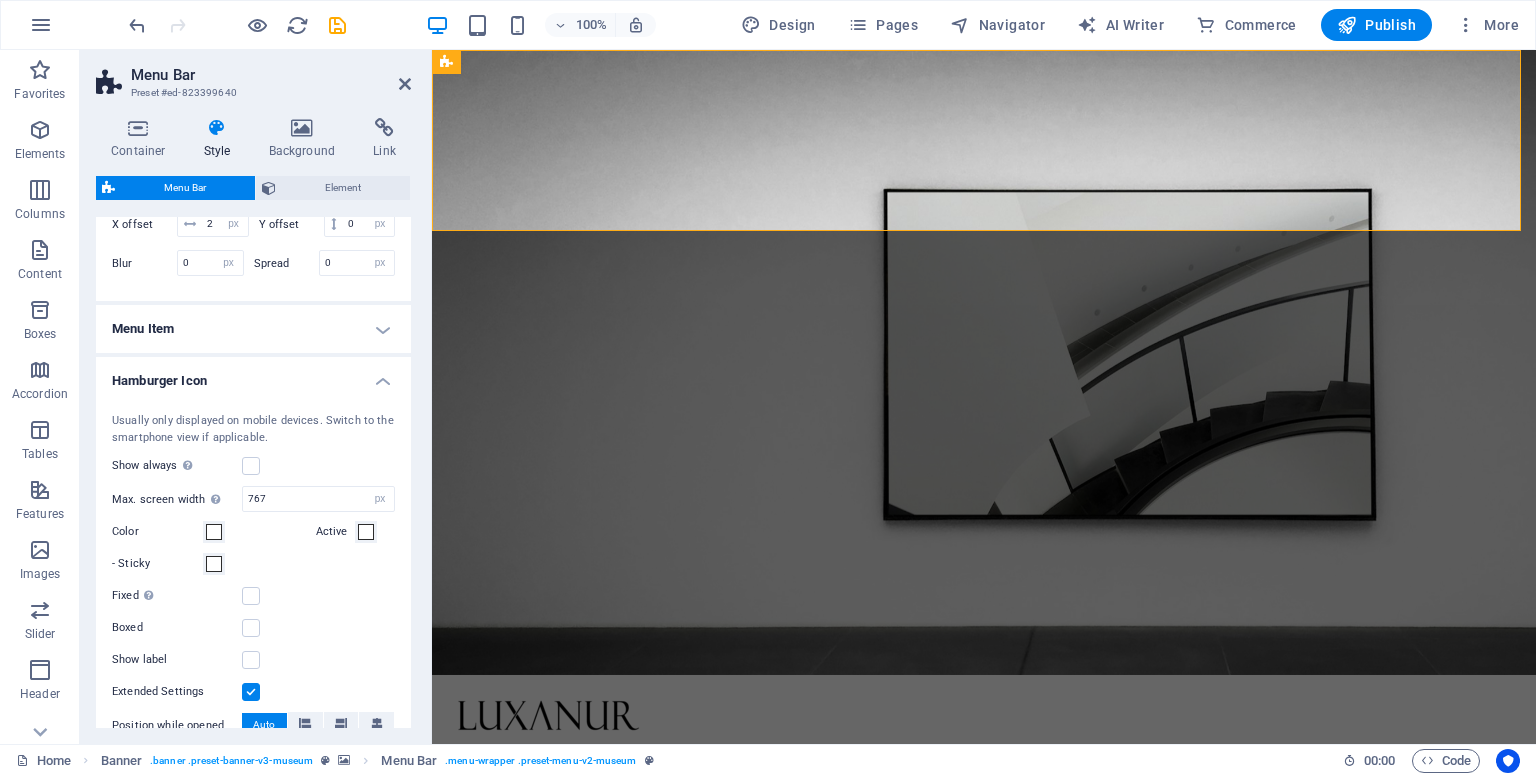 scroll, scrollTop: 784, scrollLeft: 0, axis: vertical 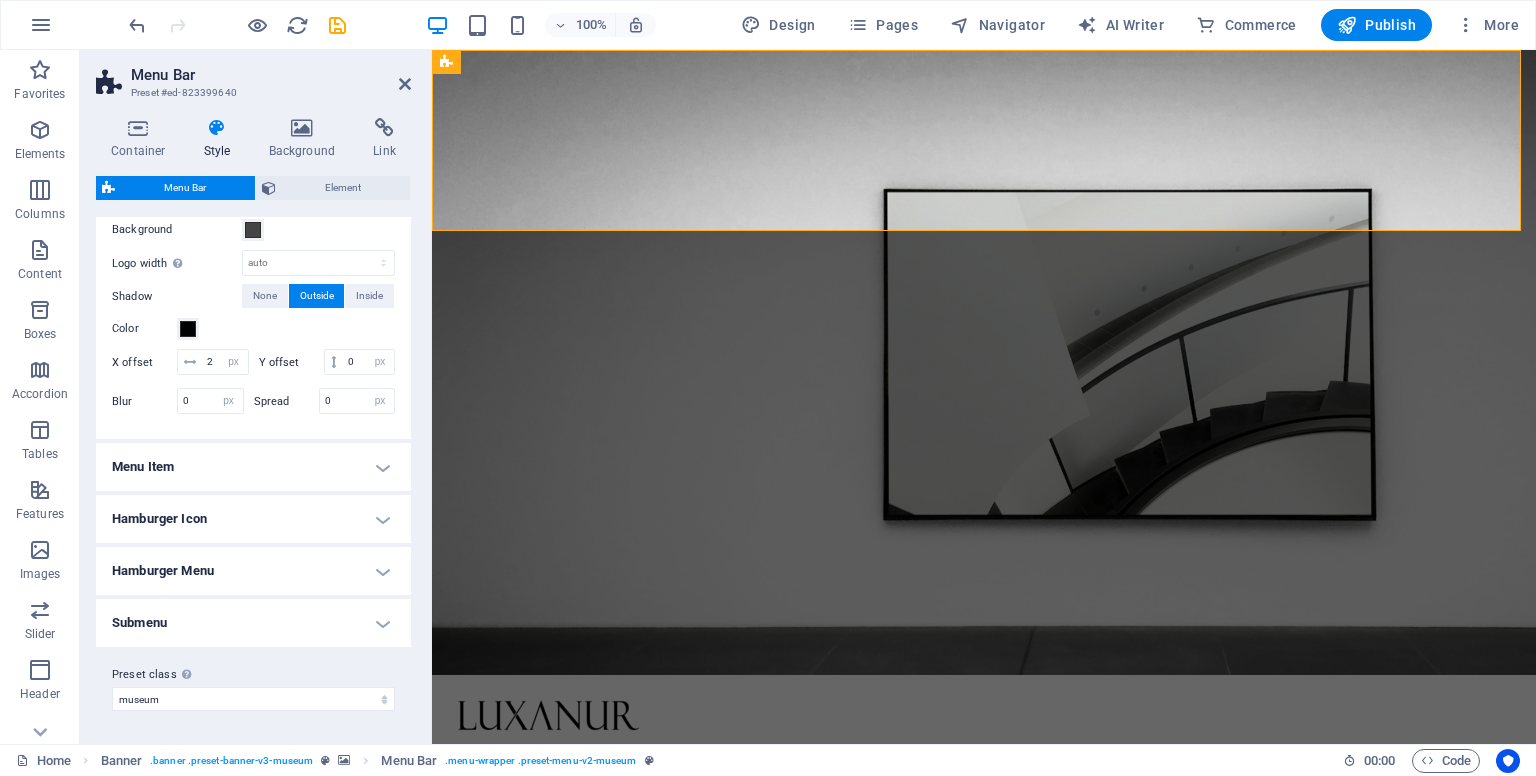 click on "Submenu" at bounding box center (253, 623) 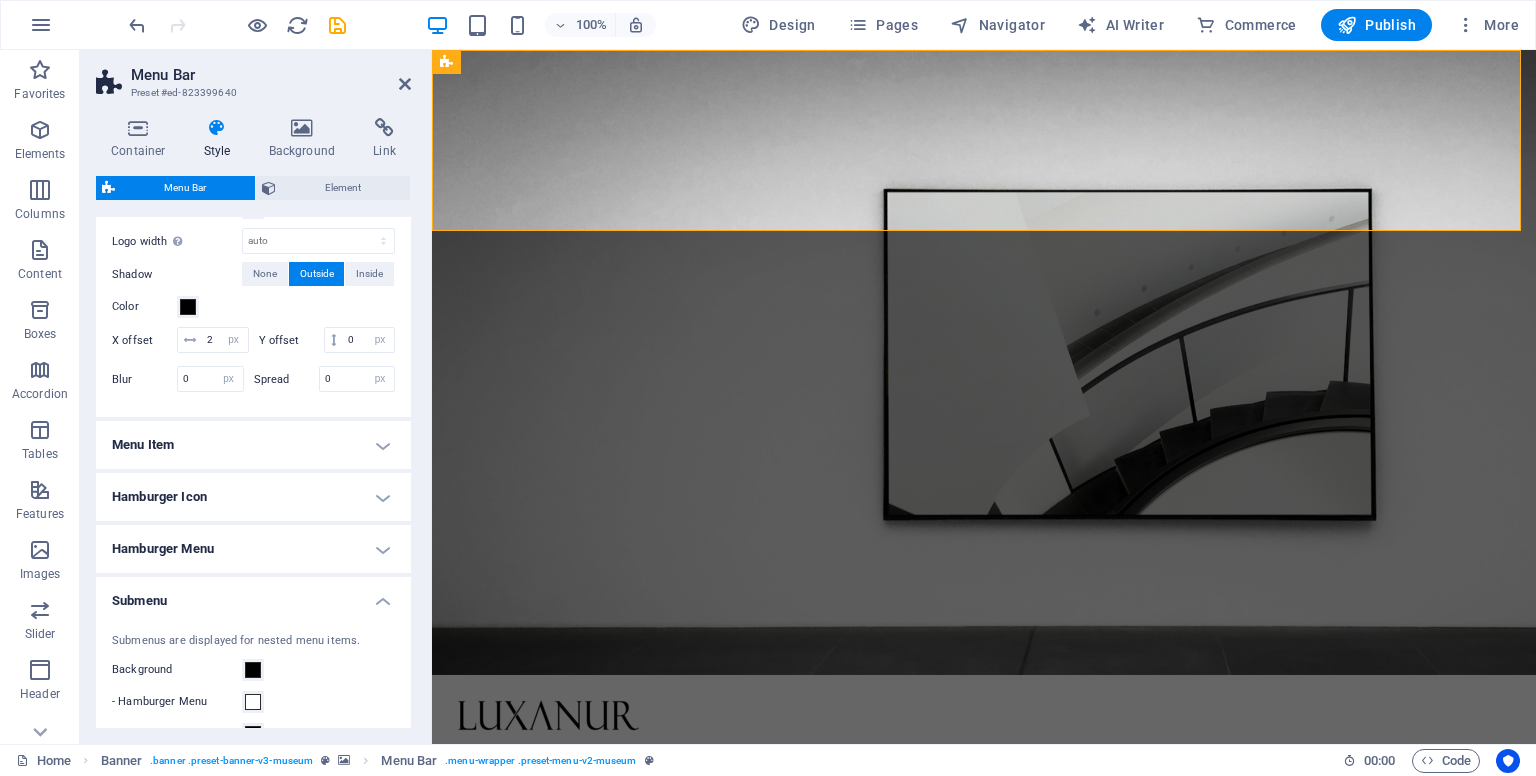 scroll, scrollTop: 900, scrollLeft: 0, axis: vertical 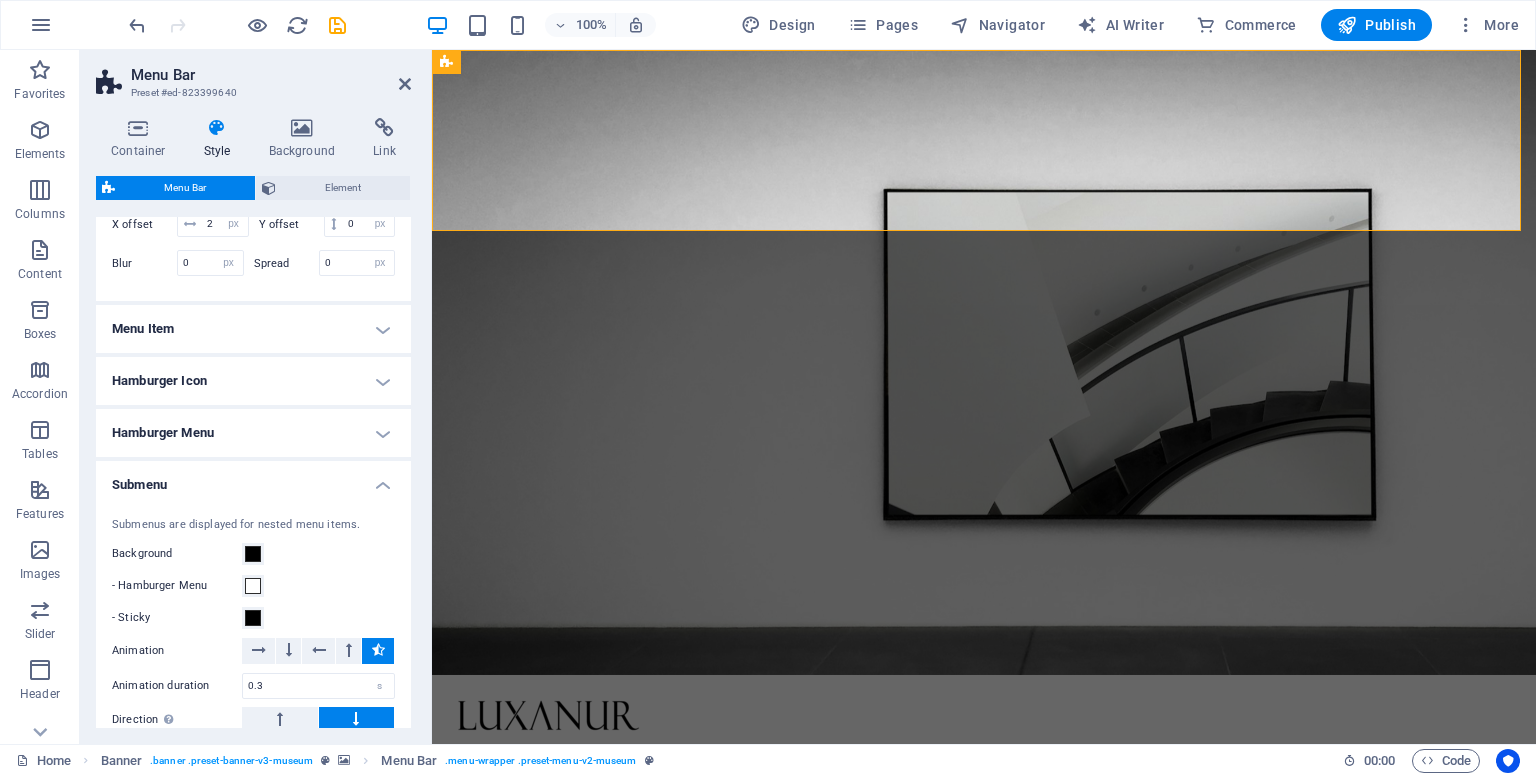 click on "Submenu" at bounding box center [253, 479] 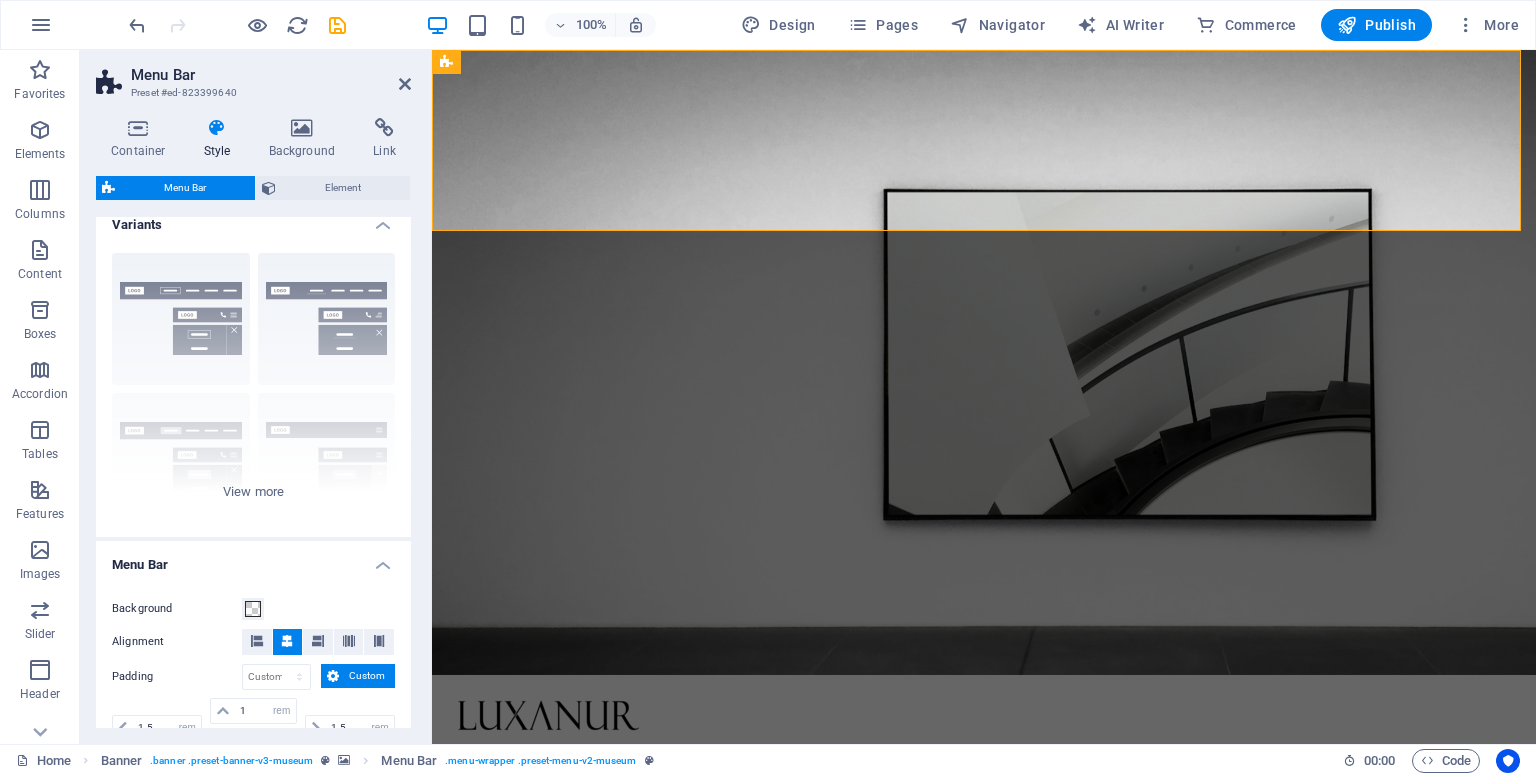 scroll, scrollTop: 0, scrollLeft: 0, axis: both 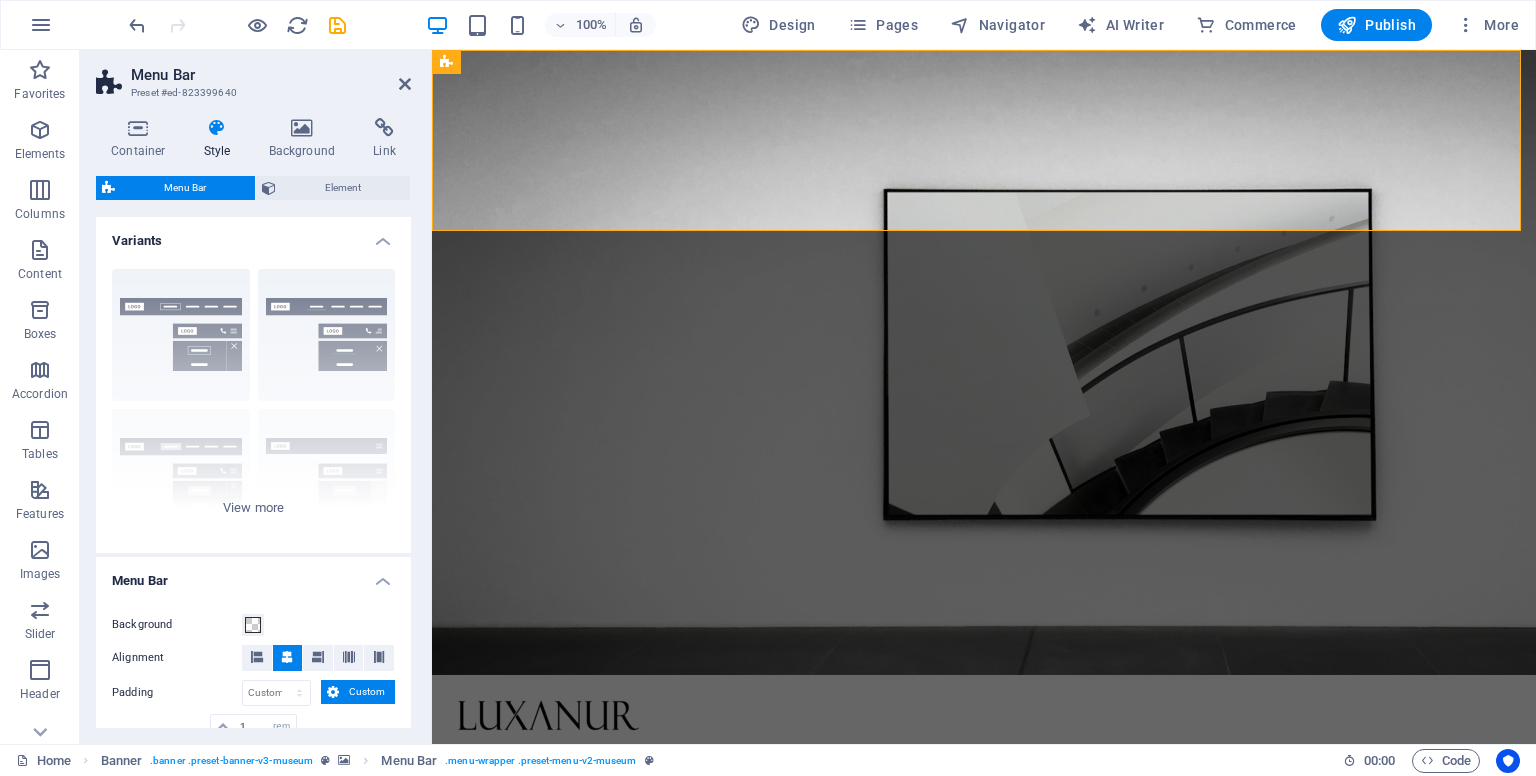 click on "Variants" at bounding box center (253, 235) 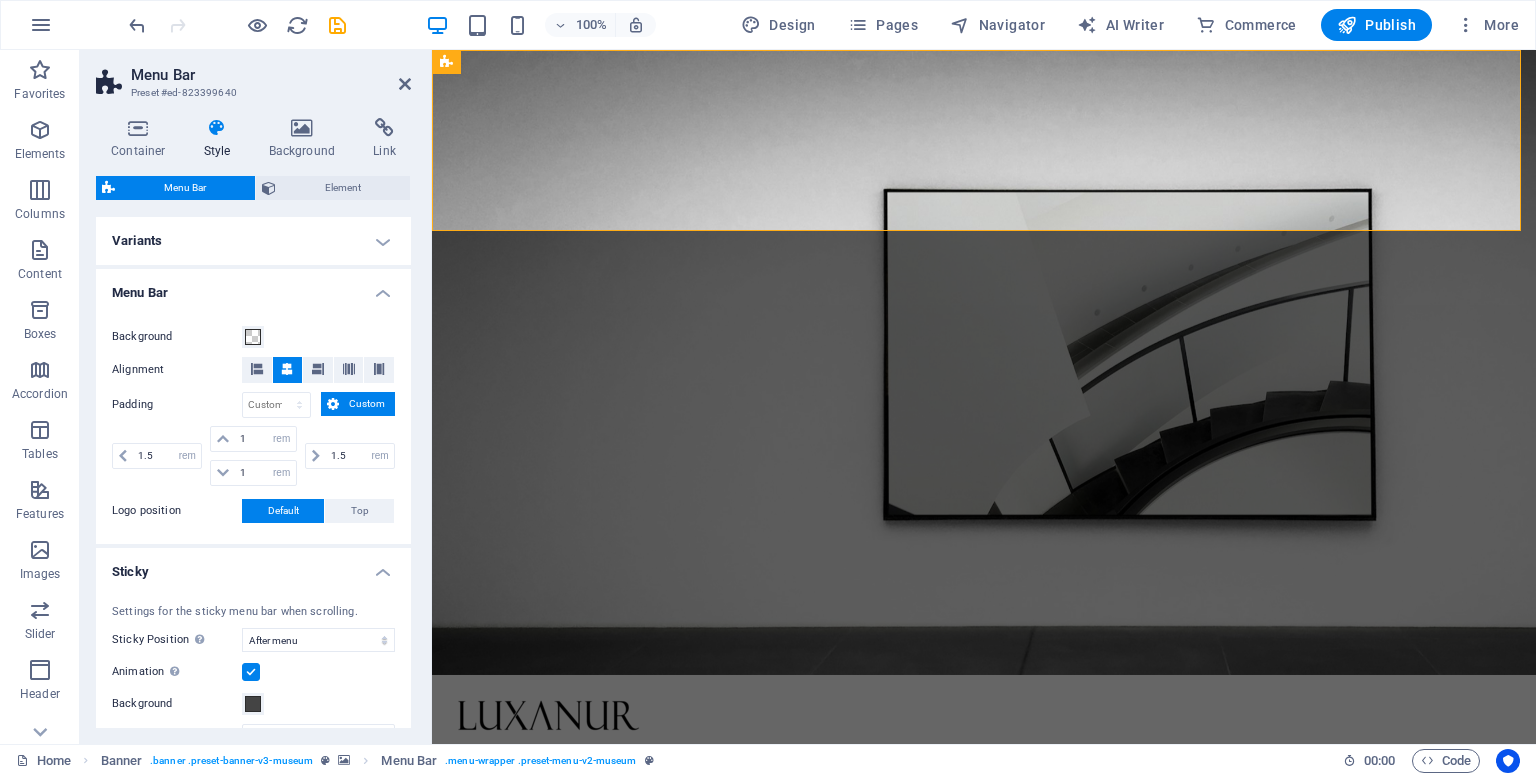 click on "Menu Bar" at bounding box center (253, 287) 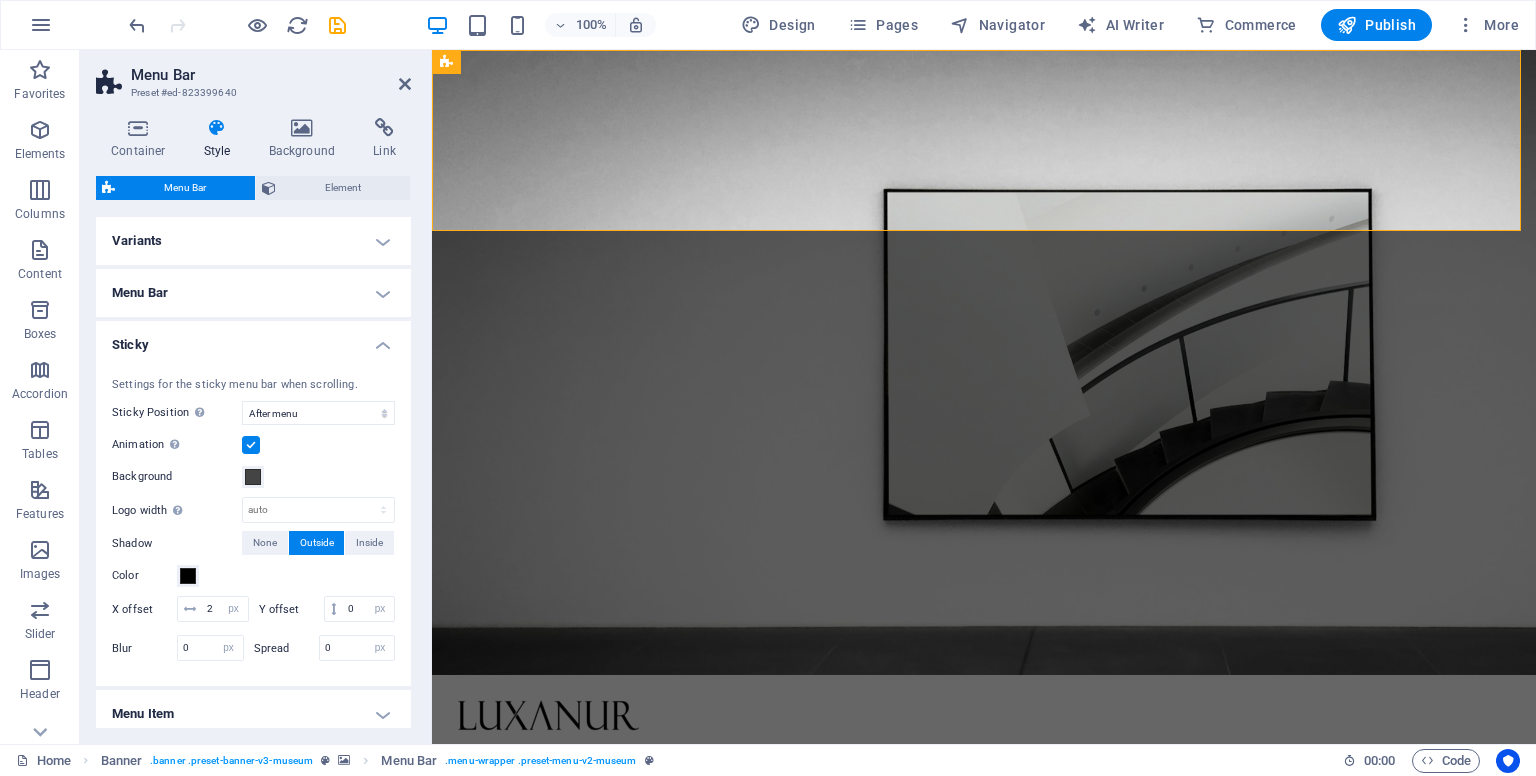 click on "Sticky" at bounding box center (253, 339) 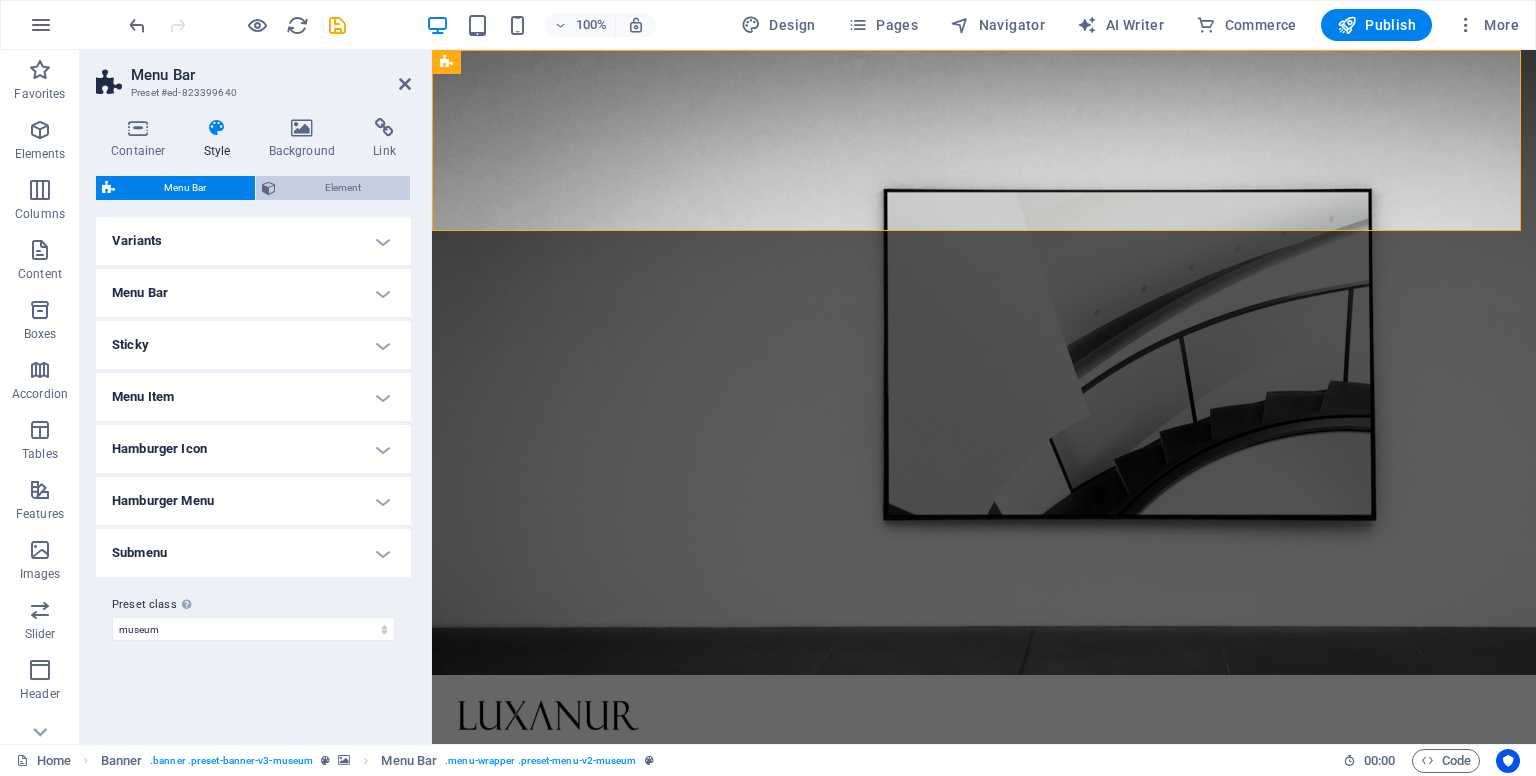 click on "Element" at bounding box center (343, 188) 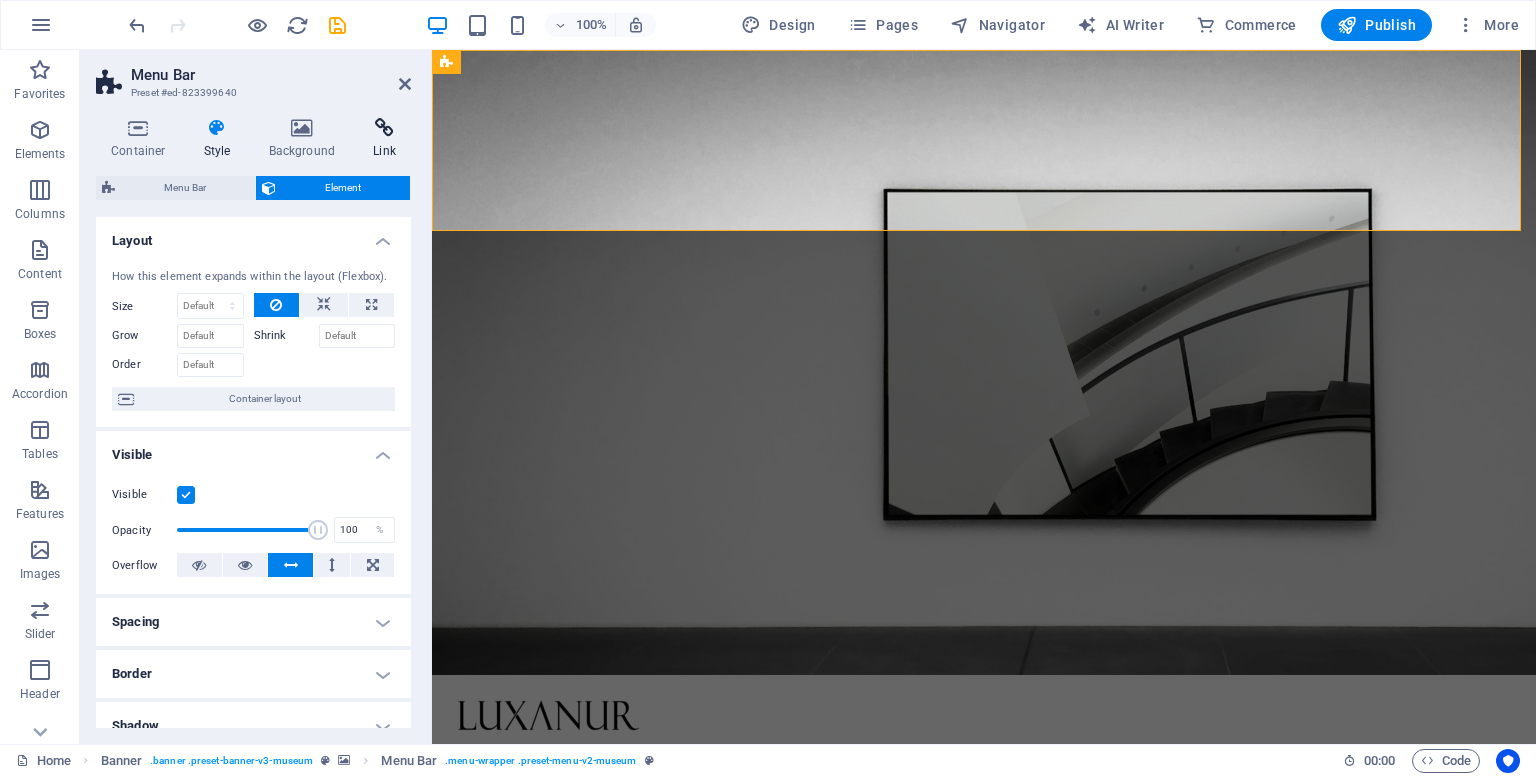 click on "Link" at bounding box center [384, 139] 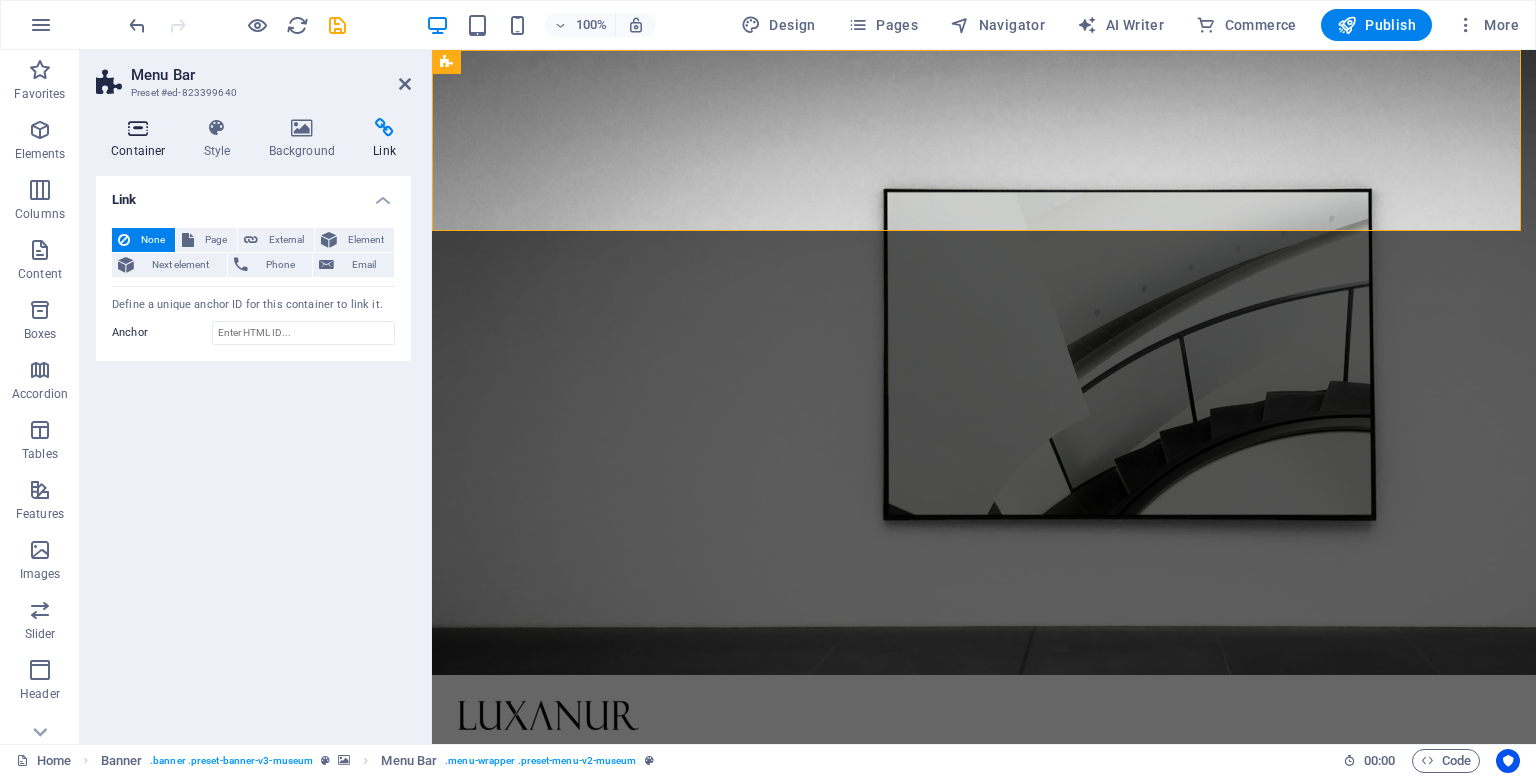 click on "Container" at bounding box center (142, 139) 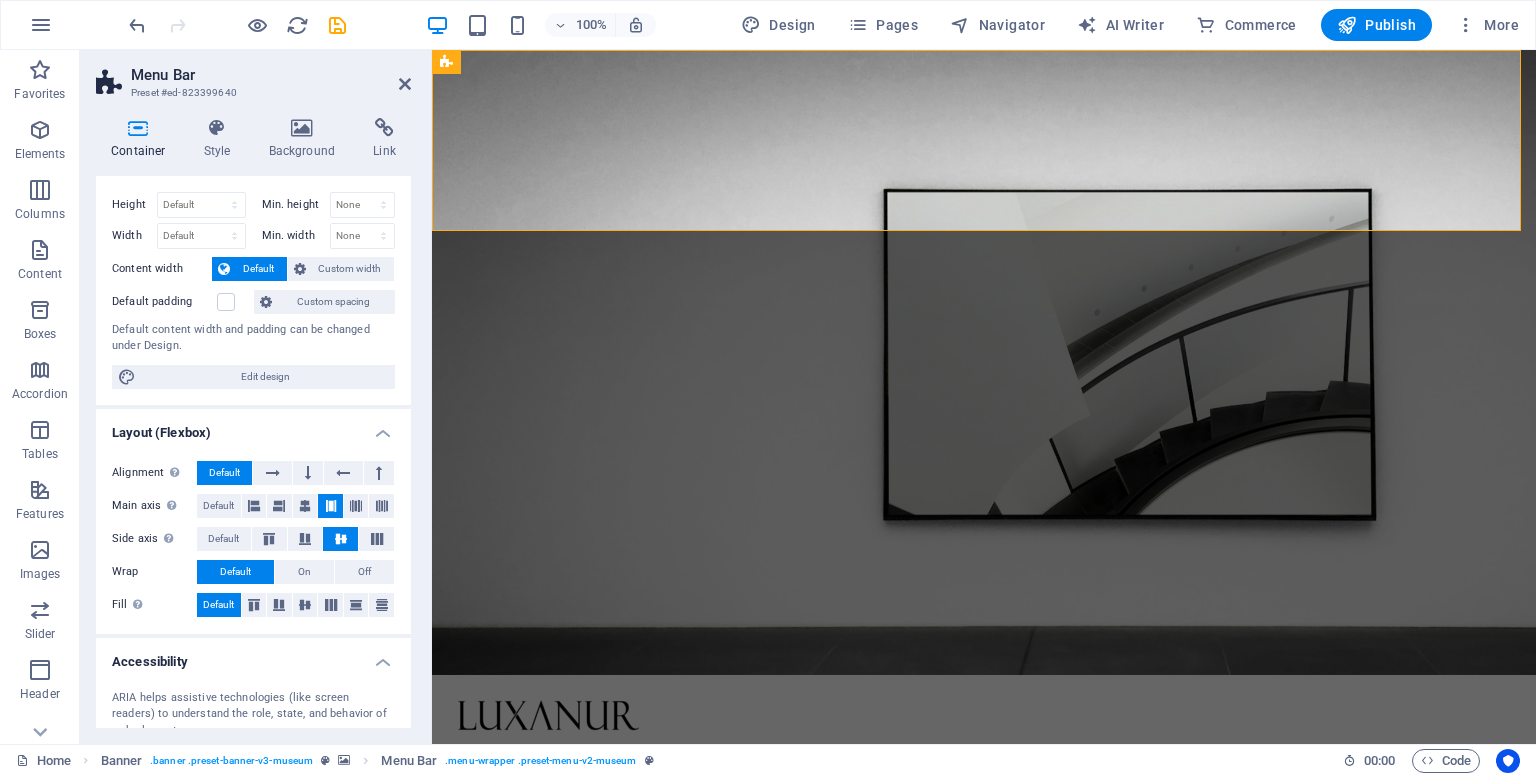 scroll, scrollTop: 0, scrollLeft: 0, axis: both 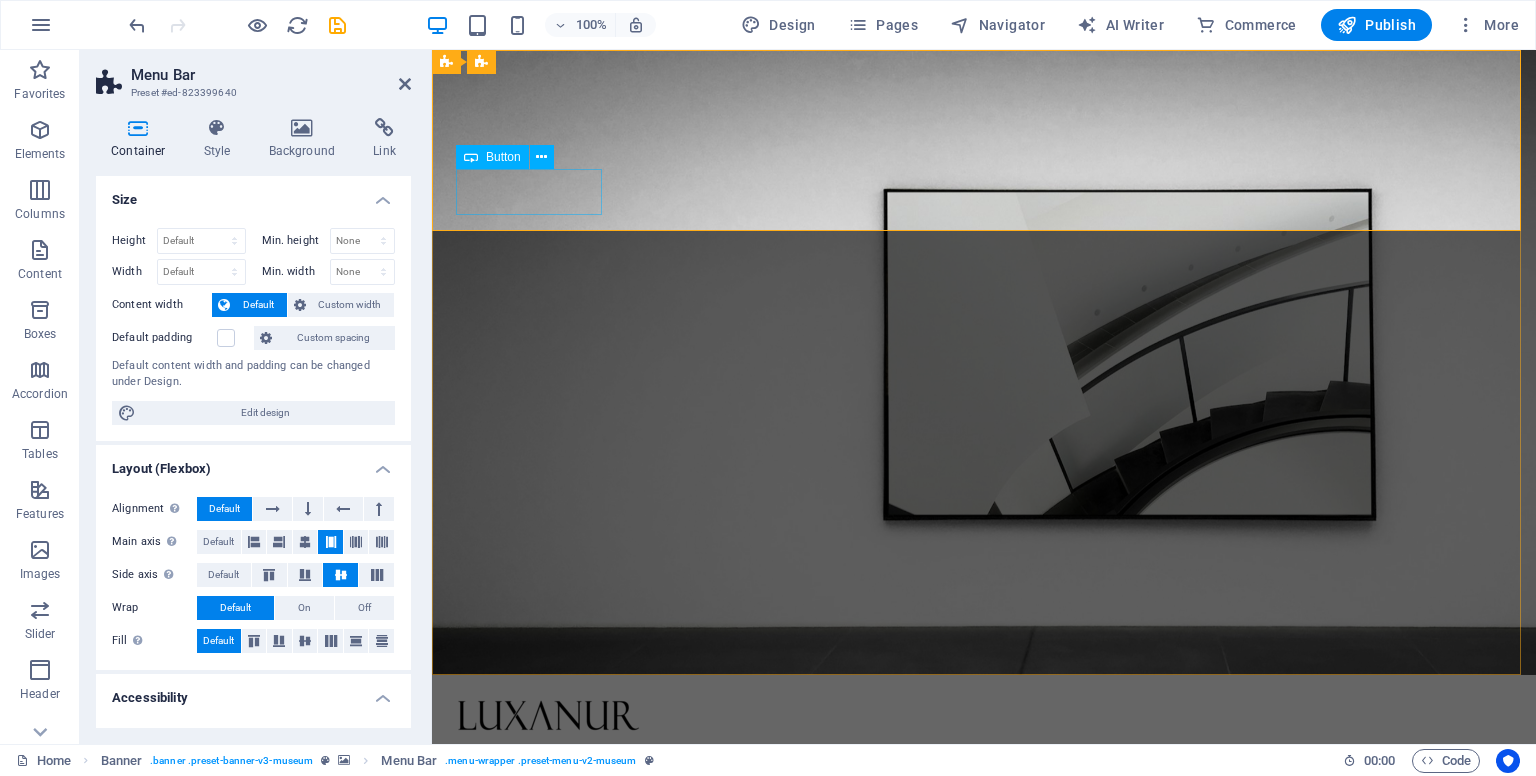 click on "Explore" at bounding box center [984, 817] 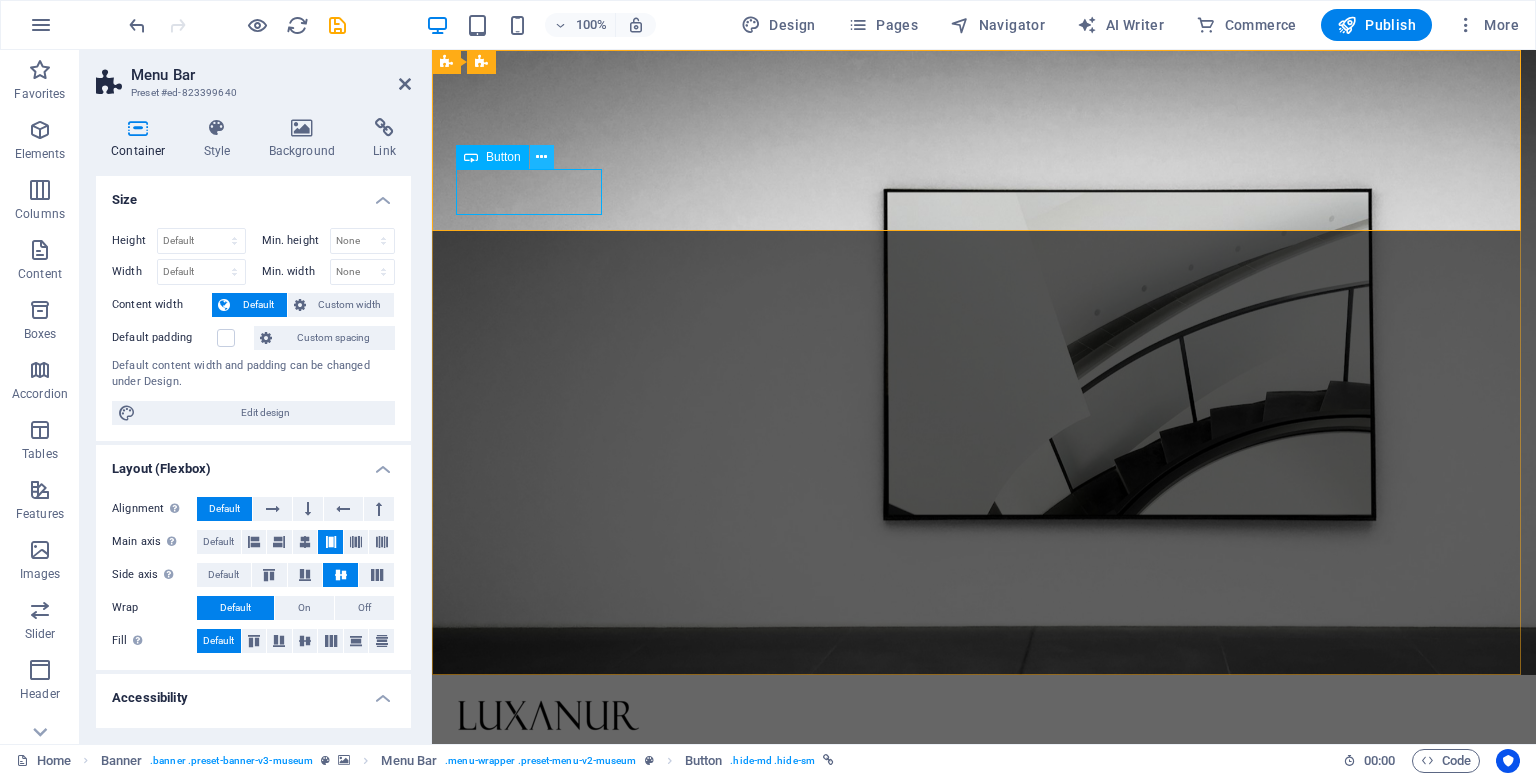 click at bounding box center (541, 157) 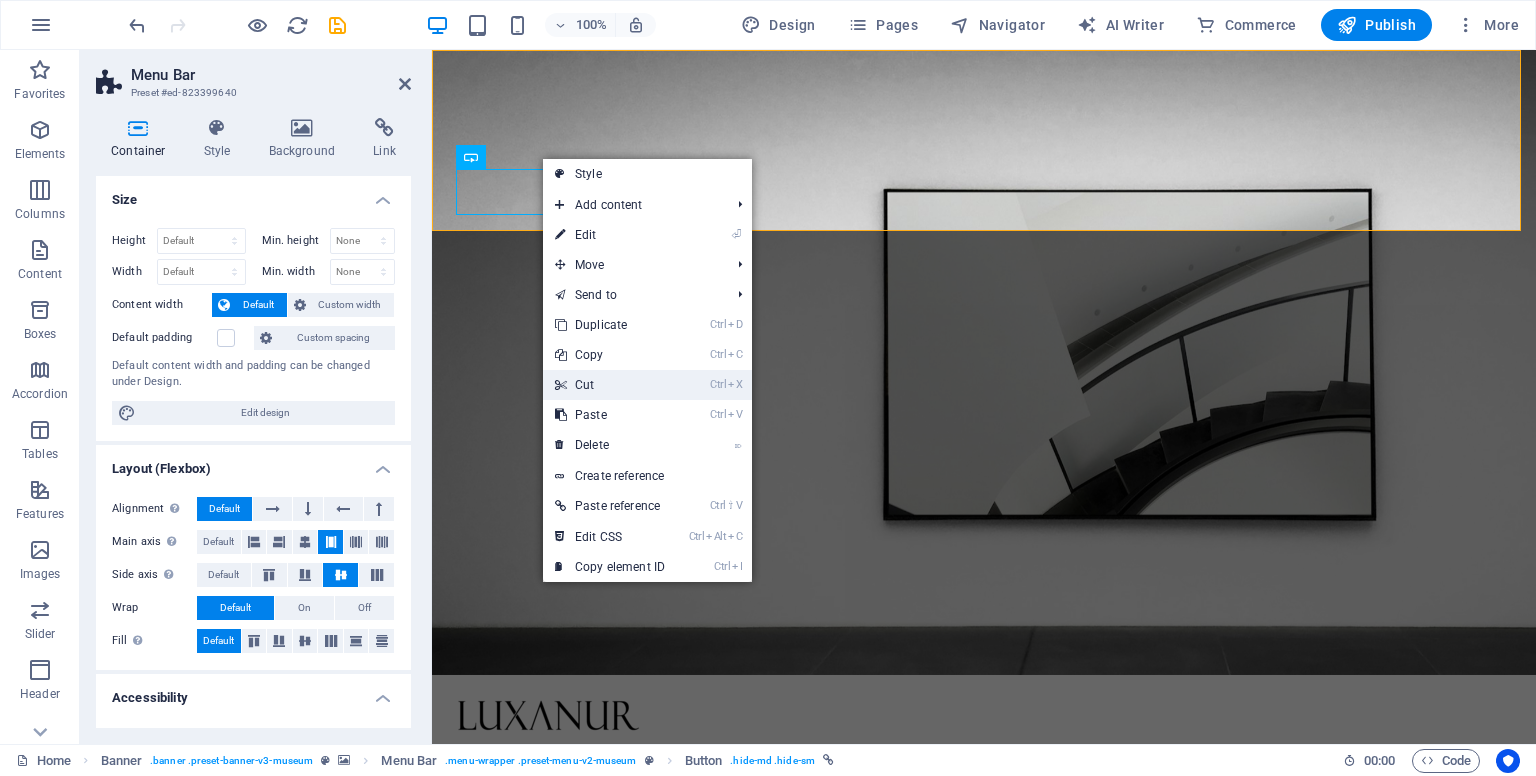 click on "Ctrl X  Cut" at bounding box center [610, 385] 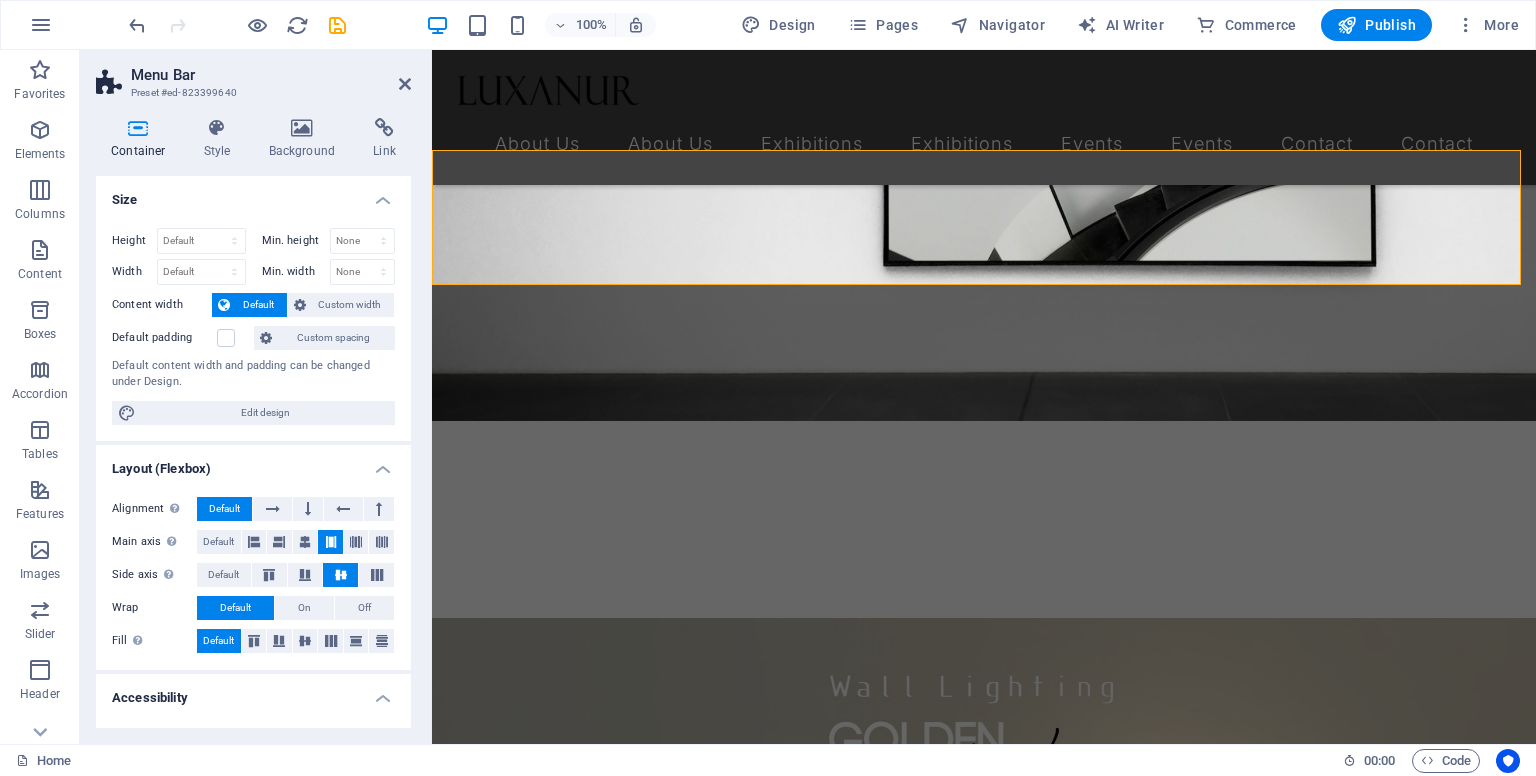scroll, scrollTop: 0, scrollLeft: 0, axis: both 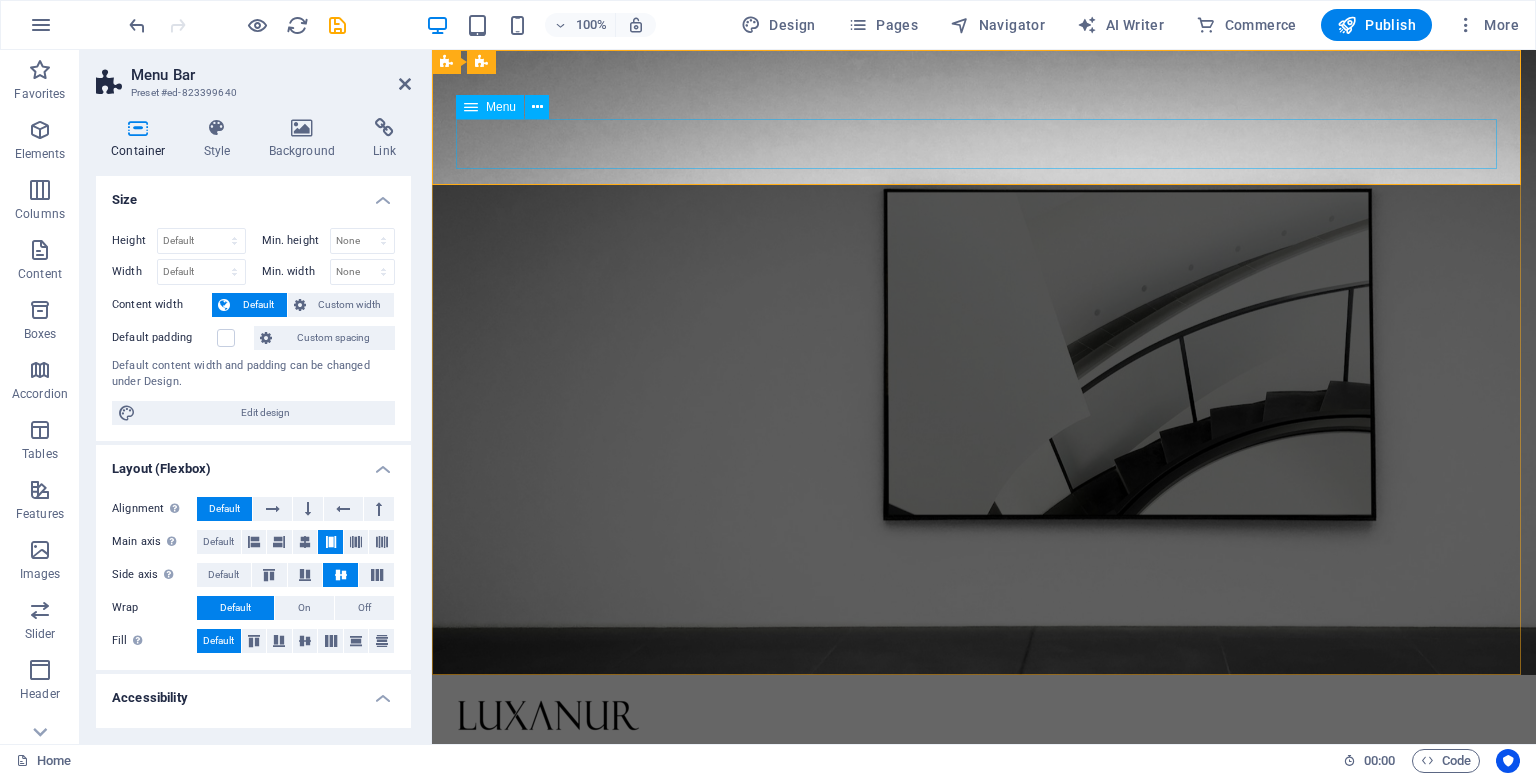 click on "About Us About Us Exhibitions Exhibitions Events Events Contact Contact" at bounding box center [984, 769] 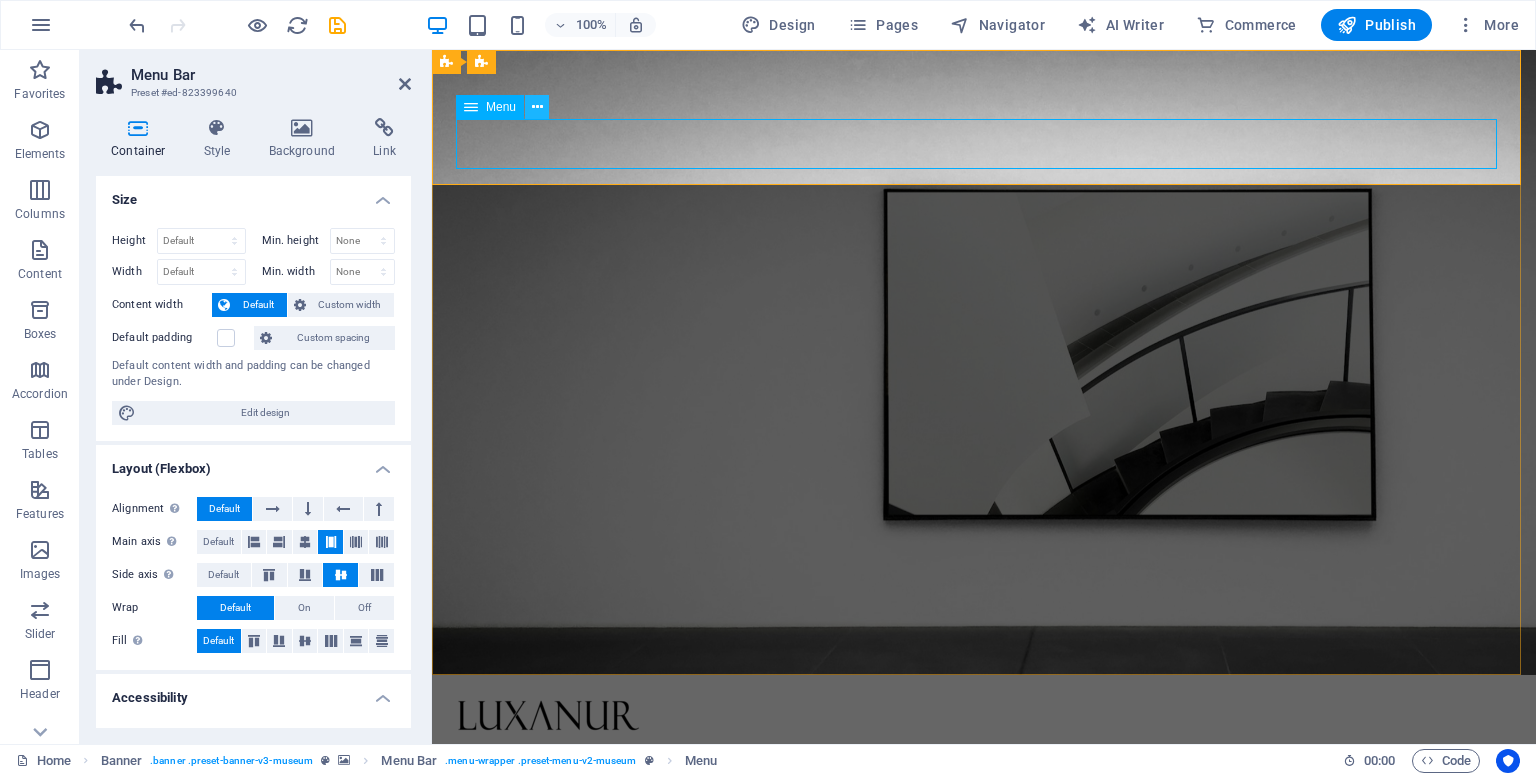 click at bounding box center (537, 107) 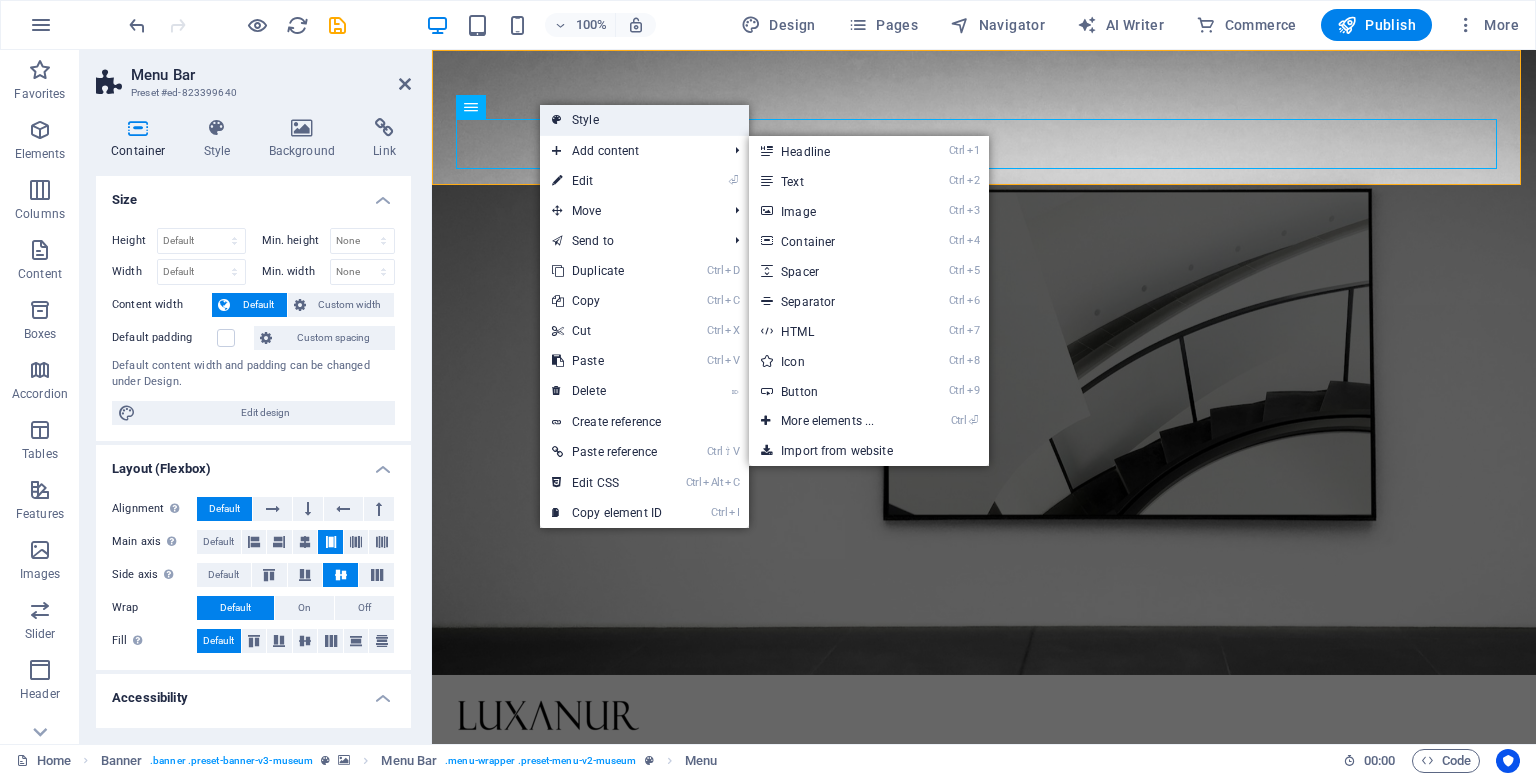 click on "Style" at bounding box center (644, 120) 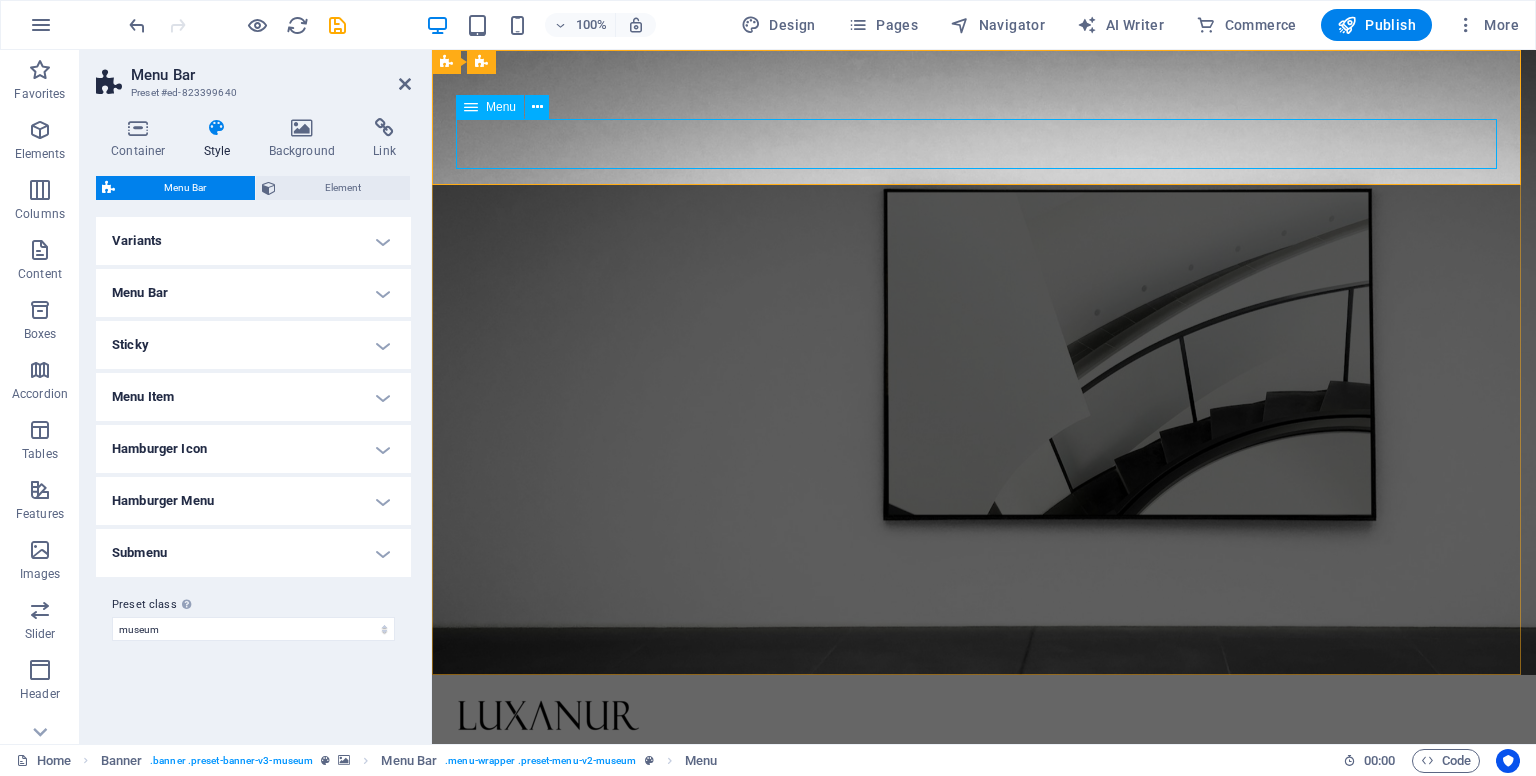 click on "About Us About Us Exhibitions Exhibitions Events Events Contact Contact" at bounding box center (984, 769) 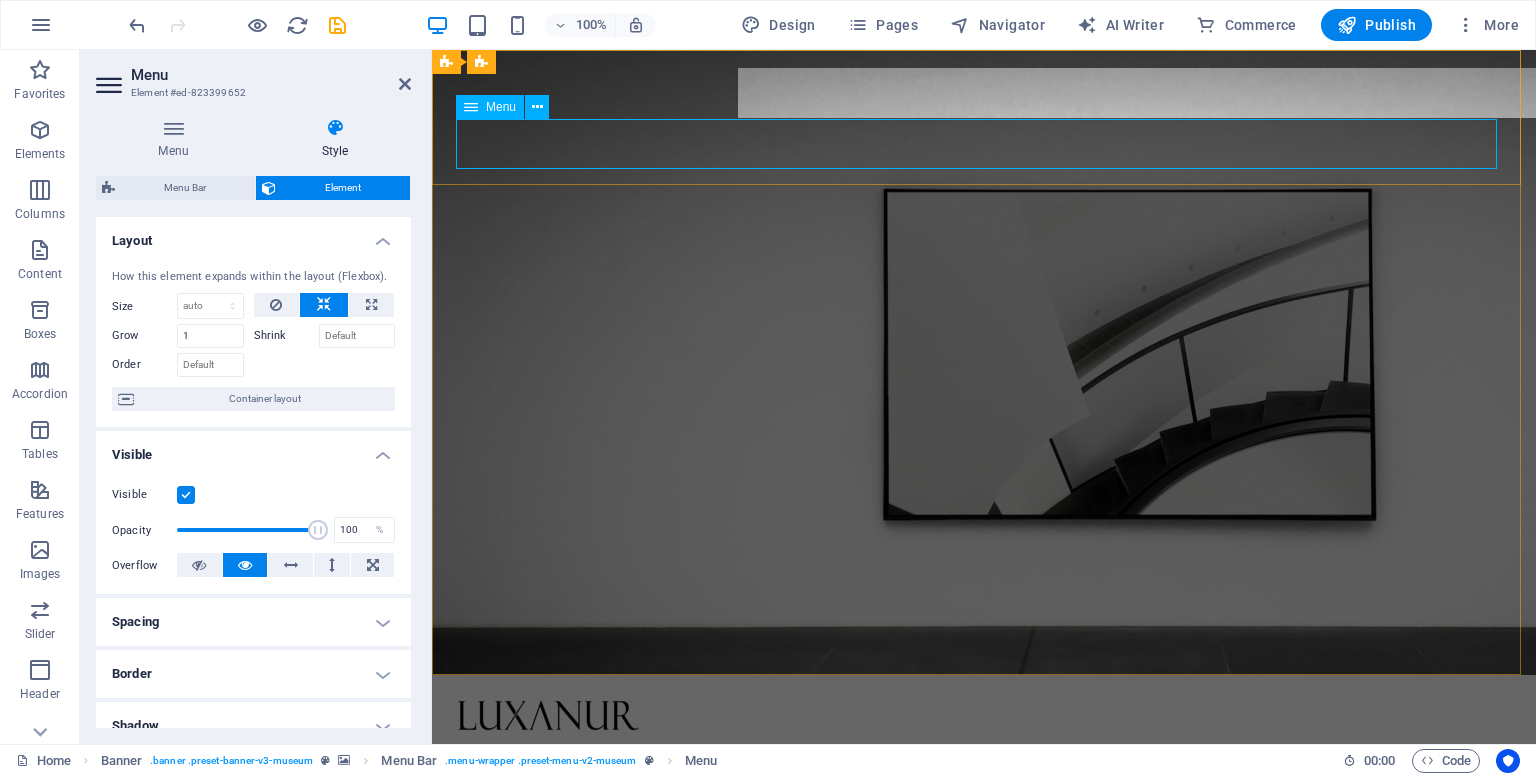 click on "About Us About Us Exhibitions Exhibitions Events Events Contact Contact" at bounding box center (984, 769) 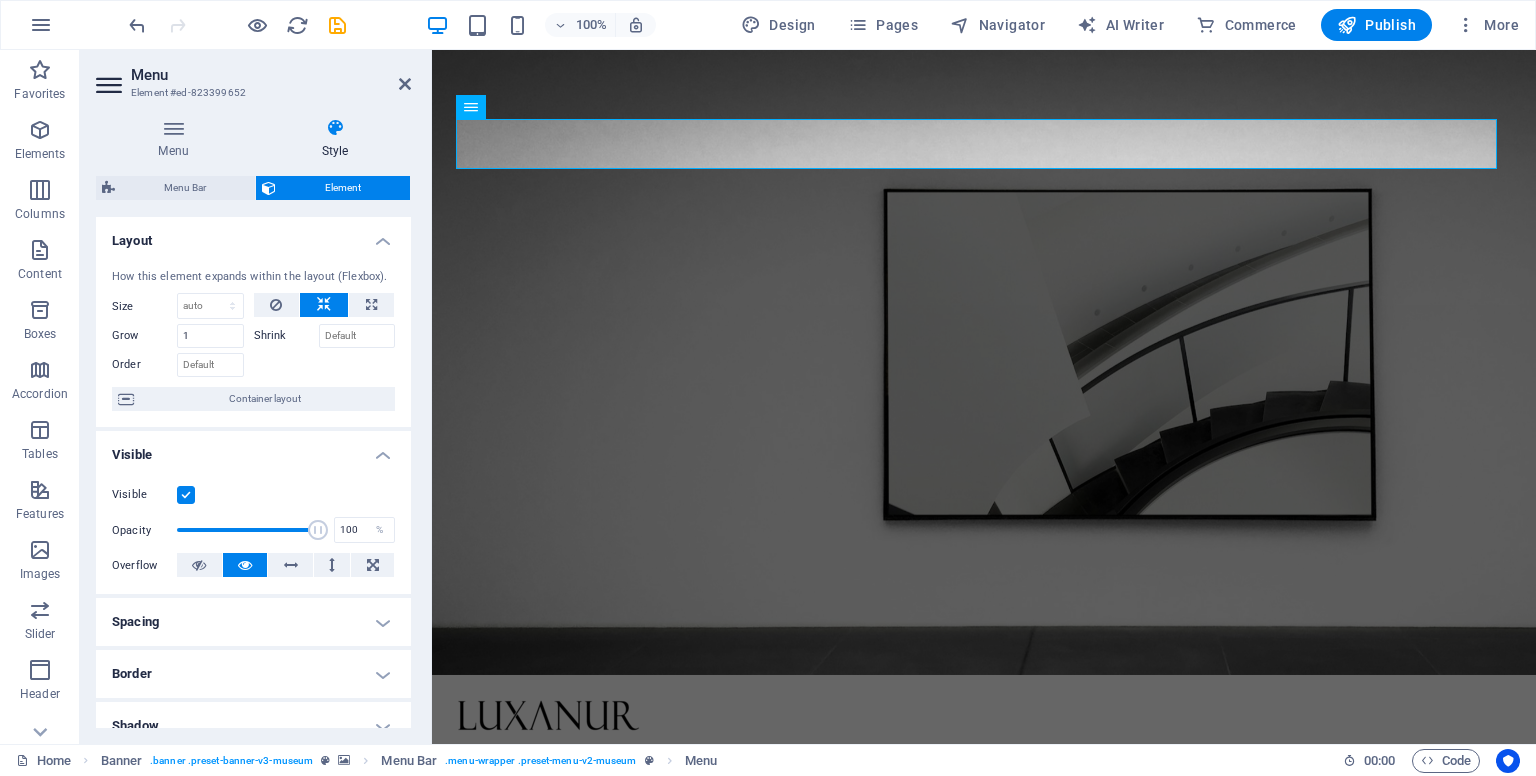 click at bounding box center [984, 1042] 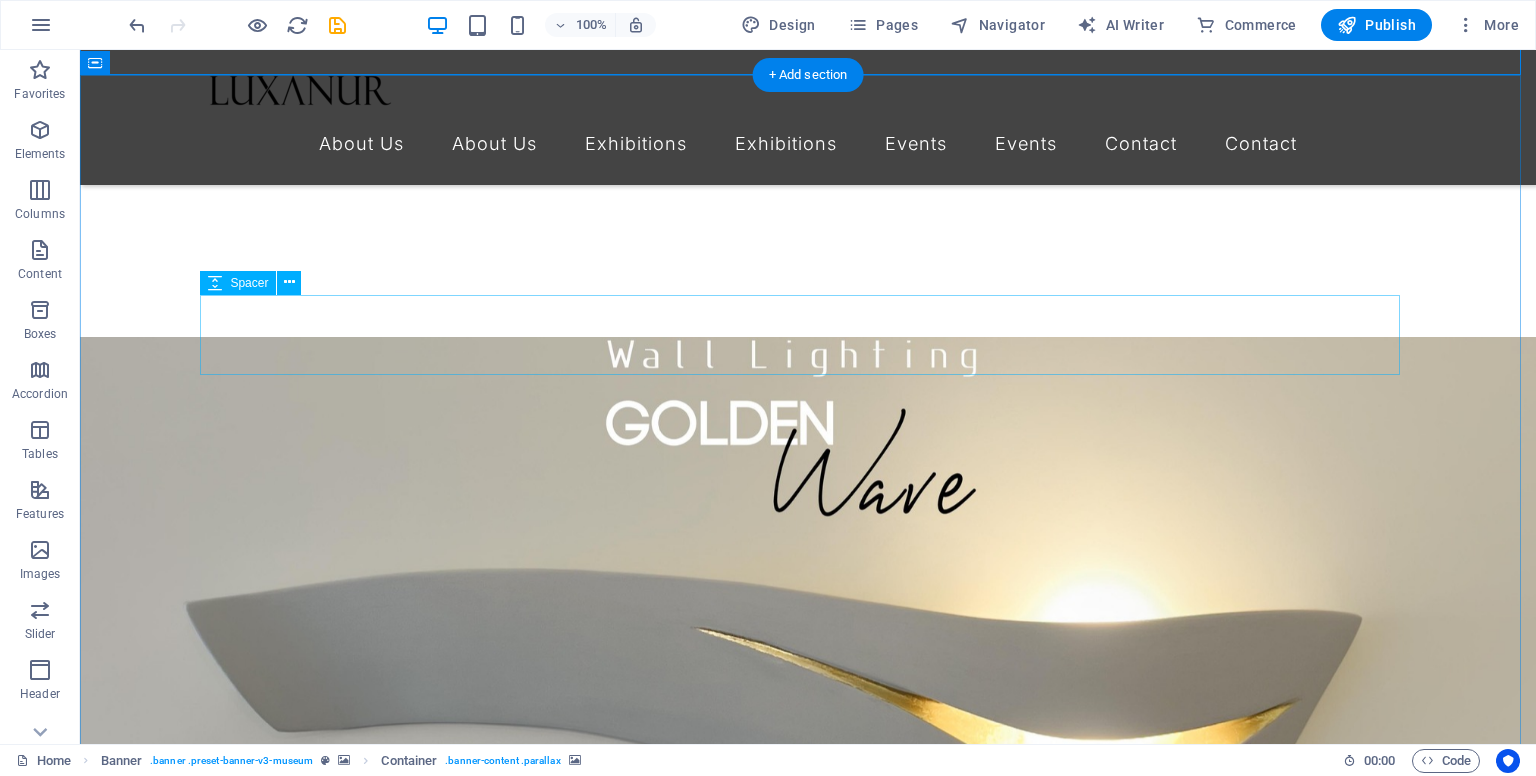 scroll, scrollTop: 600, scrollLeft: 0, axis: vertical 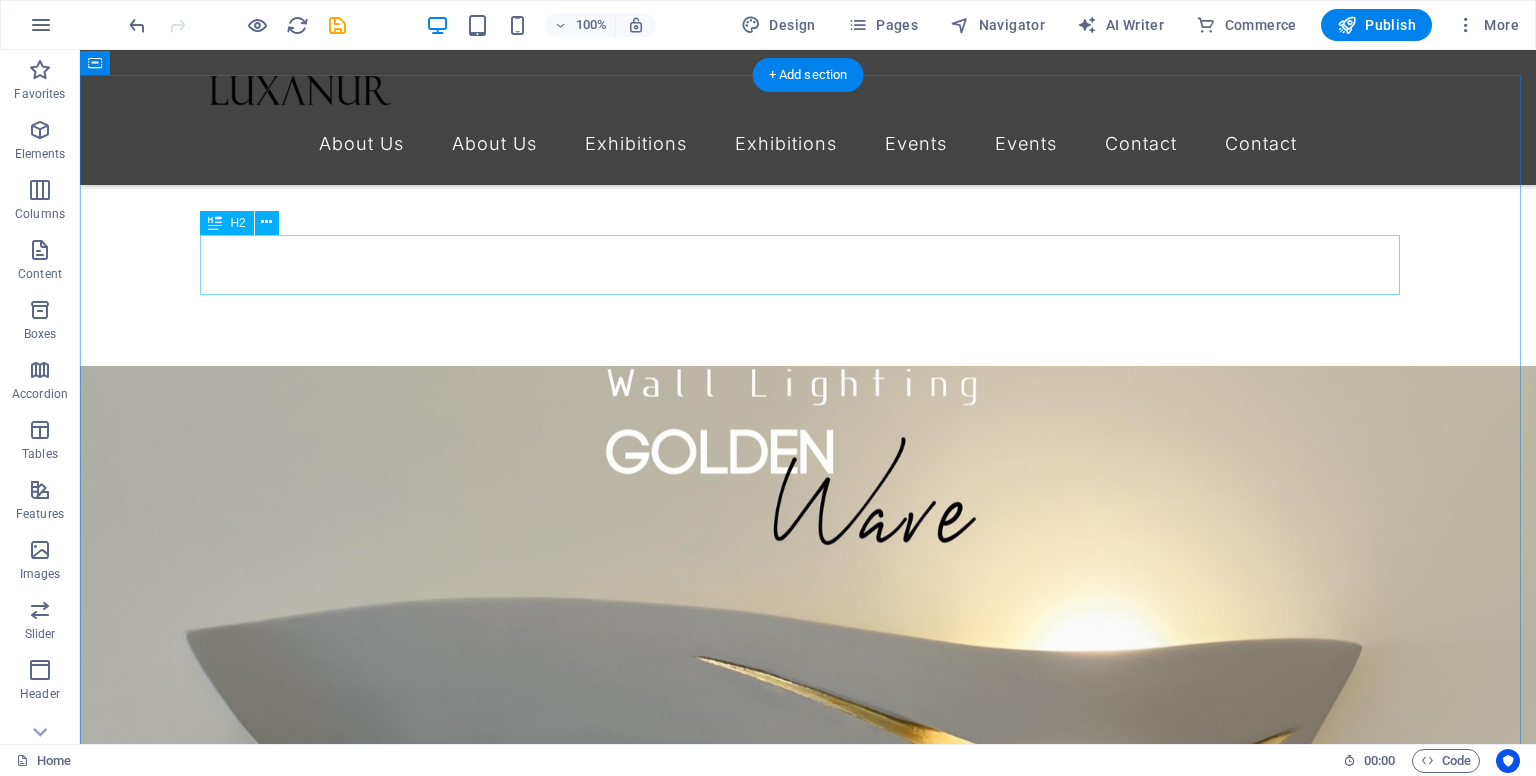 click on "Upcoming Exhibitions" at bounding box center [808, 1201] 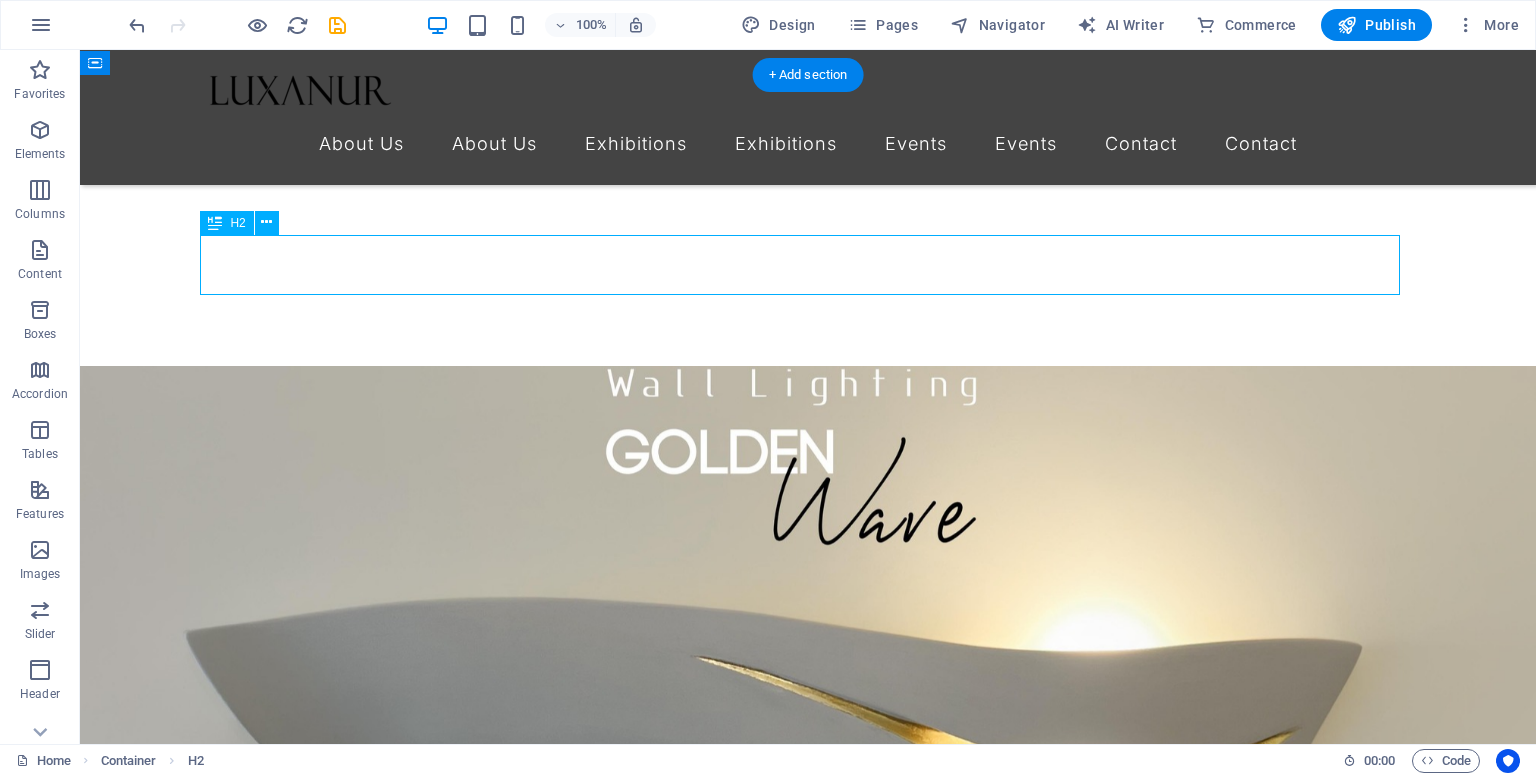 click on "Upcoming Exhibitions" at bounding box center (808, 1201) 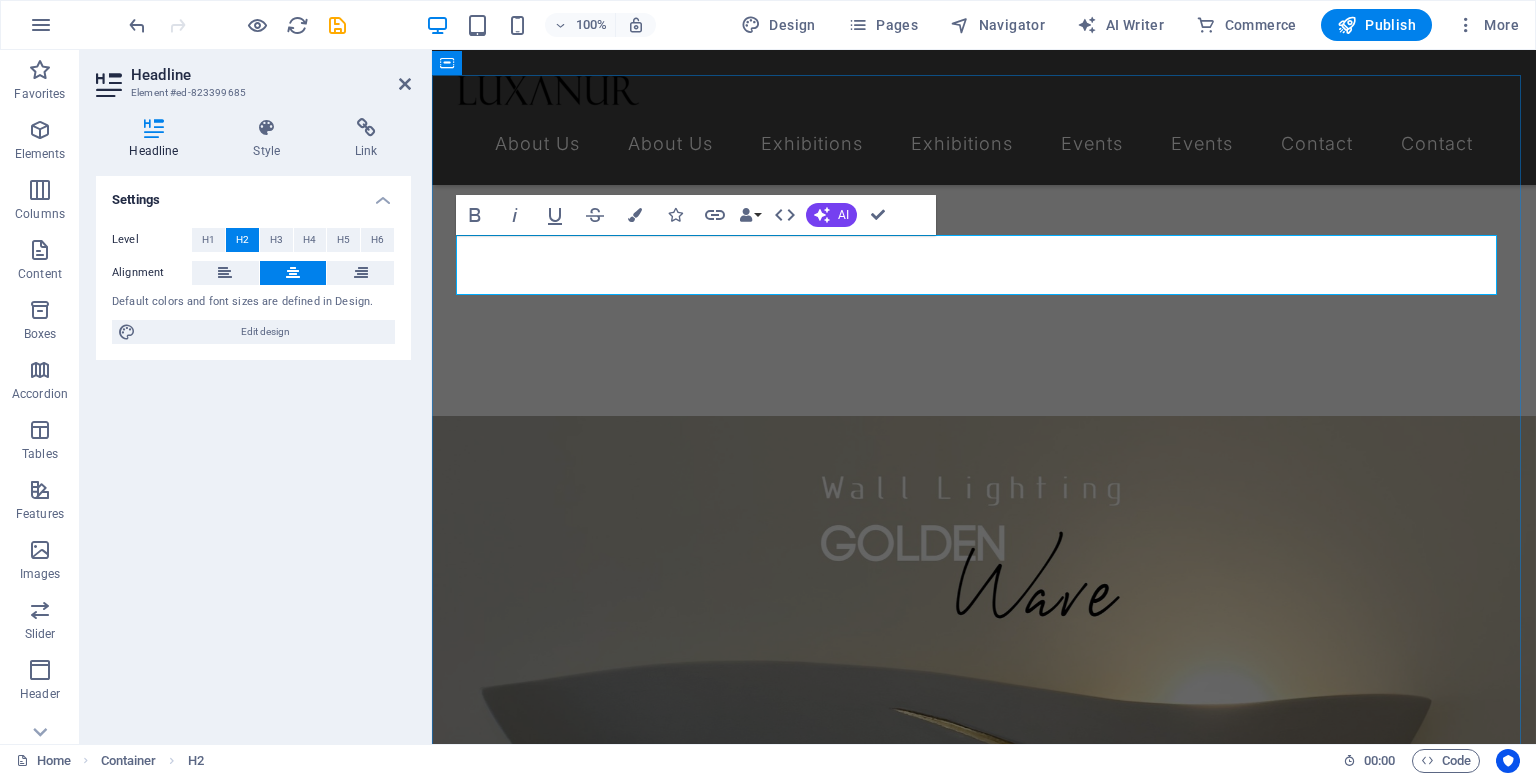 click on "Upcoming Exhibitions" at bounding box center [984, 1251] 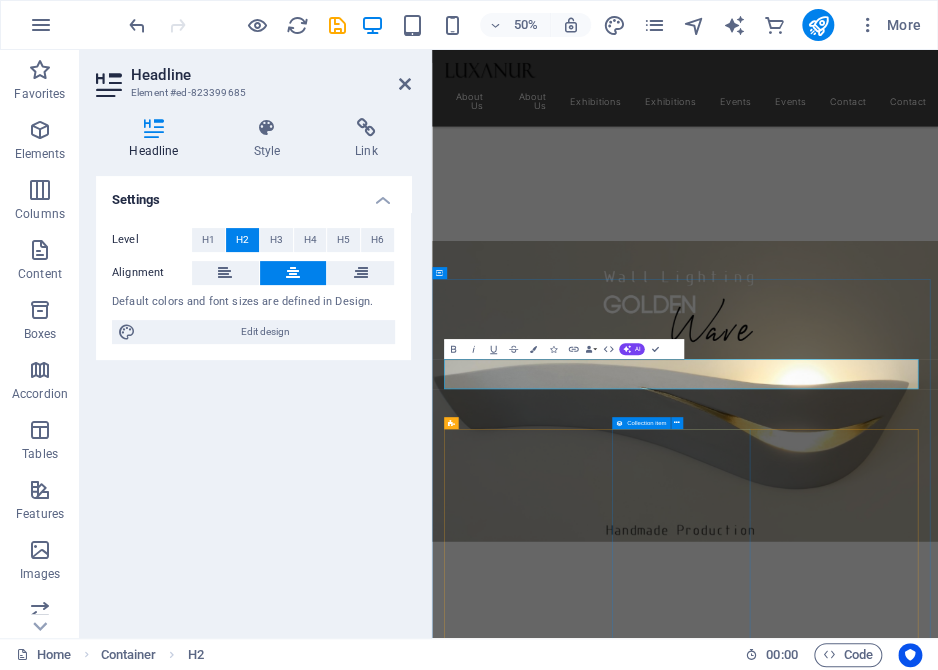 drag, startPoint x: 622, startPoint y: 697, endPoint x: 1145, endPoint y: 697, distance: 523 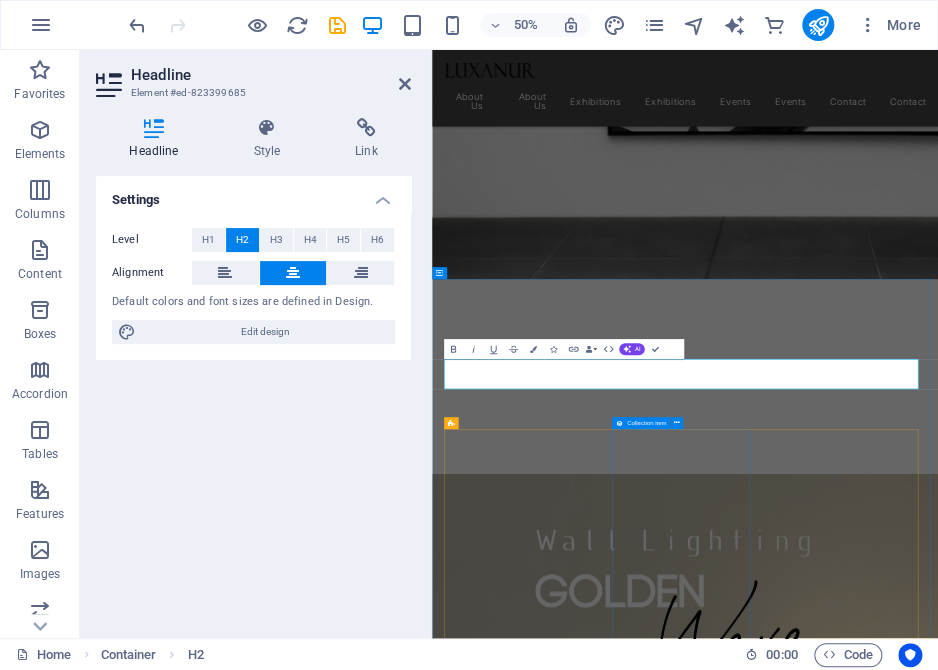 drag, startPoint x: 838, startPoint y: 704, endPoint x: 734, endPoint y: 702, distance: 104.019226 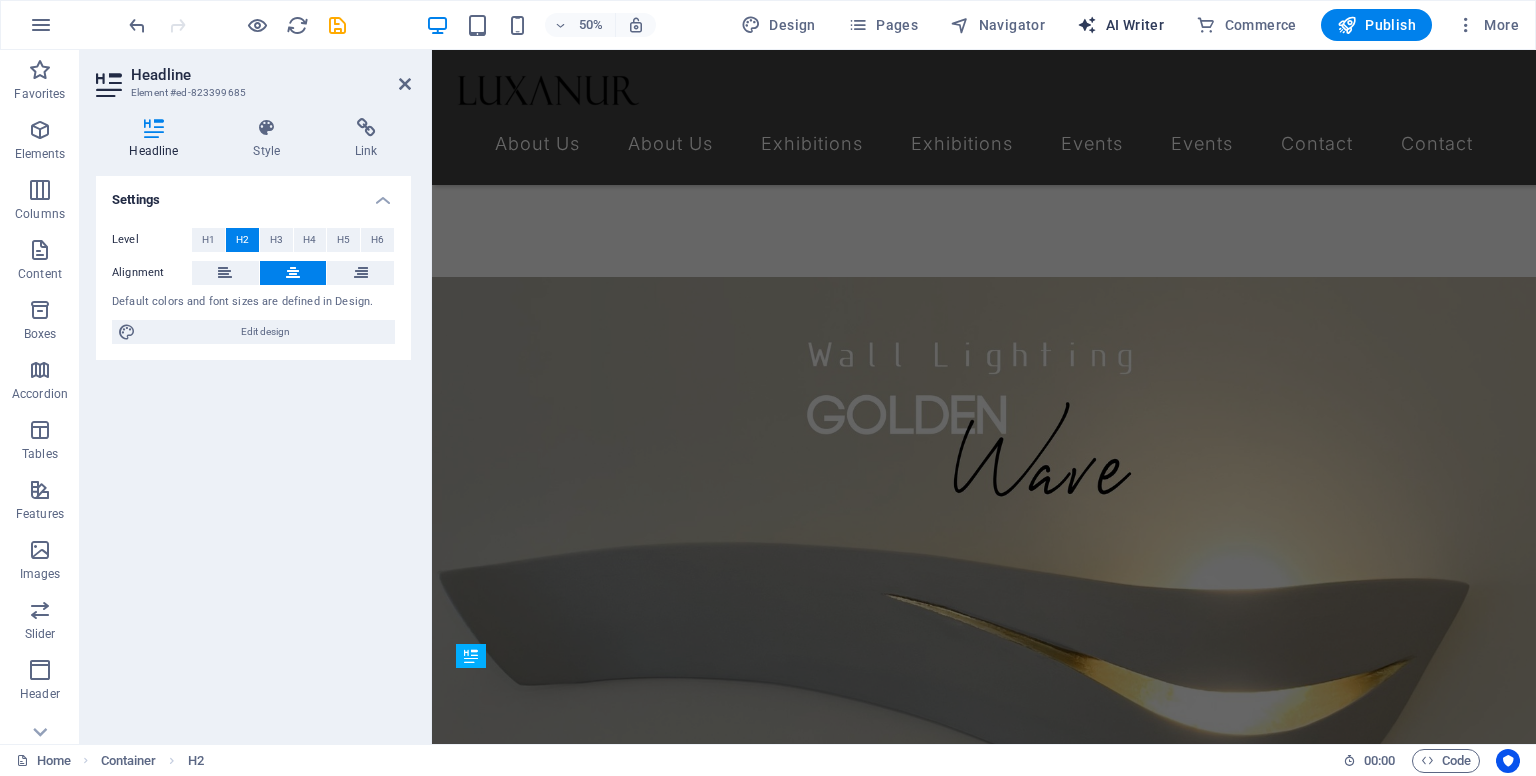 scroll, scrollTop: 167, scrollLeft: 0, axis: vertical 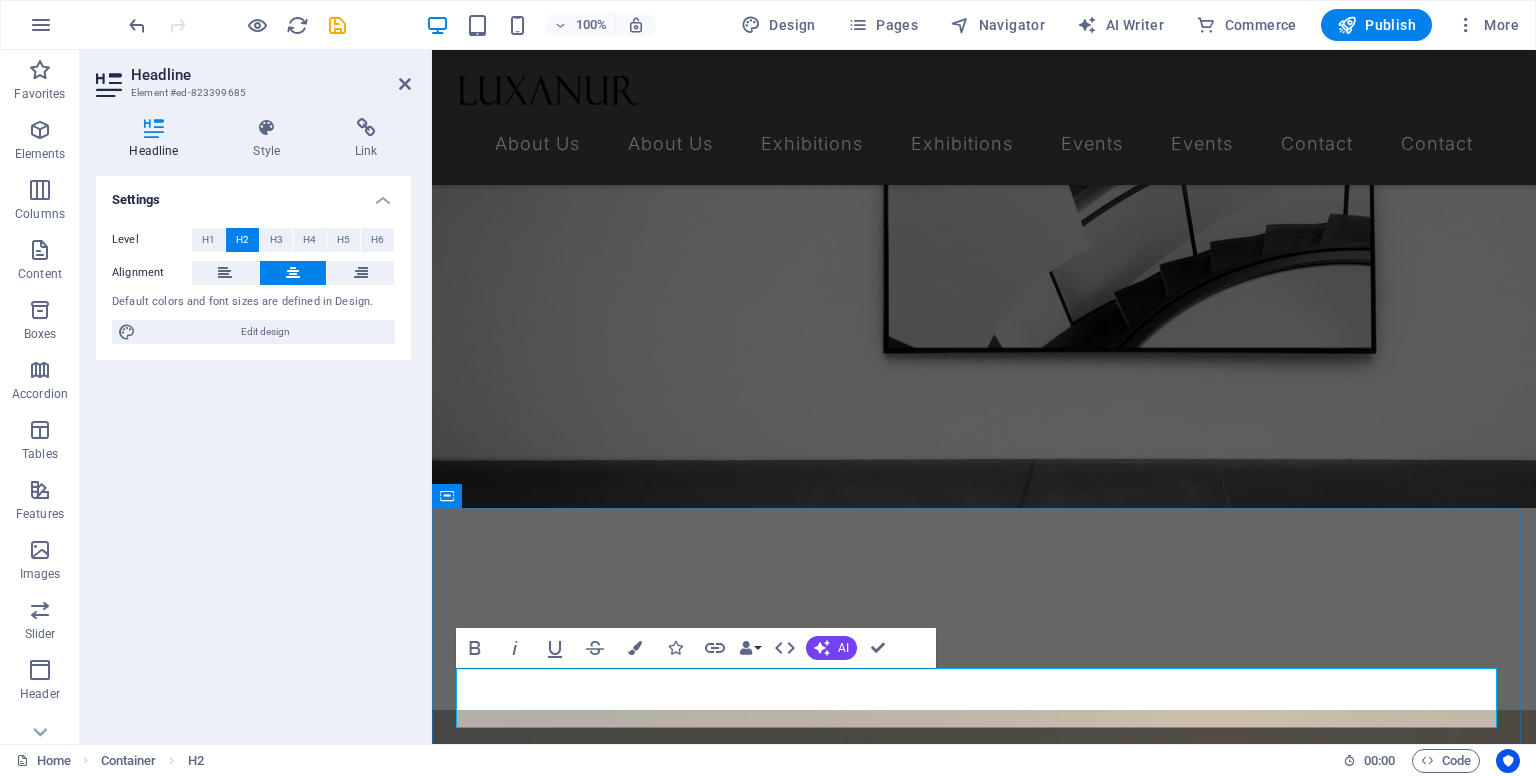 drag, startPoint x: 718, startPoint y: 695, endPoint x: 1220, endPoint y: 692, distance: 502.00897 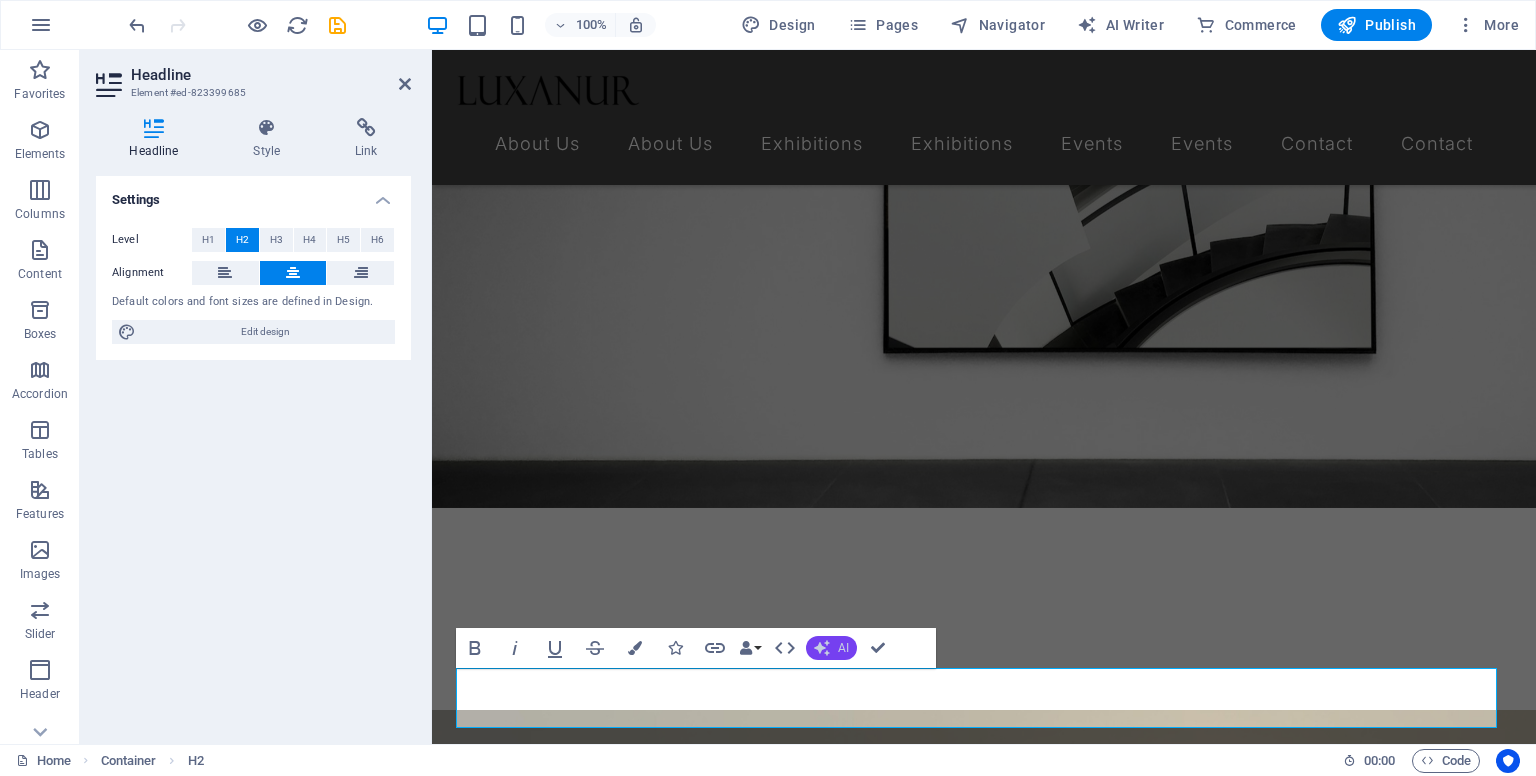 click on "AI" at bounding box center (831, 648) 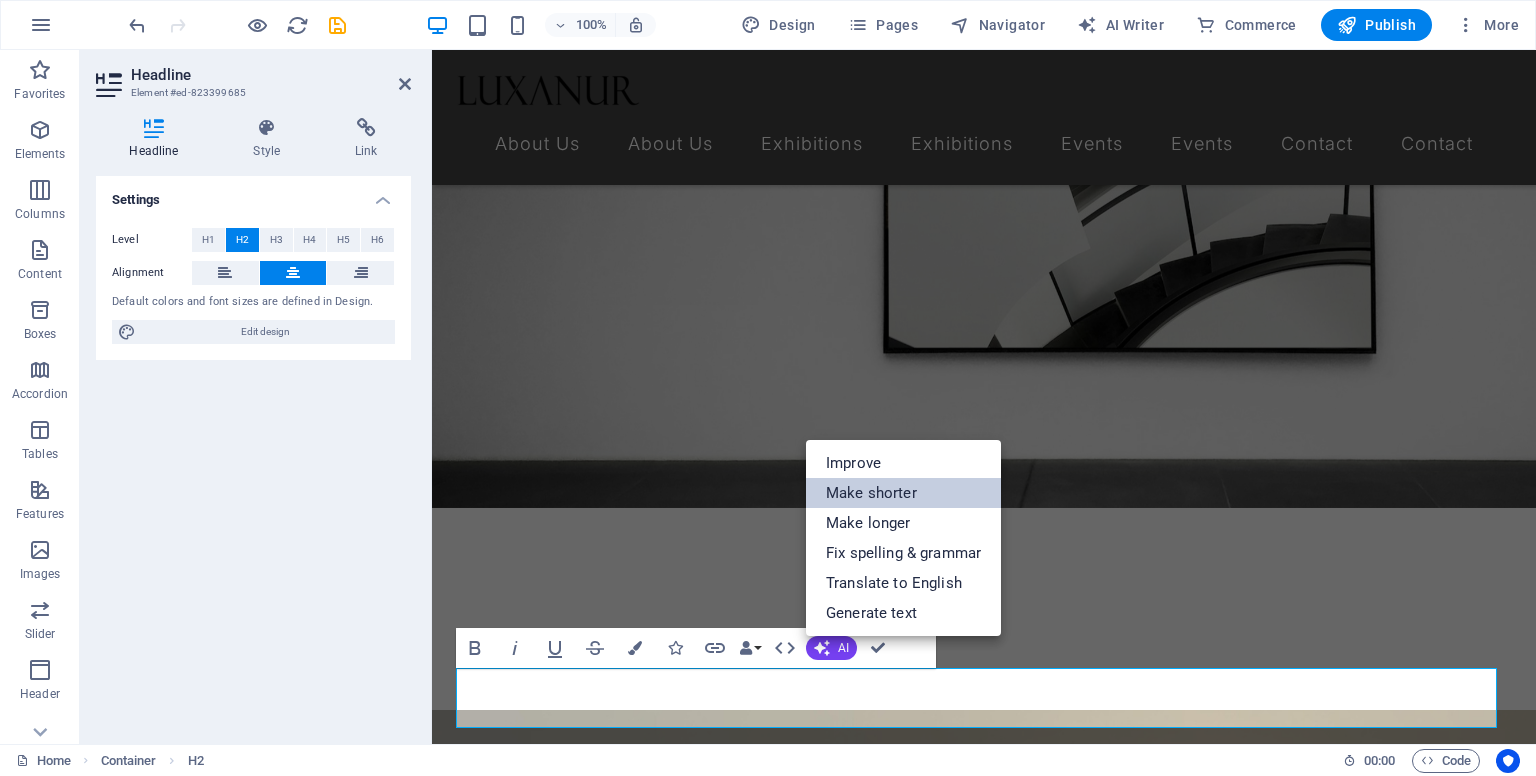 click on "Make shorter" at bounding box center [903, 493] 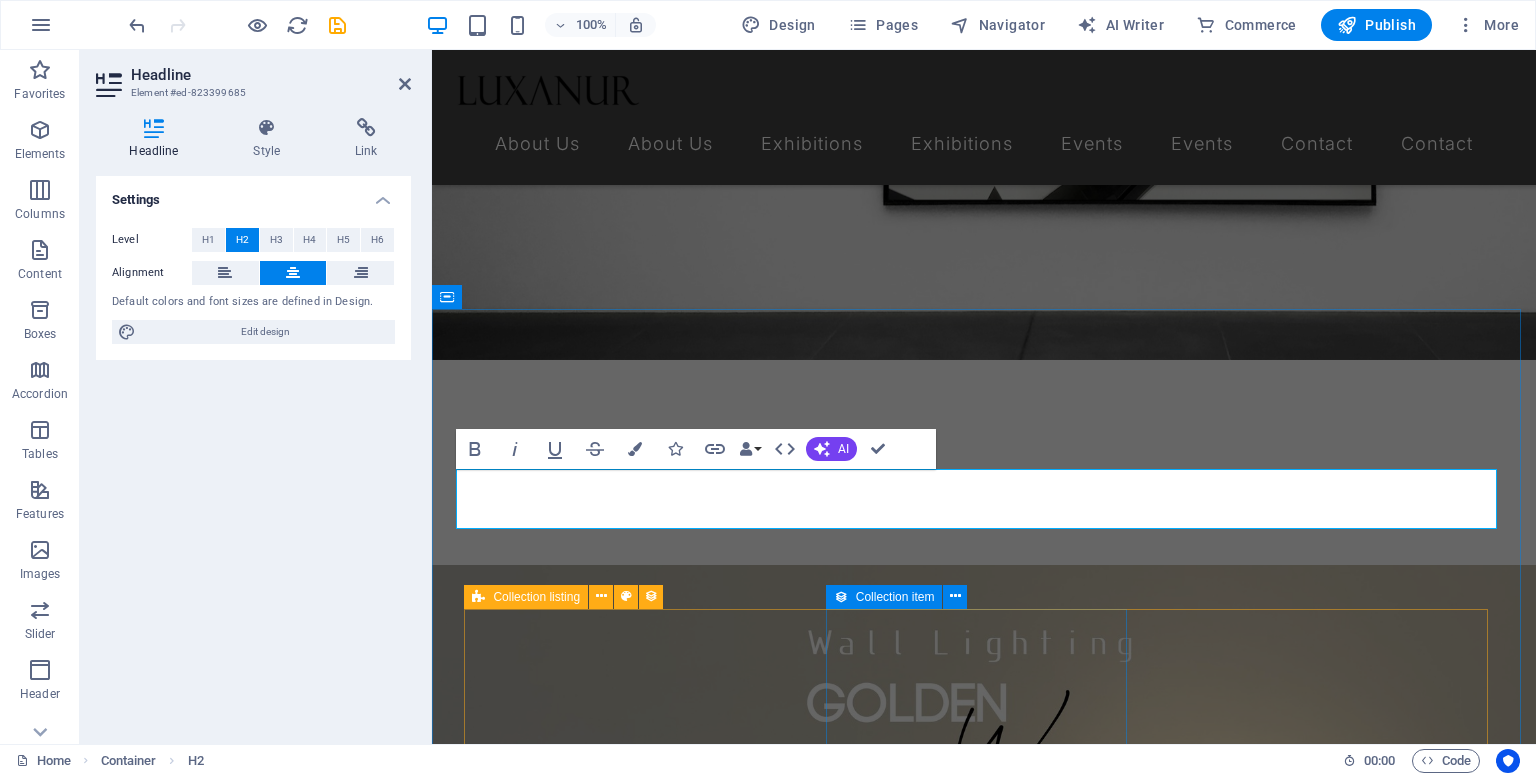 scroll, scrollTop: 367, scrollLeft: 0, axis: vertical 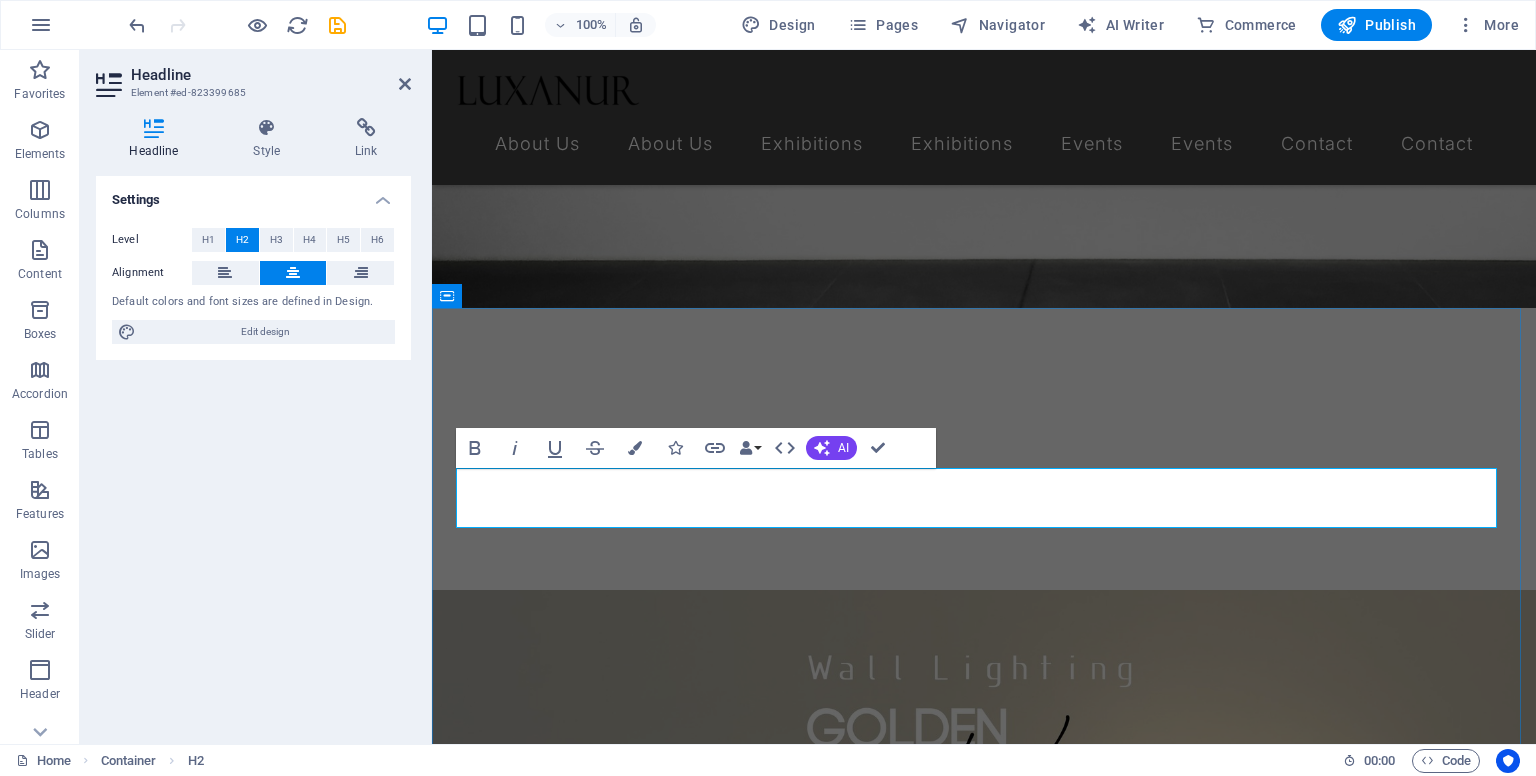 drag, startPoint x: 714, startPoint y: 496, endPoint x: 1242, endPoint y: 503, distance: 528.0464 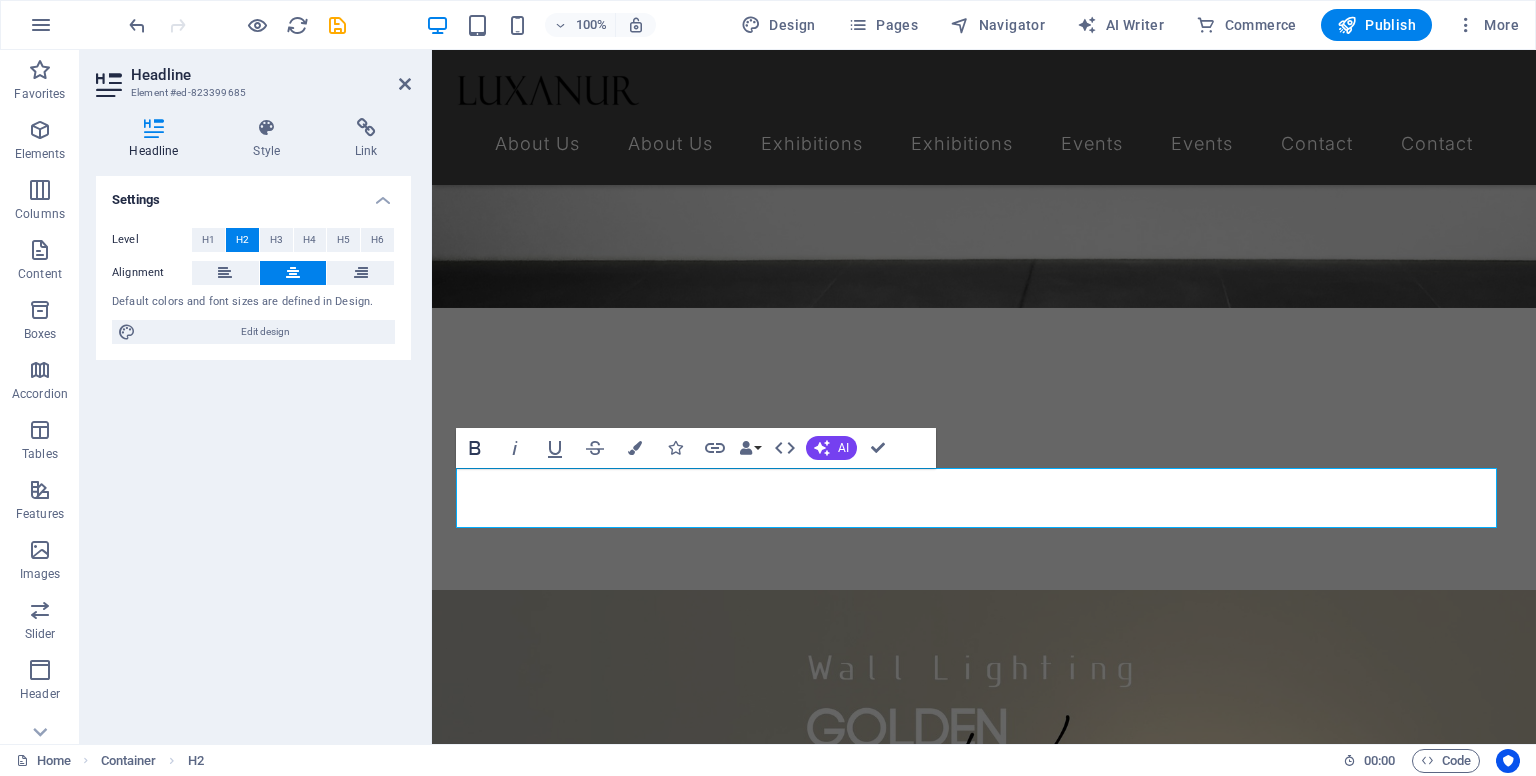 click 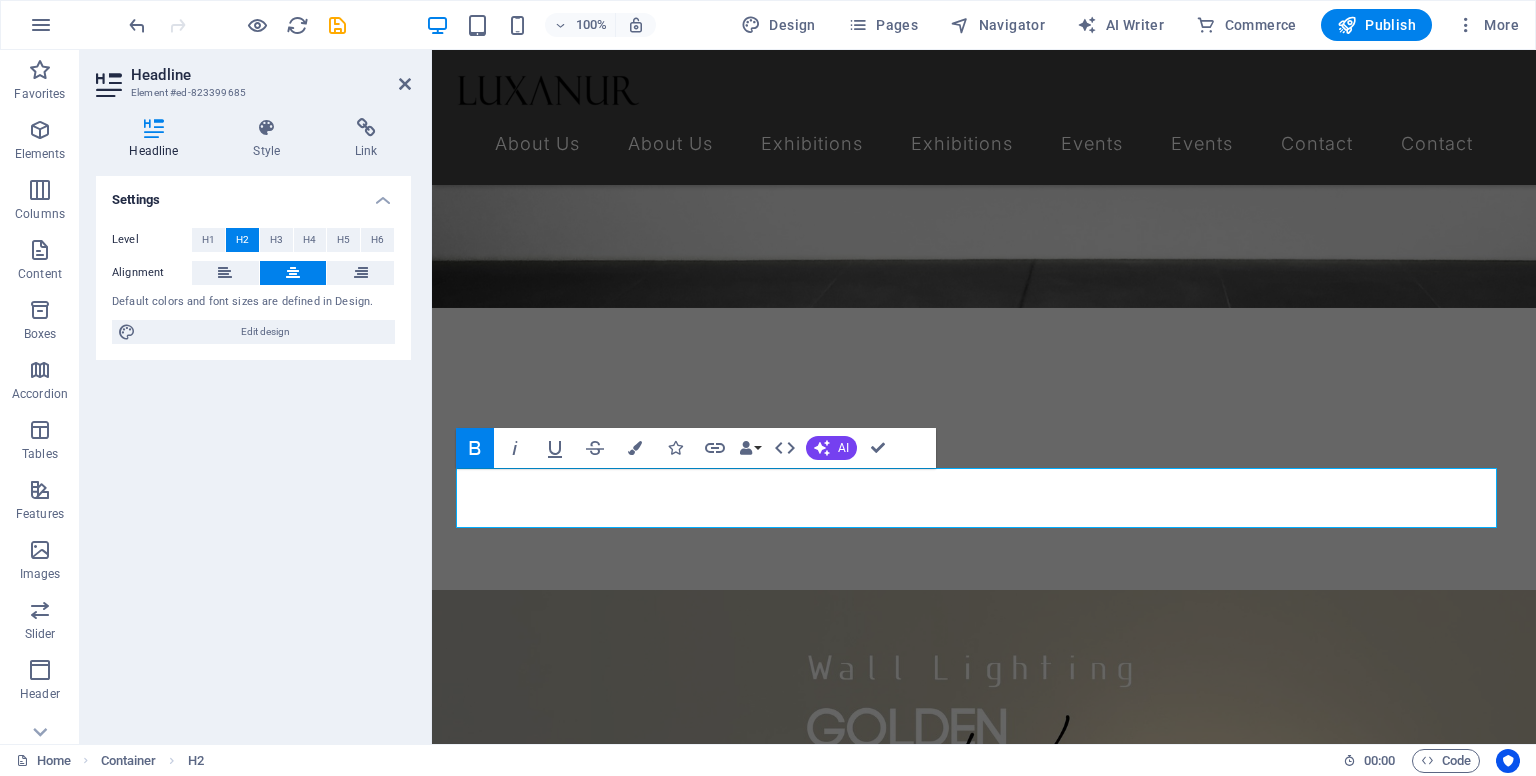click 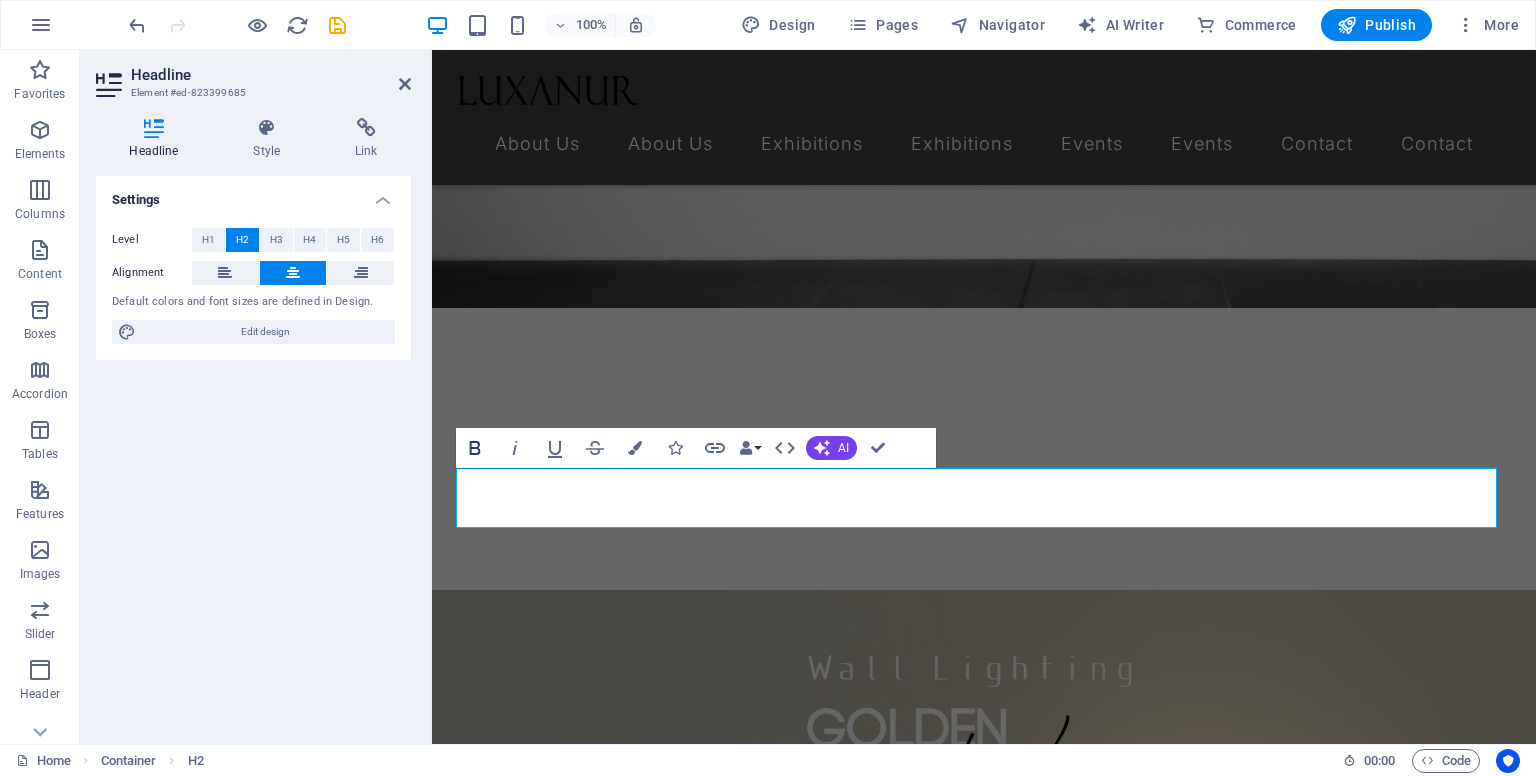 click 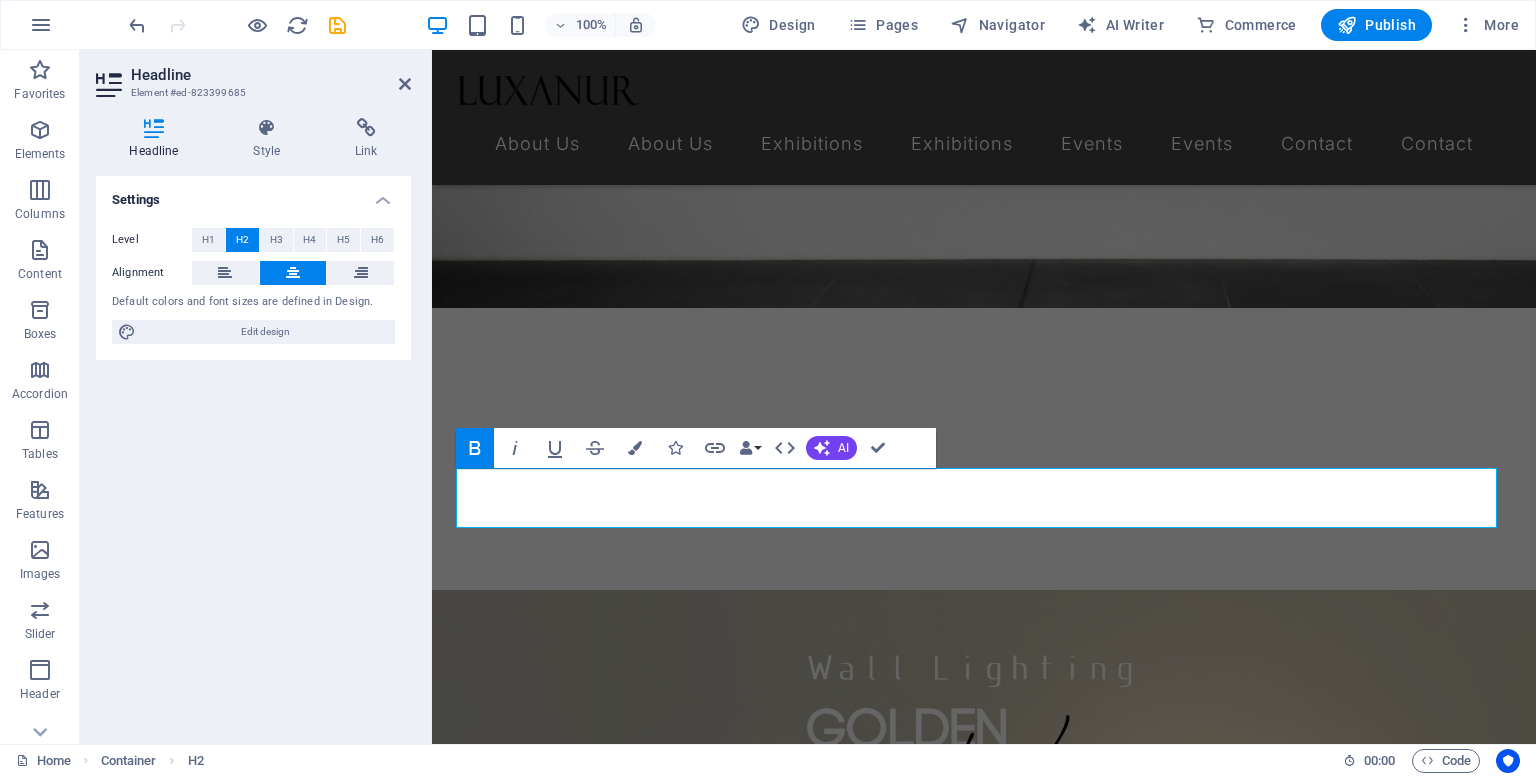 click 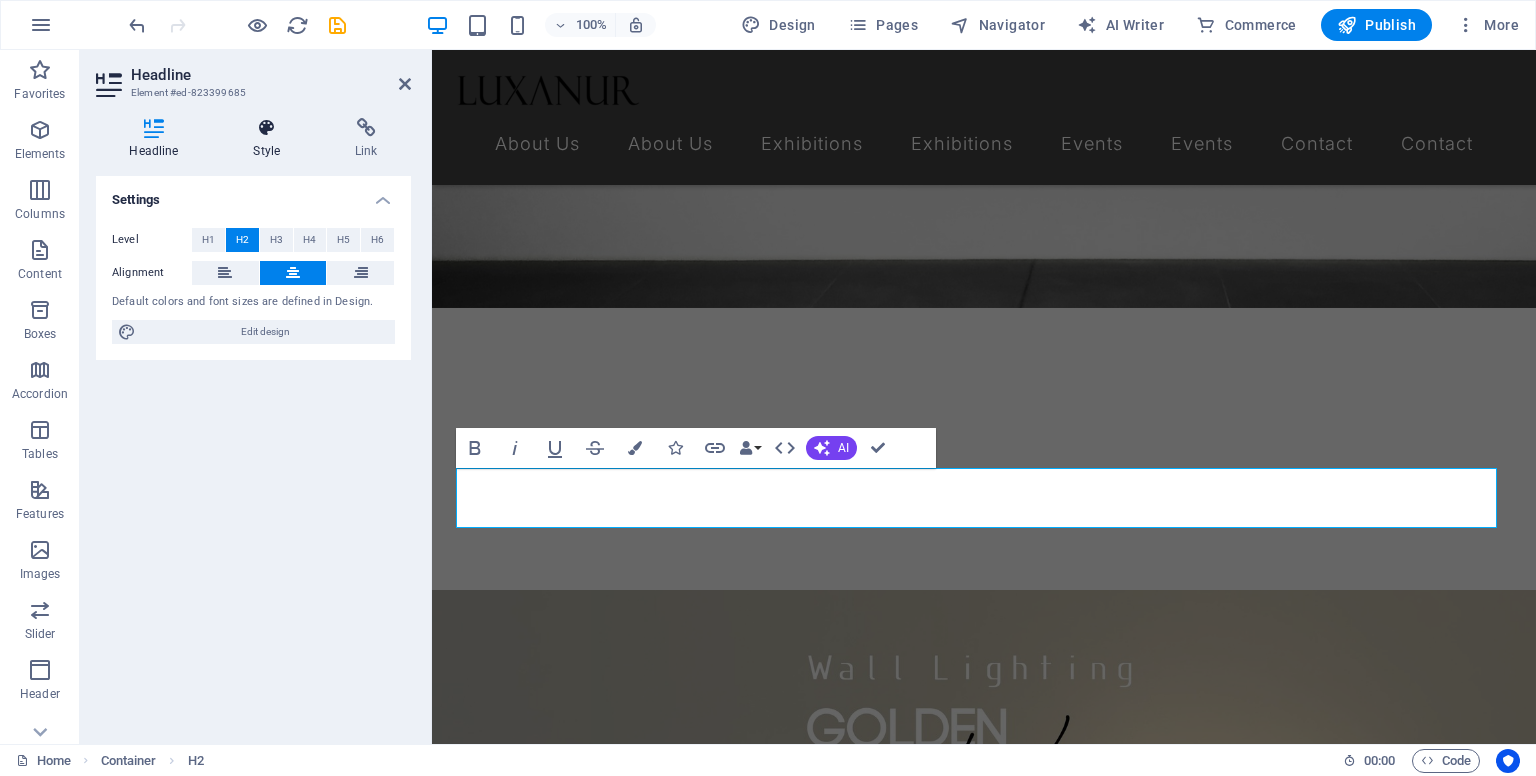 click on "Style" at bounding box center (271, 139) 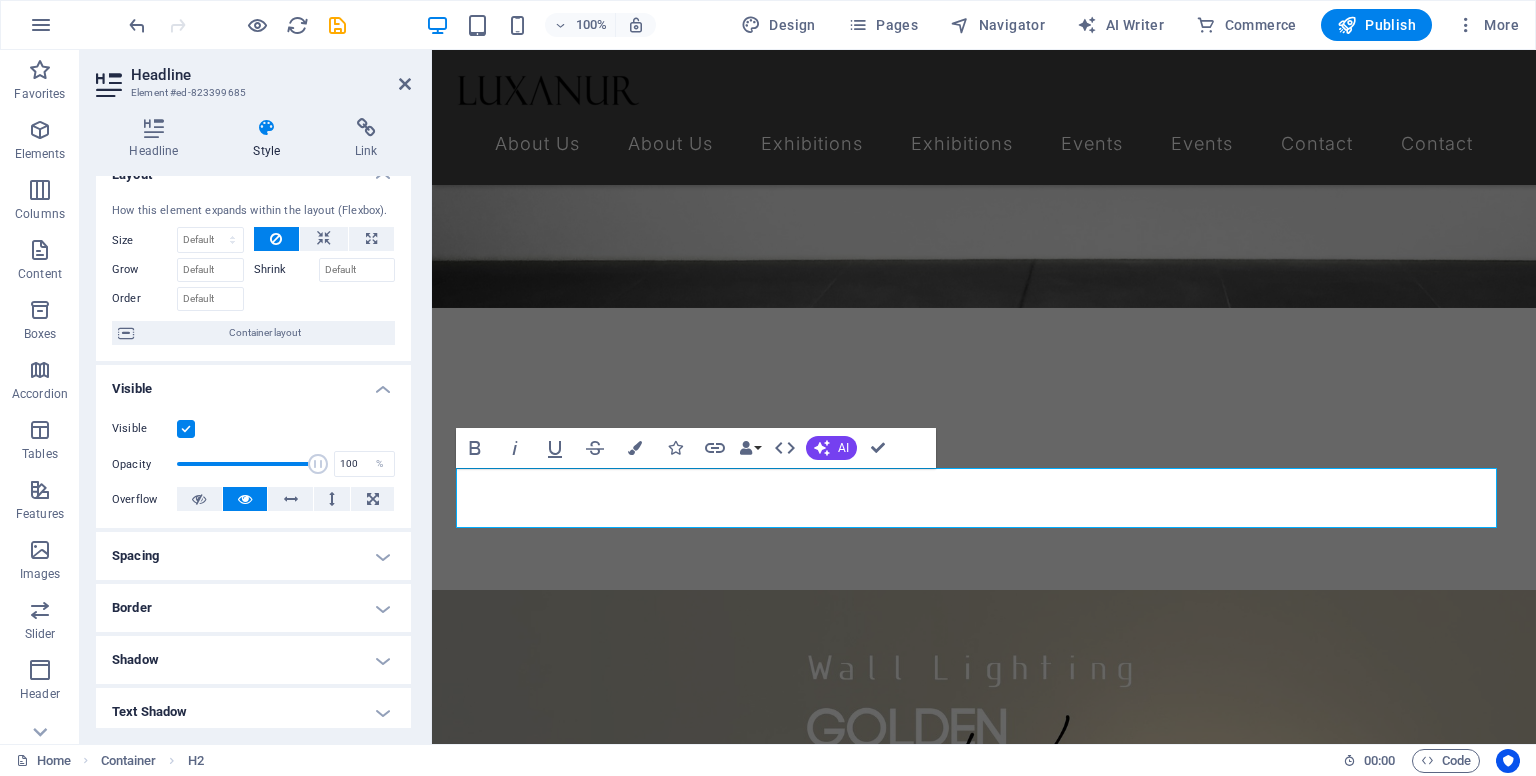 scroll, scrollTop: 0, scrollLeft: 0, axis: both 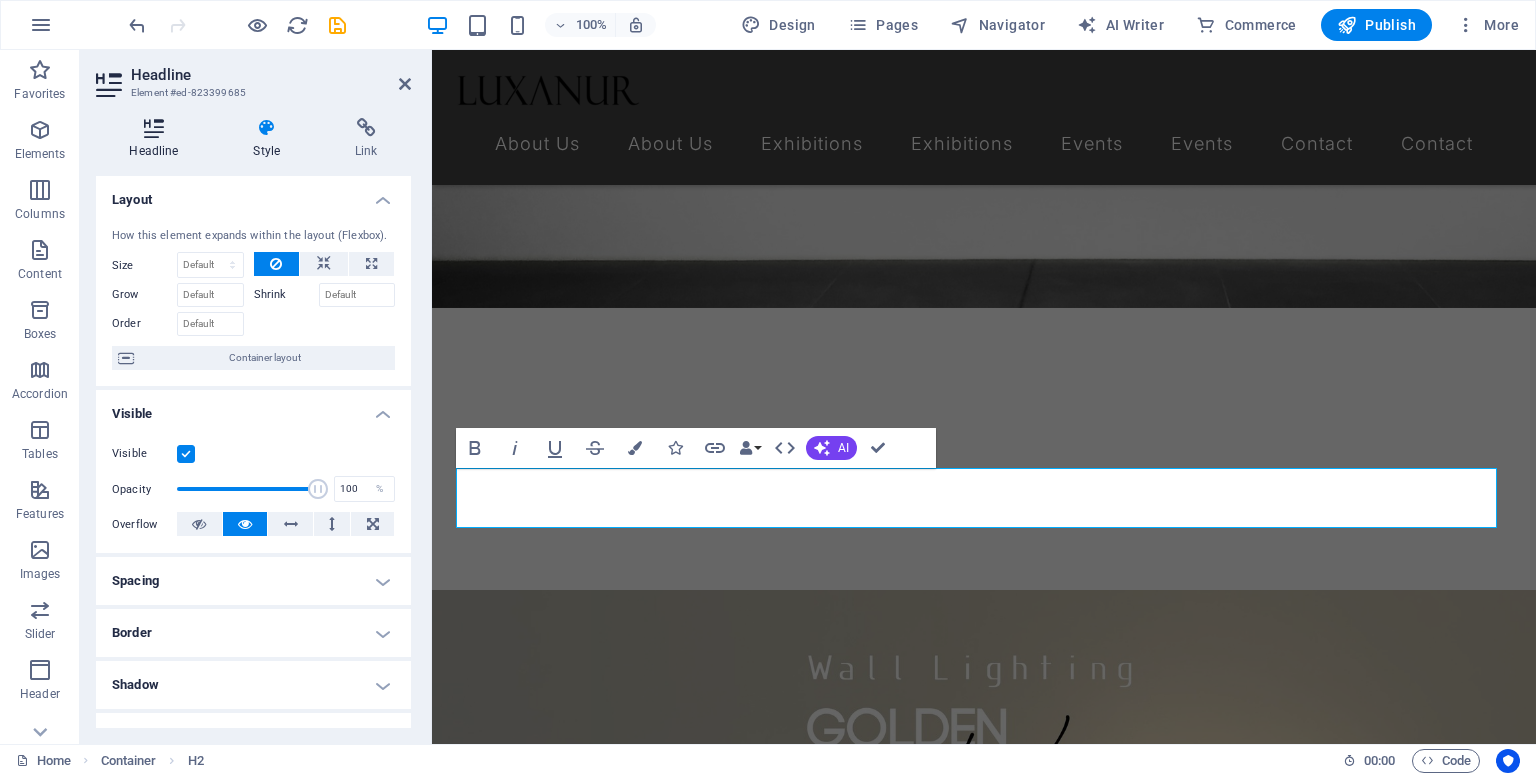 click on "Headline" at bounding box center [158, 139] 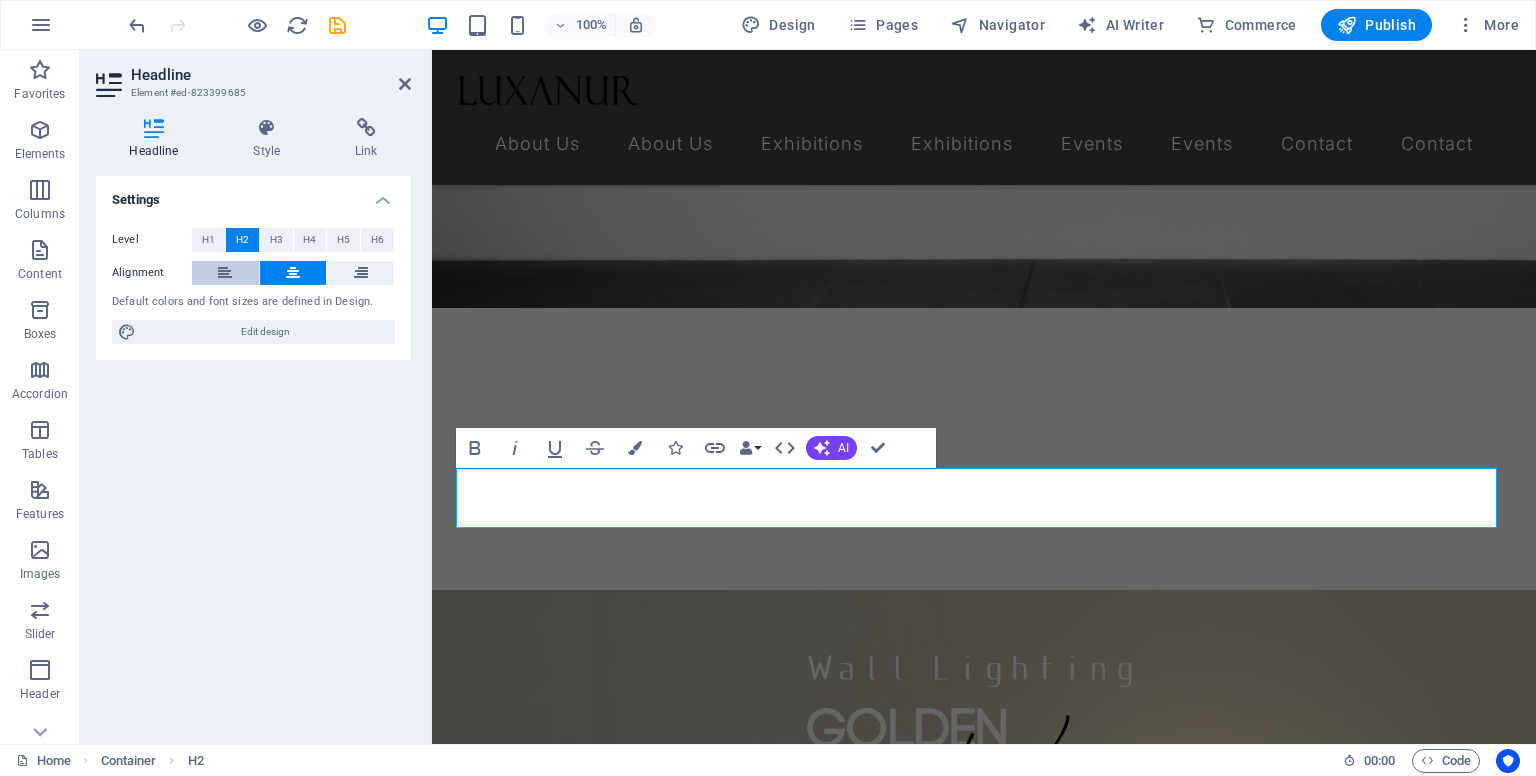 click at bounding box center [225, 273] 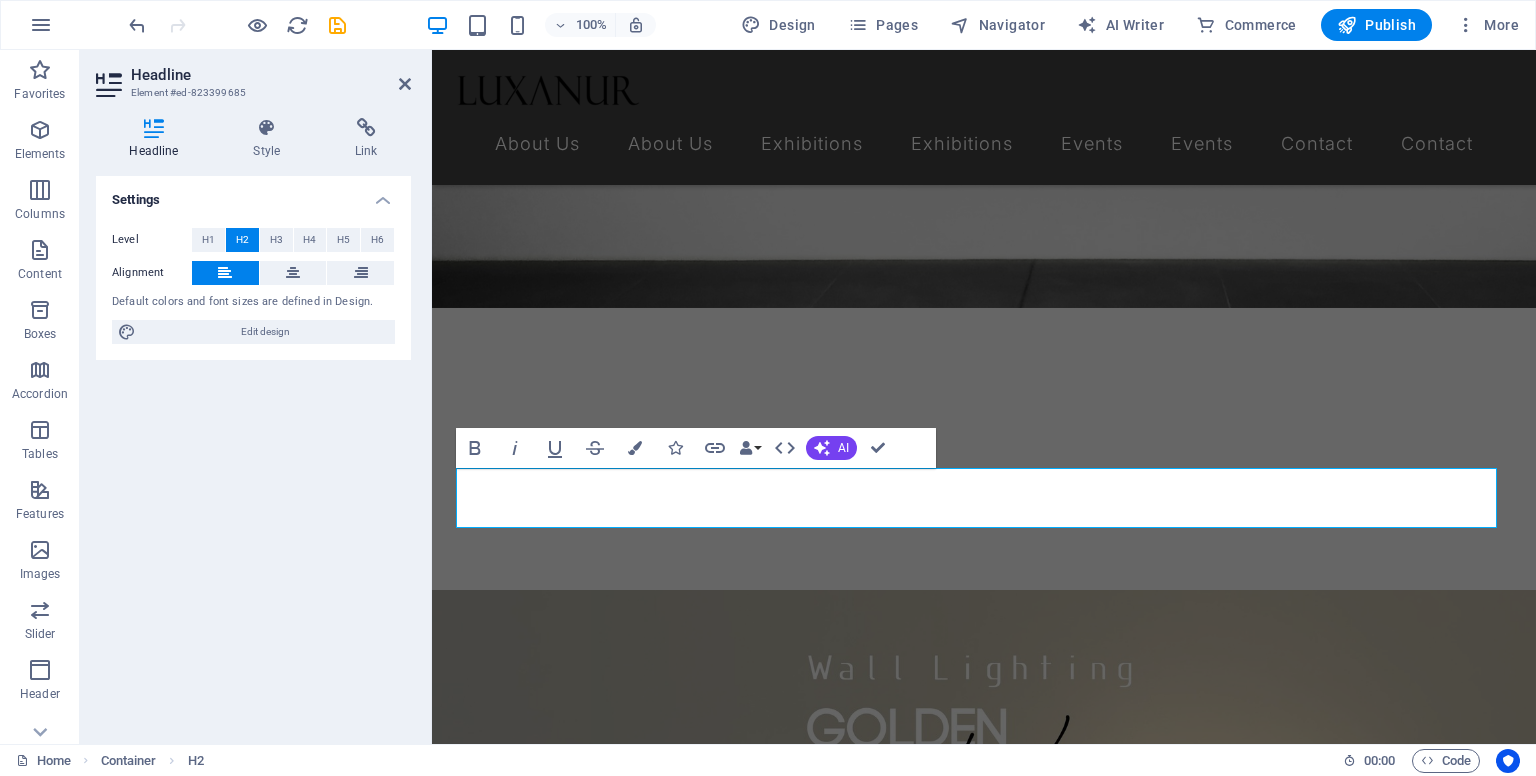 click at bounding box center (225, 273) 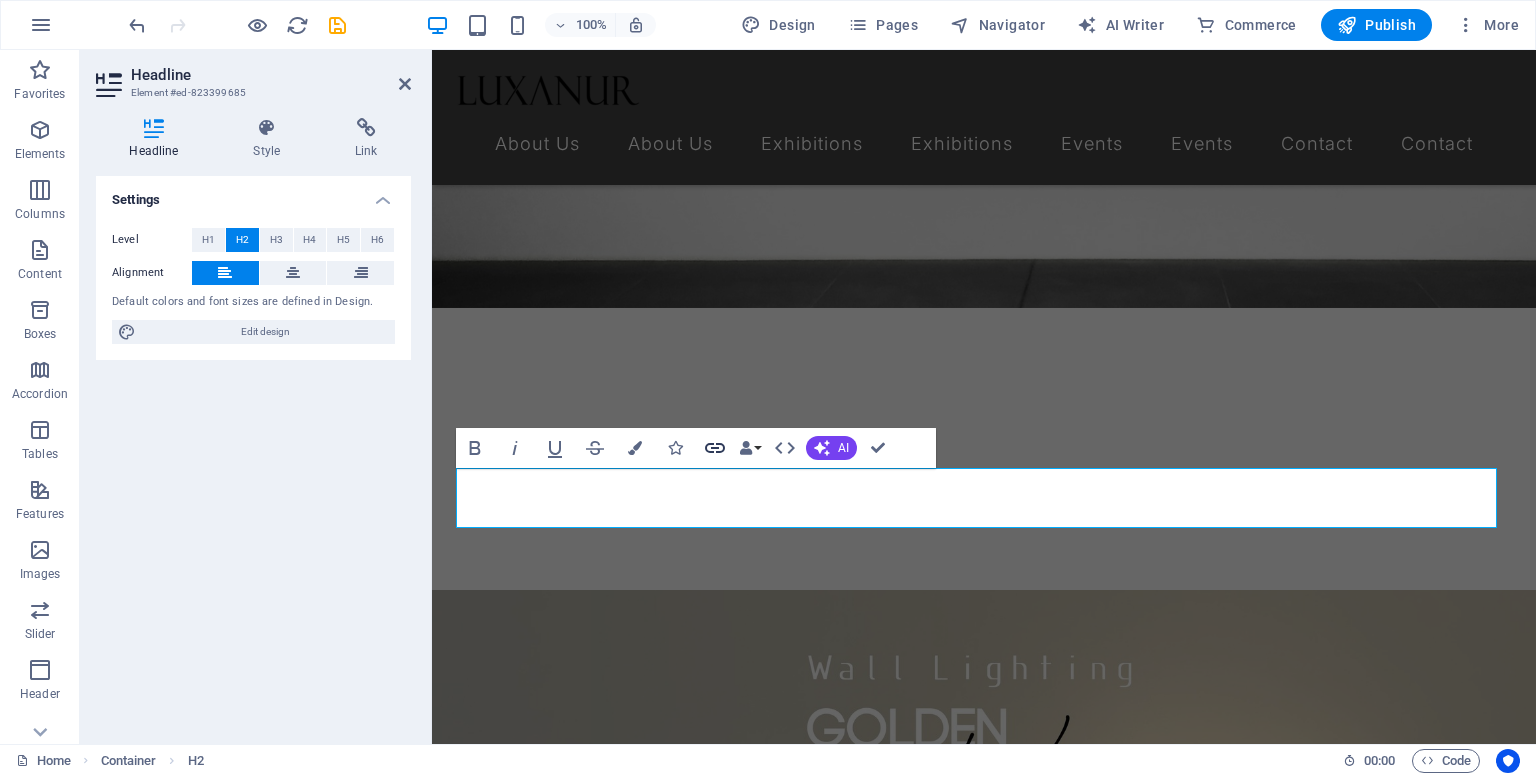 click 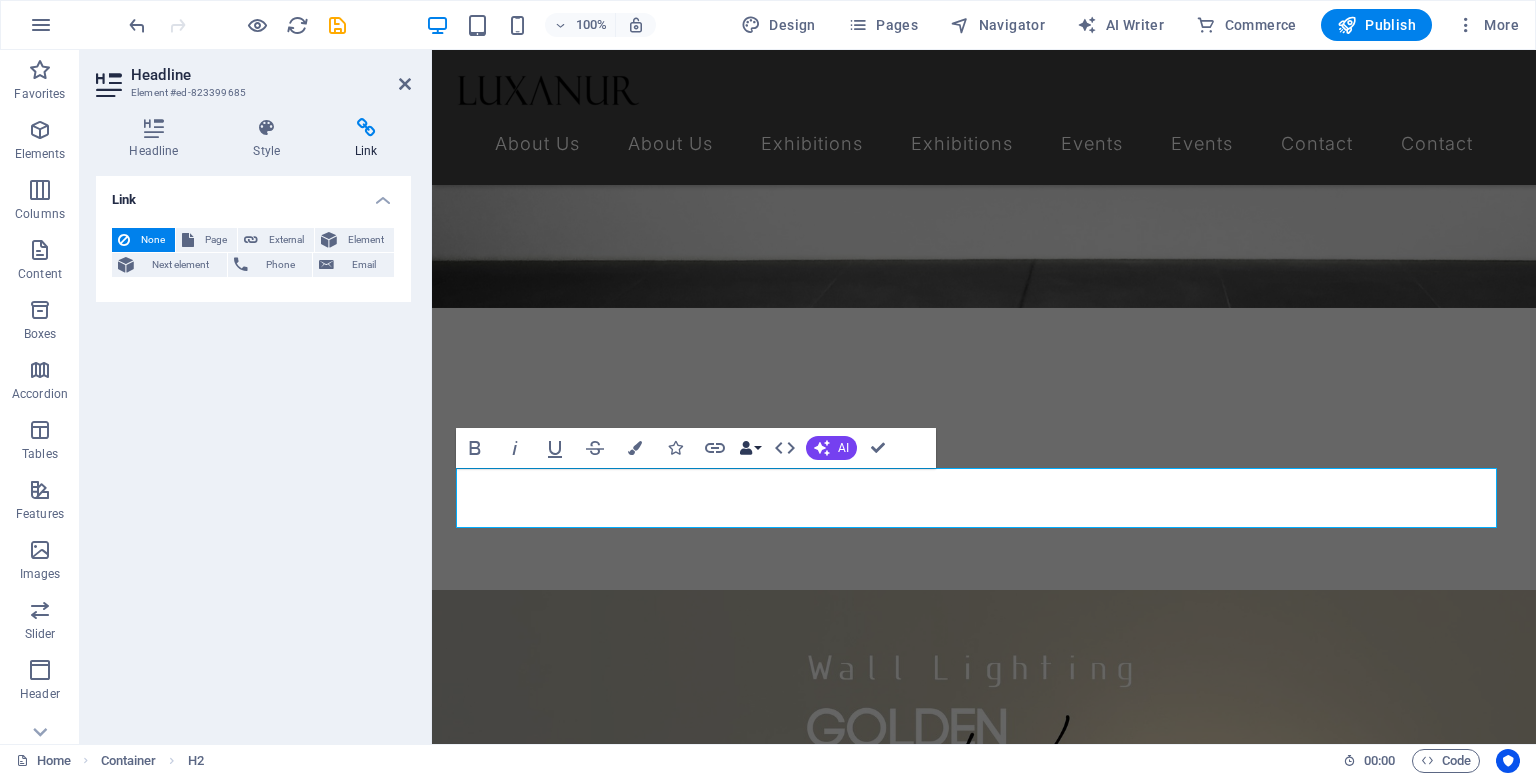 click on "Data Bindings" at bounding box center [750, 448] 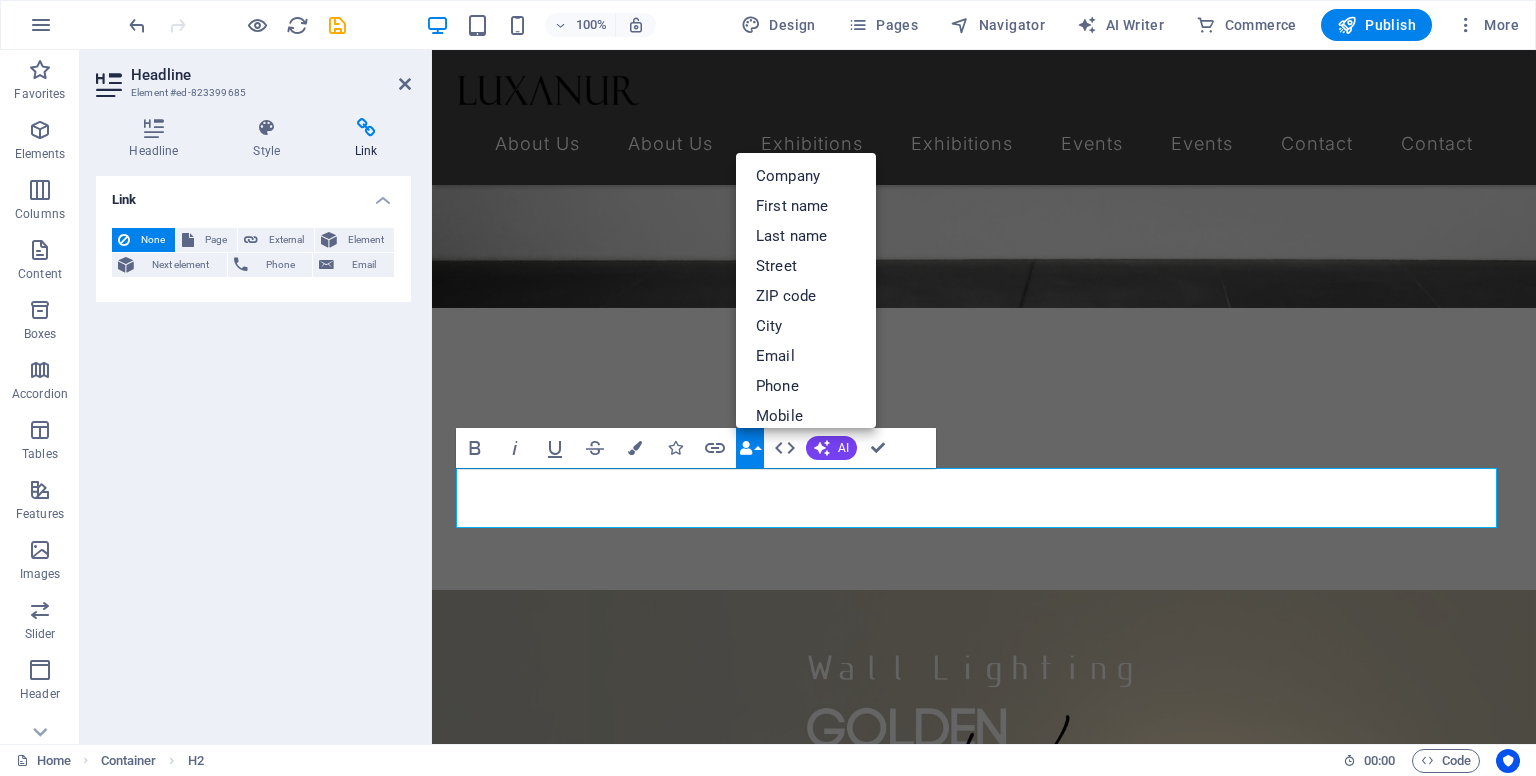click on "Data Bindings" at bounding box center [750, 448] 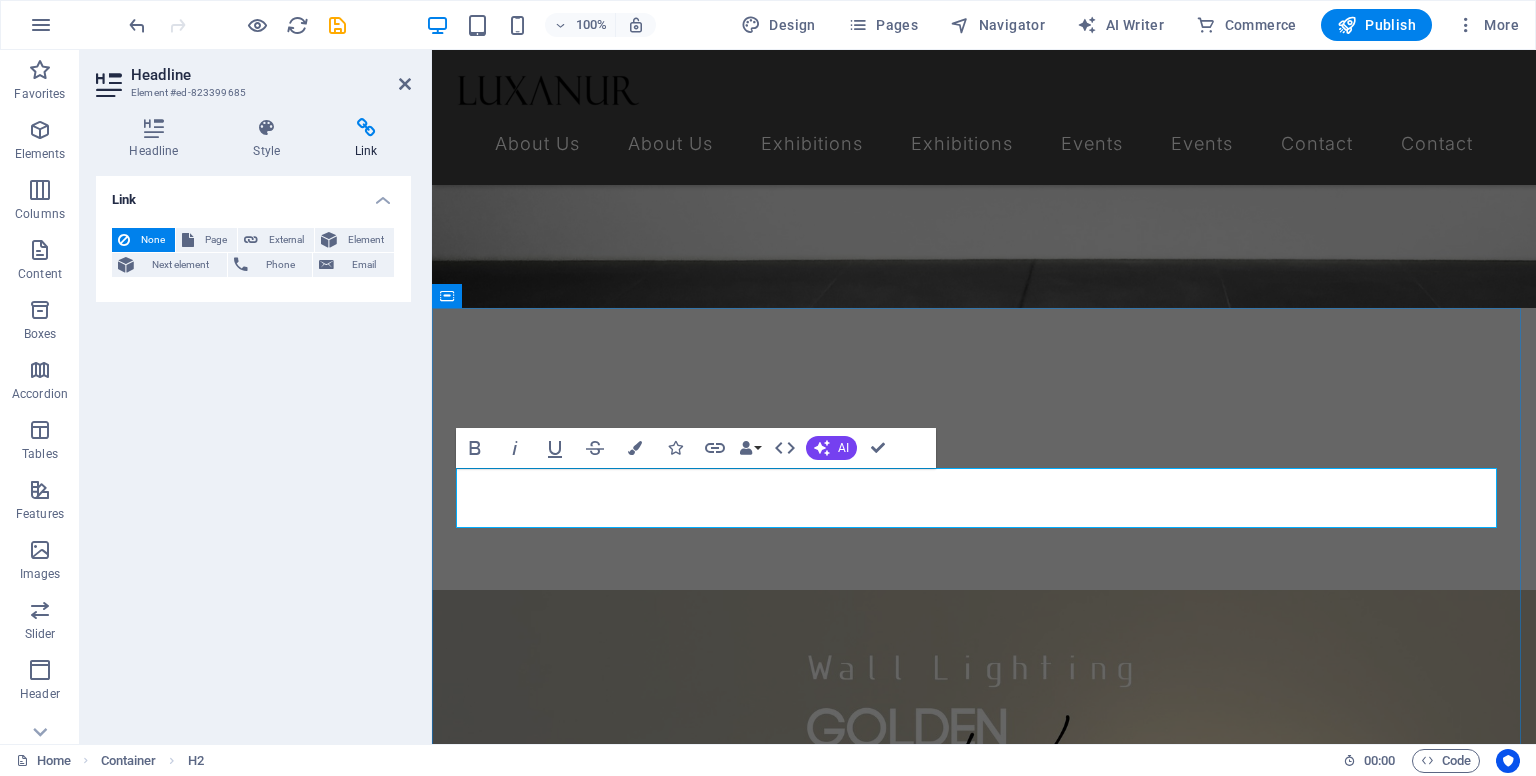 click on "Luxaunr Selection" at bounding box center [984, 1535] 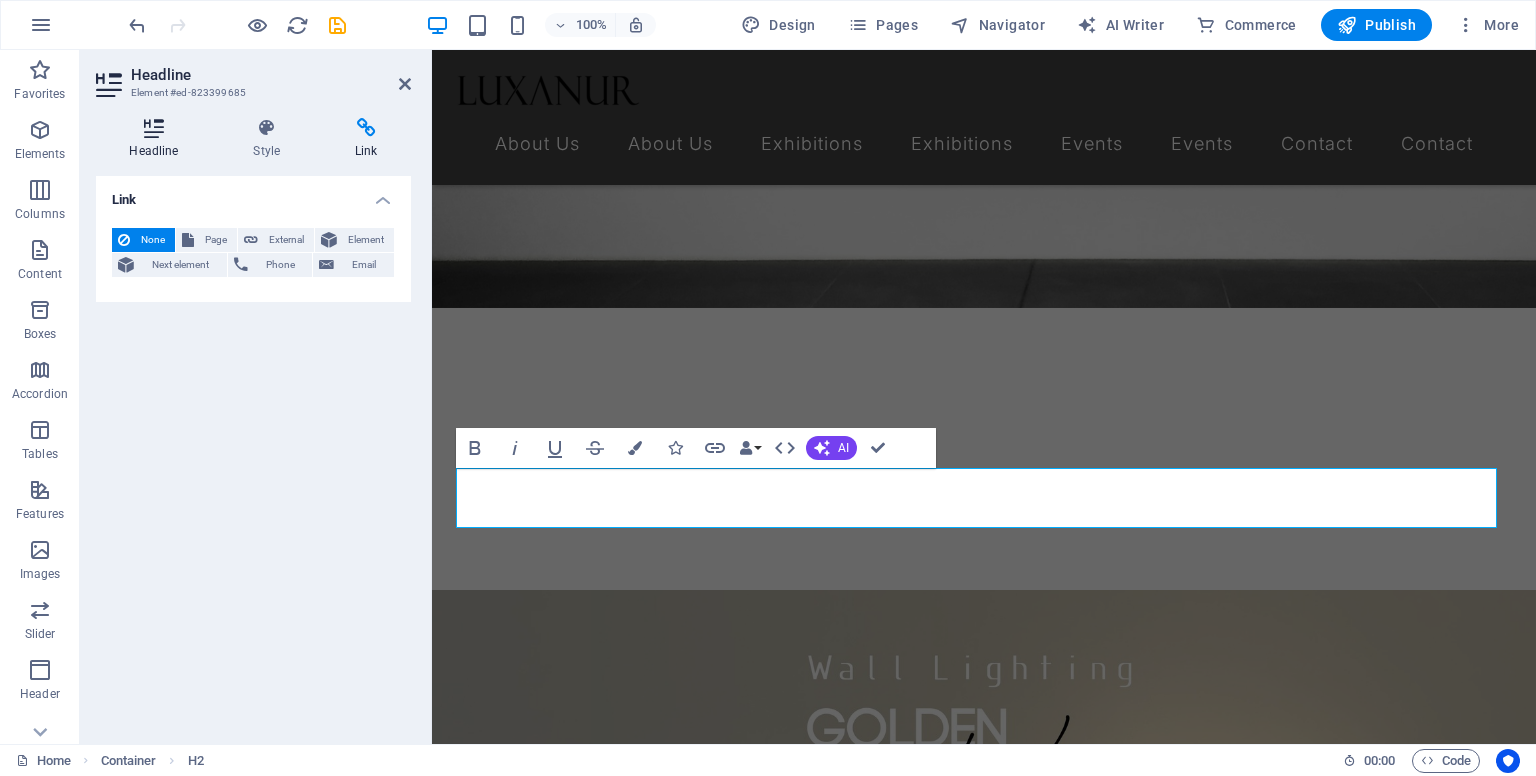 click on "Headline" at bounding box center [158, 139] 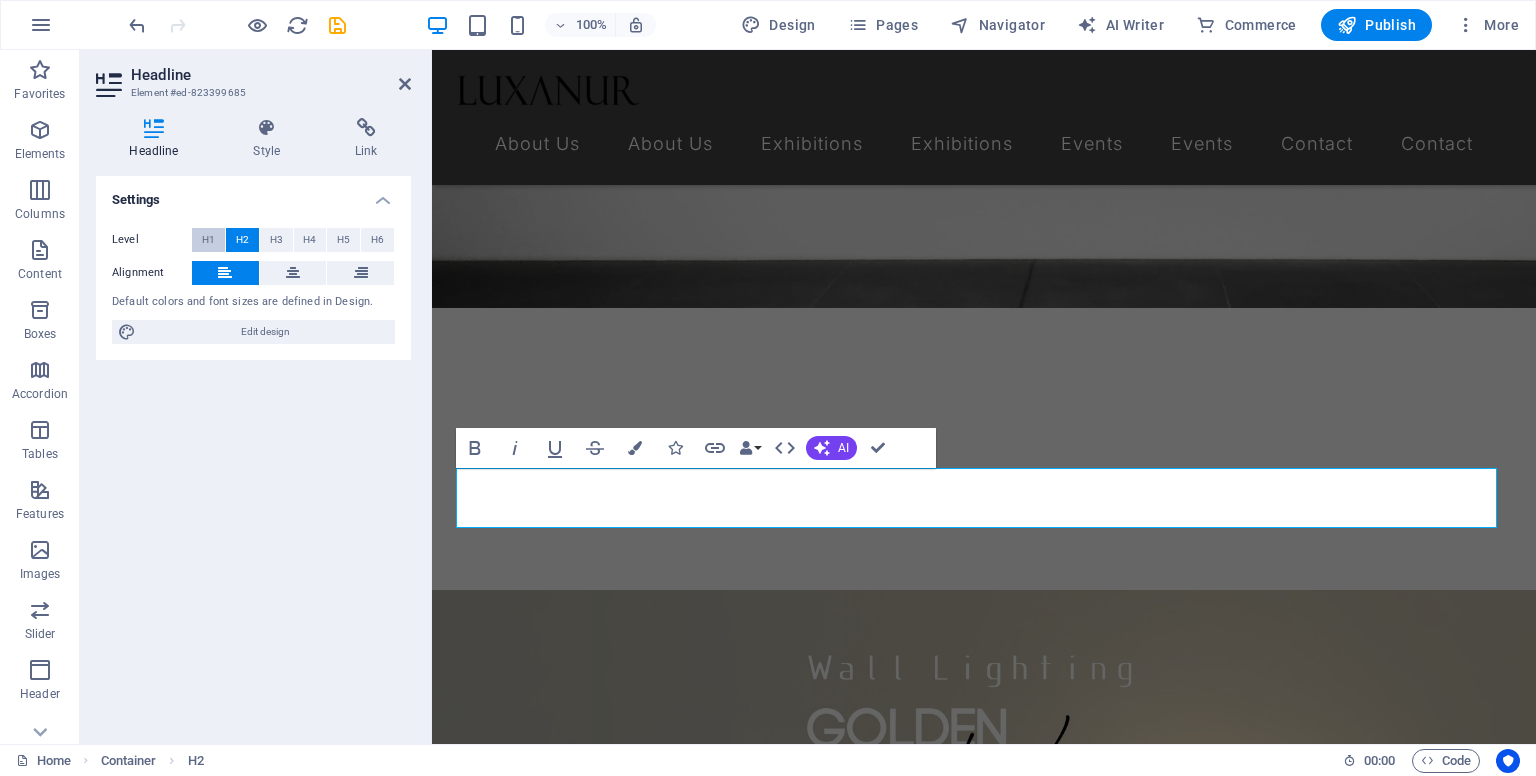 click on "H1" at bounding box center (208, 240) 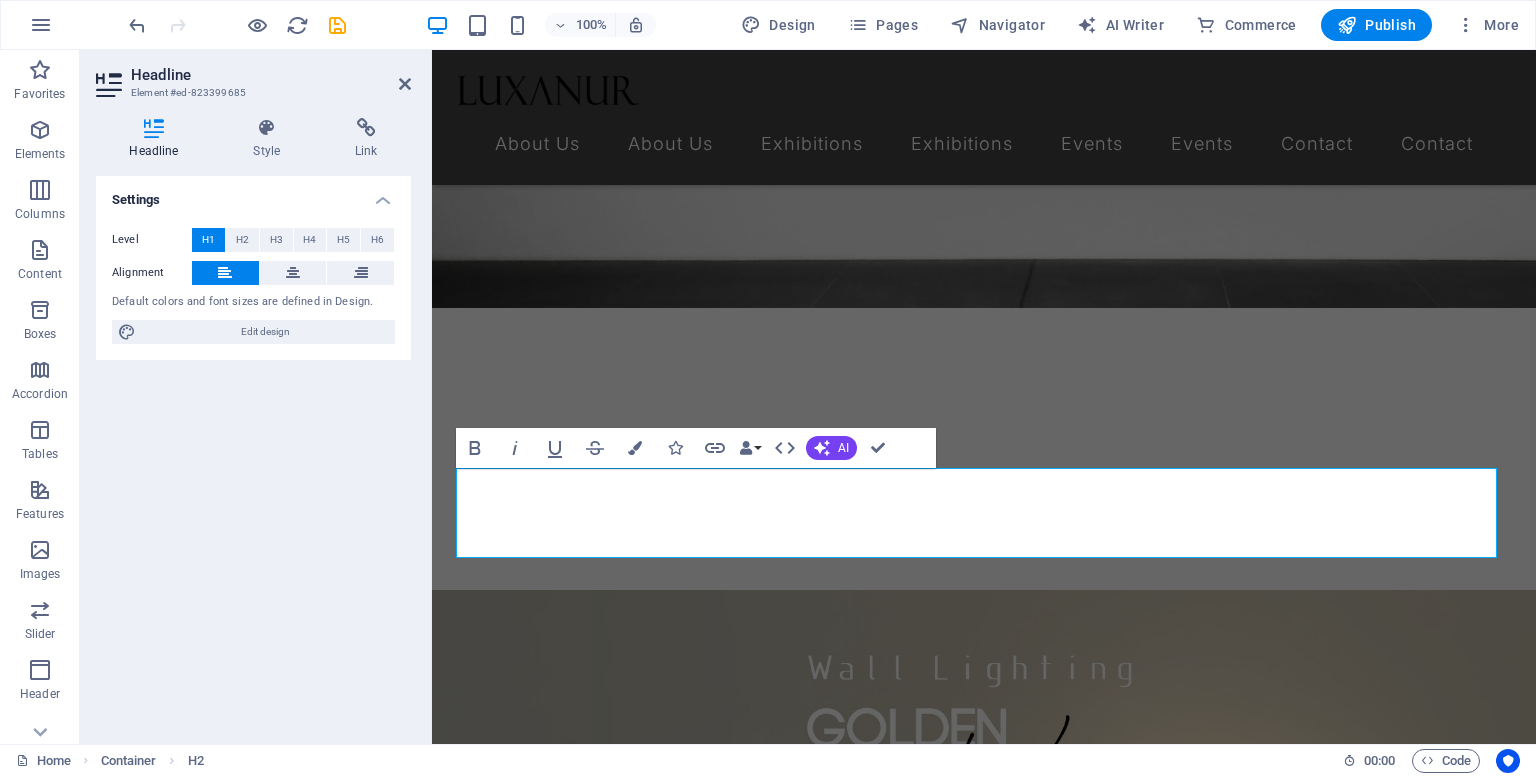 click on "H1" at bounding box center (208, 240) 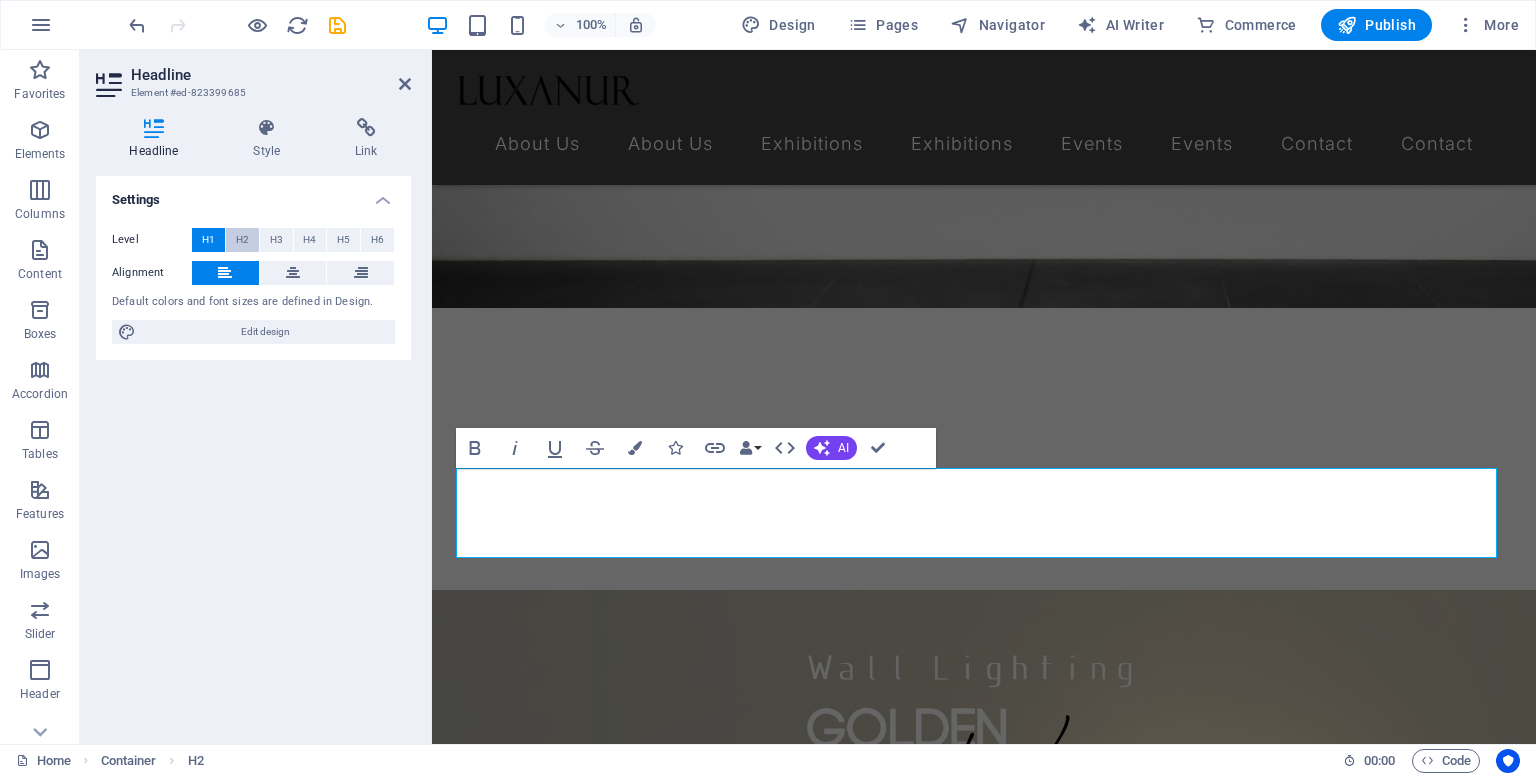 click on "H2" at bounding box center (242, 240) 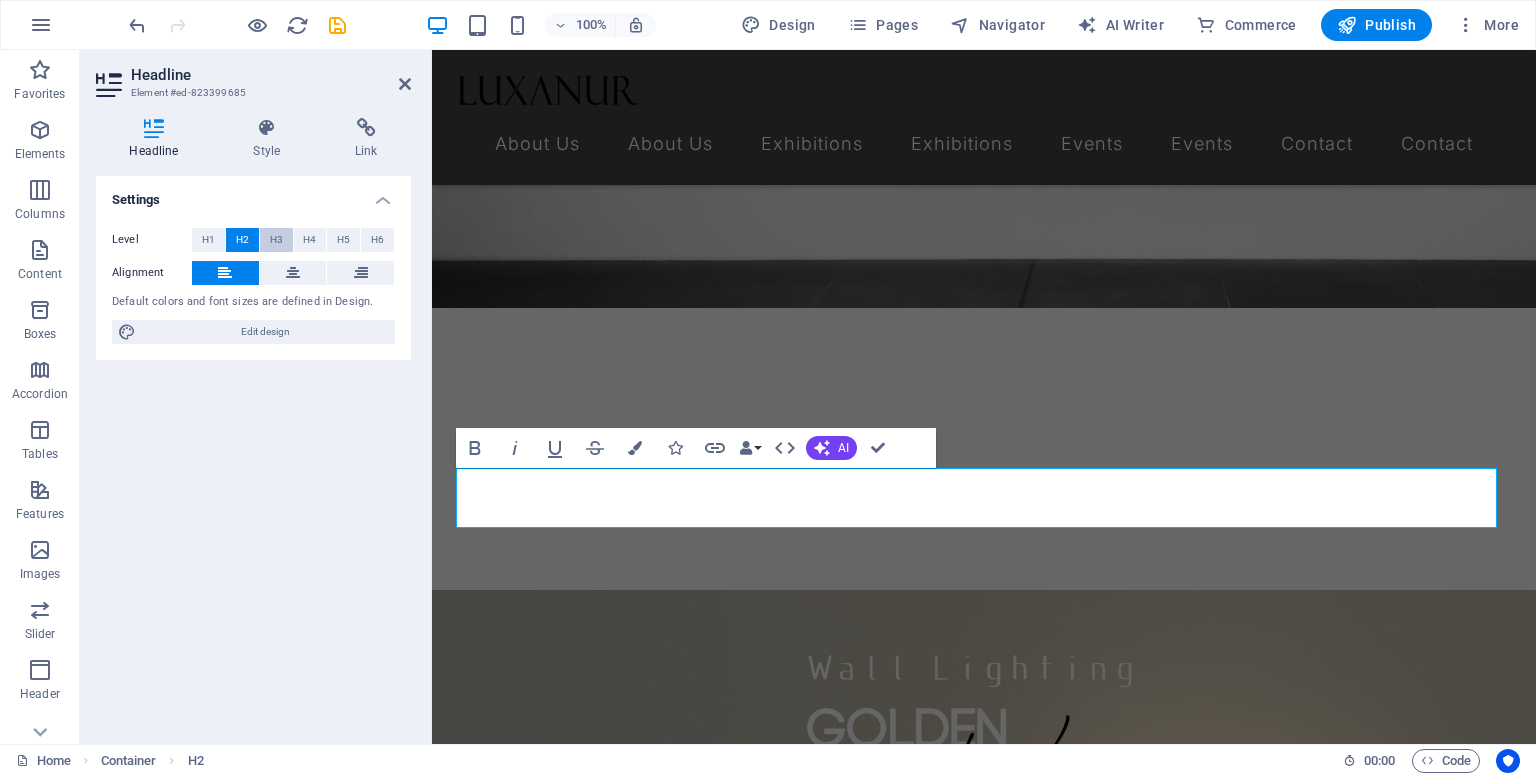 click on "H3" at bounding box center [276, 240] 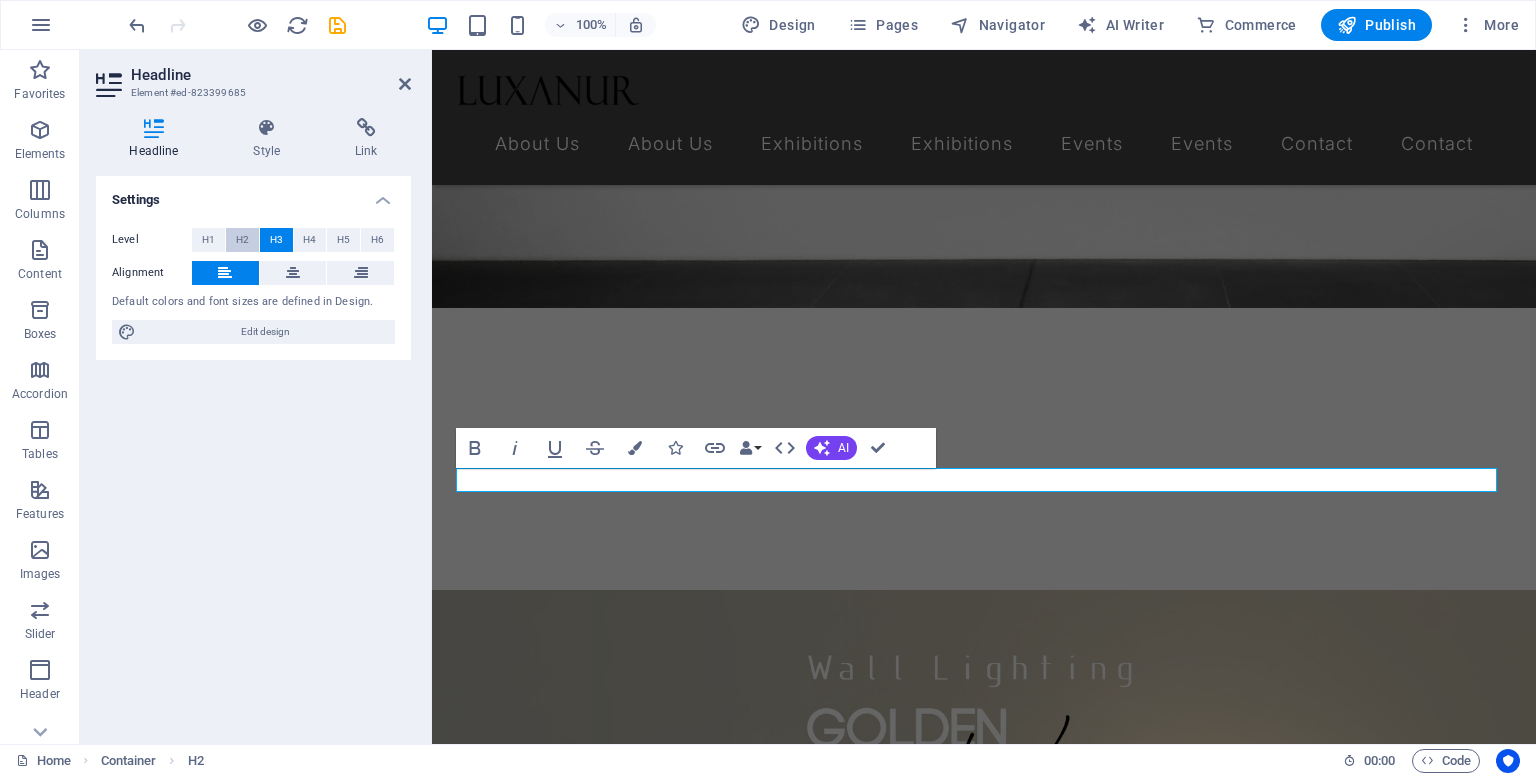 click on "H2" at bounding box center [242, 240] 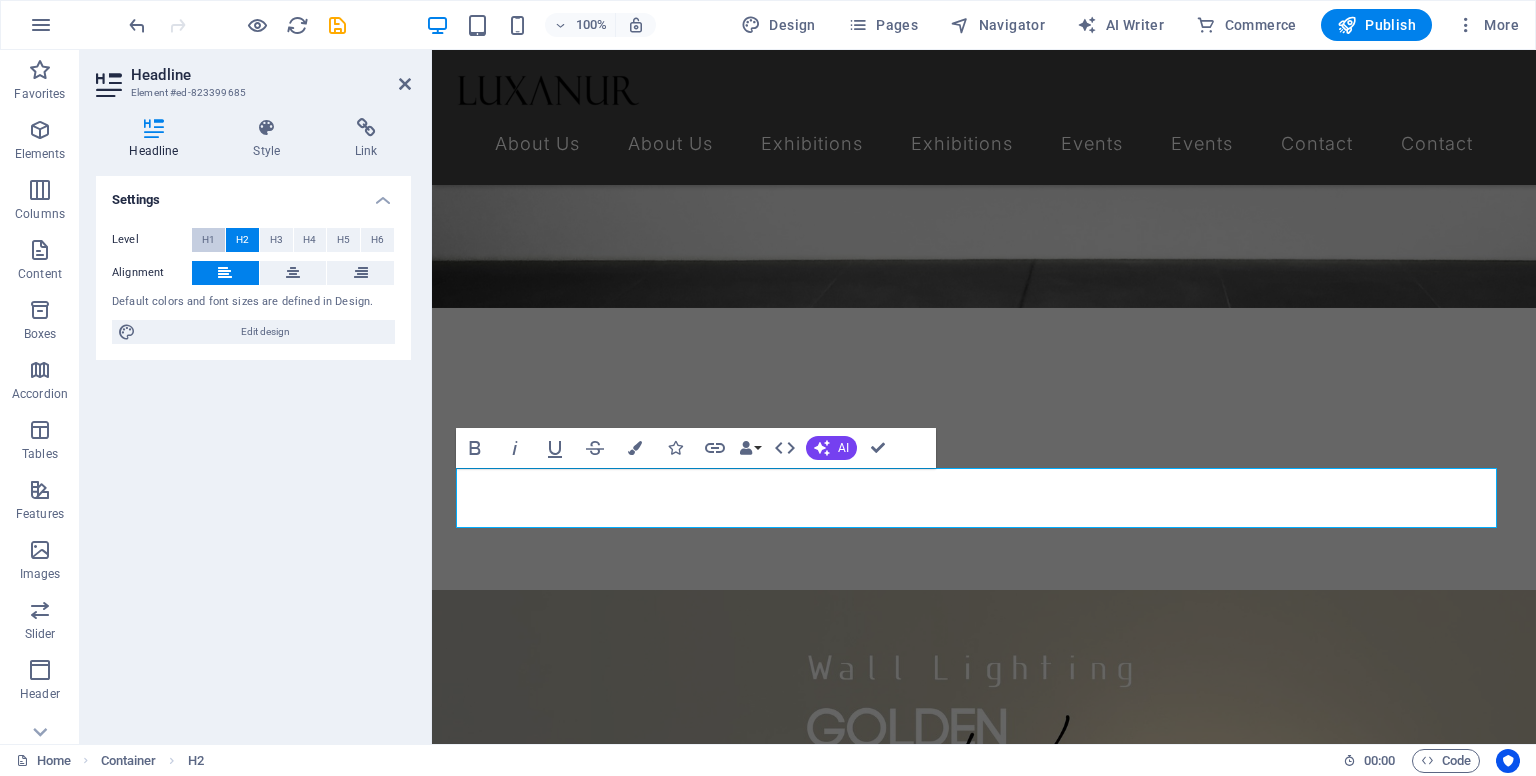 click on "H1" at bounding box center (208, 240) 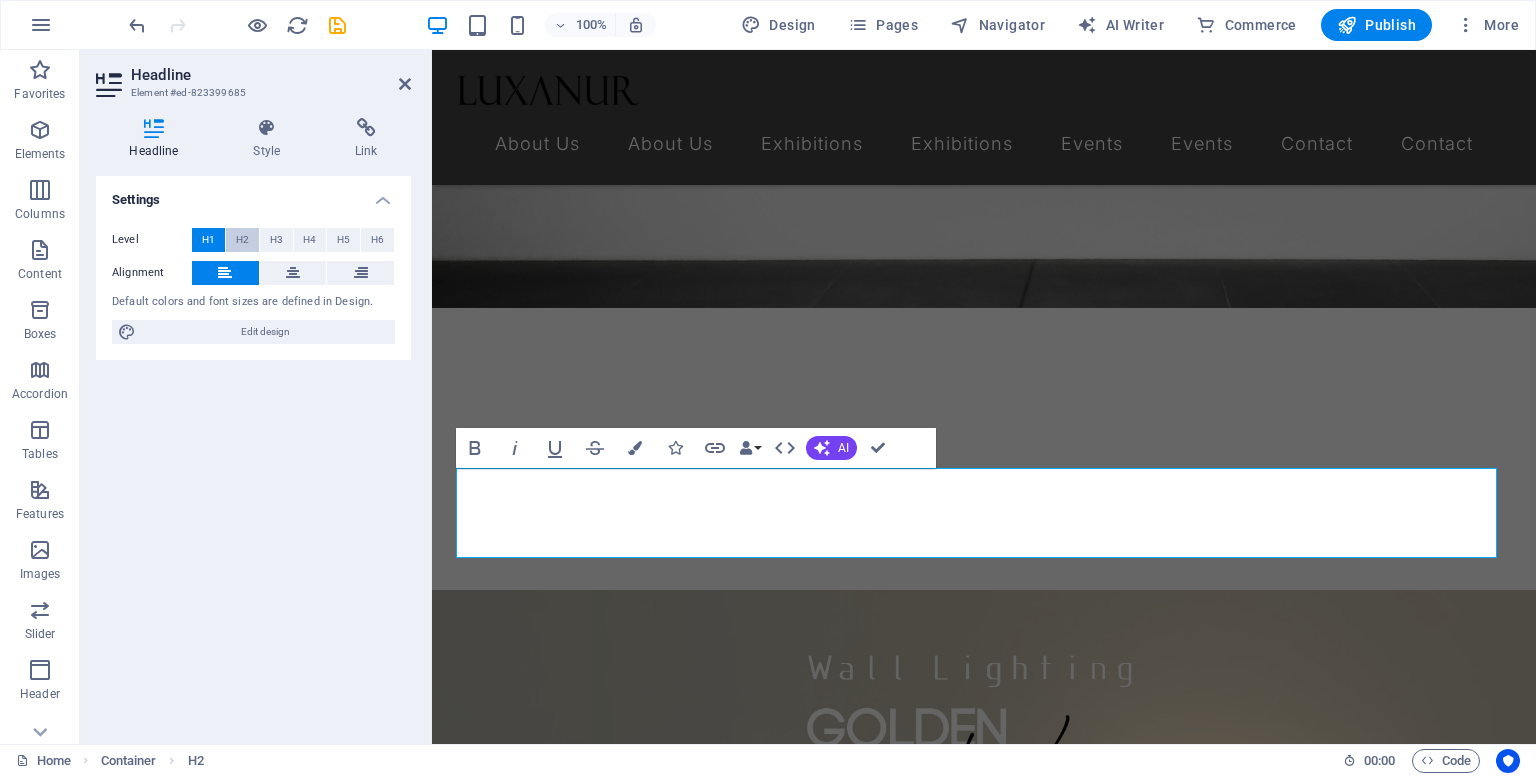 click on "H2" at bounding box center [242, 240] 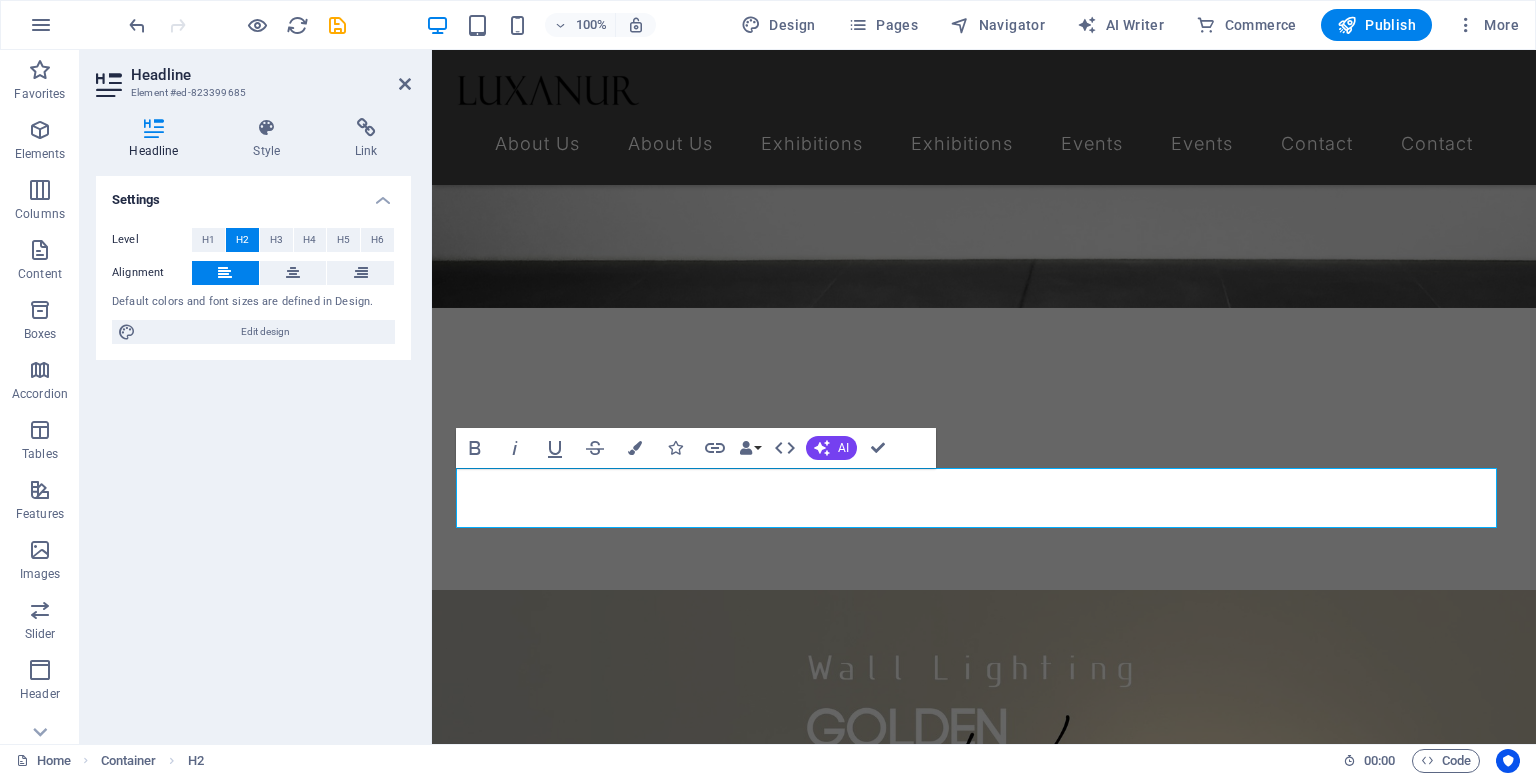 click on "Default colors and font sizes are defined in Design." at bounding box center [253, 302] 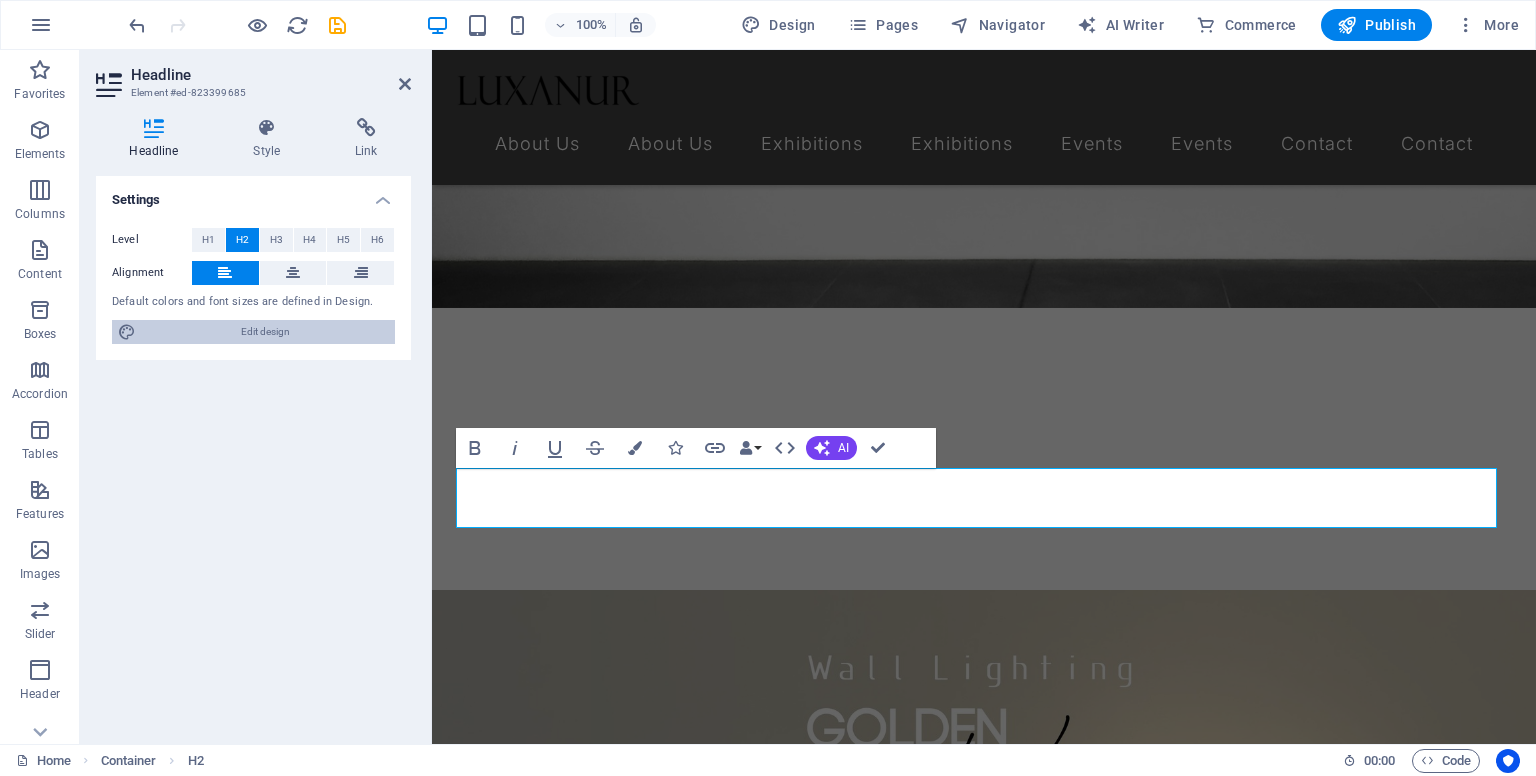 click on "Edit design" at bounding box center [265, 332] 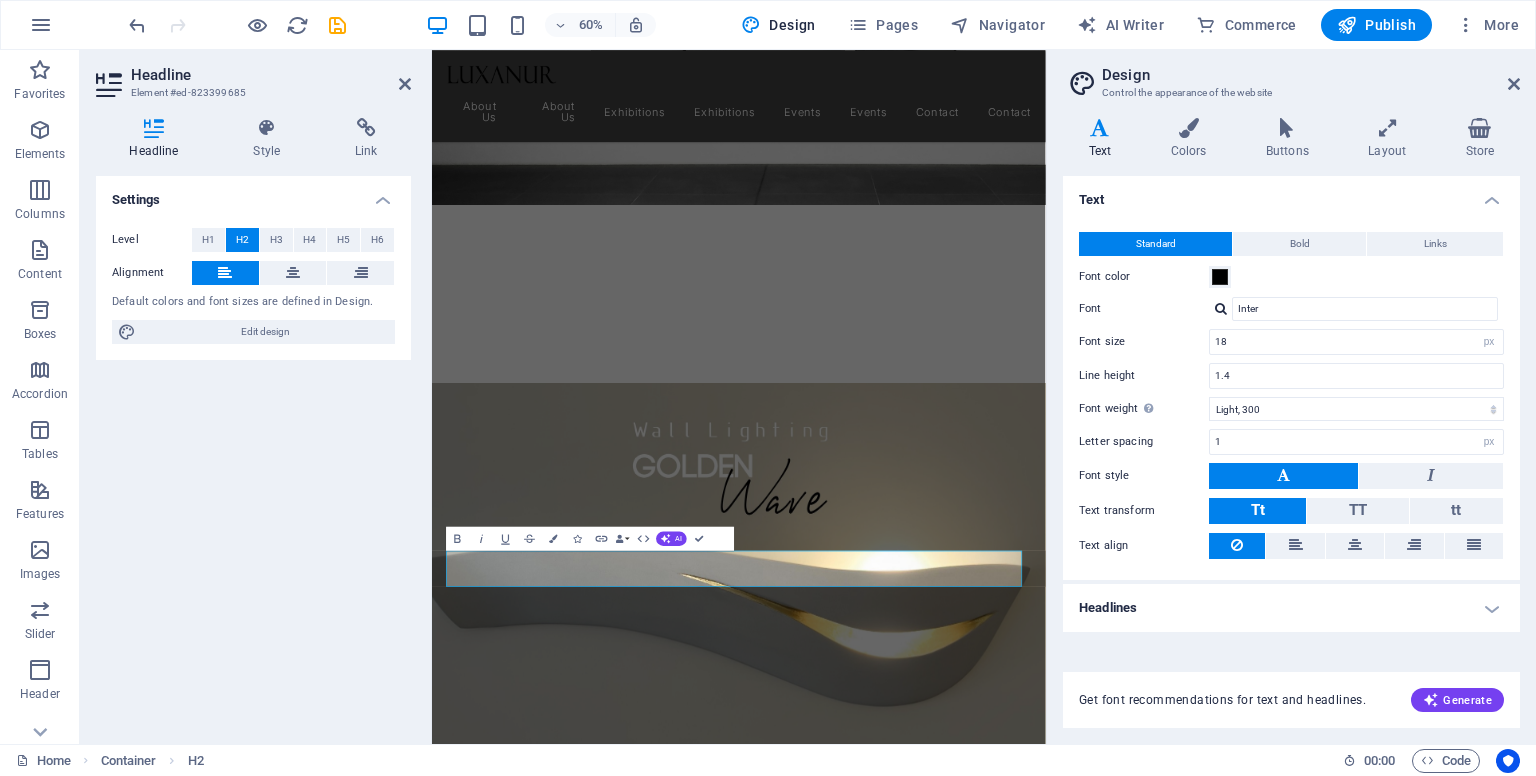 click on "Text" at bounding box center (1104, 139) 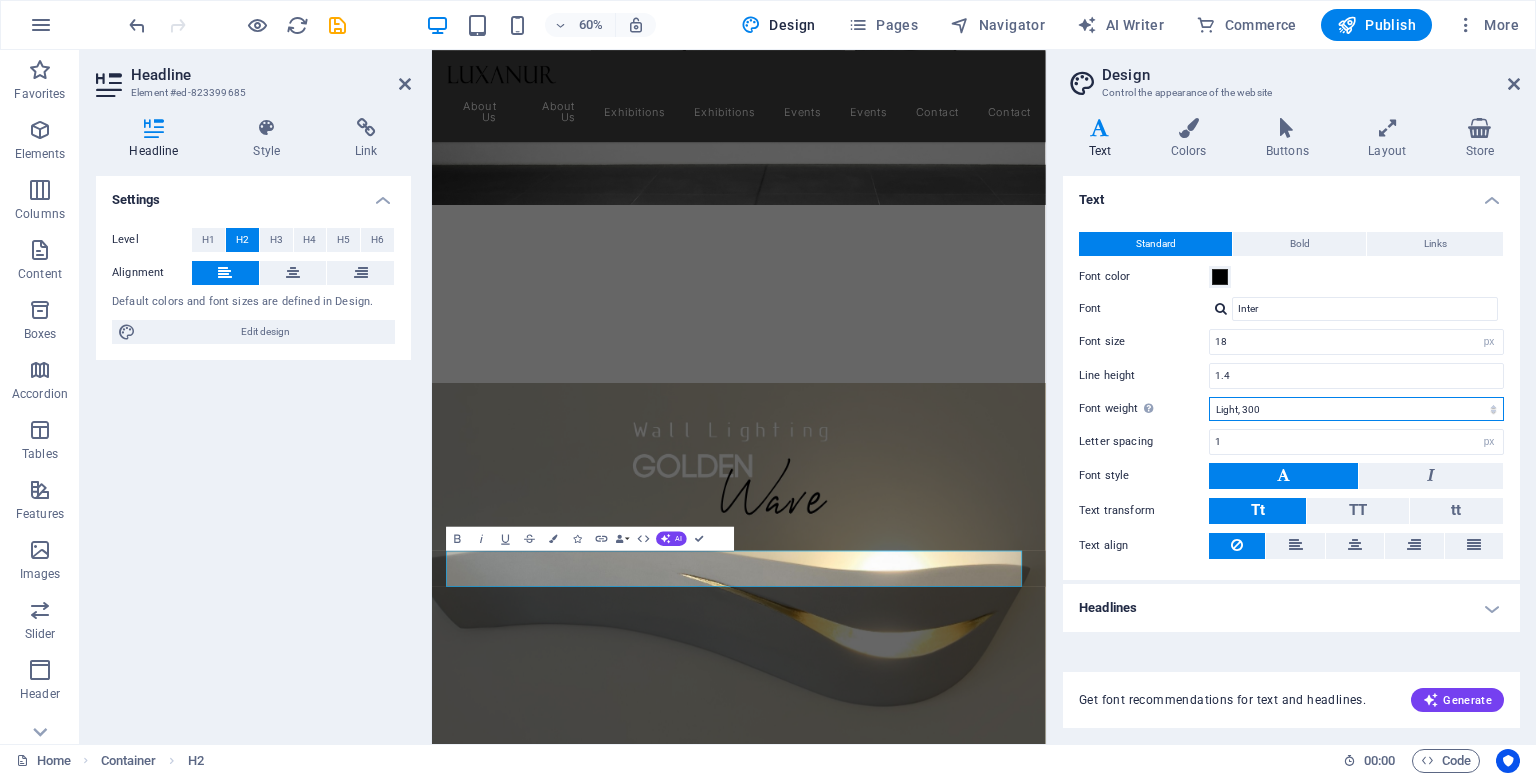 click on "Thin, 100 Extra-light, 200 Light, 300 Regular, 400 Medium, 500 Semi-bold, 600 Bold, 700 Extra-bold, 800 Black, 900" at bounding box center (1356, 409) 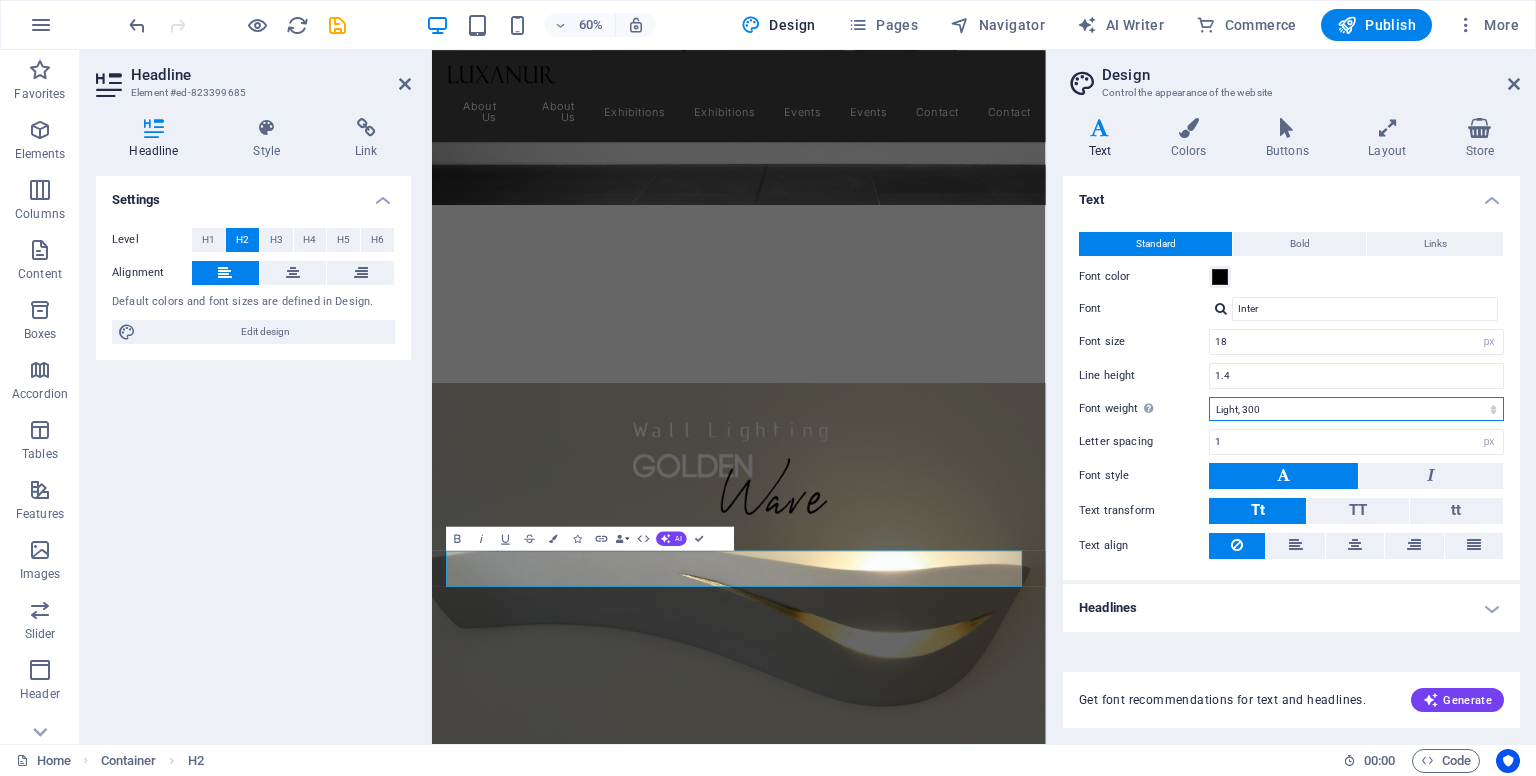 click on "Thin, 100 Extra-light, 200 Light, 300 Regular, 400 Medium, 500 Semi-bold, 600 Bold, 700 Extra-bold, 800 Black, 900" at bounding box center [1356, 409] 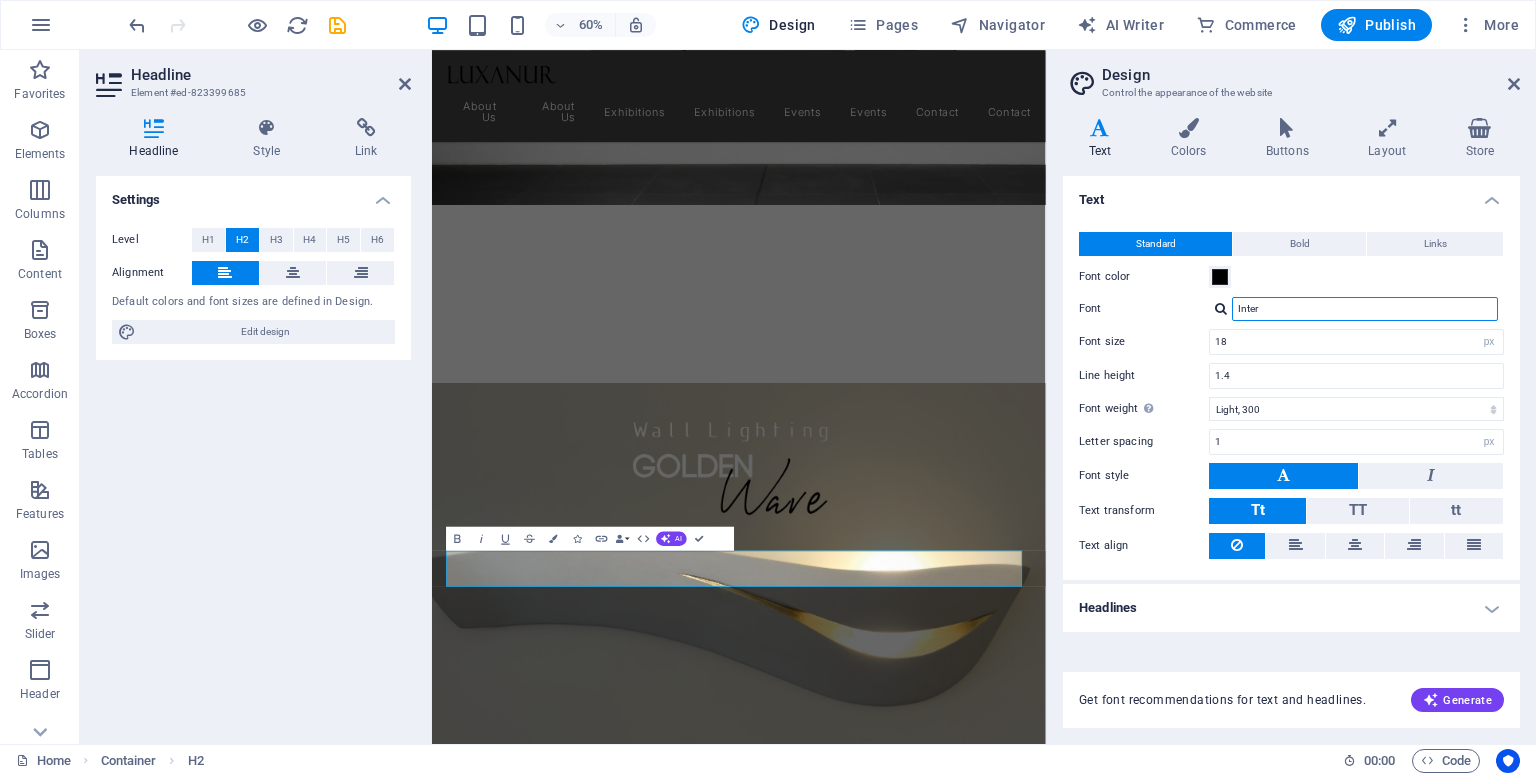 click on "Inter" at bounding box center [1365, 309] 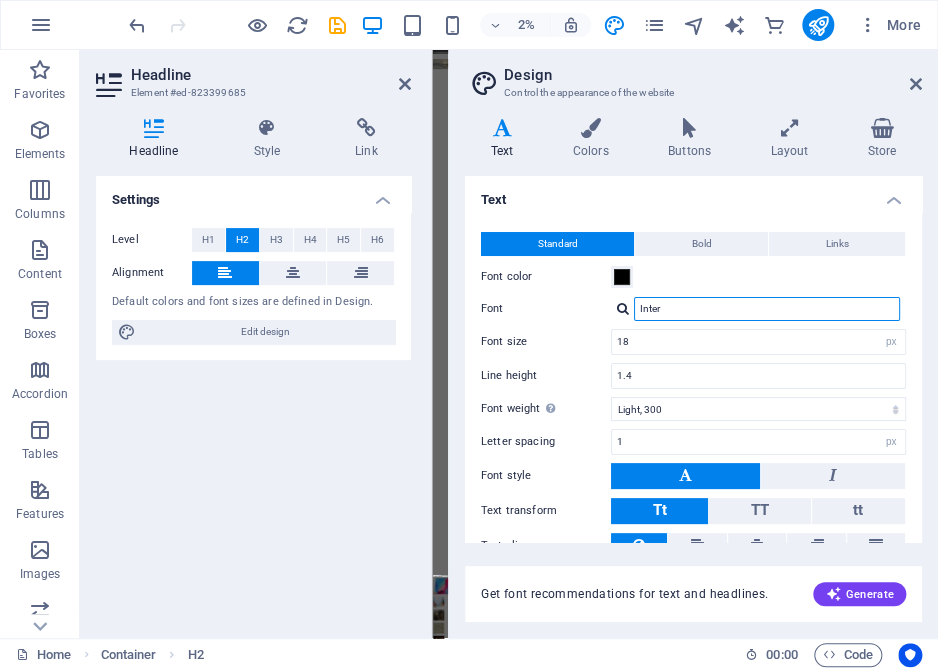 drag, startPoint x: 675, startPoint y: 304, endPoint x: 605, endPoint y: 308, distance: 70.11419 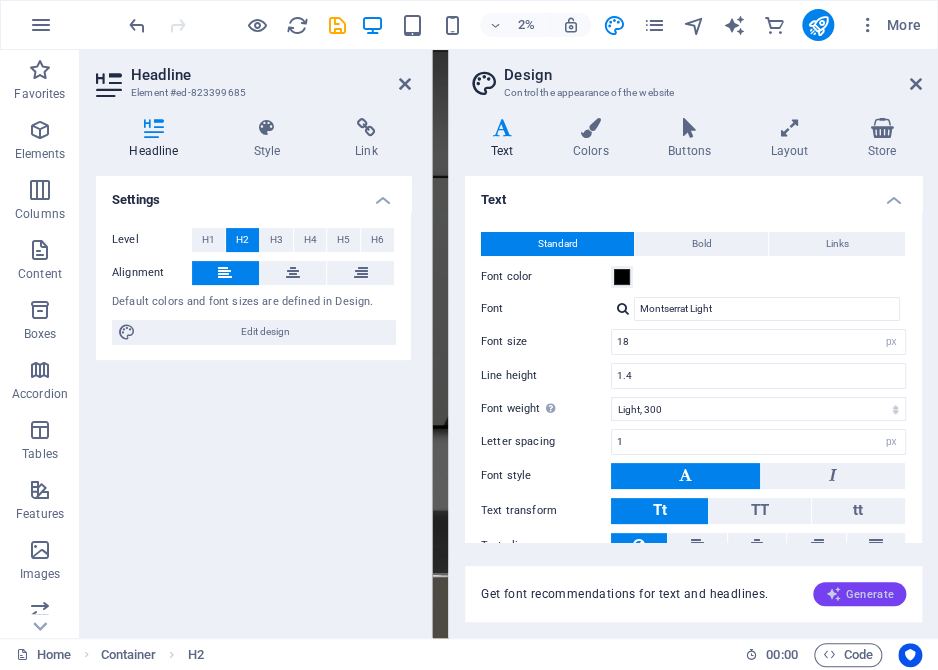 click on "Generate" at bounding box center [859, 594] 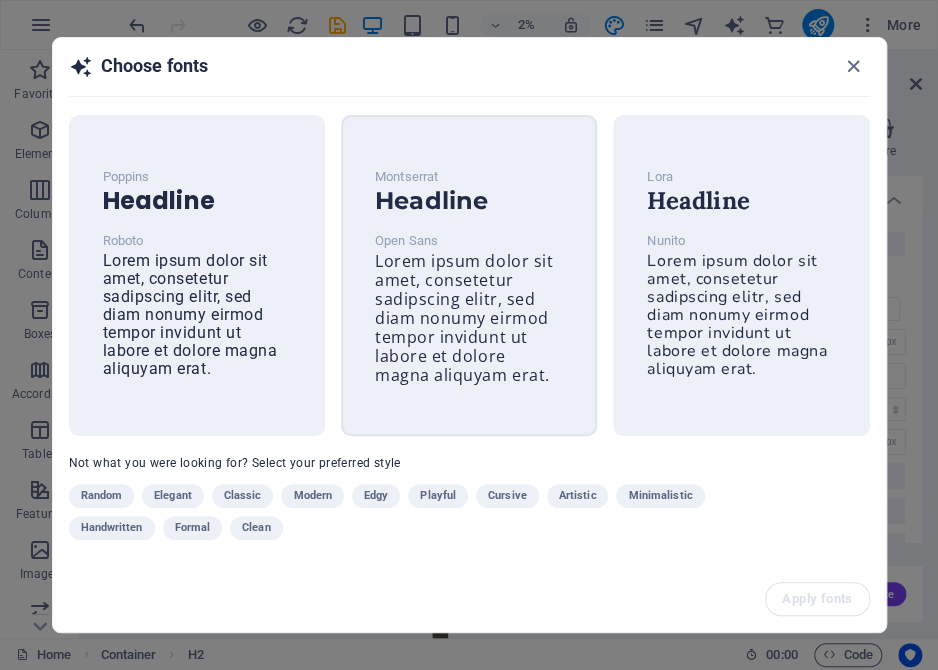 click on "Lorem ipsum dolor sit amet, consetetur sadipscing elitr, sed diam nonumy eirmod tempor invidunt ut labore et dolore magna aliquyam erat." at bounding box center [464, 318] 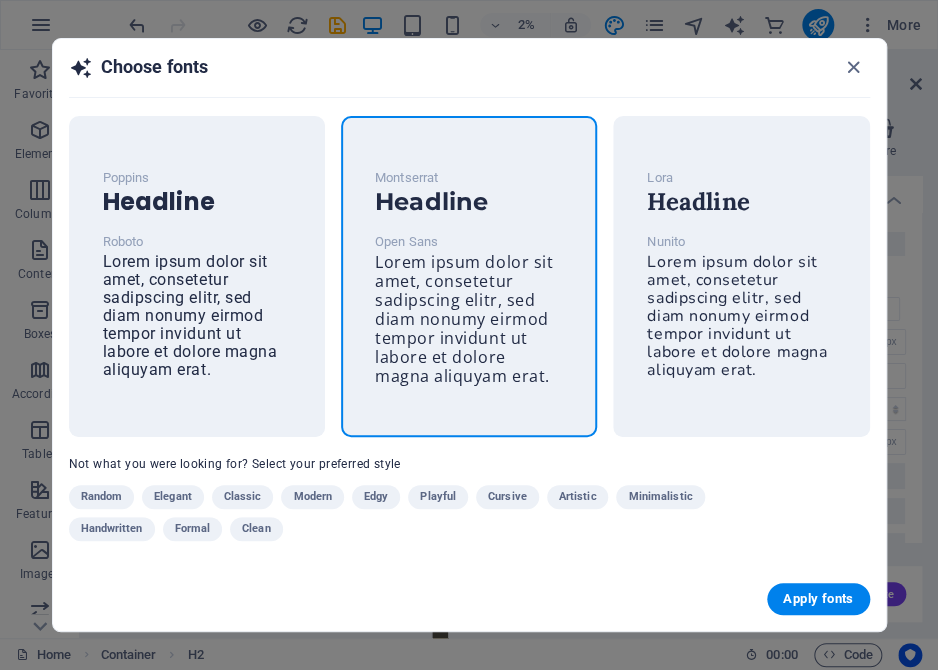 click on "Lorem ipsum dolor sit amet, consetetur sadipscing elitr, sed diam nonumy eirmod tempor invidunt ut labore et dolore magna aliquyam erat." at bounding box center [464, 319] 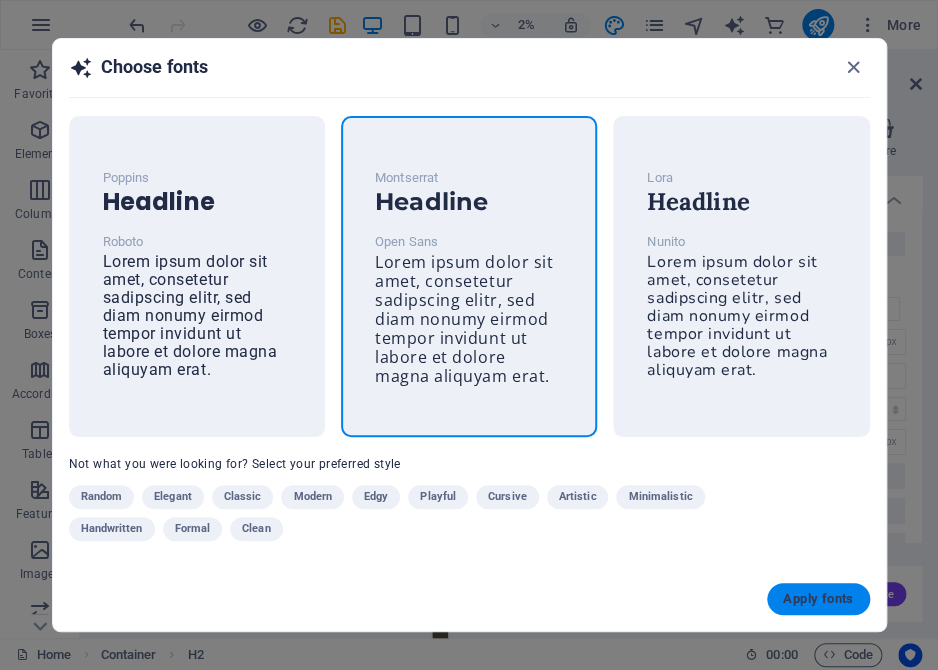click on "Apply fonts" at bounding box center (818, 599) 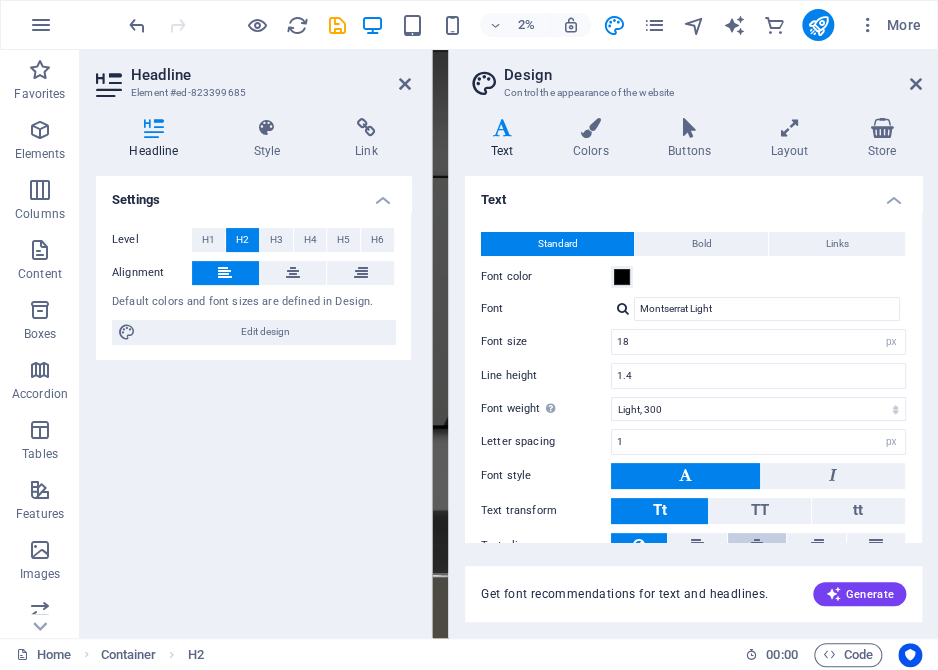 type on "Open Sans" 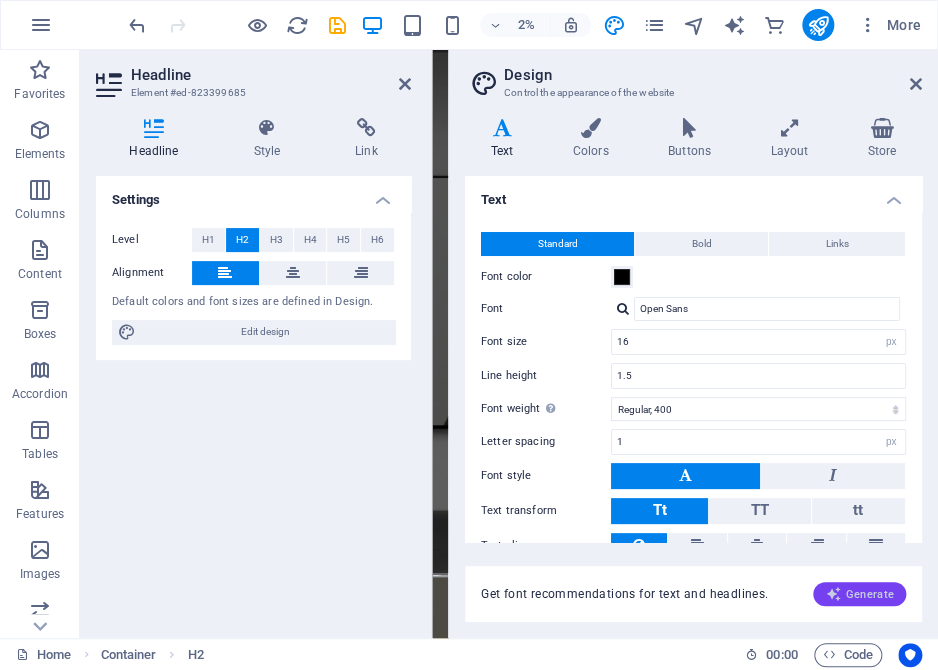 click at bounding box center (833, 594) 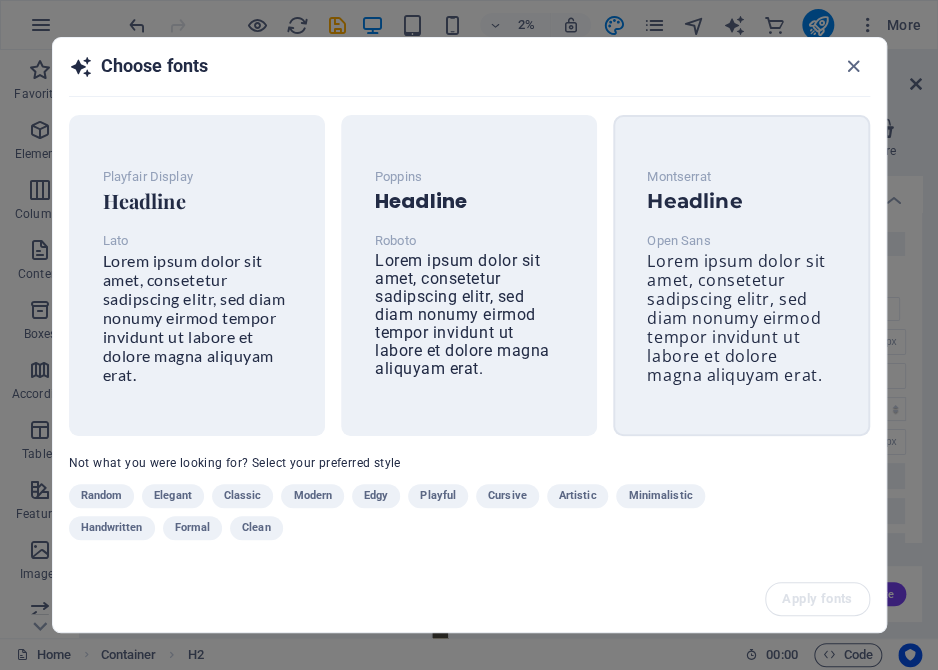 click on "Lorem ipsum dolor sit amet, consetetur sadipscing elitr, sed diam nonumy eirmod tempor invidunt ut labore et dolore magna aliquyam erat." at bounding box center [736, 318] 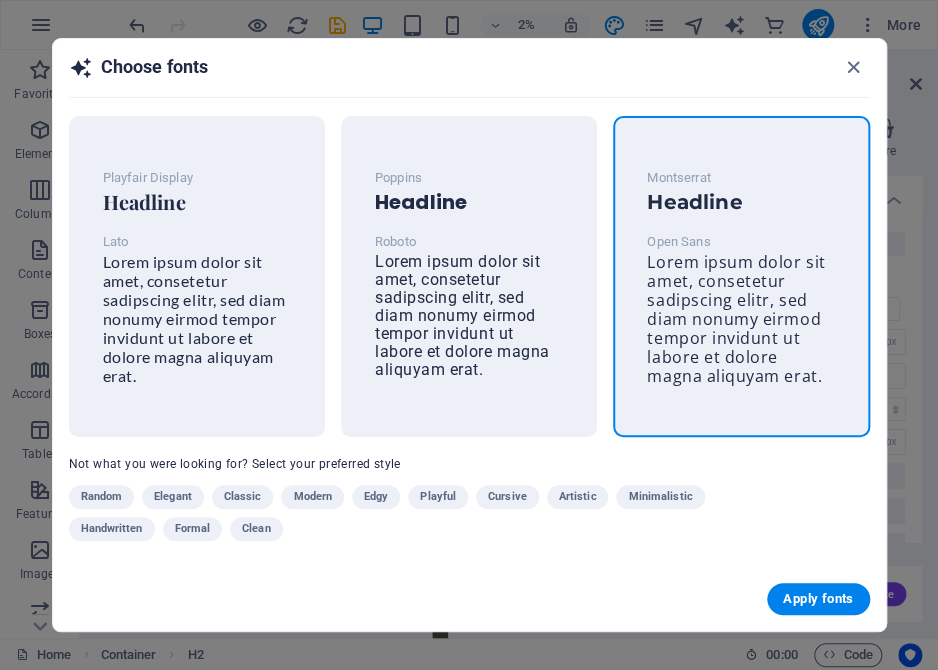 click on "Lorem ipsum dolor sit amet, consetetur sadipscing elitr, sed diam nonumy eirmod tempor invidunt ut labore et dolore magna aliquyam erat." at bounding box center (736, 319) 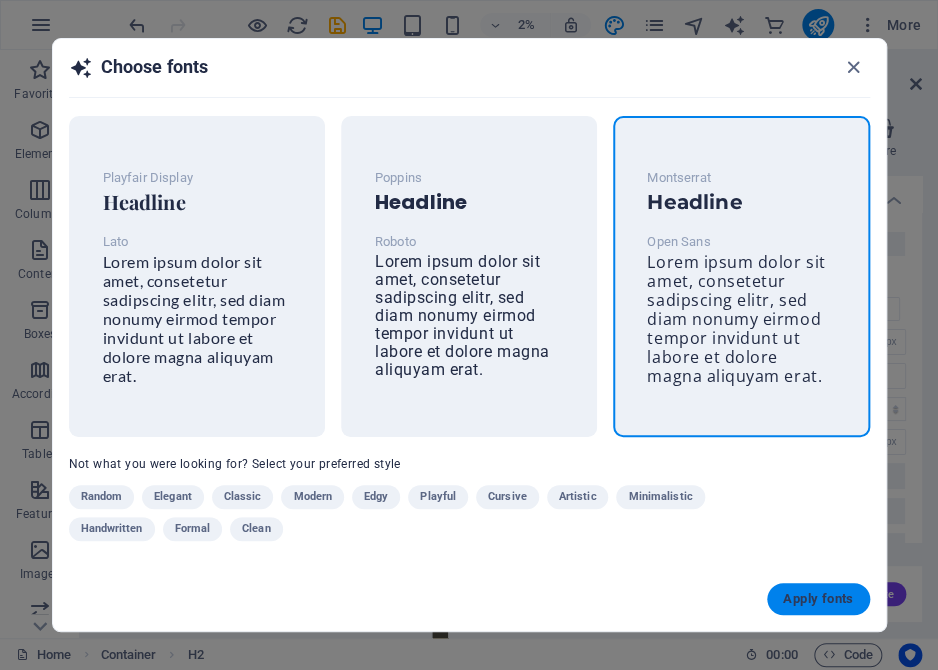 click on "Apply fonts" at bounding box center [818, 599] 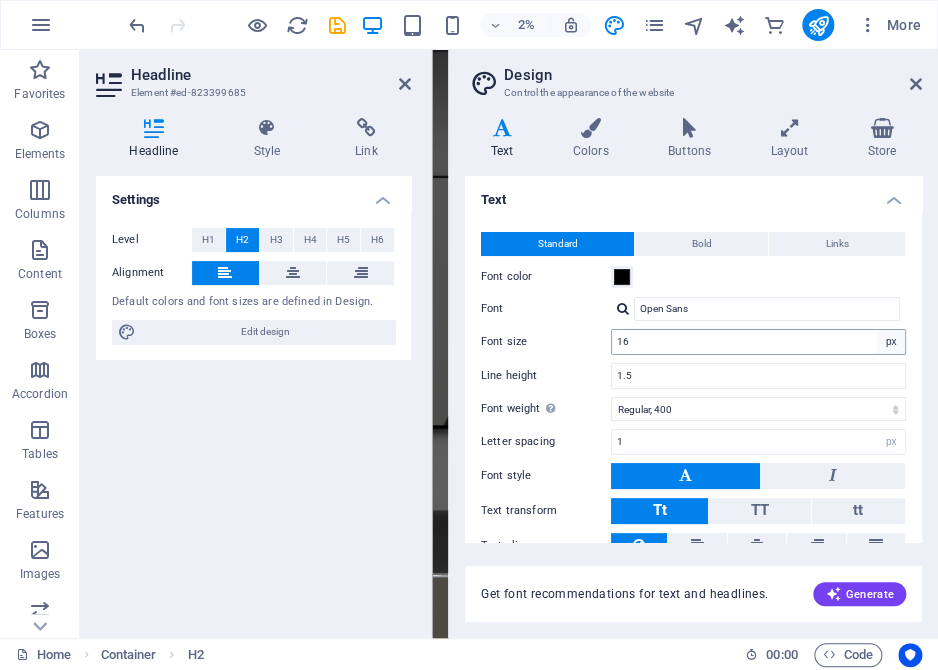 type on "1.6" 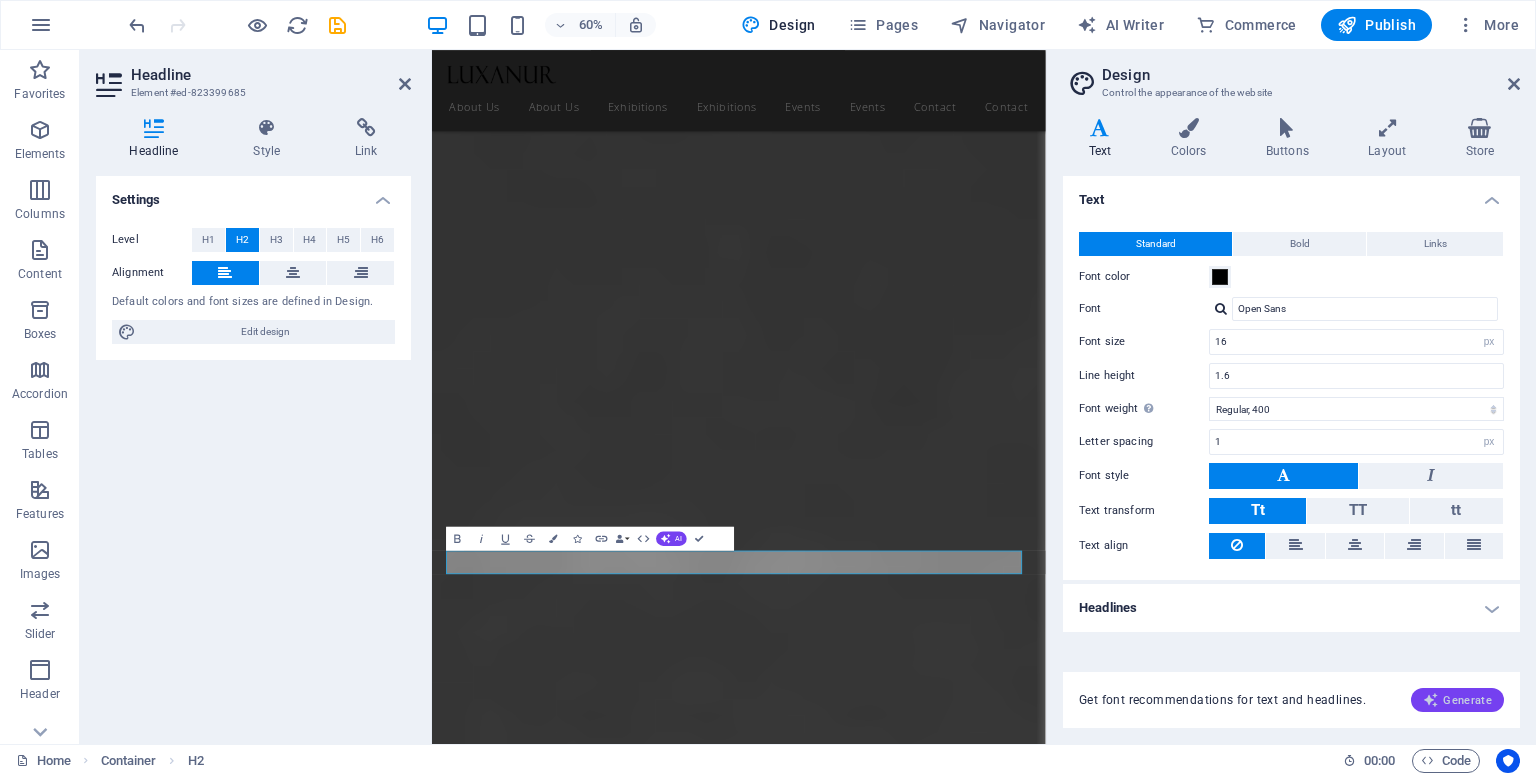 click on "Generate" at bounding box center [1457, 700] 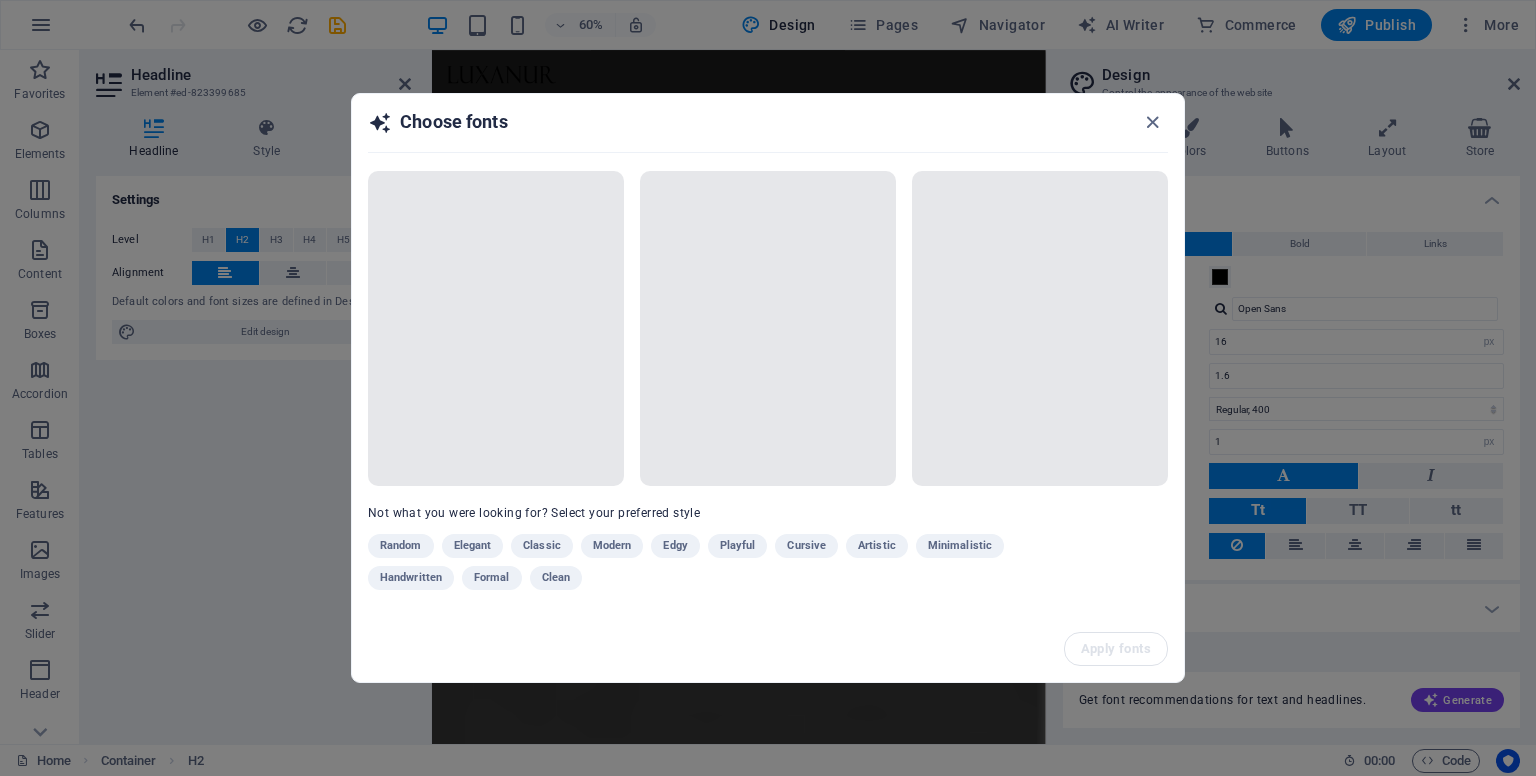 click on "Random Elegant Classic Modern Edgy Playful Cursive Artistic Minimalistic Handwritten Formal Clean" at bounding box center (718, 566) 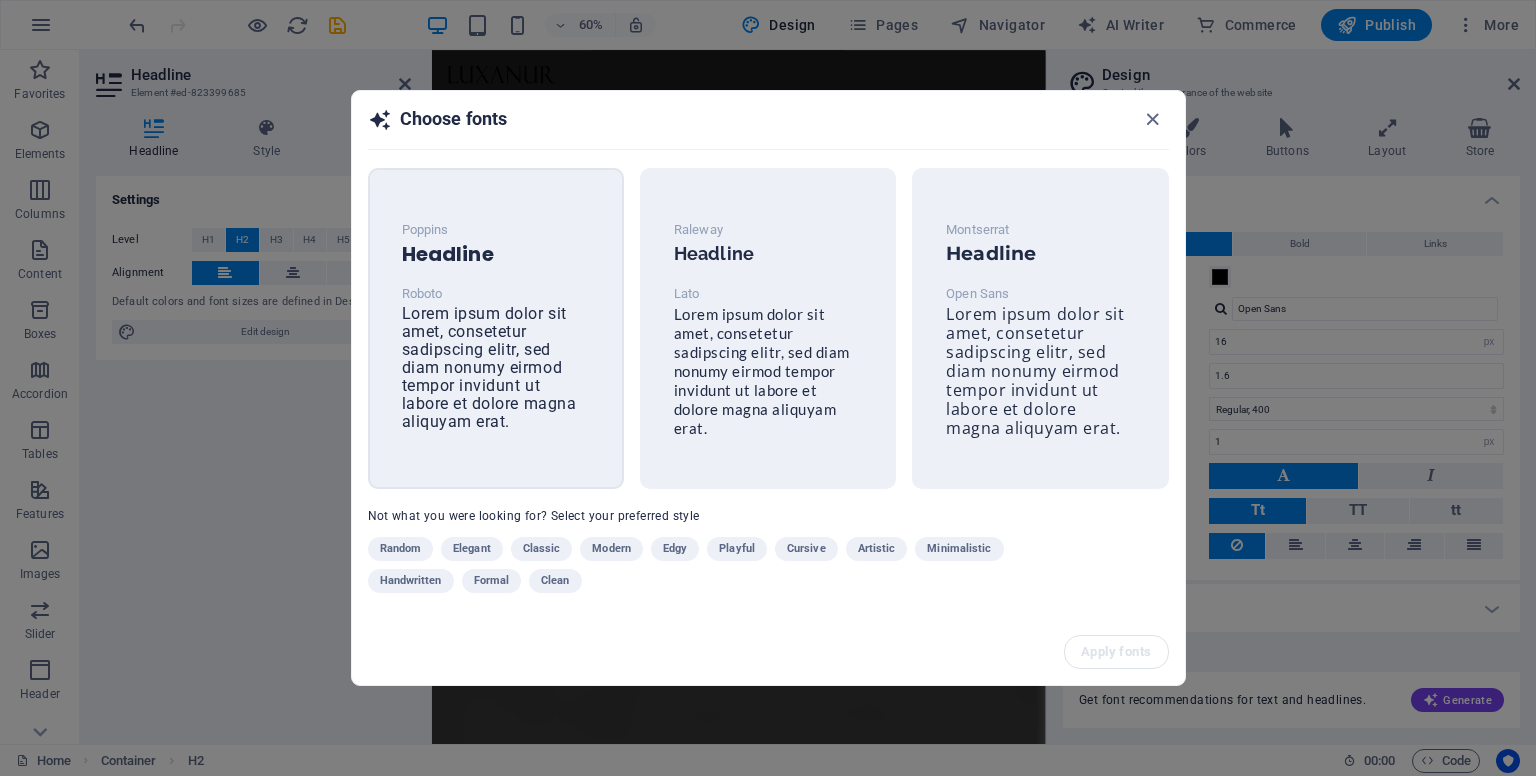 click on "Lorem ipsum dolor sit amet, consetetur sadipscing elitr, sed diam nonumy eirmod tempor invidunt ut labore et dolore magna aliquyam erat." at bounding box center (489, 367) 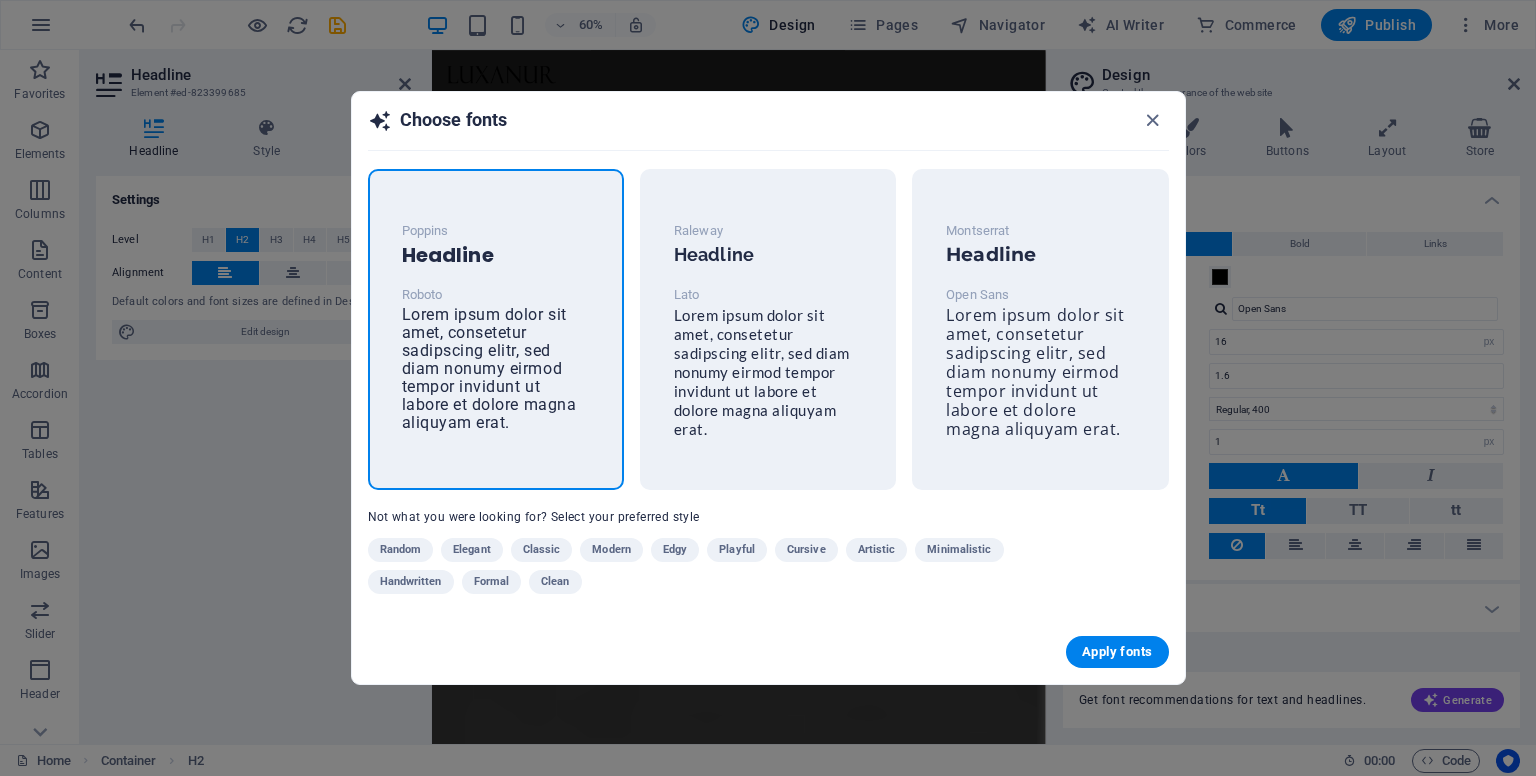 click on "Lorem ipsum dolor sit amet, consetetur sadipscing elitr, sed diam nonumy eirmod tempor invidunt ut labore et dolore magna aliquyam erat." at bounding box center (489, 368) 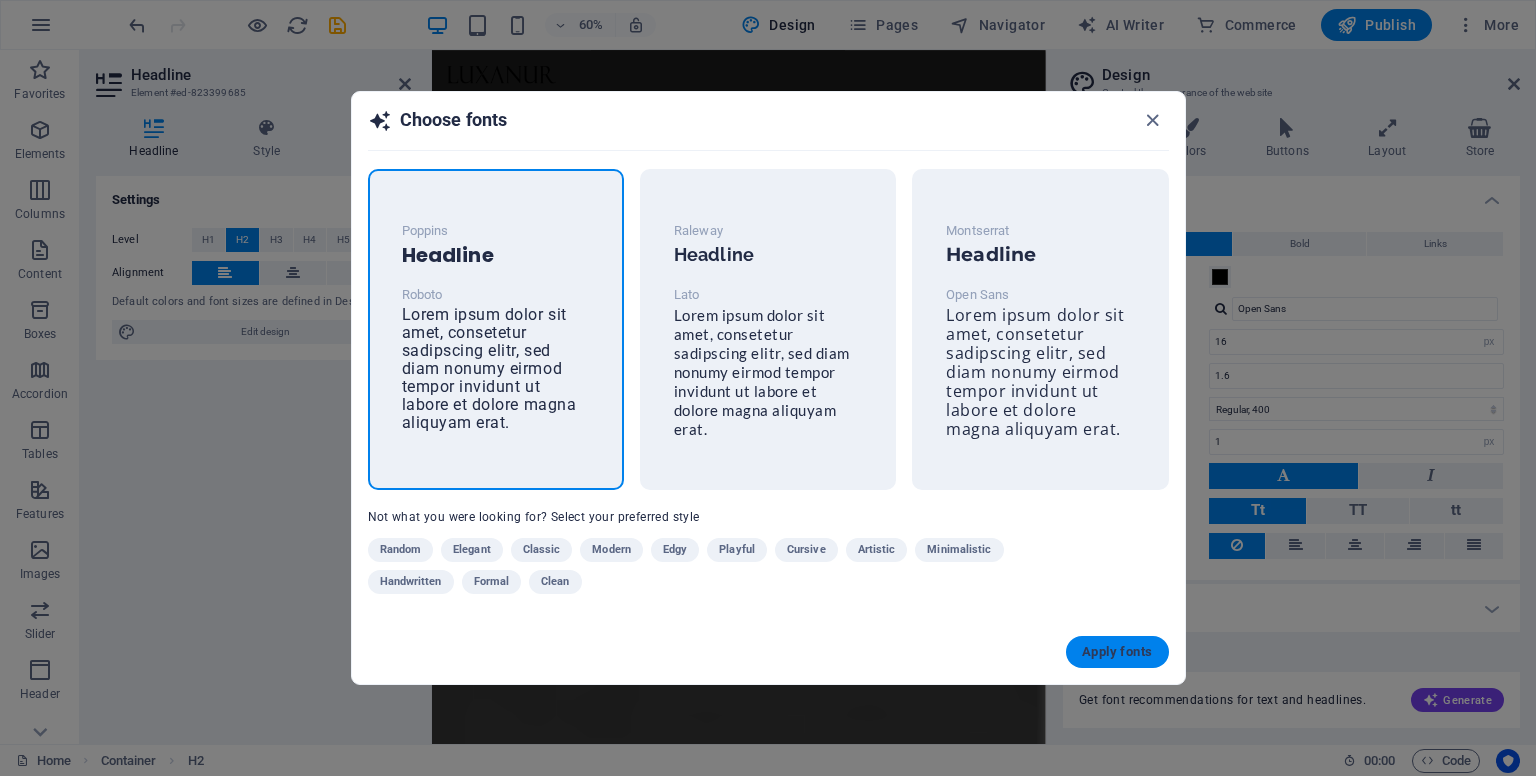 click on "Apply fonts" at bounding box center [1117, 652] 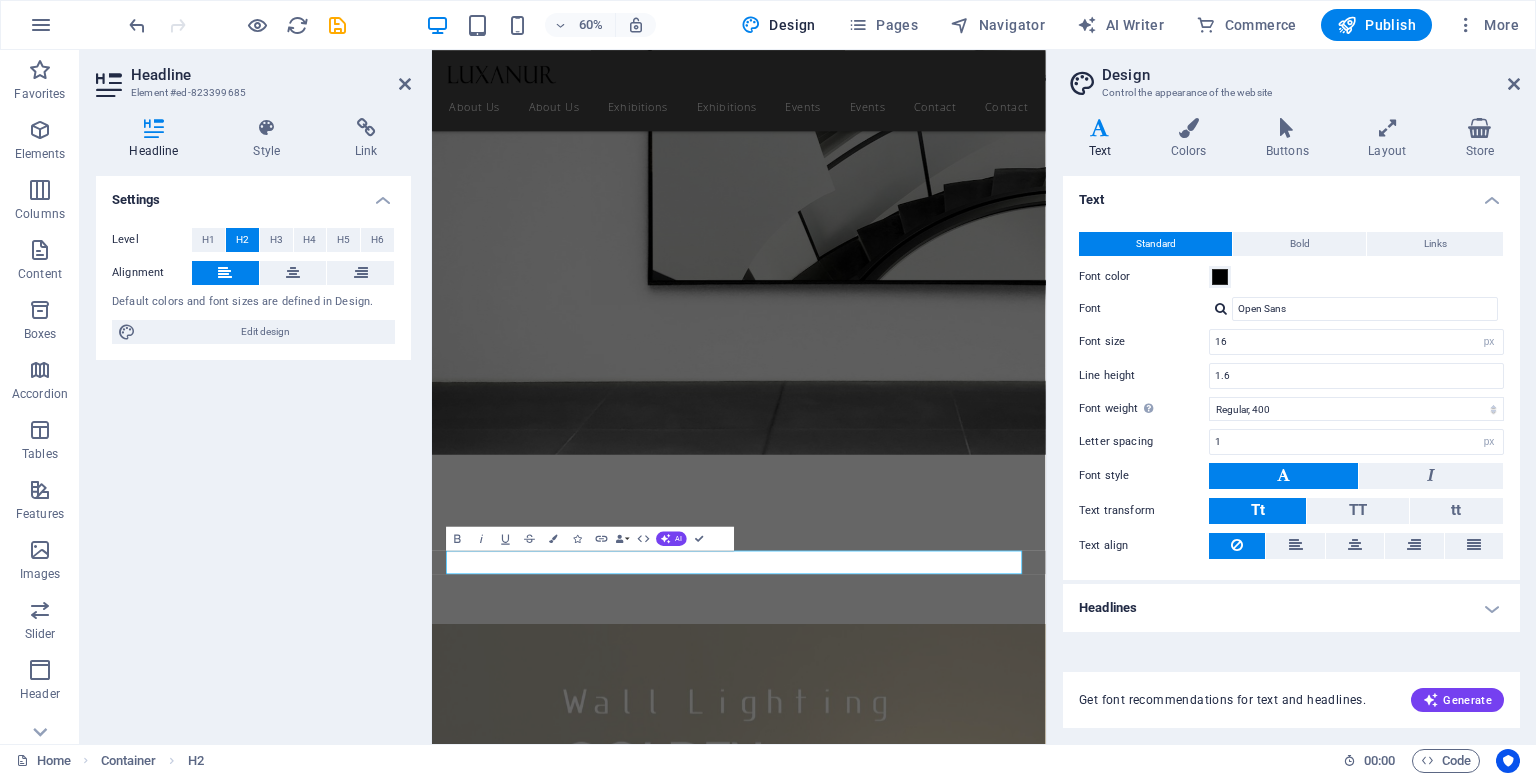type on "Roboto" 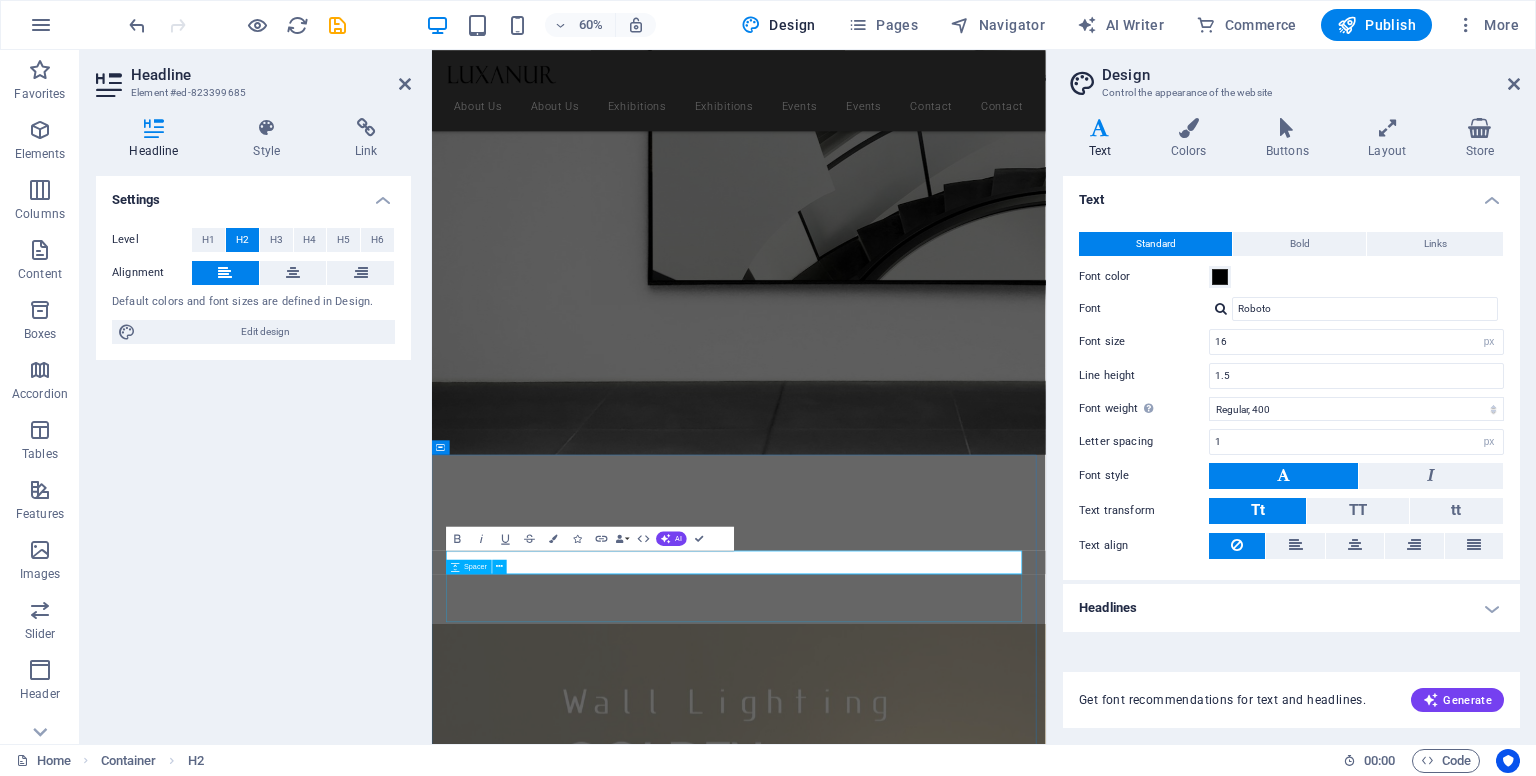 click at bounding box center (943, 2434) 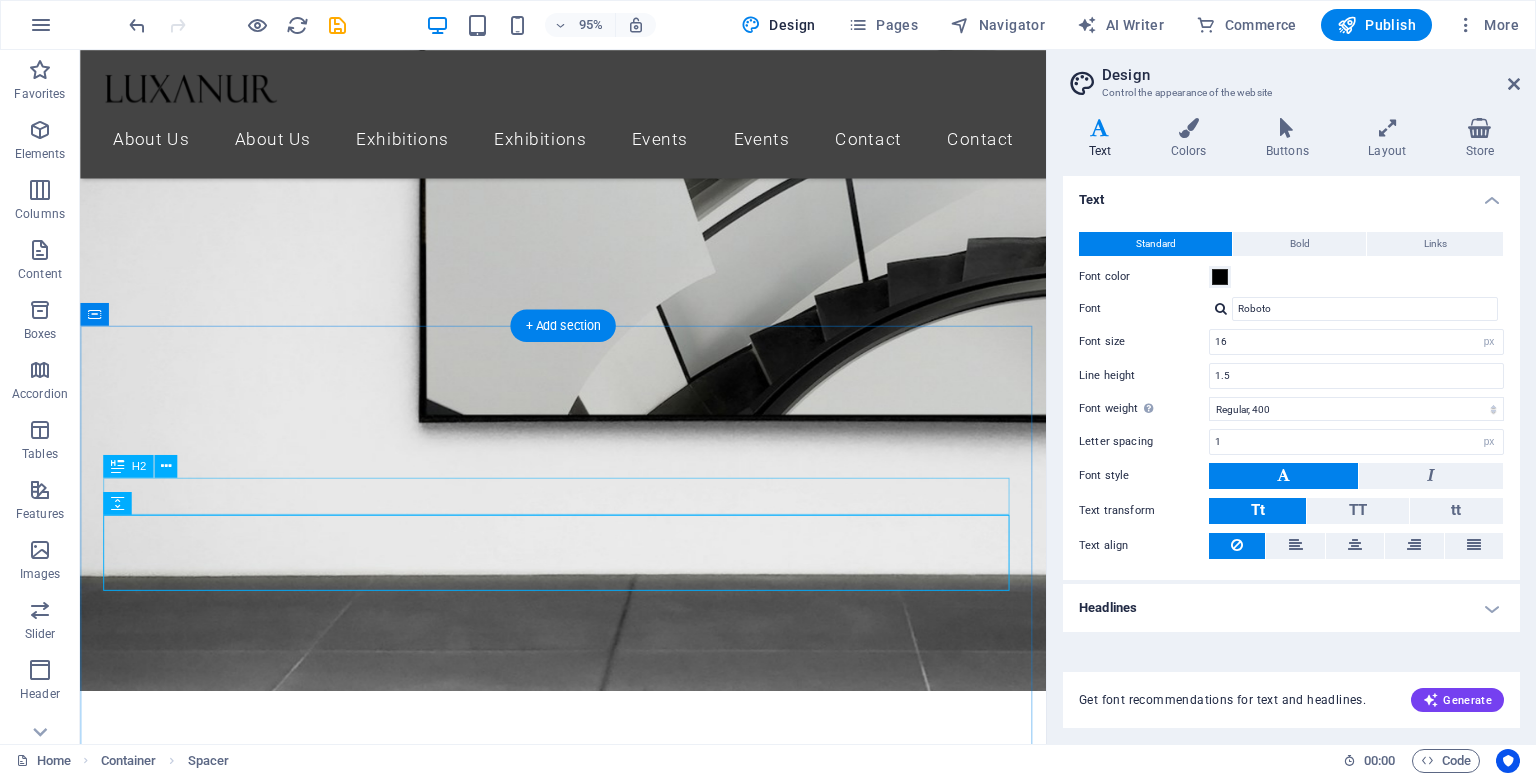 click on "Luxaunr Selection" at bounding box center [588, 2374] 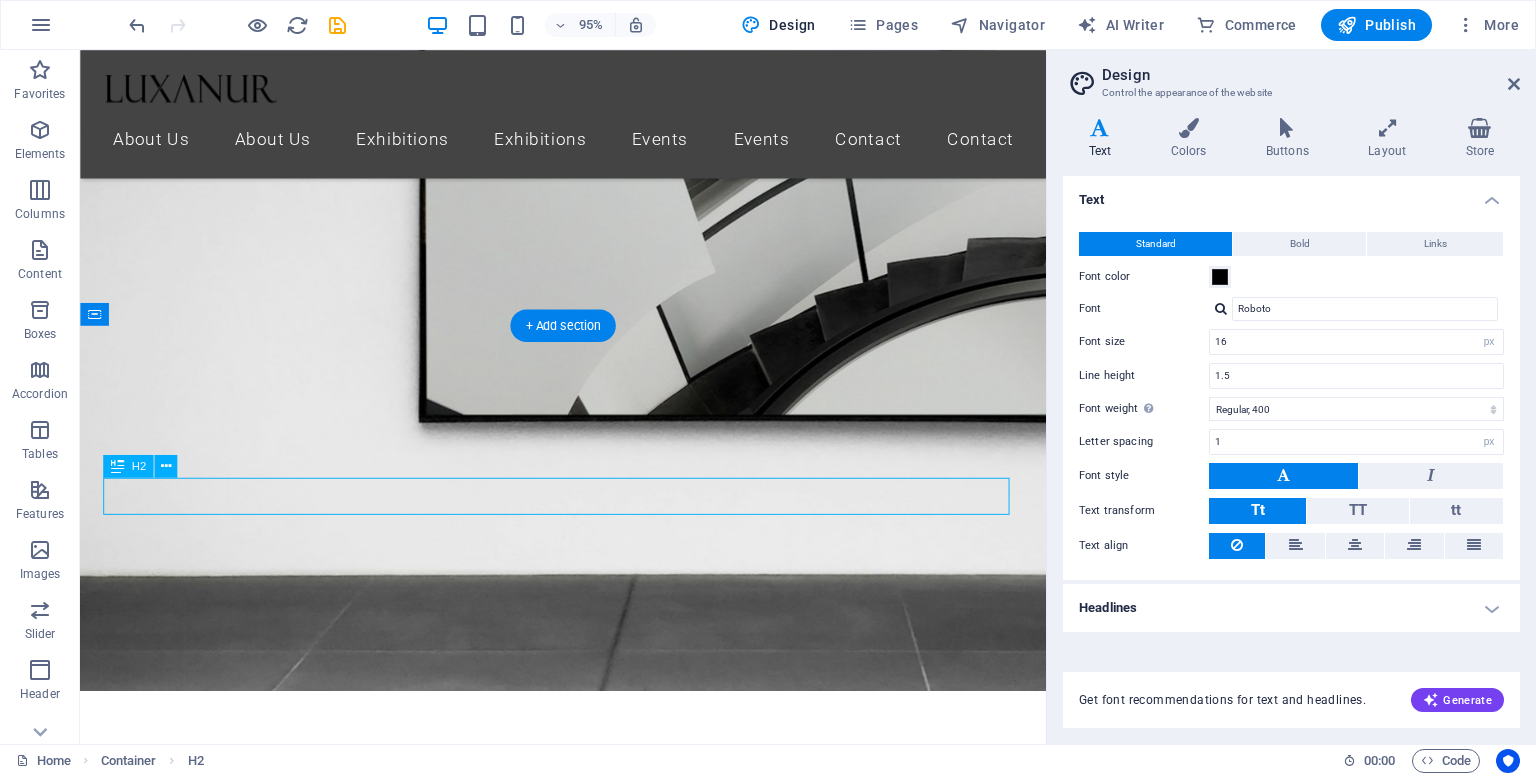 click on "Luxaunr Selection" at bounding box center (588, 2374) 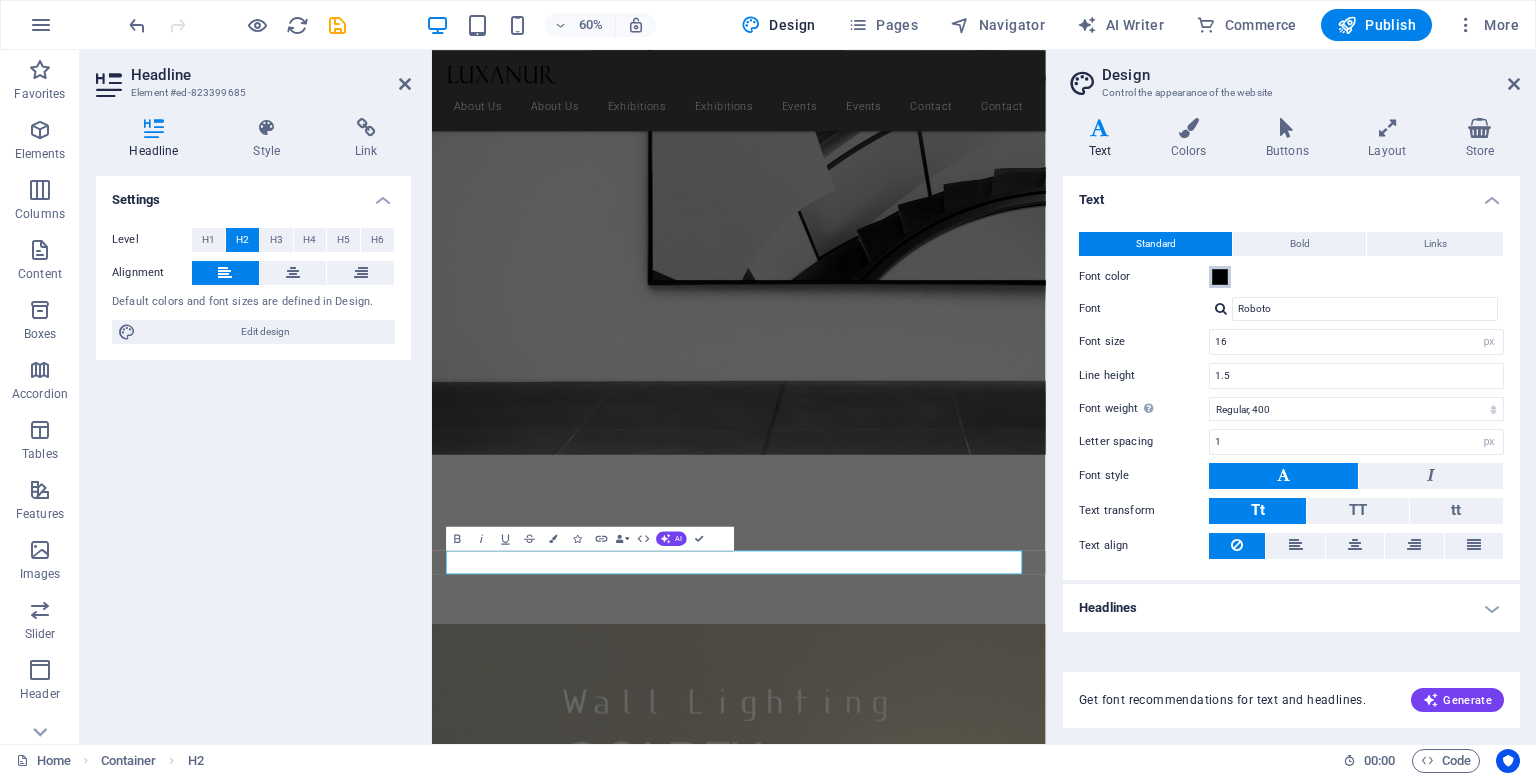 click at bounding box center [1220, 277] 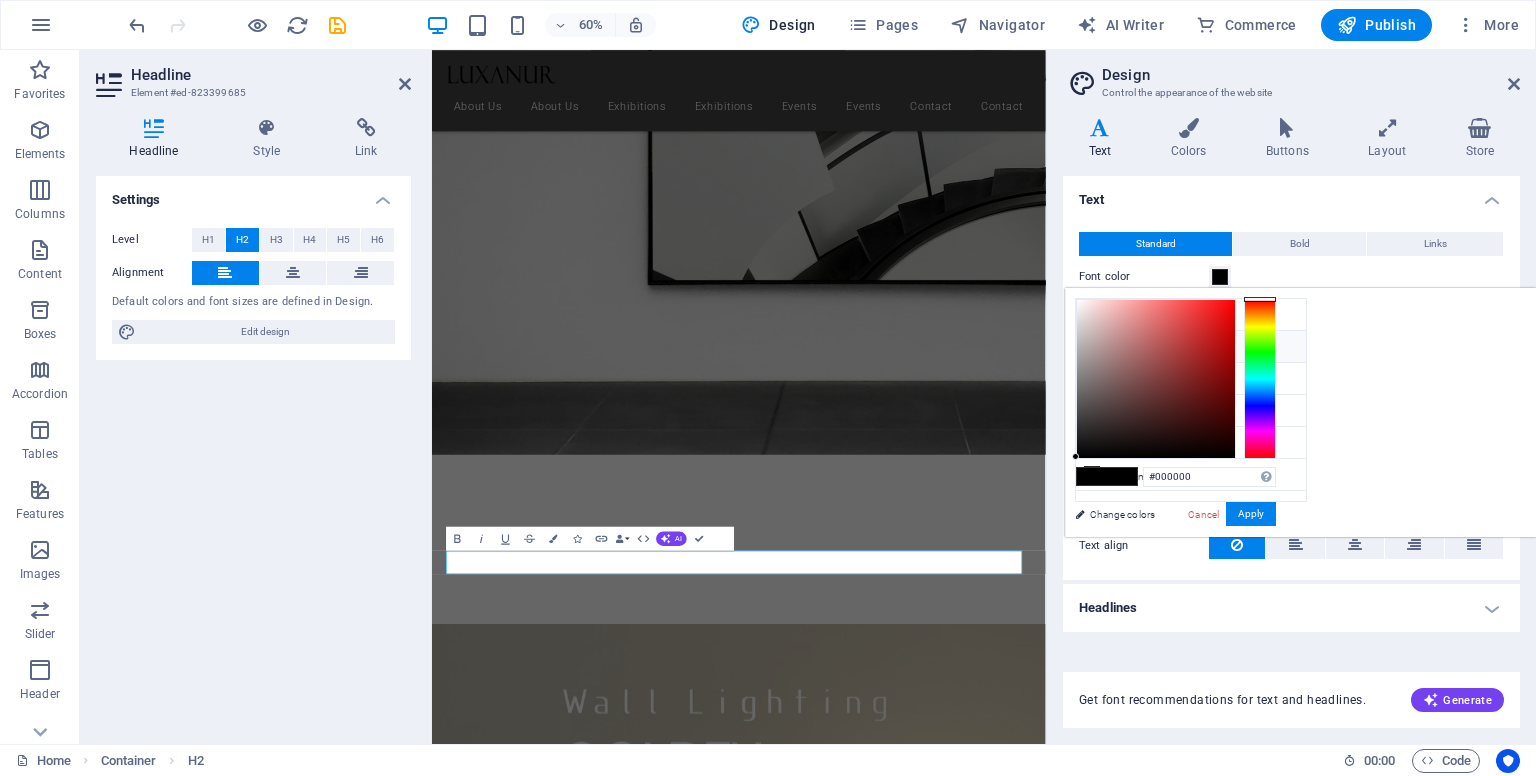 click at bounding box center (1092, 346) 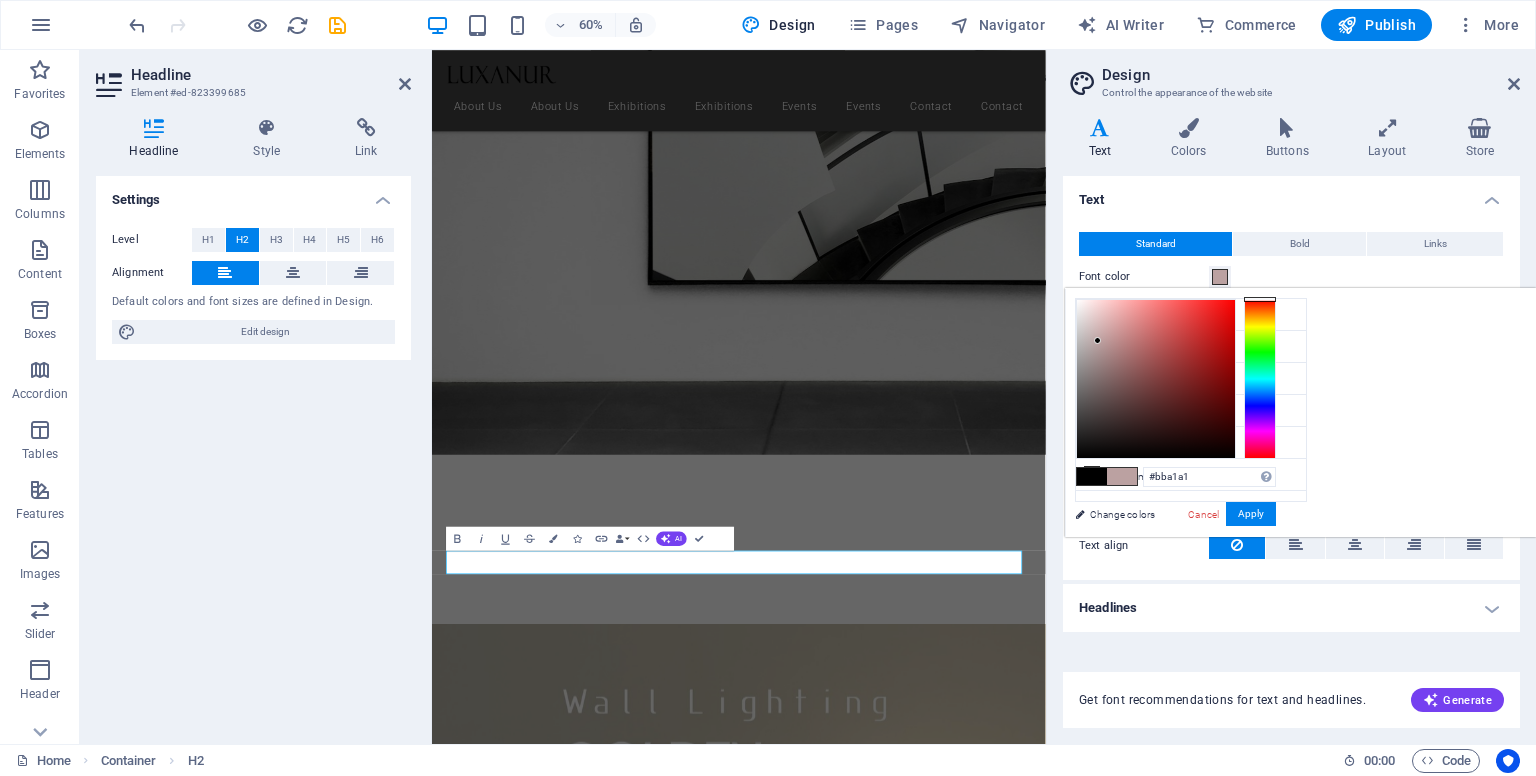 click at bounding box center [1156, 379] 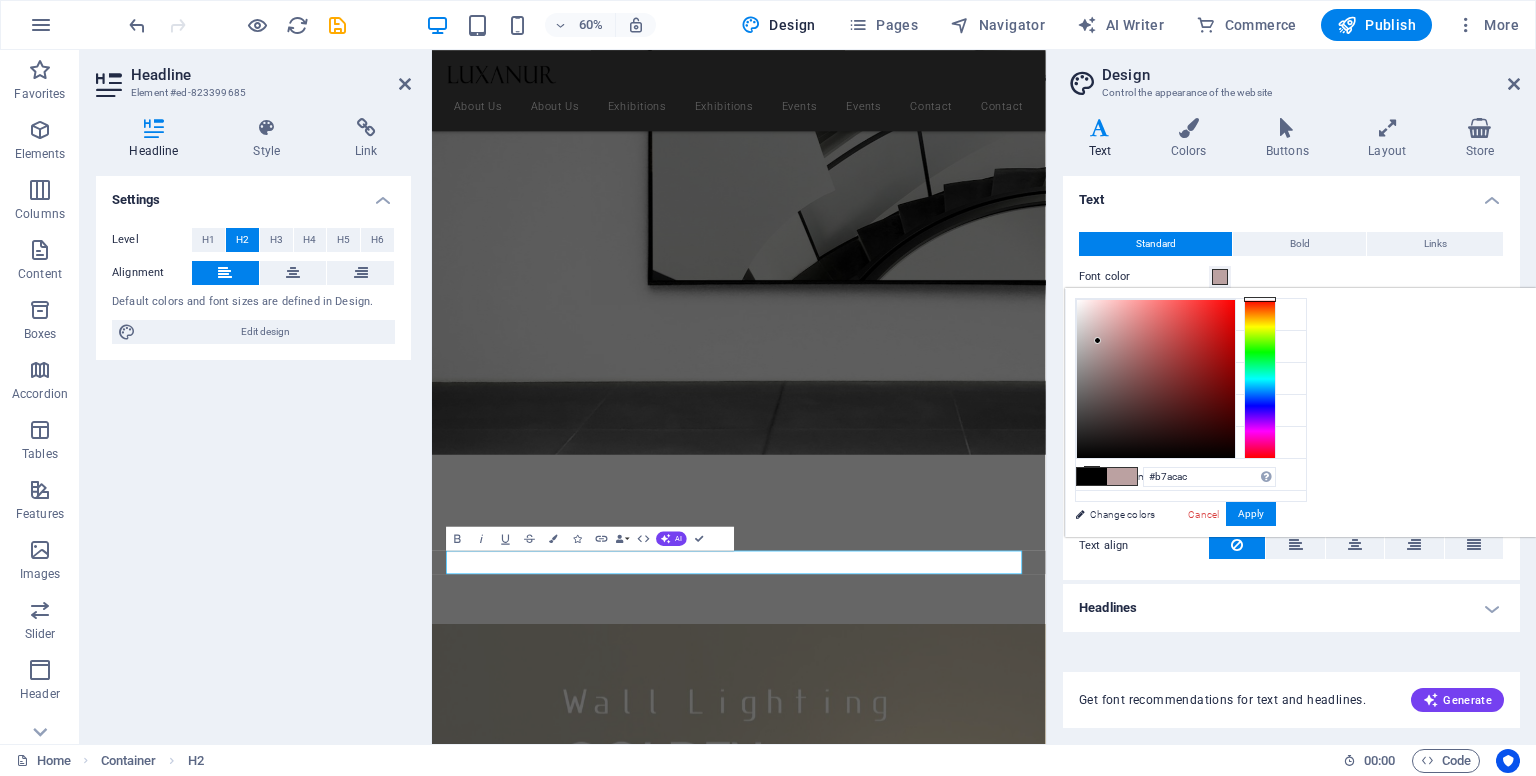 click at bounding box center (1156, 379) 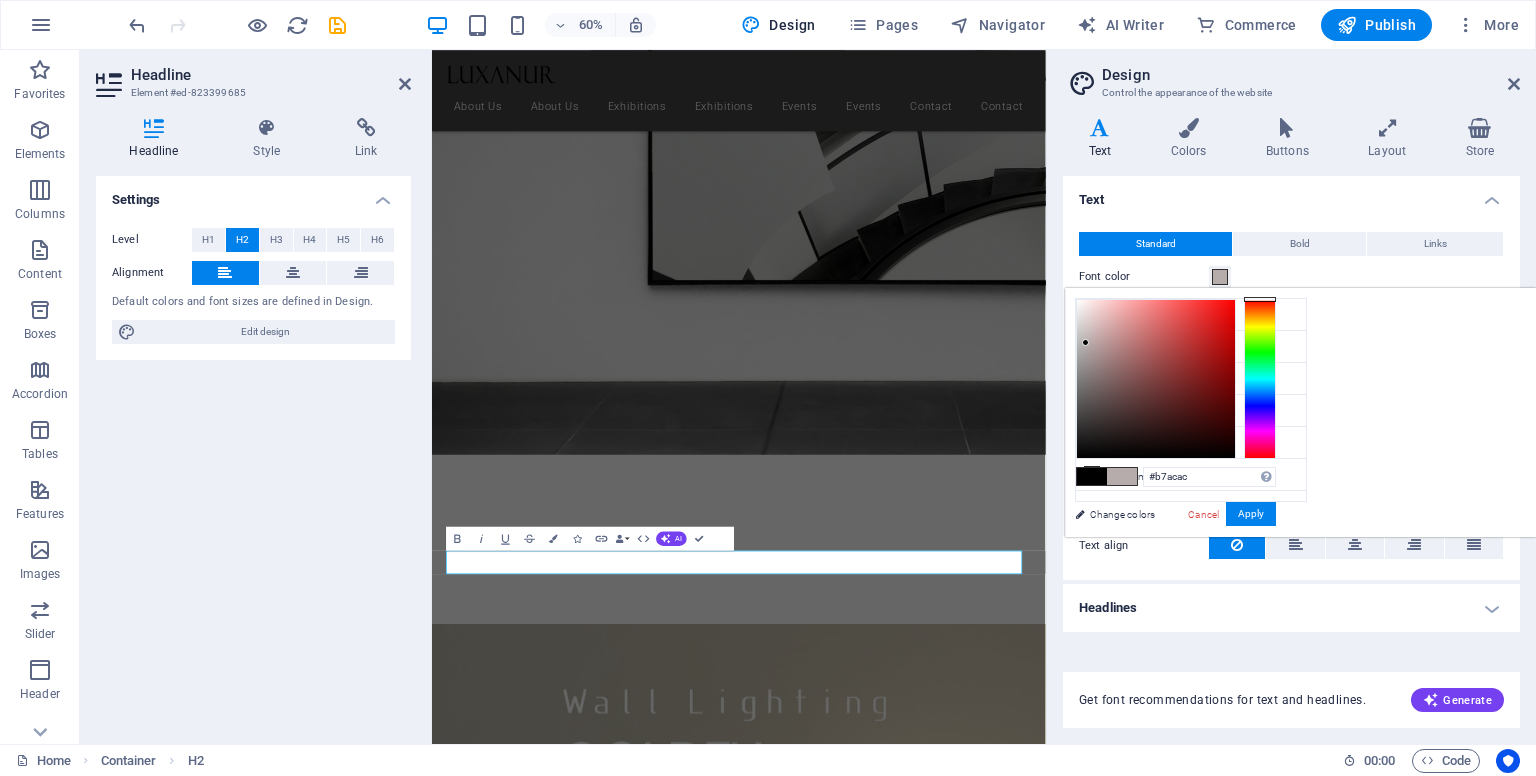 click at bounding box center [1092, 476] 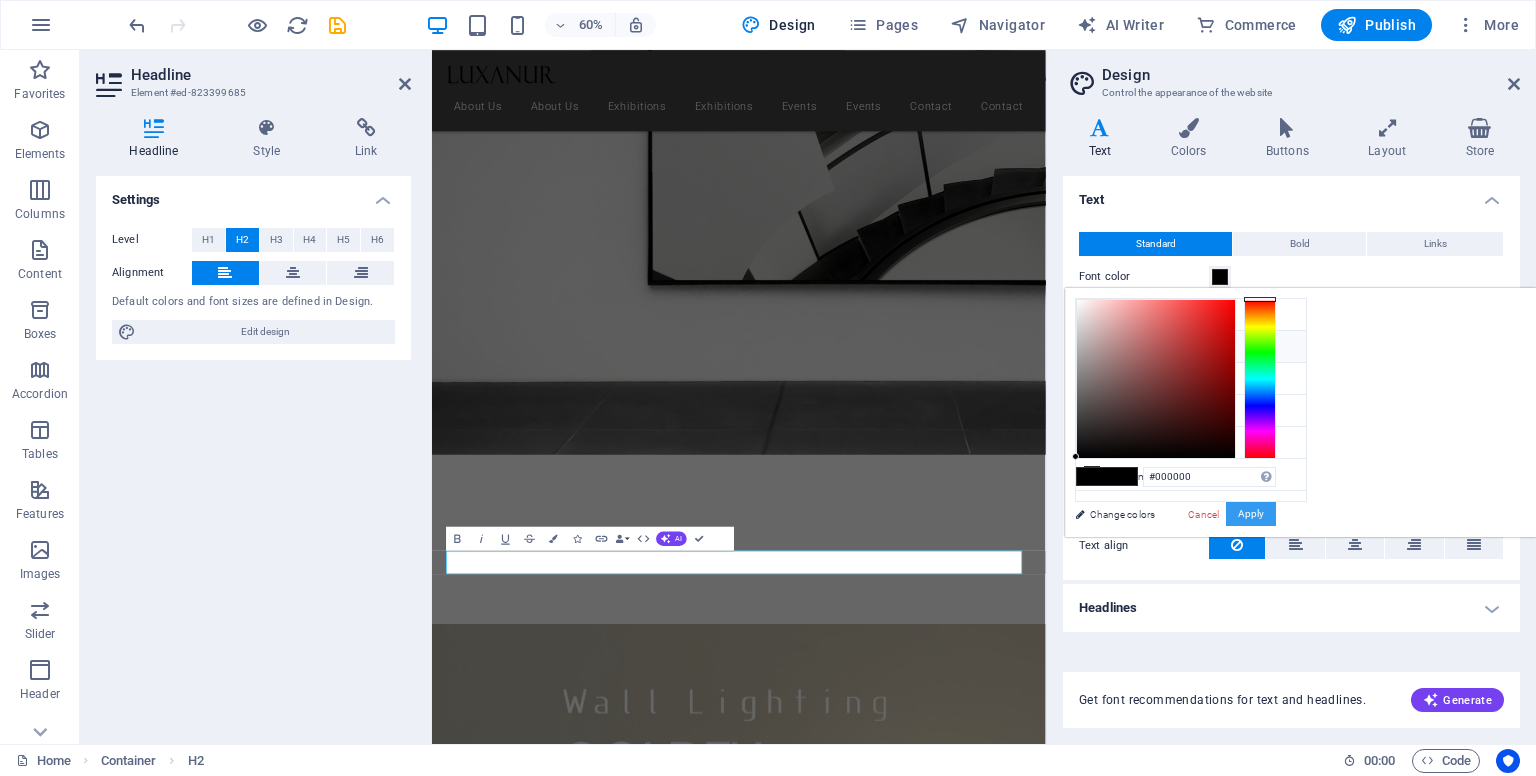 click on "Apply" at bounding box center (1251, 514) 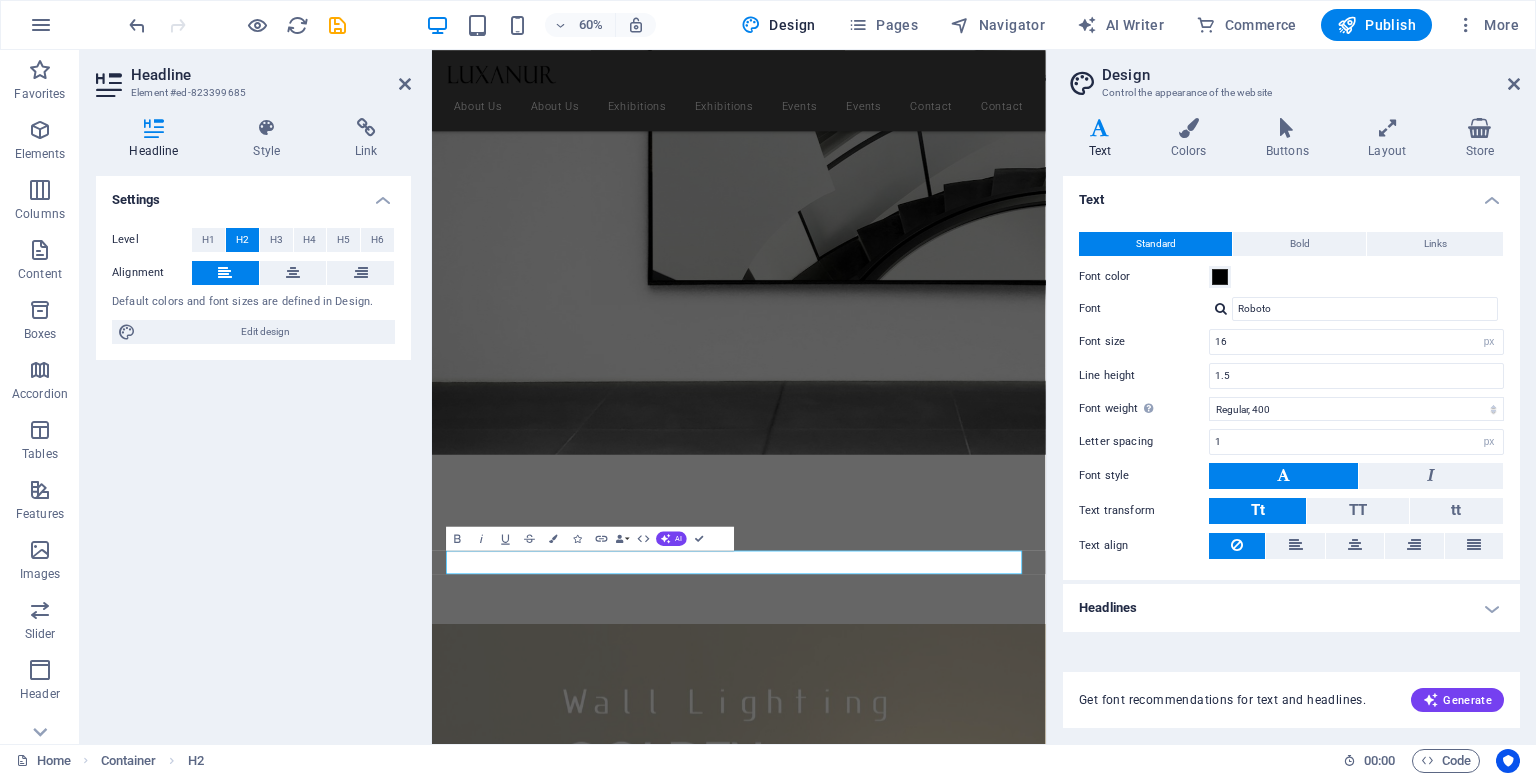 click on "Get font recommendations for text and headlines. Generate" at bounding box center [1291, 688] 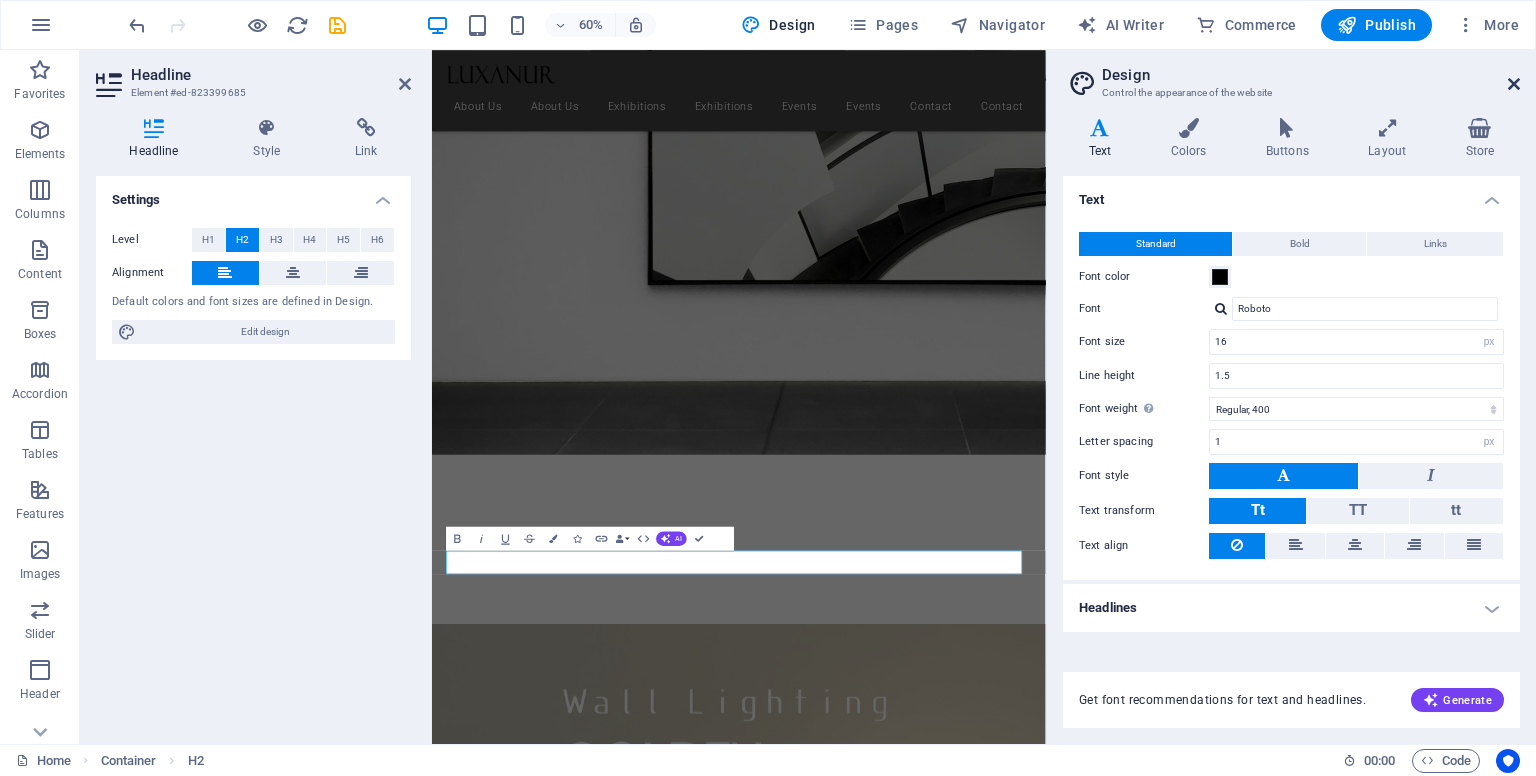 click at bounding box center [1514, 84] 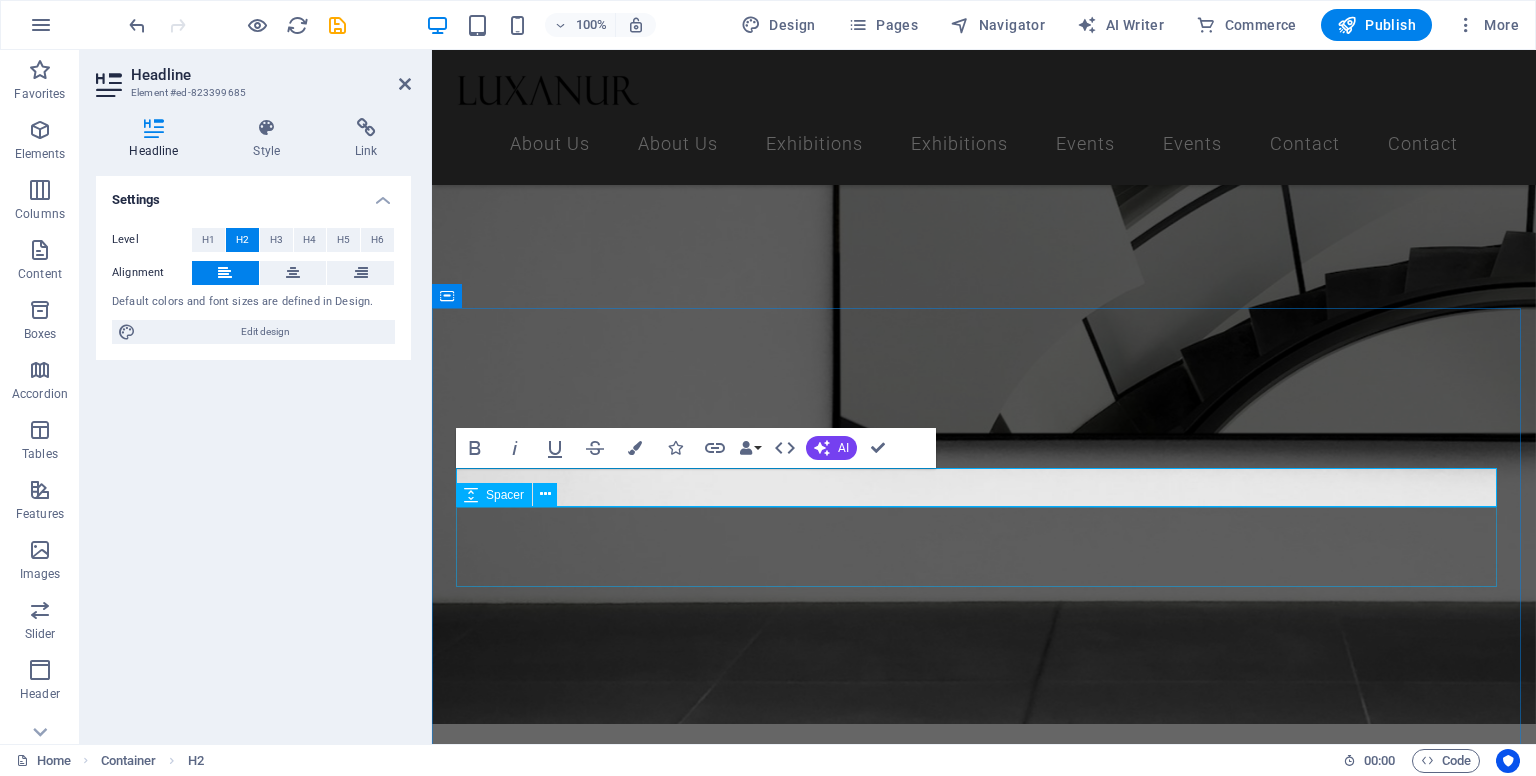 click at bounding box center (984, 2434) 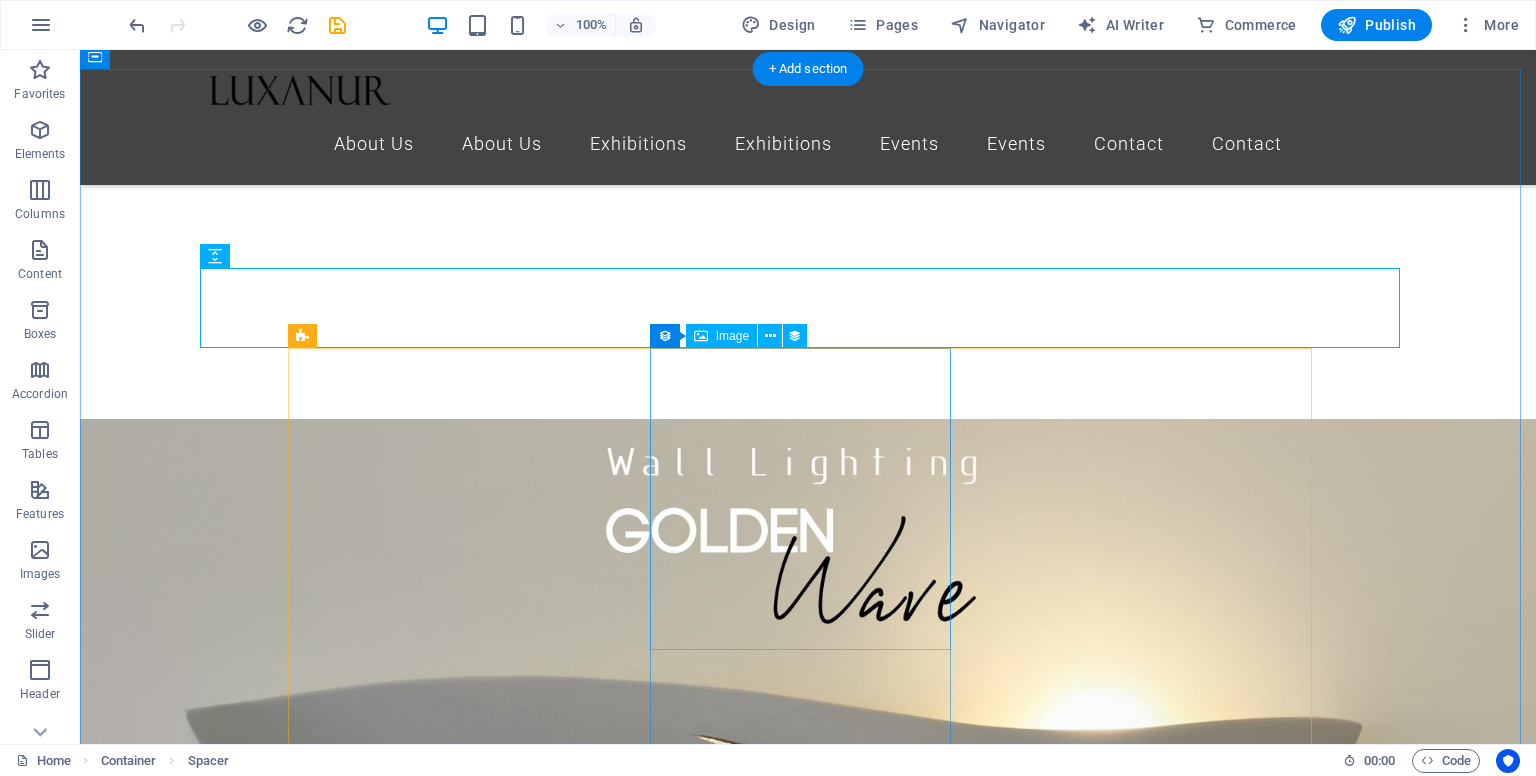 scroll, scrollTop: 667, scrollLeft: 0, axis: vertical 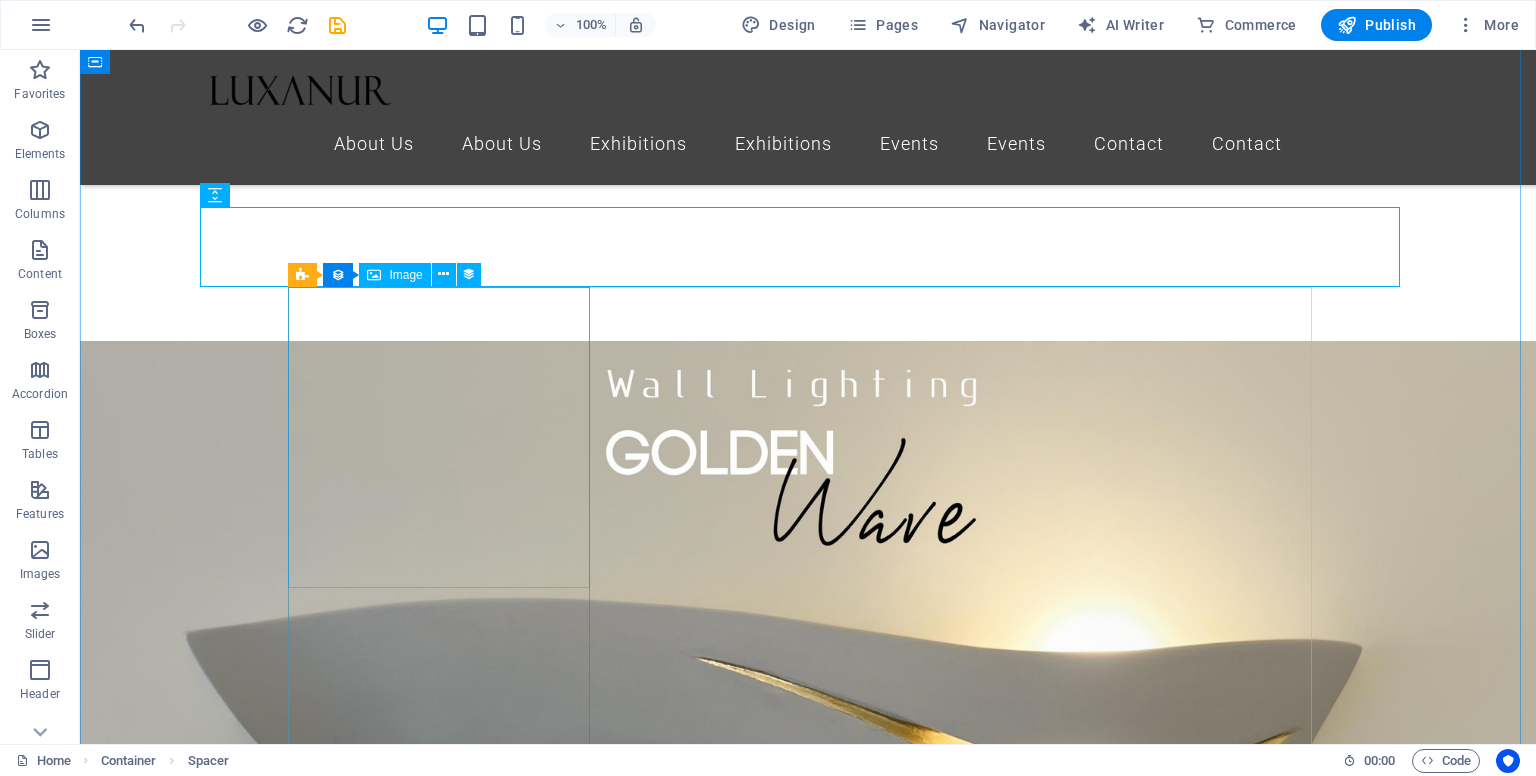 click at bounding box center (720, 2001) 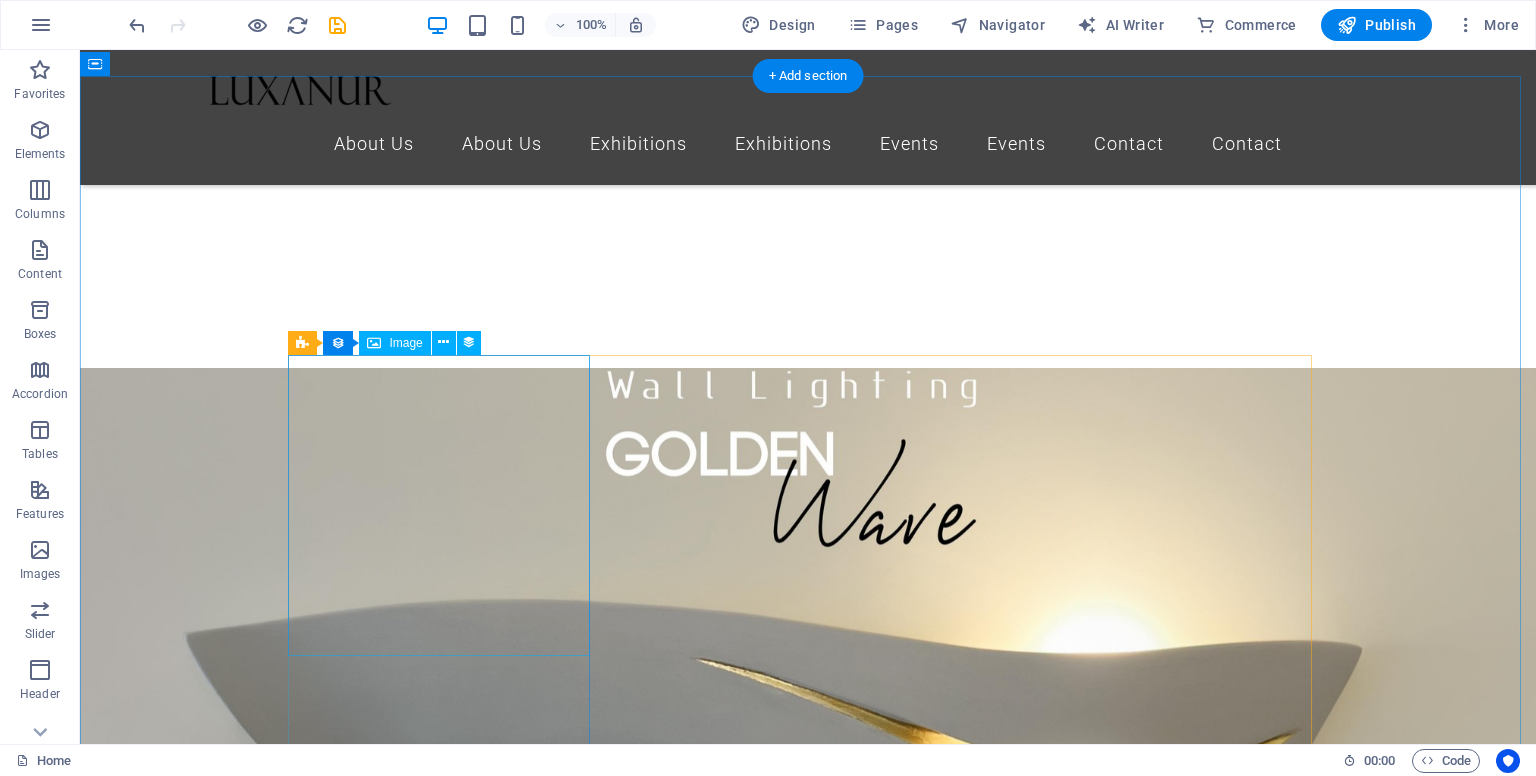 scroll, scrollTop: 600, scrollLeft: 0, axis: vertical 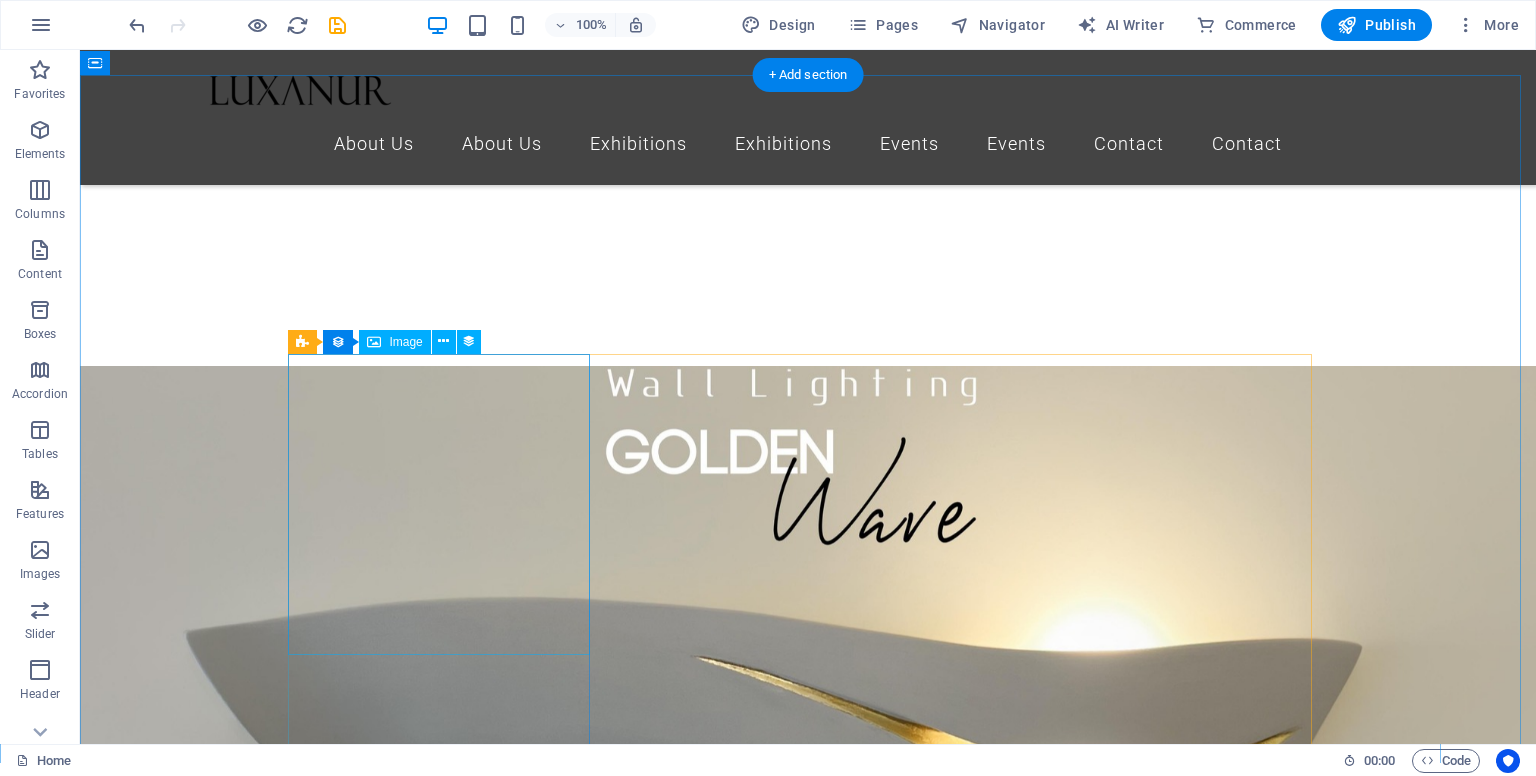 click at bounding box center [720, 2017] 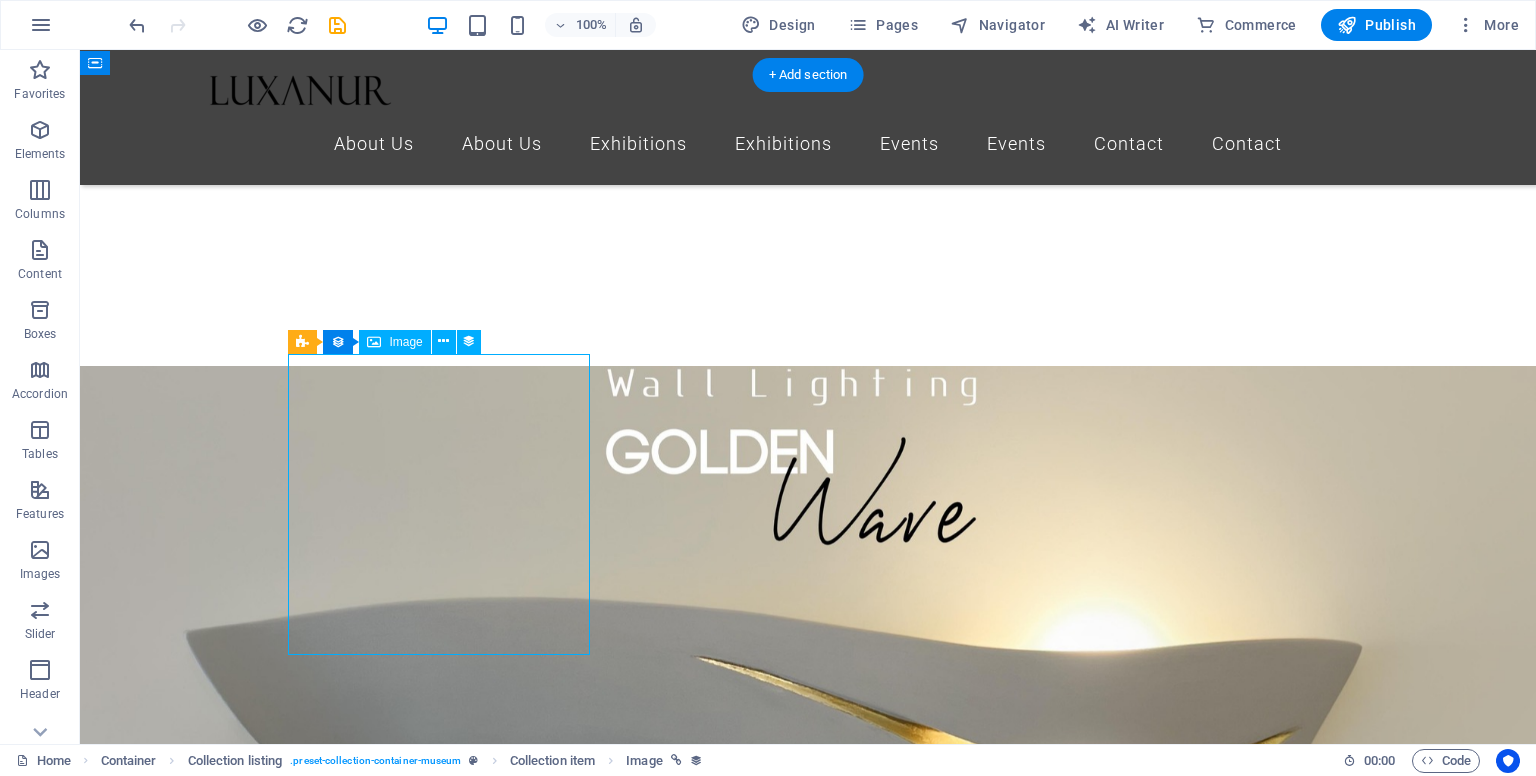 click at bounding box center (720, 2017) 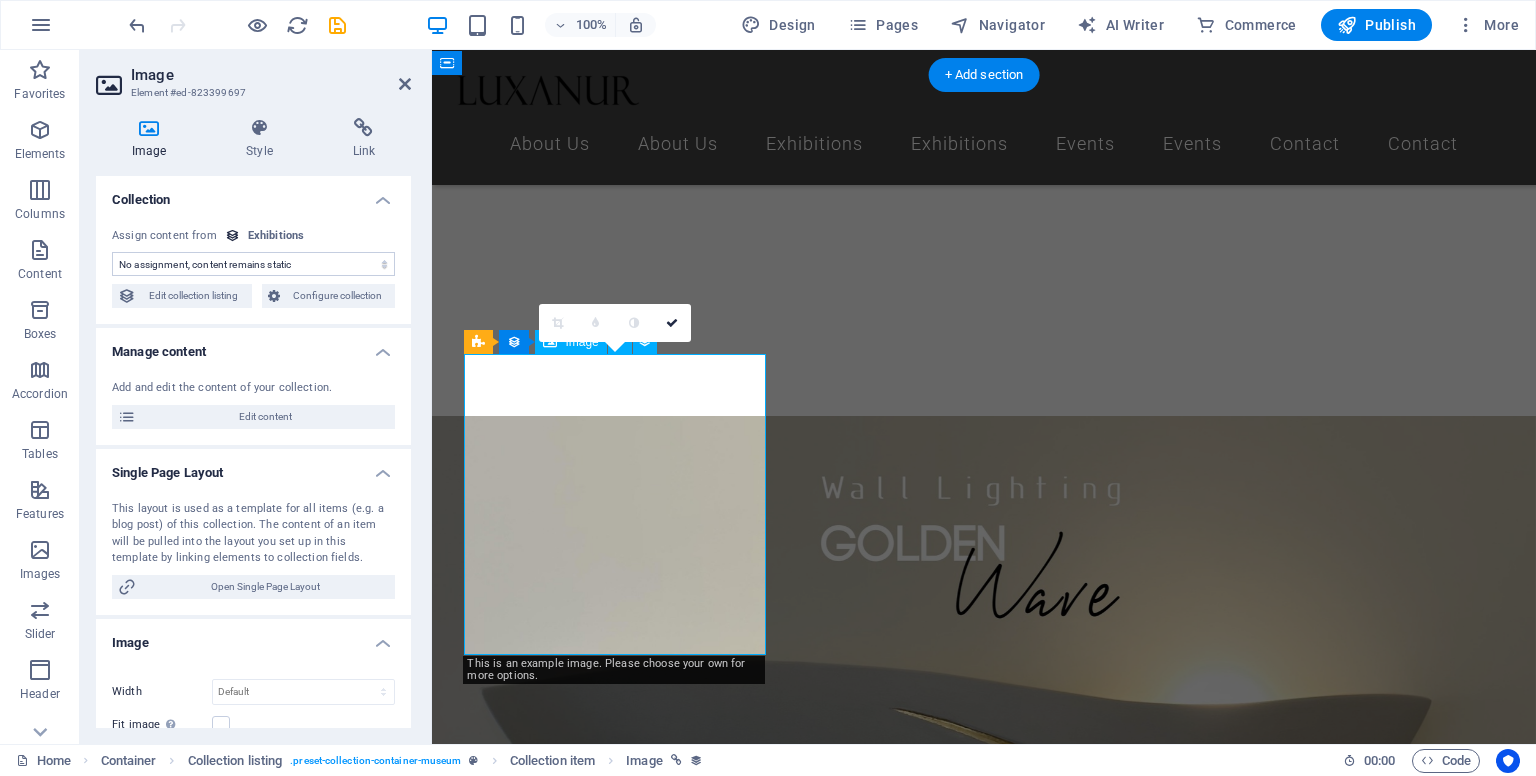 select on "exhibition-image" 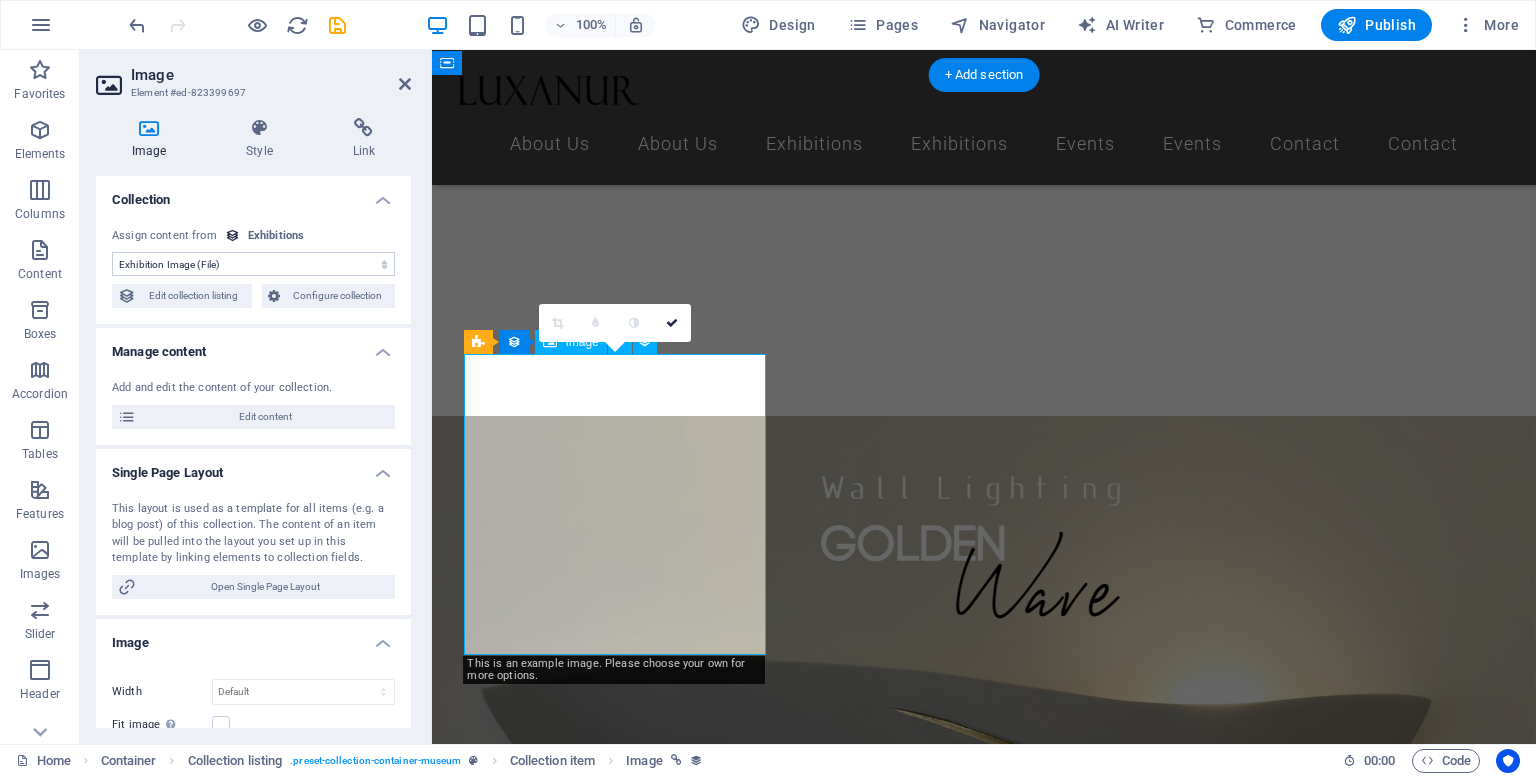 click at bounding box center (968, 1851) 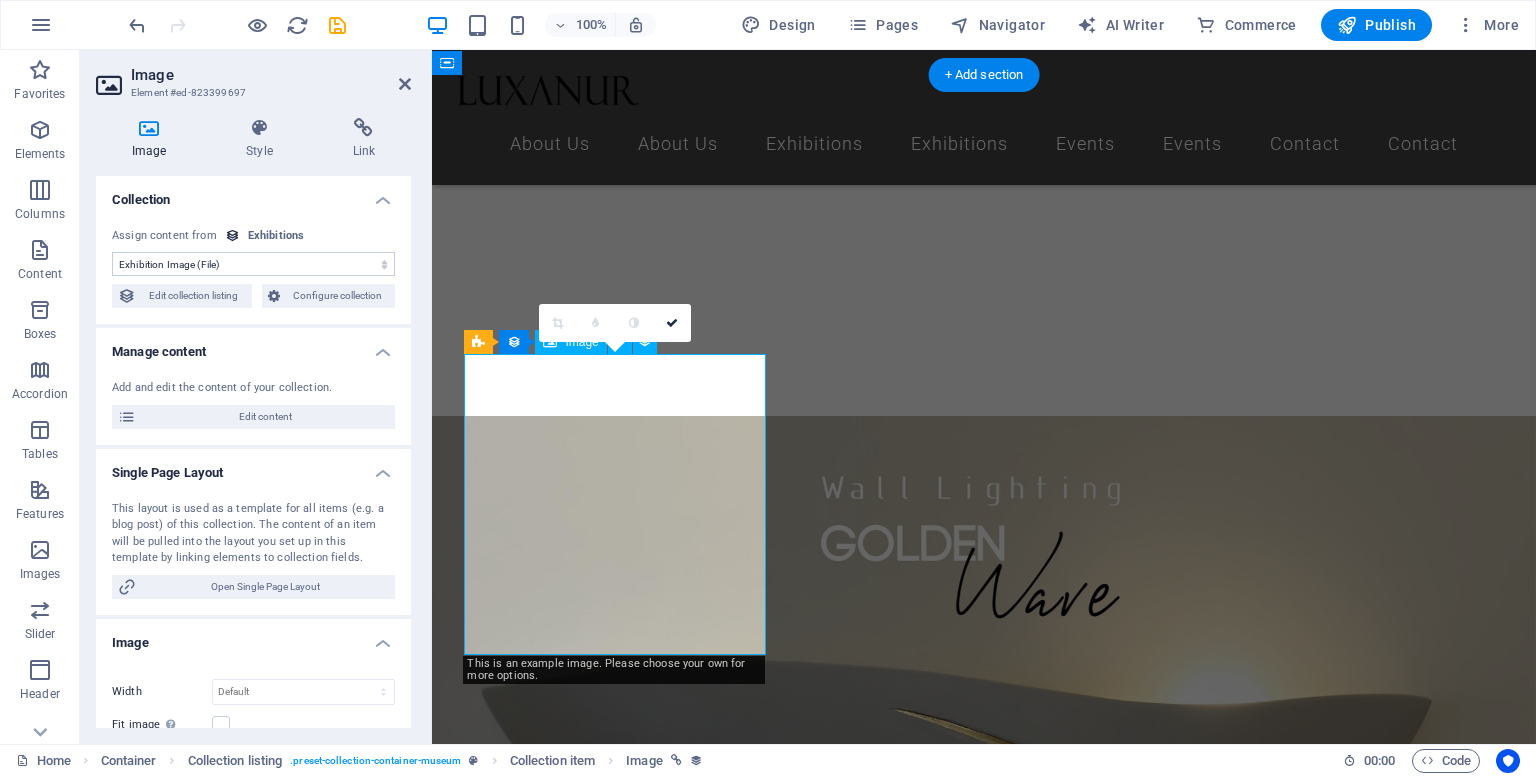 click at bounding box center [968, 1851] 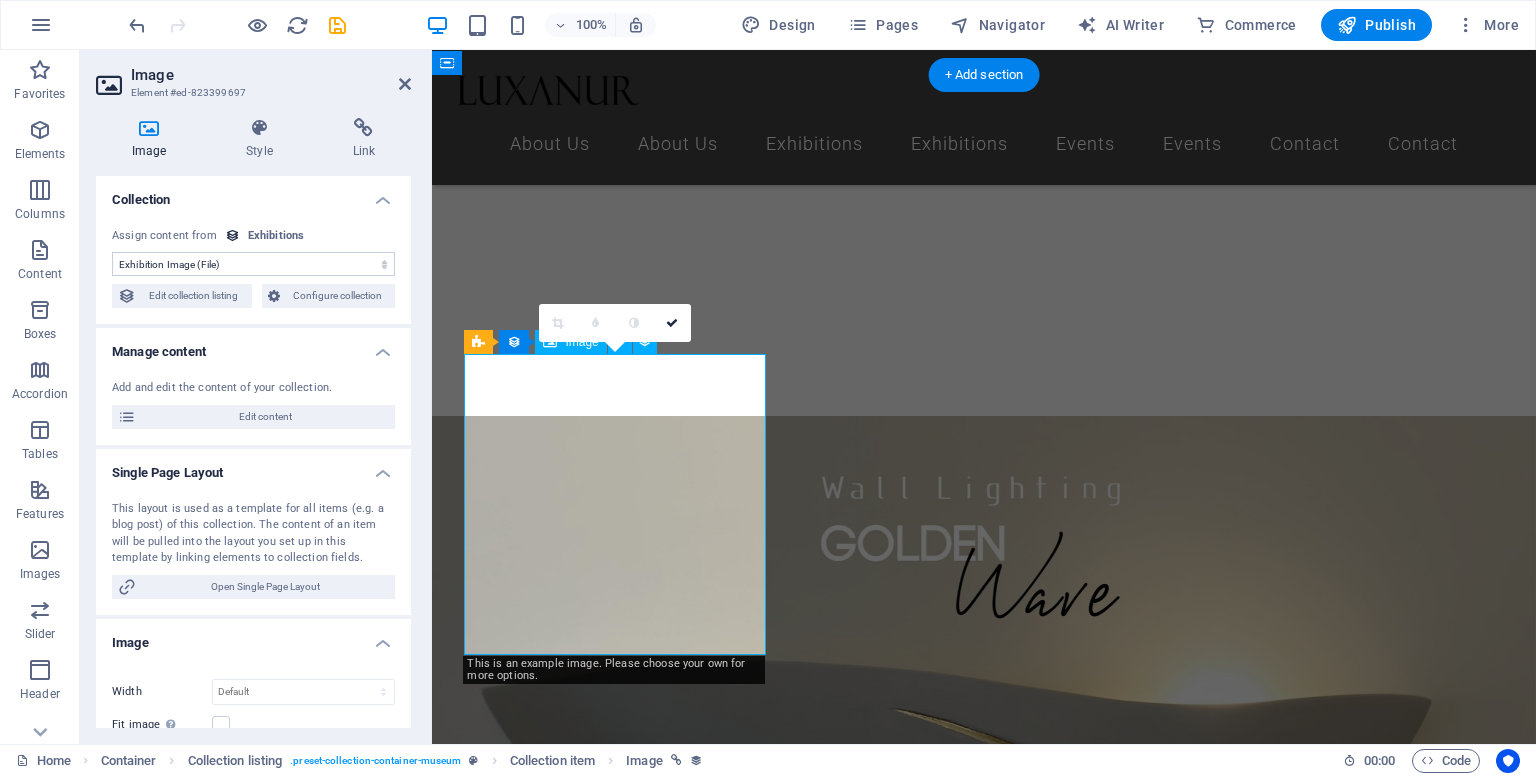 click at bounding box center (968, 1851) 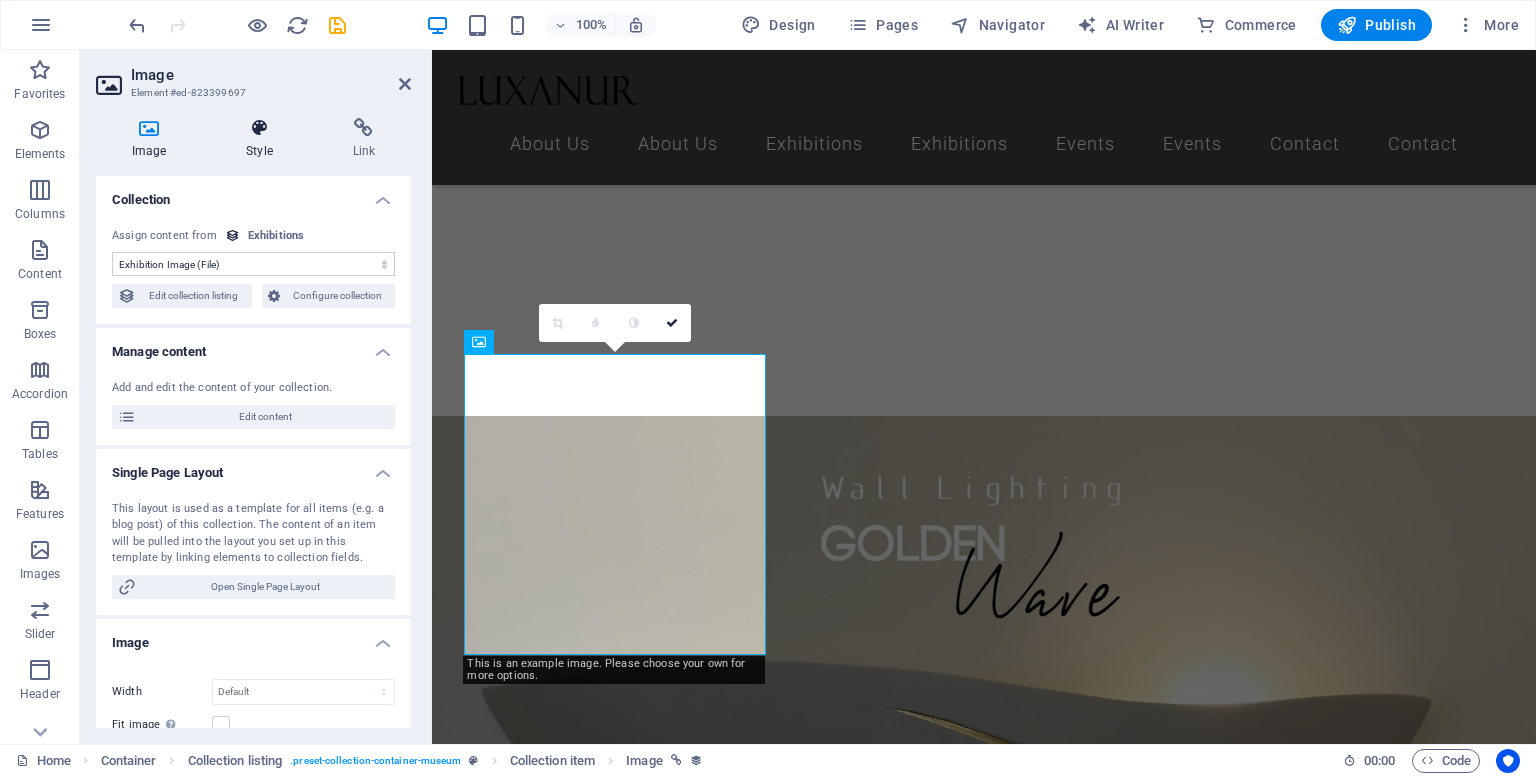click at bounding box center [259, 128] 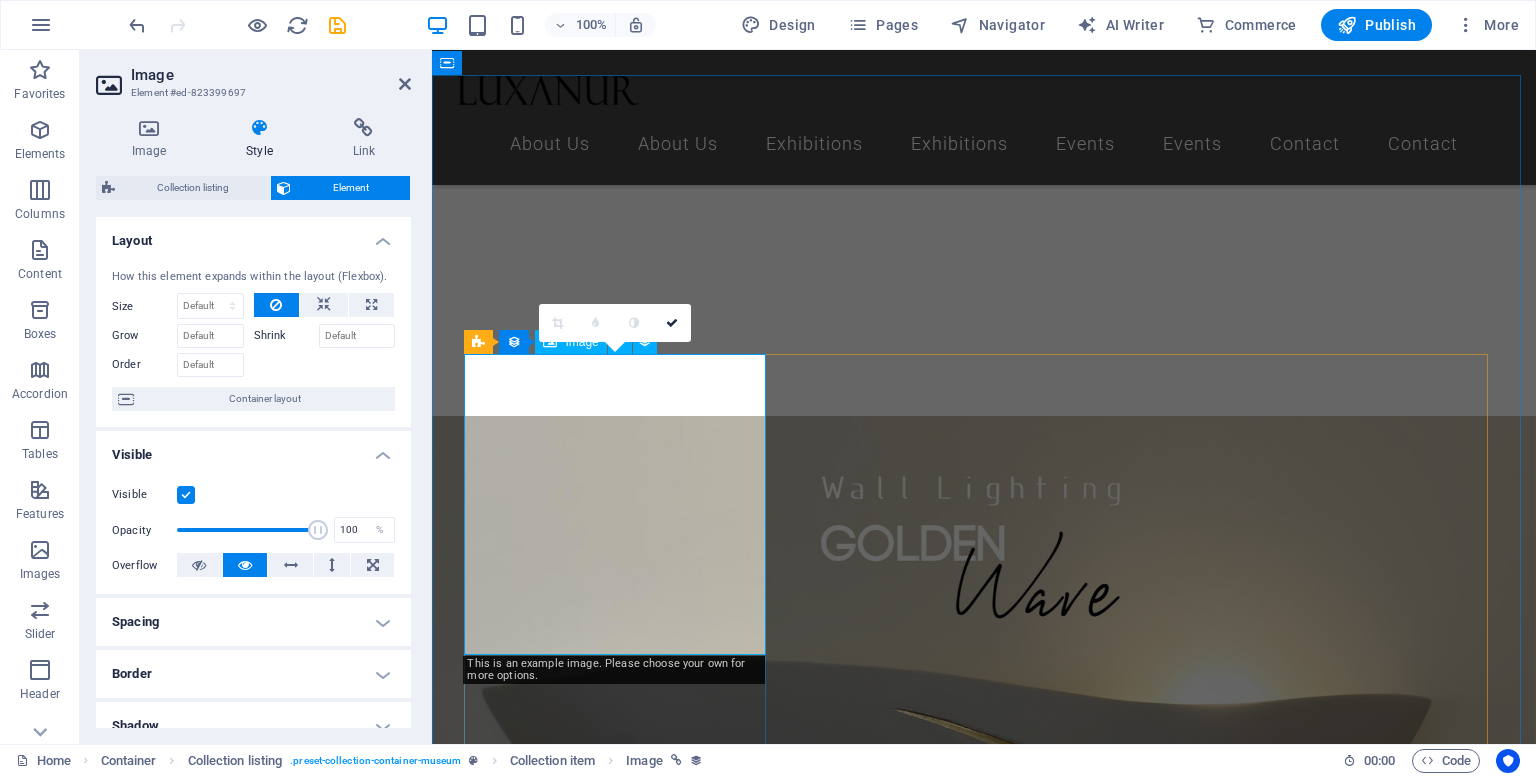 click at bounding box center (968, 1851) 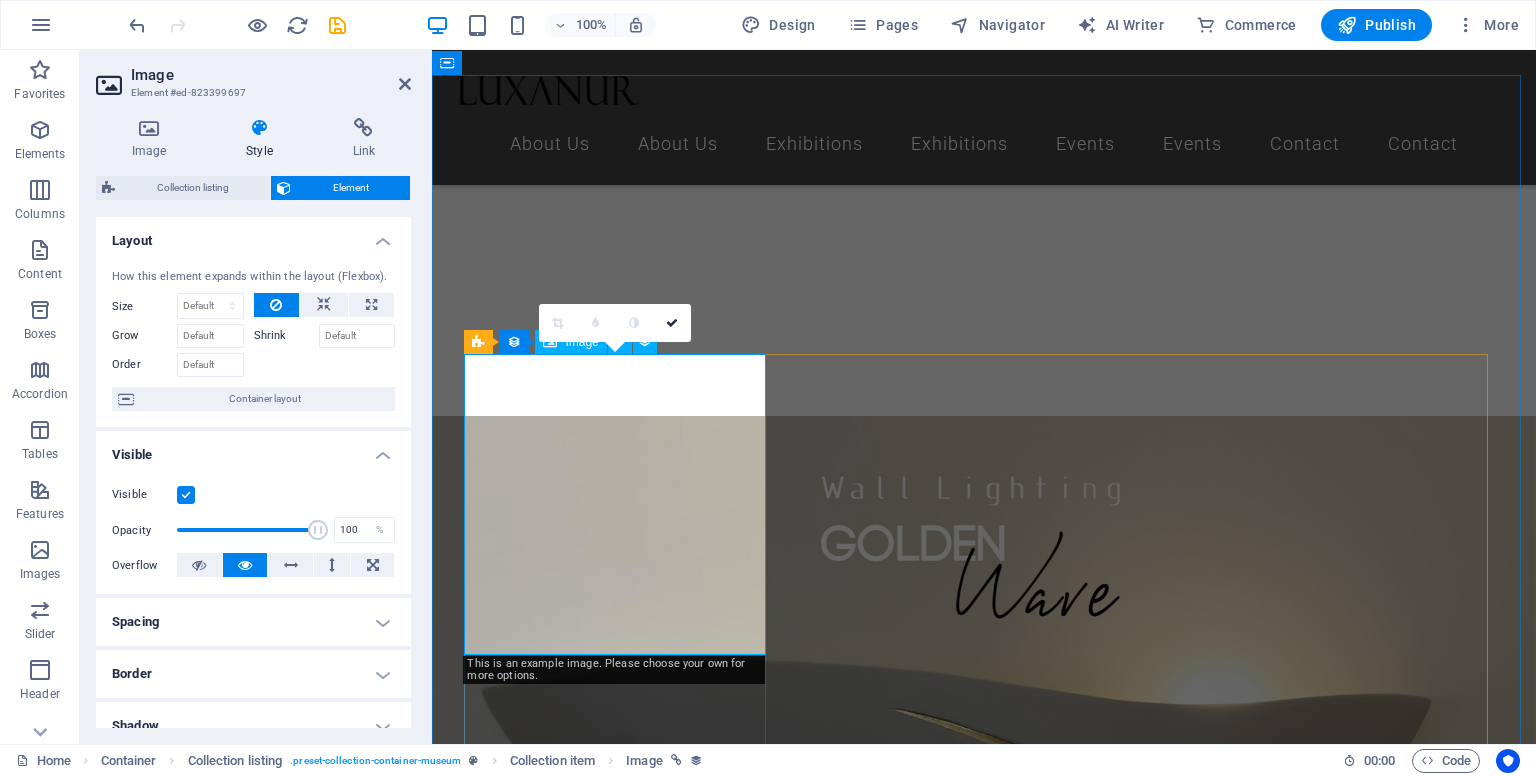 click at bounding box center (968, 1851) 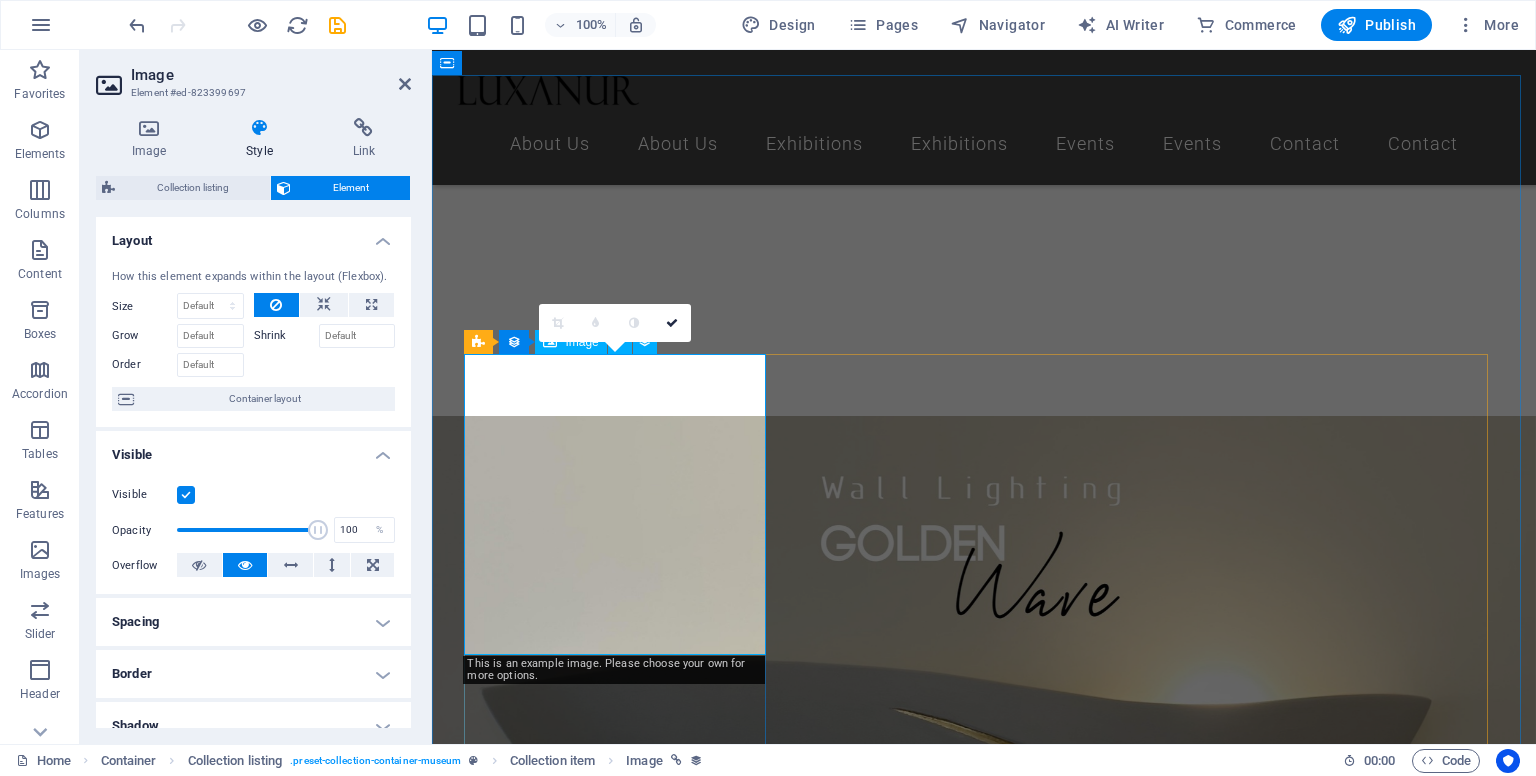 click at bounding box center (968, 1851) 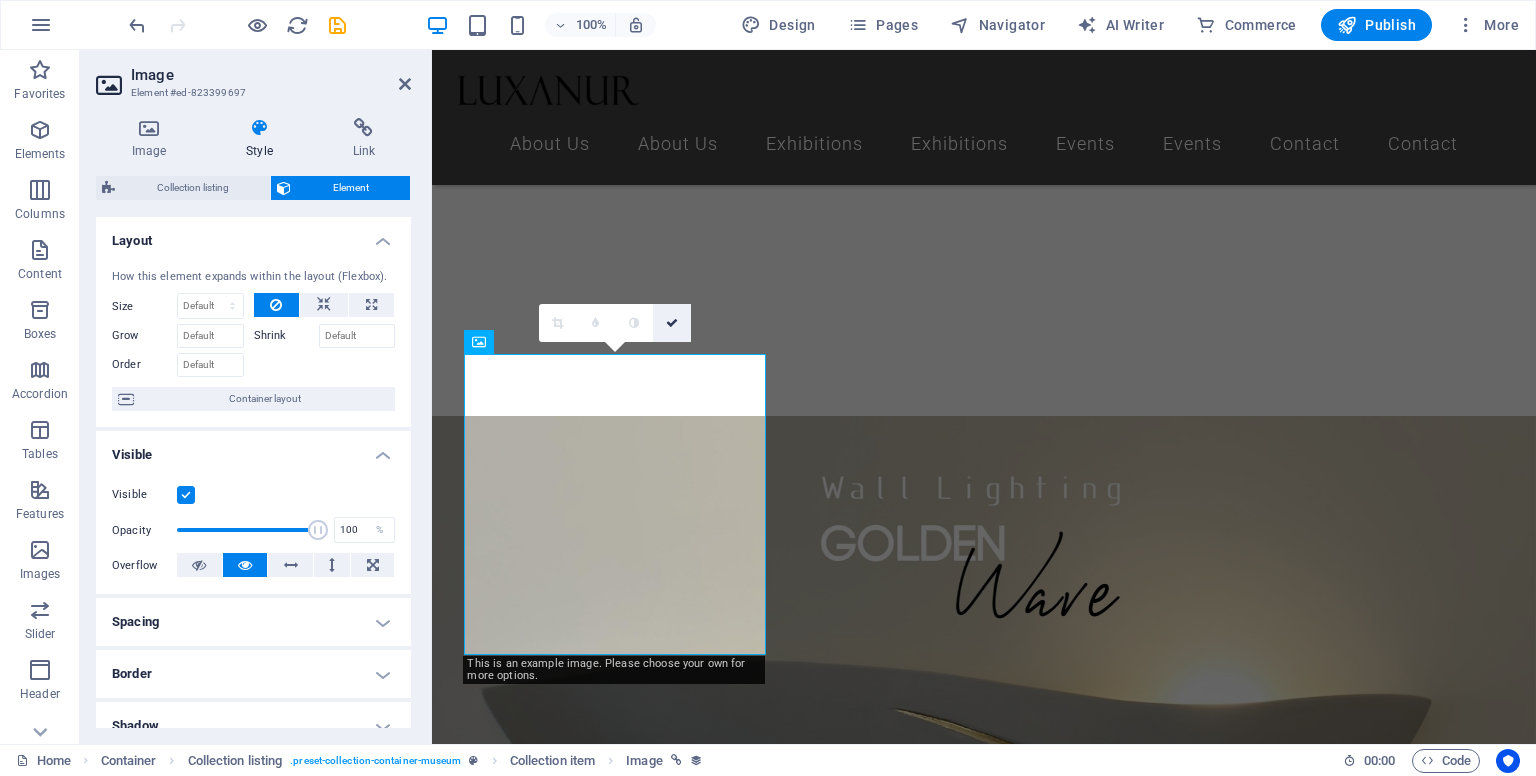 click at bounding box center [672, 323] 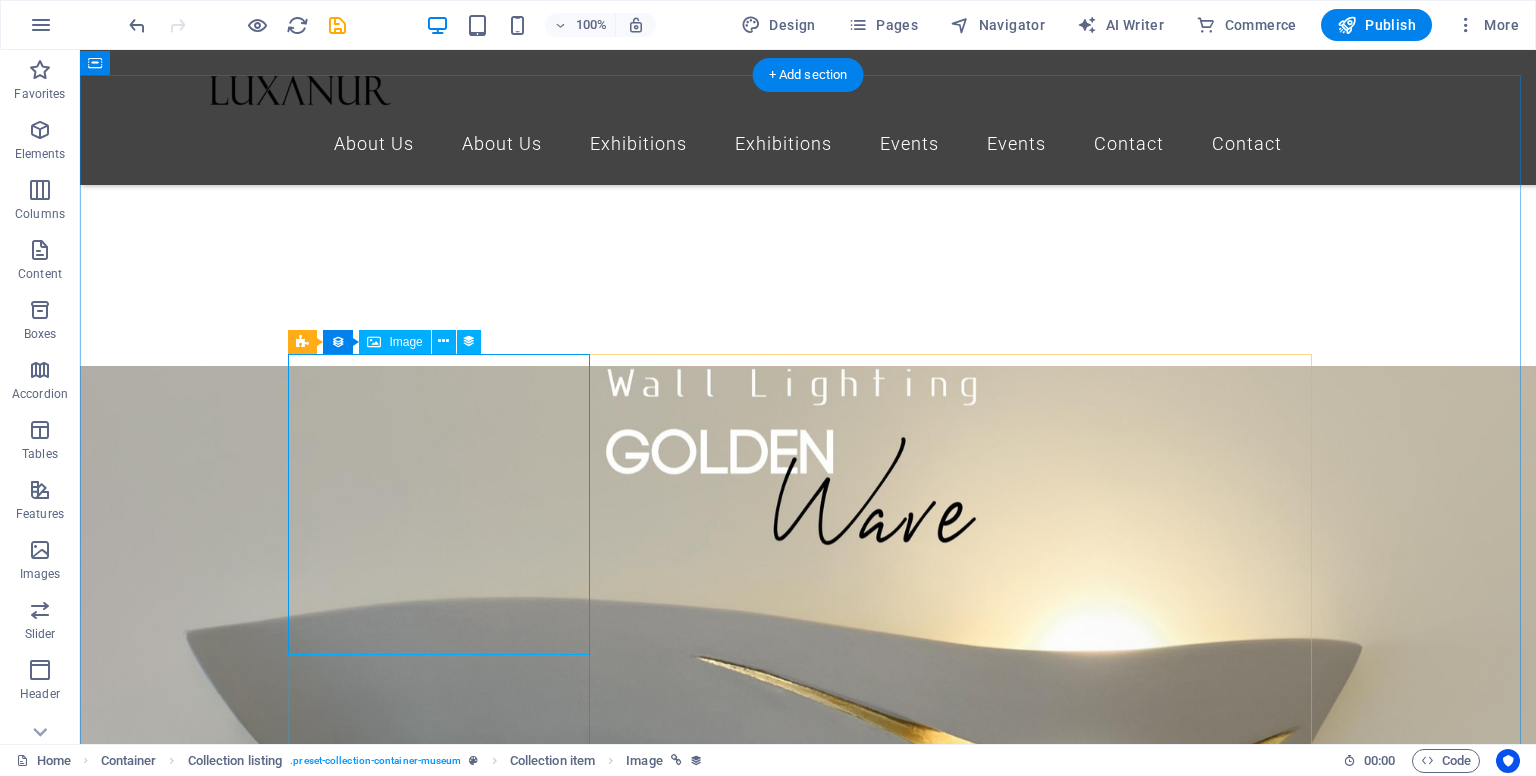 click at bounding box center (720, 1801) 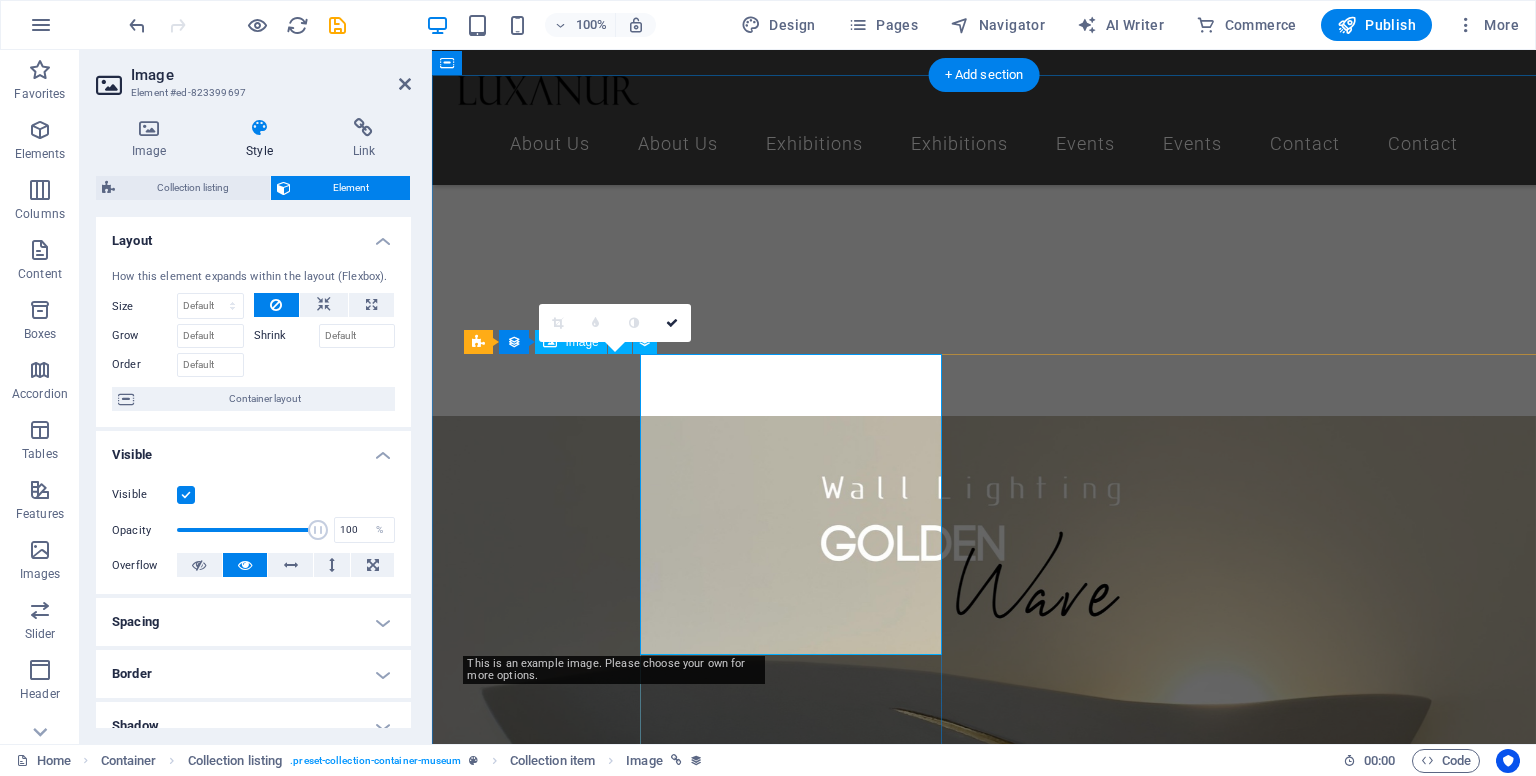 click at bounding box center (968, 1851) 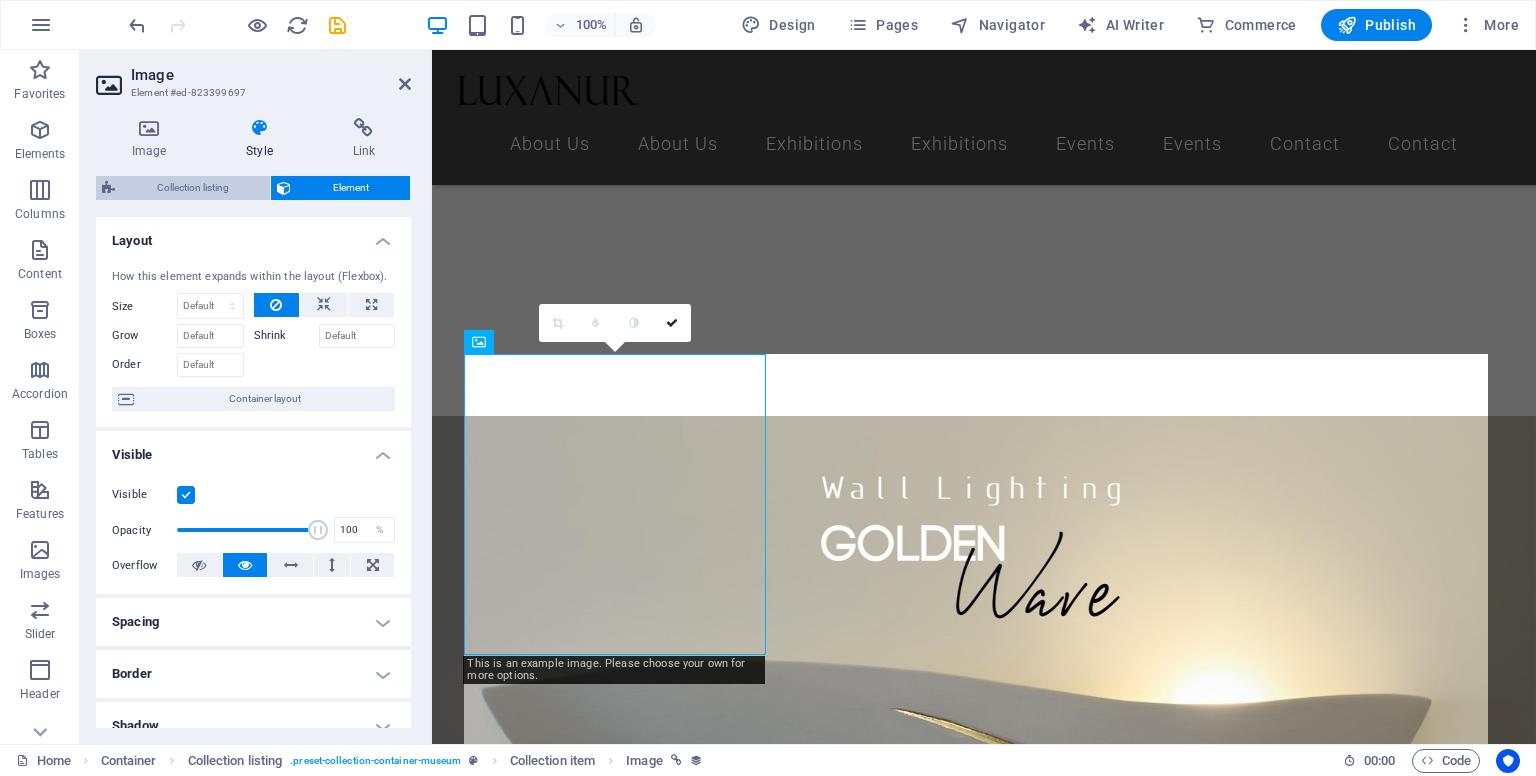 click on "Collection listing" at bounding box center [192, 188] 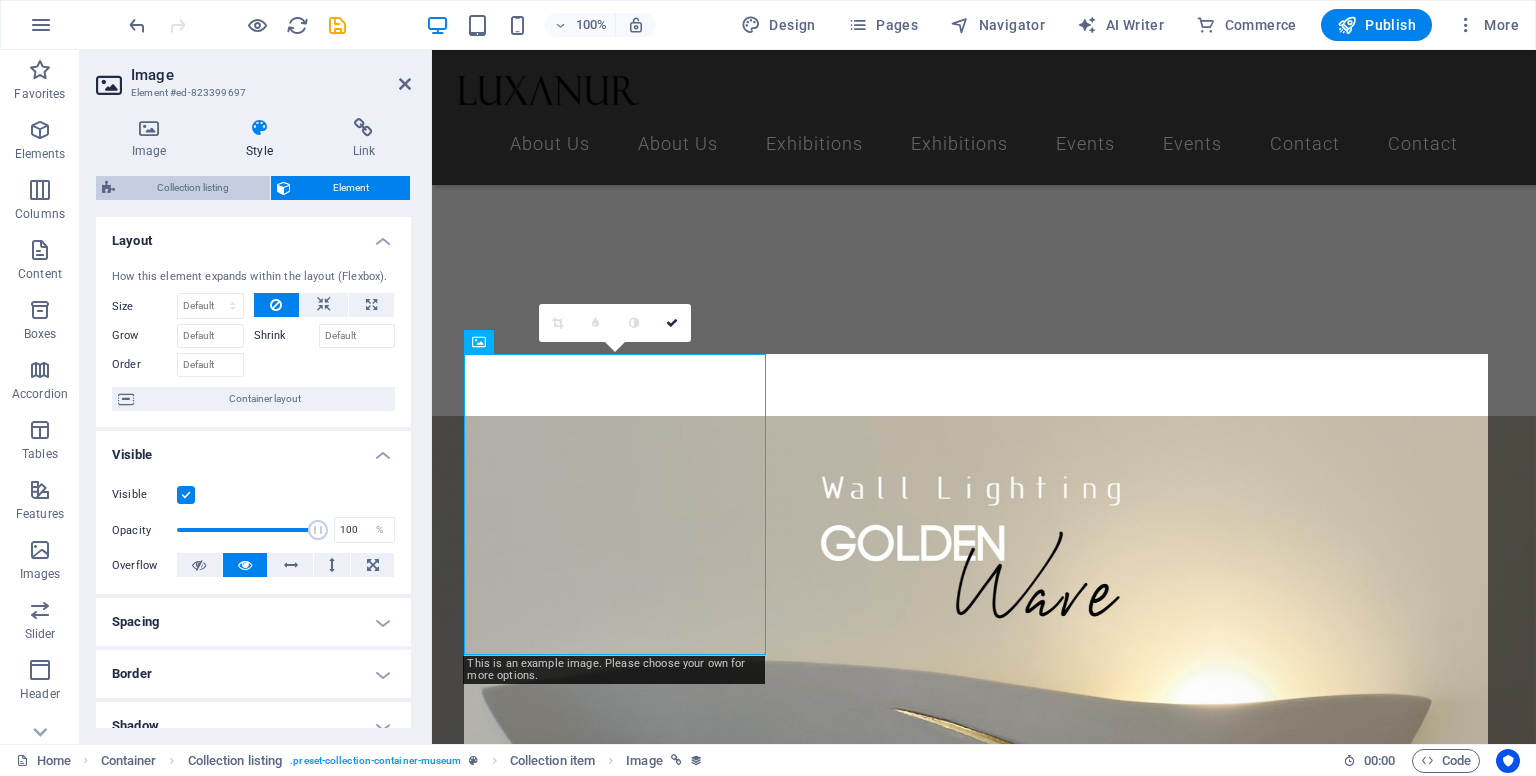 select on "rem" 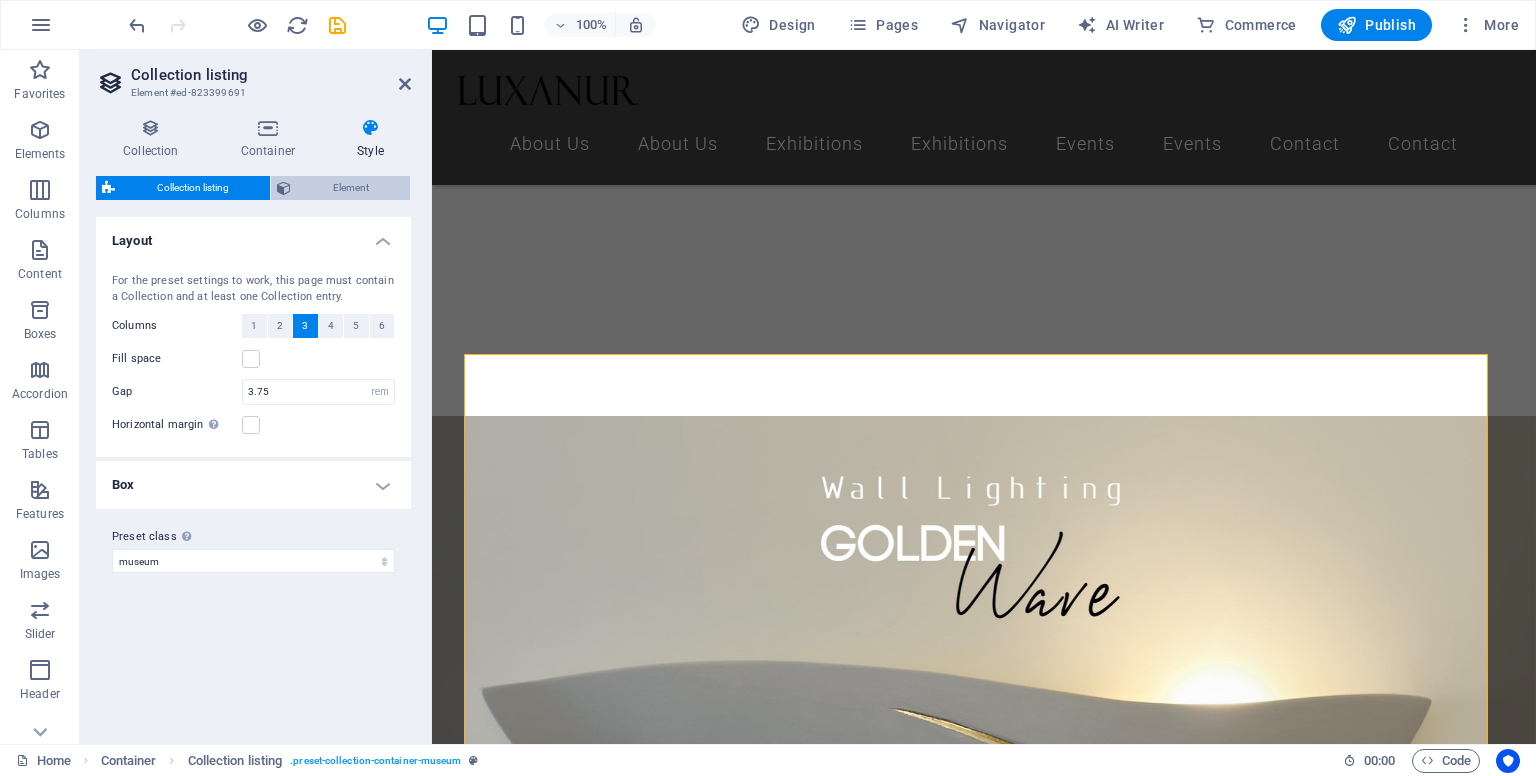 click at bounding box center (284, 188) 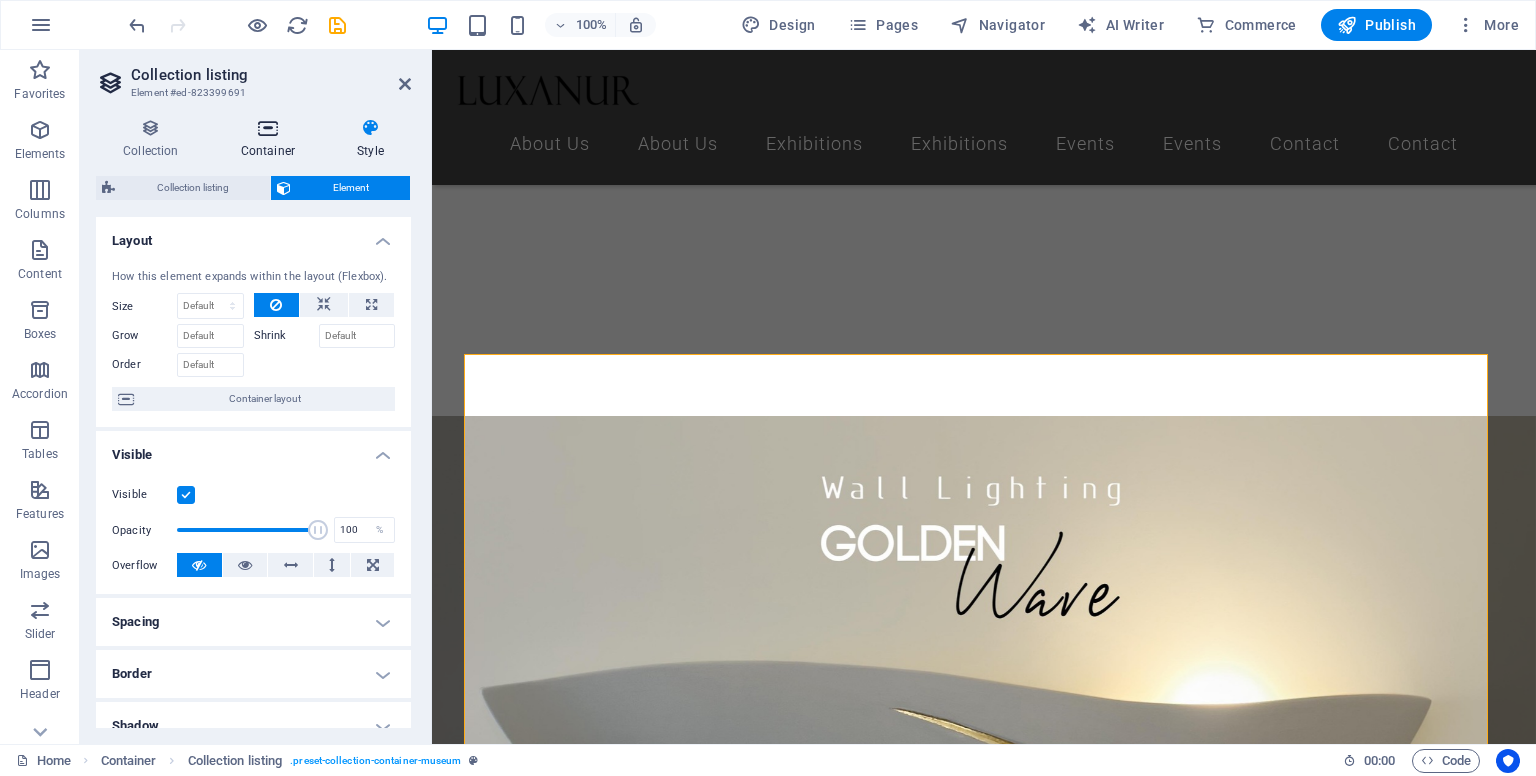 click on "Container" at bounding box center (272, 139) 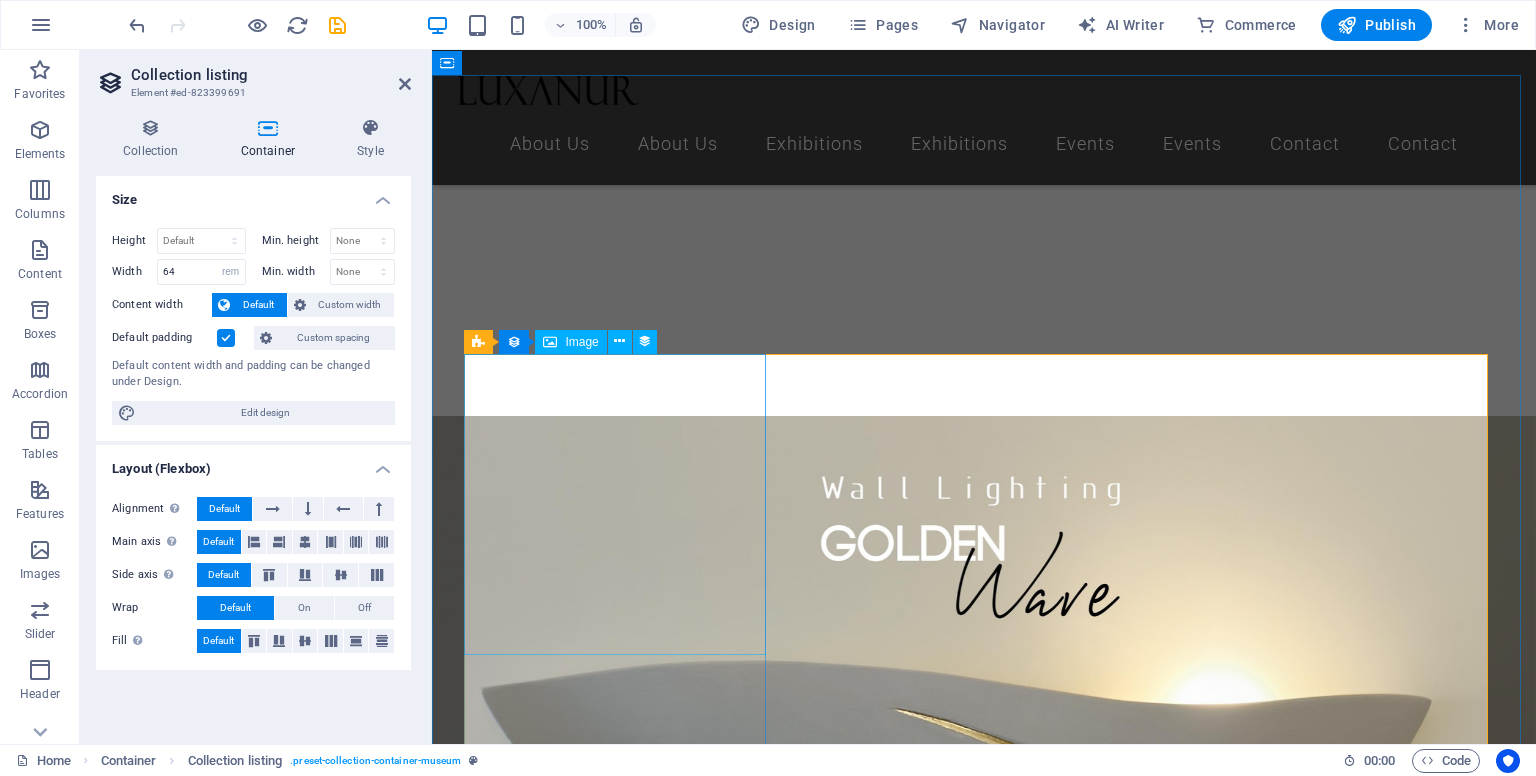 click at bounding box center (968, 1851) 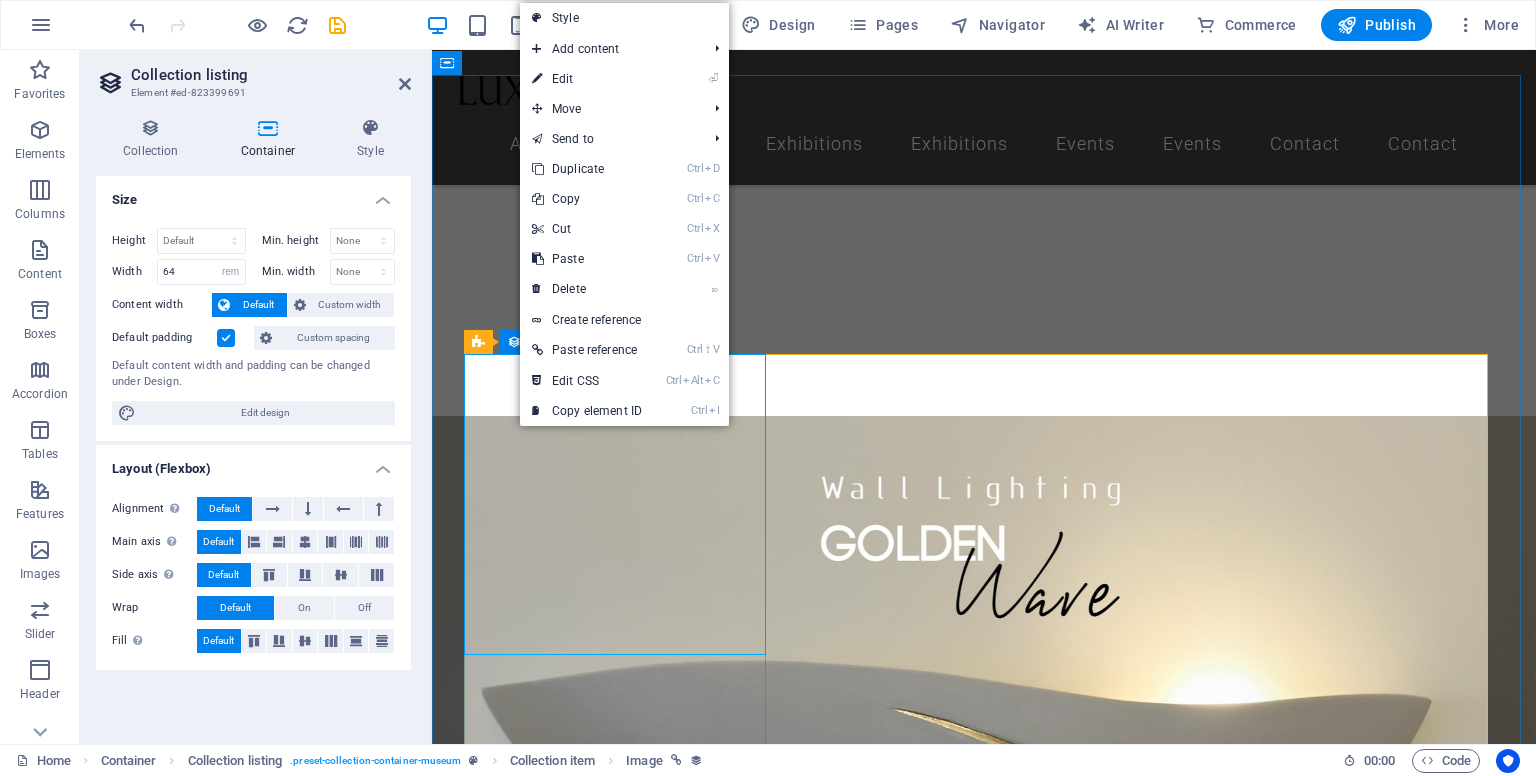 click at bounding box center (968, 1851) 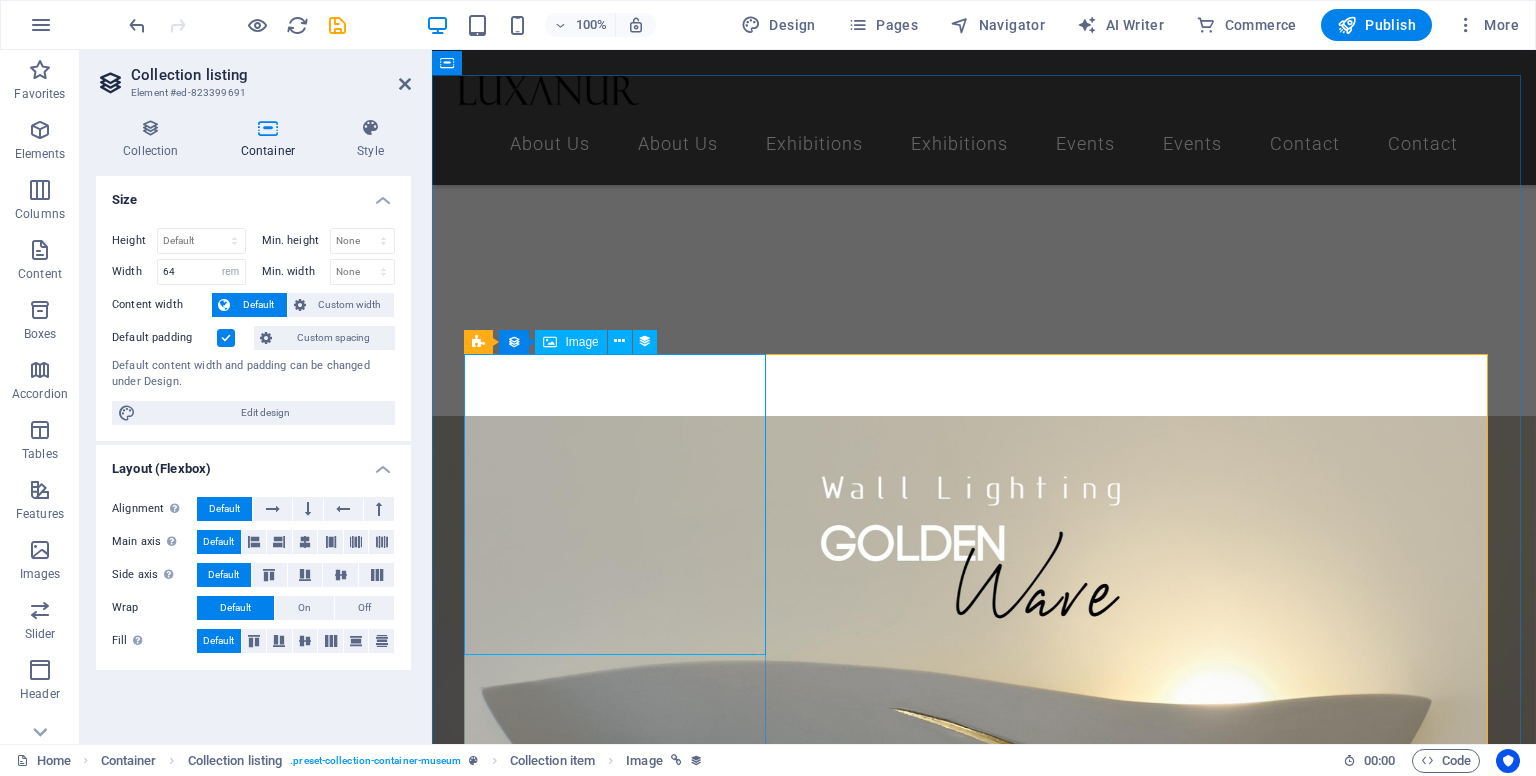 click on "Image" at bounding box center [581, 342] 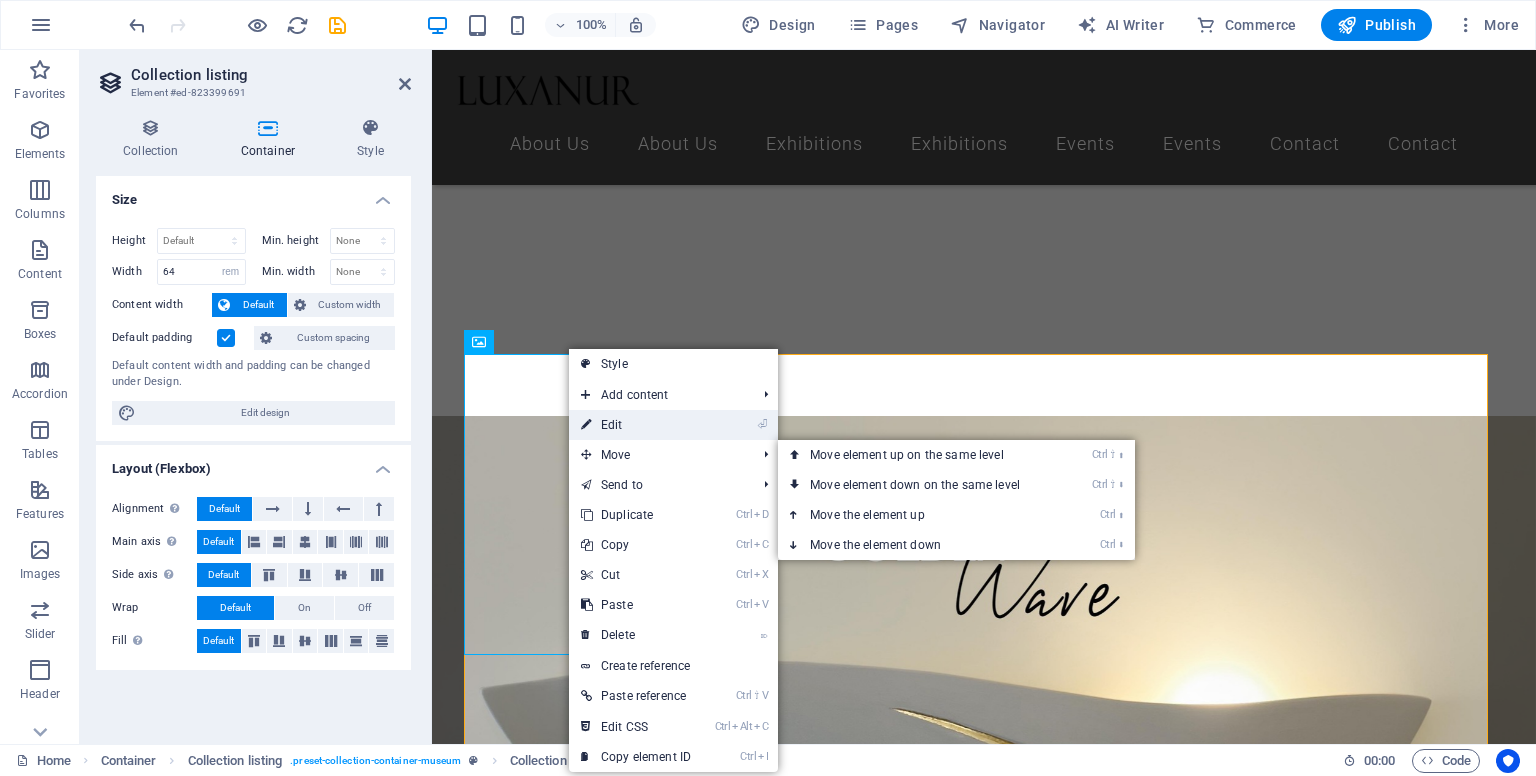 click on "⏎  Edit" at bounding box center (636, 425) 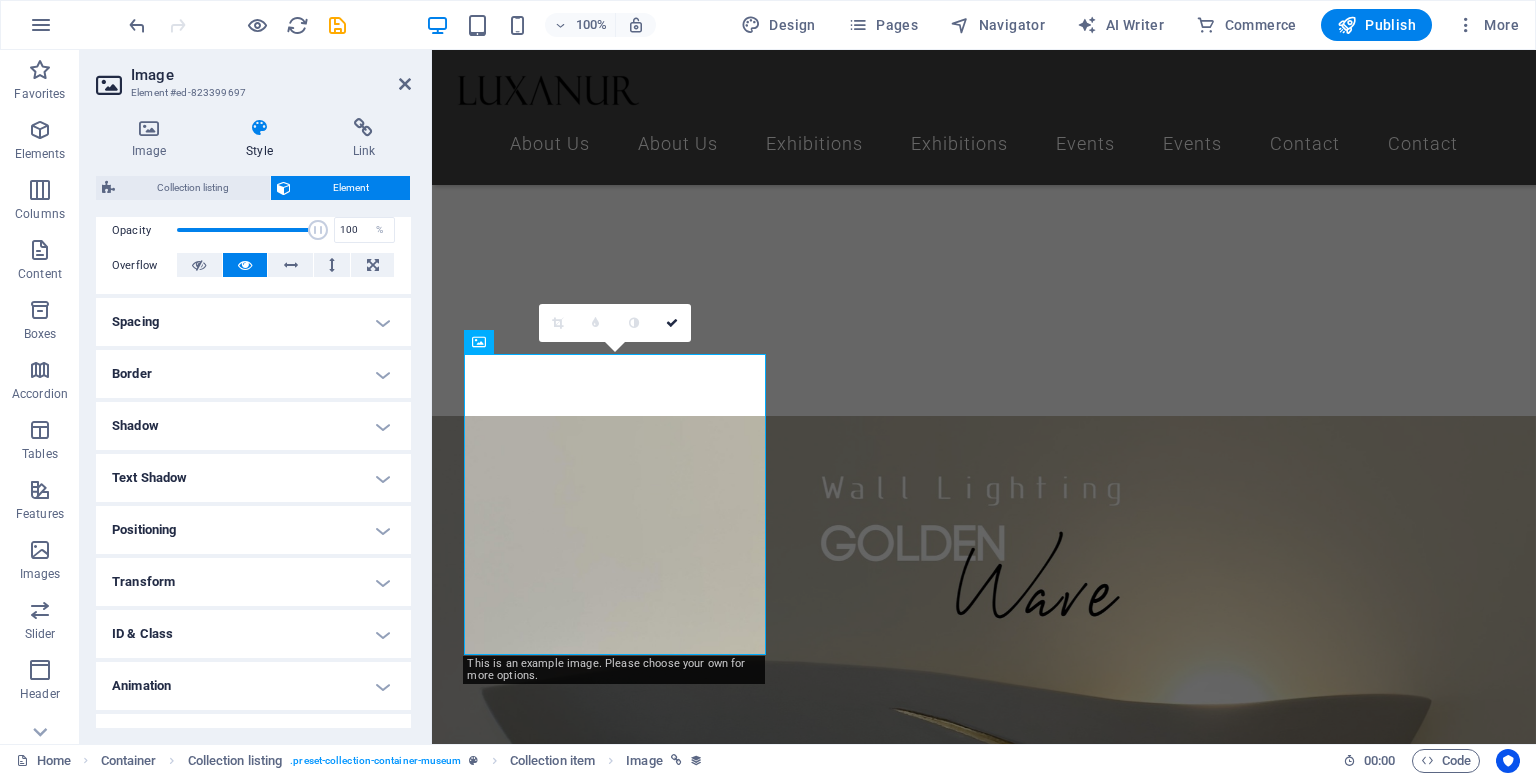 scroll, scrollTop: 0, scrollLeft: 0, axis: both 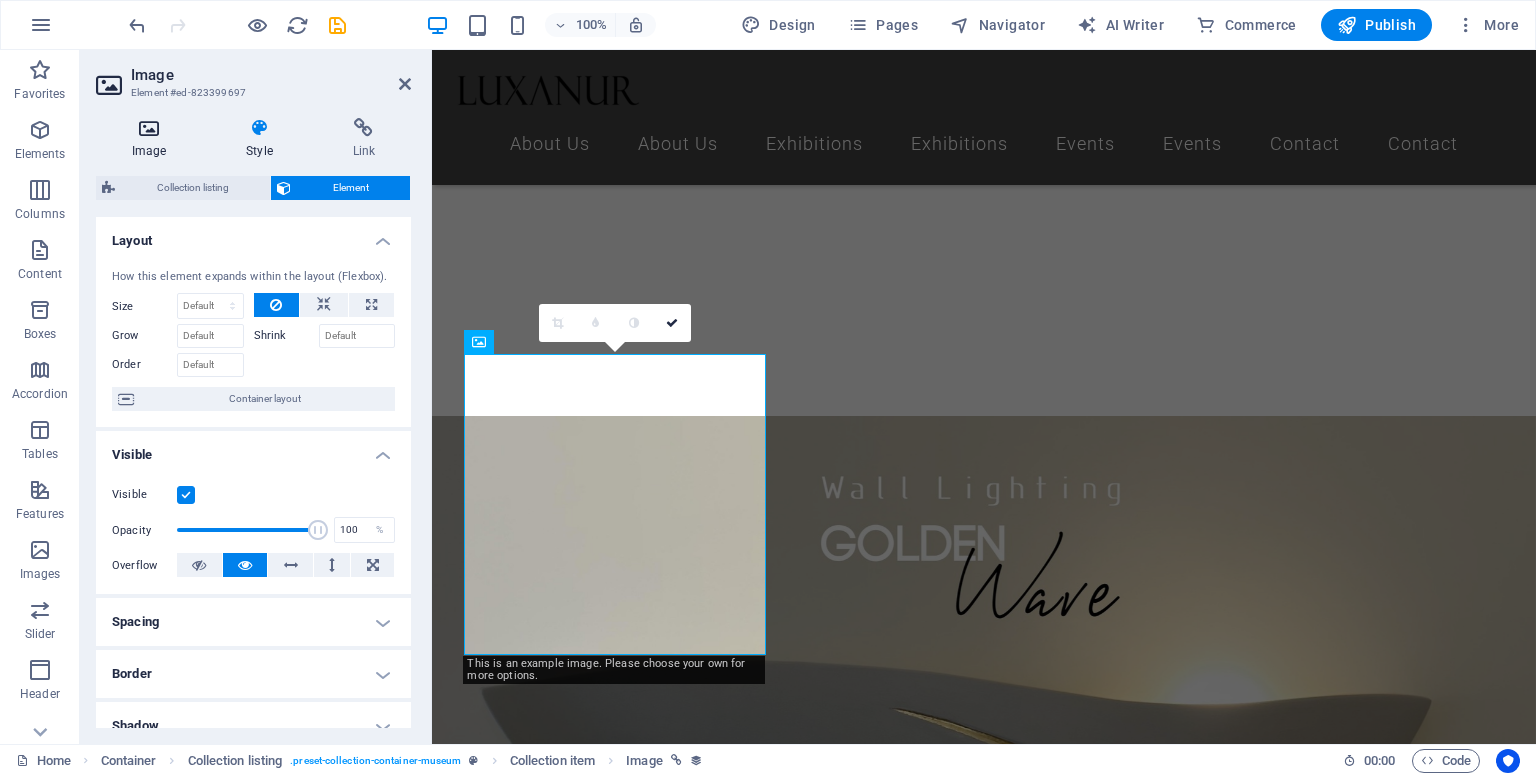 click on "Image" at bounding box center (153, 139) 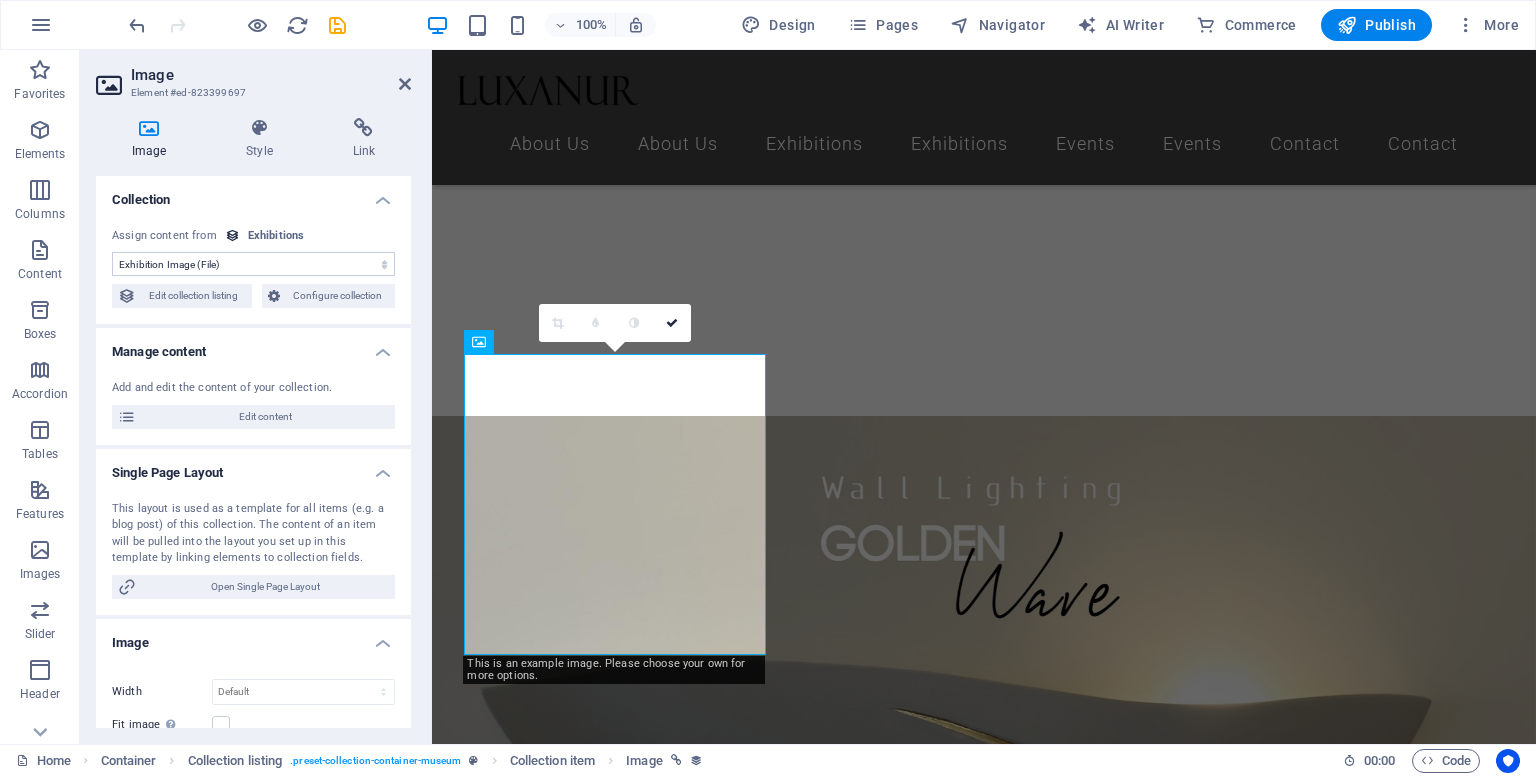 click on "Image" at bounding box center (153, 139) 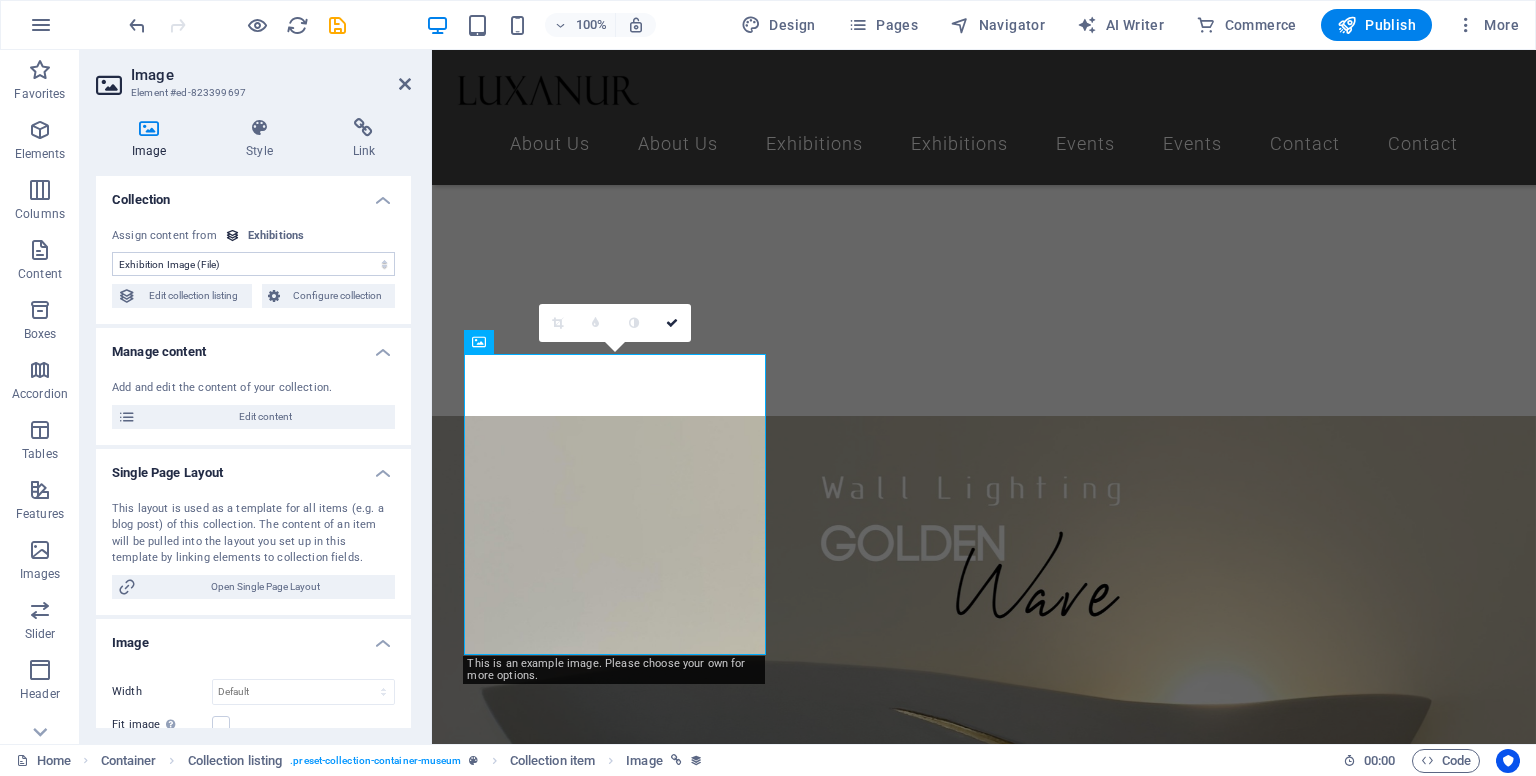click on "No assignment, content remains static Created at (Date) Updated at (Date) Exhibition Image (File) Exhibition Date (Date) Name (Plain Text) Slug (Plain Text) Exhibition Intro (Rich Text) Exhibition Hero (File) Exhibition Duration (Plain Text) Exhibition Details (CMS) Featured Exhibition (Checkbox) Featured Intro (Rich Text)" at bounding box center [253, 264] 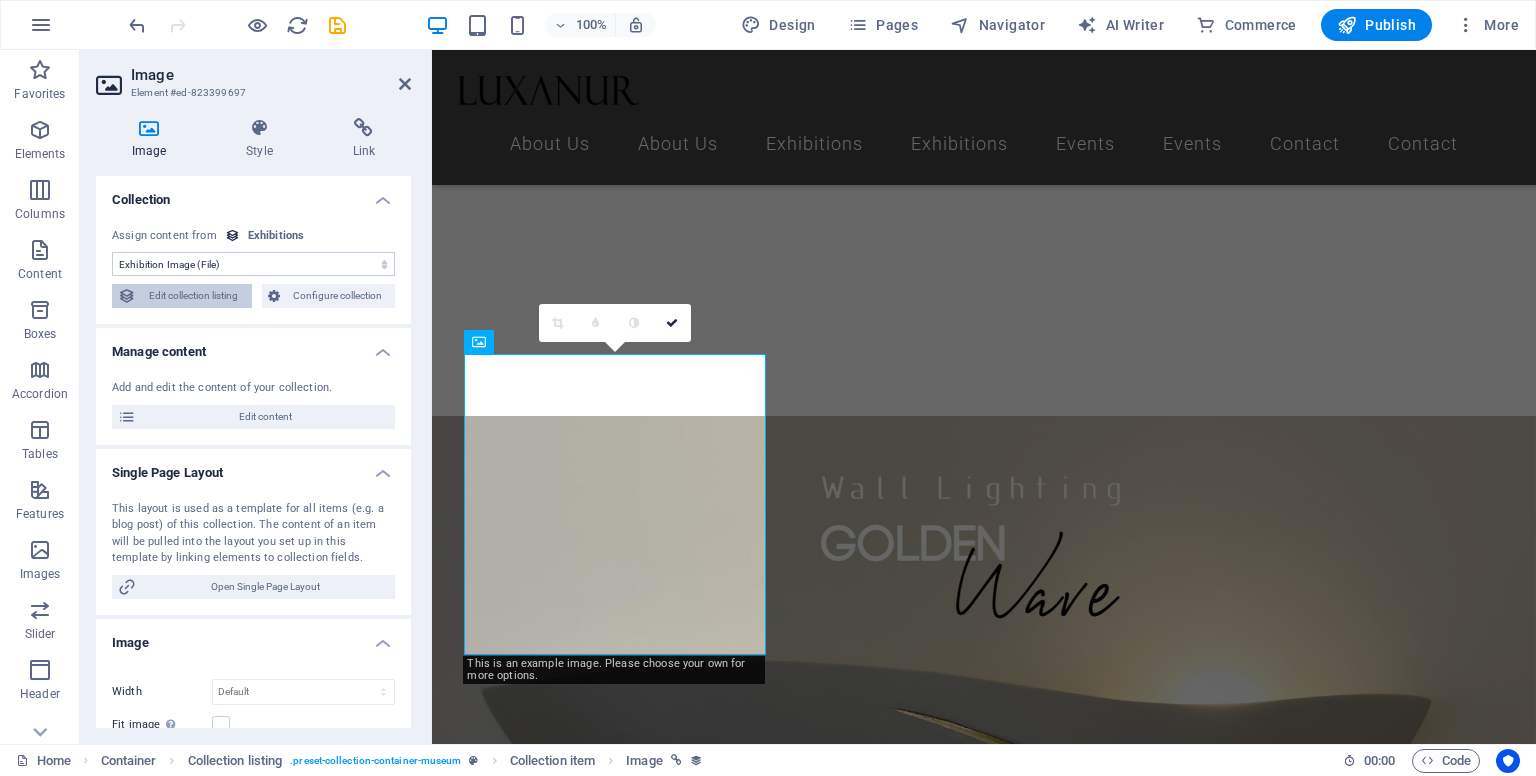 click on "Edit collection listing" at bounding box center (194, 296) 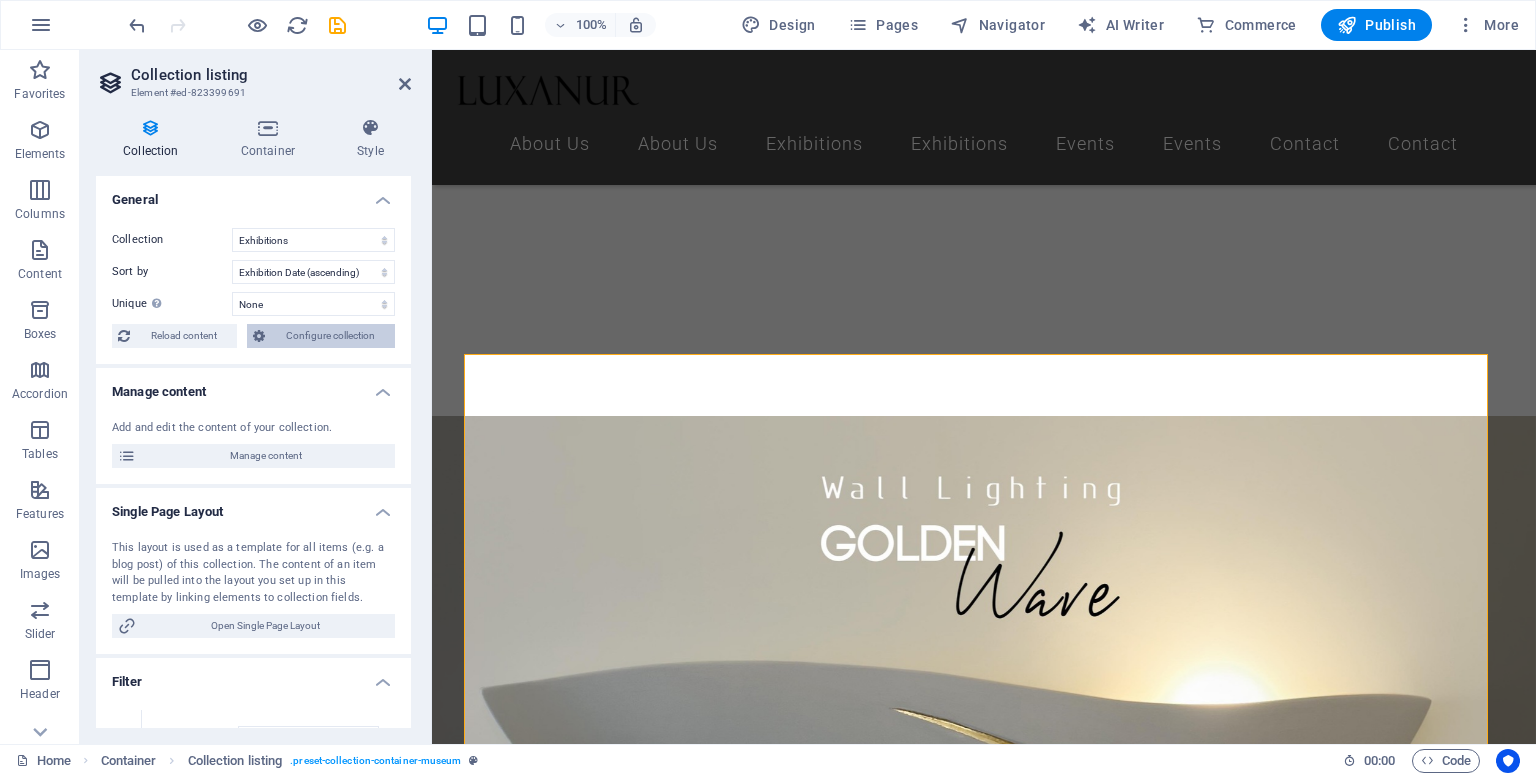 click on "Configure collection" at bounding box center (330, 336) 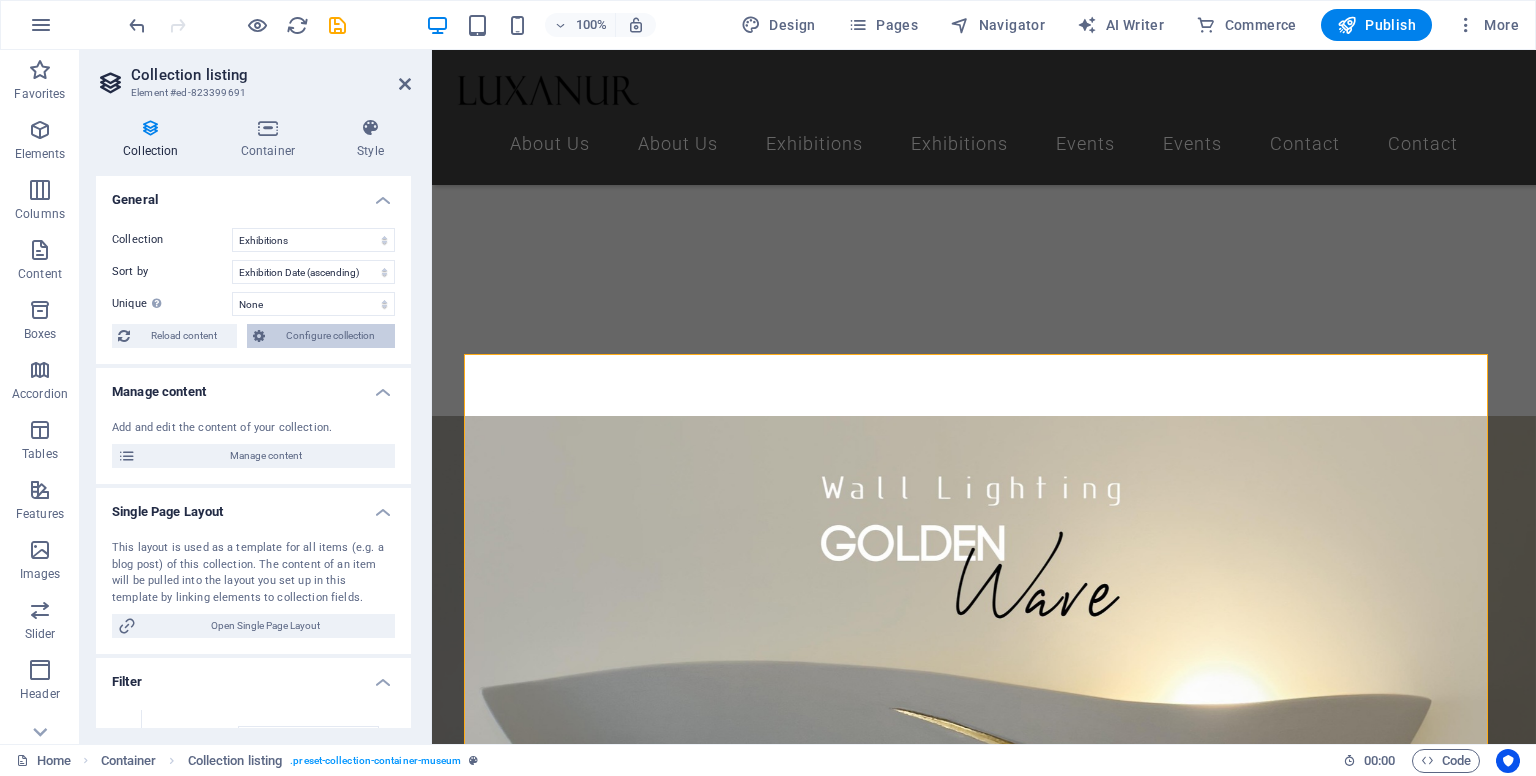 scroll, scrollTop: 0, scrollLeft: 0, axis: both 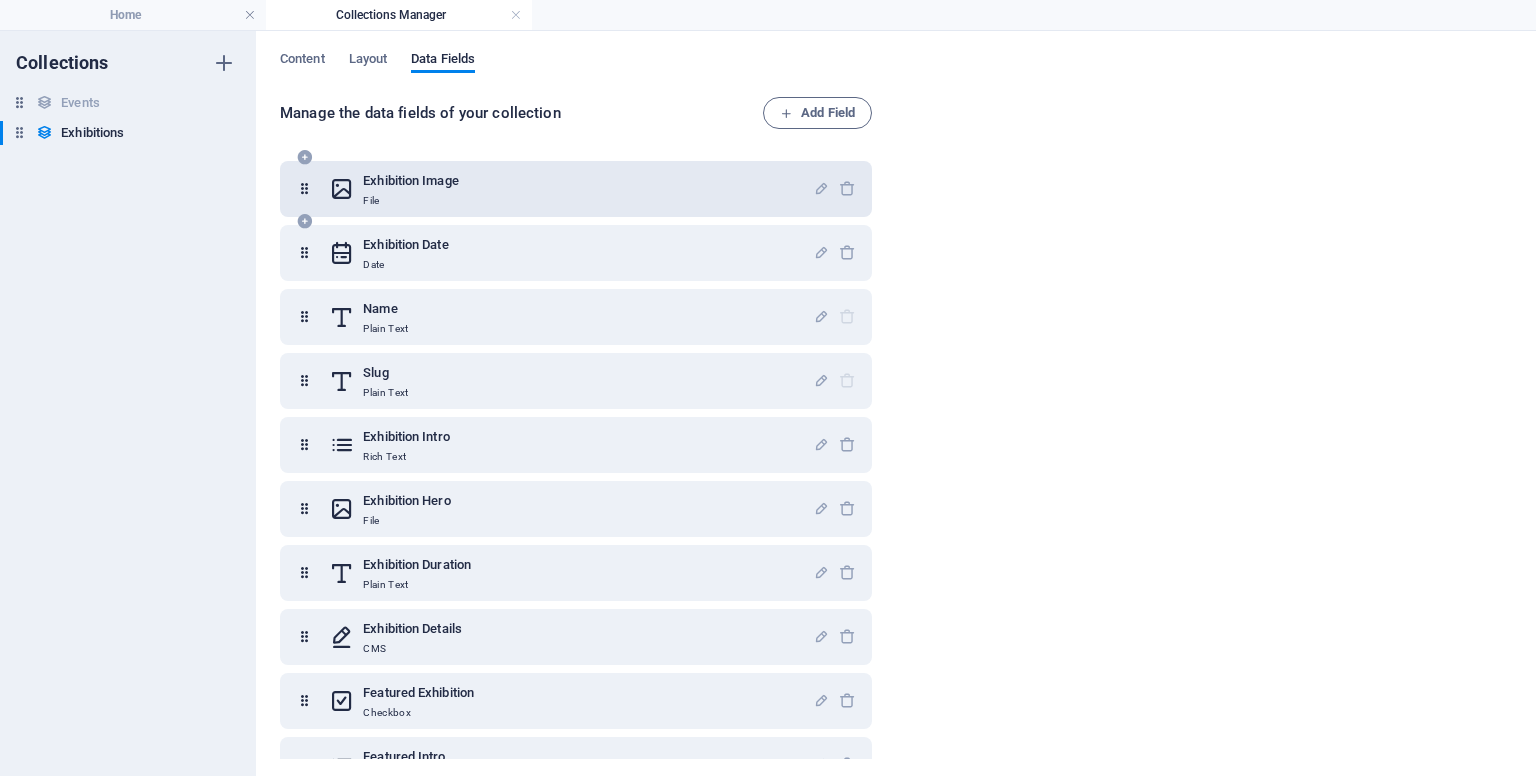 click on "Exhibition Image File" at bounding box center (576, 189) 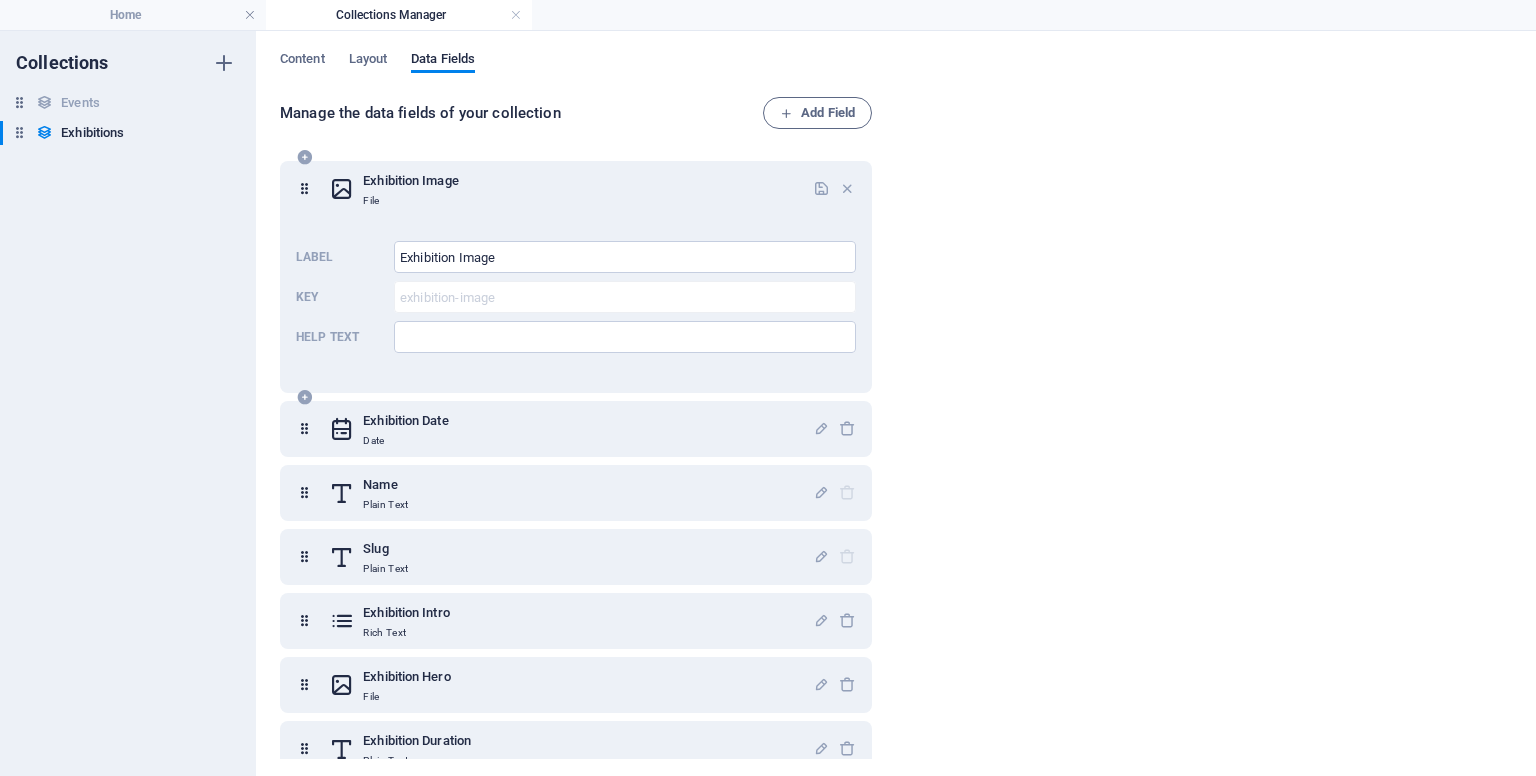 click on "Exhibition Image" at bounding box center (411, 181) 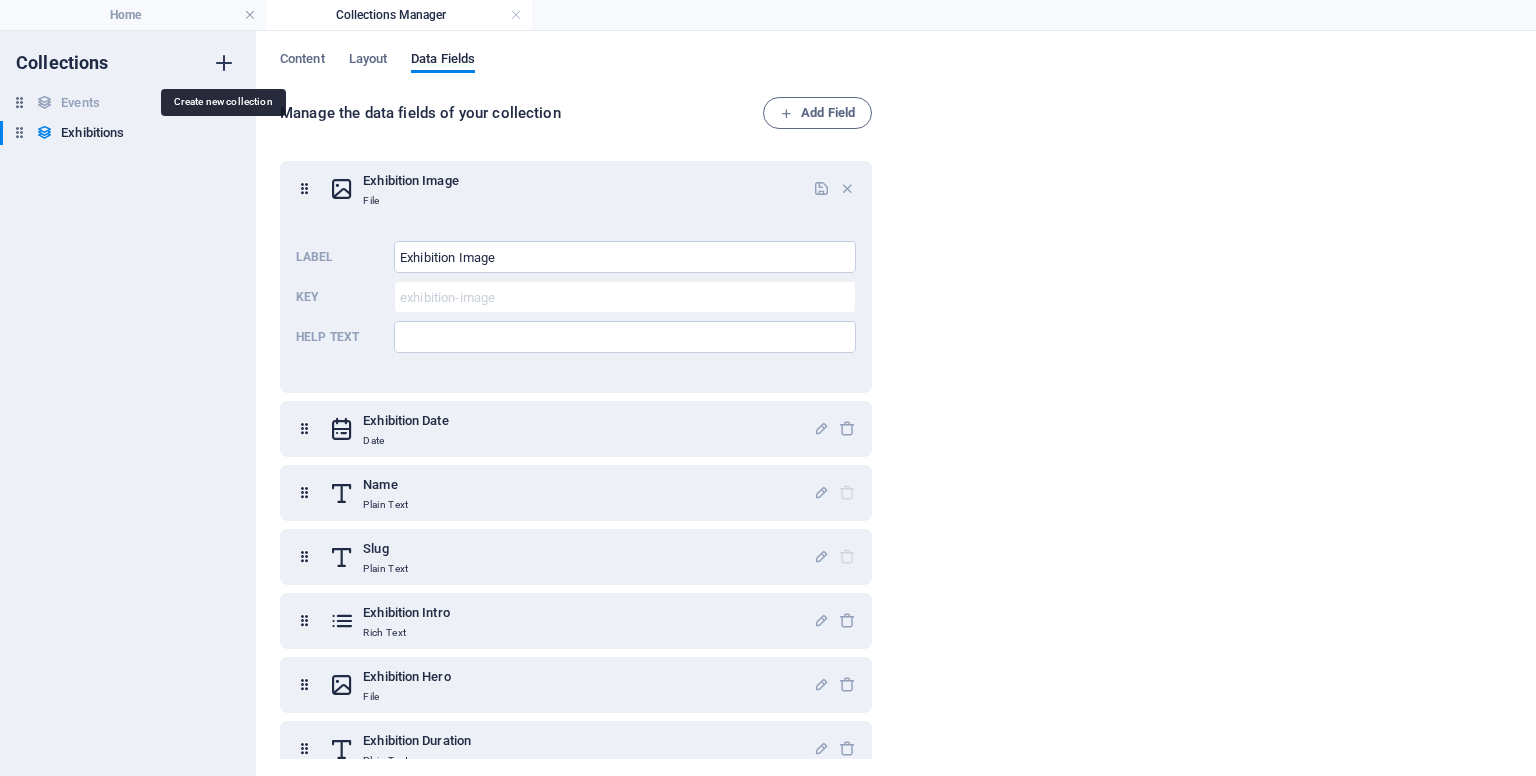 click at bounding box center (224, 63) 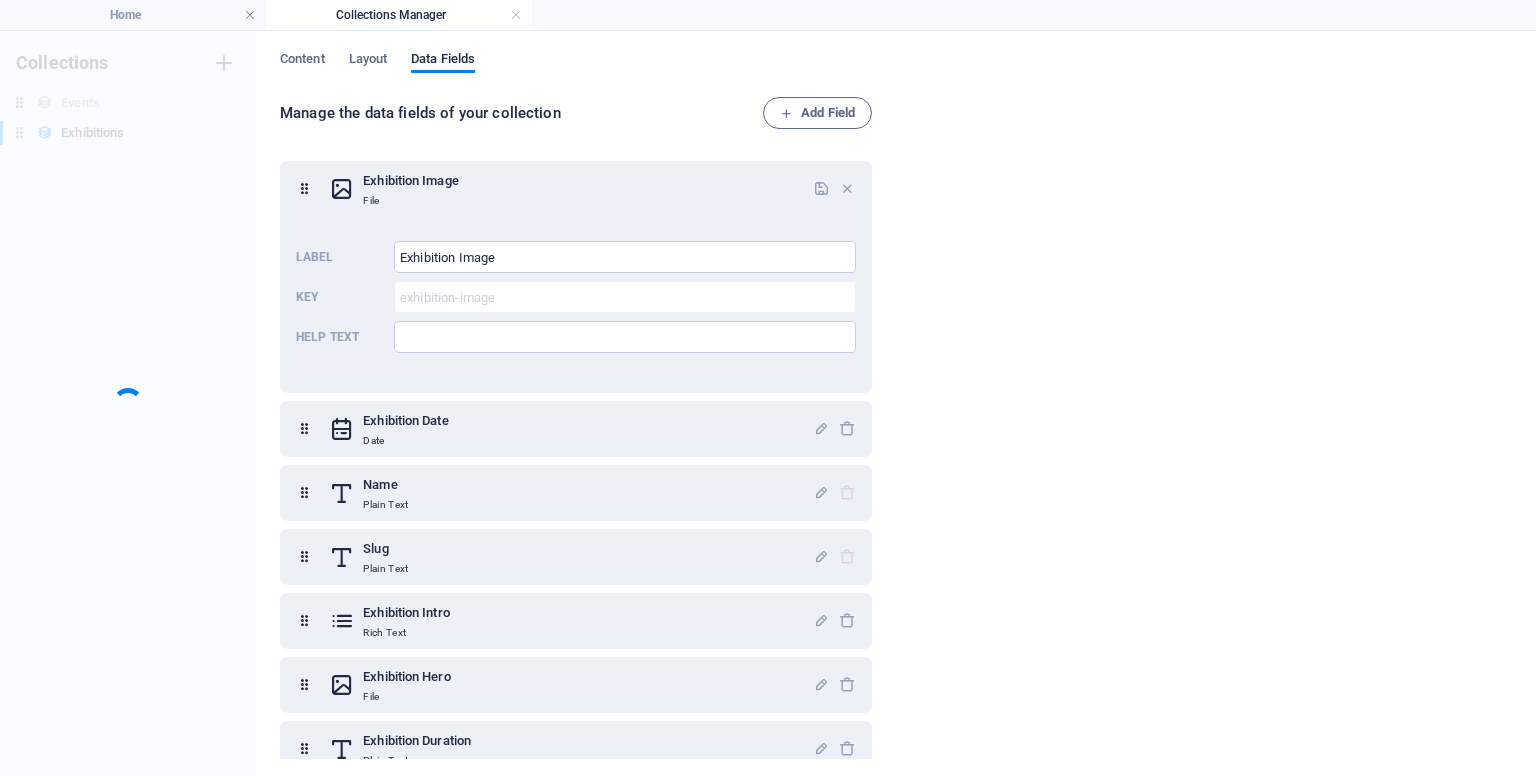 click on "Collections Events Events Exhibitions Exhibitions" at bounding box center (128, 403) 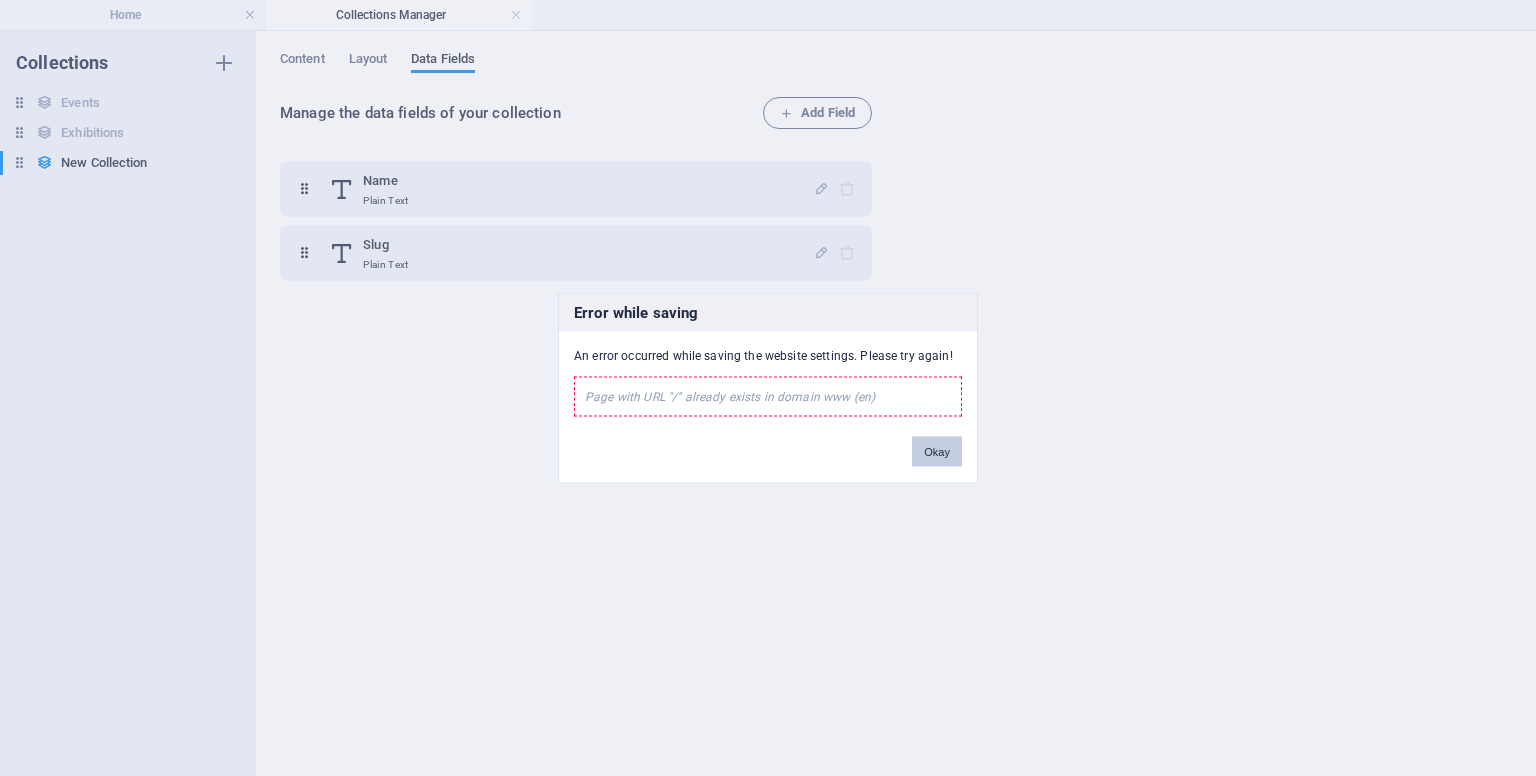 click on "Okay" at bounding box center (937, 452) 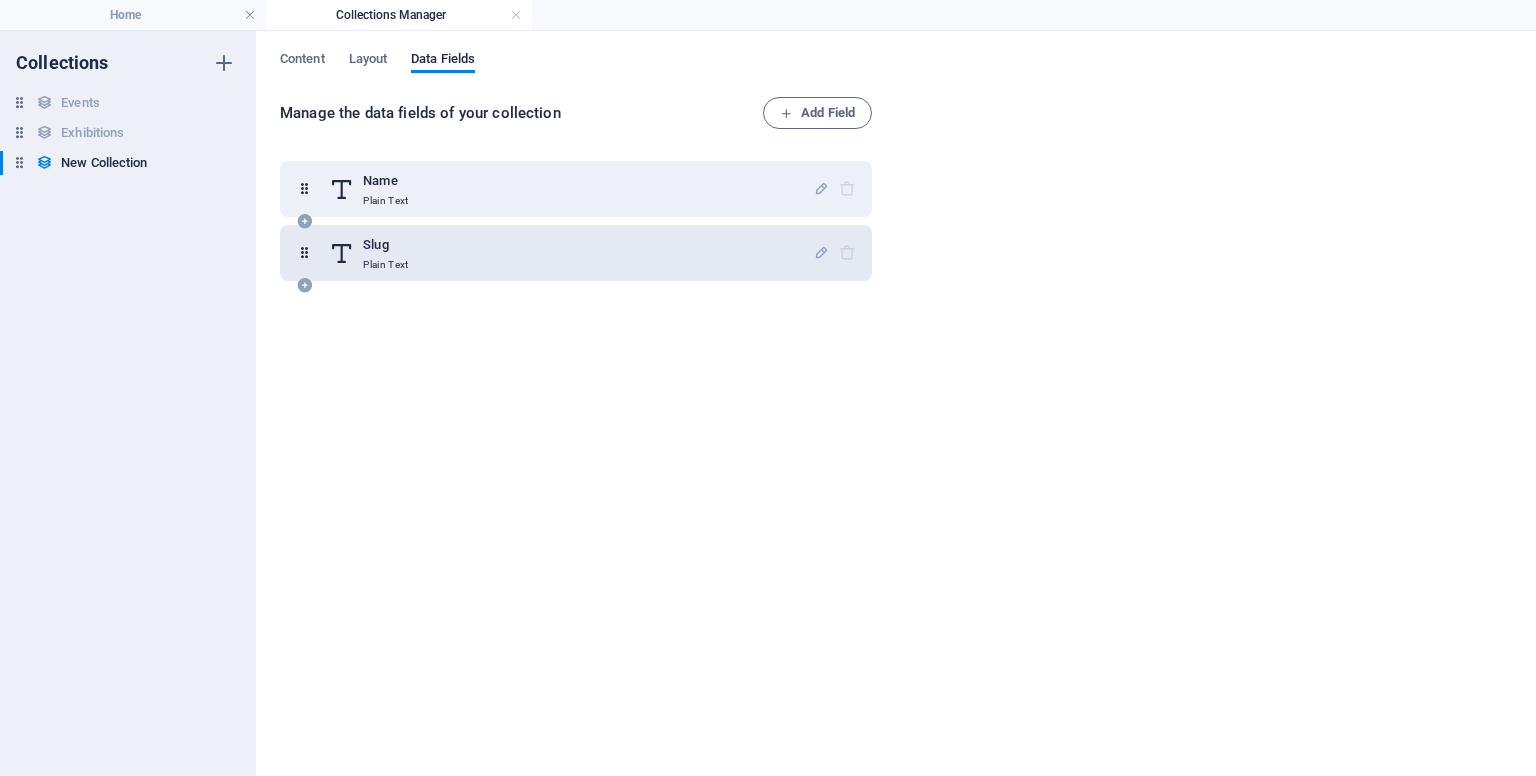 click on "Slug Plain Text" at bounding box center [571, 253] 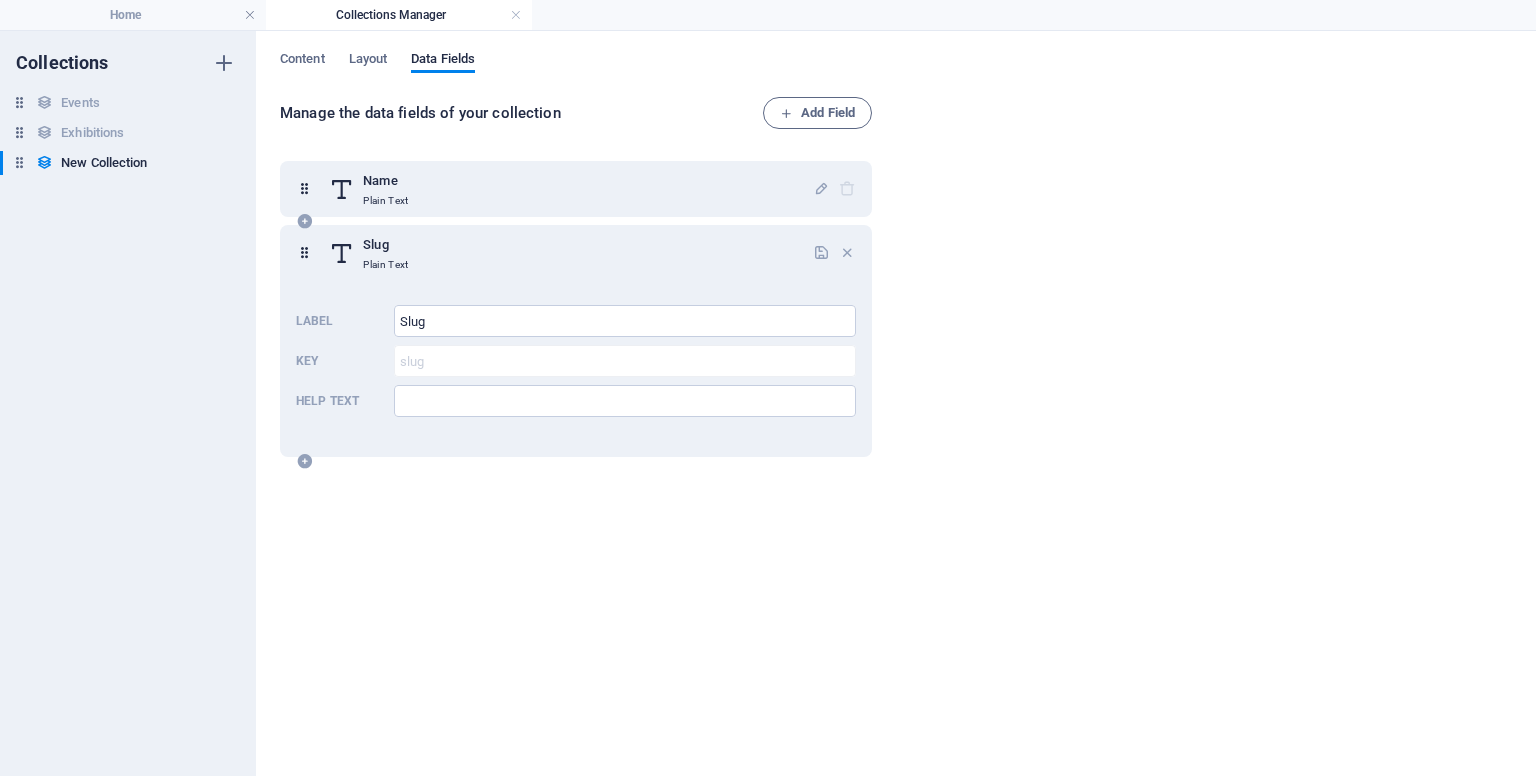 click on "Slug Plain Text" at bounding box center [571, 253] 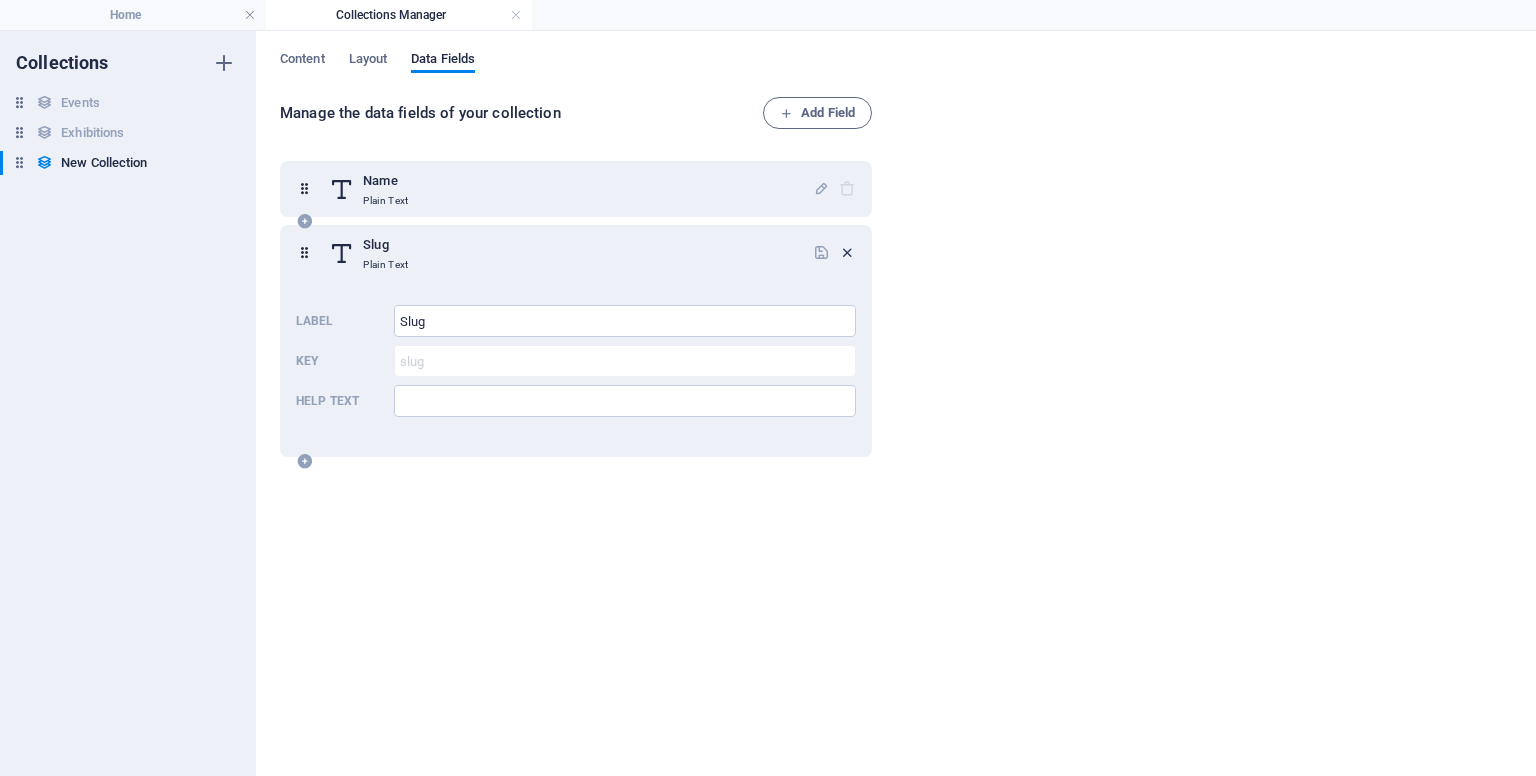 click at bounding box center (847, 252) 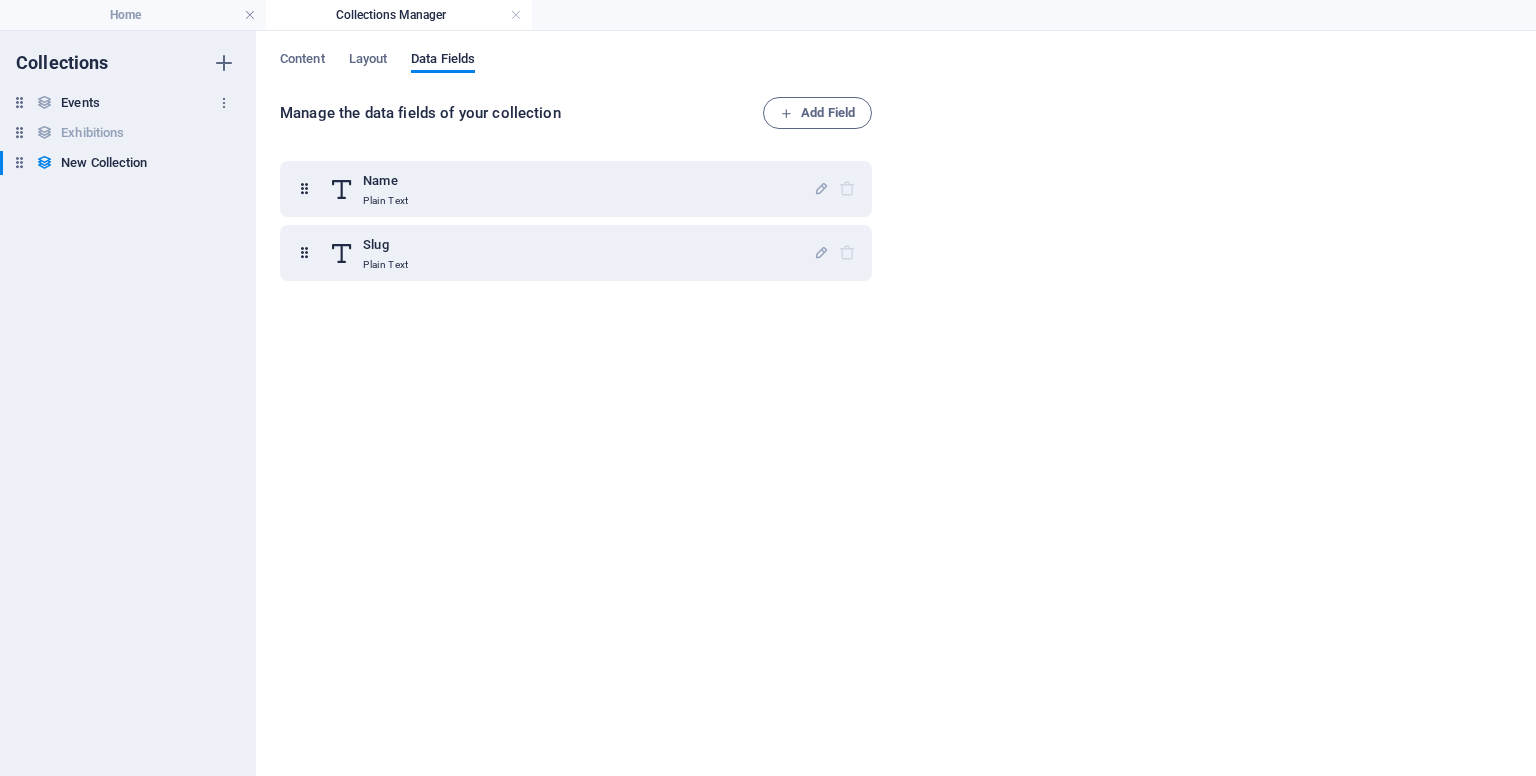 click on "Events Events" at bounding box center [118, 103] 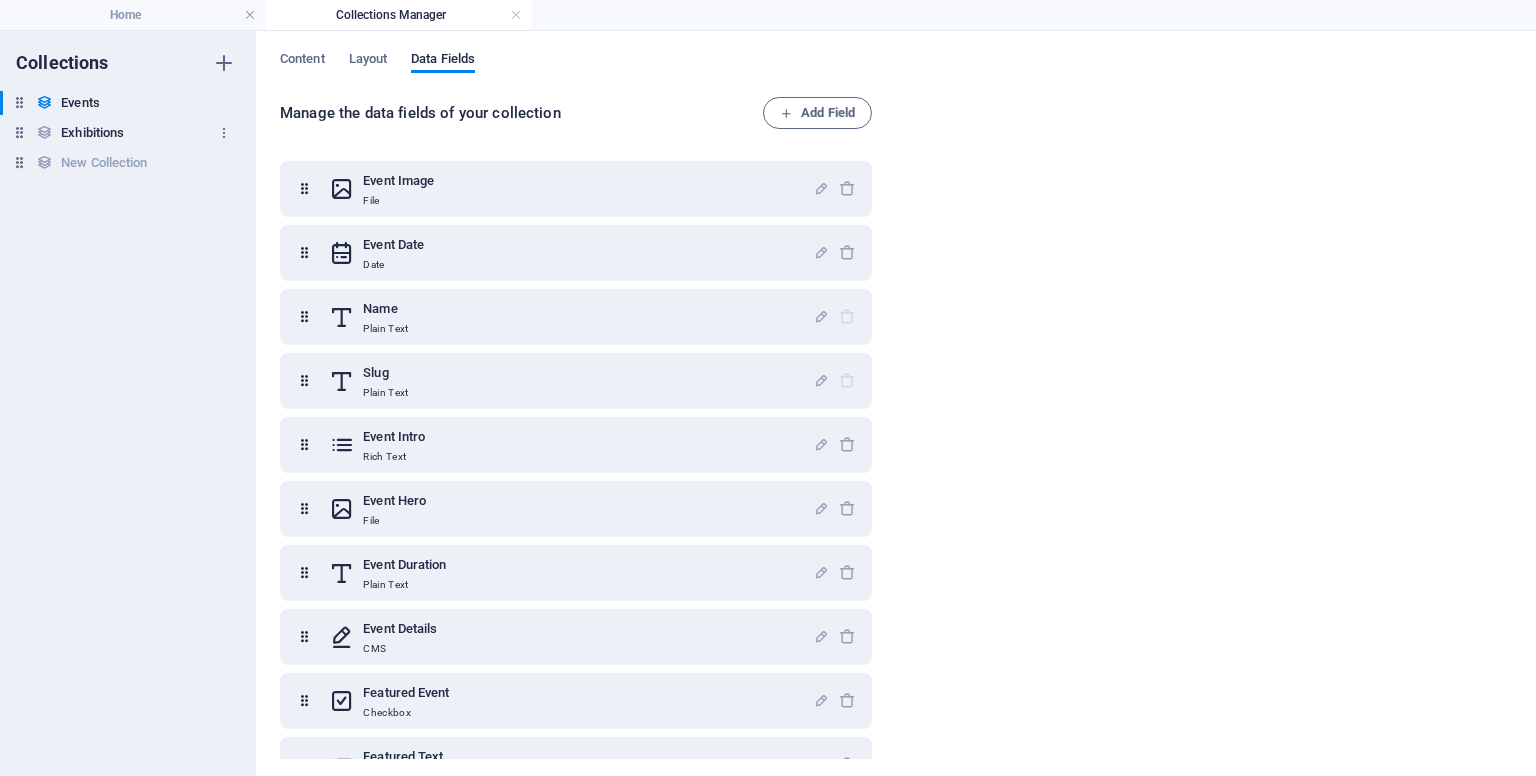 click on "Exhibitions Exhibitions" at bounding box center (118, 133) 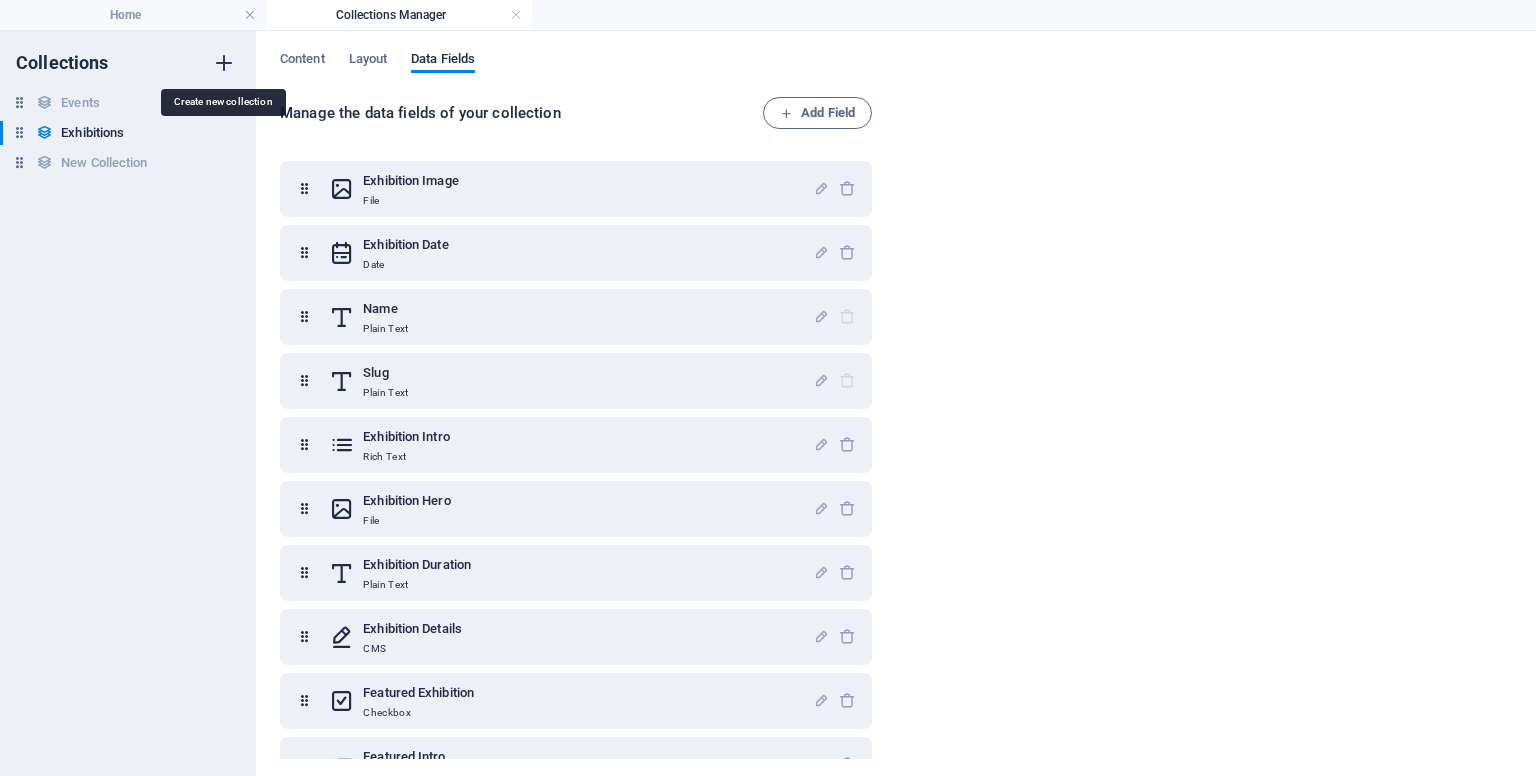 click at bounding box center [224, 63] 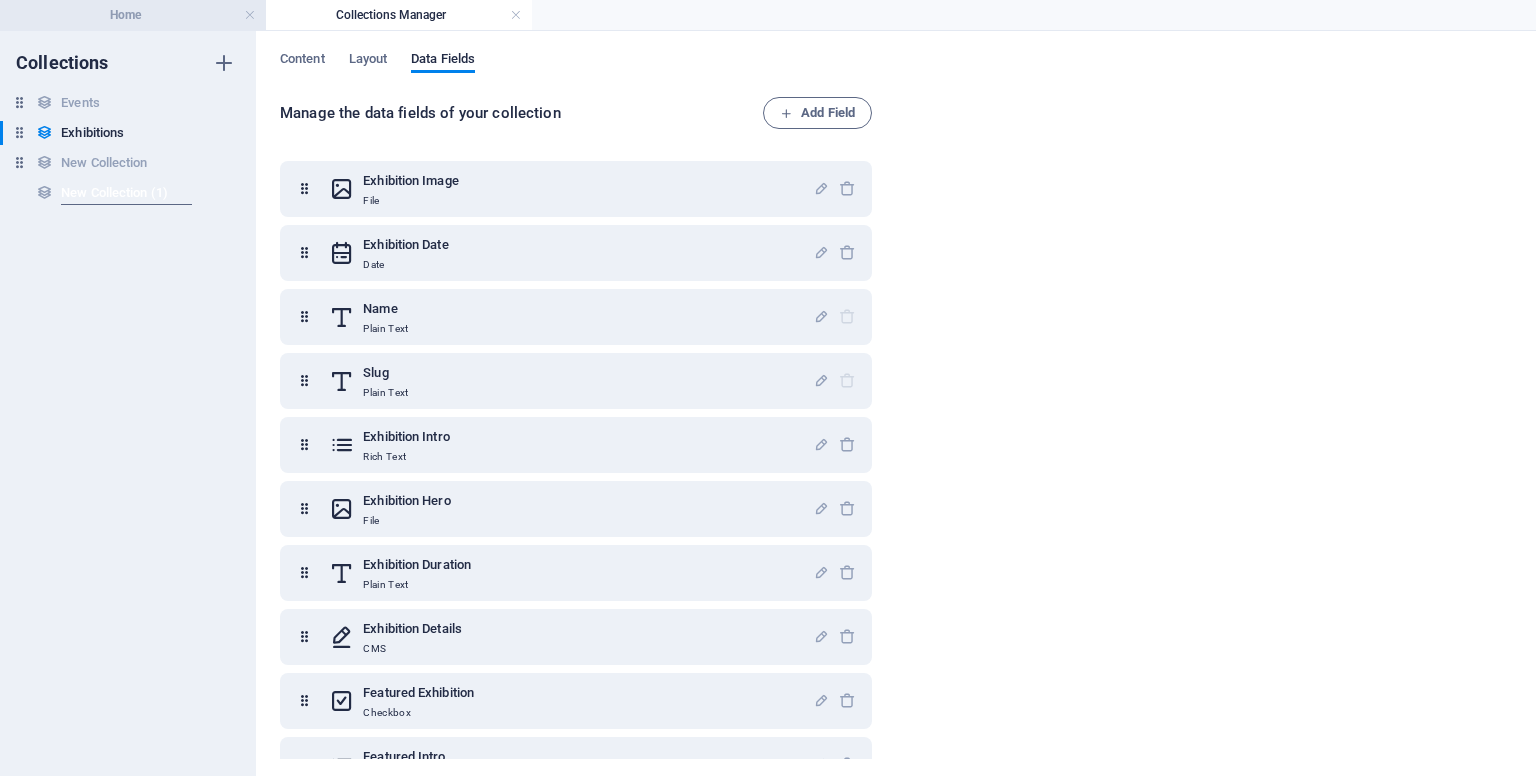 click on "Home" at bounding box center (133, 15) 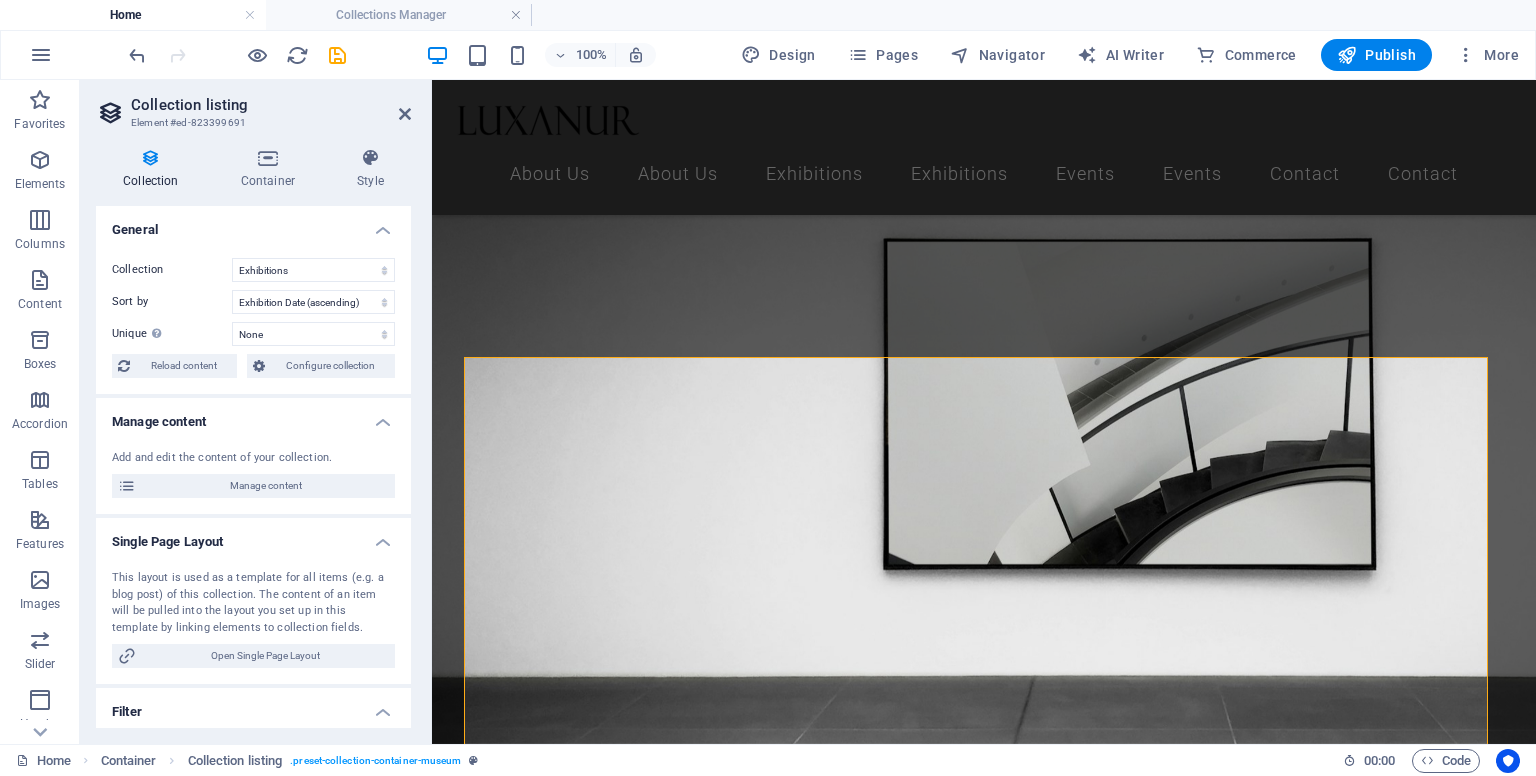 scroll, scrollTop: 600, scrollLeft: 0, axis: vertical 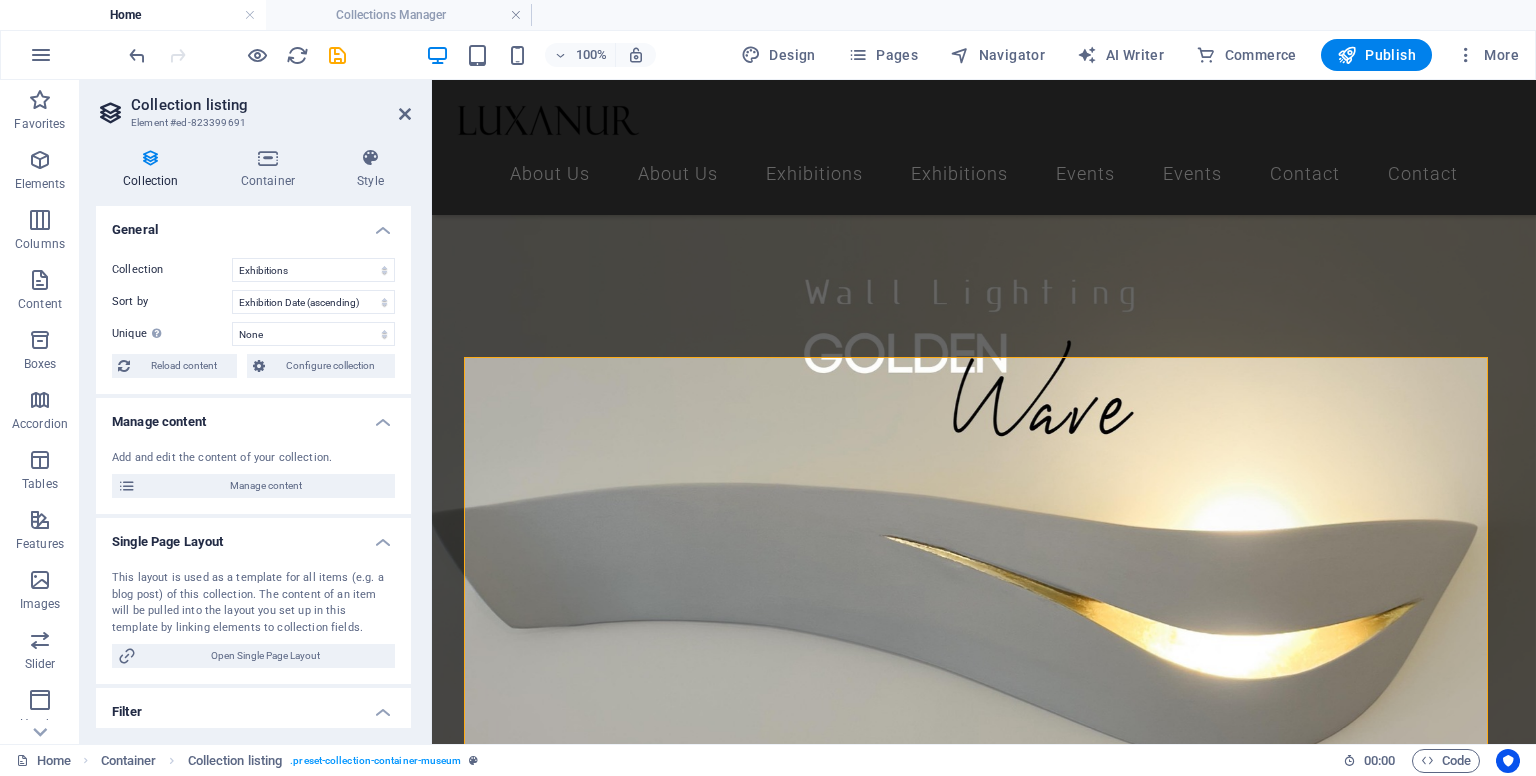 select on "688d27786a935fde5a04dc54" 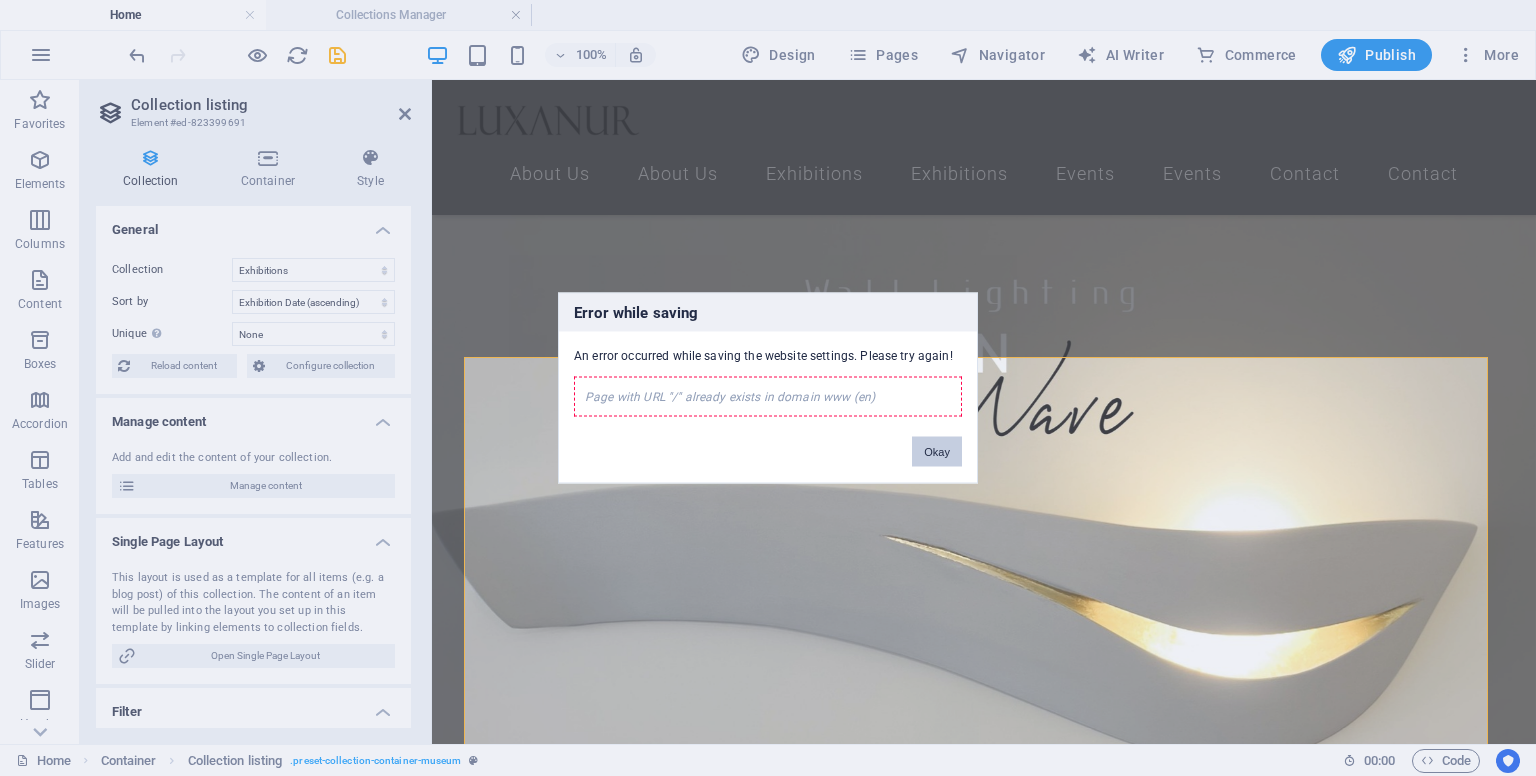 click on "Okay" at bounding box center [937, 452] 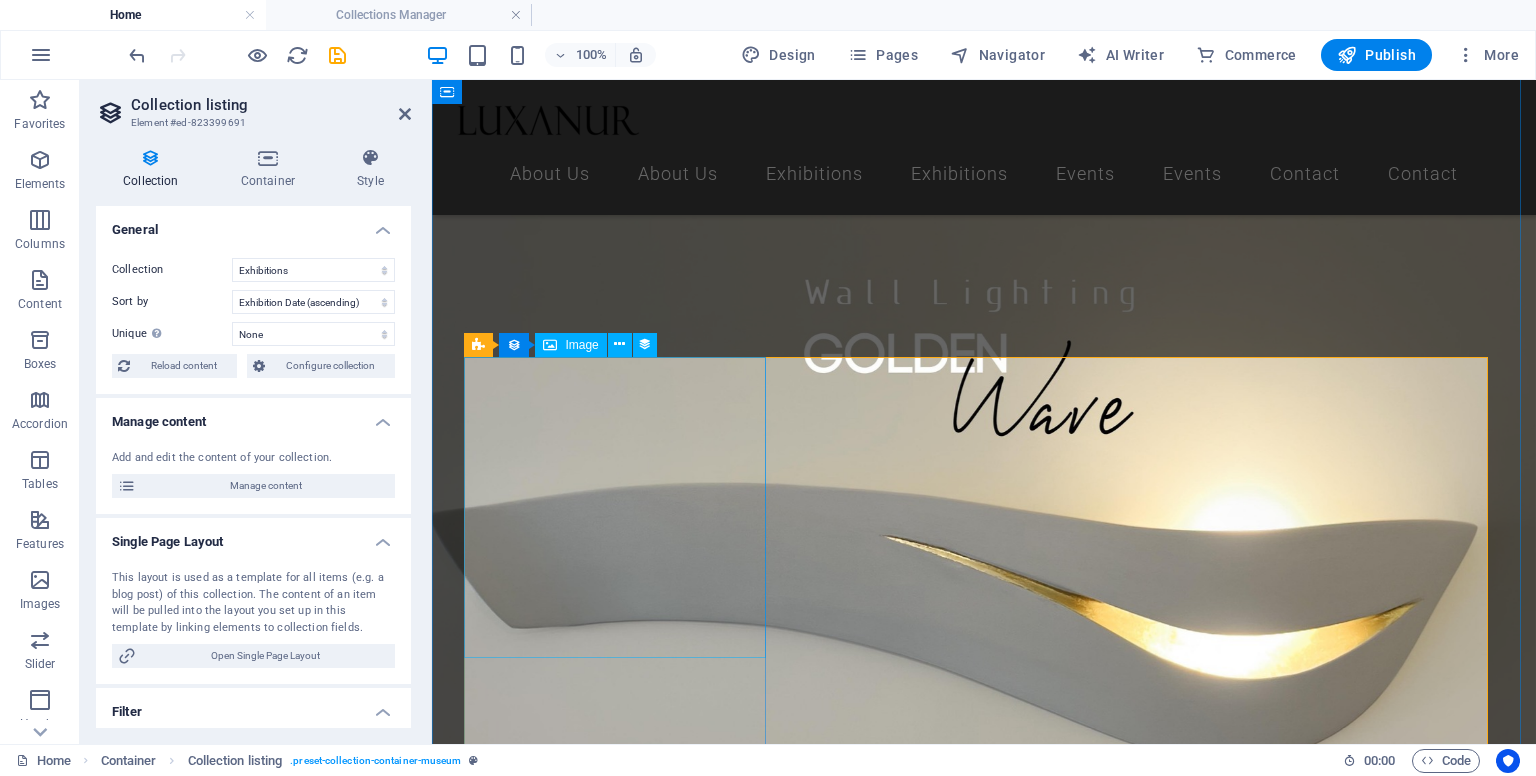 click at bounding box center (968, 1877) 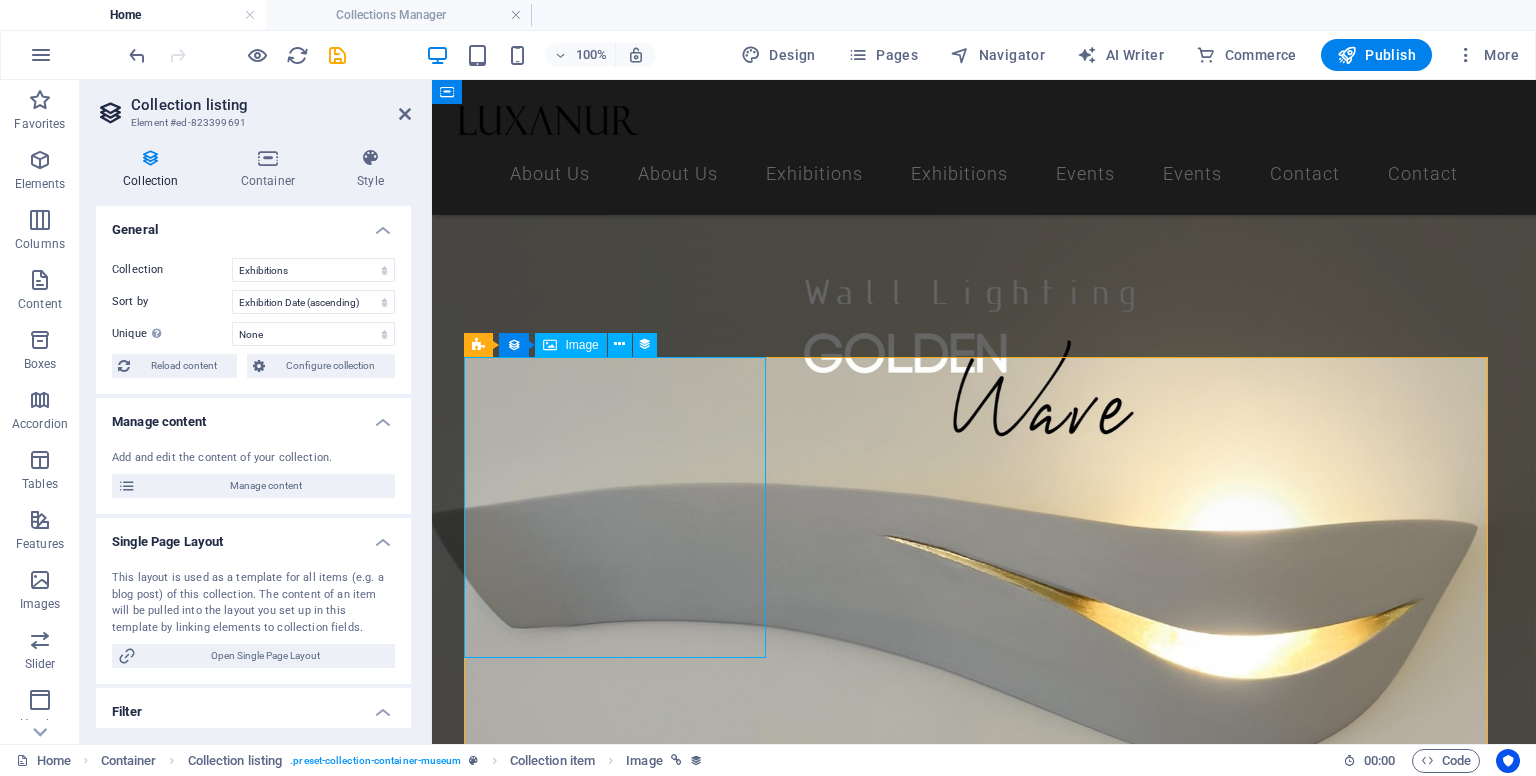 click at bounding box center (968, 1877) 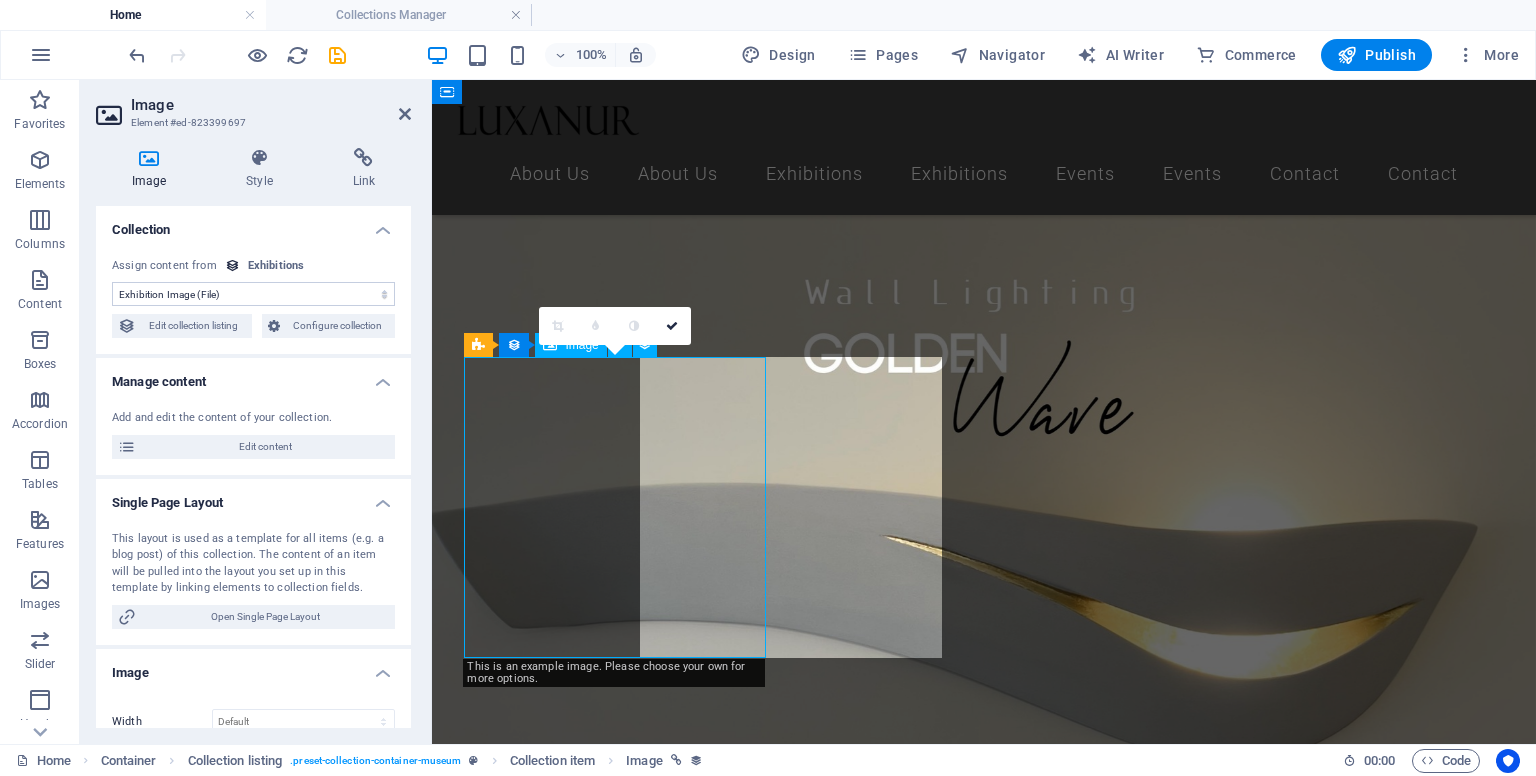 click at bounding box center (968, 1877) 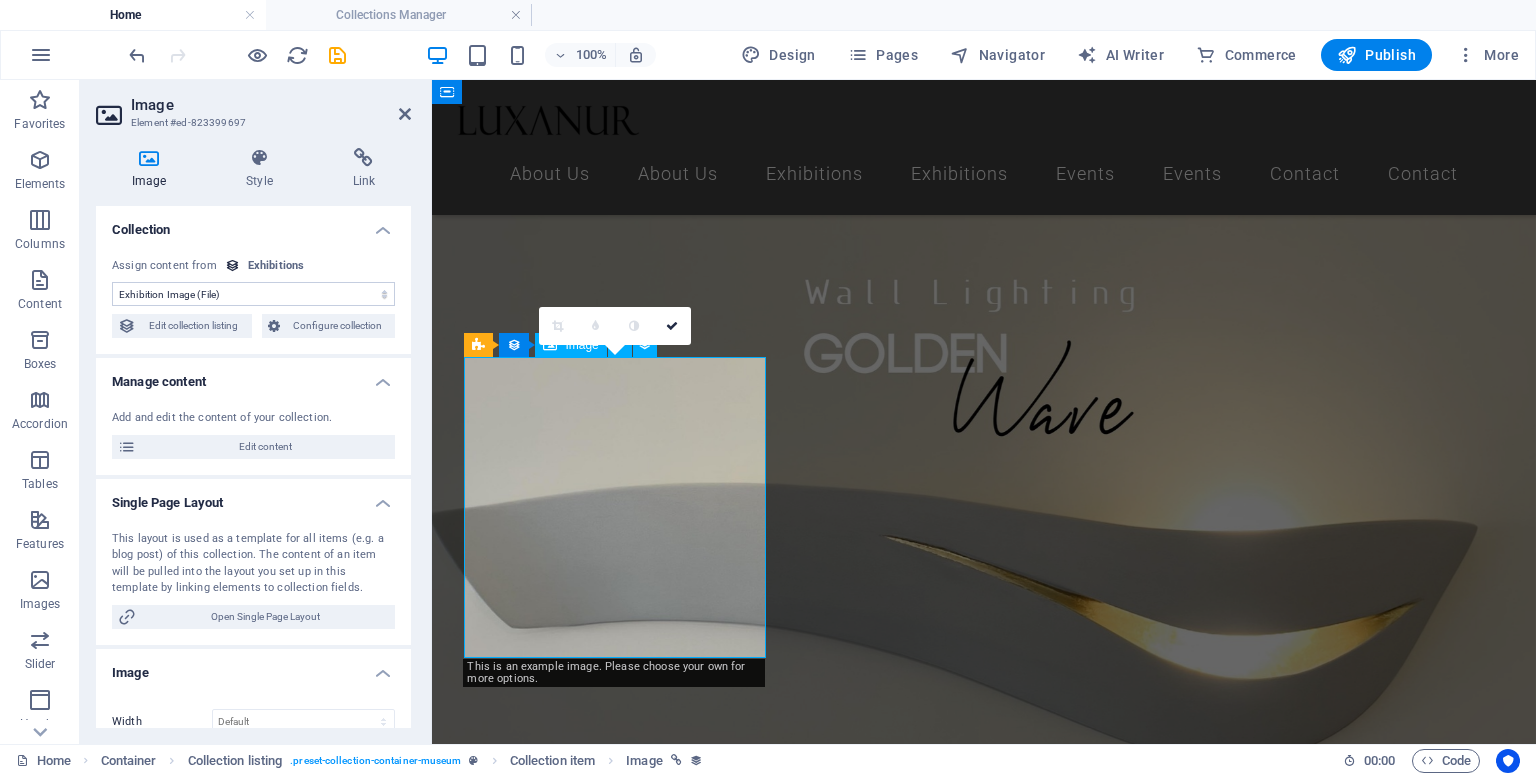 click at bounding box center [968, 1877] 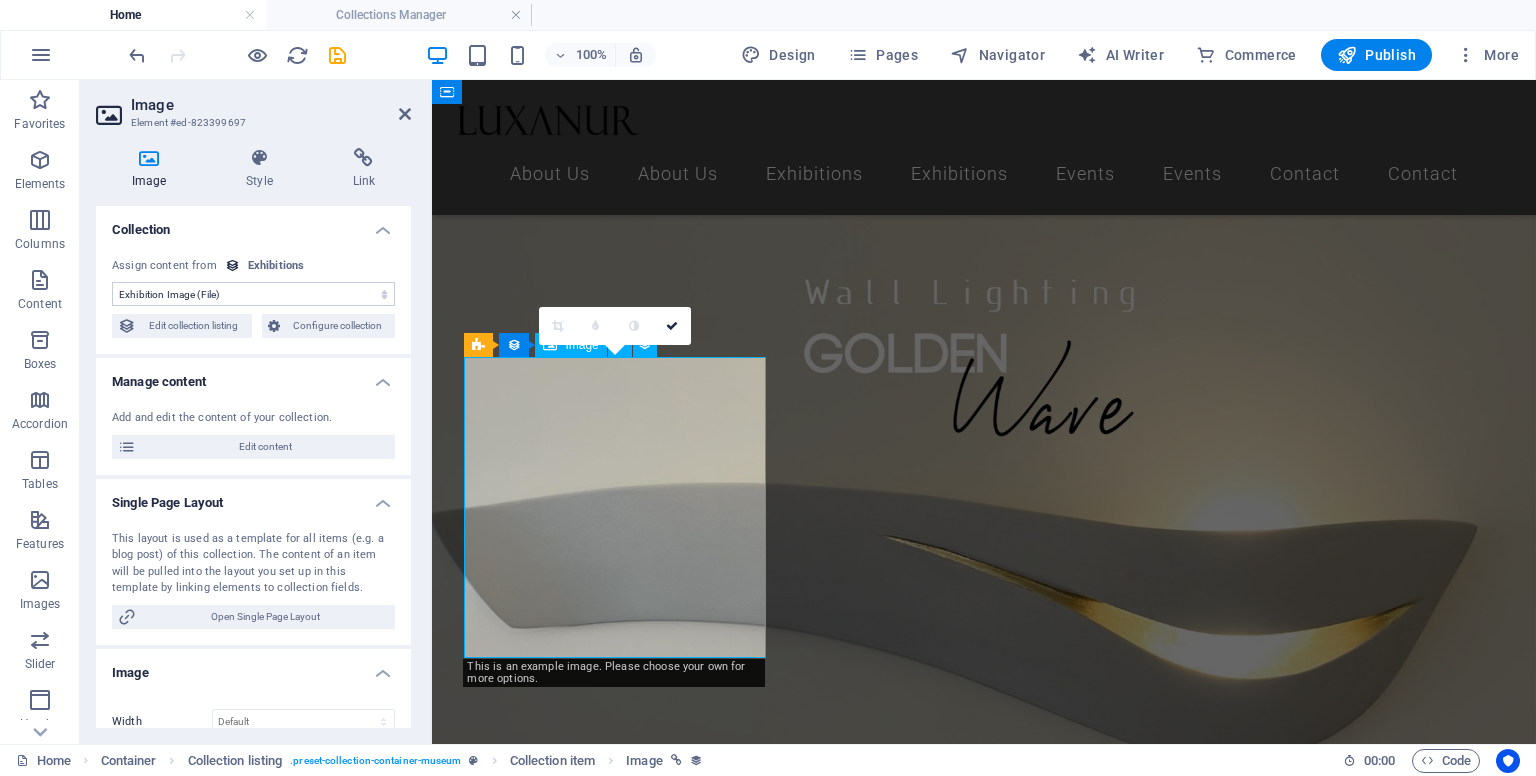 click at bounding box center (968, 1877) 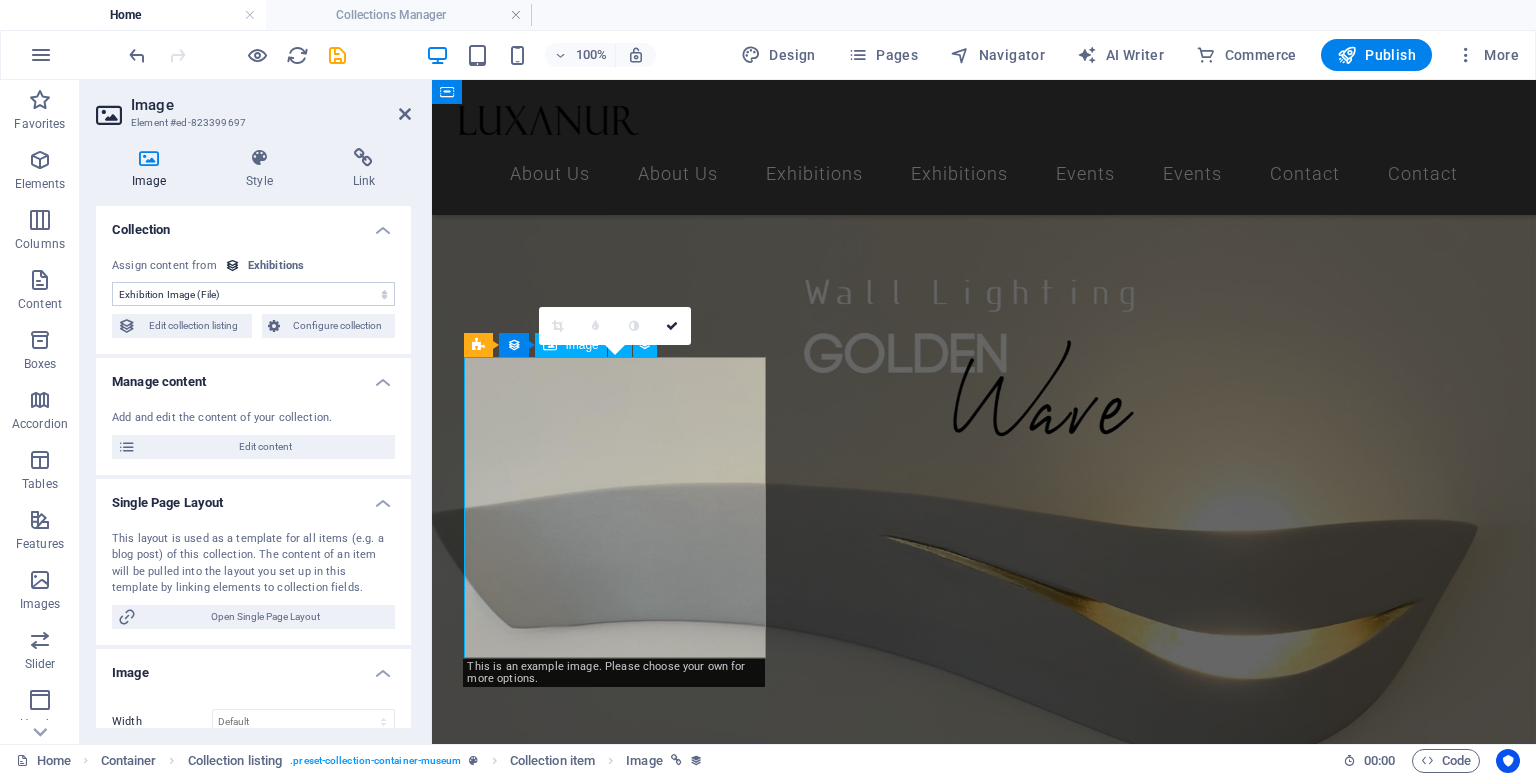 click at bounding box center [968, 1877] 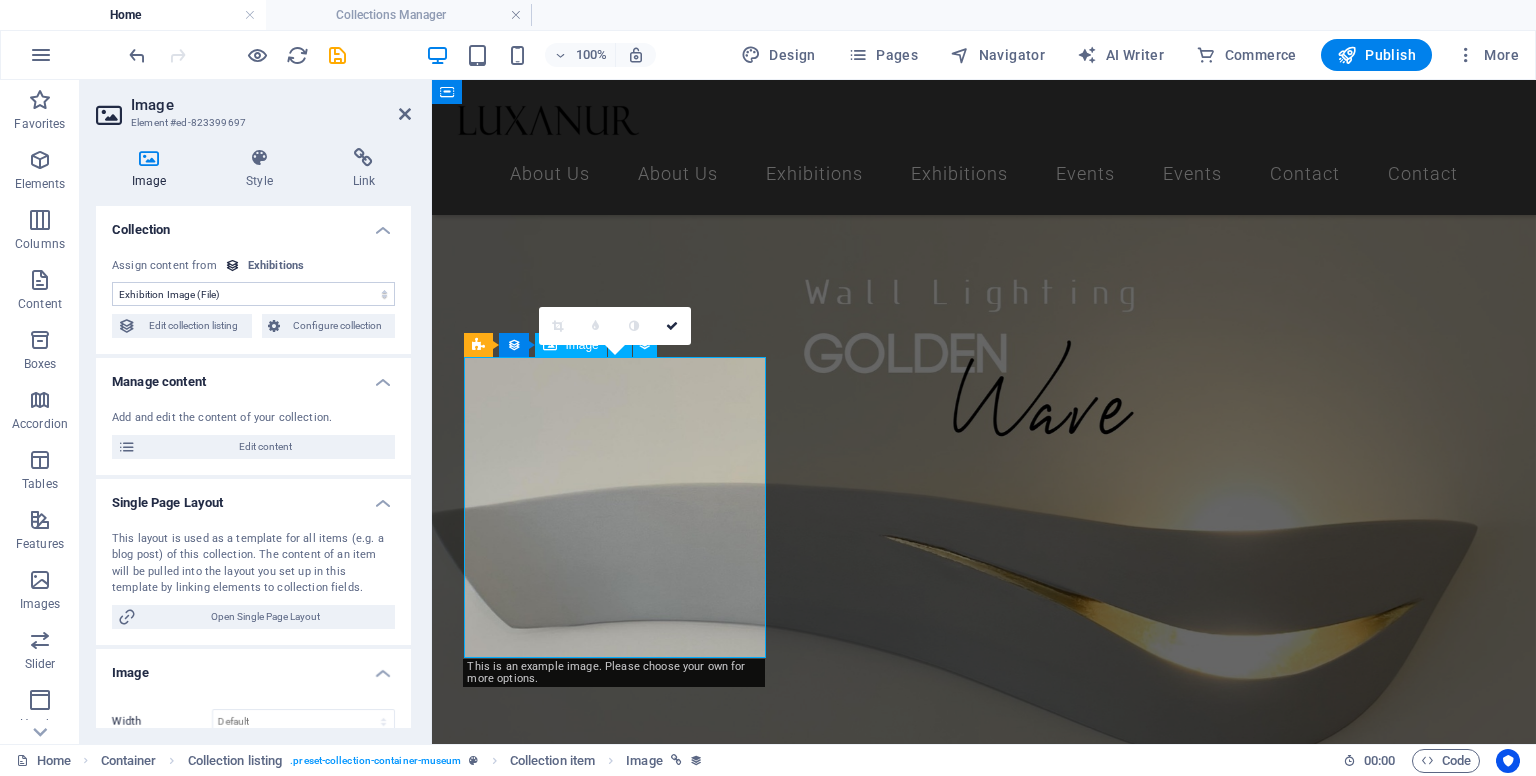 click at bounding box center [968, 1877] 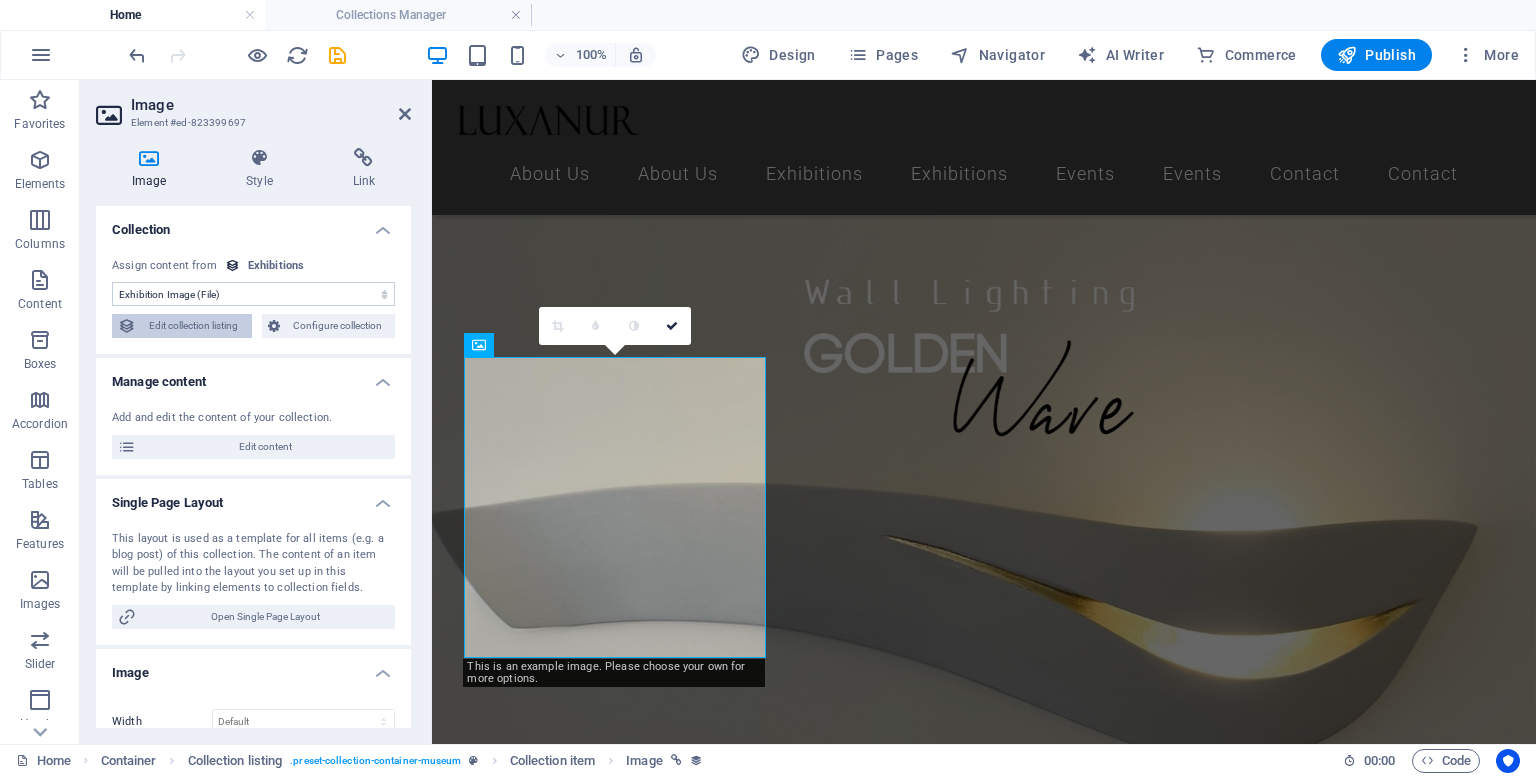 click on "Edit collection listing" at bounding box center (194, 326) 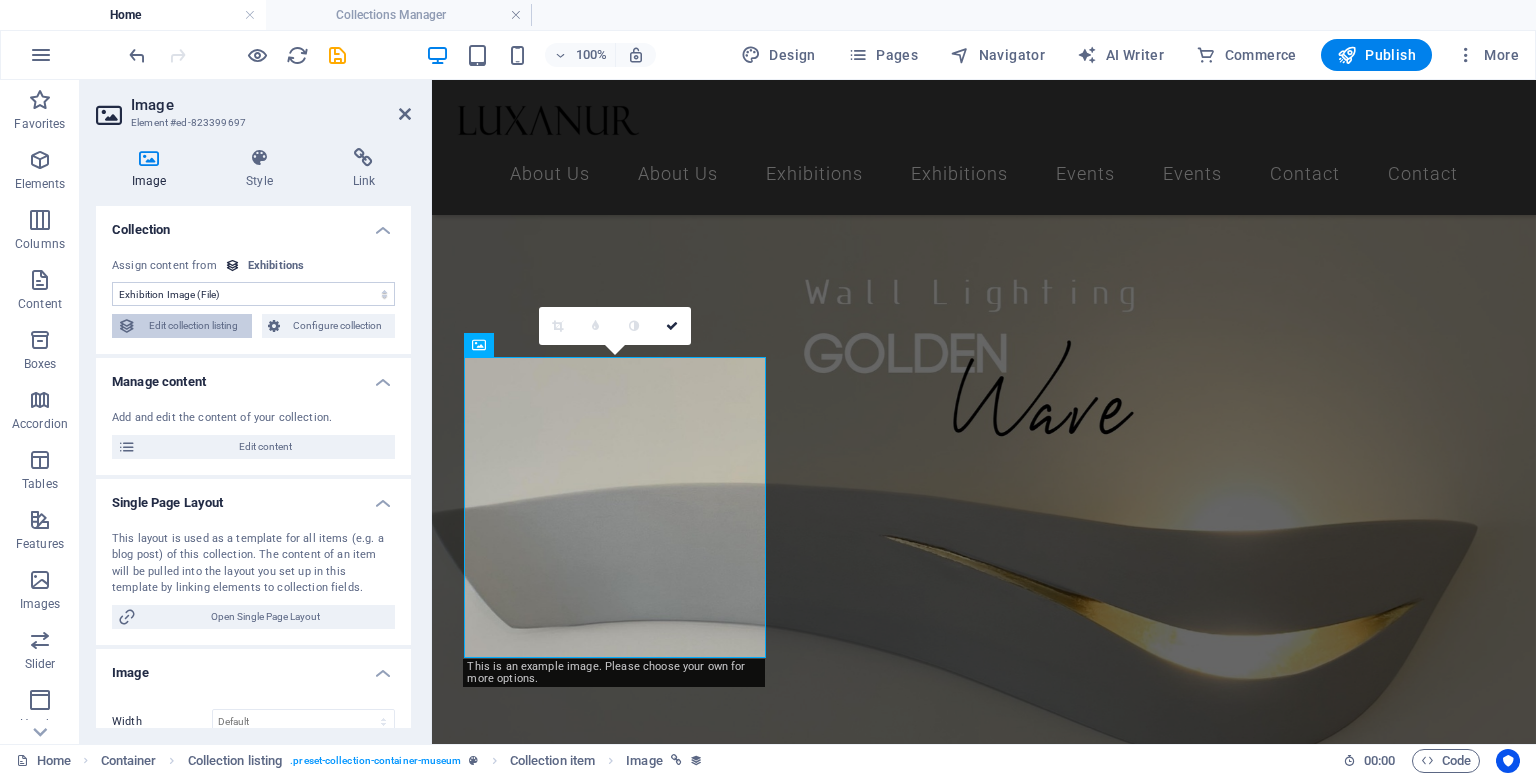 select on "688d27786a935fde5a04dc54" 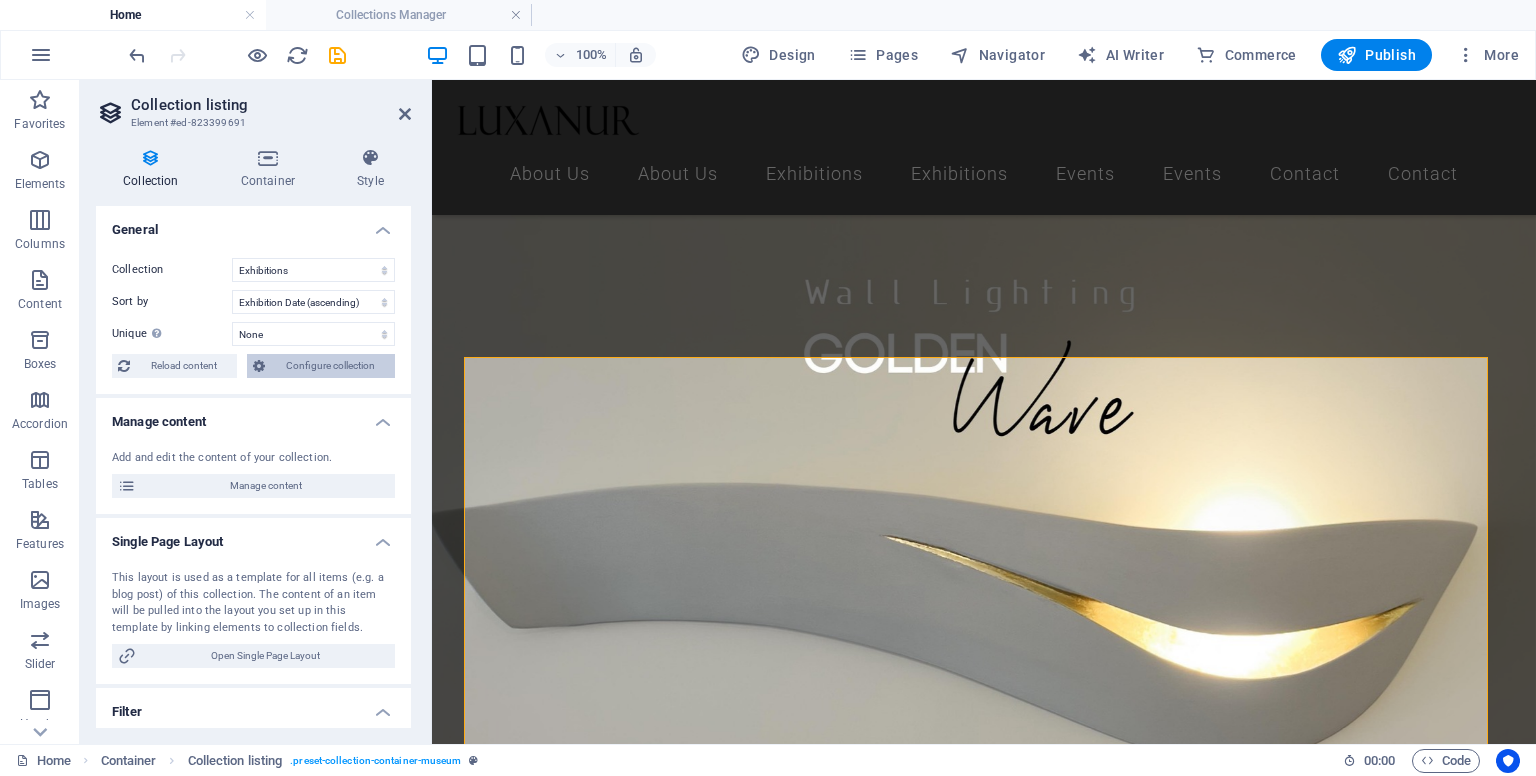 click on "Configure collection" at bounding box center (330, 366) 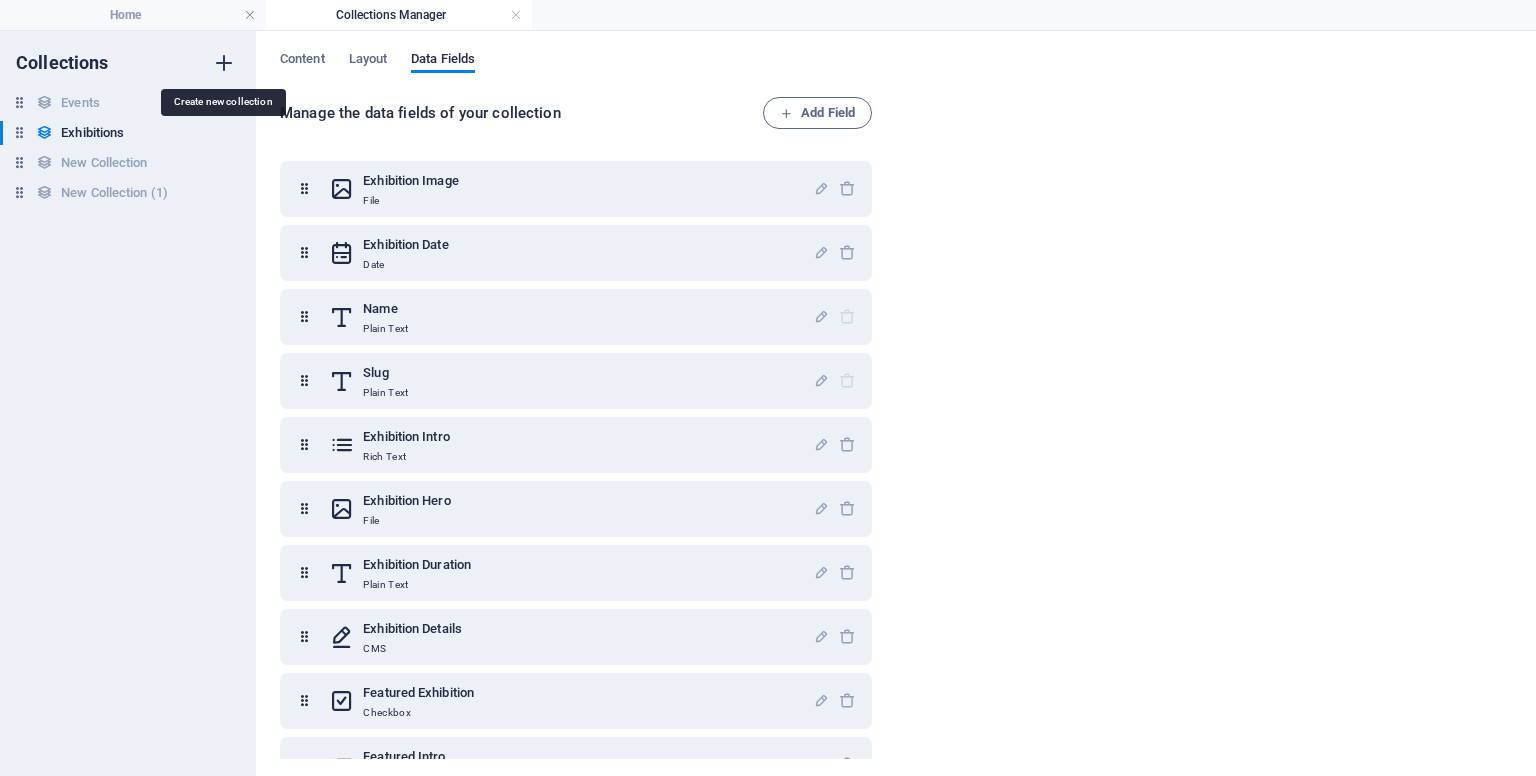 click at bounding box center [224, 63] 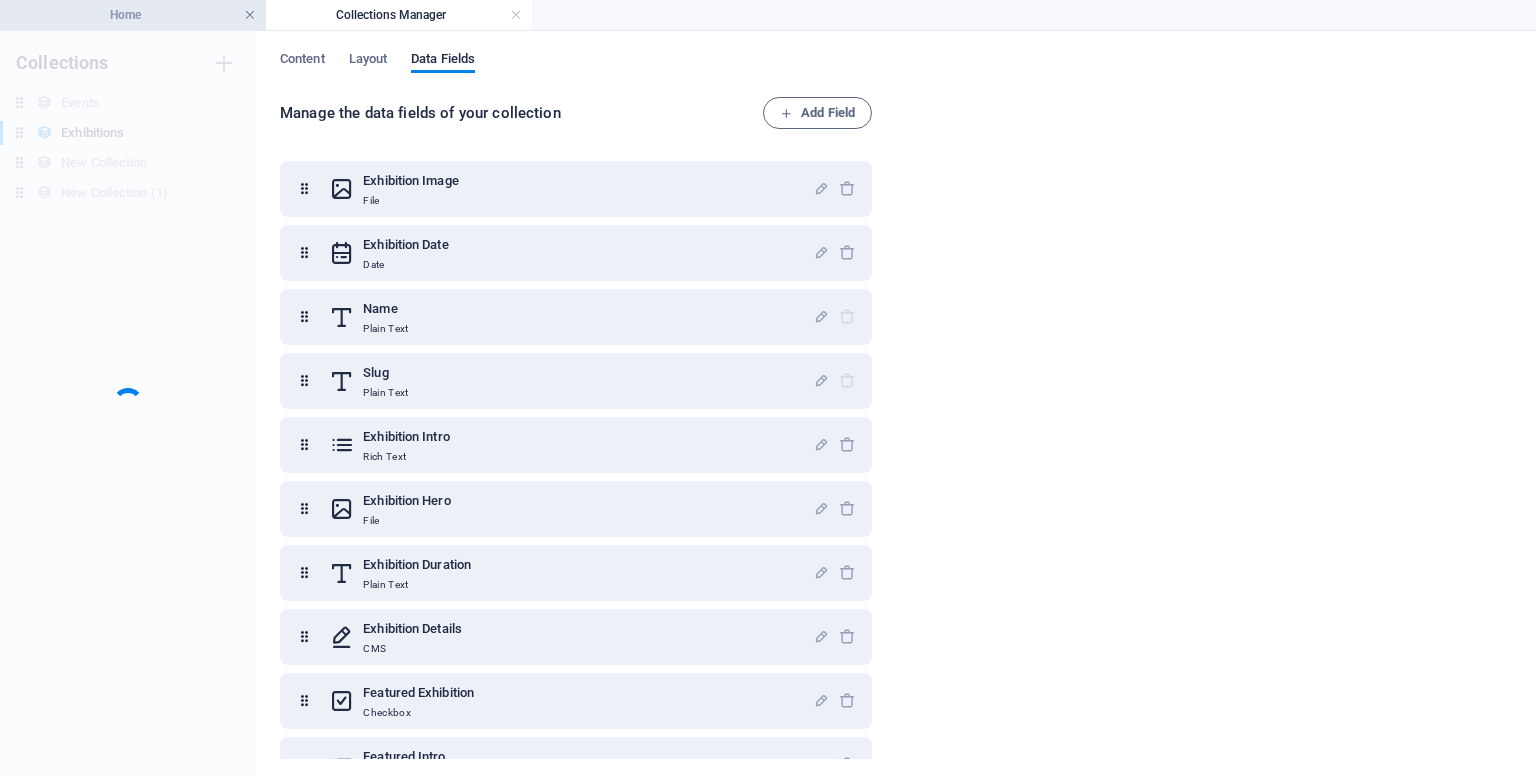 click at bounding box center (250, 15) 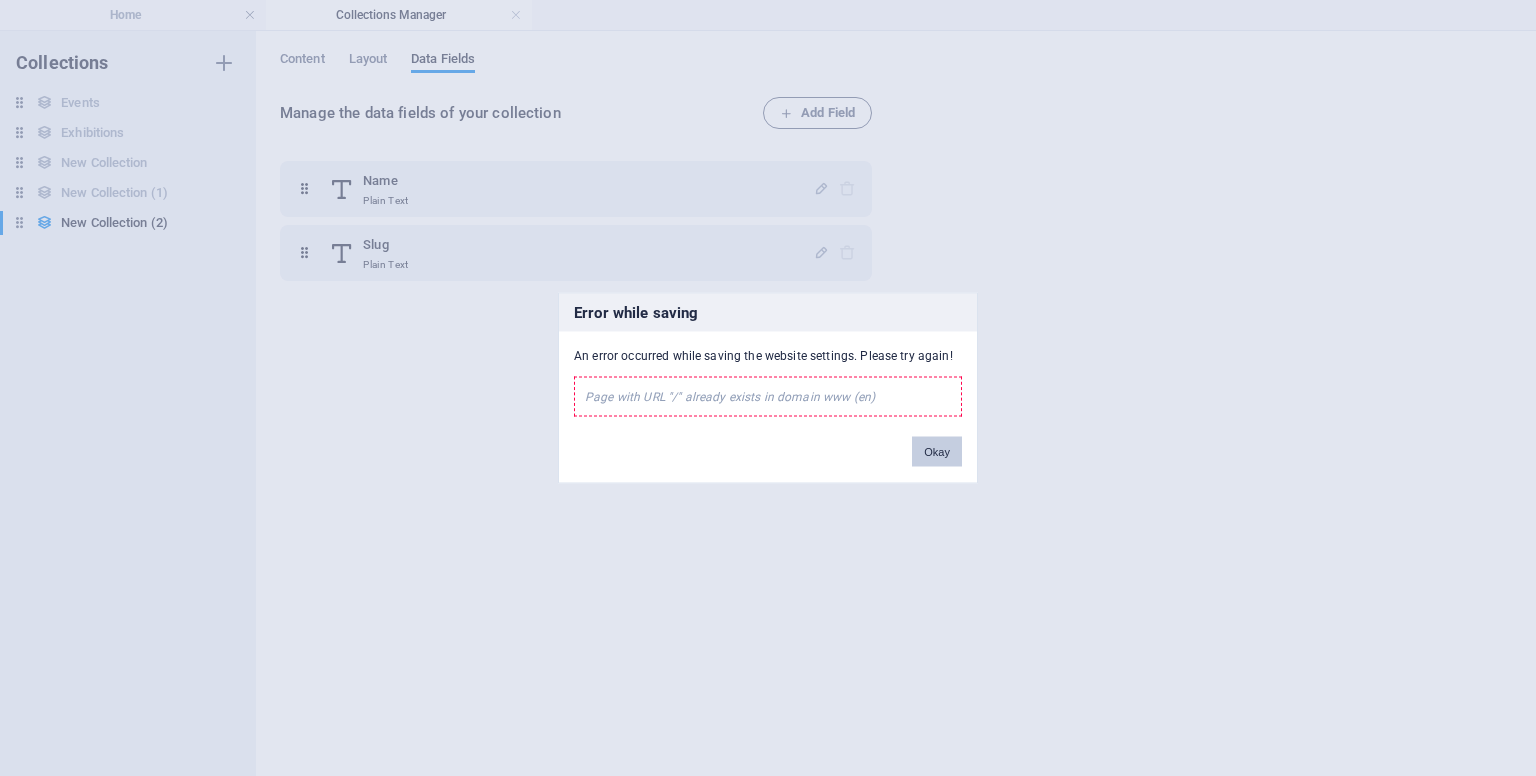 click on "Okay" at bounding box center (937, 452) 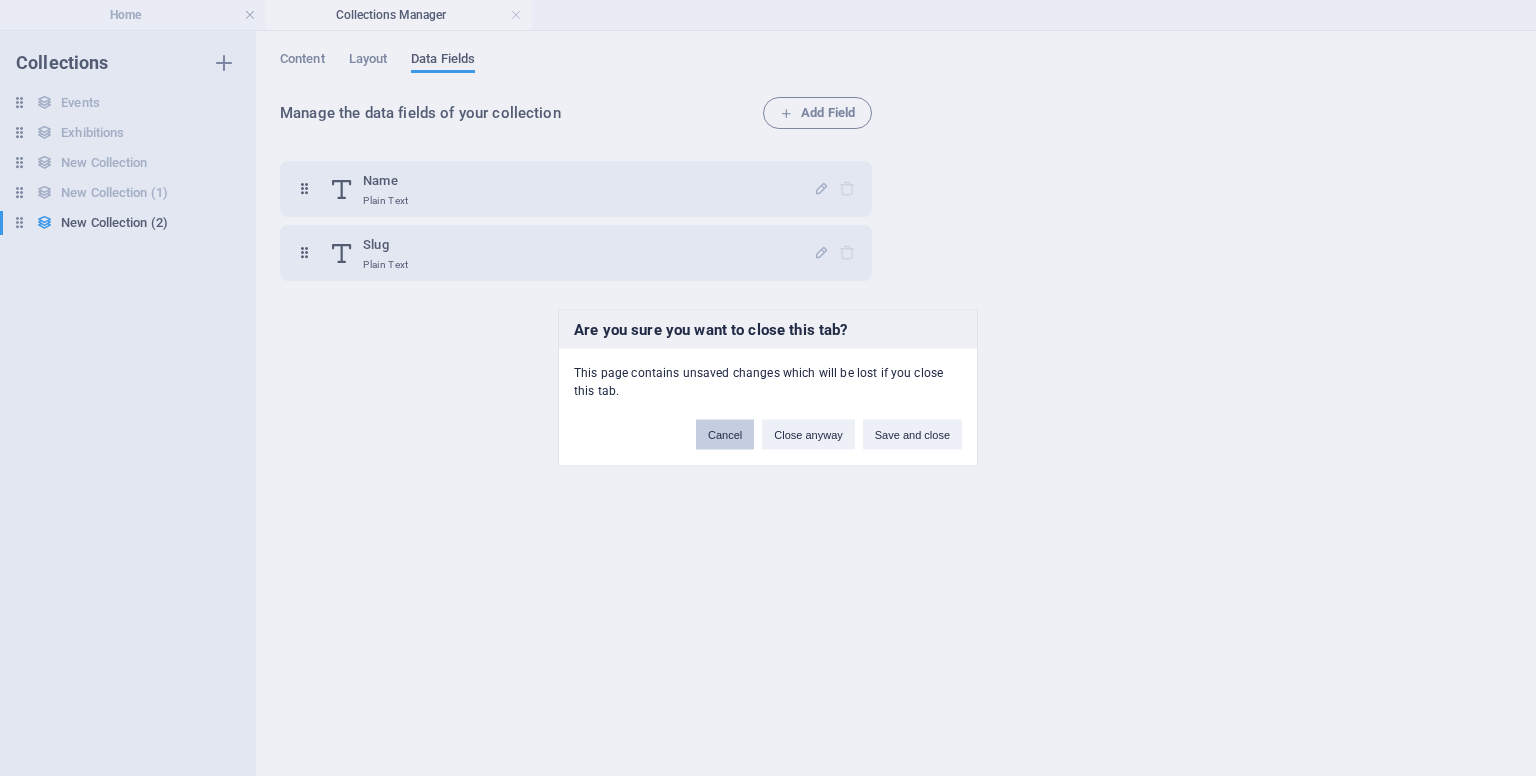 click on "Cancel" at bounding box center [725, 435] 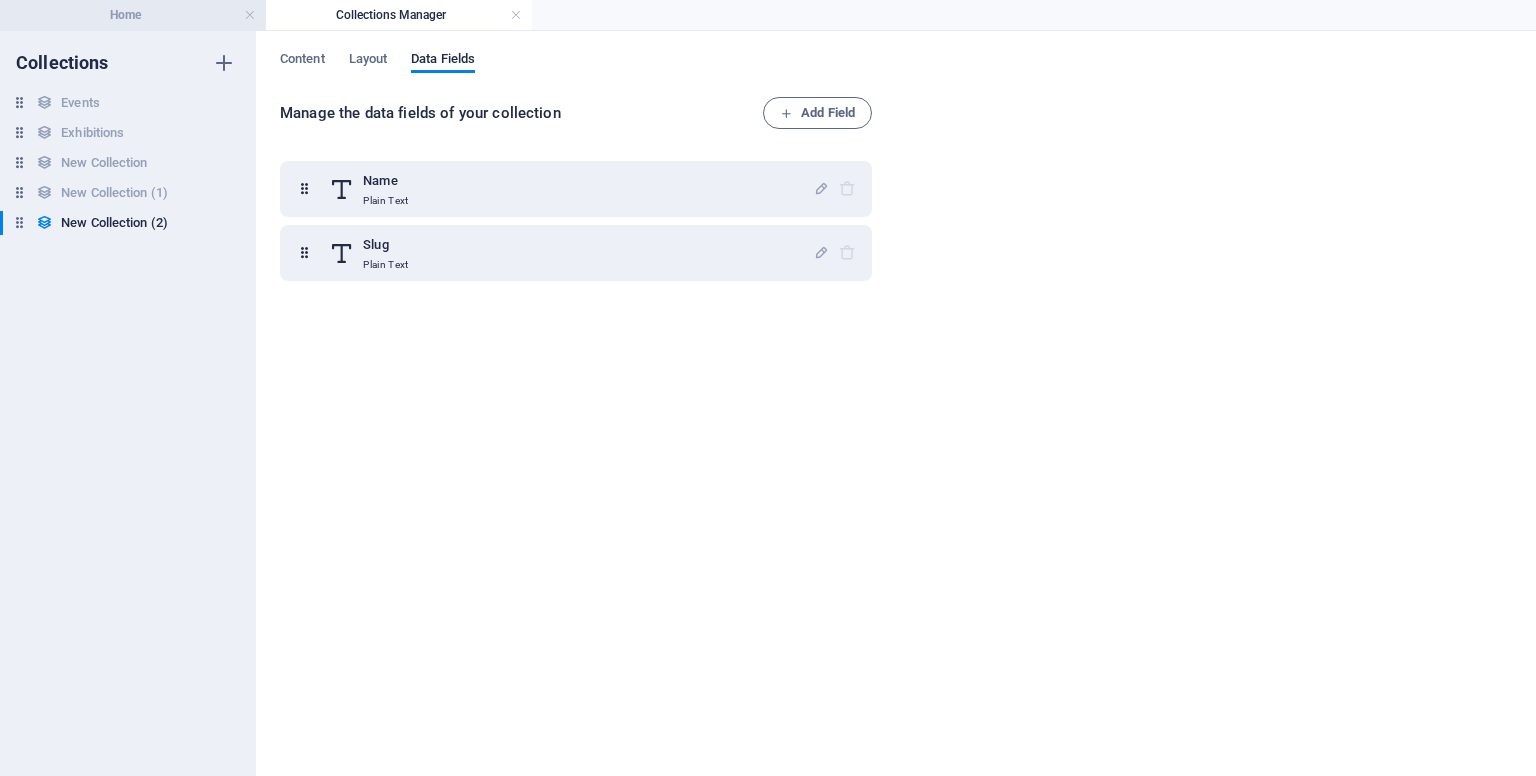 click on "Home" at bounding box center (133, 15) 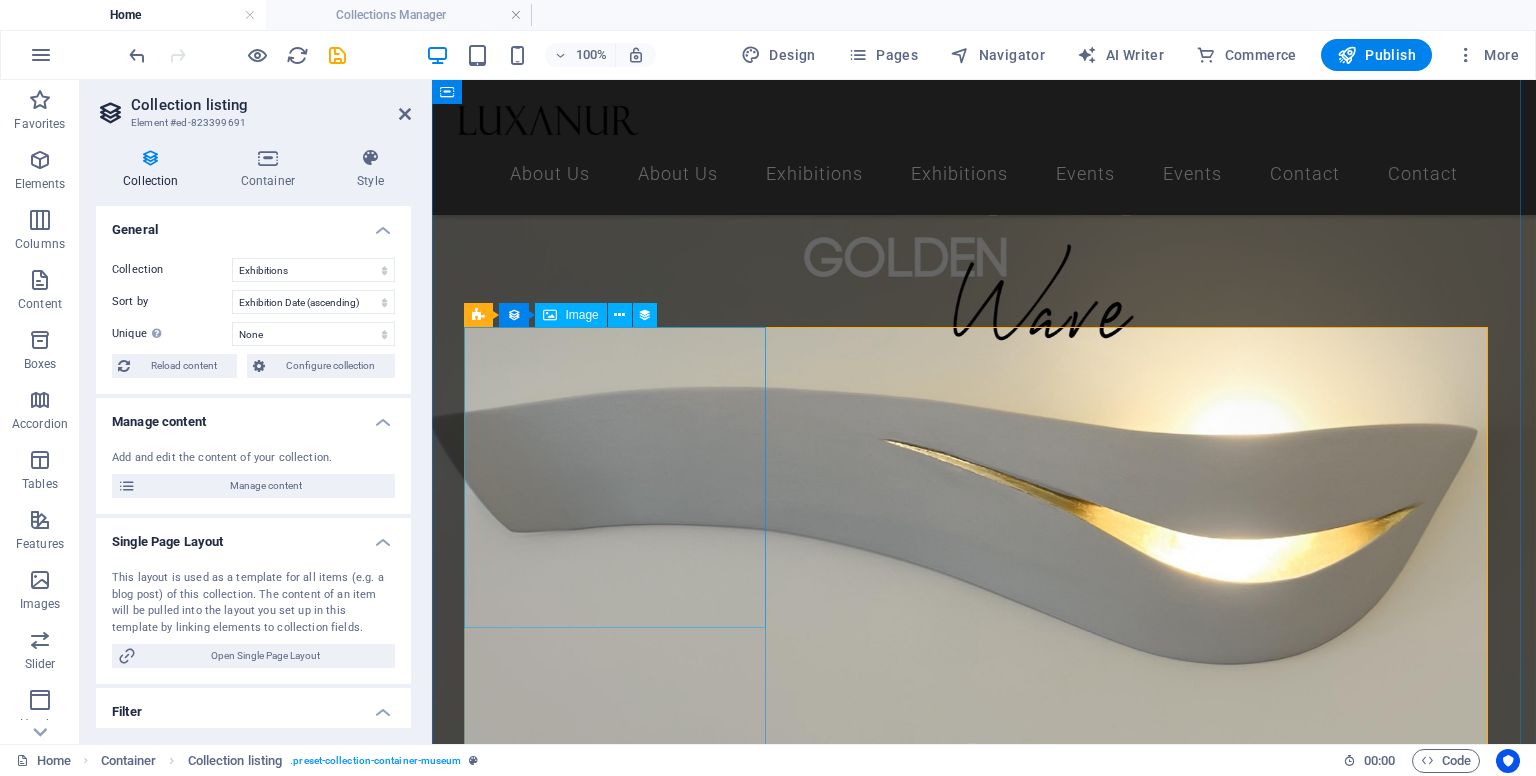 scroll, scrollTop: 700, scrollLeft: 0, axis: vertical 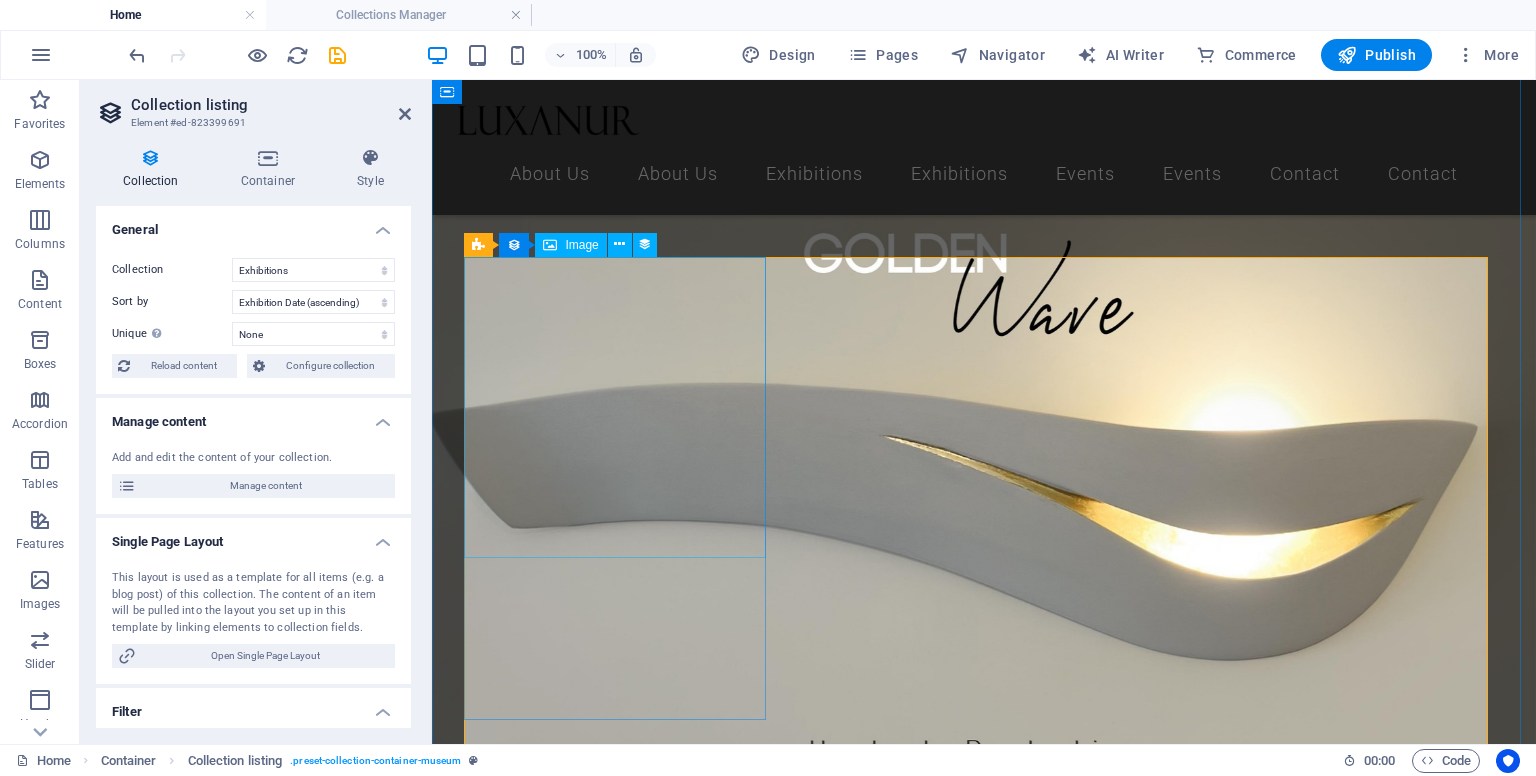 click at bounding box center (968, 1777) 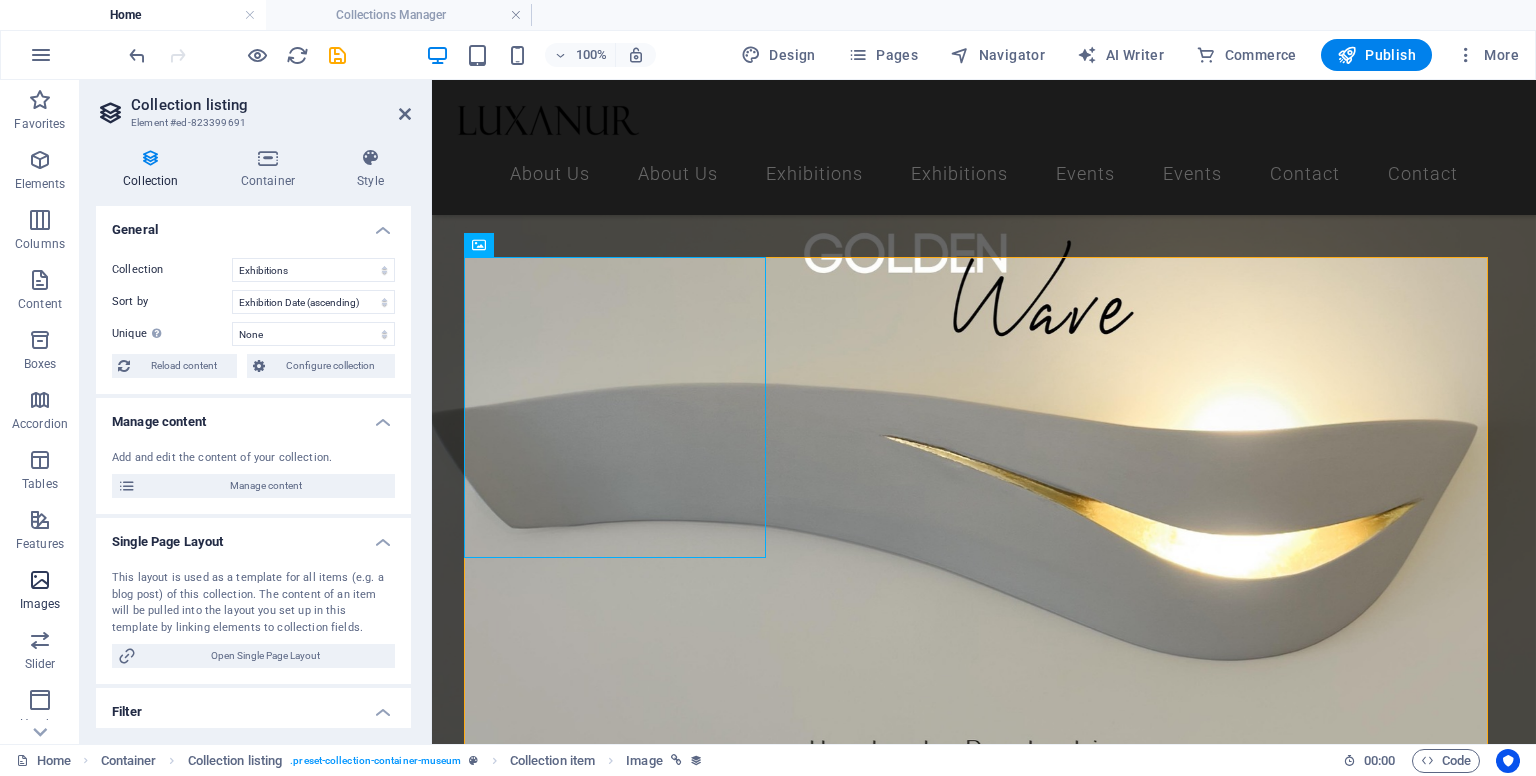 click on "Images" at bounding box center [40, 592] 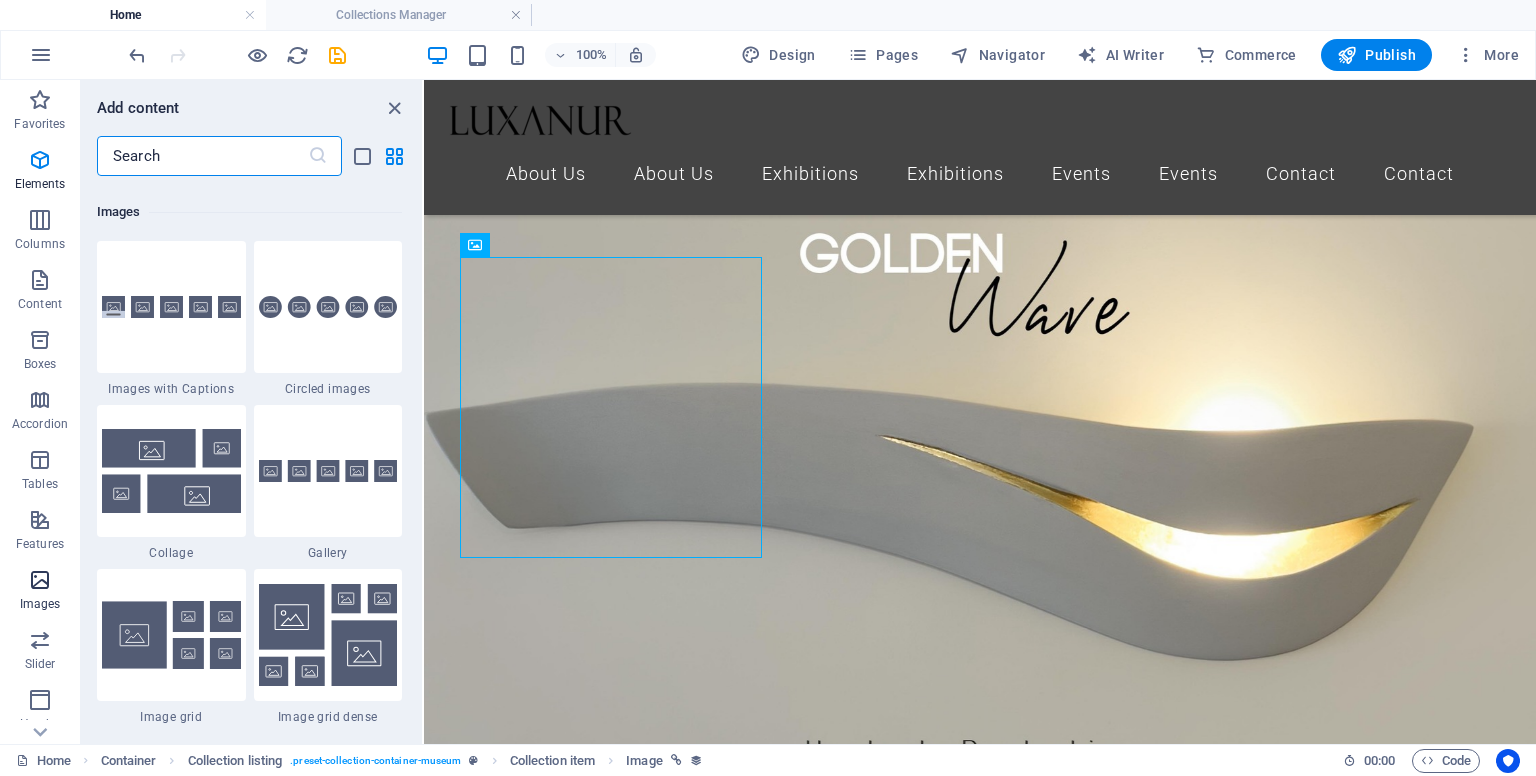 scroll, scrollTop: 10140, scrollLeft: 0, axis: vertical 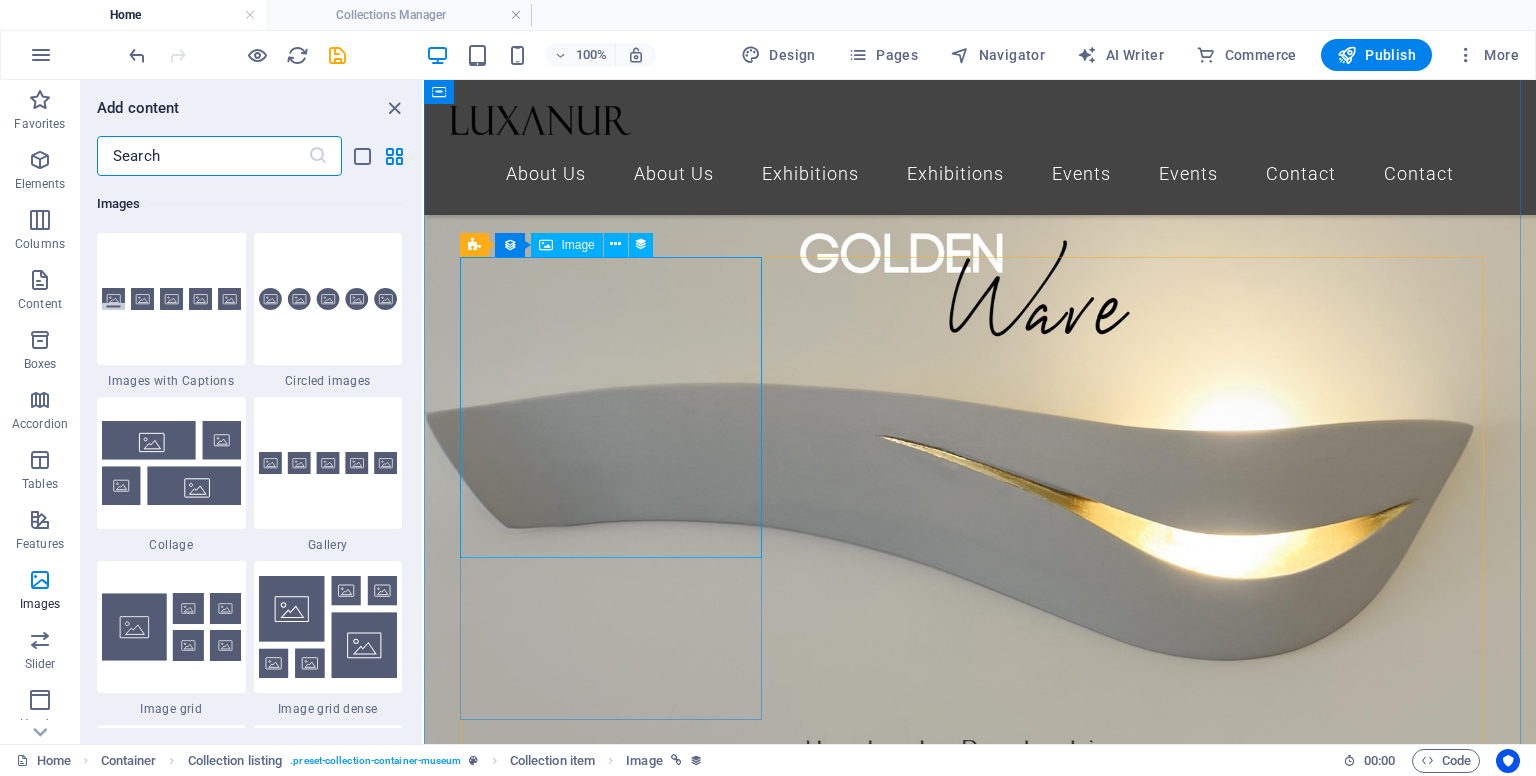 click at bounding box center [960, 1777] 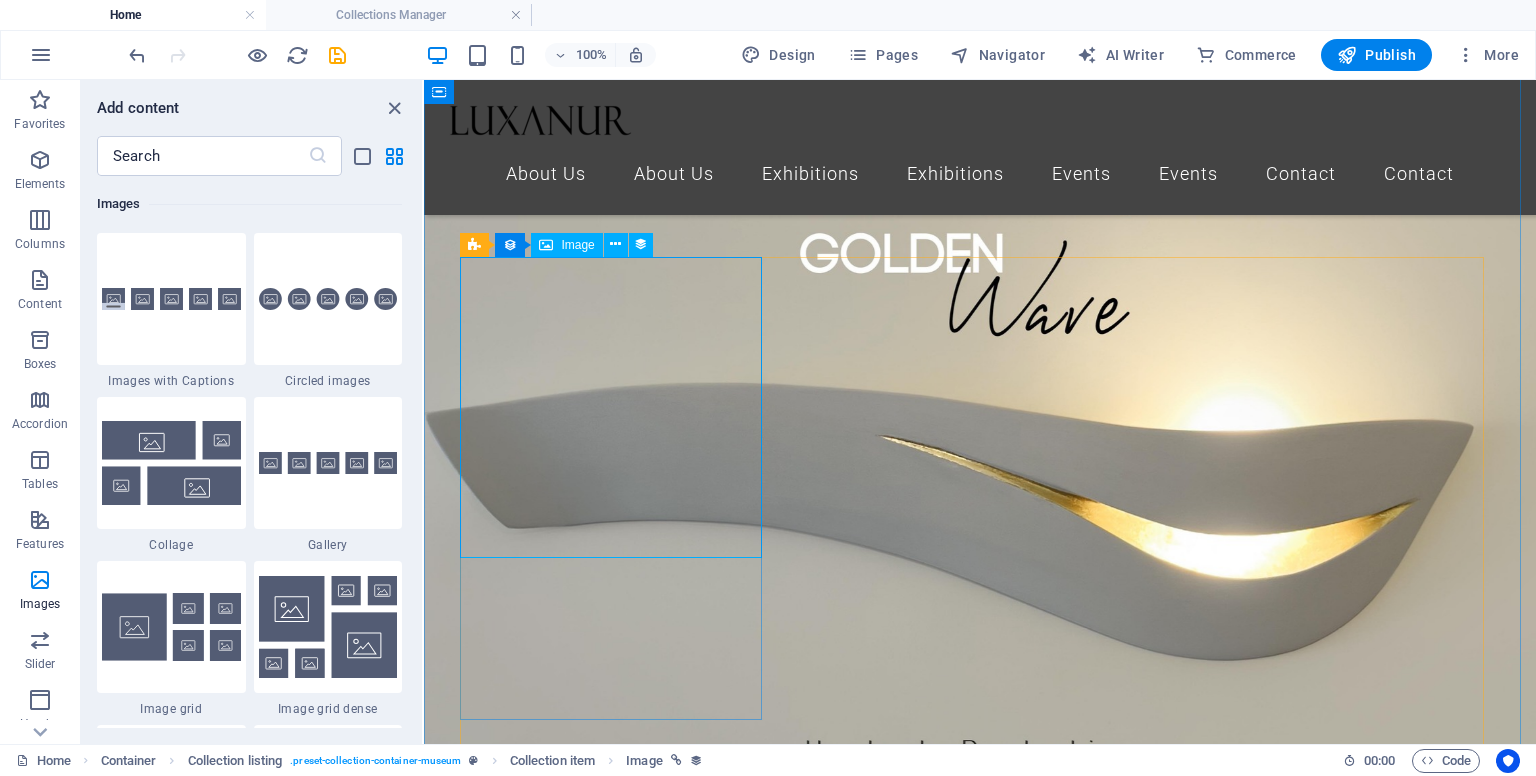 click at bounding box center [960, 1777] 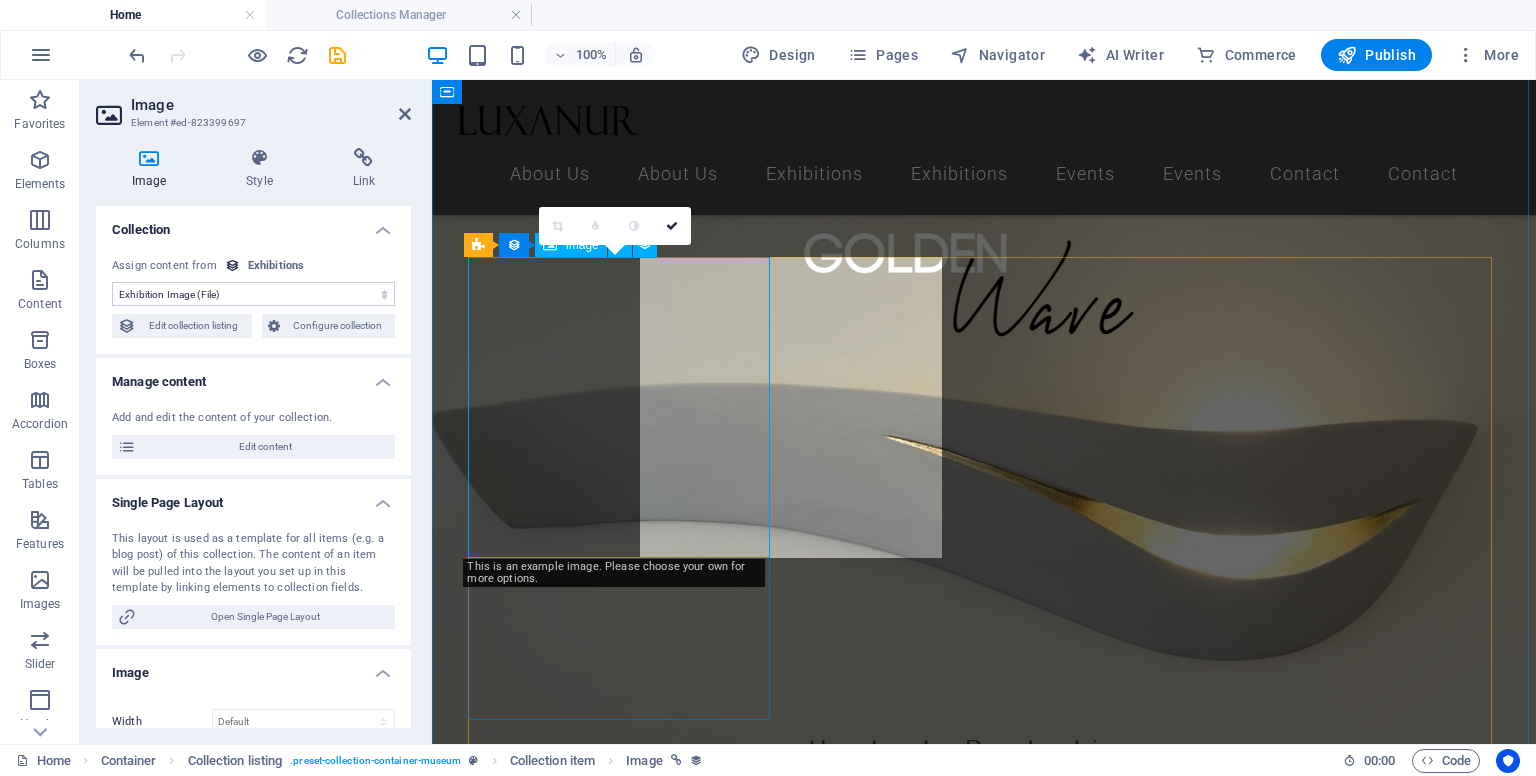 click at bounding box center (968, 1777) 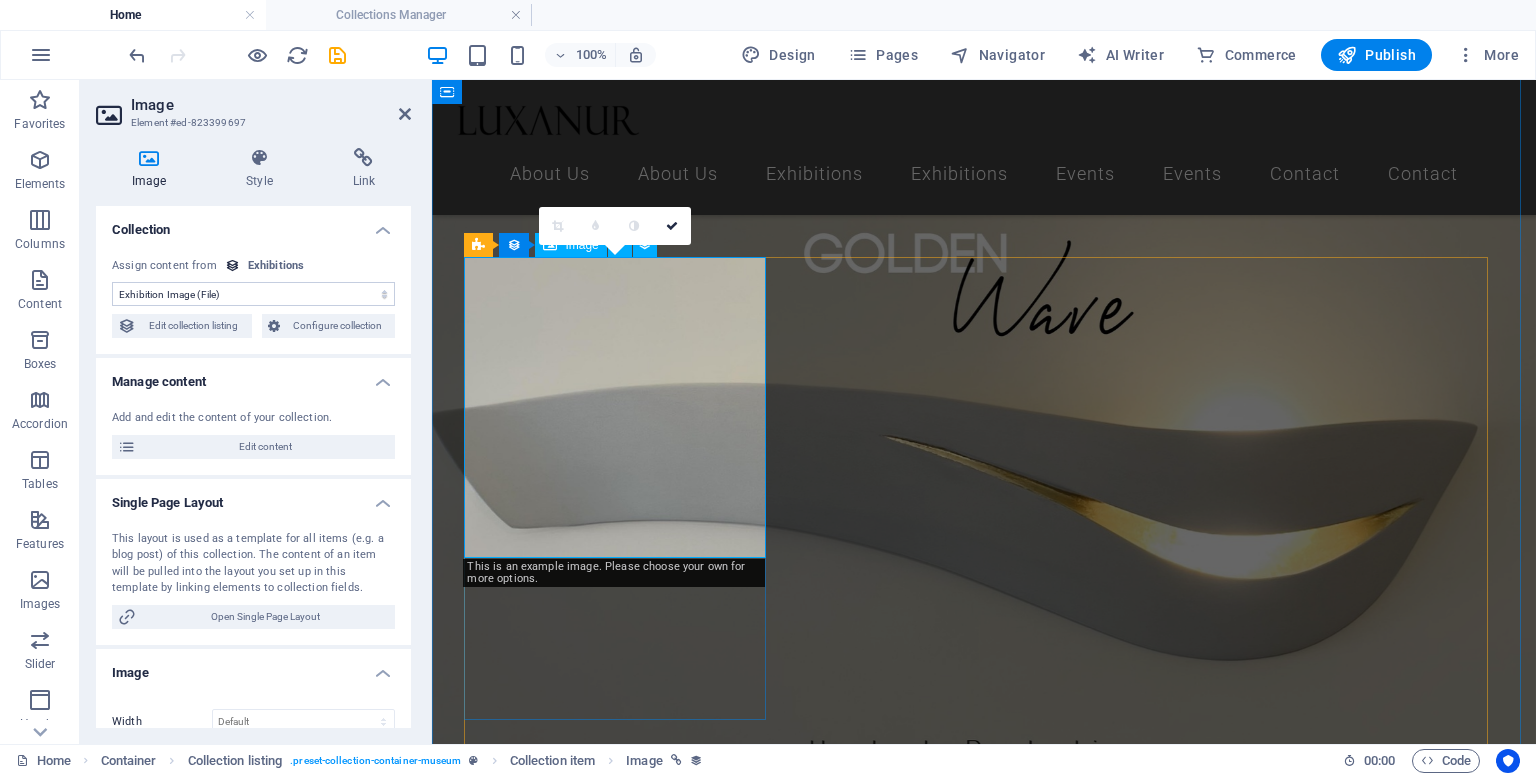 click at bounding box center [968, 1777] 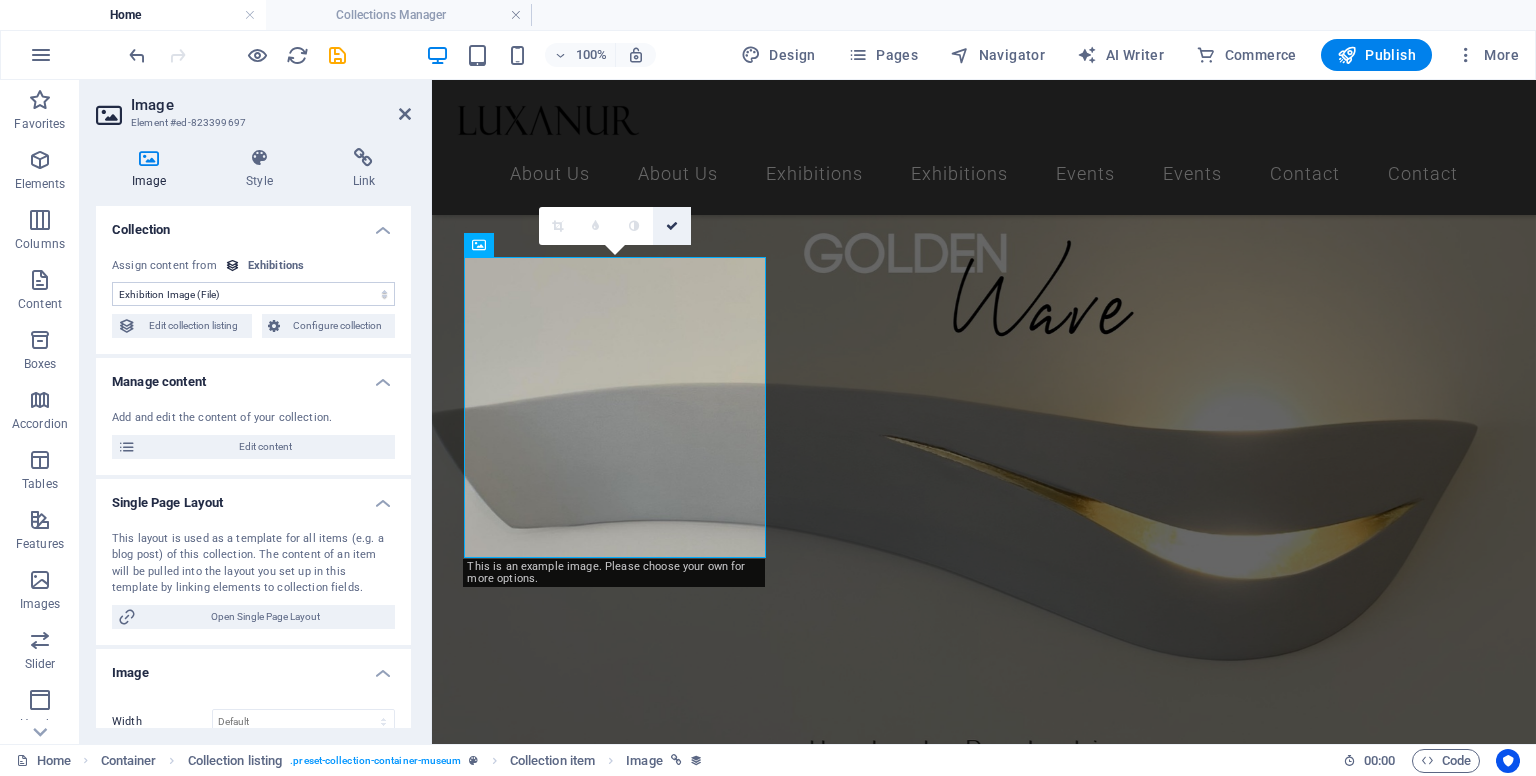 click at bounding box center [672, 226] 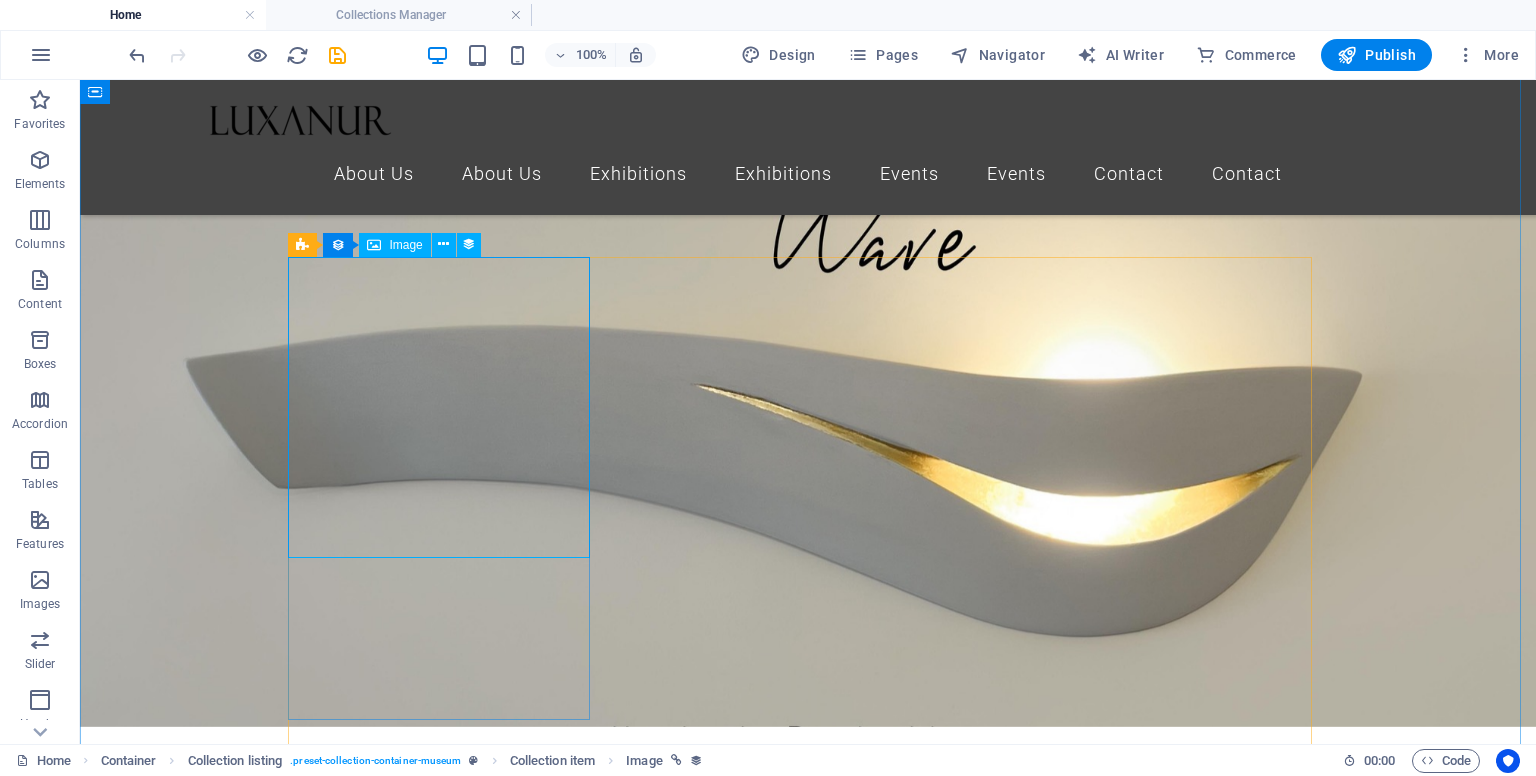 click on "Image" at bounding box center (405, 245) 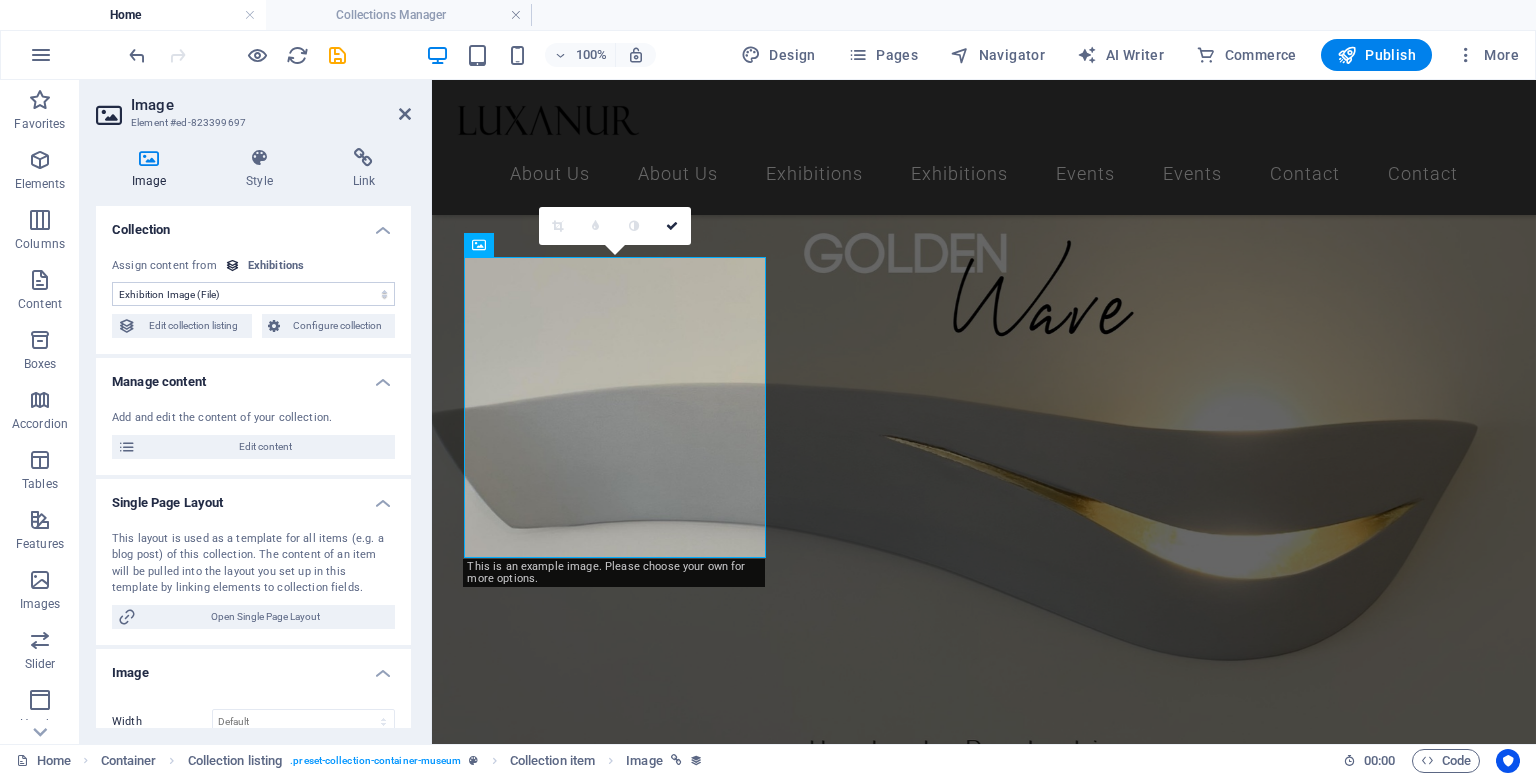 click on "No assignment, content remains static Created at (Date) Updated at (Date) Exhibition Image (File) Exhibition Date (Date) Name (Plain Text) Slug (Plain Text) Exhibition Intro (Rich Text) Exhibition Hero (File) Exhibition Duration (Plain Text) Exhibition Details (CMS) Featured Exhibition (Checkbox) Featured Intro (Rich Text) Assign content from Exhibitions 8/2/2025 (l) 08/02/2025 (L) Aug 2, 2025 (ll) August 2, 2025 (LL) Aug 2, 2025 12:11 AM (lll) August 2, 2025 12:11 AM (LLL) Sat, Aug 2, 2025 12:11 AM (llll) Saturday, August 2, 2025 12:11 AM (LLLL) 2.8.2025 (D.M.YYYY) 2. Aug 2025 (D. MMM YYYY) 2. August 2025 (D. MMMM YYYY) Sa, 2.8.2025 (dd, D.M.YYYY) Sa, 2. Aug 2025 (dd, D. MMM YYYY) Saturday, 2. August 2025 (dddd, D. MMMM YYYY) 12:11 AM (LT) 2 (D) 02 (DD) 2nd (Do) 8 (M) 08 (MM) Aug (MMM) August (MMMM) 25 (YY) 2025 (YYYY) a few seconds ago Edit collection listing Configure collection" at bounding box center [253, 298] 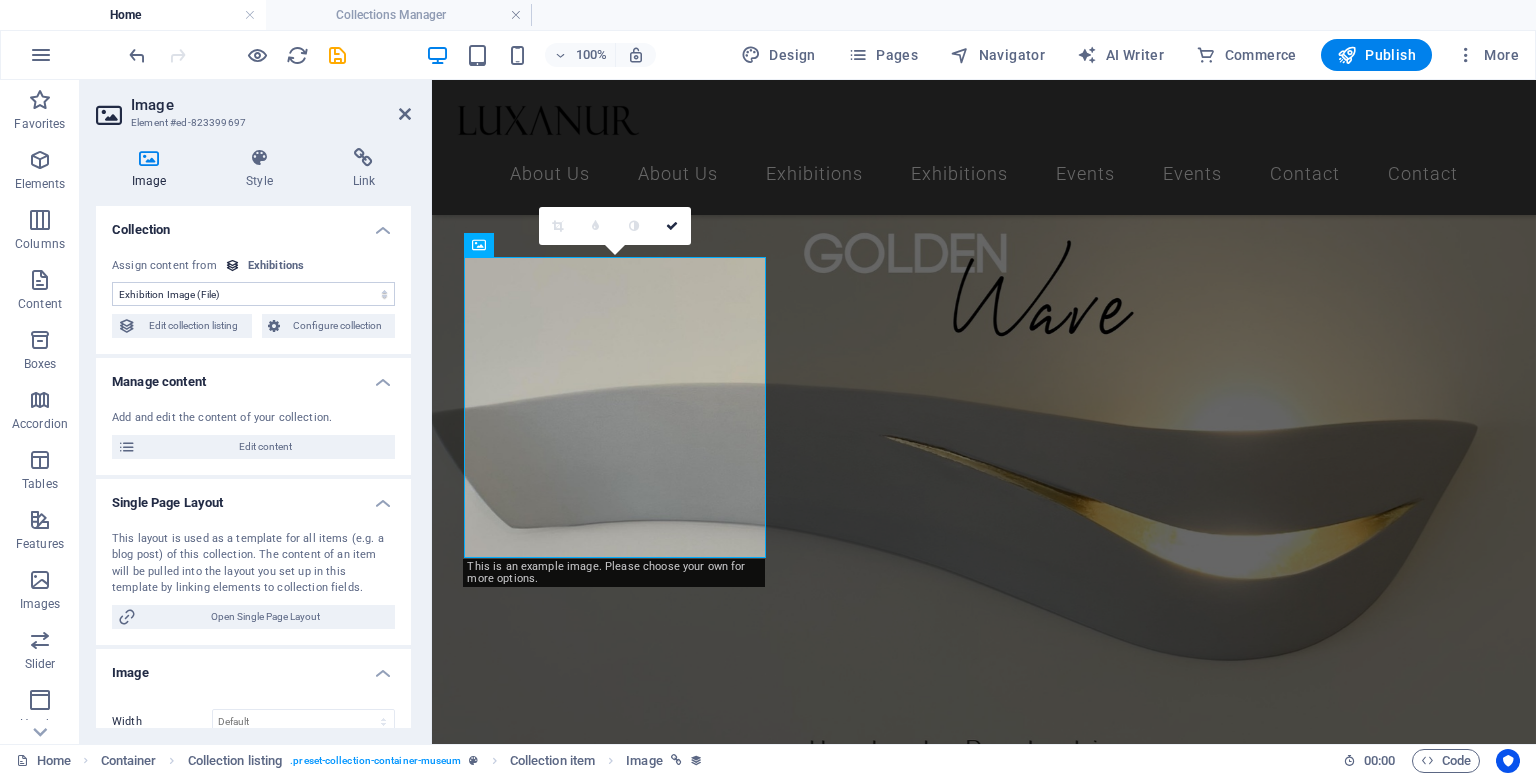click on "No assignment, content remains static Created at (Date) Updated at (Date) Exhibition Image (File) Exhibition Date (Date) Name (Plain Text) Slug (Plain Text) Exhibition Intro (Rich Text) Exhibition Hero (File) Exhibition Duration (Plain Text) Exhibition Details (CMS) Featured Exhibition (Checkbox) Featured Intro (Rich Text)" at bounding box center [253, 294] 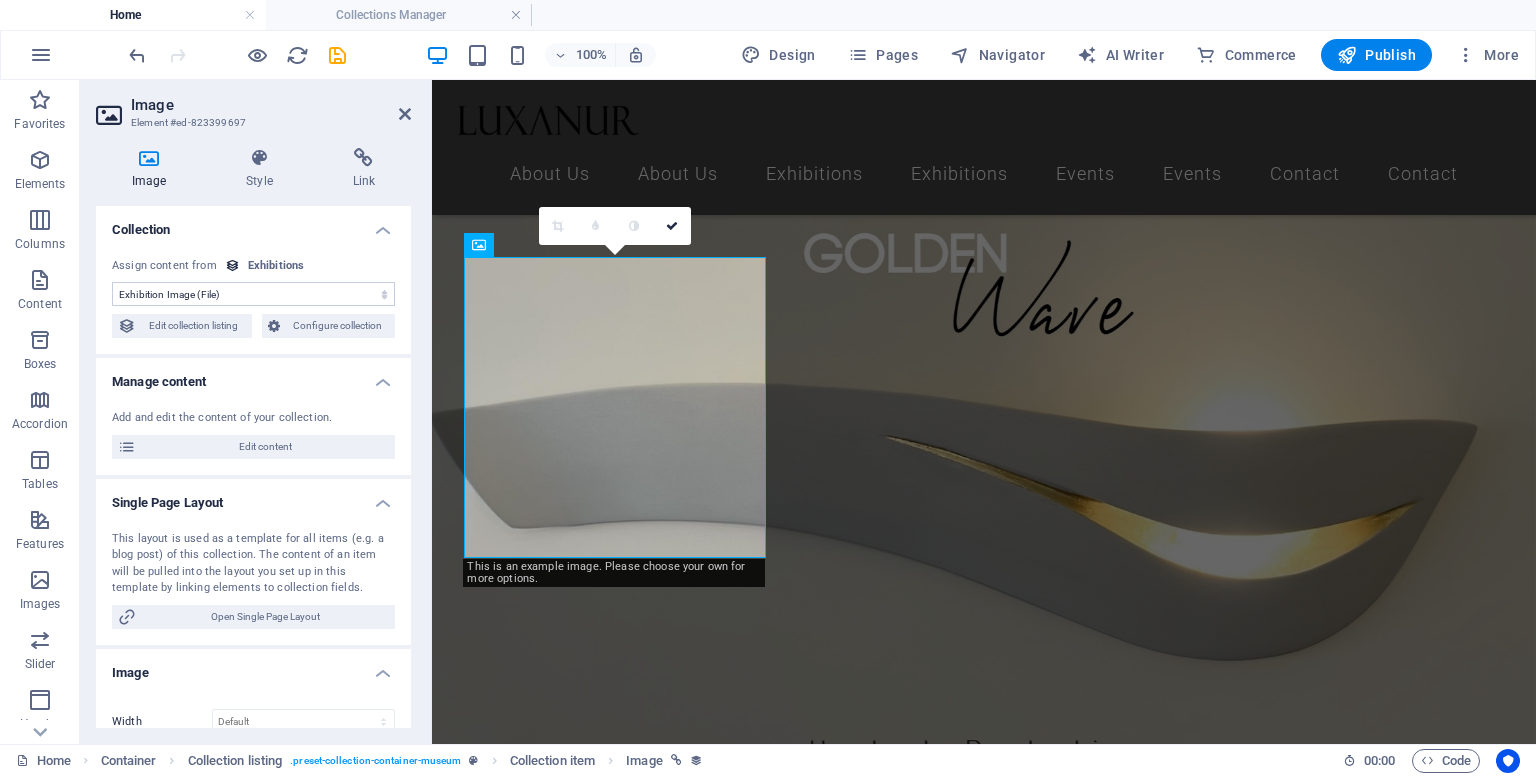 click on "No assignment, content remains static Created at (Date) Updated at (Date) Exhibition Image (File) Exhibition Date (Date) Name (Plain Text) Slug (Plain Text) Exhibition Intro (Rich Text) Exhibition Hero (File) Exhibition Duration (Plain Text) Exhibition Details (CMS) Featured Exhibition (Checkbox) Featured Intro (Rich Text)" at bounding box center [253, 294] 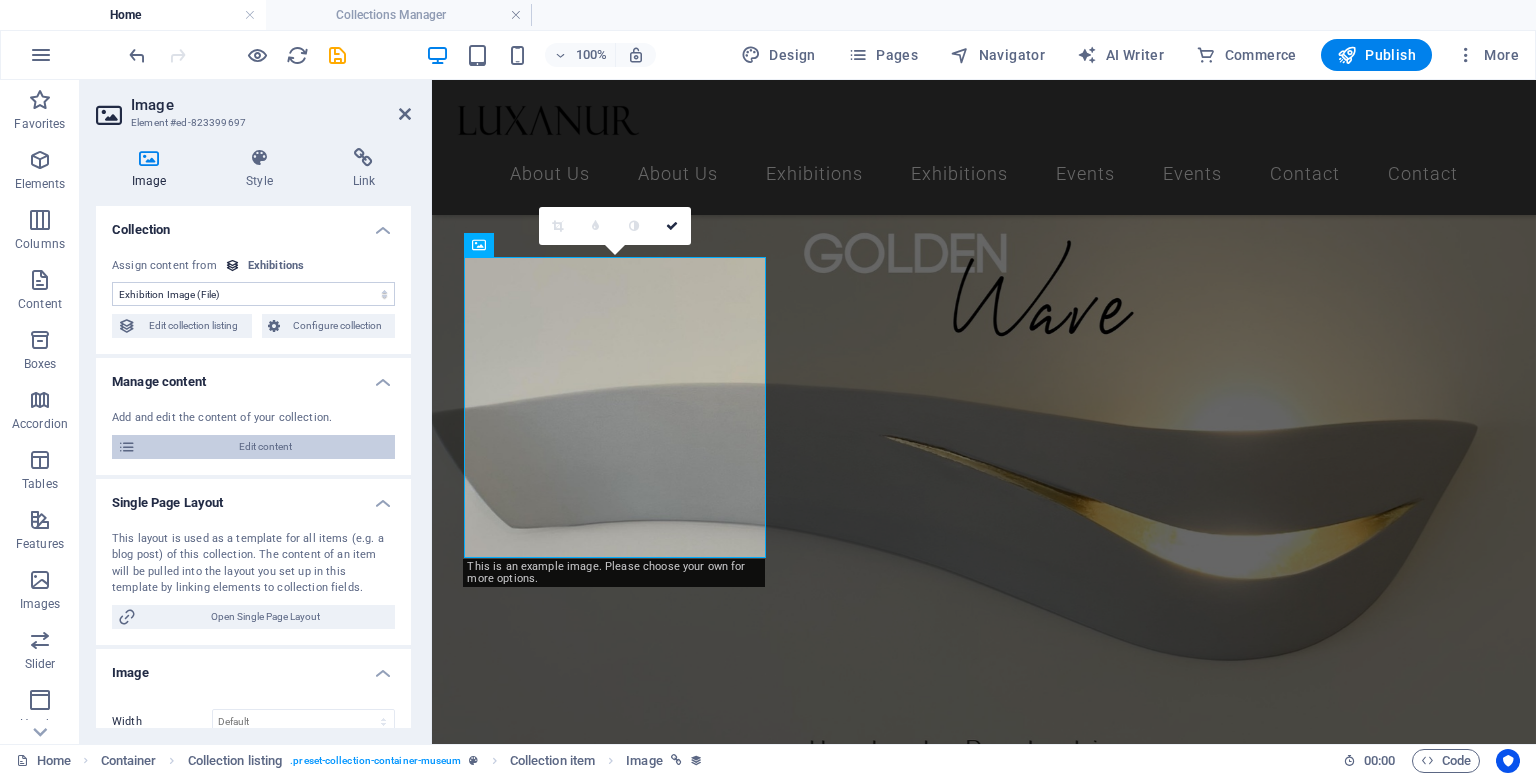 click on "Edit content" at bounding box center (265, 447) 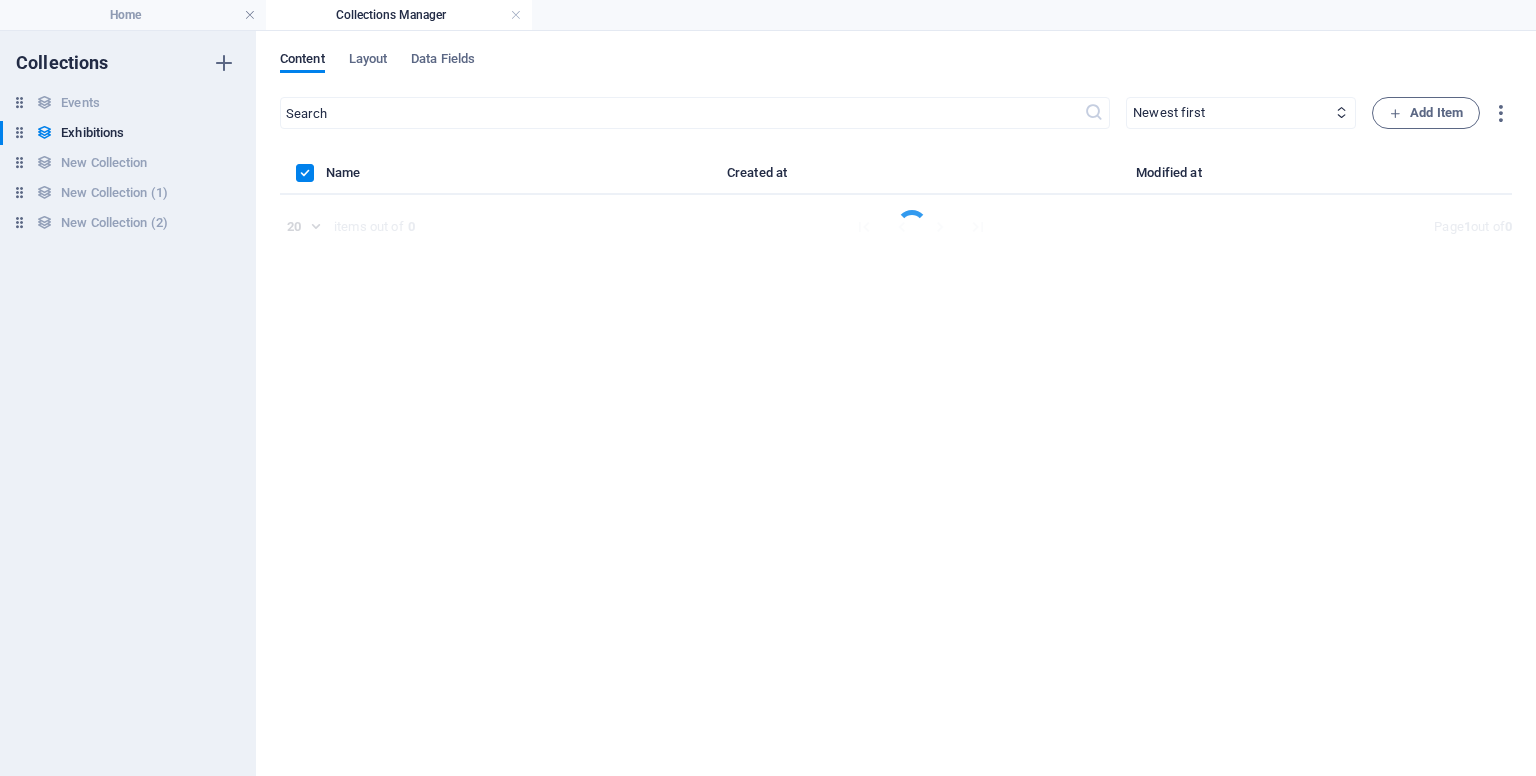 scroll, scrollTop: 0, scrollLeft: 0, axis: both 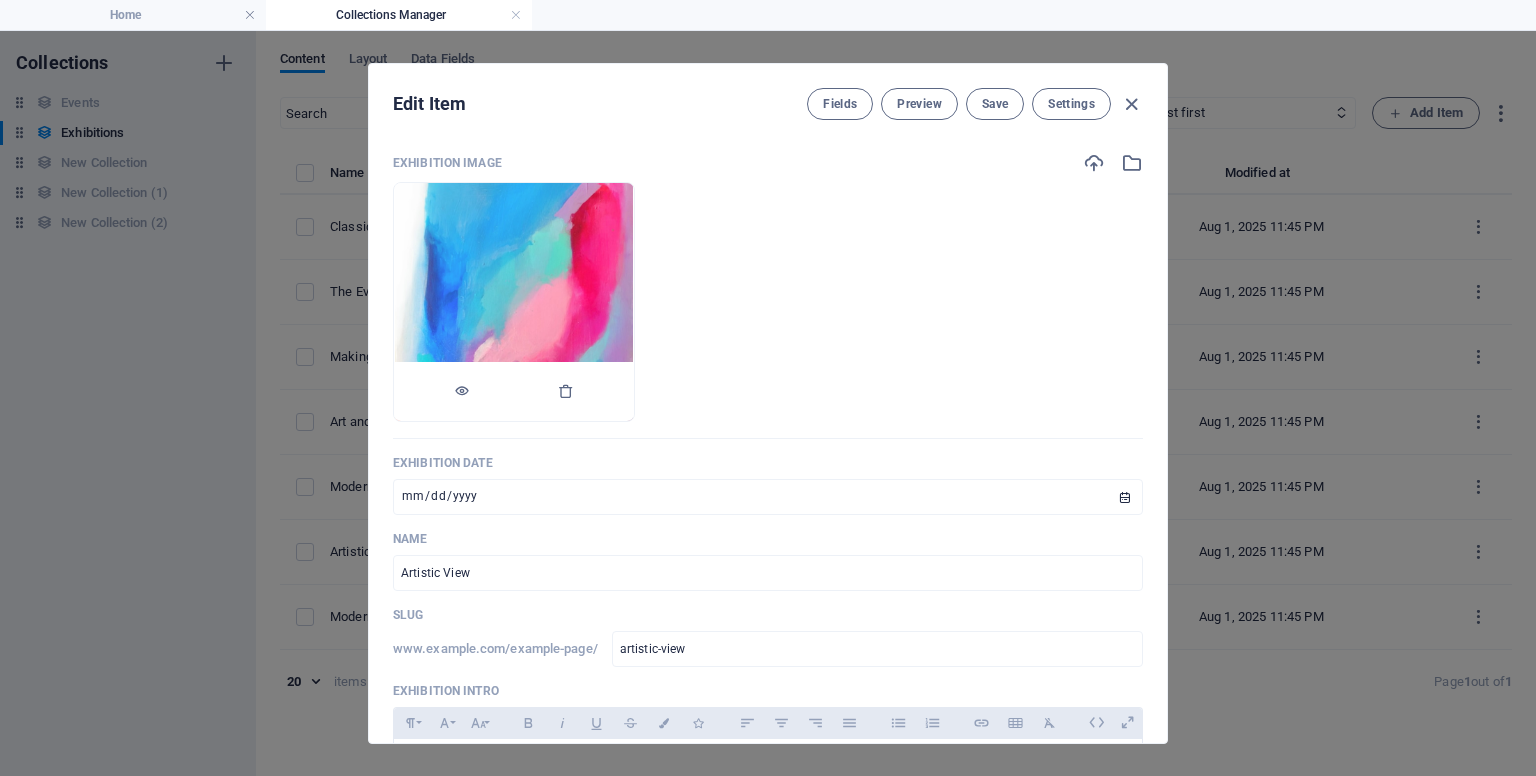 click at bounding box center [514, 302] 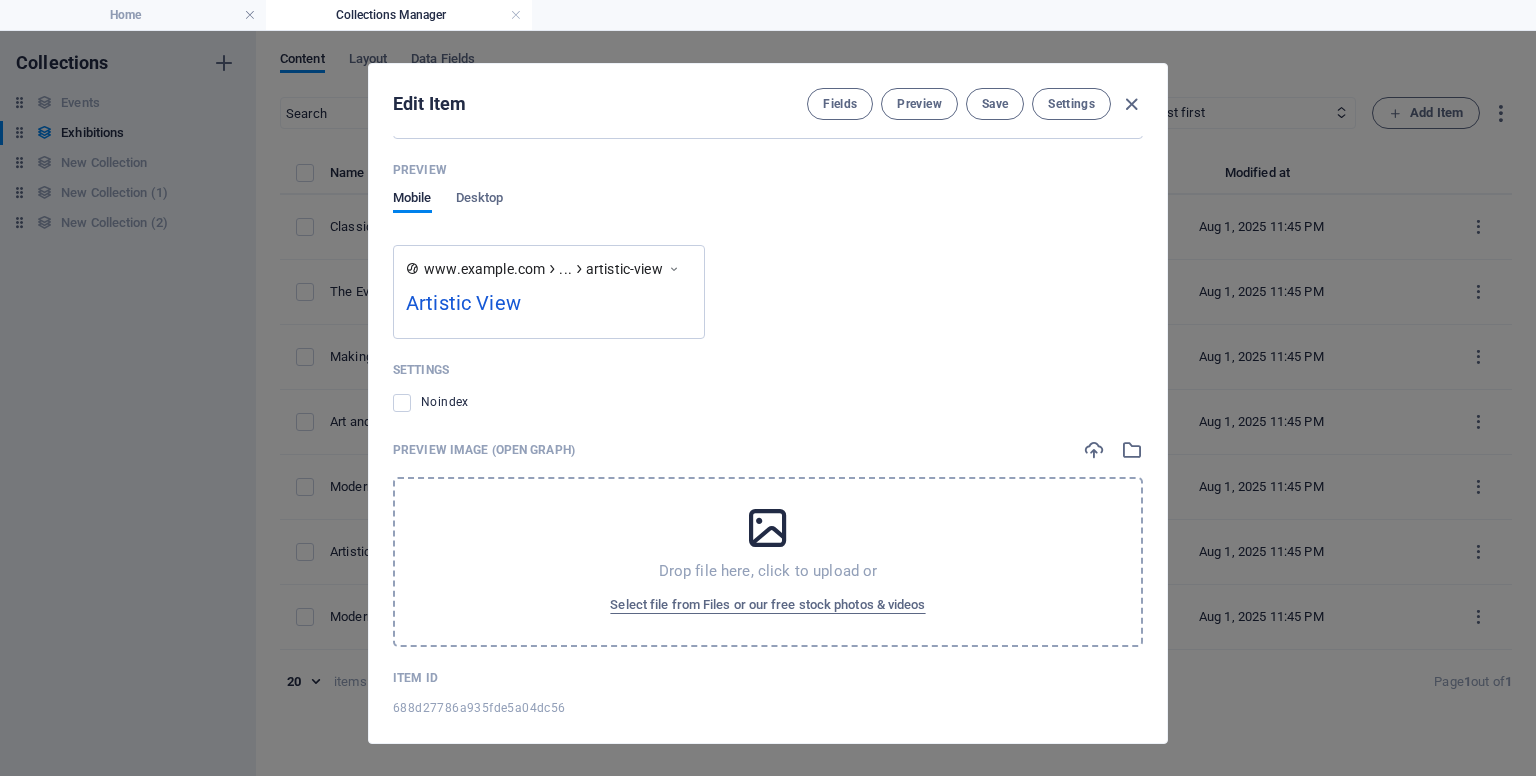 scroll, scrollTop: 2107, scrollLeft: 0, axis: vertical 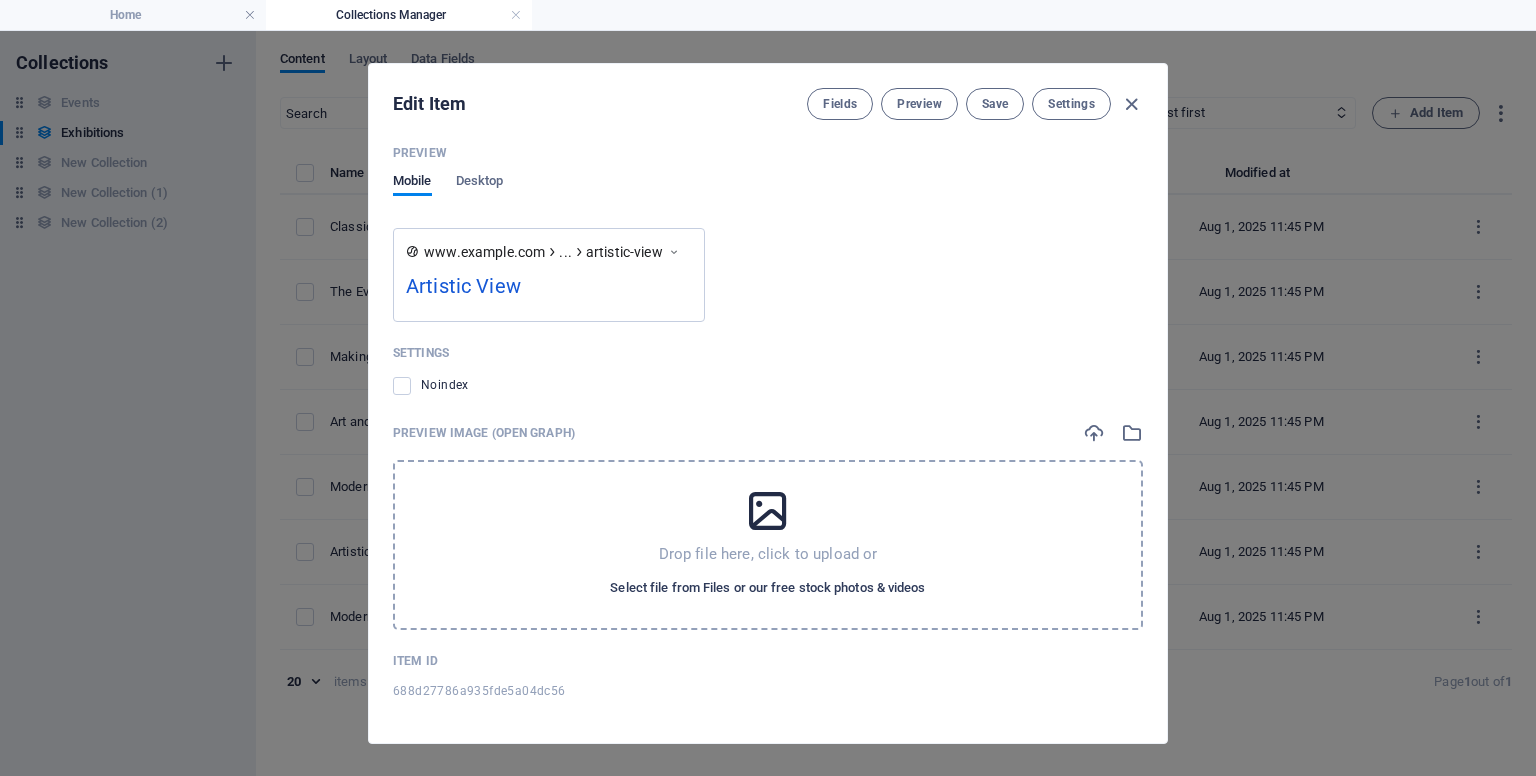 click on "Select file from Files or our free stock photos & videos" at bounding box center [767, 588] 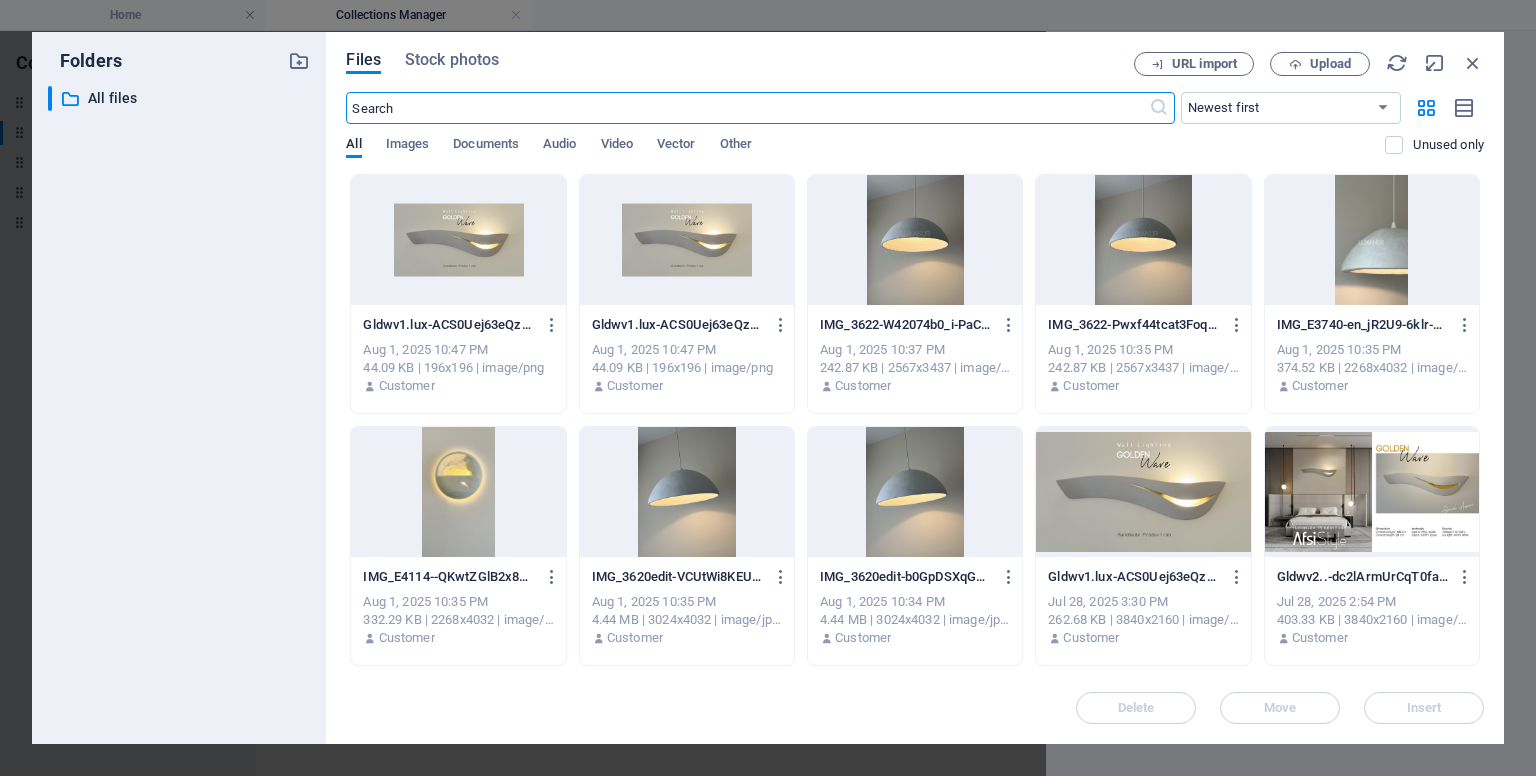 click at bounding box center [915, 240] 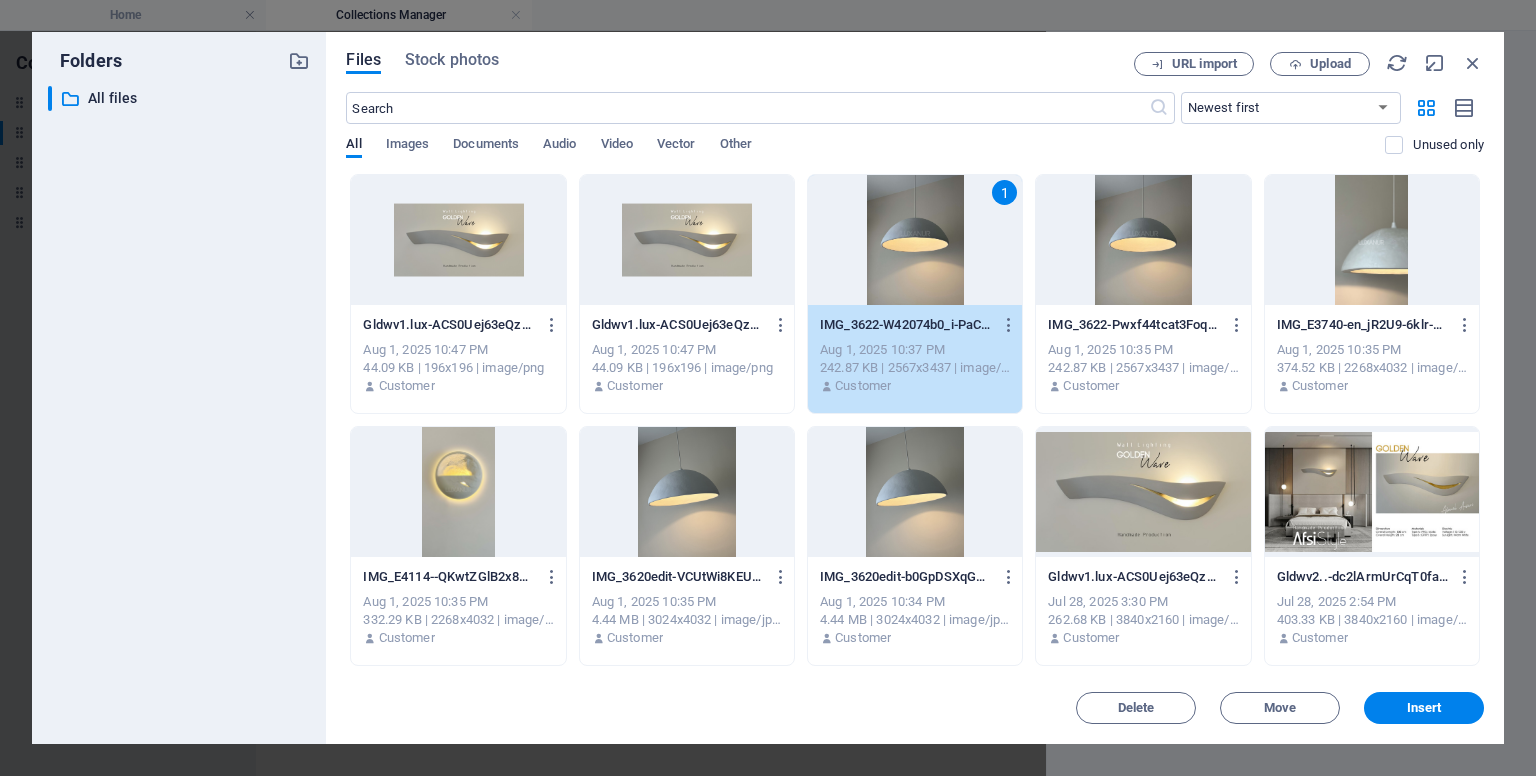 click on "1" at bounding box center [915, 240] 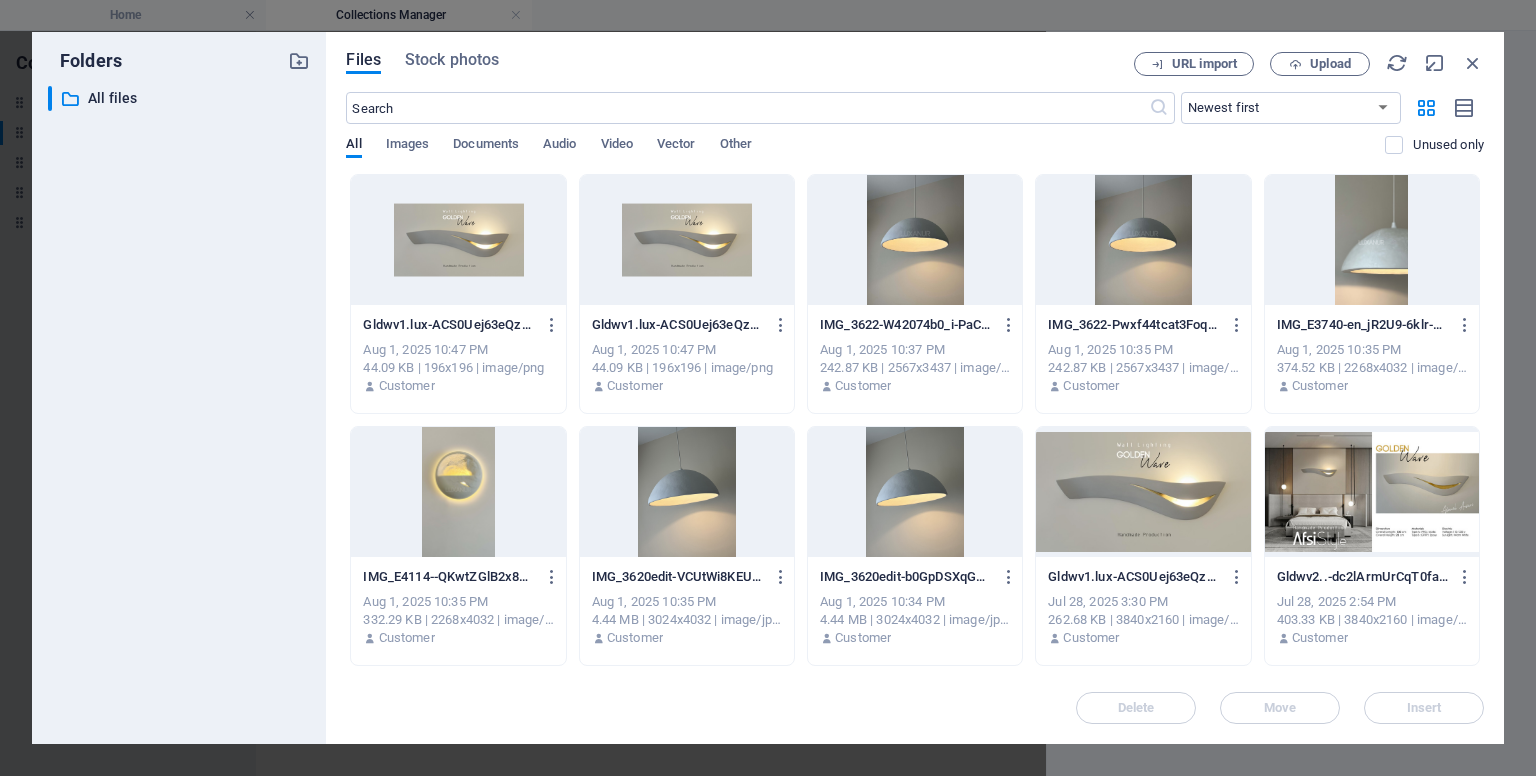 click at bounding box center [915, 240] 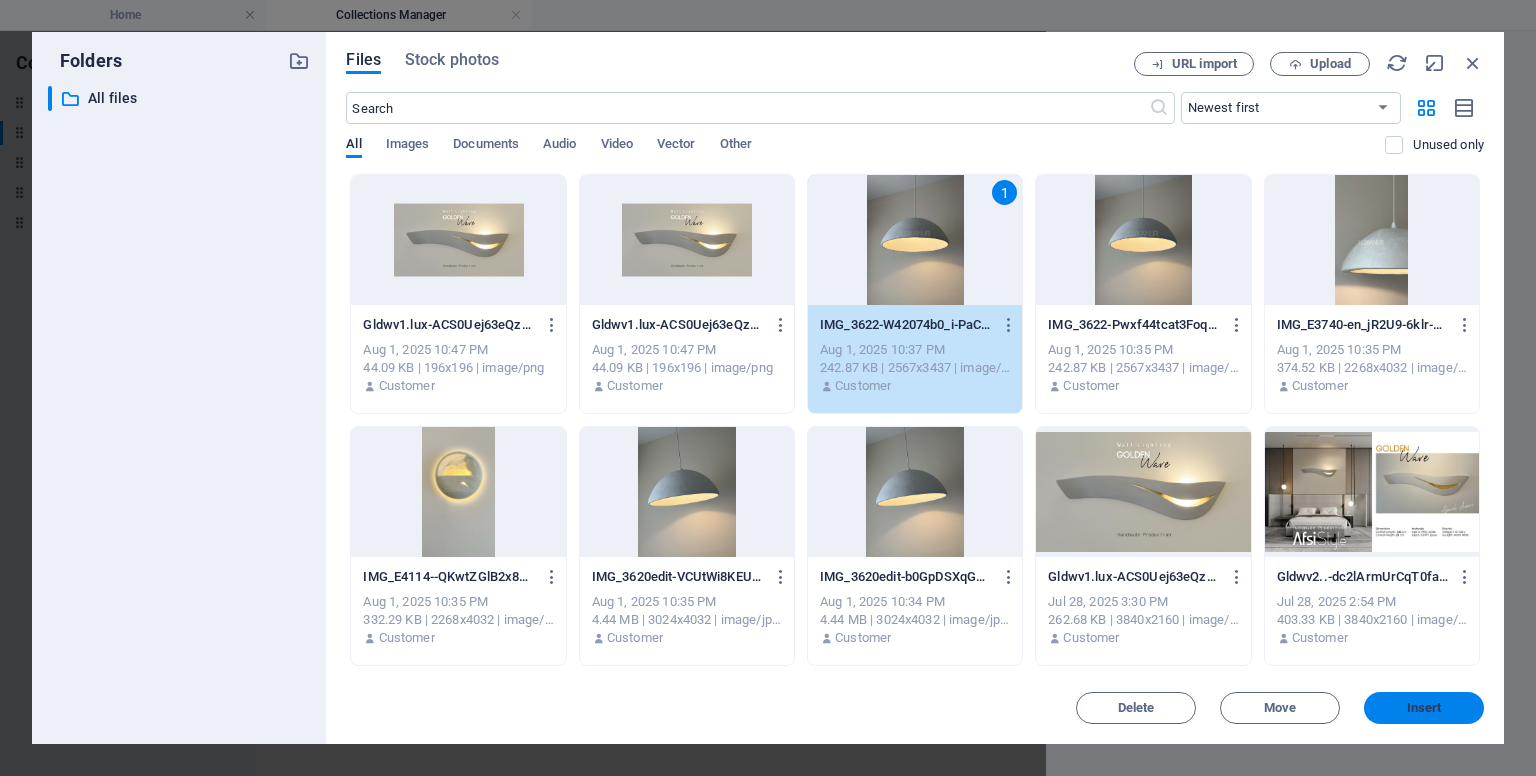 click on "Insert" at bounding box center (1424, 708) 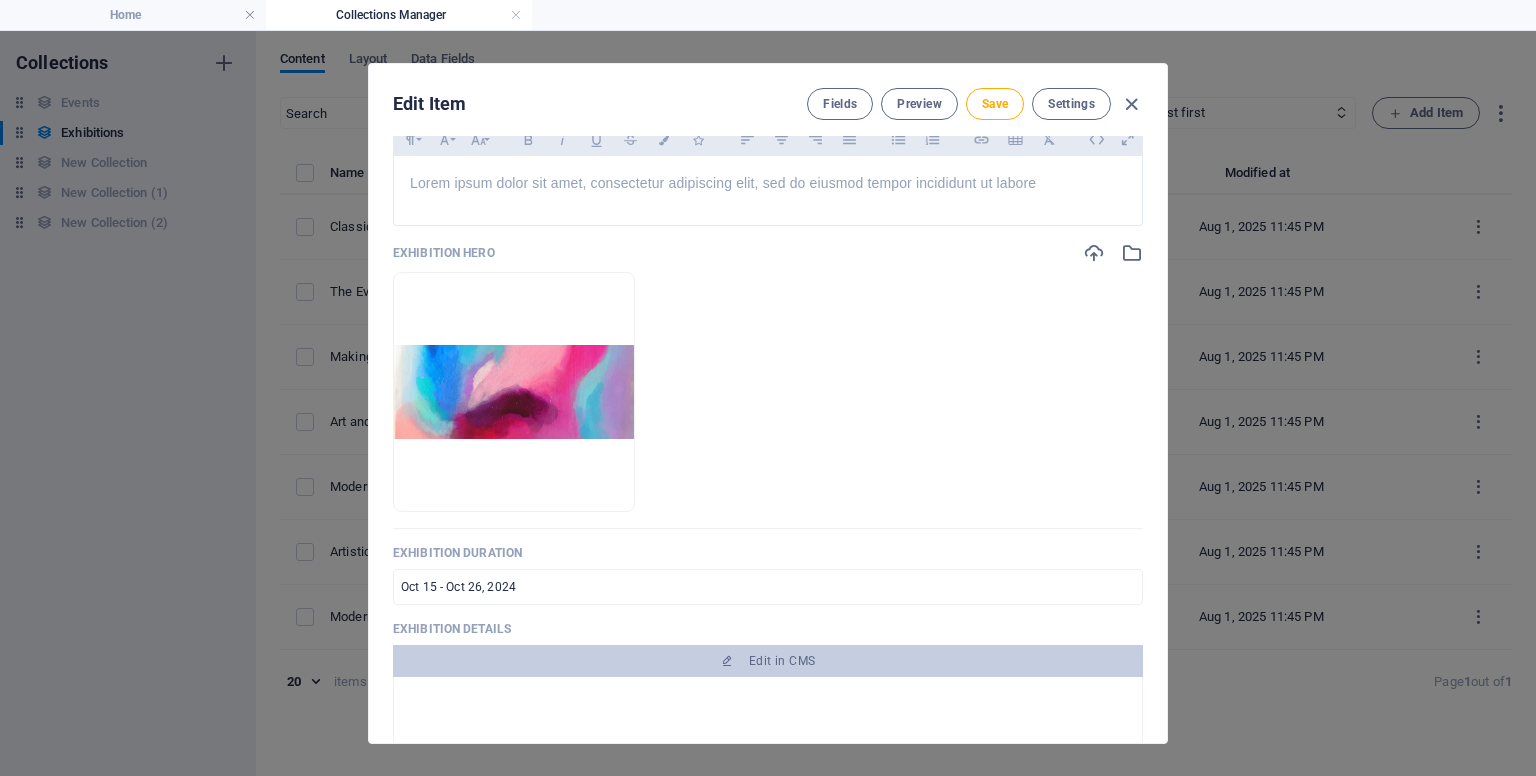 scroll, scrollTop: 586, scrollLeft: 0, axis: vertical 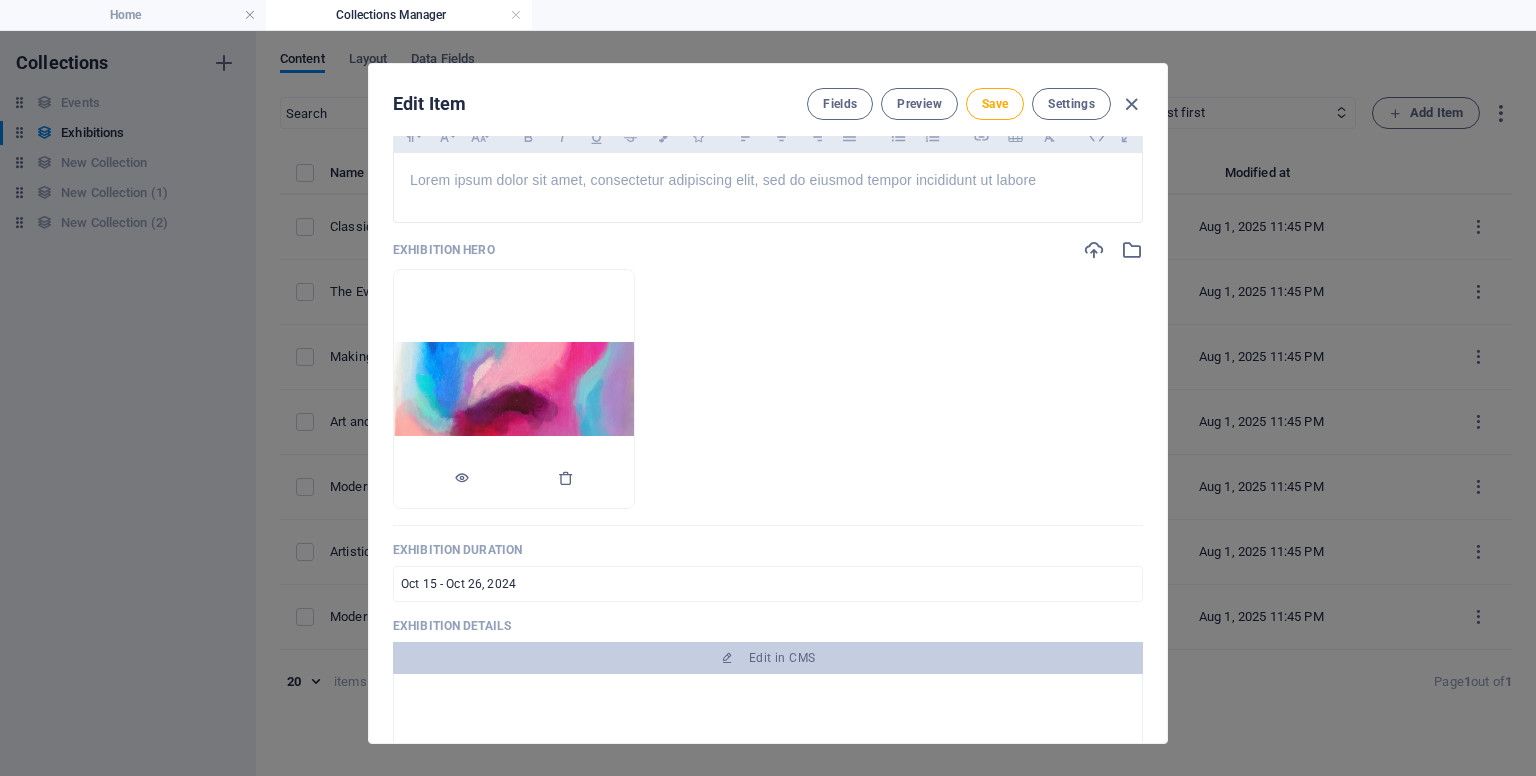 click at bounding box center (514, 388) 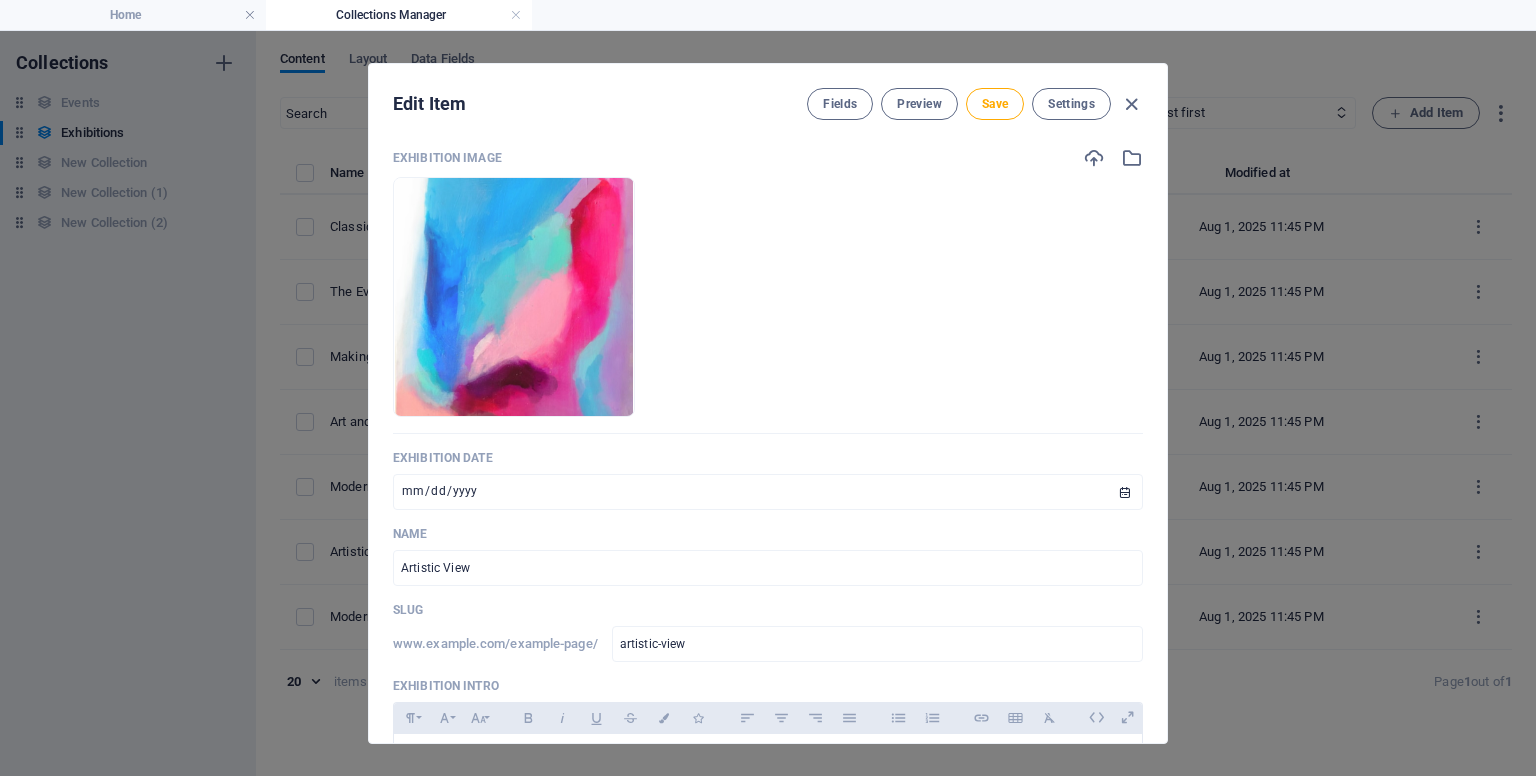 scroll, scrollTop: 0, scrollLeft: 0, axis: both 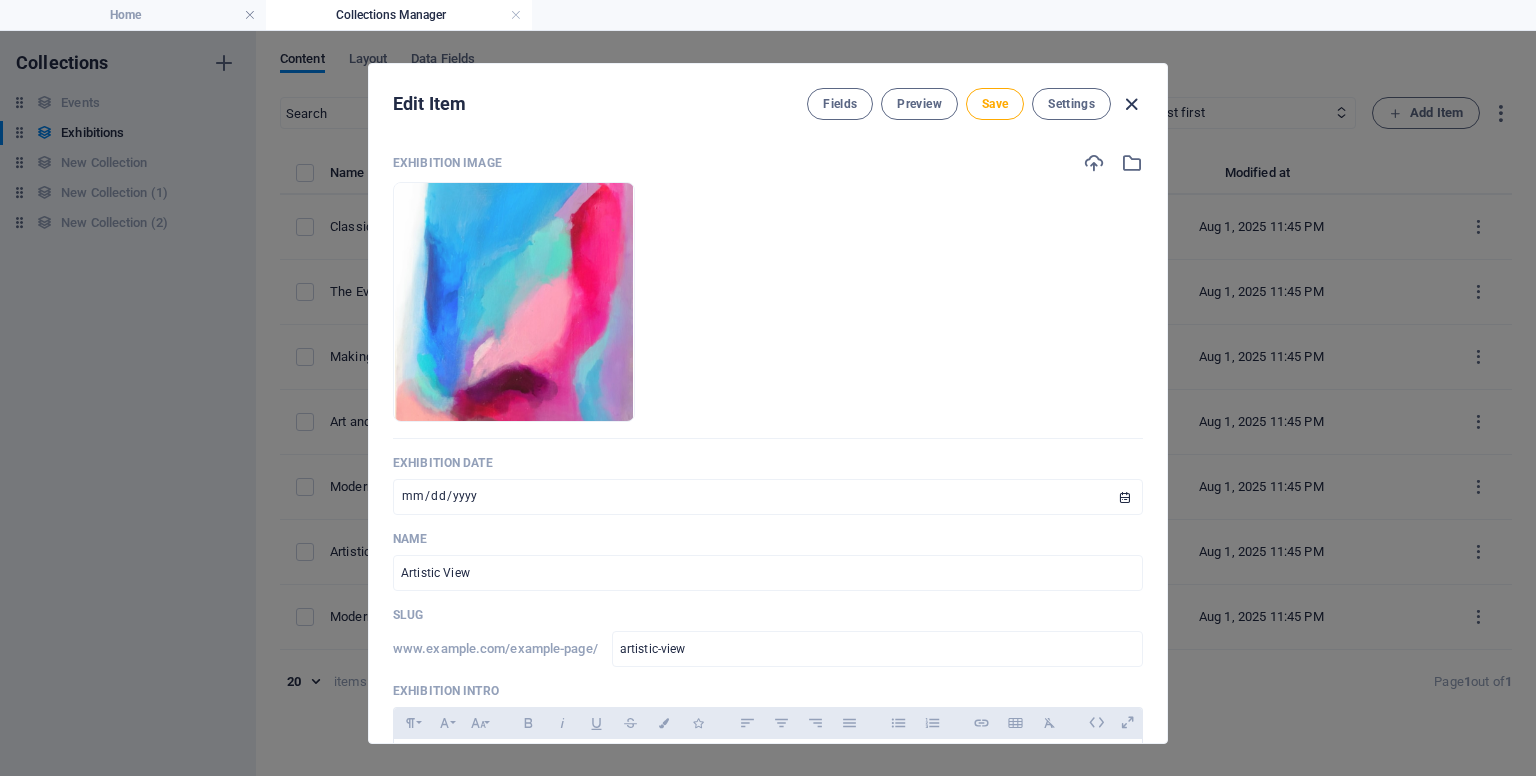 click at bounding box center [1131, 104] 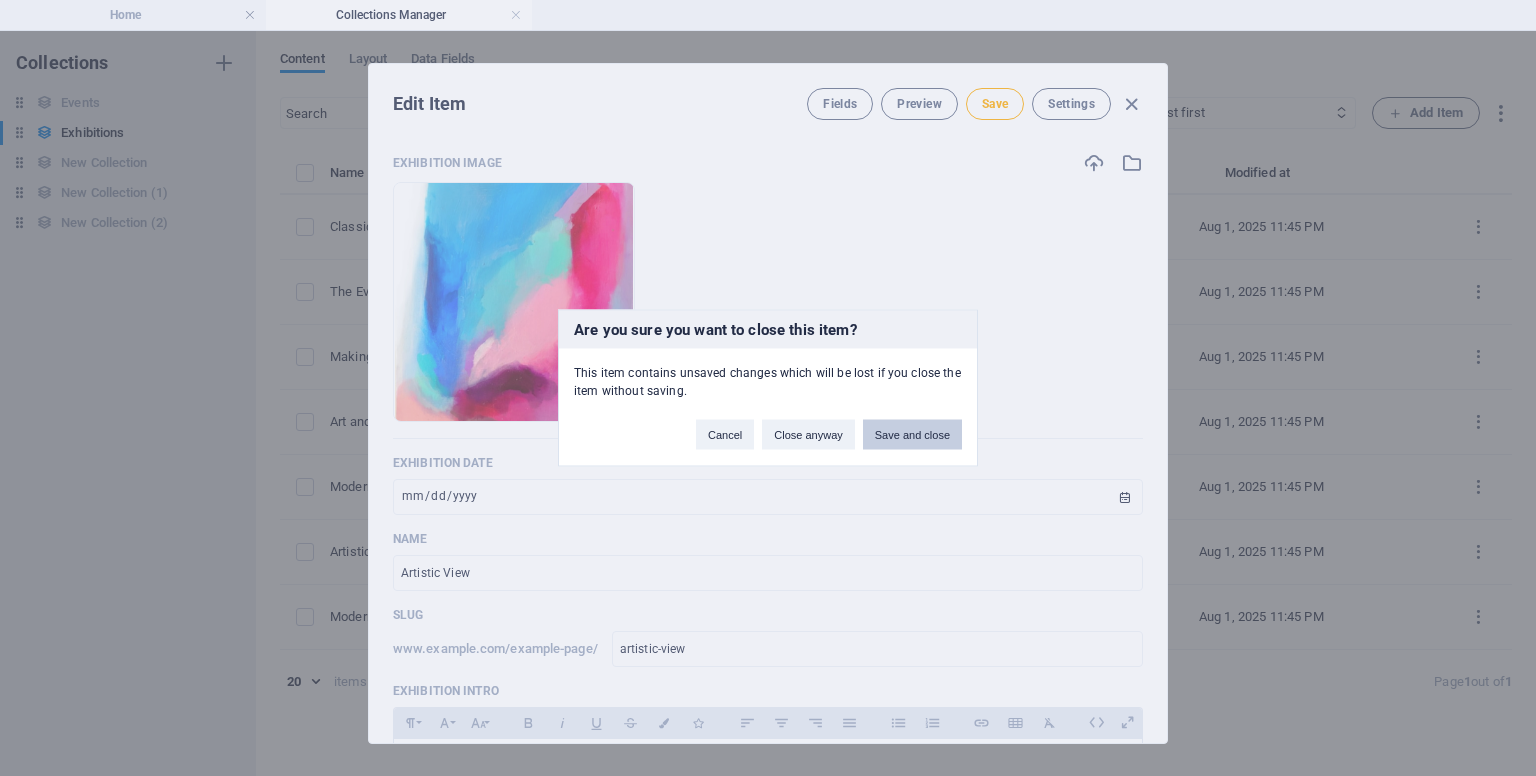 click on "Save and close" at bounding box center (912, 435) 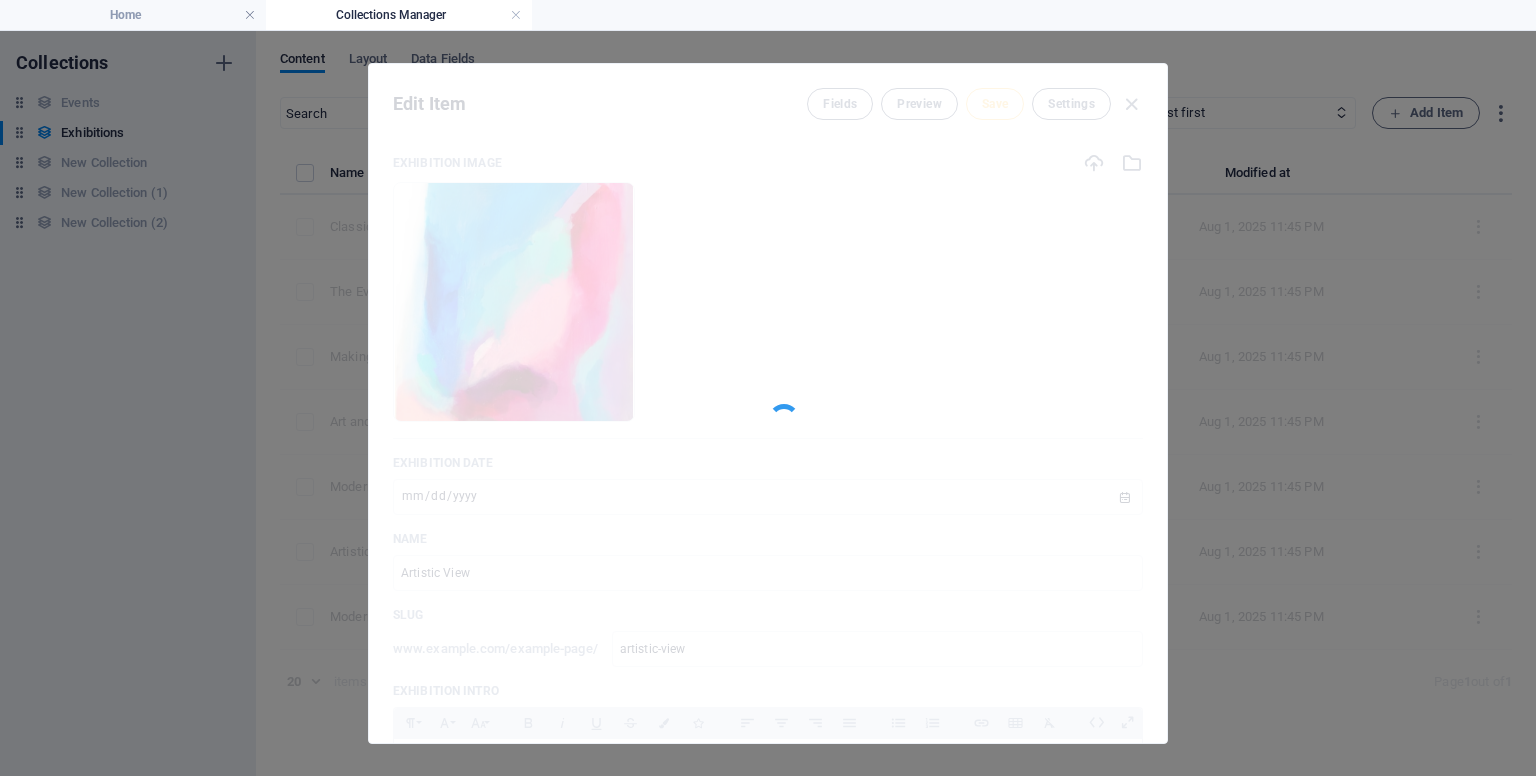 type on "2025-08-02" 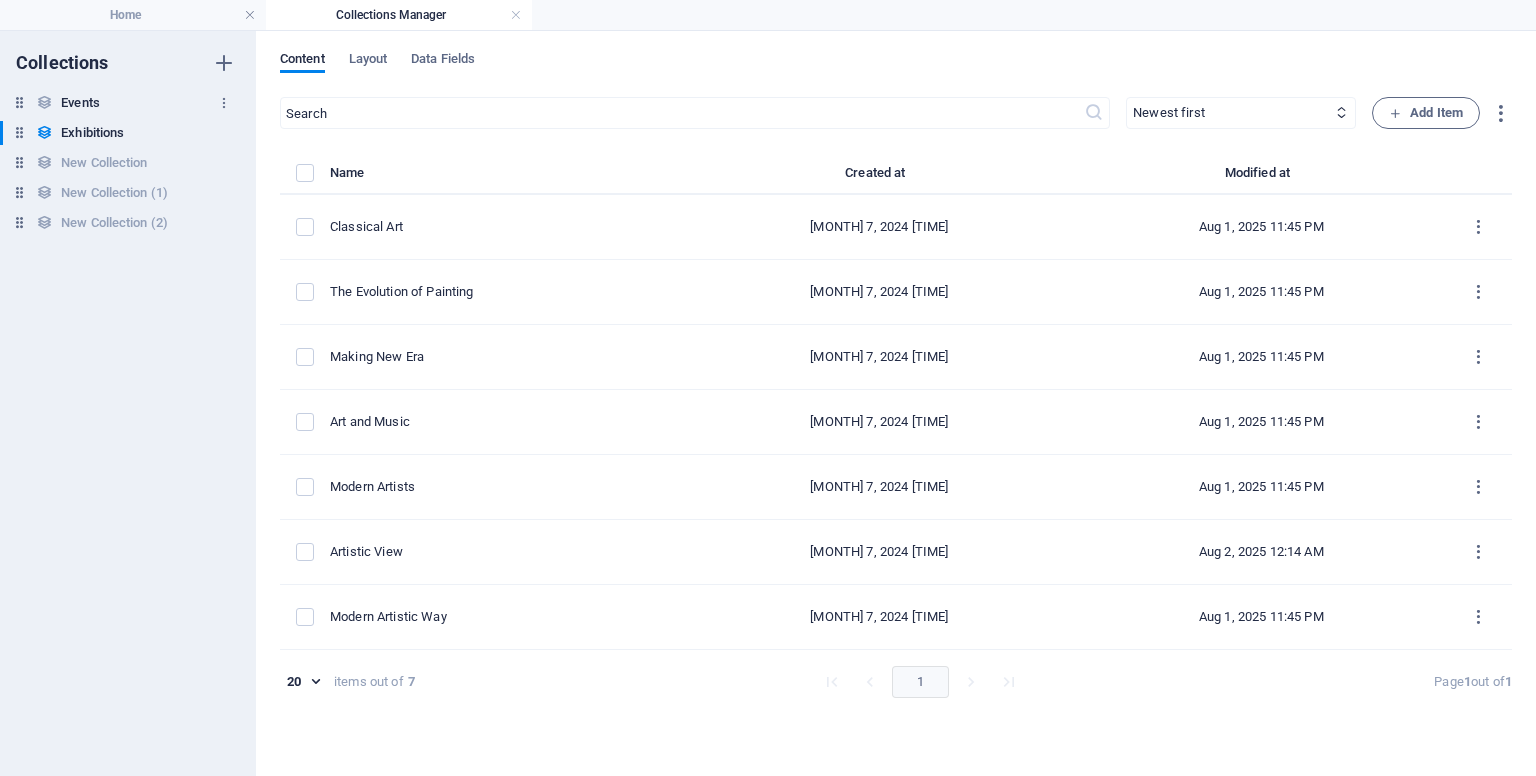 click on "Events" at bounding box center [80, 103] 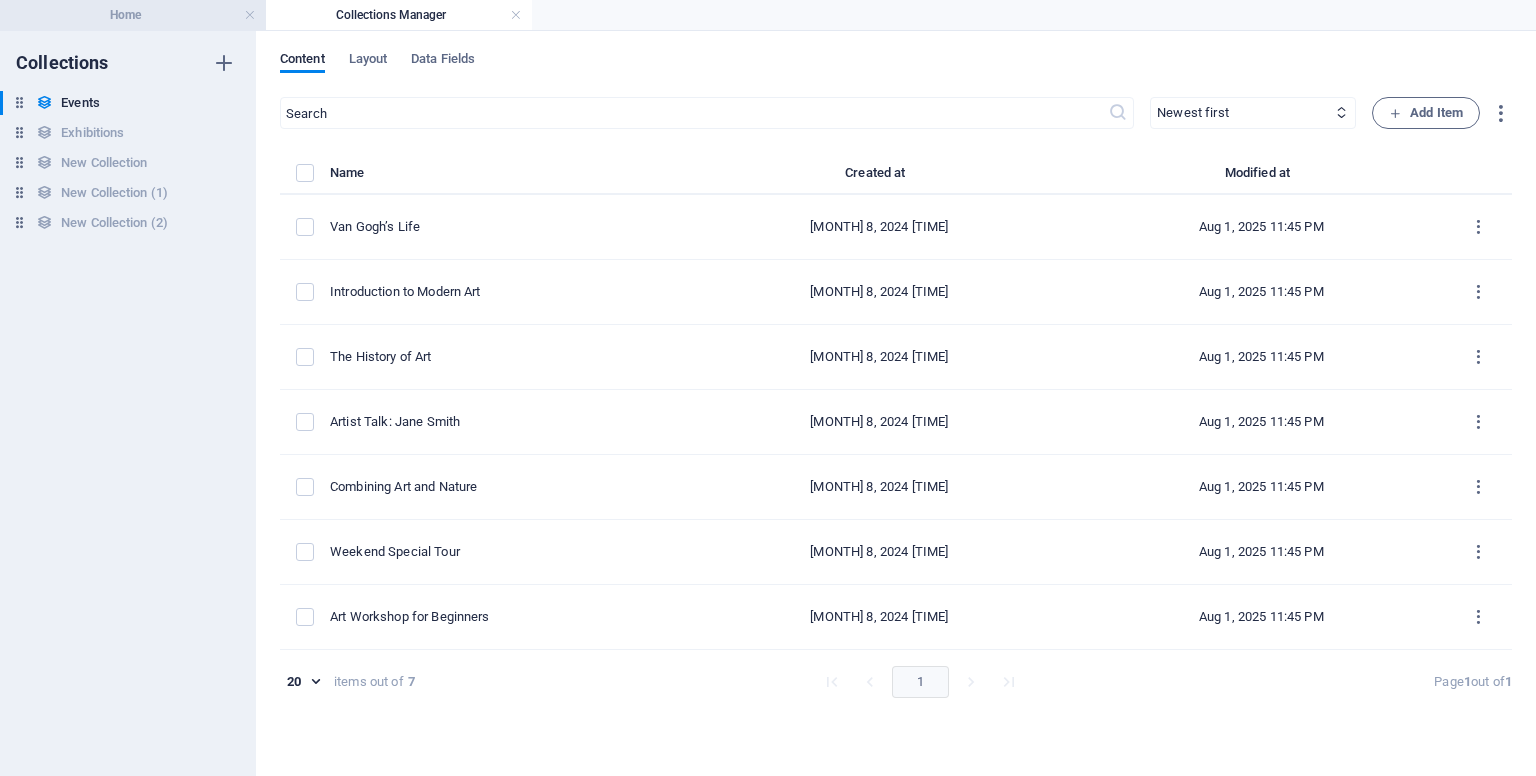 click on "Home" at bounding box center [133, 15] 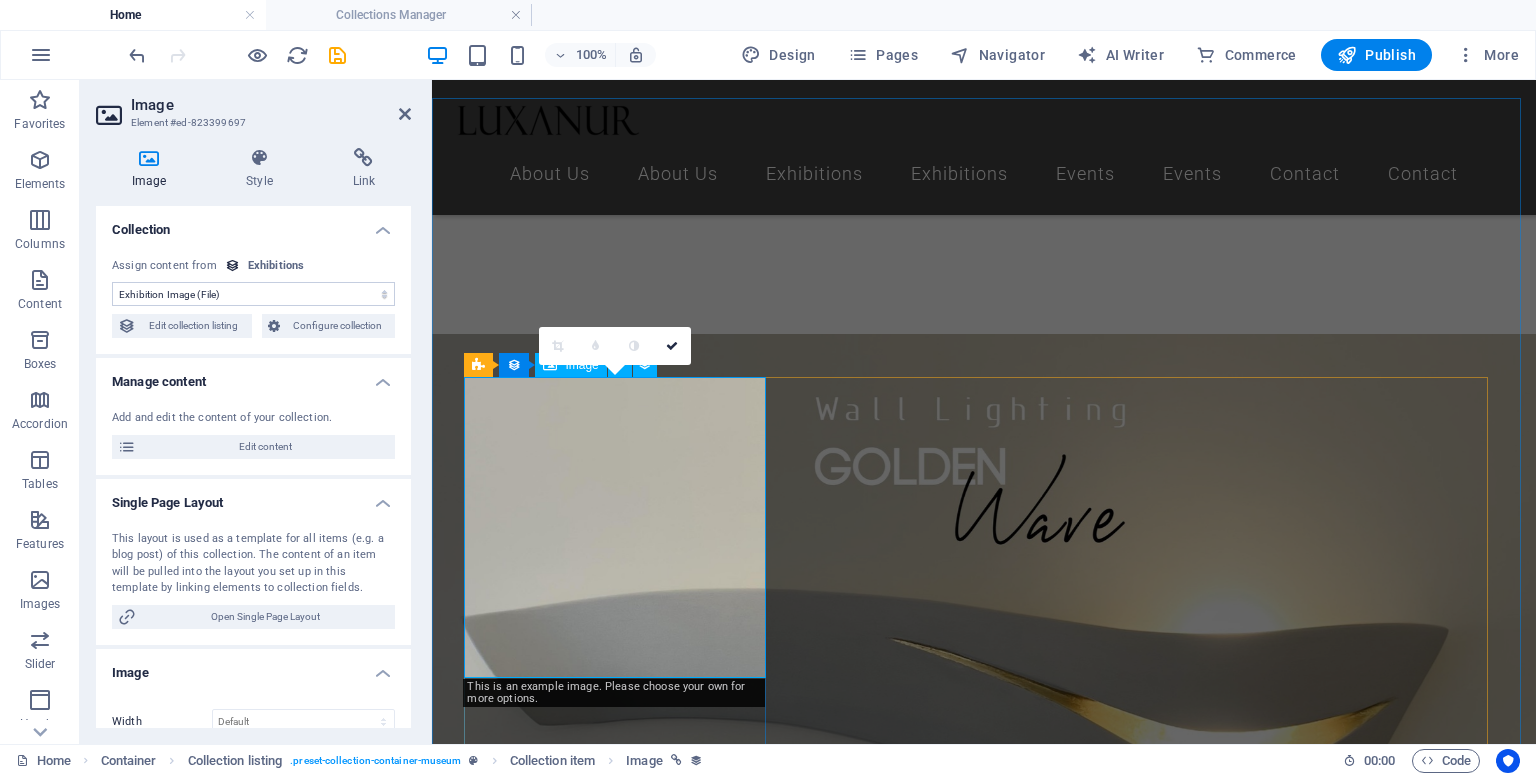 scroll, scrollTop: 800, scrollLeft: 0, axis: vertical 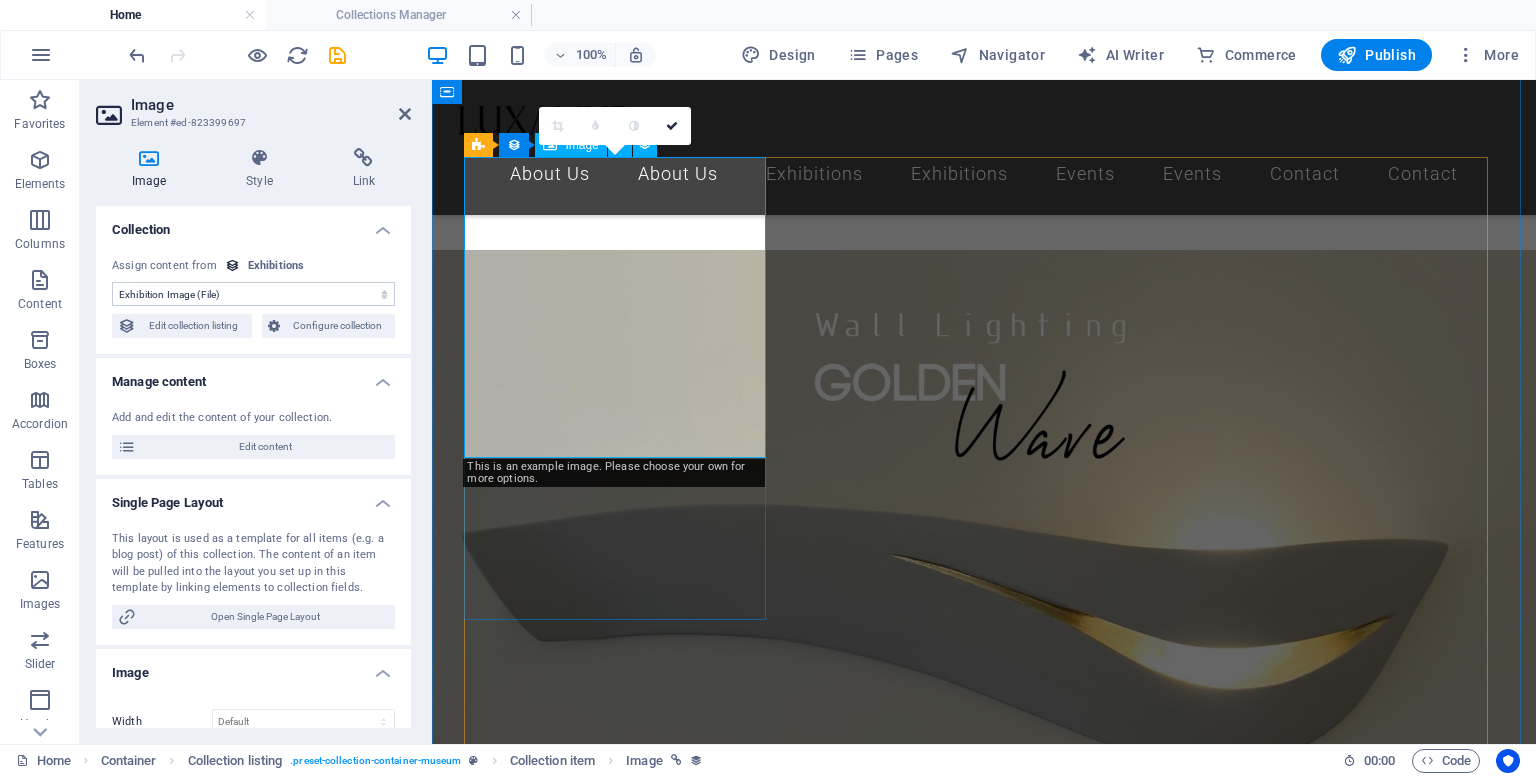 click at bounding box center [968, 1677] 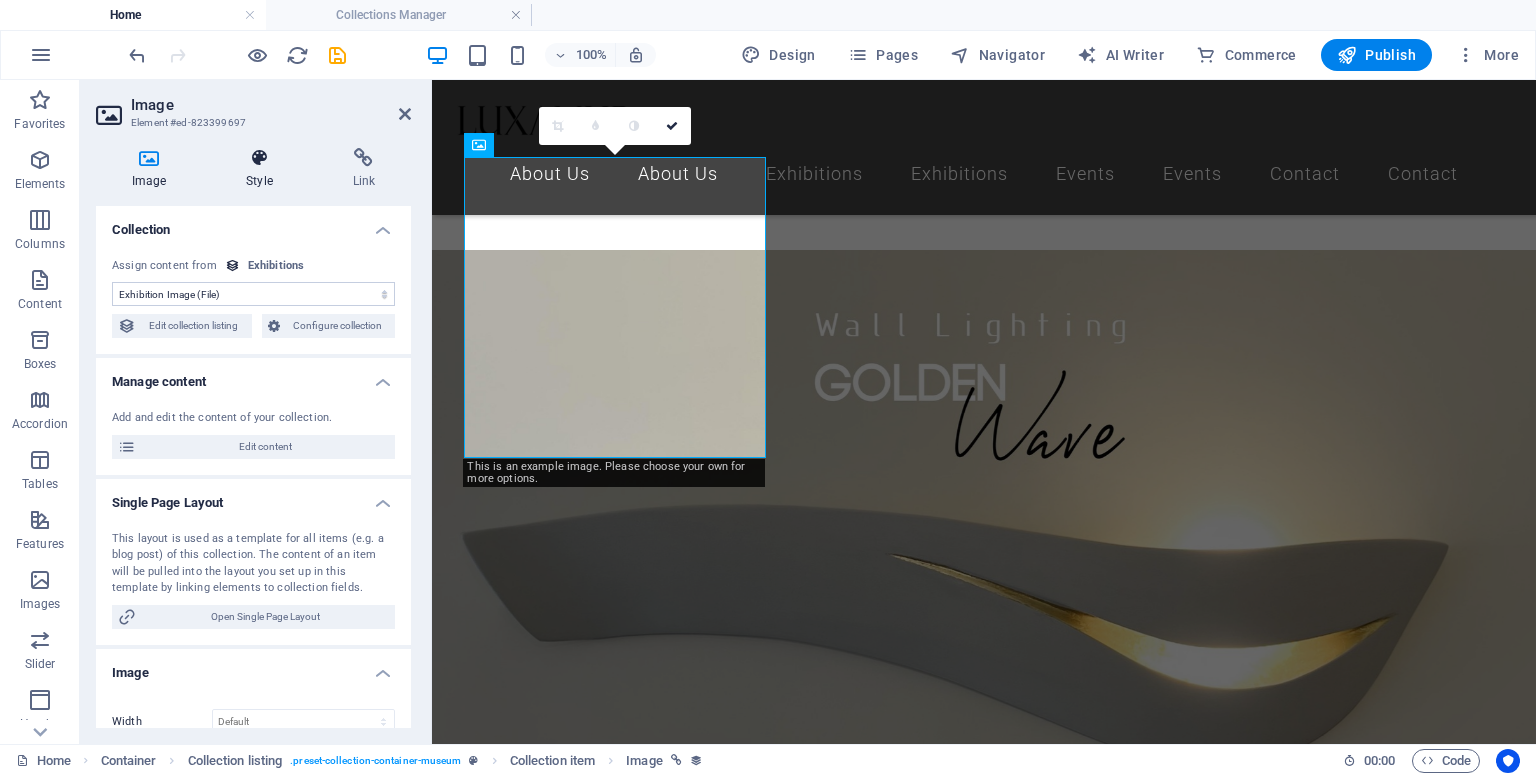 click on "Style" at bounding box center [263, 169] 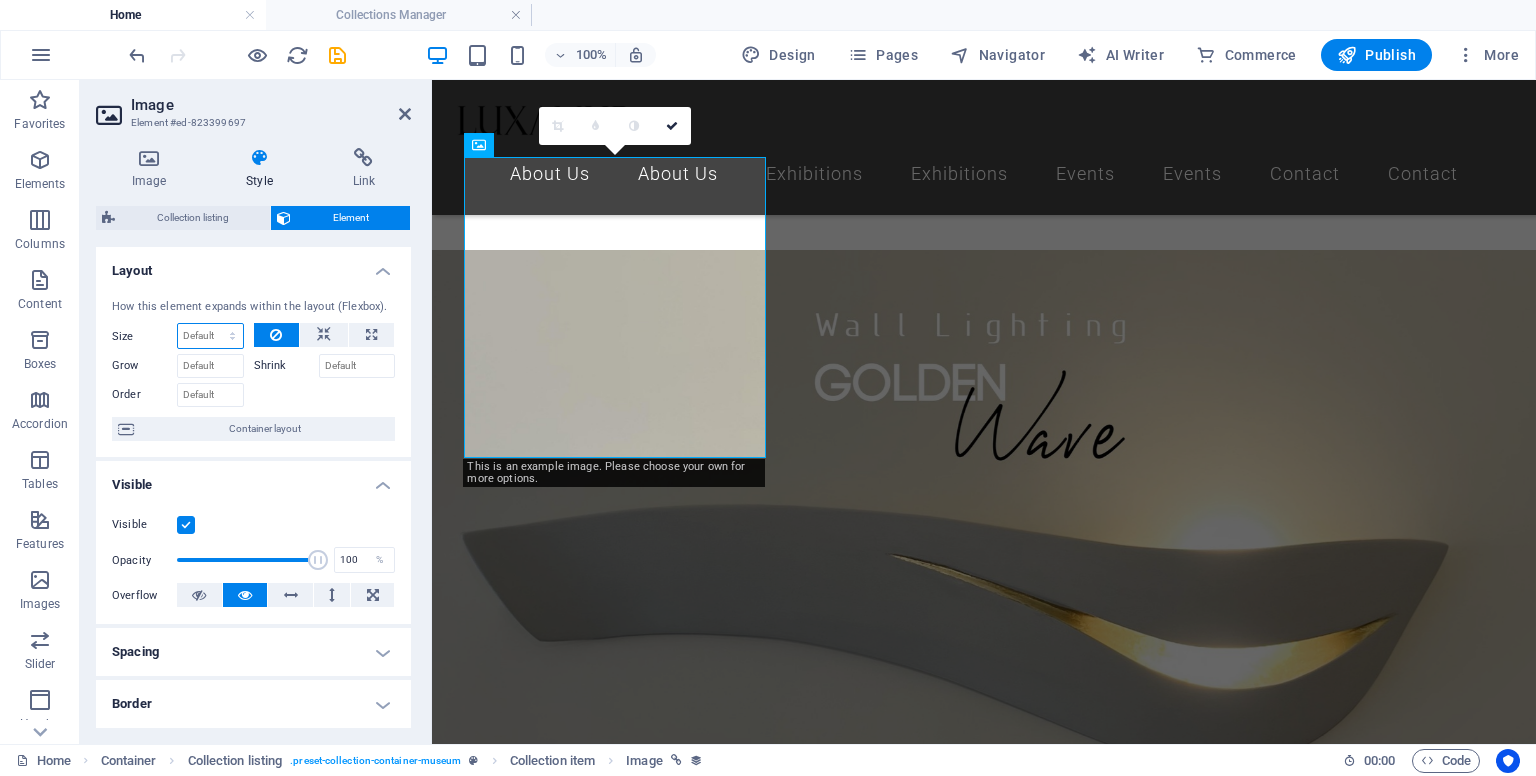 click on "Default auto px % 1/1 1/2 1/3 1/4 1/5 1/6 1/7 1/8 1/9 1/10" at bounding box center [210, 336] 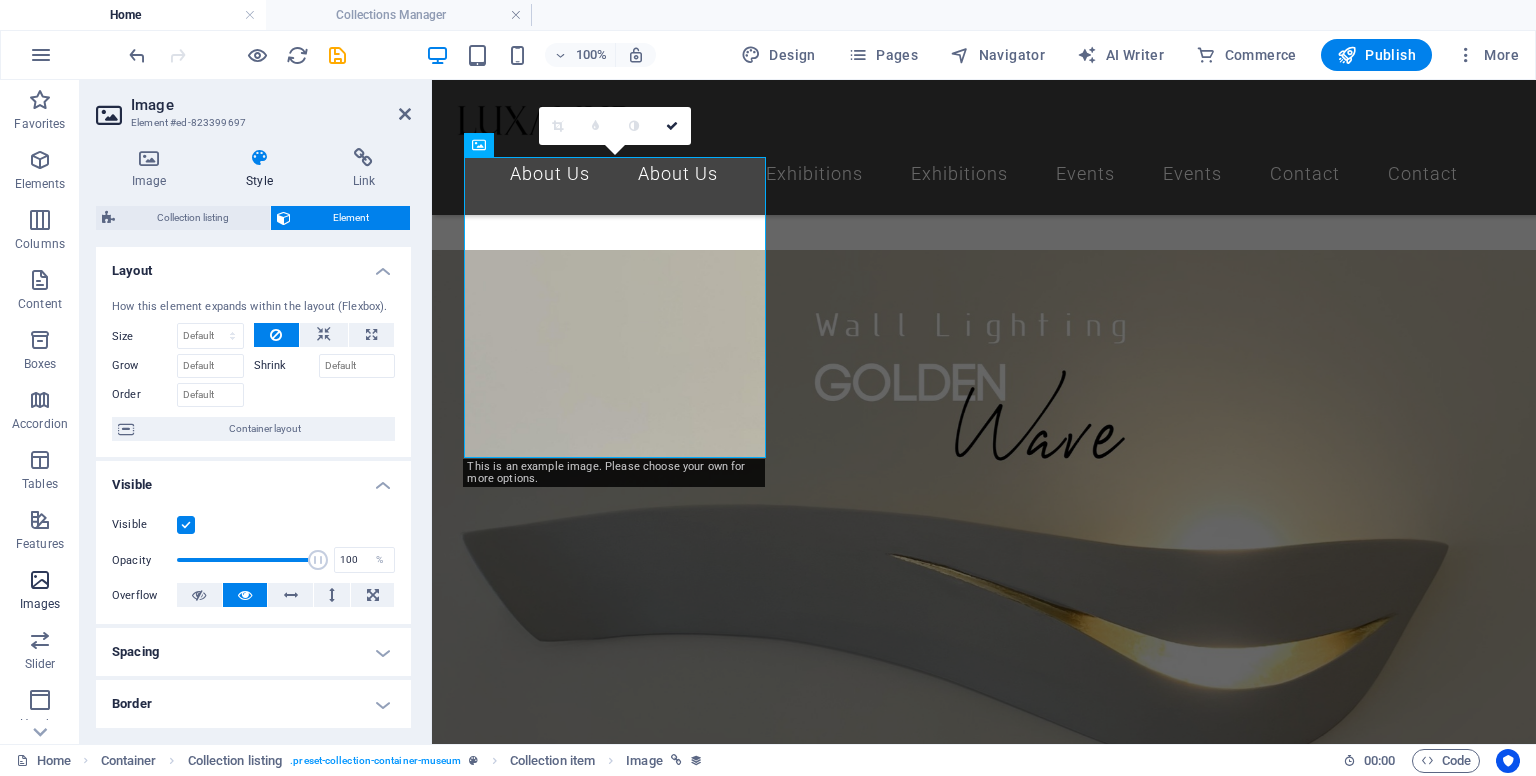 click on "Images" at bounding box center [40, 592] 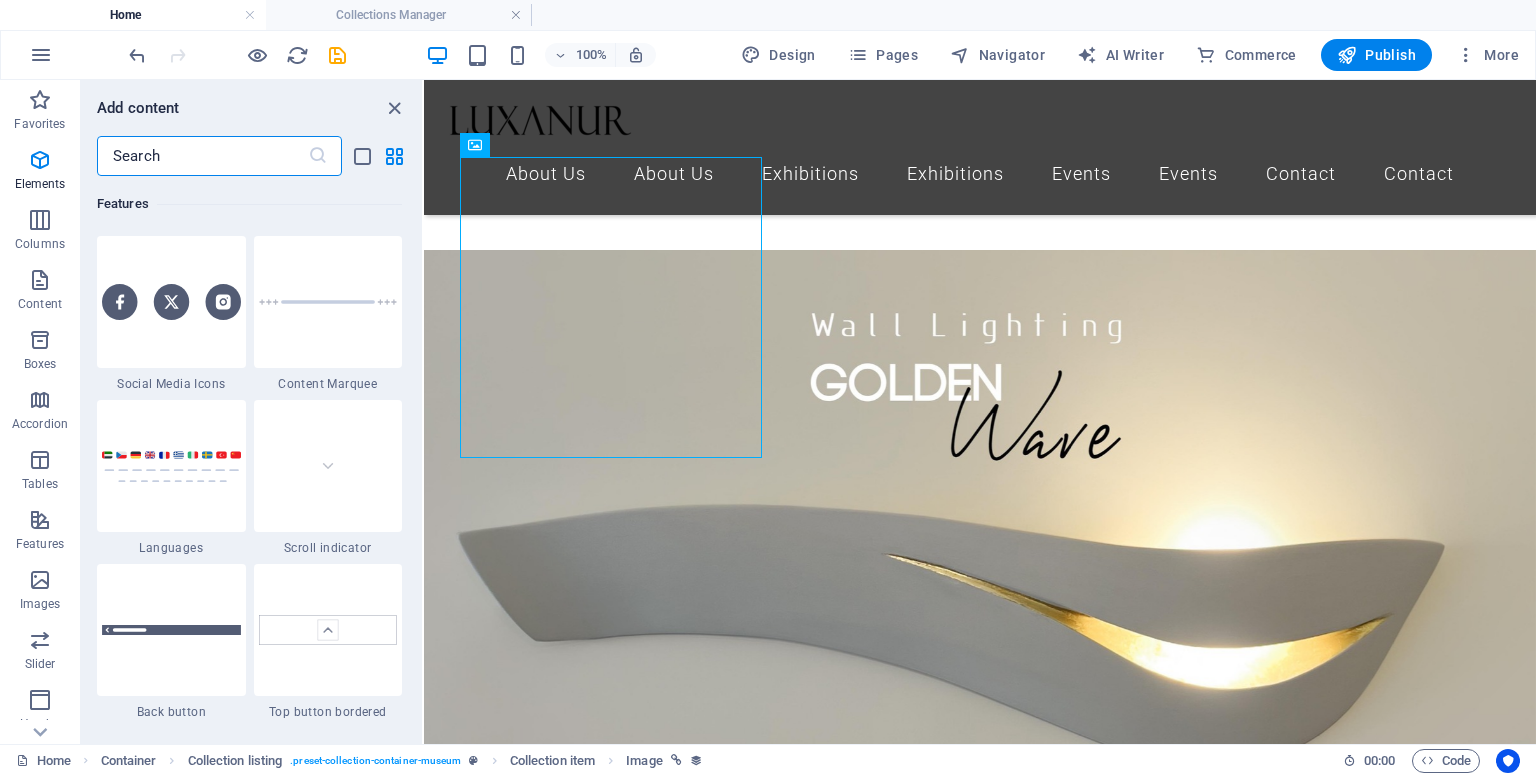 scroll, scrollTop: 10140, scrollLeft: 0, axis: vertical 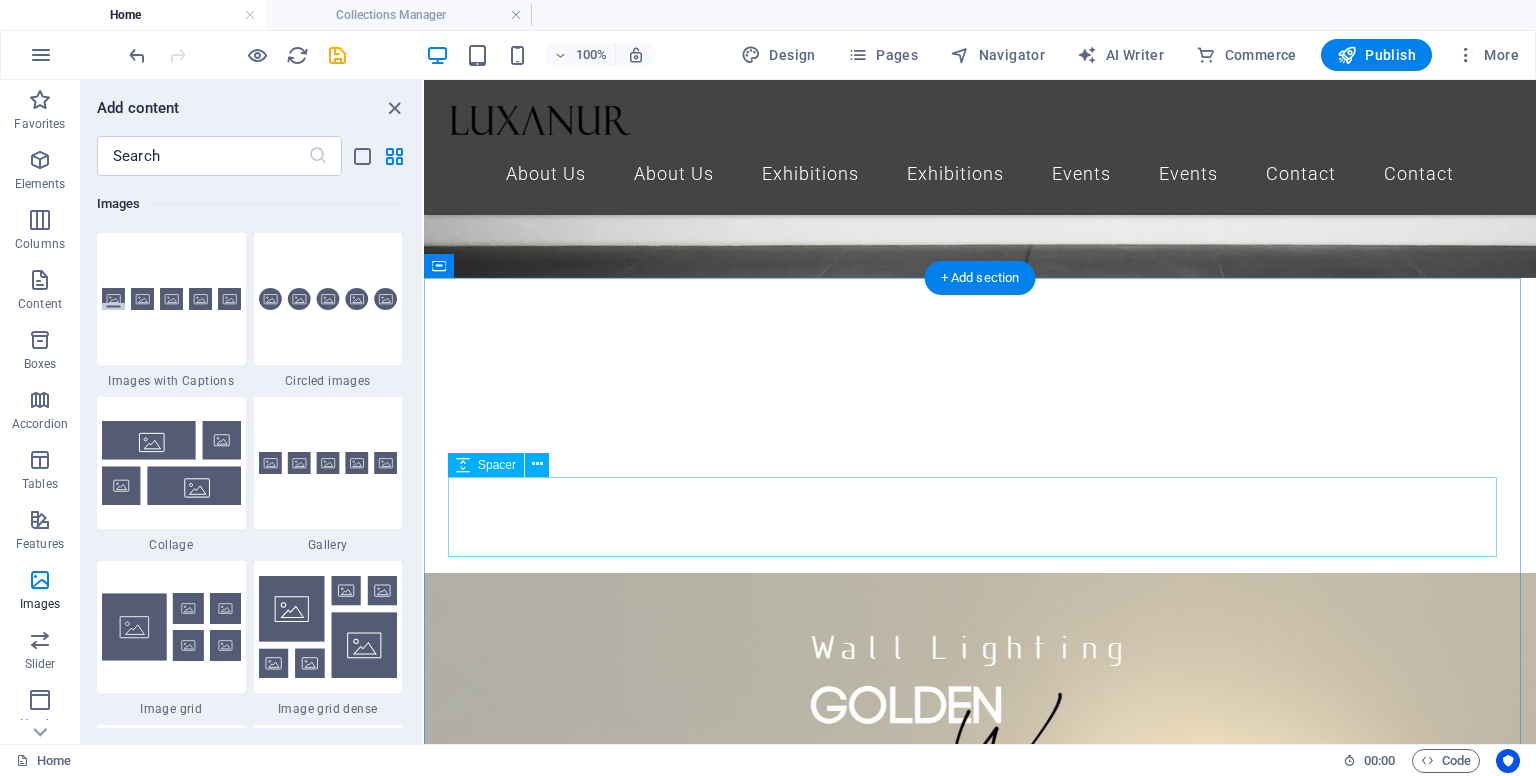 click at bounding box center [980, 1525] 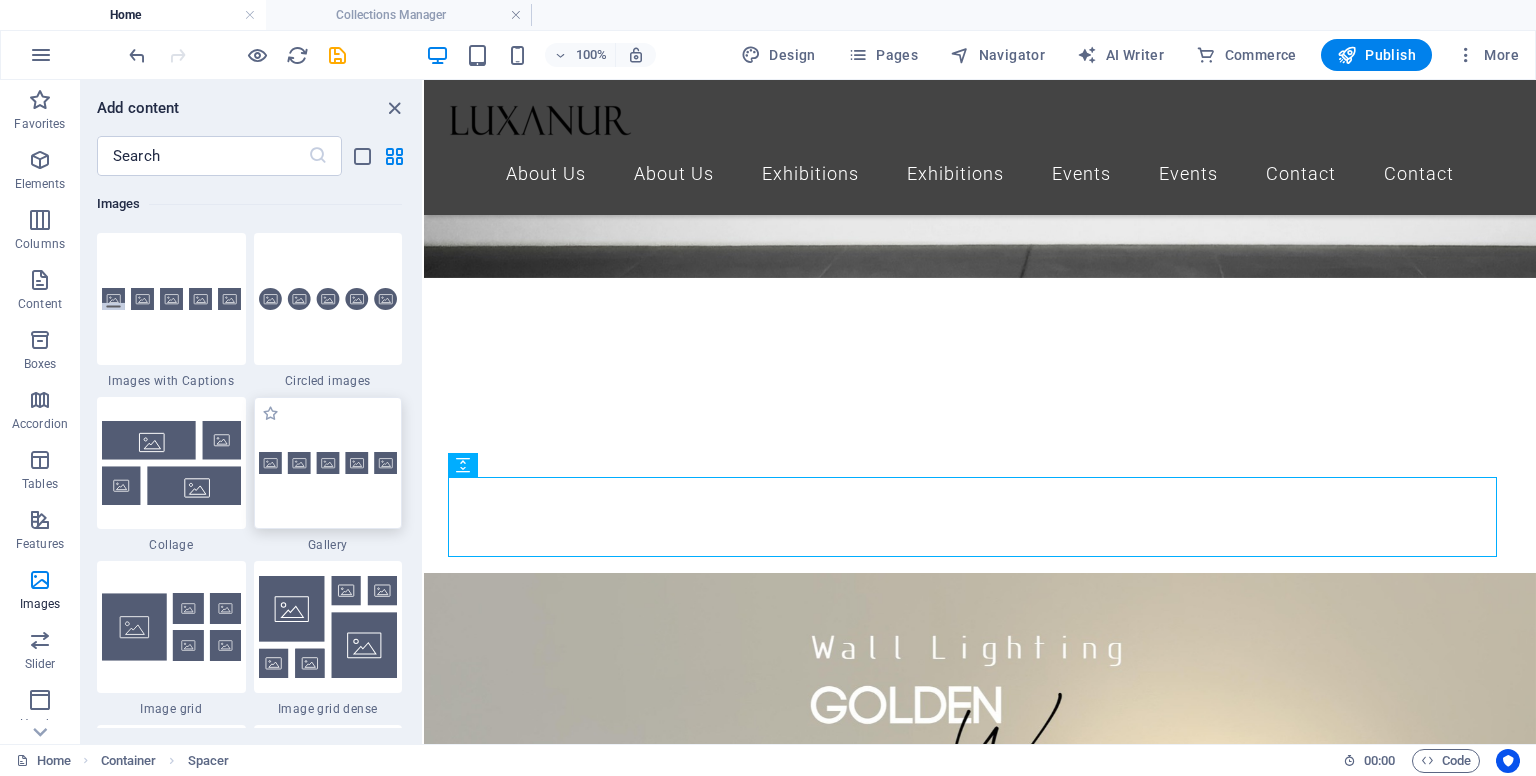 click at bounding box center (328, 463) 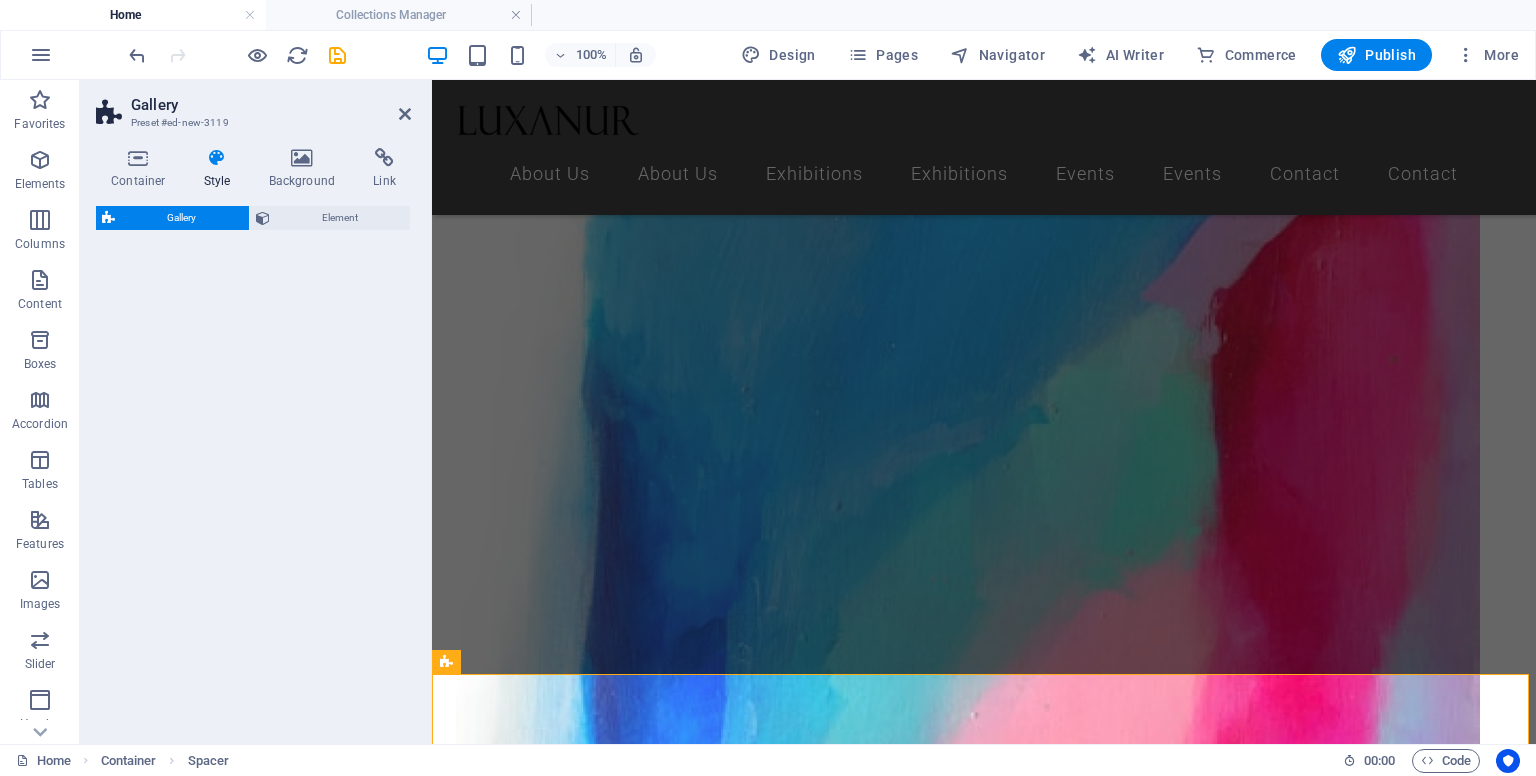 select on "rem" 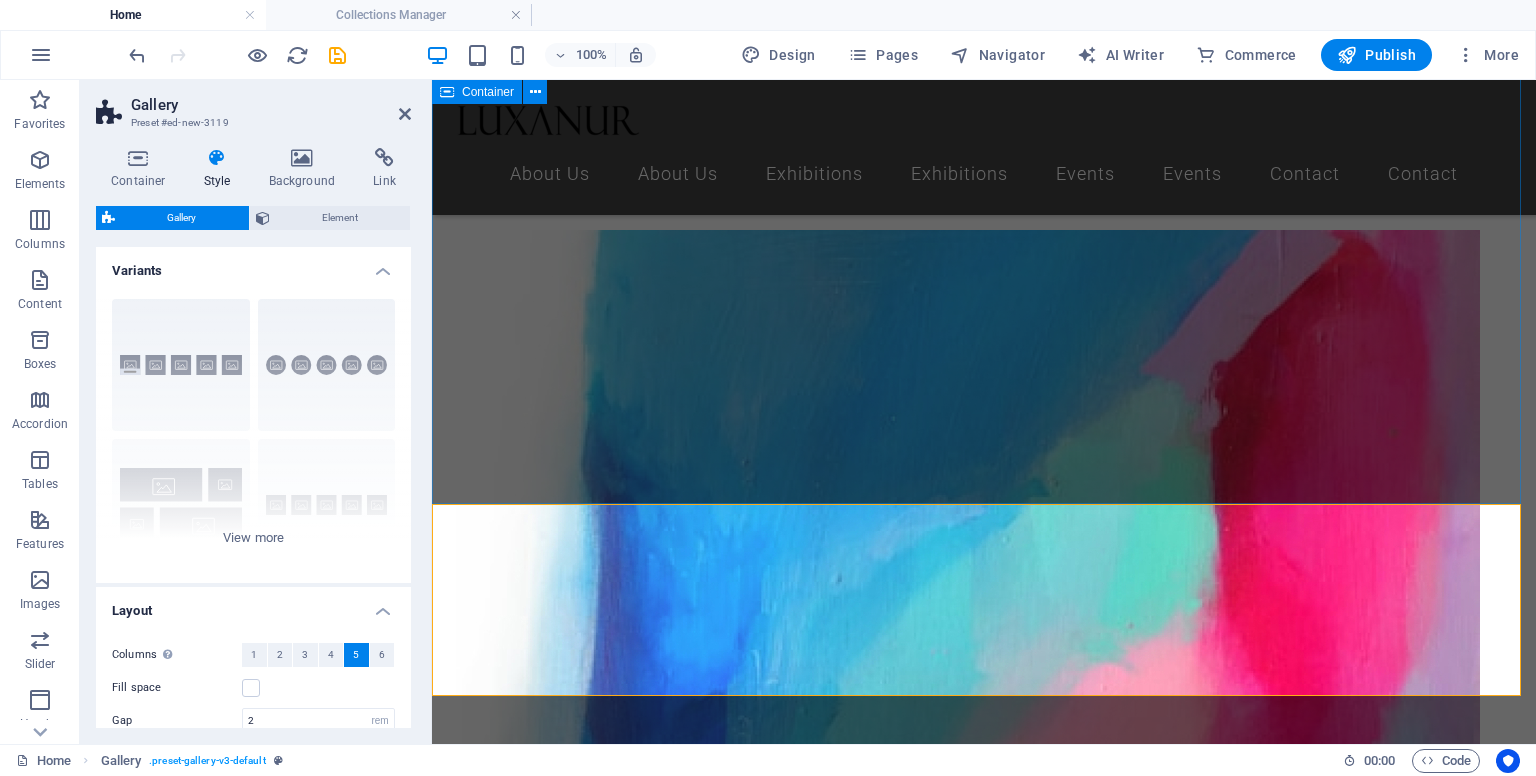 scroll, scrollTop: 1776, scrollLeft: 0, axis: vertical 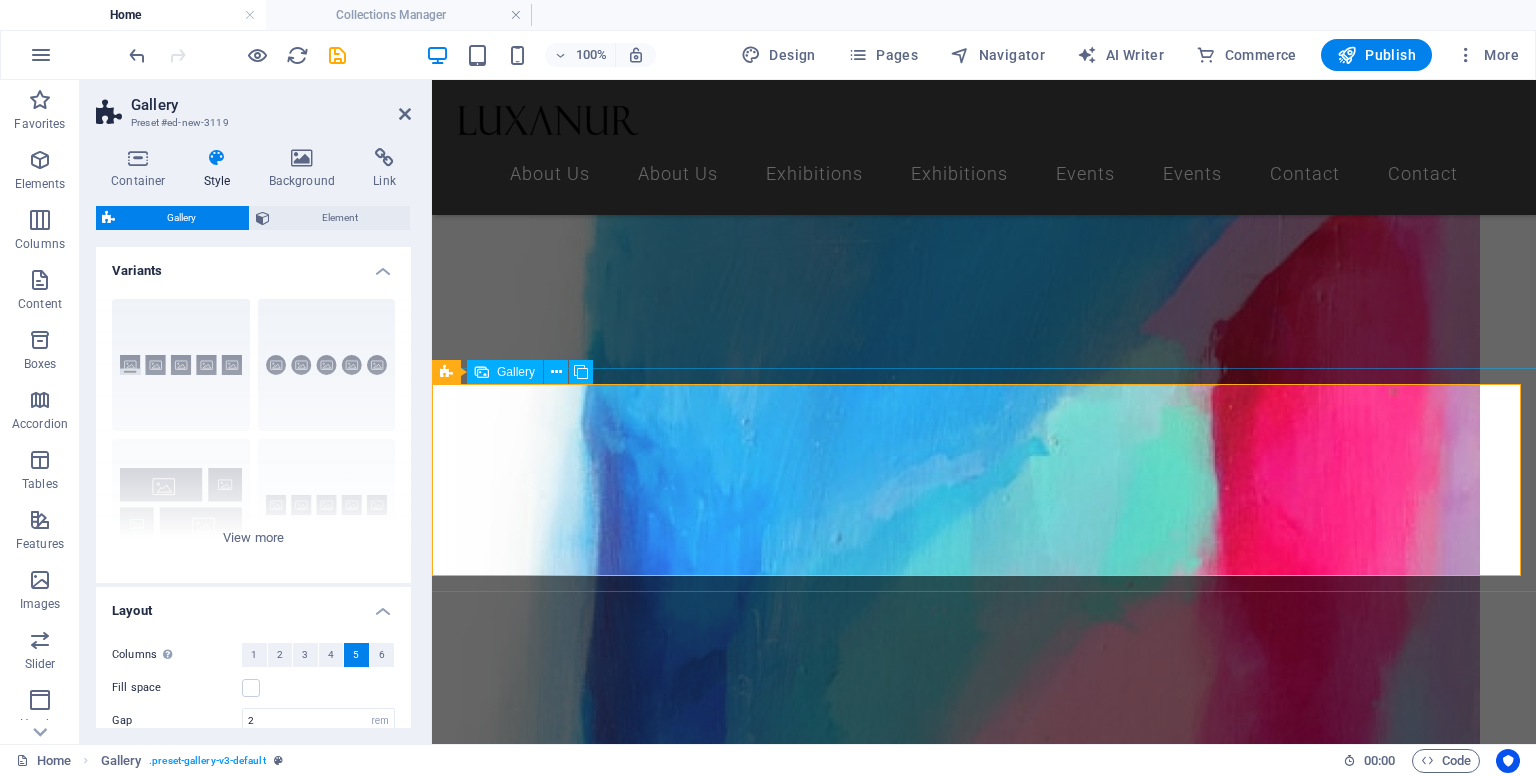click at bounding box center (529, 5760) 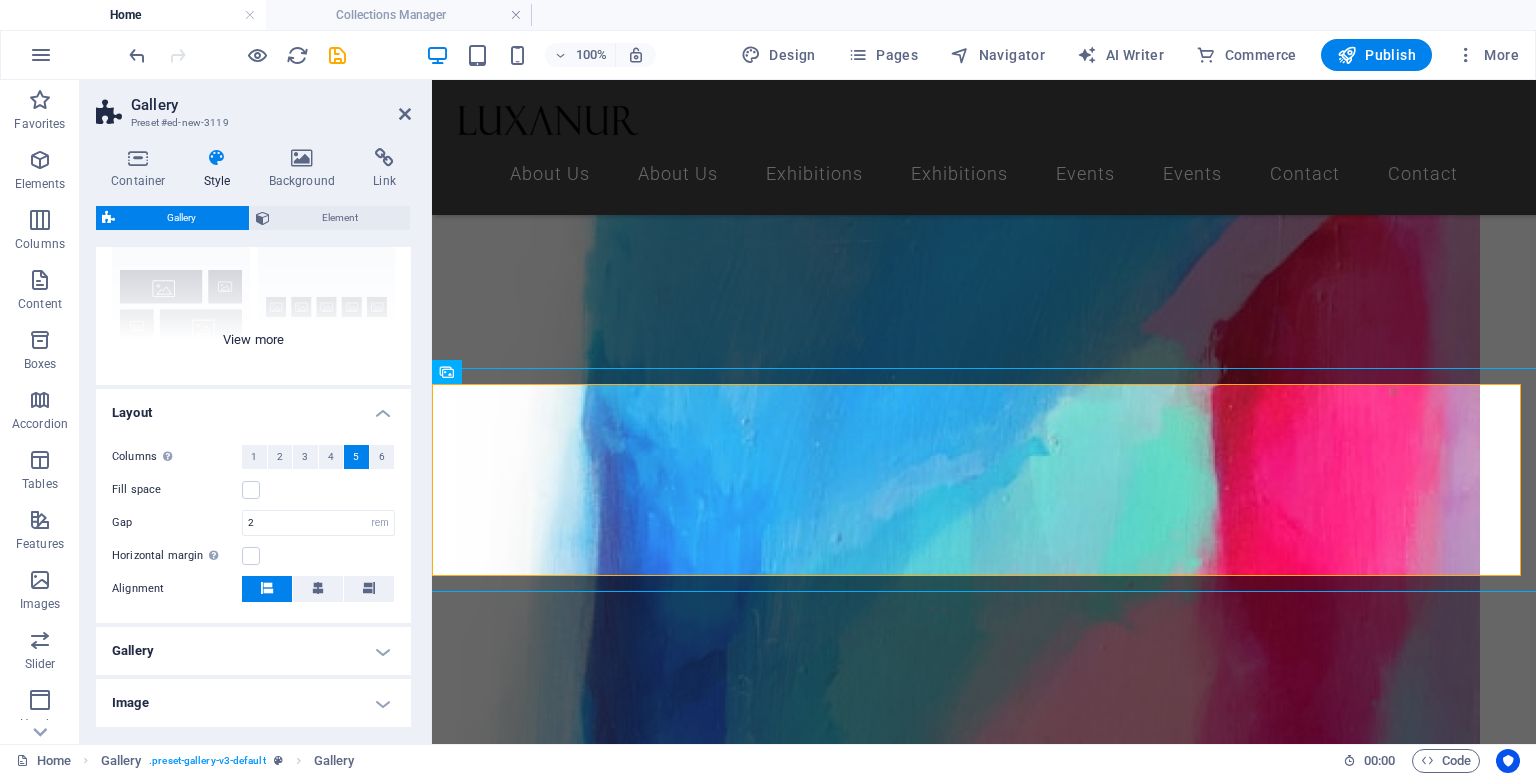 scroll, scrollTop: 276, scrollLeft: 0, axis: vertical 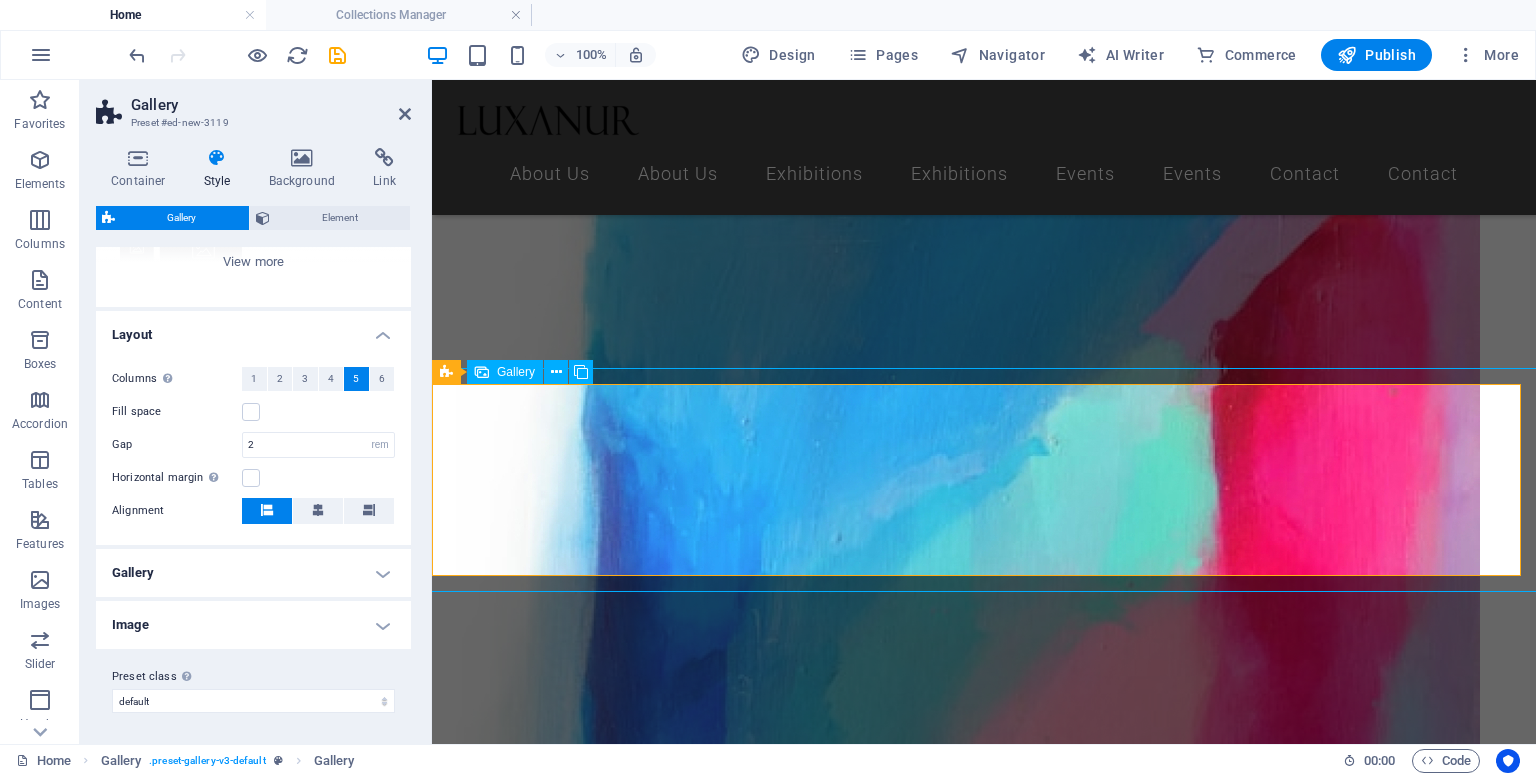 click at bounding box center (529, 5760) 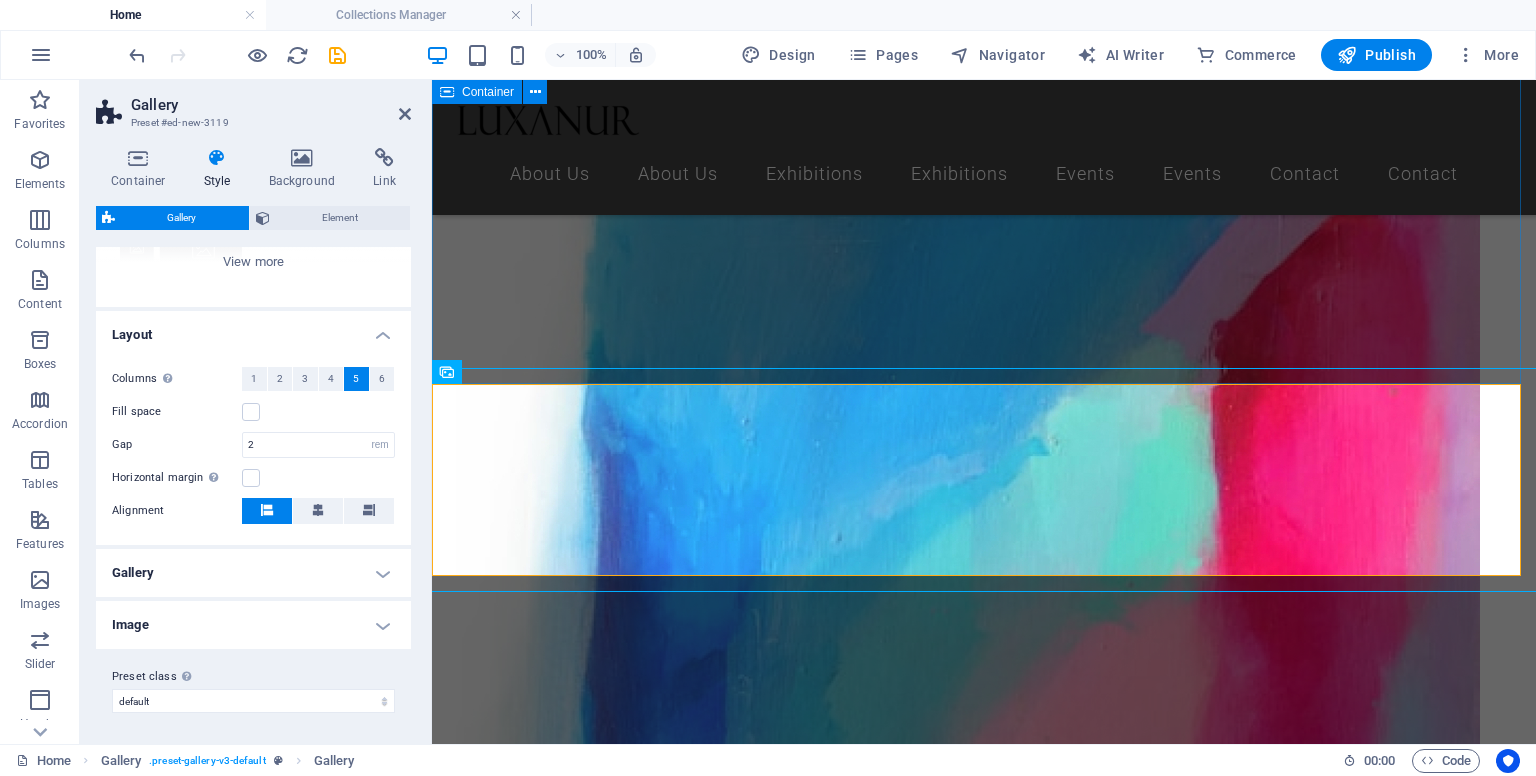 click on "Luxaunr Selection October 15, 2024 Artistic View Lorem ipsum dolor sit amet, consectetur adipiscing elit, sed do eiusmod tempor incididunt ut labore October 17, 2024 Modern Artists Lorem ipsum dolor sit amet, consectetur adipiscing elit, sed do eiusmod tempor incididunt ut labore October 20, 2024 Art and Music Lorem ipsum dolor sit amet, consectetur adipiscing elit, sed do eiusmod tempor incididunt ut labore October 22, 2024 Making New Era Lorem ipsum dolor sit amet, consectetur adipiscing elit, sed do eiusmod tempor incididunt ut labore November 13, 2024 The Evolution of Painting Lorem ipsum dolor sit amet, consectetur adipiscing elit, sed do eiusmod tempor incididunt ut labore November 16, 2024 Classical Art Lorem ipsum dolor sit amet, consectetur adipiscing elit, sed do eiusmod tempor incididunt ut labore  Vorherige Nächste" at bounding box center (984, 2786) 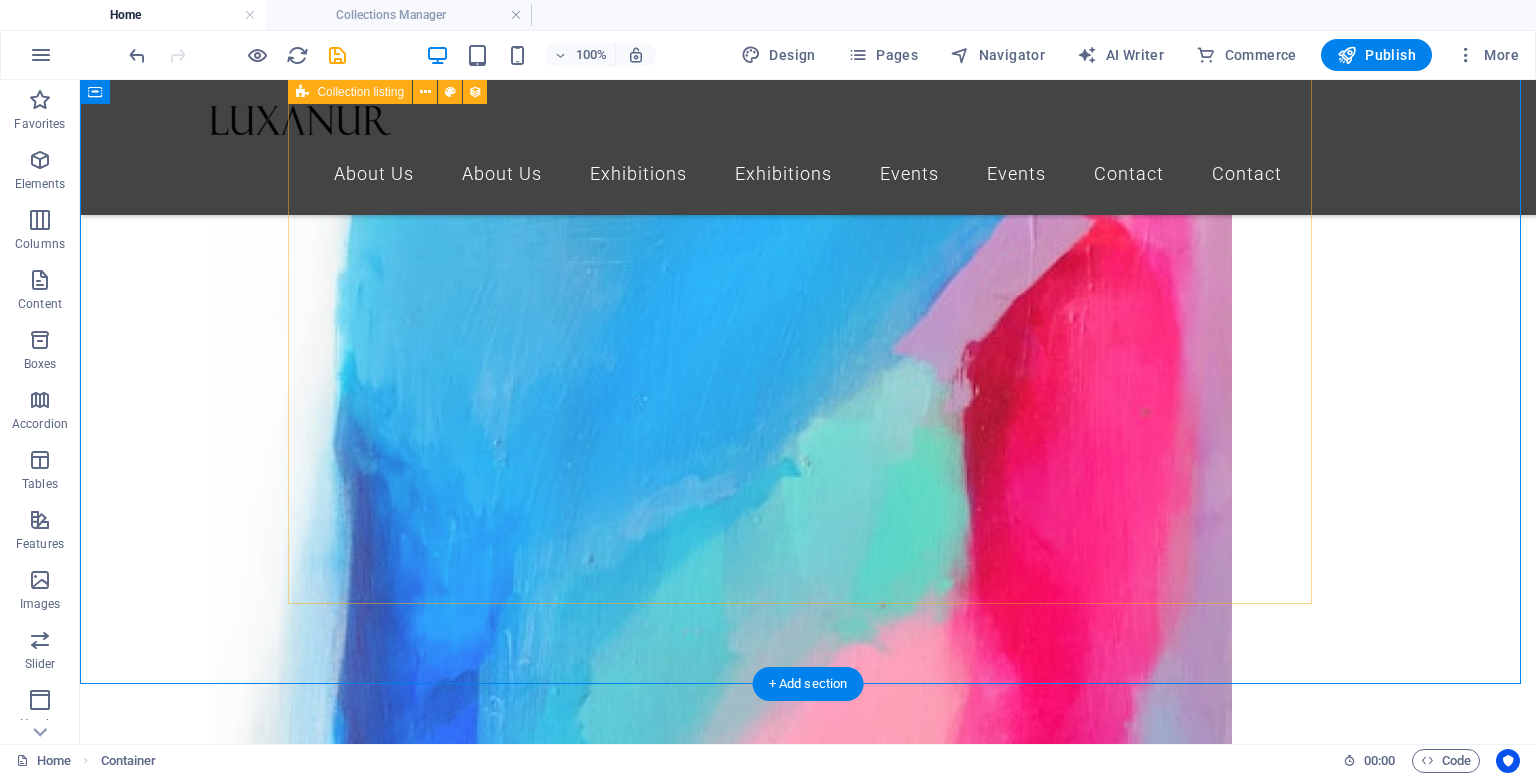 scroll, scrollTop: 1976, scrollLeft: 0, axis: vertical 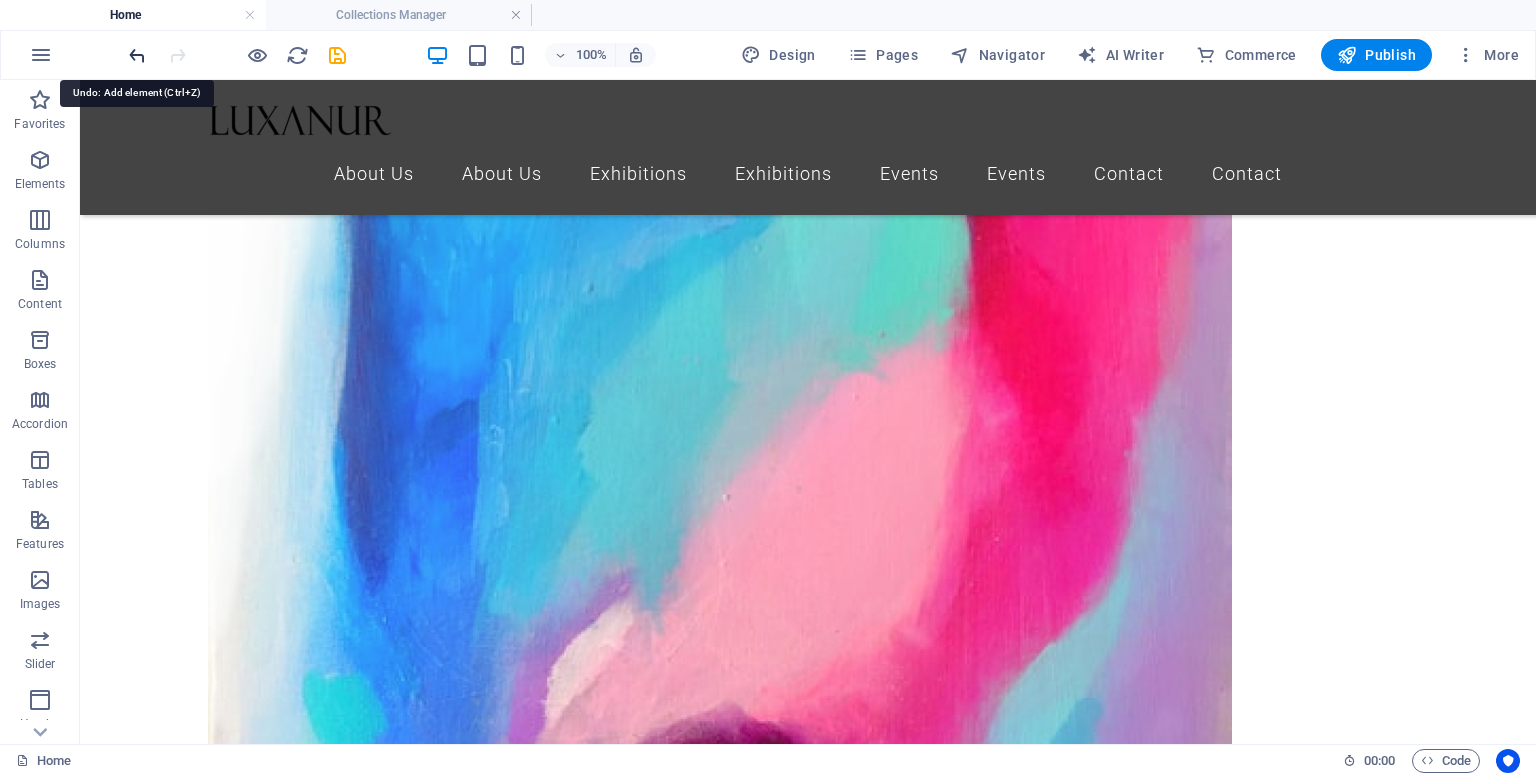 click at bounding box center (137, 55) 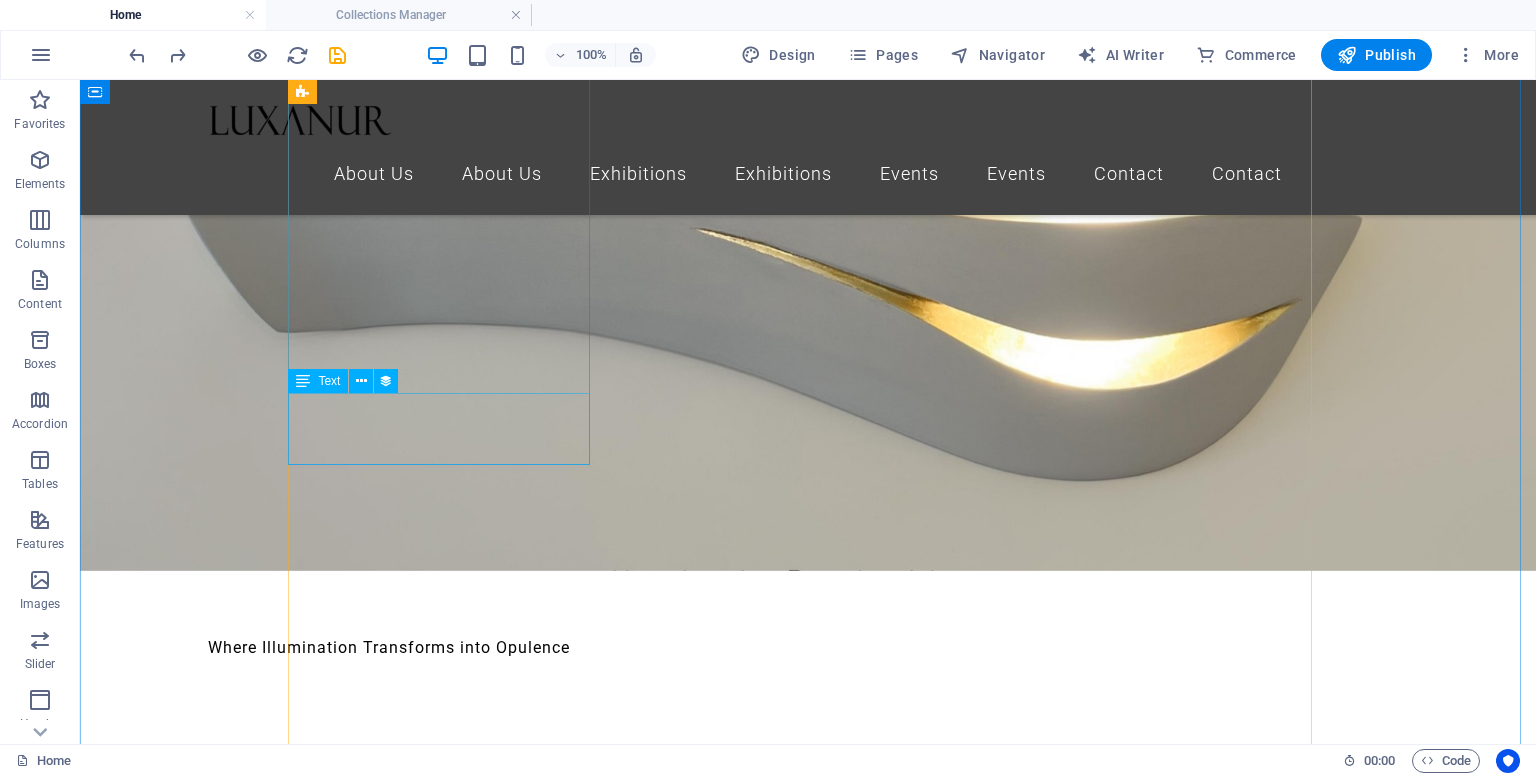scroll, scrollTop: 476, scrollLeft: 0, axis: vertical 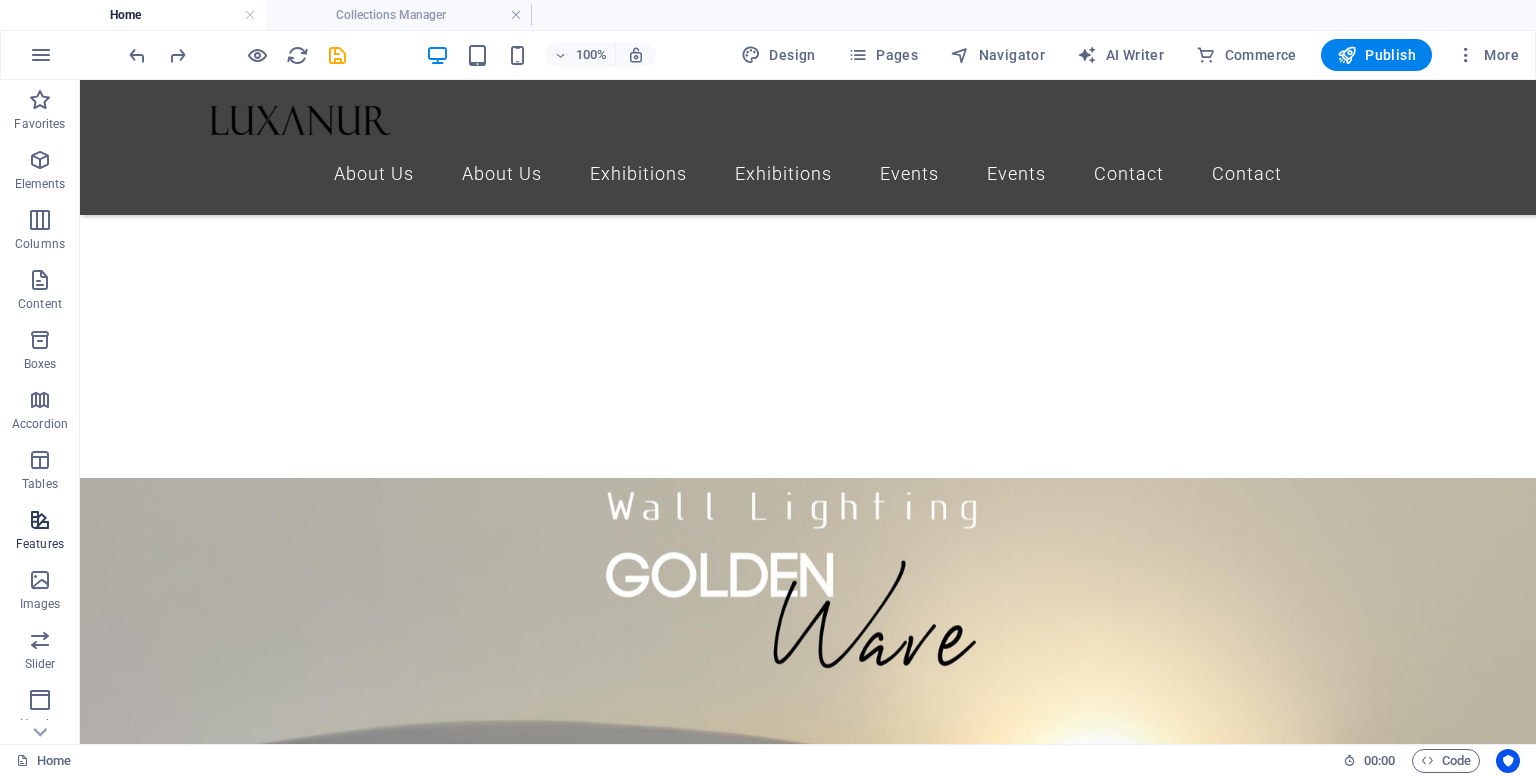click at bounding box center [40, 520] 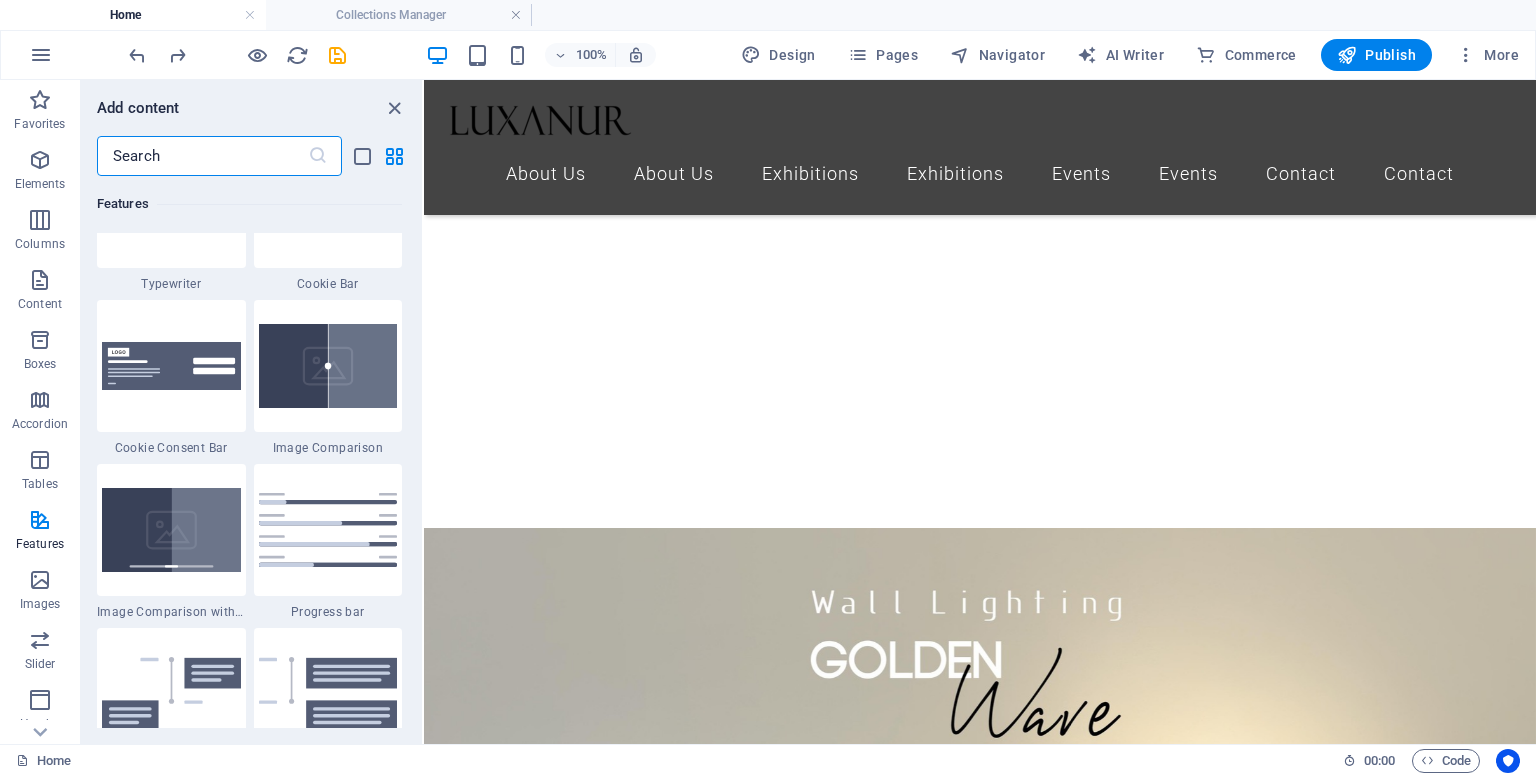scroll, scrollTop: 8095, scrollLeft: 0, axis: vertical 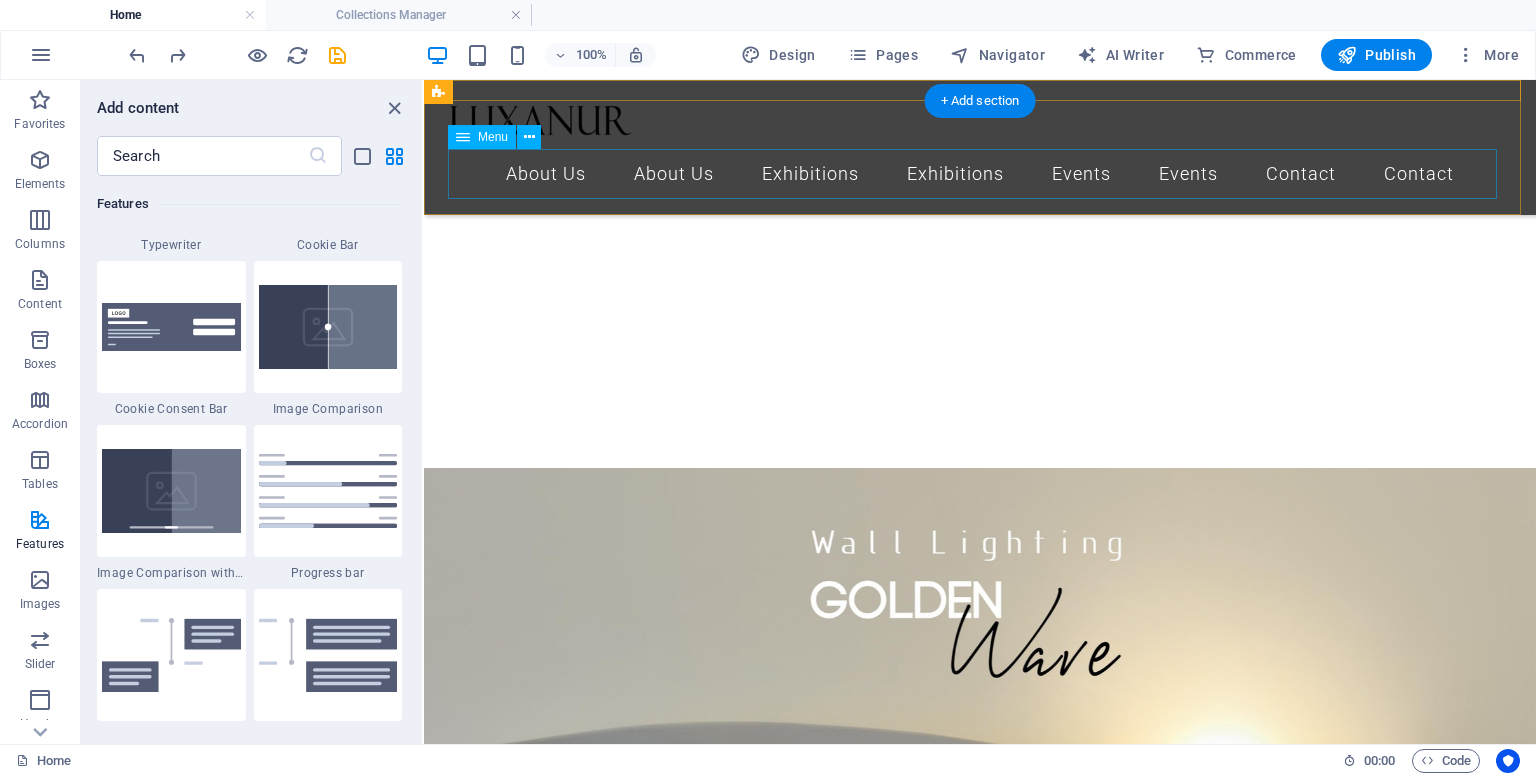 click on "About Us About Us Exhibitions Exhibitions Events Events Contact Contact" at bounding box center (980, 174) 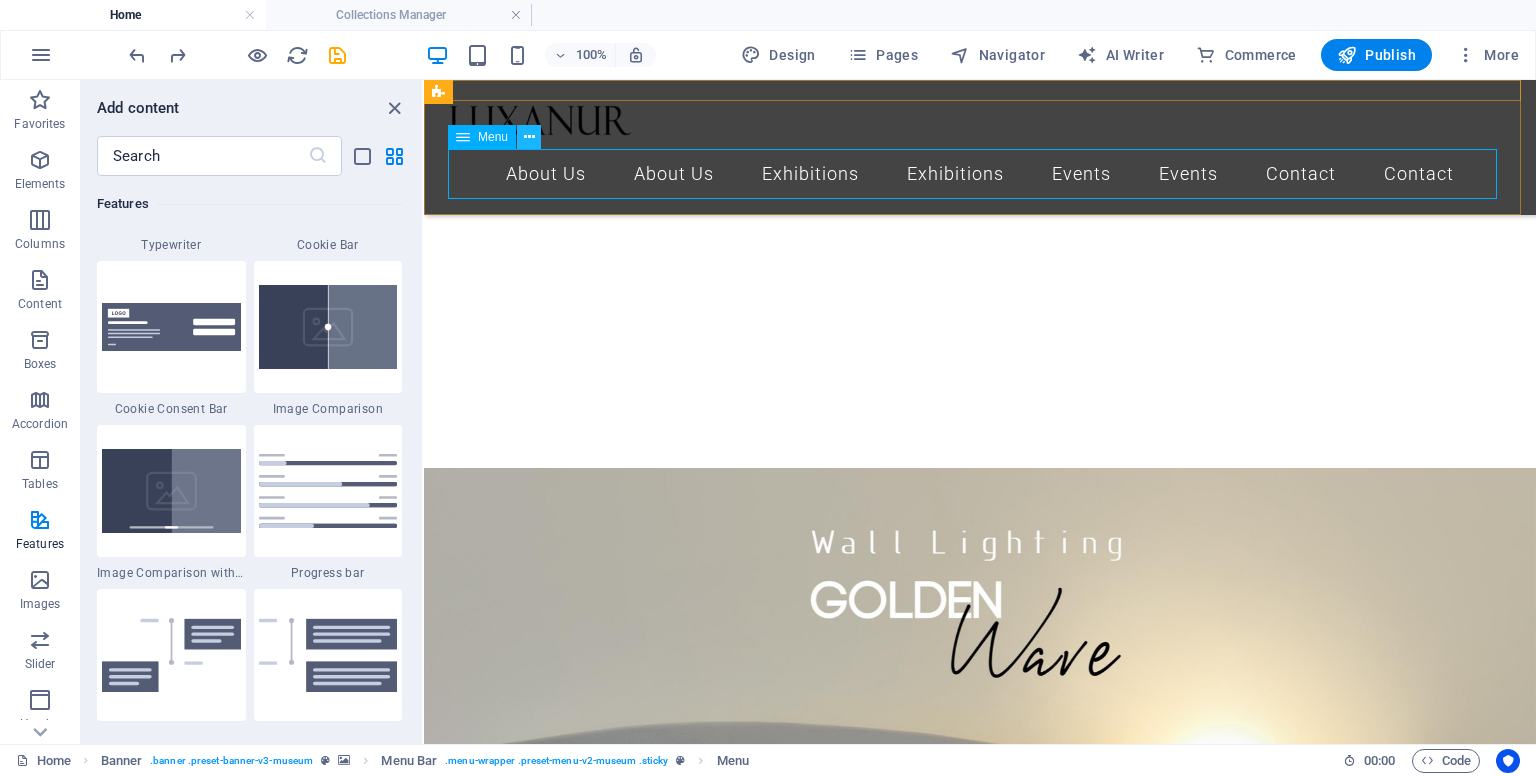 click at bounding box center (529, 137) 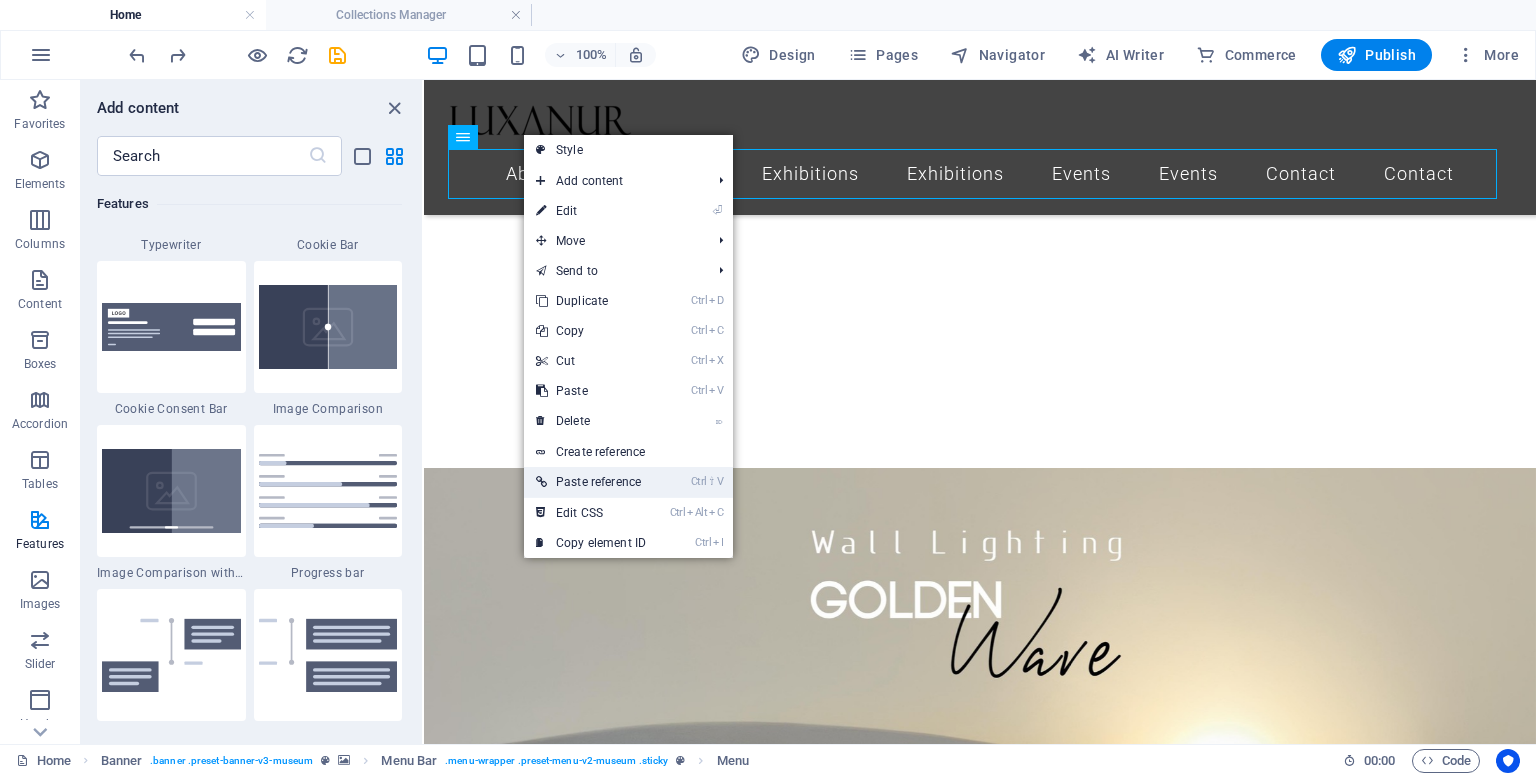 click on "Ctrl ⇧ V  Paste reference" at bounding box center [591, 482] 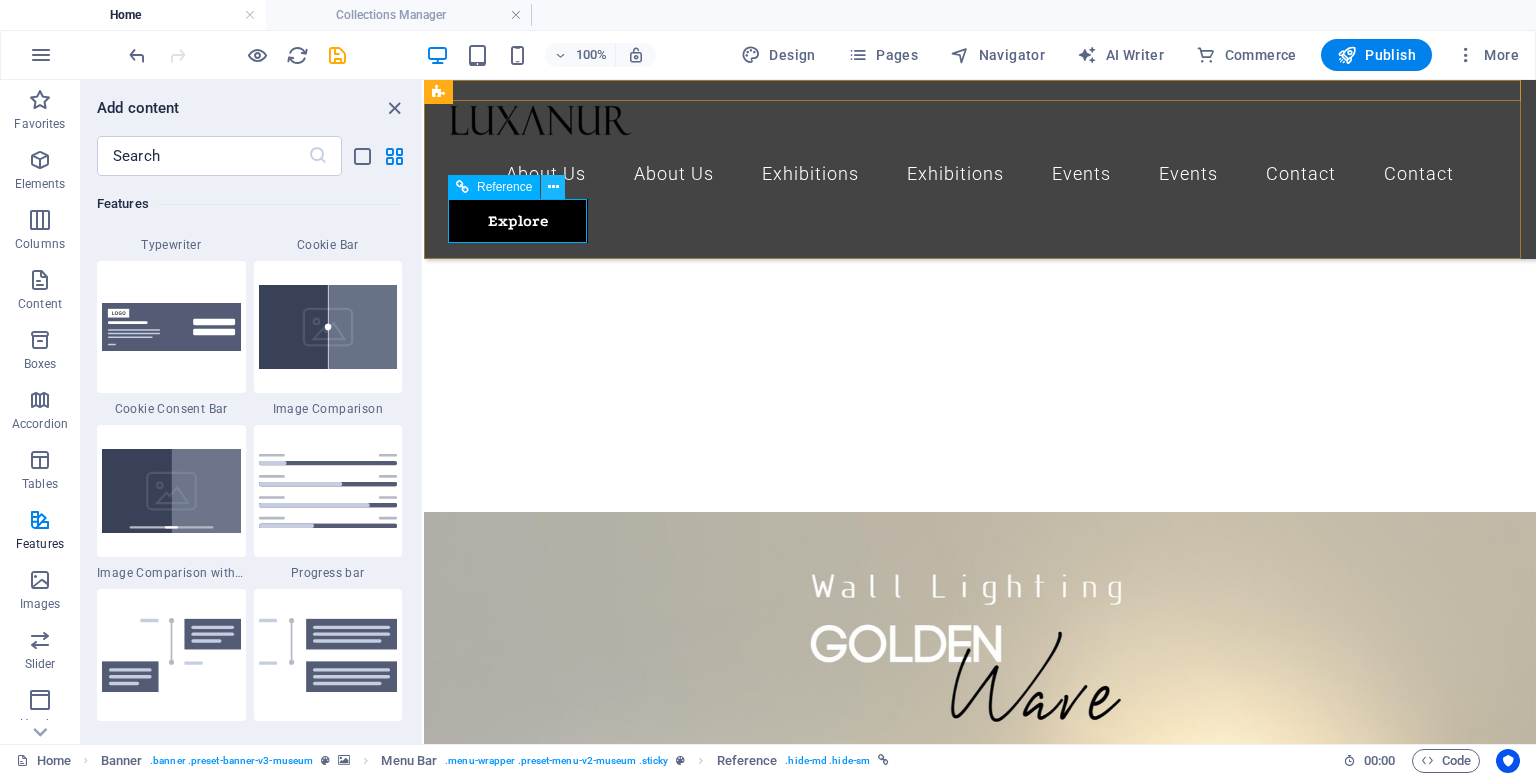 click at bounding box center [553, 187] 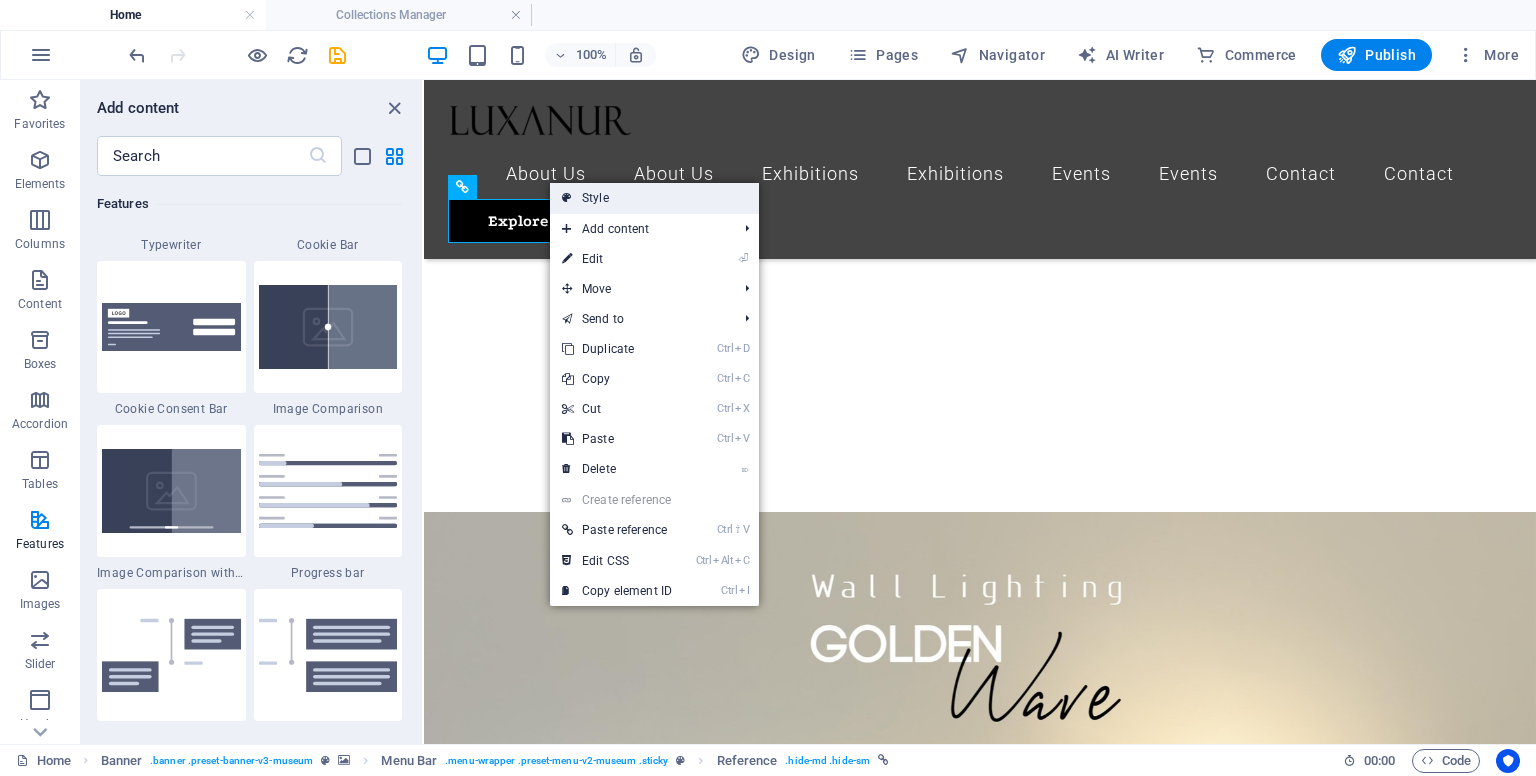 click on "Style" at bounding box center (654, 198) 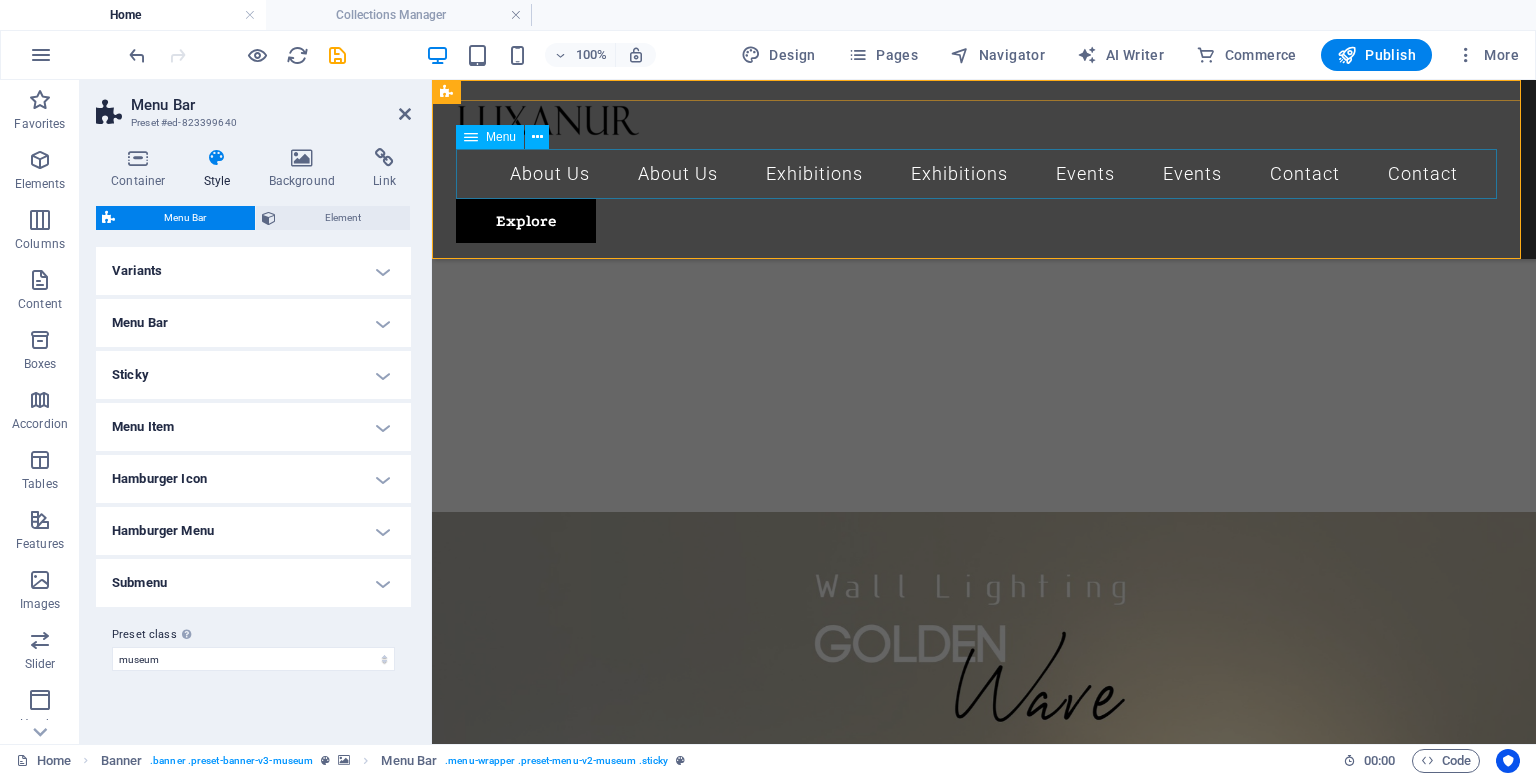 click on "About Us About Us Exhibitions Exhibitions Events Events Contact Contact" at bounding box center (984, 174) 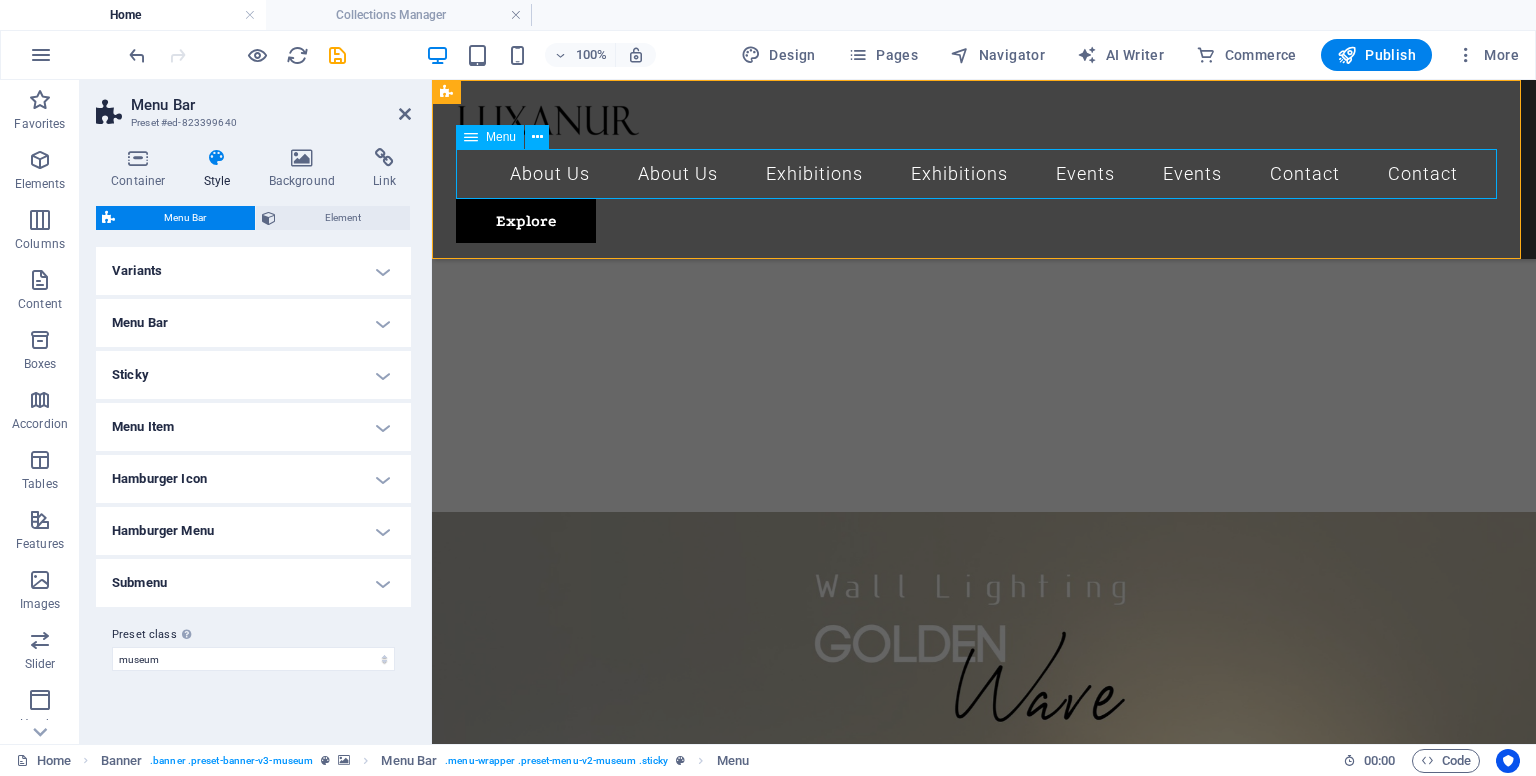 click on "About Us About Us Exhibitions Exhibitions Events Events Contact Contact" at bounding box center (984, 174) 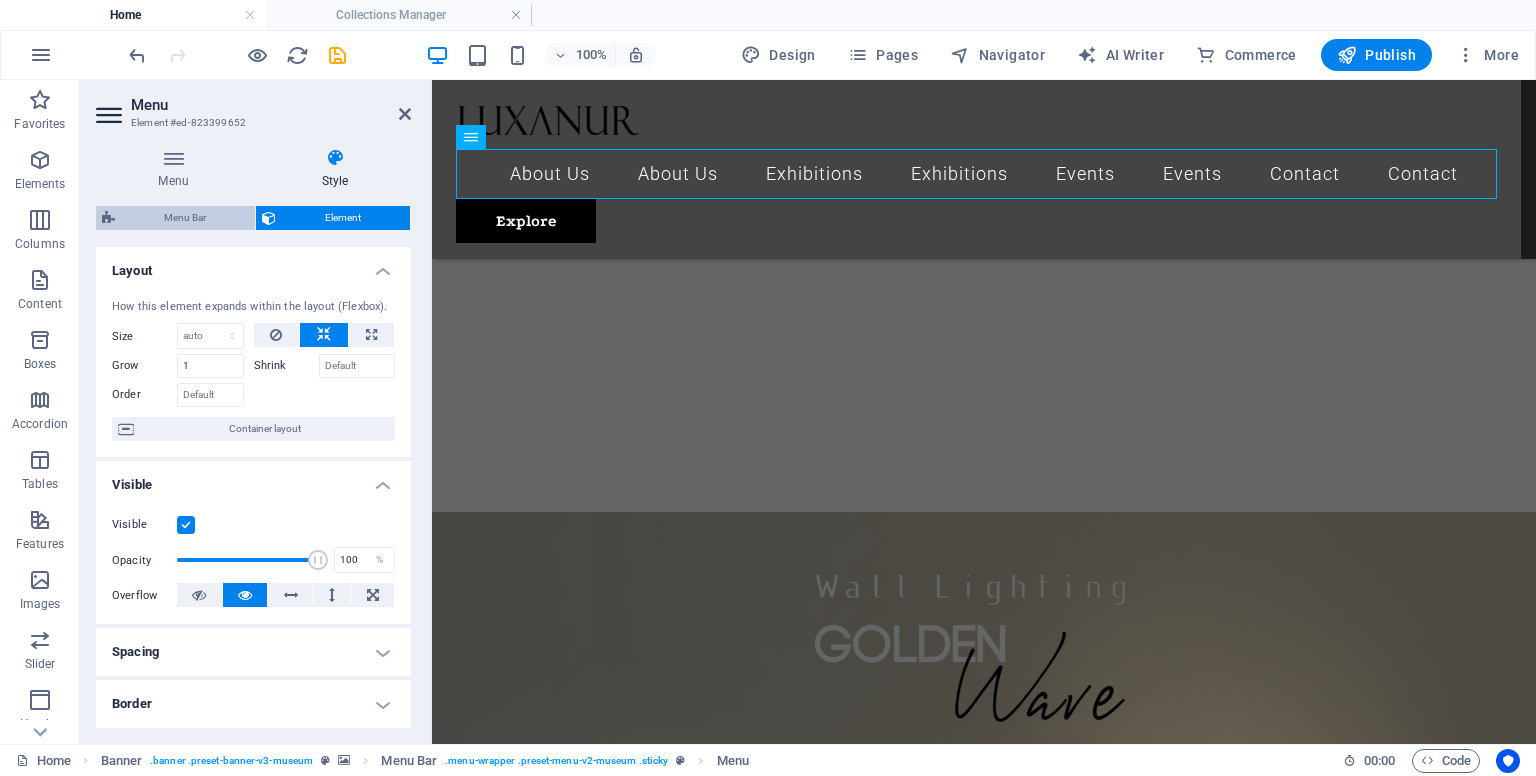 click on "Menu Bar" at bounding box center (185, 218) 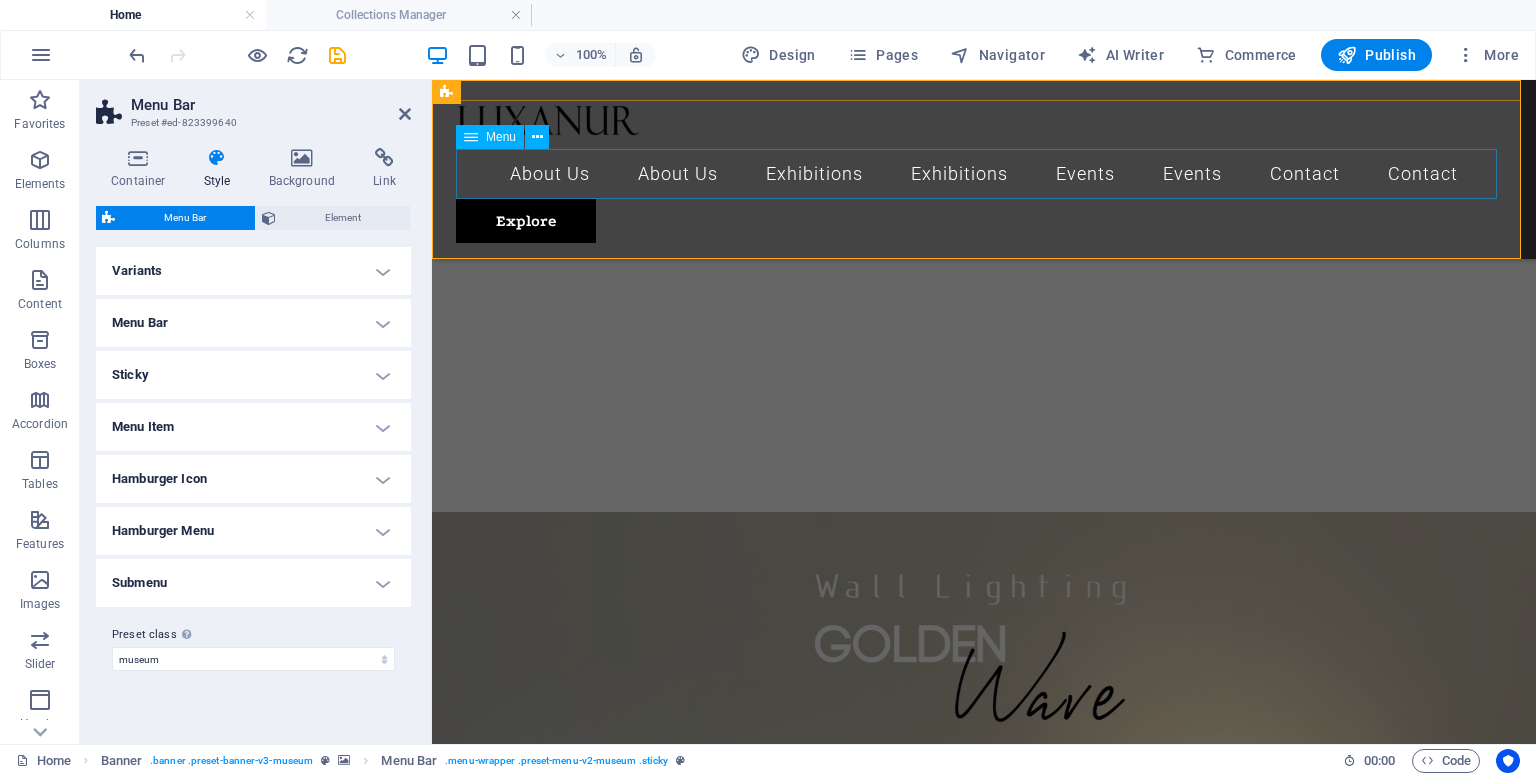 click on "About Us About Us Exhibitions Exhibitions Events Events Contact Contact" at bounding box center [984, 174] 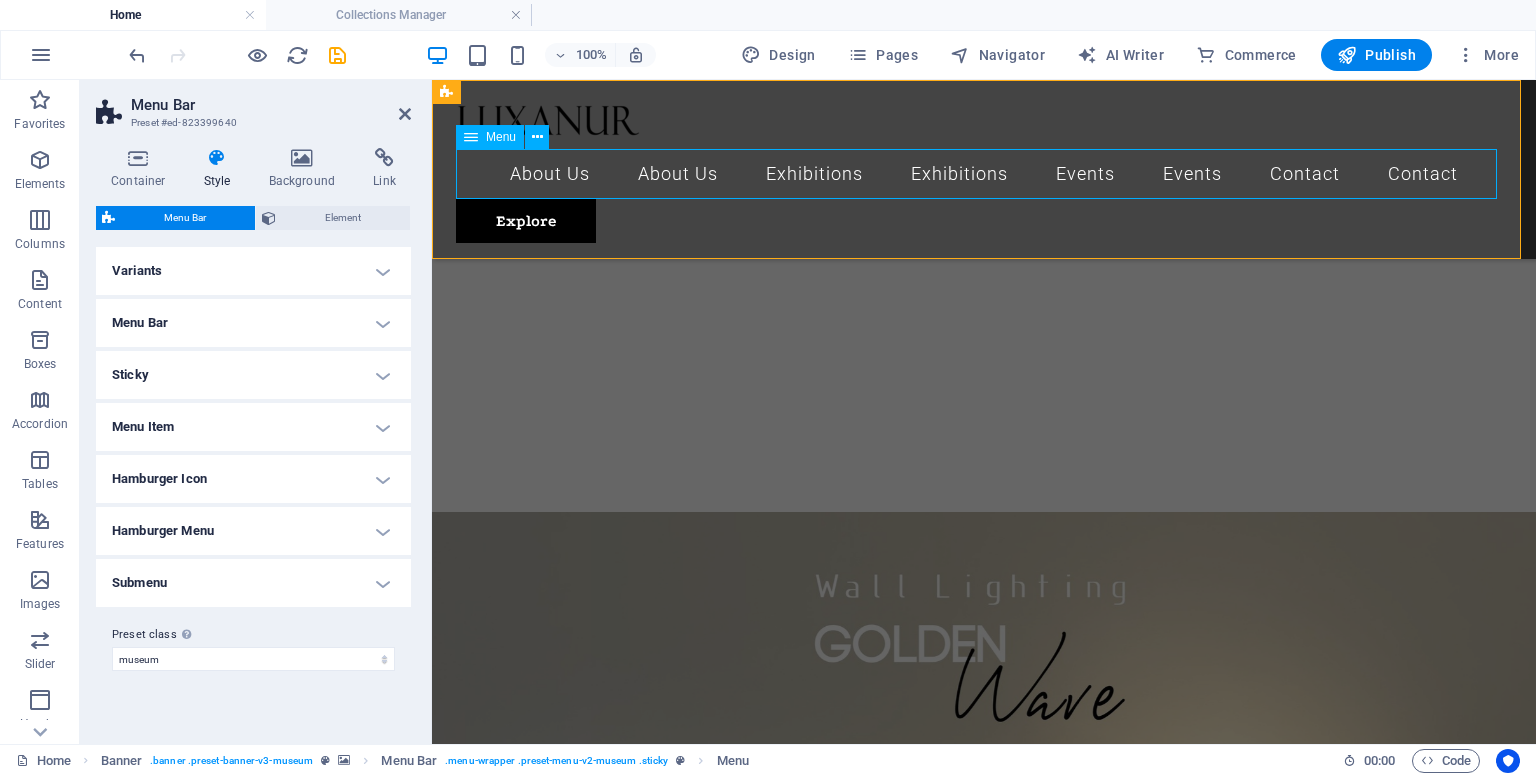 click on "About Us About Us Exhibitions Exhibitions Events Events Contact Contact" at bounding box center (984, 174) 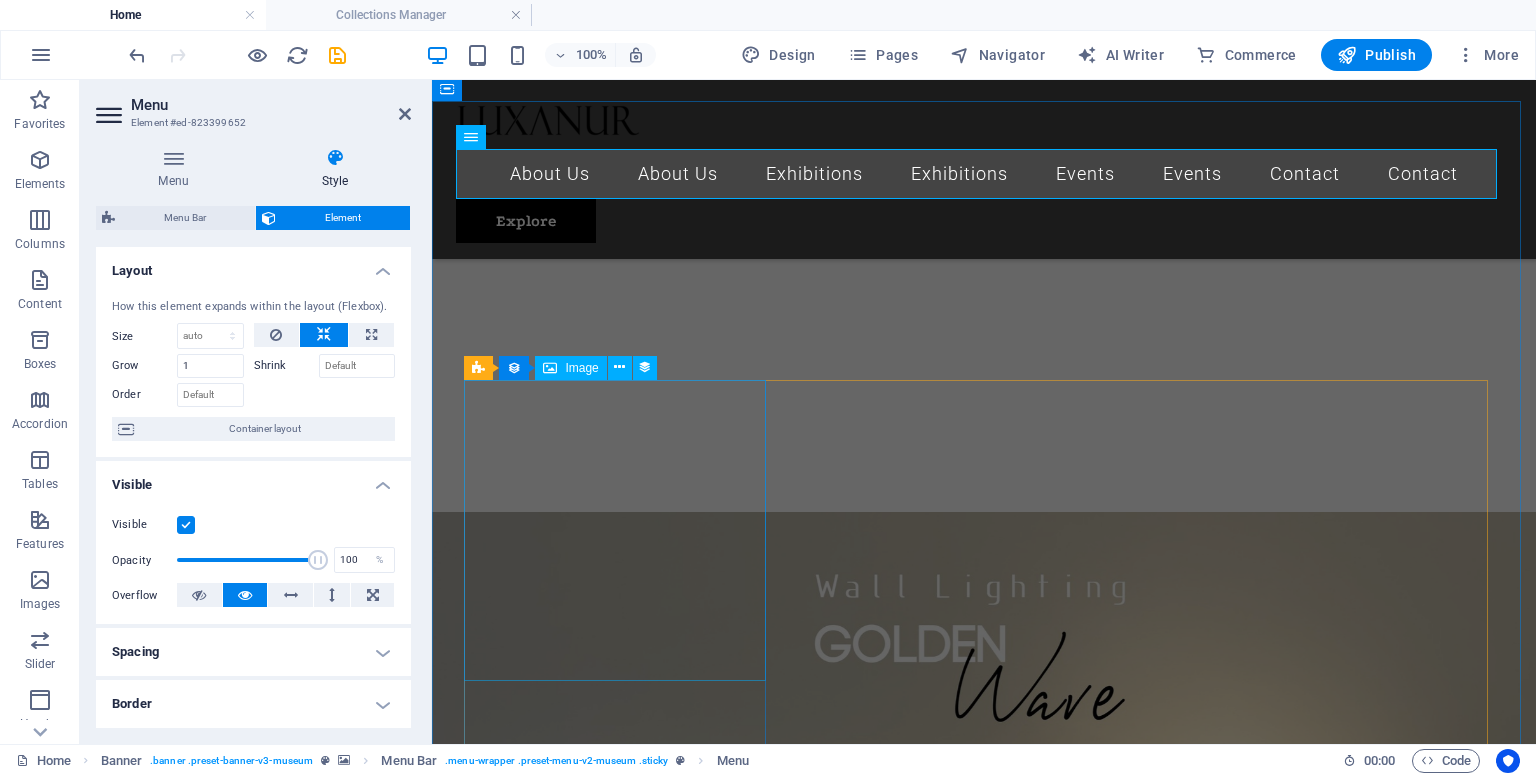 click at bounding box center [968, 1945] 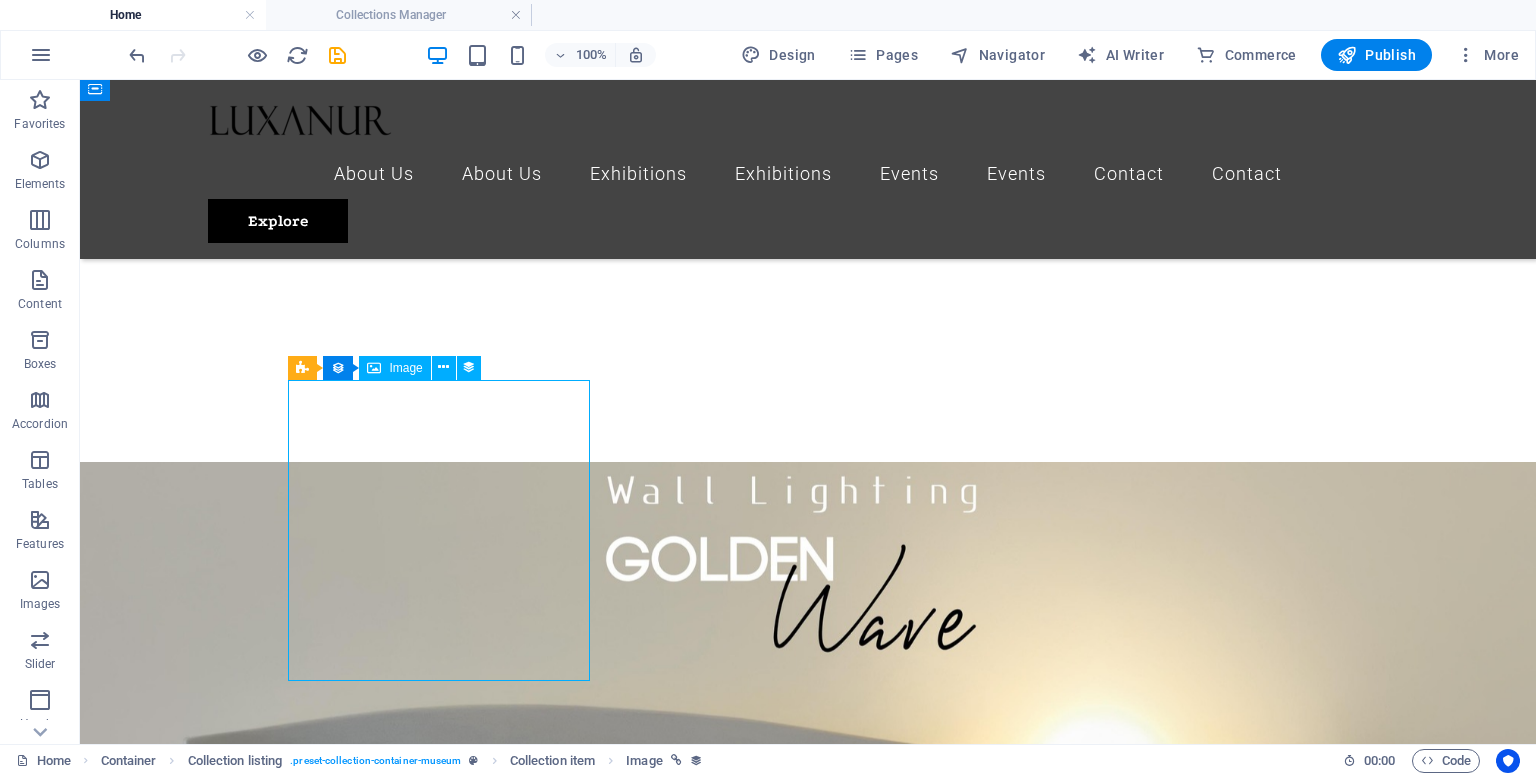 click at bounding box center (720, 1895) 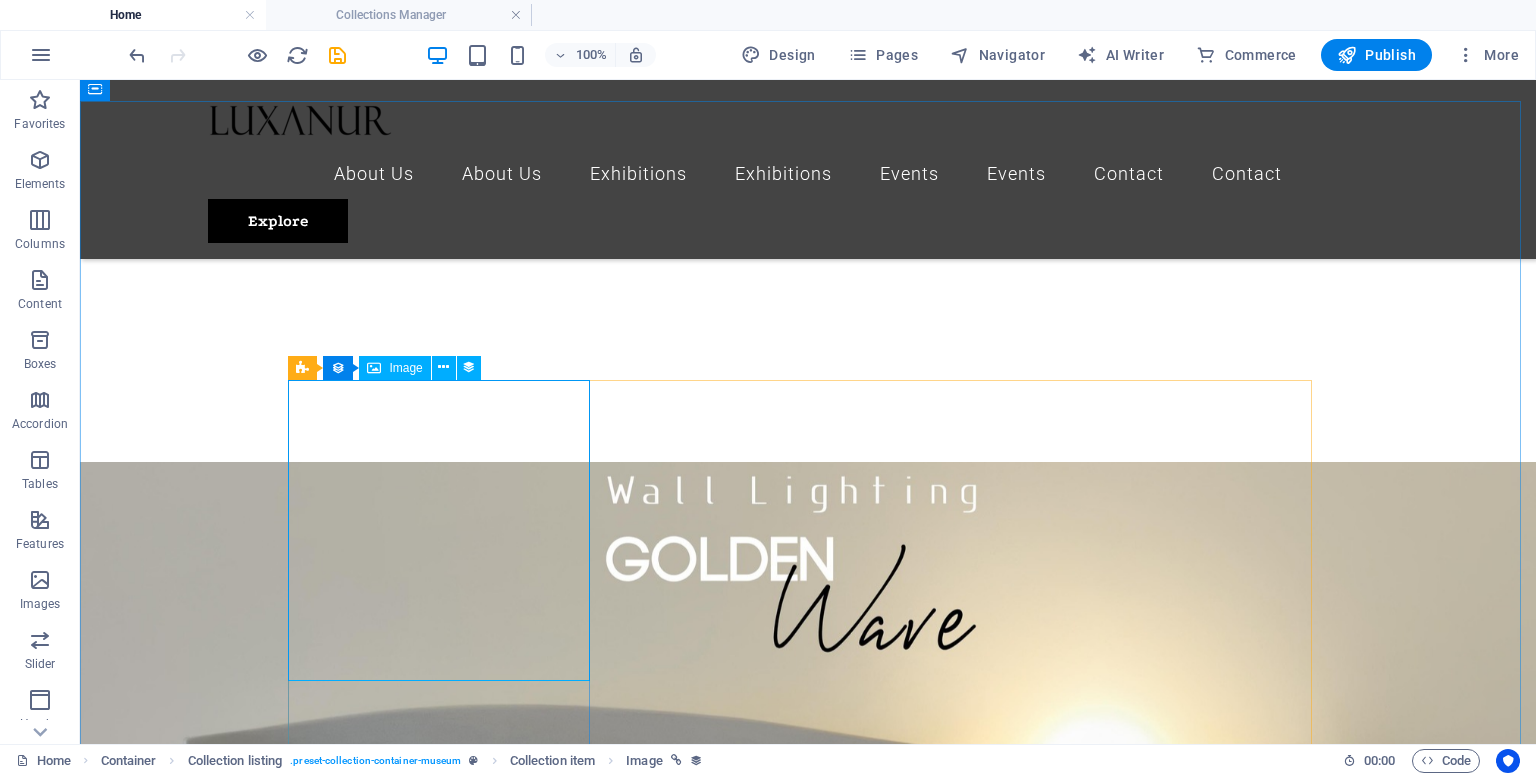 click on "Image" at bounding box center [405, 368] 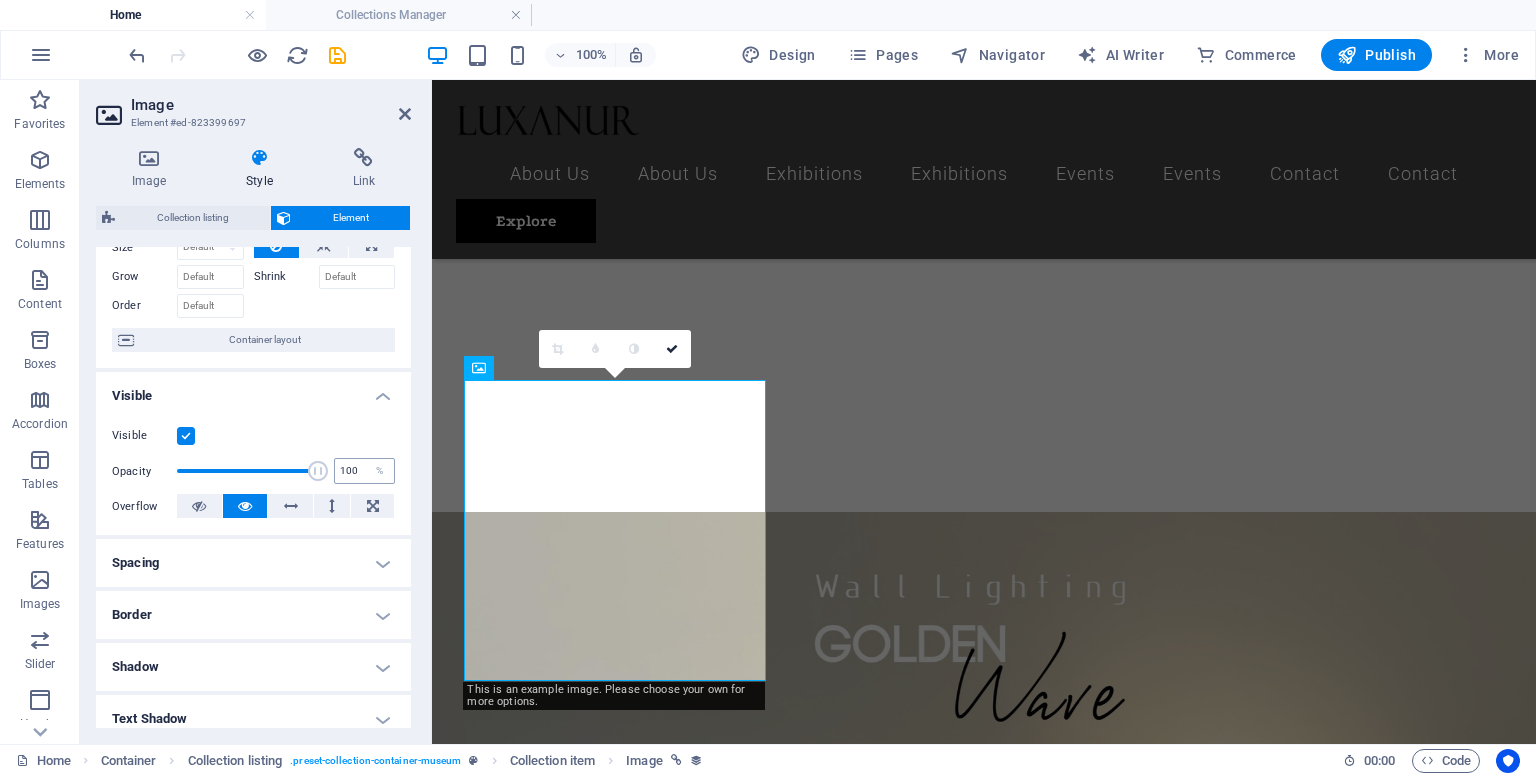 scroll, scrollTop: 100, scrollLeft: 0, axis: vertical 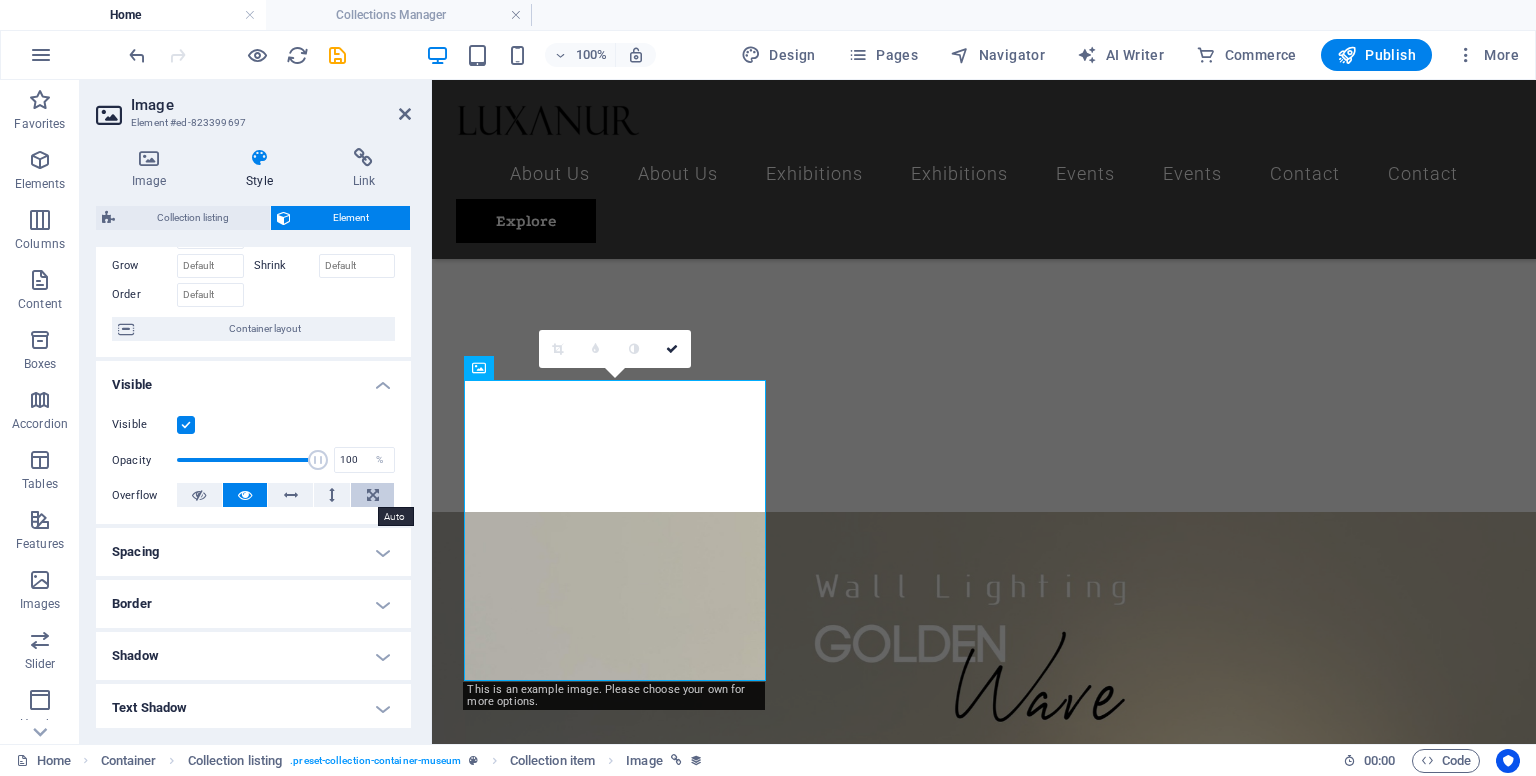 click at bounding box center [373, 495] 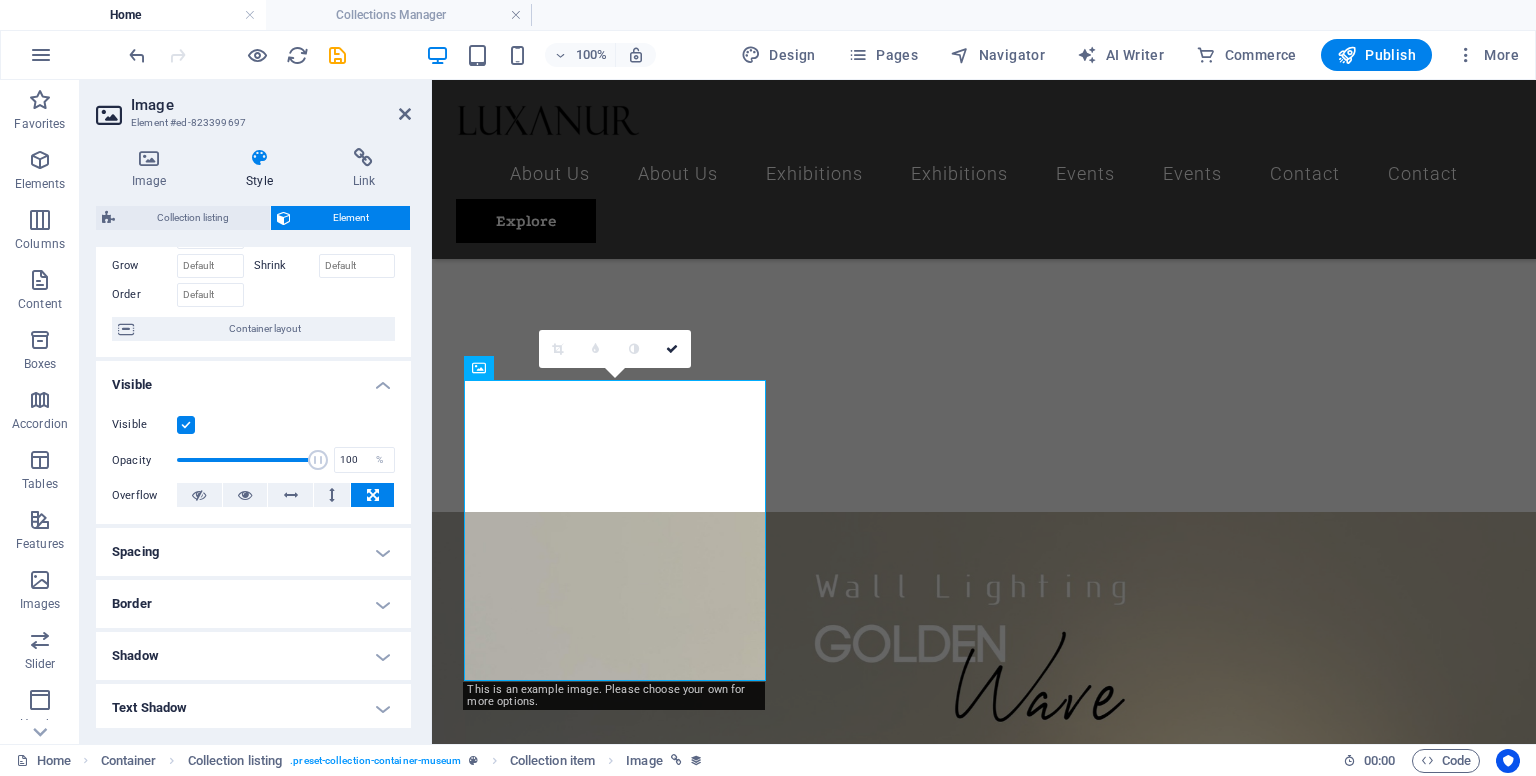 click at bounding box center [373, 495] 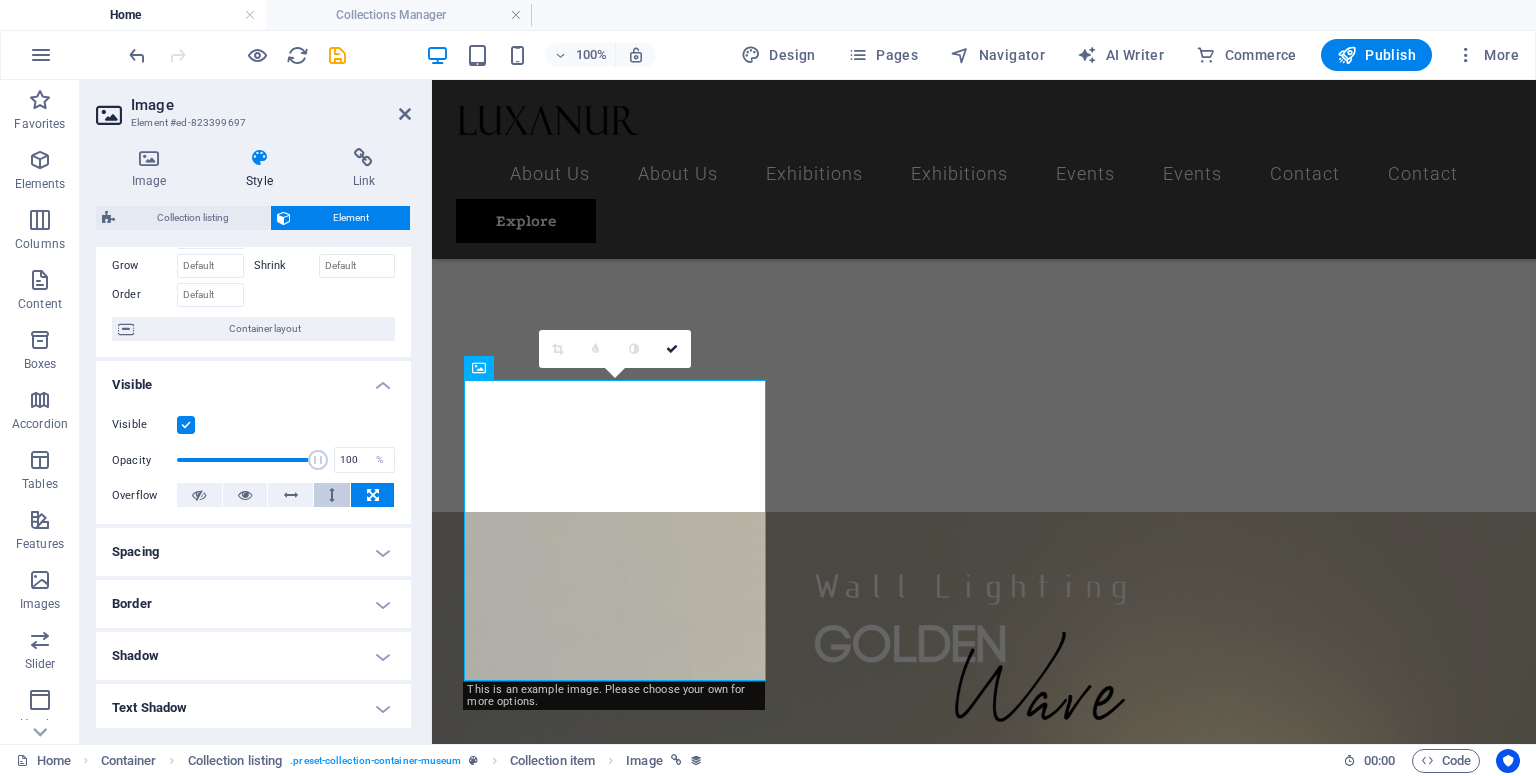click at bounding box center [332, 495] 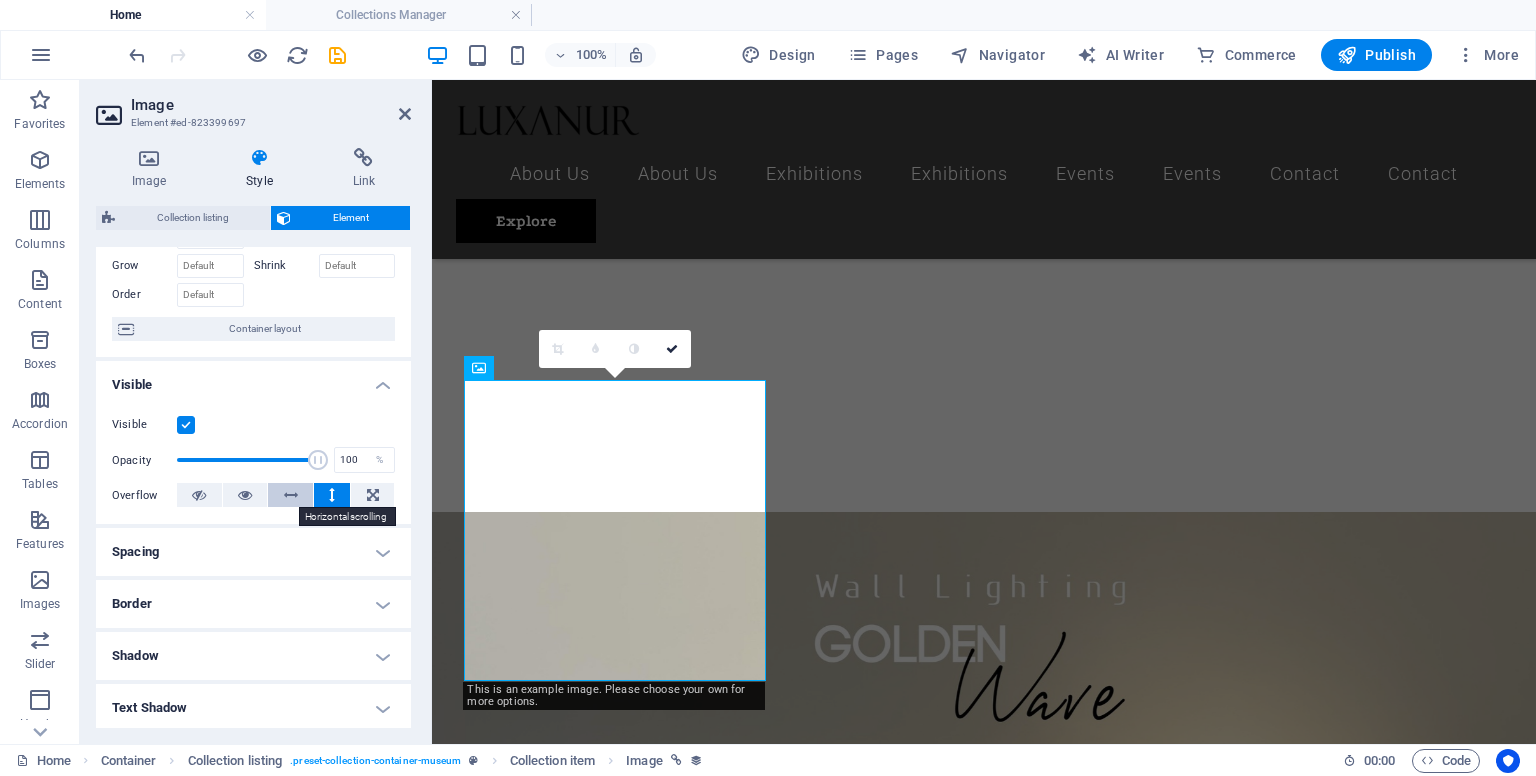 click at bounding box center [290, 495] 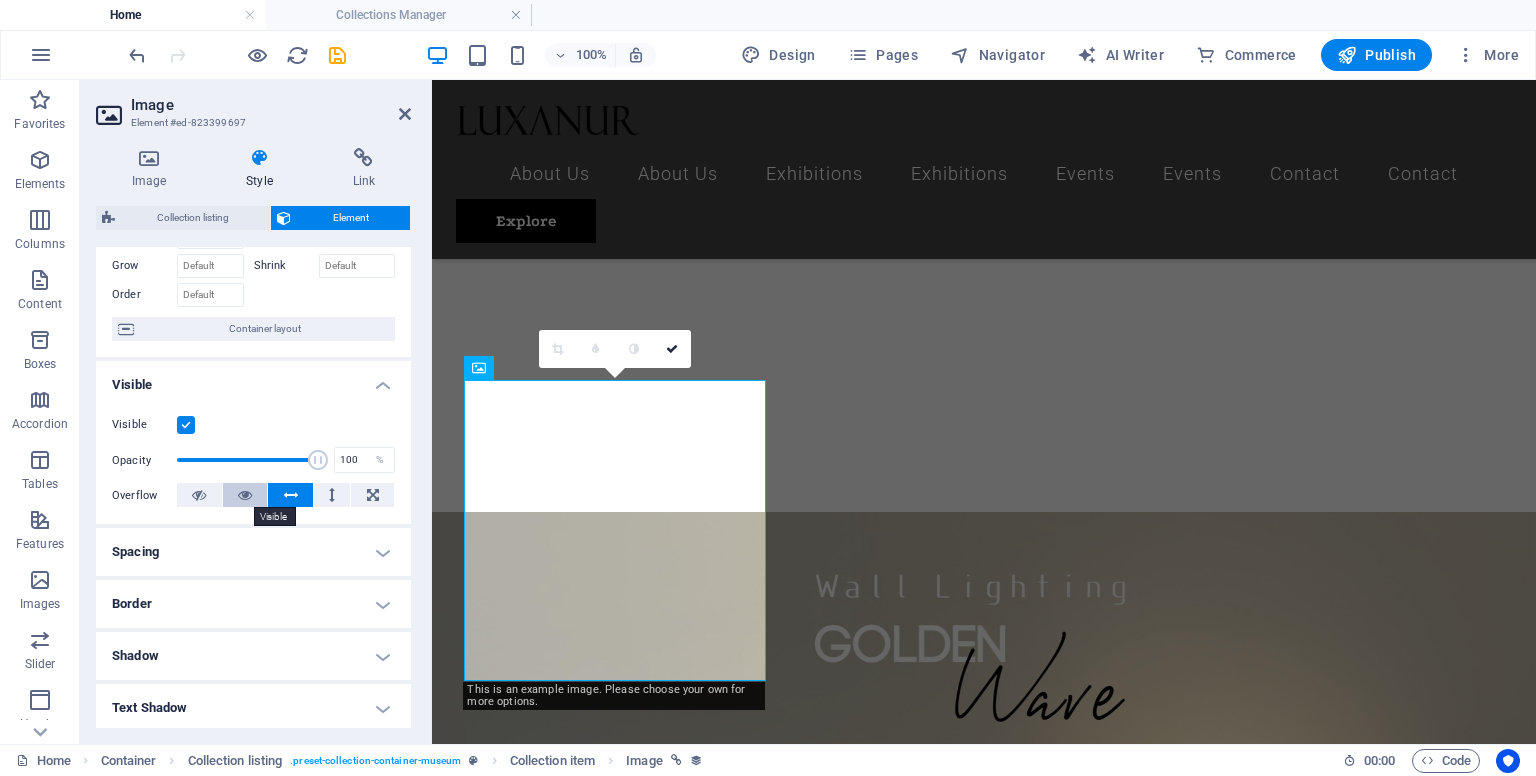 click at bounding box center [245, 495] 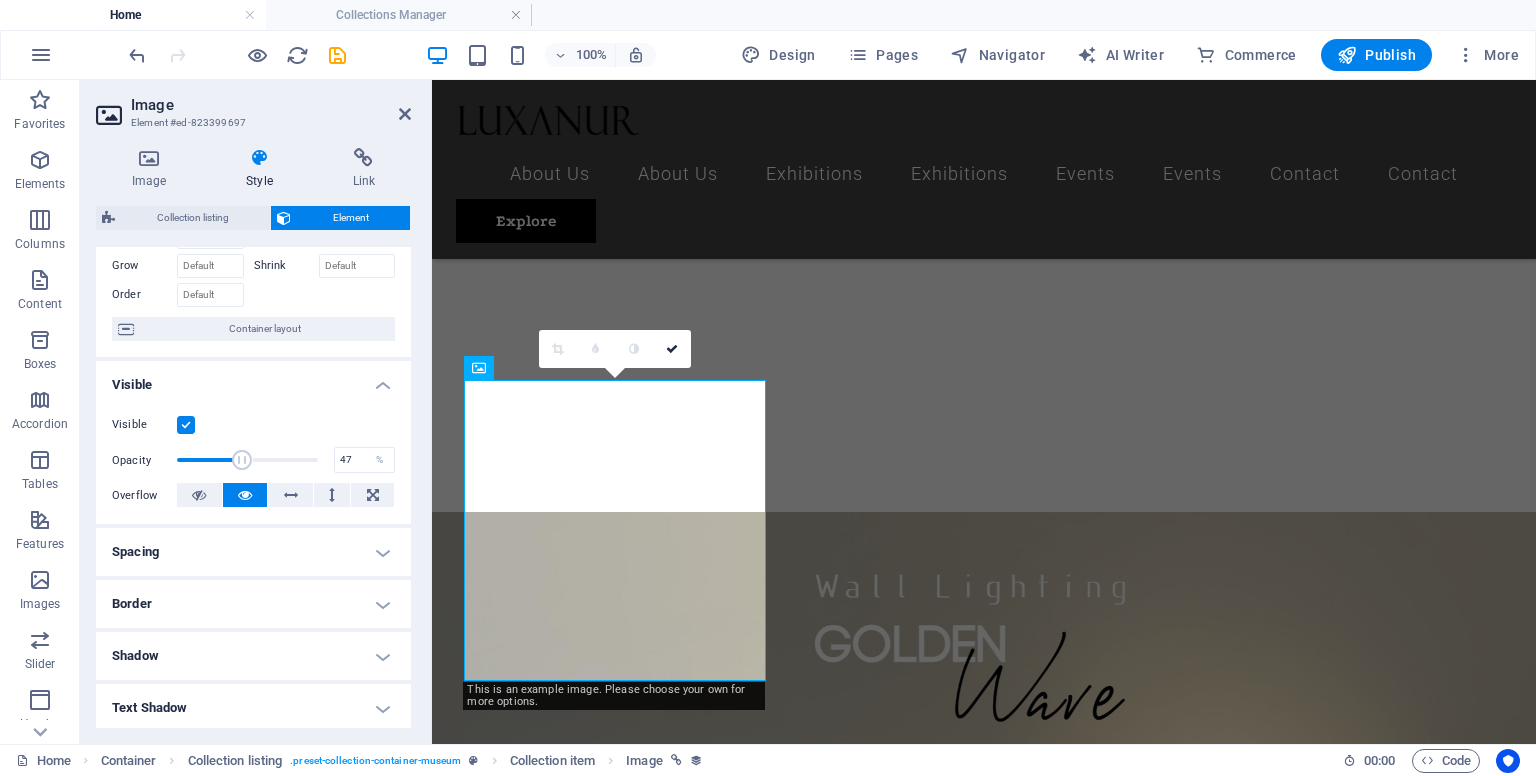 drag, startPoint x: 310, startPoint y: 461, endPoint x: 241, endPoint y: 467, distance: 69.260376 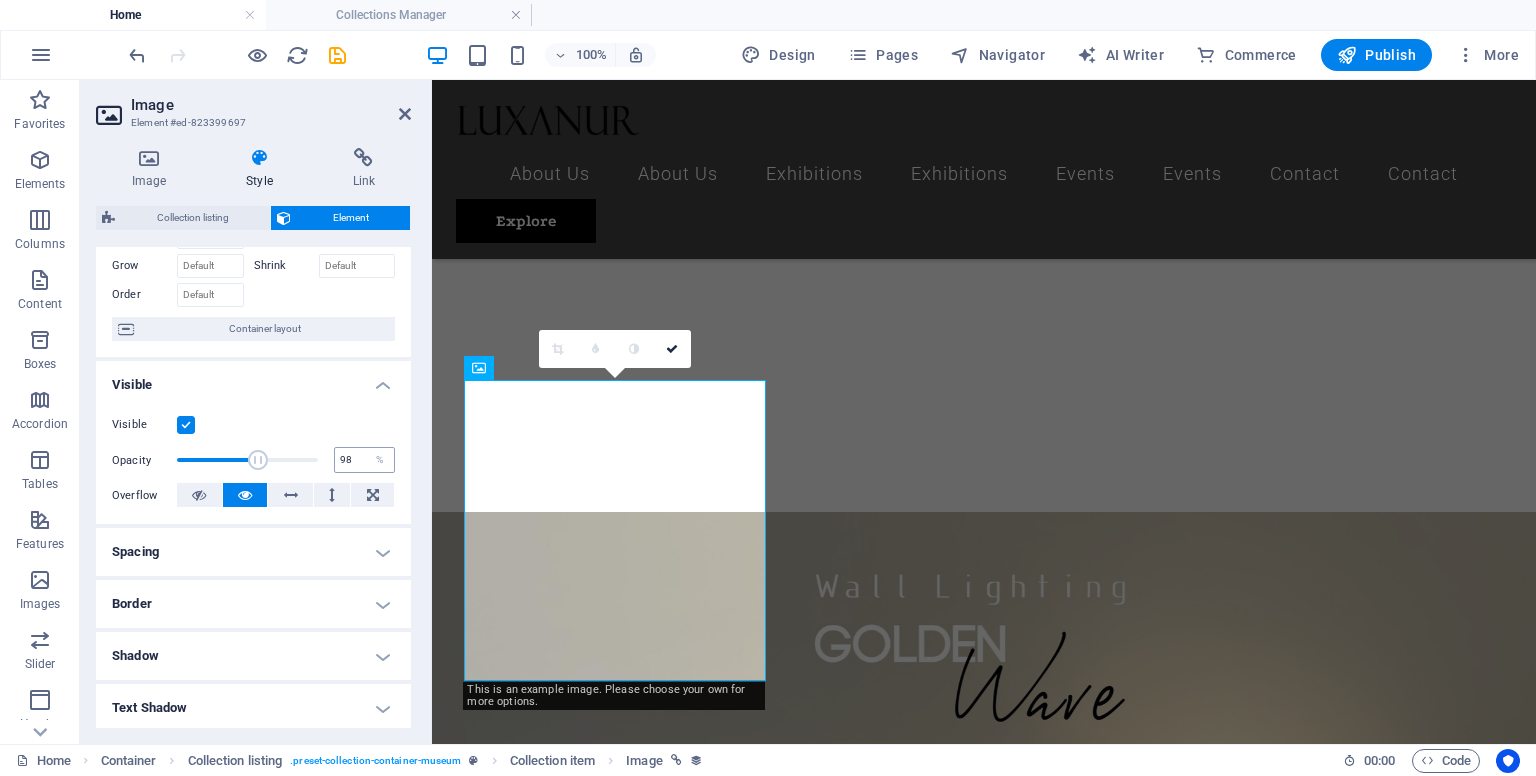 type on "100" 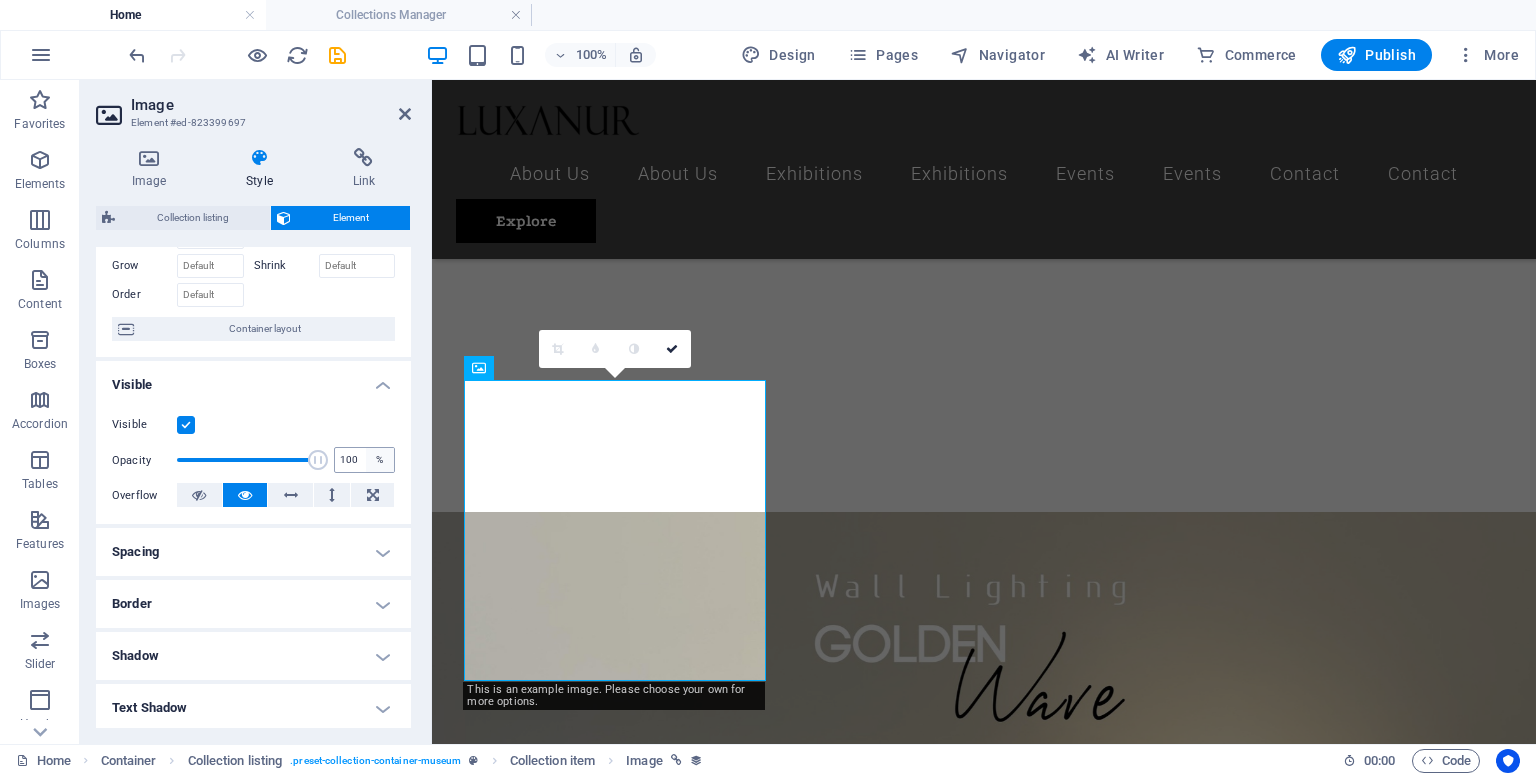 drag, startPoint x: 256, startPoint y: 464, endPoint x: 371, endPoint y: 463, distance: 115.00435 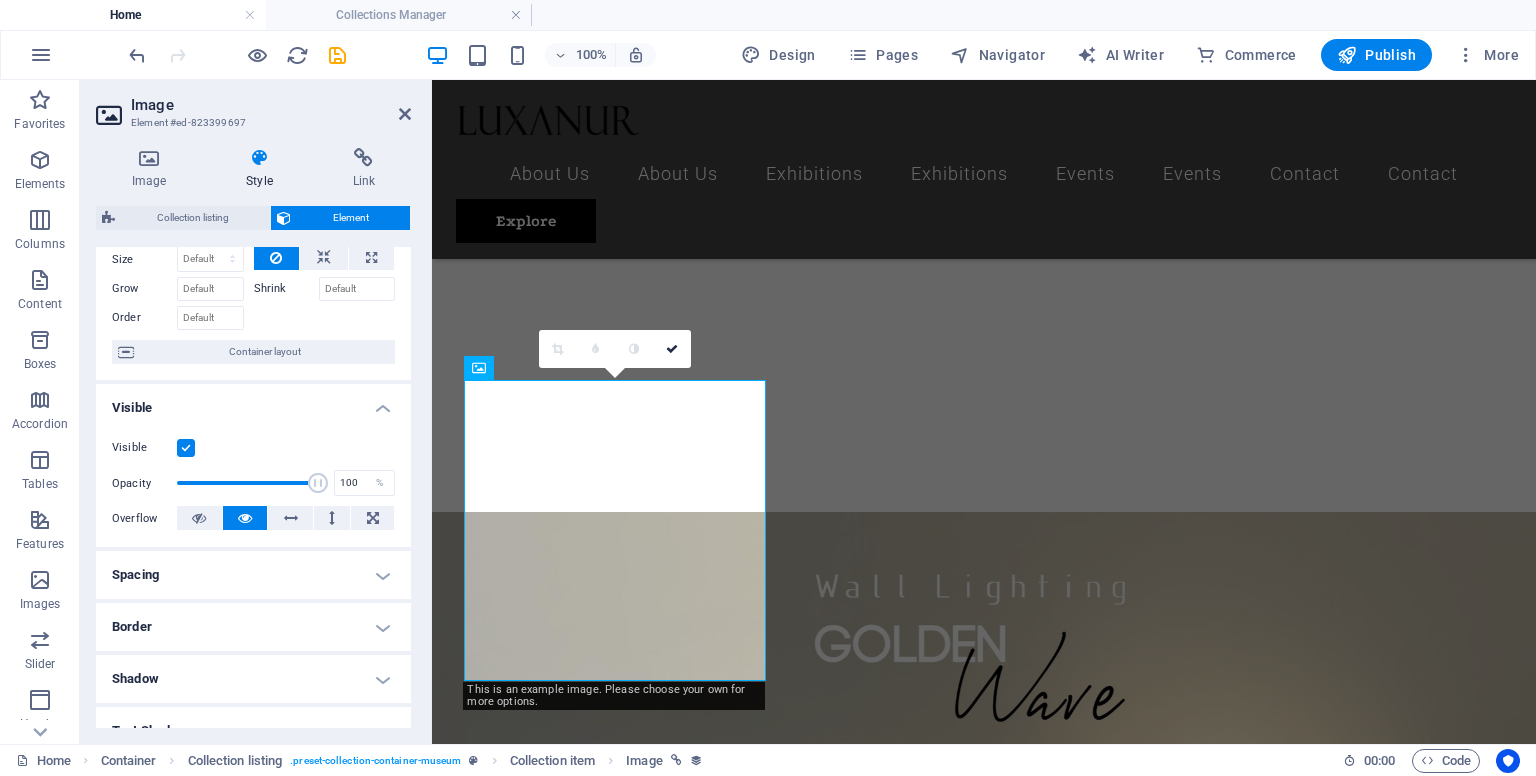 scroll, scrollTop: 0, scrollLeft: 0, axis: both 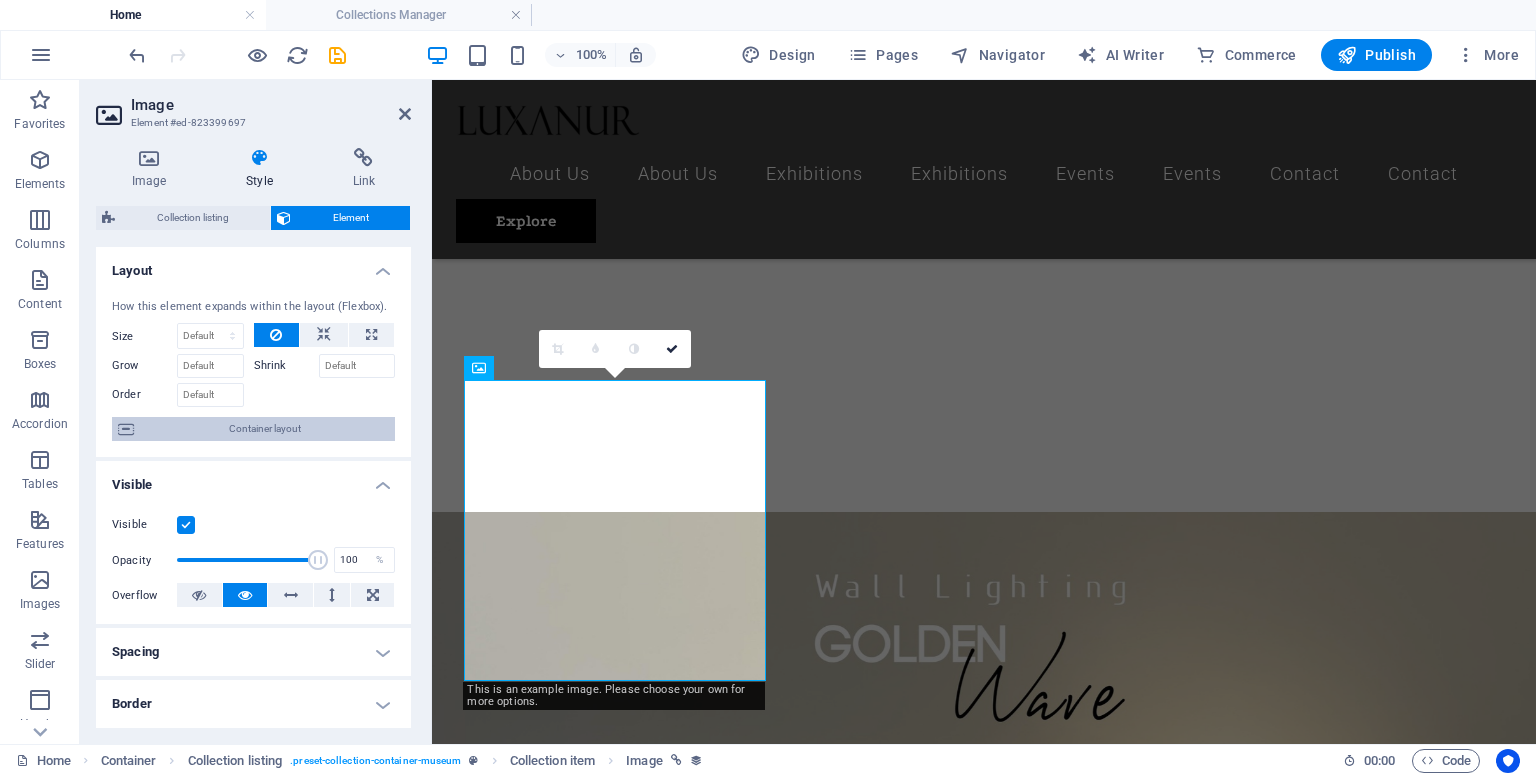 click on "Container layout" at bounding box center (264, 429) 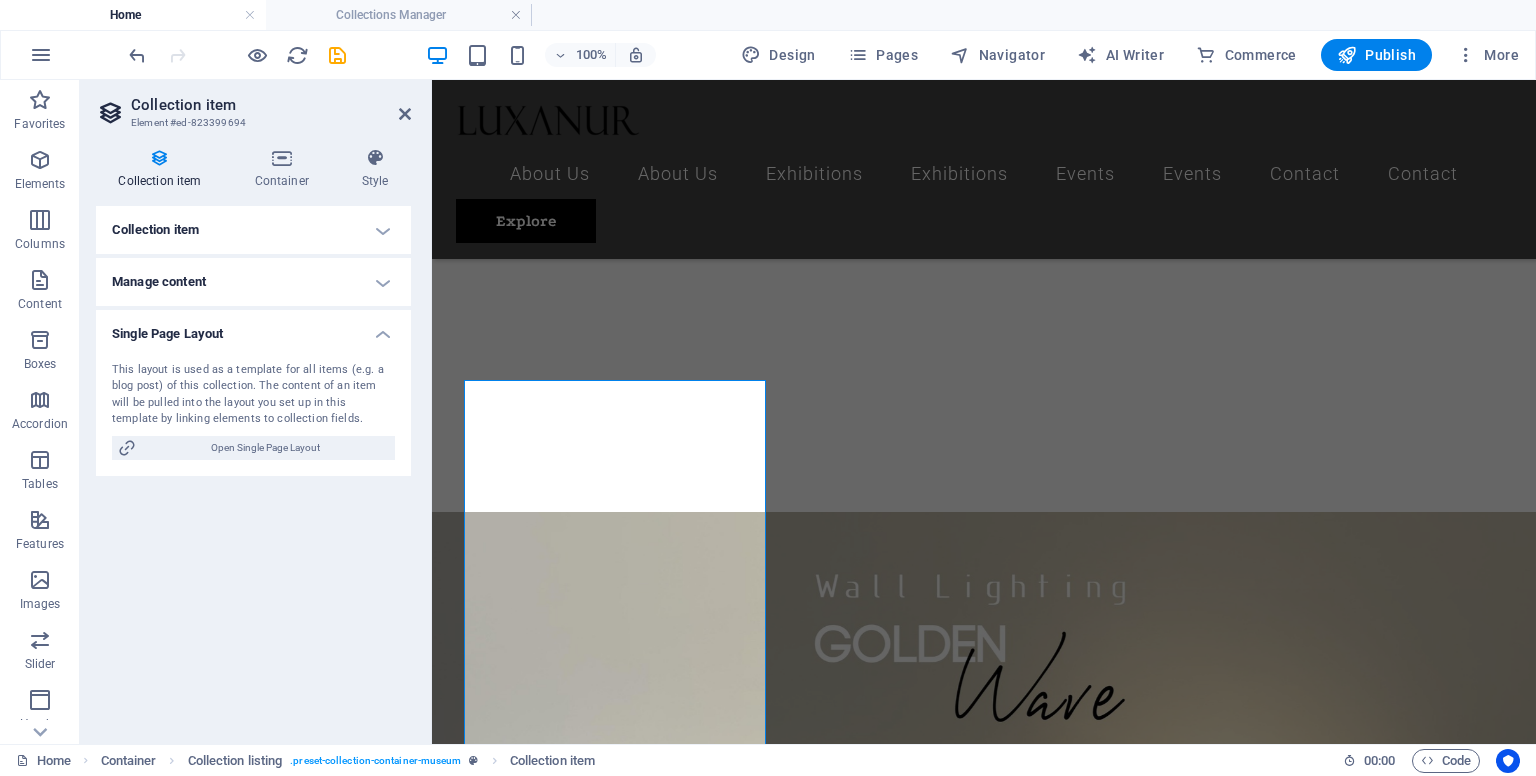 click on "Manage content" at bounding box center (253, 282) 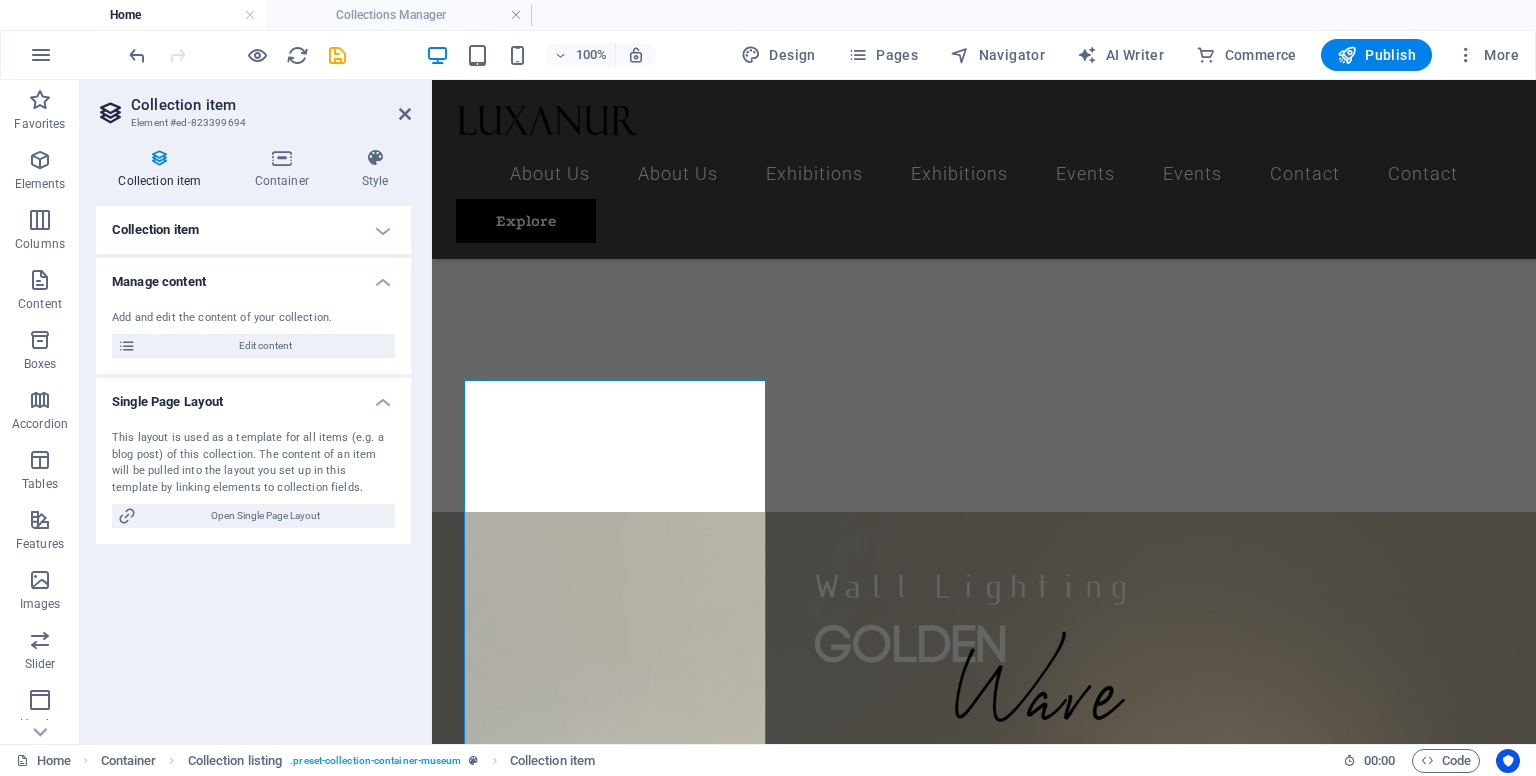 click on "Collection item" at bounding box center (253, 230) 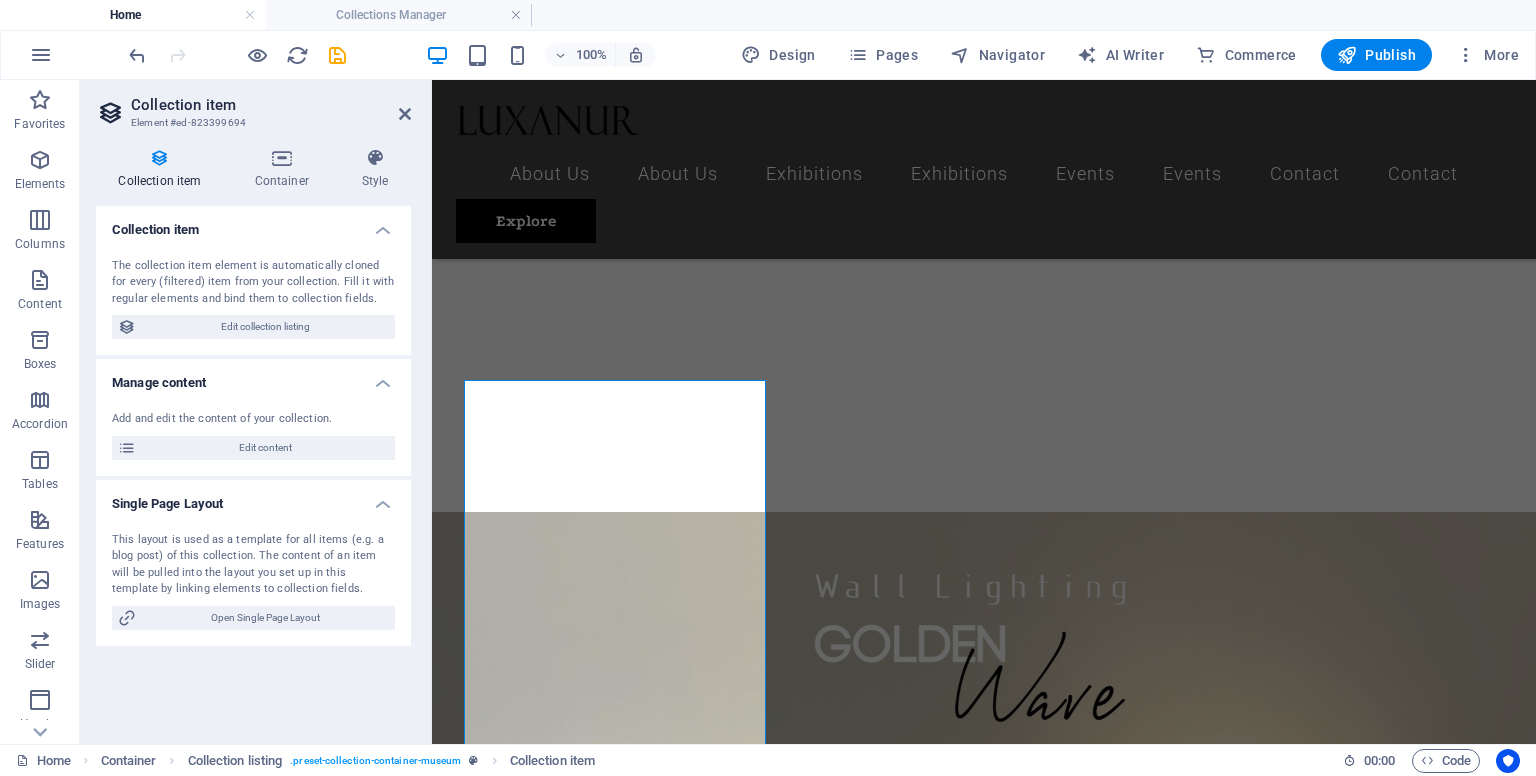 drag, startPoint x: 364, startPoint y: 506, endPoint x: 372, endPoint y: 477, distance: 30.083218 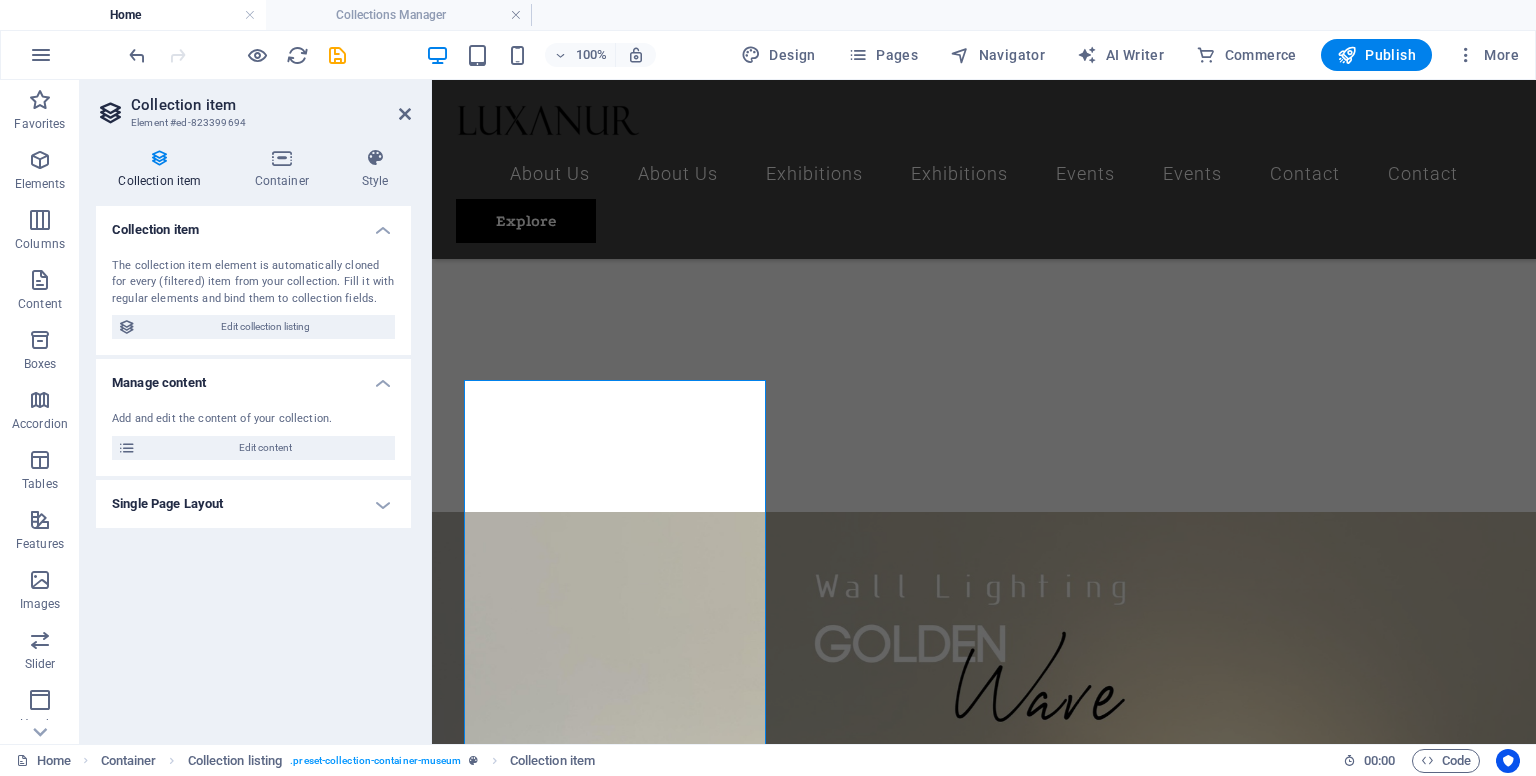 click on "Manage content" at bounding box center [253, 377] 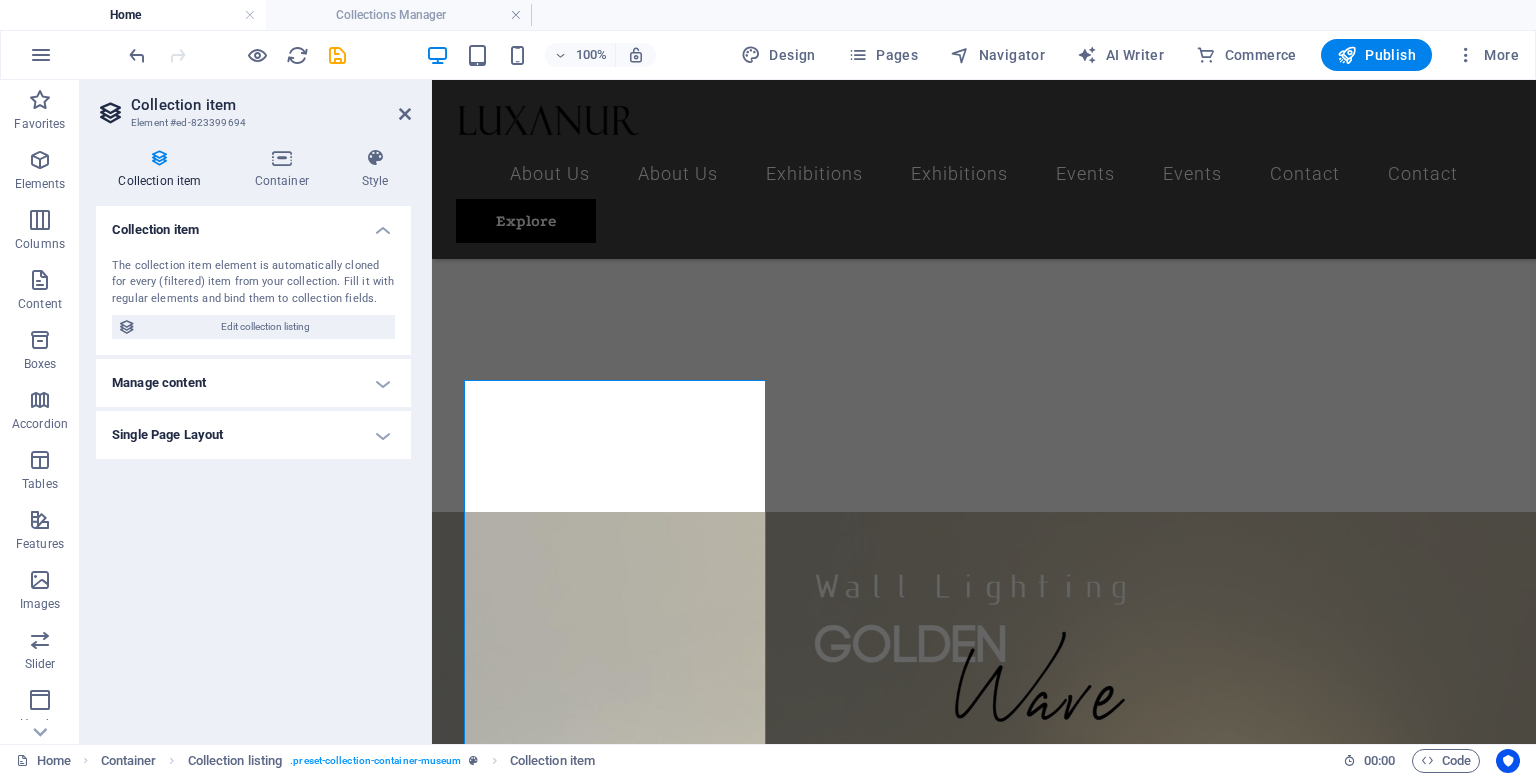 click on "The collection item element is automatically cloned for every (filtered) item from your collection. Fill it with regular elements and bind them to collection fields. Edit collection listing" at bounding box center [253, 299] 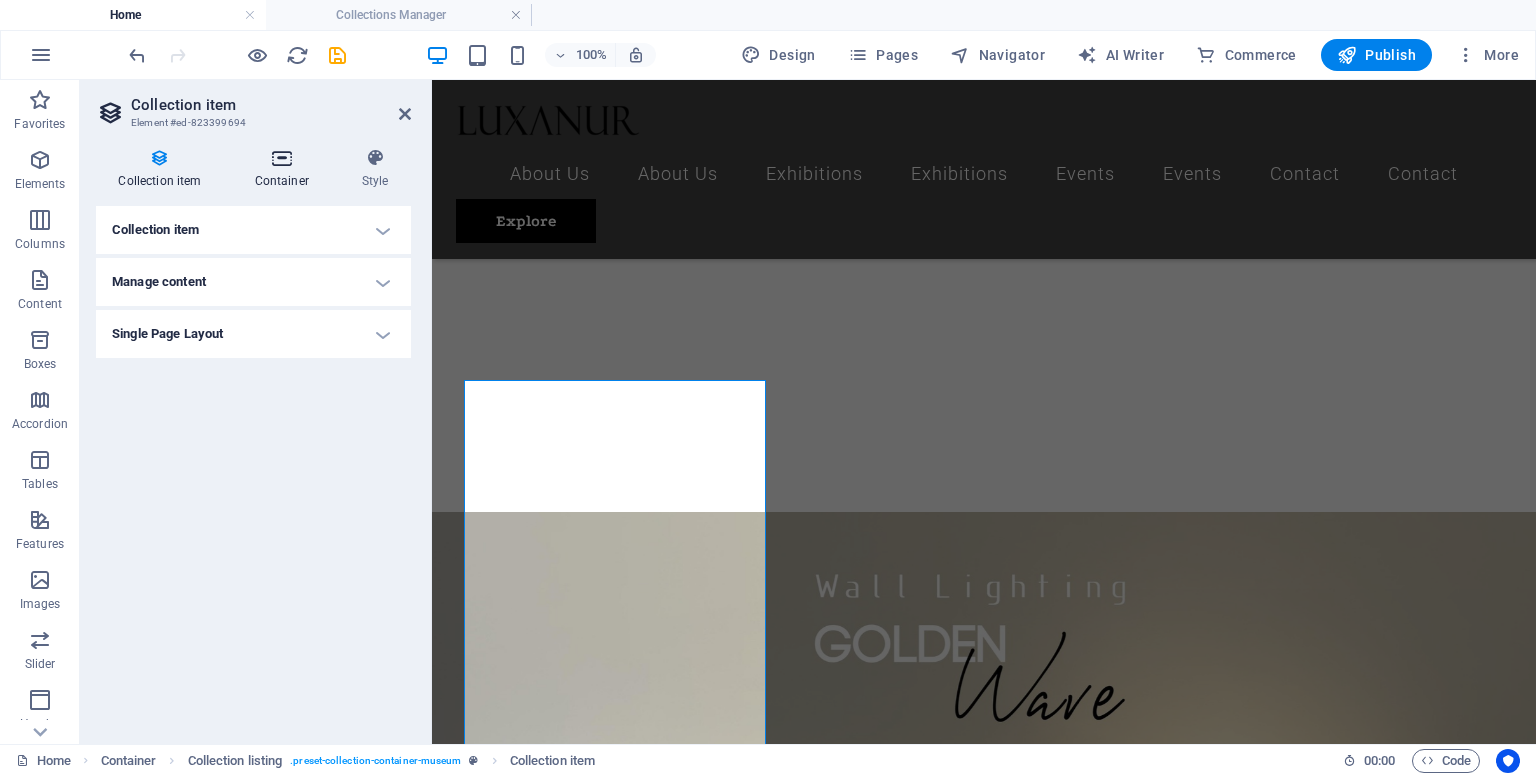click at bounding box center [281, 158] 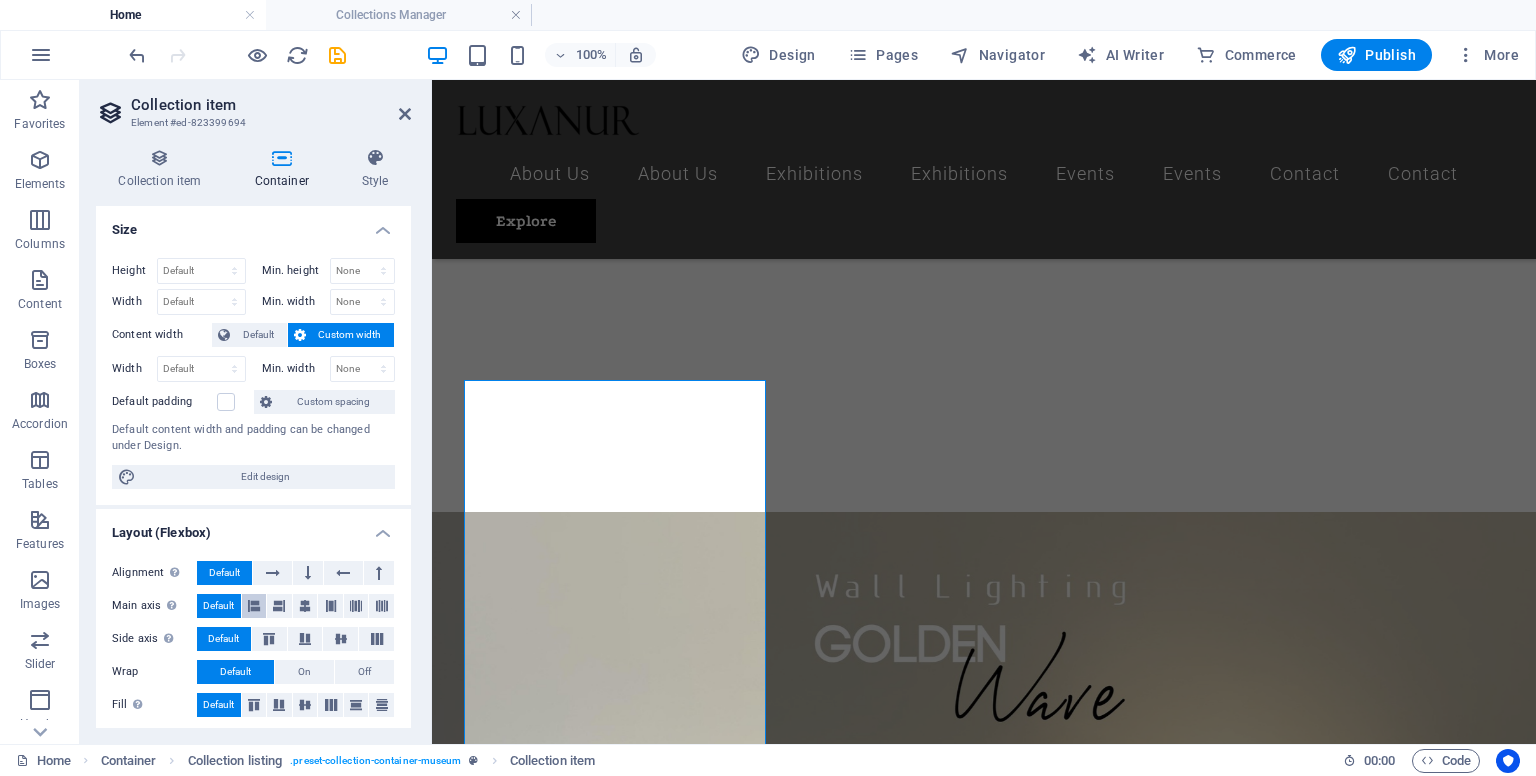 click at bounding box center (254, 606) 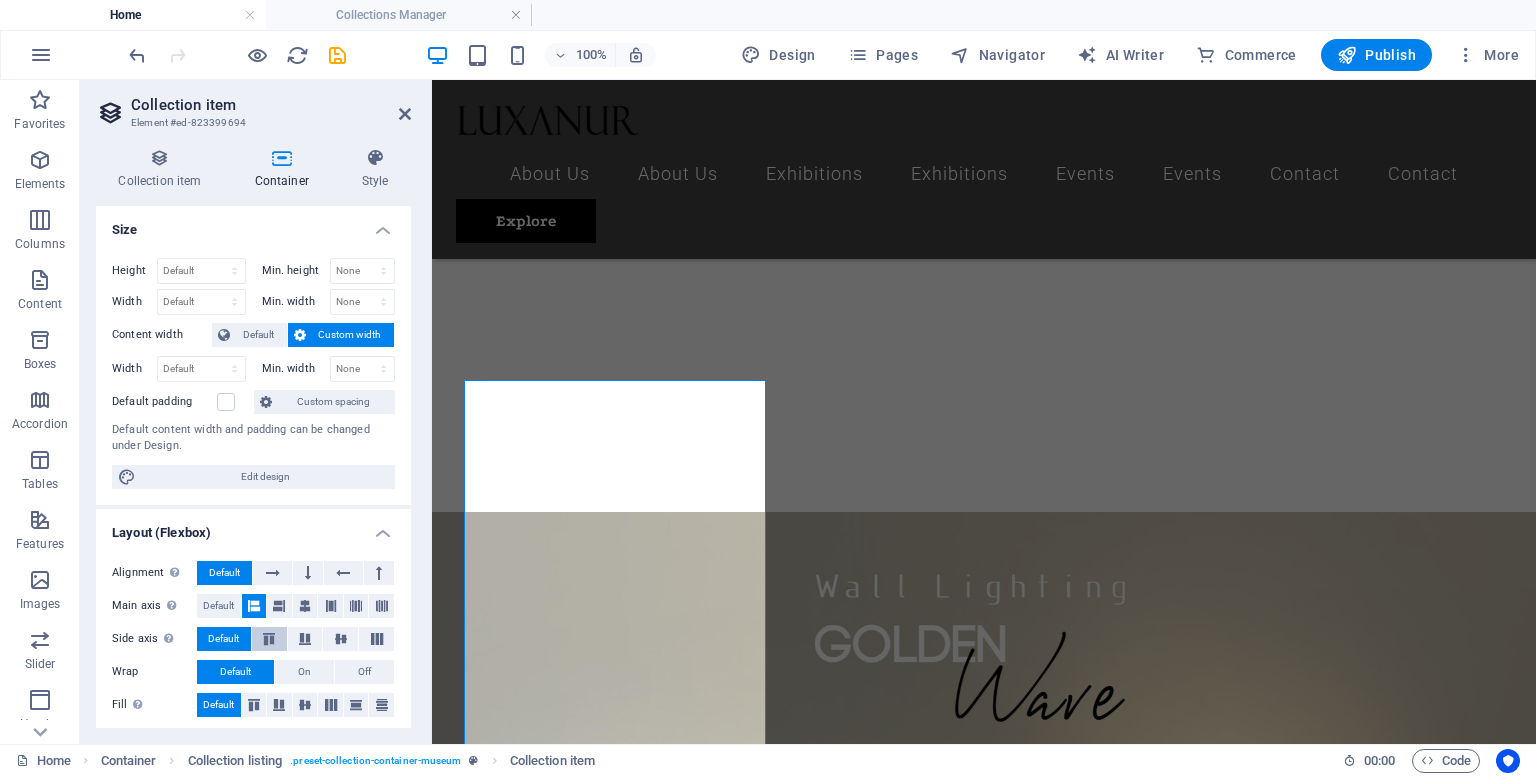 click at bounding box center [269, 639] 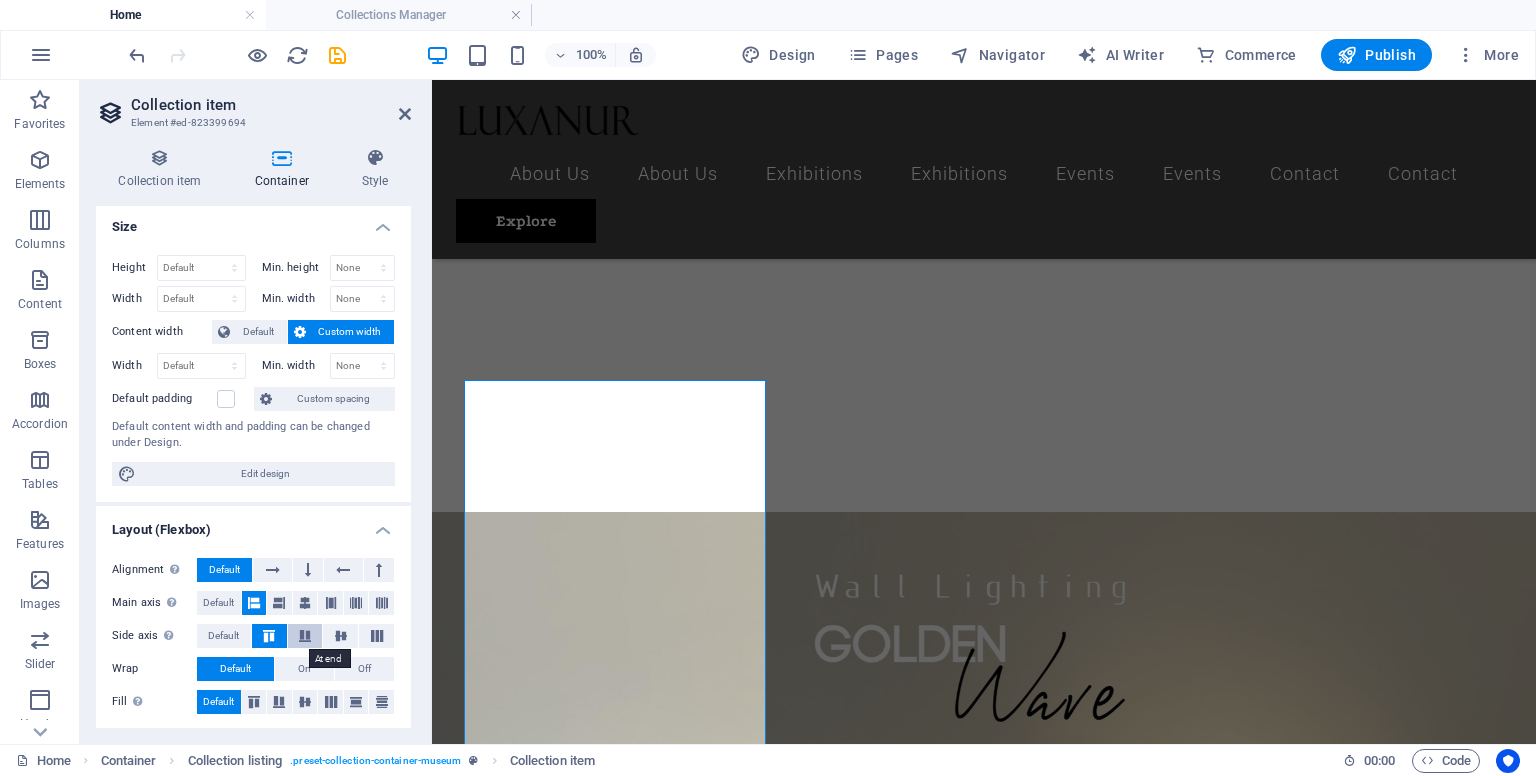 scroll, scrollTop: 4, scrollLeft: 0, axis: vertical 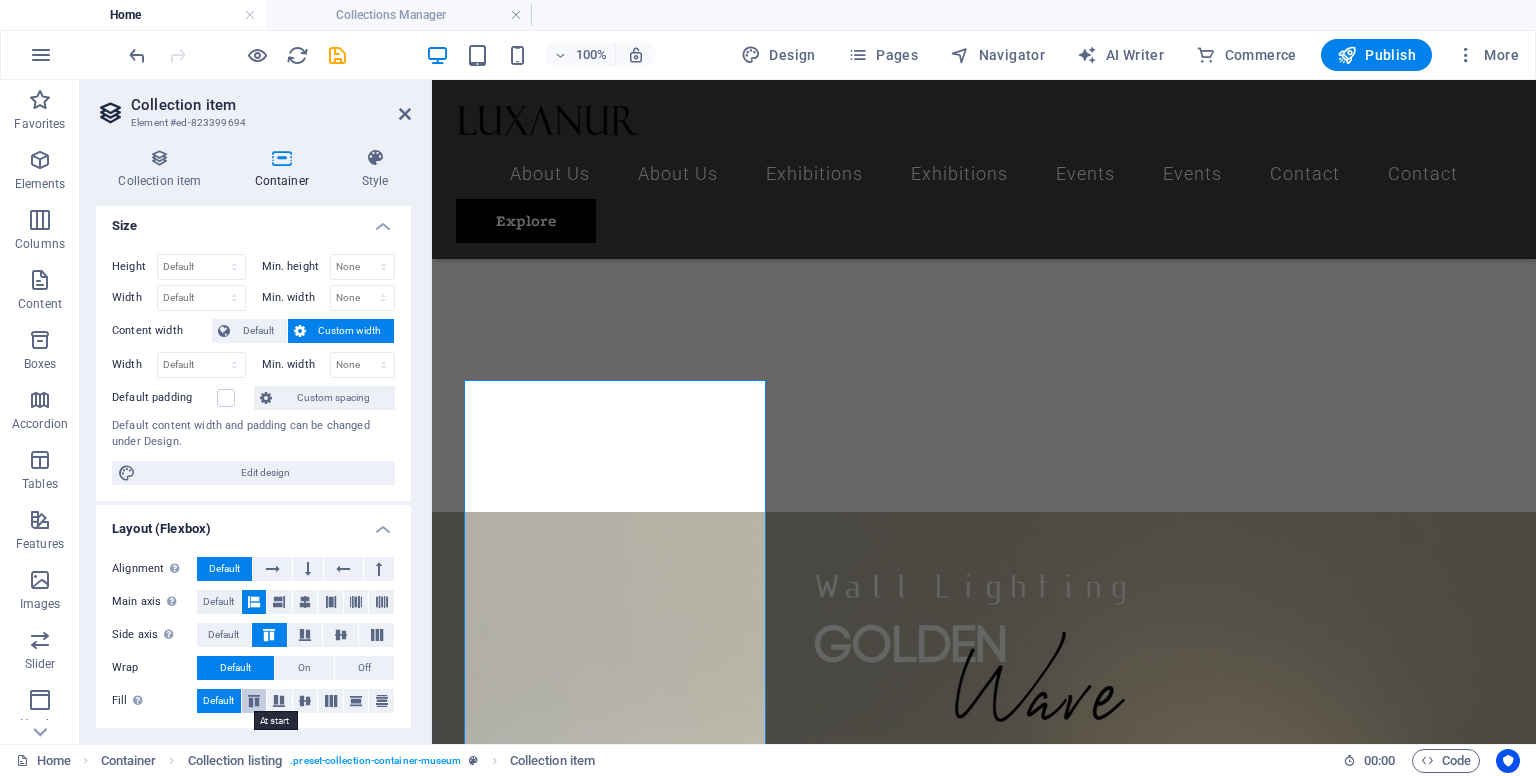 click at bounding box center (254, 701) 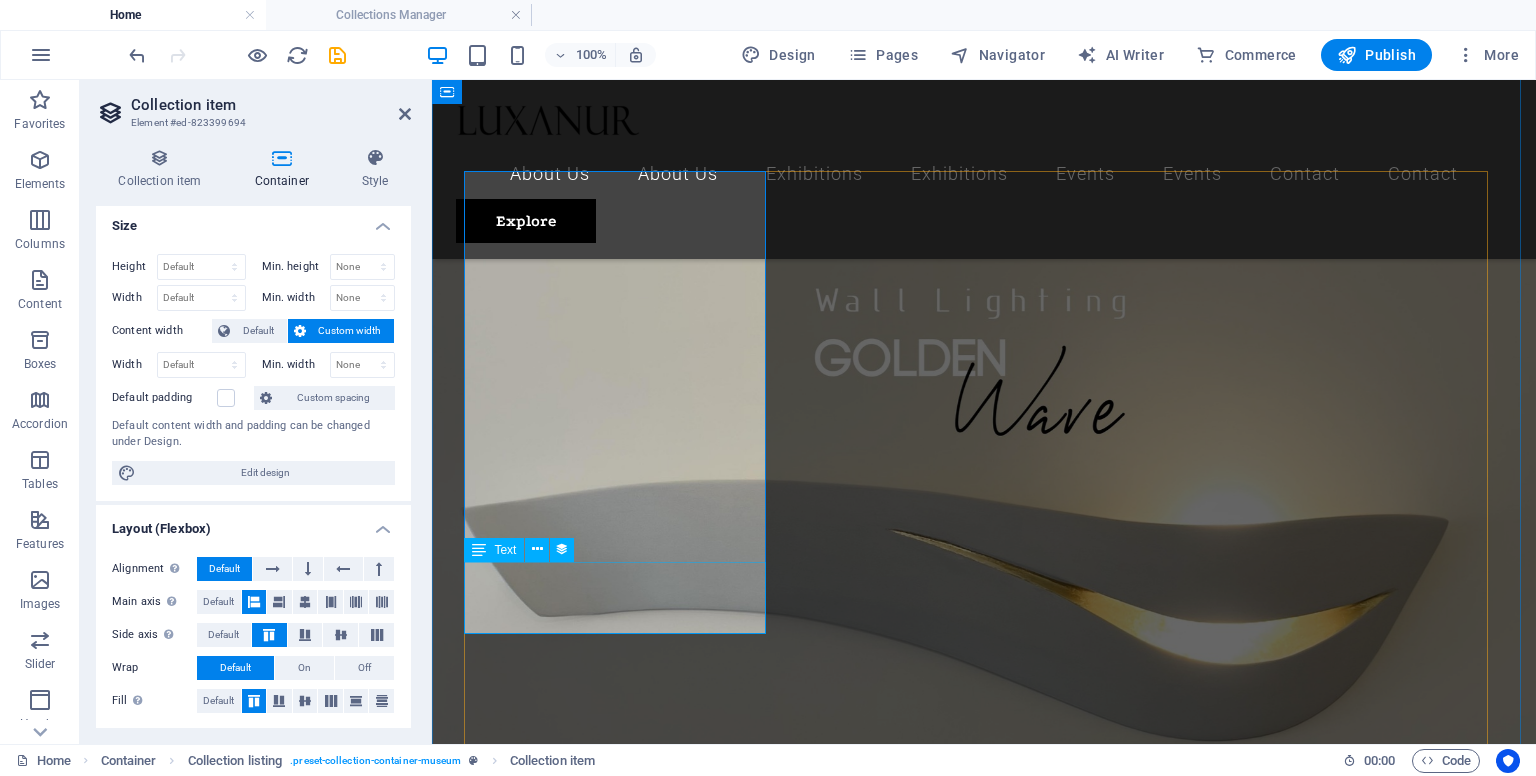 scroll, scrollTop: 876, scrollLeft: 0, axis: vertical 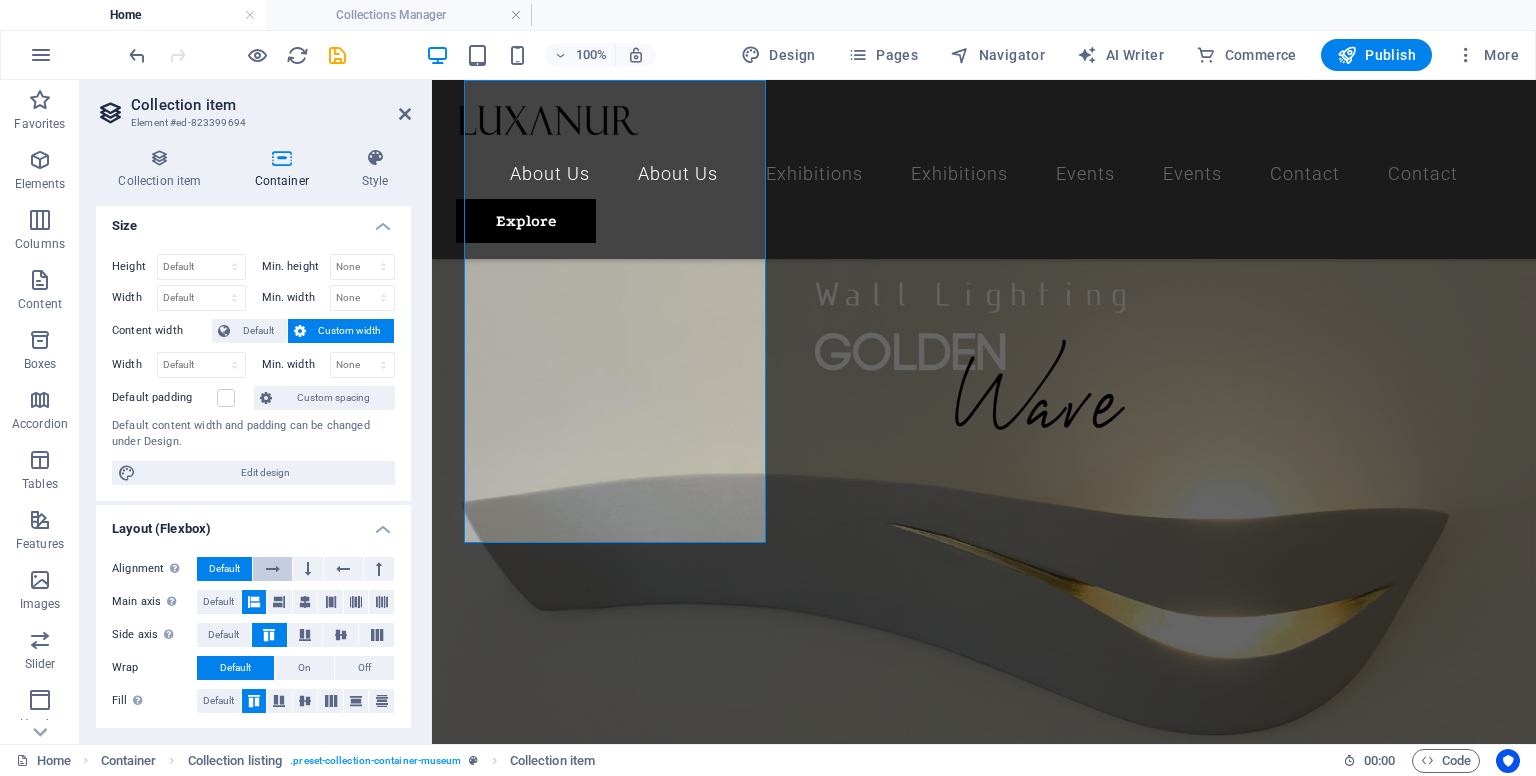 click at bounding box center [273, 569] 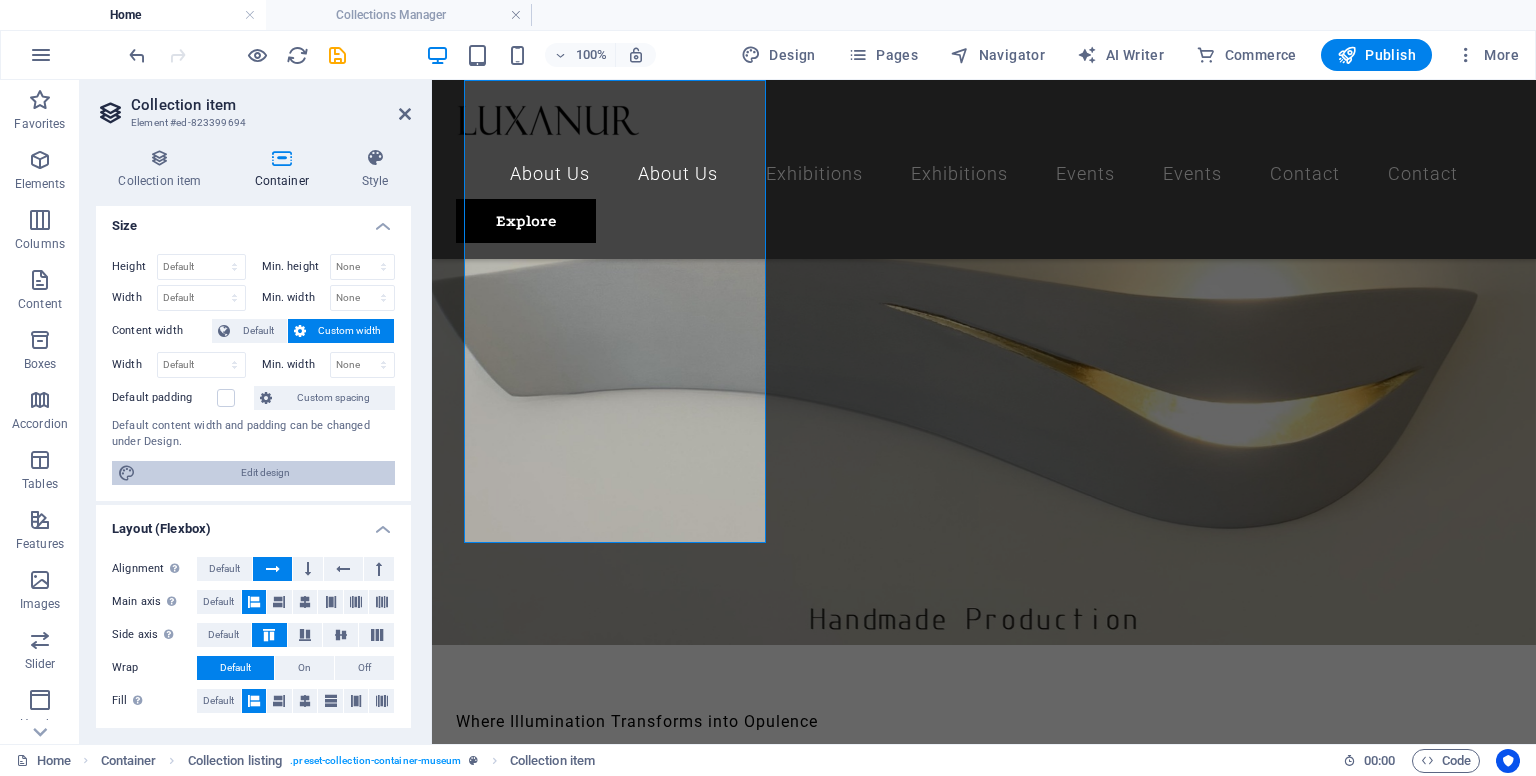 click on "Edit design" at bounding box center [265, 473] 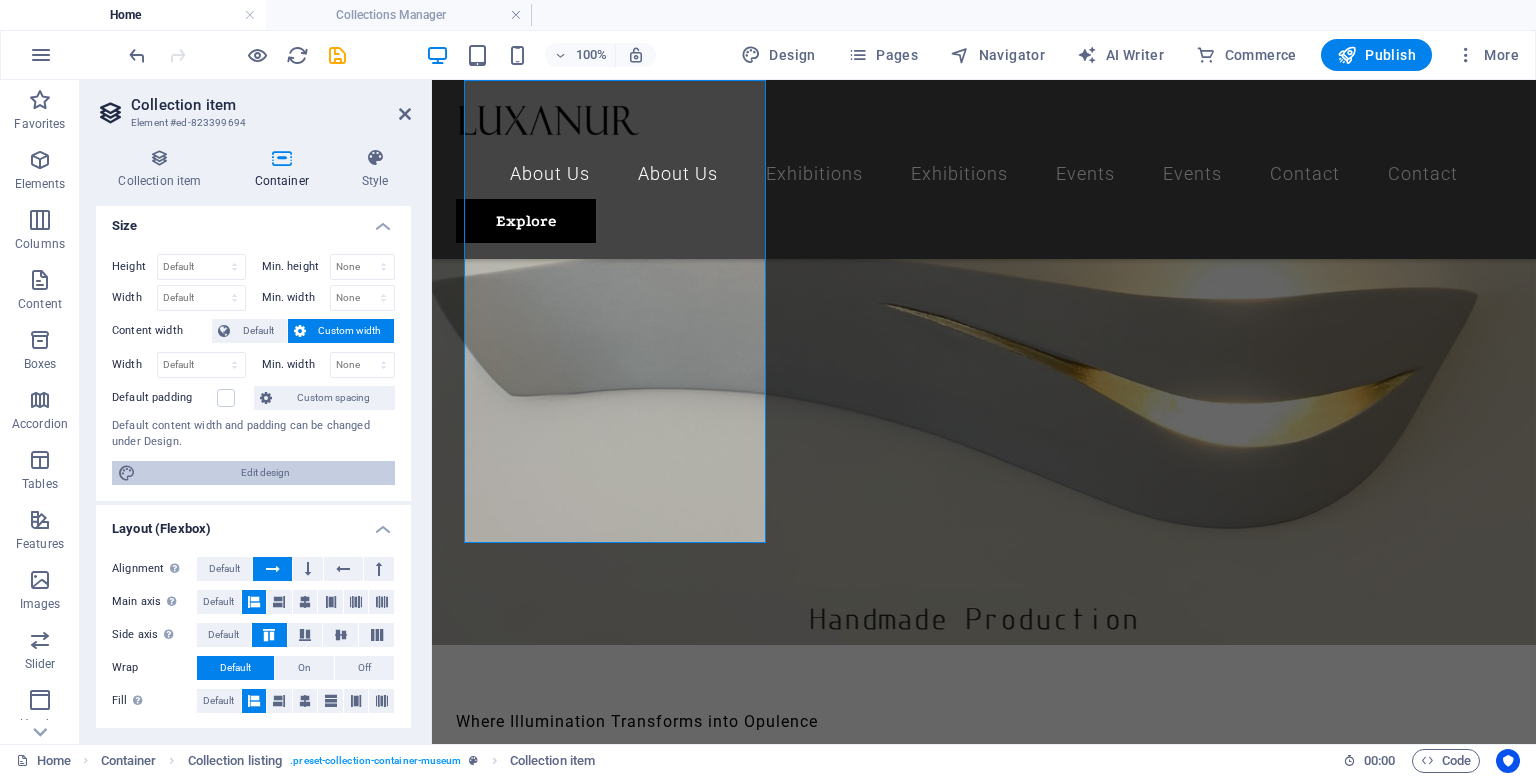 scroll, scrollTop: 1274, scrollLeft: 0, axis: vertical 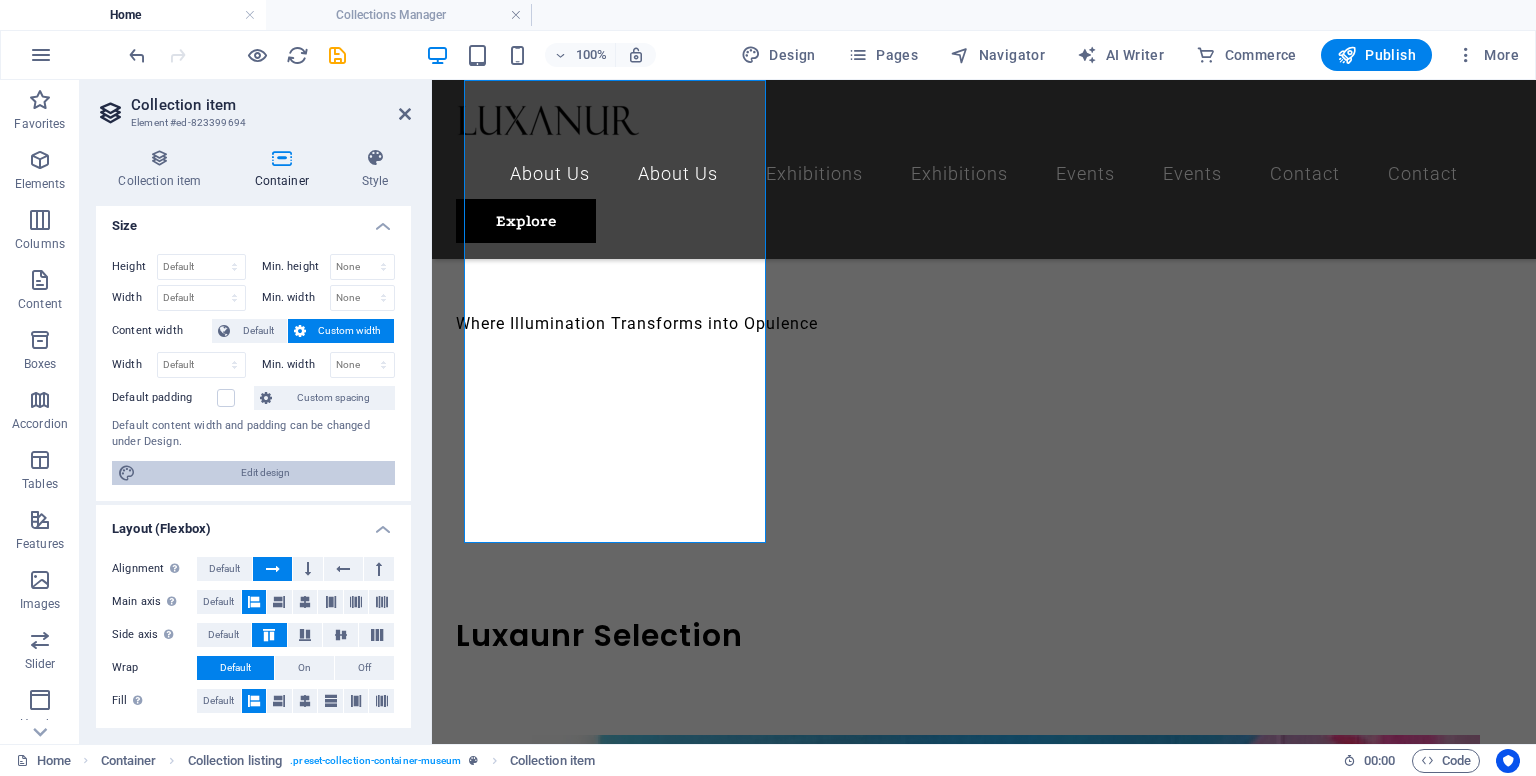 select on "rem" 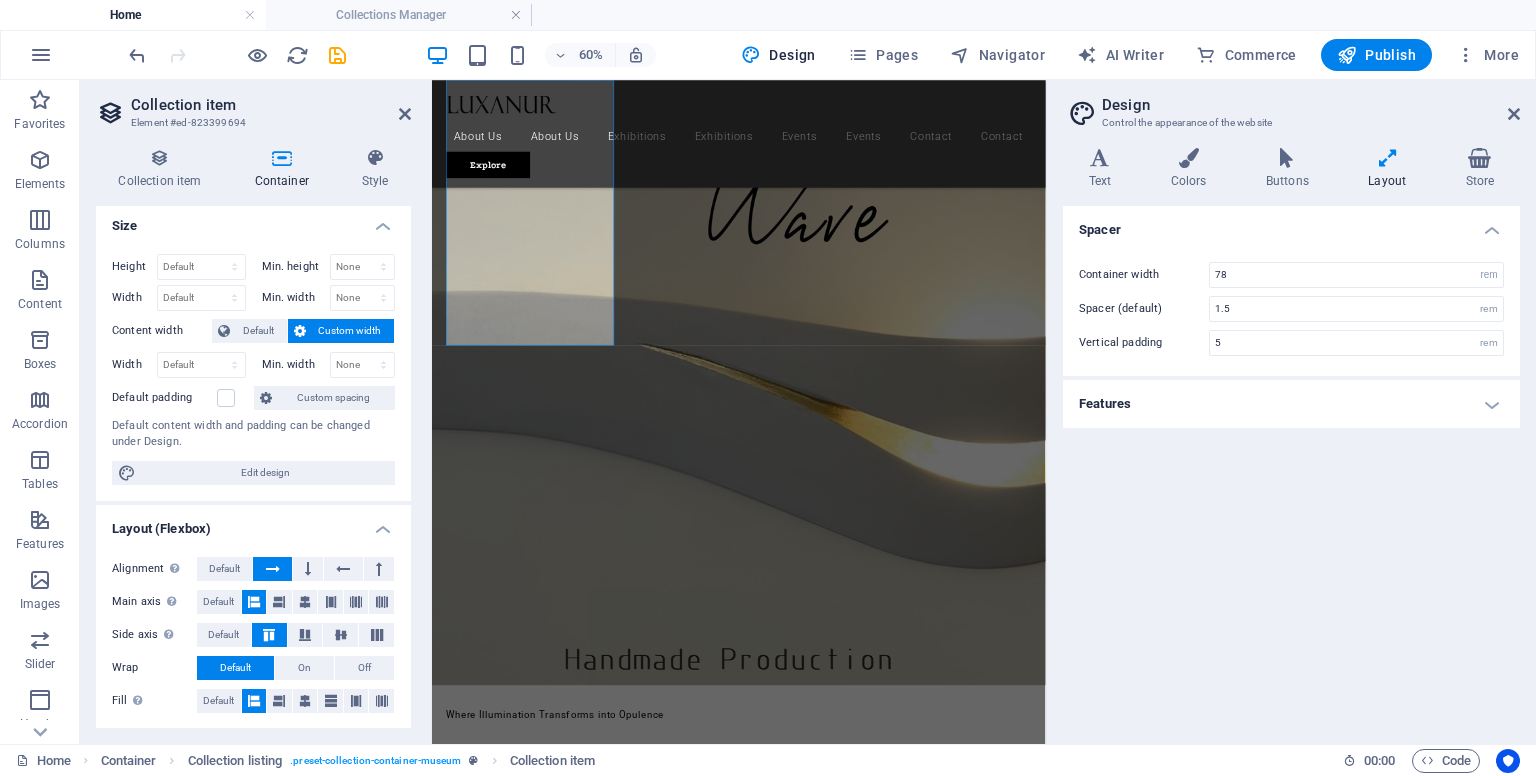 click on "Layout" at bounding box center (1391, 169) 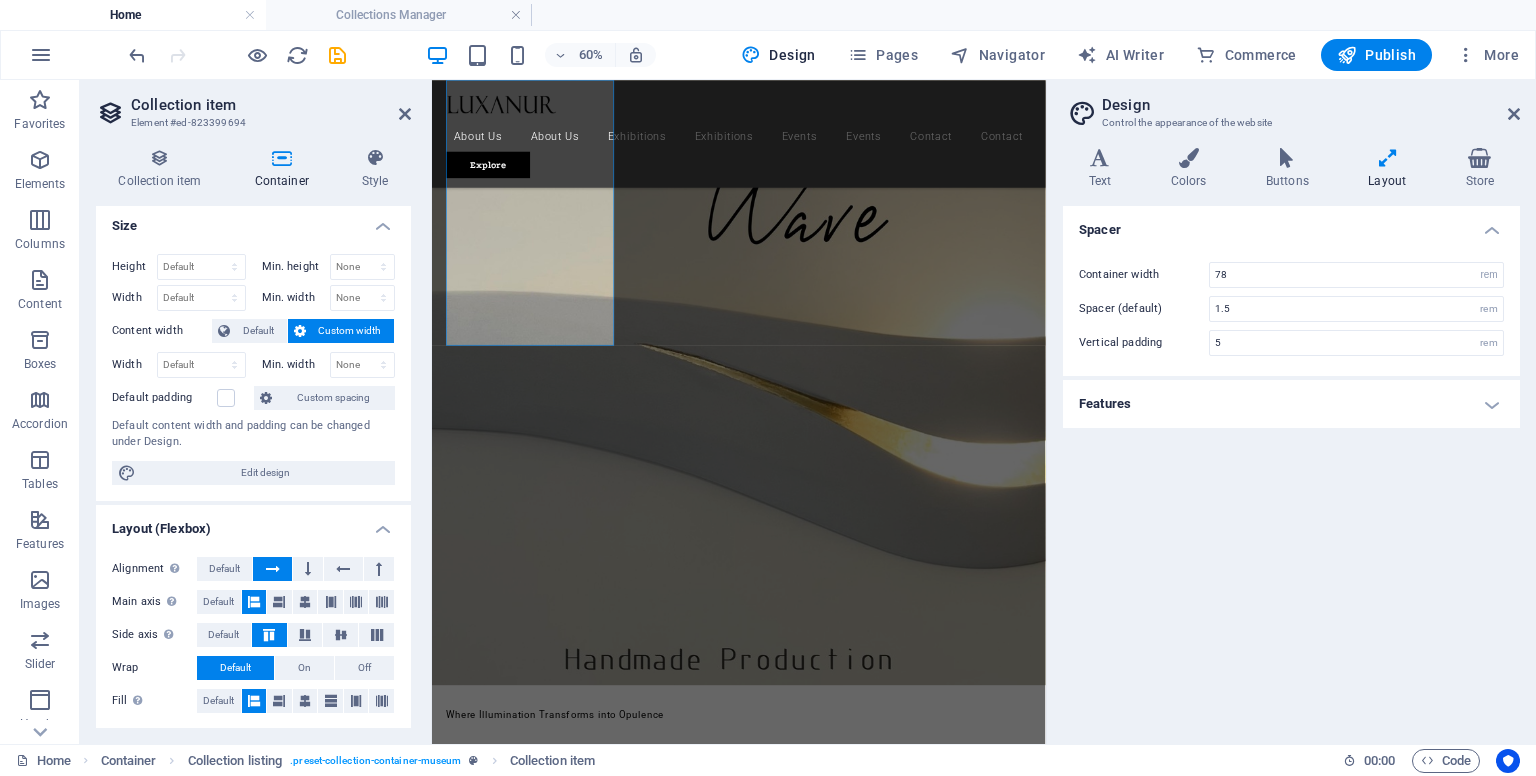 click on "Layout" at bounding box center [1391, 169] 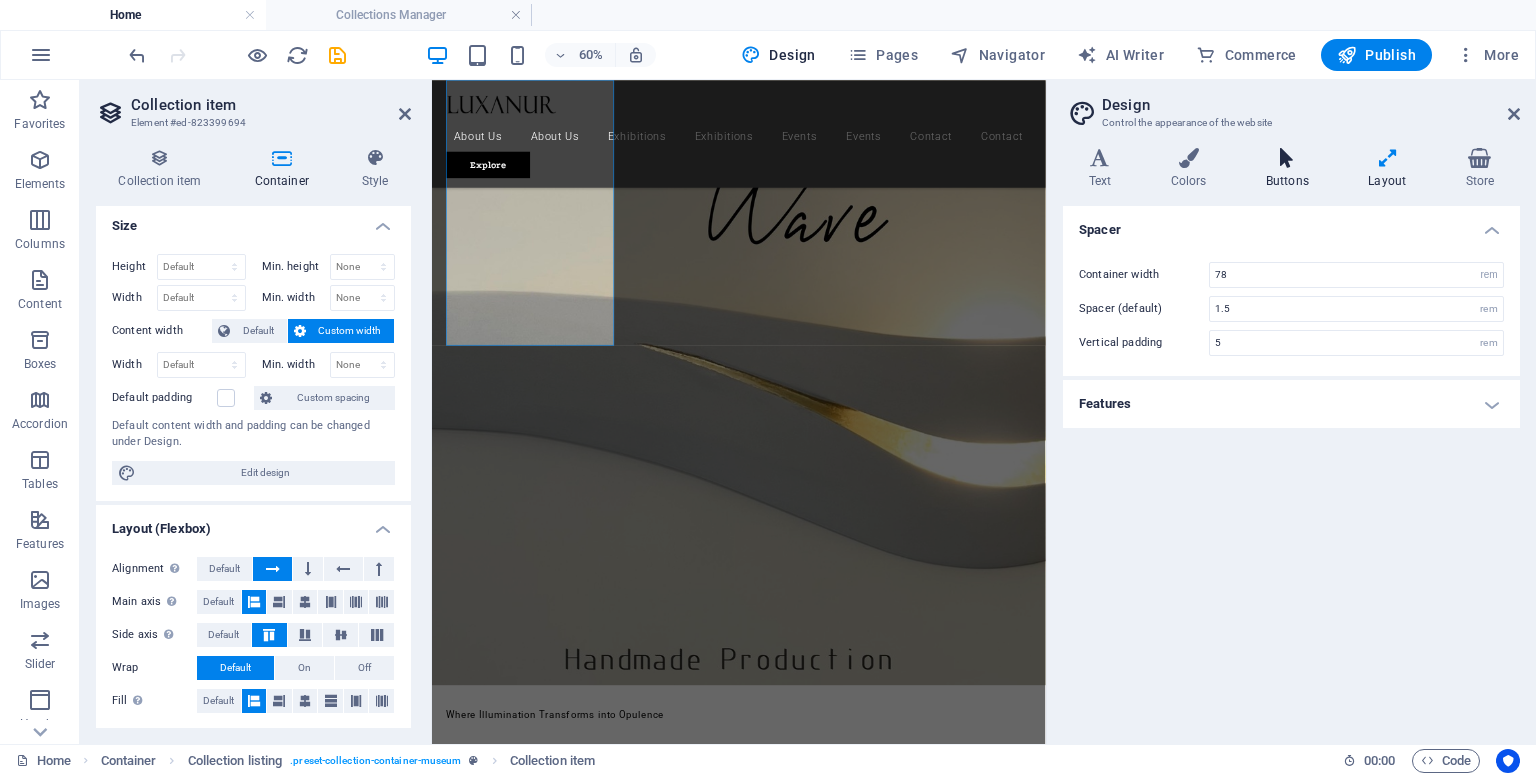 click on "Buttons" at bounding box center [1291, 169] 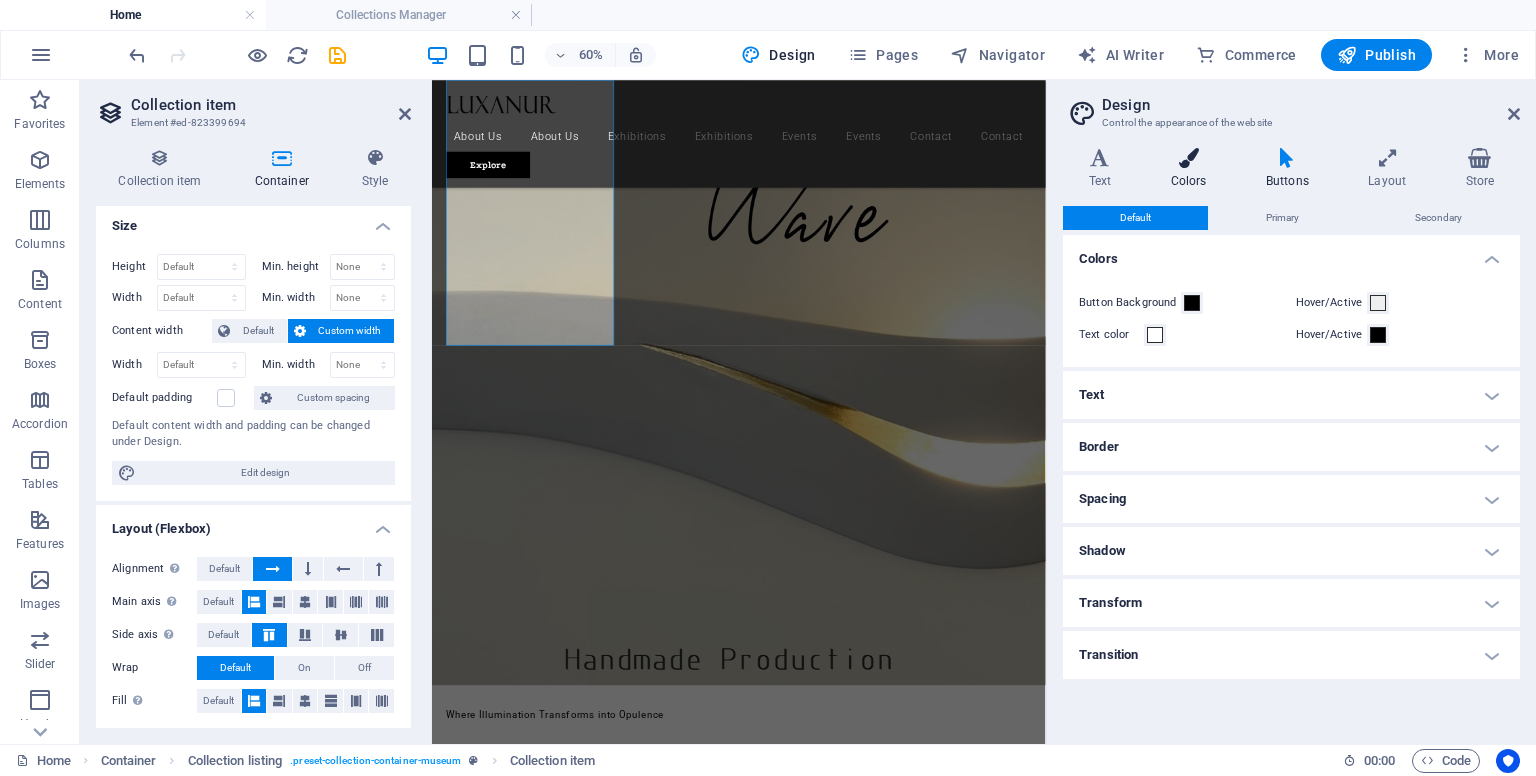 click on "Colors" at bounding box center (1192, 169) 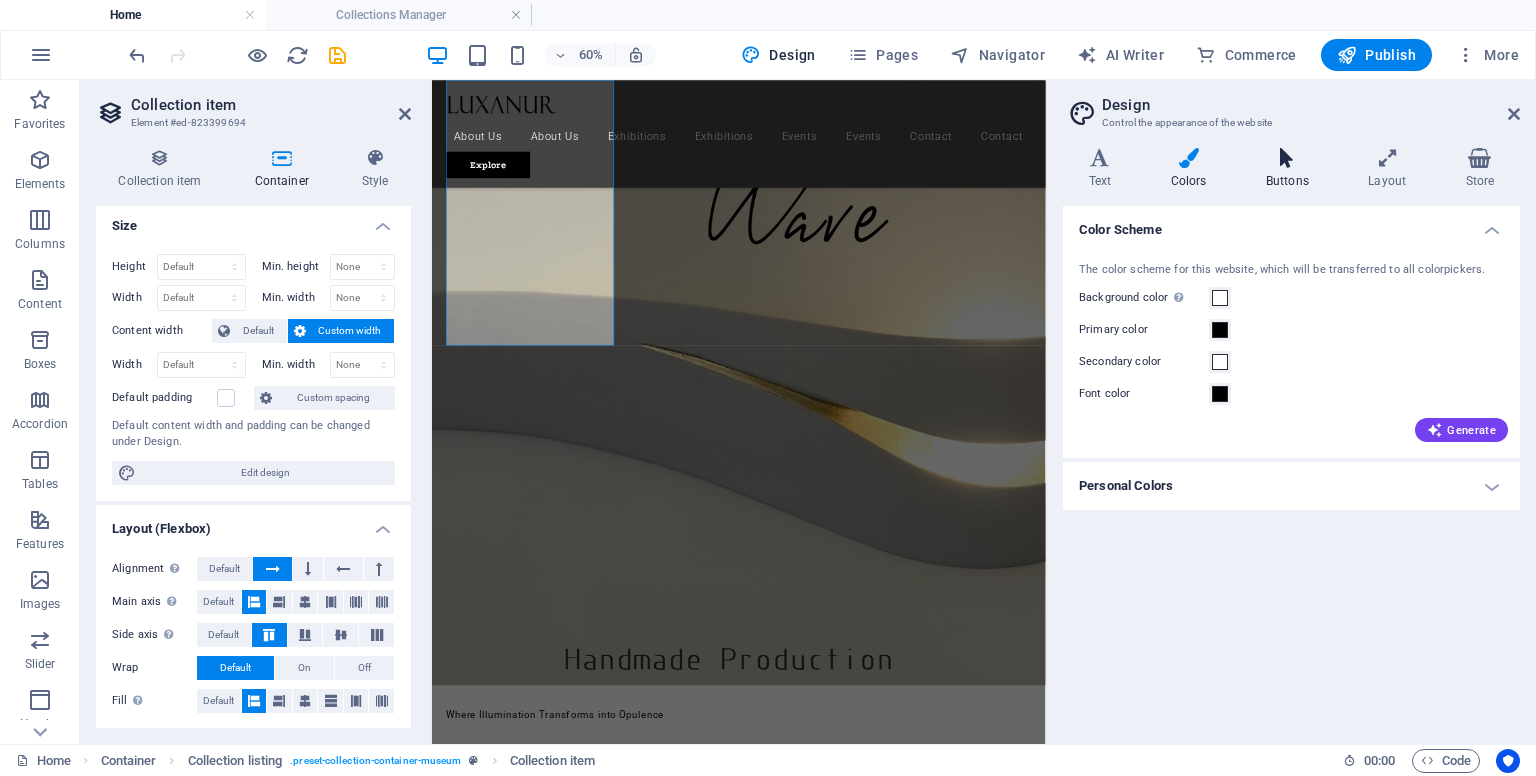 click on "Buttons" at bounding box center [1291, 169] 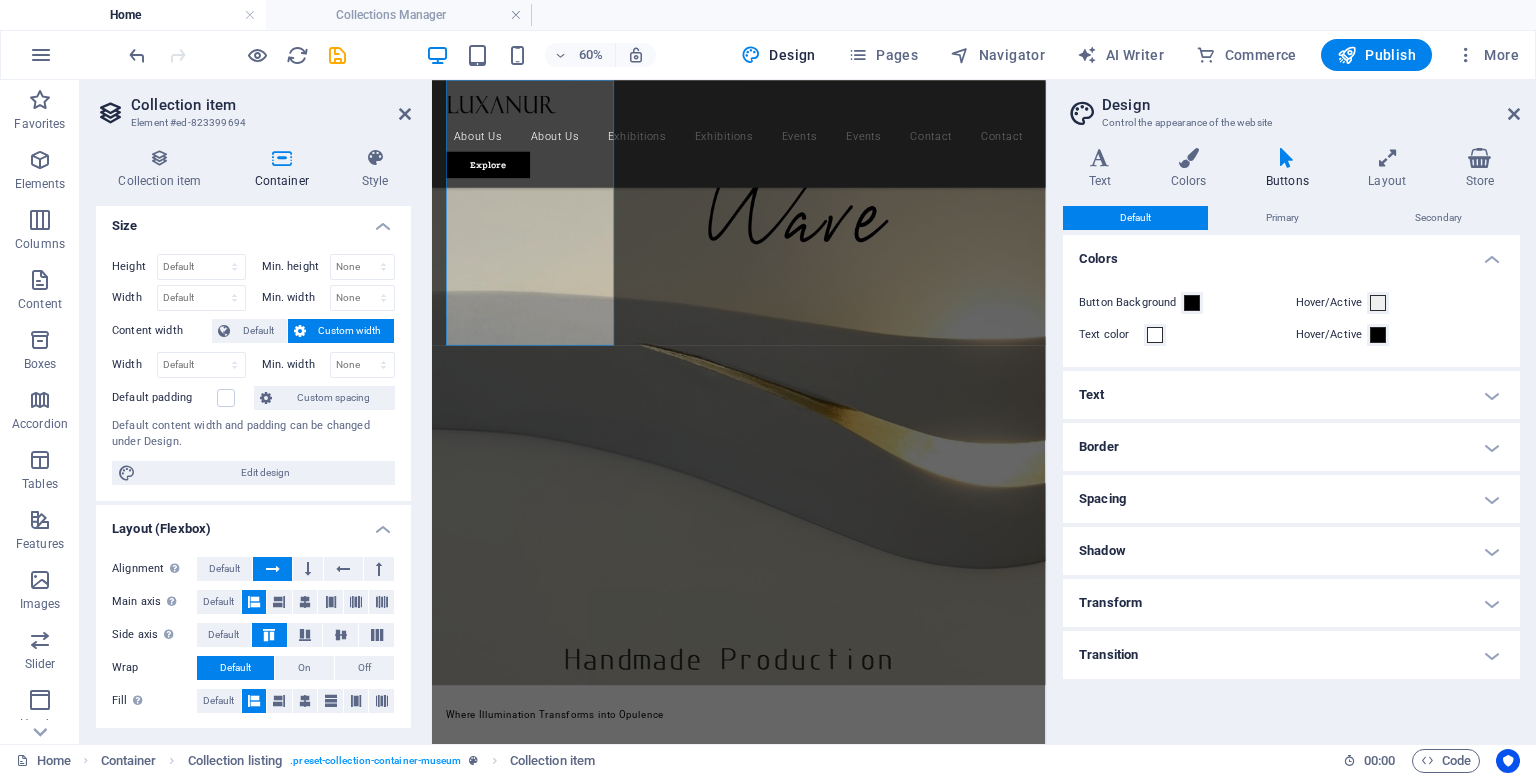 click on "Text" at bounding box center [1291, 395] 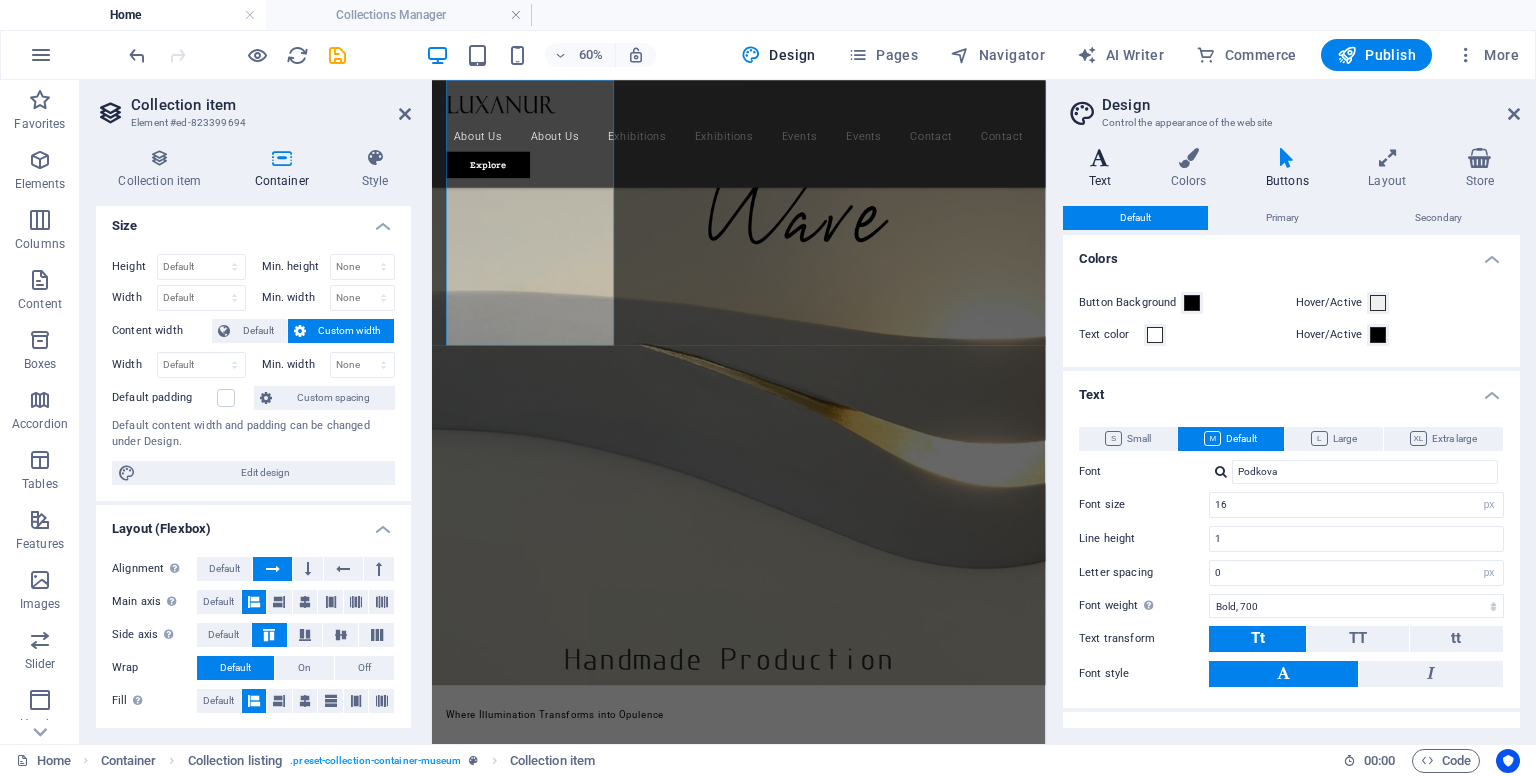 click on "Text" at bounding box center (1104, 169) 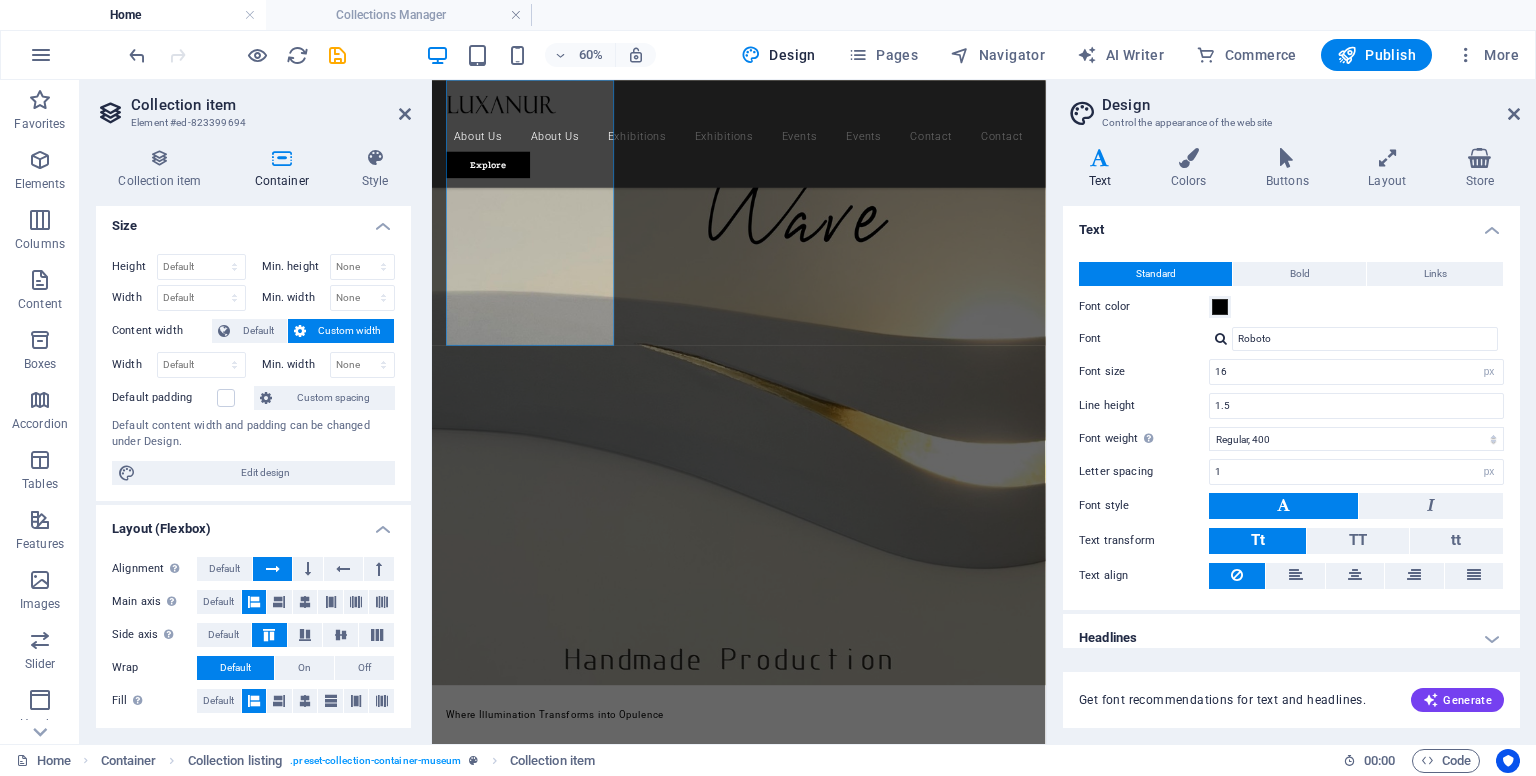 scroll, scrollTop: 0, scrollLeft: 0, axis: both 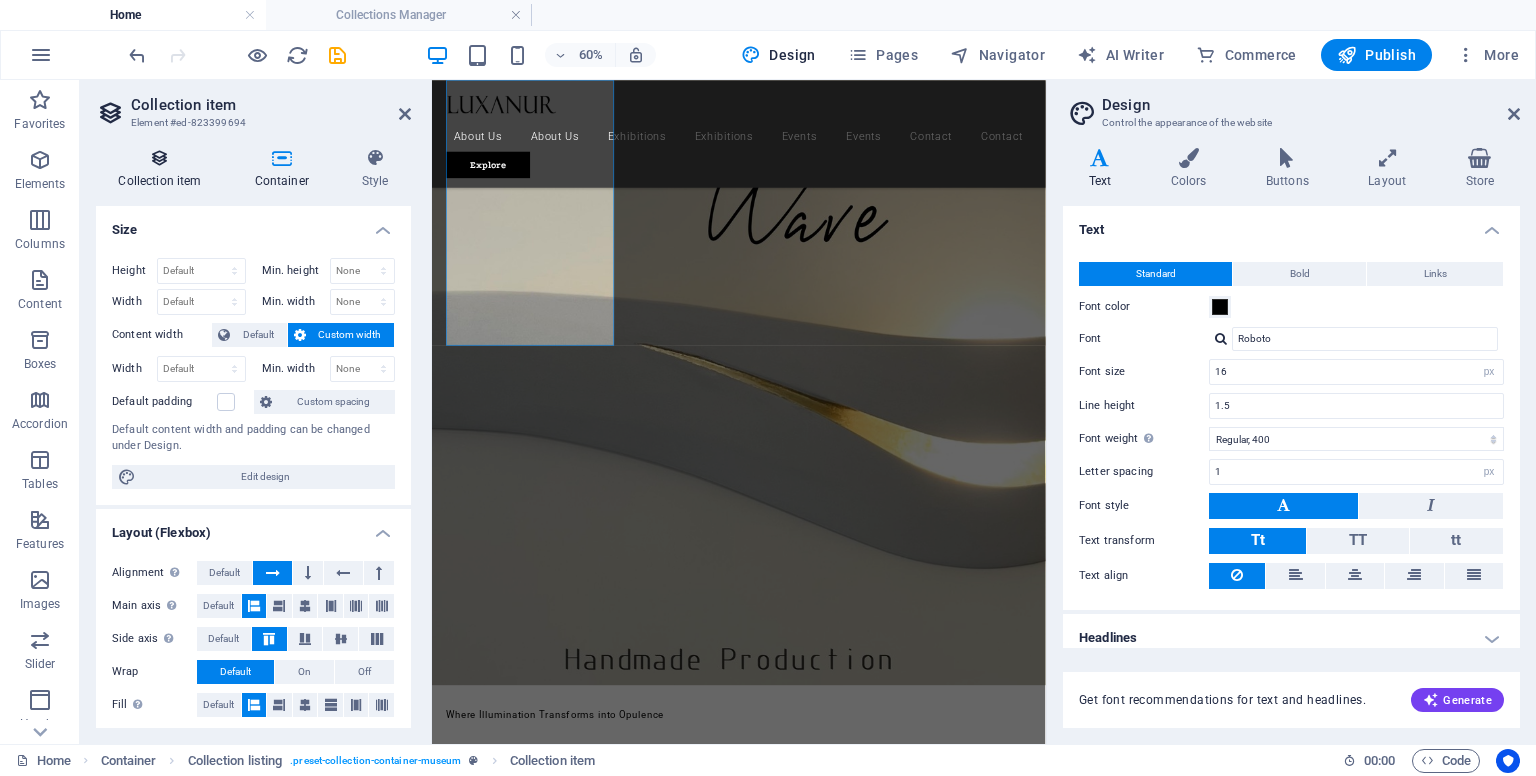 click at bounding box center [160, 158] 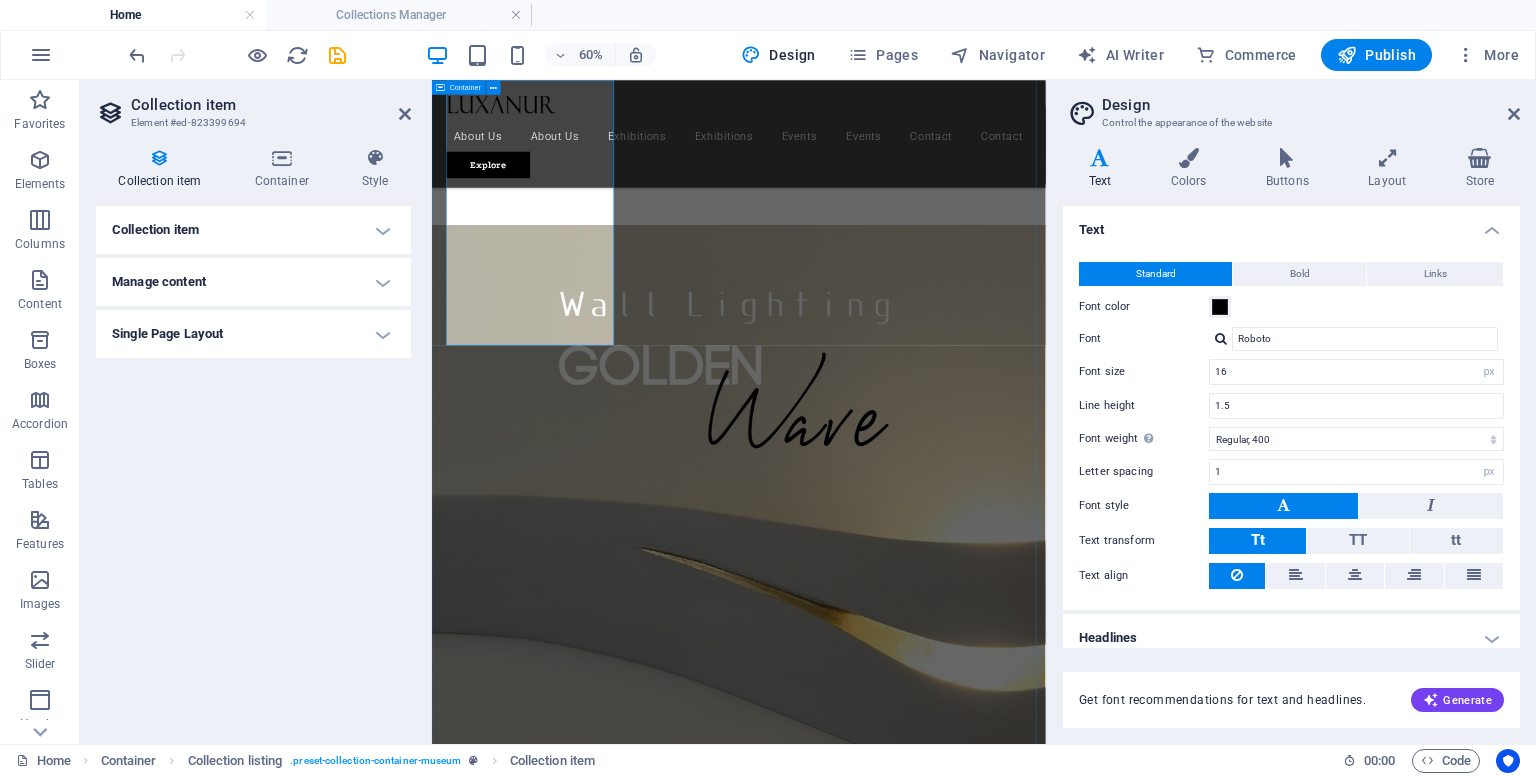 scroll, scrollTop: 874, scrollLeft: 0, axis: vertical 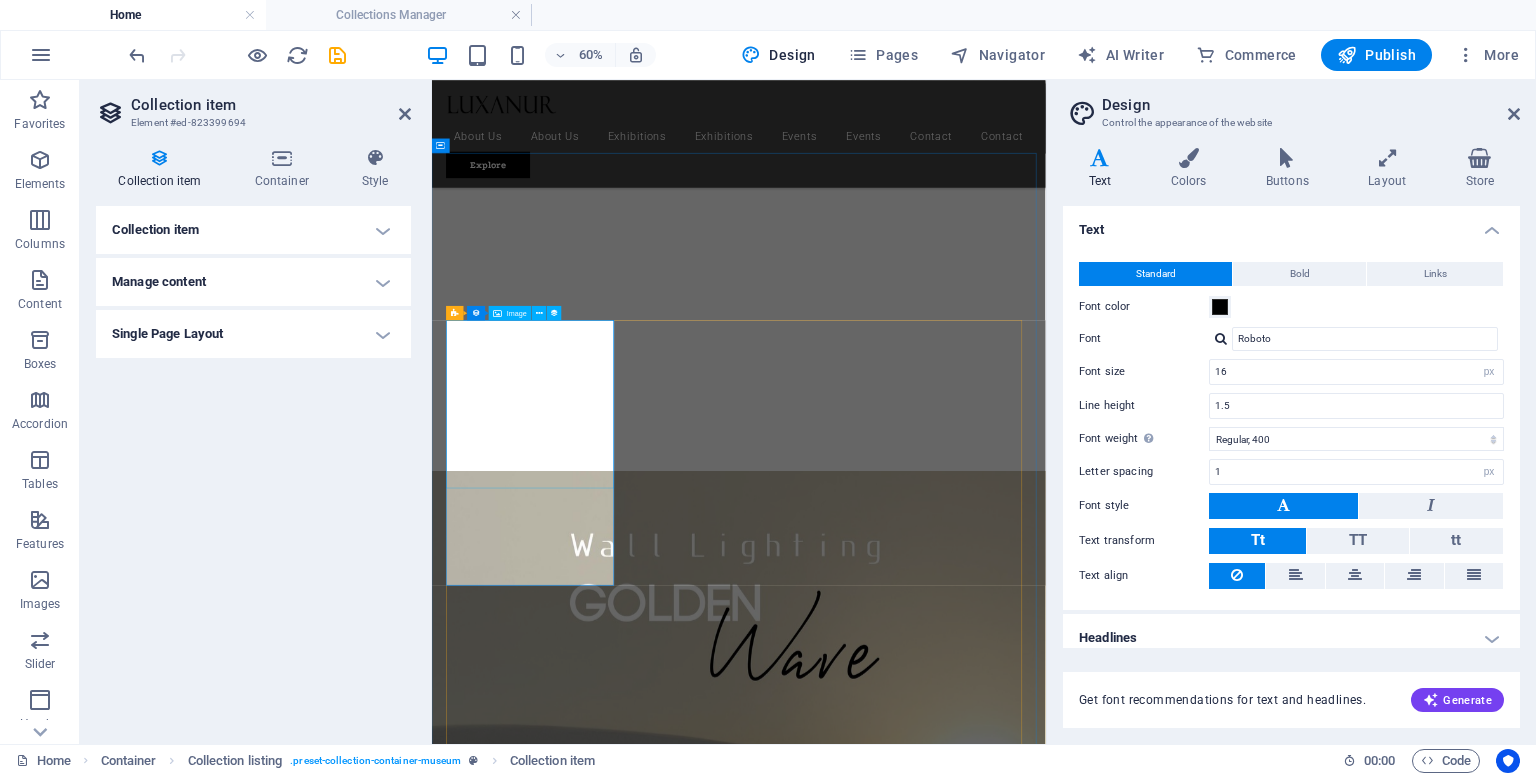 click at bounding box center [943, 2460] 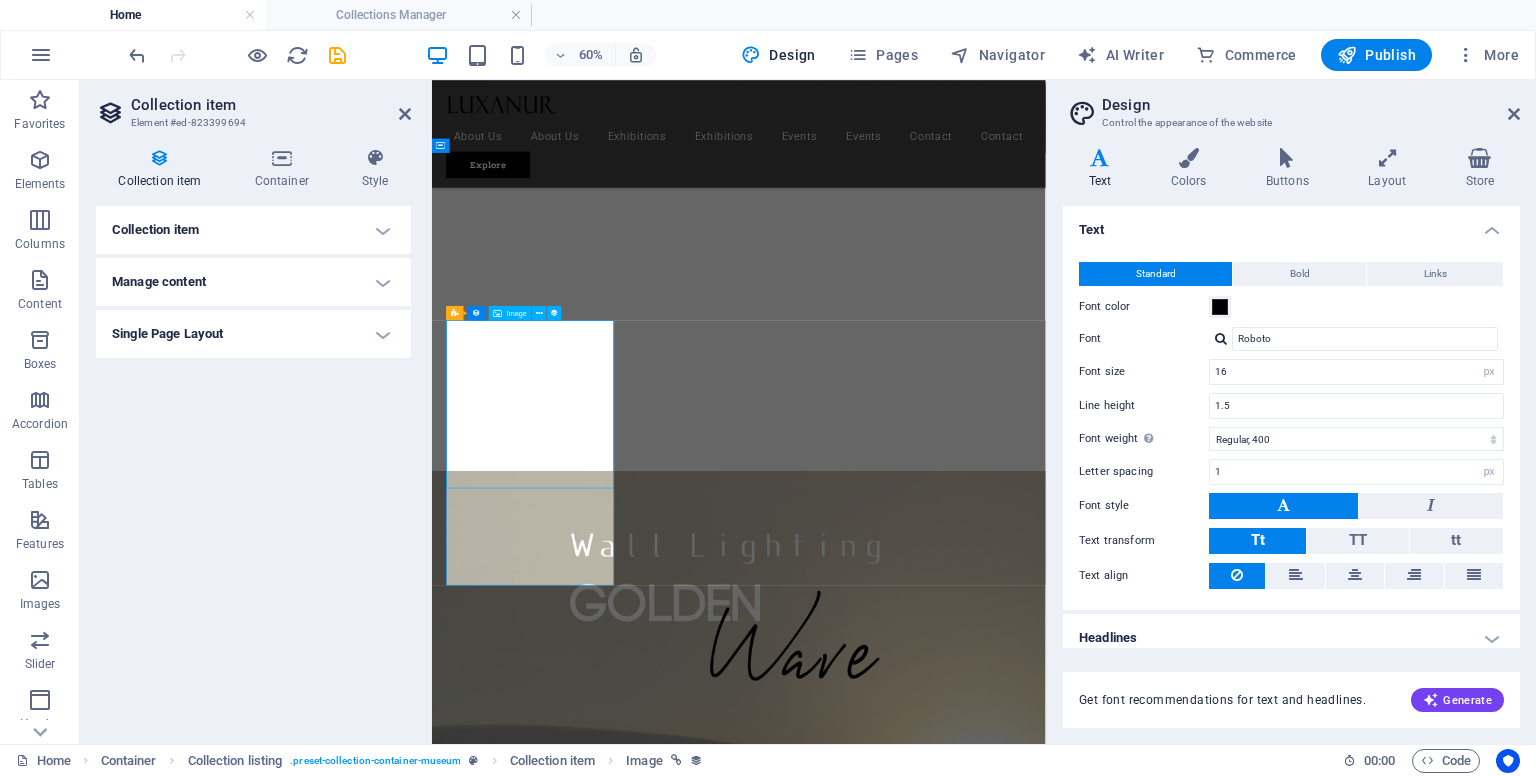 click at bounding box center (943, 2460) 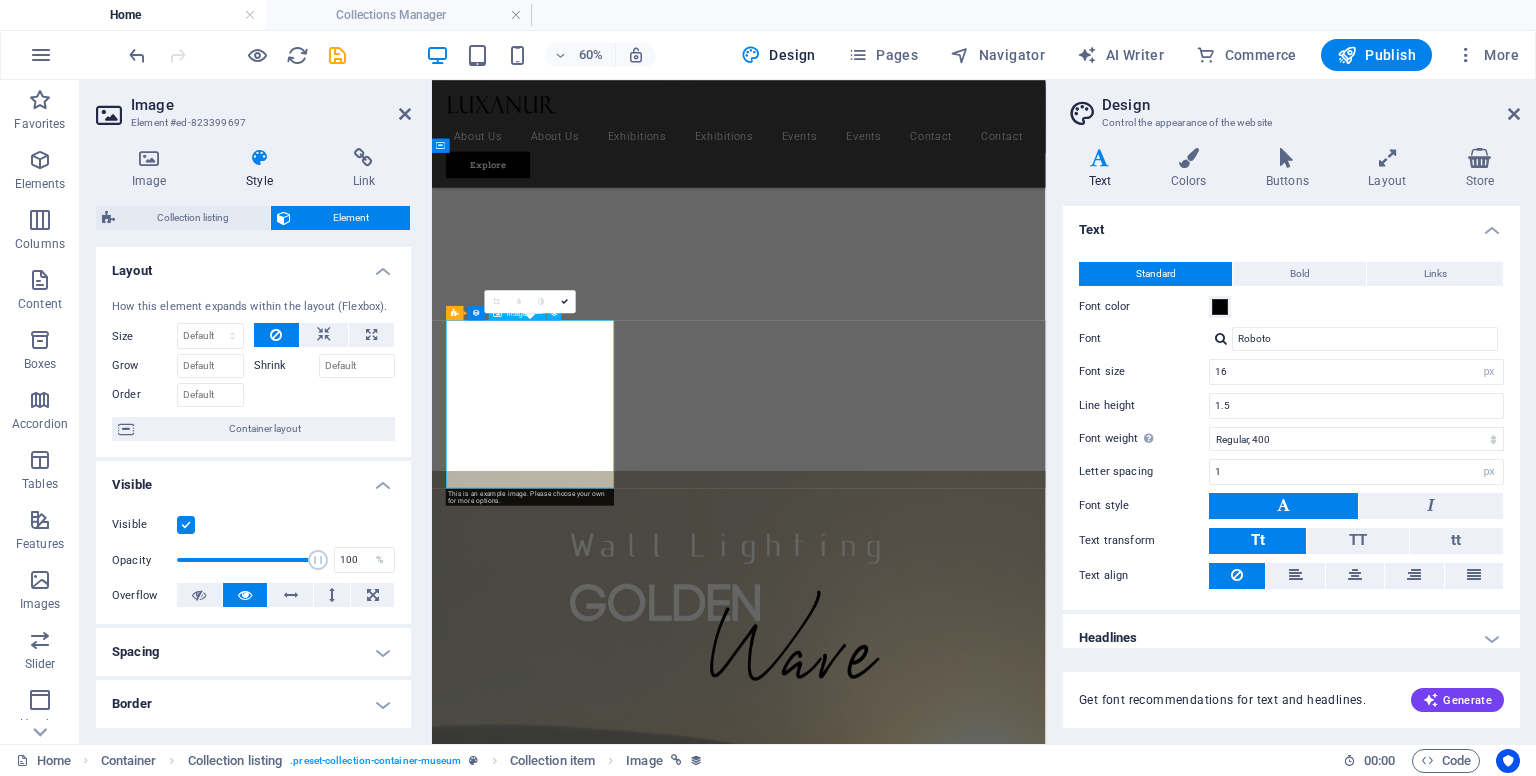 click at bounding box center [943, 2460] 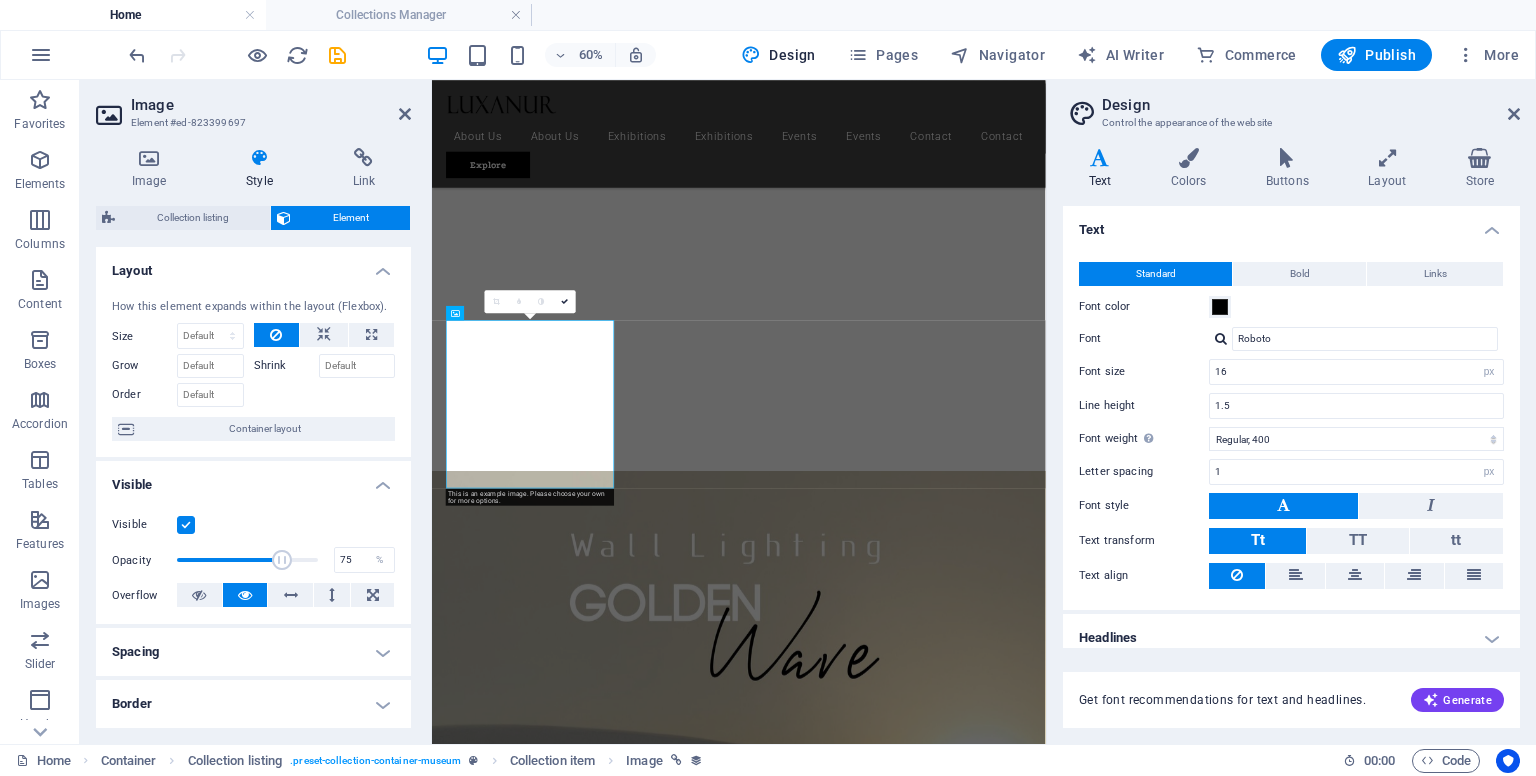 drag, startPoint x: 300, startPoint y: 563, endPoint x: 280, endPoint y: 564, distance: 20.024984 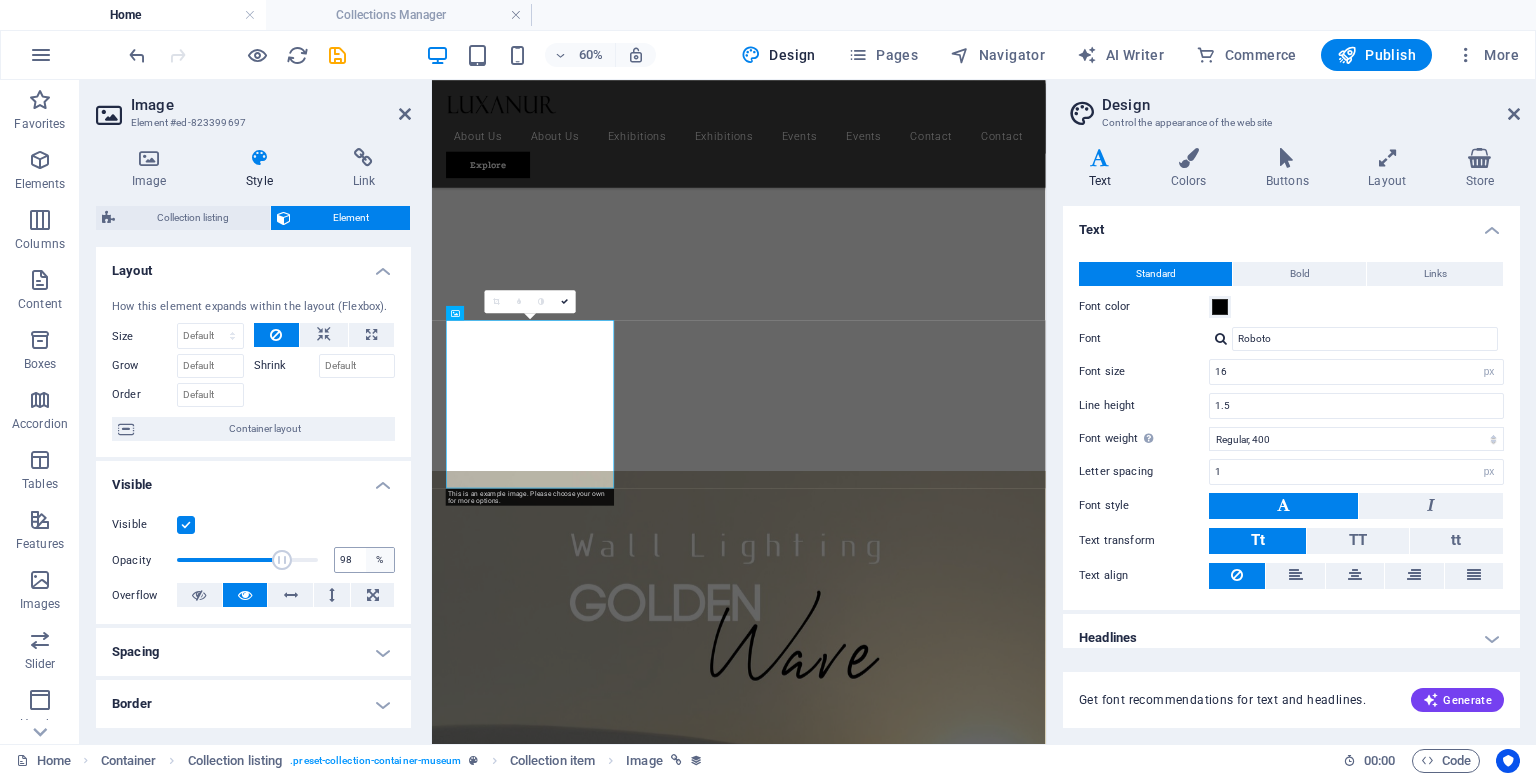 type on "100" 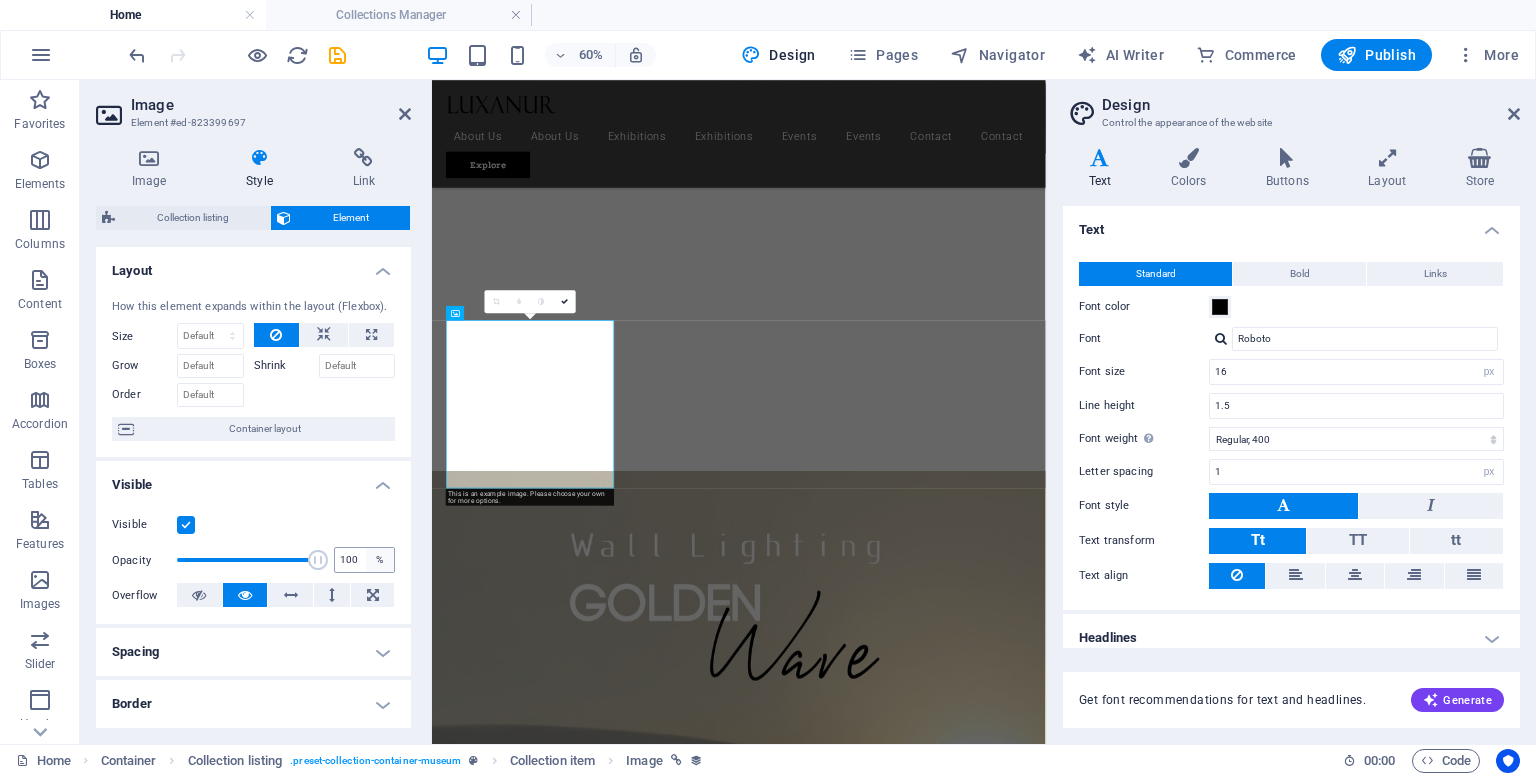 drag, startPoint x: 280, startPoint y: 564, endPoint x: 373, endPoint y: 561, distance: 93.04838 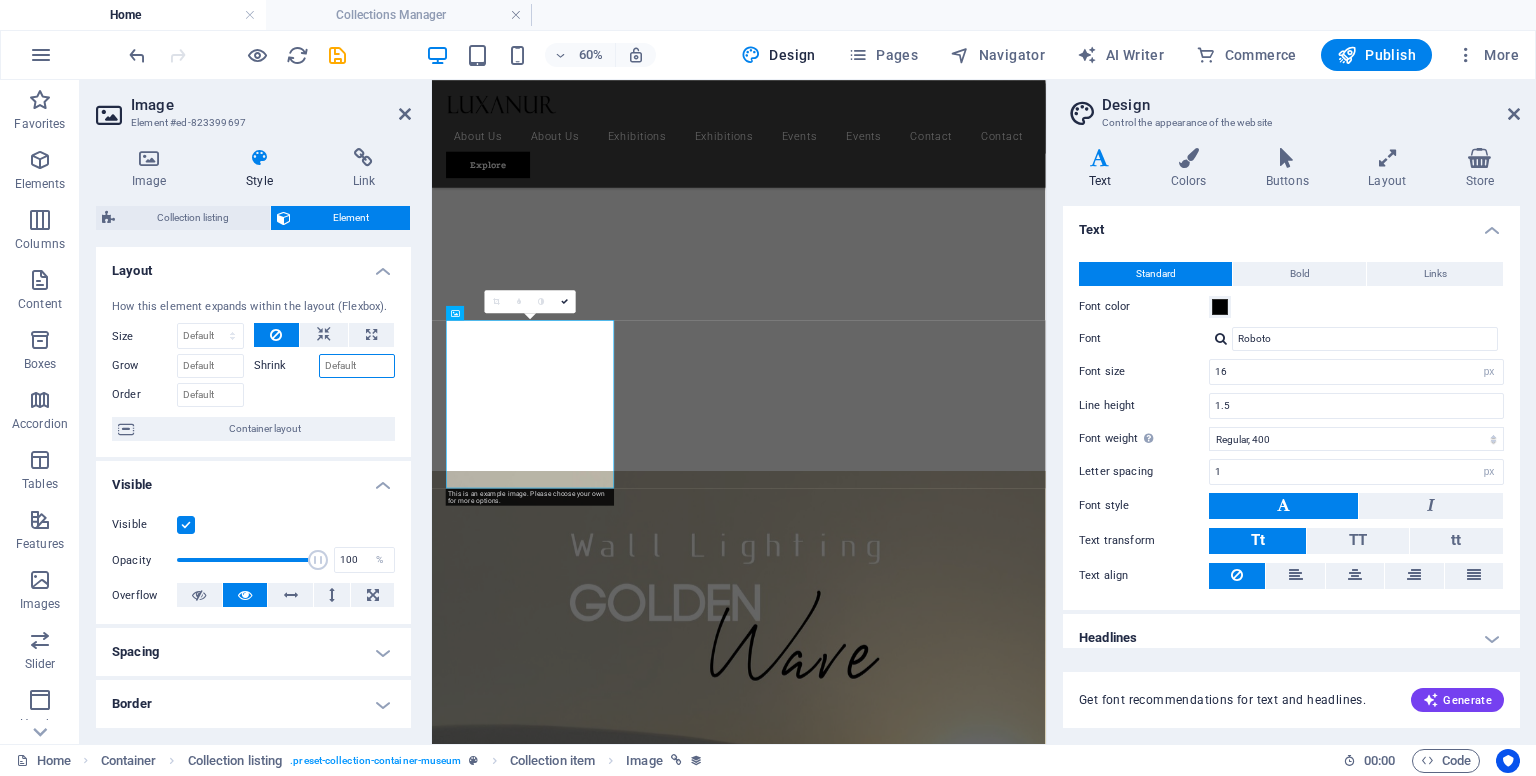 click on "Shrink" at bounding box center (357, 366) 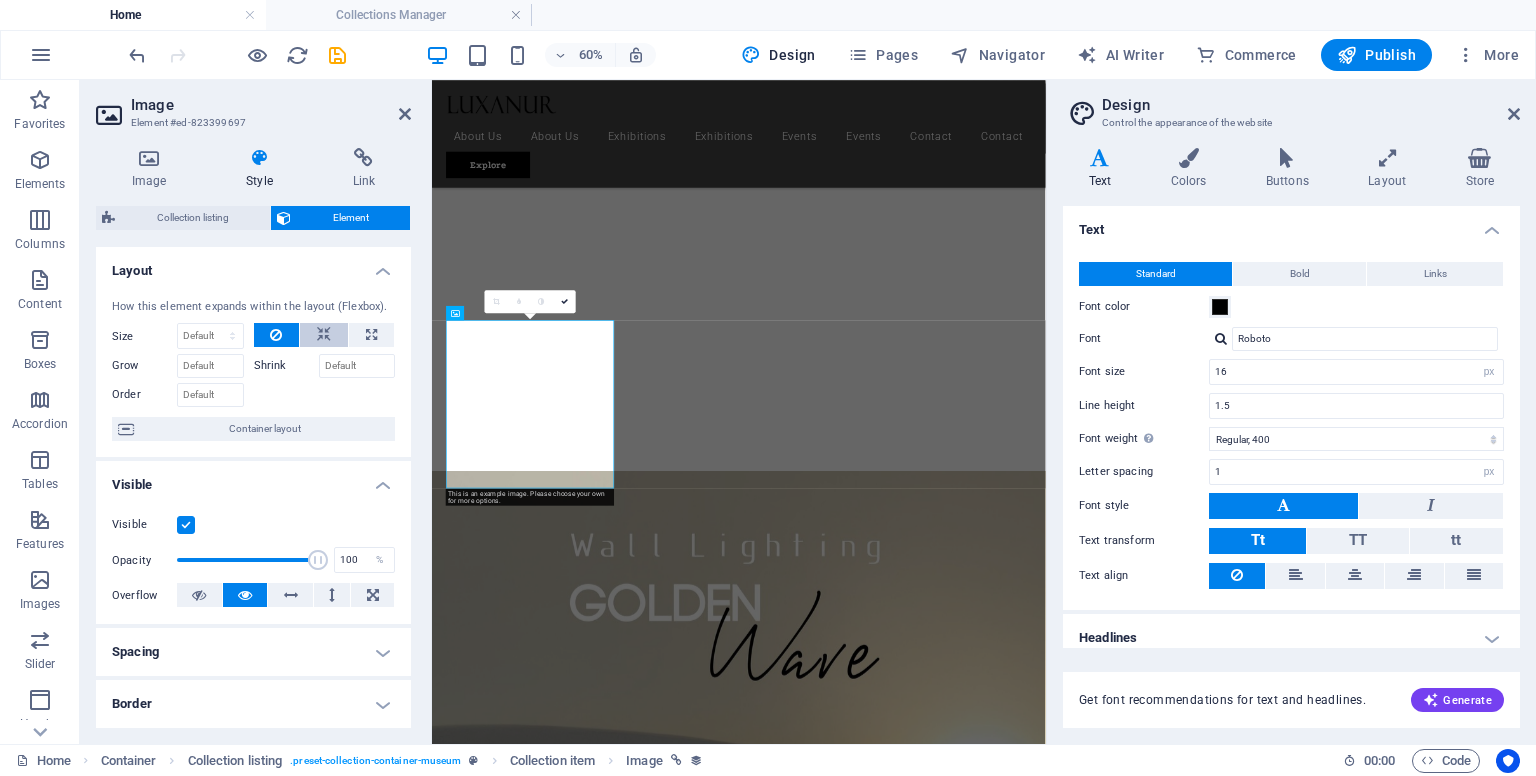 click at bounding box center [324, 335] 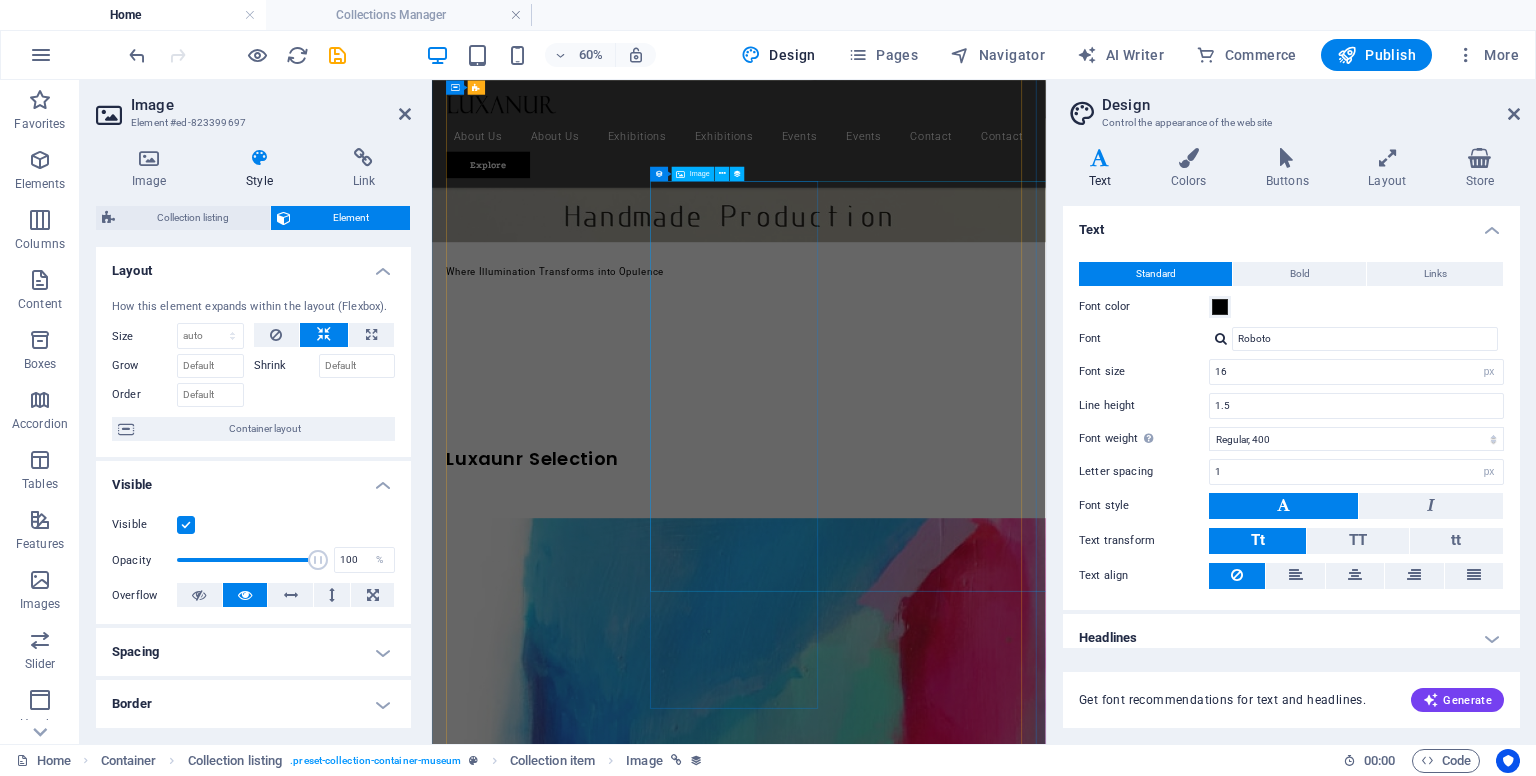 scroll, scrollTop: 1674, scrollLeft: 0, axis: vertical 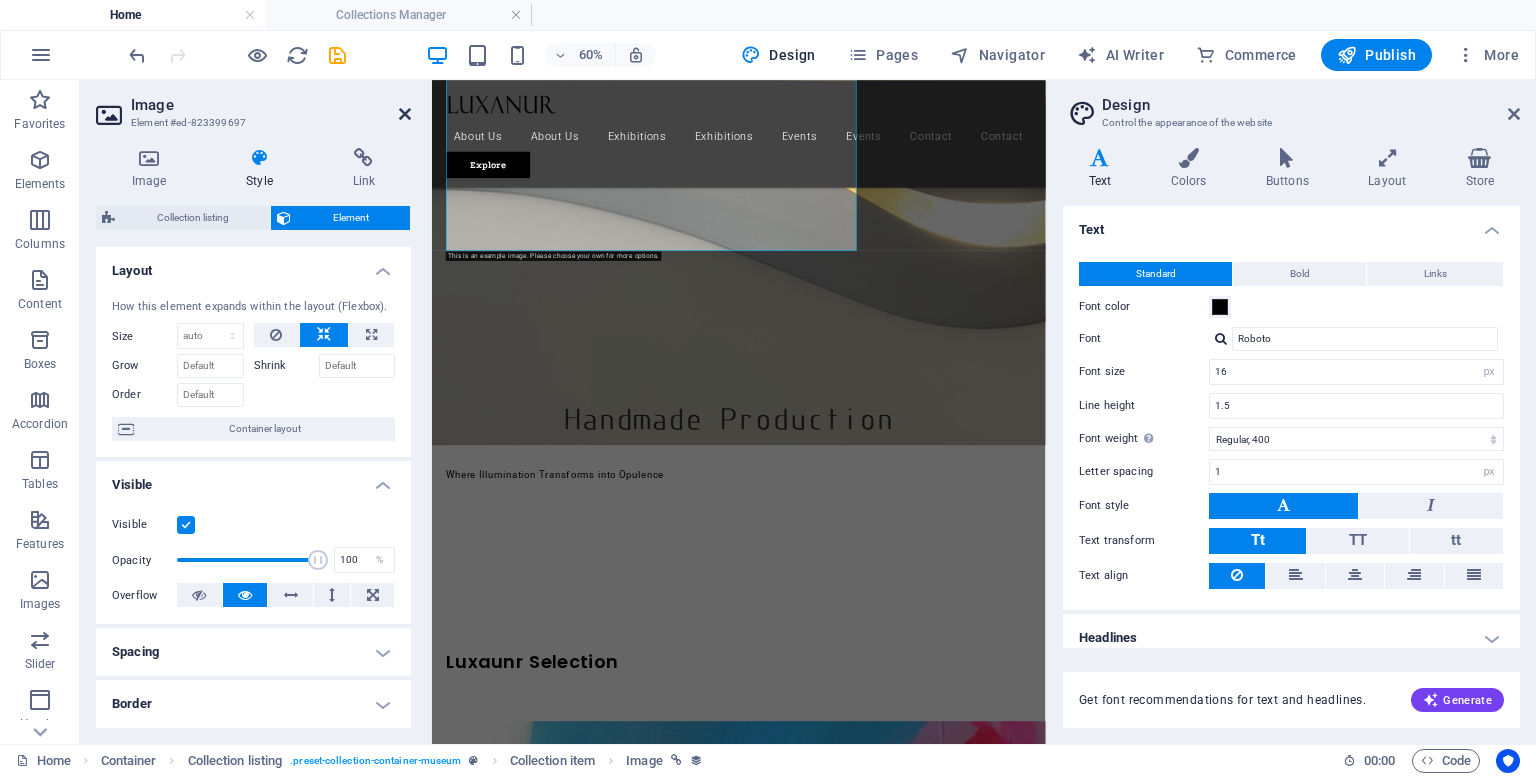 click at bounding box center [405, 114] 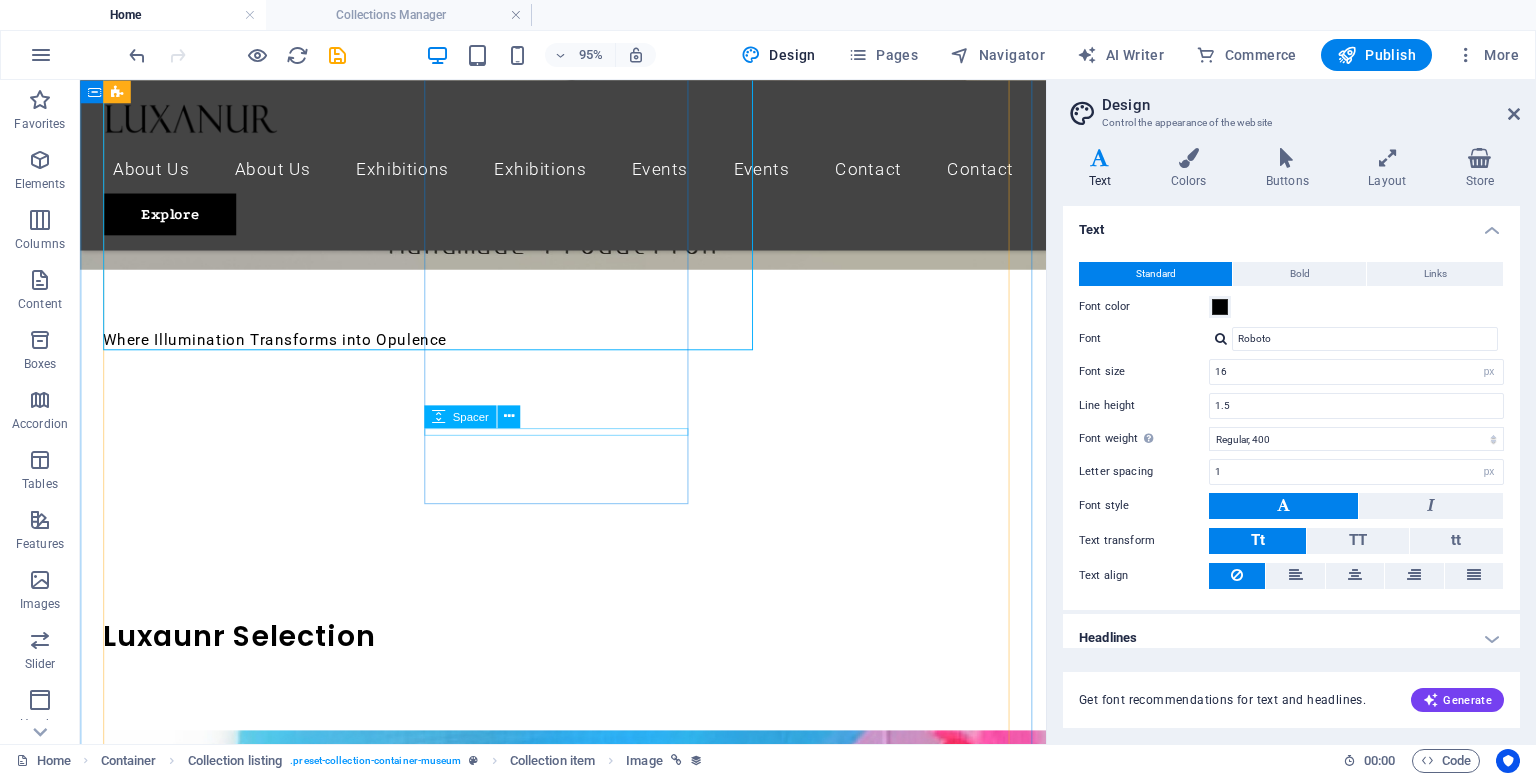 scroll, scrollTop: 808, scrollLeft: 0, axis: vertical 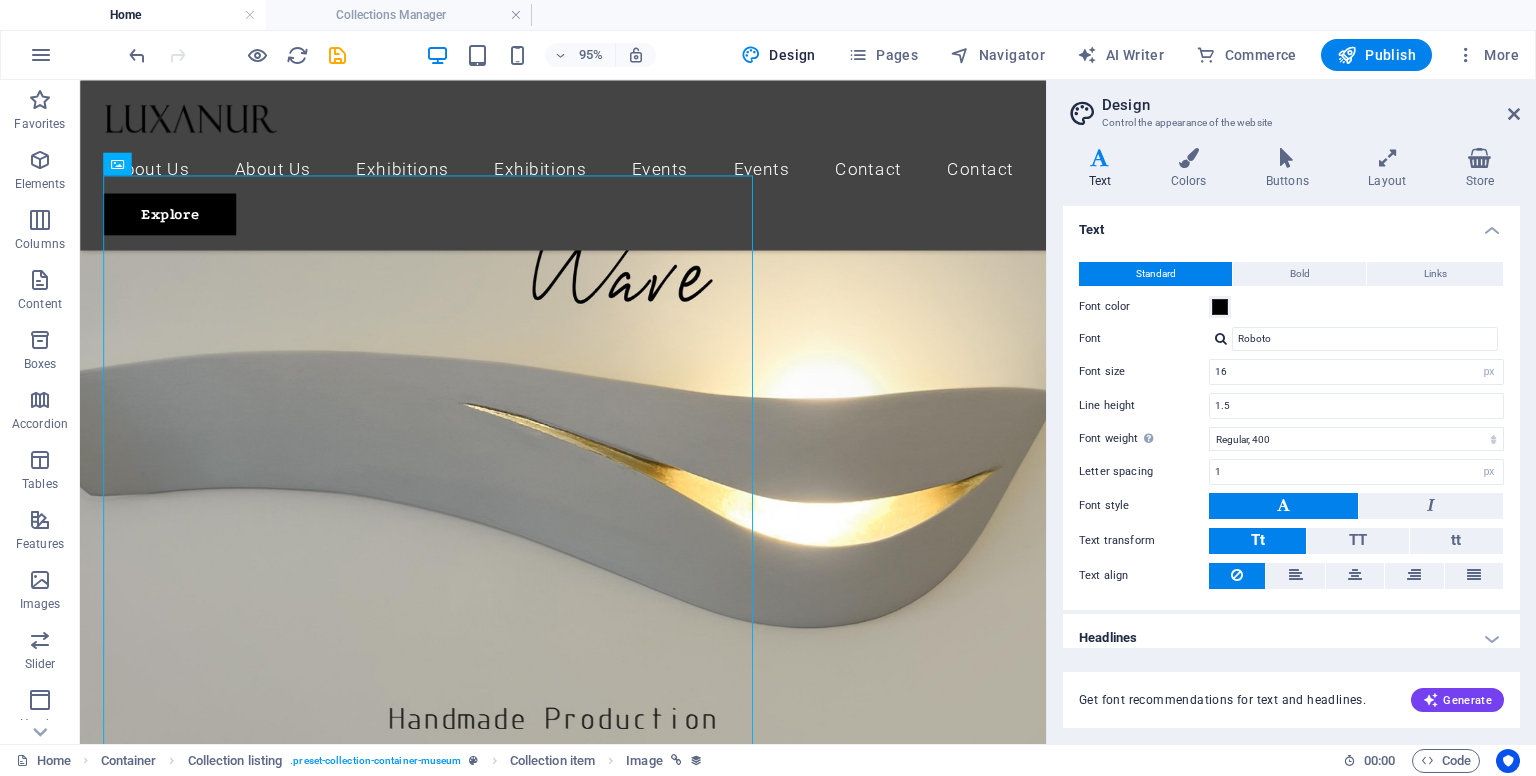 click on "Design Control the appearance of the website" at bounding box center (1293, 106) 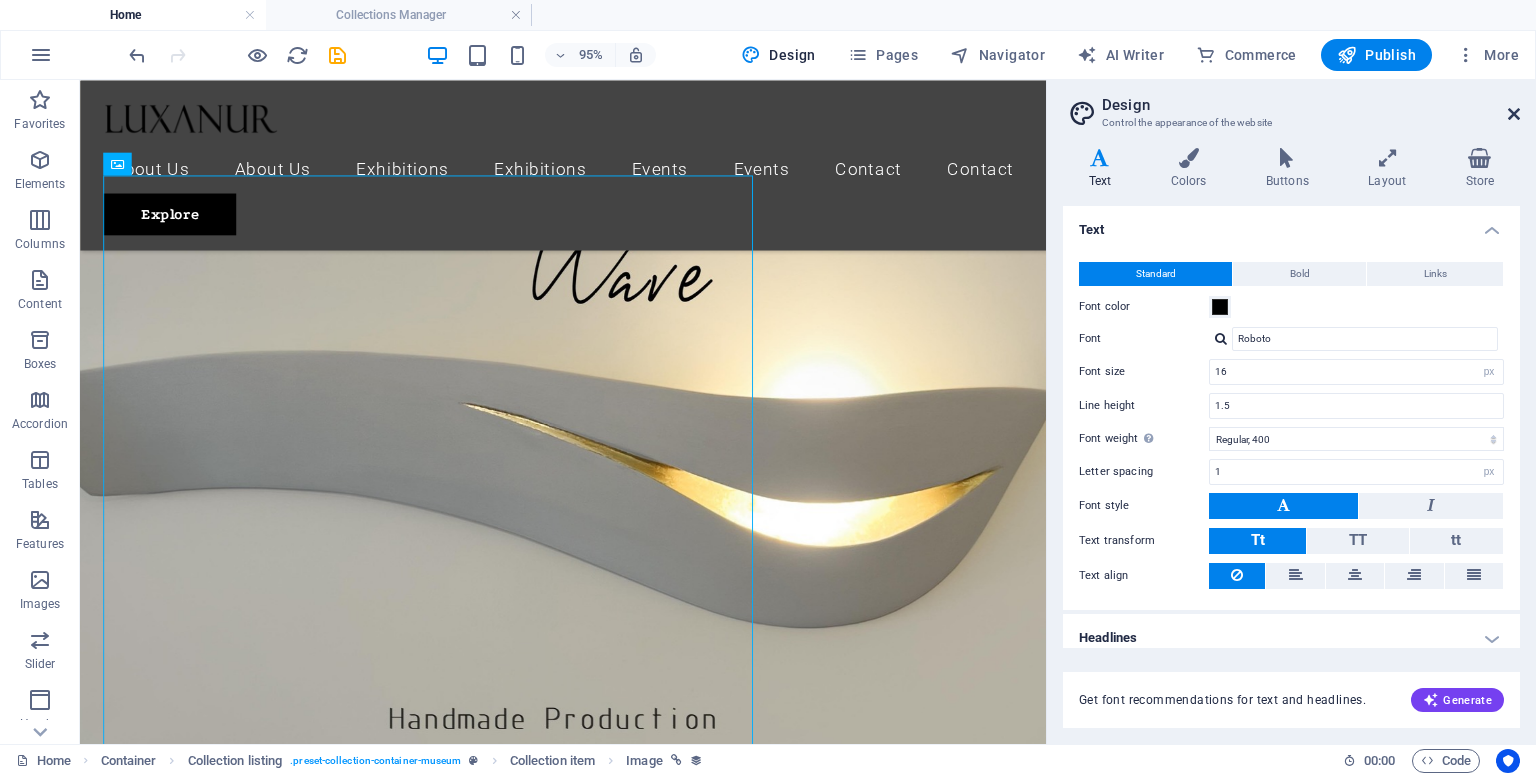 click at bounding box center [1514, 114] 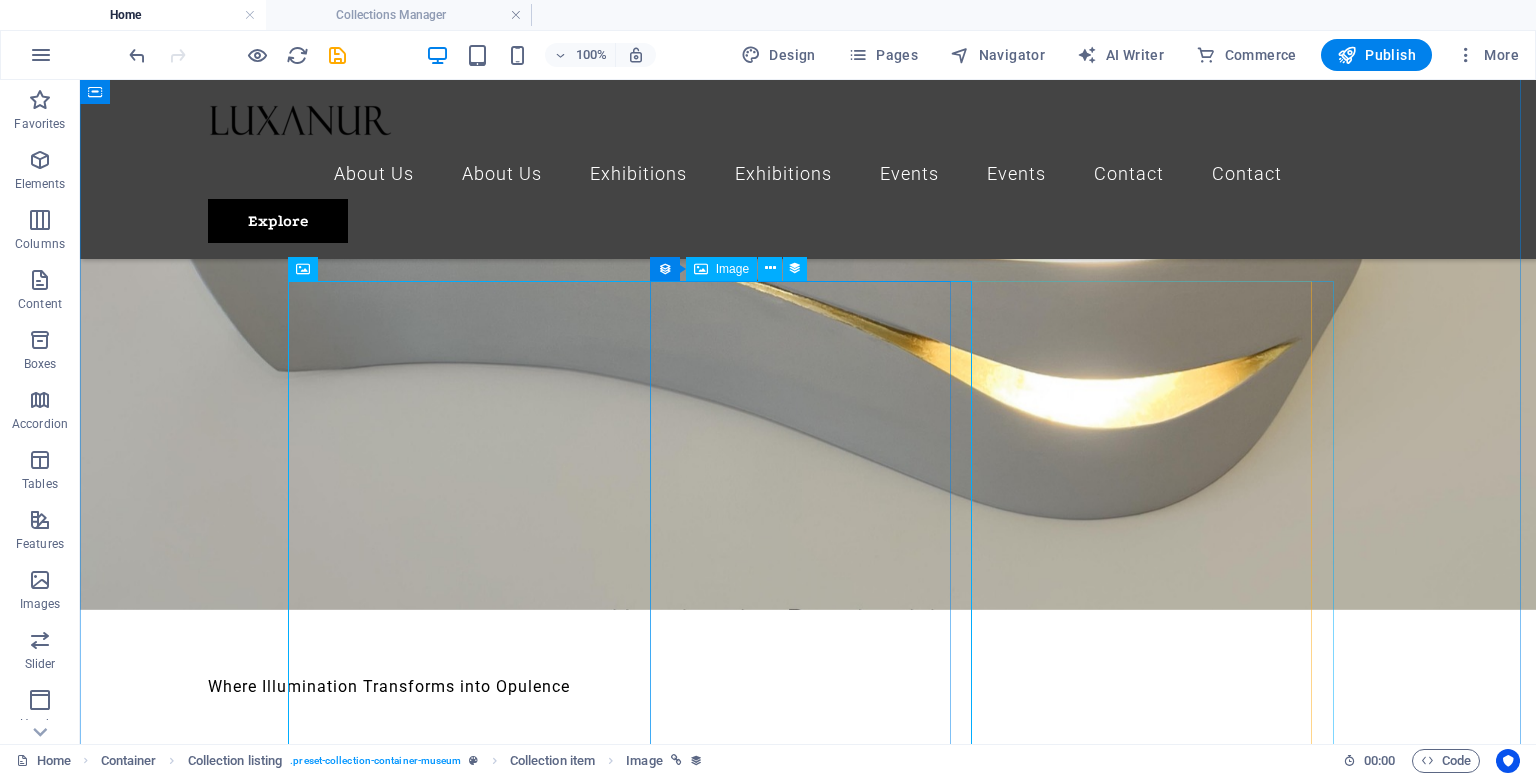 scroll, scrollTop: 876, scrollLeft: 0, axis: vertical 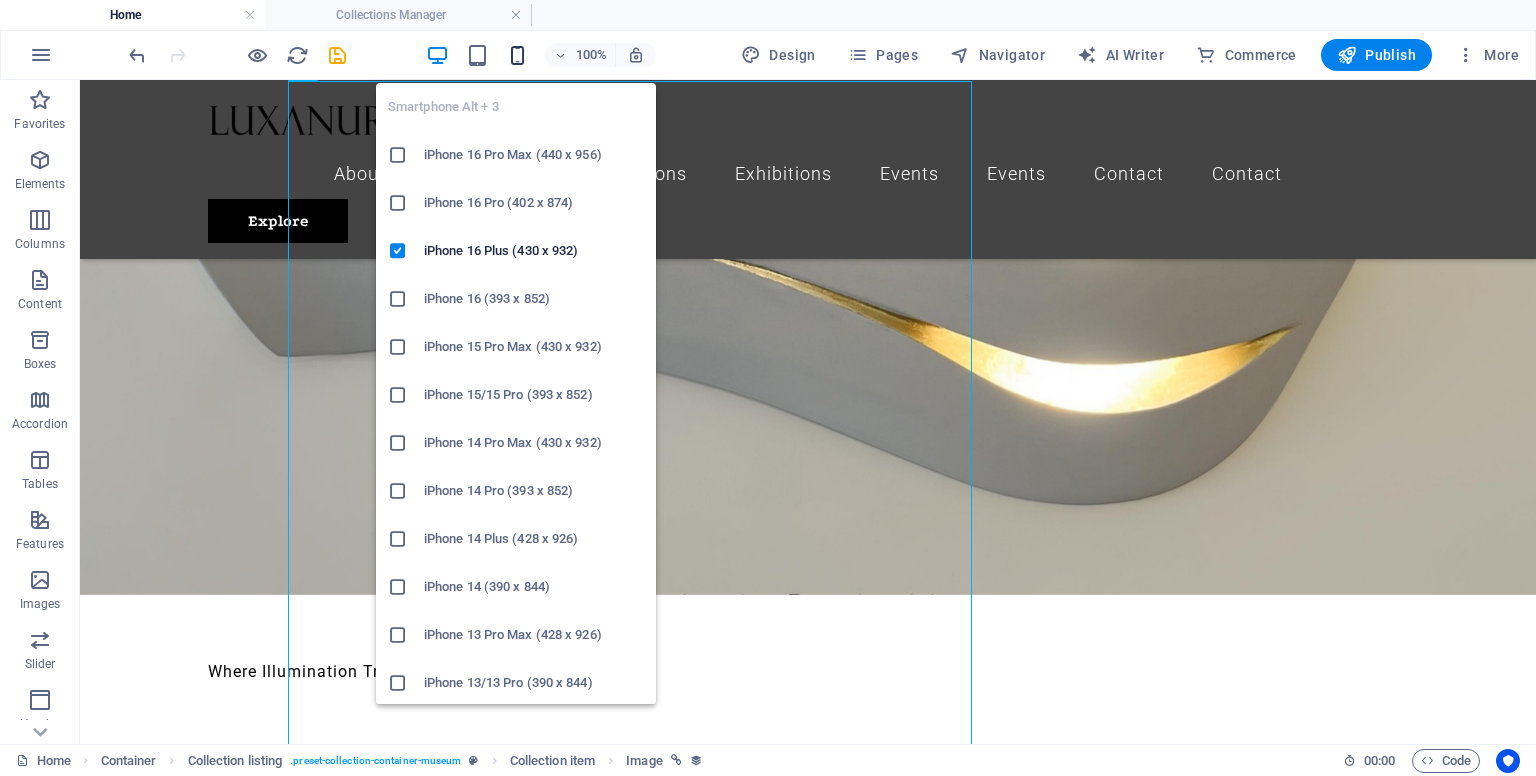 click at bounding box center [517, 55] 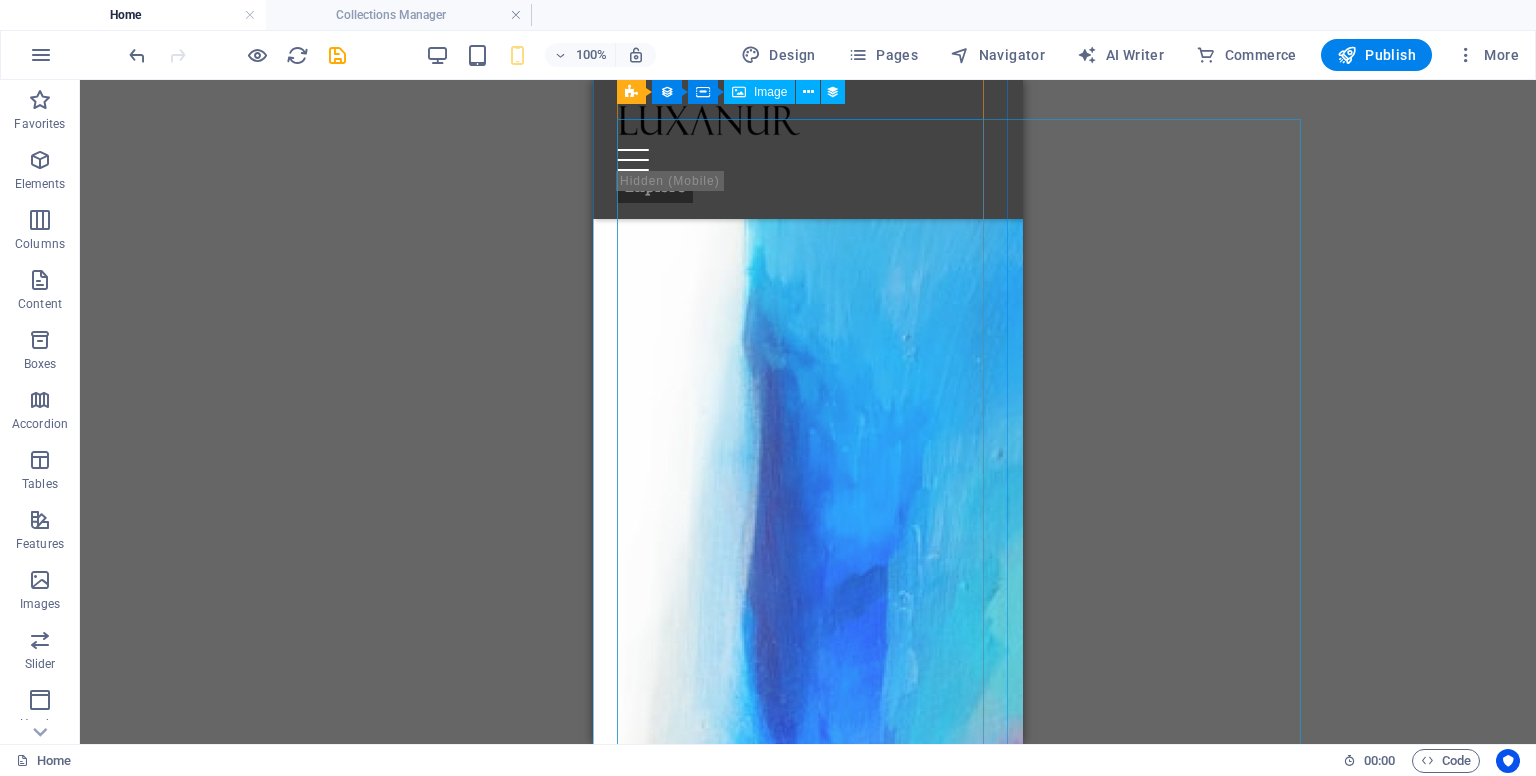 scroll, scrollTop: 1576, scrollLeft: 0, axis: vertical 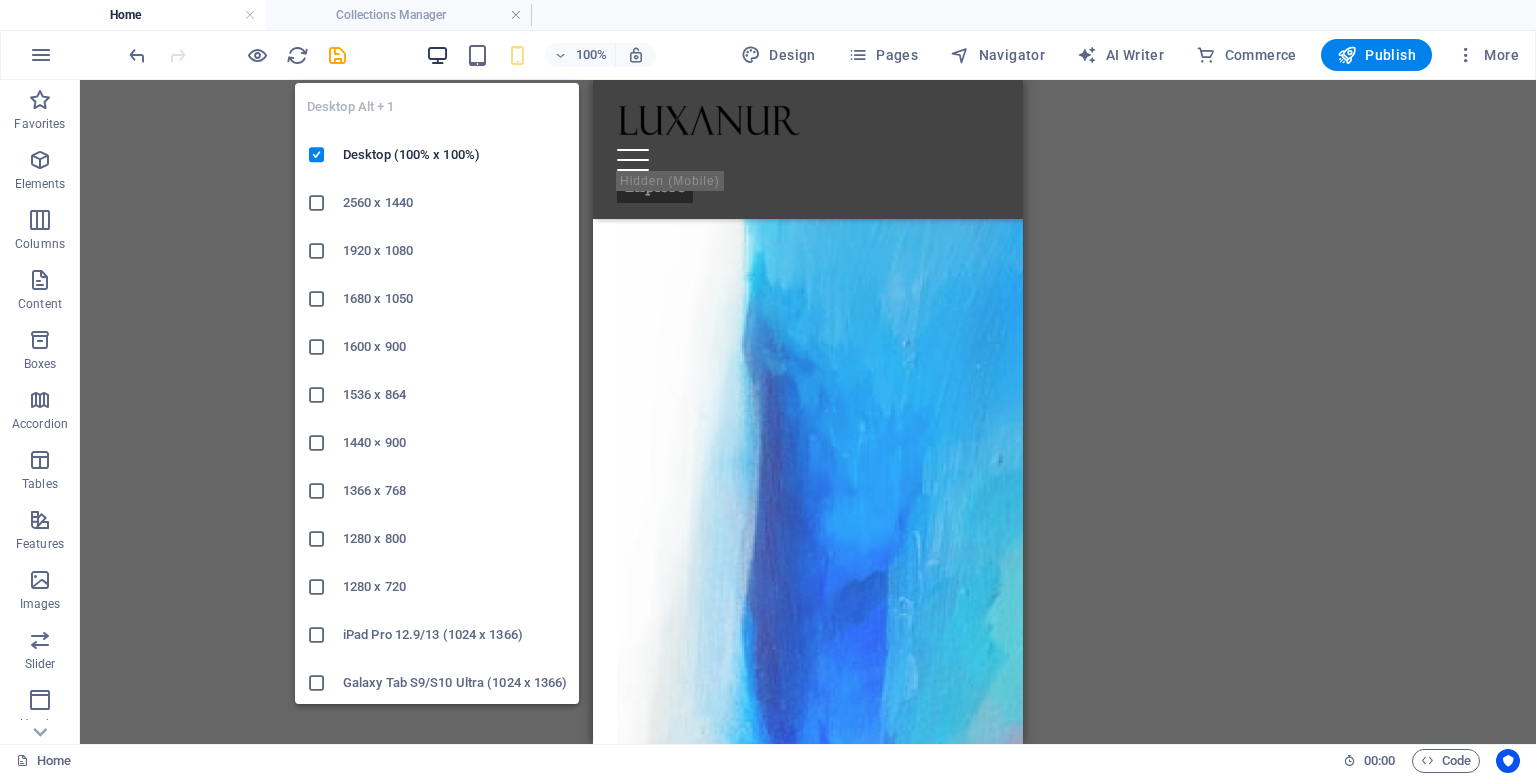 click at bounding box center (437, 55) 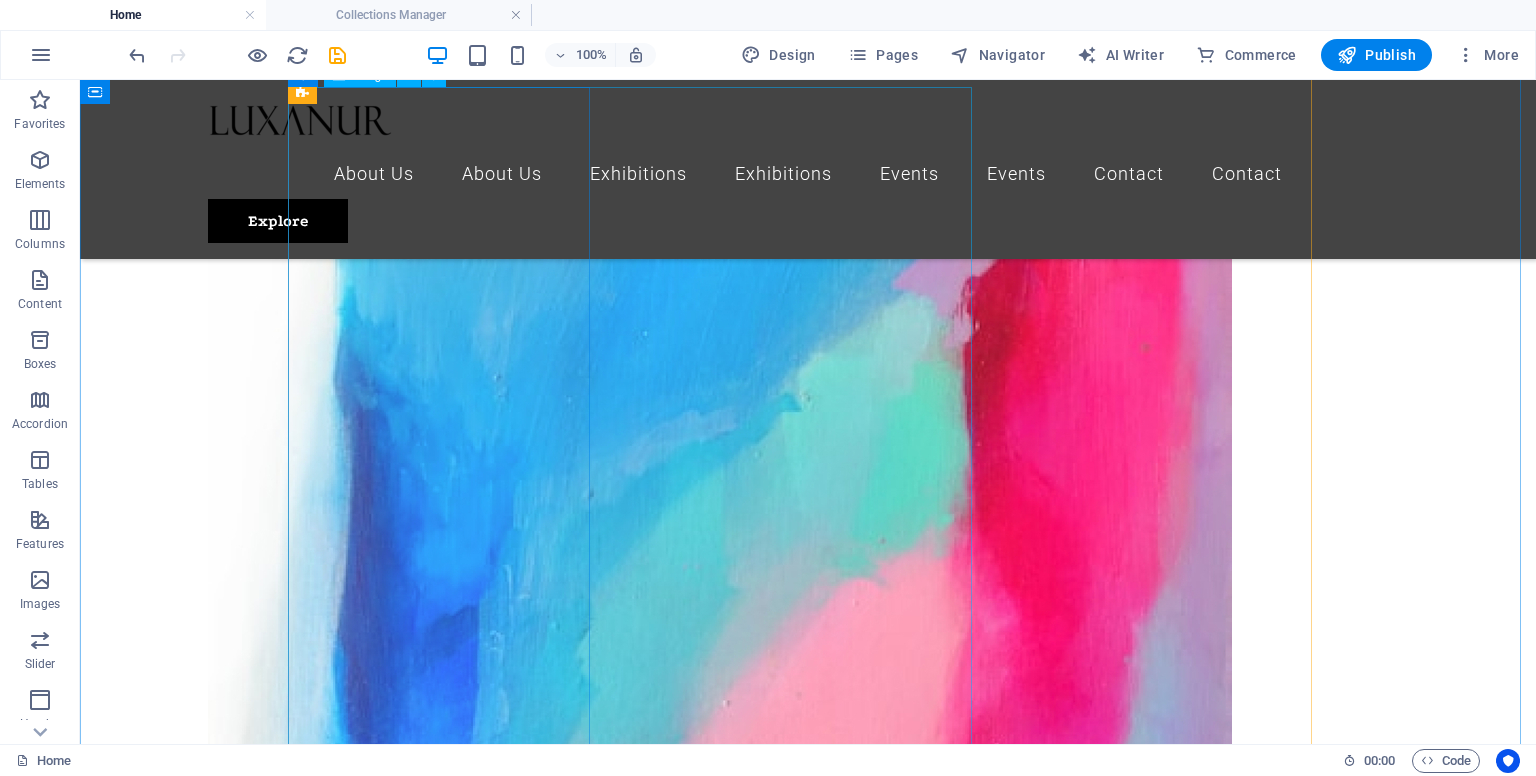 scroll, scrollTop: 1776, scrollLeft: 0, axis: vertical 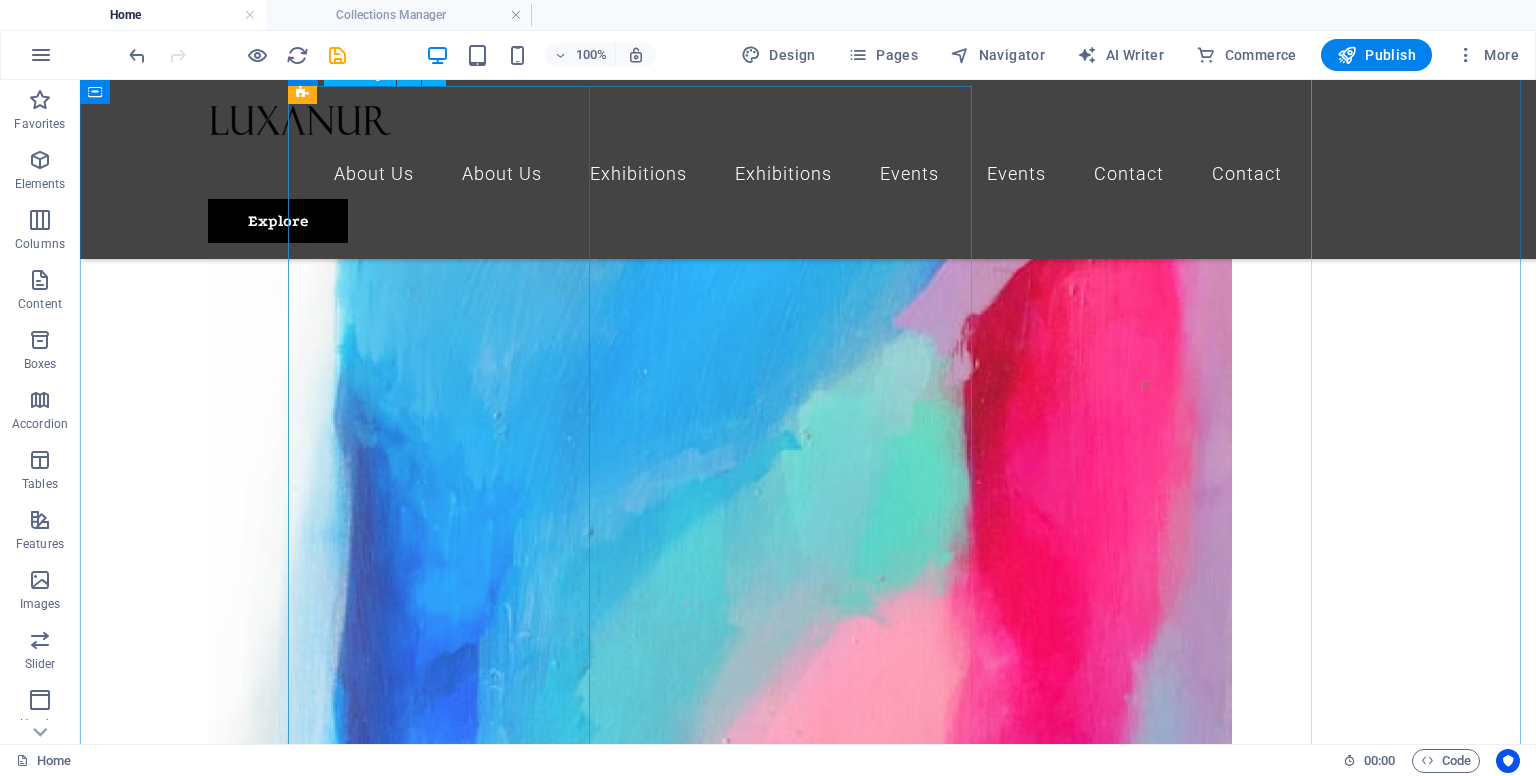 click at bounding box center [720, 3348] 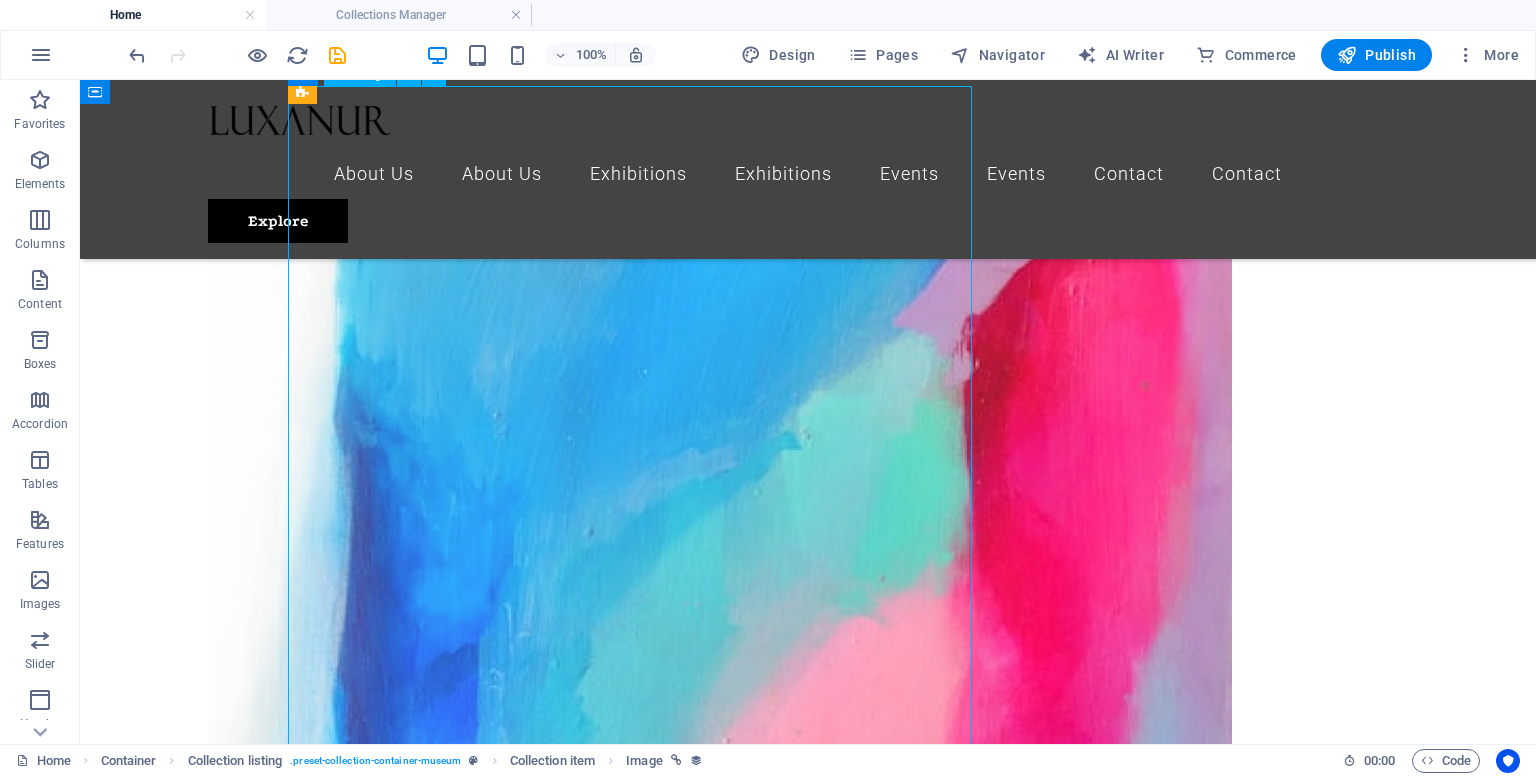 click at bounding box center (720, 3348) 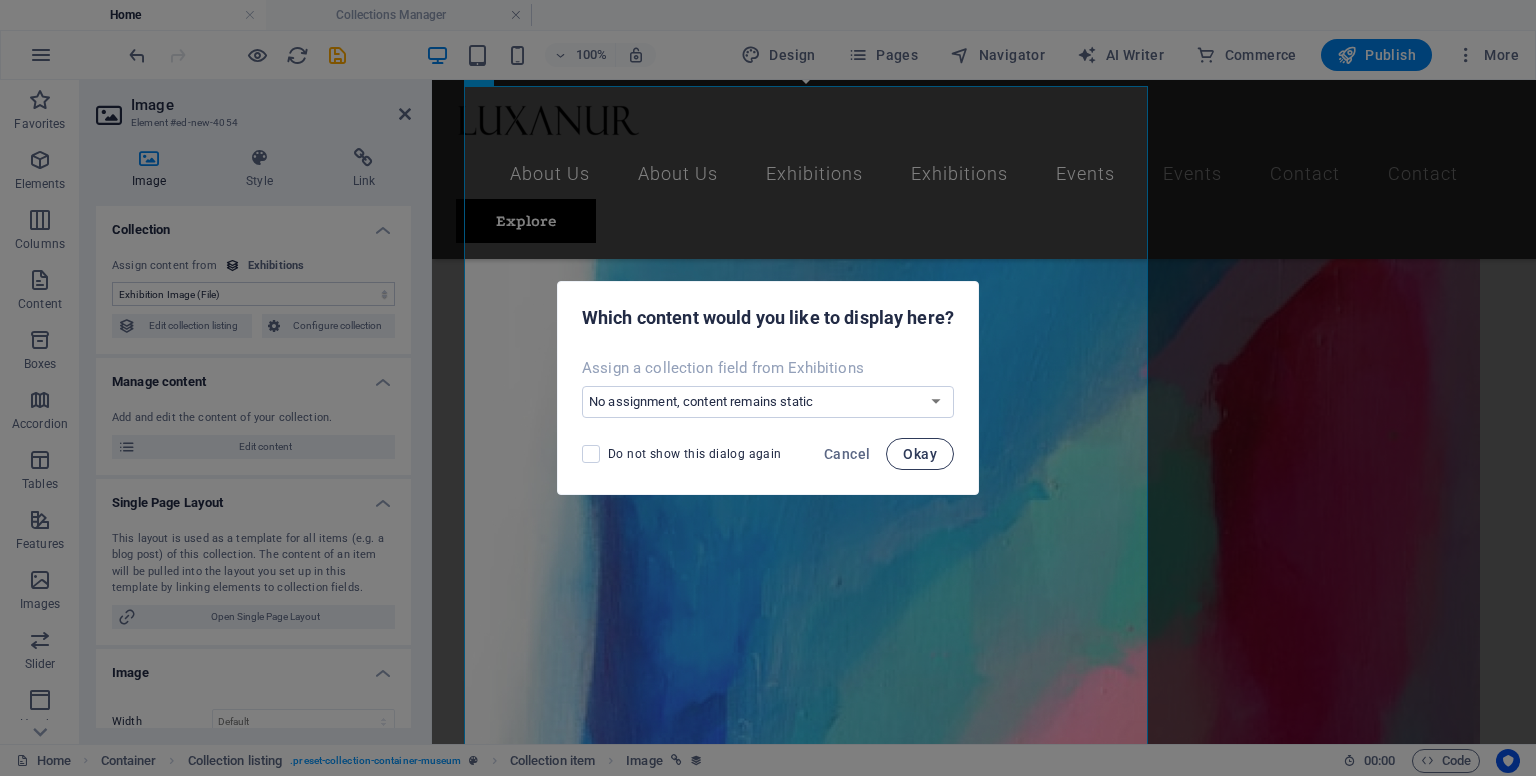 click on "Okay" at bounding box center [920, 454] 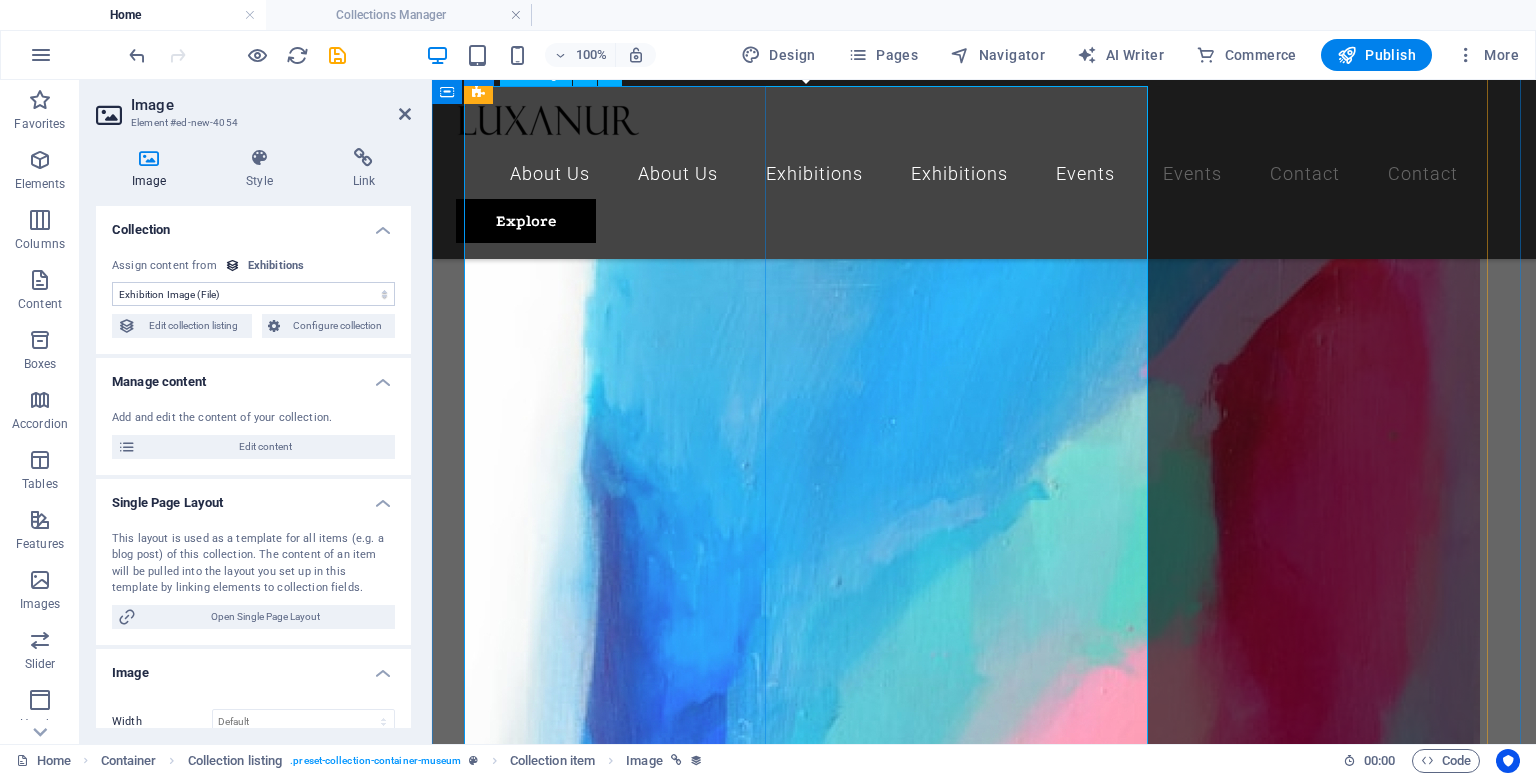 click at bounding box center (968, 3398) 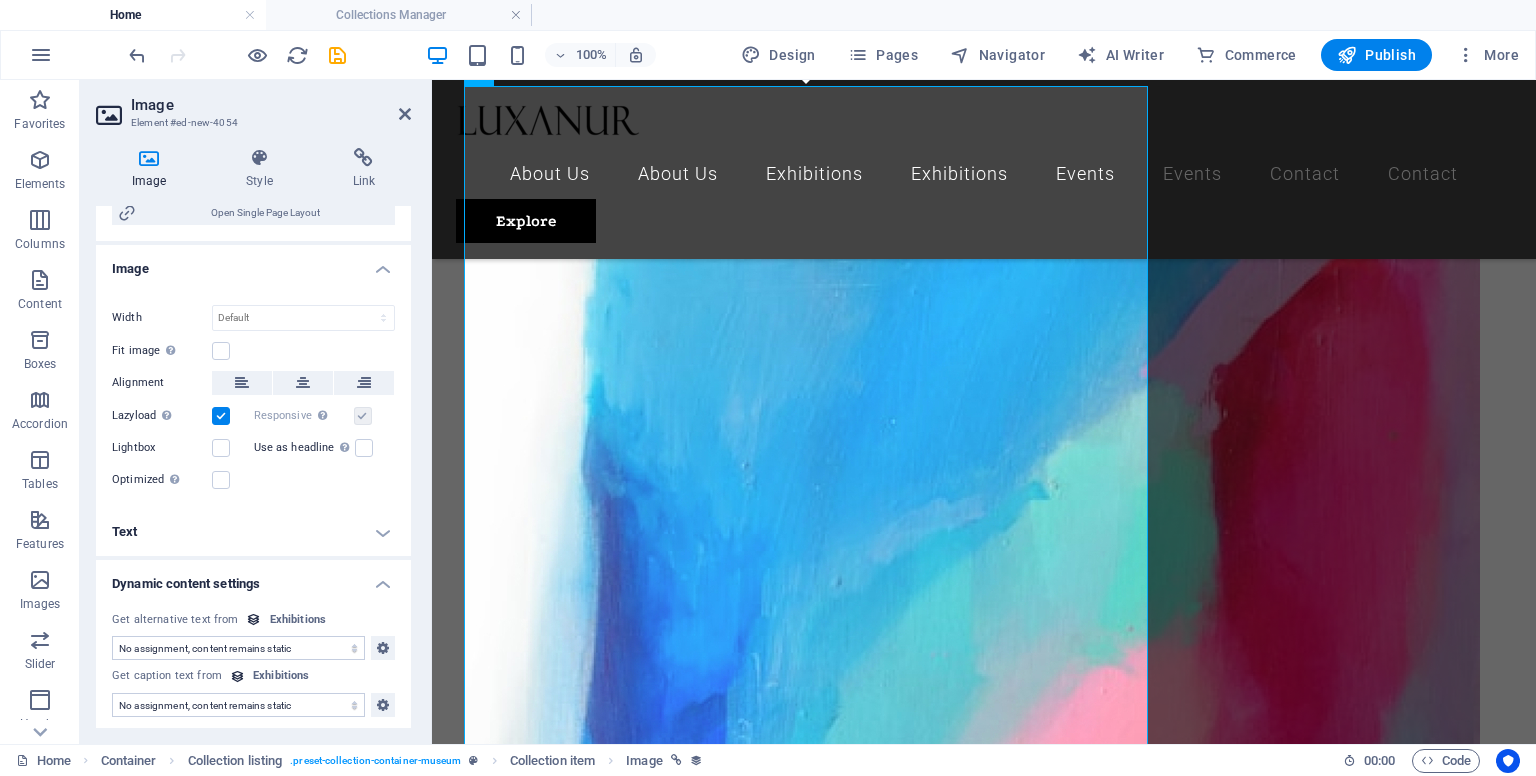 scroll, scrollTop: 408, scrollLeft: 0, axis: vertical 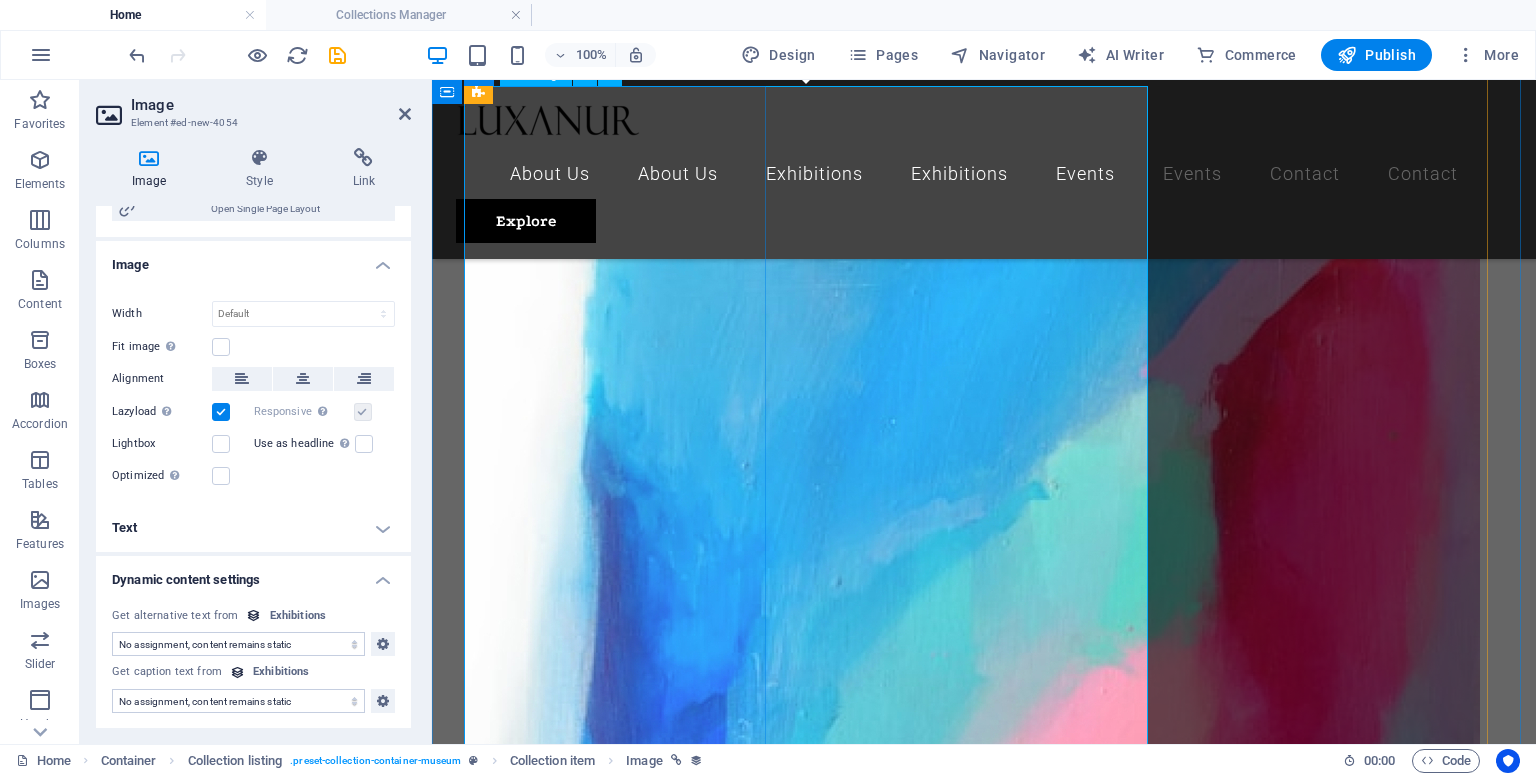 click at bounding box center (968, 3398) 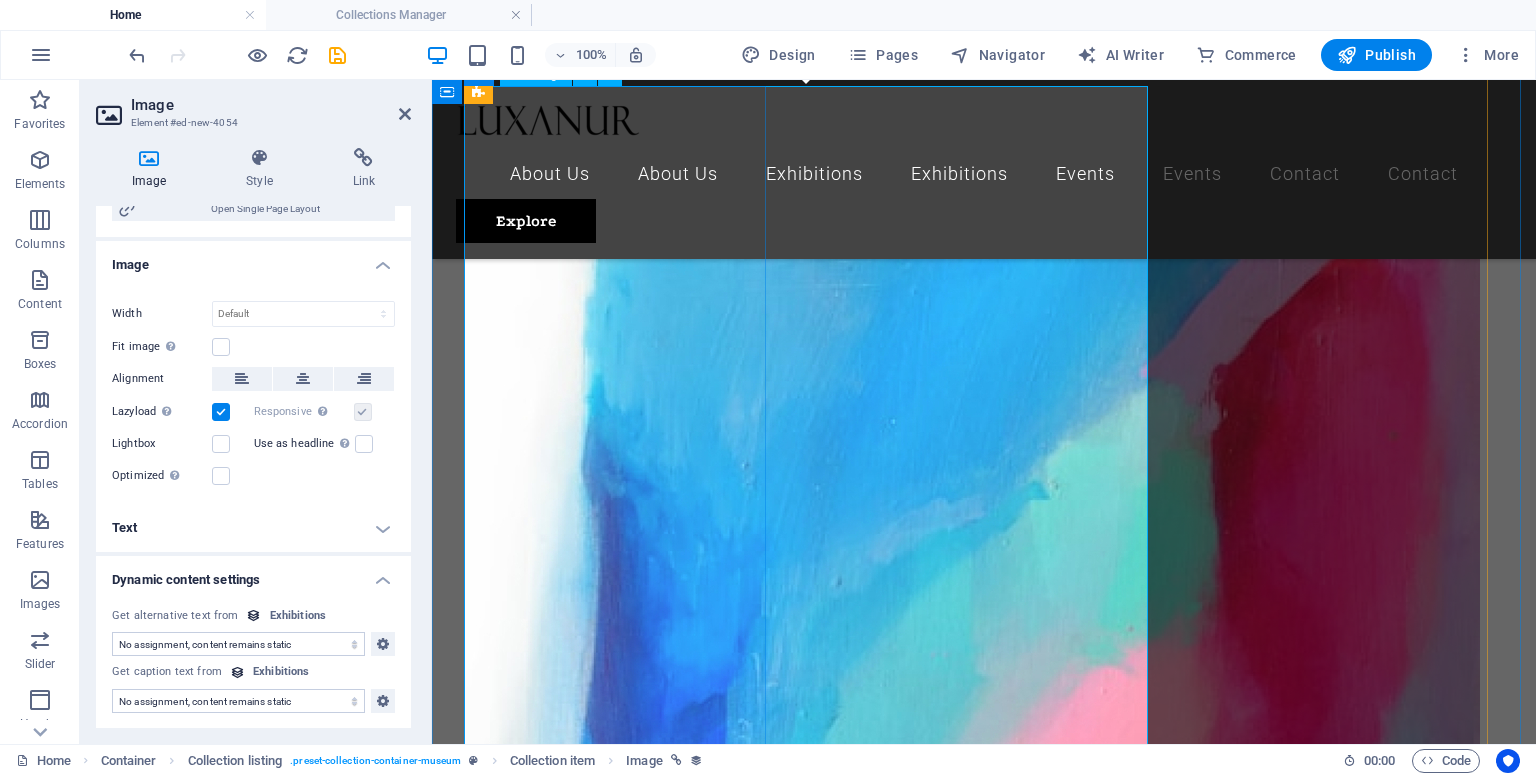 click at bounding box center [968, 3398] 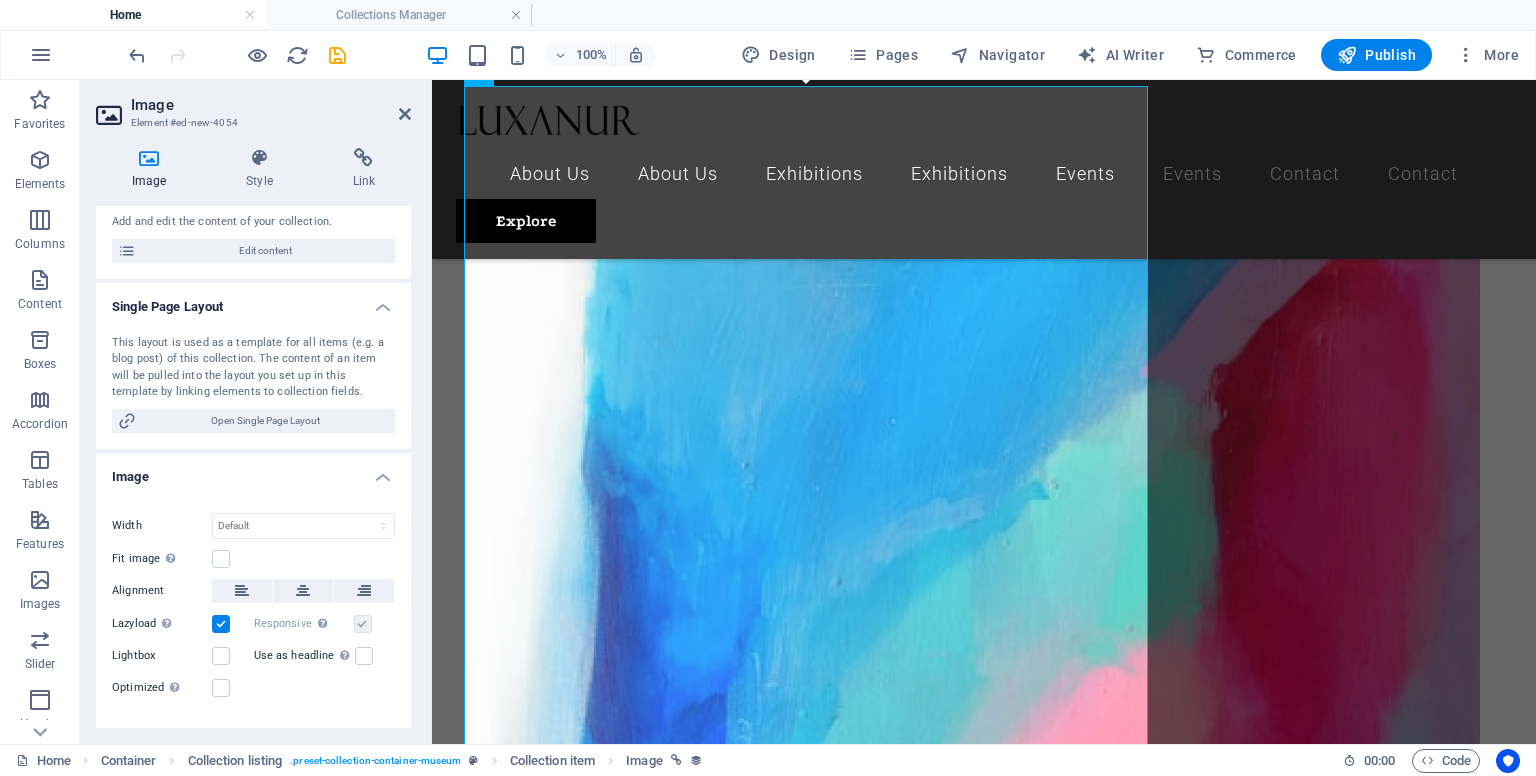 scroll, scrollTop: 108, scrollLeft: 0, axis: vertical 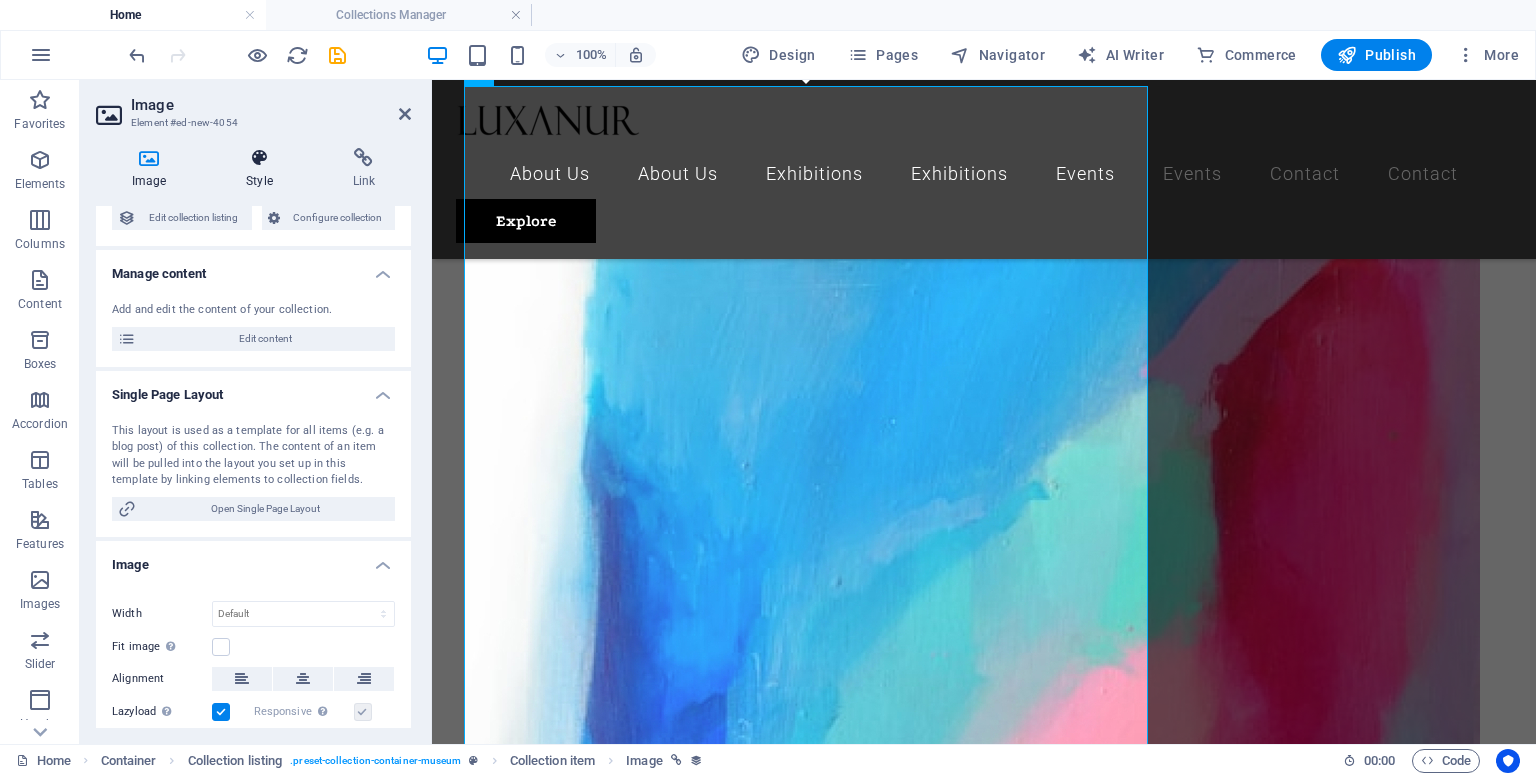 click on "Style" at bounding box center [263, 169] 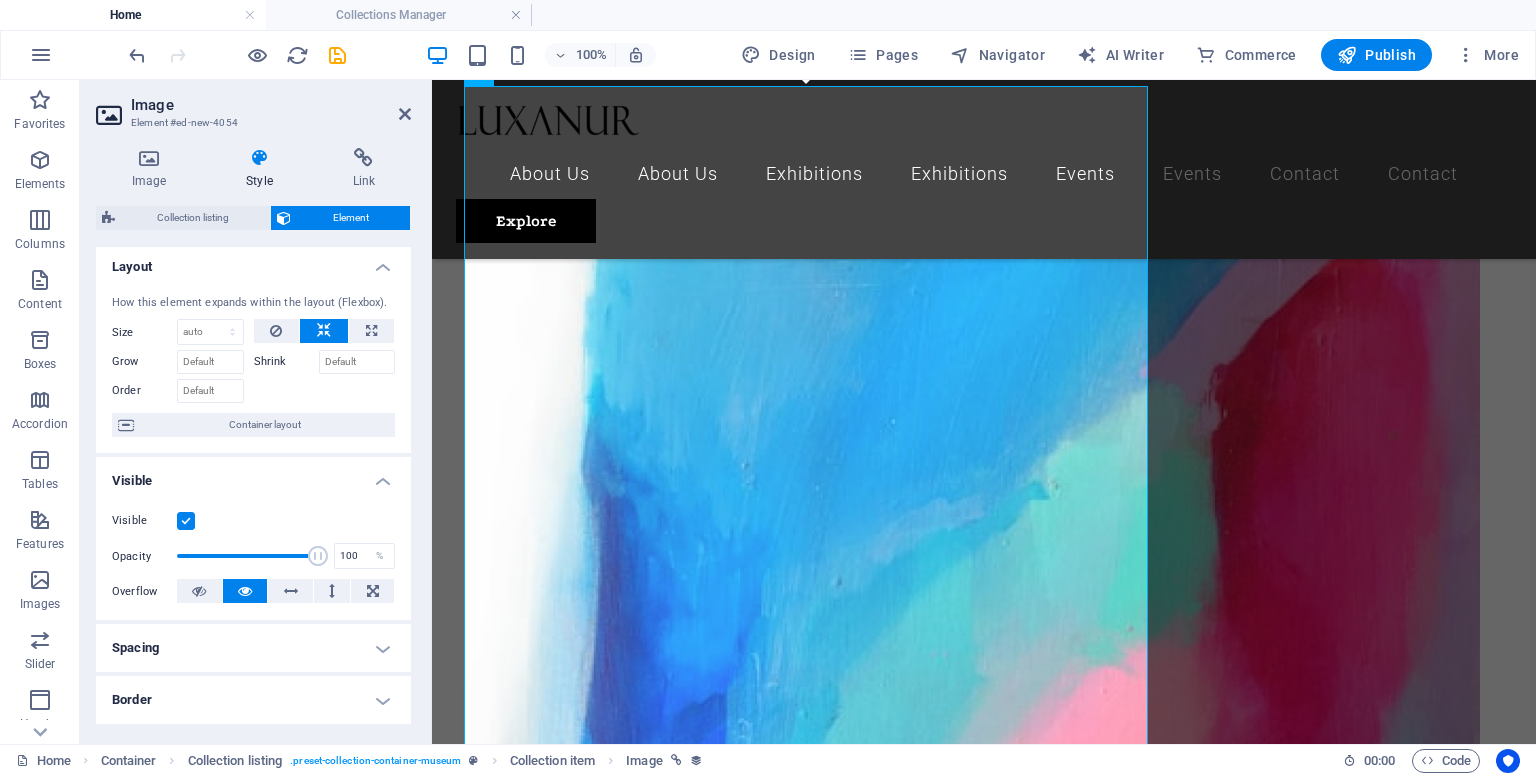 scroll, scrollTop: 0, scrollLeft: 0, axis: both 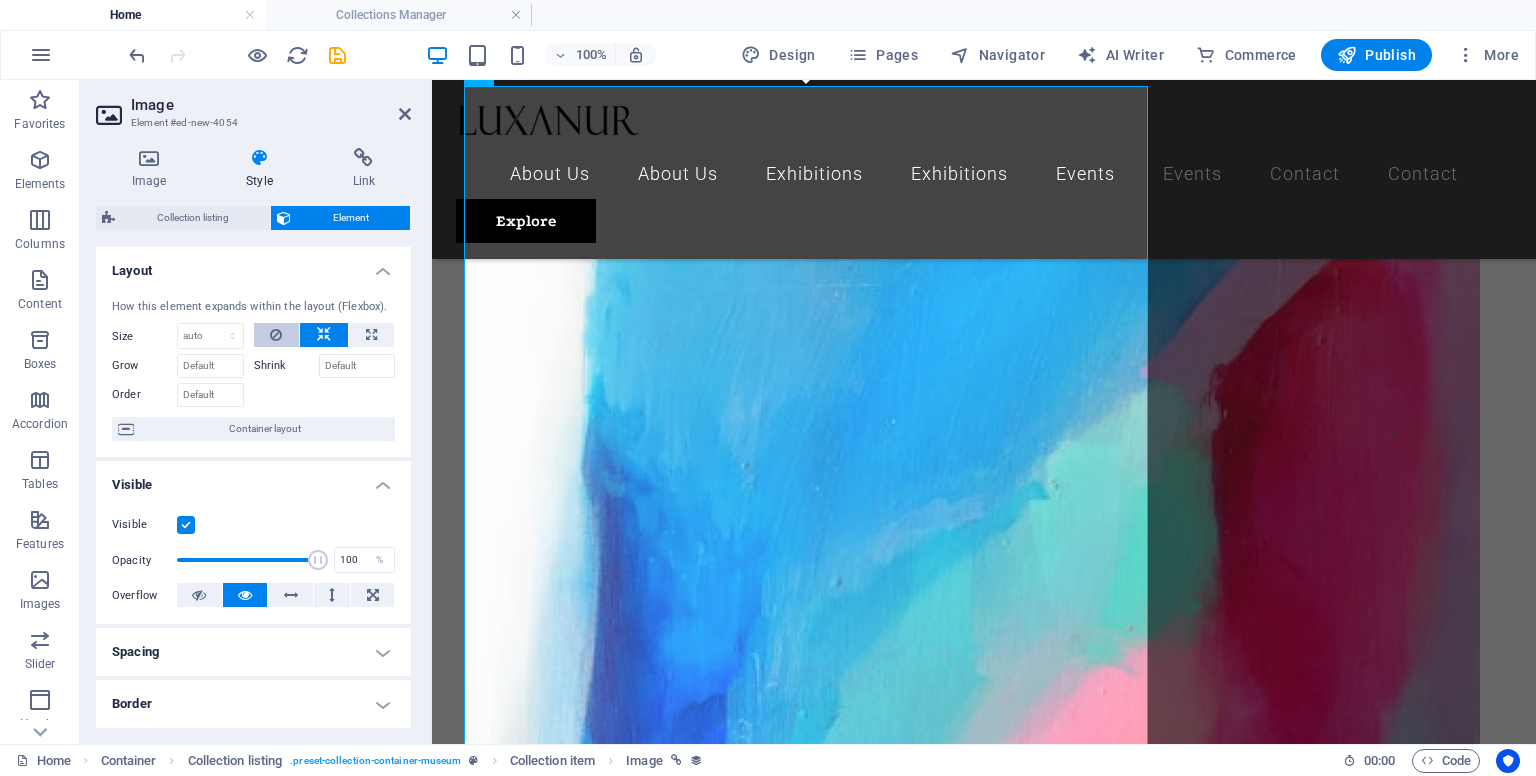 click at bounding box center (276, 335) 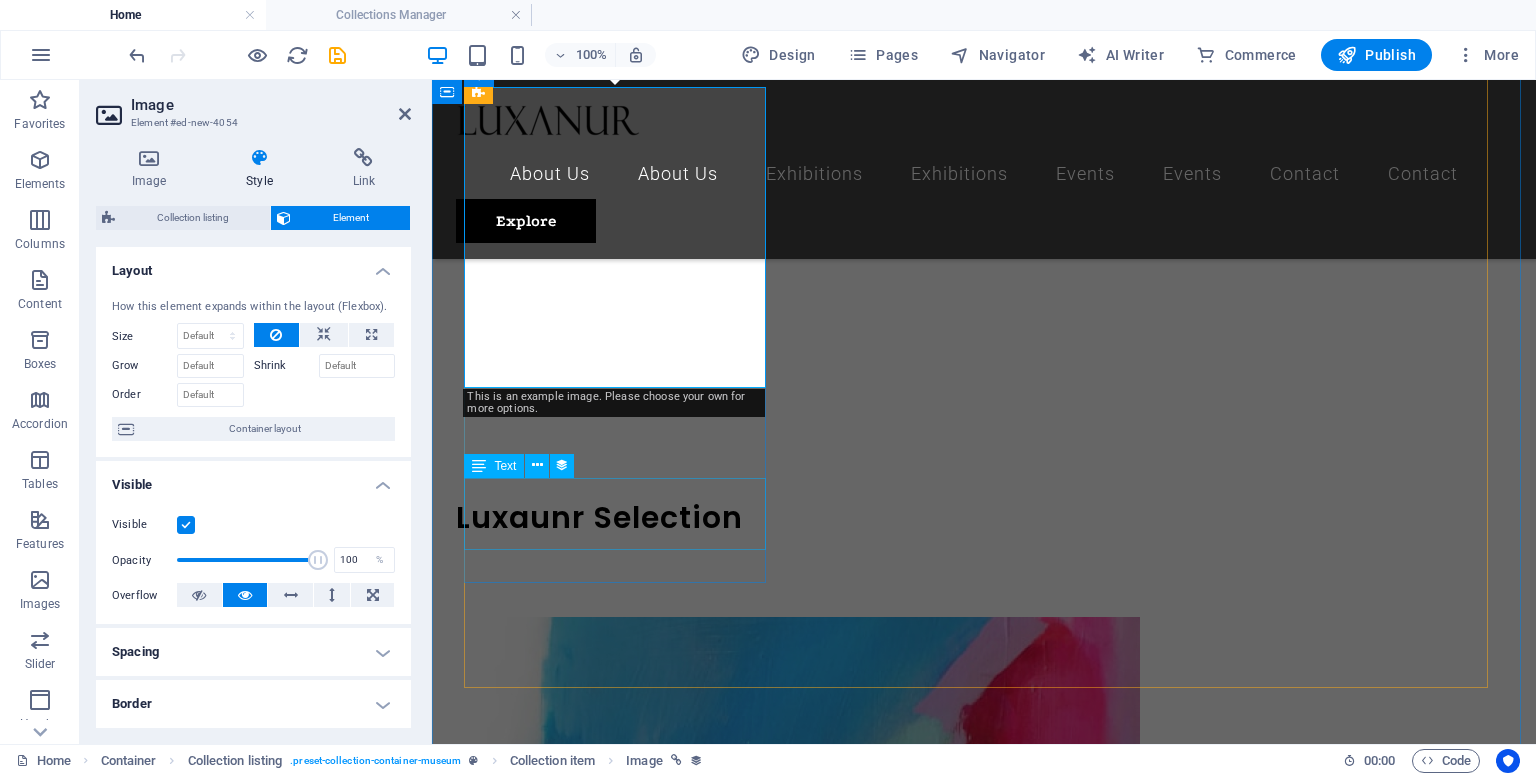 scroll, scrollTop: 992, scrollLeft: 0, axis: vertical 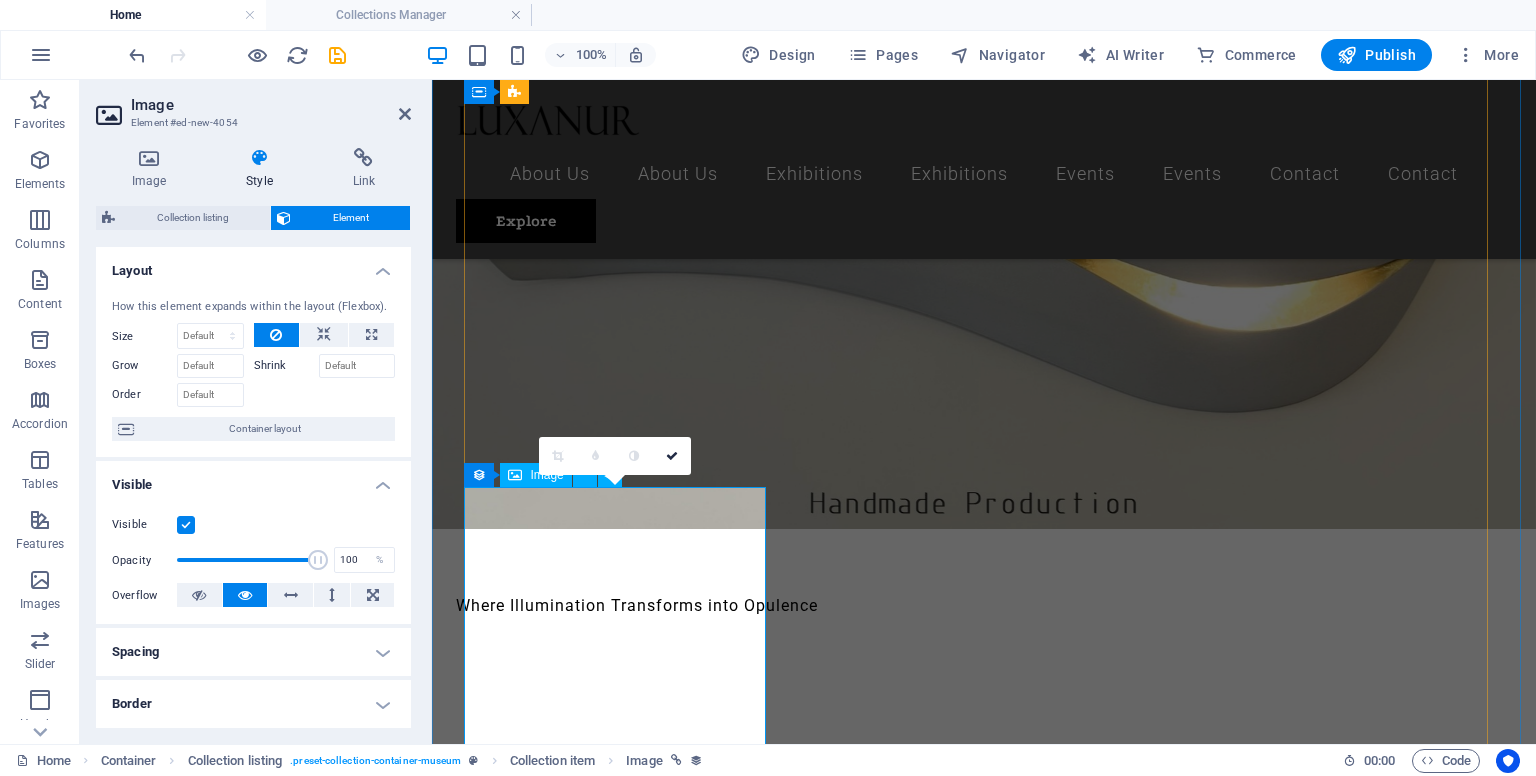 click at bounding box center [968, 3842] 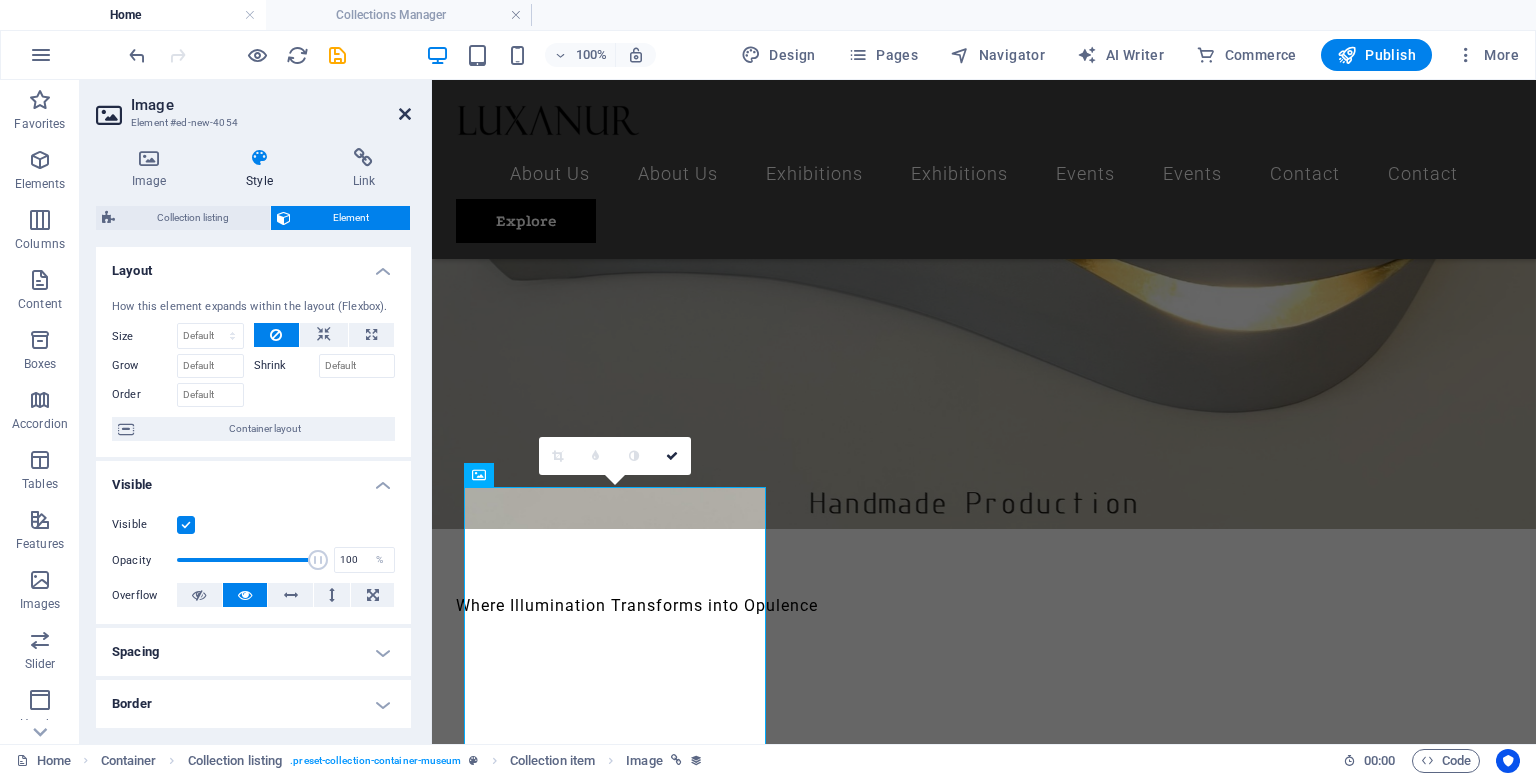 click at bounding box center (405, 114) 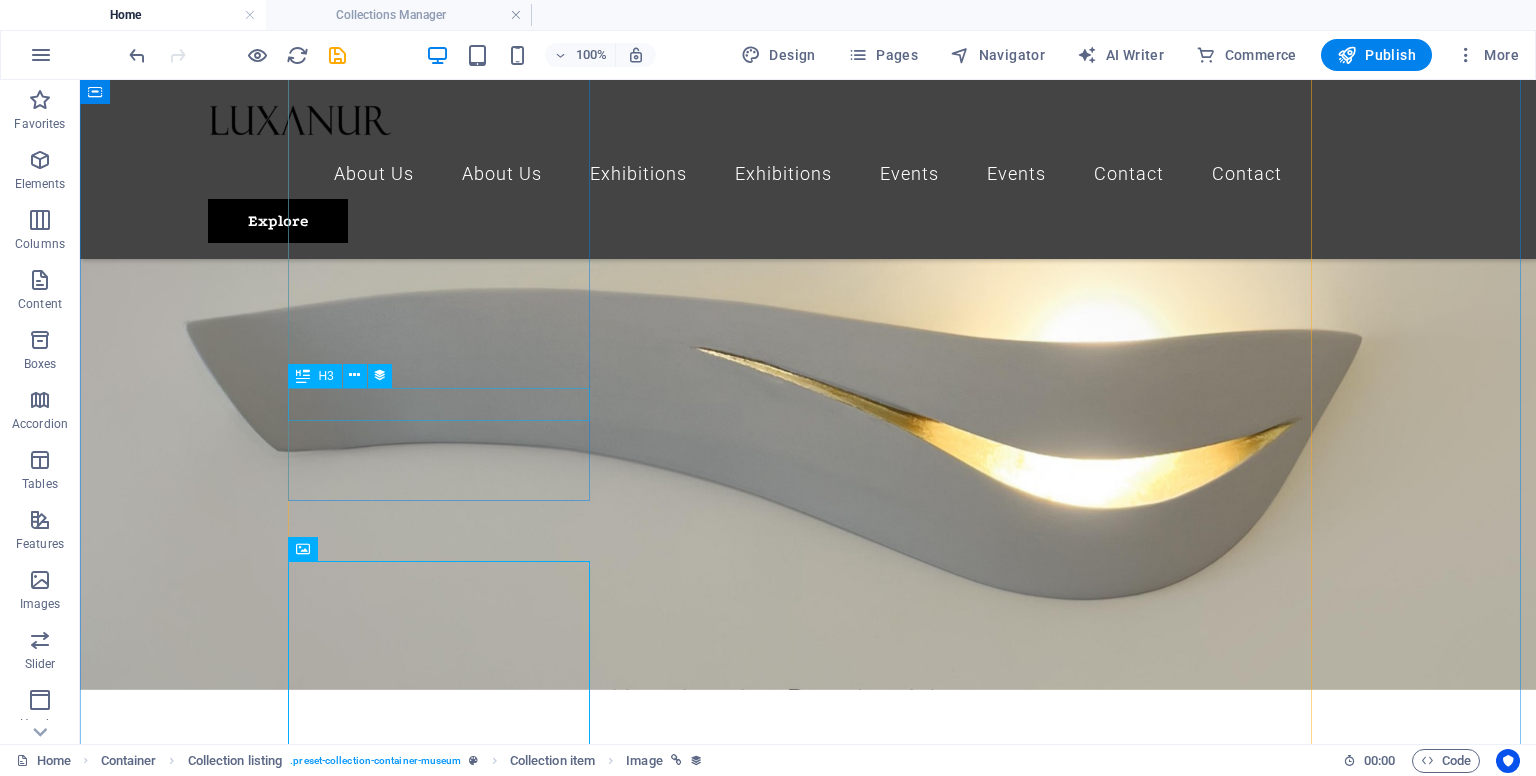 scroll, scrollTop: 592, scrollLeft: 0, axis: vertical 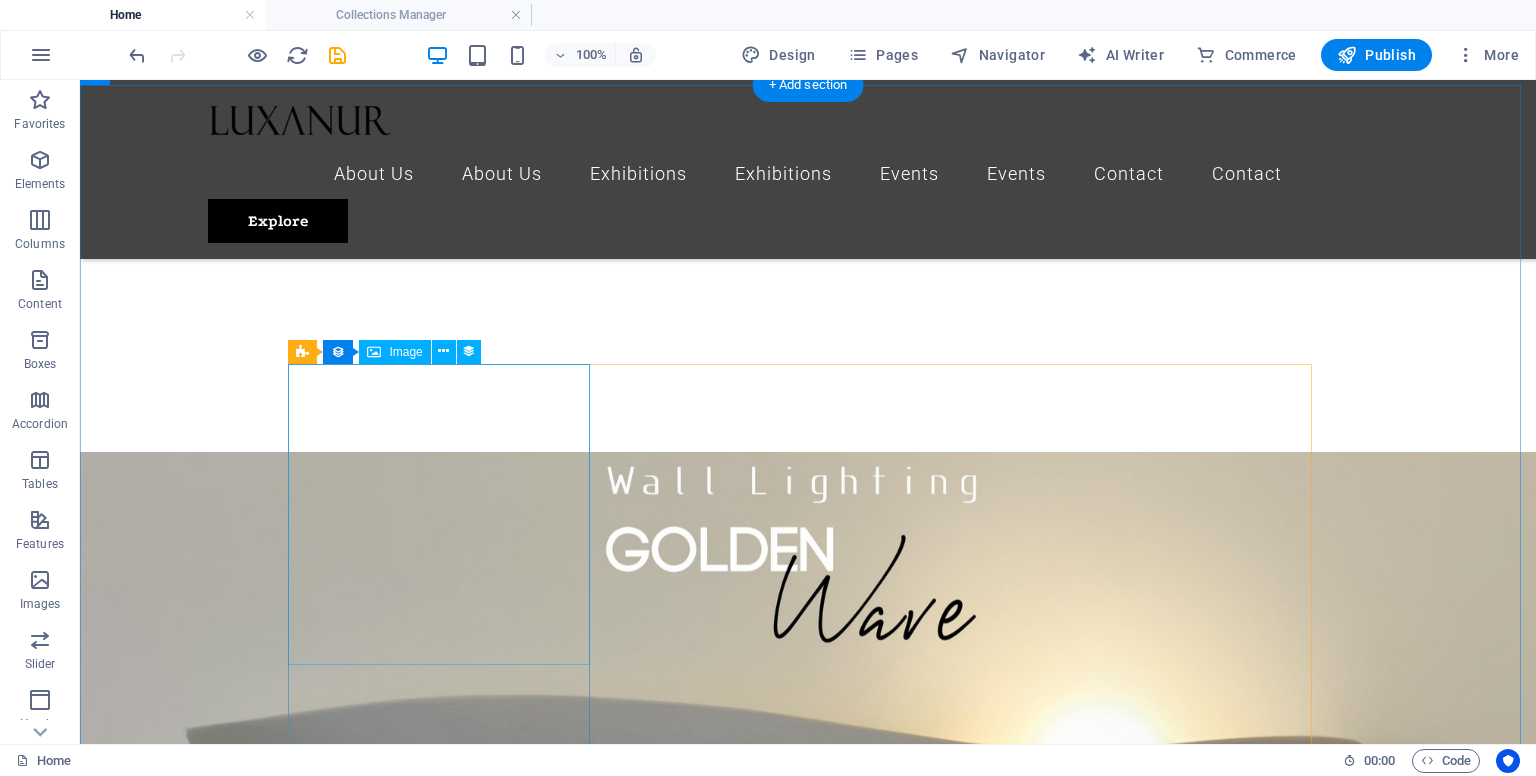 click at bounding box center [720, 1709] 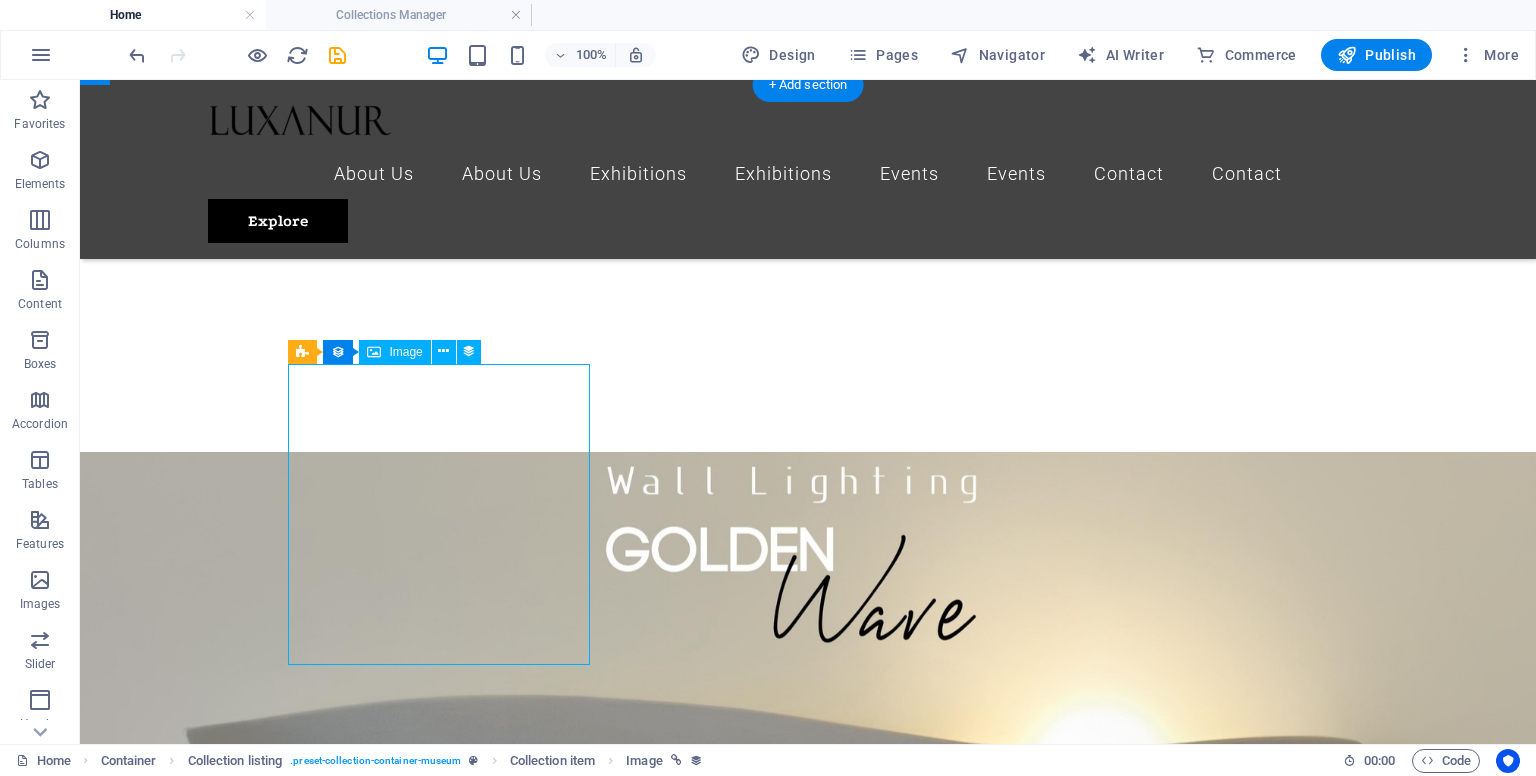 click at bounding box center (720, 1709) 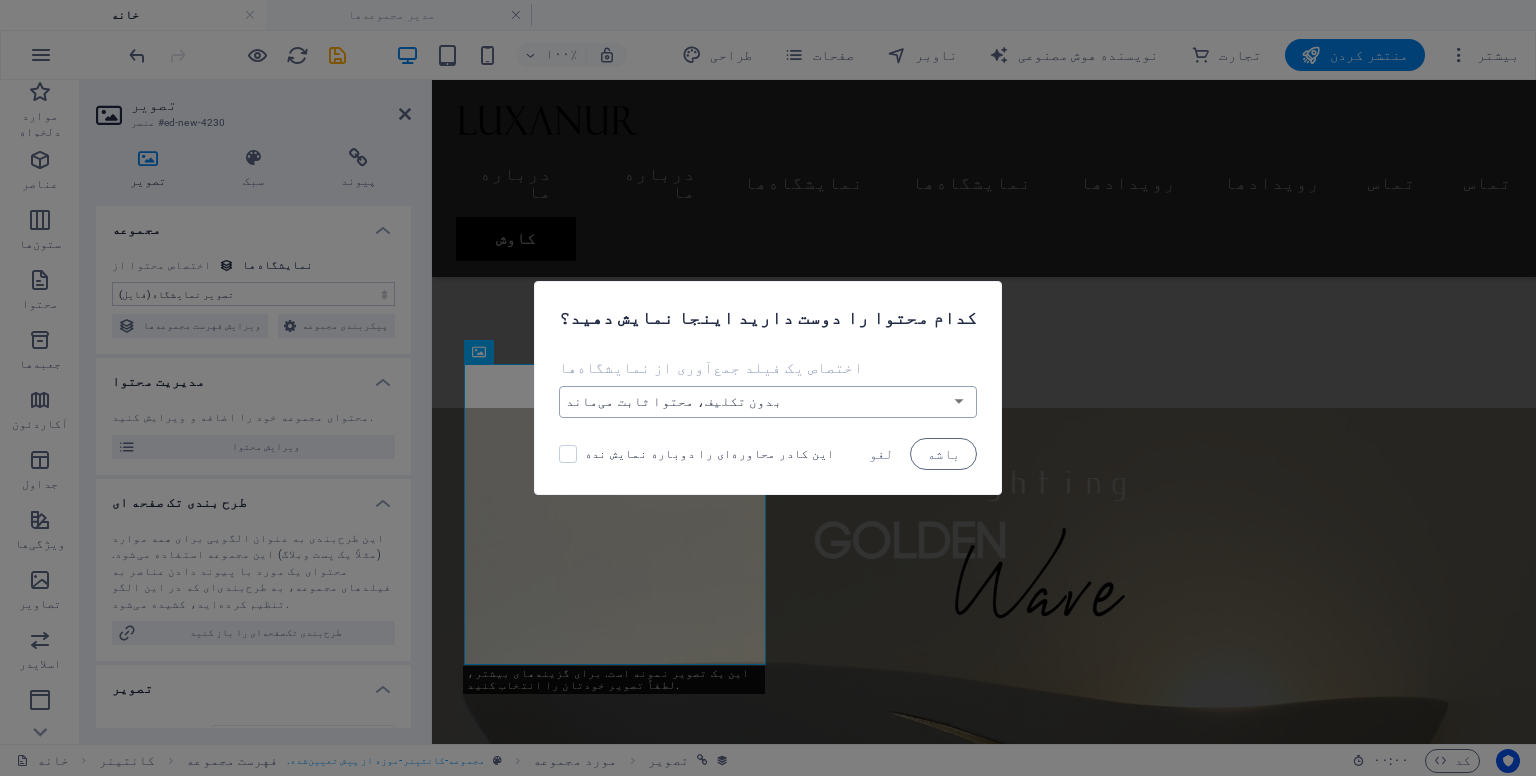 click on "بدون تکلیف، محتوا ثابت می‌ماند ایجاد فیلد جدید ایجاد شده در (تاریخ) به‌روزرسانی‌شده در (تاریخ) تصویر نمایشگاه (فایل) تاریخ نمایشگاه (تاریخ) نام (متن ساده) اسلاگ (متن ساده) مقدمه نمایشگاه (متن غنی) قهرمان نمایشگاه (فایل) مدت زمان نمایشگاه (متن ساده) جزئیات نمایشگاه (CMS) نمایشگاه ویژه (چک‌باکس) مقدمه ویژه (متن غنی)" at bounding box center [768, 402] 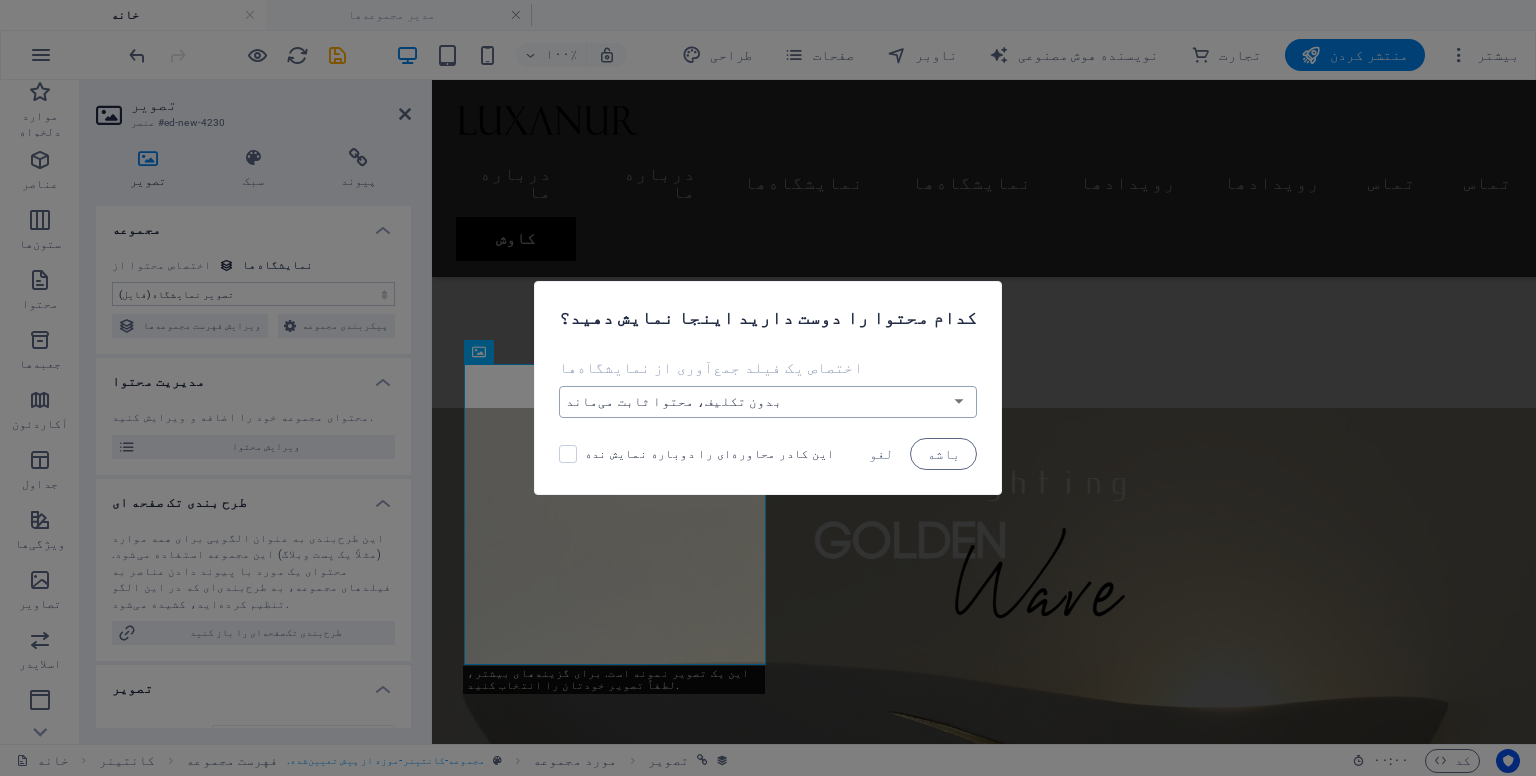 select on "createNew" 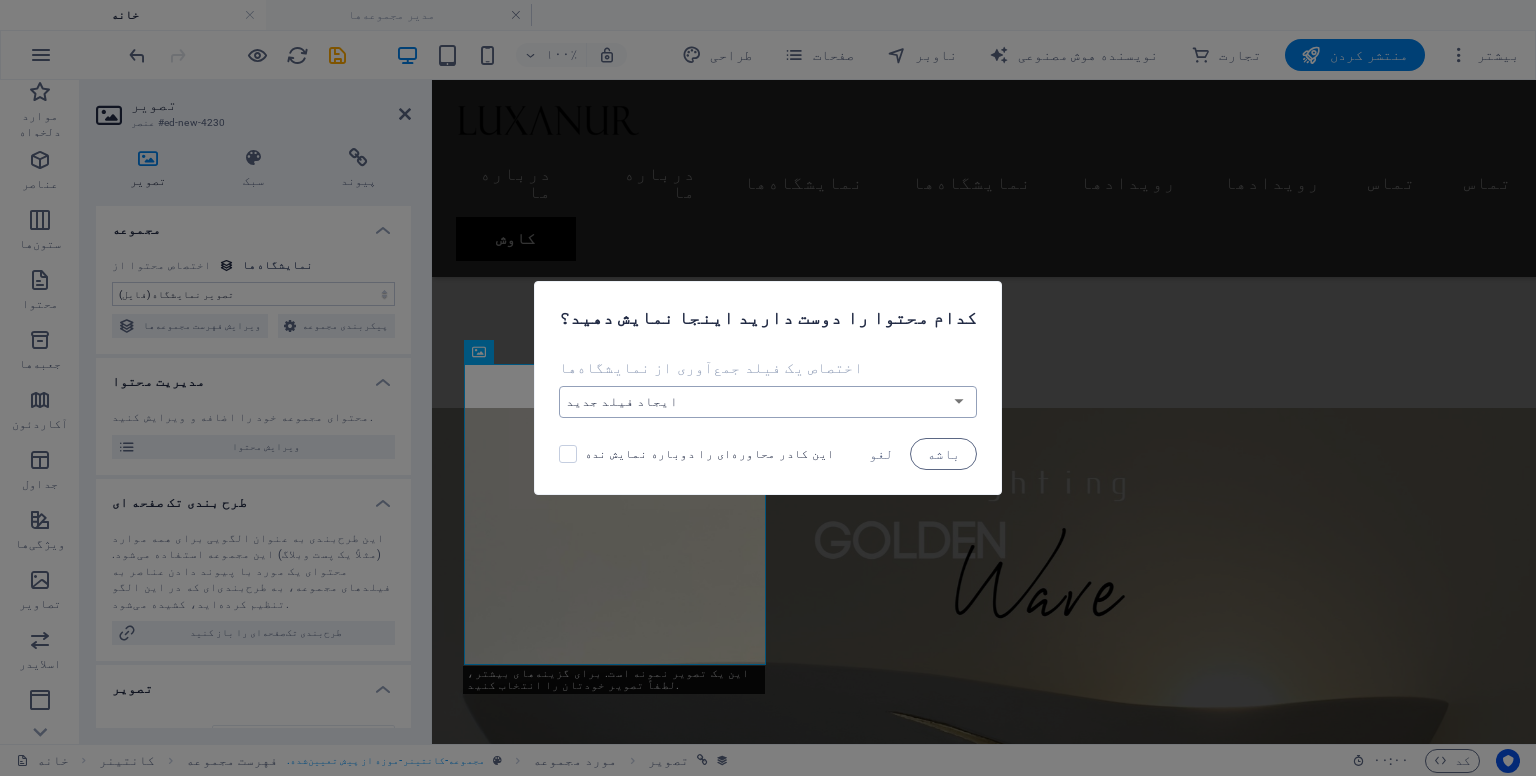click on "بدون تکلیف، محتوا ثابت می‌ماند ایجاد فیلد جدید ایجاد شده در (تاریخ) به‌روزرسانی‌شده در (تاریخ) تصویر نمایشگاه (فایل) تاریخ نمایشگاه (تاریخ) نام (متن ساده) اسلاگ (متن ساده) مقدمه نمایشگاه (متن غنی) قهرمان نمایشگاه (فایل) مدت زمان نمایشگاه (متن ساده) جزئیات نمایشگاه (CMS) نمایشگاه ویژه (چک‌باکس) مقدمه ویژه (متن غنی)" at bounding box center [768, 402] 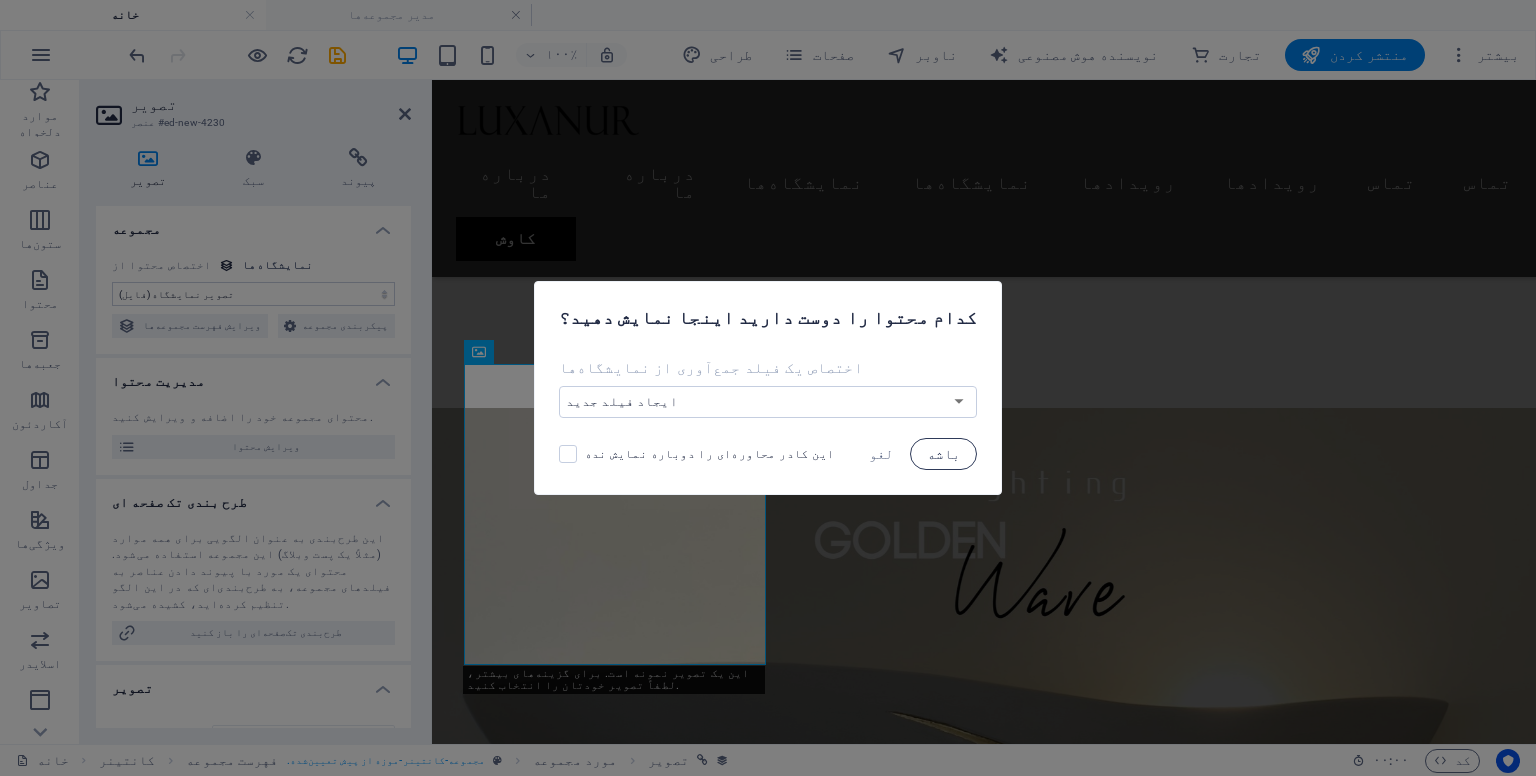 click on "باشه" at bounding box center [944, 454] 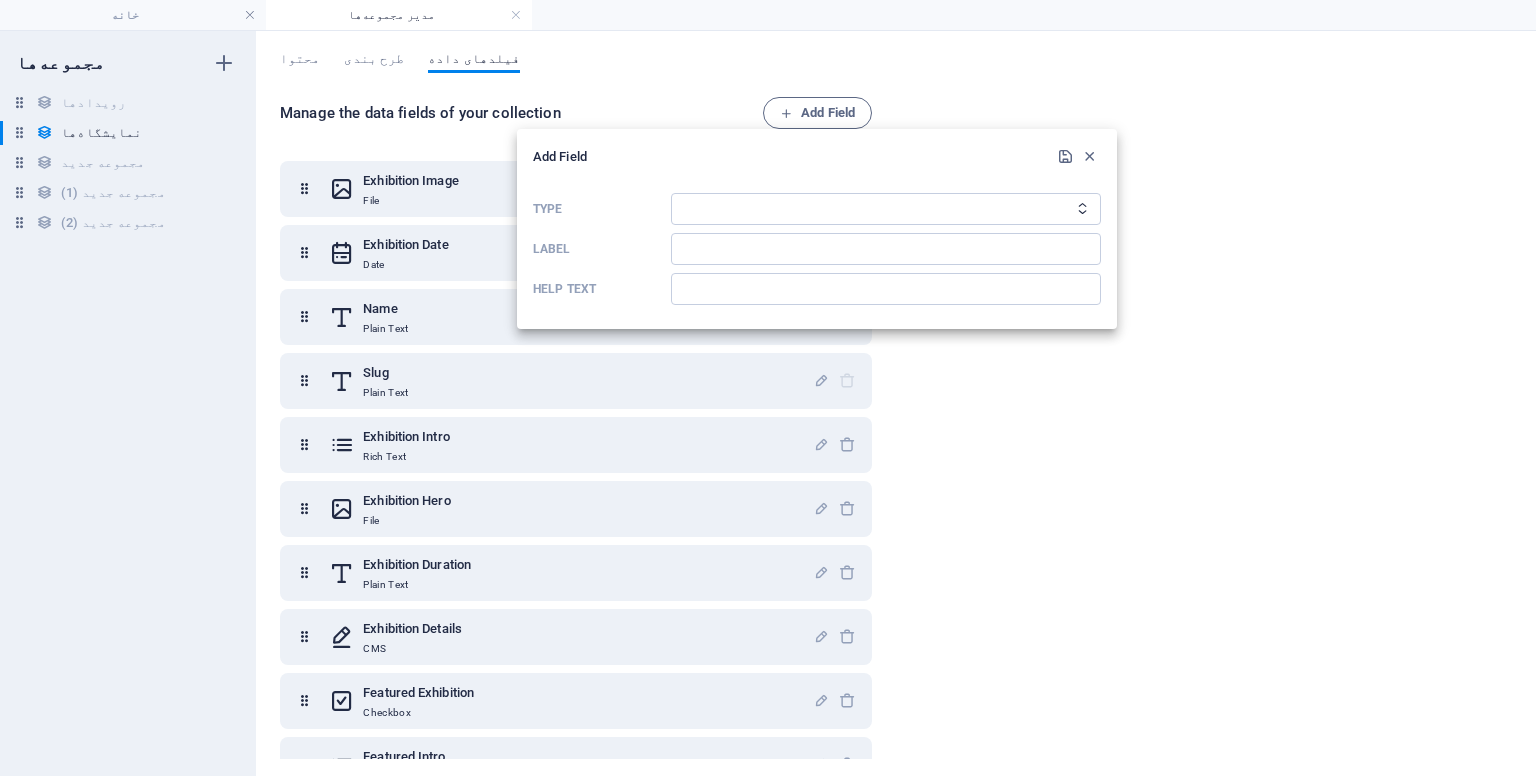 scroll, scrollTop: 0, scrollLeft: 0, axis: both 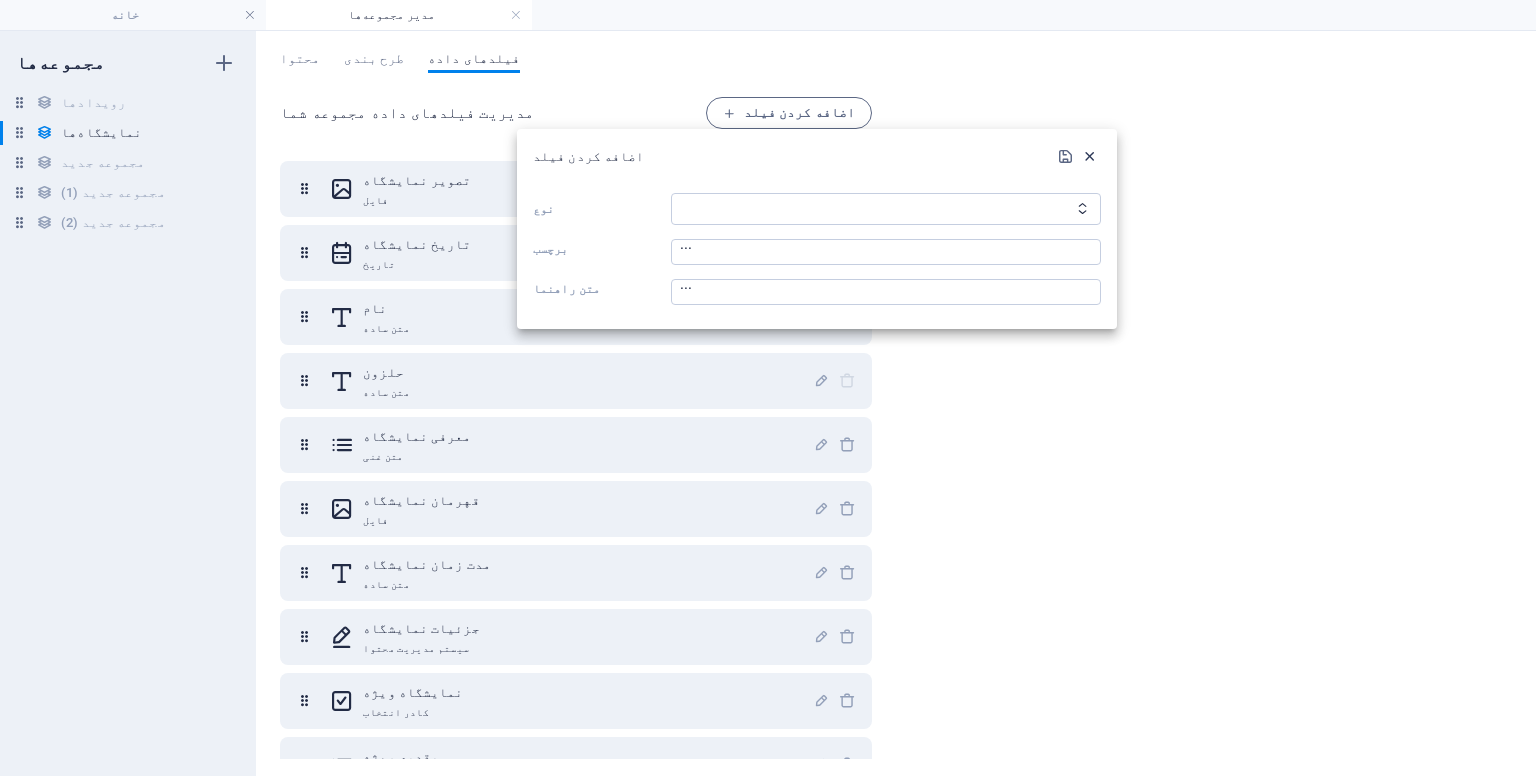click at bounding box center (1089, 156) 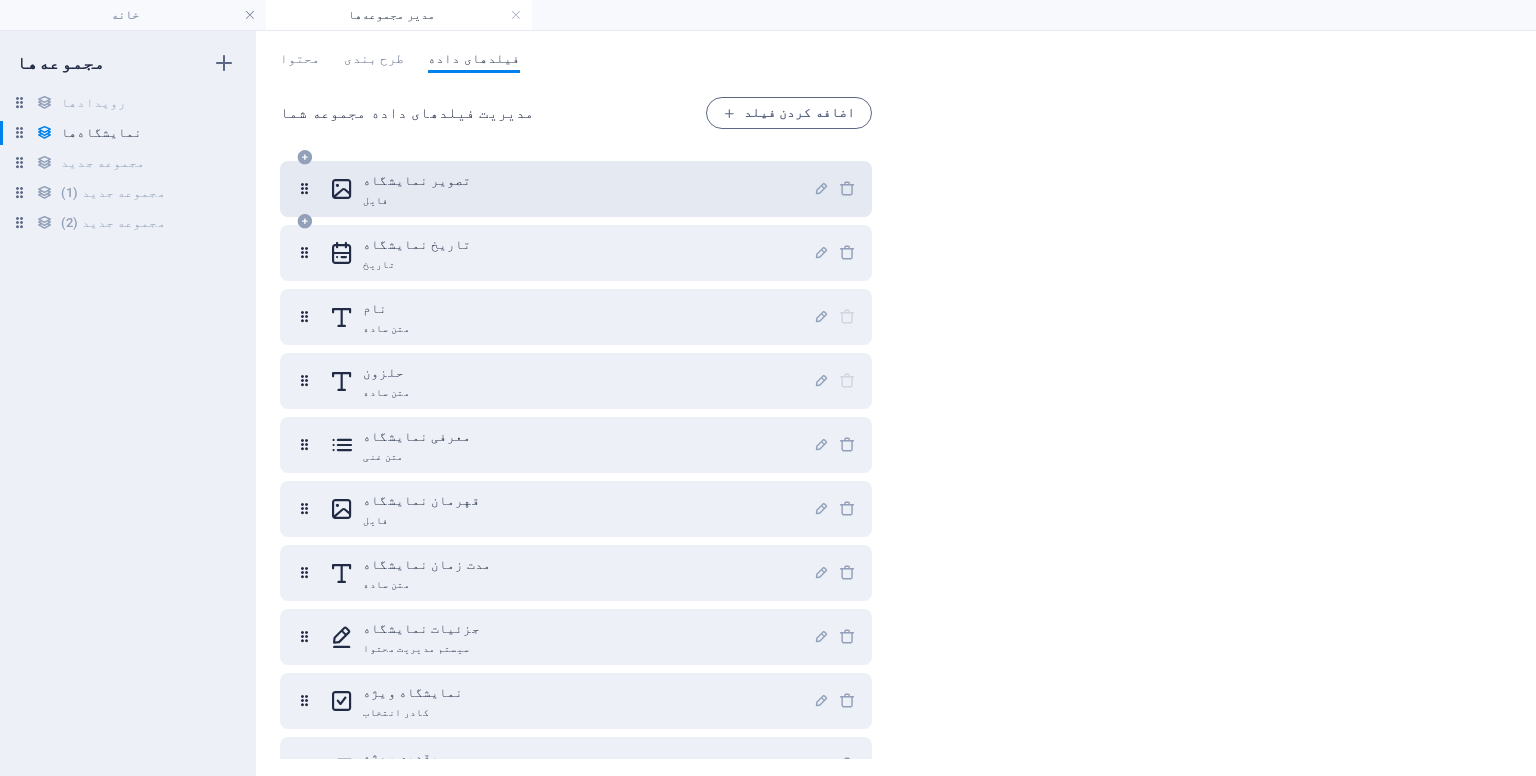 click on "تصویر نمایشگاه فایل" at bounding box center [571, 189] 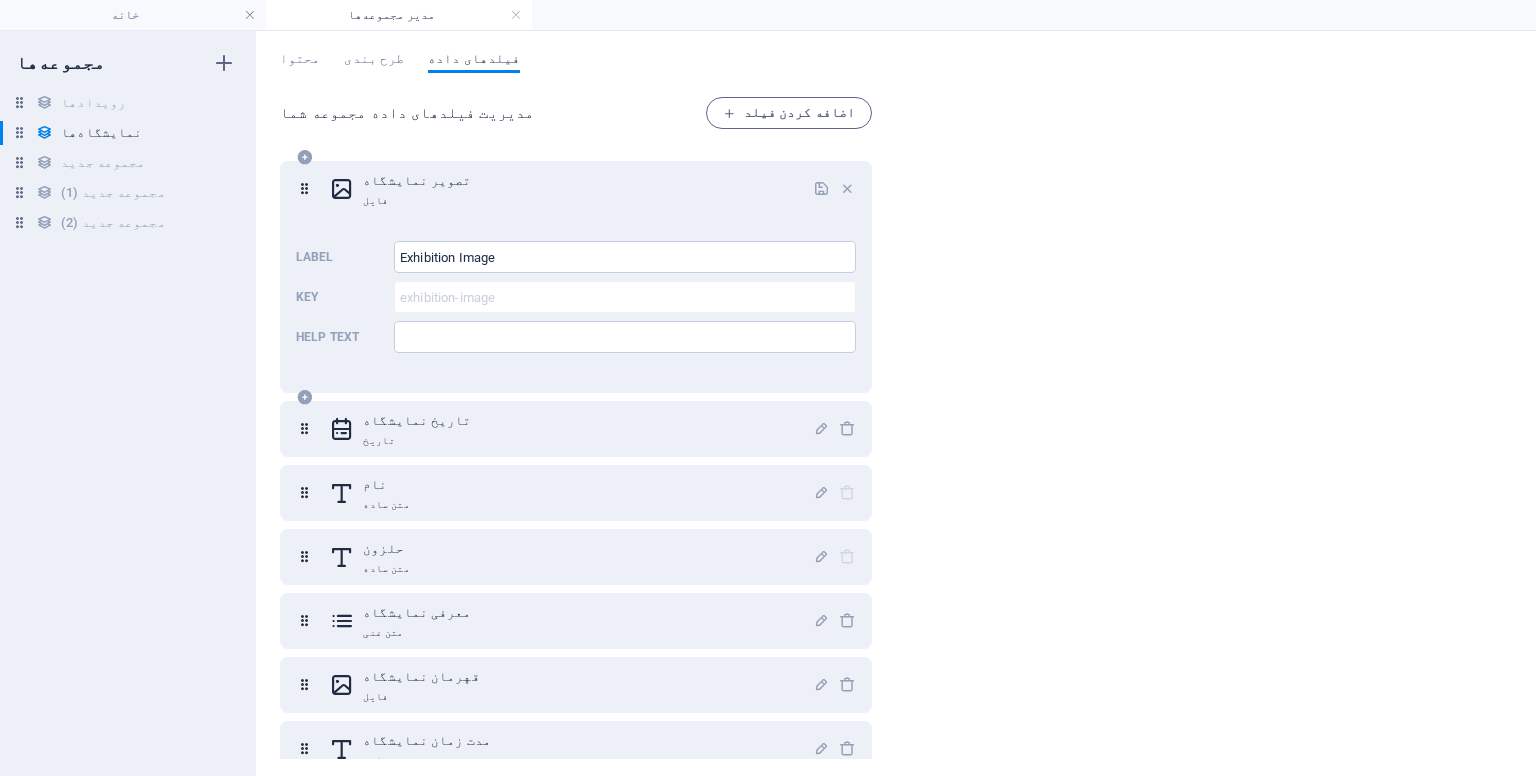 click on "تصویر نمایشگاه فایل" at bounding box center [571, 189] 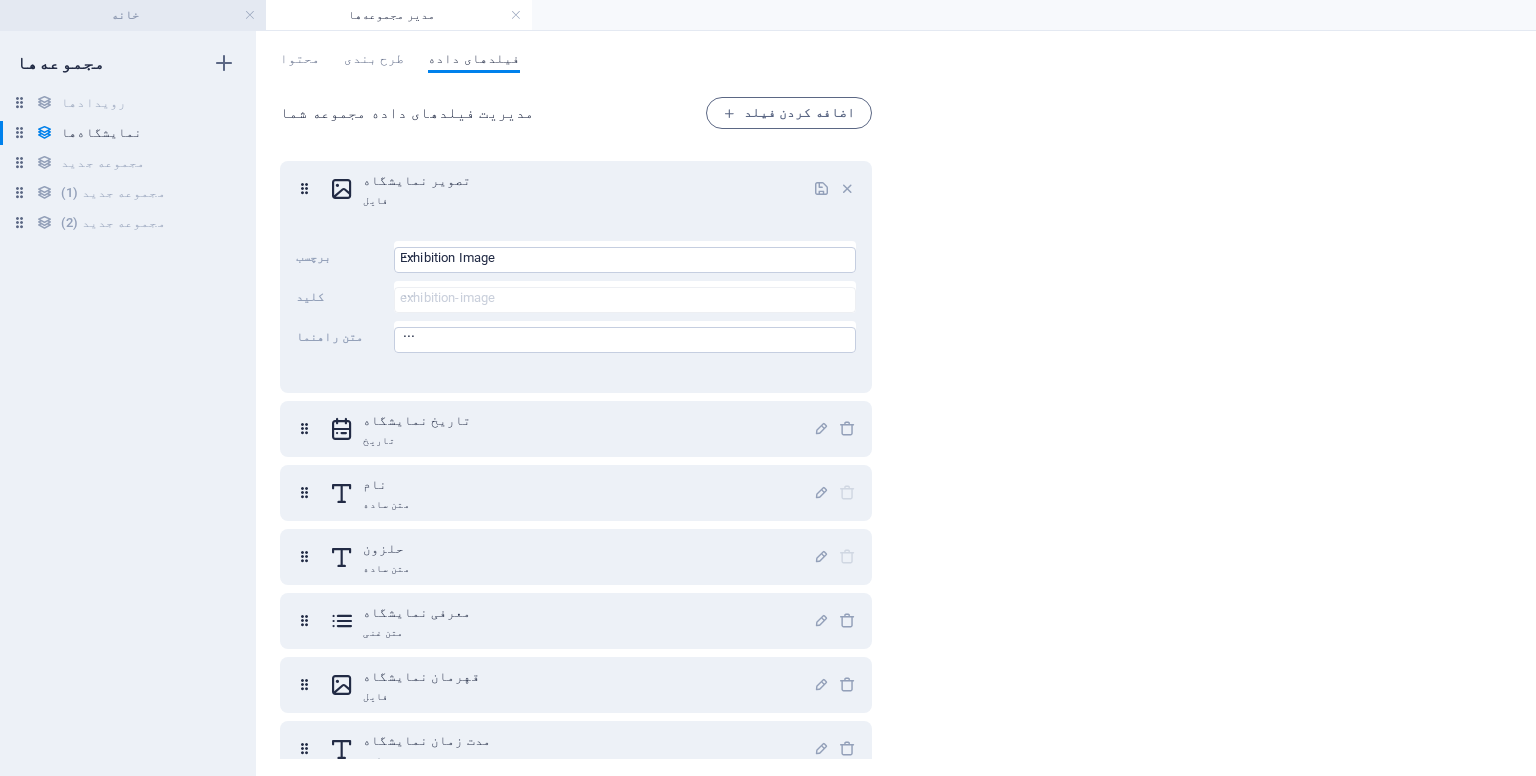 click on "خانه" at bounding box center [133, 15] 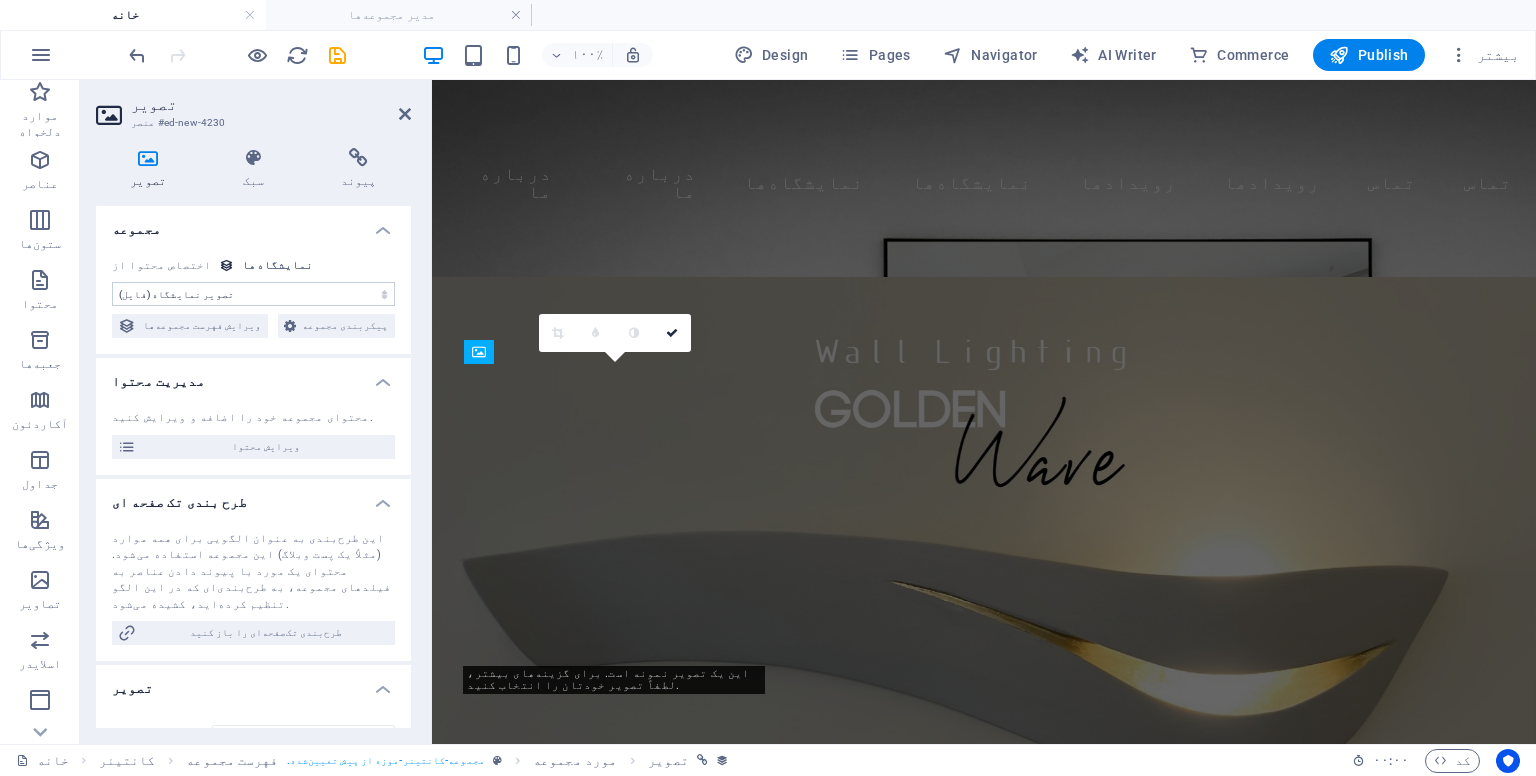 scroll, scrollTop: 592, scrollLeft: 0, axis: vertical 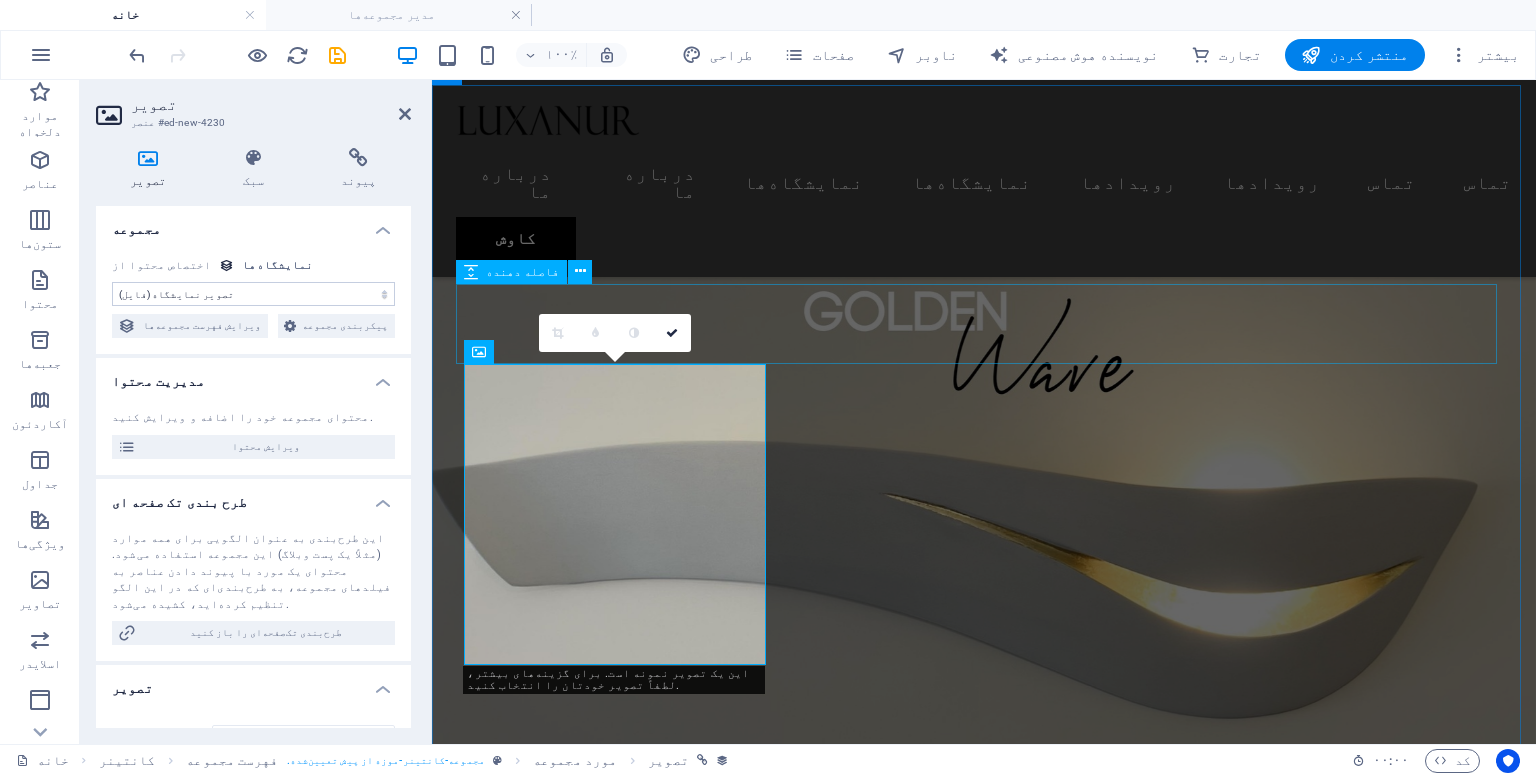 click at bounding box center [984, 1283] 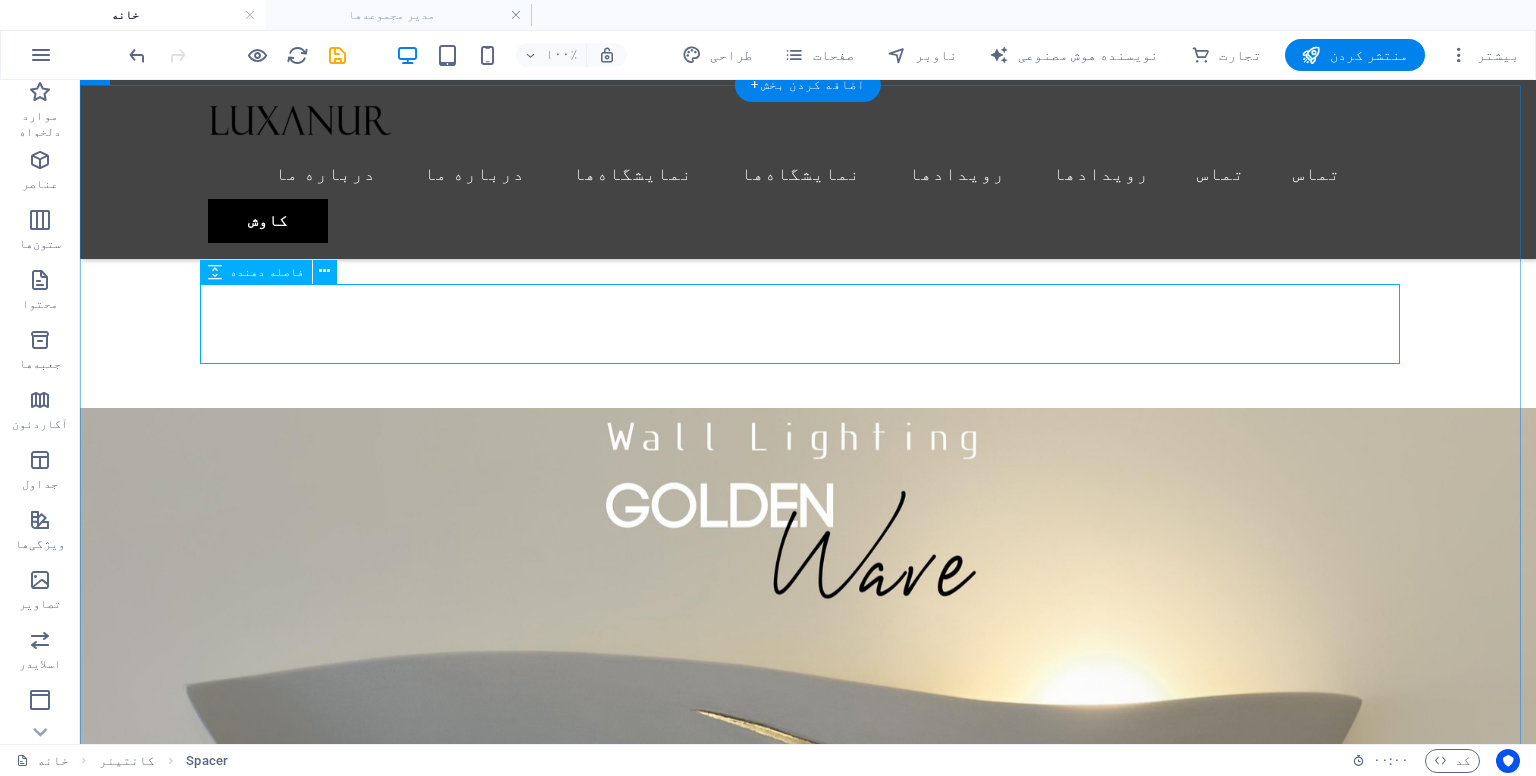 click at bounding box center [808, 1283] 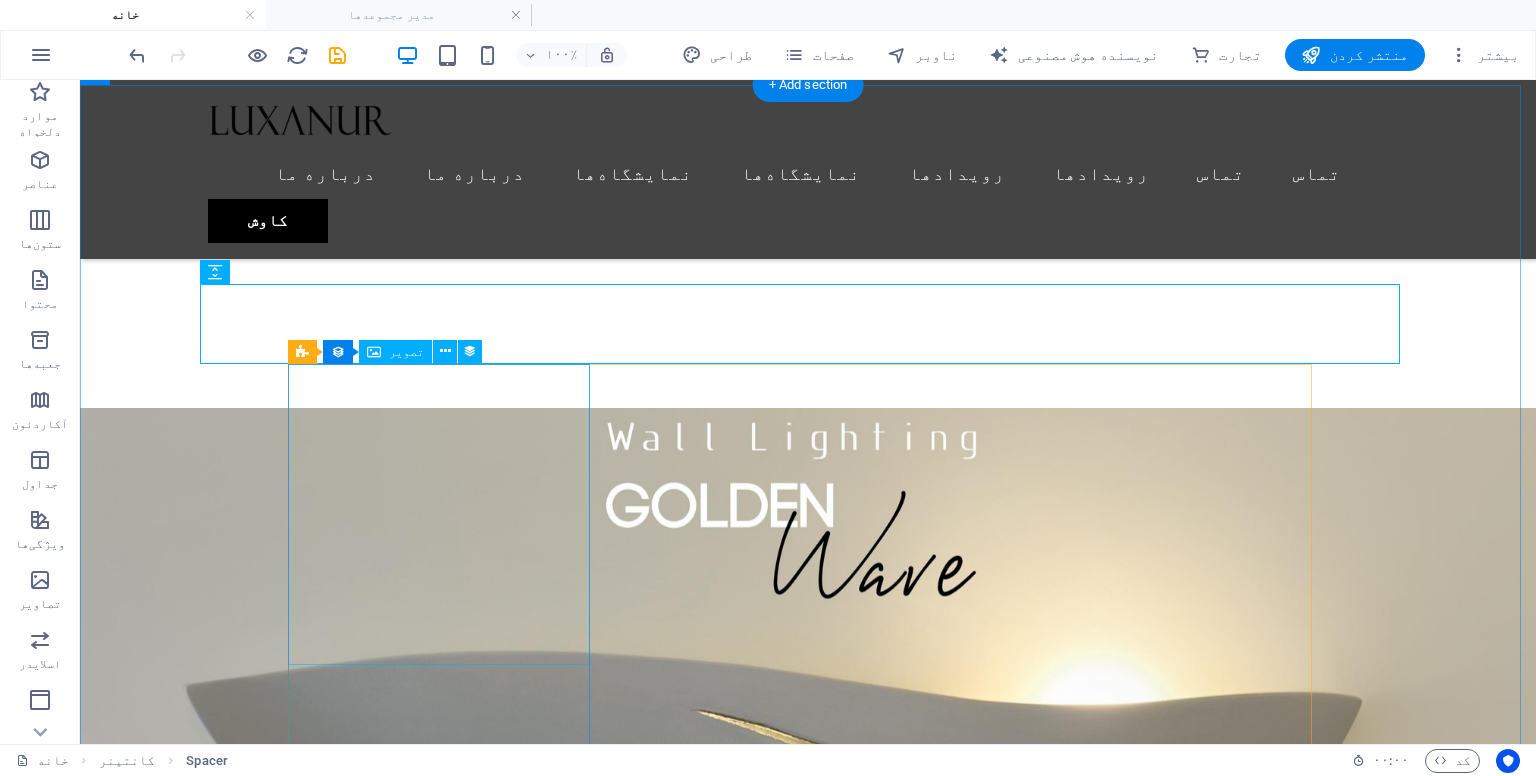 click at bounding box center (720, 1665) 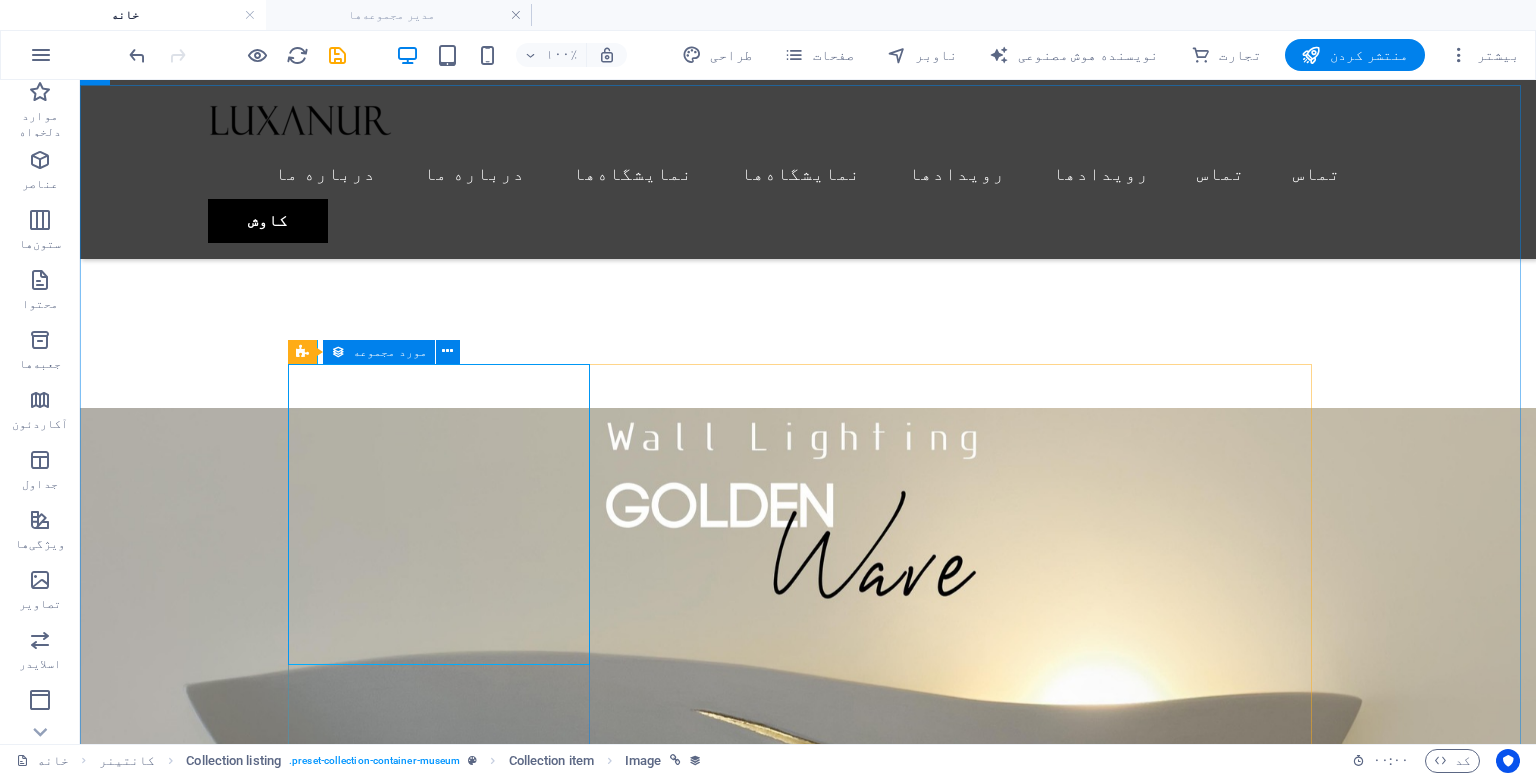 click on "مورد مجموعه" at bounding box center [378, 352] 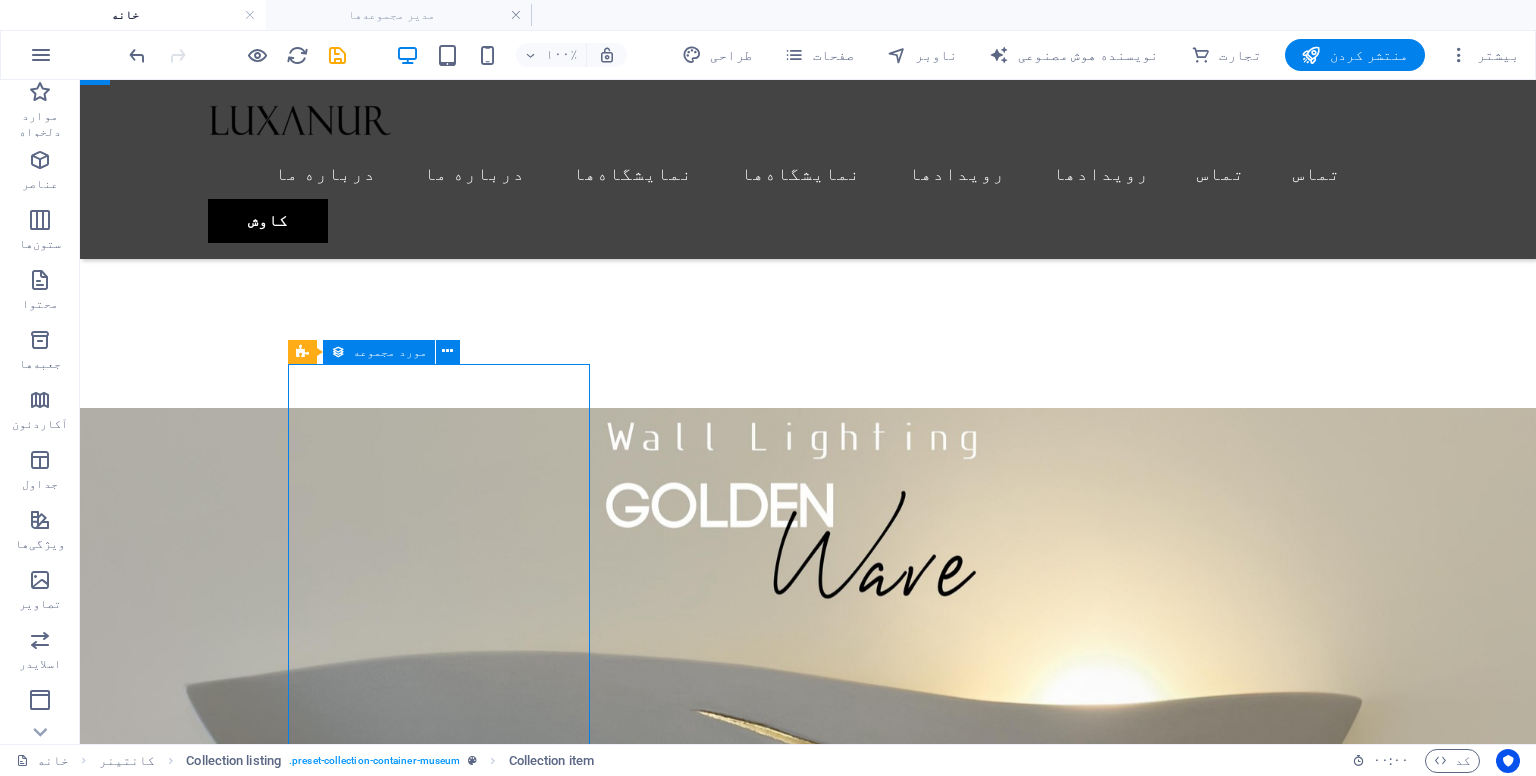 click on "مورد مجموعه" at bounding box center (378, 352) 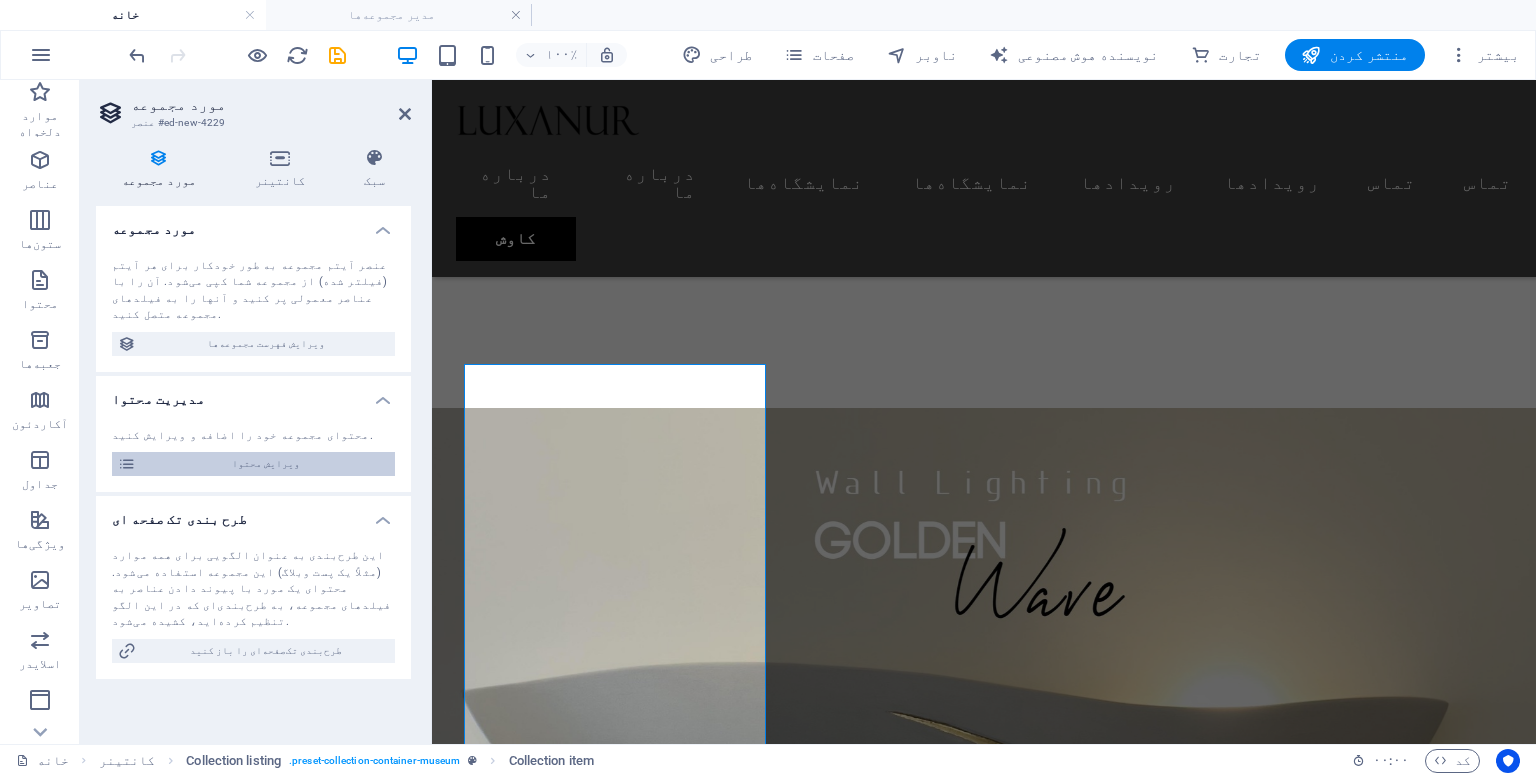click on "ویرایش محتوا" at bounding box center (265, 464) 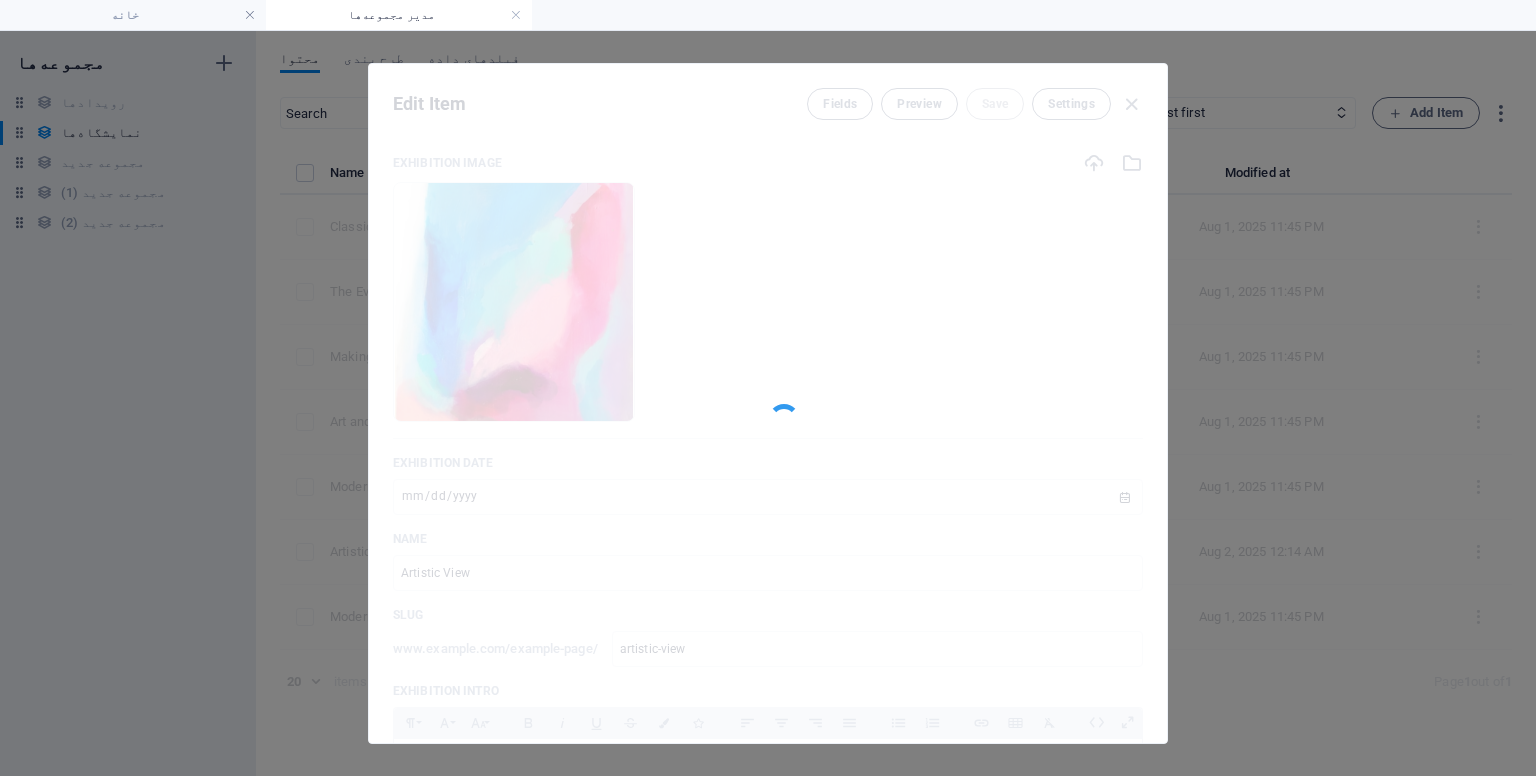 scroll, scrollTop: 0, scrollLeft: 0, axis: both 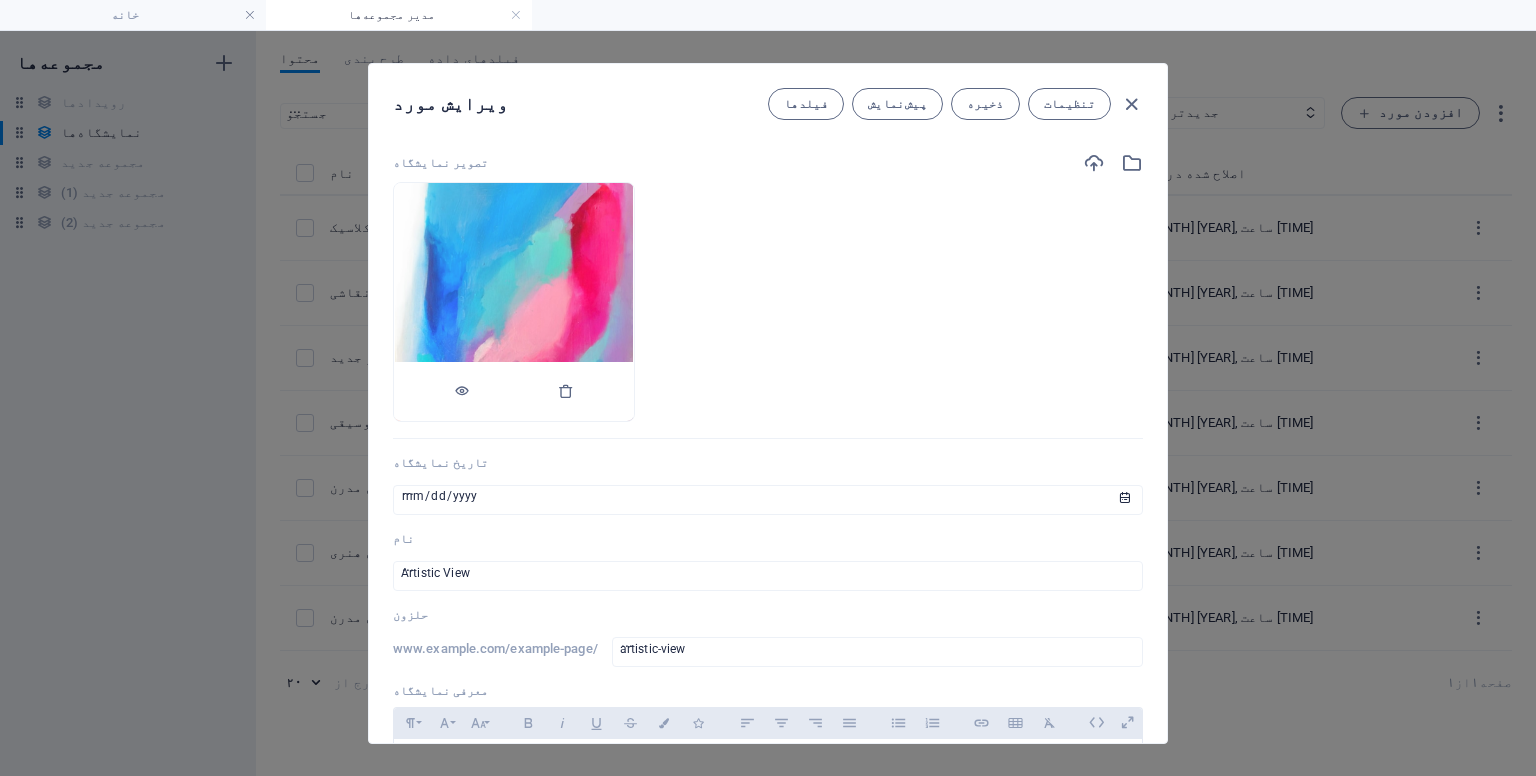 click at bounding box center (514, 302) 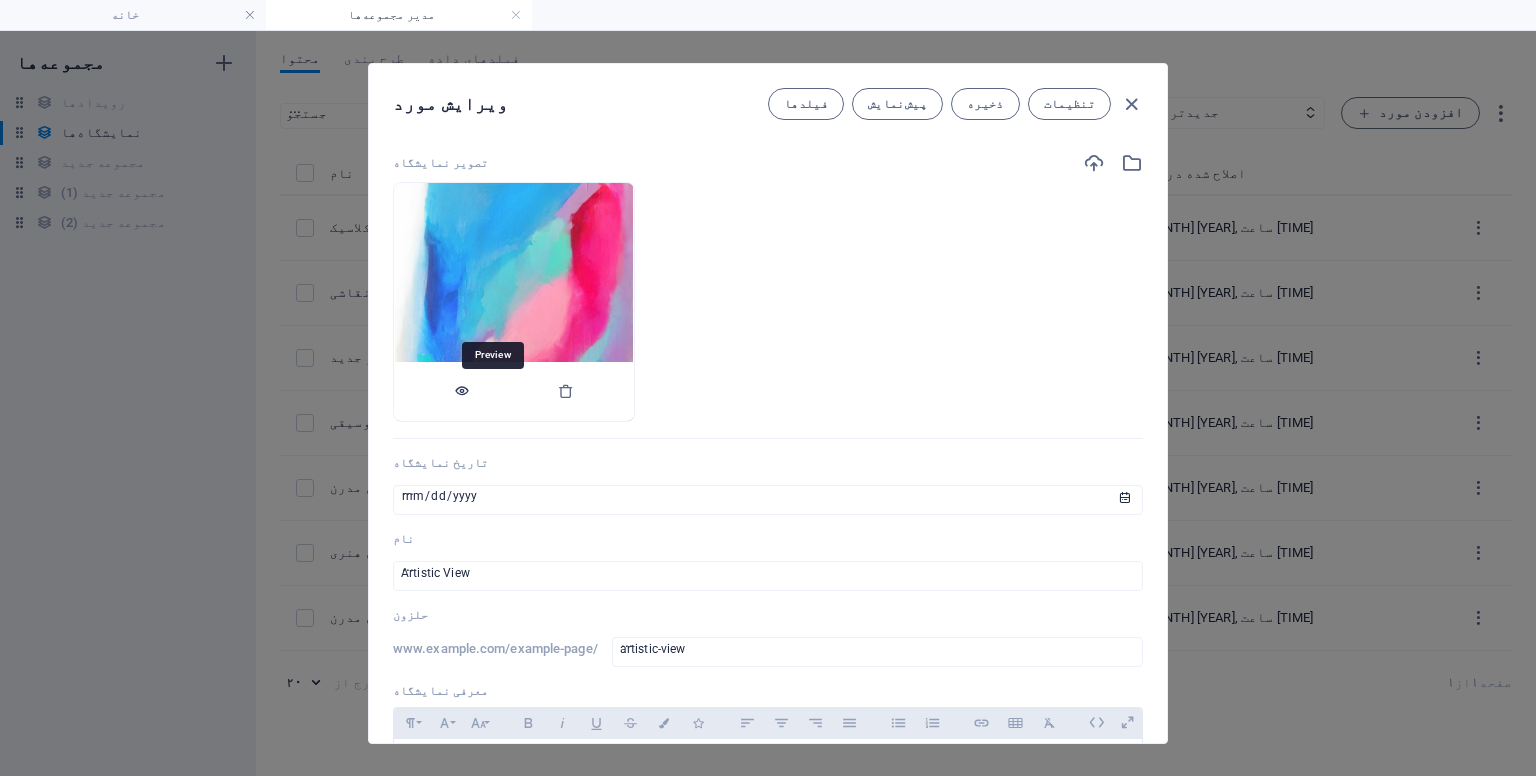 click at bounding box center (462, 391) 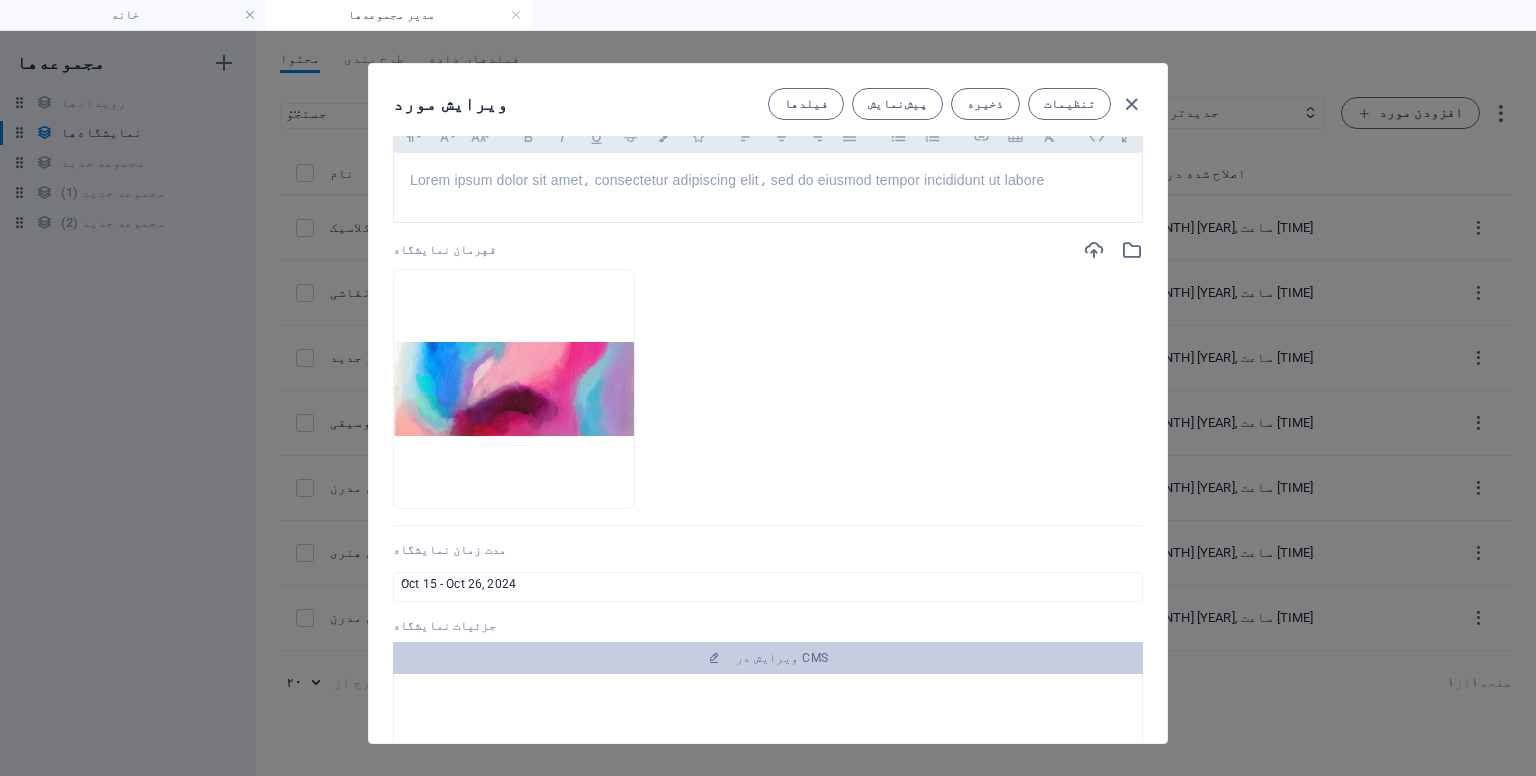 scroll, scrollTop: 600, scrollLeft: 0, axis: vertical 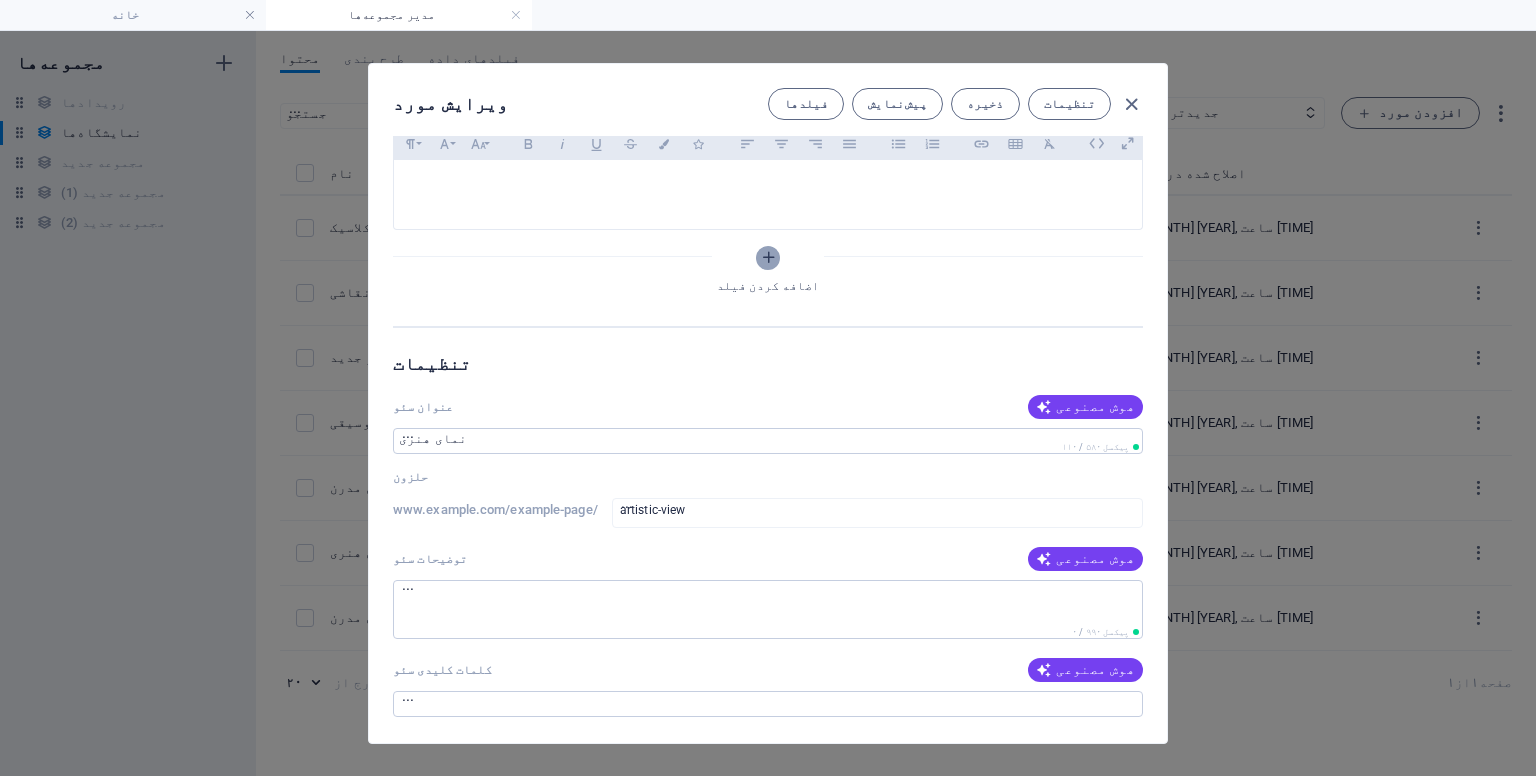 click at bounding box center (768, 257) 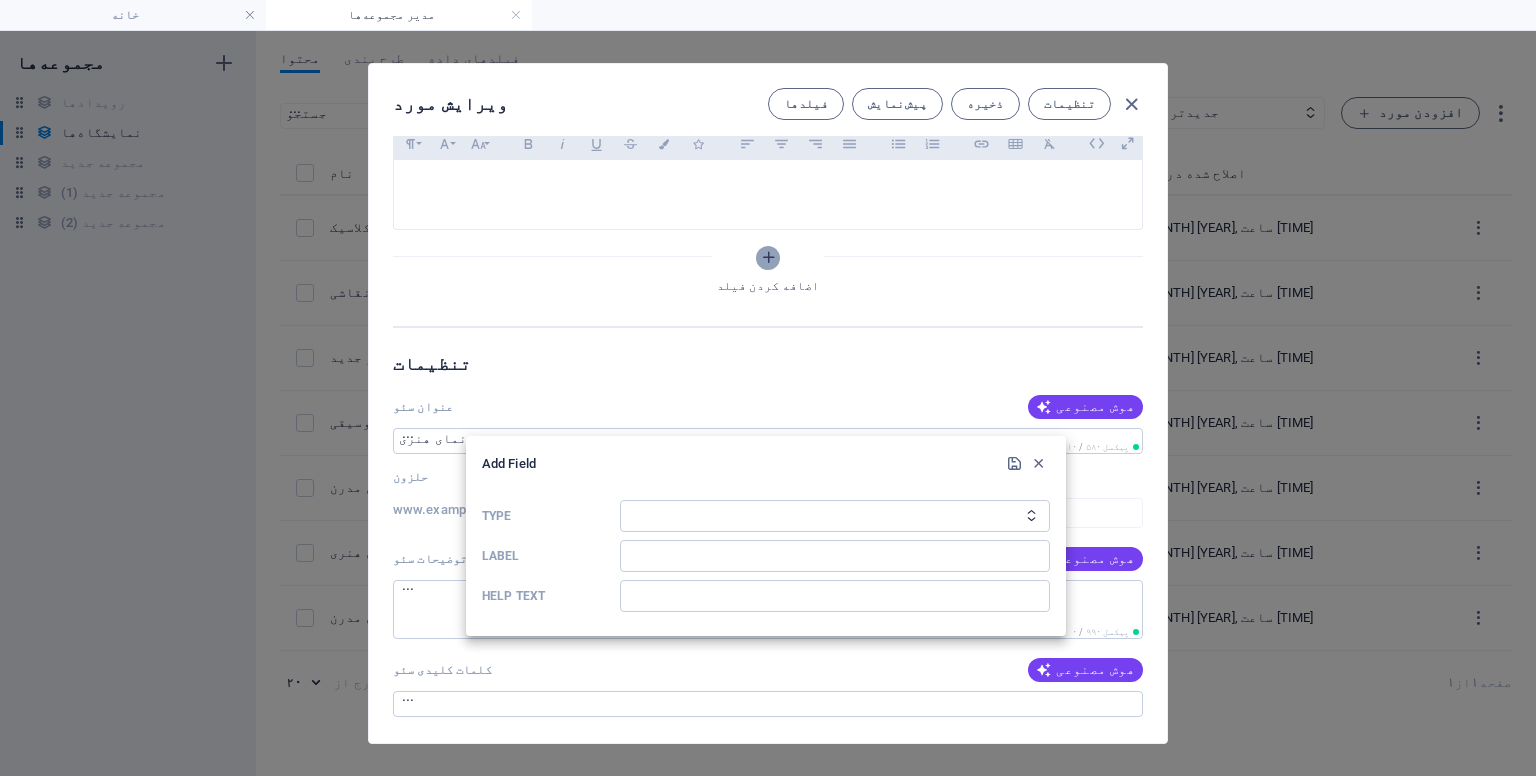 scroll, scrollTop: 1232, scrollLeft: 0, axis: vertical 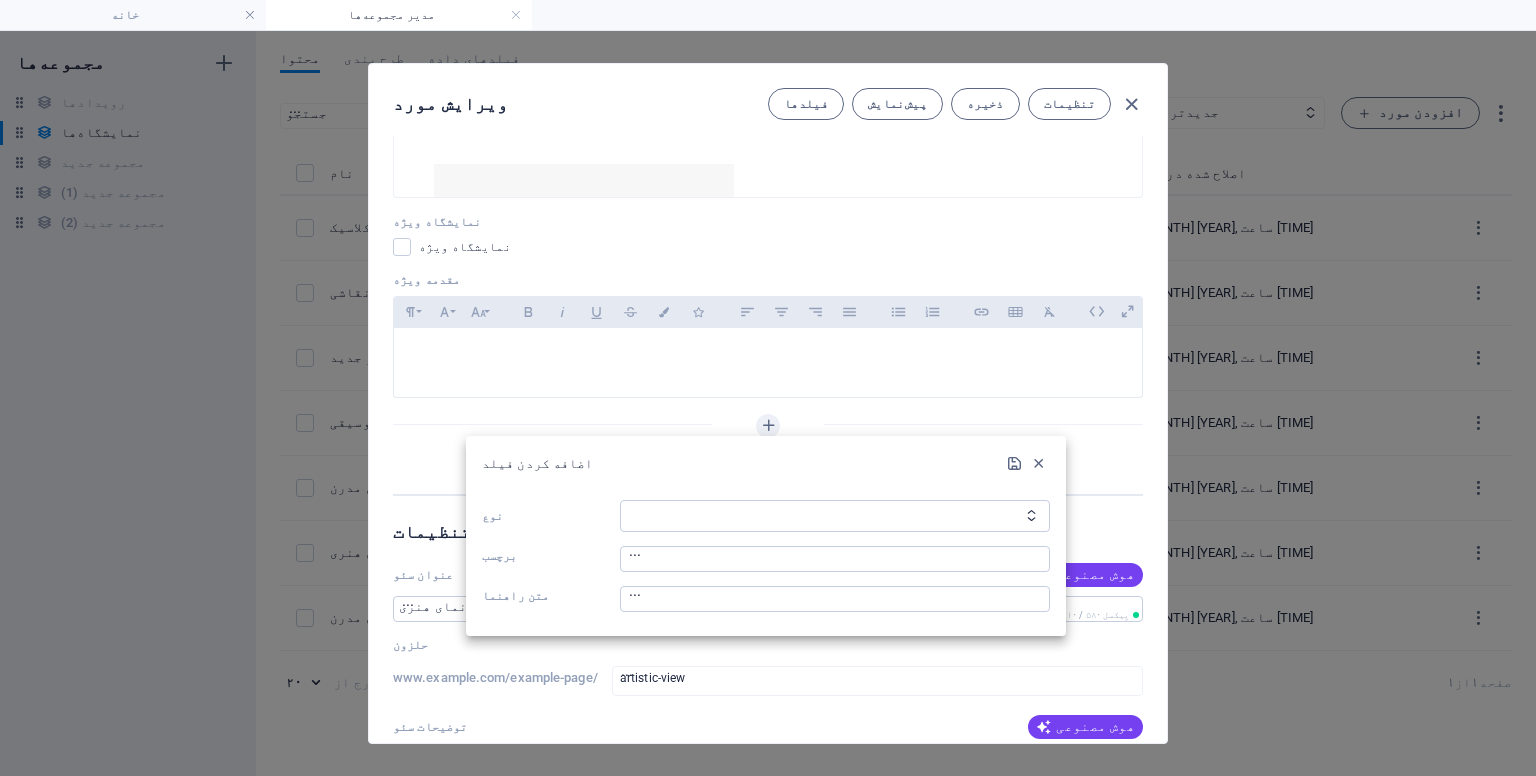 click at bounding box center (768, 388) 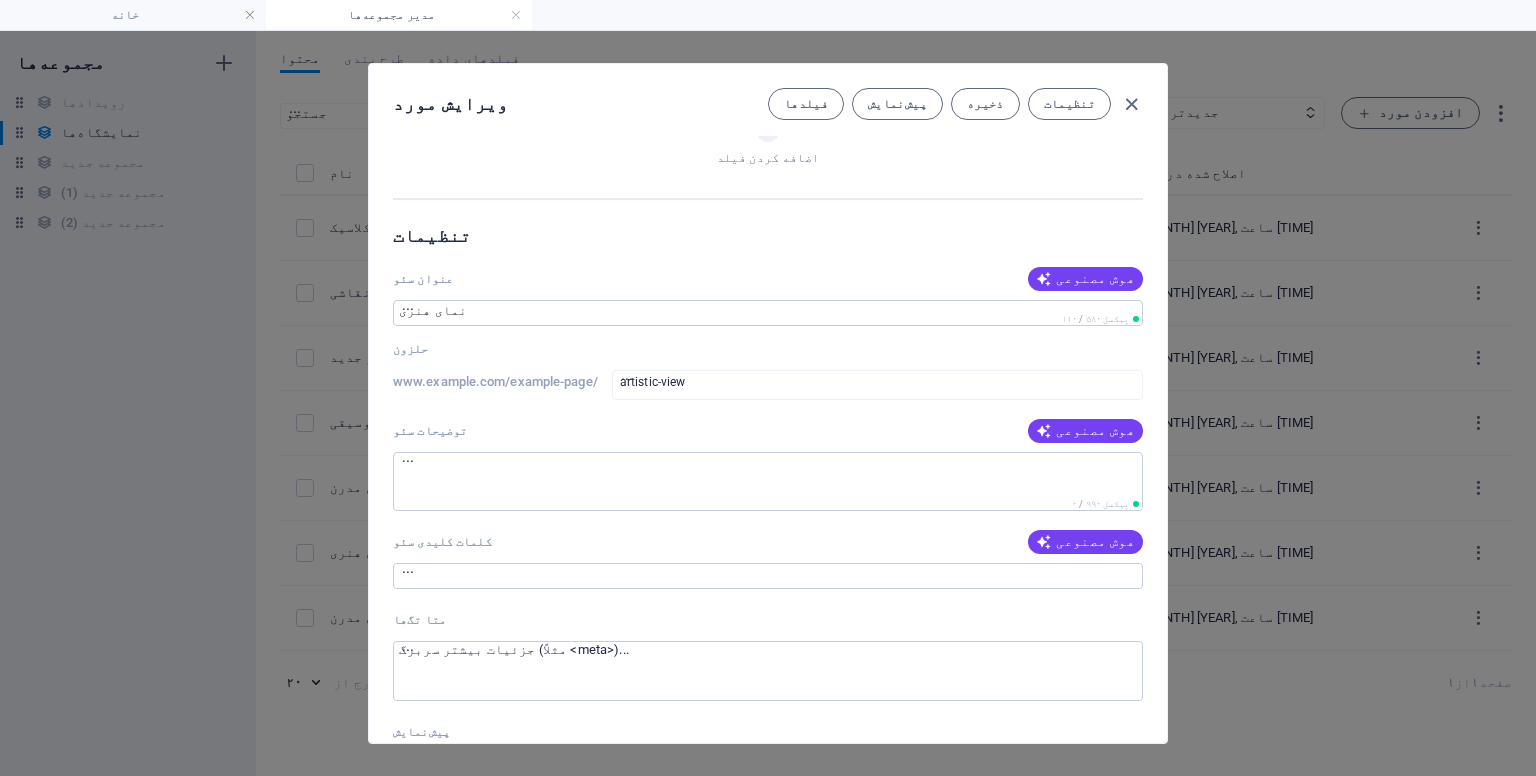 scroll, scrollTop: 1632, scrollLeft: 0, axis: vertical 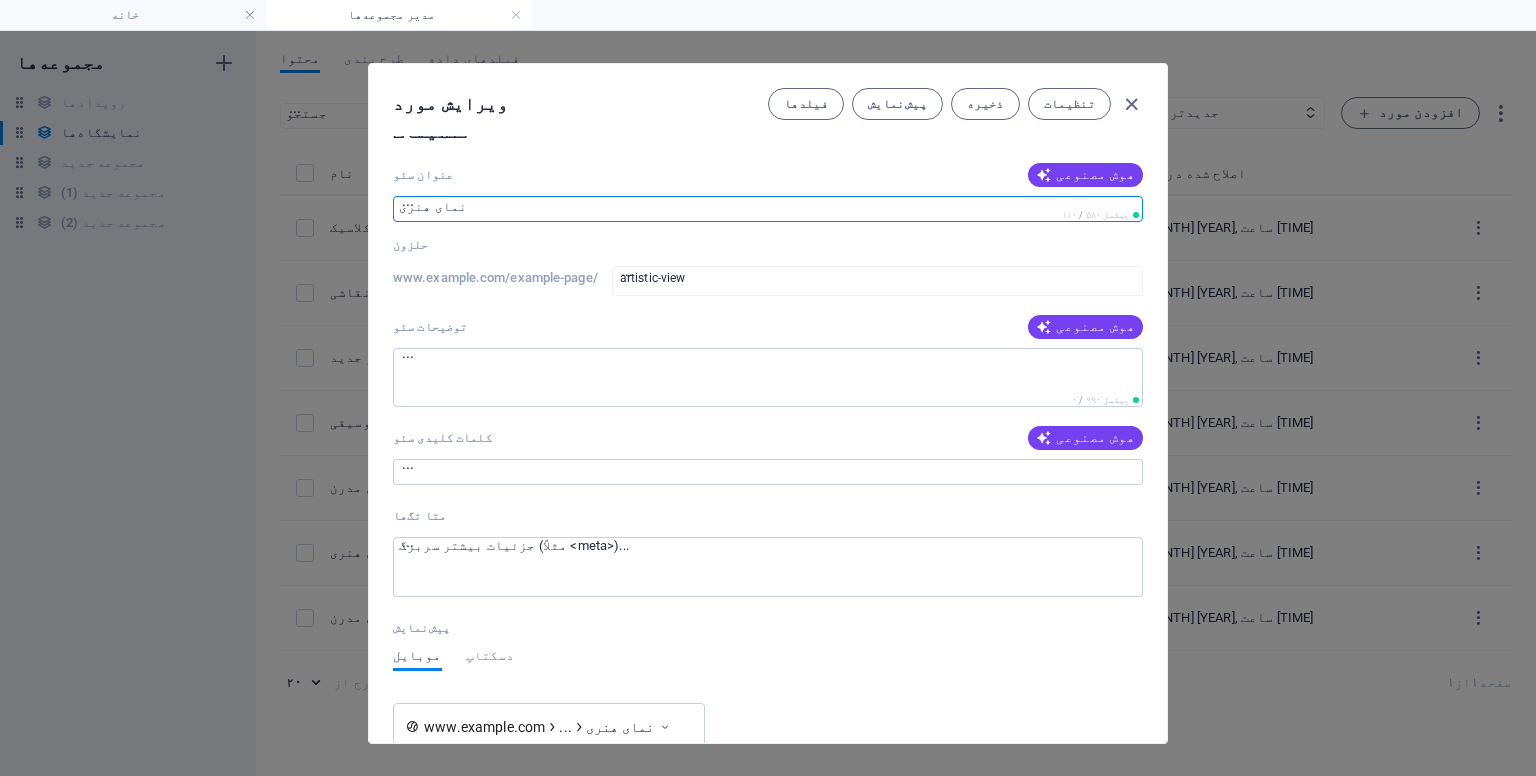 click on "عنوان سئو" at bounding box center [768, 206] 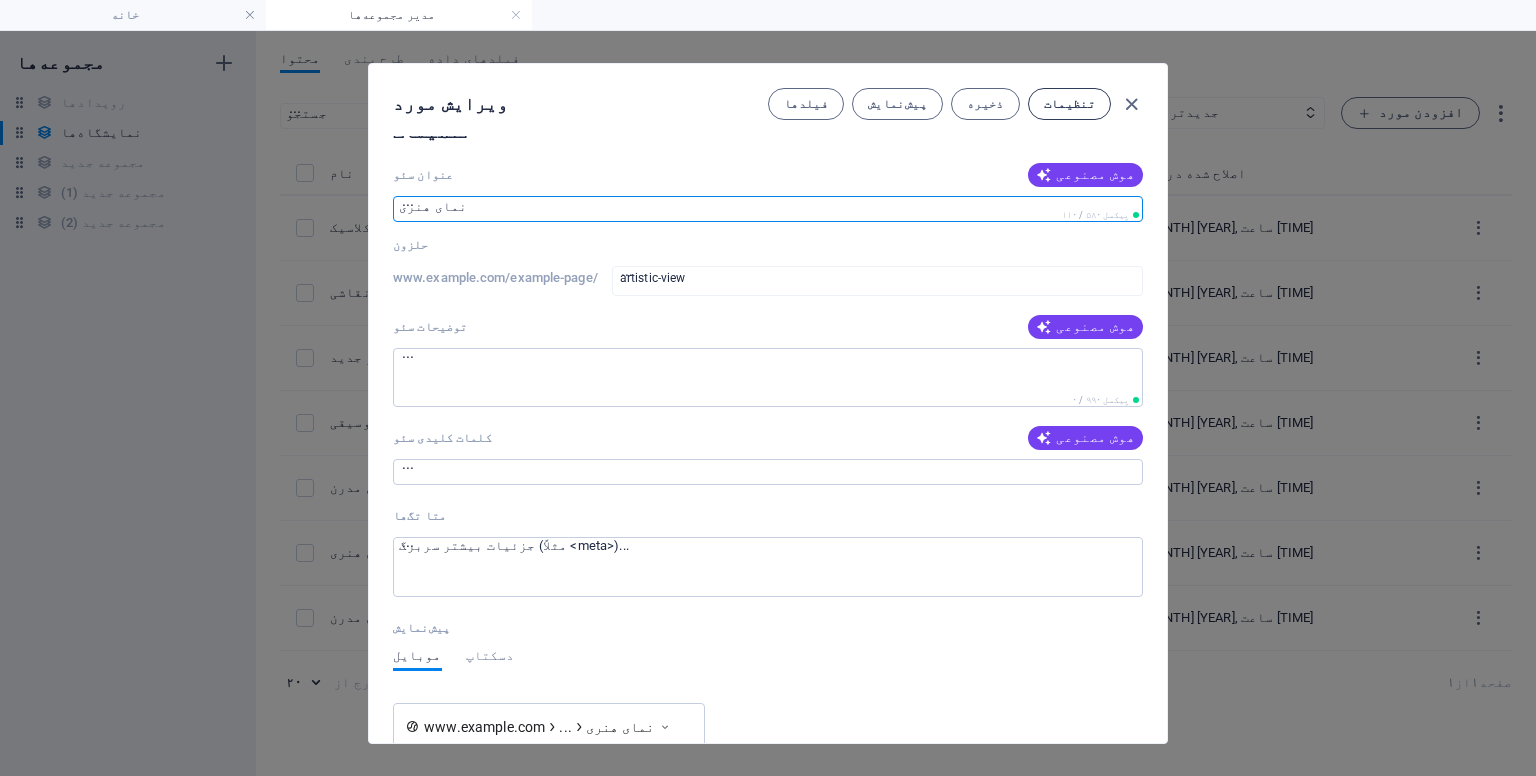 drag, startPoint x: 1107, startPoint y: 93, endPoint x: 1073, endPoint y: 99, distance: 34.525352 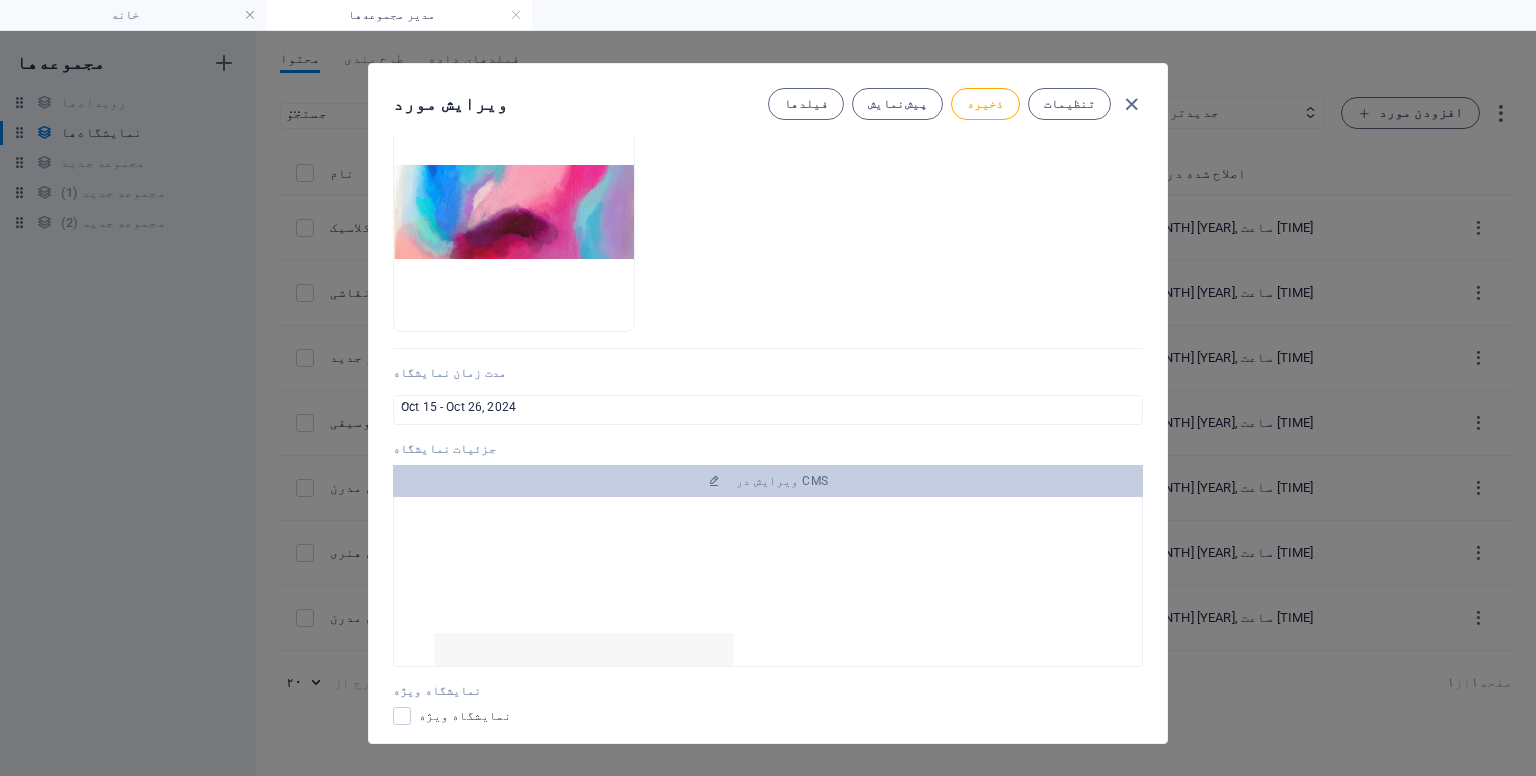 scroll, scrollTop: 715, scrollLeft: 0, axis: vertical 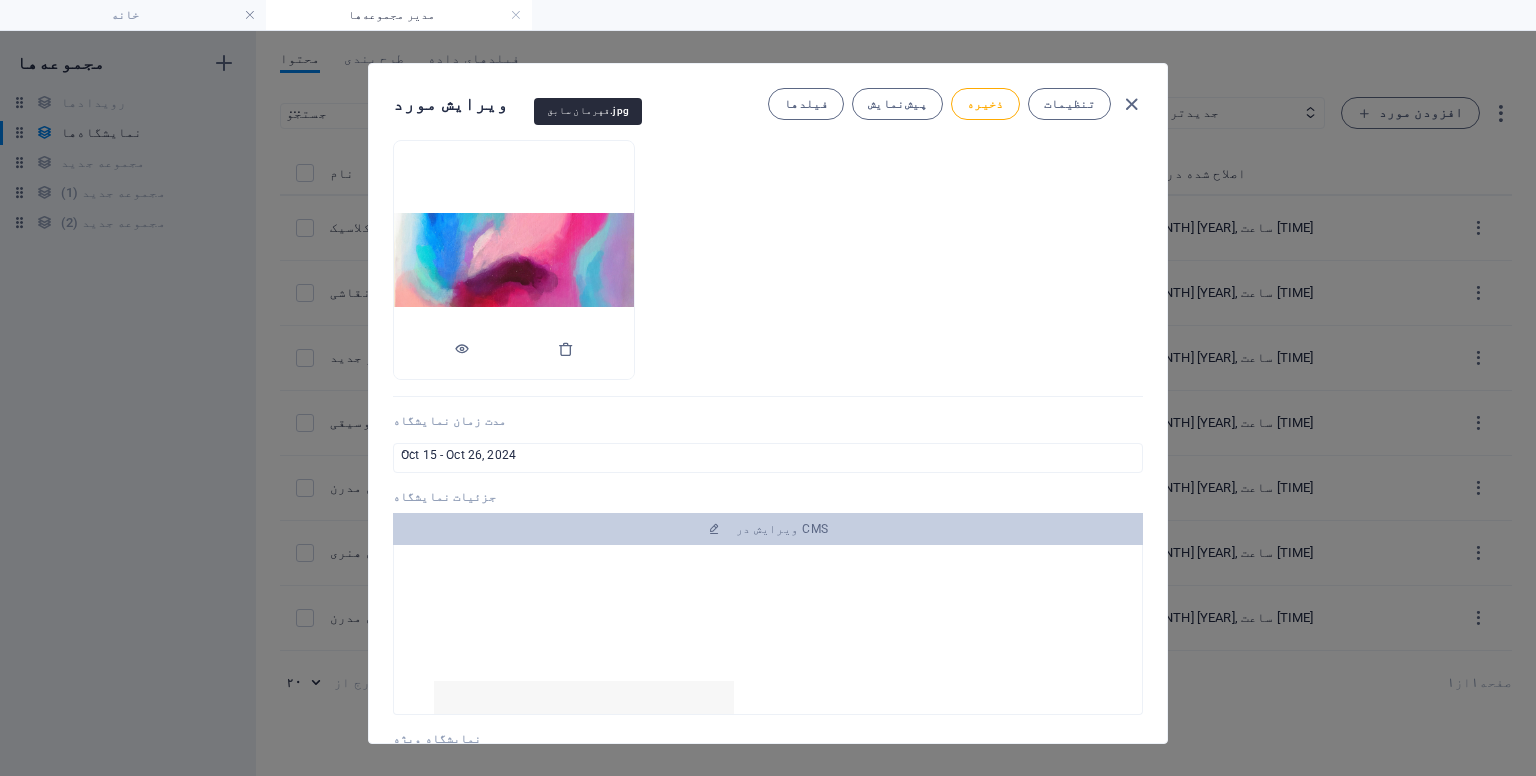 click at bounding box center (514, 259) 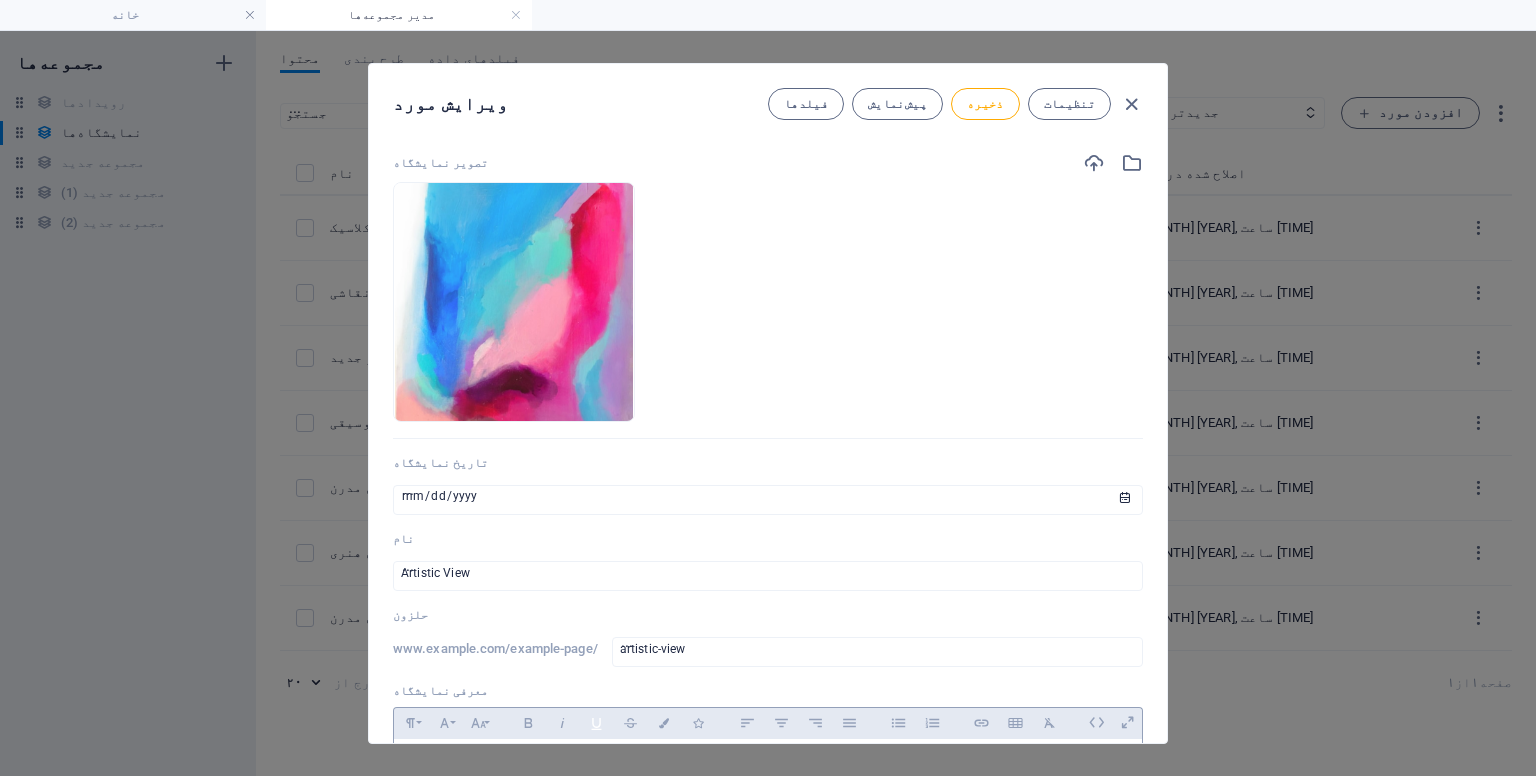 scroll, scrollTop: 0, scrollLeft: 0, axis: both 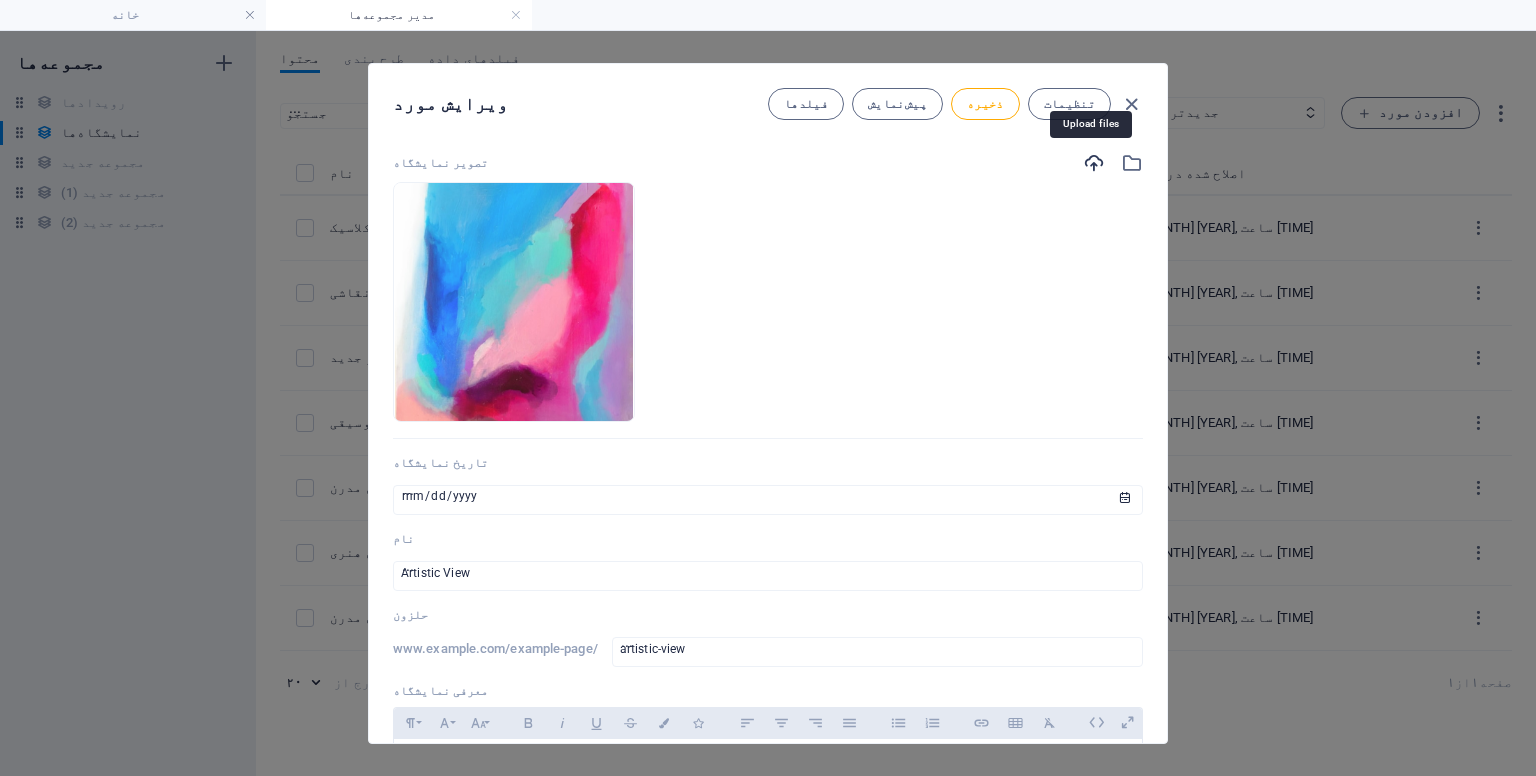 click at bounding box center [1094, 163] 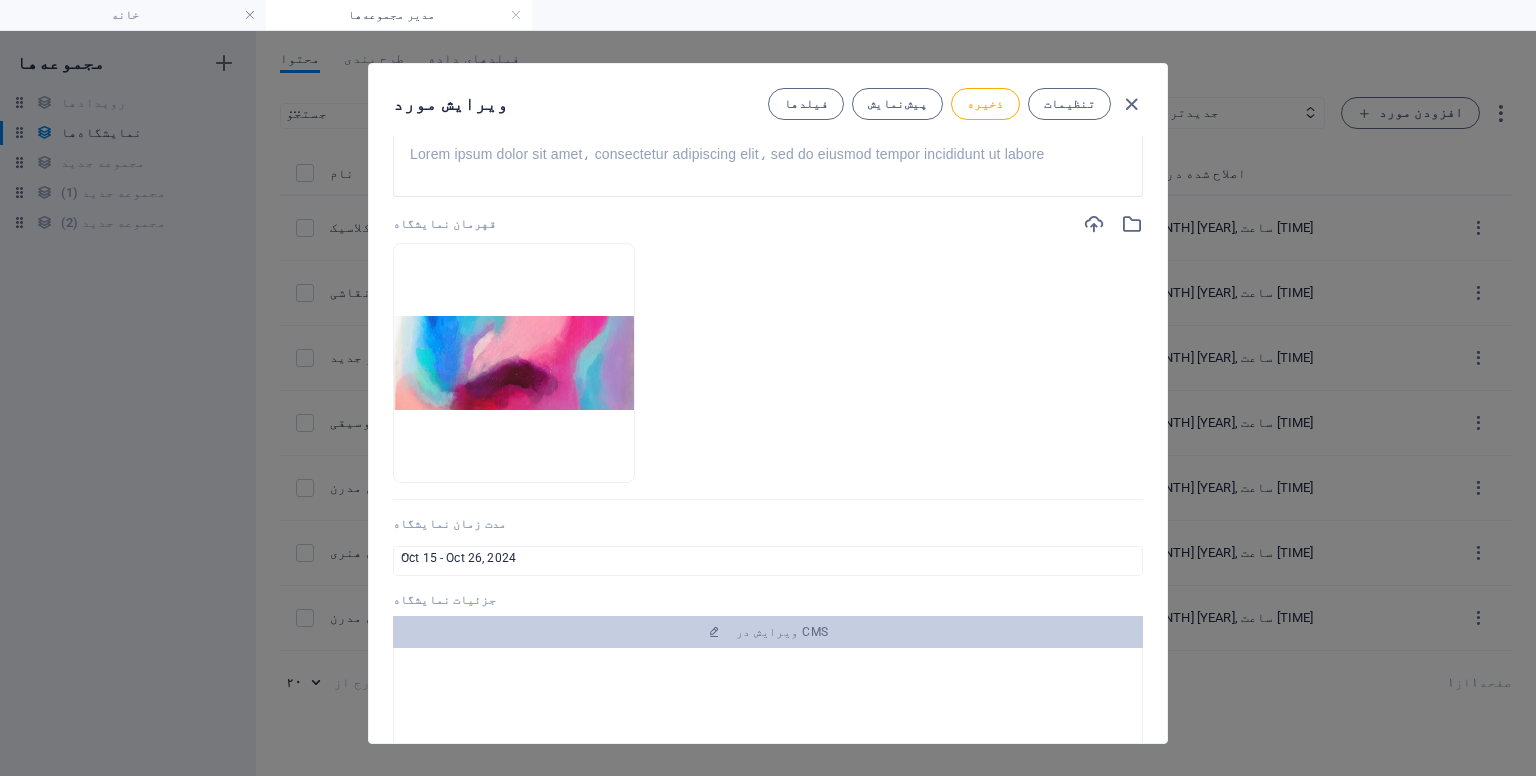 scroll, scrollTop: 700, scrollLeft: 0, axis: vertical 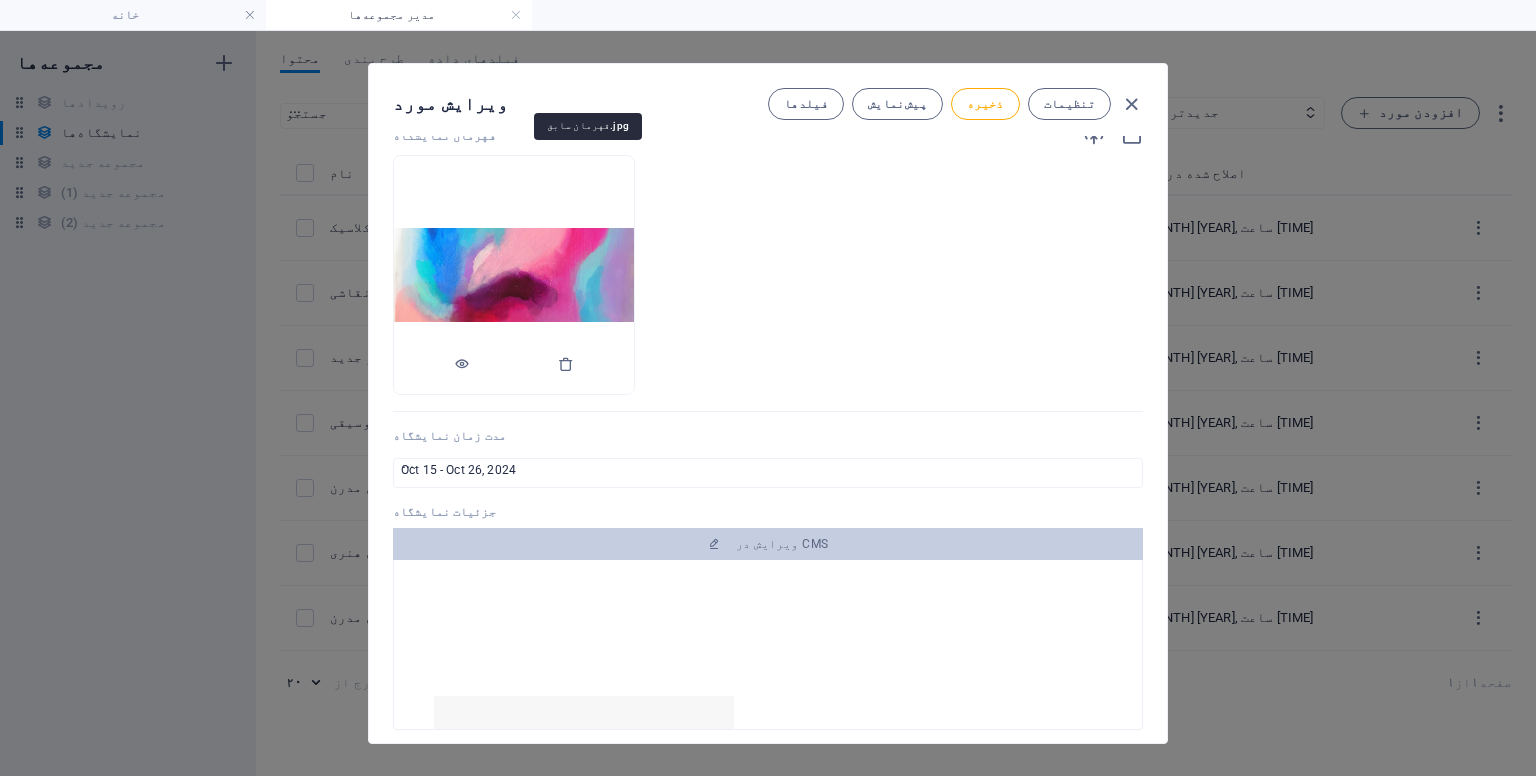 click at bounding box center [514, 274] 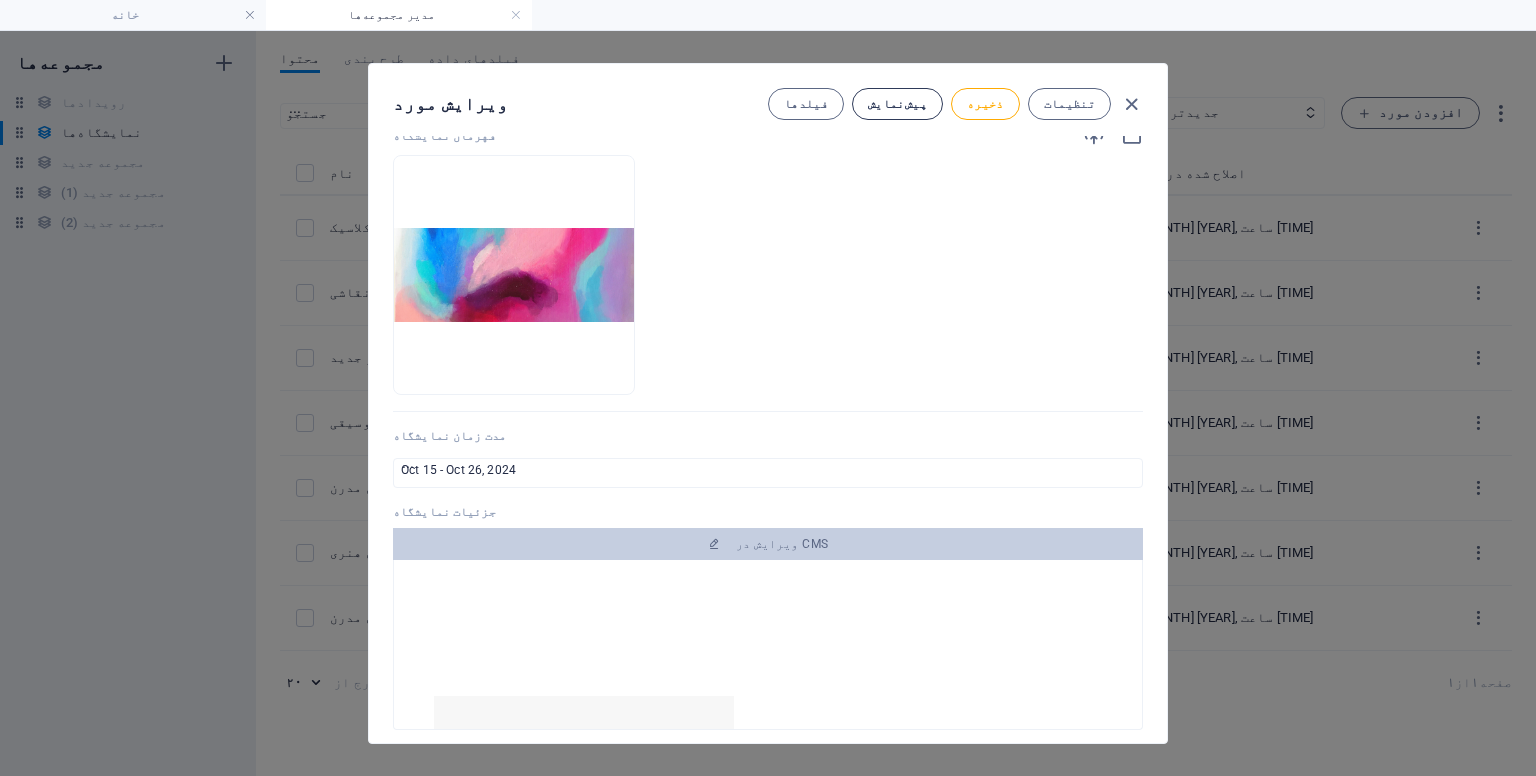click on "پیش‌نمایش" at bounding box center (897, 104) 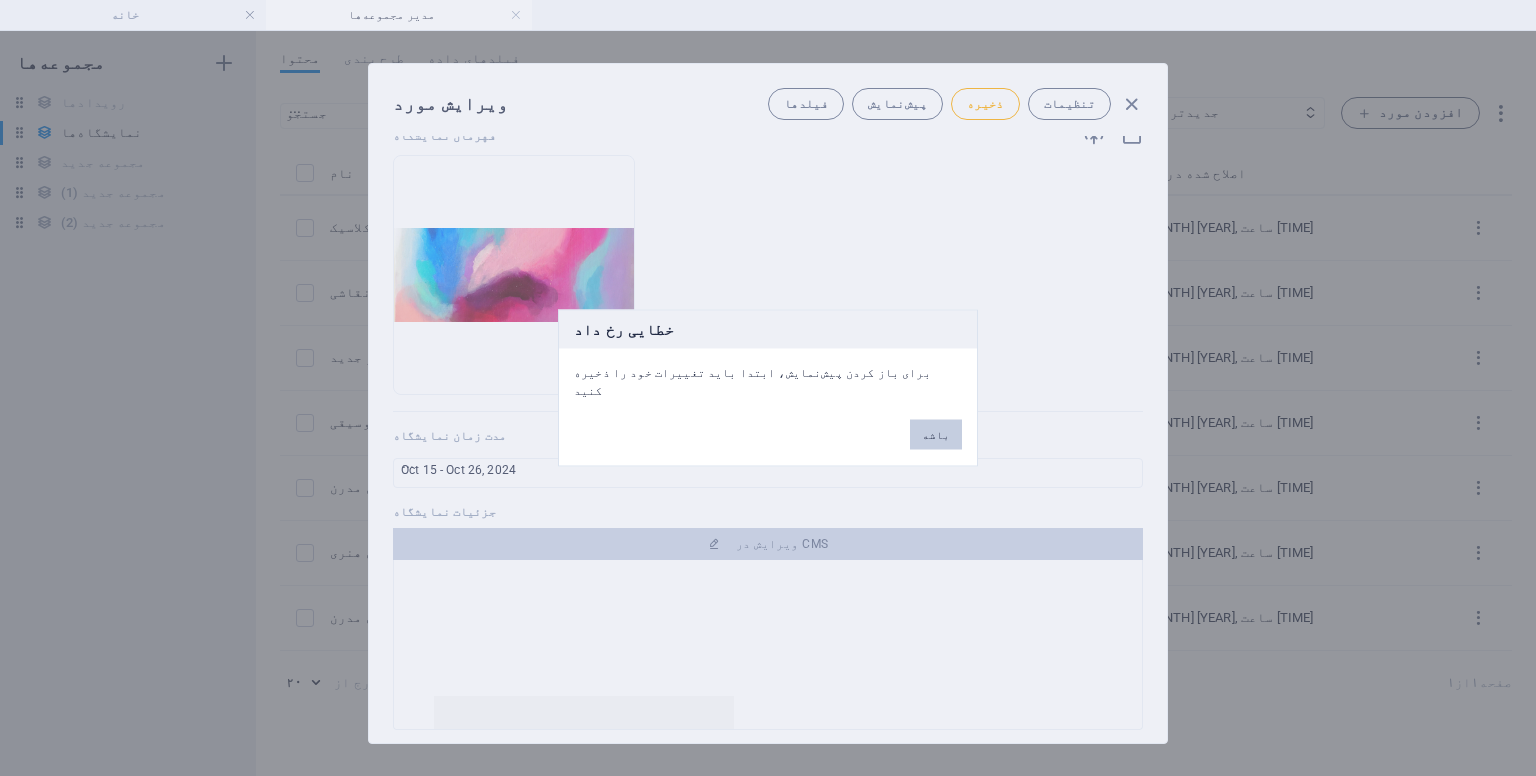 click on "باشه" at bounding box center [936, 435] 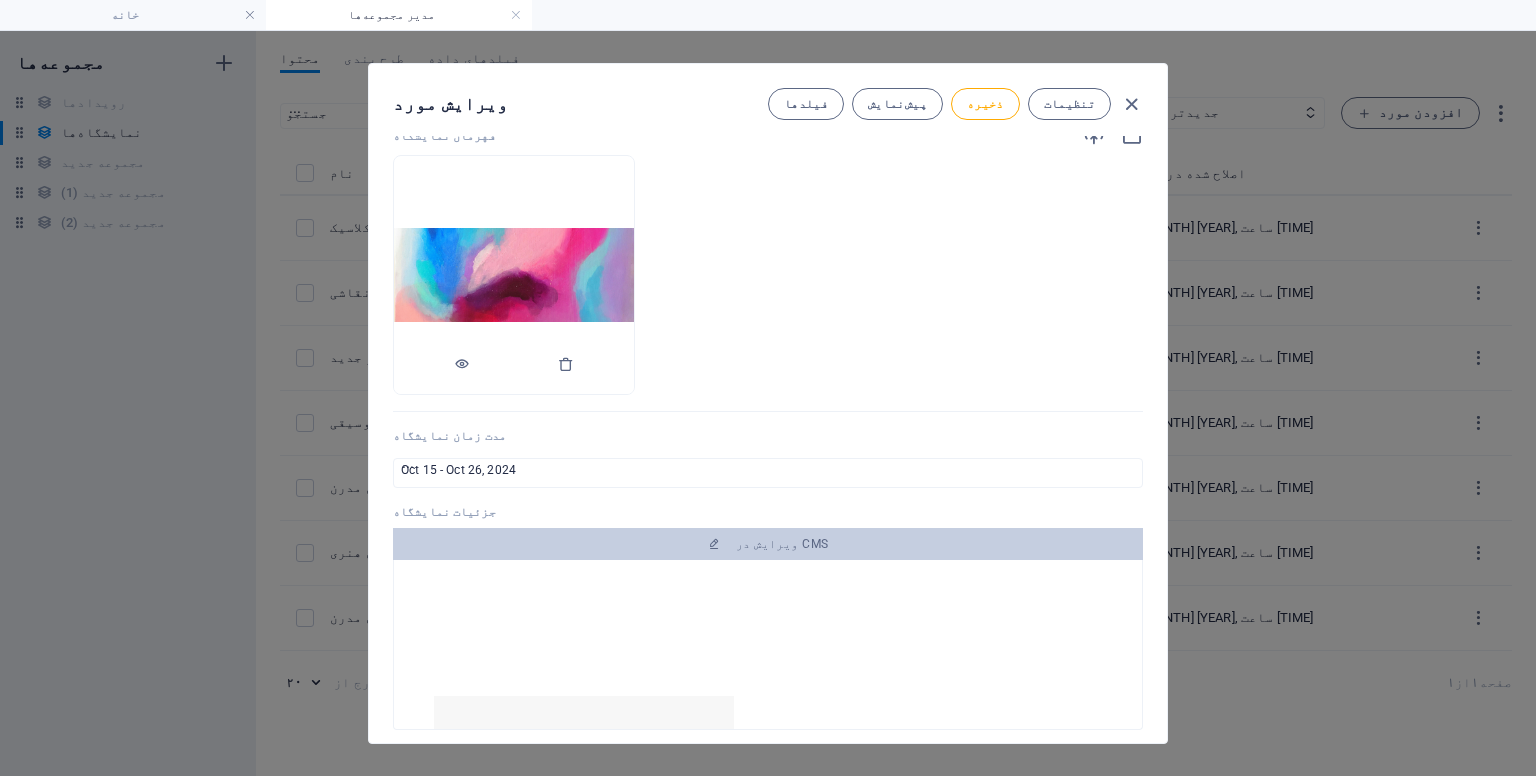 click at bounding box center [514, 274] 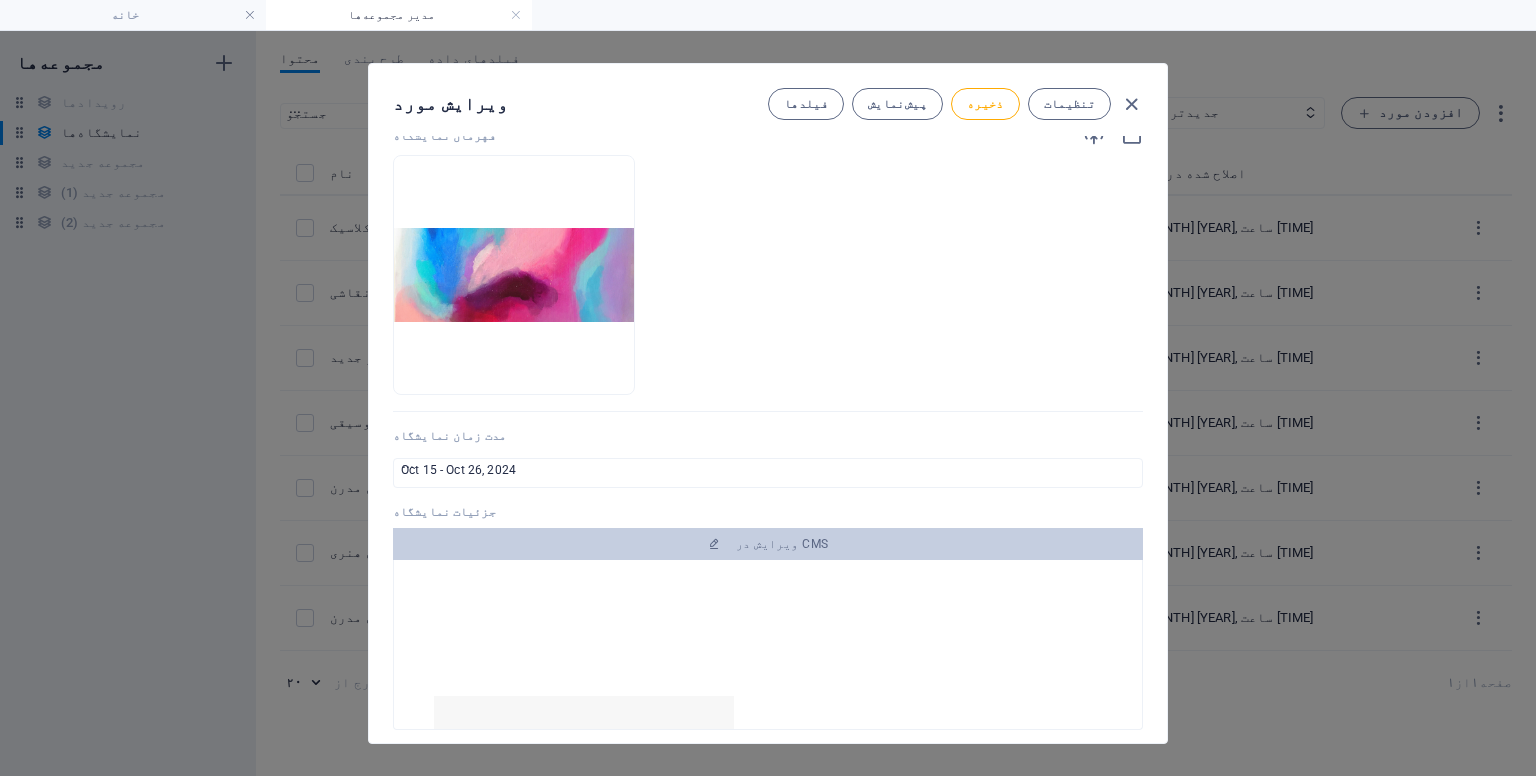 scroll, scrollTop: 500, scrollLeft: 0, axis: vertical 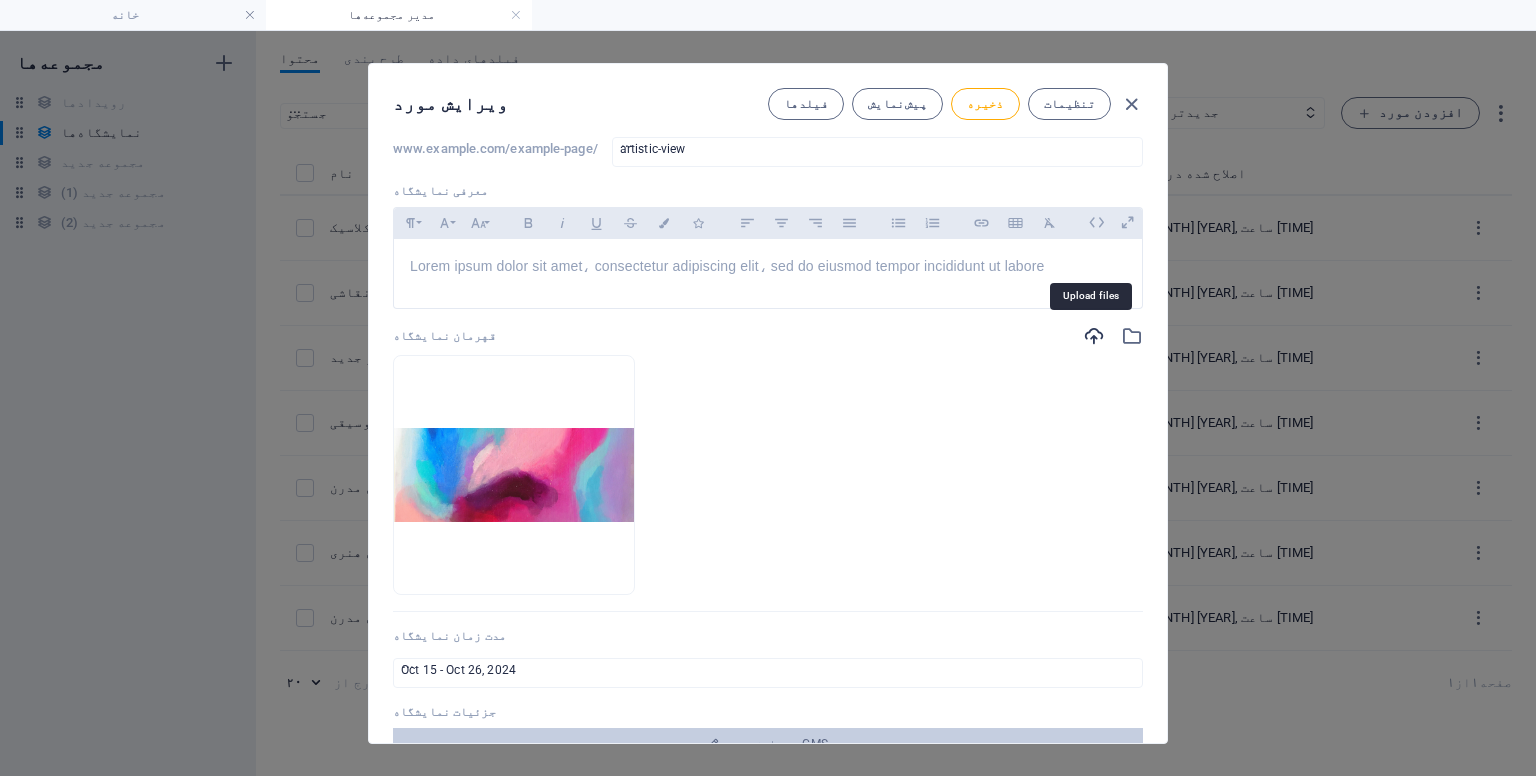 click at bounding box center (1094, 336) 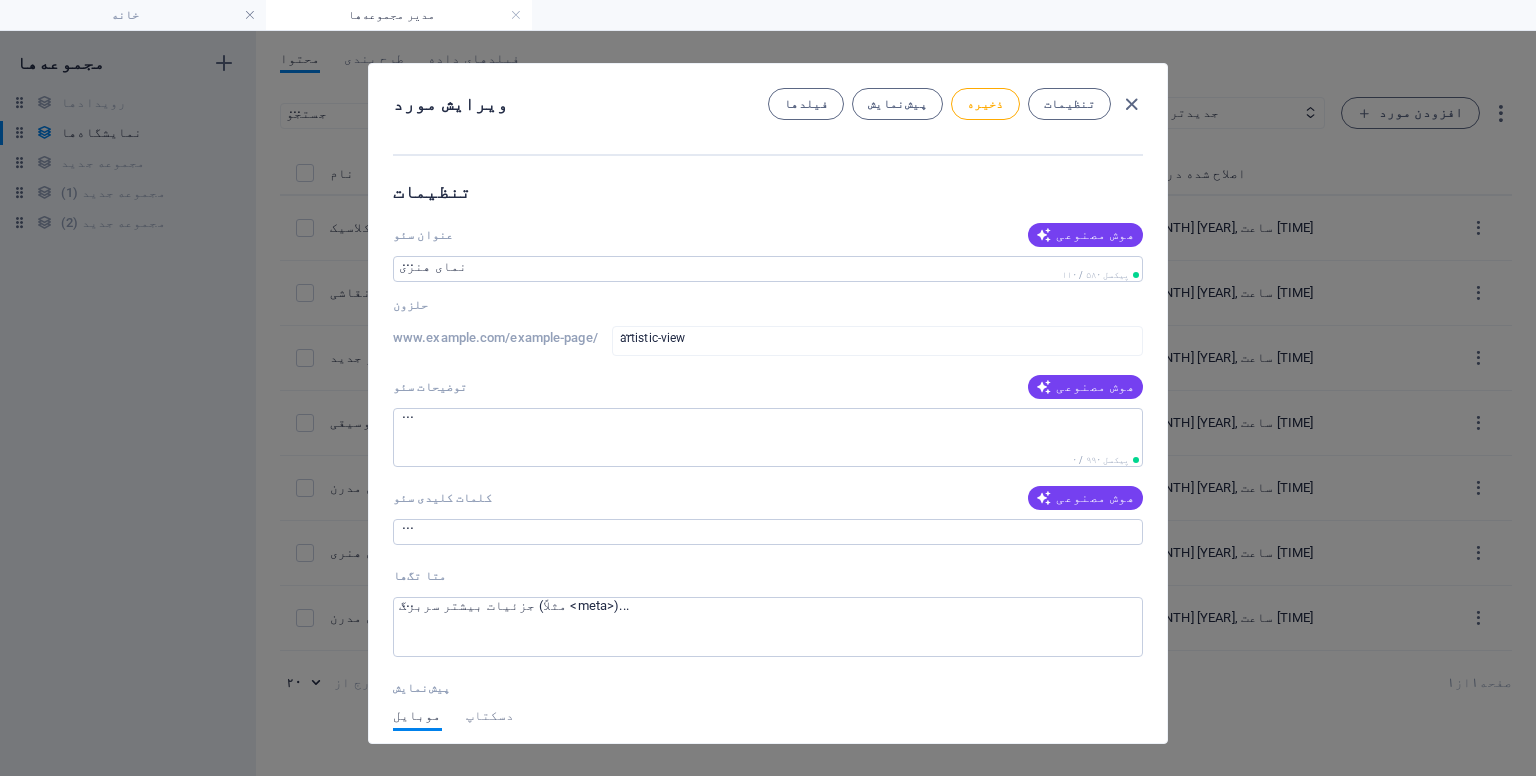 scroll, scrollTop: 1600, scrollLeft: 0, axis: vertical 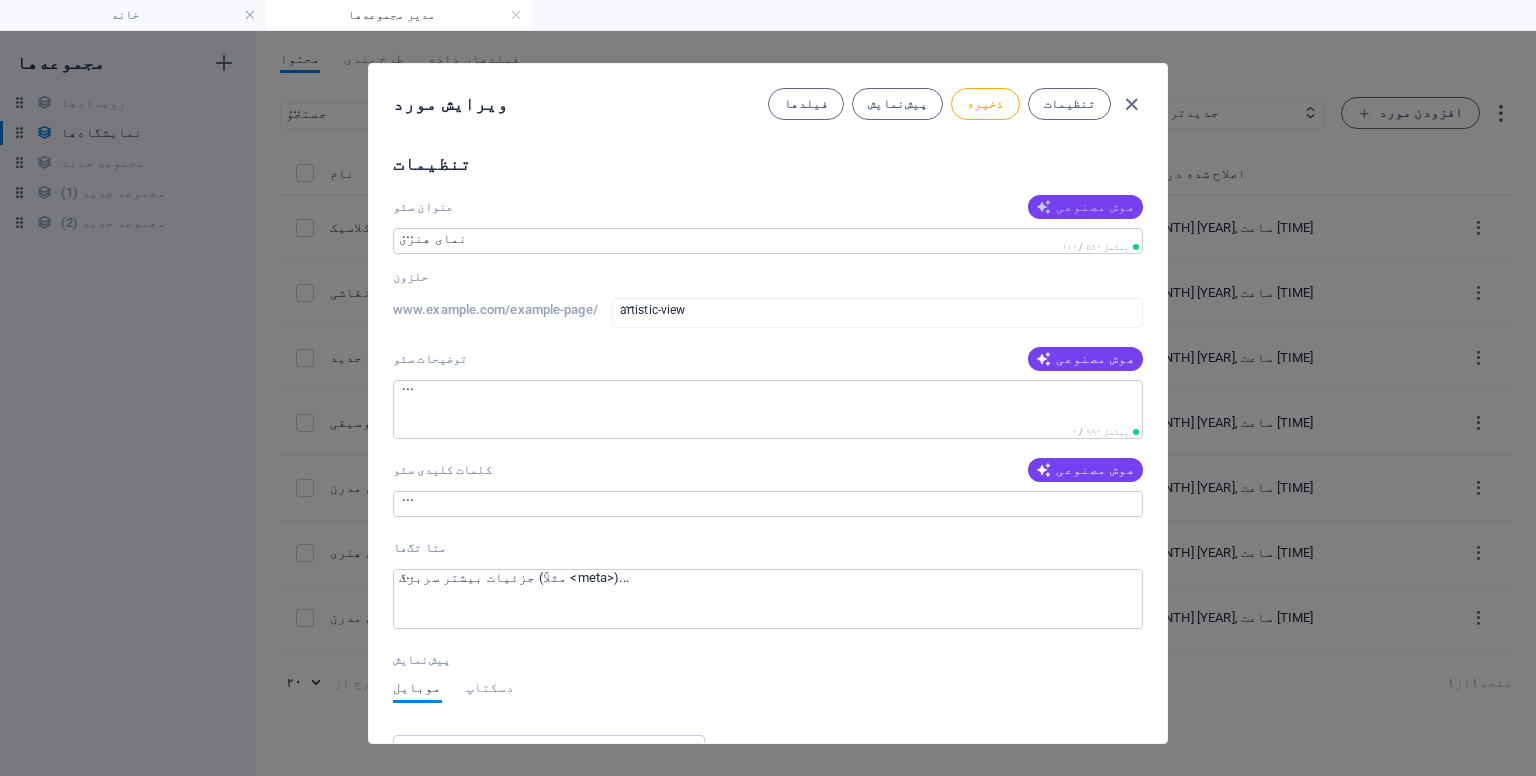 click at bounding box center [1044, 207] 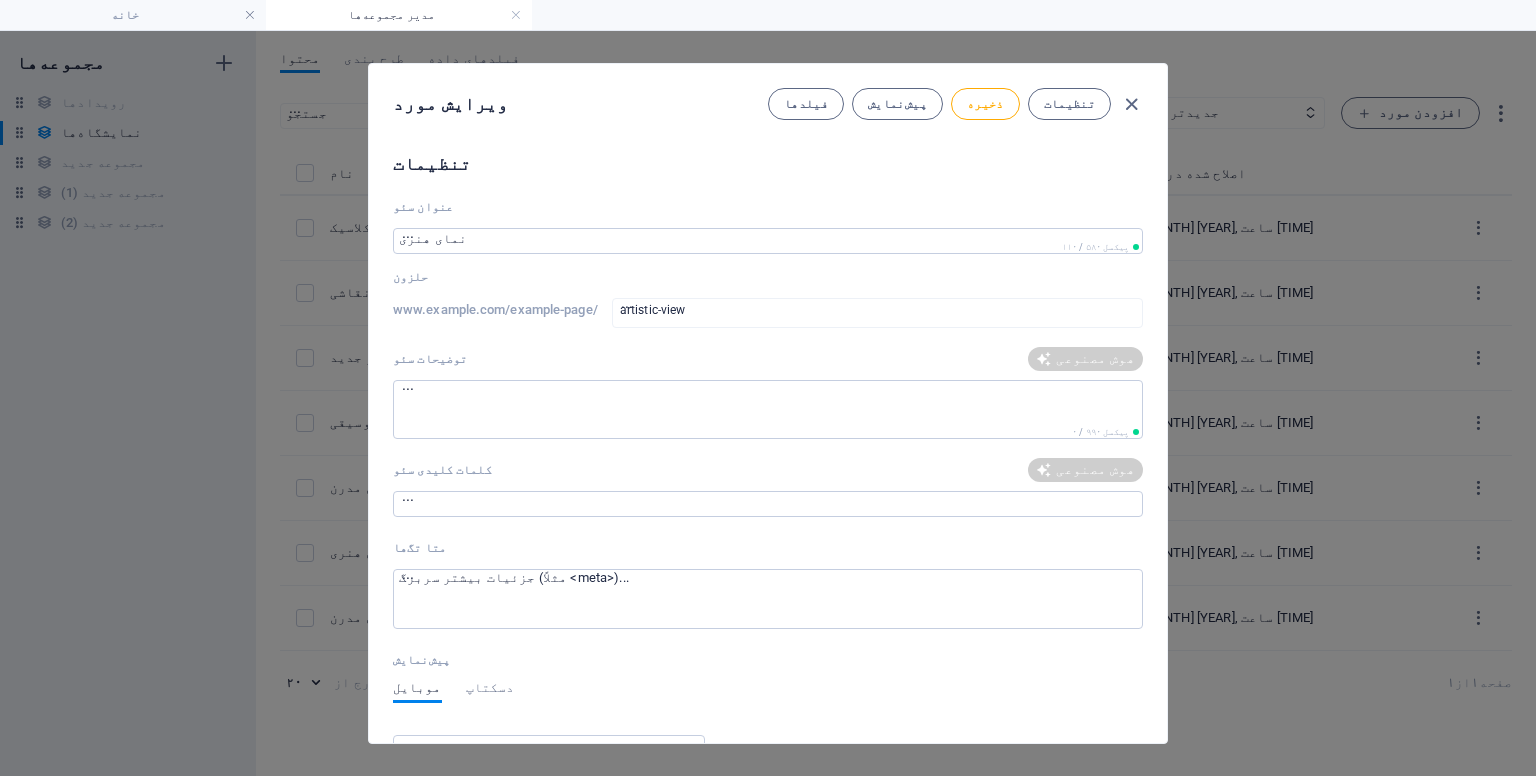 type on "Explore Artistic View Exhibit" 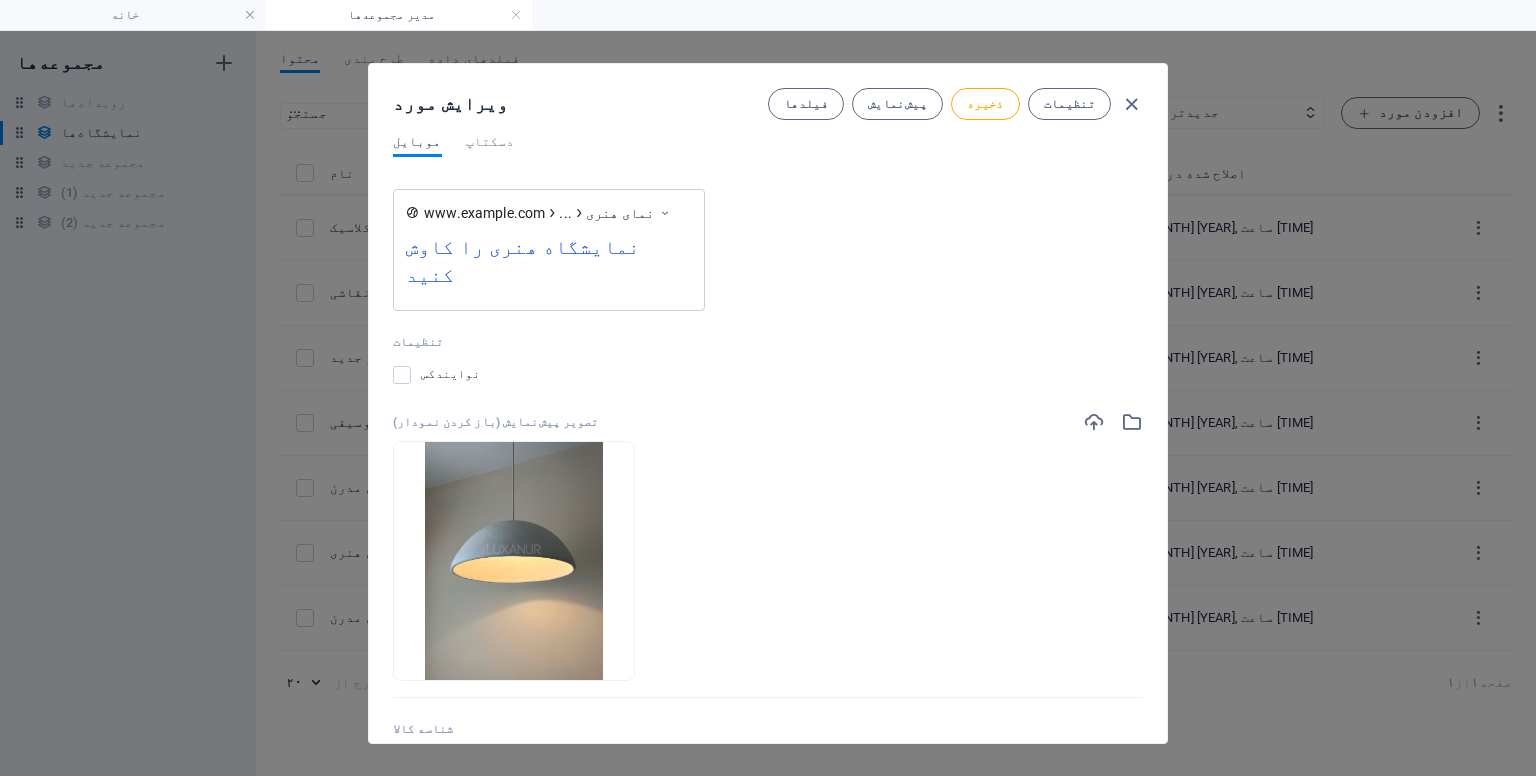scroll, scrollTop: 2186, scrollLeft: 0, axis: vertical 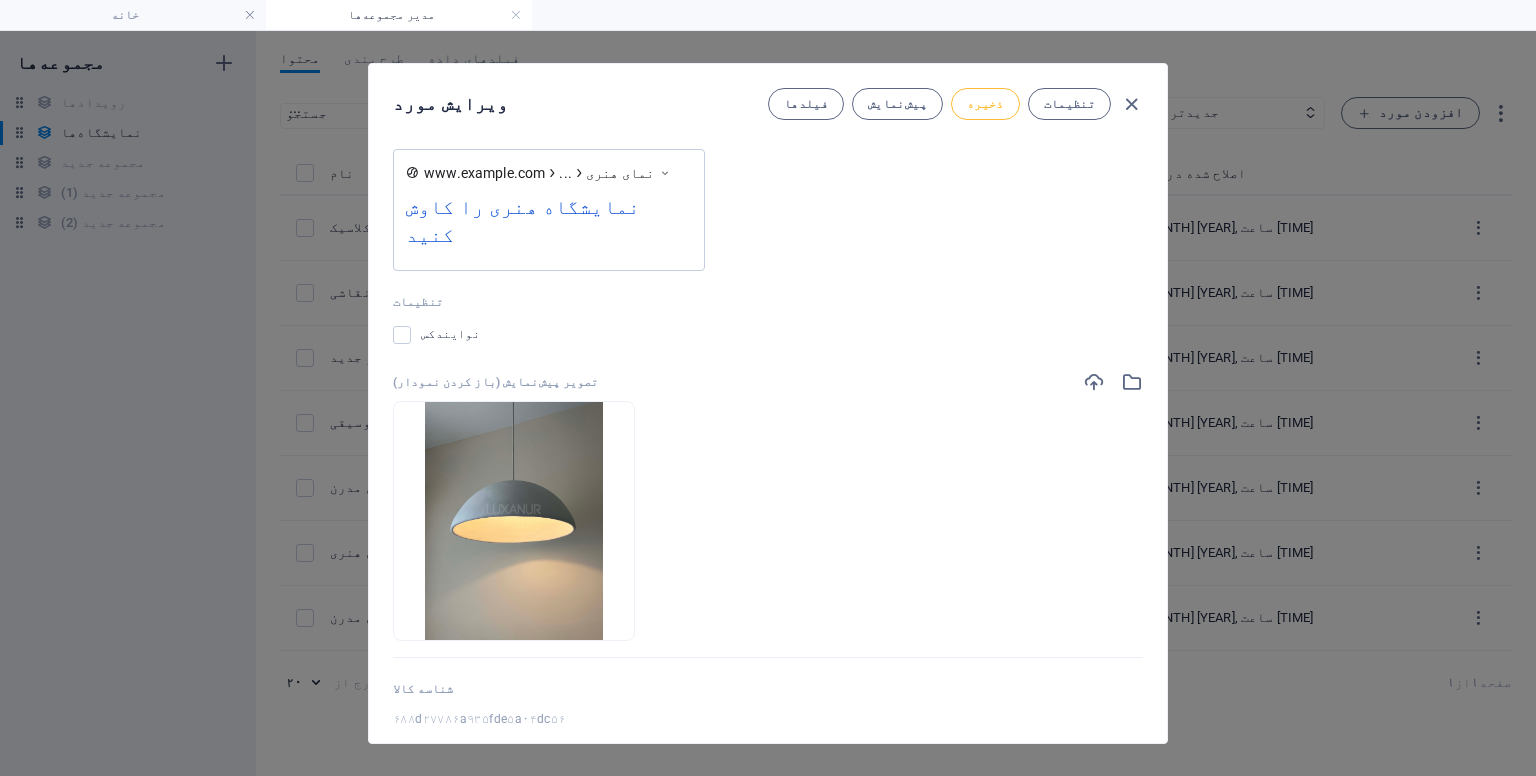 click on "ذخیره" at bounding box center [985, 104] 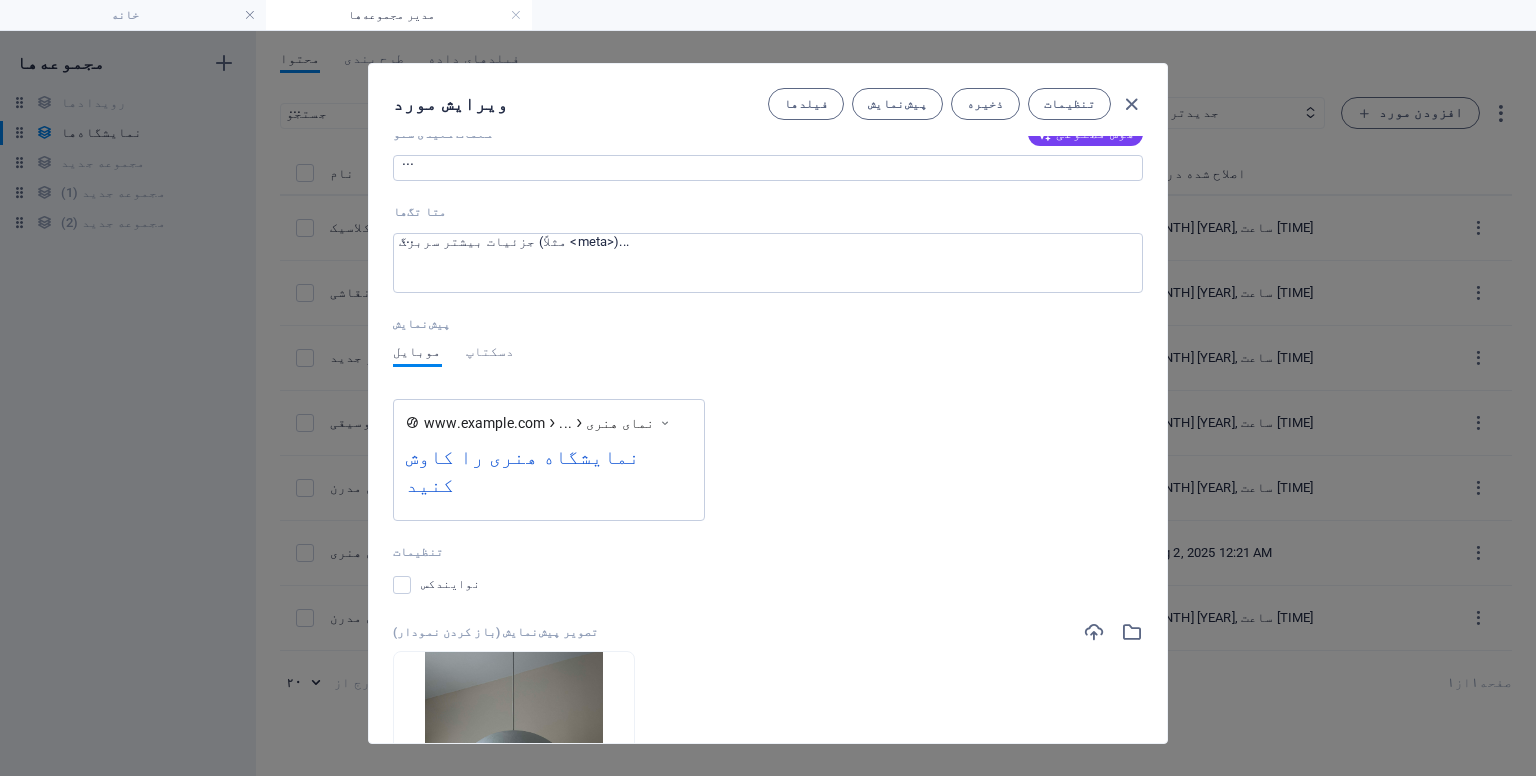 scroll, scrollTop: 1886, scrollLeft: 0, axis: vertical 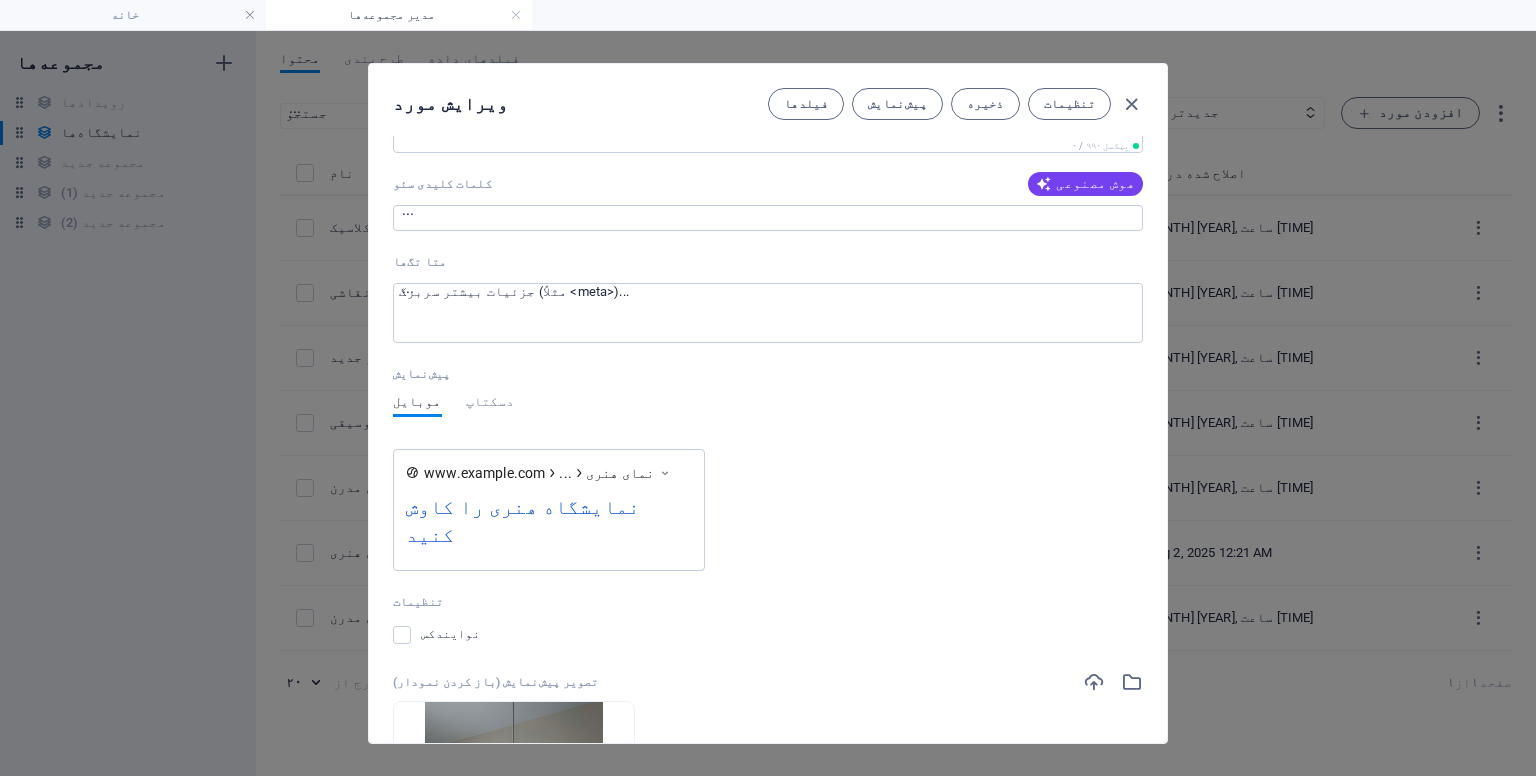 click on "www.example.com ... نمای هنری نمایشگاه هنری را کاوش کنید" at bounding box center [549, 510] 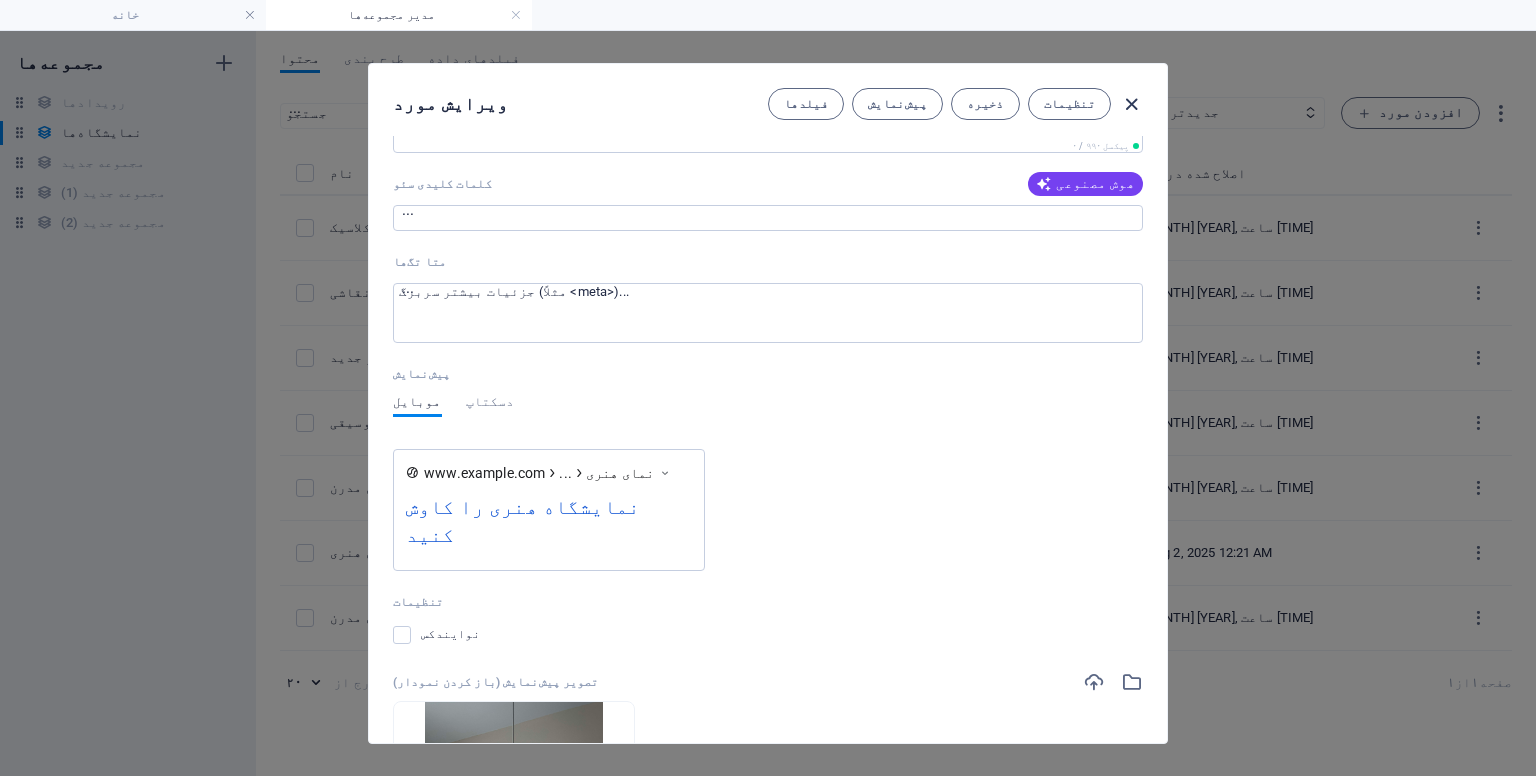 click at bounding box center (1131, 104) 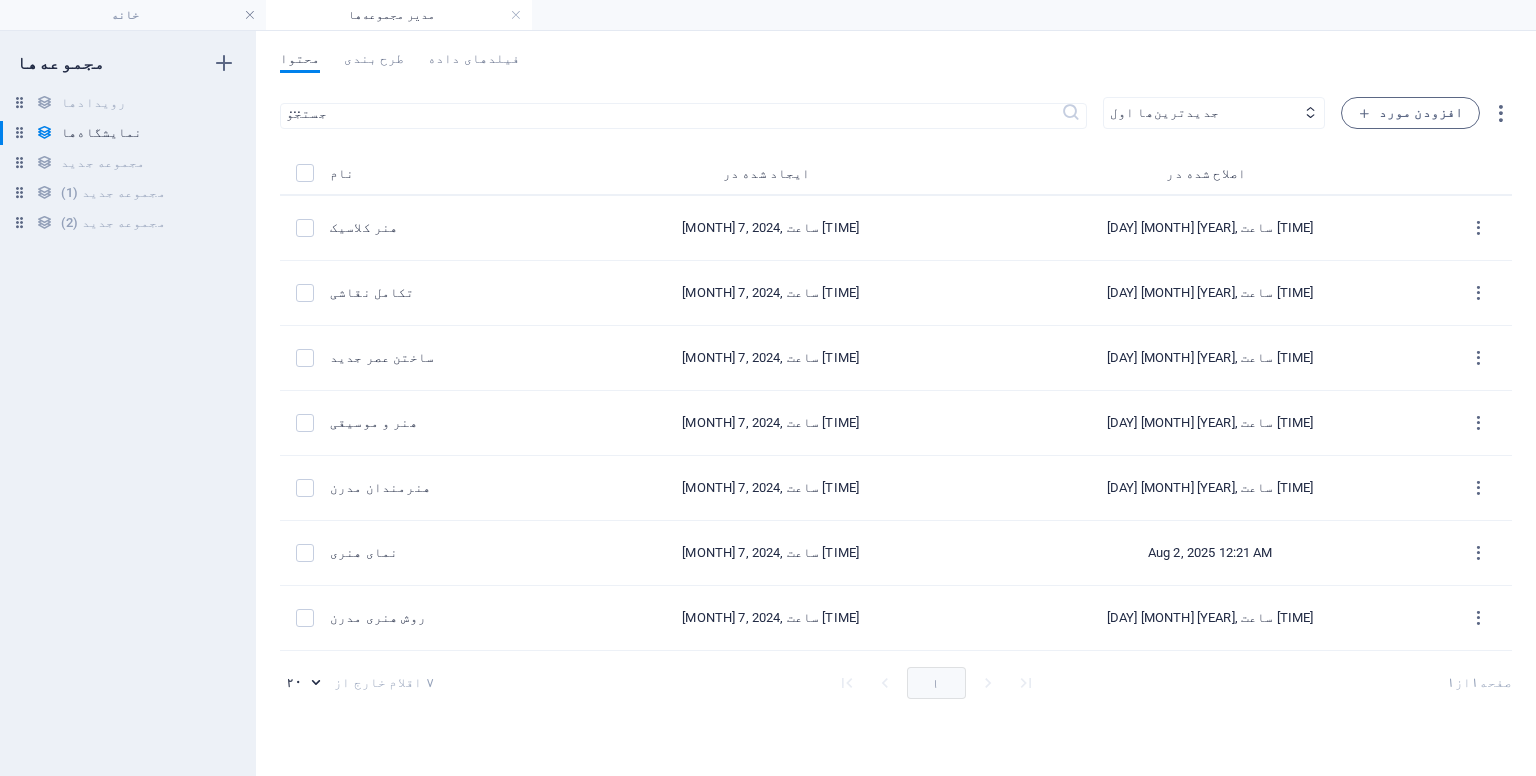 scroll, scrollTop: 1609, scrollLeft: 0, axis: vertical 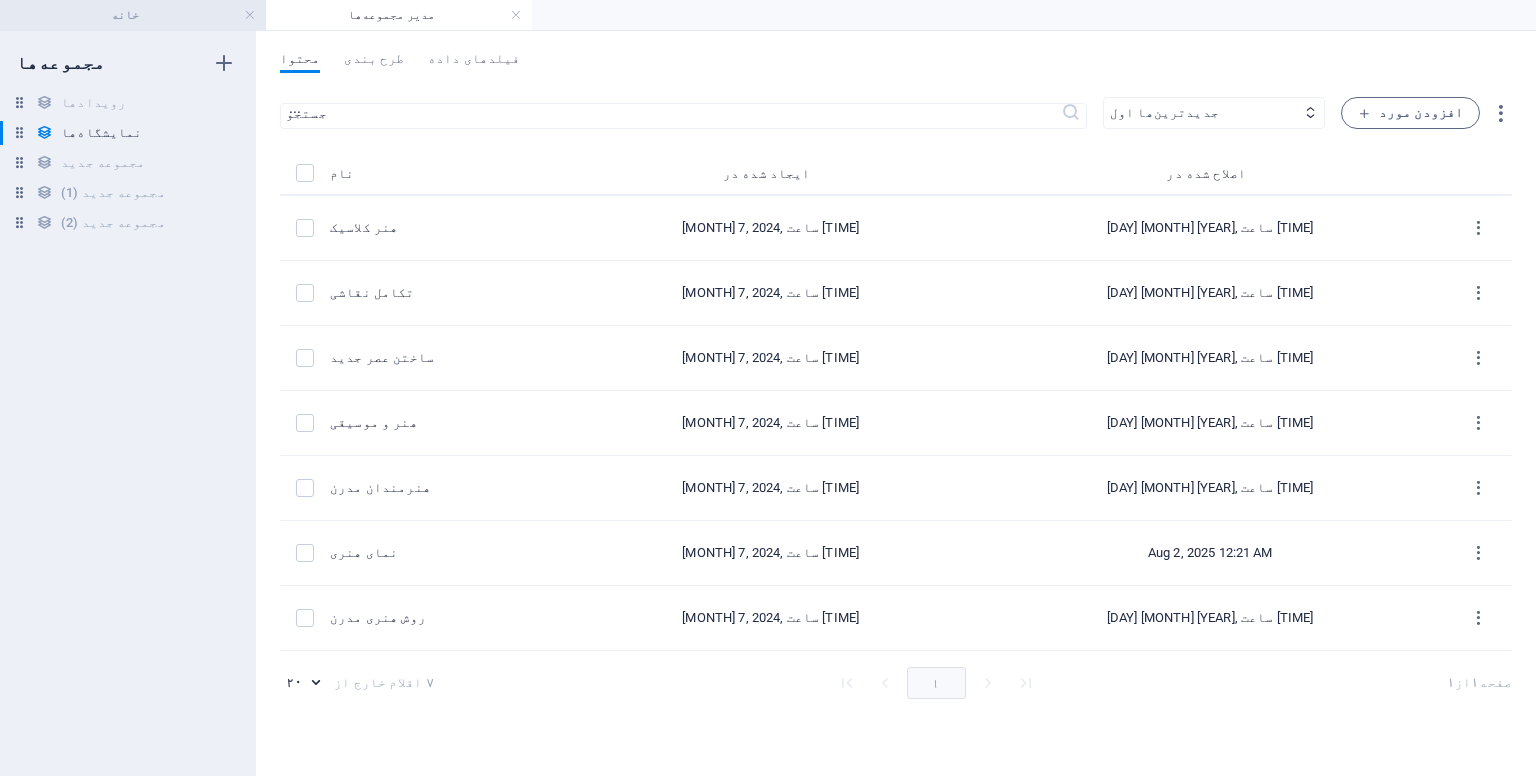 click on "خانه" at bounding box center [133, 15] 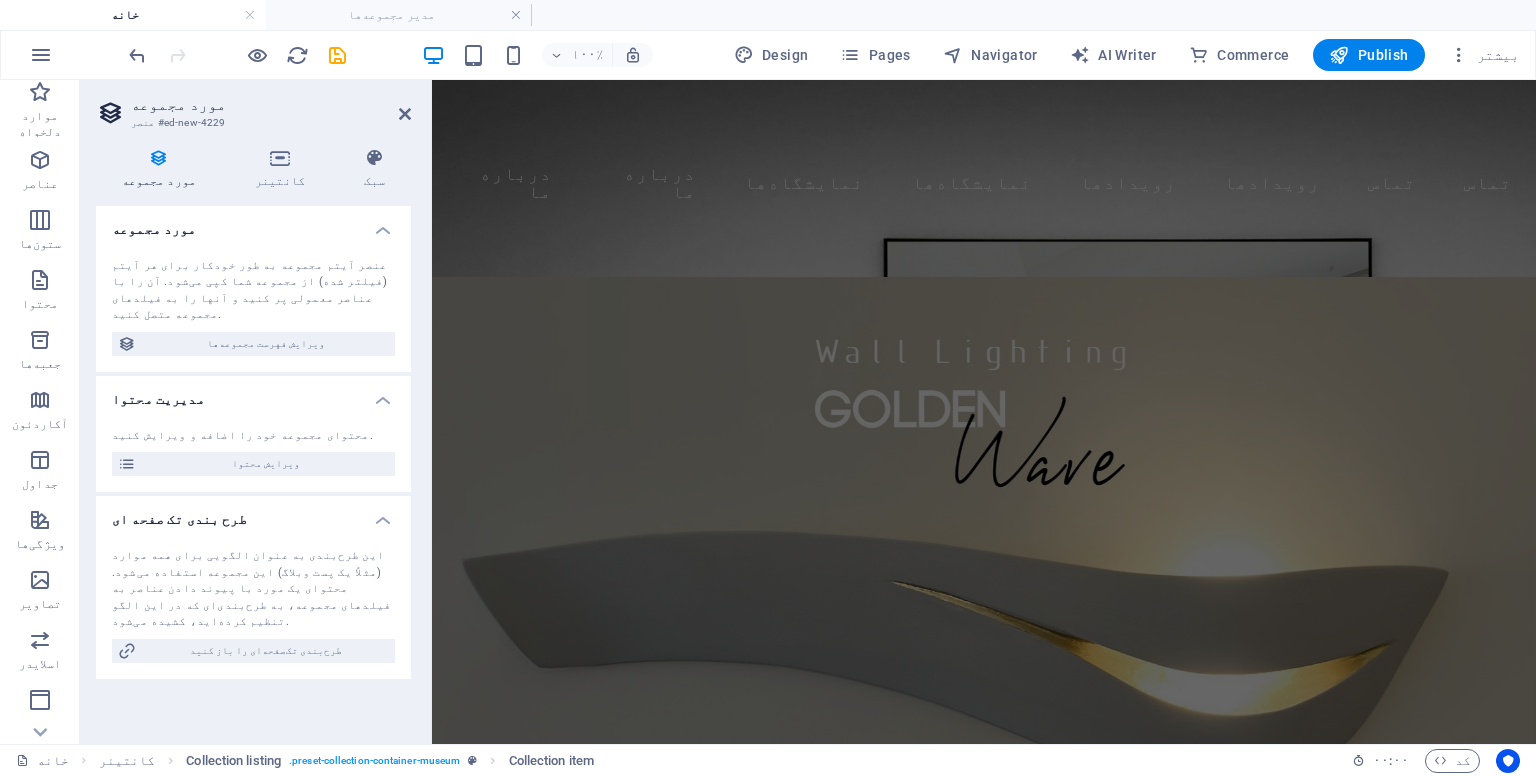scroll, scrollTop: 592, scrollLeft: 0, axis: vertical 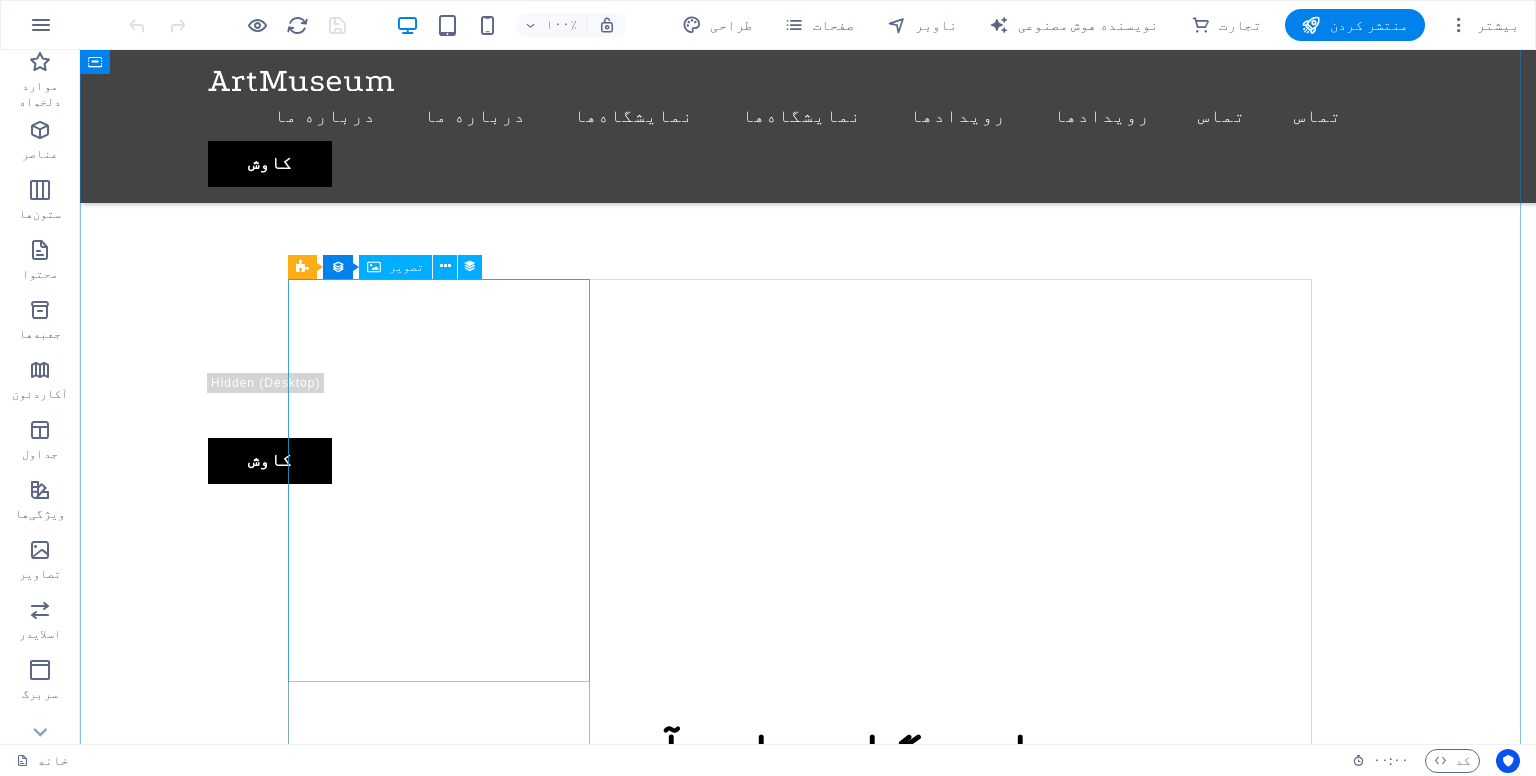 click at bounding box center [720, 1549] 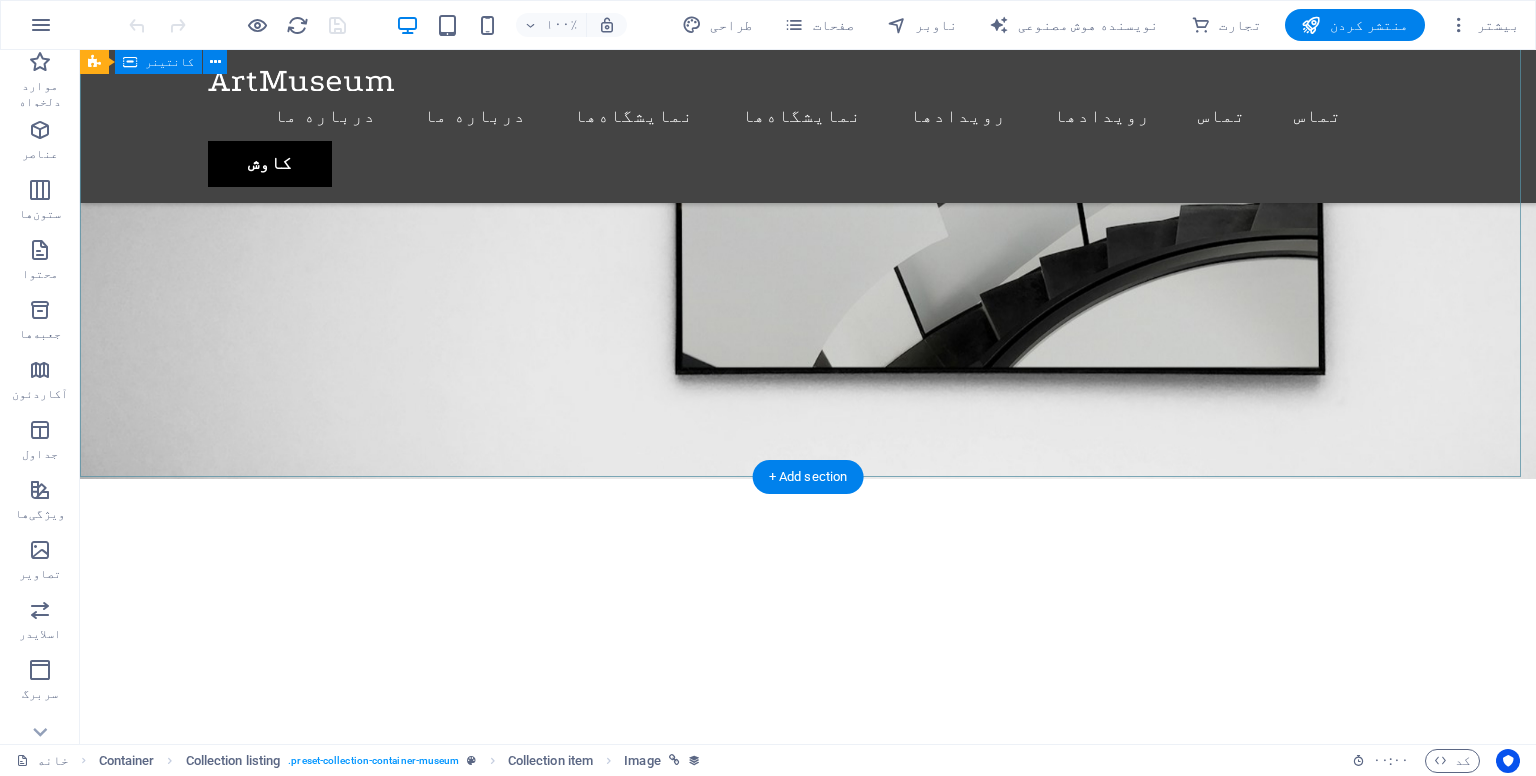 scroll, scrollTop: 0, scrollLeft: 0, axis: both 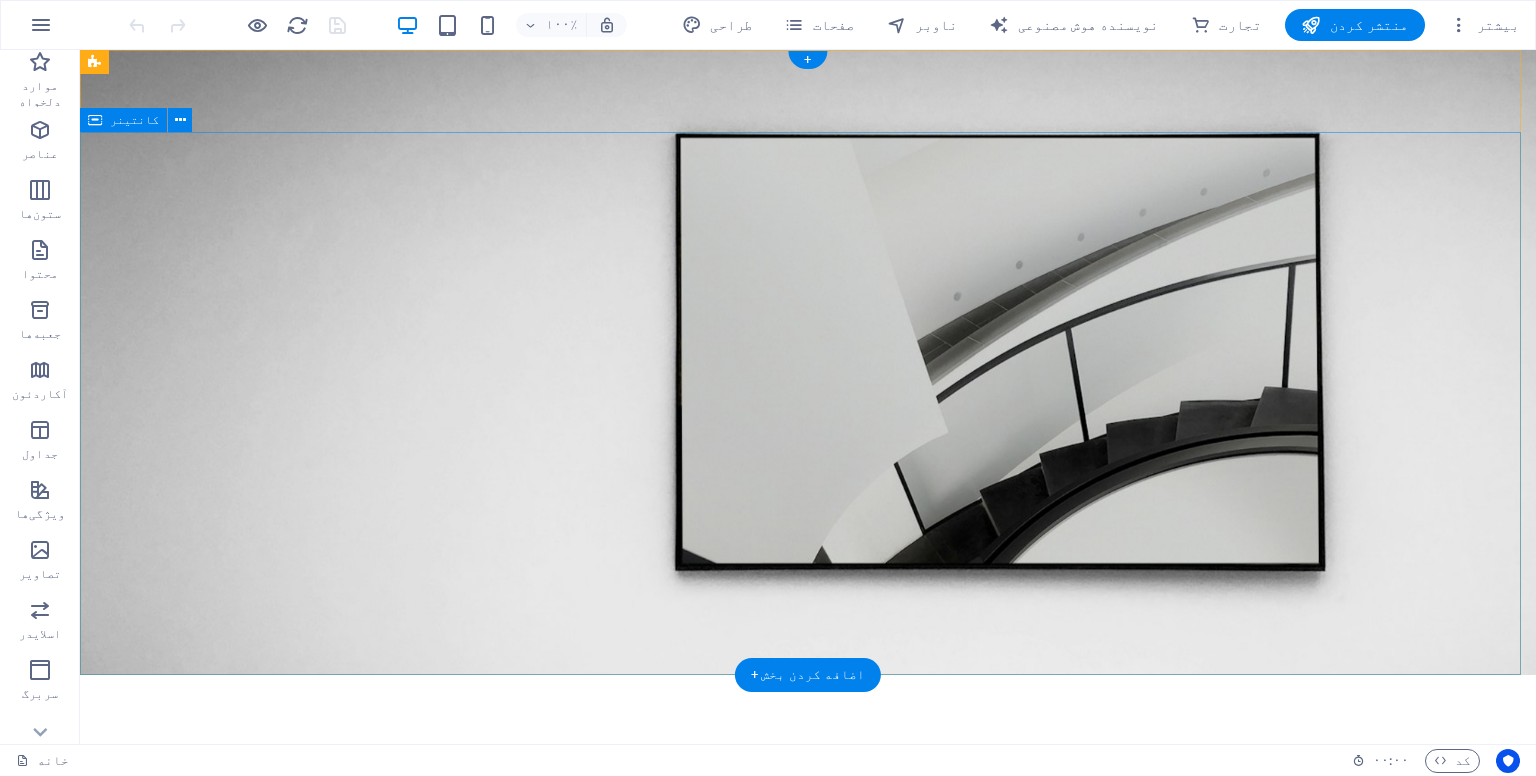 click on "بهترین نمایشگاه‌های هنری Lorem ipsum dolor sit amet، consectetur adipiscing elit، sed do eiusmod tempor incididunt ut labore Lorem ipsum dolor sit amet، consectetur adipiscing elit، sed do eiusmod tempor incididunt ut labore کاوش" at bounding box center [808, 1078] 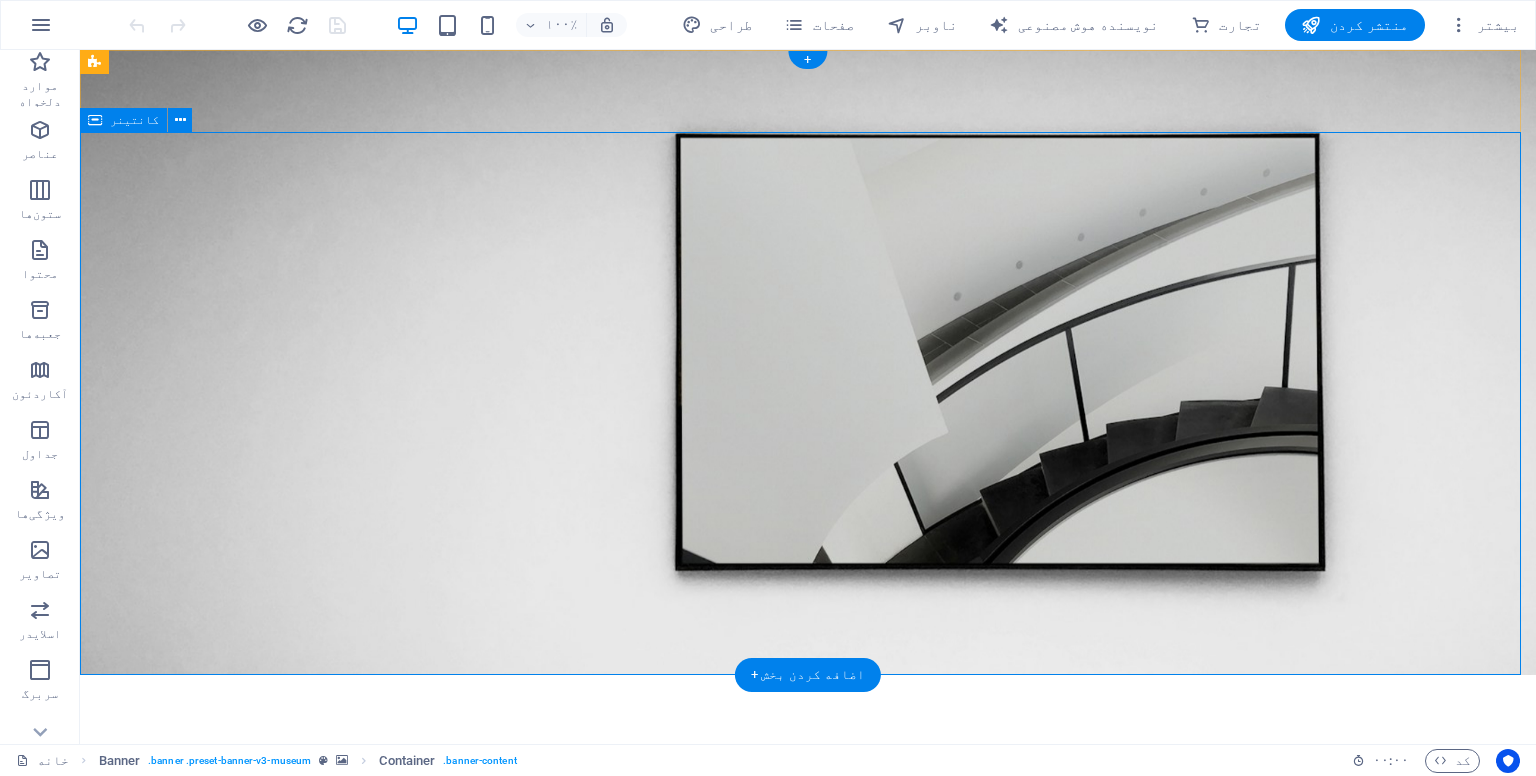 click on "بهترین نمایشگاه‌های هنری Lorem ipsum dolor sit amet، consectetur adipiscing elit، sed do eiusmod tempor incididunt ut labore Lorem ipsum dolor sit amet، consectetur adipiscing elit، sed do eiusmod tempor incididunt ut labore کاوش" at bounding box center [808, 1078] 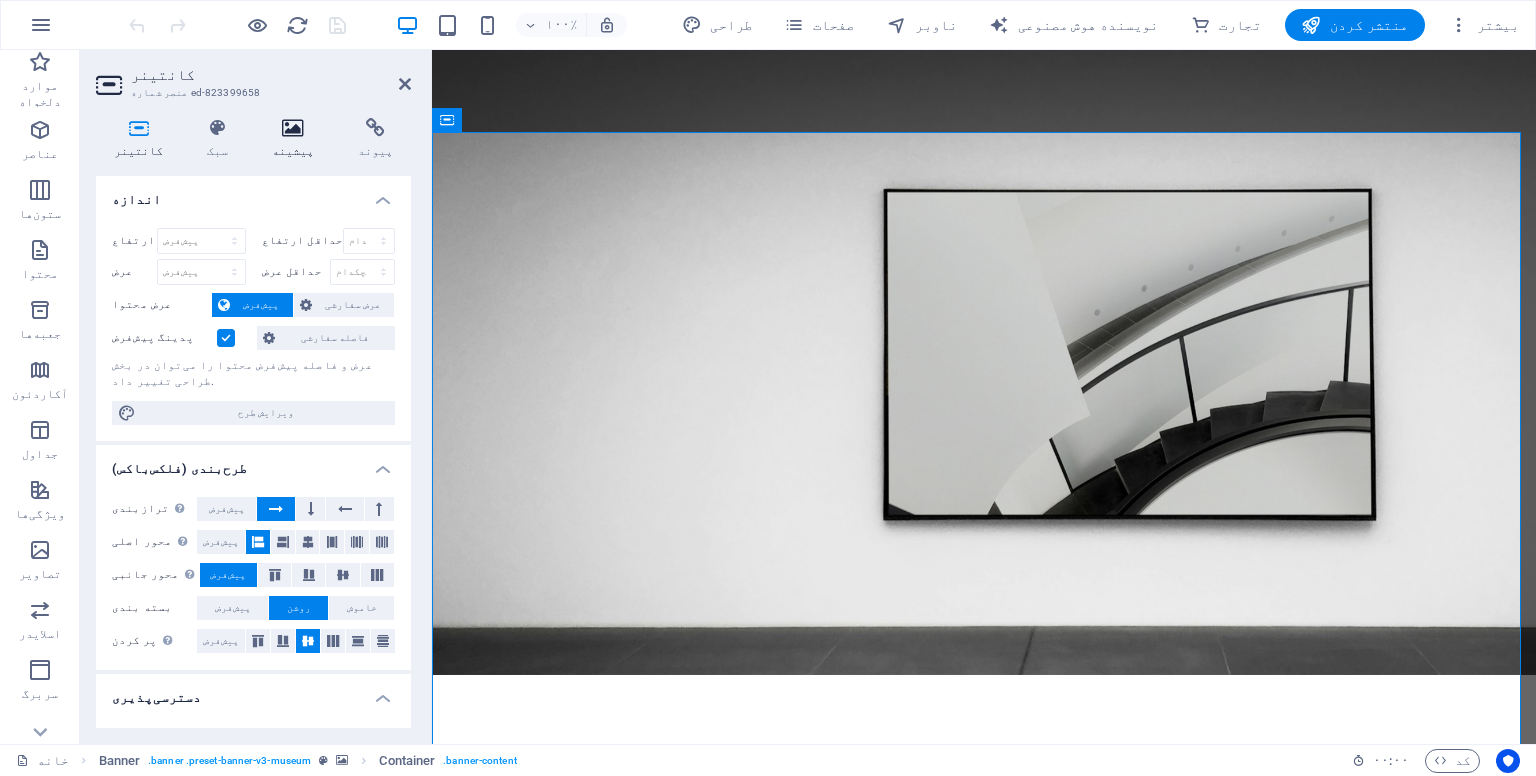 click on "پیشینه" at bounding box center (297, 139) 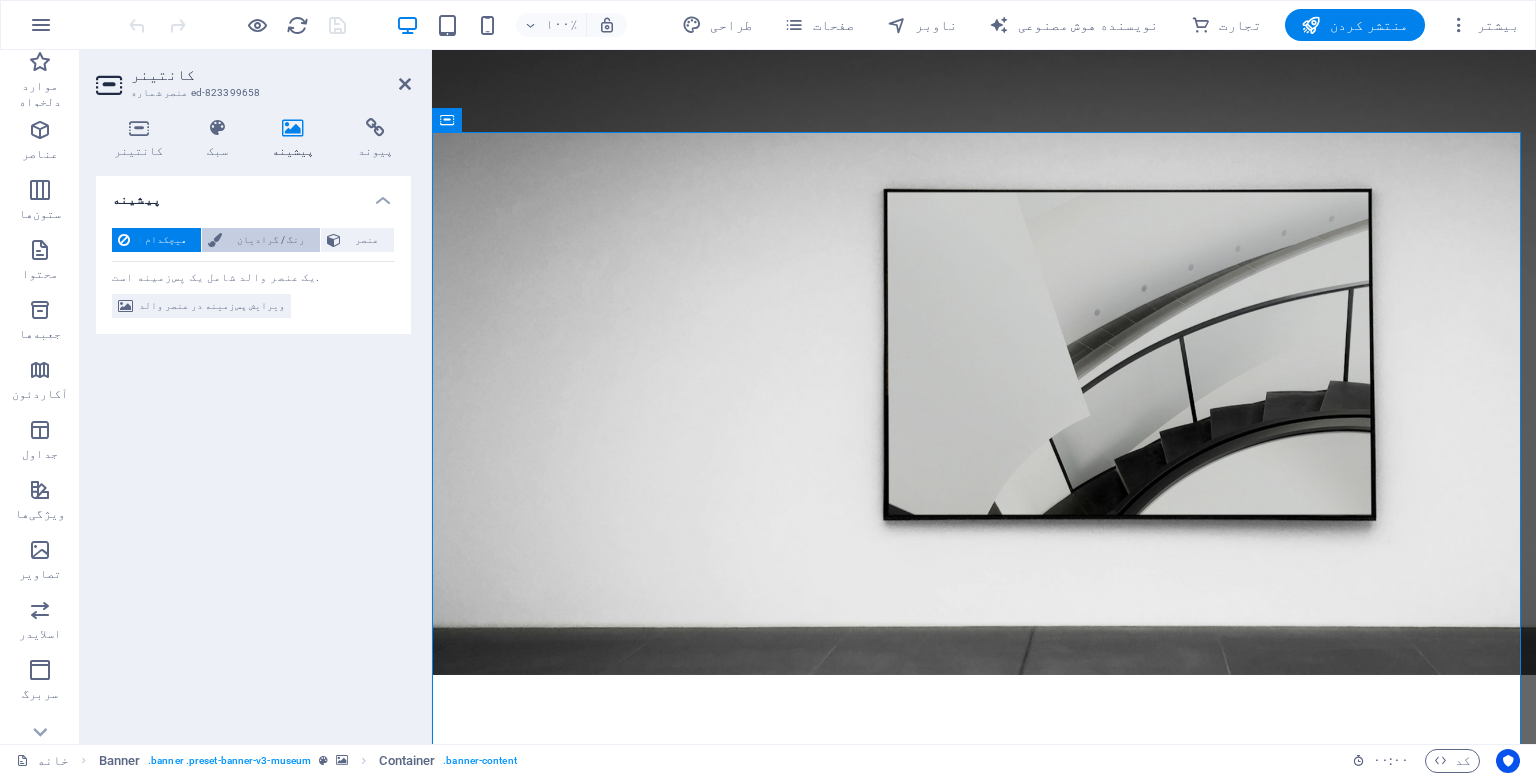 click on "رنگ / گرادیان" at bounding box center [271, 239] 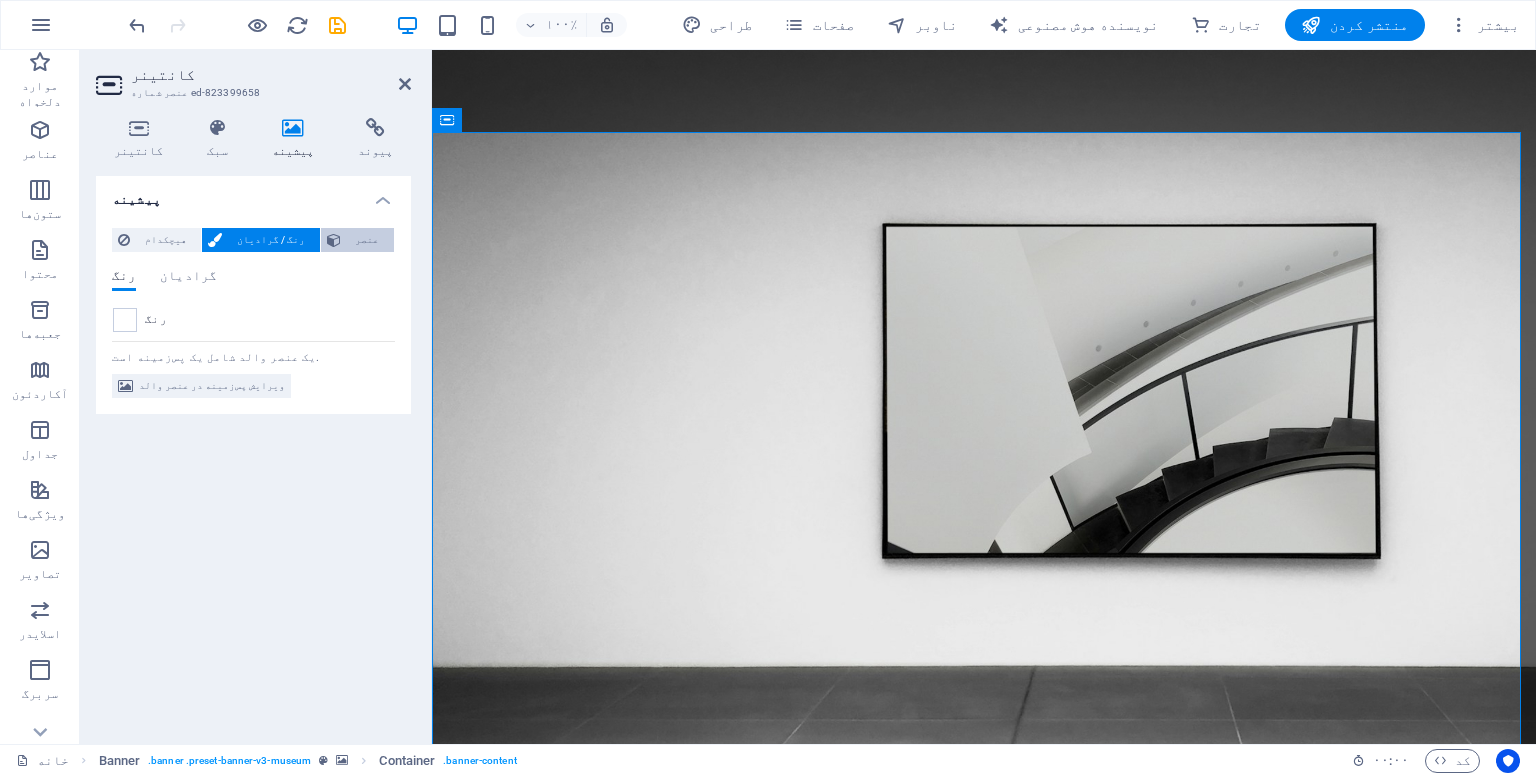 click on "عنصر" at bounding box center [367, 240] 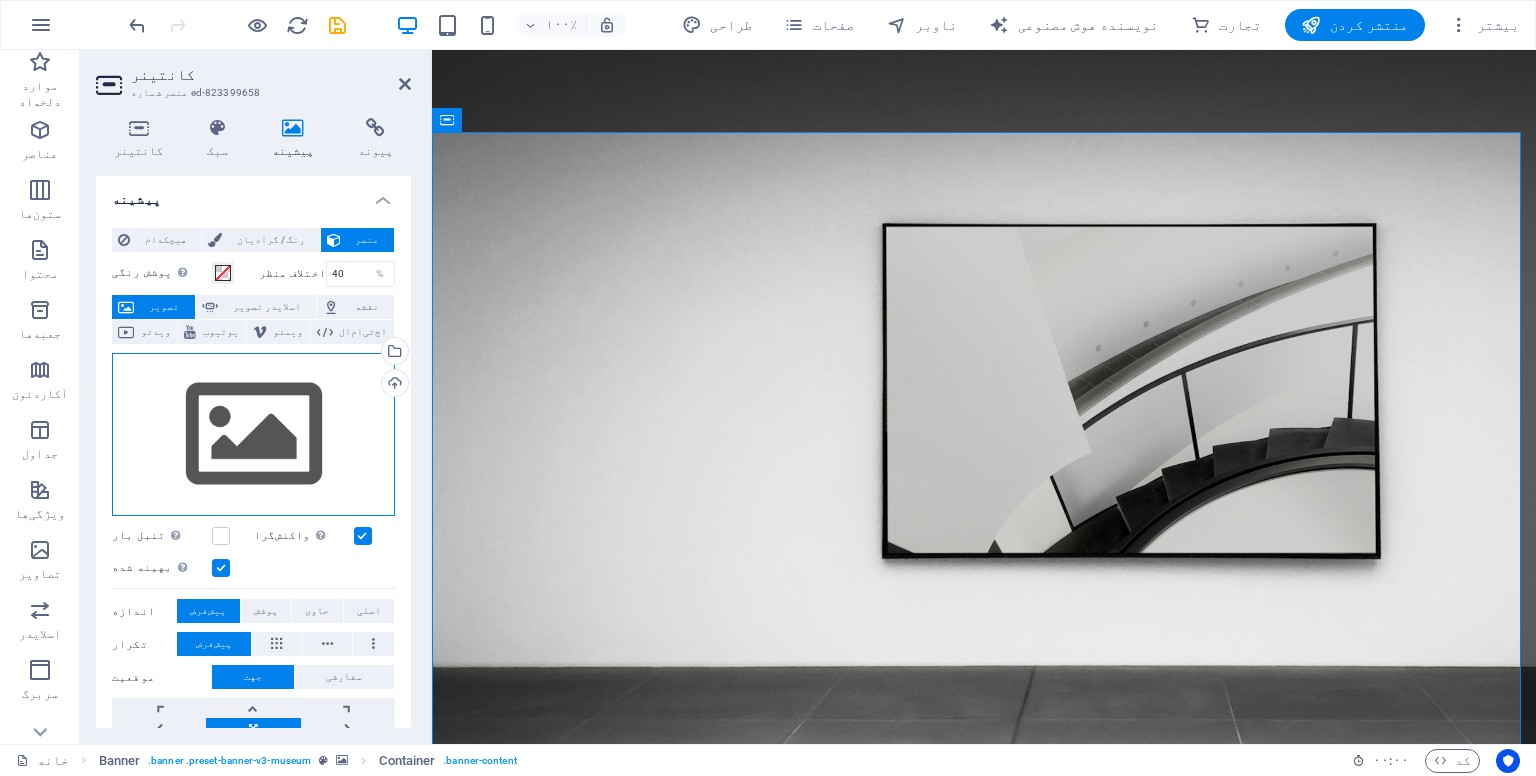 click on "فایل‌ها را به اینجا بکشید، برای انتخاب فایل‌ها کلیک کنید یا  فایل‌ها را از فایل‌ها یا عکس‌ها و ویدیوهای رایگان ما انتخاب کنید" at bounding box center (253, 435) 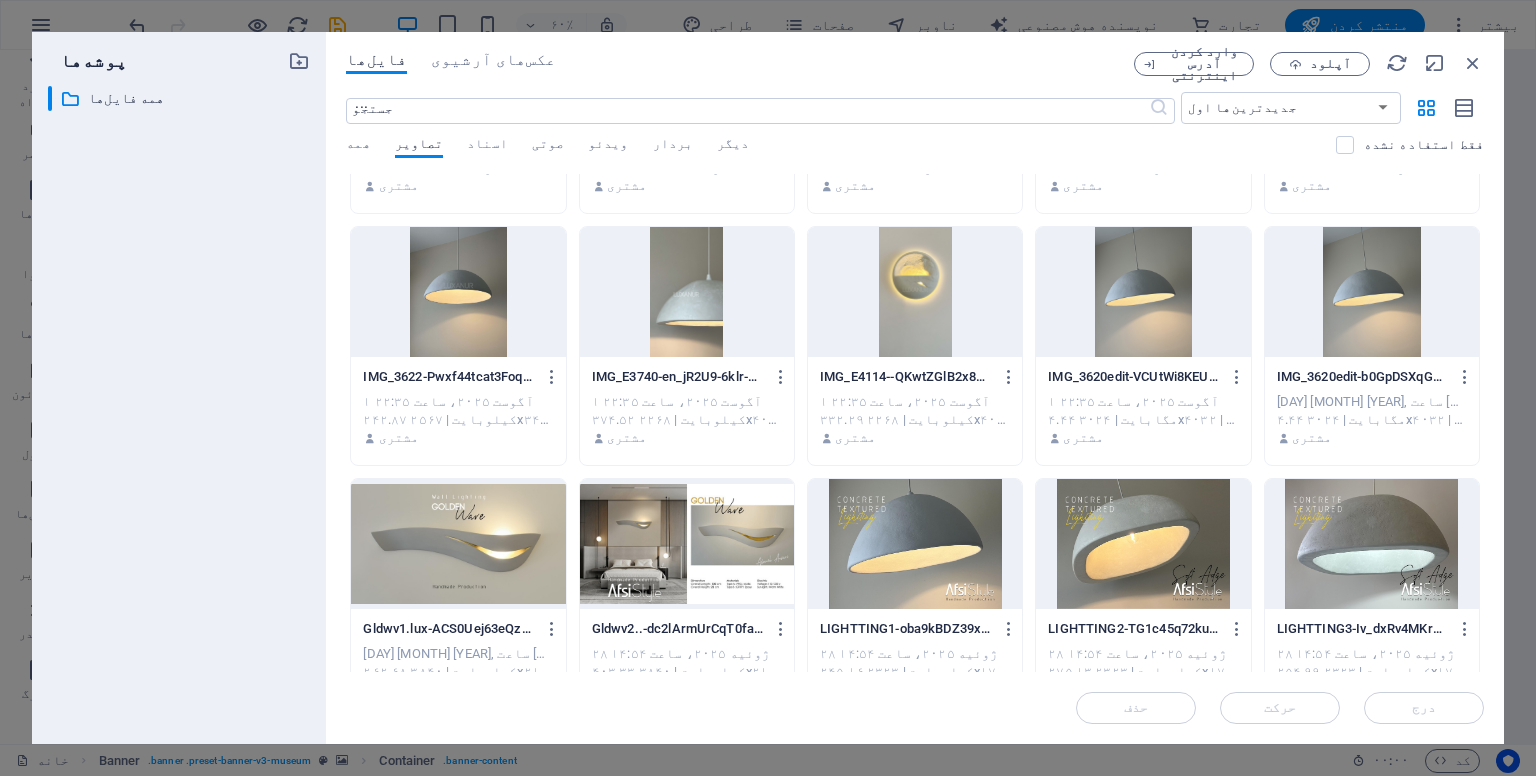 scroll, scrollTop: 300, scrollLeft: 0, axis: vertical 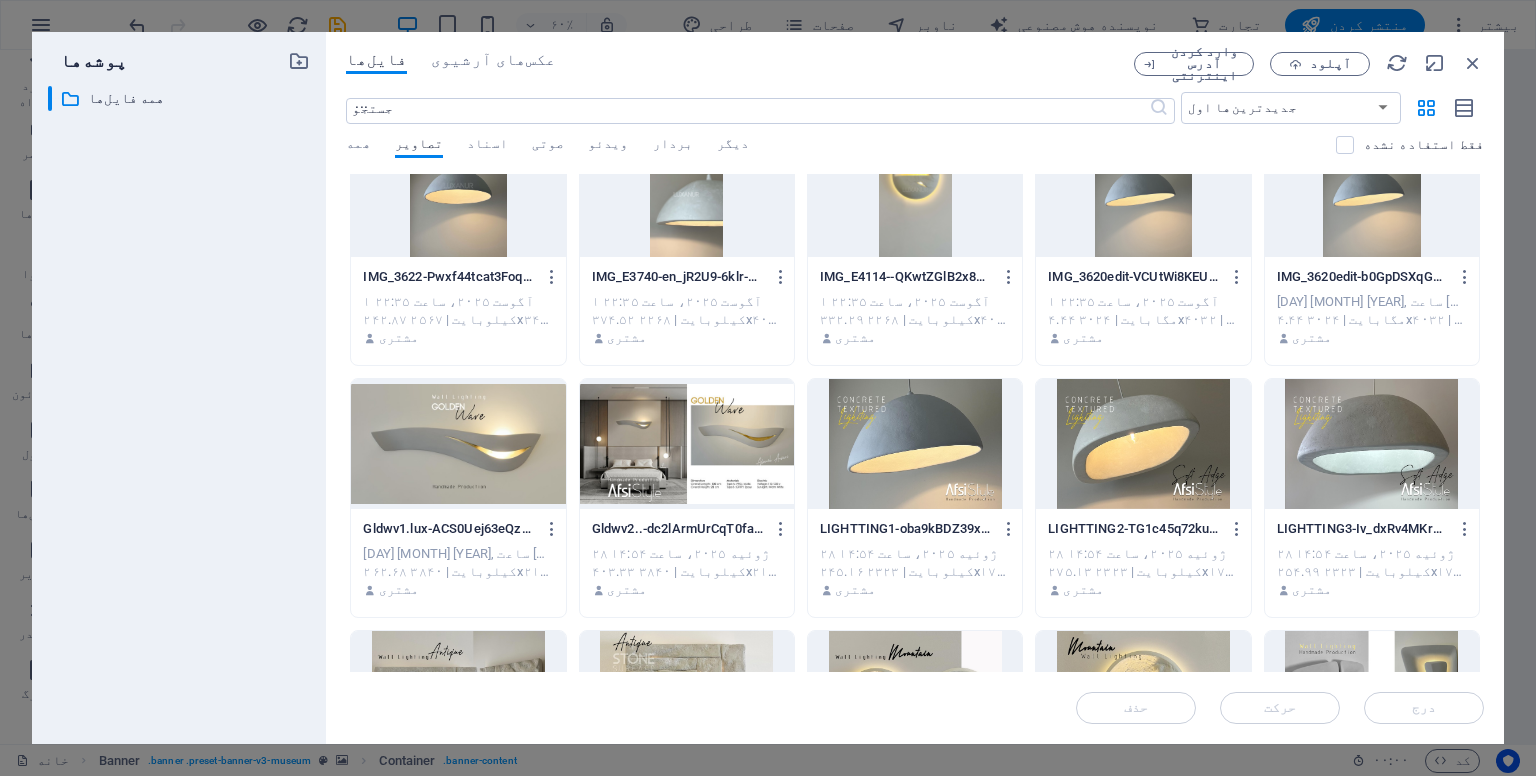 click at bounding box center [458, 444] 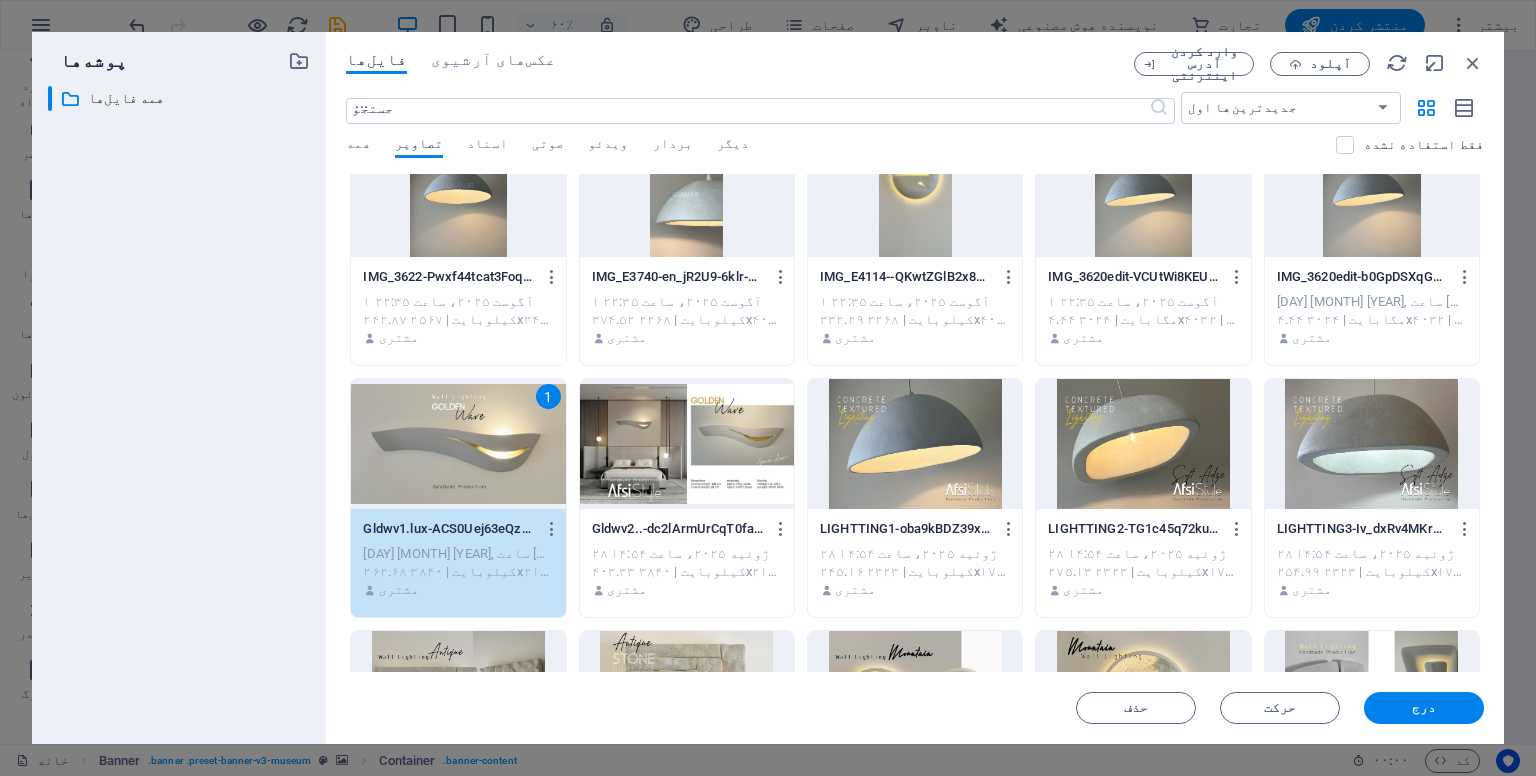 click on "1" at bounding box center (458, 444) 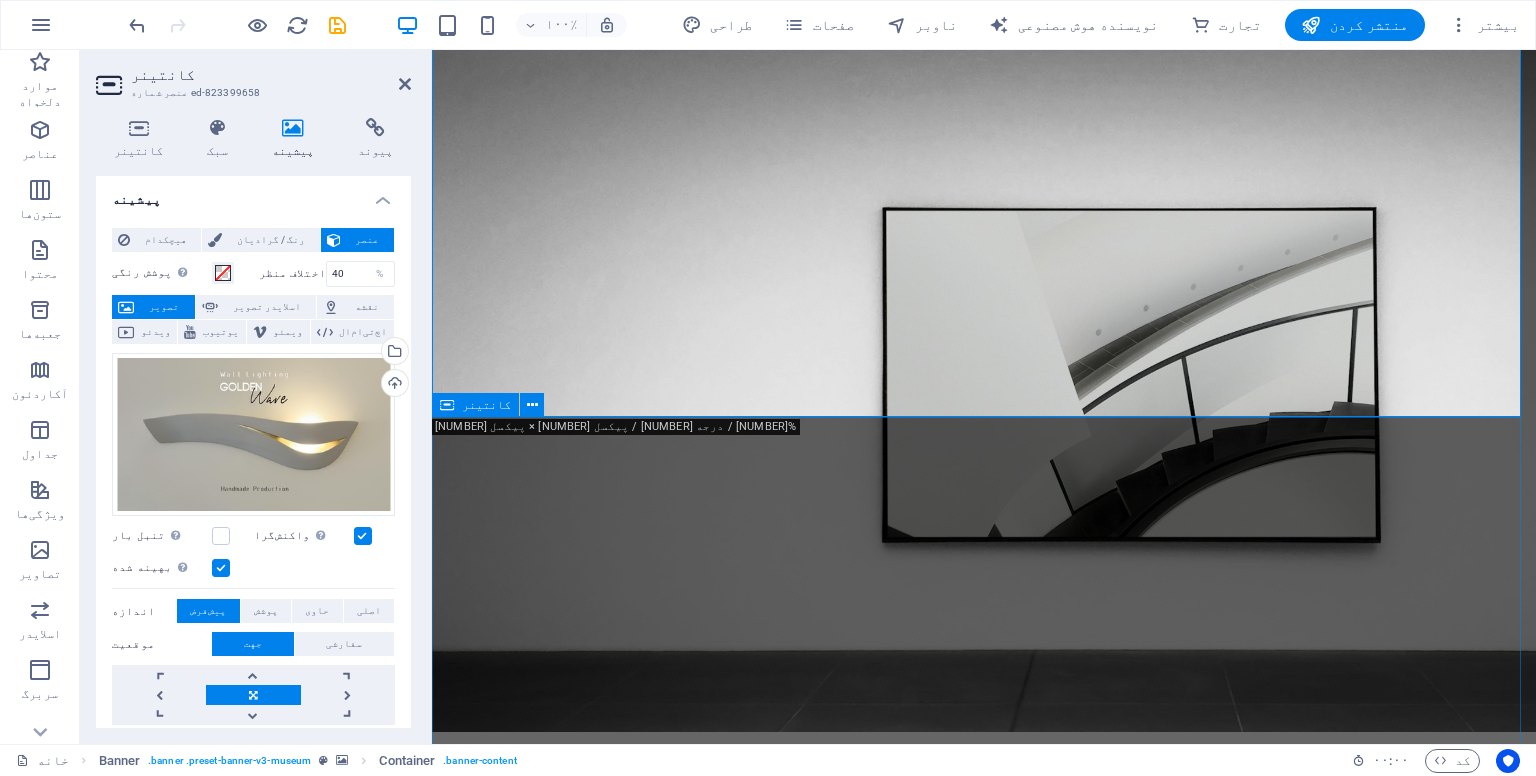 scroll, scrollTop: 0, scrollLeft: 0, axis: both 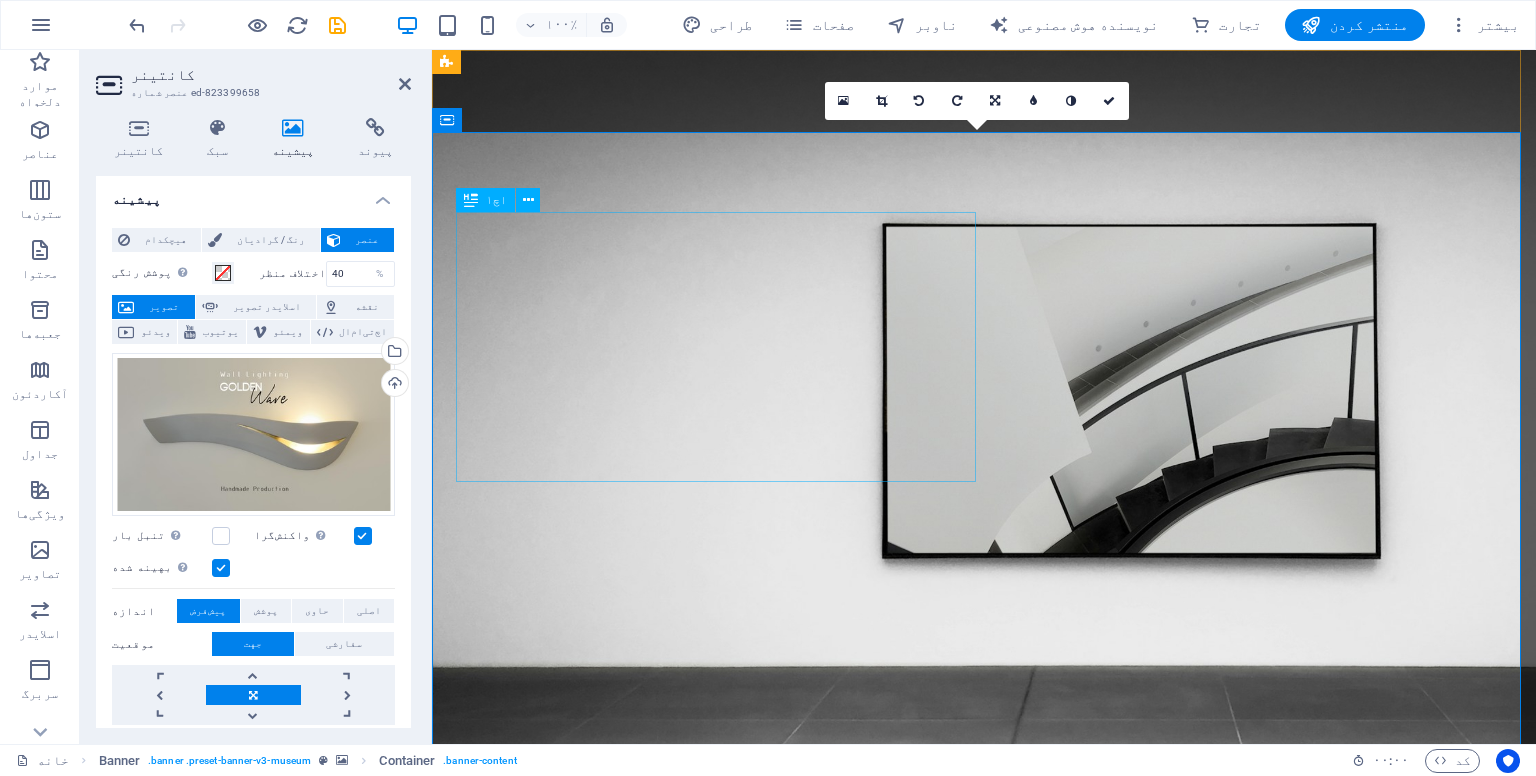 click on "بهترین نمایشگاه‌های هنری" at bounding box center (984, 1737) 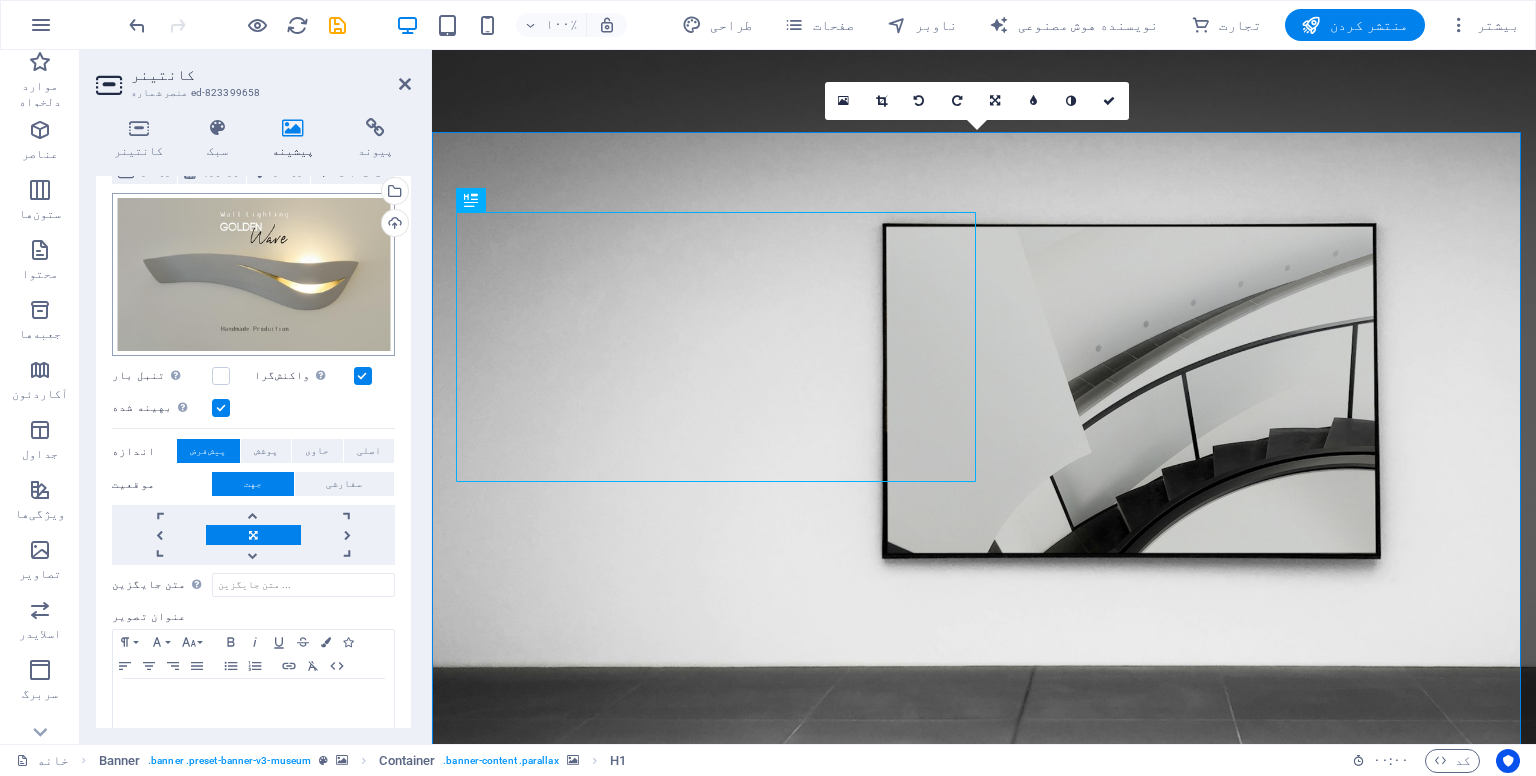 scroll, scrollTop: 251, scrollLeft: 0, axis: vertical 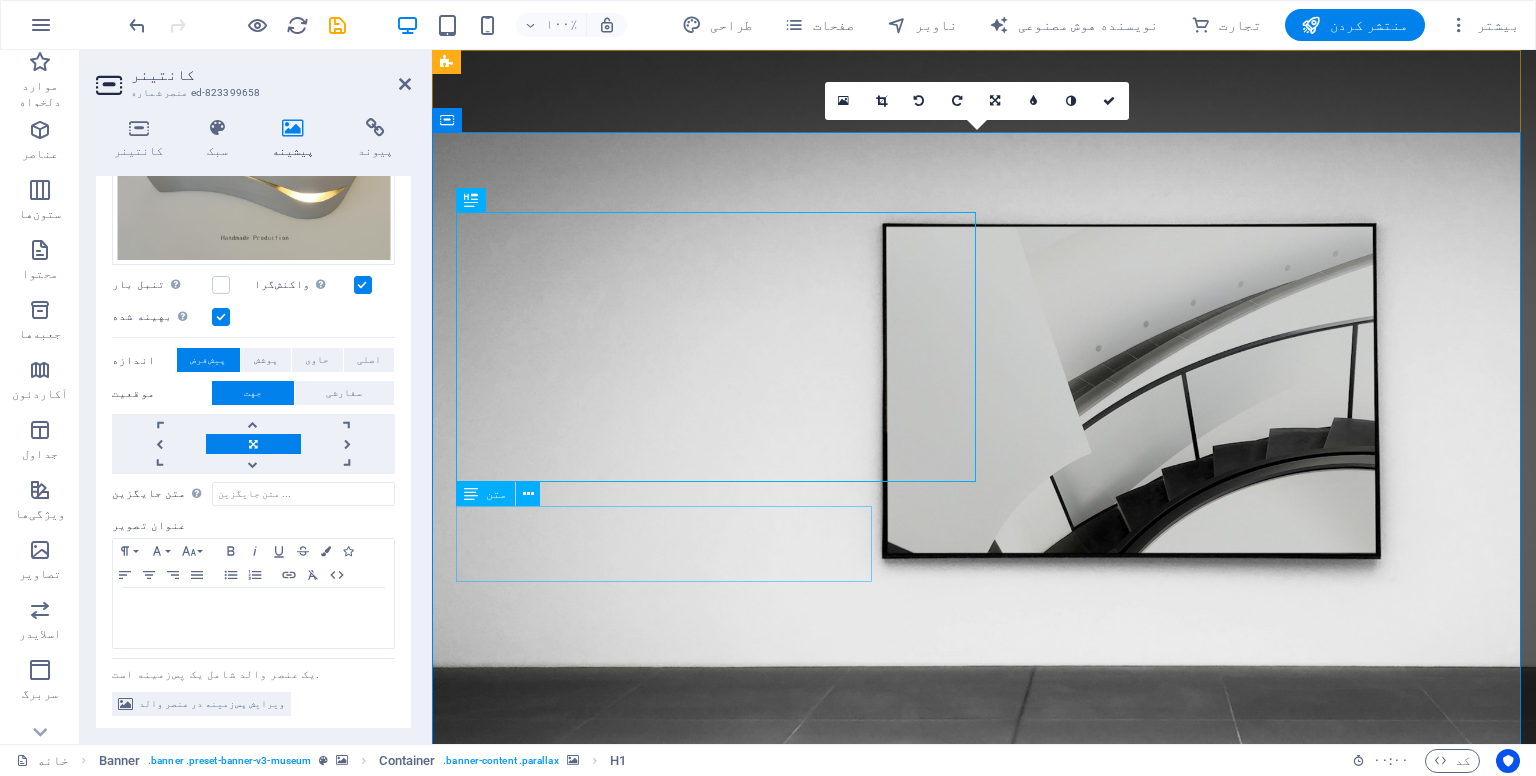 click on "Lorem ipsum dolor sit amet، consectetur adipiscing elit، sed do eiusmod tempor incididunt ut labore" at bounding box center (984, 1863) 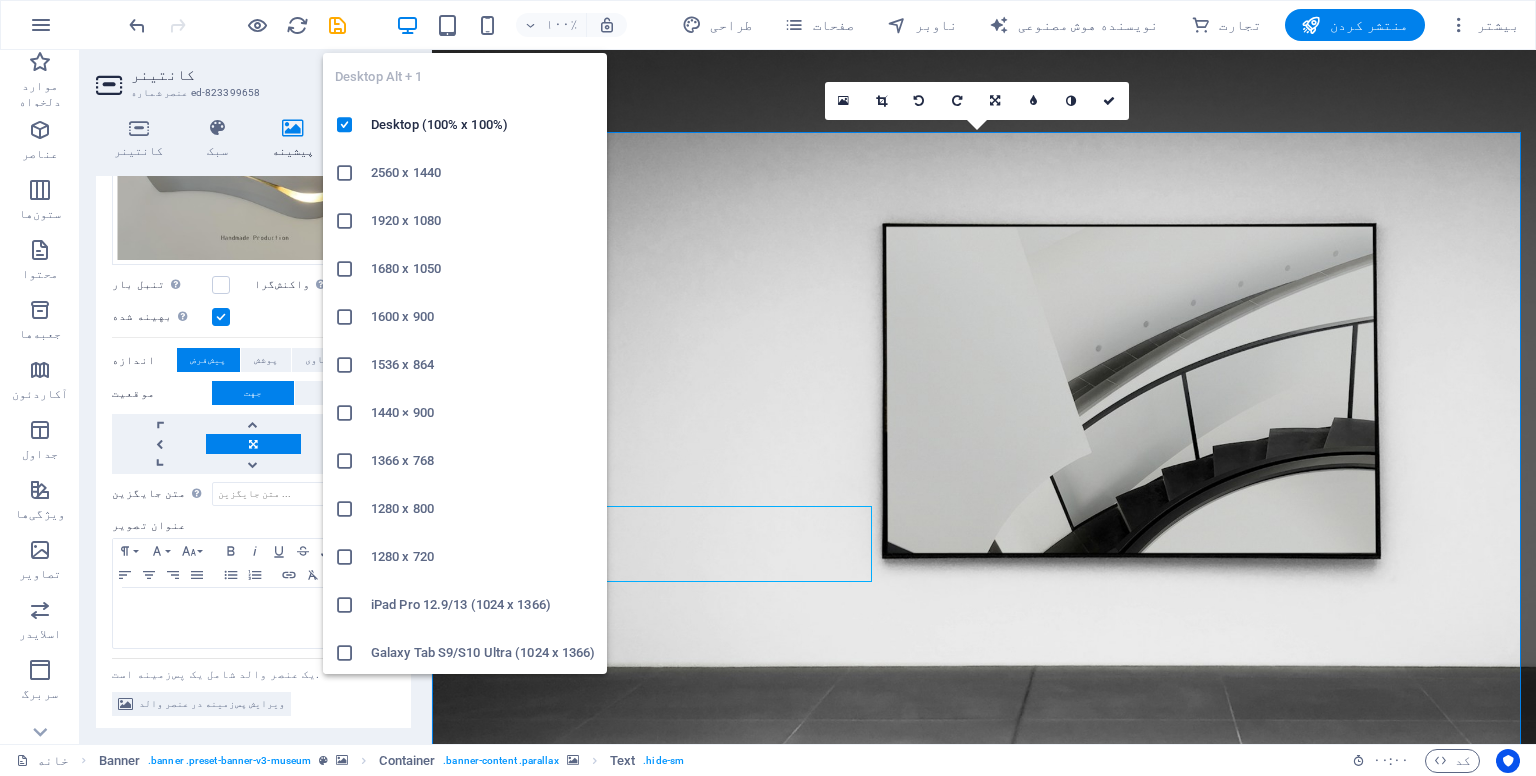 click at bounding box center (407, 25) 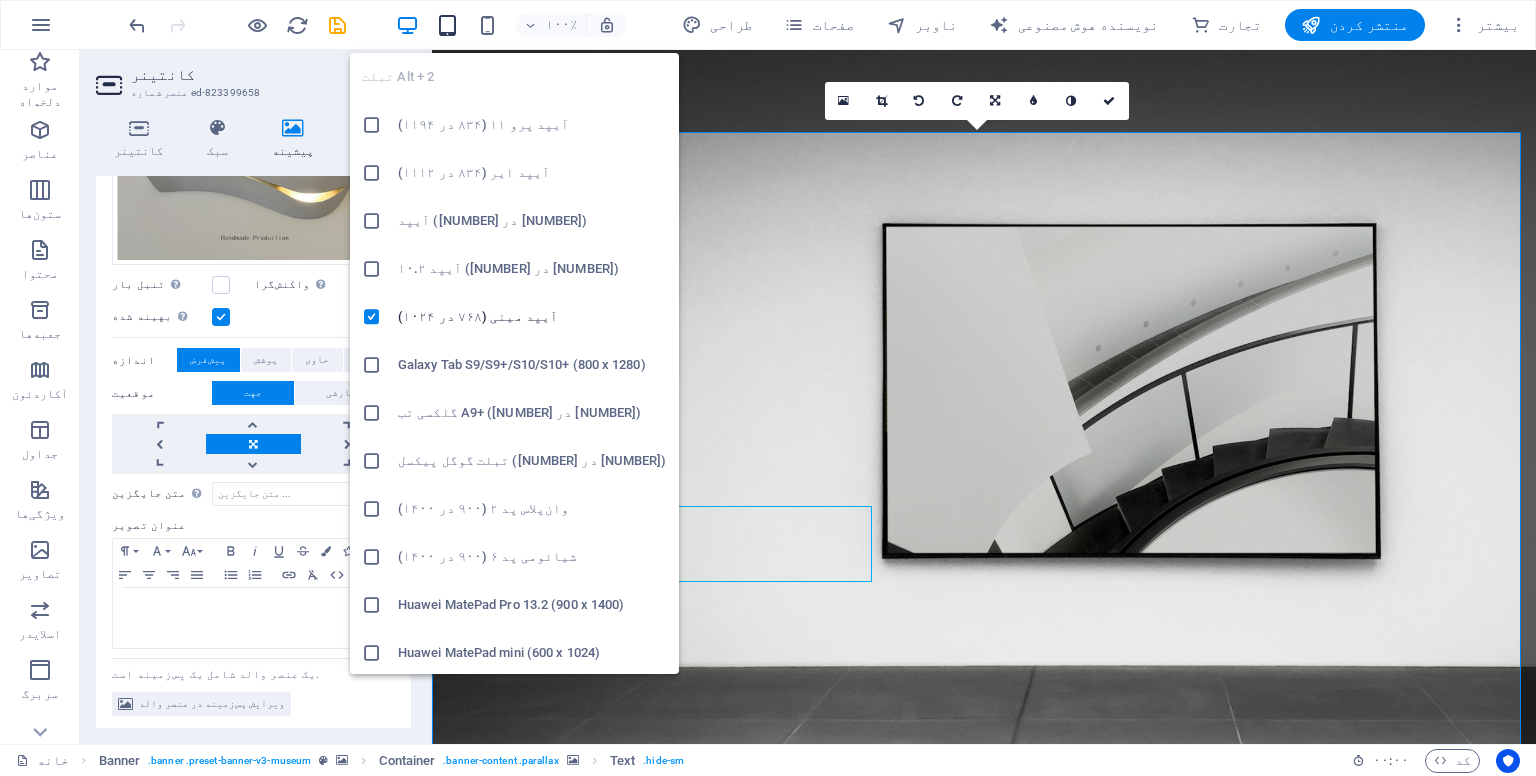 click at bounding box center (447, 25) 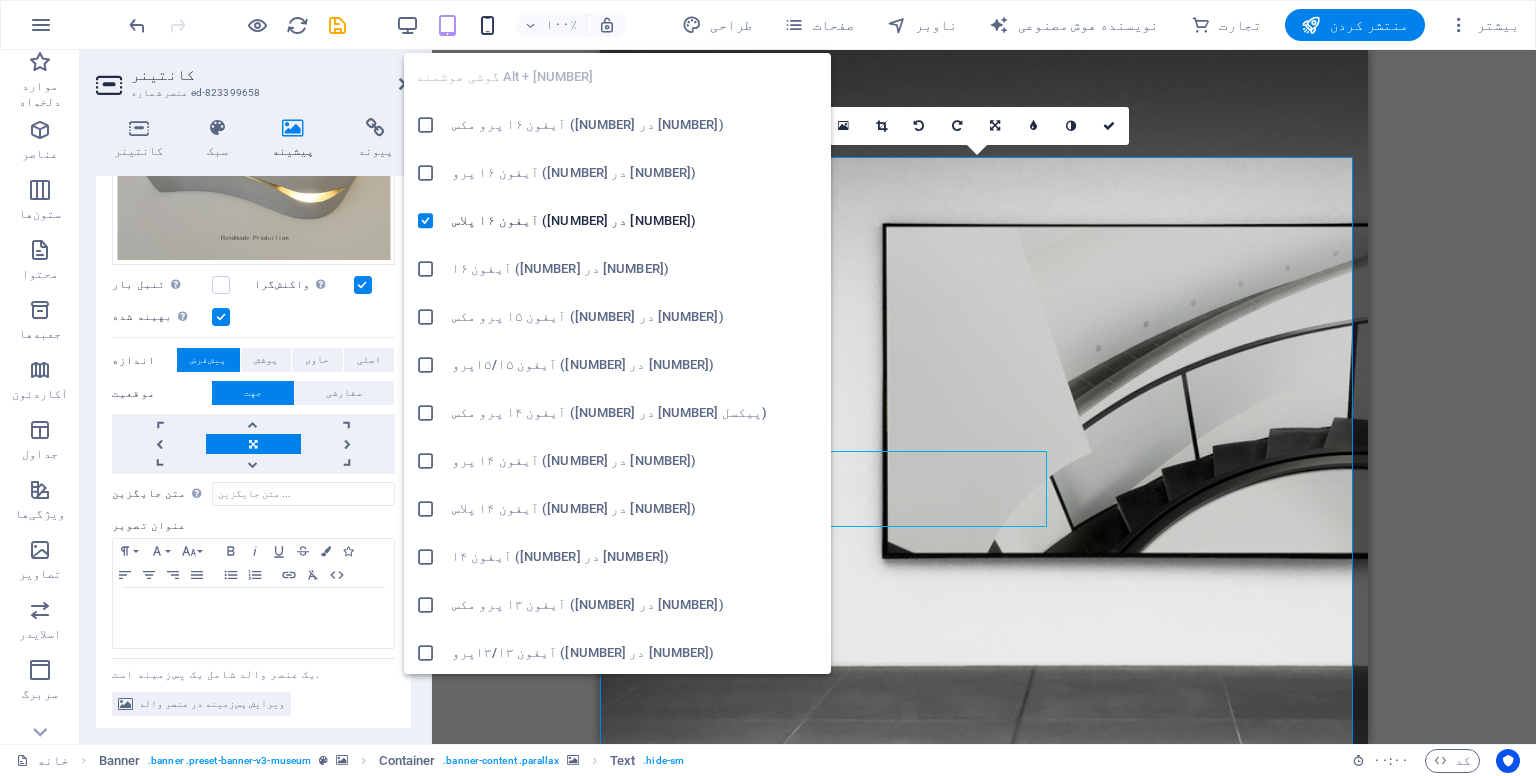 click at bounding box center (487, 25) 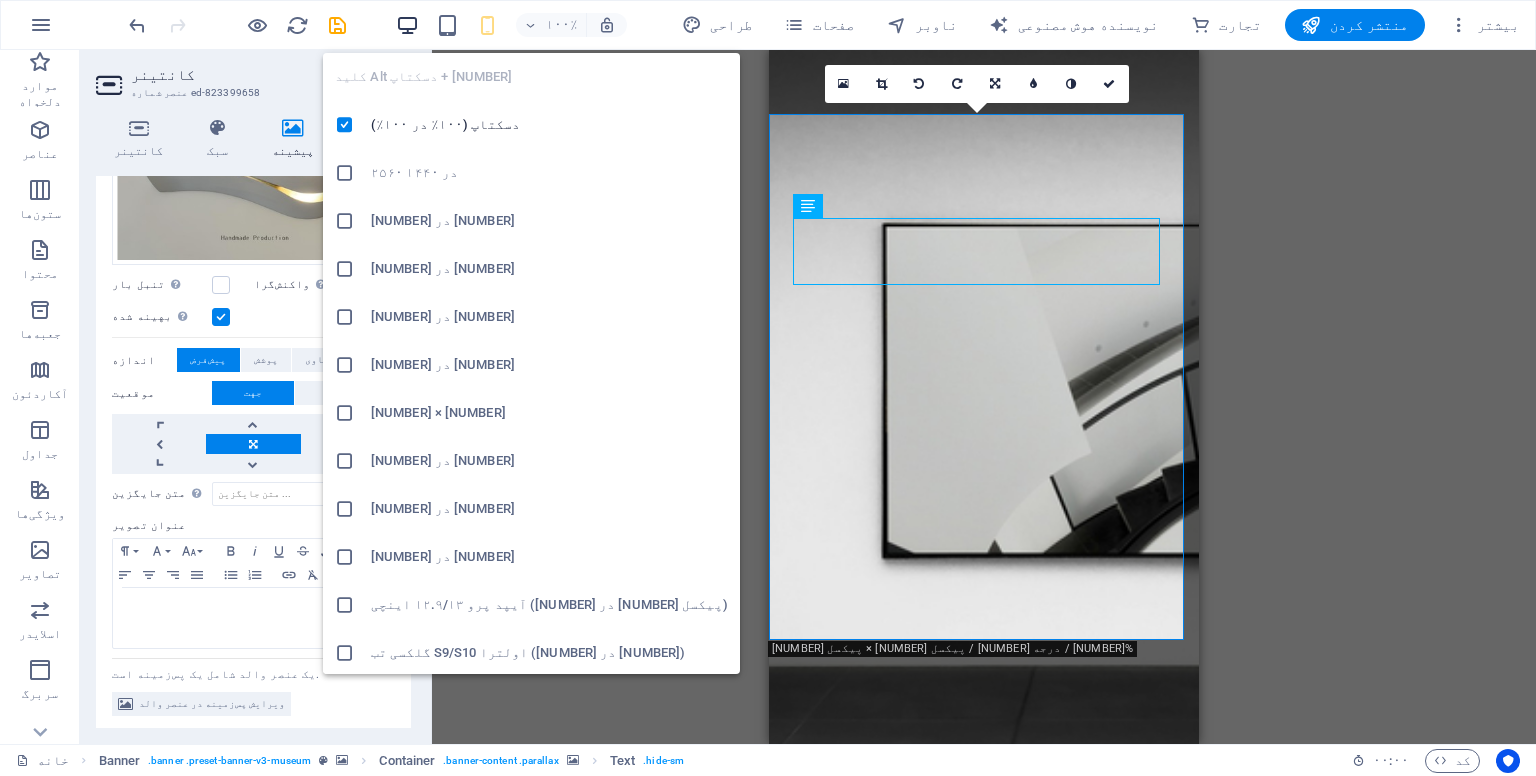 click at bounding box center (407, 25) 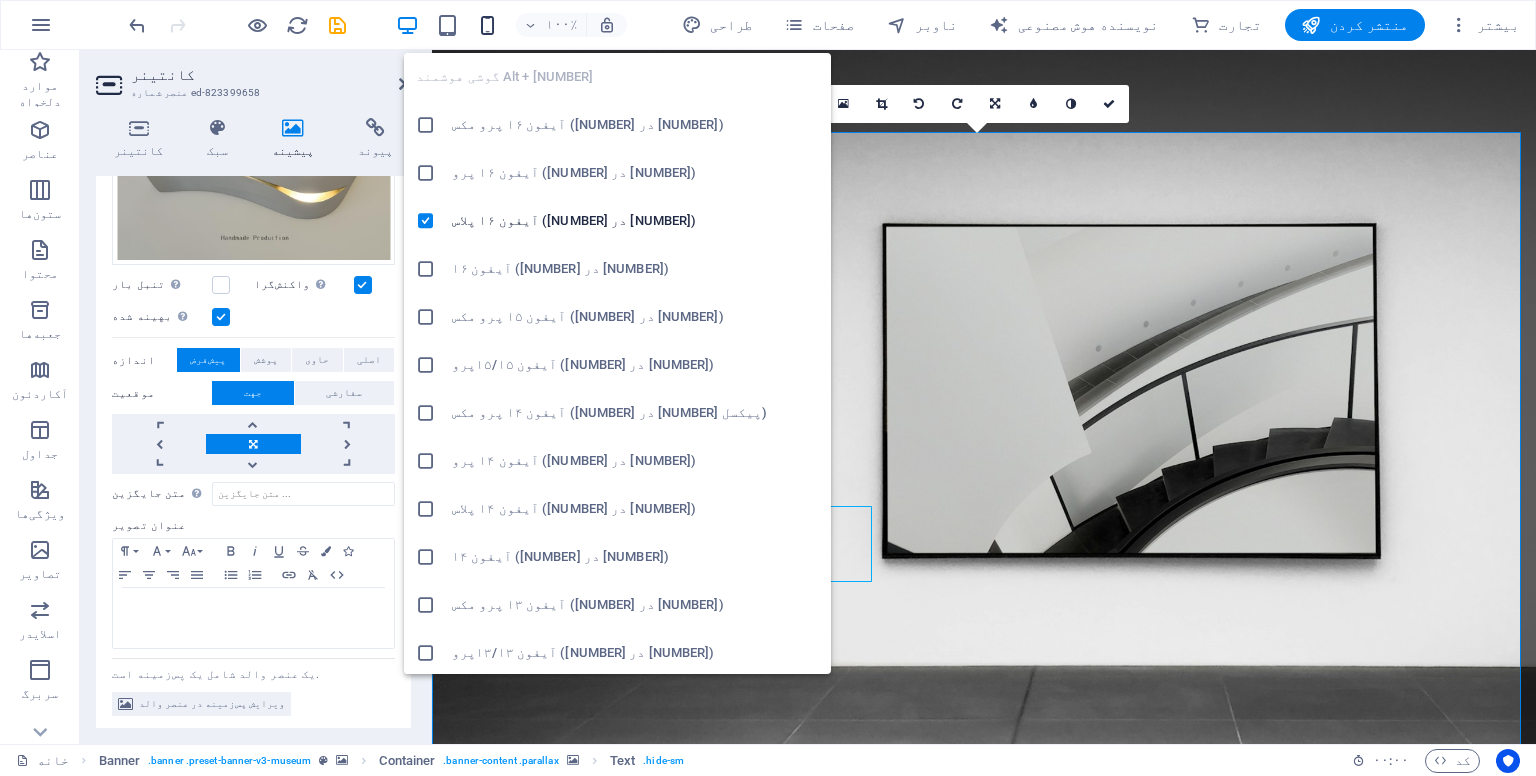 click at bounding box center [487, 25] 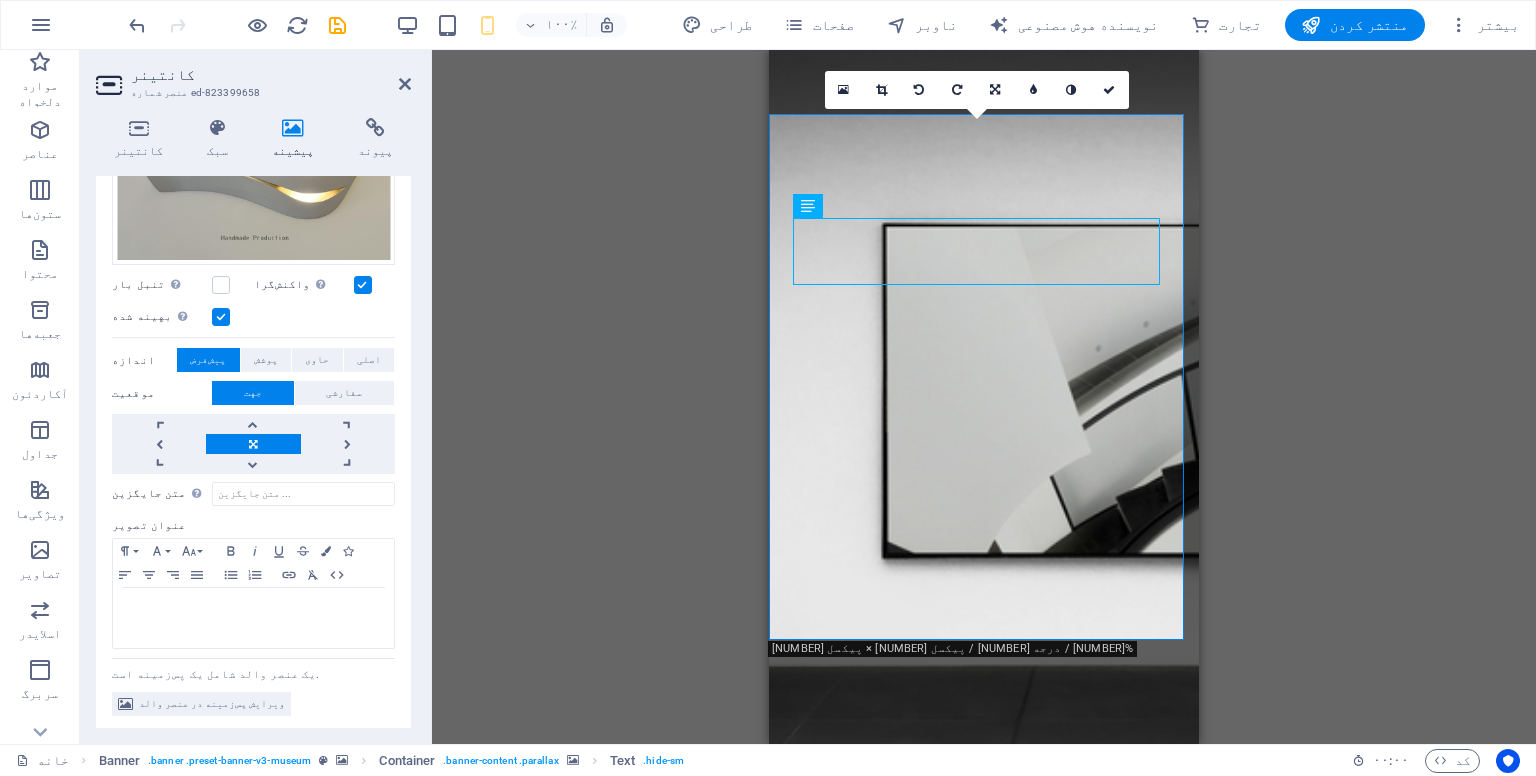 click at bounding box center (984, 1148) 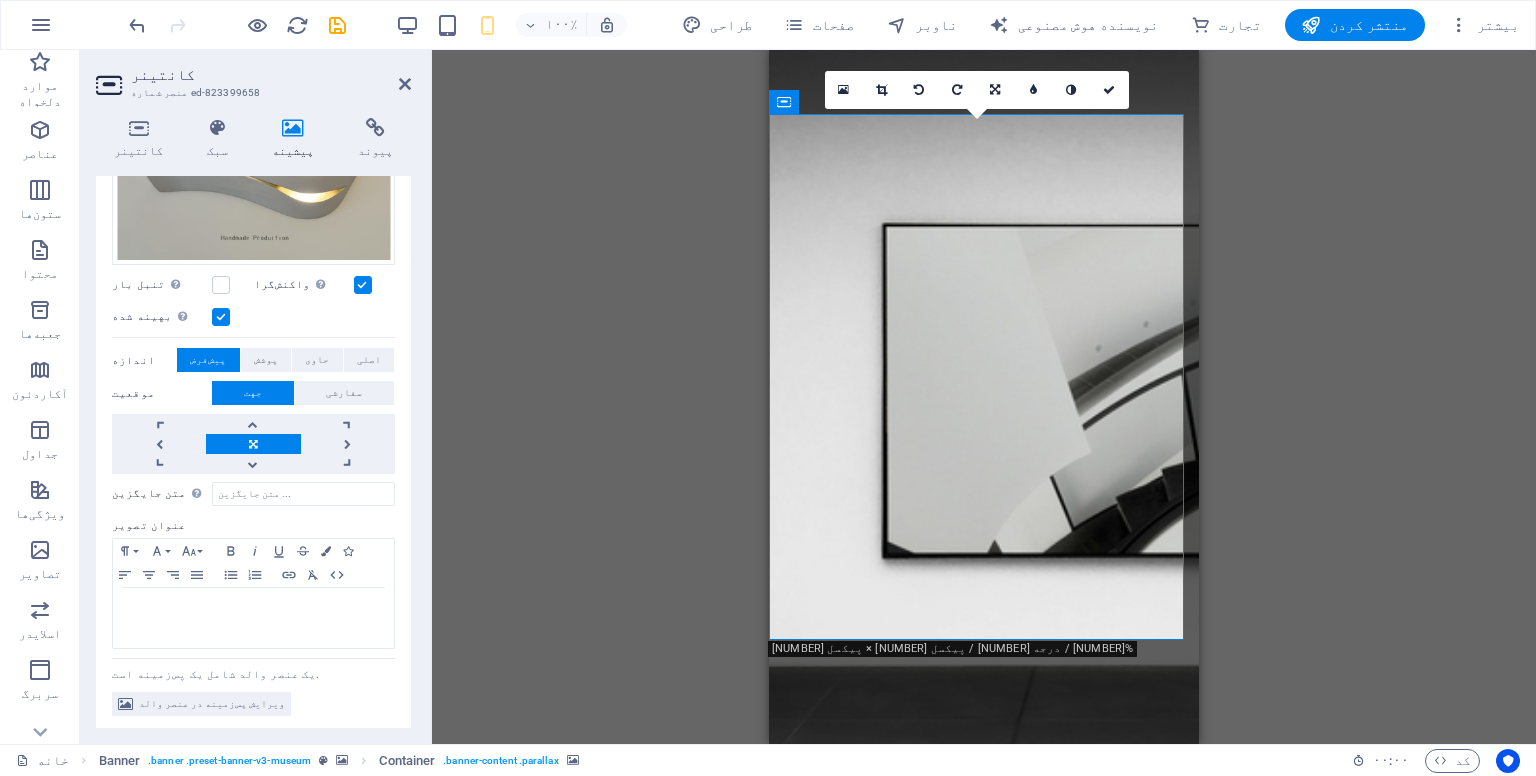 click at bounding box center (984, 1148) 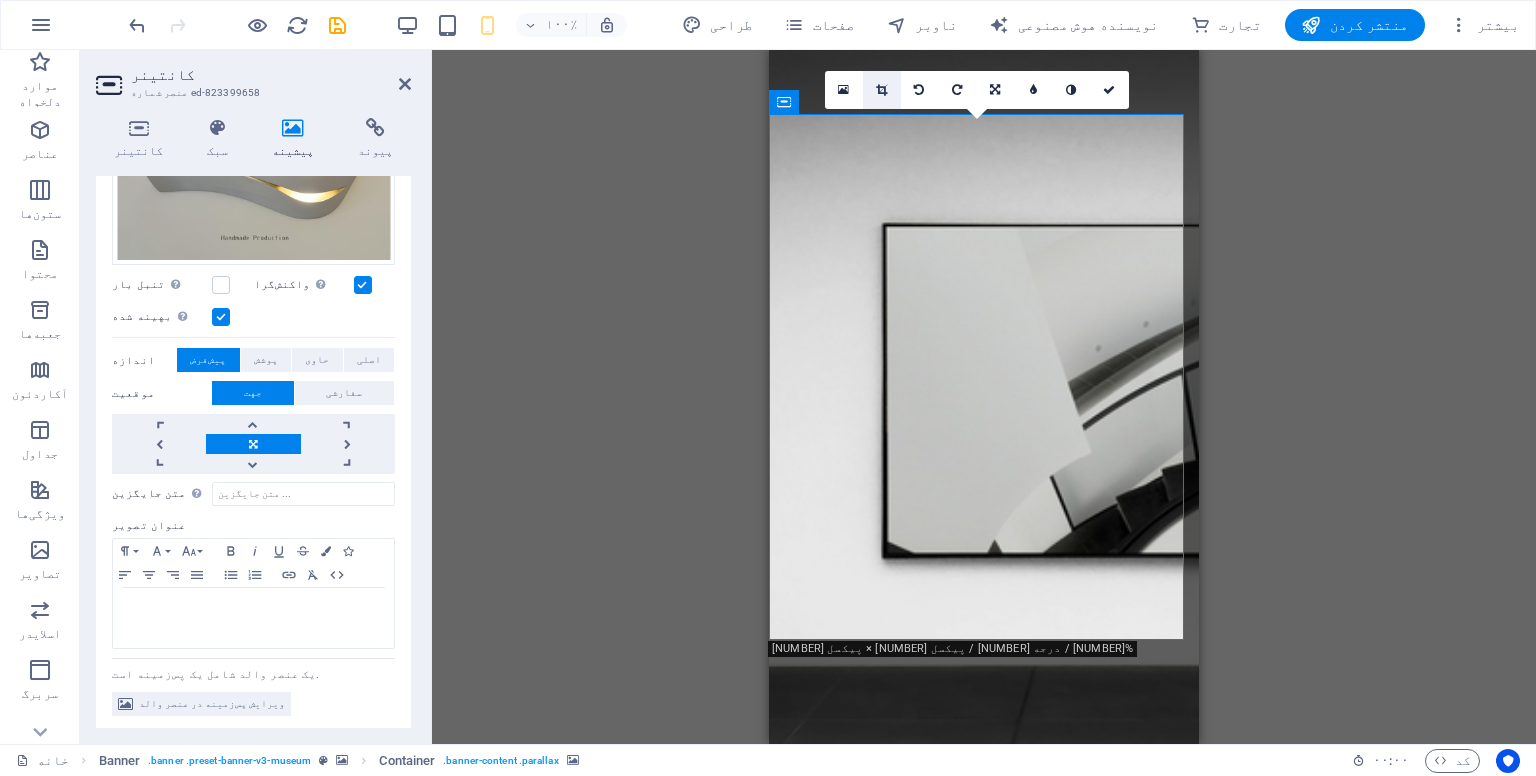 click at bounding box center [881, 90] 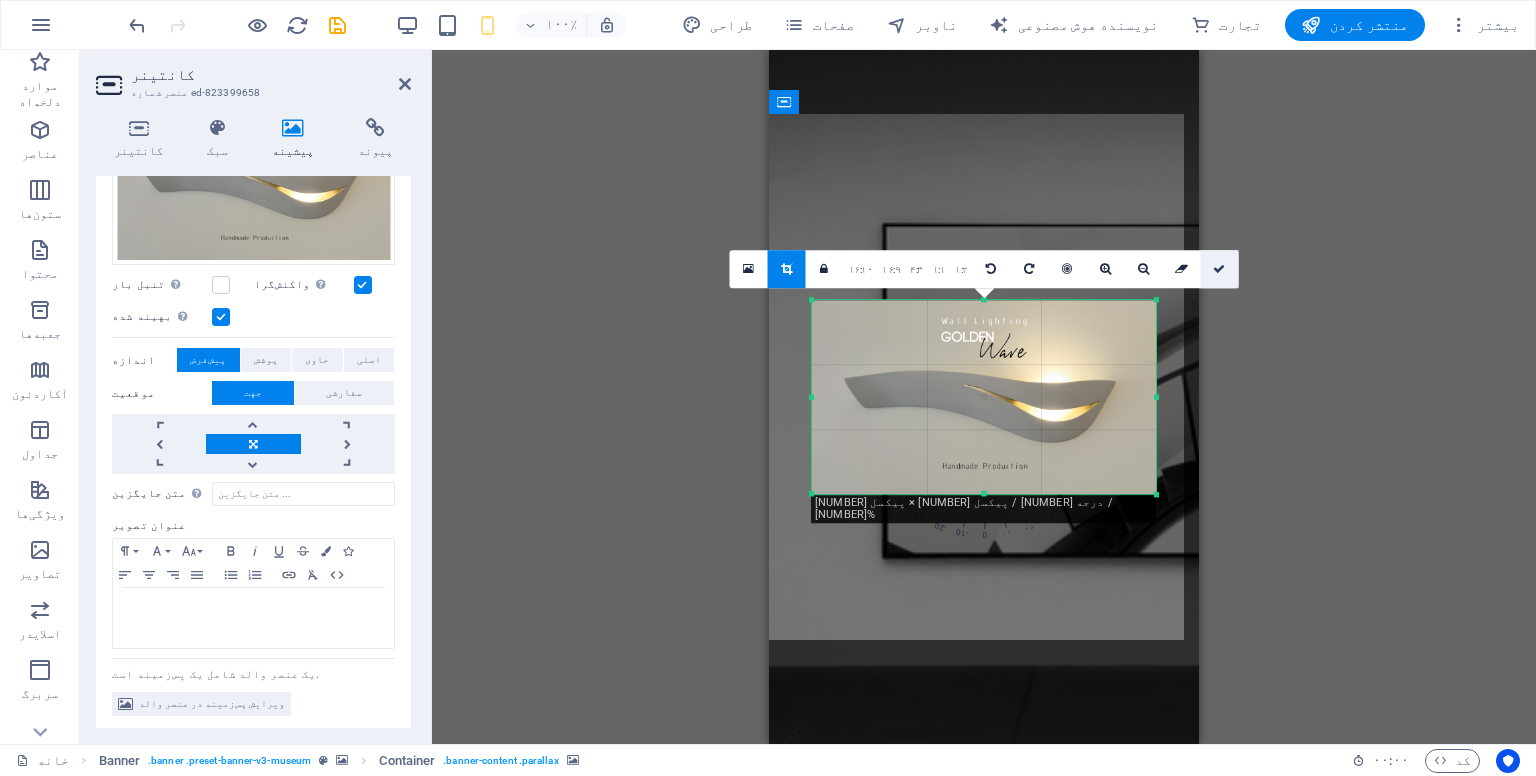 click at bounding box center [1219, 269] 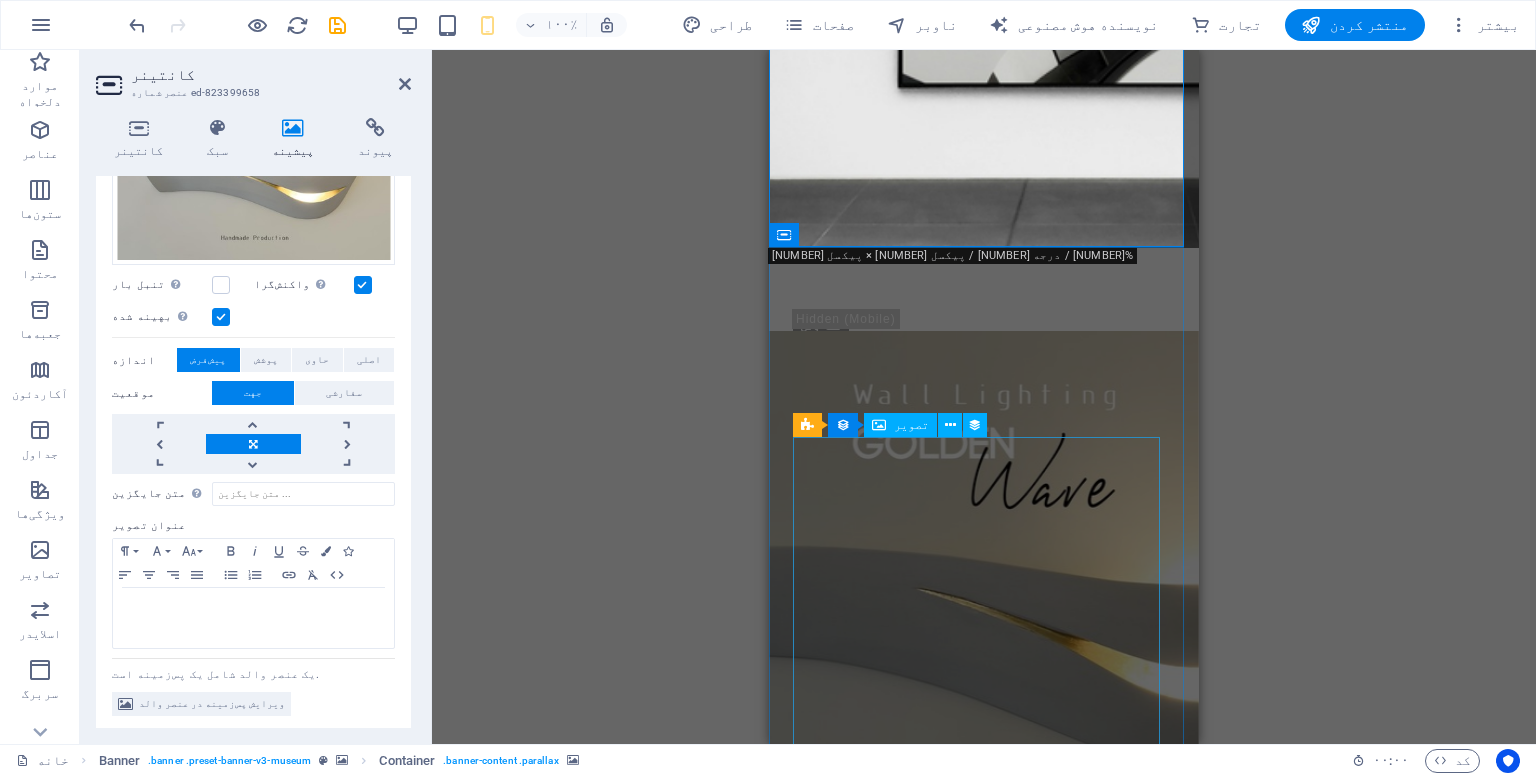 scroll, scrollTop: 0, scrollLeft: 0, axis: both 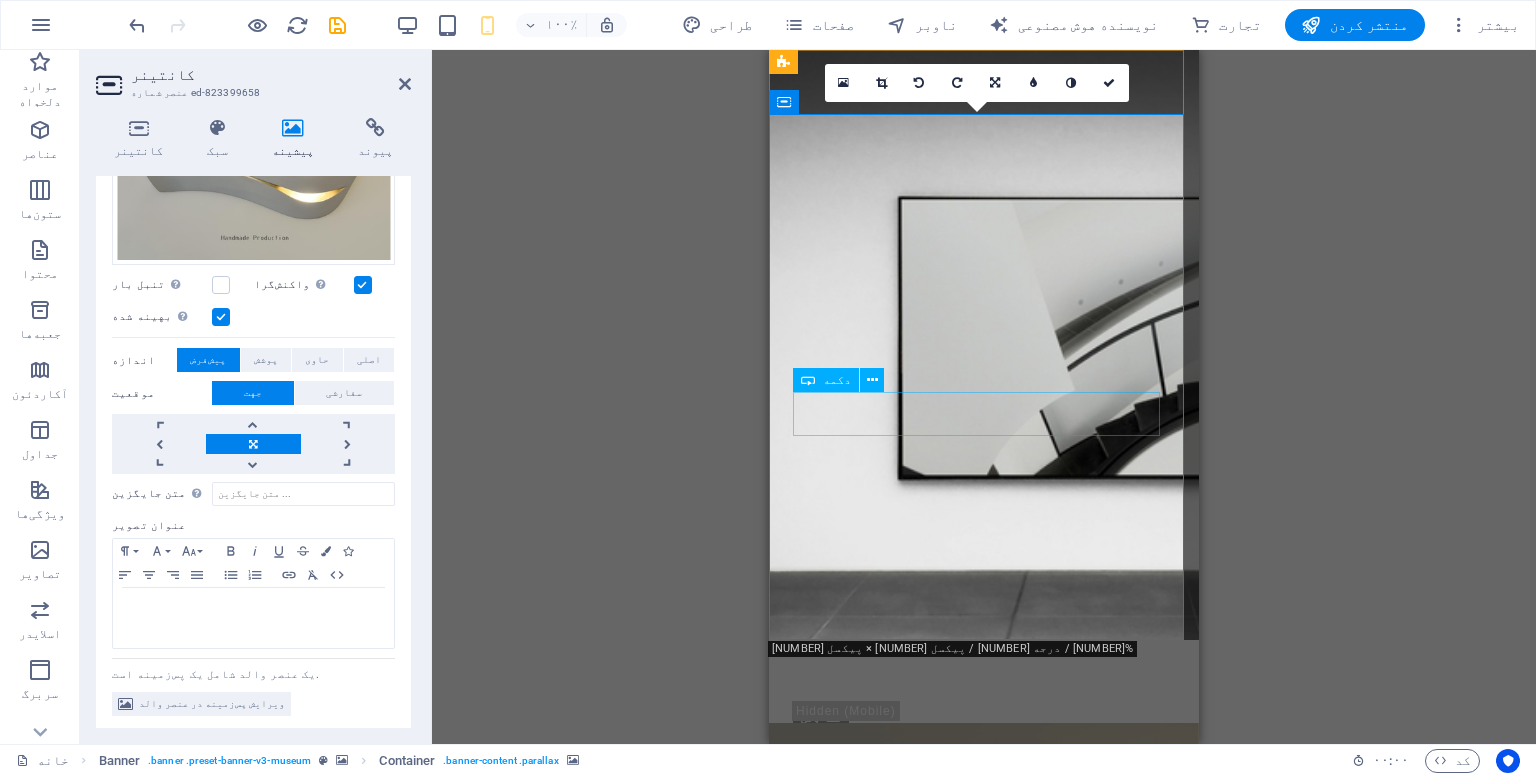 click on "کاوش" at bounding box center [984, 1724] 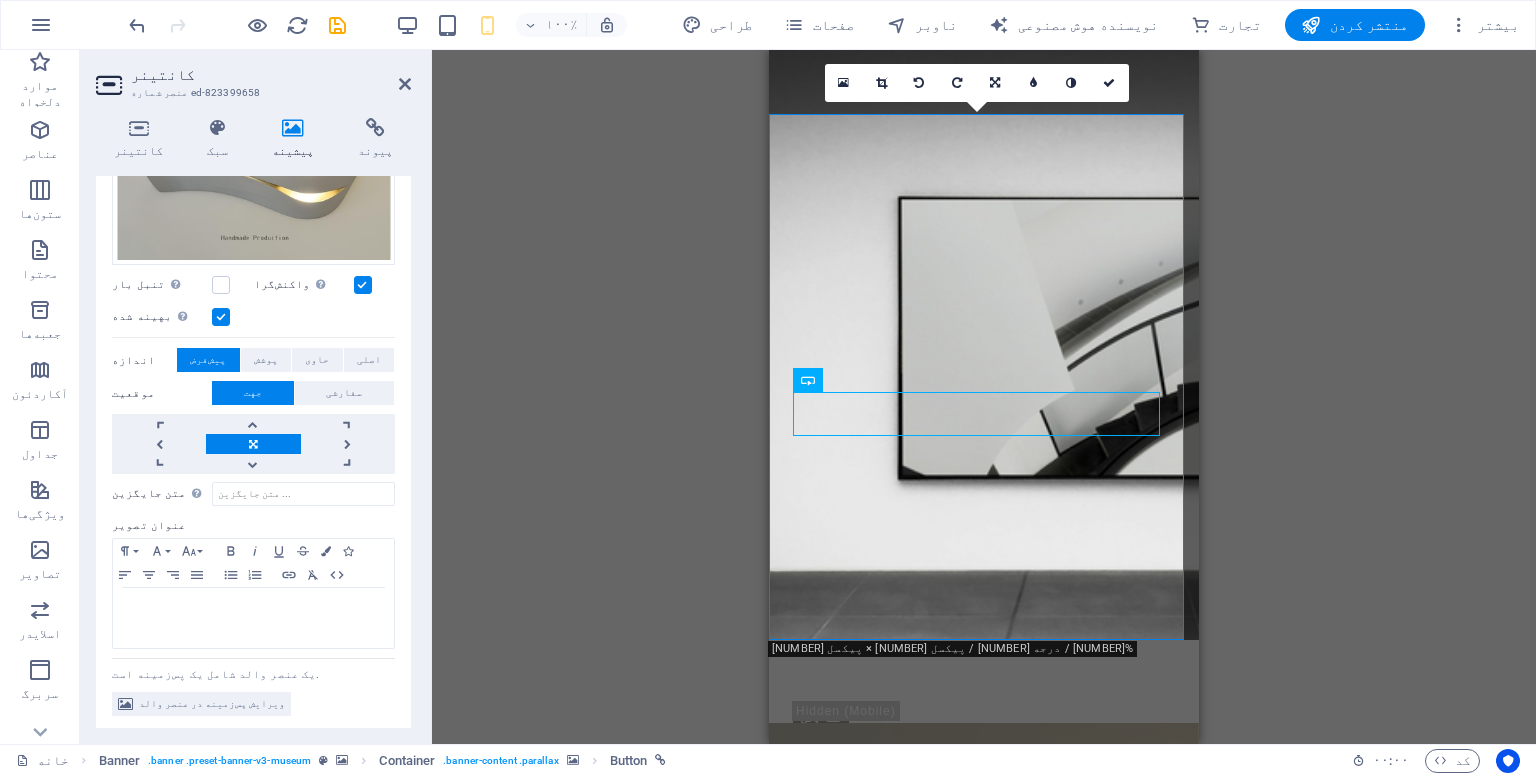 click at bounding box center (984, 1021) 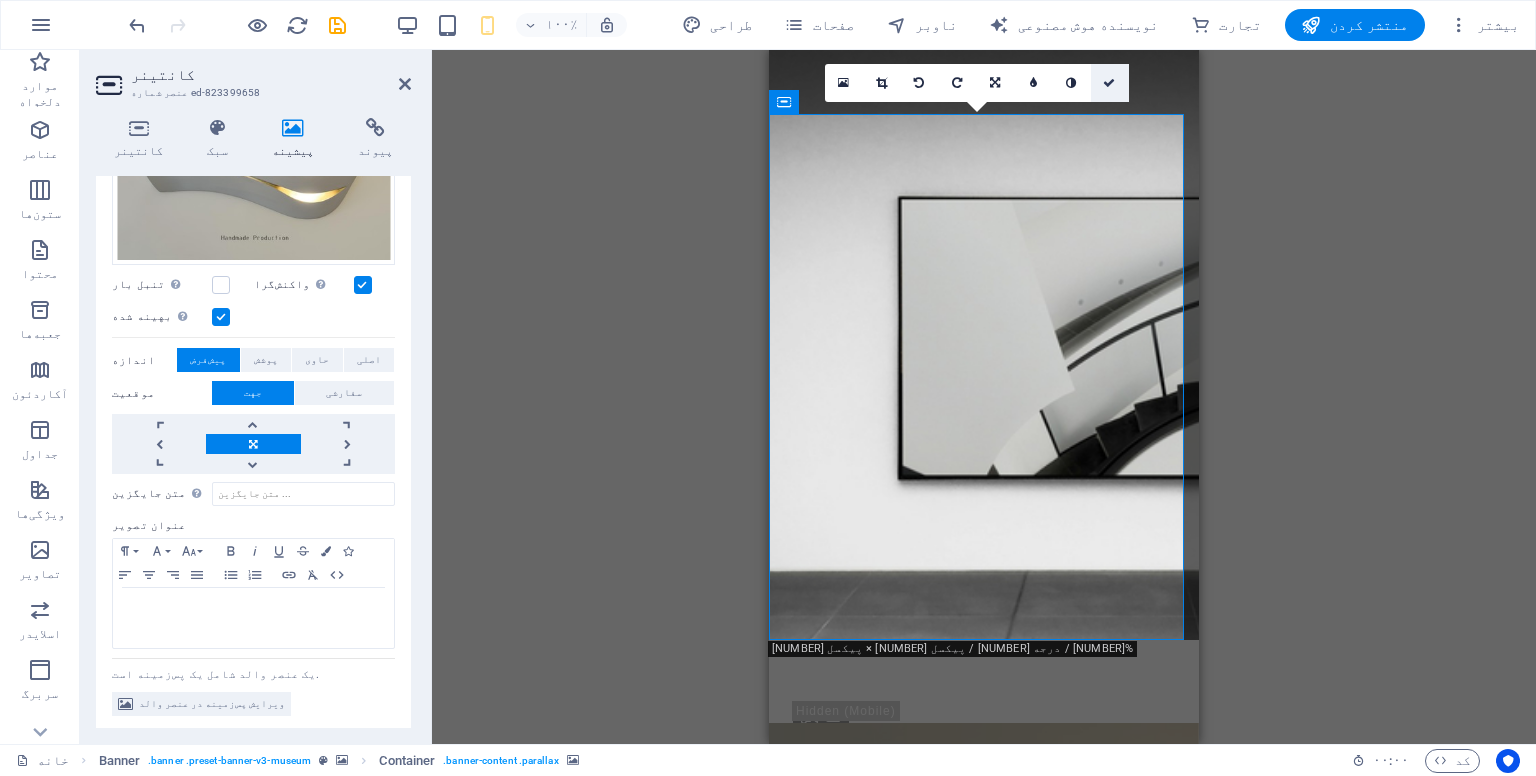click at bounding box center [1109, 83] 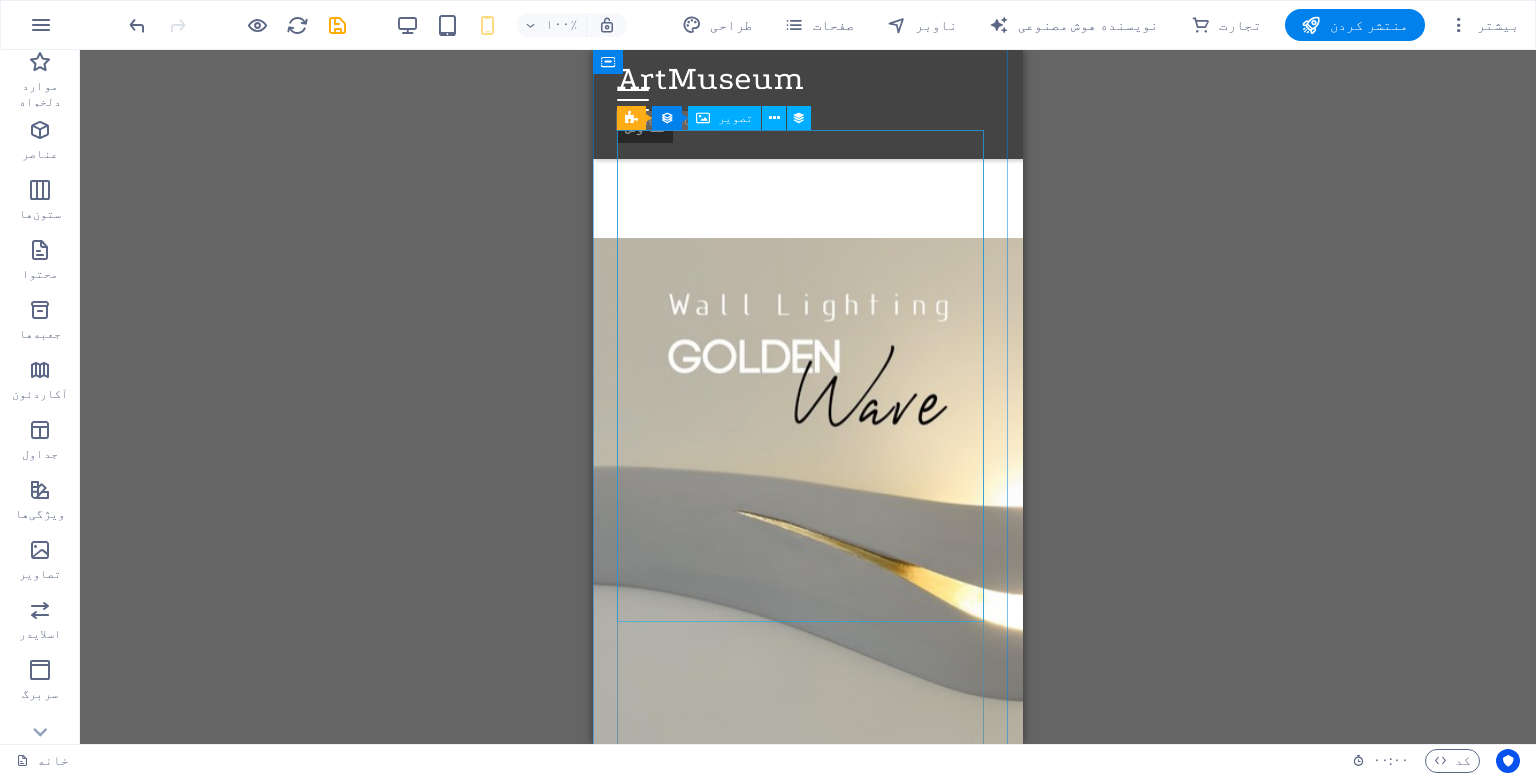 scroll, scrollTop: 1200, scrollLeft: 0, axis: vertical 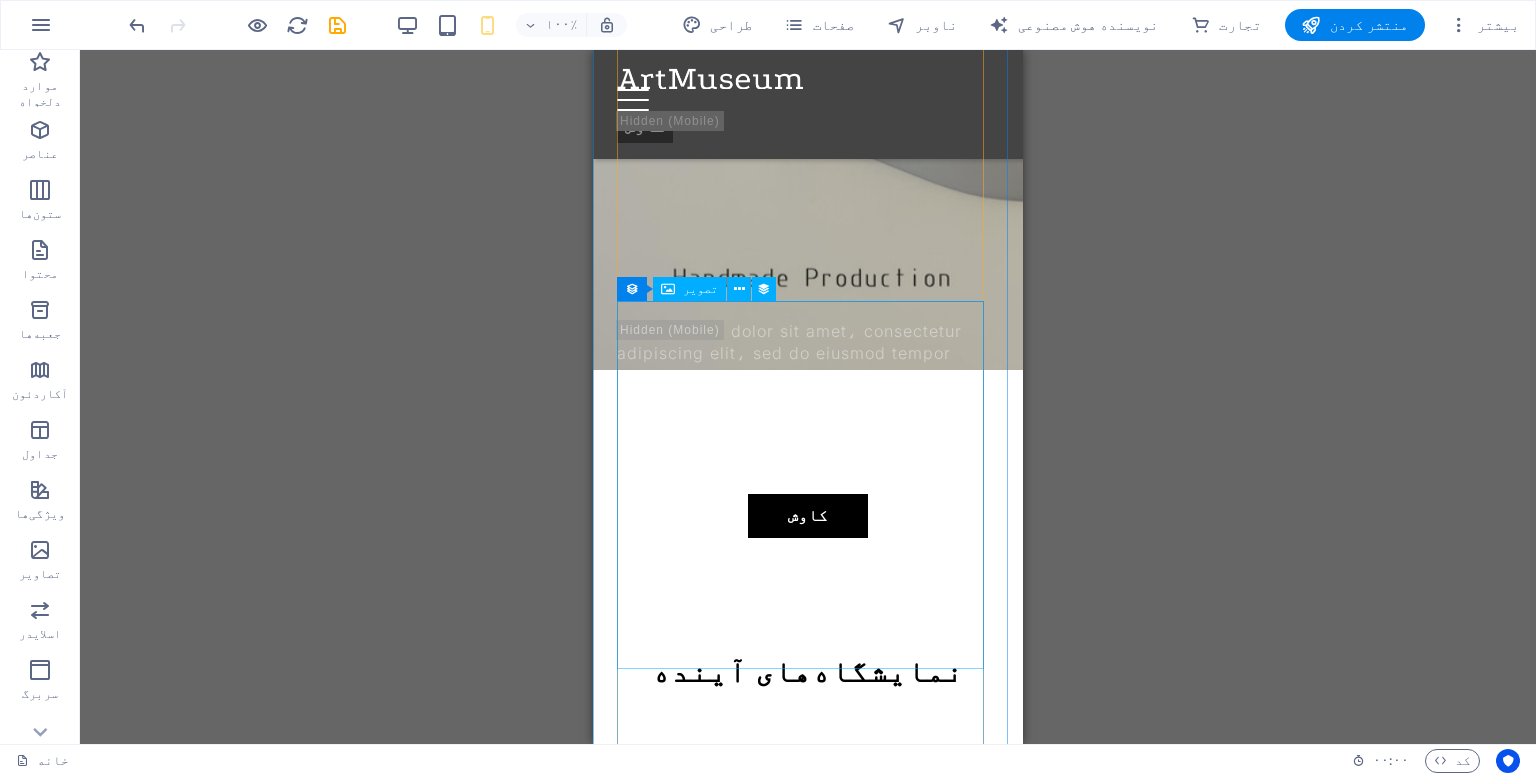 click at bounding box center [808, 2961] 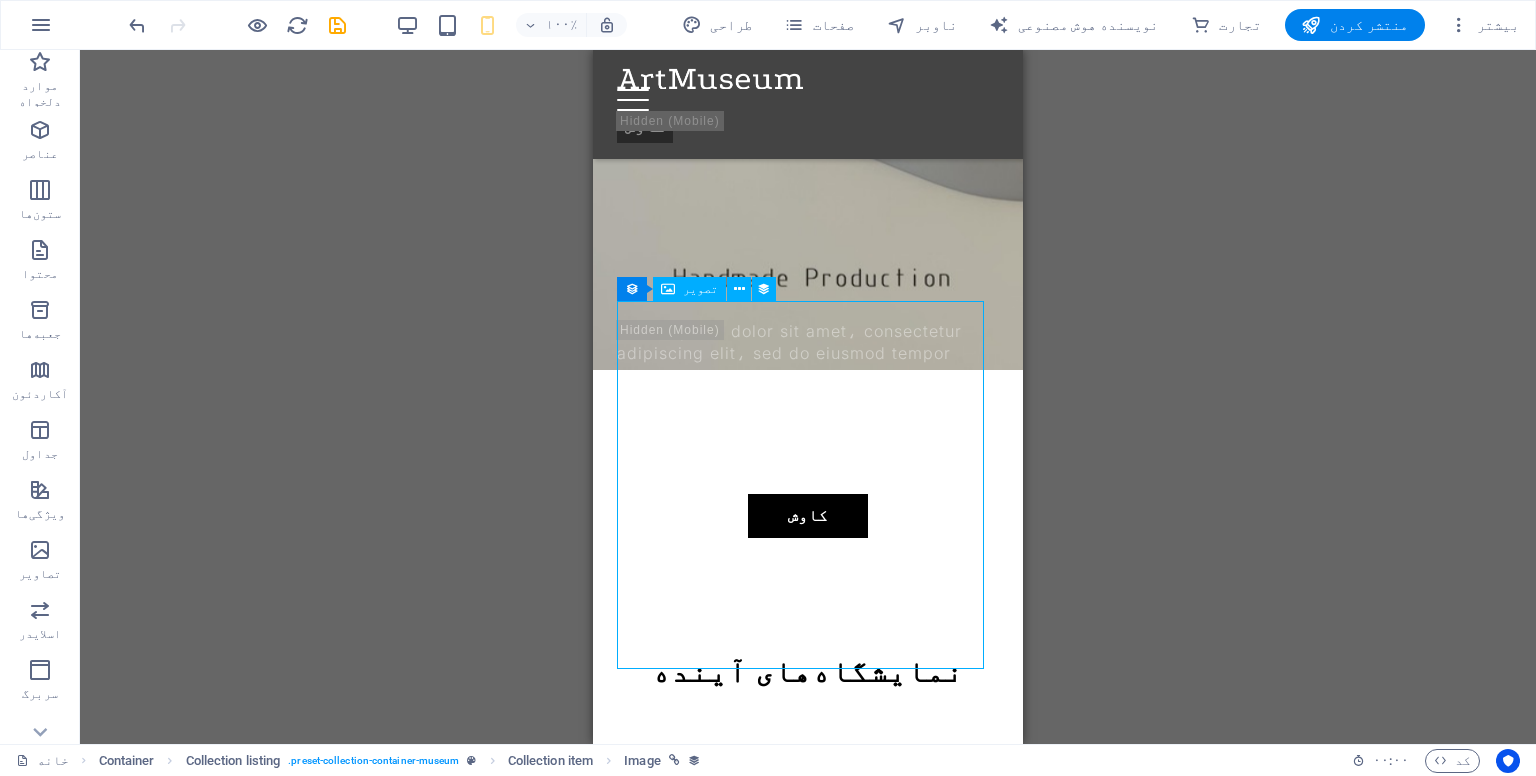 click at bounding box center (808, 2961) 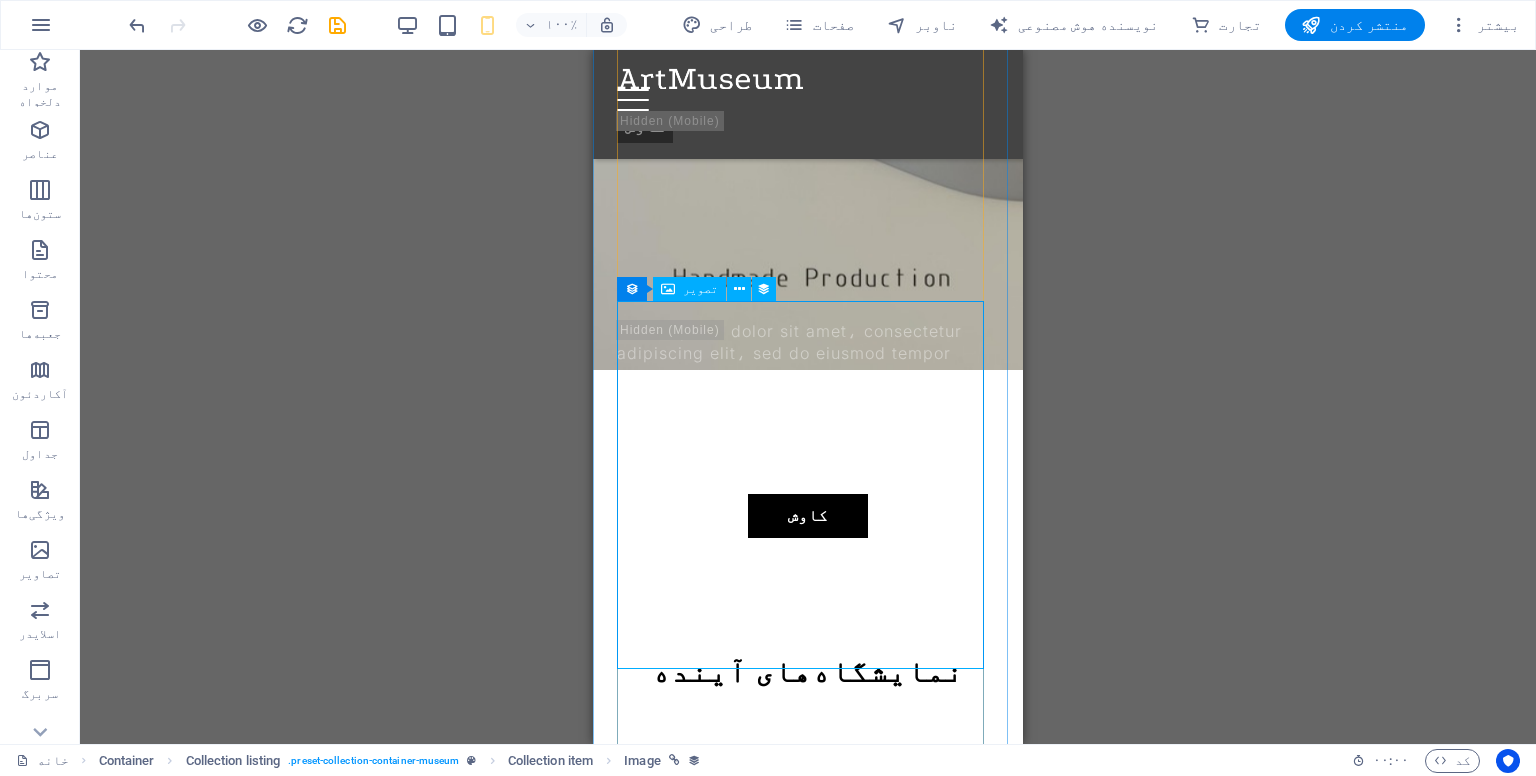 click at bounding box center (668, 289) 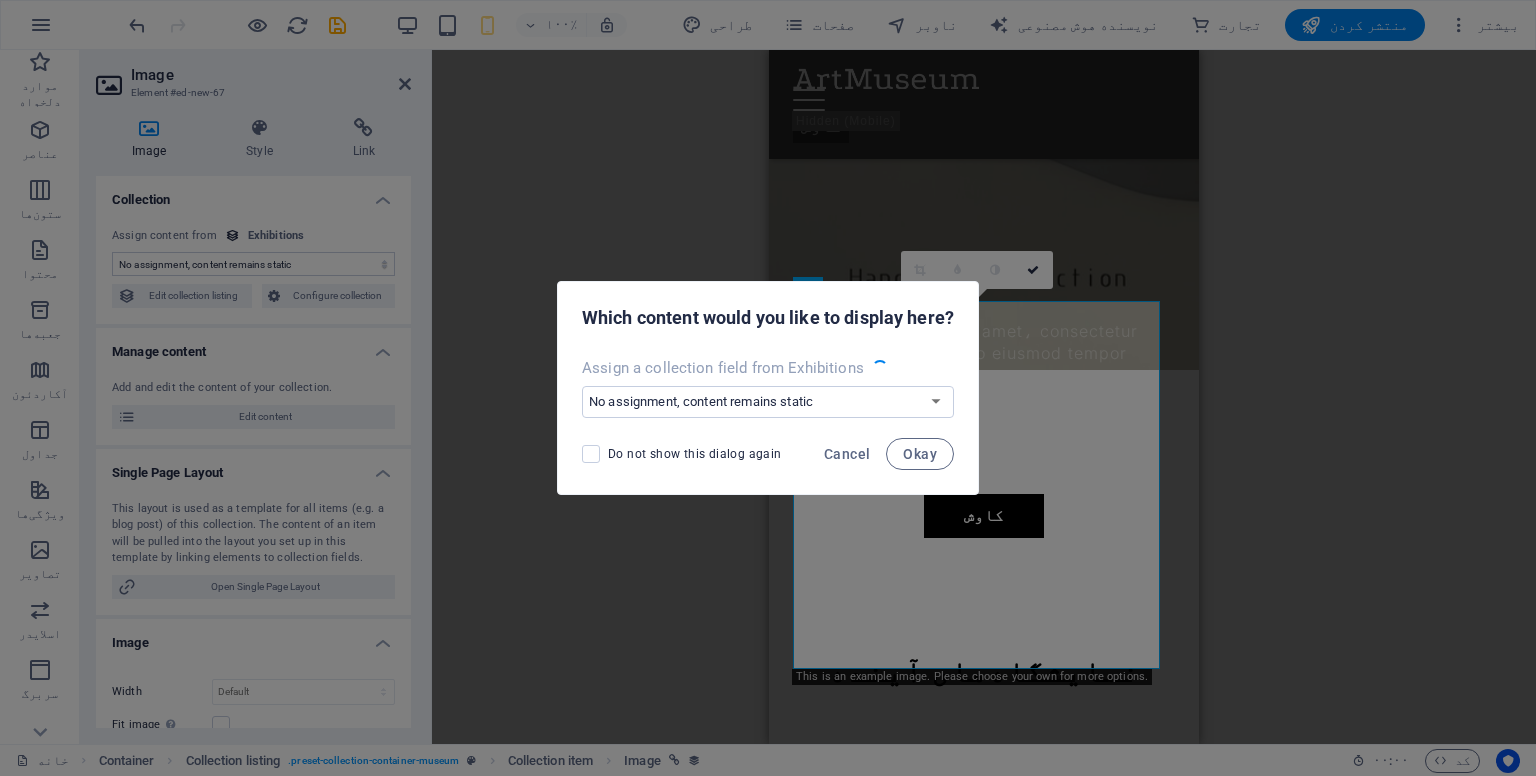 select on "exhibition-image" 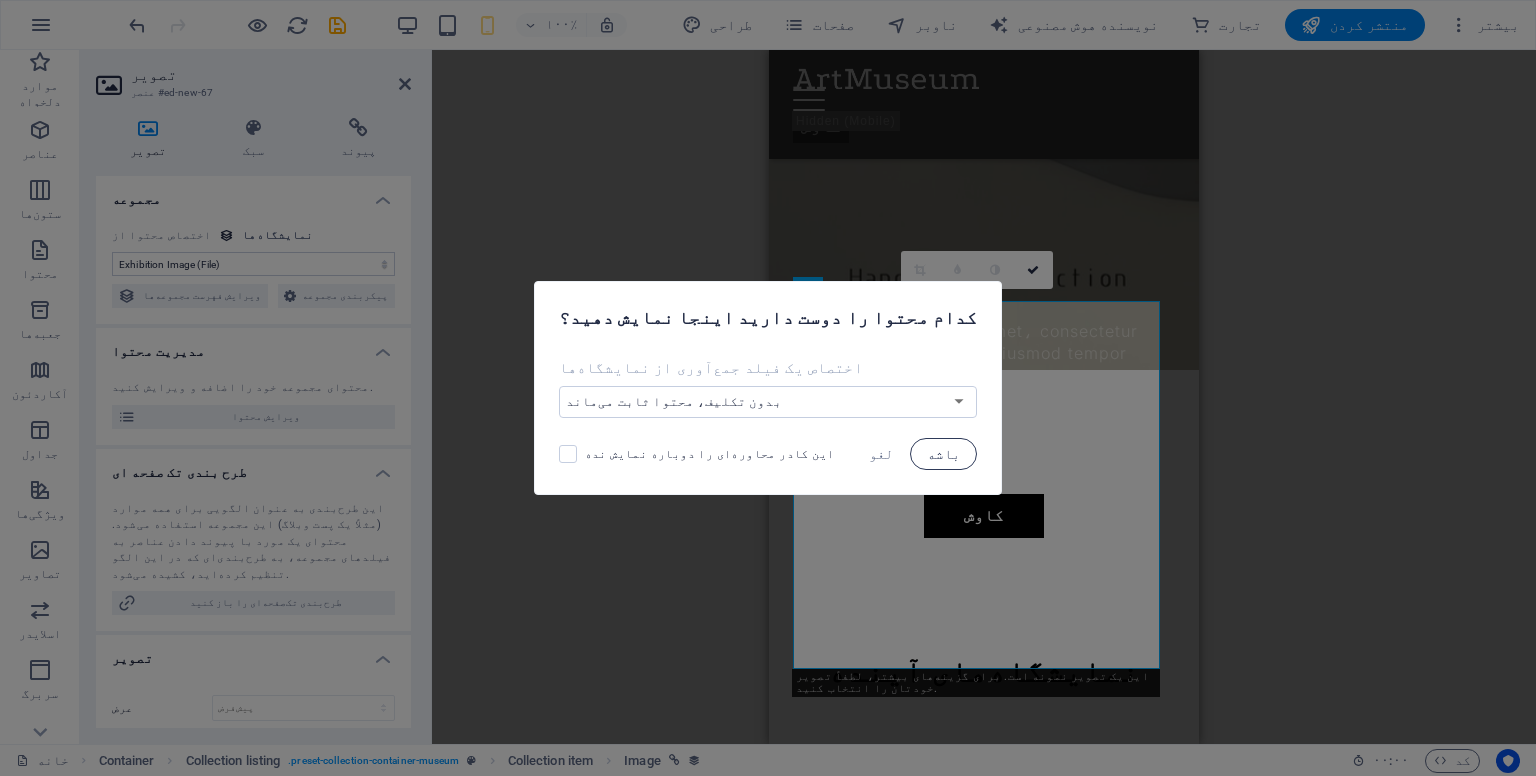 click on "باشه" at bounding box center (944, 454) 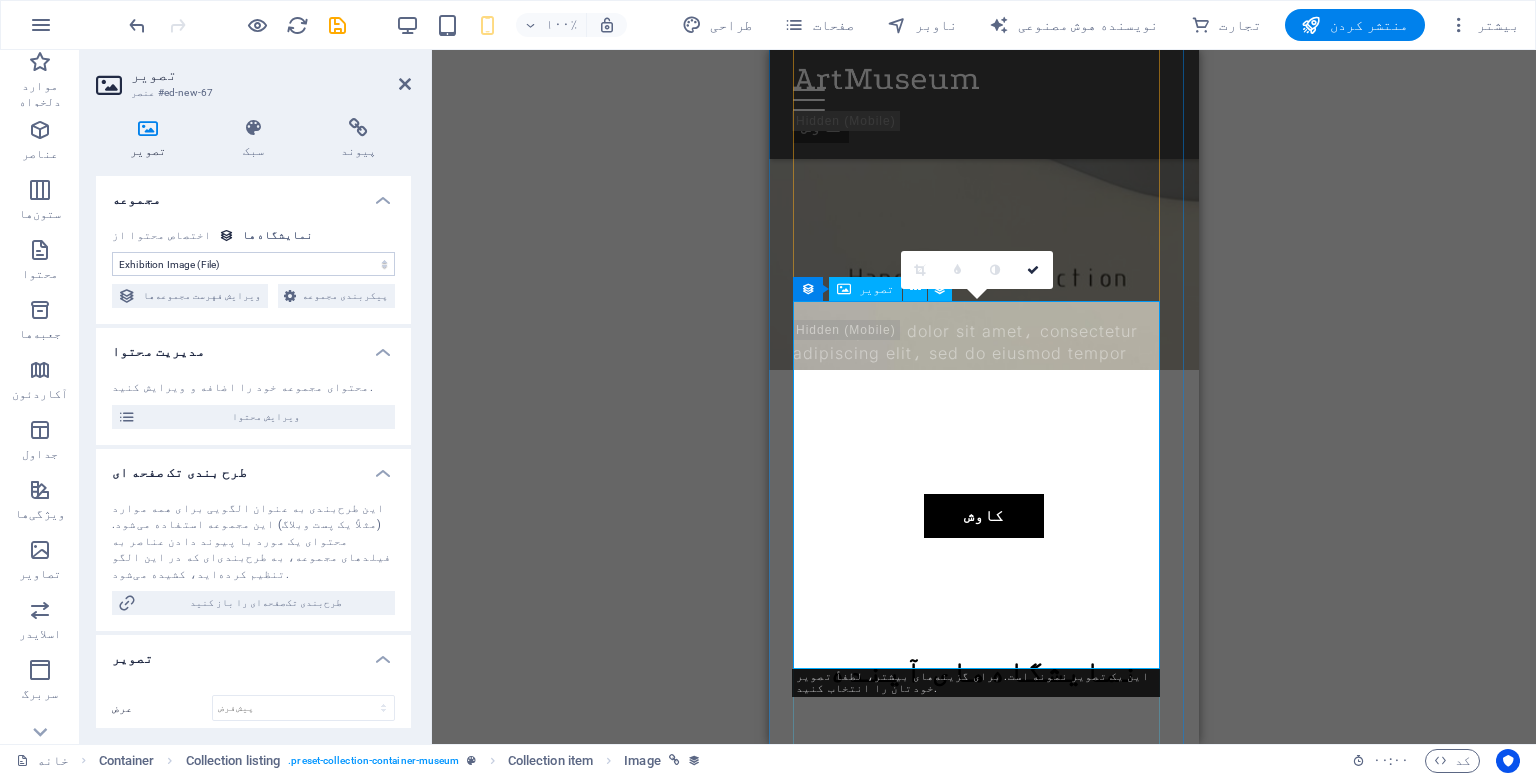 click at bounding box center (984, 2961) 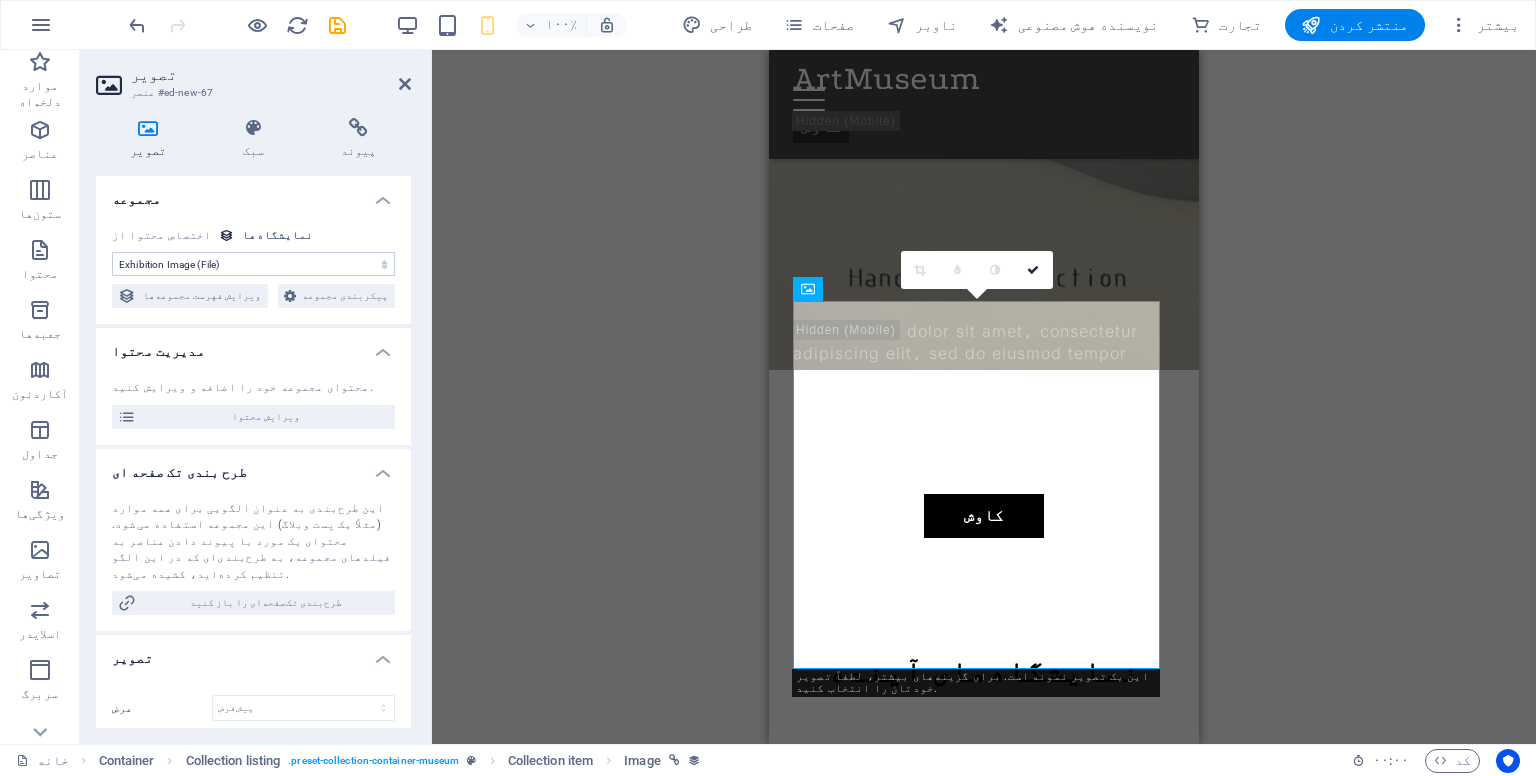click at bounding box center (148, 128) 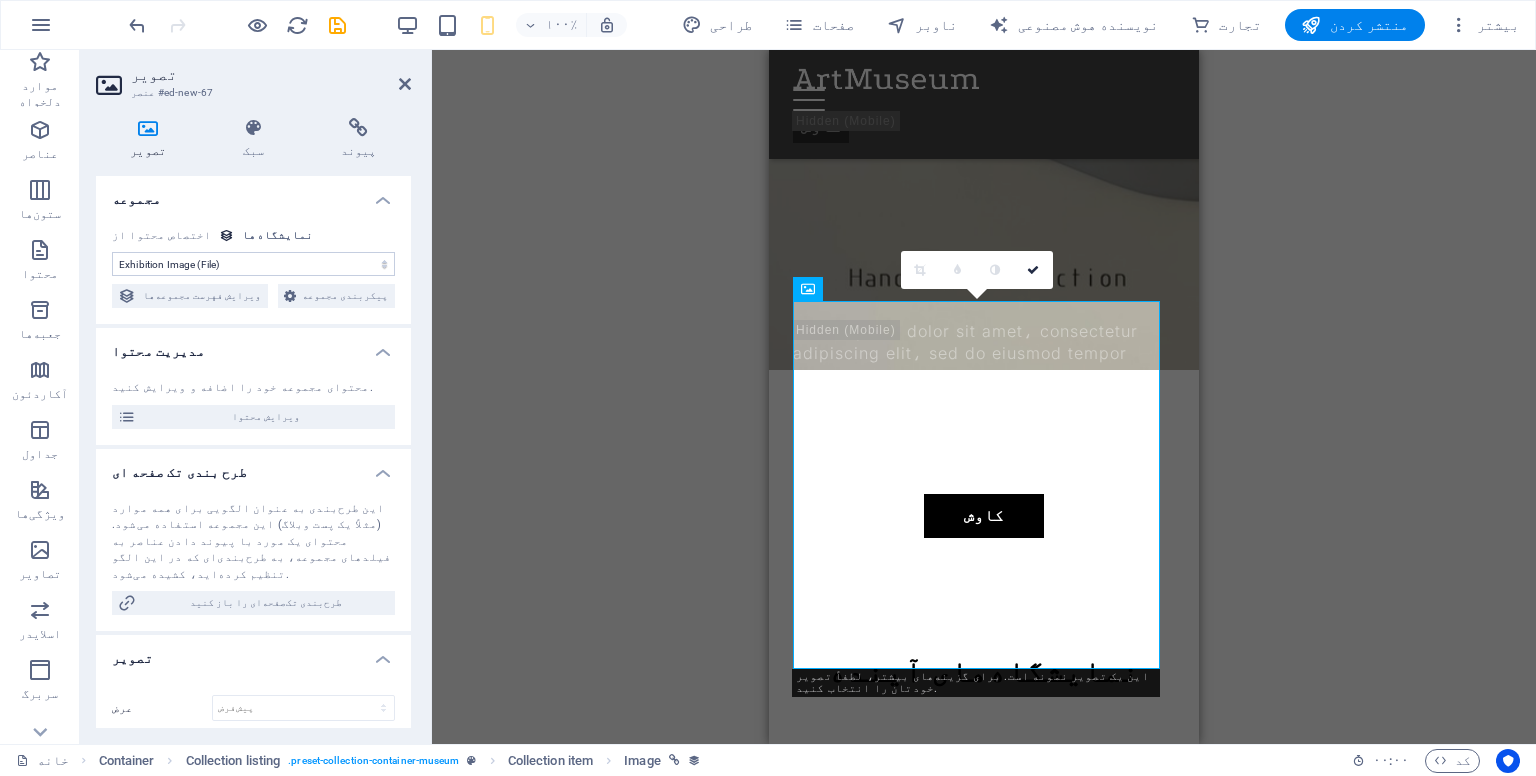 click at bounding box center [148, 128] 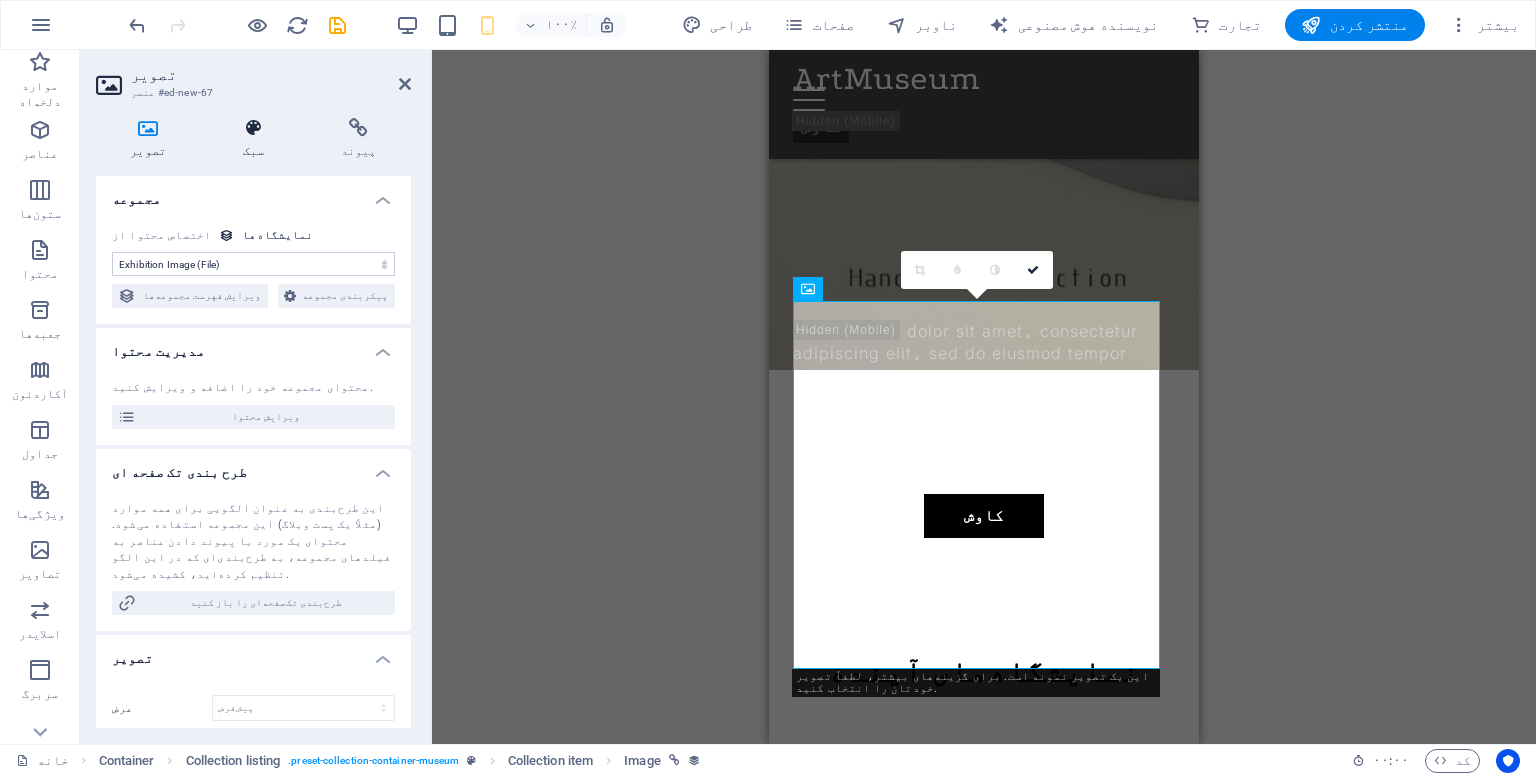 click on "سبک" at bounding box center (253, 151) 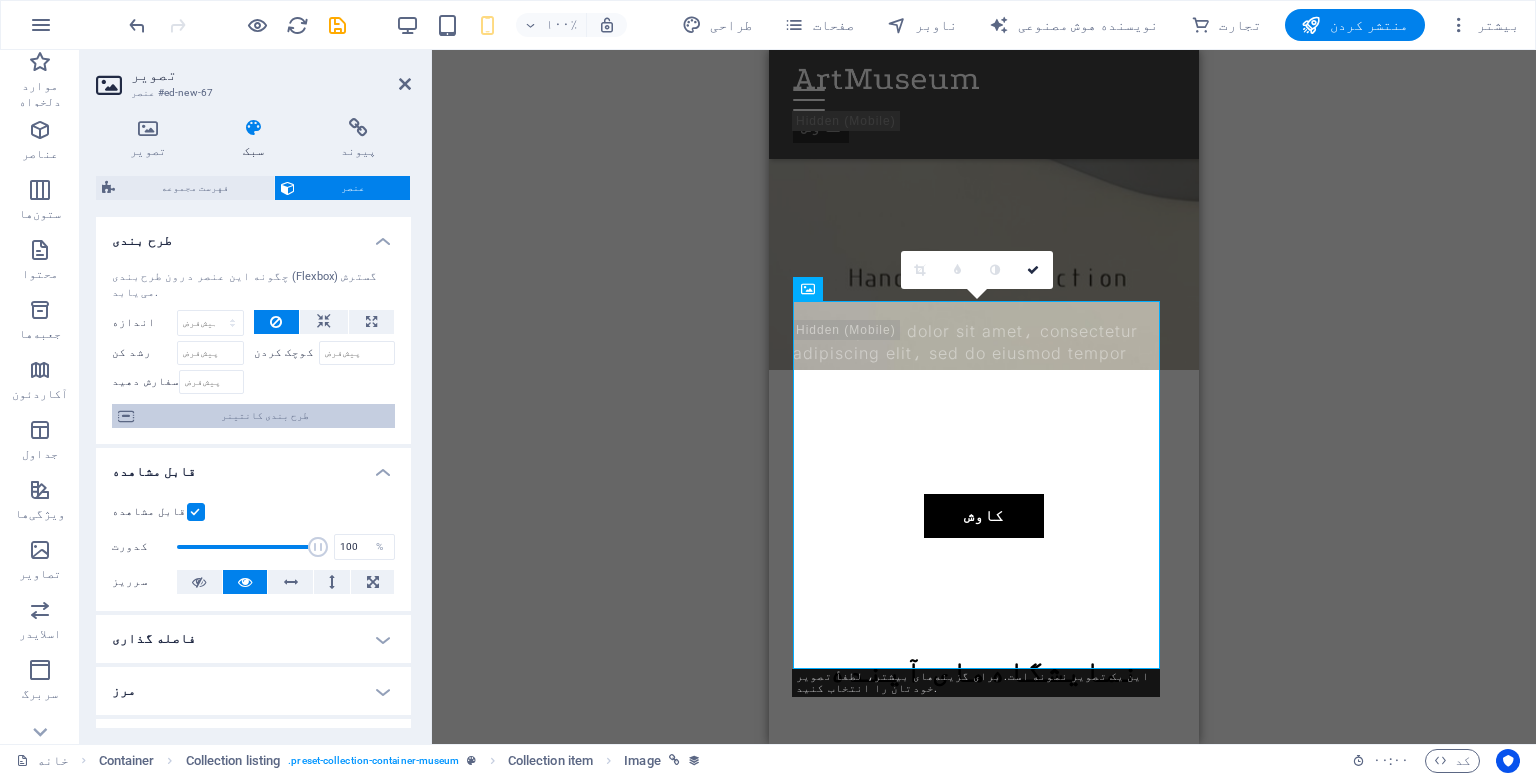 click on "طرح بندی کانتینر" at bounding box center [264, 416] 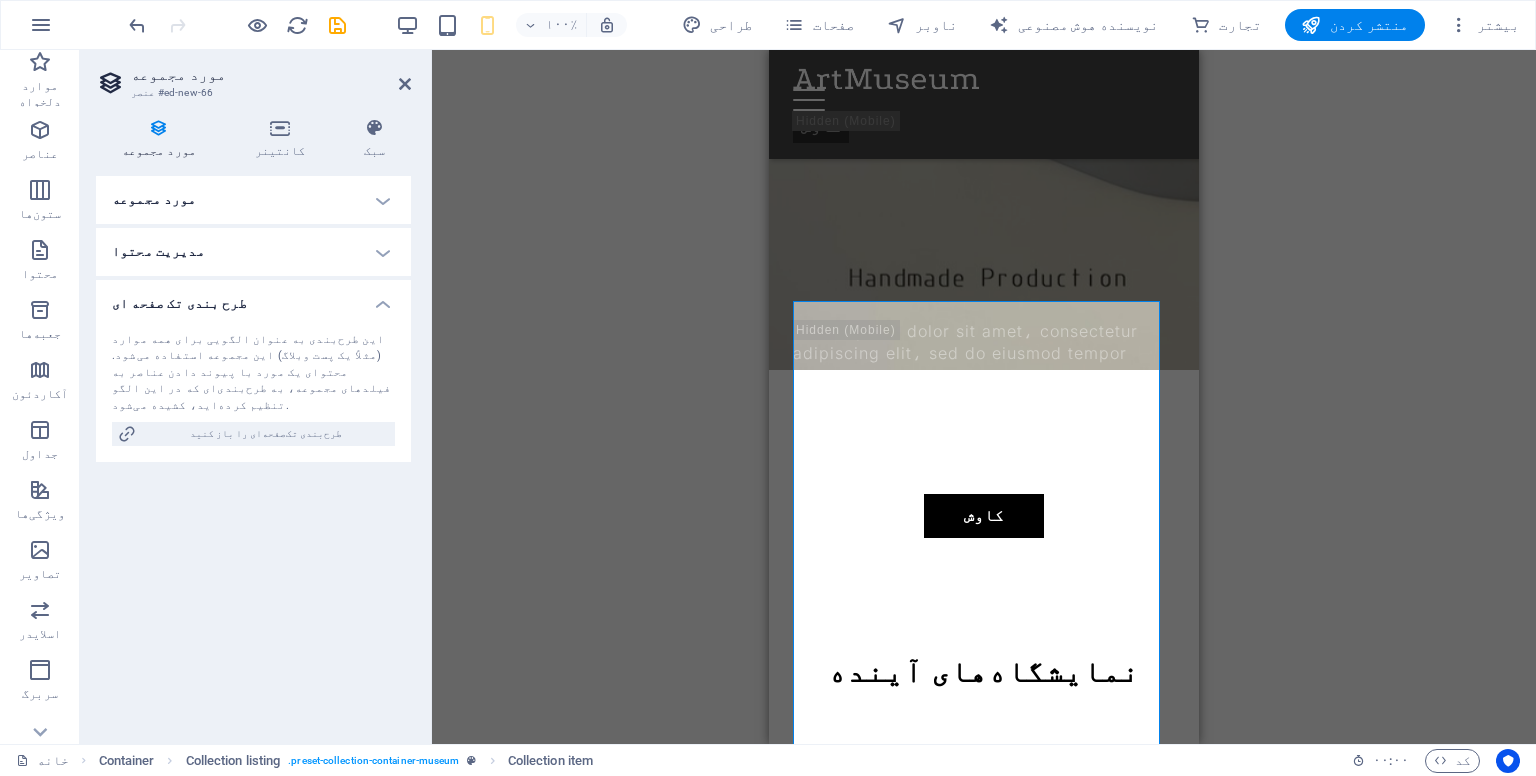 click on "مدیریت محتوا" at bounding box center [253, 252] 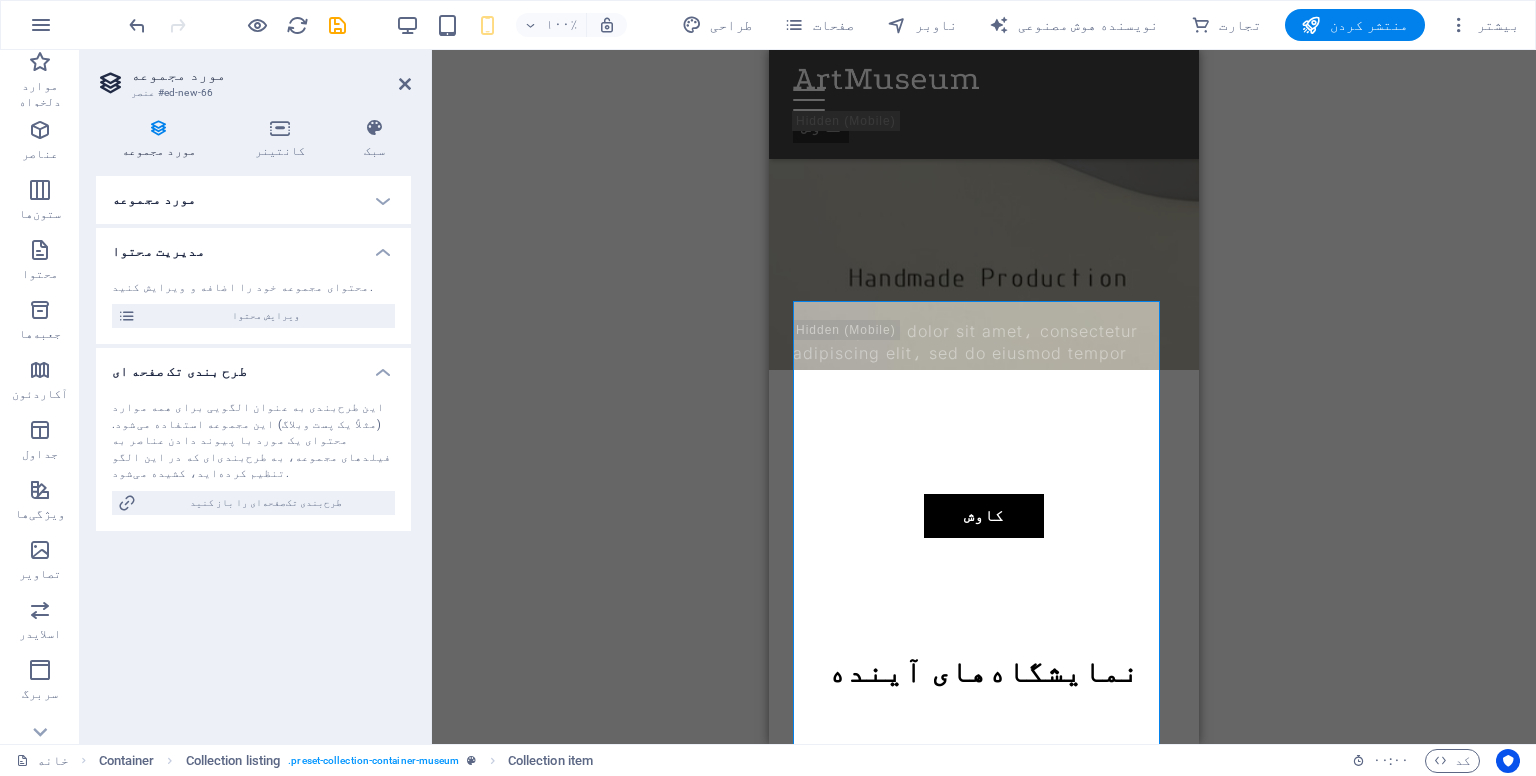 click on "محتوای مجموعه خود را اضافه و ویرایش کنید. ویرایش محتوا" at bounding box center (253, 304) 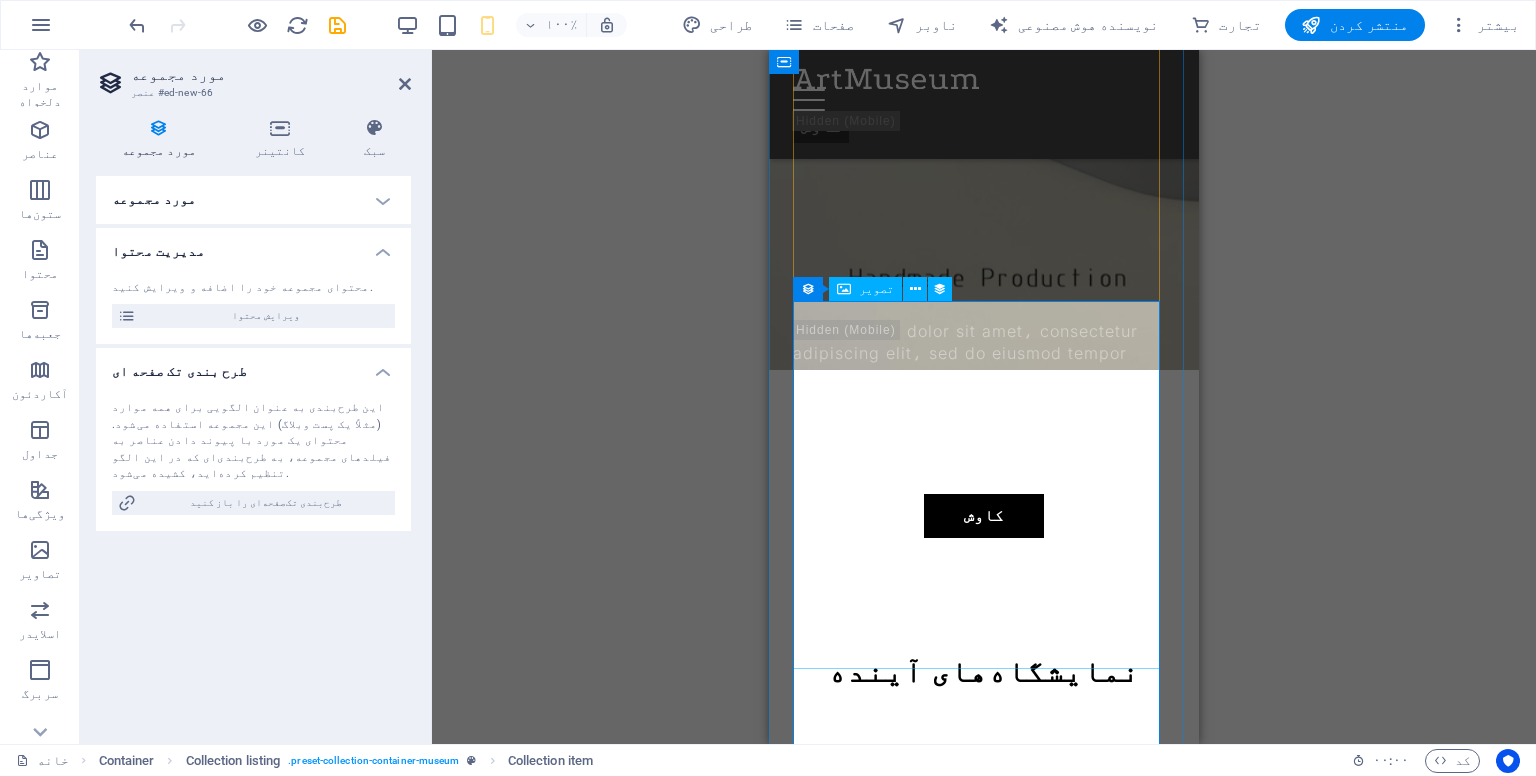 click at bounding box center (984, 2961) 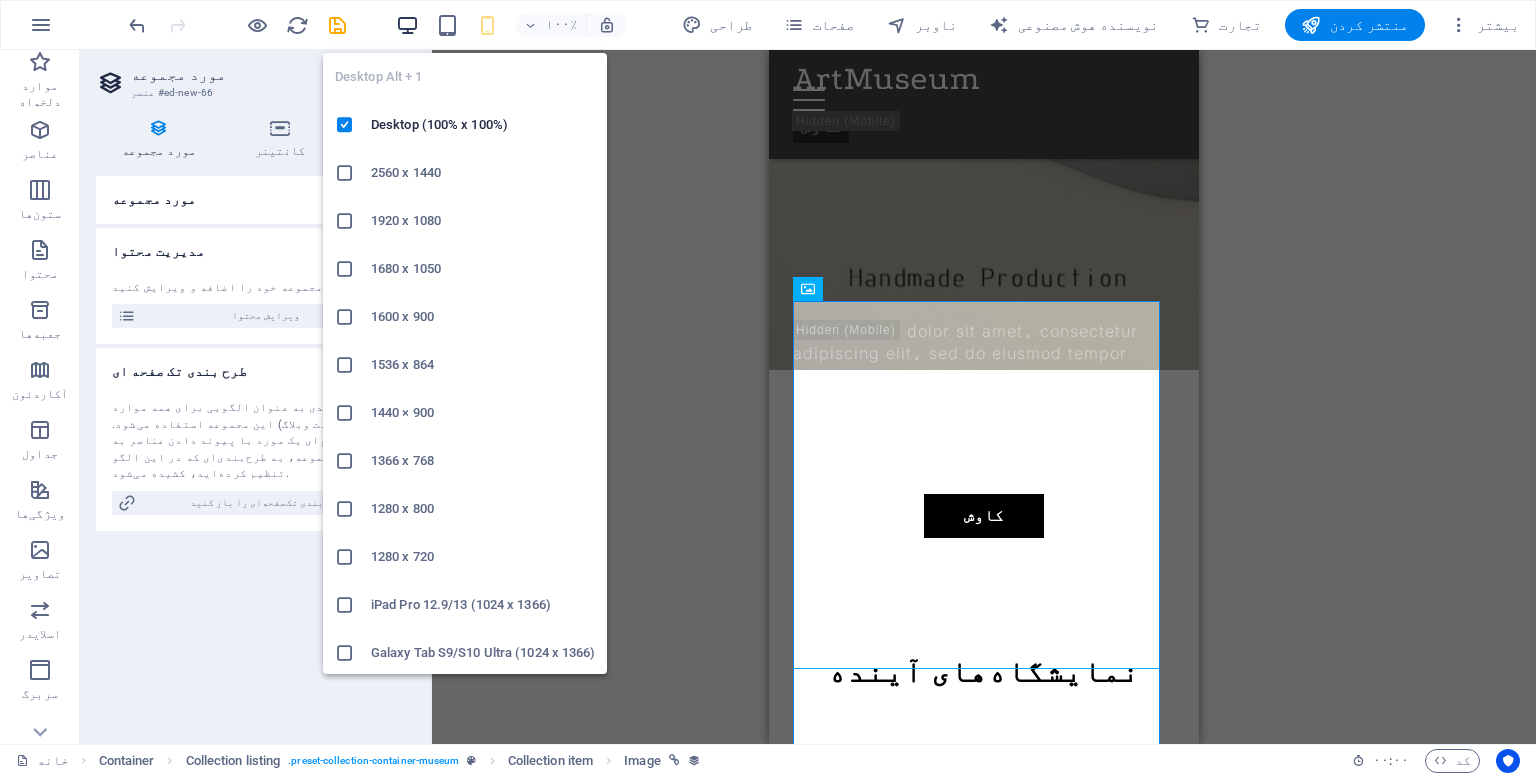 click at bounding box center [407, 25] 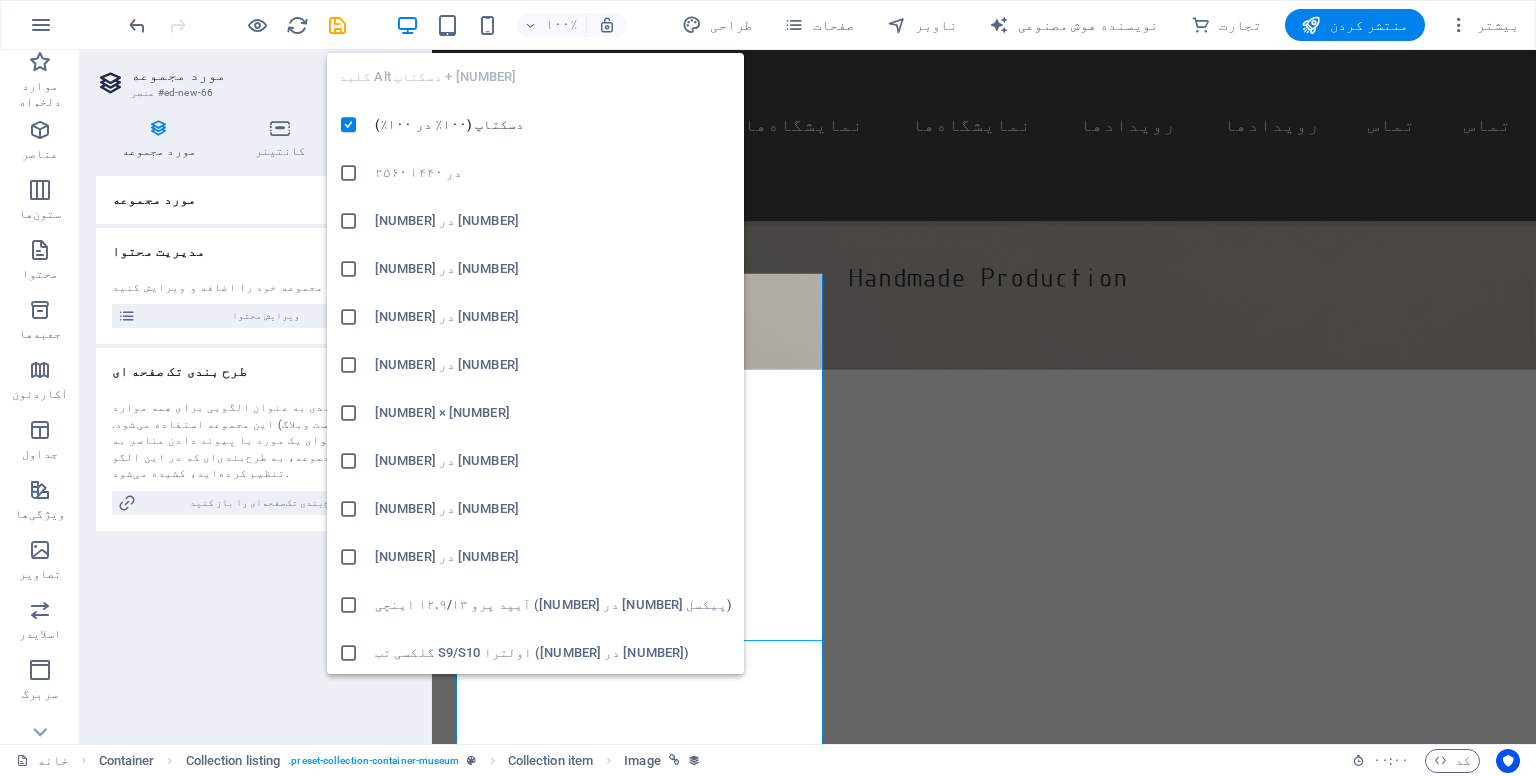 scroll, scrollTop: 1220, scrollLeft: 0, axis: vertical 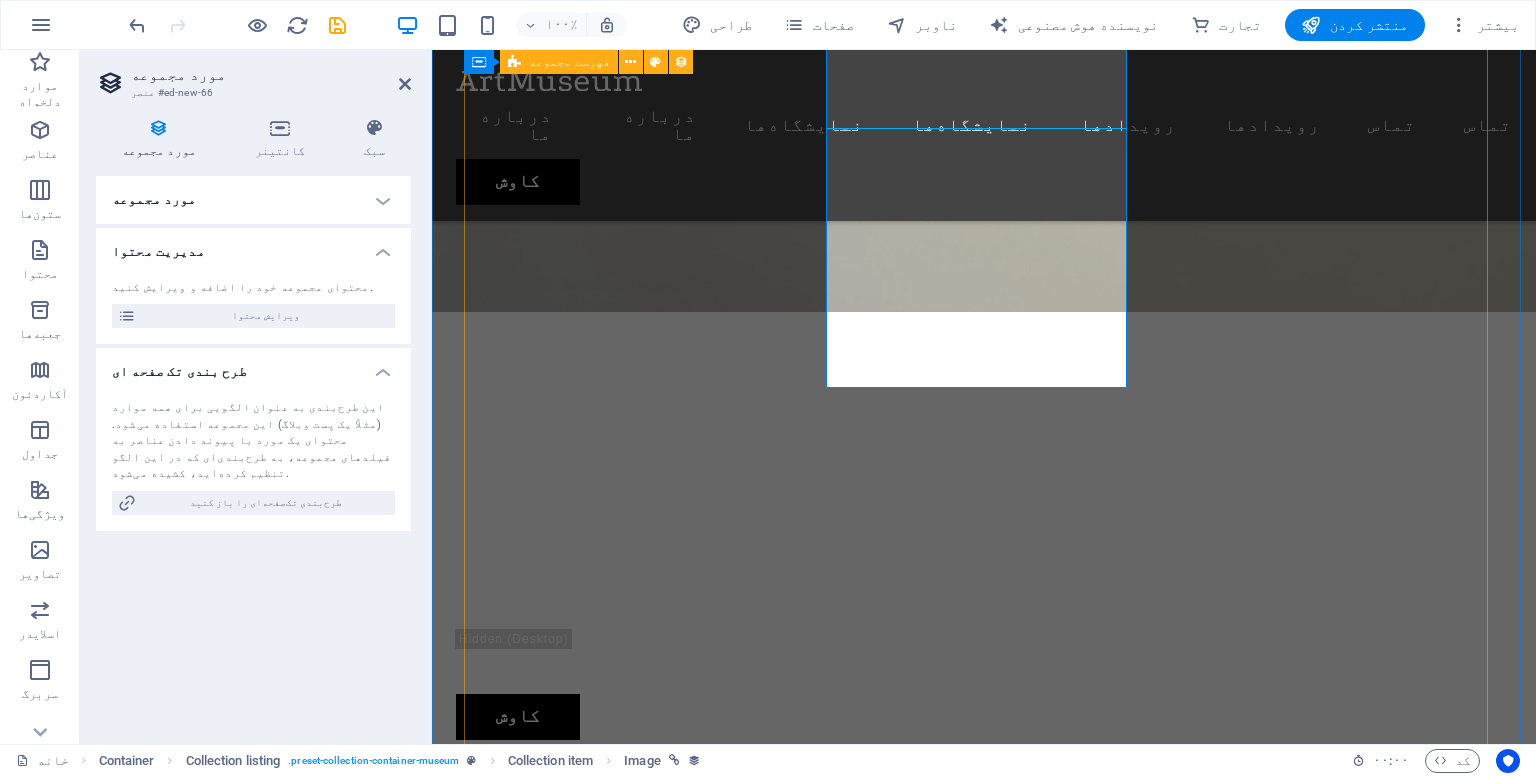 click on "کلید Alt دسکتاپ + [NUMBER] نمای هنری Lorem ipsum dolor sit amet، consectetur adipiscing elit، sed do eiusmod tempor incididunt ut labore [DATE] هنرمندان مدرن Lorem ipsum dolor sit amet، consectetur adipiscing elit، sed do eiusmod tempor incididunt ut labore [DATE] هنر و موسیقی Lorem ipsum dolor sit amet، consectetur adipiscing elit، sed do eiusmod tempor incididunt ut labore [DATE] ساختن عصر جدید Lorem ipsum dolor sit amet، consectetur adipiscing elit، sed do eiusmod tempor incididunt ut labore [DATE] تکامل نقاشی Lorem ipsum dolor sit amet، consectetur adipiscing elit، sed do eiusmod tempor incididunt ut labore [DATE] هنر کلاسیک Lorem ipsum dolor sit amet، consectetur adipiscing elit، sed do eiusmod tempor incididunt ut labore ورهیگه ناخسته" at bounding box center (968, 5680) 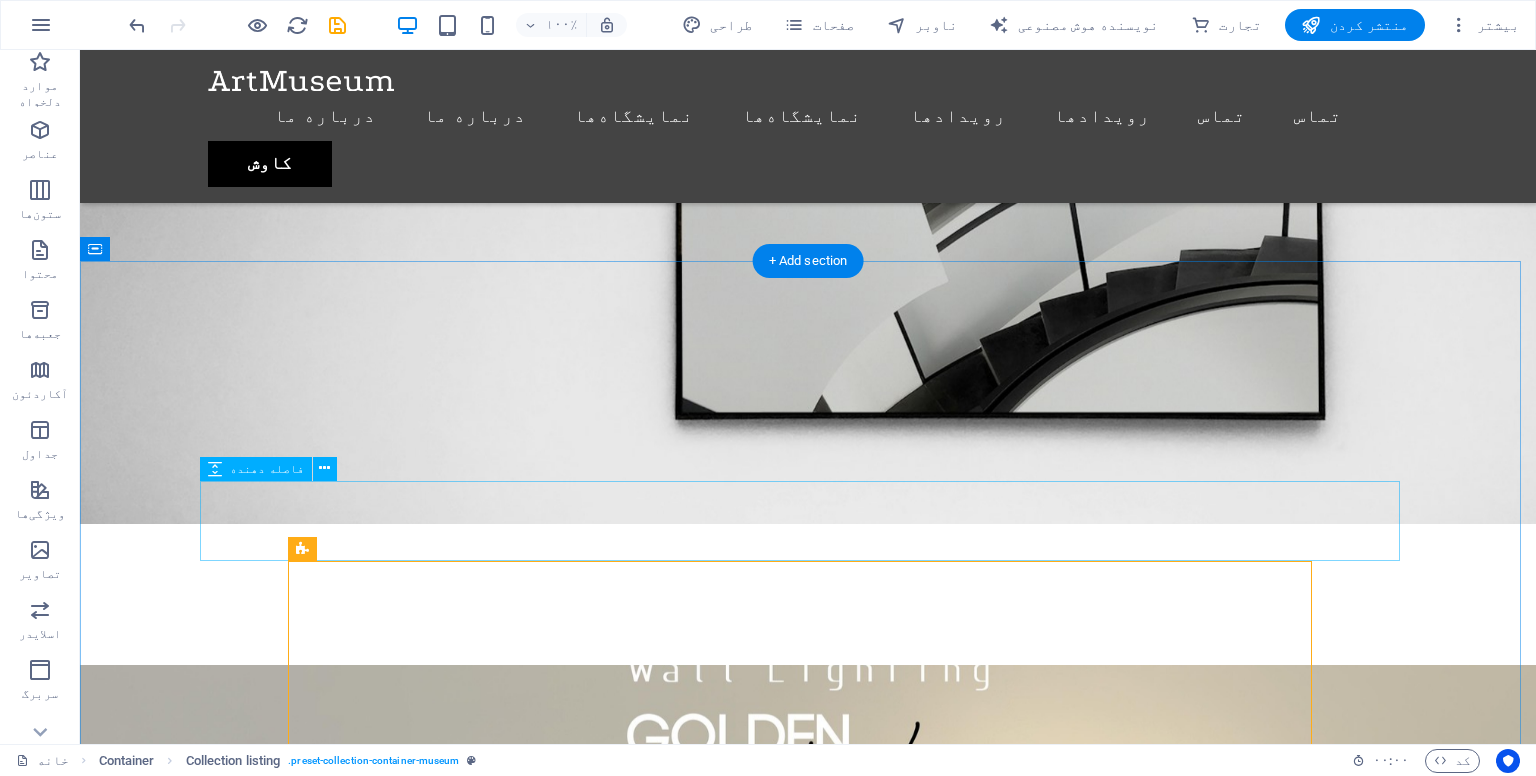 scroll, scrollTop: 147, scrollLeft: 0, axis: vertical 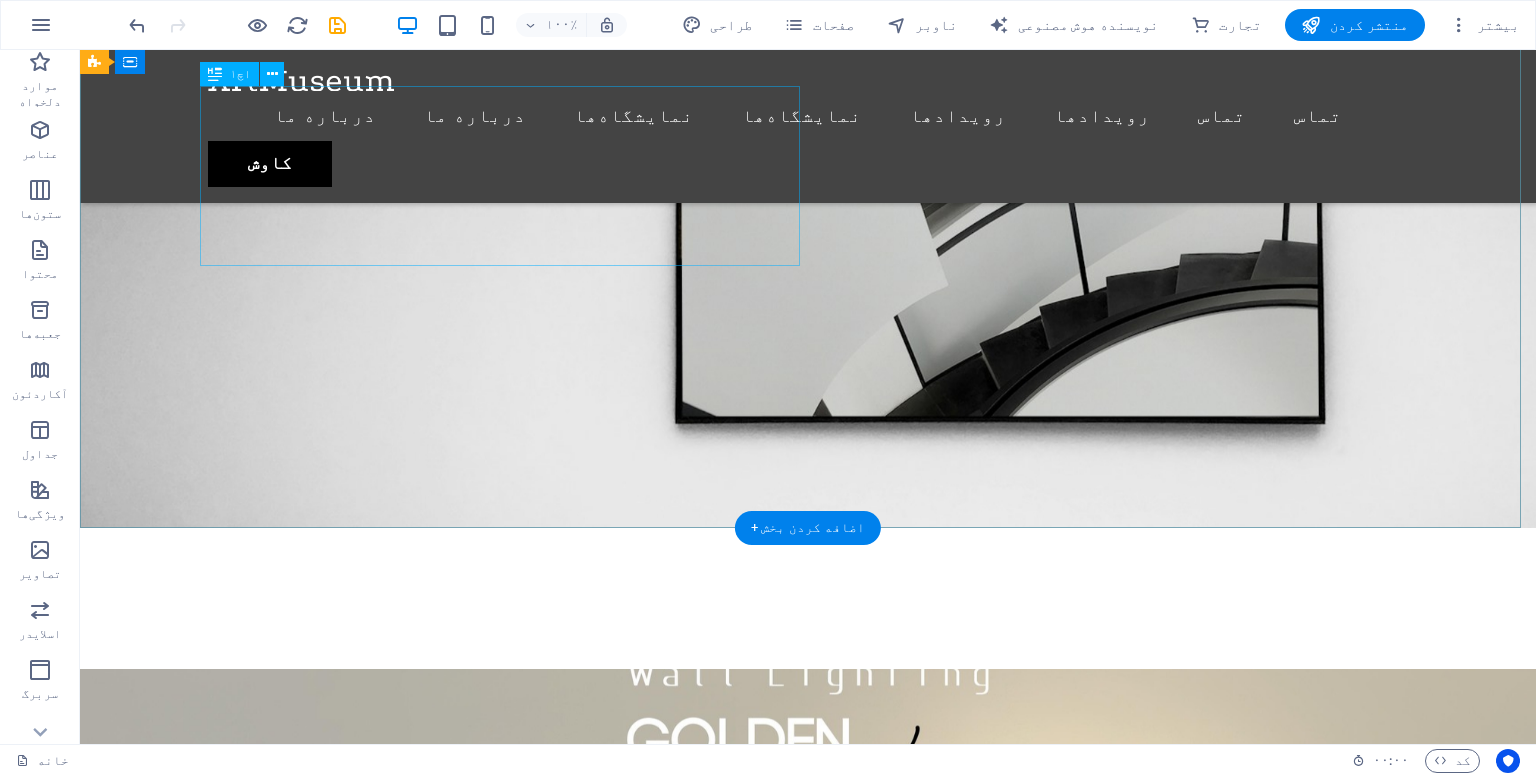 click on "بهترین نمایشگاه‌های هنری" at bounding box center [808, 1433] 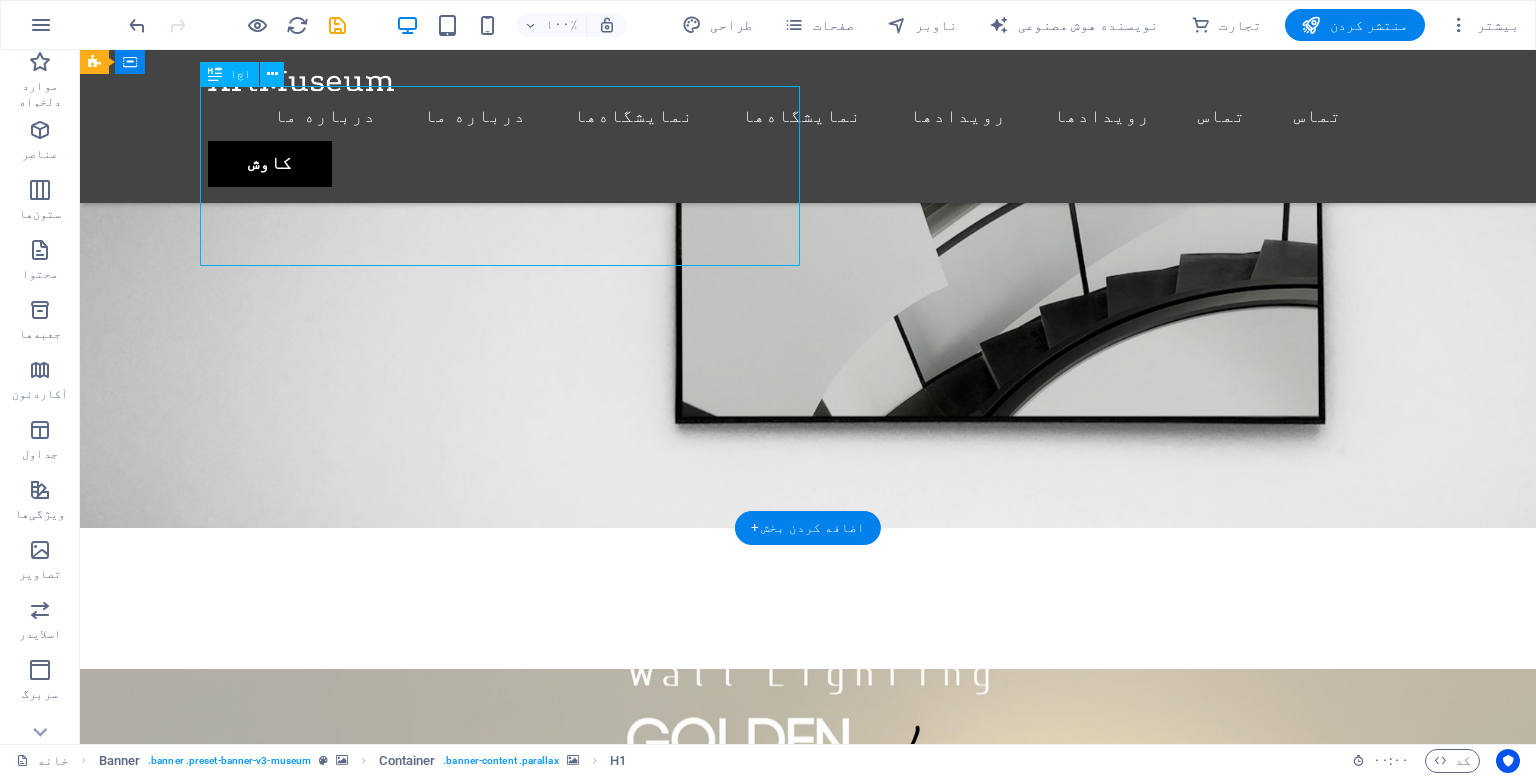 click on "بهترین نمایشگاه‌های هنری" at bounding box center [808, 1433] 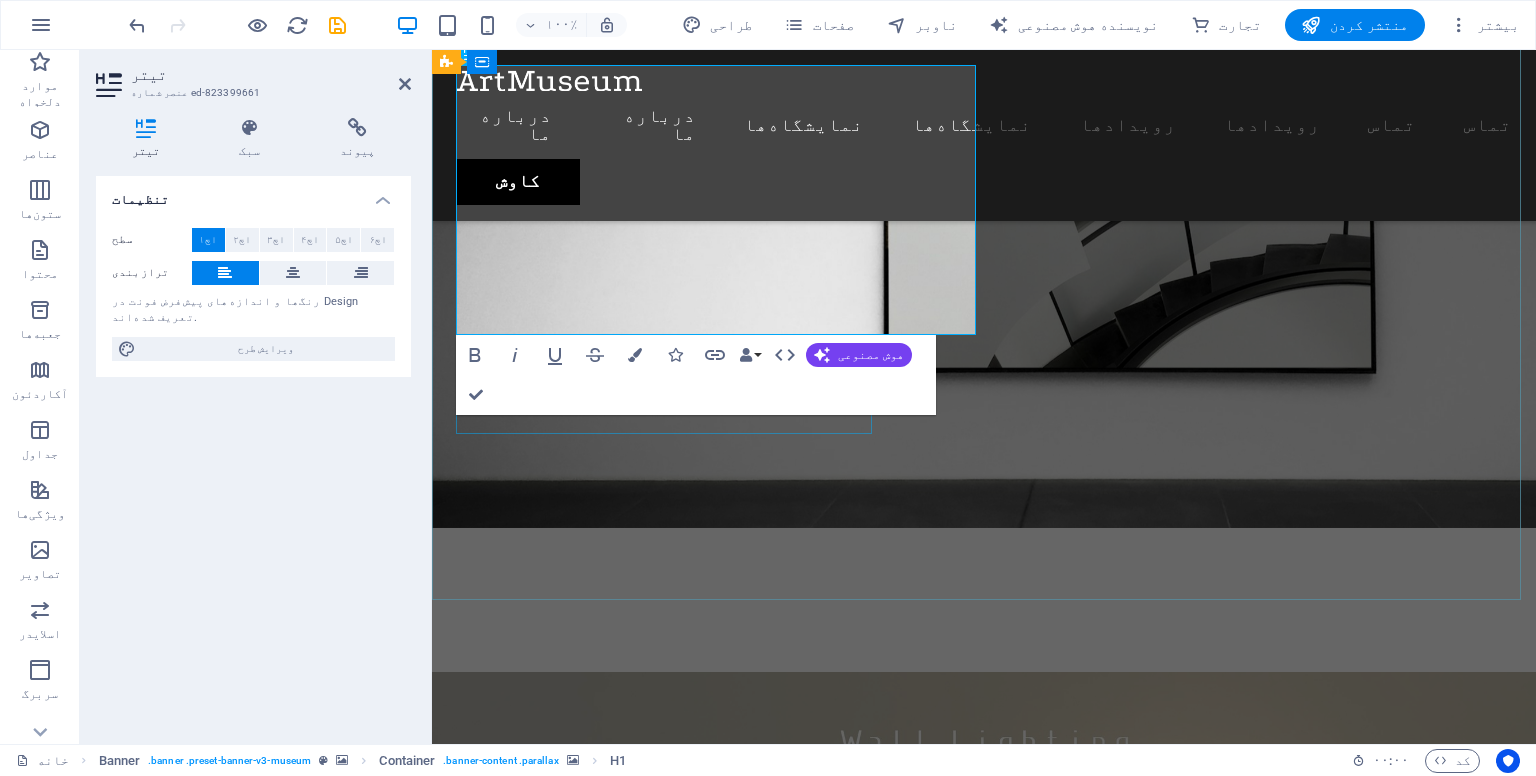 scroll, scrollTop: 155, scrollLeft: 0, axis: vertical 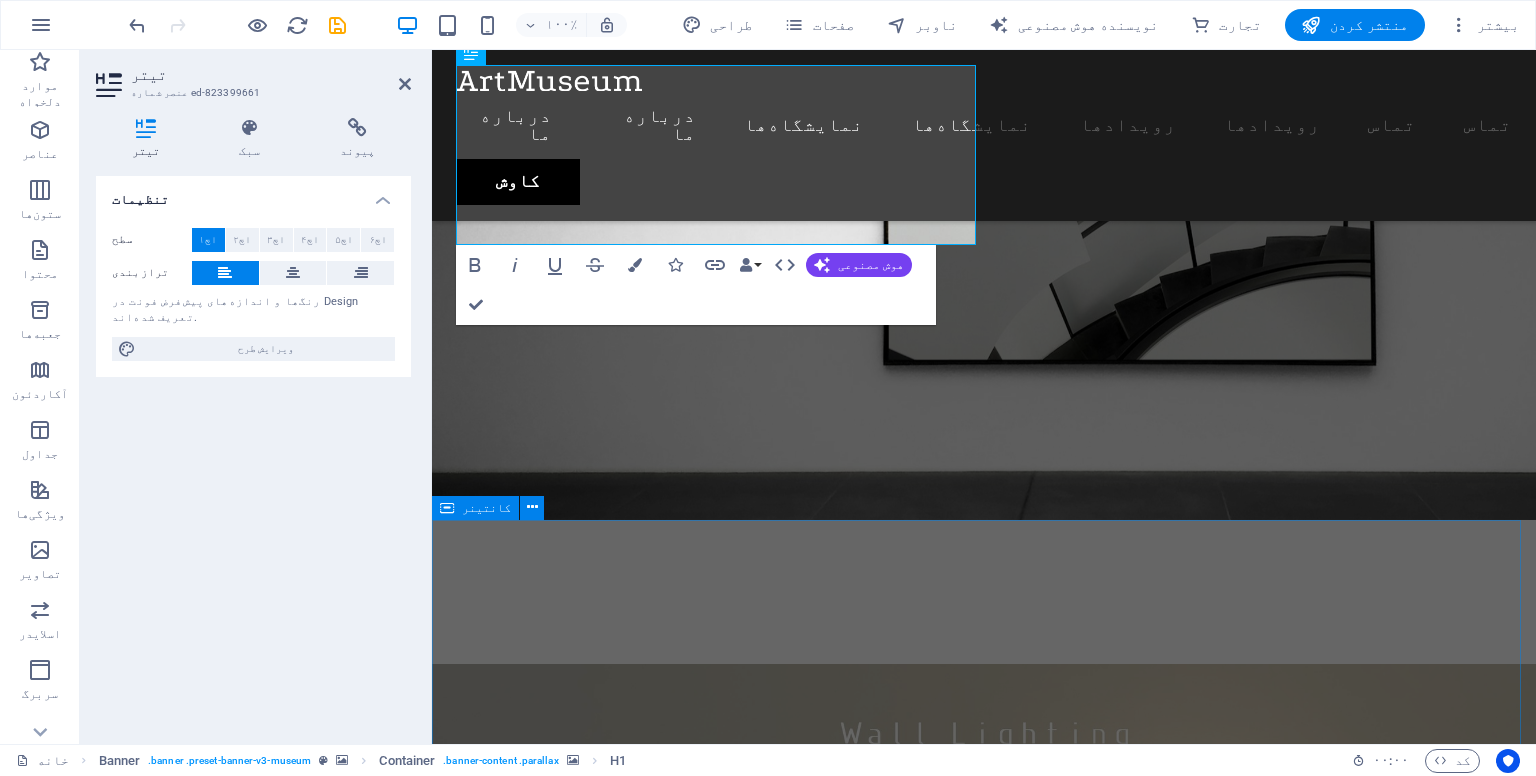 click on "نمایشگاه‌های آینده [DATE] نمای هنری Lorem ipsum dolor sit amet، consectetur adipiscing elit، sed do eiusmod tempor incididunt ut labore [DATE] هنرمندان مدرن Lorem ipsum dolor sit amet، consectetur adipiscing elit، sed do eiusmod tempor incididunt ut labore [DATE] هنر و موسیقی Lorem ipsum dolor sit amet، consectetur adipiscing elit، sed do eiusmod tempor incididunt ut labore [DATE] ساختن عصر جدید Lorem ipsum dolor sit amet، consectetur adipiscing elit، sed do eiusmod tempor incididunt ut labore [DATE] تکامل نقاشی Lorem ipsum dolor sit amet، consectetur adipiscing elit، sed do eiusmod tempor incididunt ut labore [DATE] هنر کلاسیک Lorem ipsum dolor sit amet، consectetur adipiscing elit، sed do eiusmod tempor incididunt ut labore ورهیگه ناخسته" at bounding box center [984, 6505] 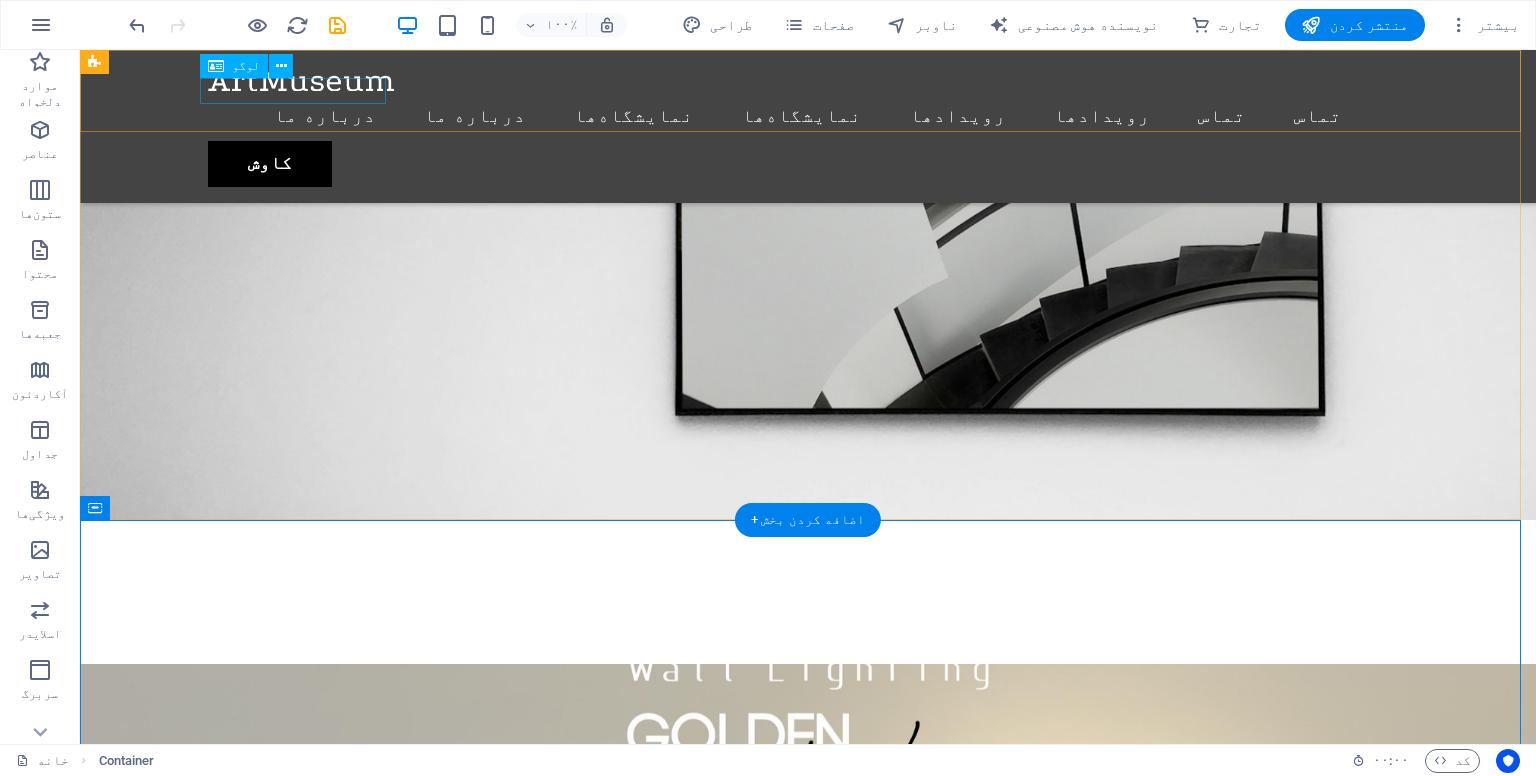 click at bounding box center (808, 78) 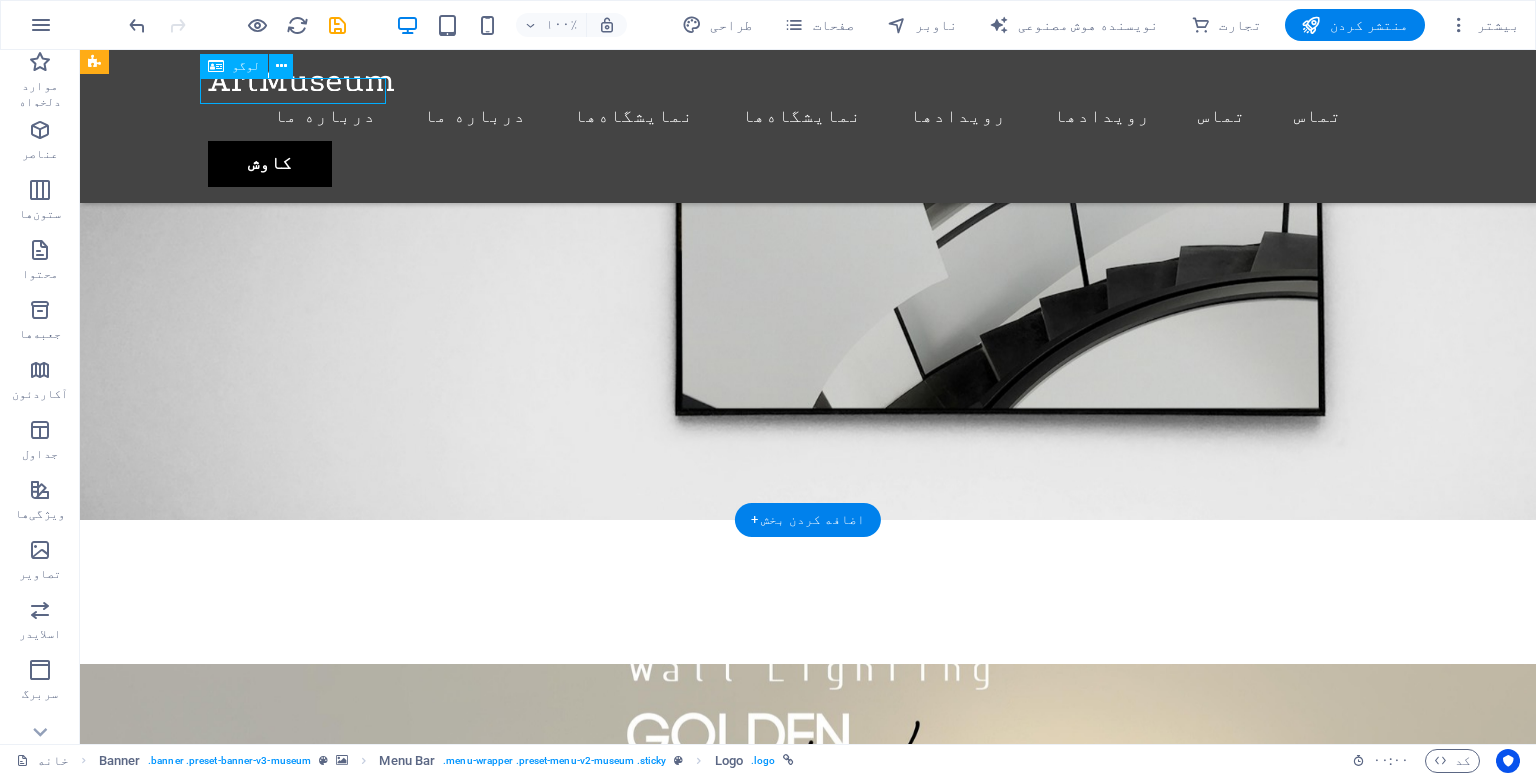 click at bounding box center [808, 78] 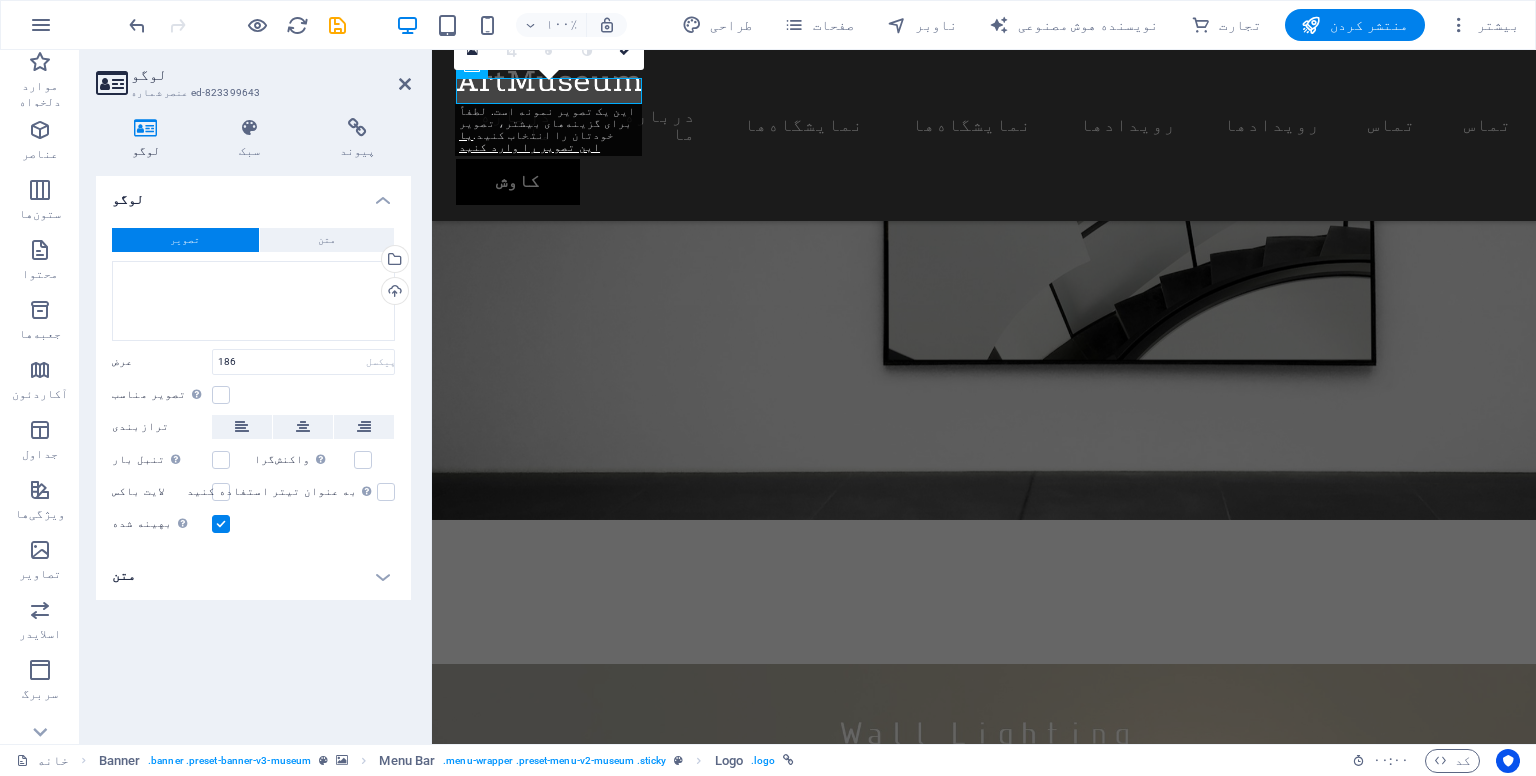 click on "لوگو" at bounding box center [150, 139] 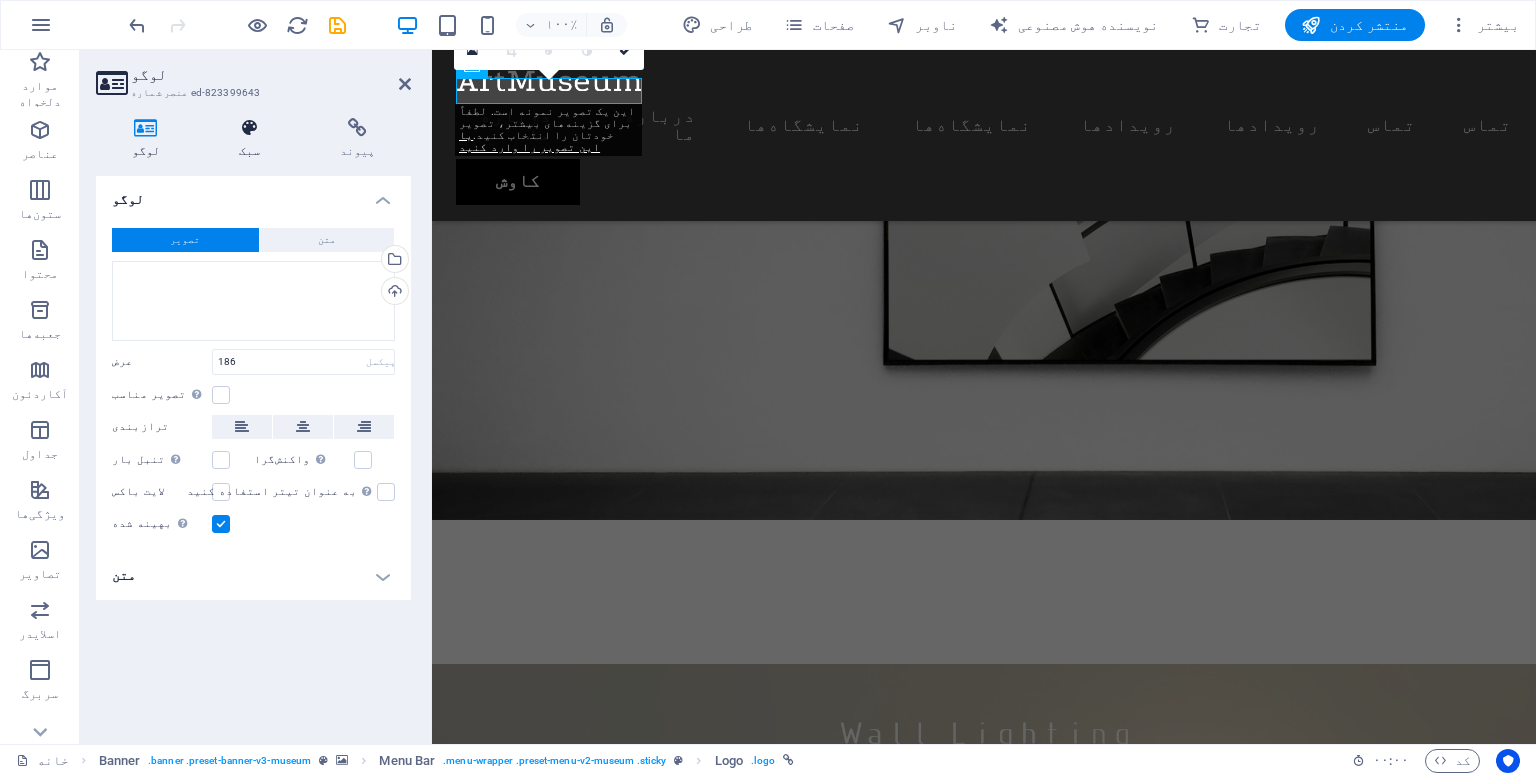 click at bounding box center [250, 128] 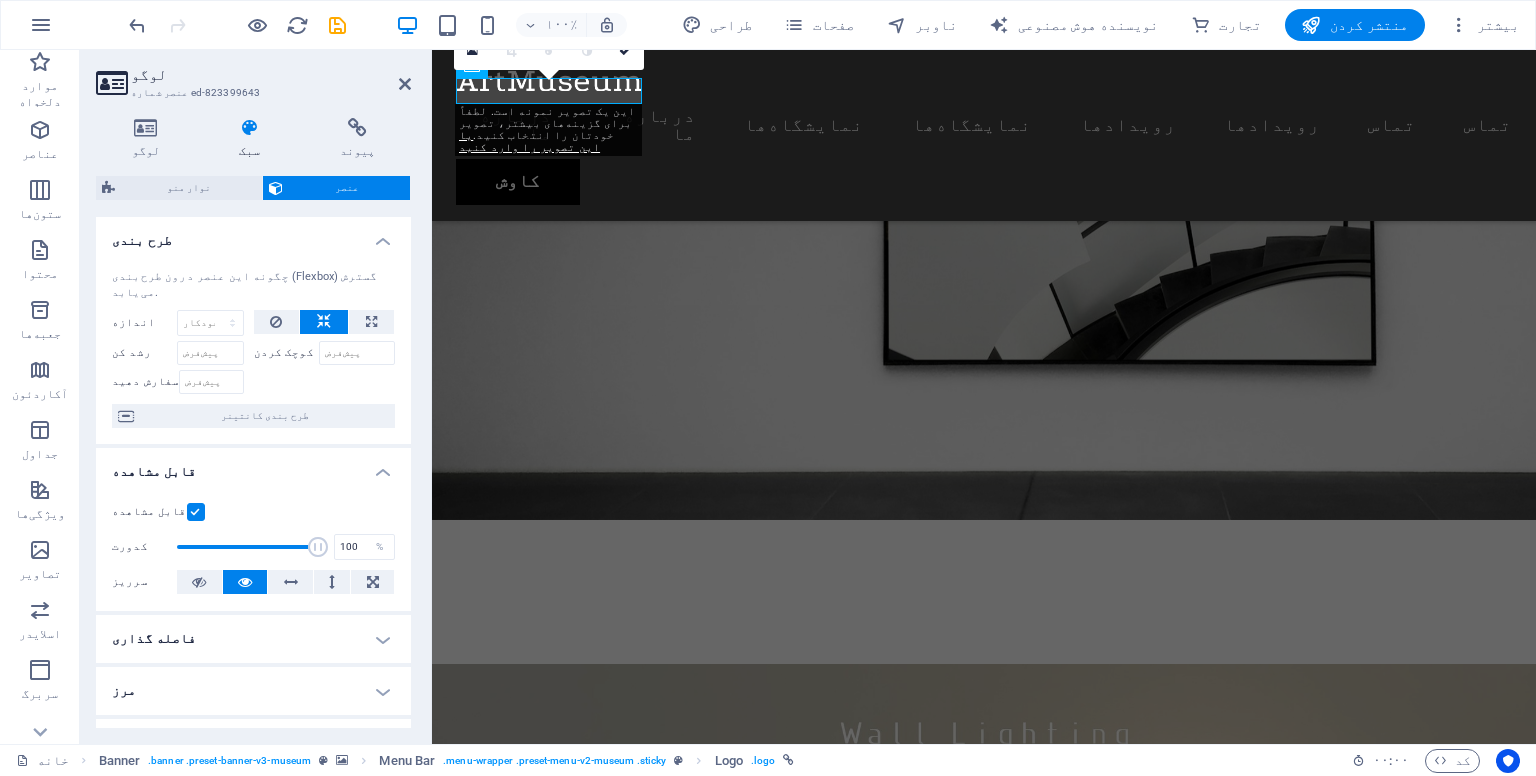 click on "سبک" at bounding box center (249, 151) 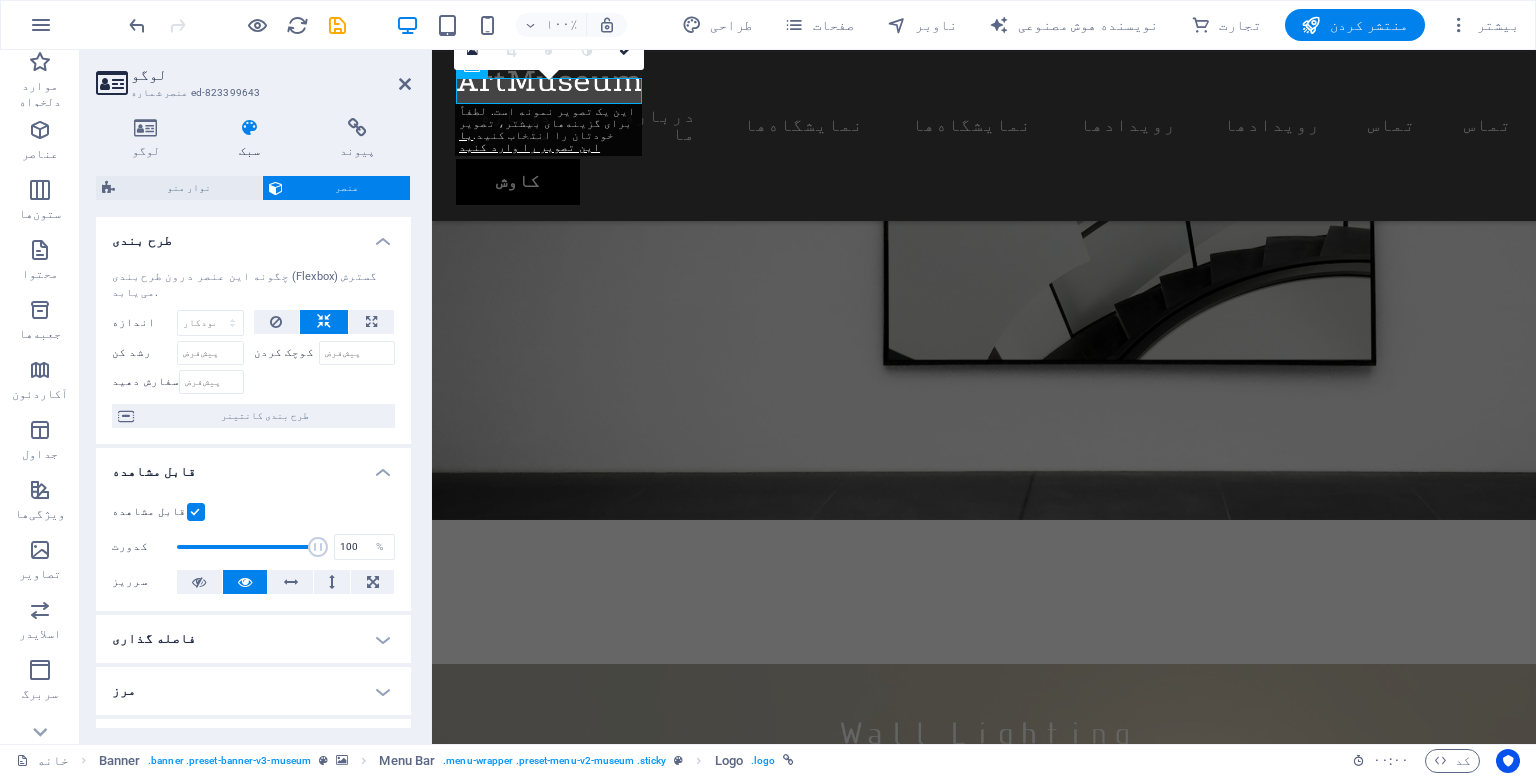 click on "سبک" at bounding box center [249, 151] 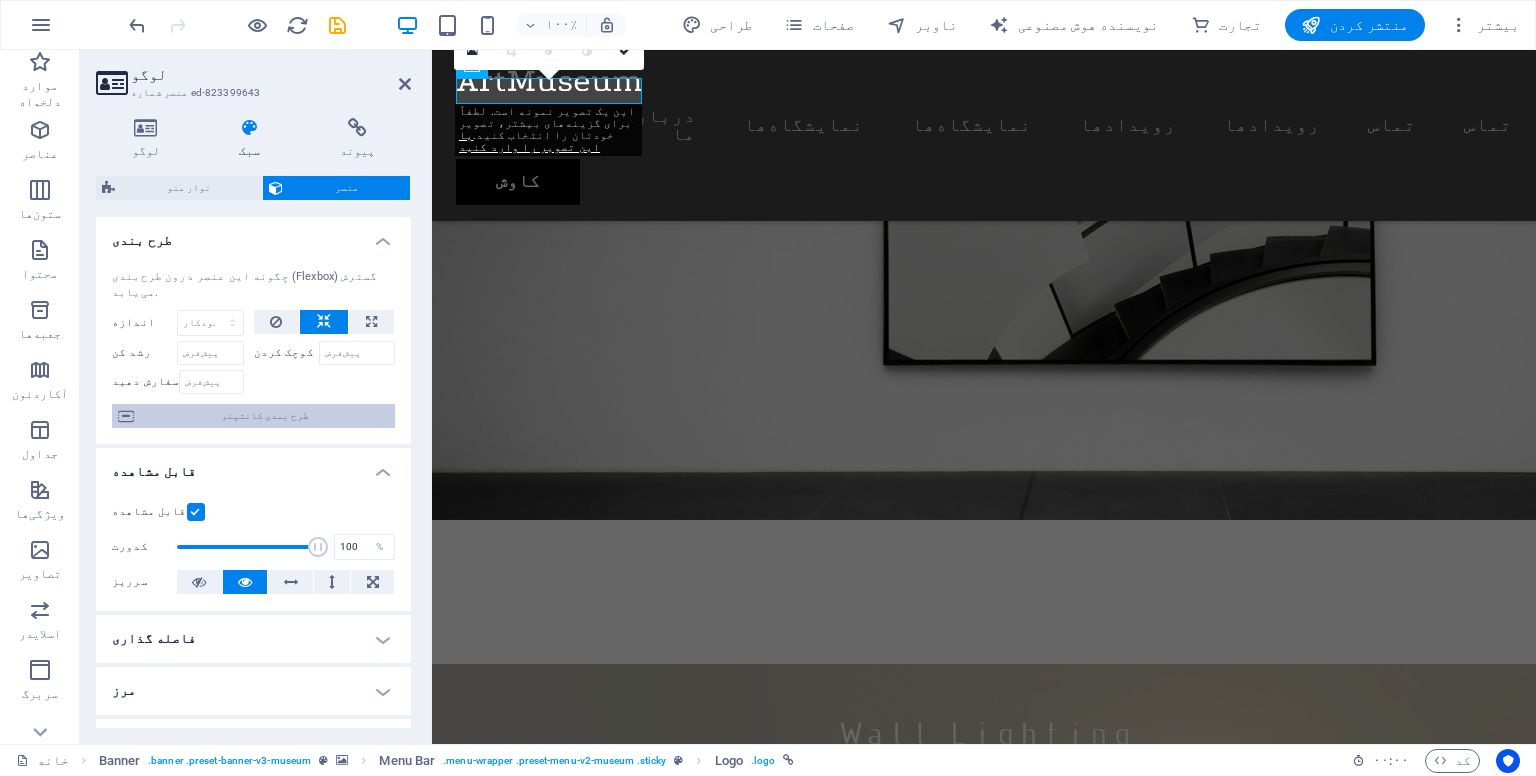 click on "طرح بندی کانتینر" at bounding box center [265, 415] 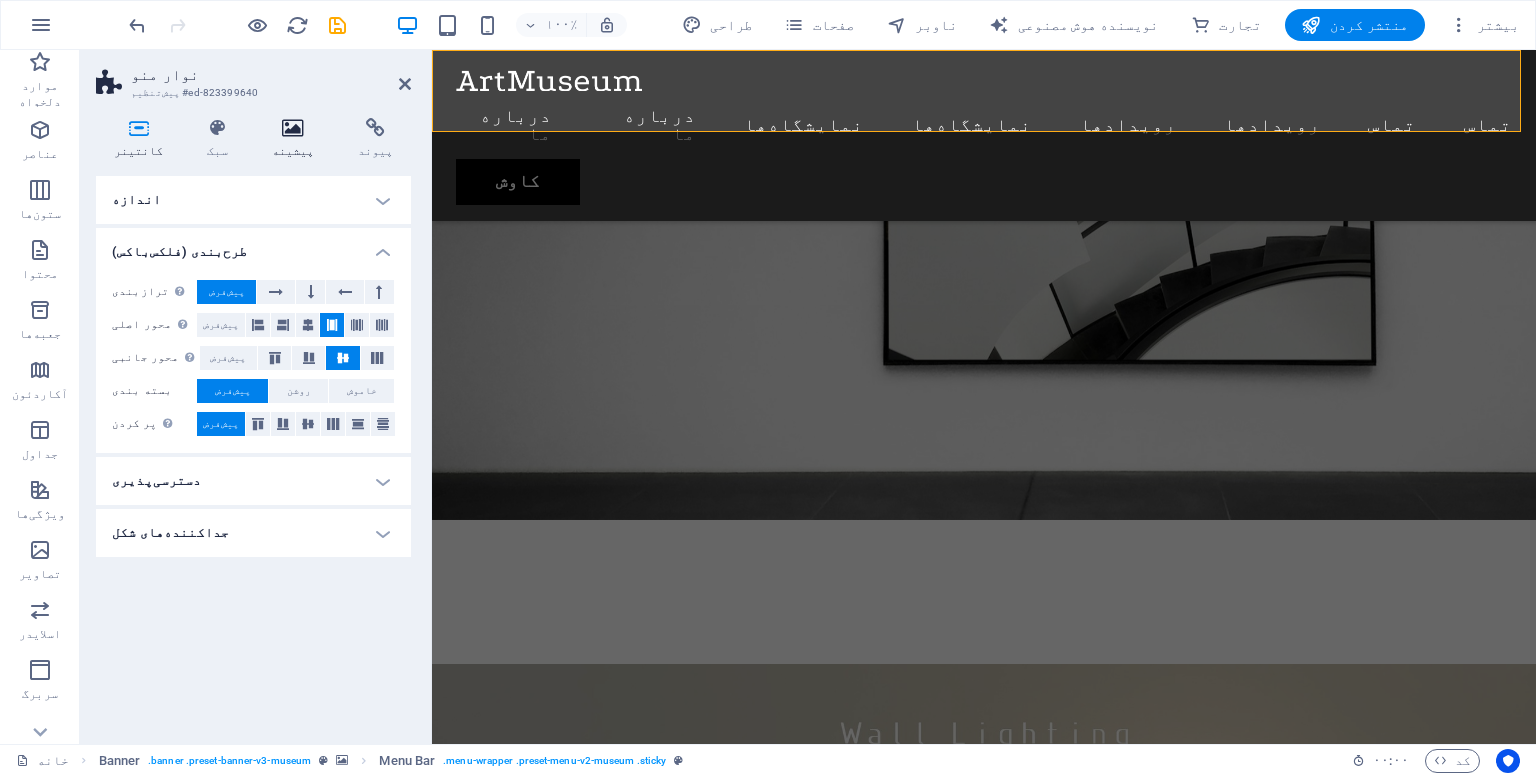 click at bounding box center (293, 128) 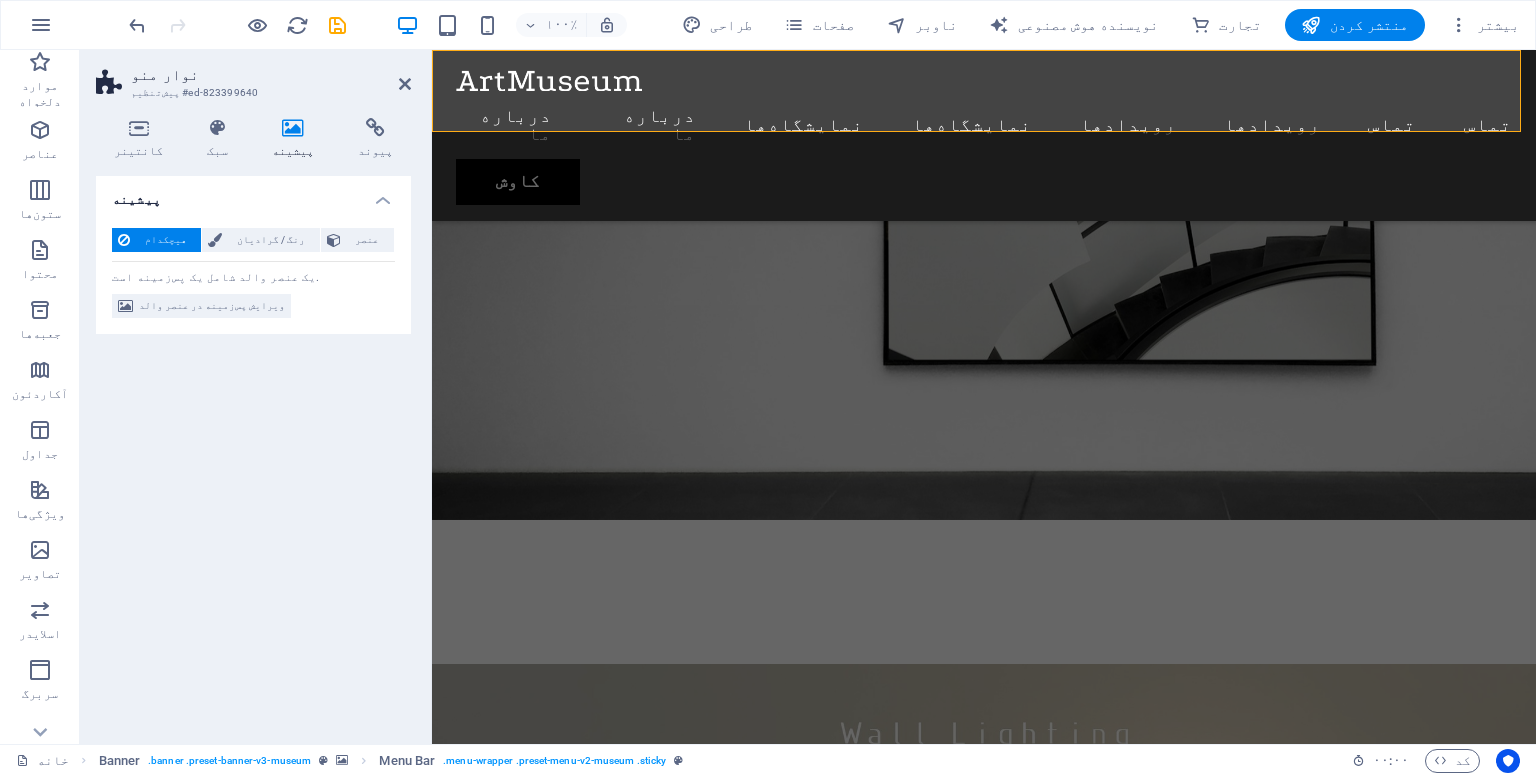 click at bounding box center (293, 128) 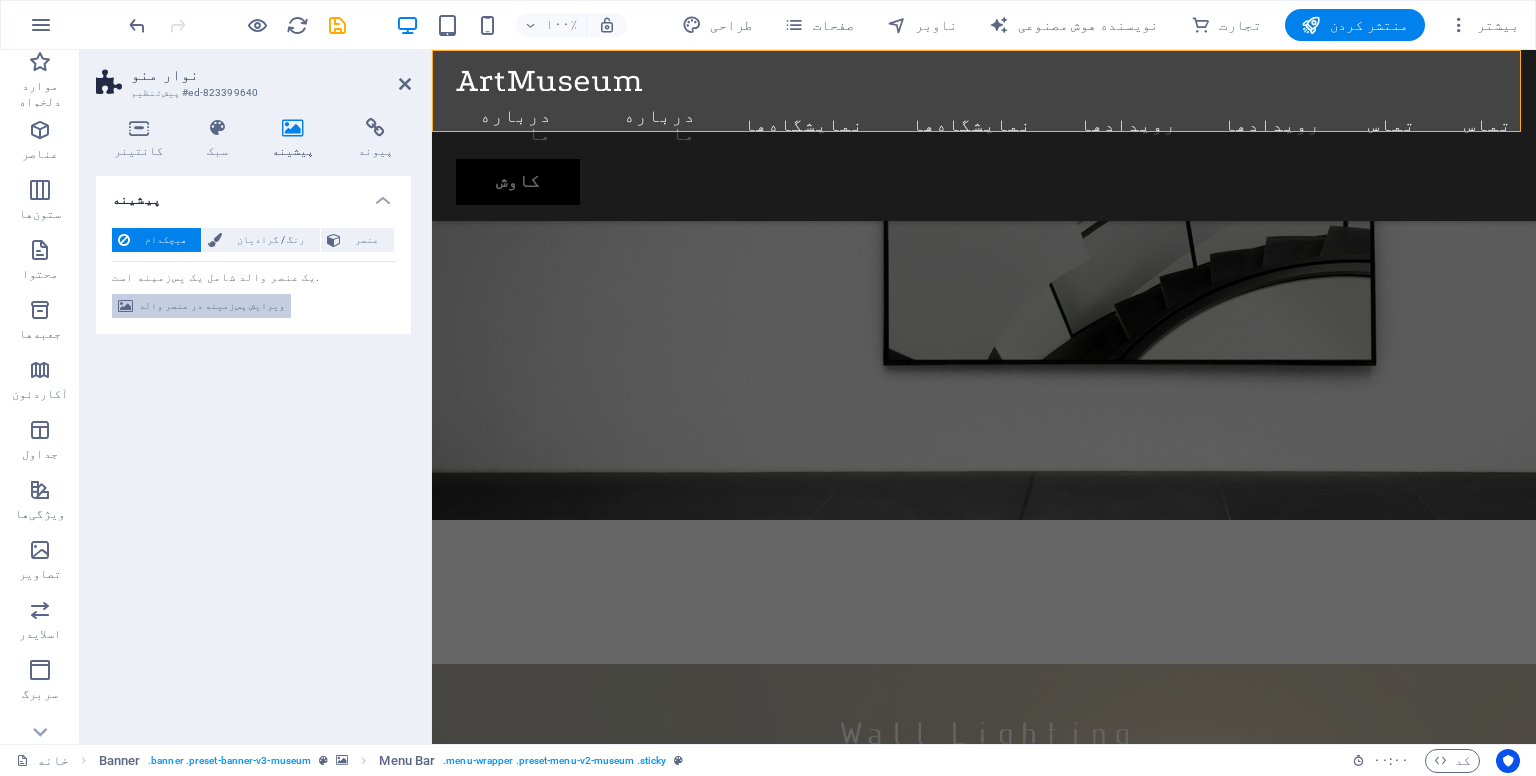 click on "ویرایش پس‌زمینه در عنصر والد" at bounding box center [212, 305] 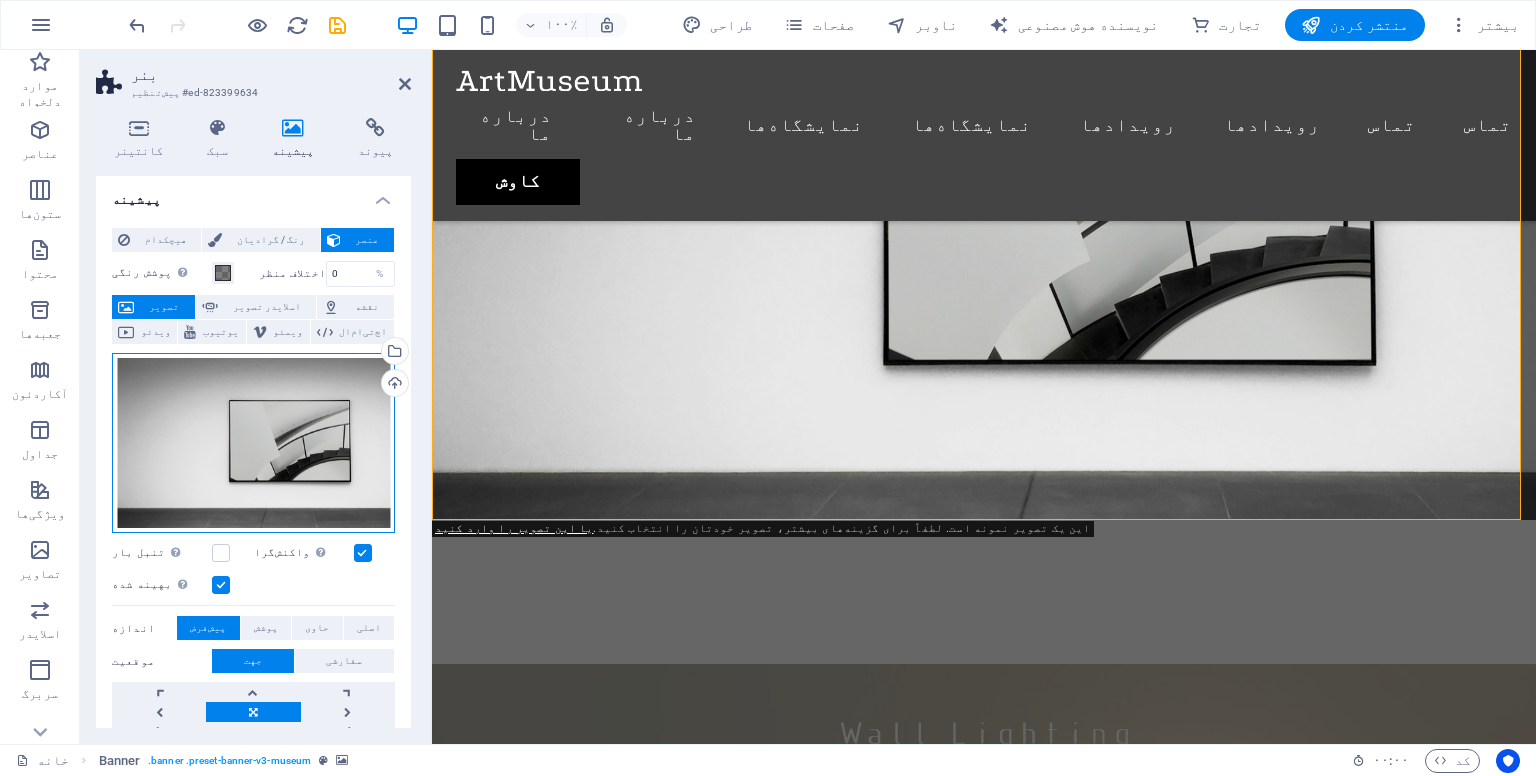 click on "فایل‌ها را به اینجا بکشید، برای انتخاب فایل‌ها کلیک کنید یا  فایل‌ها را از فایل‌ها یا عکس‌ها و ویدیوهای رایگان ما انتخاب کنید" at bounding box center (253, 443) 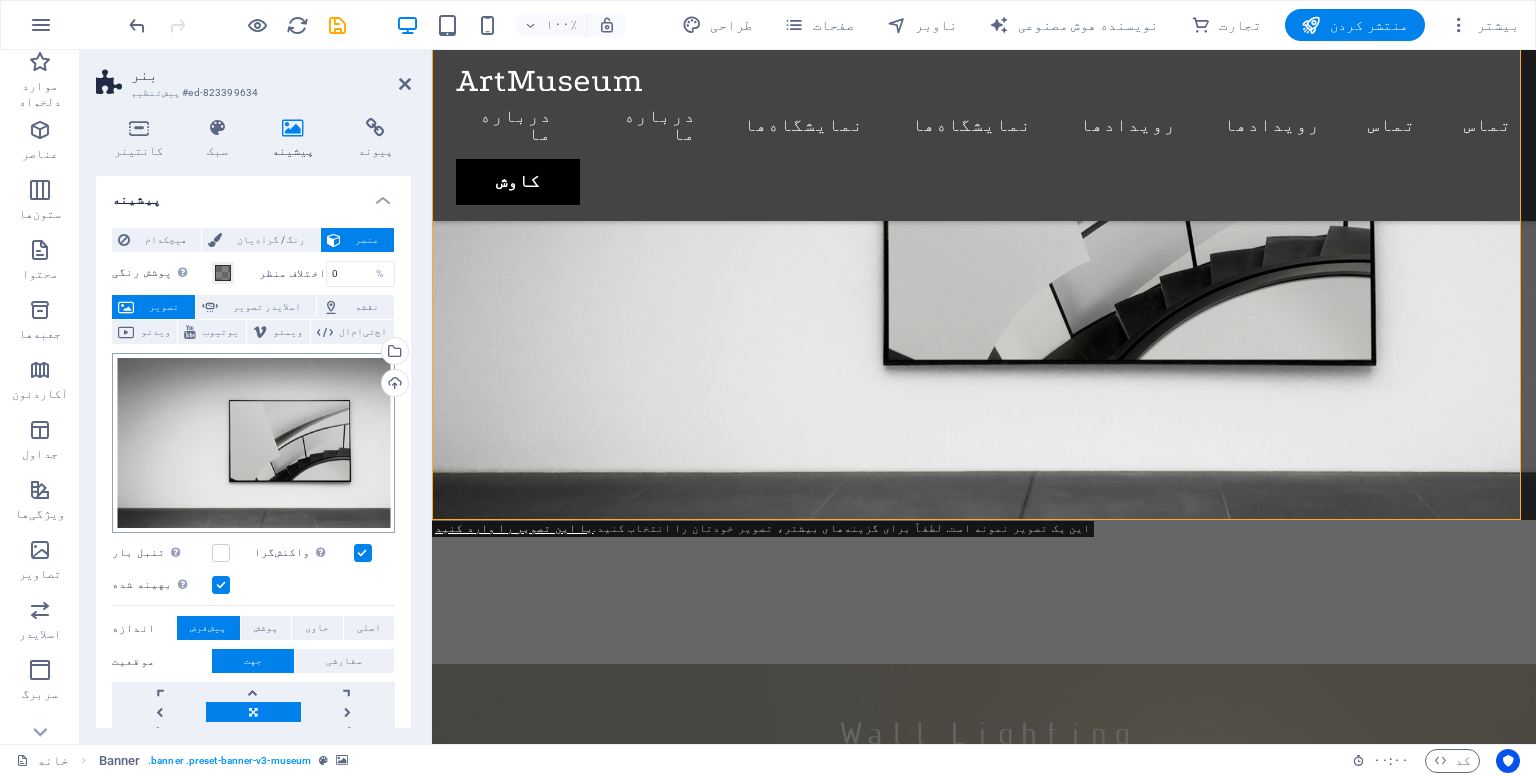 click on "luxanur.com خانه موارد دلخواه عناصر ستون‌ها محتوا جعبه‌ها آکاردئون جداول ویژگی‌ها تصاویر اسلایدر سربرگ پاورقی فرم‌ها بازاریابی مجموعه‌ها تجارت بنر پیش‌تنظیم #ed-823399634
کانتینر سبک پیشینه پیوند اندازه ارتفاع پیش‌فرض پیکسل رم % وی اچ فولکس واگن حداقل ارتفاع 90 هیچکدام پیکسل رم % وی اچ فولکس واگن عرض پیش‌فرض پیکسل رم % ام وی اچ فولکس واگن حداقل عرض هیچکدام پیکسل رم % وی اچ فولکس واگن عرض محتوا پیش‌فرض عرض سفارشی عرض پیش‌فرض پیکسل رم % ام وی اچ فولکس واگن حداقل عرض هیچکدام پیکسل رم % وی اچ فولکس واگن پدینگ پیش‌فرض فن" at bounding box center [768, 388] 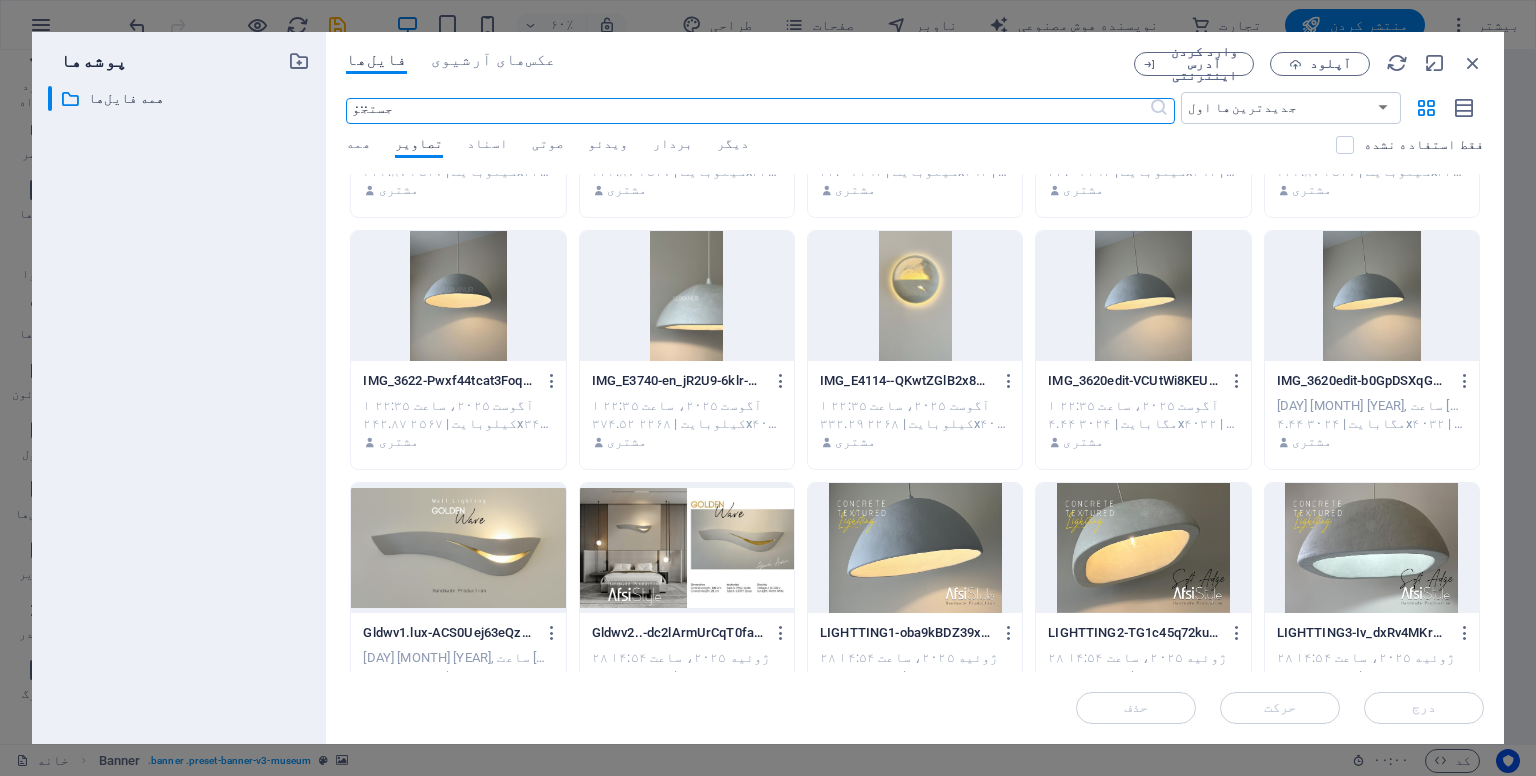 scroll, scrollTop: 200, scrollLeft: 0, axis: vertical 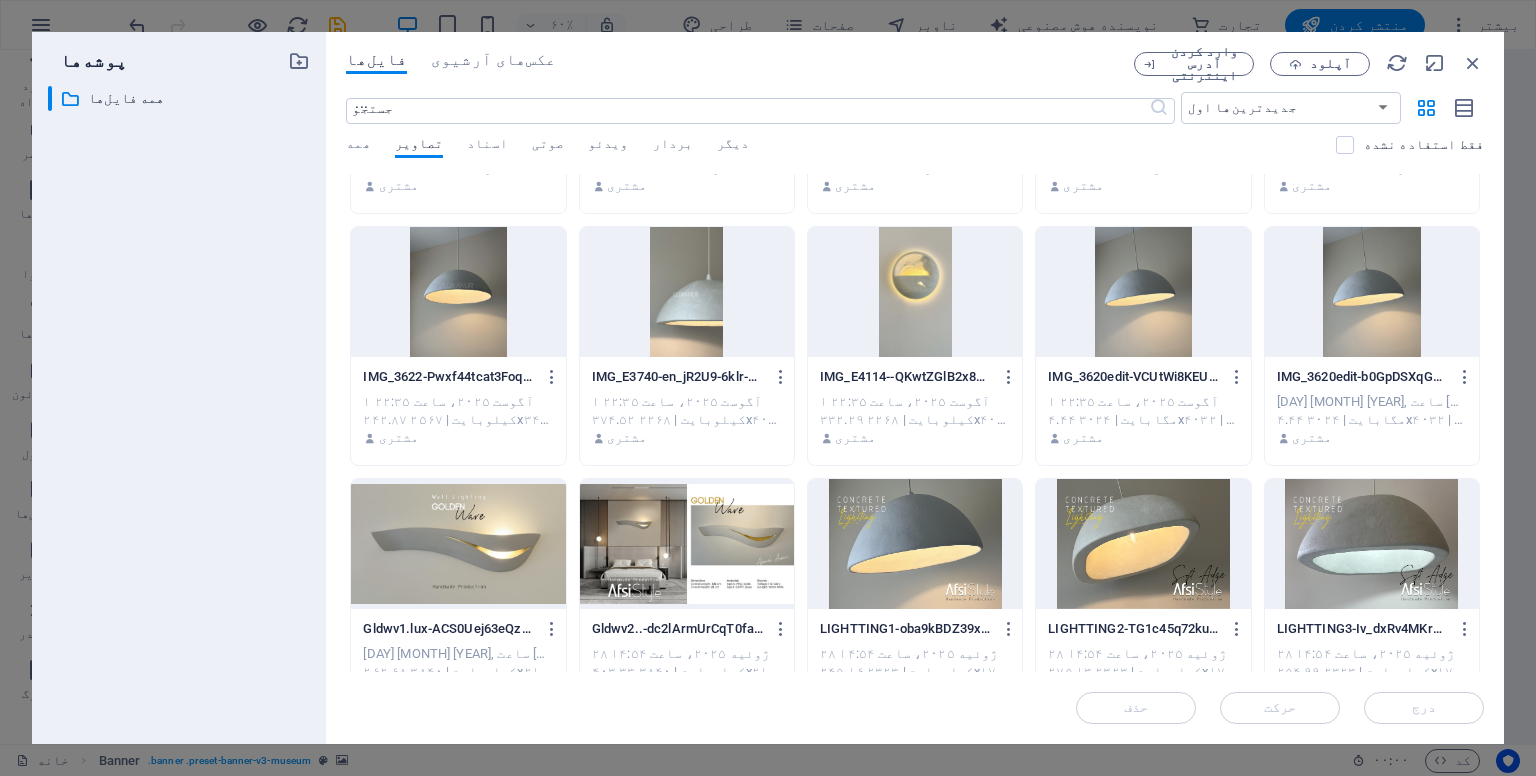 click at bounding box center [458, 544] 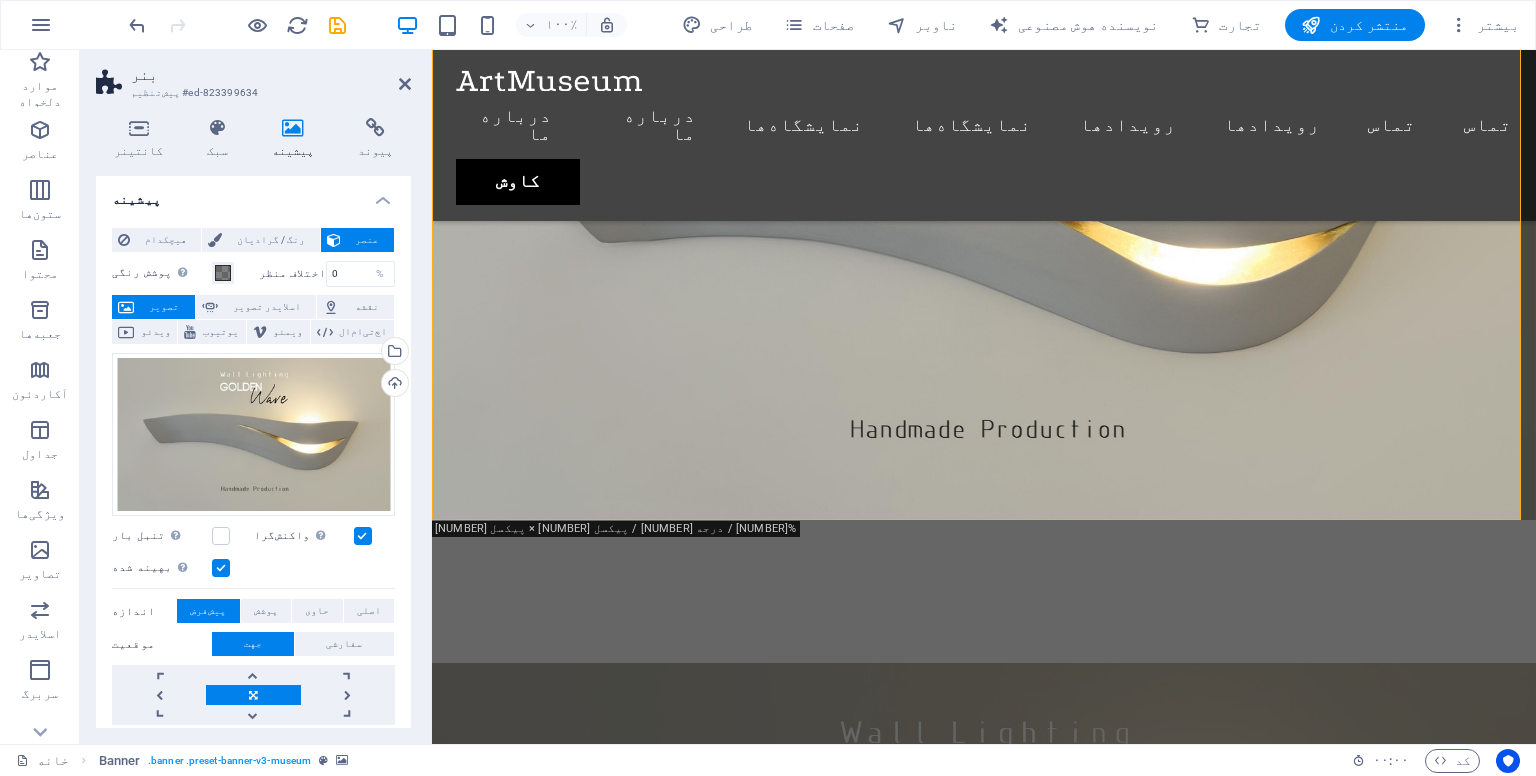 scroll, scrollTop: 0, scrollLeft: 0, axis: both 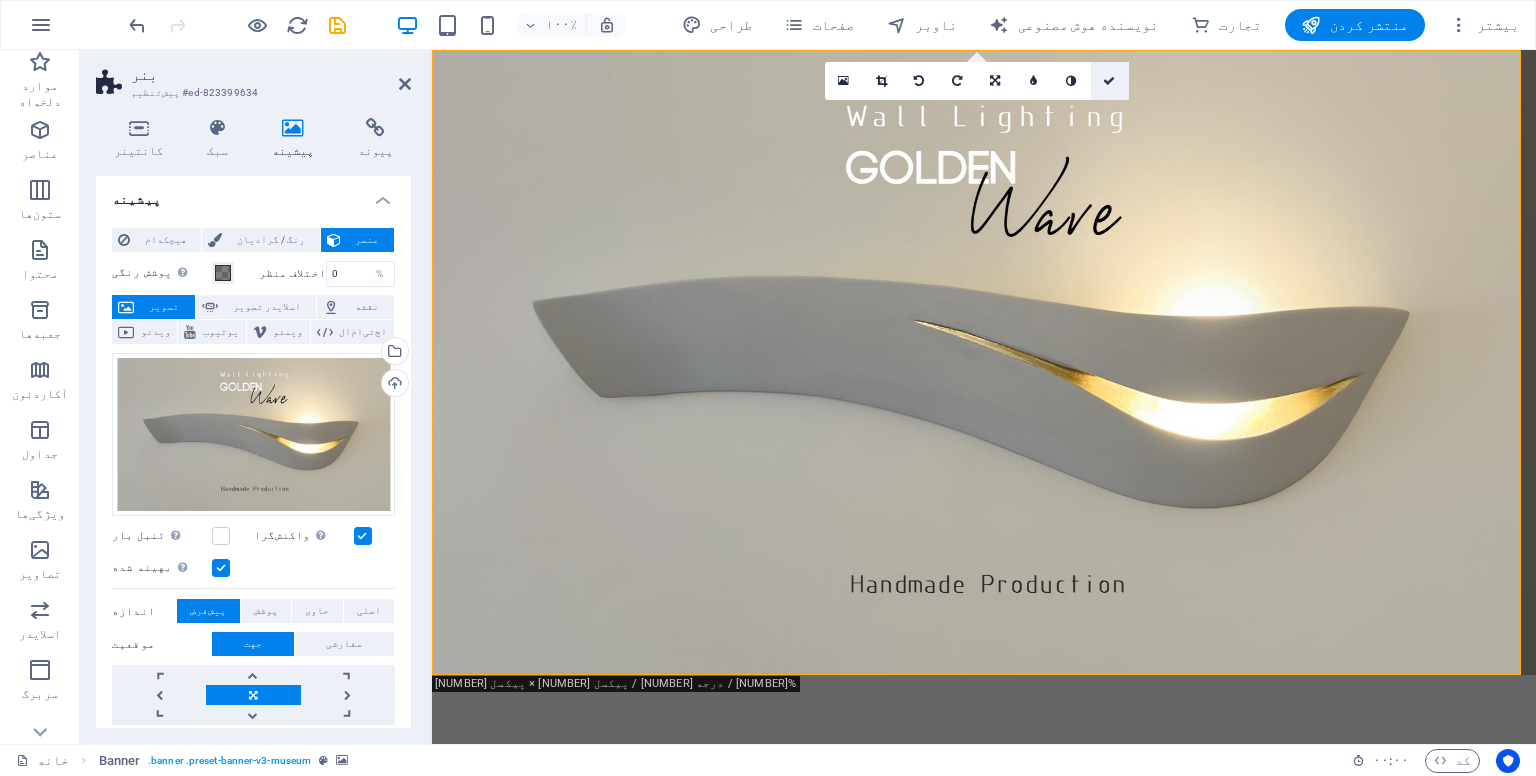 drag, startPoint x: 1112, startPoint y: 82, endPoint x: 968, endPoint y: 32, distance: 152.4336 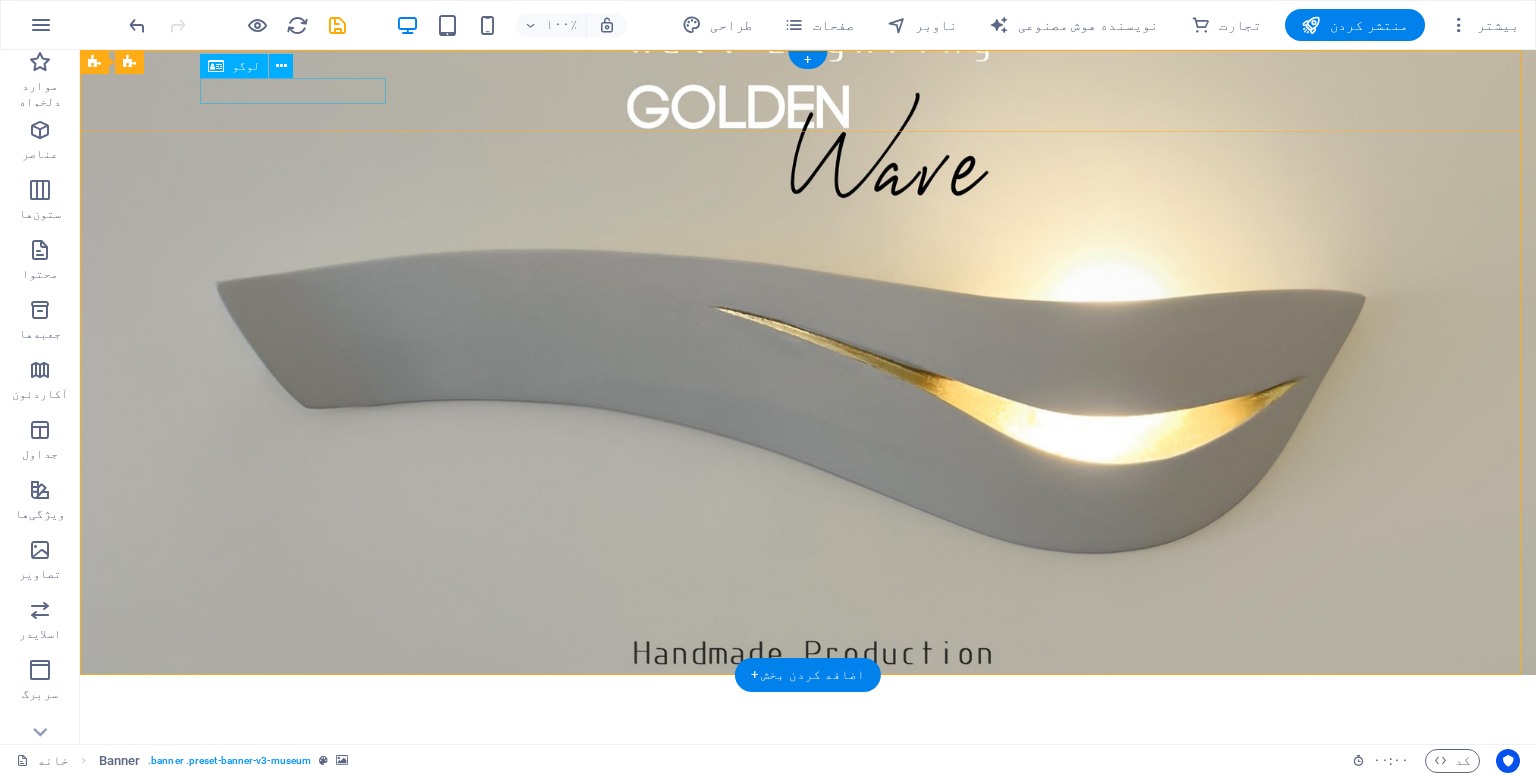 click at bounding box center (808, 703) 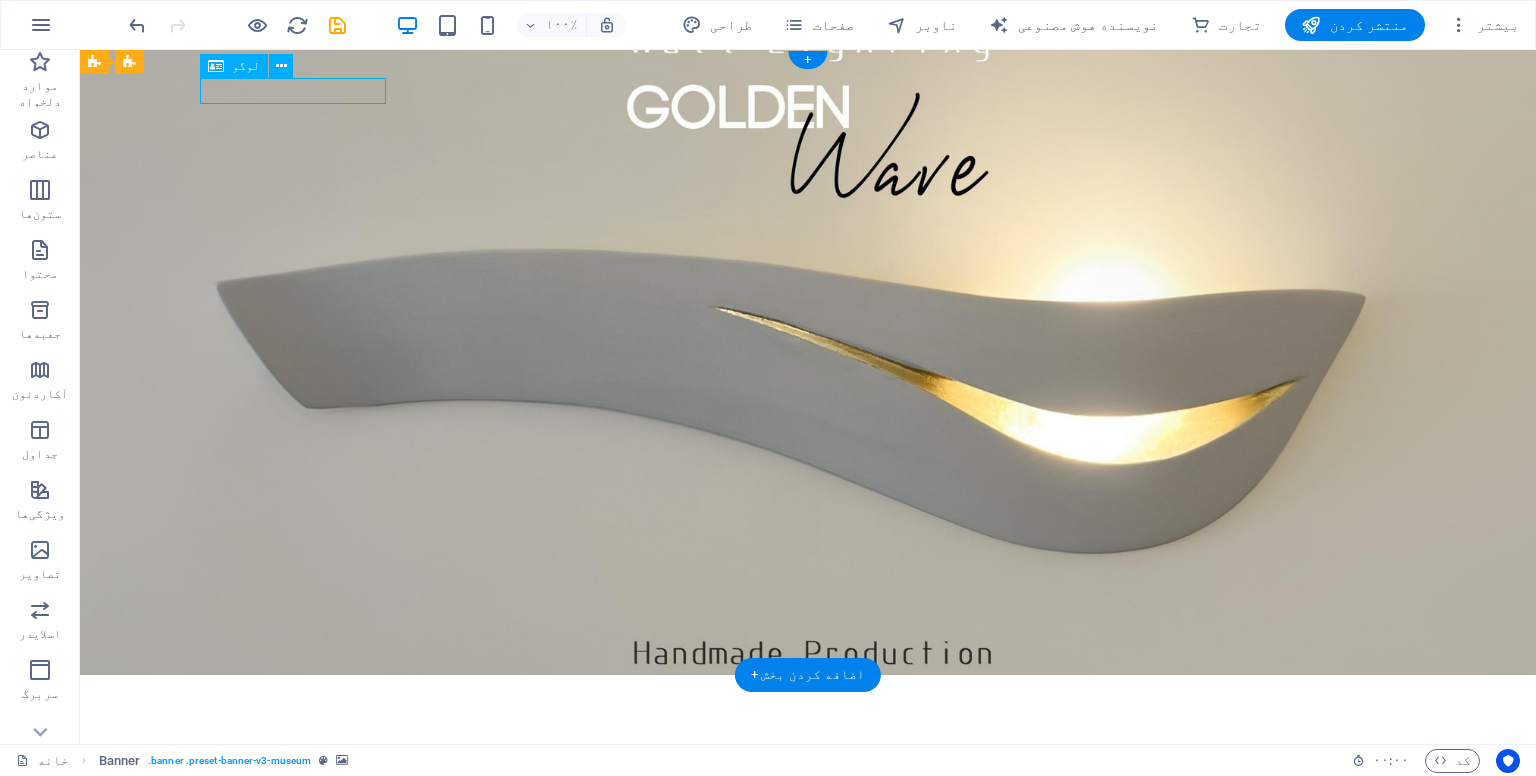 click at bounding box center [808, 703] 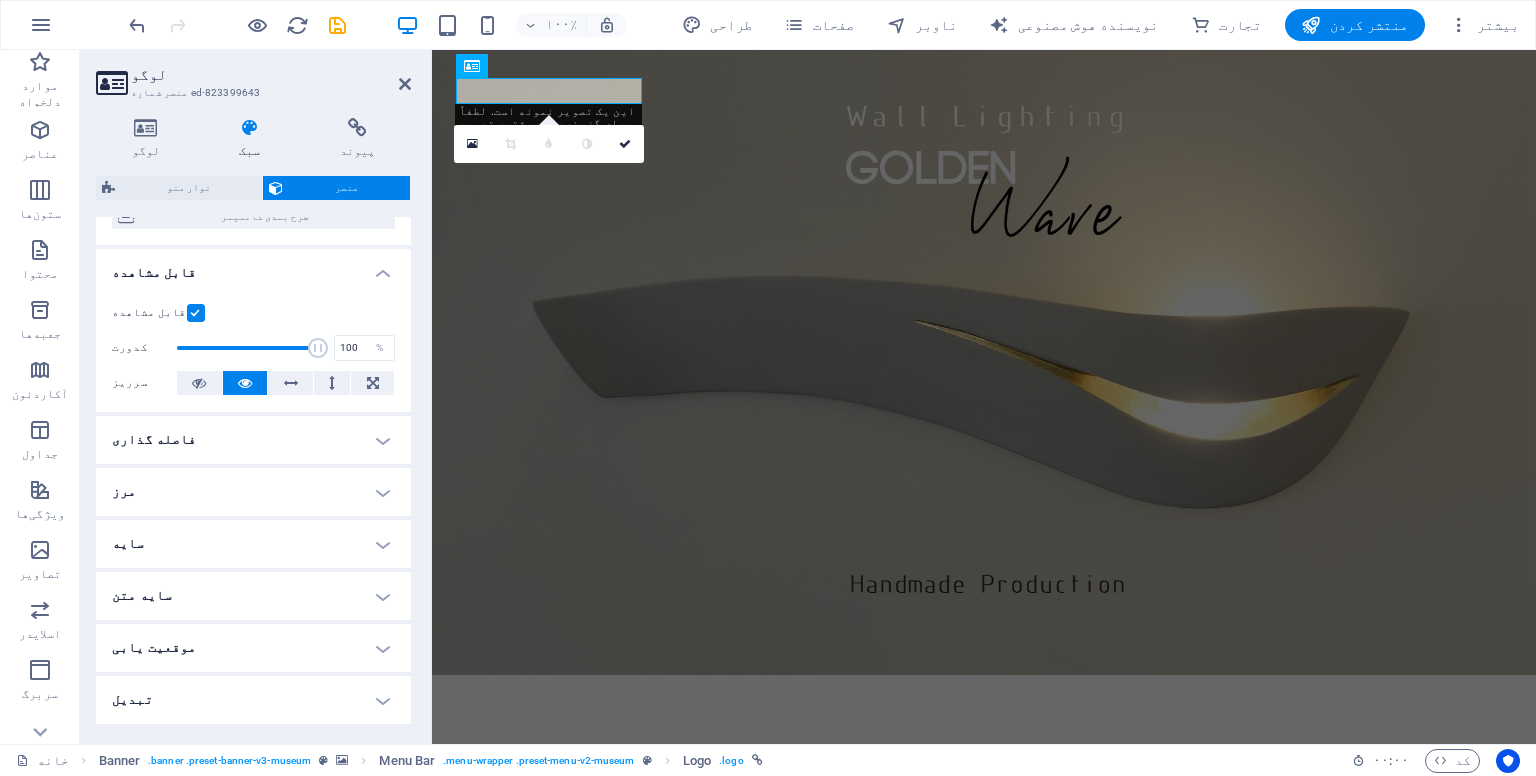 scroll, scrollTop: 0, scrollLeft: 0, axis: both 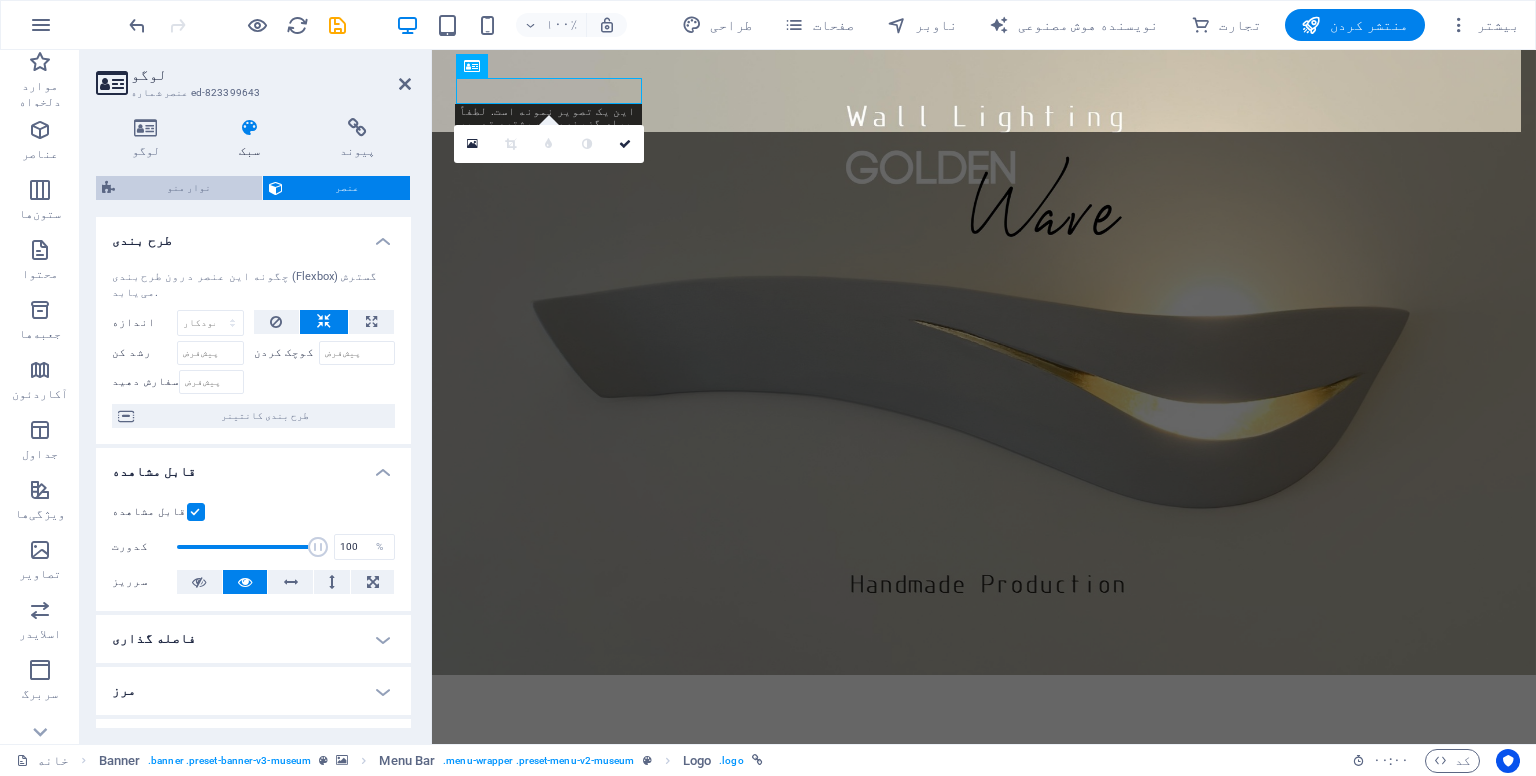 click on "نوار منو" at bounding box center [189, 187] 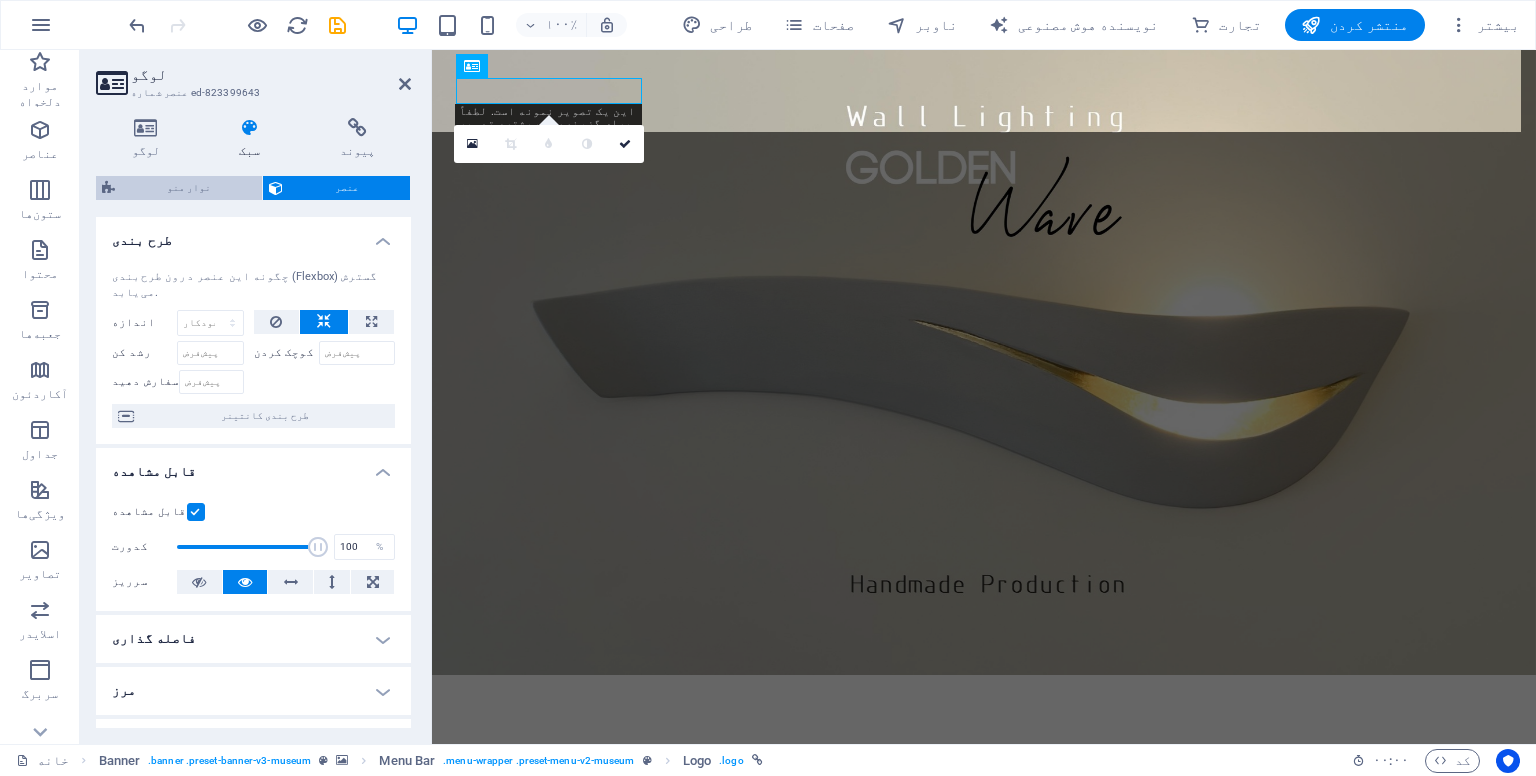 select on "rem" 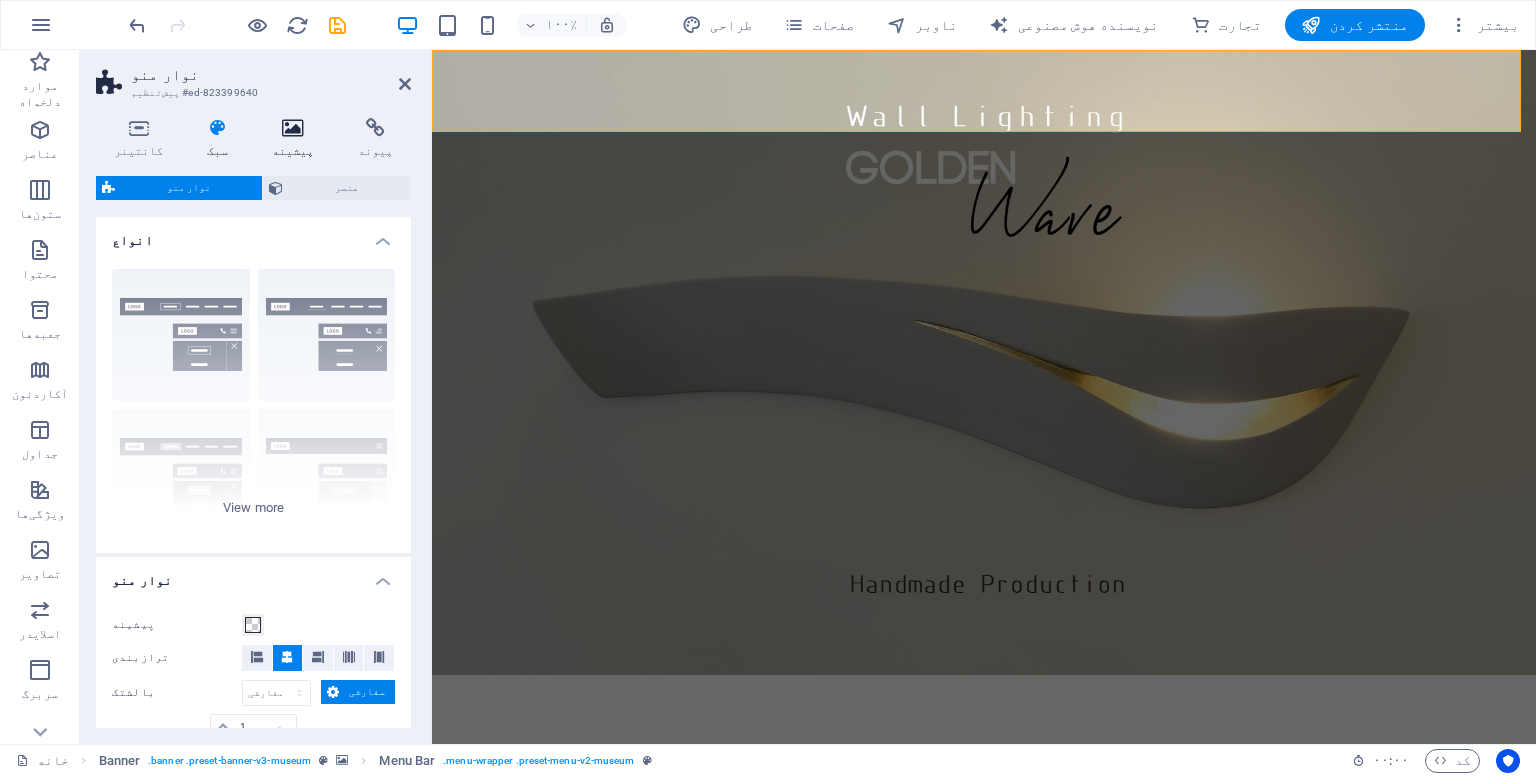 click on "پیشینه" at bounding box center [297, 139] 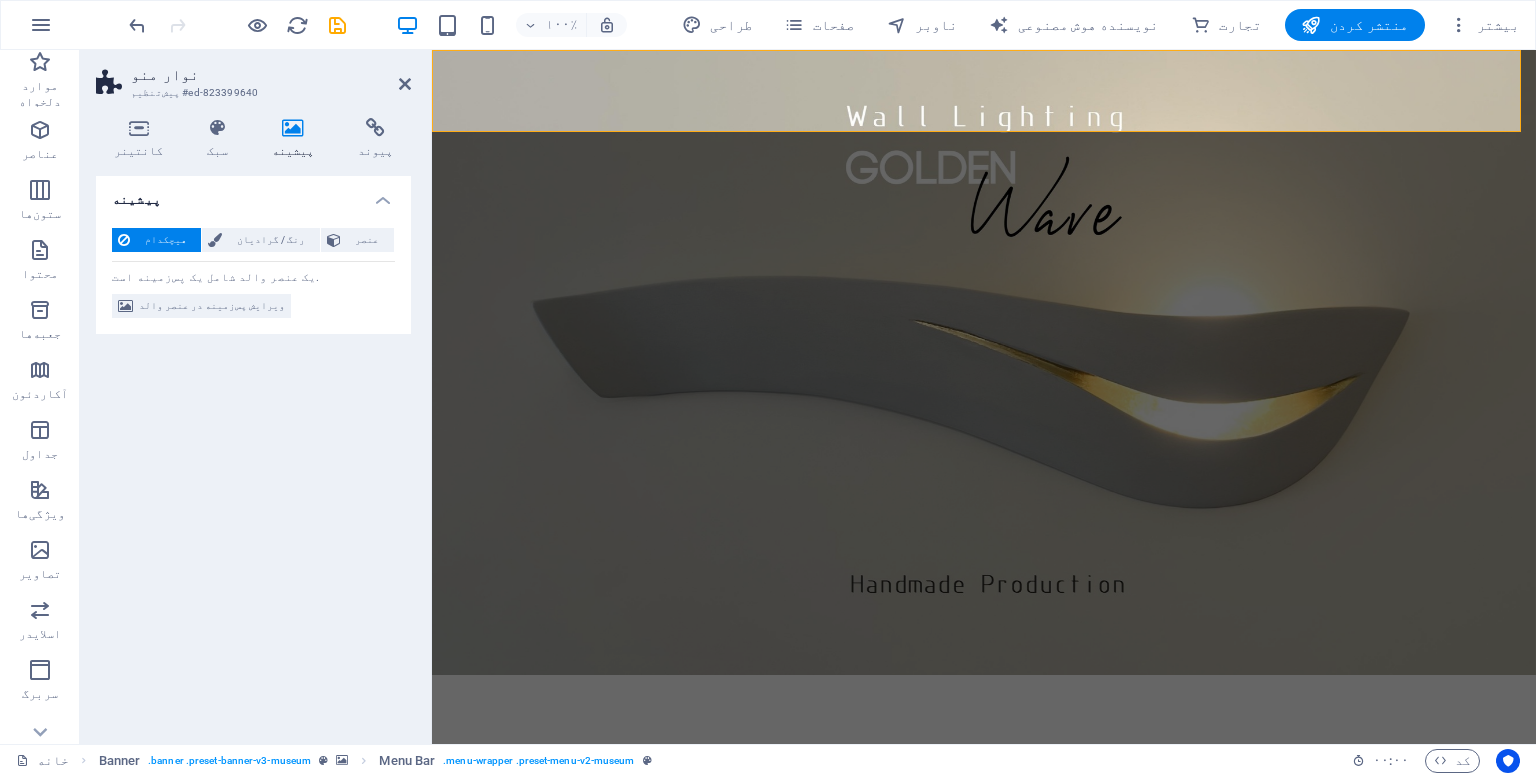 click on "پیشینه" at bounding box center [297, 139] 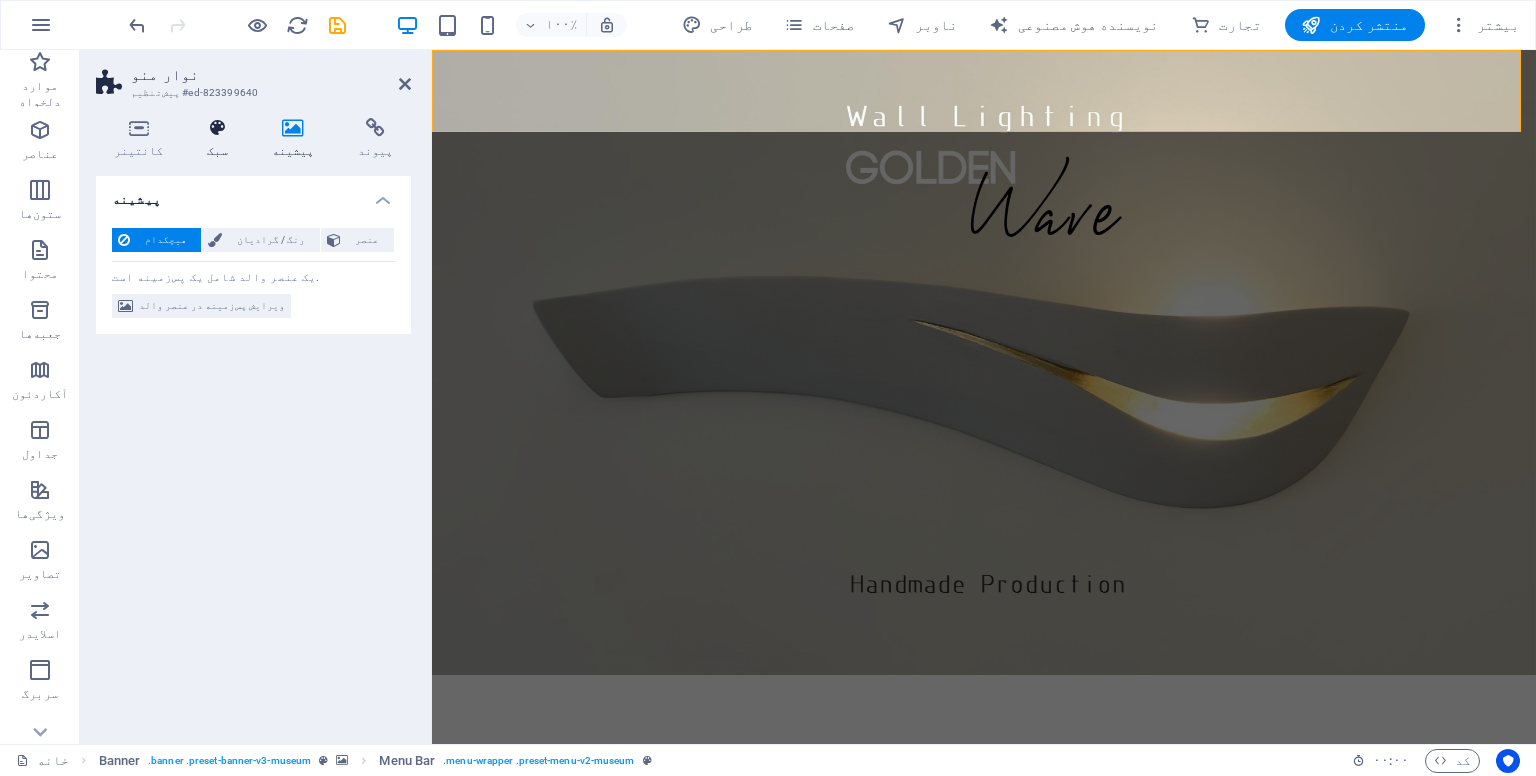 click on "سبک" at bounding box center [221, 139] 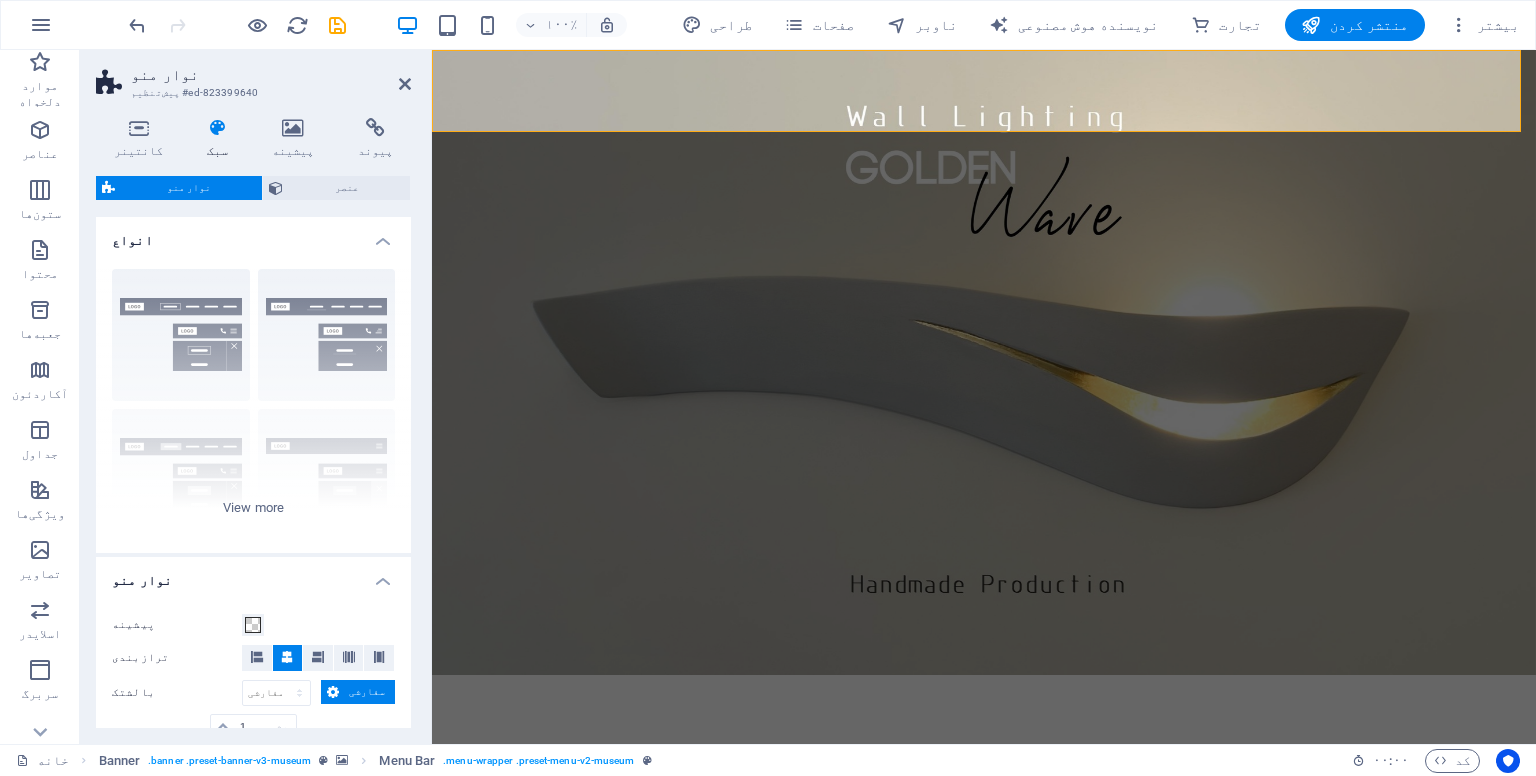 click on "سبک" at bounding box center [221, 139] 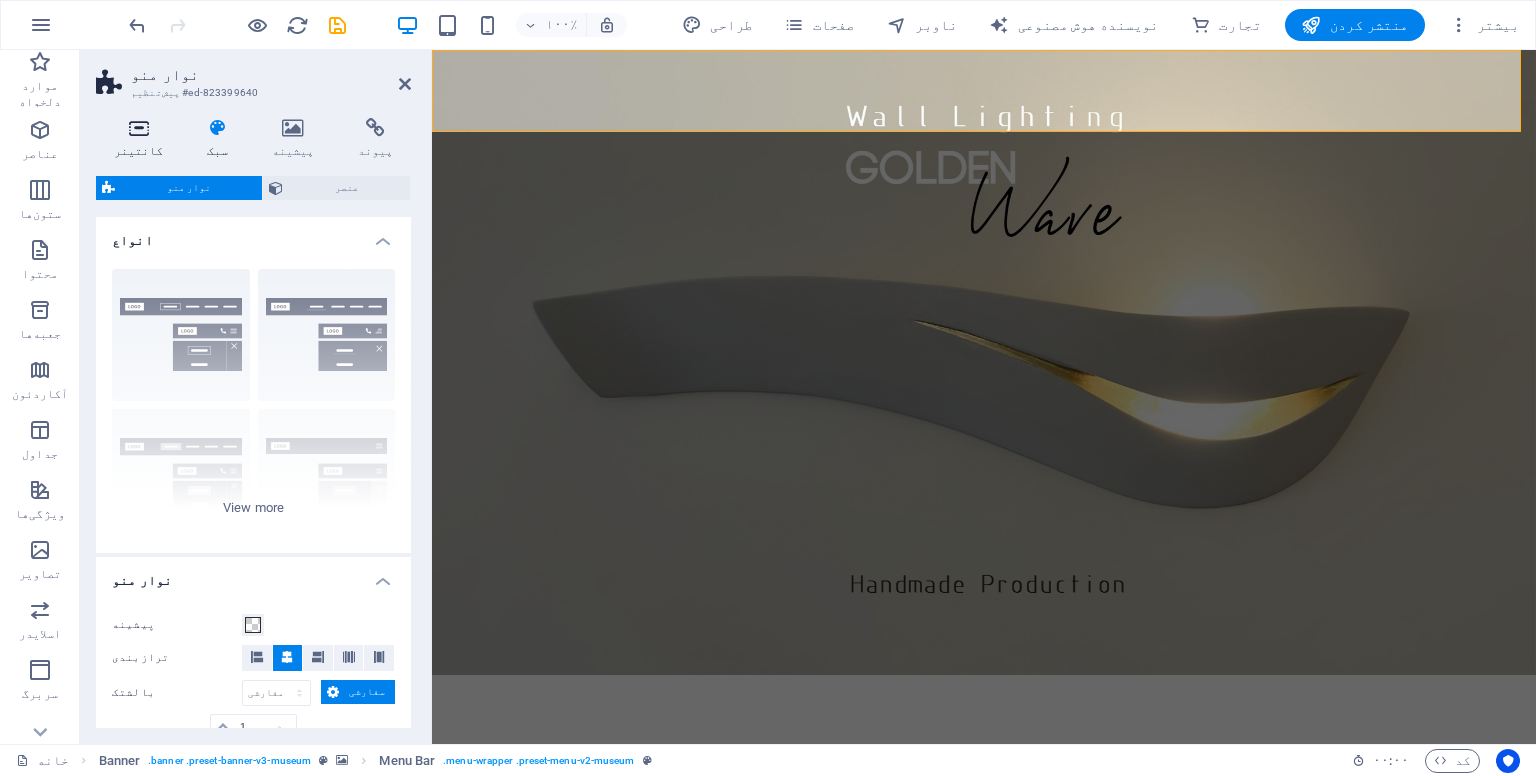 click at bounding box center (138, 128) 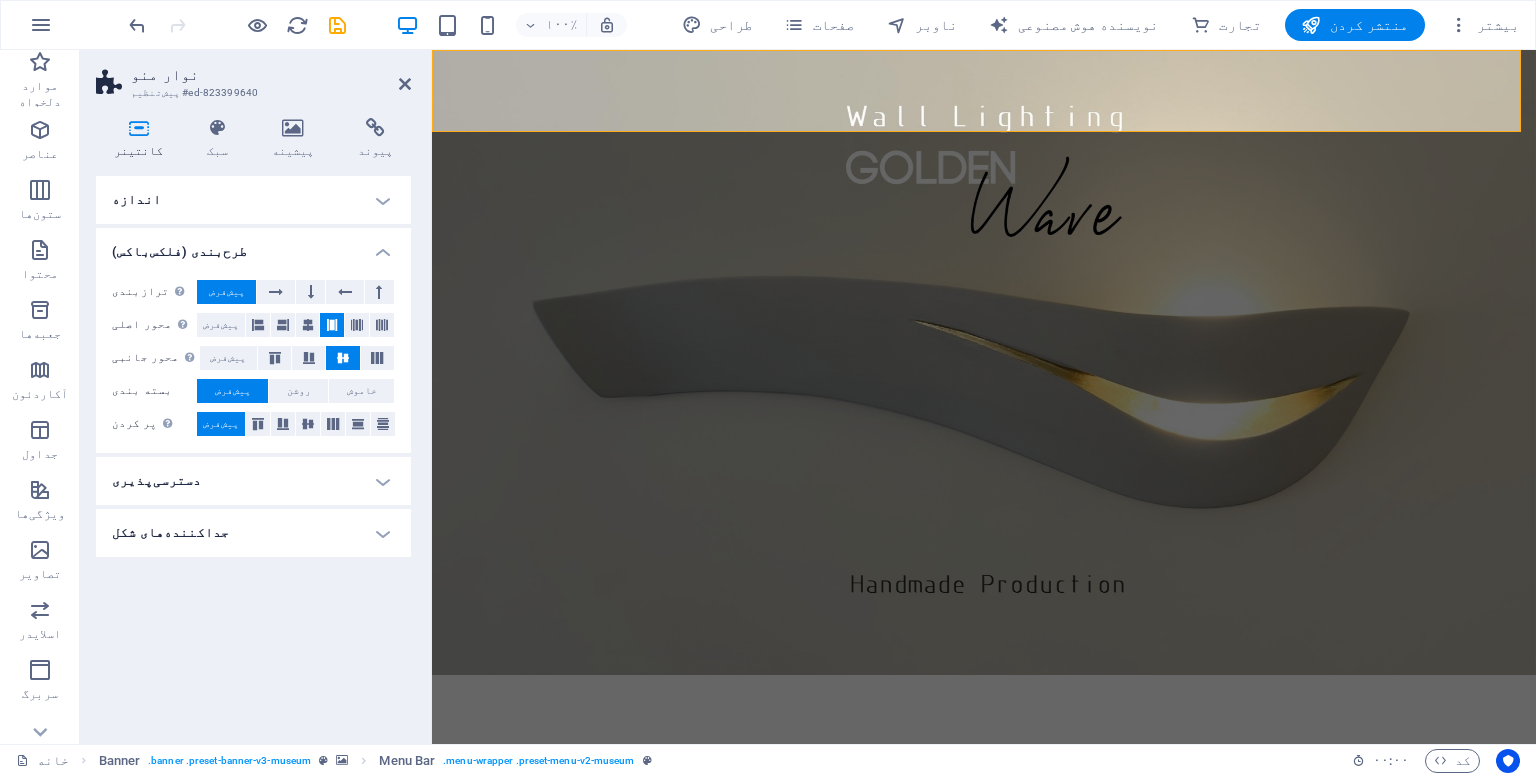 click at bounding box center (138, 128) 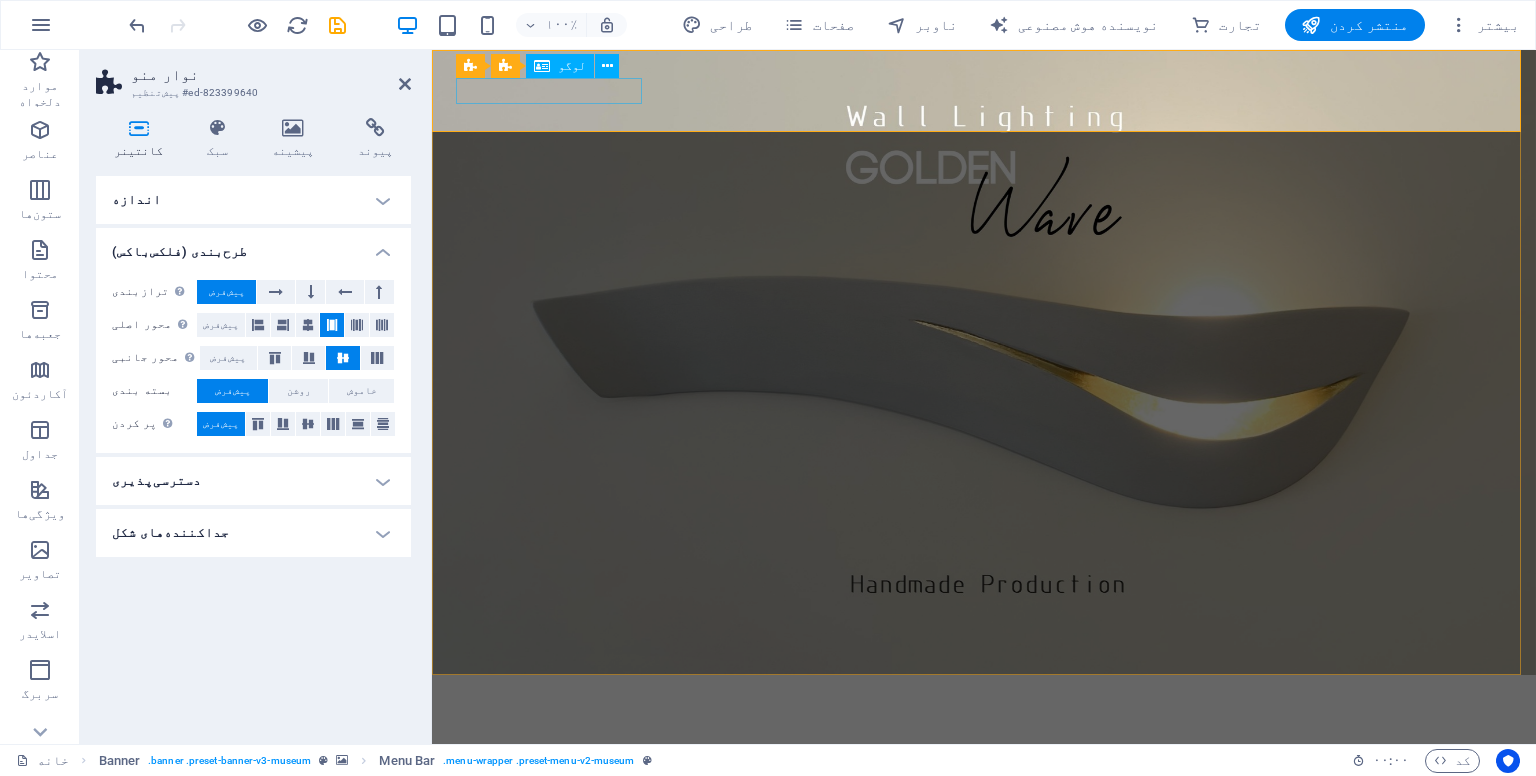 click at bounding box center [984, 703] 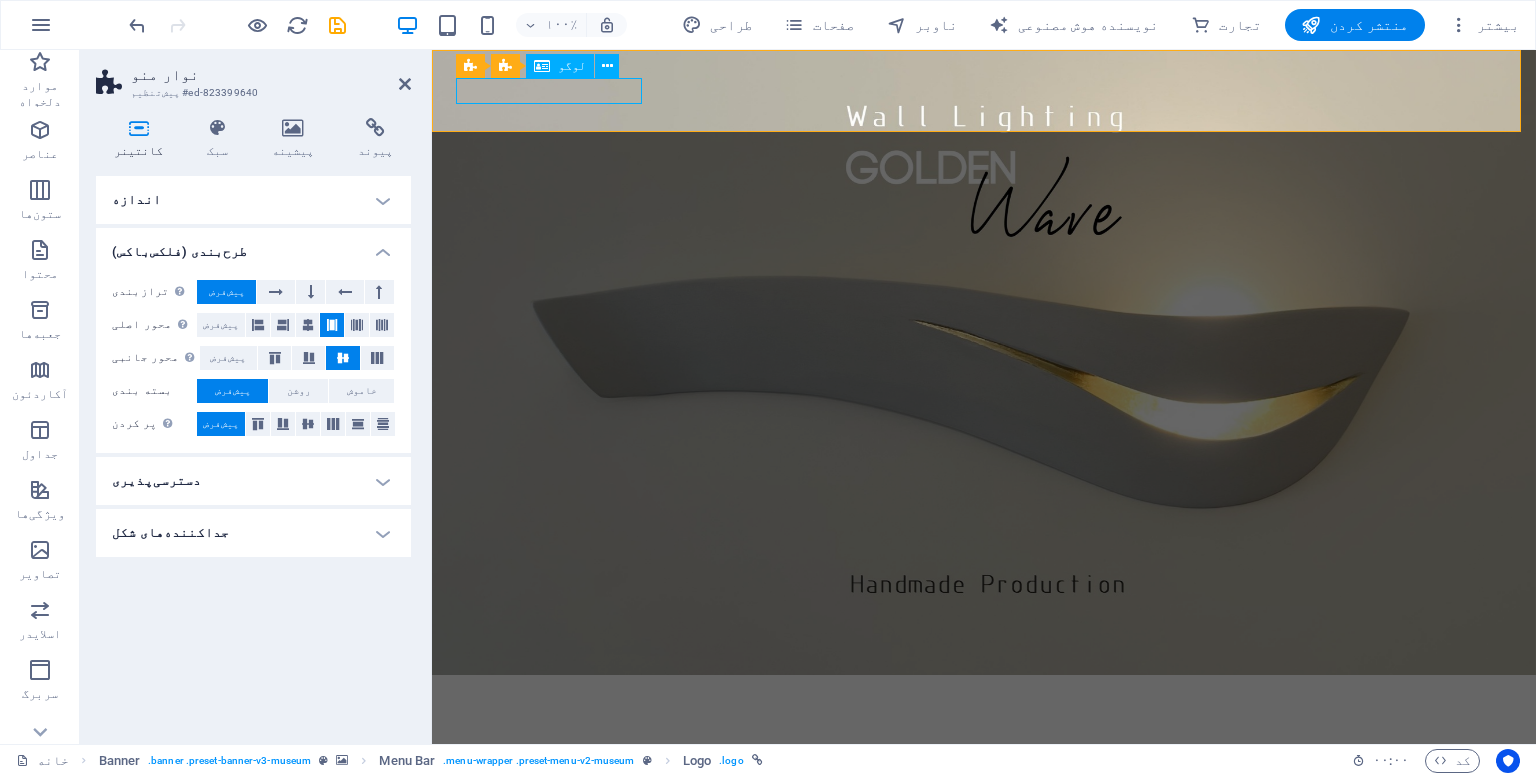 click at bounding box center (984, 703) 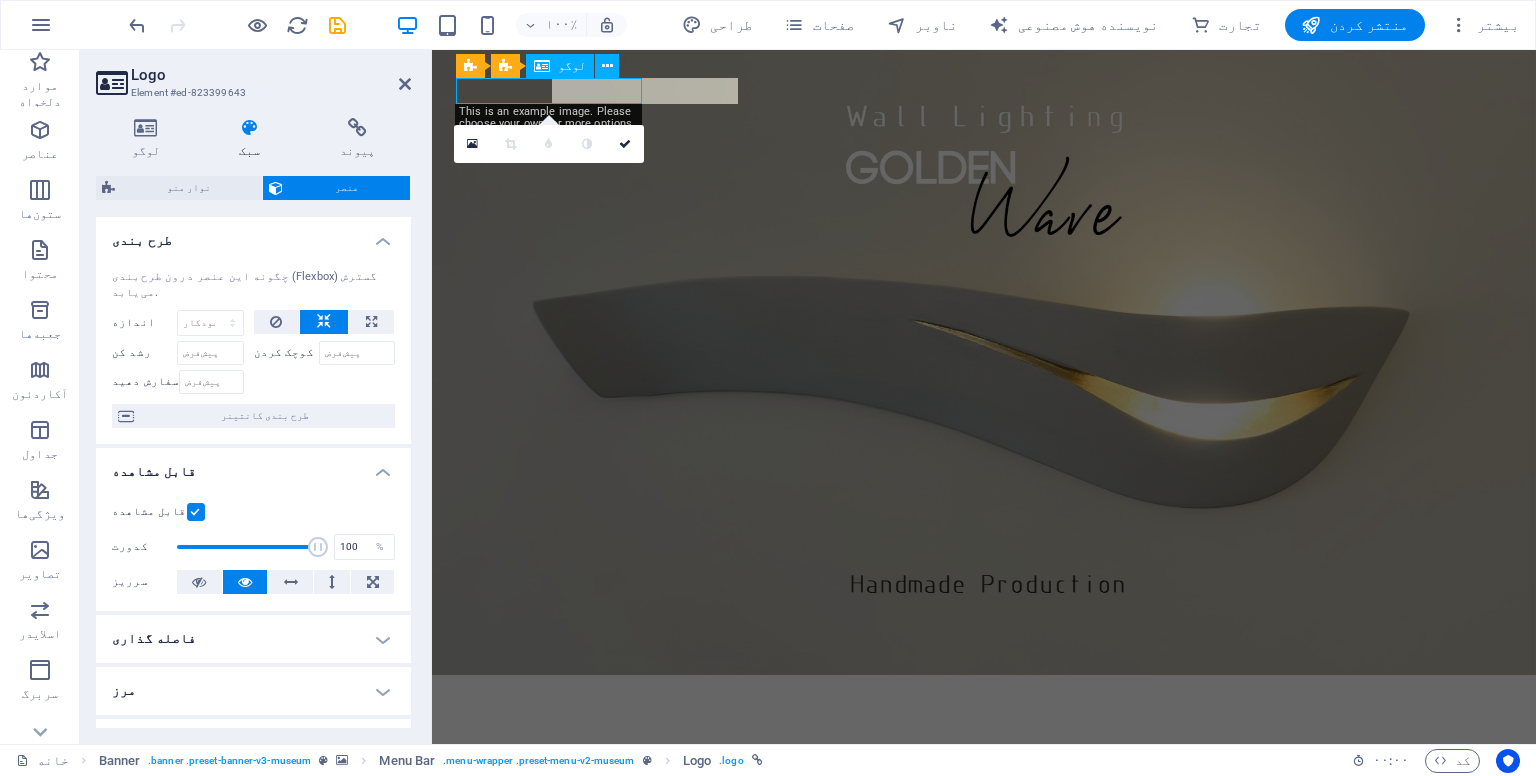 click at bounding box center [984, 703] 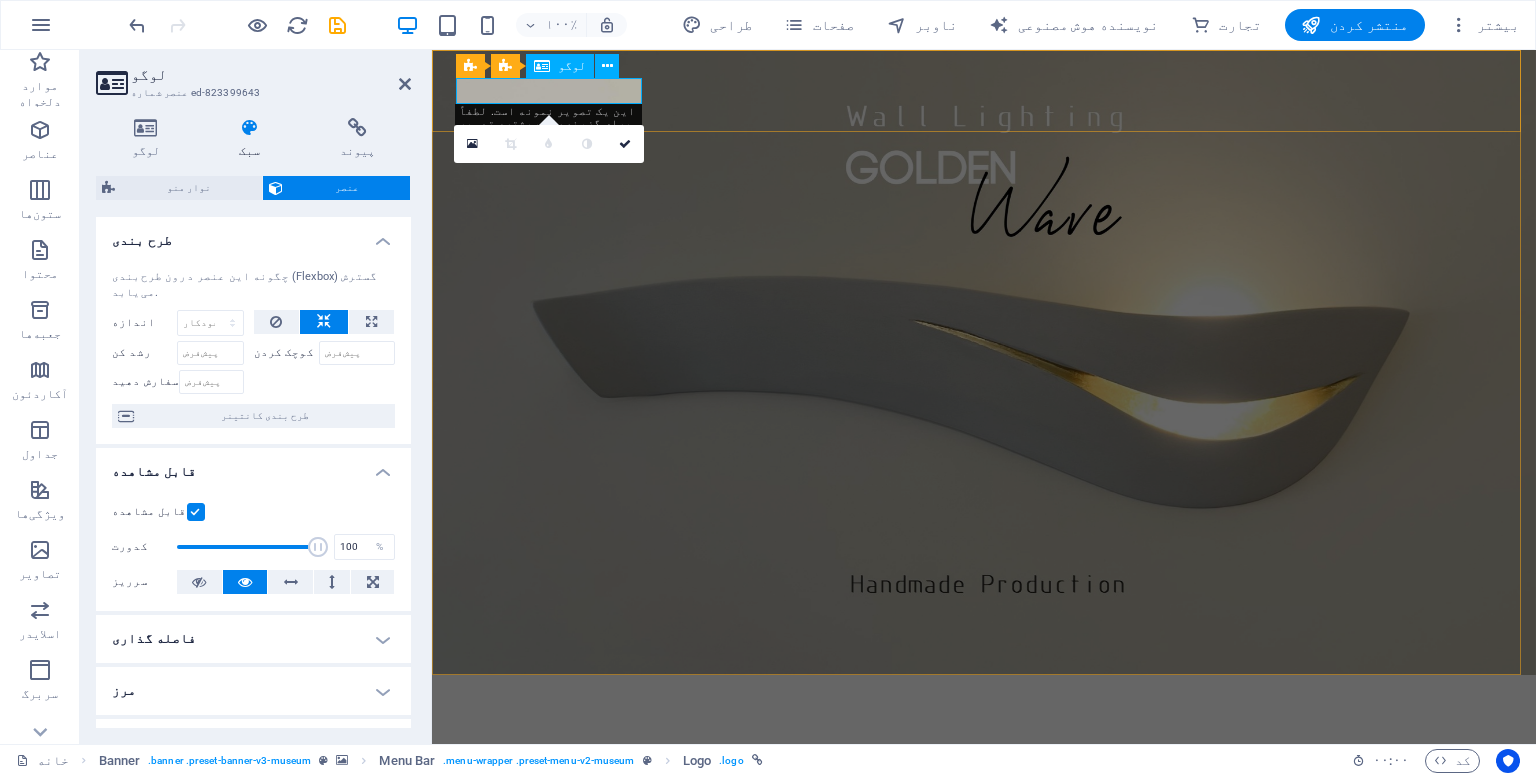 click at bounding box center [984, 703] 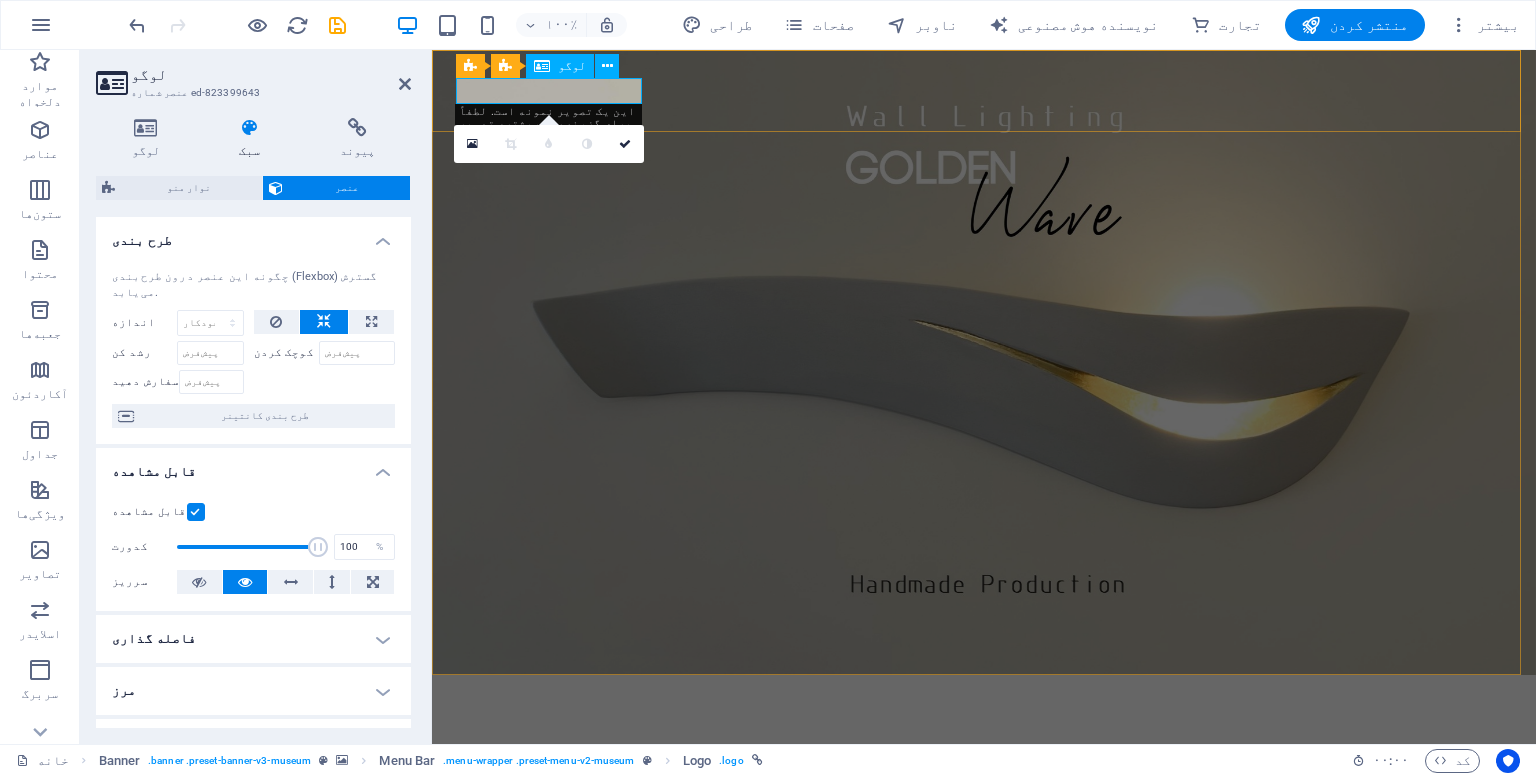 click at bounding box center (984, 703) 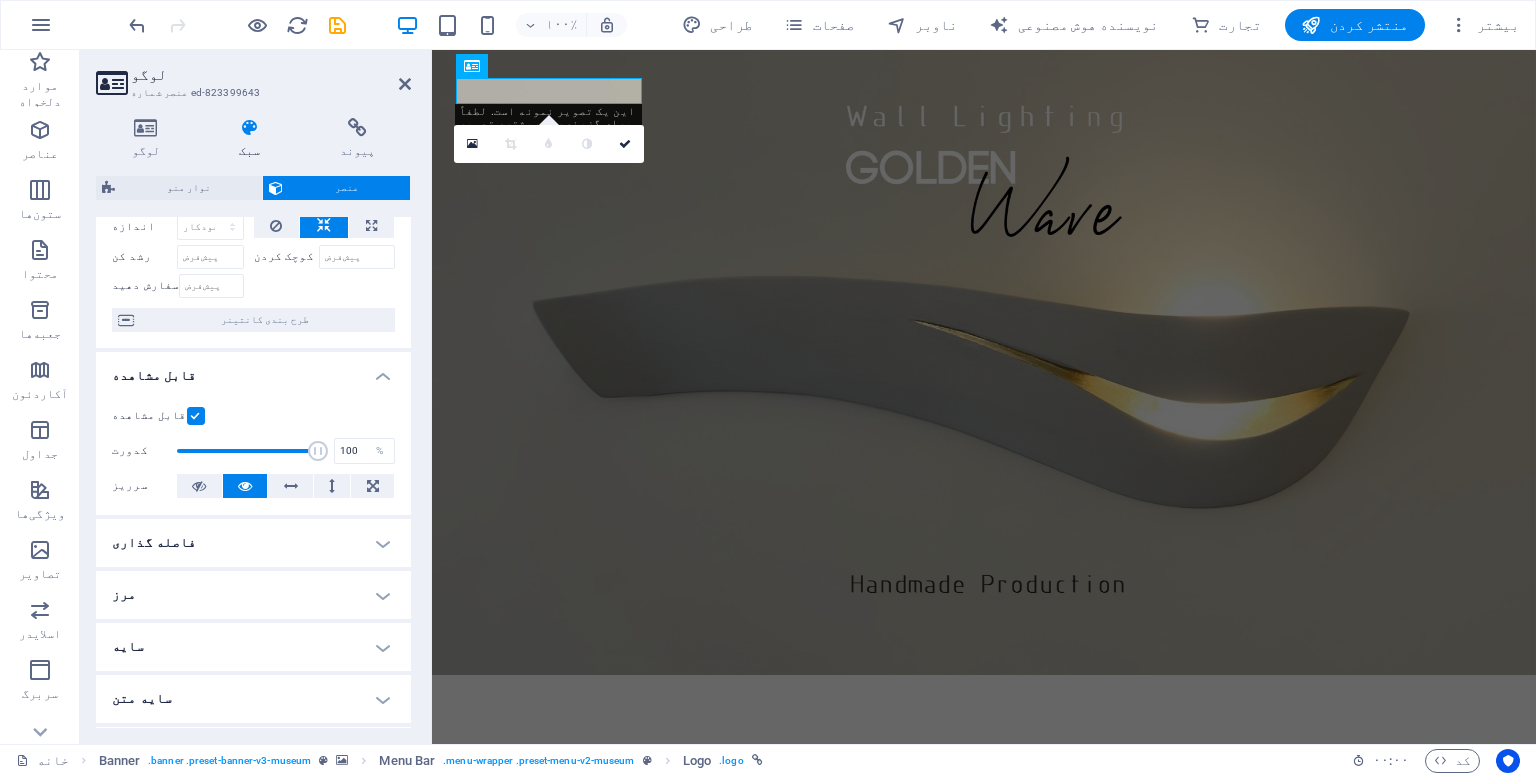 scroll, scrollTop: 100, scrollLeft: 0, axis: vertical 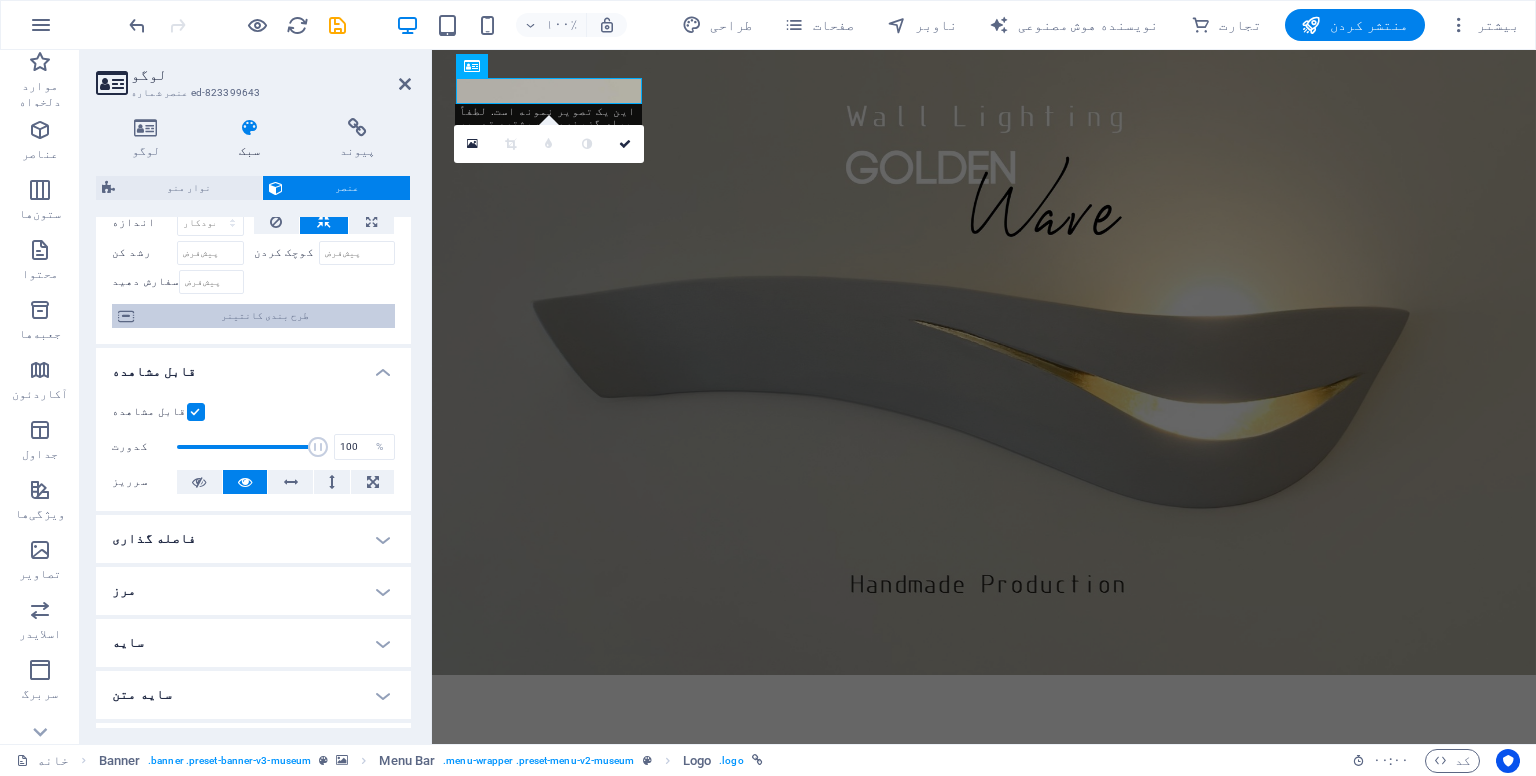 click on "طرح بندی کانتینر" at bounding box center [265, 315] 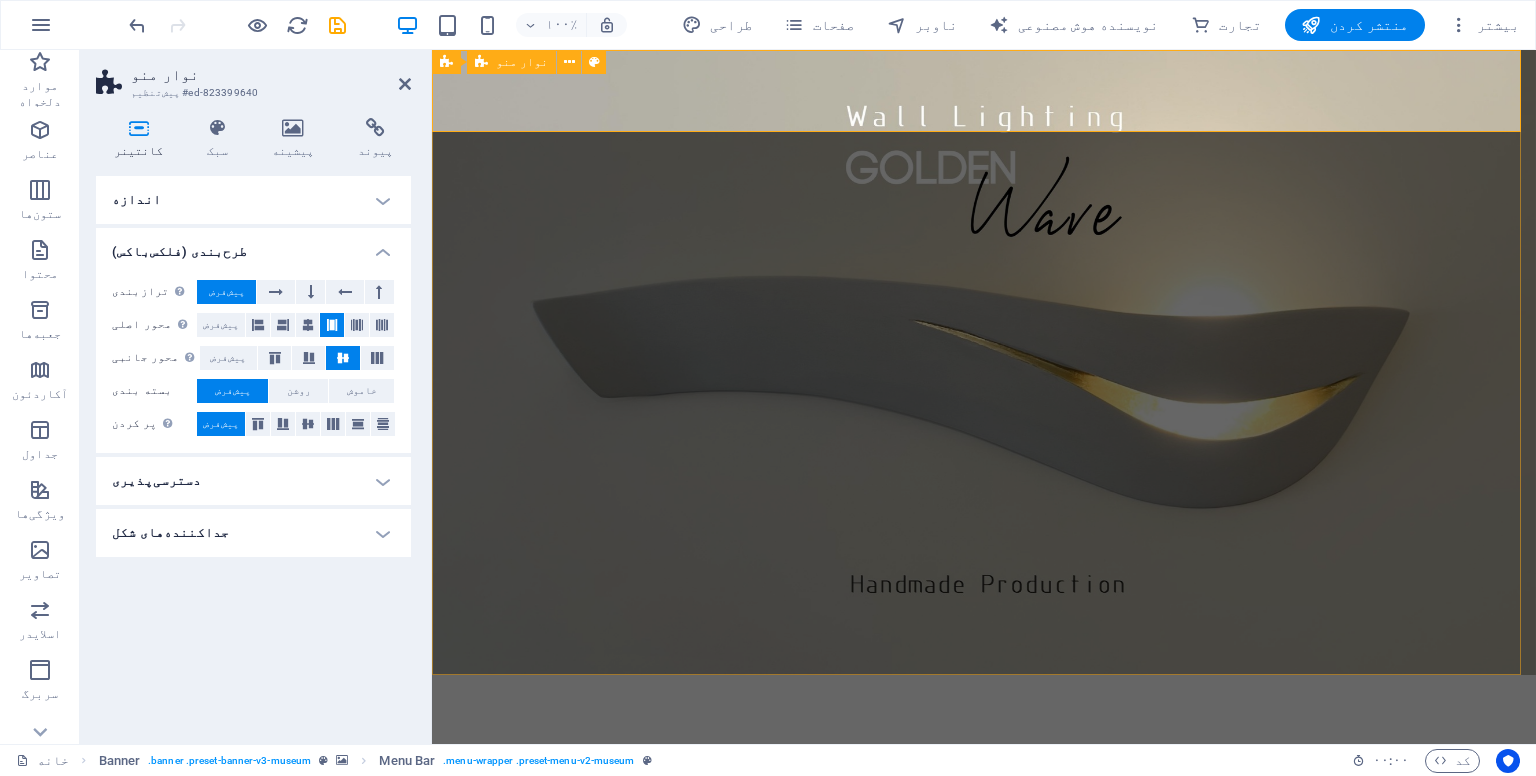 click on "درباره ما درباره ما نمایشگاه‌ها نمایشگاه‌ها رویدادها رویدادها تماس تماس کاوش" at bounding box center (984, 760) 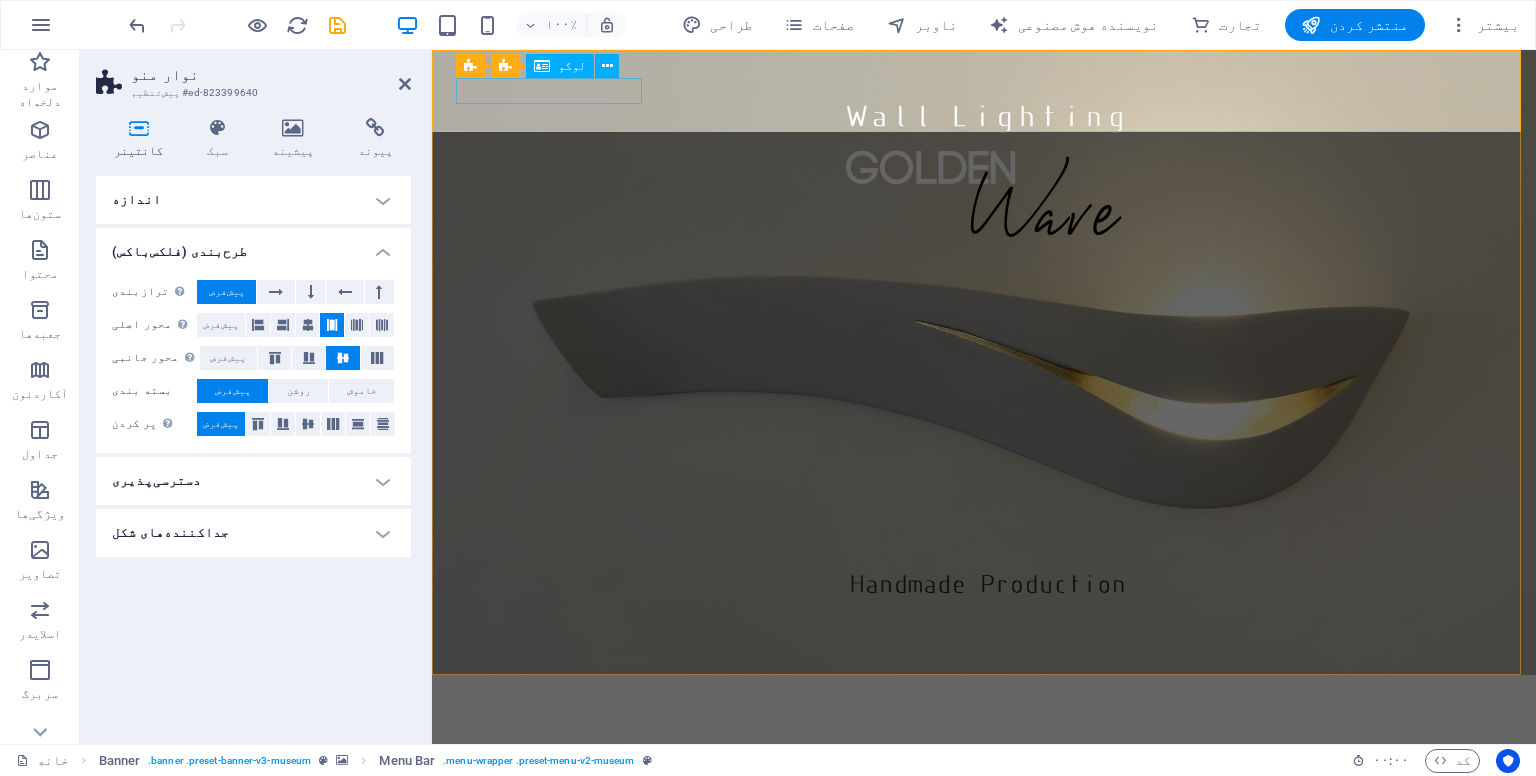 click at bounding box center (984, 703) 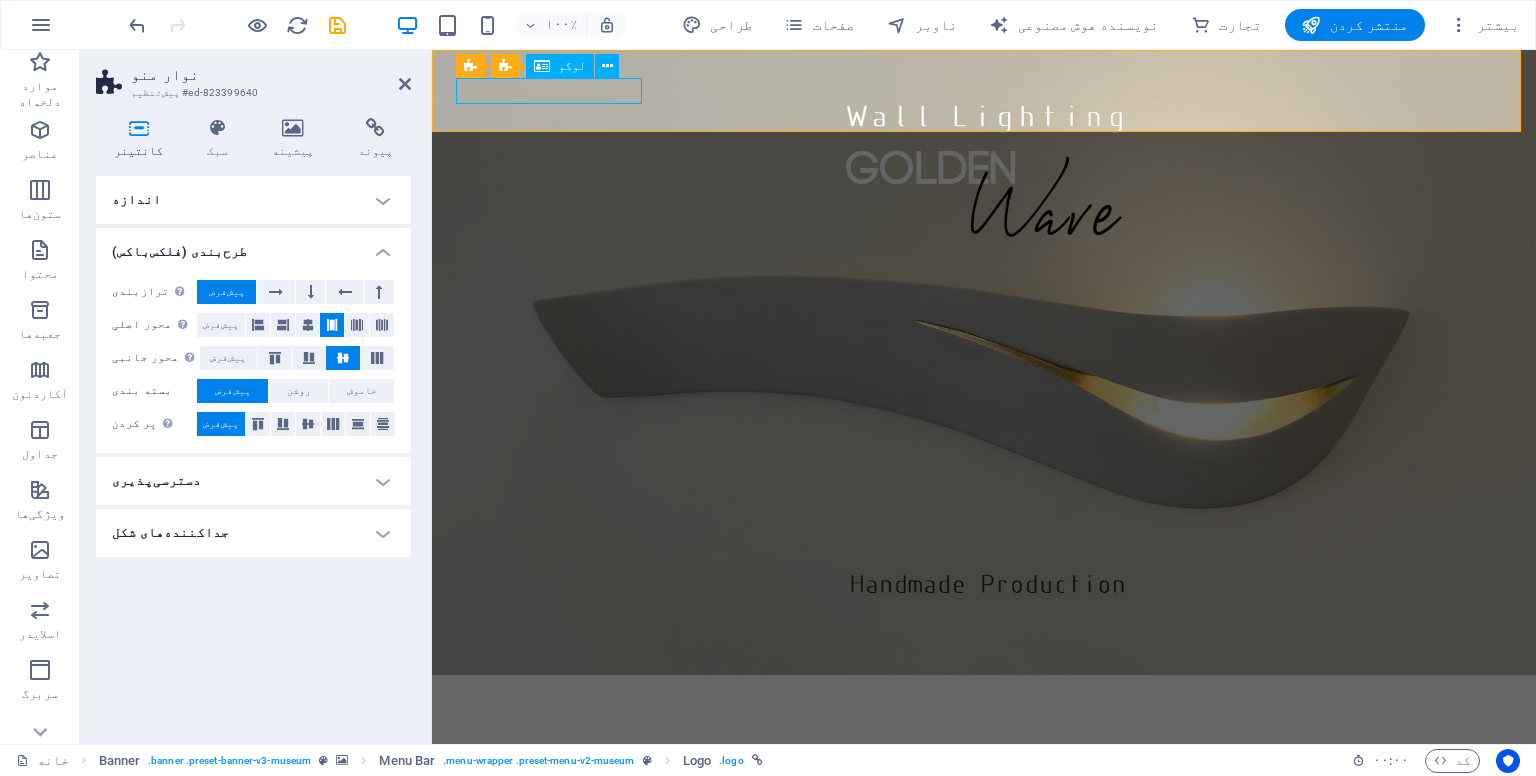 click at bounding box center (984, 703) 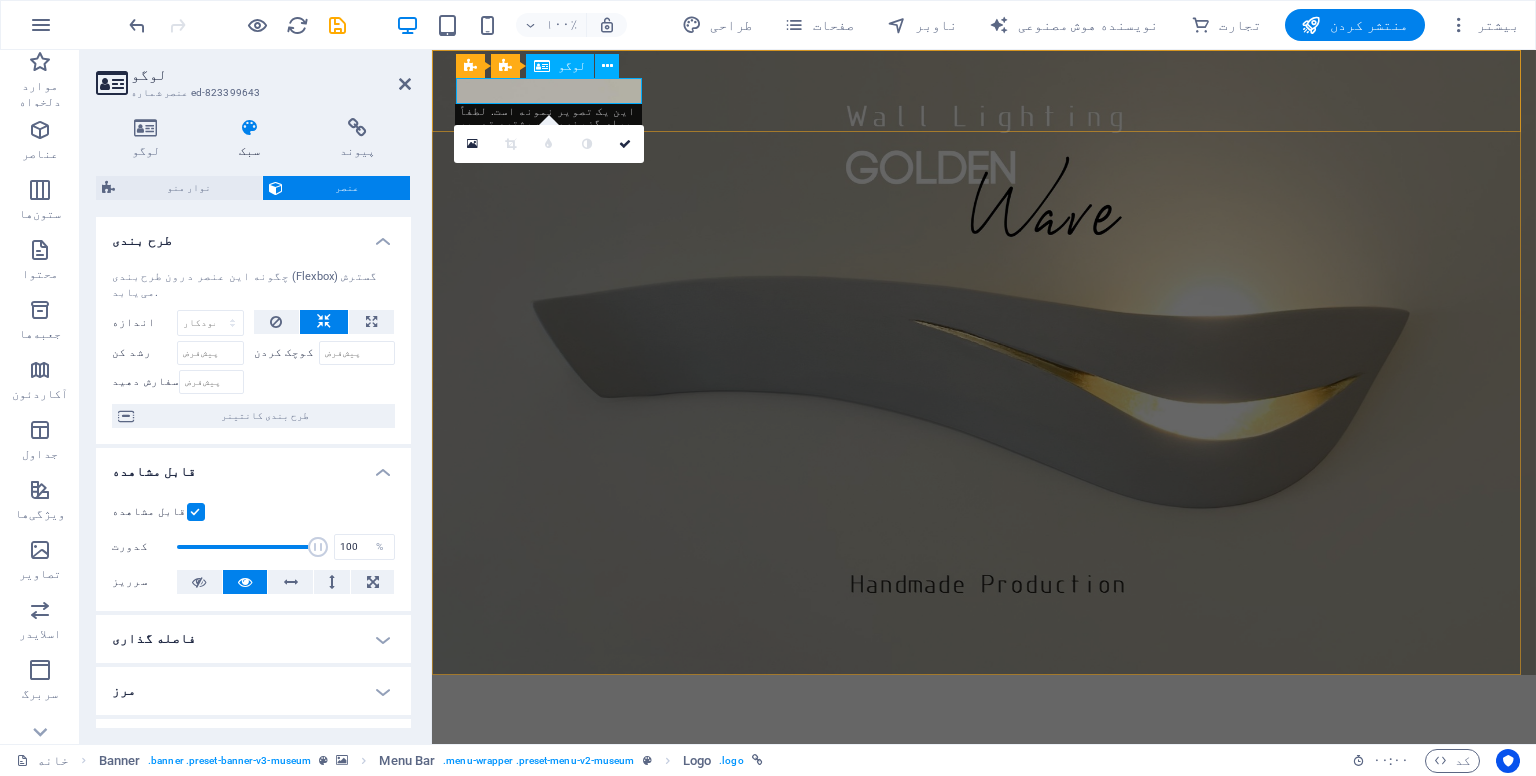 click at bounding box center [984, 703] 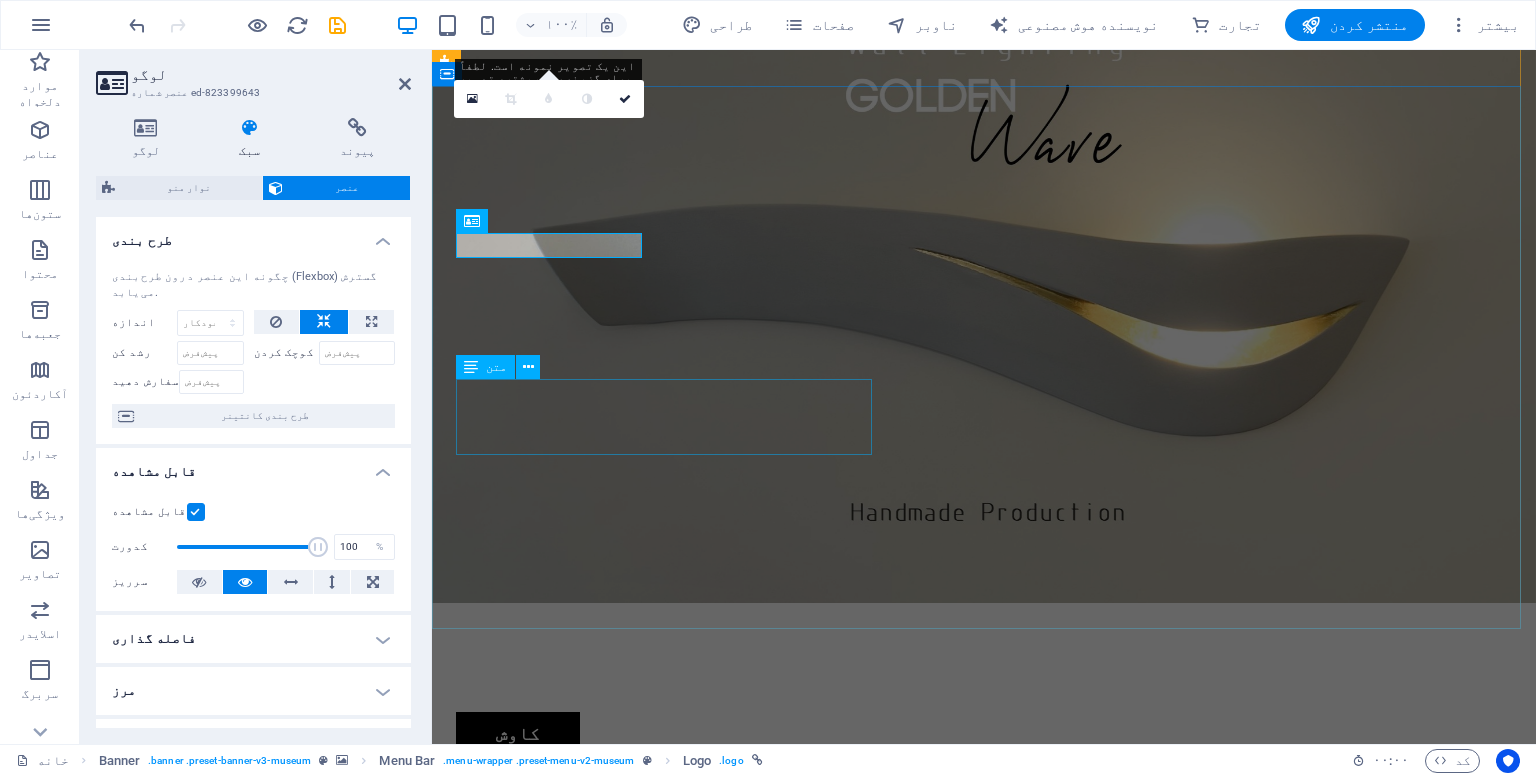 scroll, scrollTop: 0, scrollLeft: 0, axis: both 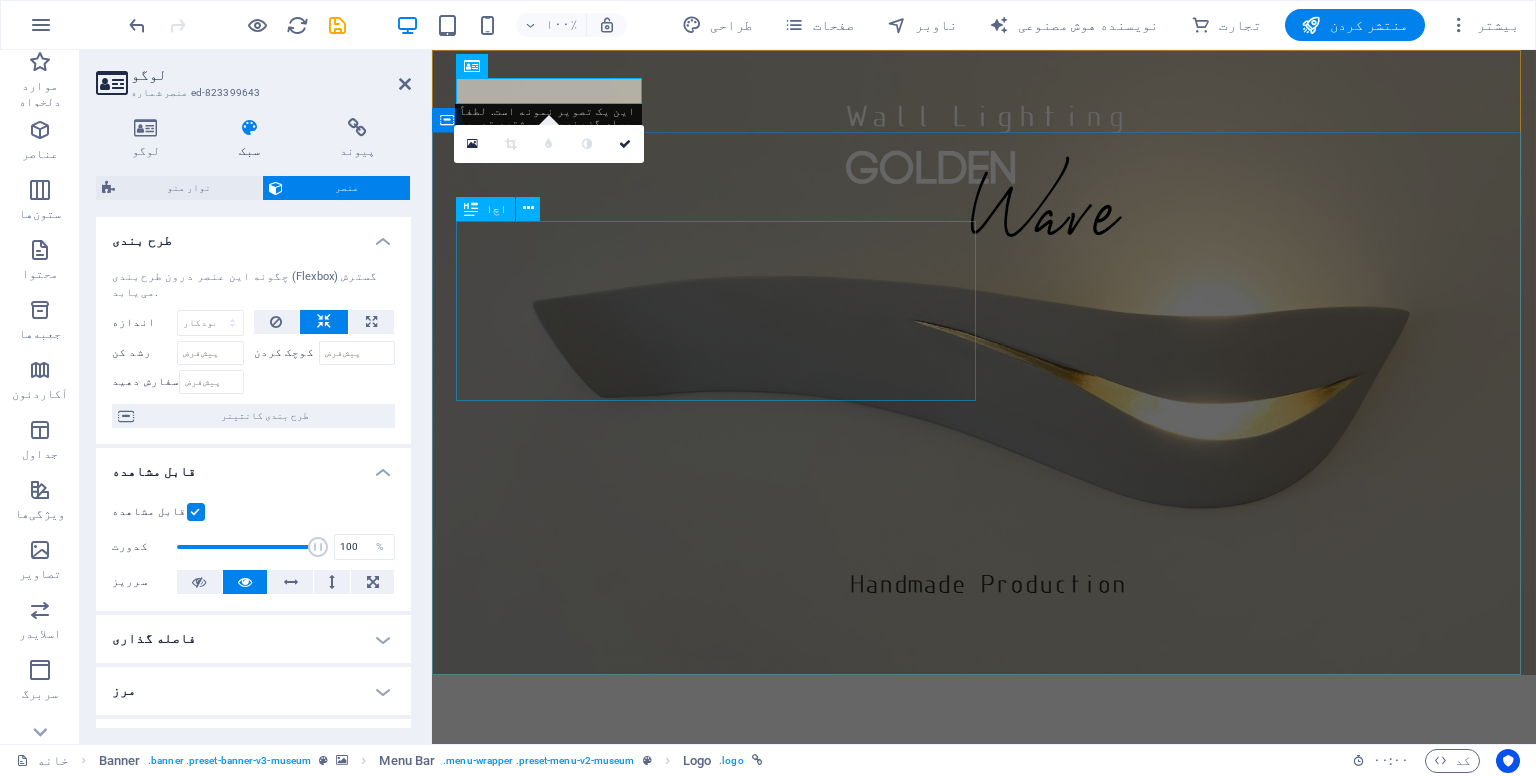 click on "بهترین نمایشگاه های هنری" at bounding box center (984, 1669) 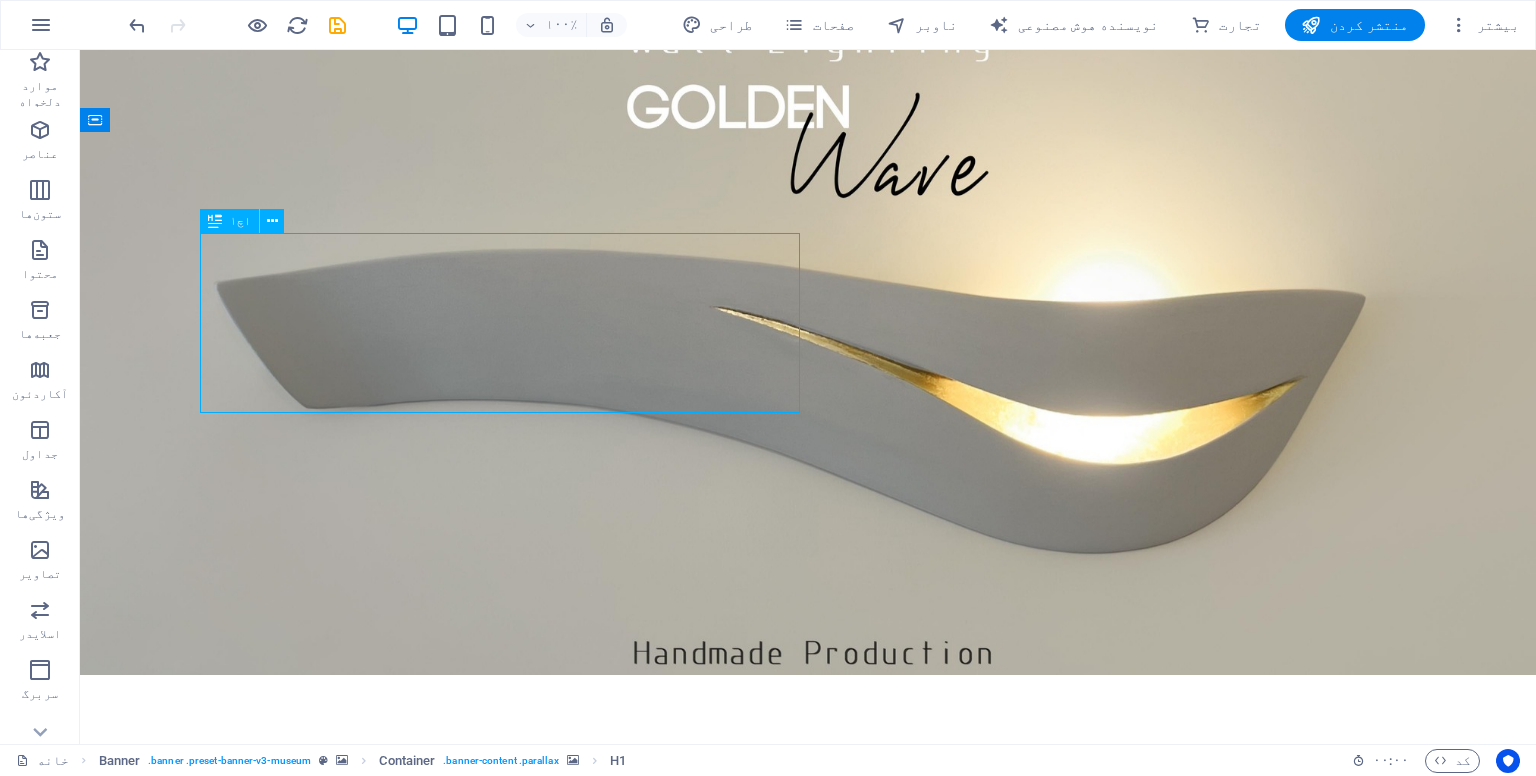 click on "بهترین نمایشگاه های هنری" at bounding box center (808, 1651) 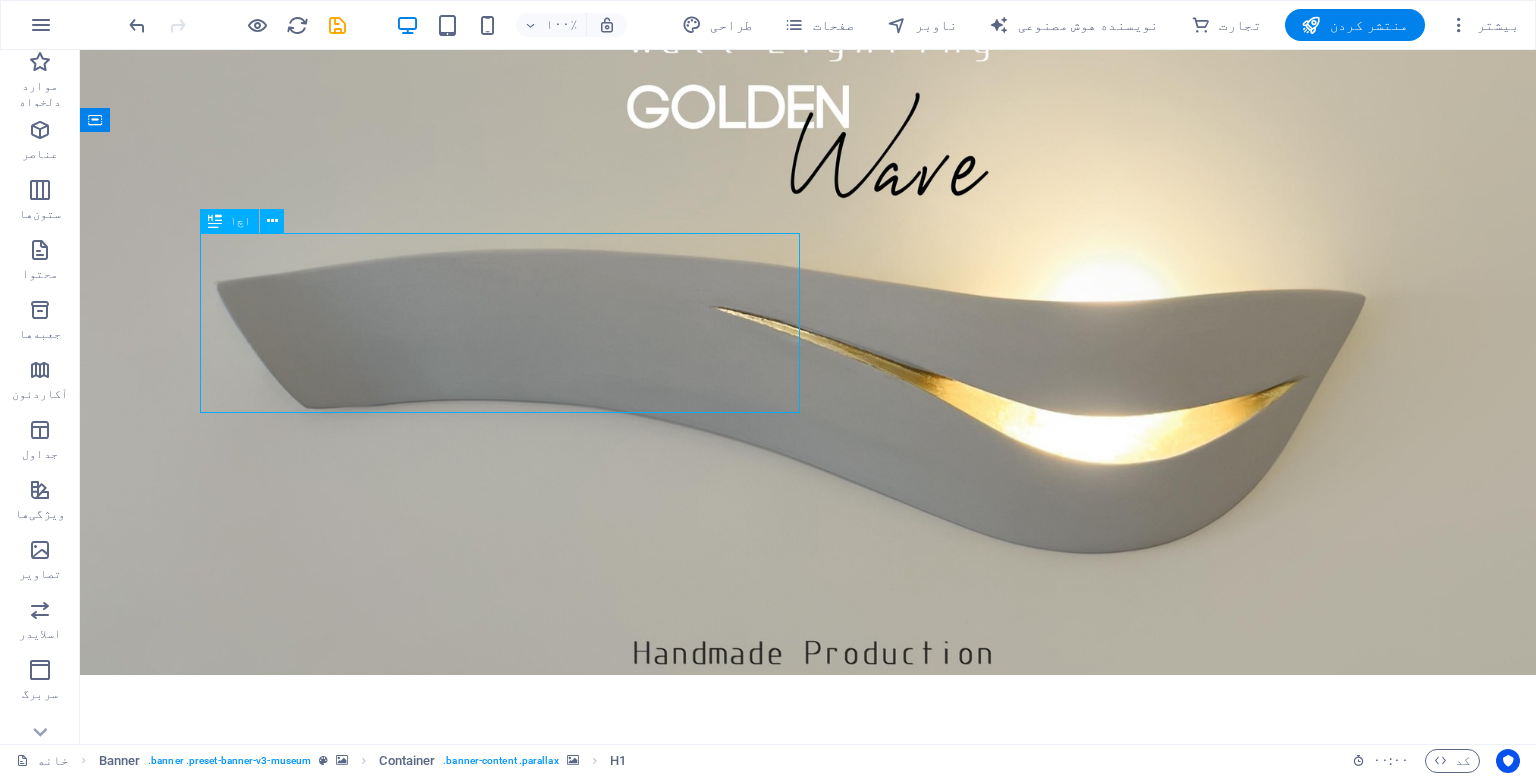 click on "بهترین نمایشگاه های هنری" at bounding box center [808, 1651] 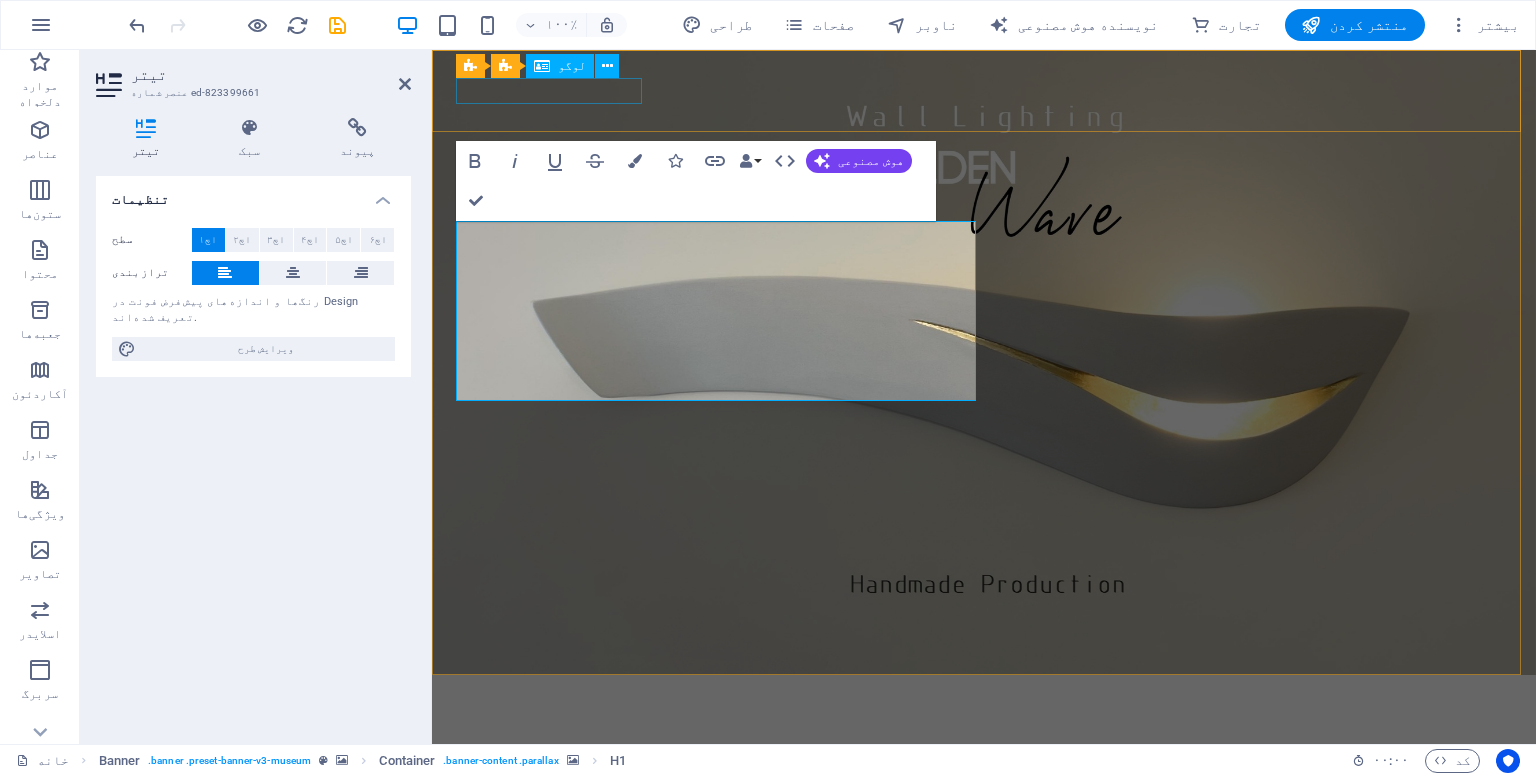 click at bounding box center (984, 703) 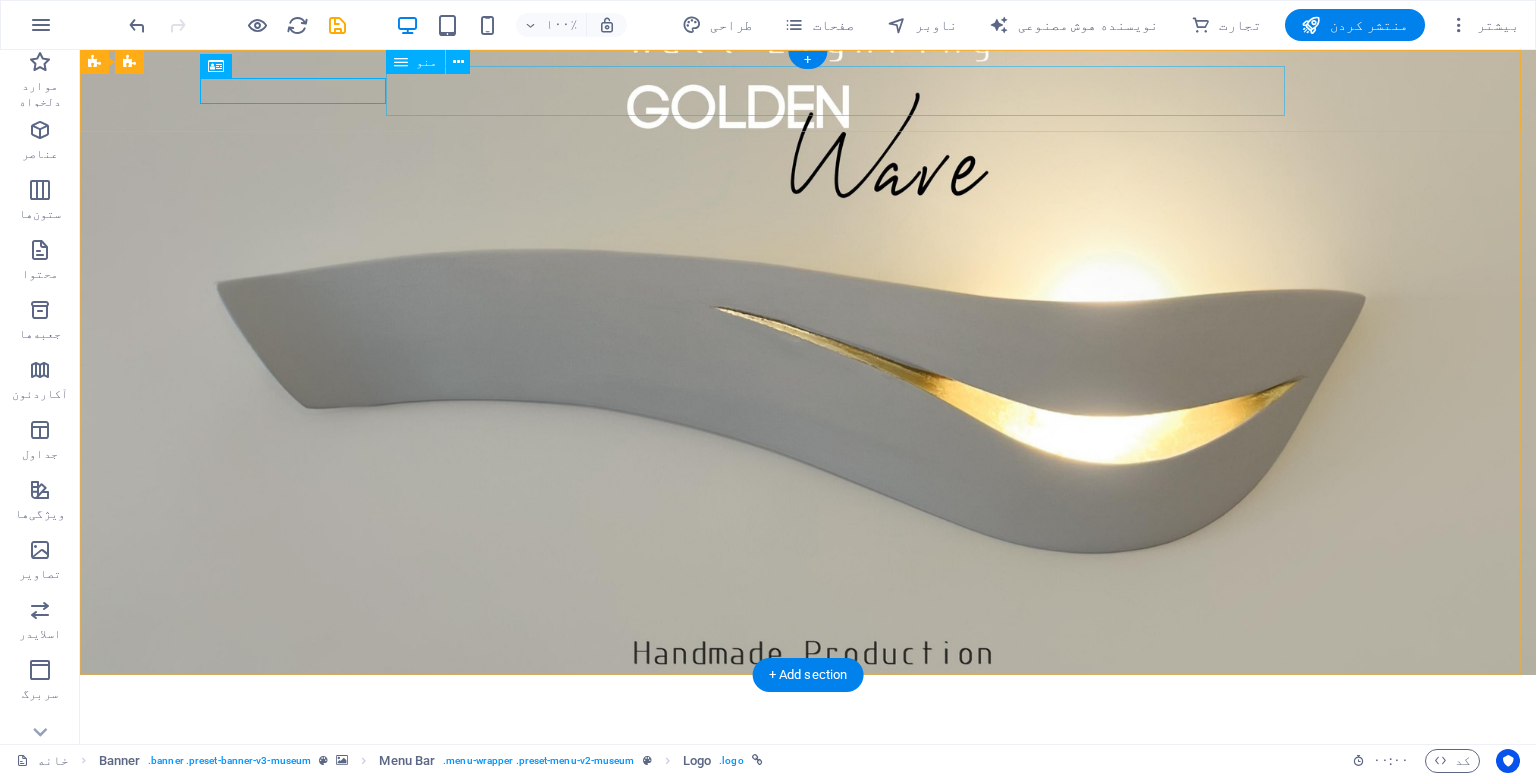 click on "درباره ما درباره ما نمایشگاه‌ها نمایشگاه‌ها رویدادها رویدادها تماس تماس" at bounding box center [808, 741] 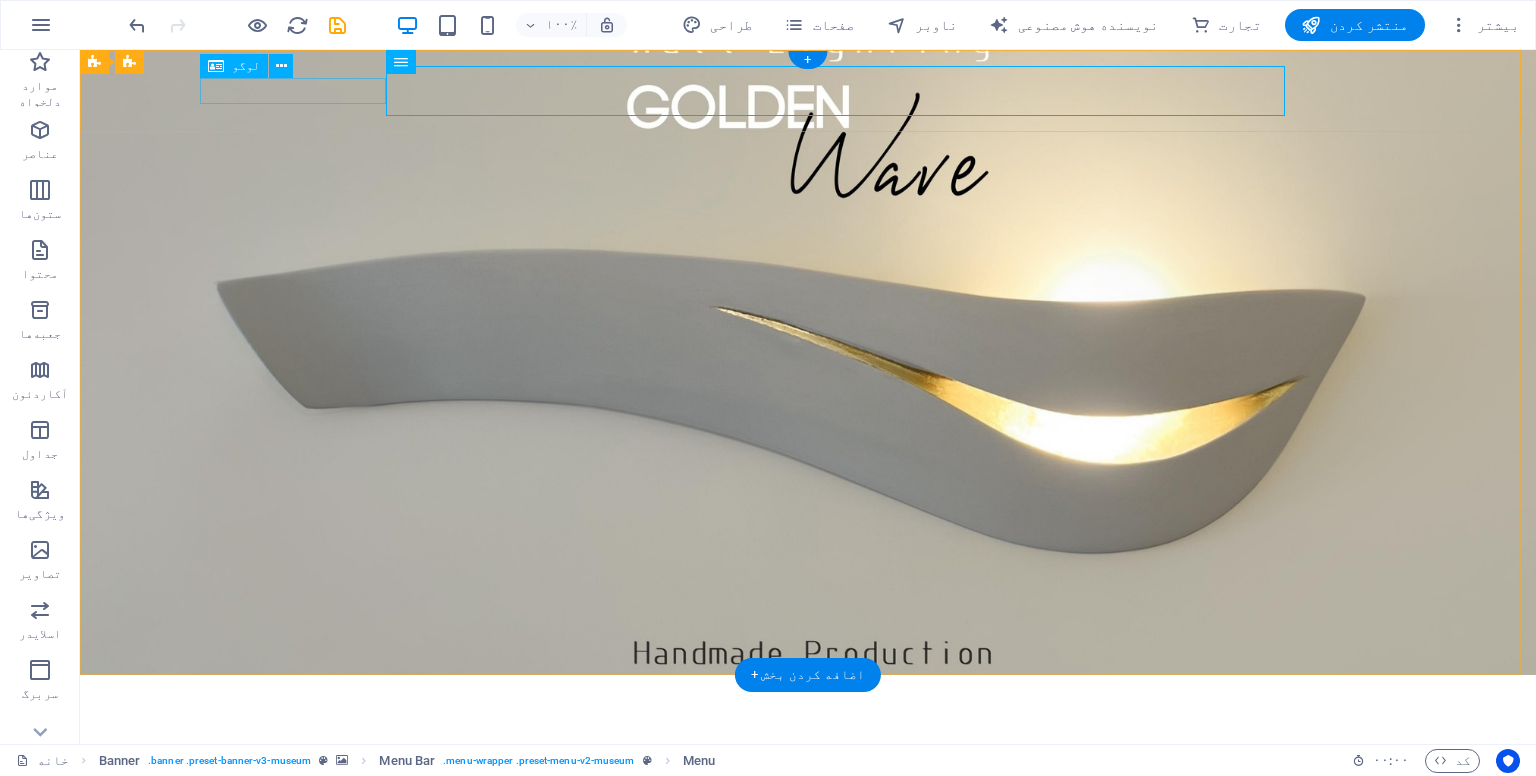 click at bounding box center (808, 703) 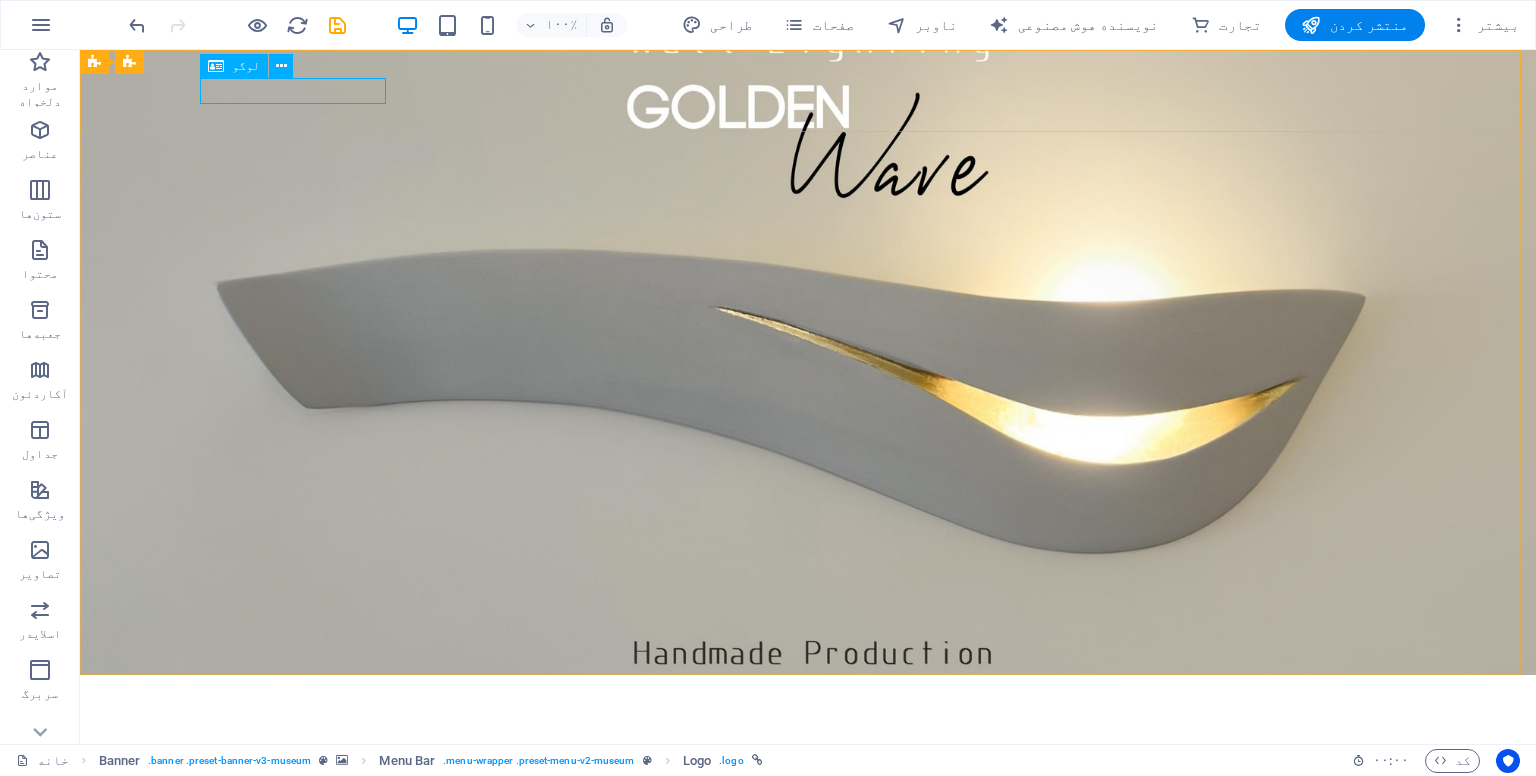 click on "لوگو" at bounding box center (234, 66) 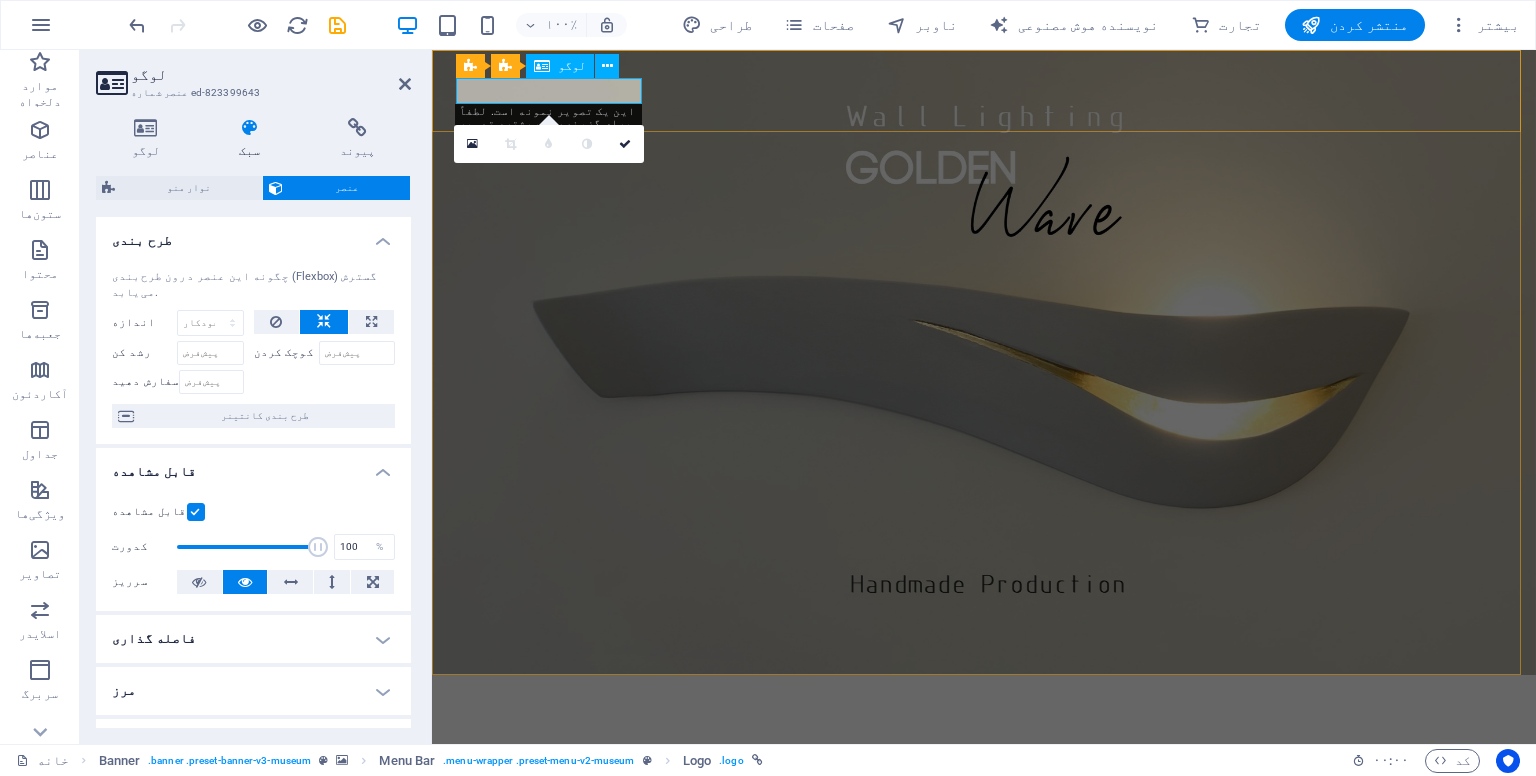 click at bounding box center (984, 703) 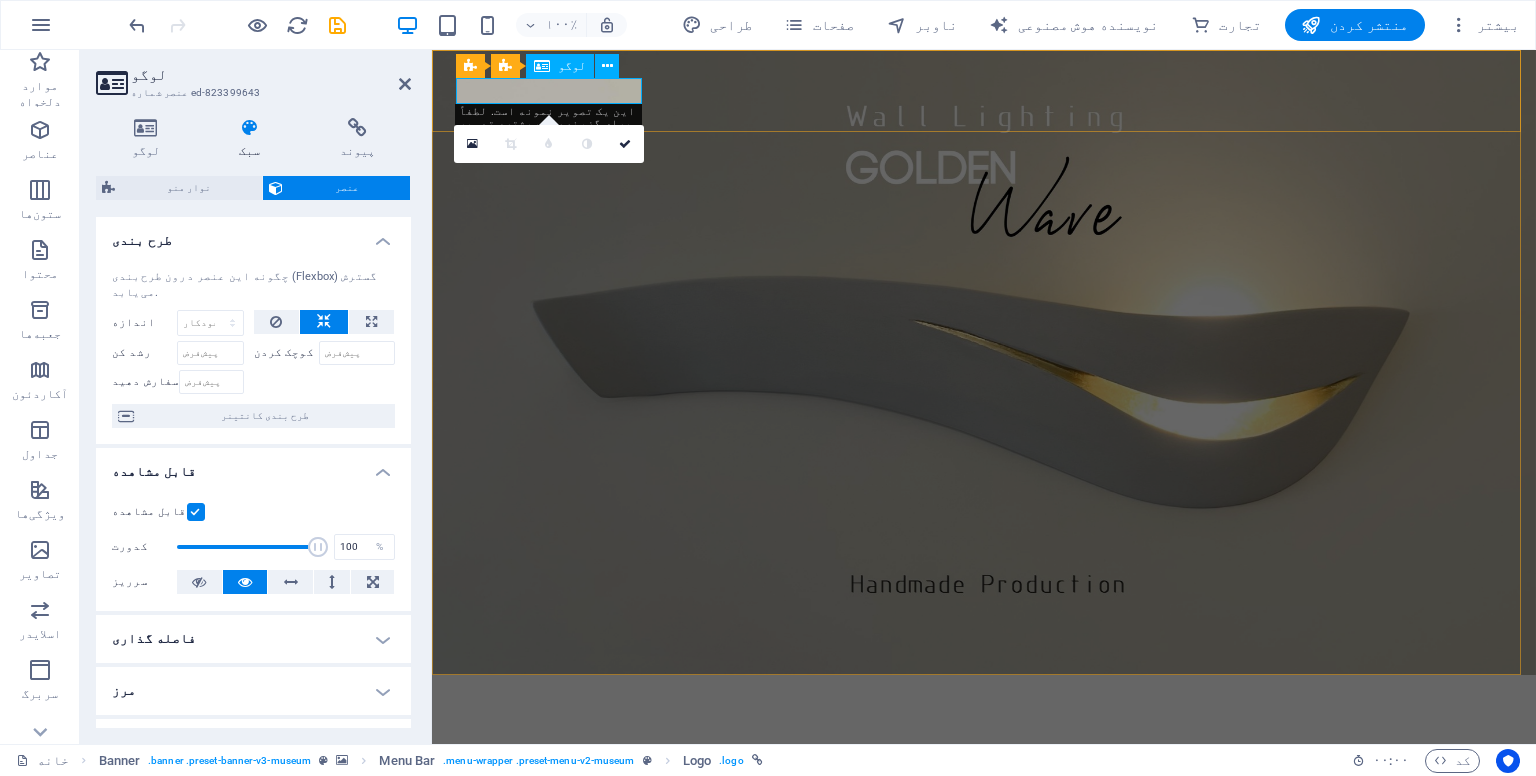 click at bounding box center [984, 703] 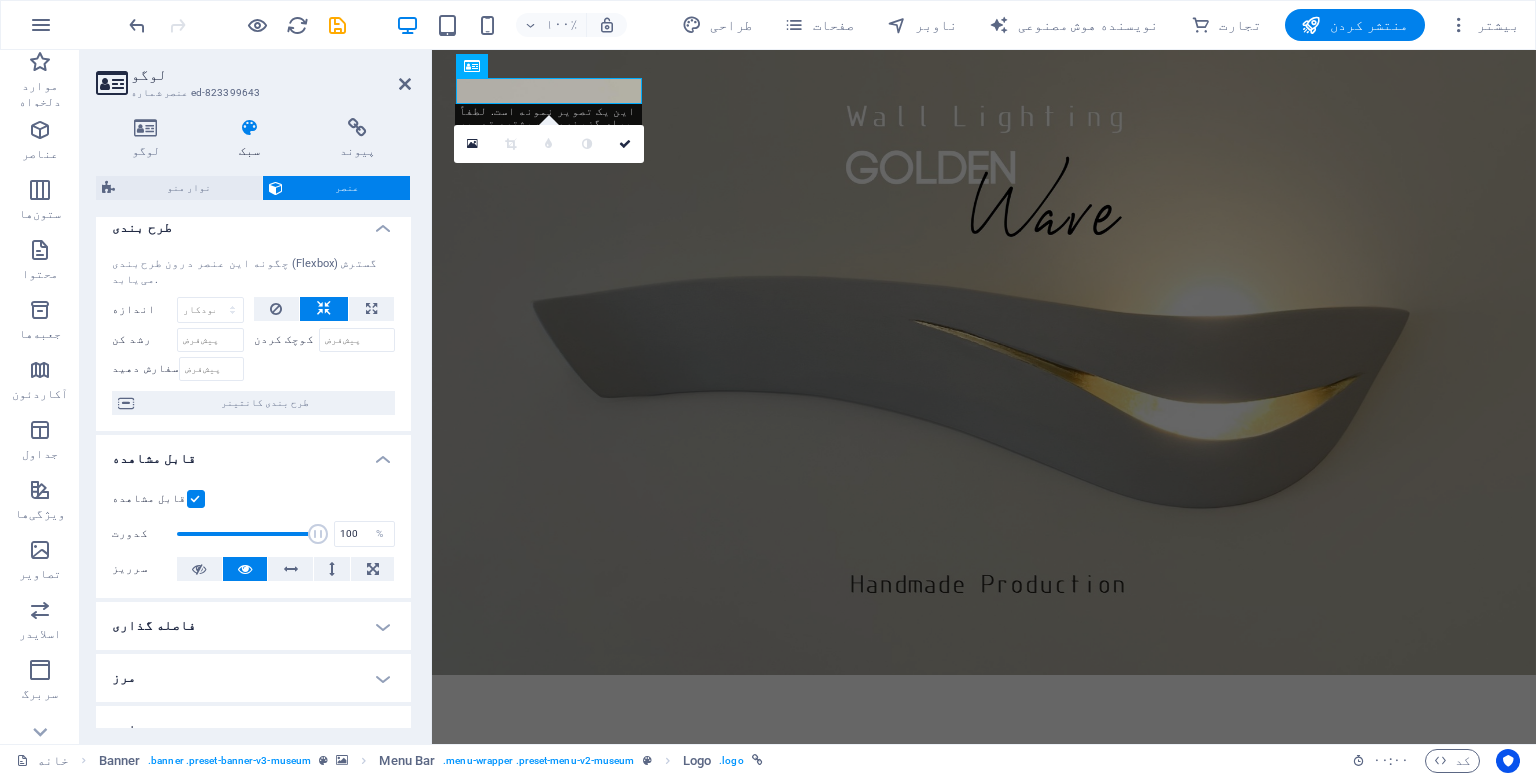 scroll, scrollTop: 0, scrollLeft: 0, axis: both 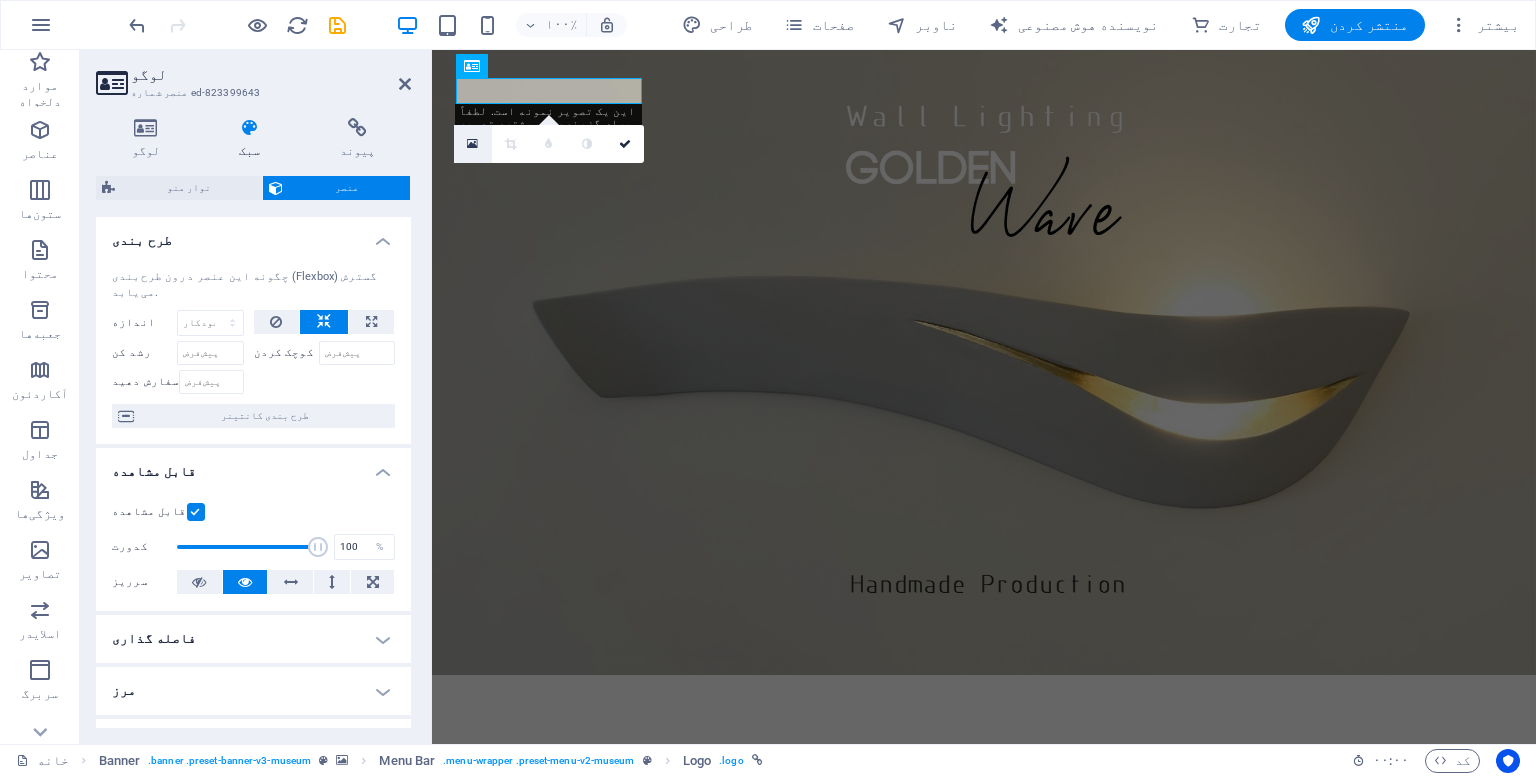 click at bounding box center (472, 144) 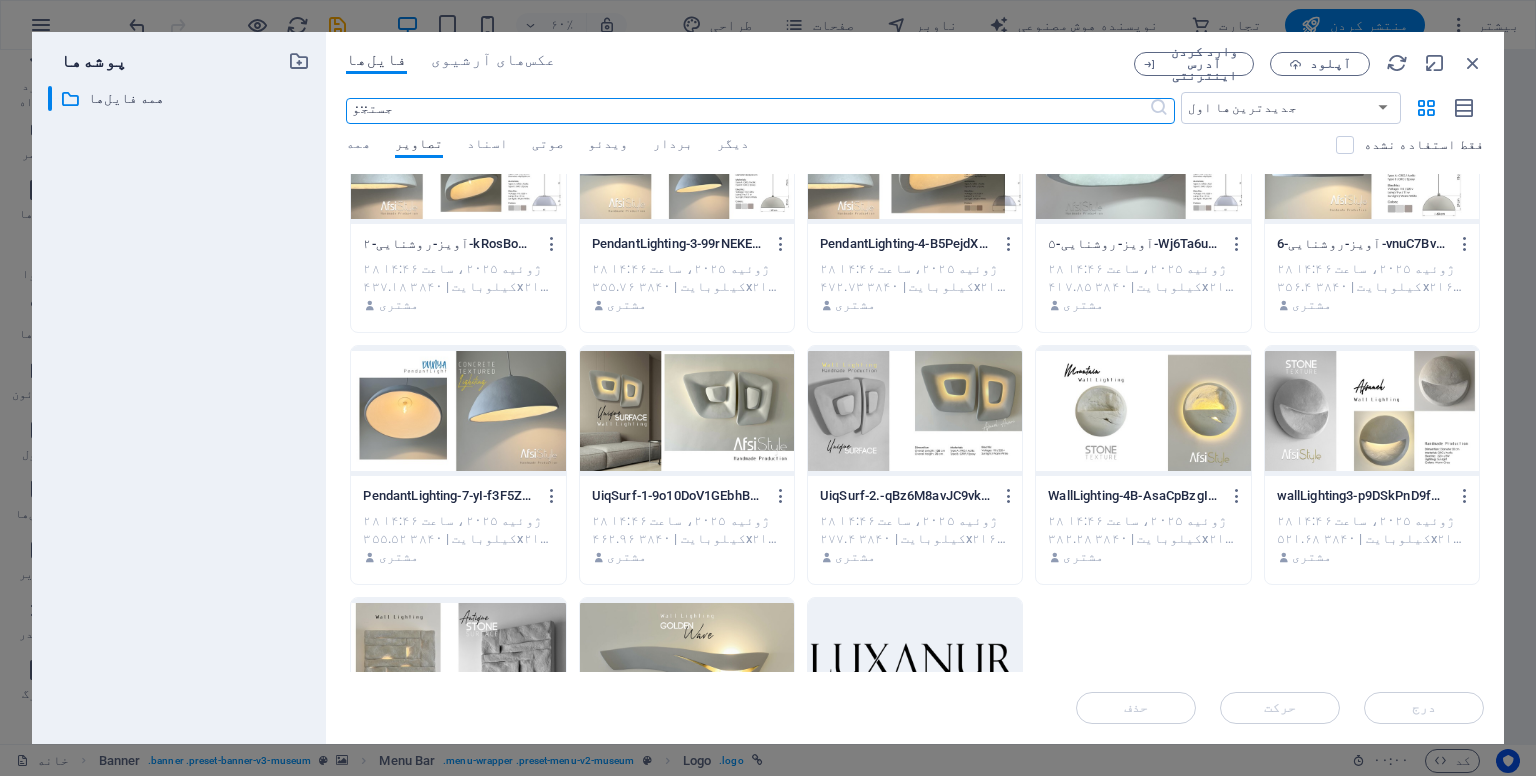 scroll, scrollTop: 1100, scrollLeft: 0, axis: vertical 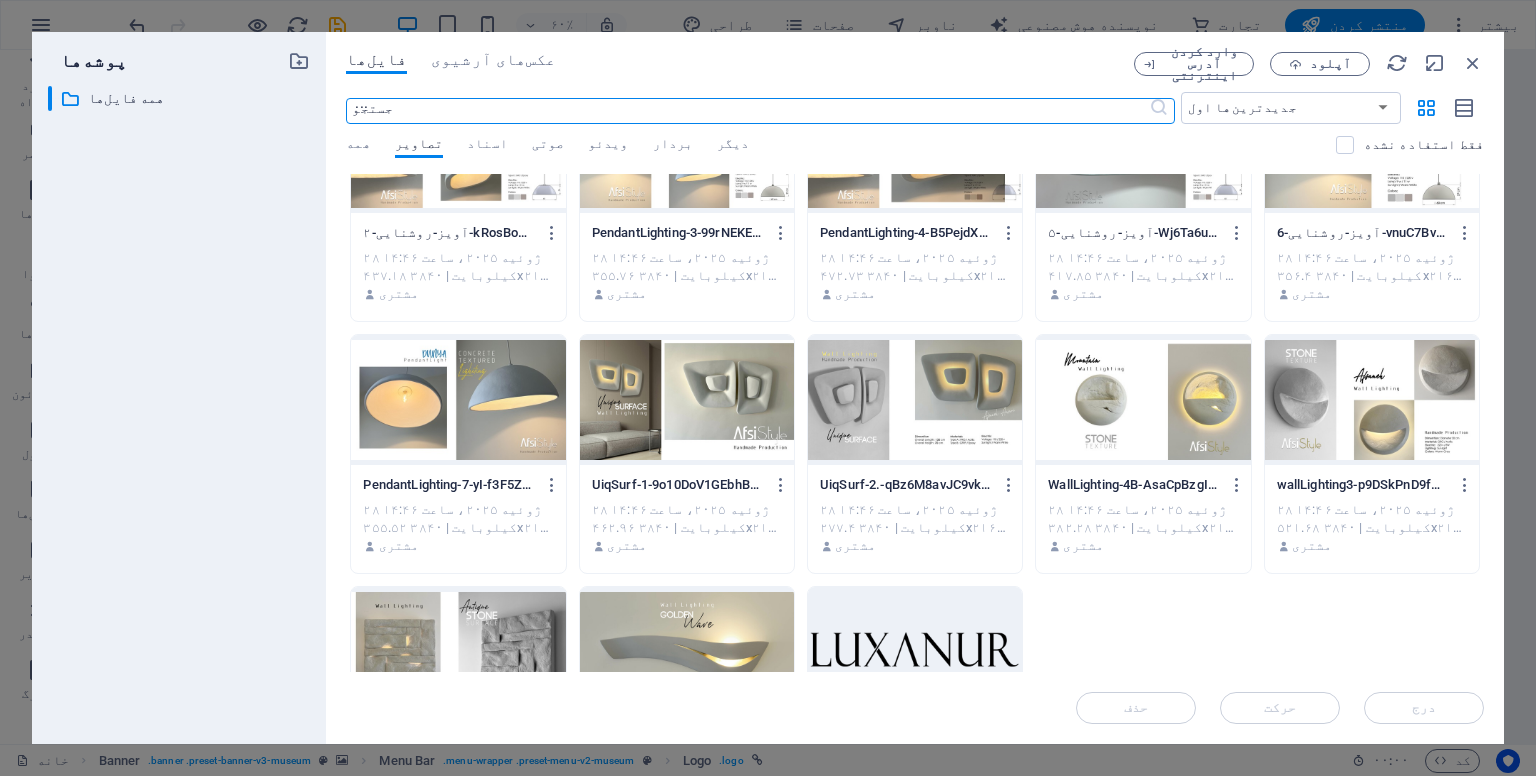 click at bounding box center (915, 652) 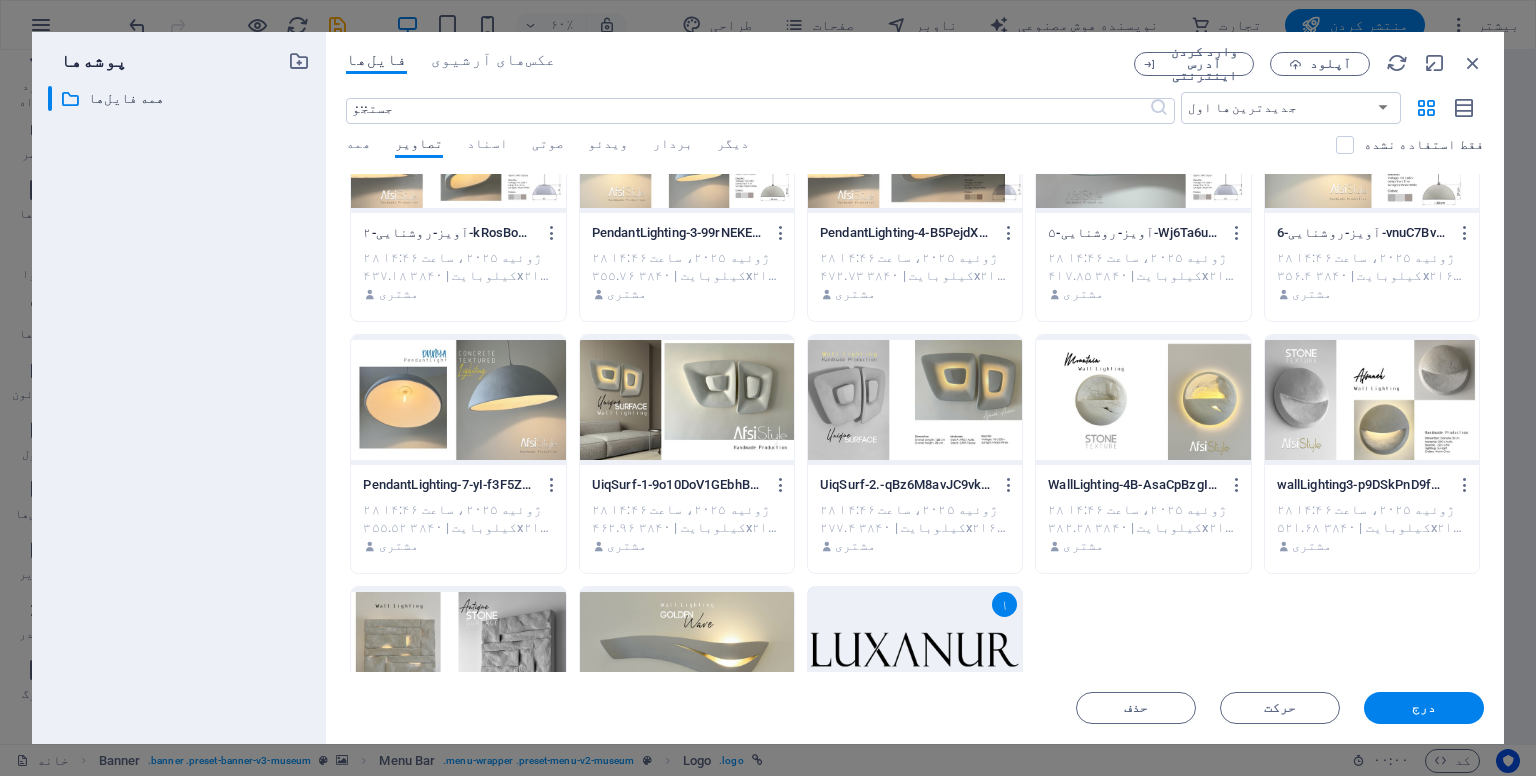 click on "۱" at bounding box center [915, 652] 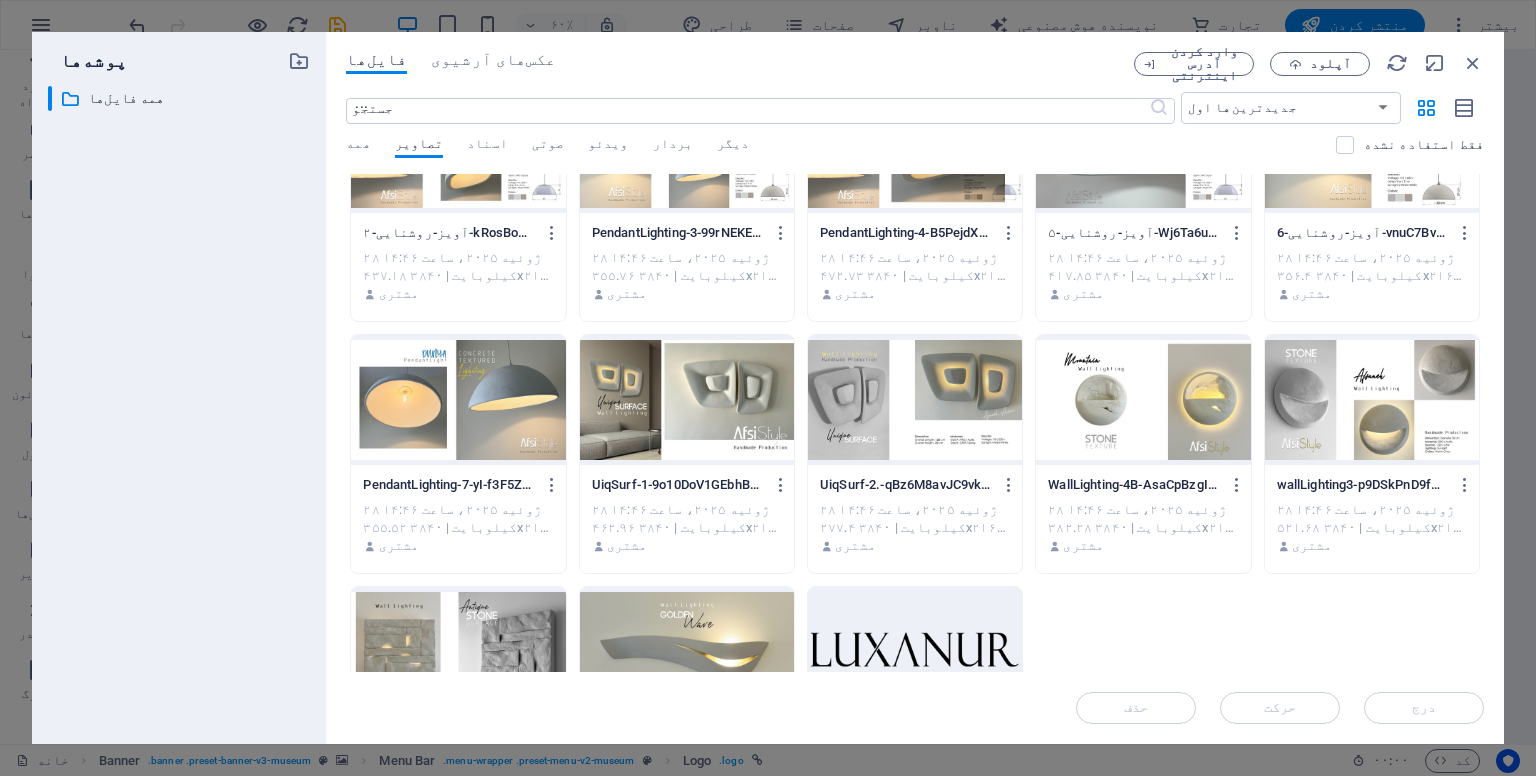 click at bounding box center [915, 652] 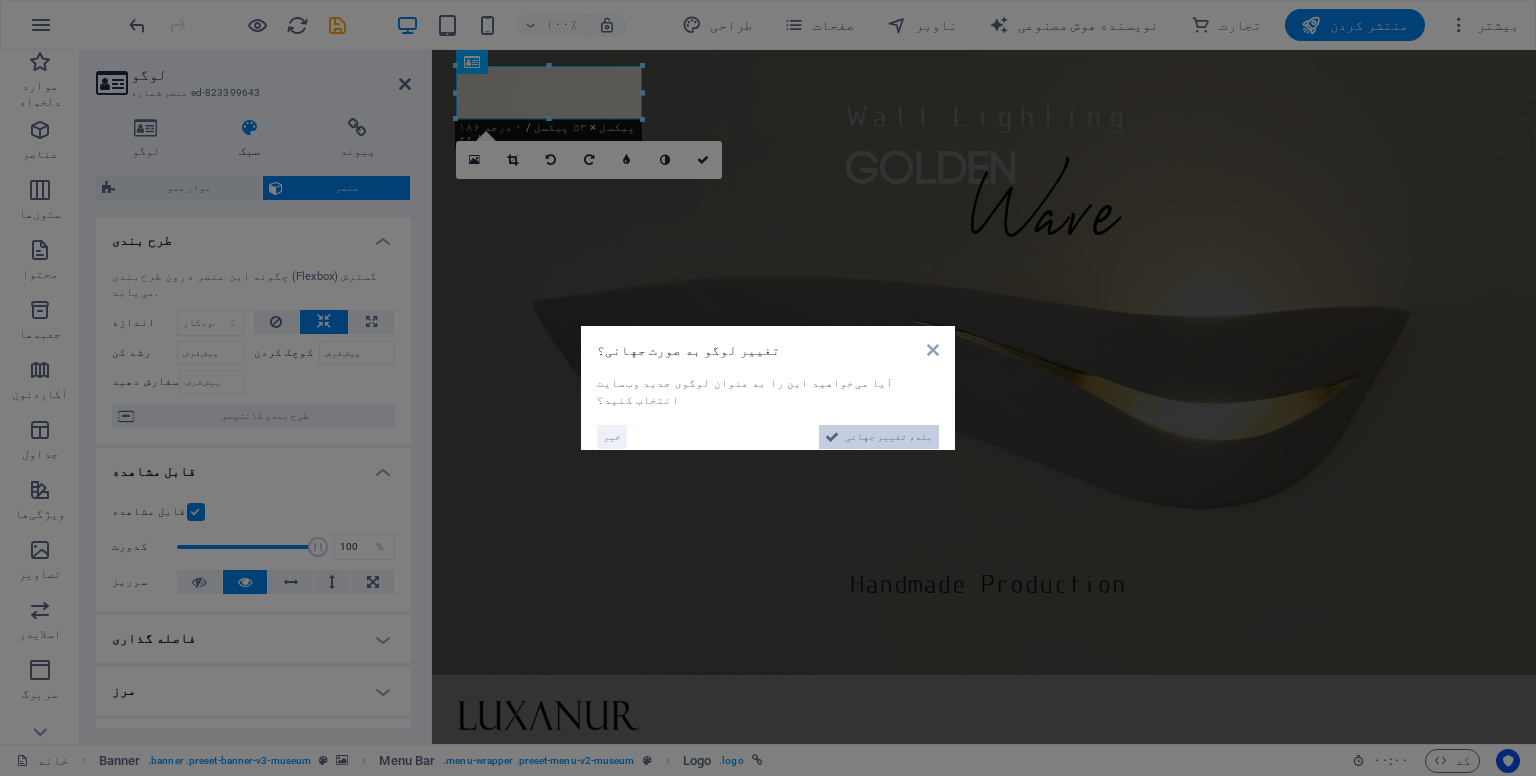 click on "بله، تغییر جهانی" at bounding box center (889, 436) 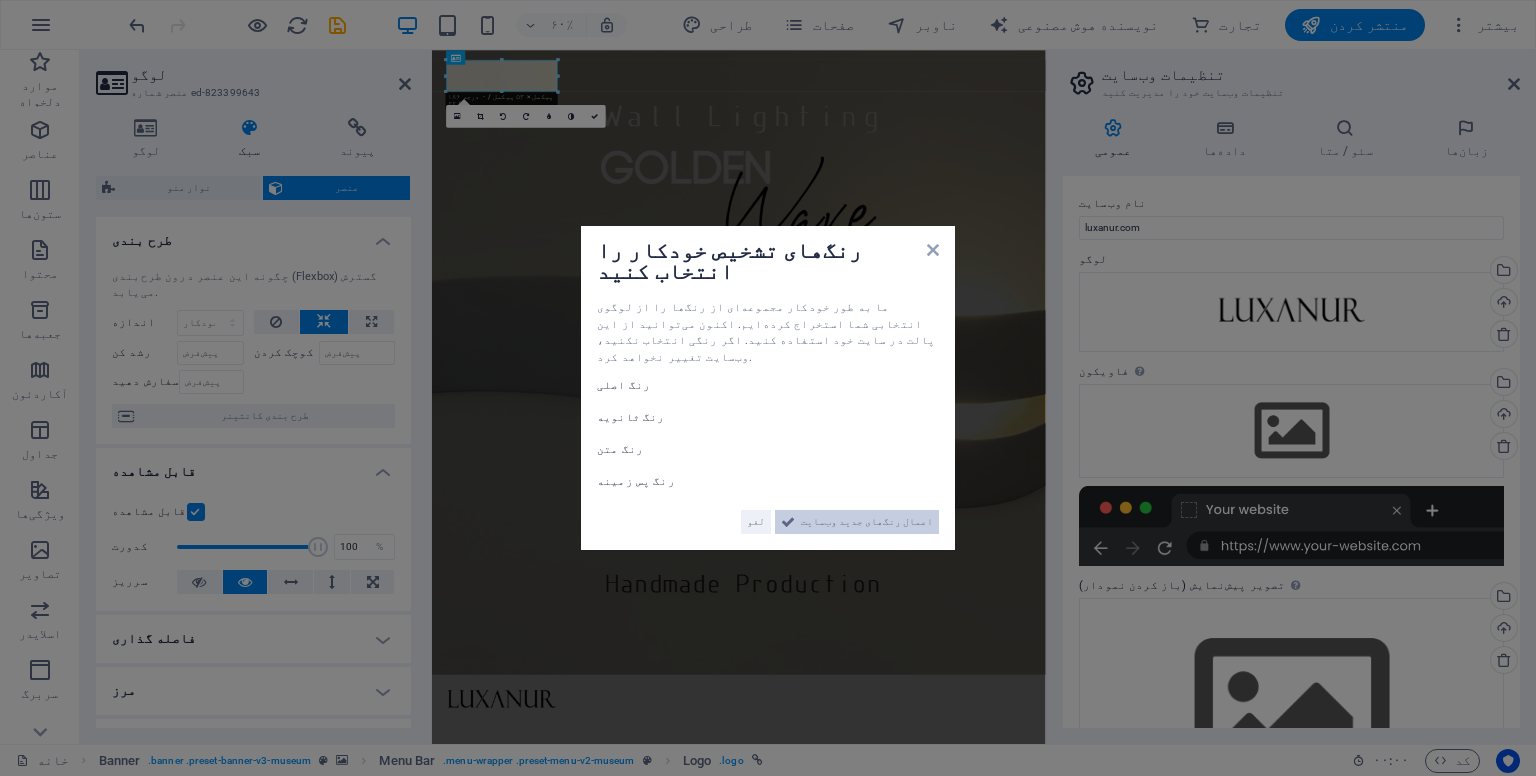 click on "اعمال رنگ‌های جدید وب‌سایت" at bounding box center (867, 521) 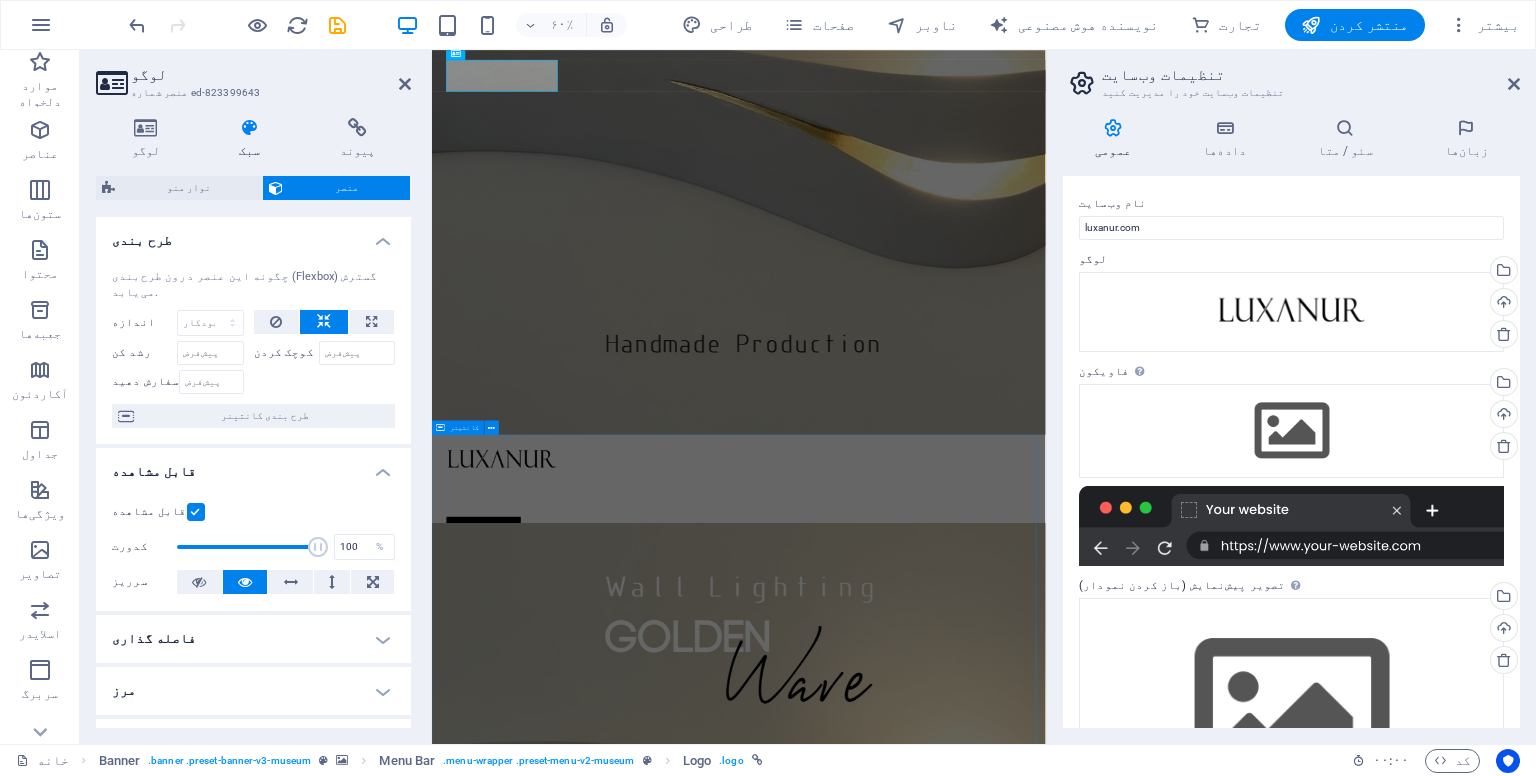 scroll, scrollTop: 0, scrollLeft: 0, axis: both 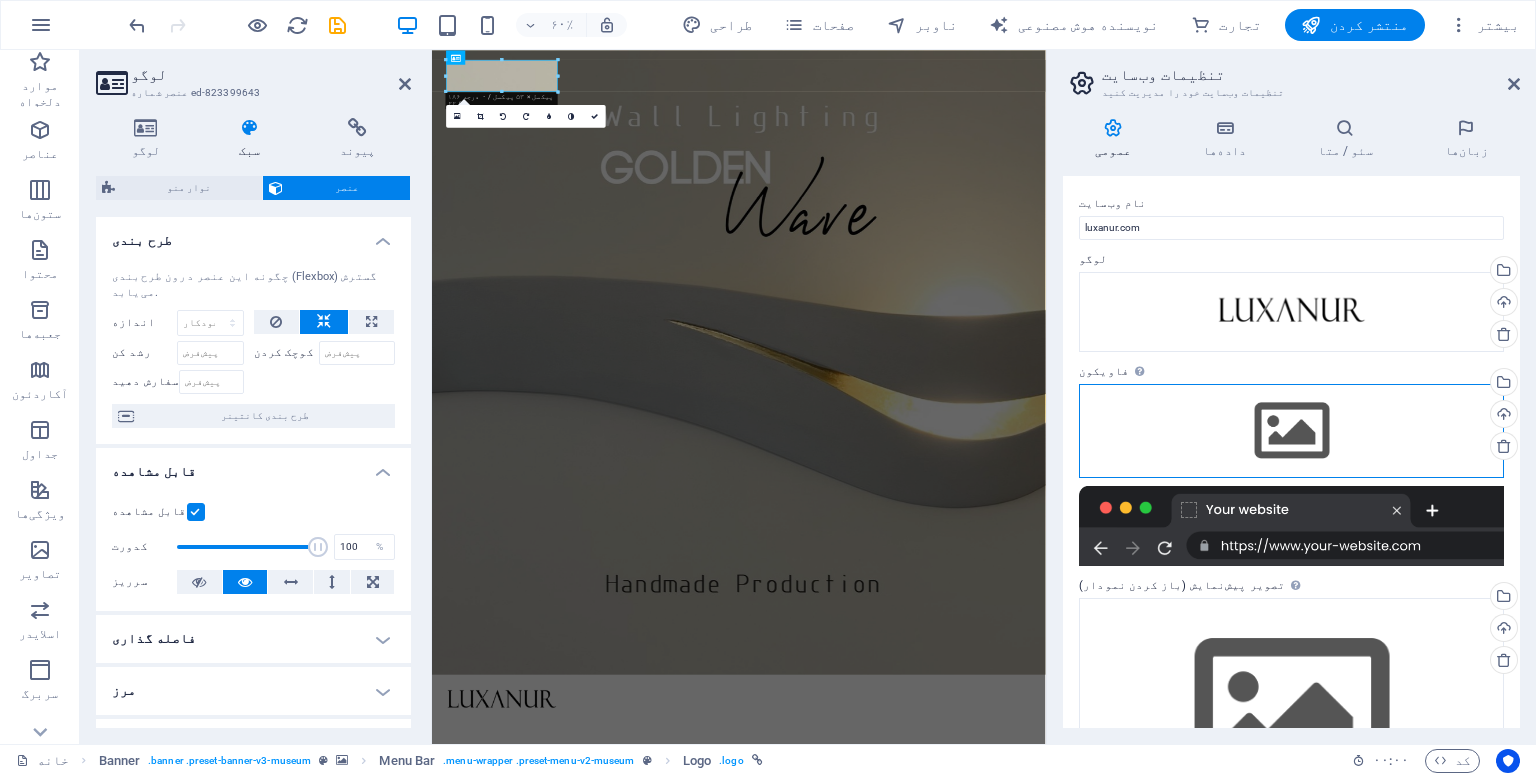click on "فایل‌ها را به اینجا بکشید، برای انتخاب فایل‌ها کلیک کنید یا  فایل‌ها را از فایل‌ها یا عکس‌ها و ویدیوهای رایگان ما انتخاب کنید" at bounding box center [1291, 431] 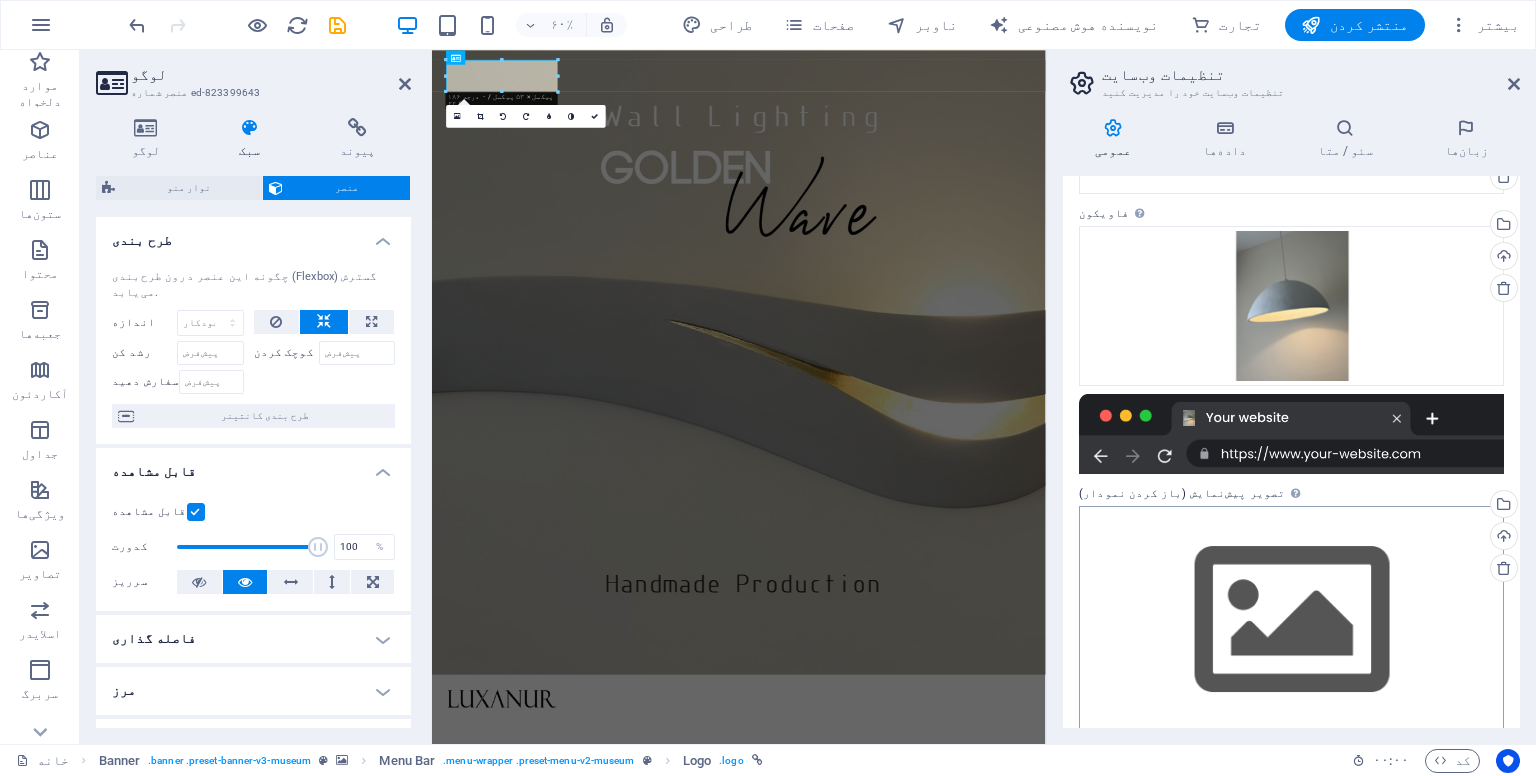 scroll, scrollTop: 180, scrollLeft: 0, axis: vertical 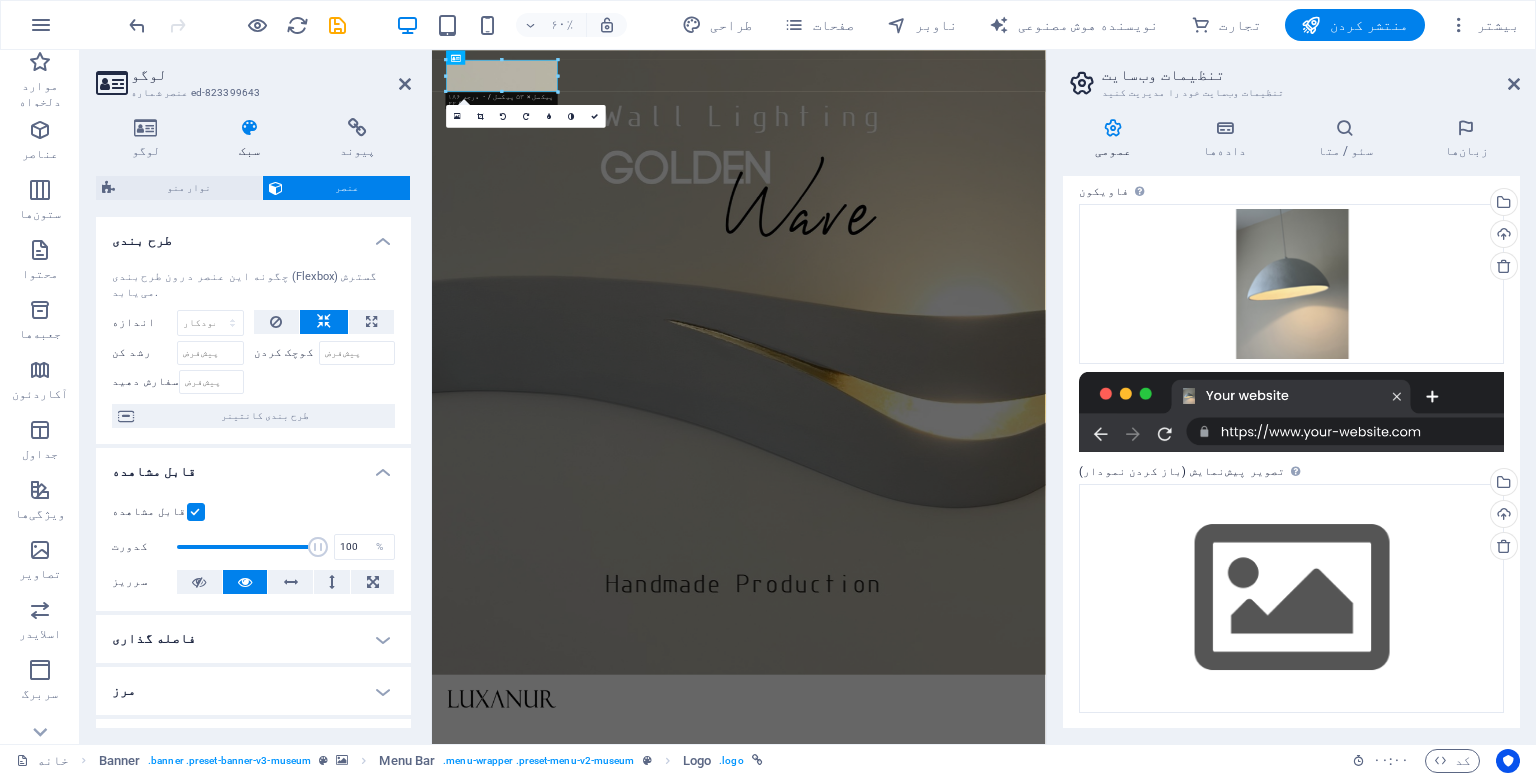 click at bounding box center [943, 1742] 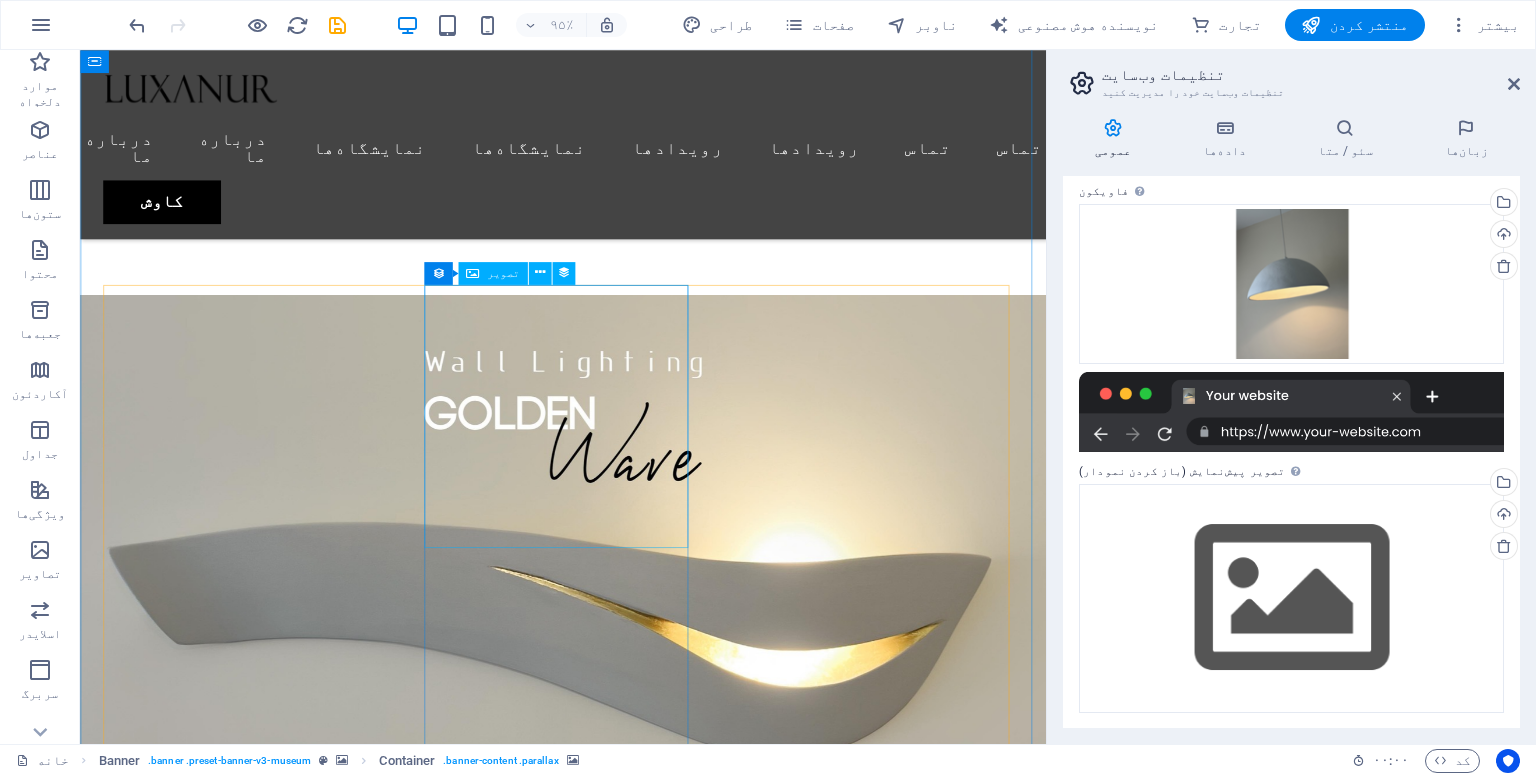 scroll, scrollTop: 800, scrollLeft: 0, axis: vertical 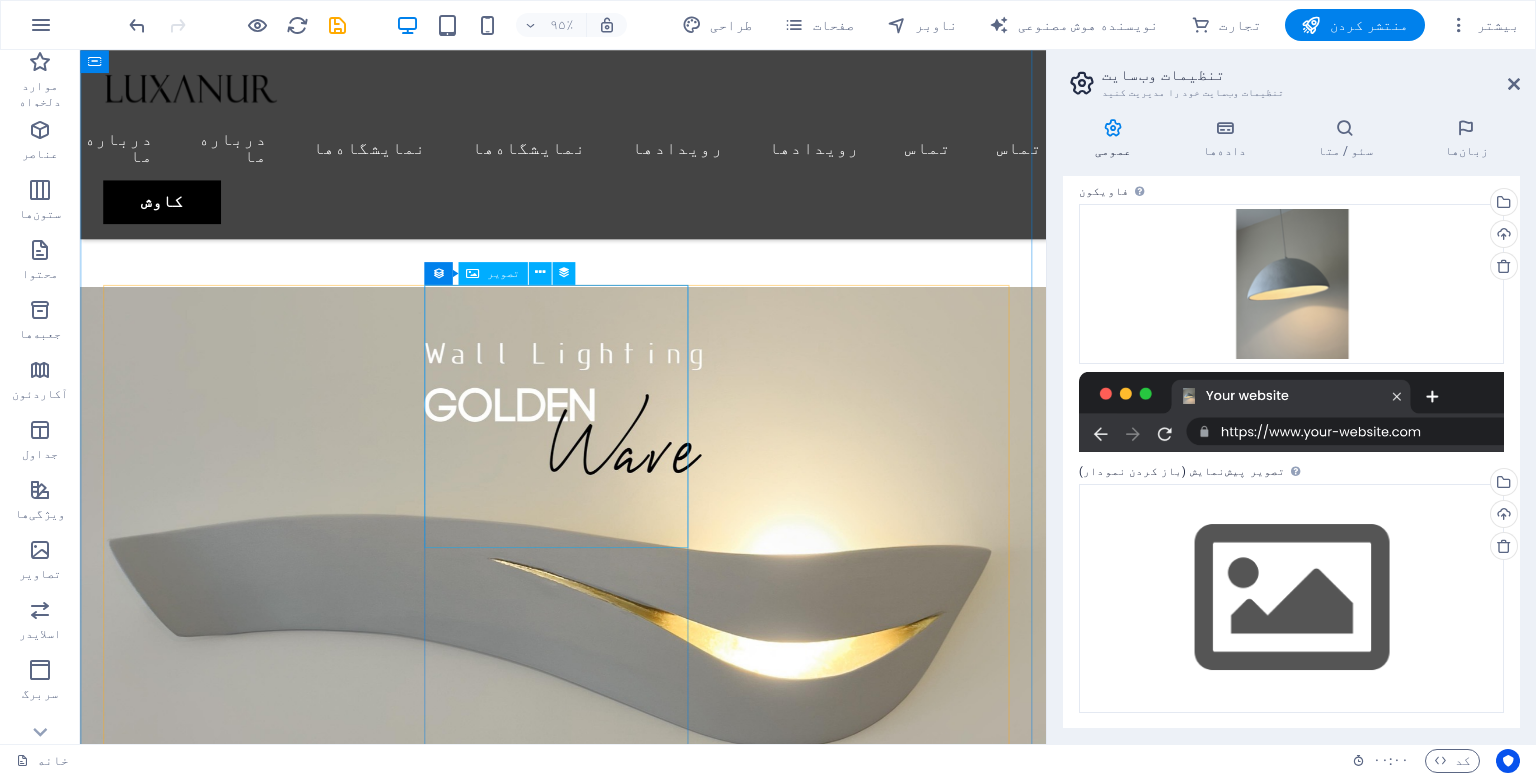 click at bounding box center (588, 3782) 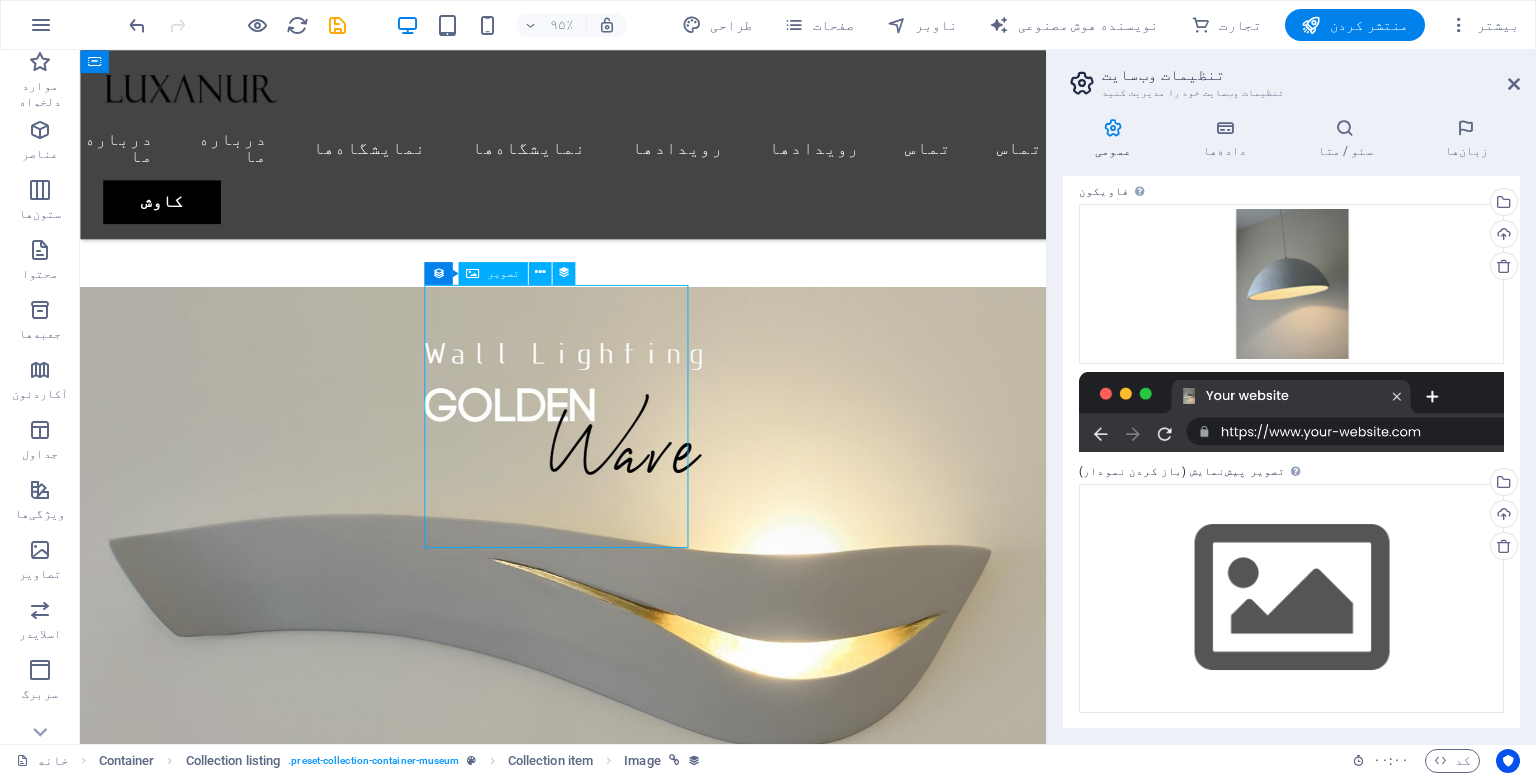 click at bounding box center [588, 3782] 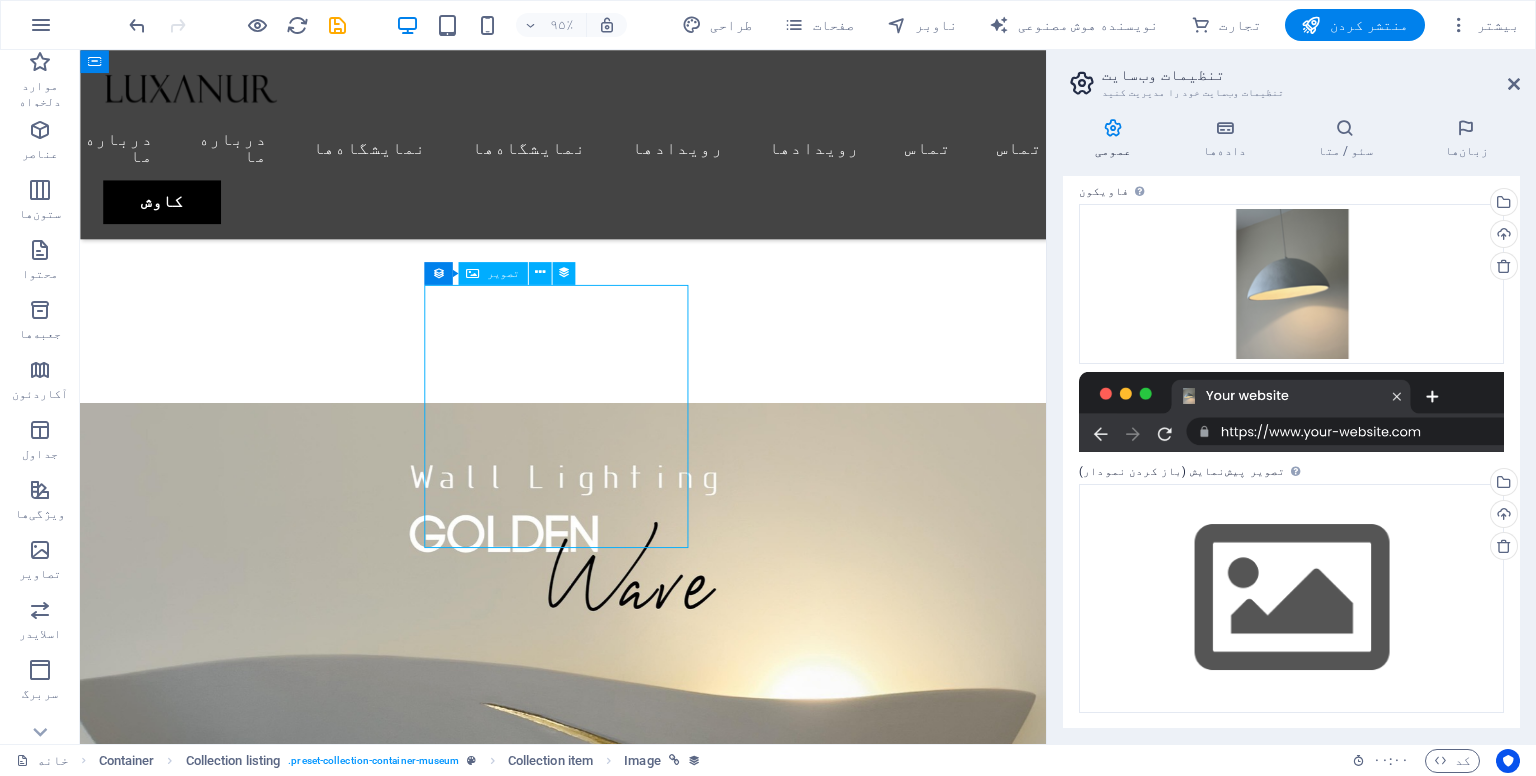 scroll, scrollTop: 1094, scrollLeft: 0, axis: vertical 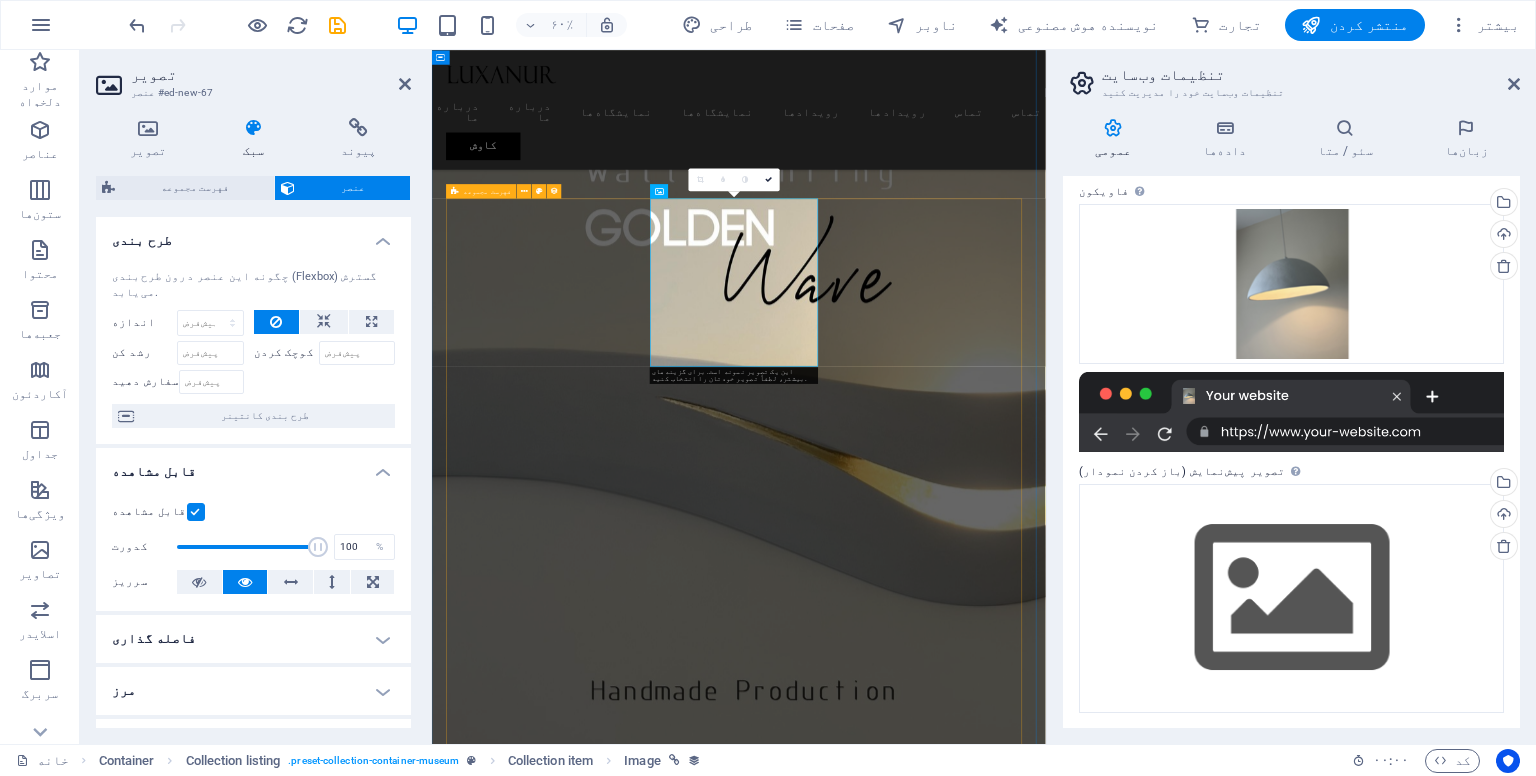 click on "کلید Alt دسکتاپ + [NUMBER] نمای هنری Lorem ipsum dolor sit amet، consectetur adipiscing elit، sed do eiusmod tempor incididunt ut labore [DATE] هنرمندان مدرن Lorem ipsum dolor sit amet، consectetur adipiscing elit، sed do eiusmod tempor incididunt ut labore [DATE] هنر و موسیقی Lorem ipsum dolor sit amet، consectetur adipiscing elit، sed do eiusmod tempor incididunt ut labore [DATE] ساختن عصر جدید Lorem ipsum dolor sit amet، consectetur adipiscing elit، sed do eiusmod tempor incididunt ut labore [DATE] تکامل نقاشی Lorem ipsum dolor sit amet، consectetur adipiscing elit، sed do eiusmod tempor incididunt ut labore [DATE] هنر کلاسیک Lorem ipsum dolor sit amet، consectetur adipiscing elit، sed do eiusmod tempor incididunt ut labore ورهیگه ناخسته" at bounding box center (943, 6576) 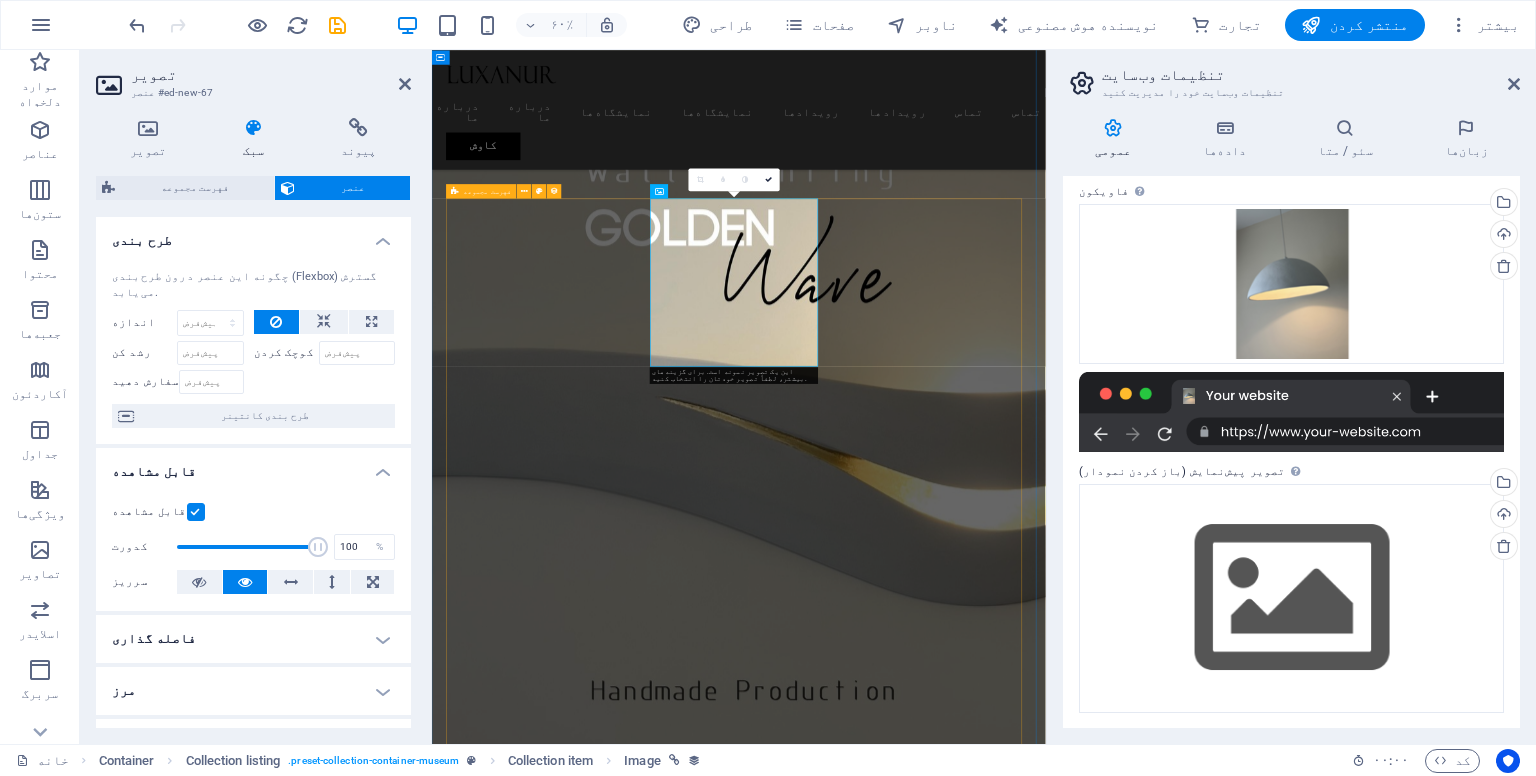click on "کلید Alt دسکتاپ + [NUMBER] نمای هنری Lorem ipsum dolor sit amet، consectetur adipiscing elit، sed do eiusmod tempor incididunt ut labore [DATE] هنرمندان مدرن Lorem ipsum dolor sit amet، consectetur adipiscing elit، sed do eiusmod tempor incididunt ut labore [DATE] هنر و موسیقی Lorem ipsum dolor sit amet، consectetur adipiscing elit، sed do eiusmod tempor incididunt ut labore [DATE] ساختن عصر جدید Lorem ipsum dolor sit amet، consectetur adipiscing elit، sed do eiusmod tempor incididunt ut labore [DATE] تکامل نقاشی Lorem ipsum dolor sit amet، consectetur adipiscing elit، sed do eiusmod tempor incididunt ut labore [DATE] هنر کلاسیک Lorem ipsum dolor sit amet، consectetur adipiscing elit، sed do eiusmod tempor incididunt ut labore ورهیگه ناخسته" at bounding box center [943, 6576] 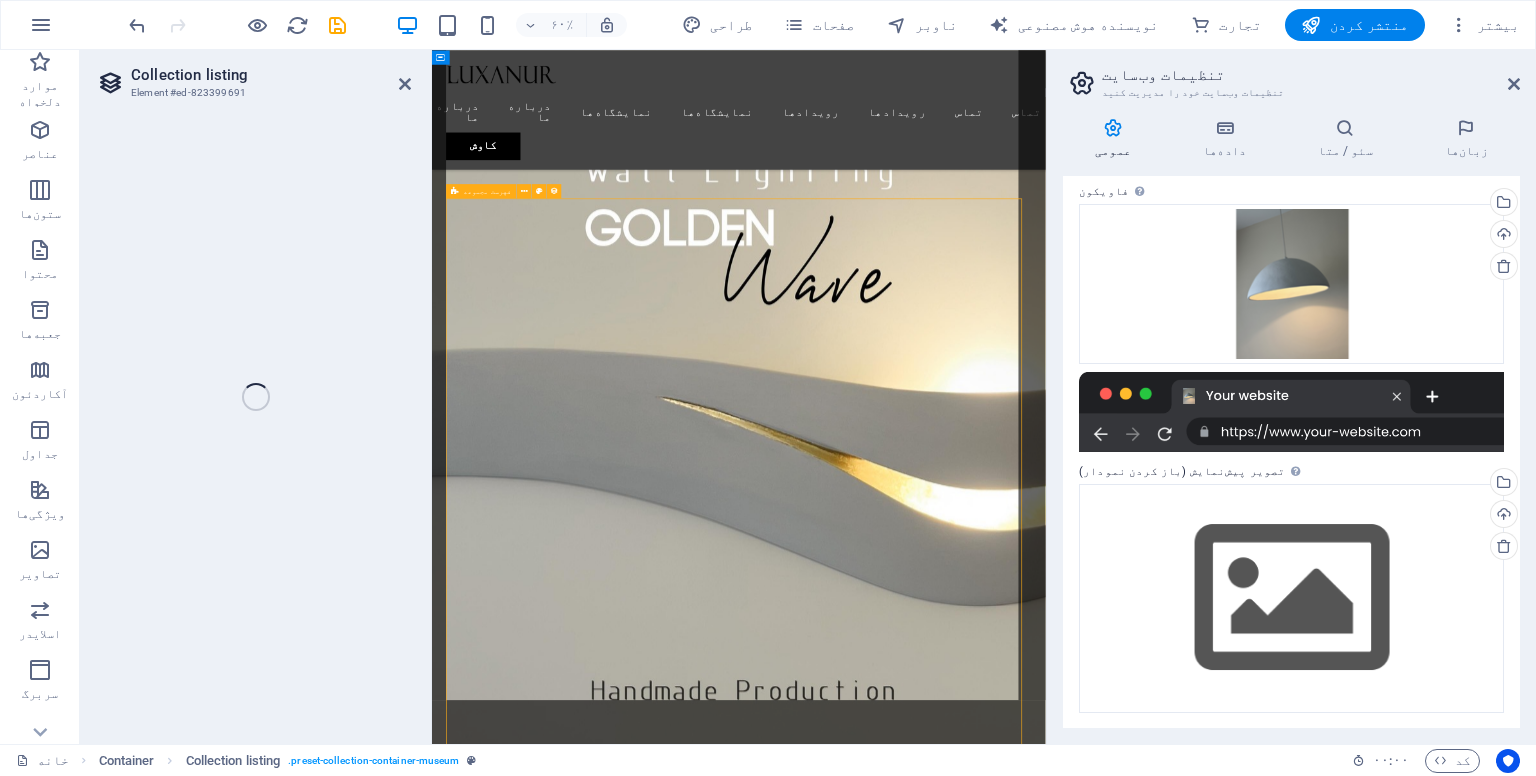select on "688d27786a935fde5a04dc54" 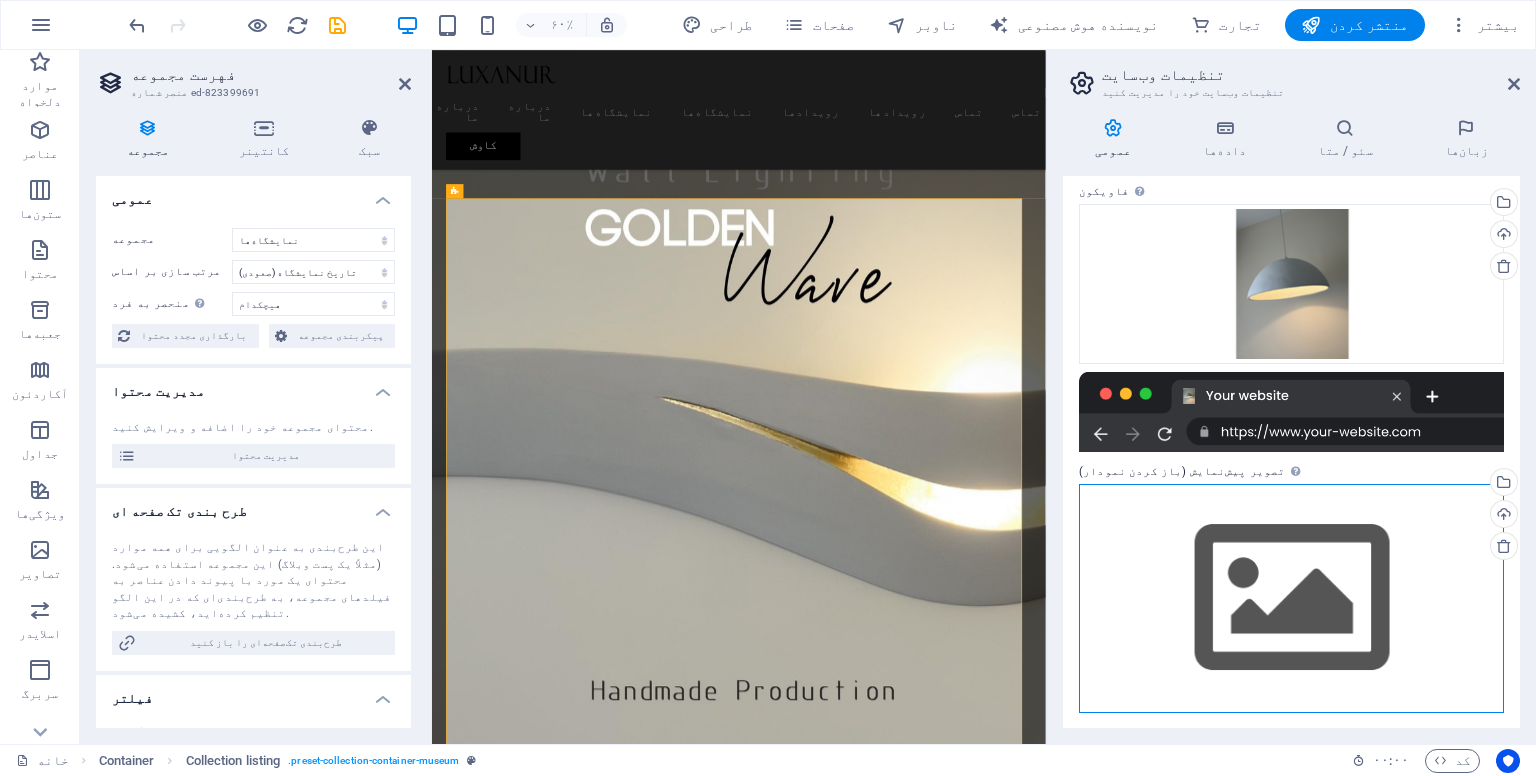 click on "فایل‌ها را به اینجا بکشید، برای انتخاب فایل‌ها کلیک کنید یا  فایل‌ها را از فایل‌ها یا عکس‌ها و ویدیوهای رایگان ما انتخاب کنید" at bounding box center [1291, 598] 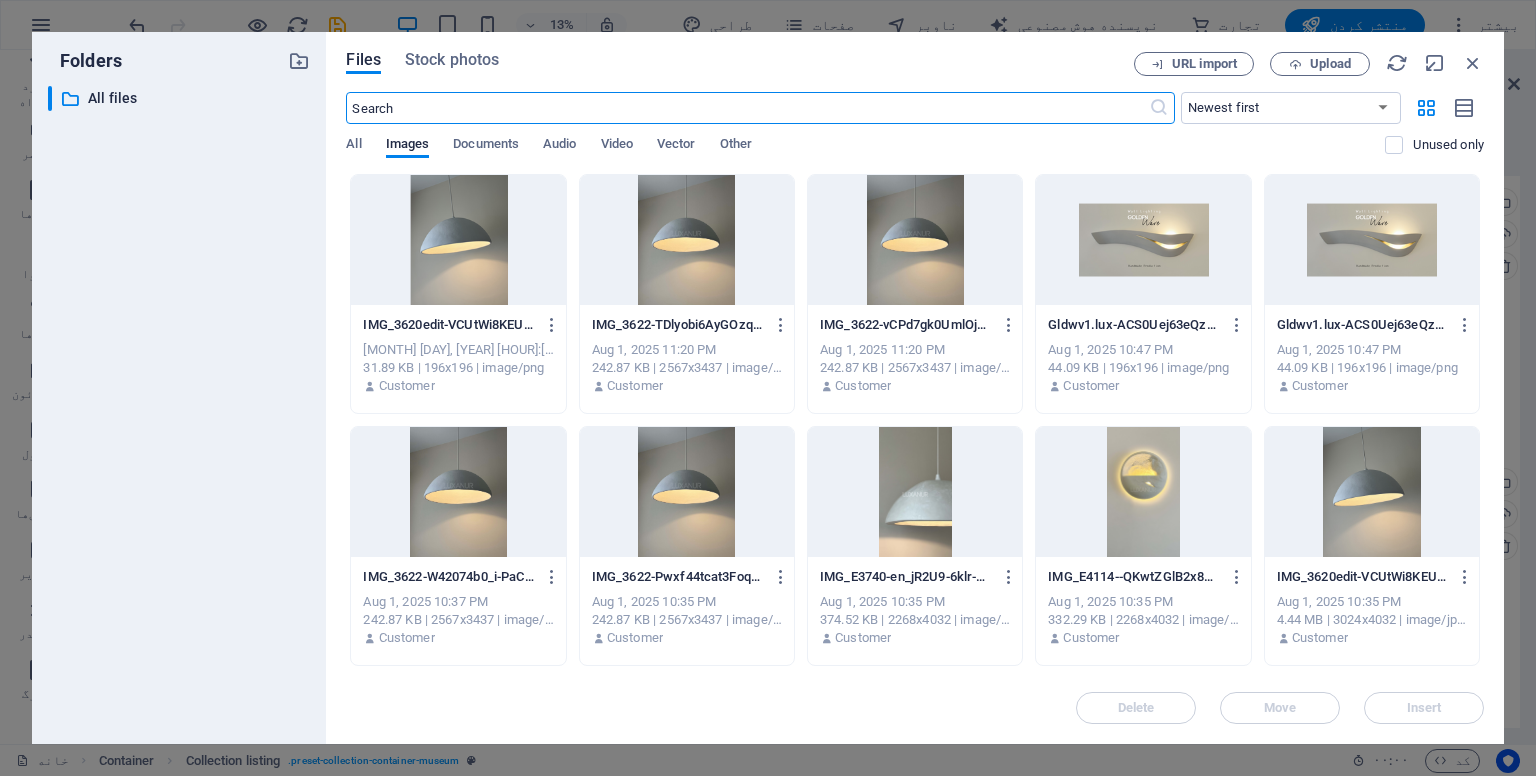 scroll, scrollTop: 4568, scrollLeft: 0, axis: vertical 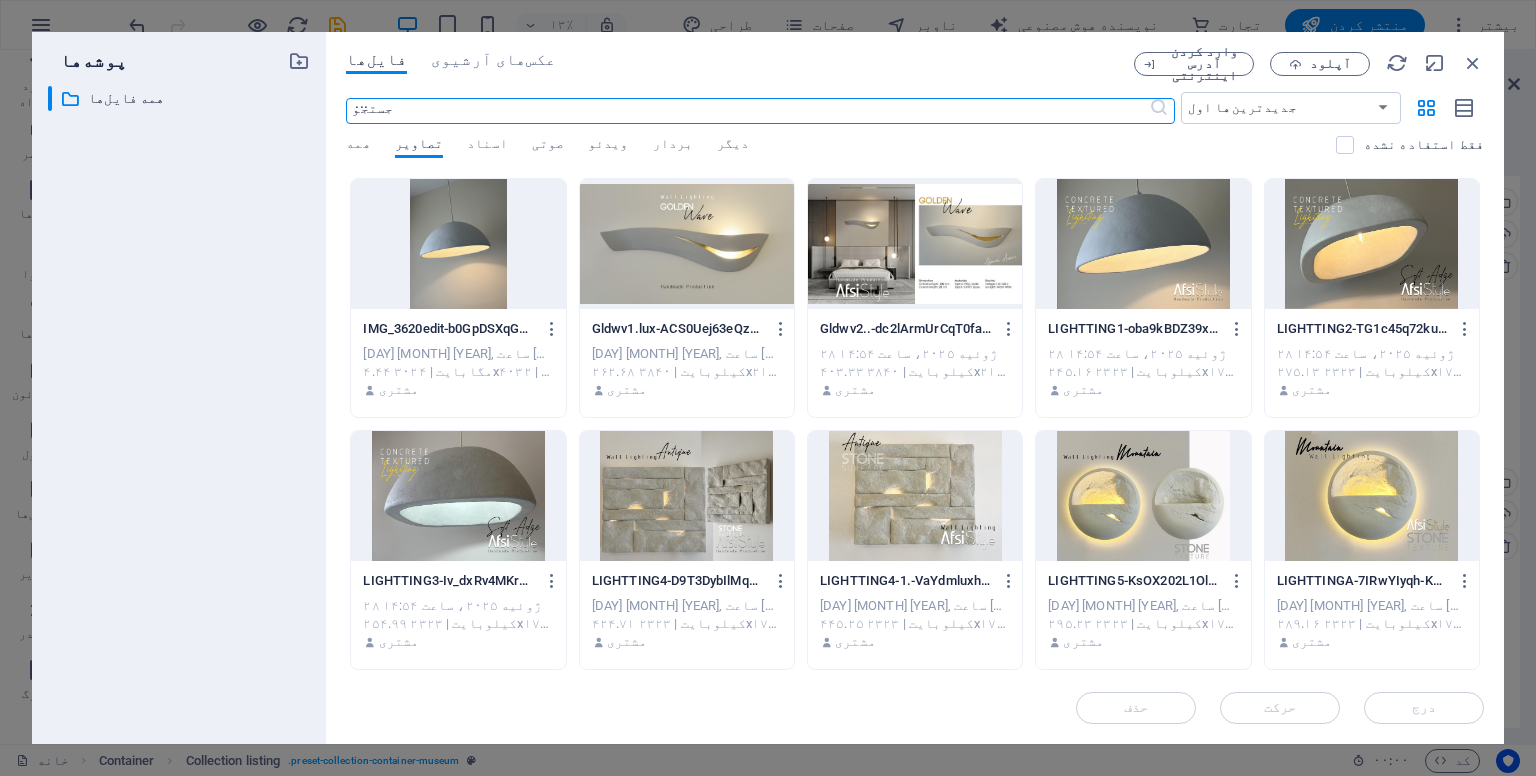 click at bounding box center [1372, 244] 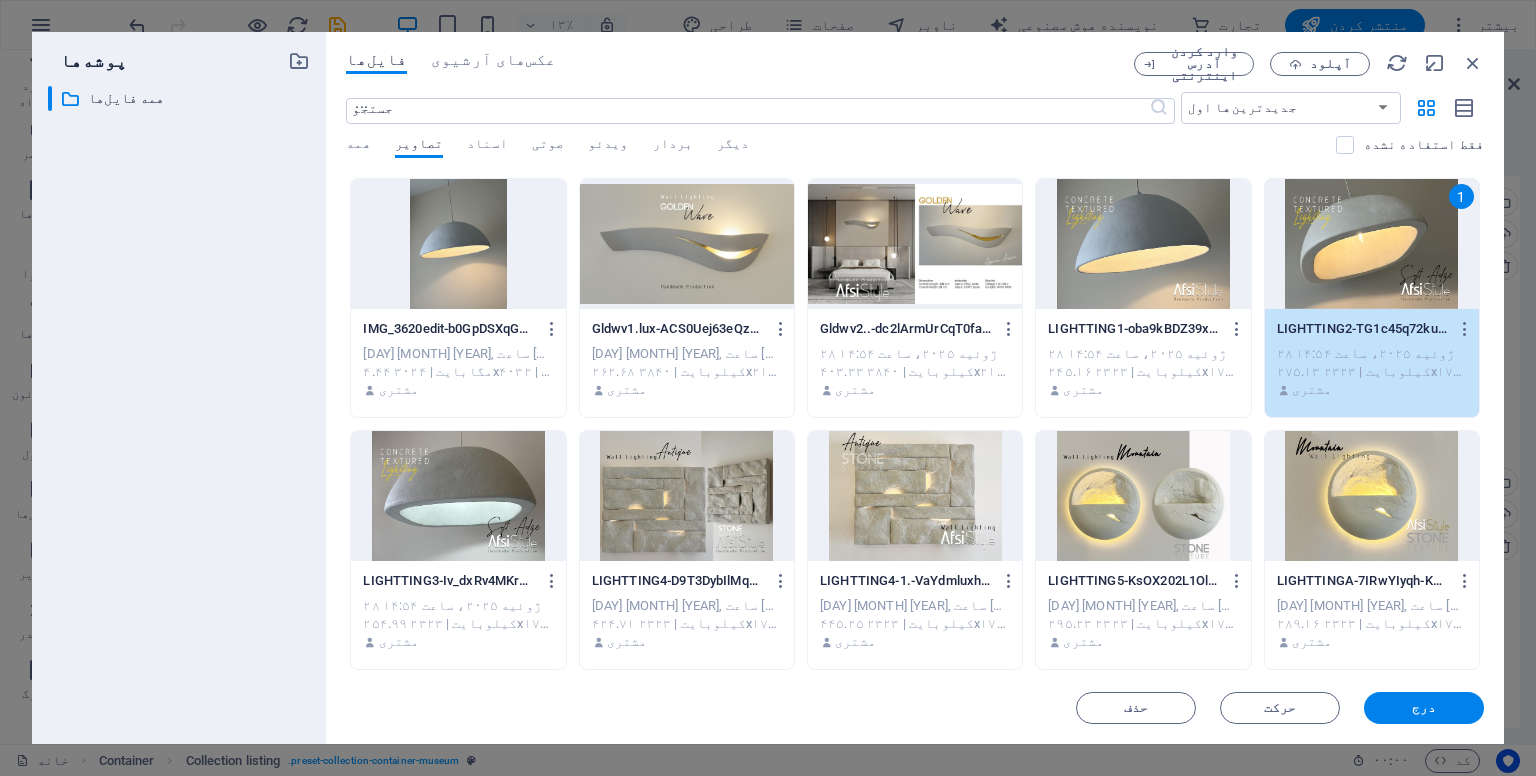 click on "1" at bounding box center [1372, 244] 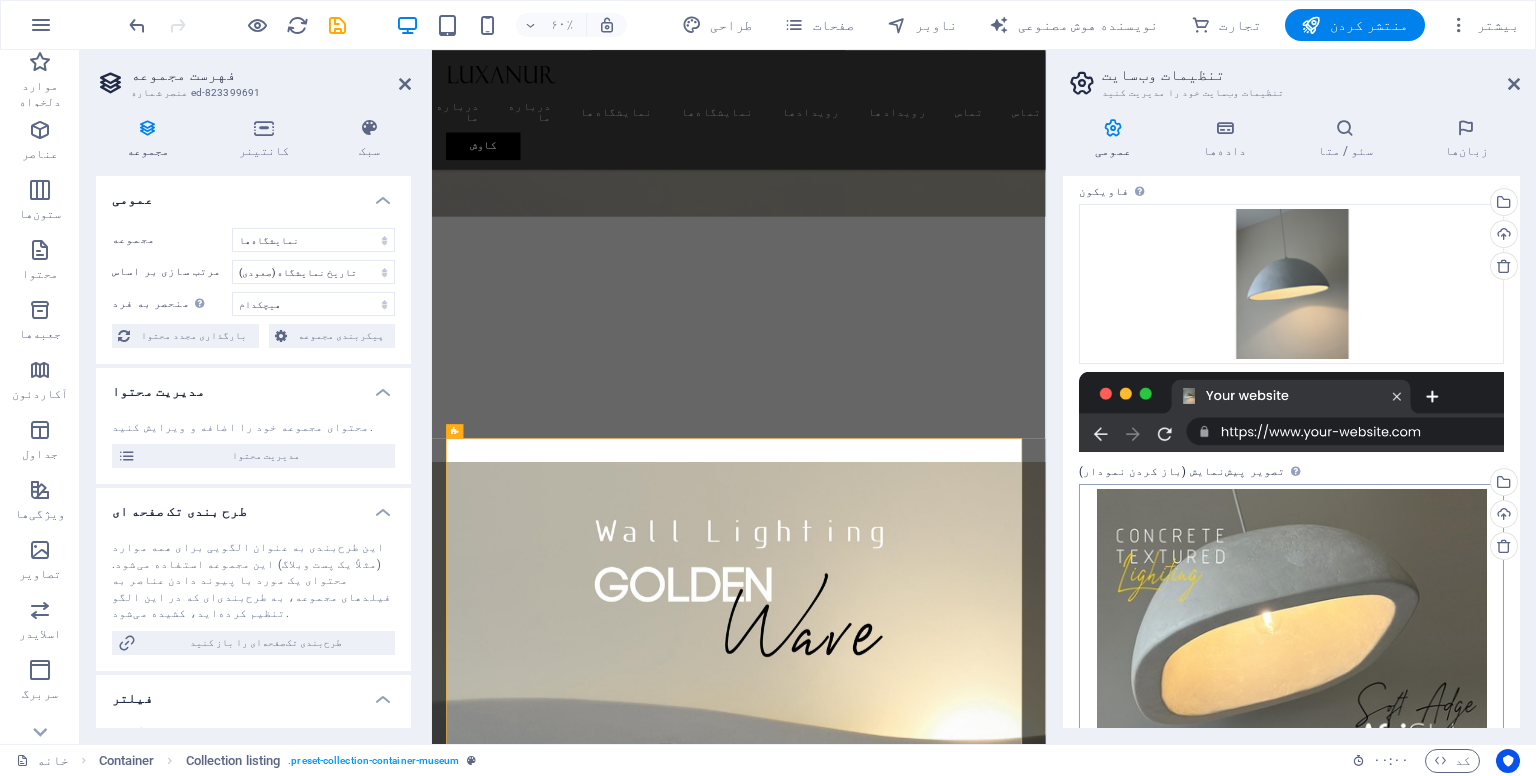 scroll, scrollTop: 694, scrollLeft: 0, axis: vertical 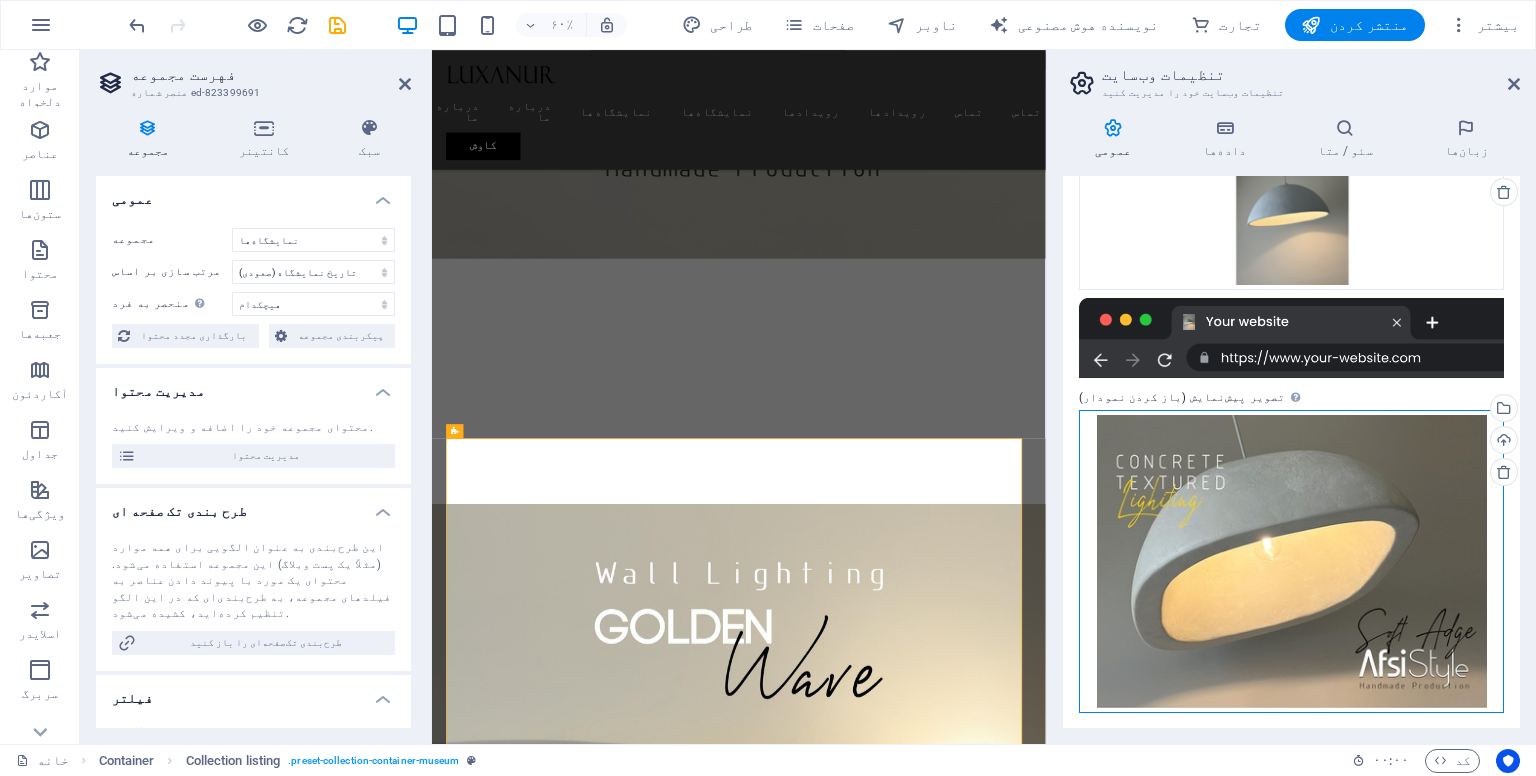 click on "فایل‌ها را به اینجا بکشید، برای انتخاب فایل‌ها کلیک کنید یا  فایل‌ها را از فایل‌ها یا عکس‌ها و ویدیوهای رایگان ما انتخاب کنید" at bounding box center [1291, 561] 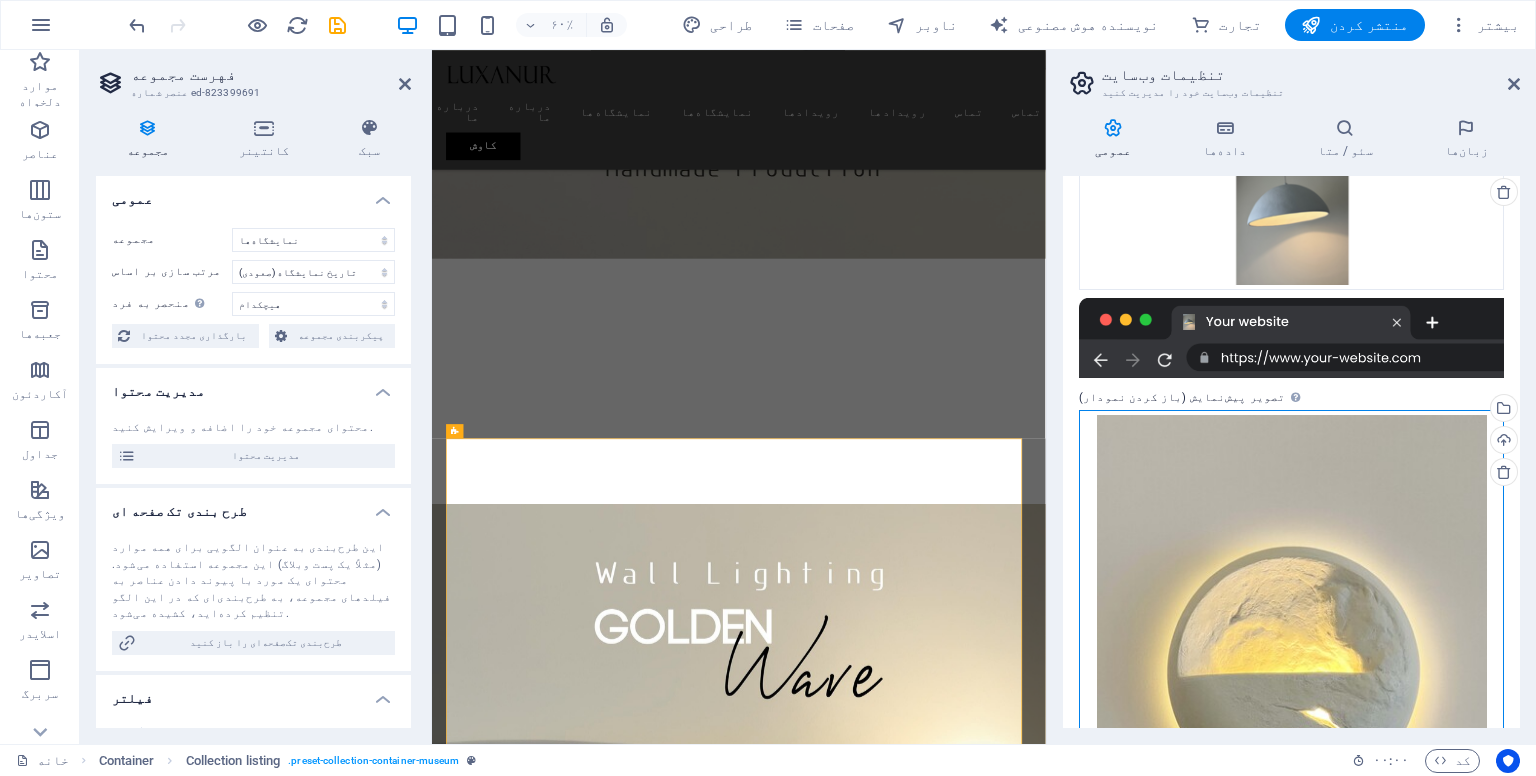 click on "فایل‌ها را به اینجا بکشید، برای انتخاب فایل‌ها کلیک کنید یا  فایل‌ها را از فایل‌ها یا عکس‌ها و ویدیوهای رایگان ما انتخاب کنید" at bounding box center (1291, 761) 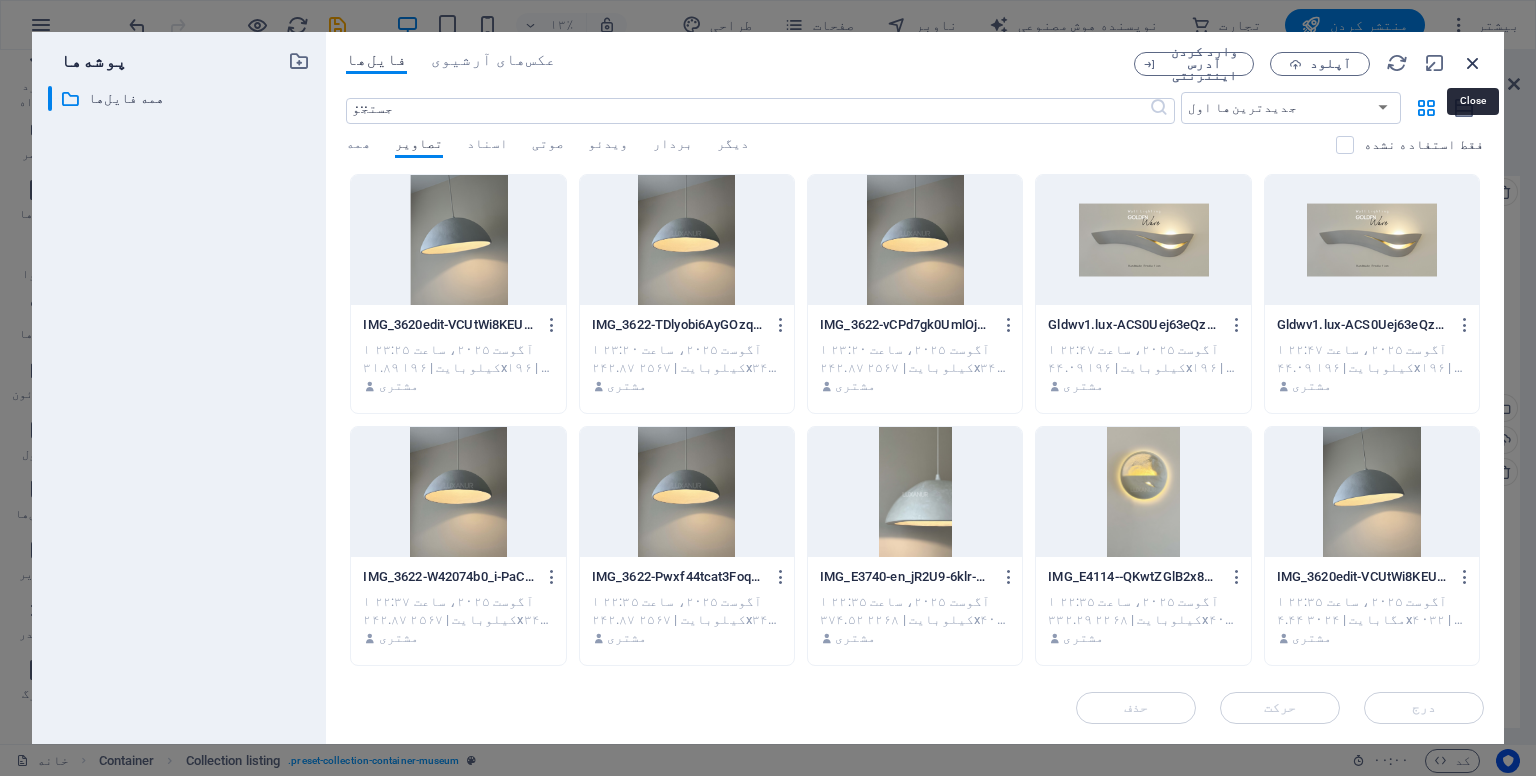 click at bounding box center (1473, 63) 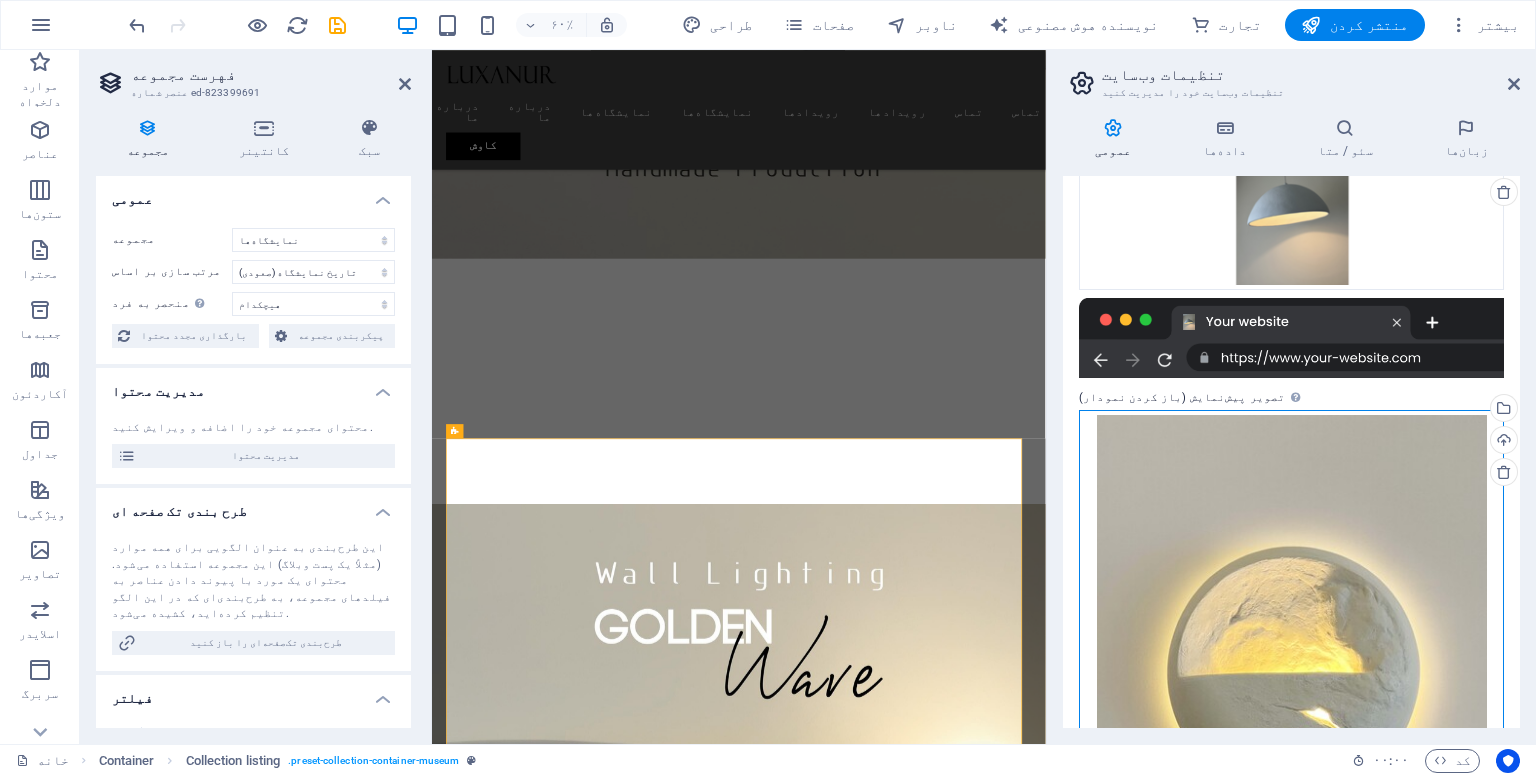 click on "فایل‌ها را به اینجا بکشید، برای انتخاب فایل‌ها کلیک کنید یا  فایل‌ها را از فایل‌ها یا عکس‌ها و ویدیوهای رایگان ما انتخاب کنید" at bounding box center (1291, 761) 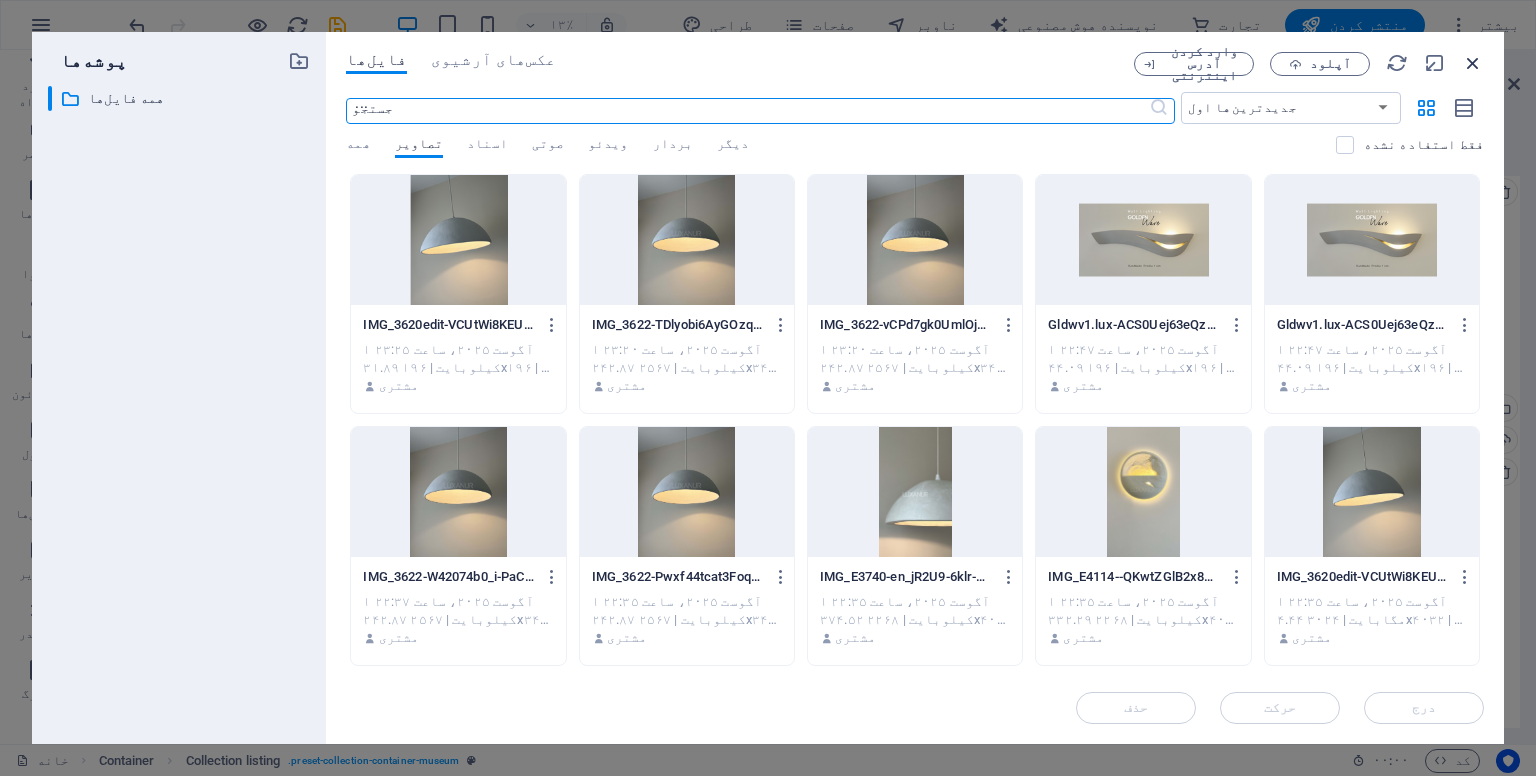 click at bounding box center [1473, 63] 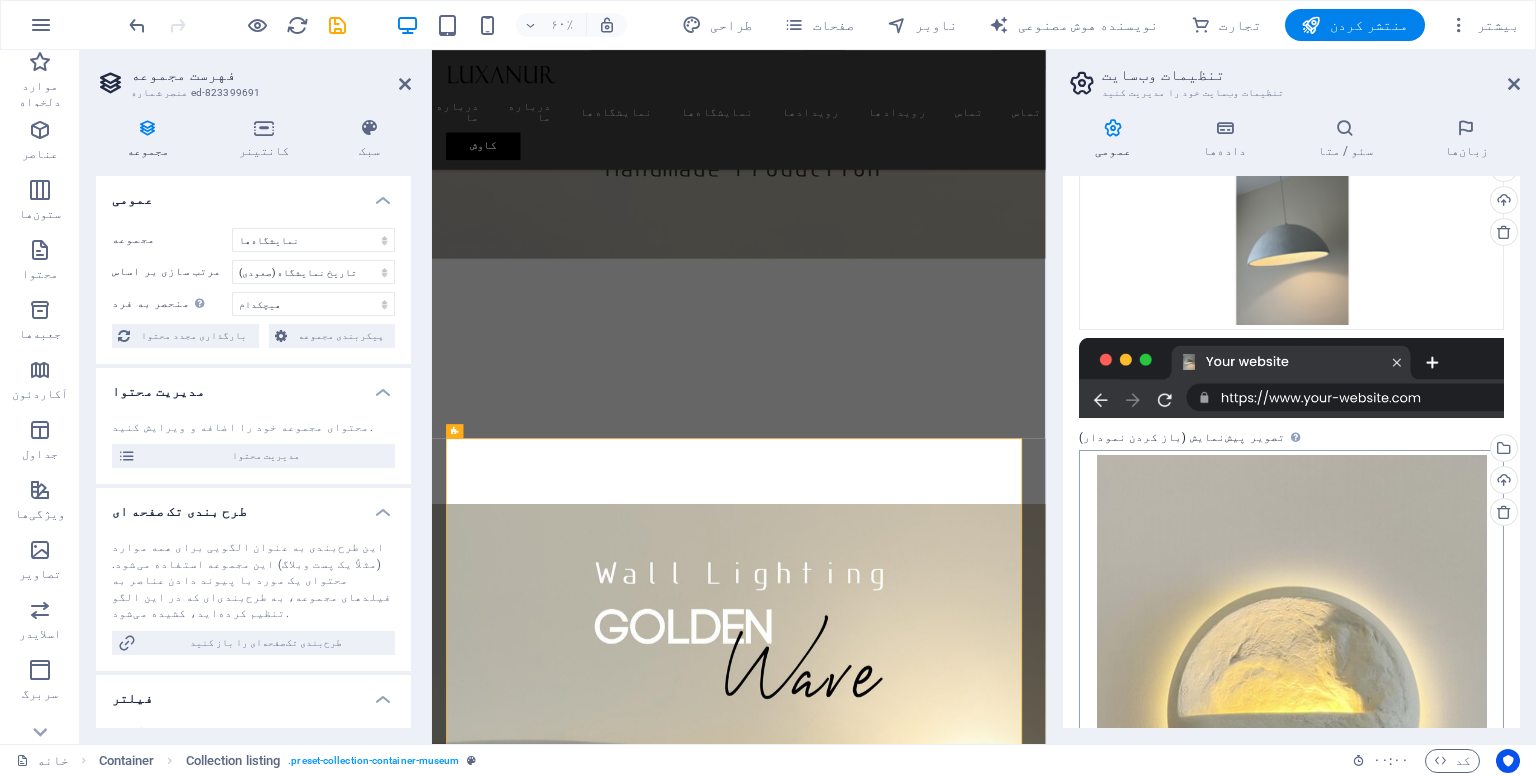 scroll, scrollTop: 154, scrollLeft: 0, axis: vertical 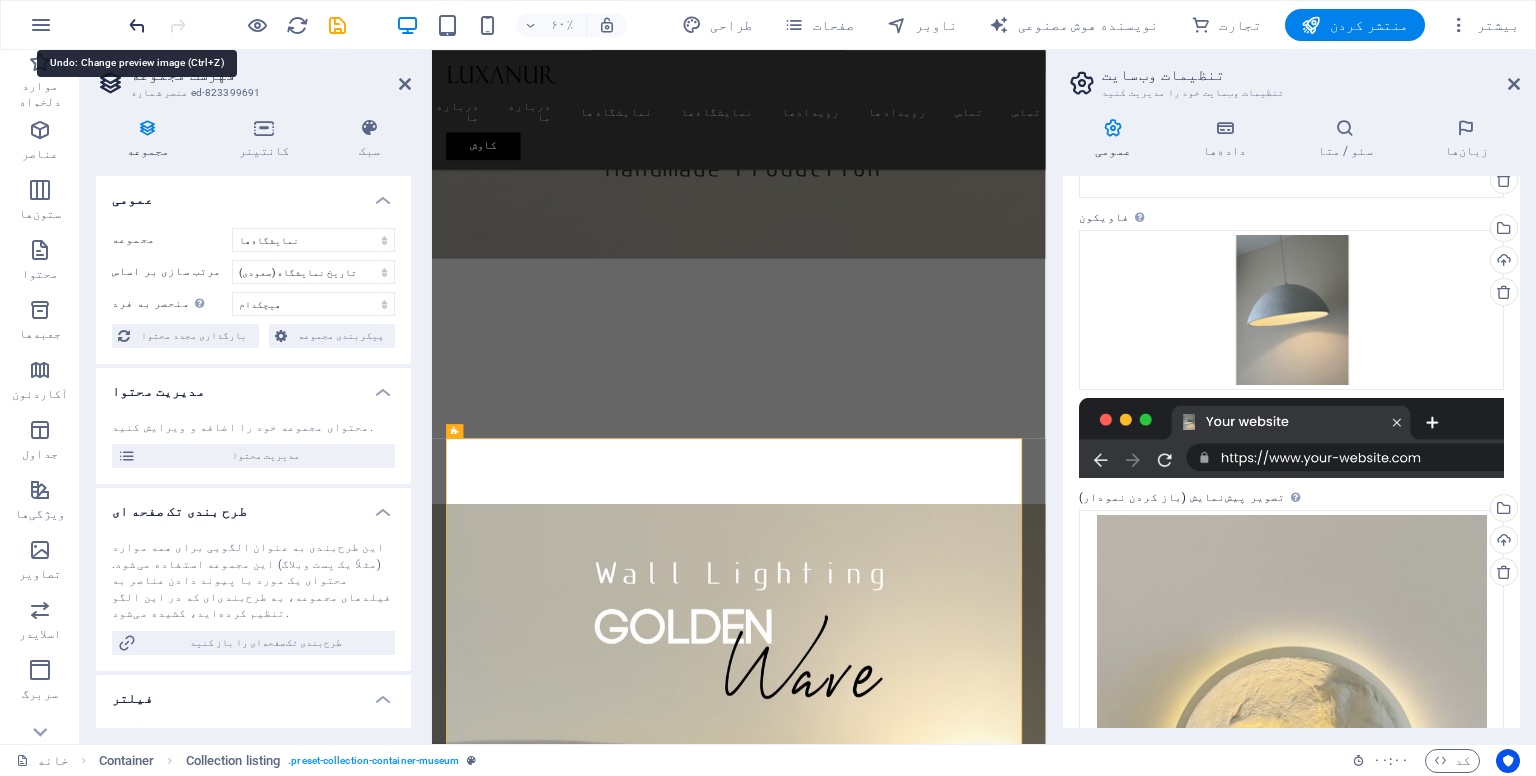 click at bounding box center [137, 25] 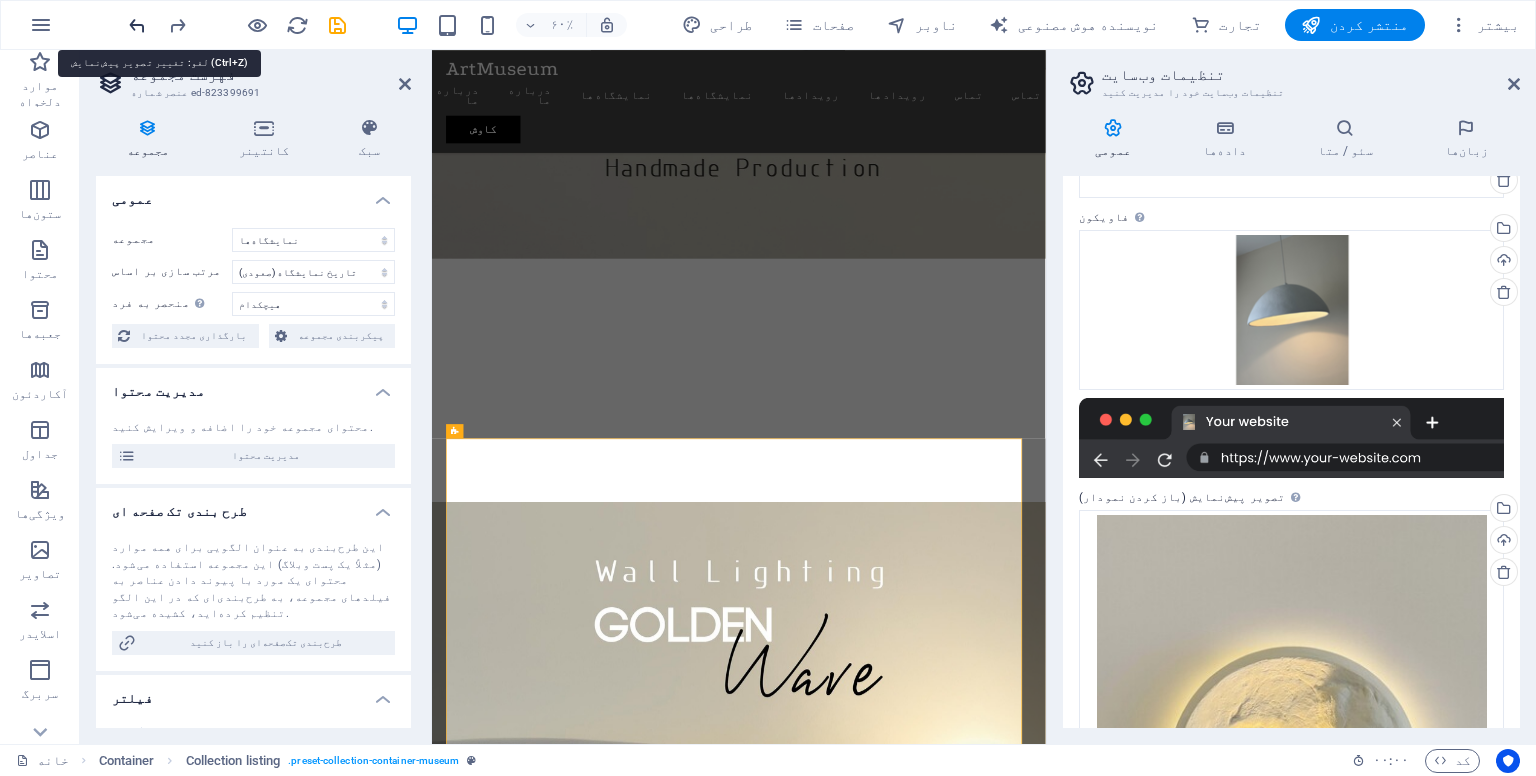 click at bounding box center (137, 25) 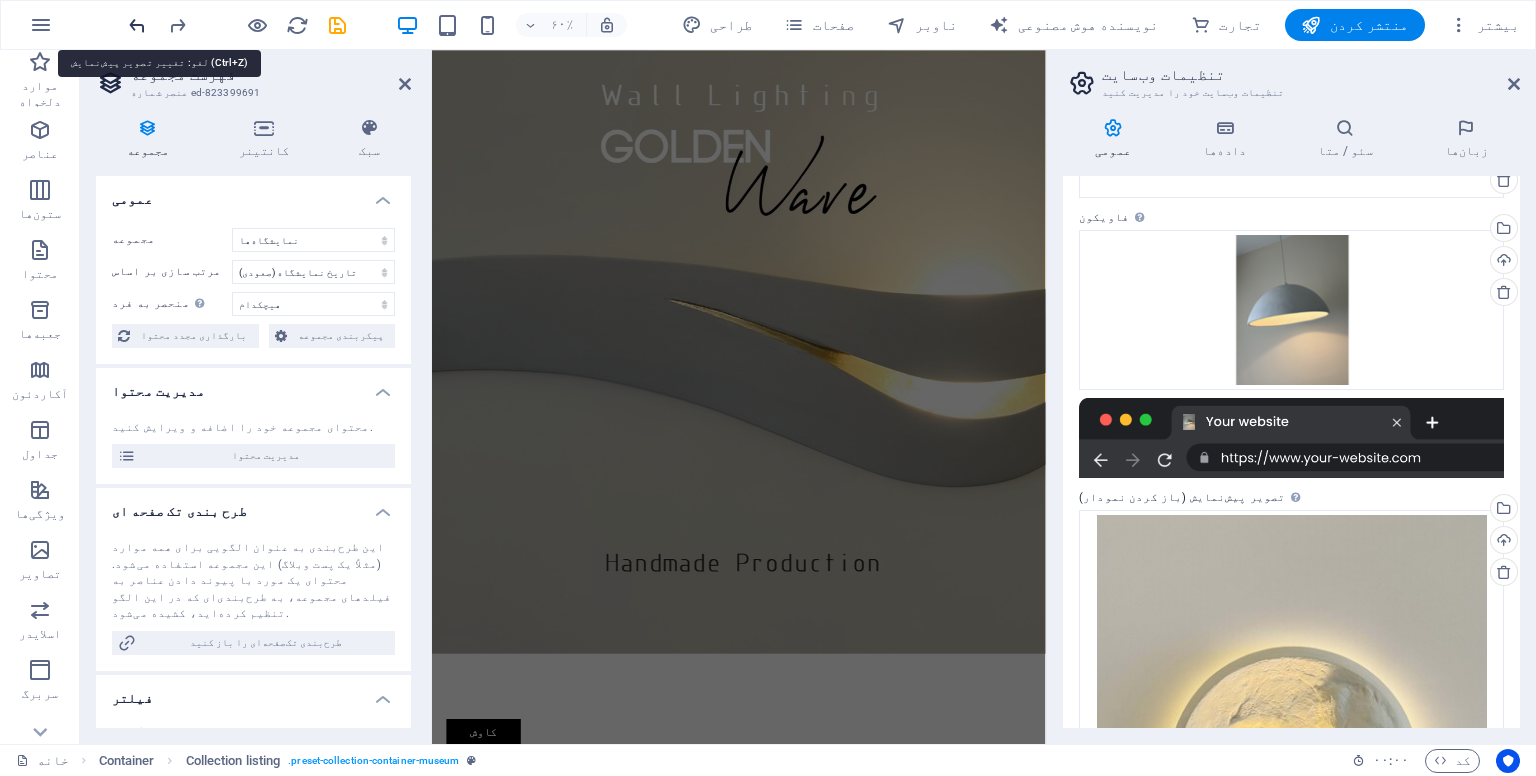 scroll, scrollTop: 0, scrollLeft: 0, axis: both 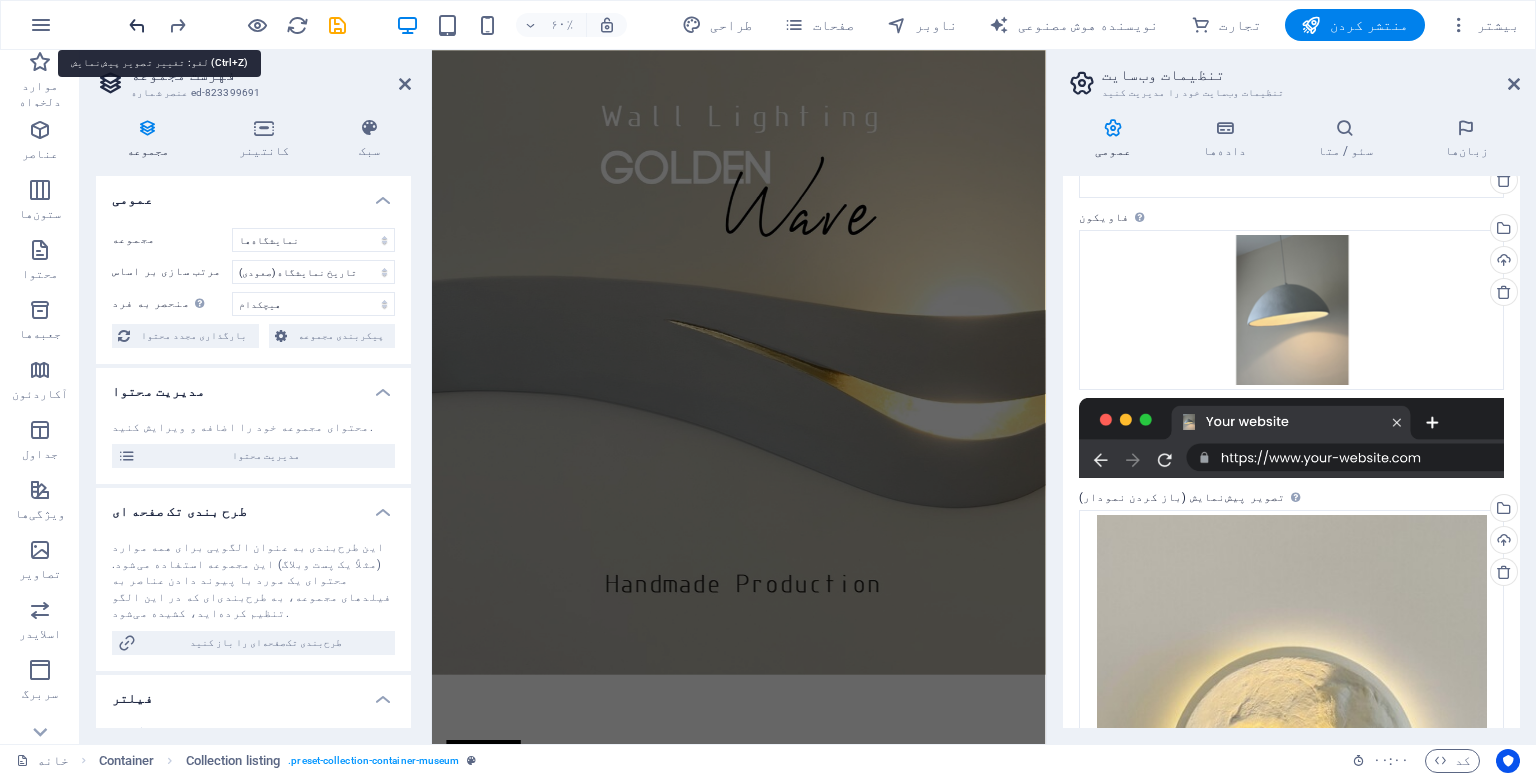 click at bounding box center [137, 25] 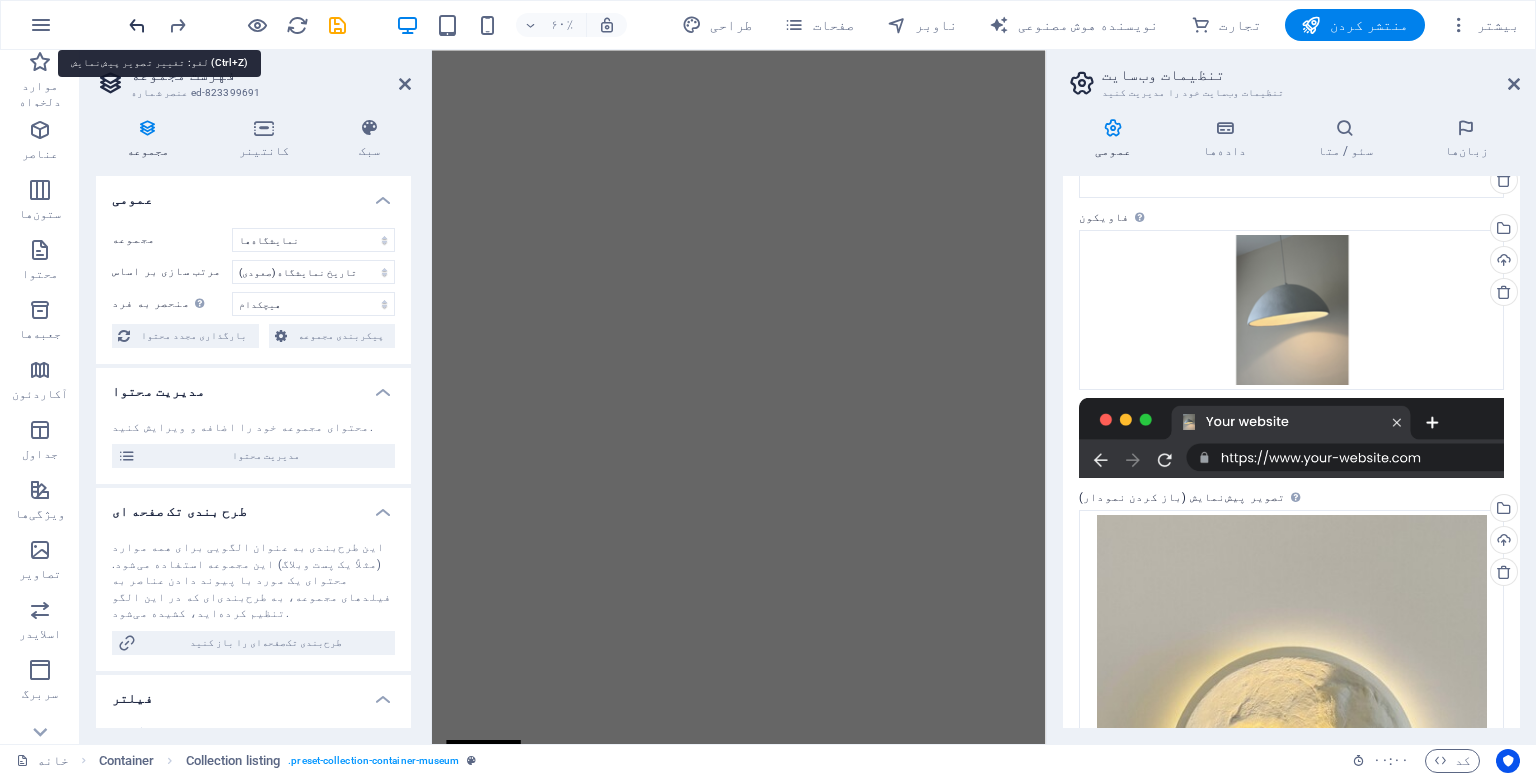 click at bounding box center (137, 25) 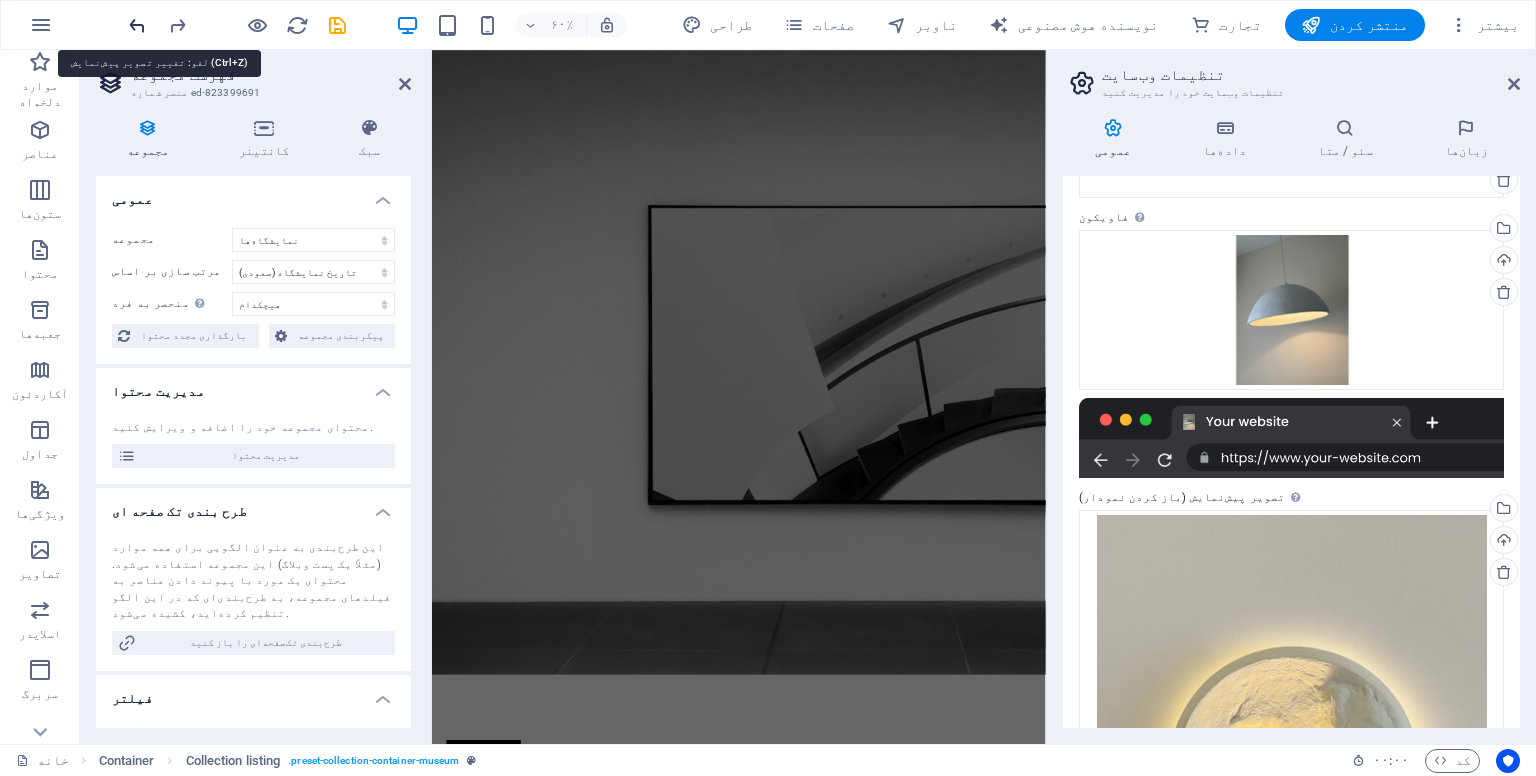 click at bounding box center (137, 25) 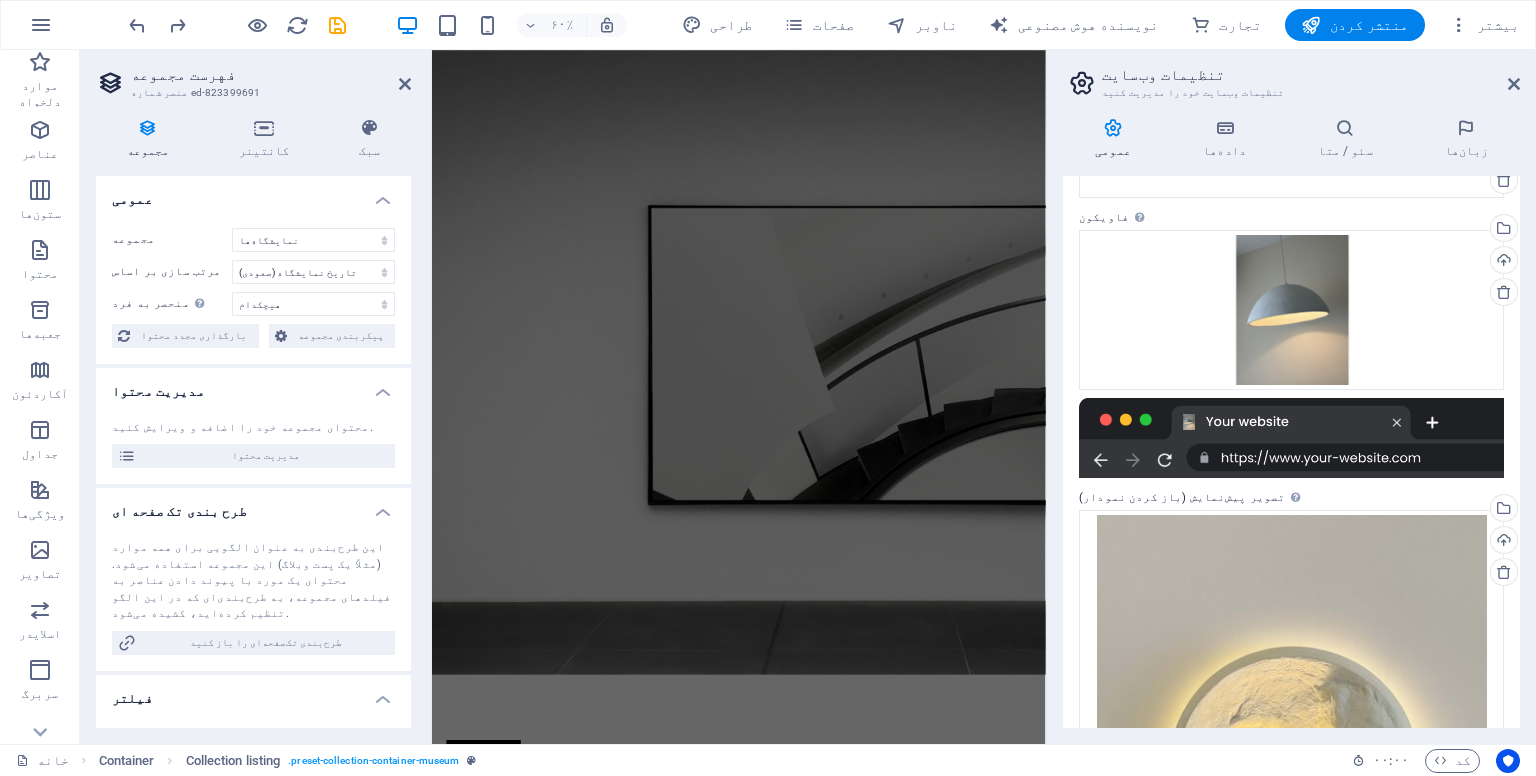 click at bounding box center [177, 25] 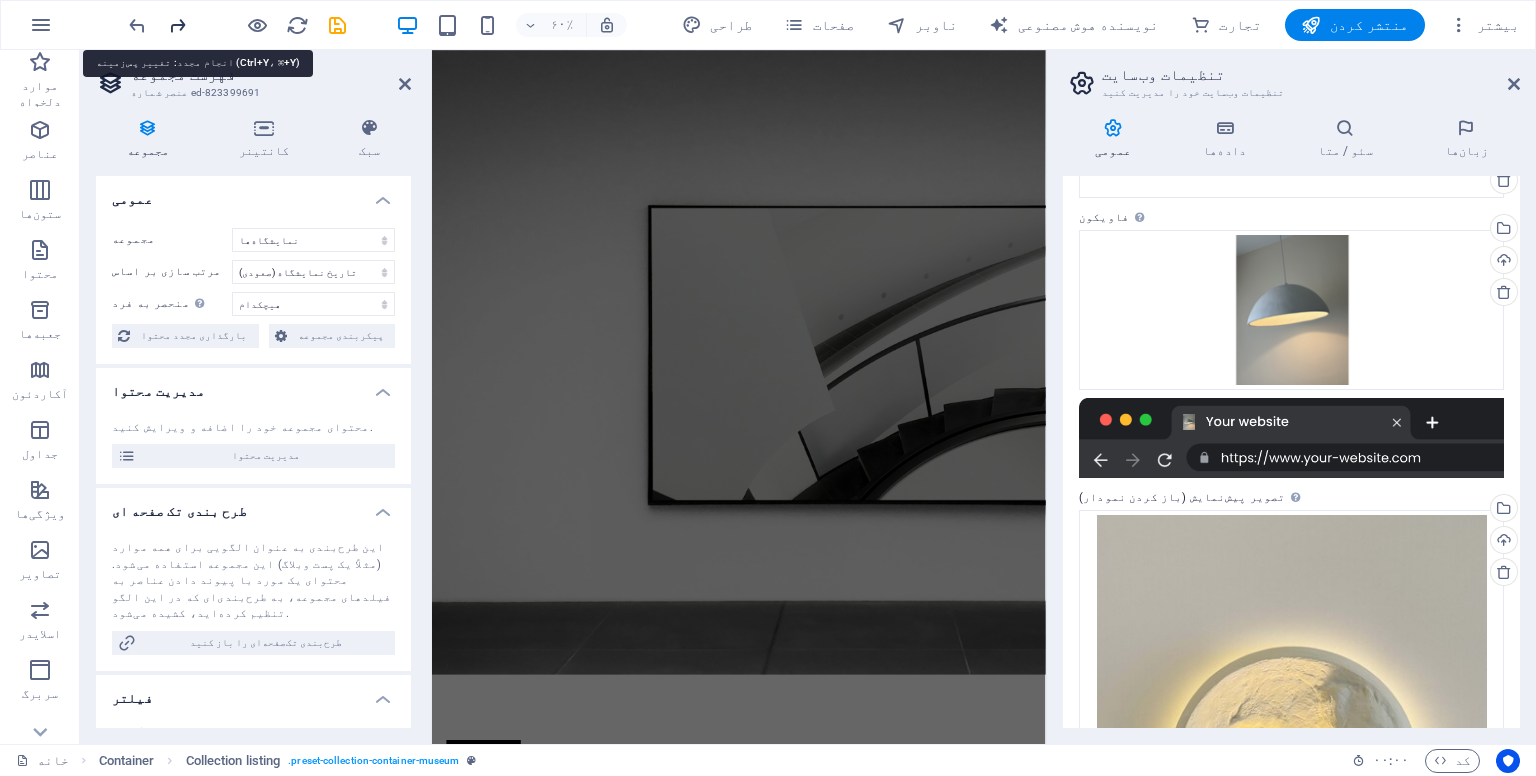 click at bounding box center [177, 25] 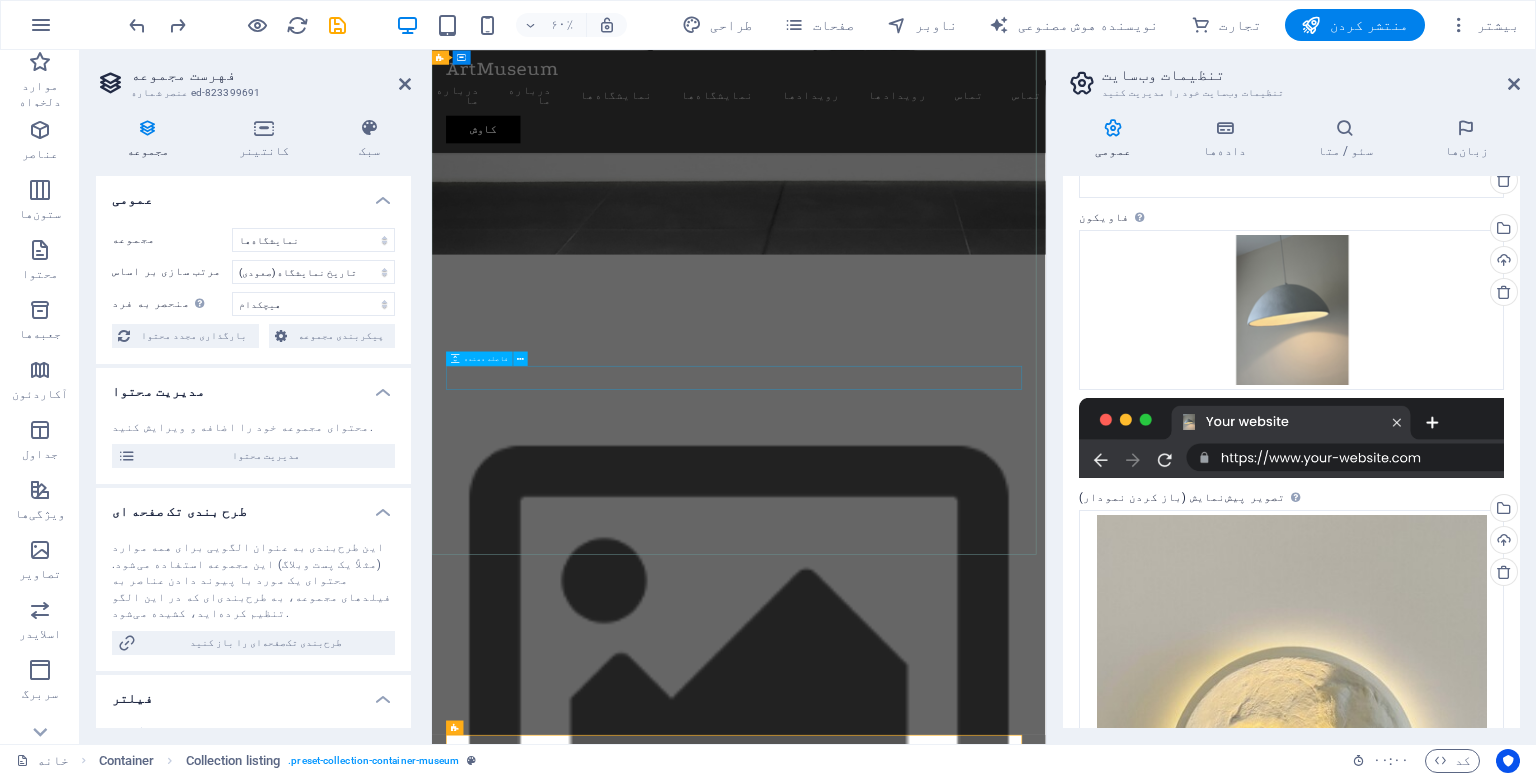 scroll, scrollTop: 200, scrollLeft: 0, axis: vertical 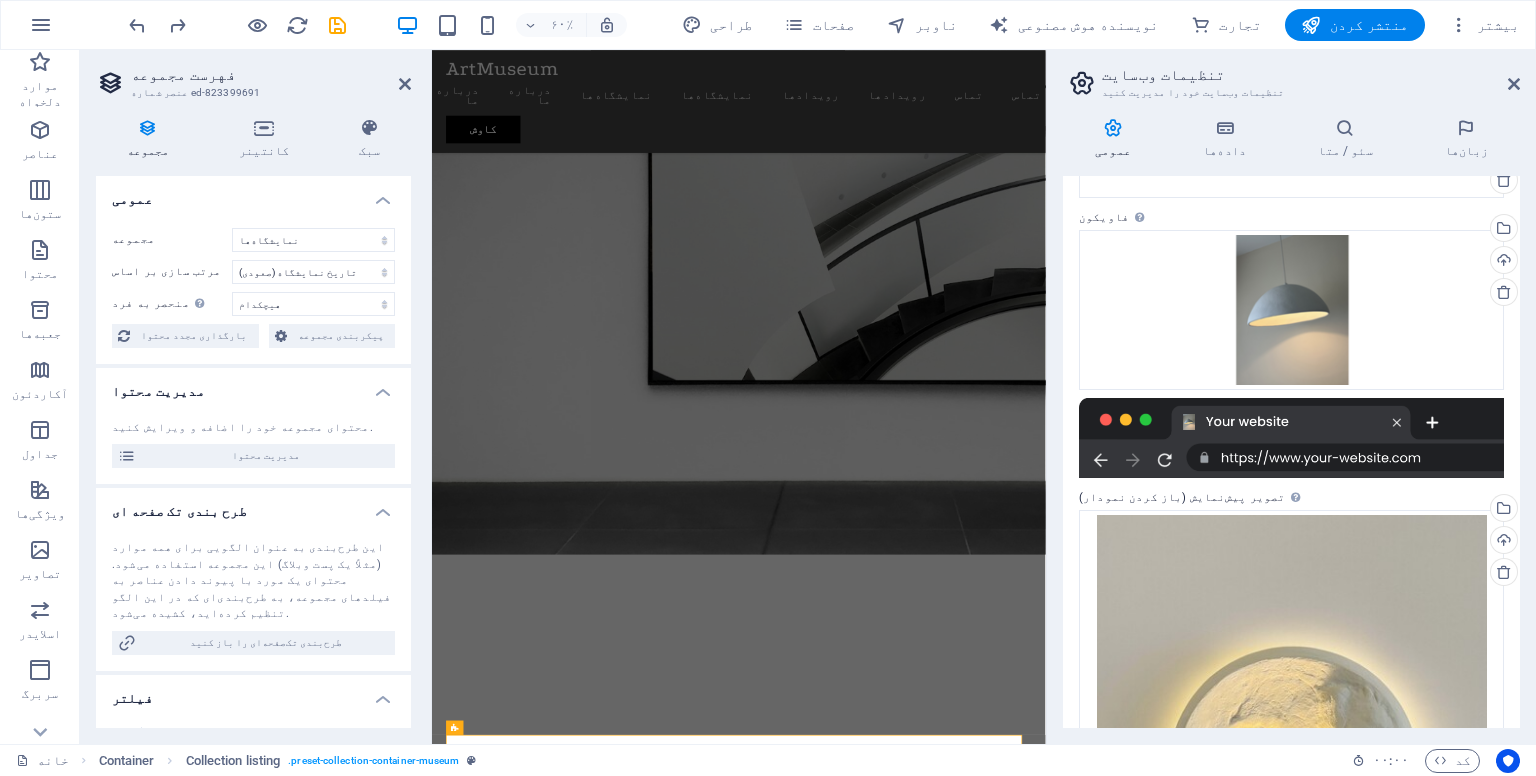 click at bounding box center (943, 1553) 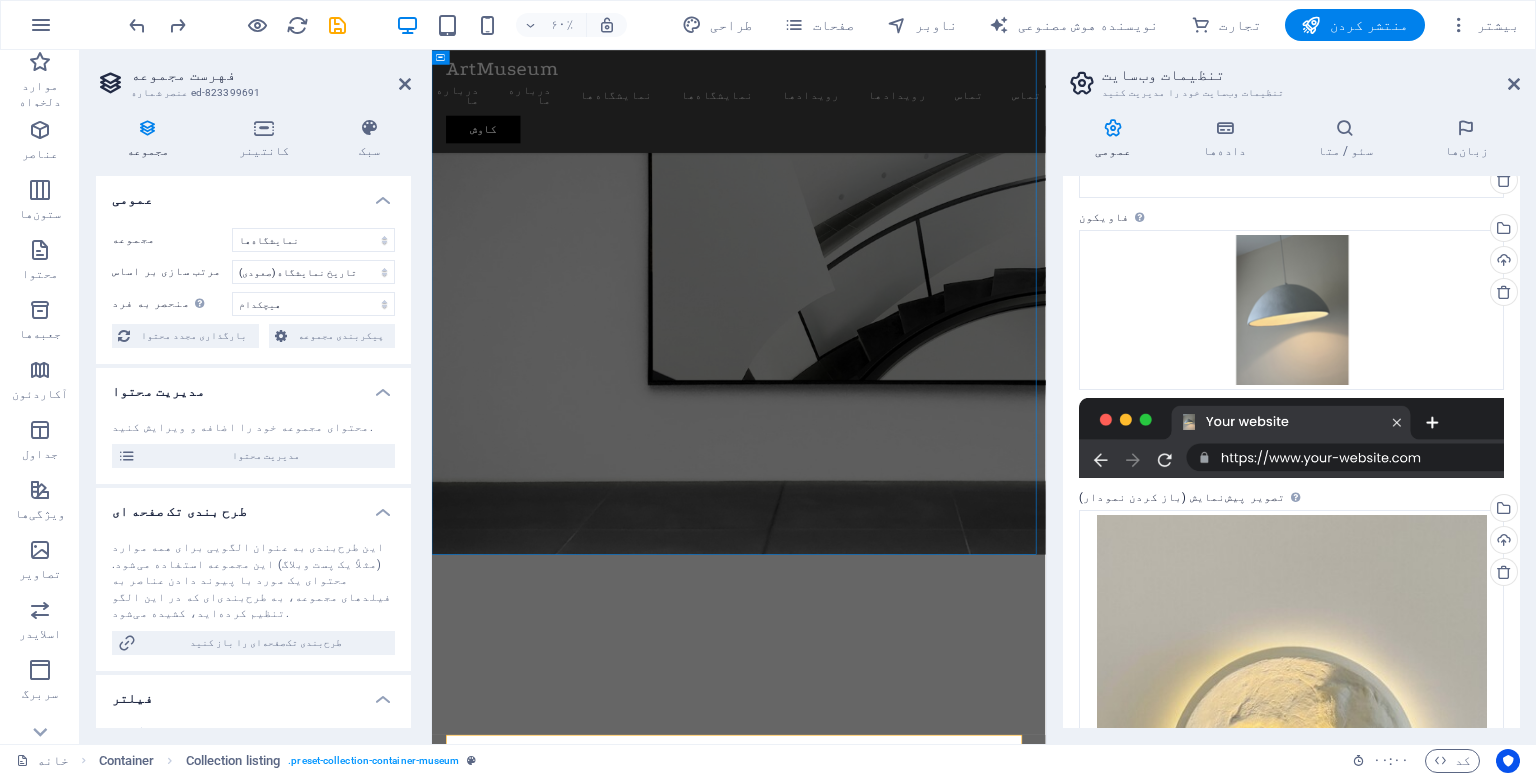 click at bounding box center [943, 1553] 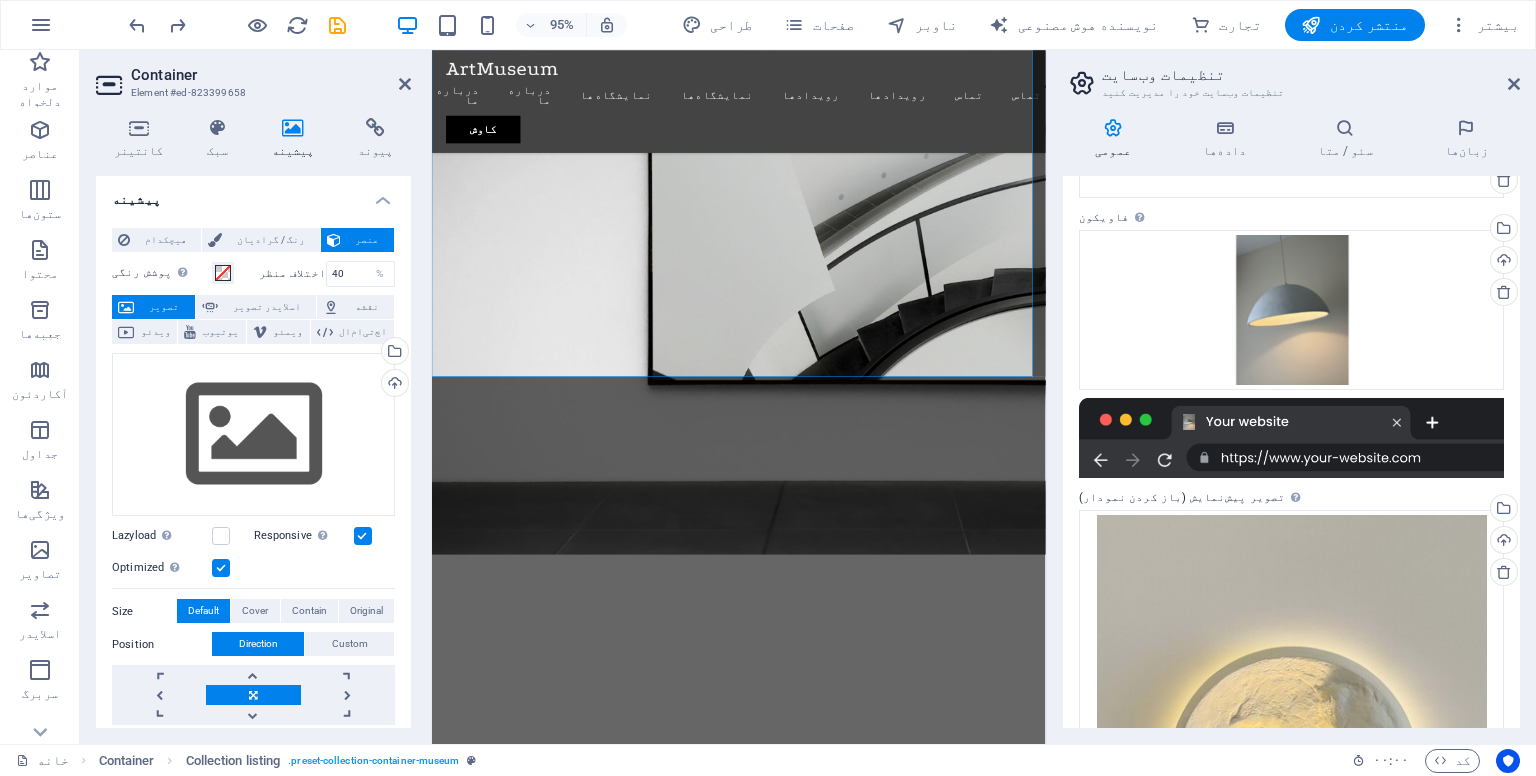 click at bounding box center (943, 1553) 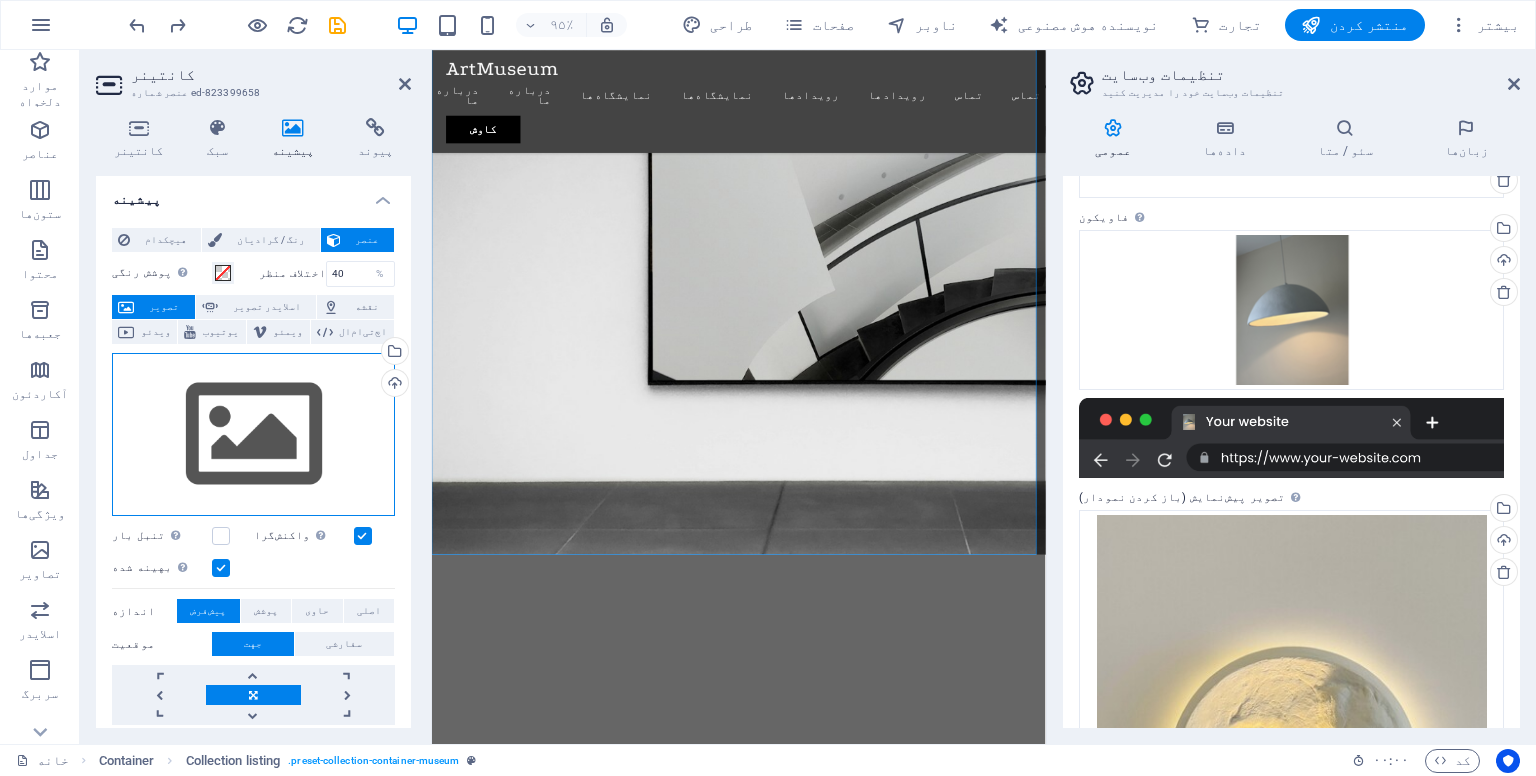 click on "فایل‌ها را به اینجا بکشید، برای انتخاب فایل‌ها کلیک کنید یا  فایل‌ها را از فایل‌ها یا عکس‌ها و ویدیوهای رایگان ما انتخاب کنید" at bounding box center [253, 435] 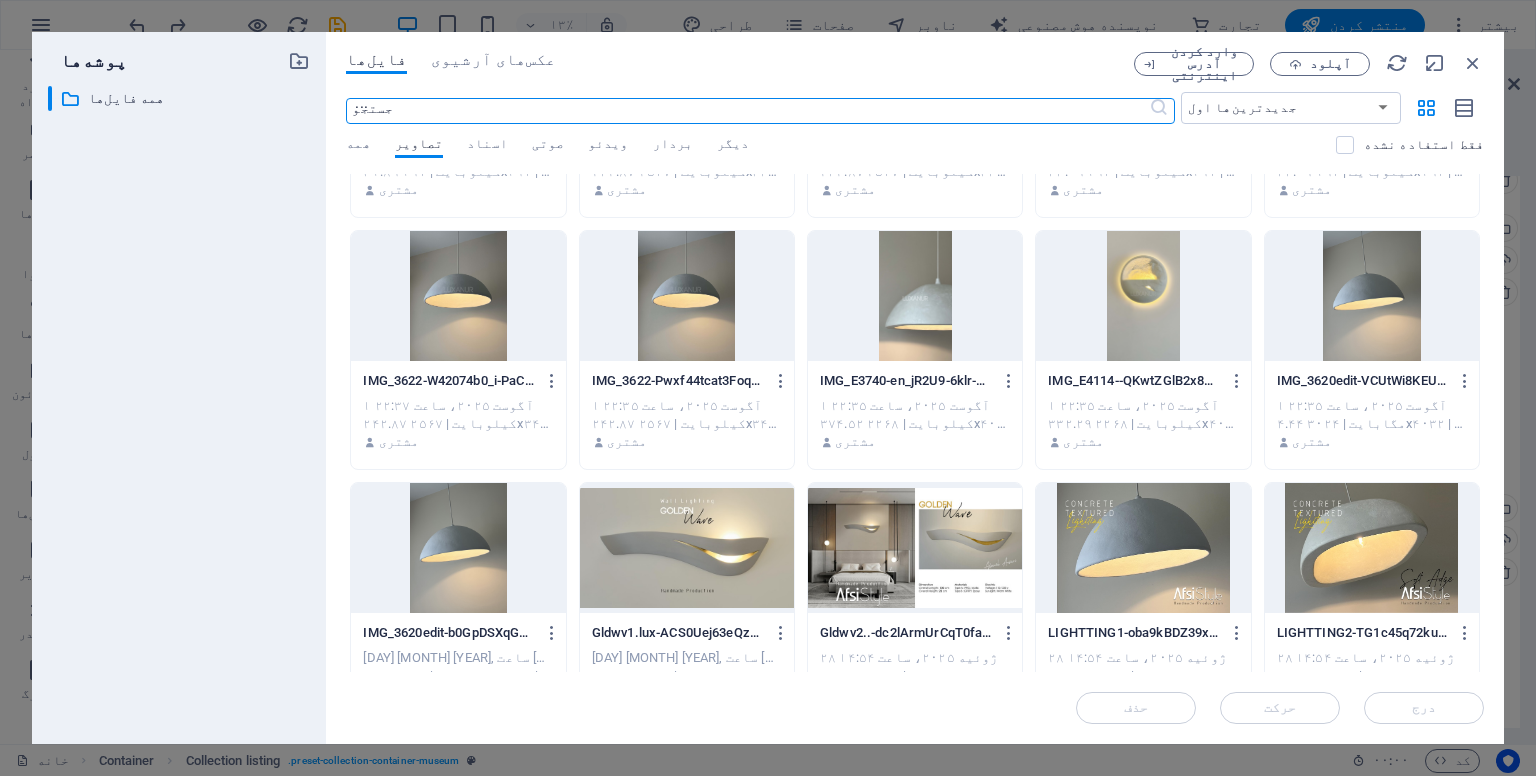 scroll, scrollTop: 200, scrollLeft: 0, axis: vertical 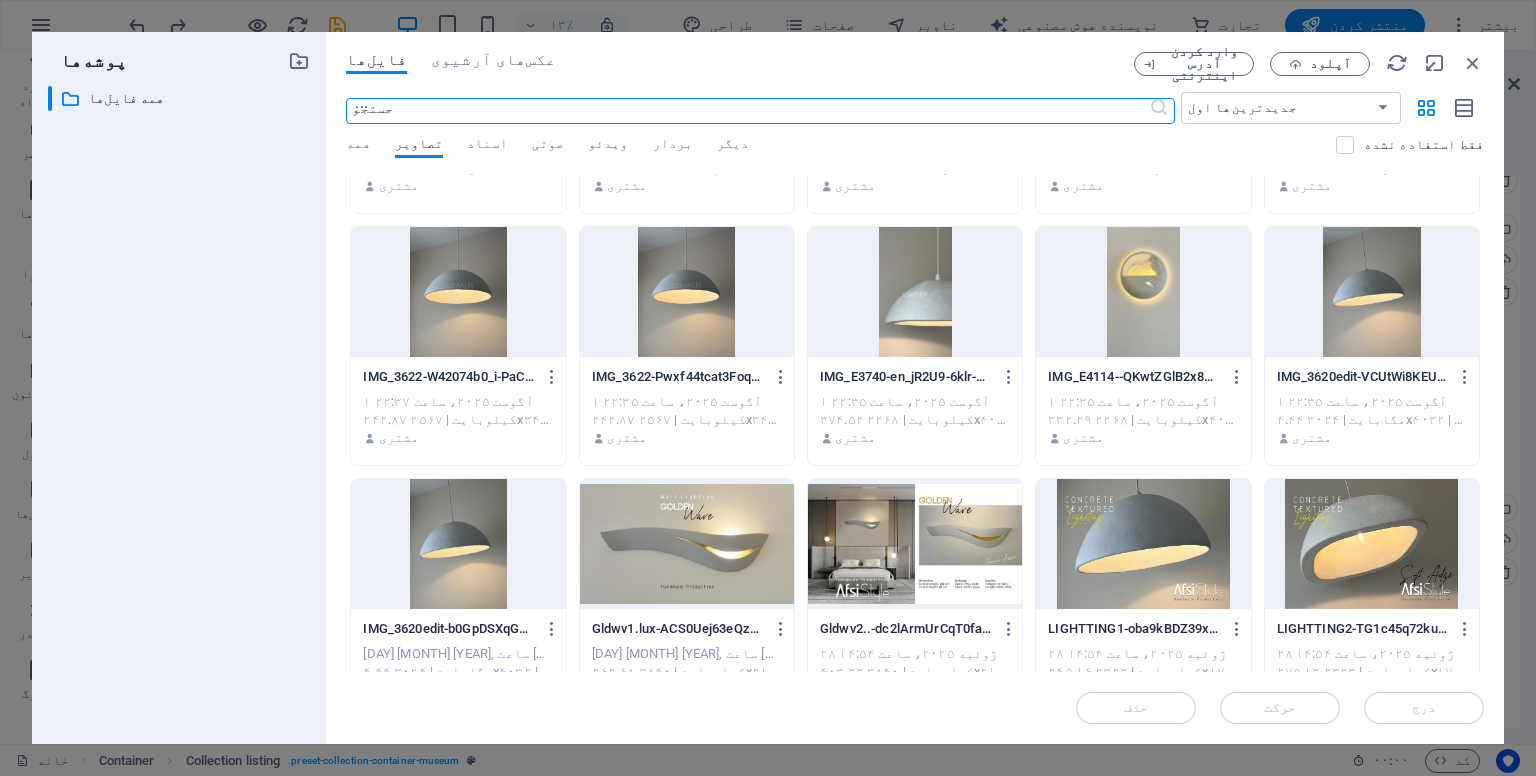 click at bounding box center (687, 544) 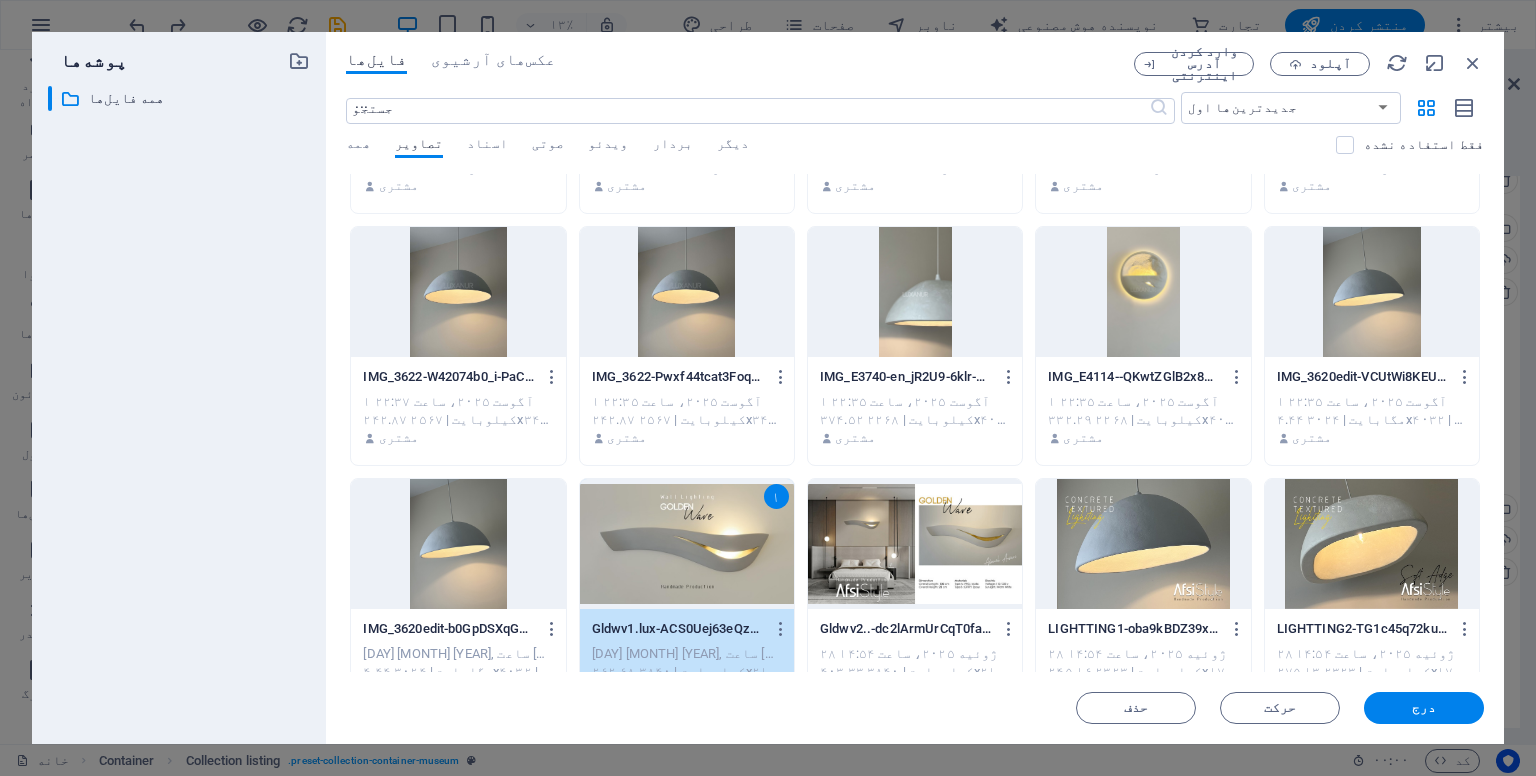 click on "۱" at bounding box center (687, 544) 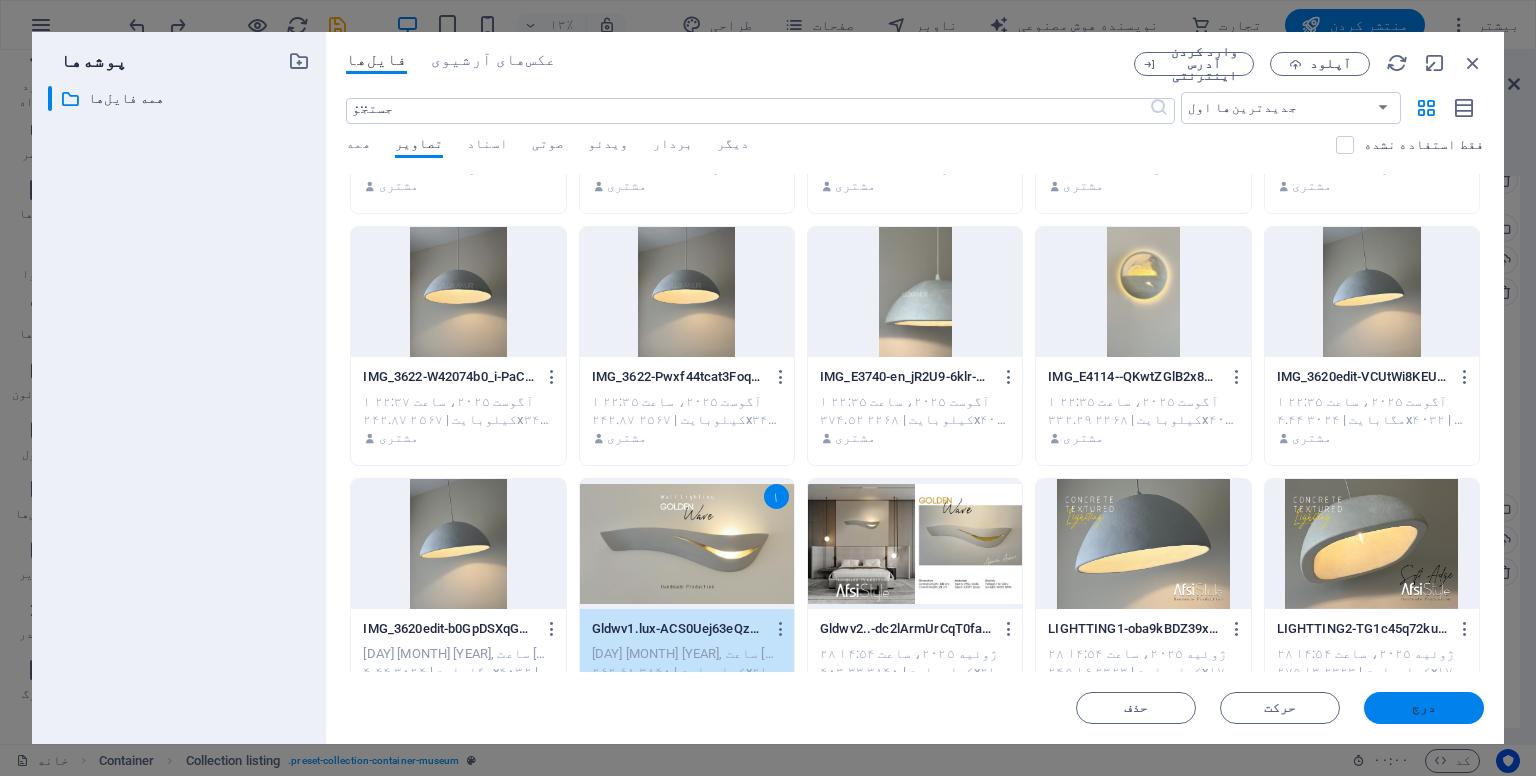click on "درج" at bounding box center [1424, 708] 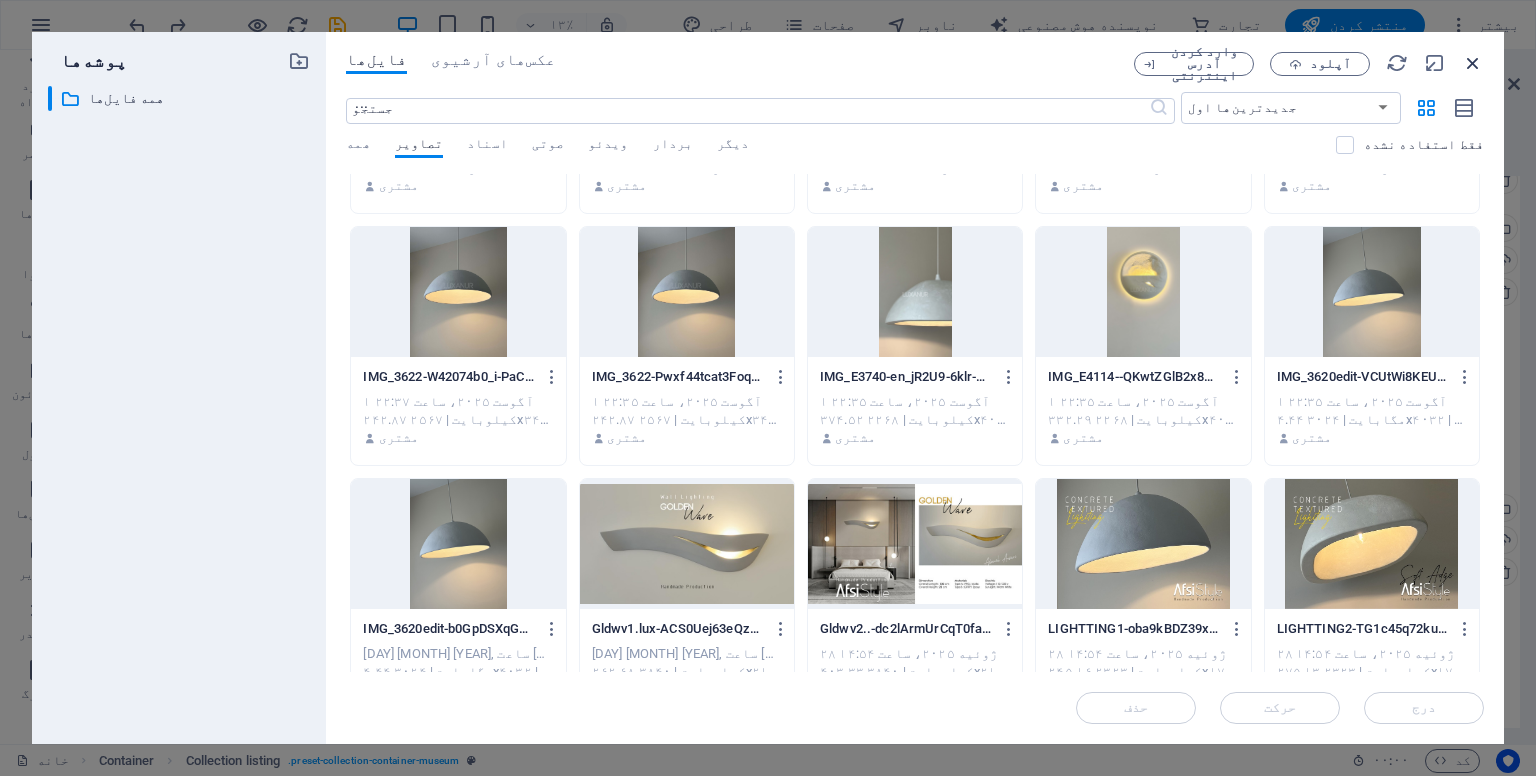 click at bounding box center (1473, 63) 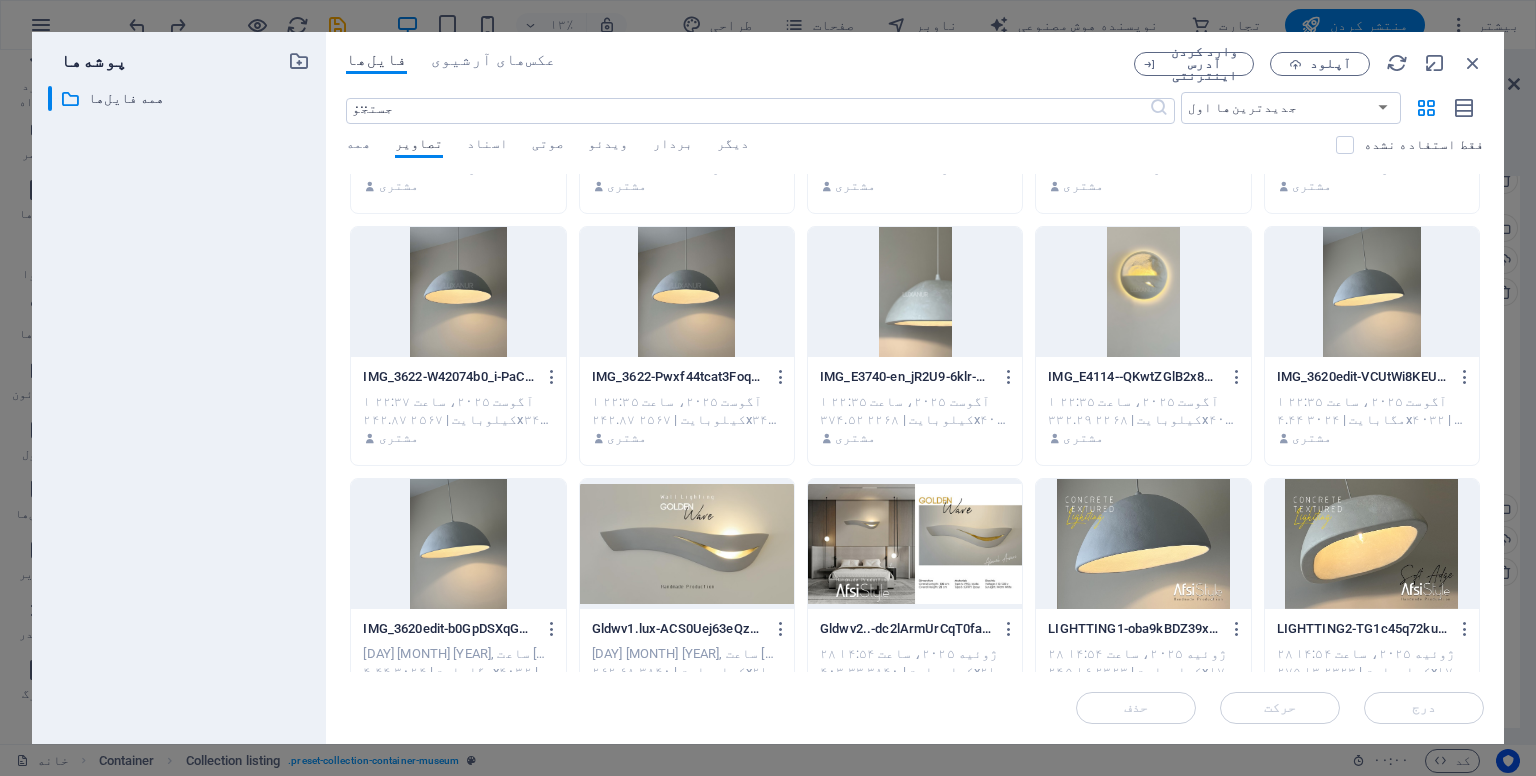 select on "image" 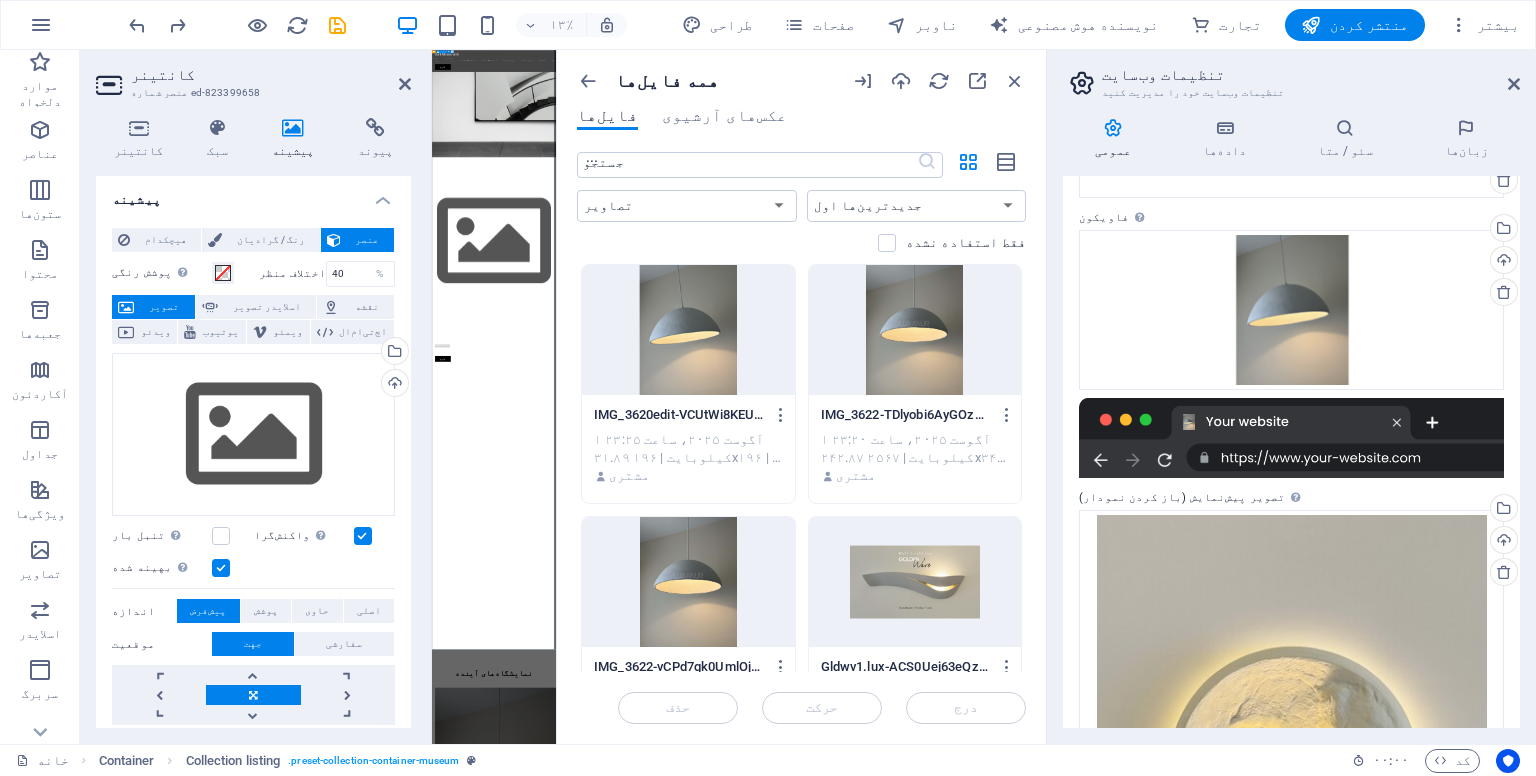 click on "بهترین نمایشگاه های هنری Lorem ipsum dolor sit amet، consectetur adipiscing elit، sed do eiusmod tempor incididunt ut labore Lorem ipsum dolor sit amet، consectetur adipiscing elit، sed do eiusmod tempor incididunt ut labore کاوش" at bounding box center (920, 1736) 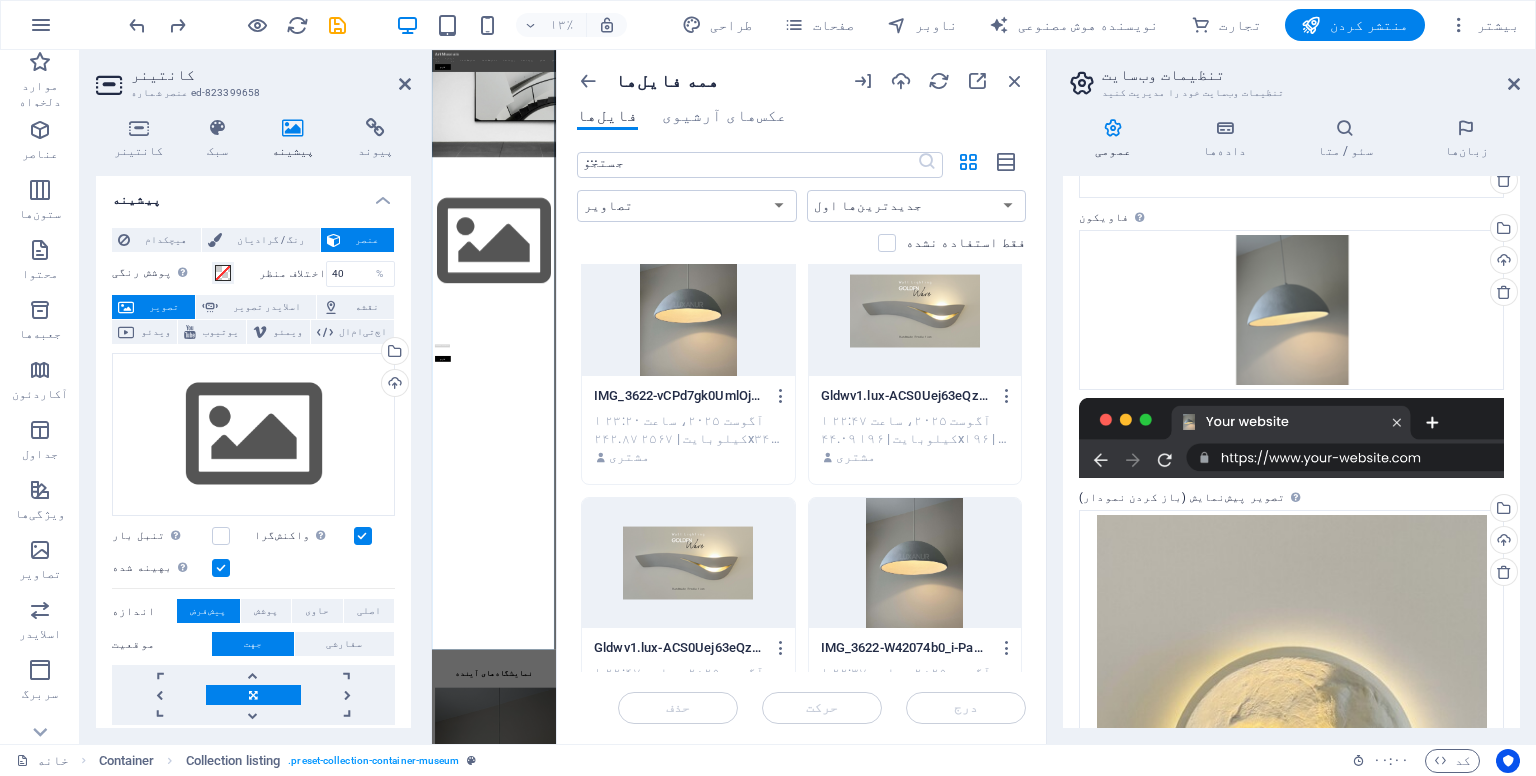 scroll, scrollTop: 300, scrollLeft: 0, axis: vertical 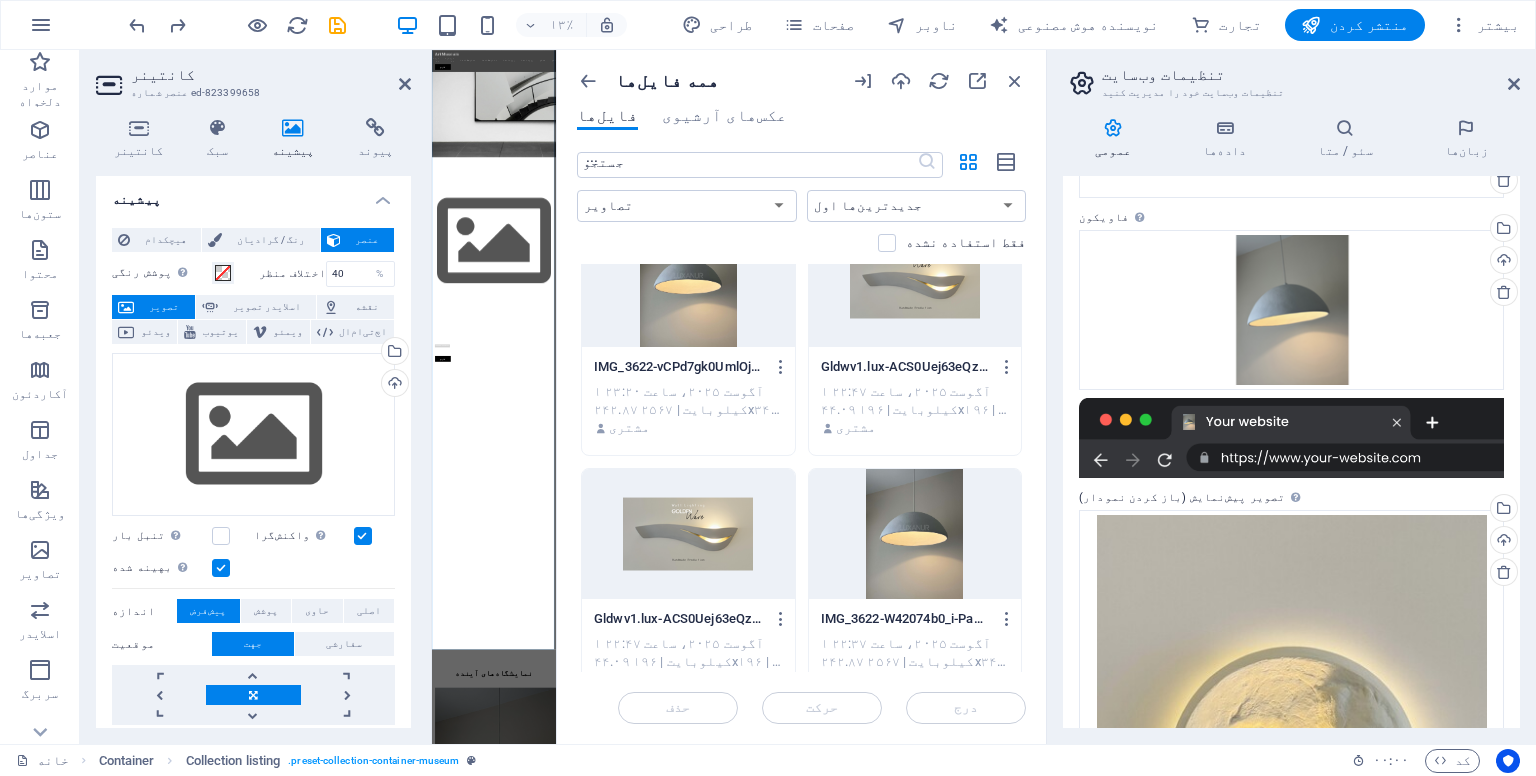 click at bounding box center [939, 81] 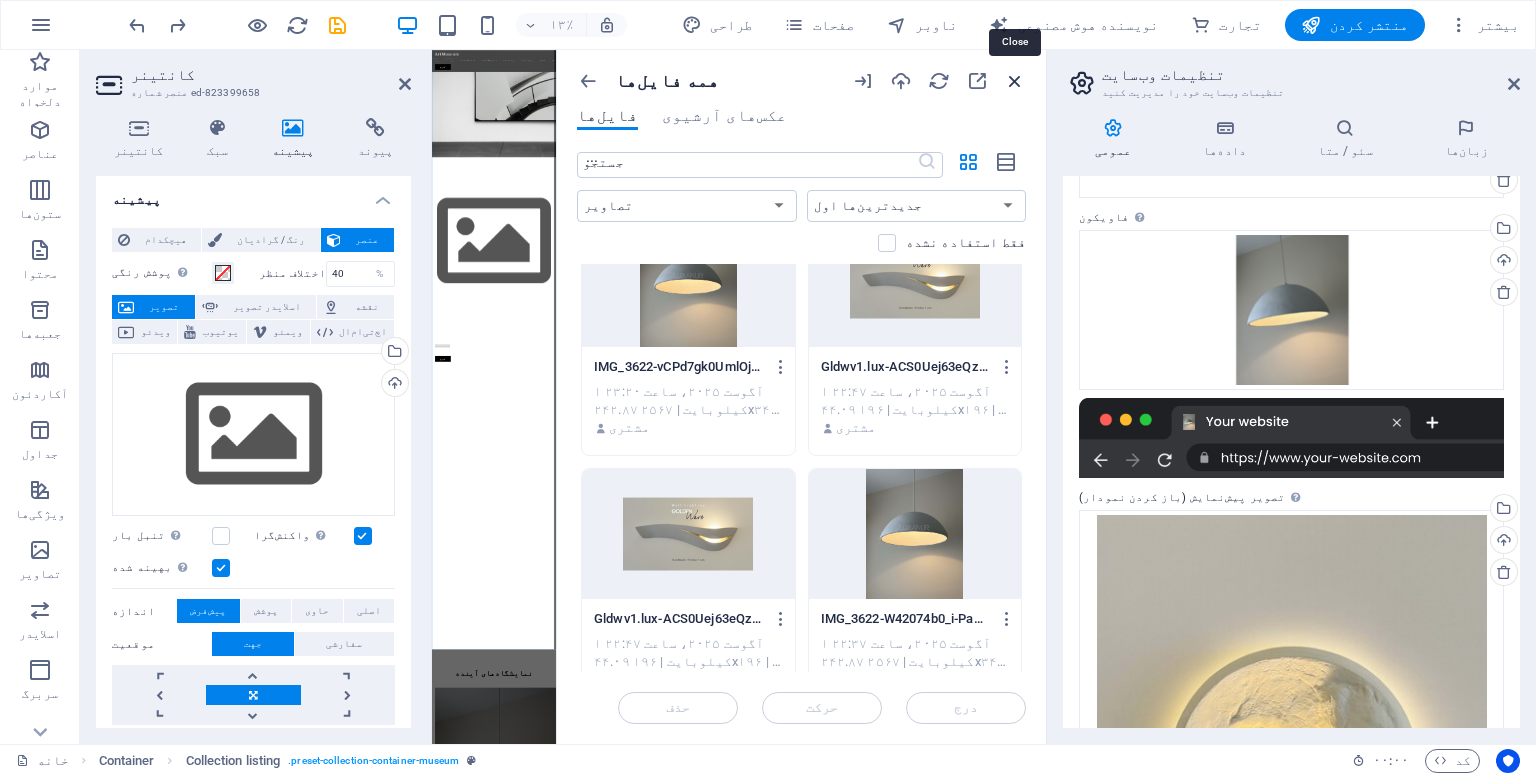click at bounding box center (1015, 81) 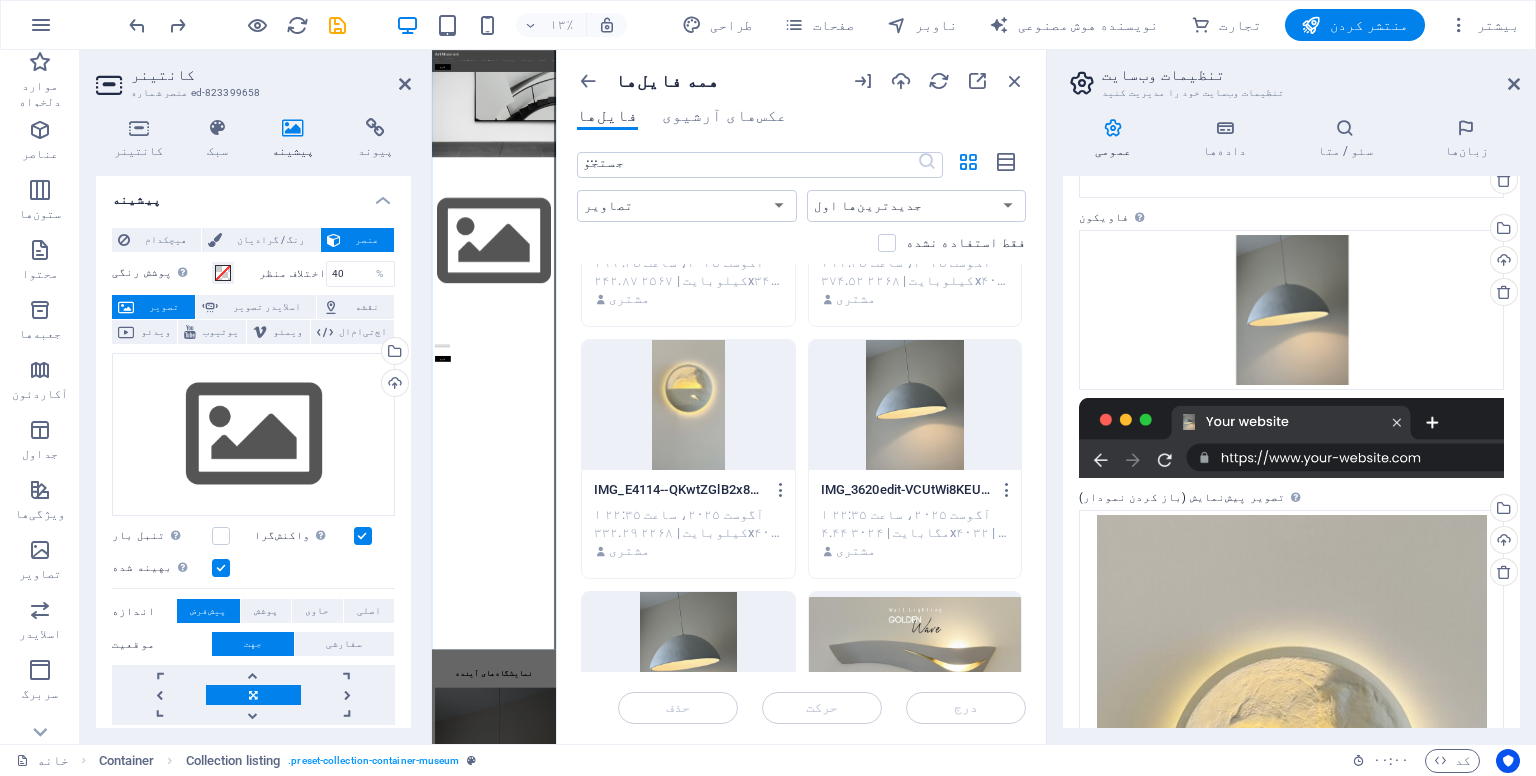 scroll, scrollTop: 1100, scrollLeft: 0, axis: vertical 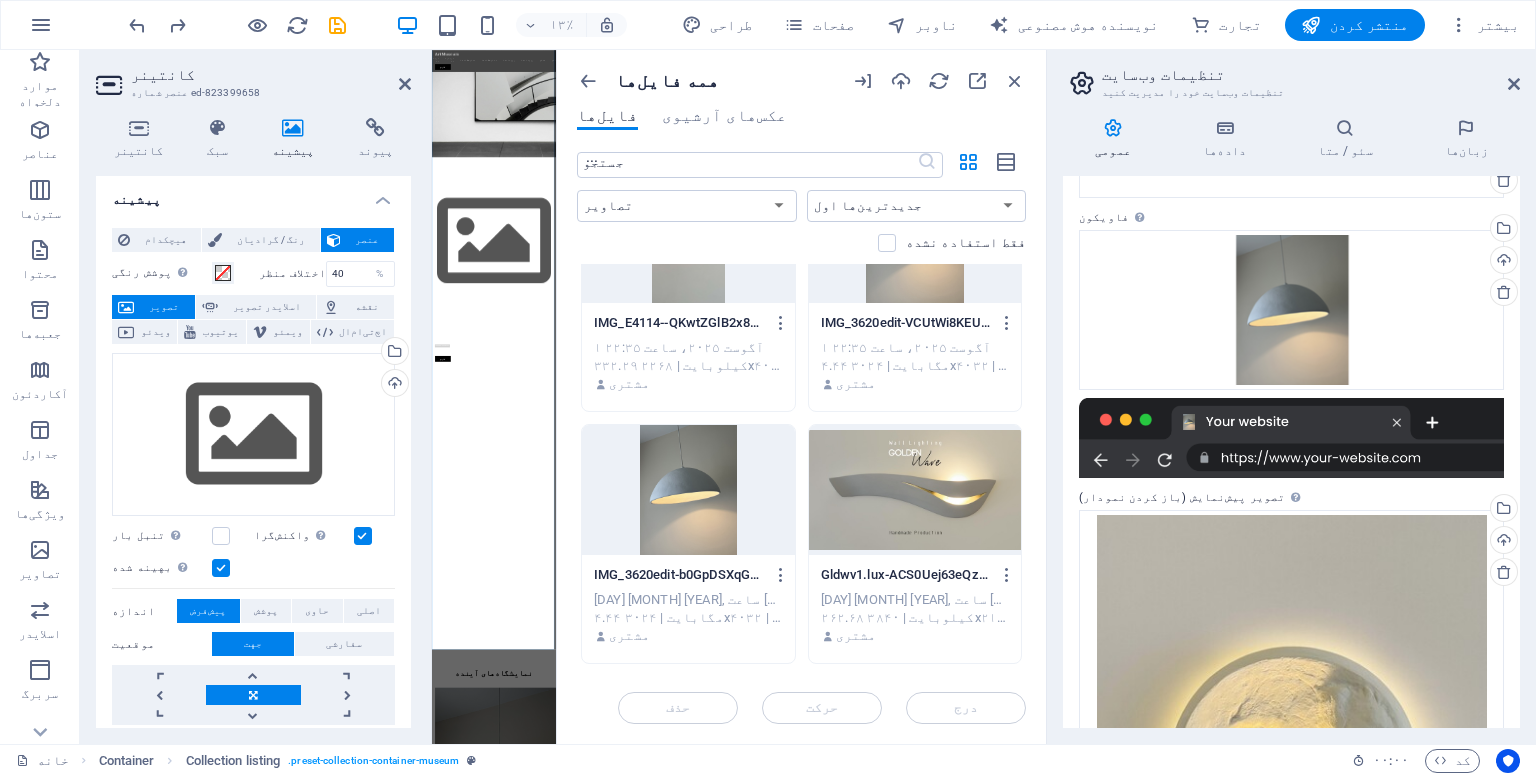 click at bounding box center (915, 490) 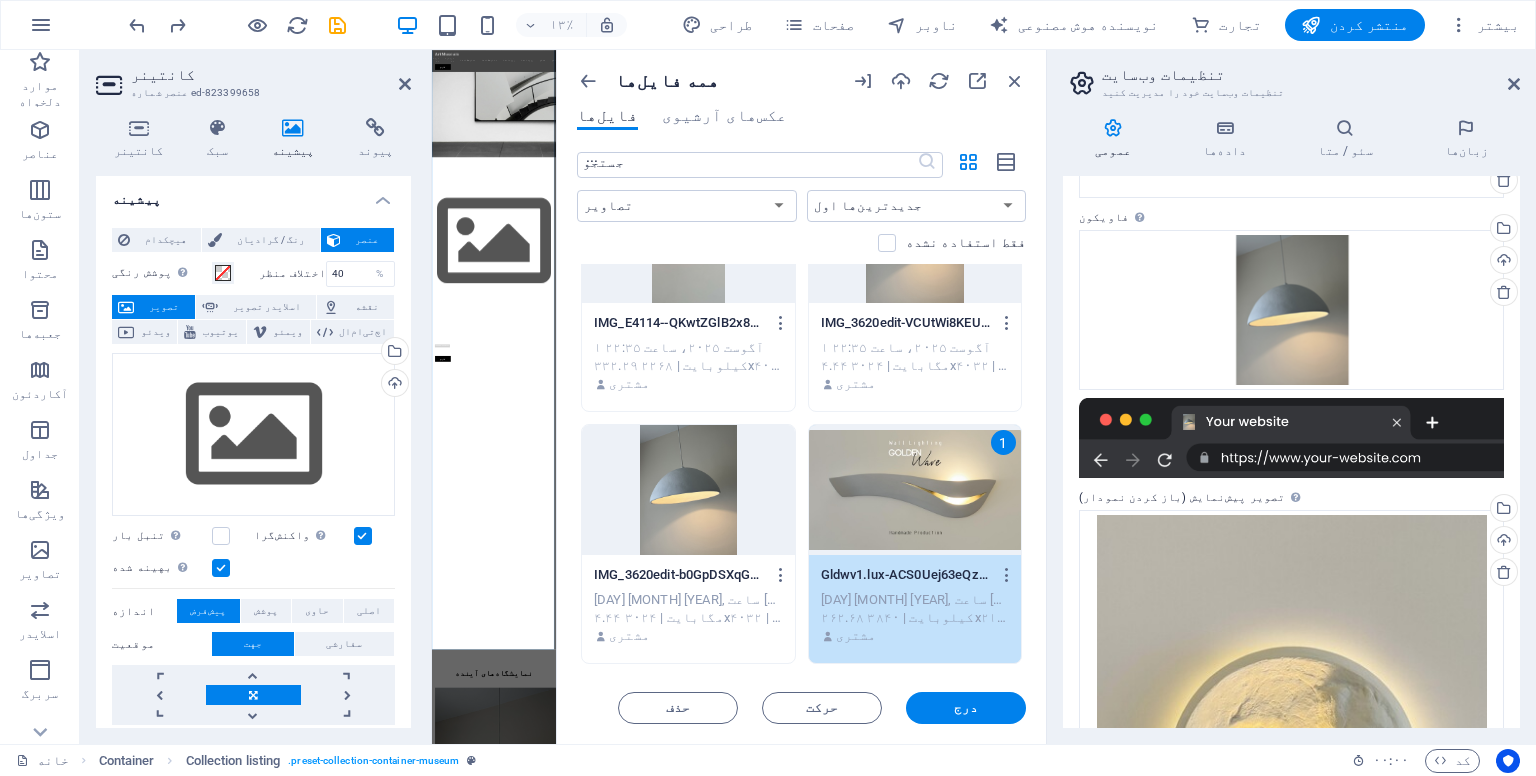 click on "1" at bounding box center [915, 490] 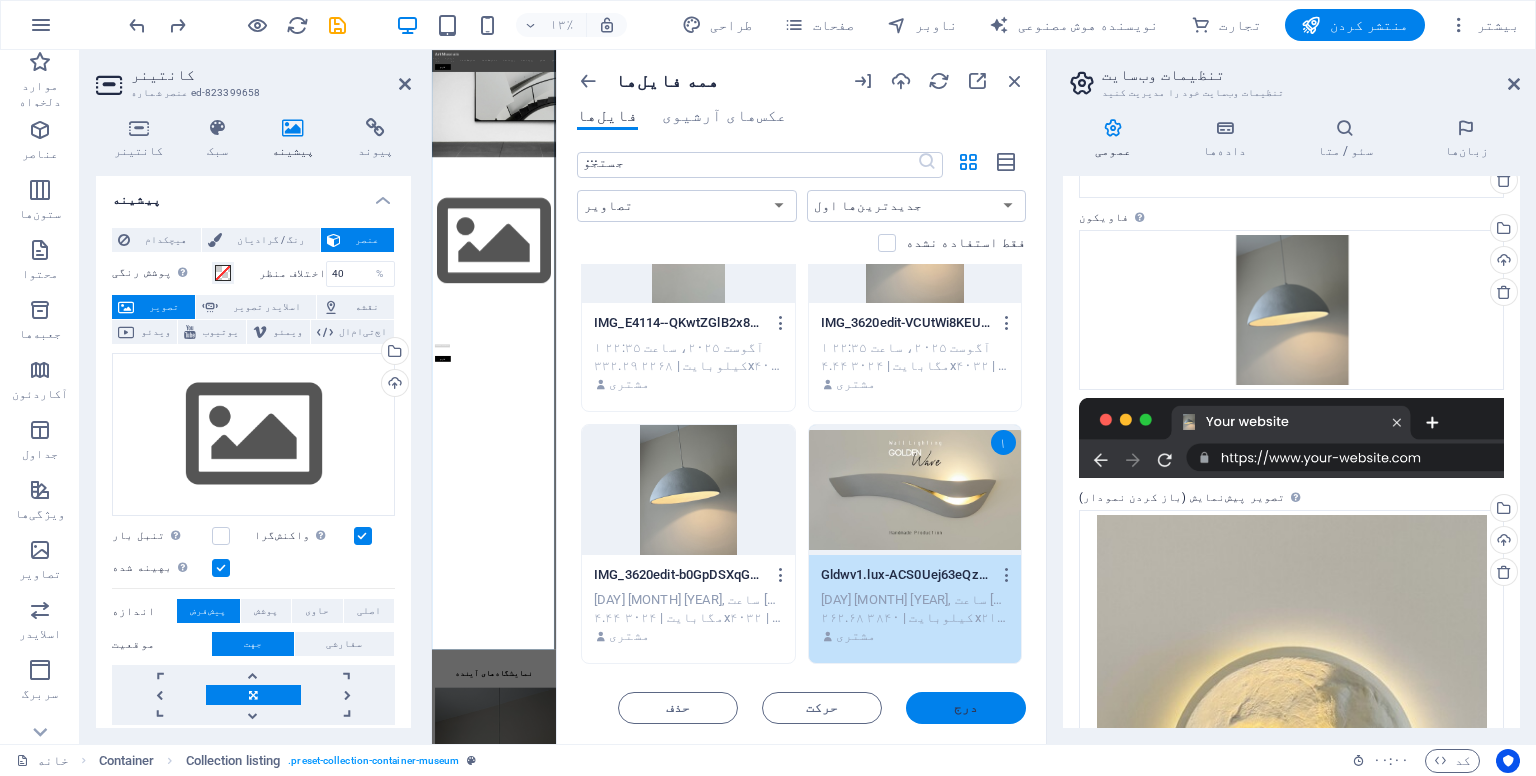 click on "درج" at bounding box center [966, 708] 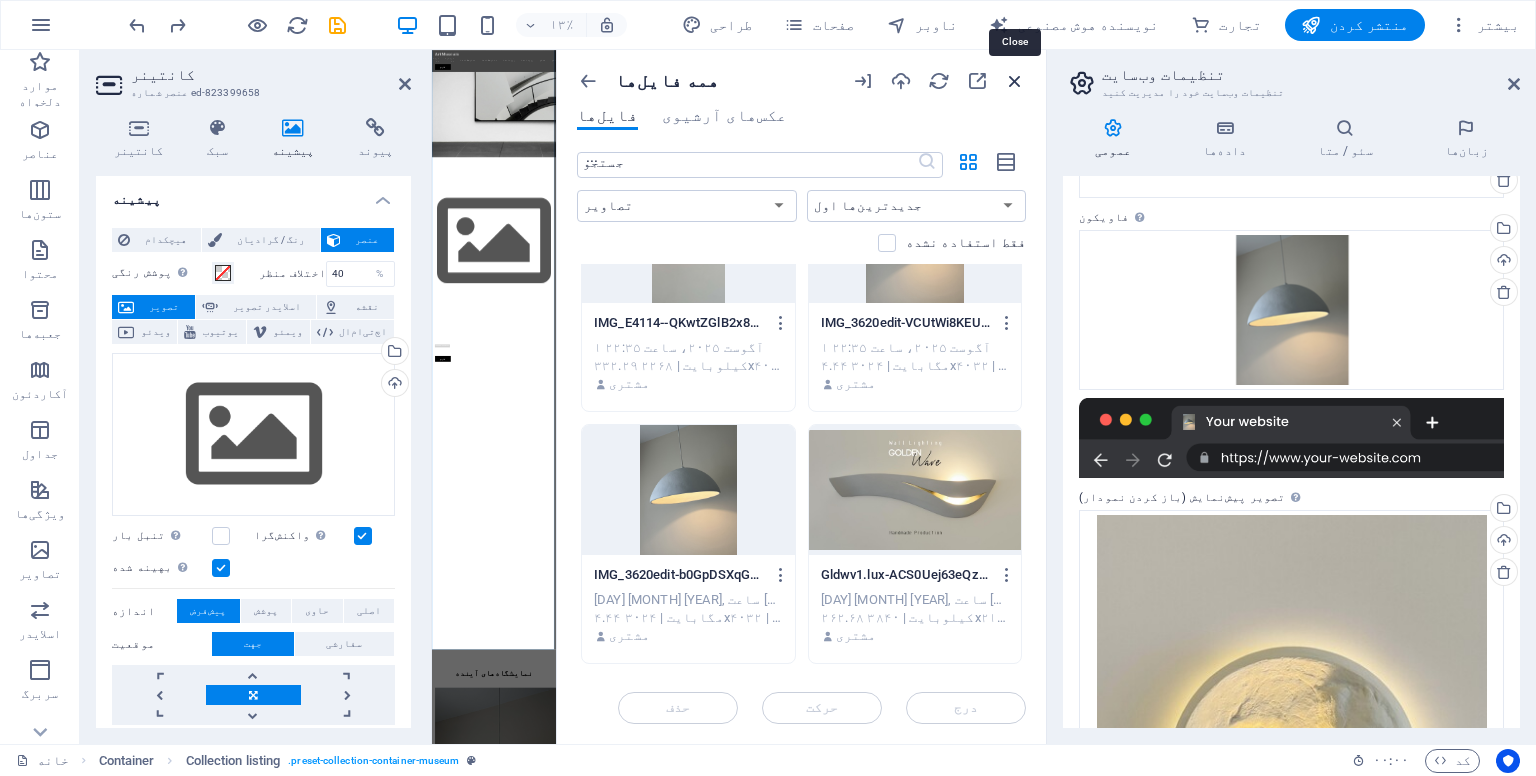 click at bounding box center (1015, 81) 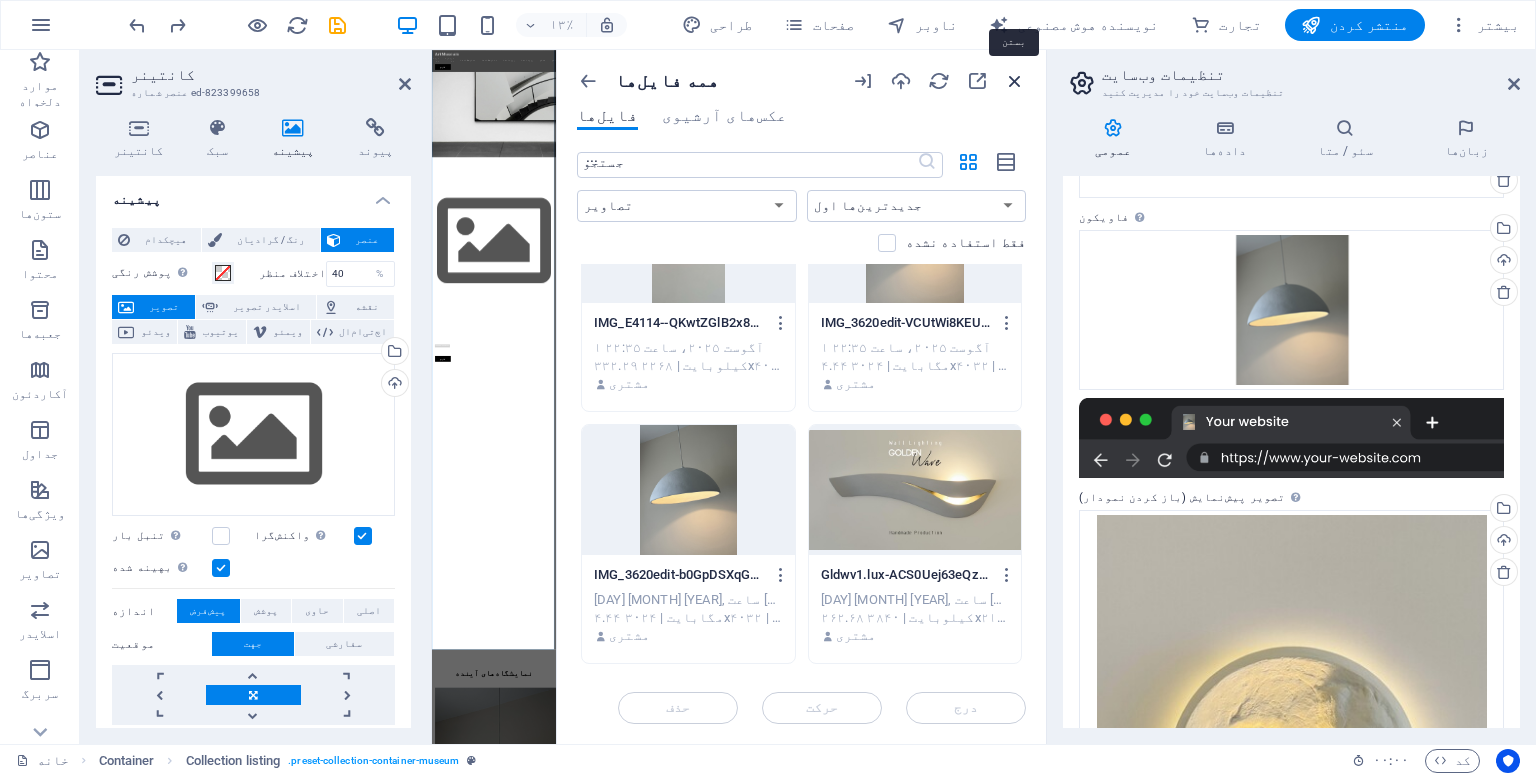 click at bounding box center [1015, 81] 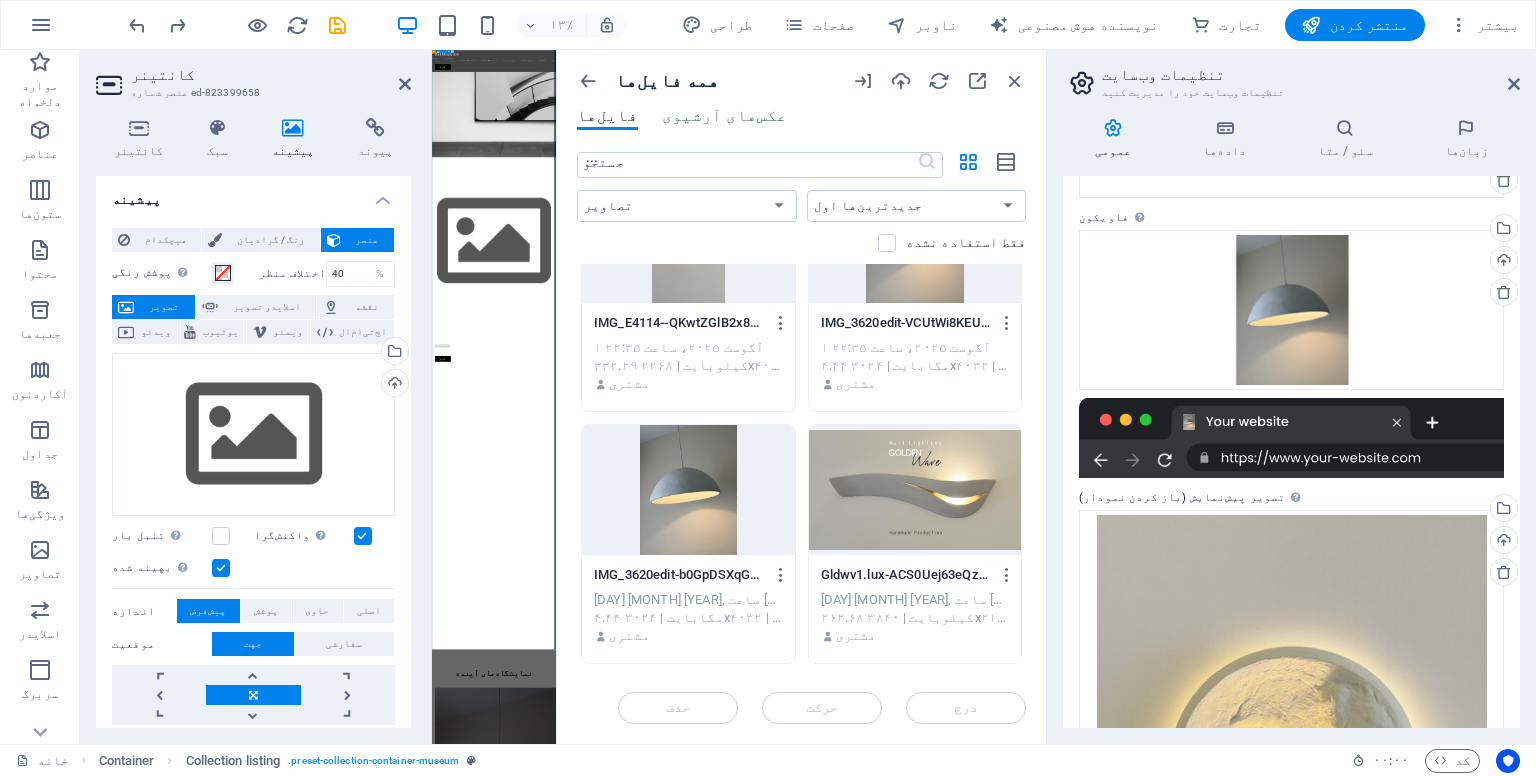 click on "بهترین نمایشگاه های هنری Lorem ipsum dolor sit amet، consectetur adipiscing elit، sed do eiusmod tempor incididunt ut labore Lorem ipsum dolor sit amet، consectetur adipiscing elit، sed do eiusmod tempor incididunt ut labore کاوش" at bounding box center (920, 1736) 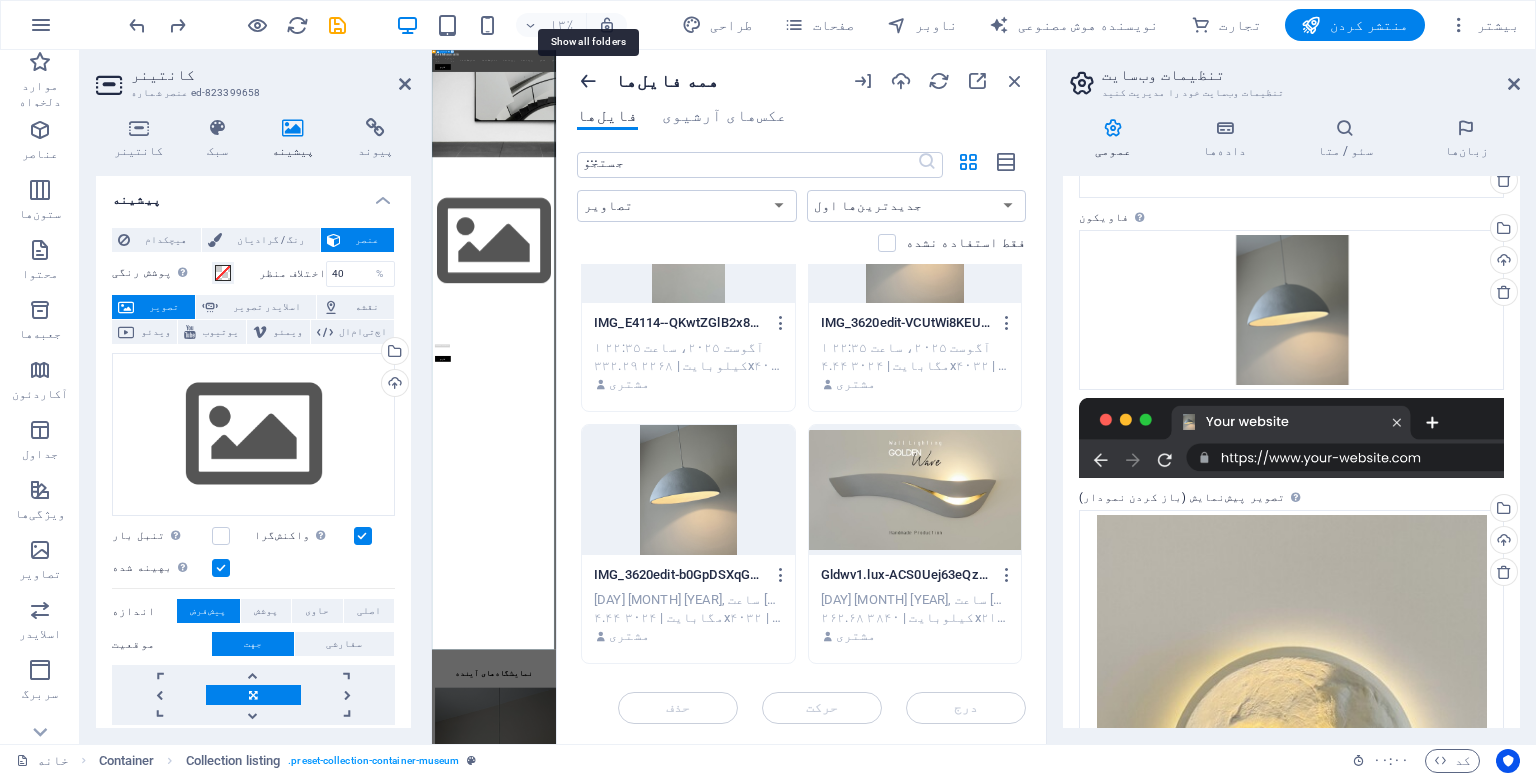 click at bounding box center [588, 81] 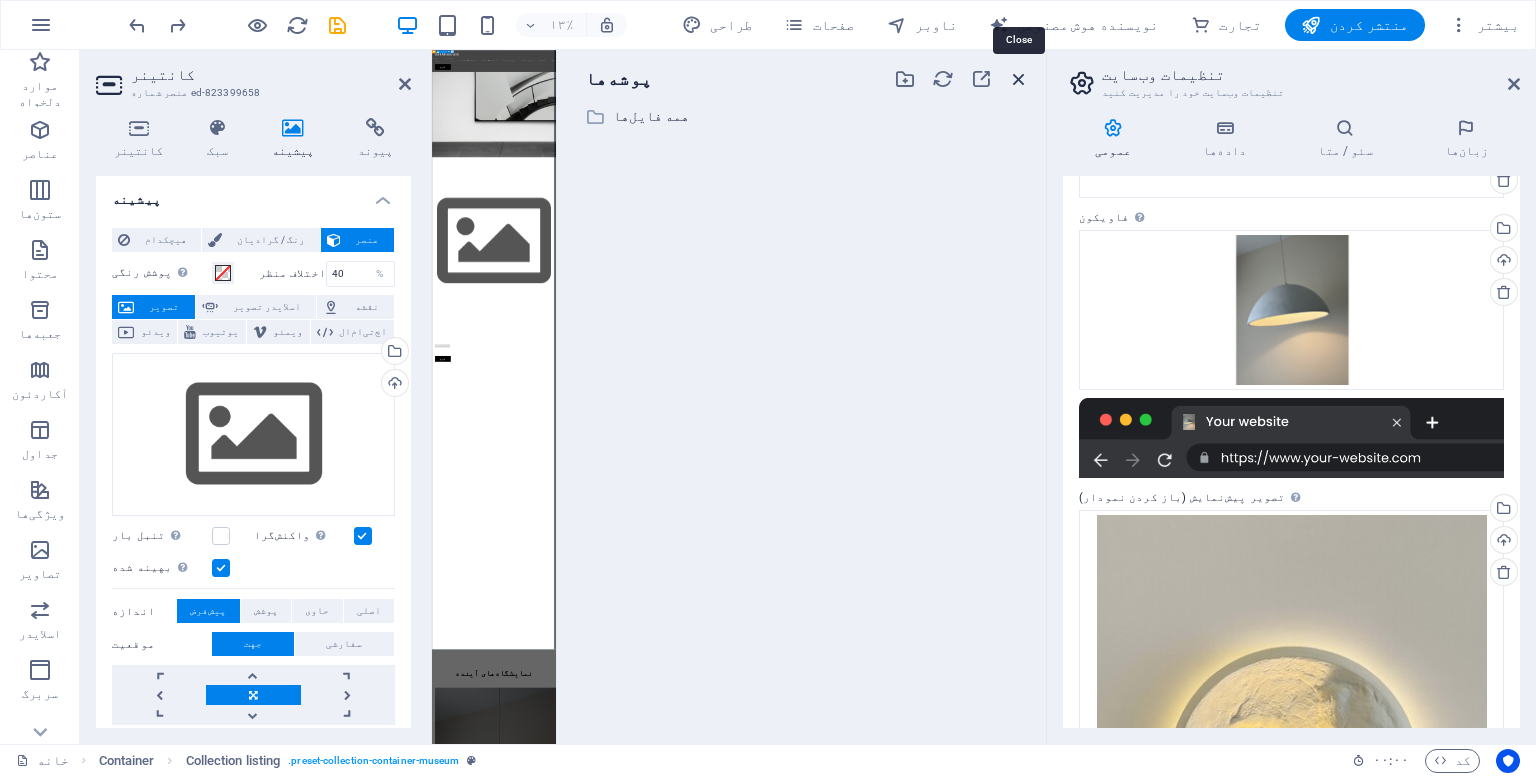 click at bounding box center (1019, 79) 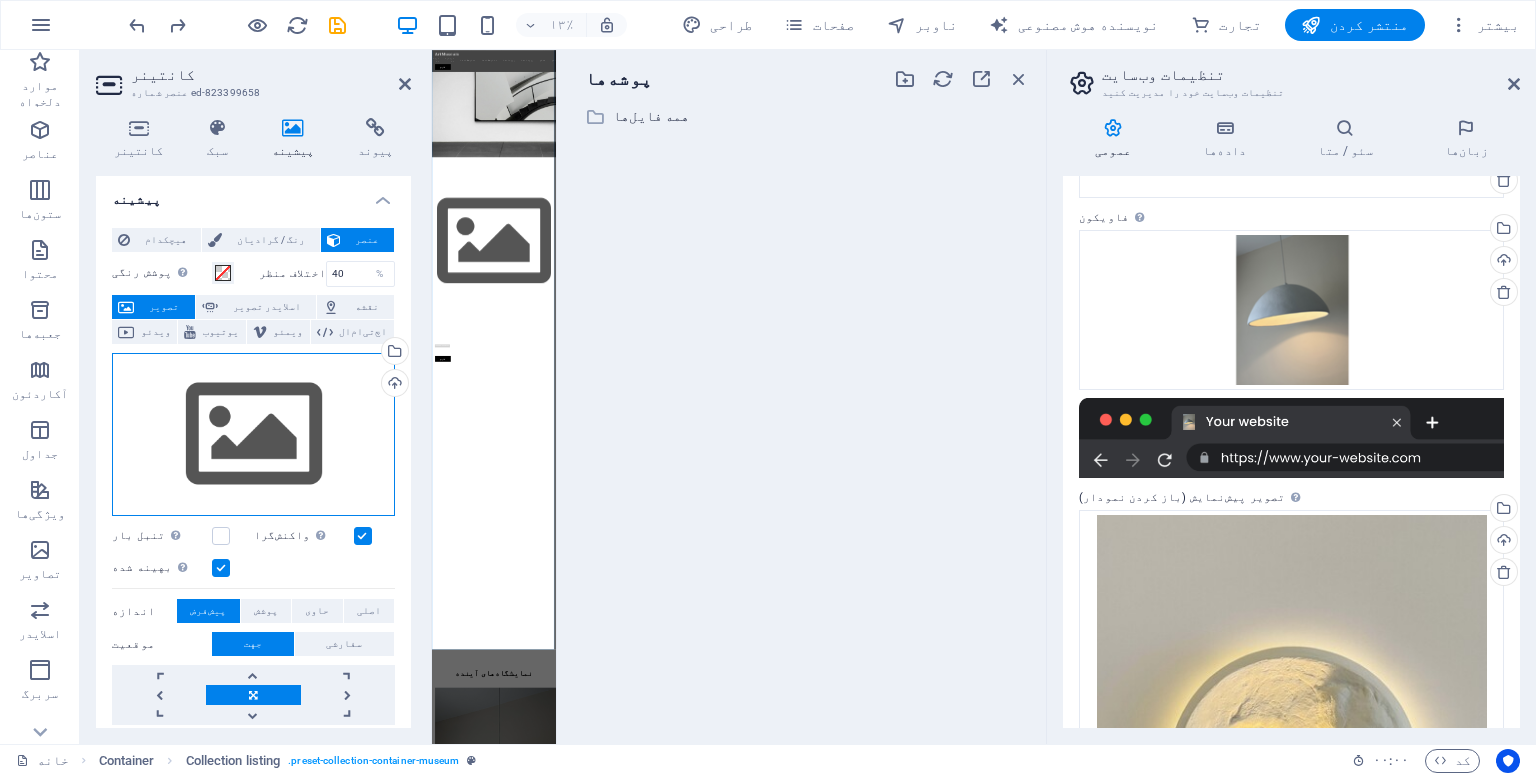 click on "فایل‌ها را به اینجا بکشید، برای انتخاب فایل‌ها کلیک کنید یا  فایل‌ها را از فایل‌ها یا عکس‌ها و ویدیوهای رایگان ما انتخاب کنید" at bounding box center [253, 435] 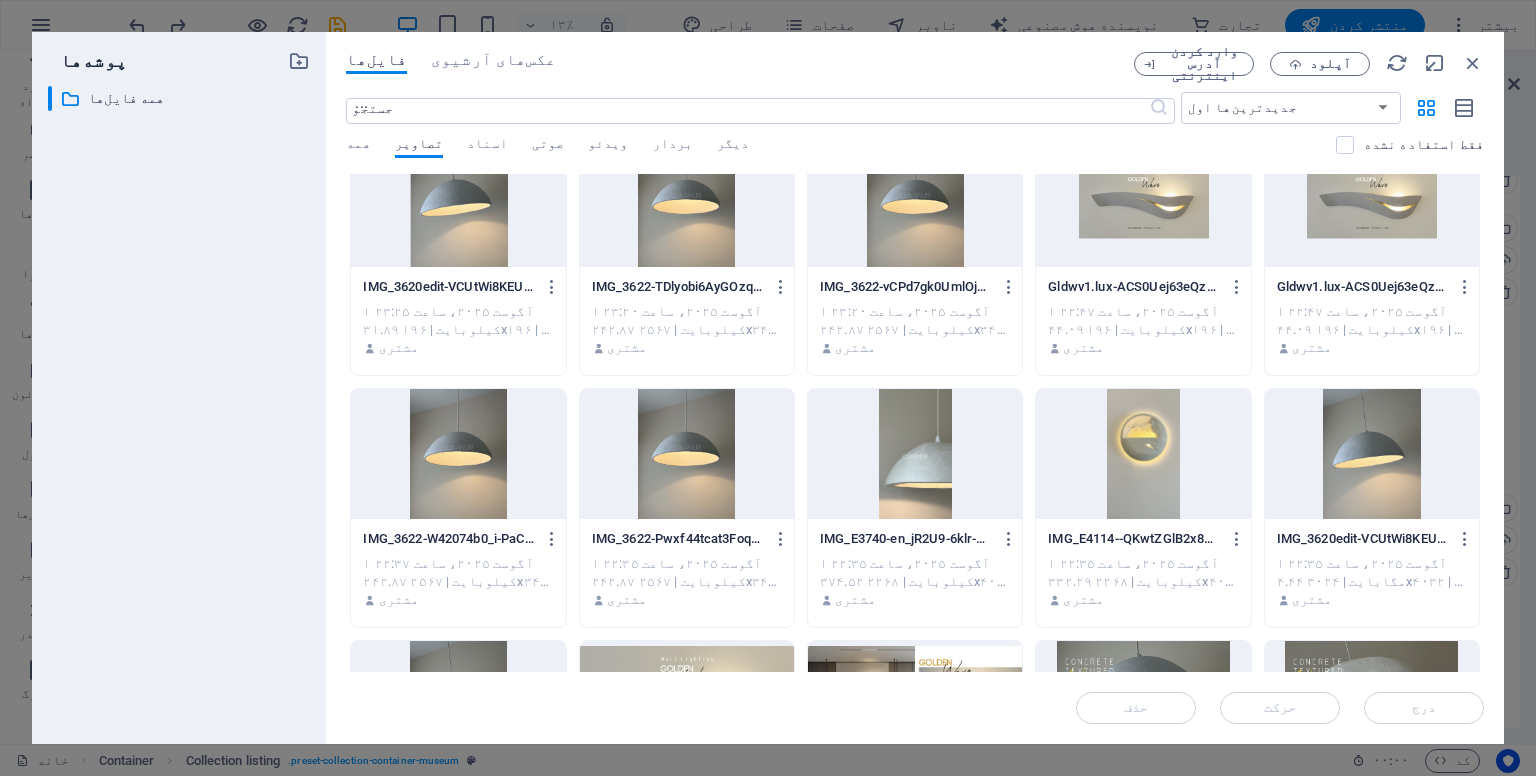 scroll, scrollTop: 200, scrollLeft: 0, axis: vertical 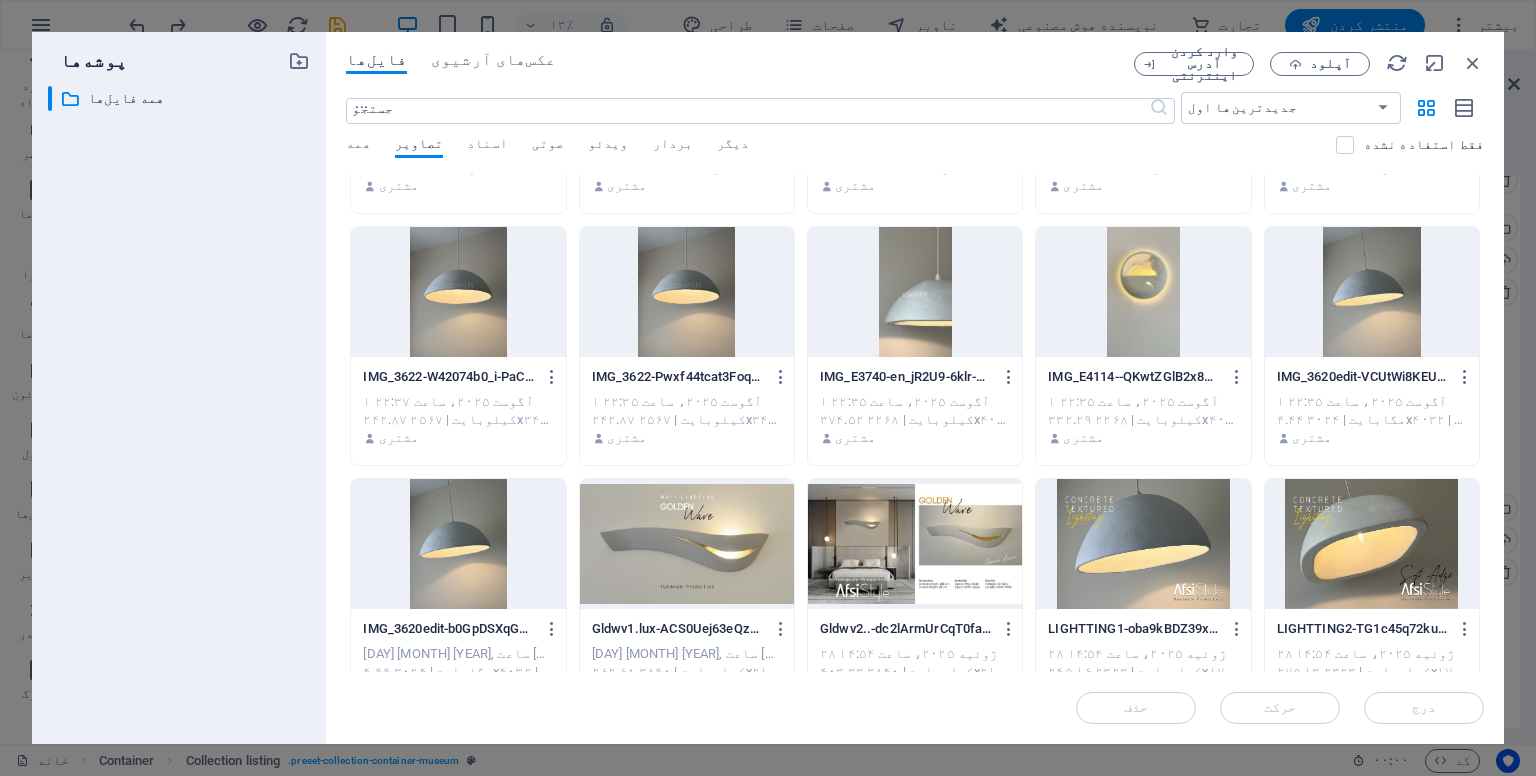 click at bounding box center (687, 544) 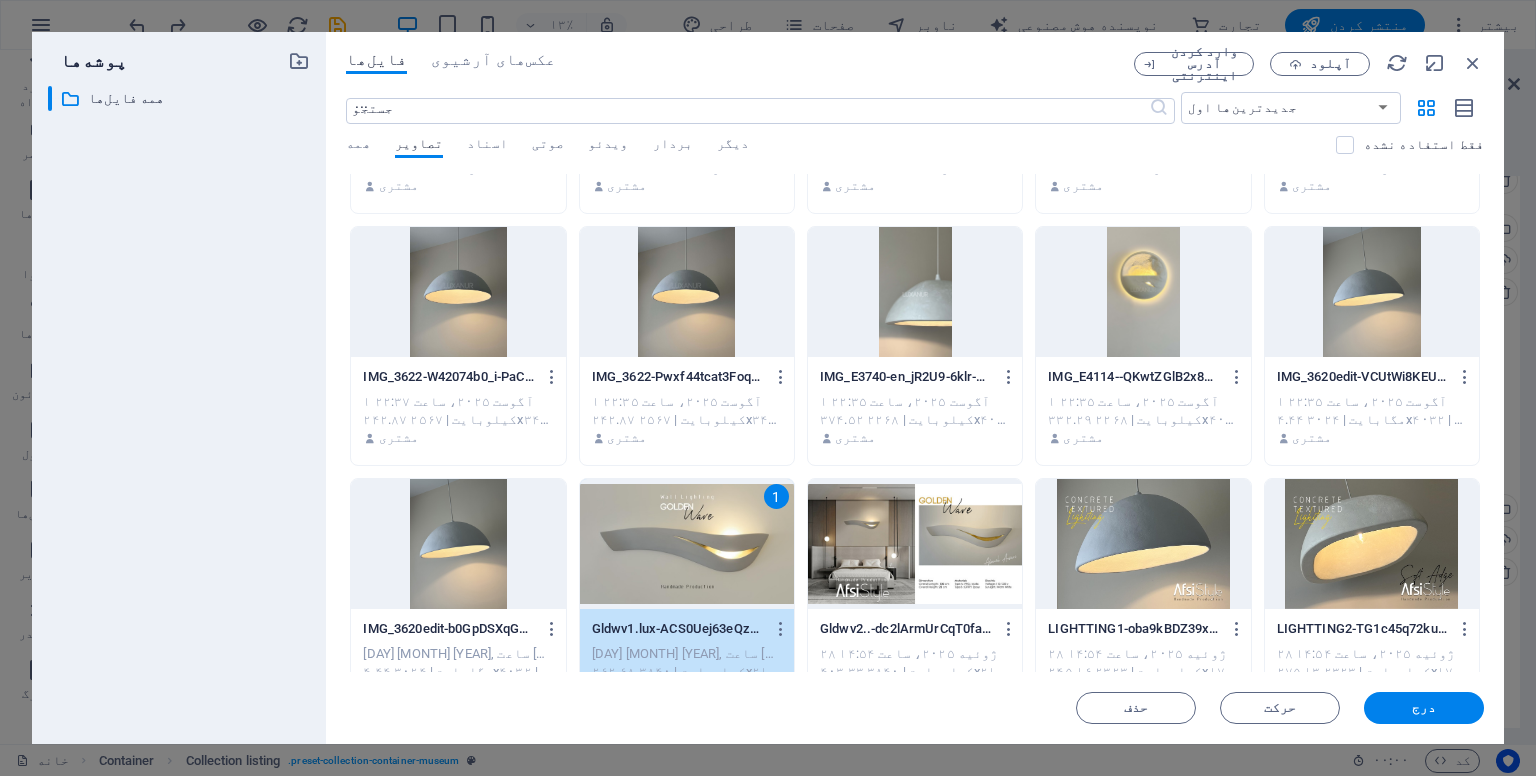click on "1" at bounding box center [687, 544] 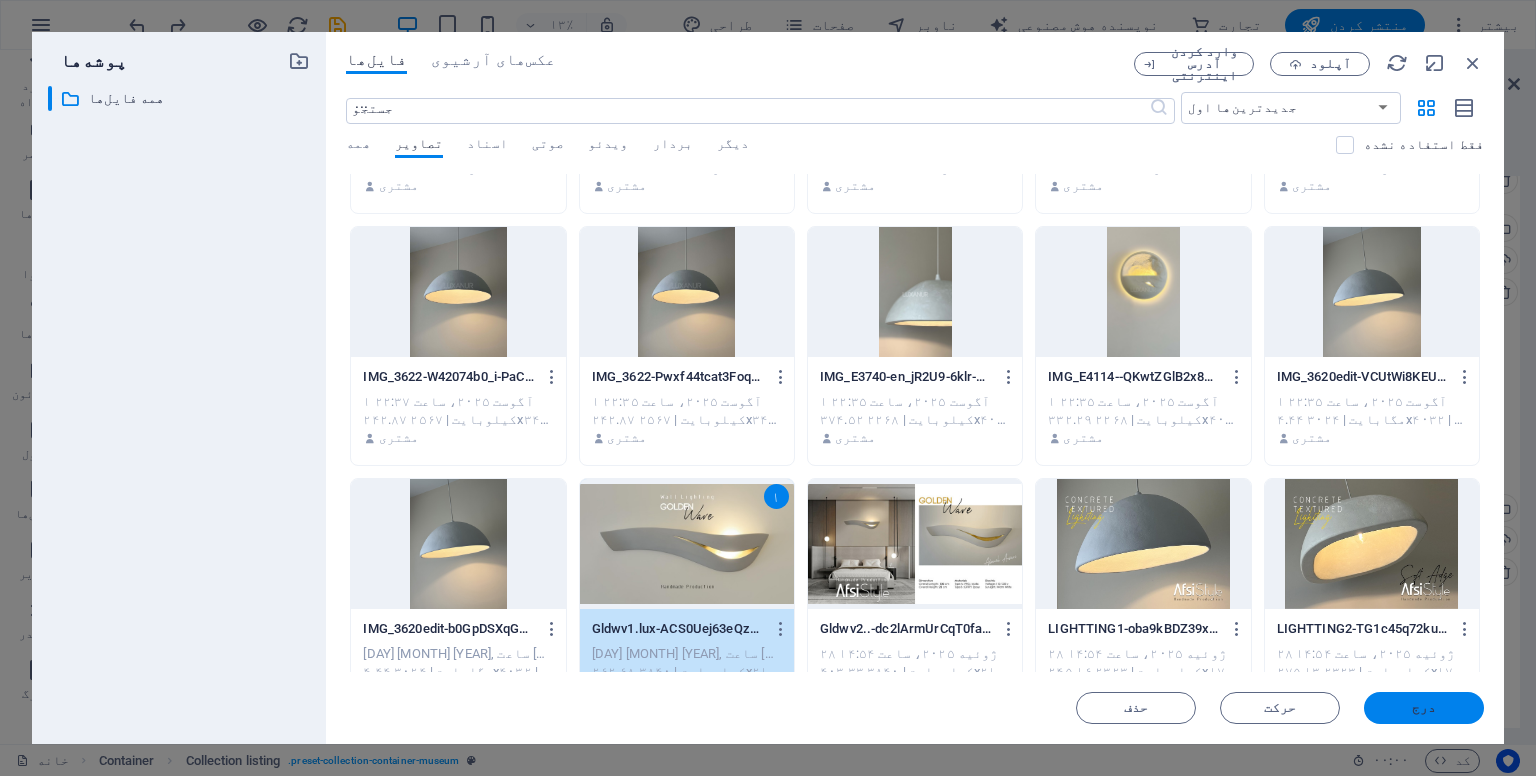 click on "درج" at bounding box center [1424, 708] 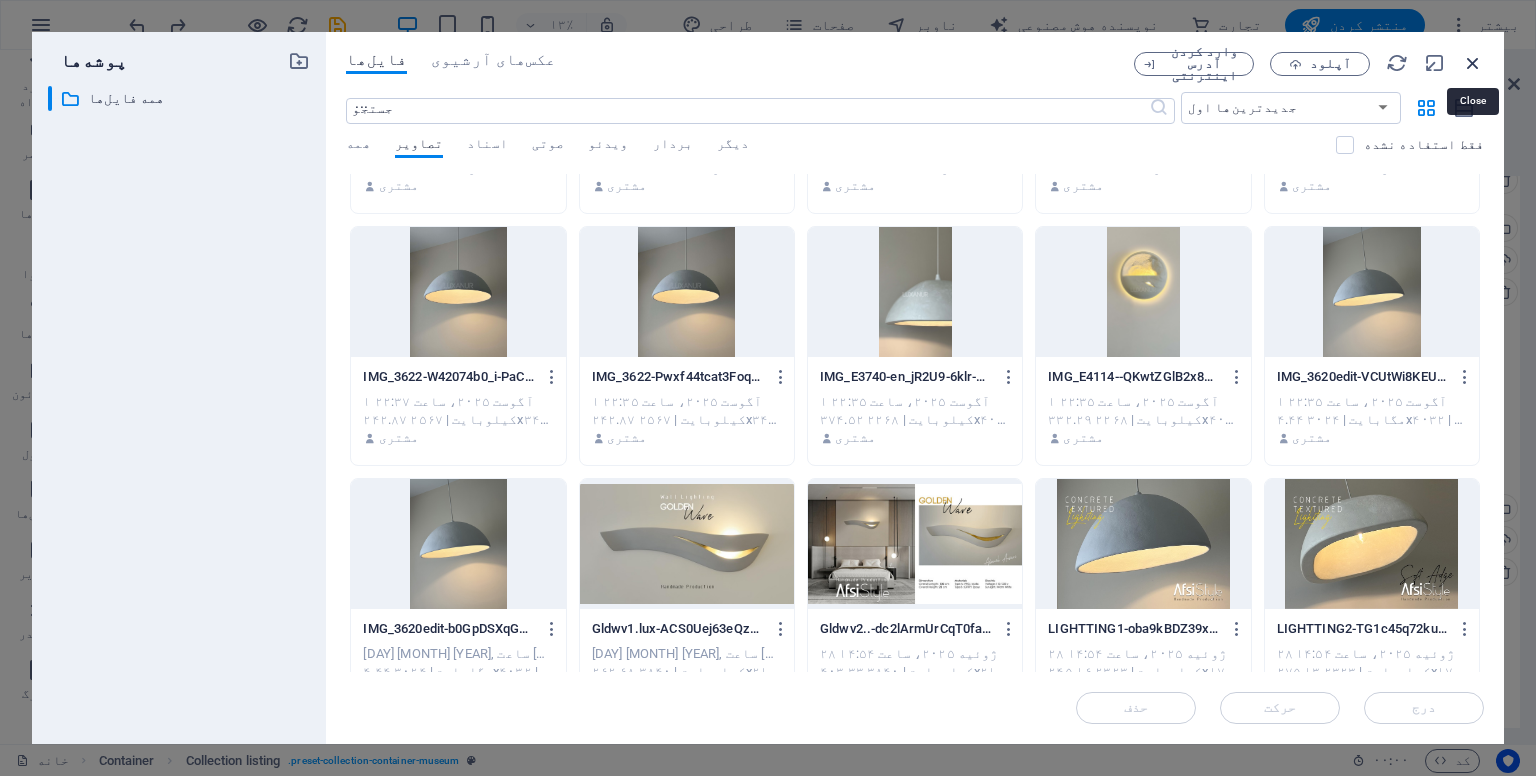 click at bounding box center [1473, 63] 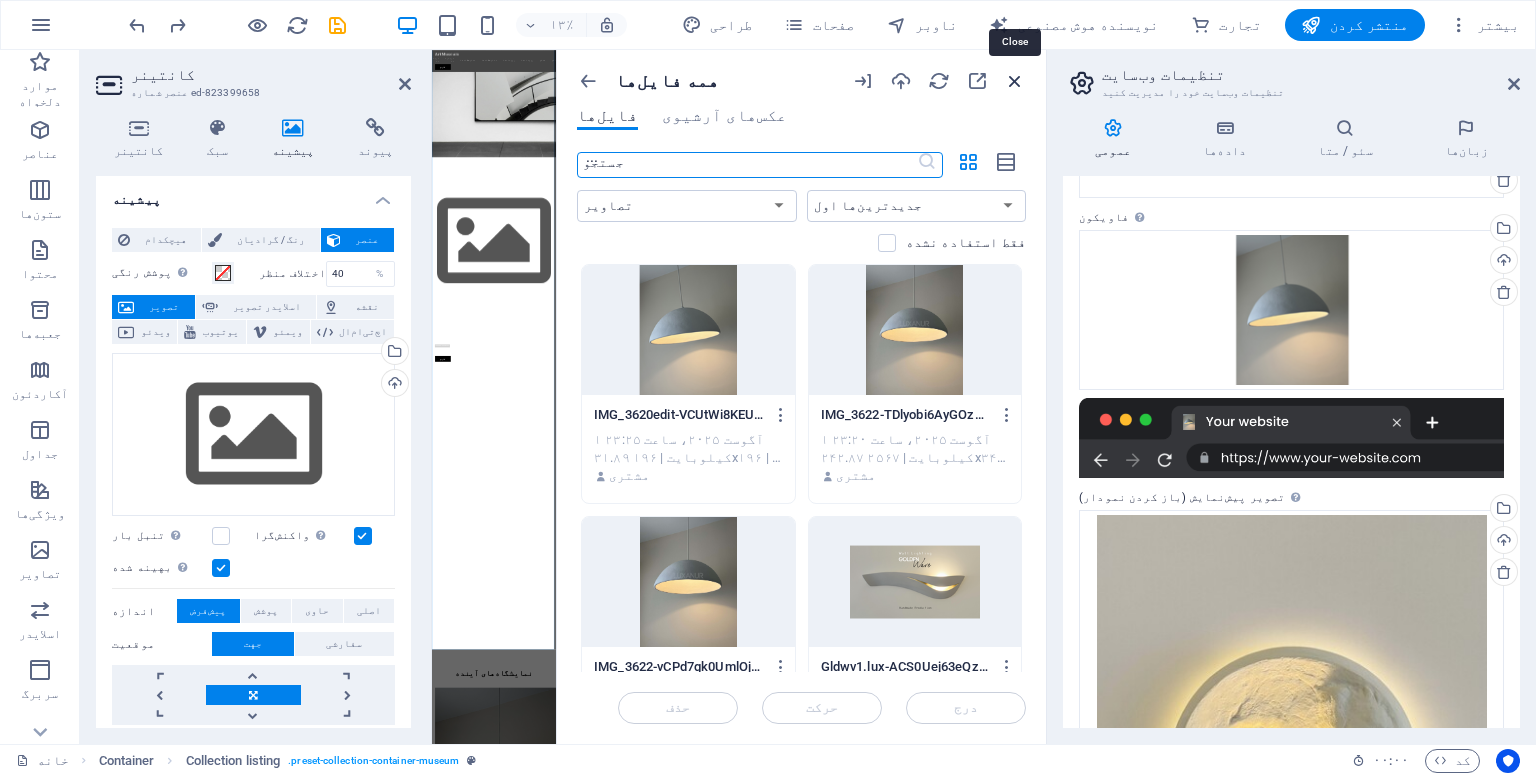 click at bounding box center [1015, 81] 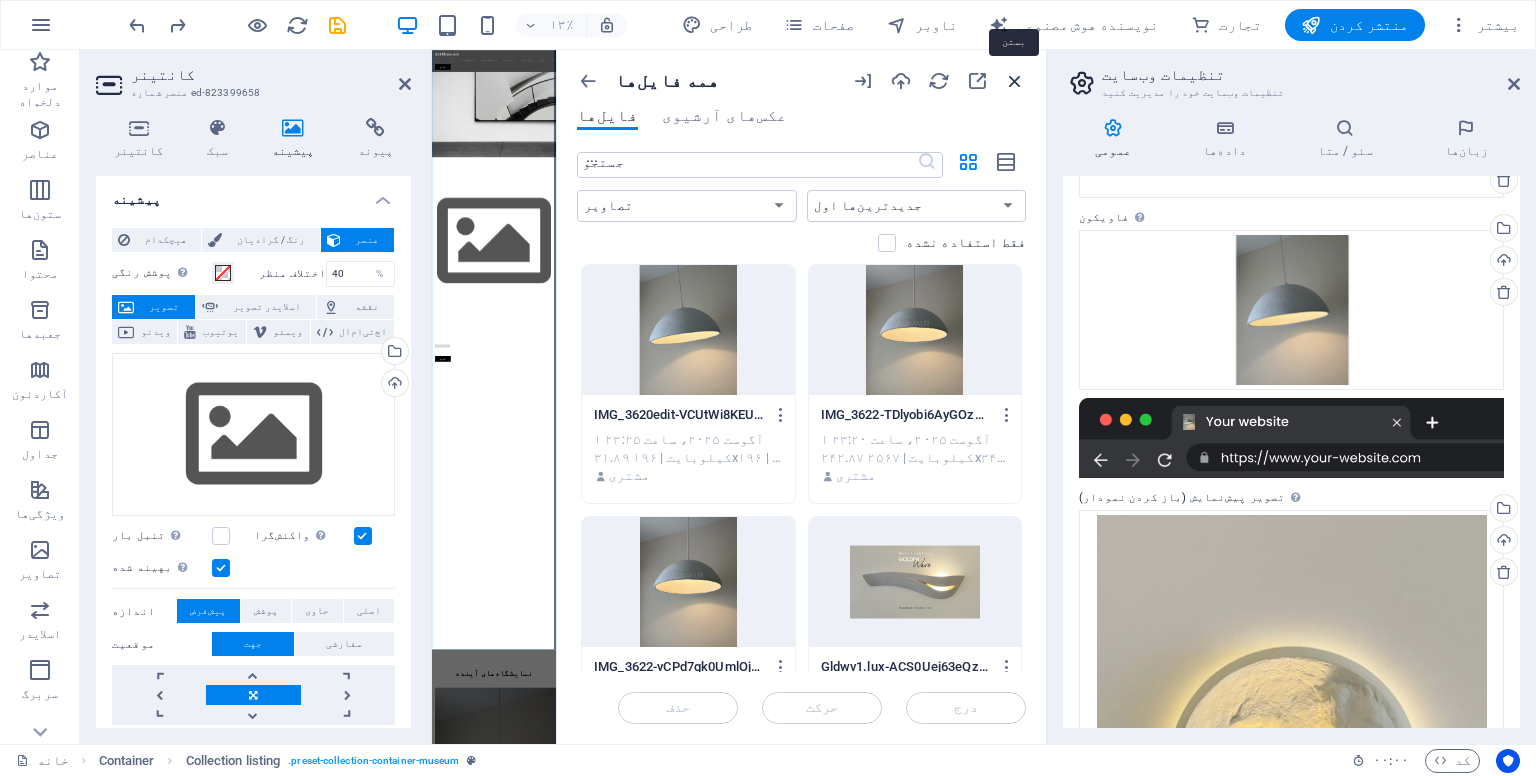click at bounding box center [1015, 81] 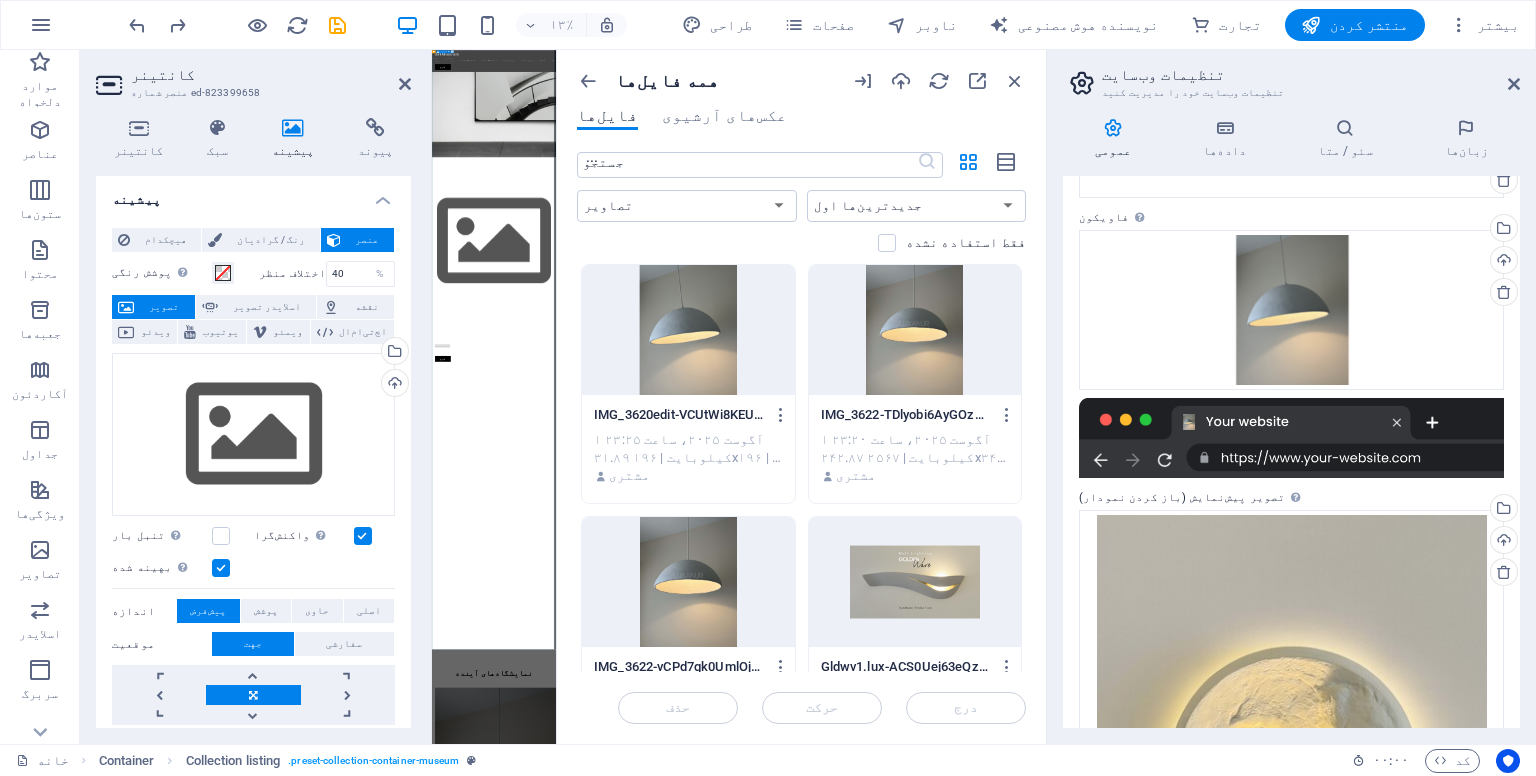 click on "بهترین نمایشگاه های هنری Lorem ipsum dolor sit amet، consectetur adipiscing elit، sed do eiusmod tempor incididunt ut labore Lorem ipsum dolor sit amet، consectetur adipiscing elit، sed do eiusmod tempor incididunt ut labore کاوش" at bounding box center (920, 1736) 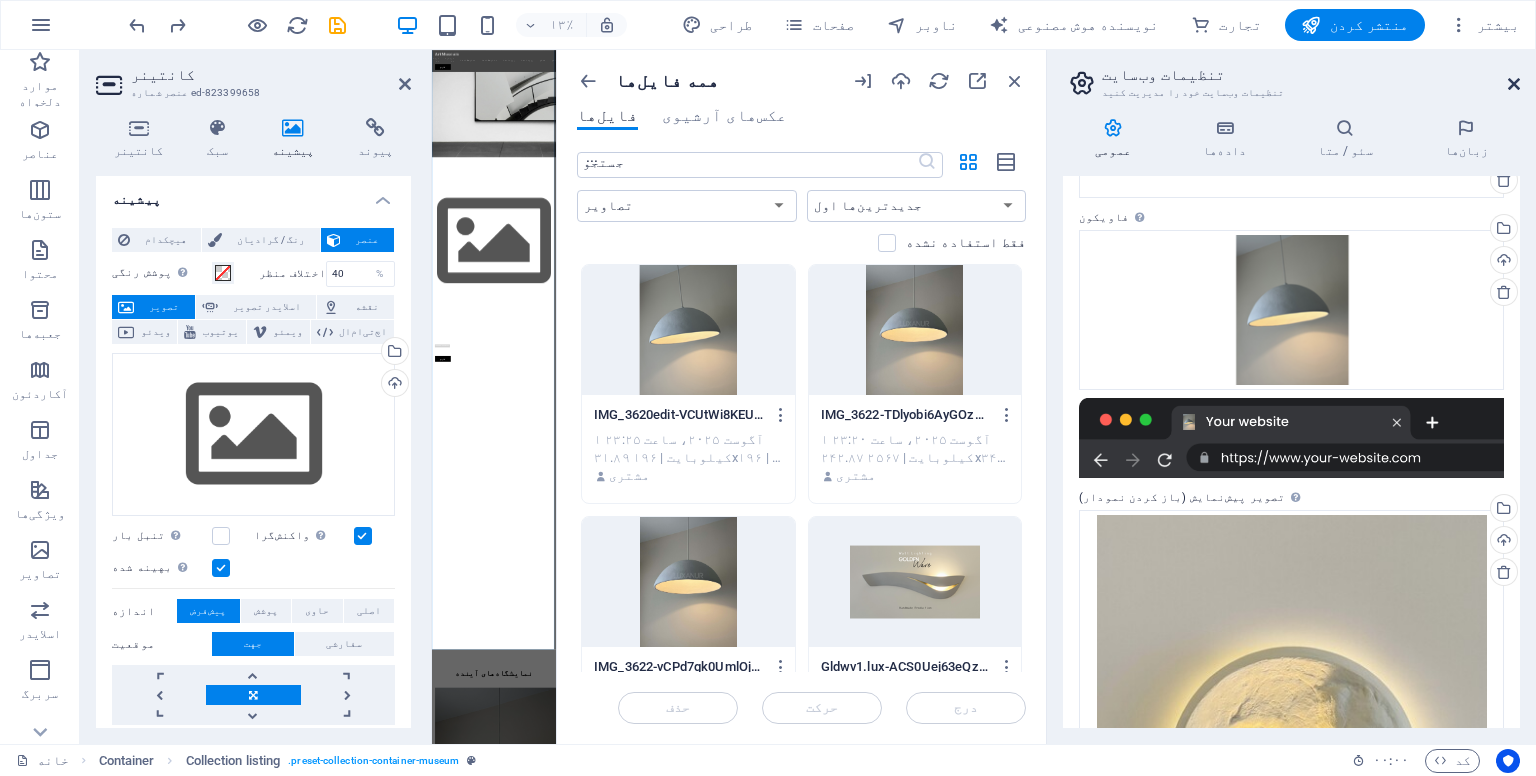 click at bounding box center (1514, 84) 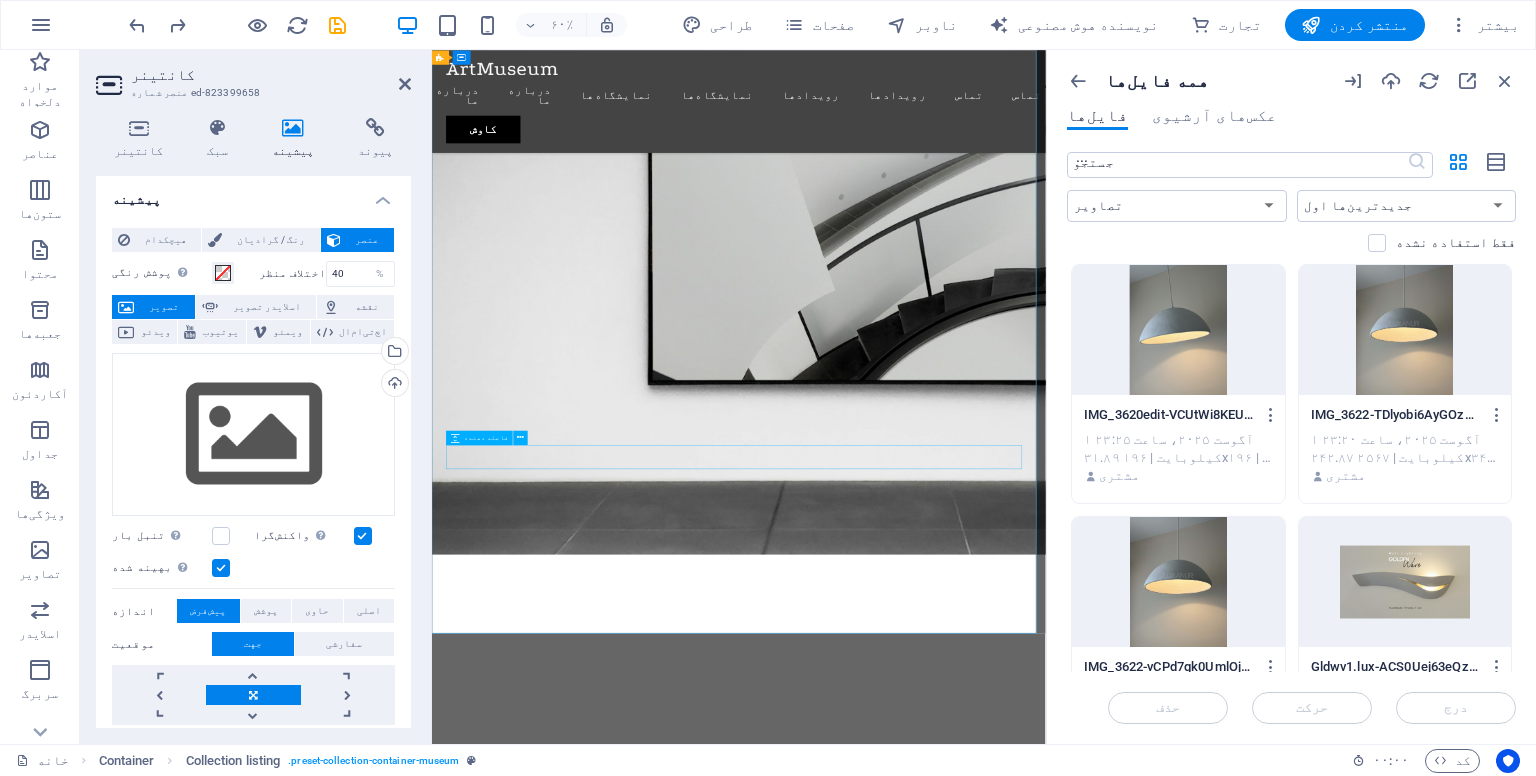 scroll, scrollTop: 0, scrollLeft: 0, axis: both 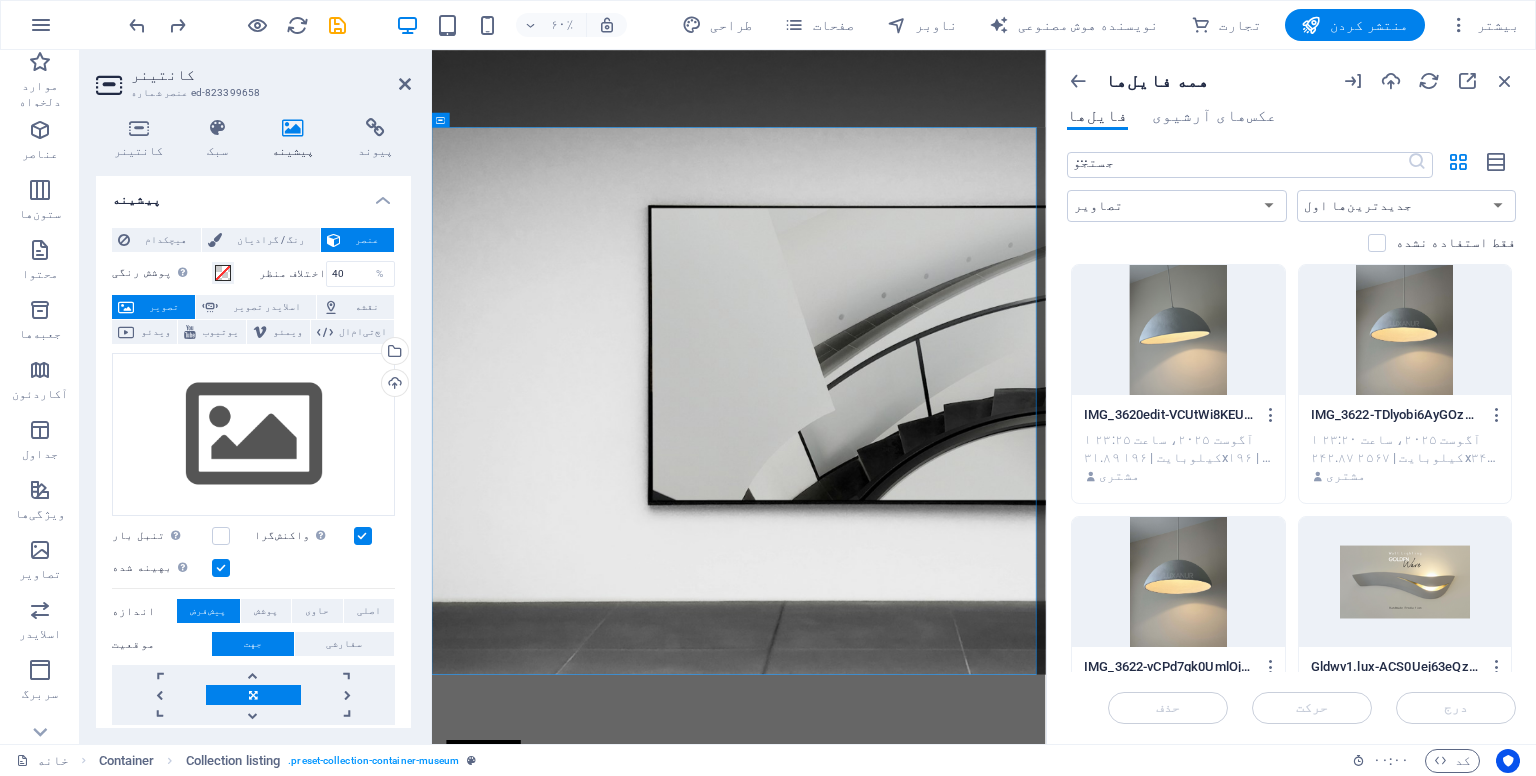 click at bounding box center (943, 1806) 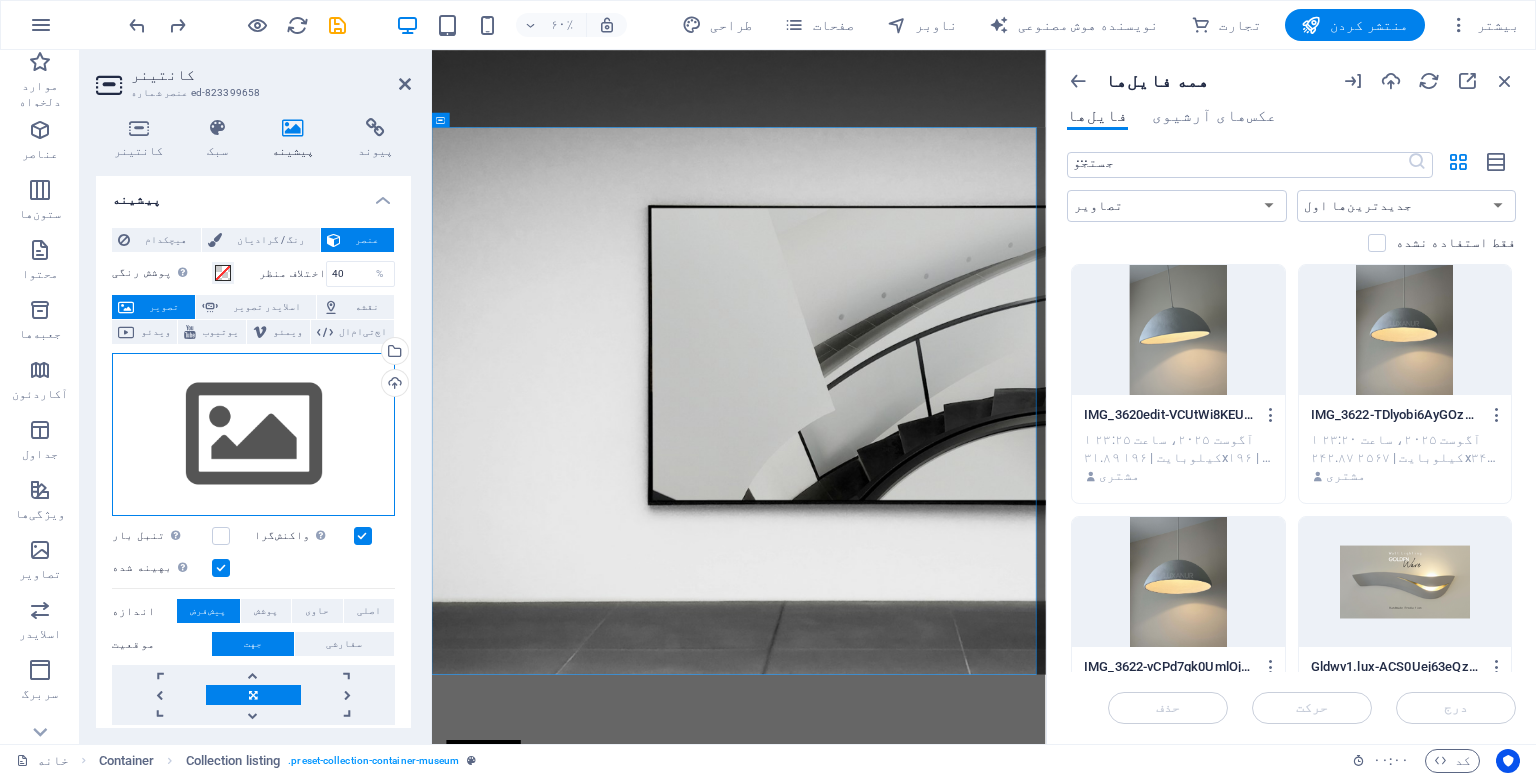 click on "فایل‌ها را به اینجا بکشید، برای انتخاب فایل‌ها کلیک کنید یا  فایل‌ها را از فایل‌ها یا عکس‌ها و ویدیوهای رایگان ما انتخاب کنید" at bounding box center (253, 435) 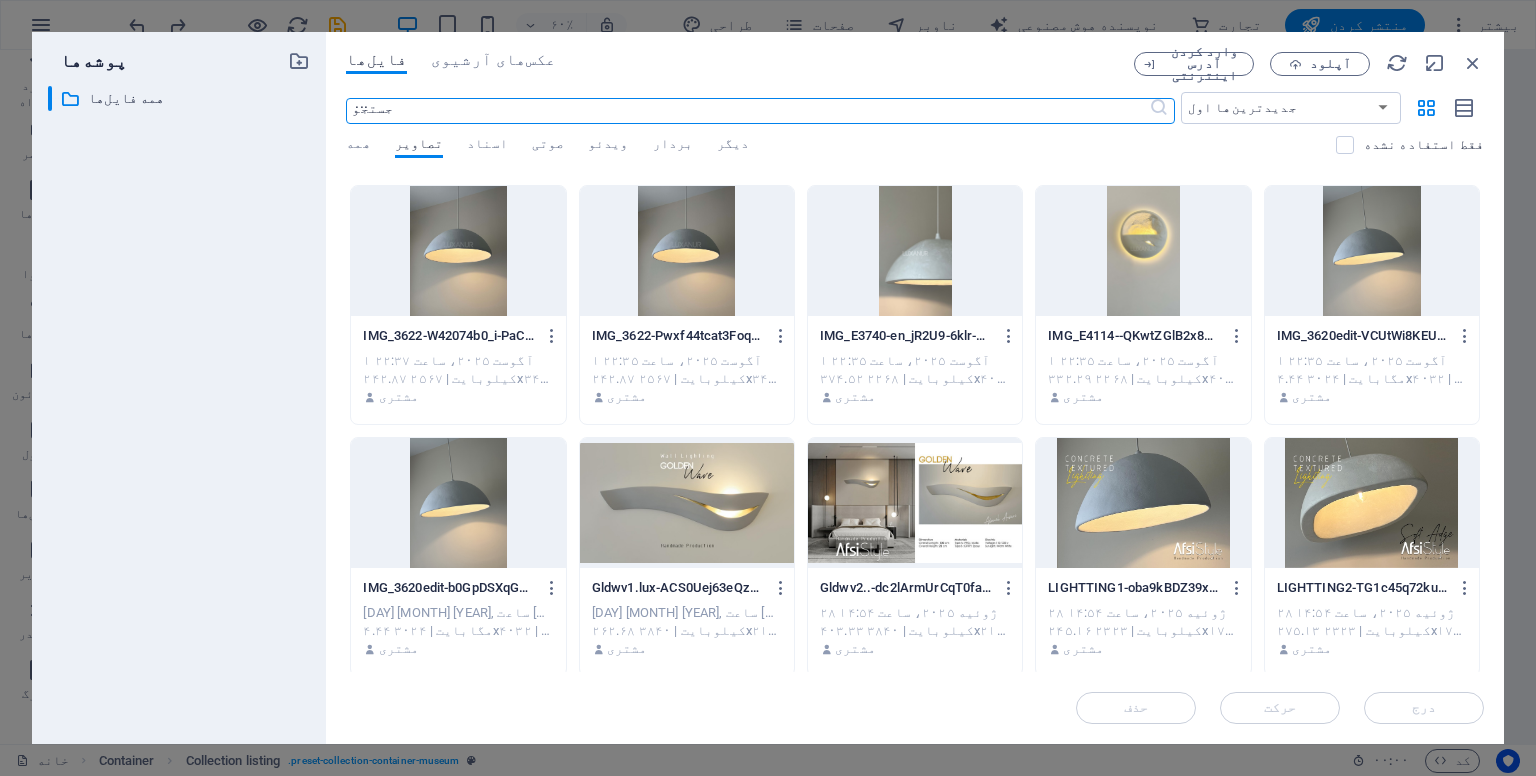 scroll, scrollTop: 300, scrollLeft: 0, axis: vertical 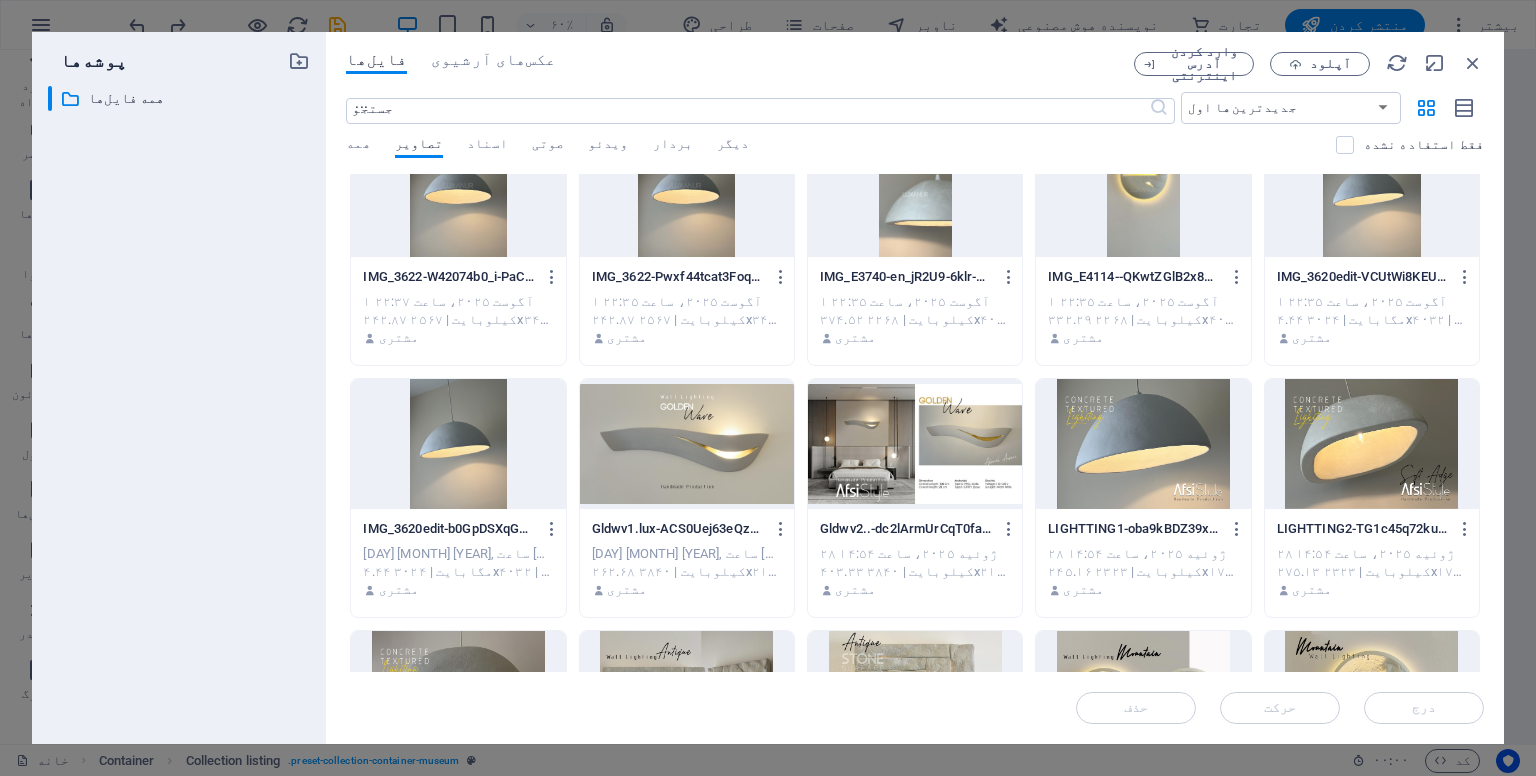 click at bounding box center [687, 444] 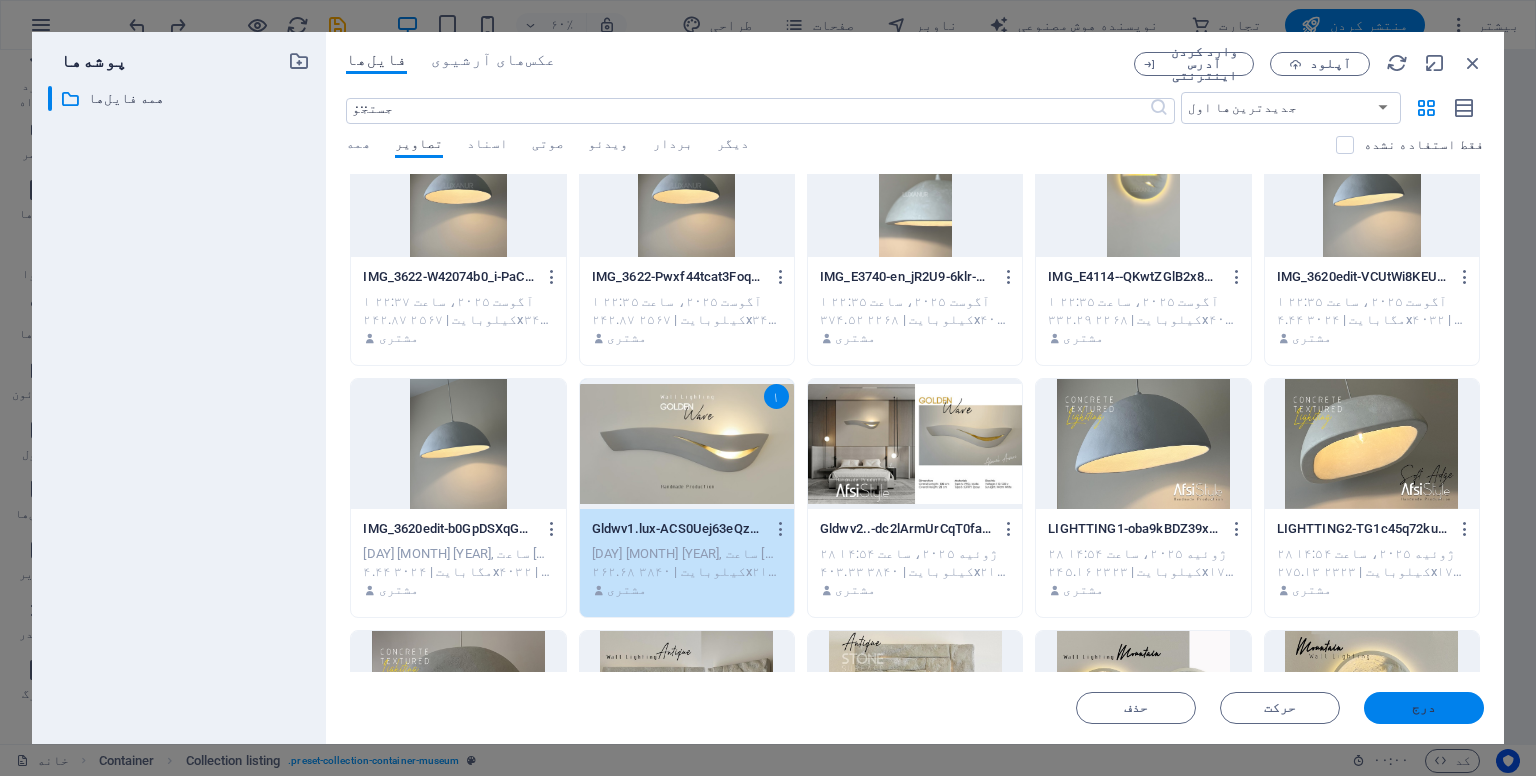 click on "درج" at bounding box center [1424, 707] 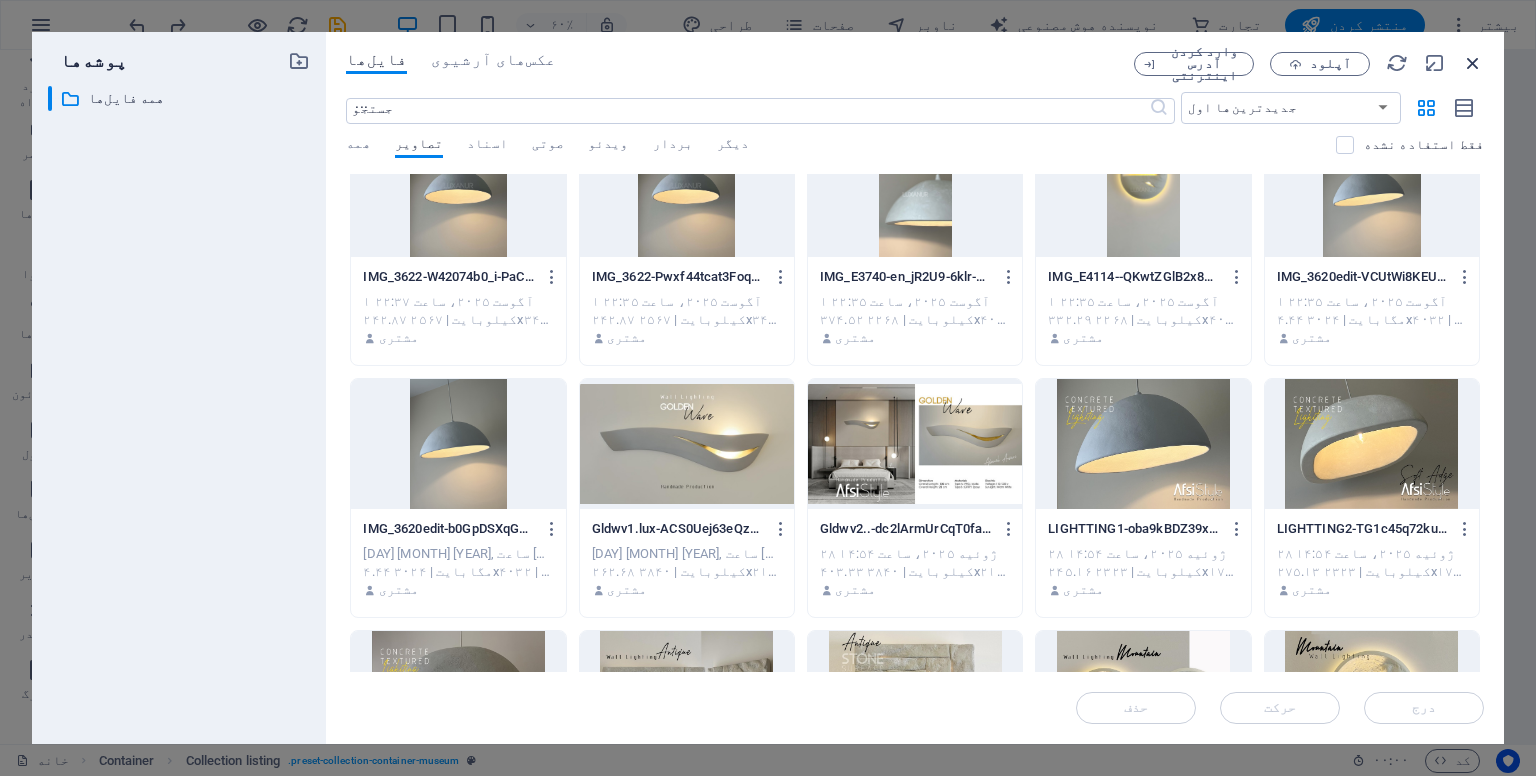 click at bounding box center [1473, 63] 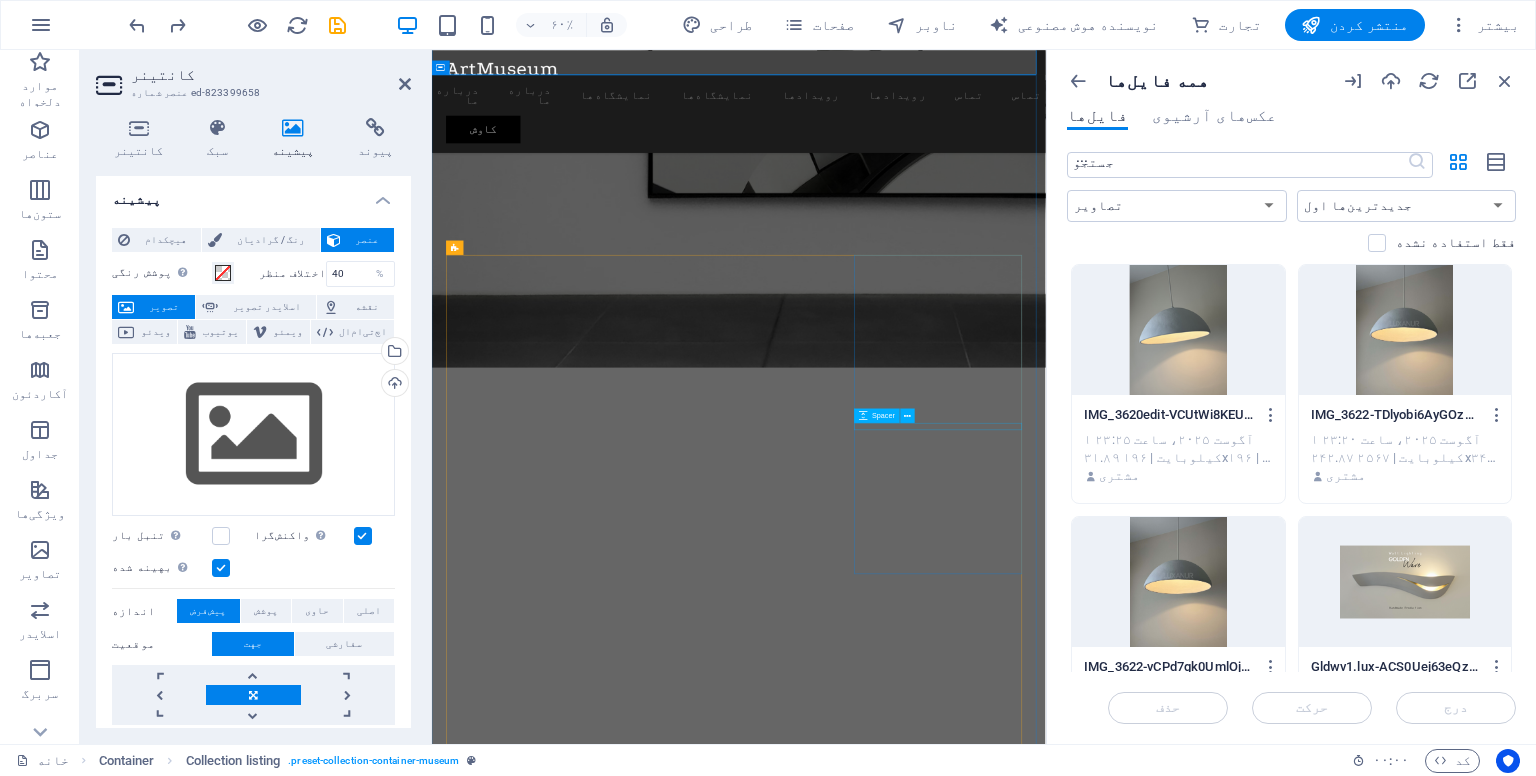 scroll, scrollTop: 1000, scrollLeft: 0, axis: vertical 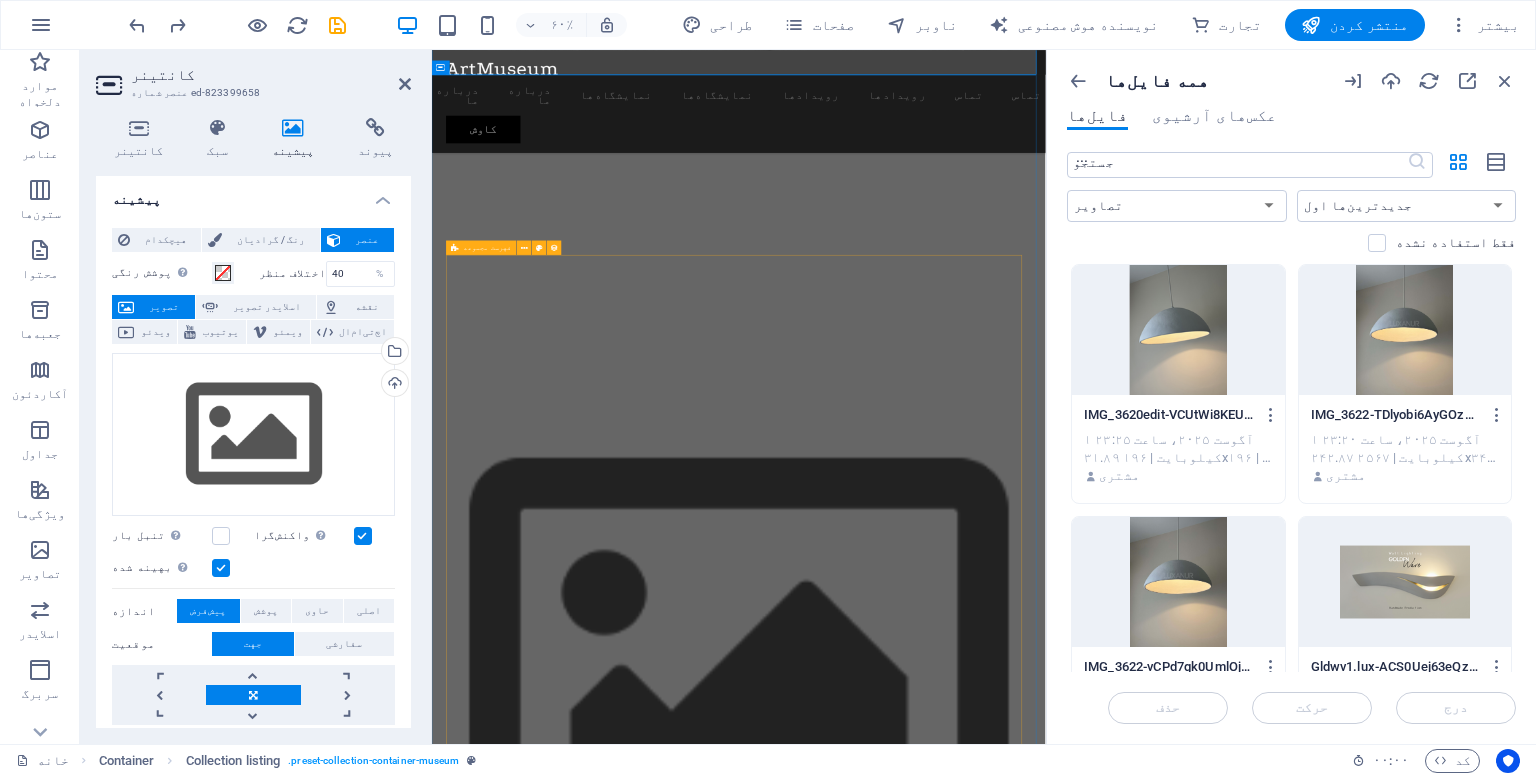 click on "کلید Alt دسکتاپ + [NUMBER] نمای هنری Lorem ipsum dolor sit amet، consectetur adipiscing elit، sed do eiusmod tempor incididunt ut labore [DATE] هنرمندان مدرن Lorem ipsum dolor sit amet، consectetur adipiscing elit، sed do eiusmod tempor incididunt ut labore [DATE] هنر و موسیقی Lorem ipsum dolor sit amet، consectetur adipiscing elit، sed do eiusmod tempor incididunt ut labore [DATE] ساختن عصر جدید Lorem ipsum dolor sit amet، consectetur adipiscing elit، sed do eiusmod tempor incididunt ut labore [DATE] تکامل نقاشی Lorem ipsum dolor sit amet، consectetur adipiscing elit، sed do eiusmod tempor incididunt ut labore [DATE] هنر کلاسیک Lorem ipsum dolor sit amet، consectetur adipiscing elit، sed do eiusmod tempor incididunt ut labore ورهیگه ناخسته" at bounding box center [943, 6590] 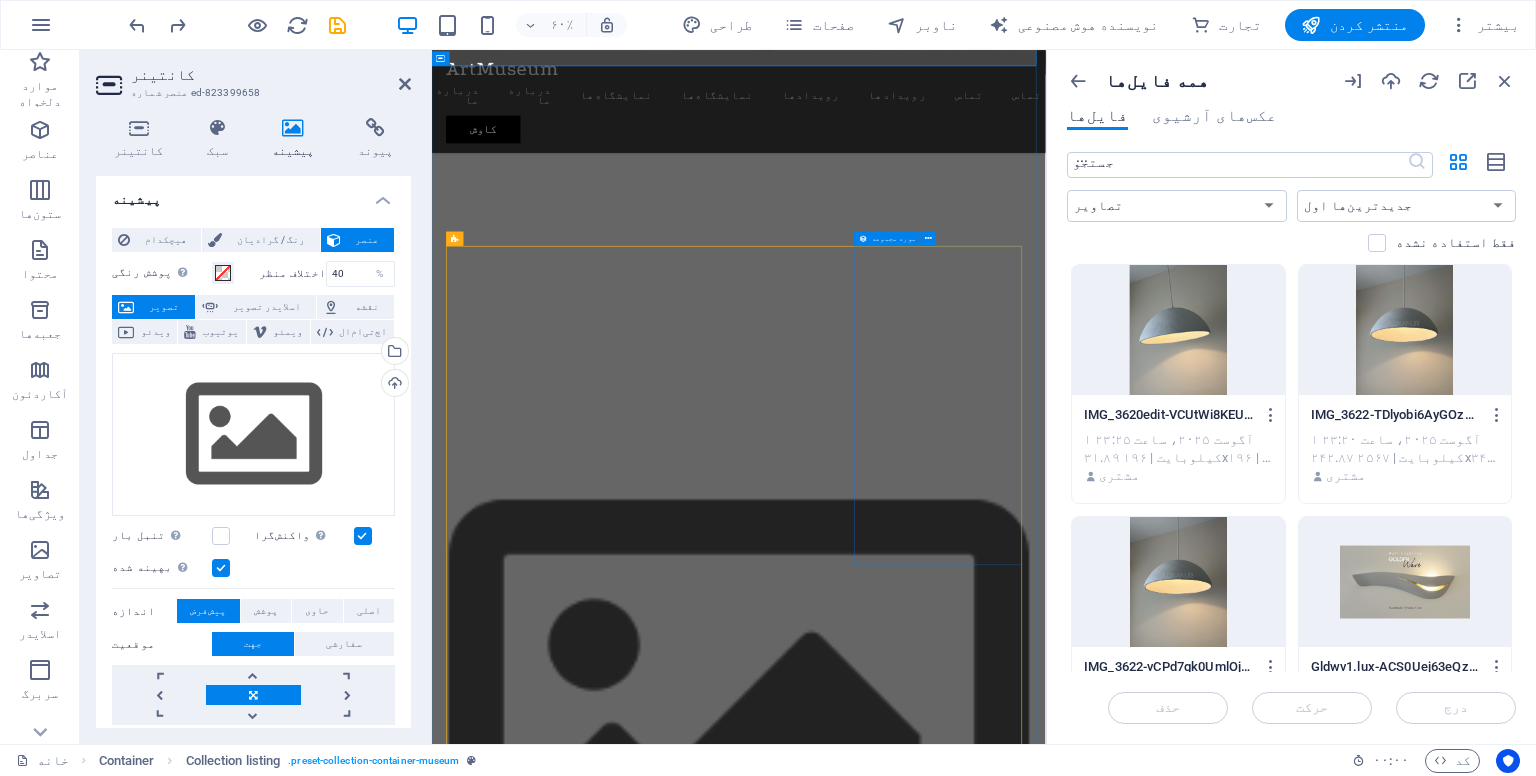 scroll, scrollTop: 1300, scrollLeft: 0, axis: vertical 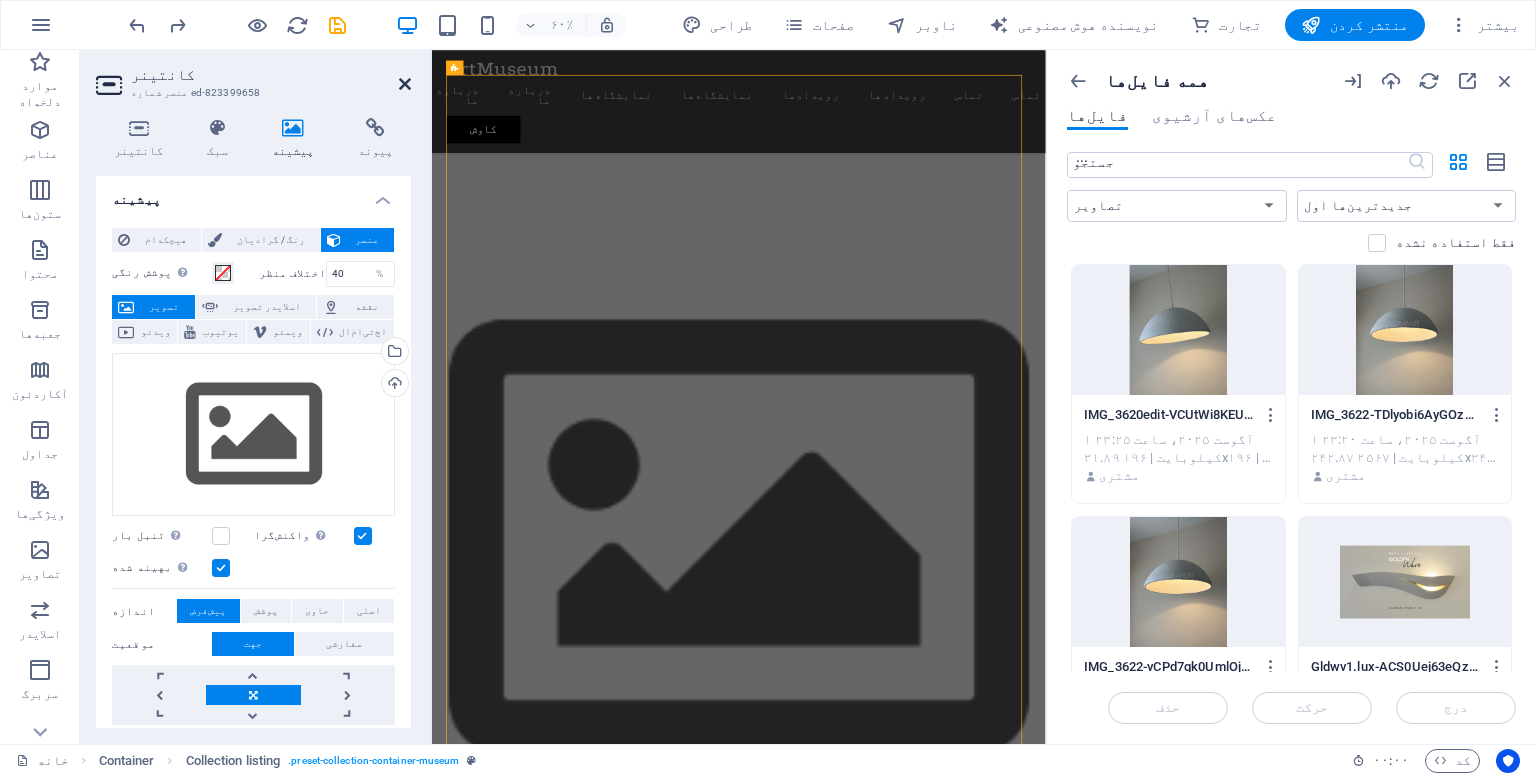 click at bounding box center [405, 84] 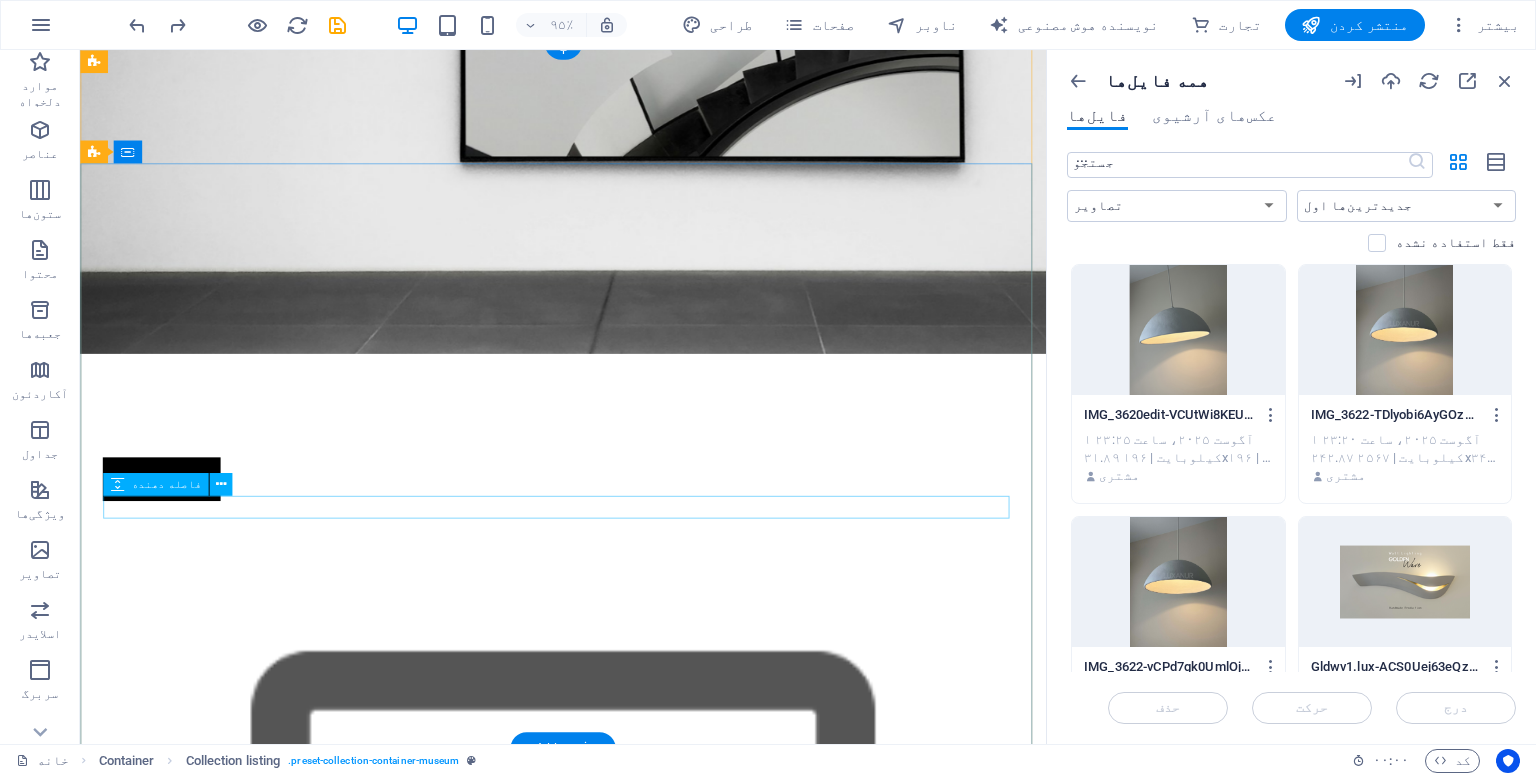scroll, scrollTop: 3, scrollLeft: 0, axis: vertical 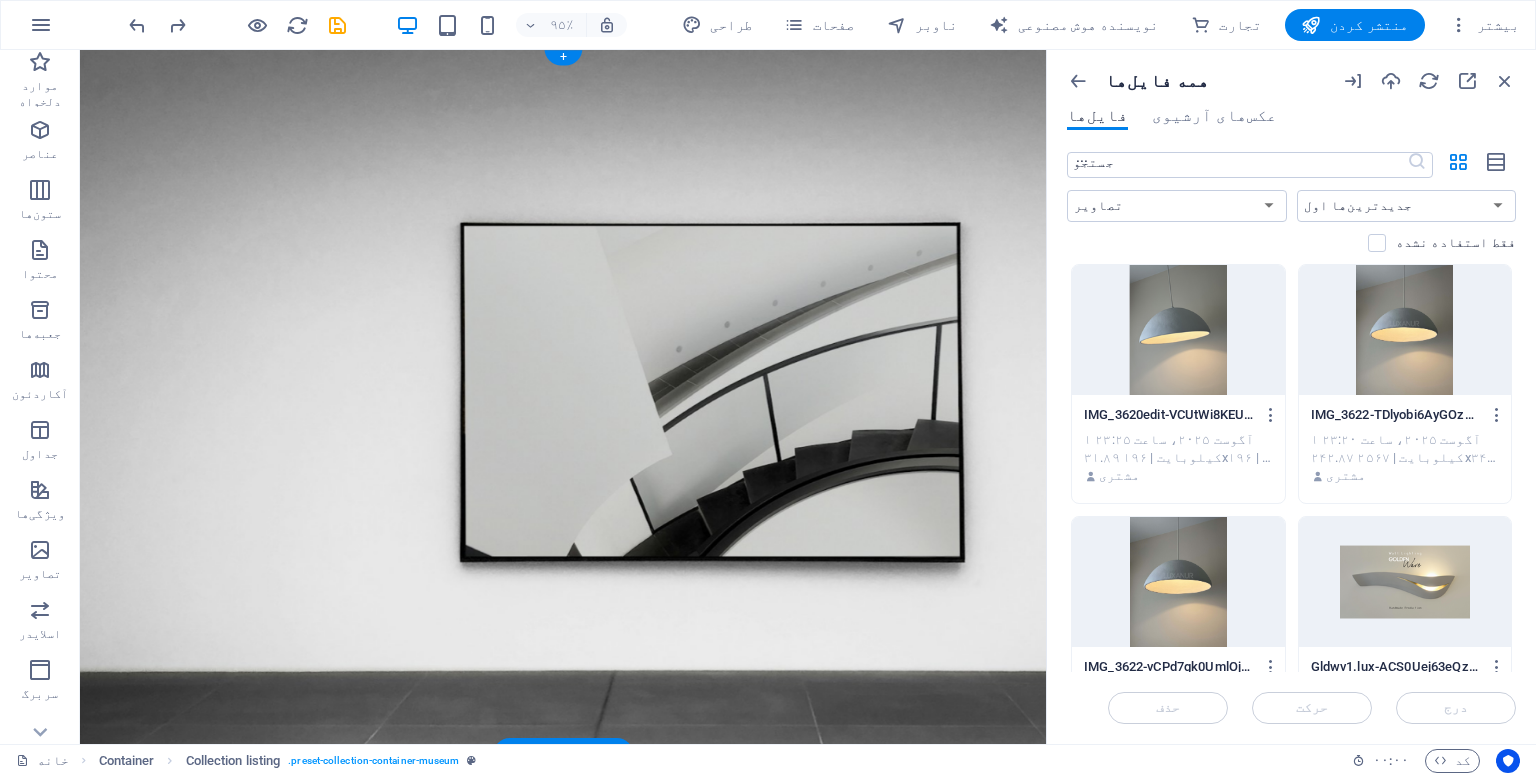 click at bounding box center (588, 1332) 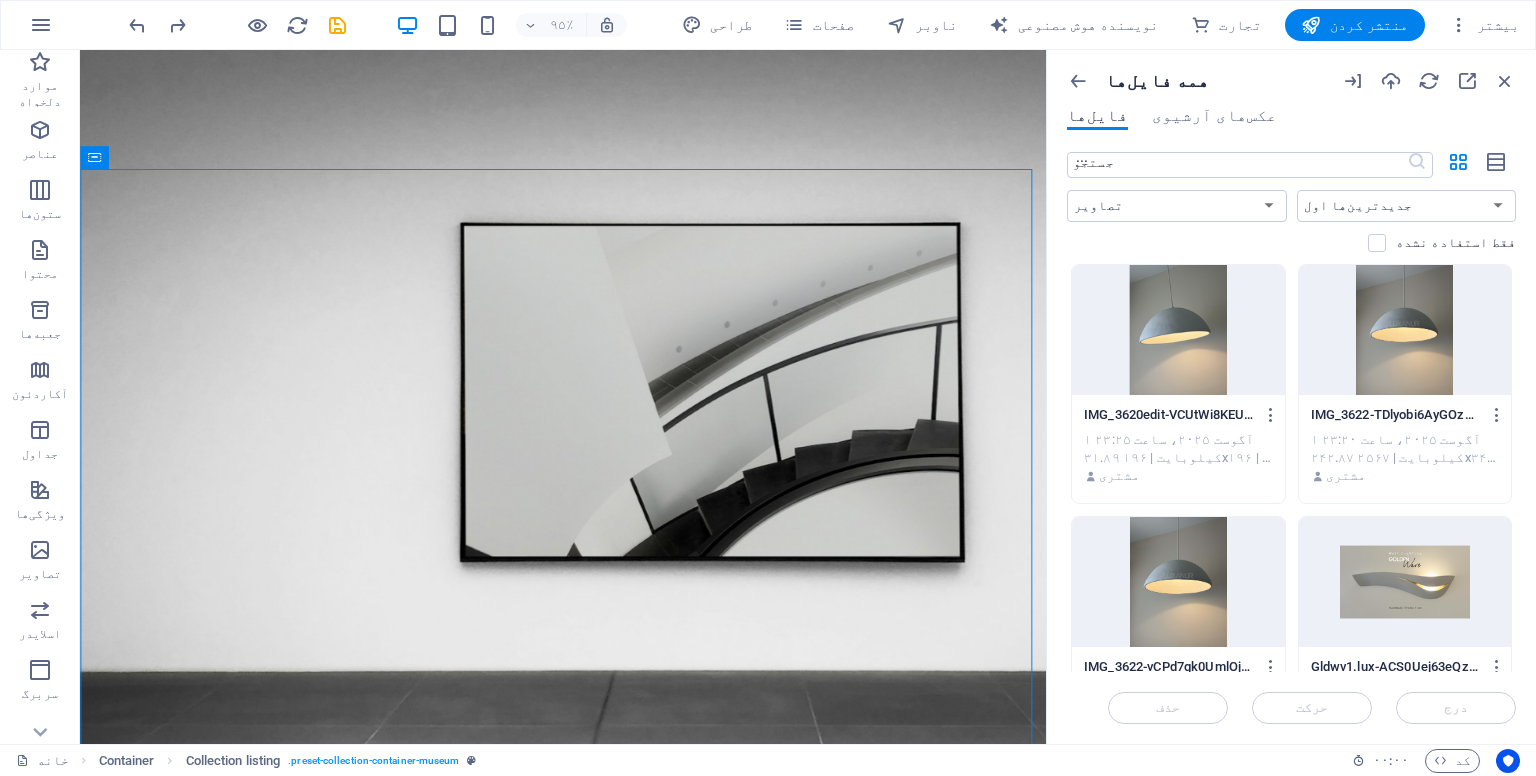 click at bounding box center (1405, 582) 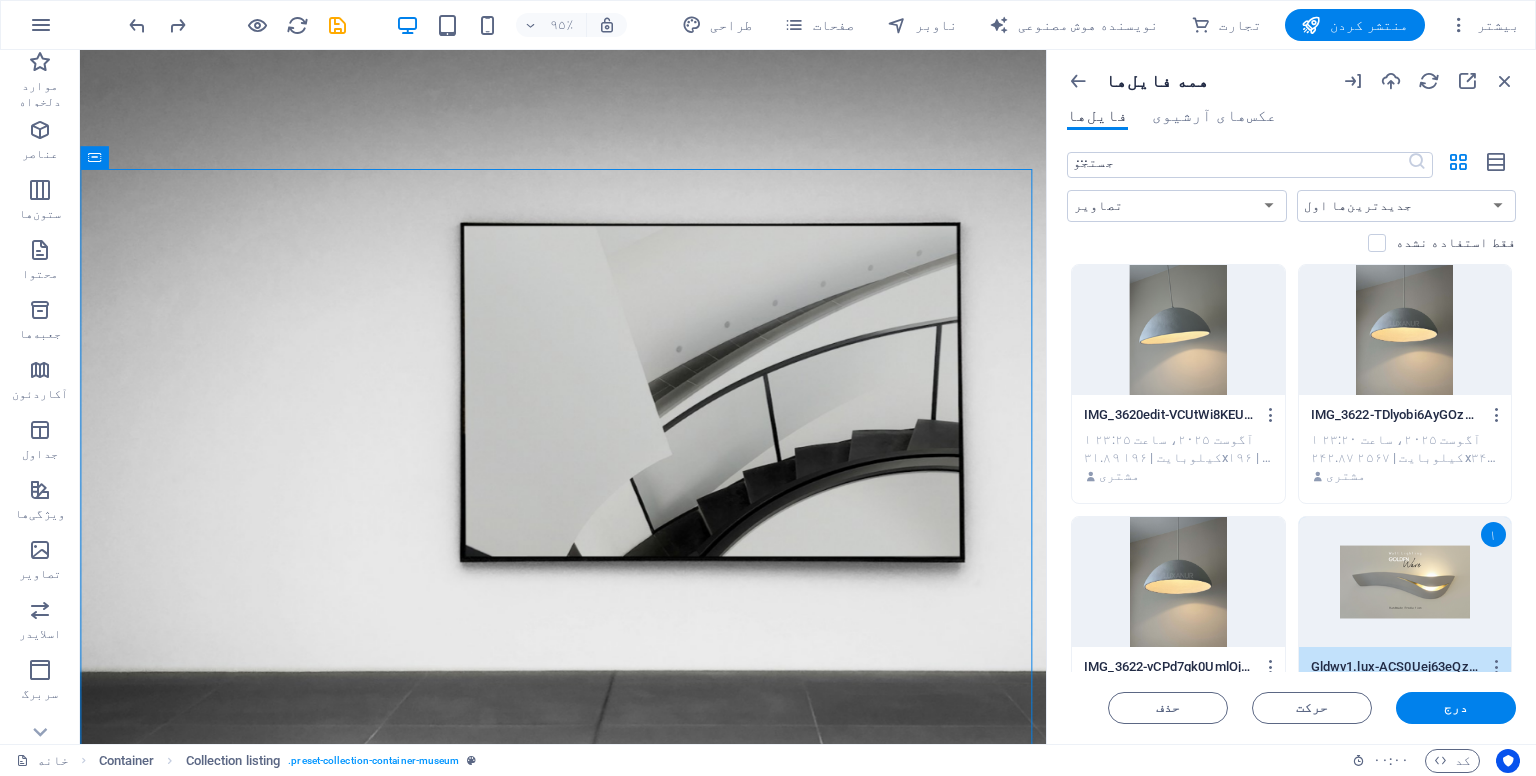 click on "۱" at bounding box center [1405, 582] 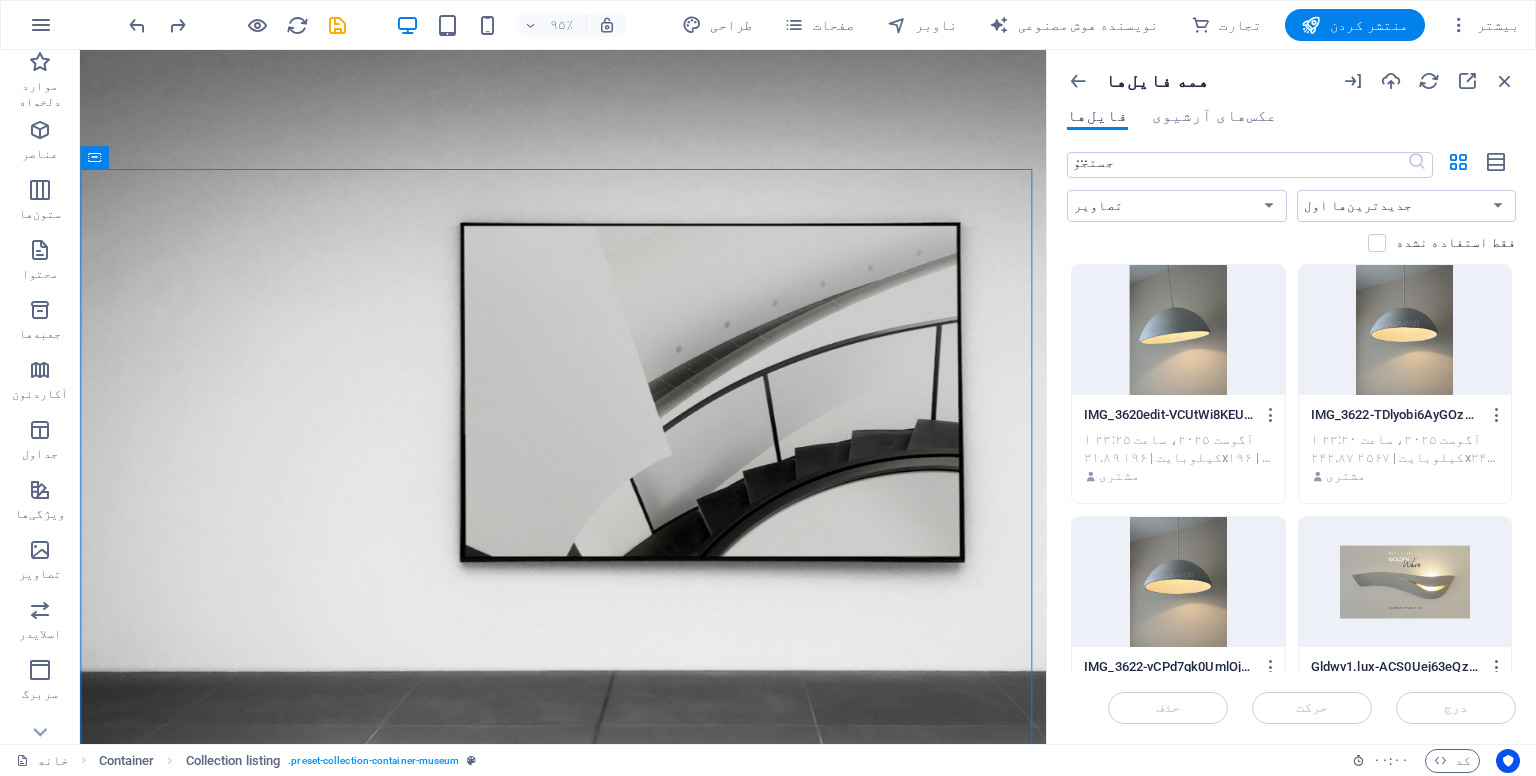 click at bounding box center [1405, 582] 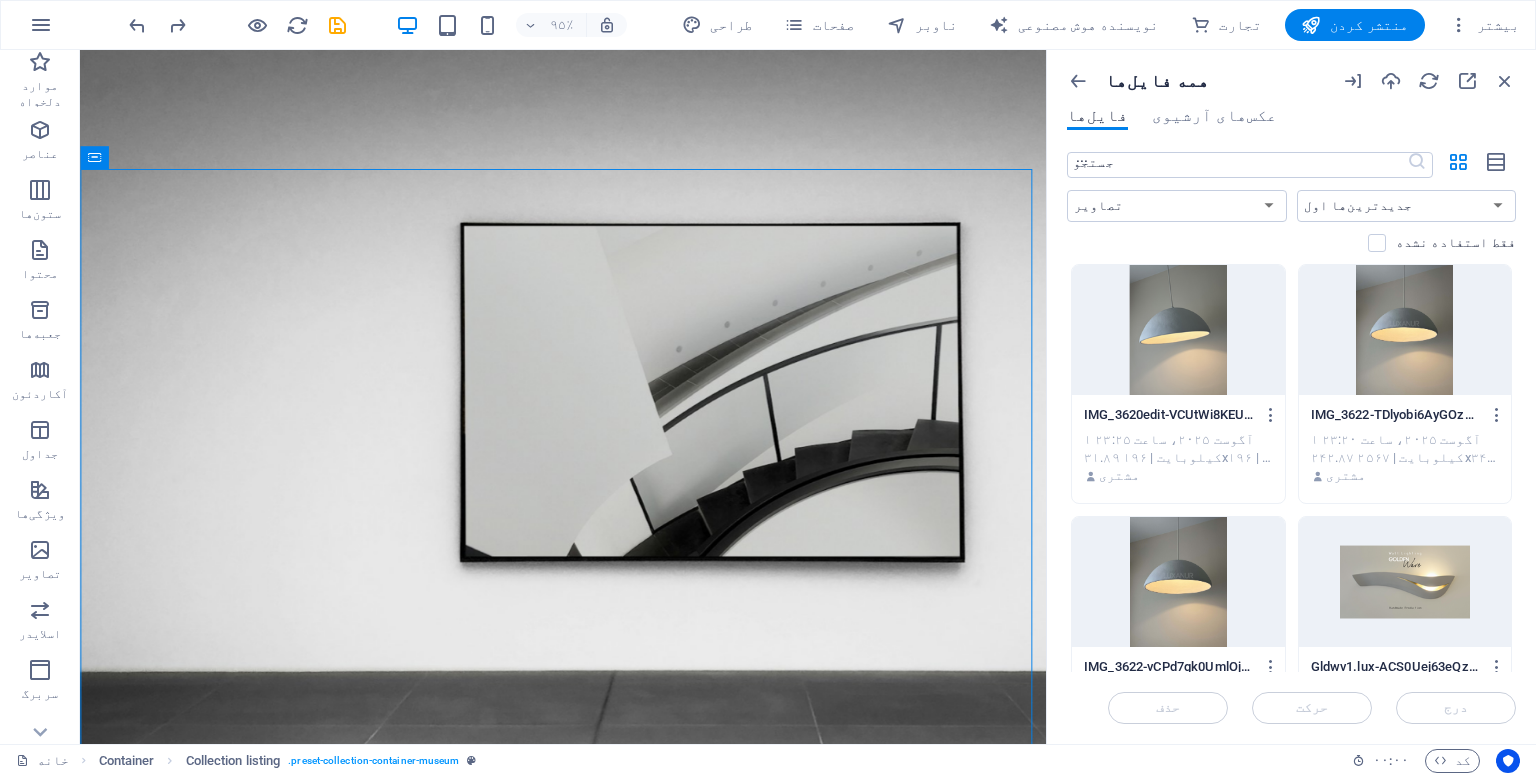 click on "حذف حرکت درج" at bounding box center (1291, 698) 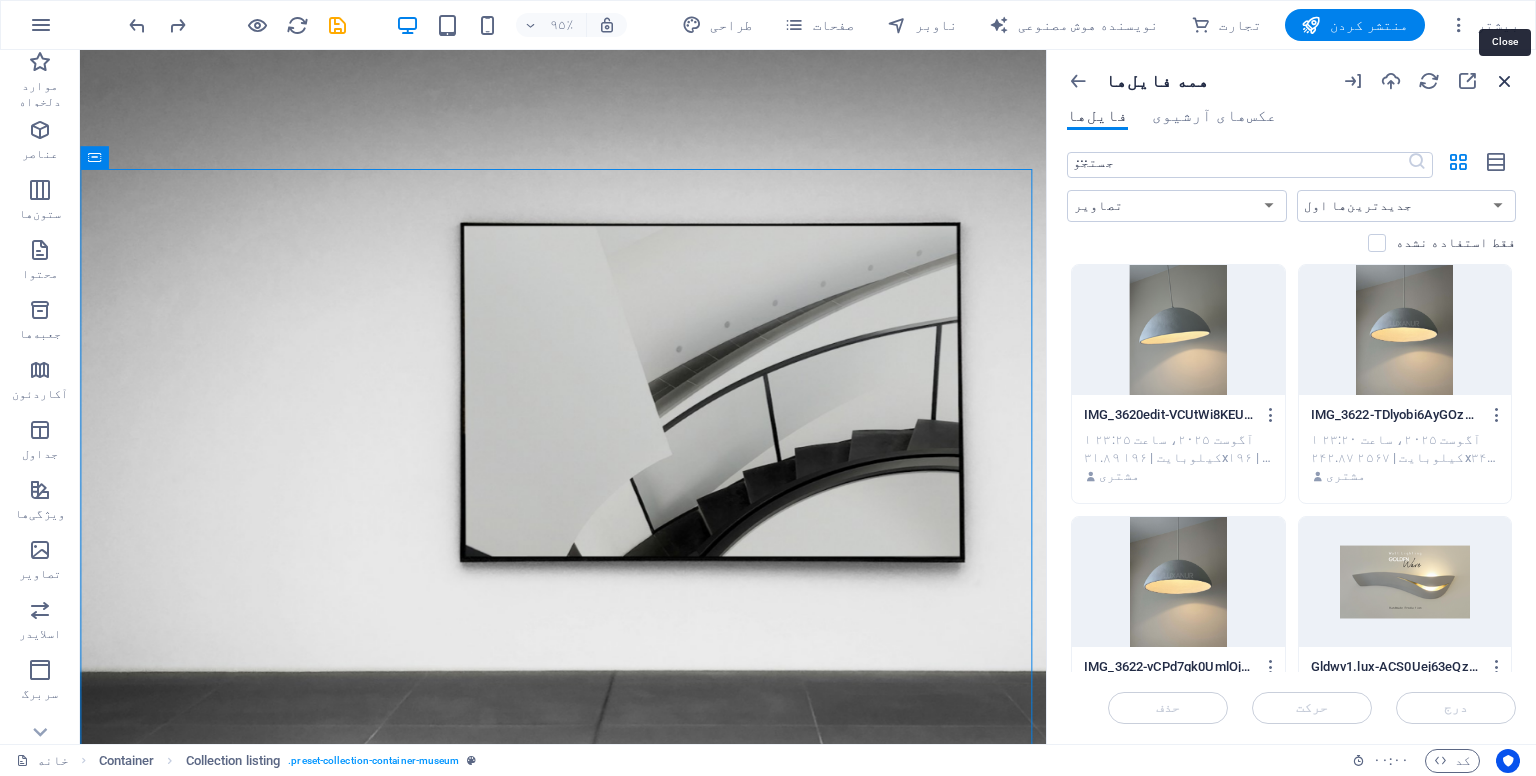click at bounding box center [1505, 81] 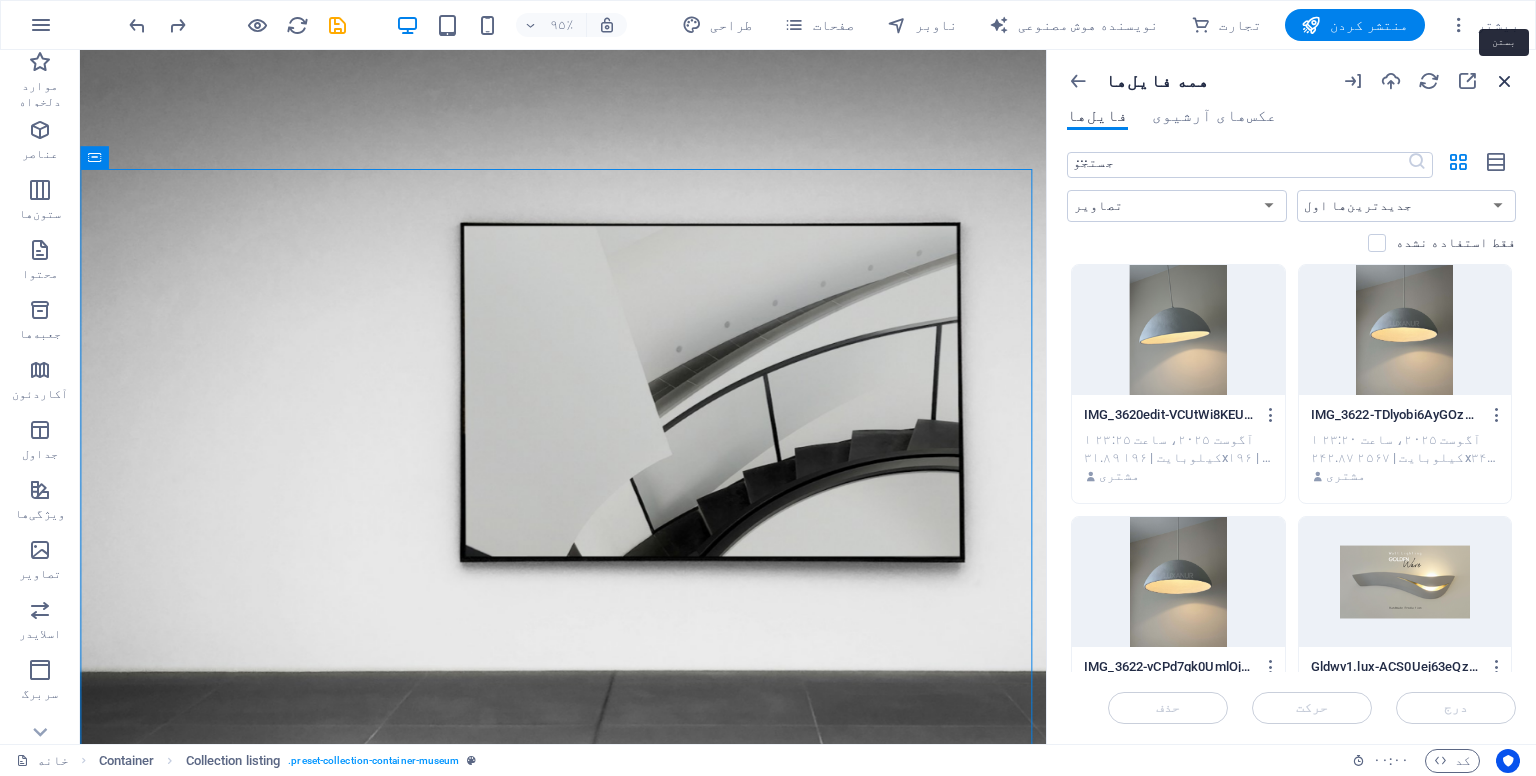 click at bounding box center [1505, 81] 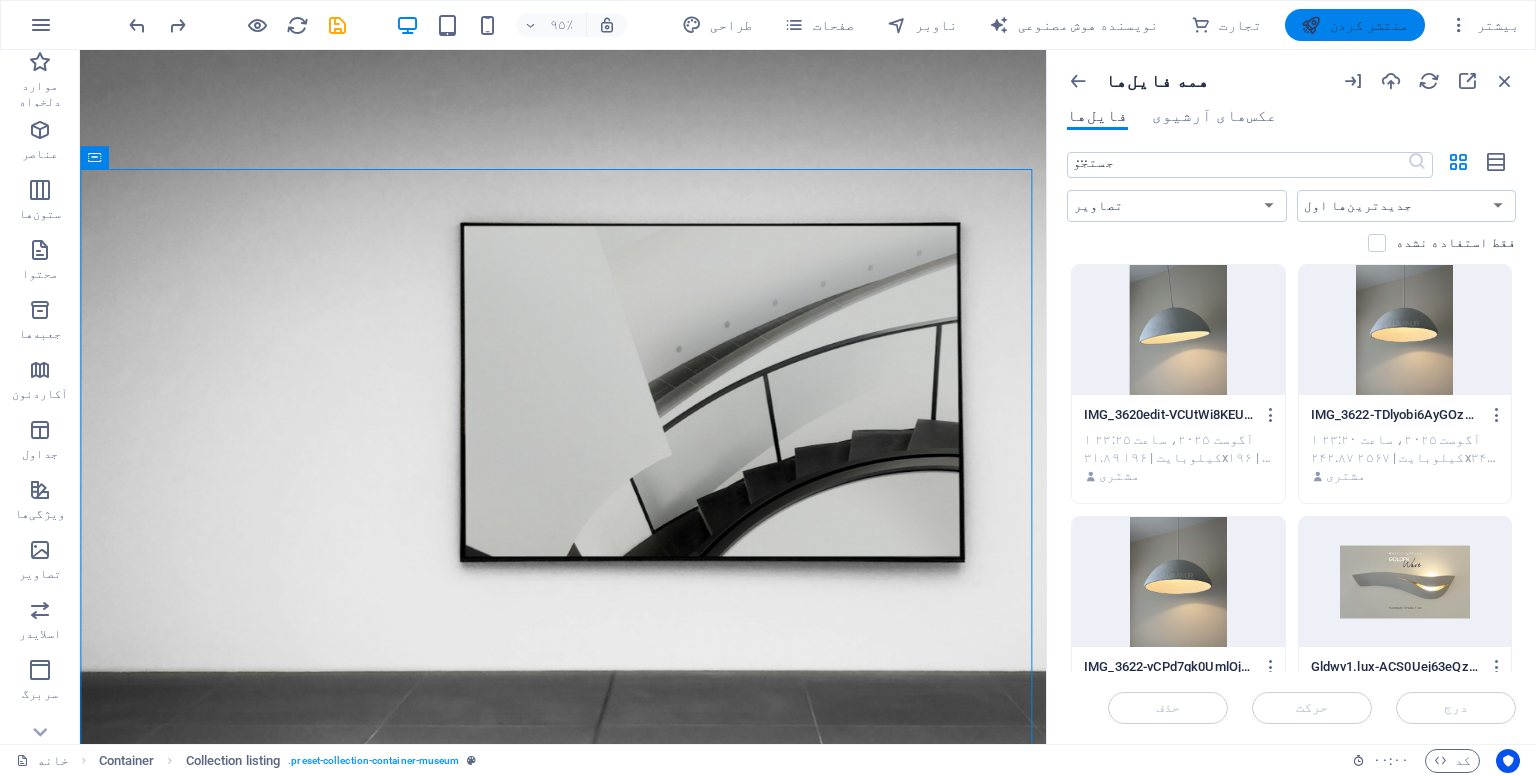 click at bounding box center (1311, 25) 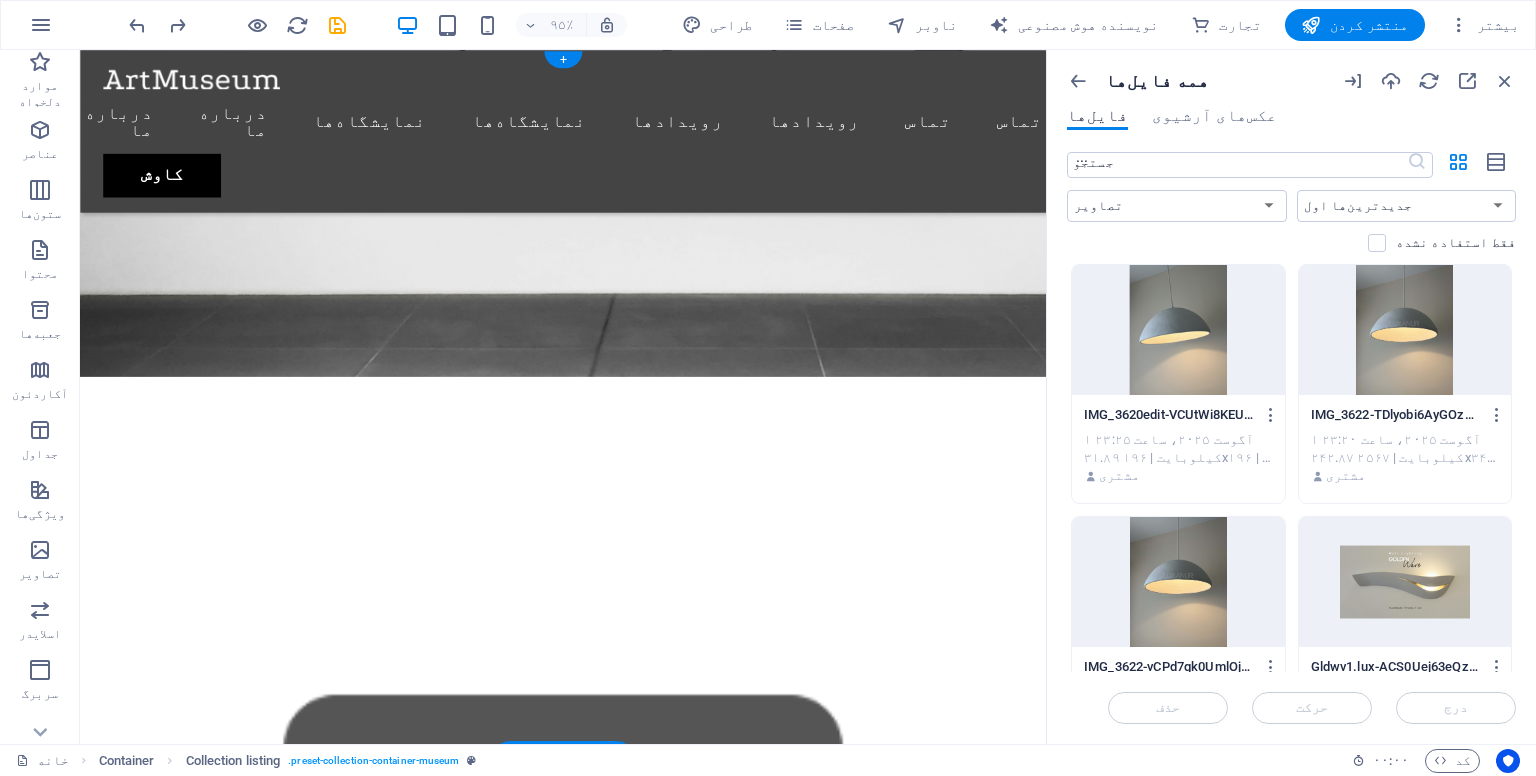 scroll, scrollTop: 0, scrollLeft: 0, axis: both 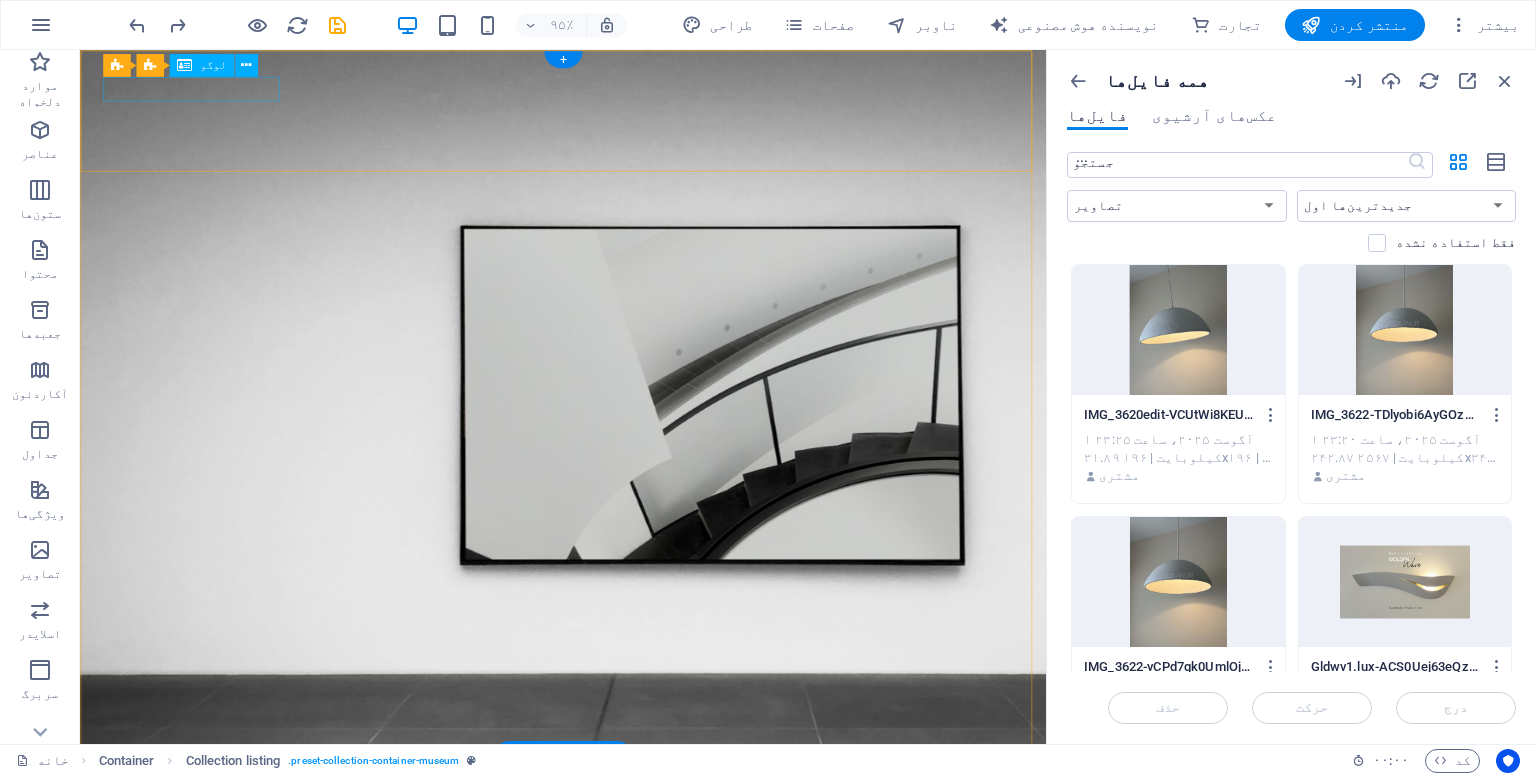 click at bounding box center [588, 822] 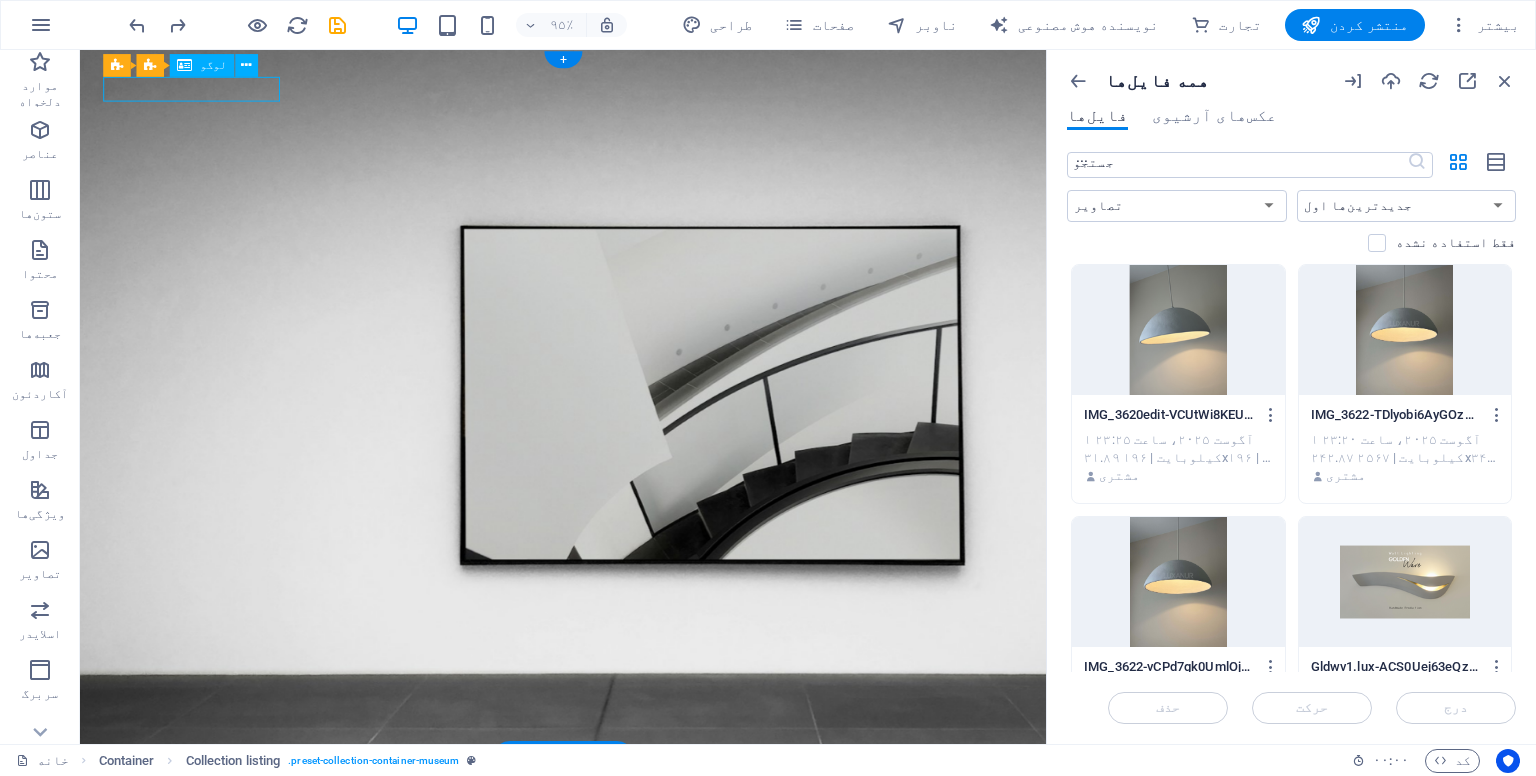 click at bounding box center [588, 822] 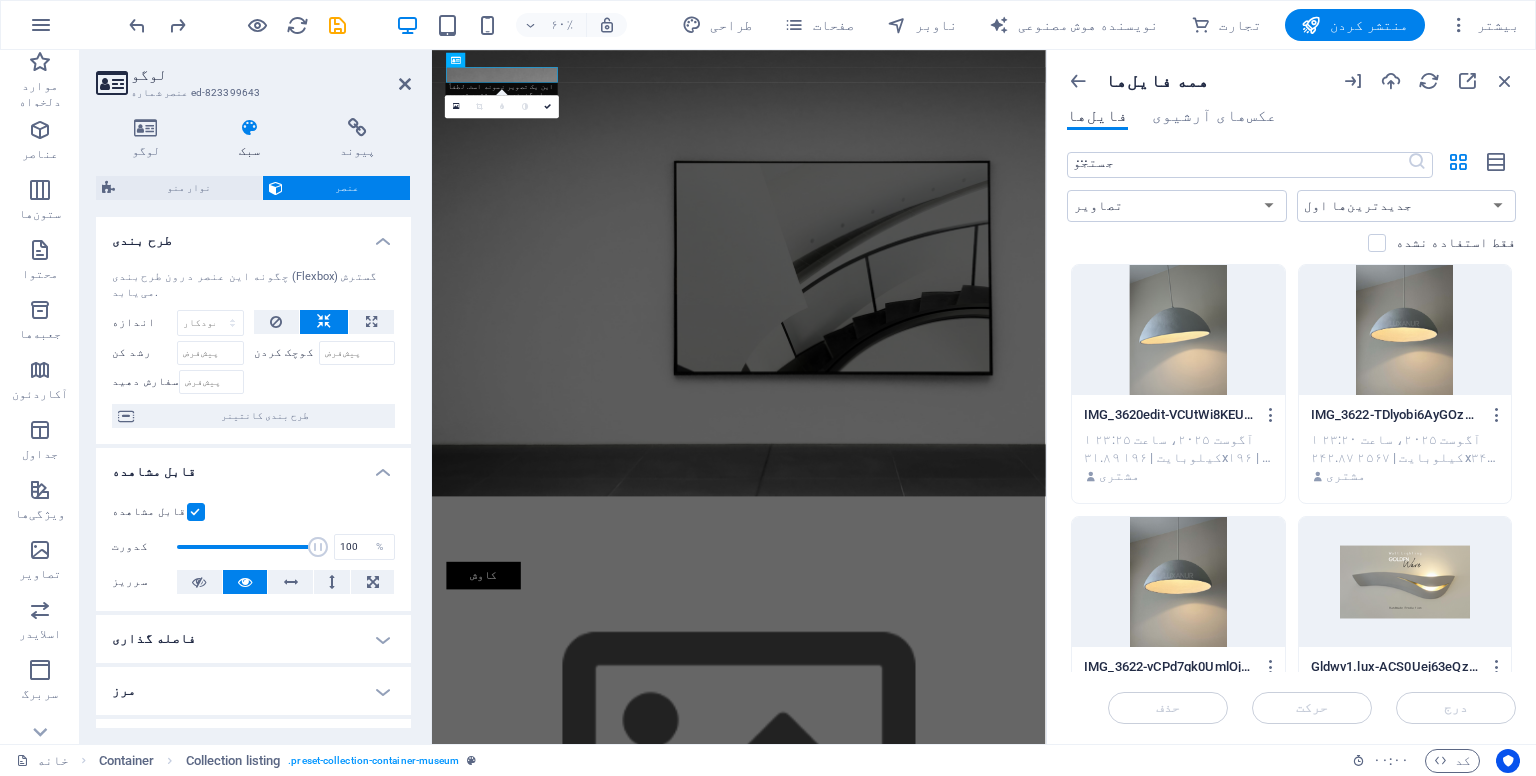 click at bounding box center [943, 1245] 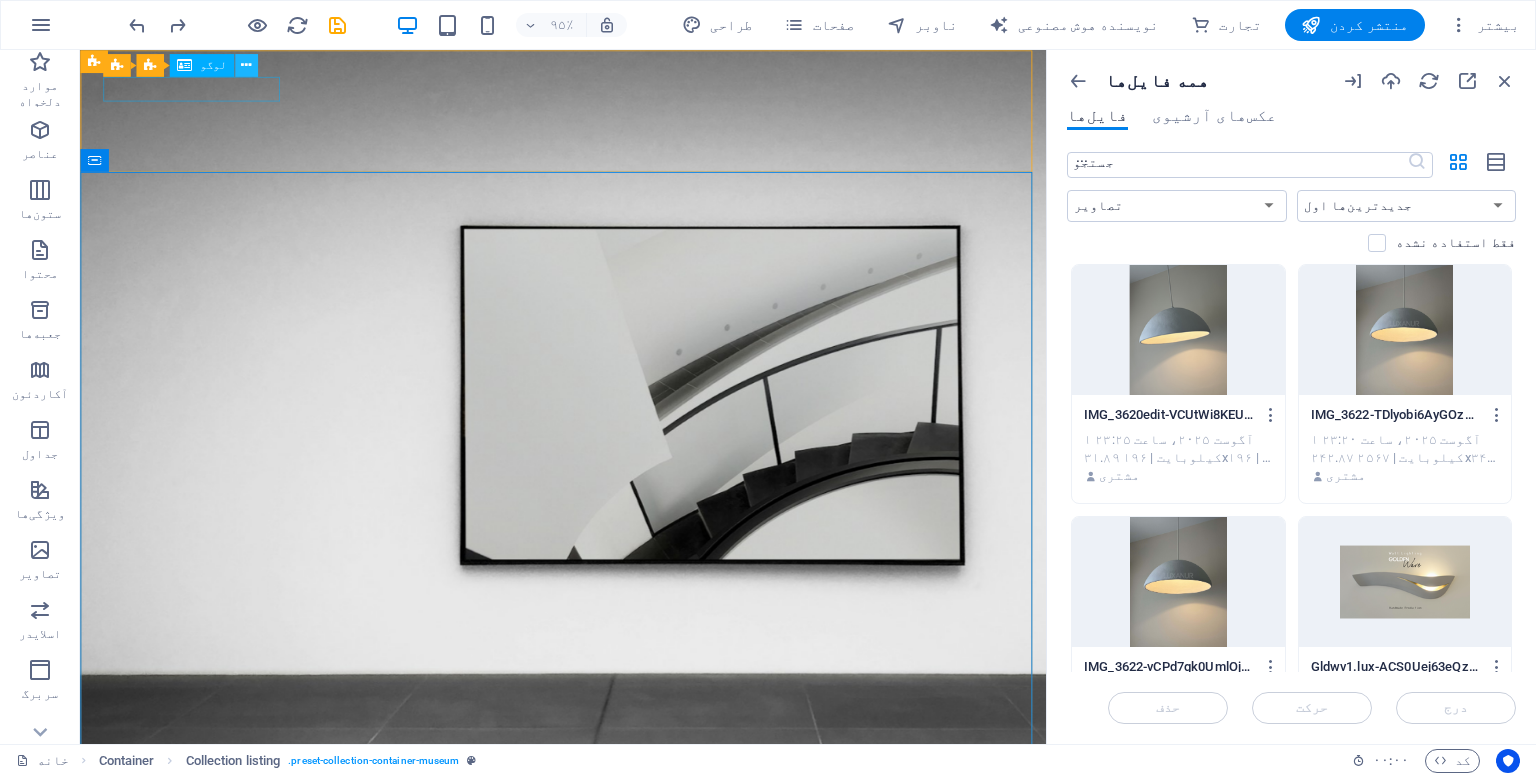 click at bounding box center [246, 66] 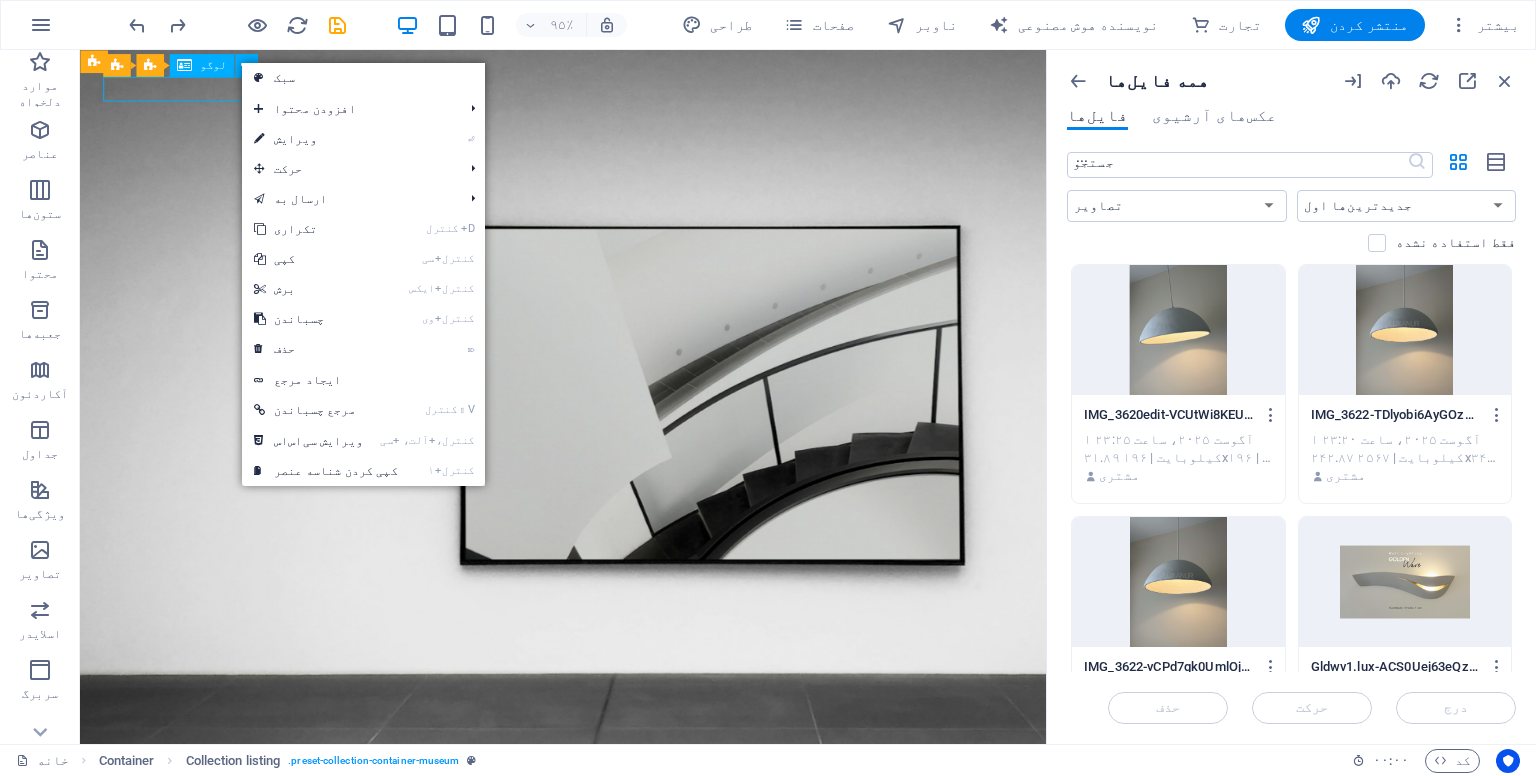 click on "لوگو" at bounding box center (201, 65) 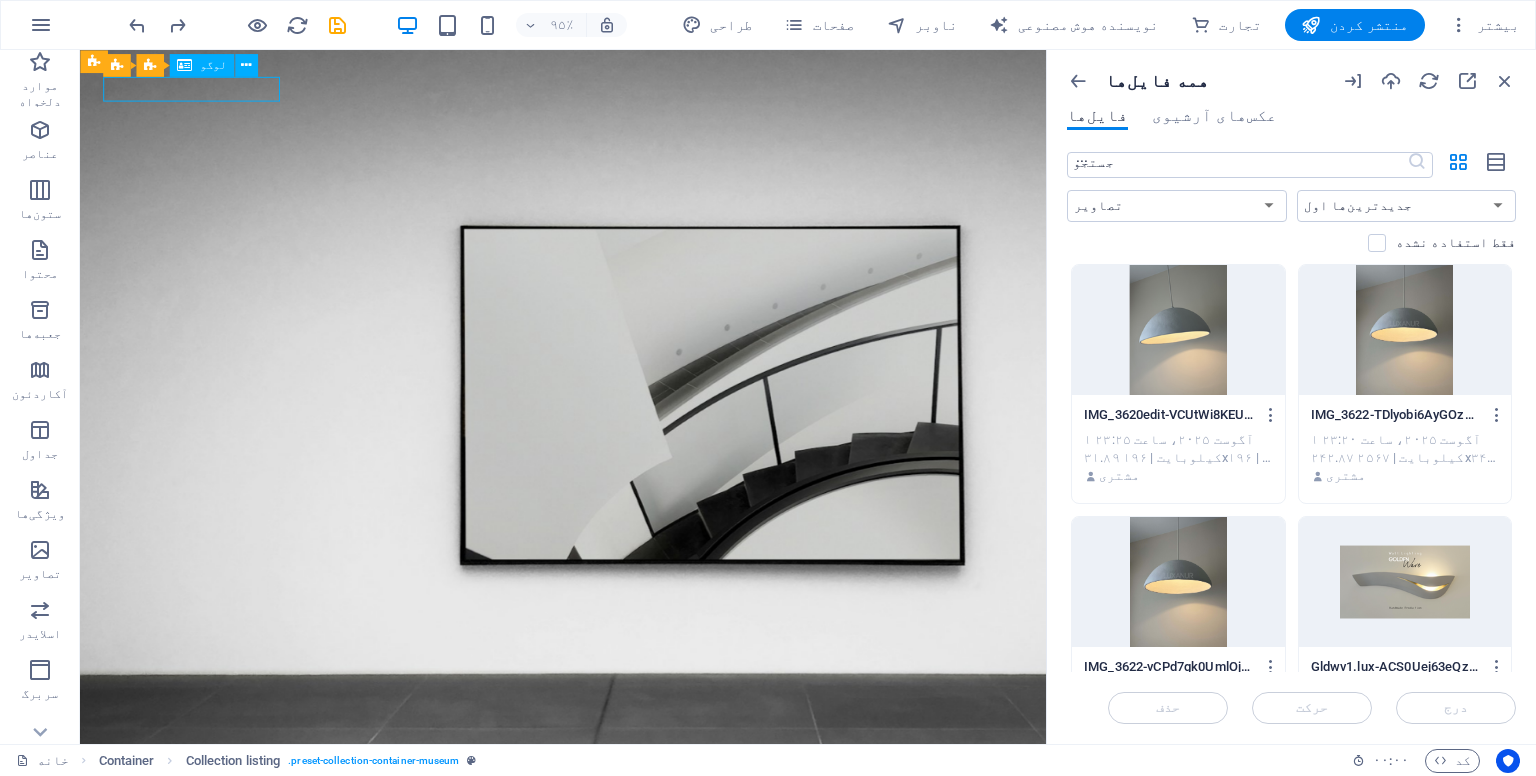 click on "لوگو" at bounding box center (201, 65) 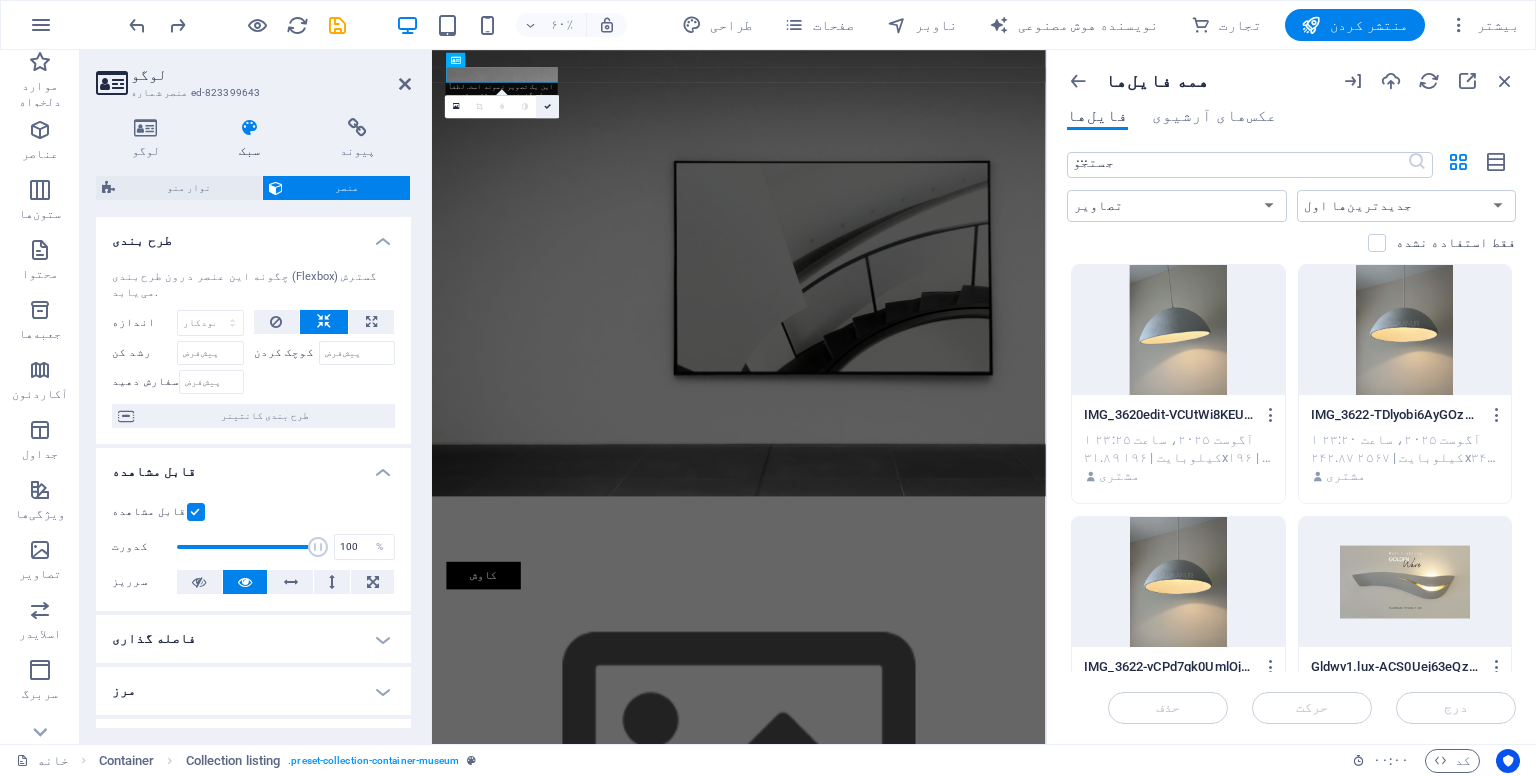 click at bounding box center (547, 106) 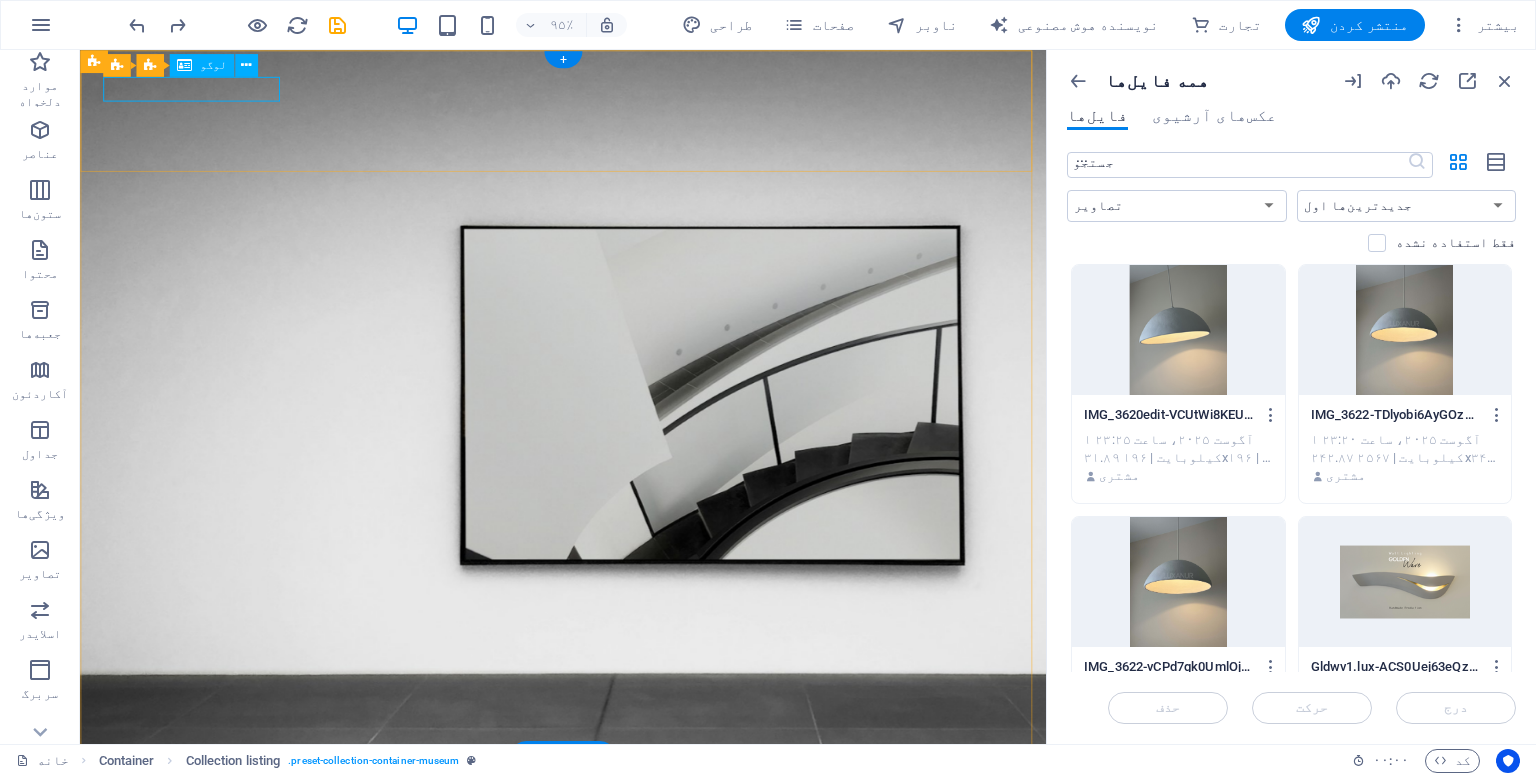 click at bounding box center (588, 822) 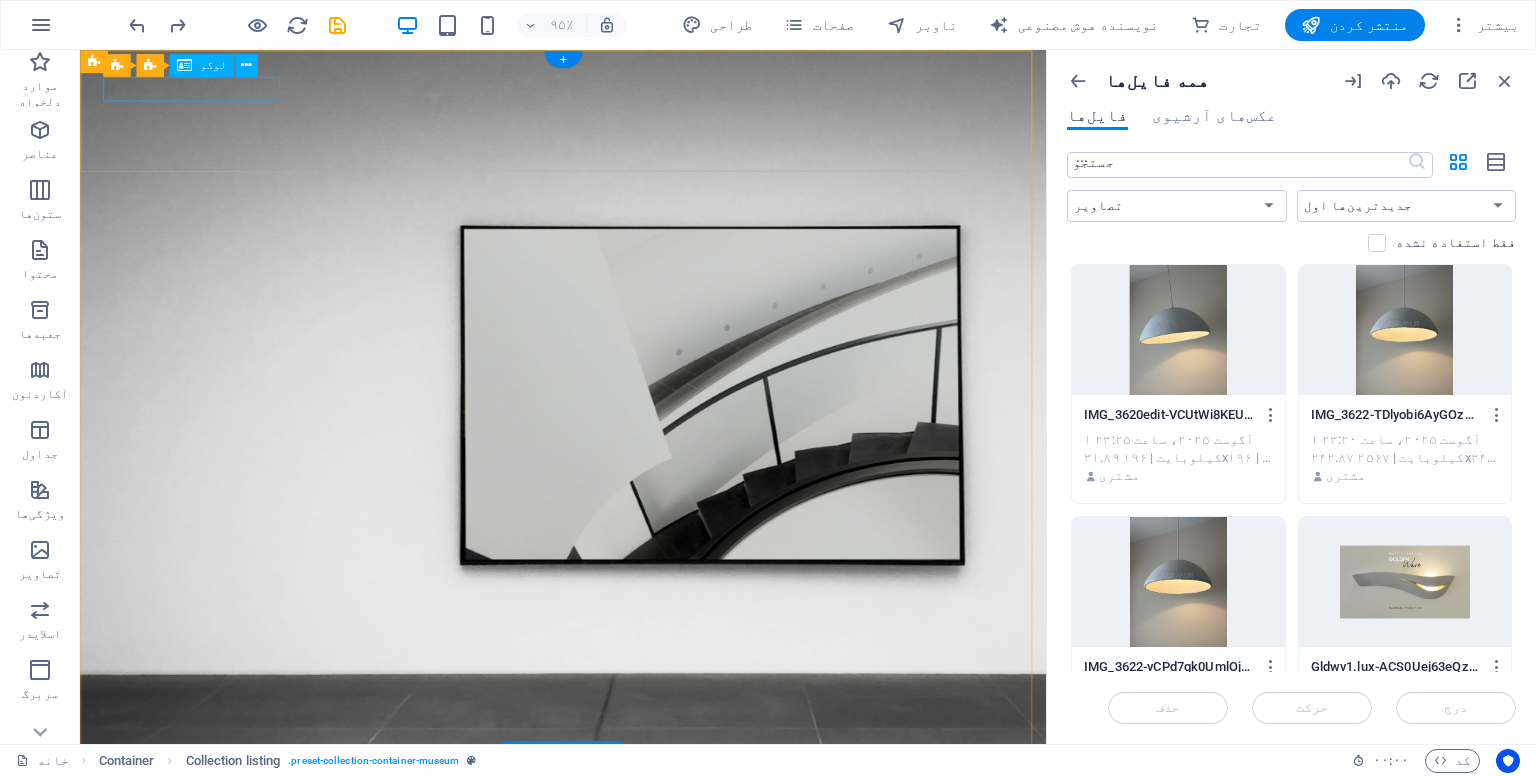 click at bounding box center [588, 822] 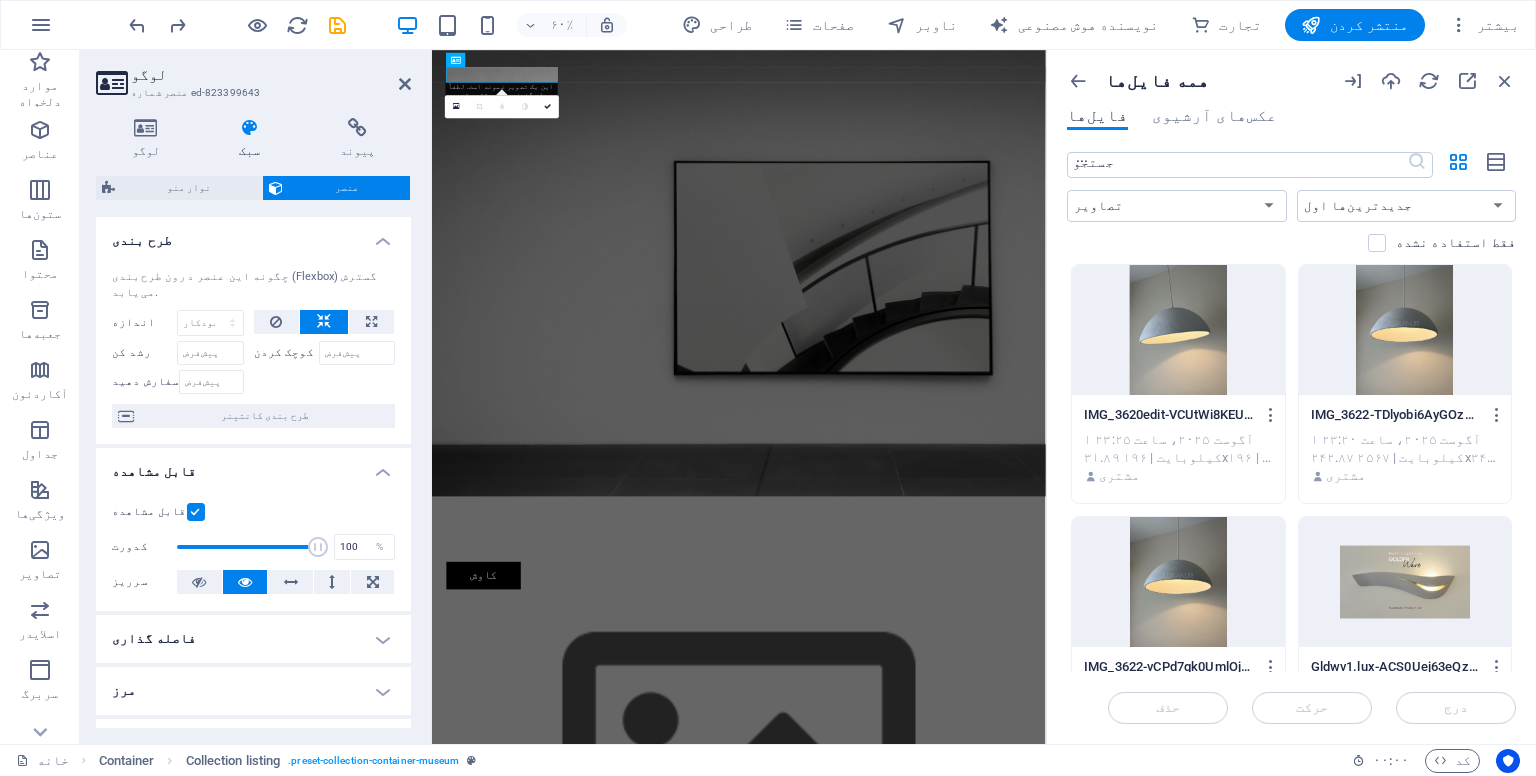 click on "عنصر شماره ed-823399643" at bounding box center (195, 92) 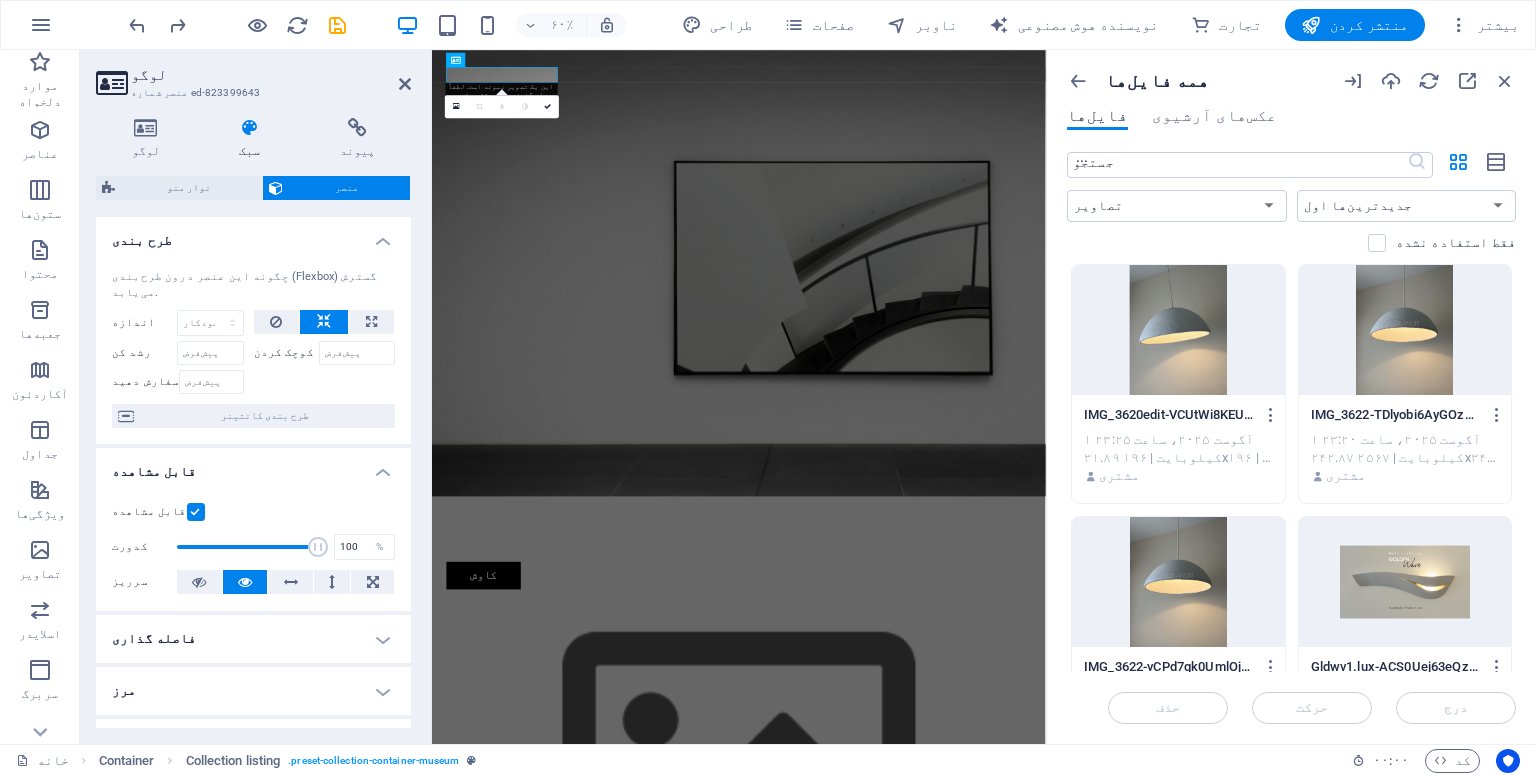 click on "عنصر شماره ed-823399643" at bounding box center (195, 92) 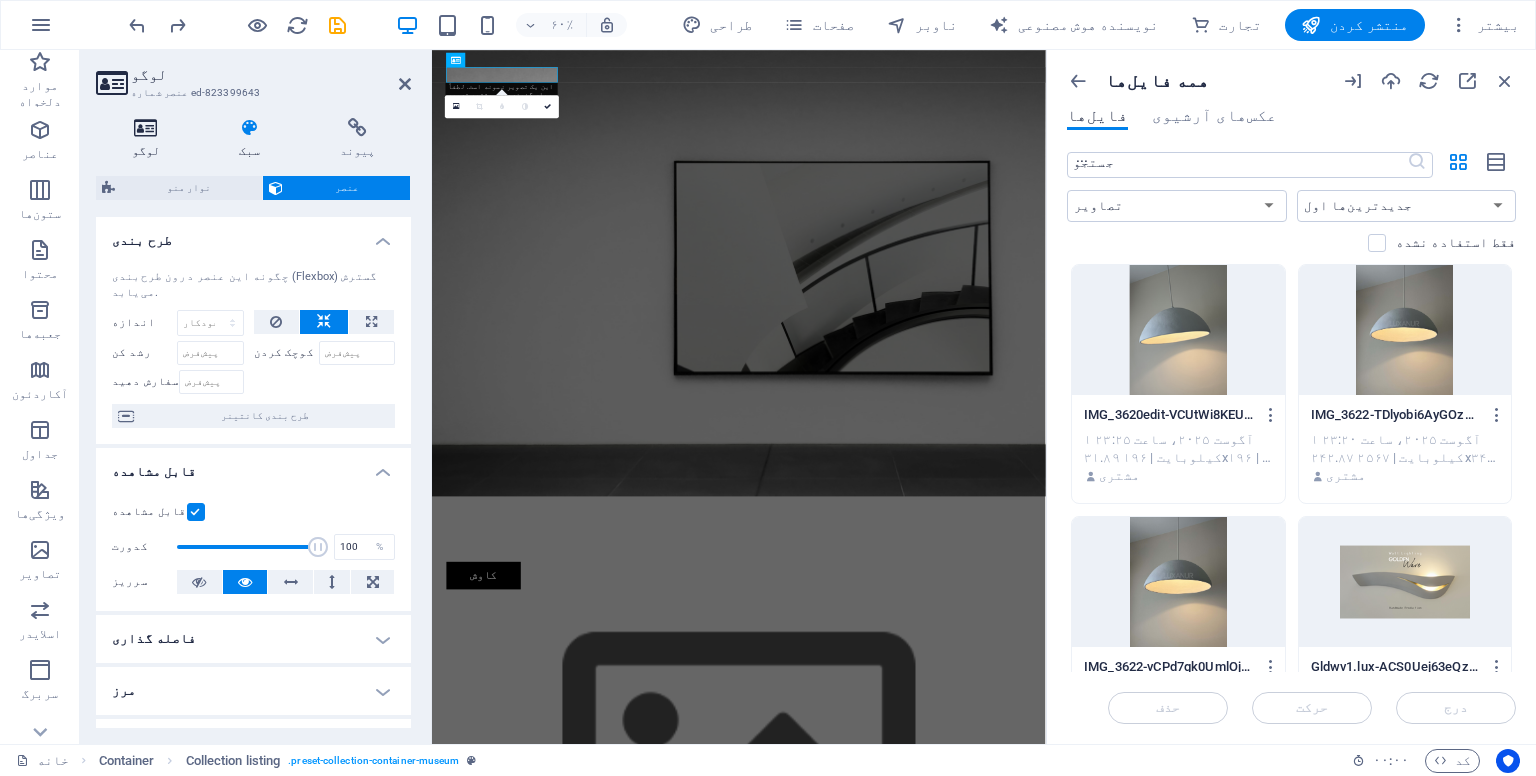 click at bounding box center [146, 128] 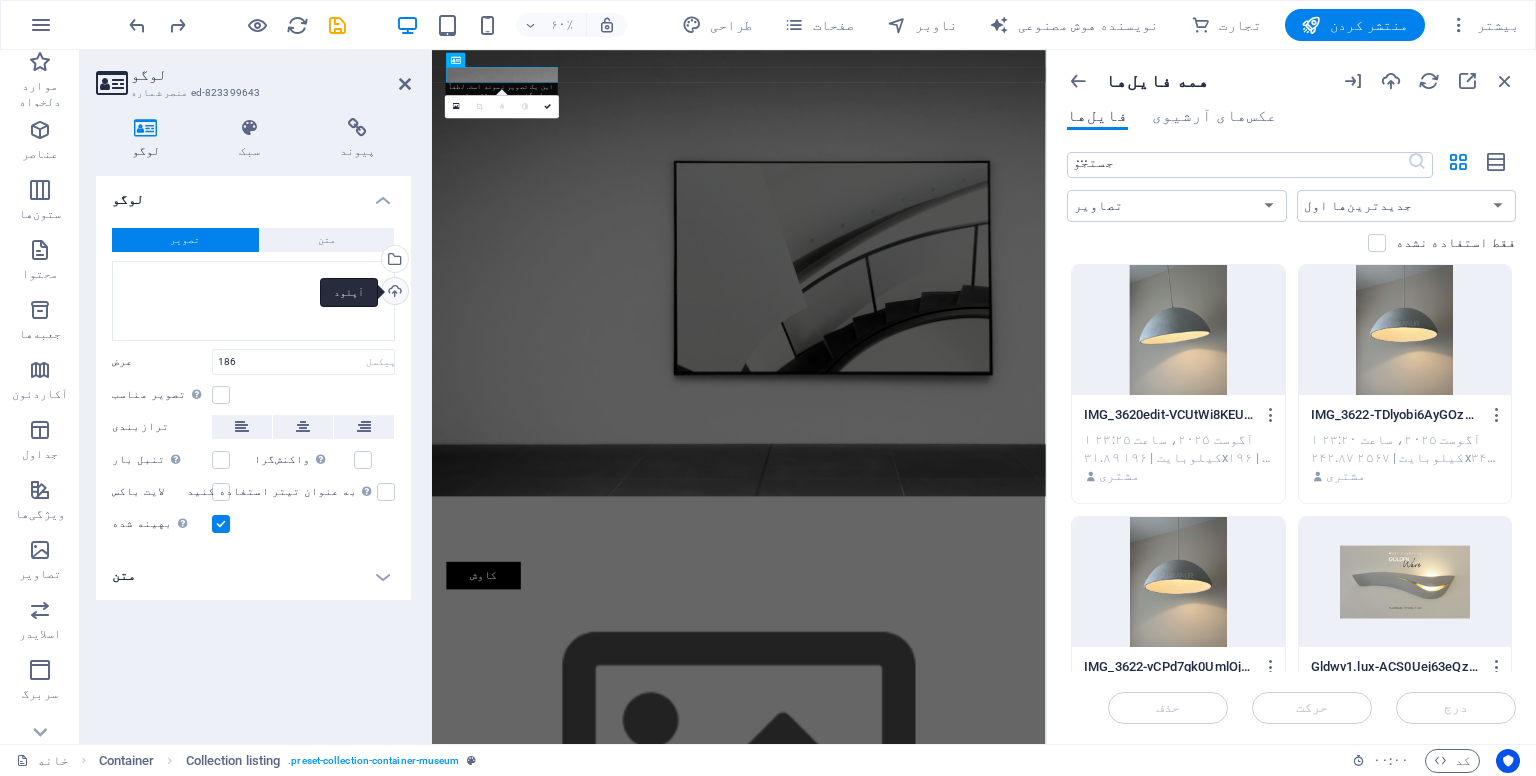 click on "آپلود" at bounding box center (393, 293) 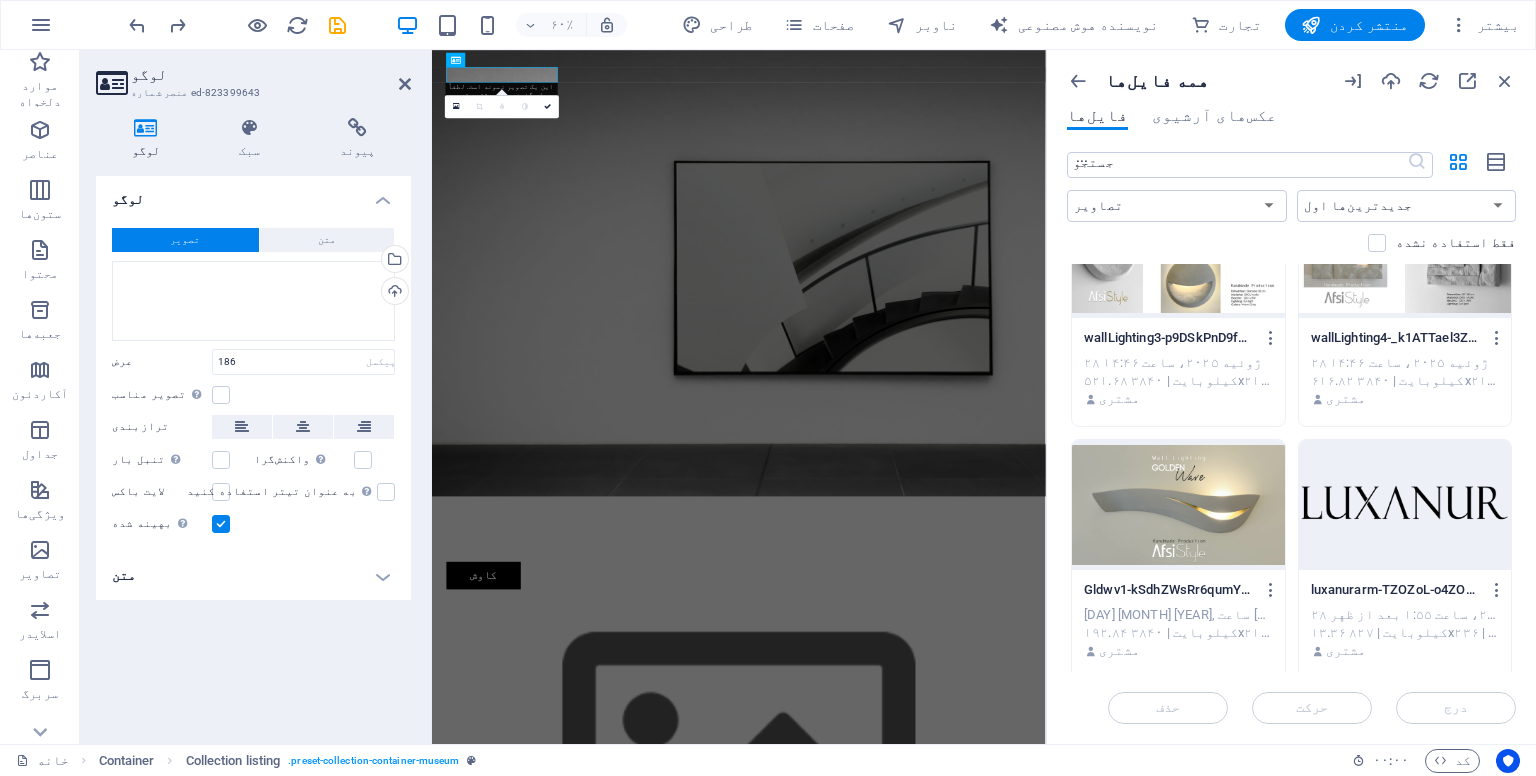 scroll, scrollTop: 3864, scrollLeft: 0, axis: vertical 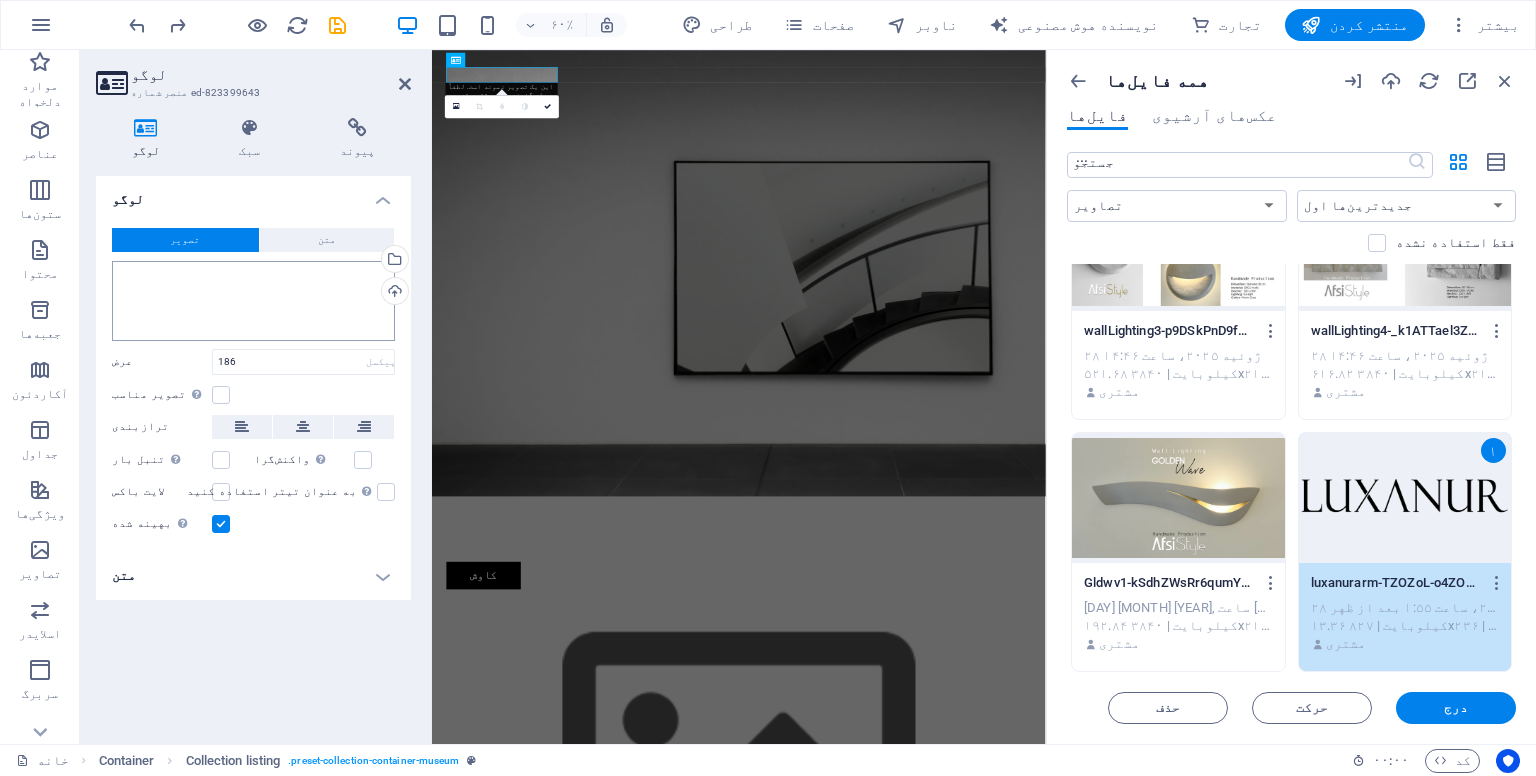 drag, startPoint x: 1372, startPoint y: 489, endPoint x: 337, endPoint y: 298, distance: 1052.4761 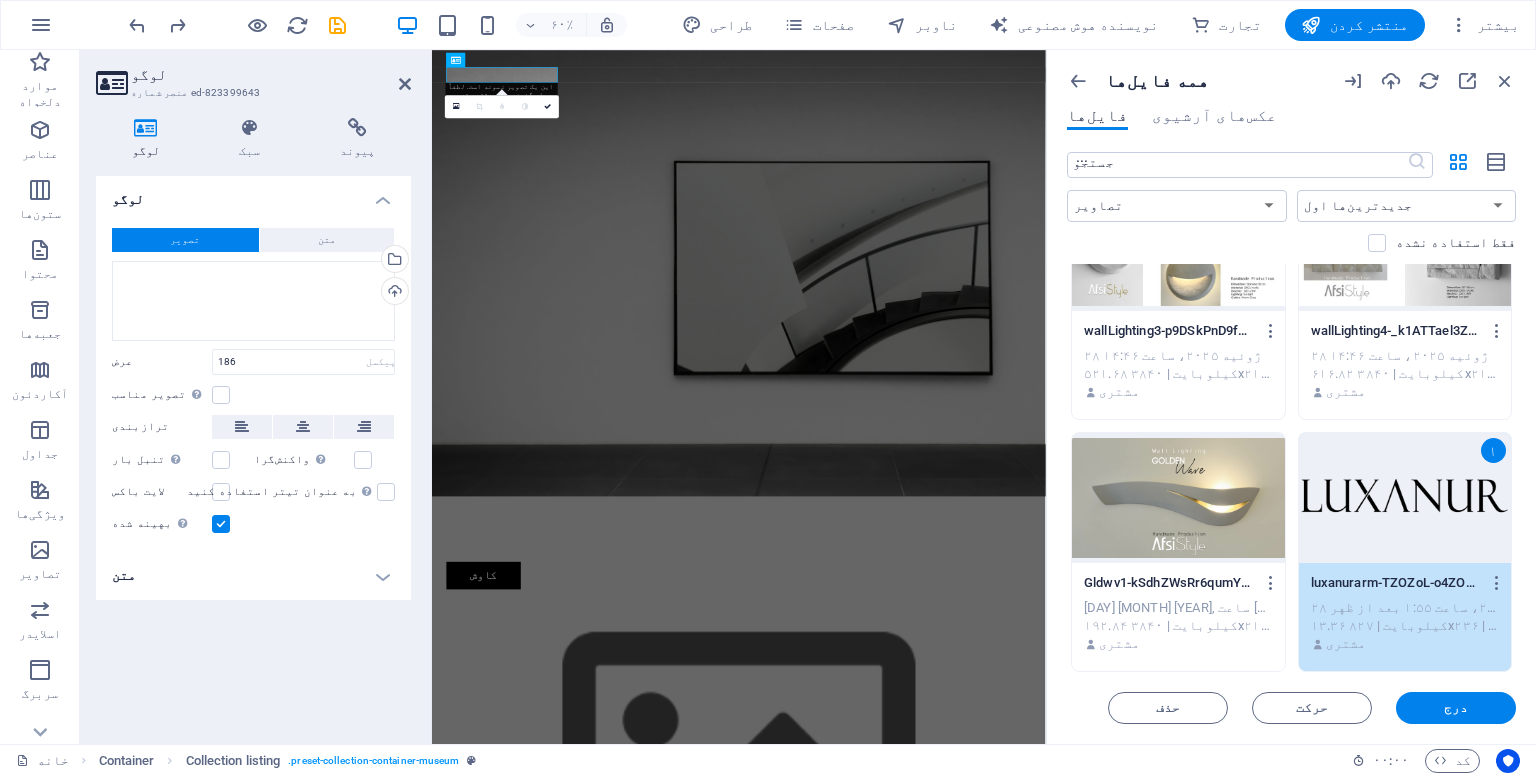 click on "۱" at bounding box center [1405, 498] 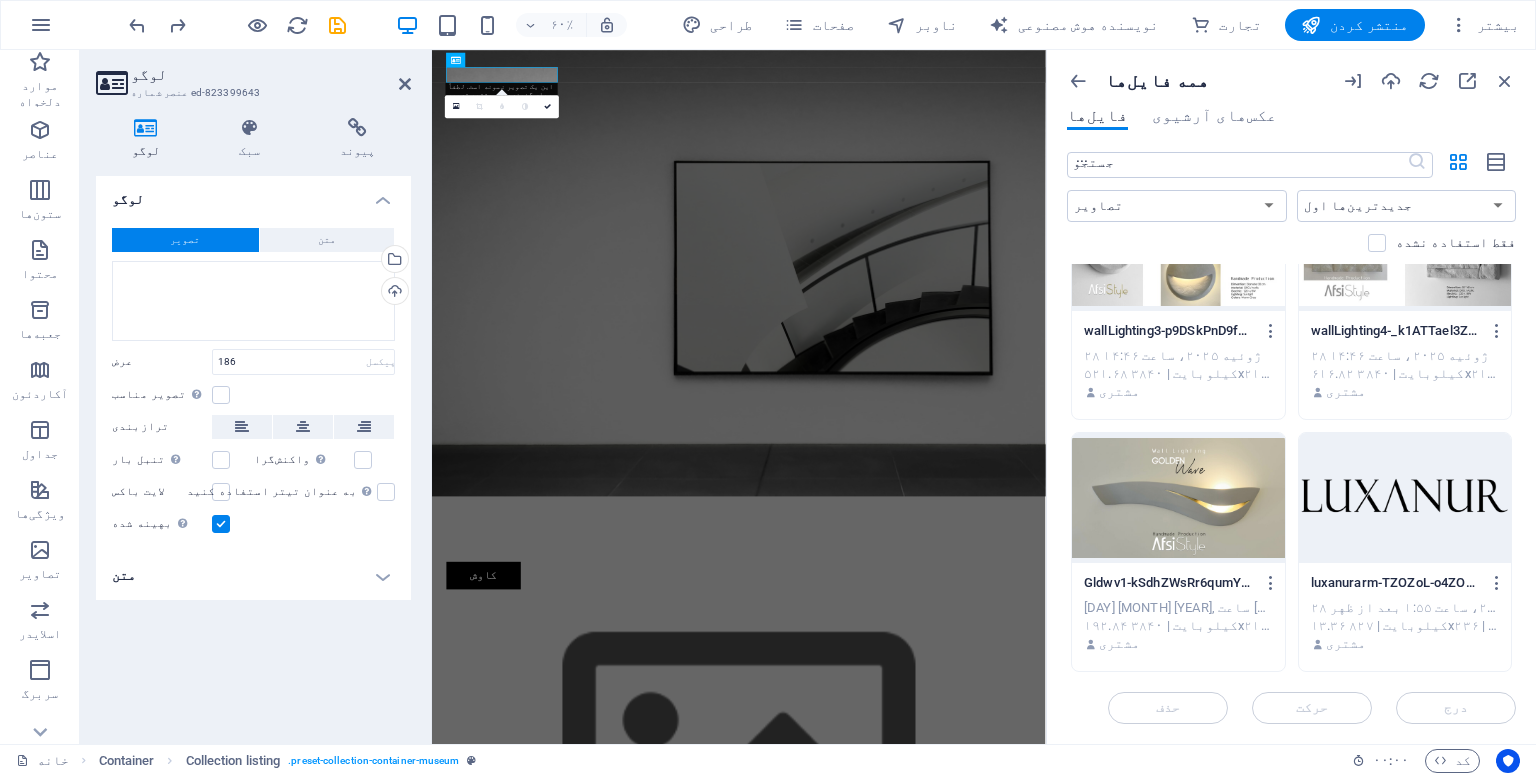 click at bounding box center (1405, 498) 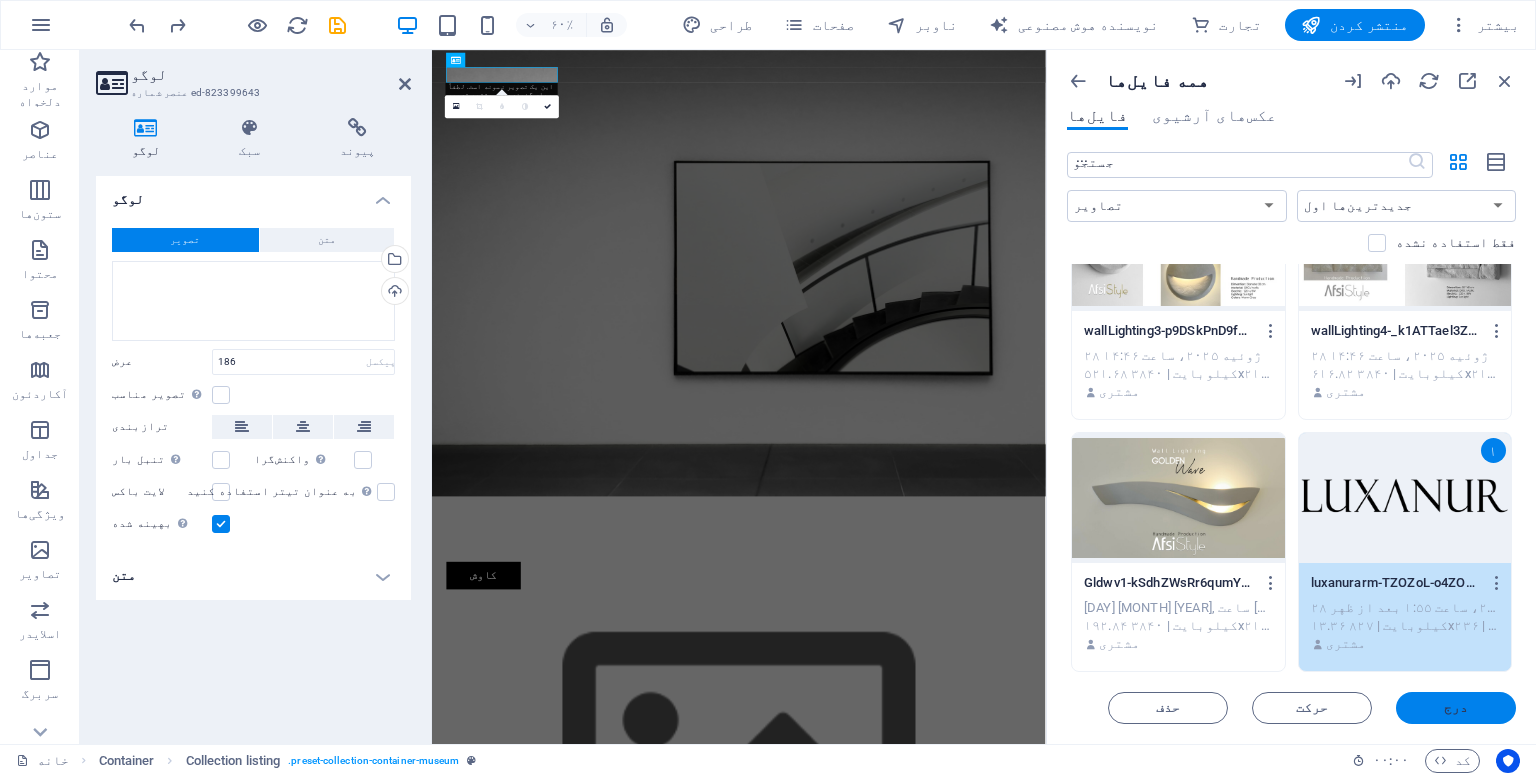 click on "درج" at bounding box center [1456, 708] 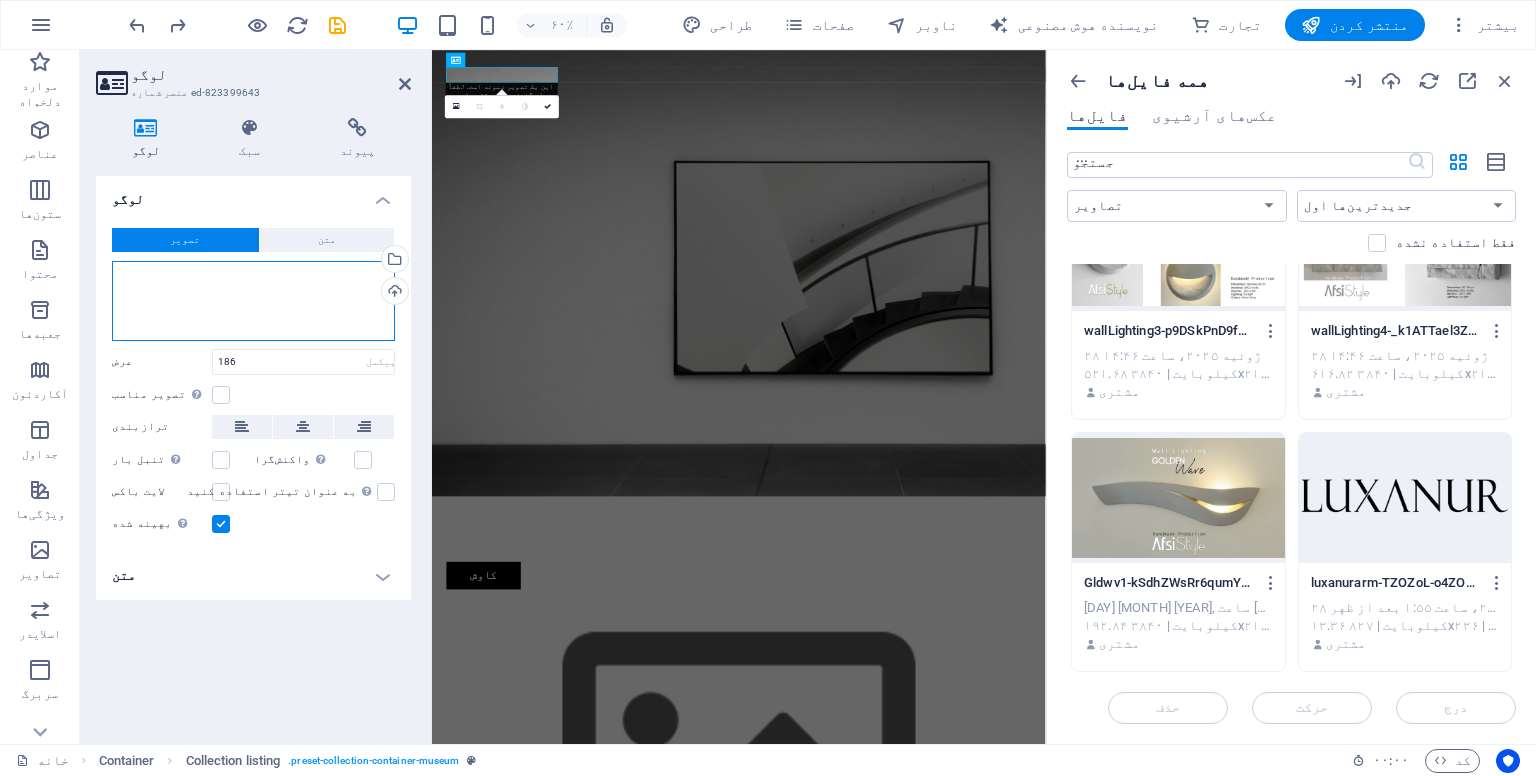 click on "فایل‌ها را به اینجا بکشید، برای انتخاب فایل‌ها کلیک کنید یا  فایل‌ها را از فایل‌ها یا عکس‌ها و ویدیوهای رایگان ما انتخاب کنید" at bounding box center [253, 301] 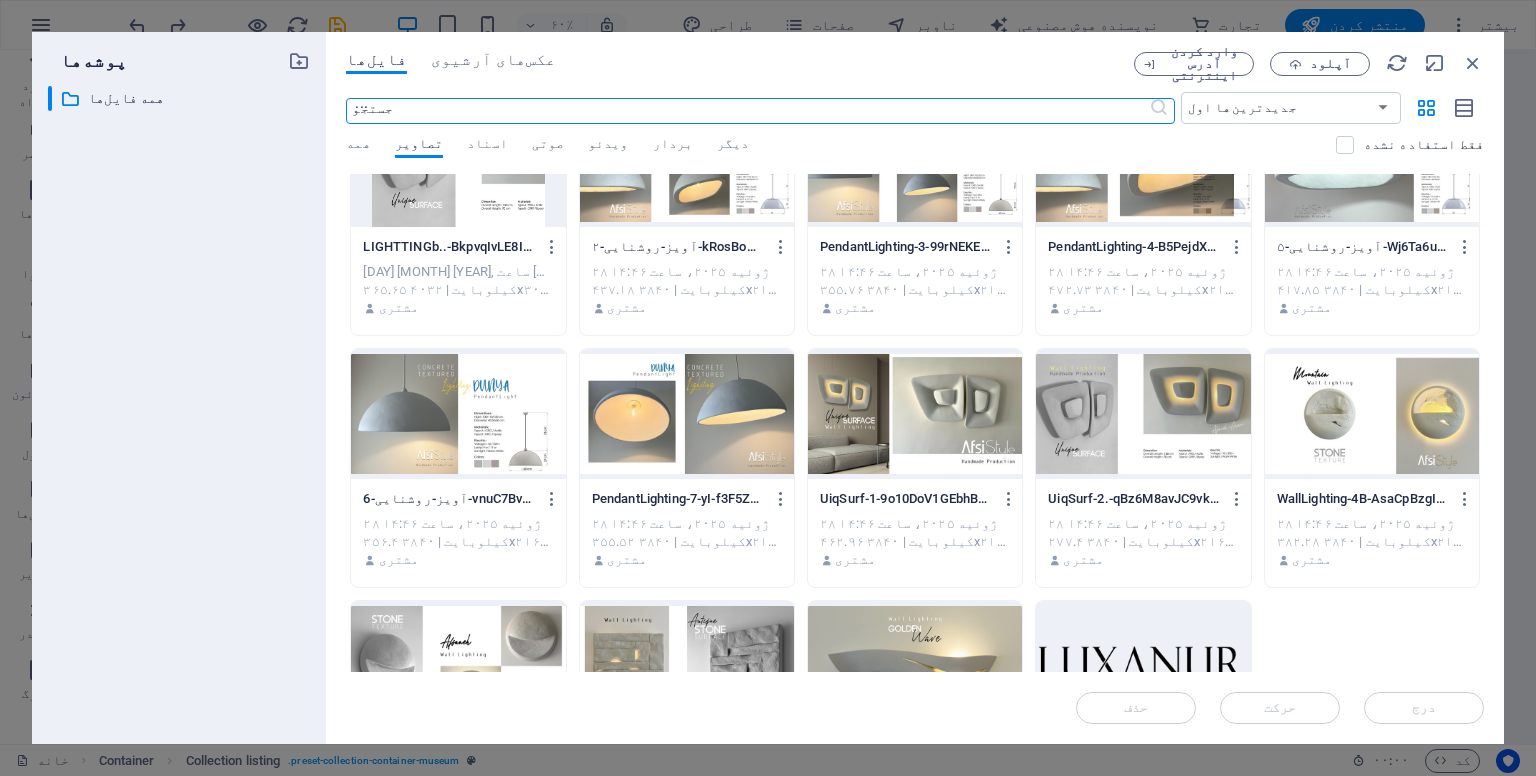 scroll, scrollTop: 1100, scrollLeft: 0, axis: vertical 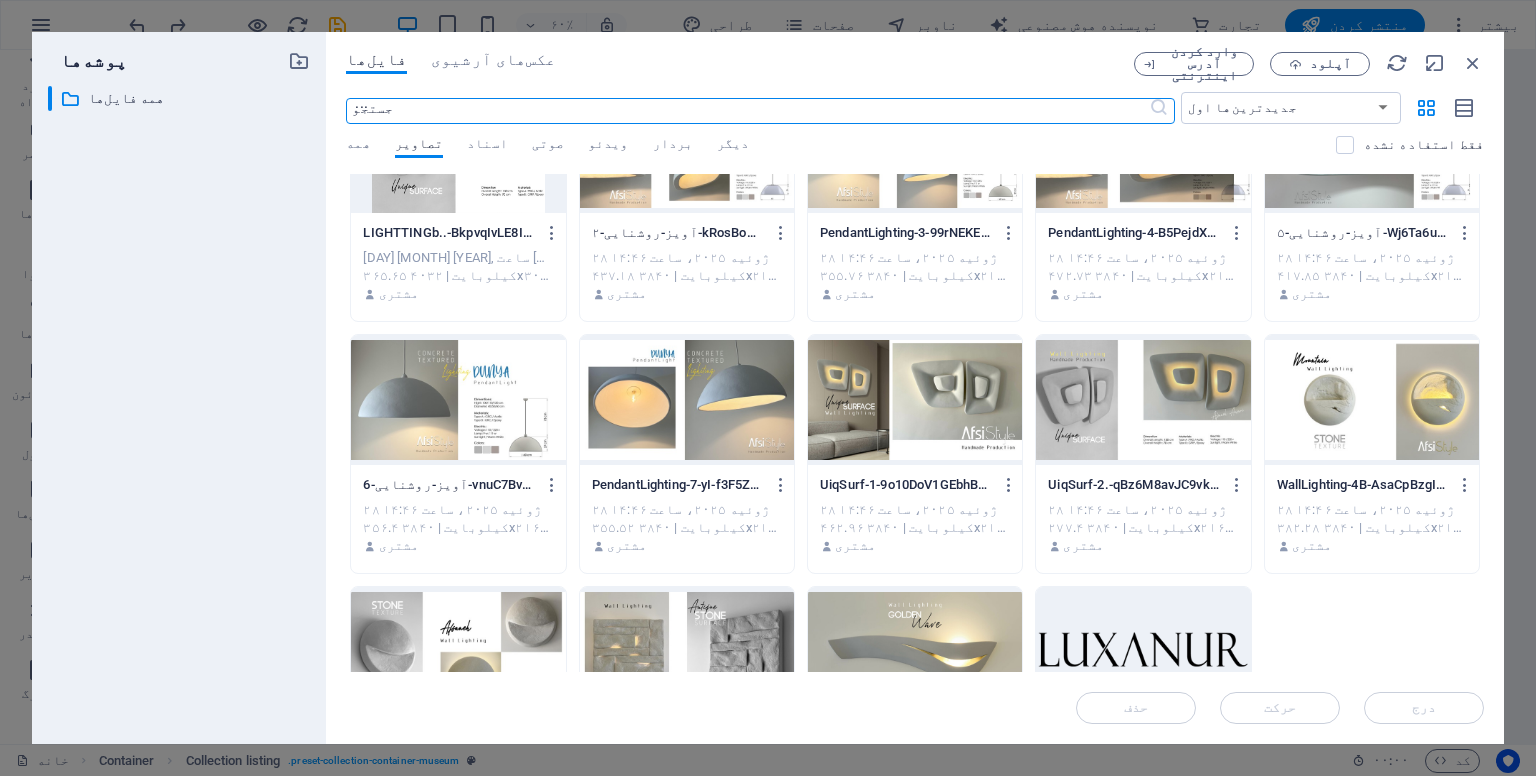 click at bounding box center [1143, 652] 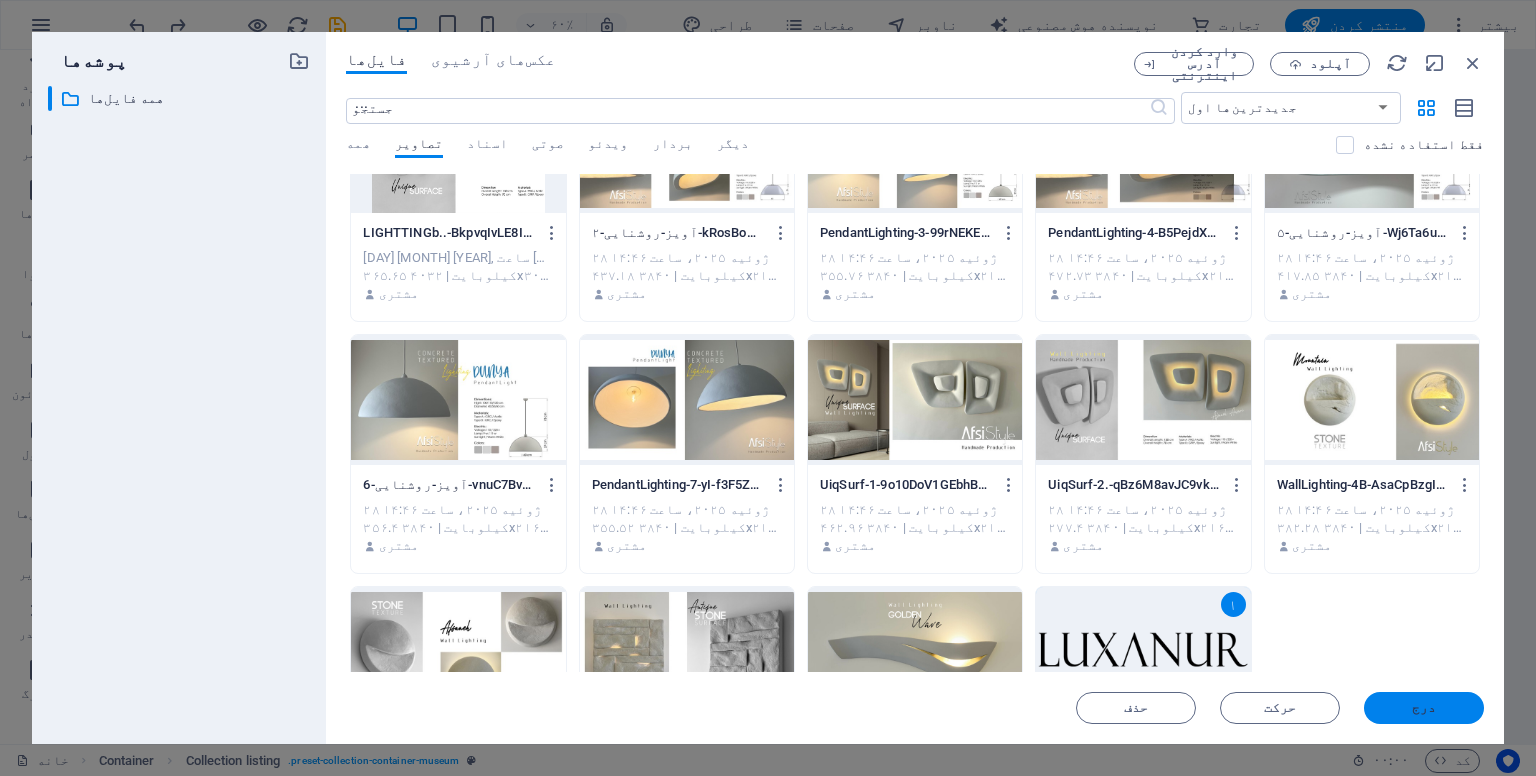 click on "درج" at bounding box center (1424, 708) 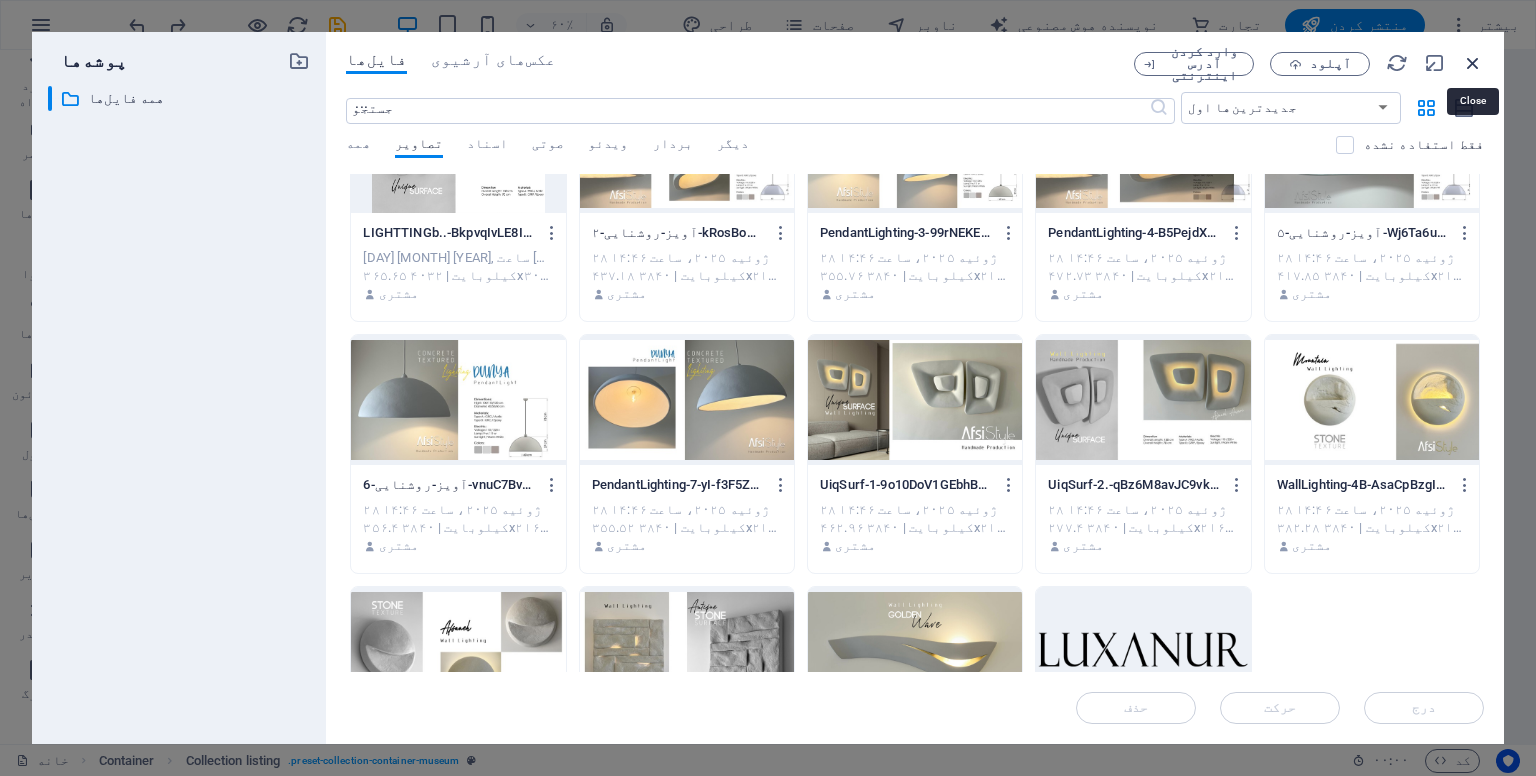 click at bounding box center (1473, 63) 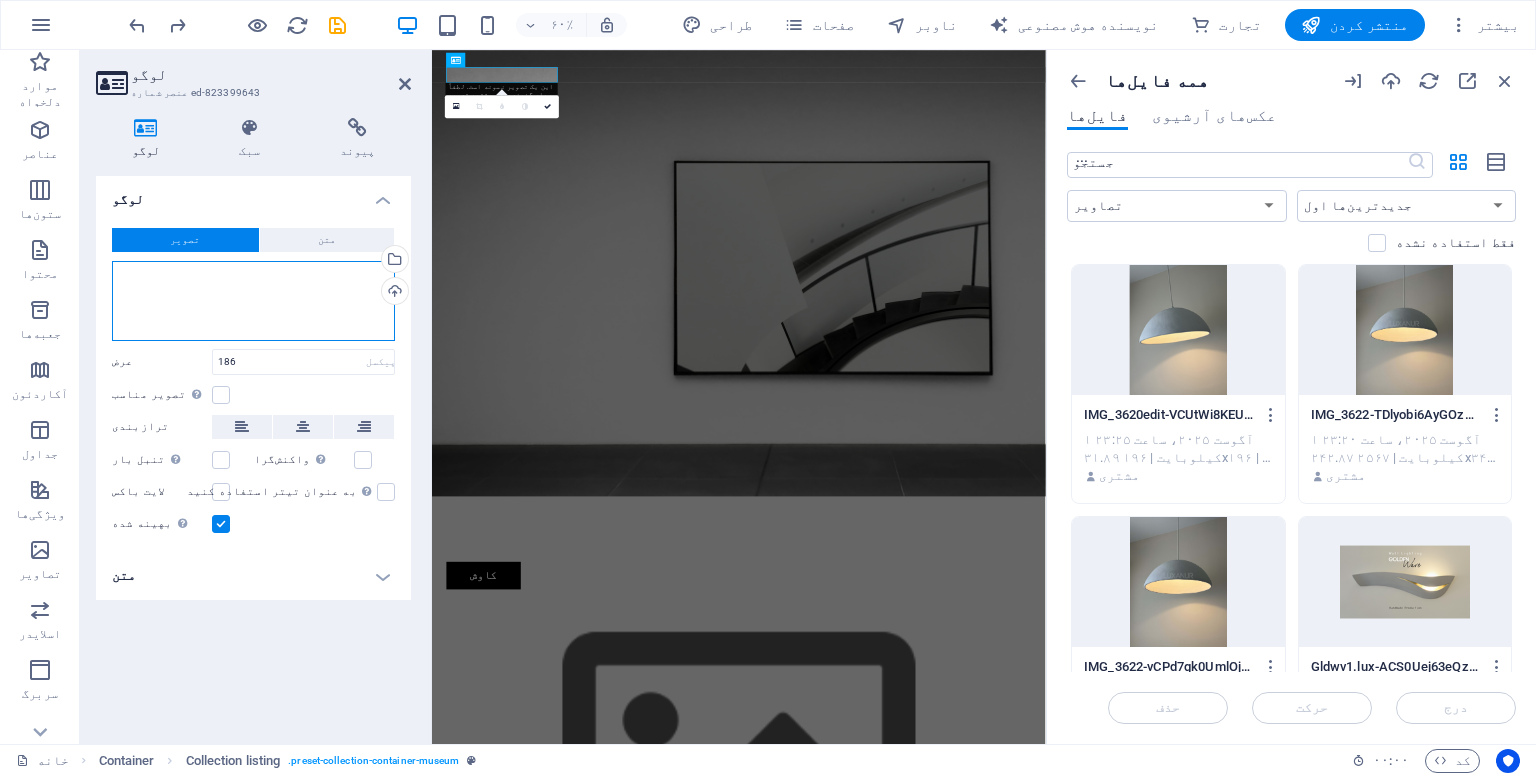 click on "فایل‌ها را به اینجا بکشید، برای انتخاب فایل‌ها کلیک کنید یا  فایل‌ها را از فایل‌ها یا عکس‌ها و ویدیوهای رایگان ما انتخاب کنید" at bounding box center (253, 301) 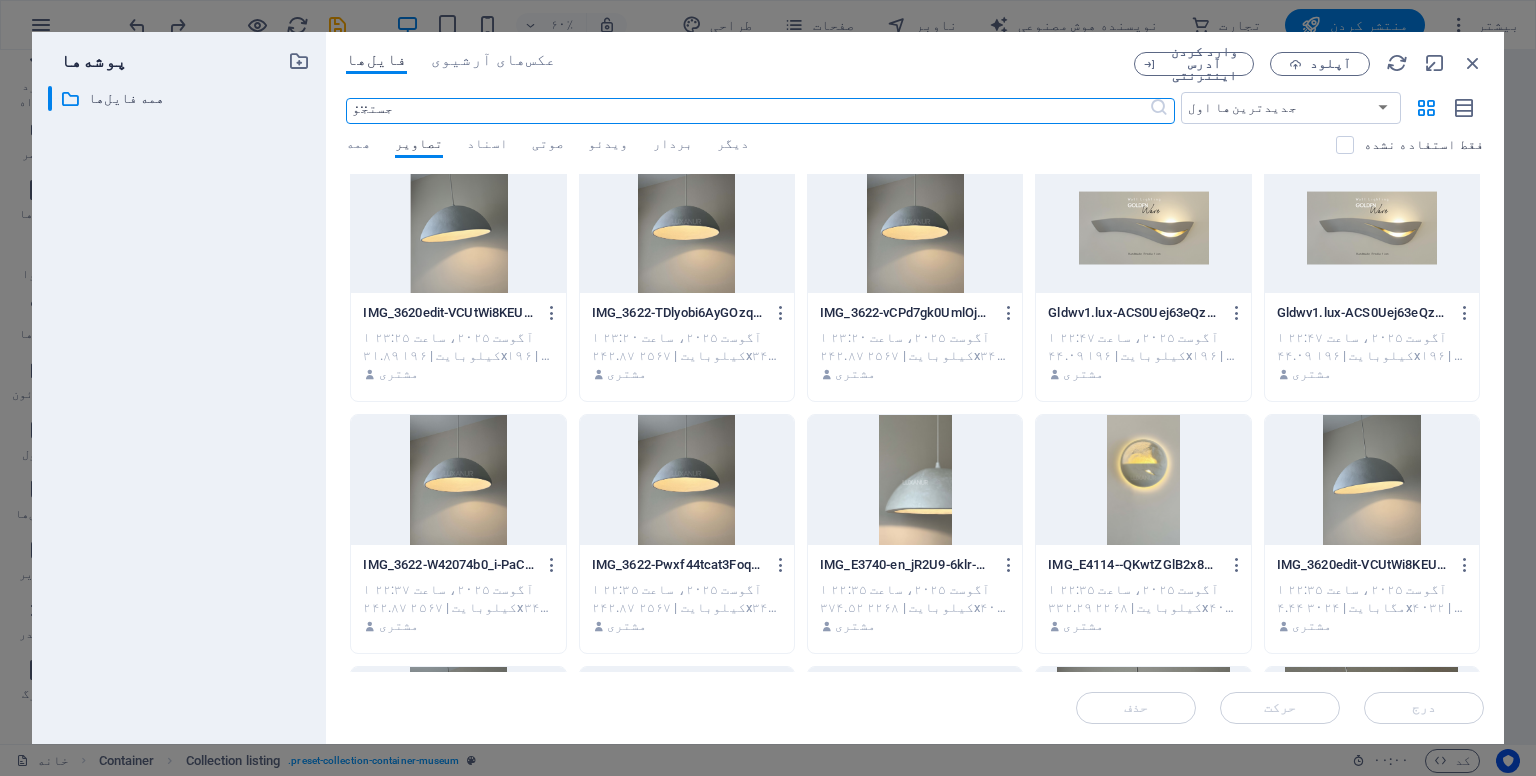 scroll, scrollTop: 0, scrollLeft: 0, axis: both 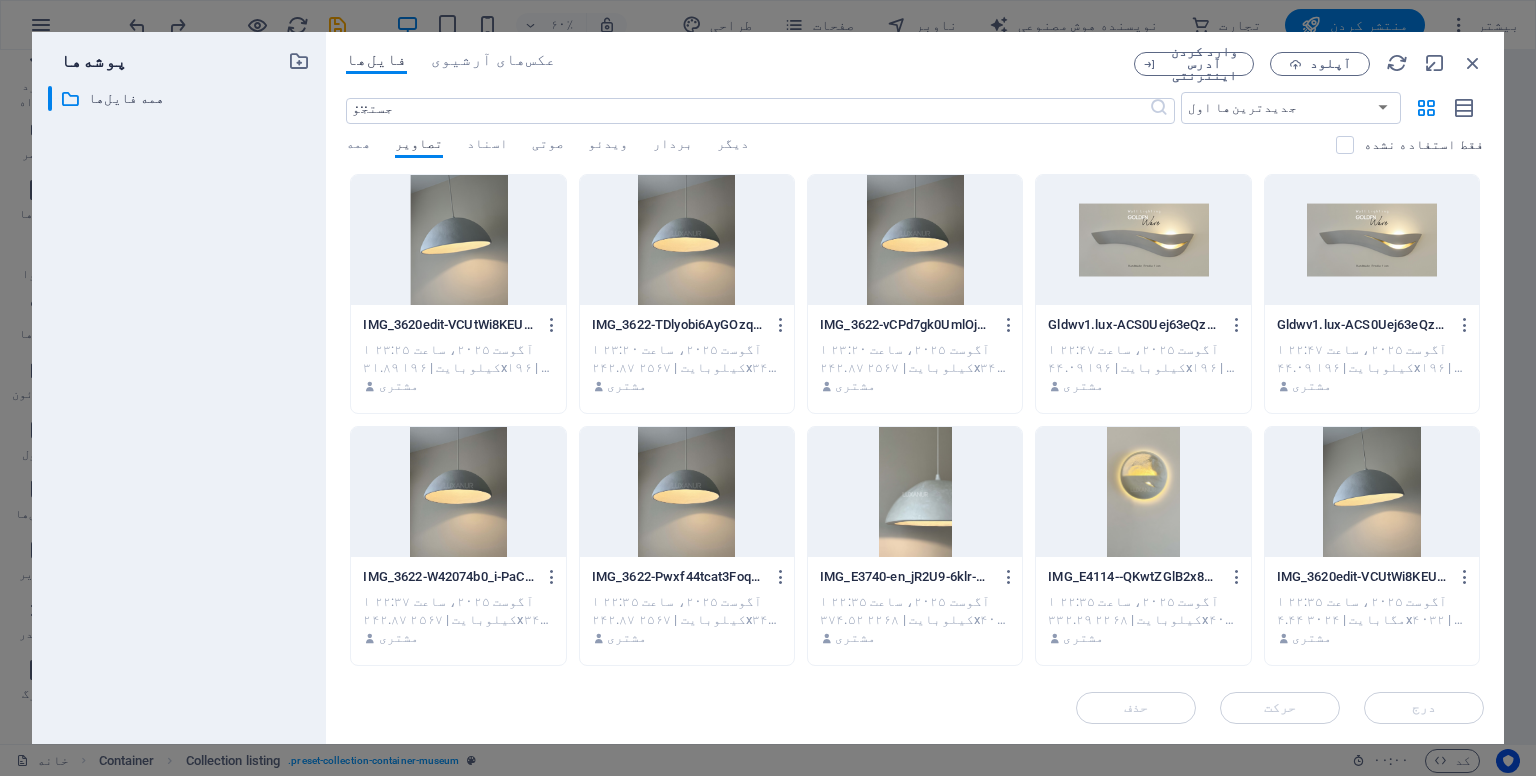 click on "‎‏‎ ... All files همه فایل‌ها" at bounding box center (179, 407) 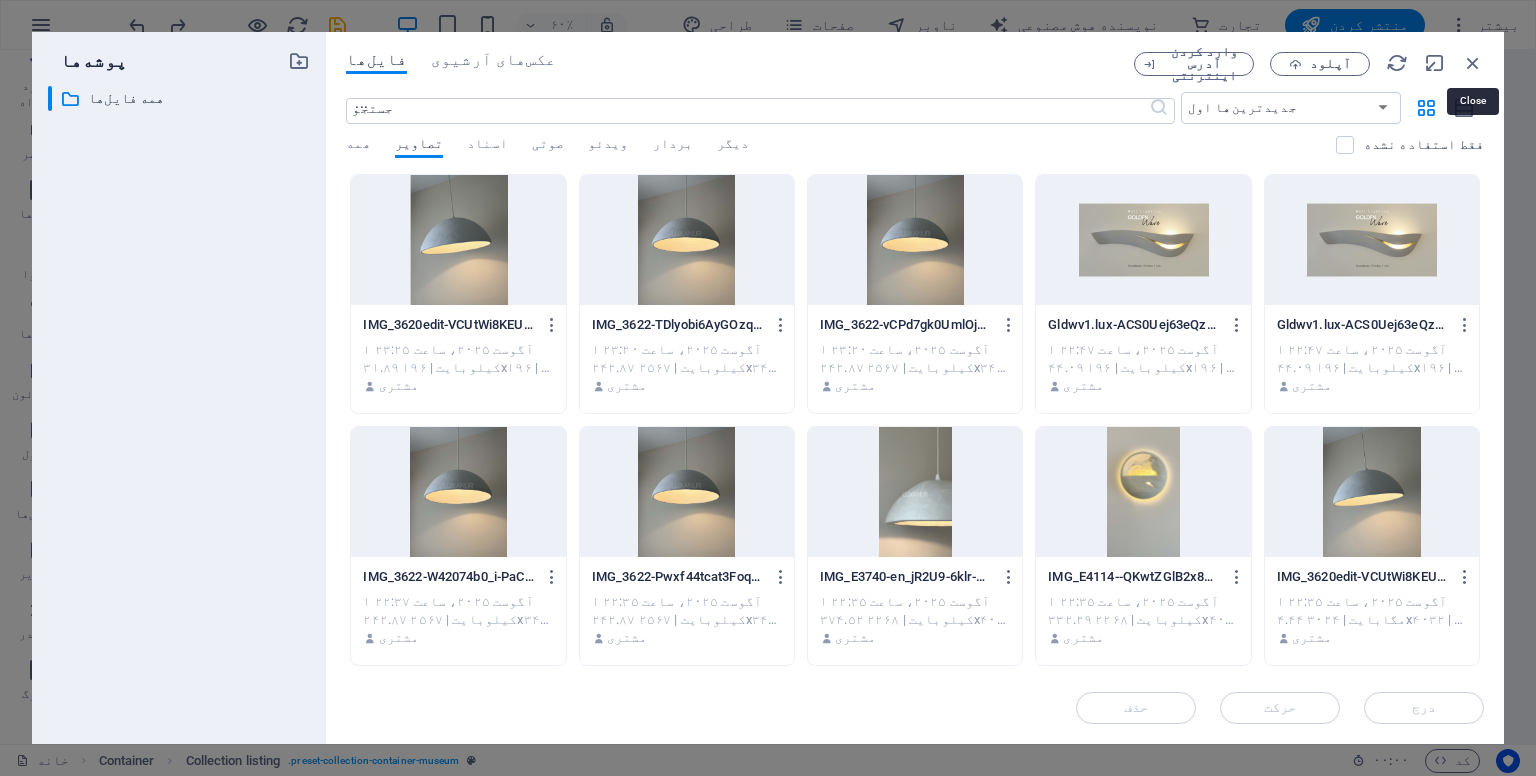 click on "فایل‌ها عکس‌های آرشیوی وارد کردن آدرس اینترنتی آپلود ‎‏‎ ... جدیدترین‌ها اول قدیمی‌ترین‌ها اول نام (AZ) نام (ZA) اندازه (0-9) اندازه (۹-۰) وضوح (0-9) قطعنامه (9-0) همه تصاویر اسناد صوتی ویدئو بردار دیگر فقط استفاده نشده برای آپلود فوری فایل‌ها، آنها را اینجا رها کنید IMG_3620edit-VCUtWi8KEU7LWWH_VoJ2qQ-5EdRzvqvSsSJzjuiUvCosQ.png IMG_3620edit-VCUtWi8KEU7LWWH_VoJ2qQ-5EdRzvqvSsSJzjuiUvCosQ.png [MONTH] [DAY], [YEAR], ساعت [HOUR]:[MINUTE] [SIZE] | [RESOLUTION] | [TYPE] مشتری IMG_3622-TDlyobi6AyGOzqAwq3u8Dg.jpg IMG_3622-TDlyobi6AyGOzqAwq3u8Dg.jpg [MONTH] [DAY], [YEAR], ساعت [HOUR]:[MINUTE] [SIZE] | [RESOLUTION] | [TYPE] مشتری IMG_3622-vCPd7gk0UmlOjE7DeR4psA.jpg IMG_3622-vCPd7gk0UmlOjE7DeR4psA.jpg [MONTH] [DAY], [YEAR], ساعت [HOUR]:[MINUTE]" at bounding box center [915, 388] 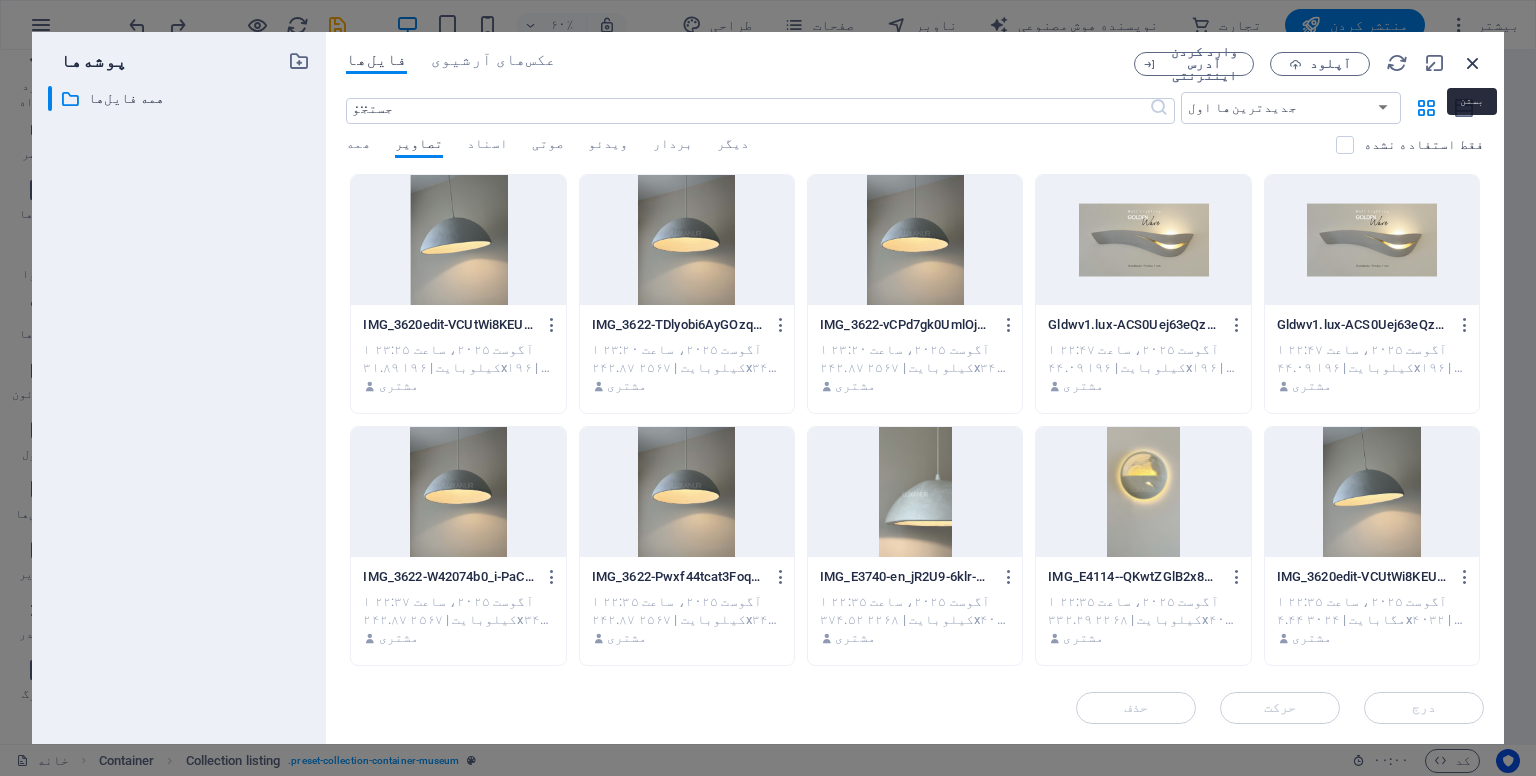 click at bounding box center [1473, 63] 